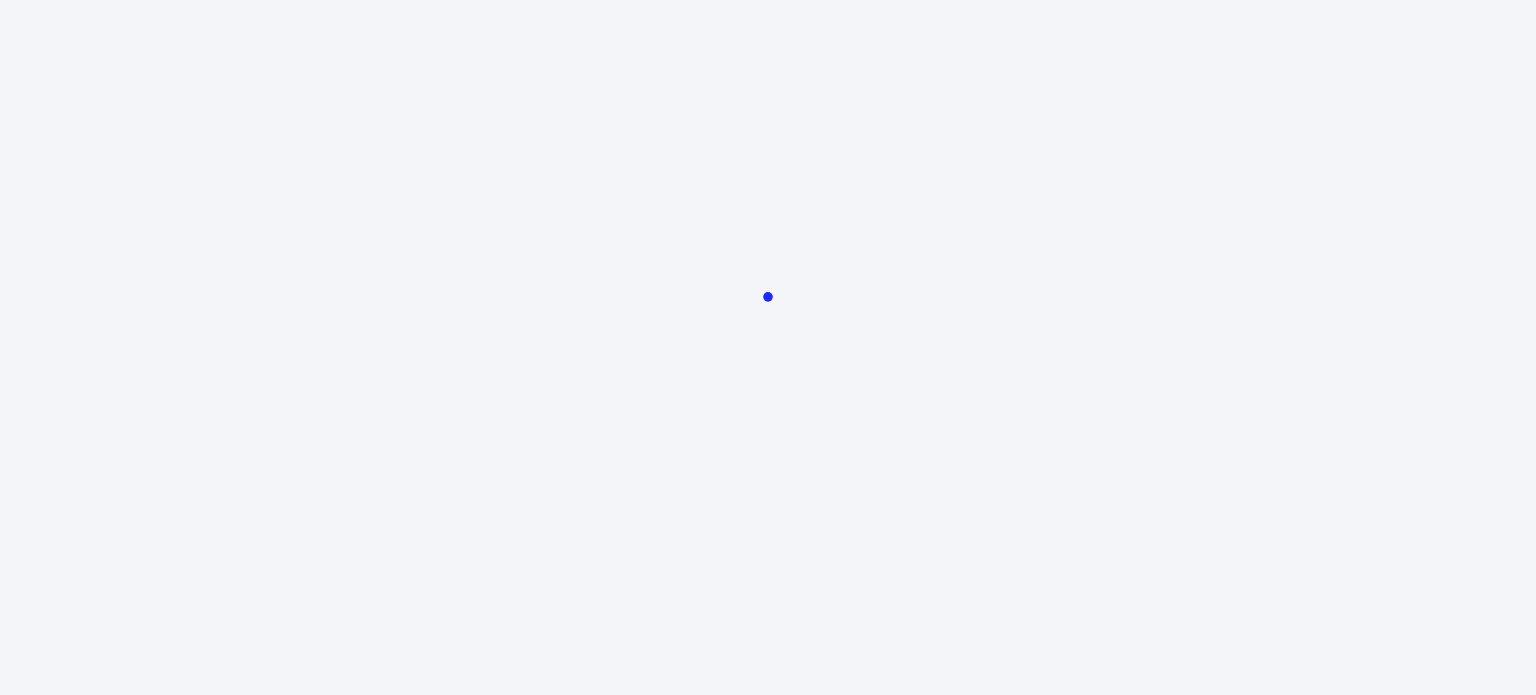 scroll, scrollTop: 0, scrollLeft: 0, axis: both 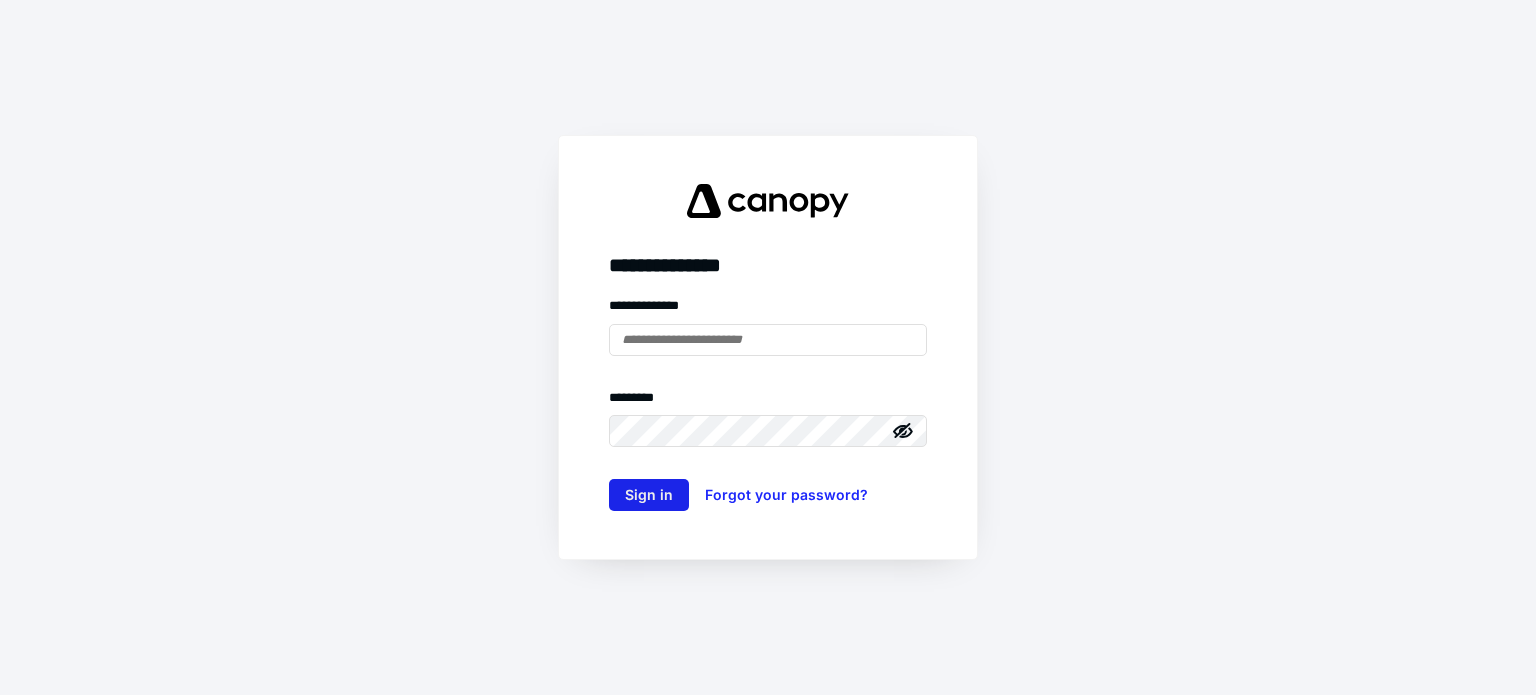 type on "**********" 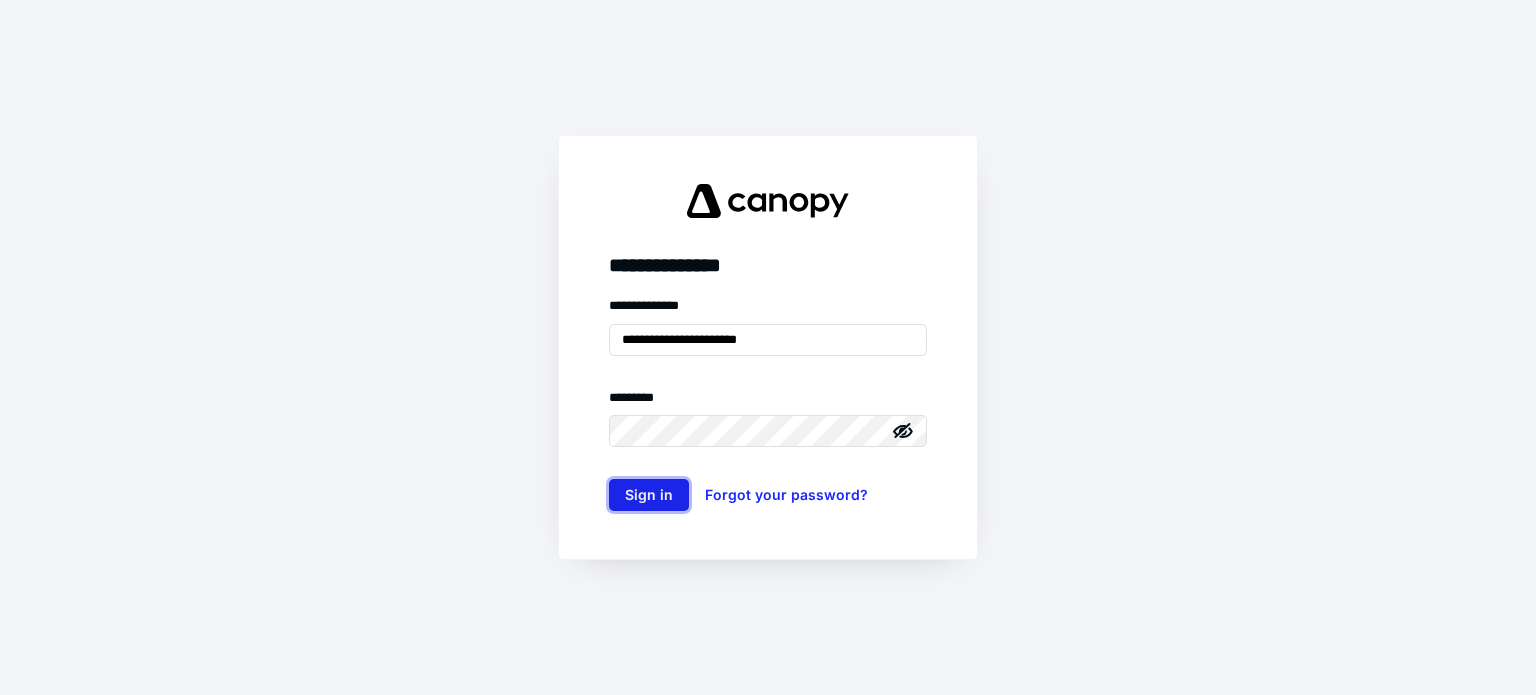 click on "Sign in" at bounding box center (649, 495) 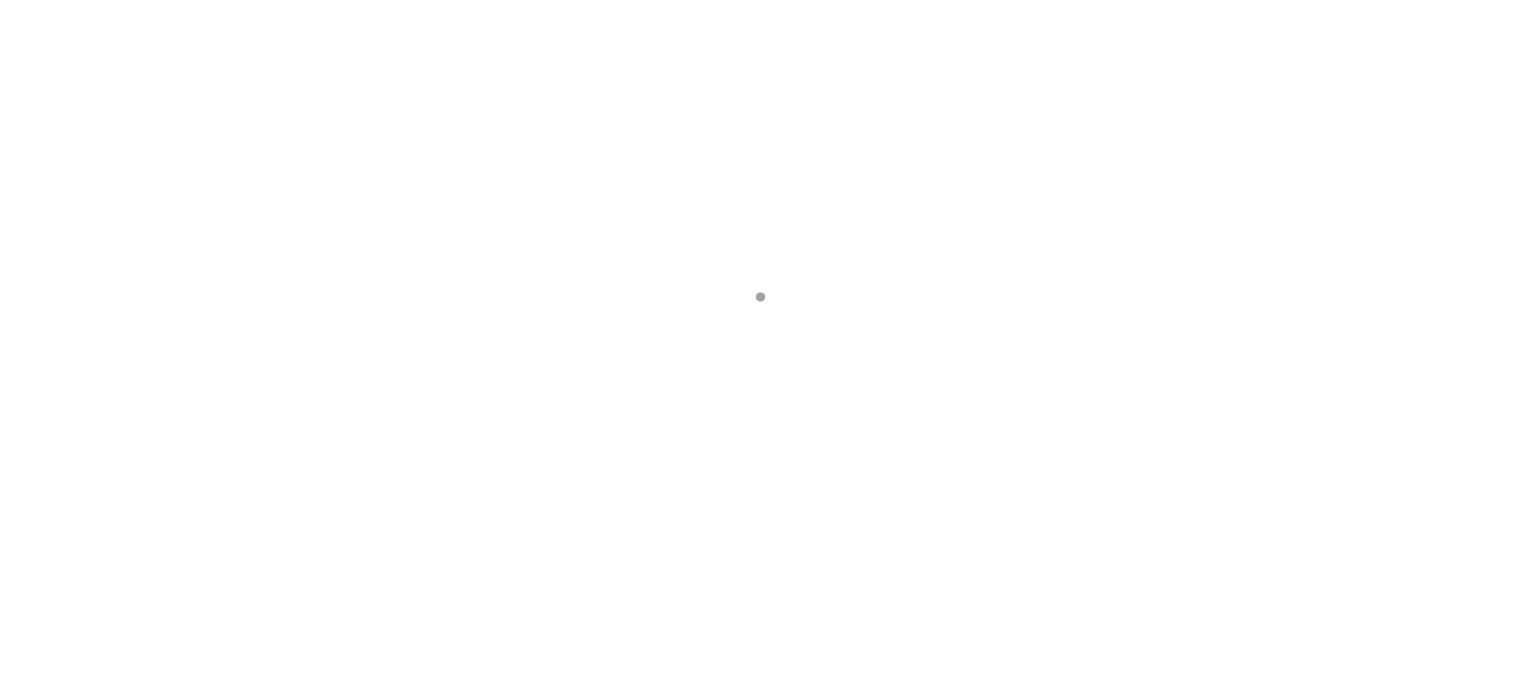 scroll, scrollTop: 0, scrollLeft: 0, axis: both 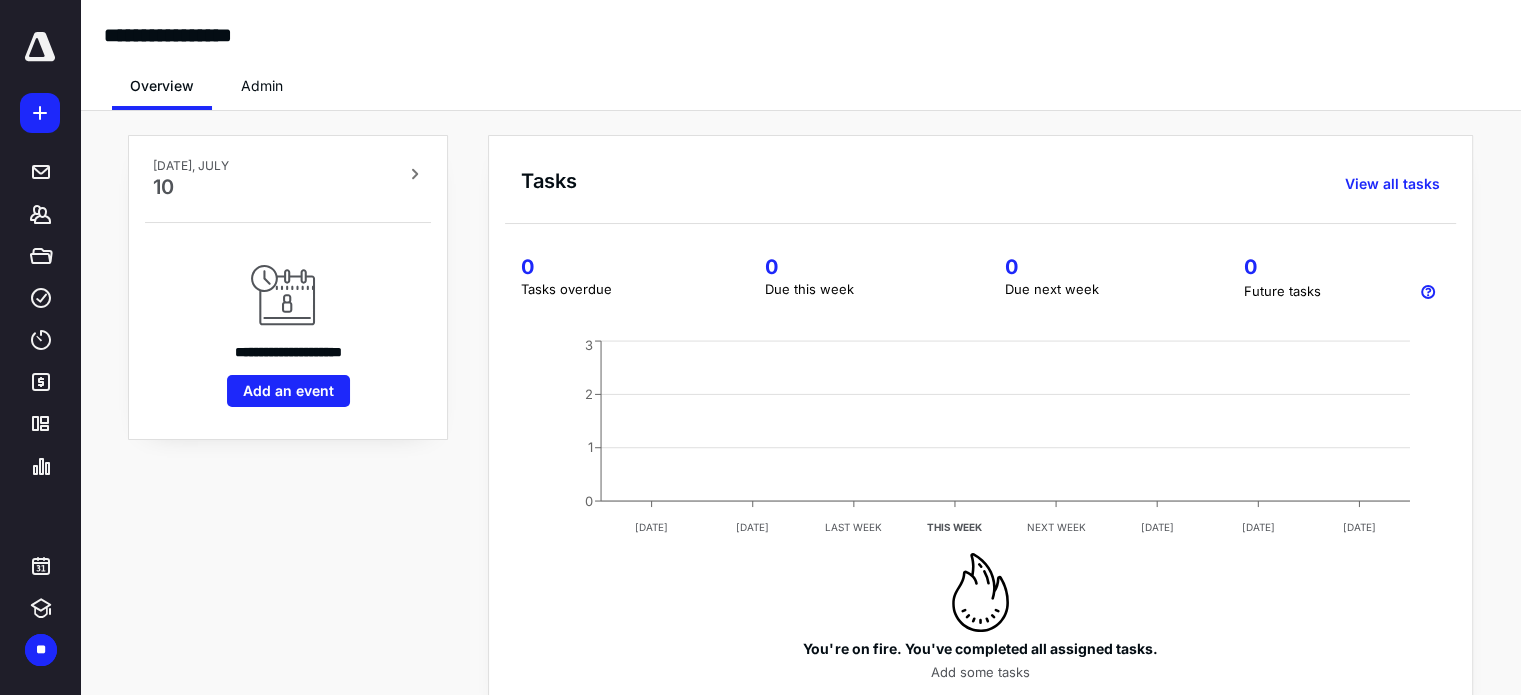 click at bounding box center [40, 47] 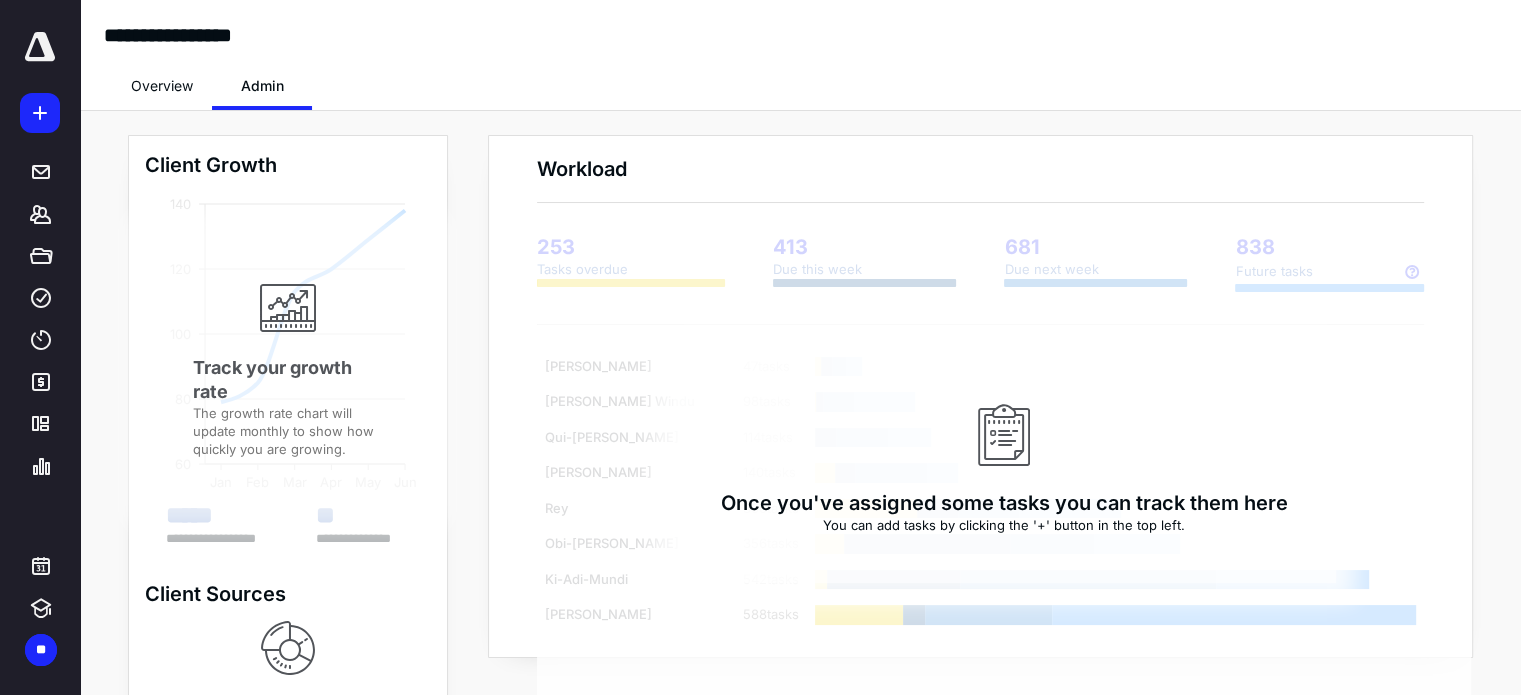click on "Overview" at bounding box center [162, 86] 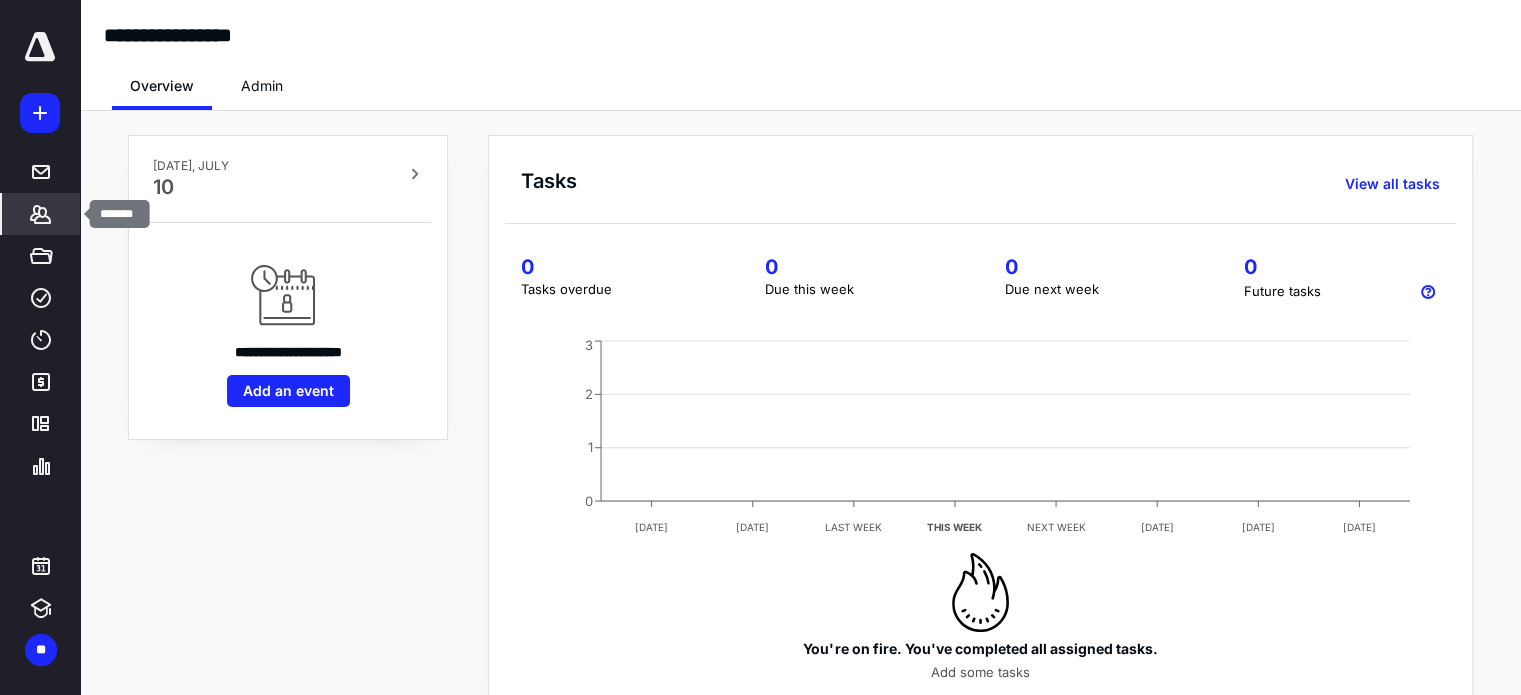 click 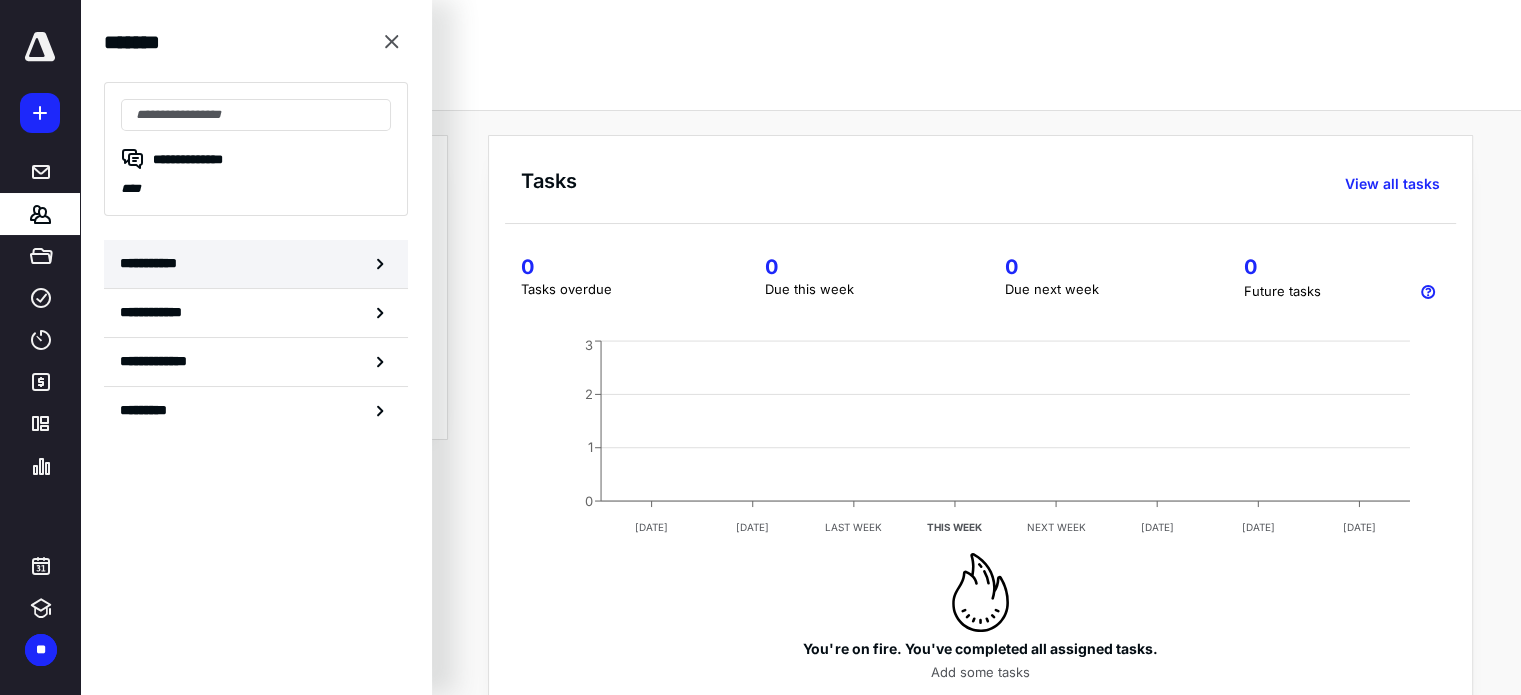 click on "**********" at bounding box center (256, 264) 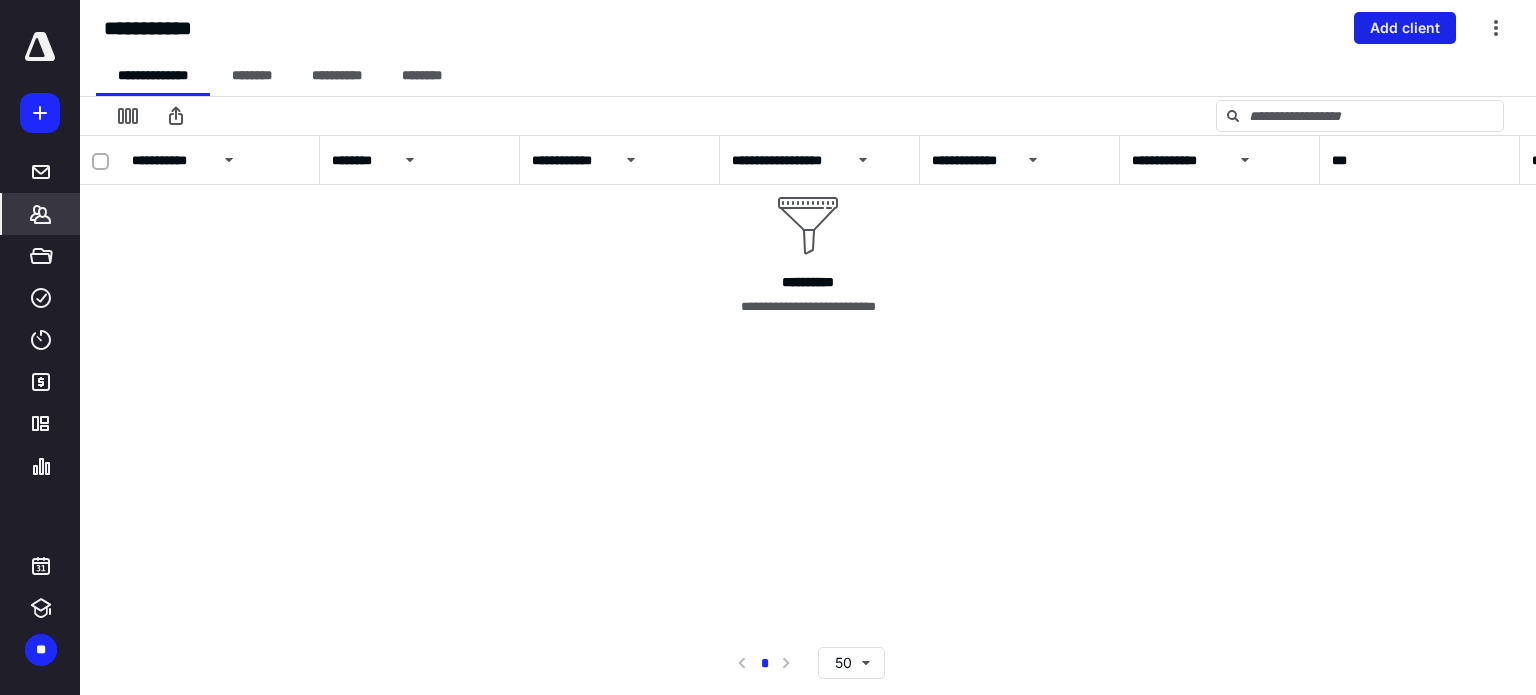 click on "Add client" at bounding box center (1405, 28) 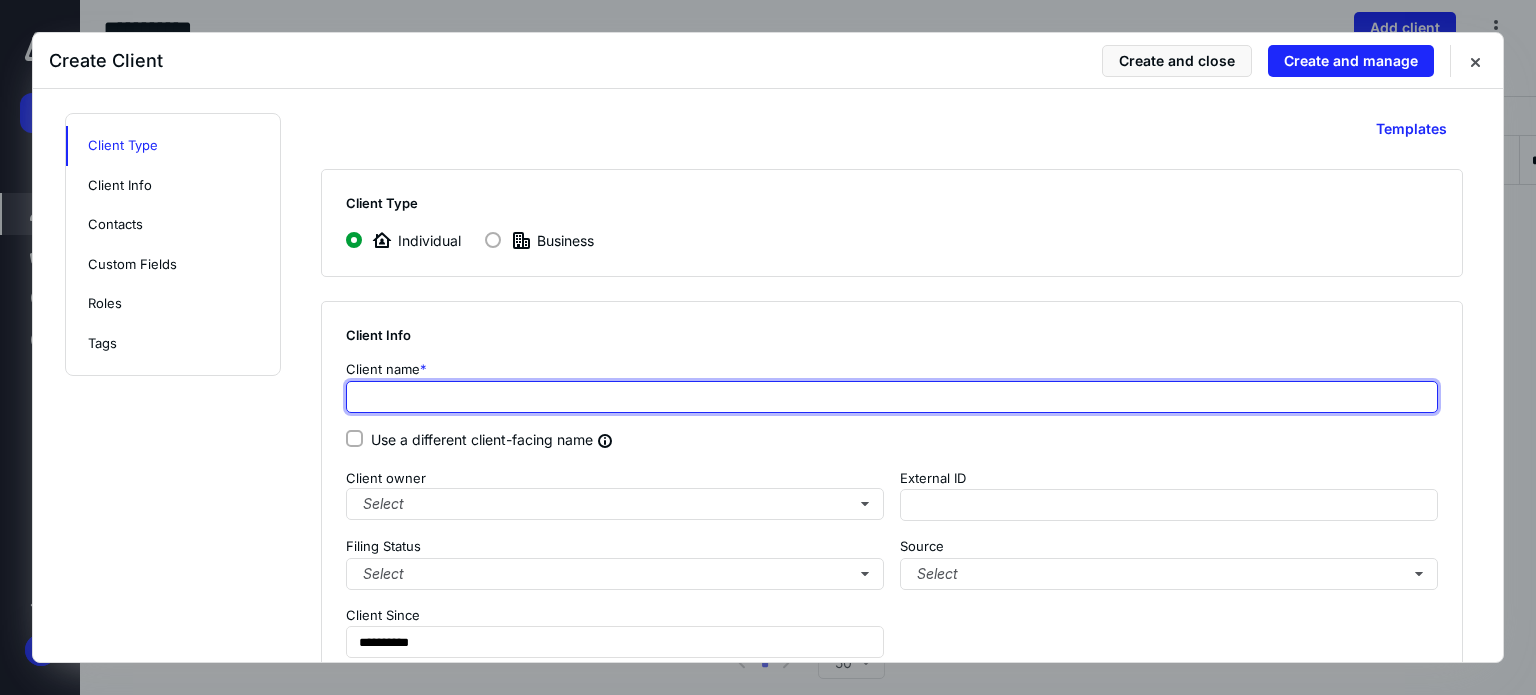 click at bounding box center (892, 397) 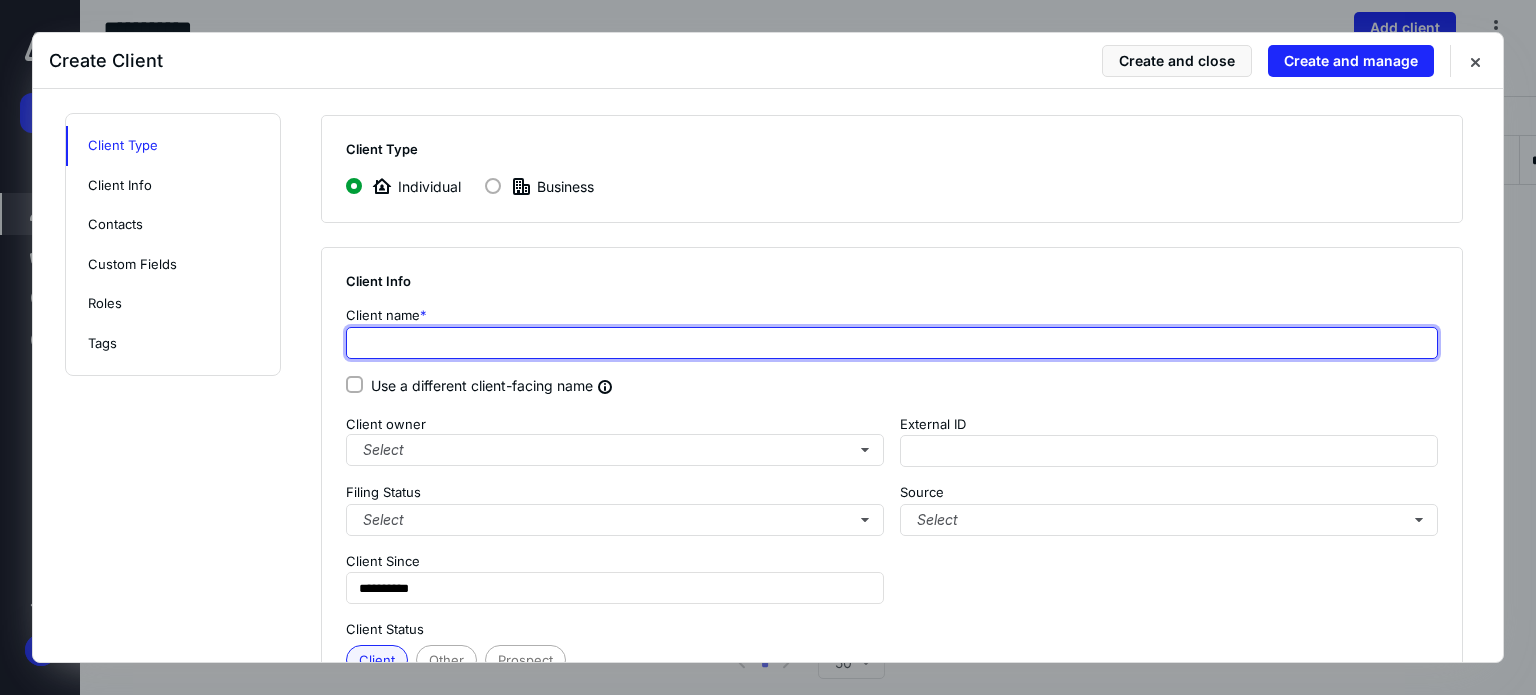 scroll, scrollTop: 100, scrollLeft: 0, axis: vertical 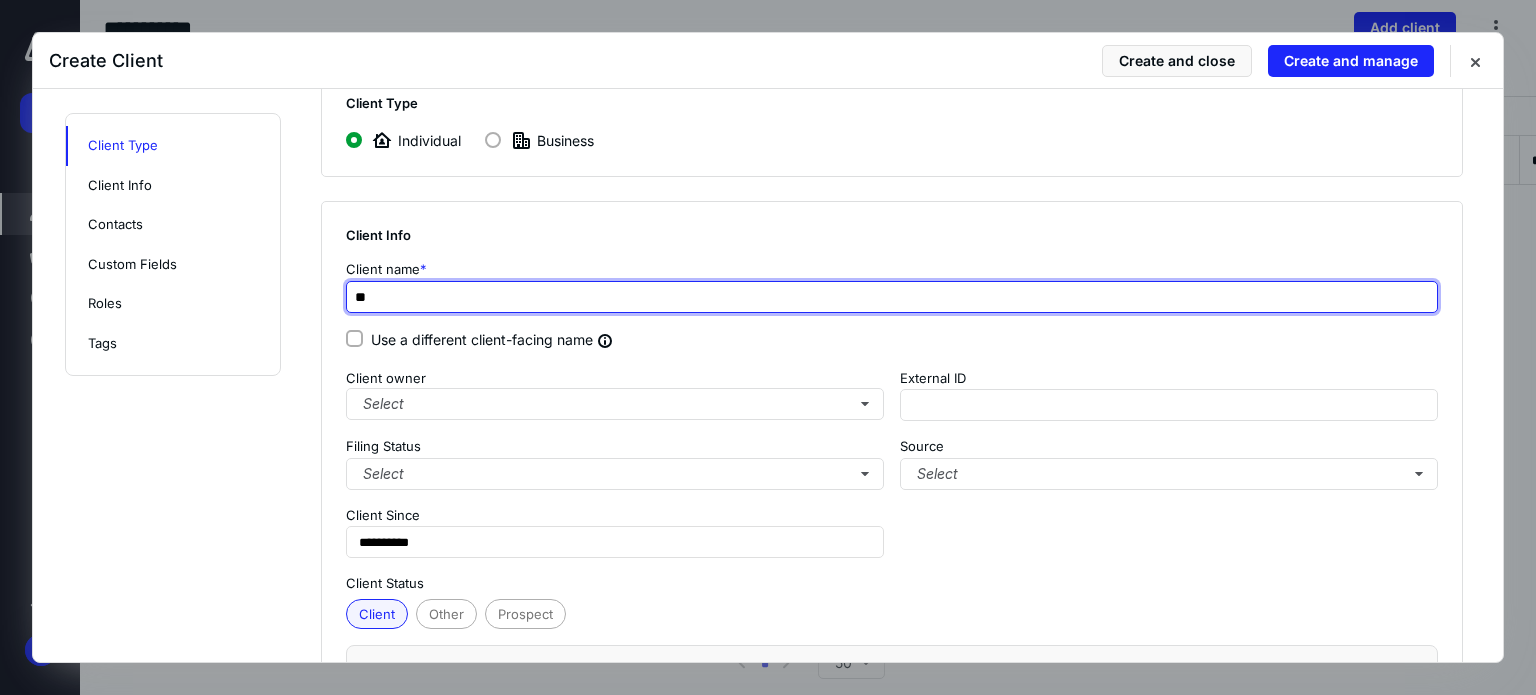 type on "*" 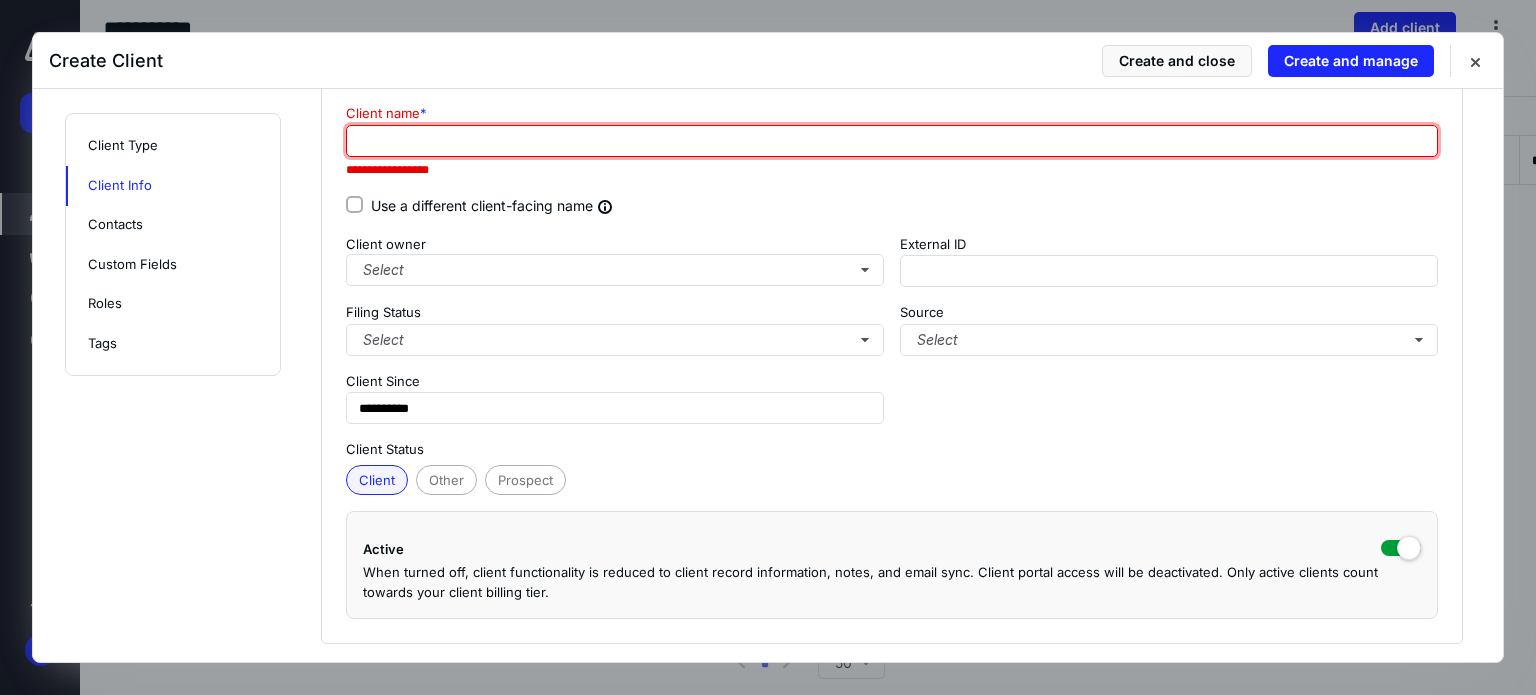 scroll, scrollTop: 200, scrollLeft: 0, axis: vertical 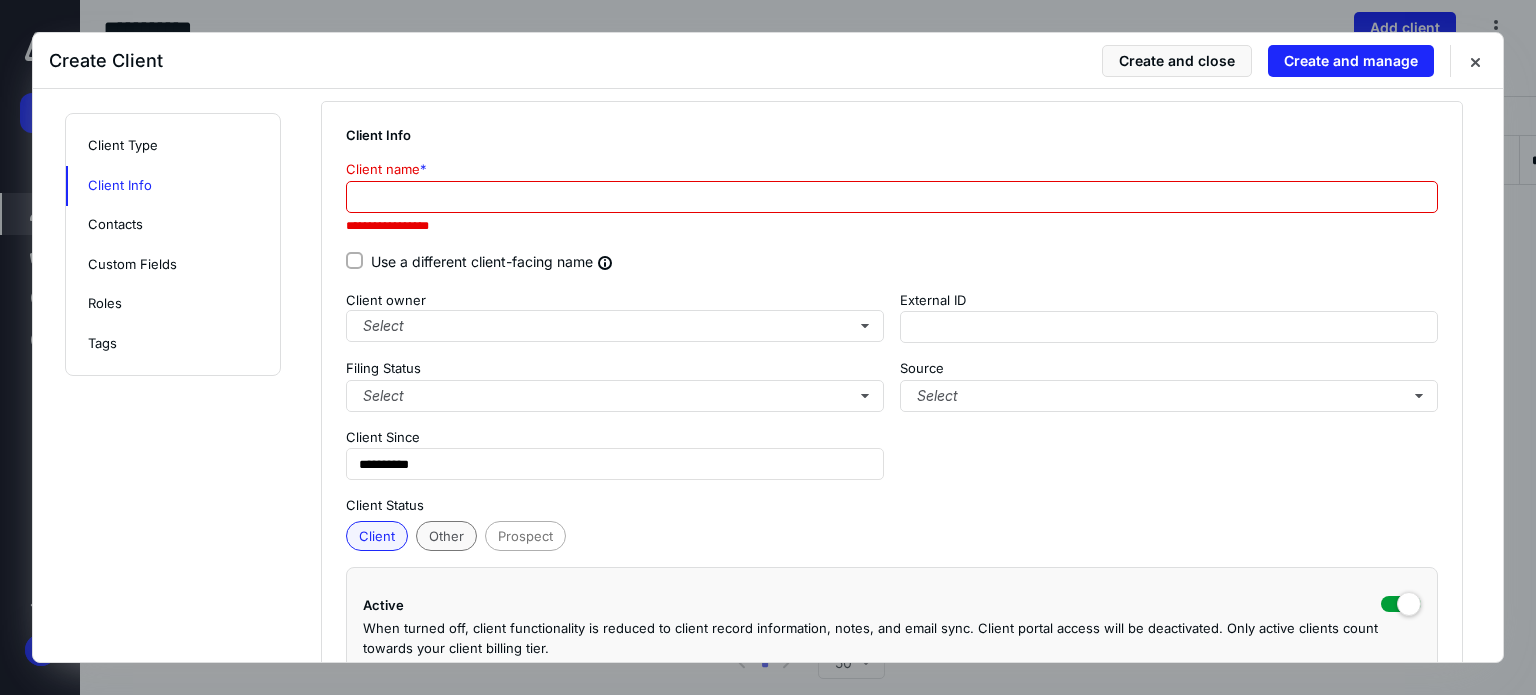 click on "Other" at bounding box center (446, 536) 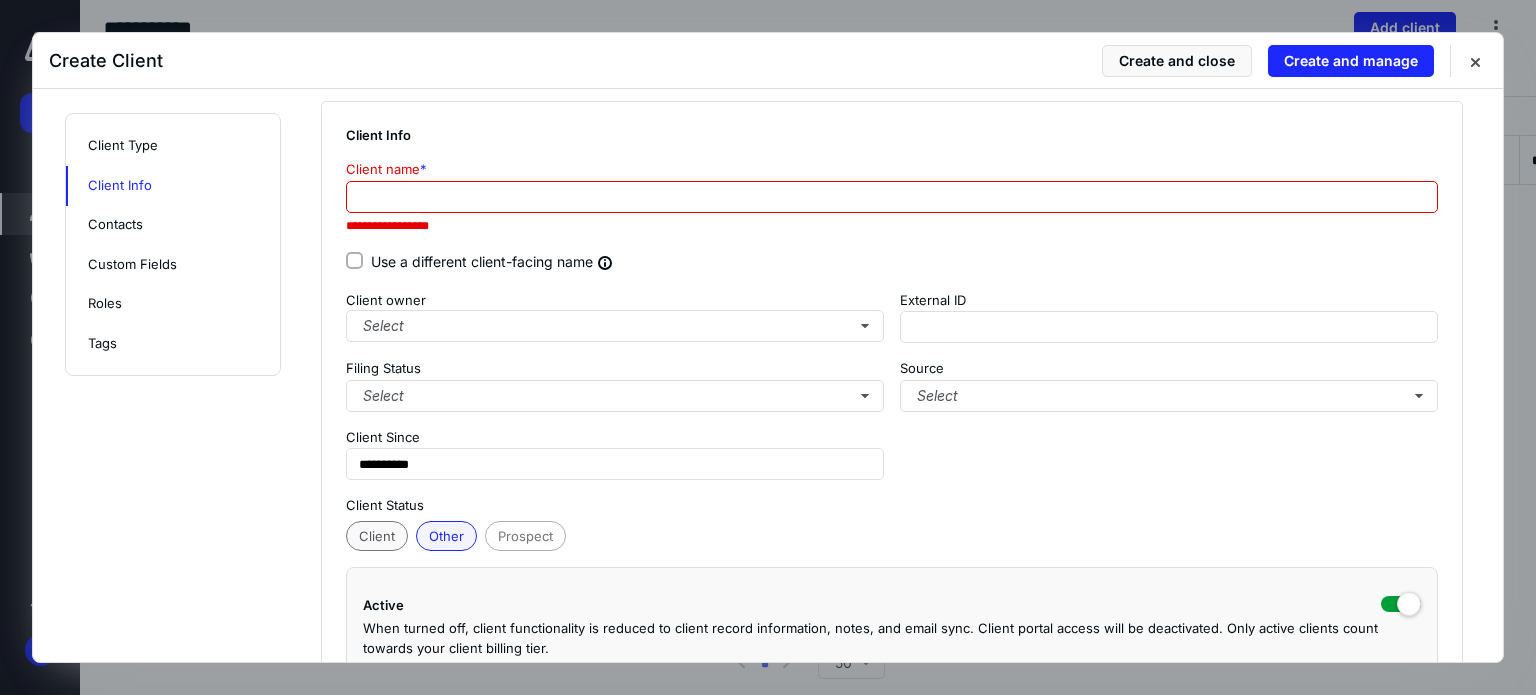click on "Client" at bounding box center (377, 536) 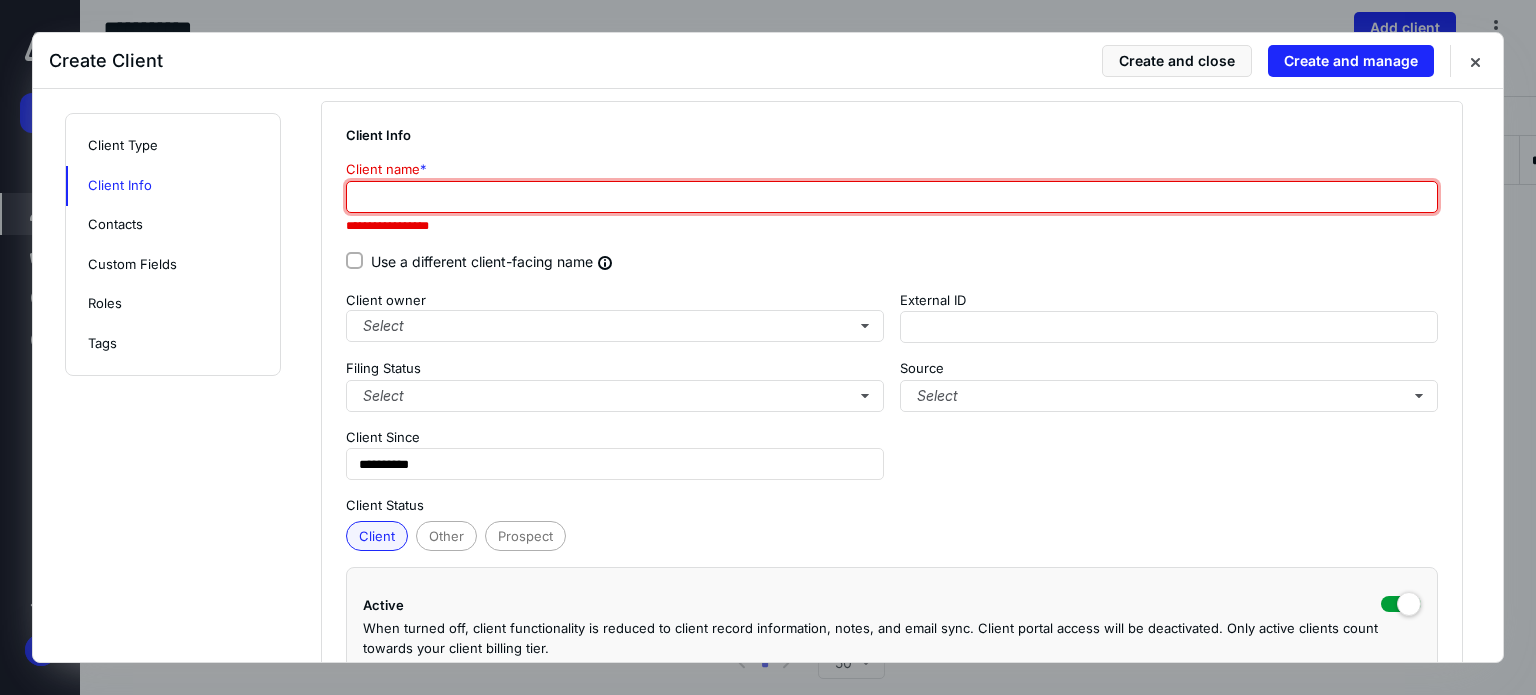 click at bounding box center (892, 197) 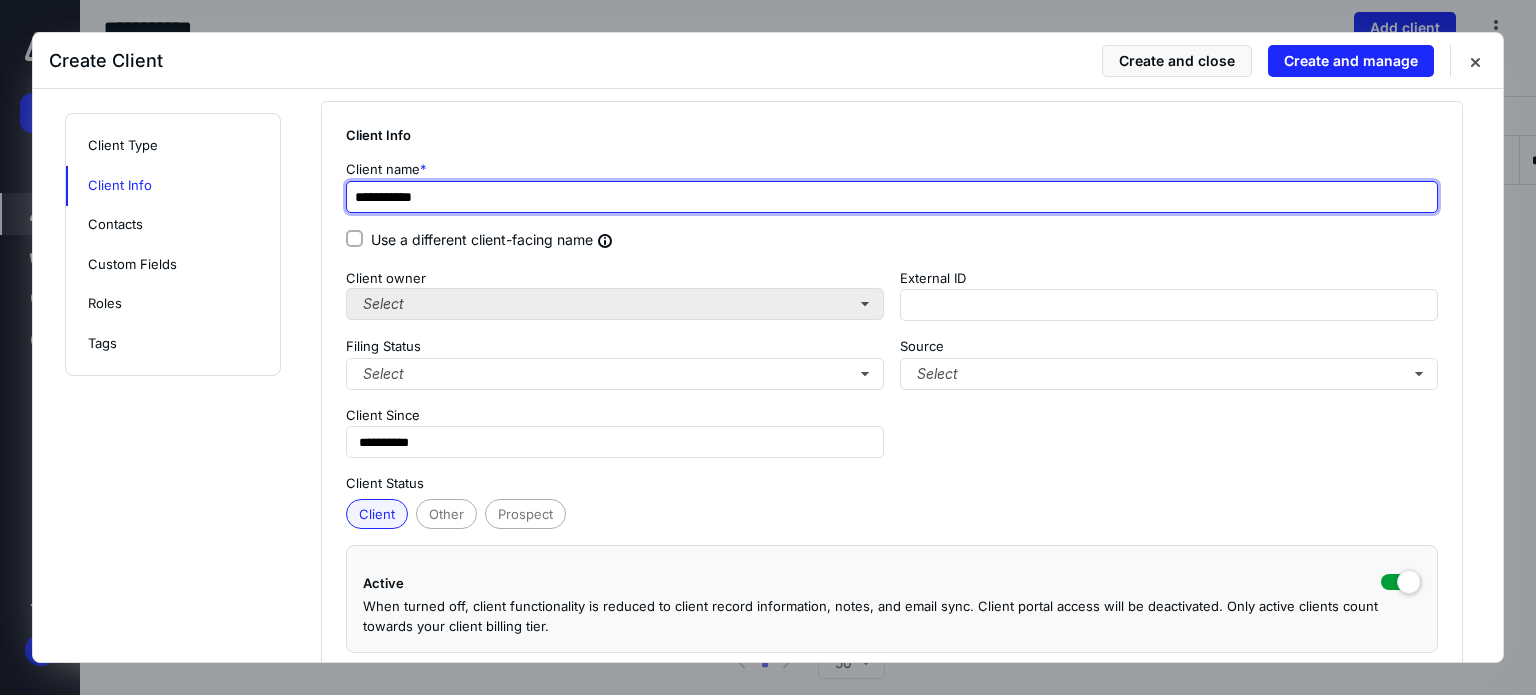 type on "**********" 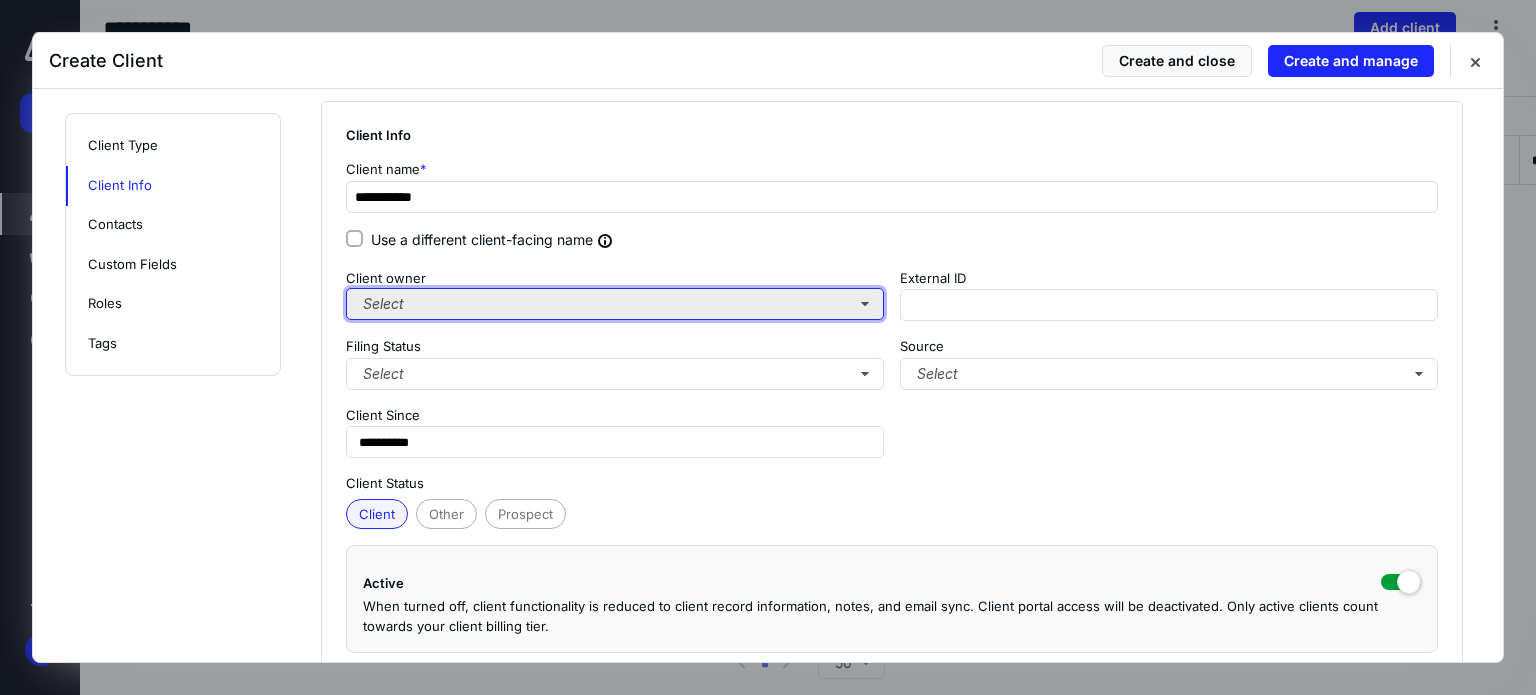 click on "Select" at bounding box center [615, 304] 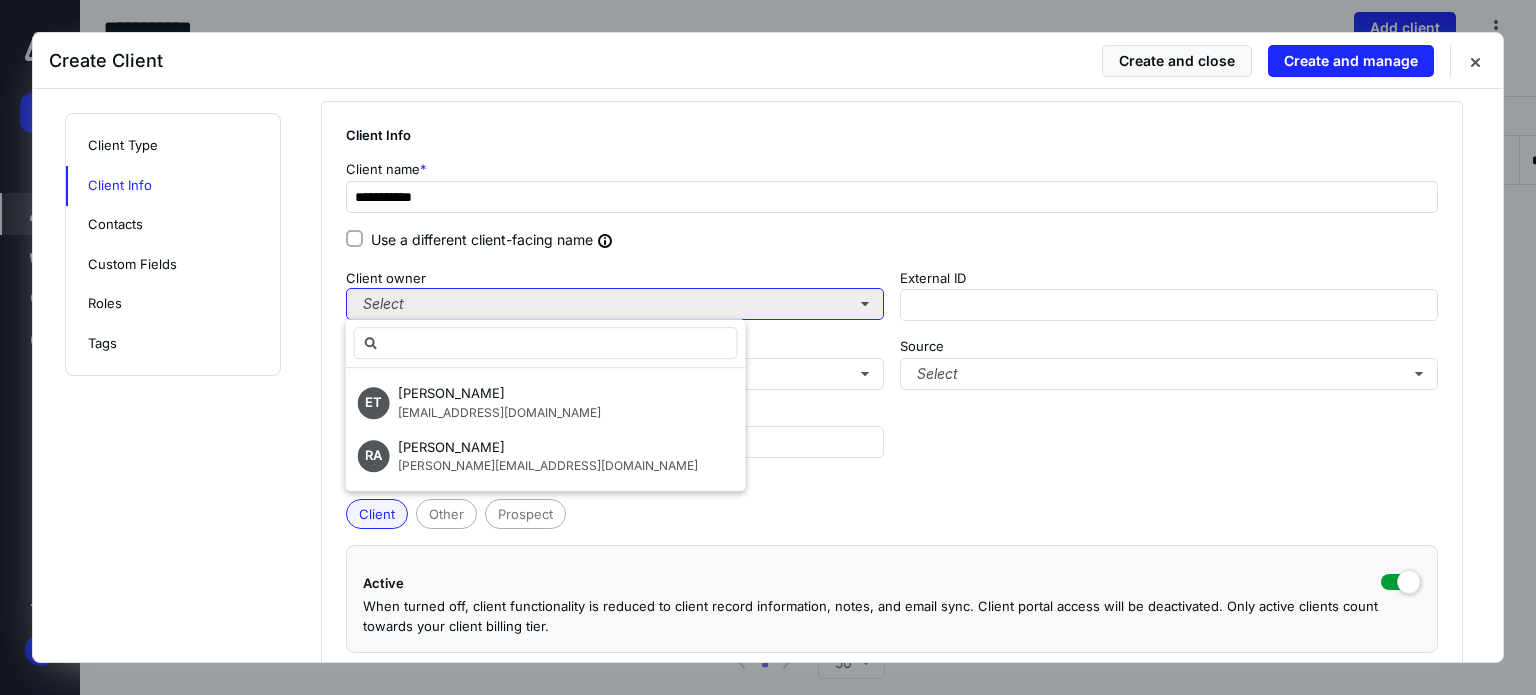 click on "Select" at bounding box center [615, 304] 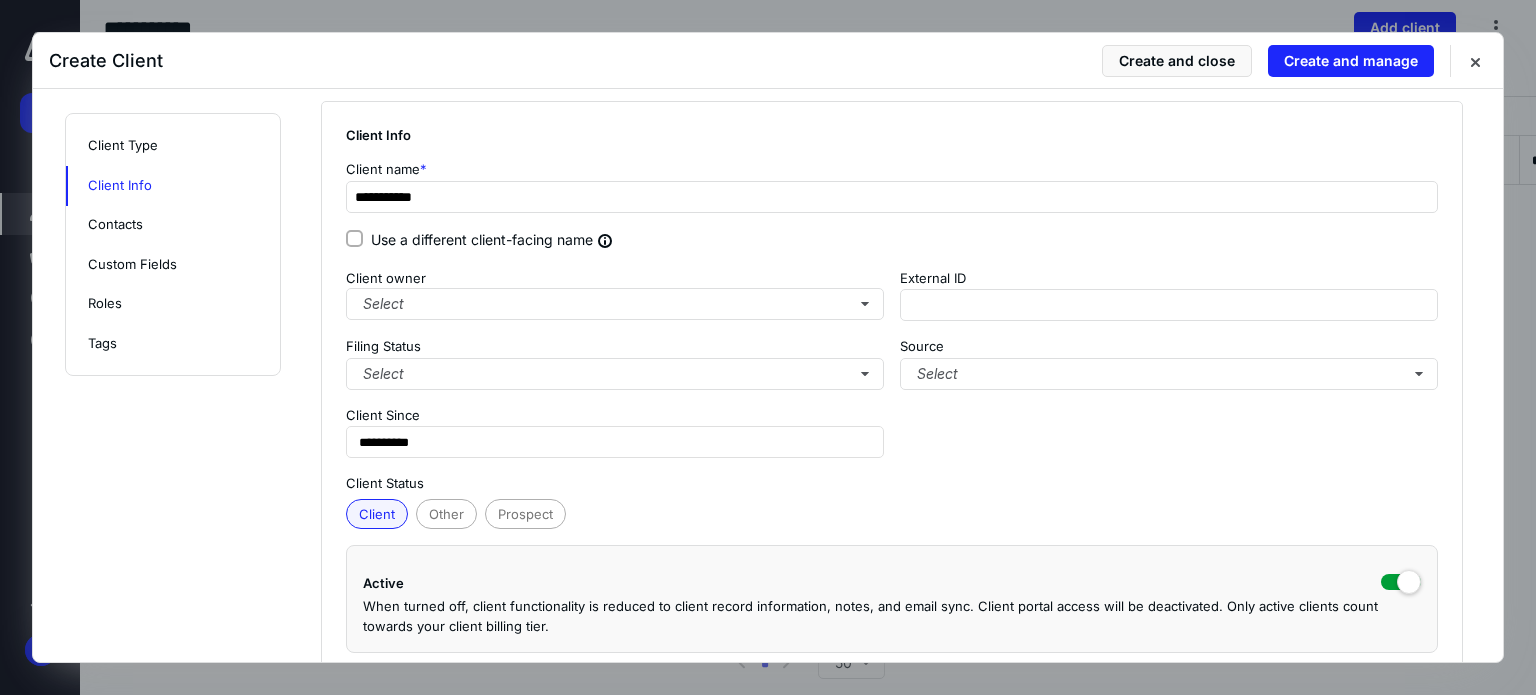click on "Filing Status" at bounding box center [615, 347] 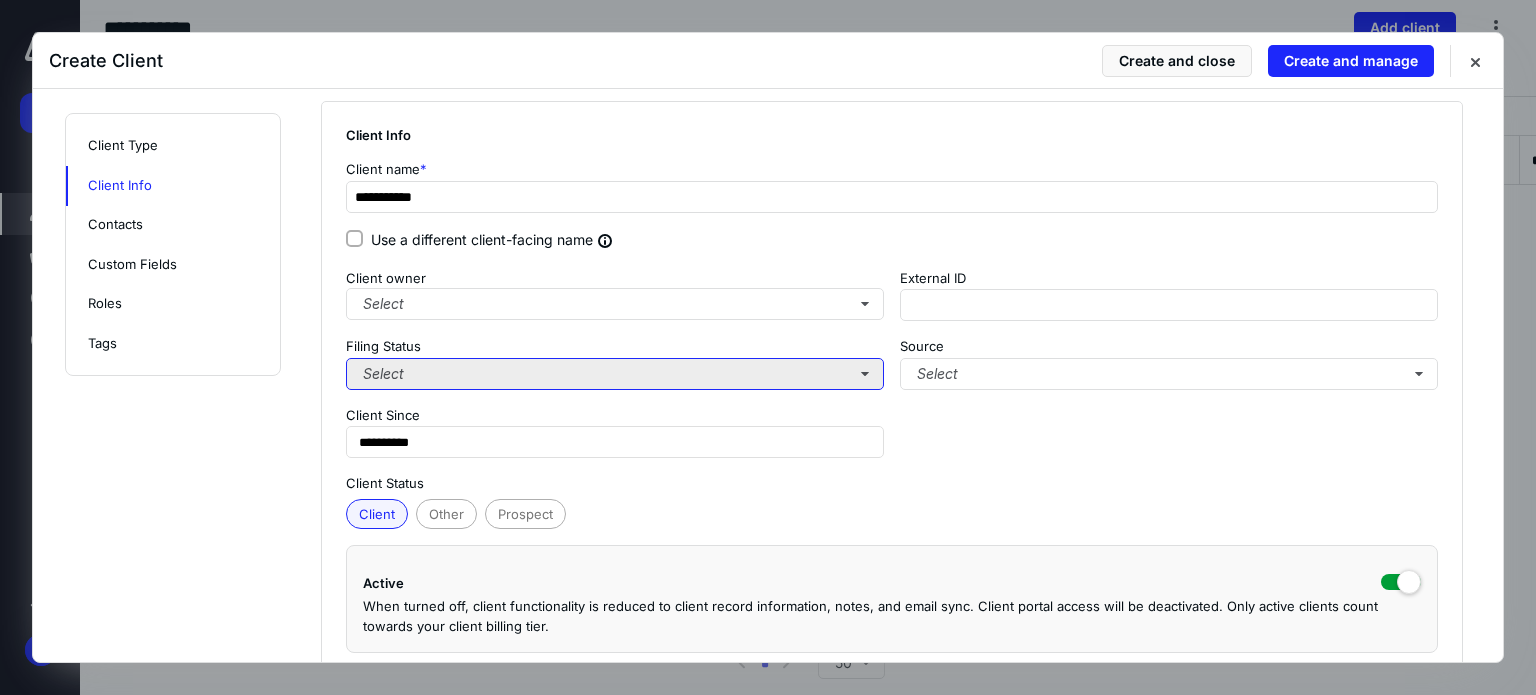 click on "Select" at bounding box center [615, 374] 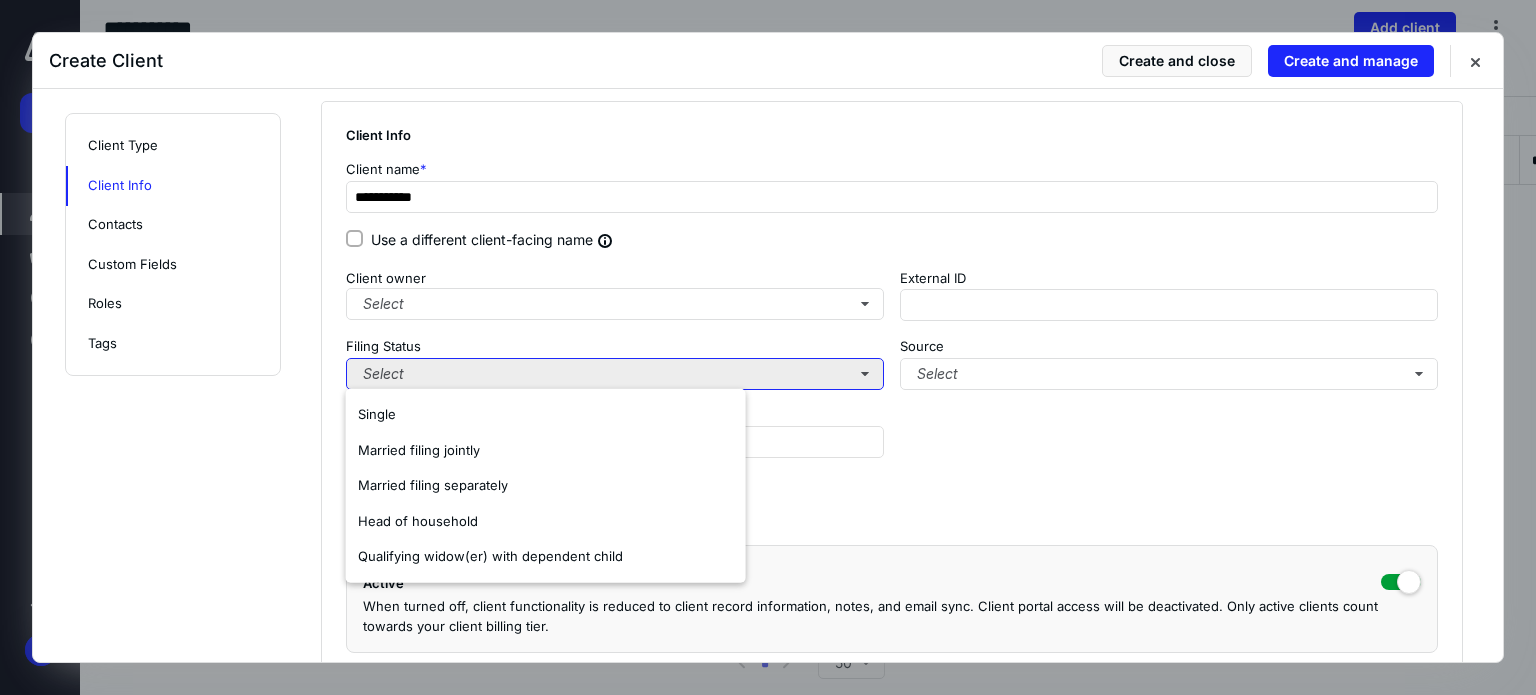 click on "Select" at bounding box center (615, 374) 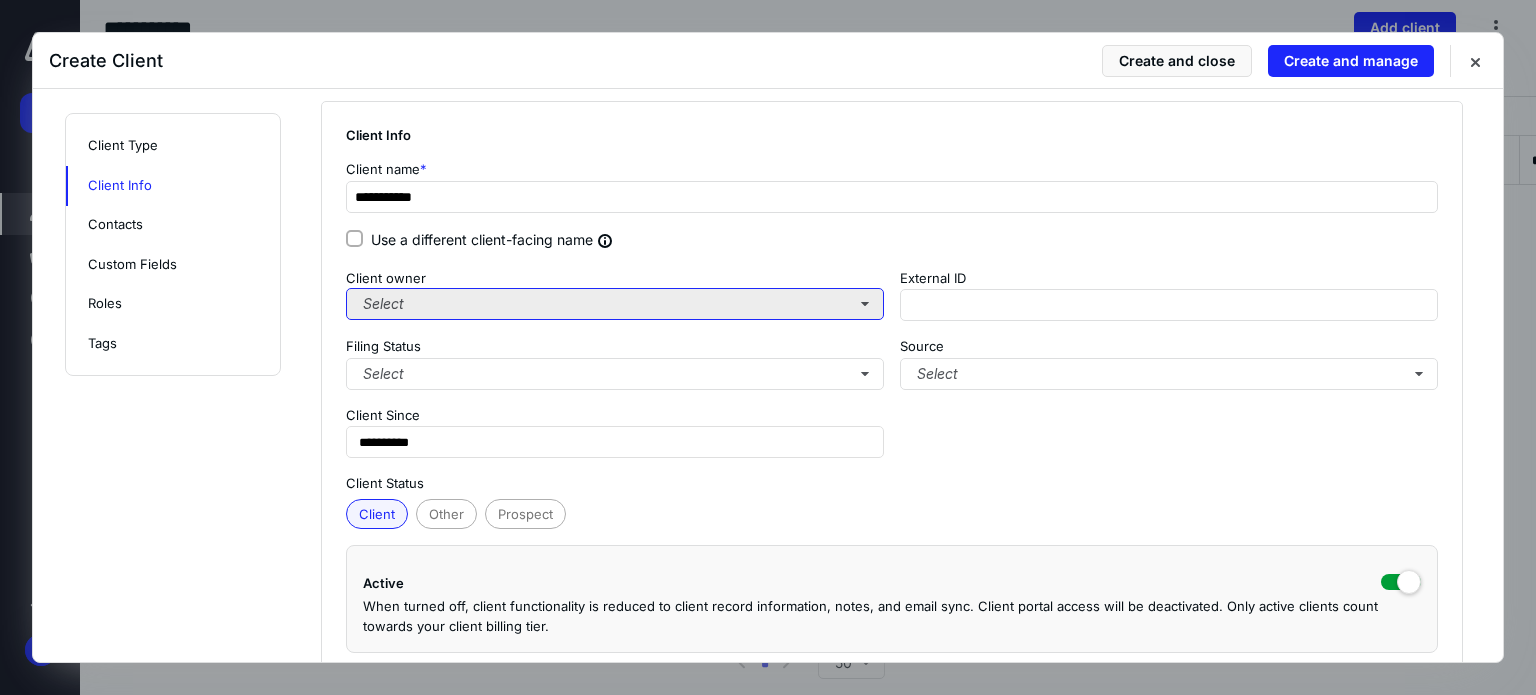 click on "Select" at bounding box center [615, 304] 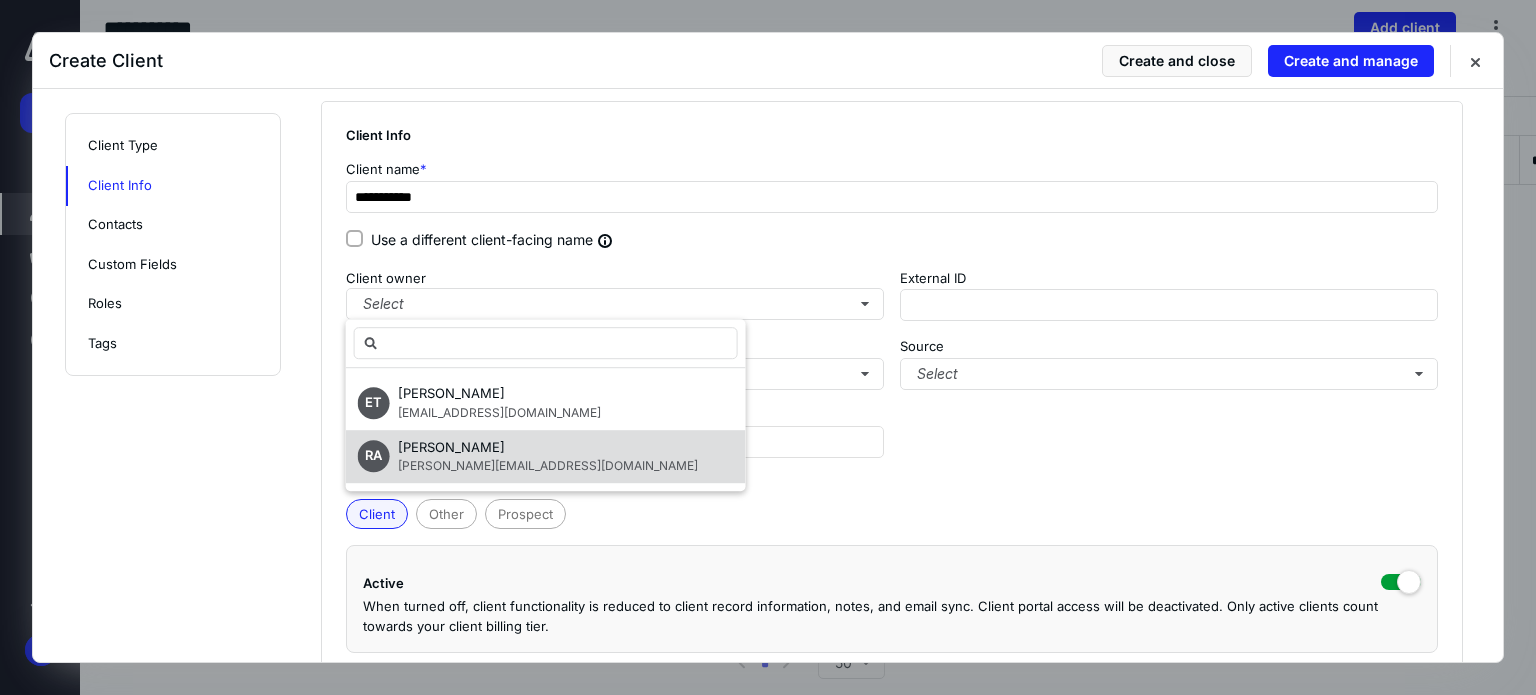 click on "[PERSON_NAME]" at bounding box center (548, 448) 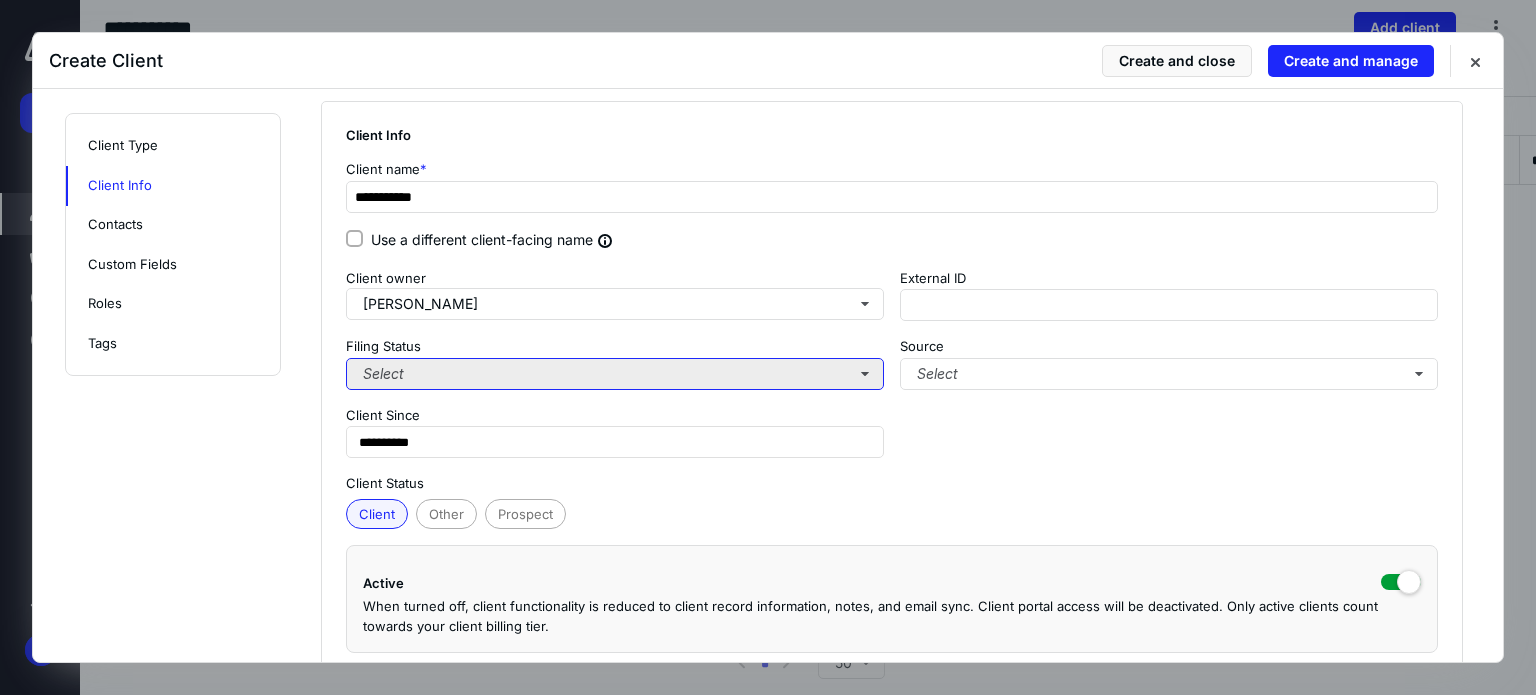 click on "Select" at bounding box center [615, 374] 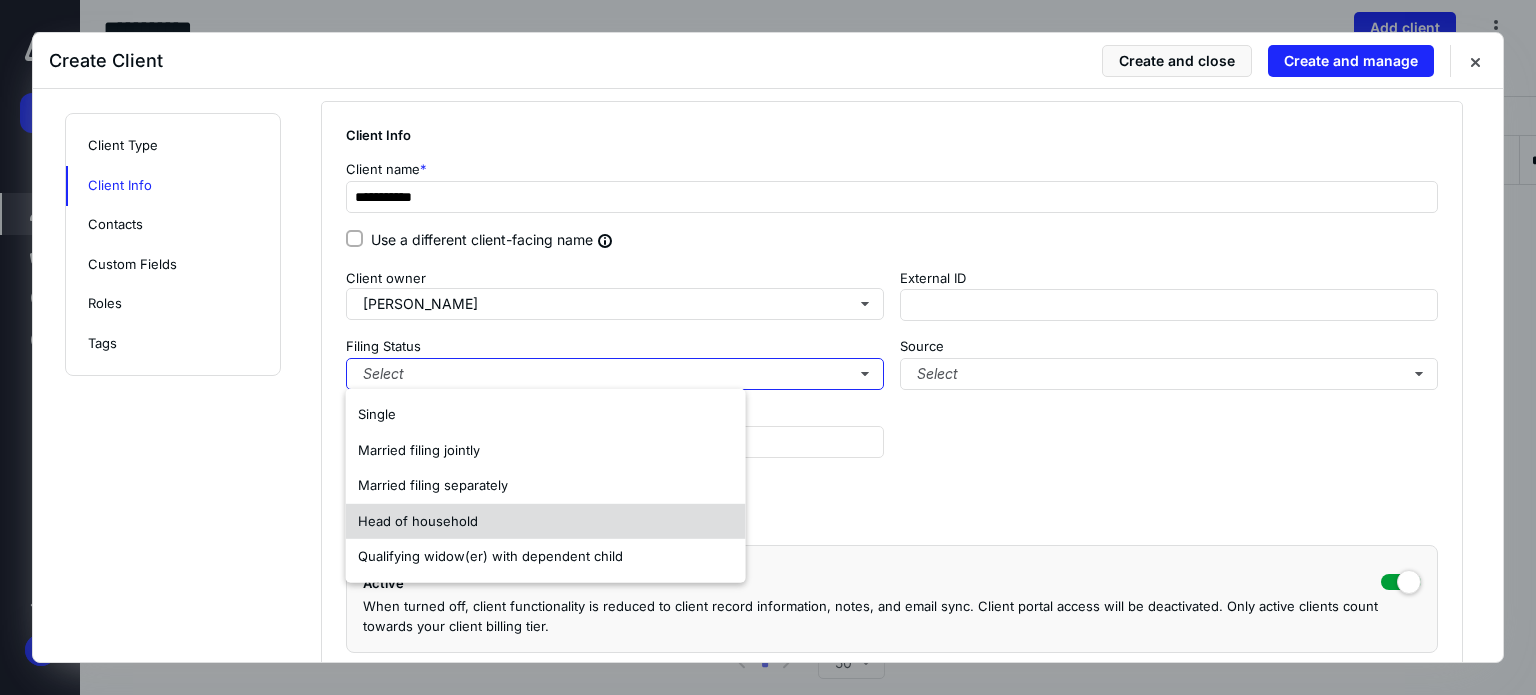 click on "Head of household" at bounding box center [418, 520] 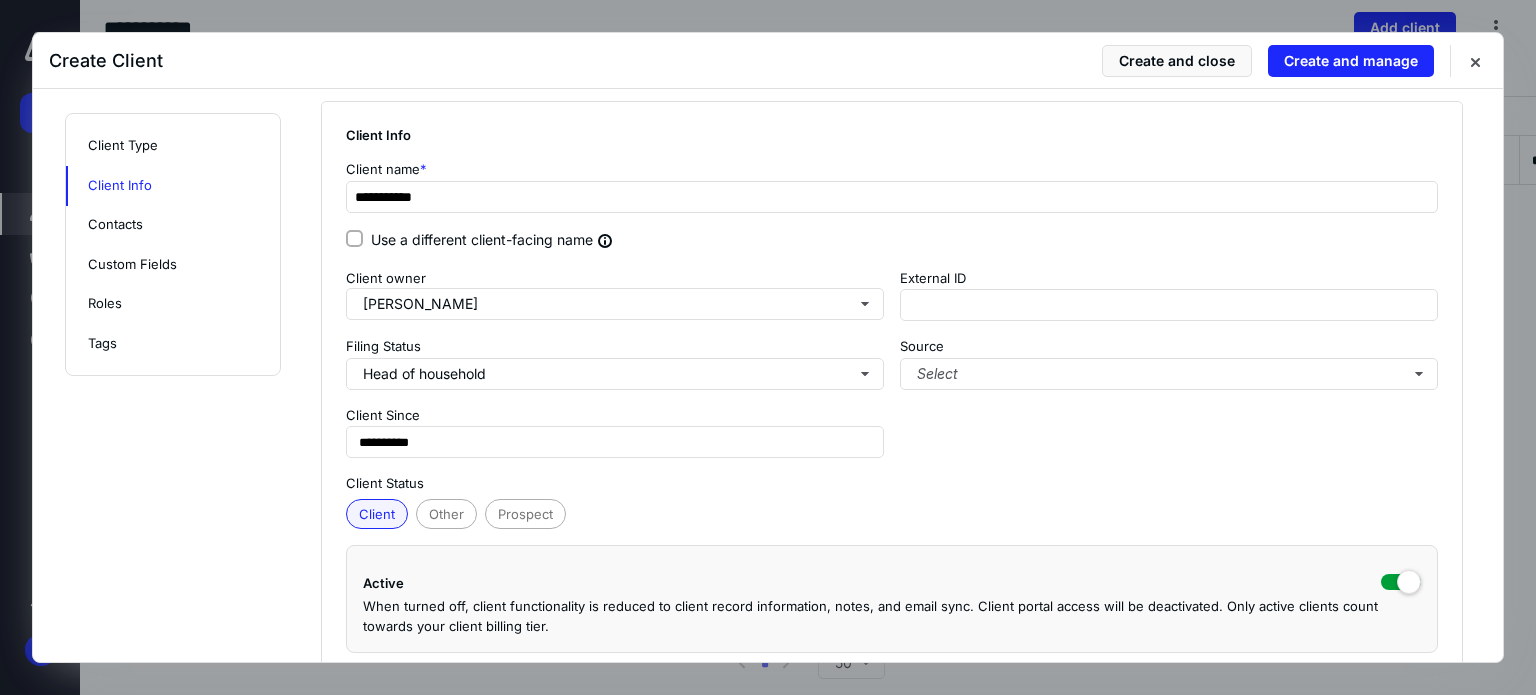 click on "Source" at bounding box center (1169, 347) 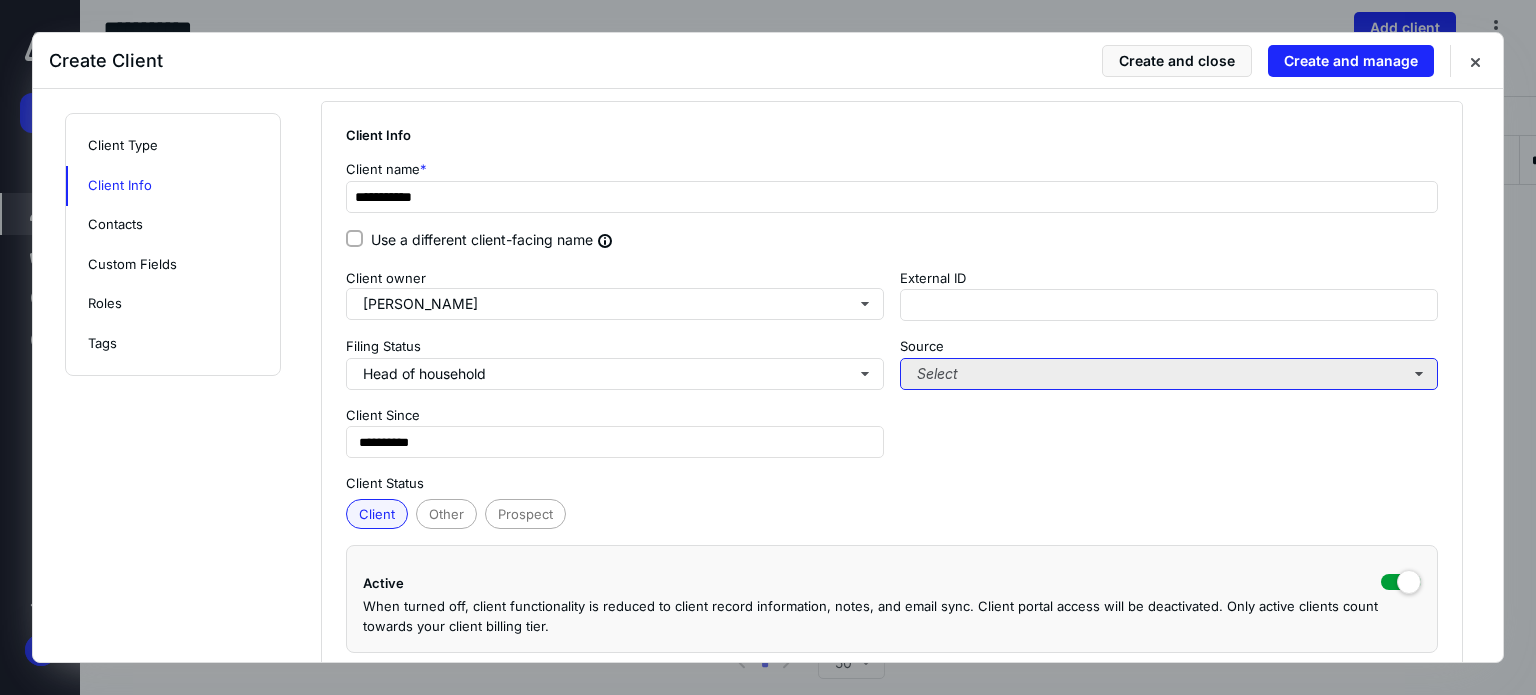 click on "Select" at bounding box center (1169, 374) 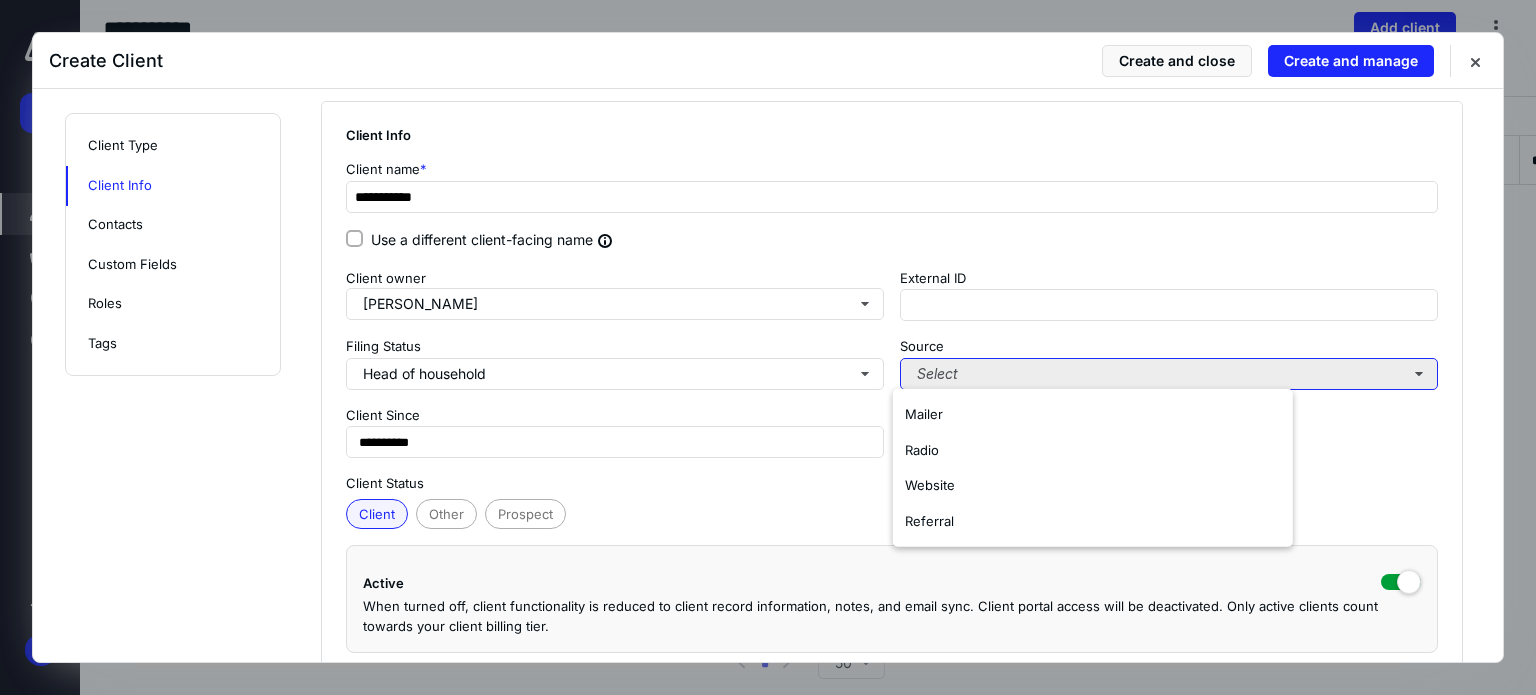 click on "Select" at bounding box center [1169, 374] 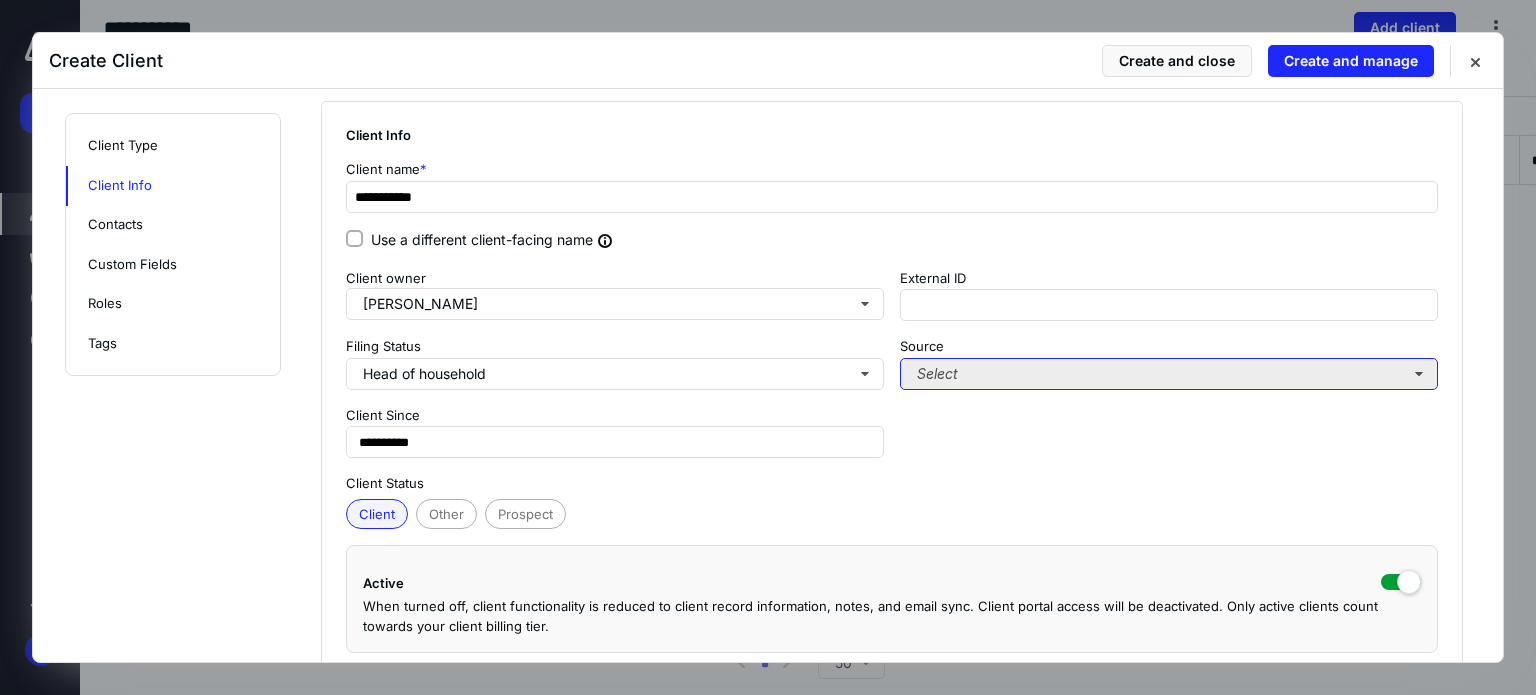 click on "Select" at bounding box center [1169, 374] 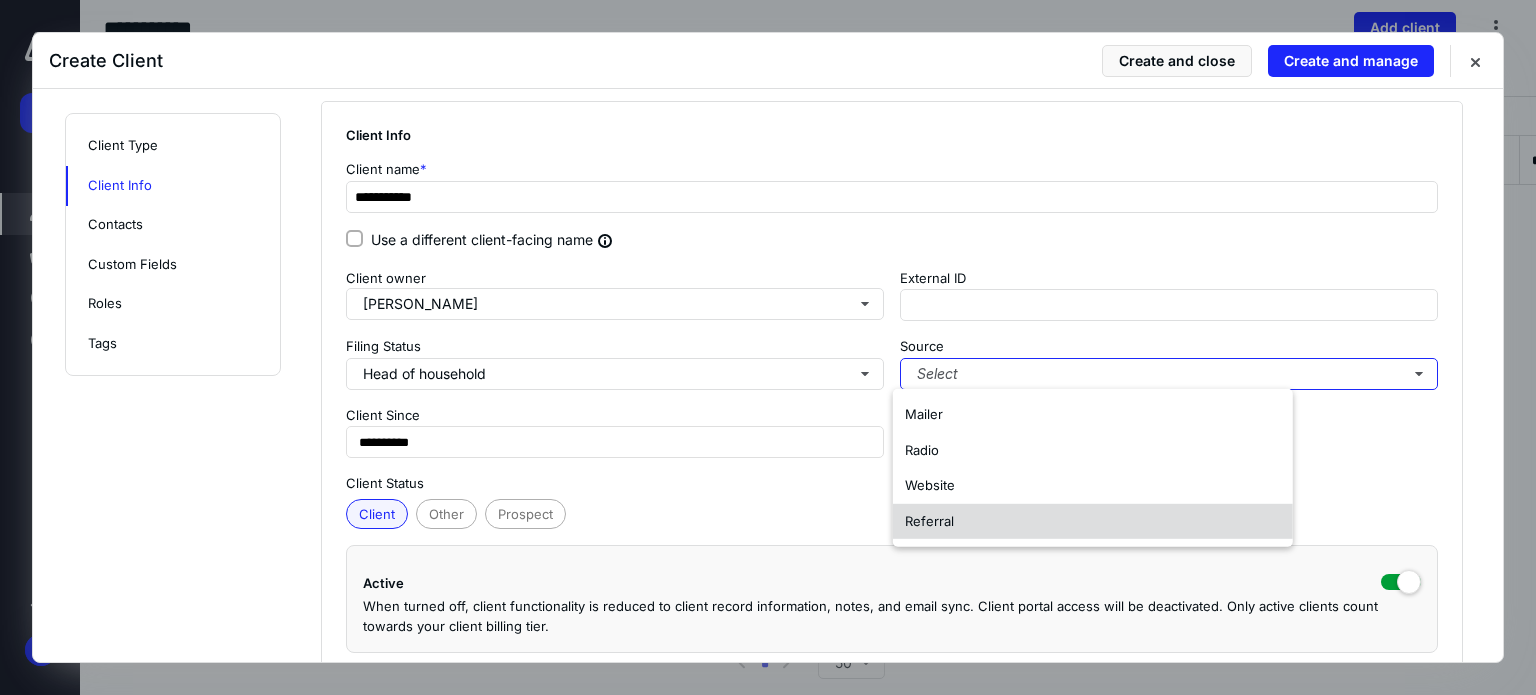 click on "Referral" at bounding box center [1093, 521] 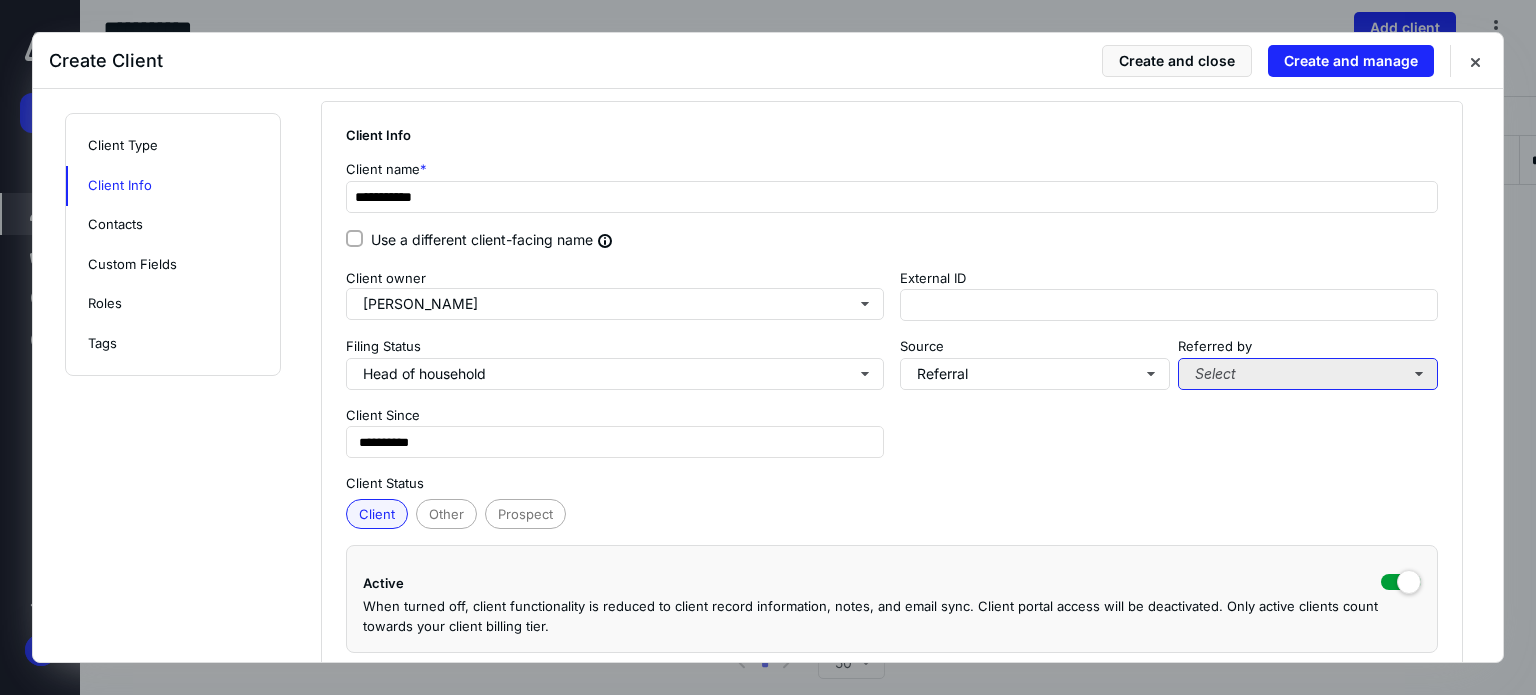 click on "Select" at bounding box center (1308, 374) 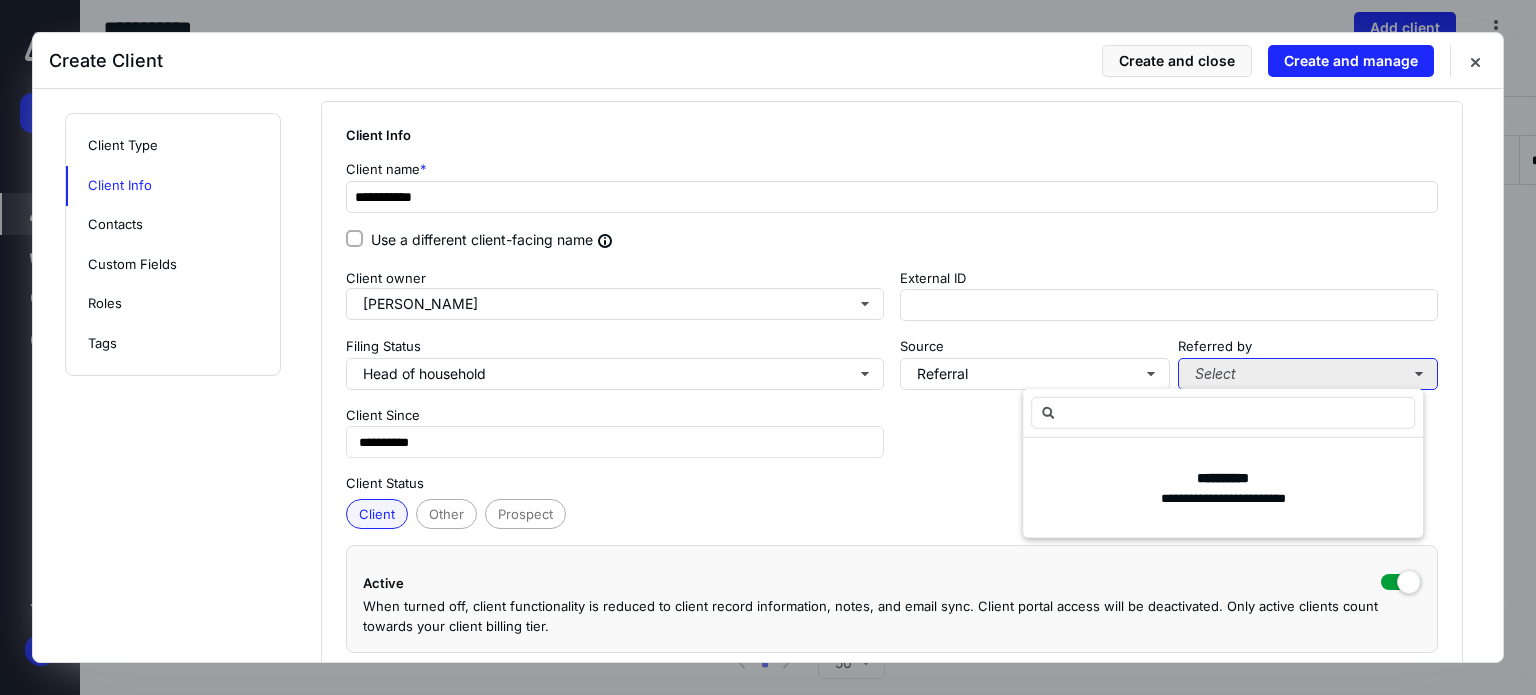 click on "Select" at bounding box center [1308, 374] 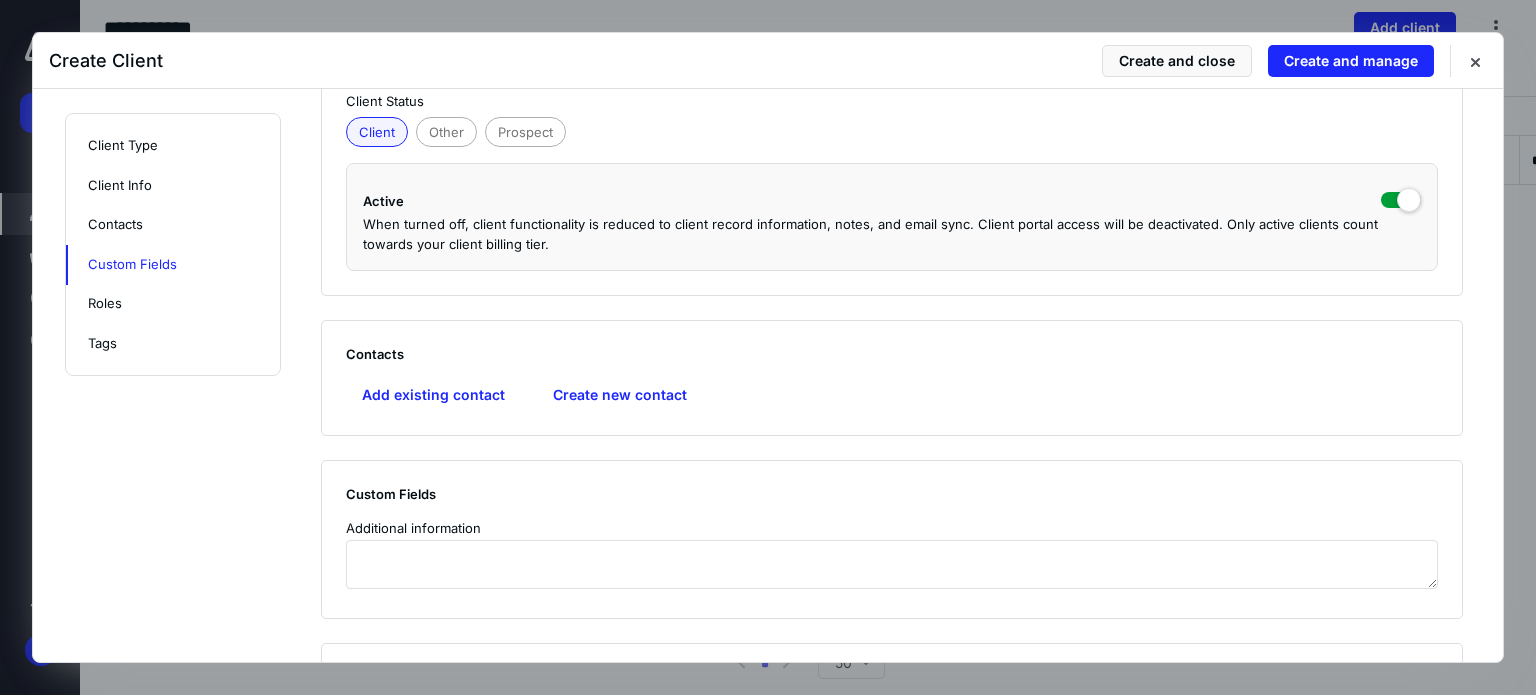 scroll, scrollTop: 564, scrollLeft: 0, axis: vertical 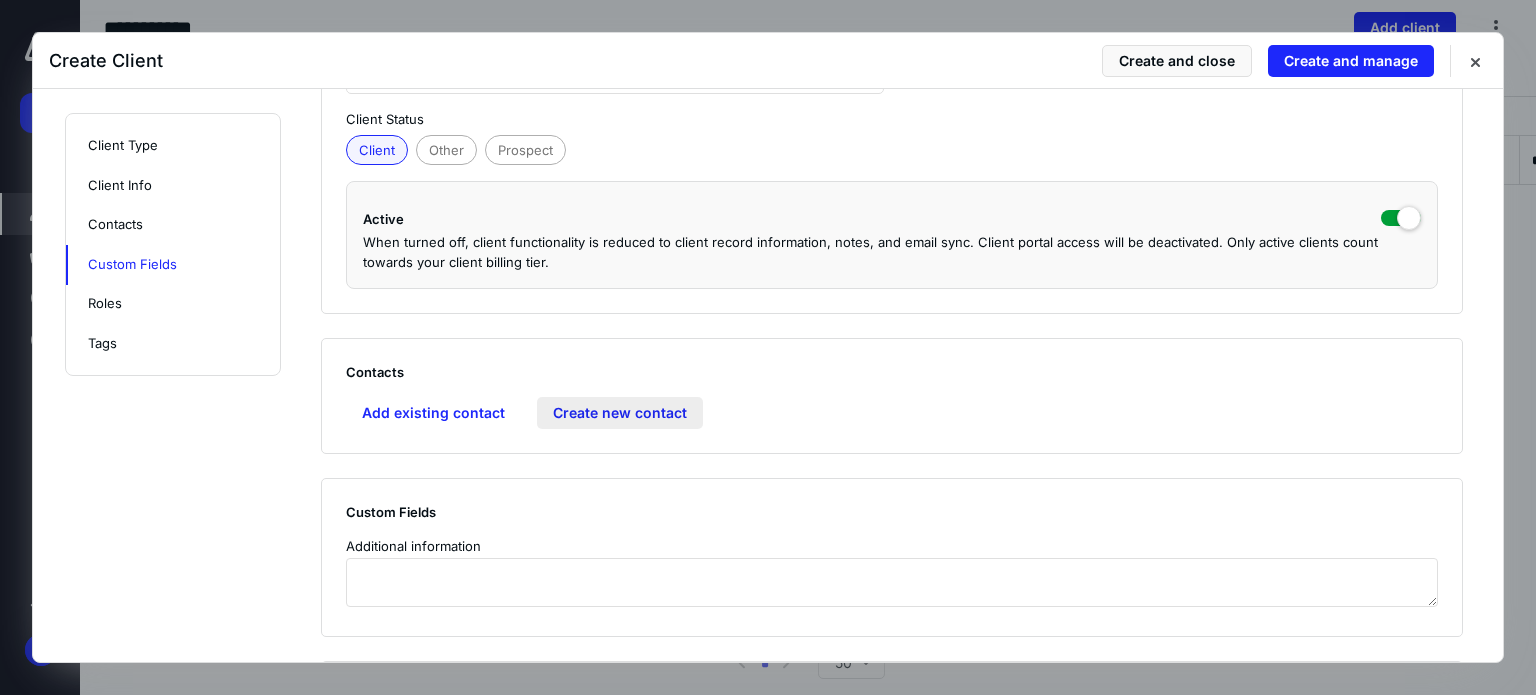 click on "Create new contact" at bounding box center (620, 413) 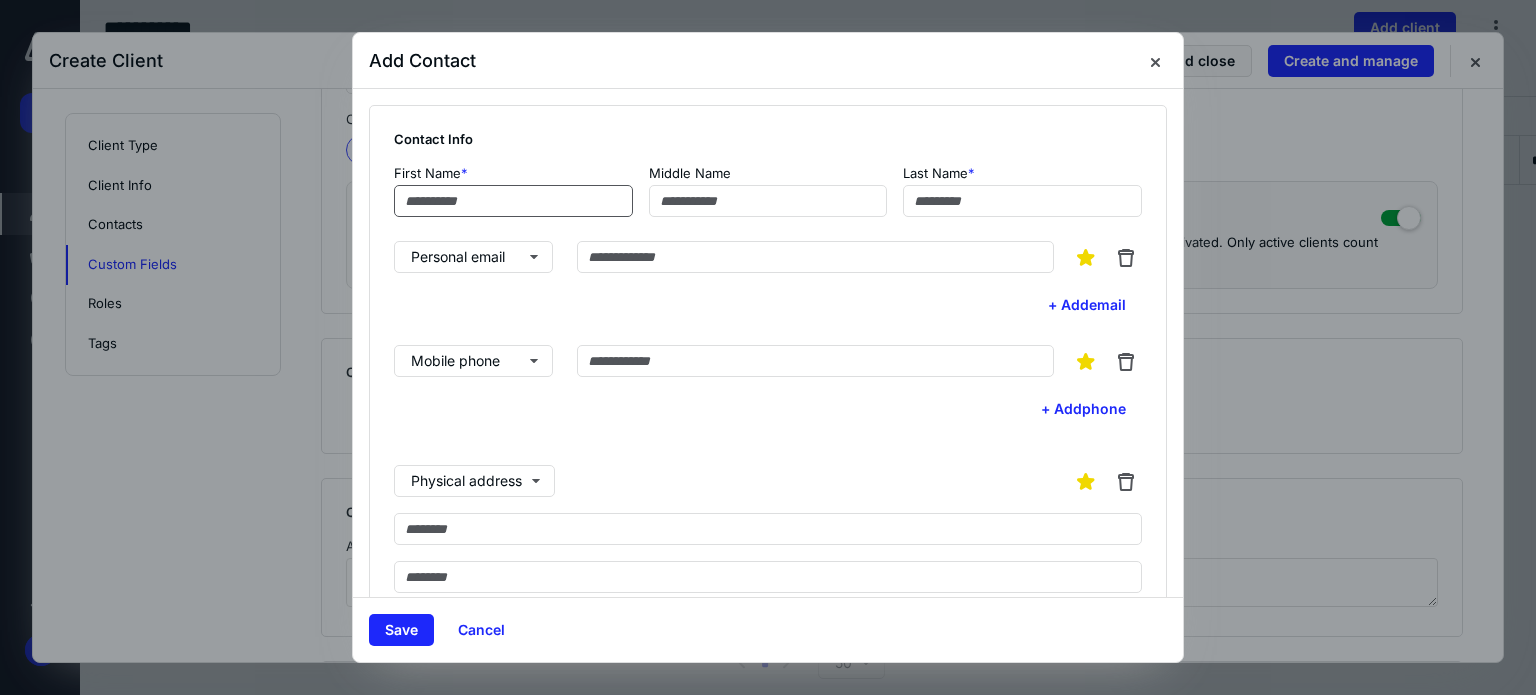click at bounding box center [513, 201] 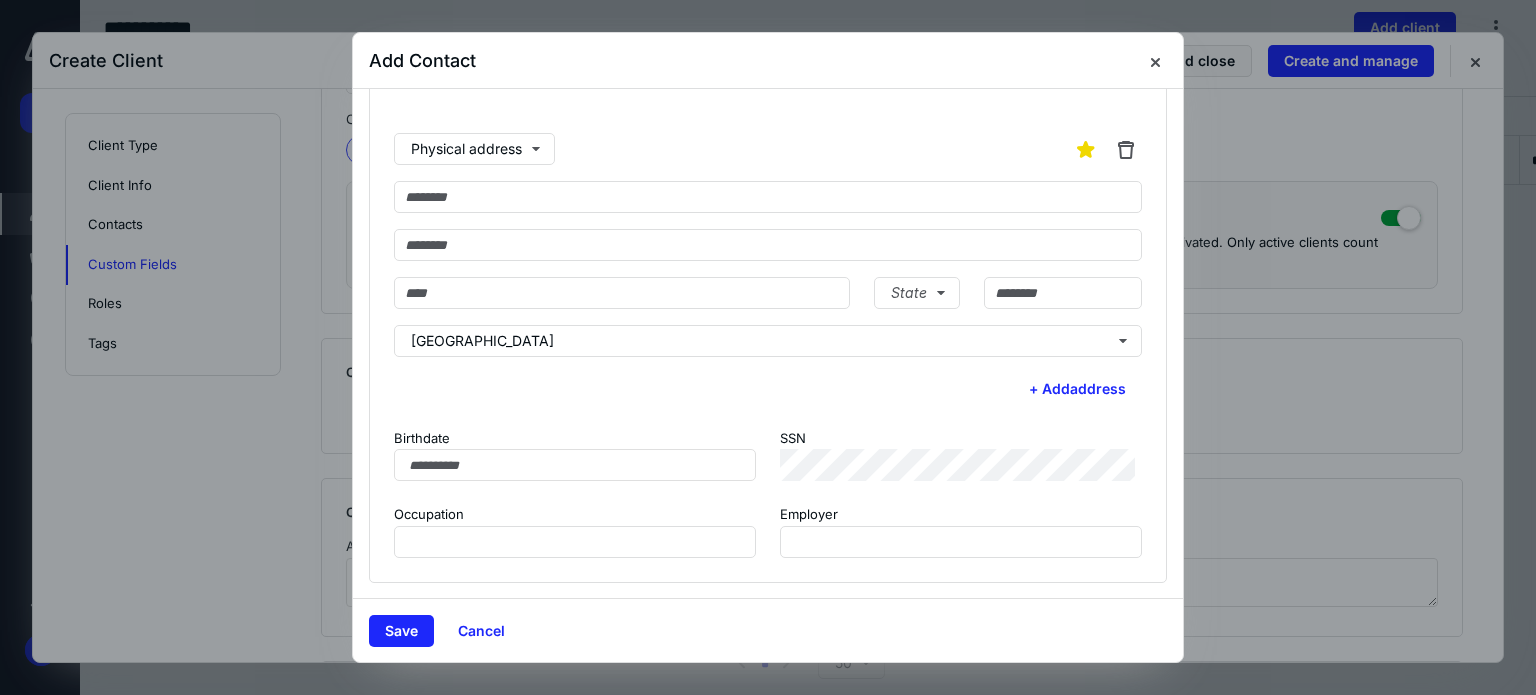 scroll, scrollTop: 0, scrollLeft: 0, axis: both 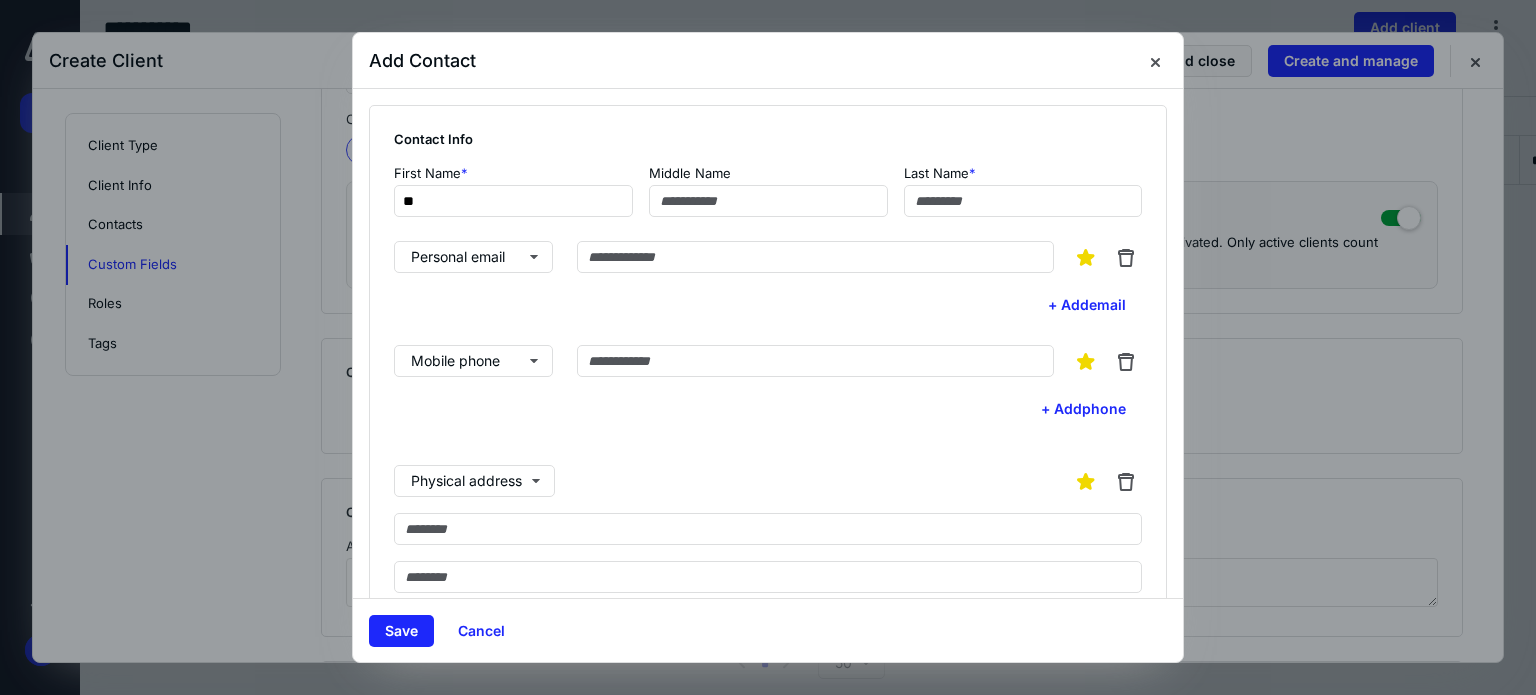 type on "*" 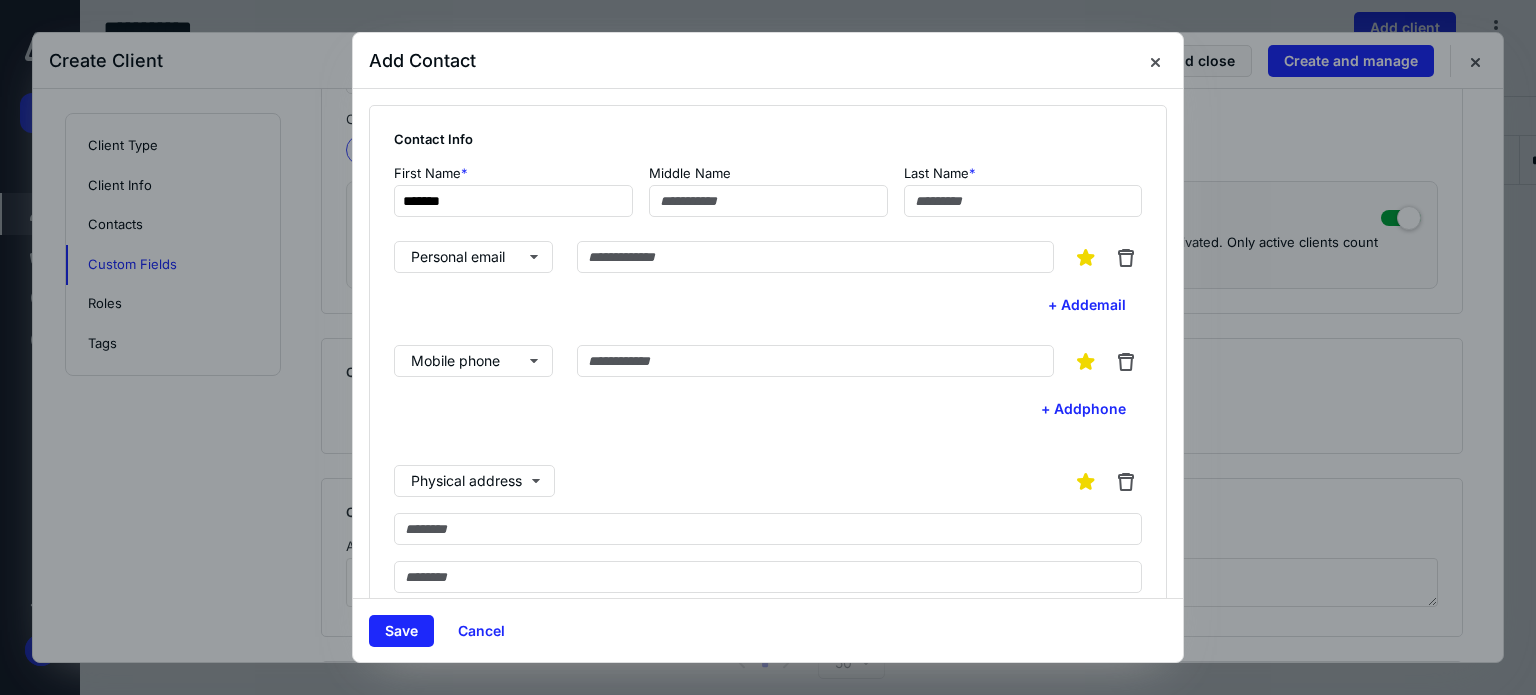 type on "*******" 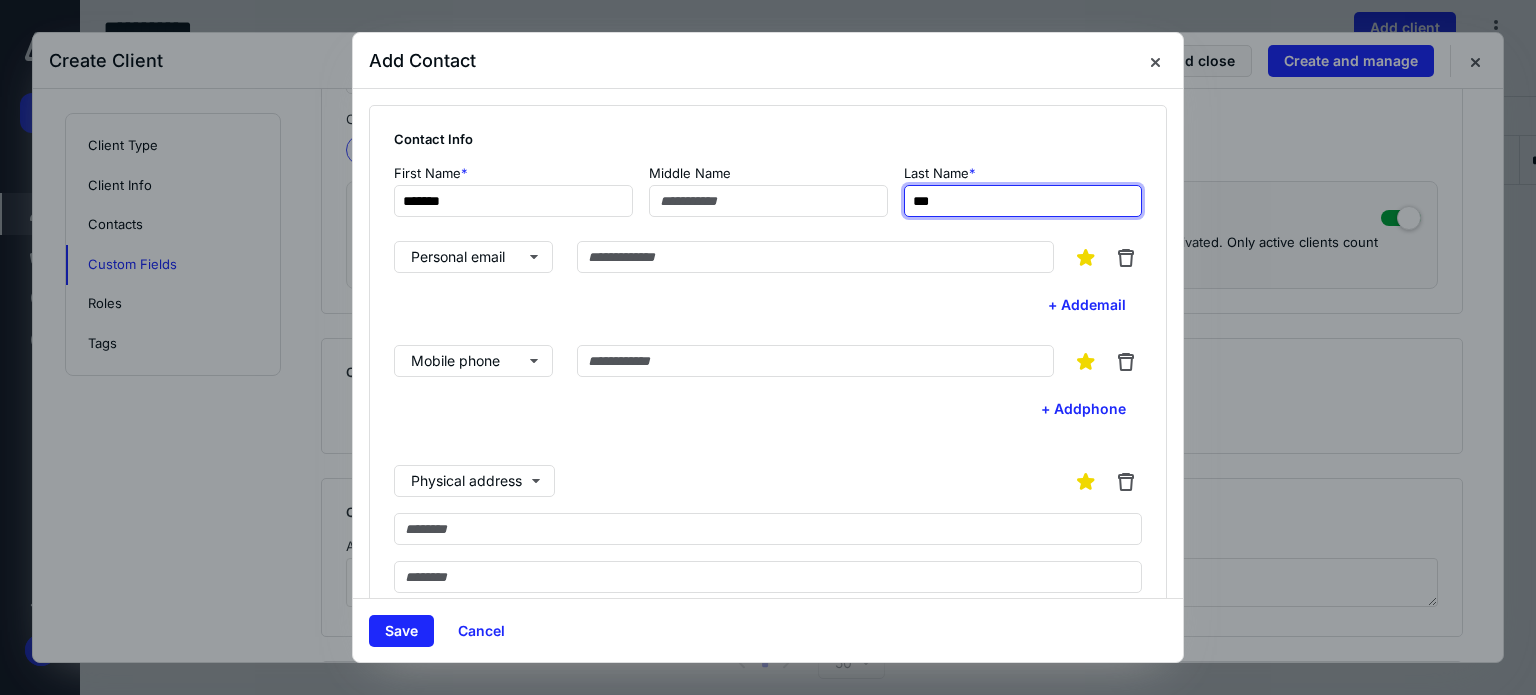 type on "***" 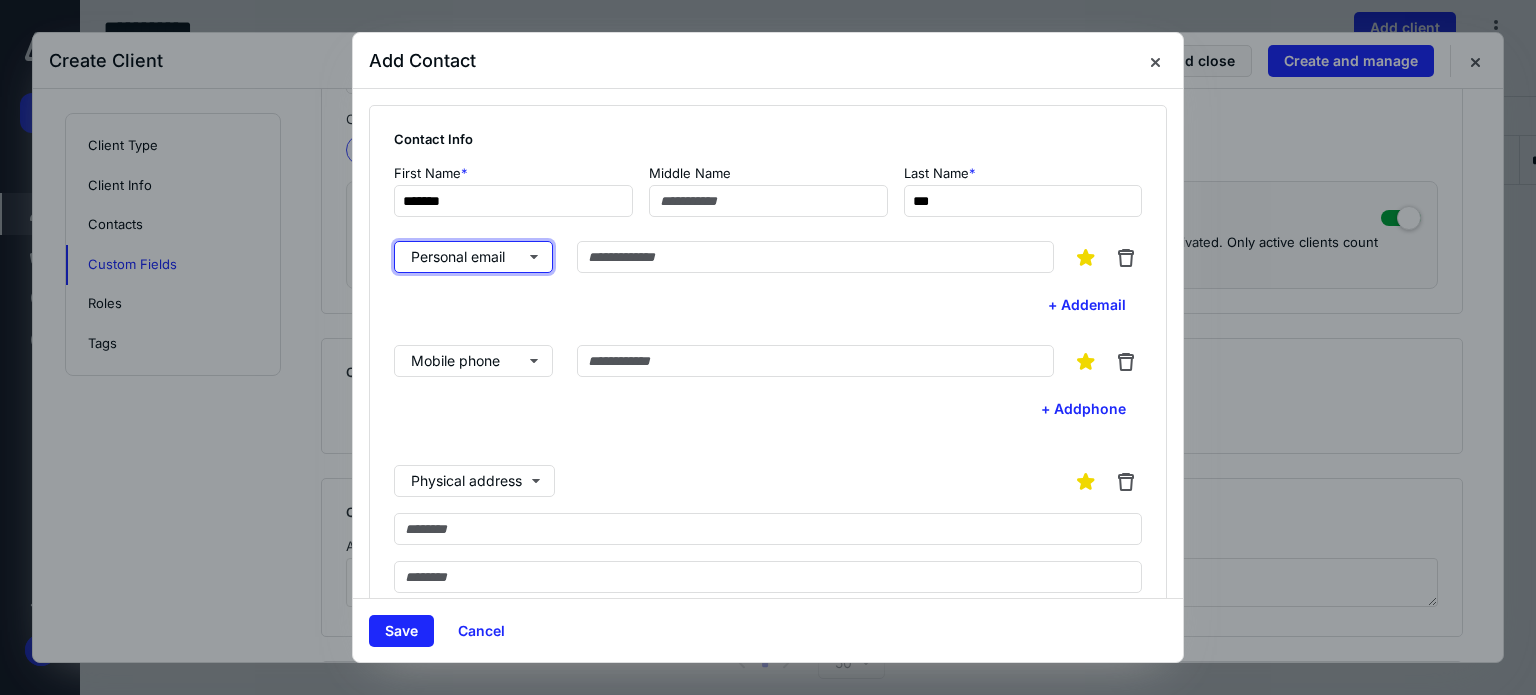 type 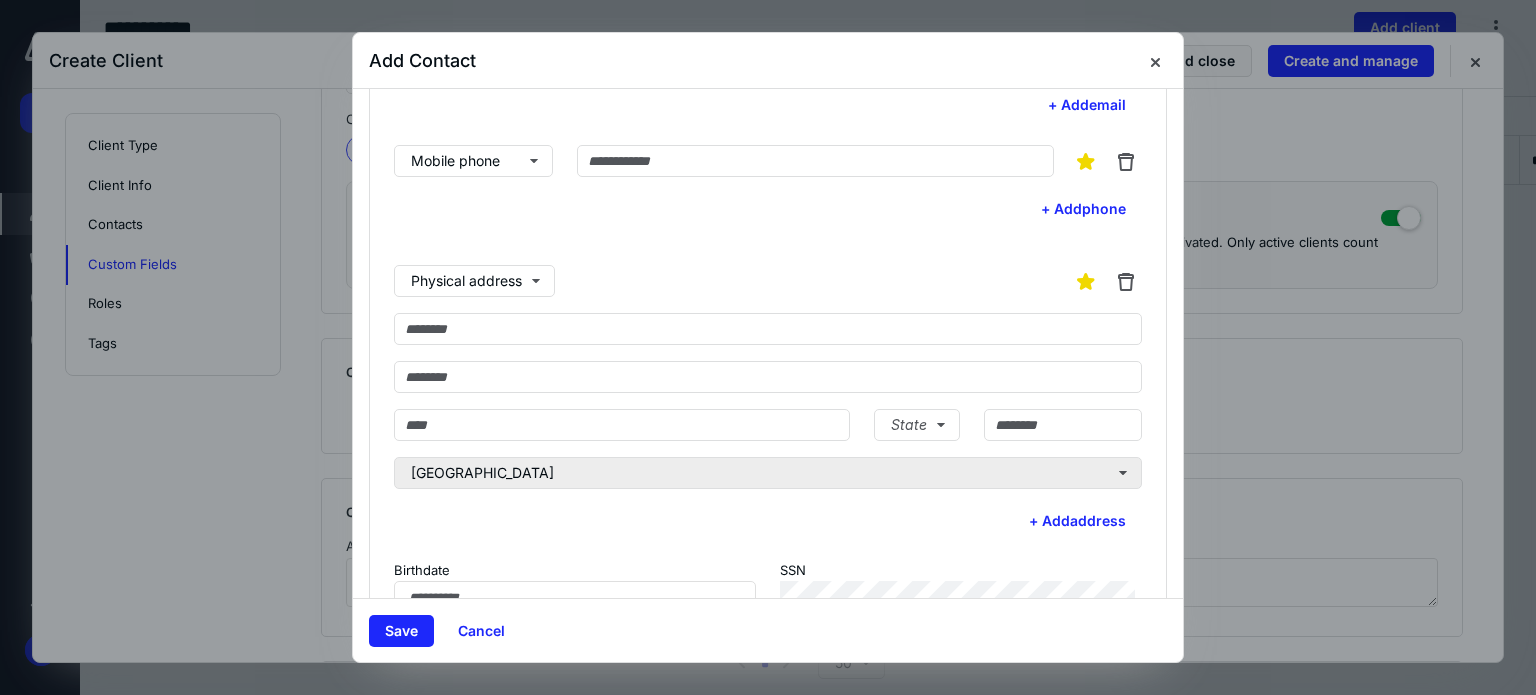 scroll, scrollTop: 300, scrollLeft: 0, axis: vertical 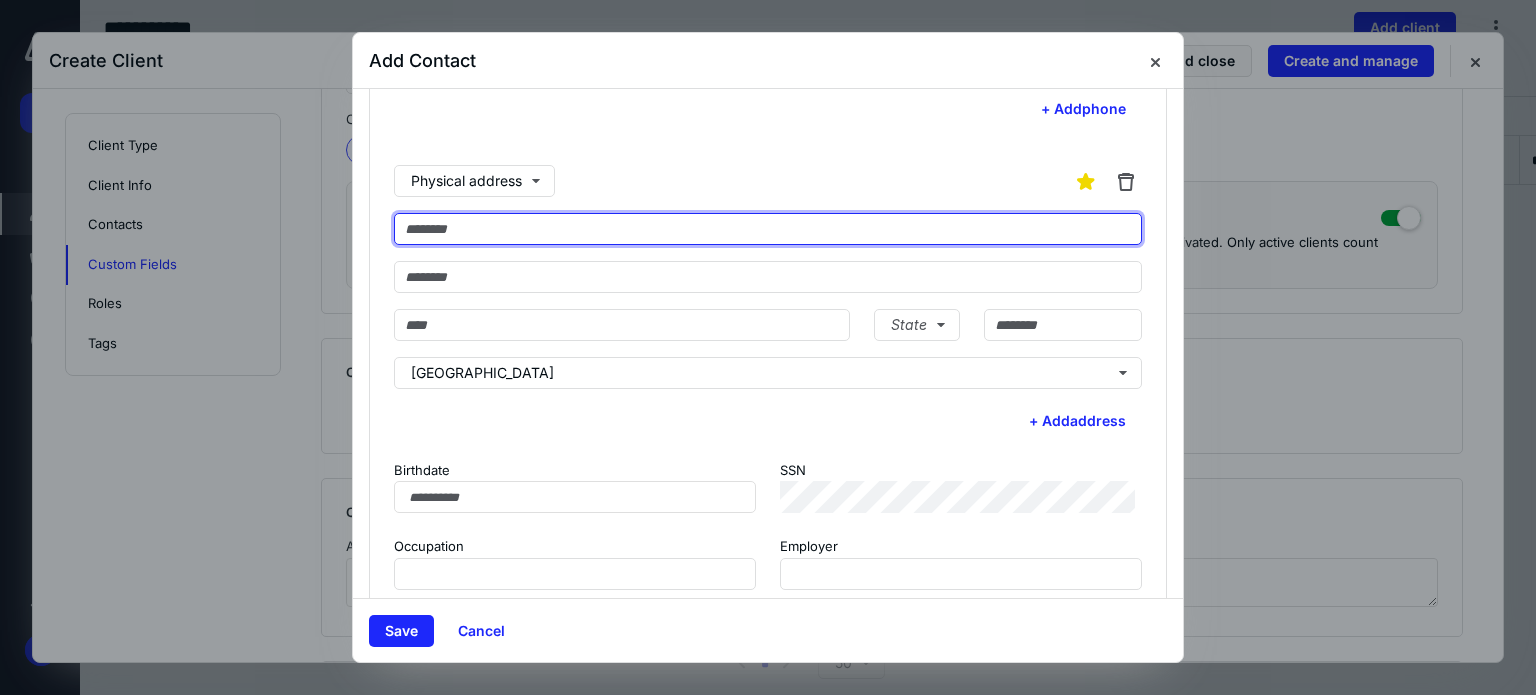click at bounding box center [768, 229] 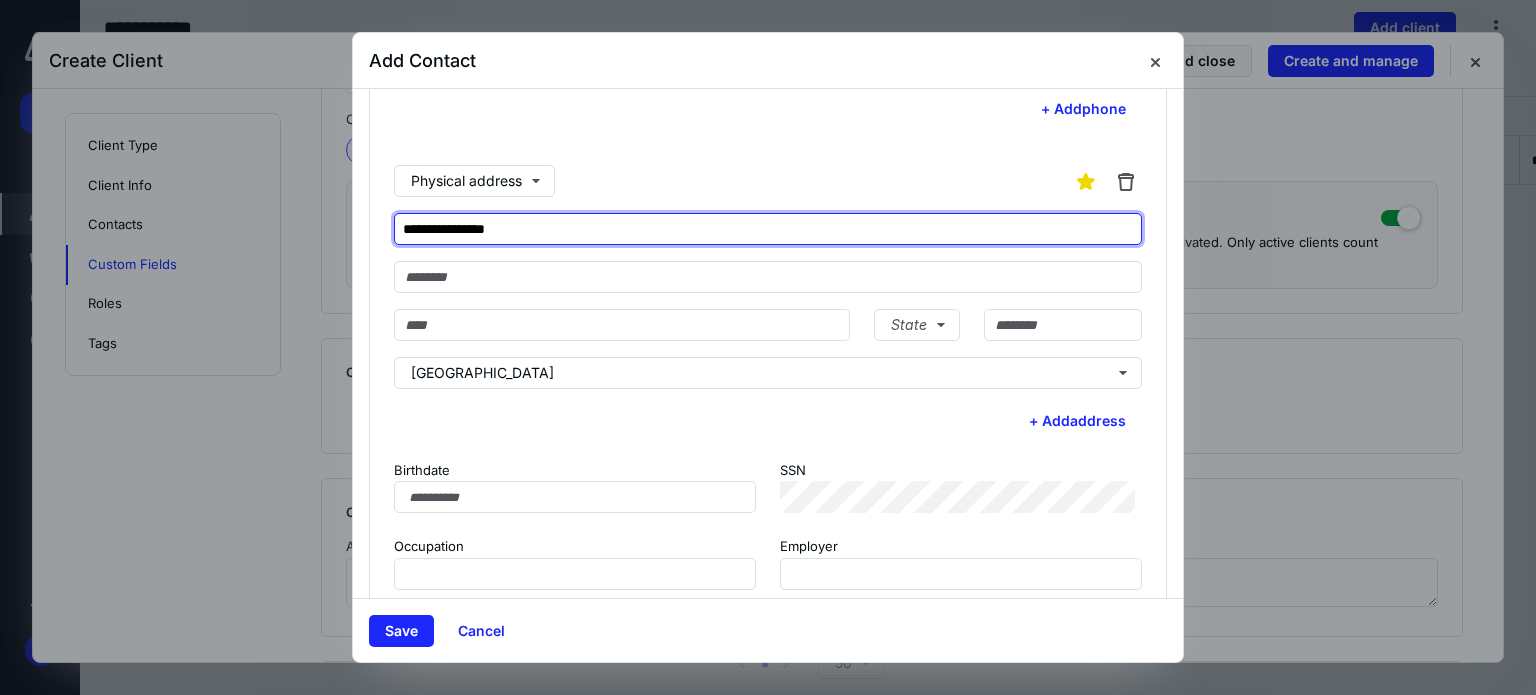 type on "**********" 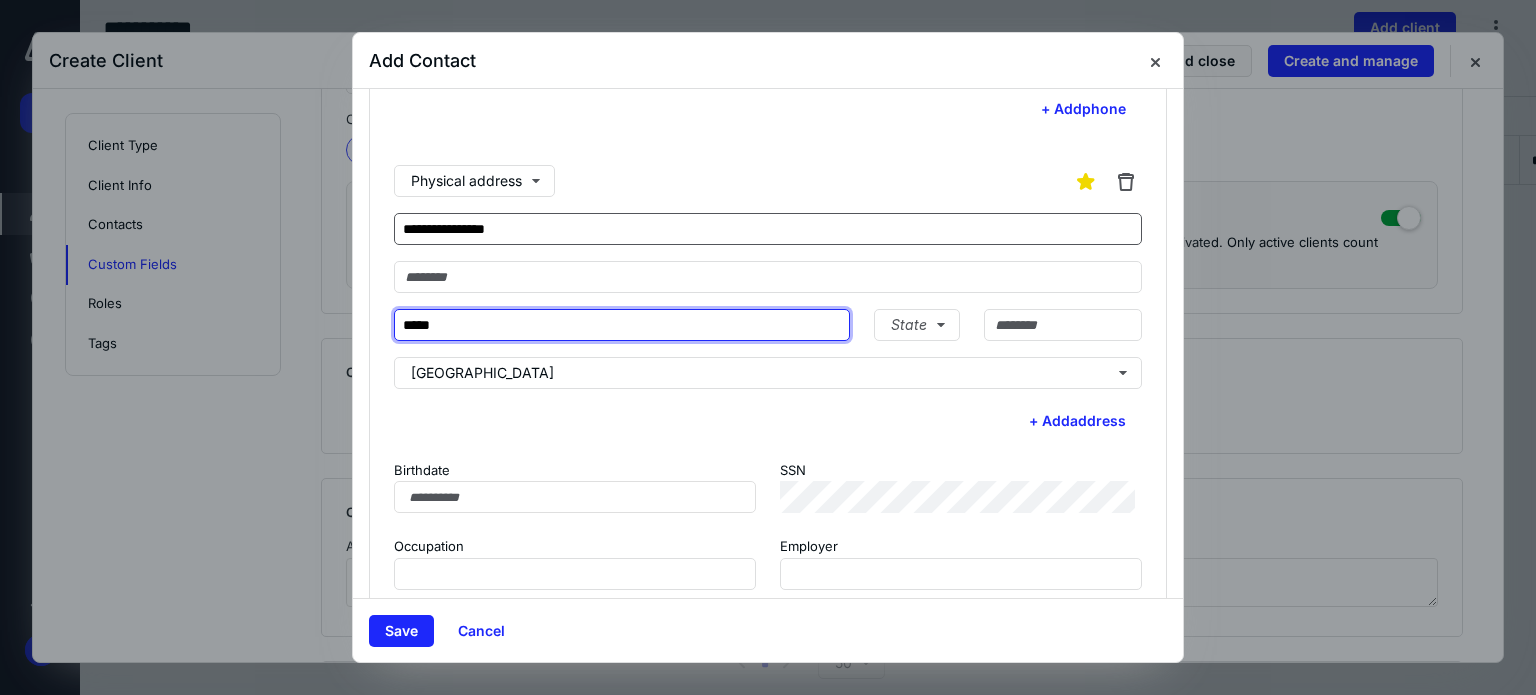 type on "*****" 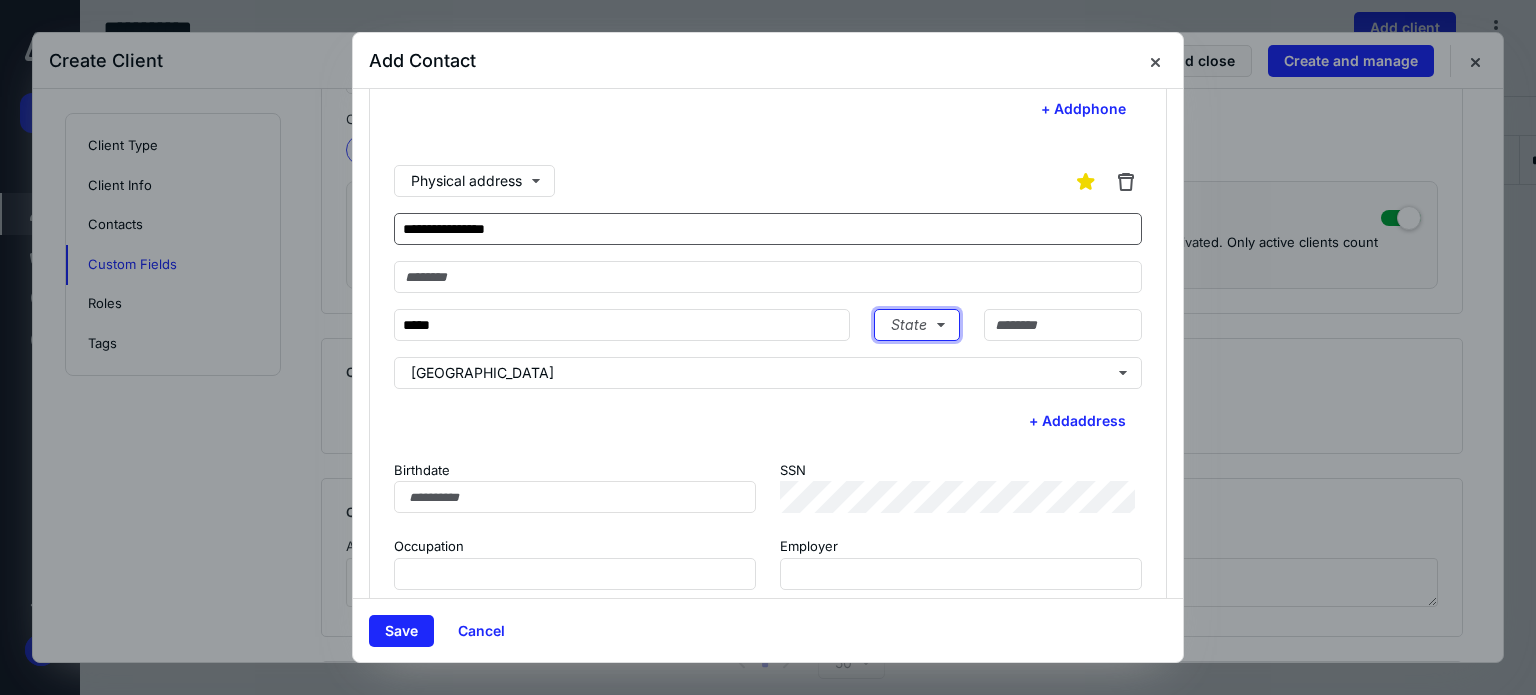 type 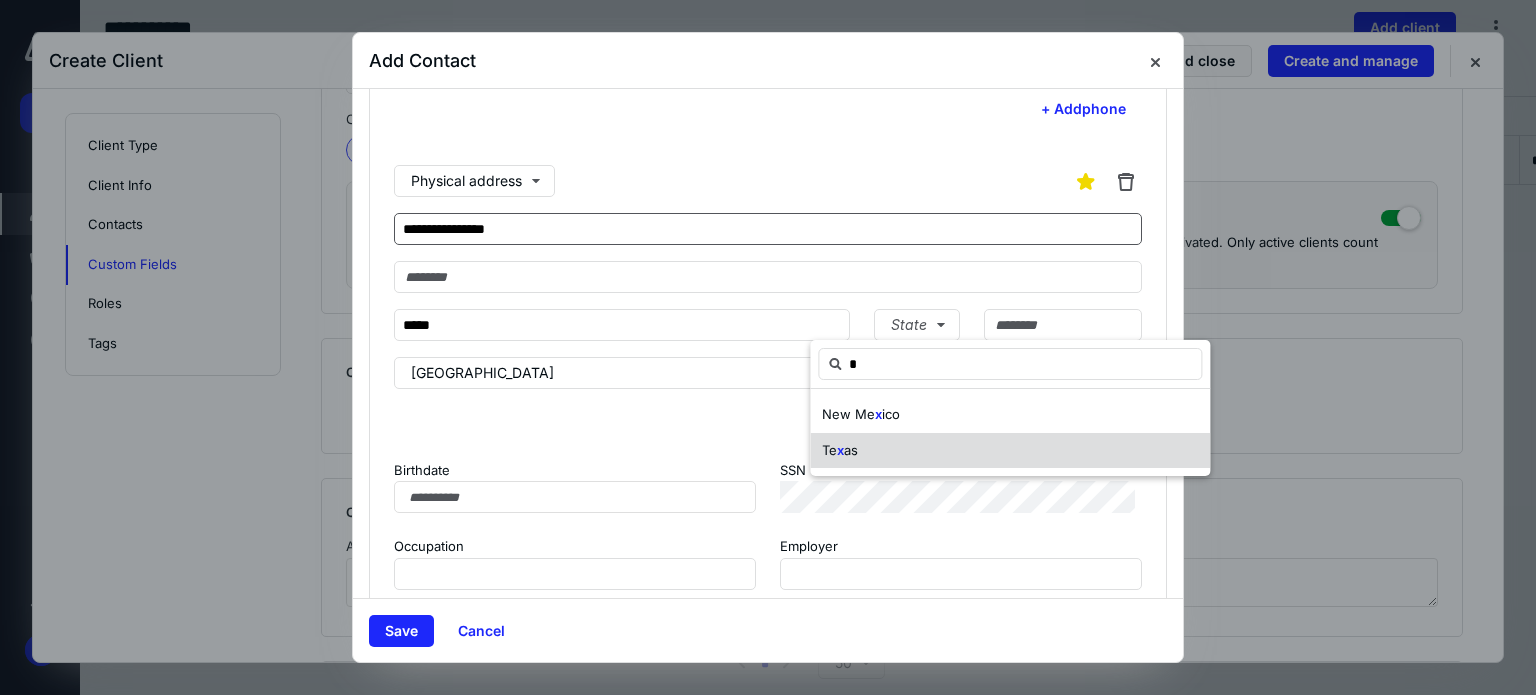 type on "*" 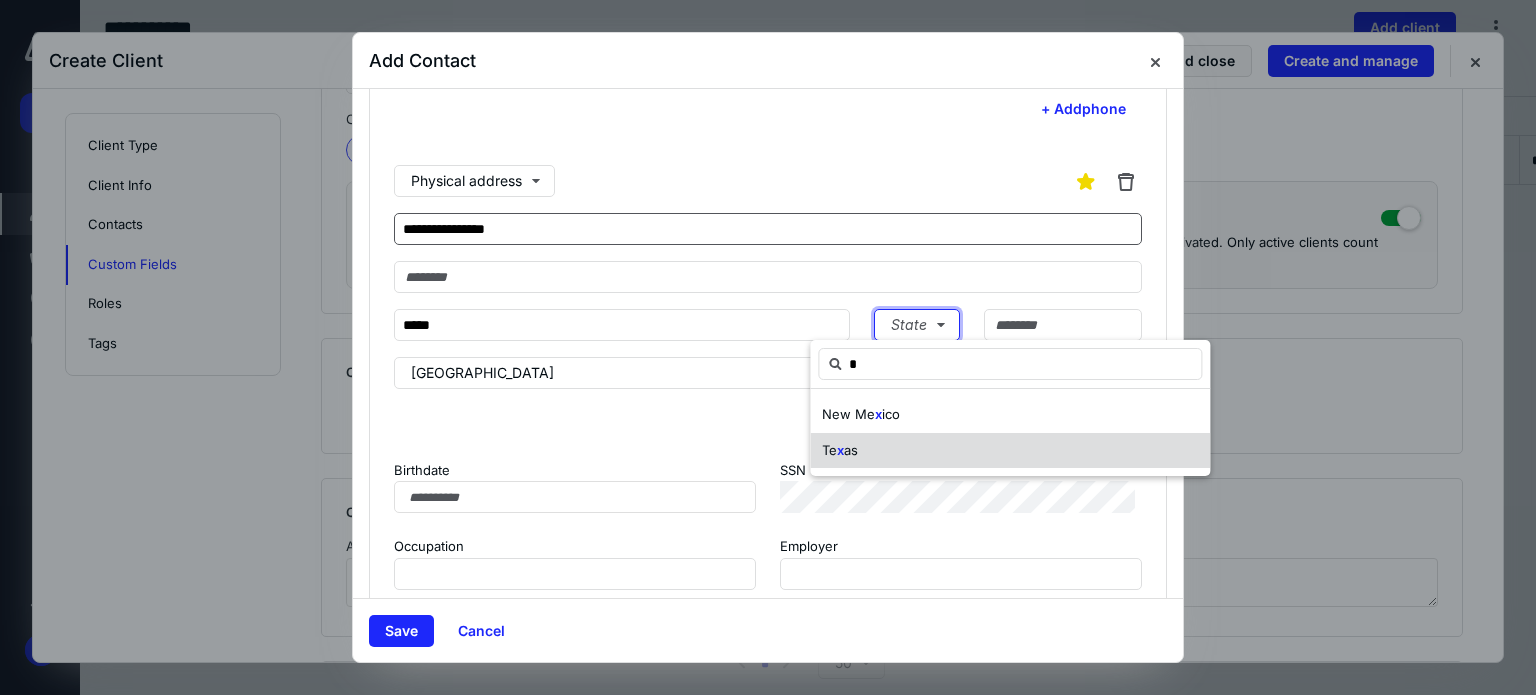 type 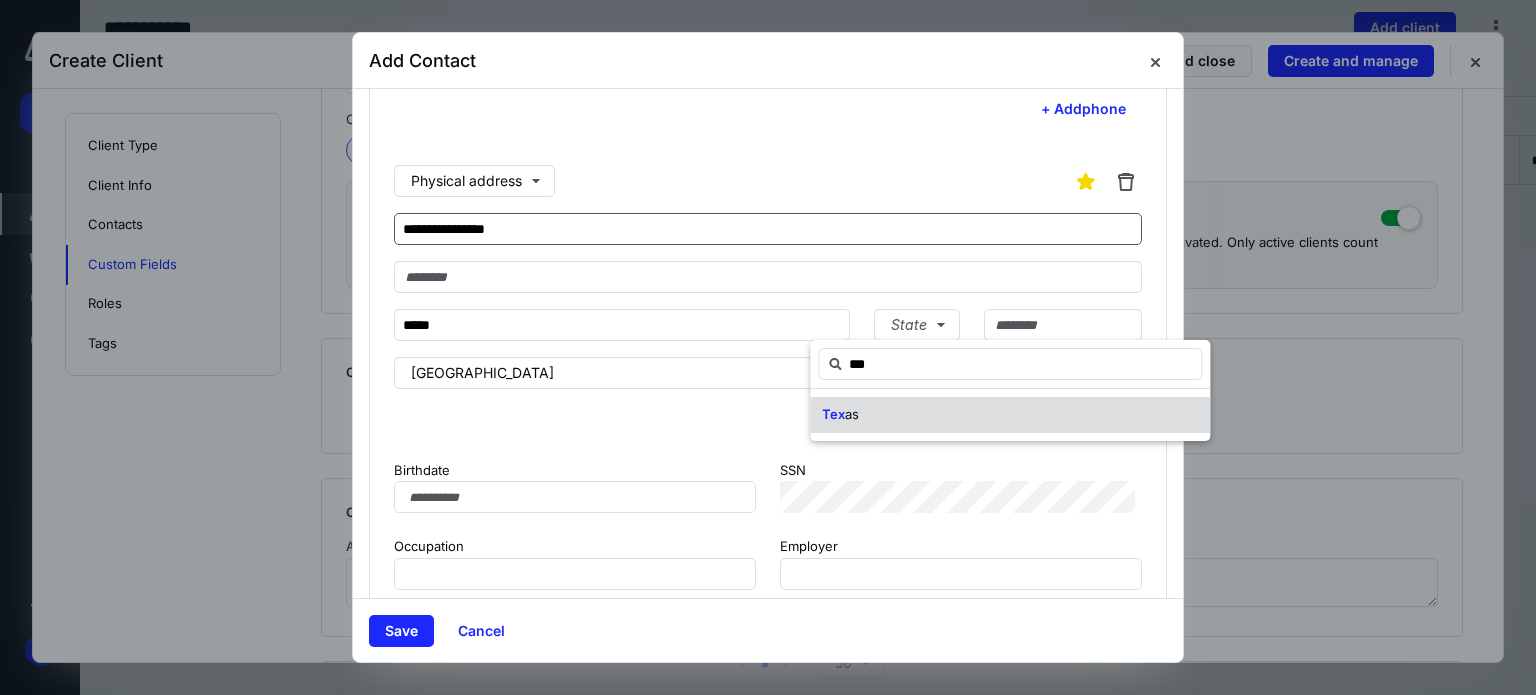 type on "***" 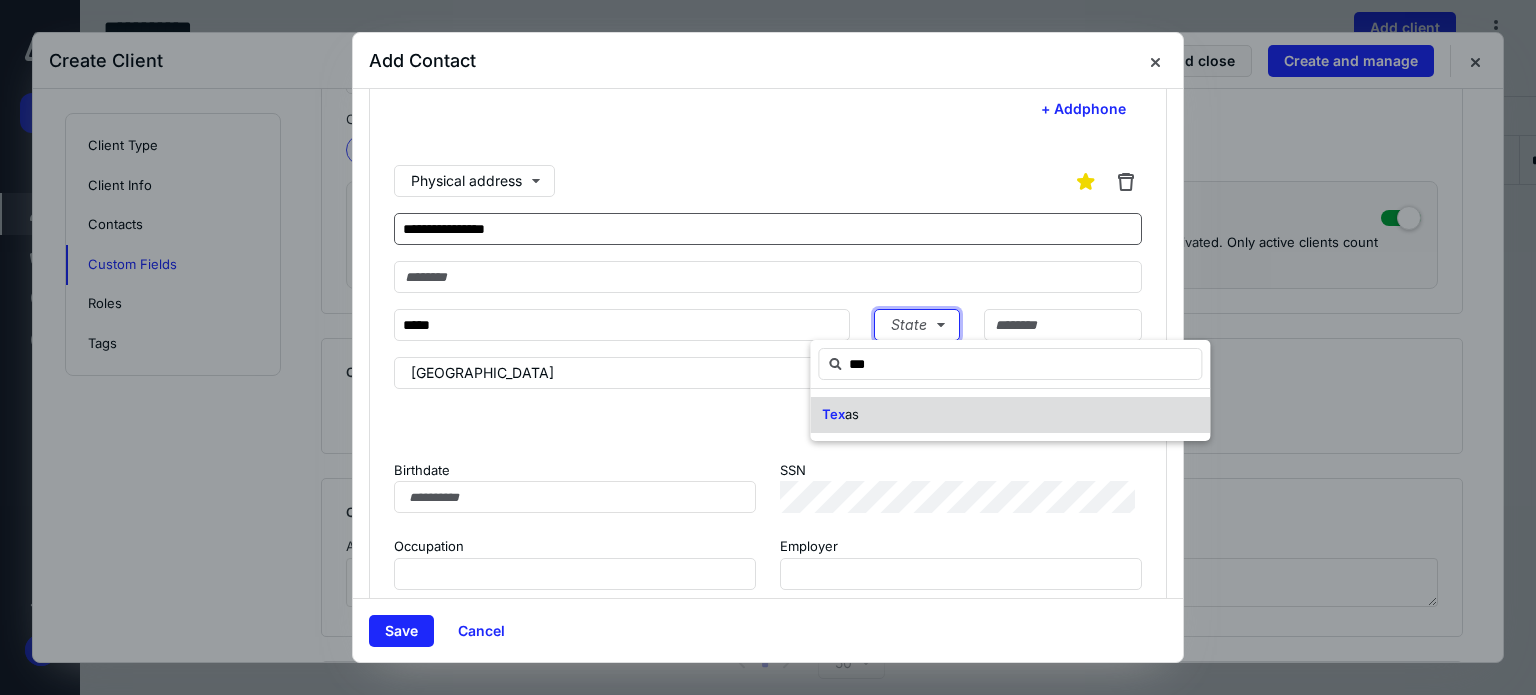 type 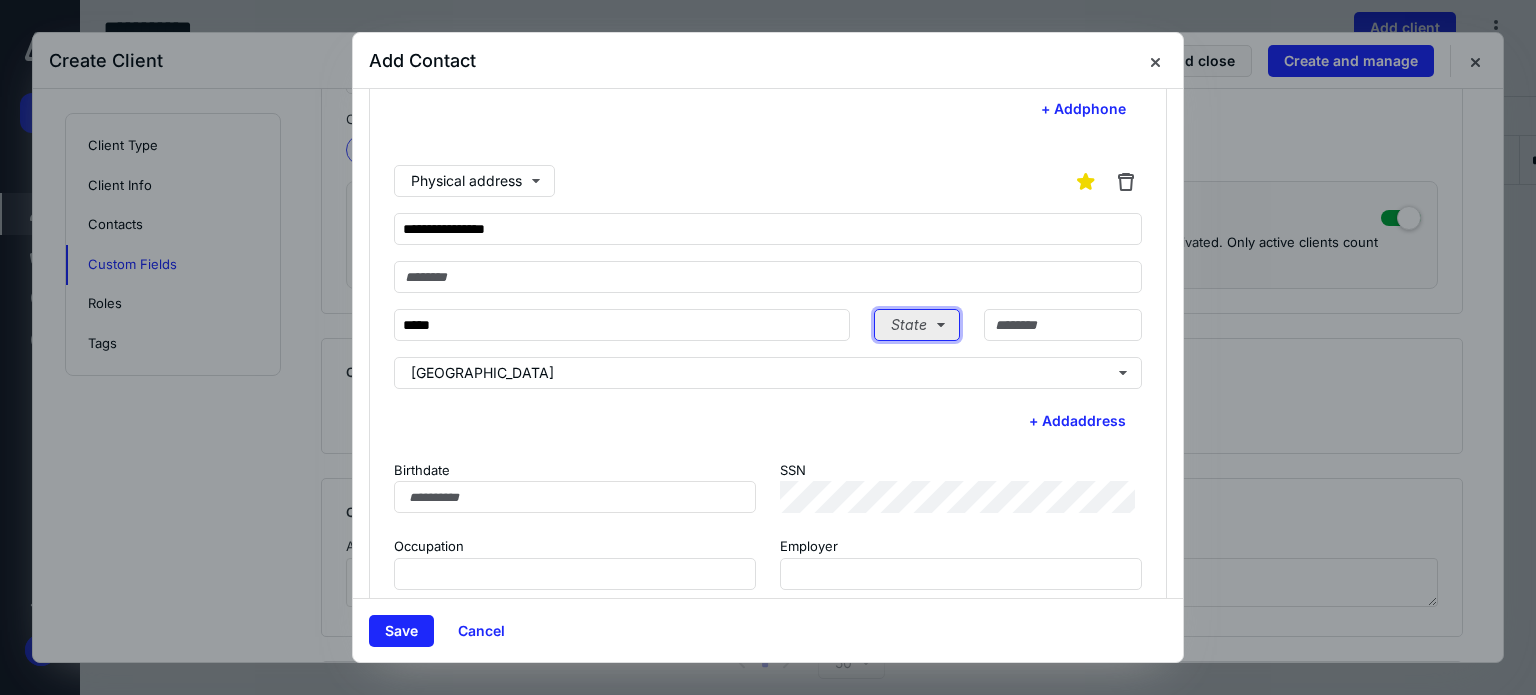 click on "State" at bounding box center [917, 325] 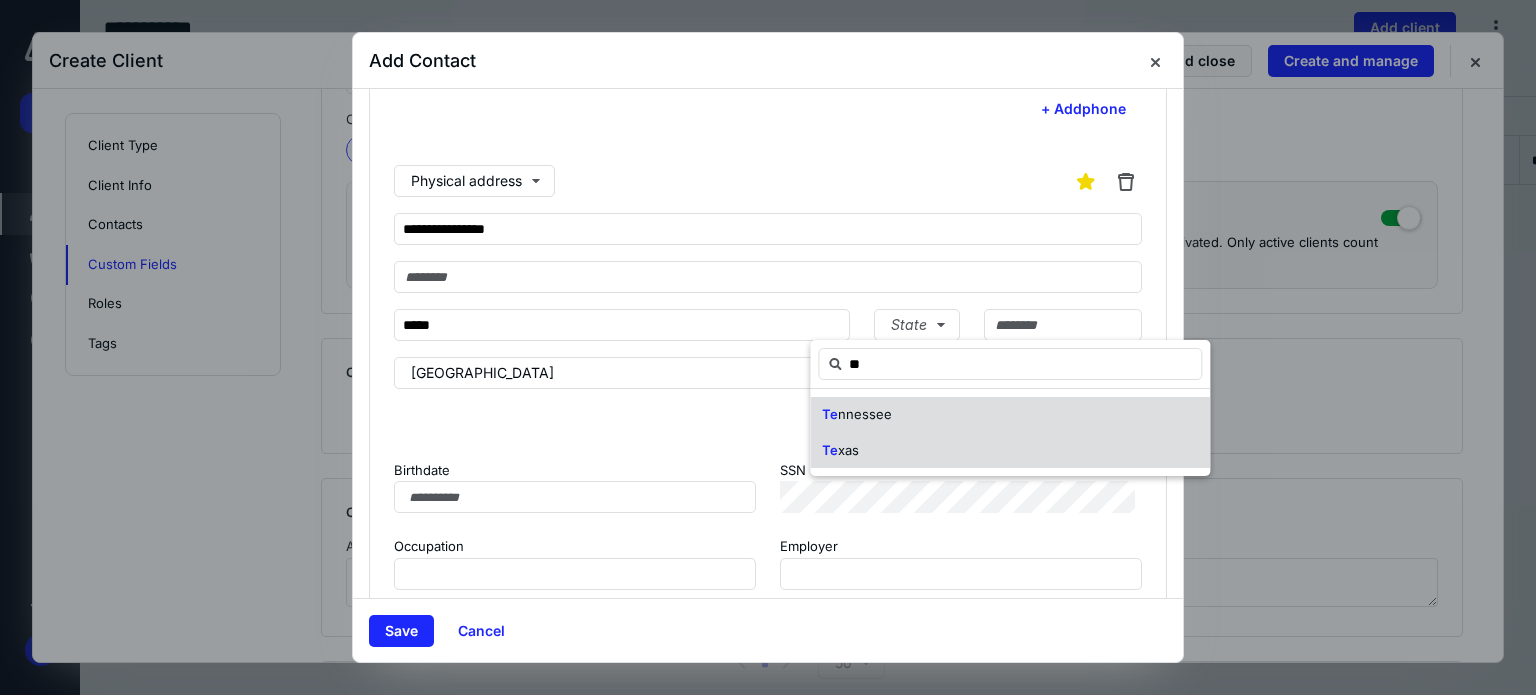 click on "Te xas" at bounding box center [1010, 451] 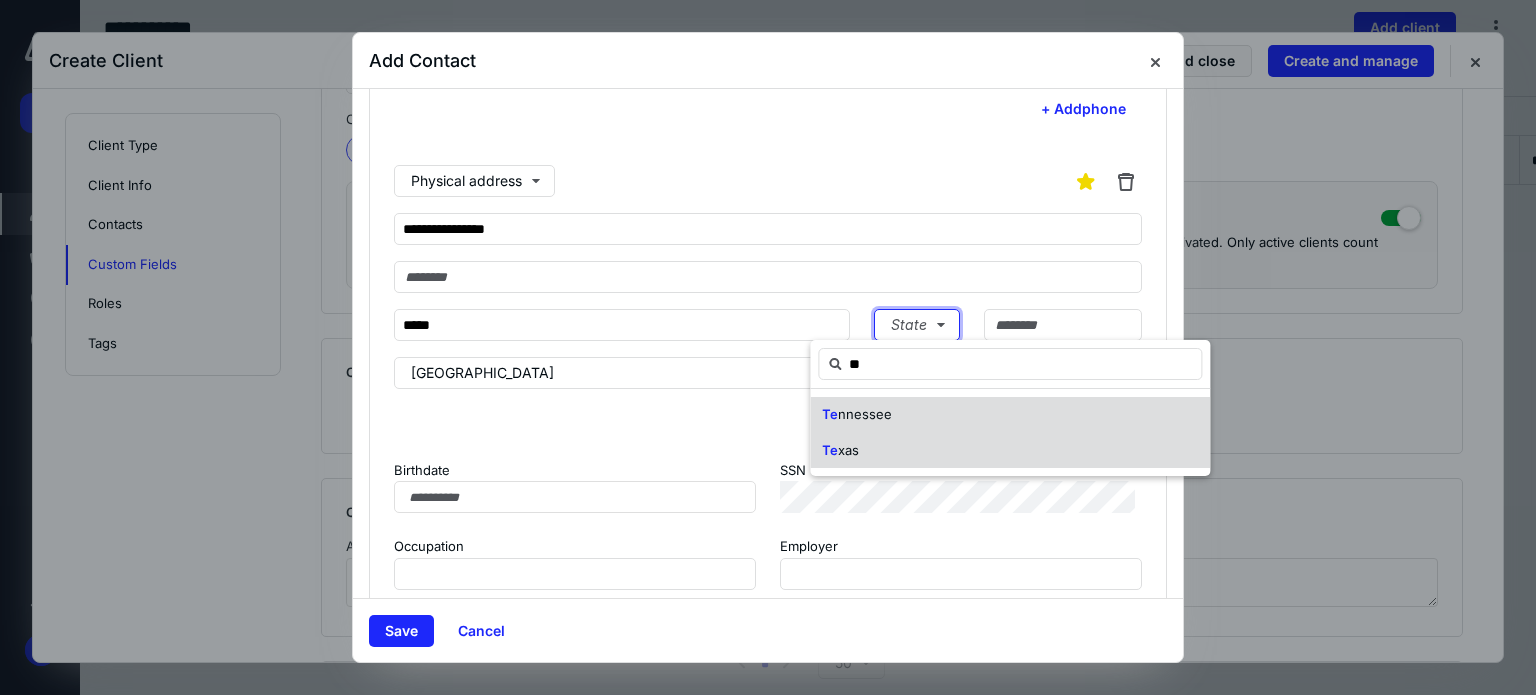 type 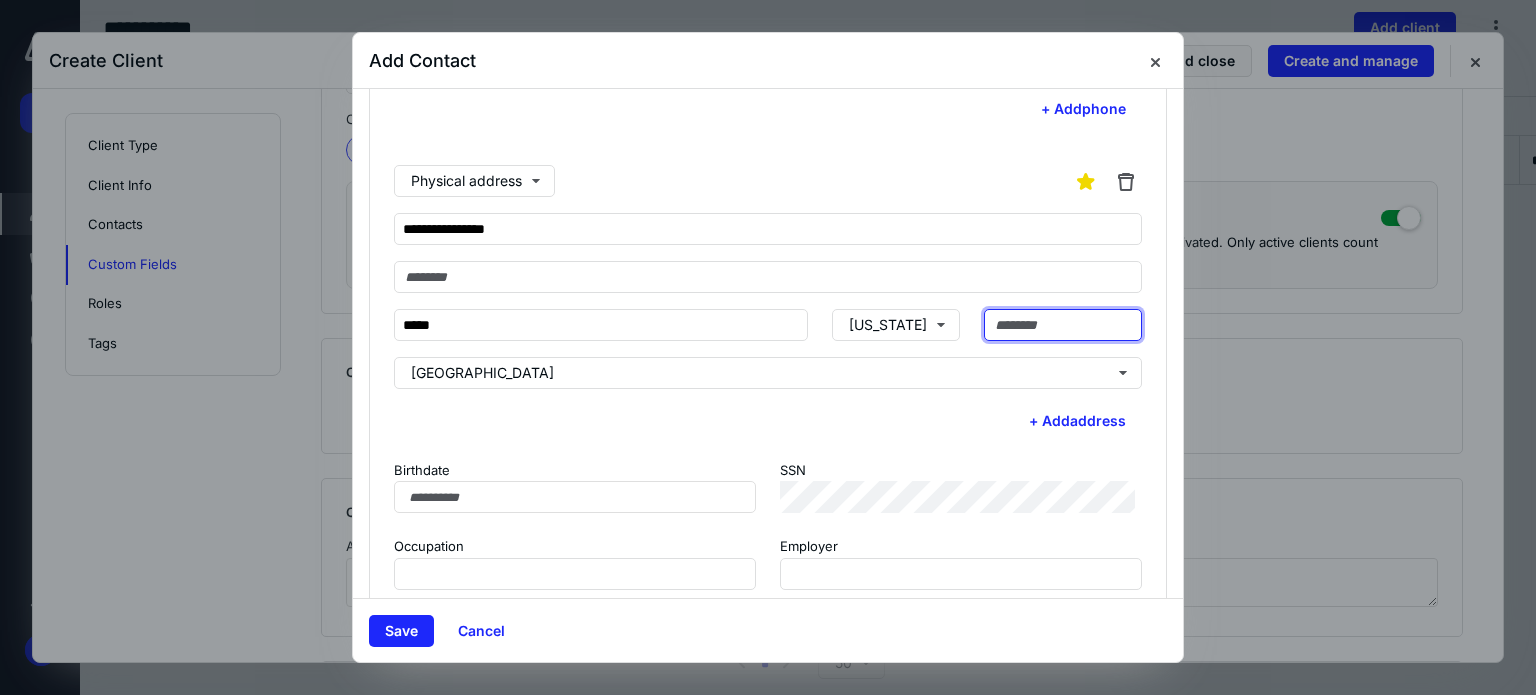 click at bounding box center [1063, 325] 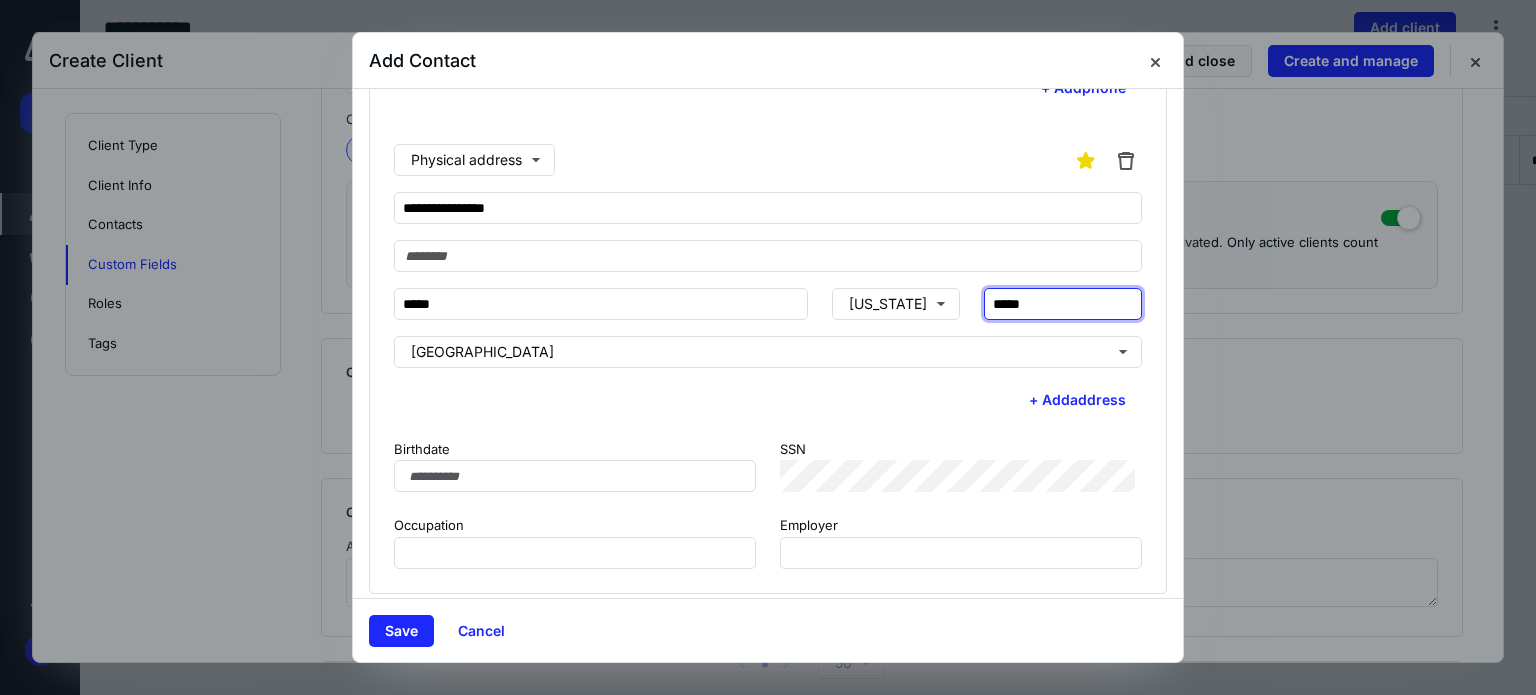 scroll, scrollTop: 332, scrollLeft: 0, axis: vertical 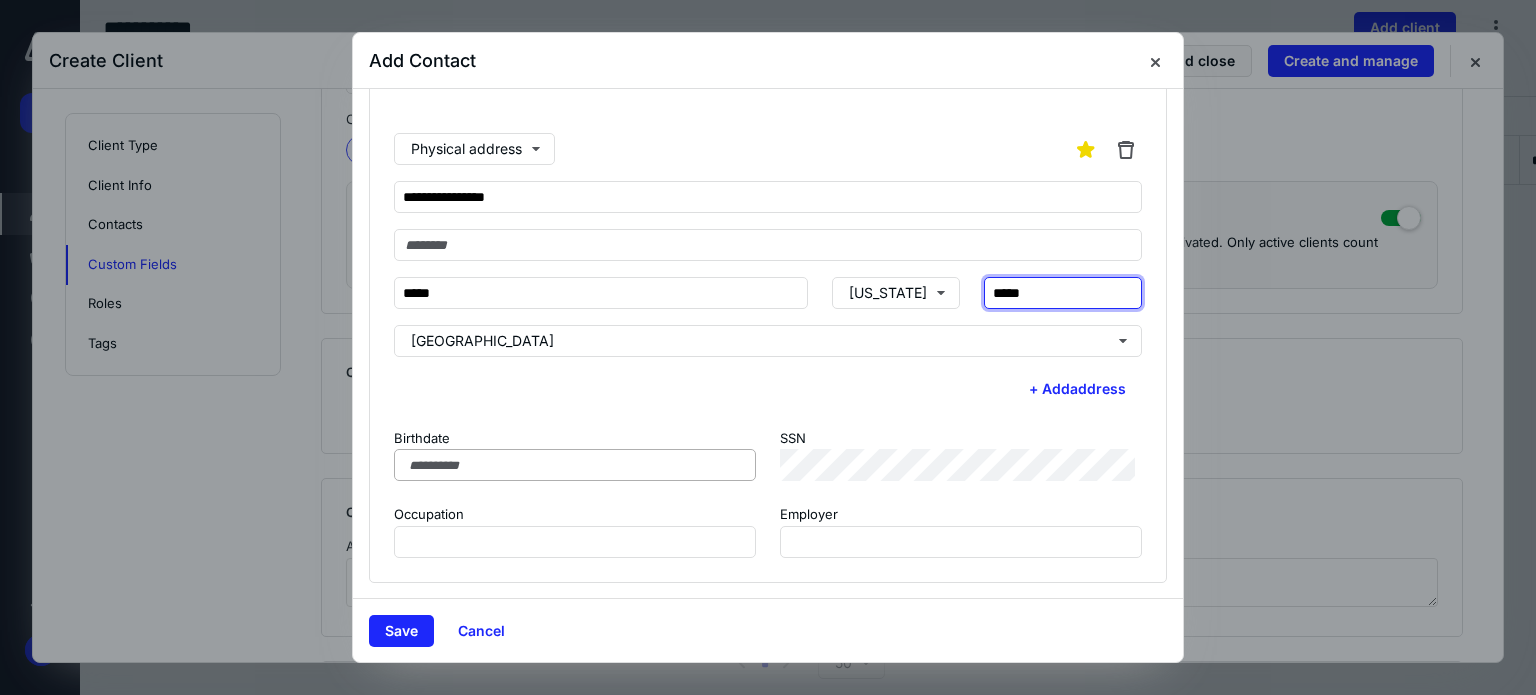 type on "*****" 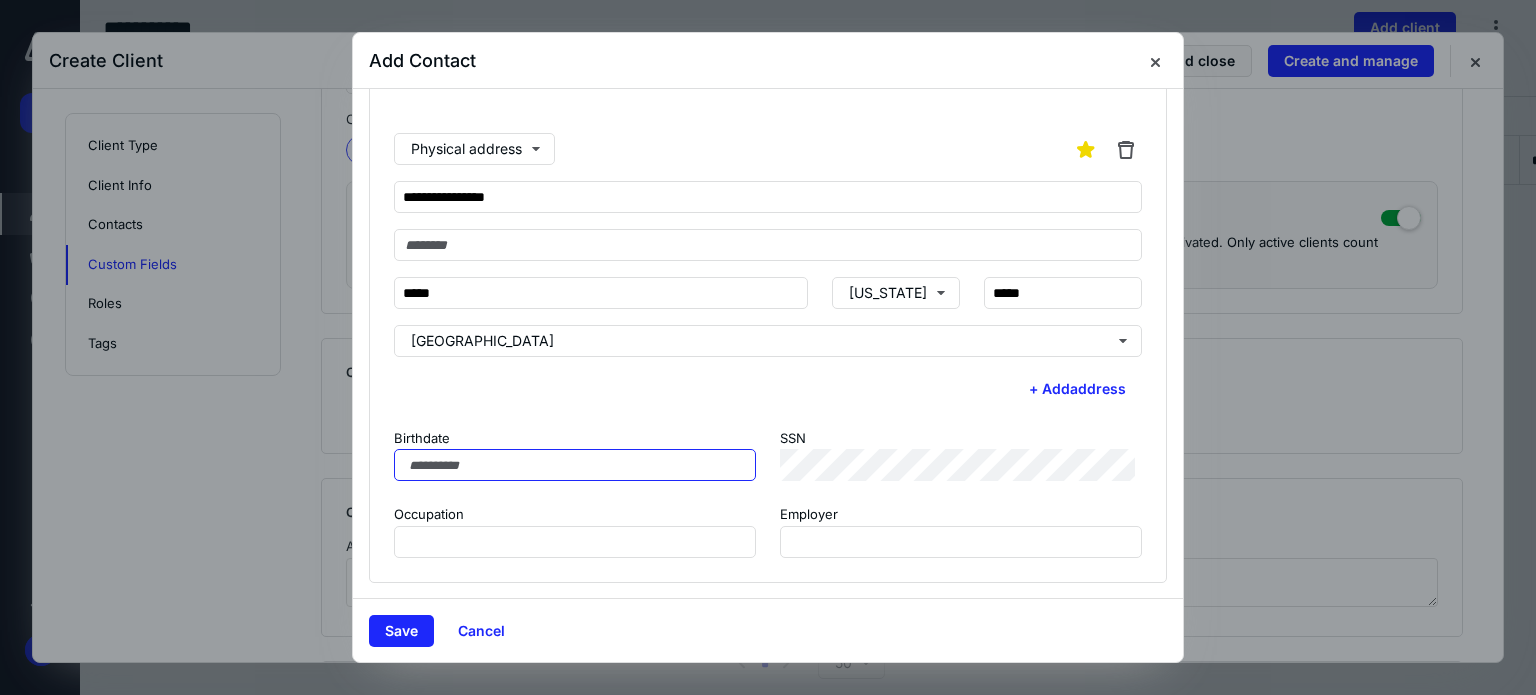 click on "Birthdate" at bounding box center [575, 465] 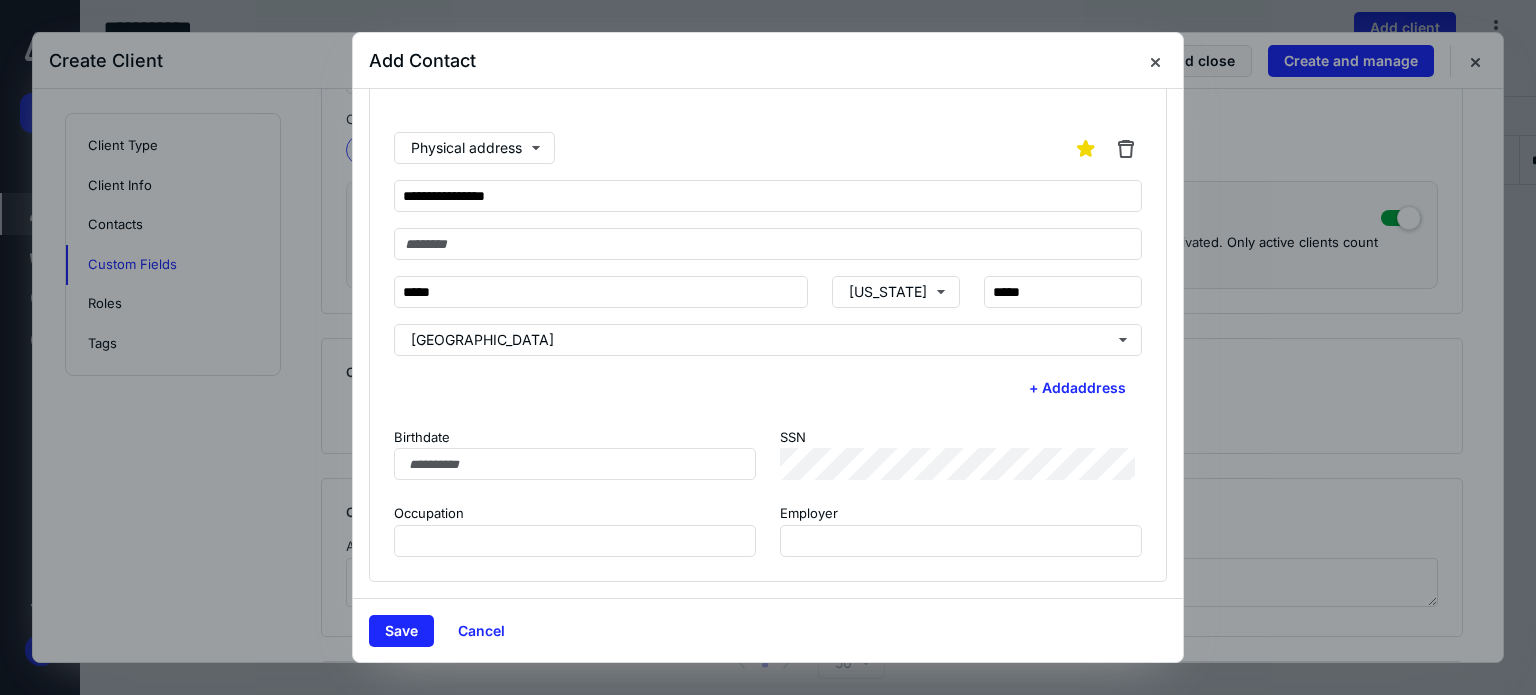 click on "**********" at bounding box center [768, 194] 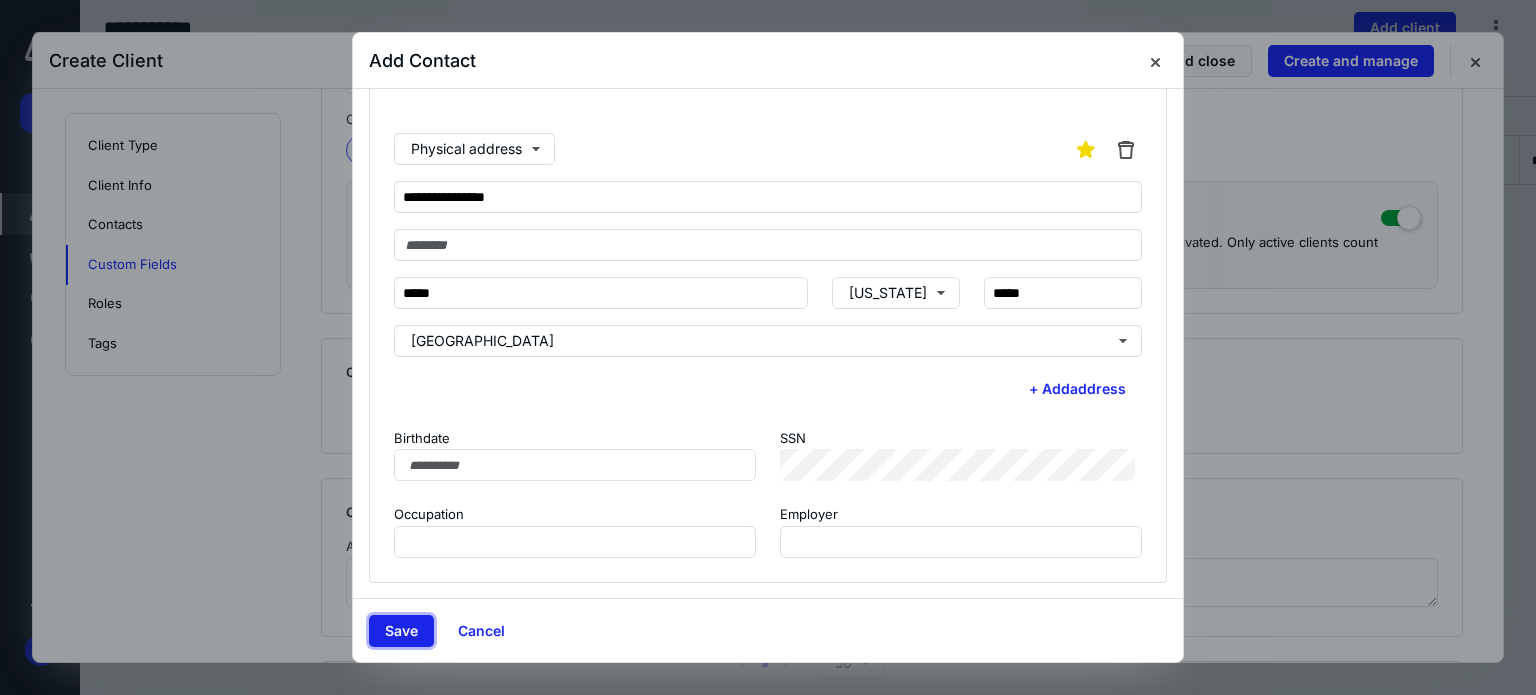 click on "Save" at bounding box center [401, 631] 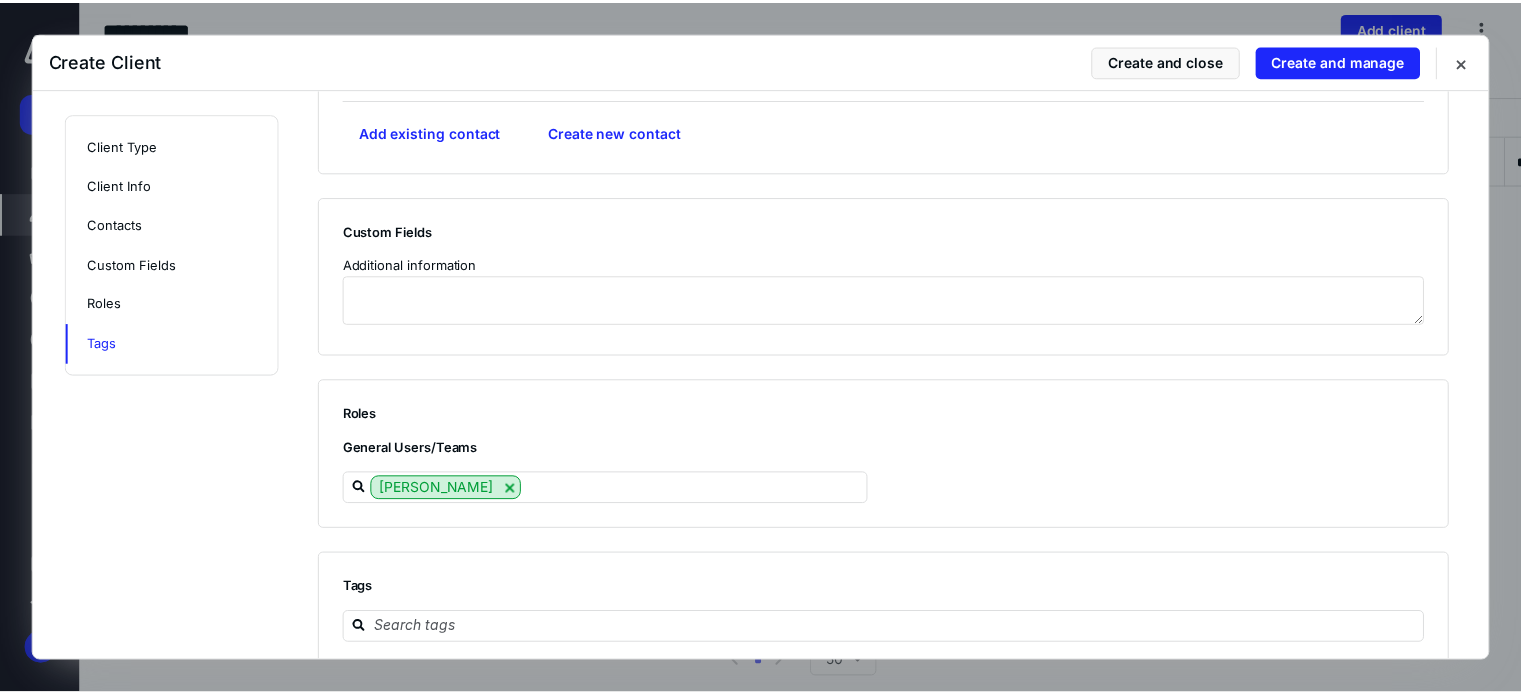 scroll, scrollTop: 1412, scrollLeft: 0, axis: vertical 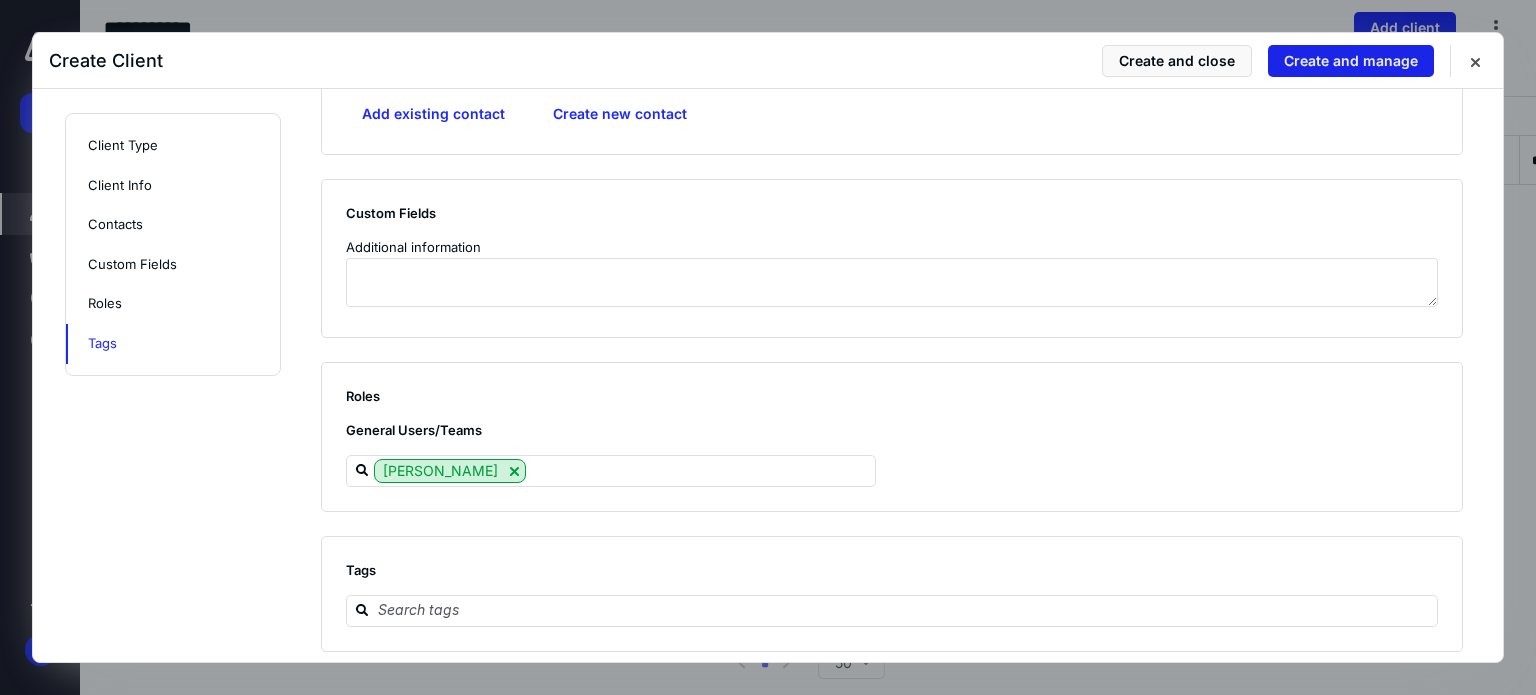 click on "Create and manage" at bounding box center (1351, 61) 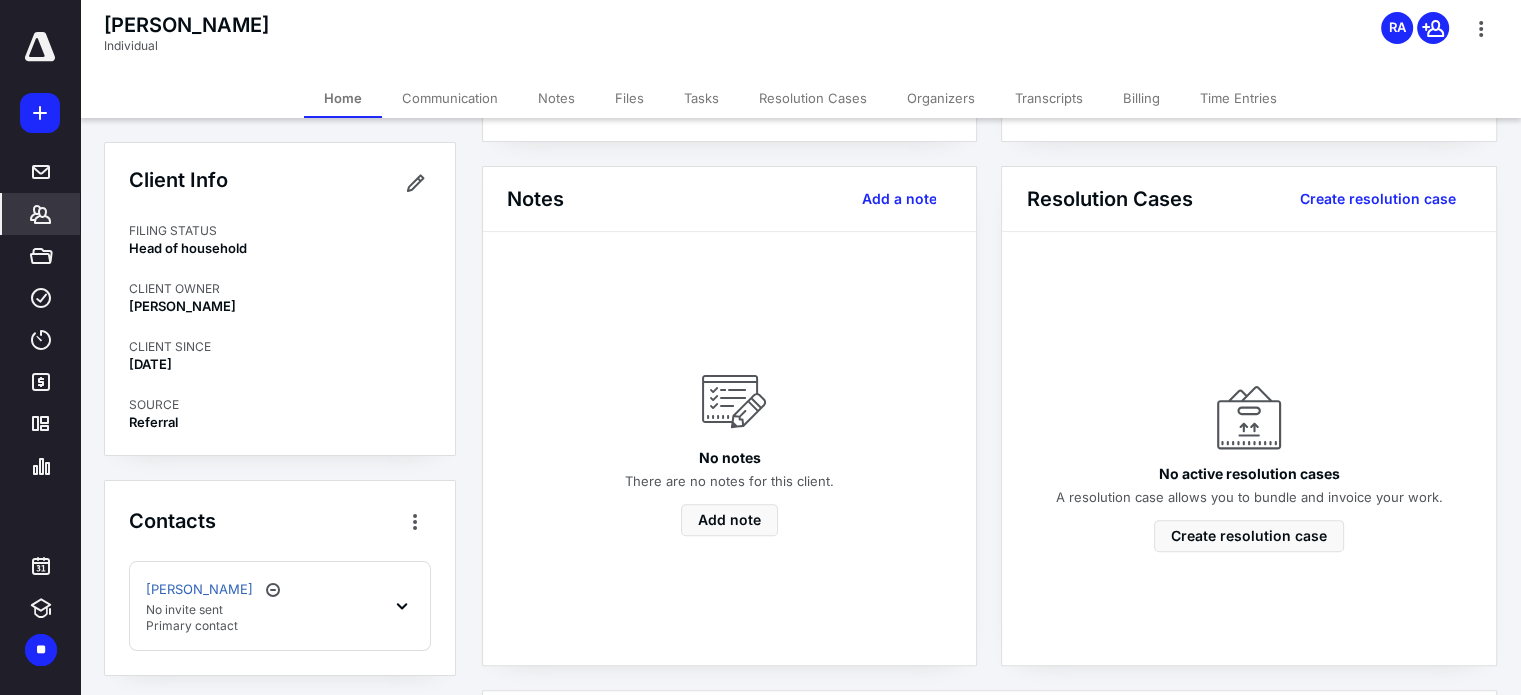 scroll, scrollTop: 0, scrollLeft: 0, axis: both 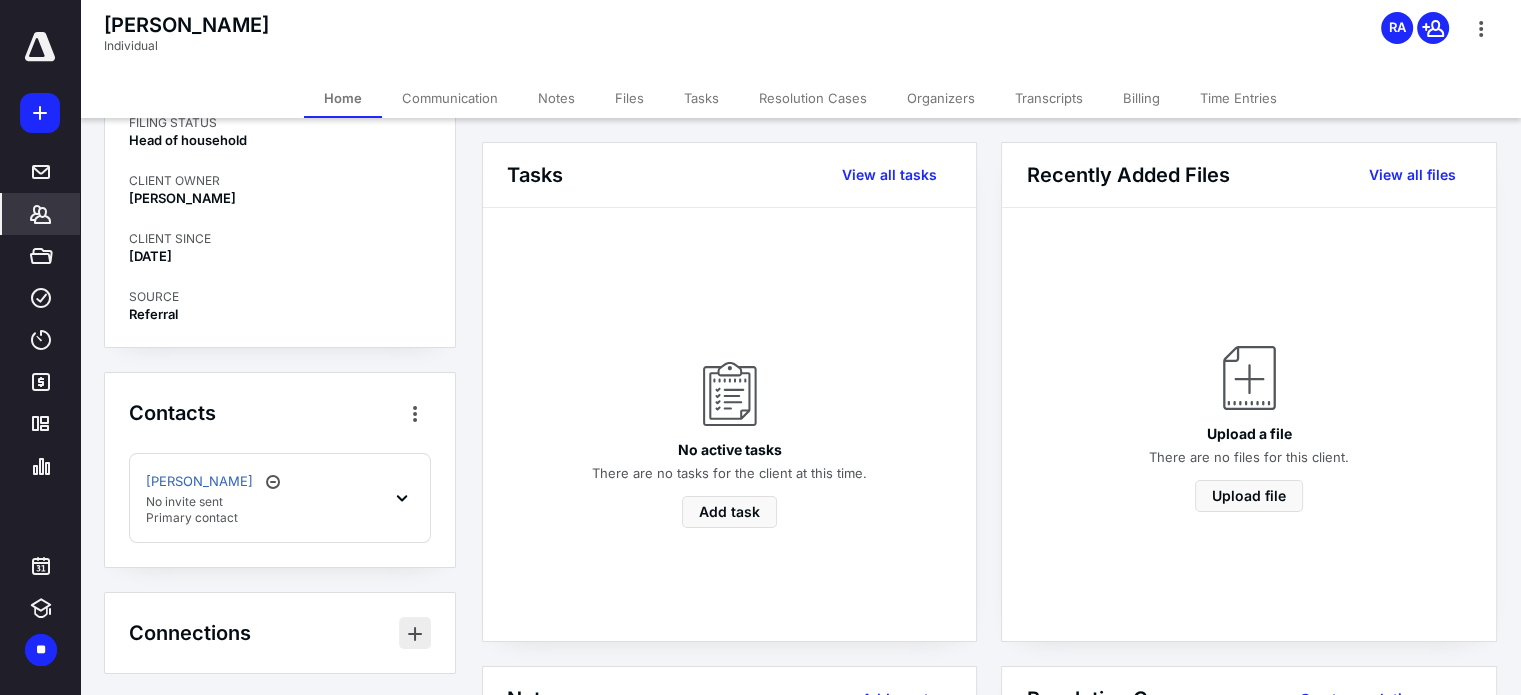 click at bounding box center (415, 633) 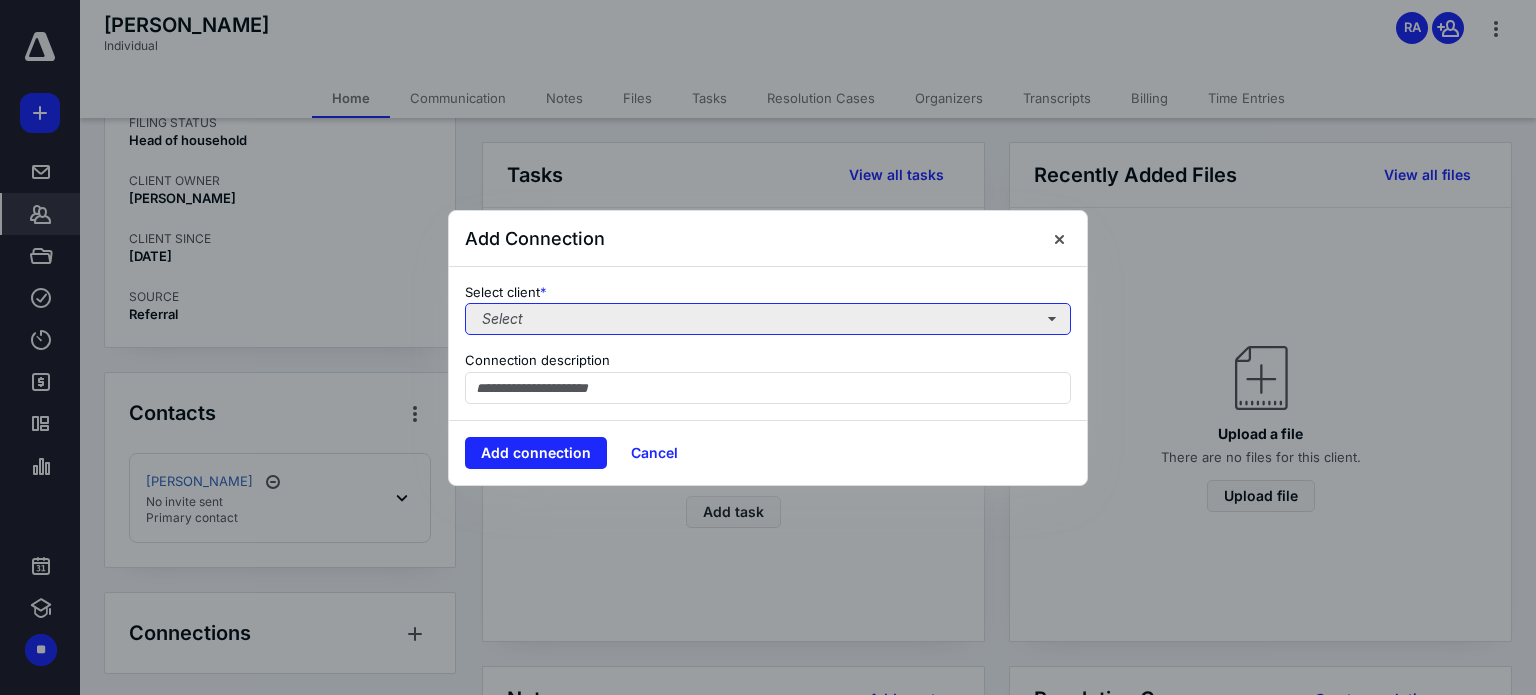 click on "Select" at bounding box center [768, 319] 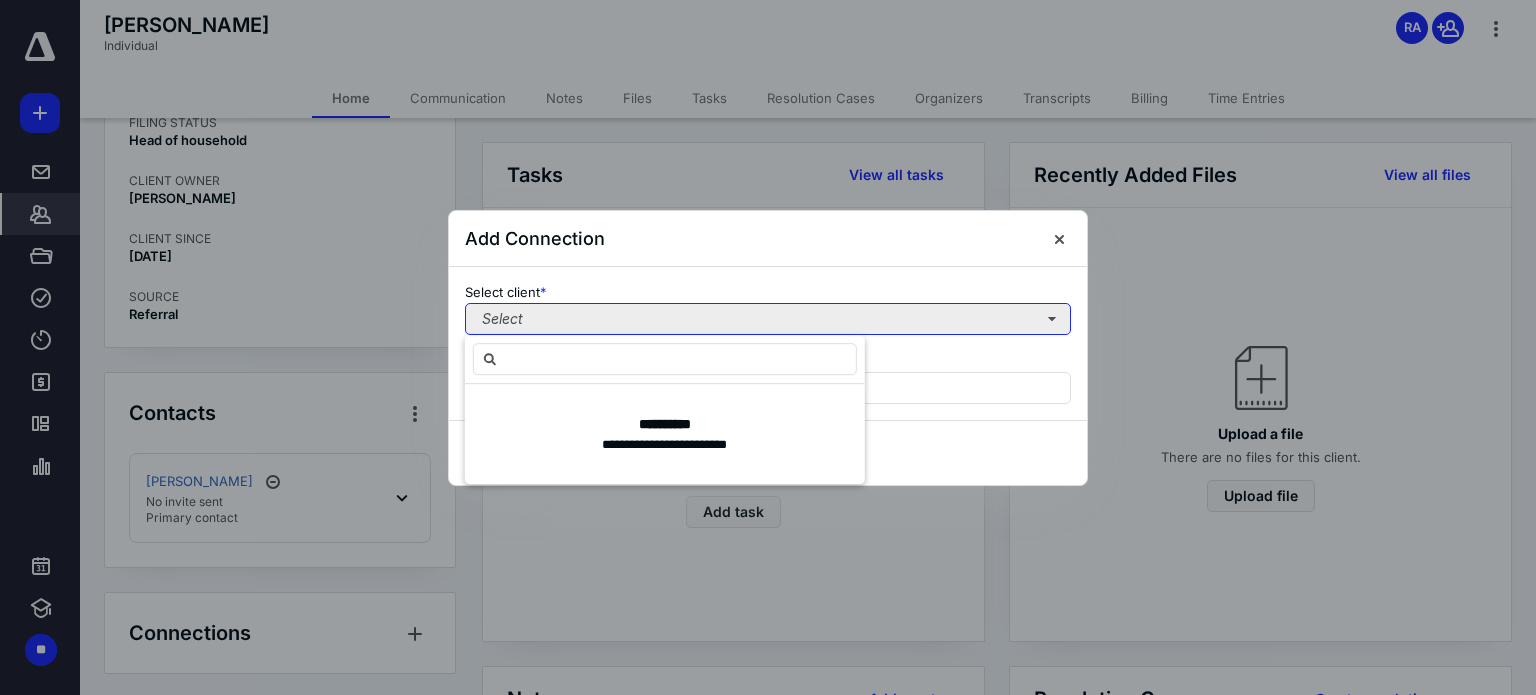 click on "Select" at bounding box center [768, 319] 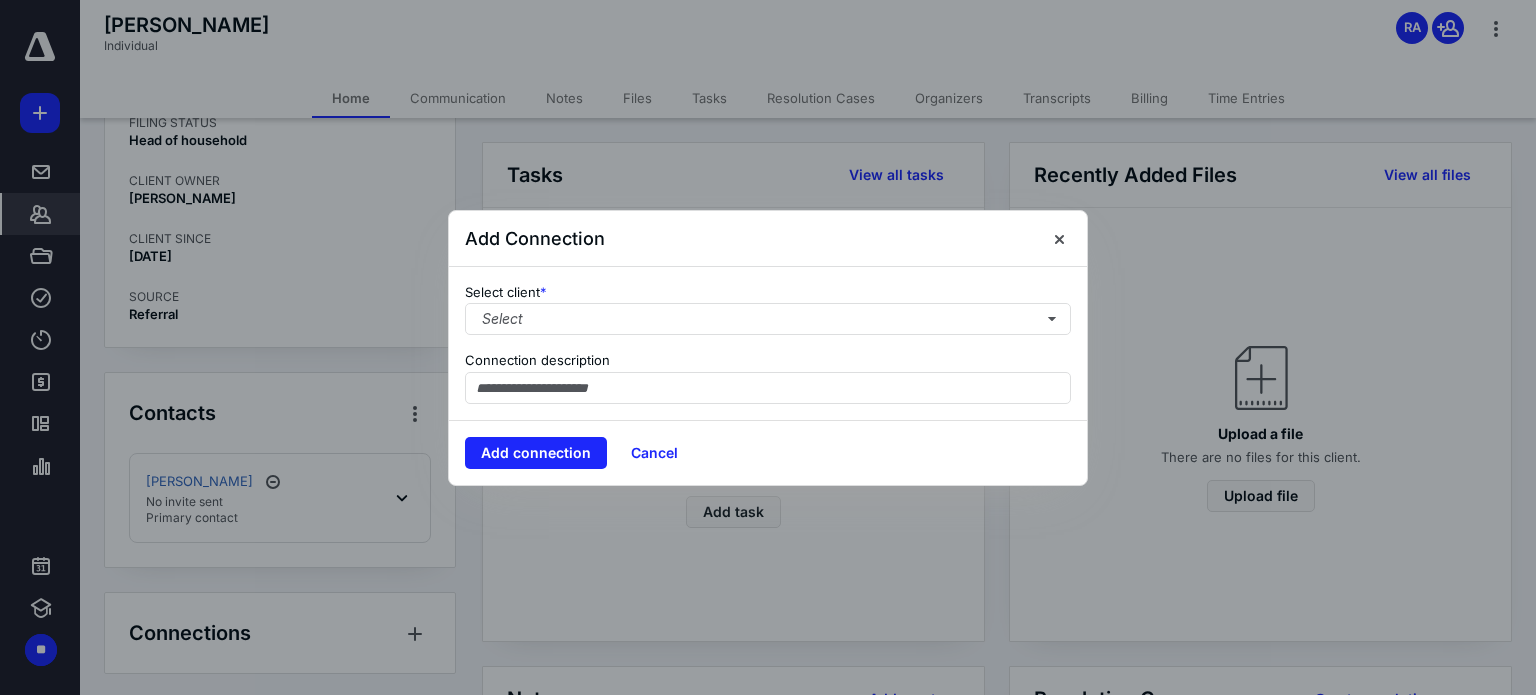 click on "Select client  * Select Connection description" at bounding box center (768, 343) 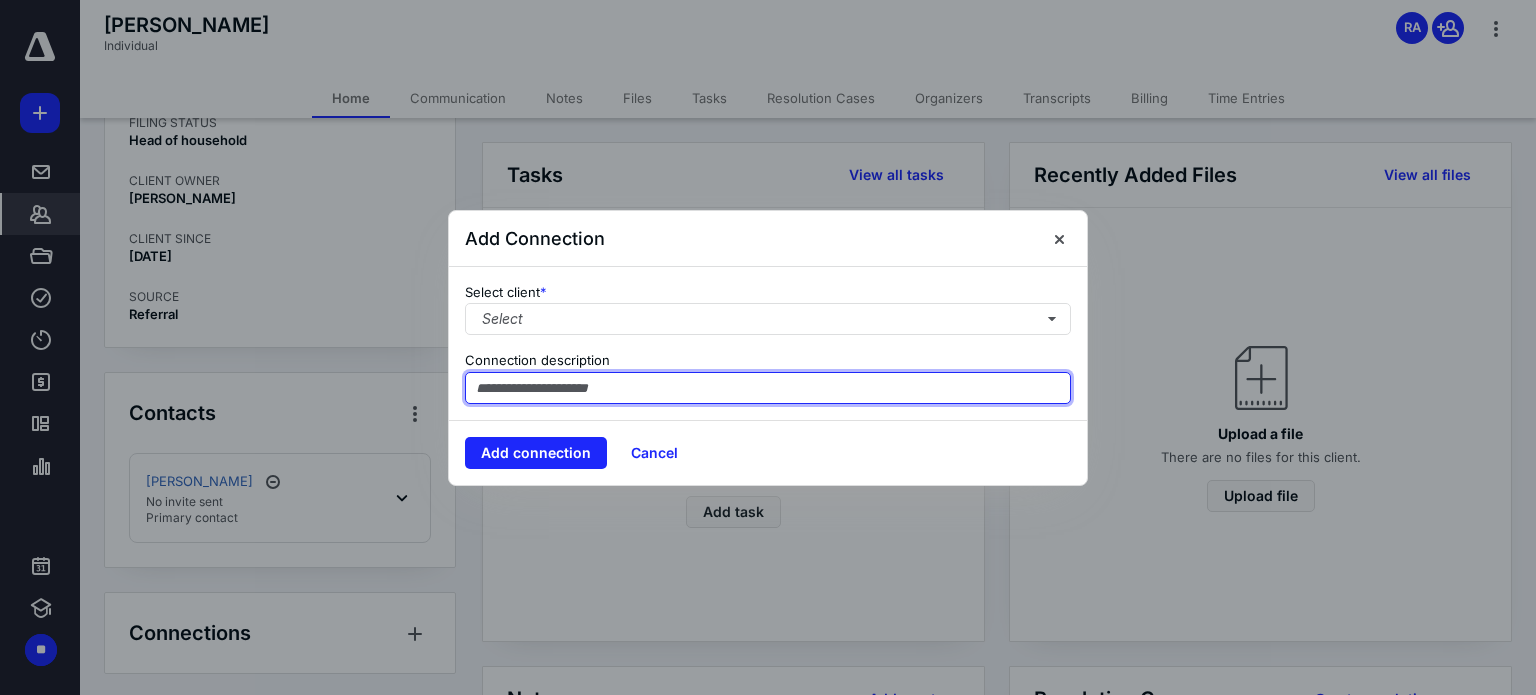 click at bounding box center (768, 388) 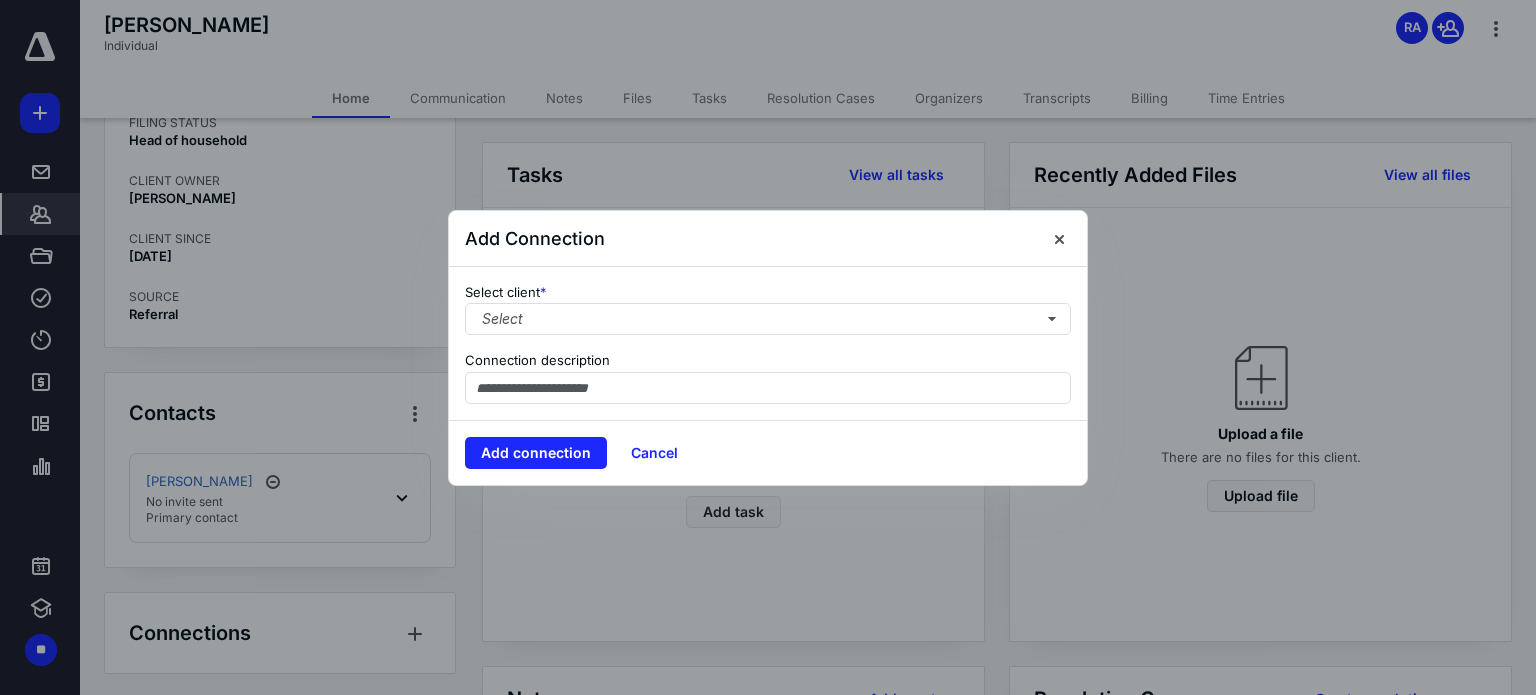 click on "Add connection Cancel" at bounding box center [768, 452] 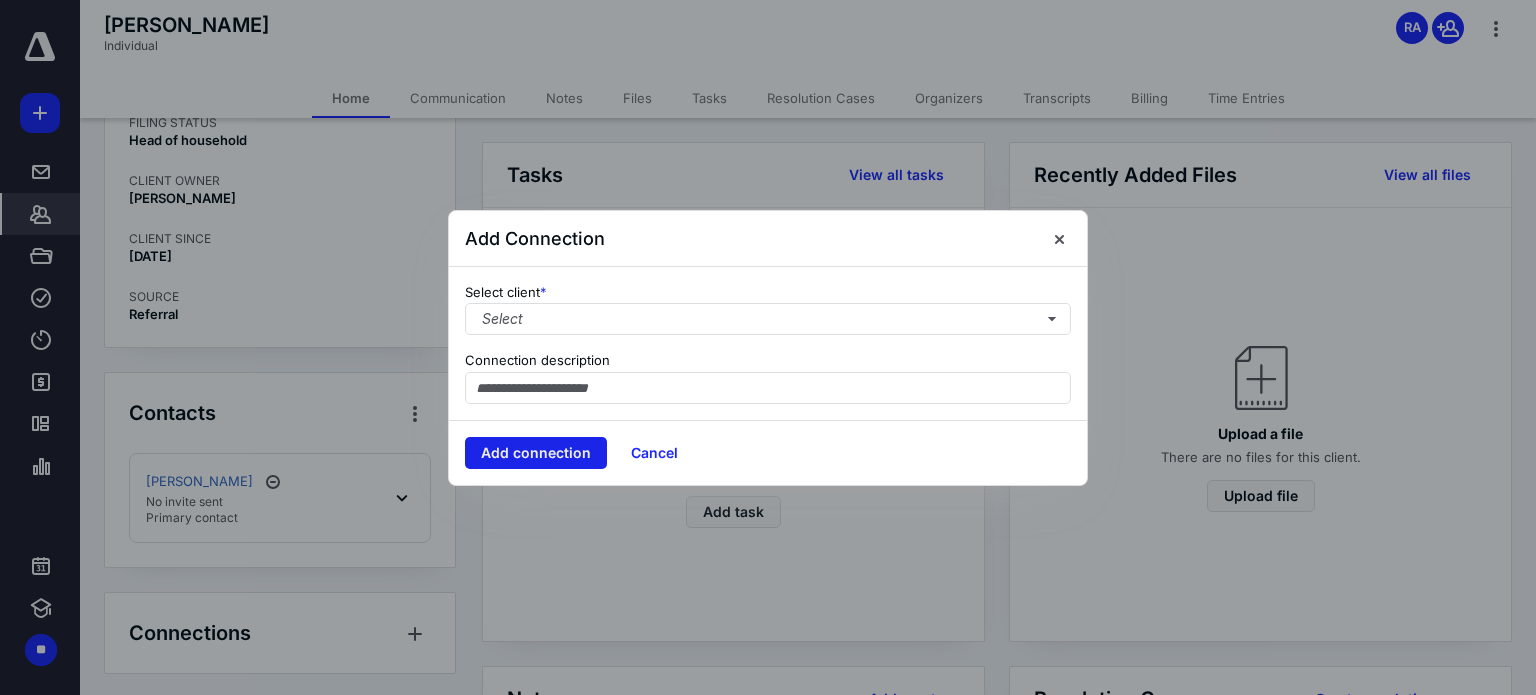 click on "Add connection" at bounding box center (536, 453) 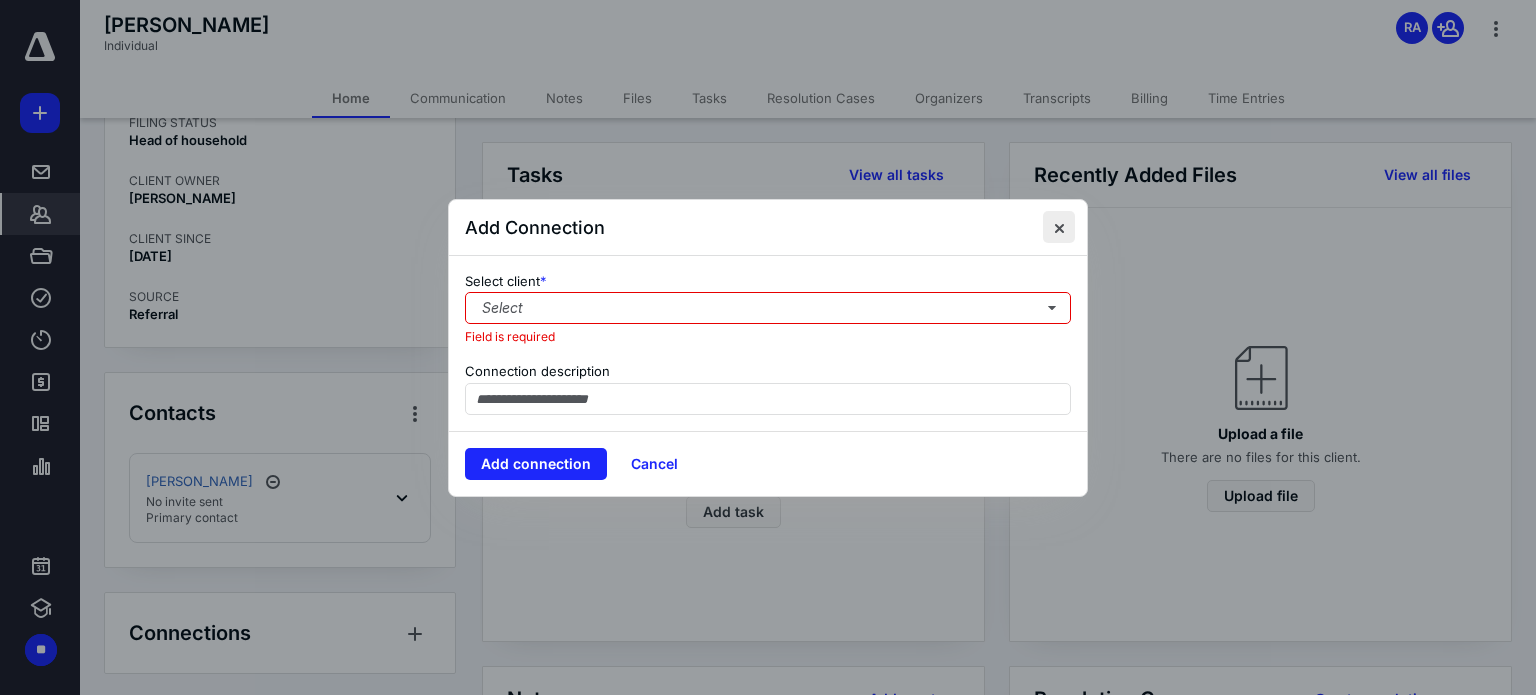 click at bounding box center (1059, 227) 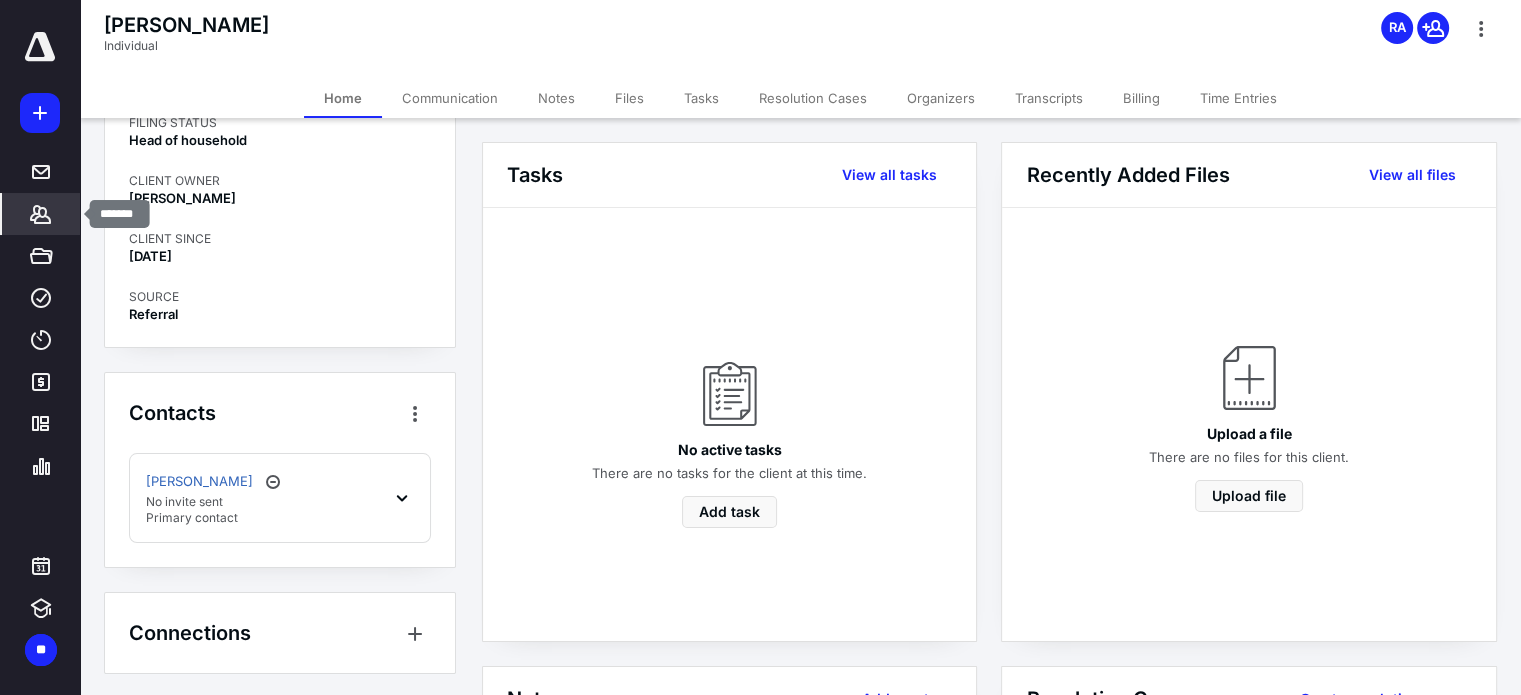 click 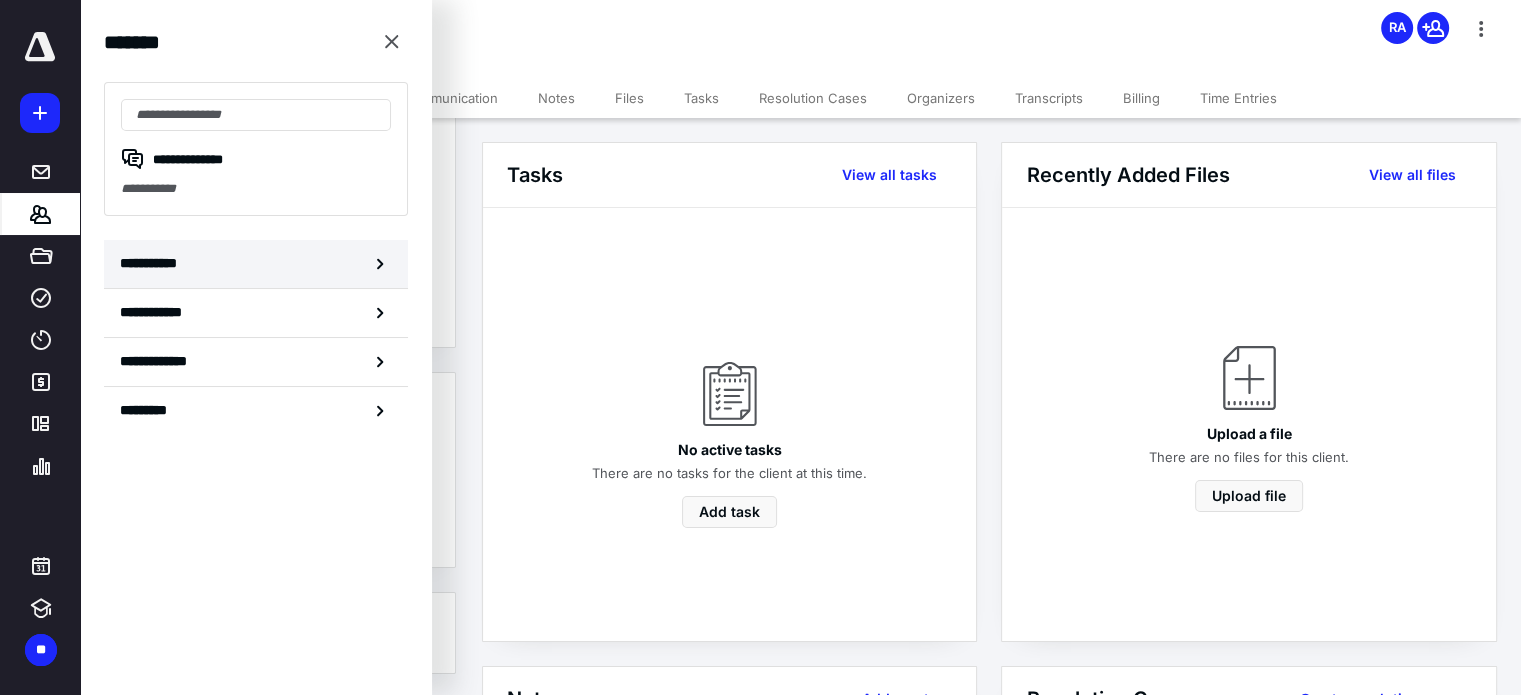 click on "**********" at bounding box center (256, 264) 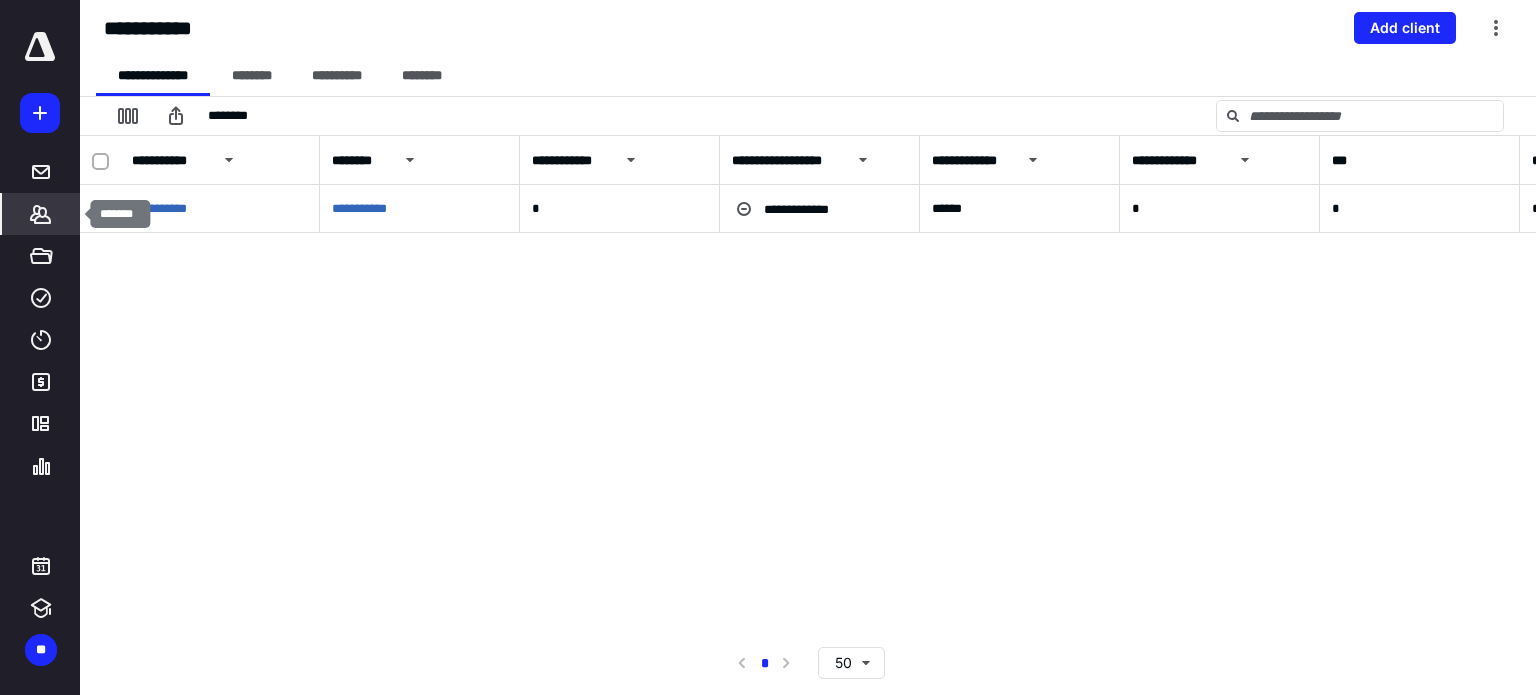 click on "*******" at bounding box center (41, 214) 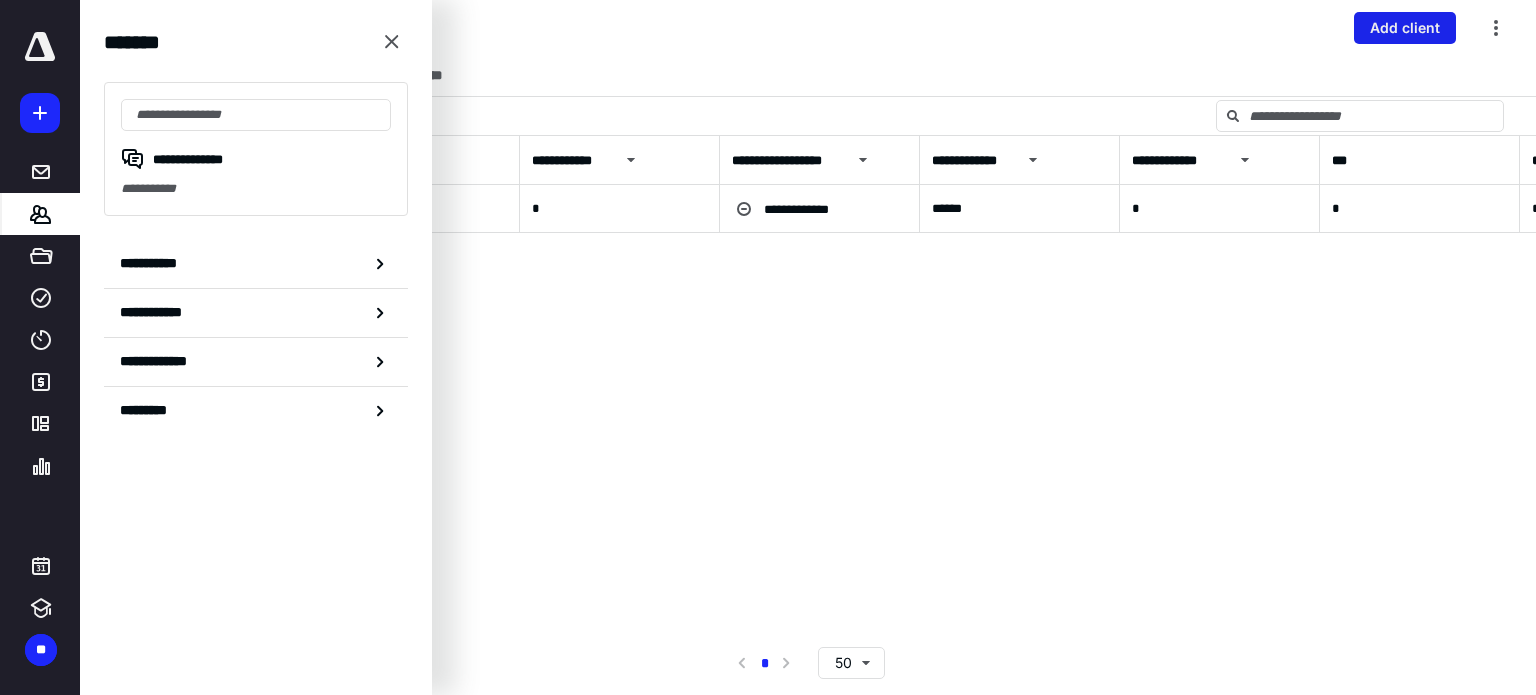 drag, startPoint x: 984, startPoint y: 341, endPoint x: 1403, endPoint y: 25, distance: 524.8019 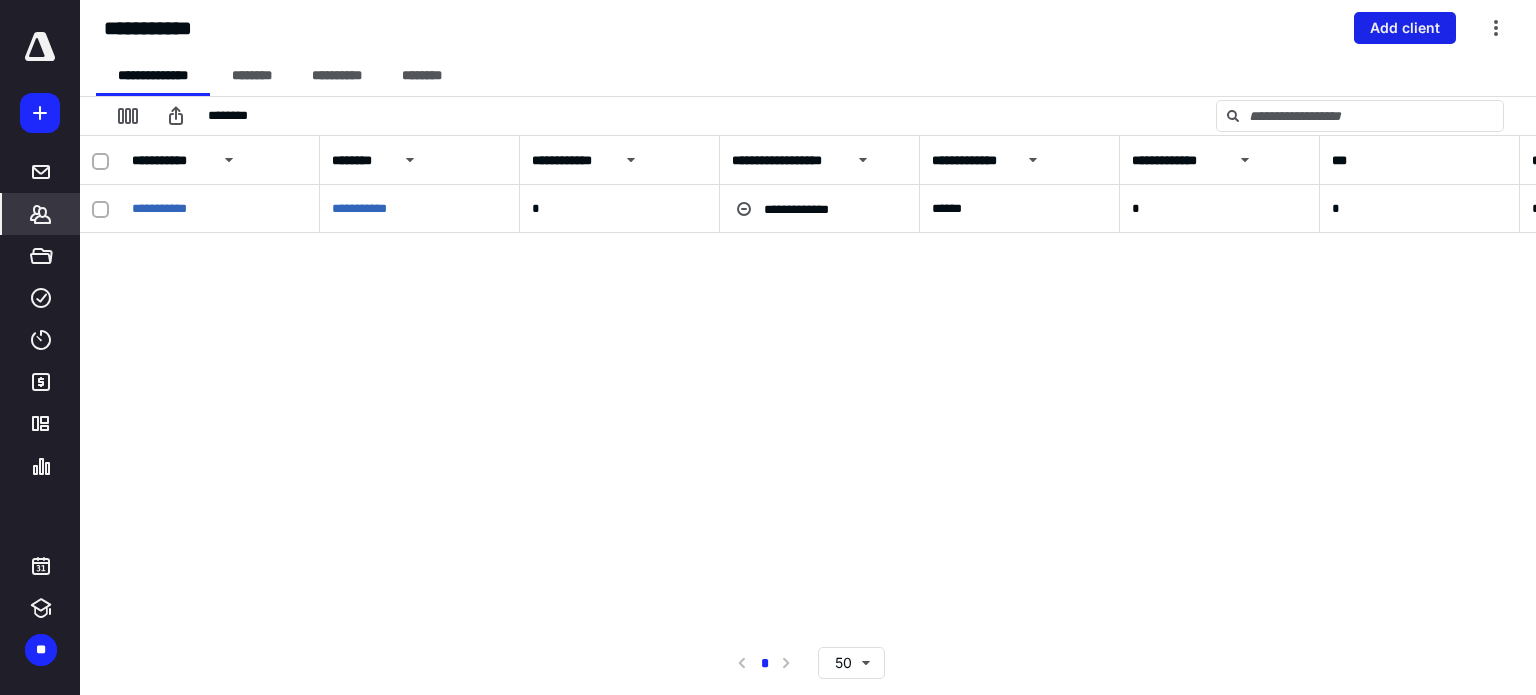click on "Add client" at bounding box center (1405, 28) 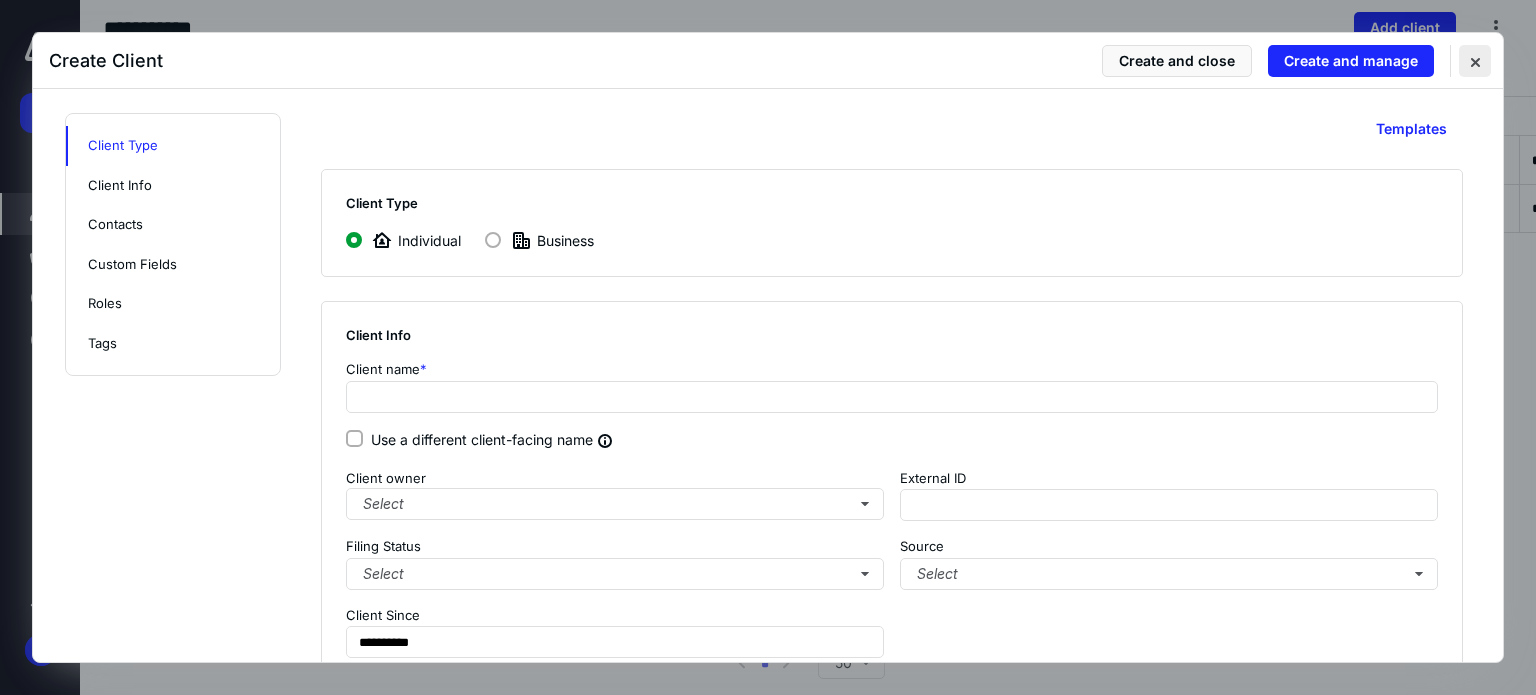 click at bounding box center [1475, 61] 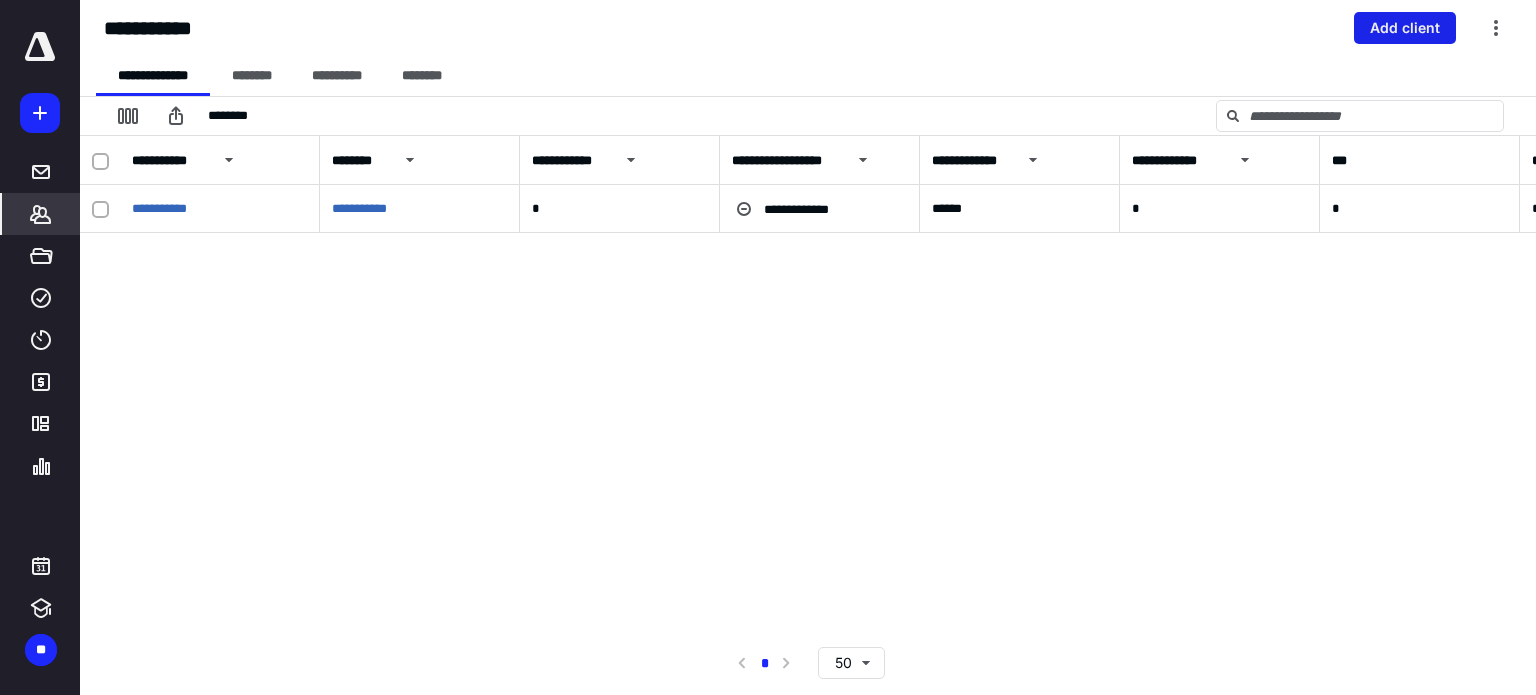 click on "Add client" at bounding box center [1405, 28] 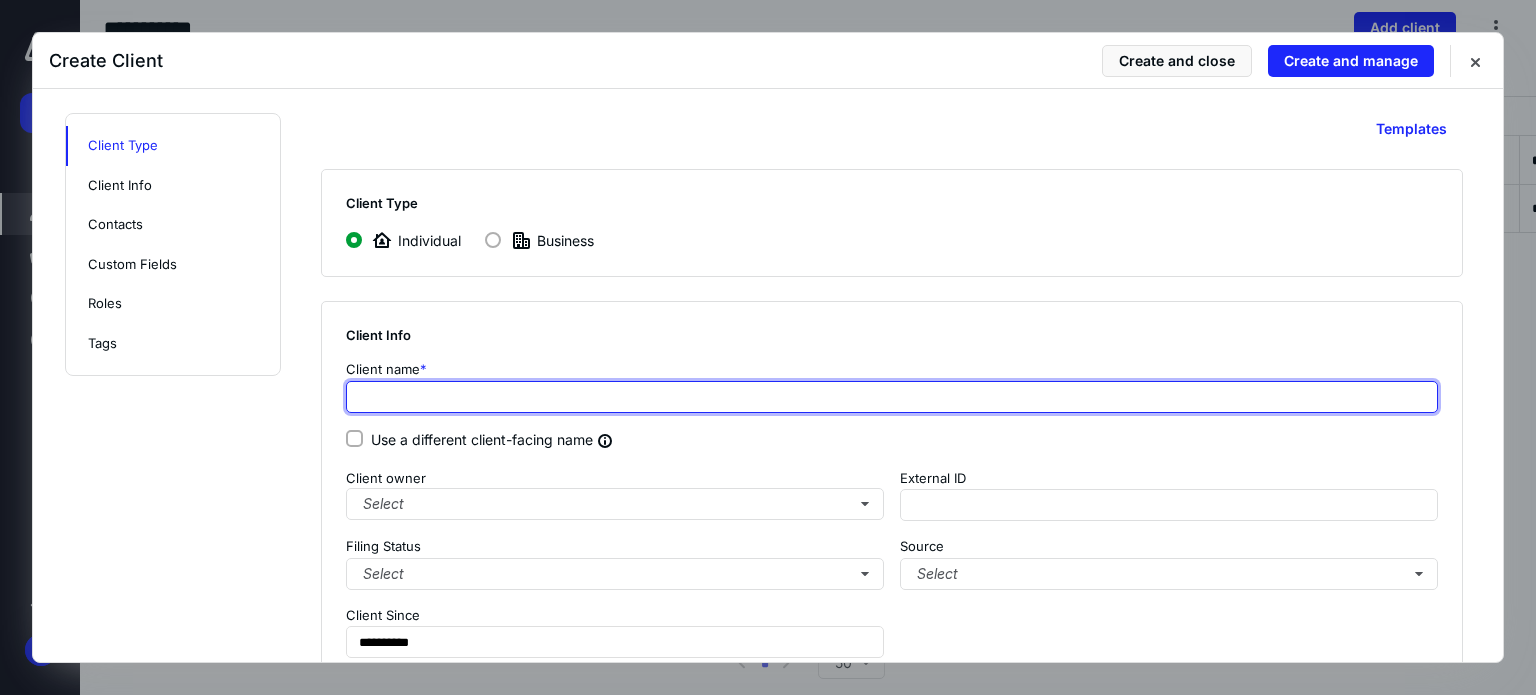 click at bounding box center (892, 397) 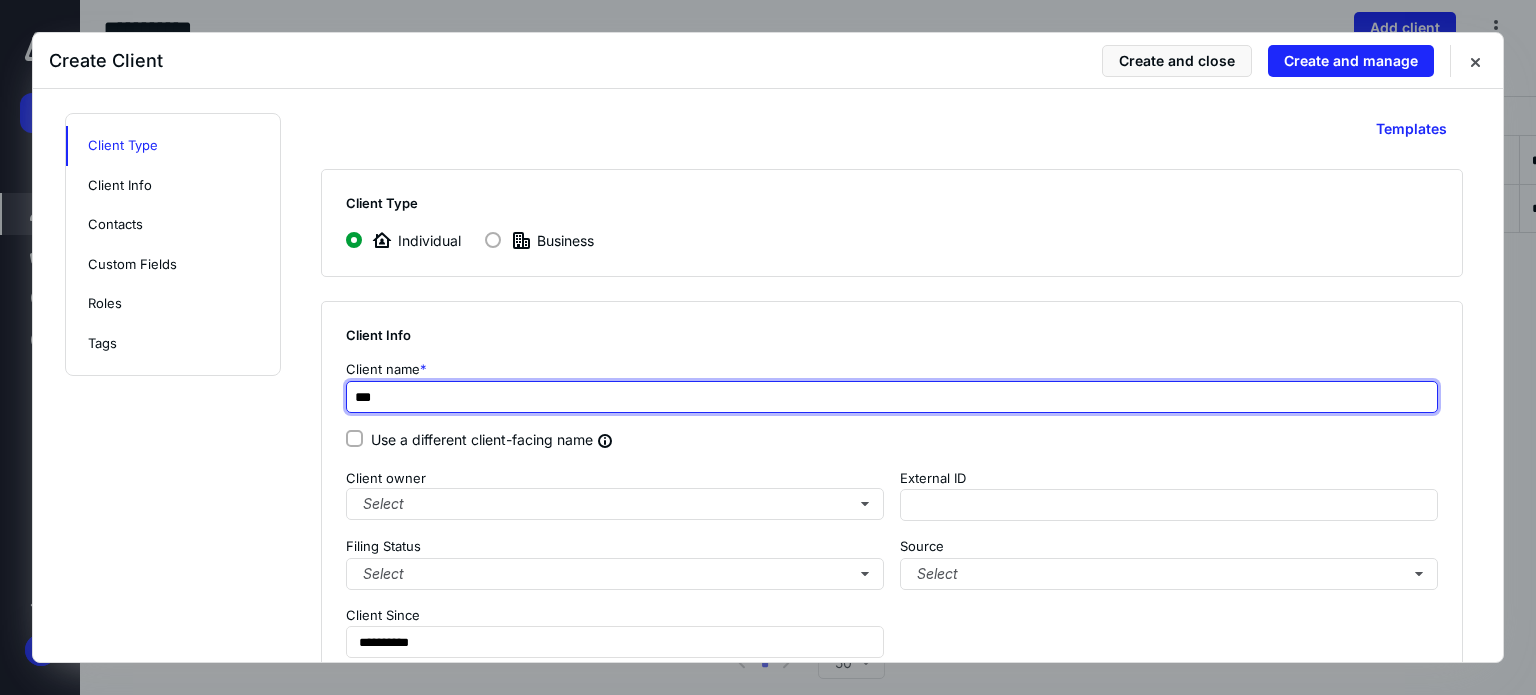 click on "***" at bounding box center [892, 397] 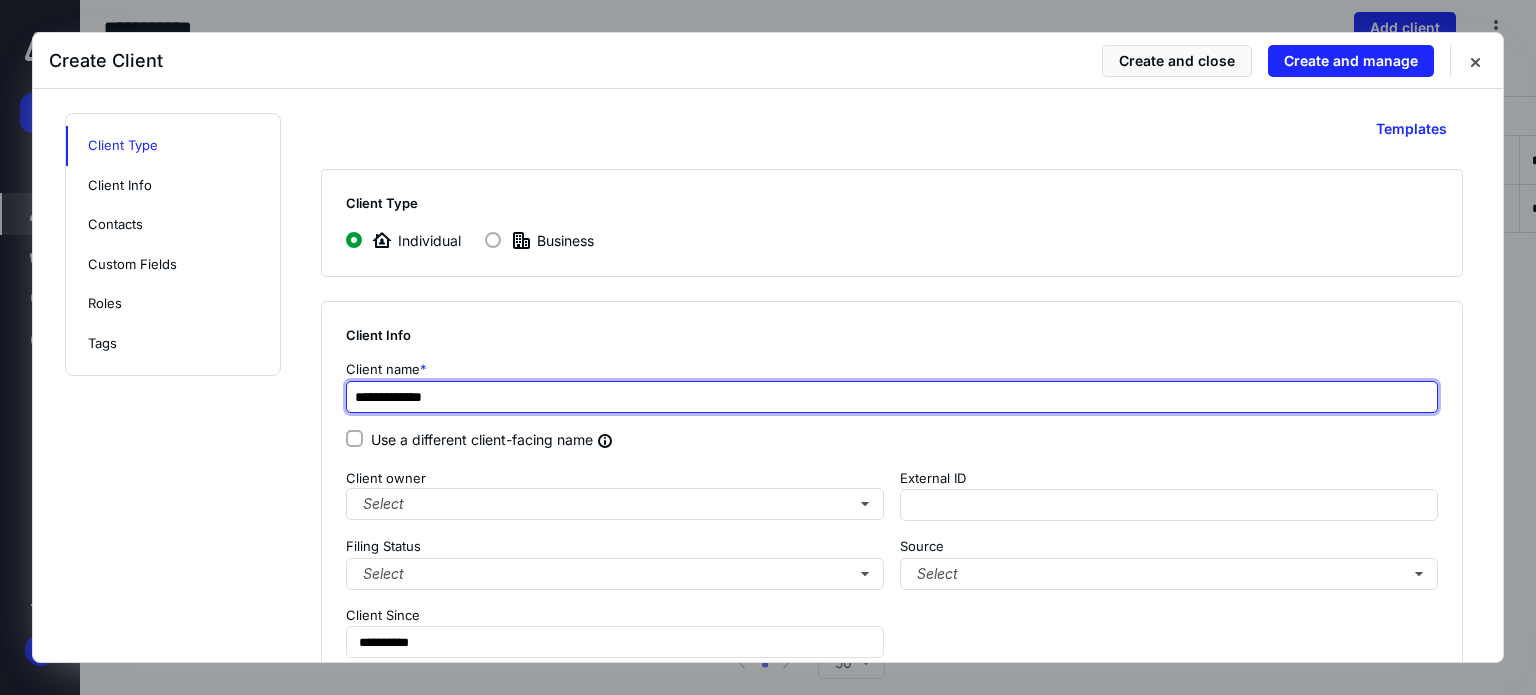 type on "**********" 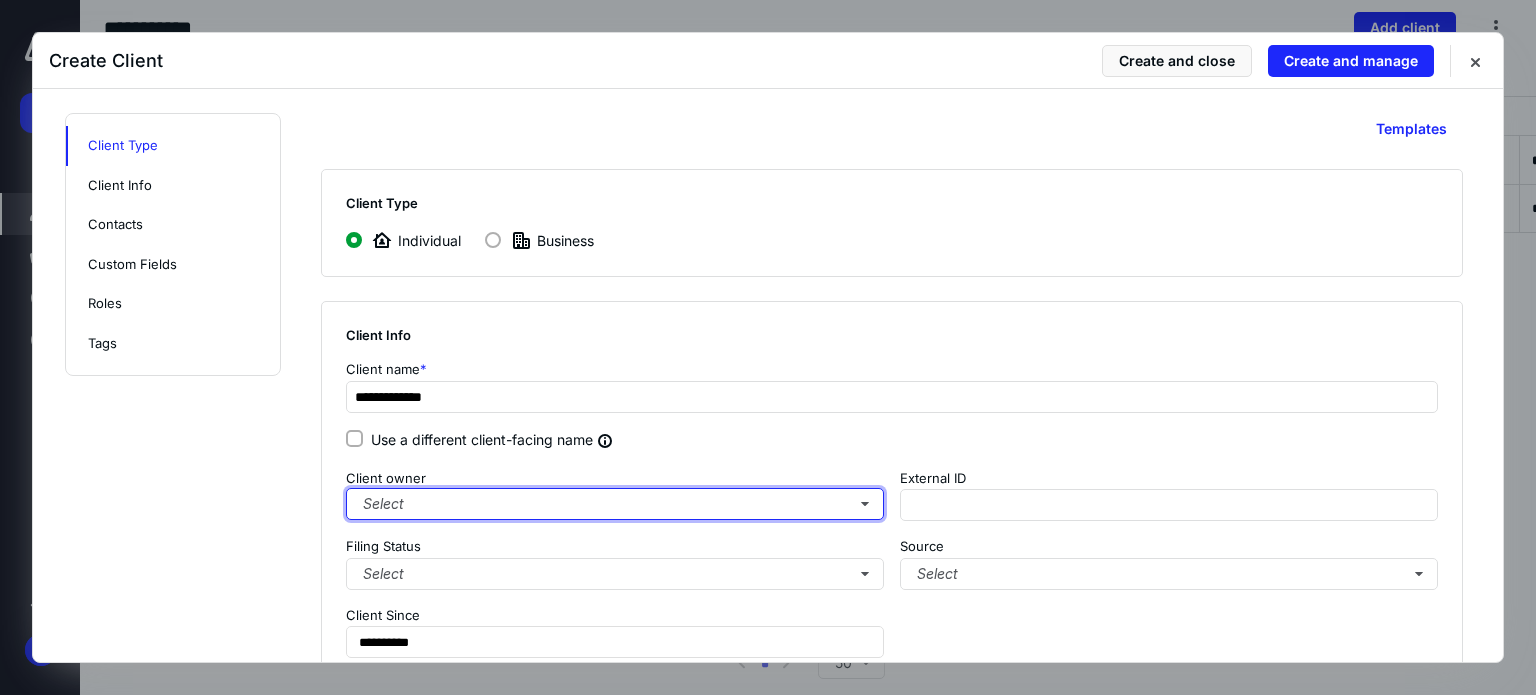 type 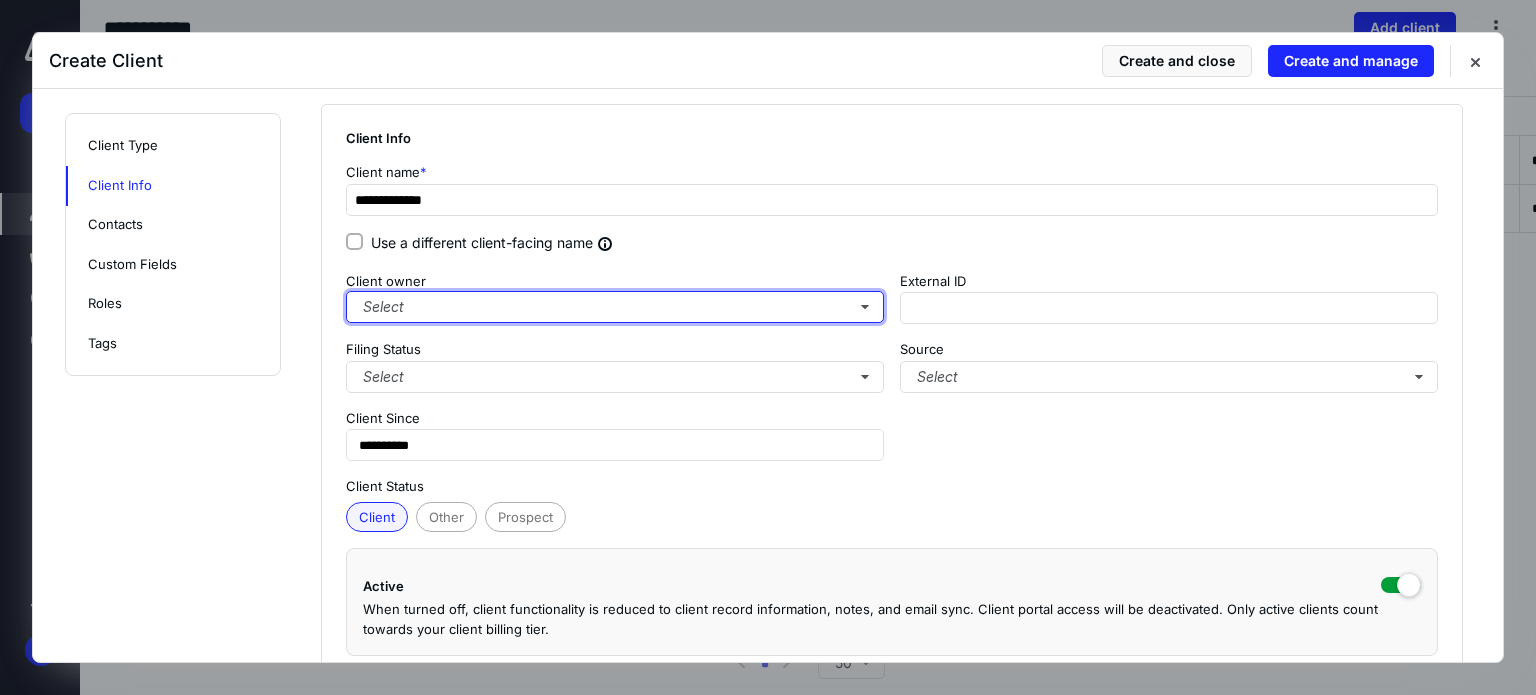 scroll, scrollTop: 200, scrollLeft: 0, axis: vertical 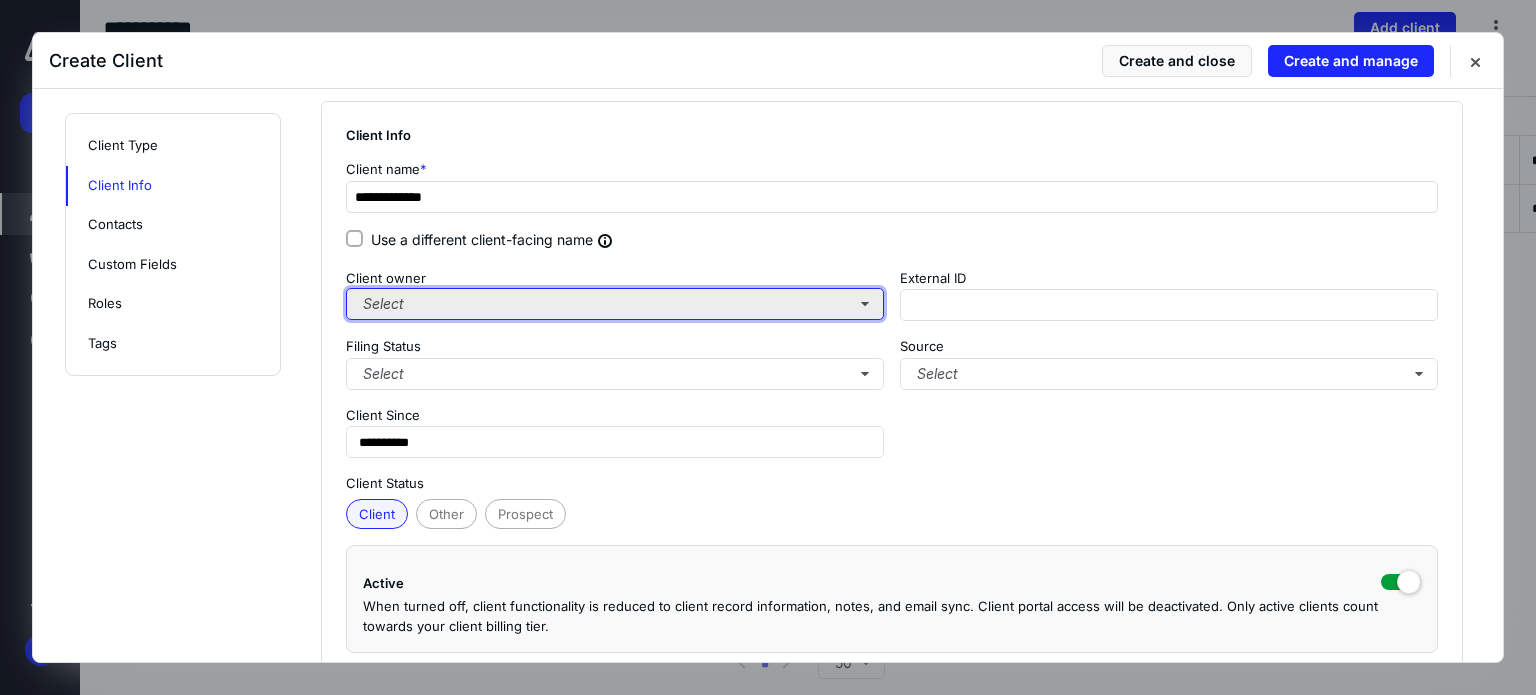 click on "Select" at bounding box center (615, 304) 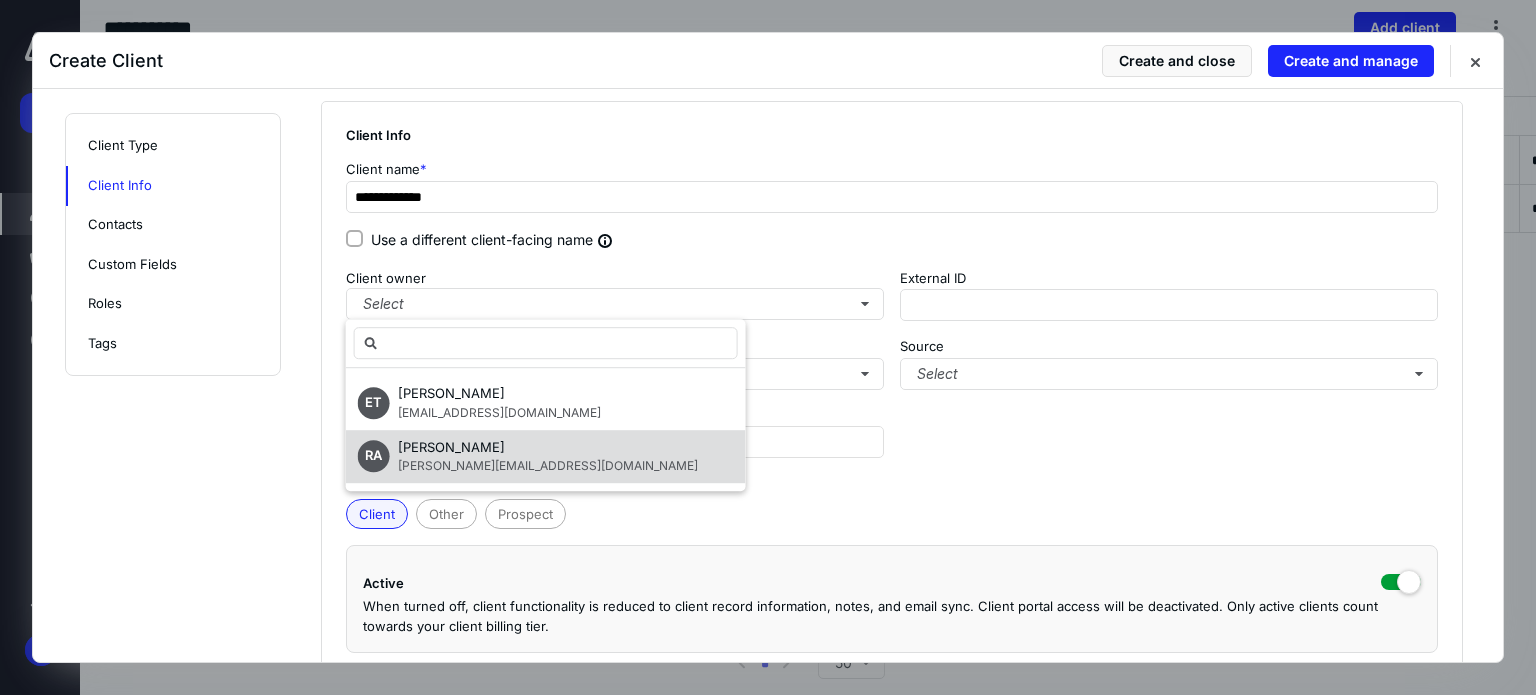 click on "[PERSON_NAME]" at bounding box center [451, 447] 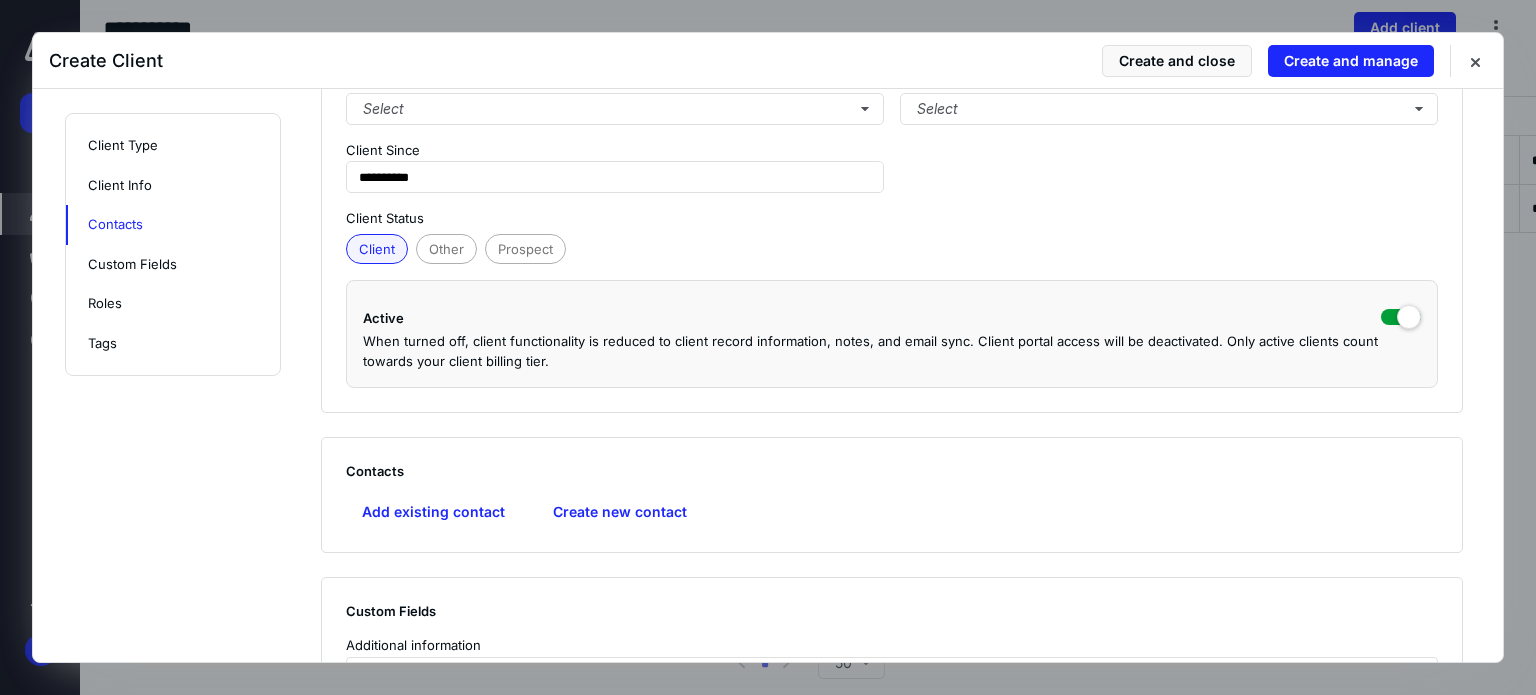 scroll, scrollTop: 500, scrollLeft: 0, axis: vertical 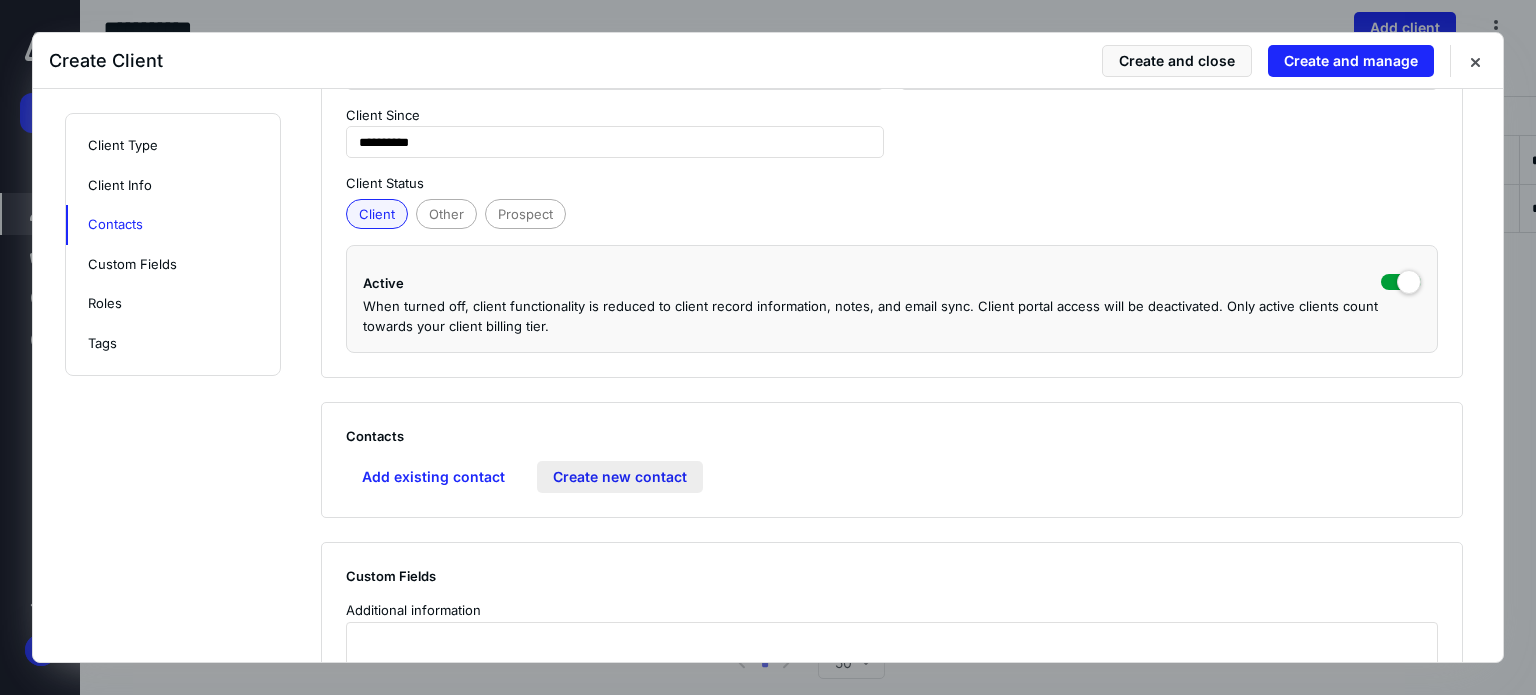 click on "Create new contact" at bounding box center [620, 477] 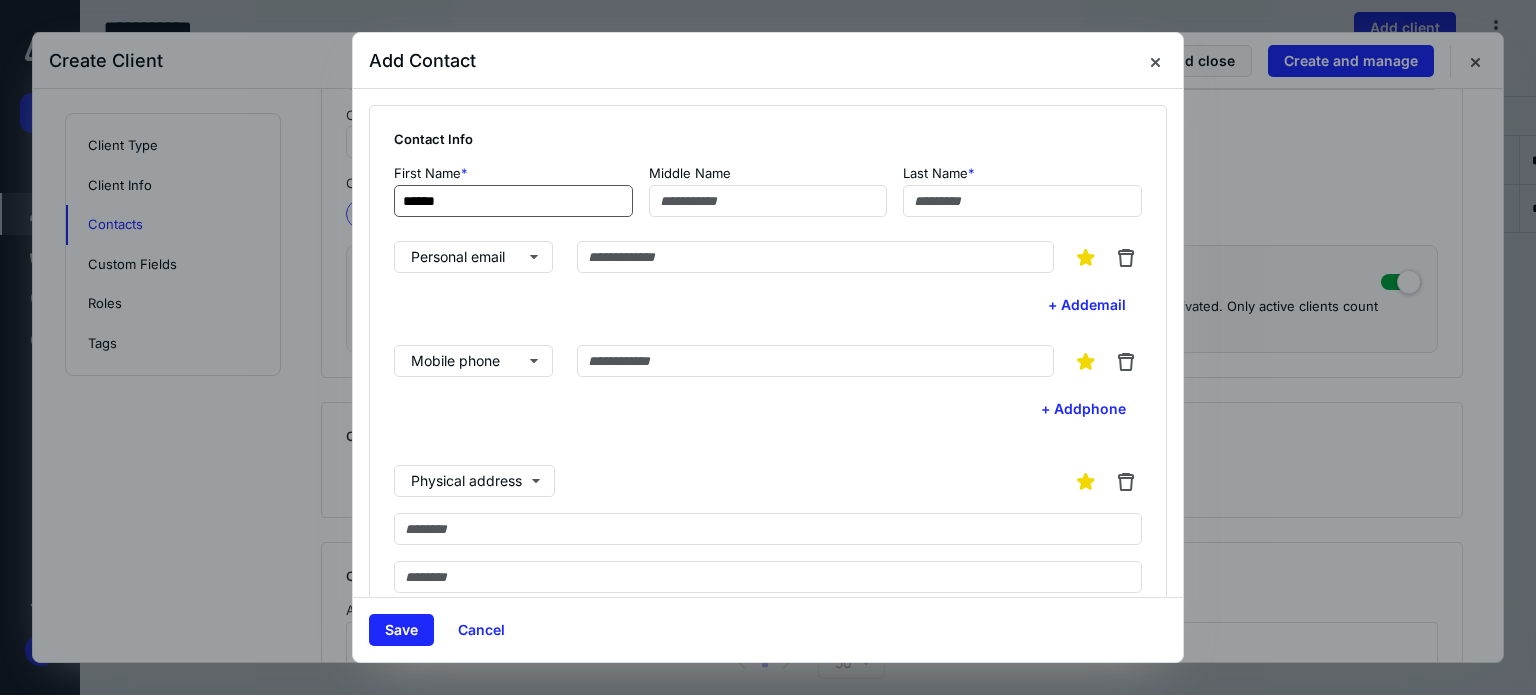 type on "******" 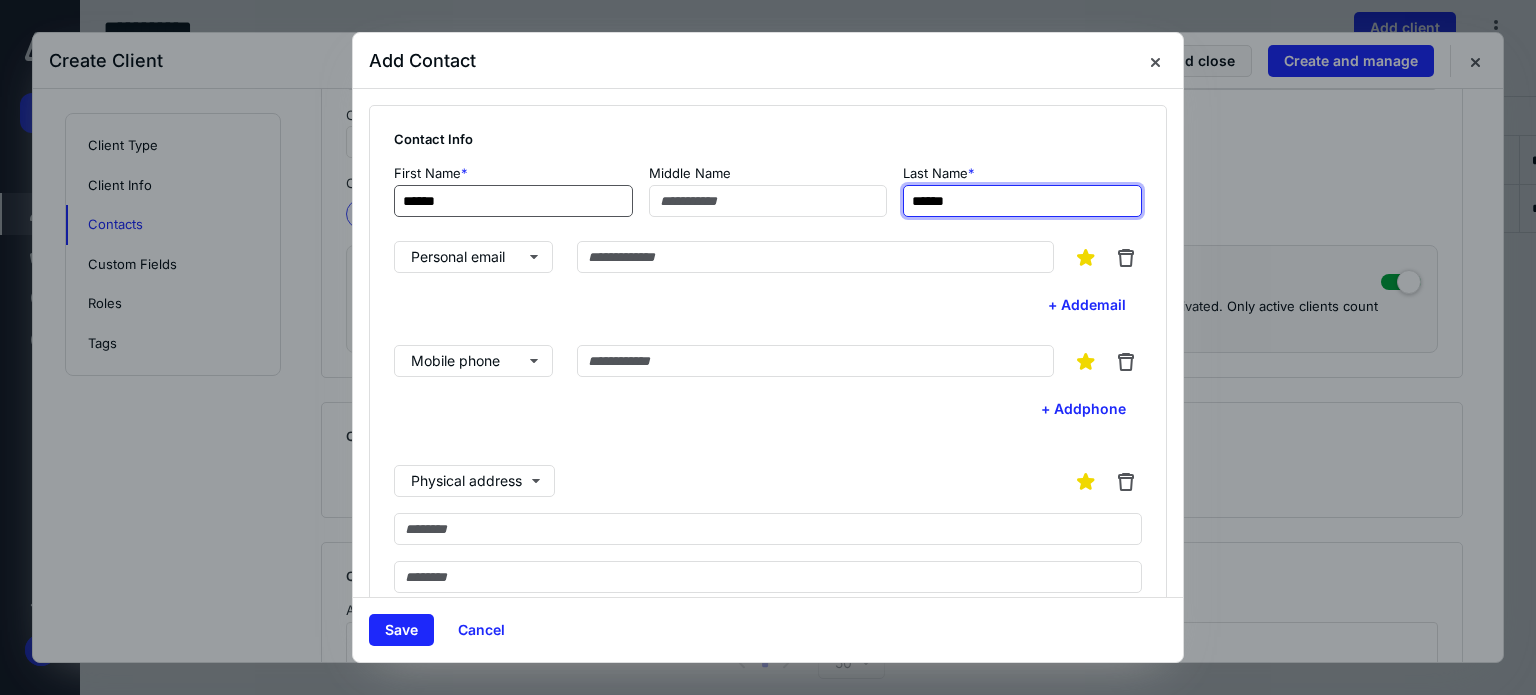 type on "******" 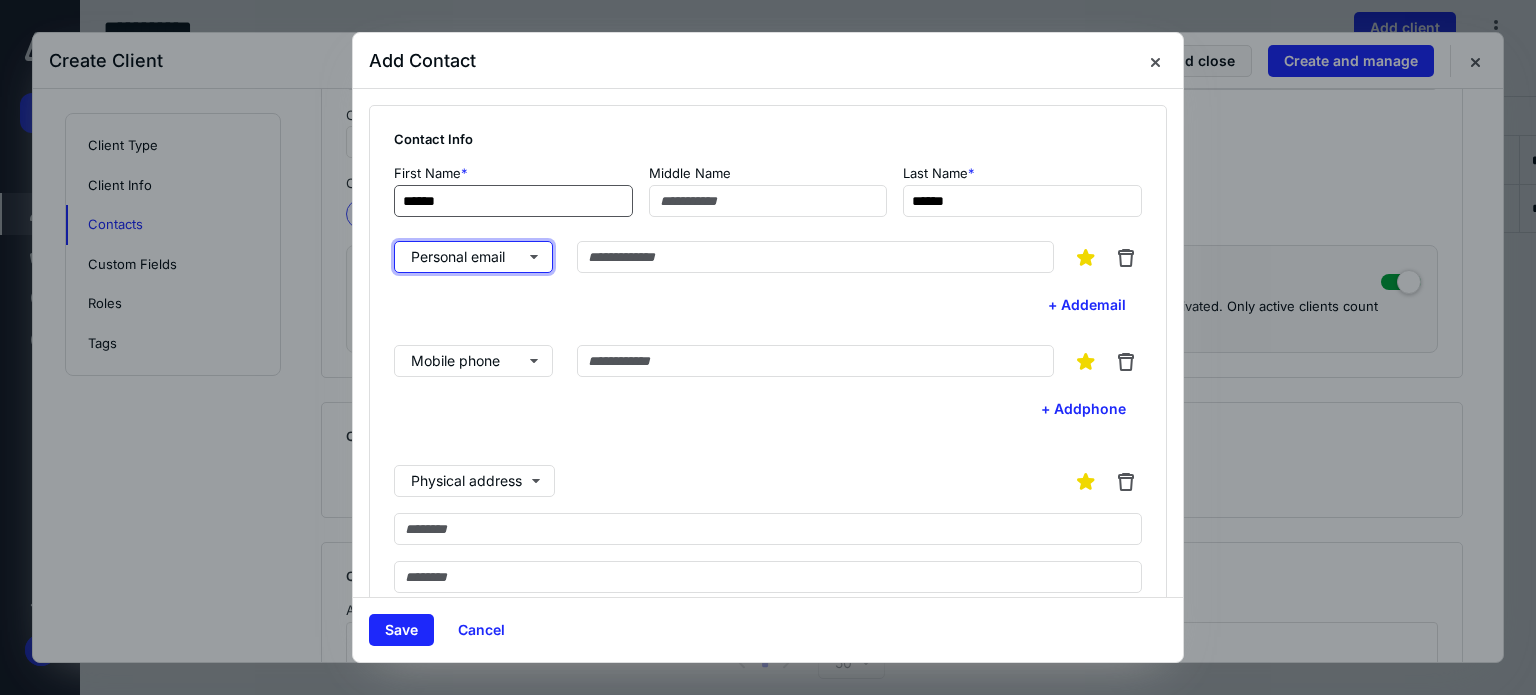 type 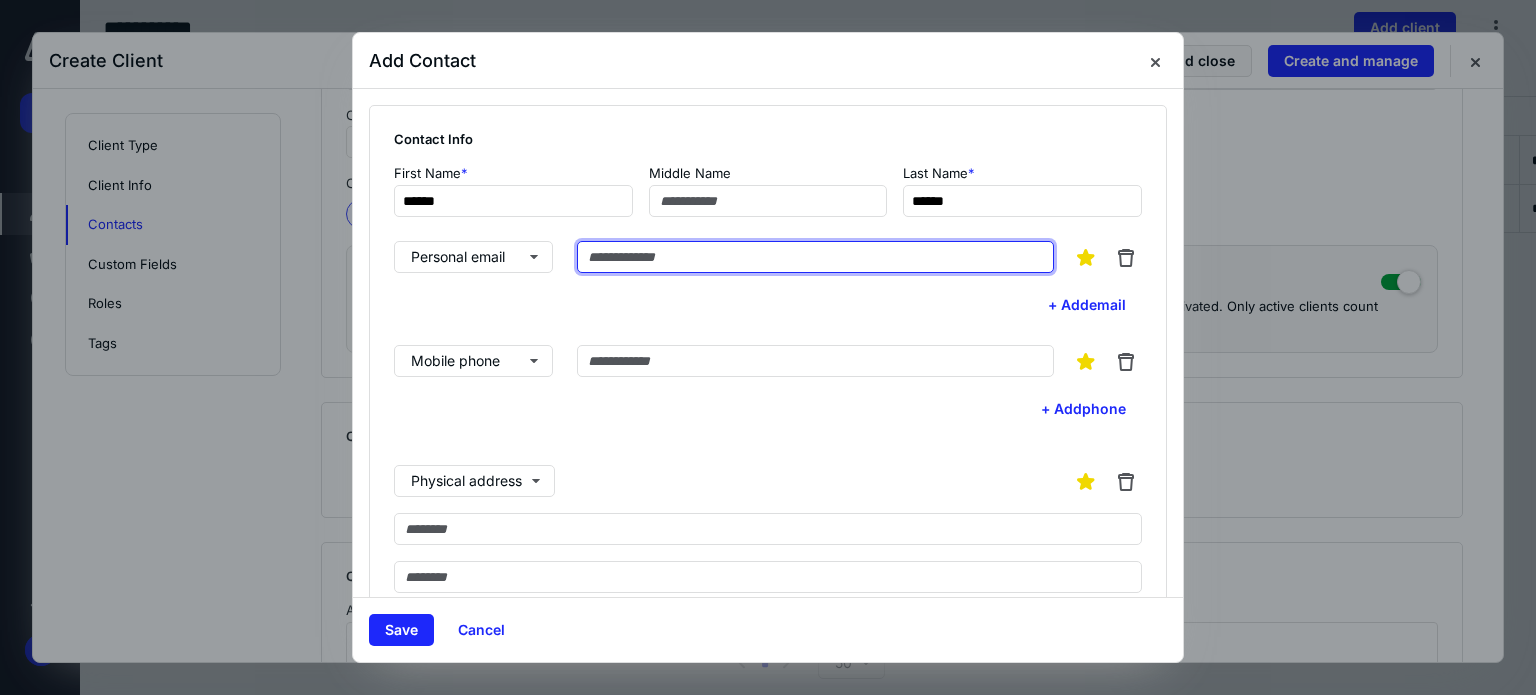 click at bounding box center (815, 257) 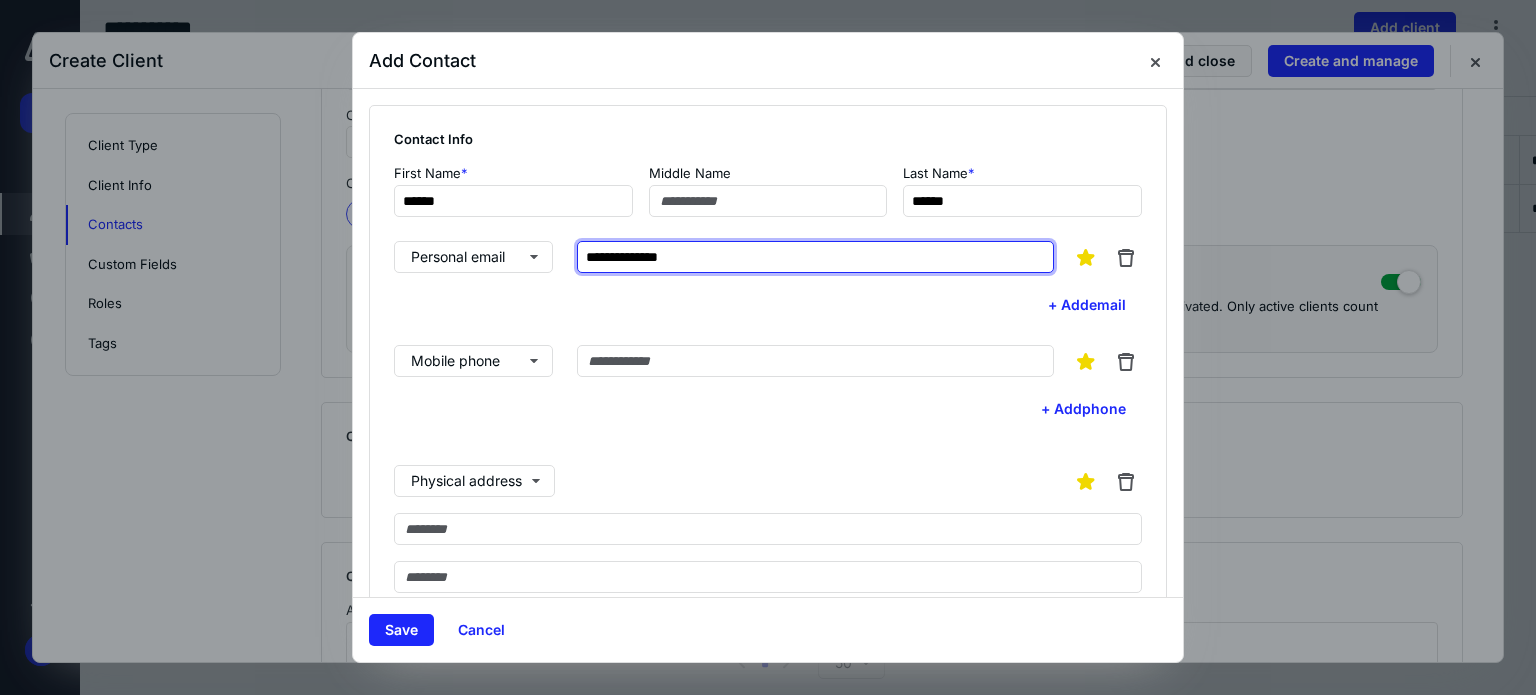 type on "**********" 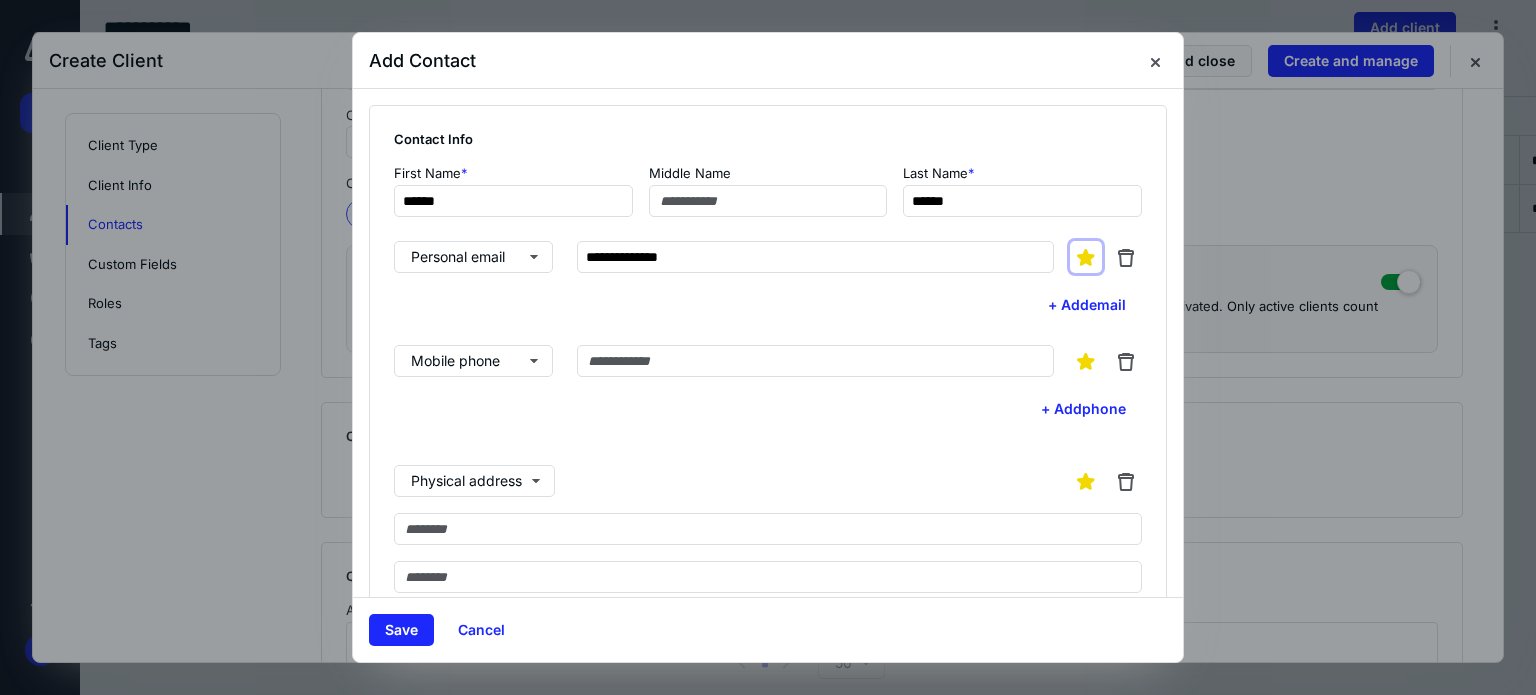 type 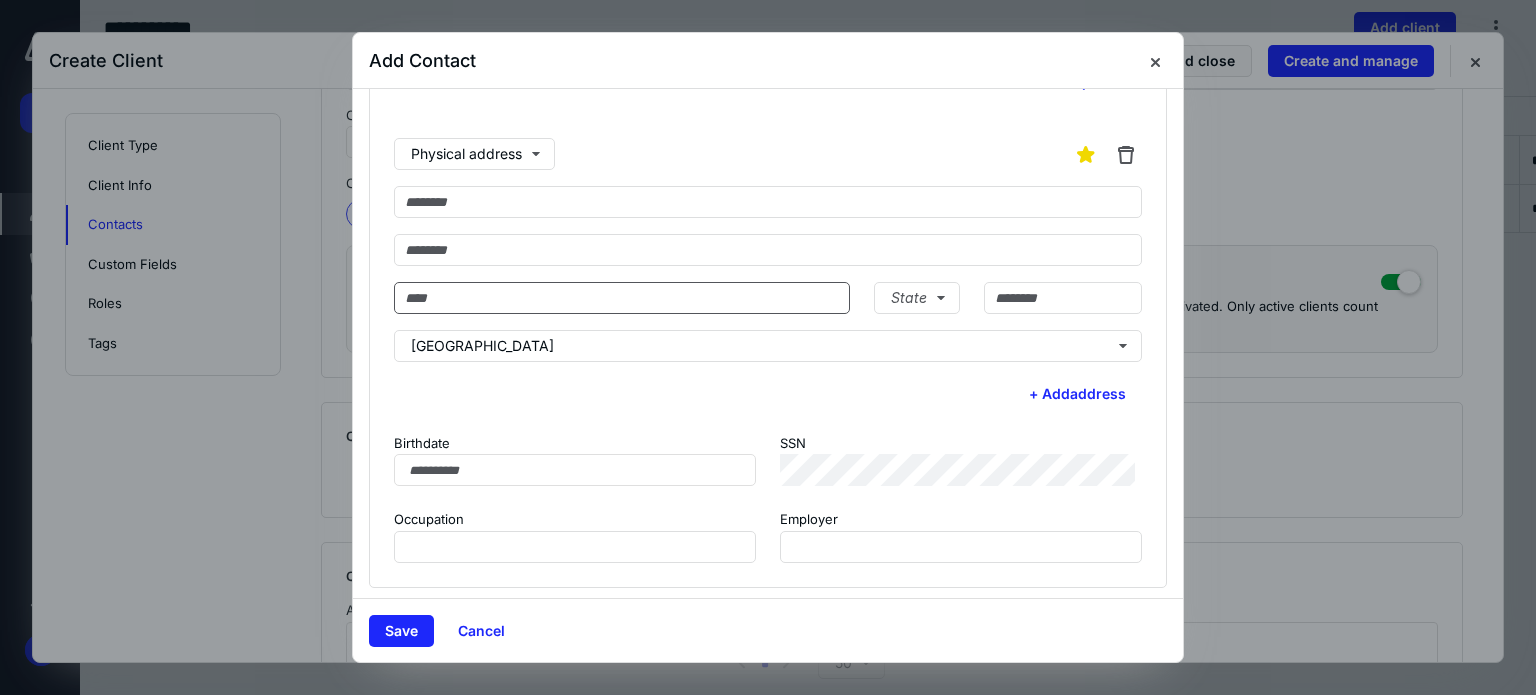 scroll, scrollTop: 332, scrollLeft: 0, axis: vertical 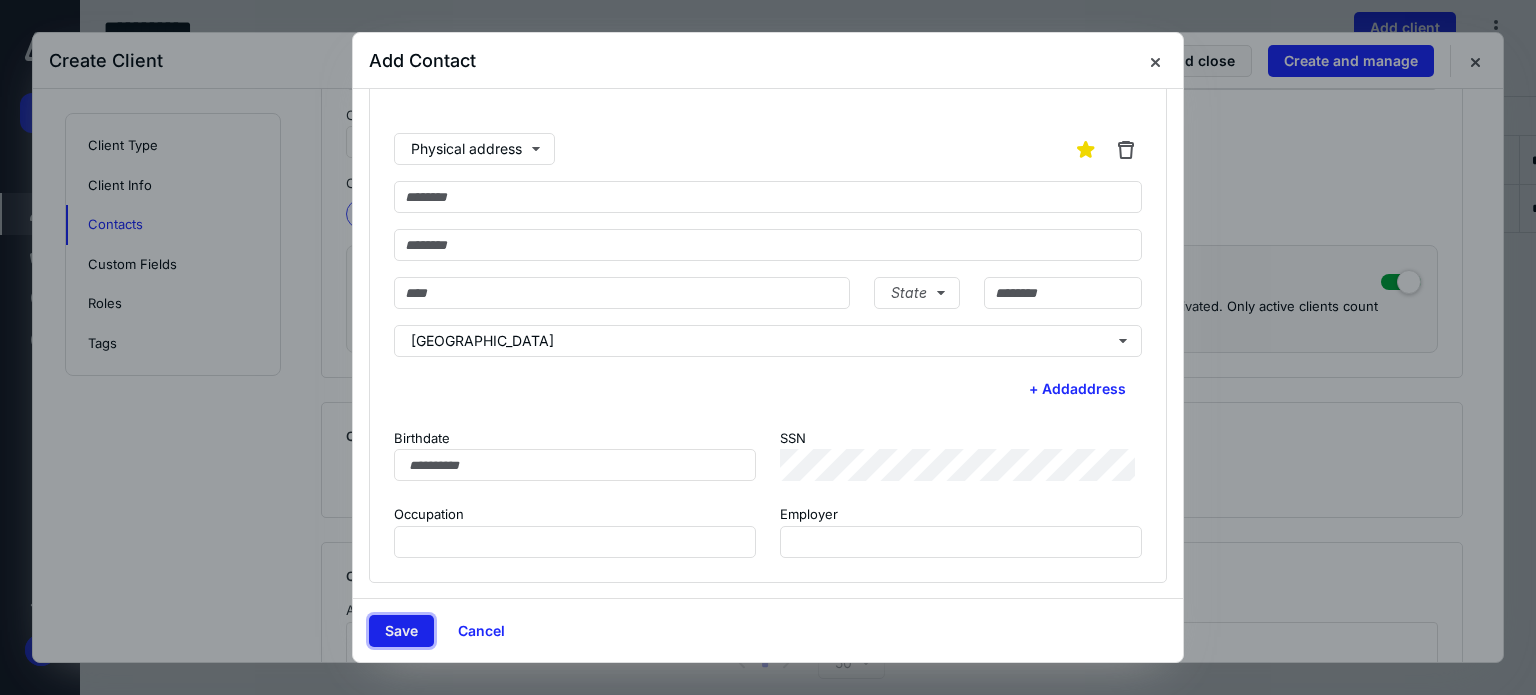 click on "Save" at bounding box center (401, 631) 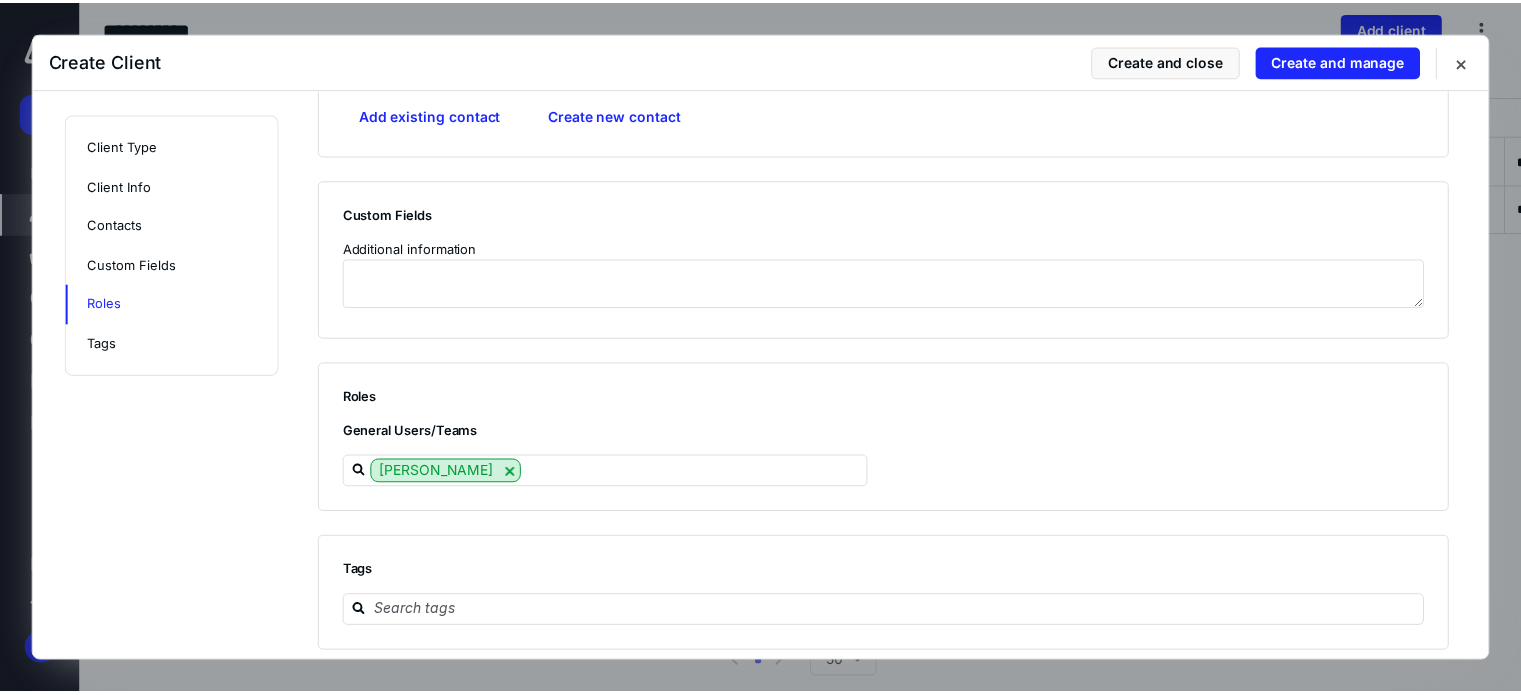 scroll, scrollTop: 1372, scrollLeft: 0, axis: vertical 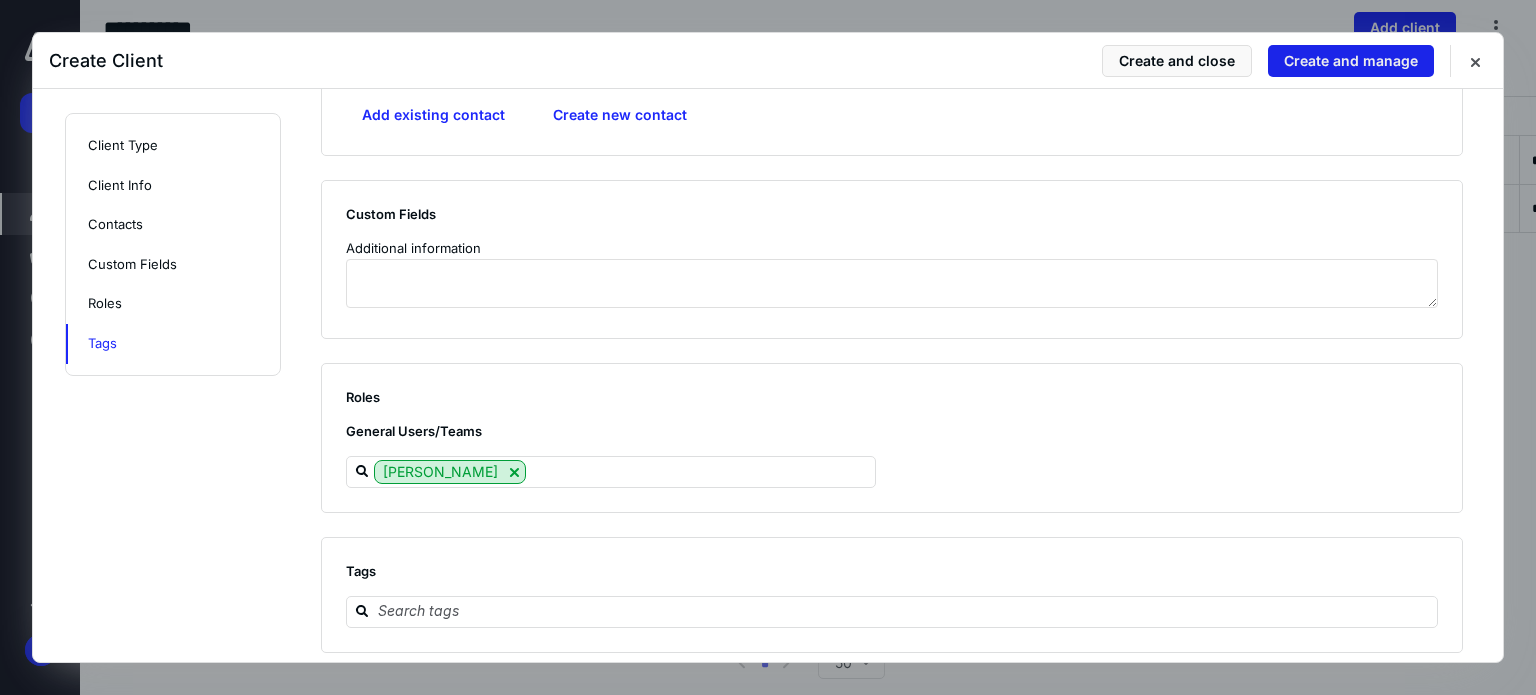 click on "Create and manage" at bounding box center (1351, 61) 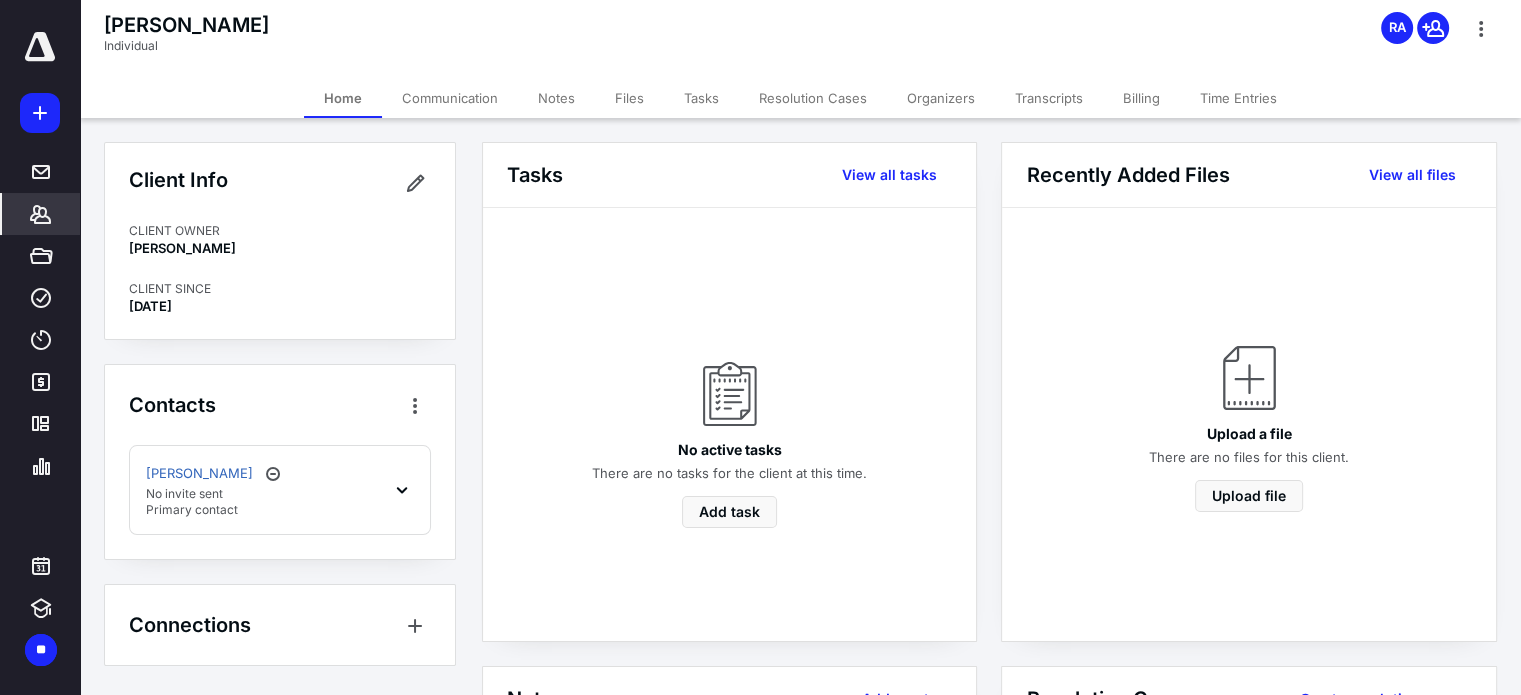 click 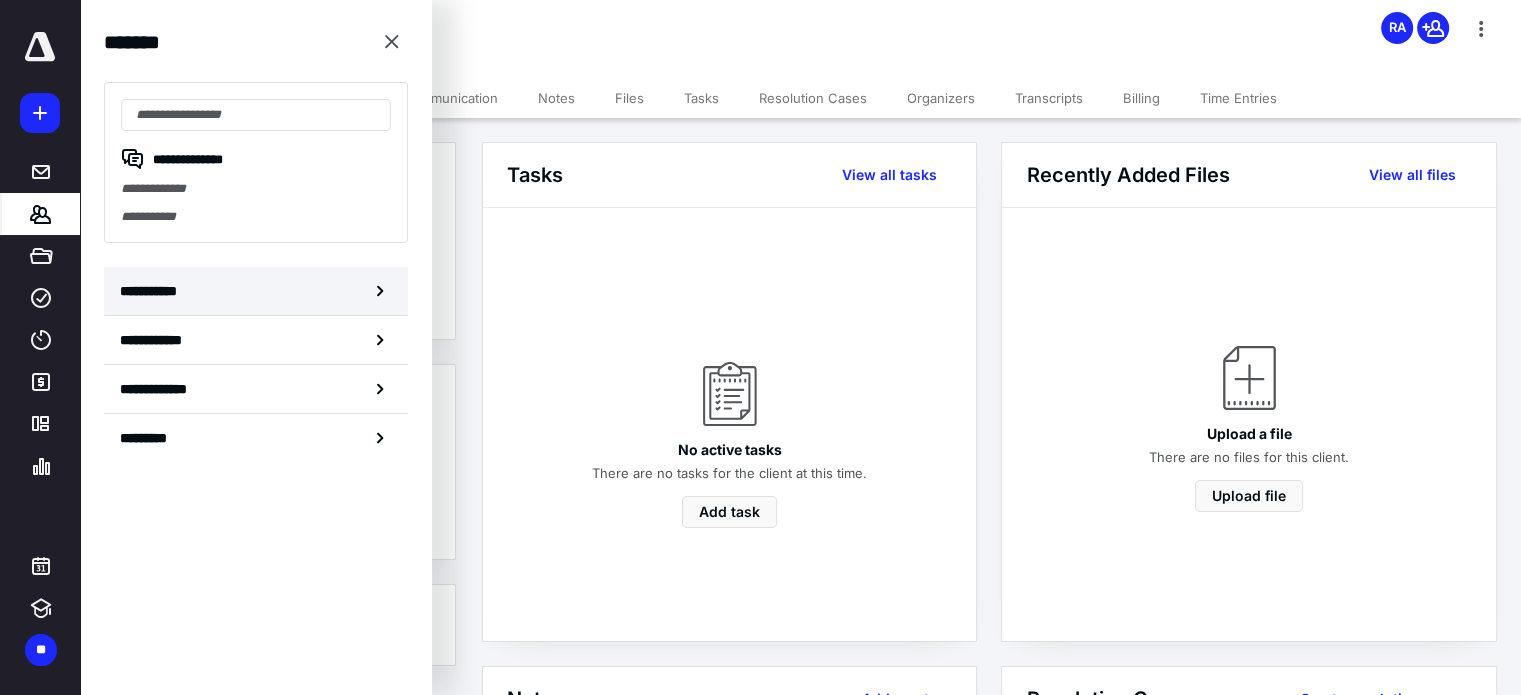 click on "**********" at bounding box center (256, 291) 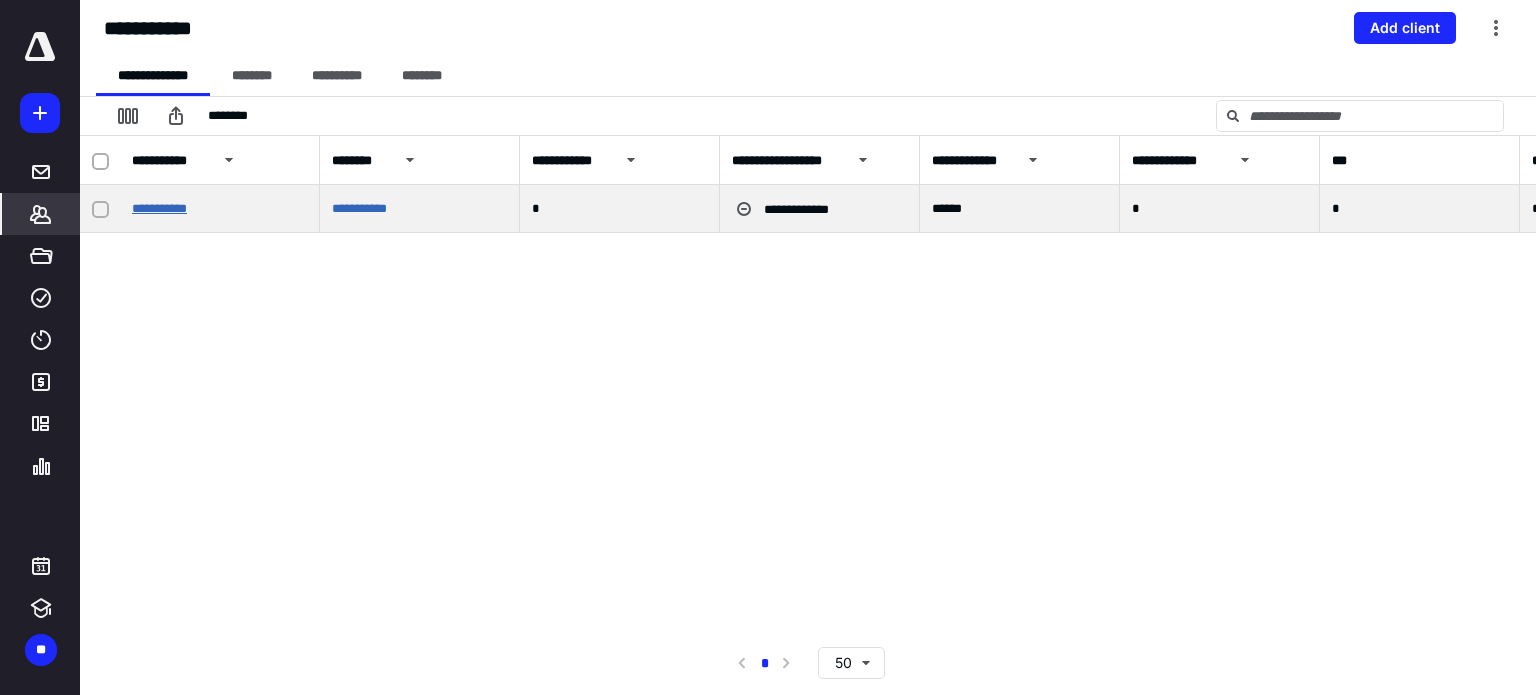 click on "**********" at bounding box center (159, 208) 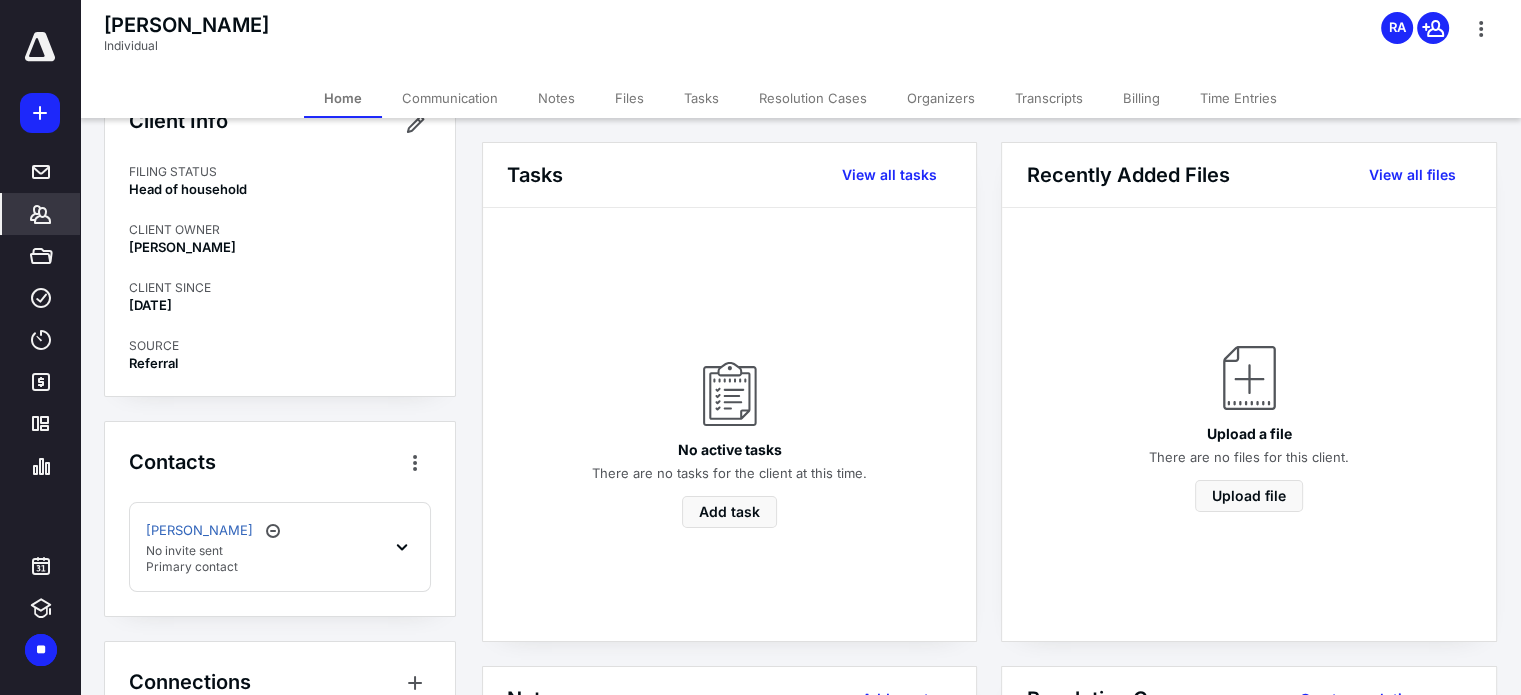 scroll, scrollTop: 108, scrollLeft: 0, axis: vertical 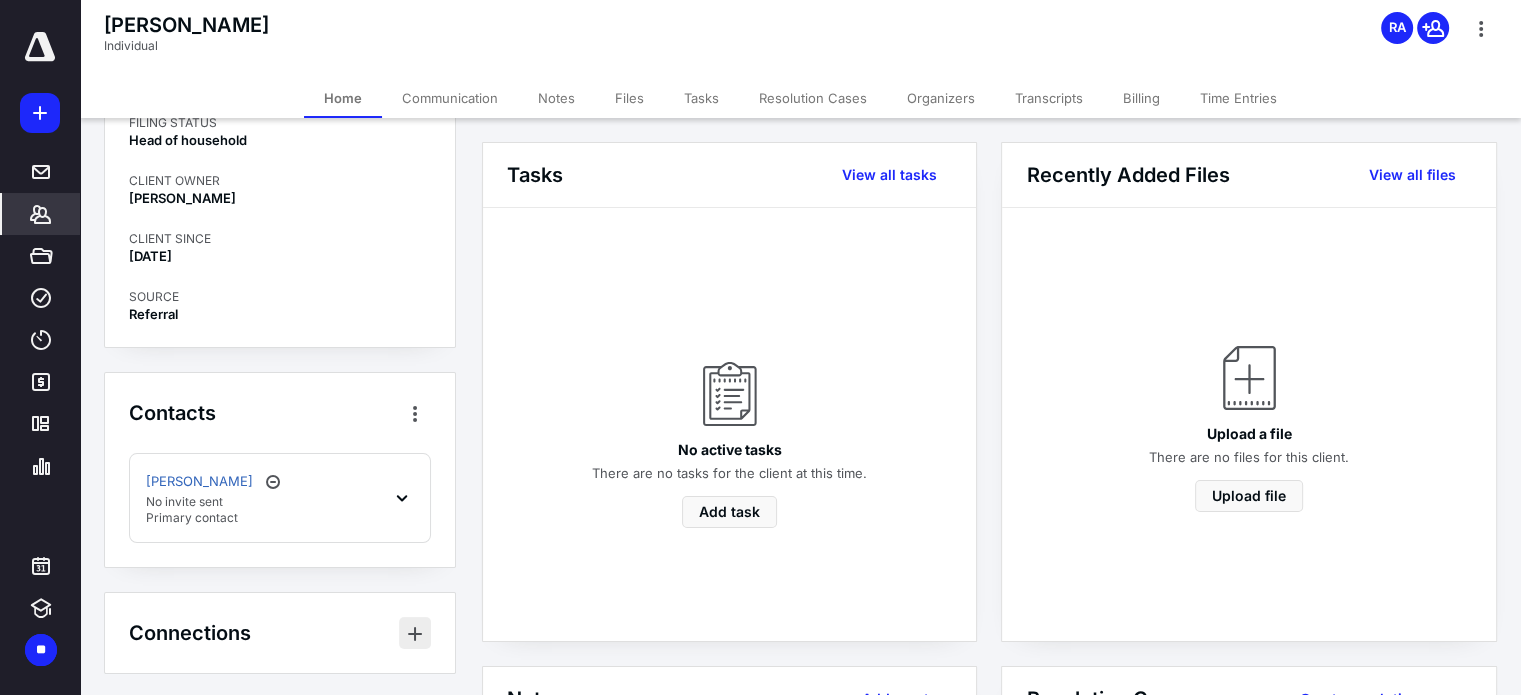 click at bounding box center (415, 633) 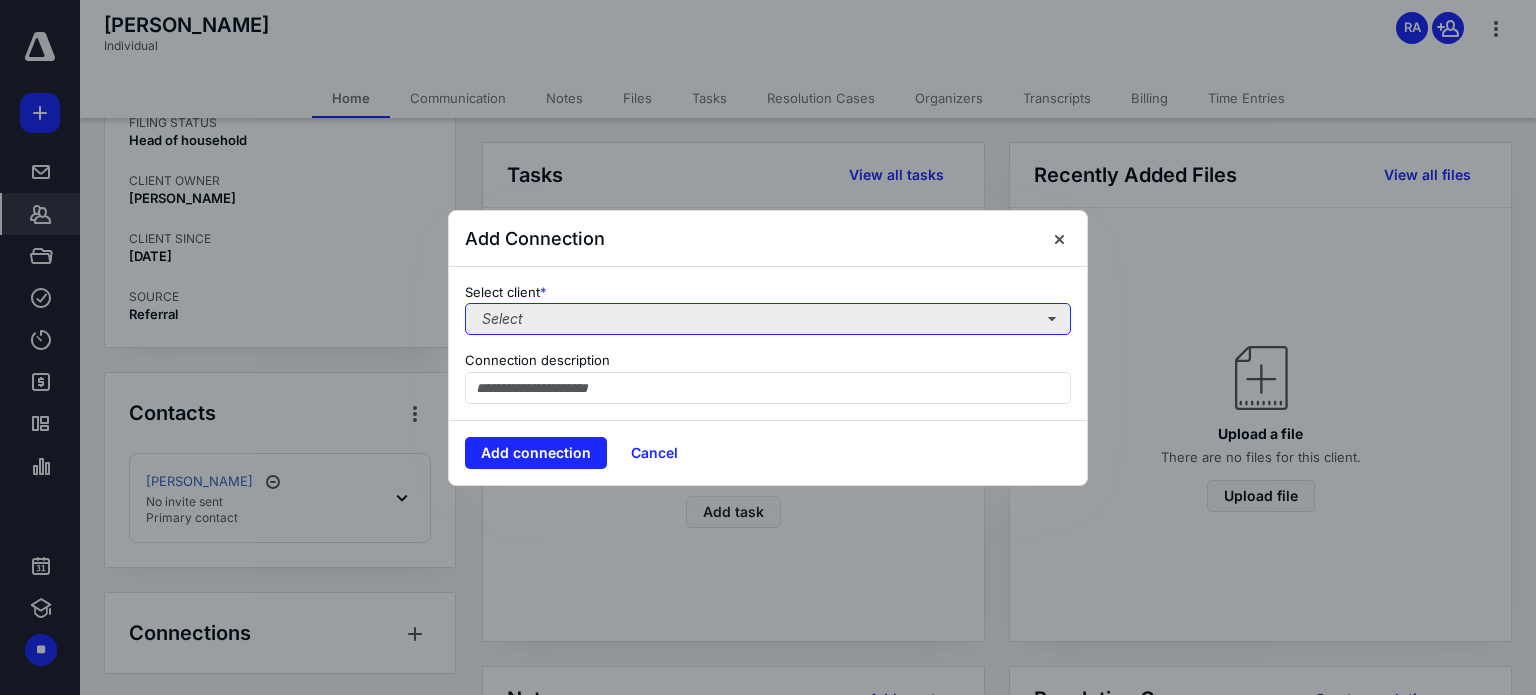 click on "Select" at bounding box center [768, 319] 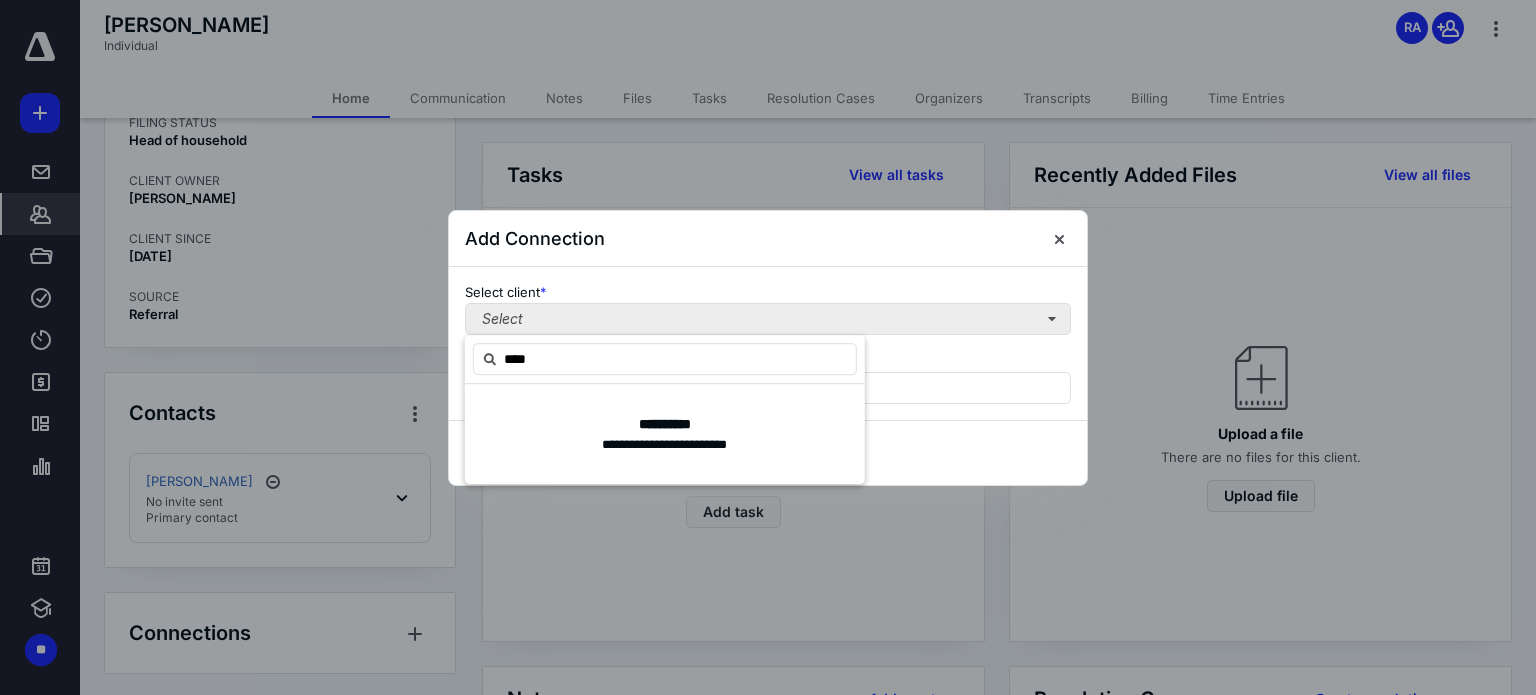 type on "*****" 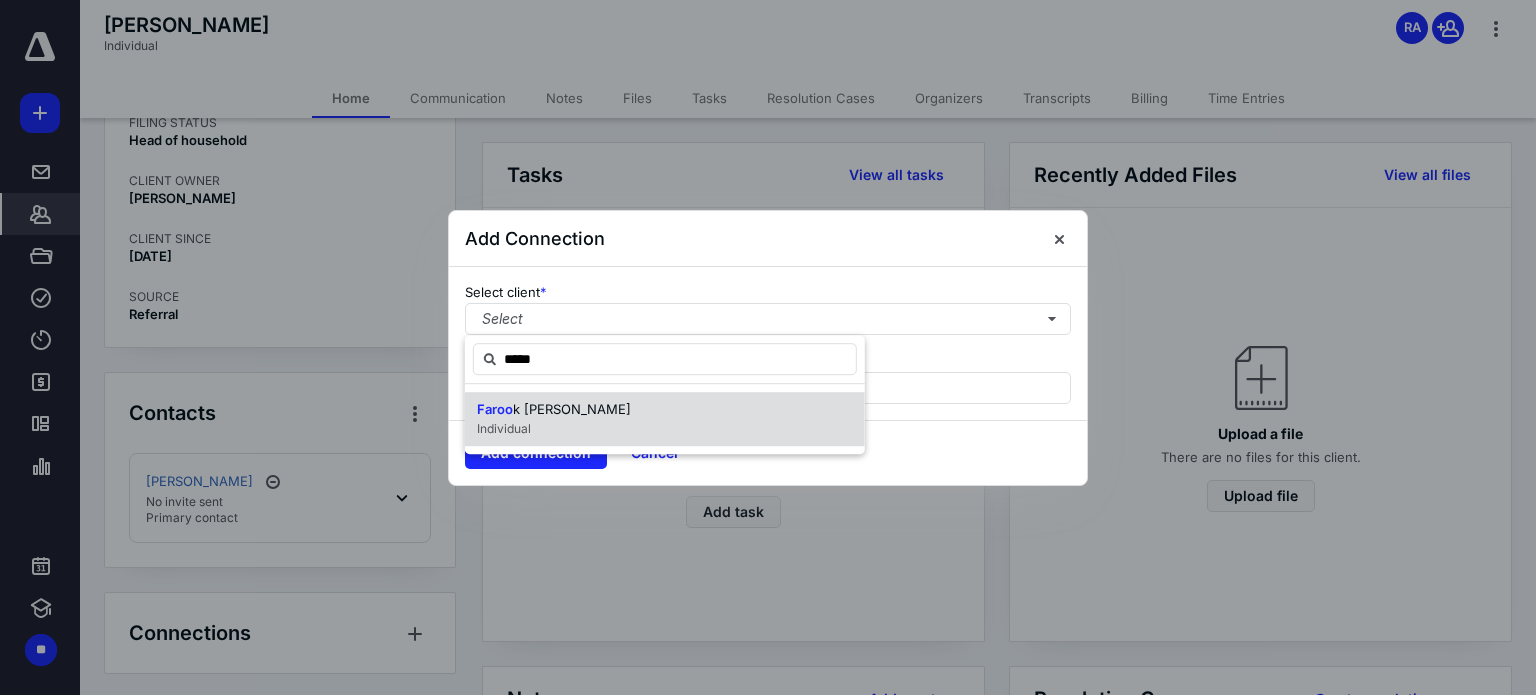 click on "k [PERSON_NAME]" at bounding box center [572, 409] 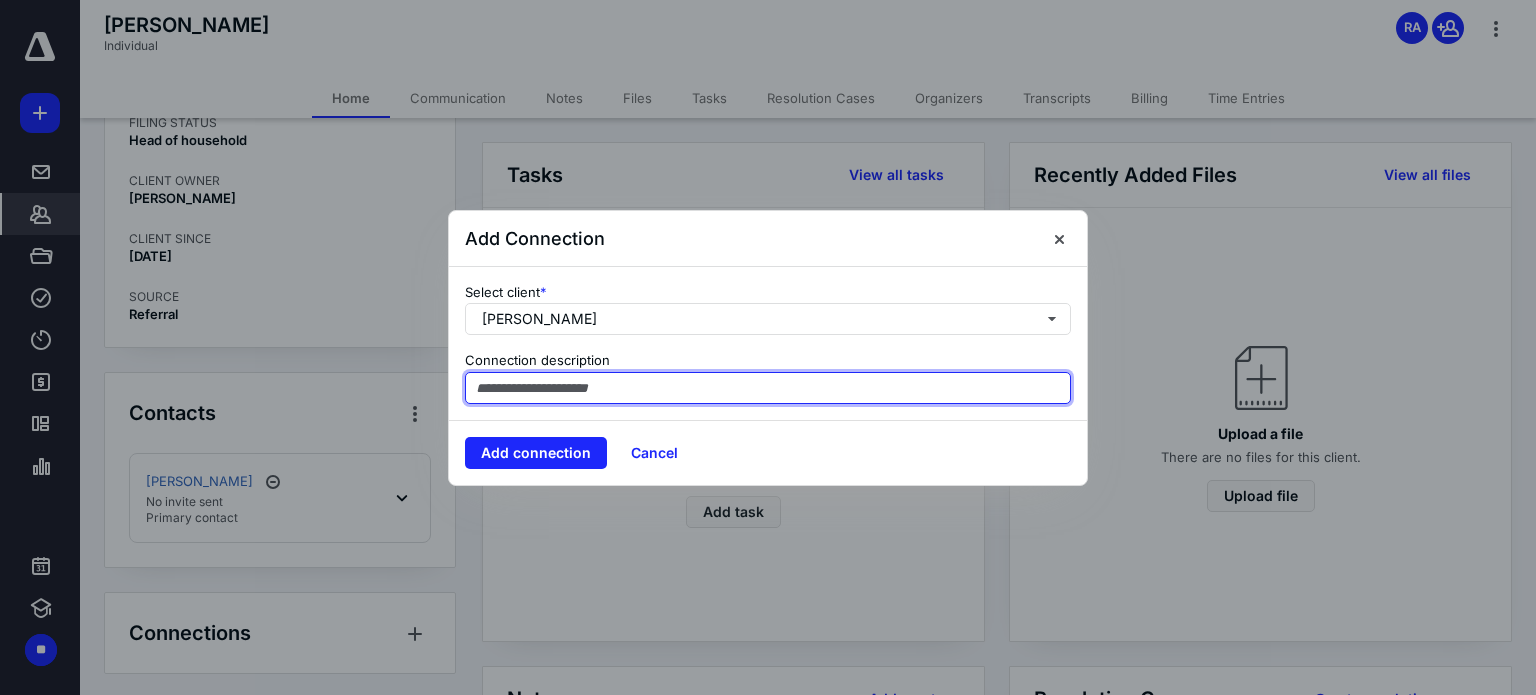 click at bounding box center (768, 388) 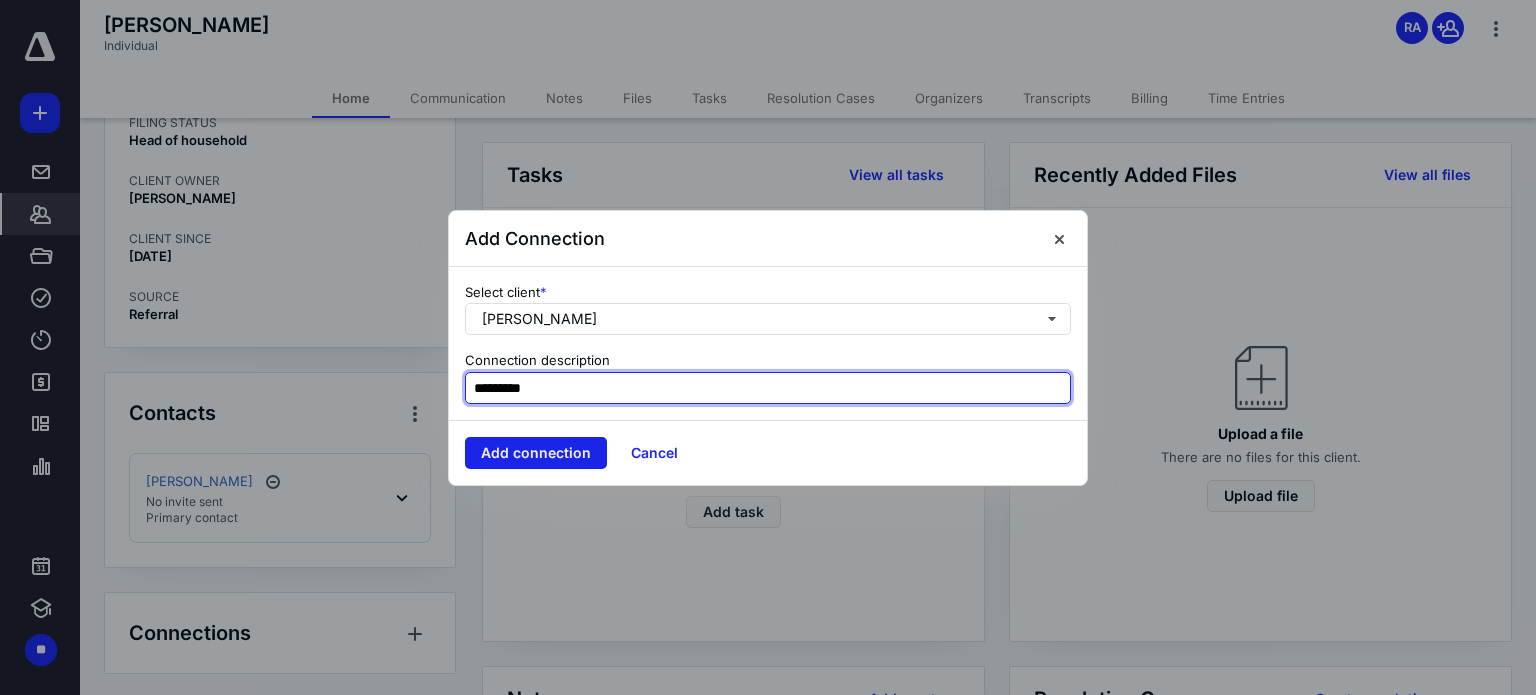 type on "*********" 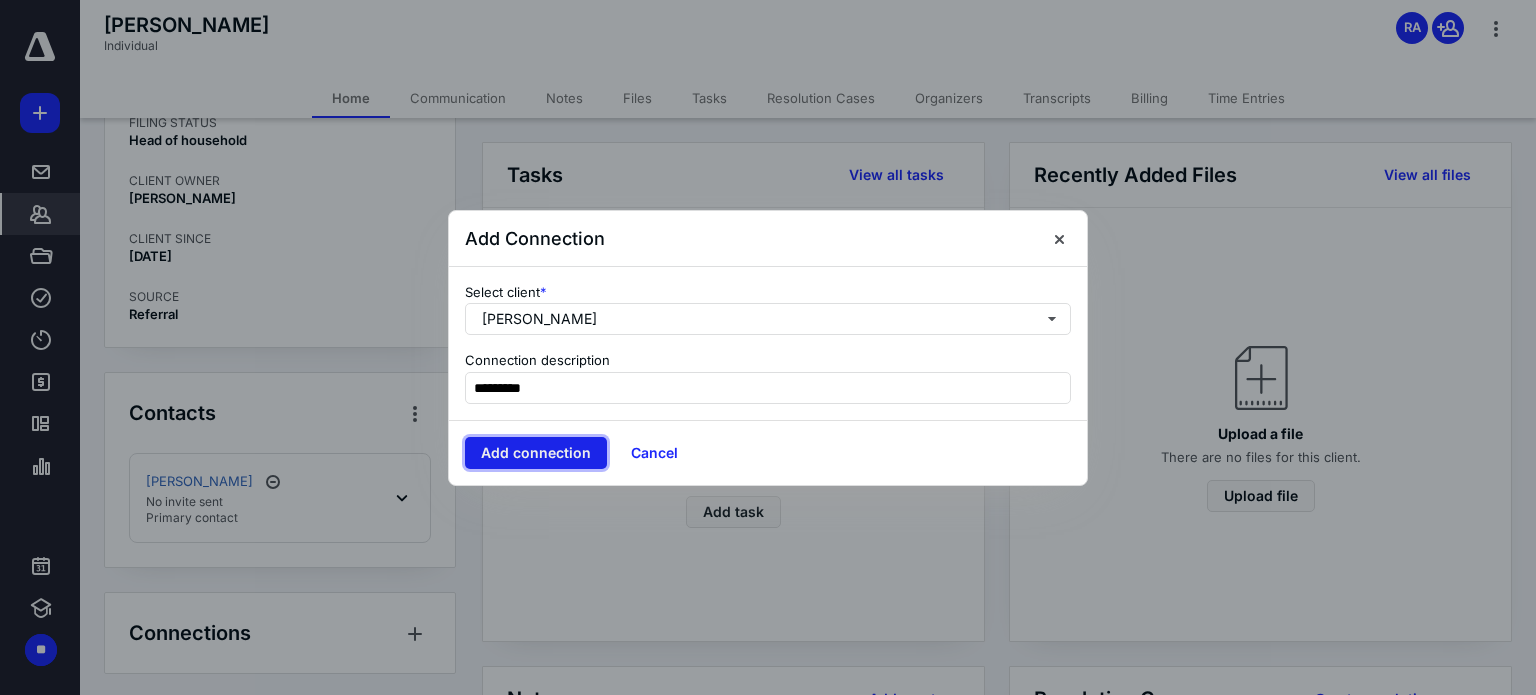 click on "Add connection" at bounding box center (536, 453) 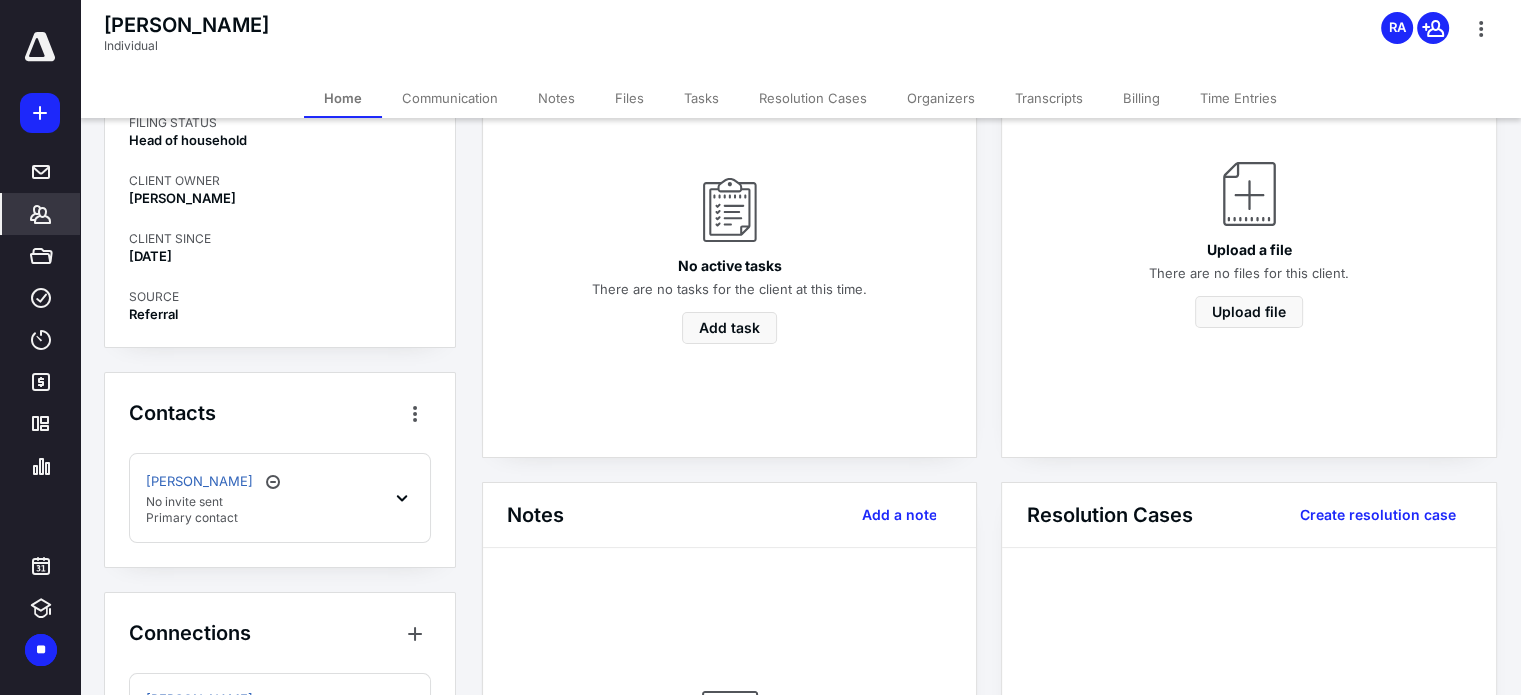 scroll, scrollTop: 200, scrollLeft: 0, axis: vertical 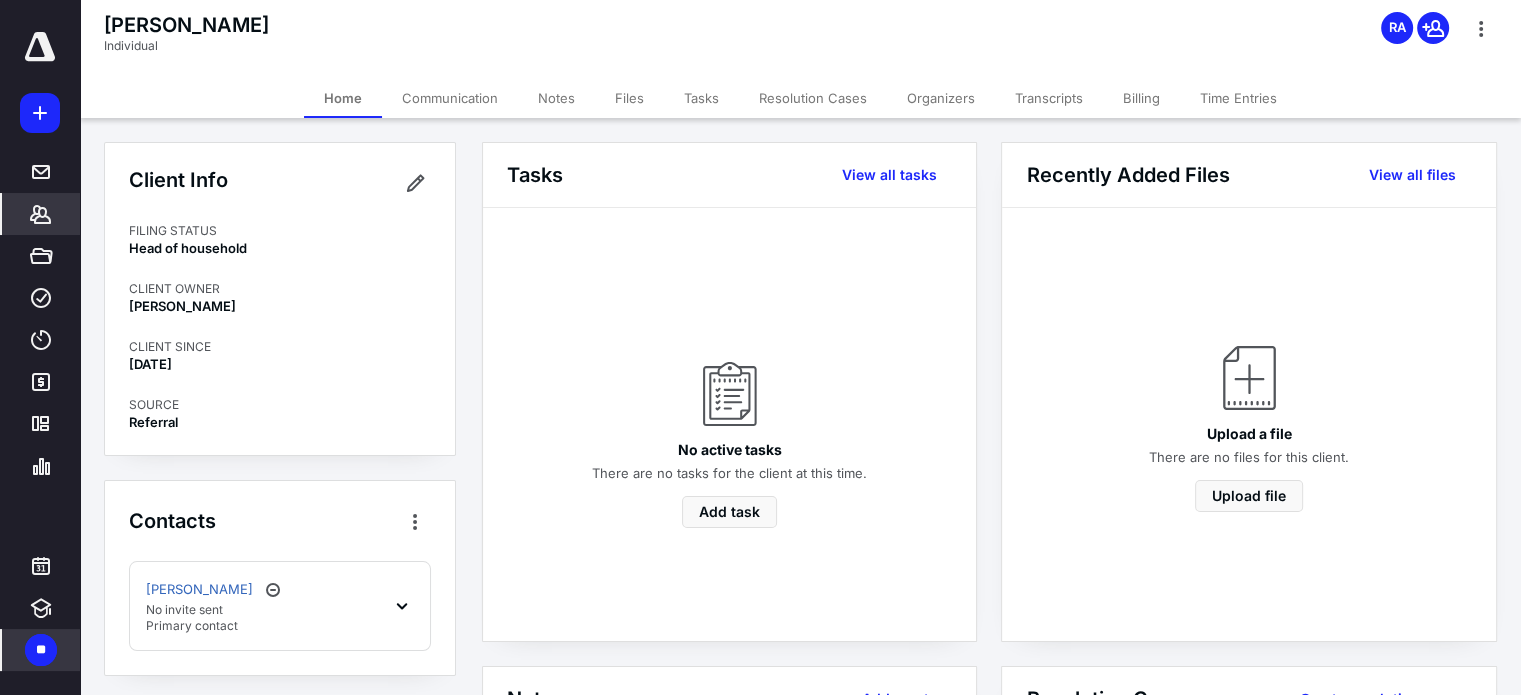 click on "**" at bounding box center [41, 650] 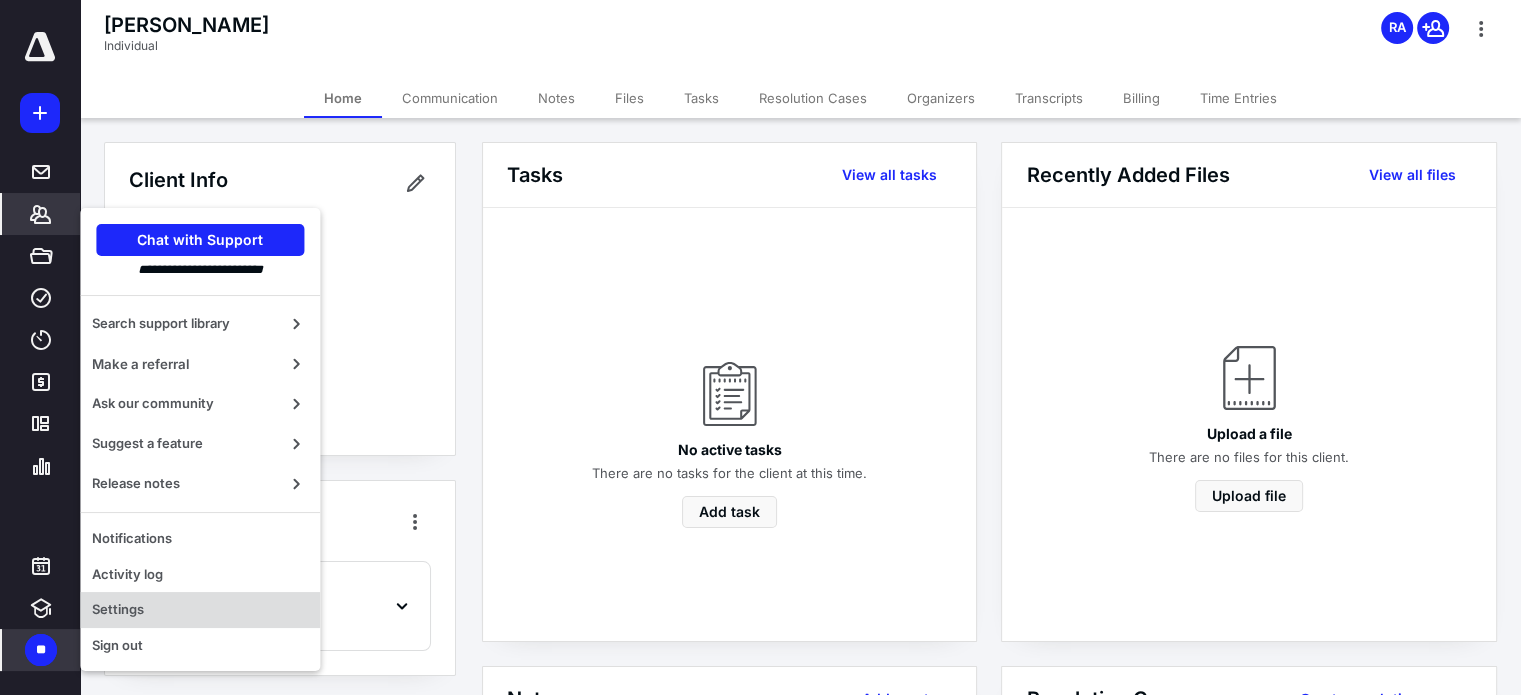 click on "Settings" at bounding box center [200, 610] 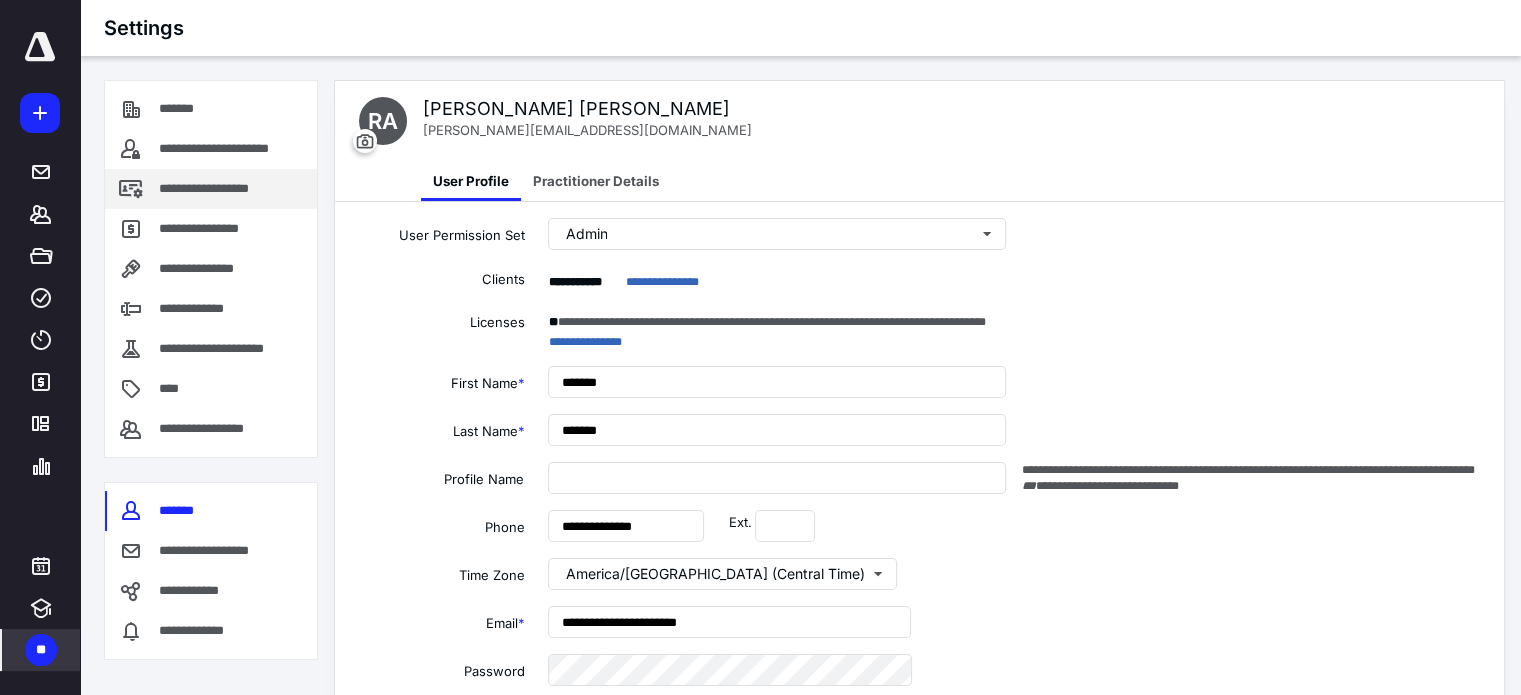click on "**********" at bounding box center (226, 189) 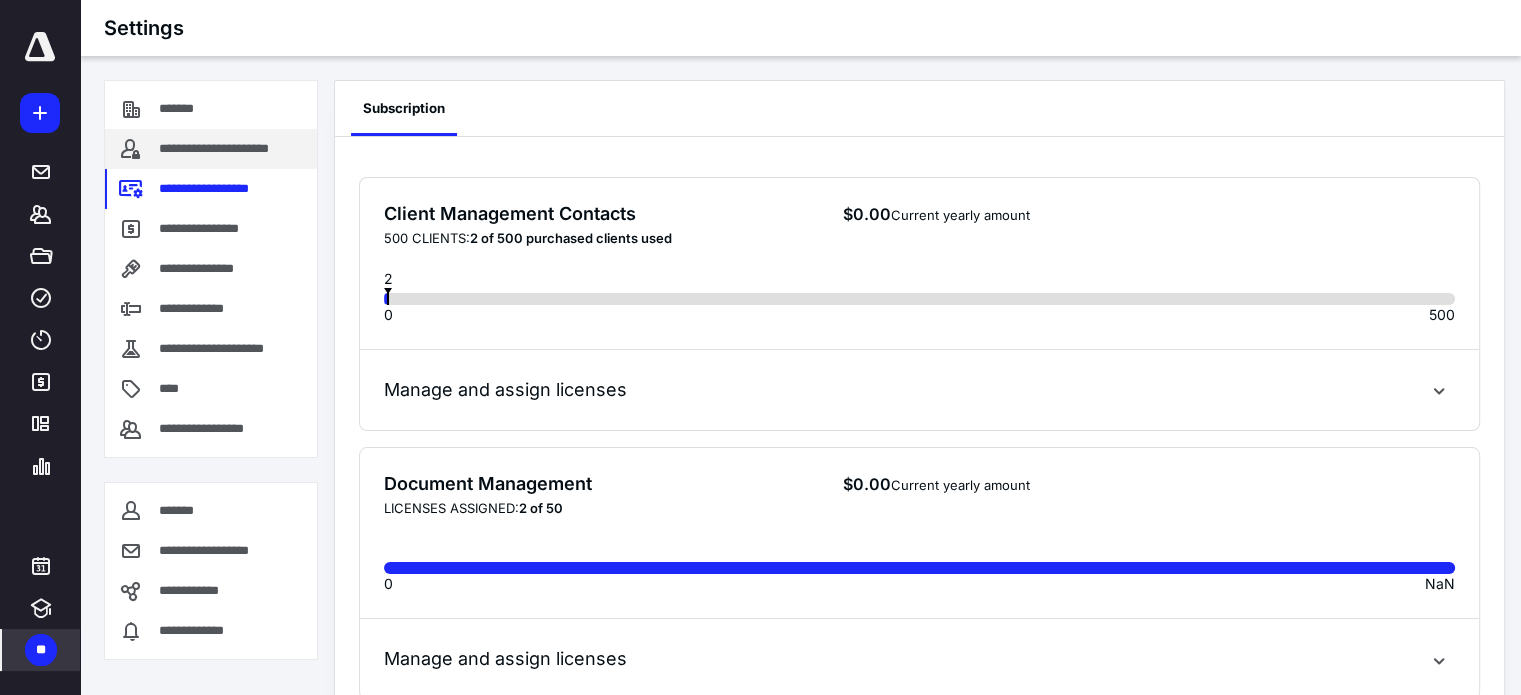 click on "**********" at bounding box center [234, 149] 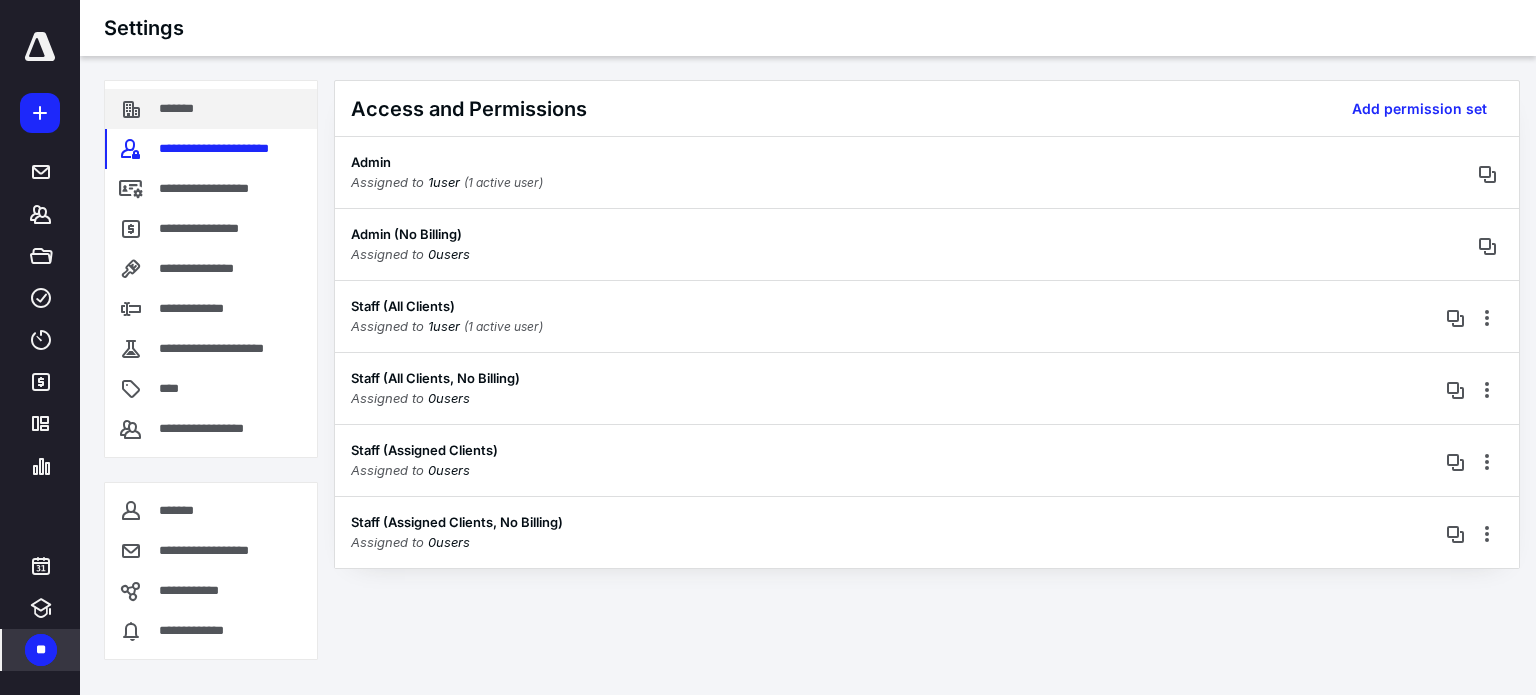 click on "*******" at bounding box center [211, 109] 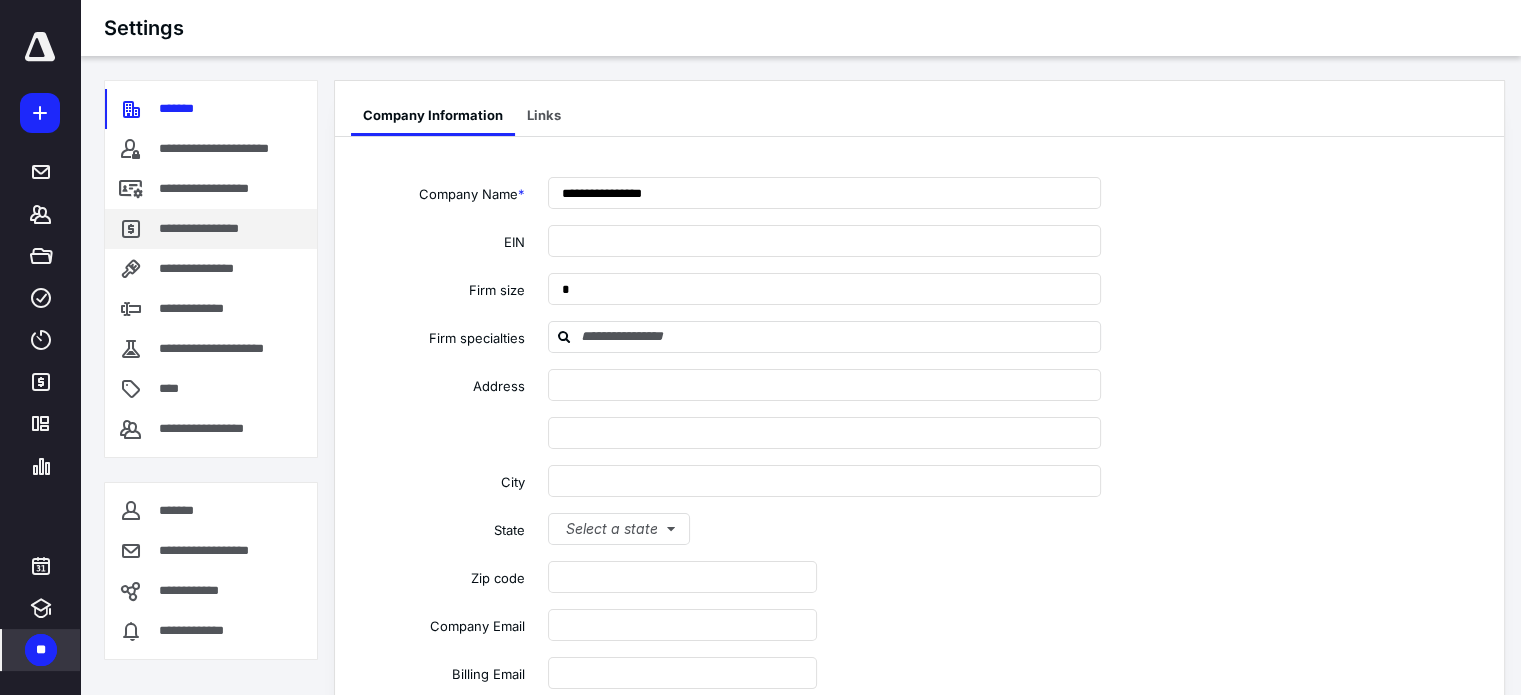click on "**********" at bounding box center [204, 229] 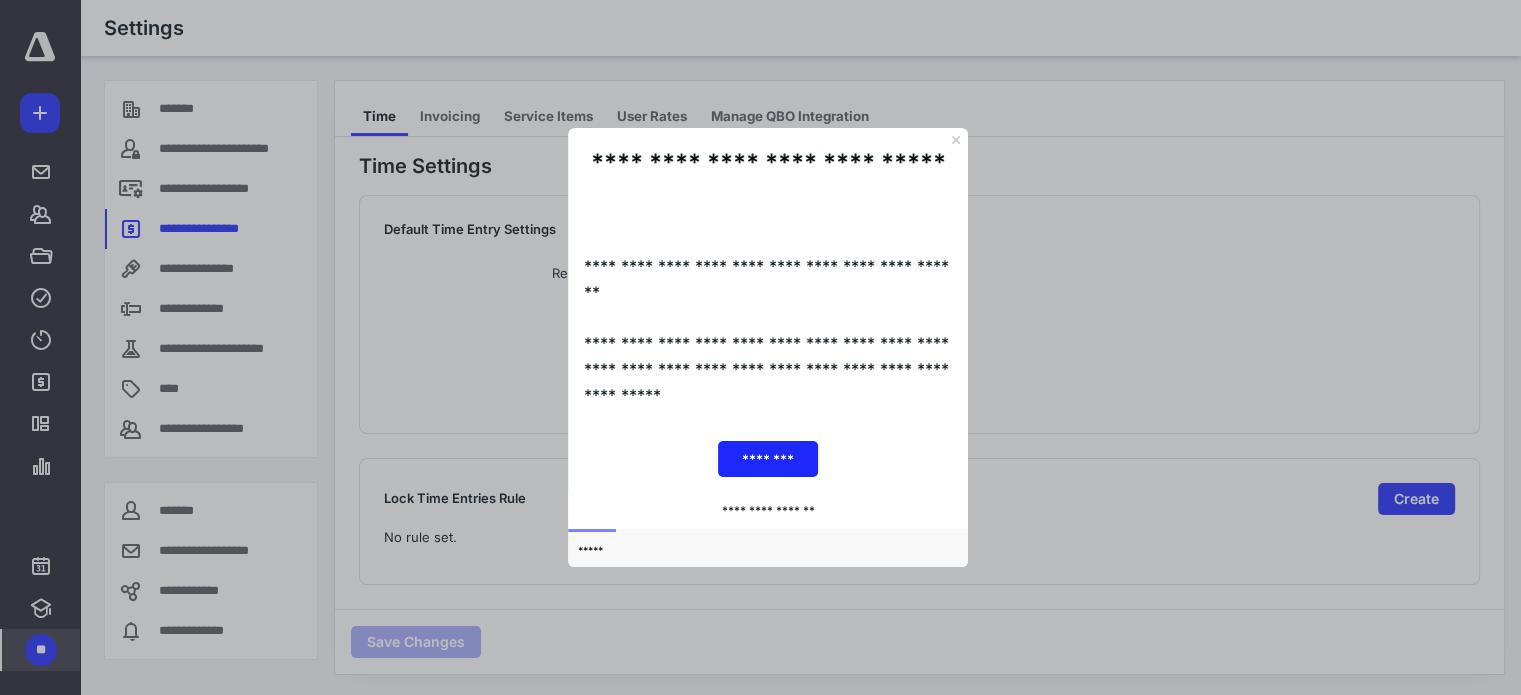 click on "**********" at bounding box center [768, 182] 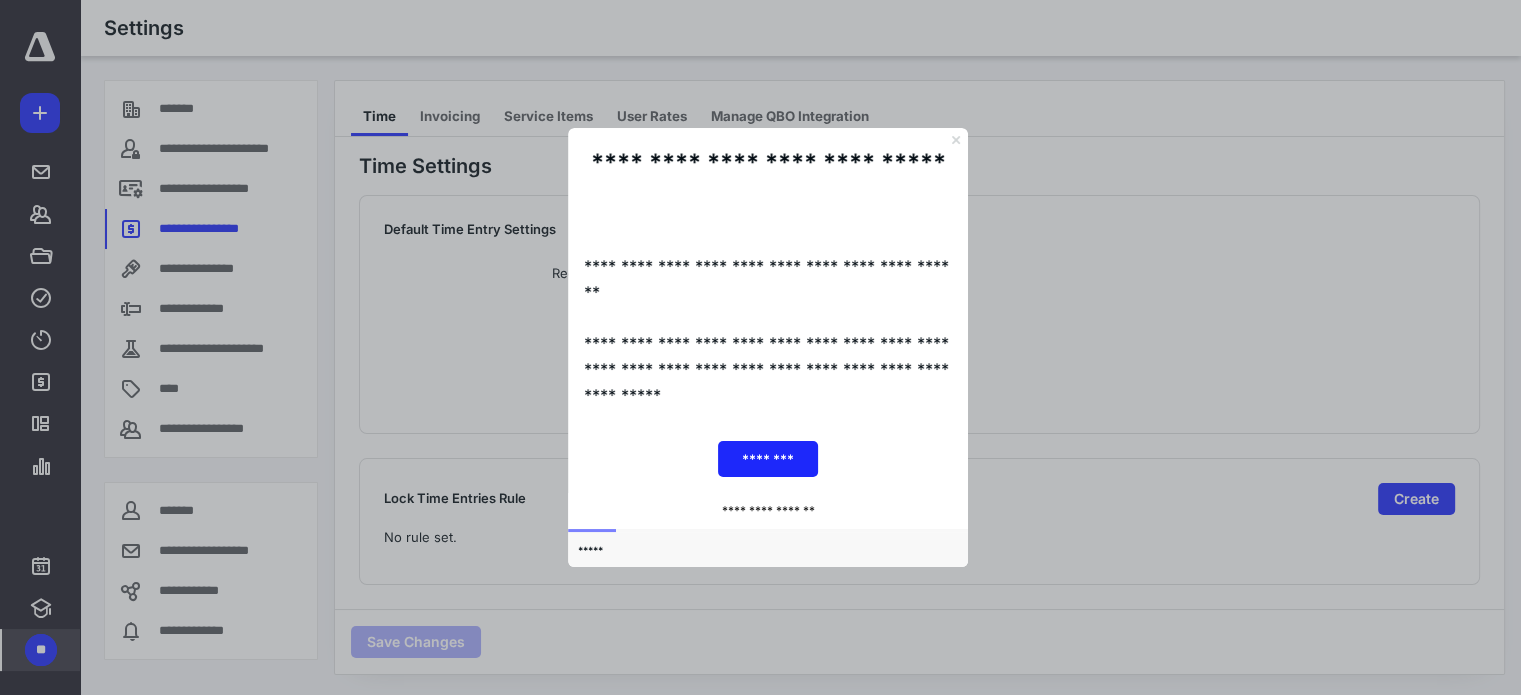 click 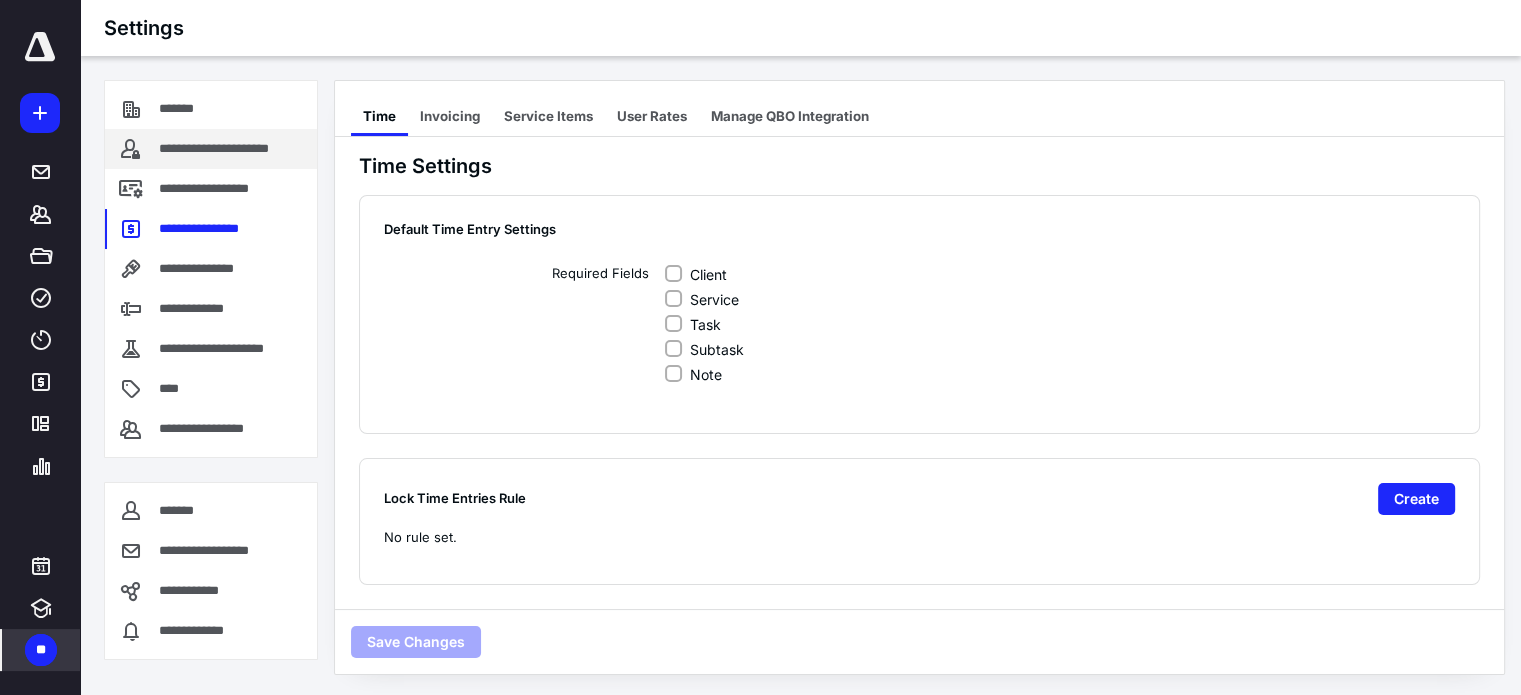 click on "**********" at bounding box center [234, 149] 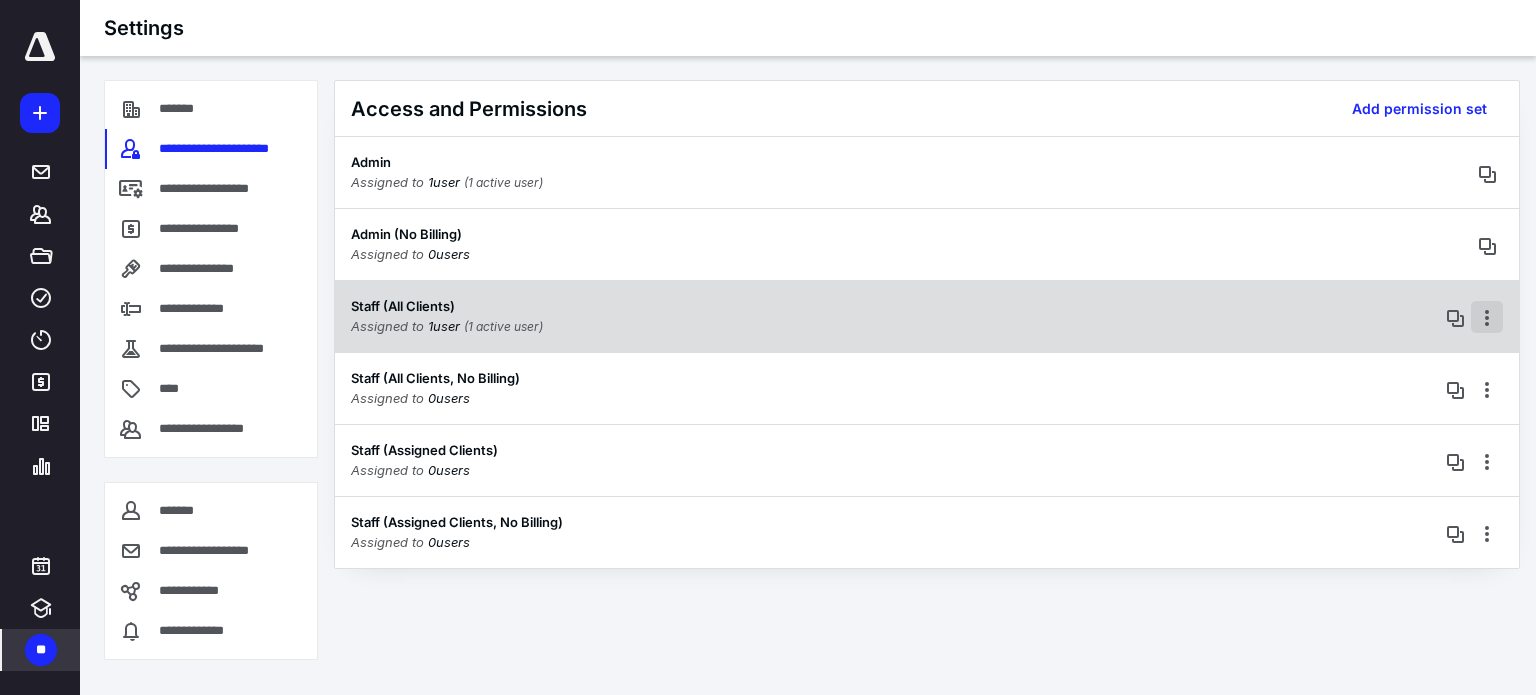 click at bounding box center (1487, 317) 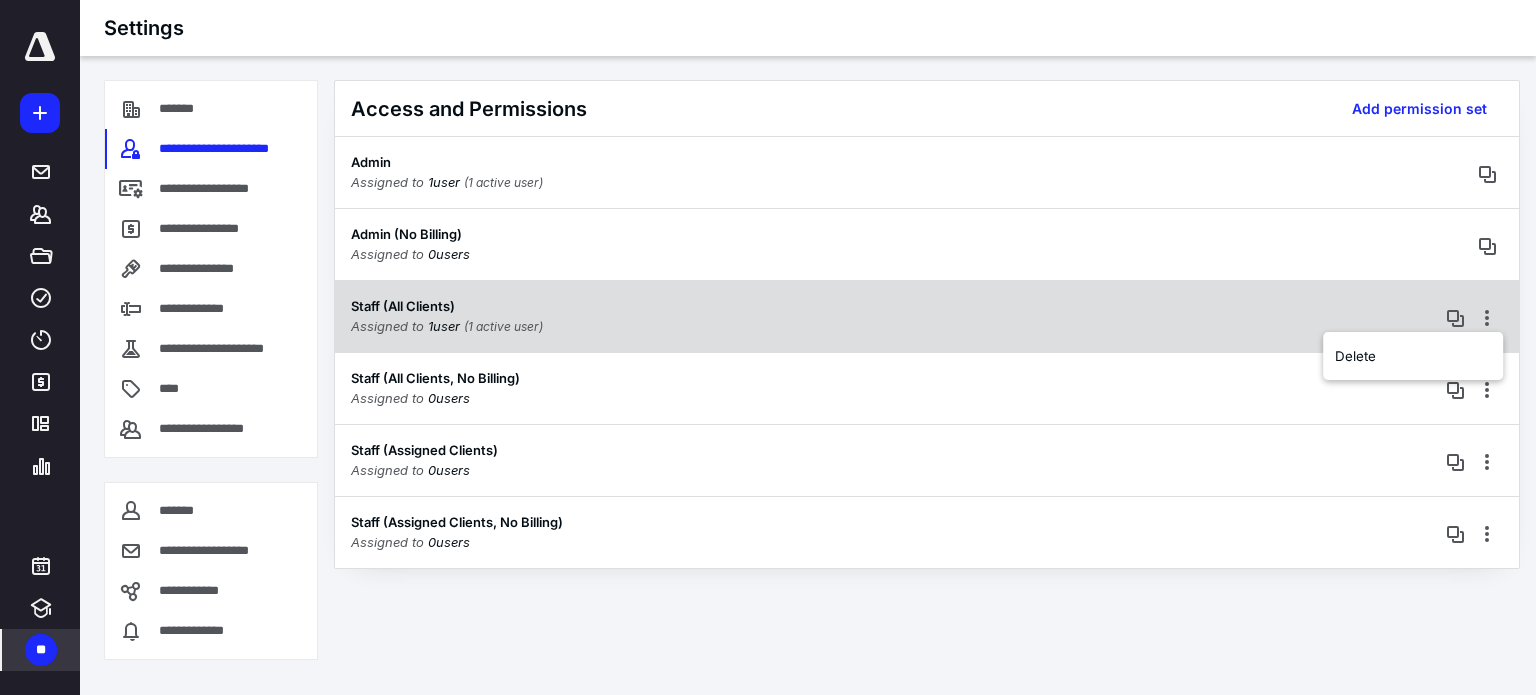 click on "Staff (All Clients) Assigned to   1  user   (1 active user)" at bounding box center (927, 316) 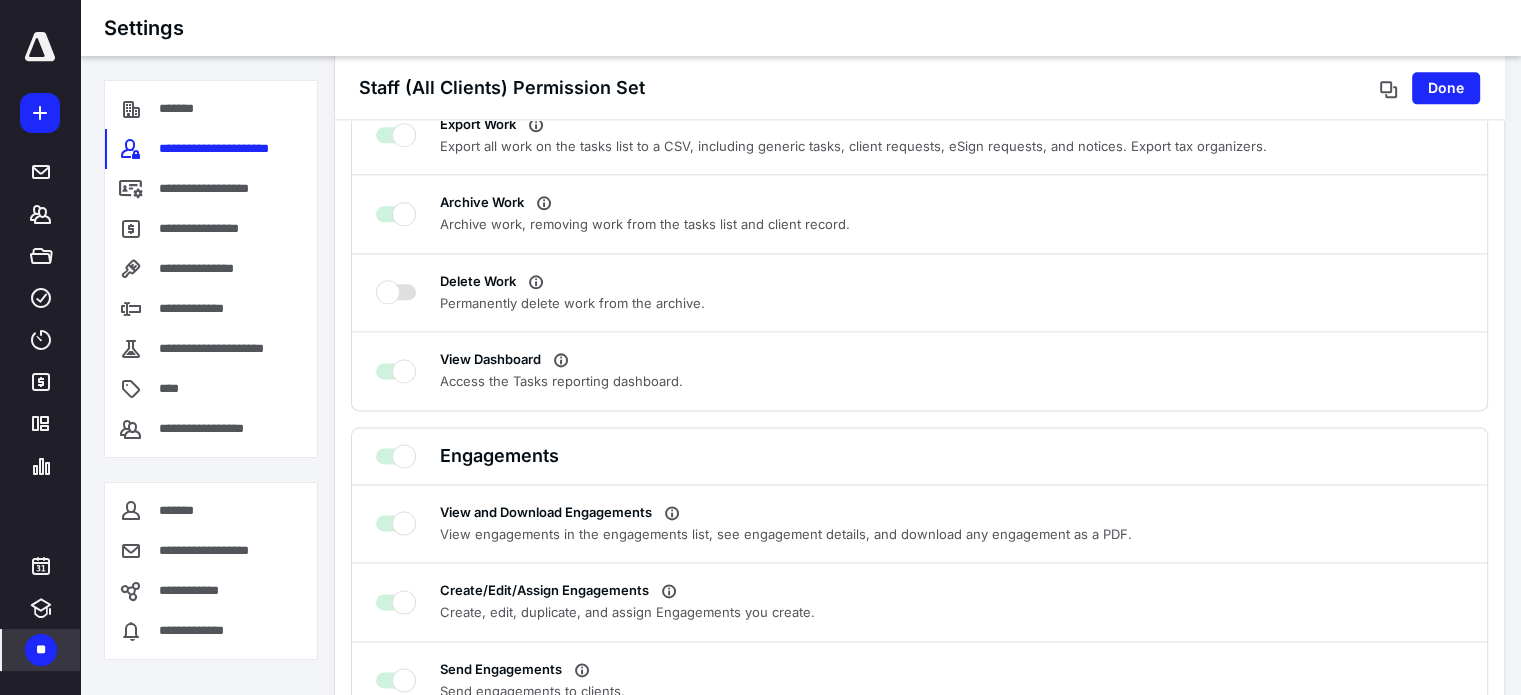 scroll, scrollTop: 2500, scrollLeft: 0, axis: vertical 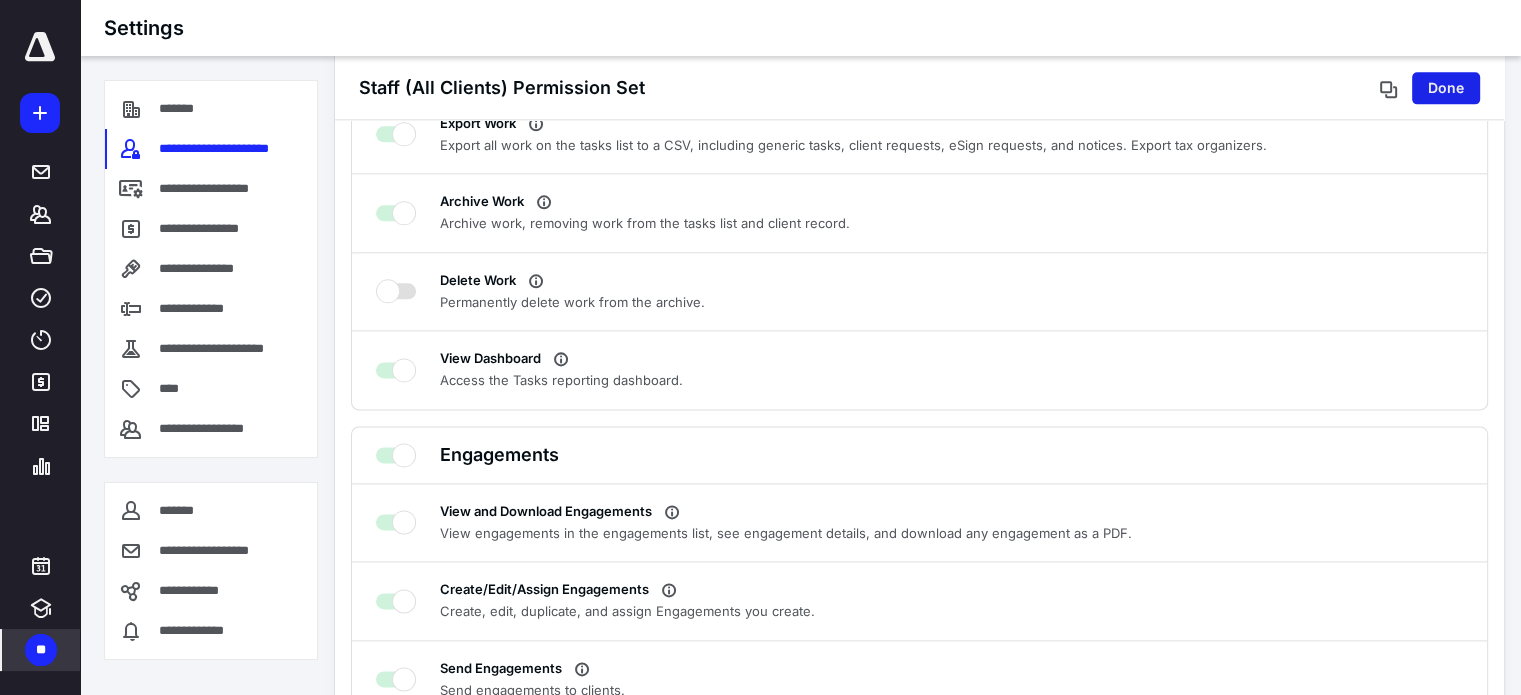 click on "Done" at bounding box center (1446, 88) 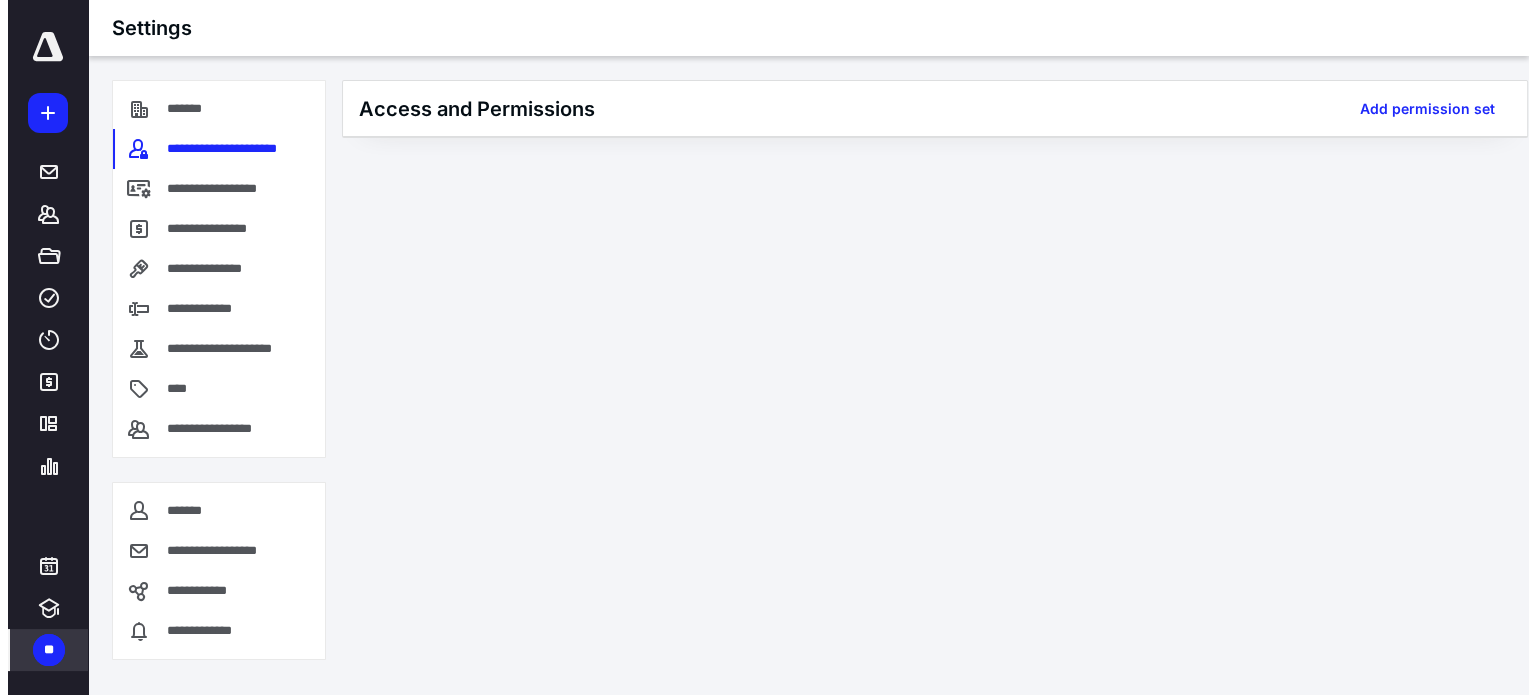 scroll, scrollTop: 0, scrollLeft: 0, axis: both 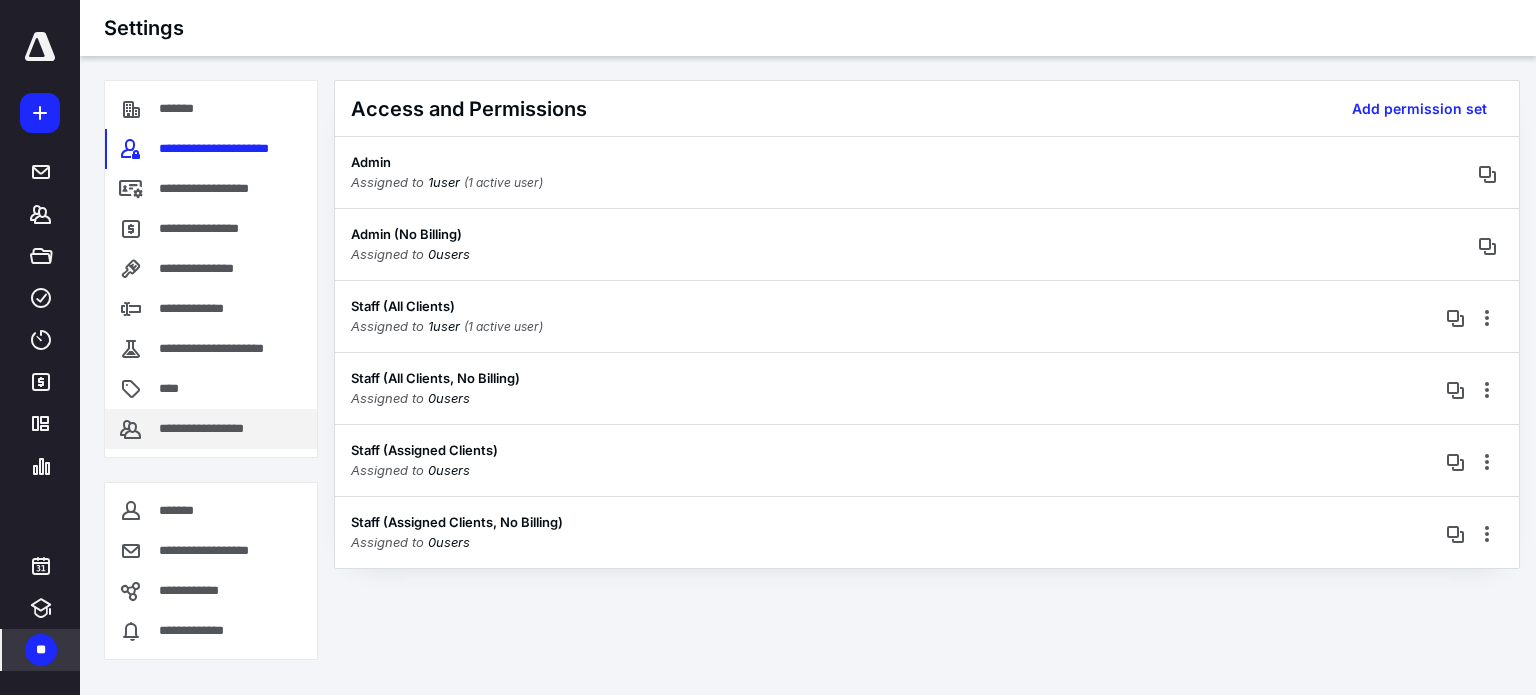 click on "**********" at bounding box center (217, 429) 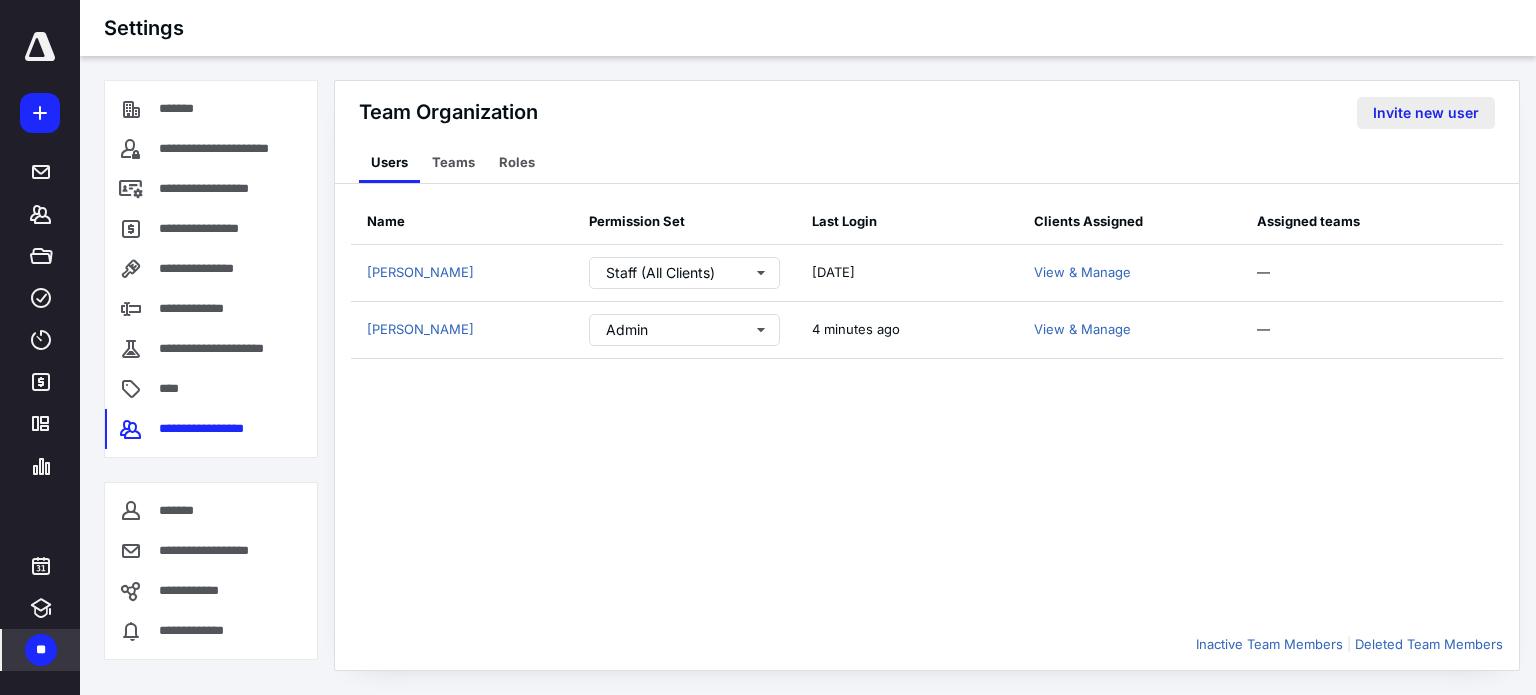 click on "Invite new user" at bounding box center (1426, 113) 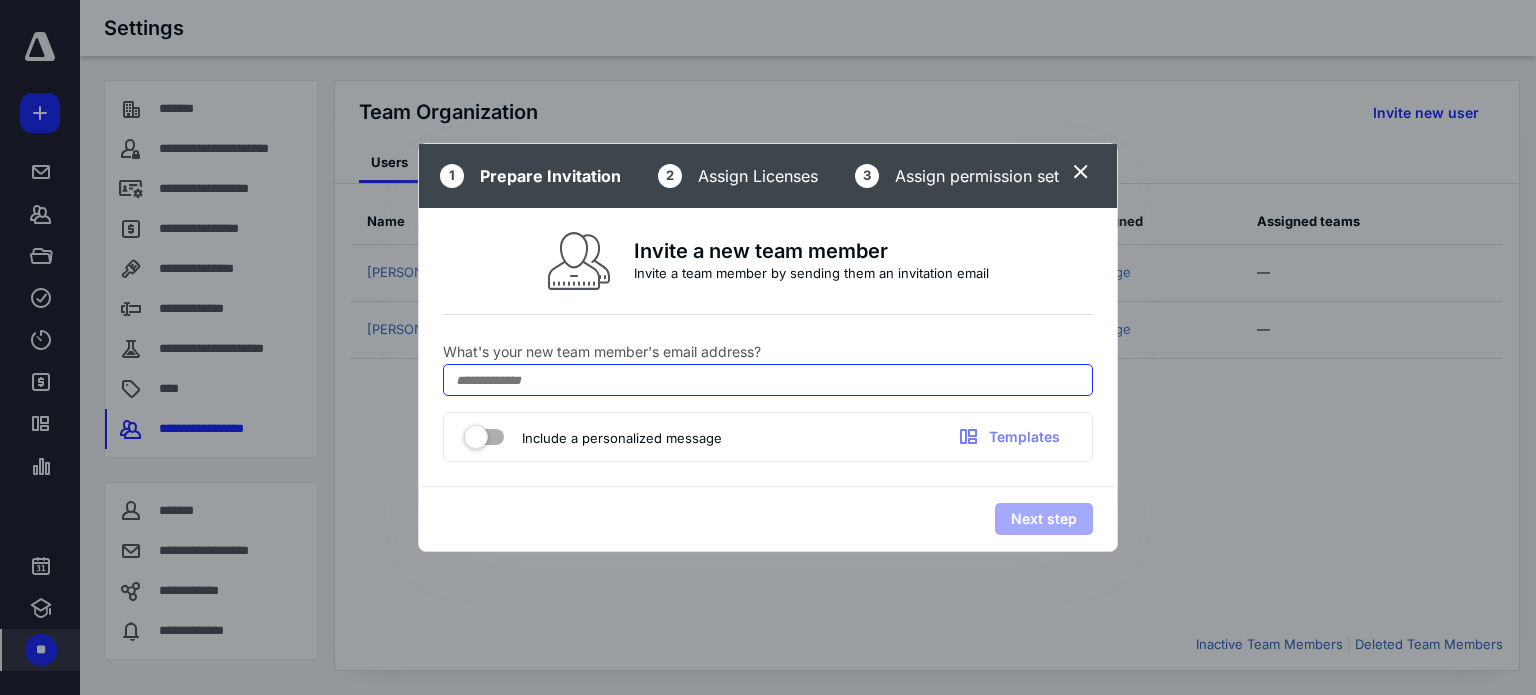 click at bounding box center (768, 380) 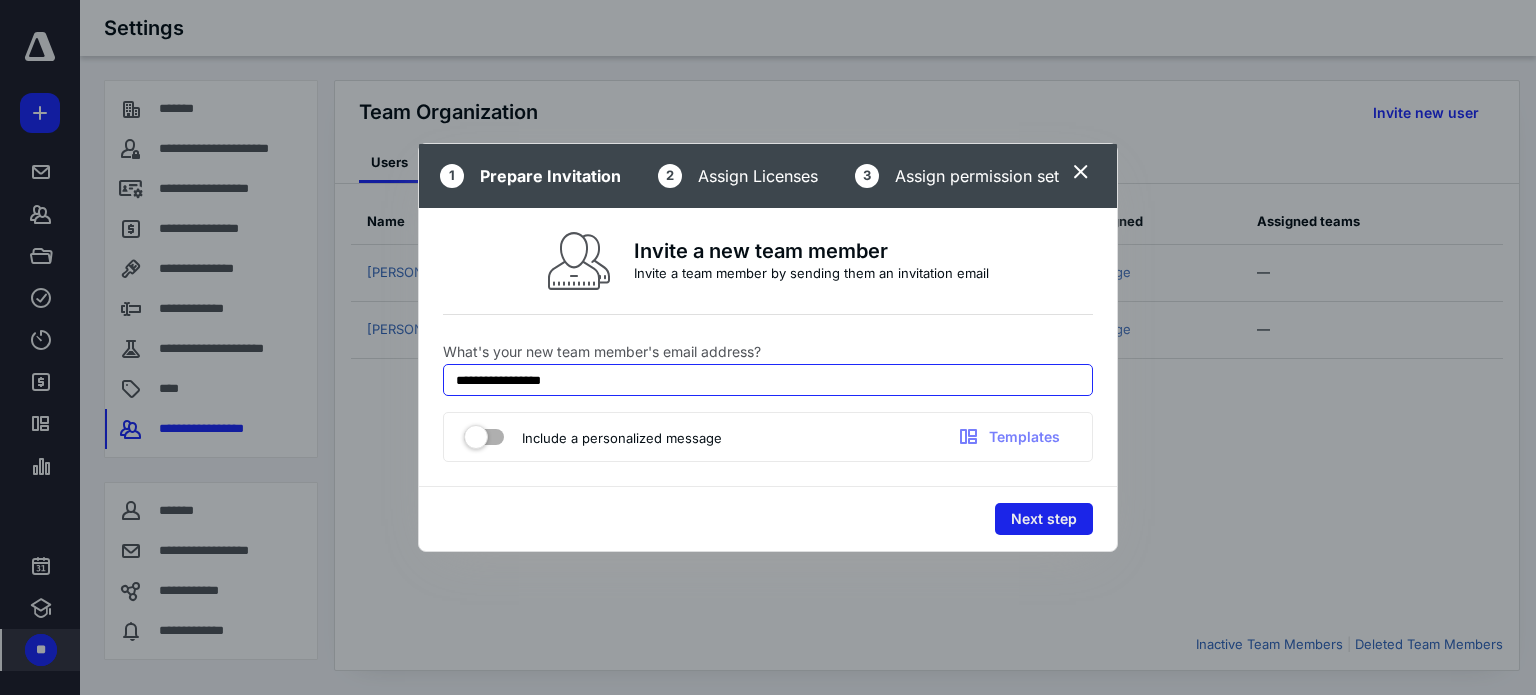 type on "**********" 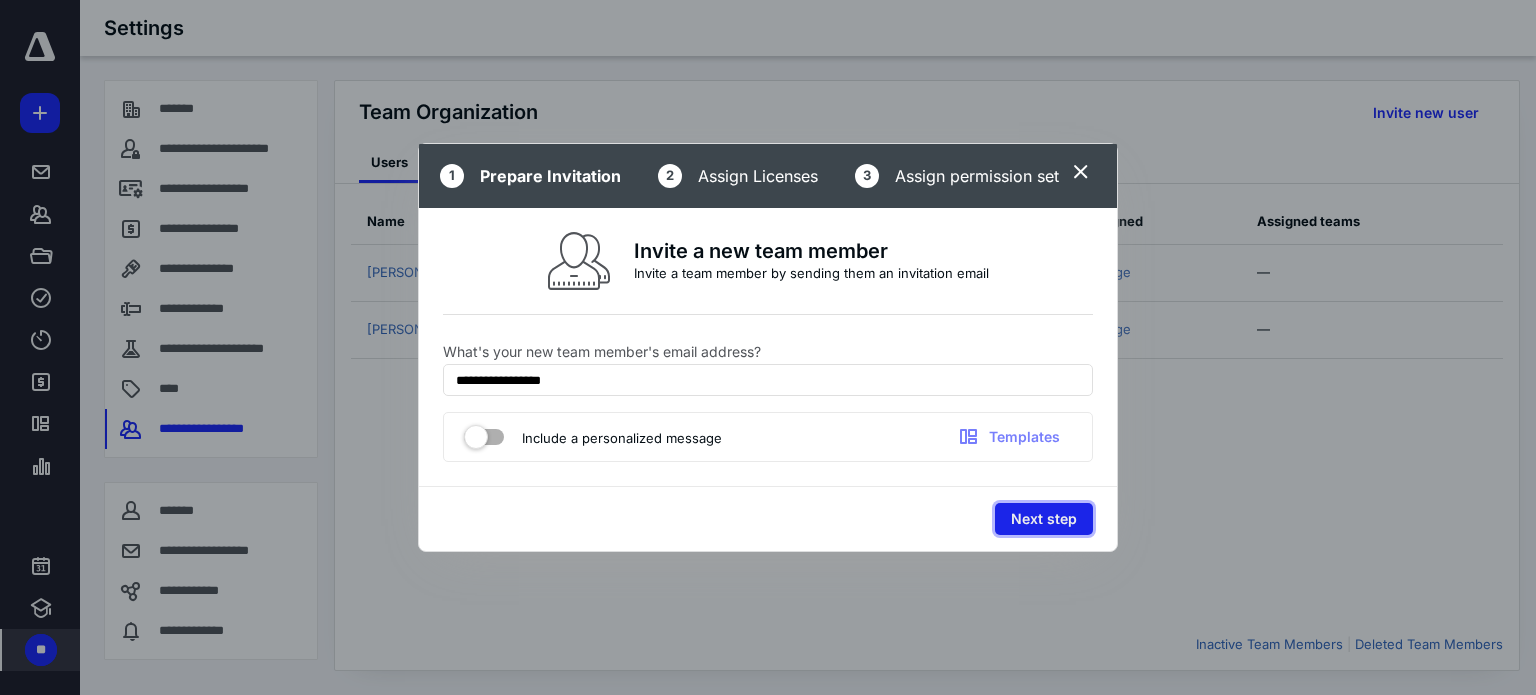 click on "Next step" at bounding box center [1044, 519] 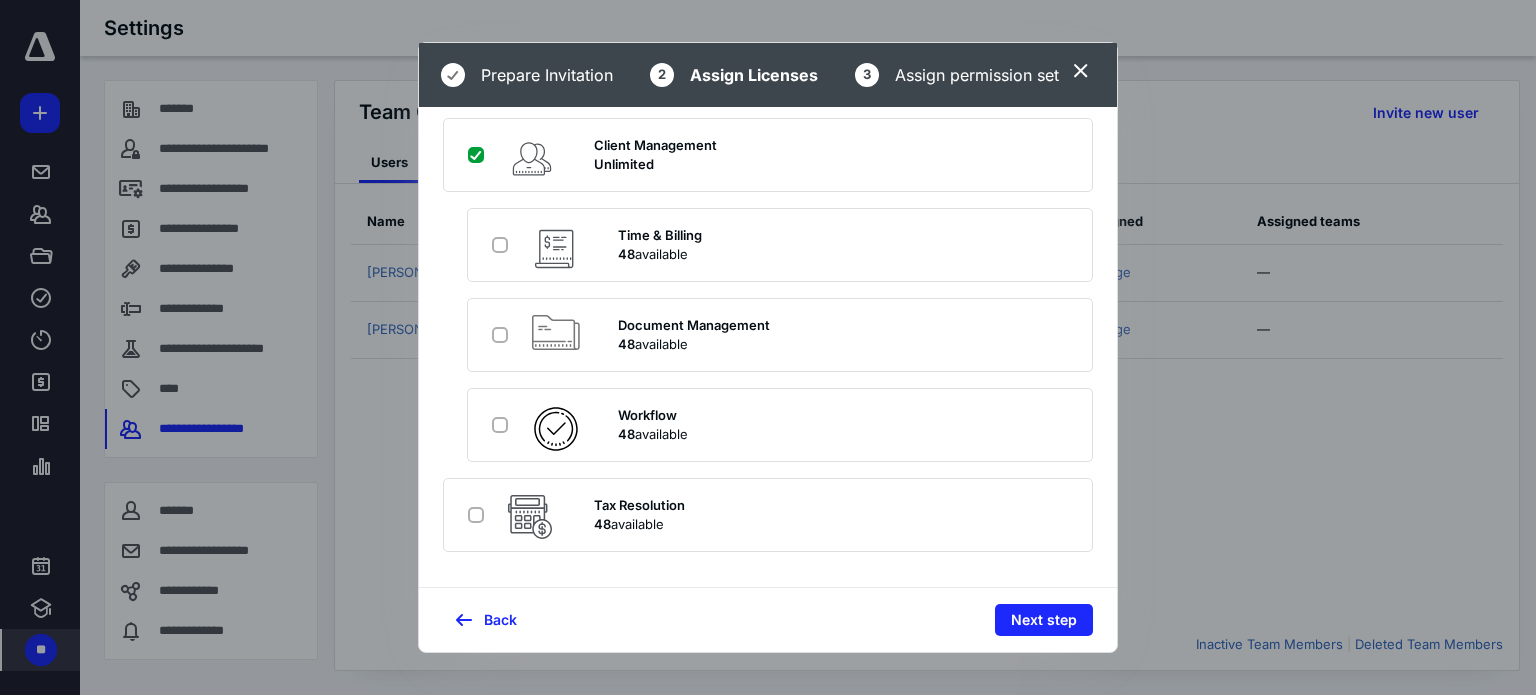 scroll, scrollTop: 123, scrollLeft: 0, axis: vertical 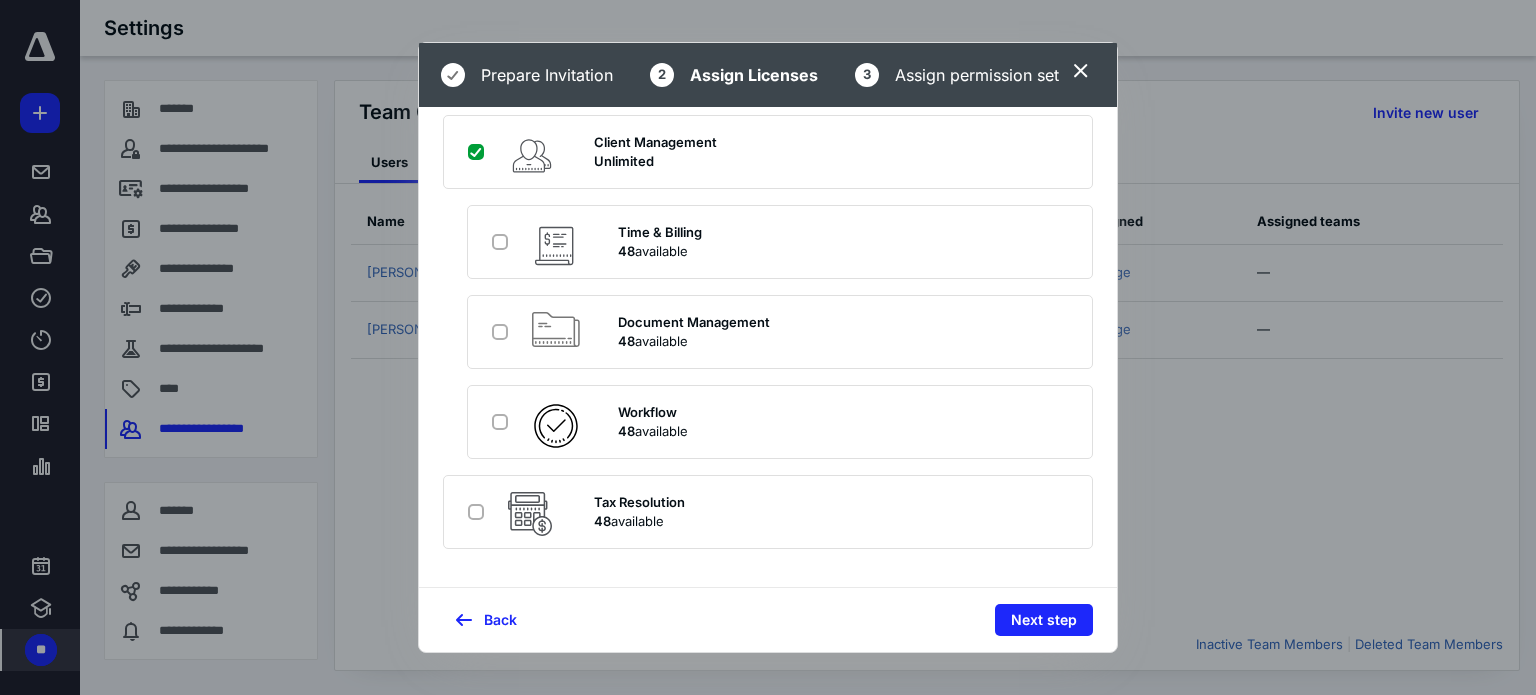 click at bounding box center [556, 246] 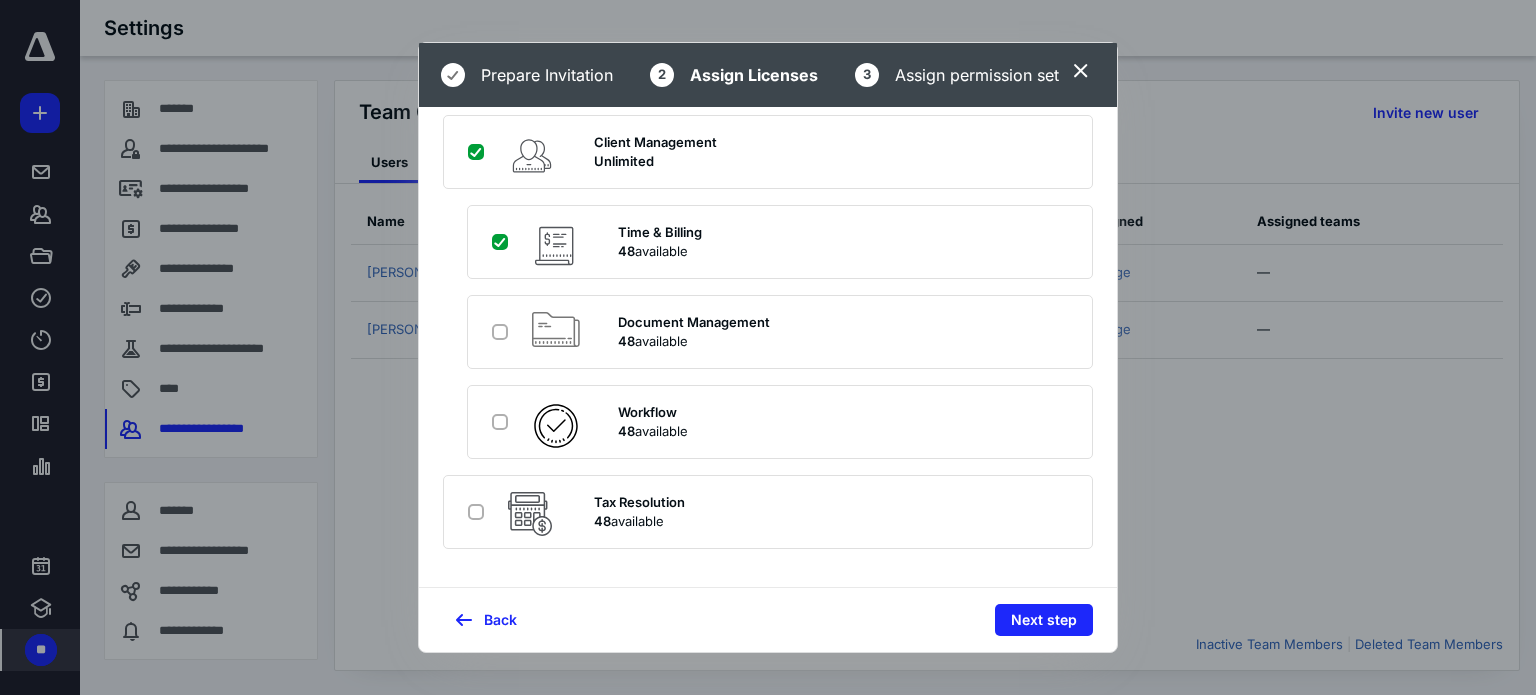 checkbox on "true" 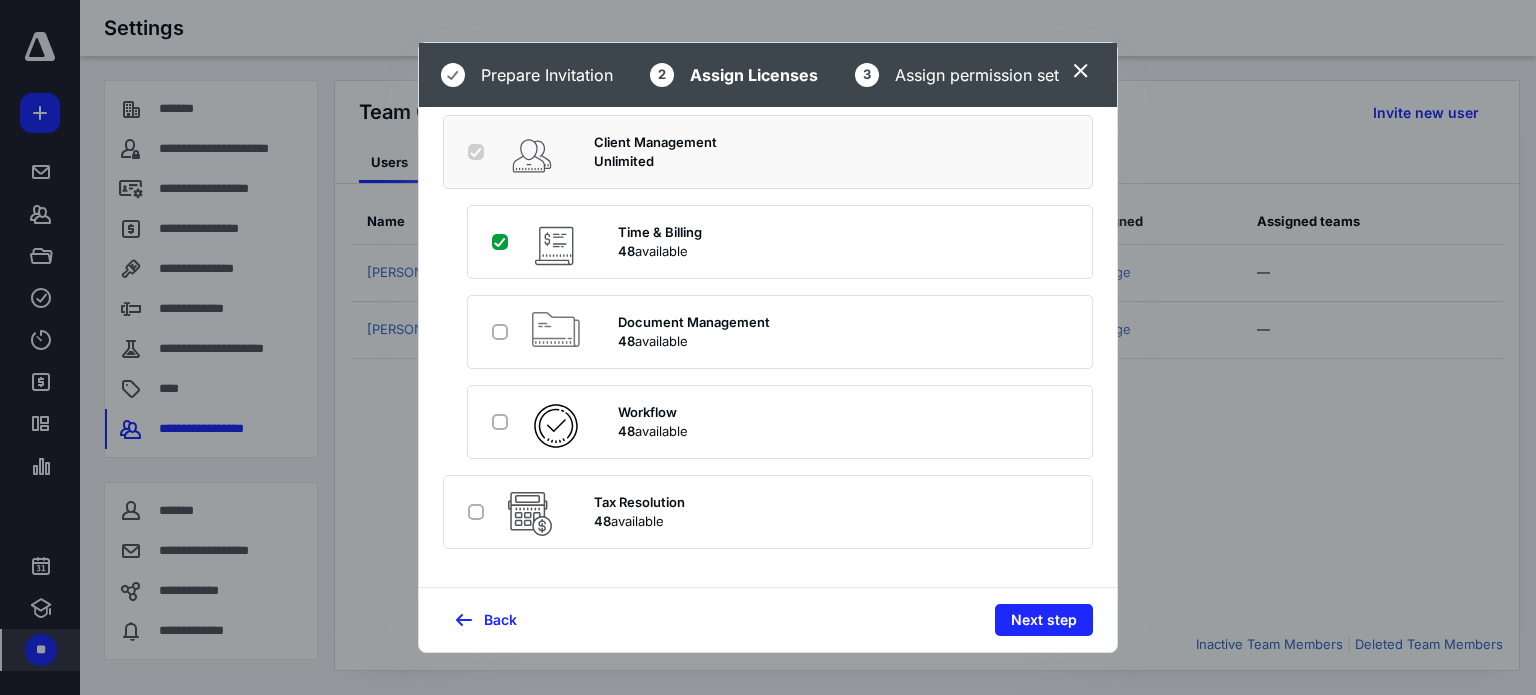 click at bounding box center (556, 329) 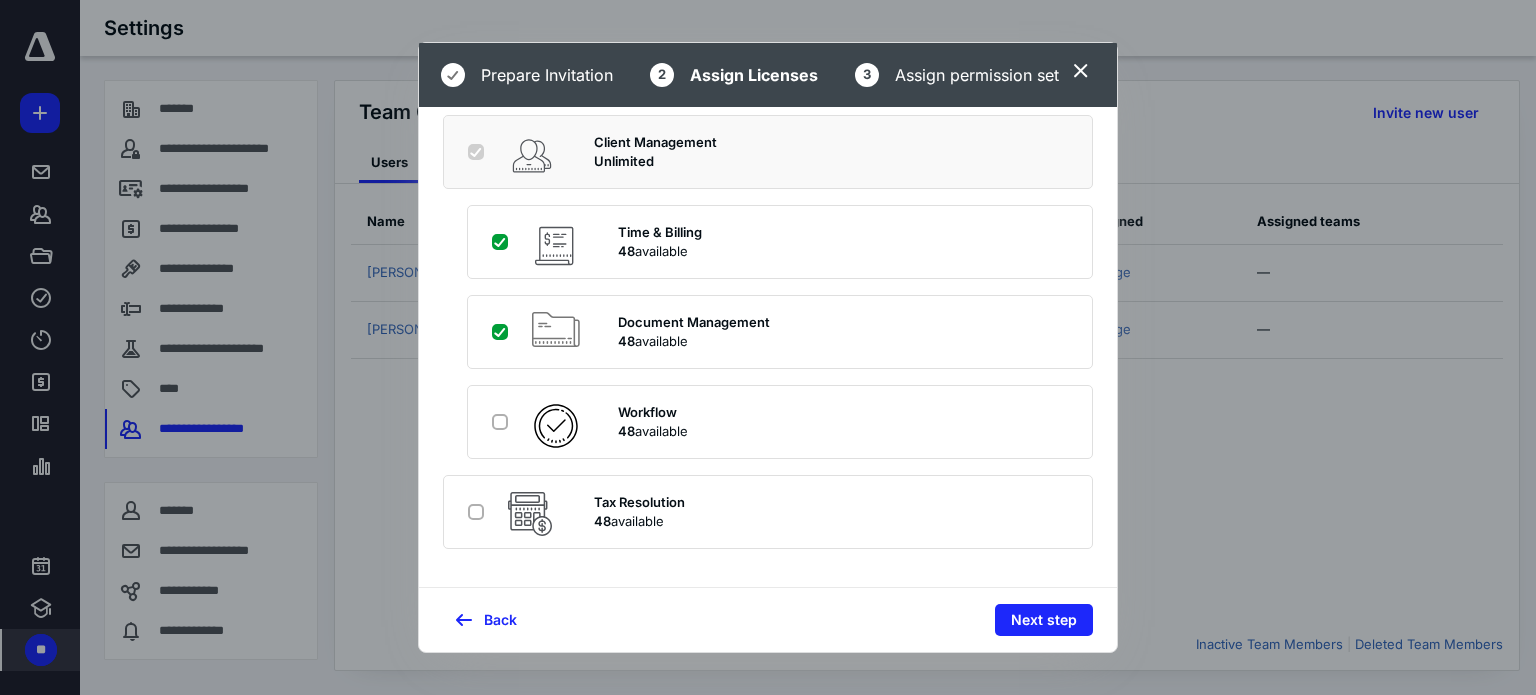 checkbox on "true" 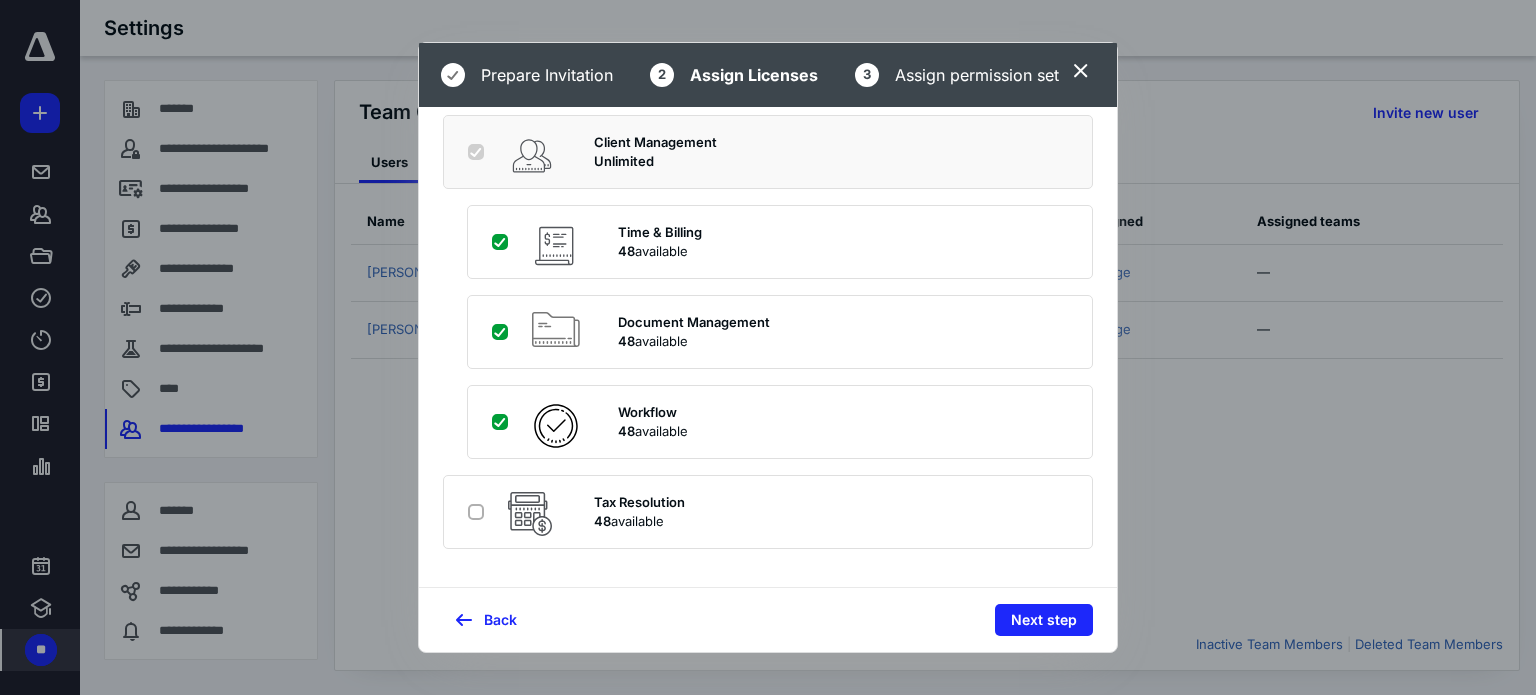 checkbox on "true" 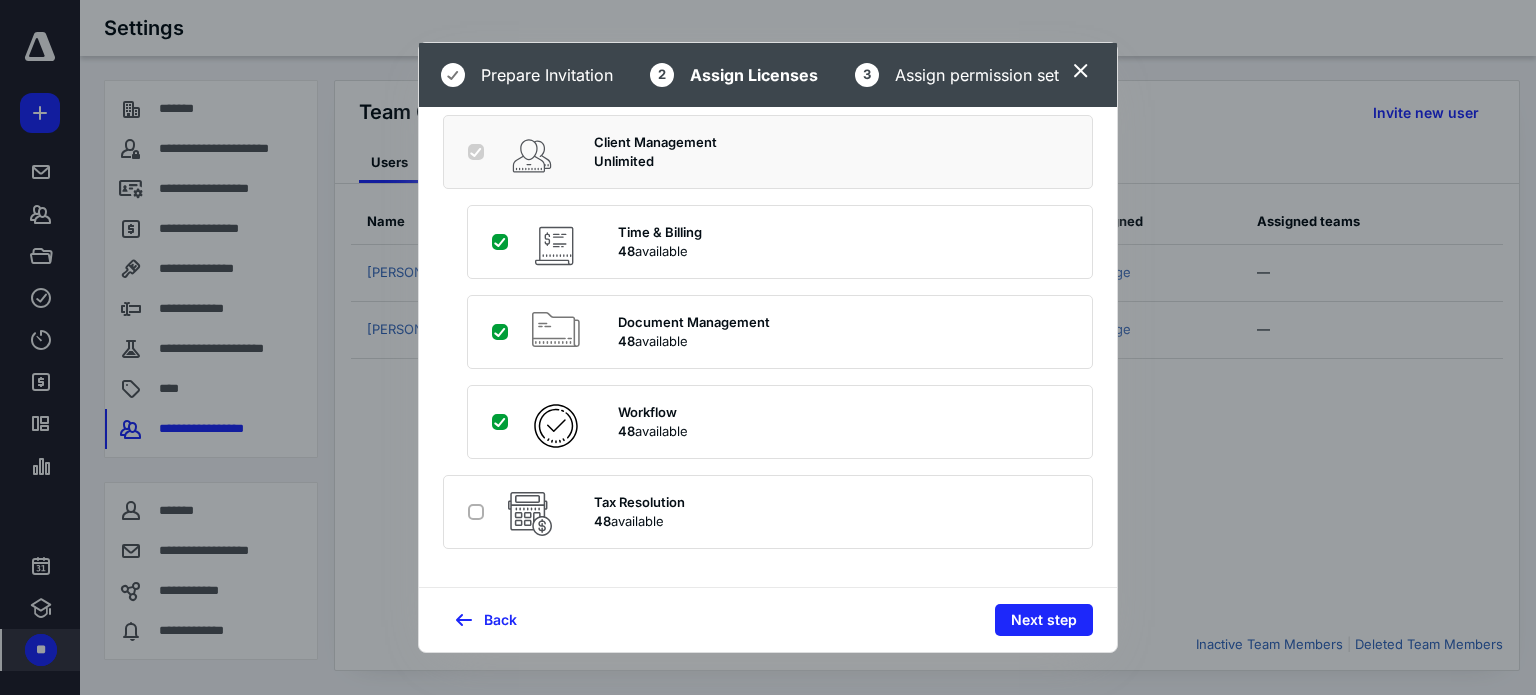 click on "Tax Resolution 48  available" at bounding box center (768, 512) 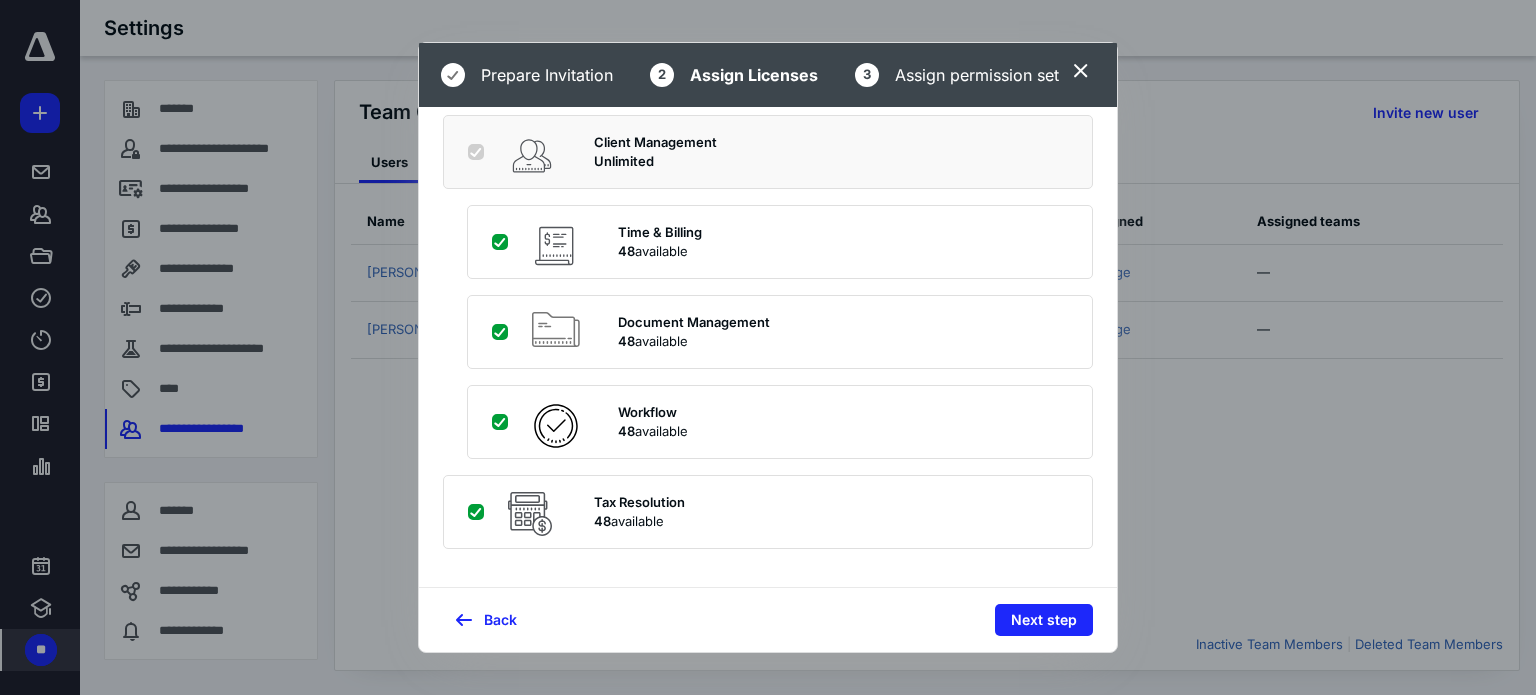 checkbox on "true" 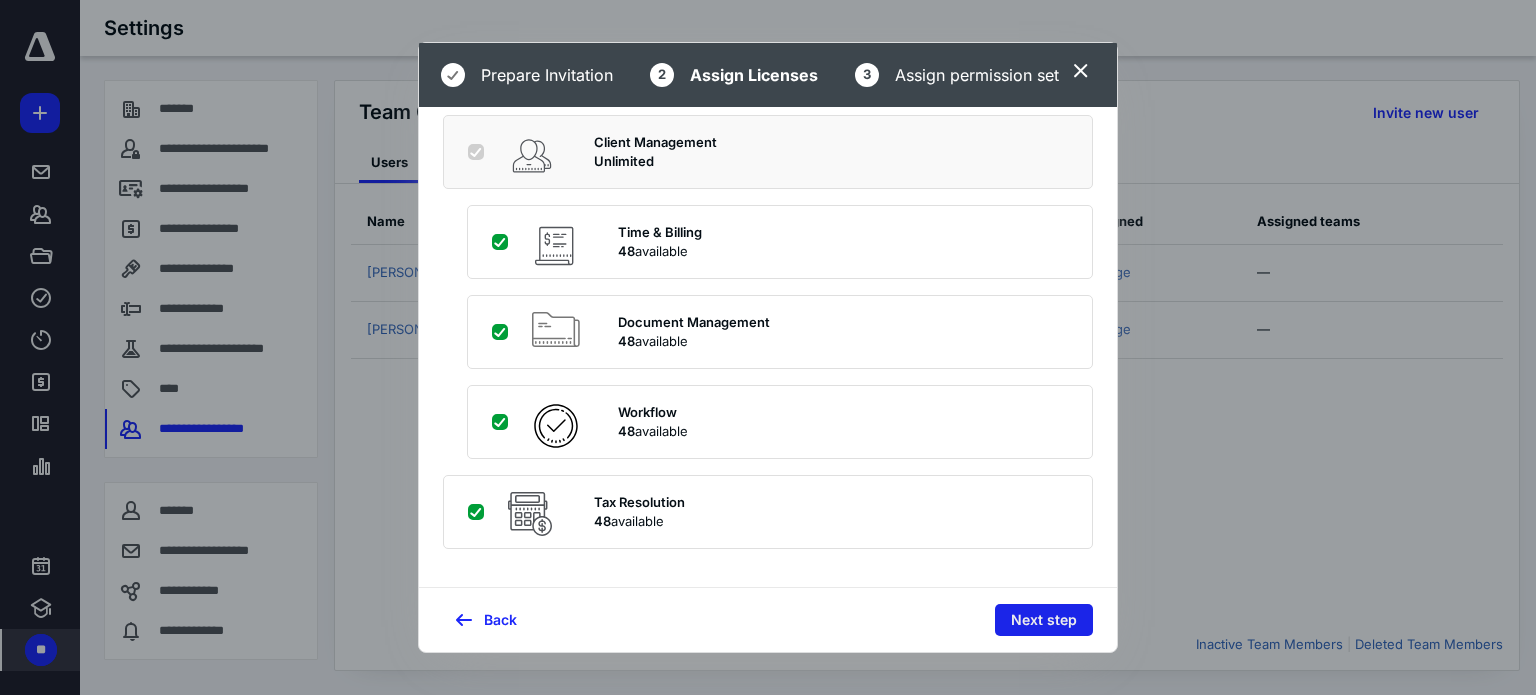 click on "Next step" at bounding box center [1044, 620] 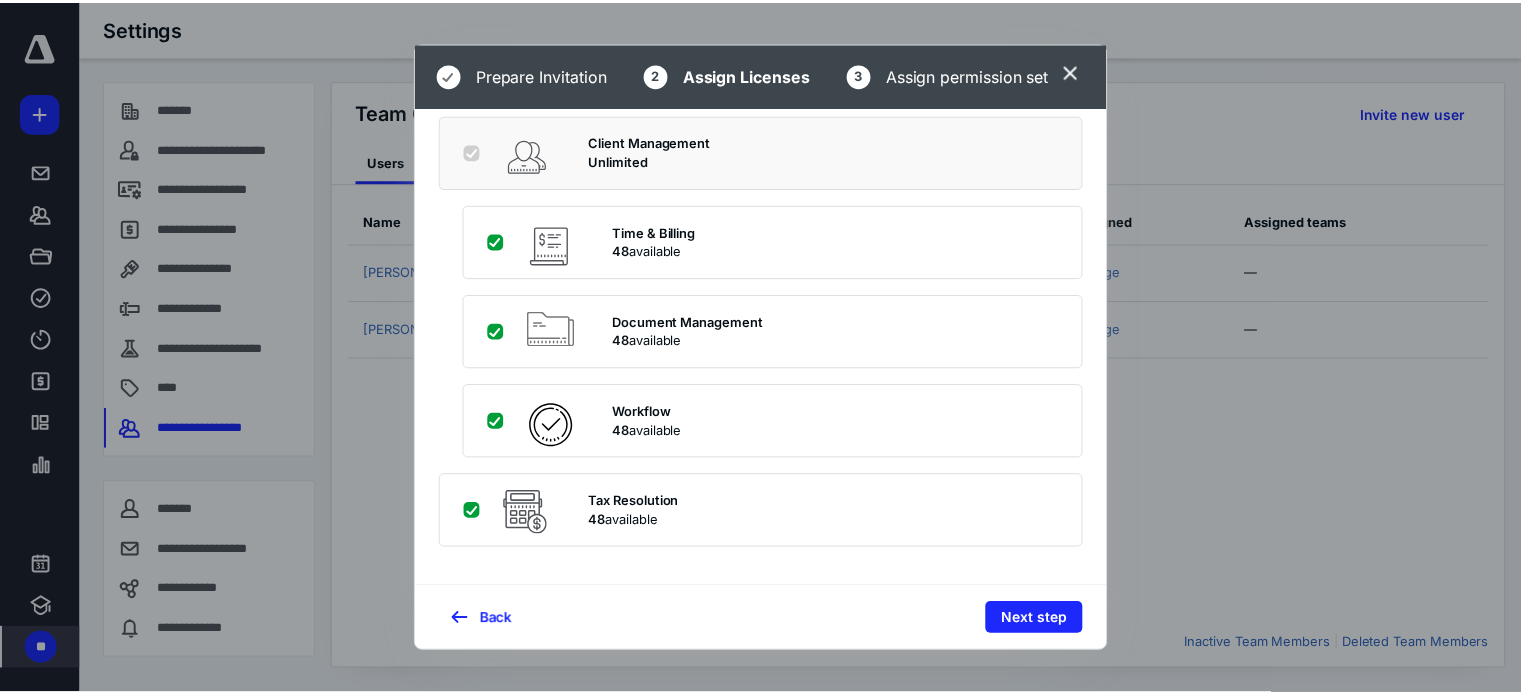 scroll, scrollTop: 0, scrollLeft: 0, axis: both 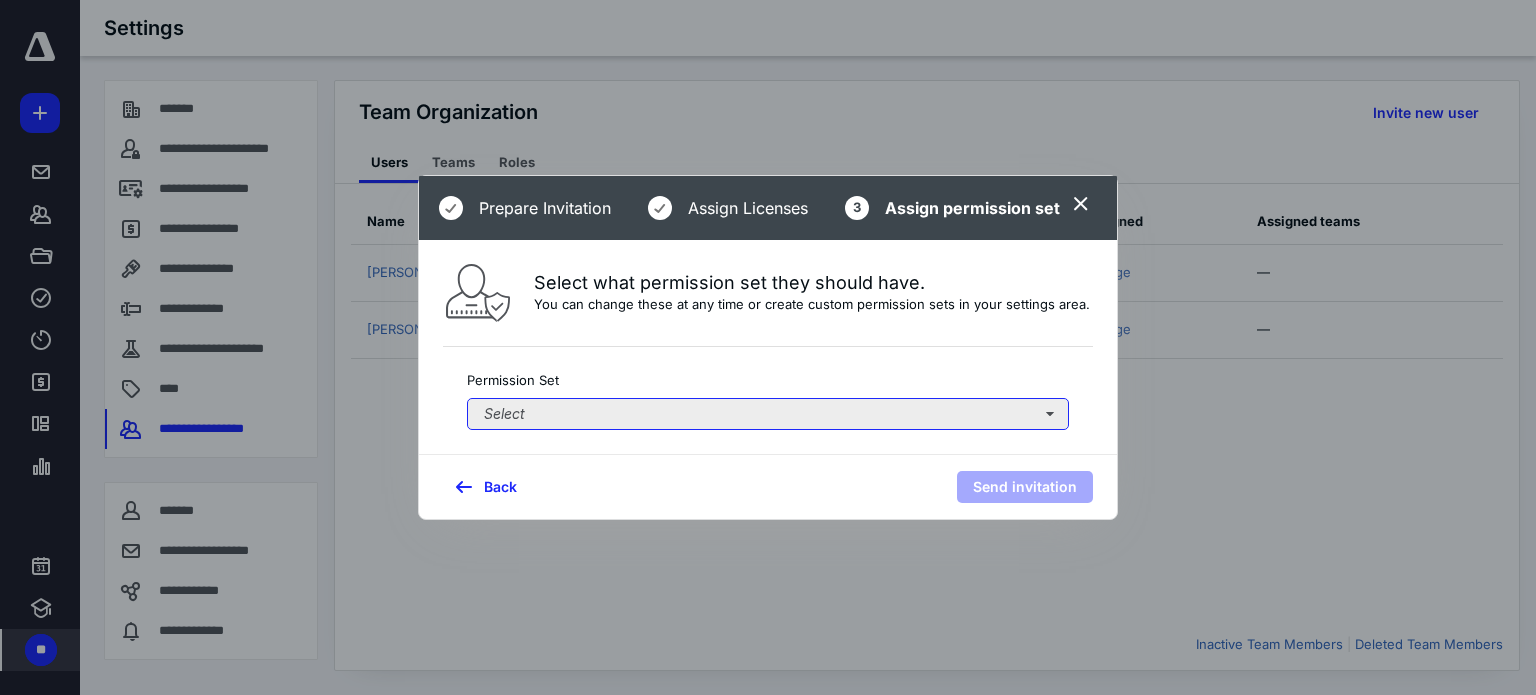 click on "Select" at bounding box center [768, 414] 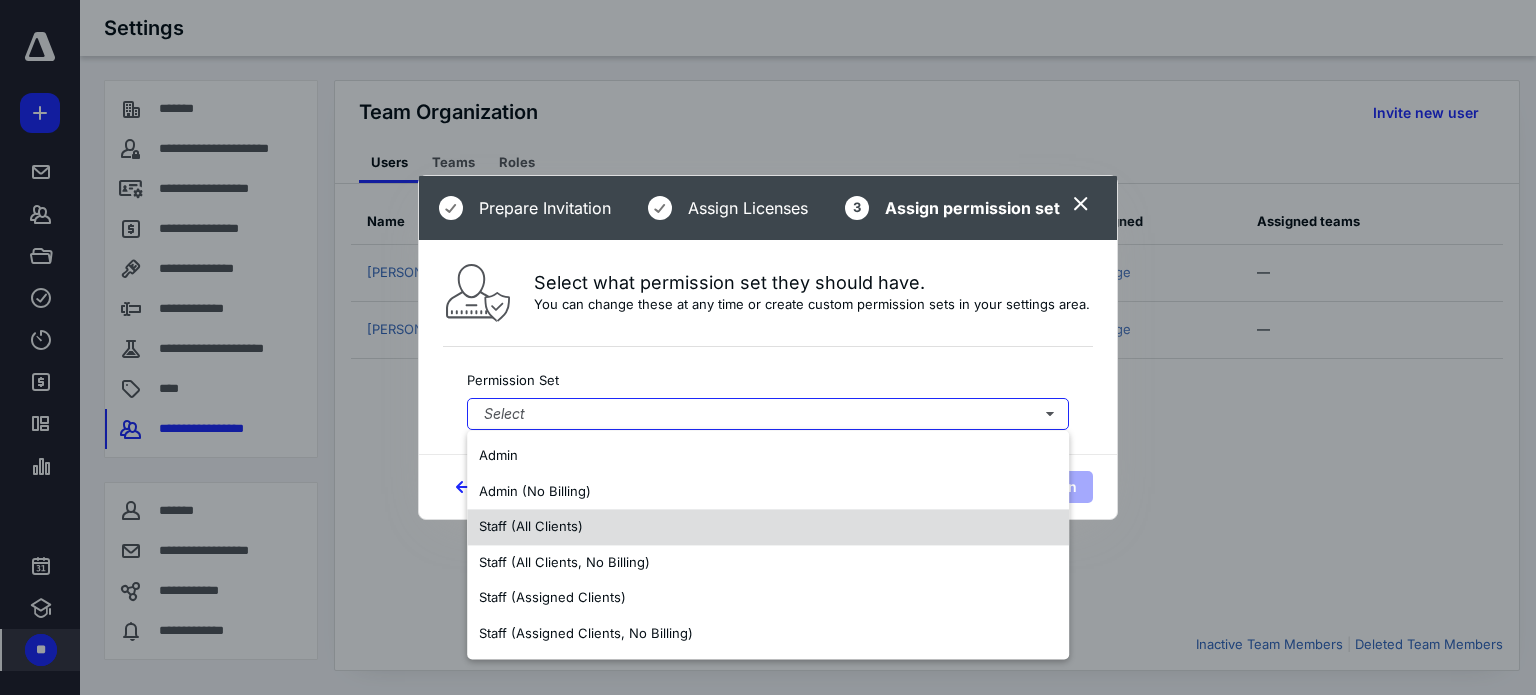 click on "Staff (All Clients)" at bounding box center [768, 527] 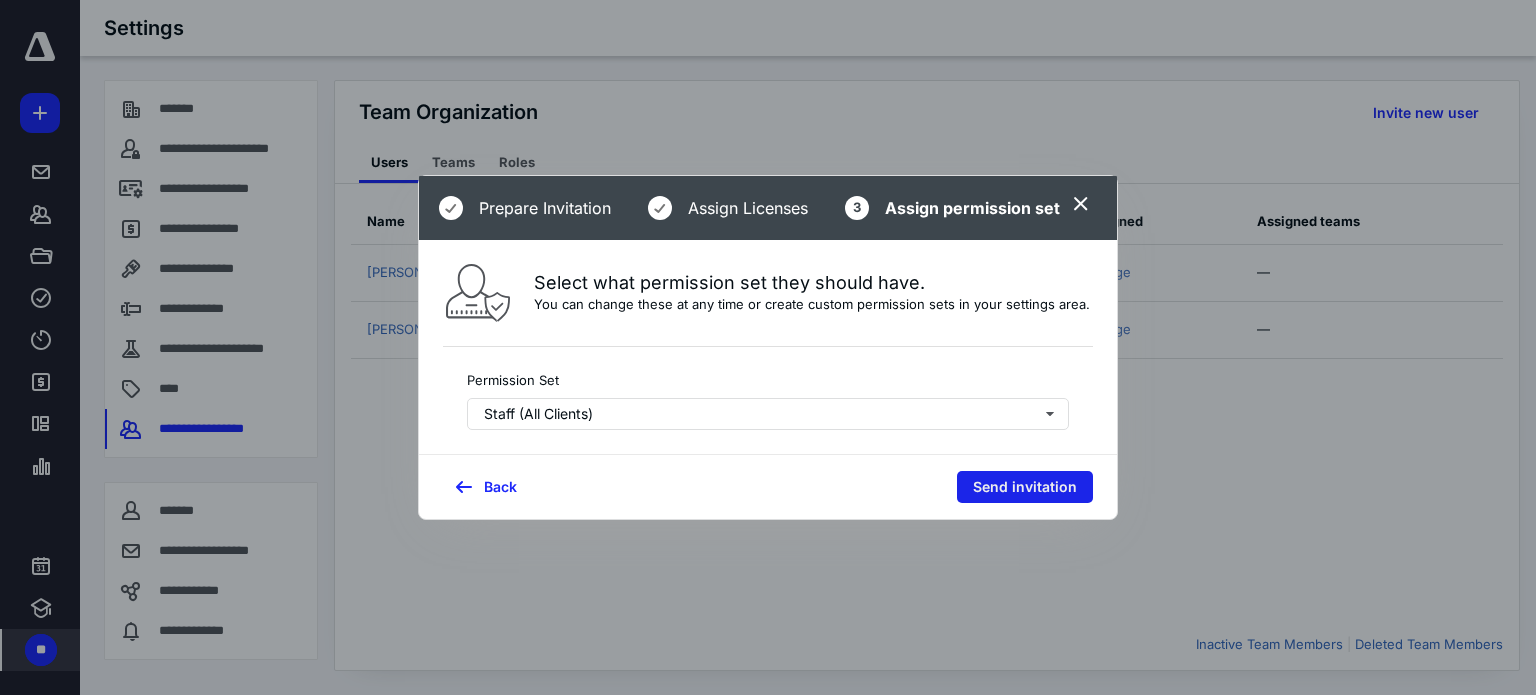 click on "Send invitation" at bounding box center [1025, 487] 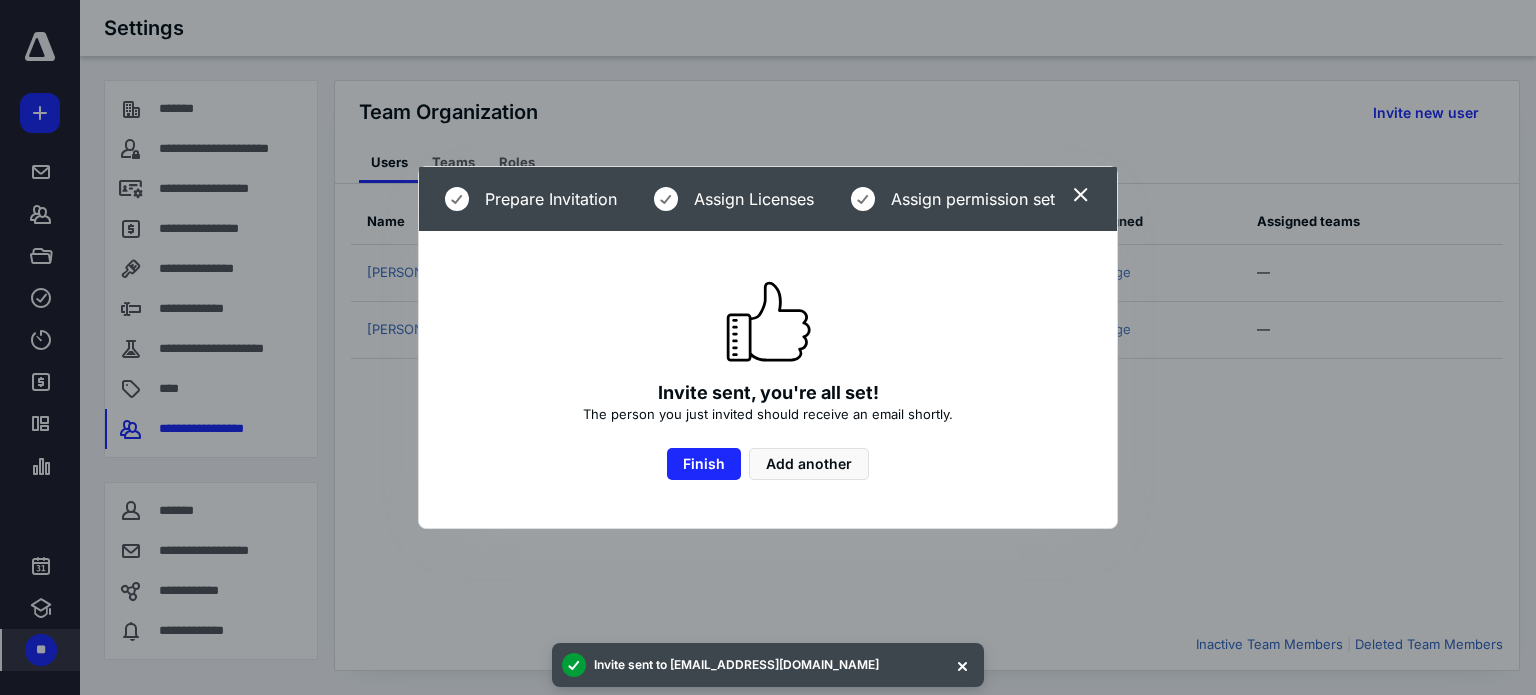 click on "Finish" at bounding box center [704, 464] 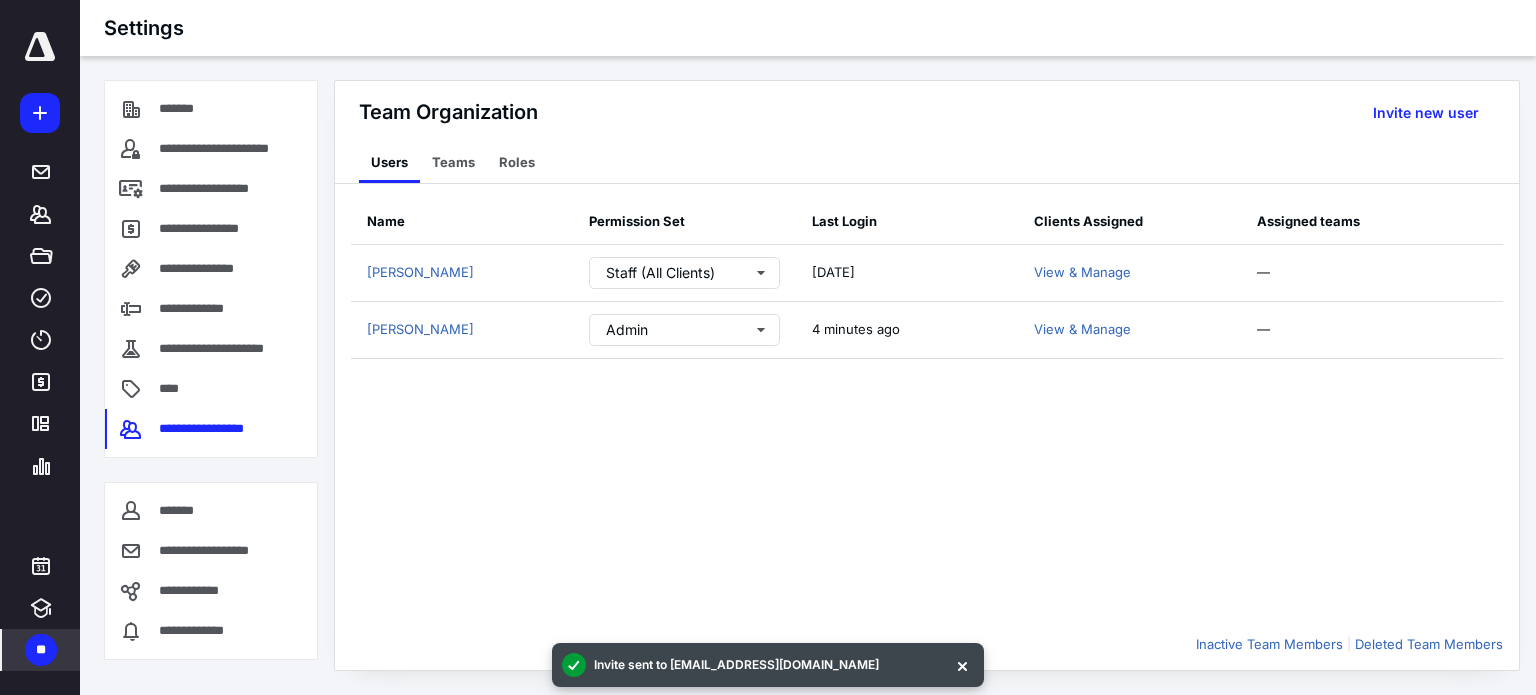 click on "Name Permission Set Last Login Clients Assigned Assigned teams   [PERSON_NAME] Staff (All Clients) [DATE] View & [PERSON_NAME] — [PERSON_NAME] Admin 4 minutes ago View & Manage —" at bounding box center (927, 409) 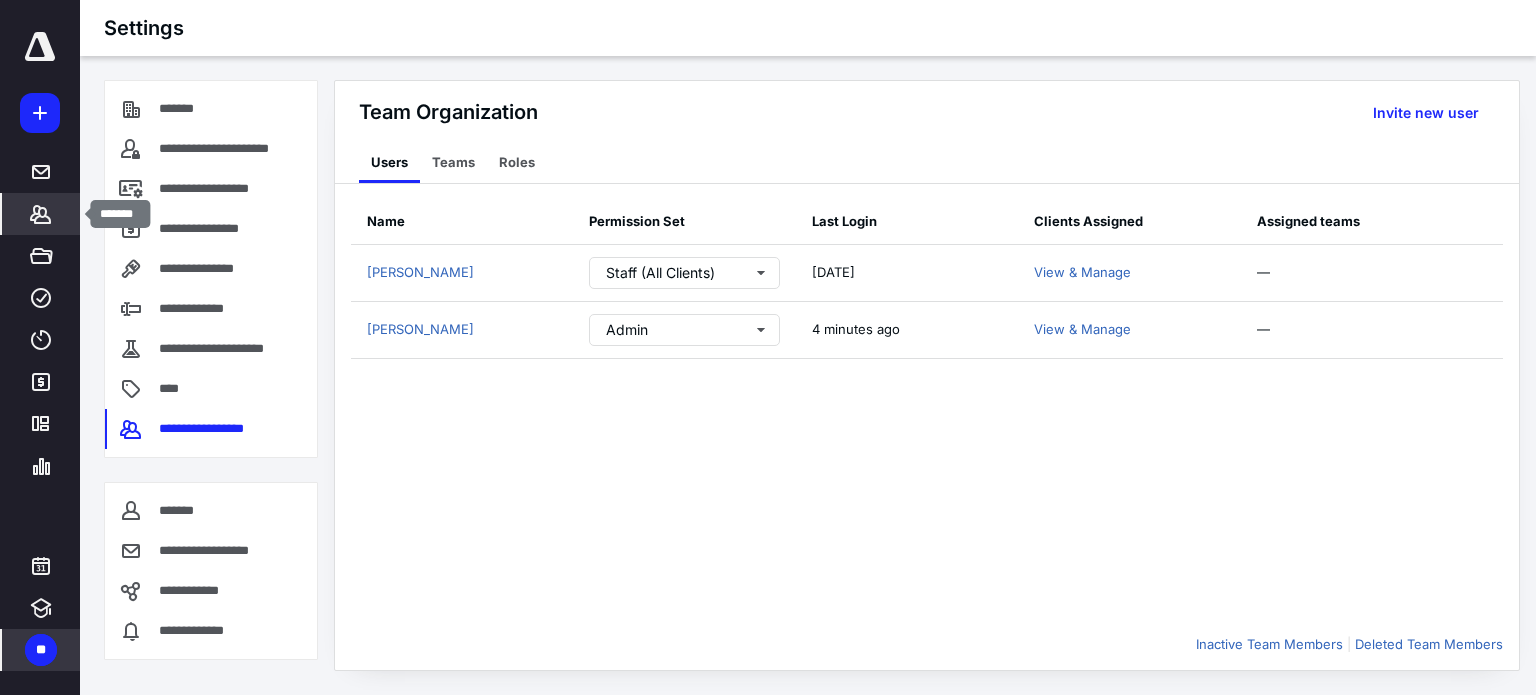 click 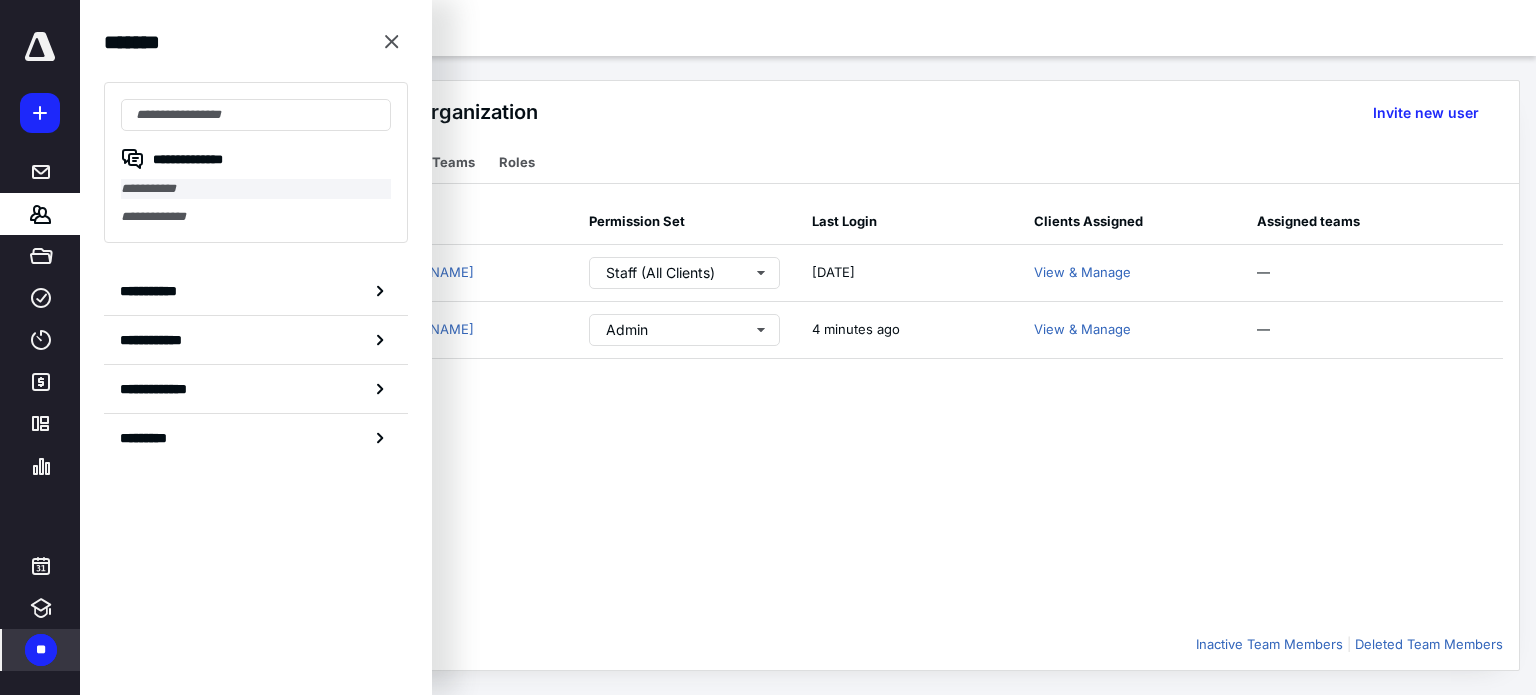 click on "**********" at bounding box center (256, 189) 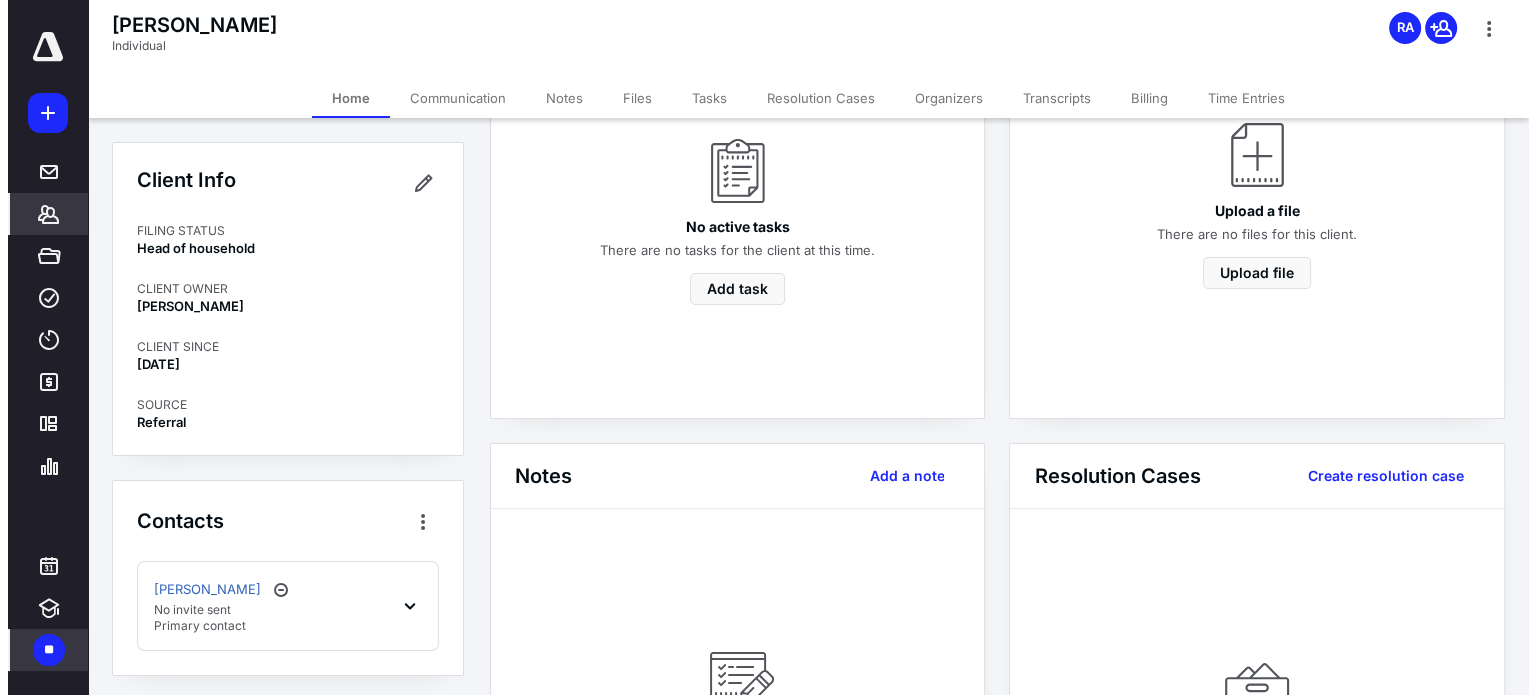 scroll, scrollTop: 100, scrollLeft: 0, axis: vertical 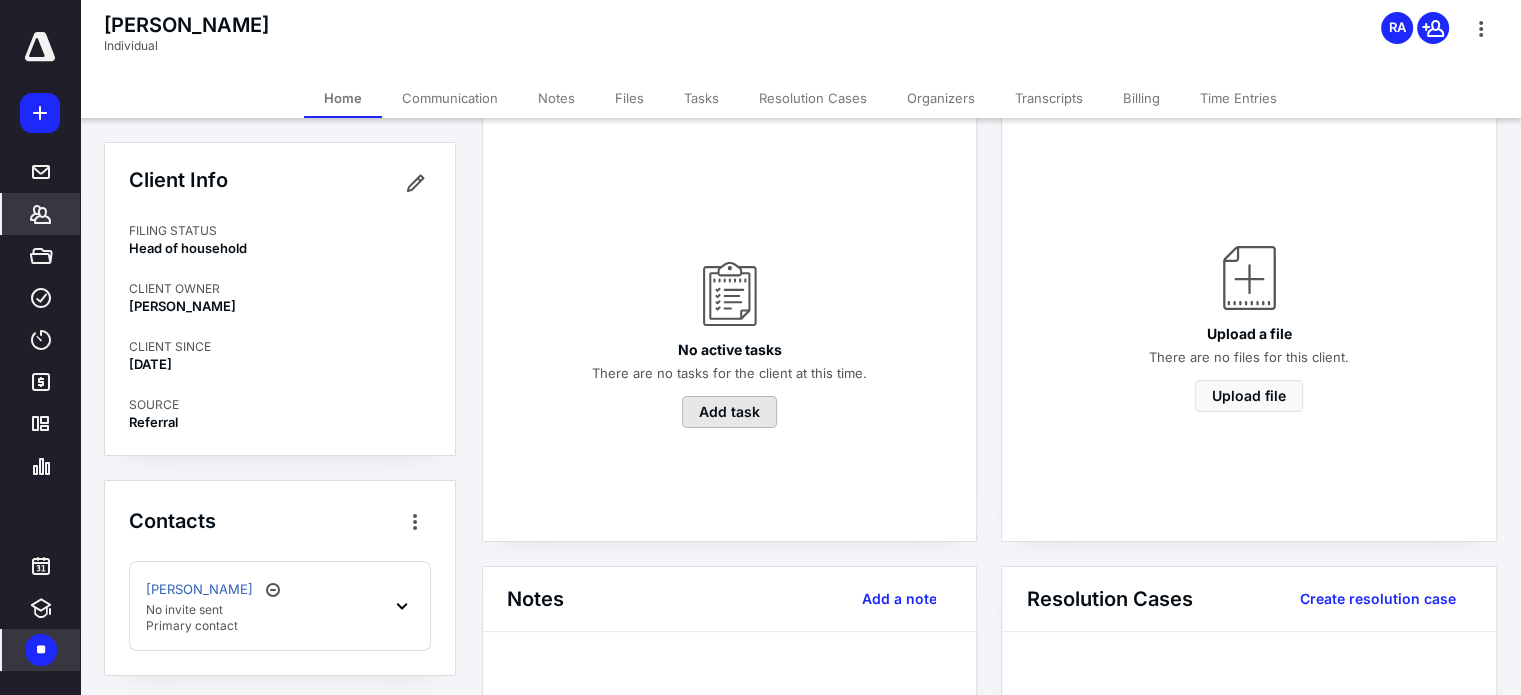 click on "Add task" at bounding box center (729, 412) 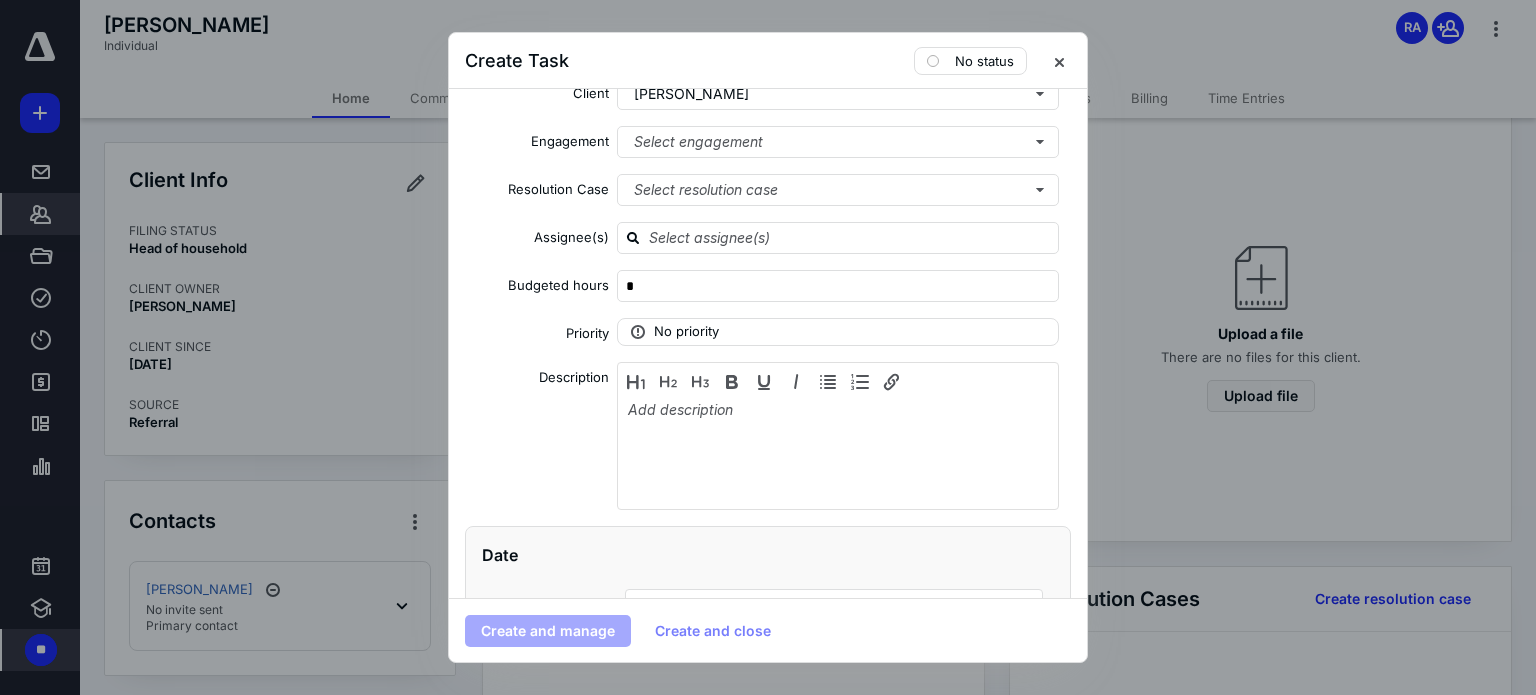 scroll, scrollTop: 0, scrollLeft: 0, axis: both 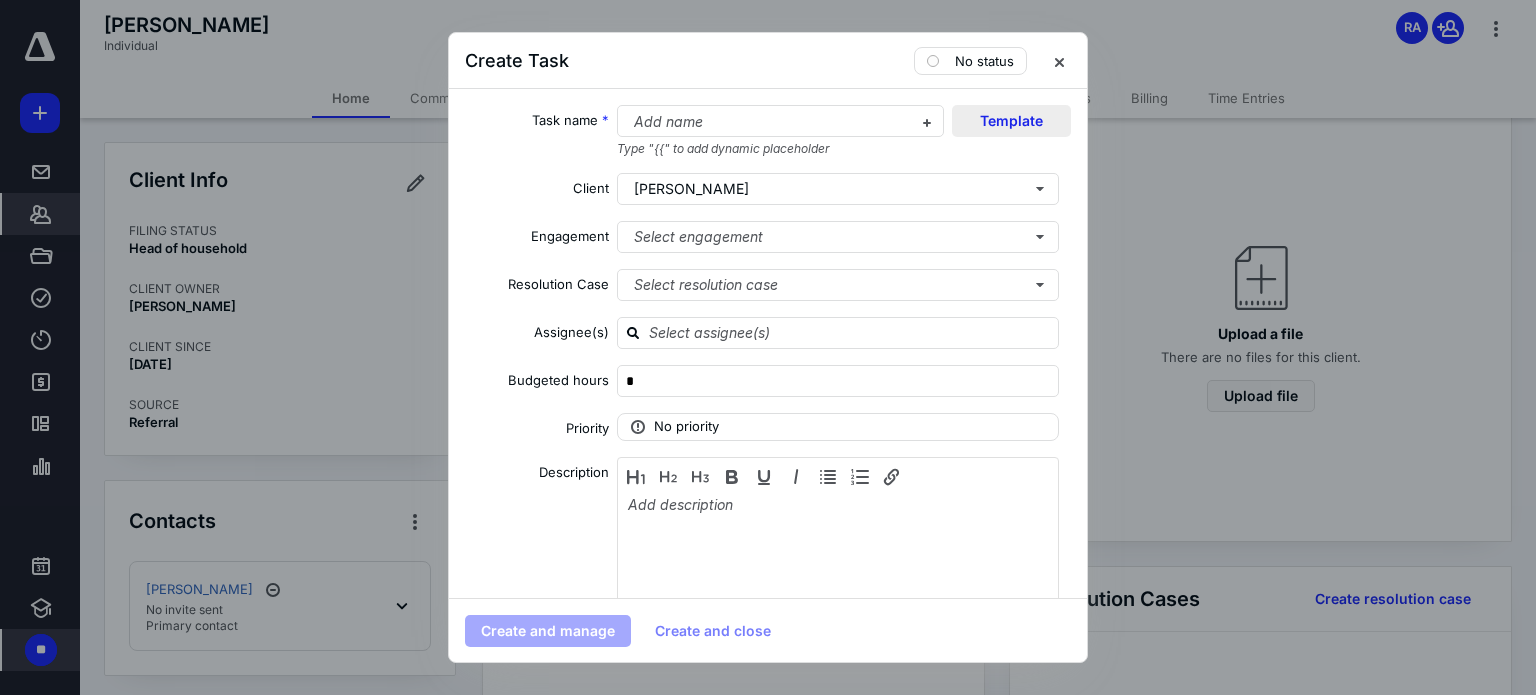 click on "Template" at bounding box center [1011, 121] 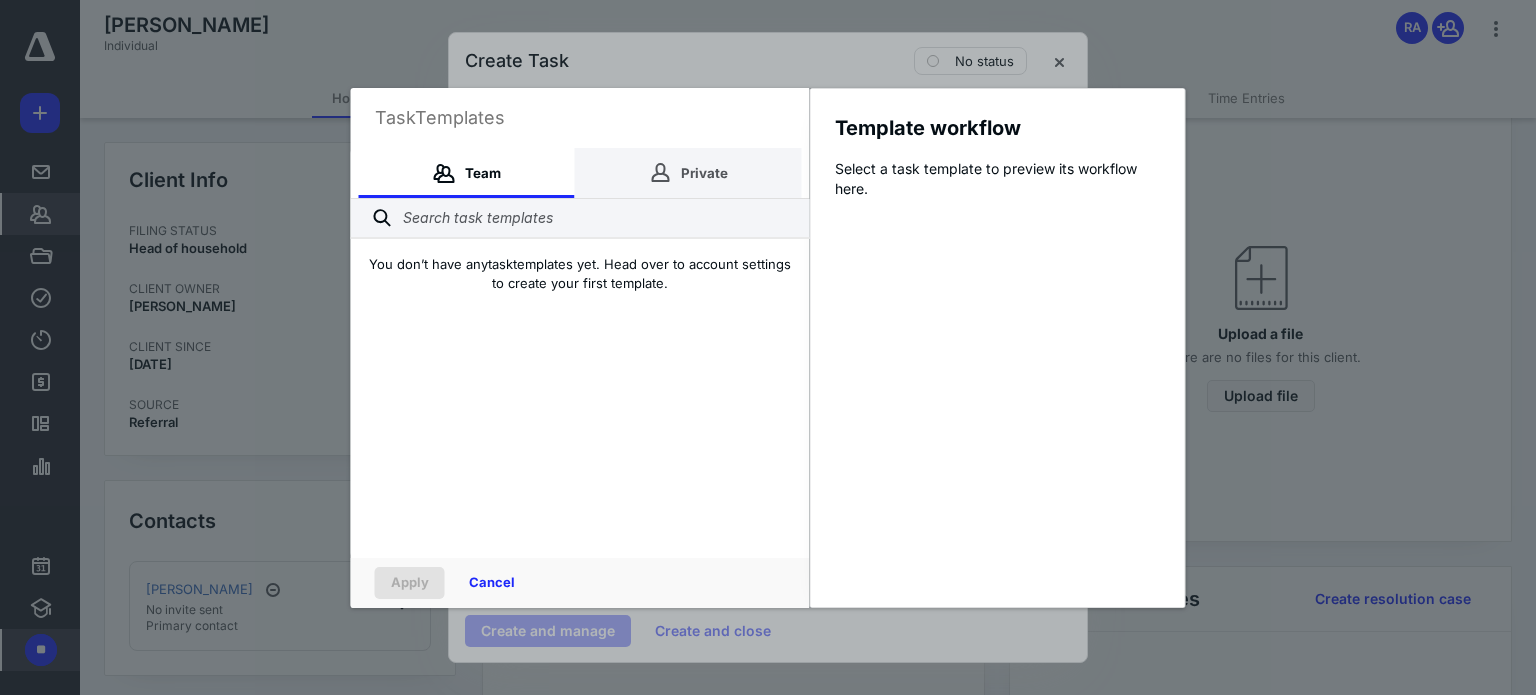 click on "Private" at bounding box center (688, 173) 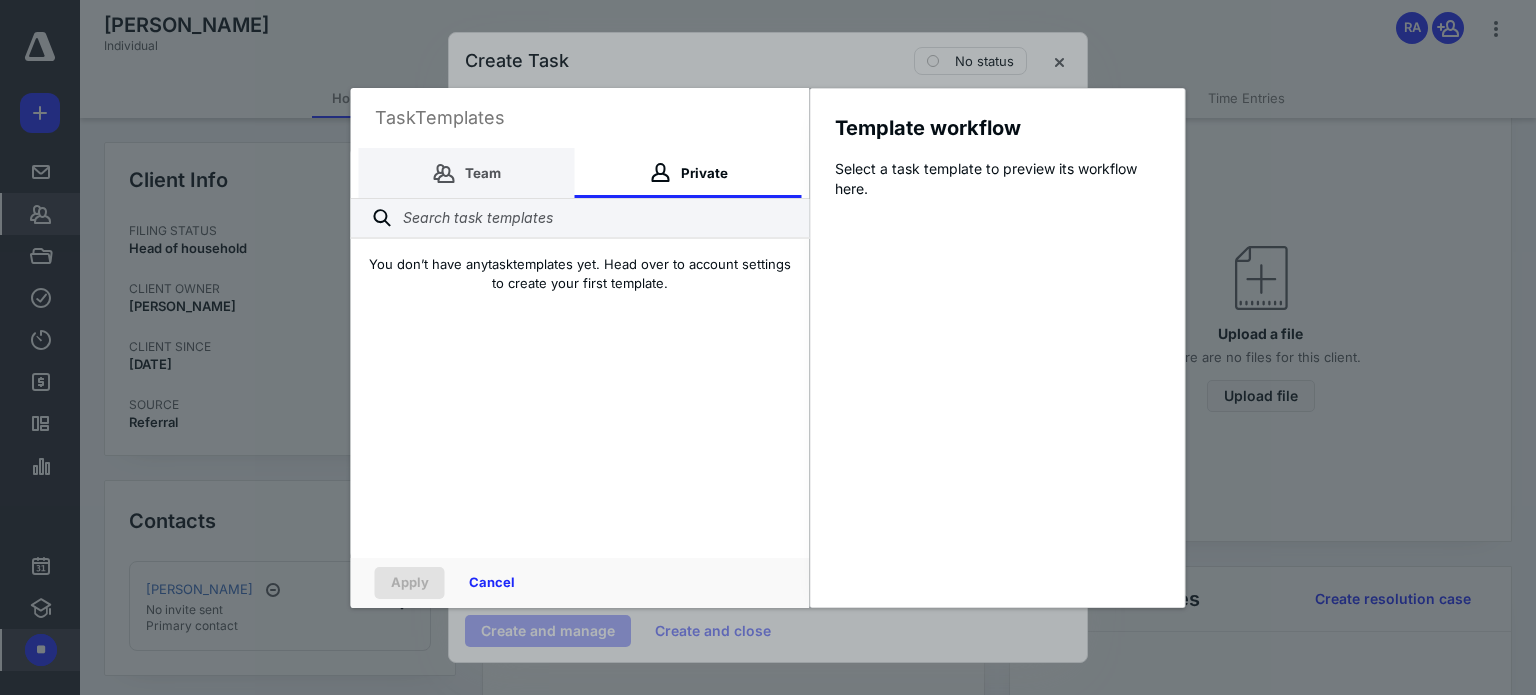click on "Team" at bounding box center (467, 173) 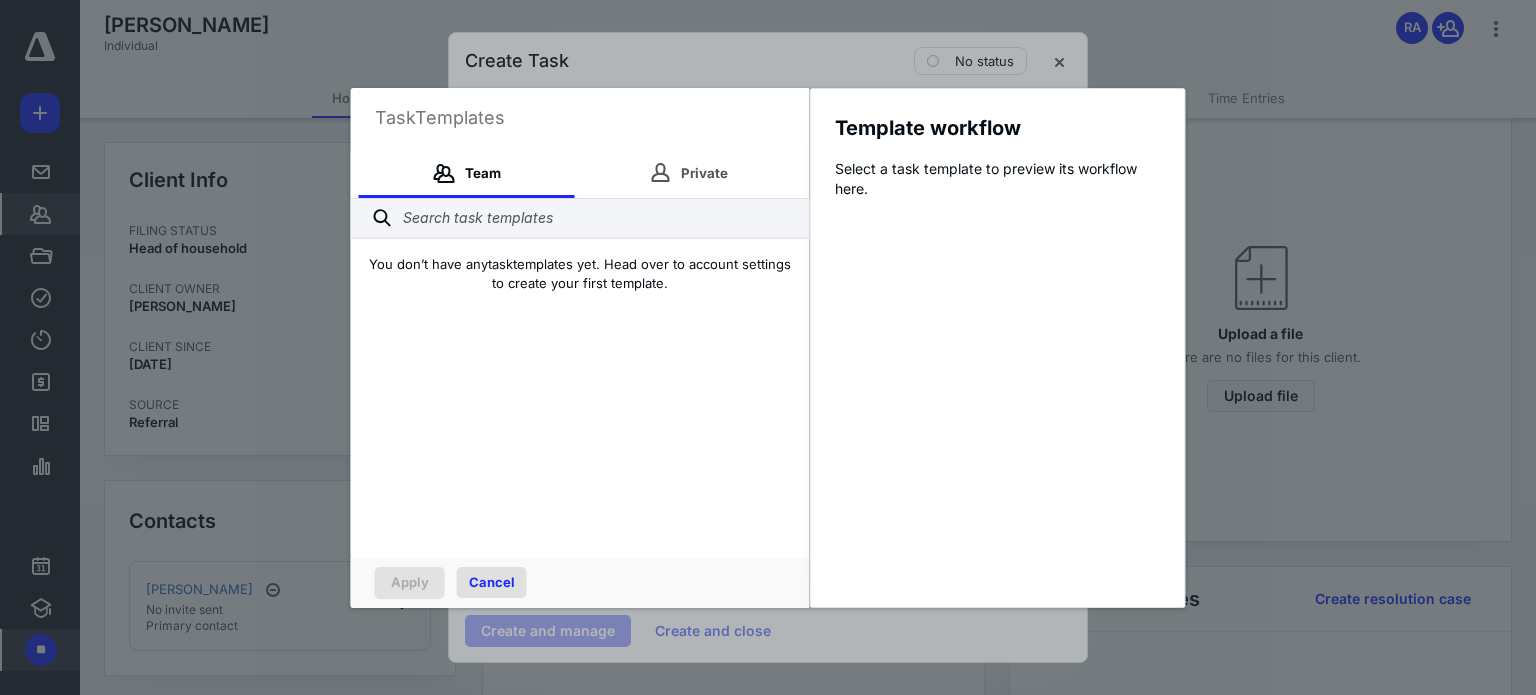 click on "Cancel" at bounding box center [492, 582] 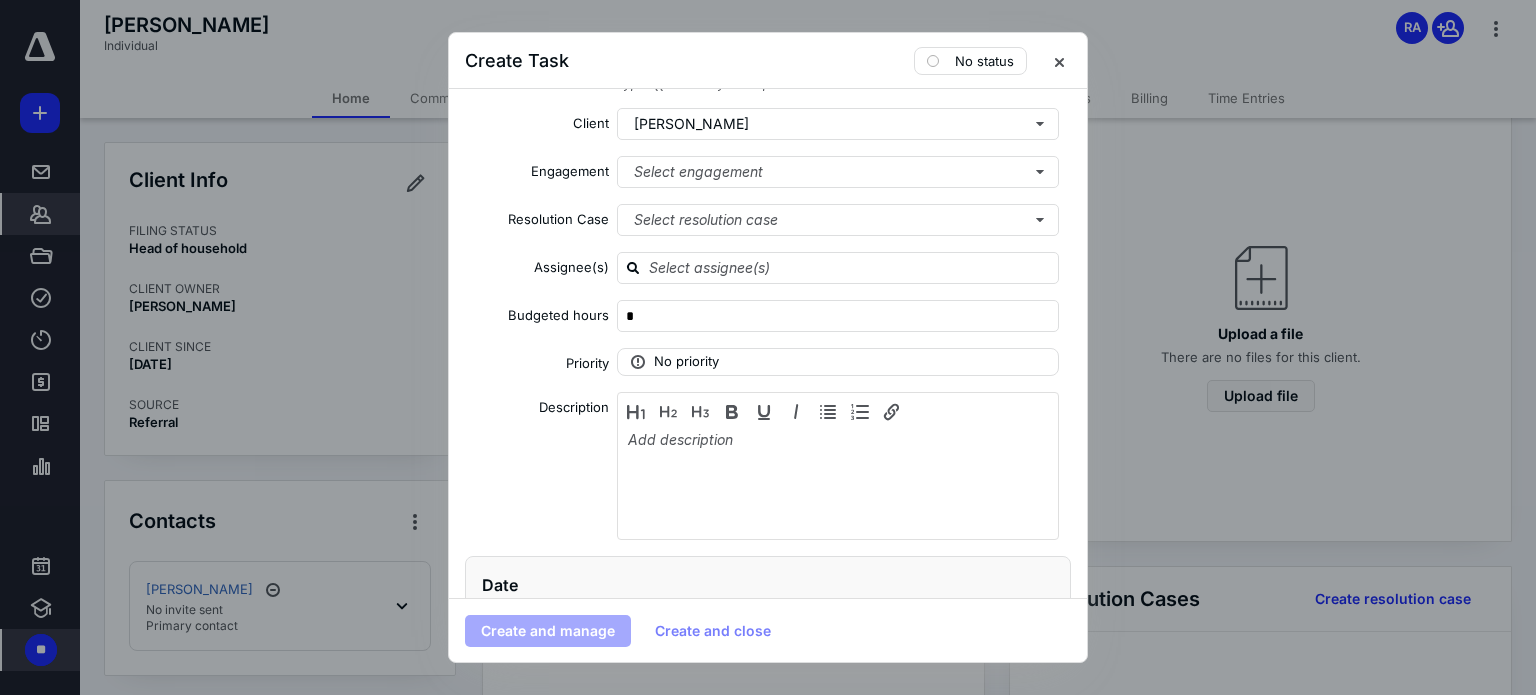 scroll, scrollTop: 0, scrollLeft: 0, axis: both 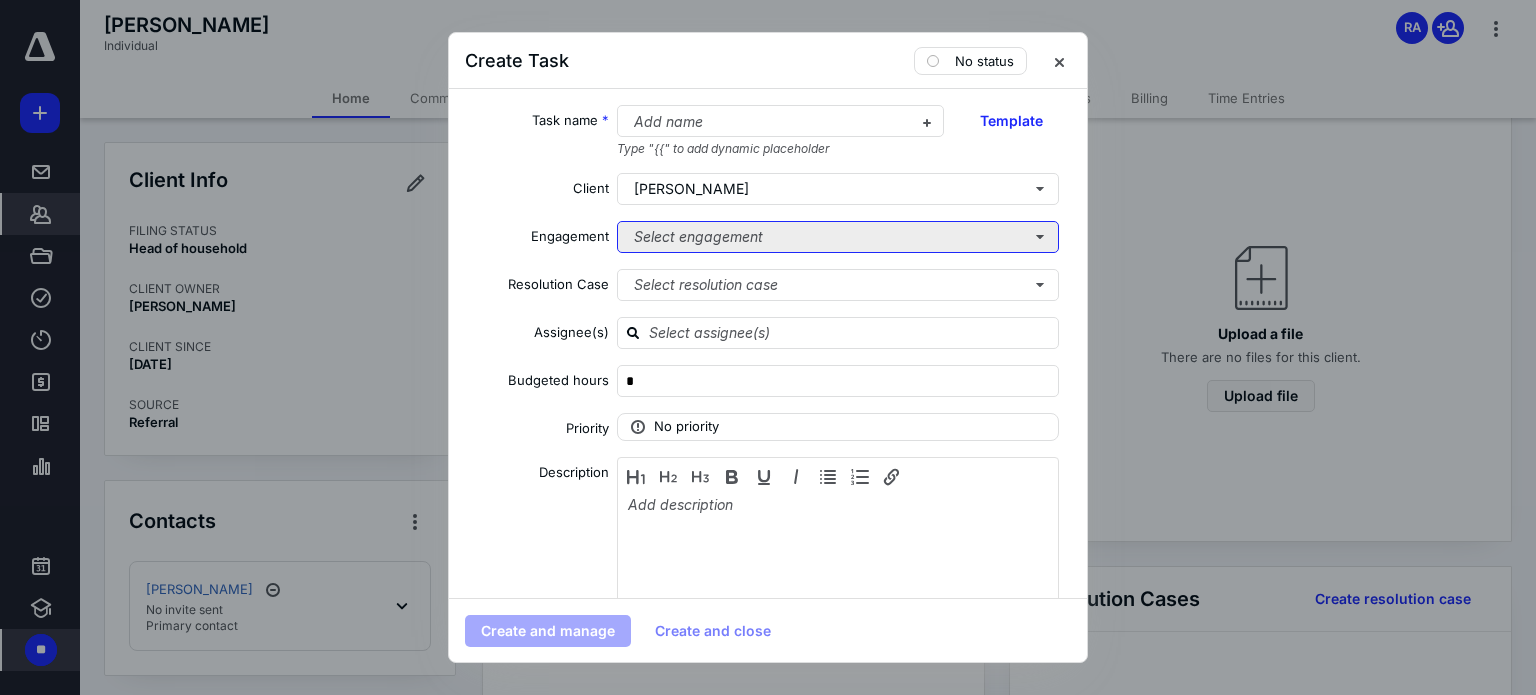 click on "Select engagement" at bounding box center [838, 237] 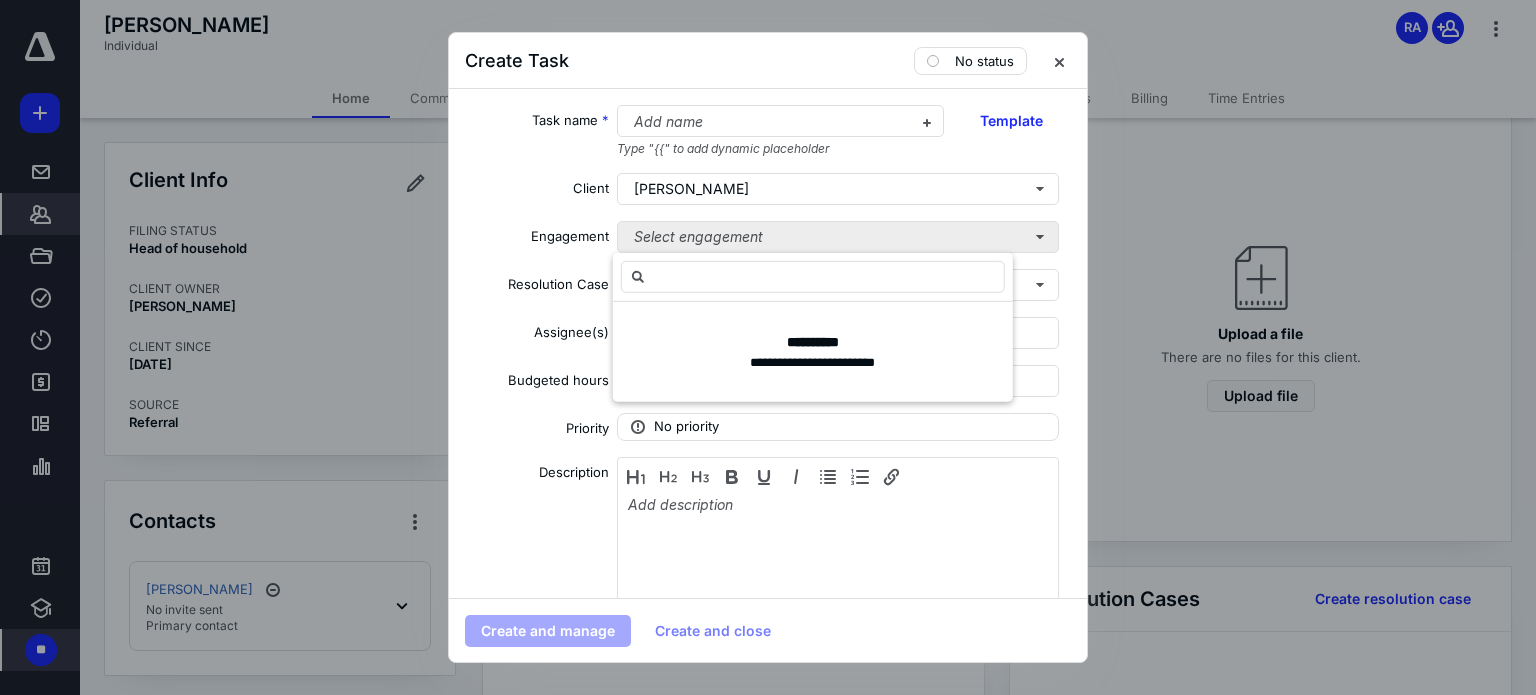type on "*" 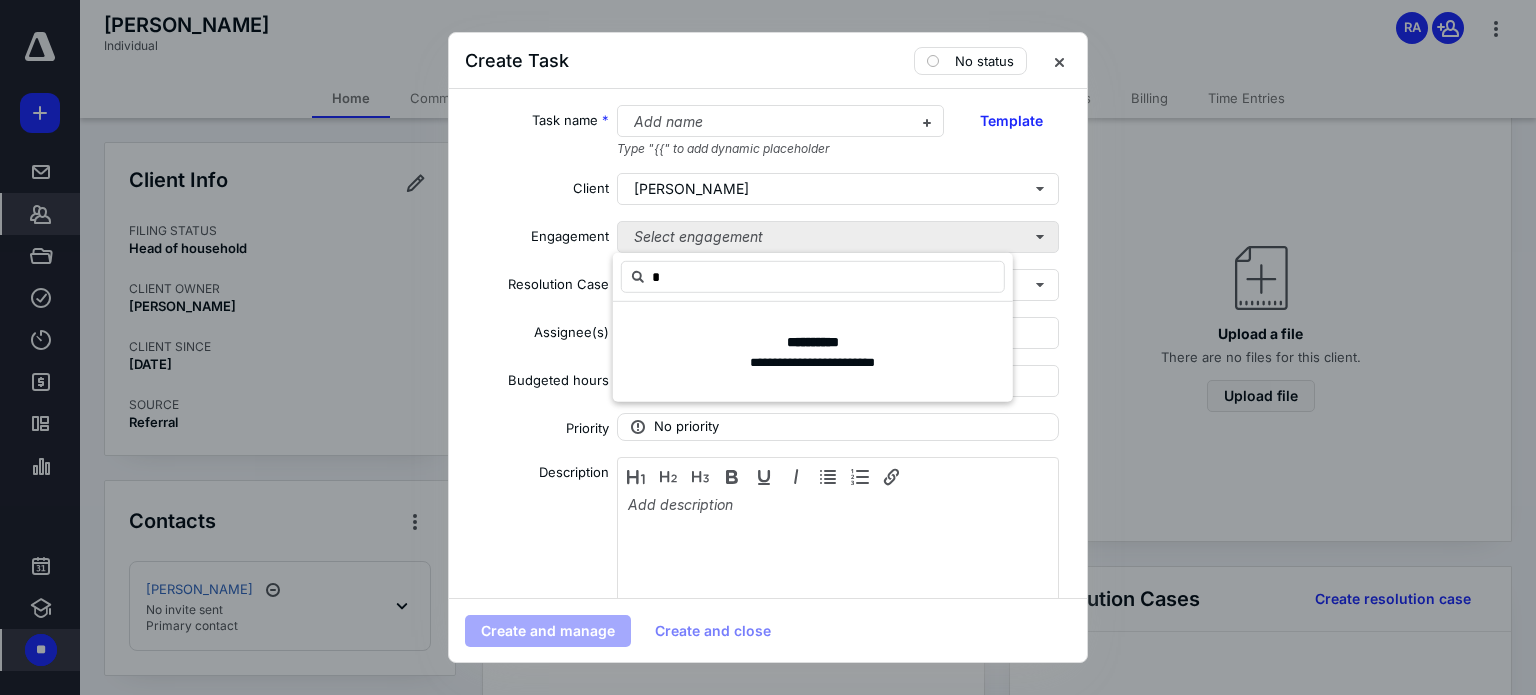 type 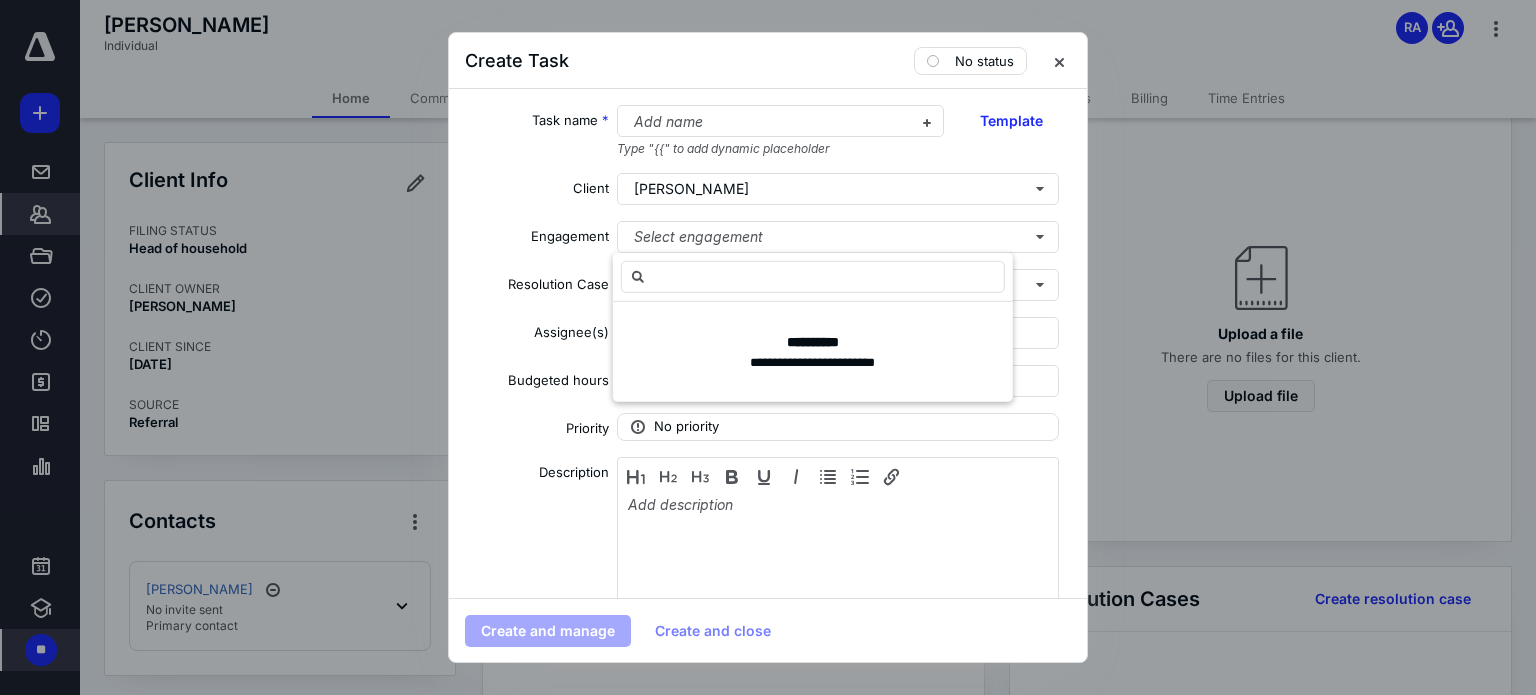 click on "Client" at bounding box center (537, 192) 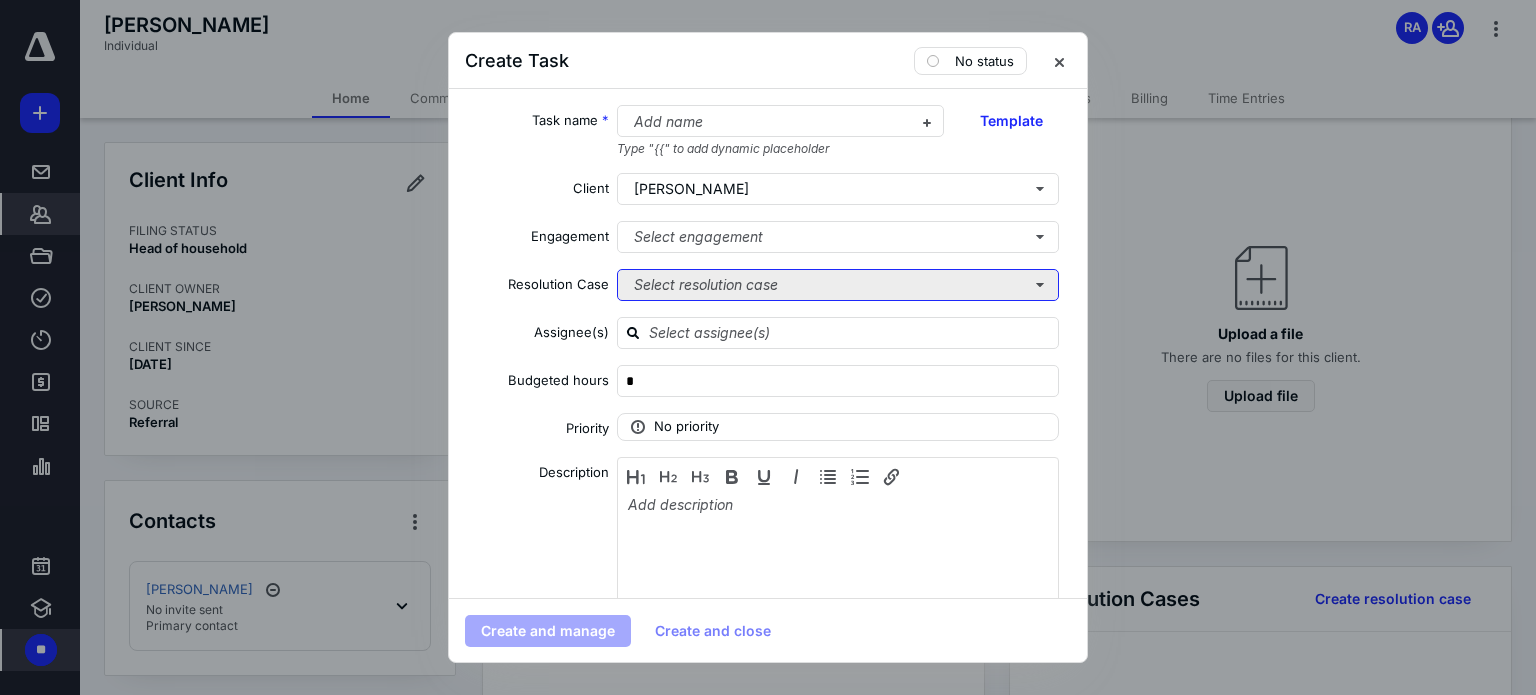 click on "Select resolution case" at bounding box center [838, 285] 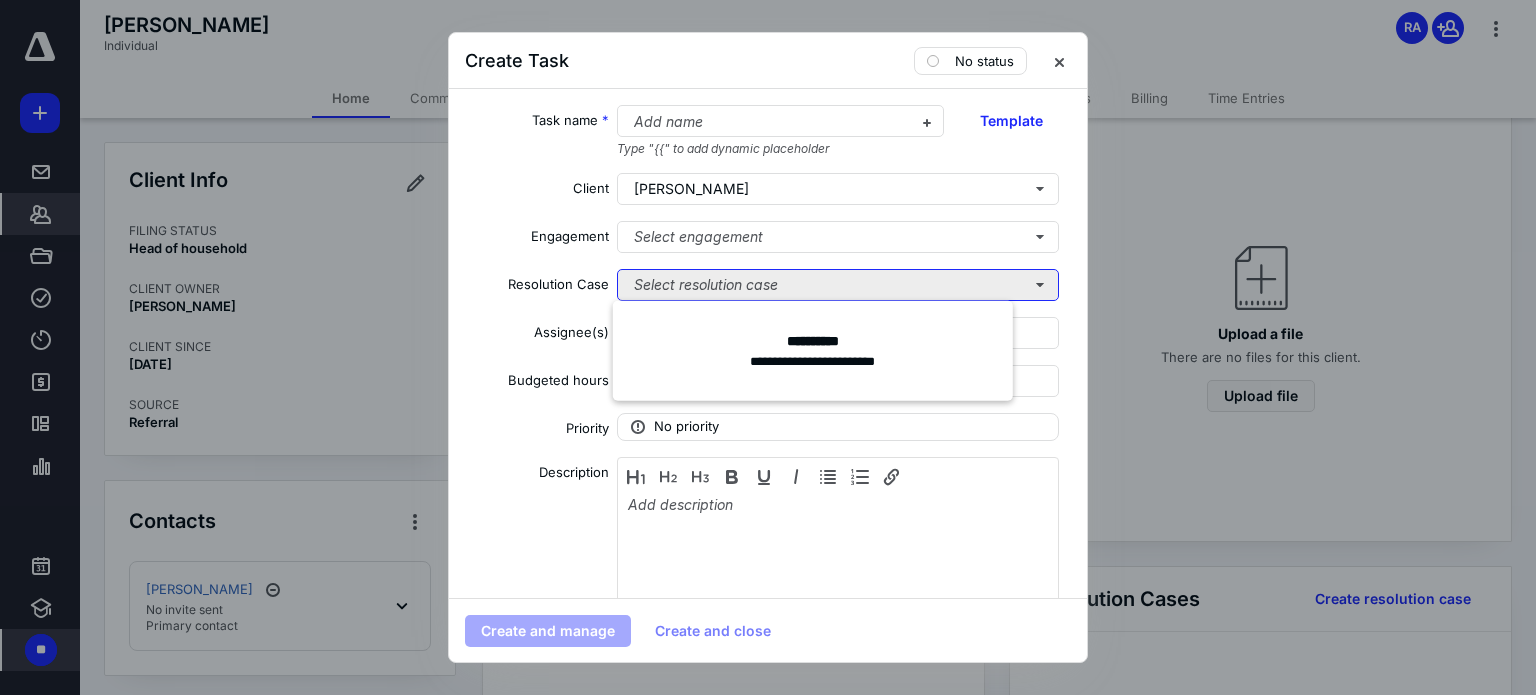 click on "Select resolution case" at bounding box center (838, 285) 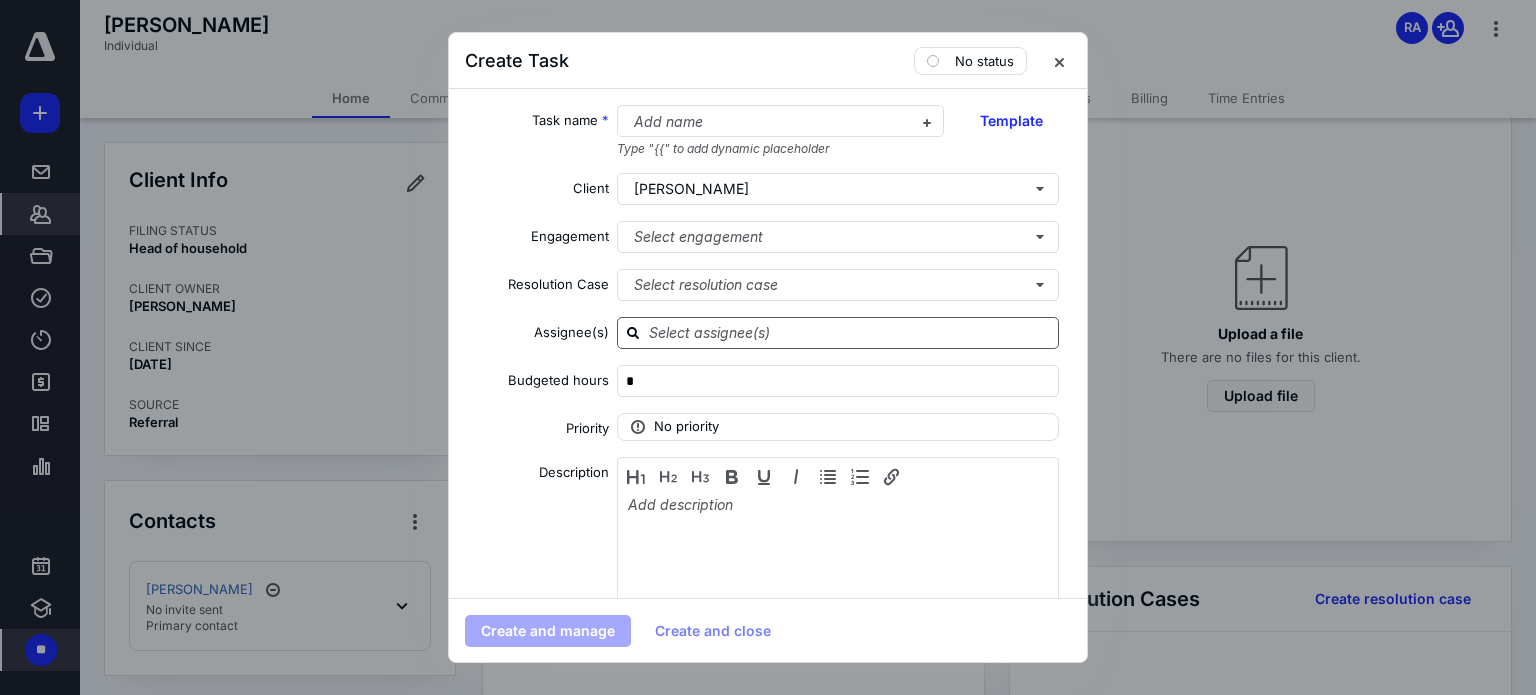 click at bounding box center (850, 332) 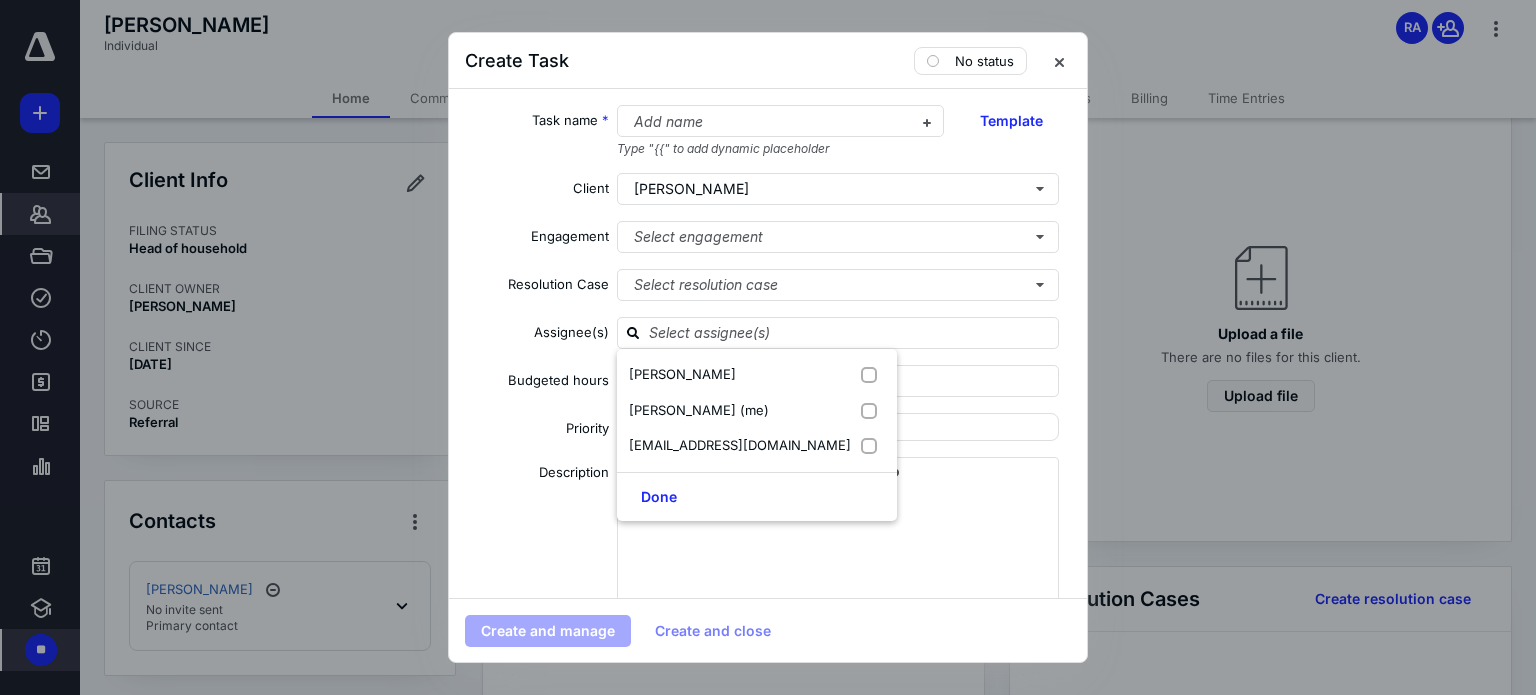 click on "Done" at bounding box center [757, 496] 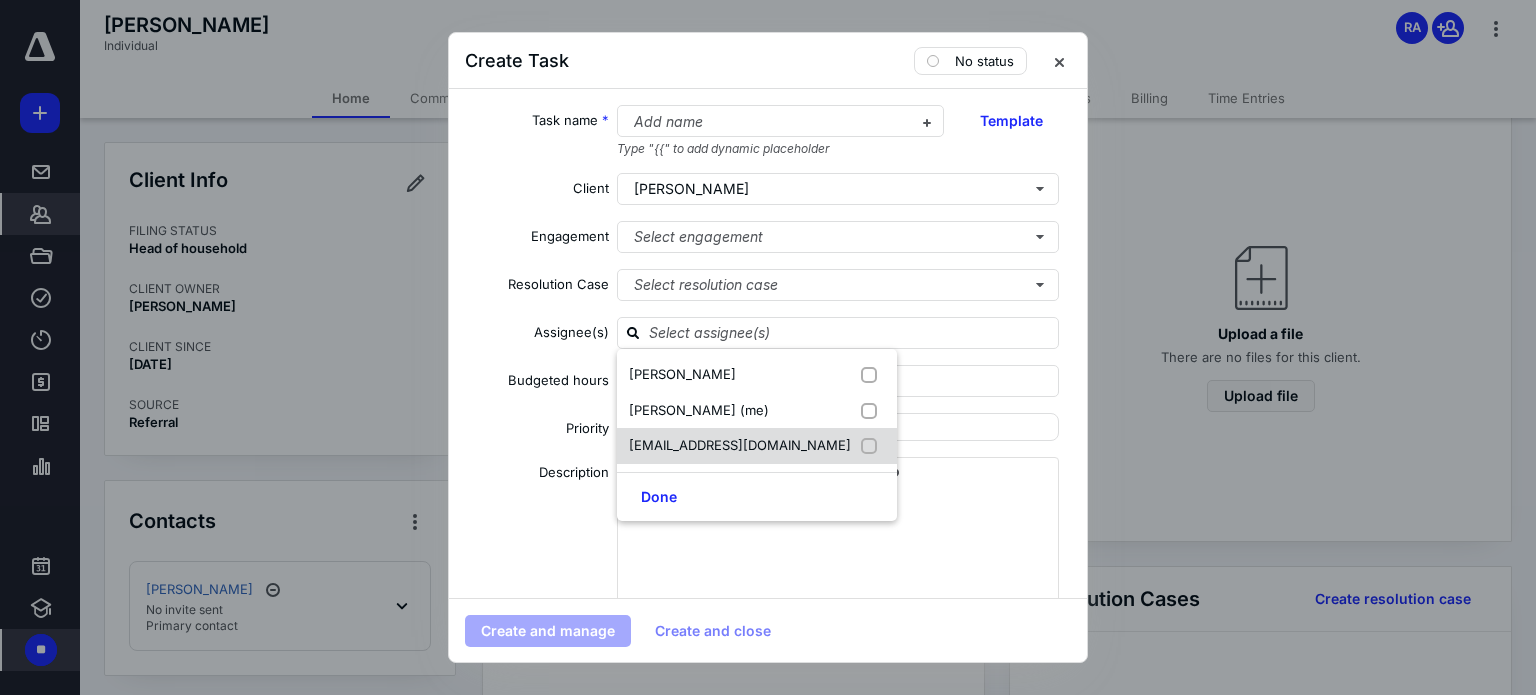 click on "[EMAIL_ADDRESS][DOMAIN_NAME]" at bounding box center [757, 446] 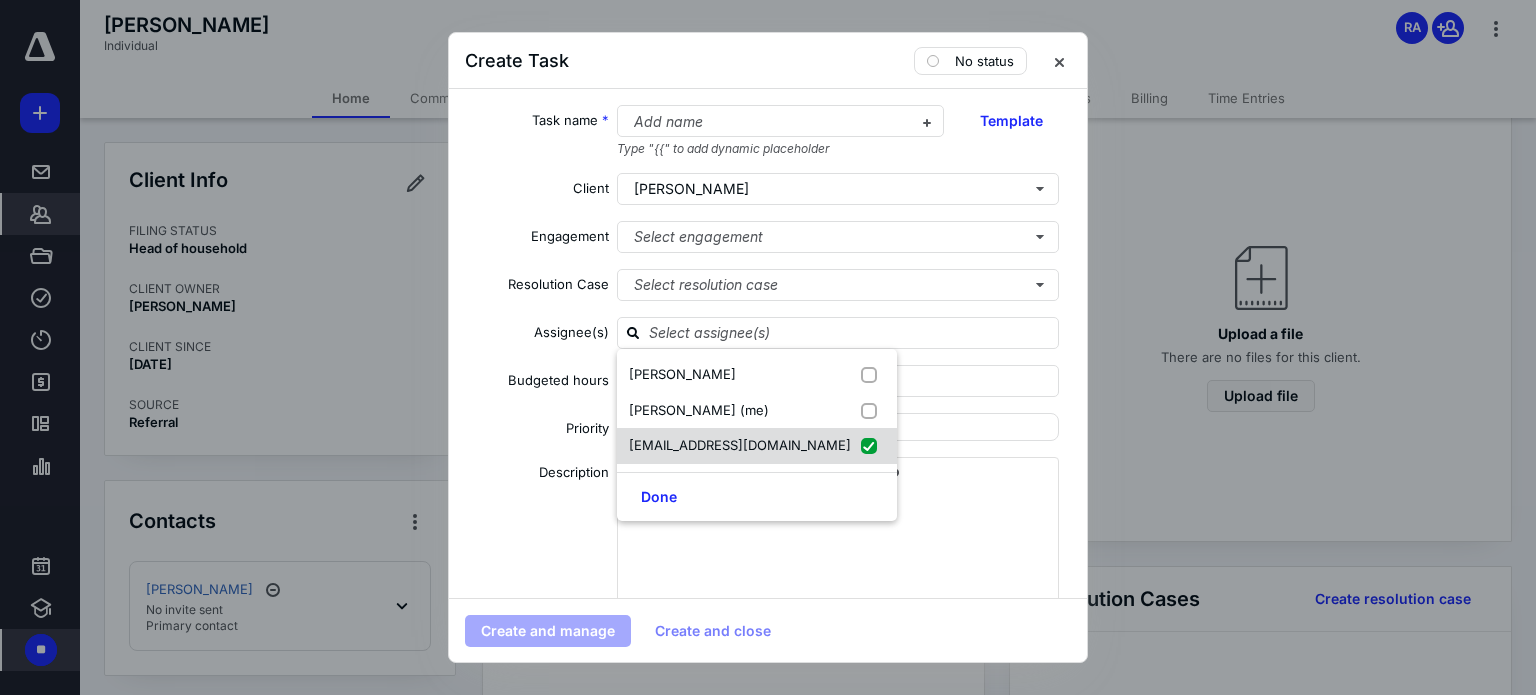 checkbox on "true" 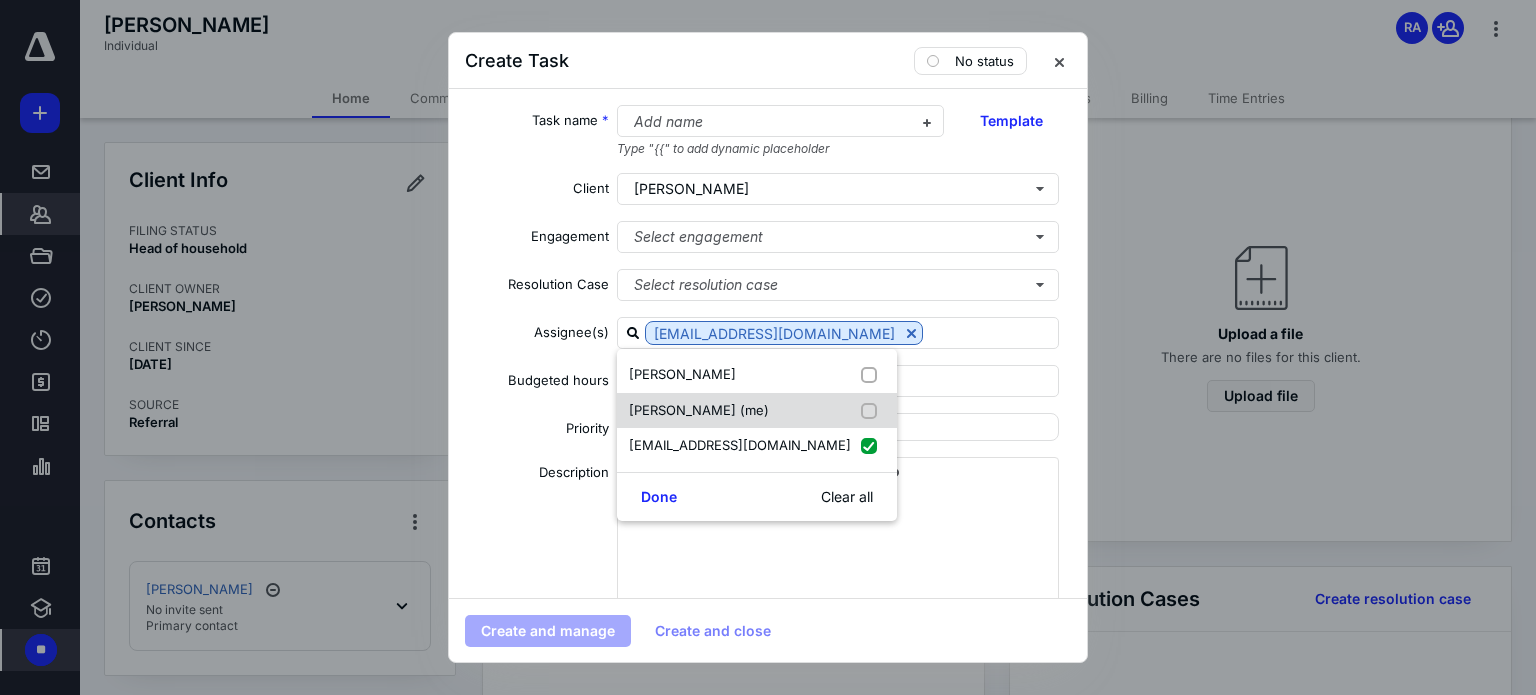 click on "[PERSON_NAME] (me)" at bounding box center [757, 411] 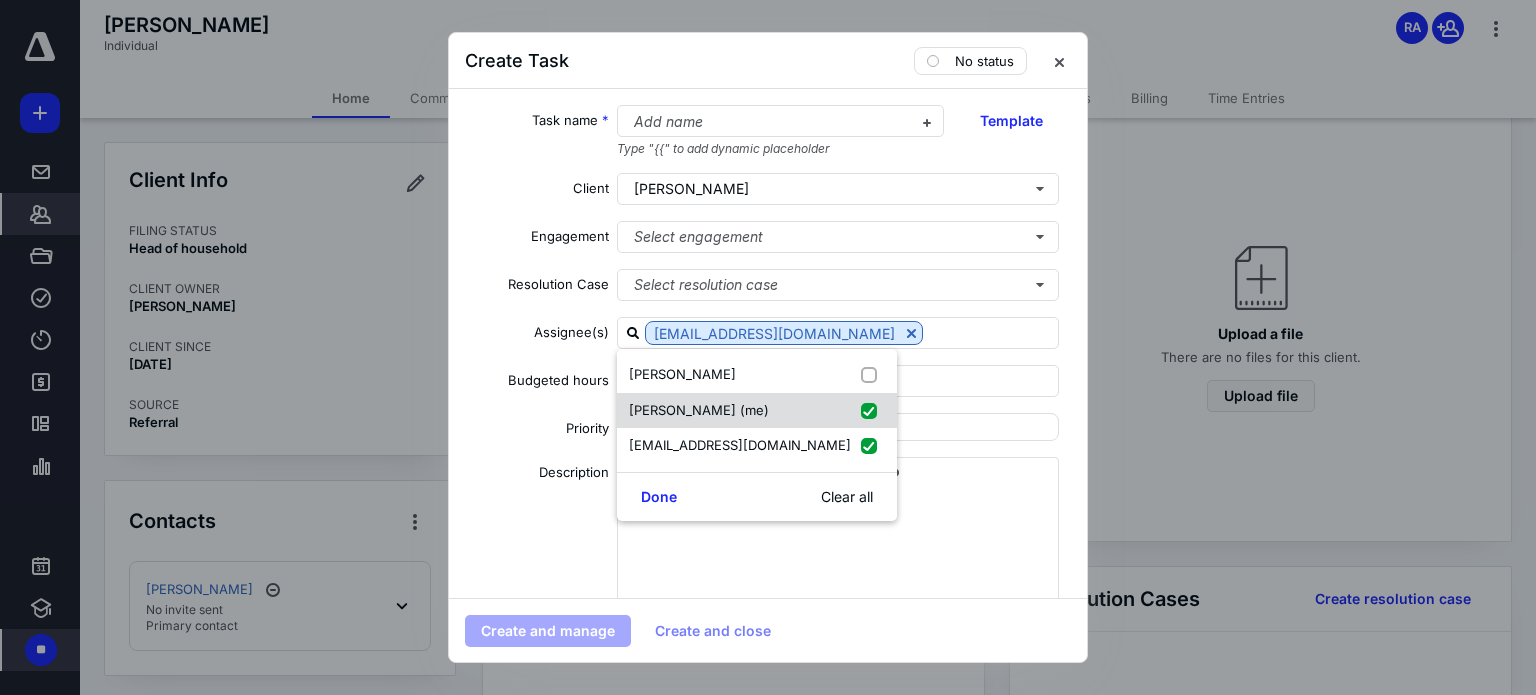 checkbox on "true" 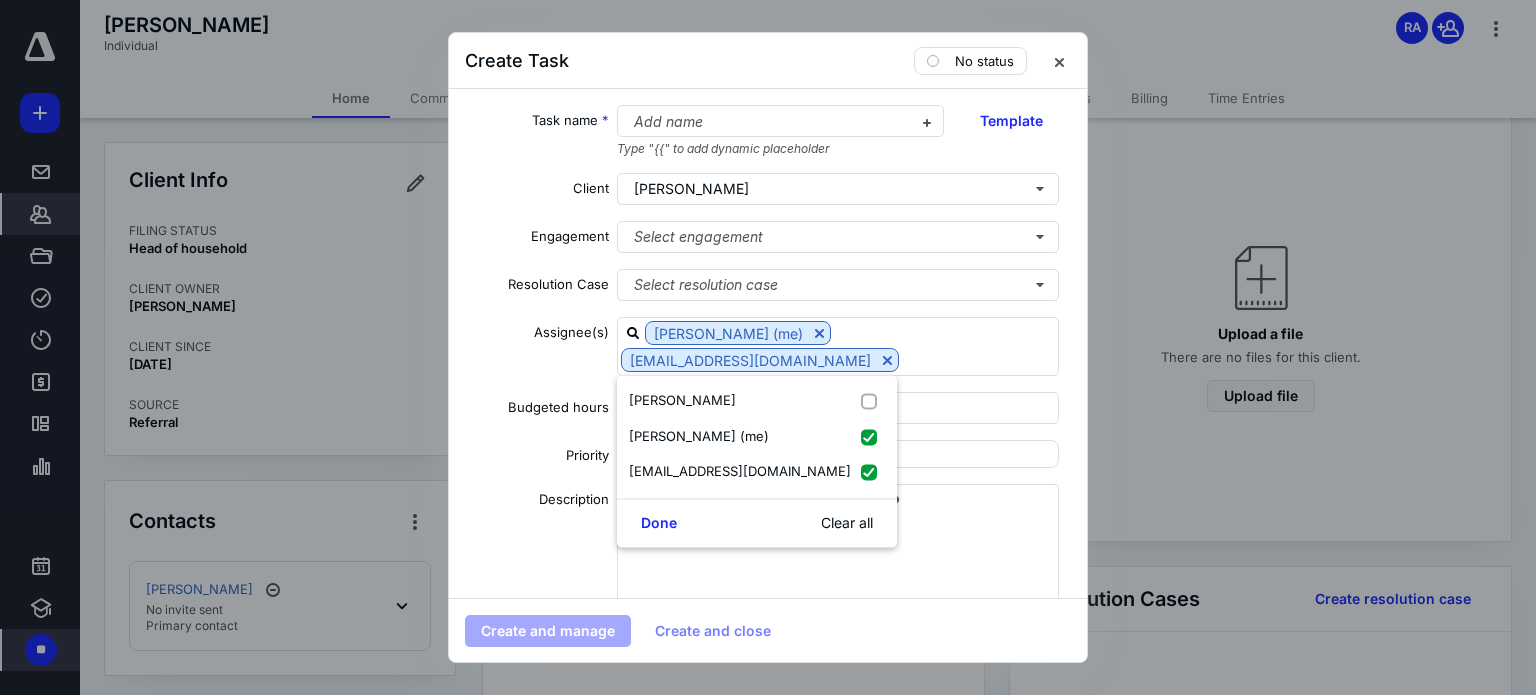 click on "Assignee(s)" at bounding box center (537, 349) 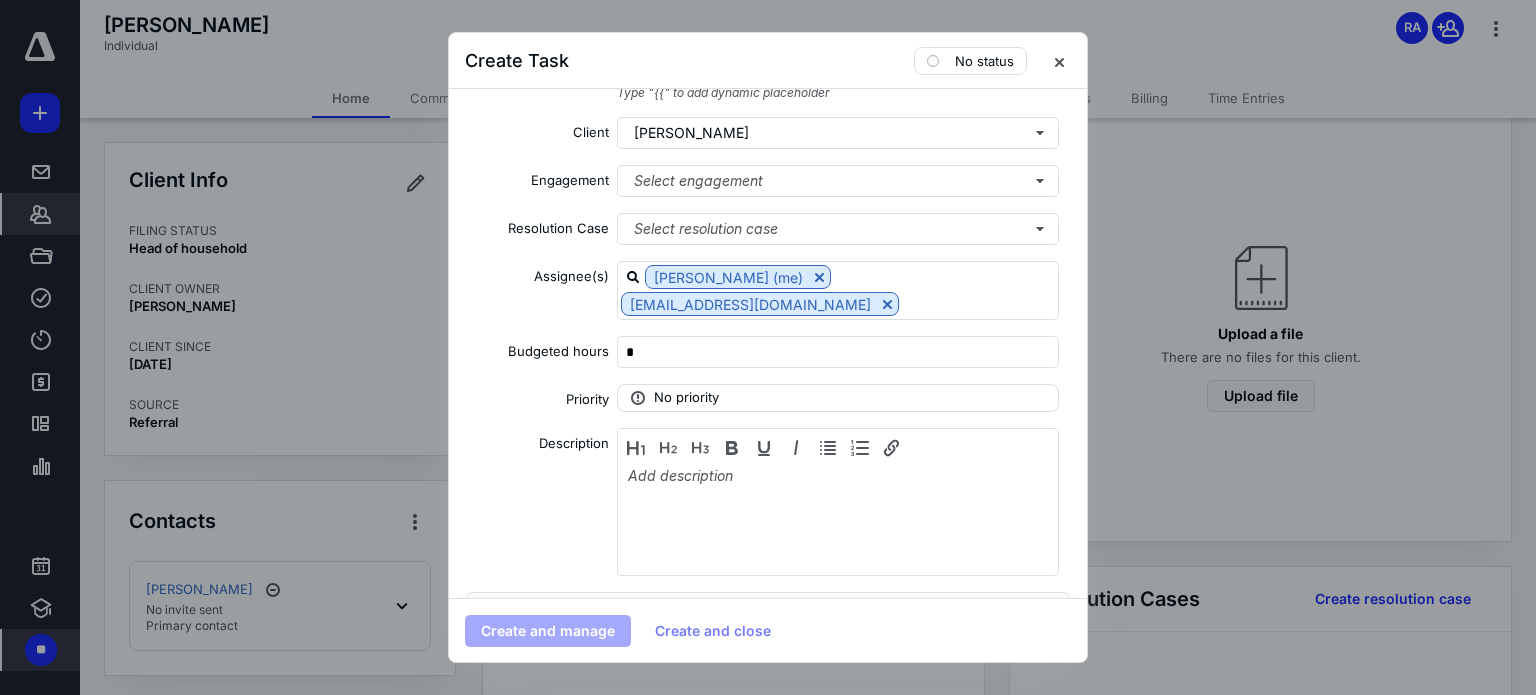 scroll, scrollTop: 0, scrollLeft: 0, axis: both 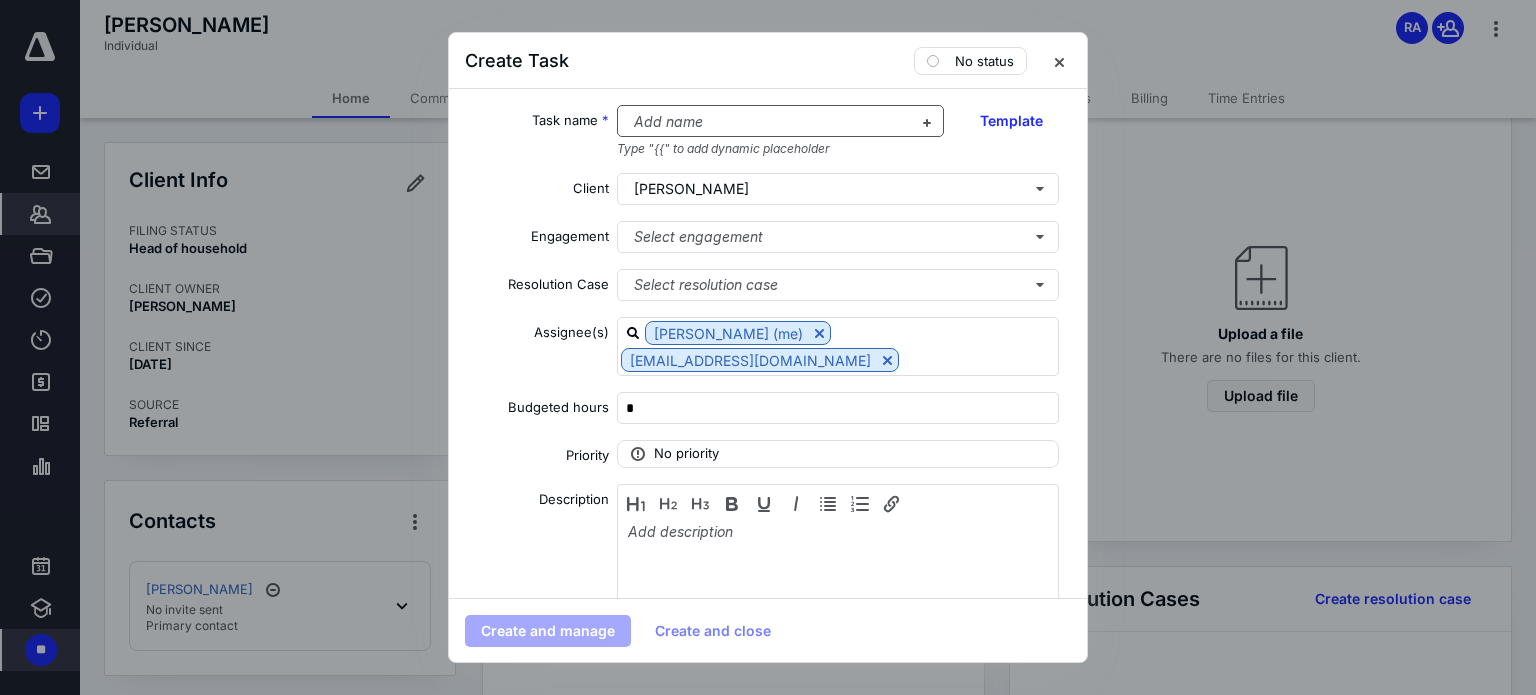 click at bounding box center (769, 122) 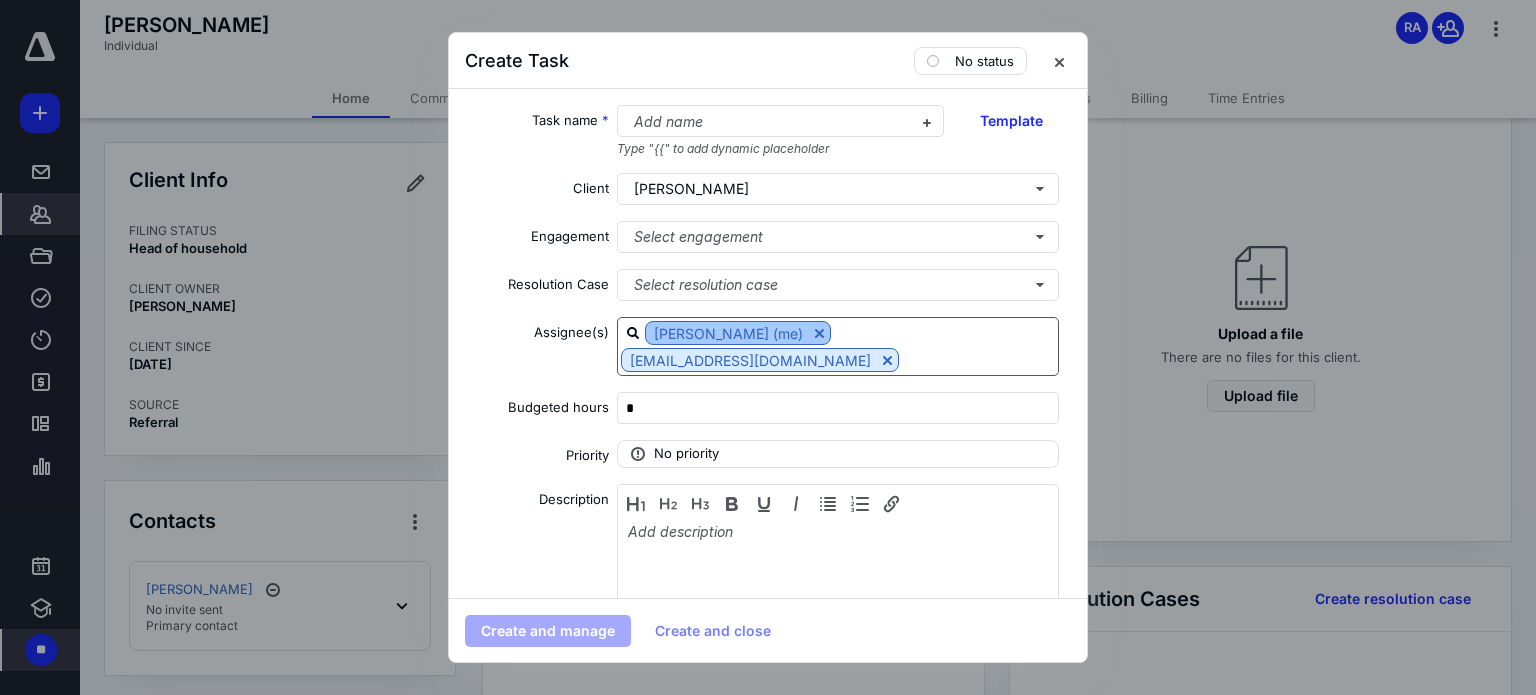 click at bounding box center [819, 333] 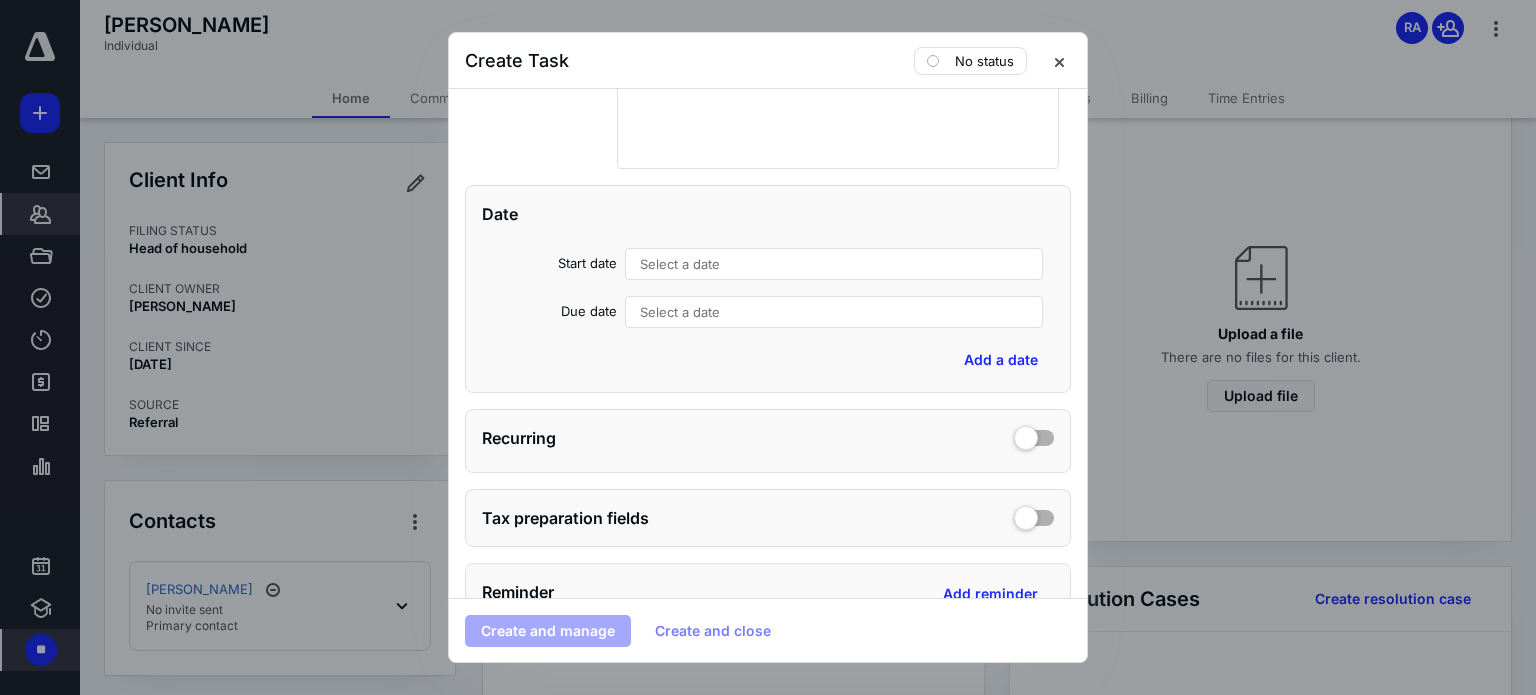 scroll, scrollTop: 336, scrollLeft: 0, axis: vertical 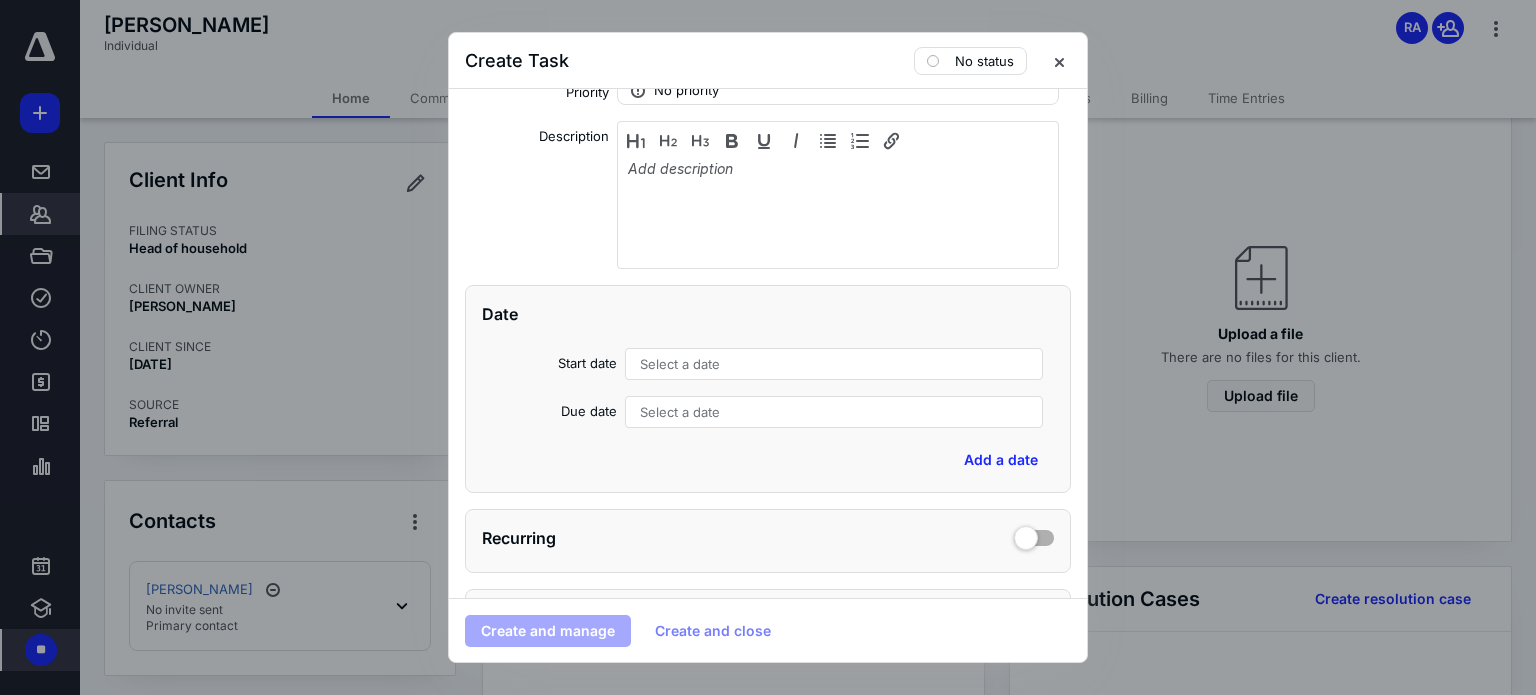 click on "Select a date" at bounding box center [680, 412] 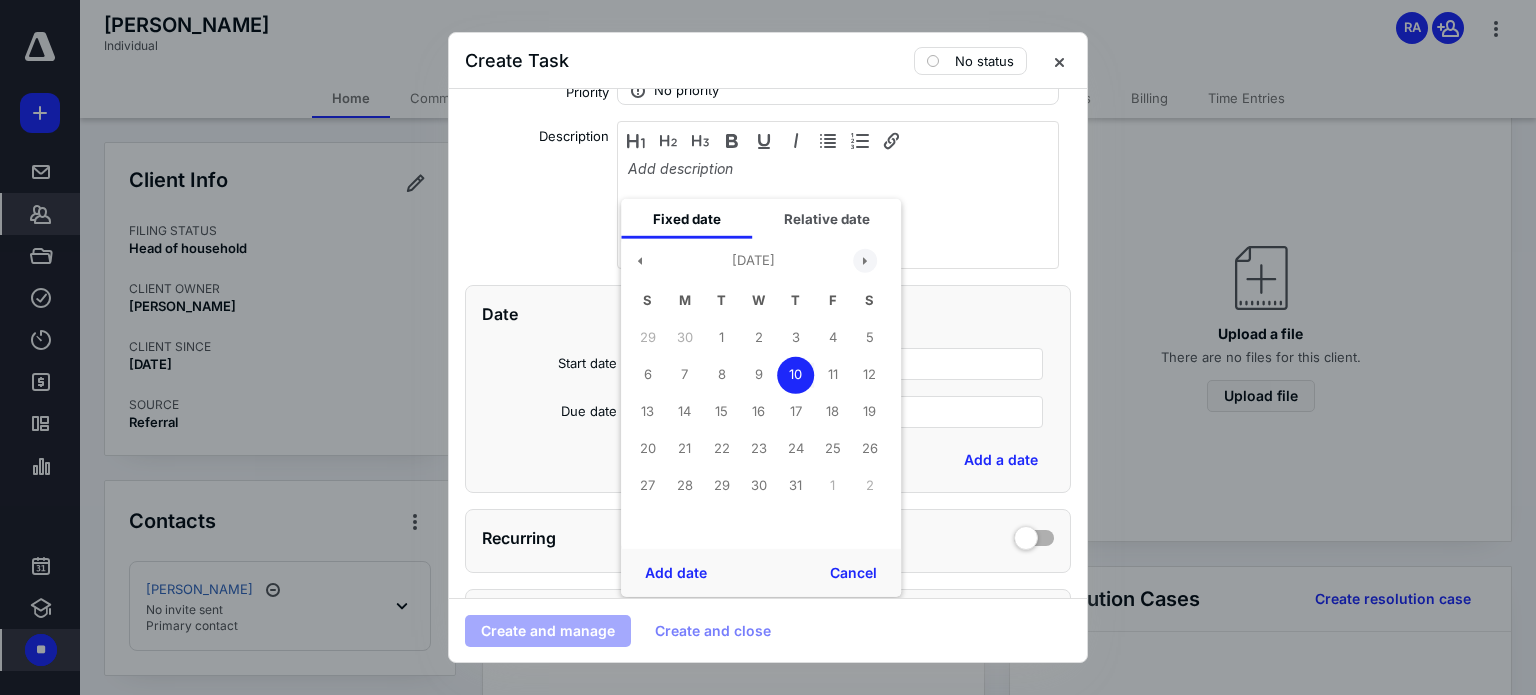 click on "[DATE]" at bounding box center [753, 264] 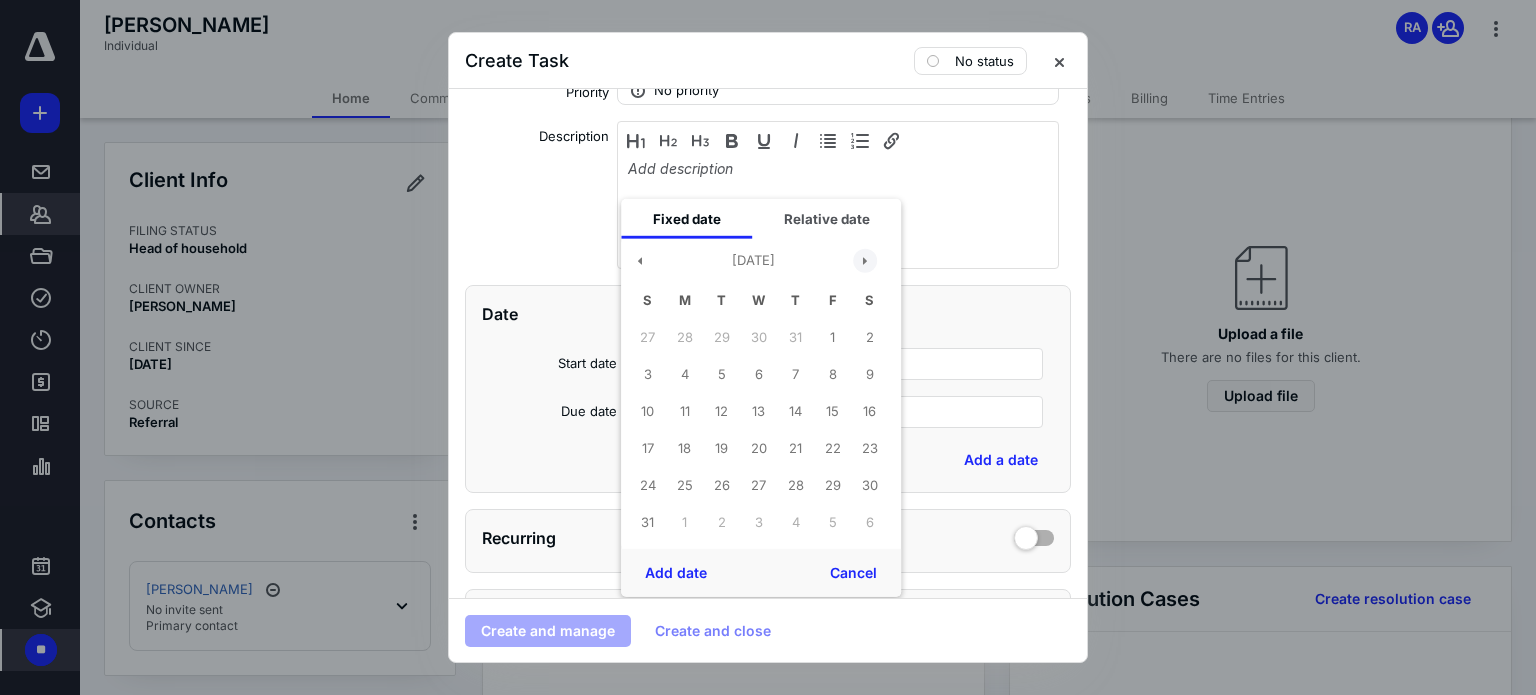 click at bounding box center (865, 261) 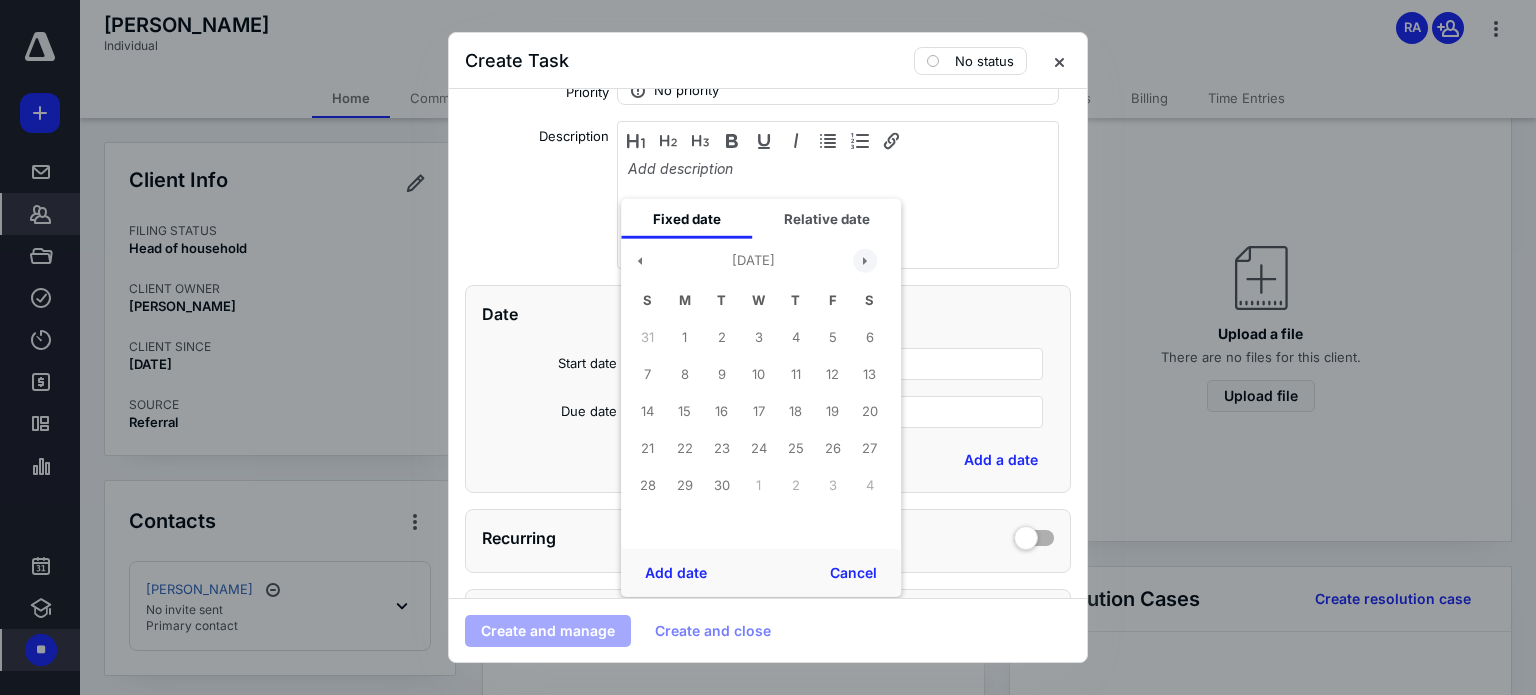 click at bounding box center [865, 261] 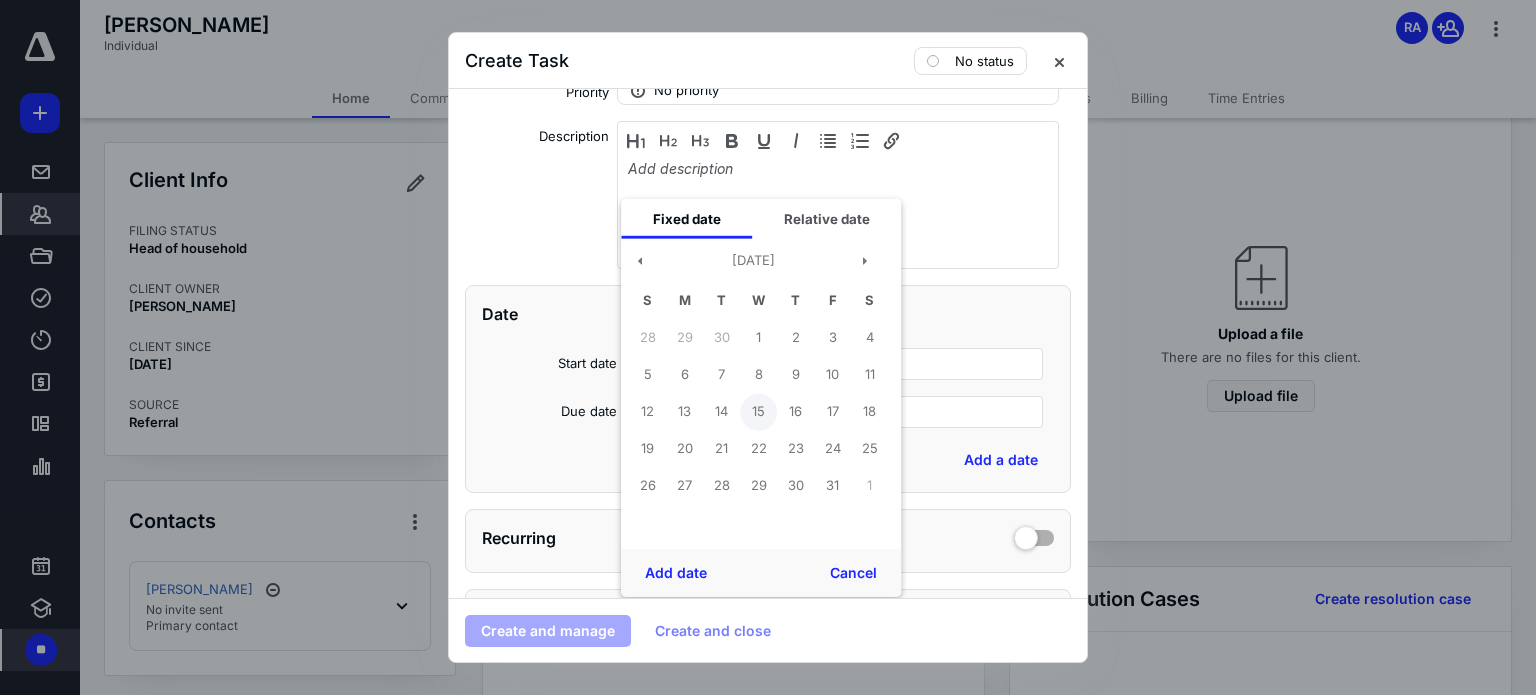 click on "15" at bounding box center [758, 411] 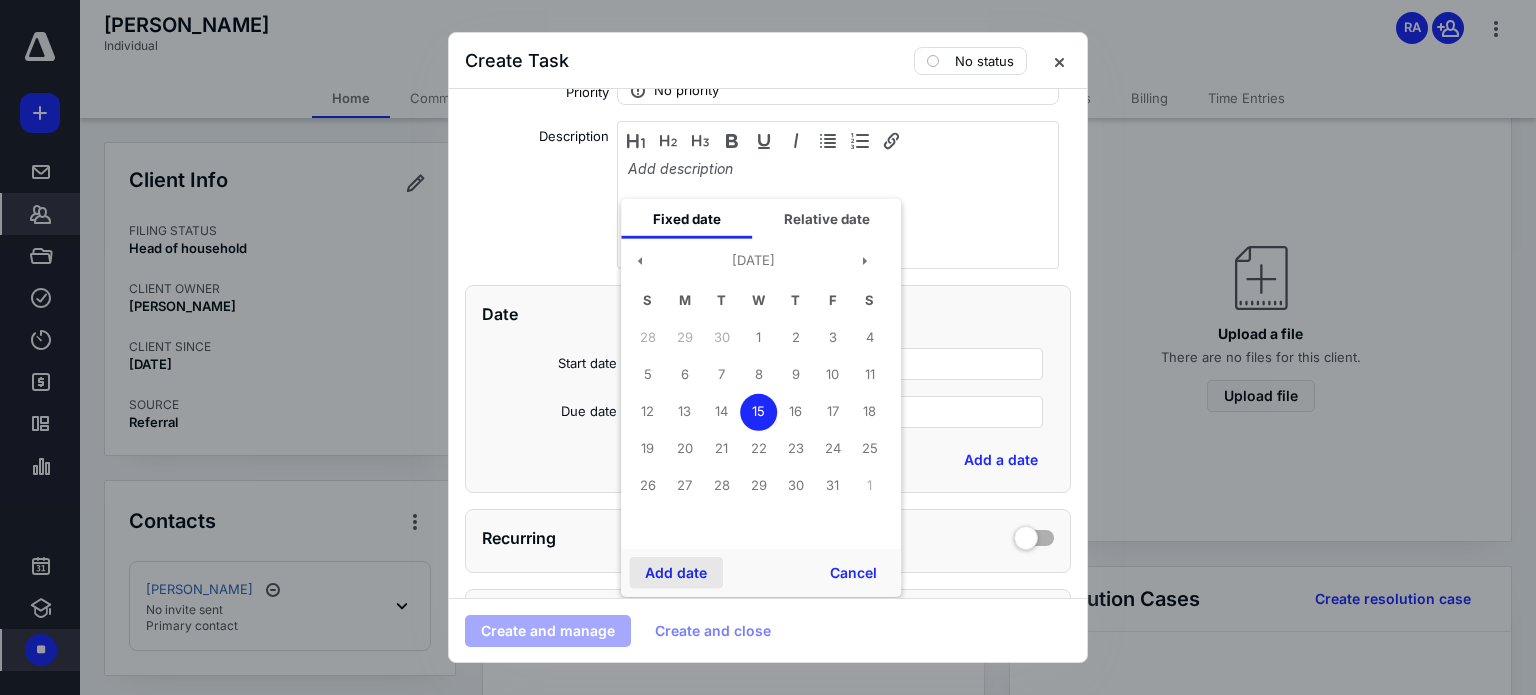 click on "Add date" at bounding box center [676, 573] 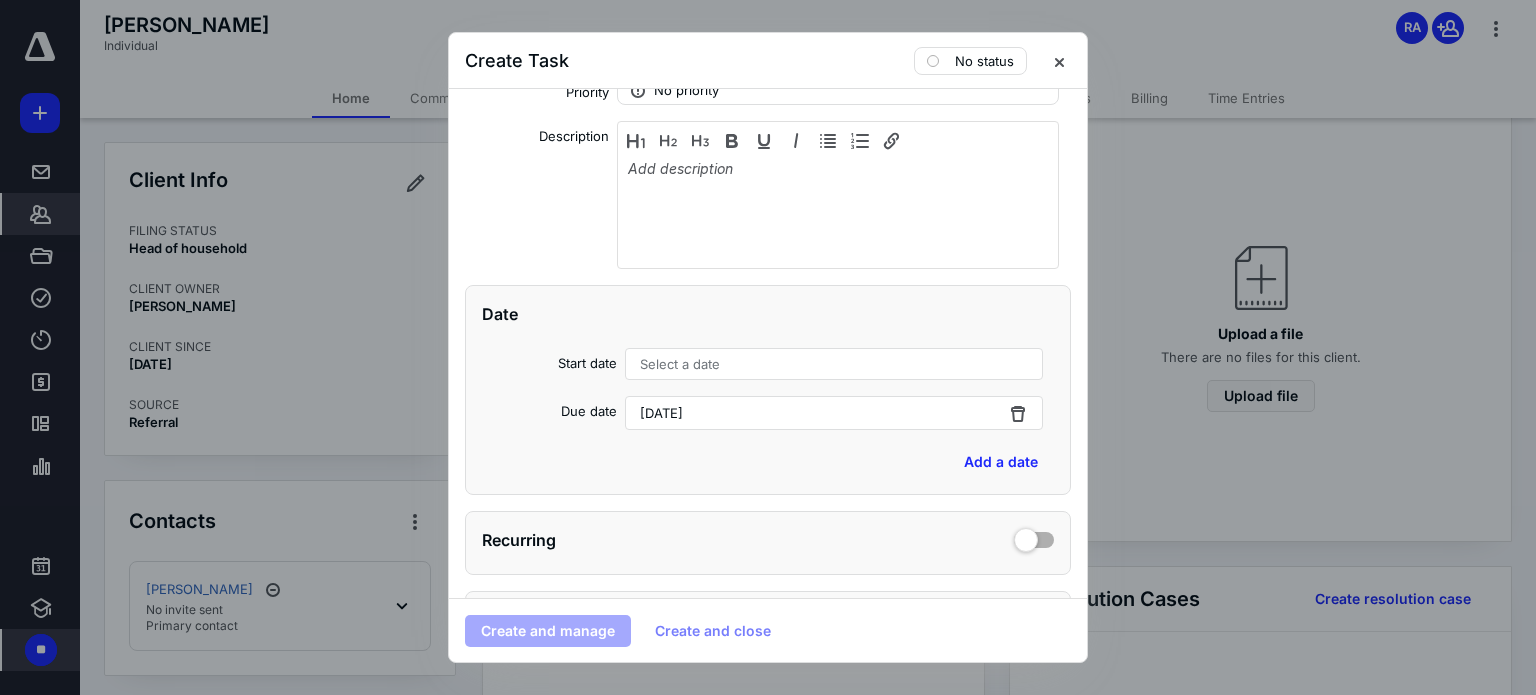 click on "Select a date" at bounding box center (834, 364) 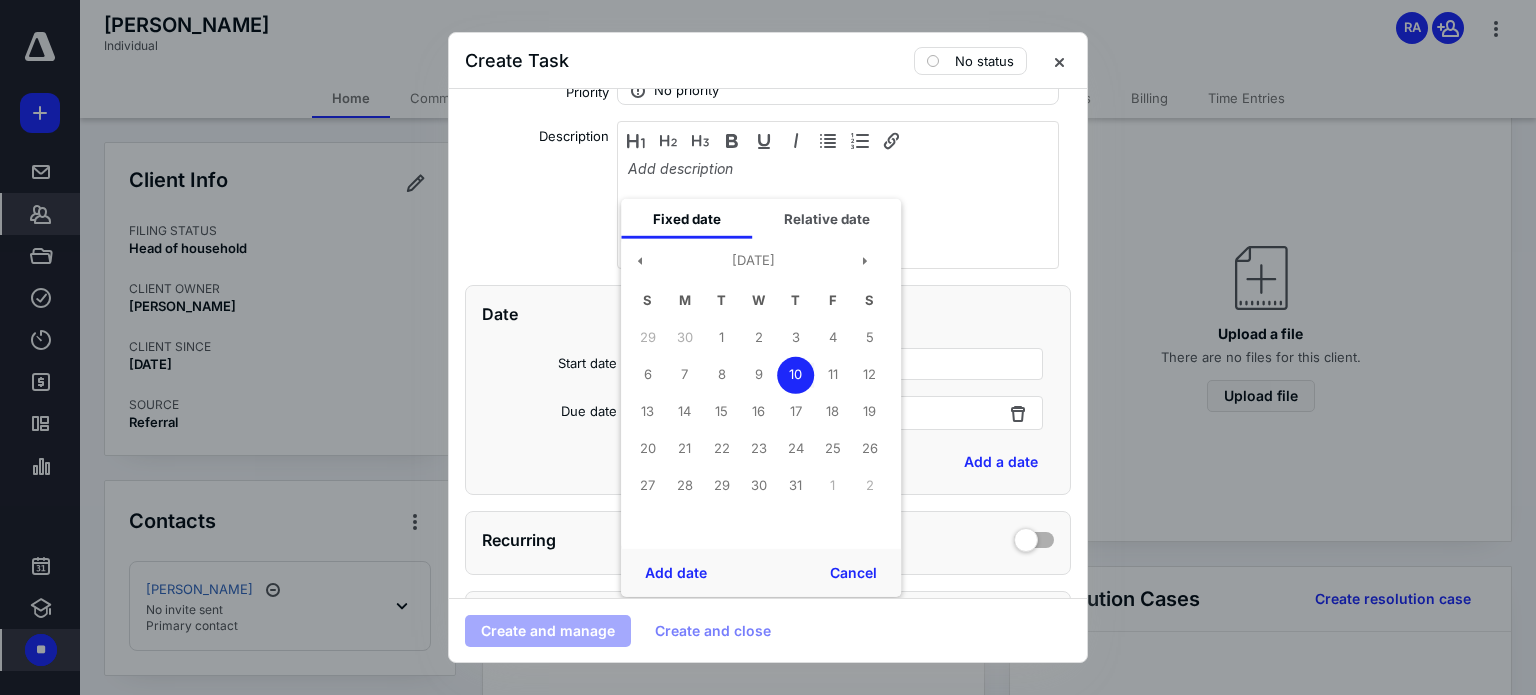 click on "10" at bounding box center [795, 374] 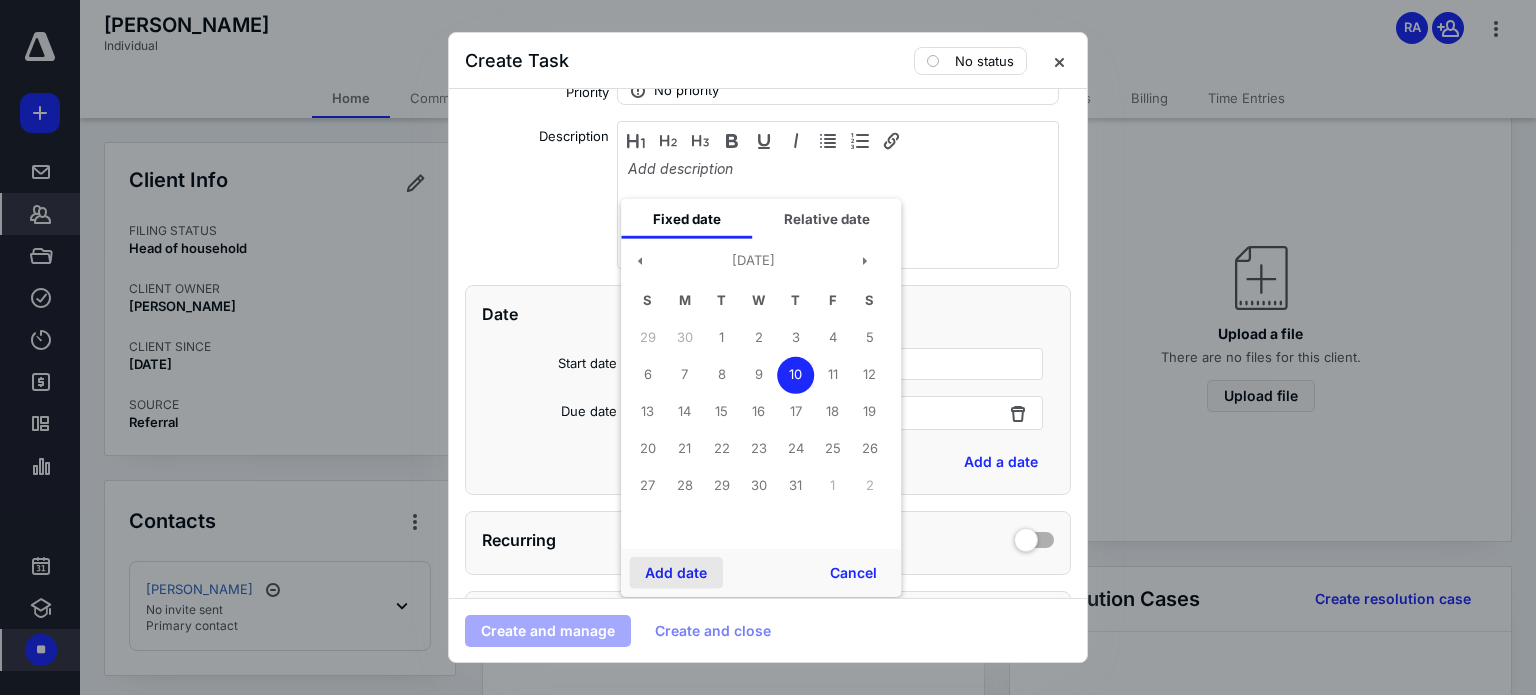 click on "Add date" at bounding box center [676, 573] 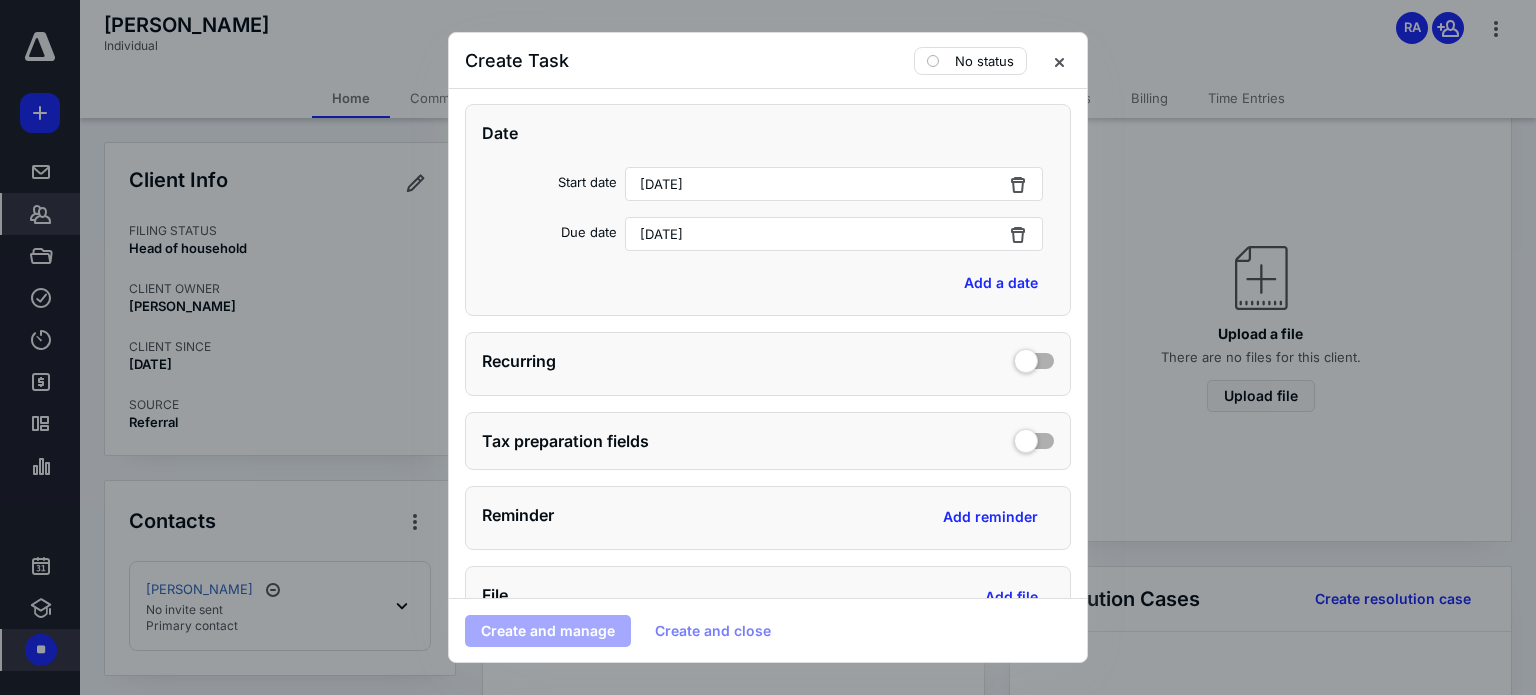 scroll, scrollTop: 536, scrollLeft: 0, axis: vertical 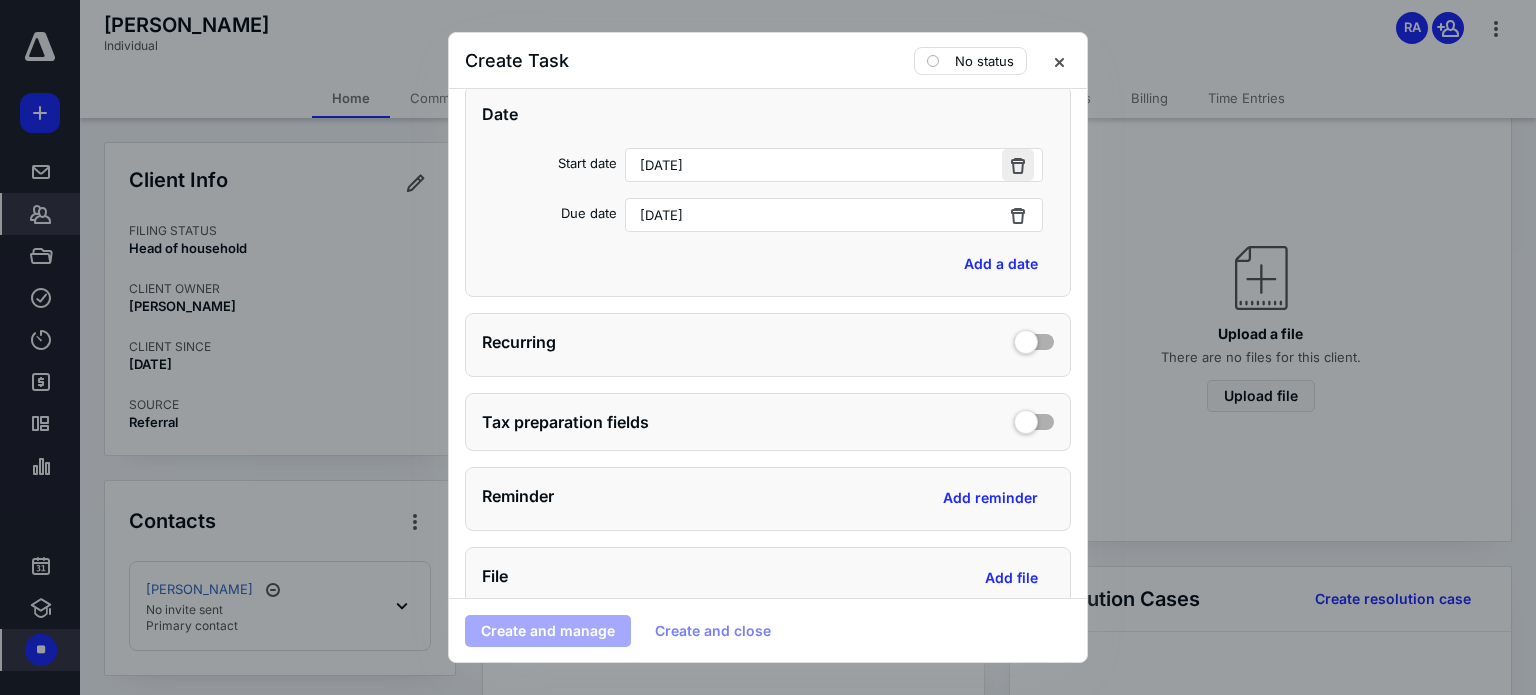 click at bounding box center [1018, 165] 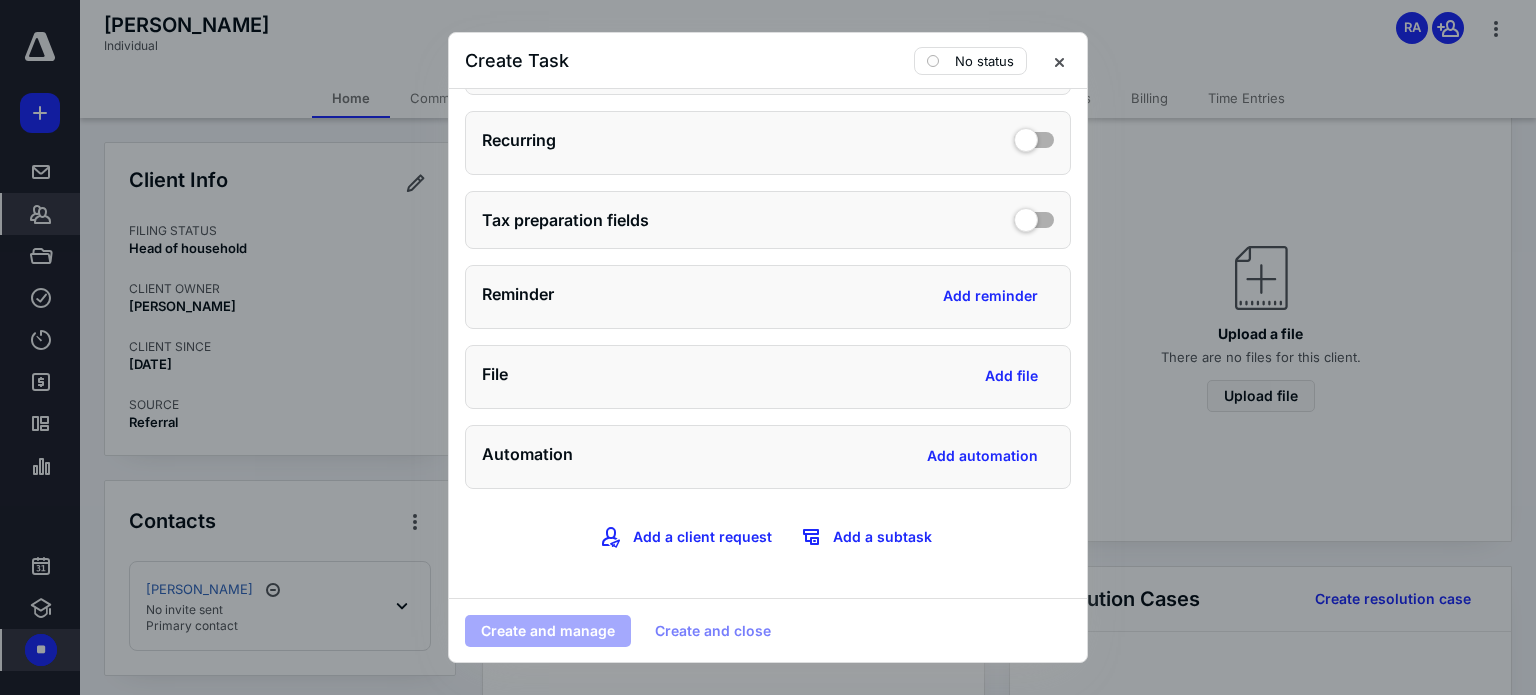 scroll, scrollTop: 738, scrollLeft: 0, axis: vertical 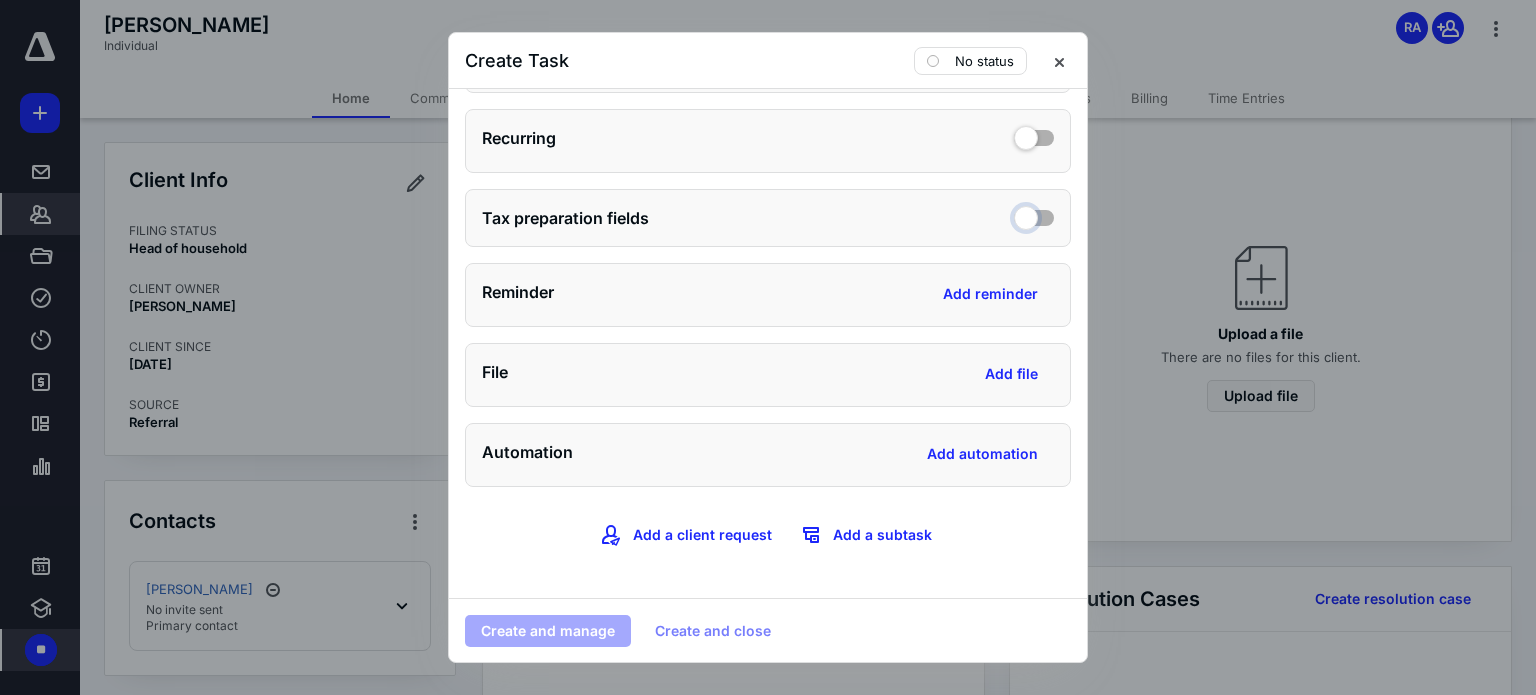click at bounding box center (1034, 215) 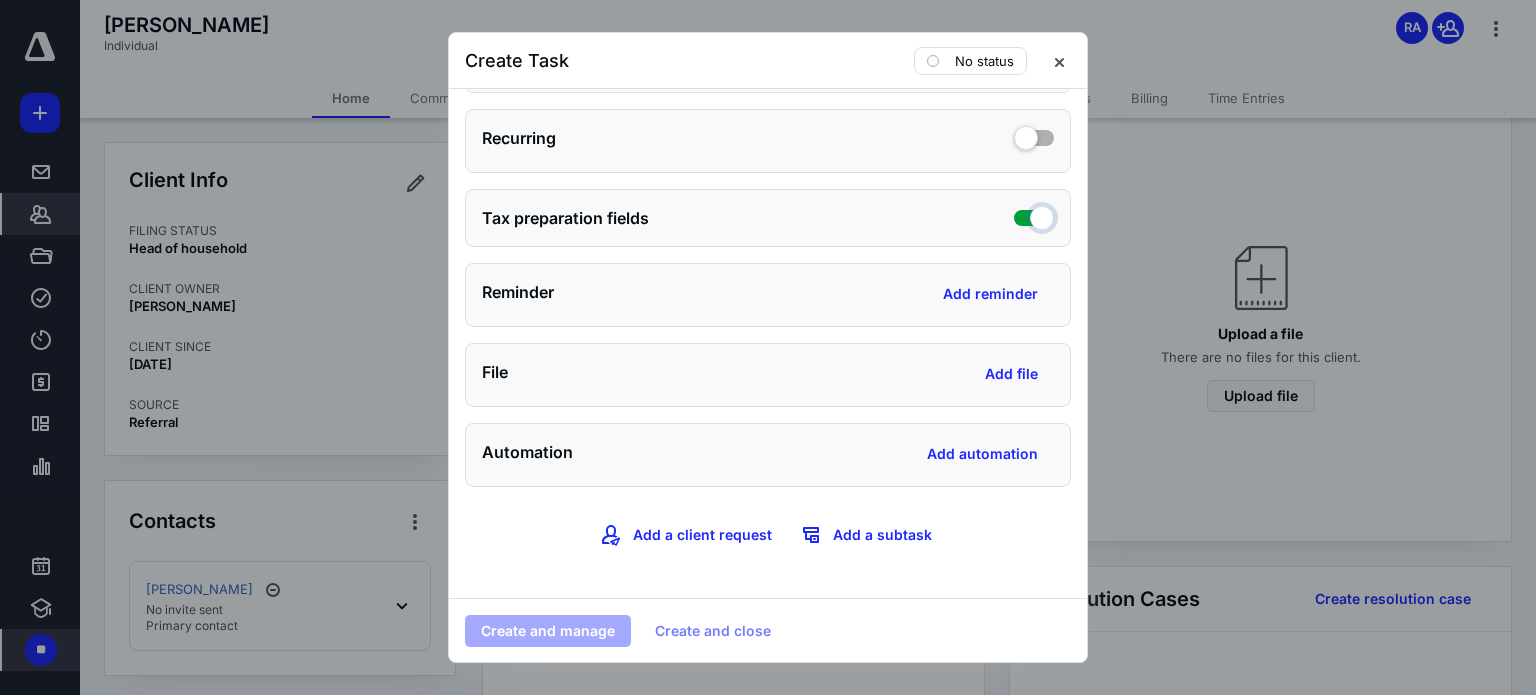 checkbox on "true" 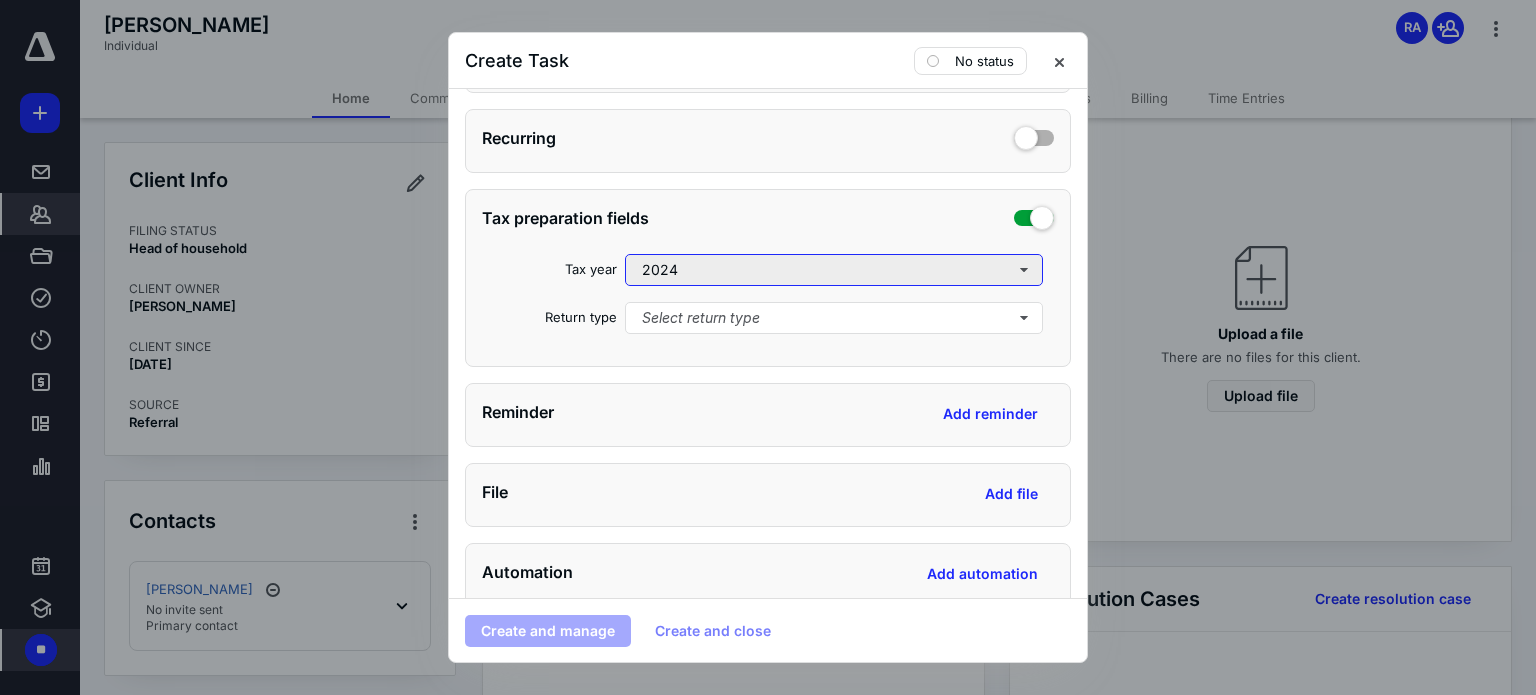click on "2024" at bounding box center (834, 270) 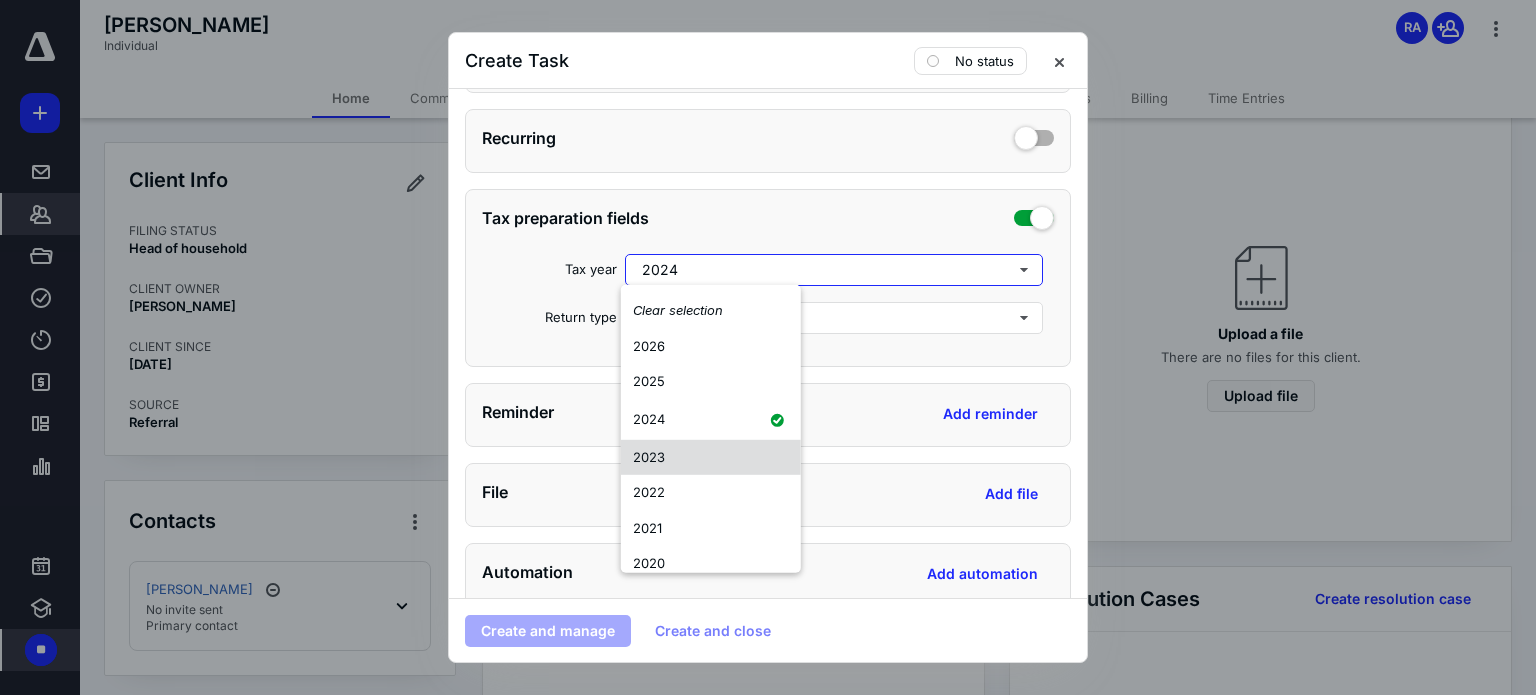 click on "2023" at bounding box center (711, 457) 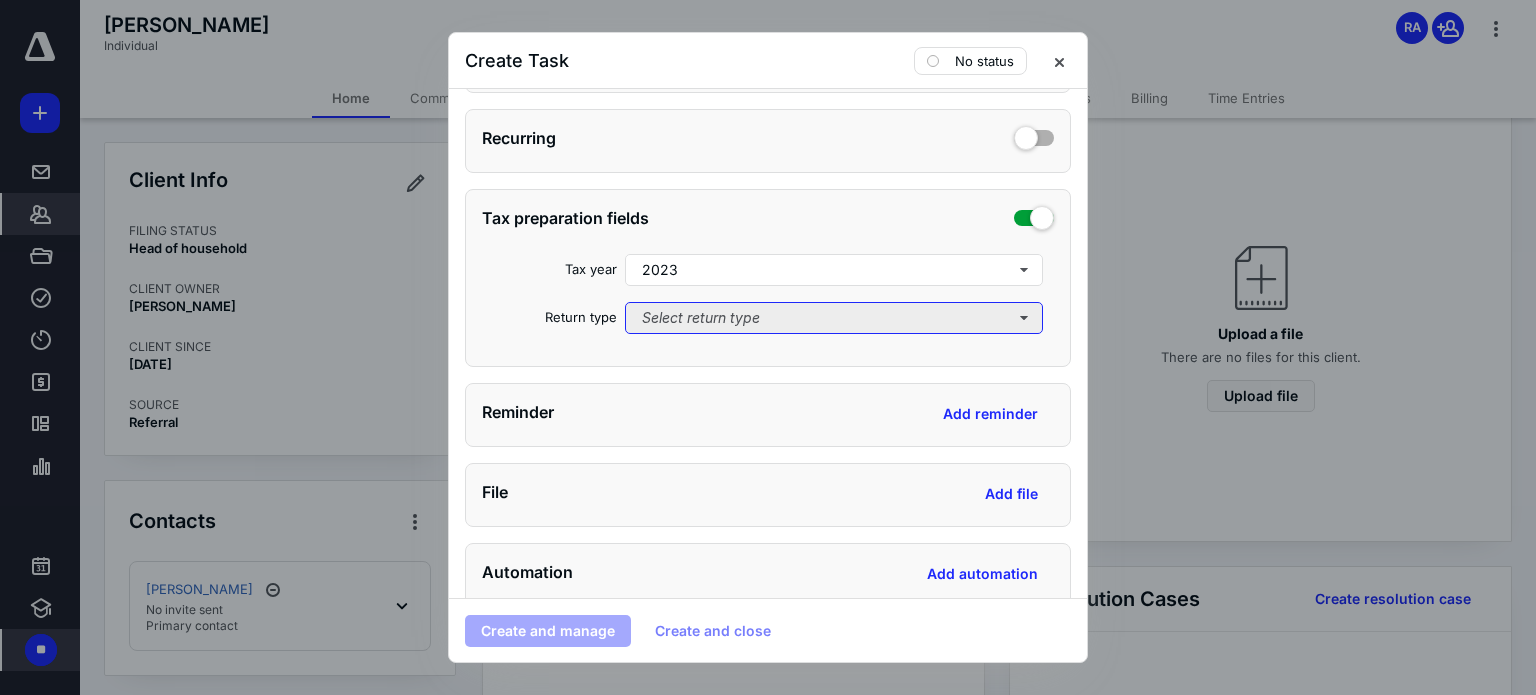 click on "Select return type" at bounding box center (834, 318) 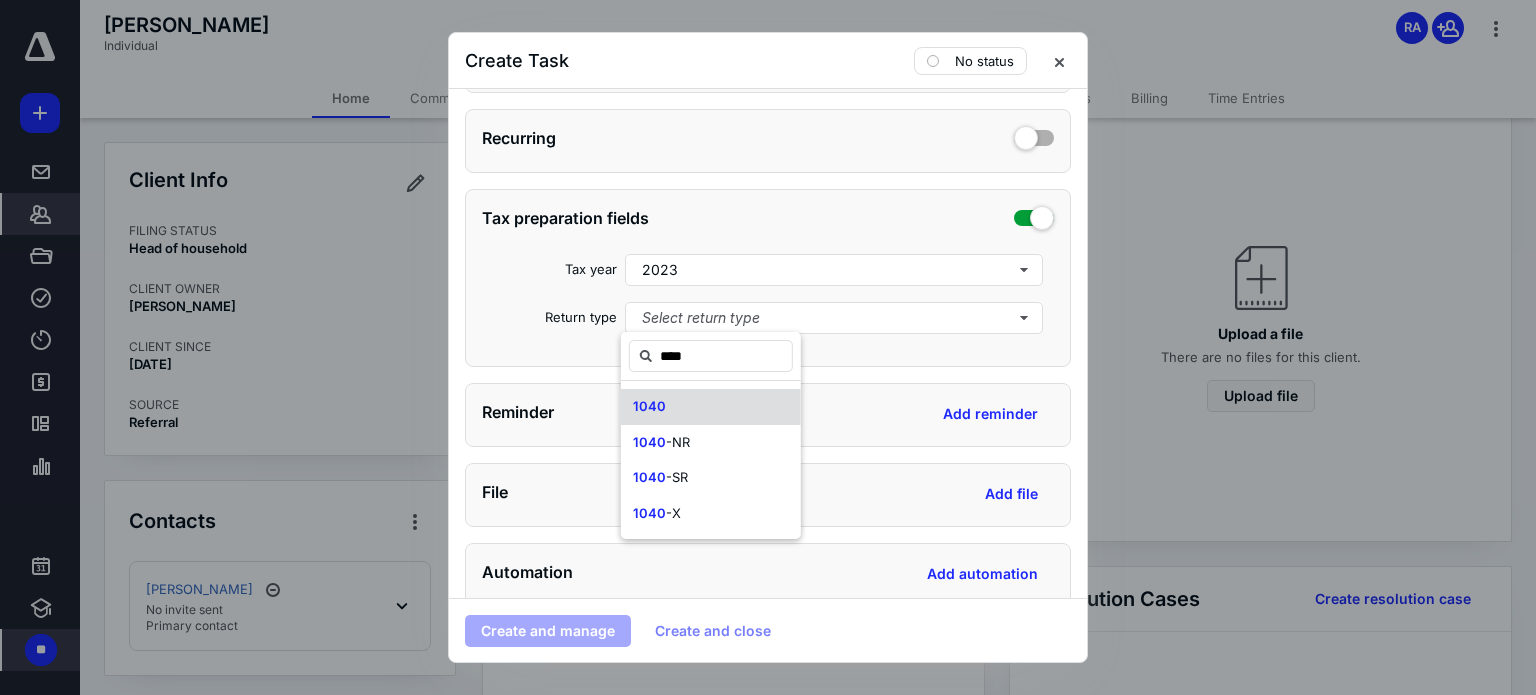 click on "1040" at bounding box center [711, 407] 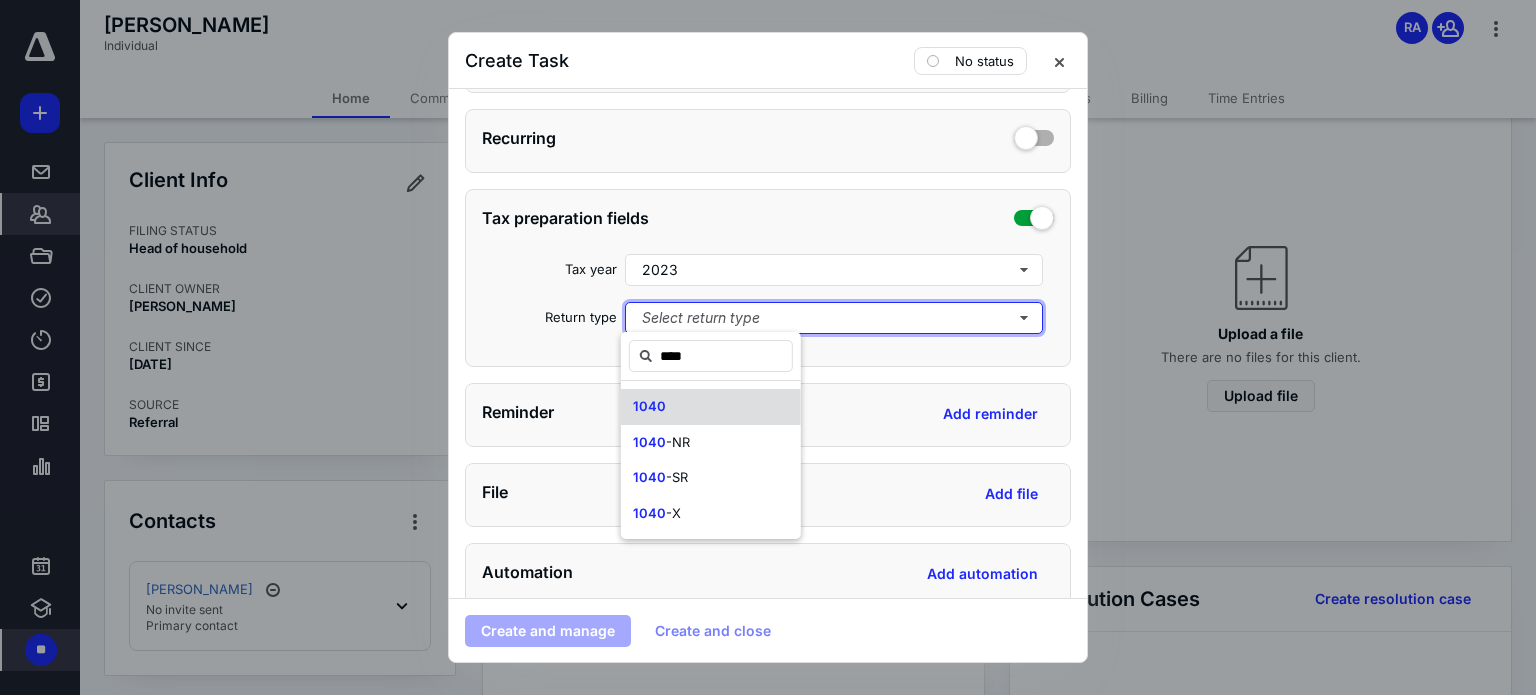 type 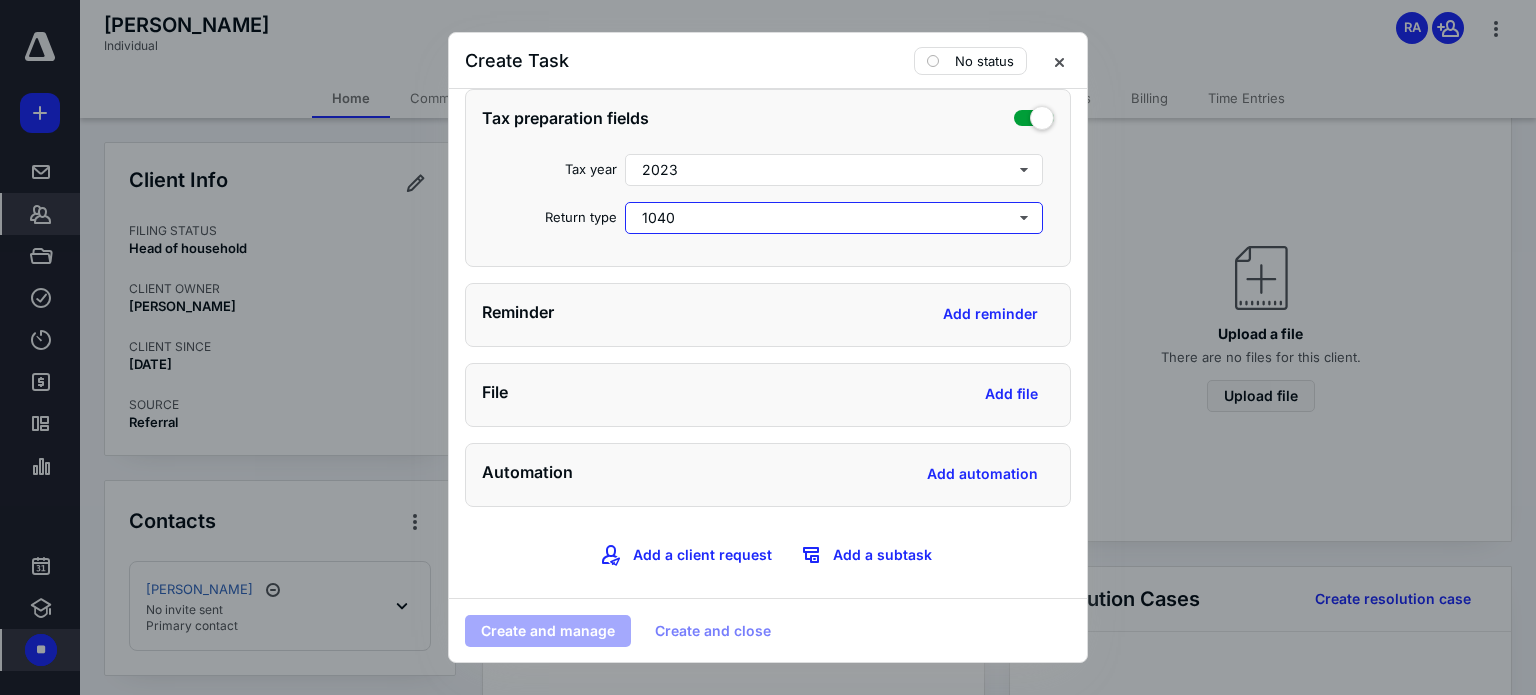 scroll, scrollTop: 738, scrollLeft: 0, axis: vertical 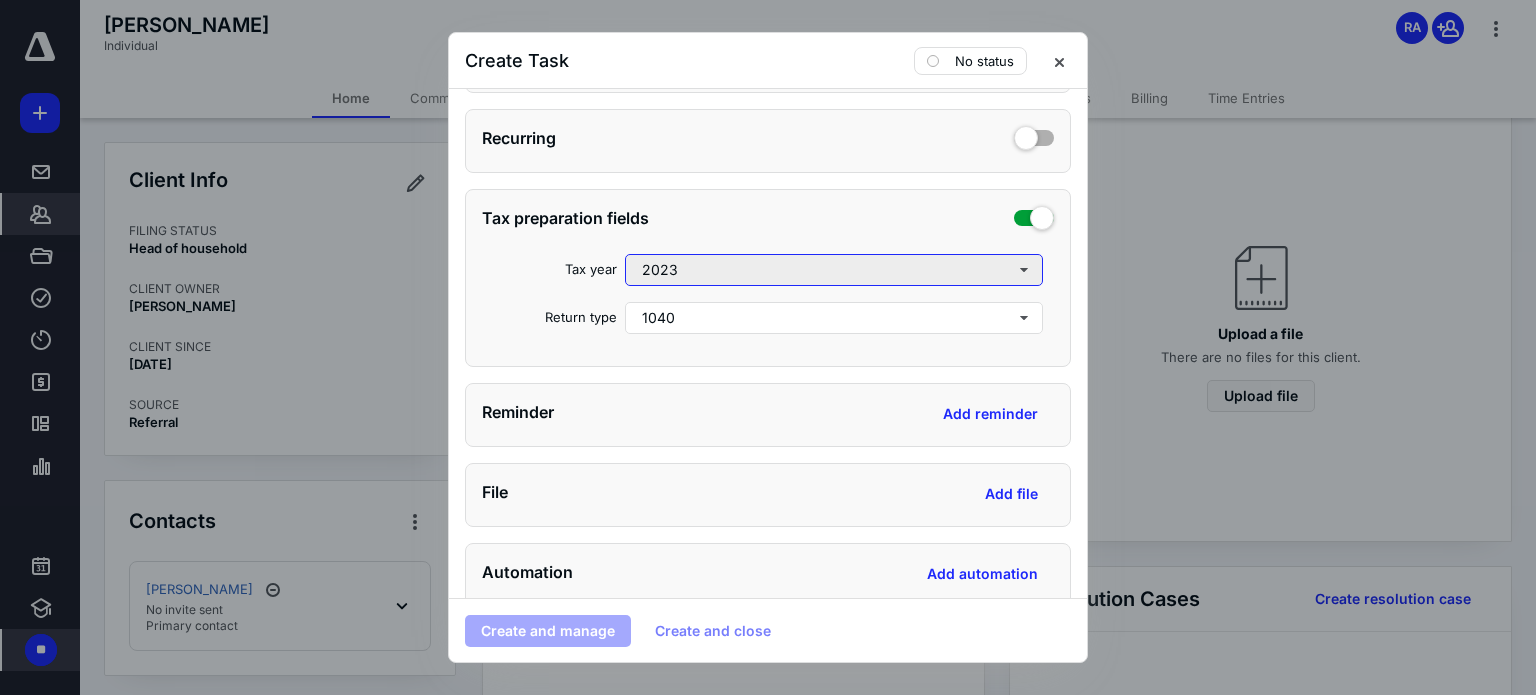 click on "2023" at bounding box center (834, 270) 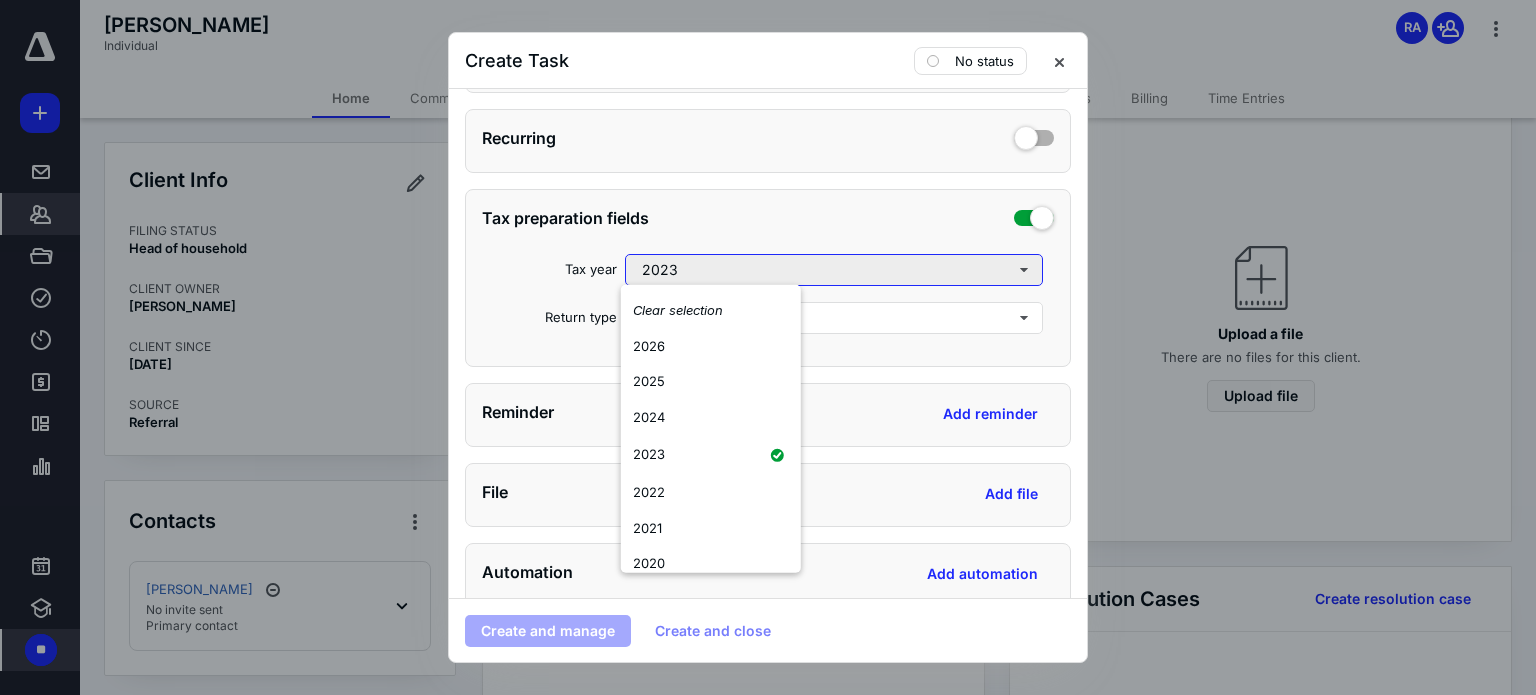 click on "2023" at bounding box center [834, 270] 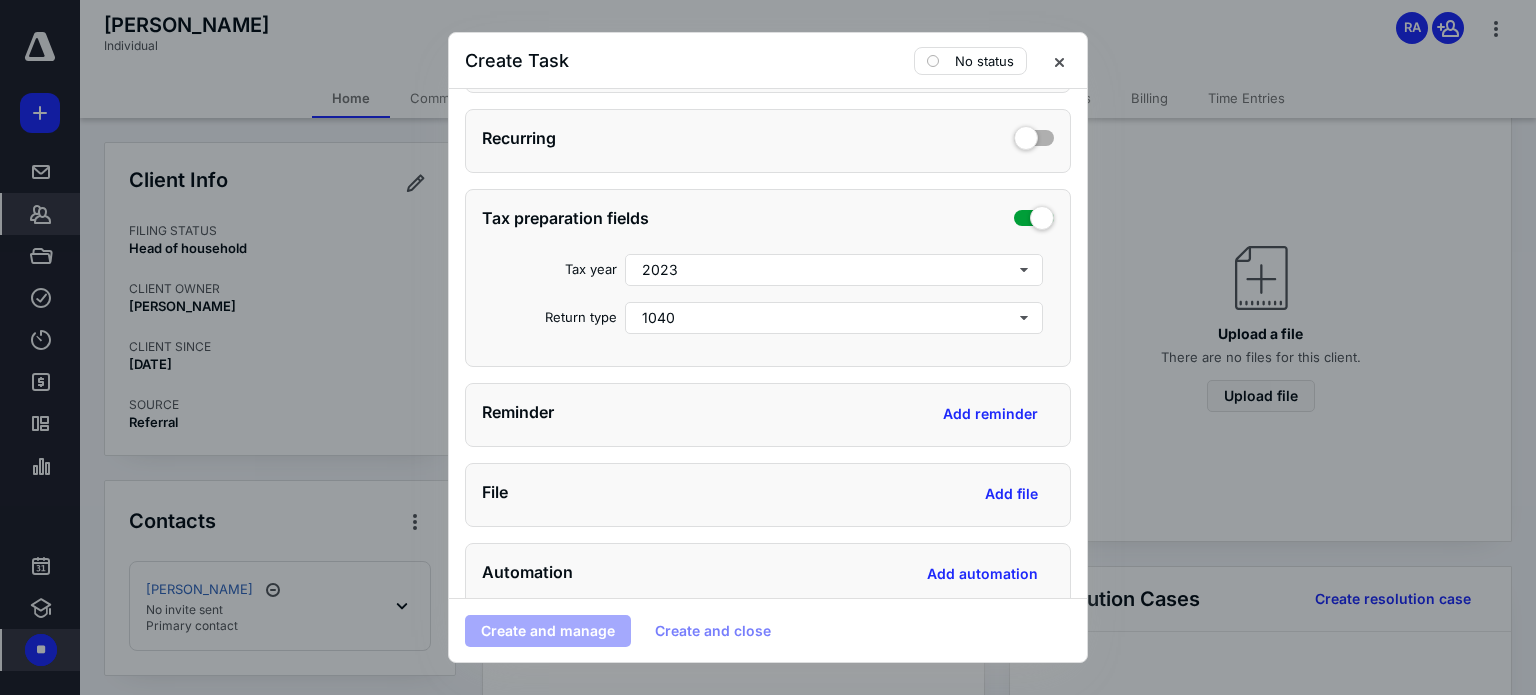 click on "Tax preparation fields Tax year [DATE] Return type 1040" at bounding box center [768, 278] 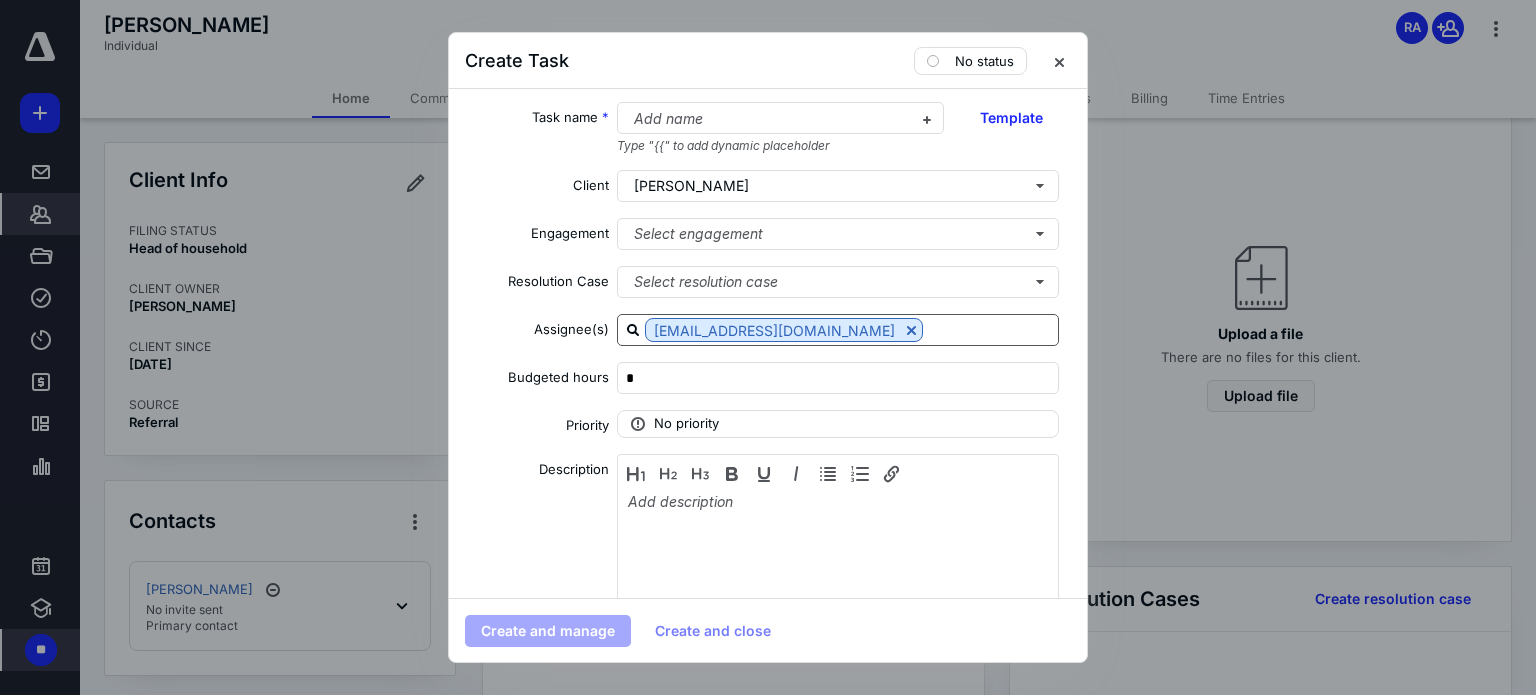 scroll, scrollTop: 0, scrollLeft: 0, axis: both 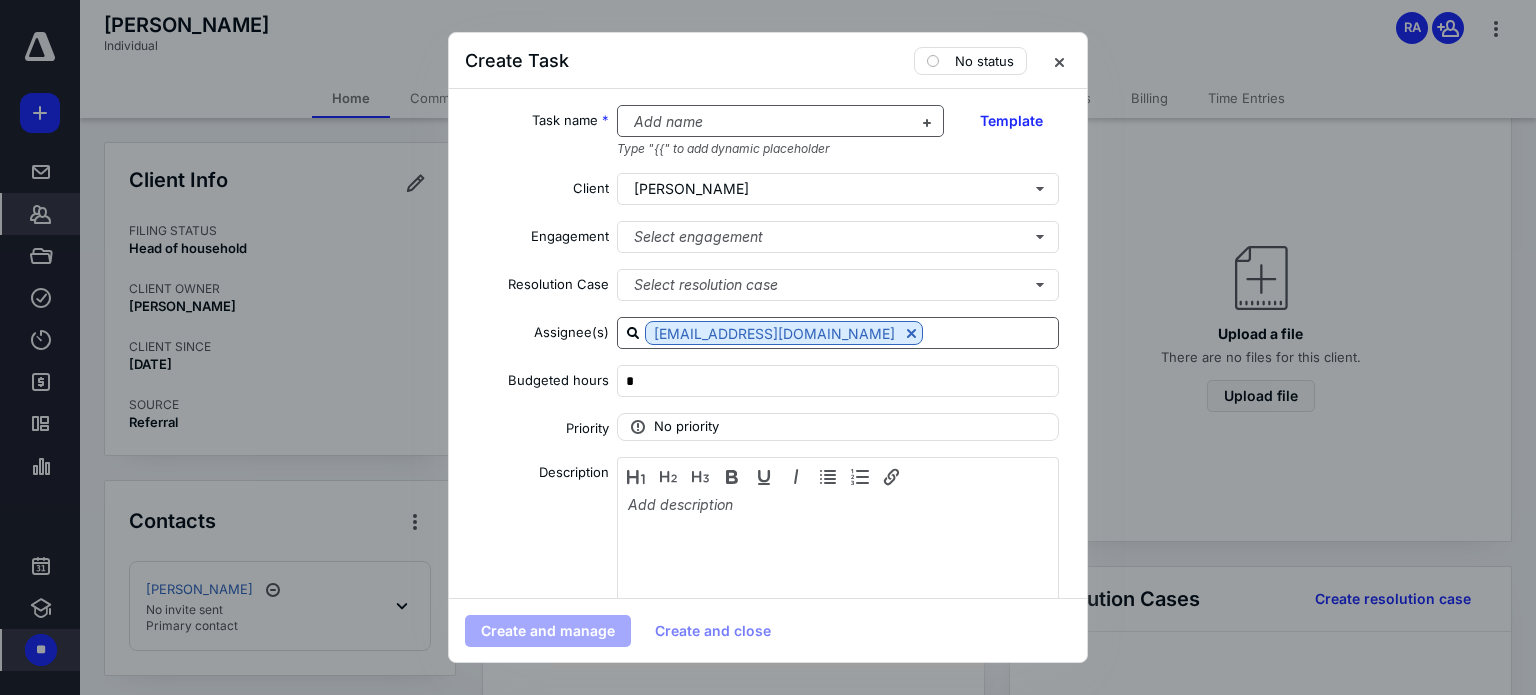 click at bounding box center [769, 122] 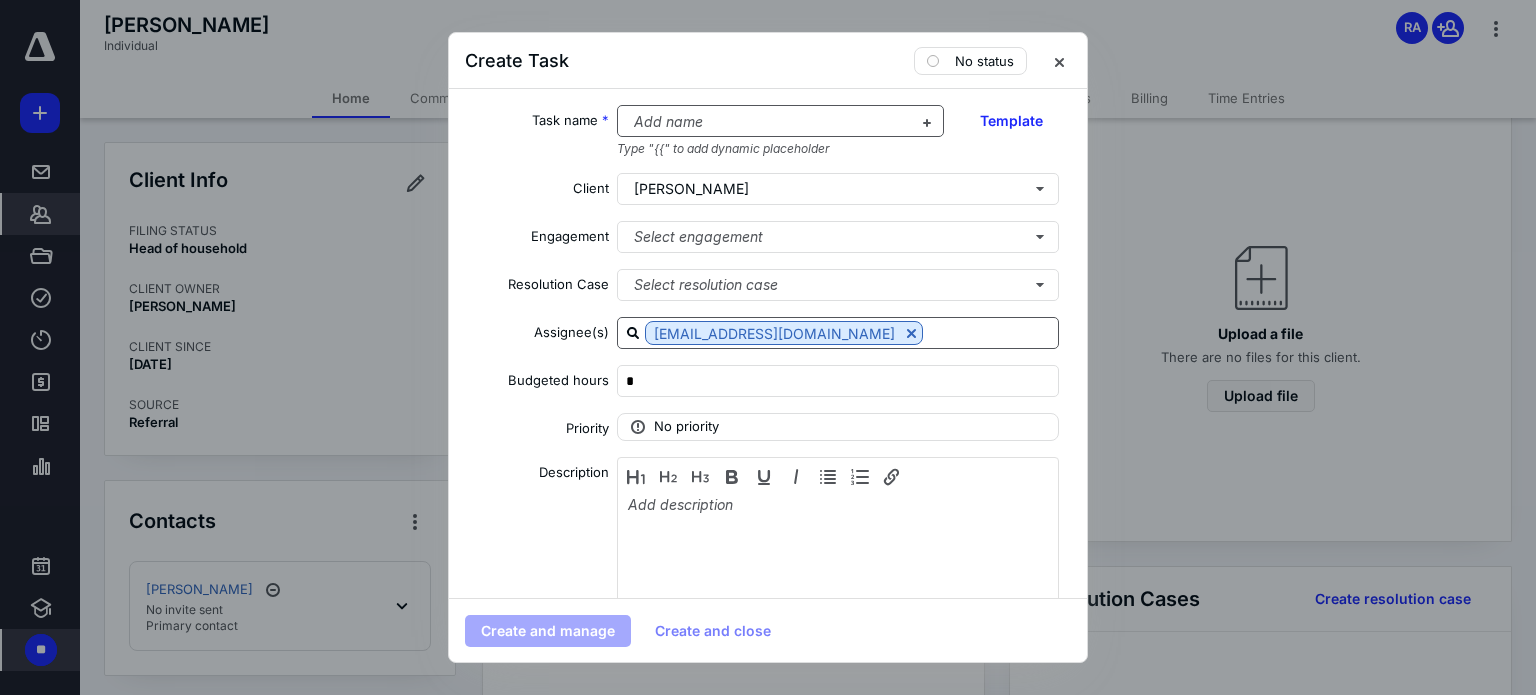 type 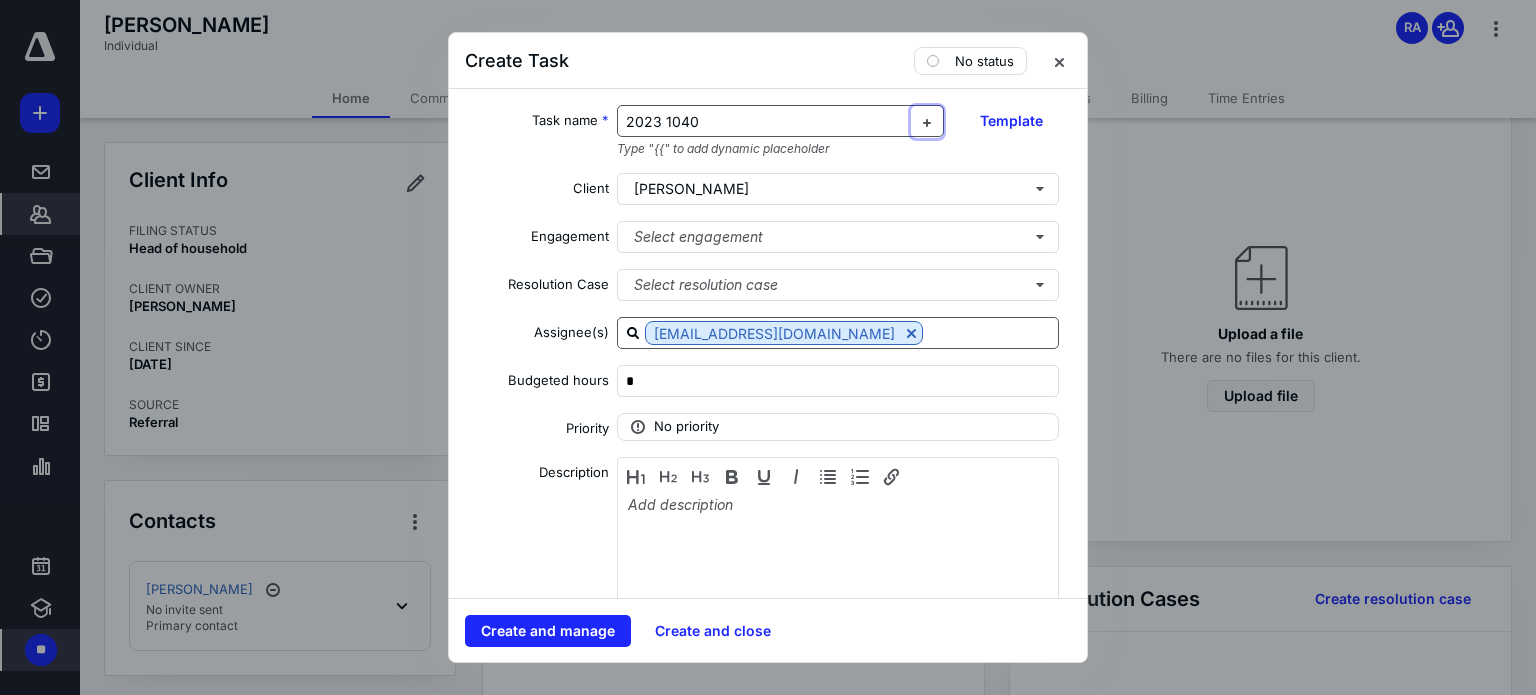 type 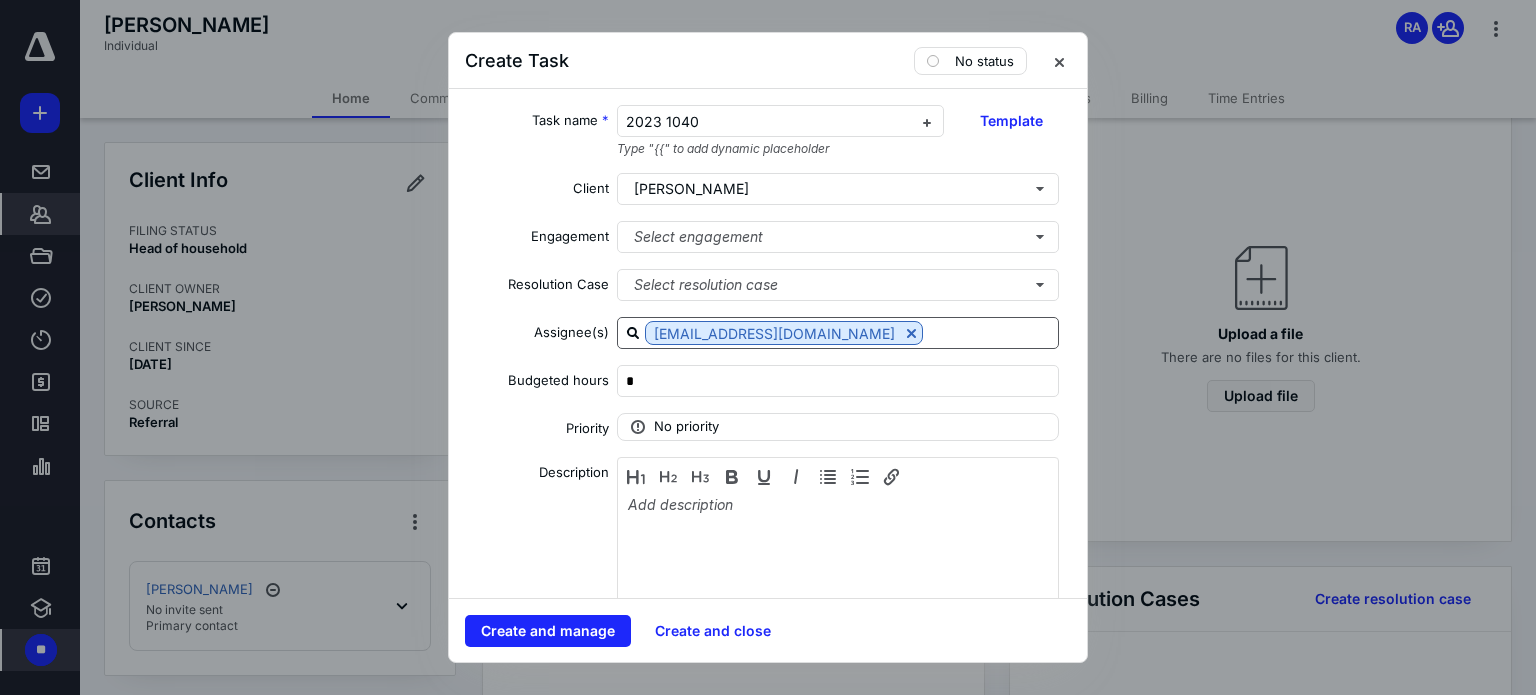 click on "Type "{{" to add dynamic placeholder" at bounding box center (781, 149) 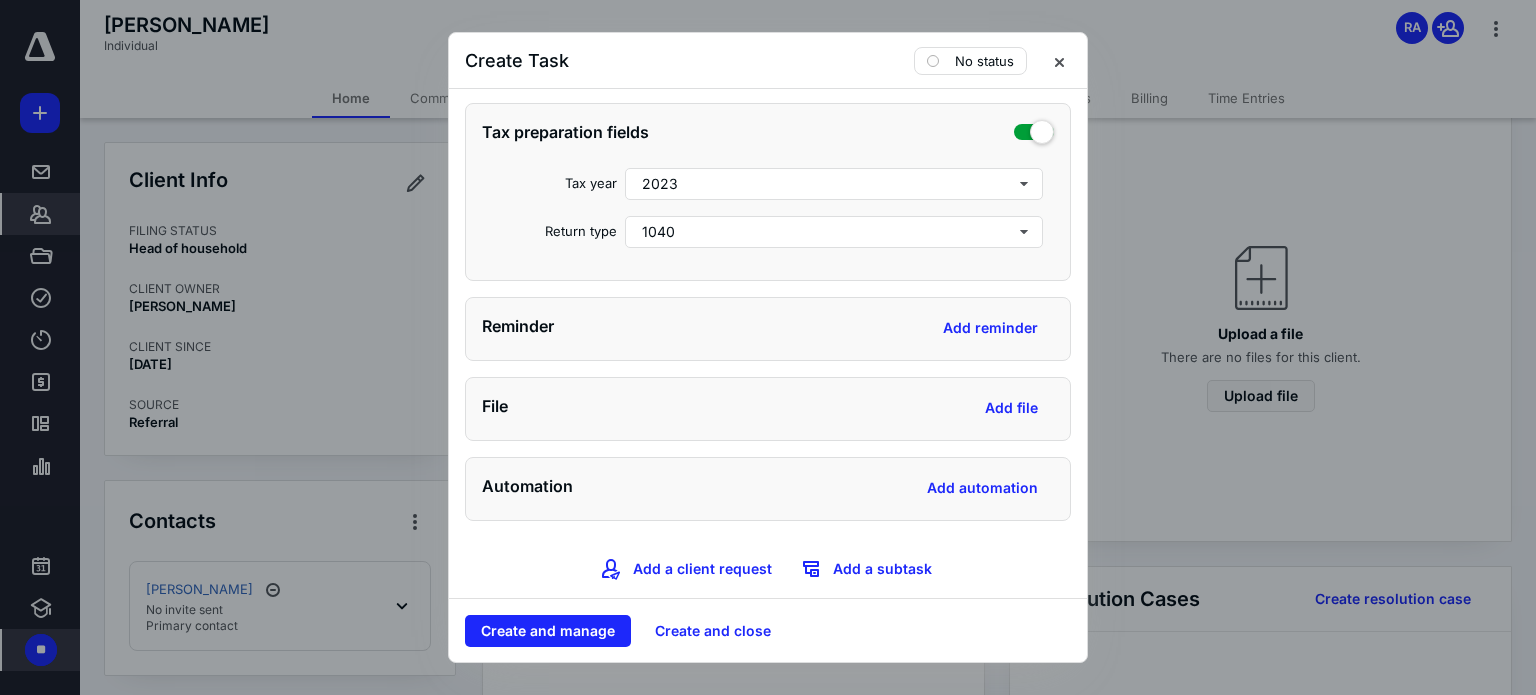 scroll, scrollTop: 858, scrollLeft: 0, axis: vertical 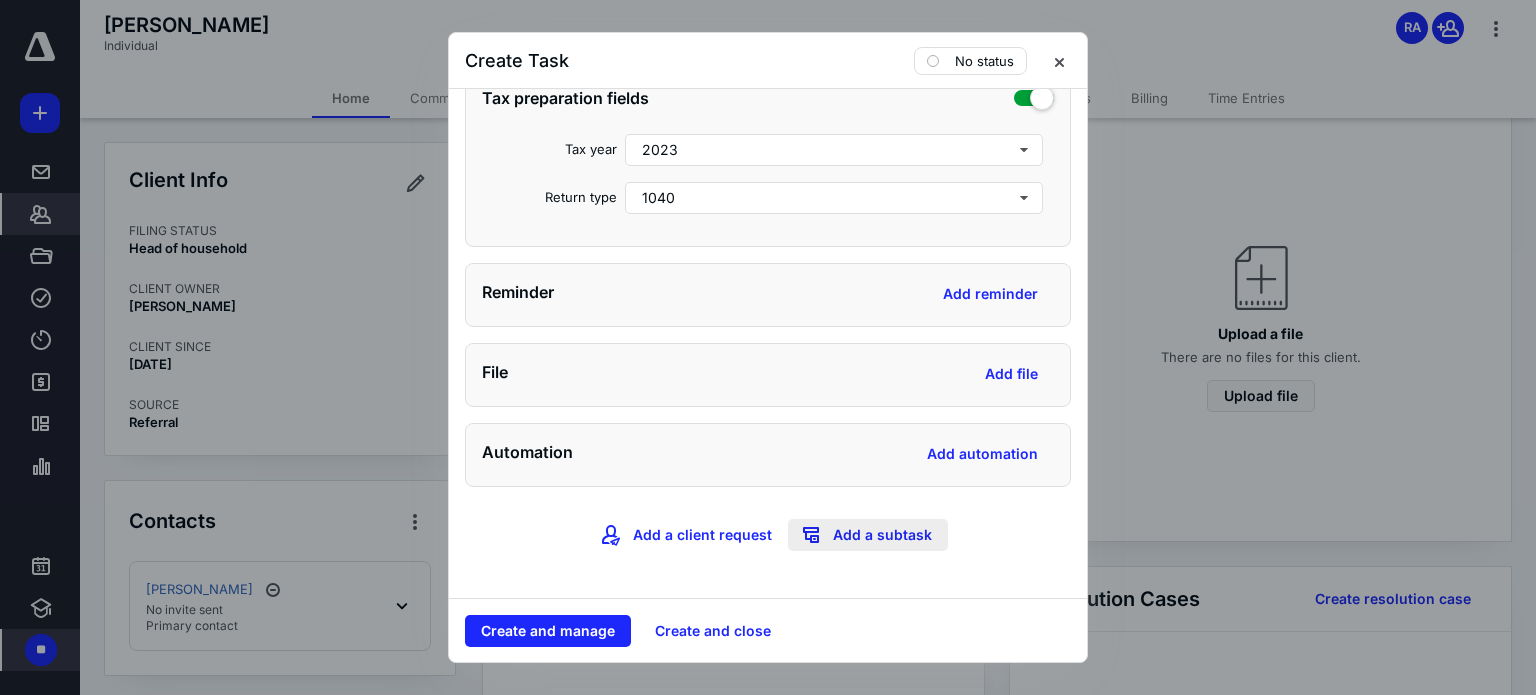 click on "Add a subtask" at bounding box center (868, 535) 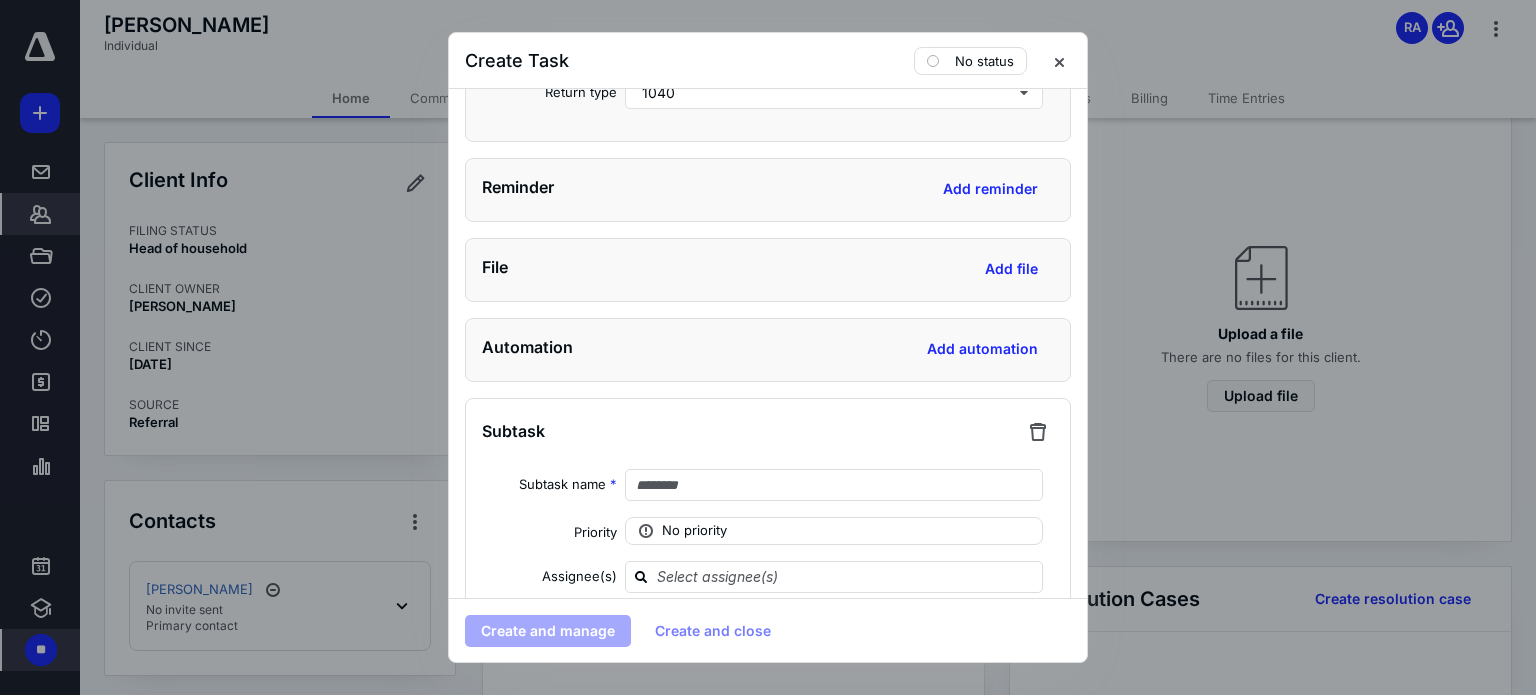 scroll, scrollTop: 1279, scrollLeft: 0, axis: vertical 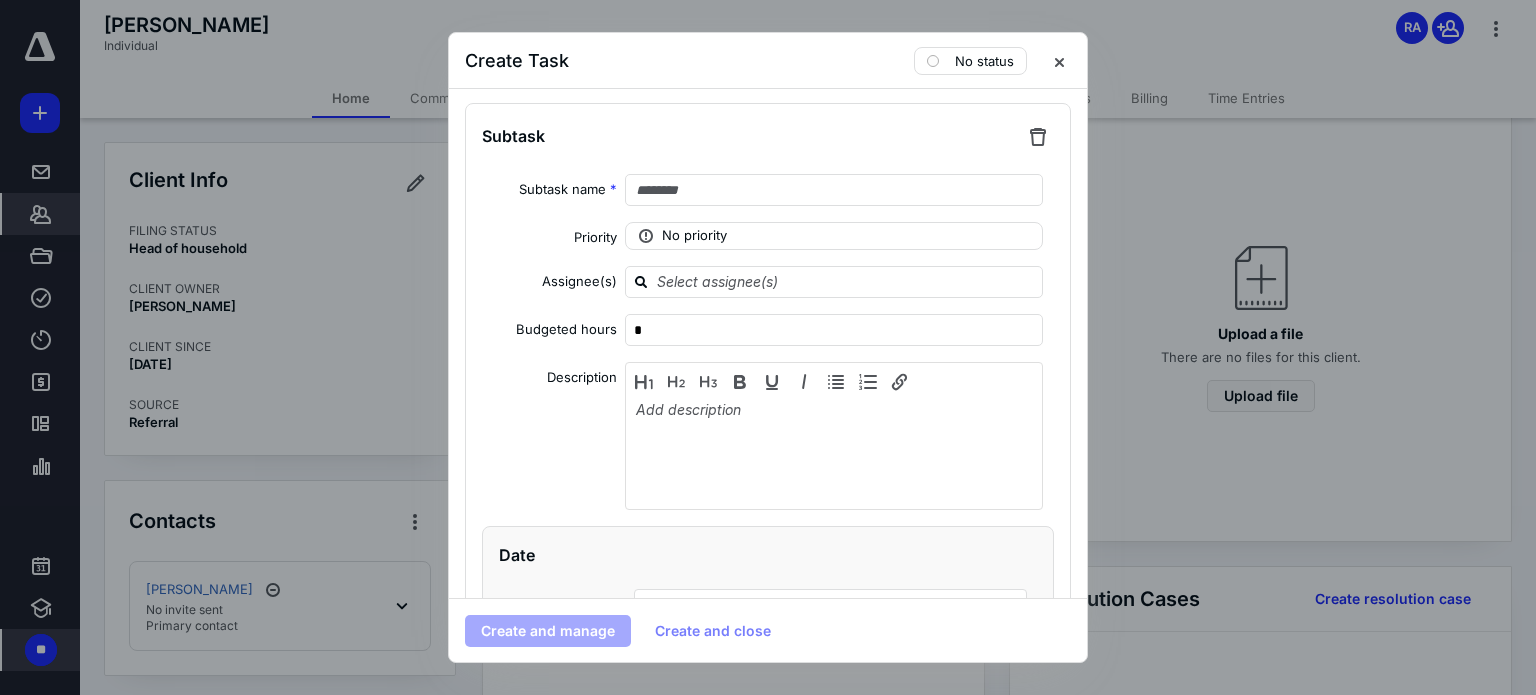 click on "Subtask Subtask name   * Priority No priority Assignee(s) Budgeted hours * Description Date Start date Select a date Due date Select a date Add a date Checklist Add checklist item Reminder Add reminder File Add file Automation Add automation" at bounding box center (768, 595) 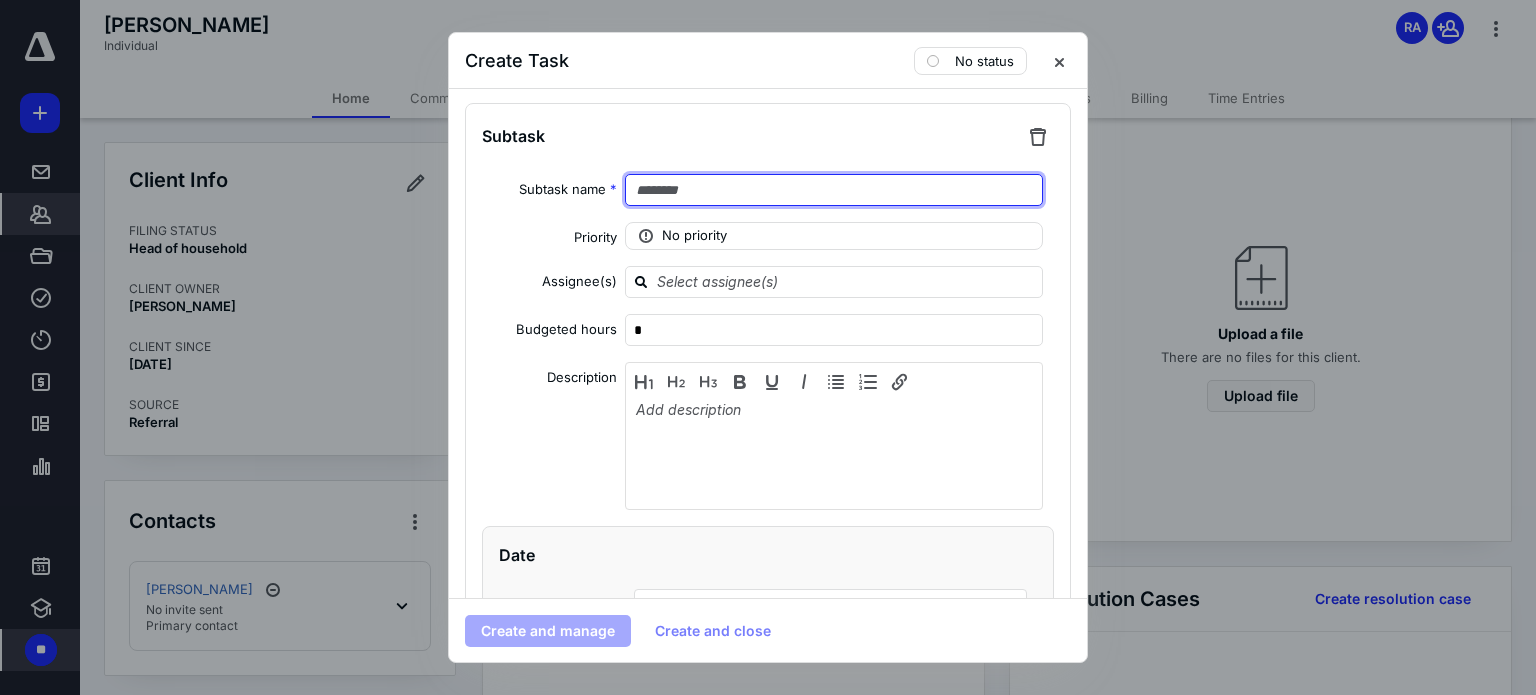 click at bounding box center (834, 190) 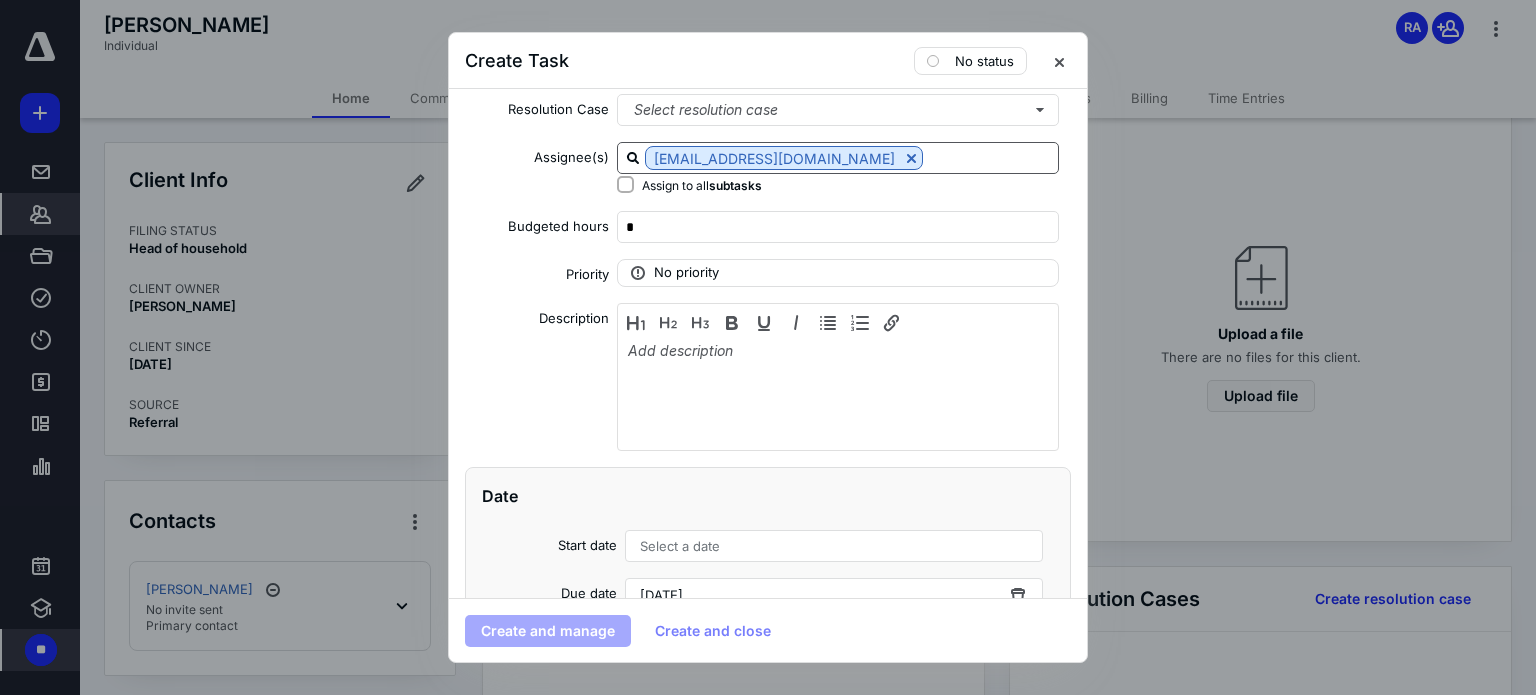 scroll, scrollTop: 0, scrollLeft: 0, axis: both 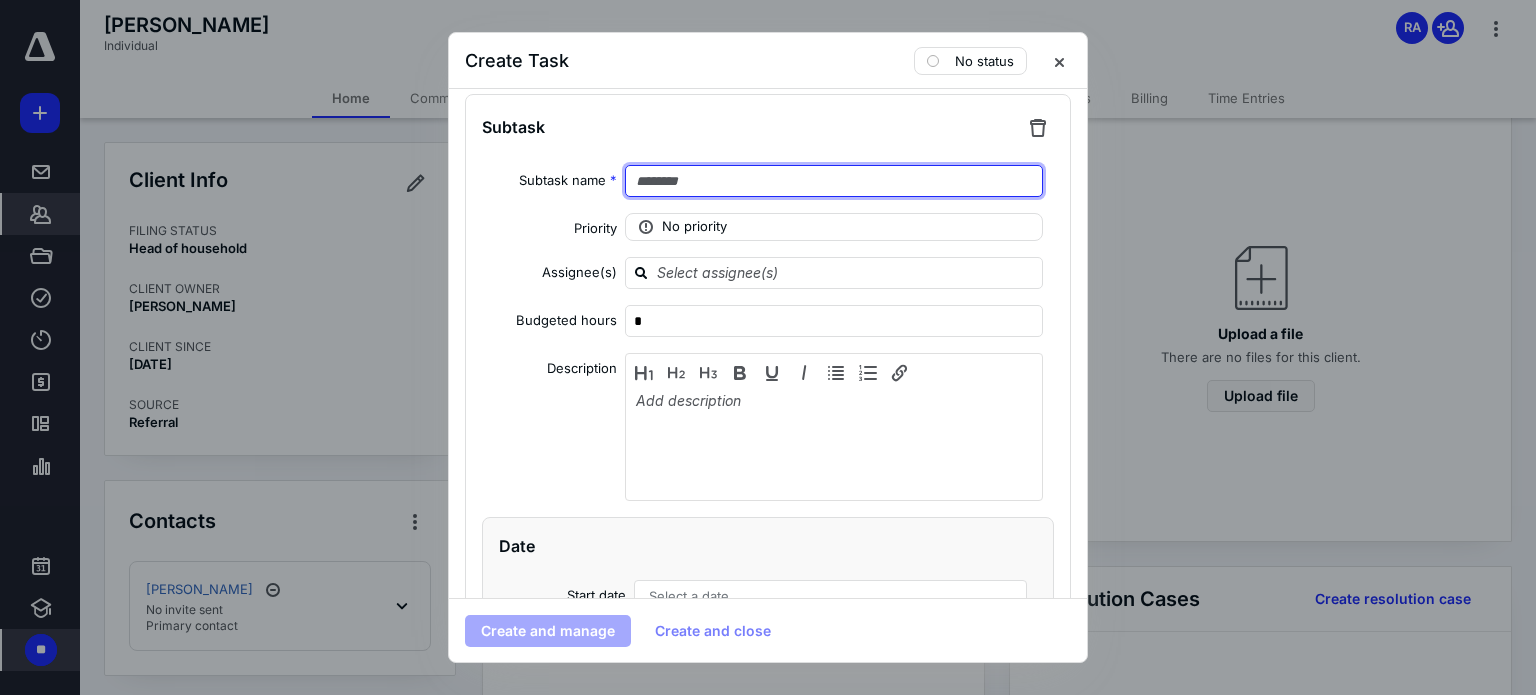 click at bounding box center (834, 181) 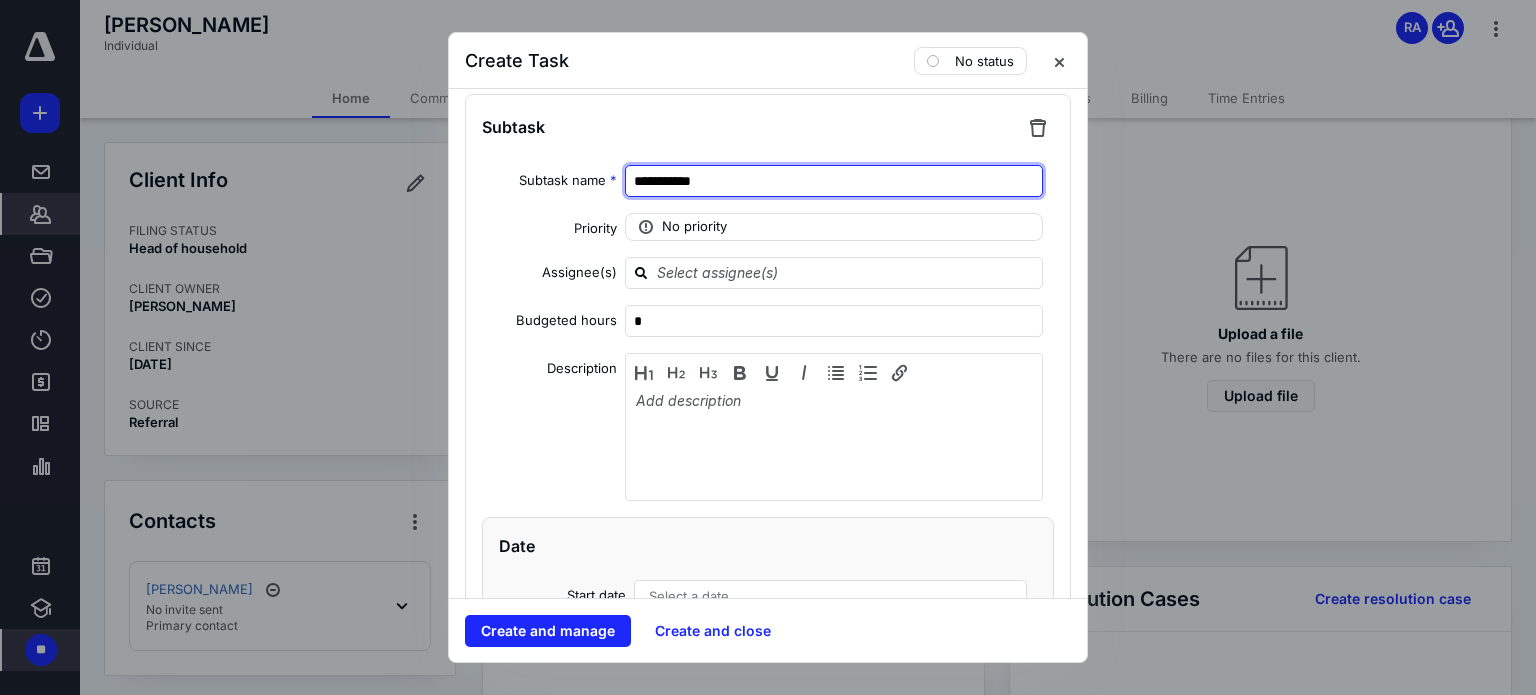 type on "**********" 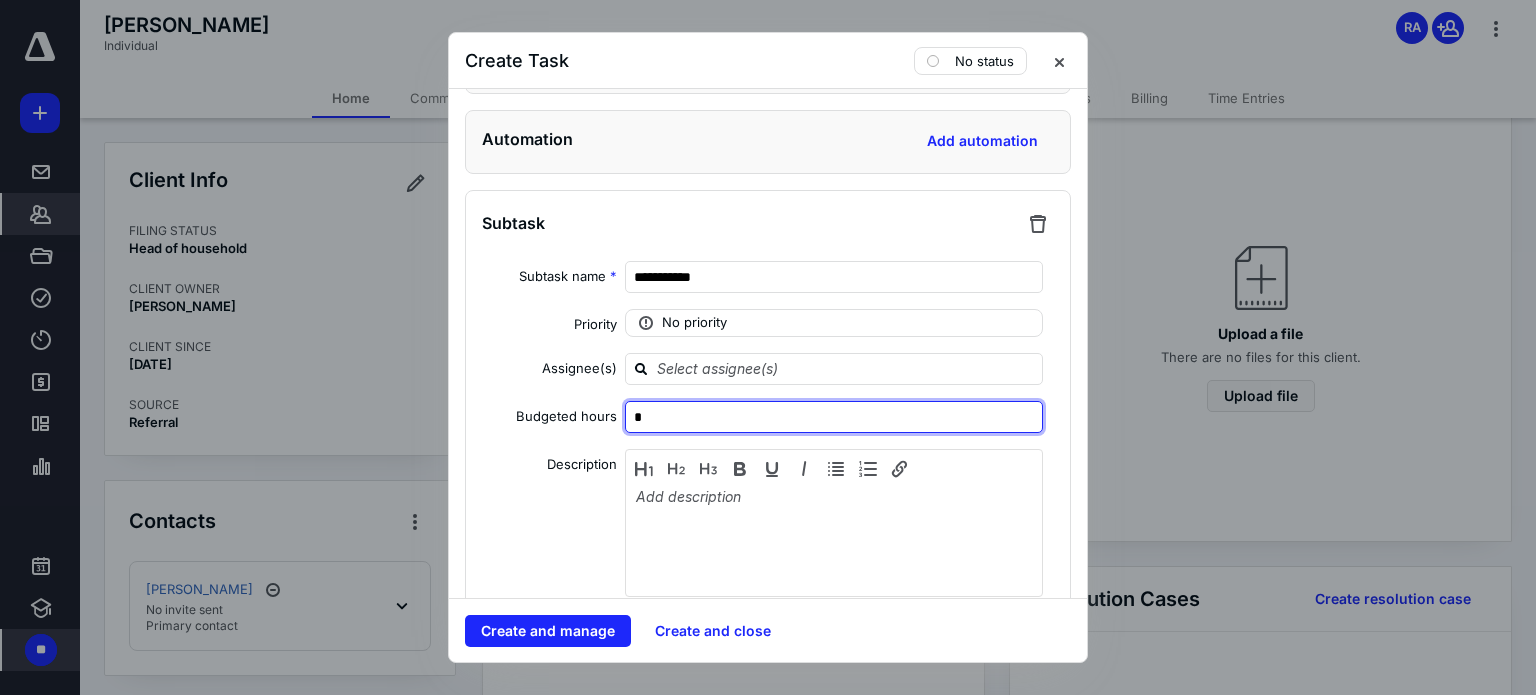 scroll, scrollTop: 1188, scrollLeft: 0, axis: vertical 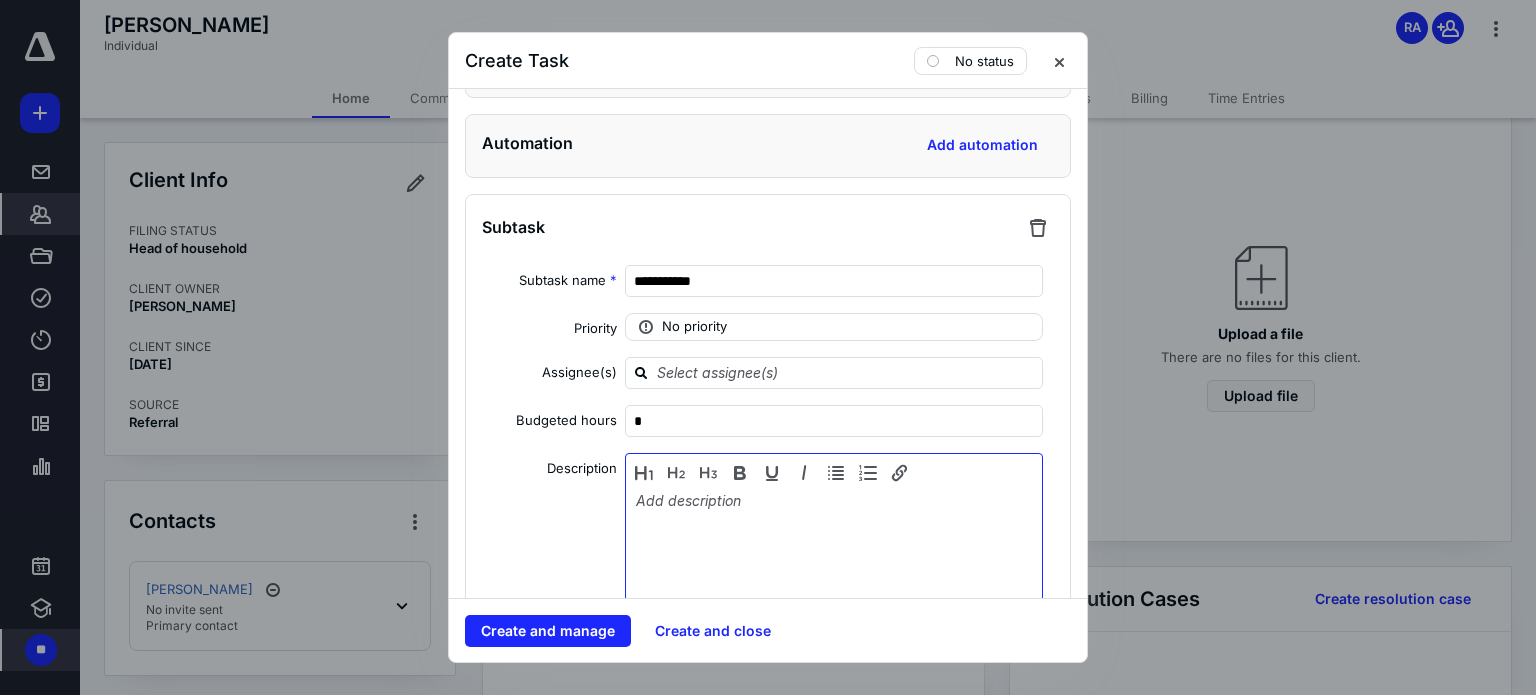 click at bounding box center (834, 542) 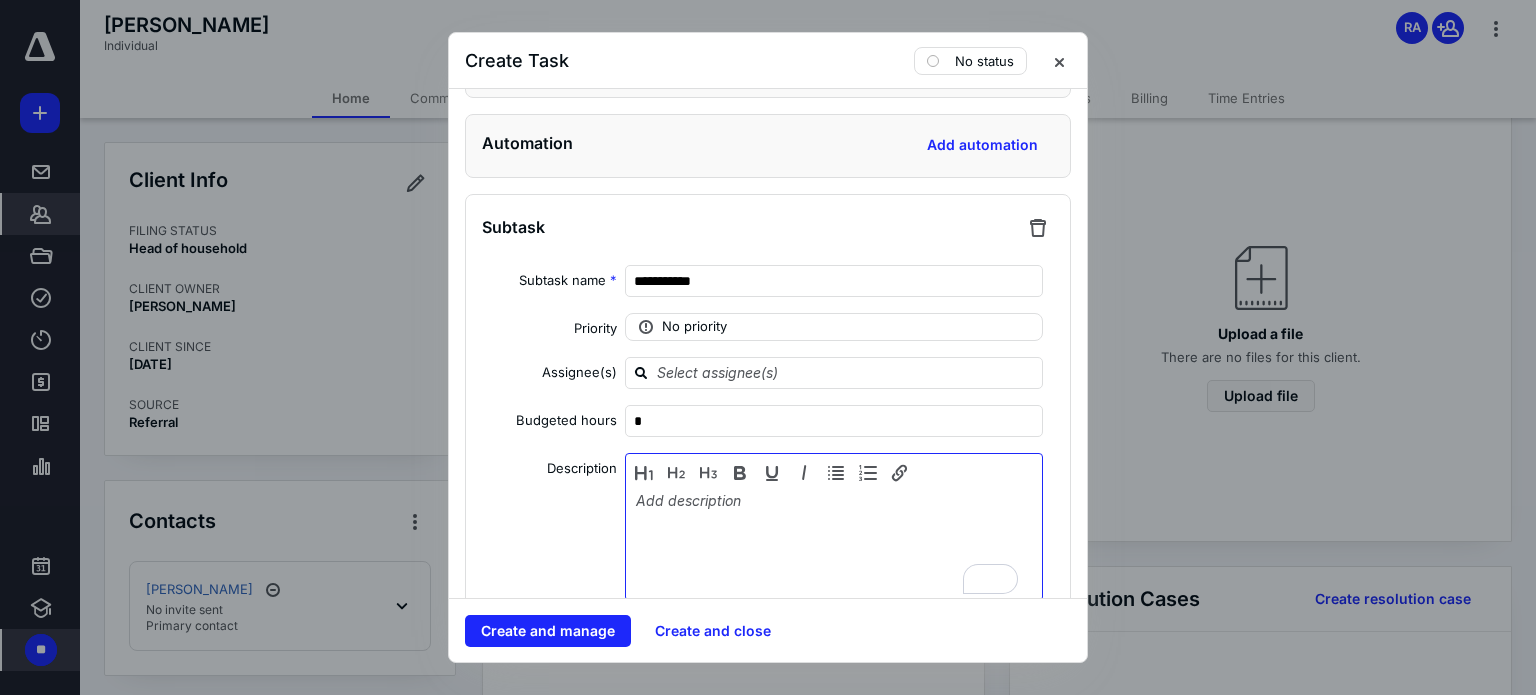 type 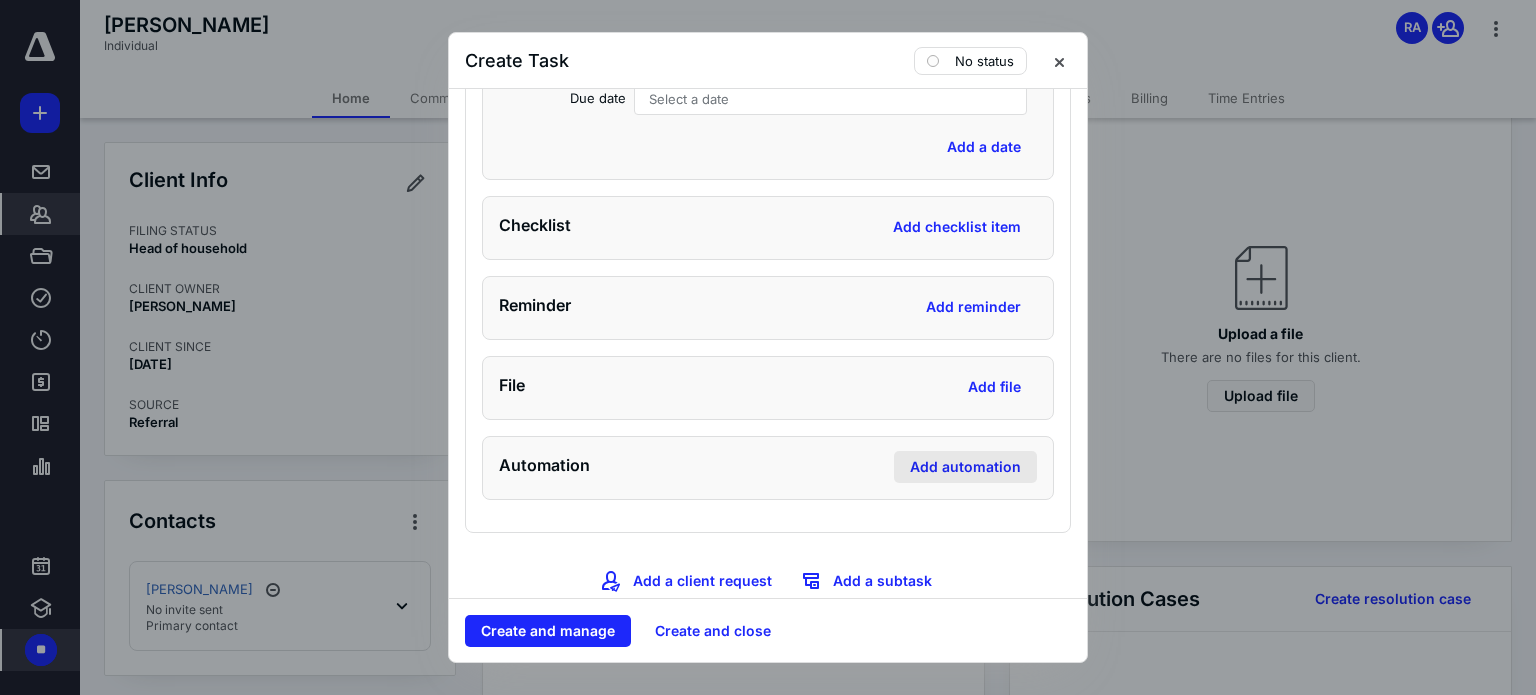 scroll, scrollTop: 1878, scrollLeft: 0, axis: vertical 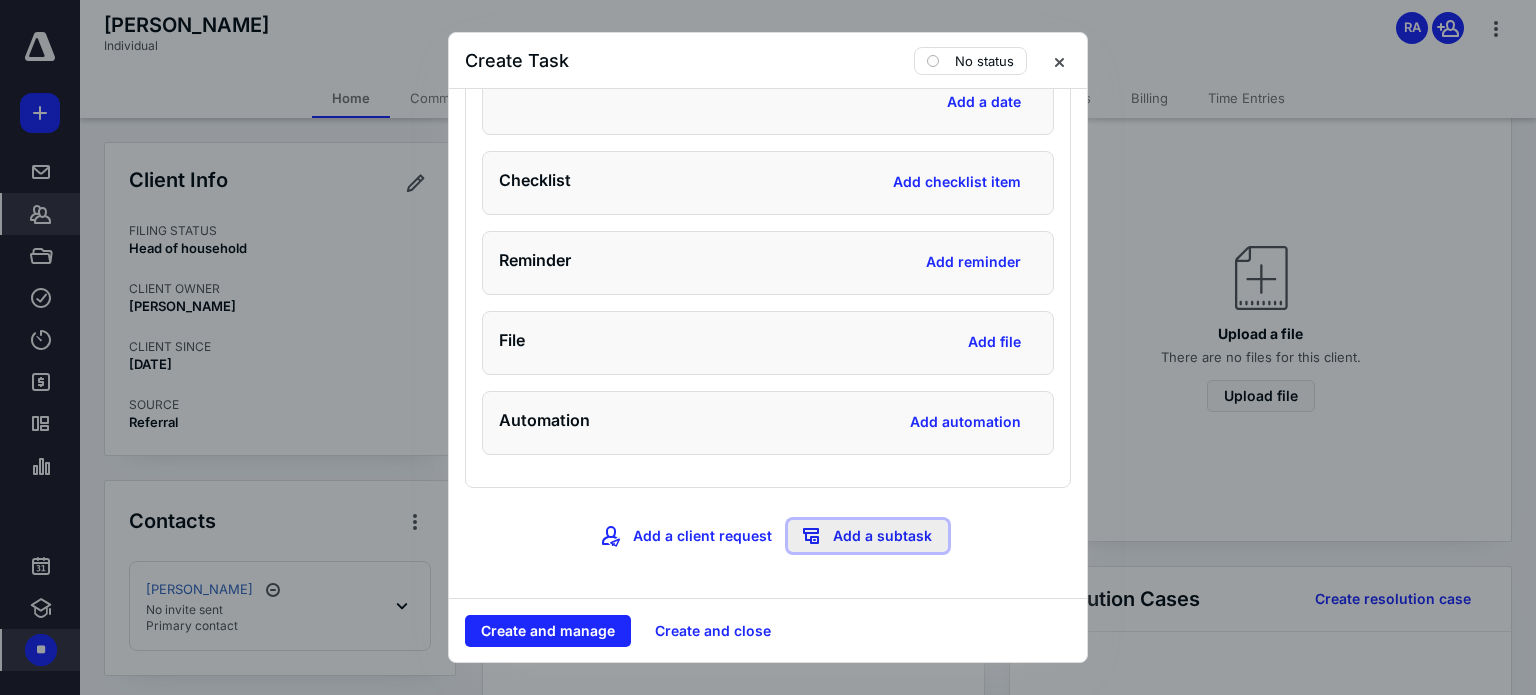 click on "Add a subtask" at bounding box center [868, 536] 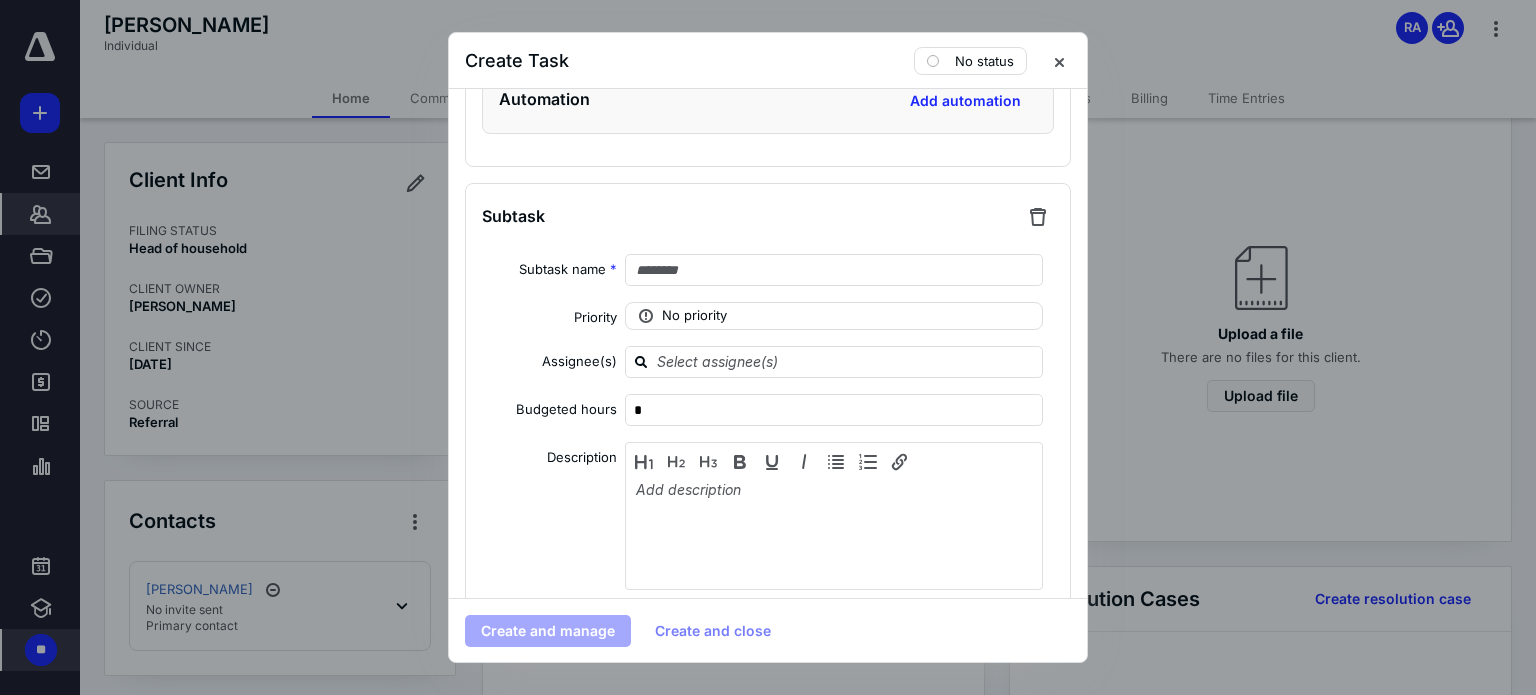 scroll, scrollTop: 2178, scrollLeft: 0, axis: vertical 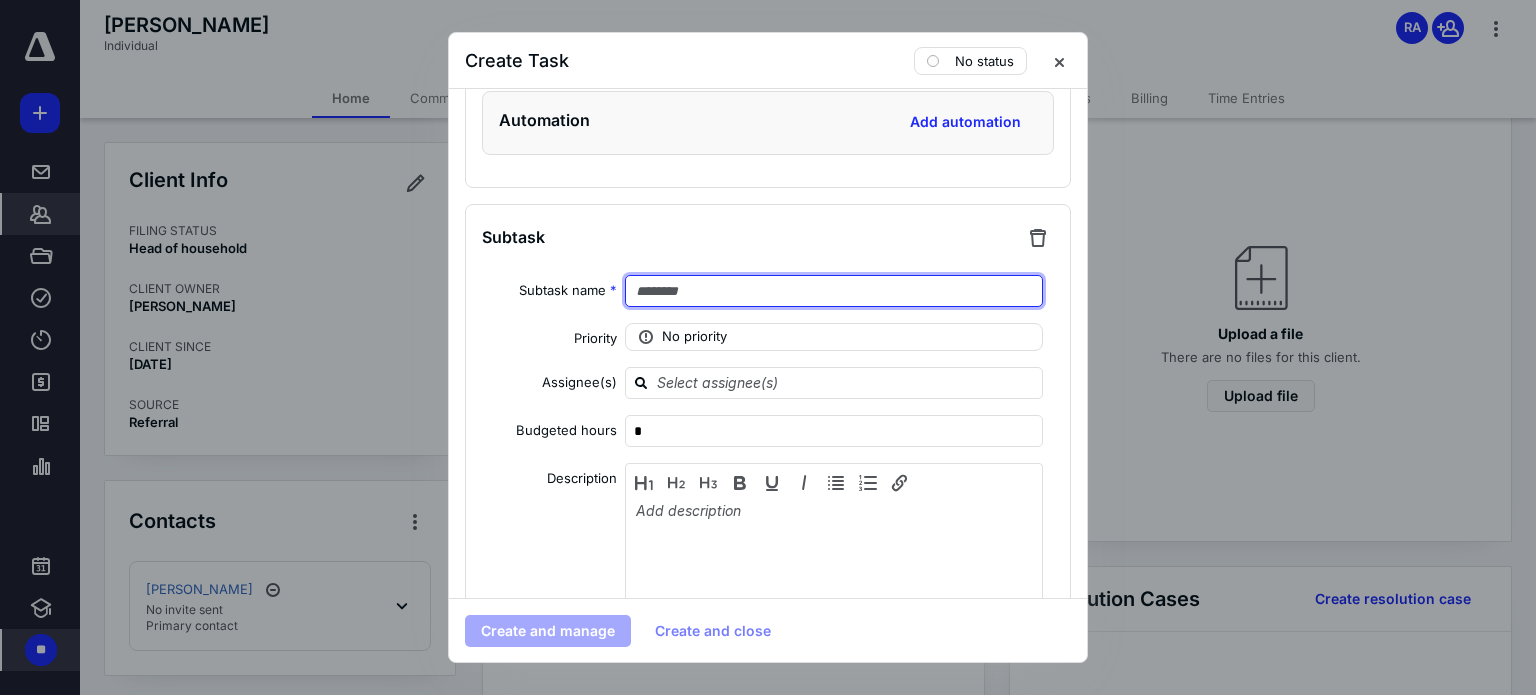 click at bounding box center (834, 291) 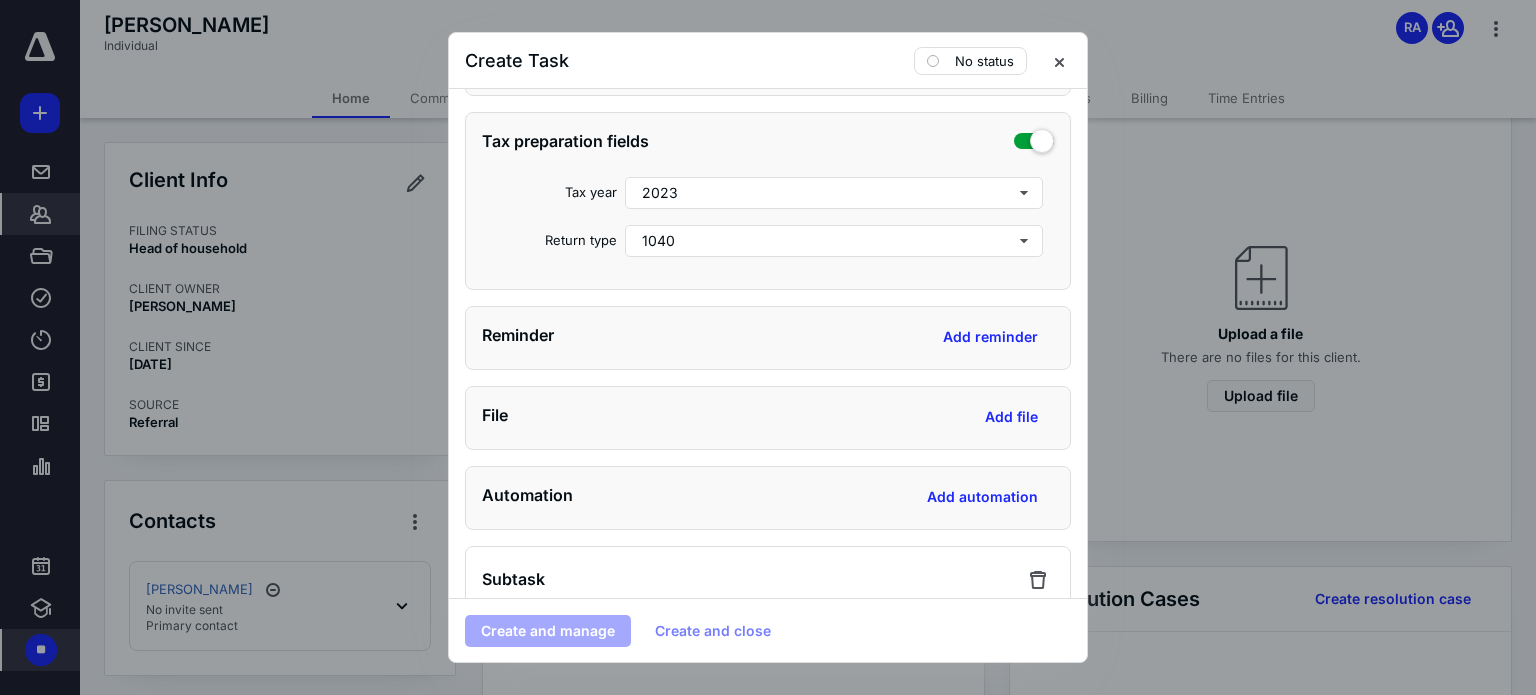 scroll, scrollTop: 841, scrollLeft: 0, axis: vertical 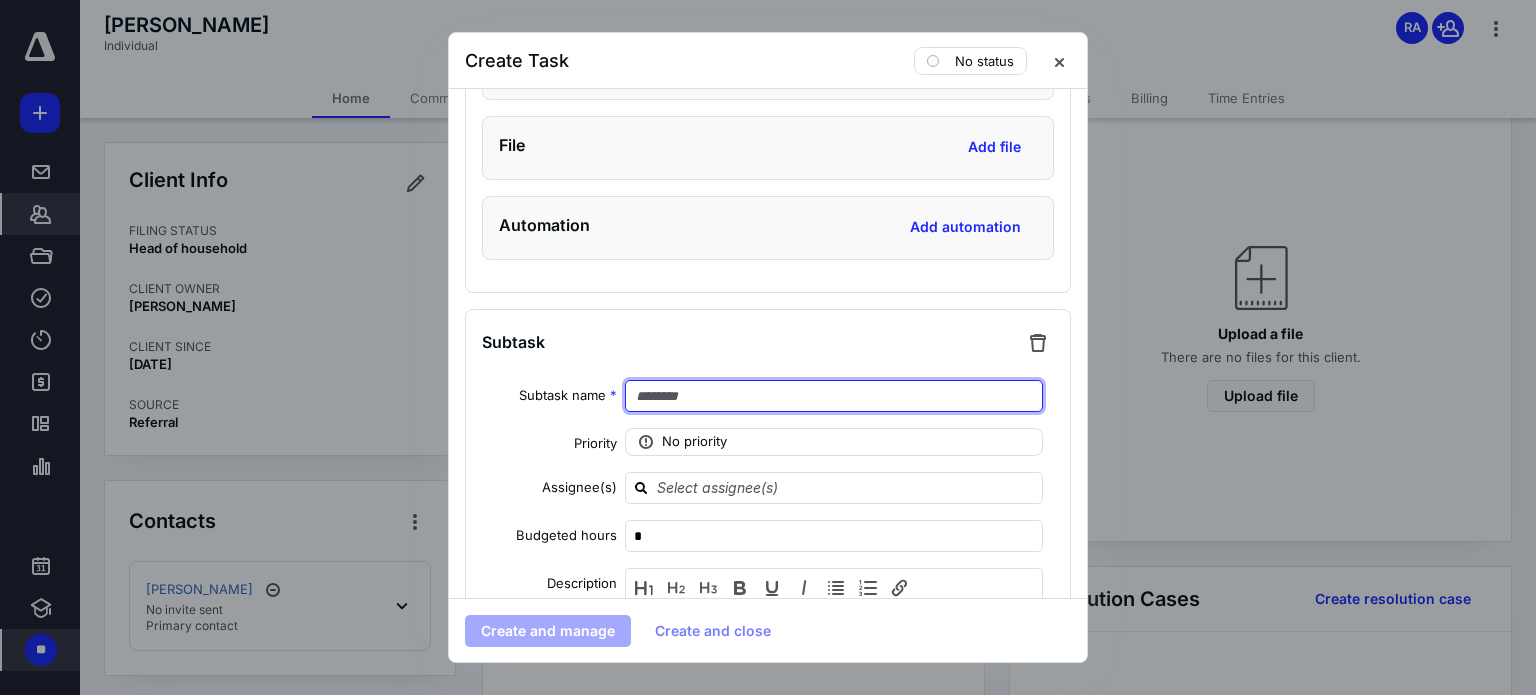 click at bounding box center [834, 396] 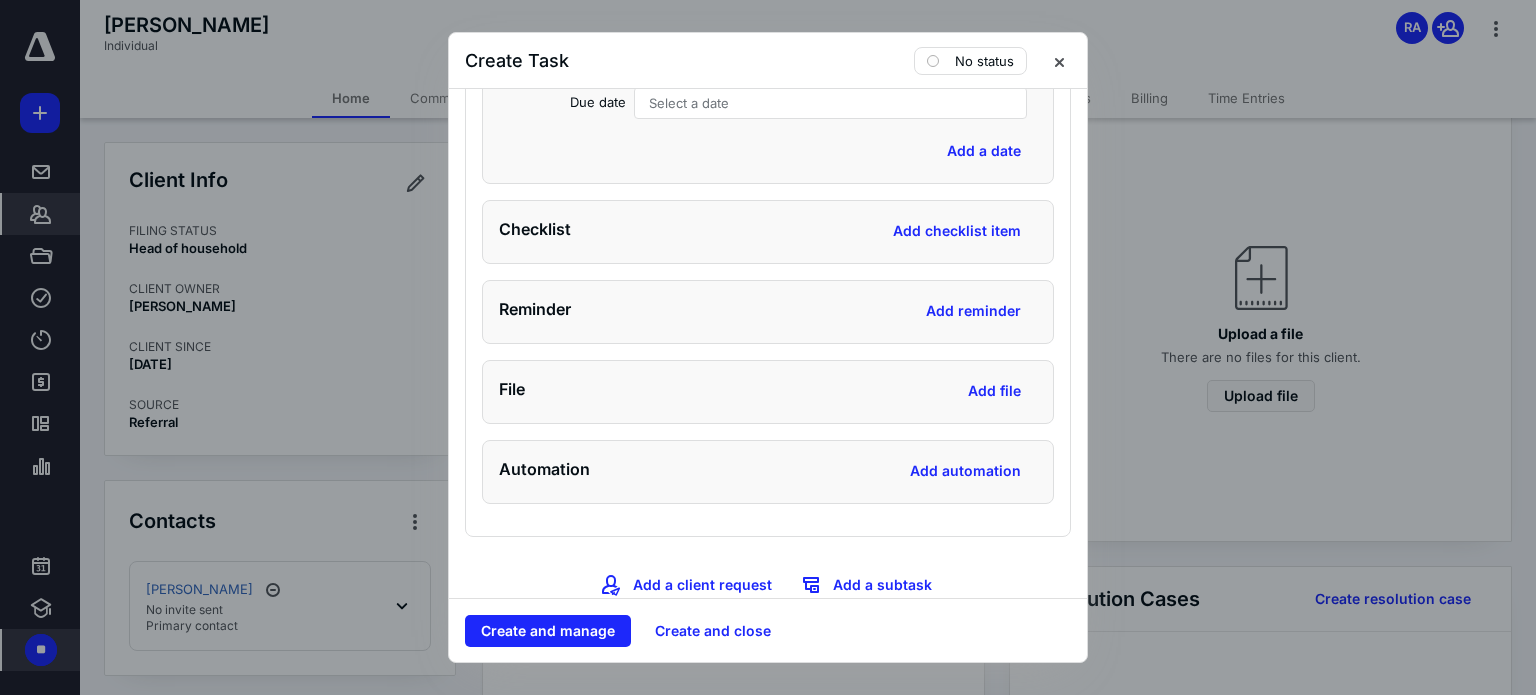 scroll, scrollTop: 2877, scrollLeft: 0, axis: vertical 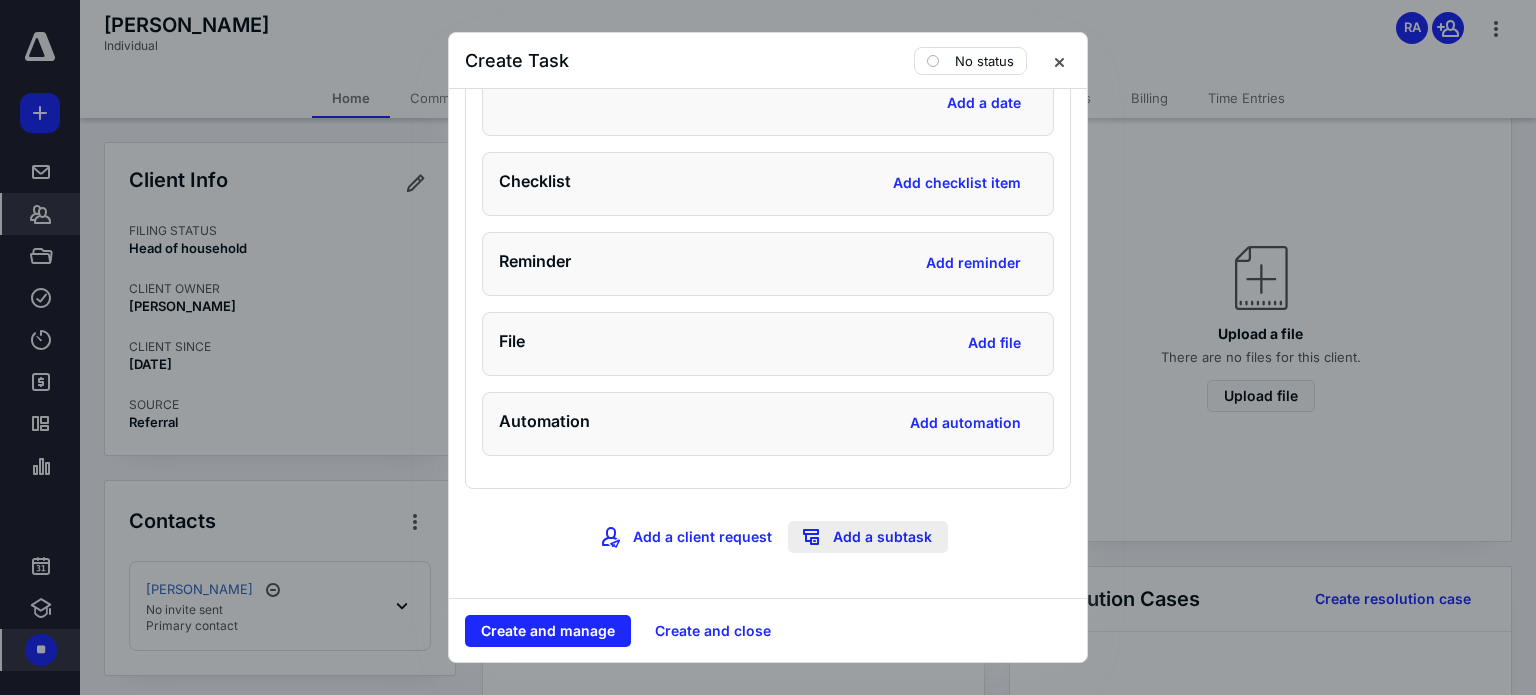 type on "**********" 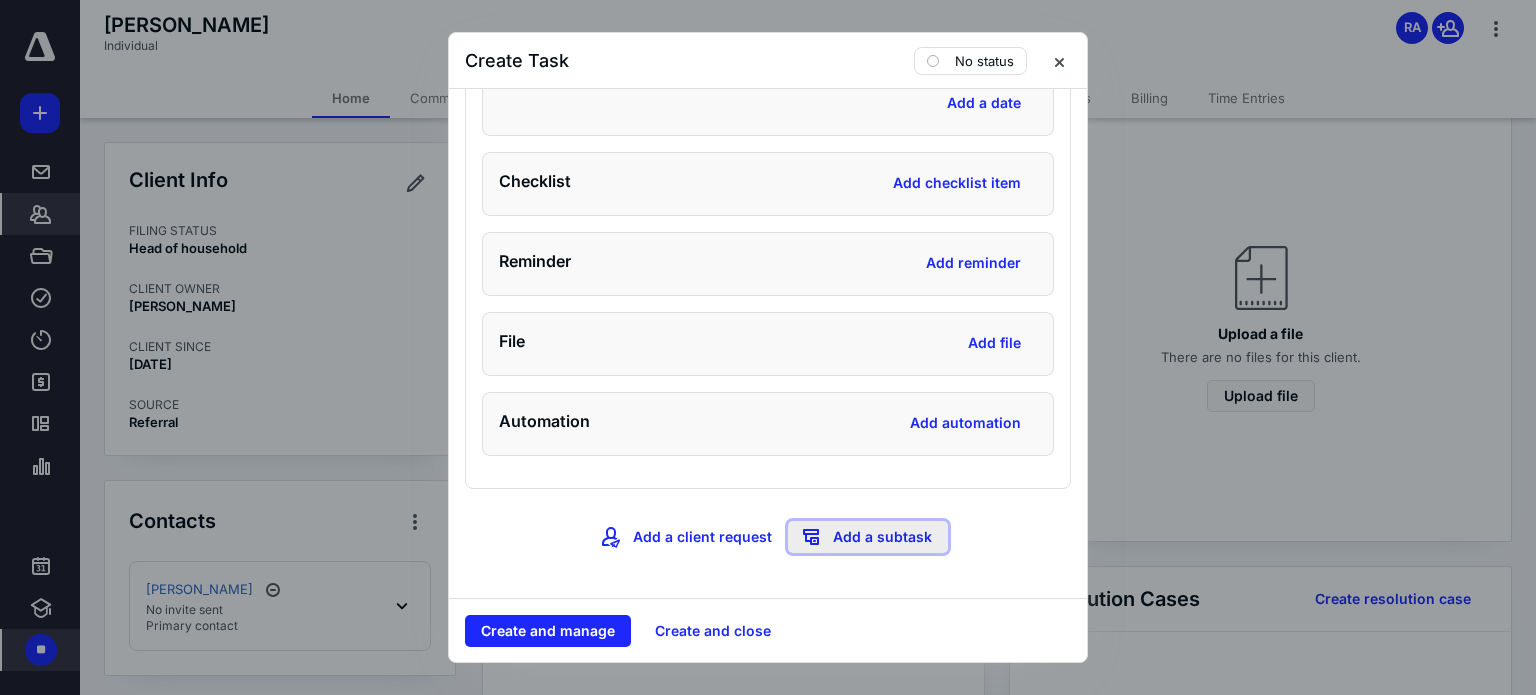 click on "Add a subtask" at bounding box center [868, 537] 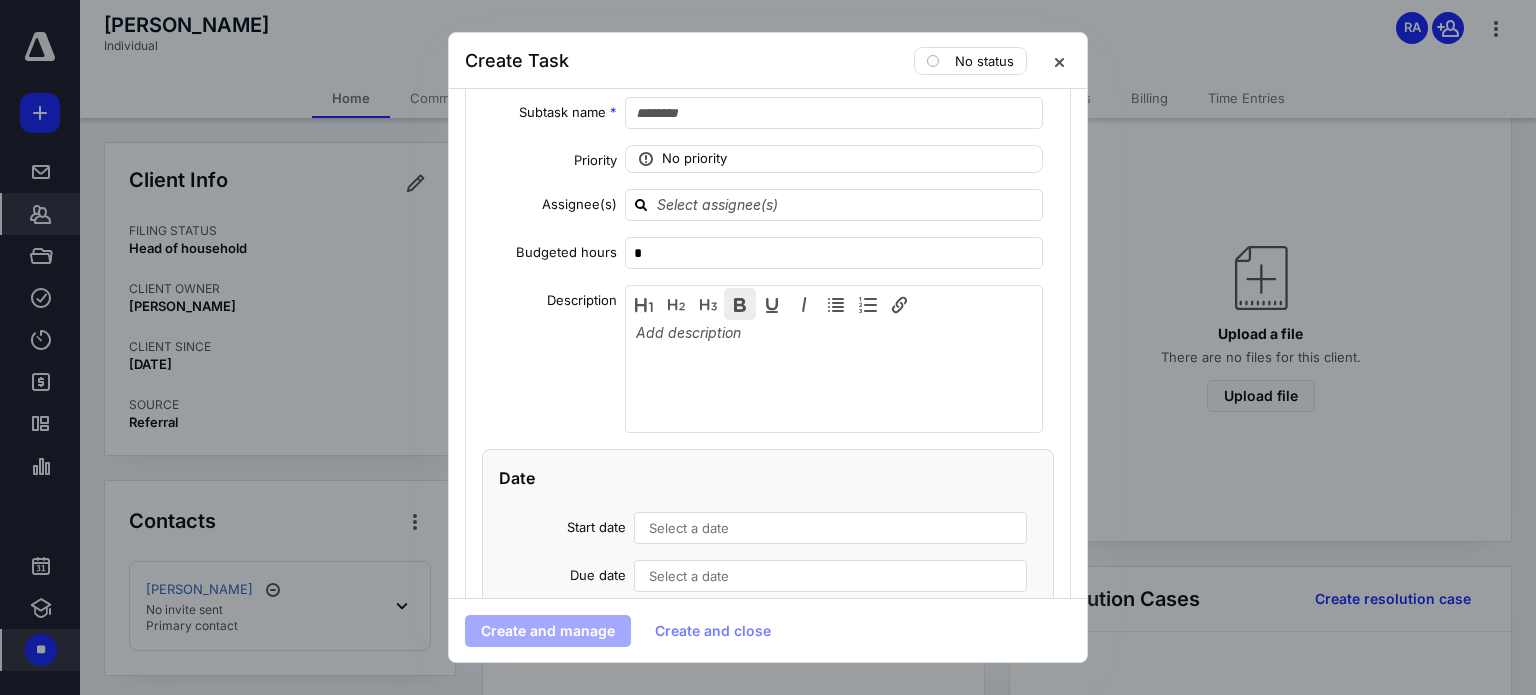 scroll, scrollTop: 3277, scrollLeft: 0, axis: vertical 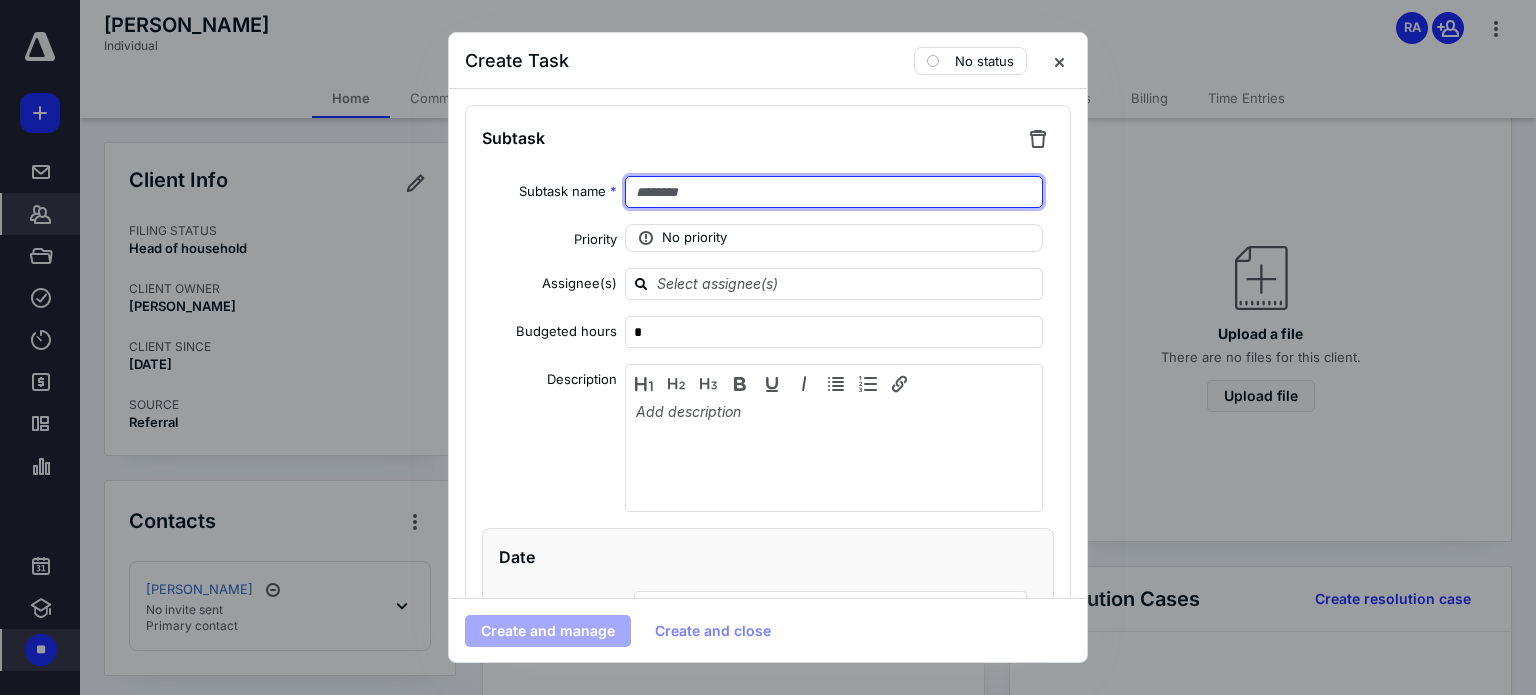 click at bounding box center [834, 192] 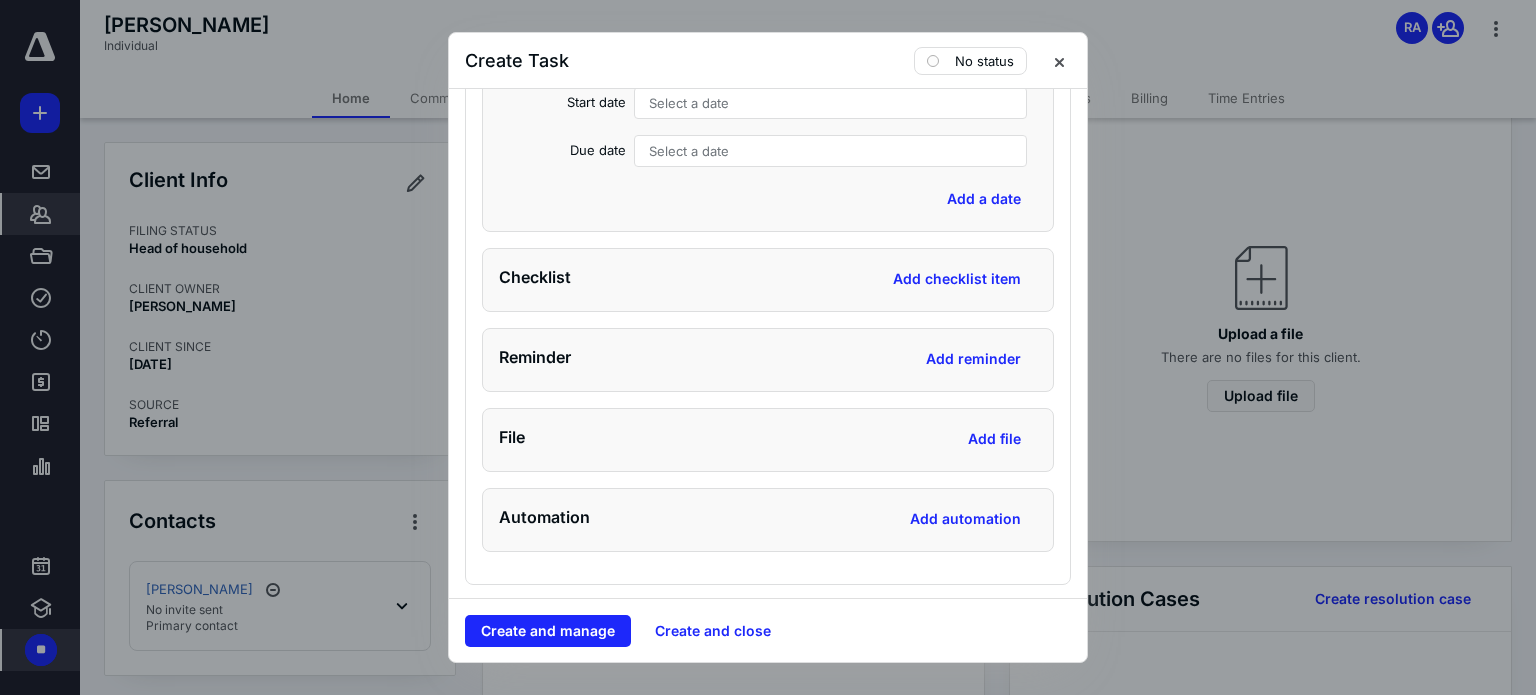 scroll, scrollTop: 3876, scrollLeft: 0, axis: vertical 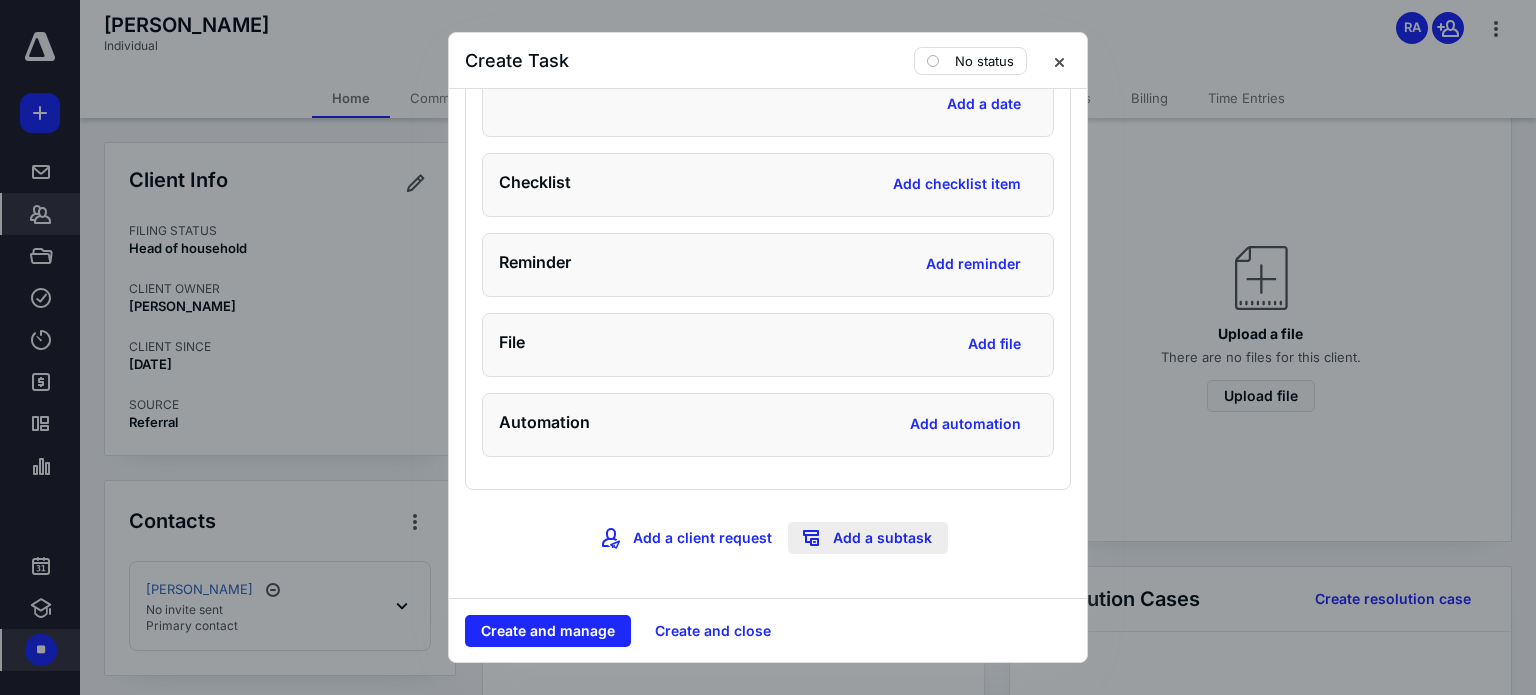 type on "**********" 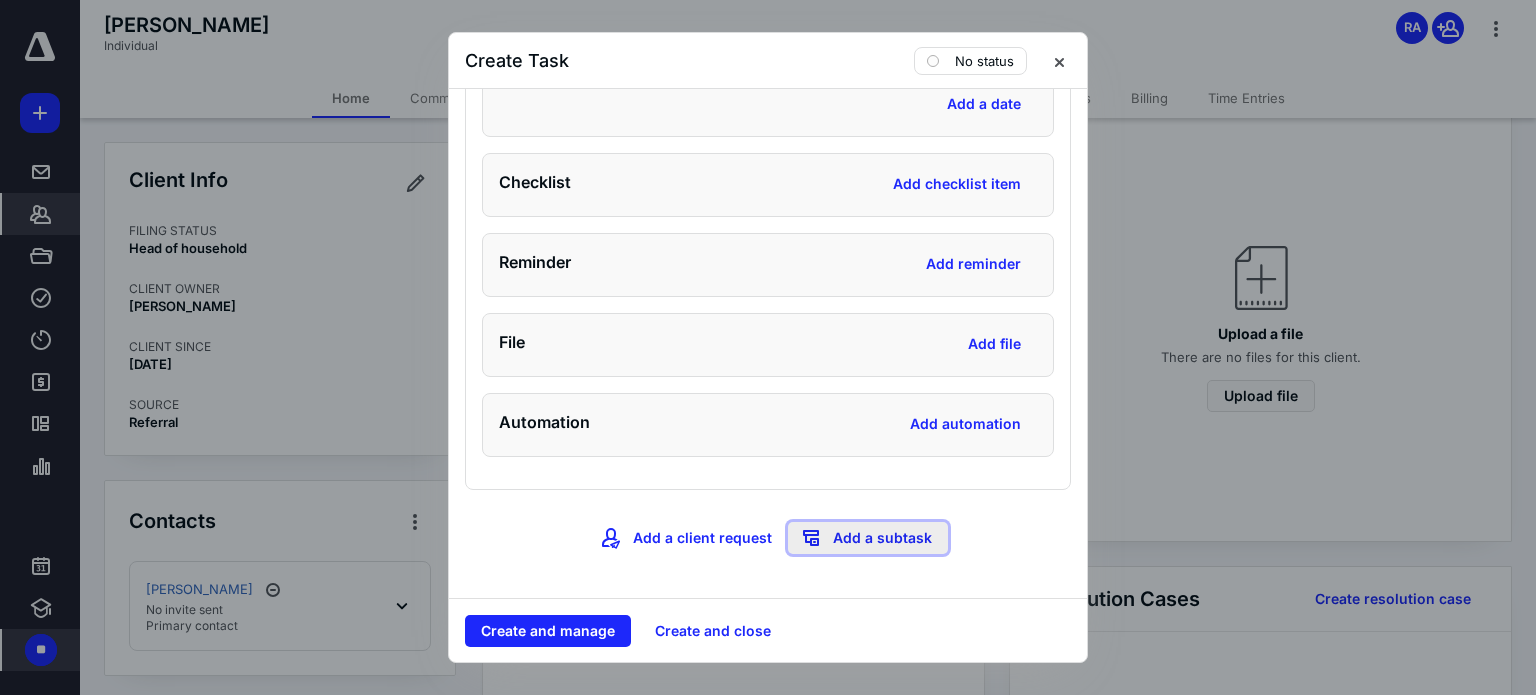 click on "Add a subtask" at bounding box center (868, 538) 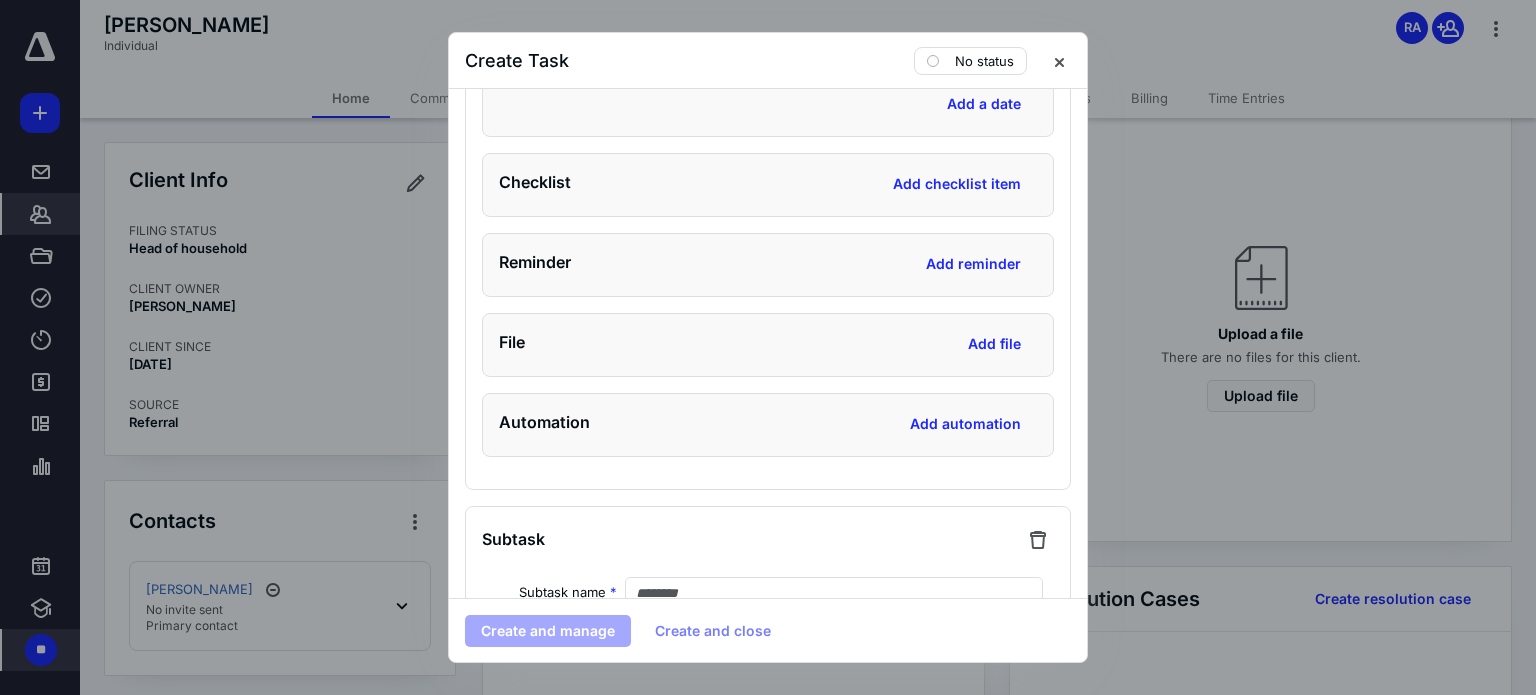 scroll, scrollTop: 3976, scrollLeft: 0, axis: vertical 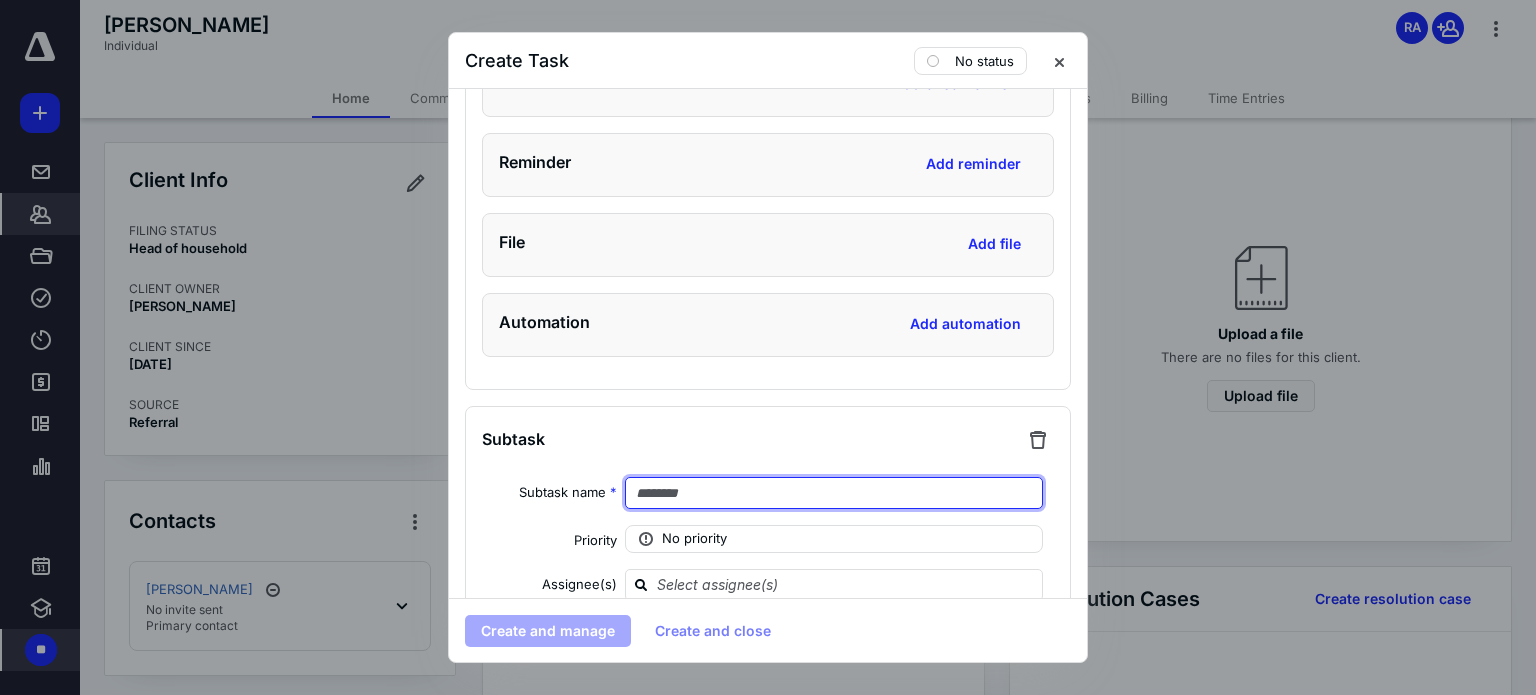 click at bounding box center (834, 493) 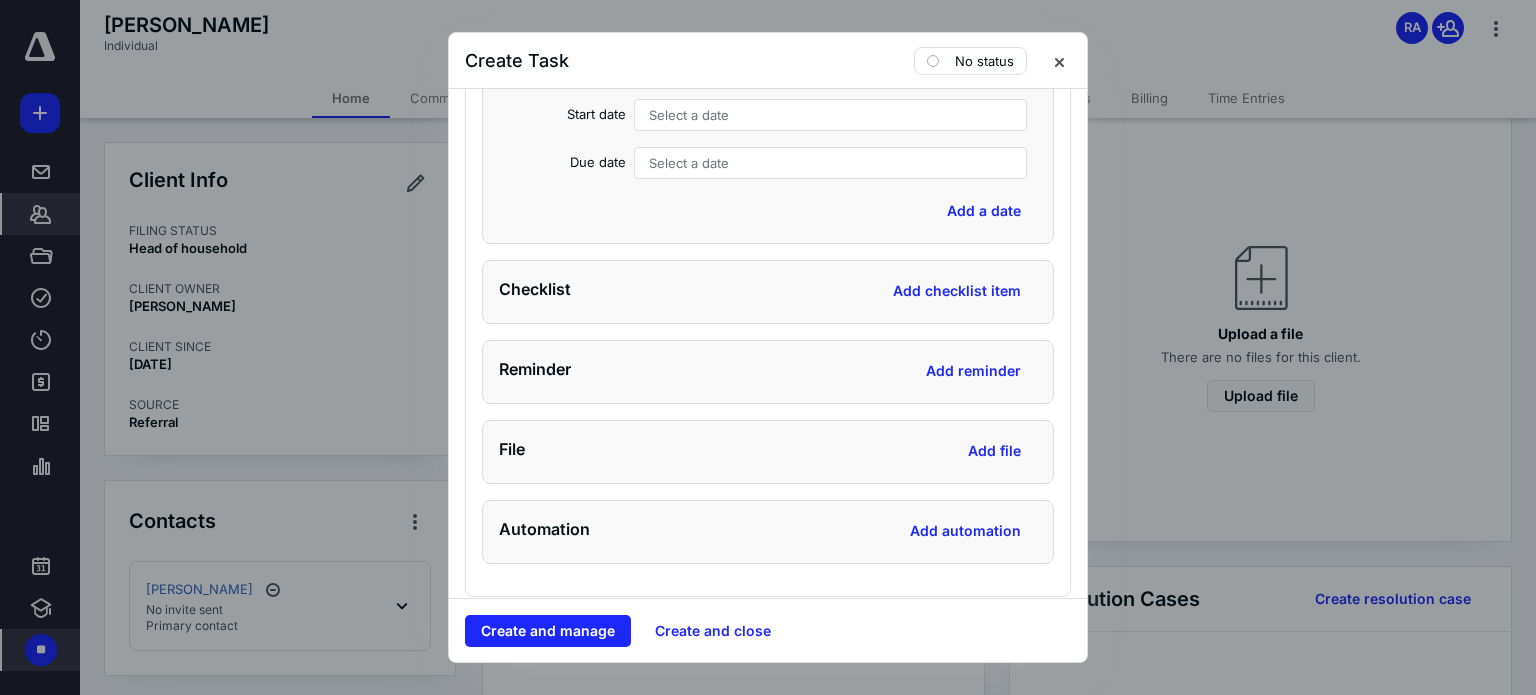 scroll, scrollTop: 4876, scrollLeft: 0, axis: vertical 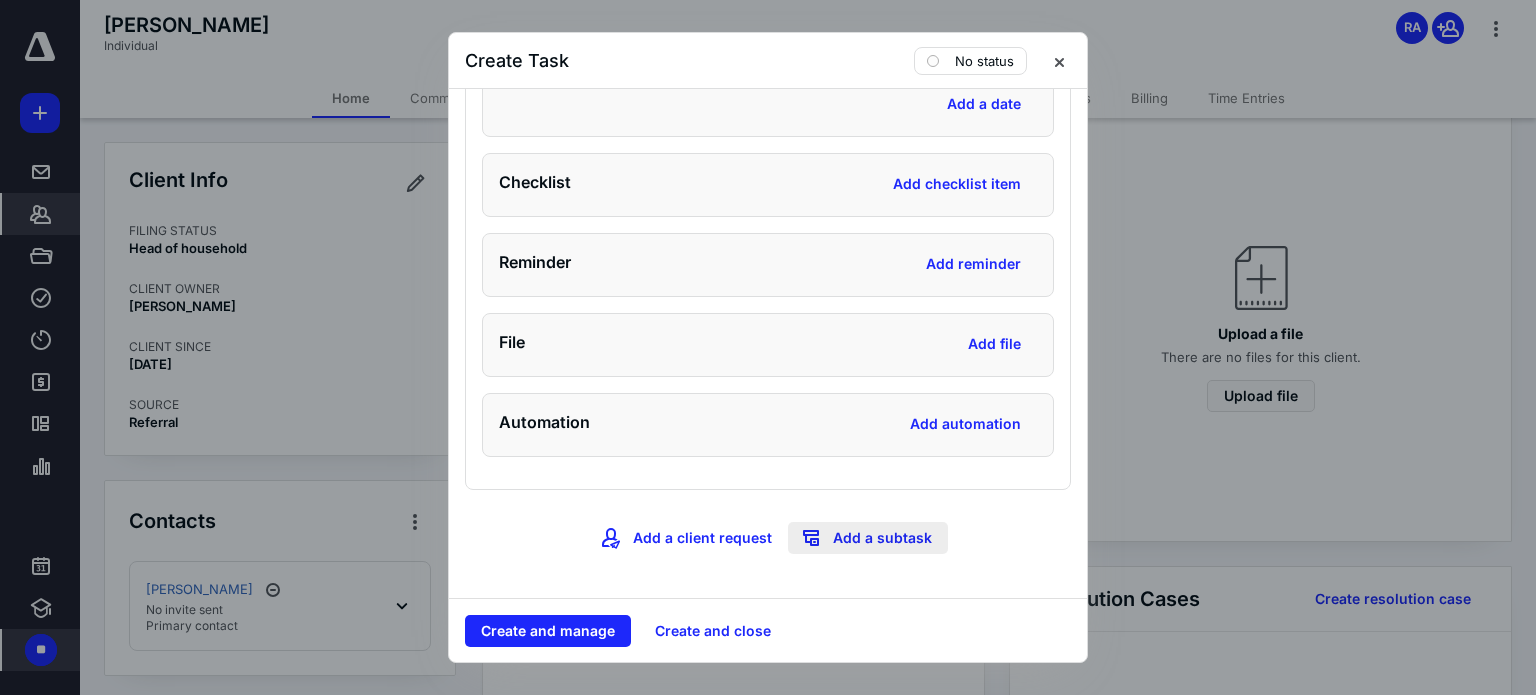 type on "**********" 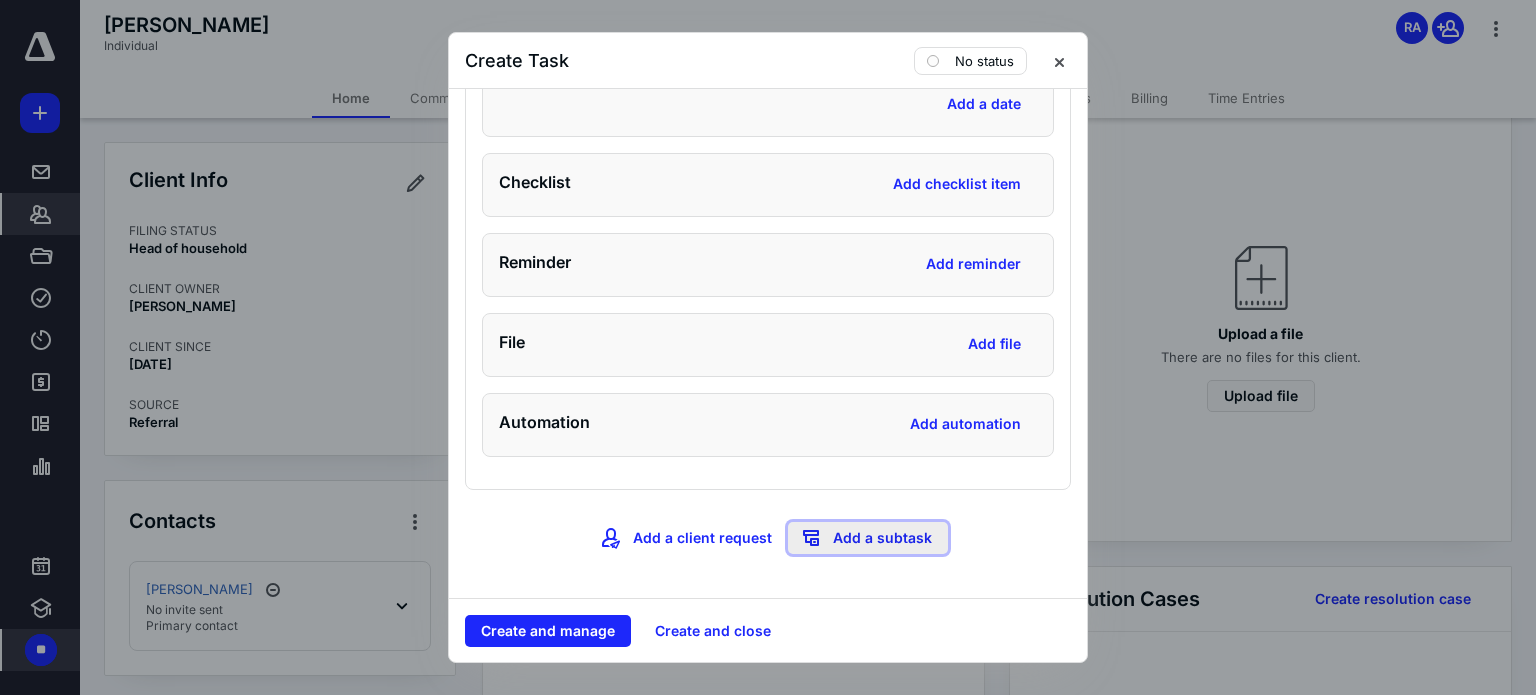 click on "Add a subtask" at bounding box center (868, 538) 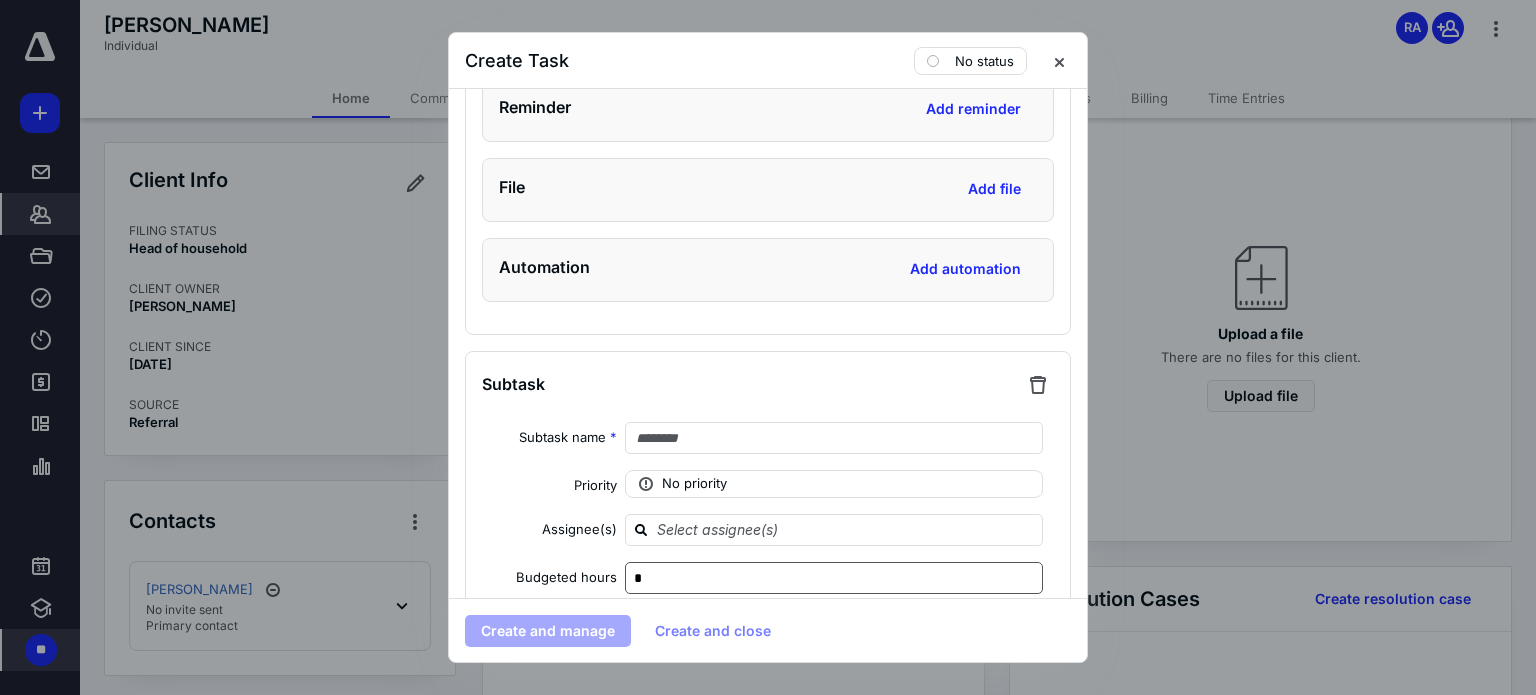 scroll, scrollTop: 5176, scrollLeft: 0, axis: vertical 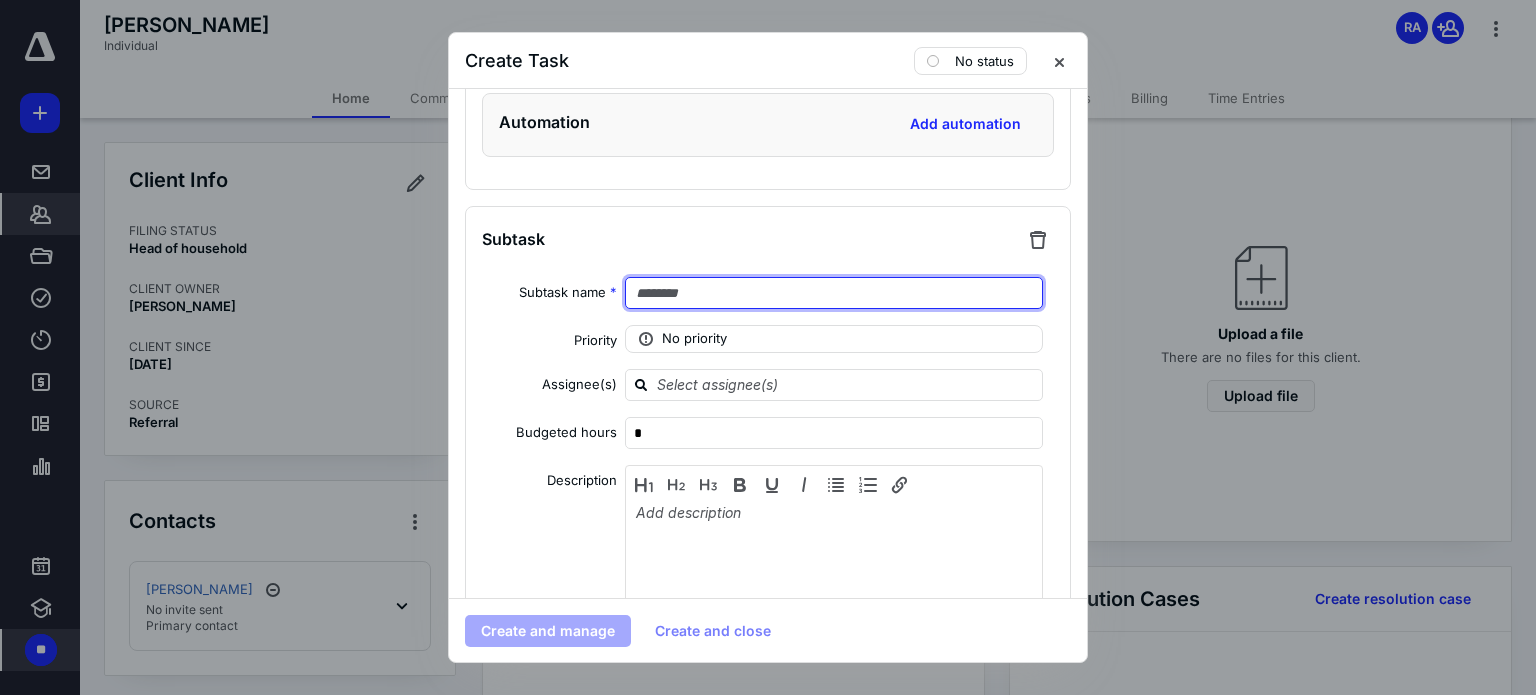 click at bounding box center [834, 293] 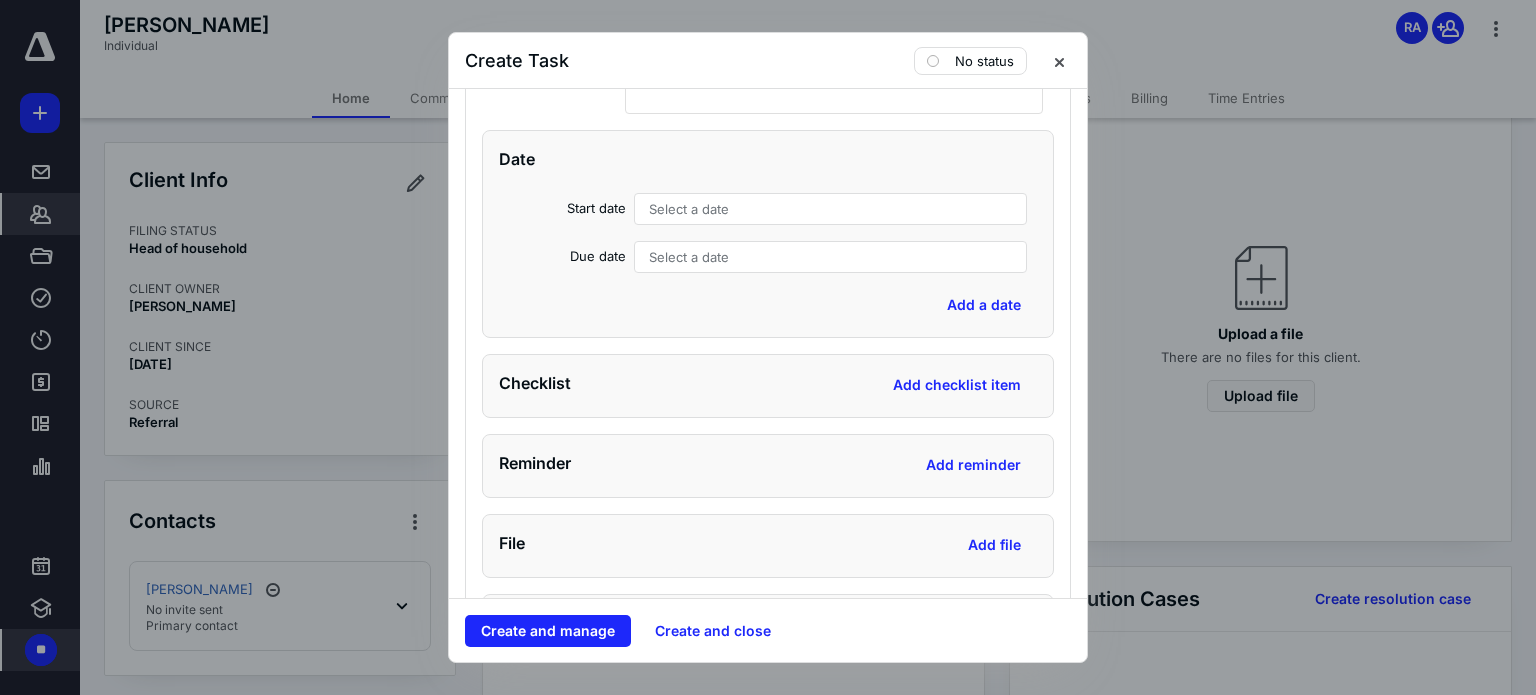 scroll, scrollTop: 5875, scrollLeft: 0, axis: vertical 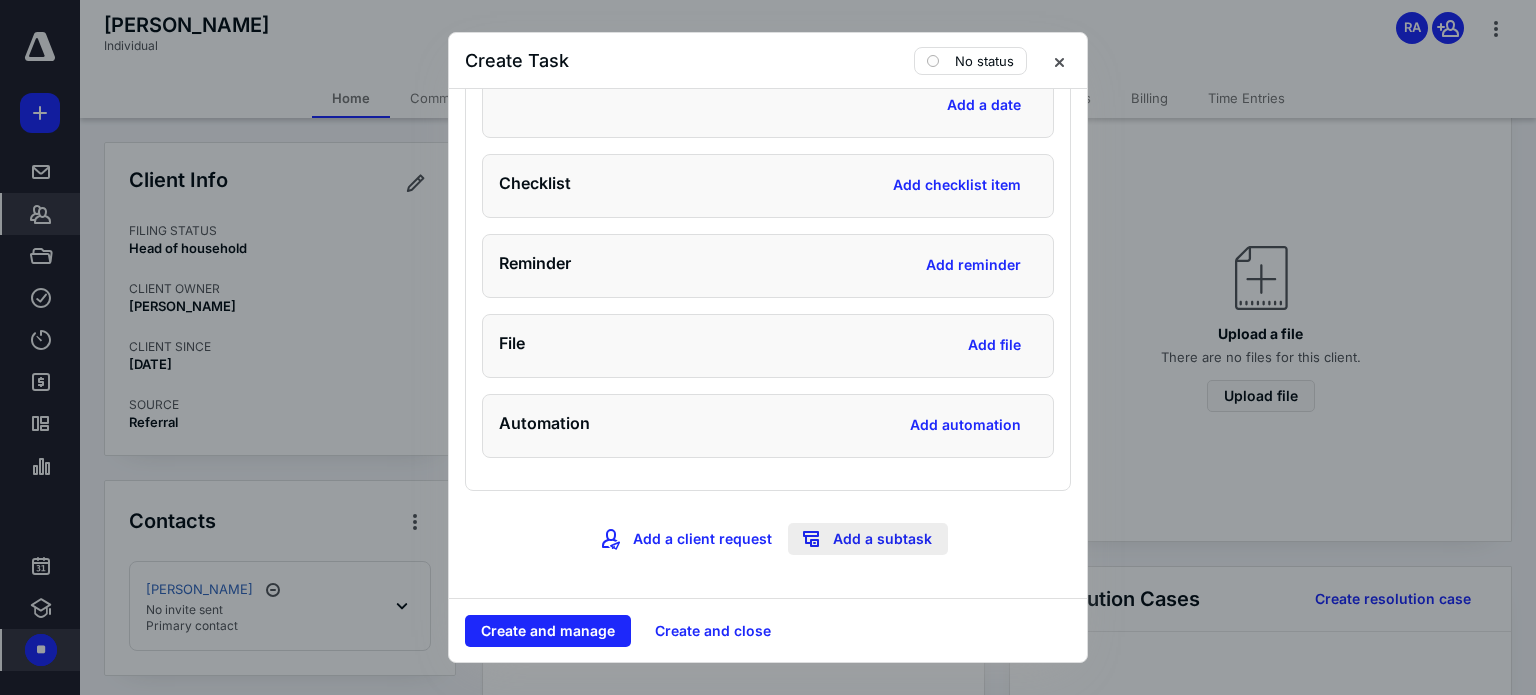 type on "**********" 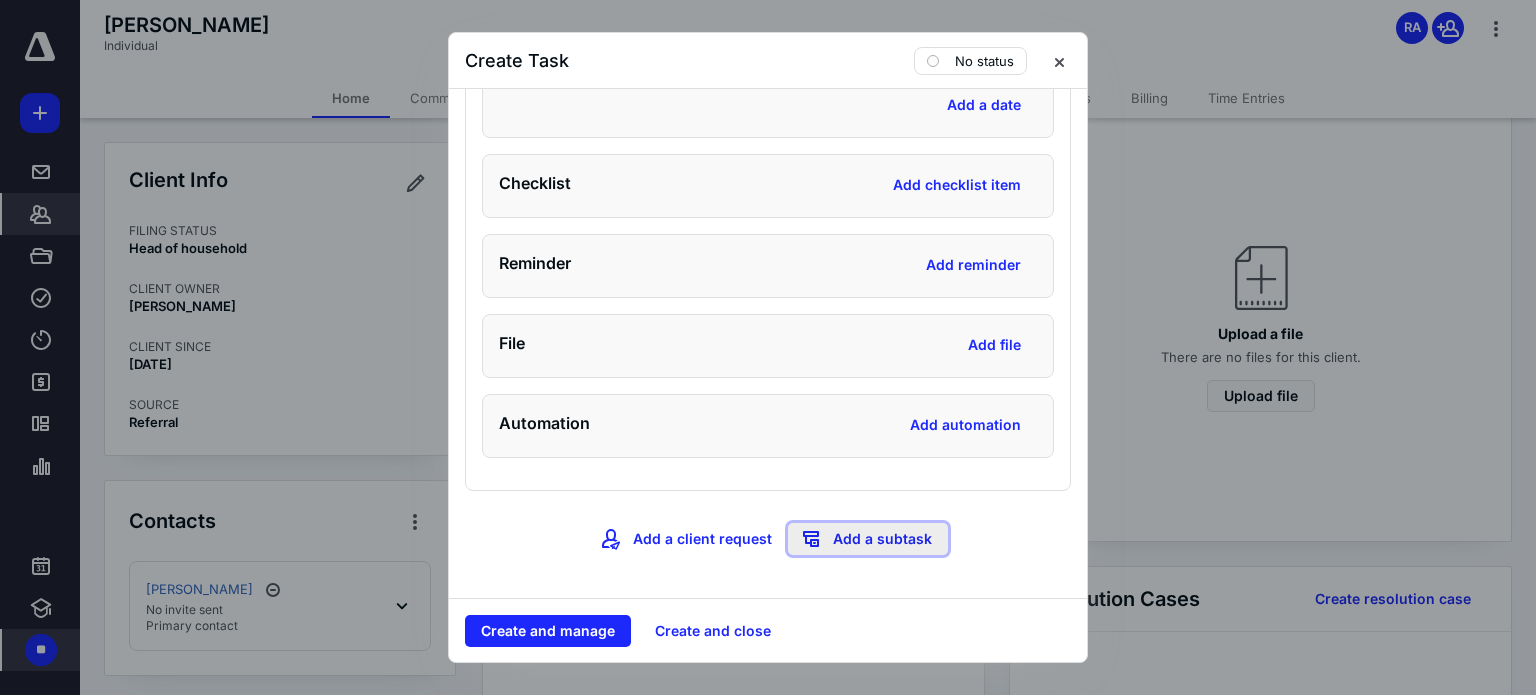 click on "Add a subtask" at bounding box center (868, 539) 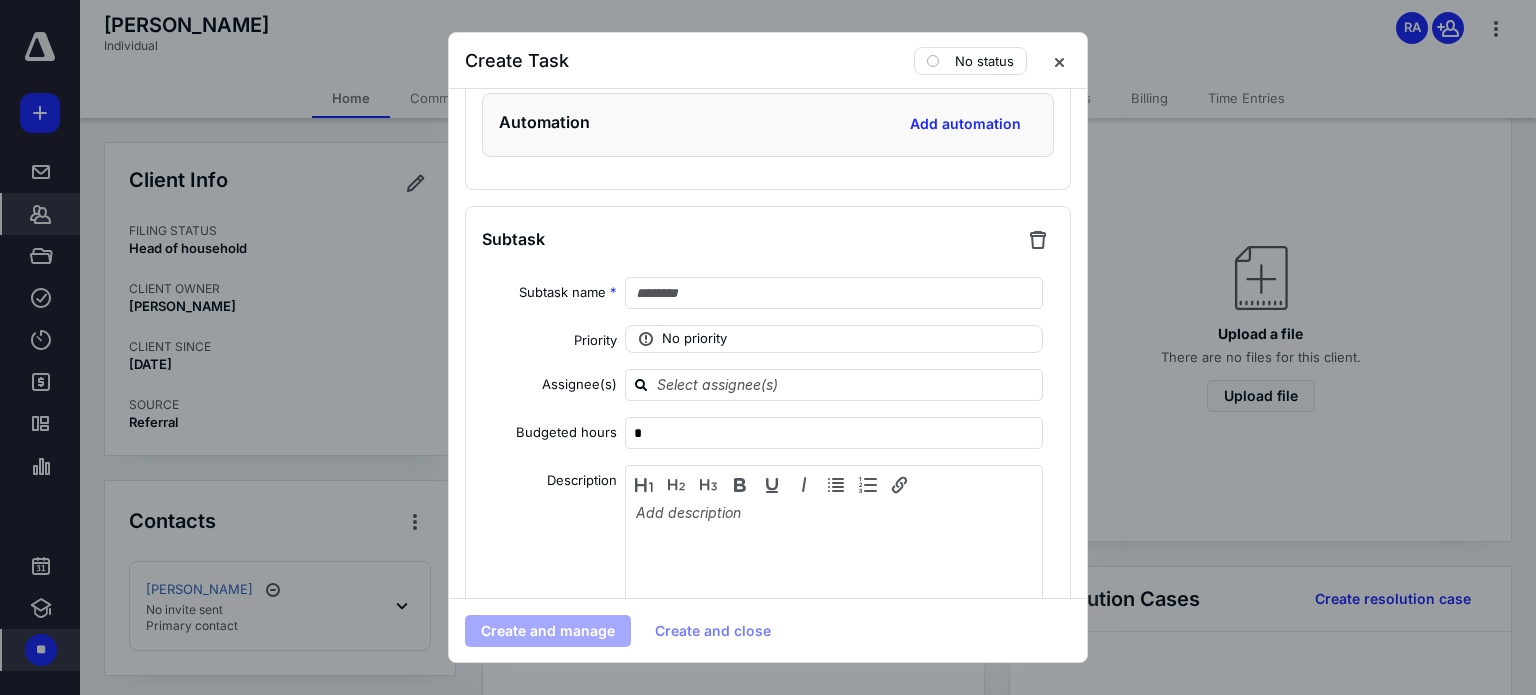 scroll, scrollTop: 6275, scrollLeft: 0, axis: vertical 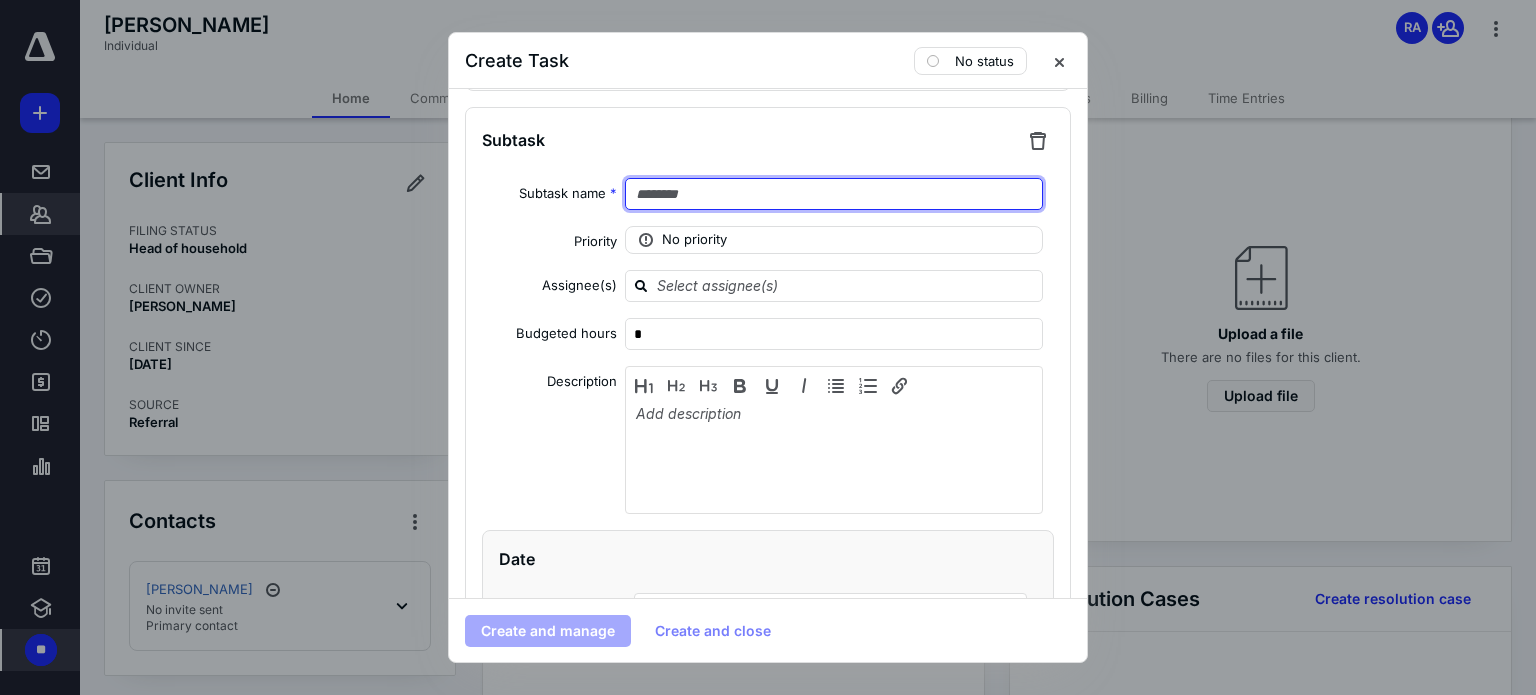 click at bounding box center [834, 194] 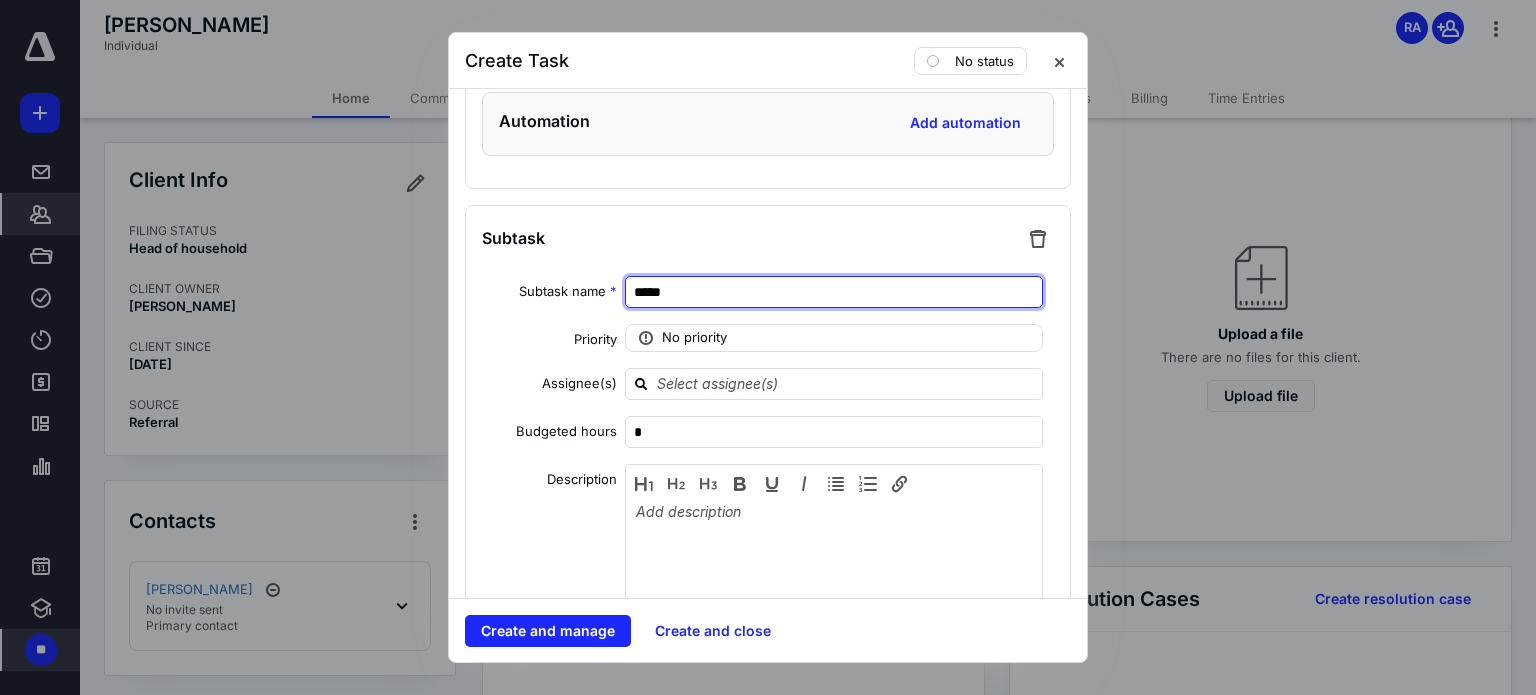scroll, scrollTop: 6175, scrollLeft: 0, axis: vertical 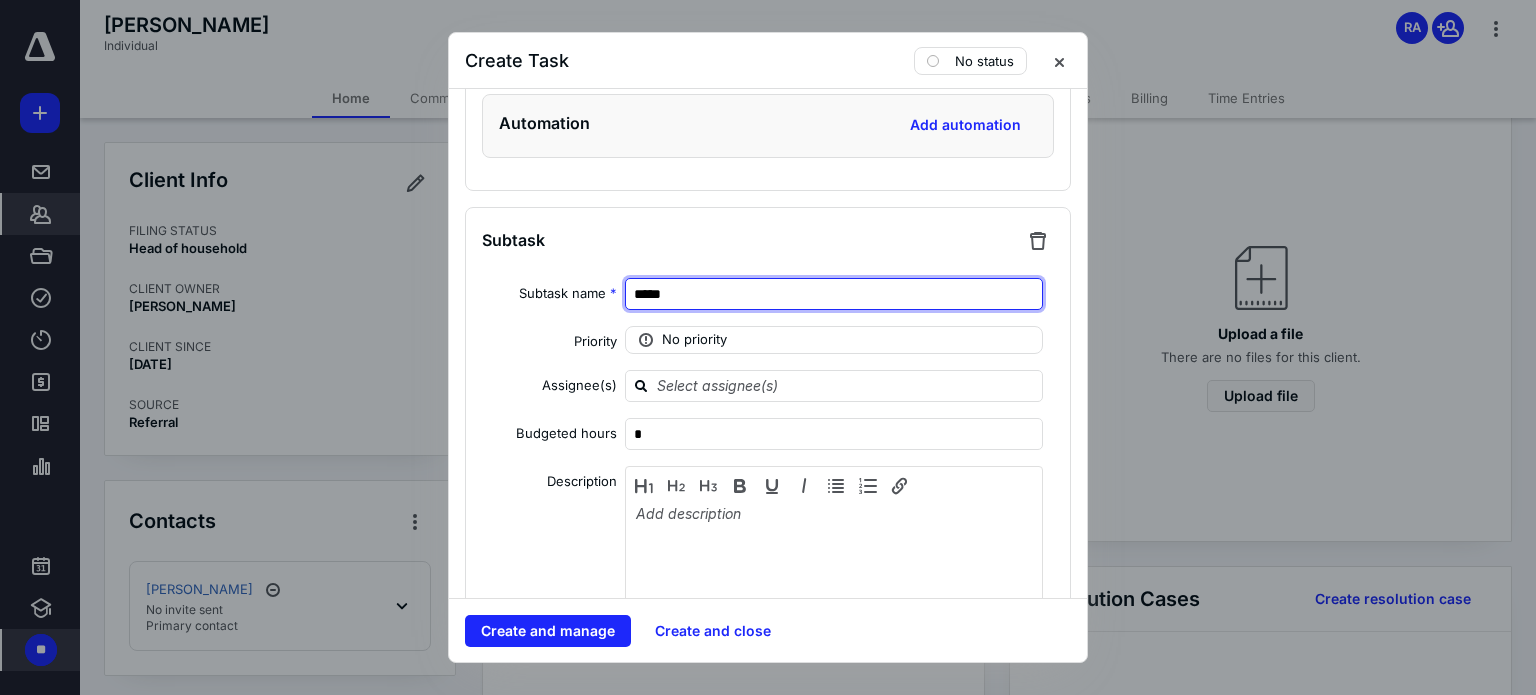 click on "*****" at bounding box center [834, 294] 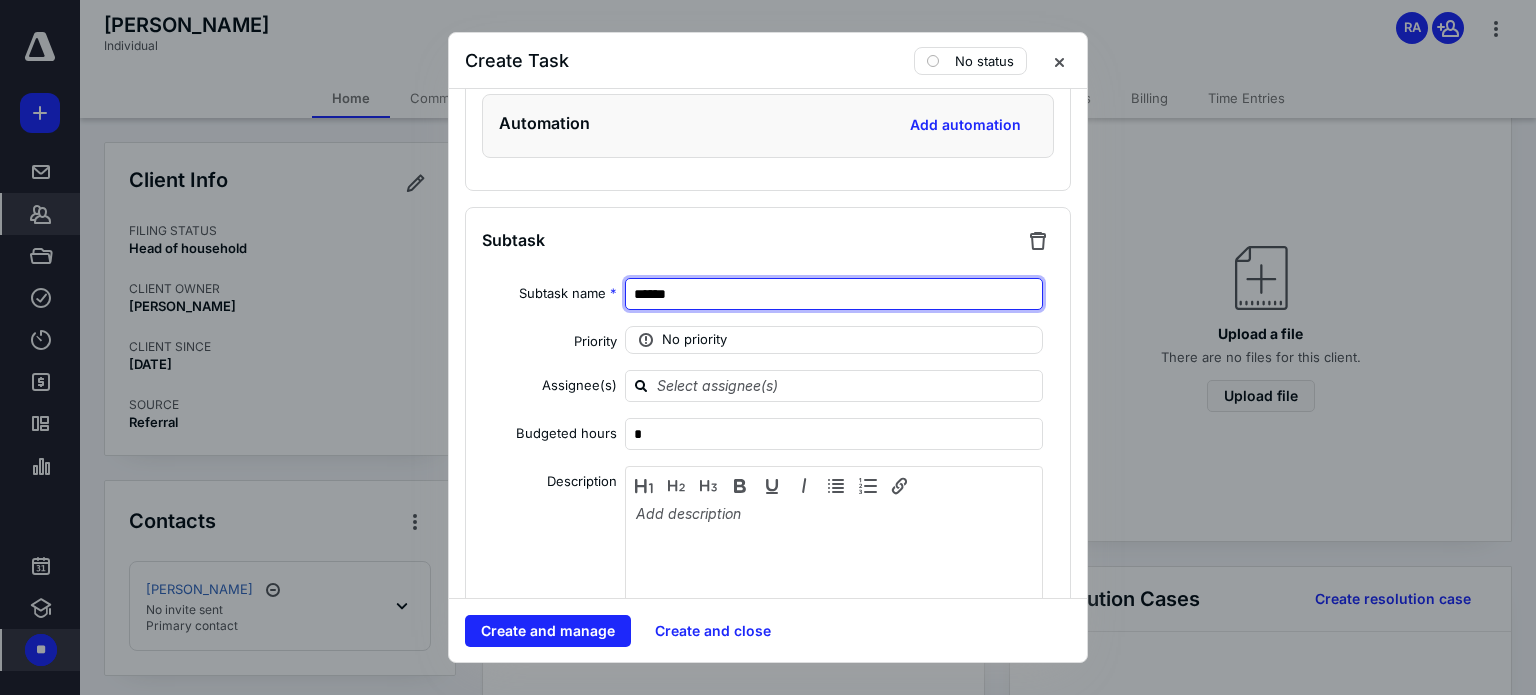 click on "******" at bounding box center (834, 294) 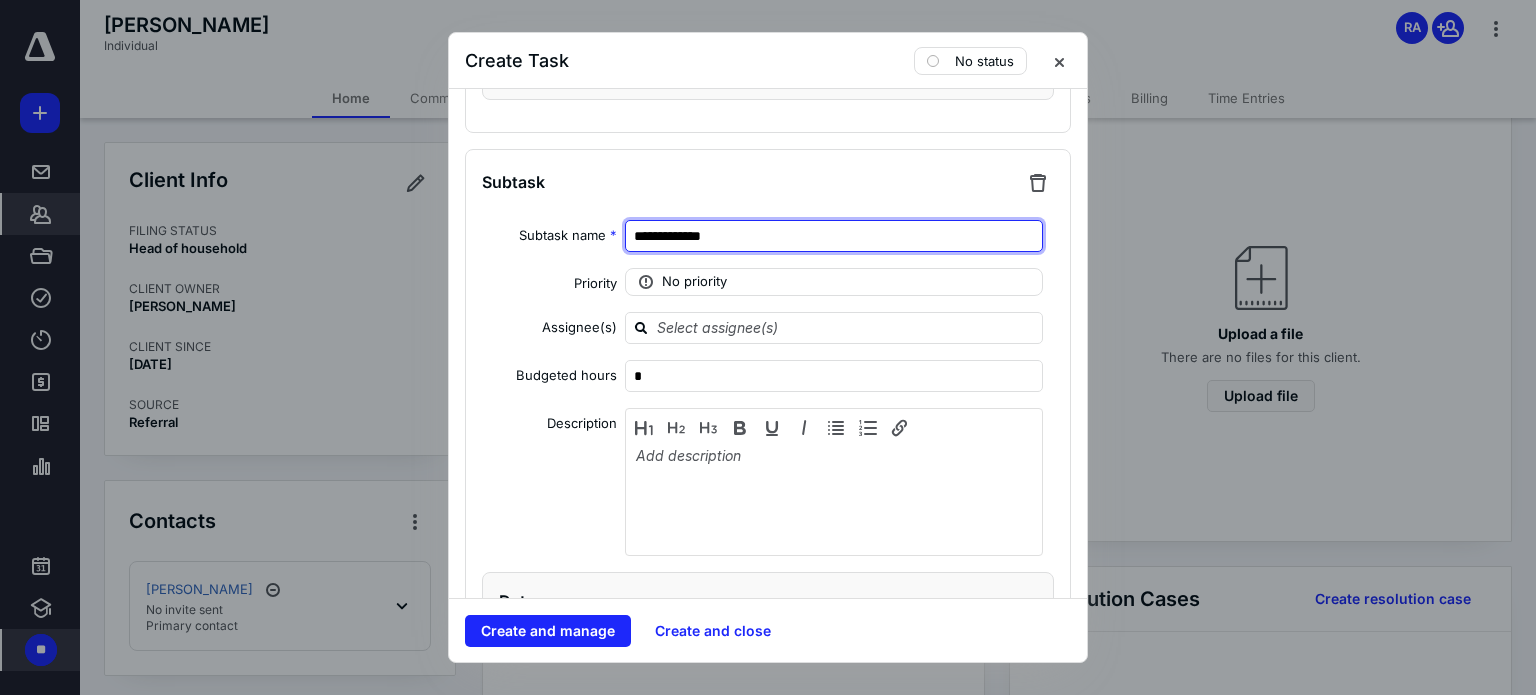 scroll, scrollTop: 6174, scrollLeft: 0, axis: vertical 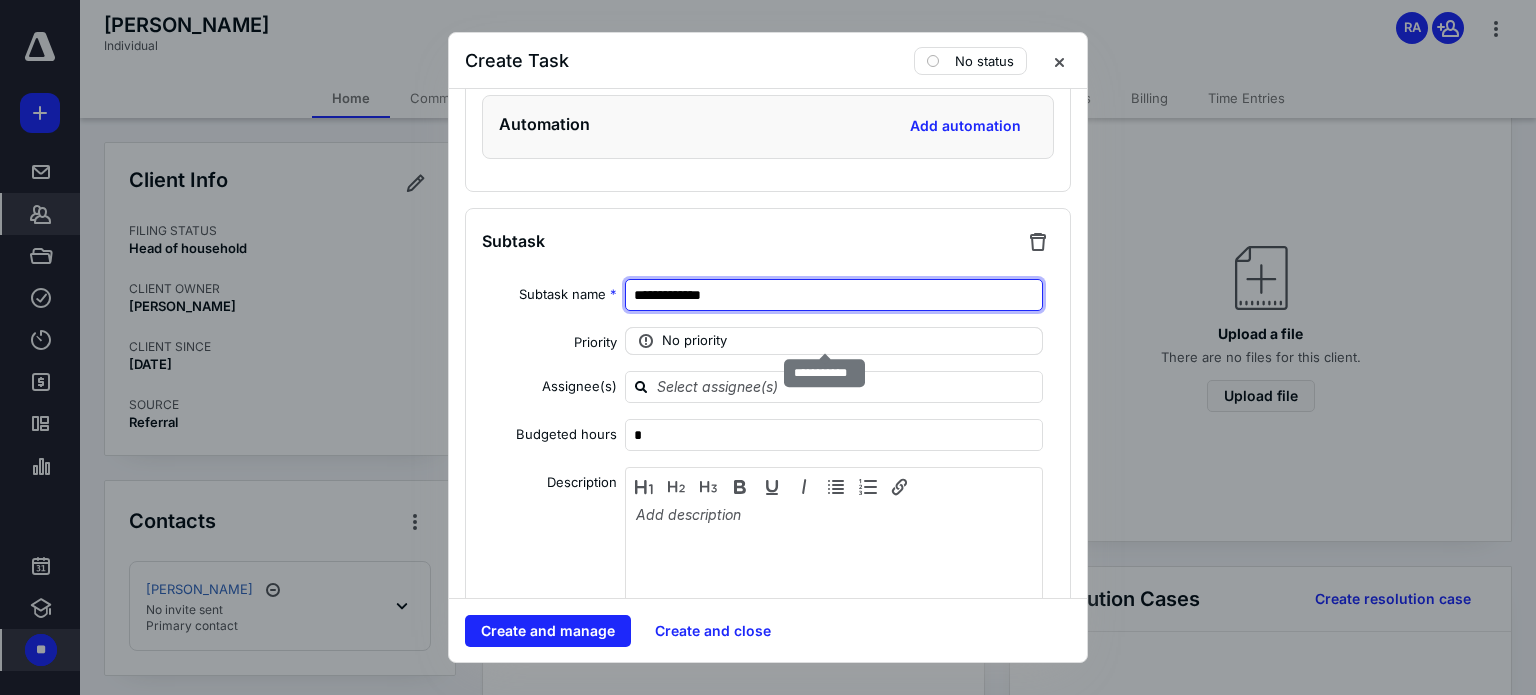 type on "**********" 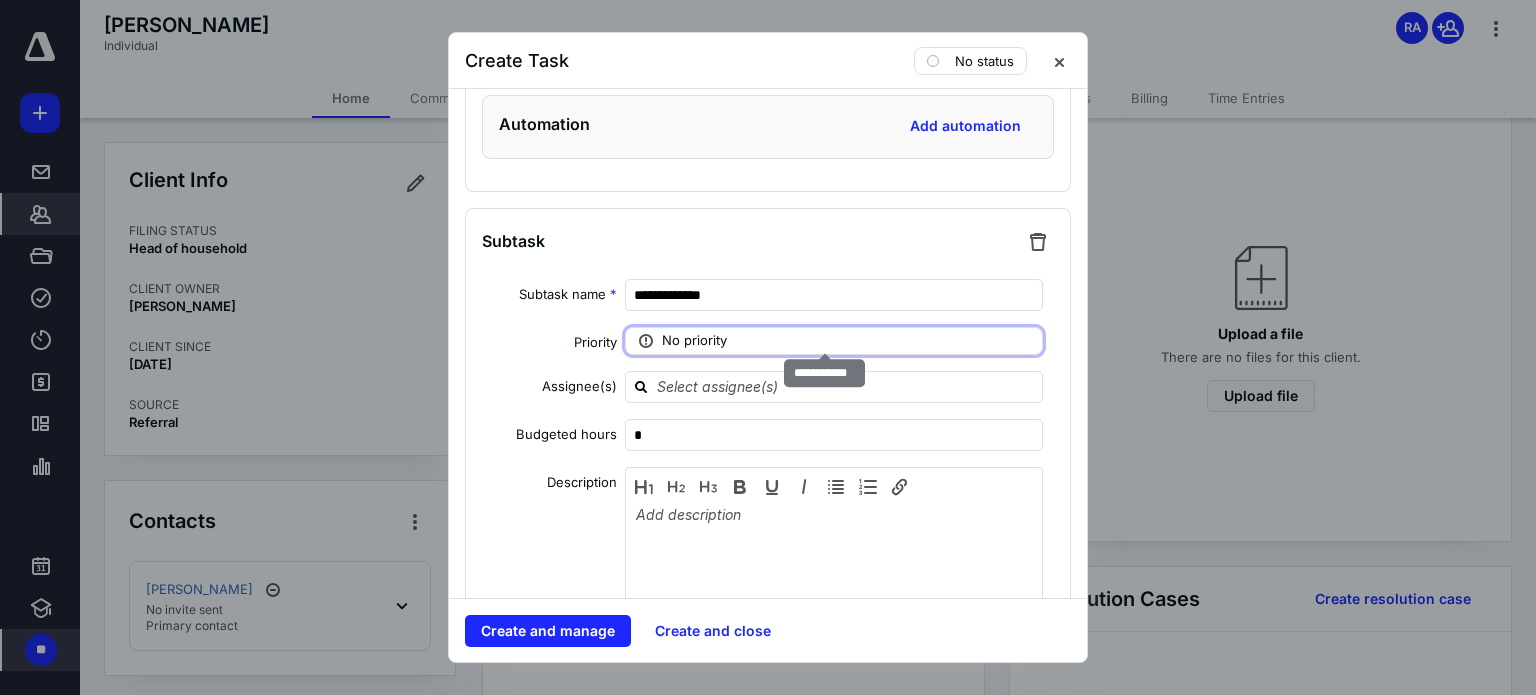 click on "No priority" at bounding box center (694, 341) 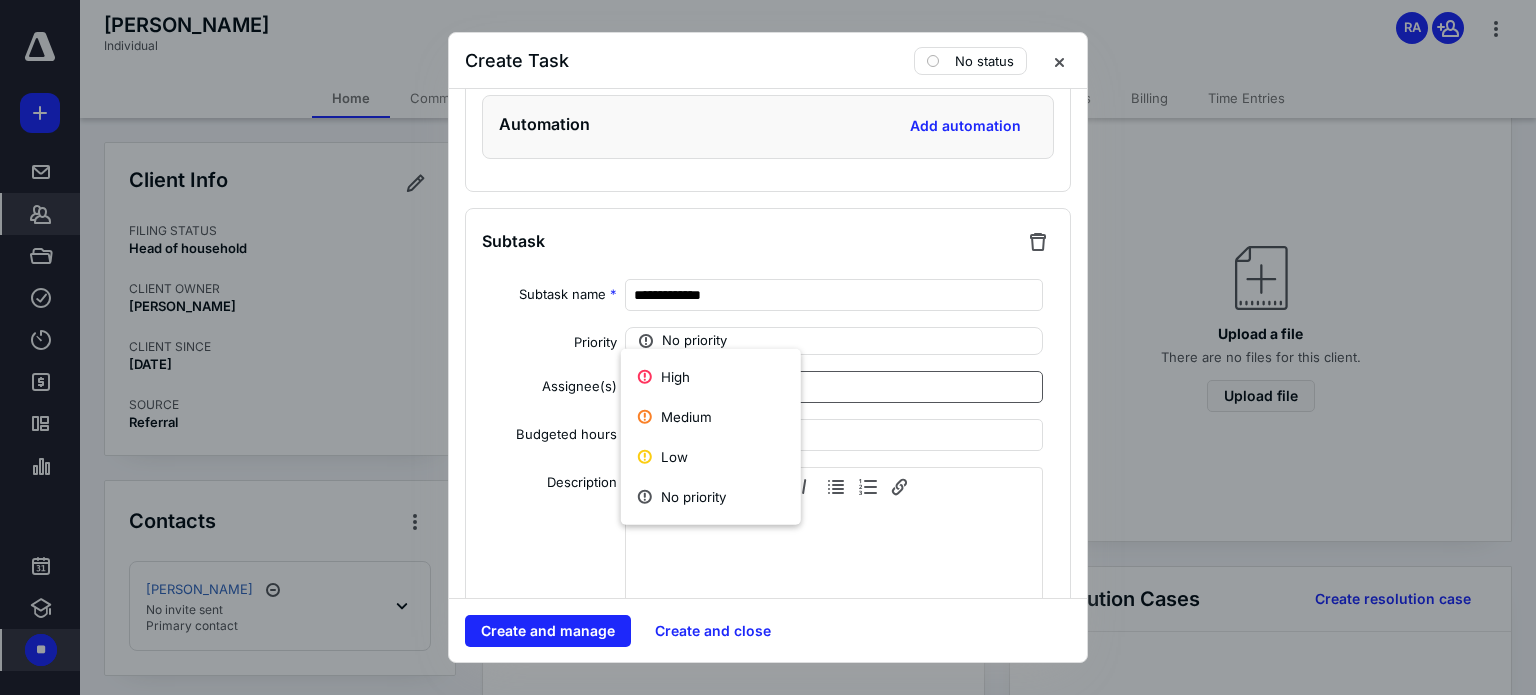 click at bounding box center [834, 387] 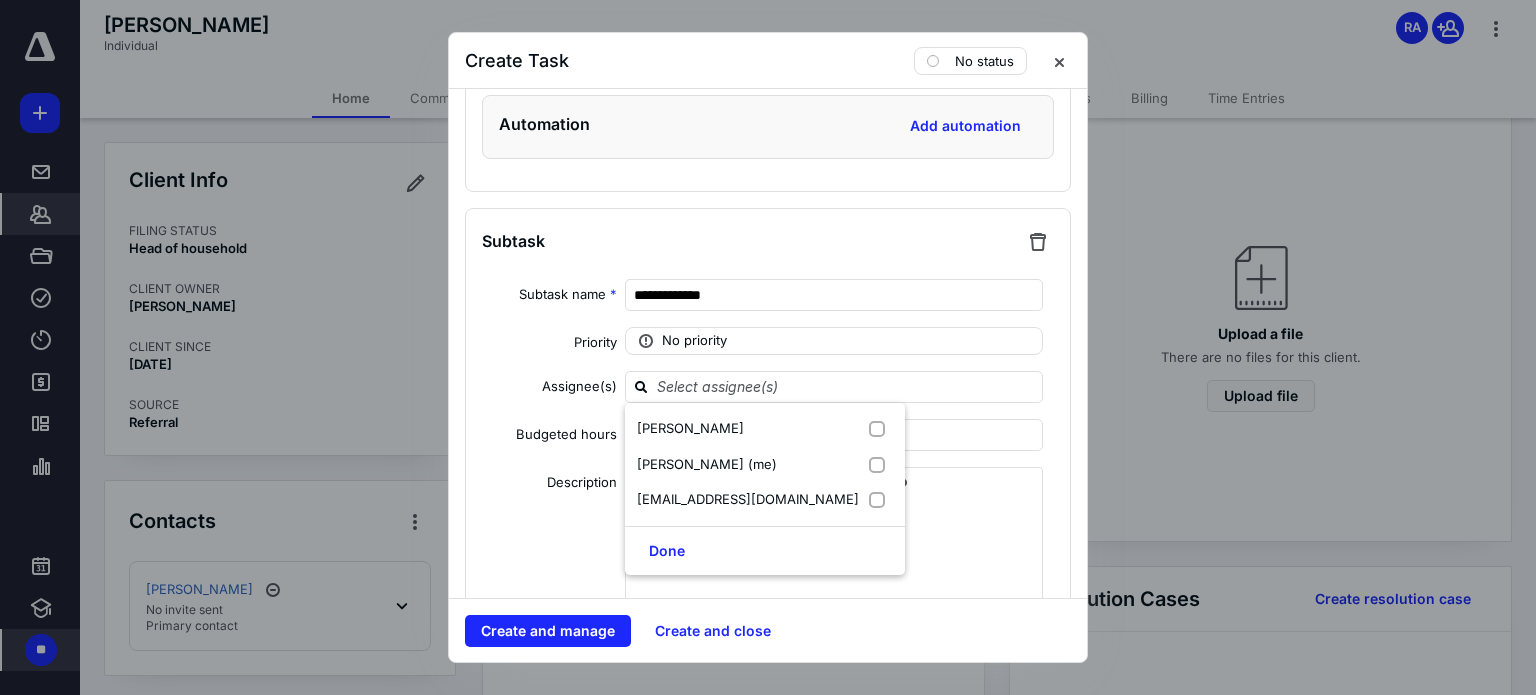 click on "Assignee(s) [PERSON_NAME] [PERSON_NAME] (me) [EMAIL_ADDRESS][DOMAIN_NAME] Done" at bounding box center [768, 387] 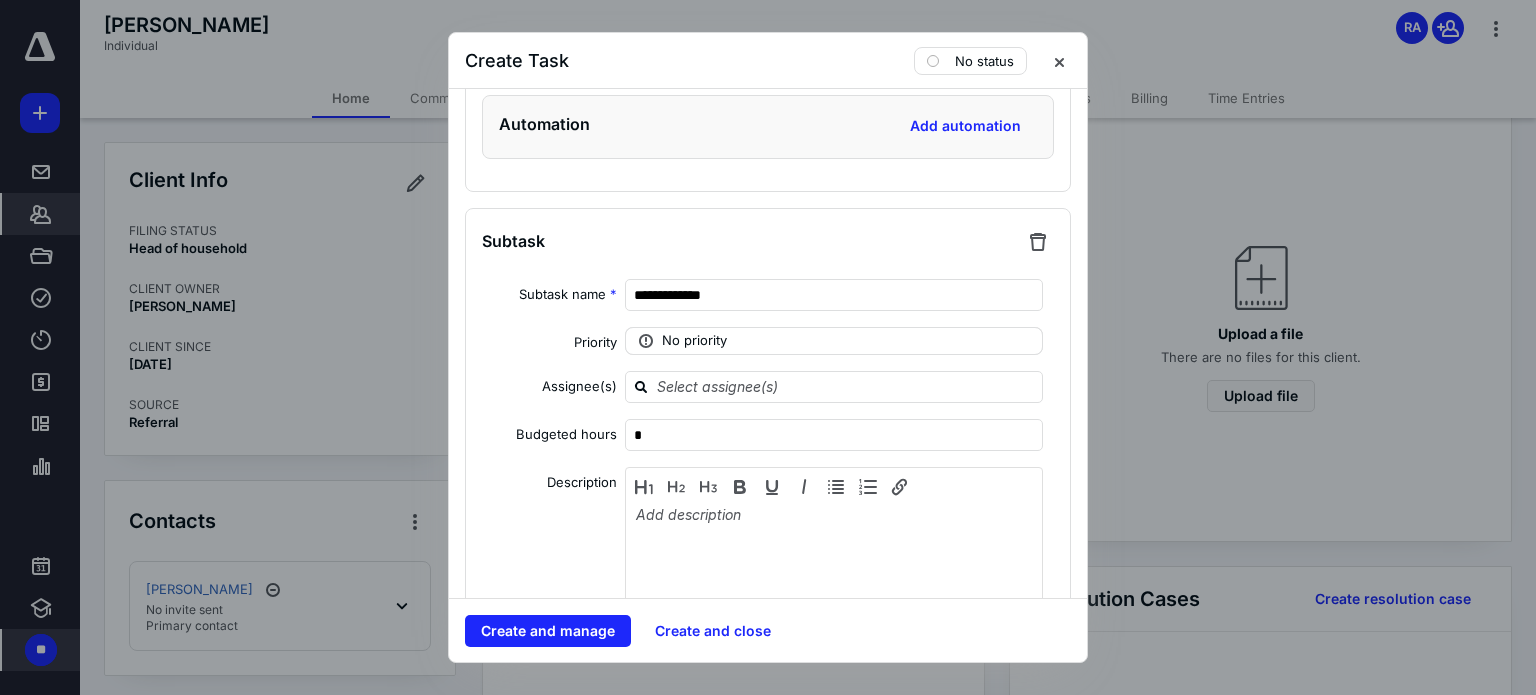 click on "No priority" at bounding box center (834, 341) 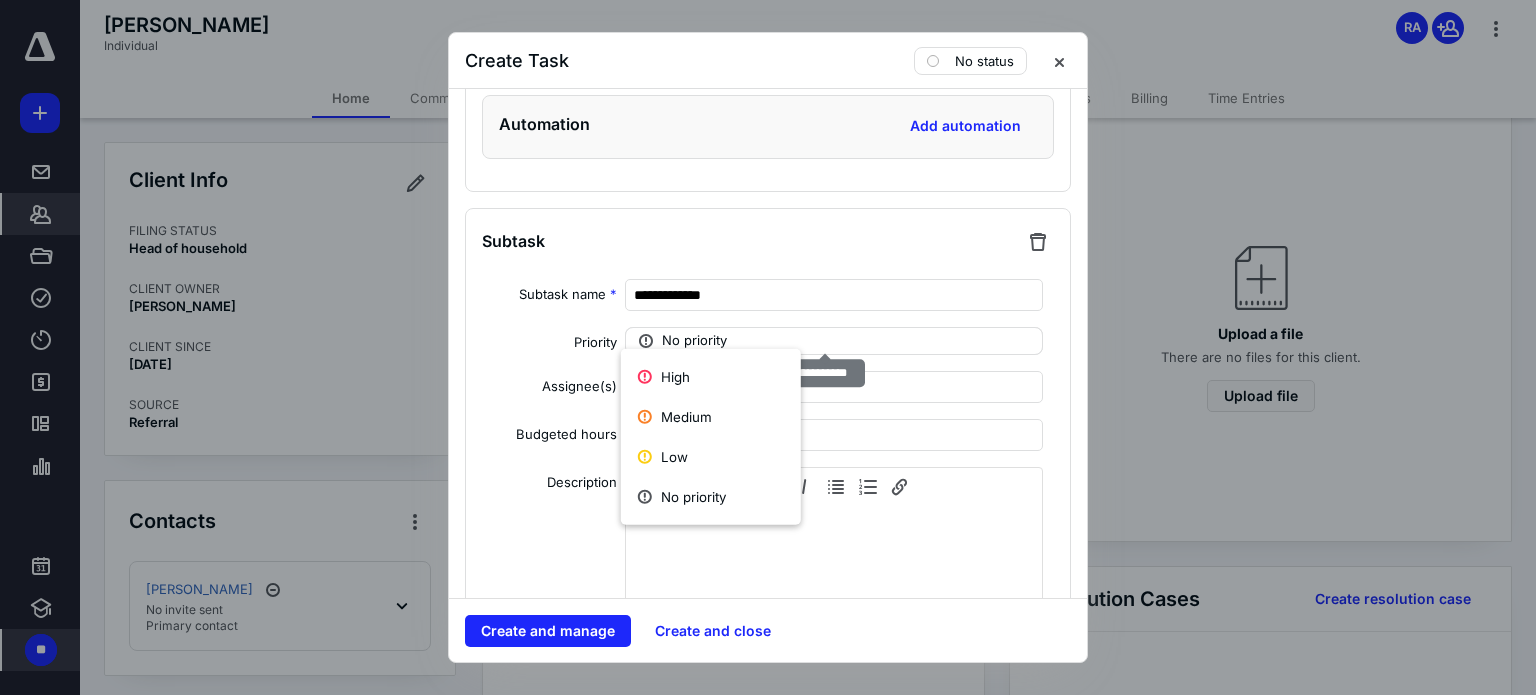 click on "No priority" at bounding box center [834, 341] 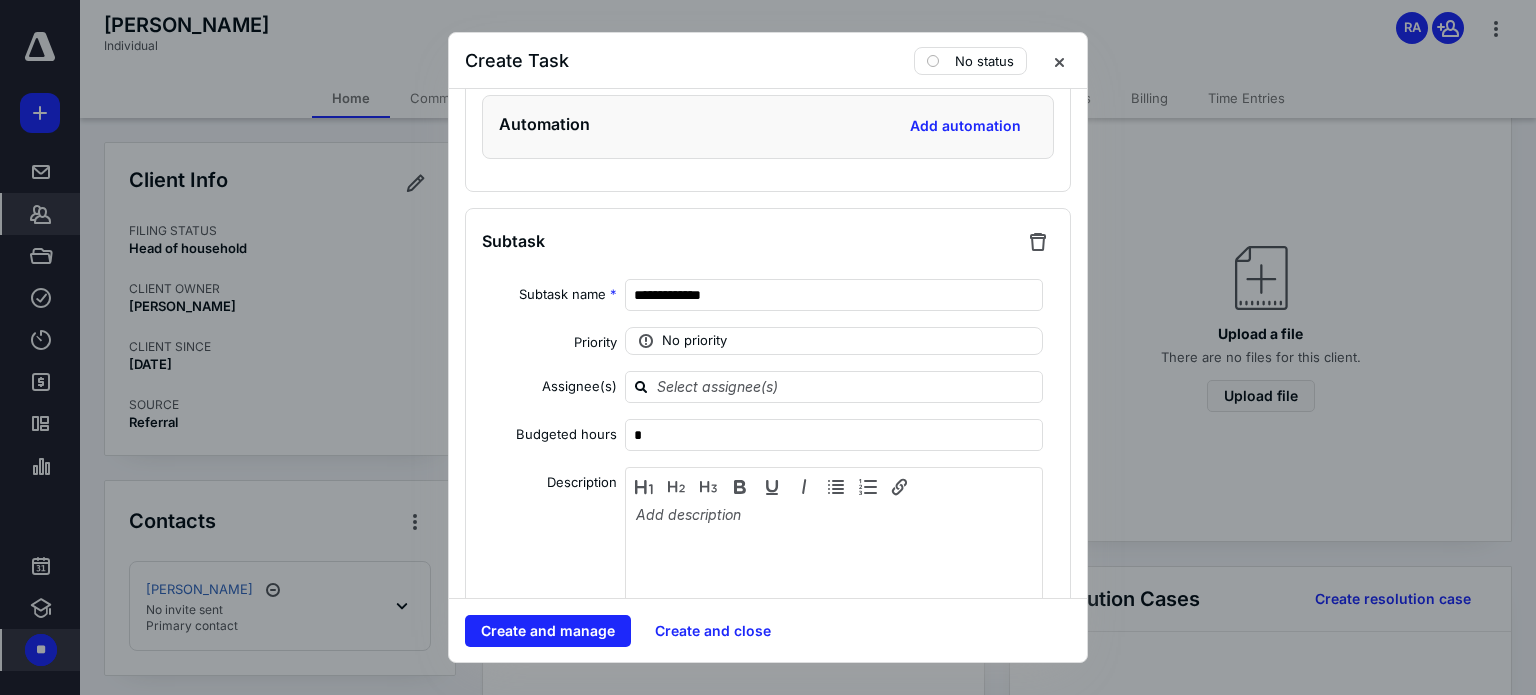 click on "Priority" at bounding box center (549, 344) 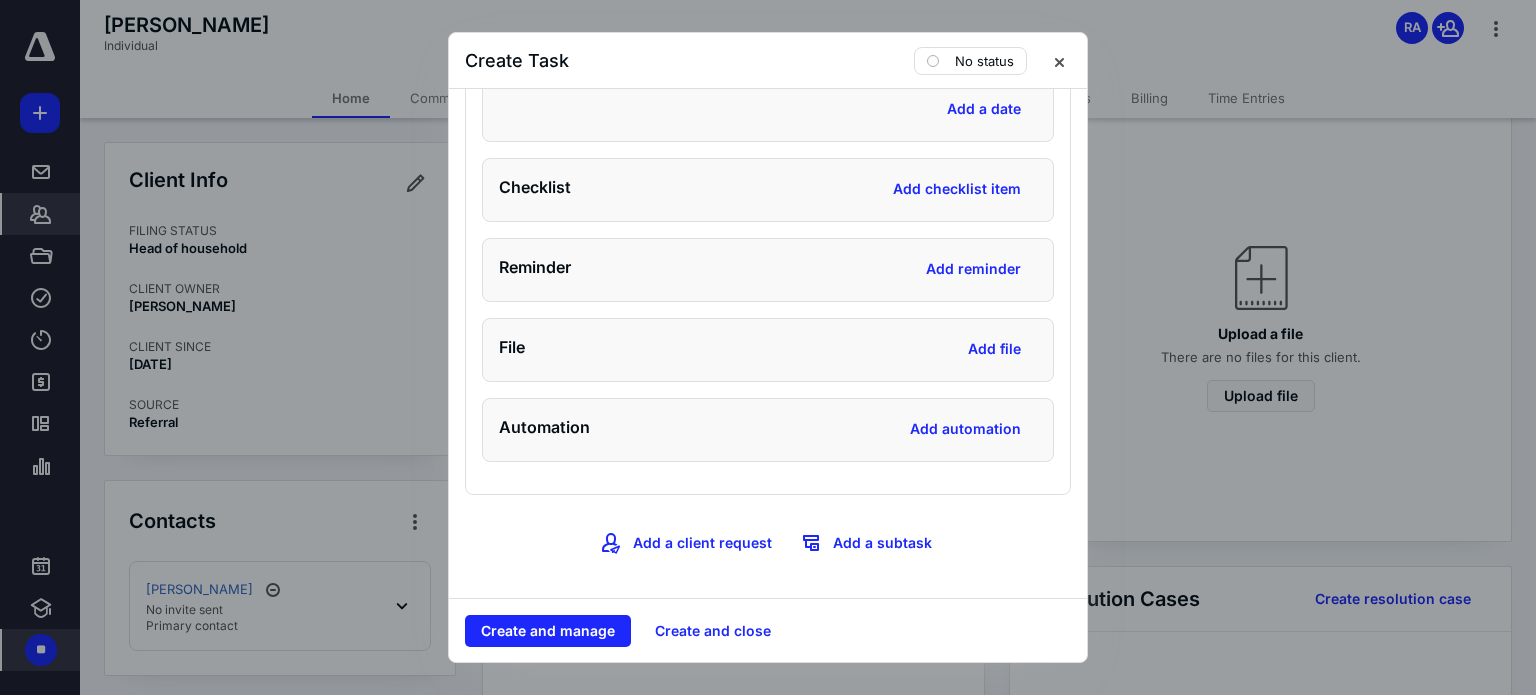 scroll, scrollTop: 6874, scrollLeft: 0, axis: vertical 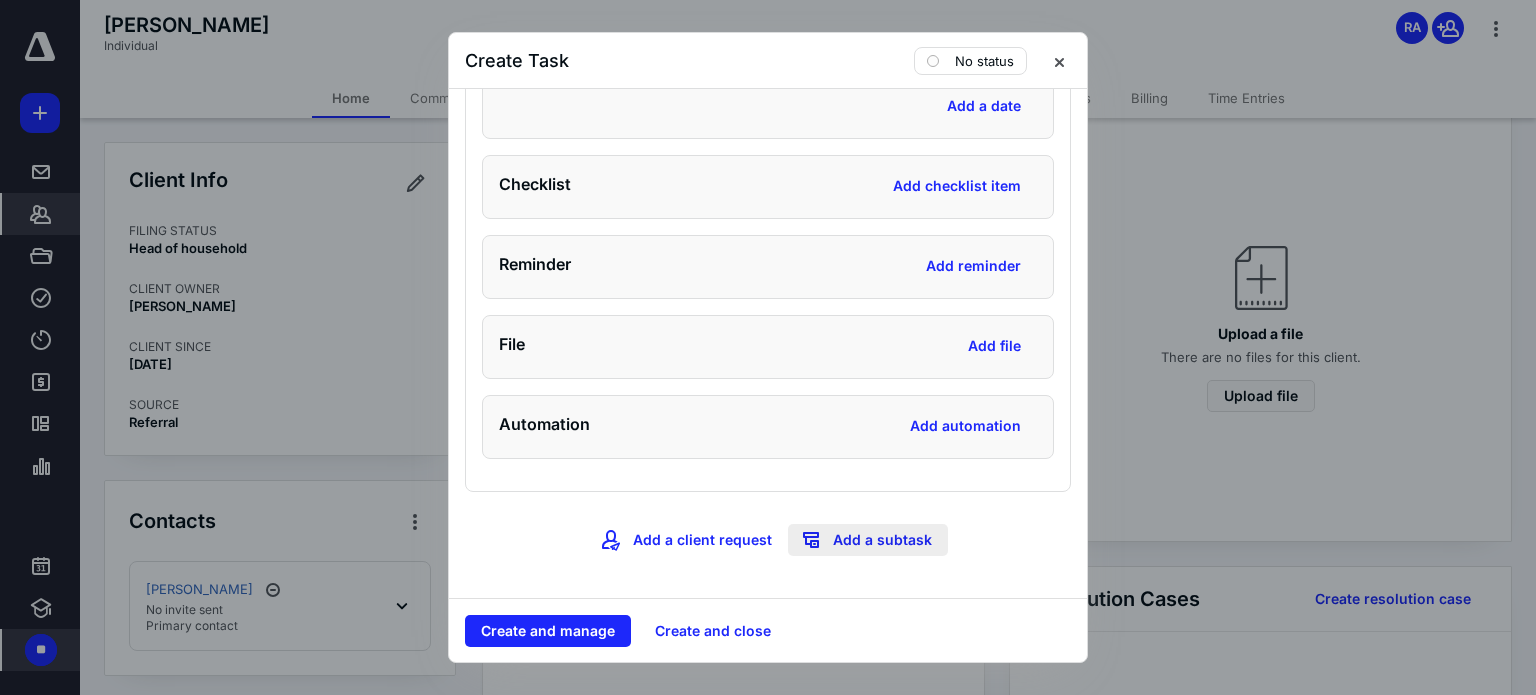 click on "Add a subtask" at bounding box center (868, 540) 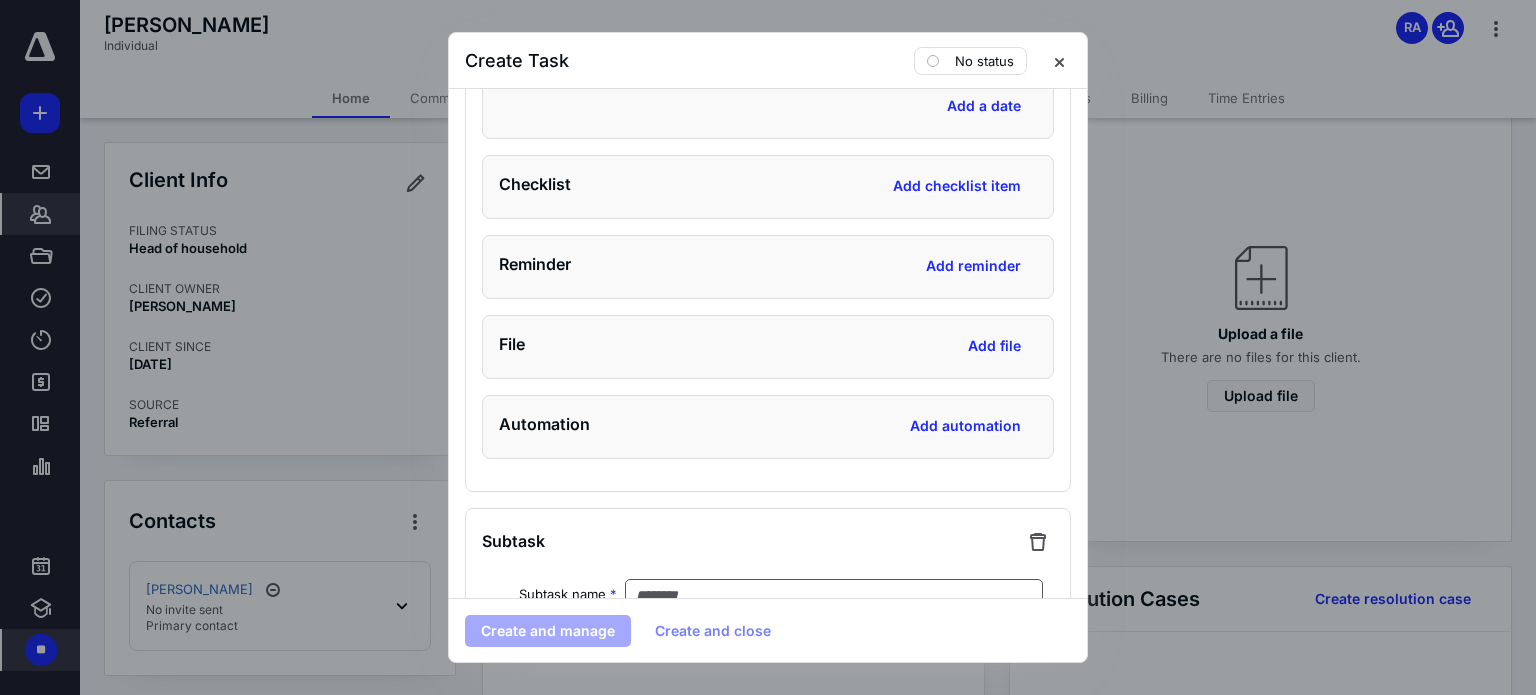 scroll, scrollTop: 7074, scrollLeft: 0, axis: vertical 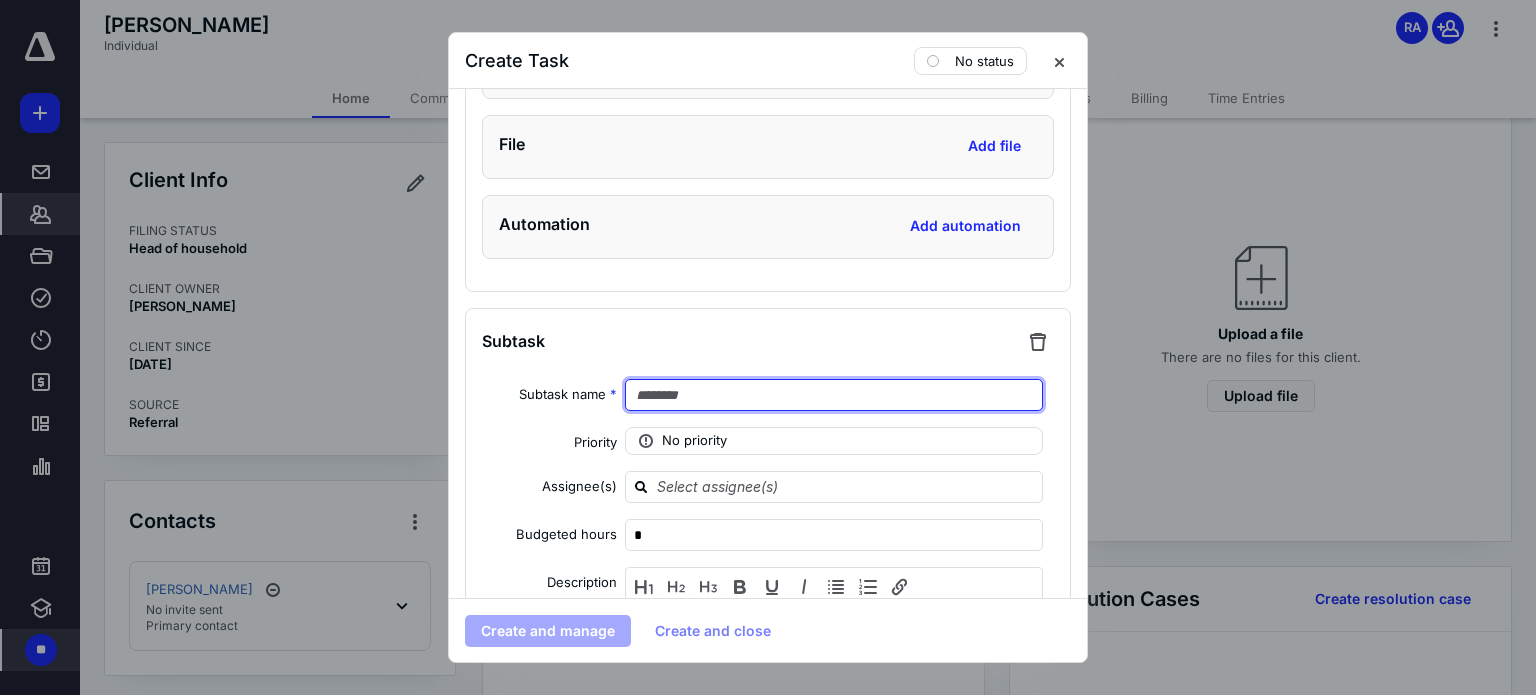 click at bounding box center (834, 395) 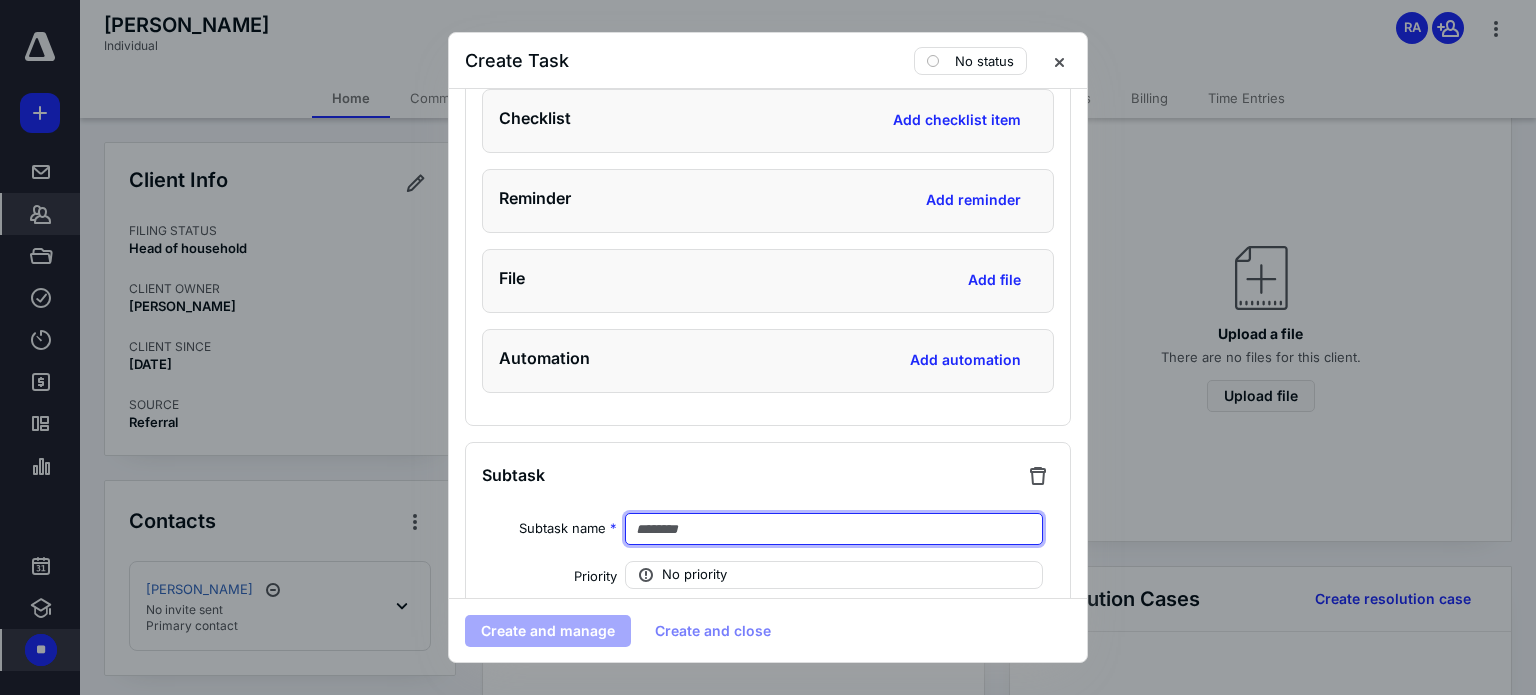 scroll, scrollTop: 6774, scrollLeft: 0, axis: vertical 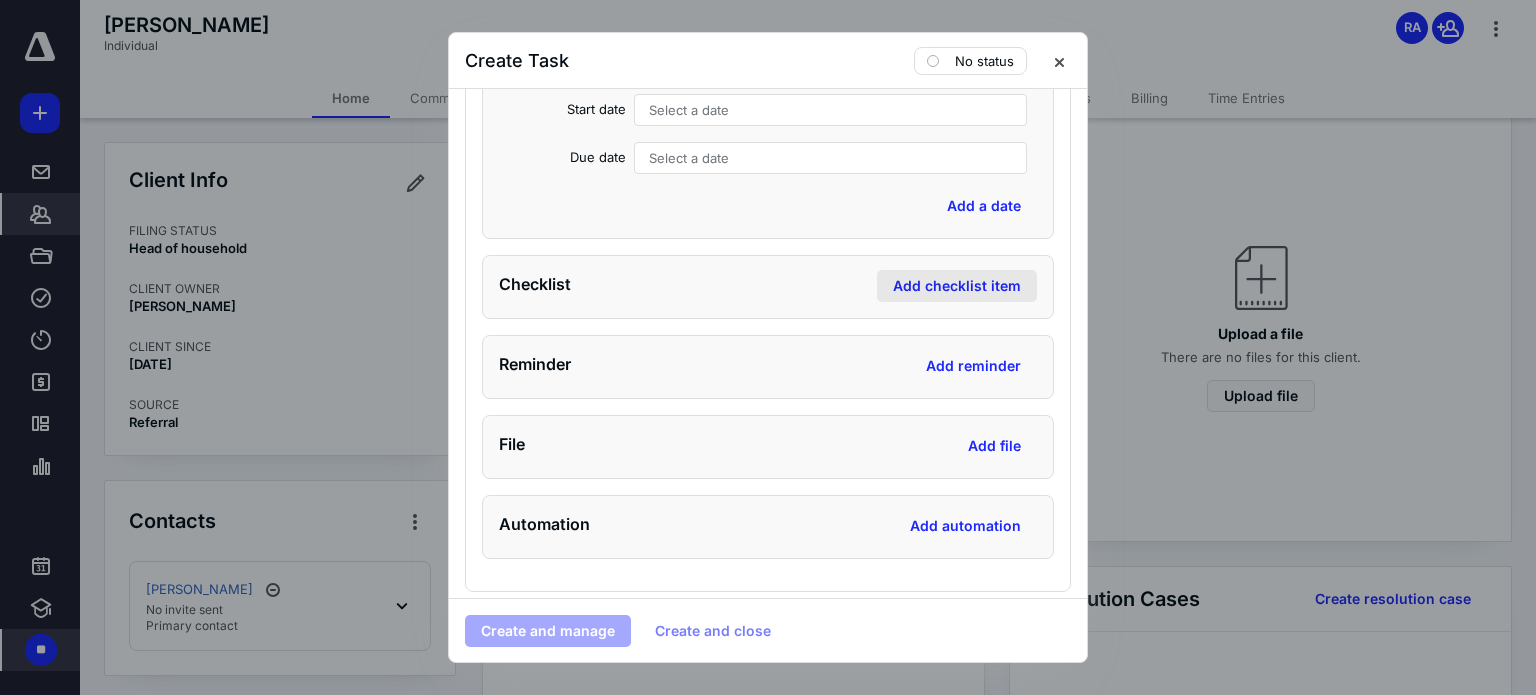 click on "Add checklist item" at bounding box center (957, 286) 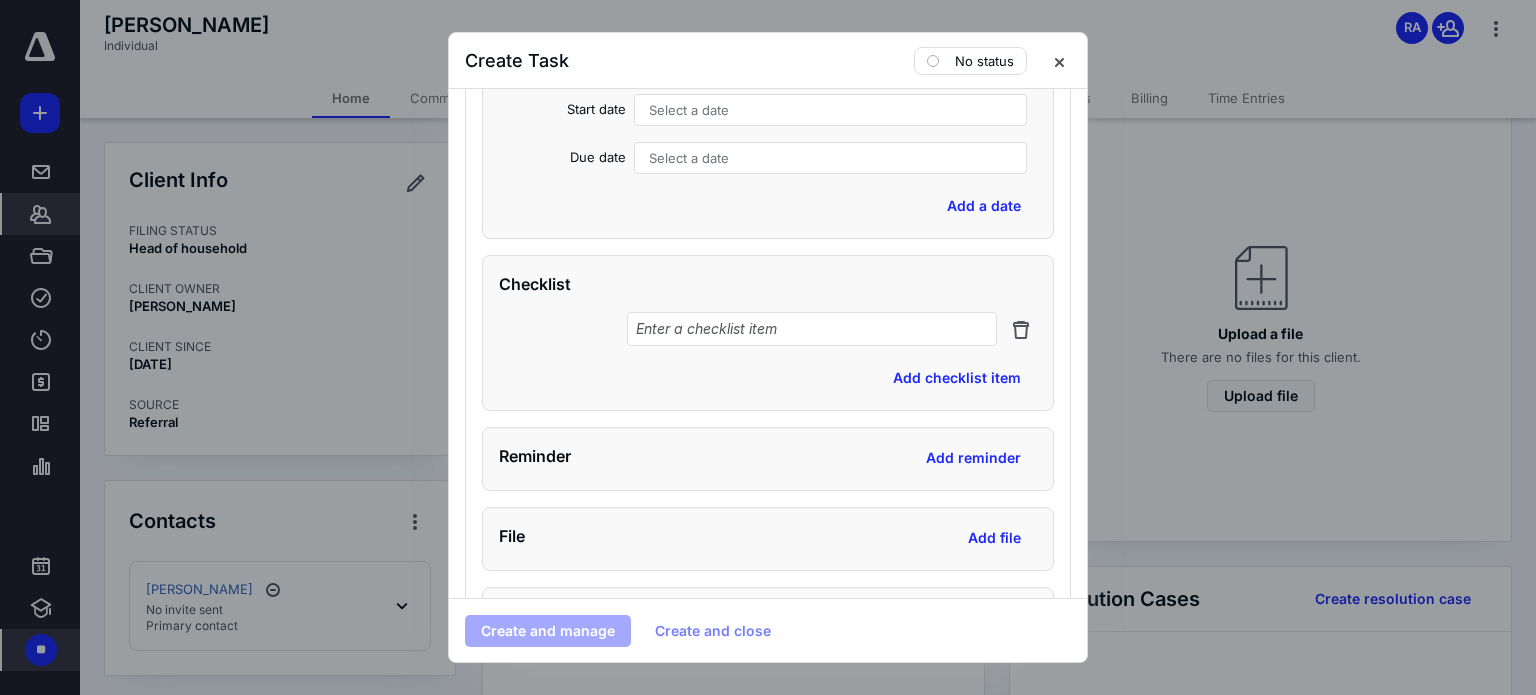 click at bounding box center [812, 329] 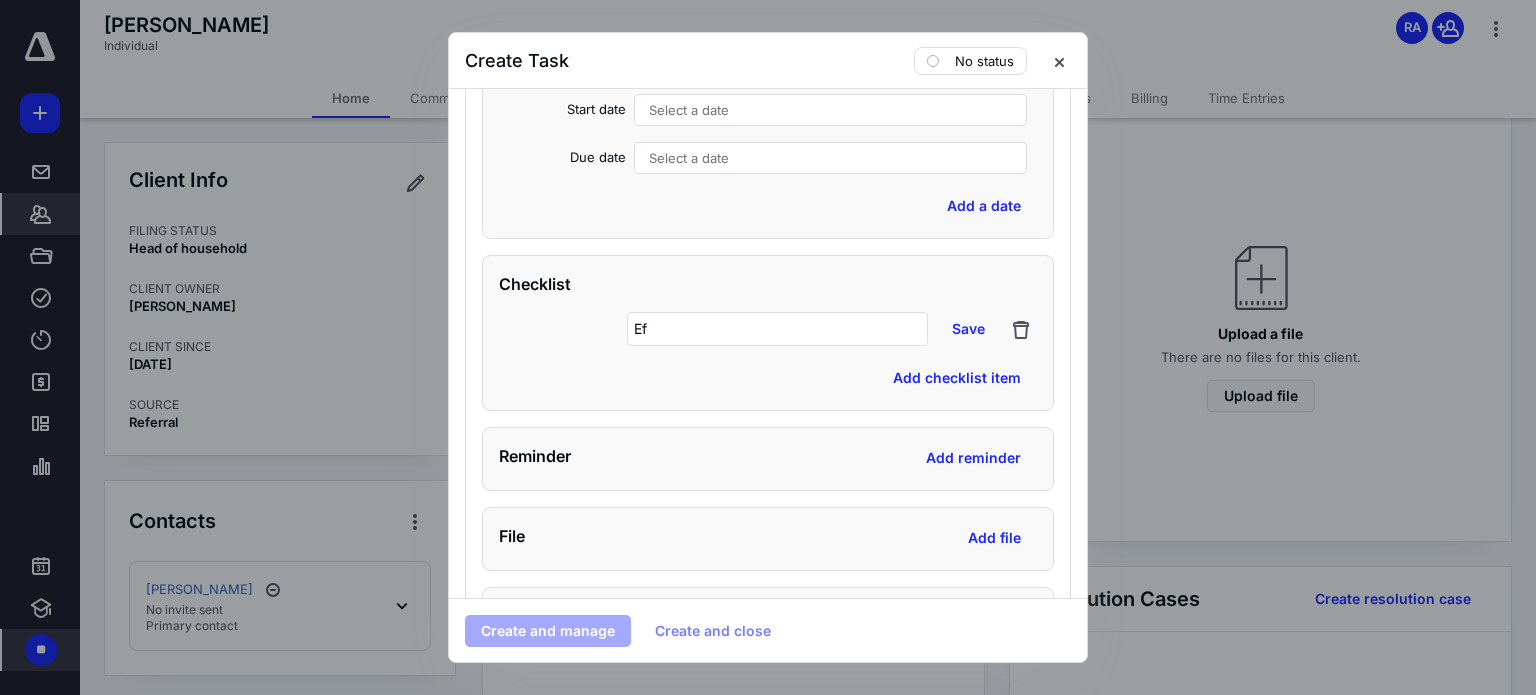 type on "E" 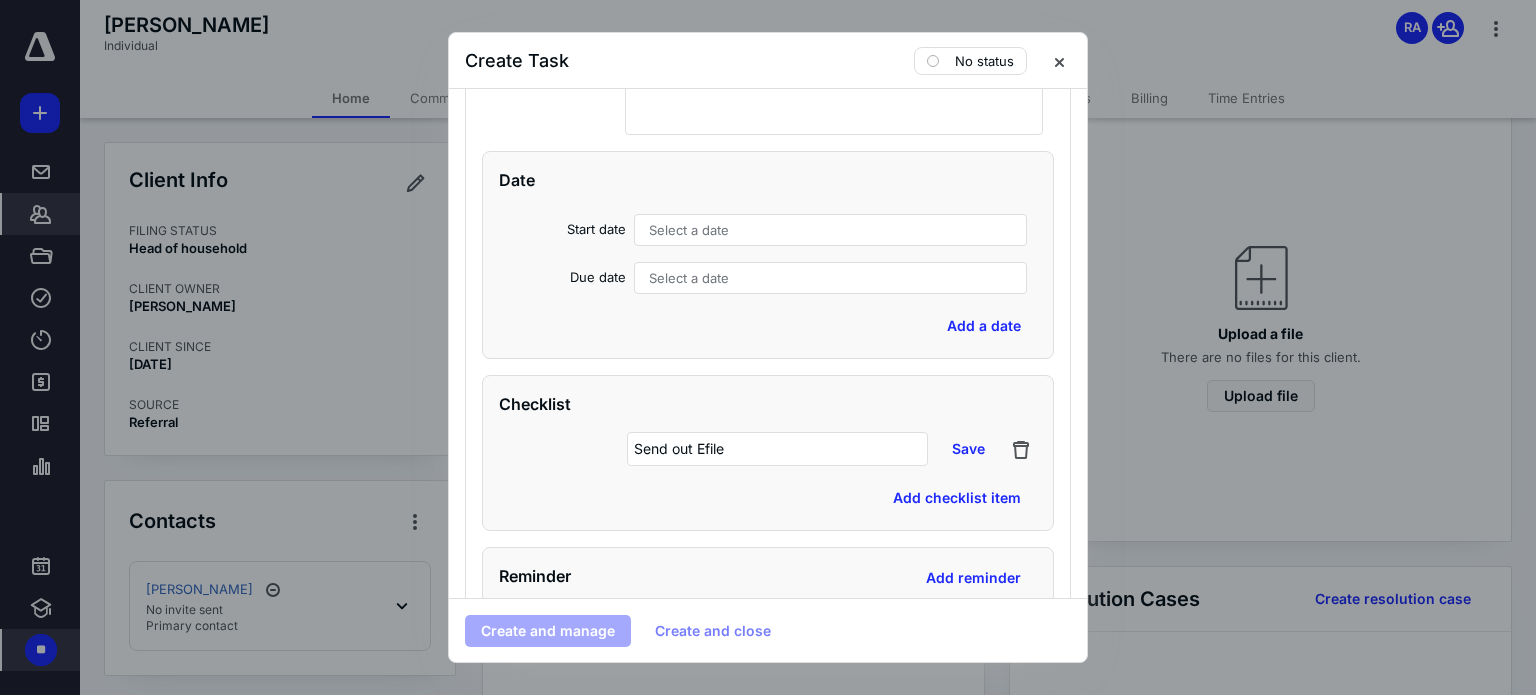 scroll, scrollTop: 6774, scrollLeft: 0, axis: vertical 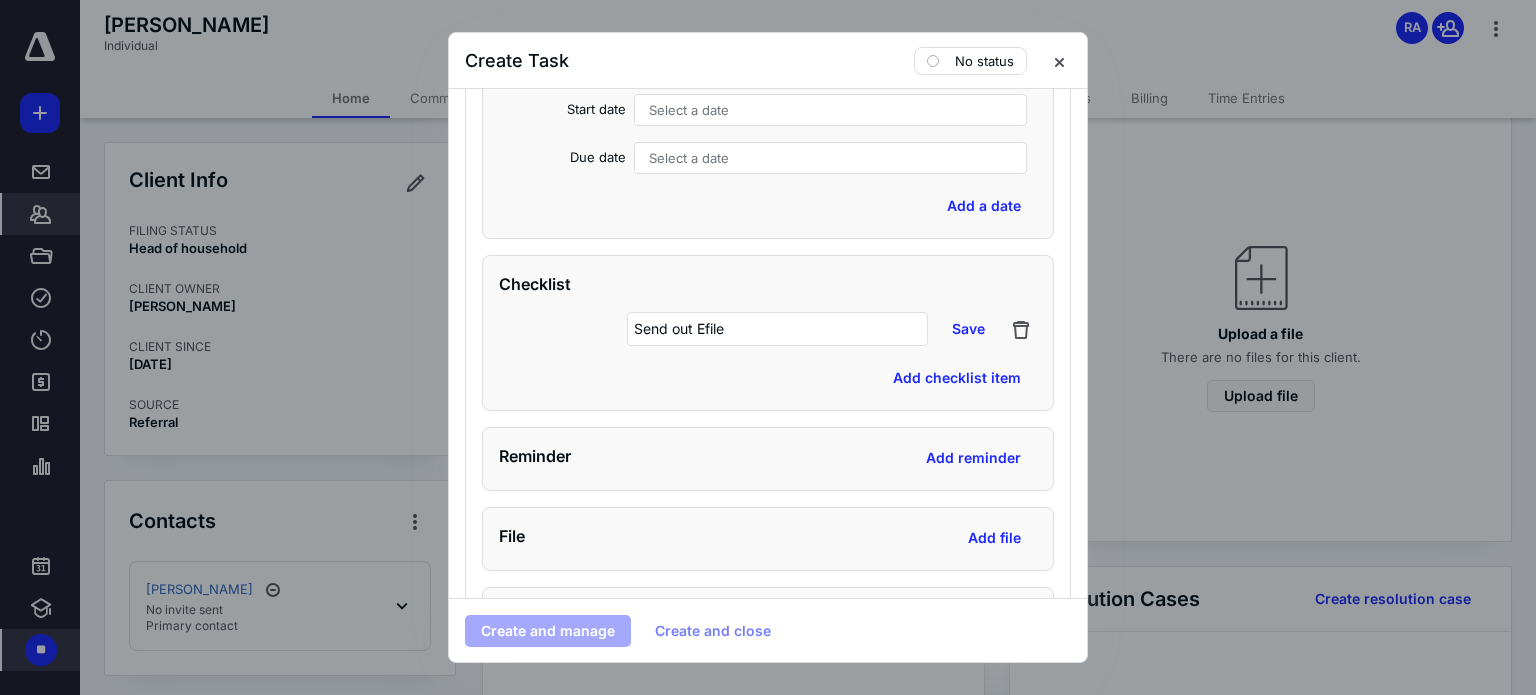 drag, startPoint x: 764, startPoint y: 325, endPoint x: 611, endPoint y: 319, distance: 153.1176 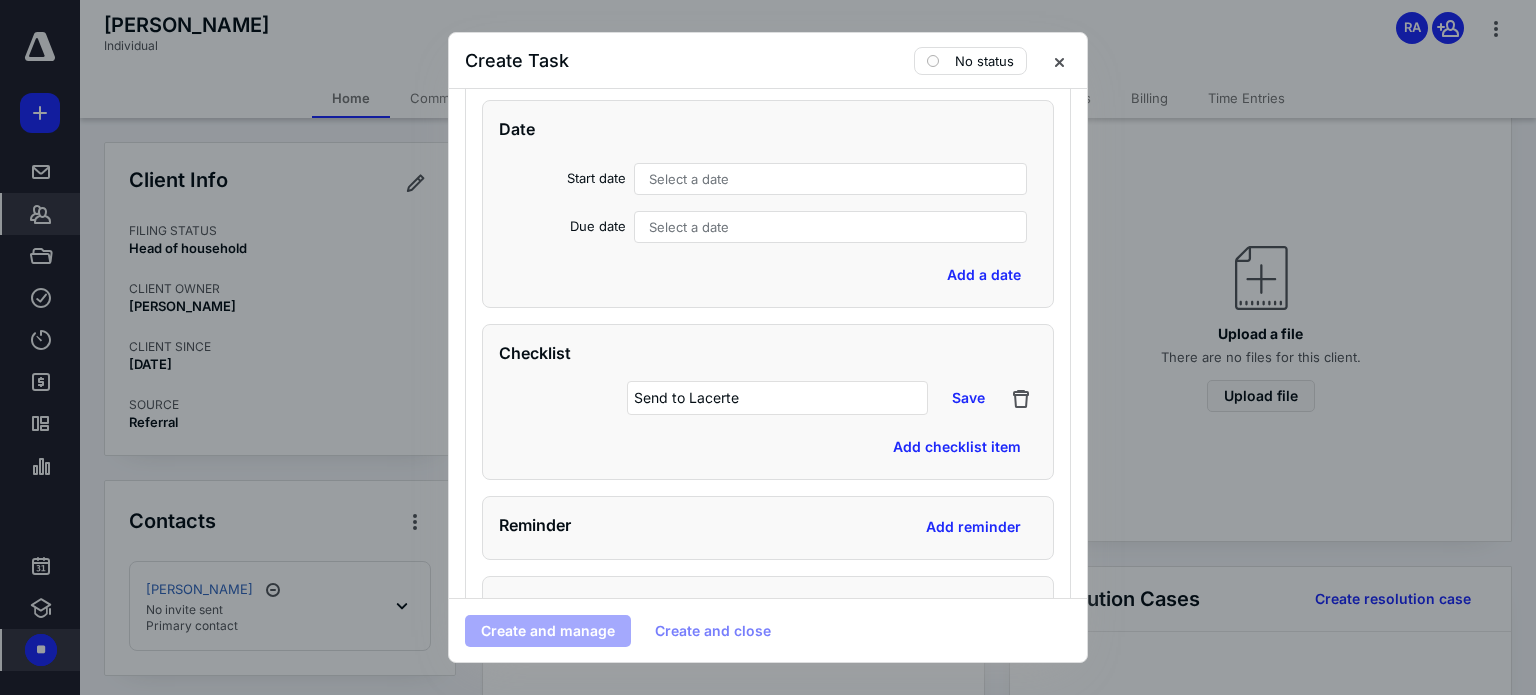 scroll, scrollTop: 6674, scrollLeft: 0, axis: vertical 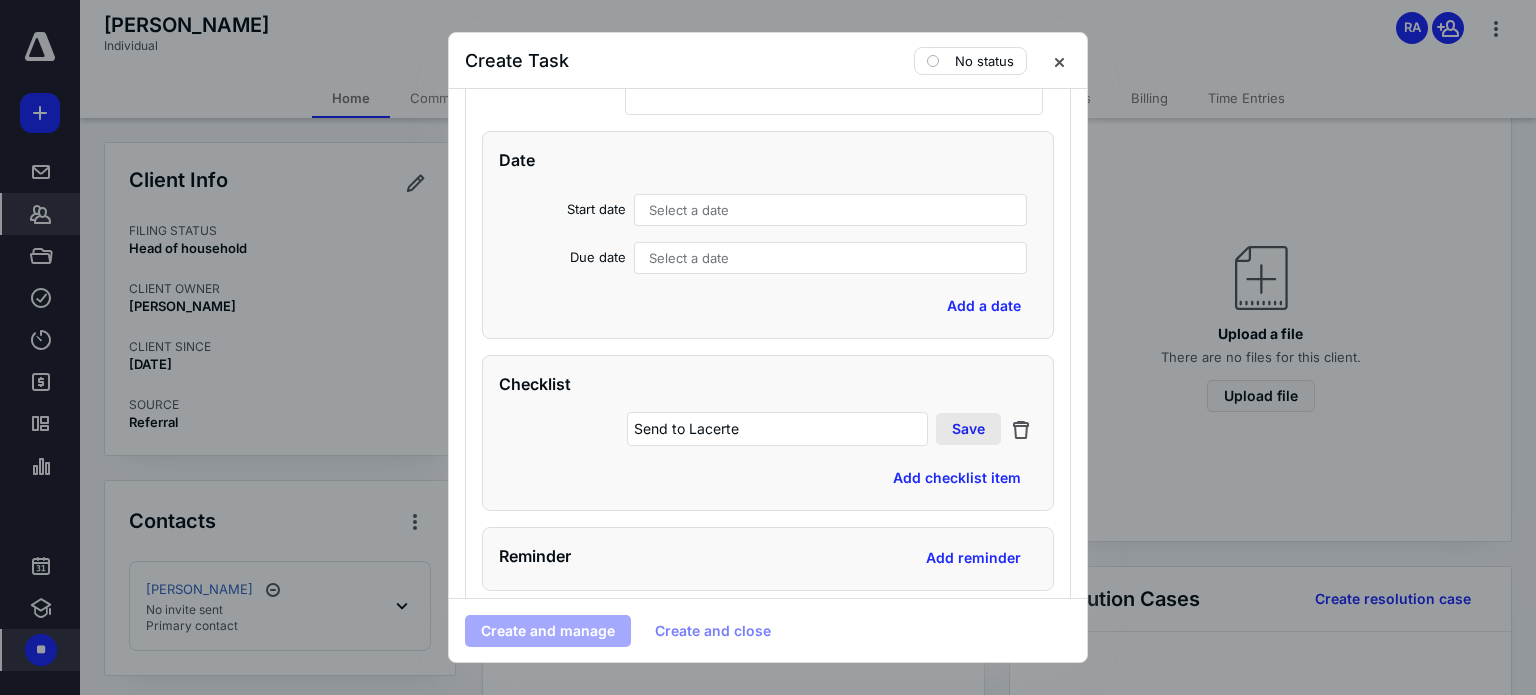 type on "Send to Lacerte" 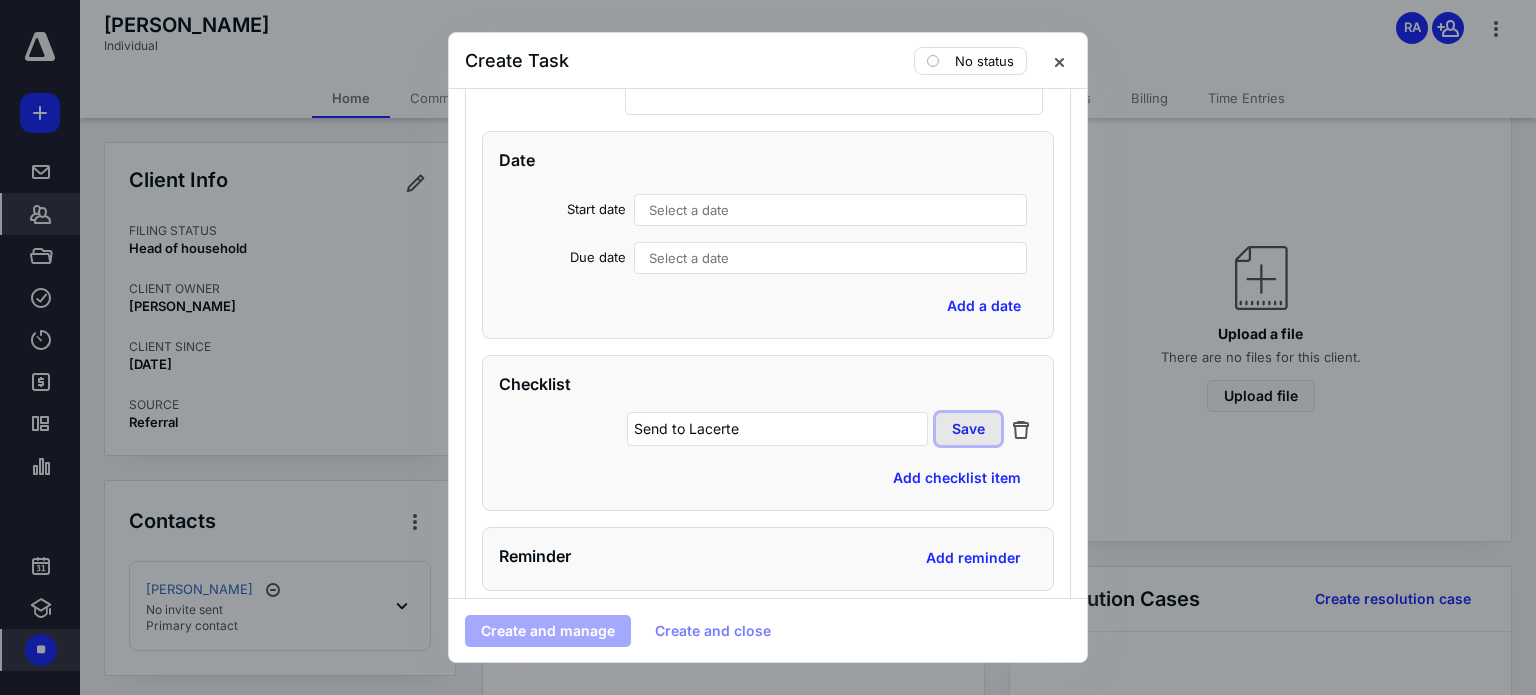 click on "Save" at bounding box center (968, 429) 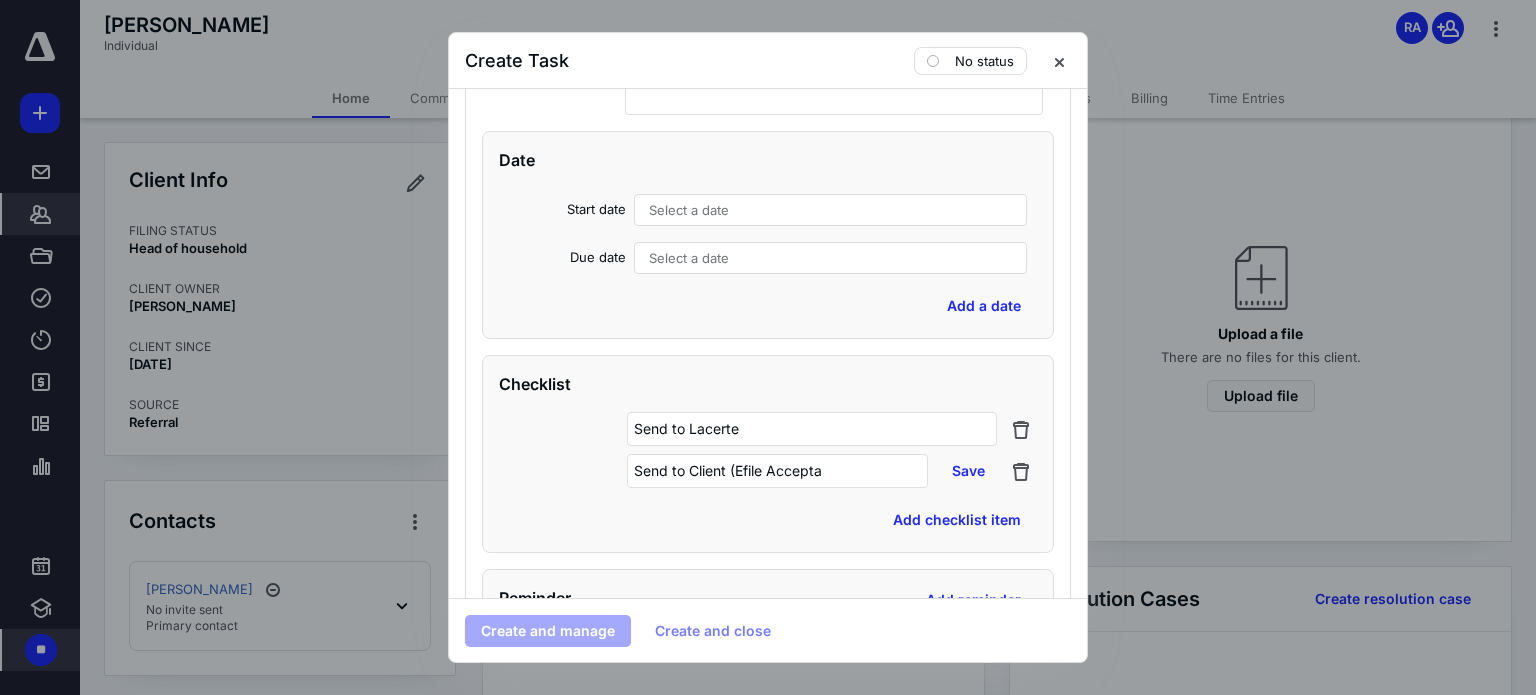 scroll, scrollTop: 12, scrollLeft: 0, axis: vertical 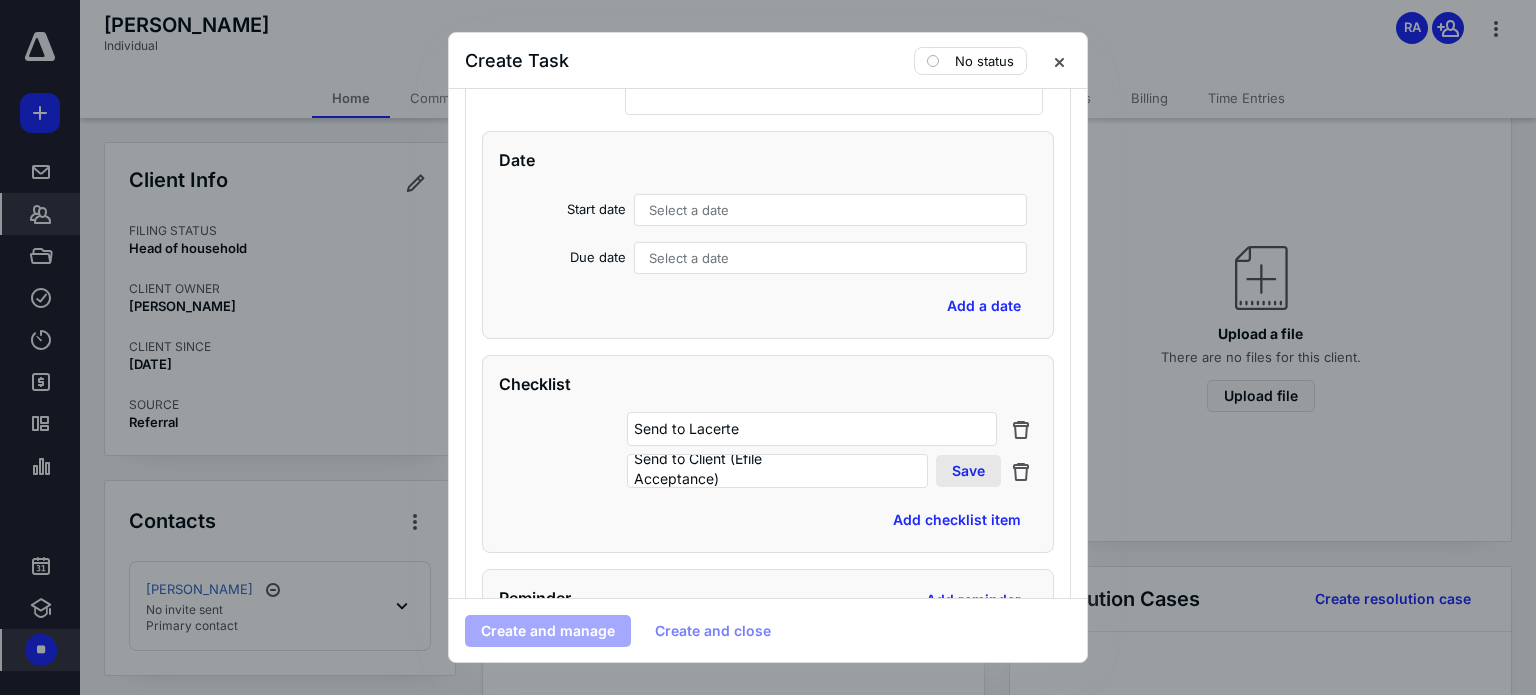 type on "Send to Client (Efile Acceptance)" 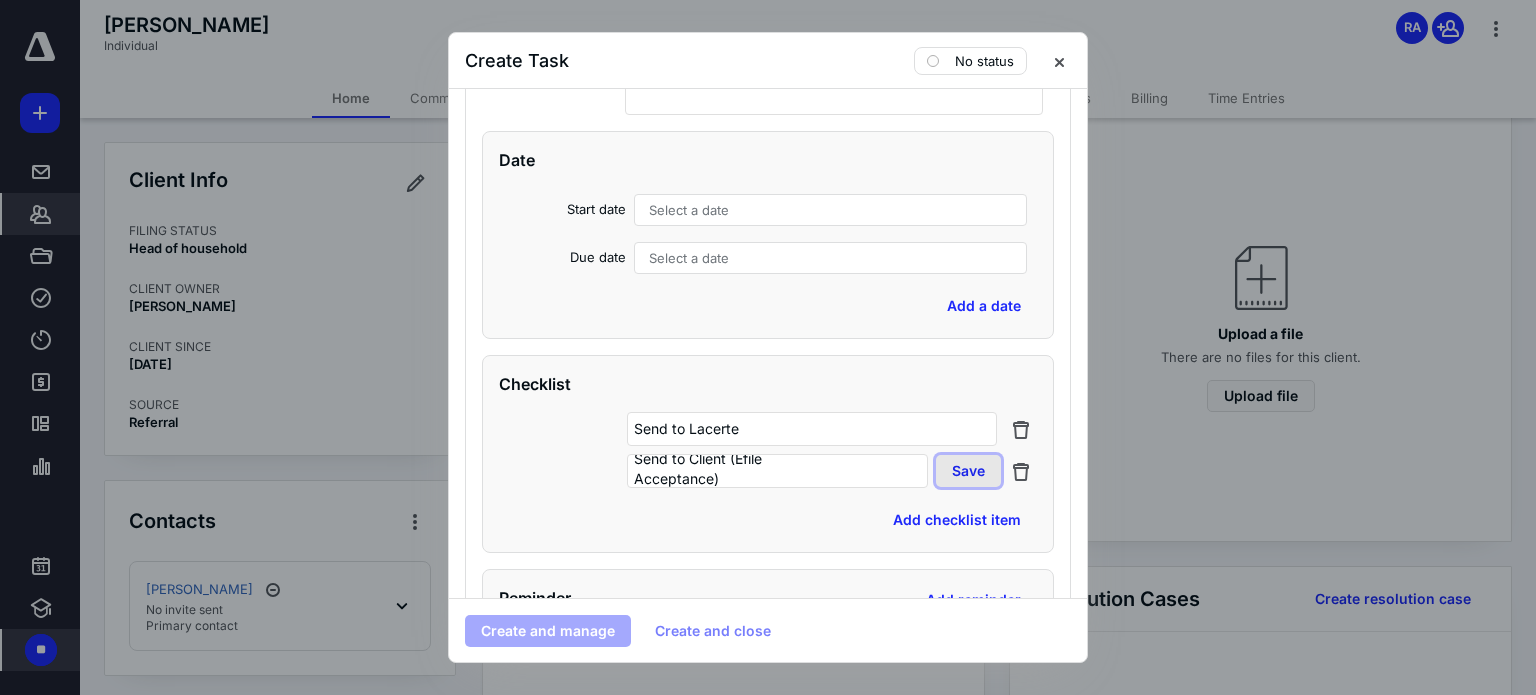 click on "Save" at bounding box center (968, 471) 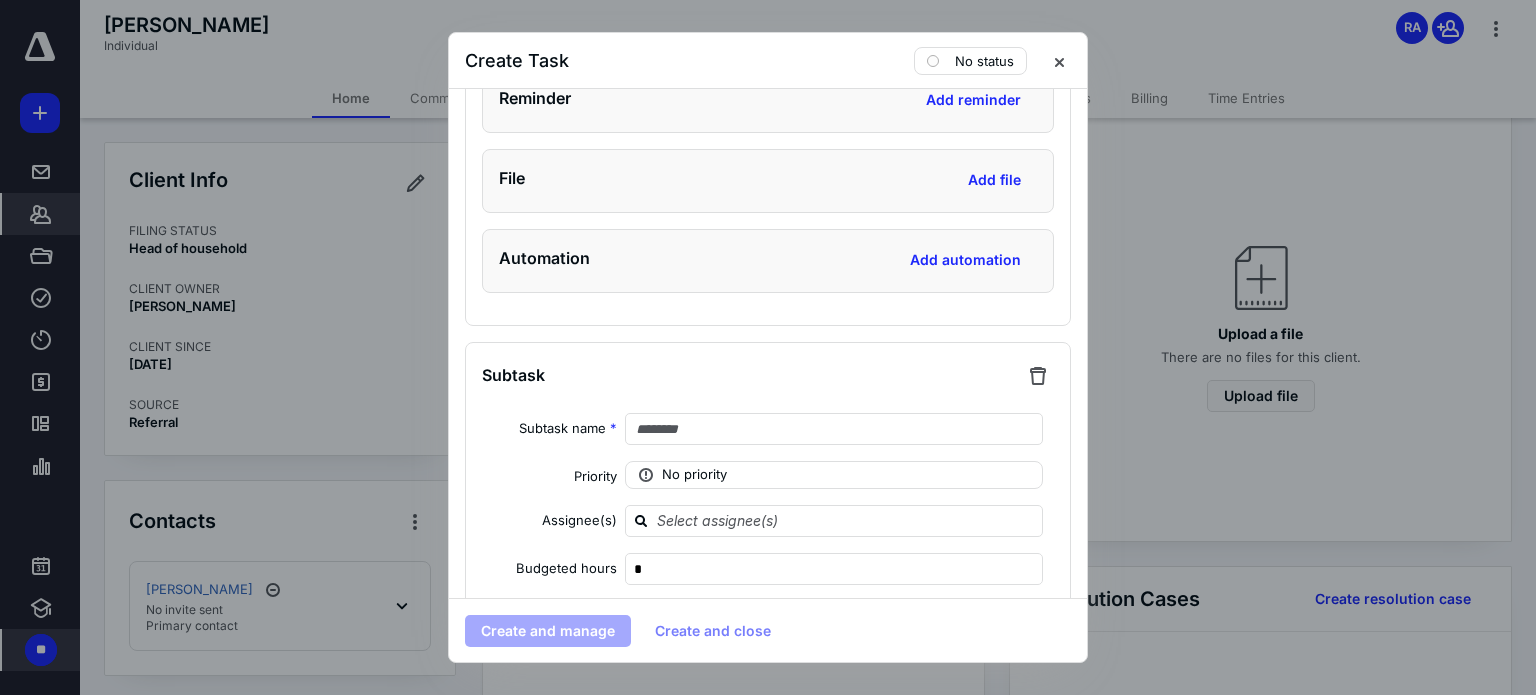 click on "Subtask Subtask name   * Priority No priority Assignee(s) Budgeted hours * Description Date Start date Select a date Due date Select a date Add a date Checklist Add checklist item Reminder Add reminder File Add file Automation Add automation" at bounding box center [768, 834] 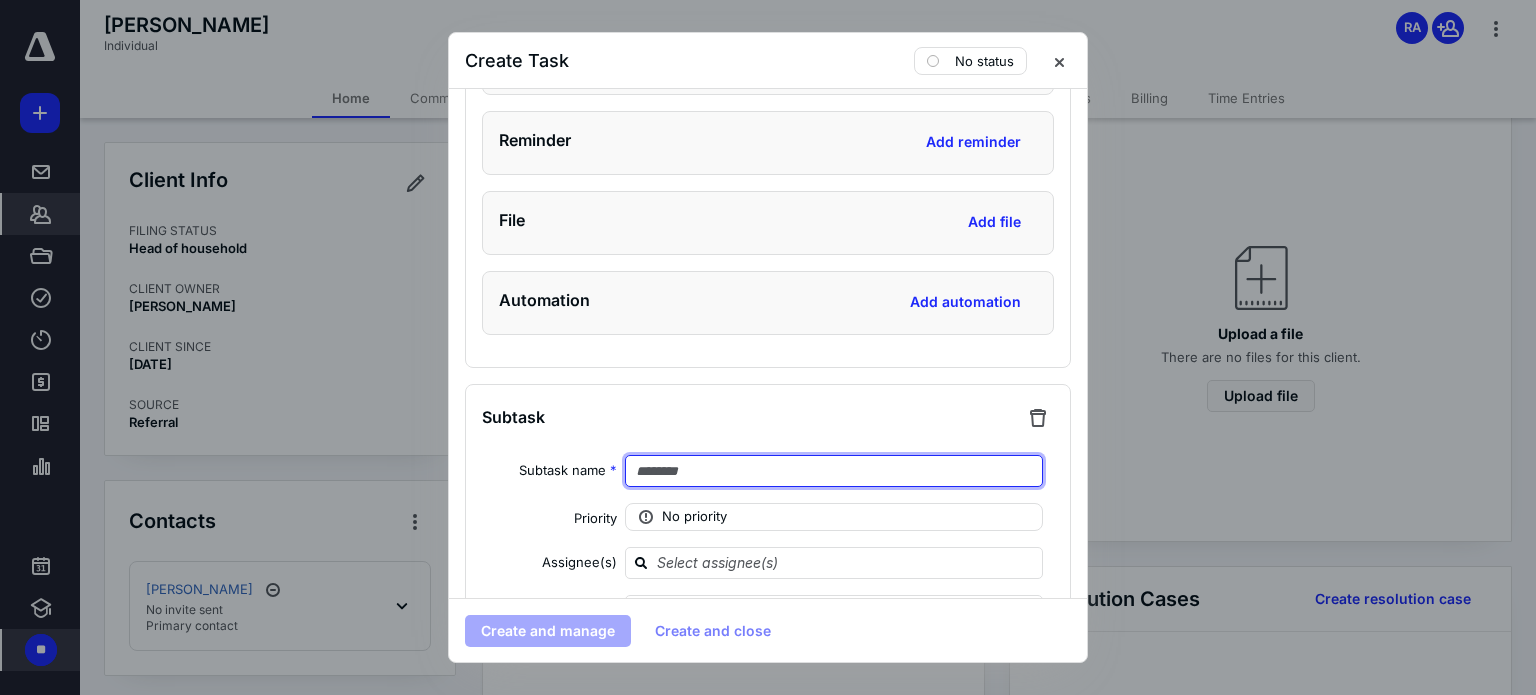 click at bounding box center [834, 471] 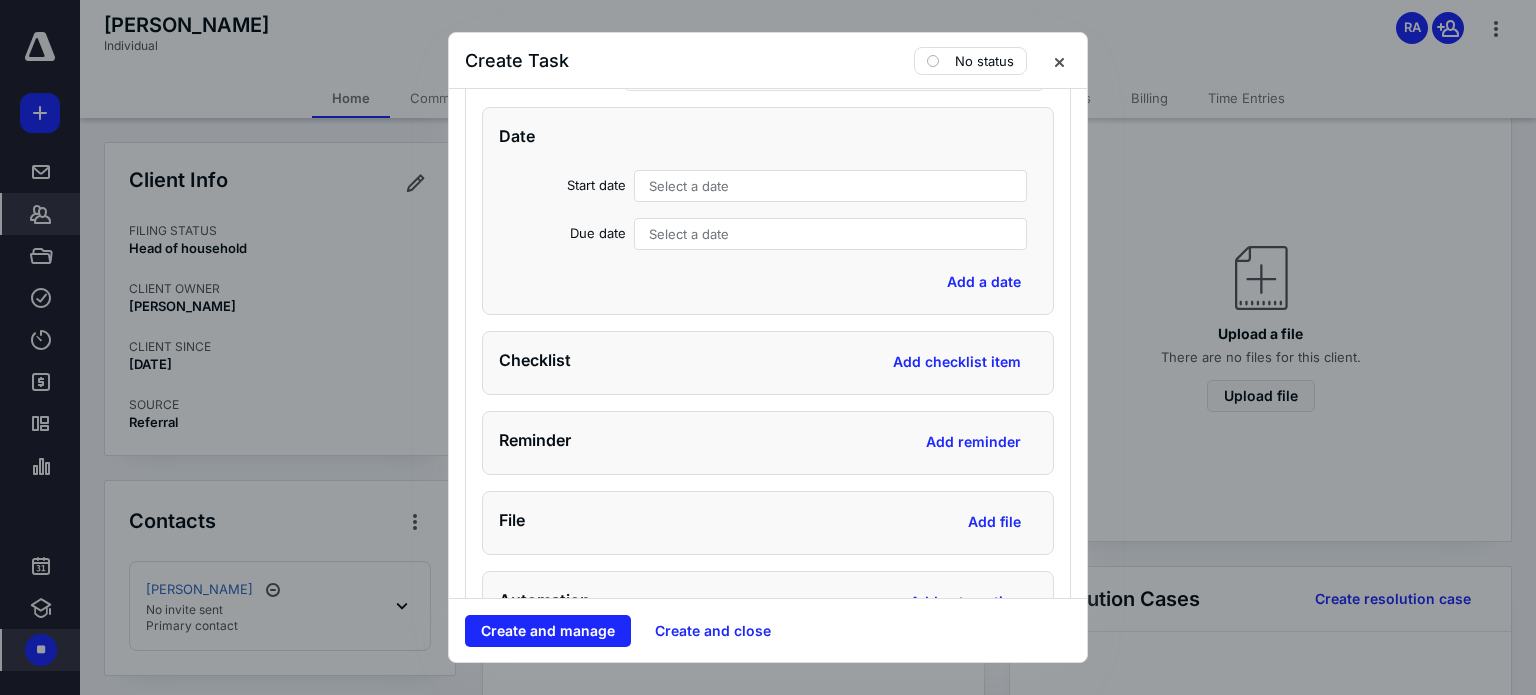 scroll, scrollTop: 8006, scrollLeft: 0, axis: vertical 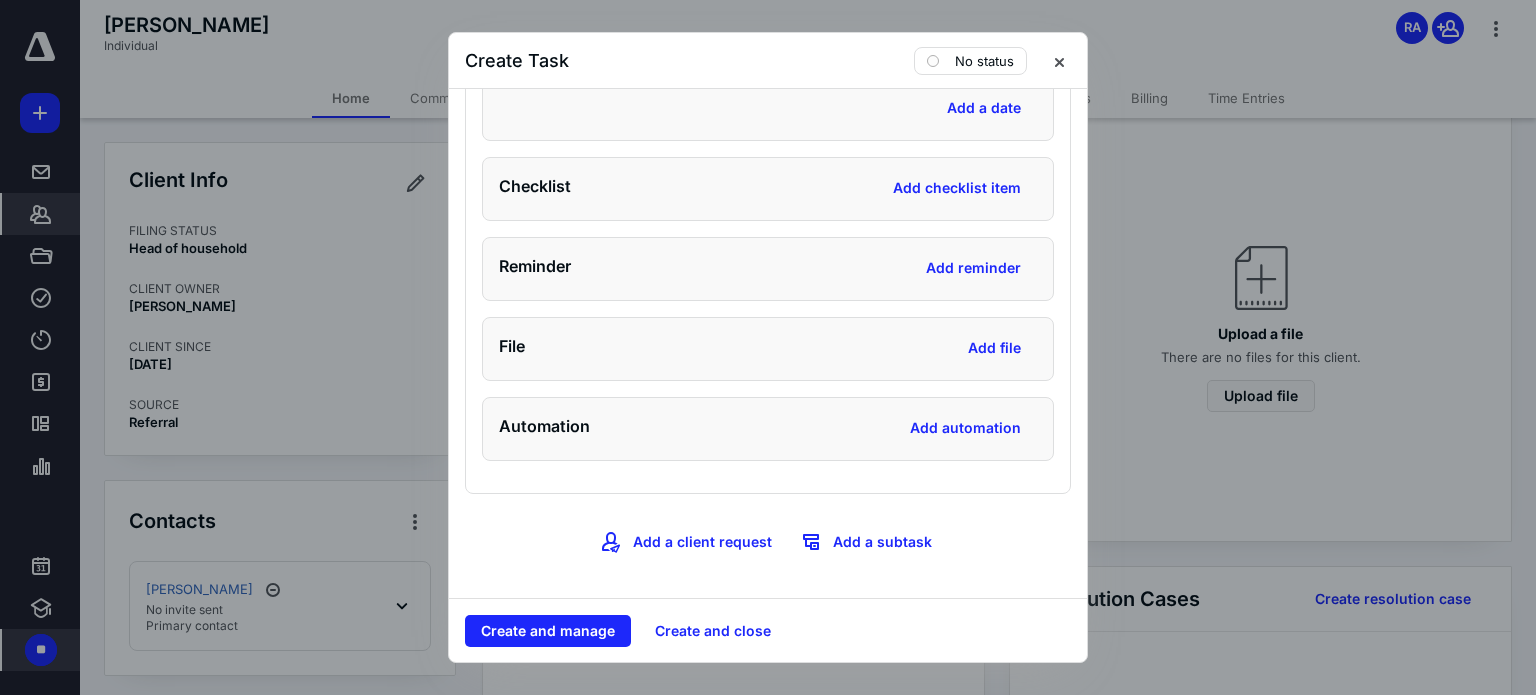 type on "*******" 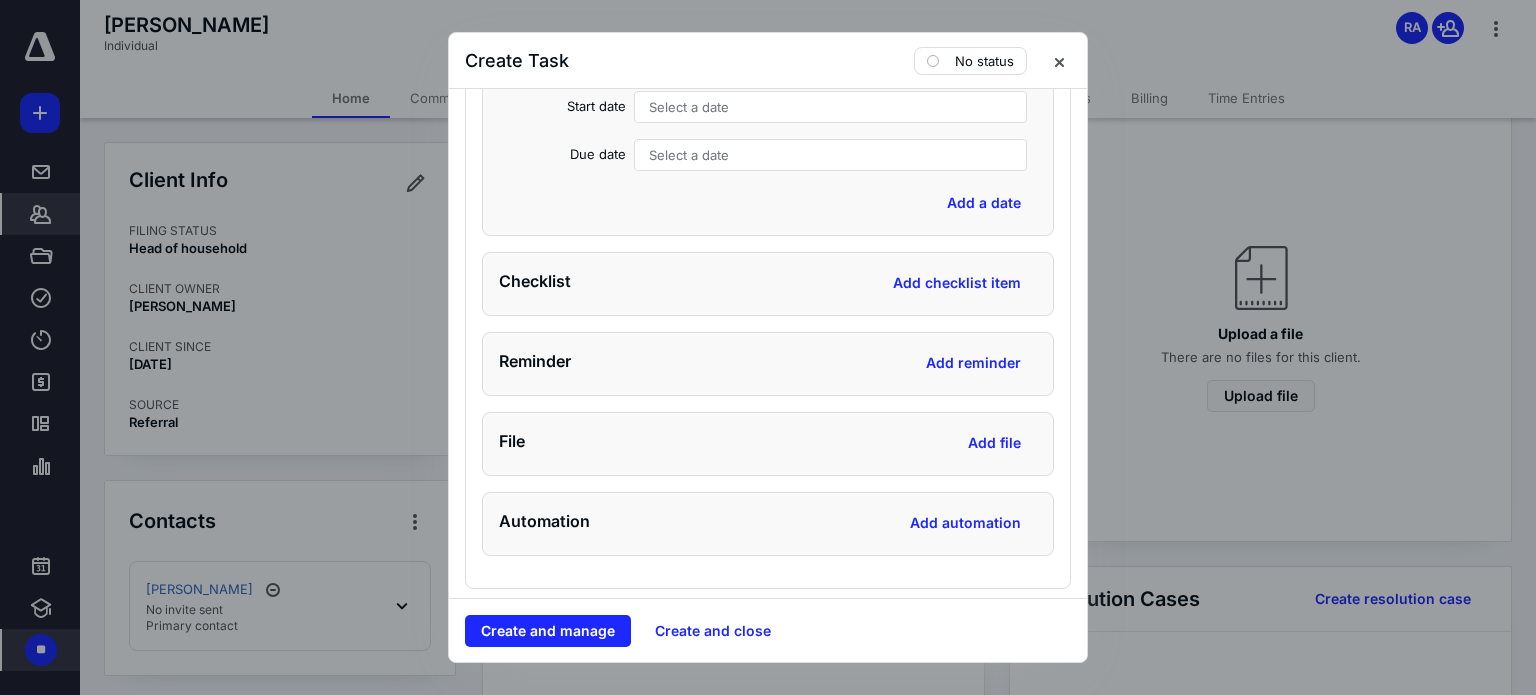 scroll, scrollTop: 1417, scrollLeft: 0, axis: vertical 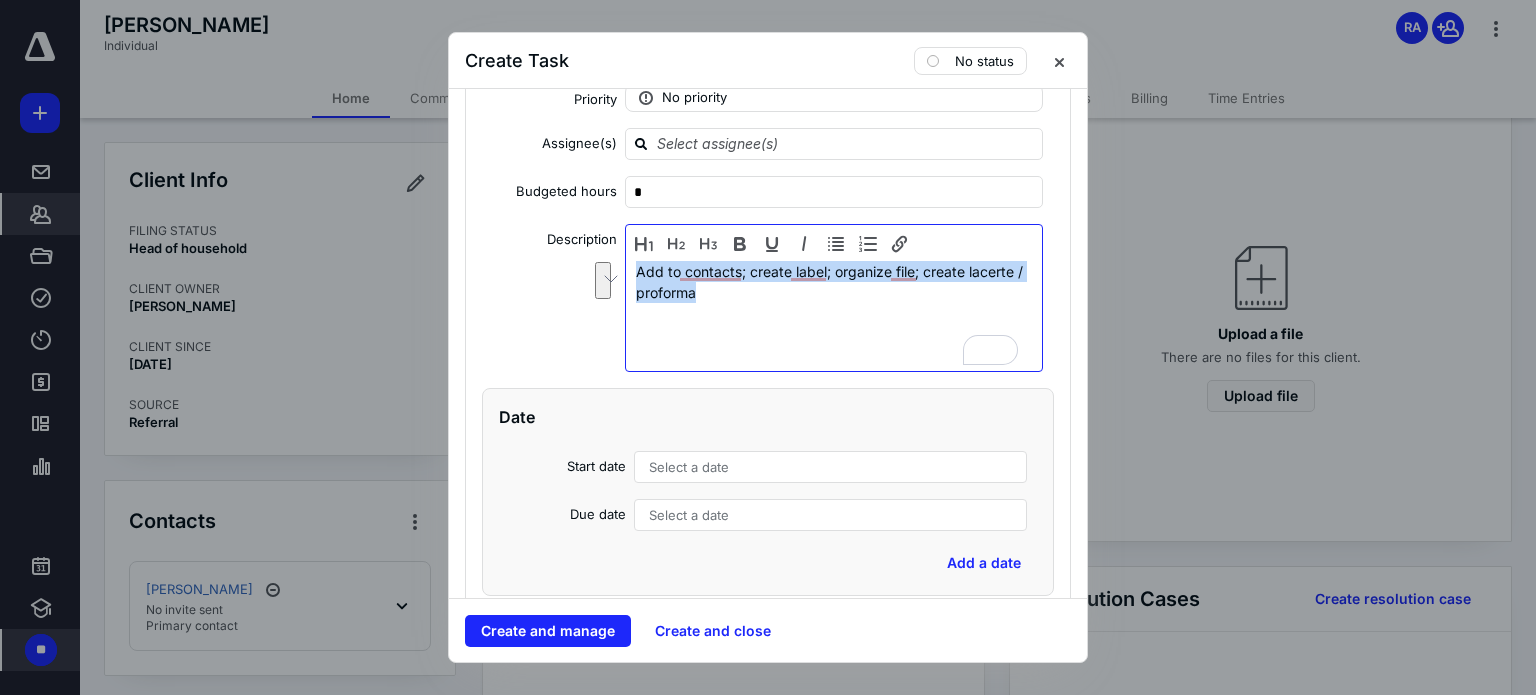 drag, startPoint x: 762, startPoint y: 295, endPoint x: 580, endPoint y: 269, distance: 183.84776 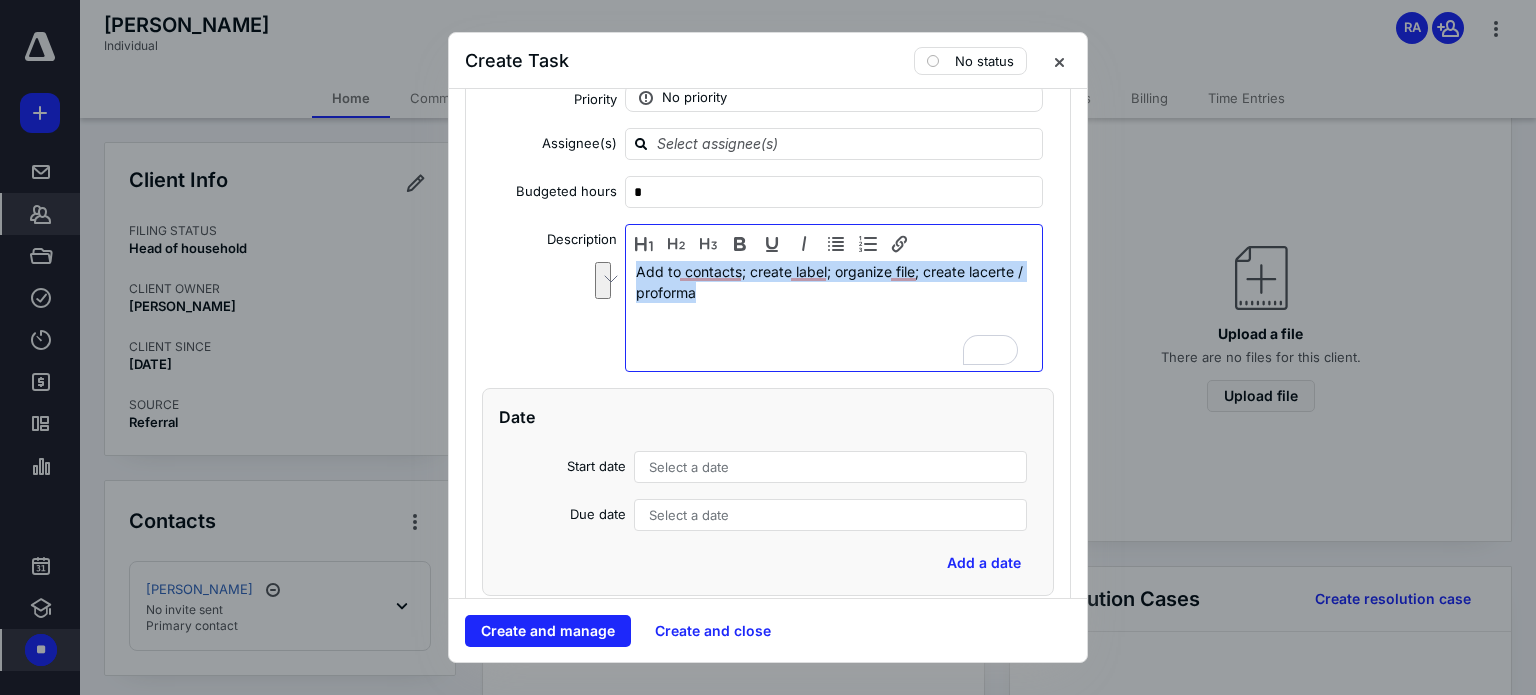 click on "Description Add to contacts; create label; organize file; create lacerte / proforma" at bounding box center (768, 298) 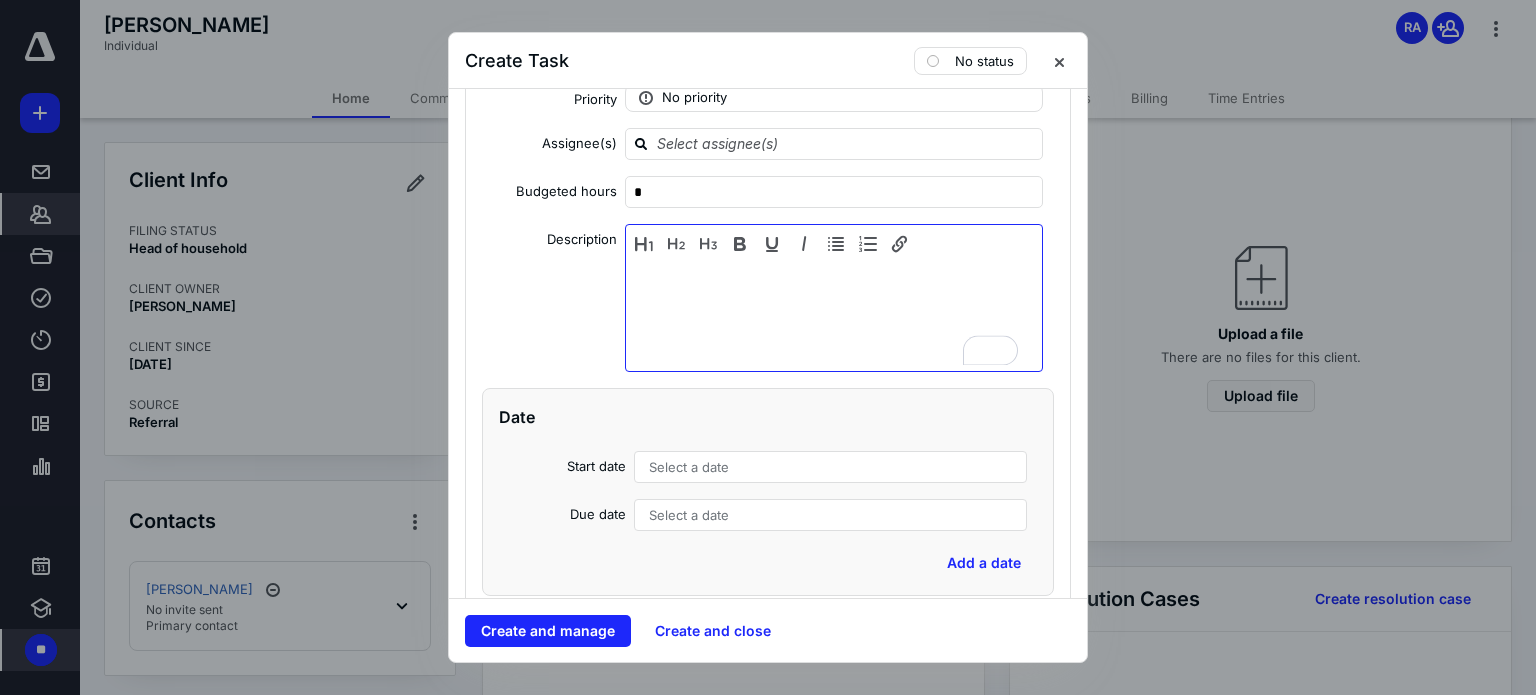 scroll, scrollTop: 1317, scrollLeft: 0, axis: vertical 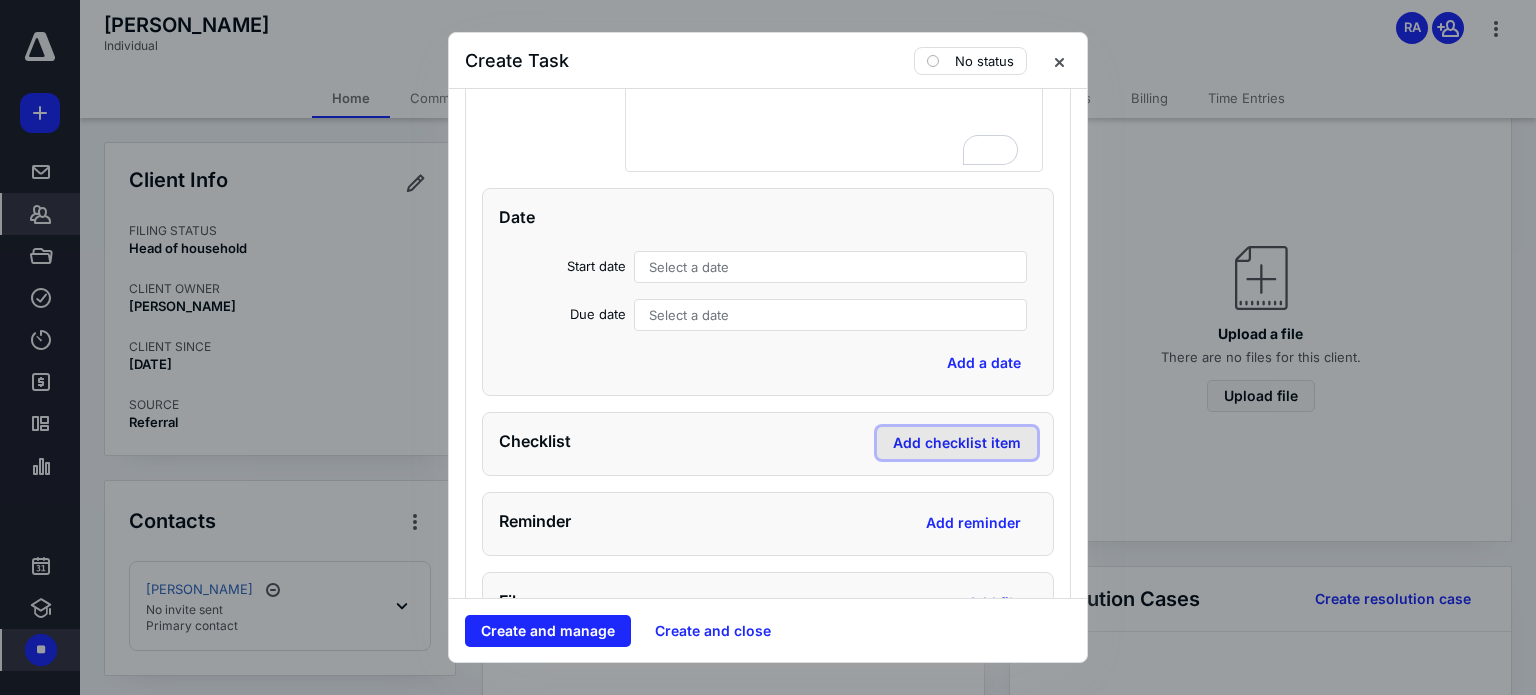 click on "Add checklist item" at bounding box center [957, 443] 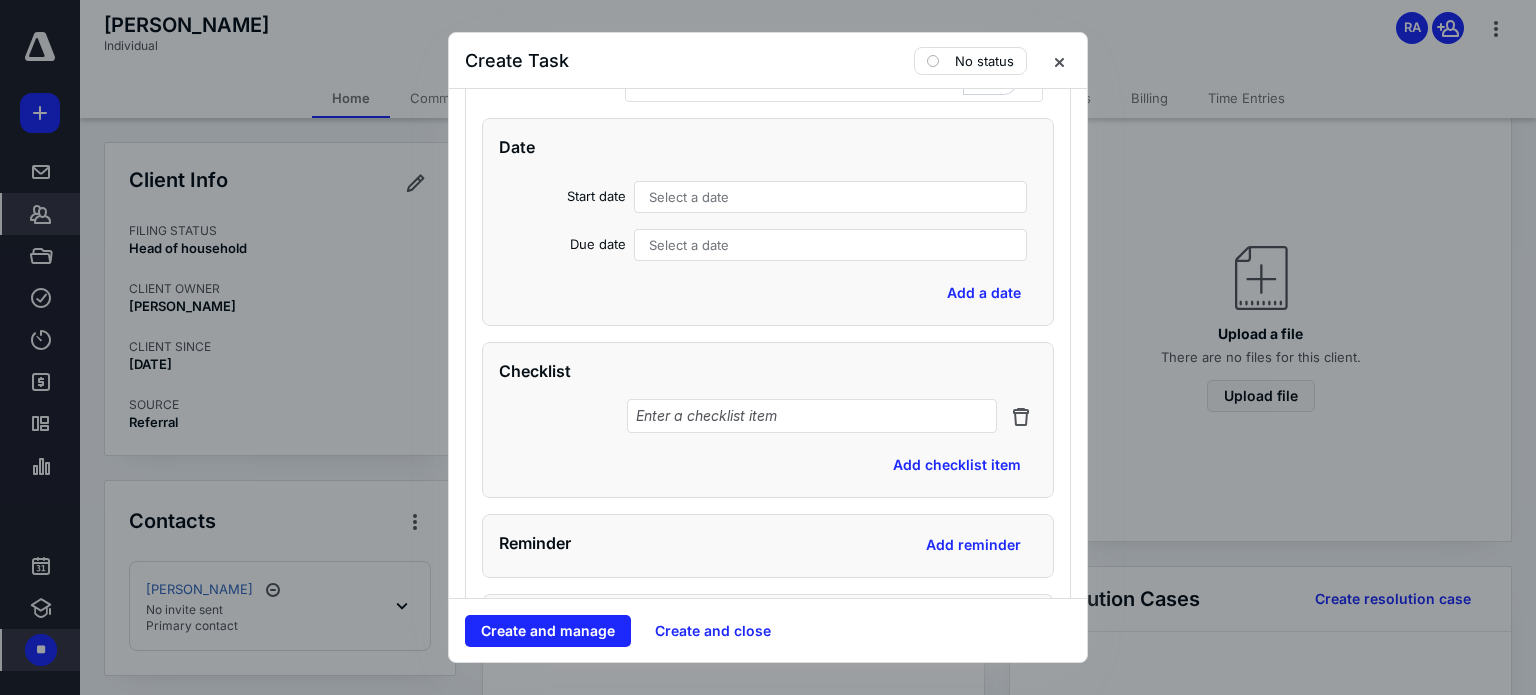 scroll, scrollTop: 1717, scrollLeft: 0, axis: vertical 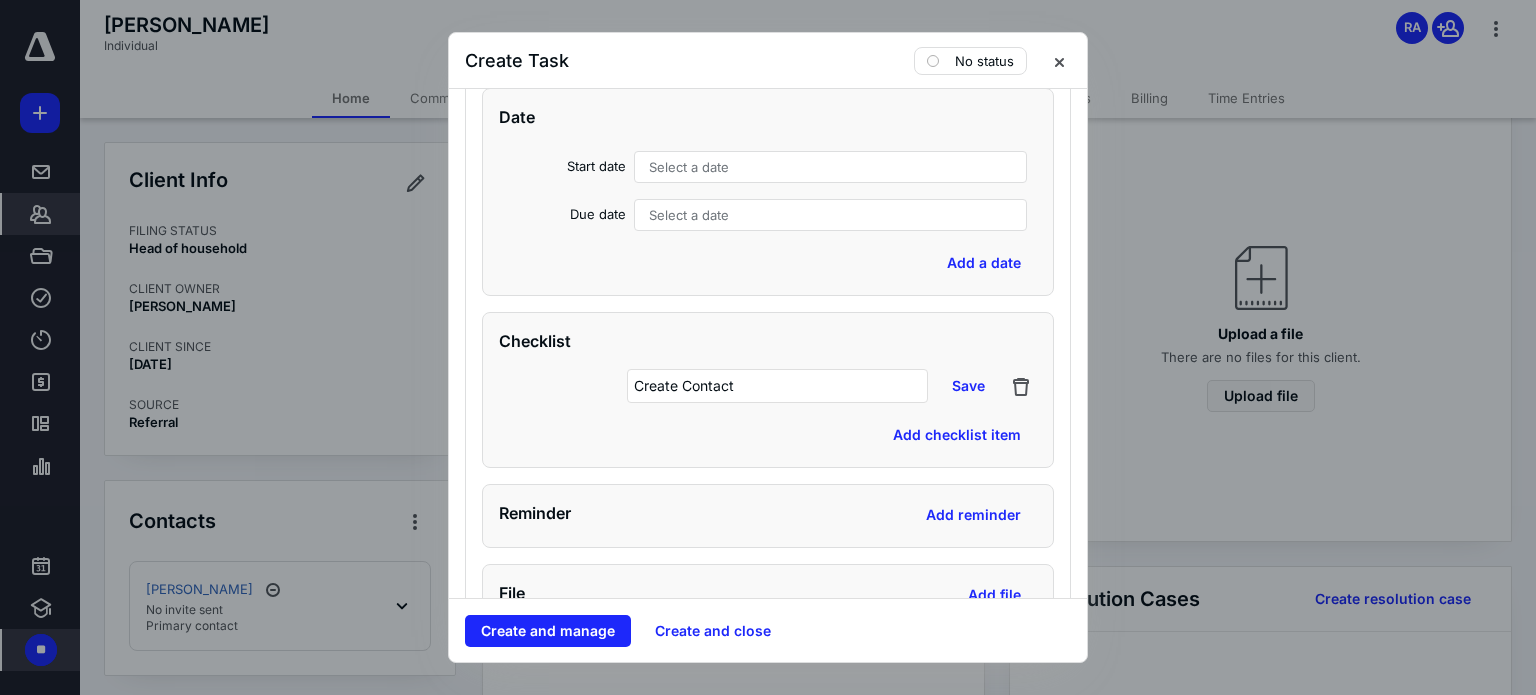 type on "Create Contact" 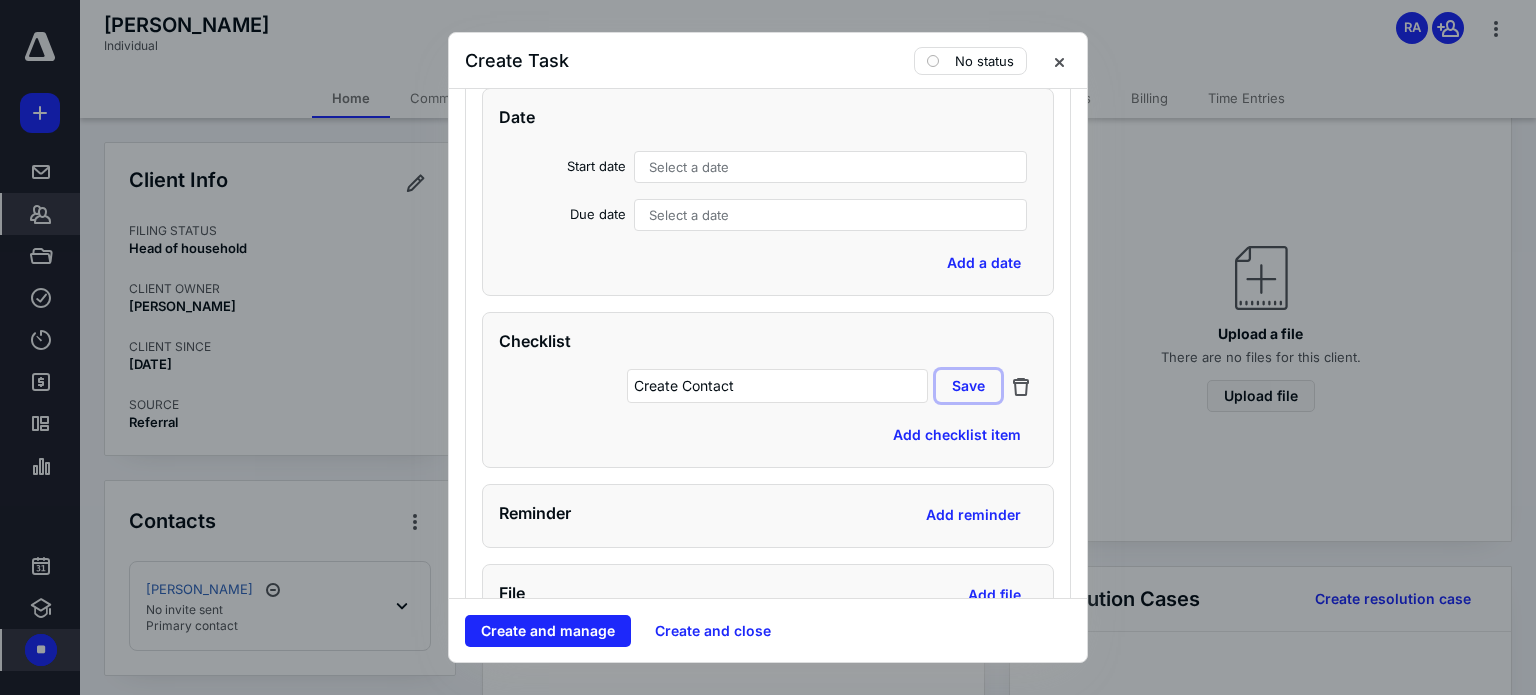type 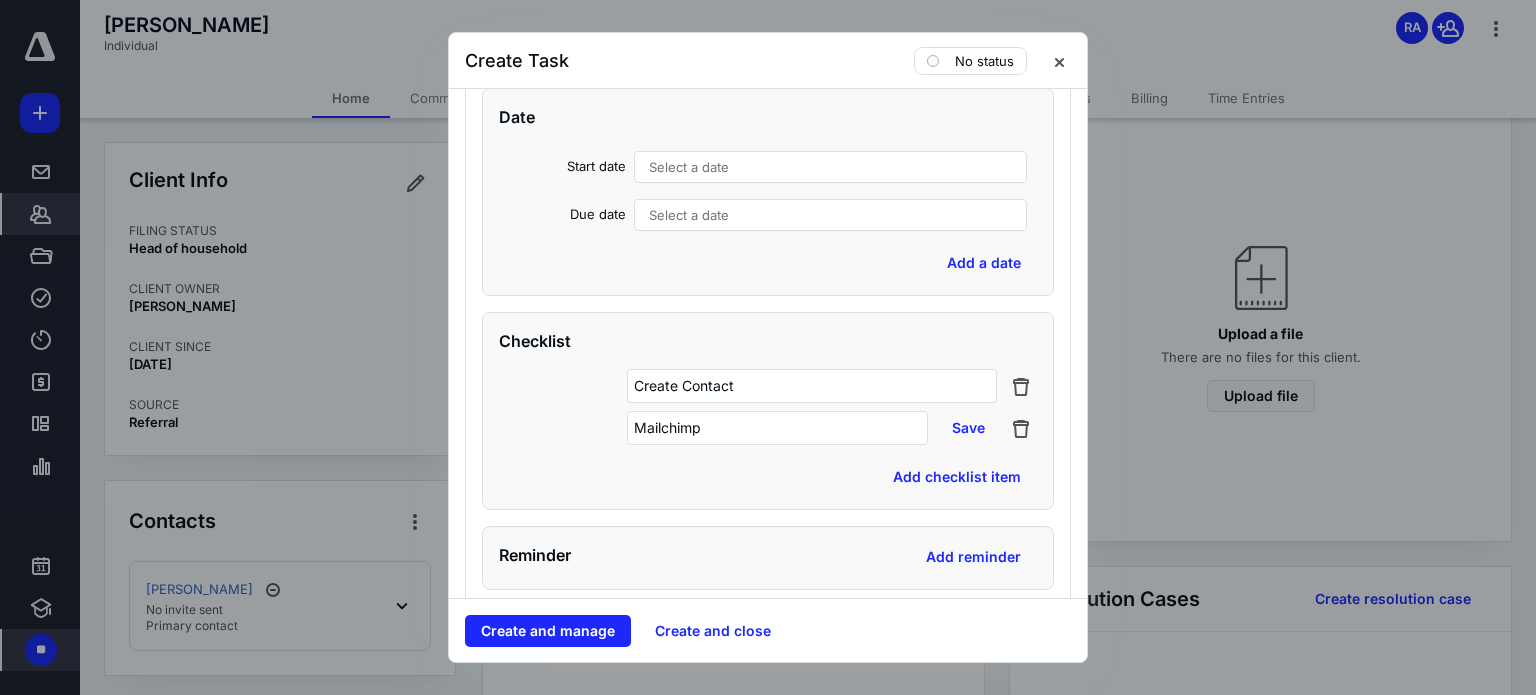 type on "Mailchimp" 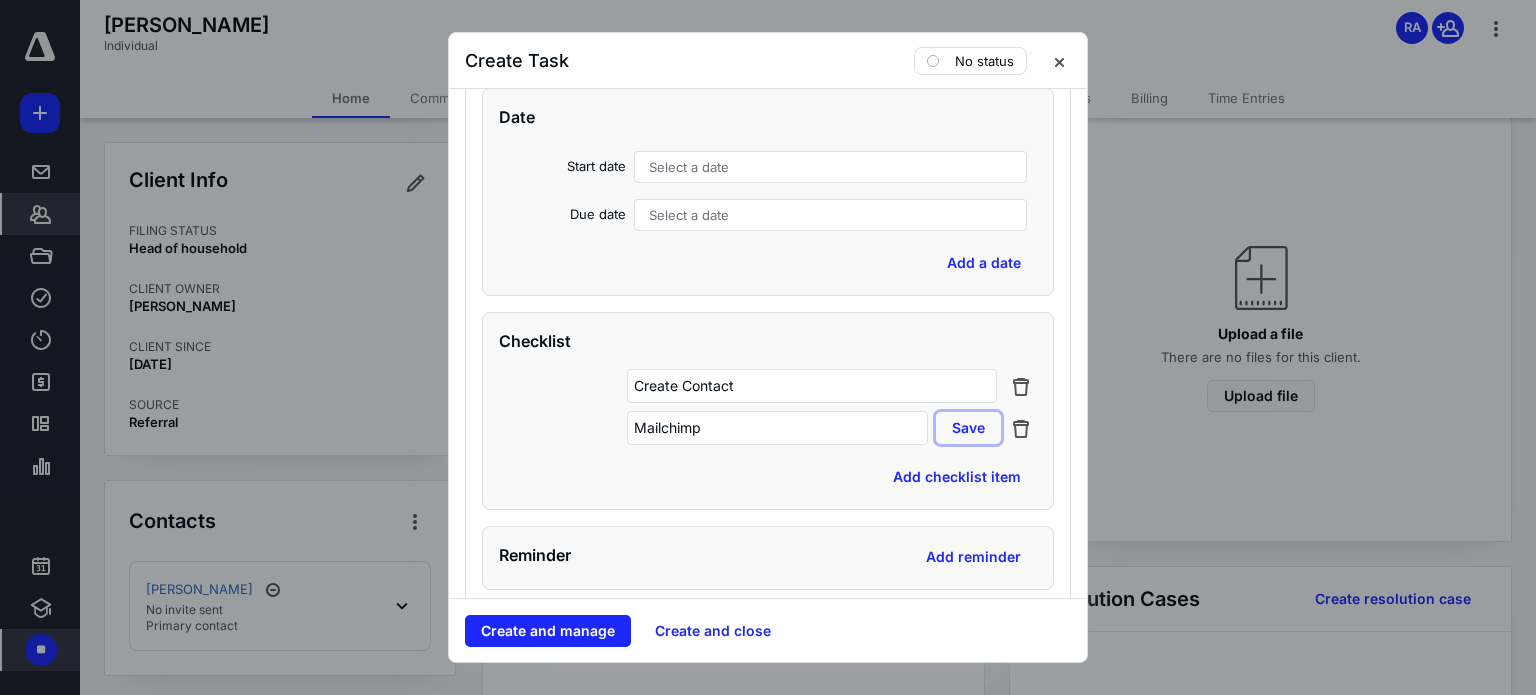 type 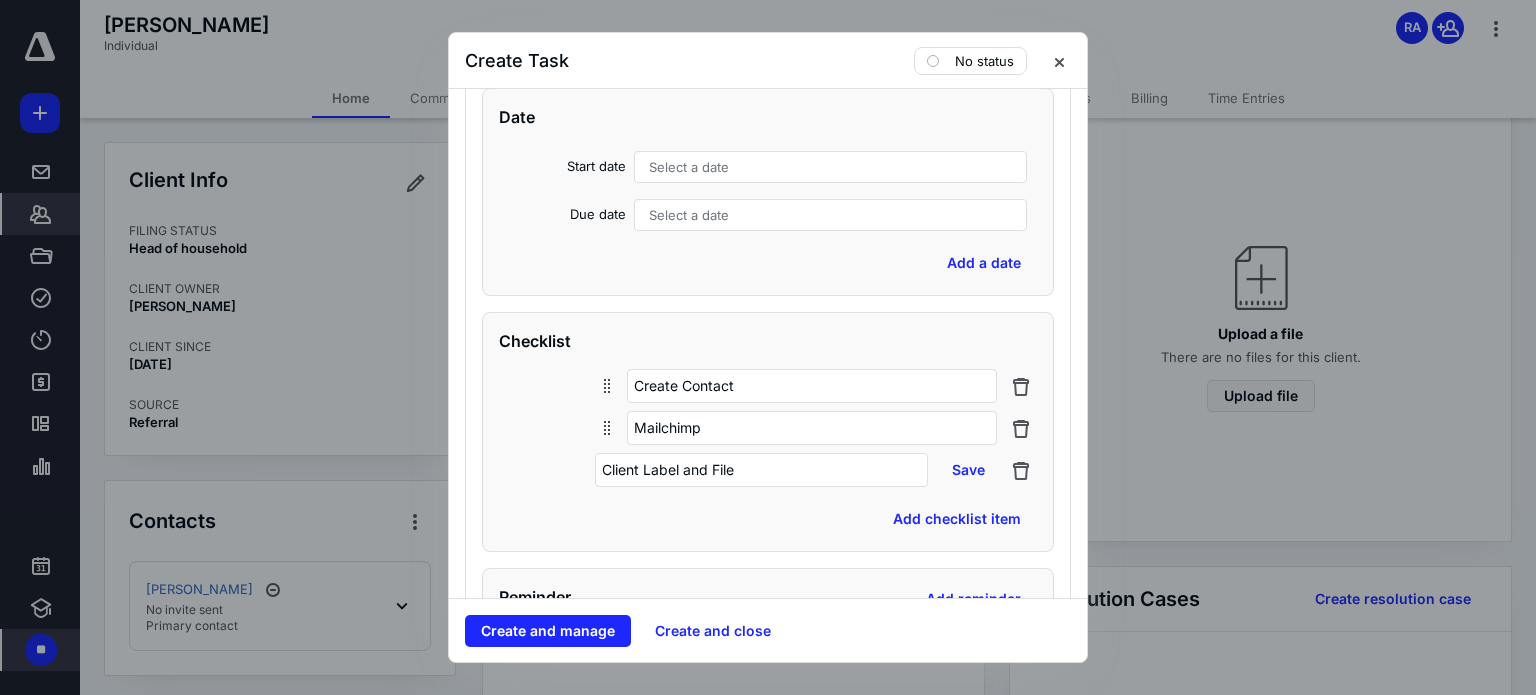 type on "Client Label and File" 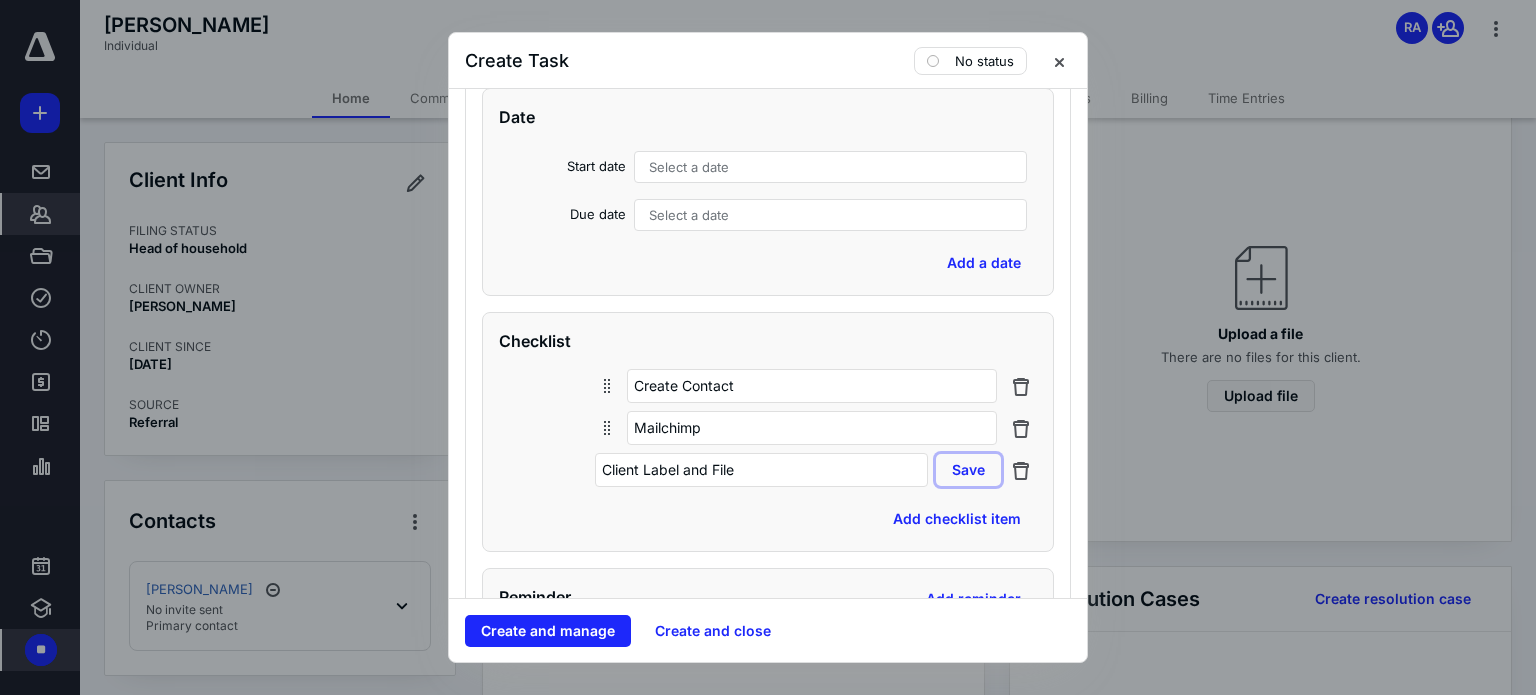 type 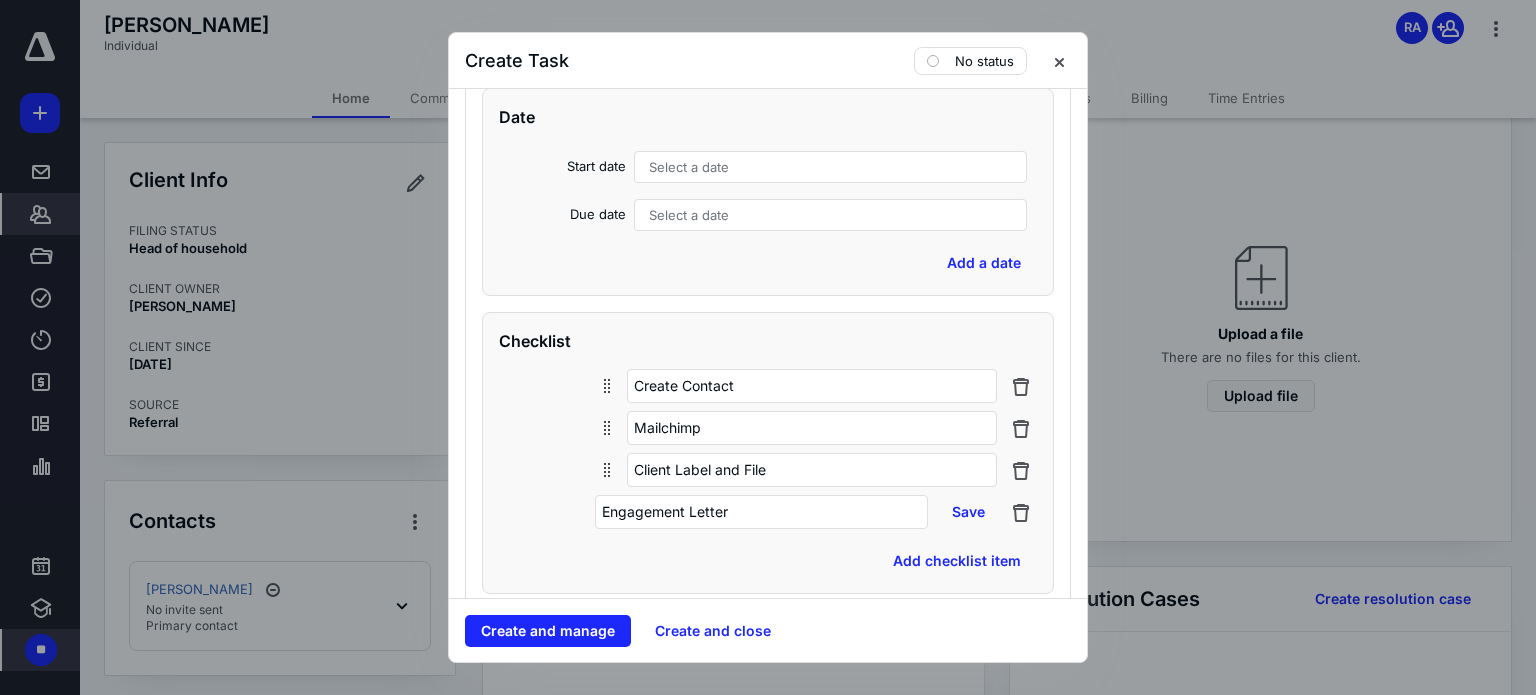 type on "Engagement Letter" 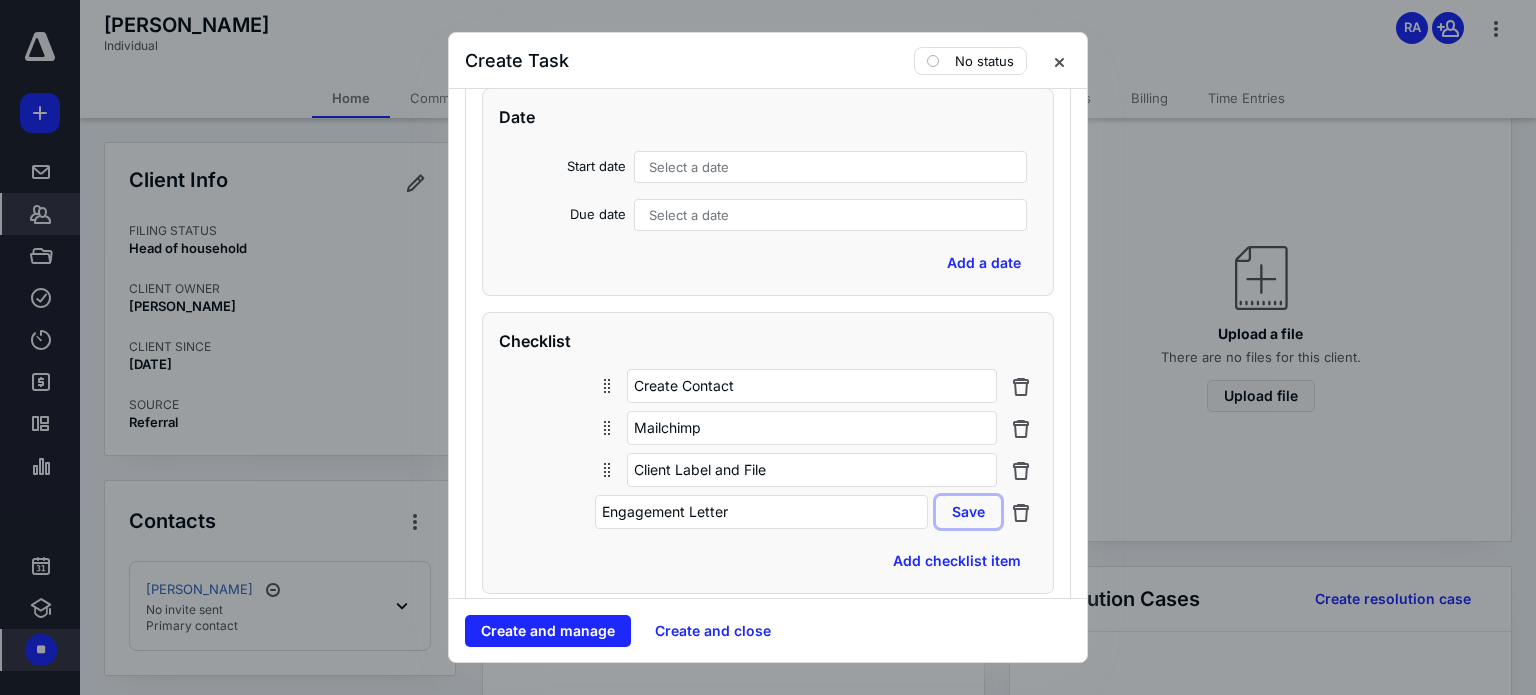 type 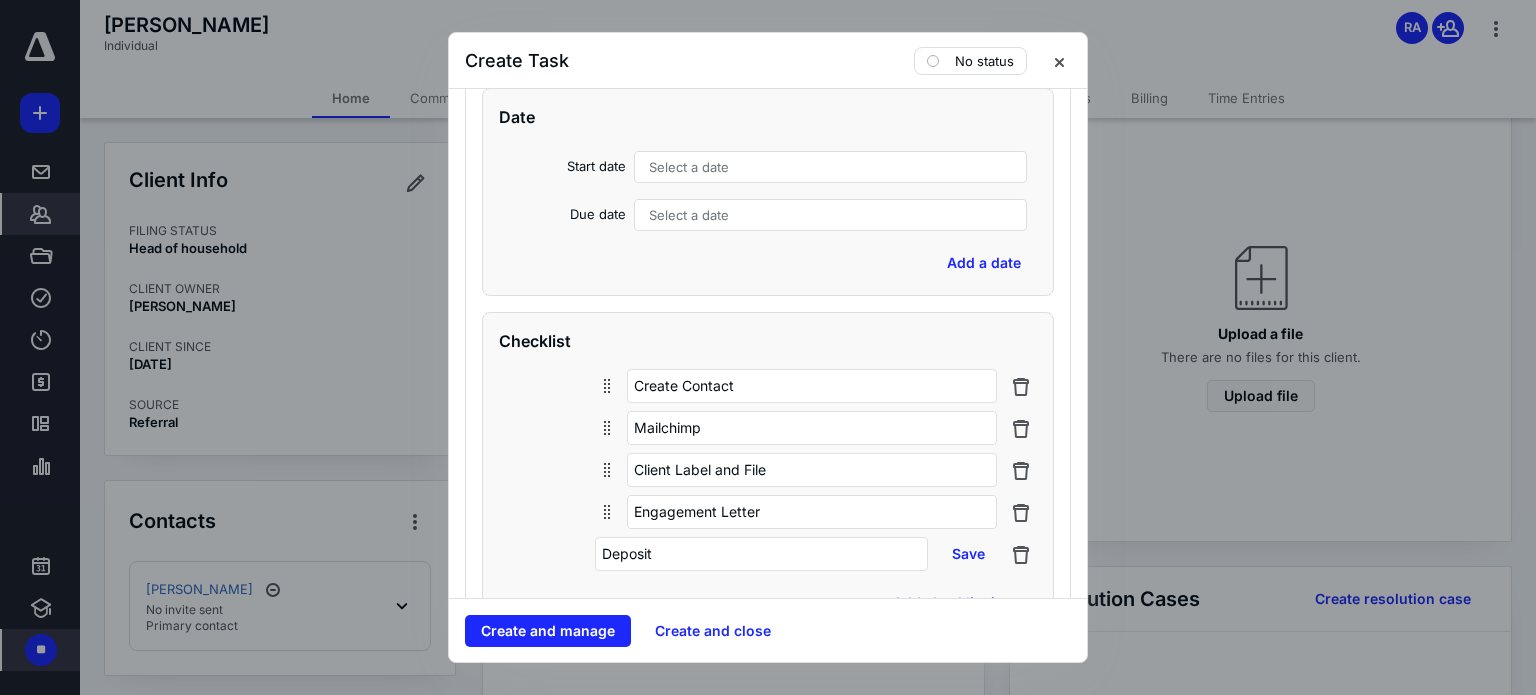 type on "Deposit" 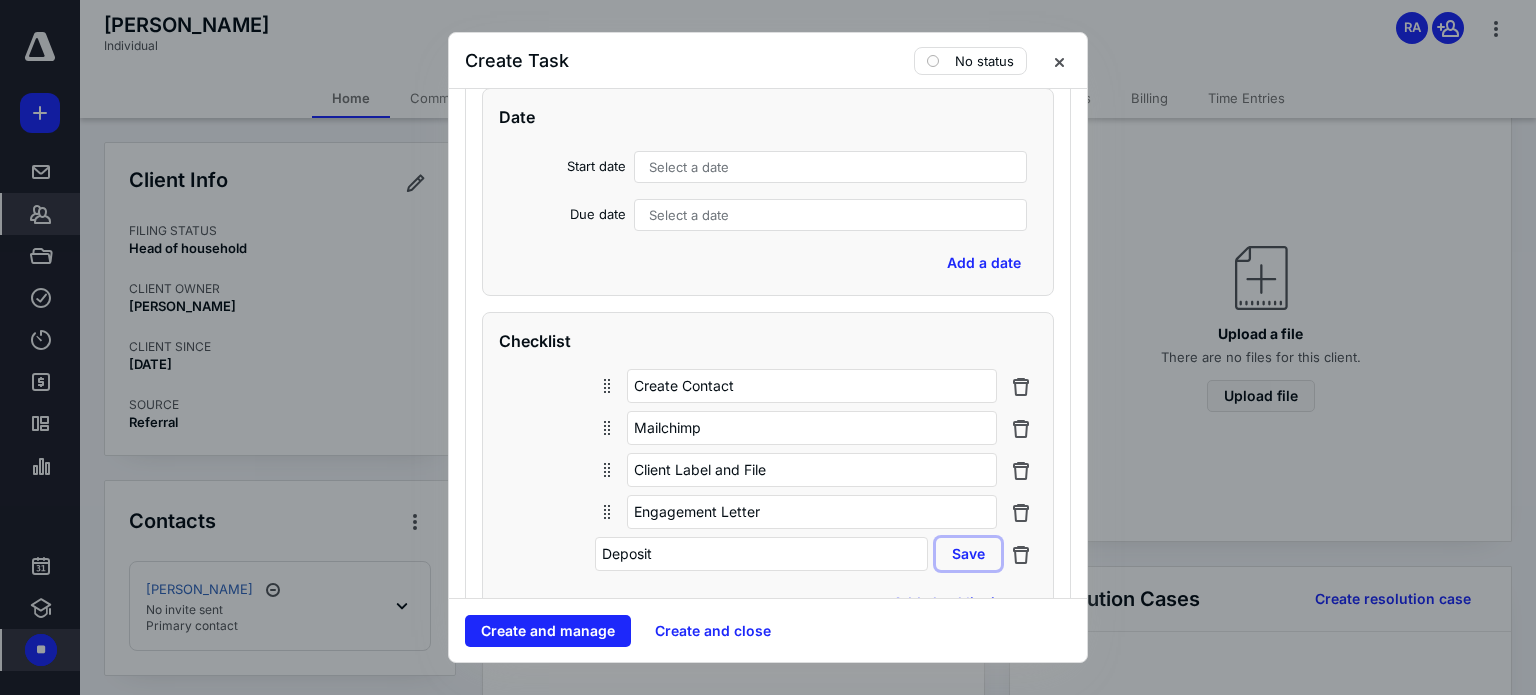 type 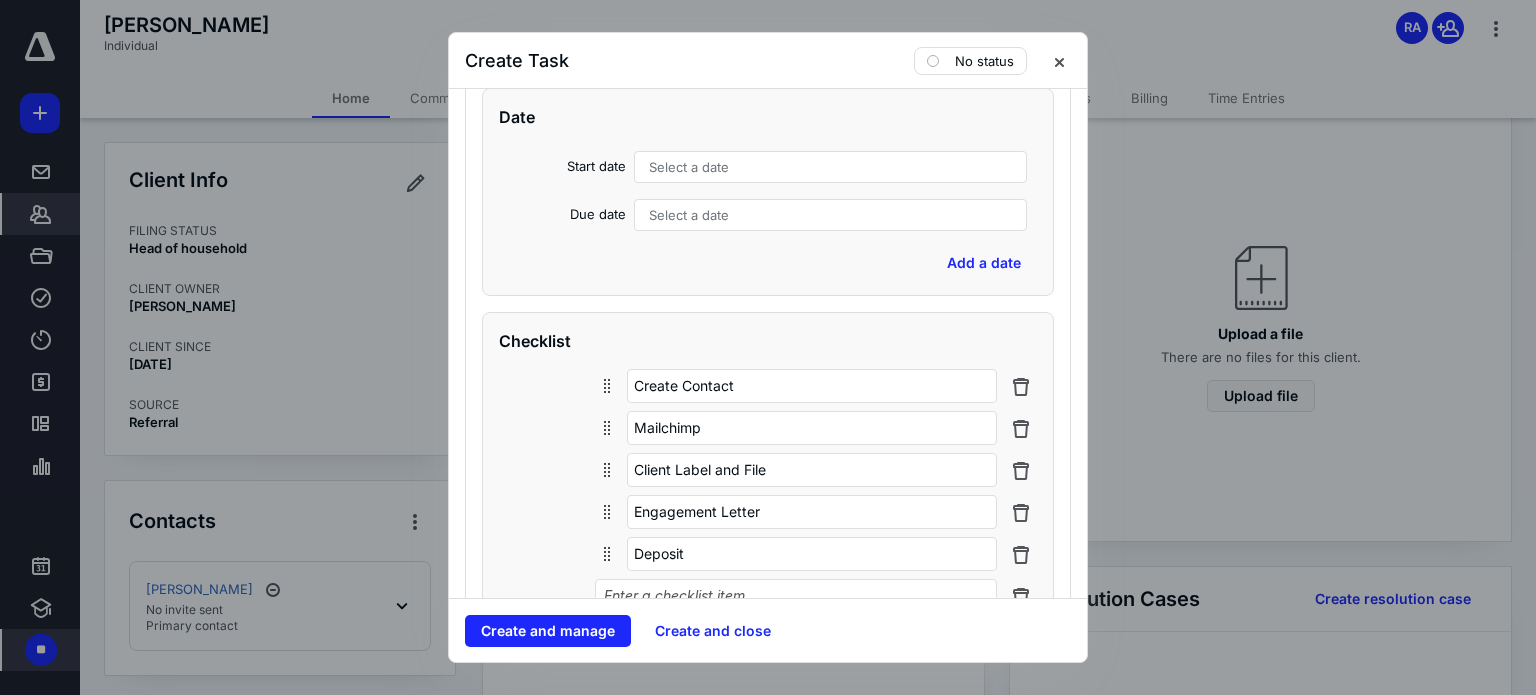 scroll, scrollTop: 1720, scrollLeft: 0, axis: vertical 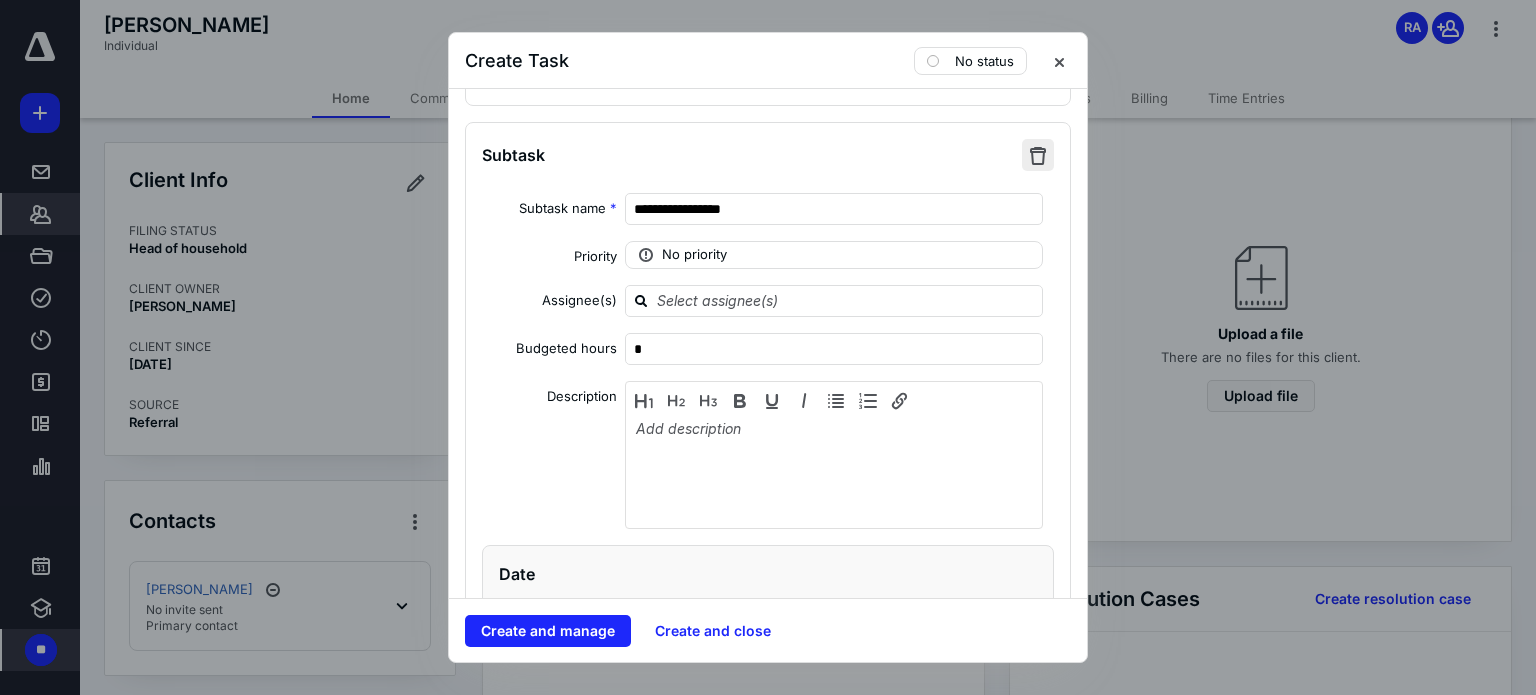 click at bounding box center (1038, 155) 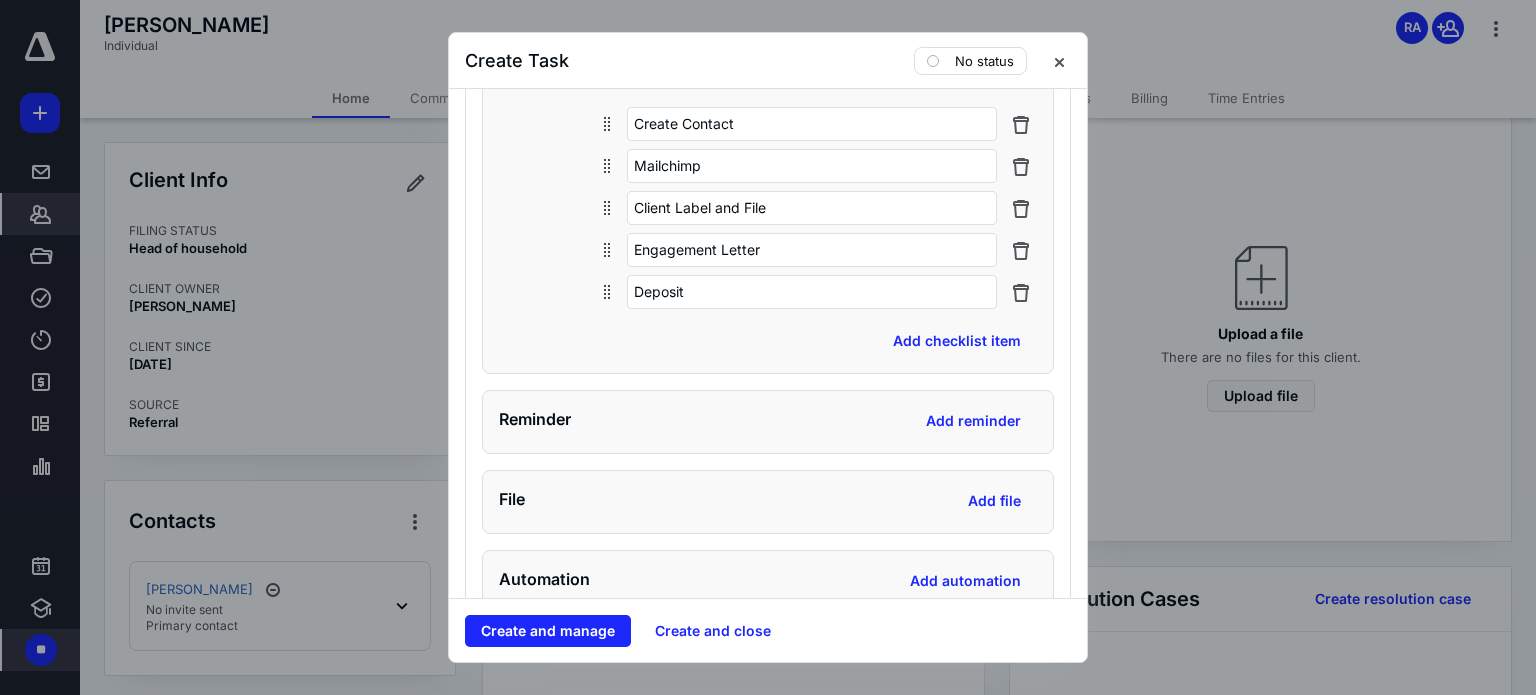 scroll, scrollTop: 1978, scrollLeft: 0, axis: vertical 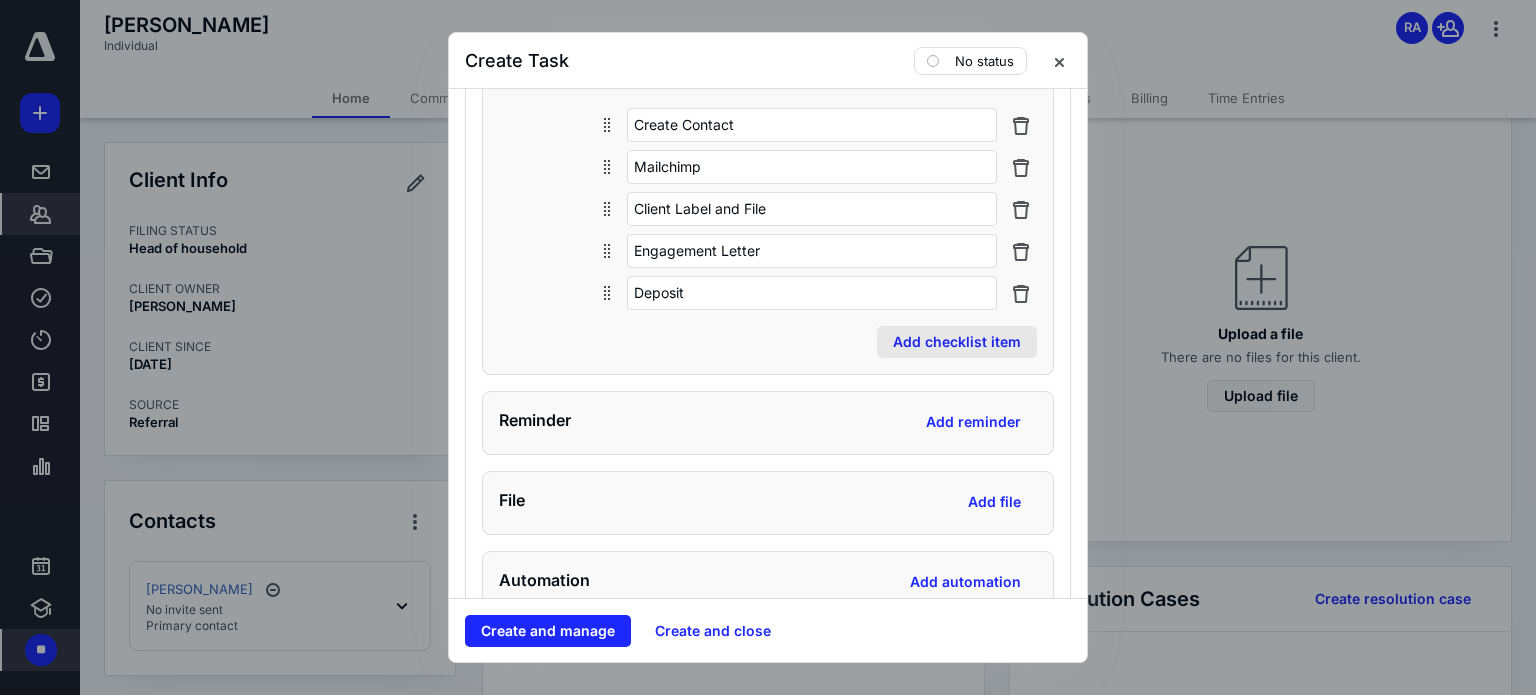 click on "Add checklist item" at bounding box center [957, 342] 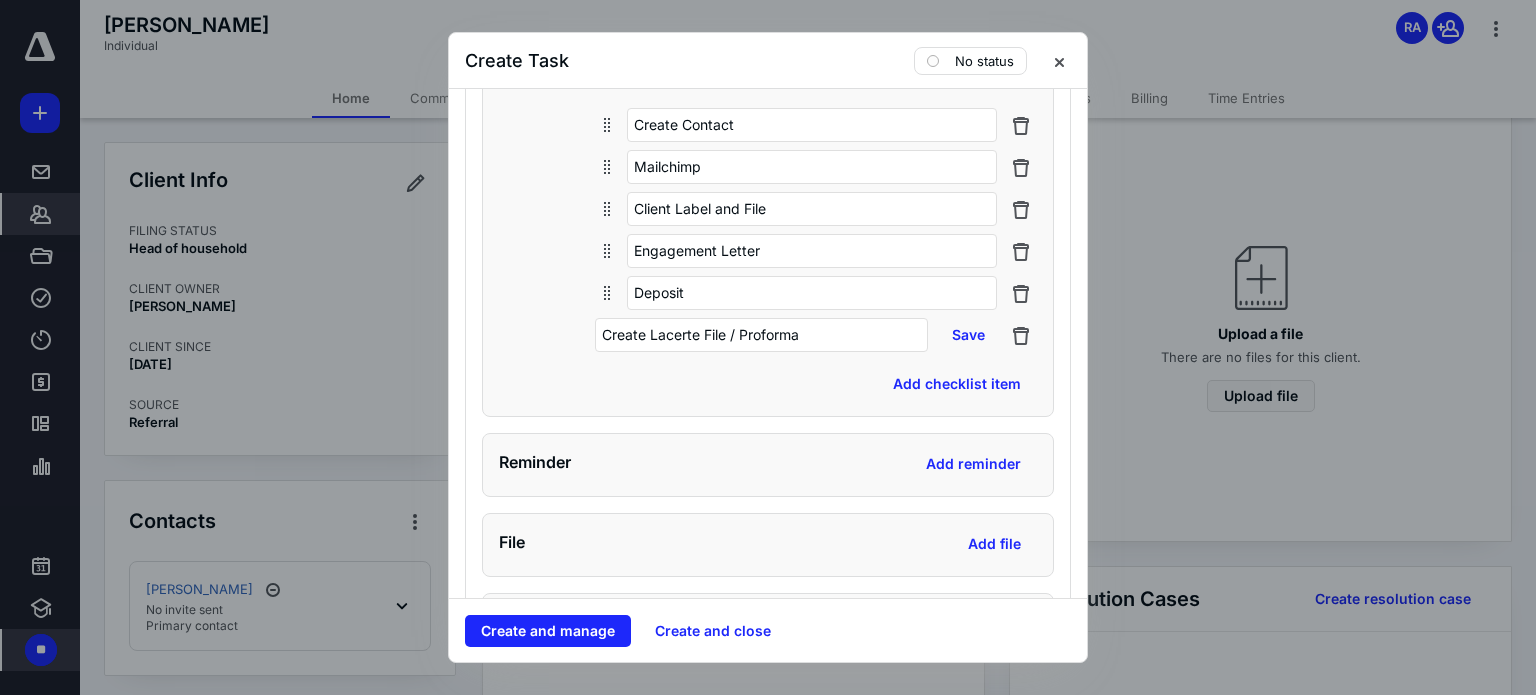 type on "Create Lacerte File / Proforma" 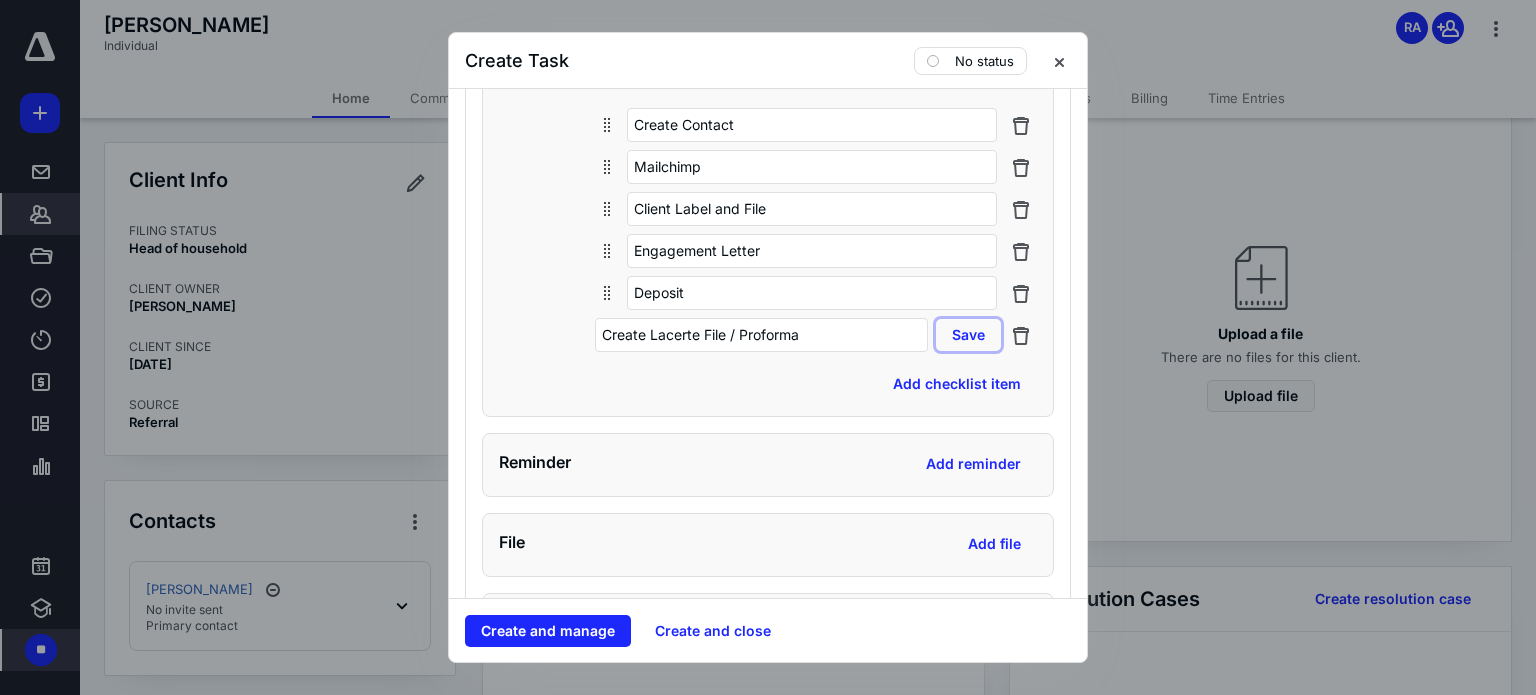 type 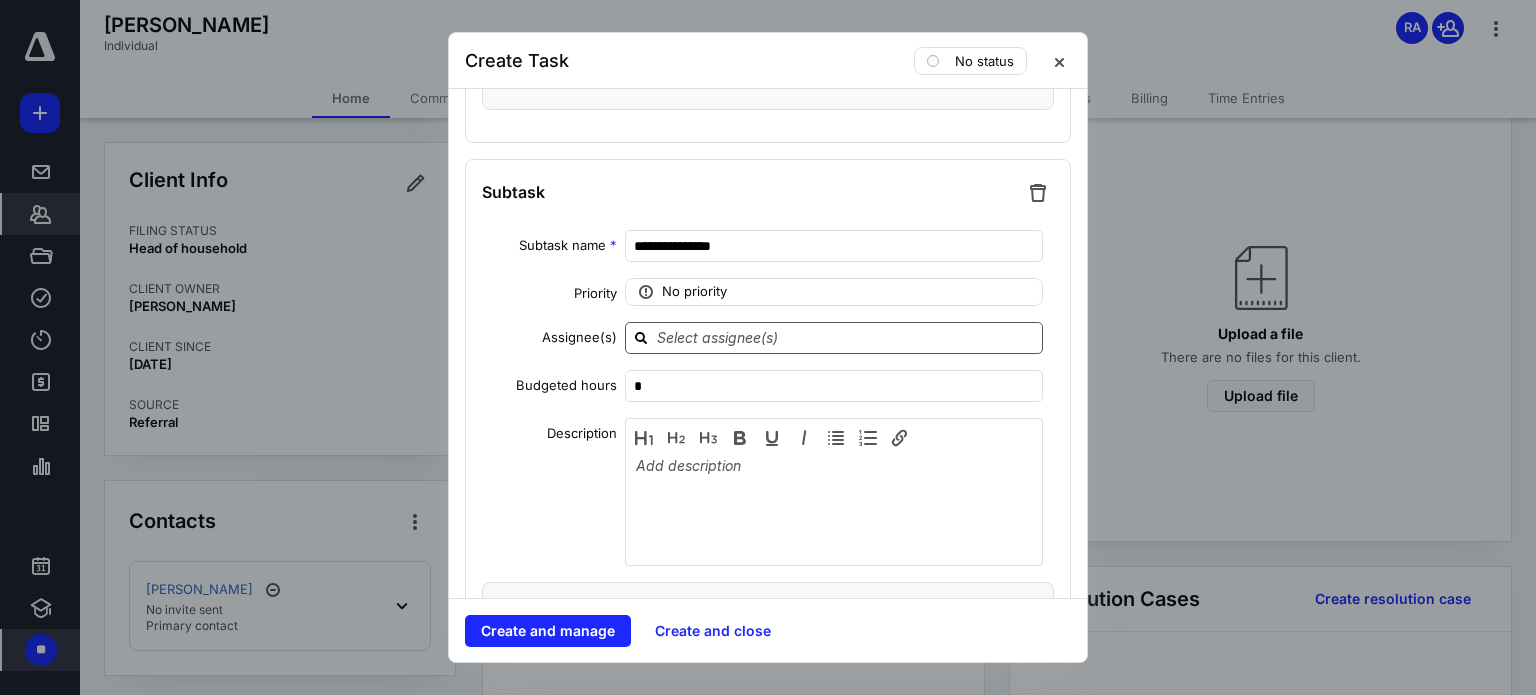 scroll, scrollTop: 2700, scrollLeft: 0, axis: vertical 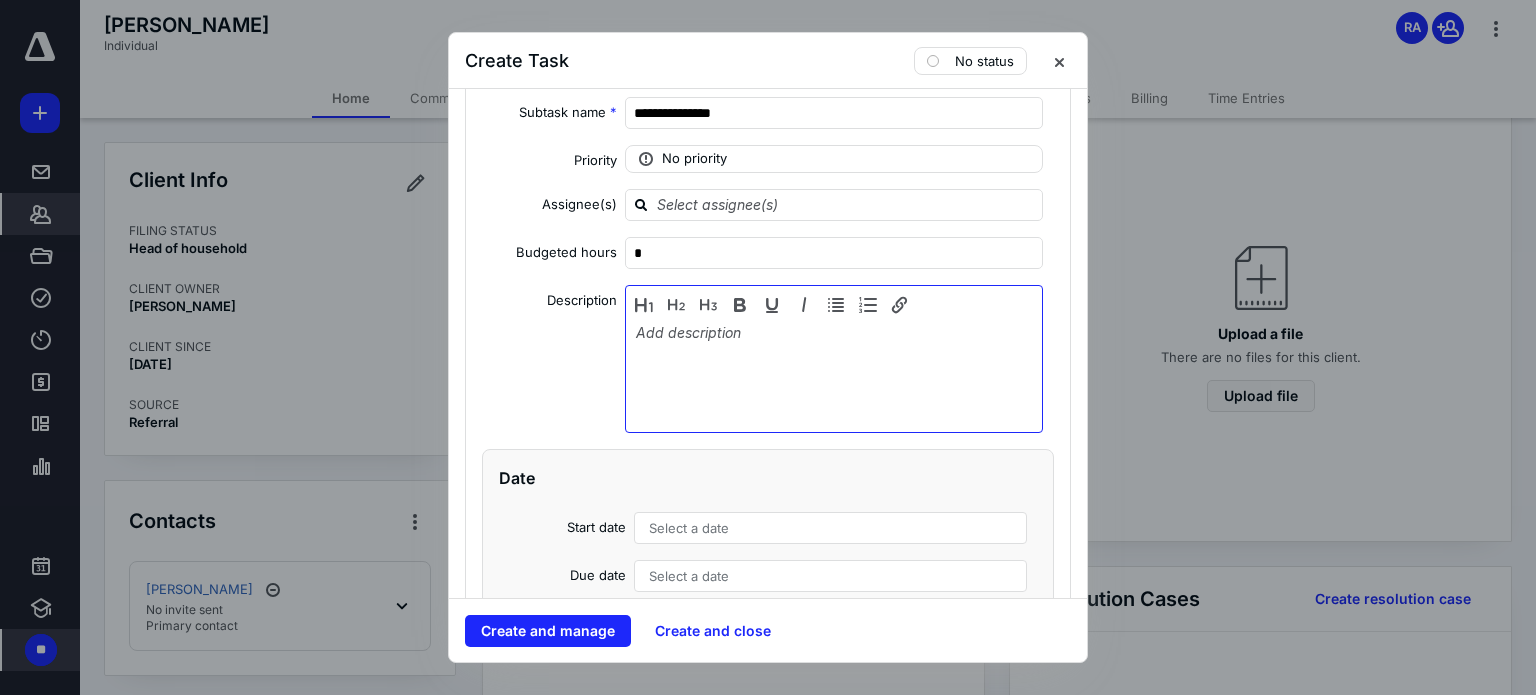 click at bounding box center (834, 374) 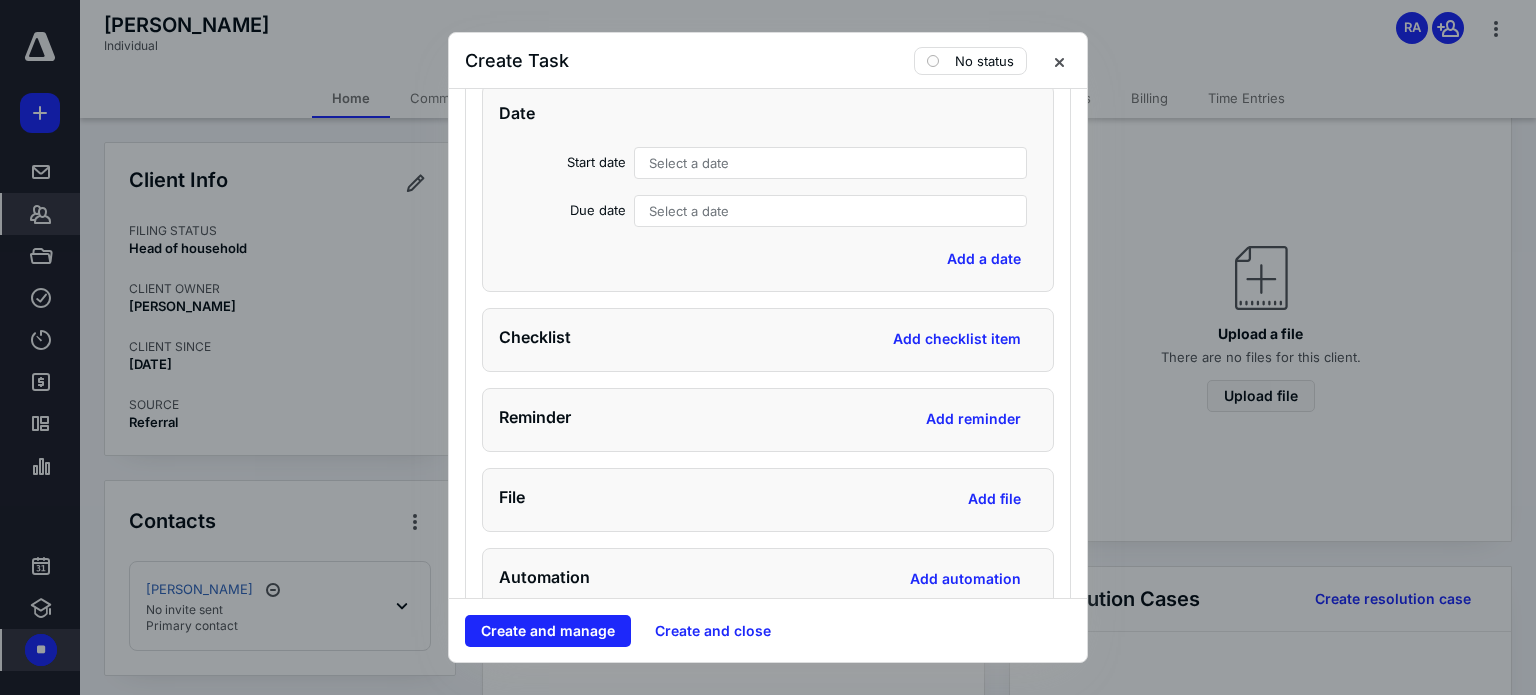 scroll, scrollTop: 3058, scrollLeft: 0, axis: vertical 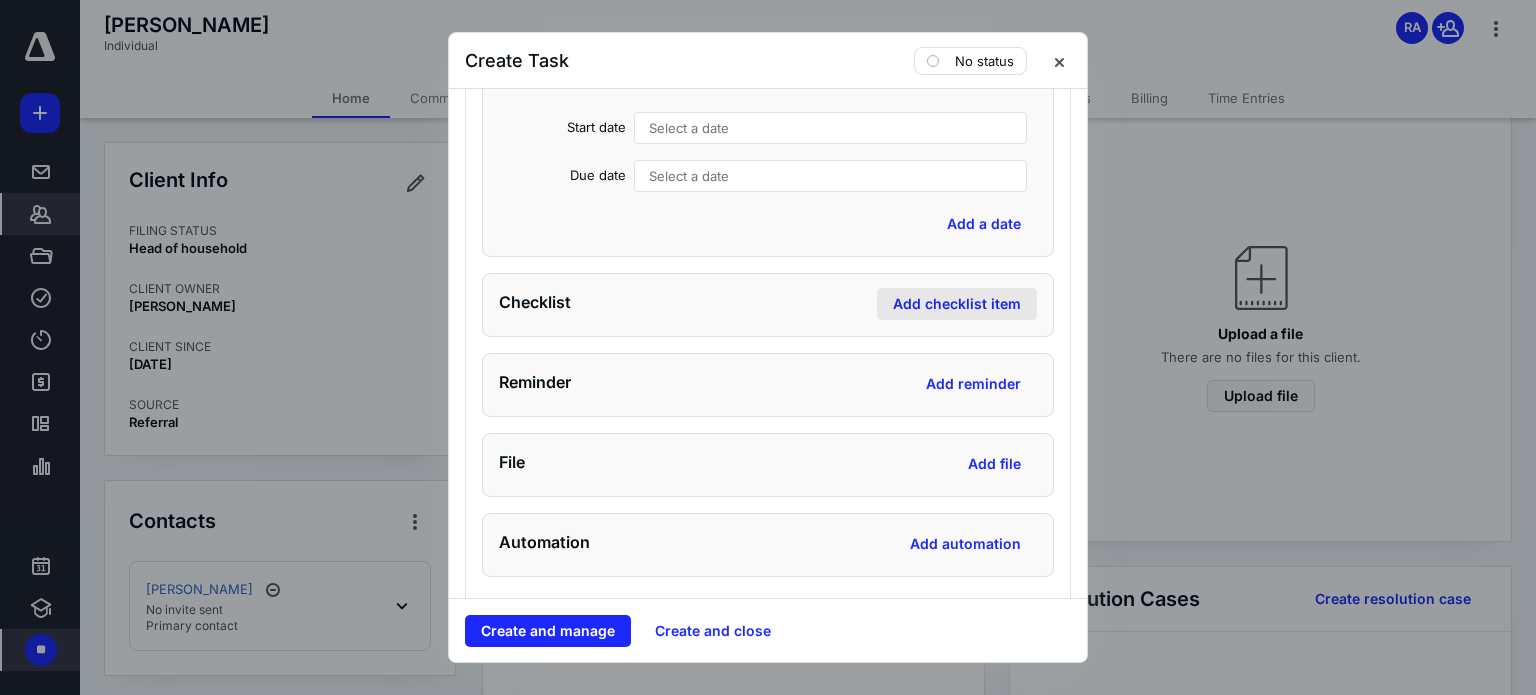 click on "Add checklist item" at bounding box center [957, 304] 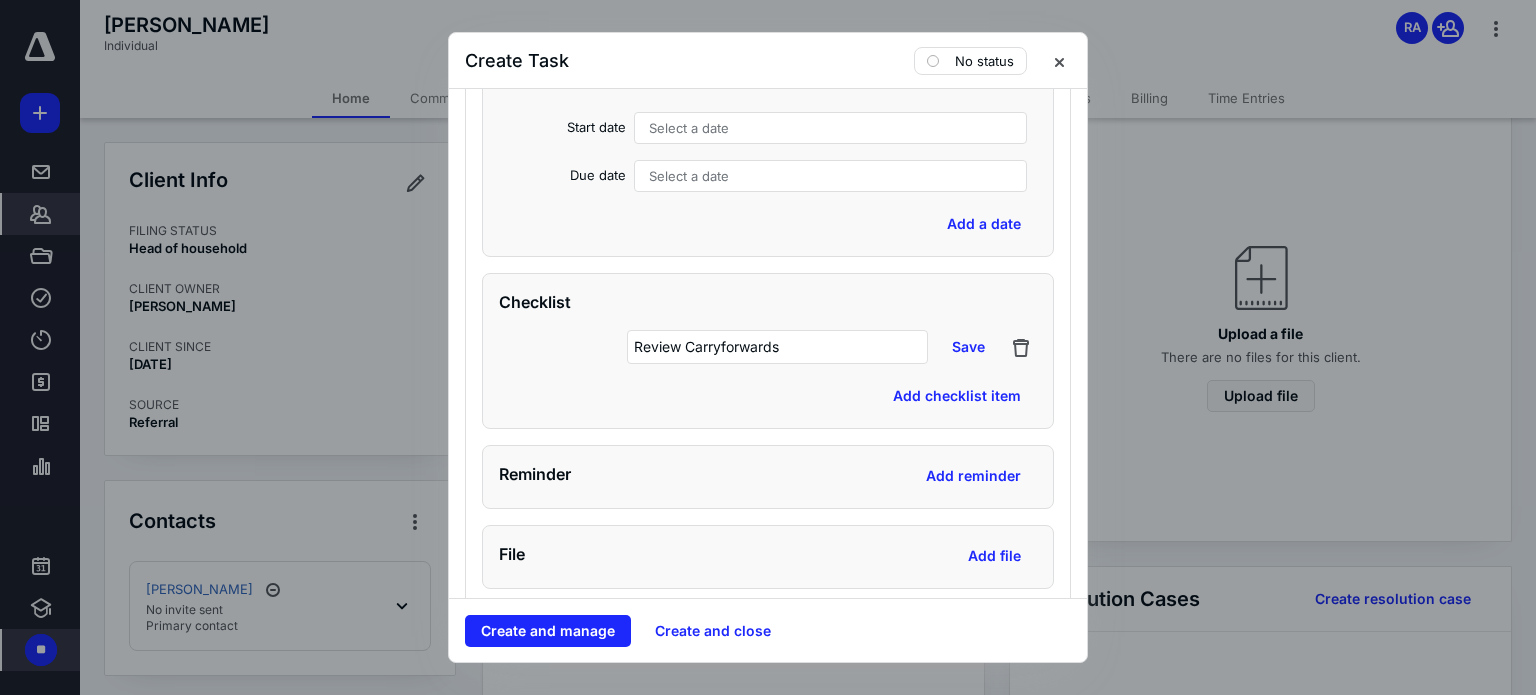 type on "Review Carryforwards" 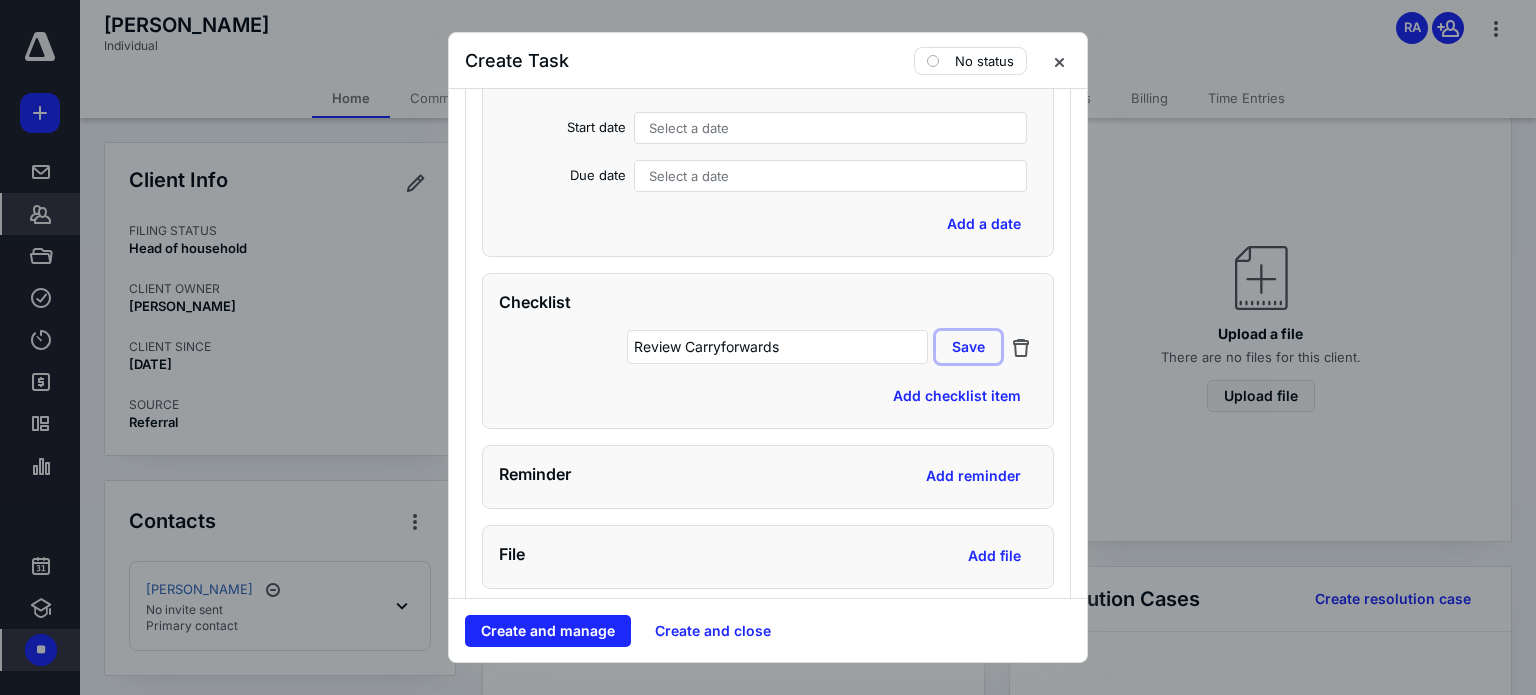 type 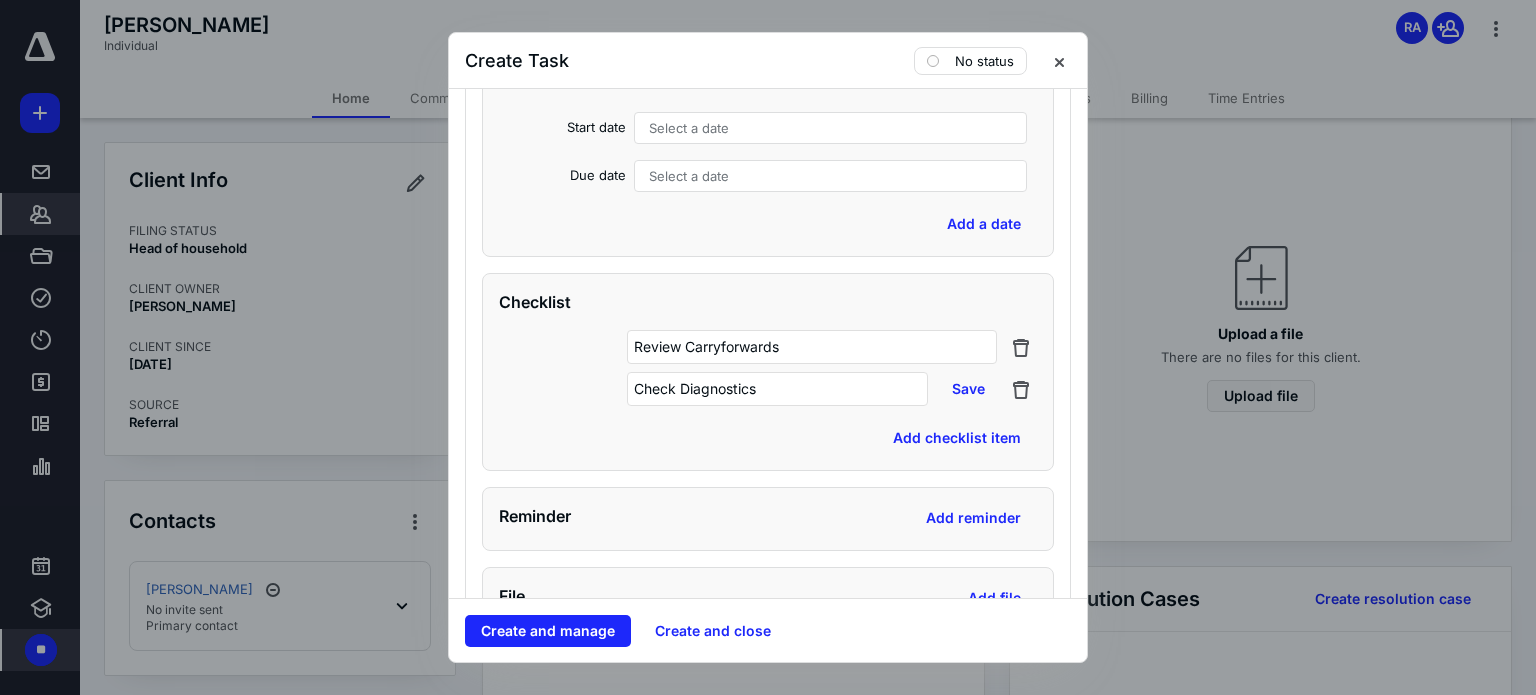 type on "Check Diagnostics" 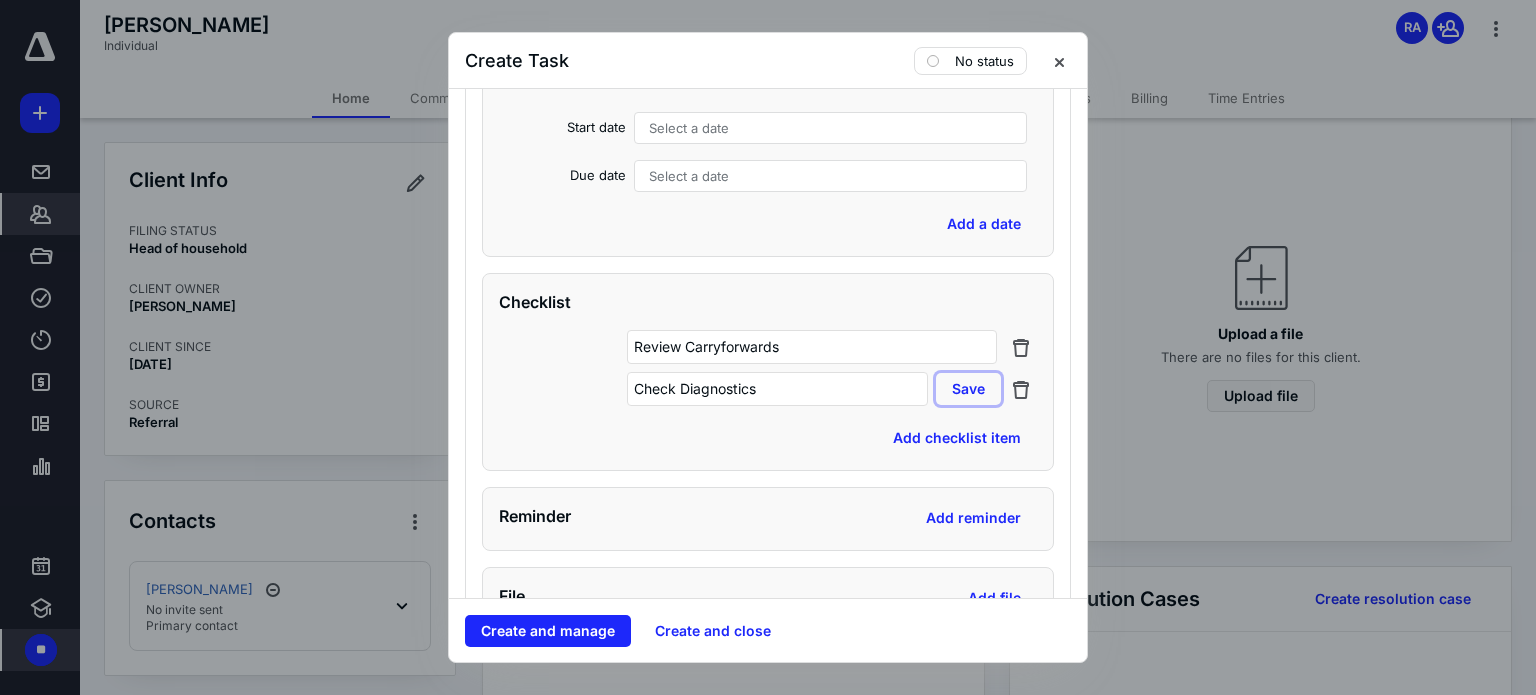 type 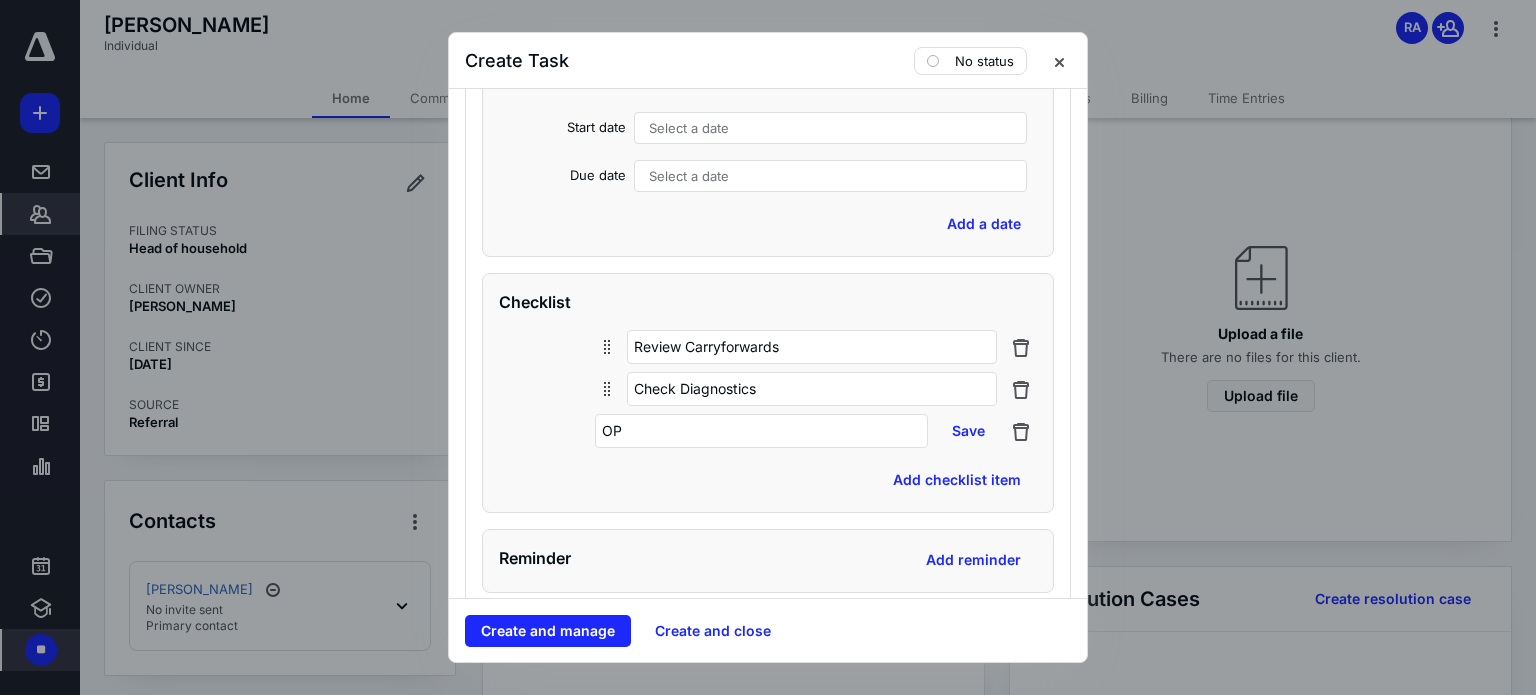 type on "O" 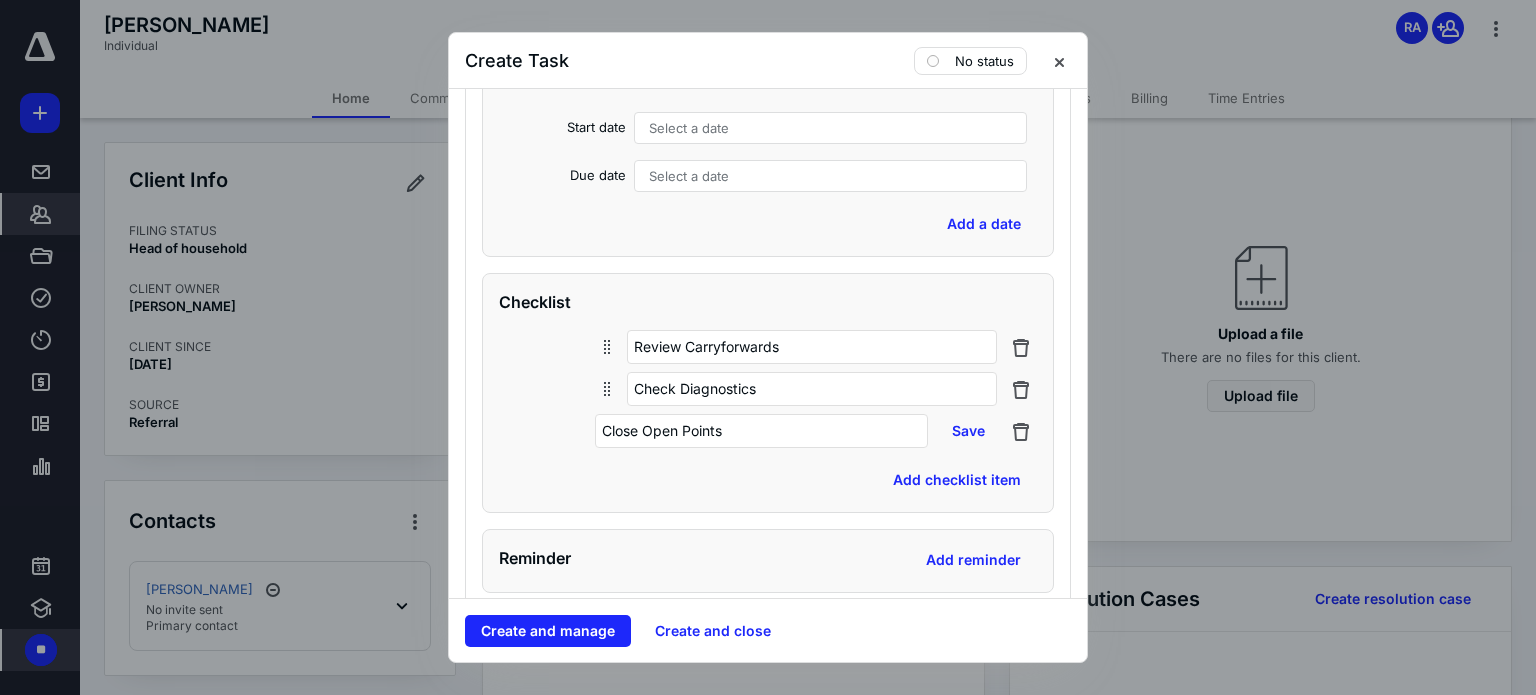 type on "Close Open Points" 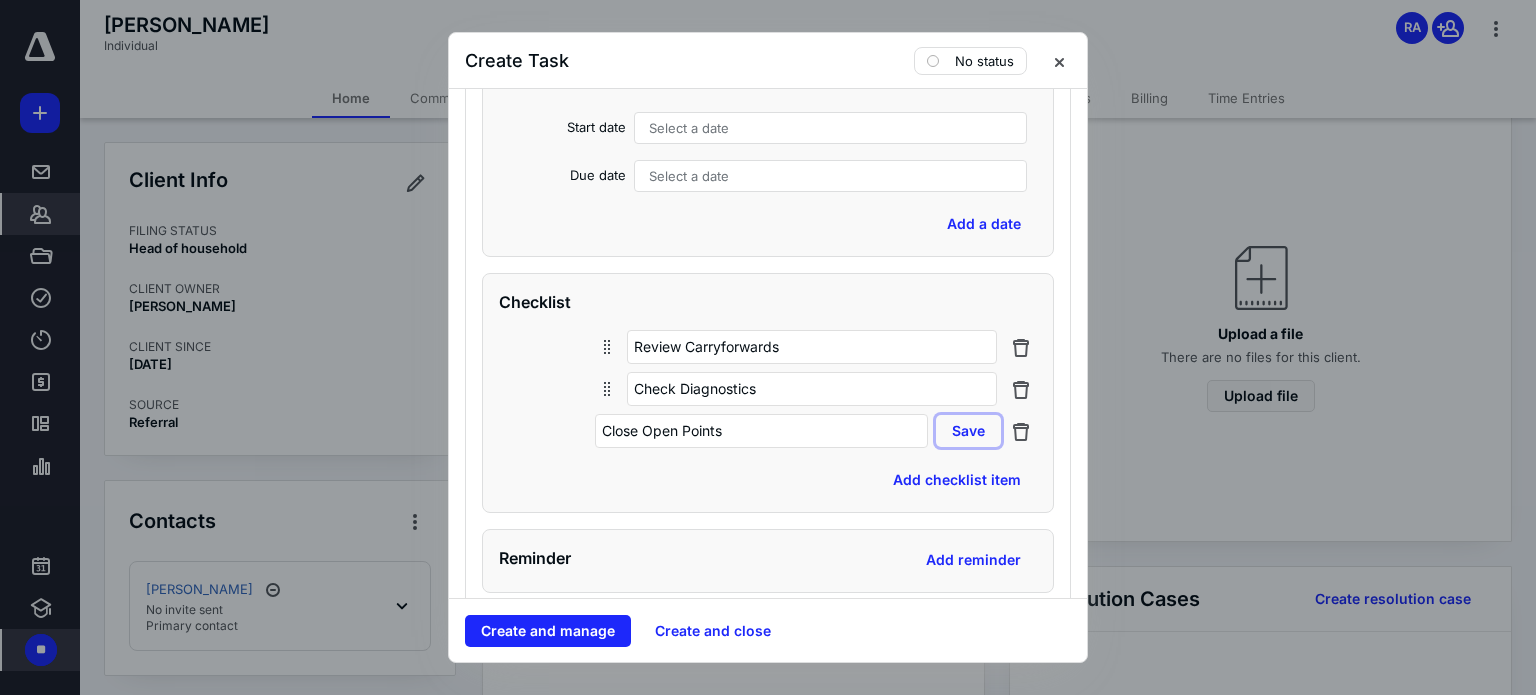 type 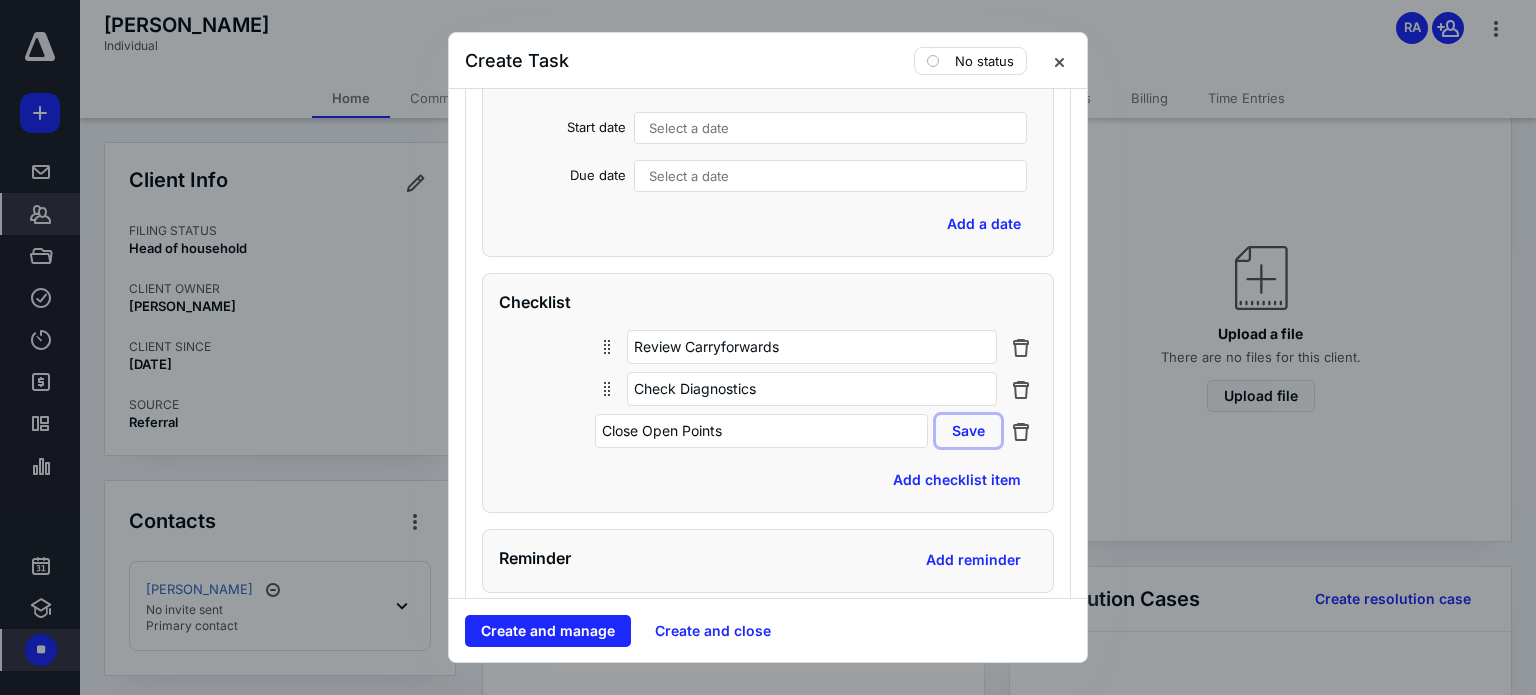 click on "Save" at bounding box center [968, 431] 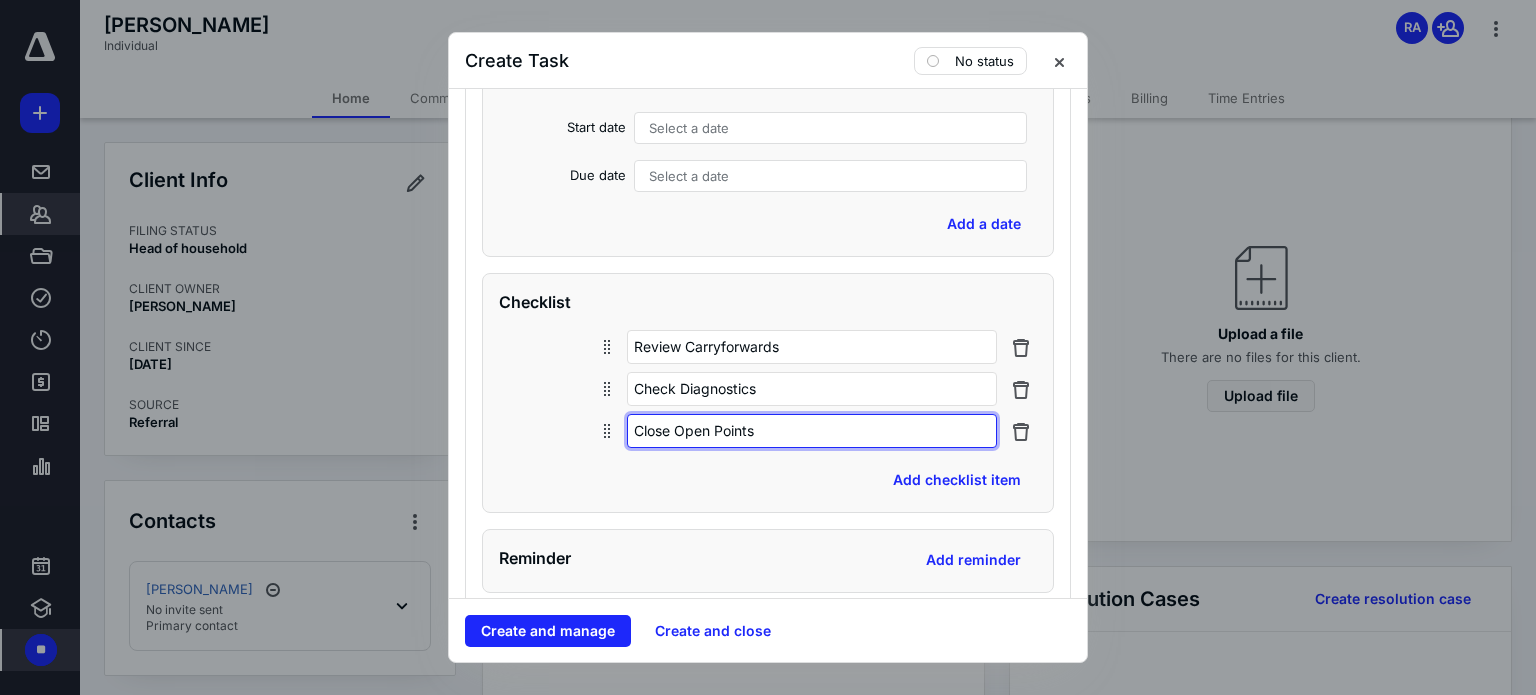 drag, startPoint x: 676, startPoint y: 425, endPoint x: 616, endPoint y: 431, distance: 60.299255 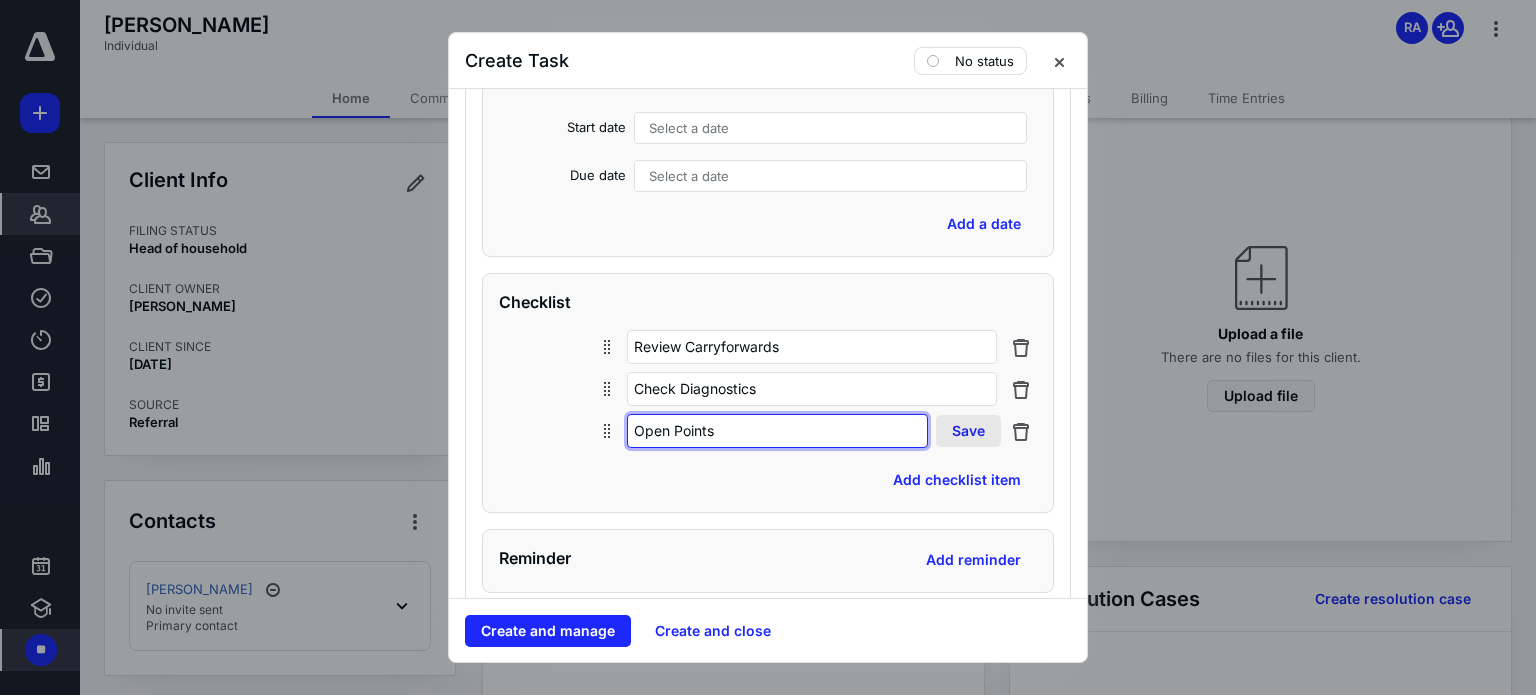 type on "Open Points" 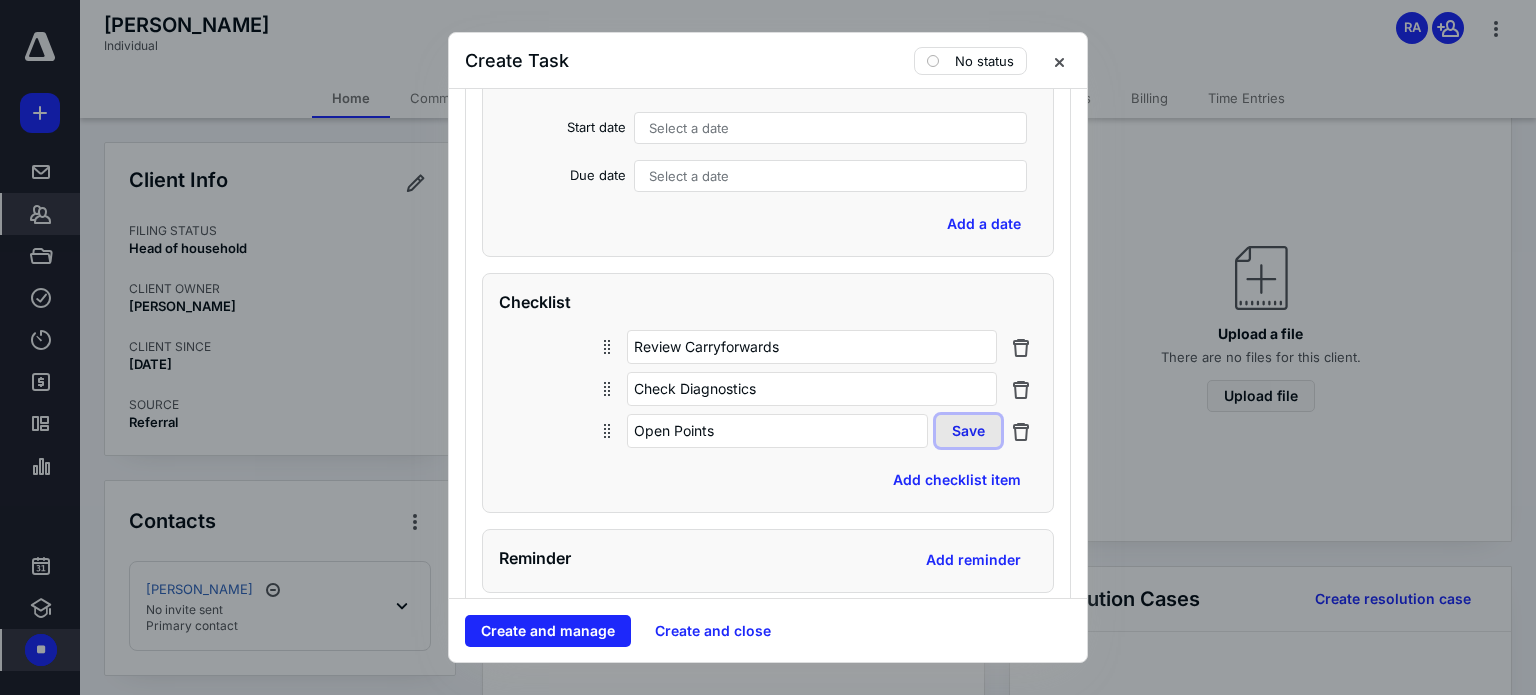 click on "Save" at bounding box center (968, 431) 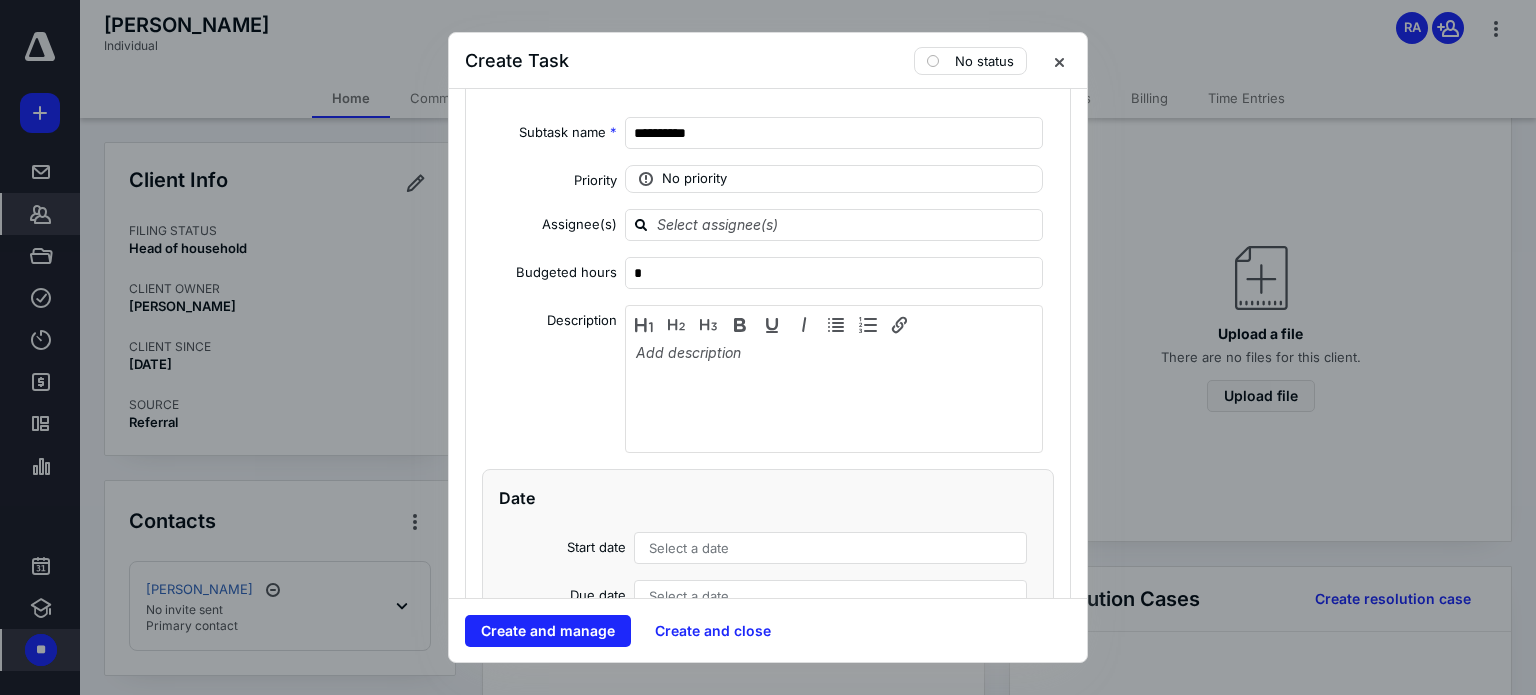 scroll, scrollTop: 3858, scrollLeft: 0, axis: vertical 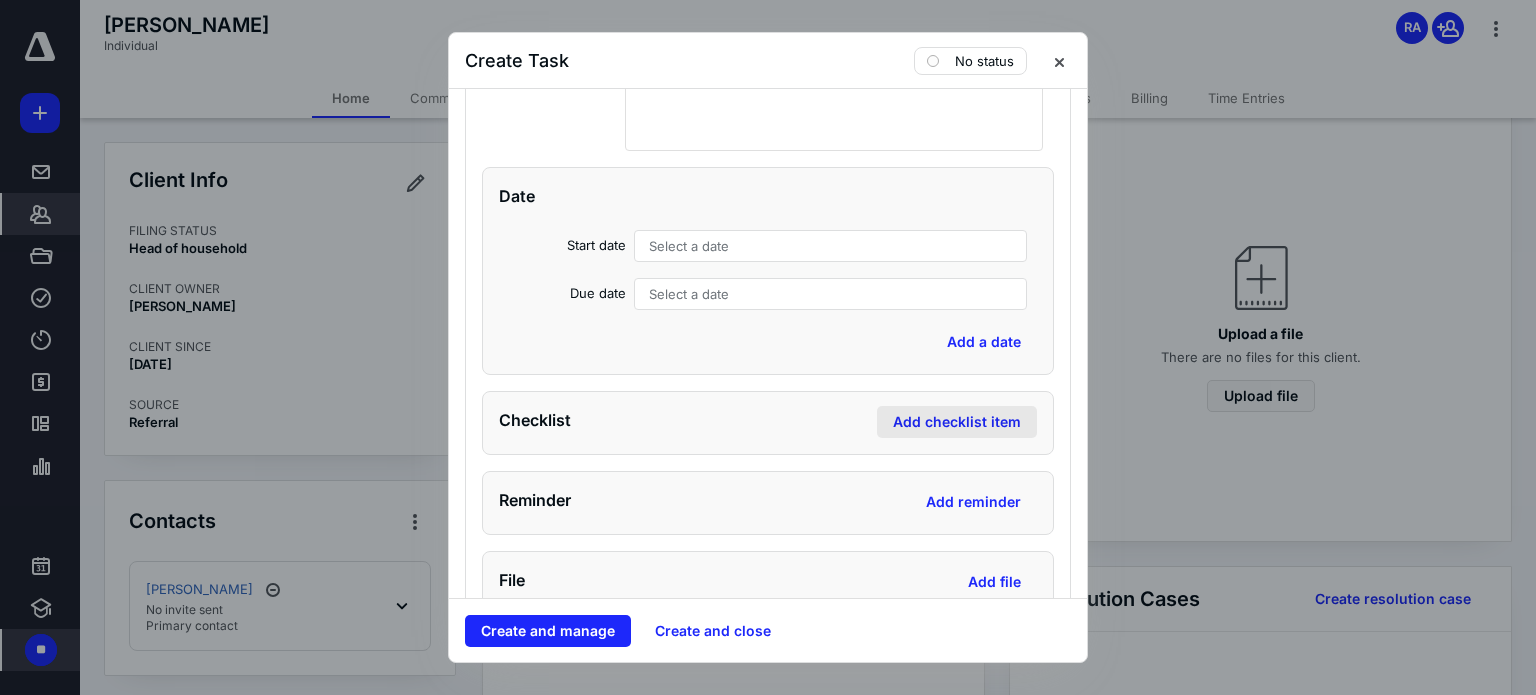click on "Add checklist item" at bounding box center [957, 422] 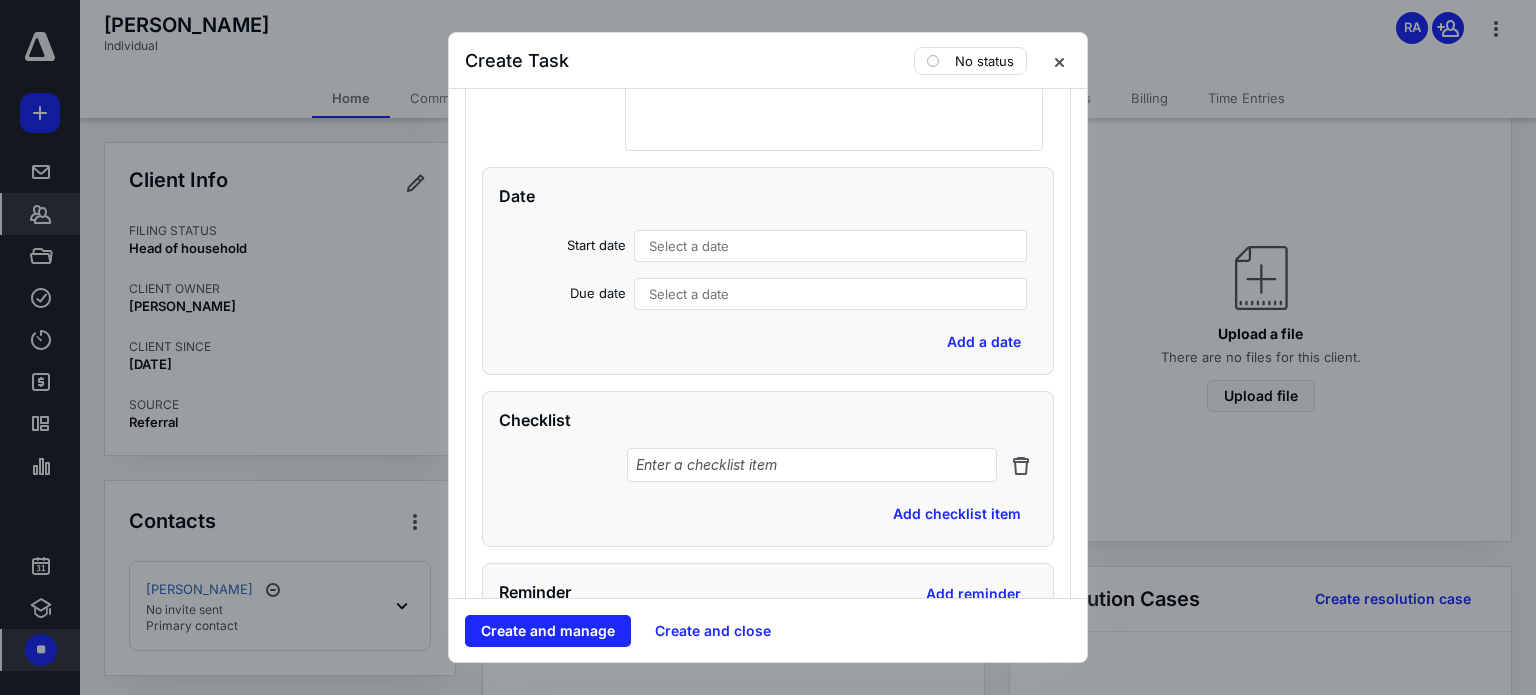 click at bounding box center [812, 465] 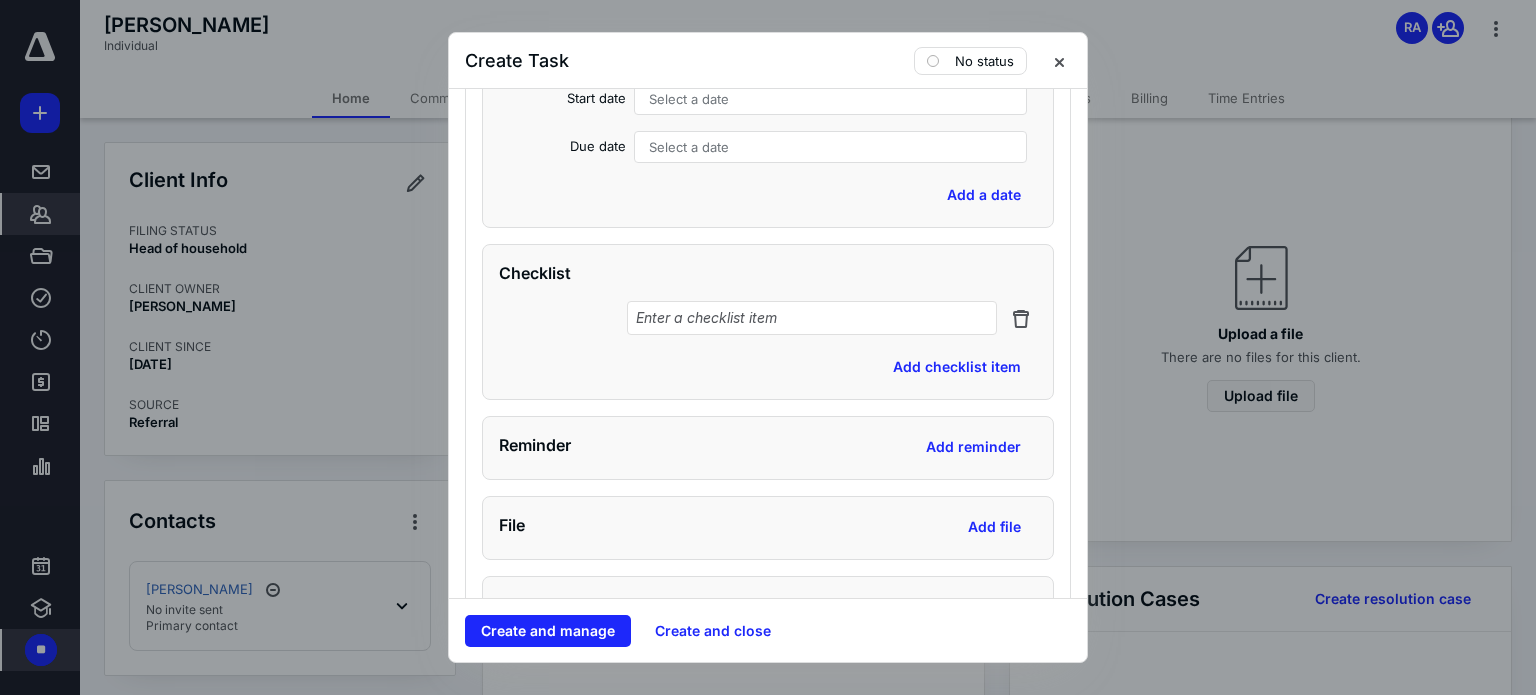 scroll, scrollTop: 4116, scrollLeft: 0, axis: vertical 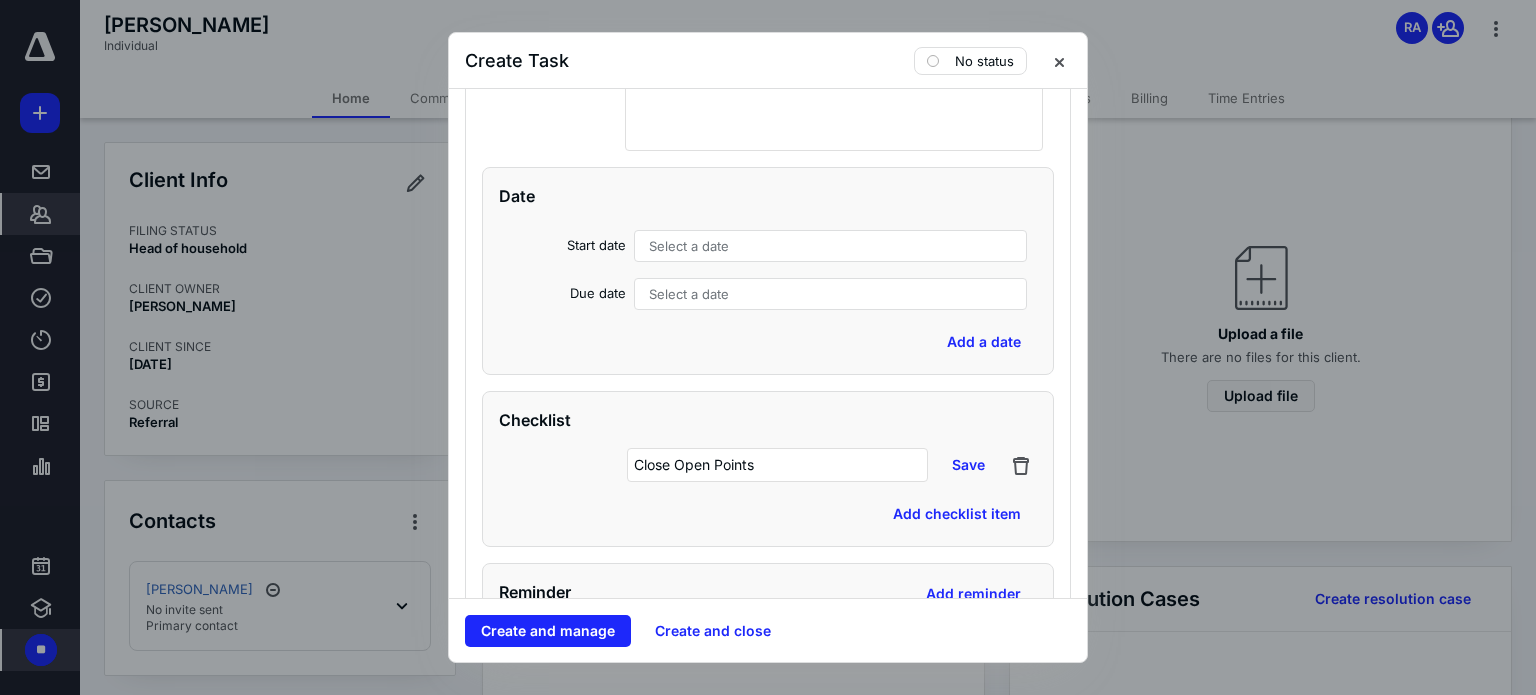 type on "Close Open Points" 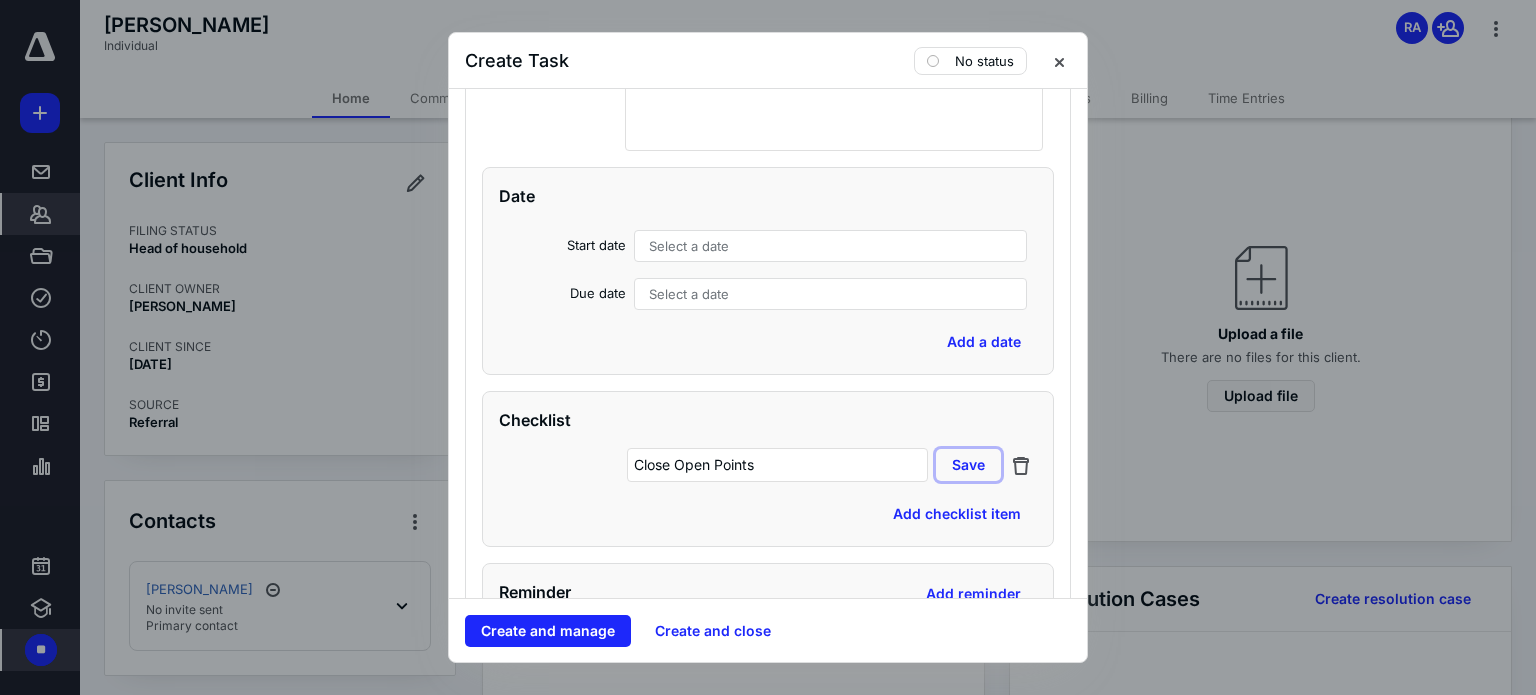 type 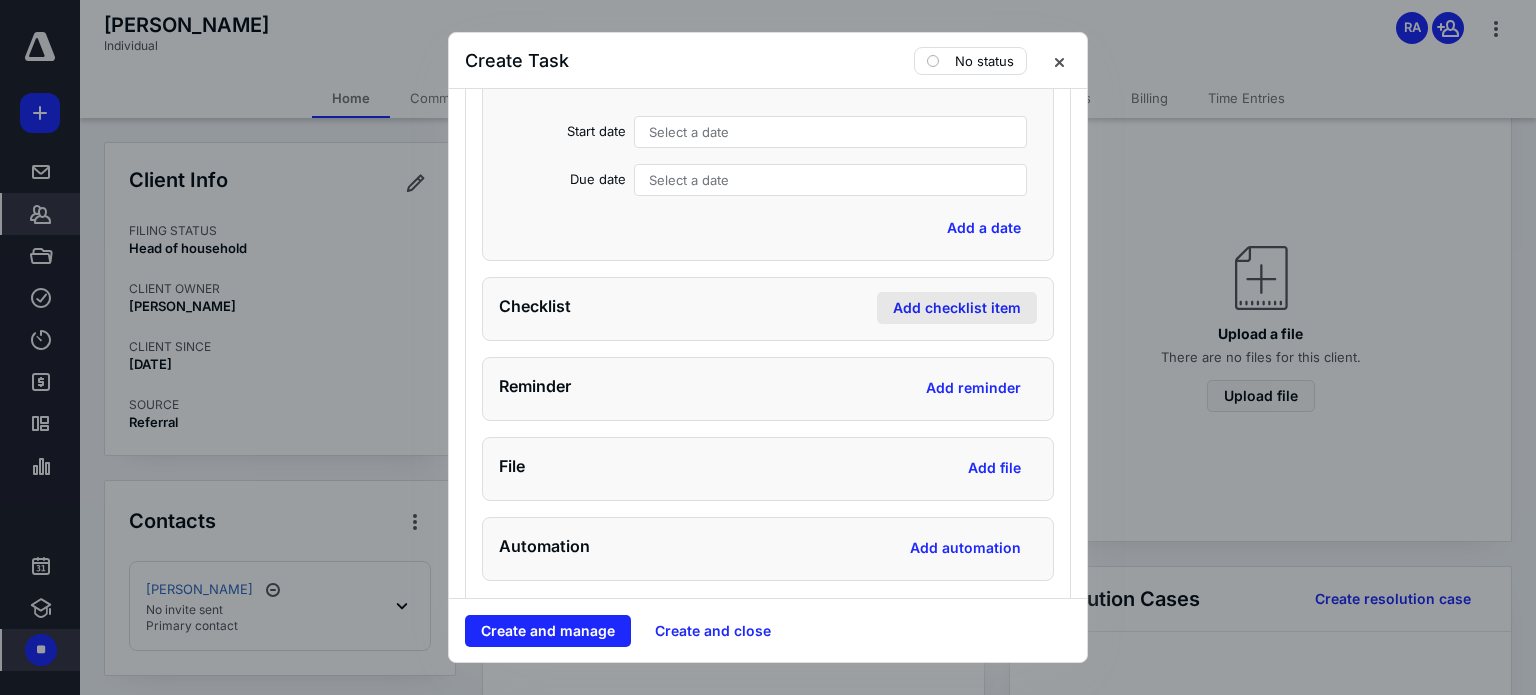 scroll, scrollTop: 5316, scrollLeft: 0, axis: vertical 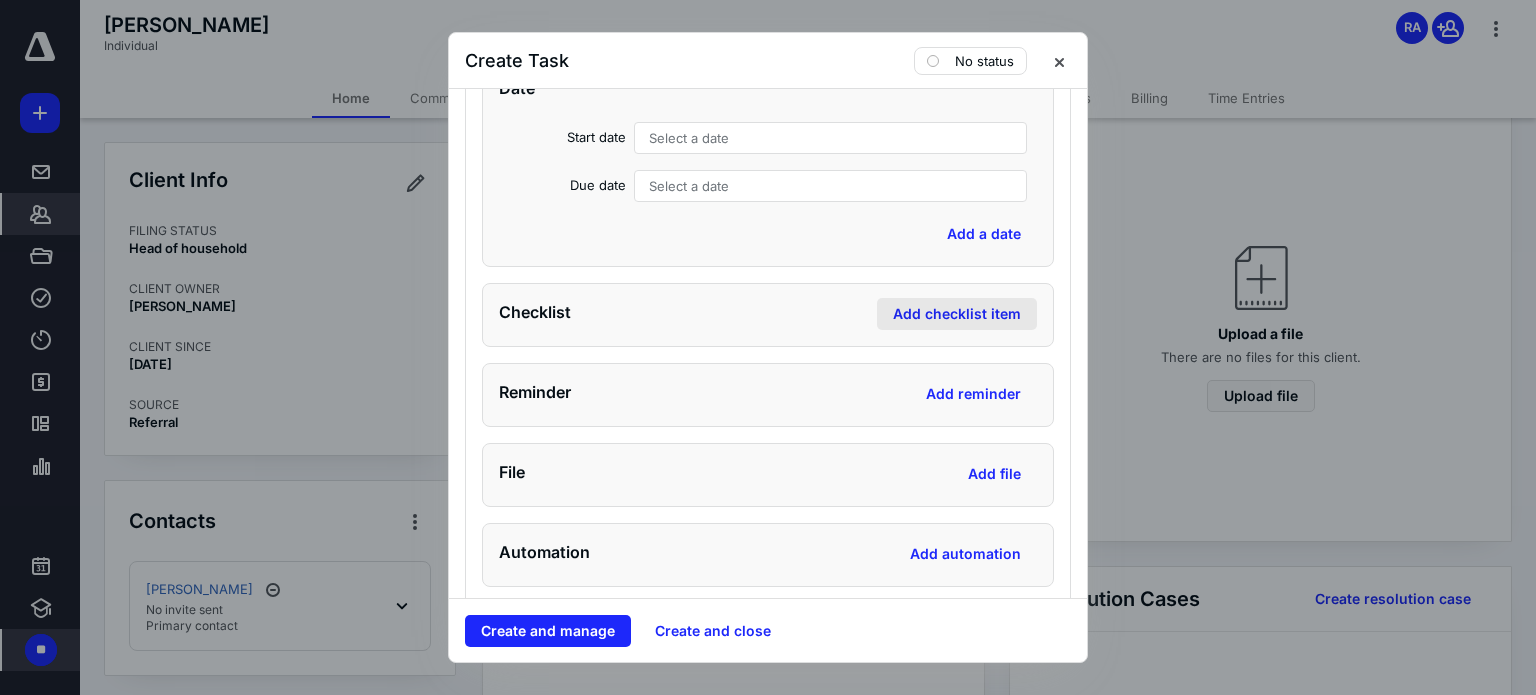 click on "Add checklist item" at bounding box center [957, 314] 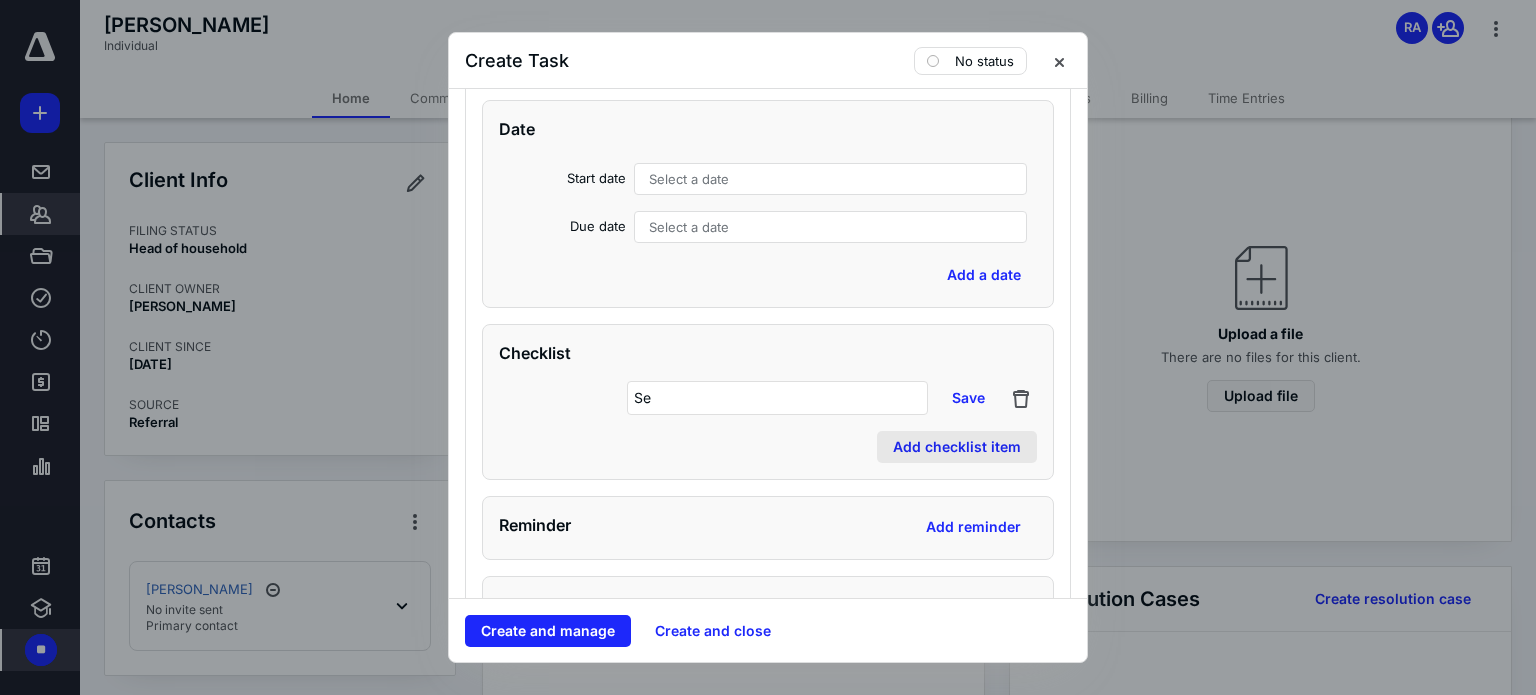 type on "S" 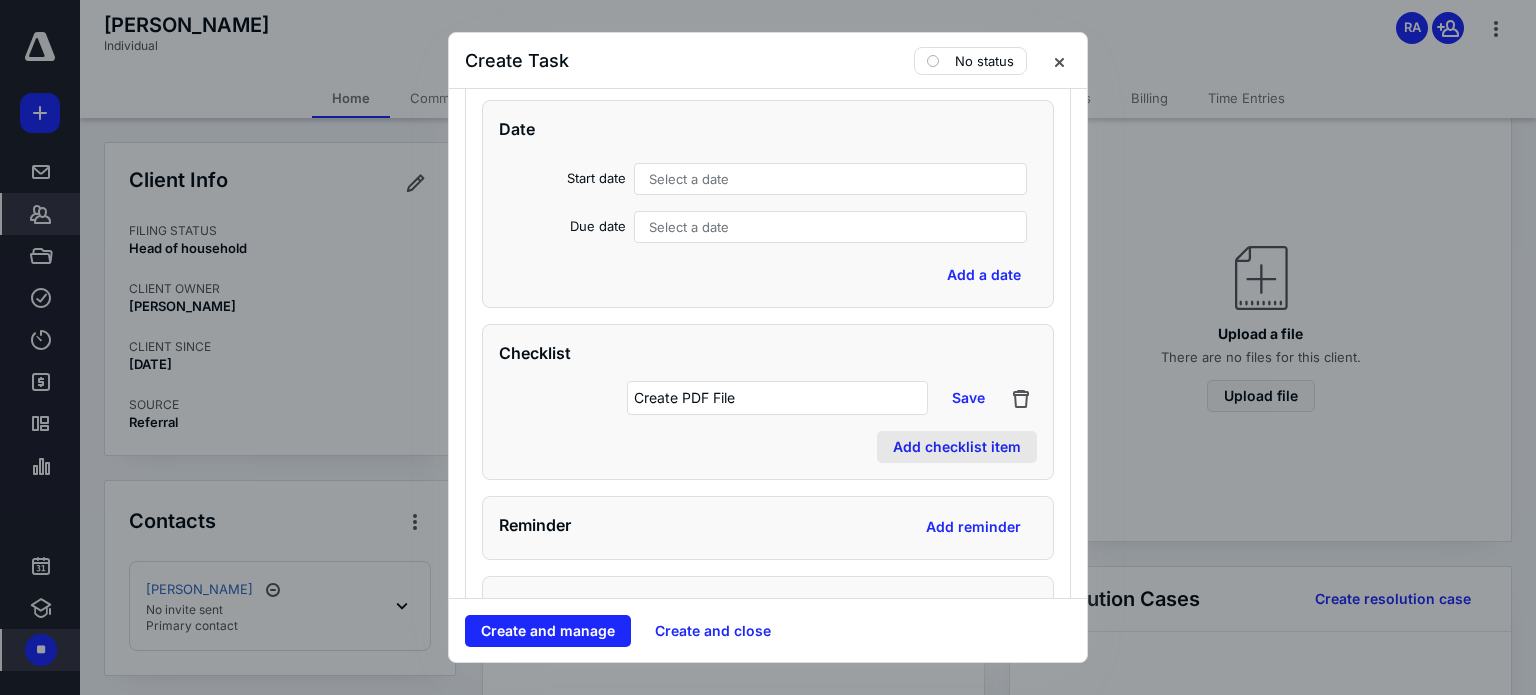 type on "Create PDF File" 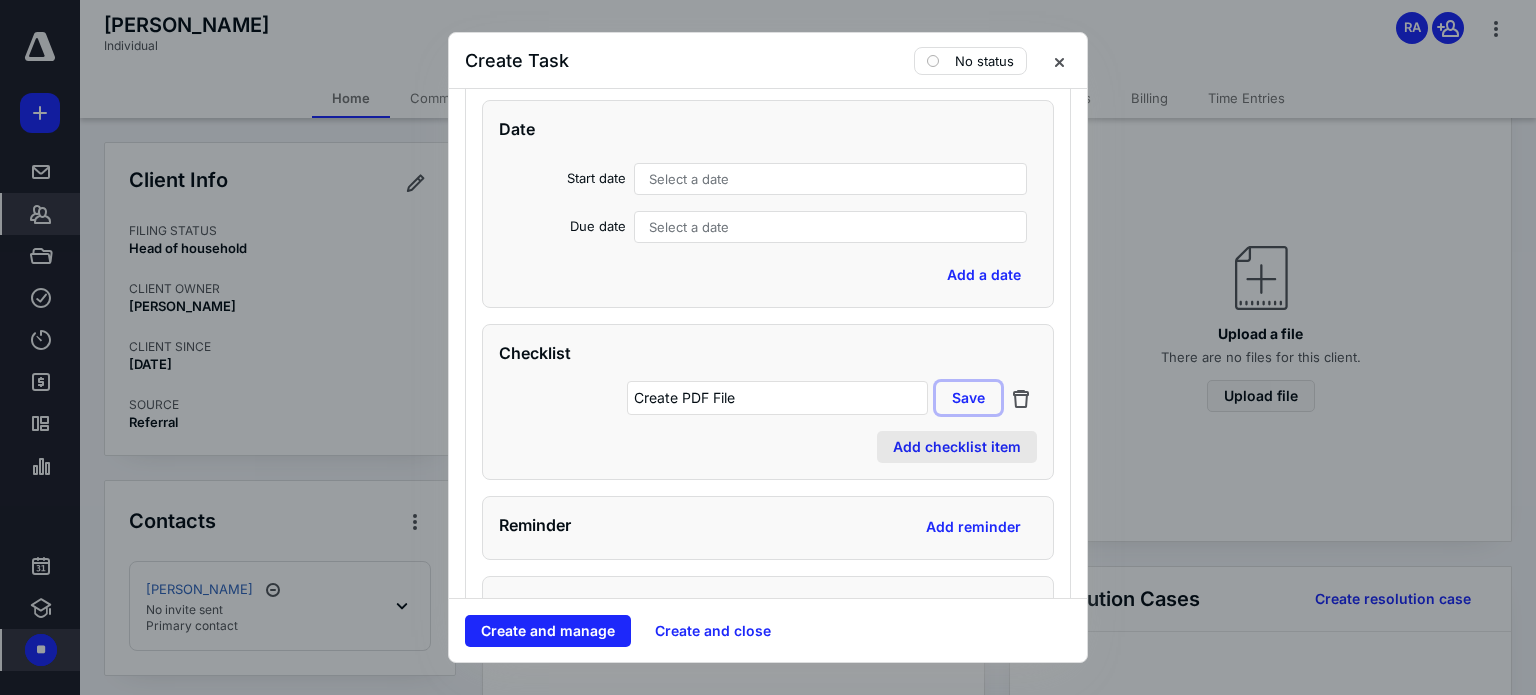 type 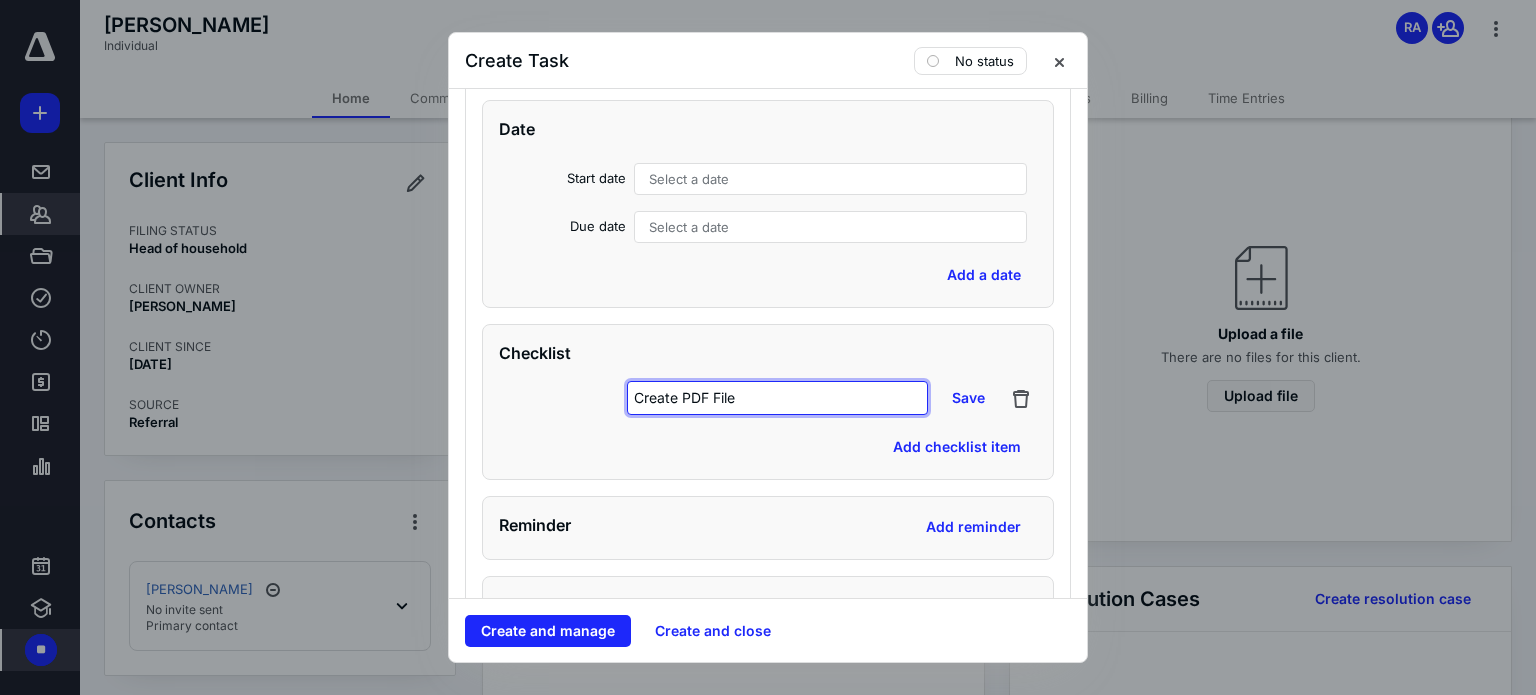 click on "Create PDF File" at bounding box center [777, 398] 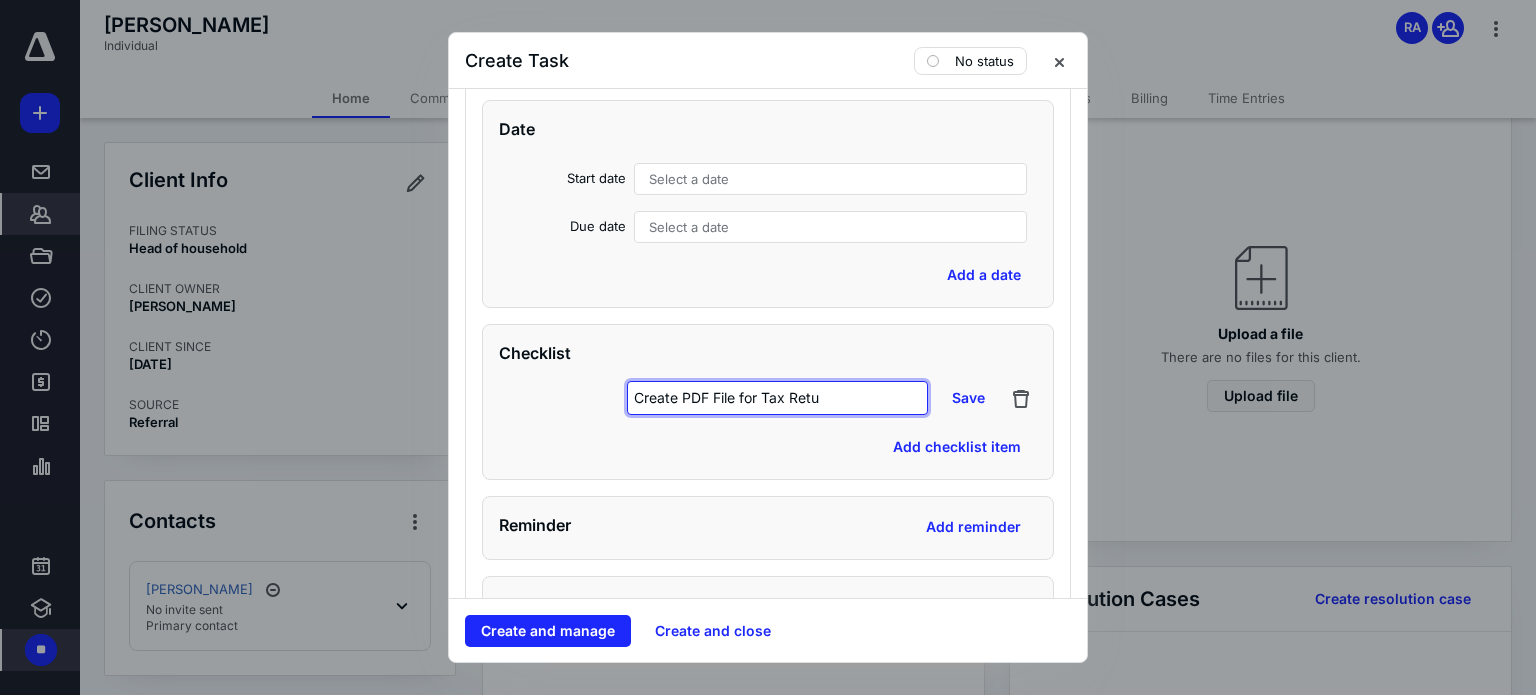 scroll, scrollTop: 12, scrollLeft: 0, axis: vertical 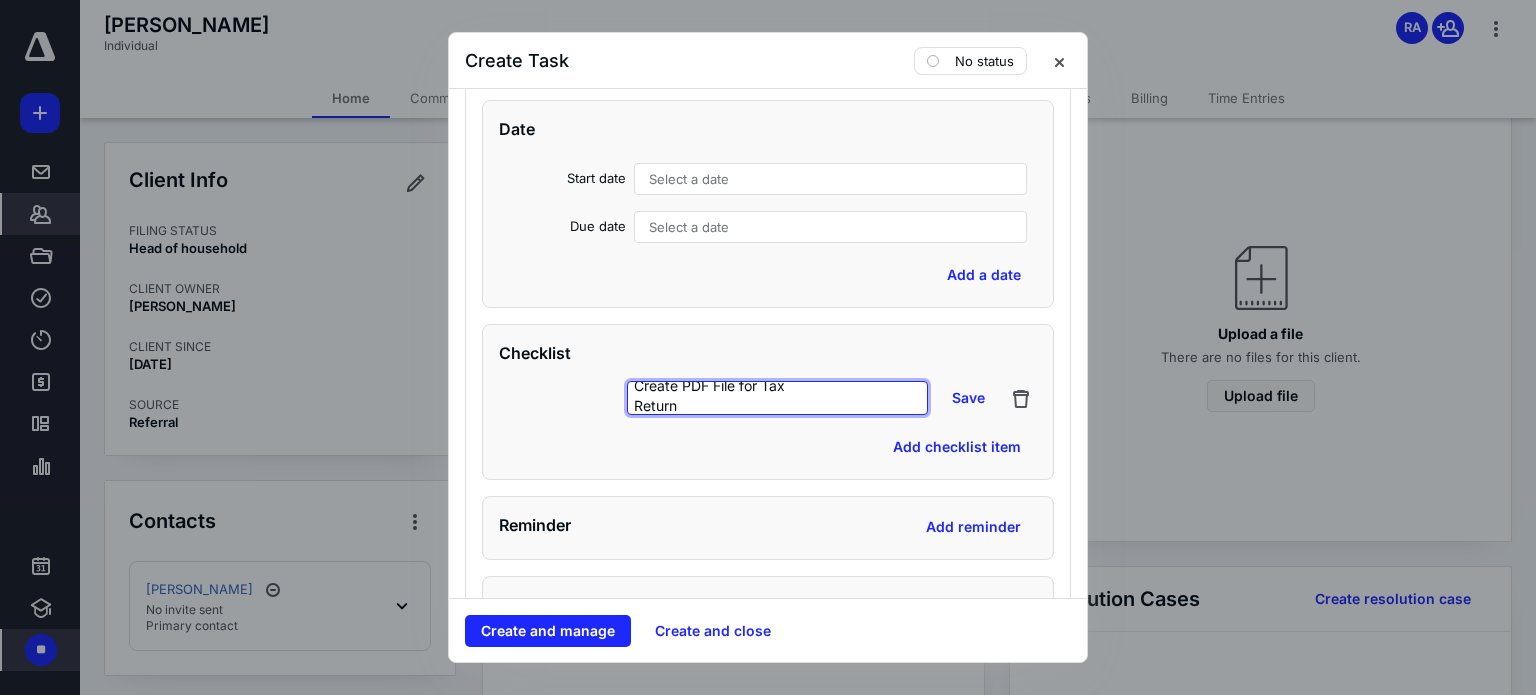 type on "Create PDF File for Tax Return" 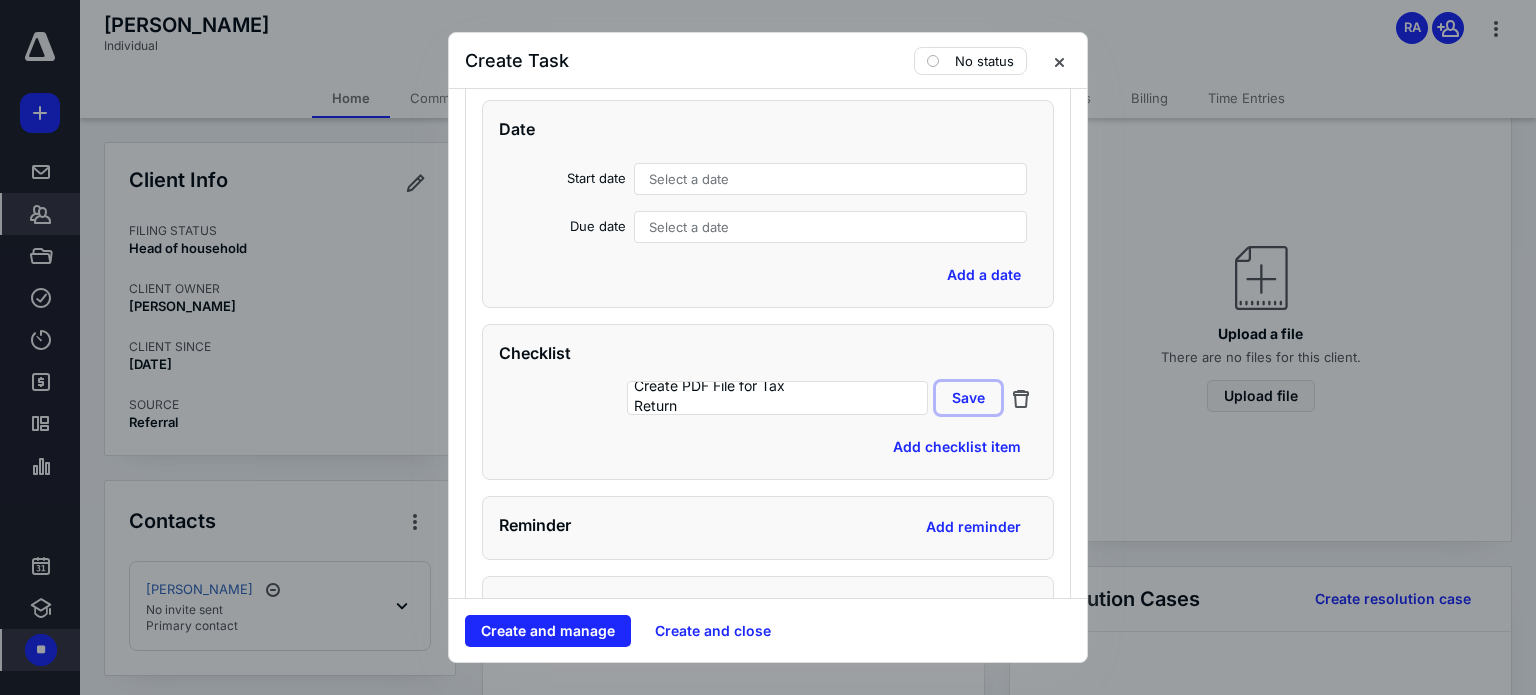 click on "Save" at bounding box center (968, 398) 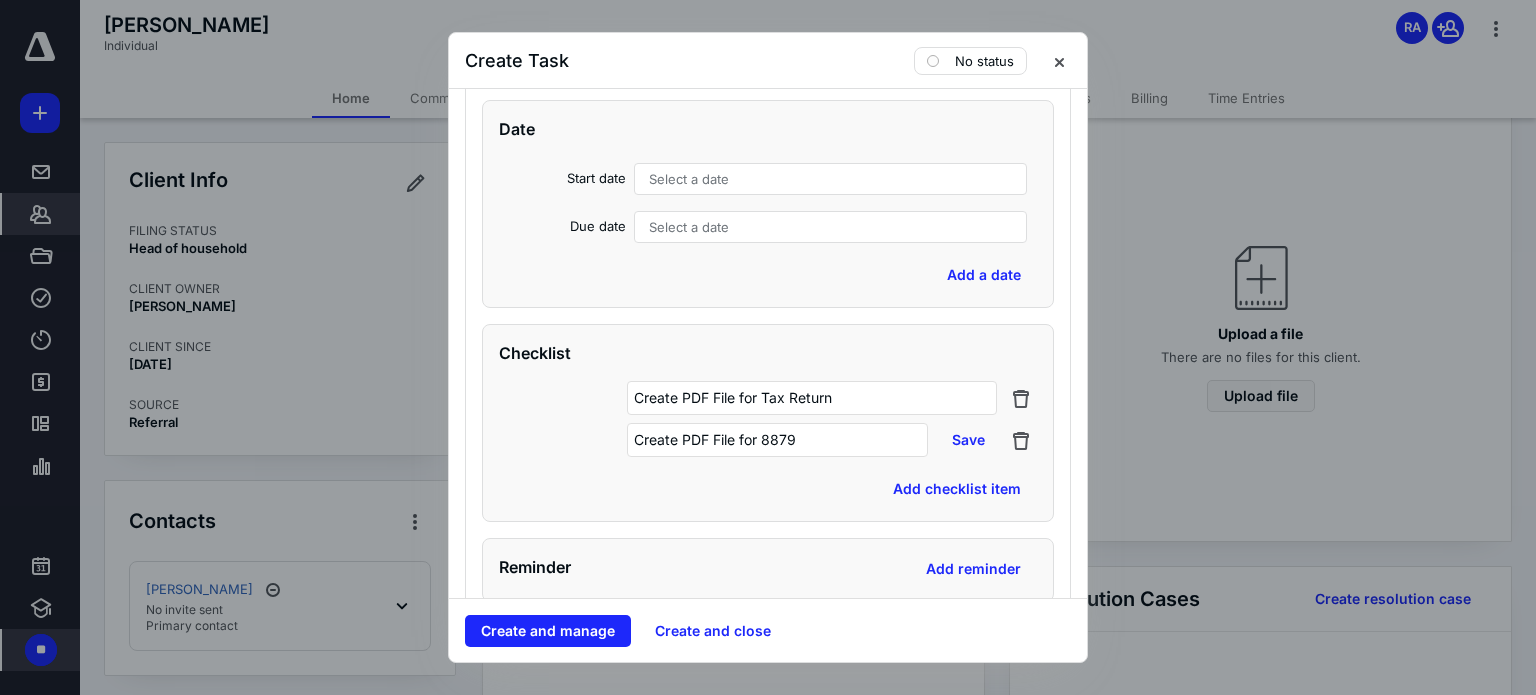 type on "Create PDF File for 8879" 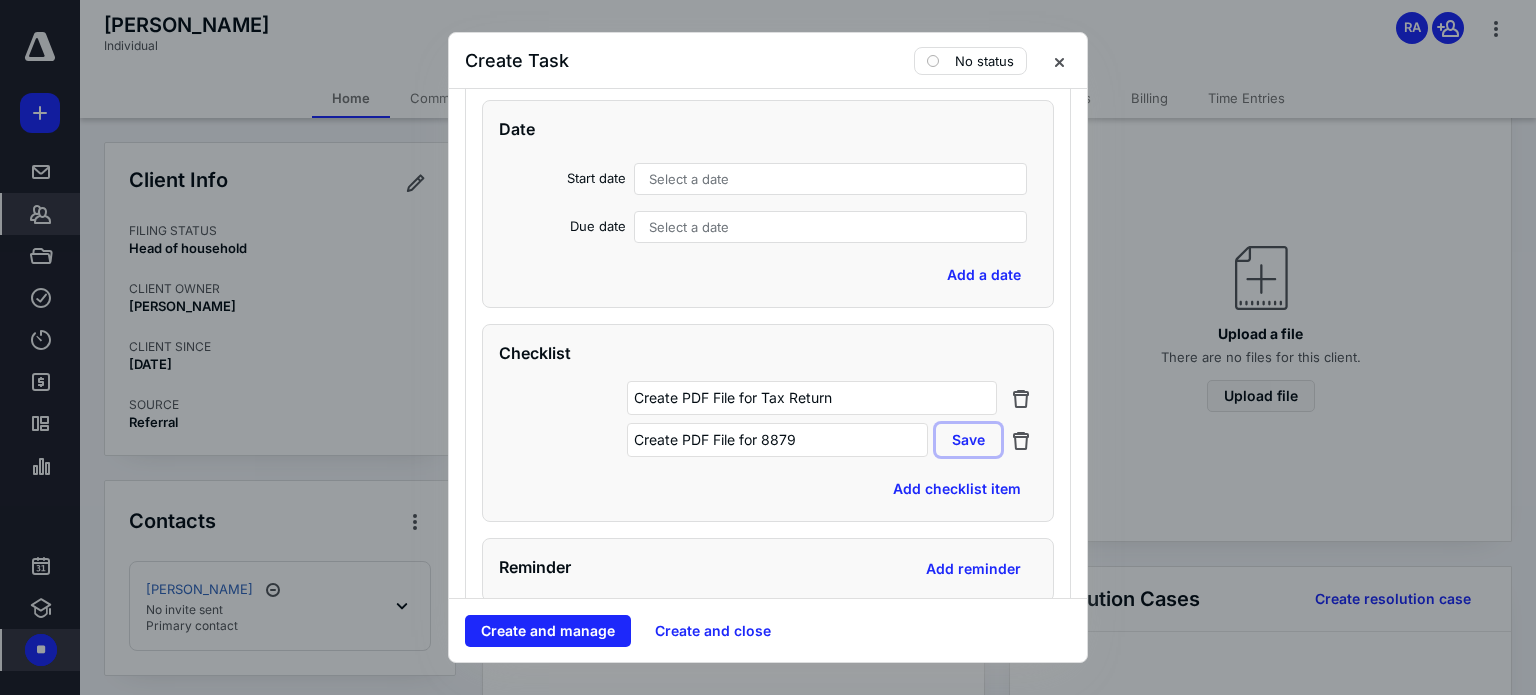 type 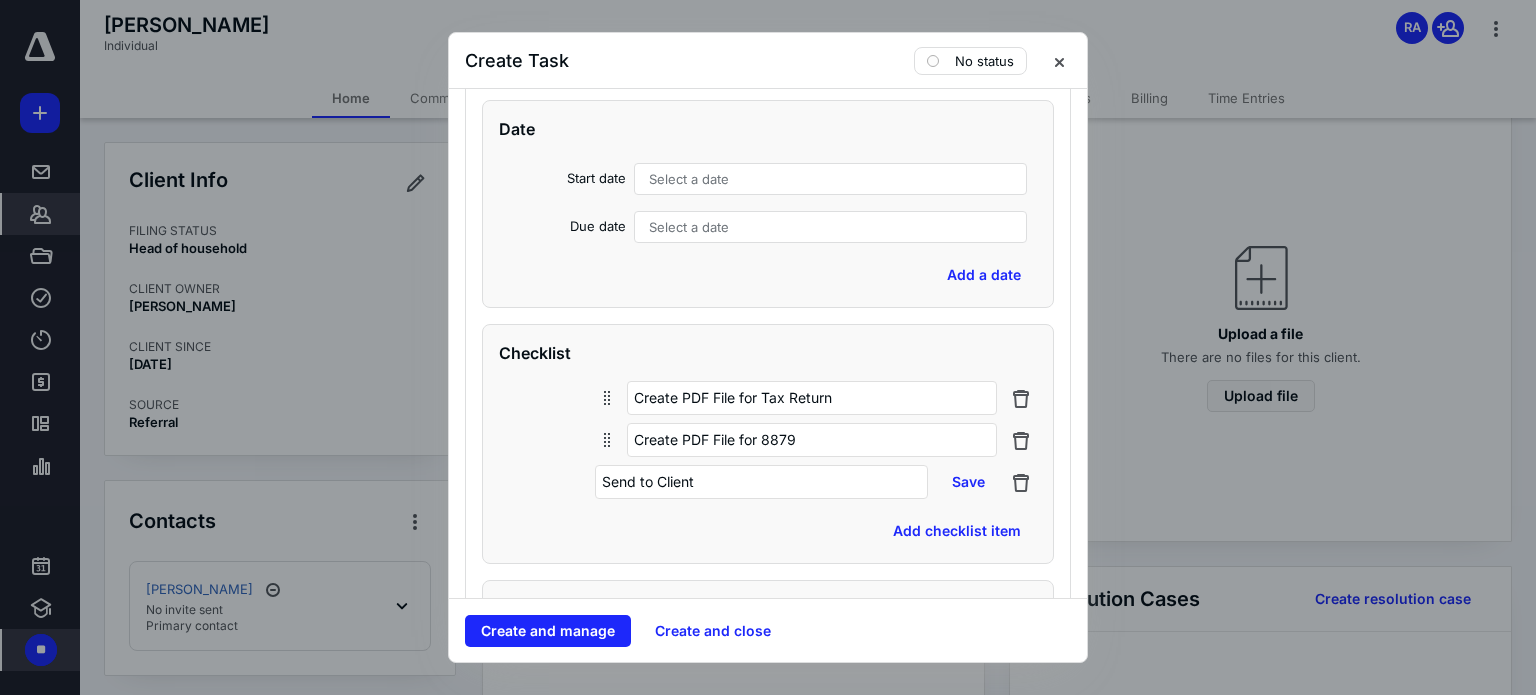 type on "Send to Client" 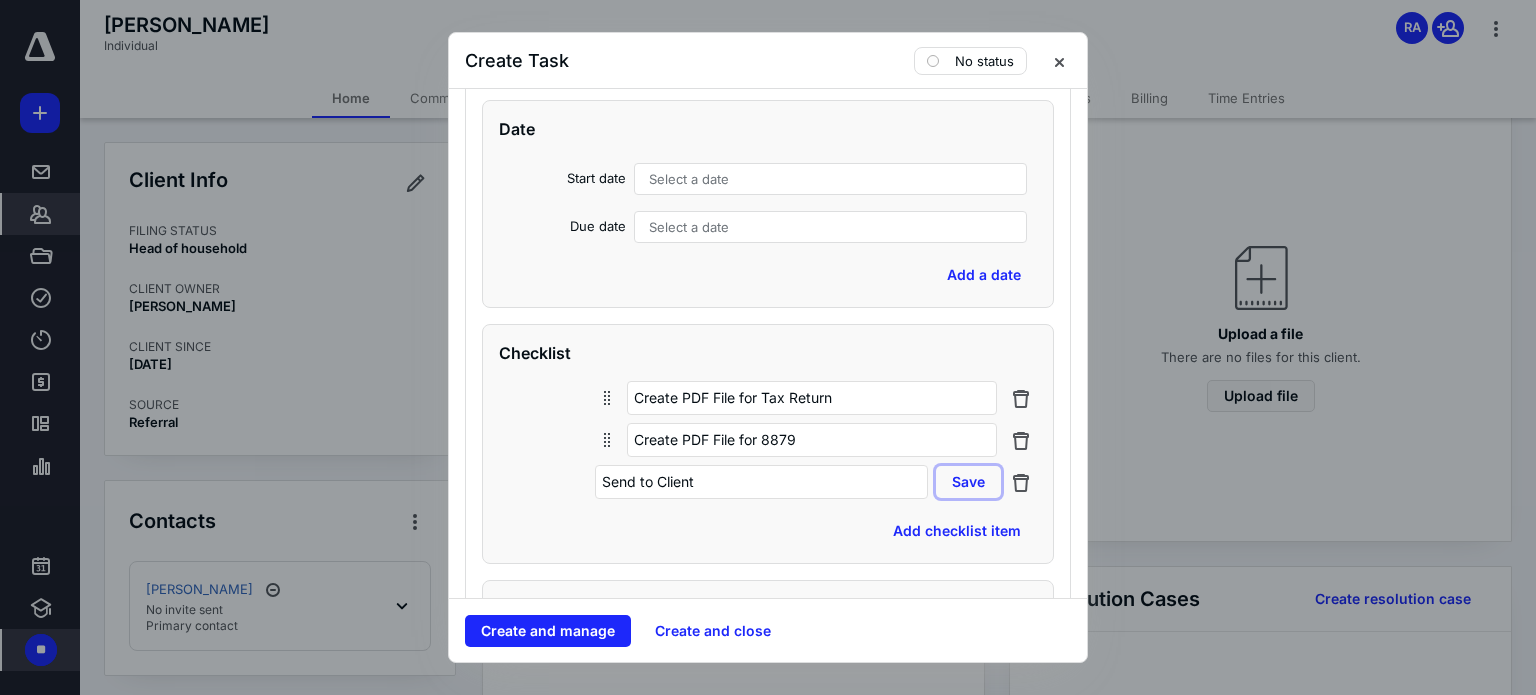 type 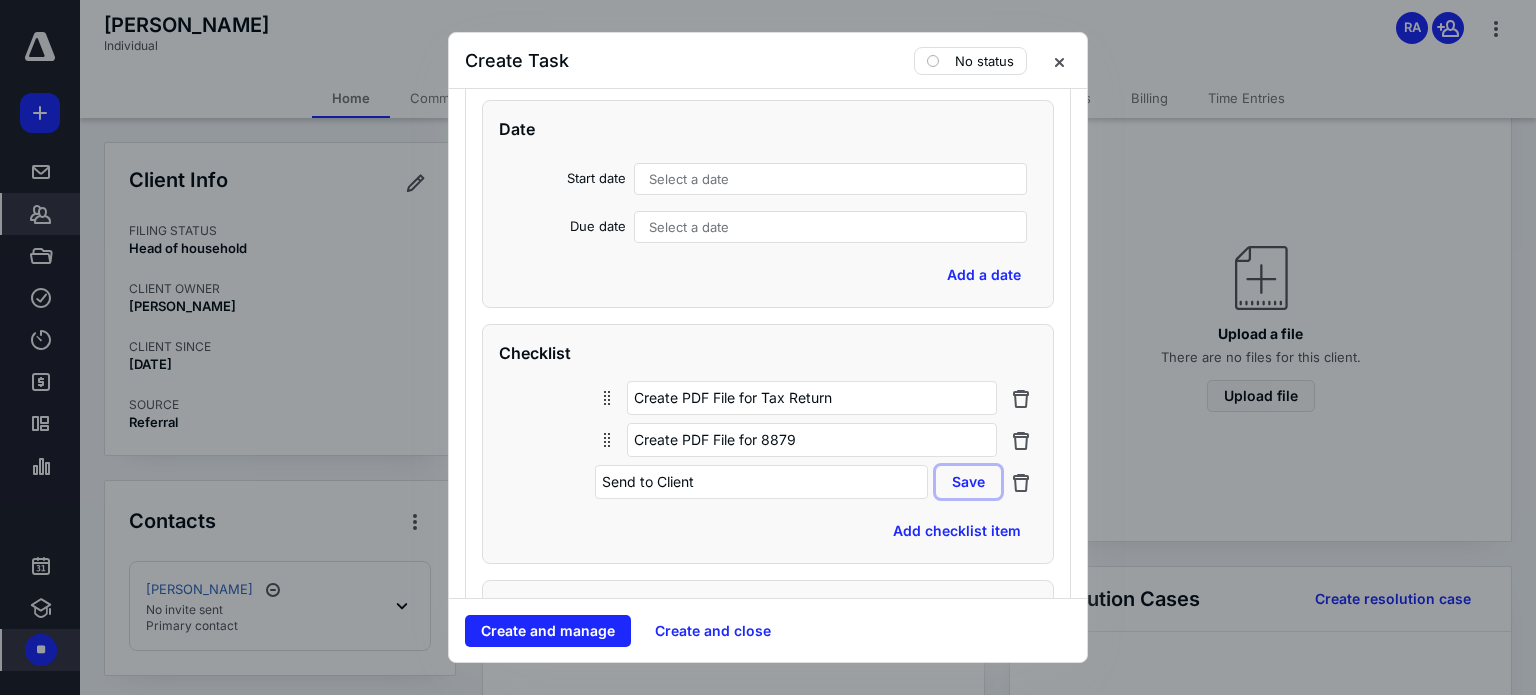 click on "Save" at bounding box center [968, 482] 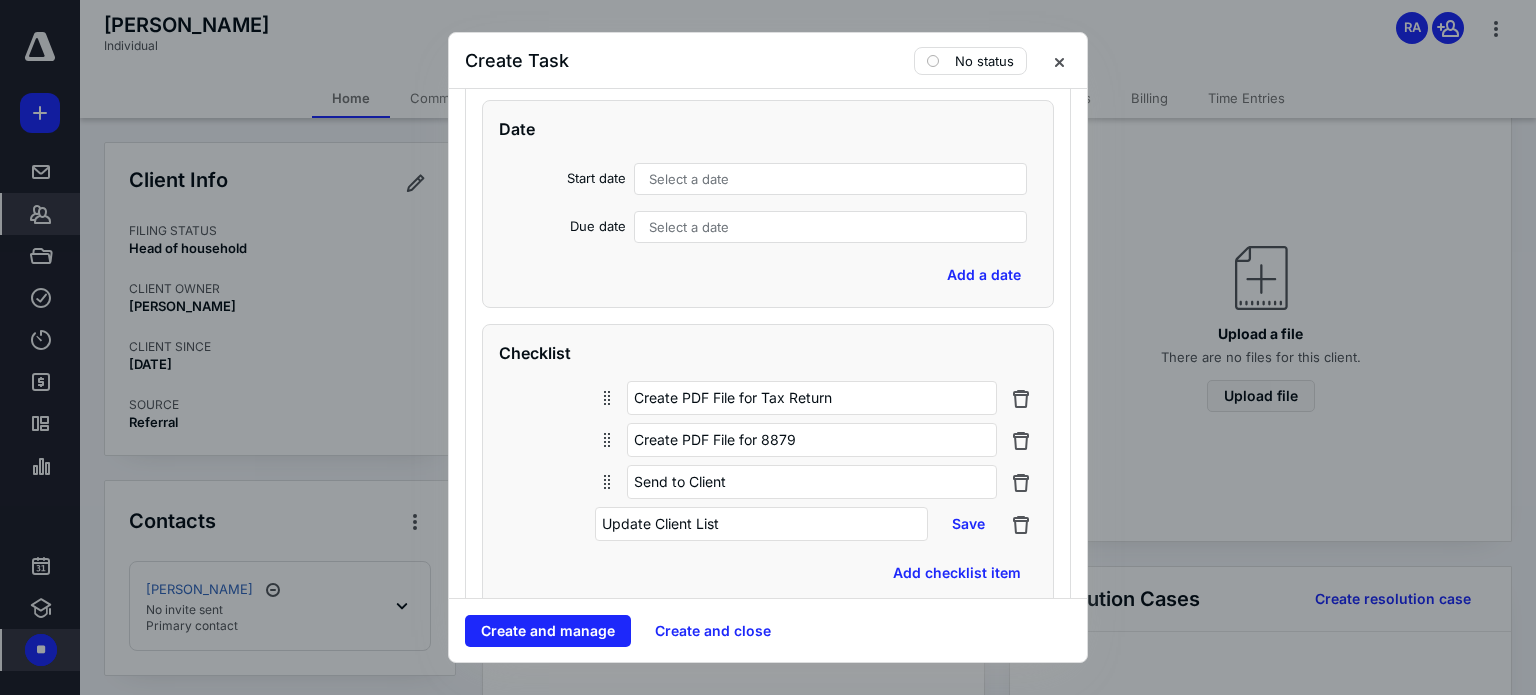 type on "Update Client List" 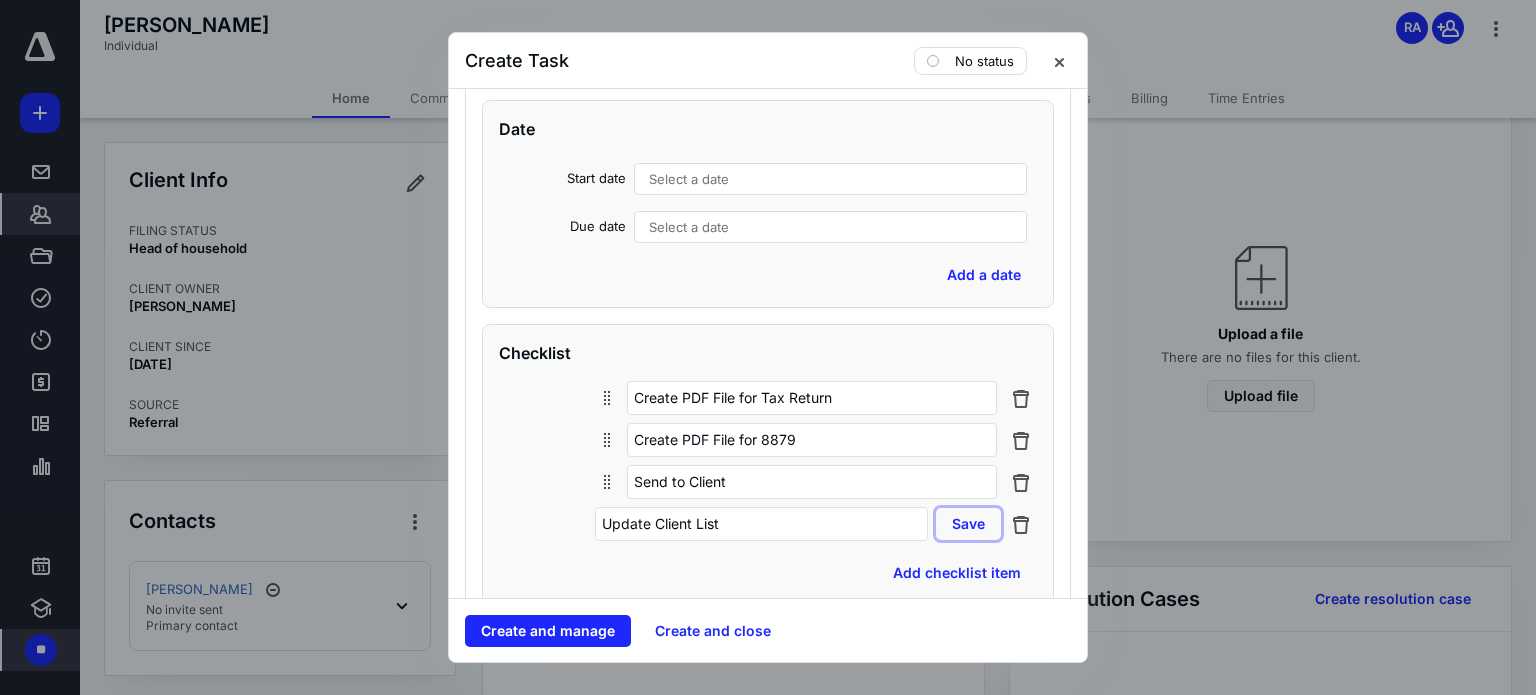 click on "Save" at bounding box center (968, 524) 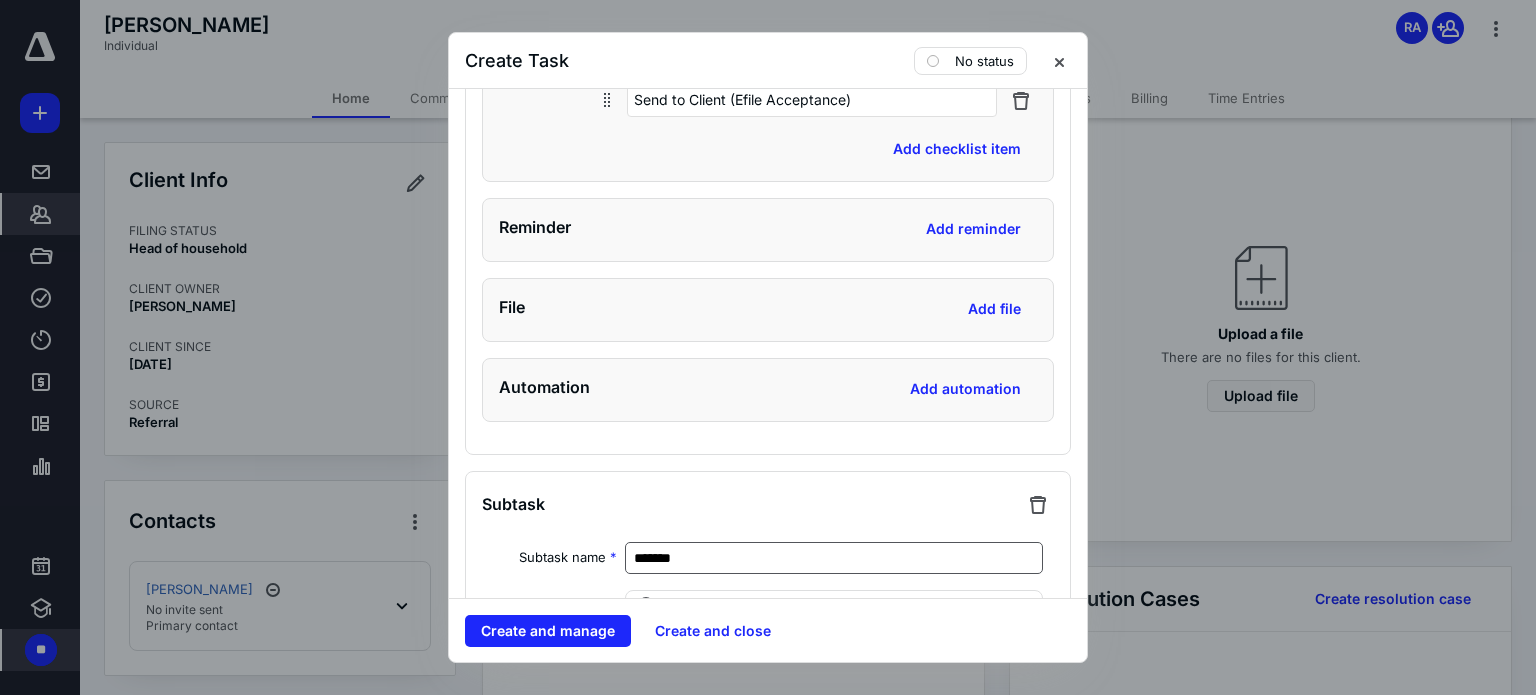 scroll, scrollTop: 6675, scrollLeft: 0, axis: vertical 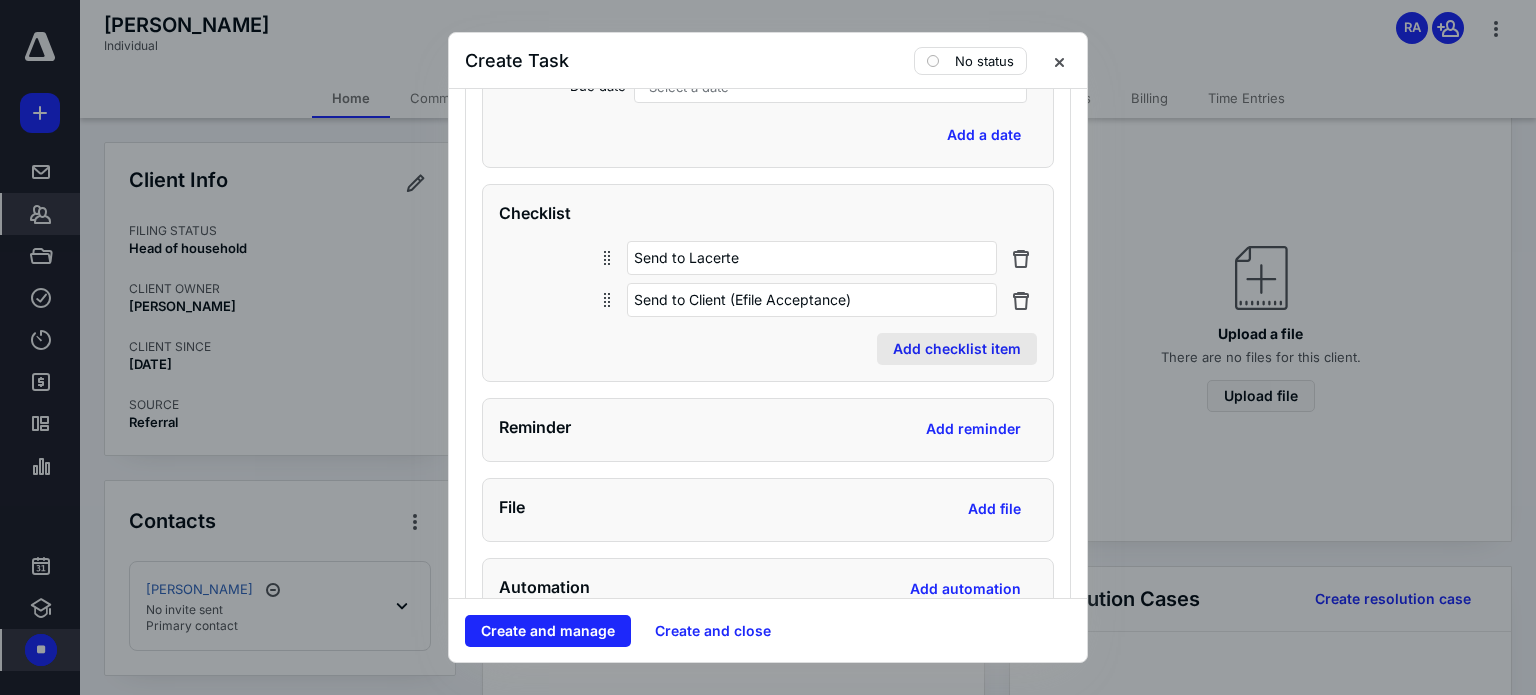 click on "Add checklist item" at bounding box center [957, 349] 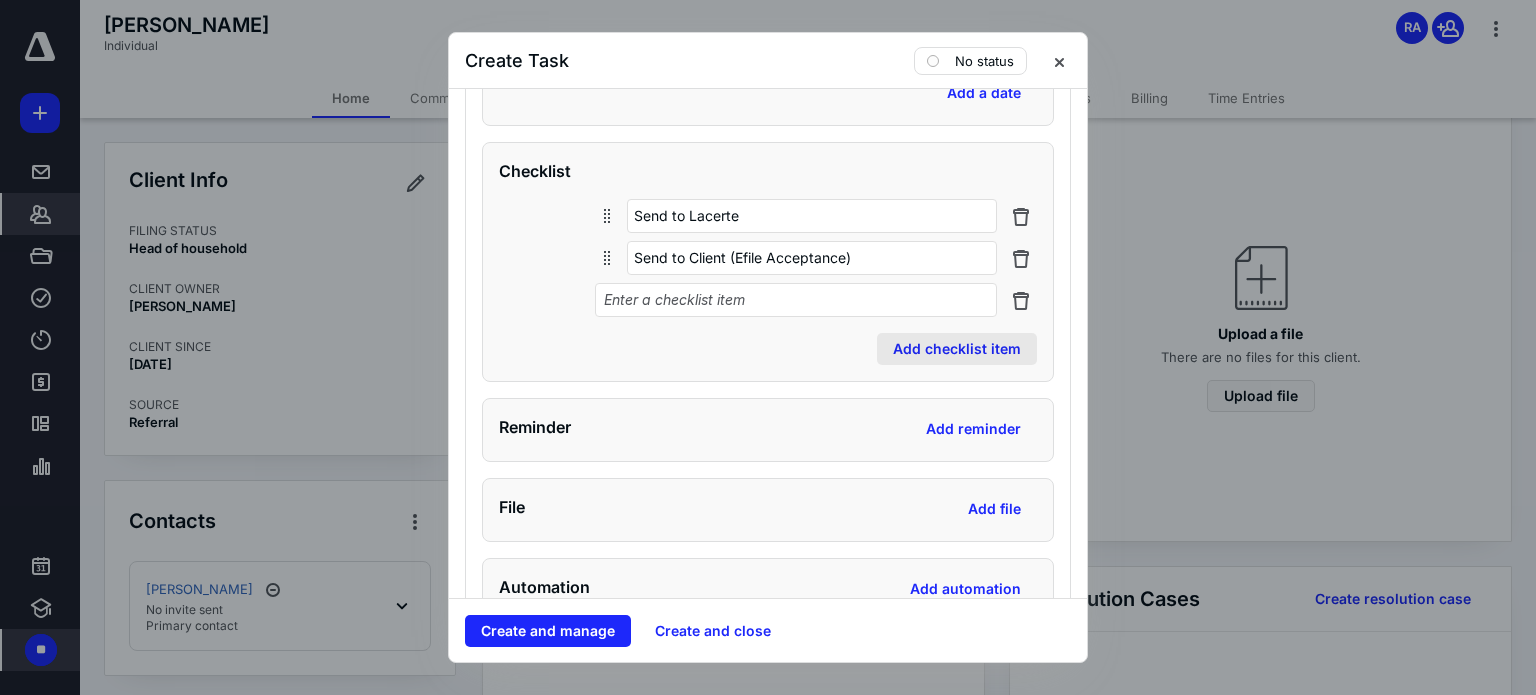 scroll, scrollTop: 6633, scrollLeft: 0, axis: vertical 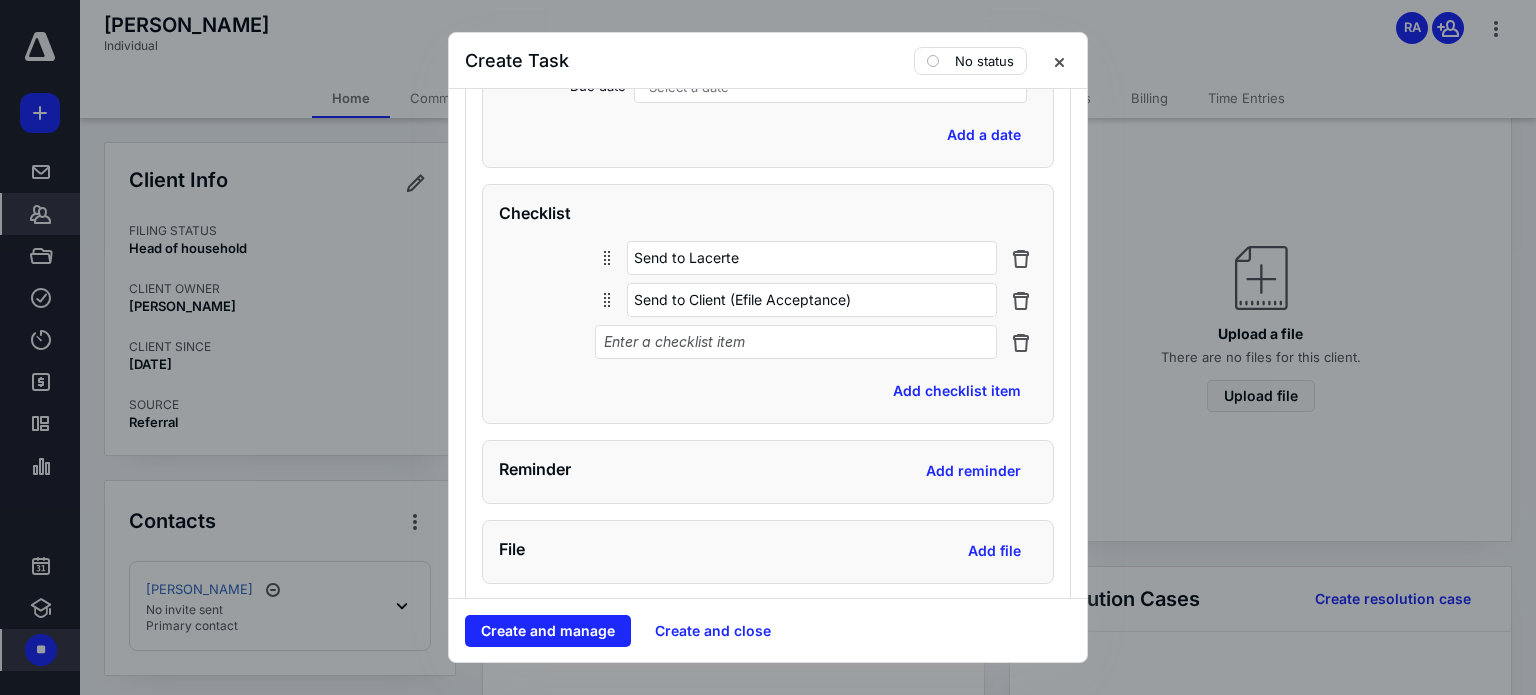 click at bounding box center (796, 342) 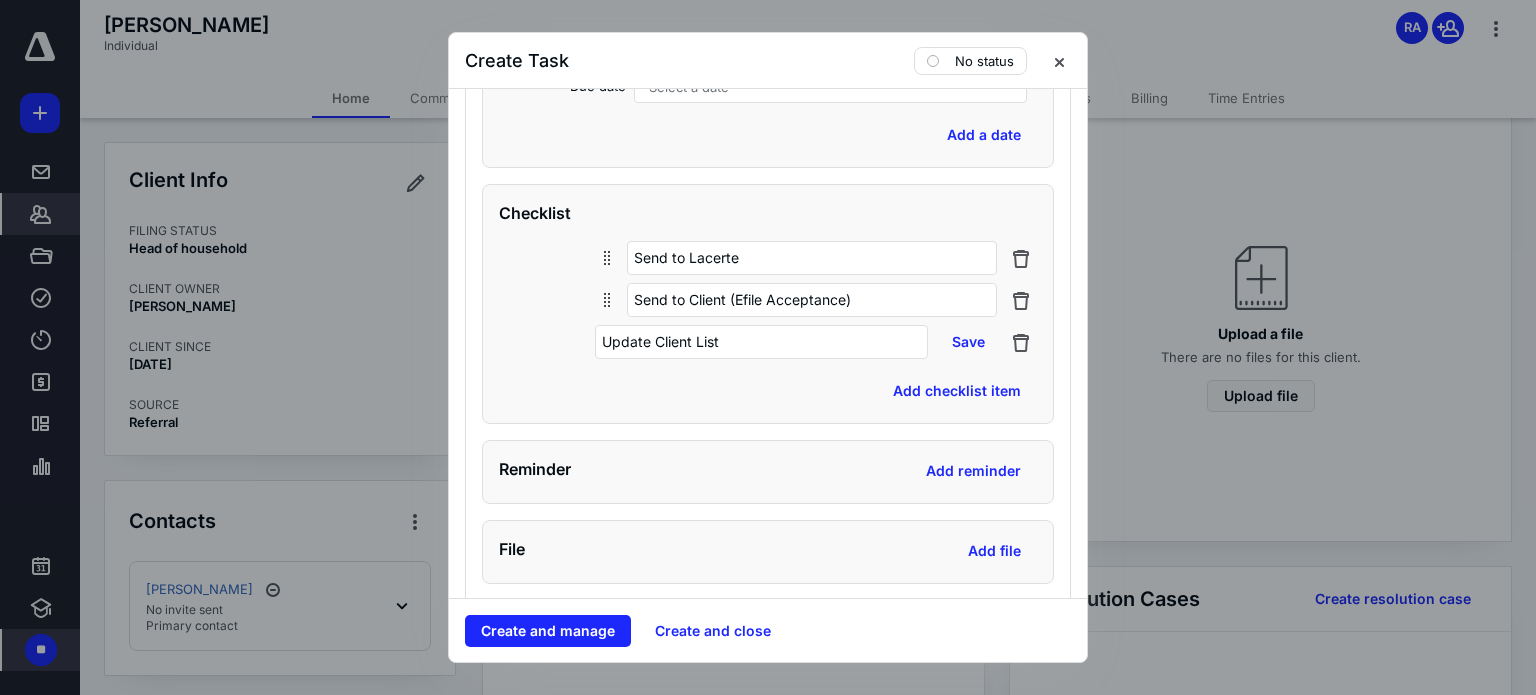 type on "Update Client List" 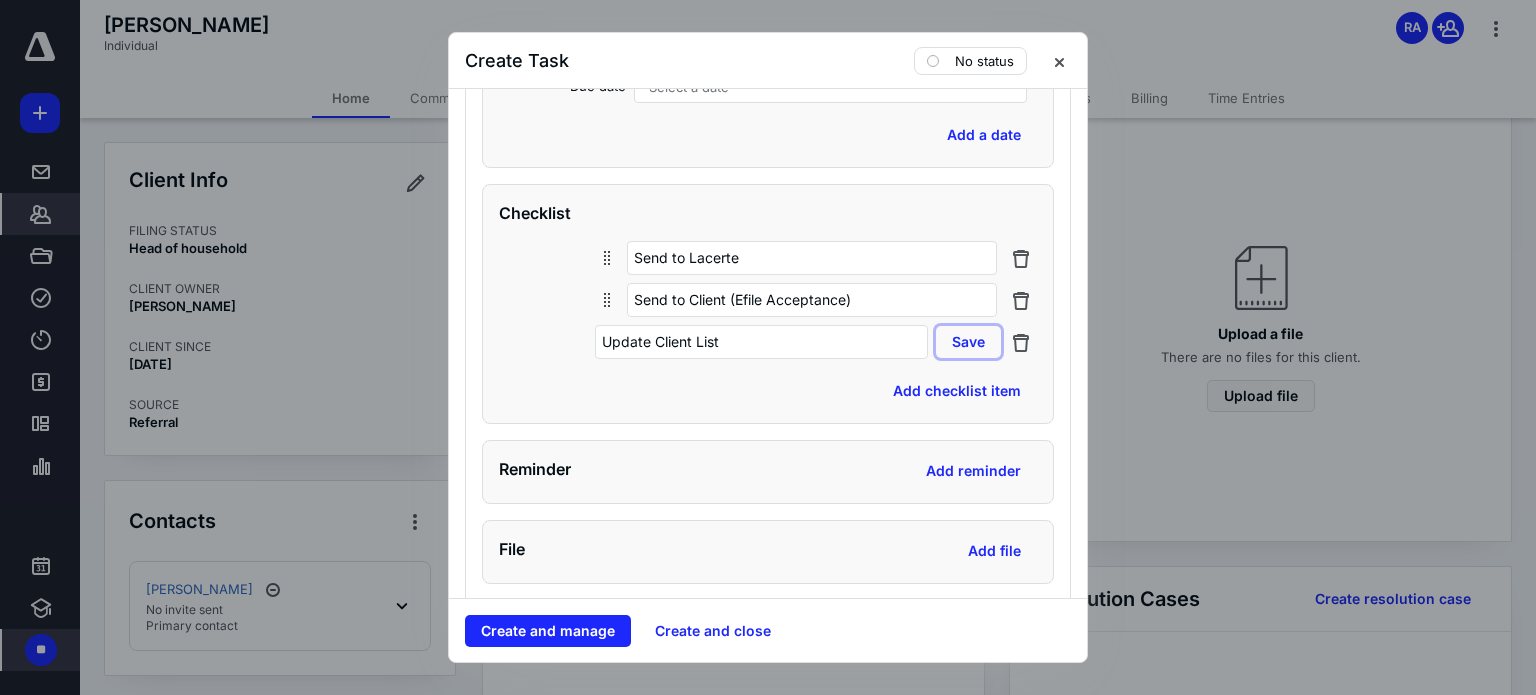 click on "Save" at bounding box center [968, 342] 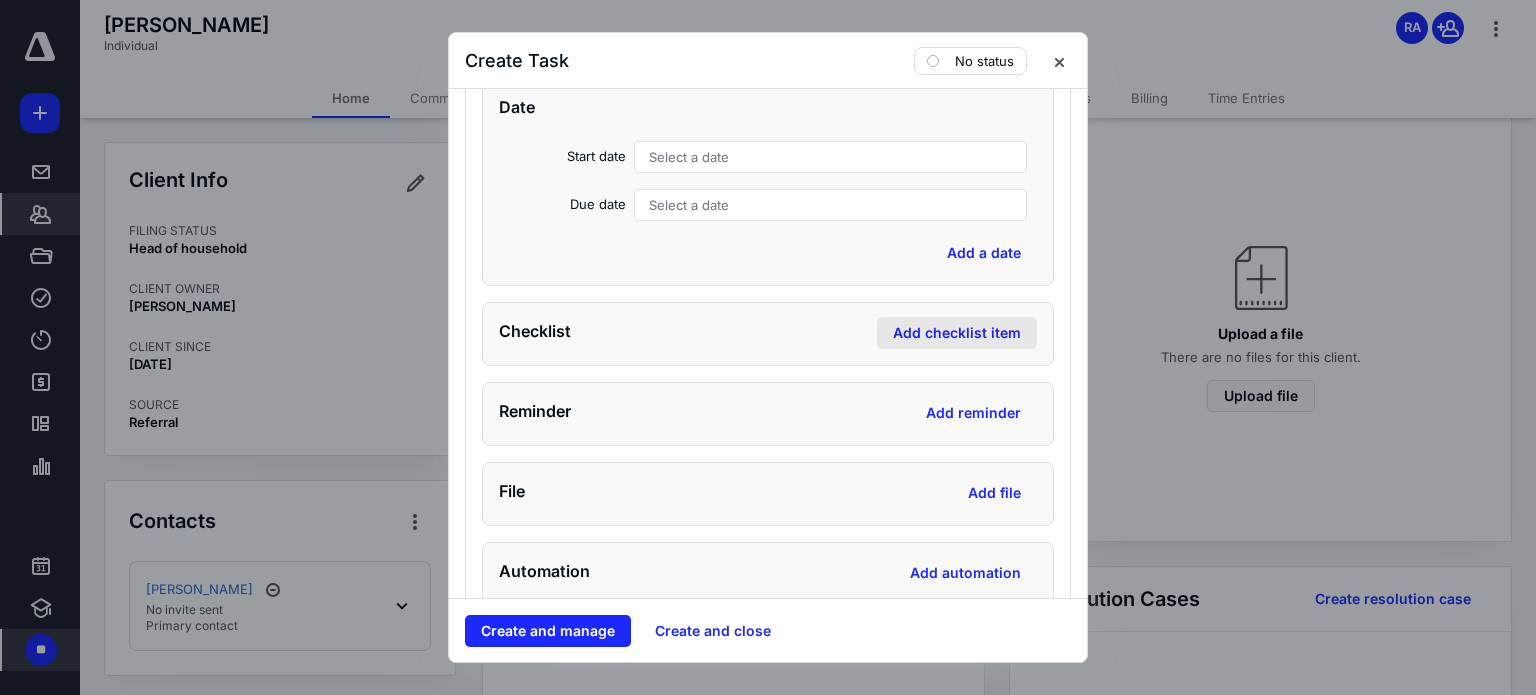 click on "Add checklist item" at bounding box center (957, 333) 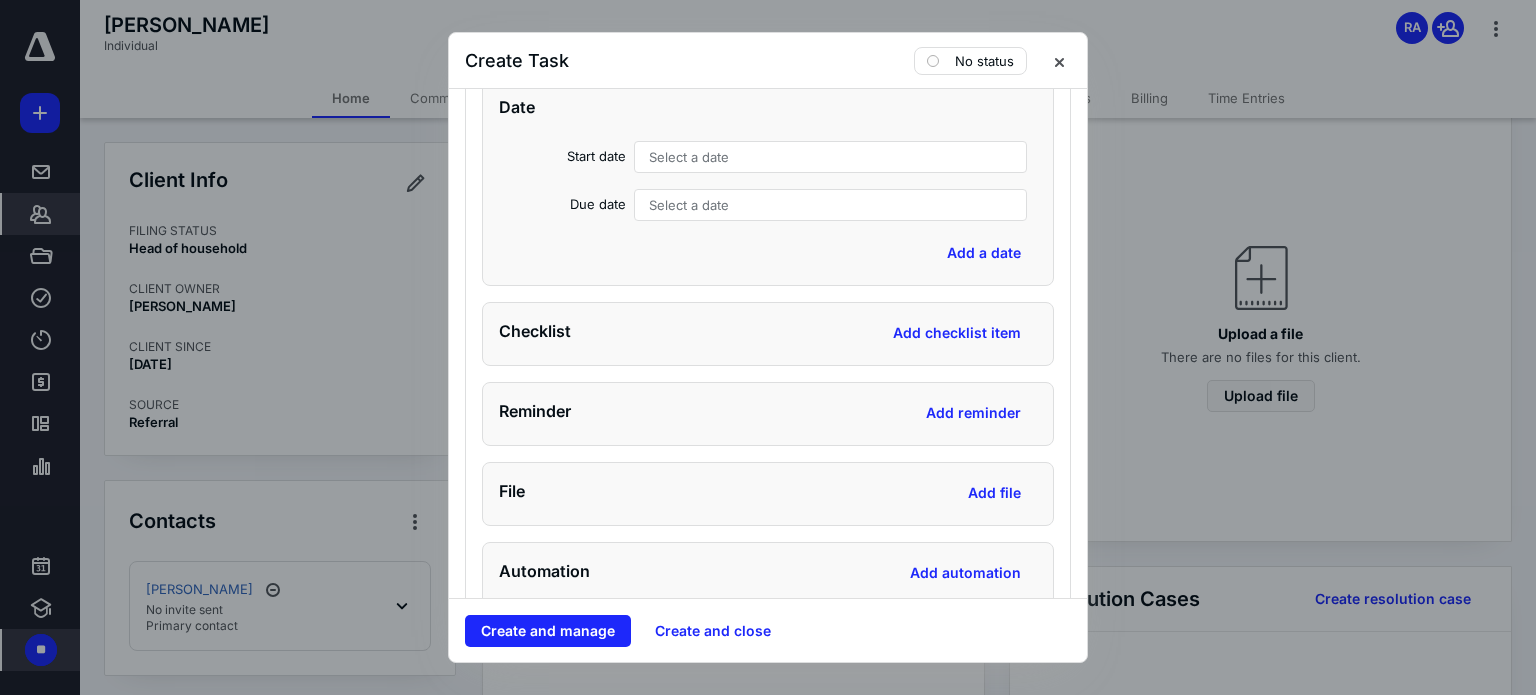 scroll, scrollTop: 7692, scrollLeft: 0, axis: vertical 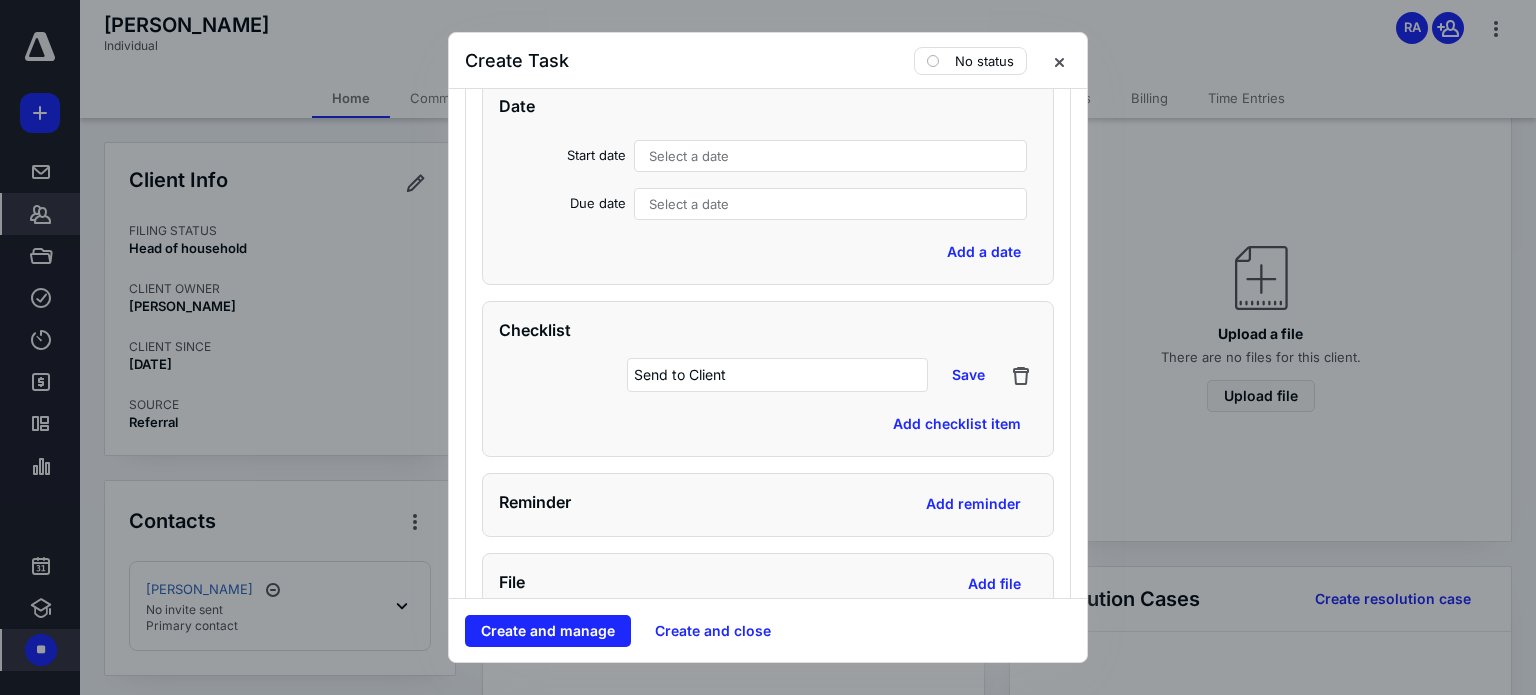 type on "Send to Client" 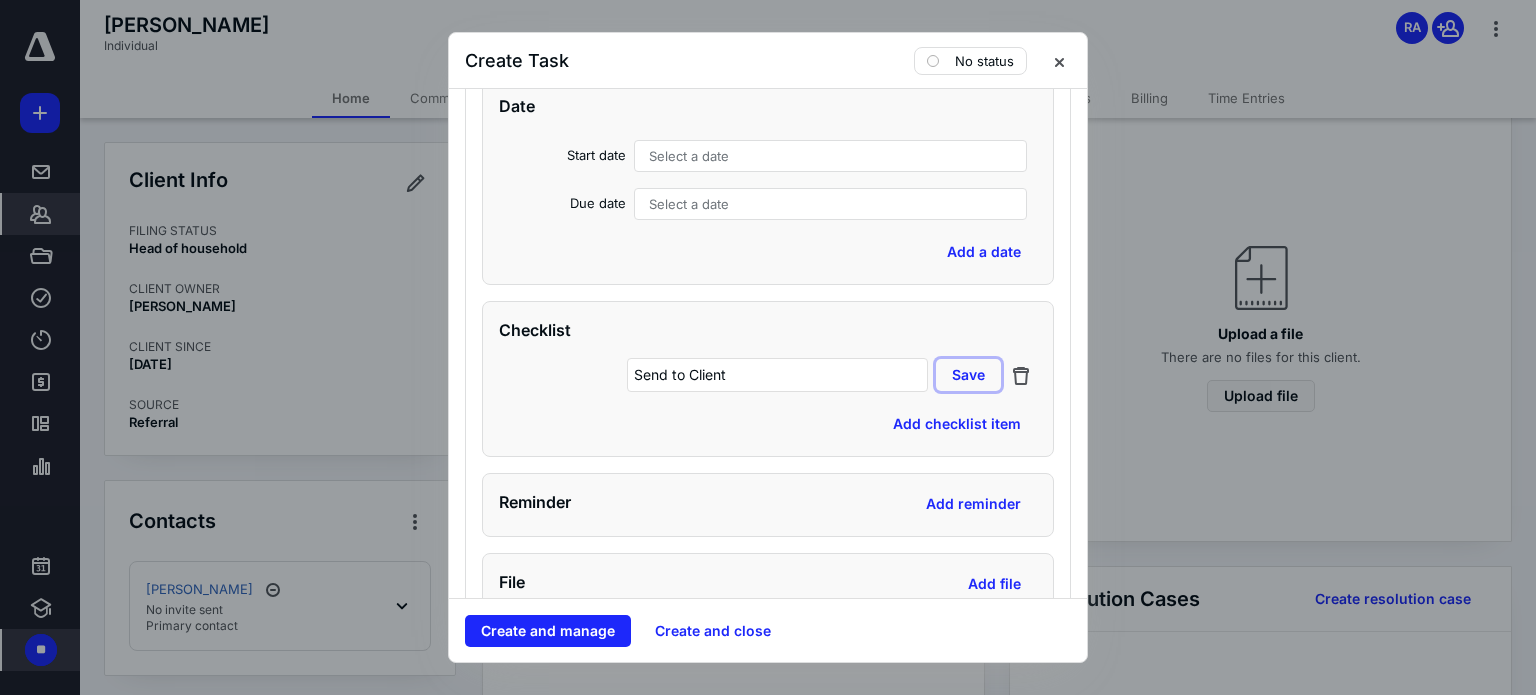 type 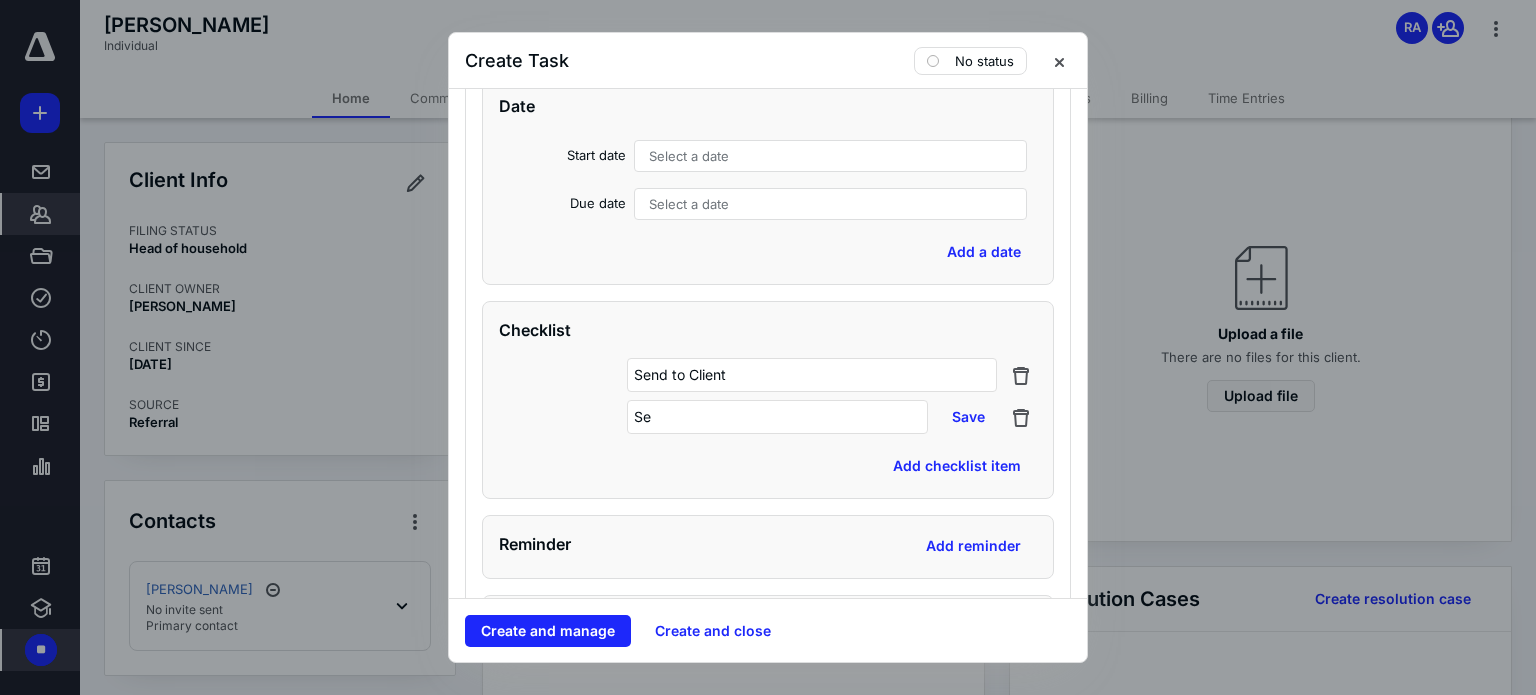 type on "S" 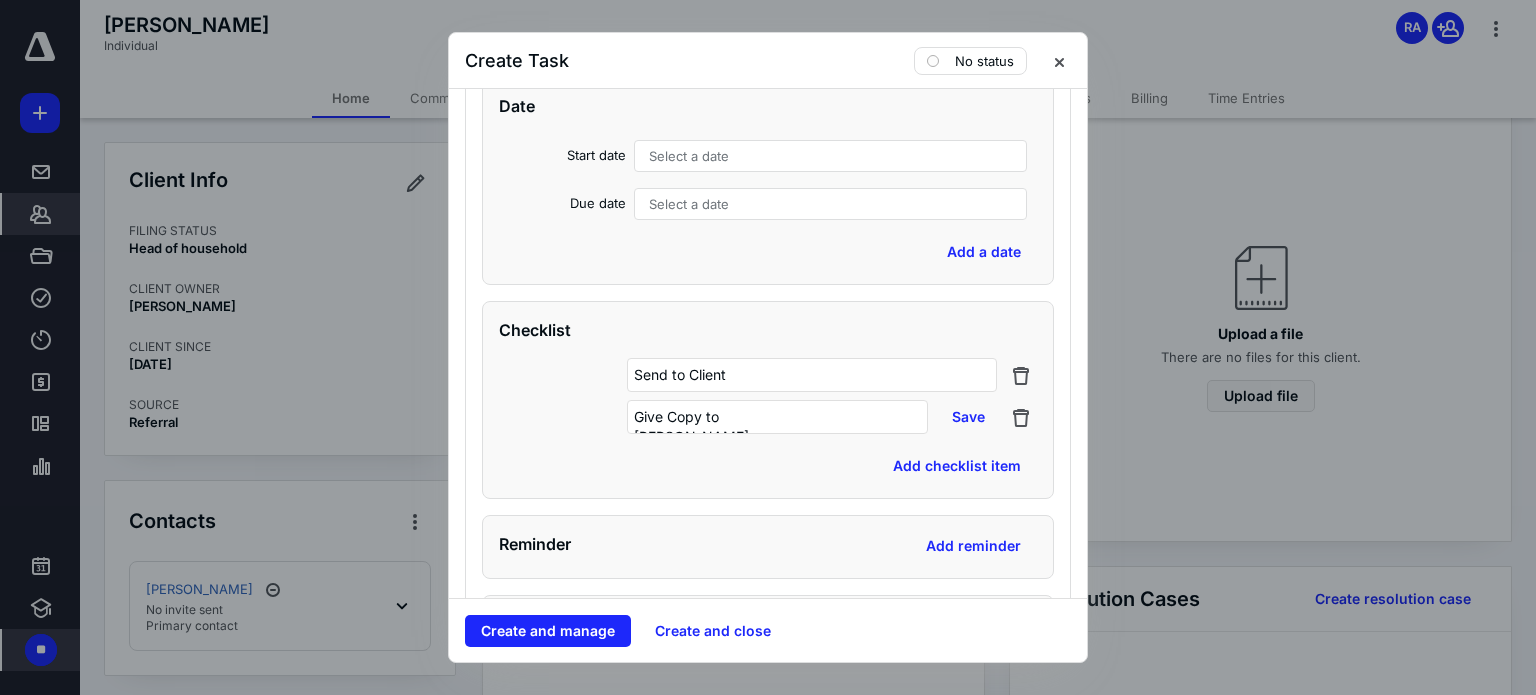 type on "Give Copy to [PERSON_NAME]" 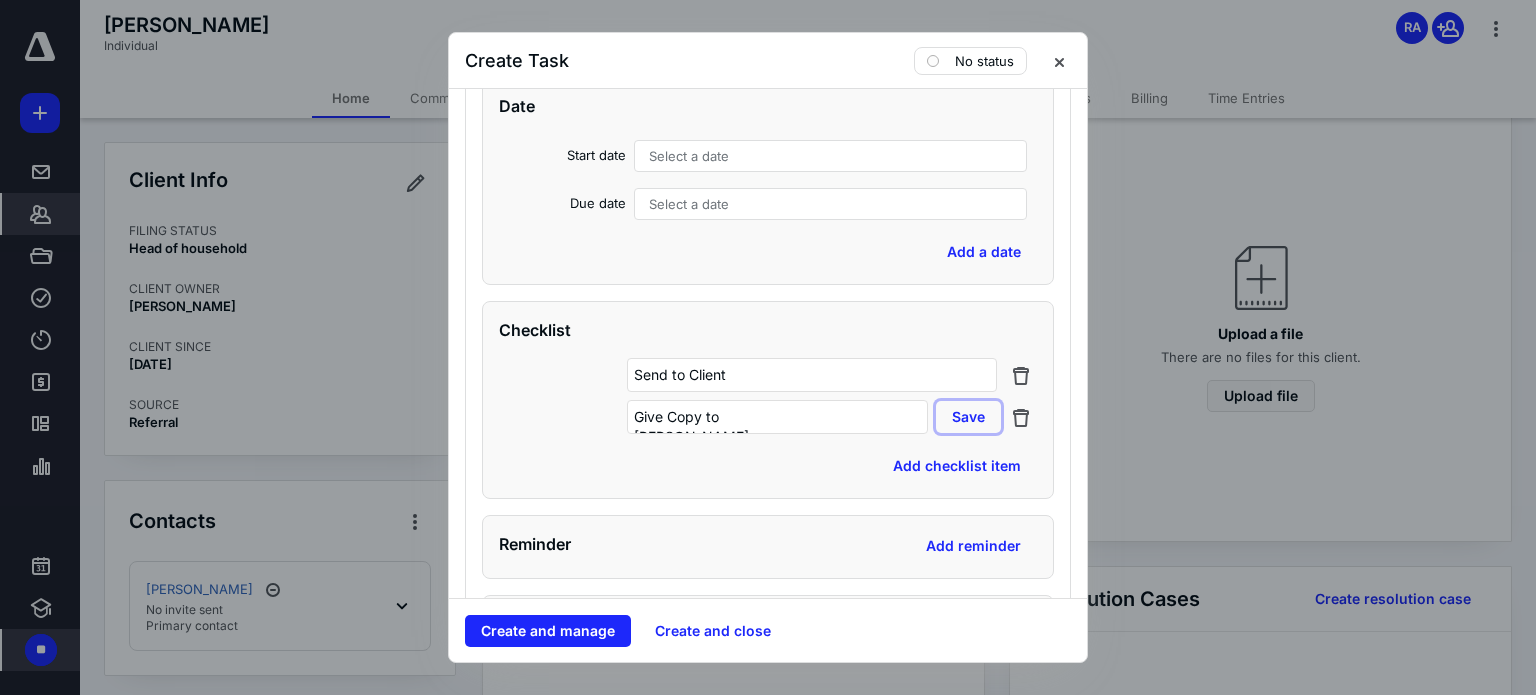 click on "Save" at bounding box center (968, 417) 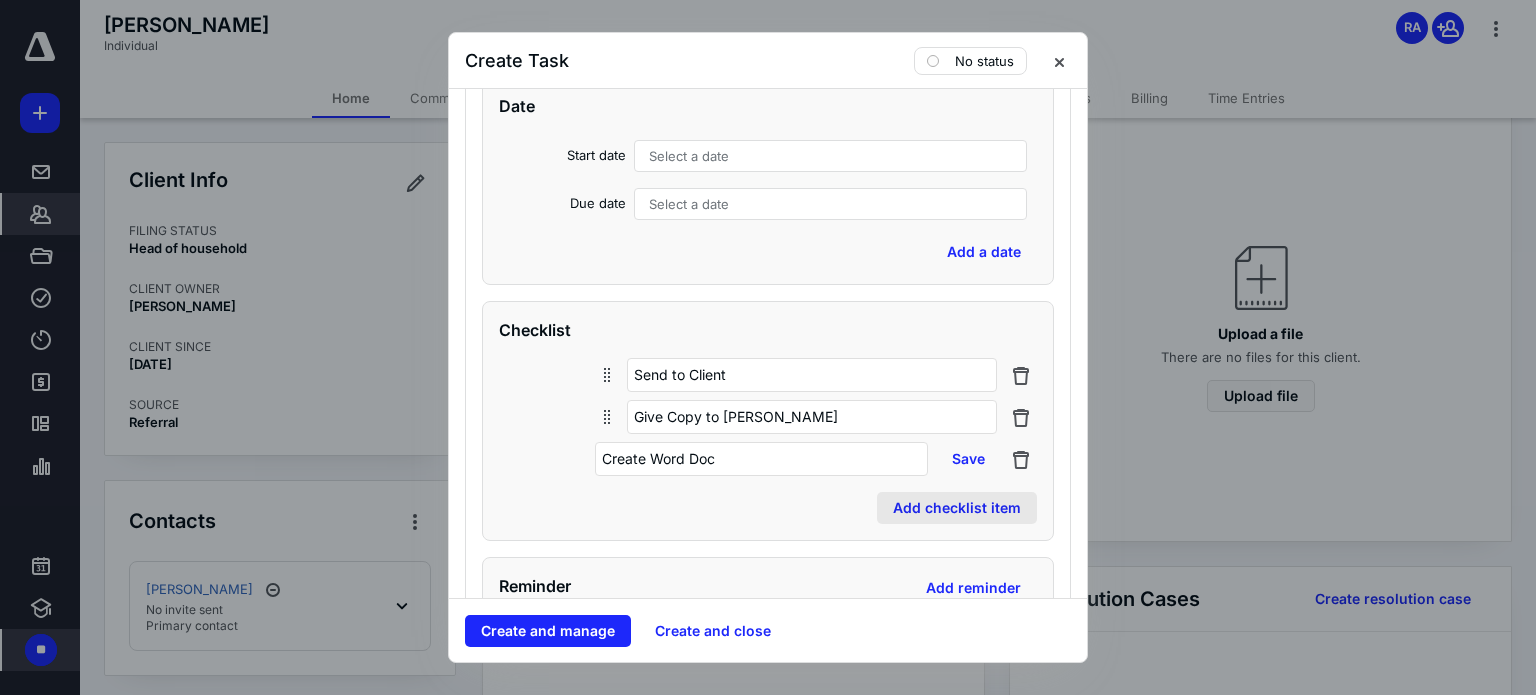 type on "Create Word Doc" 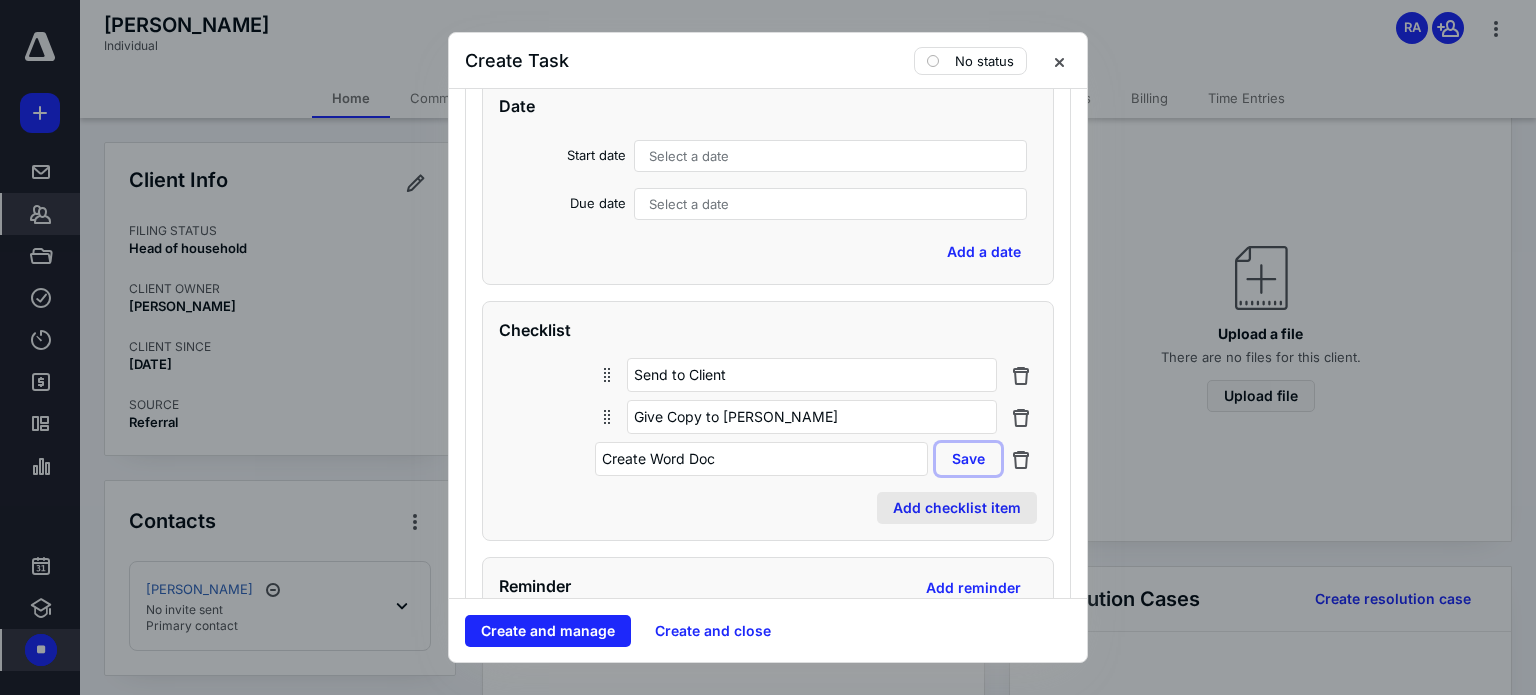 click on "Save" at bounding box center (968, 459) 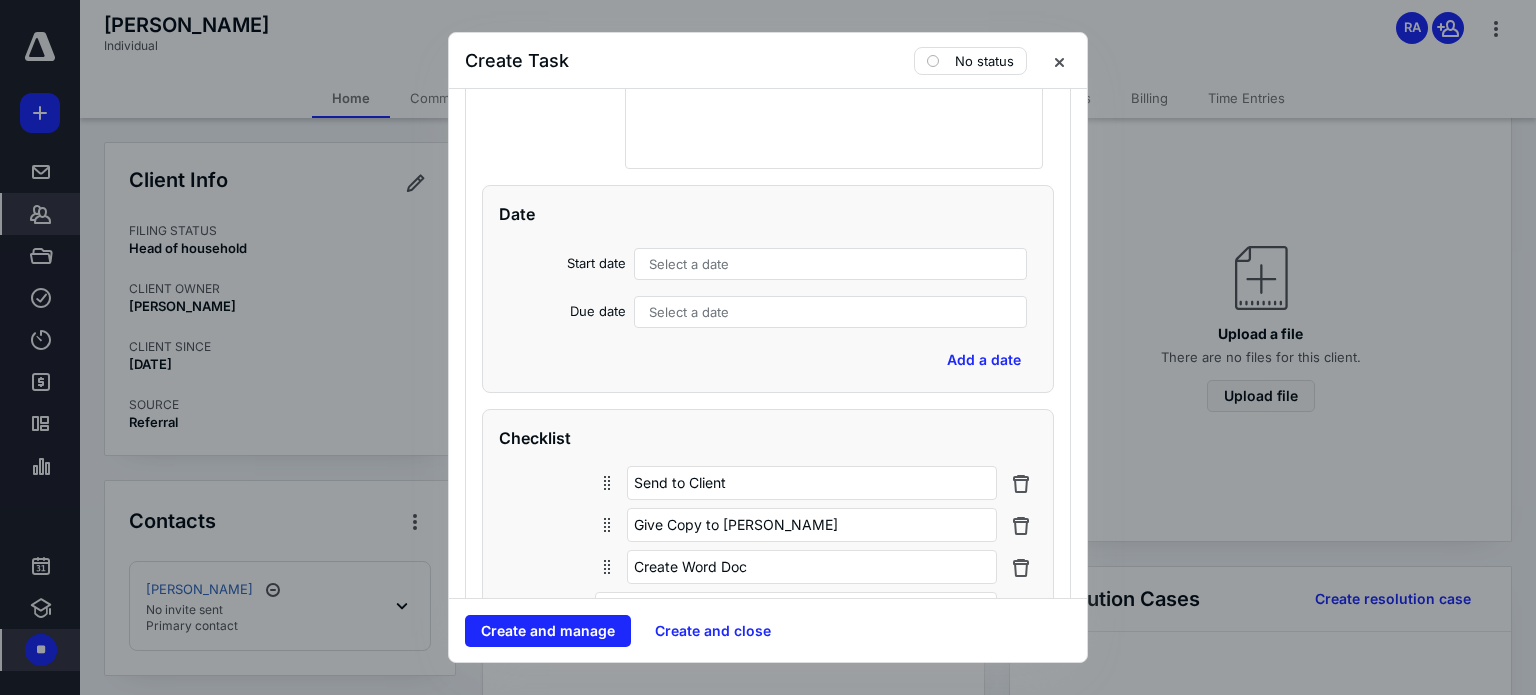 scroll, scrollTop: 7692, scrollLeft: 0, axis: vertical 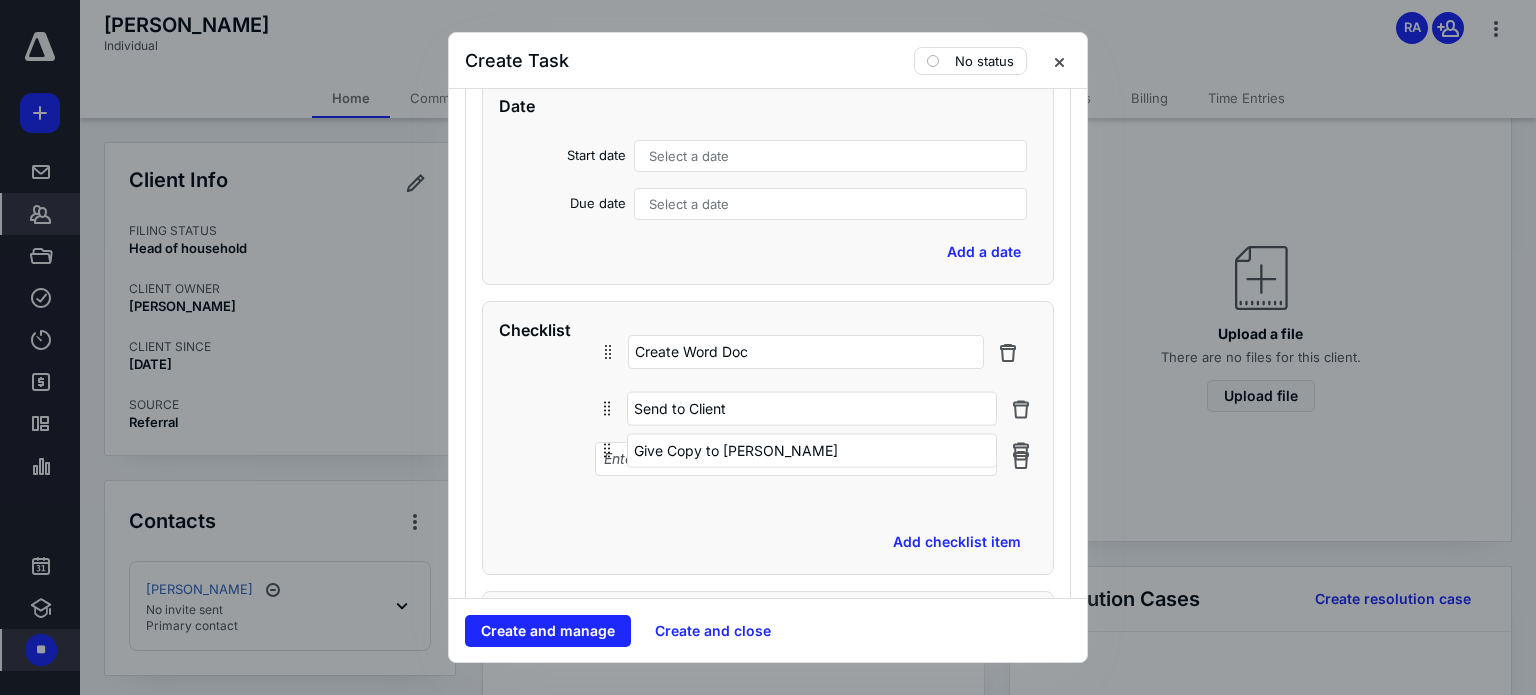 drag, startPoint x: 604, startPoint y: 439, endPoint x: 608, endPoint y: 334, distance: 105.076164 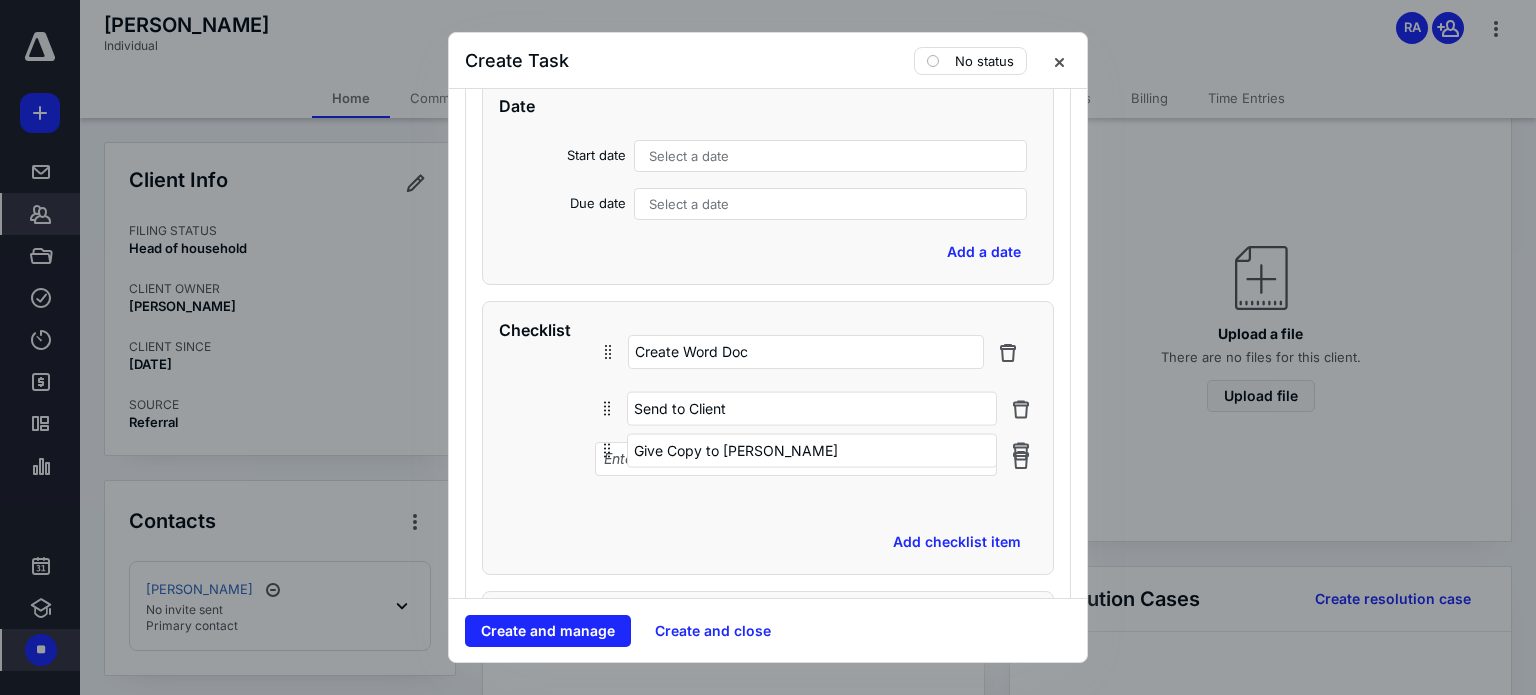 click on "Checklist Send to Client Give Copy to [PERSON_NAME] Create Word Doc Add checklist item" at bounding box center (768, 438) 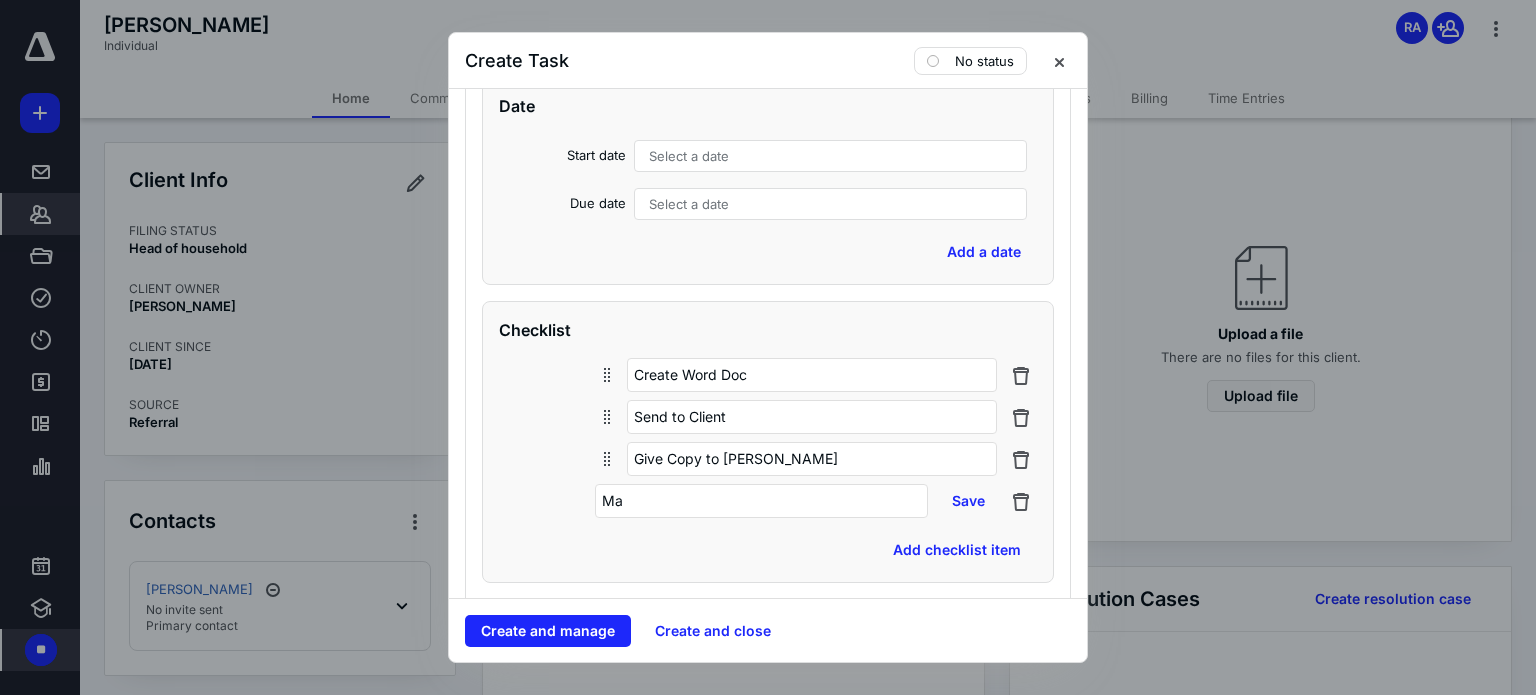type on "M" 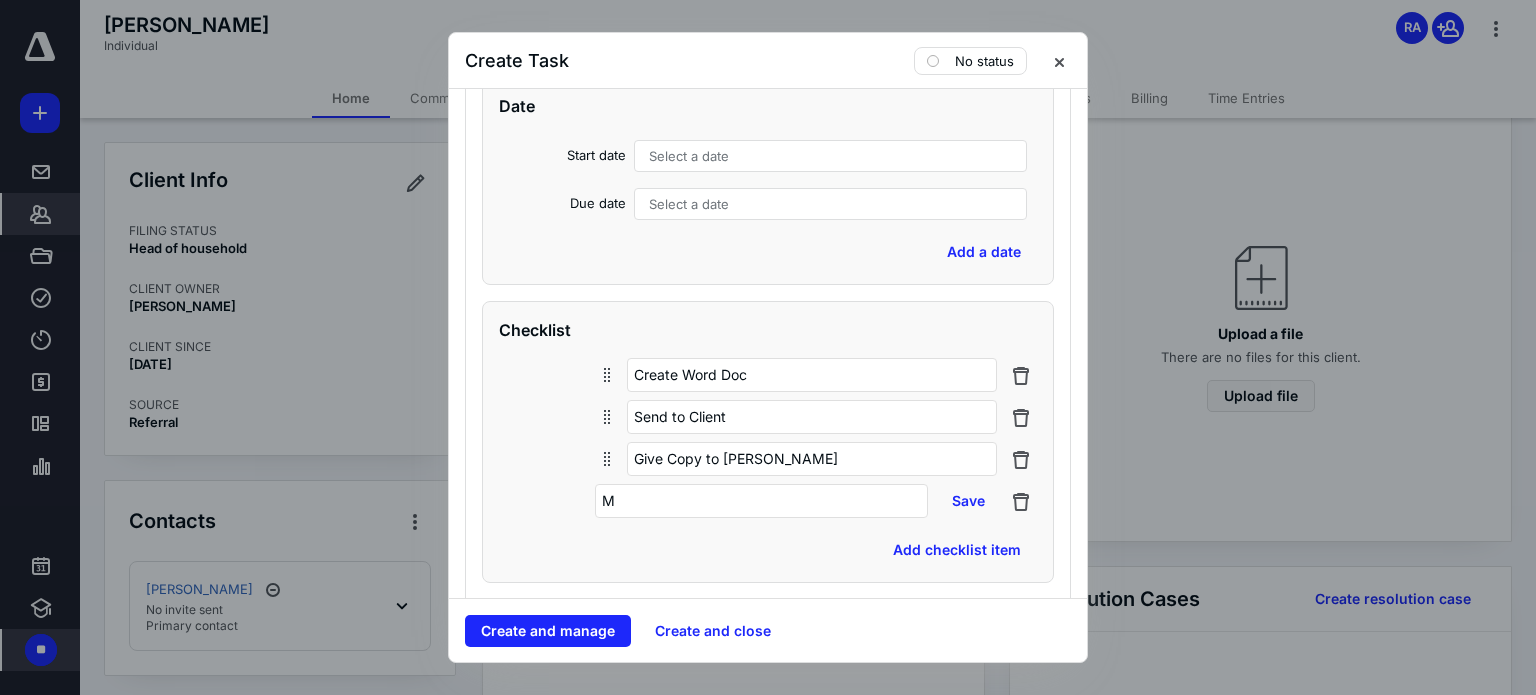 type 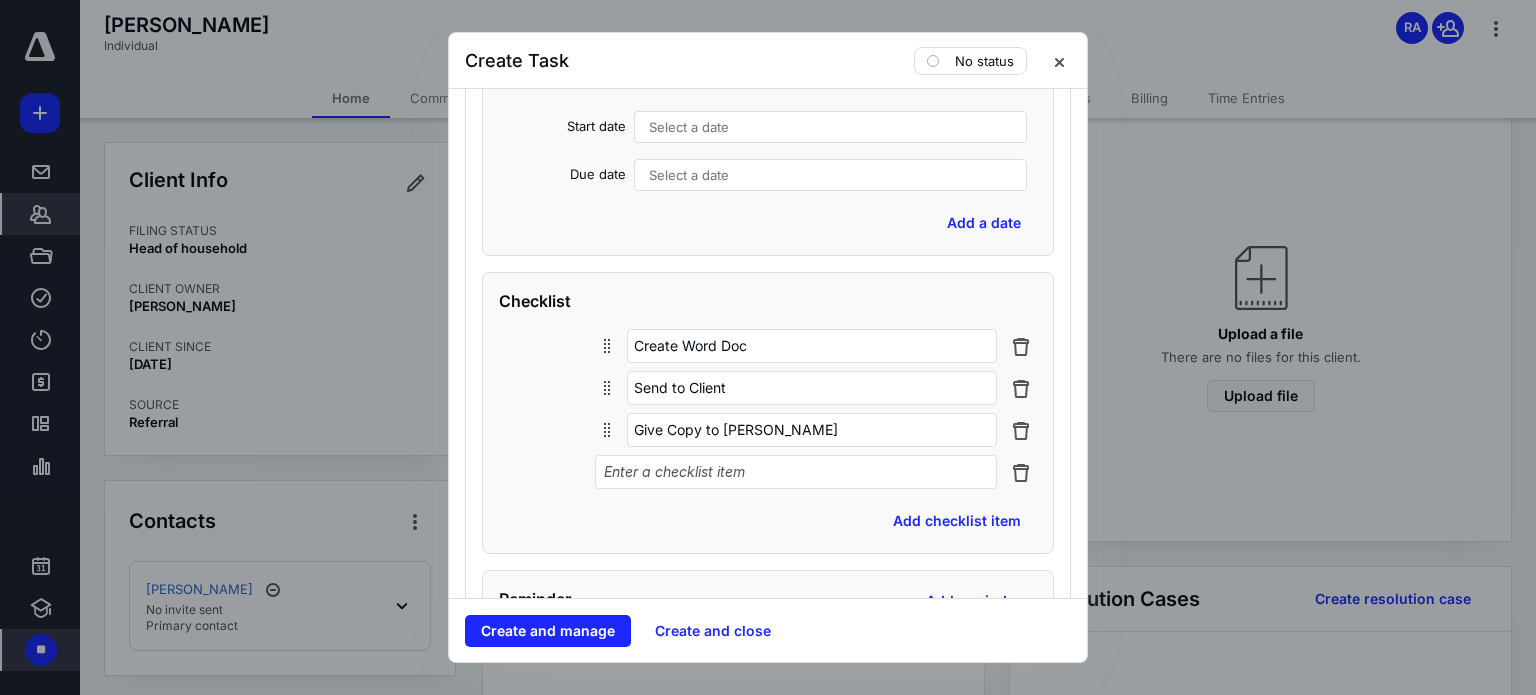 scroll, scrollTop: 7792, scrollLeft: 0, axis: vertical 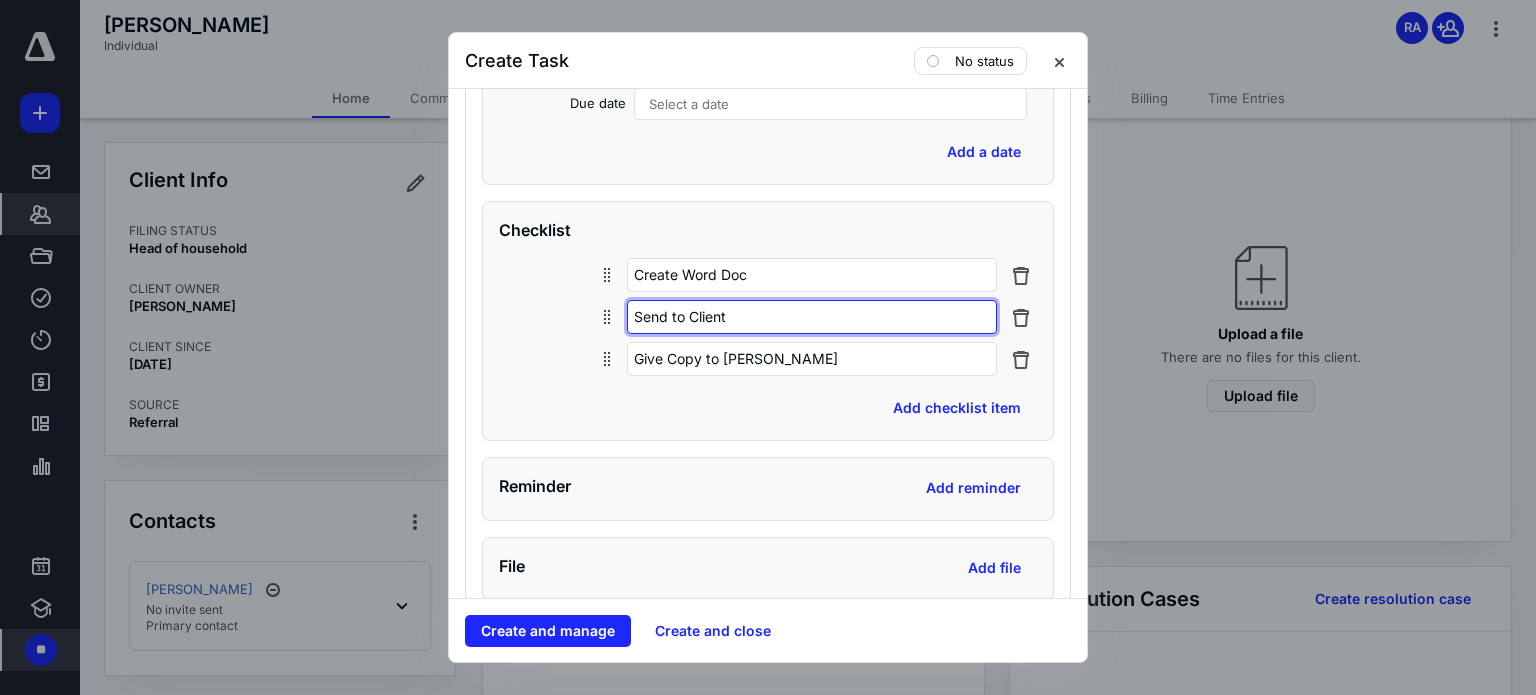 click on "Send to Client" at bounding box center [812, 317] 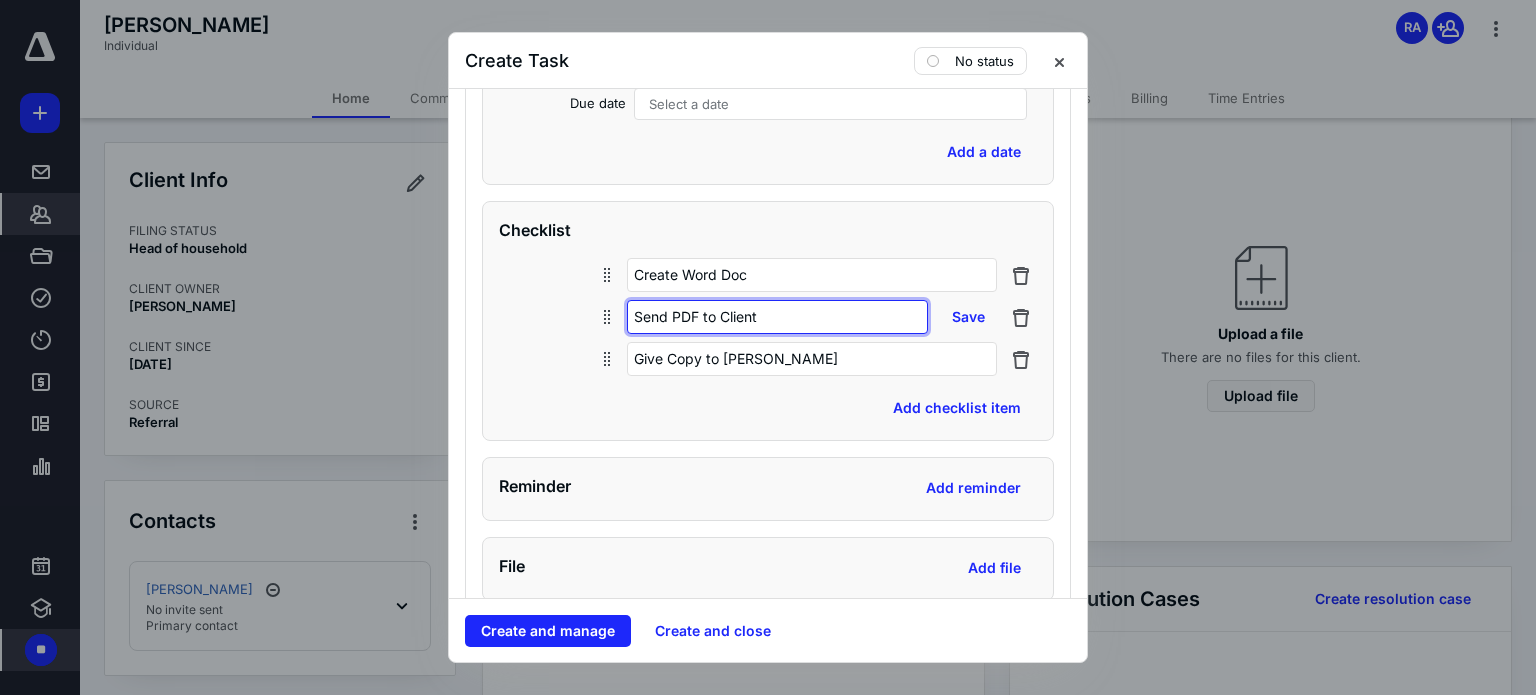 type on "Send PDF to Client" 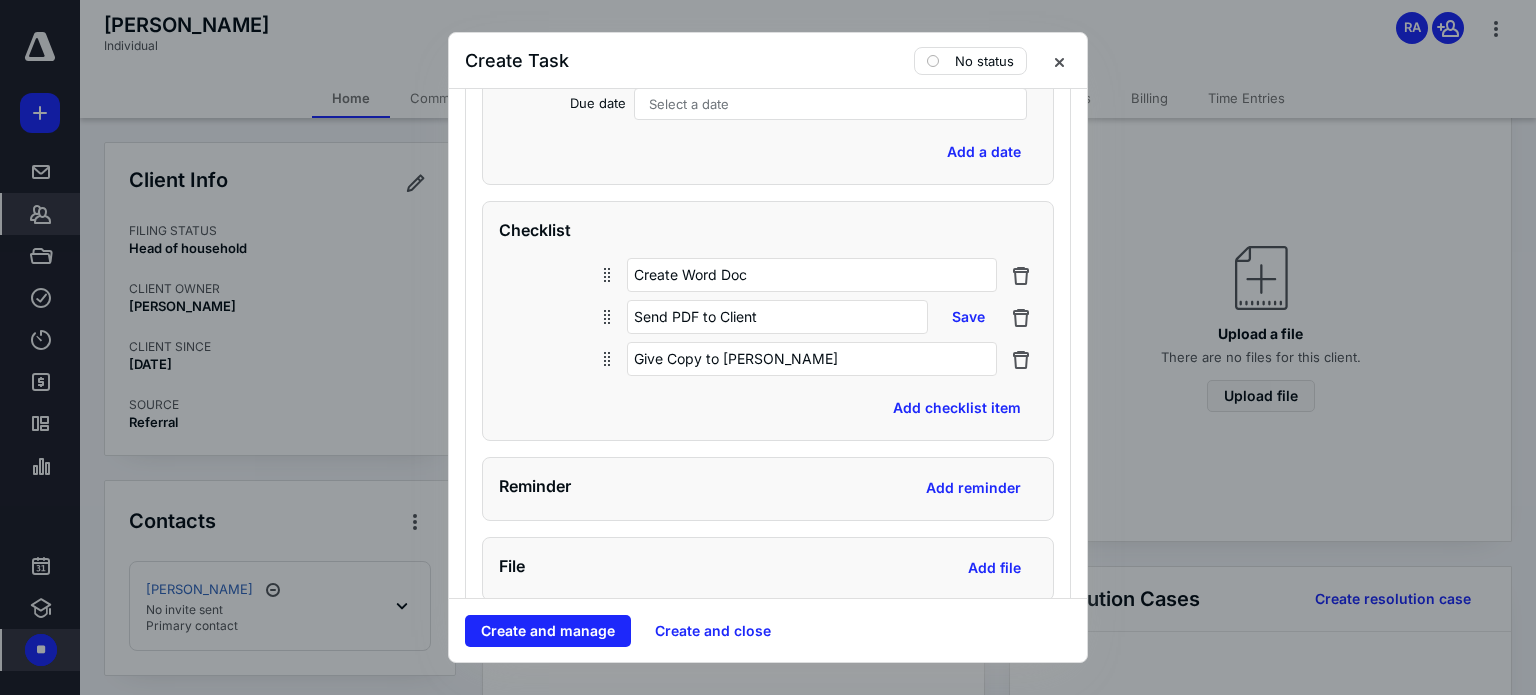click on "Checklist Create Word Doc Send PDF to Client Save Give Copy to [PERSON_NAME] Add checklist item" at bounding box center [768, 321] 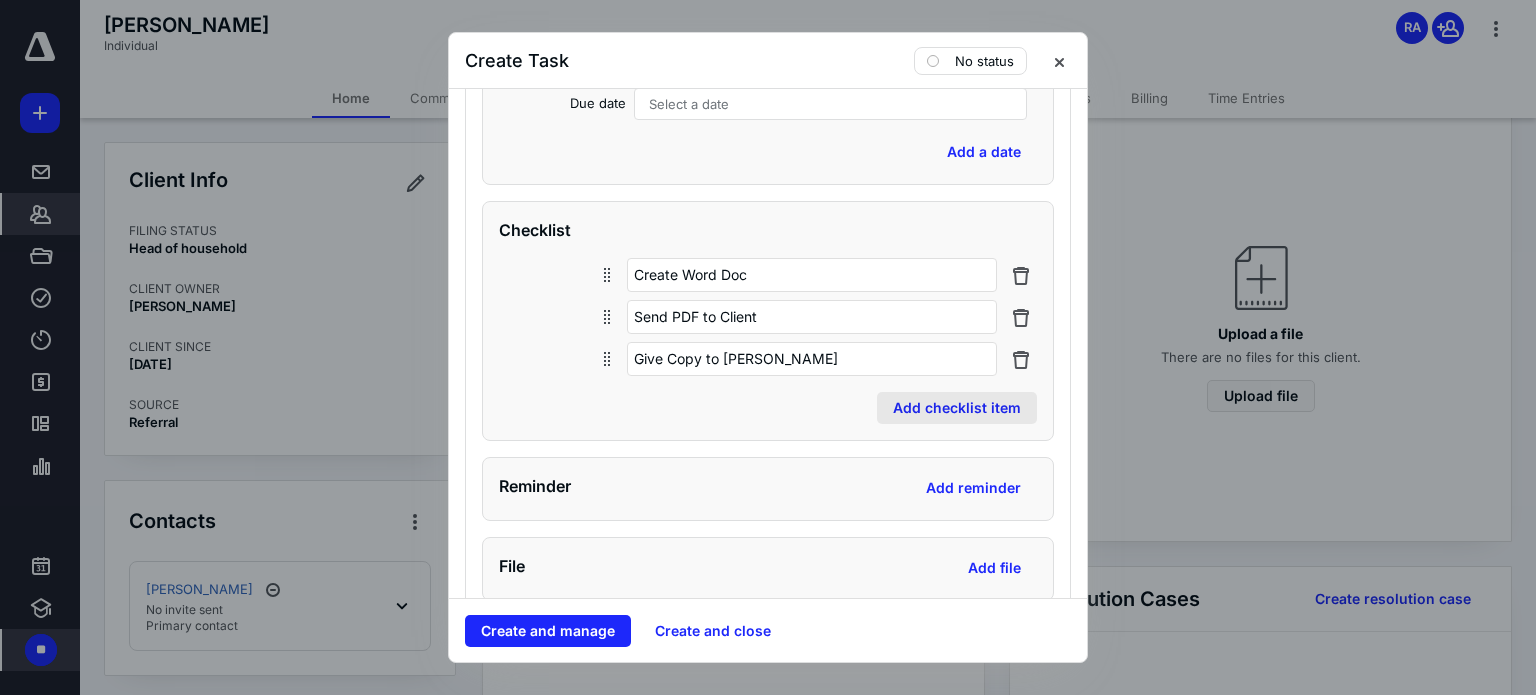 click on "Add checklist item" at bounding box center [957, 408] 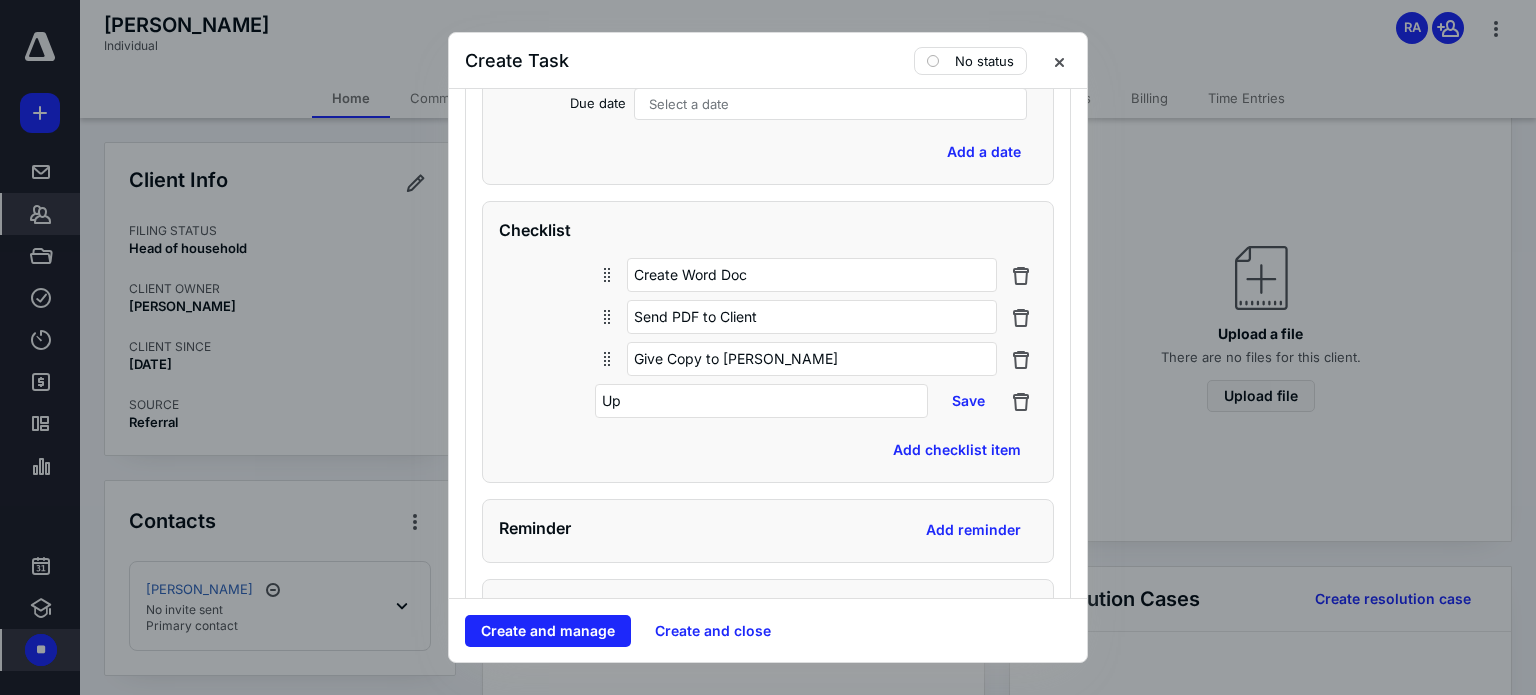 type on "U" 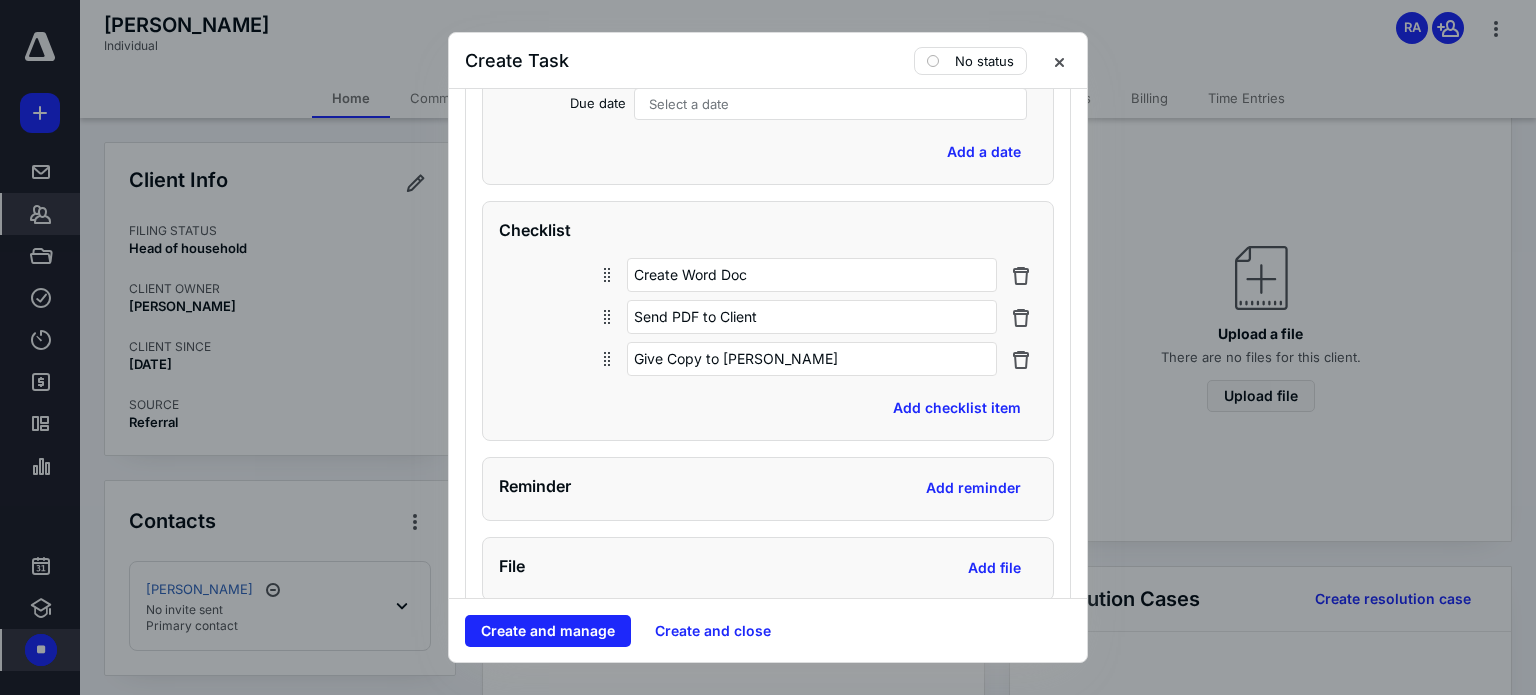 click on "Add checklist item" at bounding box center [768, 408] 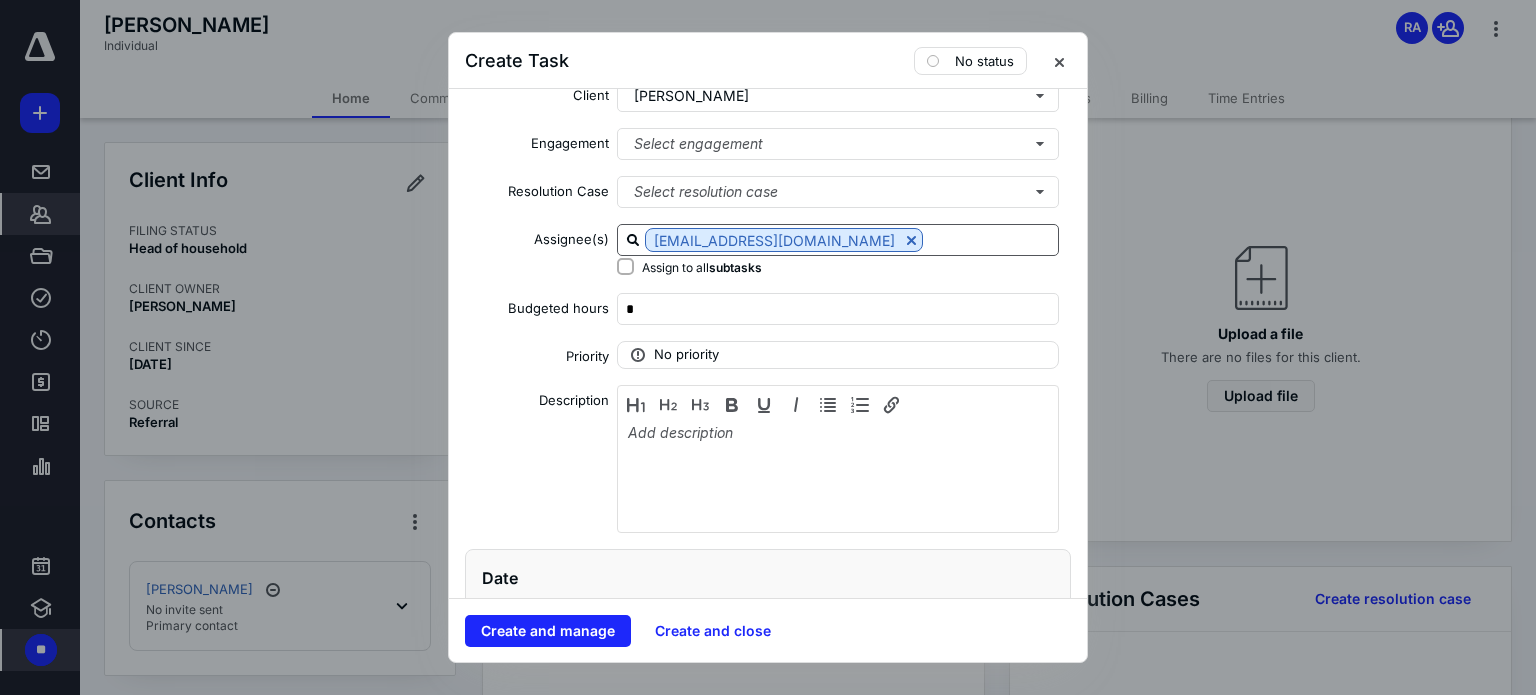 scroll, scrollTop: 0, scrollLeft: 0, axis: both 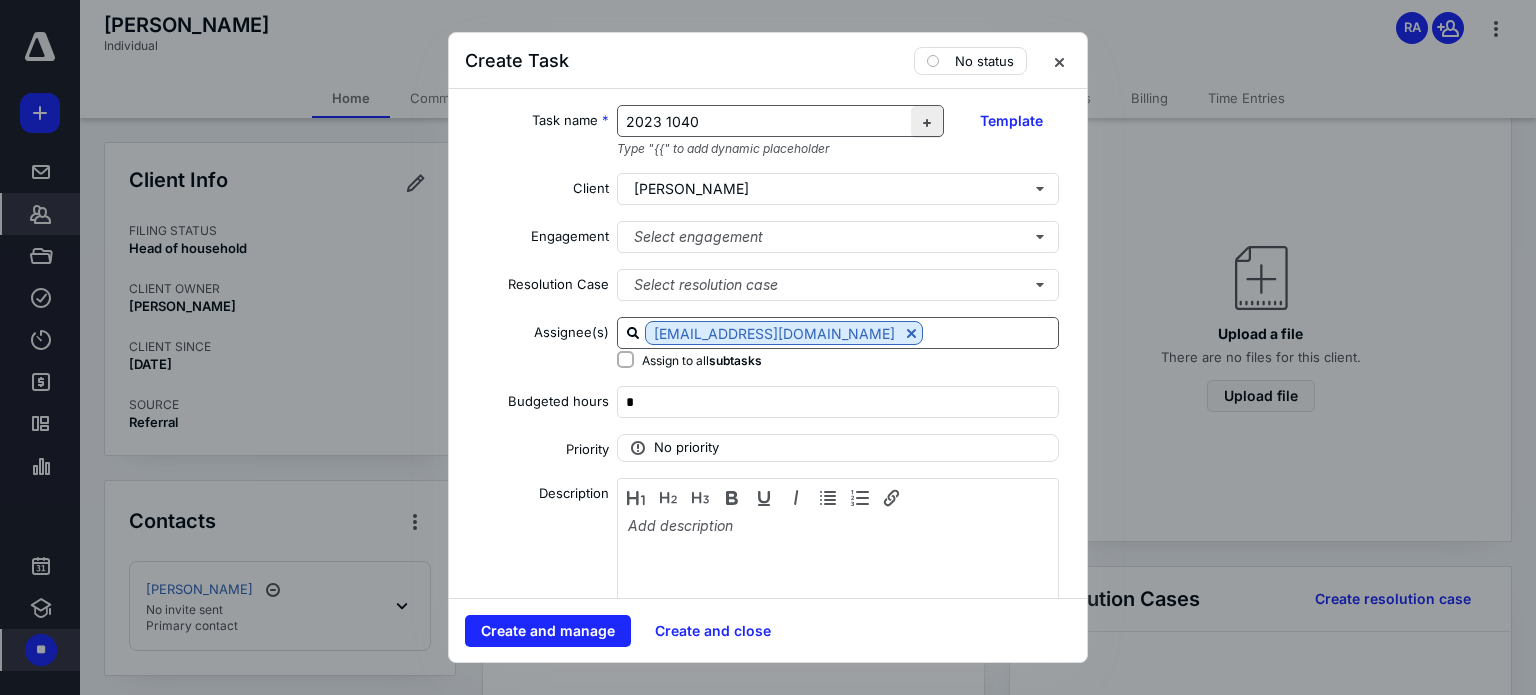 click at bounding box center (927, 122) 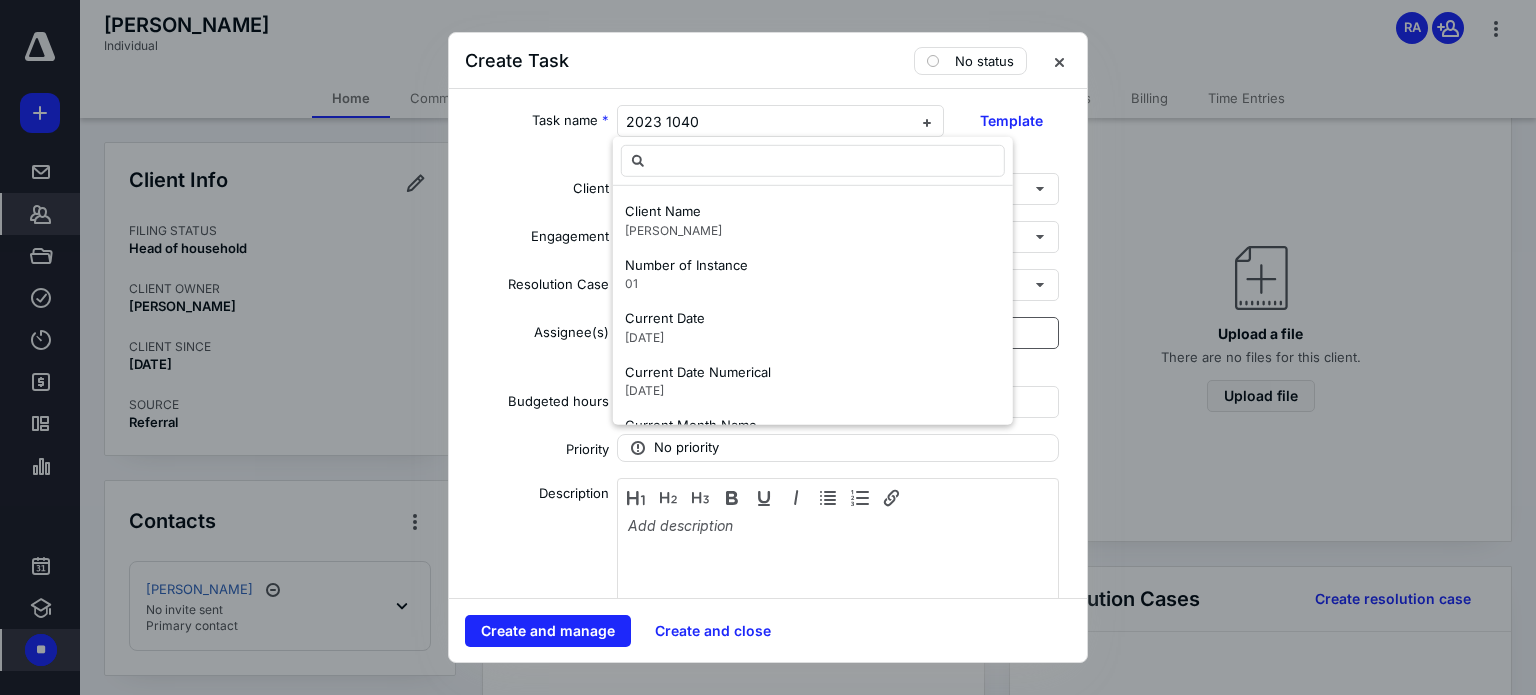 click on "**********" at bounding box center [768, 343] 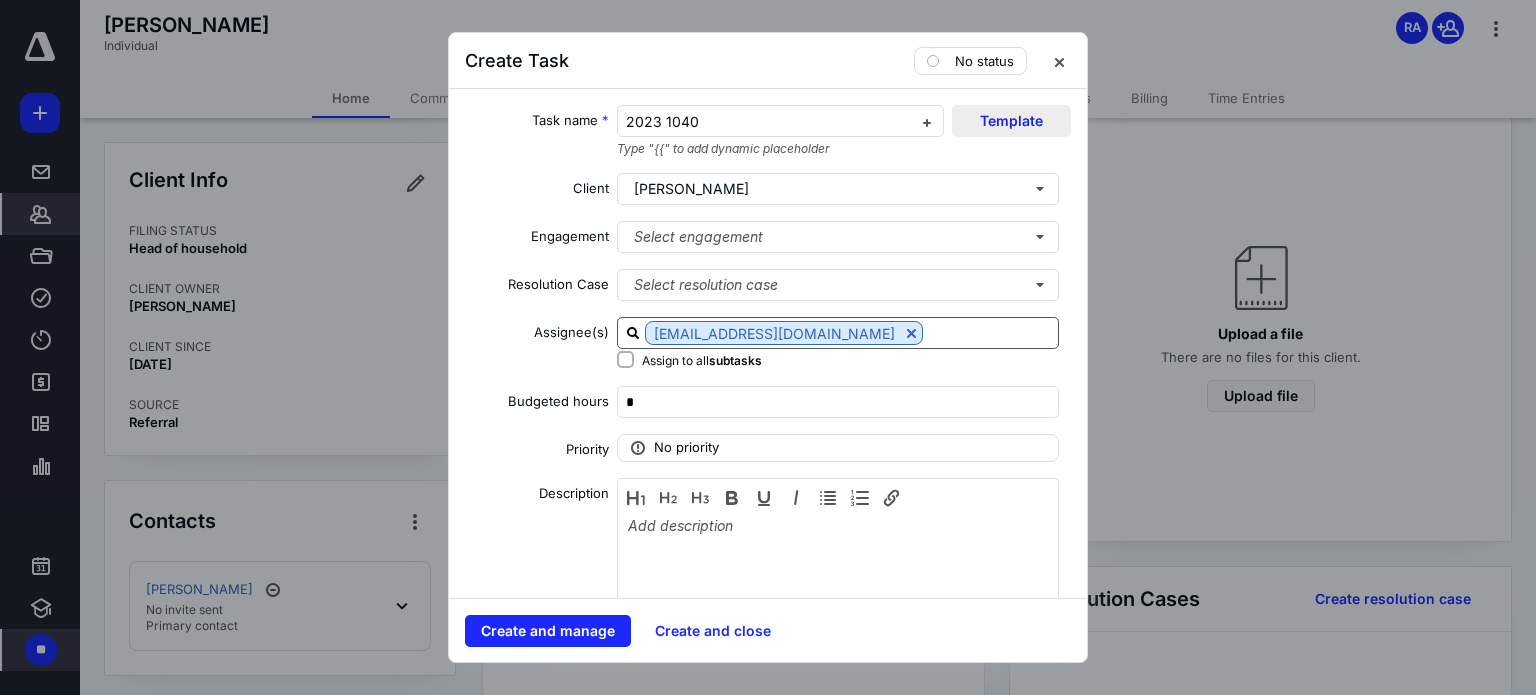 click on "Template" at bounding box center [1011, 121] 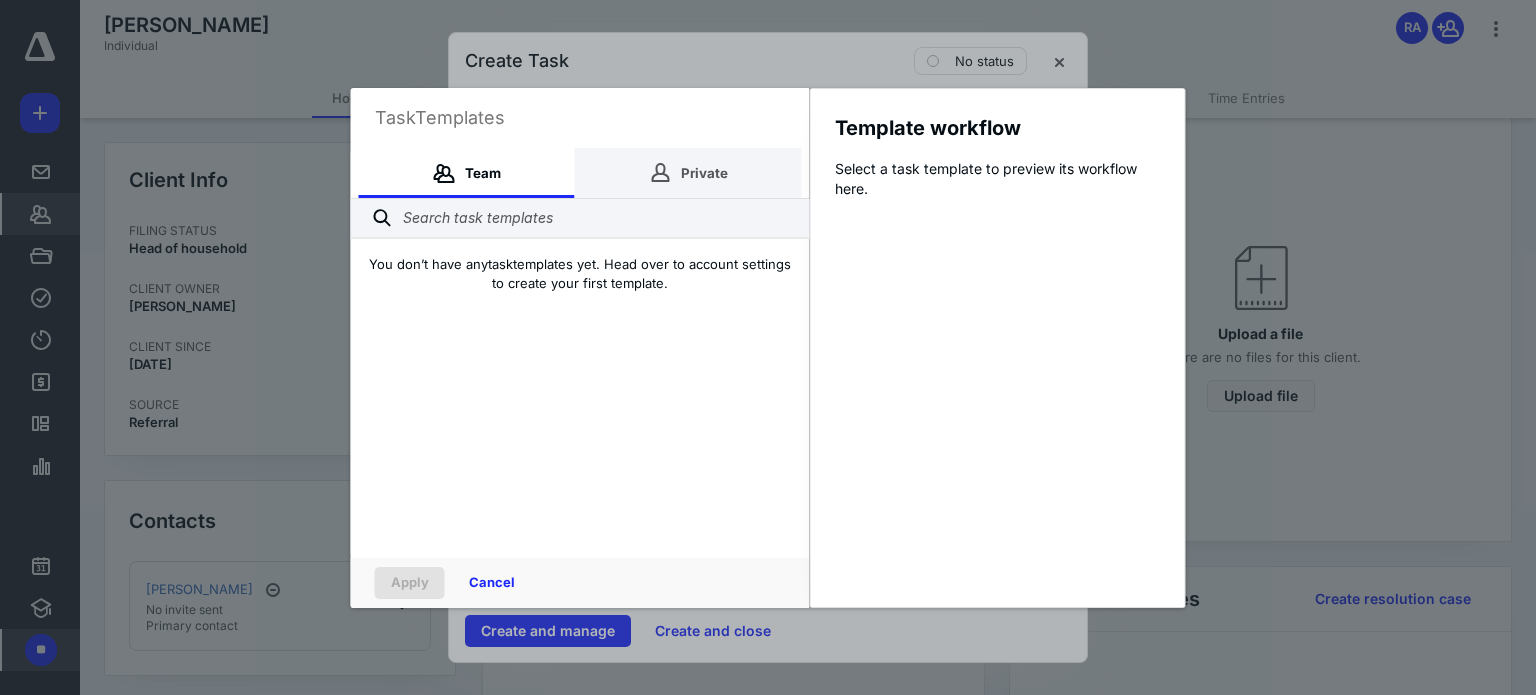 click 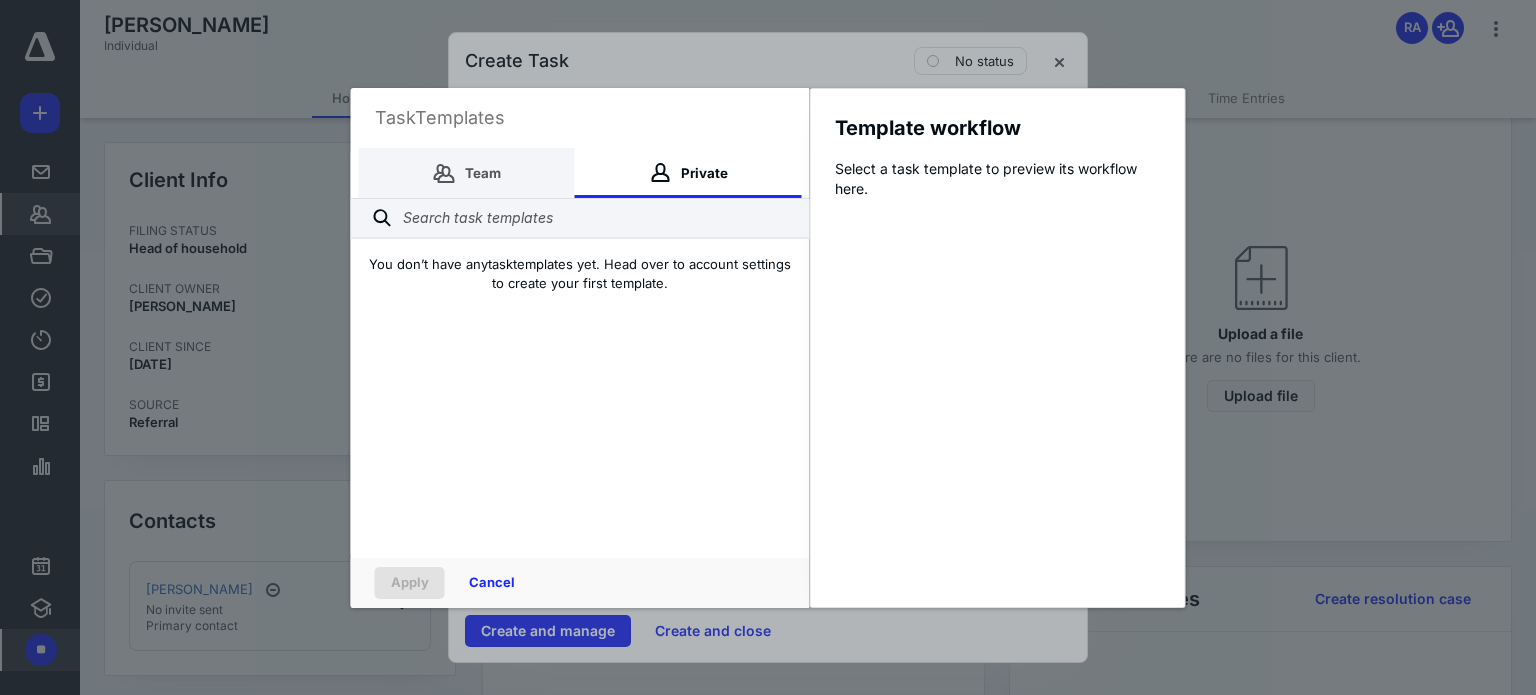 click on "Team" at bounding box center [467, 173] 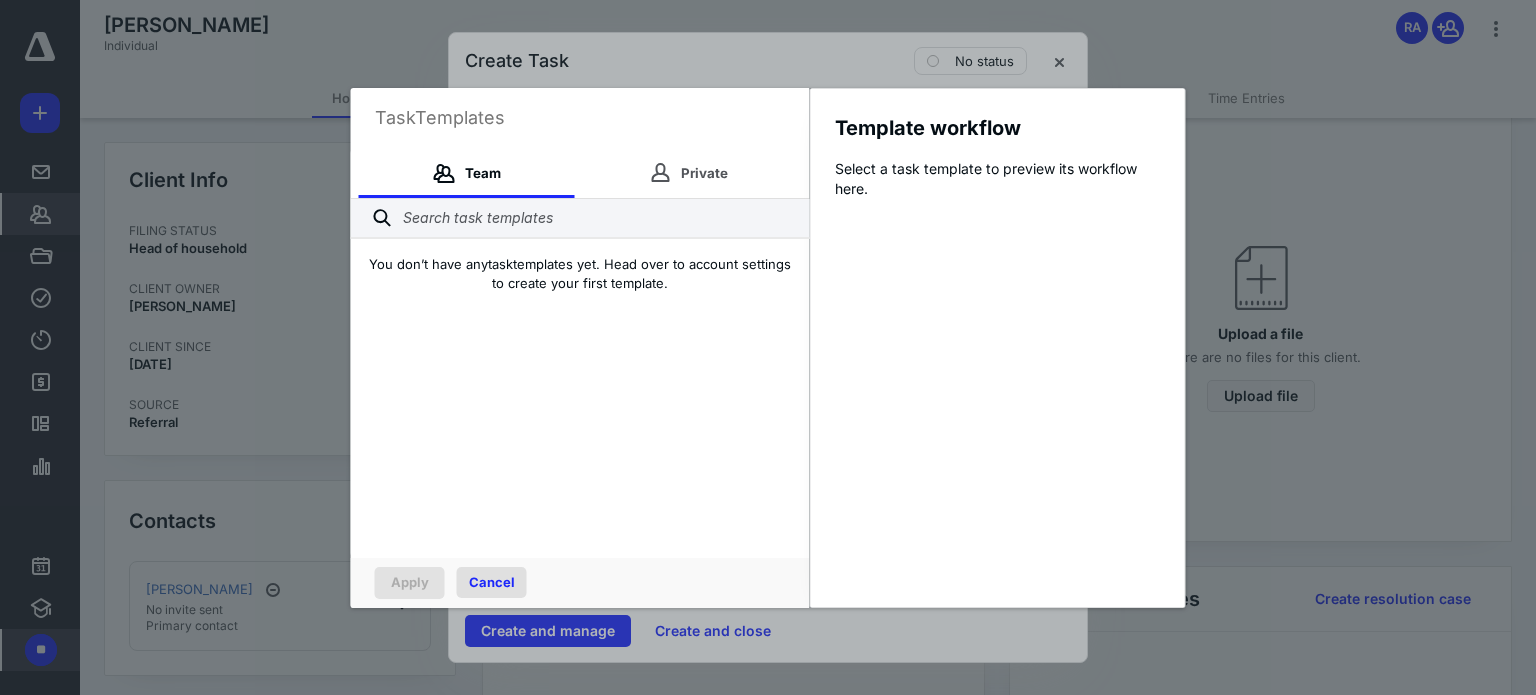 click on "Cancel" at bounding box center (492, 582) 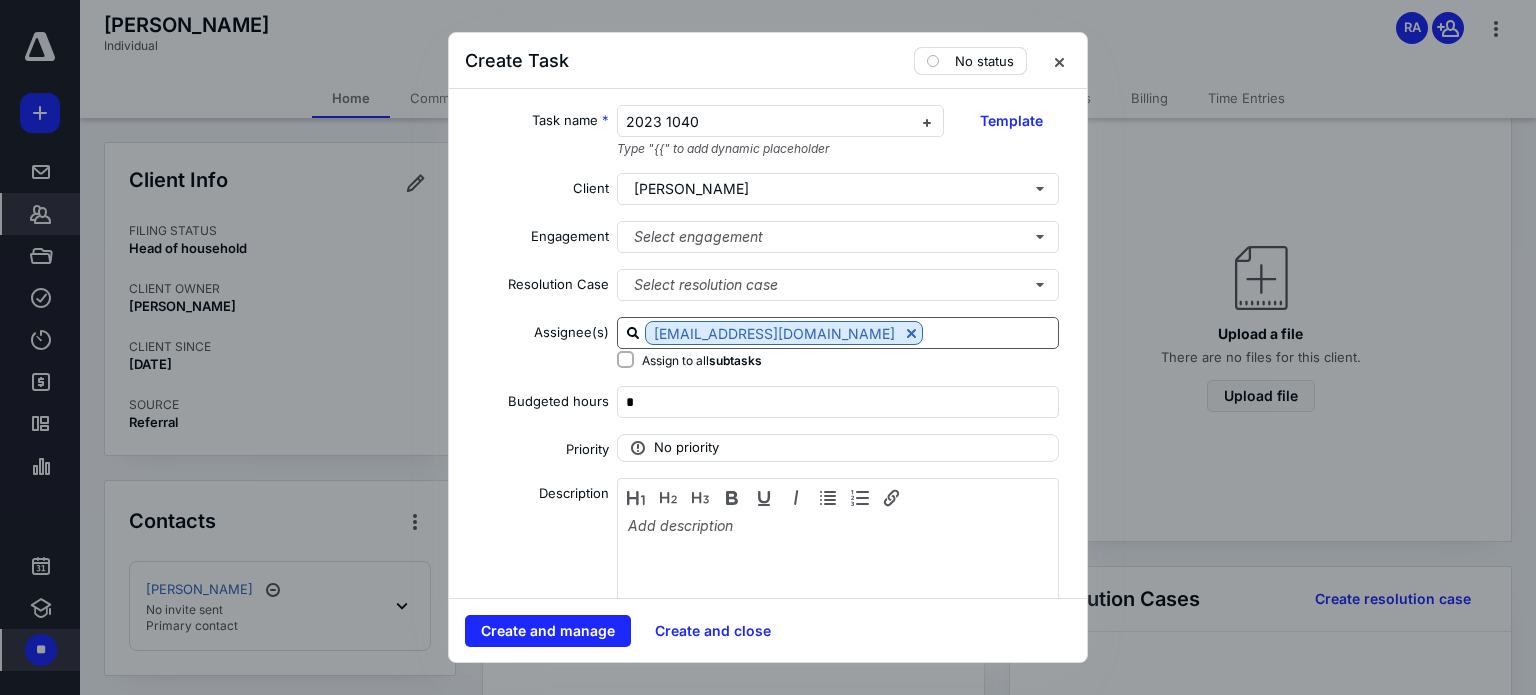 click on "No status" at bounding box center [970, 61] 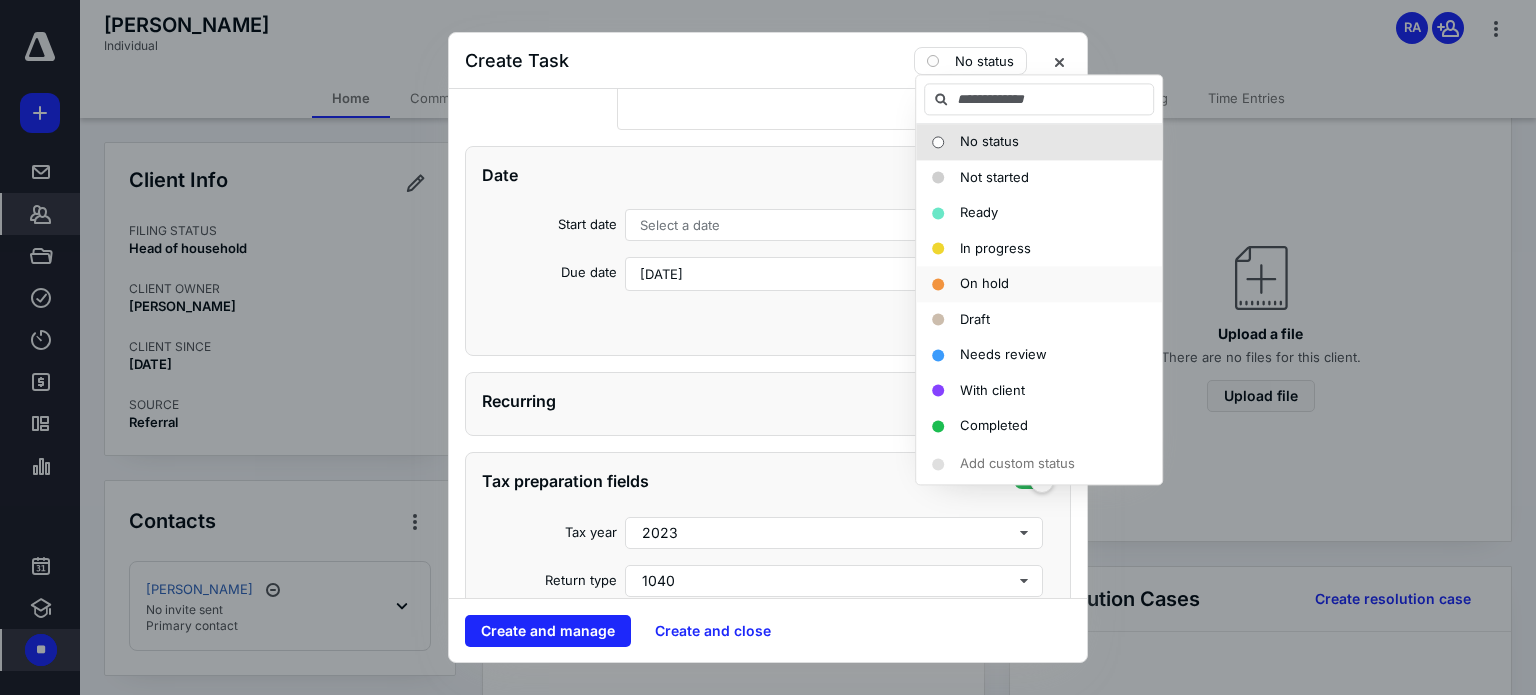 scroll, scrollTop: 500, scrollLeft: 0, axis: vertical 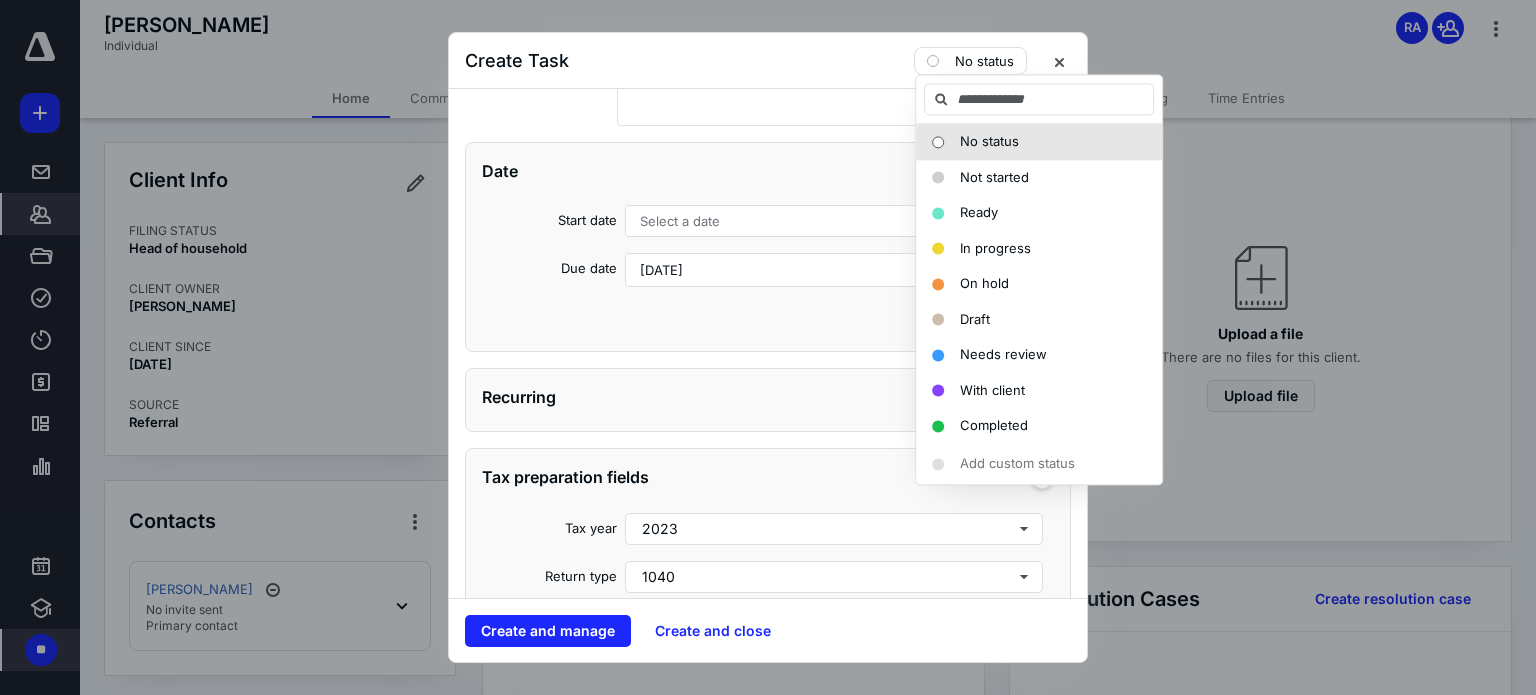 click on "Date Start date Select a date Due date [DATE] Add a date" at bounding box center (768, 247) 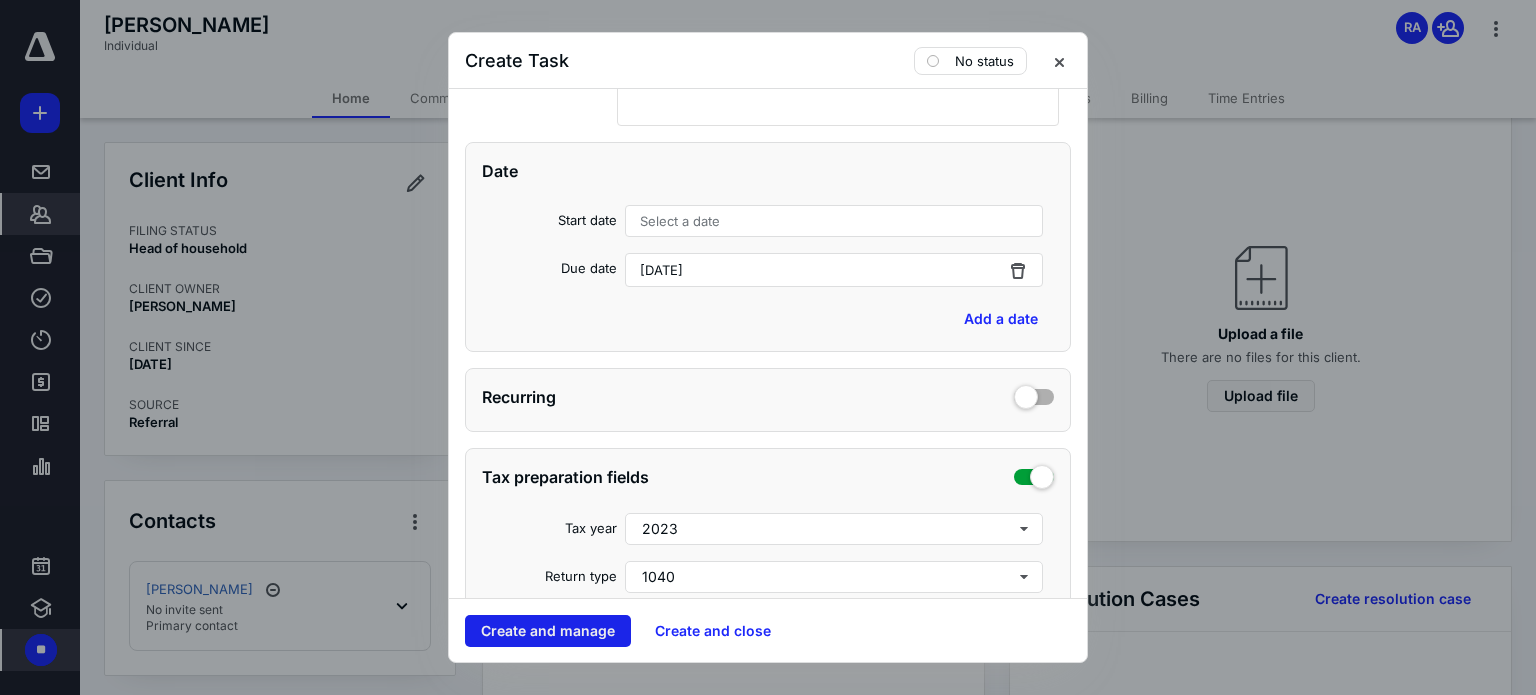 click on "Create and manage" at bounding box center [548, 631] 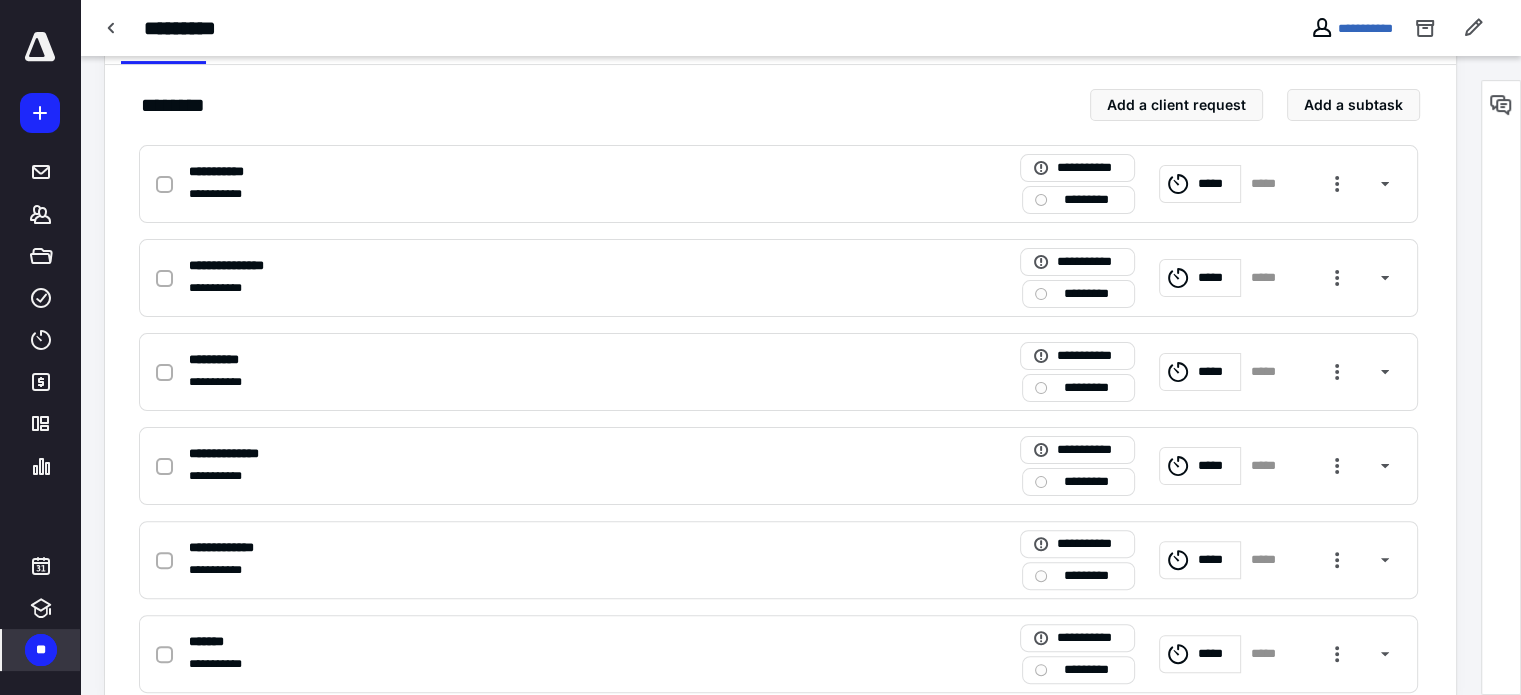 scroll, scrollTop: 479, scrollLeft: 0, axis: vertical 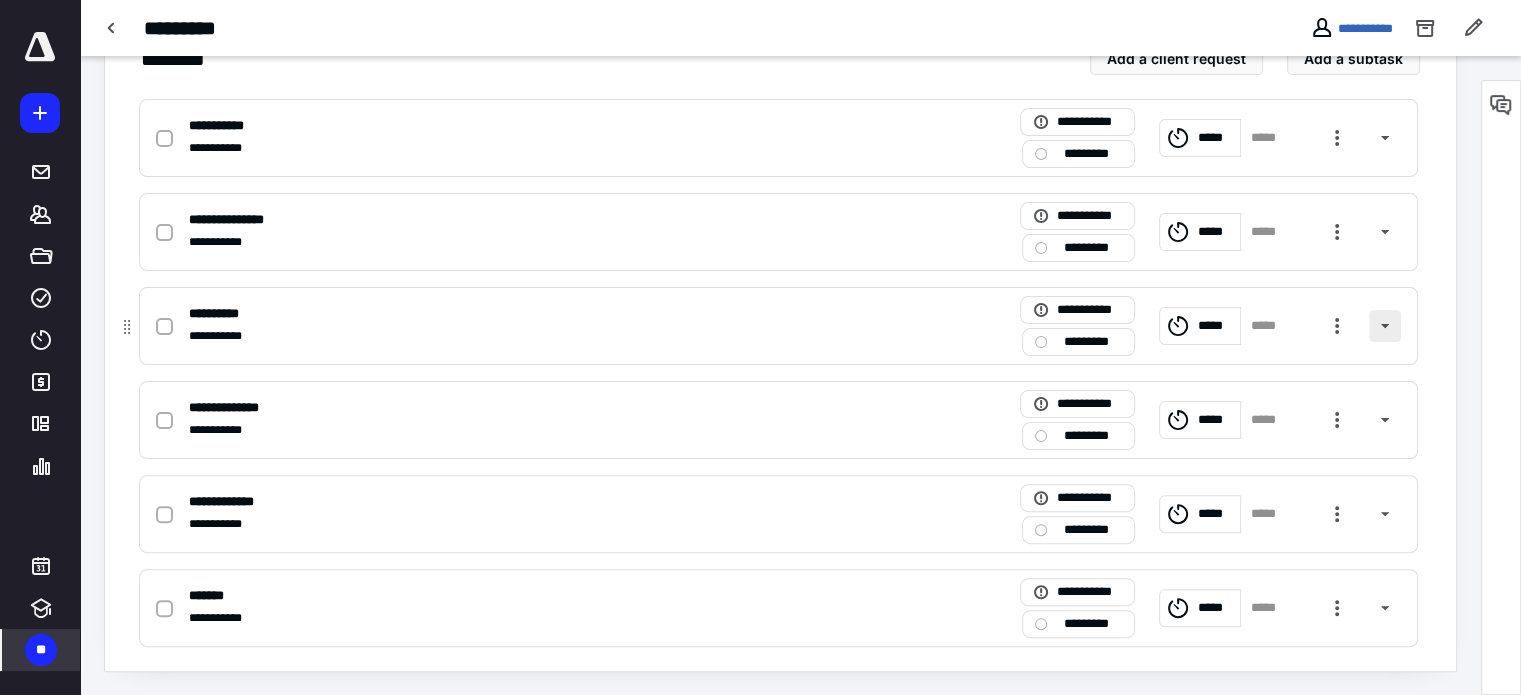click at bounding box center [1385, 326] 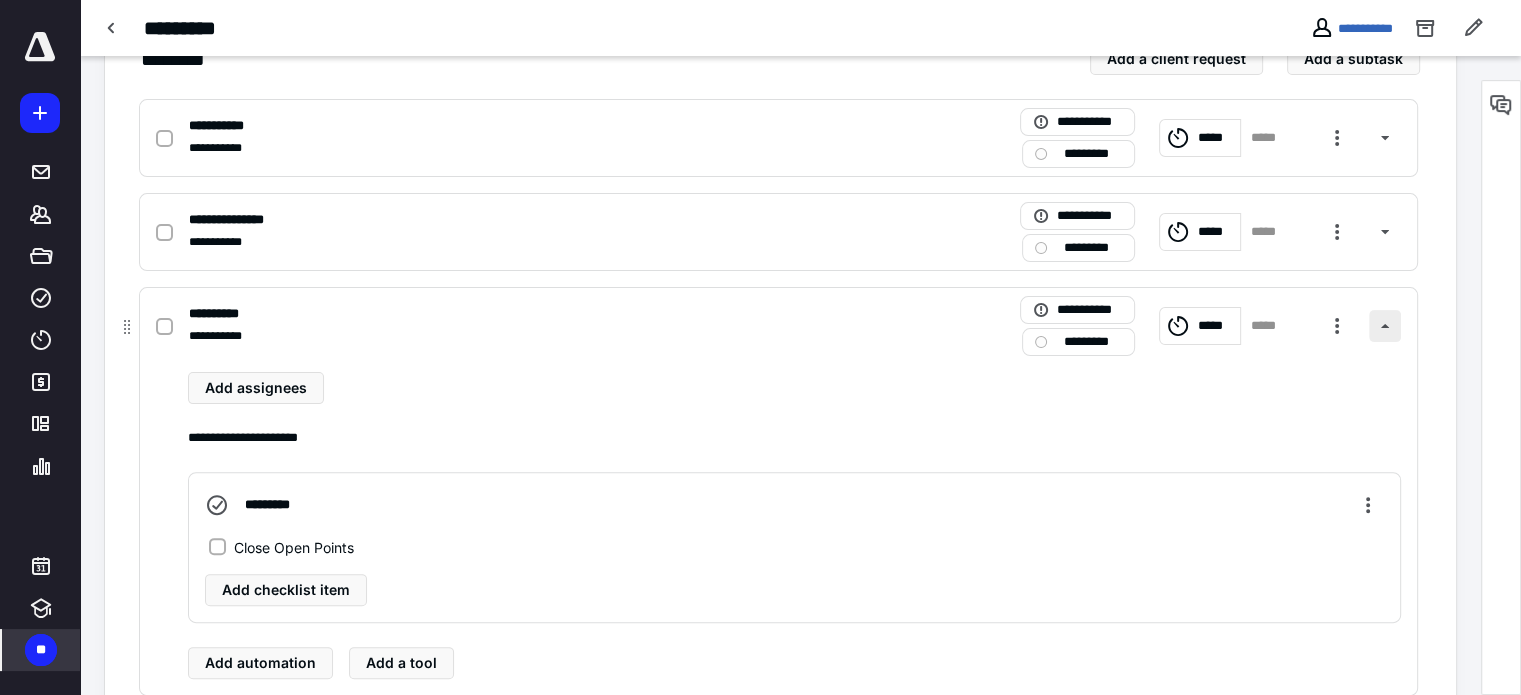 click at bounding box center (1385, 326) 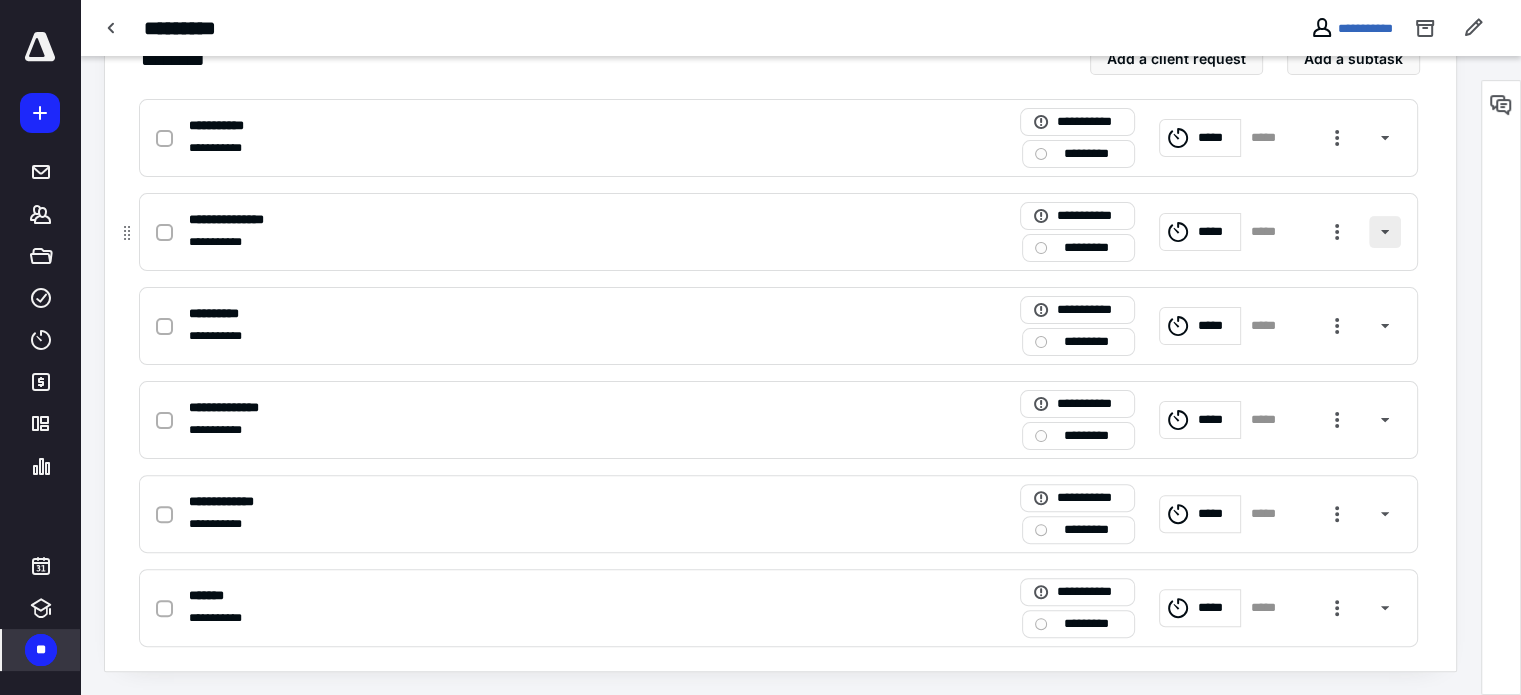 click at bounding box center (1385, 232) 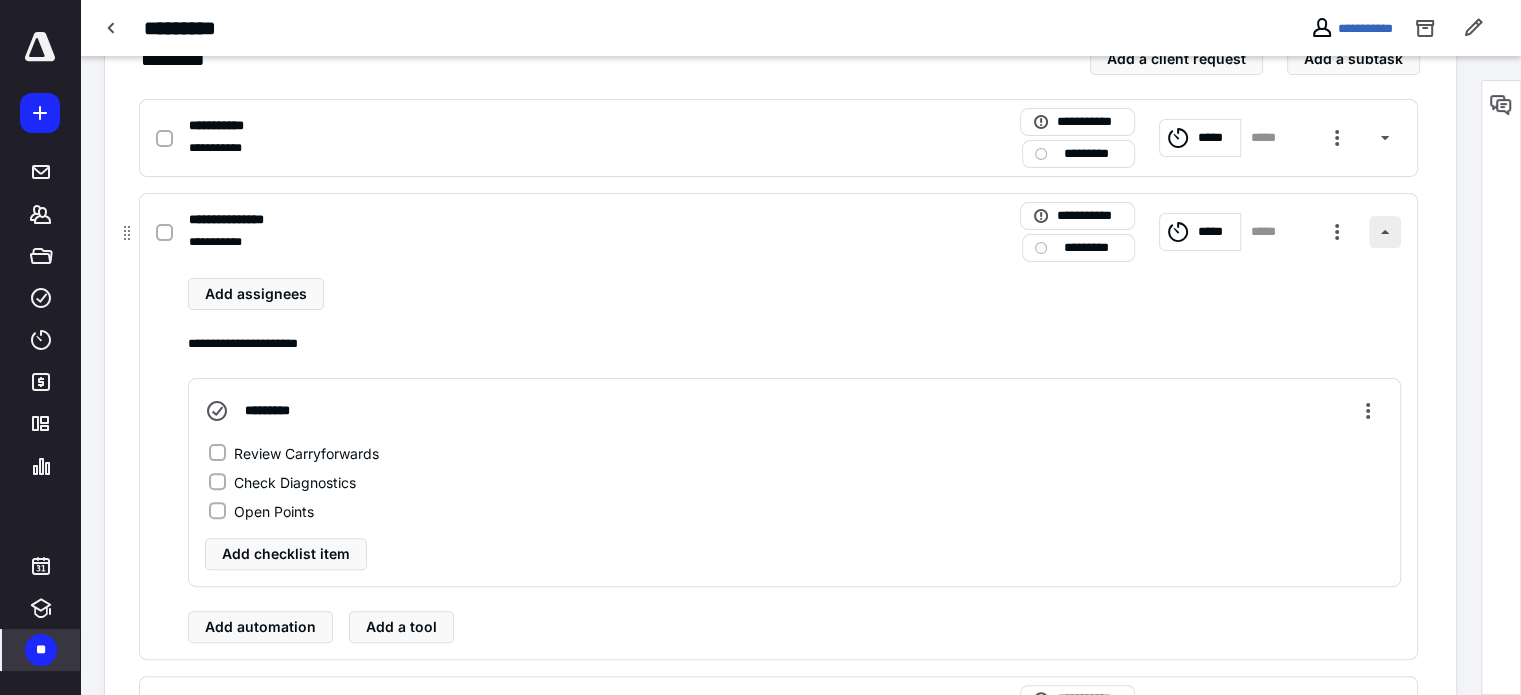 click at bounding box center (1385, 232) 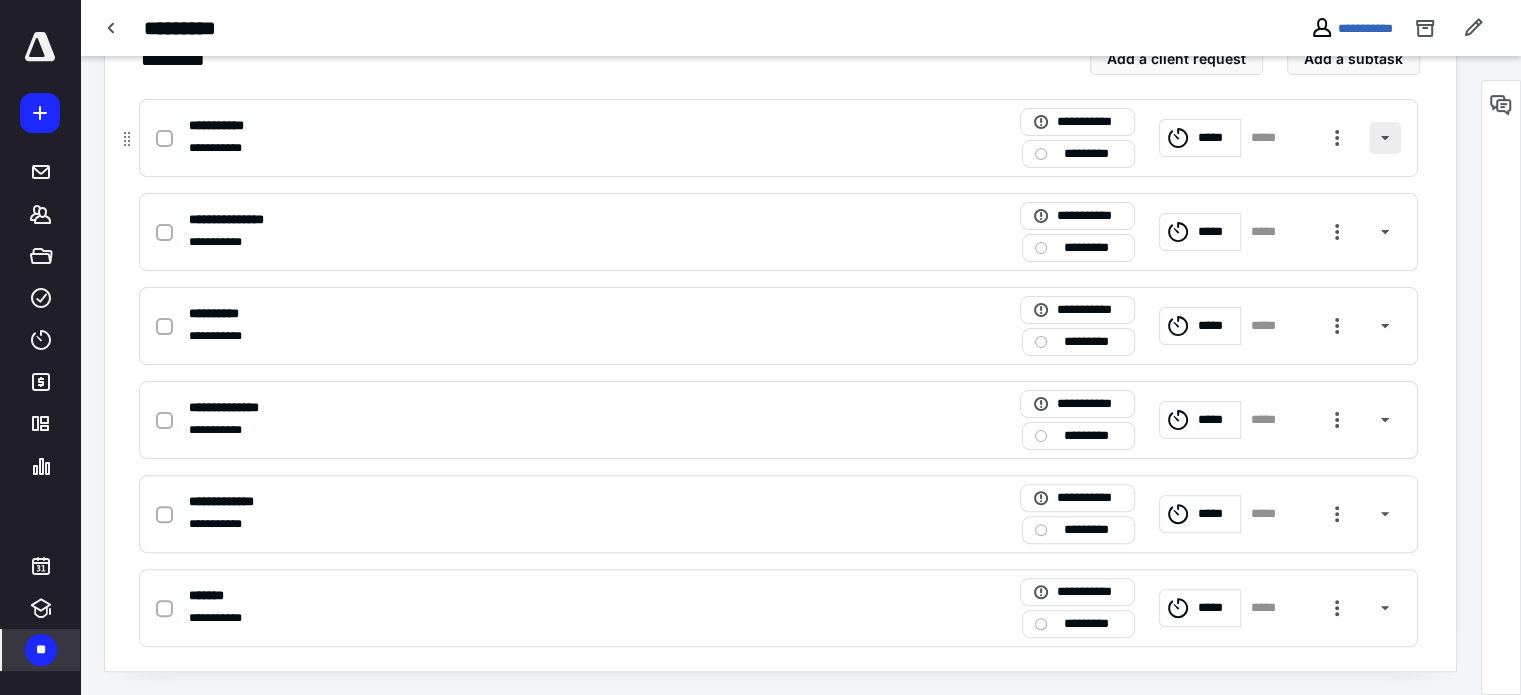 click at bounding box center [1385, 138] 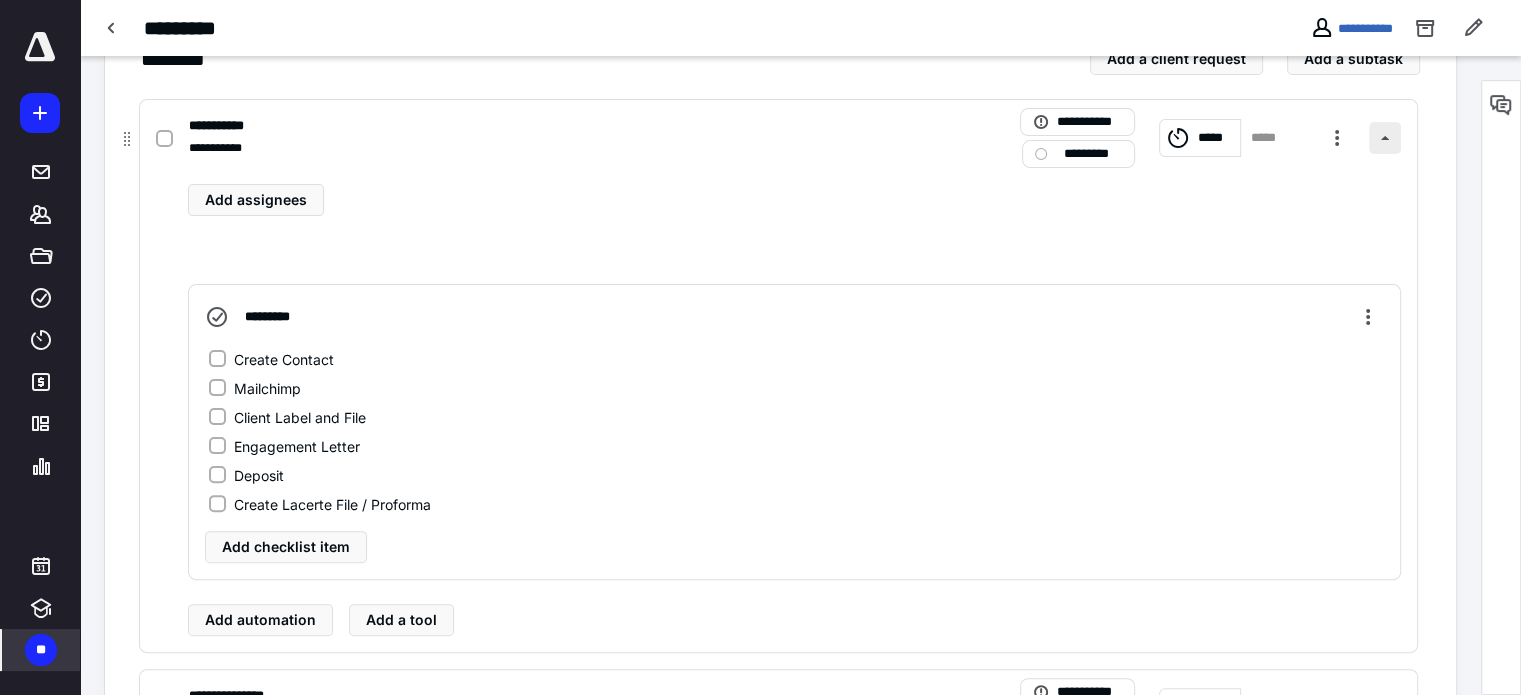 click at bounding box center (1385, 138) 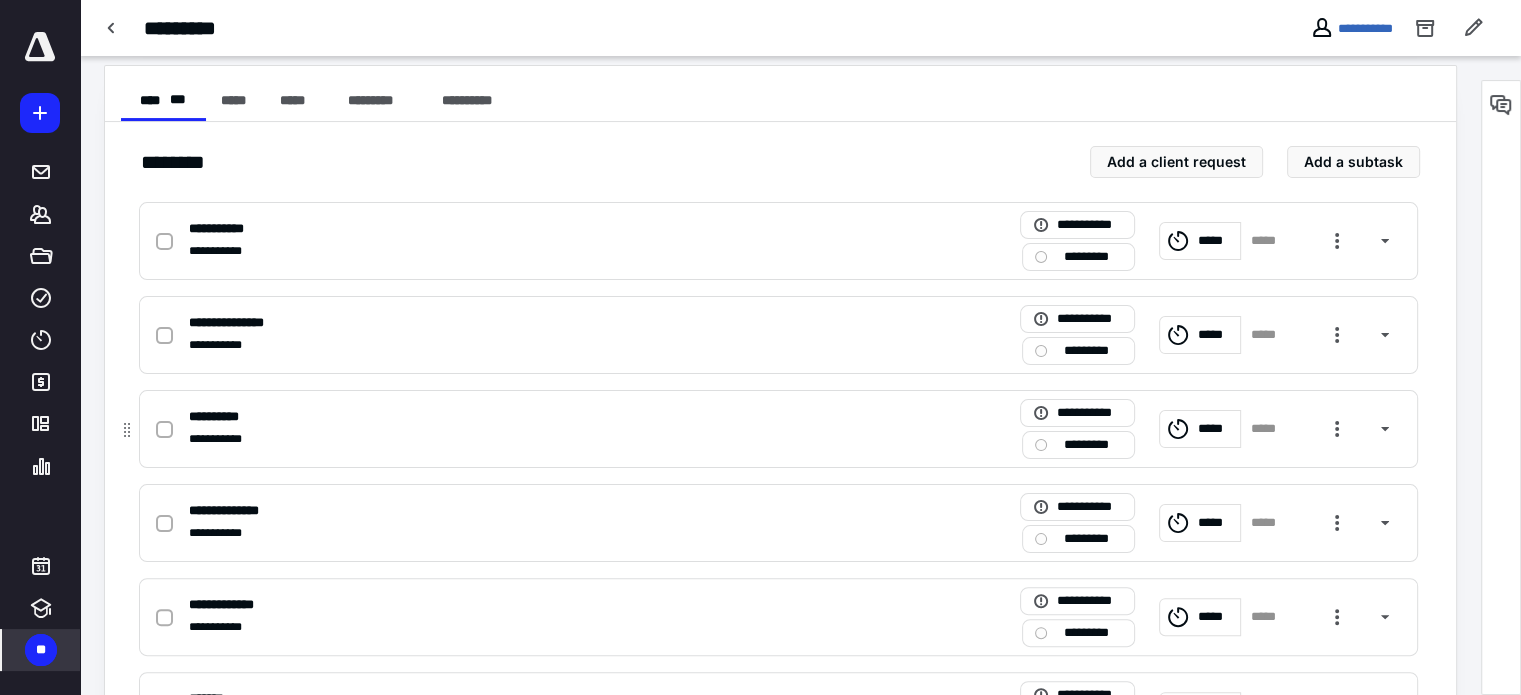 scroll, scrollTop: 479, scrollLeft: 0, axis: vertical 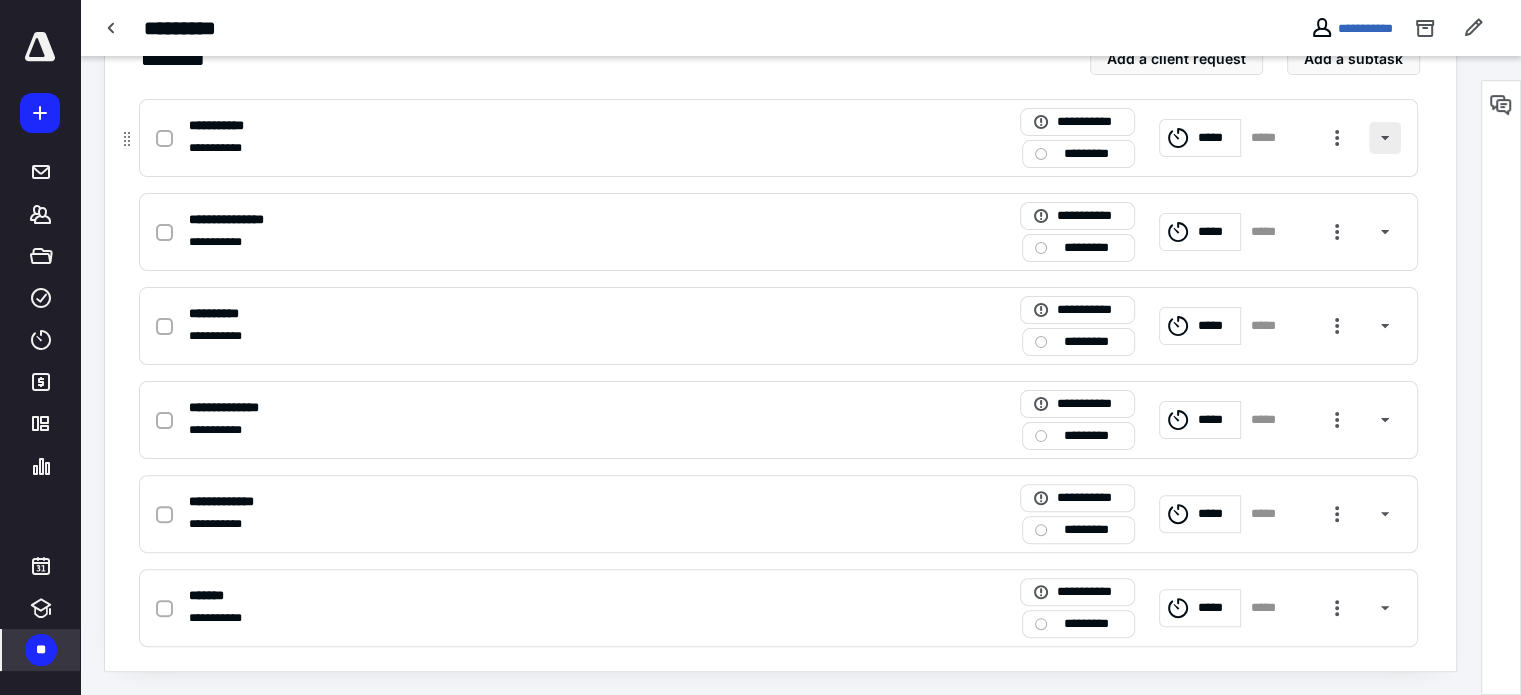 click at bounding box center (1385, 138) 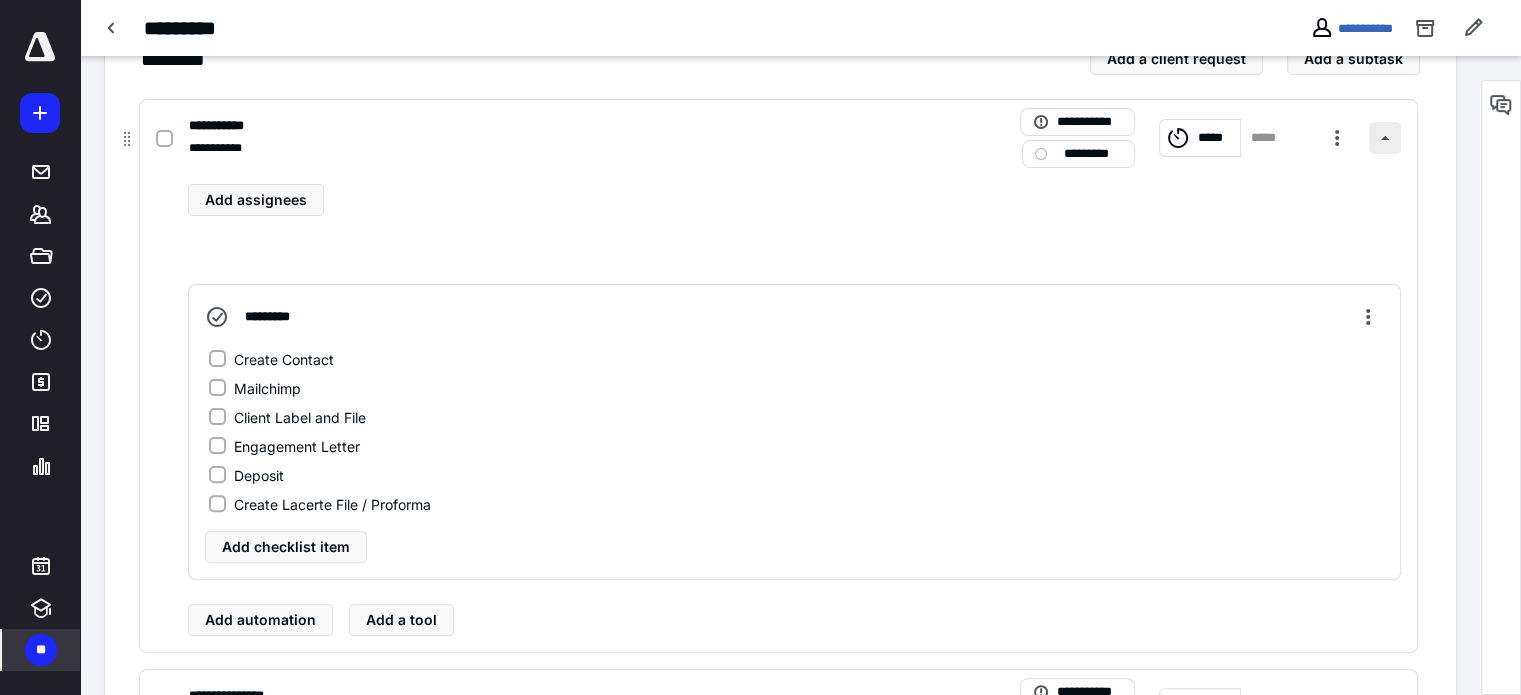 click at bounding box center [1385, 138] 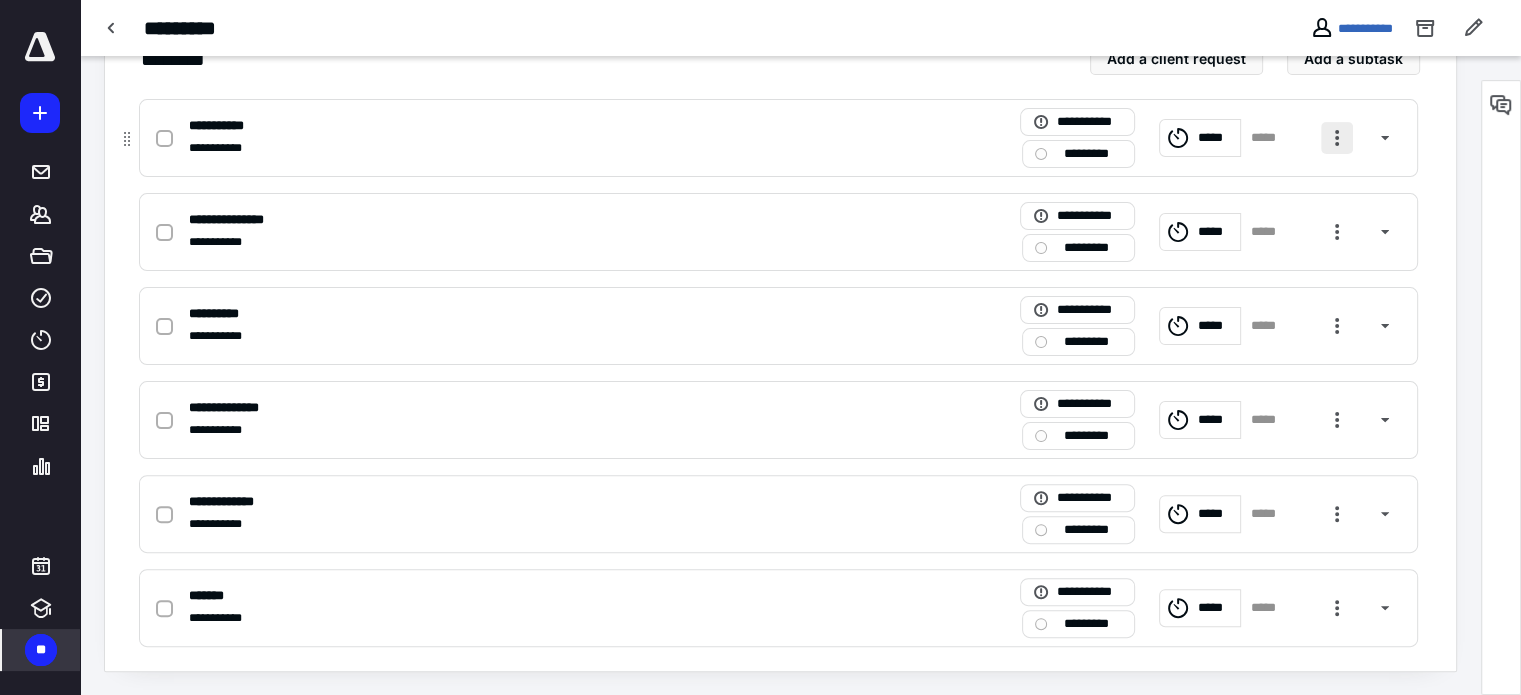 click at bounding box center [1337, 138] 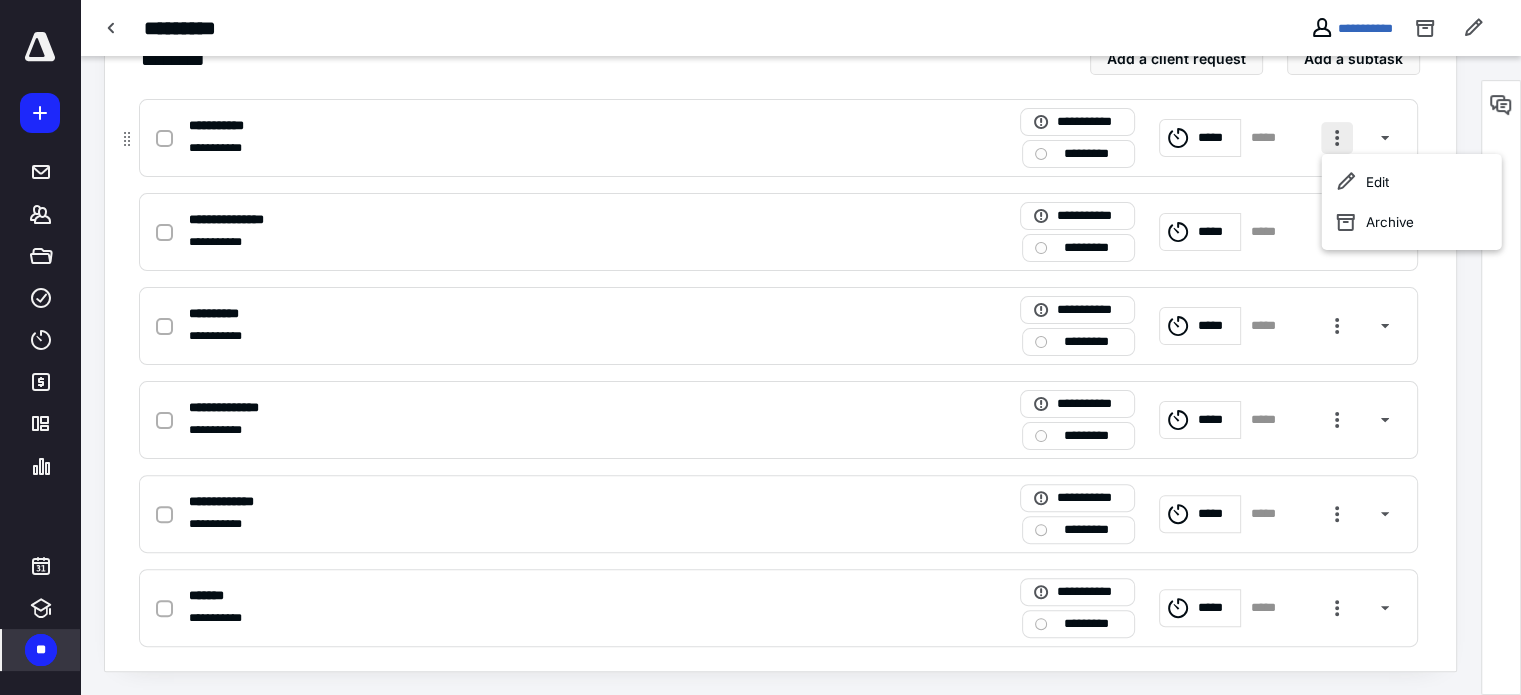 click at bounding box center [1337, 138] 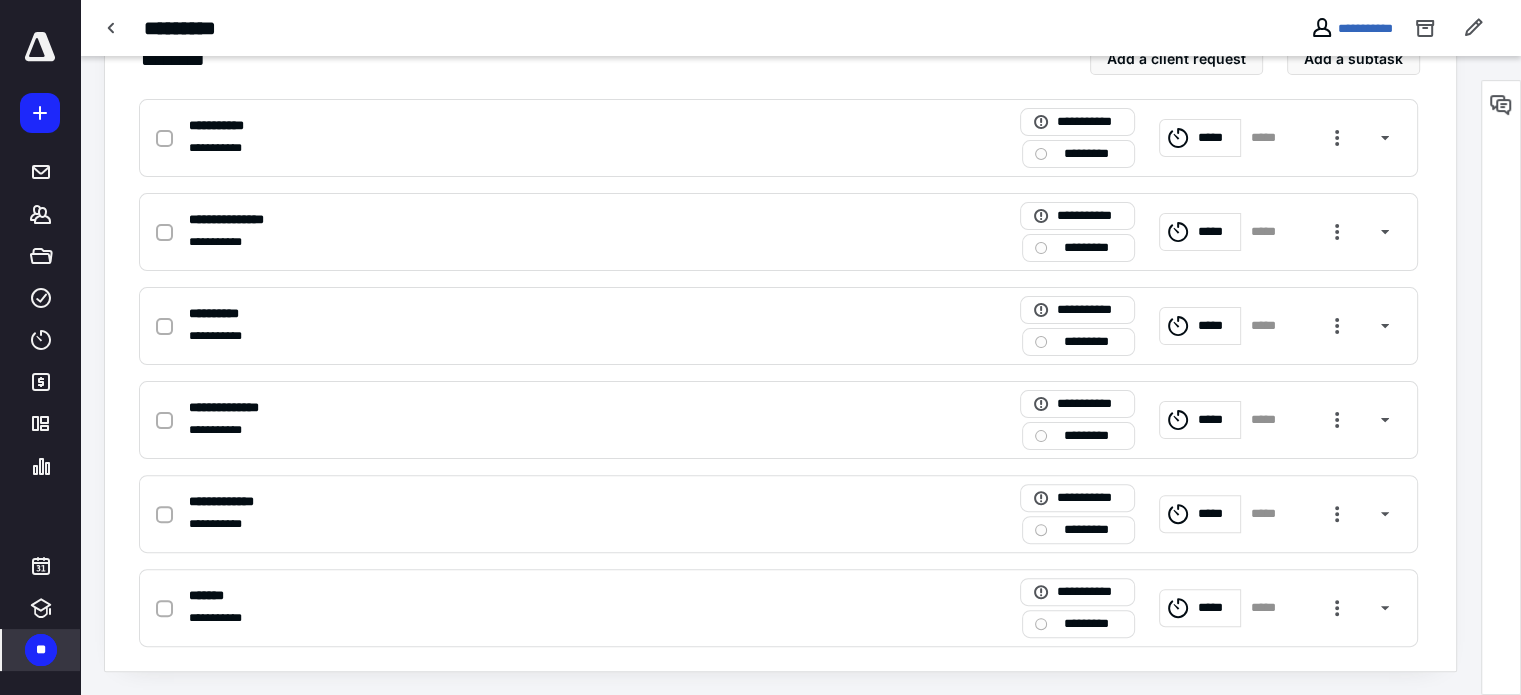 click on "**********" at bounding box center (780, 345) 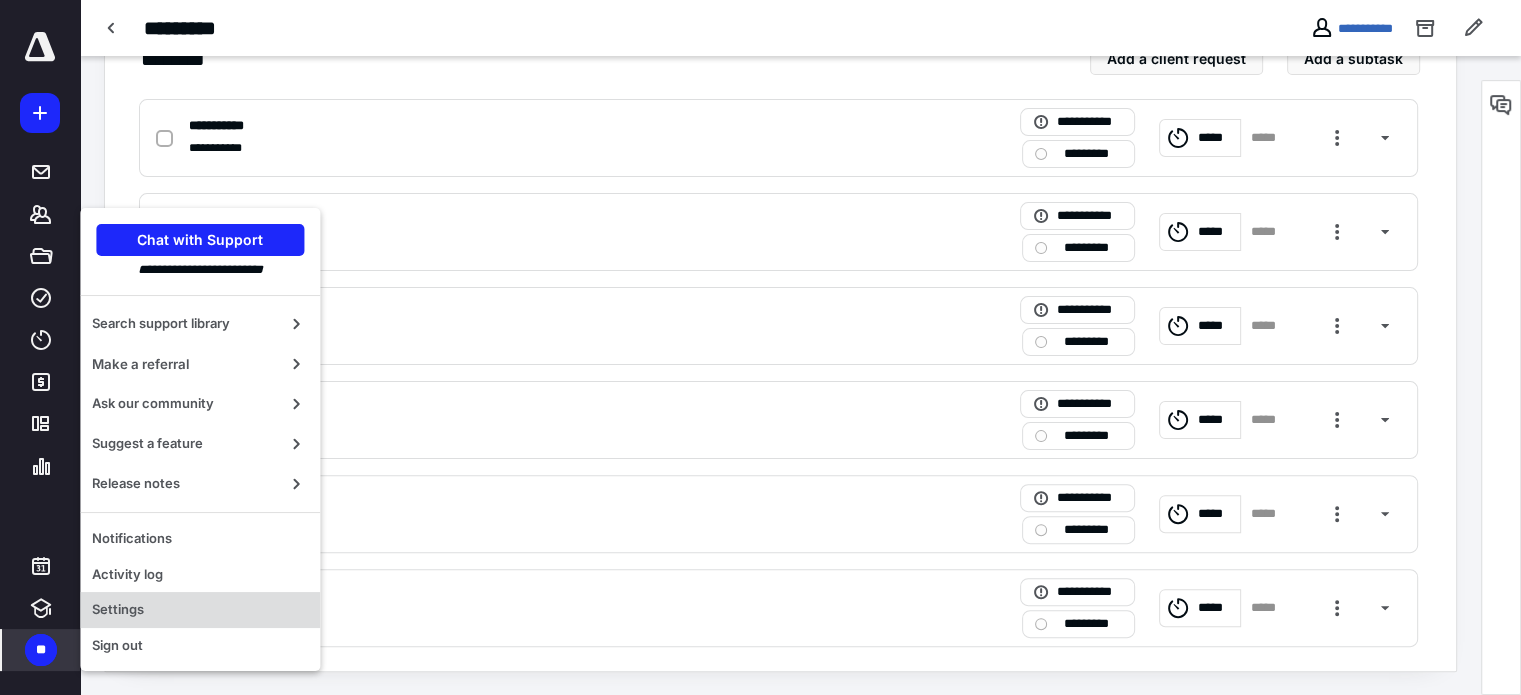 click on "Settings" at bounding box center [200, 610] 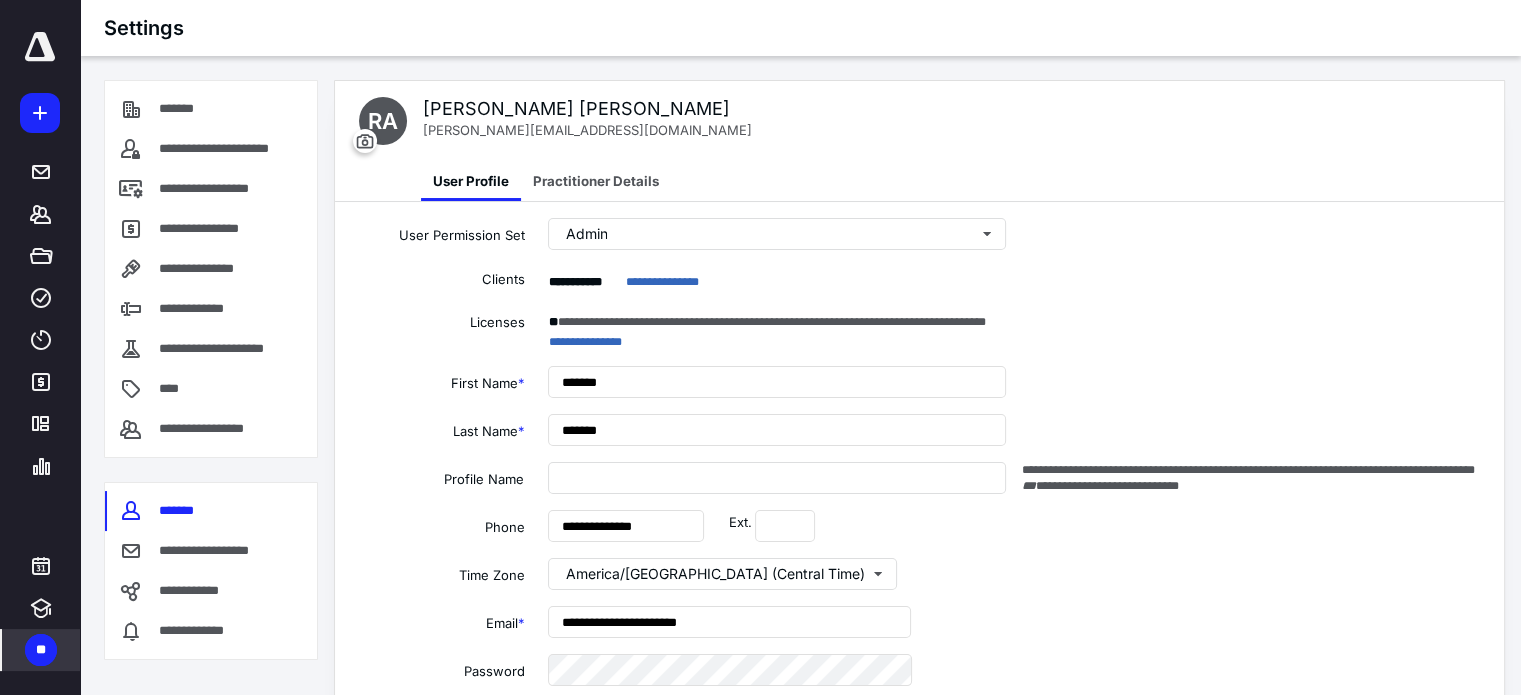 type on "**********" 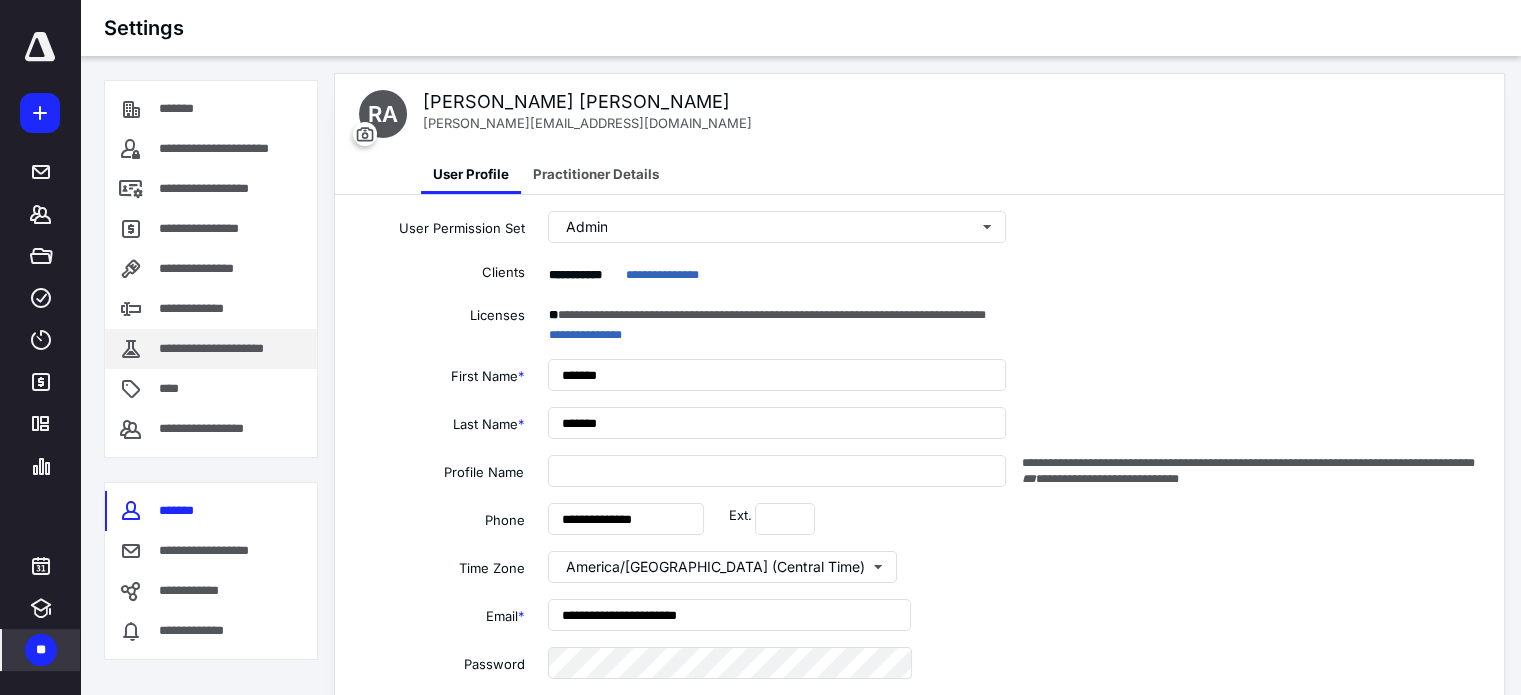 scroll, scrollTop: 0, scrollLeft: 0, axis: both 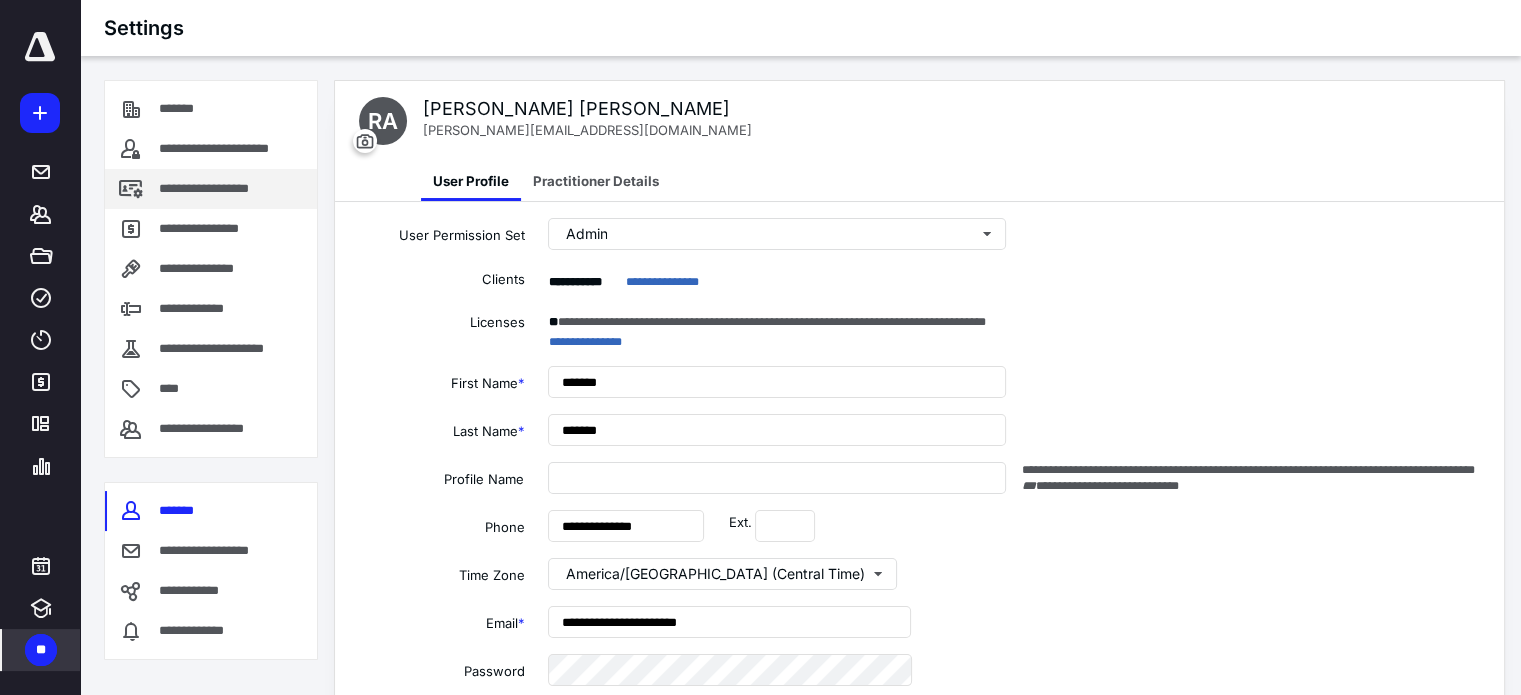 click on "**********" at bounding box center (211, 189) 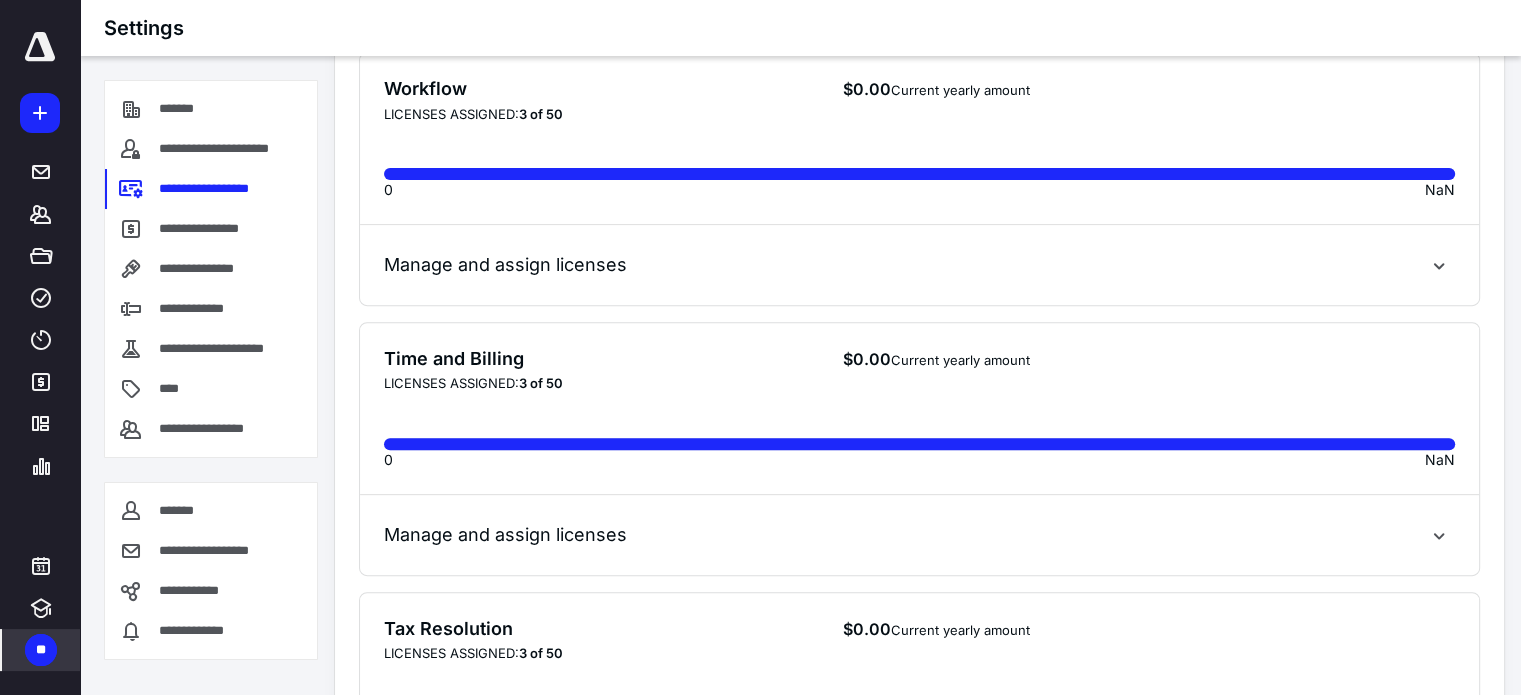 scroll, scrollTop: 900, scrollLeft: 0, axis: vertical 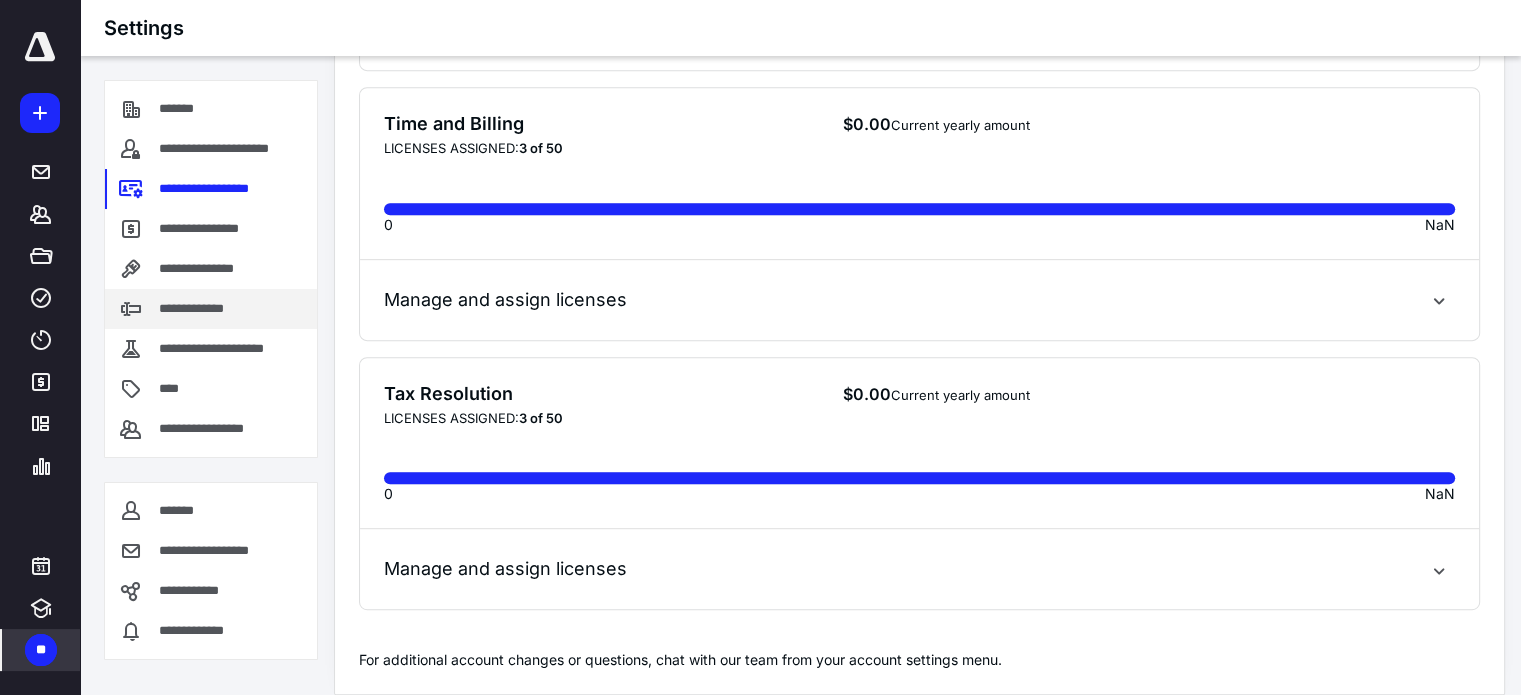 click on "**********" at bounding box center [202, 309] 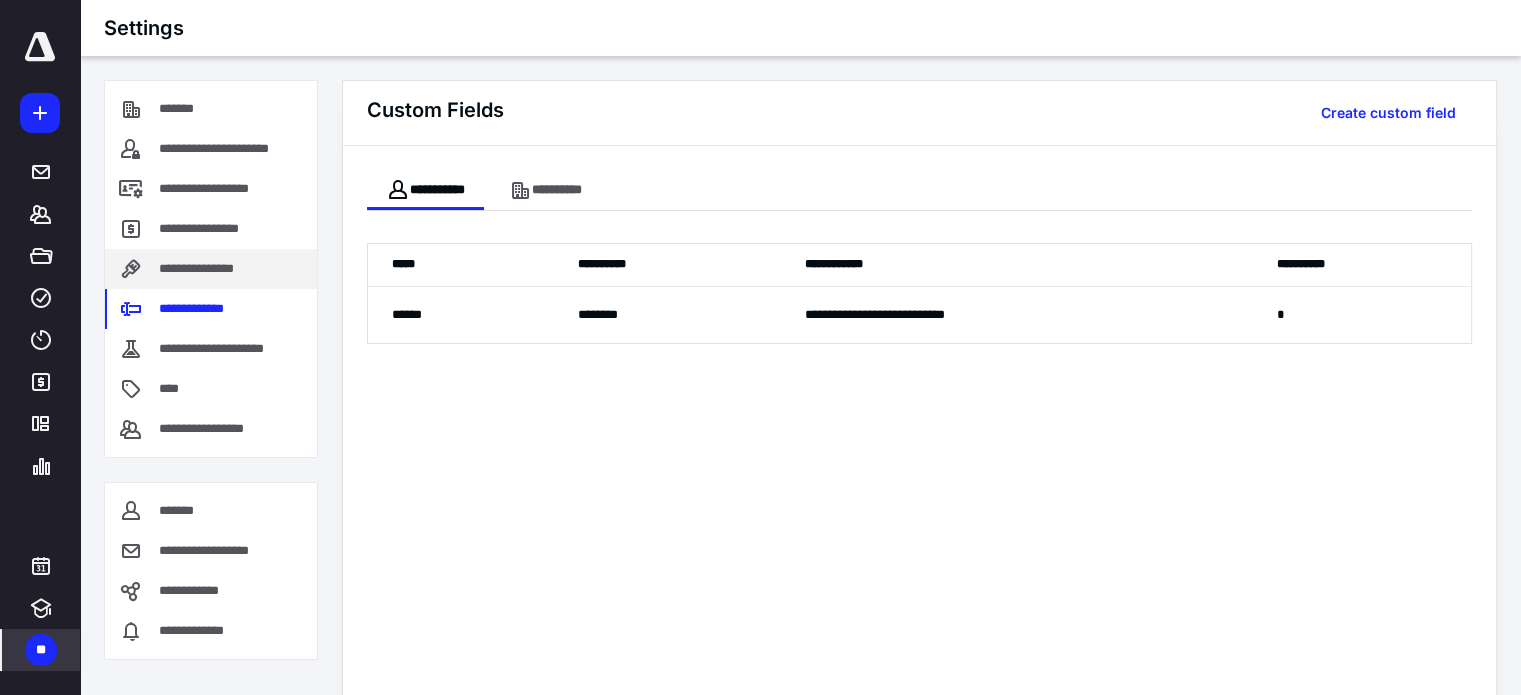click on "**********" at bounding box center (212, 269) 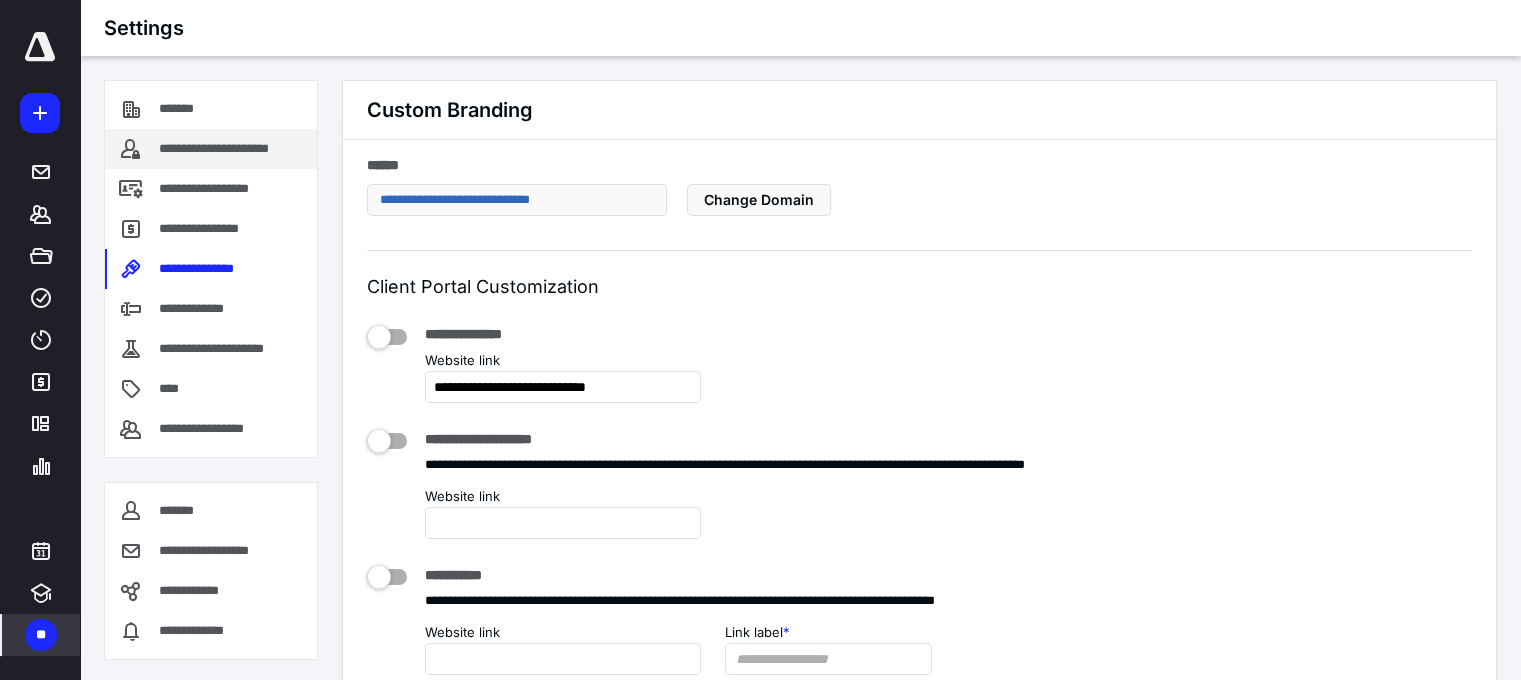 click on "**********" at bounding box center [234, 149] 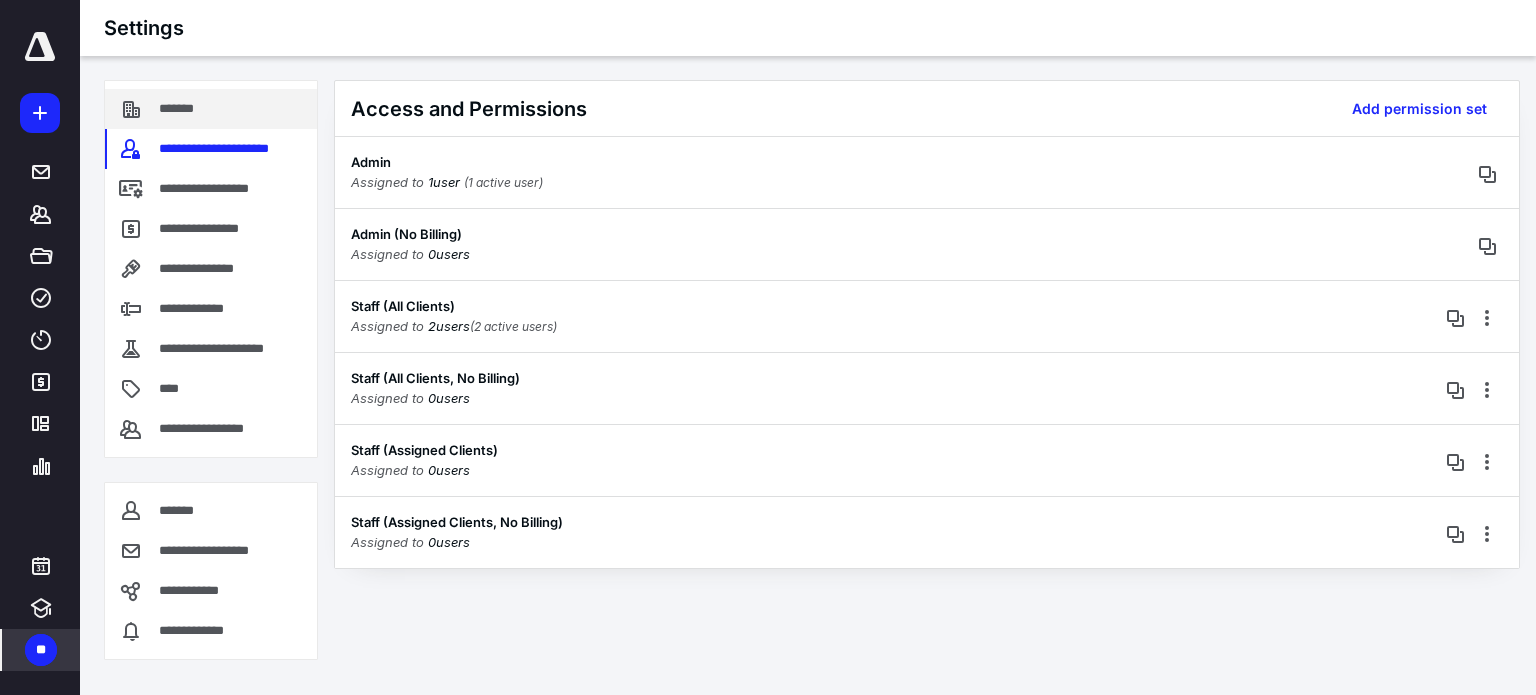 click on "*******" at bounding box center (211, 109) 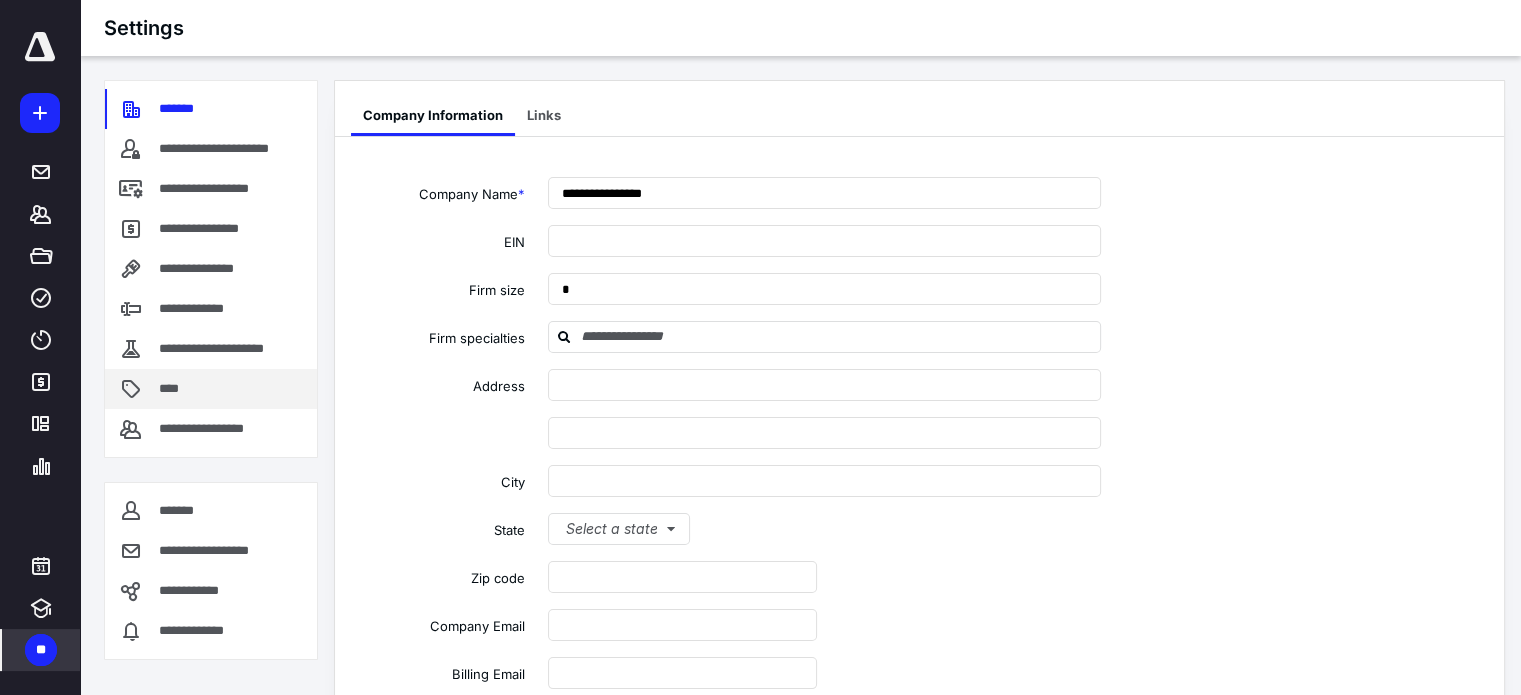 click on "****" at bounding box center [211, 389] 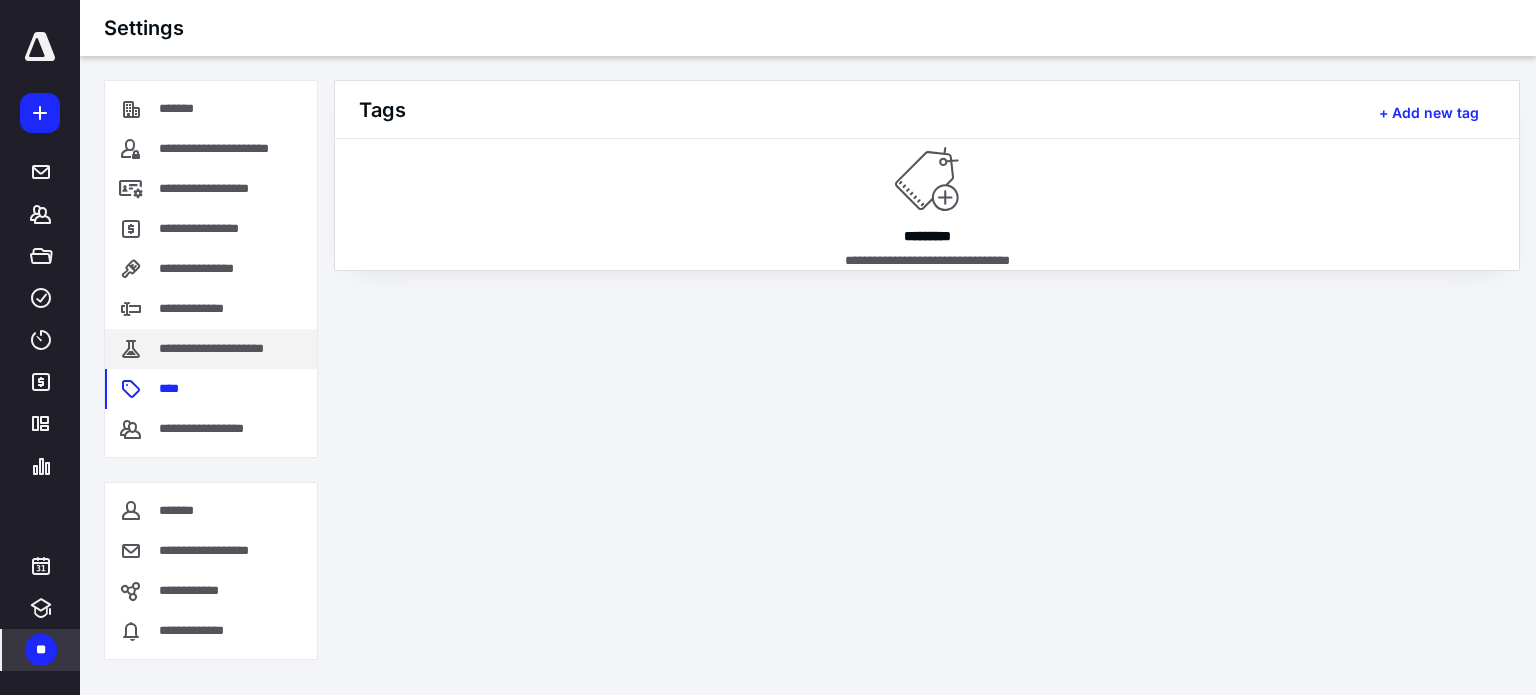 click on "**********" at bounding box center [227, 349] 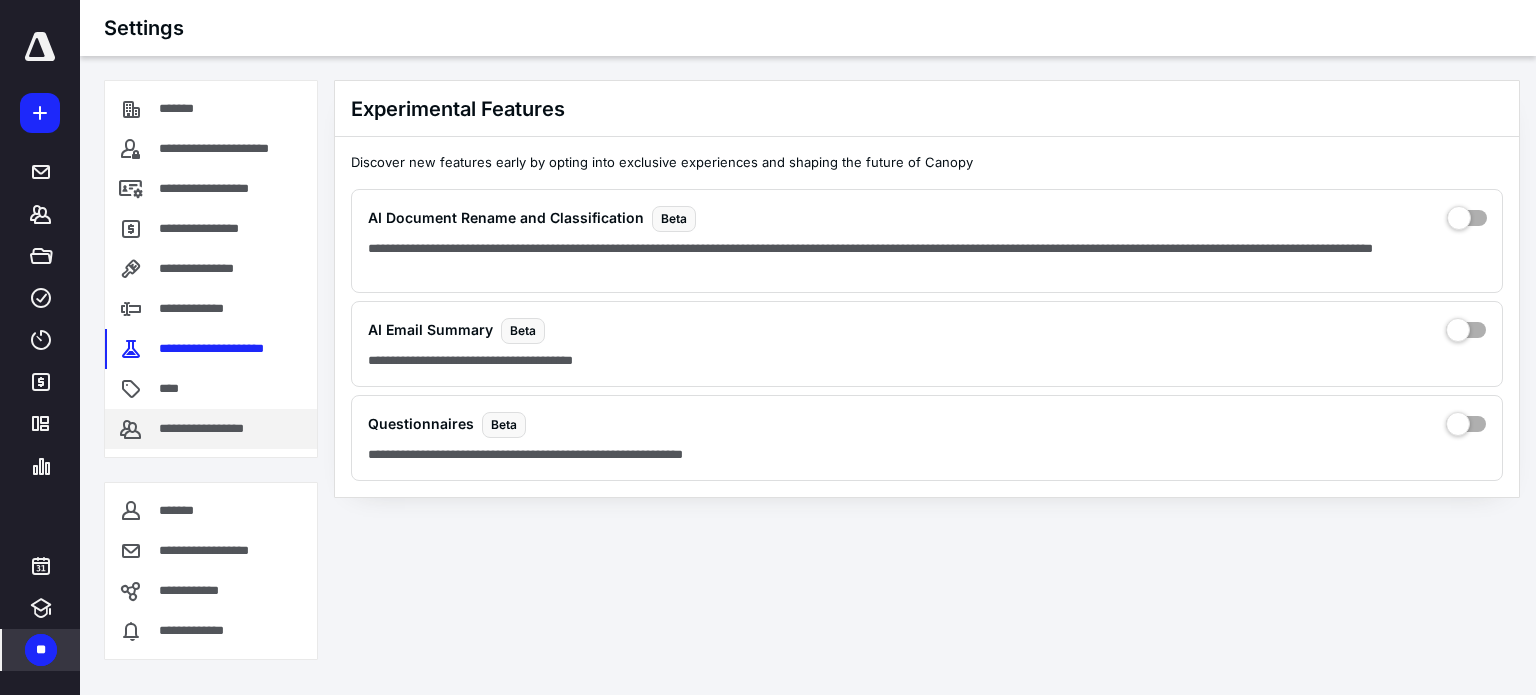 click on "**********" at bounding box center (217, 429) 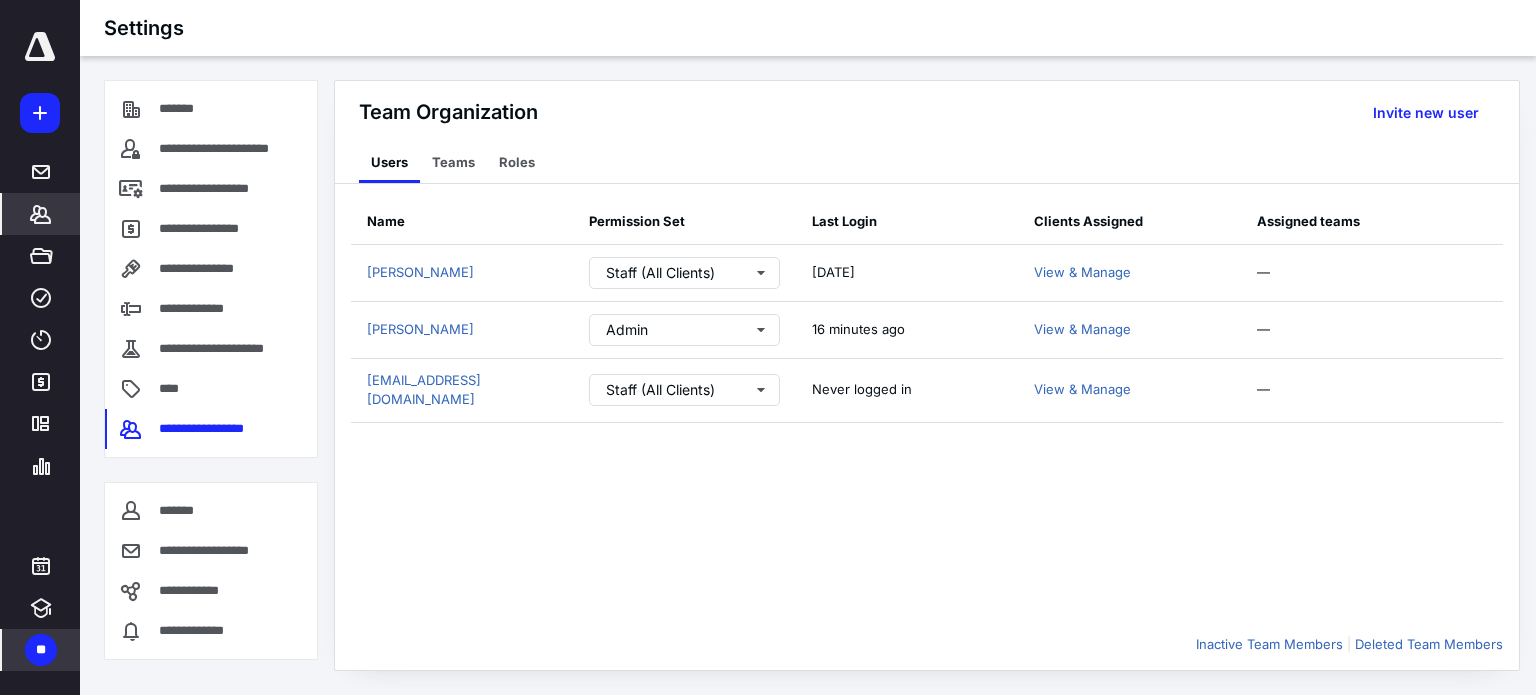 click on "*******" at bounding box center [41, 214] 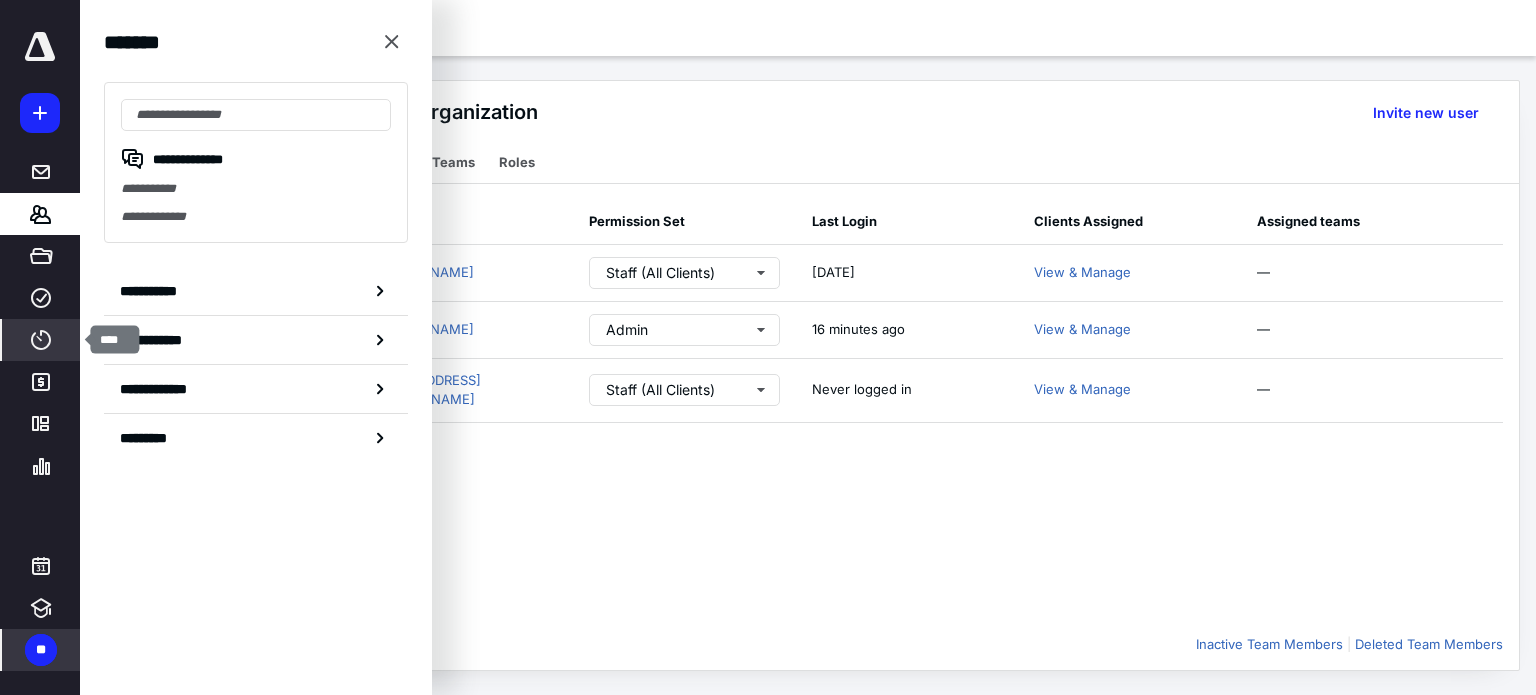 click 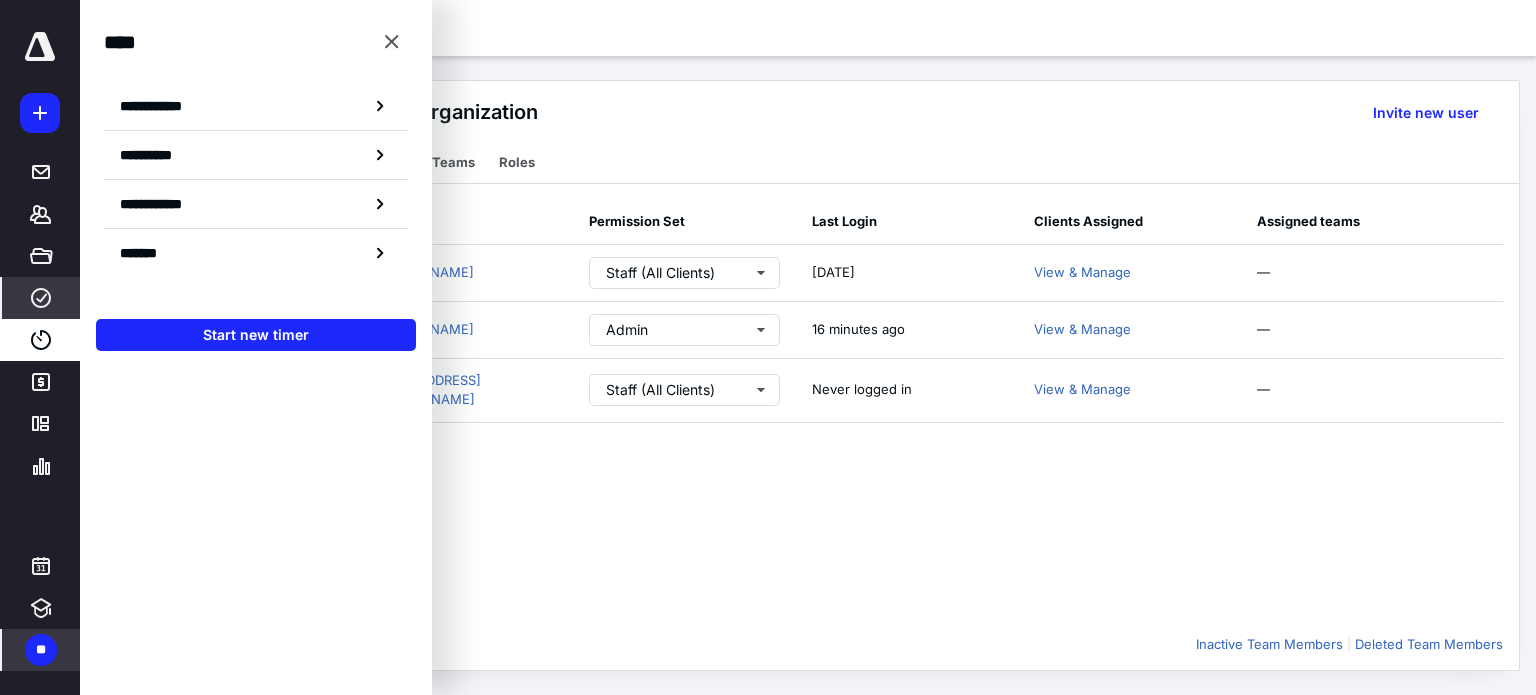 click 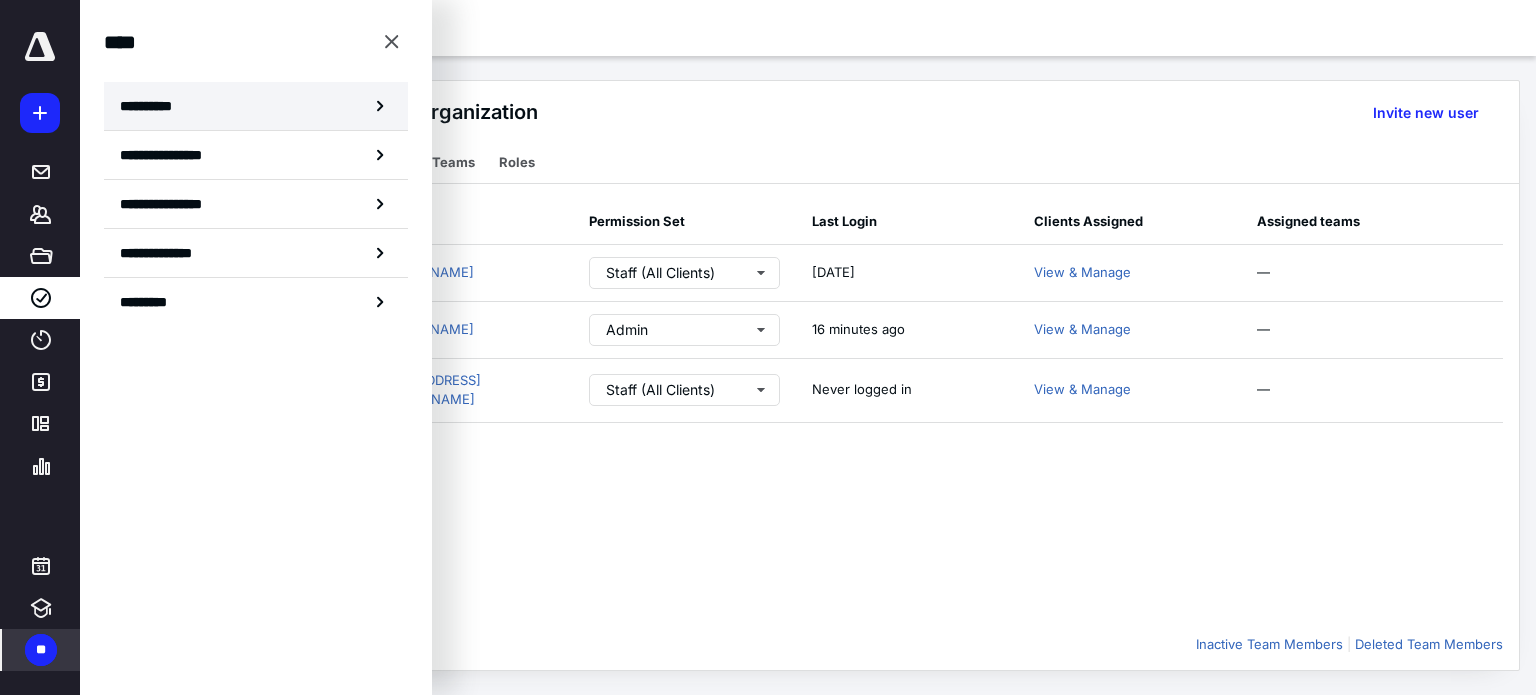 click on "**********" at bounding box center [256, 106] 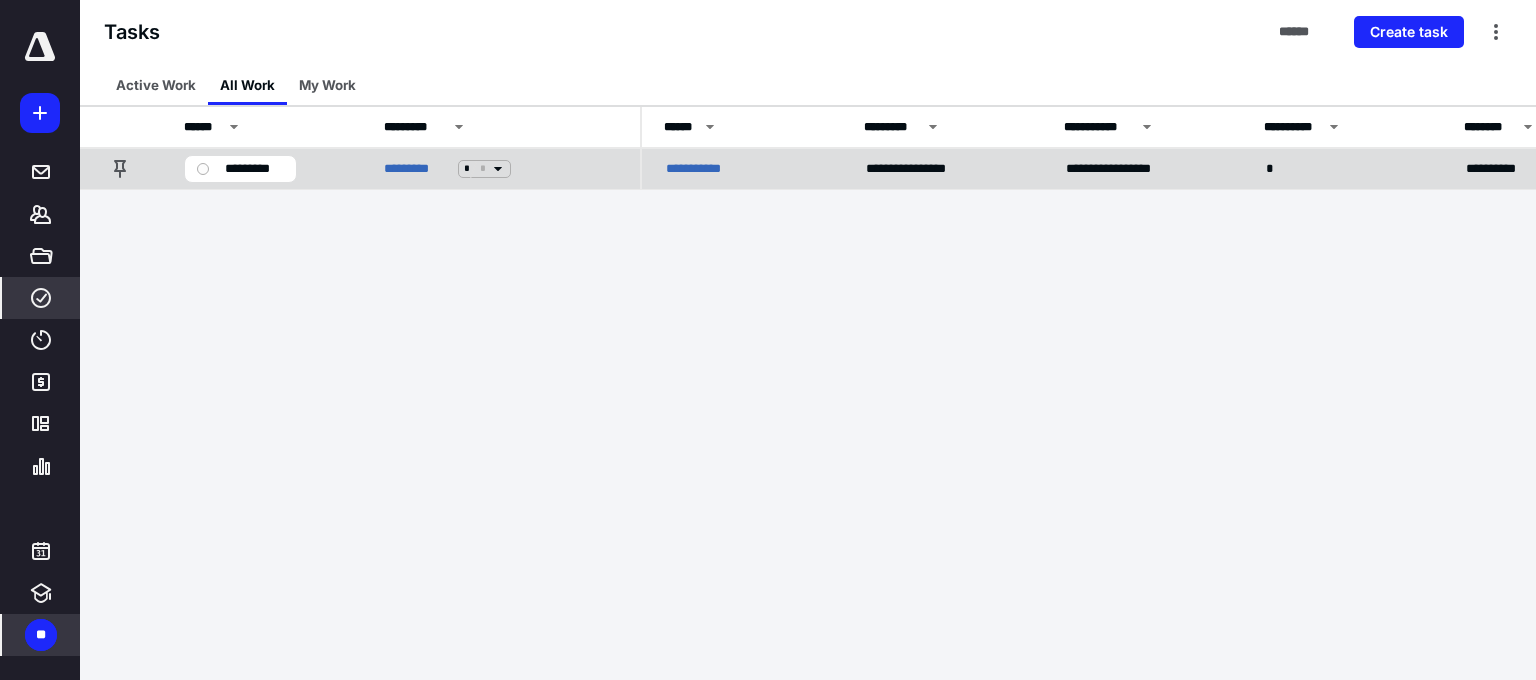 click on "**********" at bounding box center (704, 169) 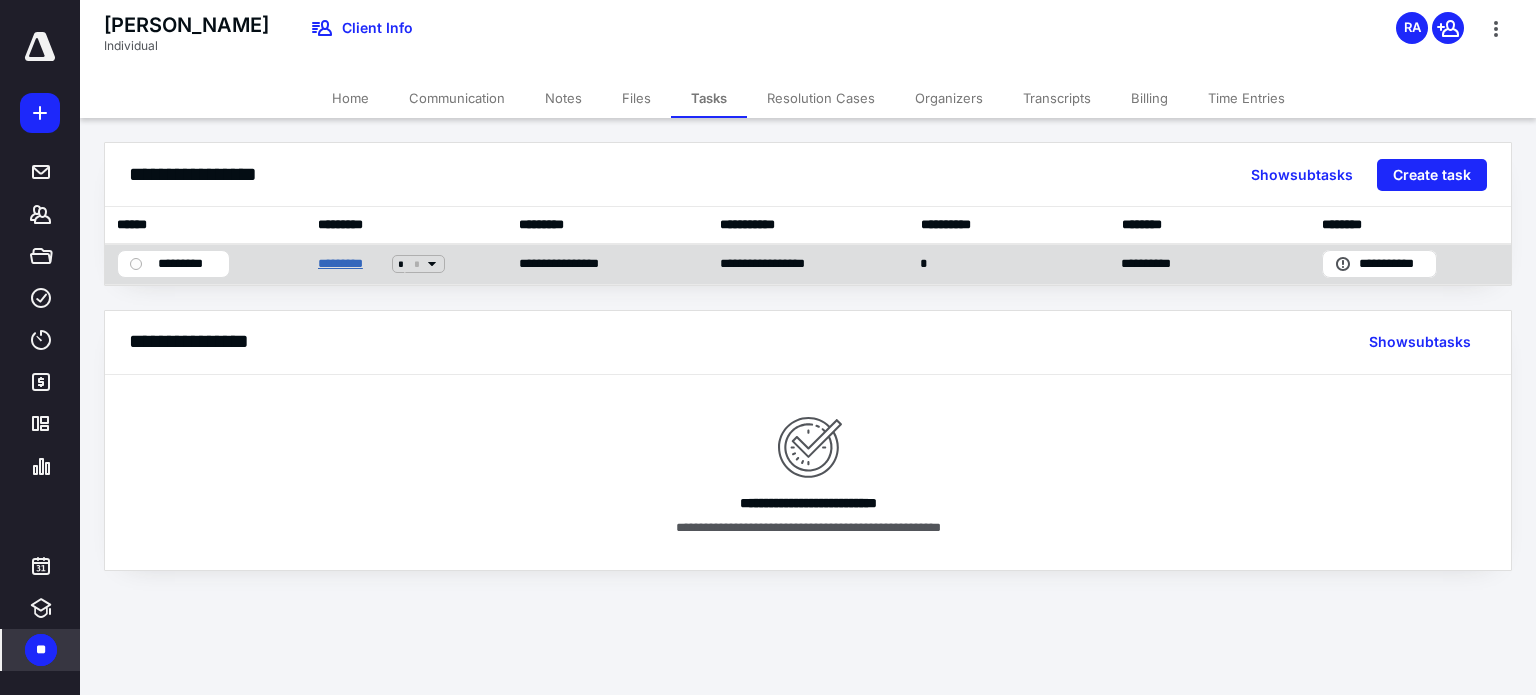 click on "*********" at bounding box center [351, 264] 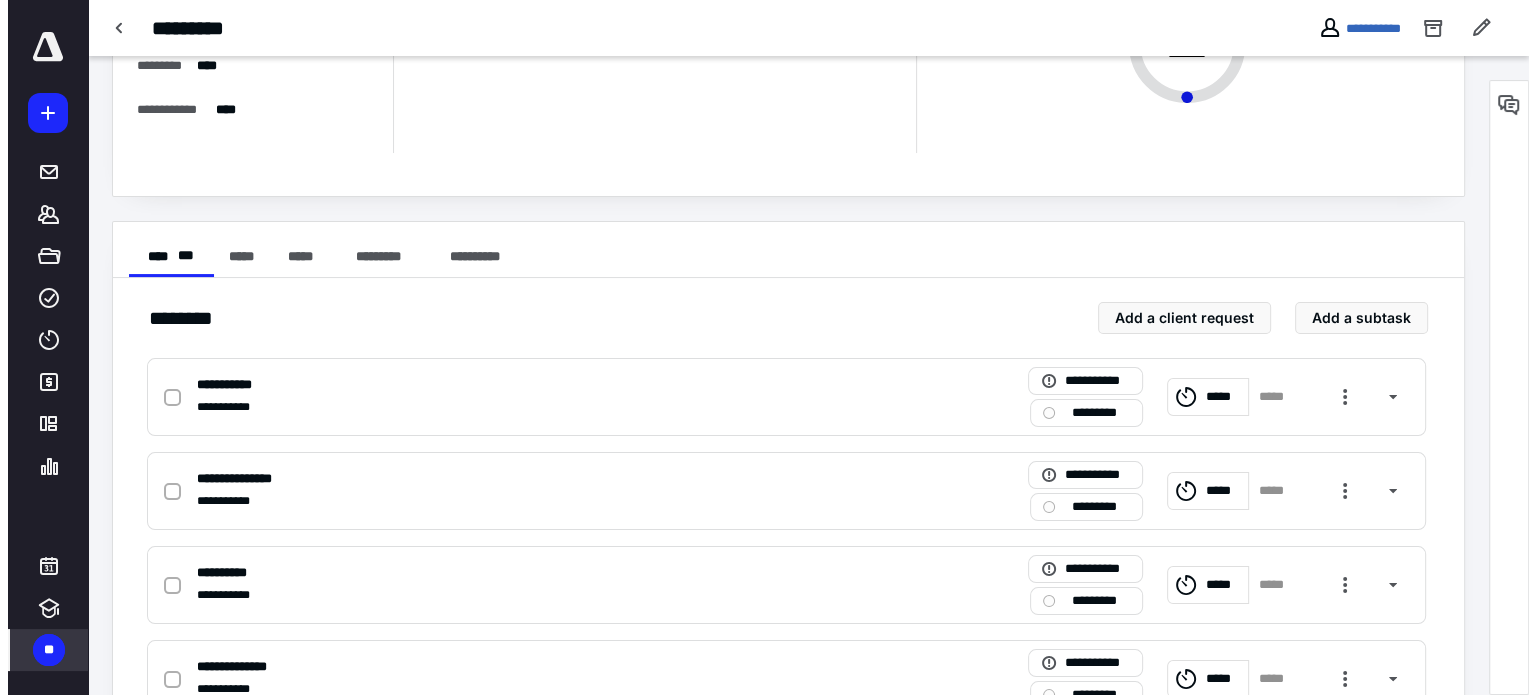 scroll, scrollTop: 0, scrollLeft: 0, axis: both 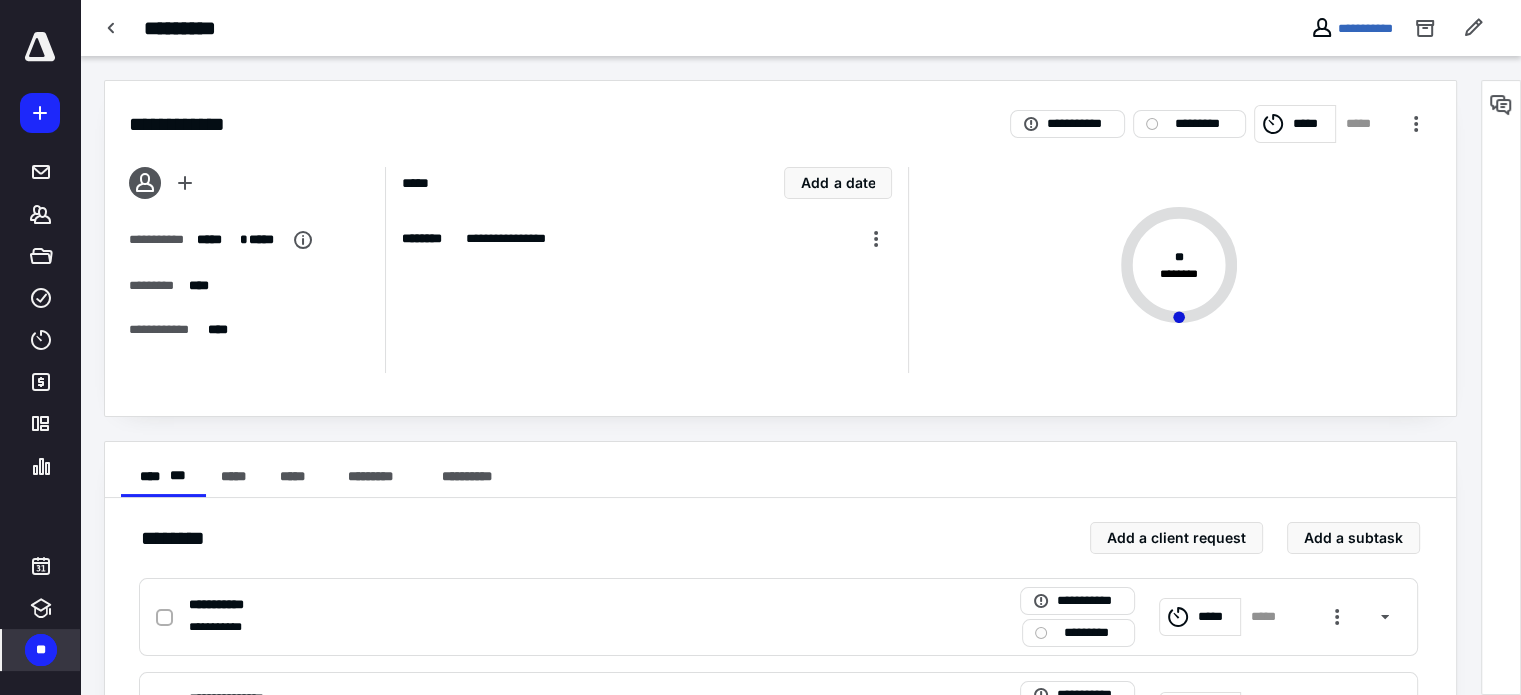 click on "**********" at bounding box center (780, 112) 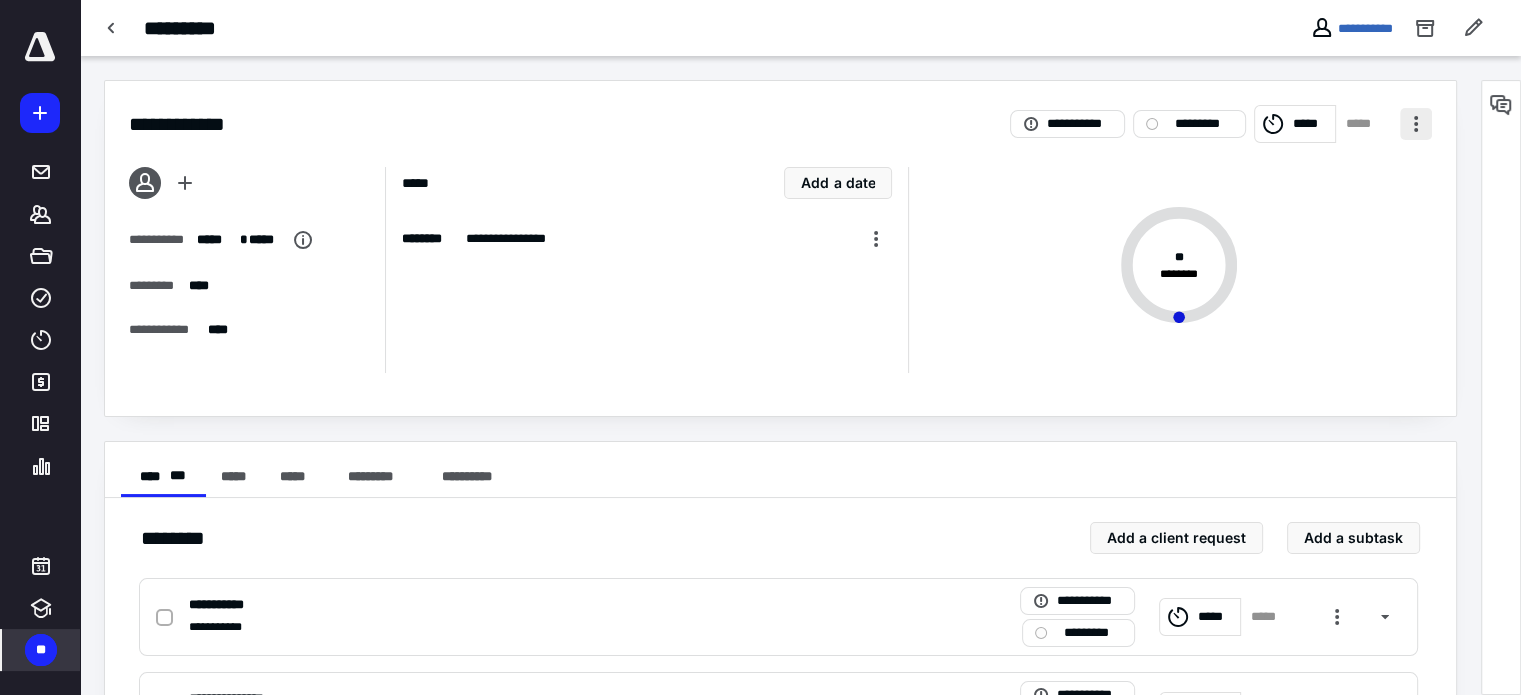 click at bounding box center (1416, 124) 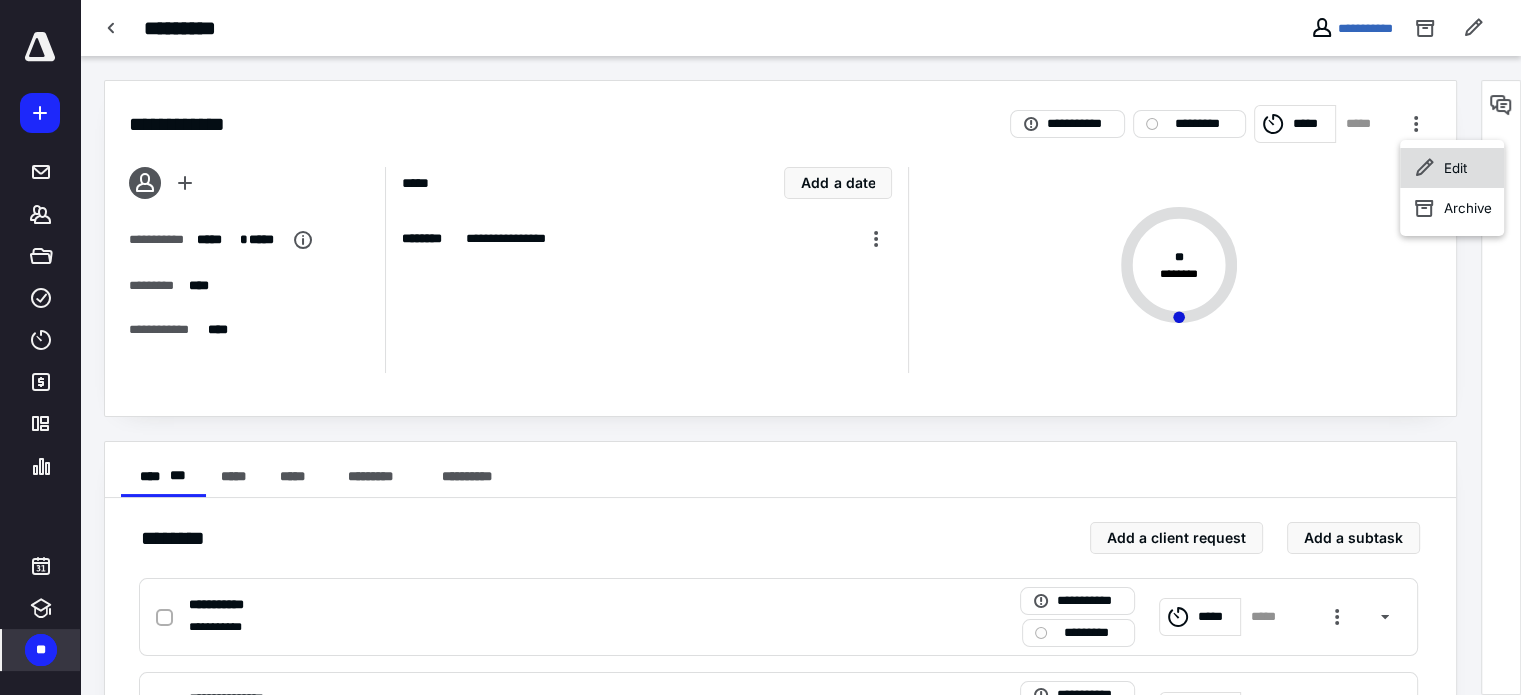 click on "Edit" at bounding box center [1452, 168] 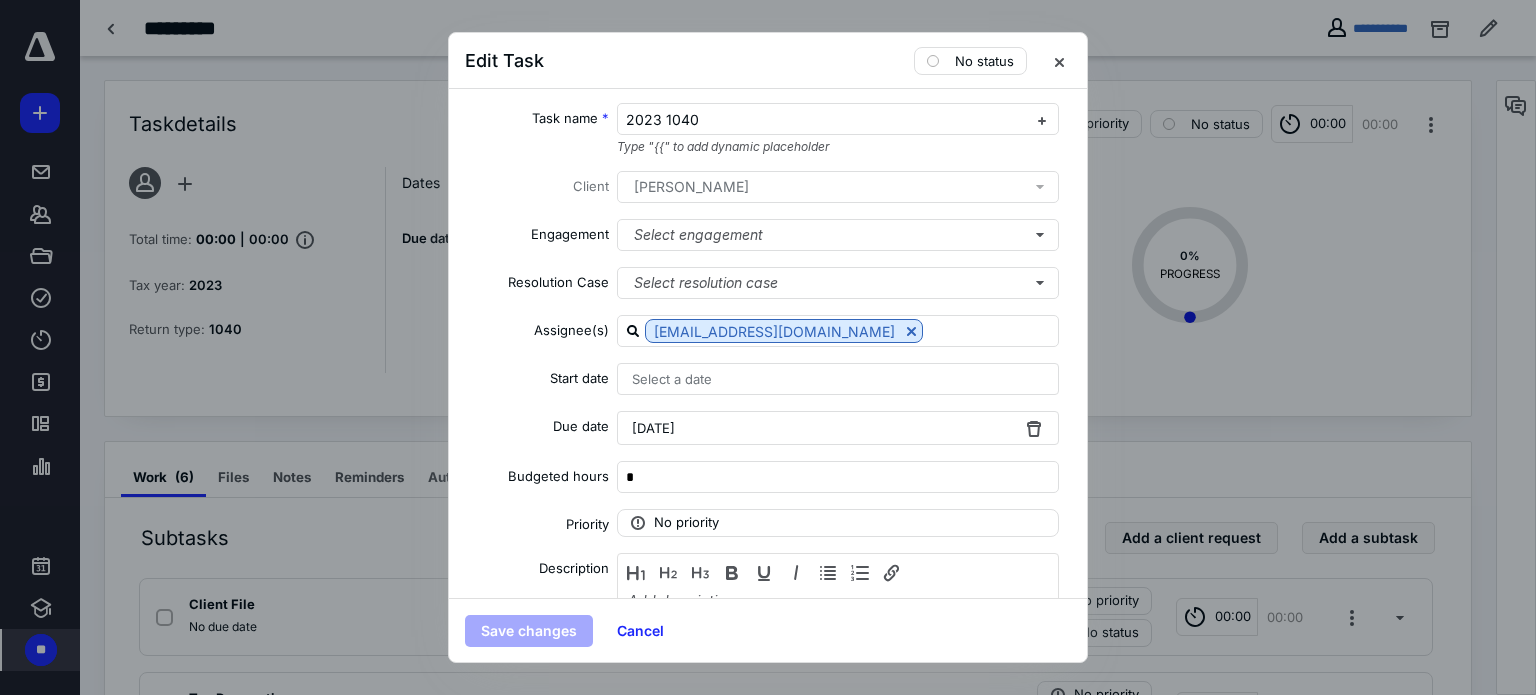 scroll, scrollTop: 0, scrollLeft: 0, axis: both 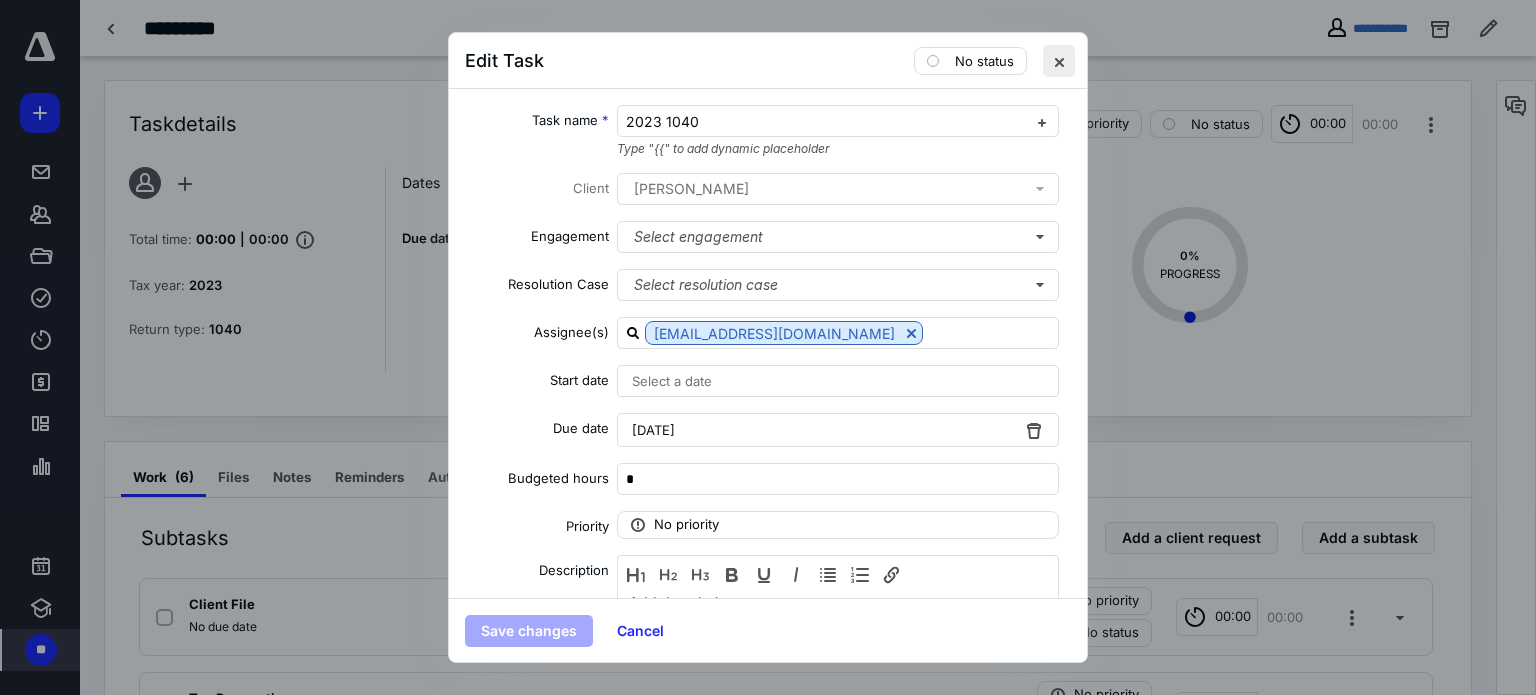 click at bounding box center (1059, 61) 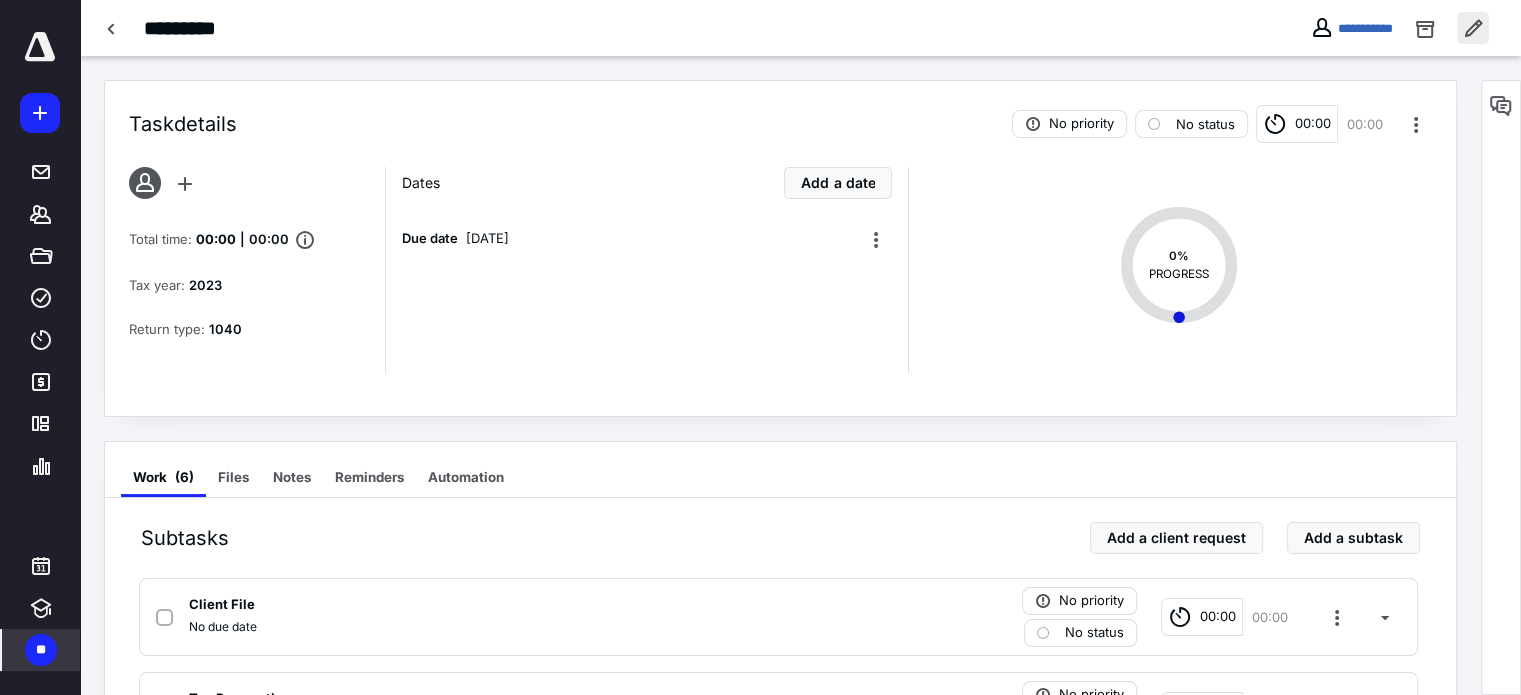 click at bounding box center [1473, 28] 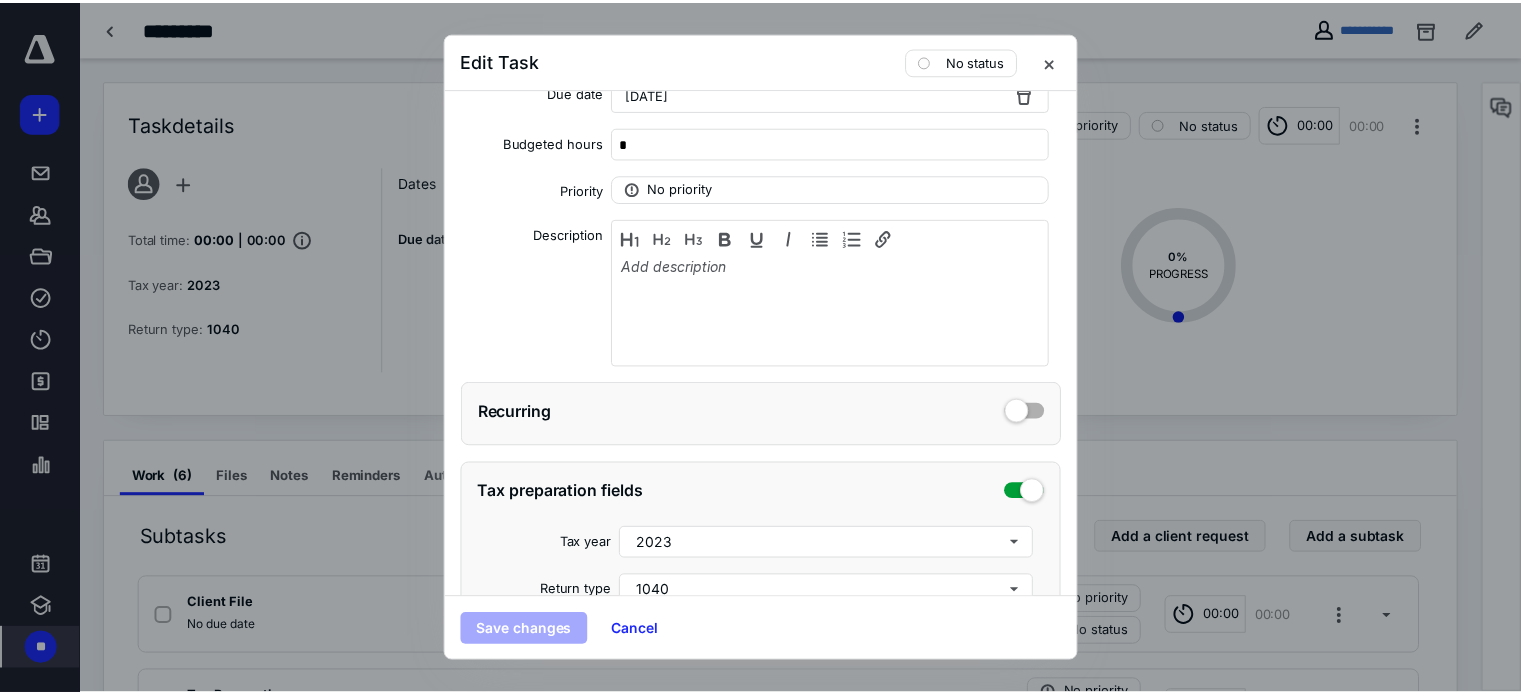 scroll, scrollTop: 110, scrollLeft: 0, axis: vertical 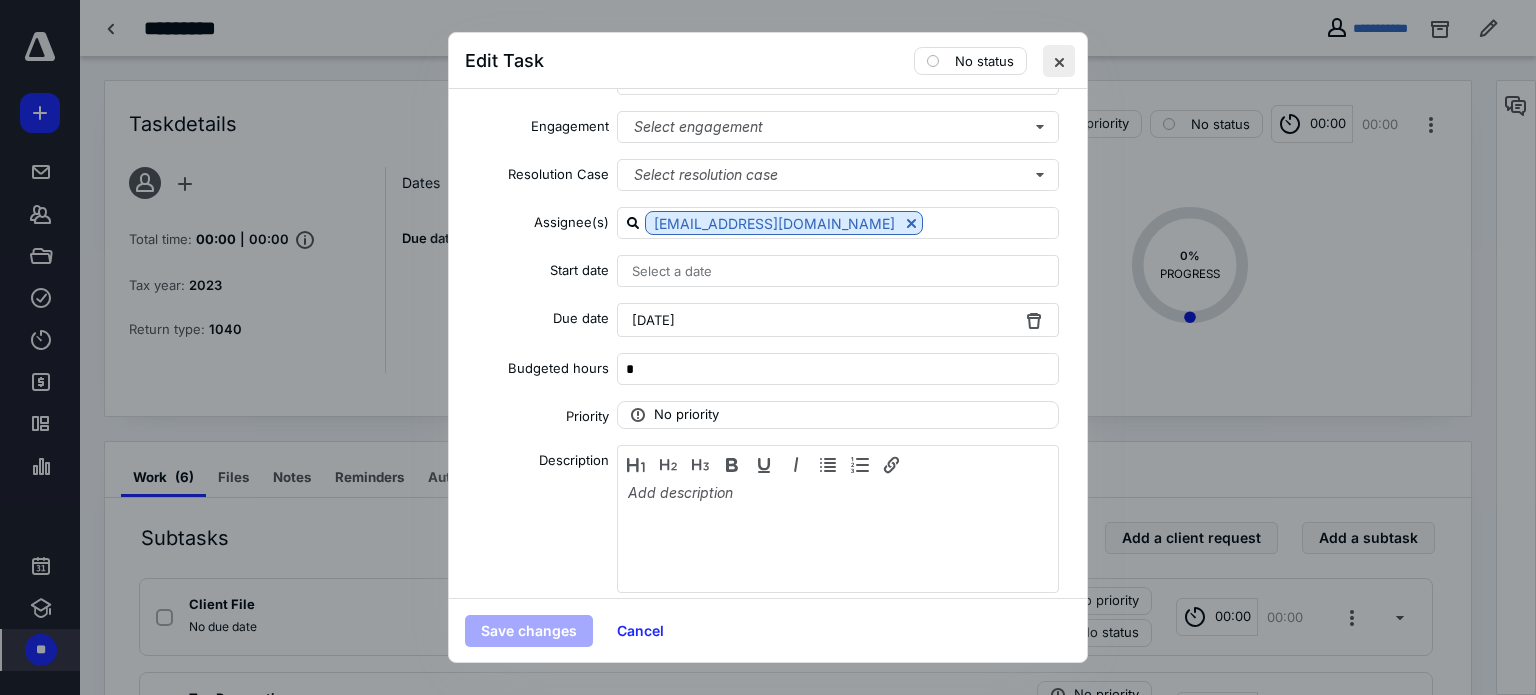 click at bounding box center (1059, 61) 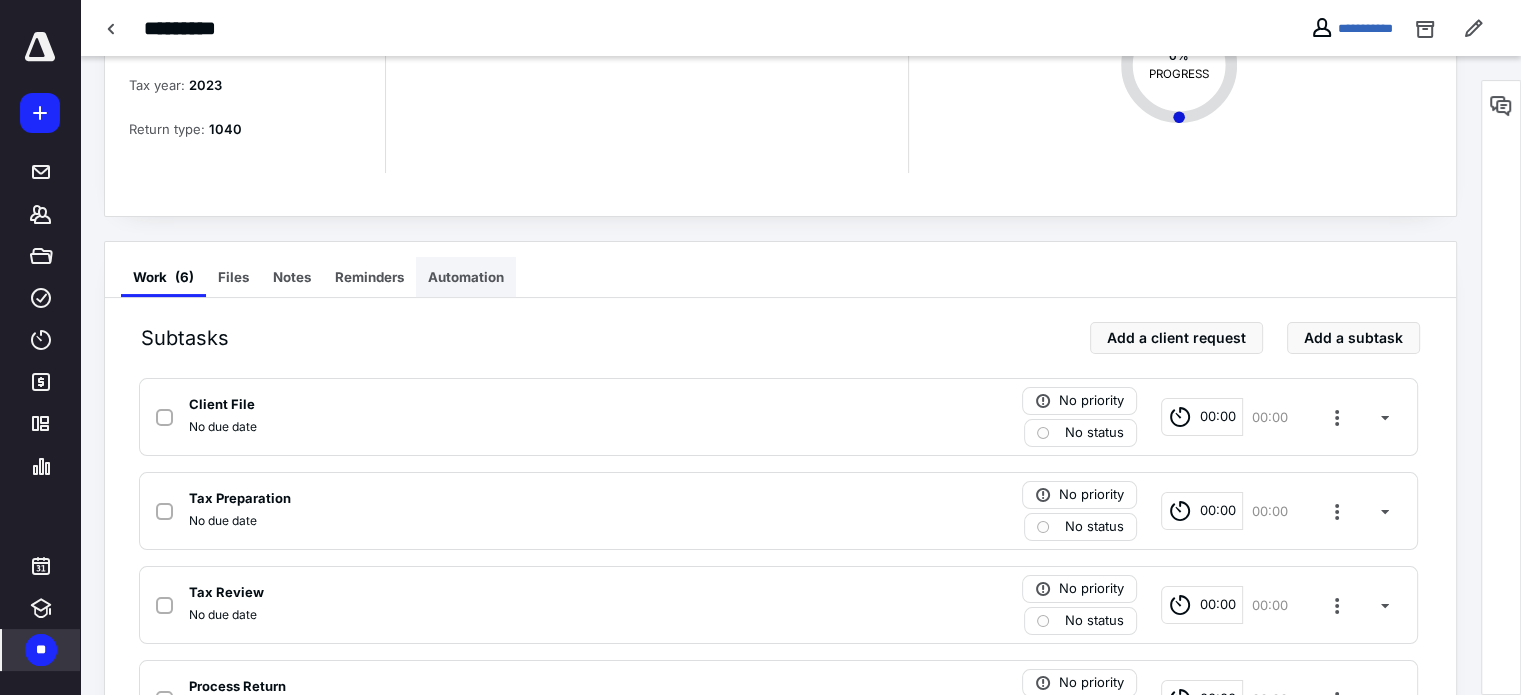 click on "Automation" at bounding box center [466, 277] 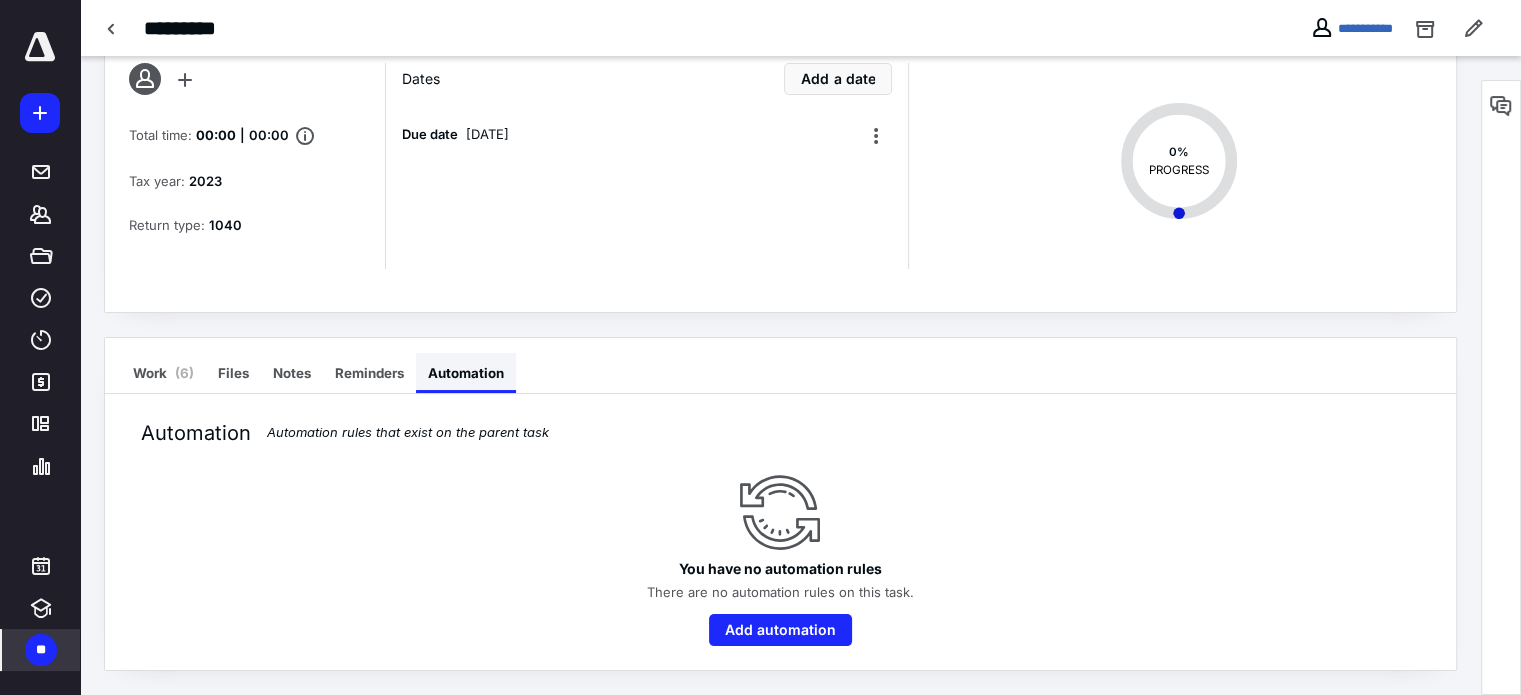 scroll, scrollTop: 103, scrollLeft: 0, axis: vertical 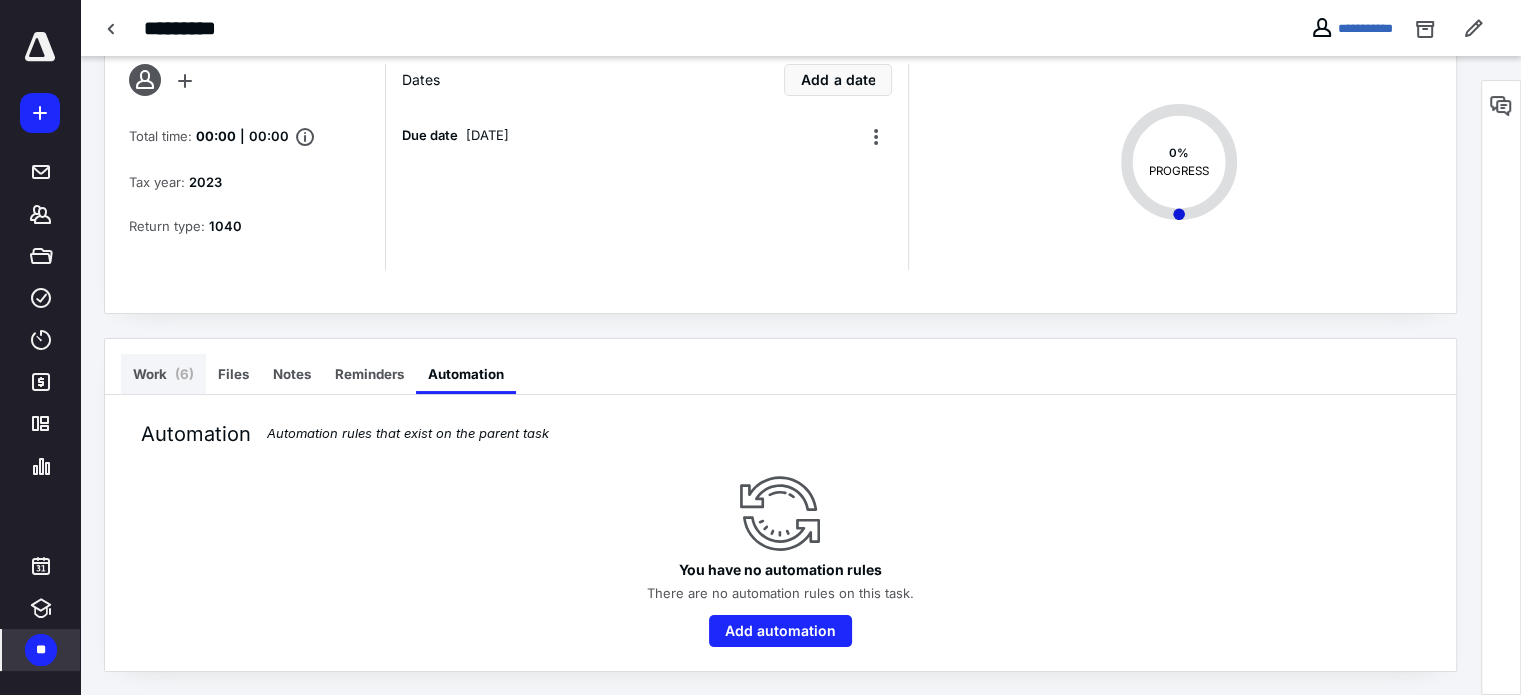 click on "Work ( 6 )" at bounding box center (163, 374) 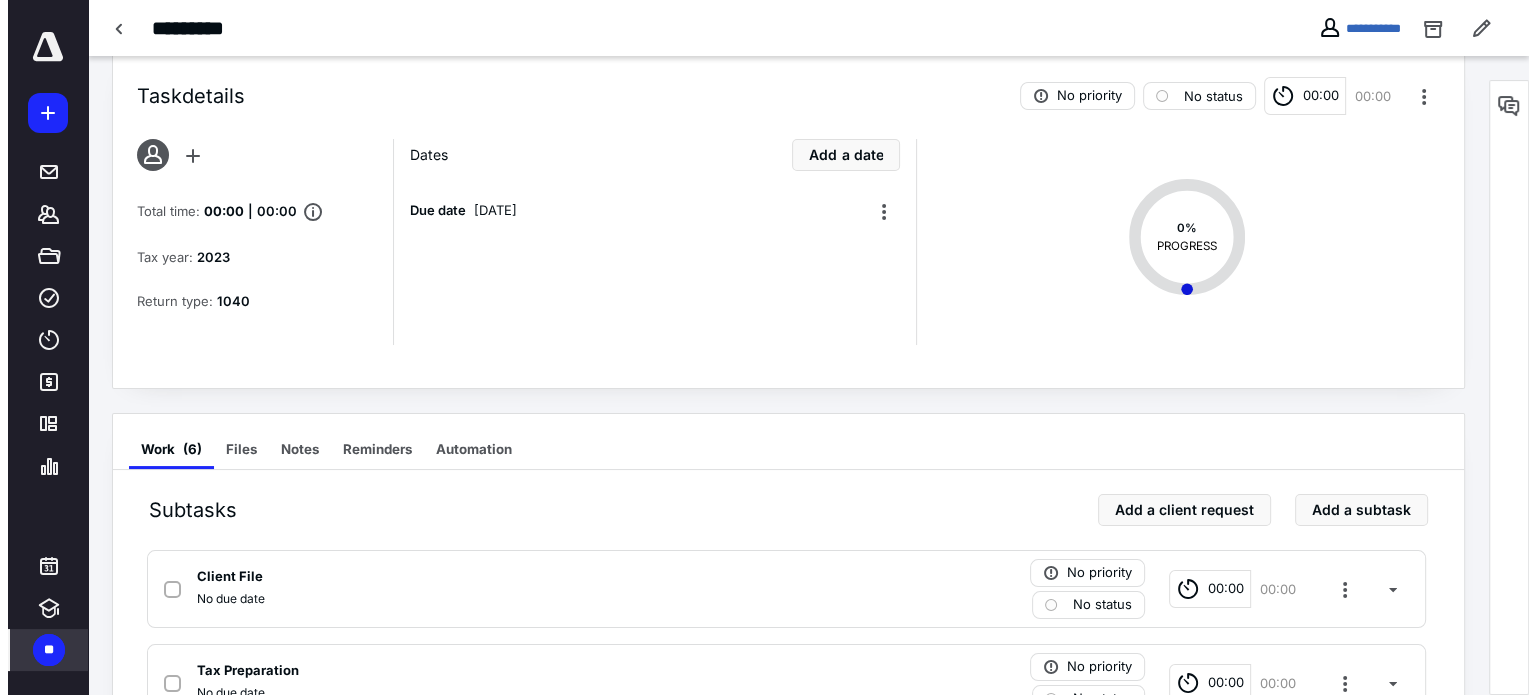 scroll, scrollTop: 0, scrollLeft: 0, axis: both 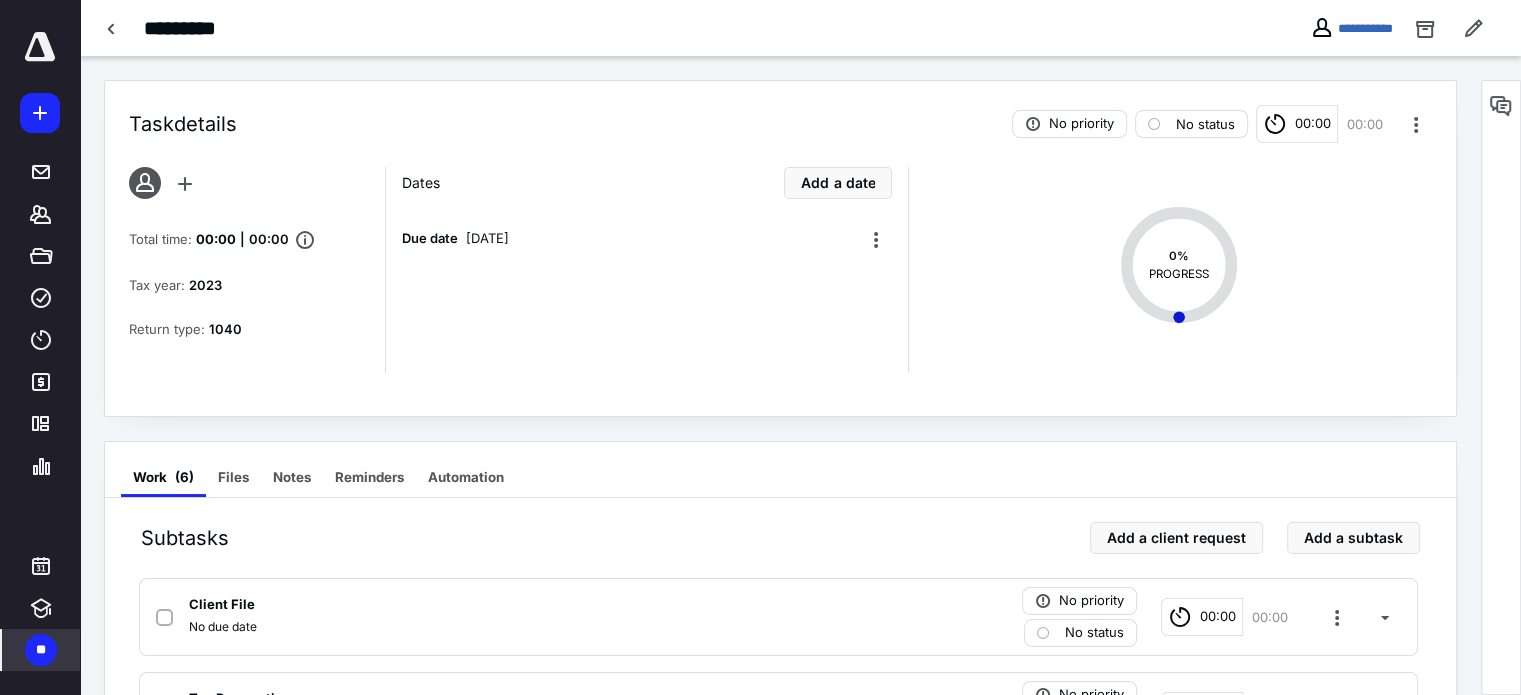 click at bounding box center [40, 47] 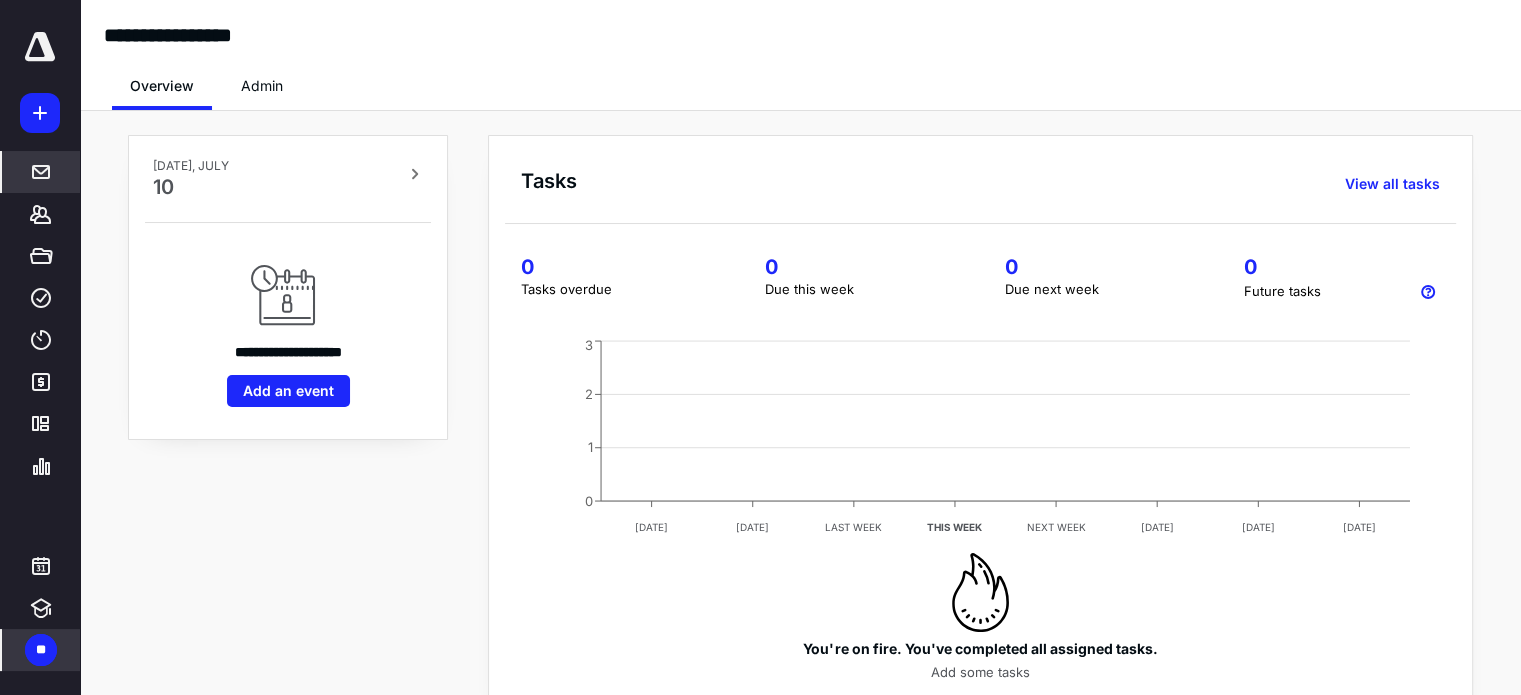 click 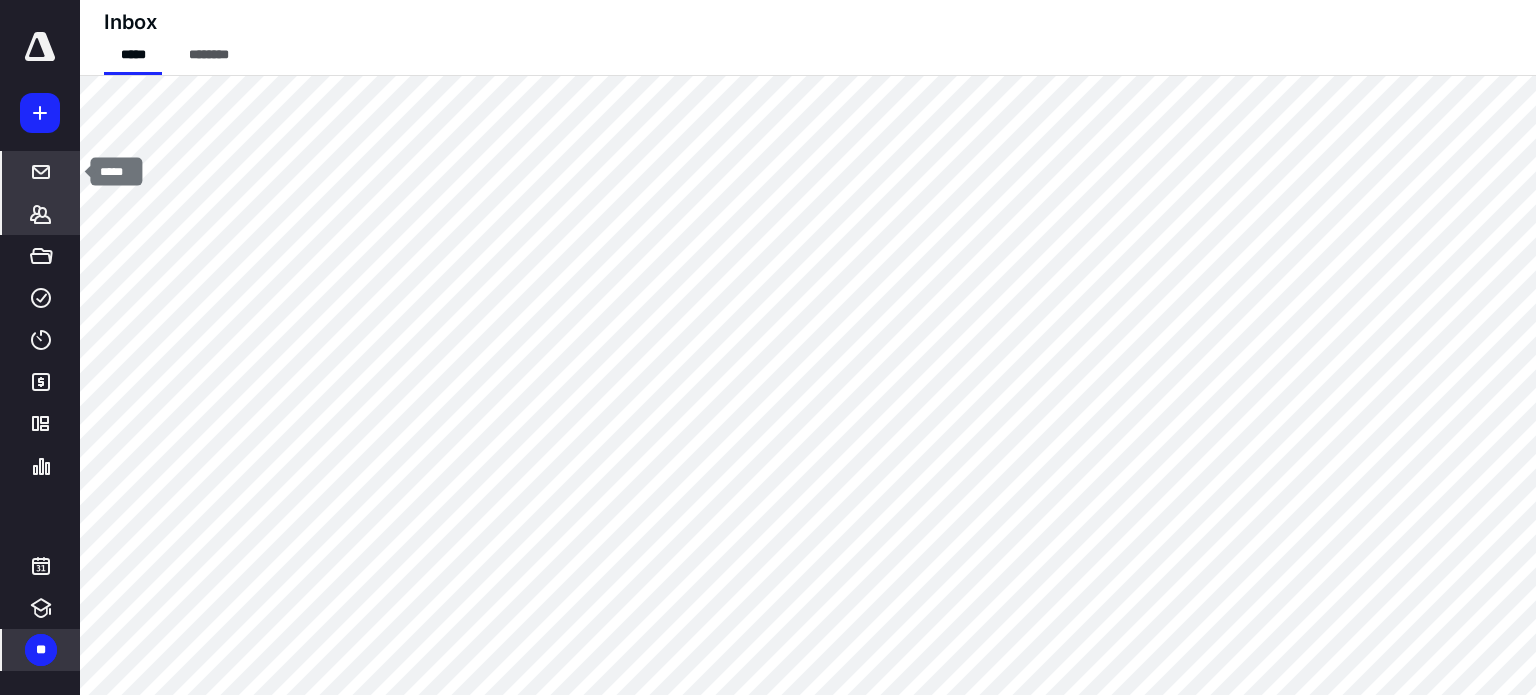 click 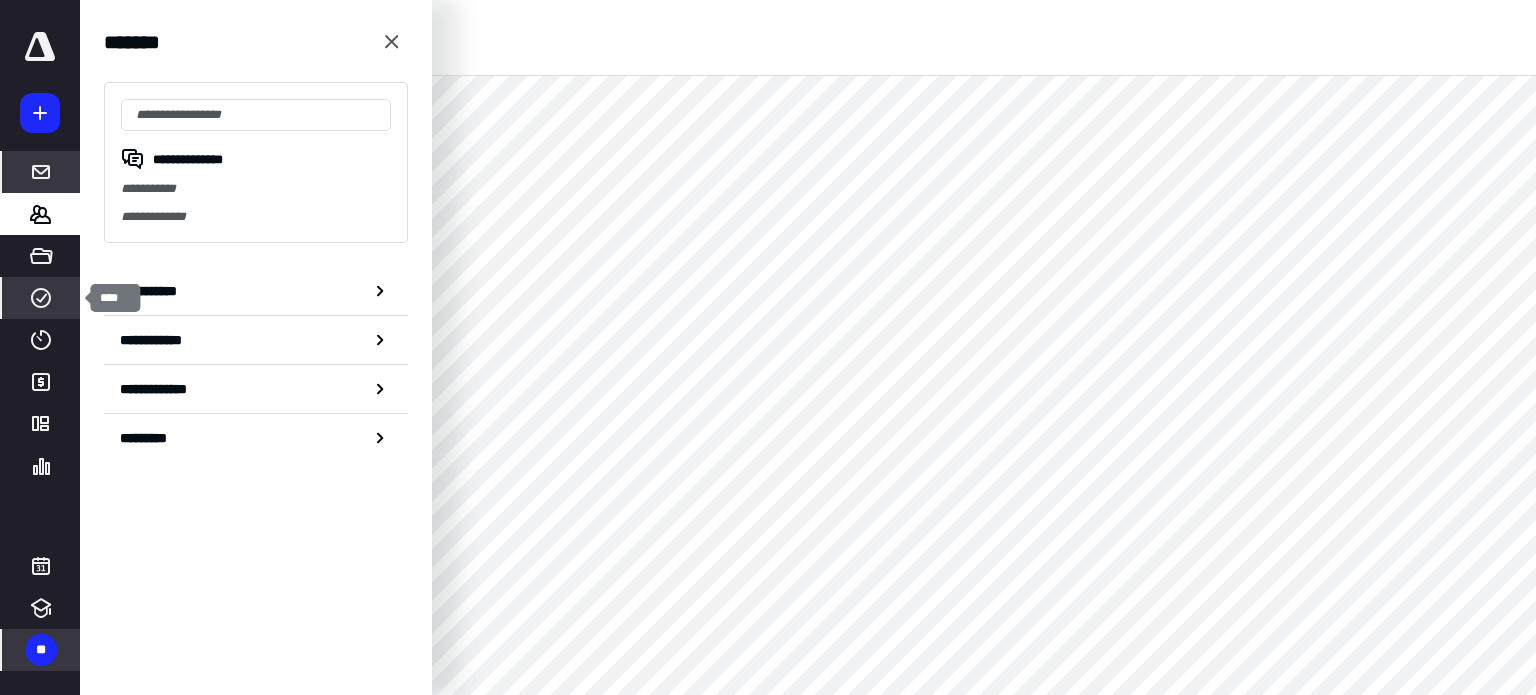 click 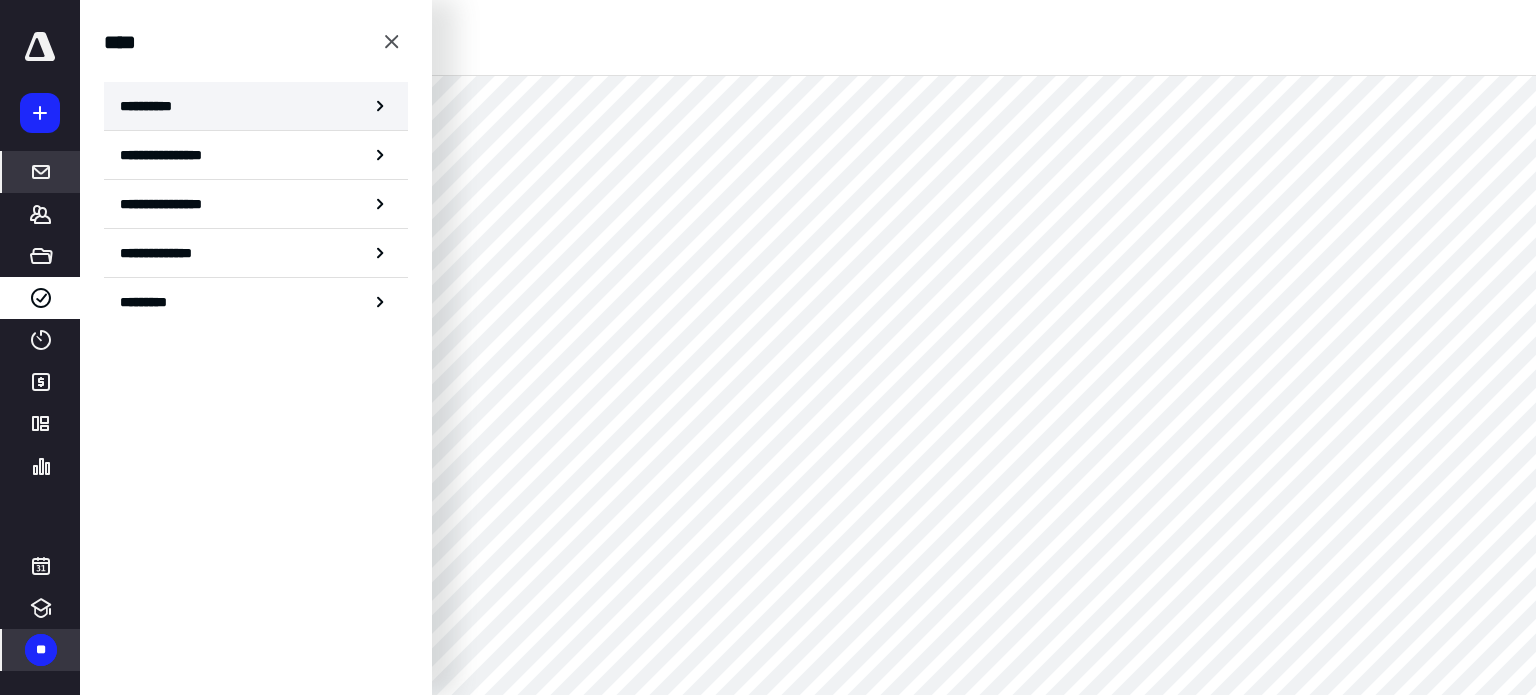 click on "**********" at bounding box center [256, 106] 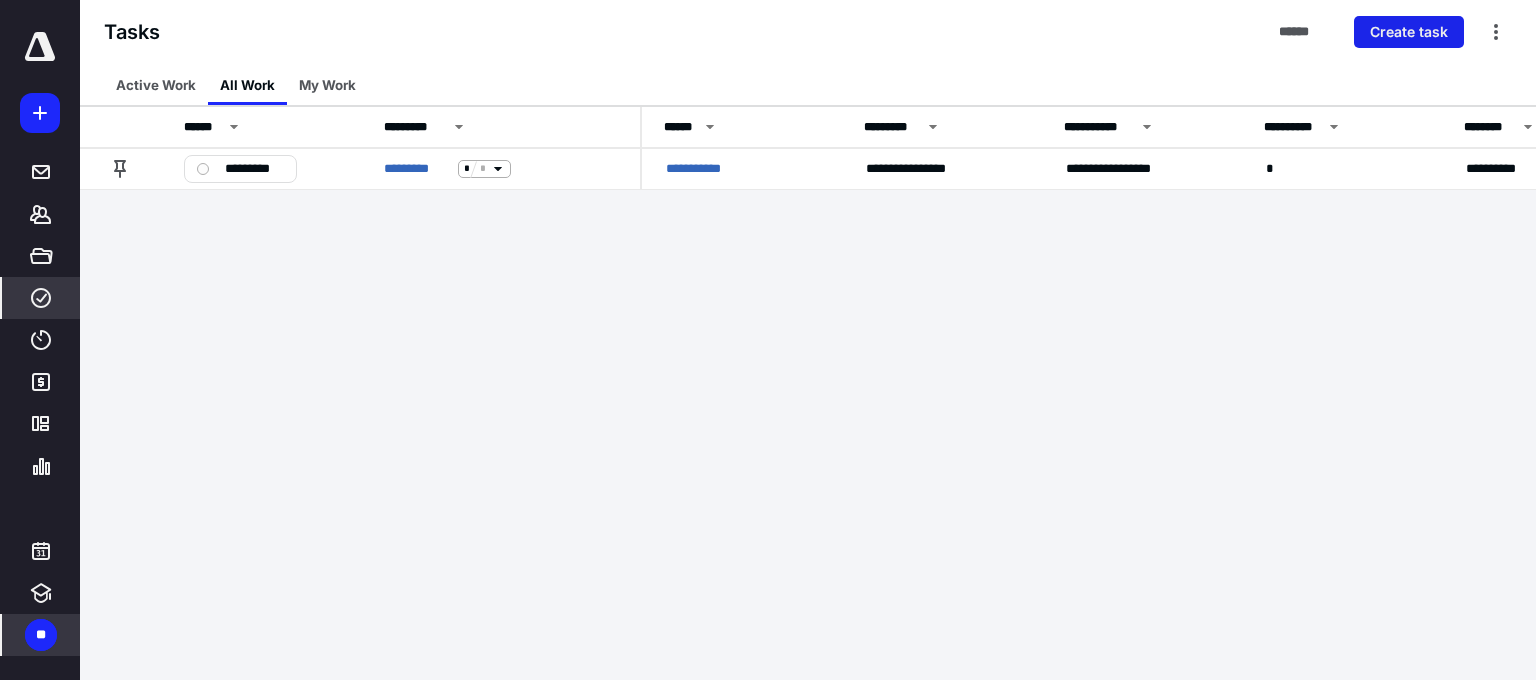 click on "Create task" at bounding box center (1409, 32) 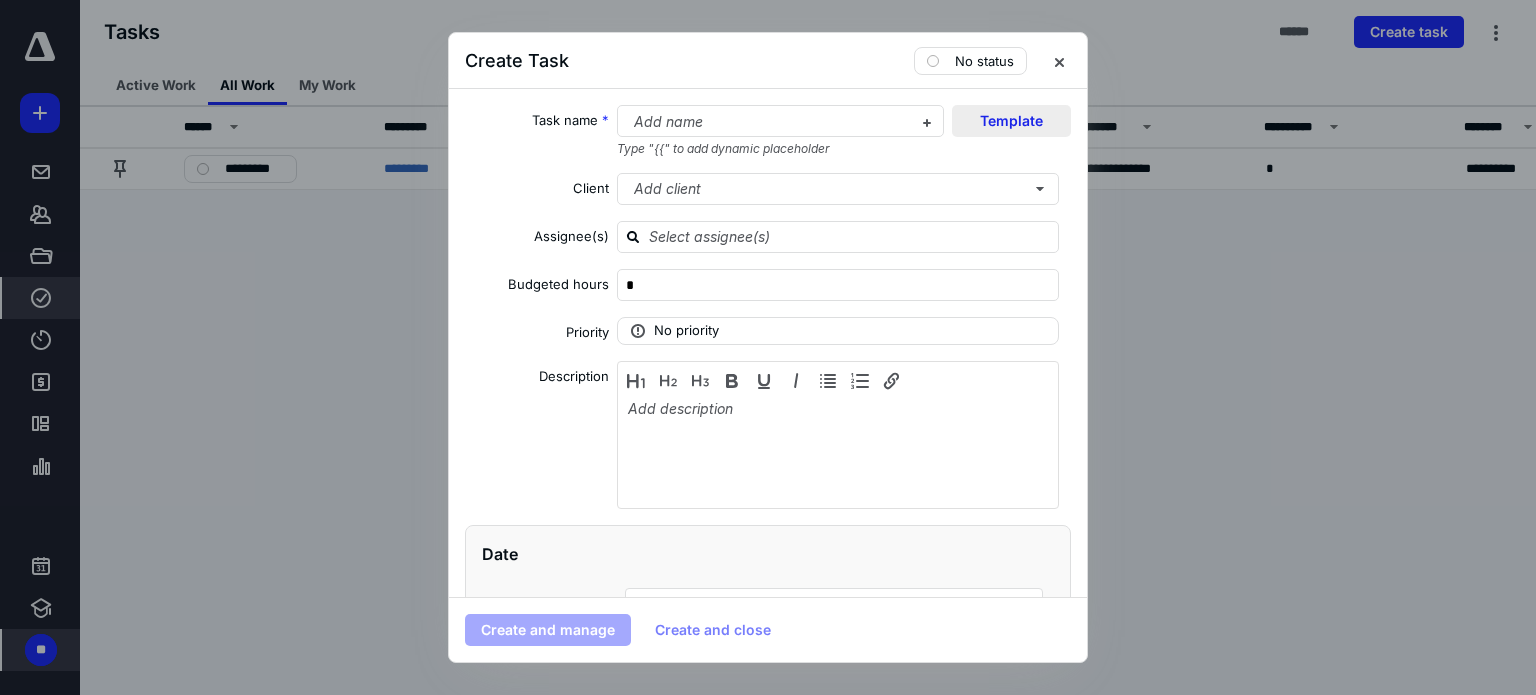click on "Template" at bounding box center [1011, 121] 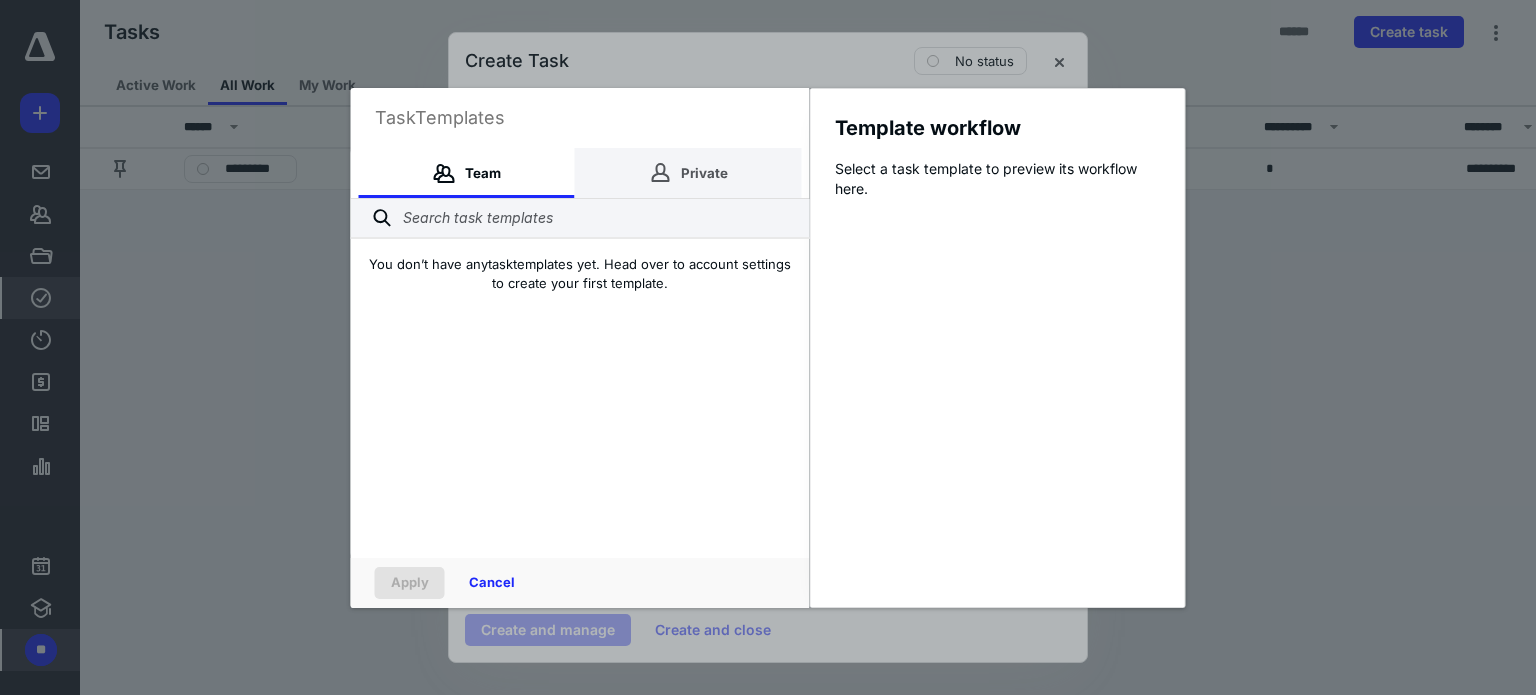 click on "Private" at bounding box center (688, 173) 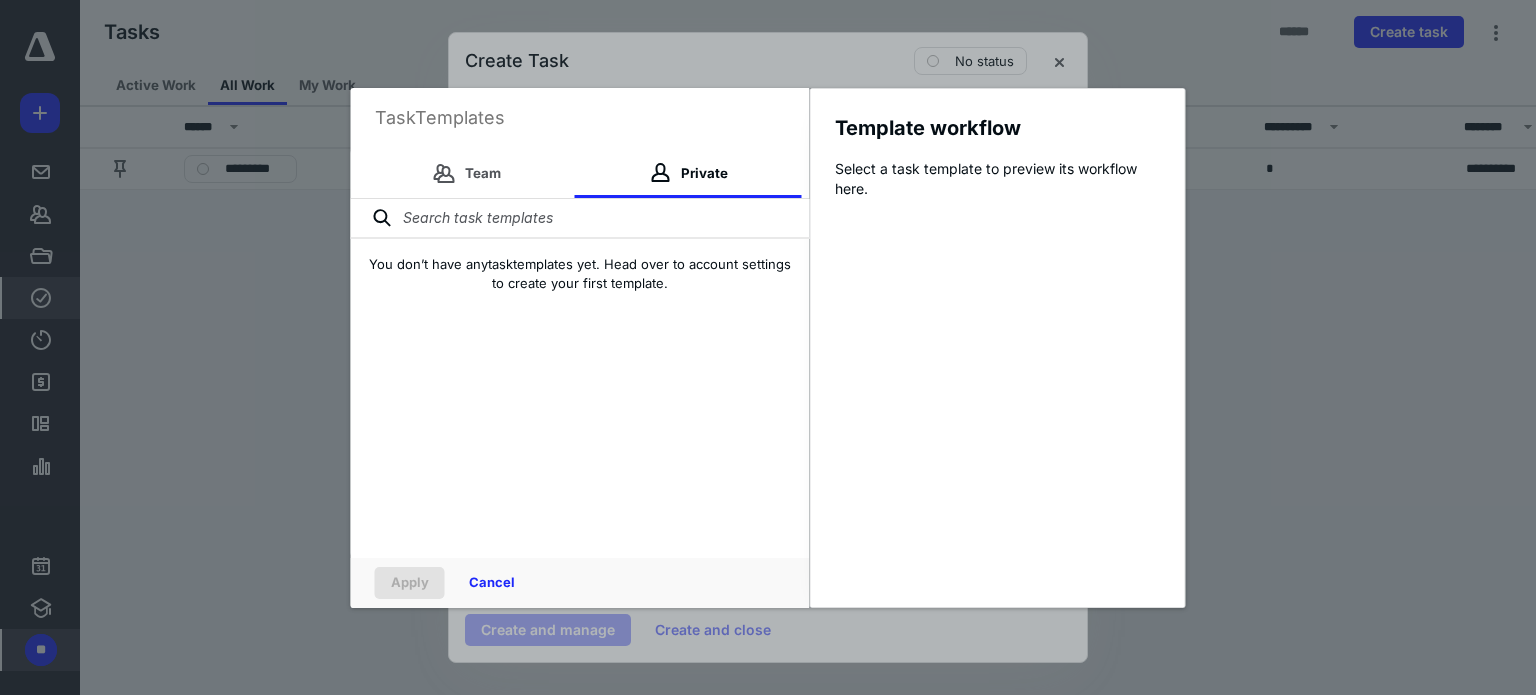 click at bounding box center [580, 219] 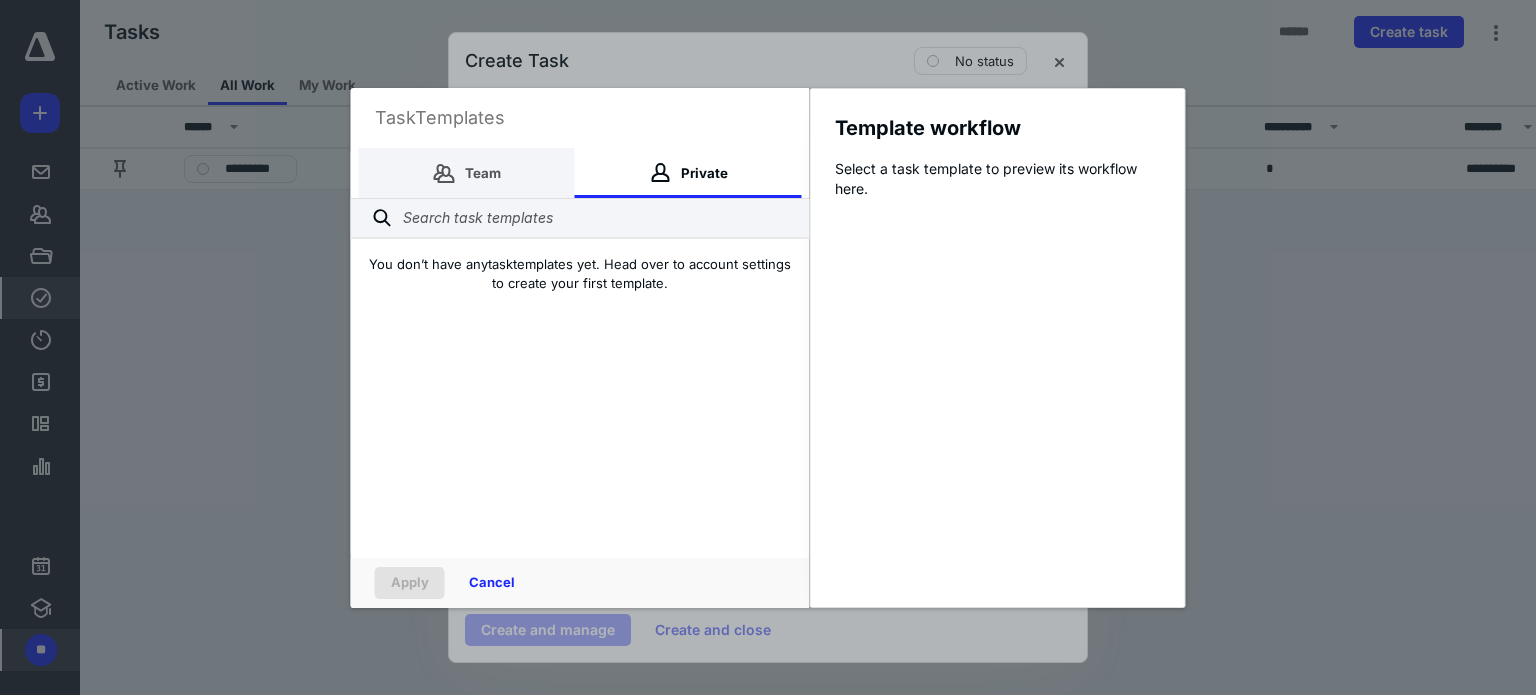 click on "Team" at bounding box center [467, 173] 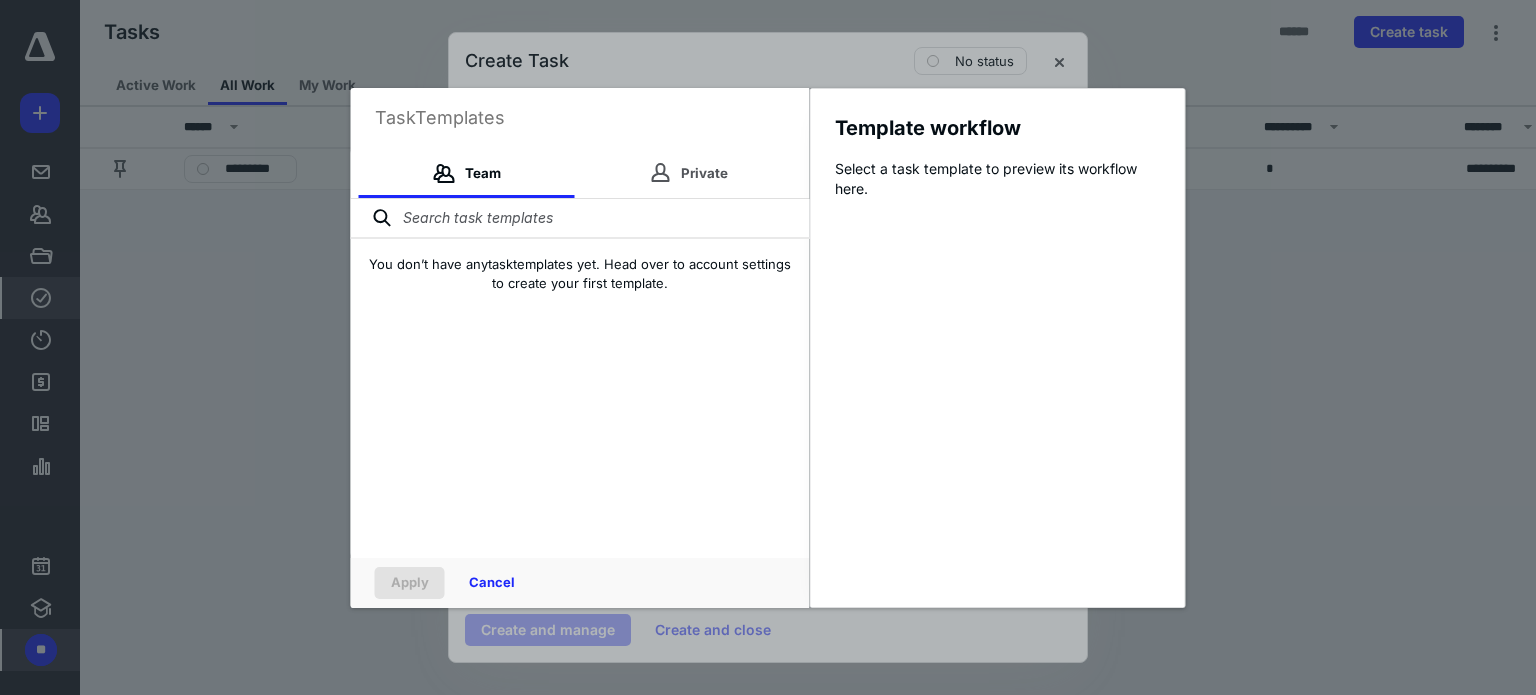 click at bounding box center [580, 219] 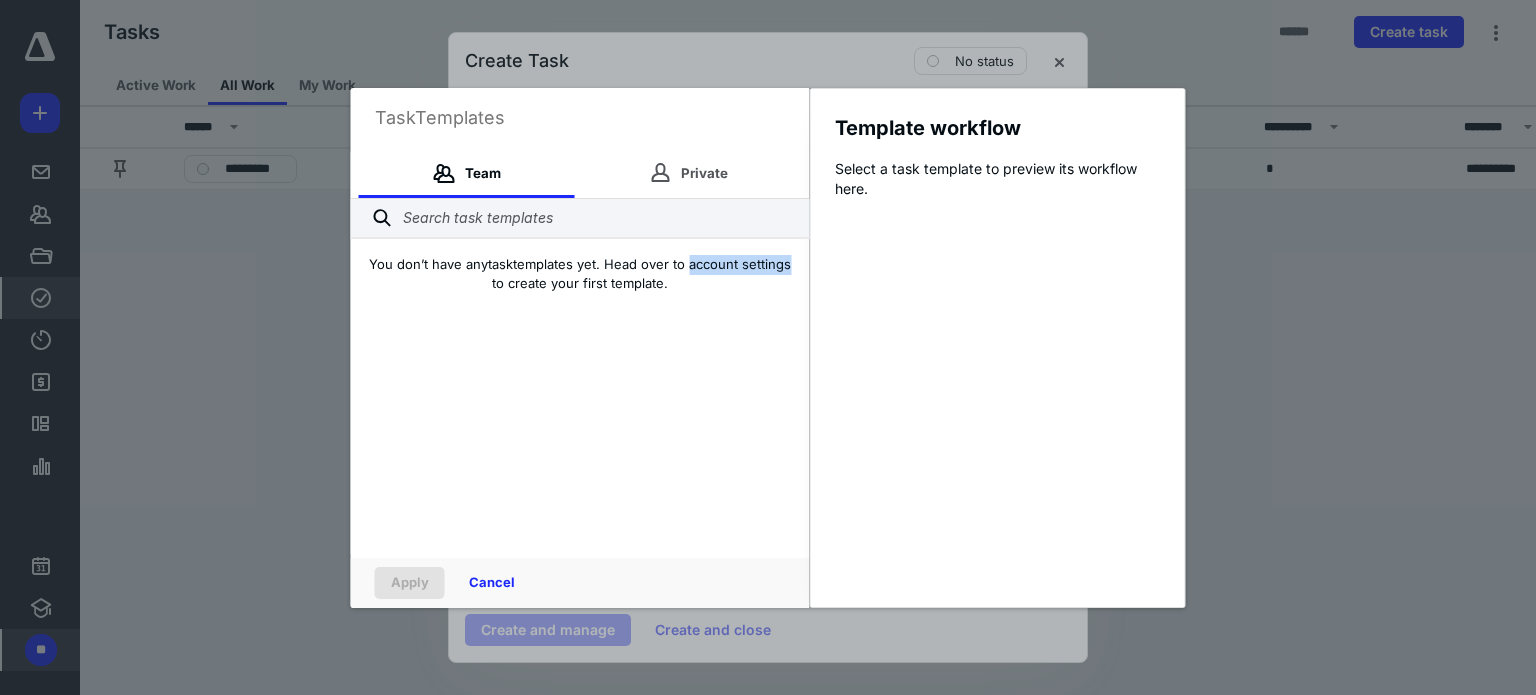 drag, startPoint x: 687, startPoint y: 259, endPoint x: 784, endPoint y: 270, distance: 97.62172 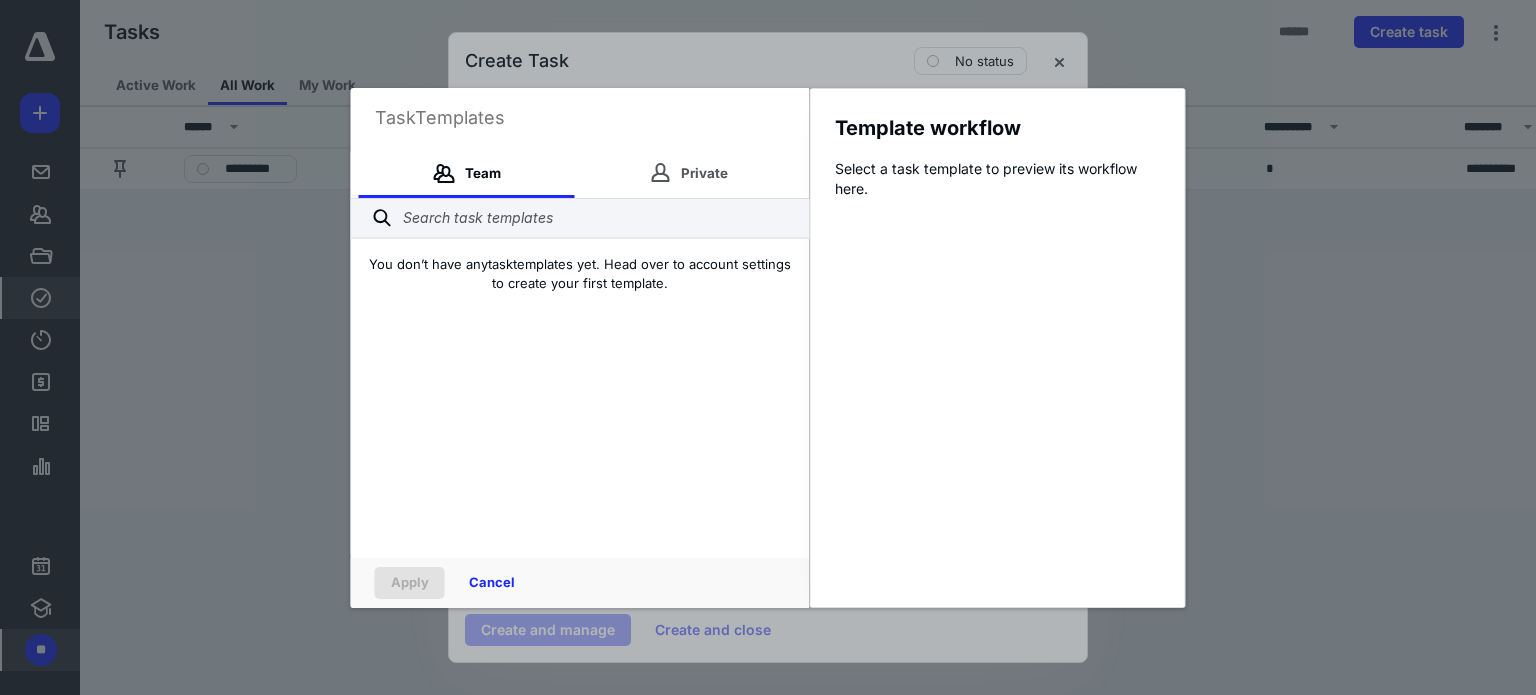 click on "You don’t have any  task  templates yet. Head over to account settings to create your first template." at bounding box center [580, 399] 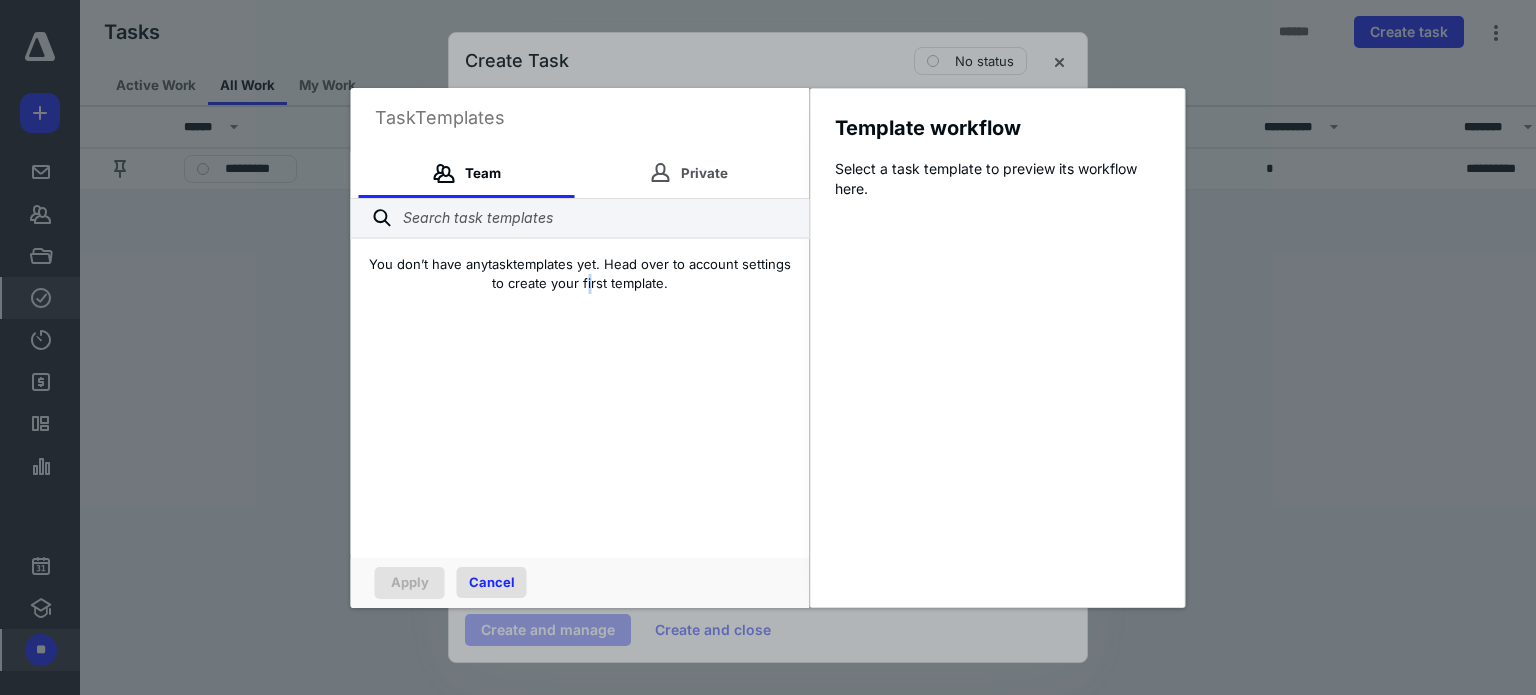 click on "Cancel" at bounding box center (492, 582) 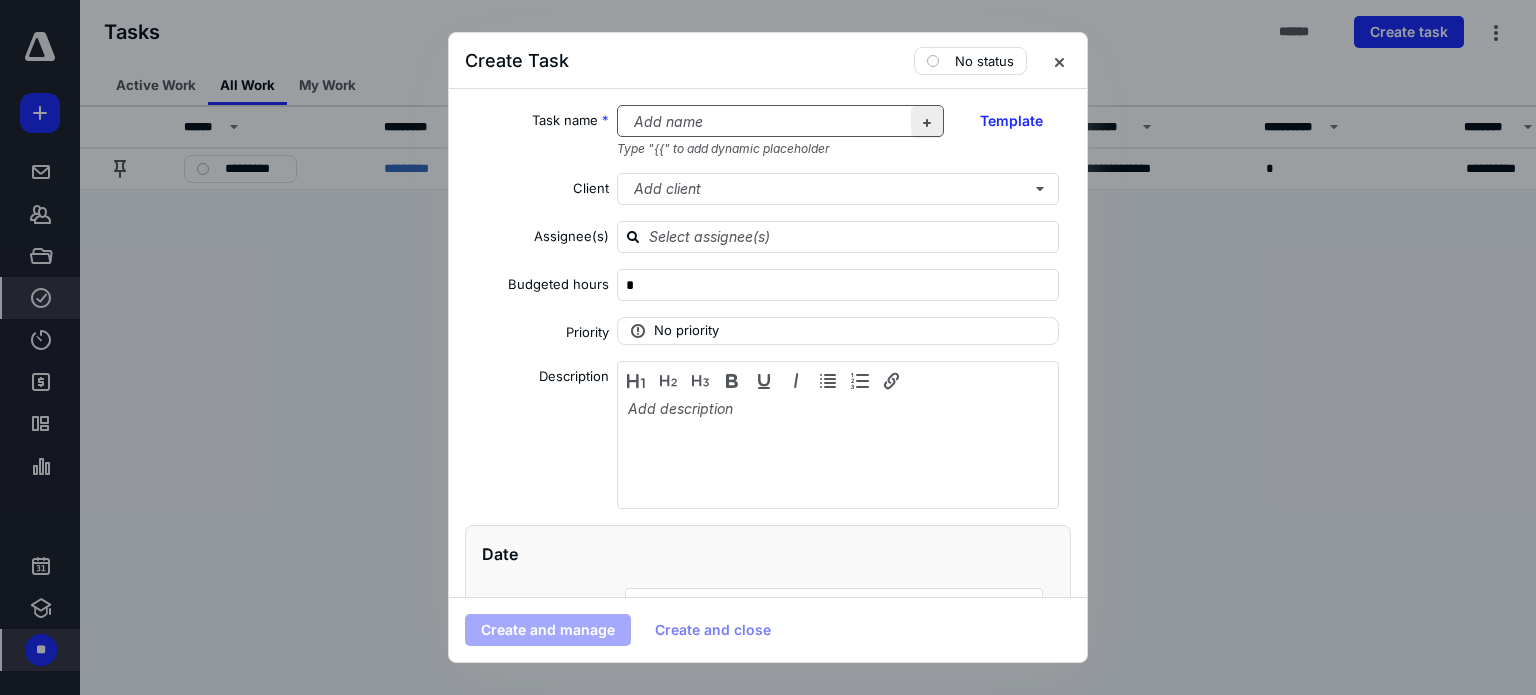 click at bounding box center (927, 122) 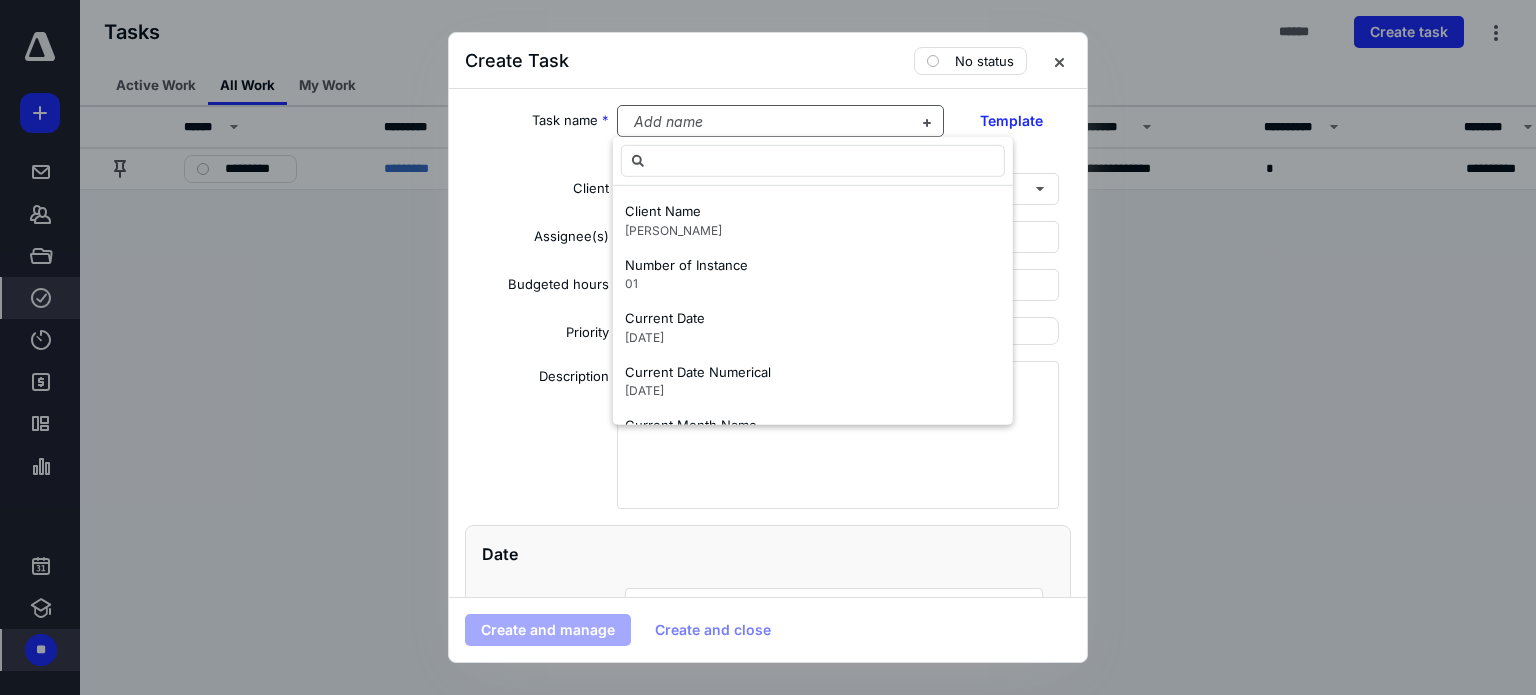 click at bounding box center (769, 122) 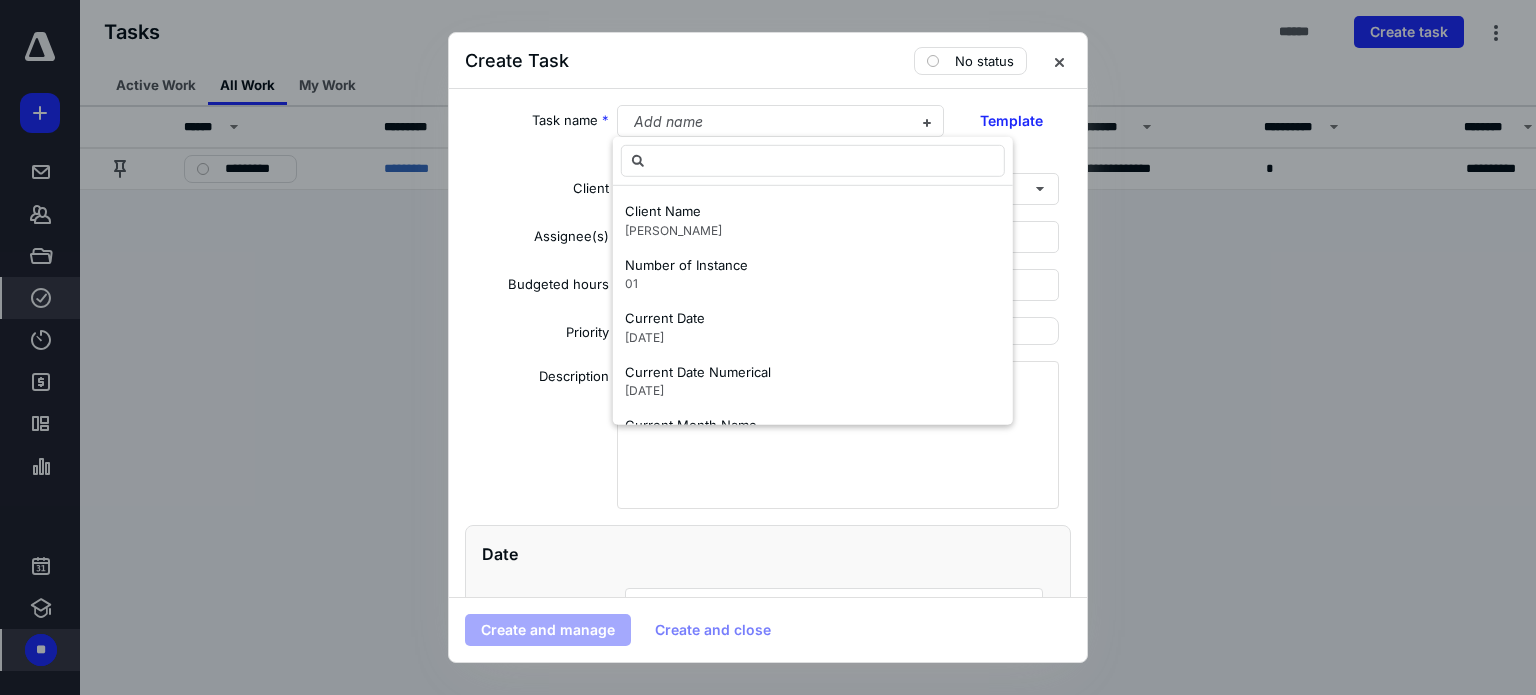 click on "Task name   *" at bounding box center (537, 134) 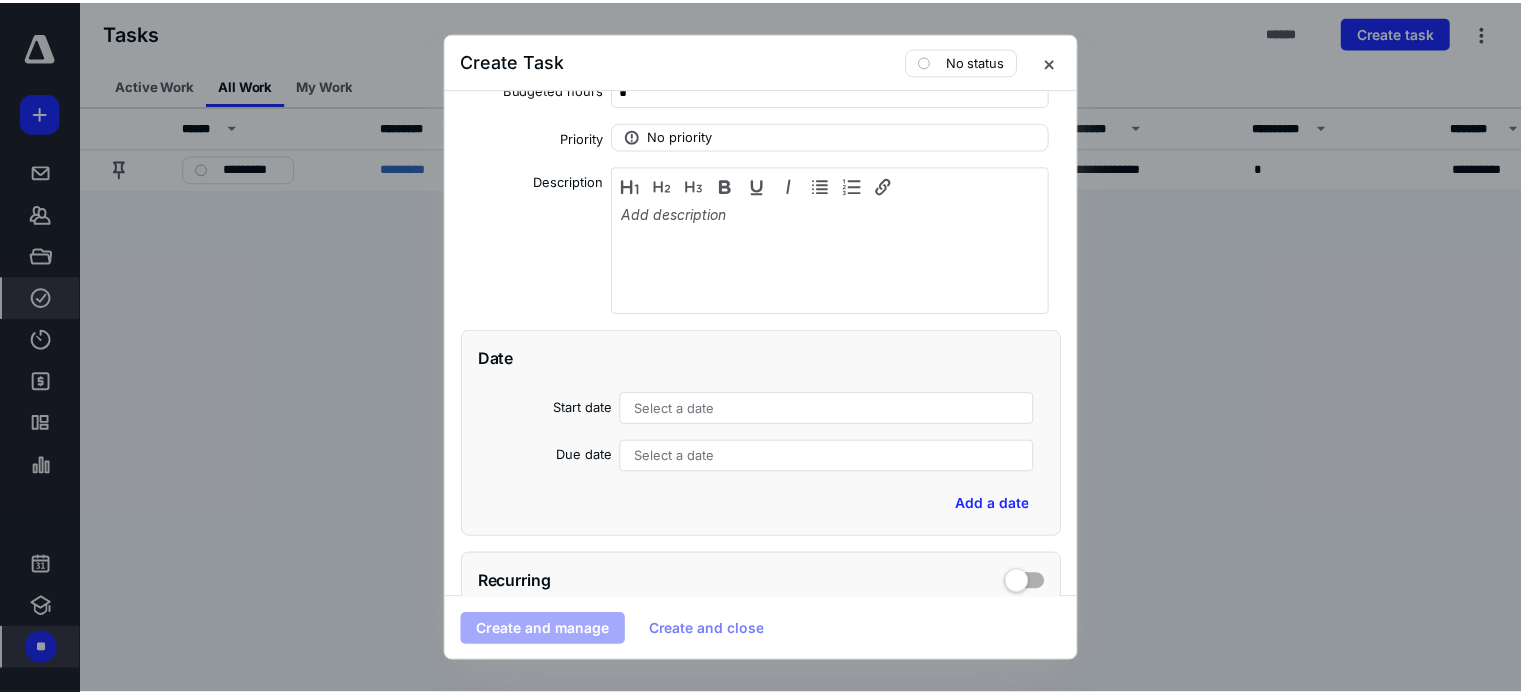 scroll, scrollTop: 200, scrollLeft: 0, axis: vertical 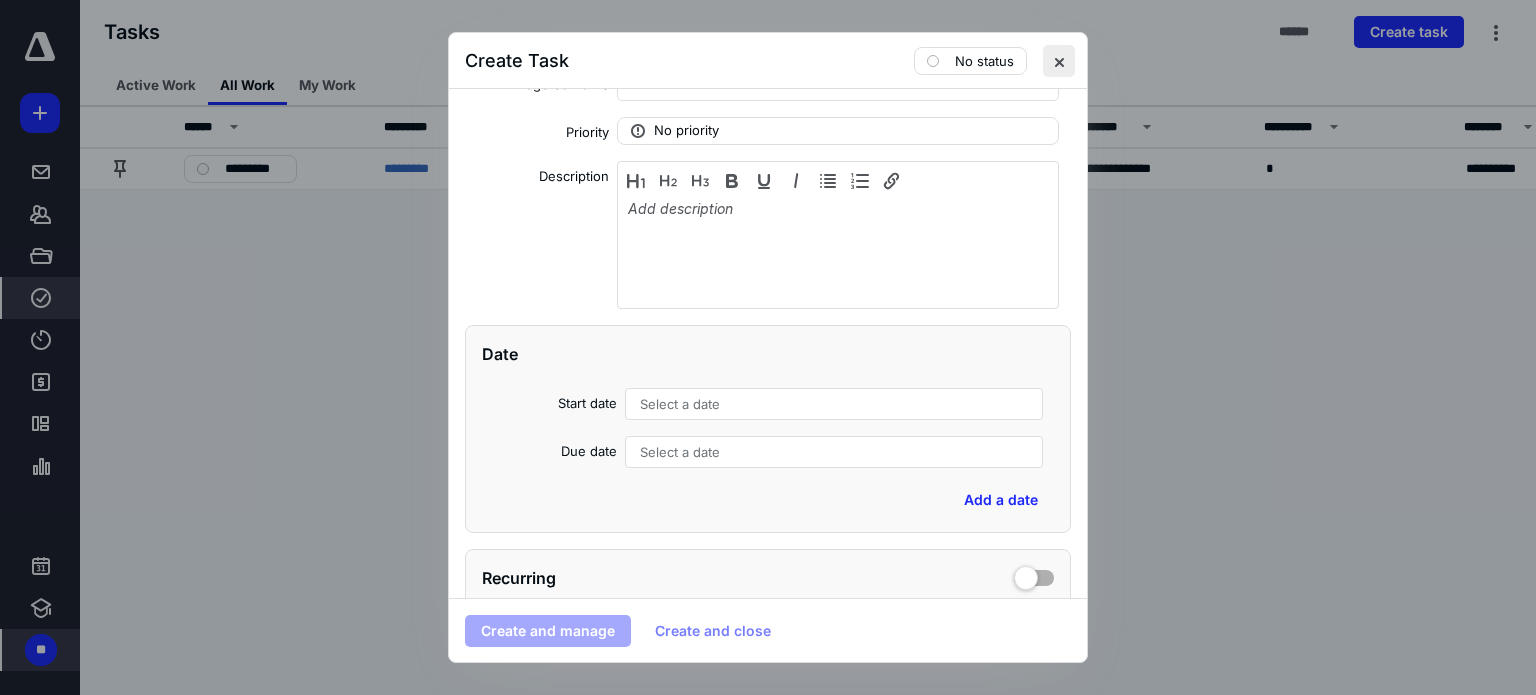 click at bounding box center [1059, 61] 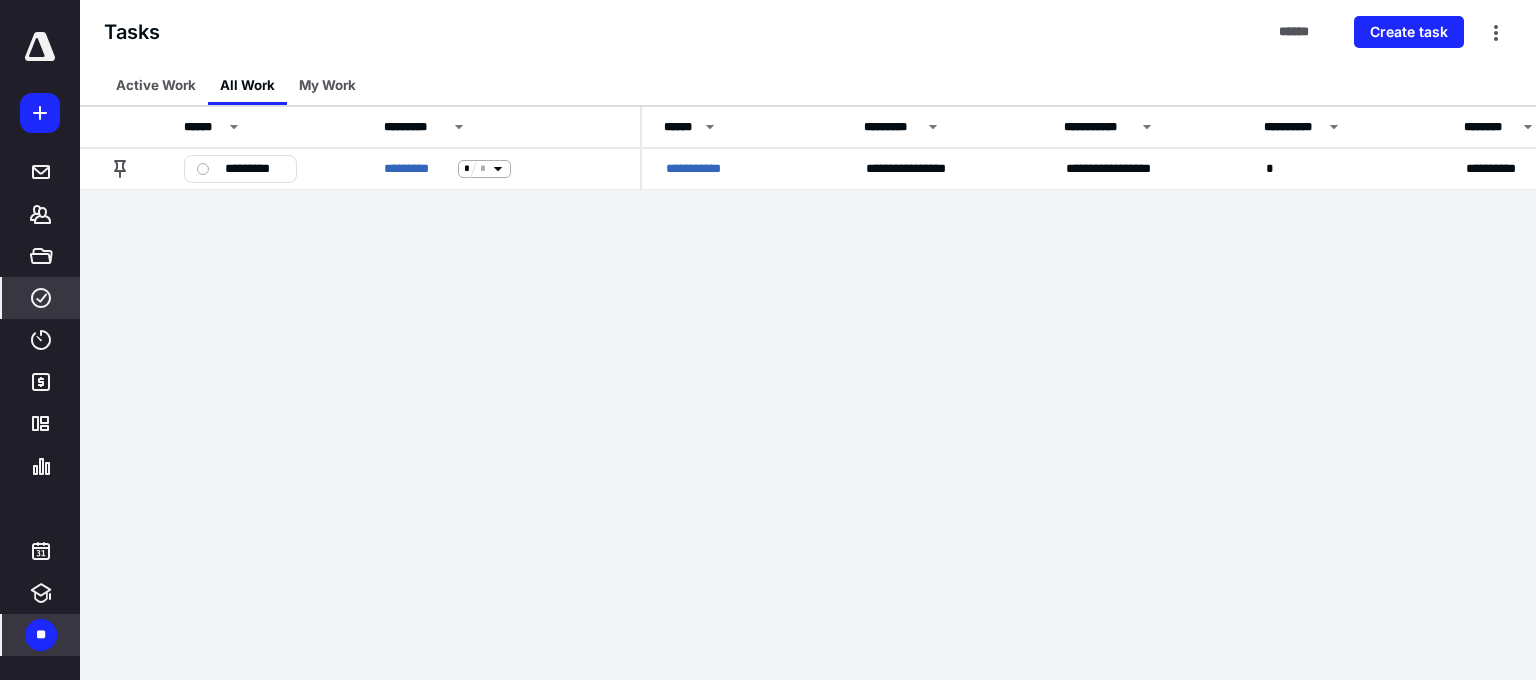 click on "**" at bounding box center (41, 635) 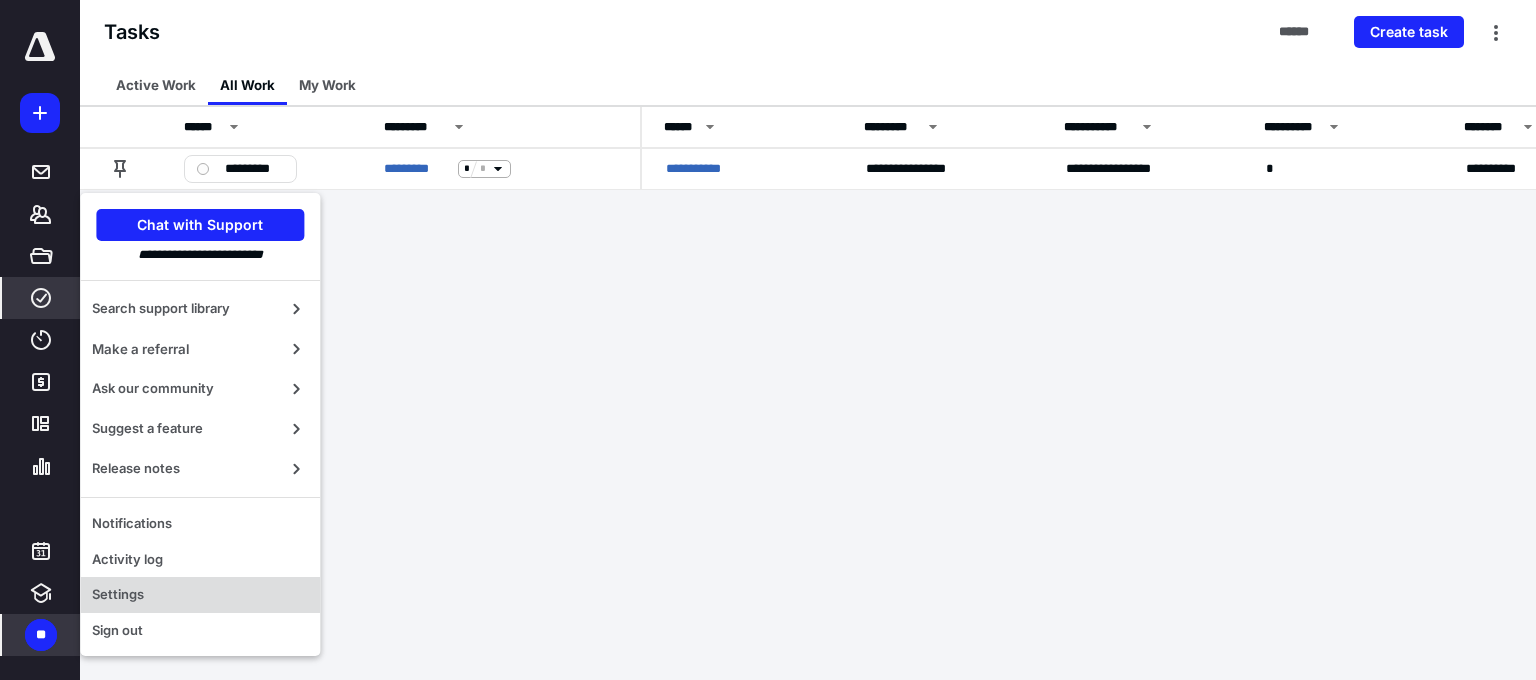 click on "Settings" at bounding box center [200, 595] 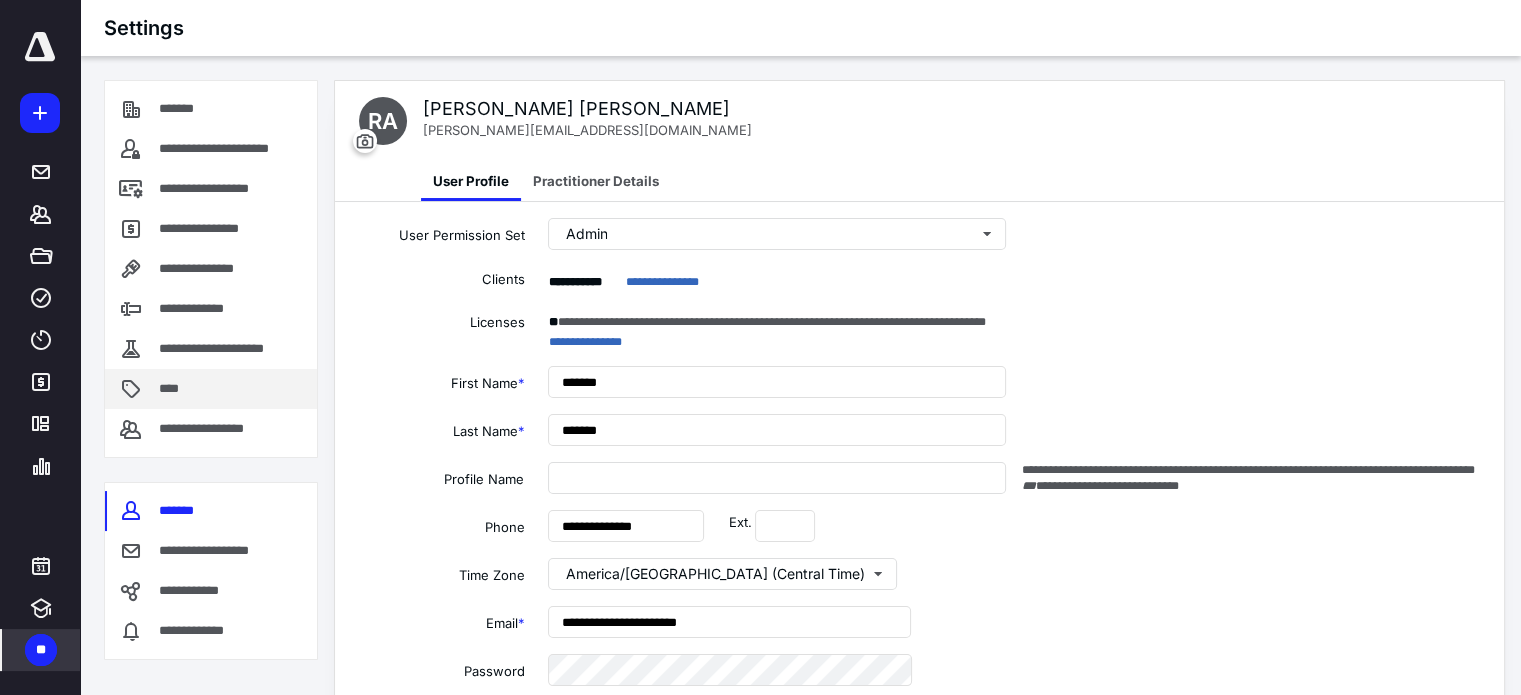 scroll, scrollTop: 200, scrollLeft: 0, axis: vertical 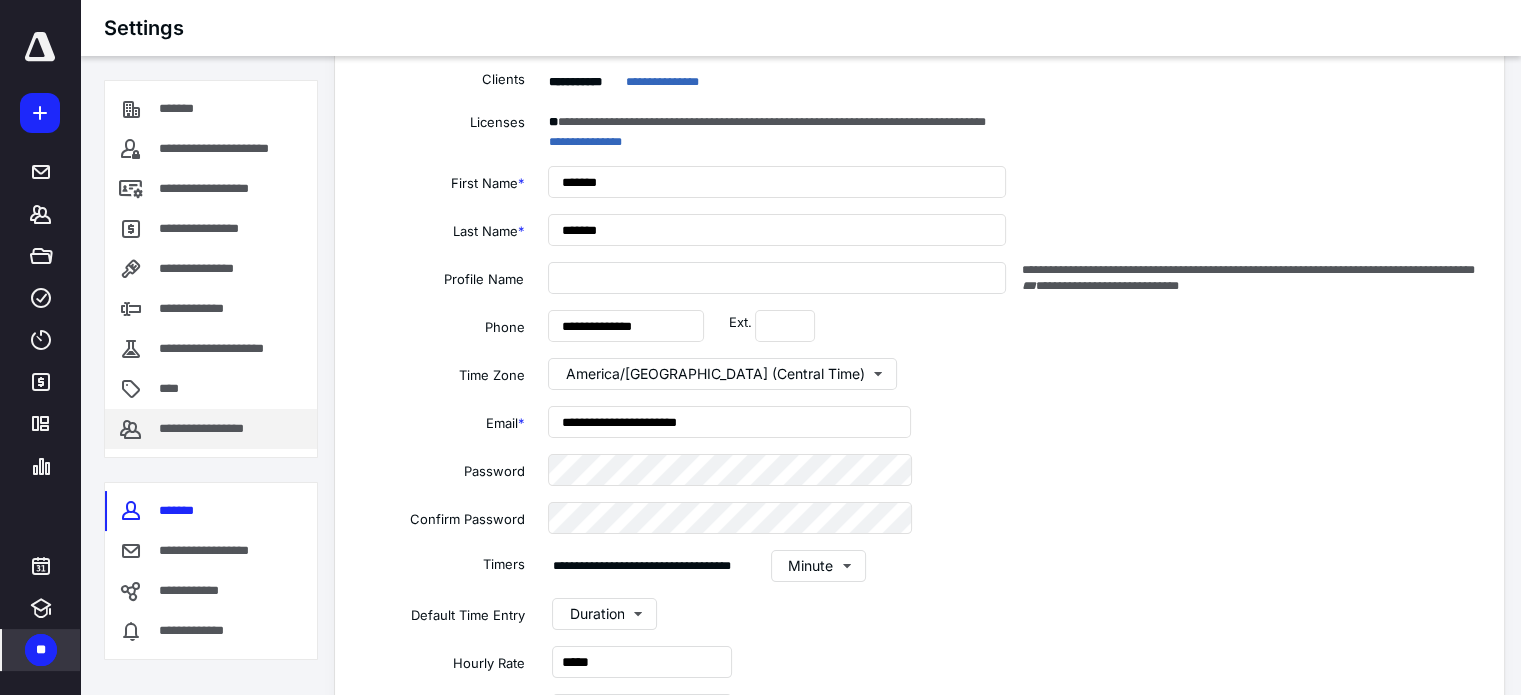 click on "**********" at bounding box center [211, 429] 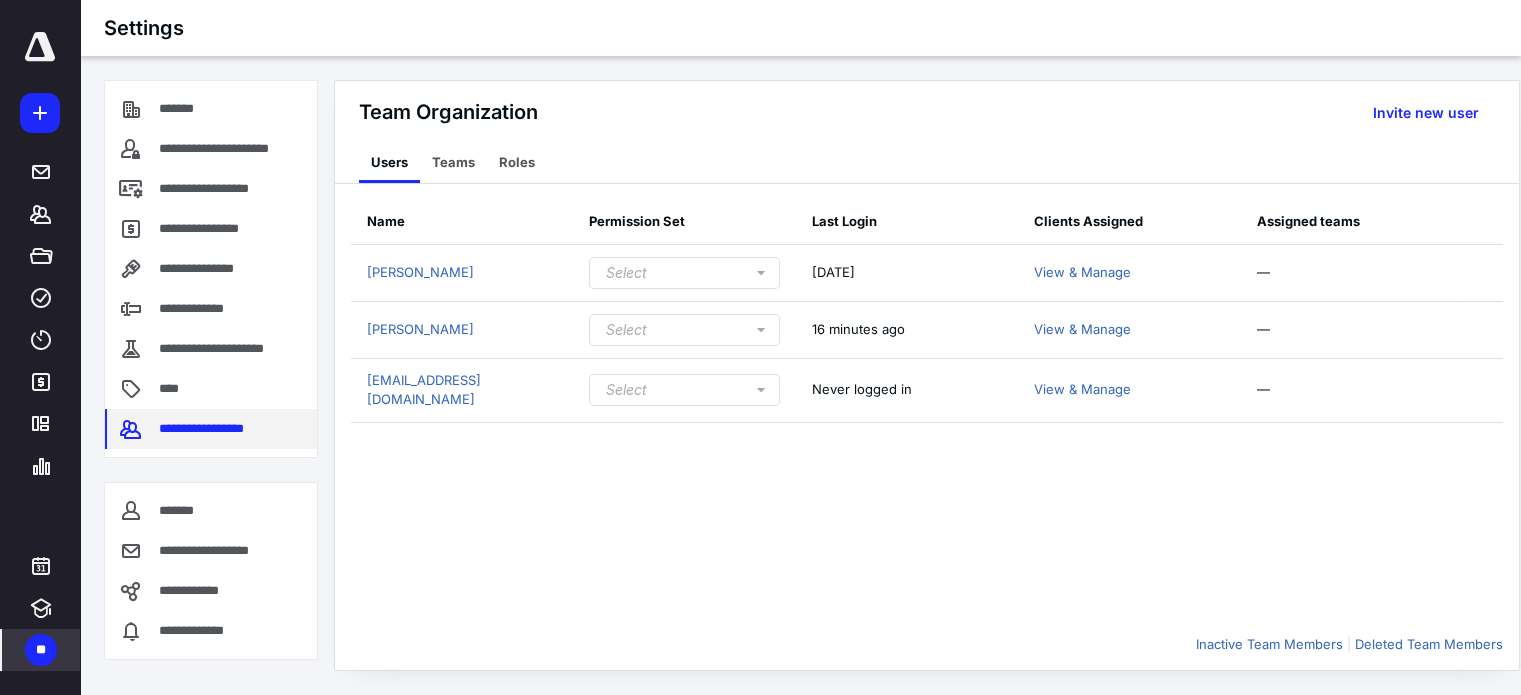 scroll, scrollTop: 0, scrollLeft: 0, axis: both 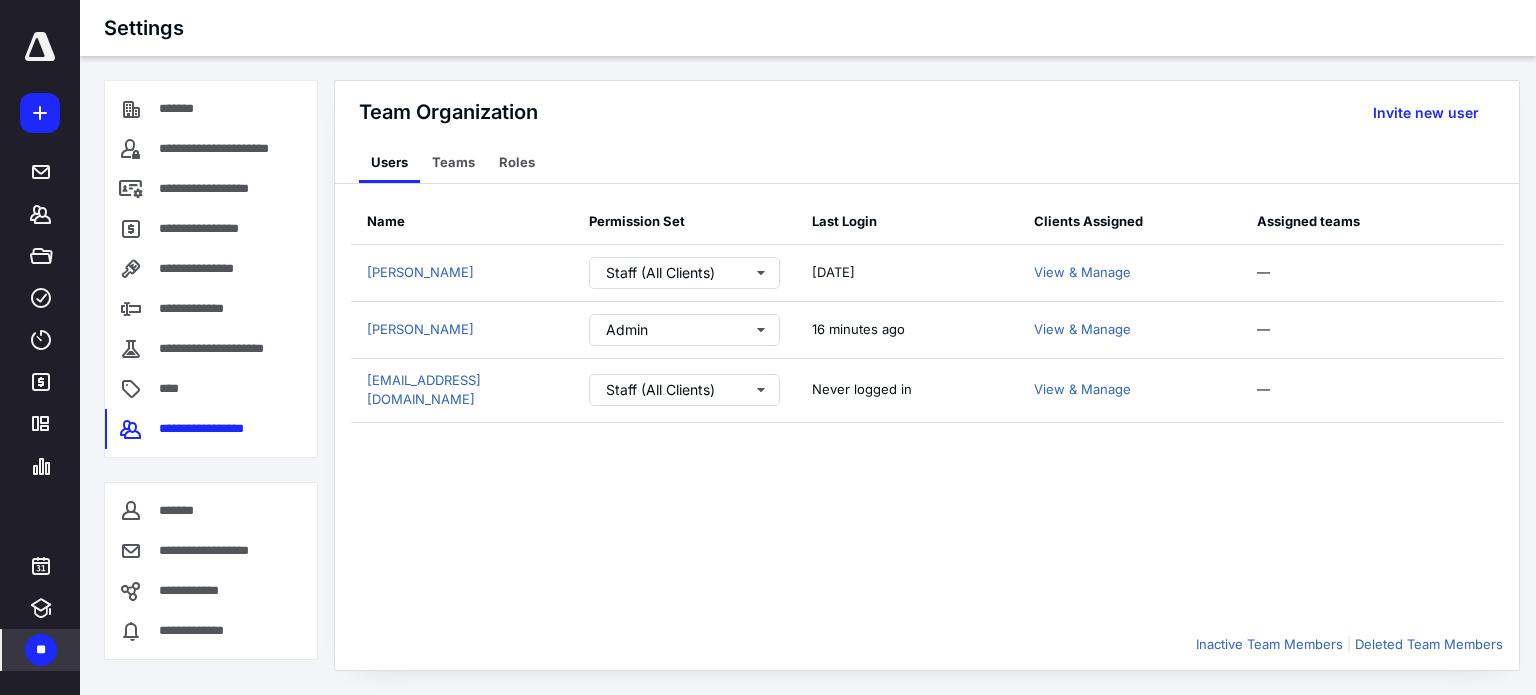 click on "Name Permission Set Last Login Clients Assigned Assigned teams   [PERSON_NAME] Staff (All Clients) [DATE] View & [PERSON_NAME] — [PERSON_NAME] Admin 16 minutes ago View & Manage — [EMAIL_ADDRESS][DOMAIN_NAME] Staff (All Clients) Never logged in View & Manage — Inactive Team Members Deleted Team Members" at bounding box center [927, 427] 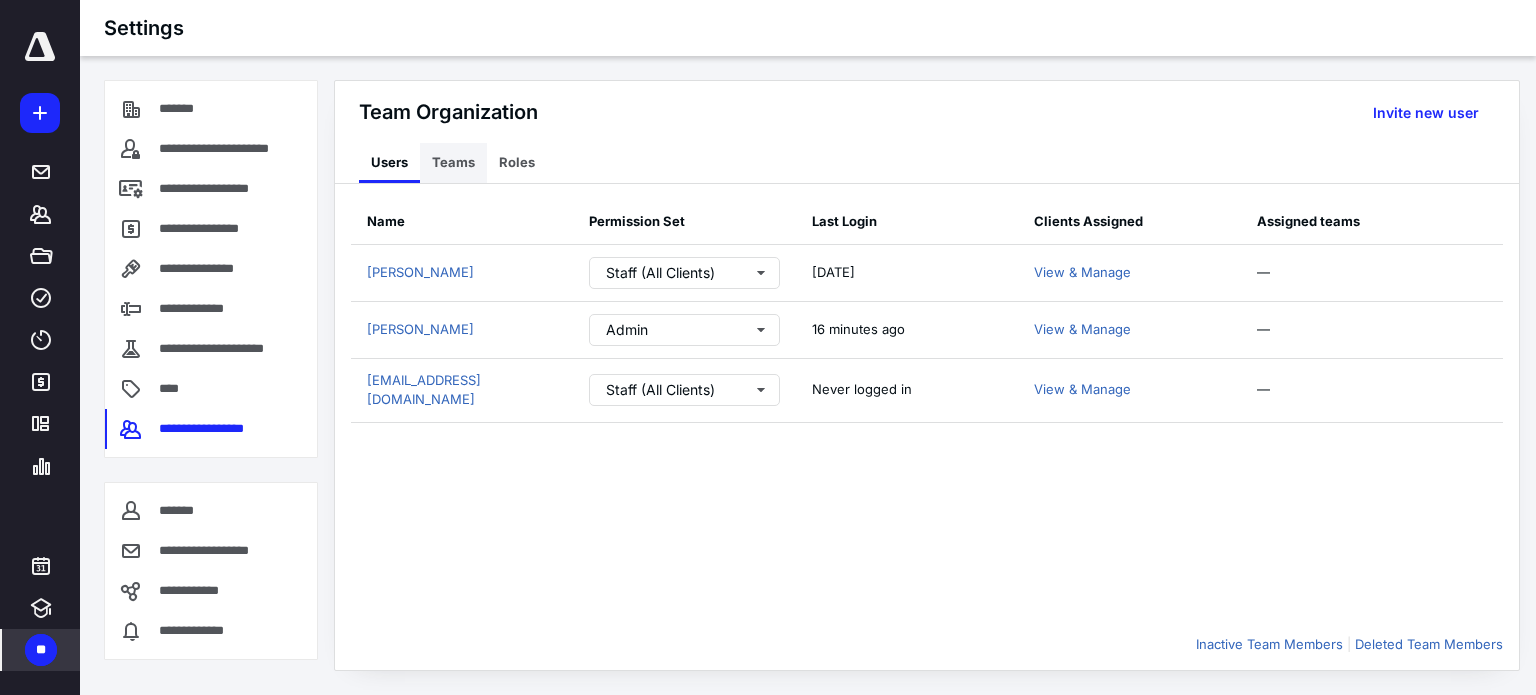 click on "Teams" at bounding box center (453, 163) 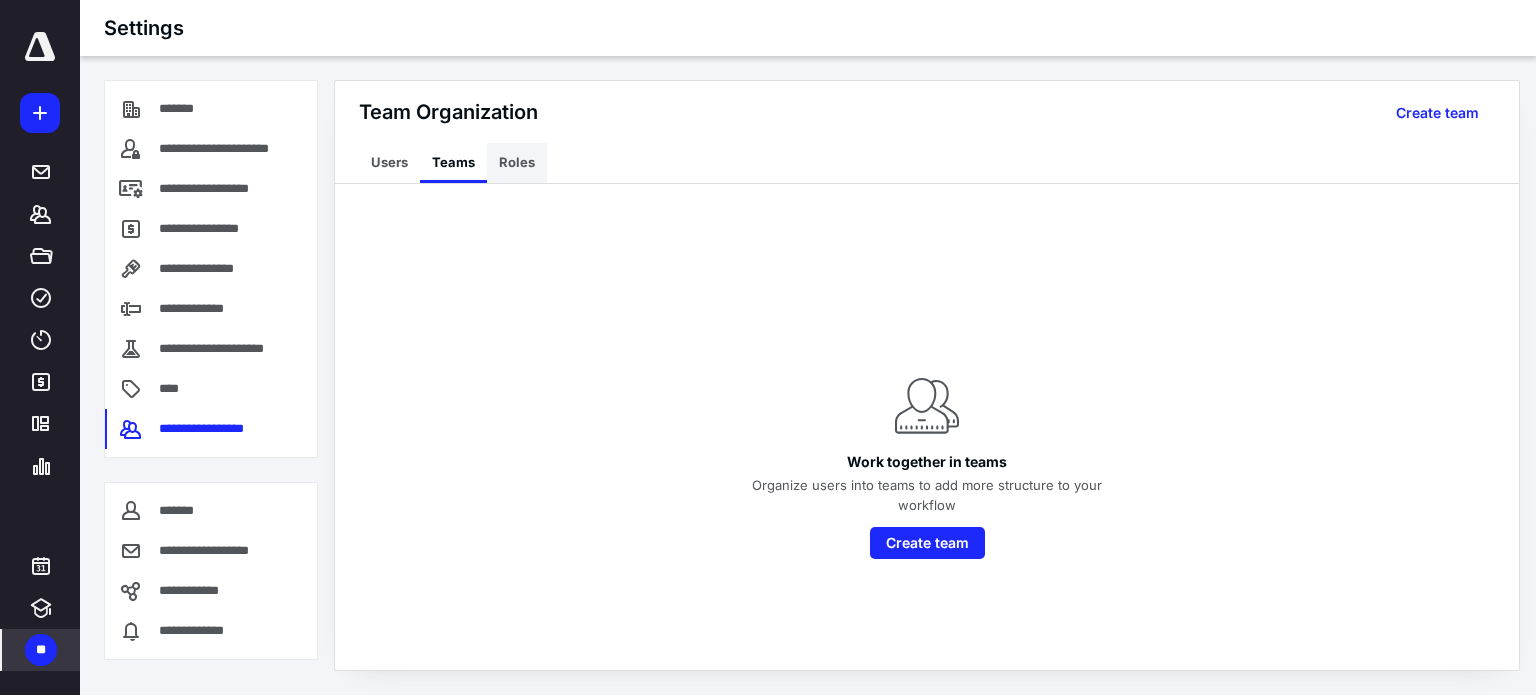 click on "Roles" at bounding box center (517, 163) 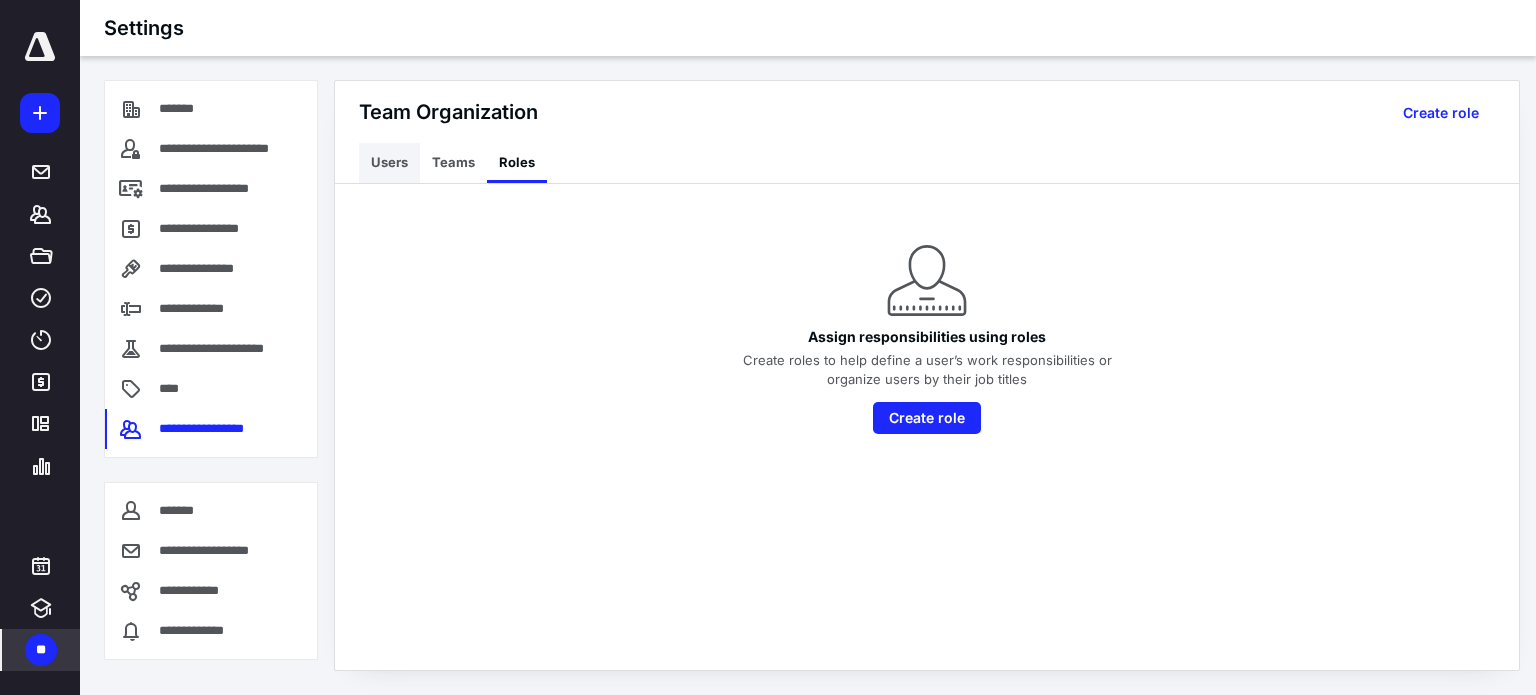 click on "Users" at bounding box center [389, 163] 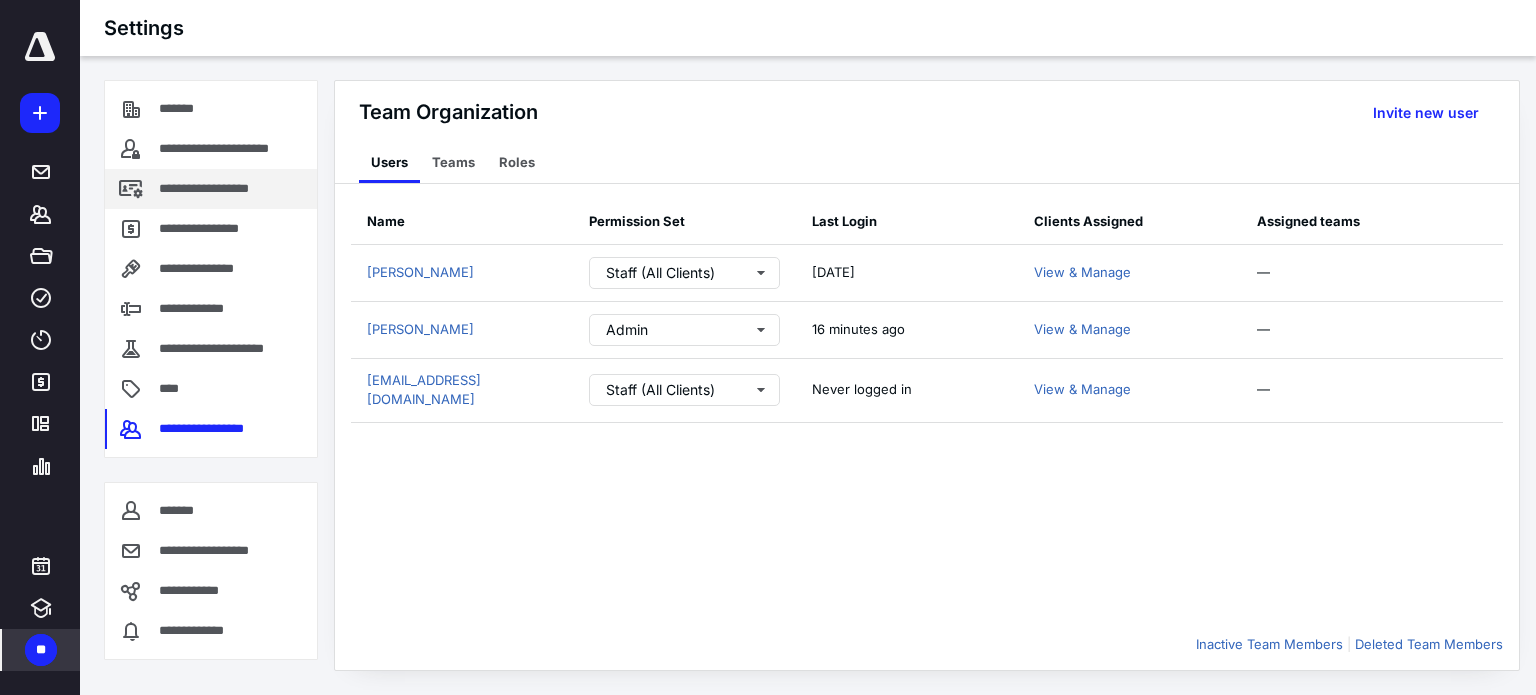 click on "**********" at bounding box center [211, 189] 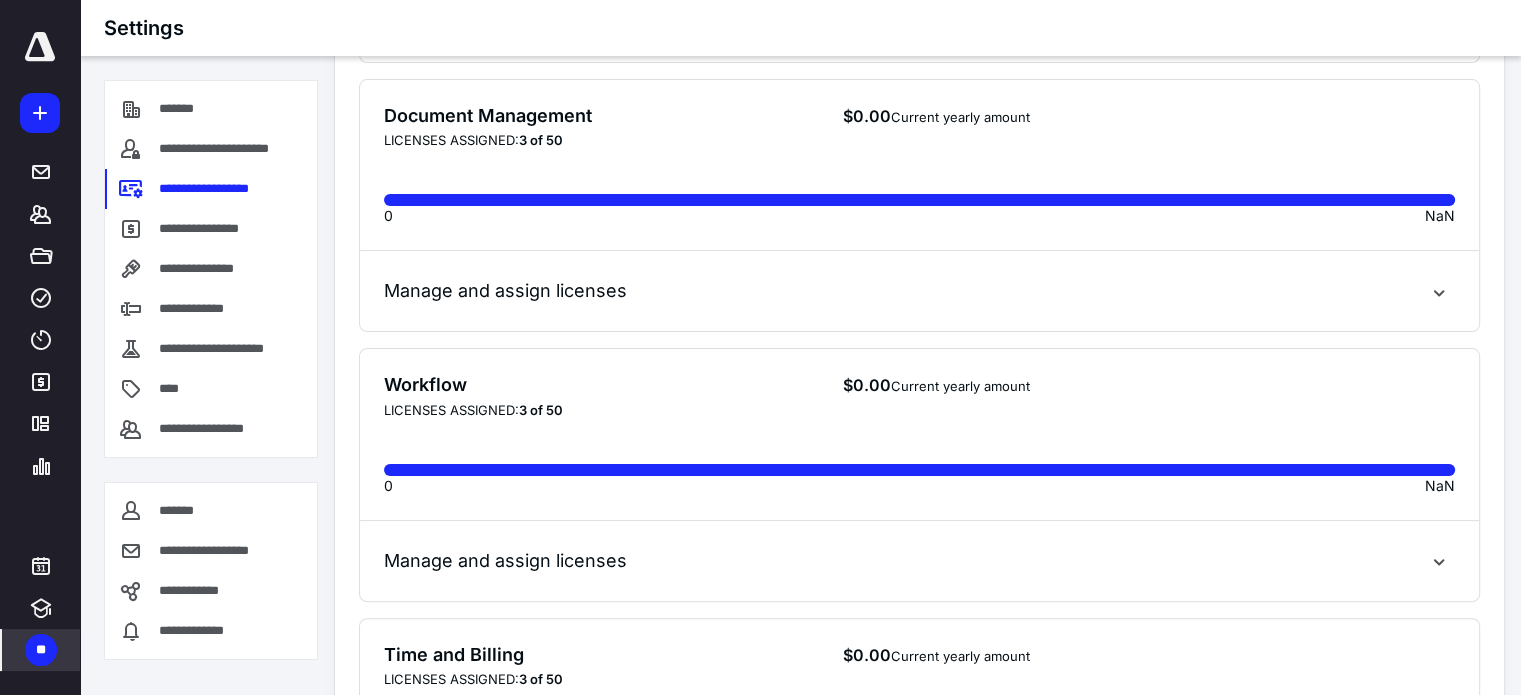 scroll, scrollTop: 400, scrollLeft: 0, axis: vertical 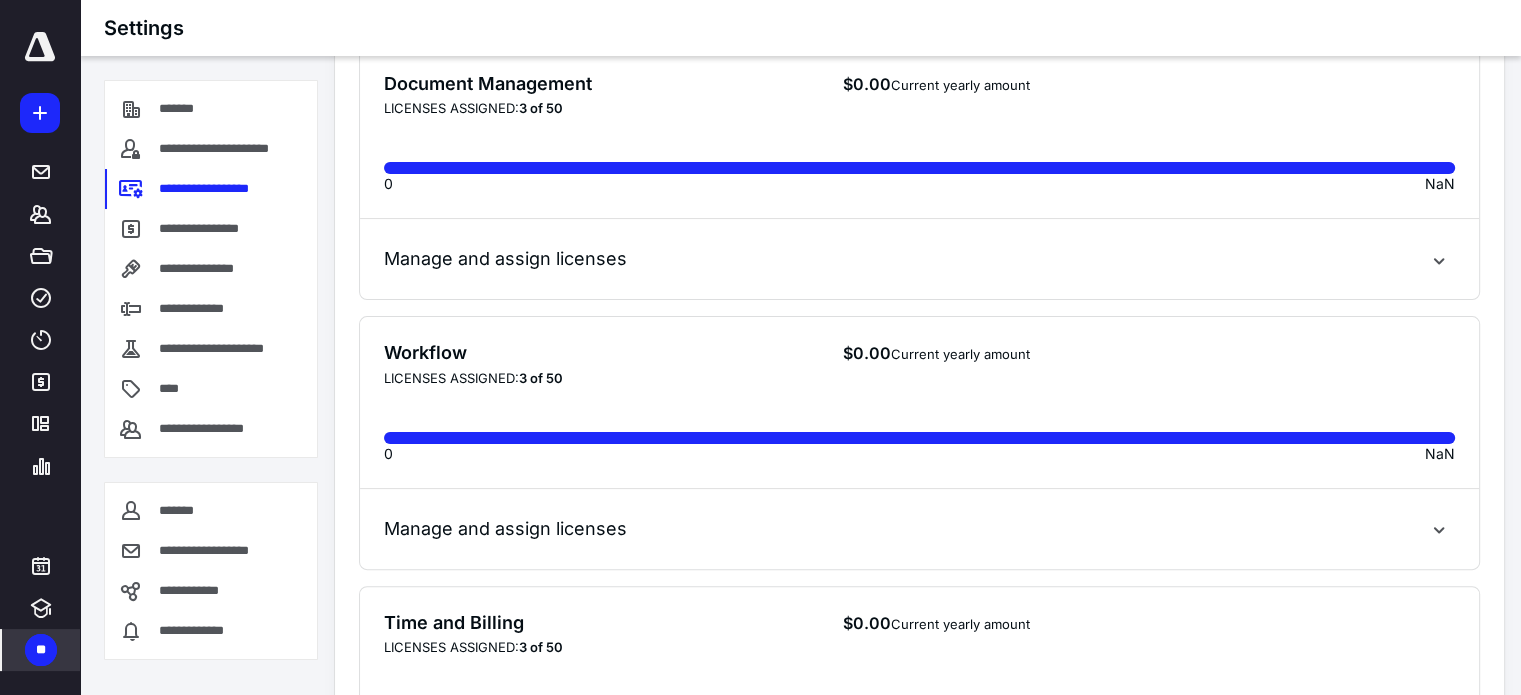 click on "Manage and assign licenses" at bounding box center (919, 529) 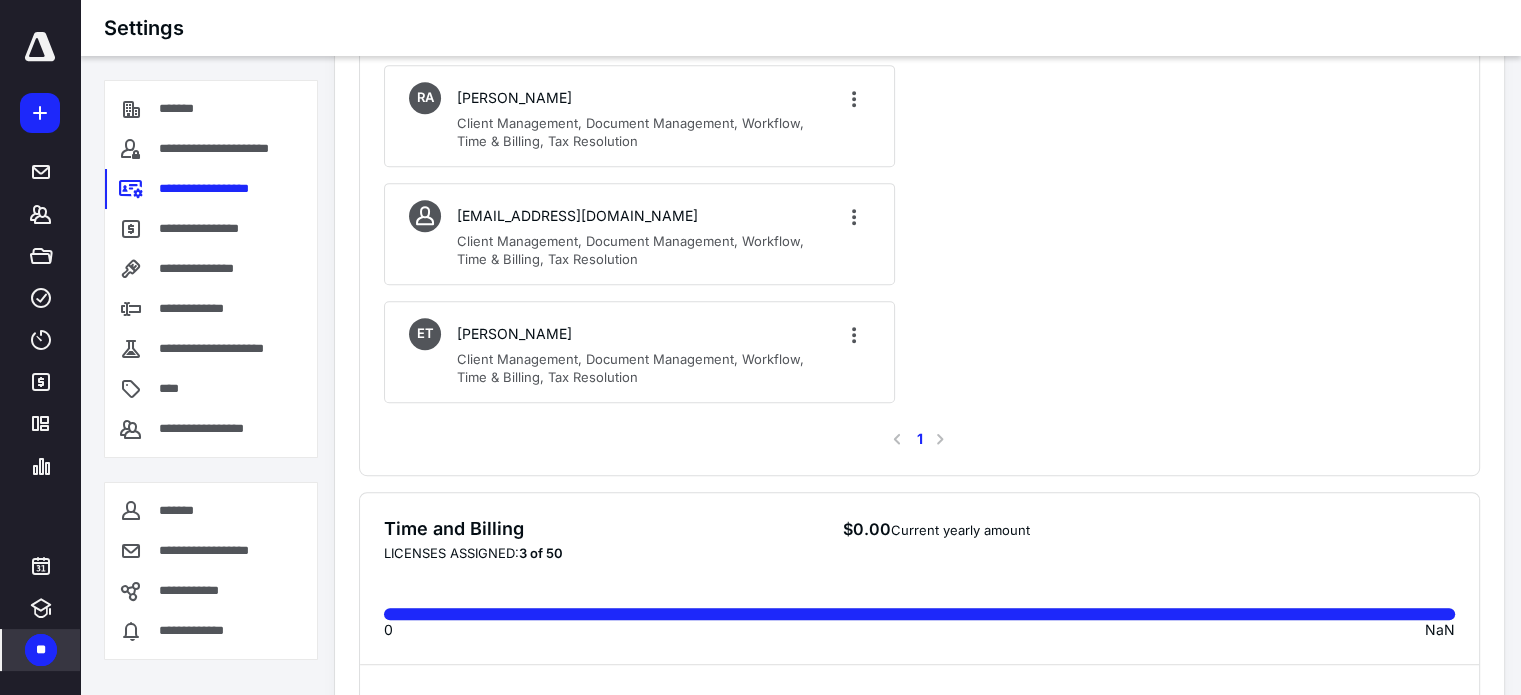 scroll, scrollTop: 1000, scrollLeft: 0, axis: vertical 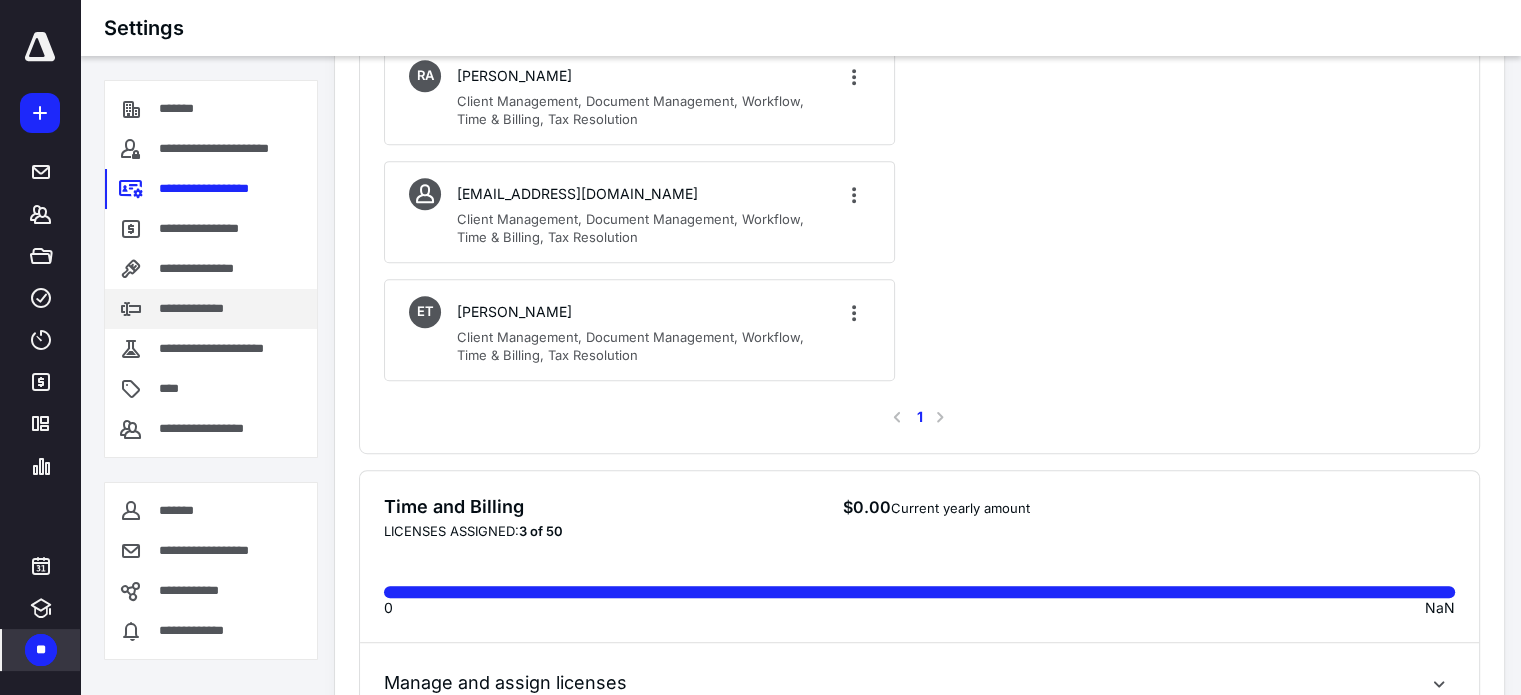 click on "**********" at bounding box center (202, 309) 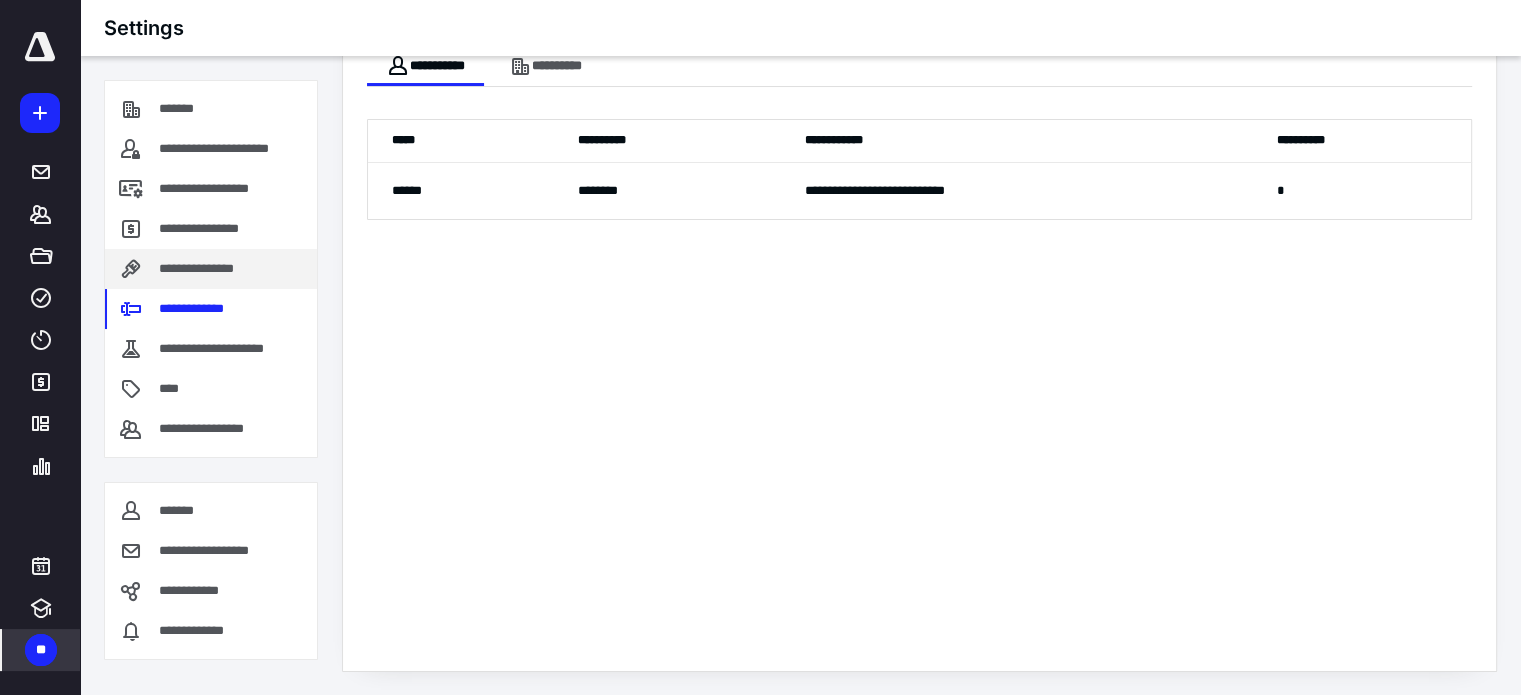 click on "**********" at bounding box center [212, 269] 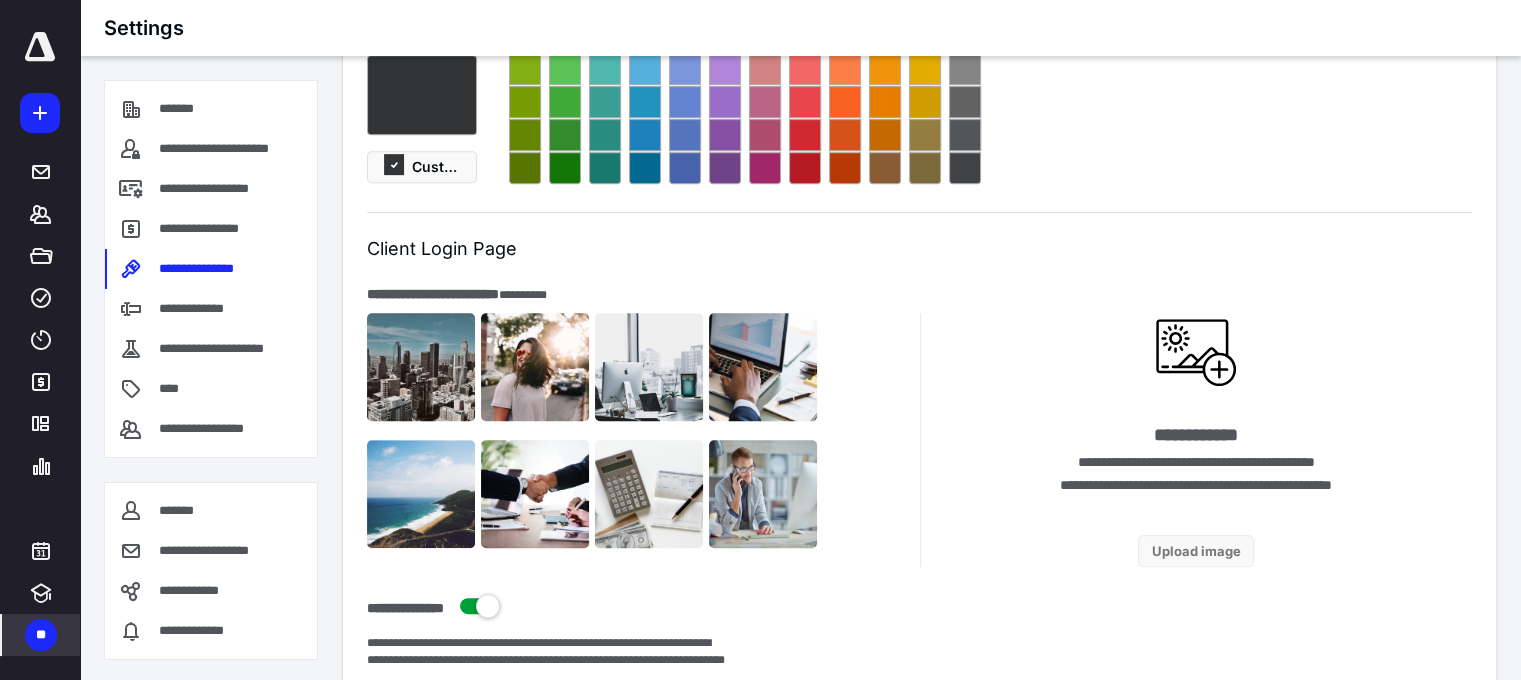 scroll, scrollTop: 1200, scrollLeft: 0, axis: vertical 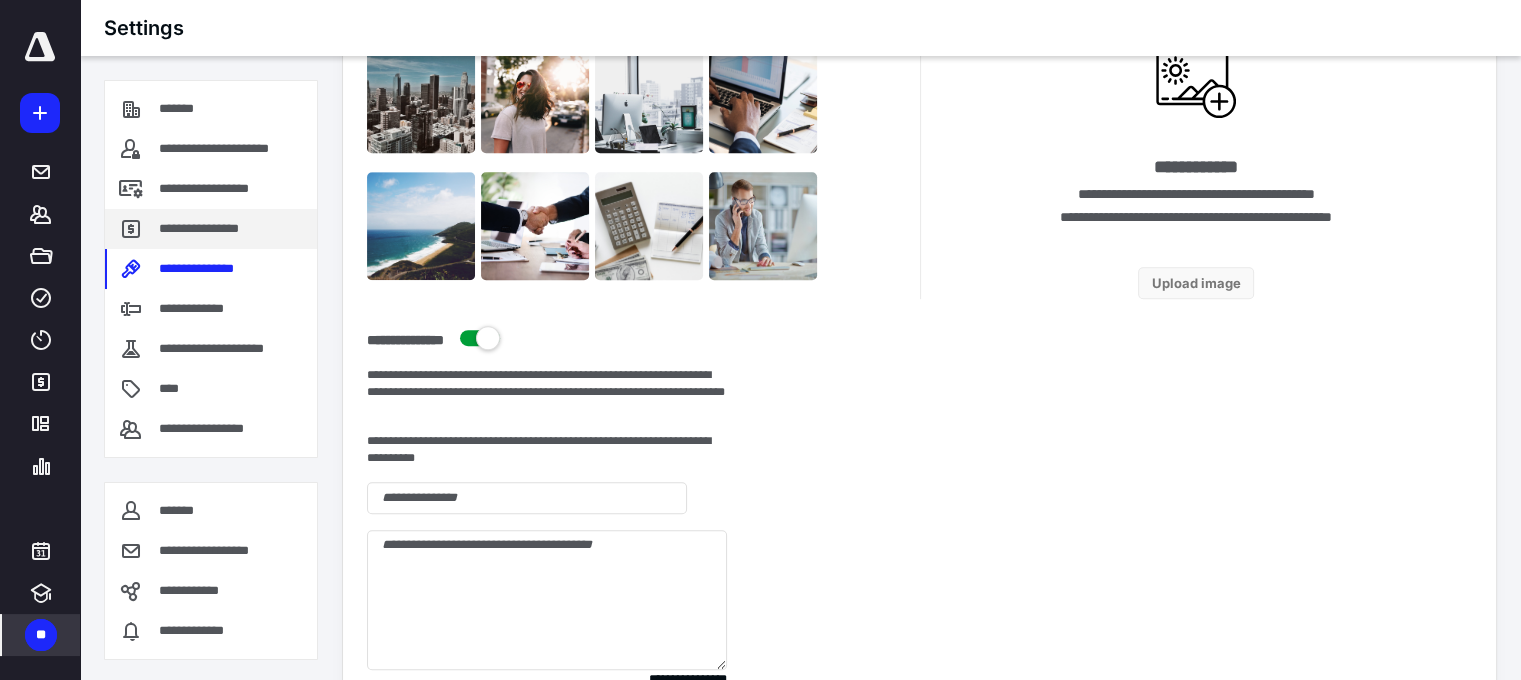 click on "**********" at bounding box center (211, 229) 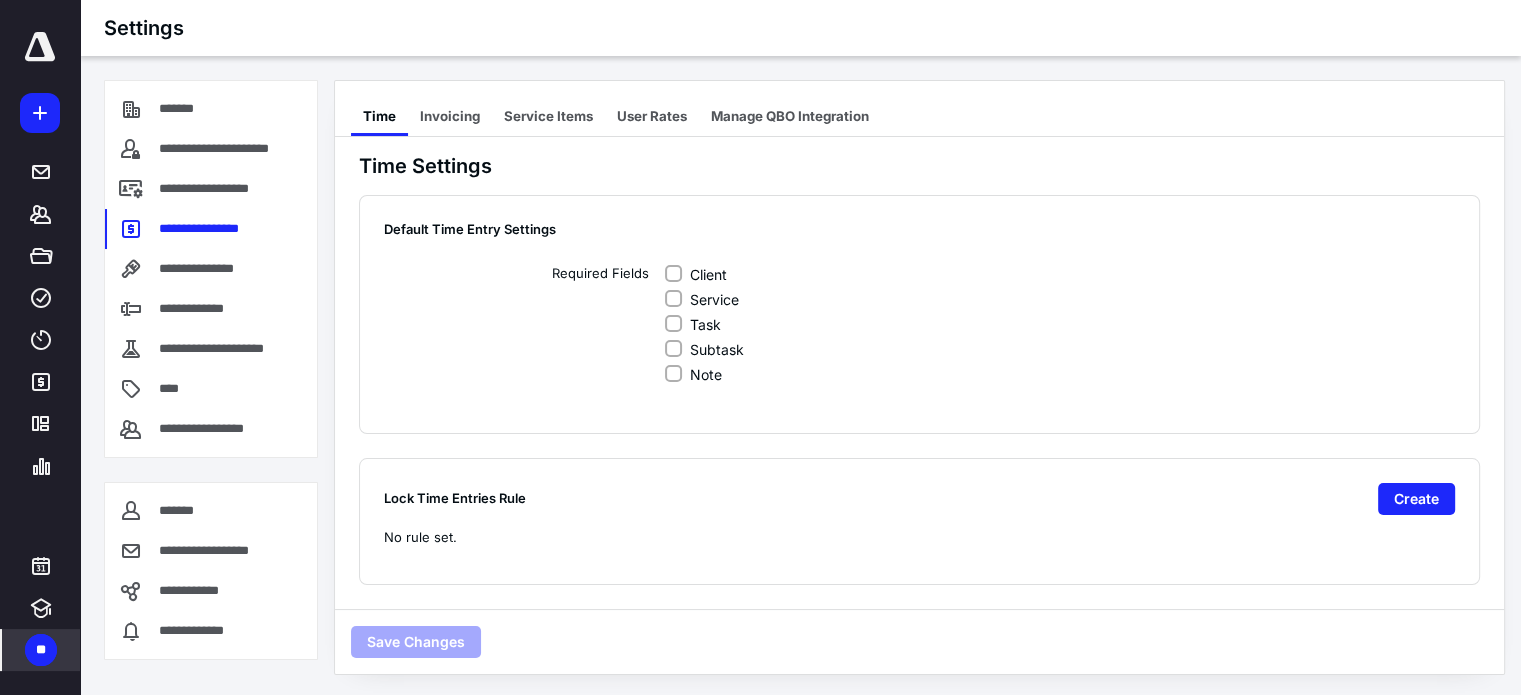 scroll, scrollTop: 2, scrollLeft: 0, axis: vertical 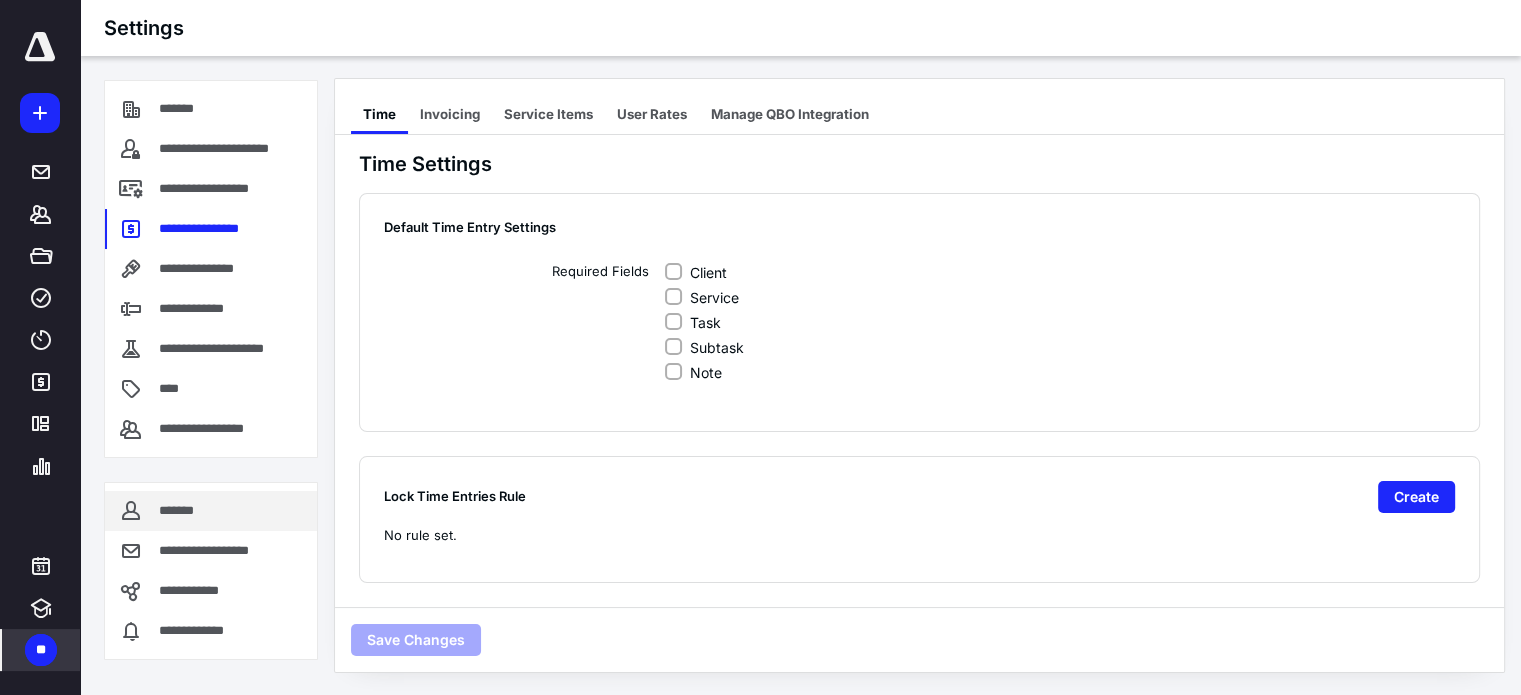 click on "*******" at bounding box center (211, 511) 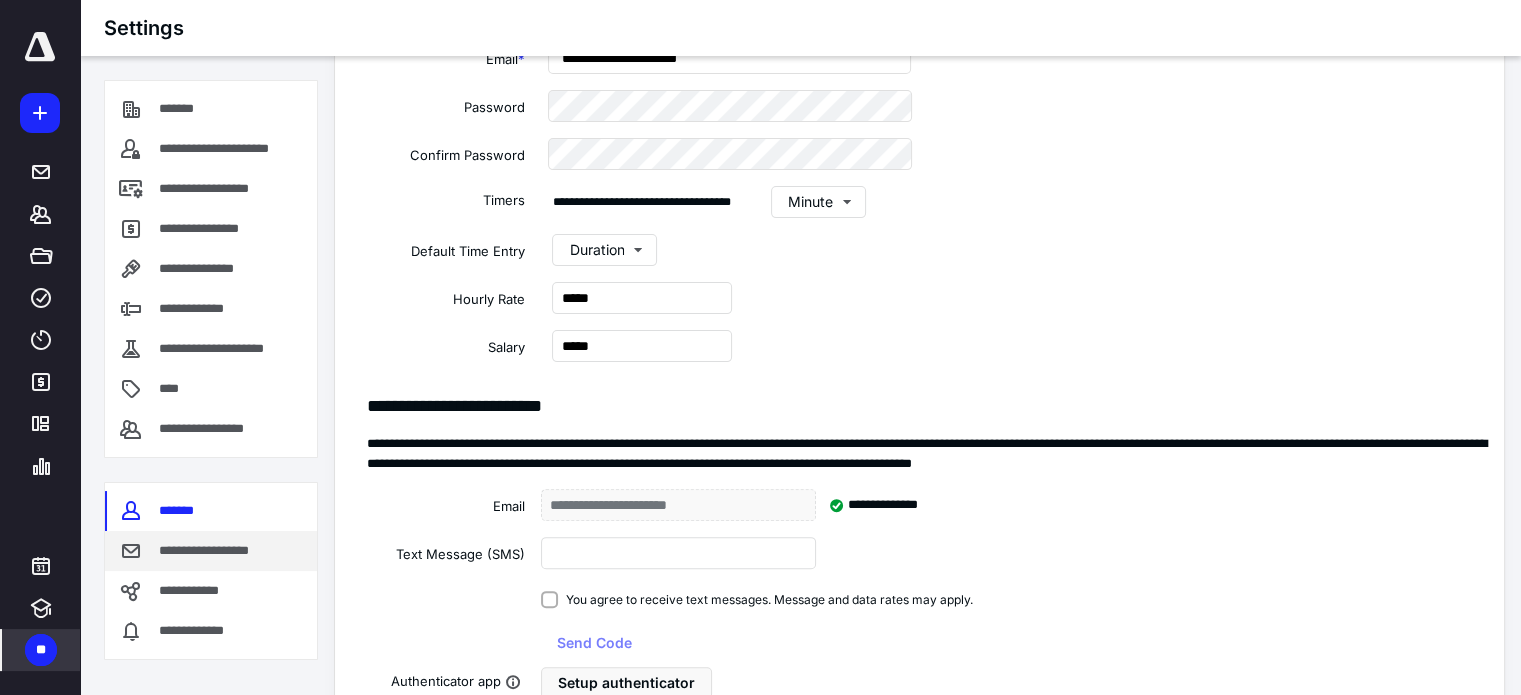 scroll, scrollTop: 600, scrollLeft: 0, axis: vertical 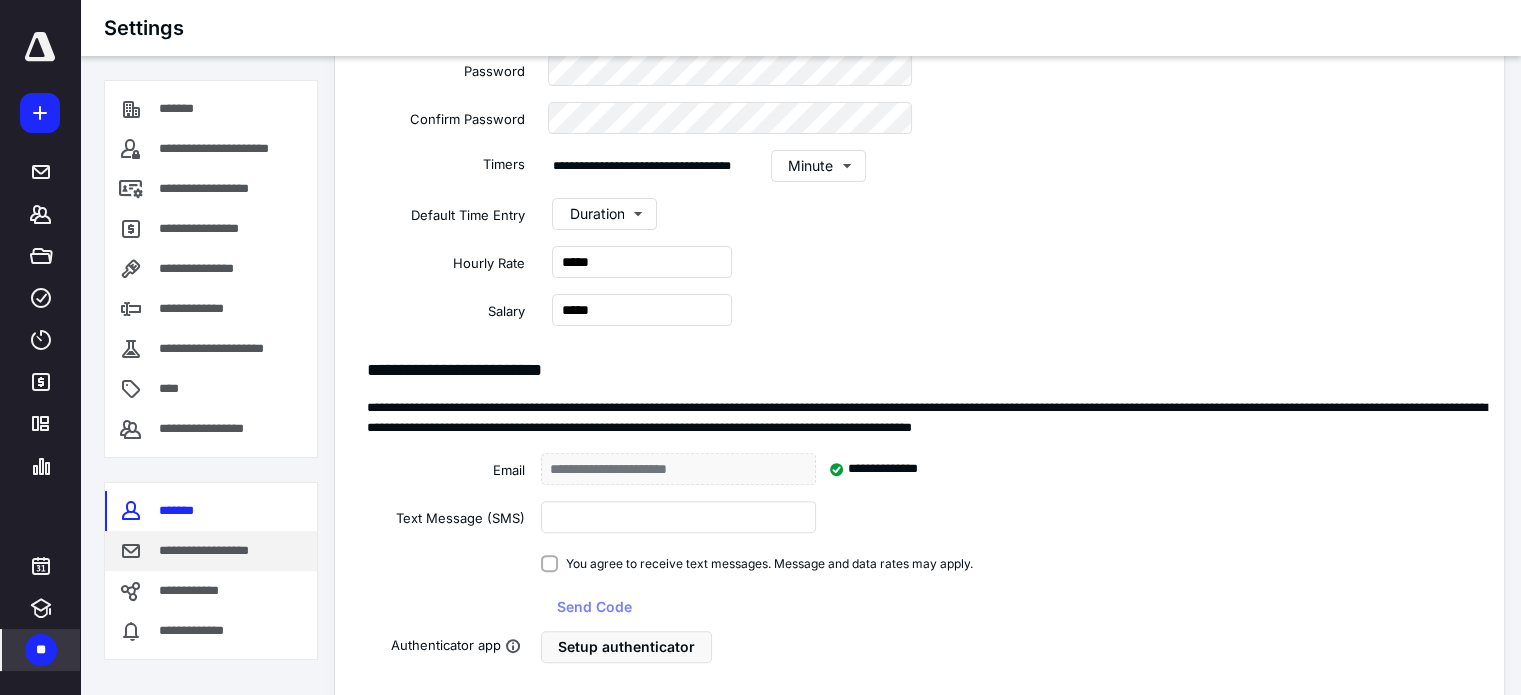 click on "**********" at bounding box center (218, 551) 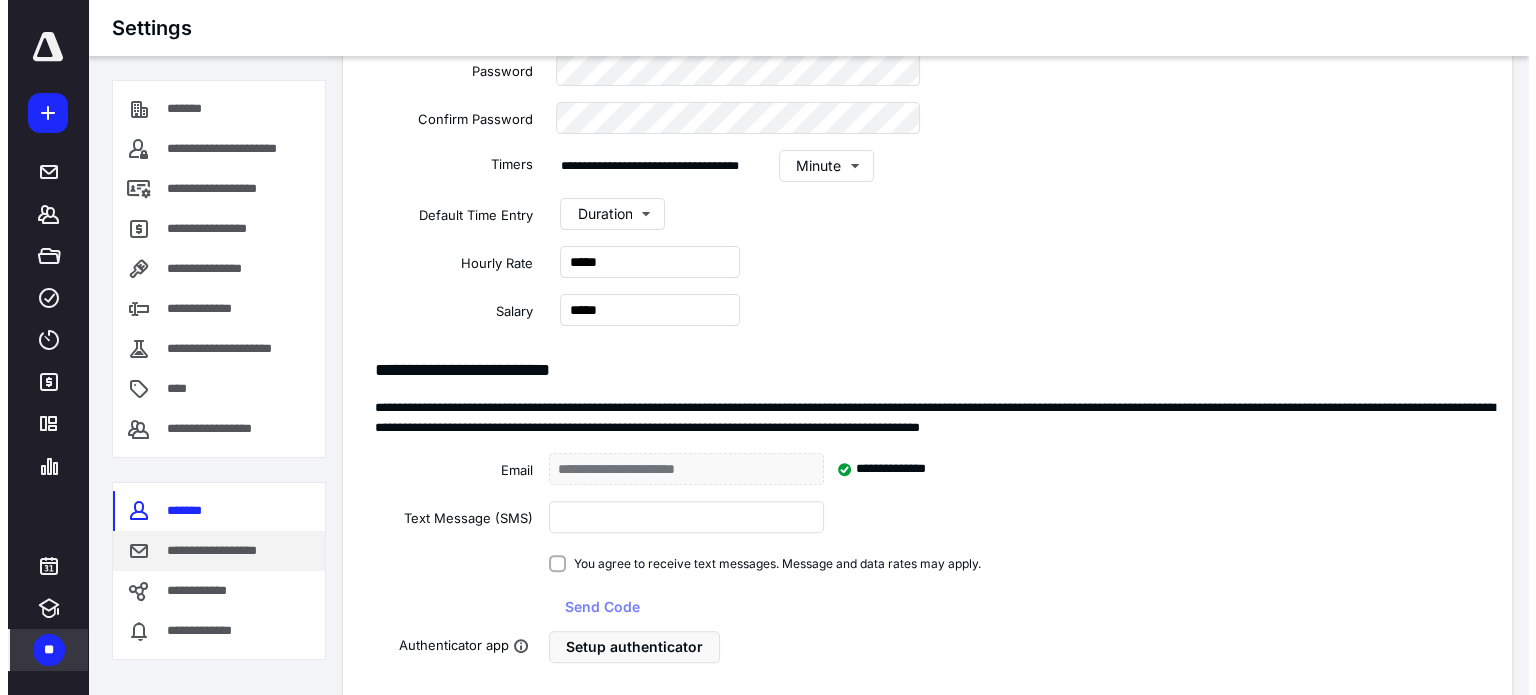 scroll, scrollTop: 0, scrollLeft: 0, axis: both 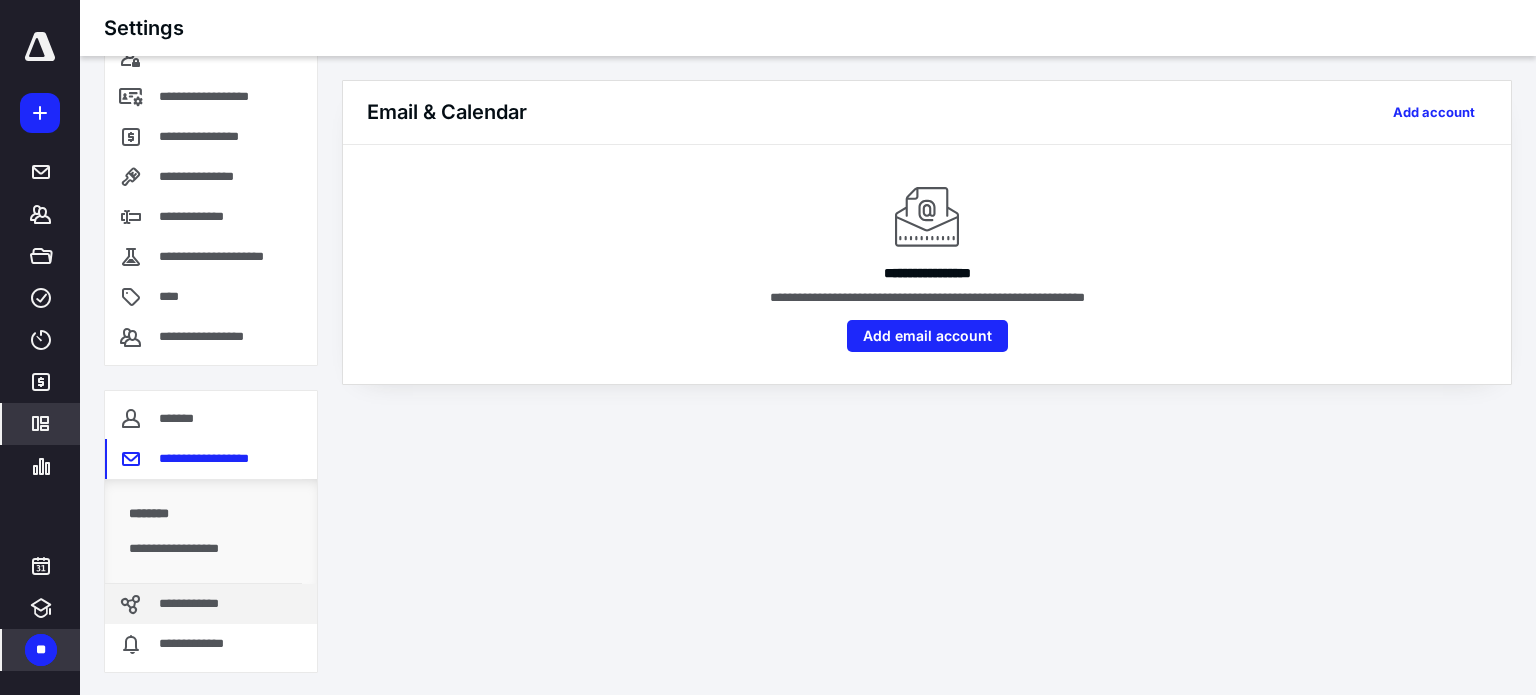 click on "**********" at bounding box center (195, 604) 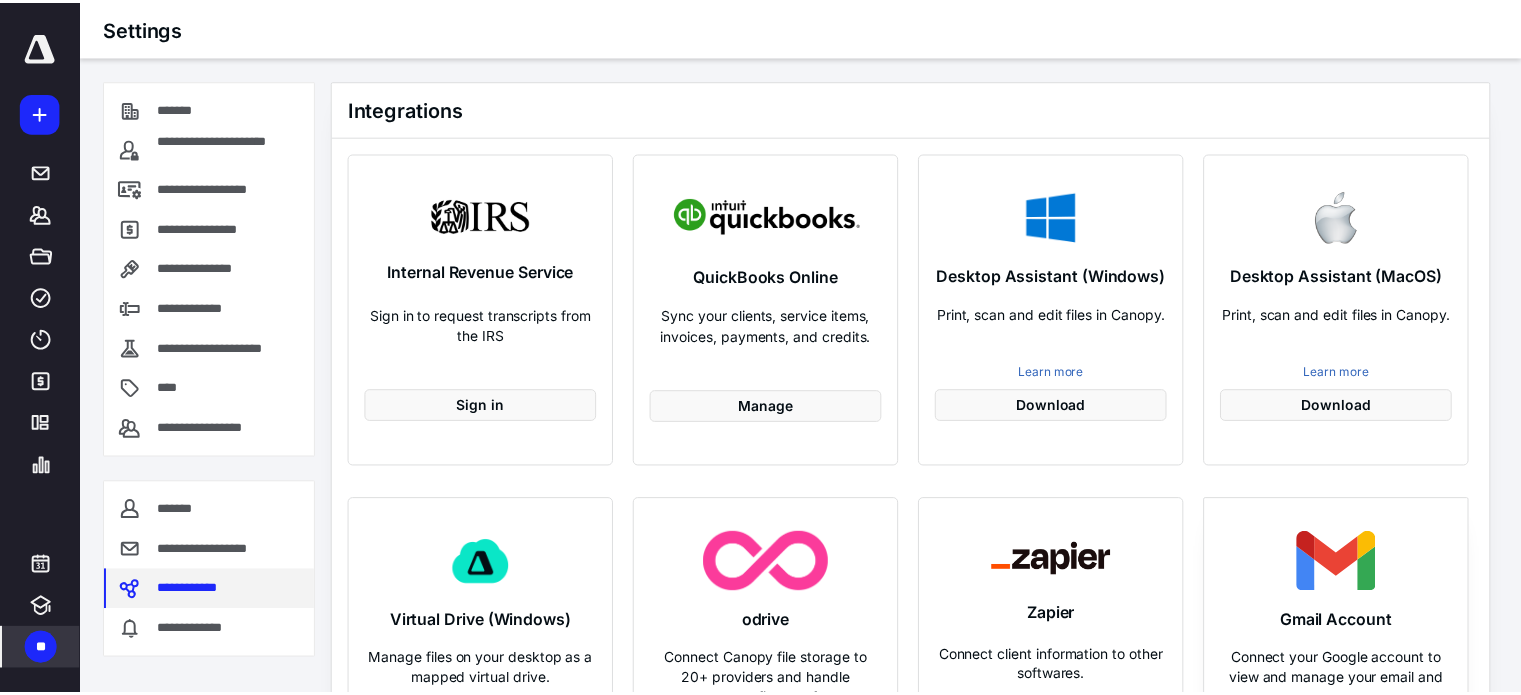 scroll, scrollTop: 0, scrollLeft: 0, axis: both 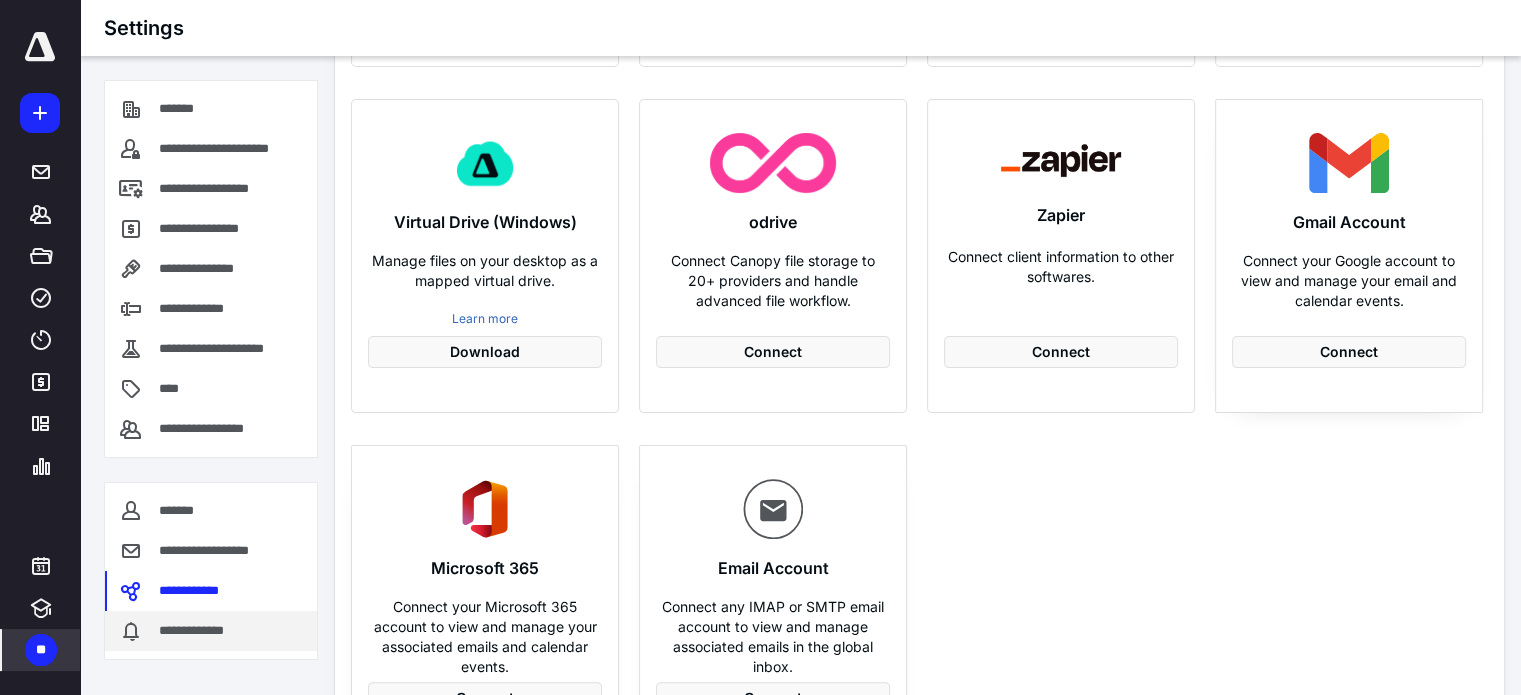 click on "**********" at bounding box center [198, 631] 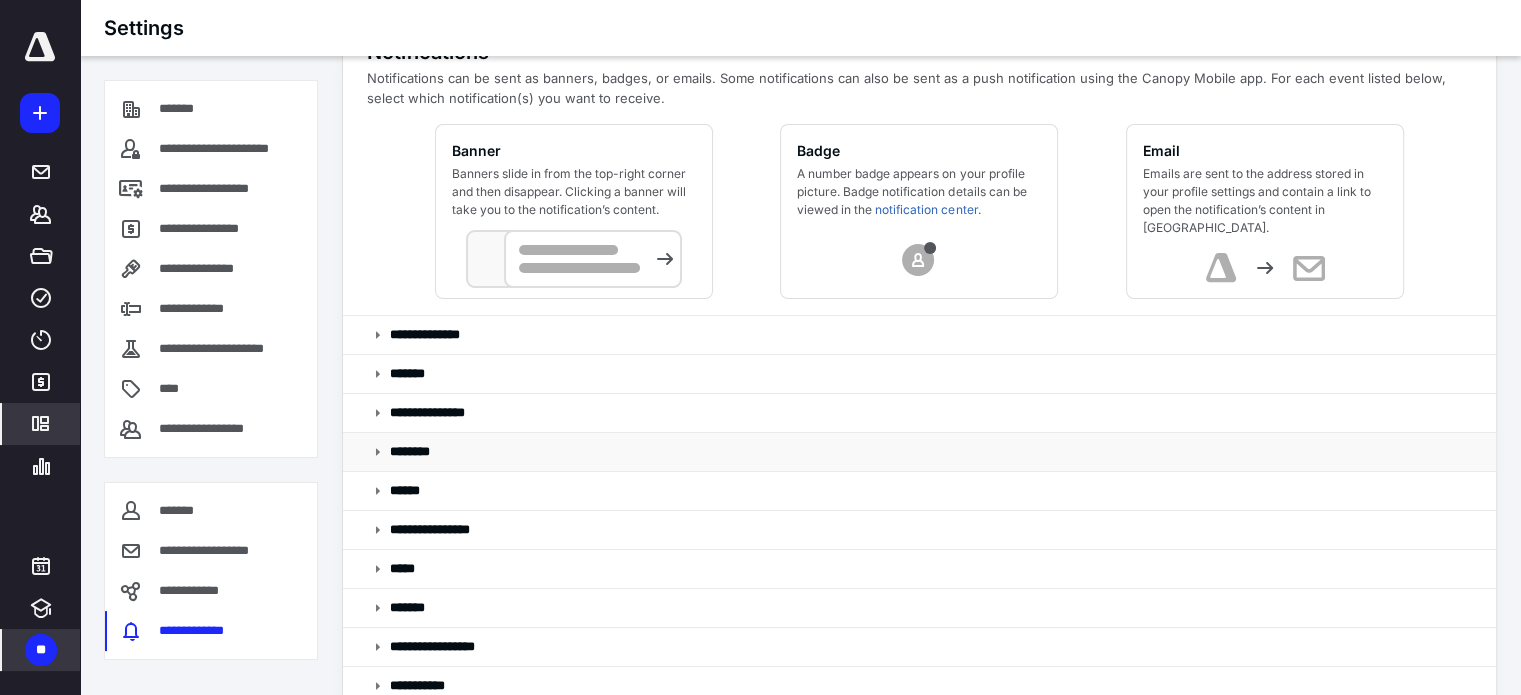 scroll, scrollTop: 117, scrollLeft: 0, axis: vertical 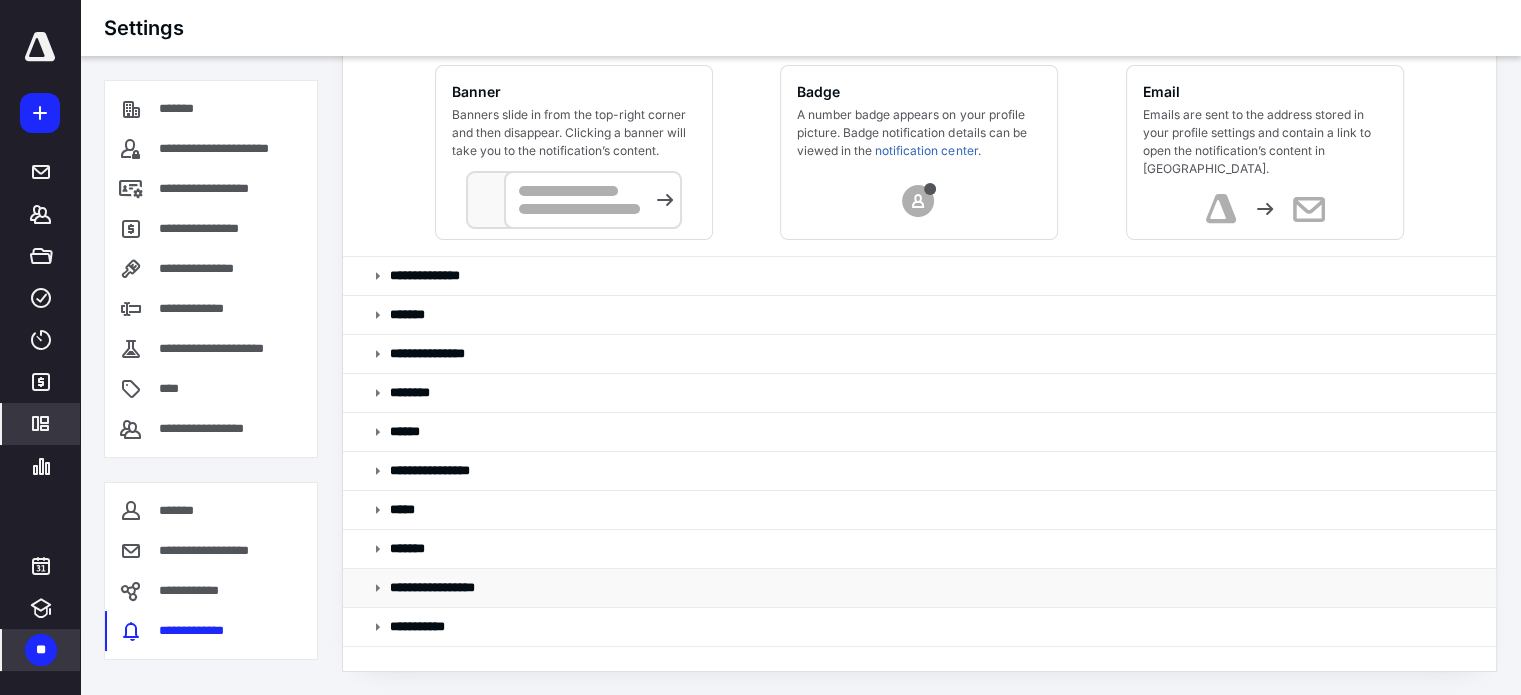 click at bounding box center (378, 588) 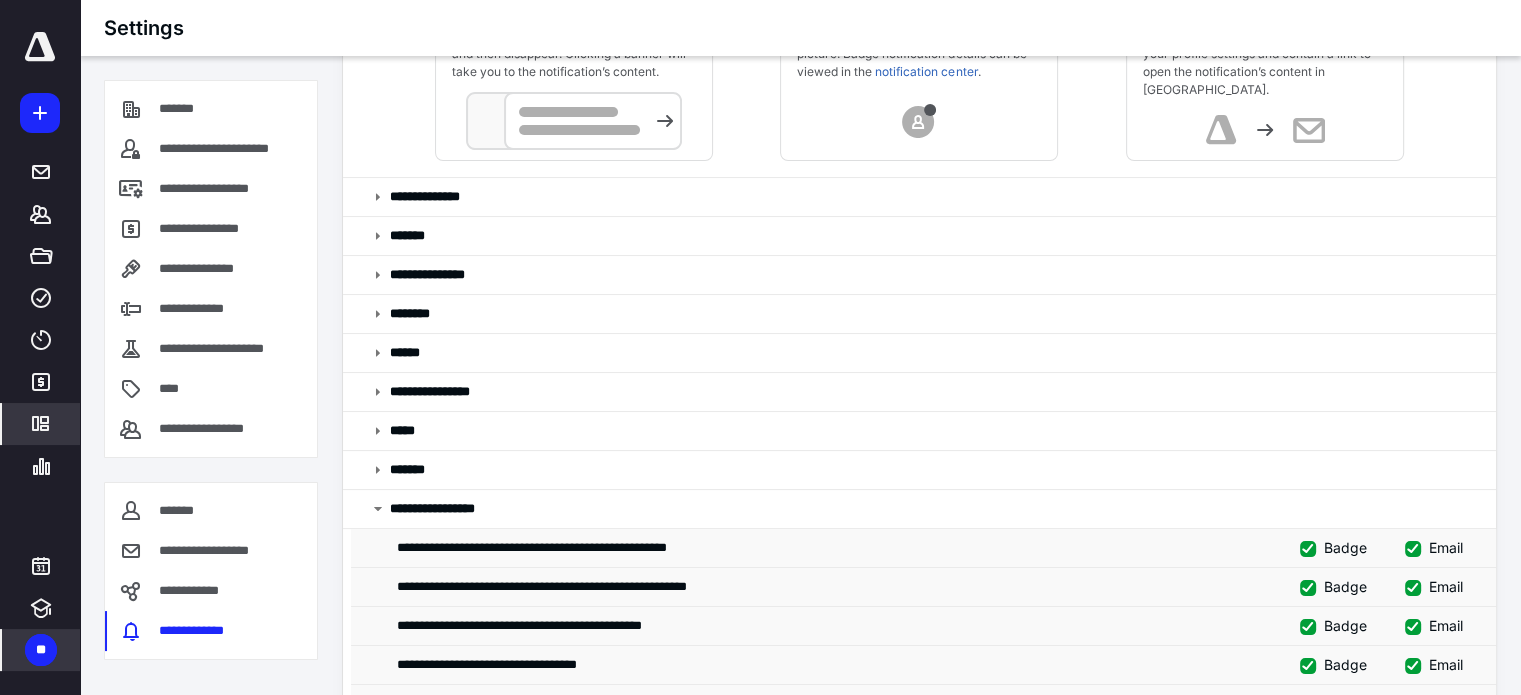 scroll, scrollTop: 0, scrollLeft: 0, axis: both 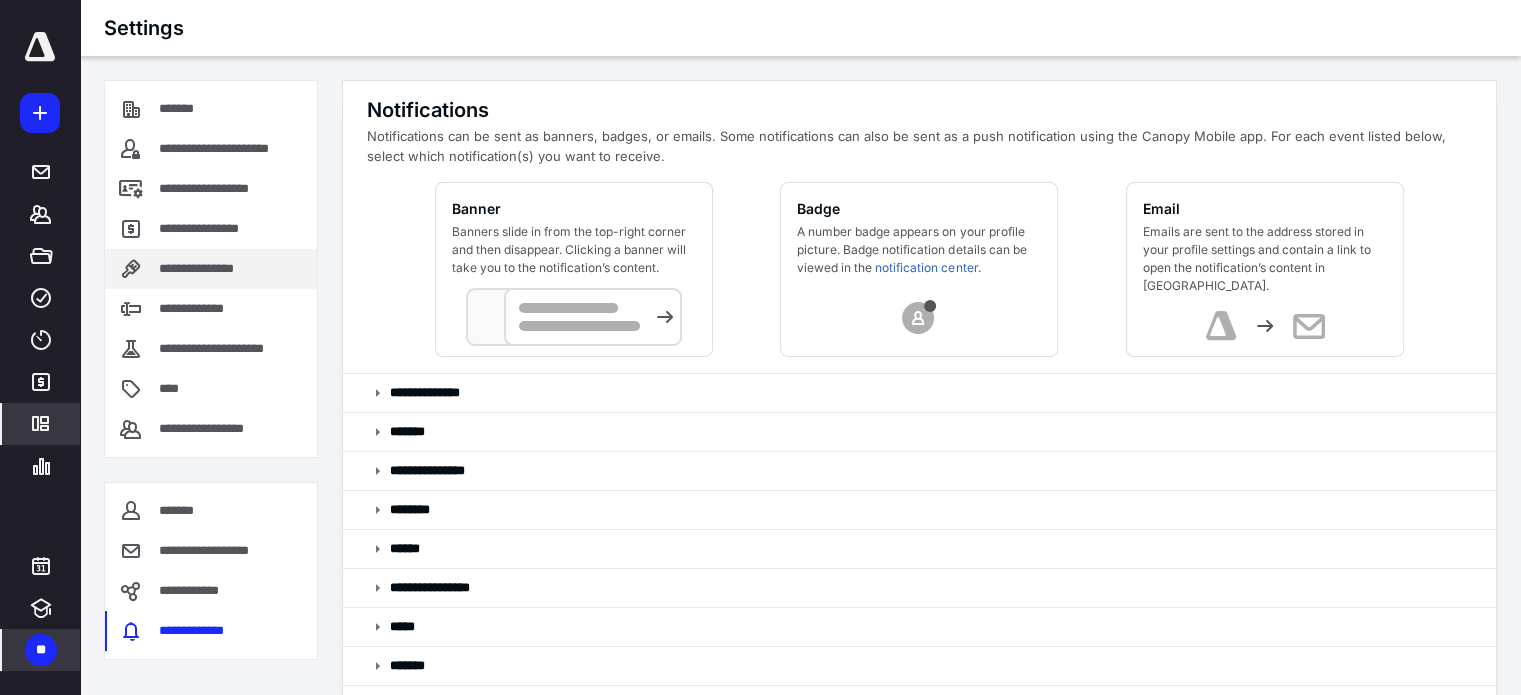 click on "**********" at bounding box center (212, 269) 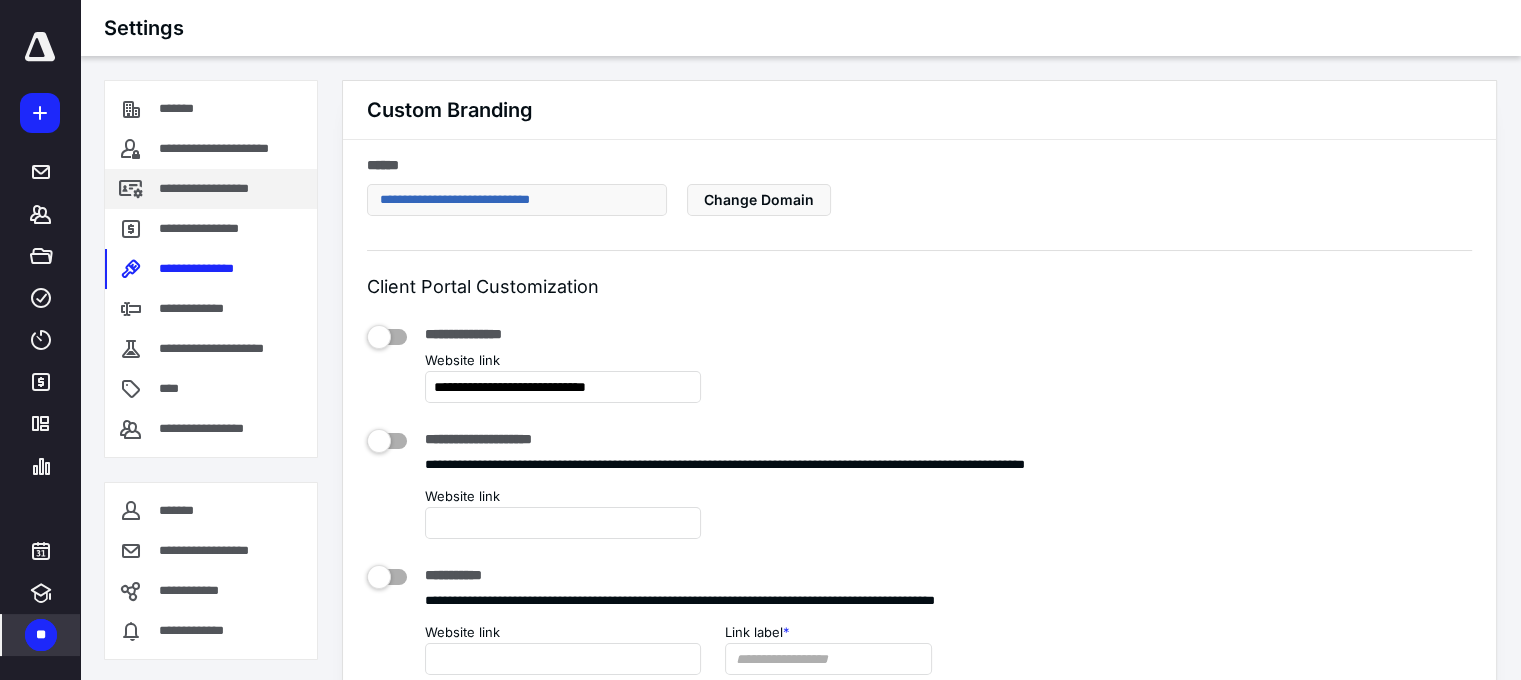 click on "**********" at bounding box center (226, 189) 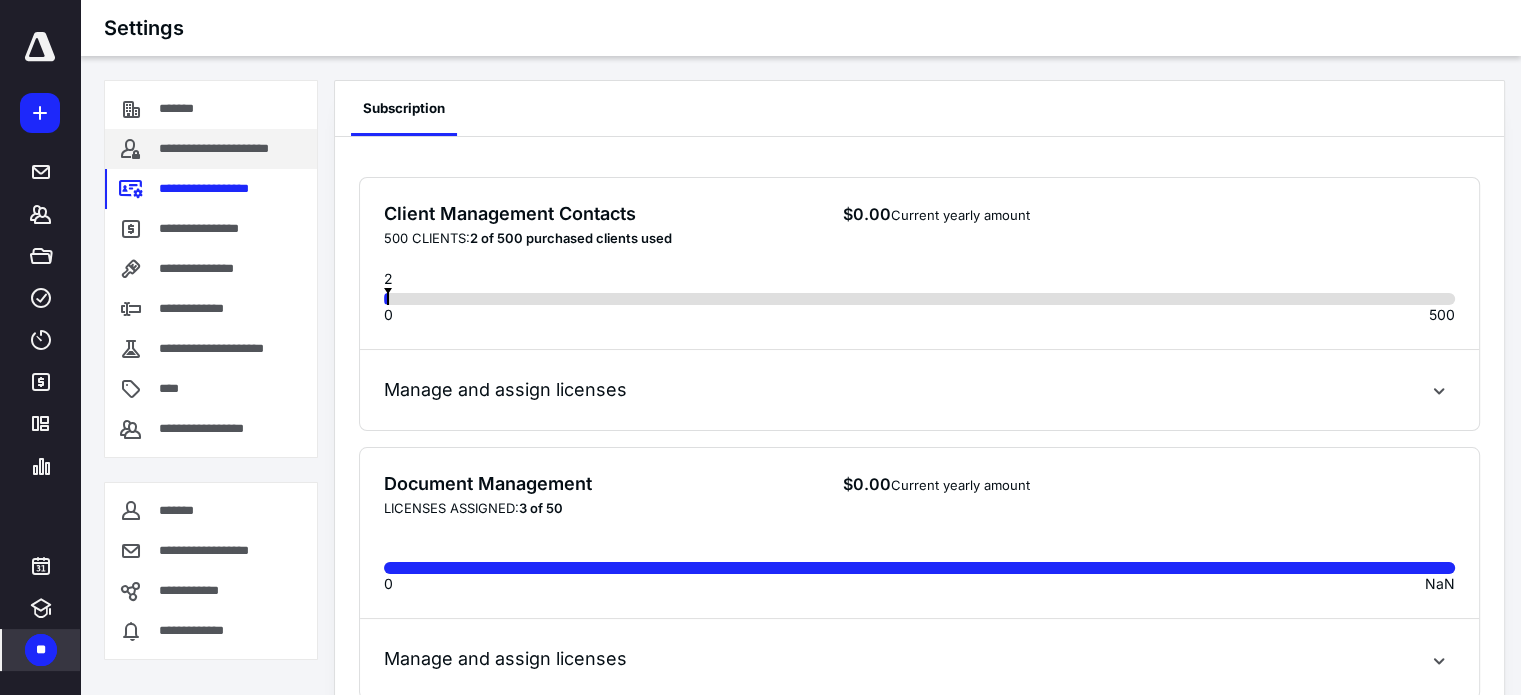 click on "**********" at bounding box center (234, 149) 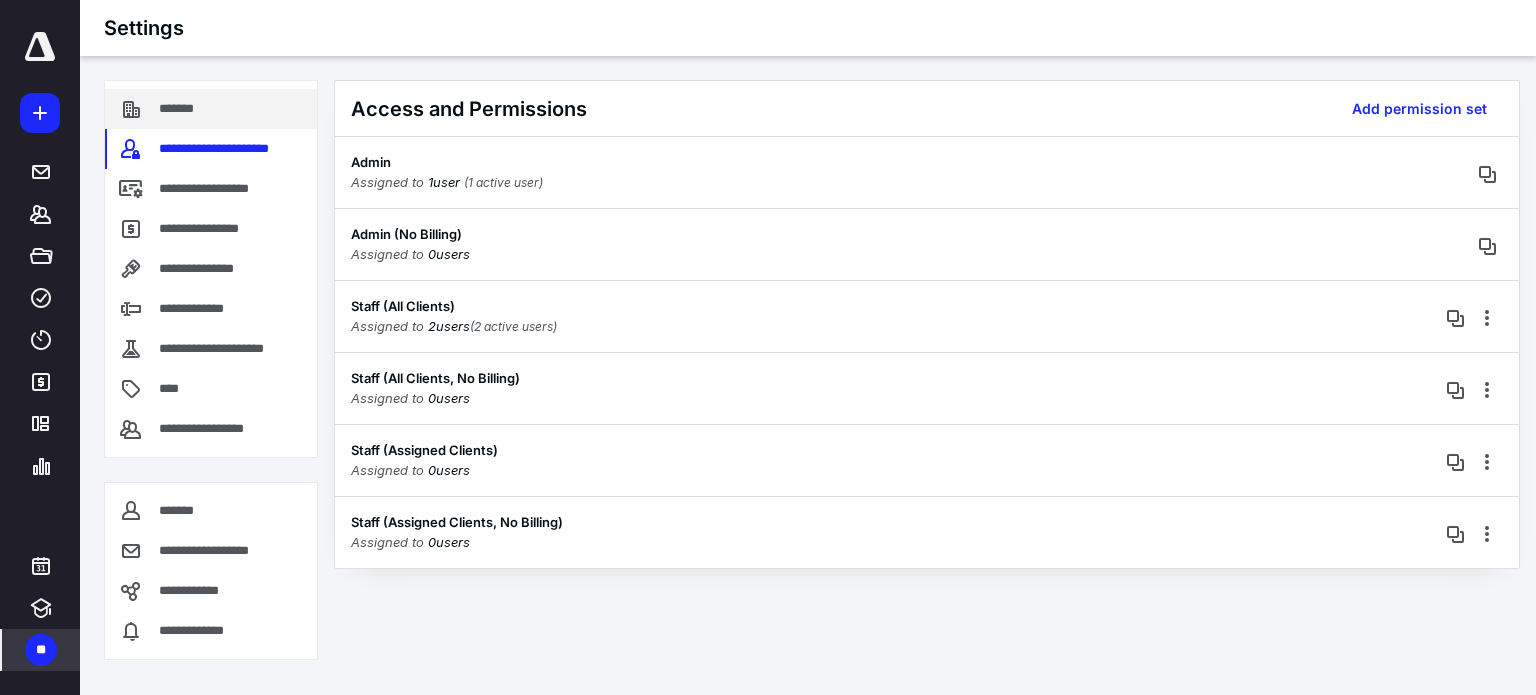 click on "*******" at bounding box center (211, 109) 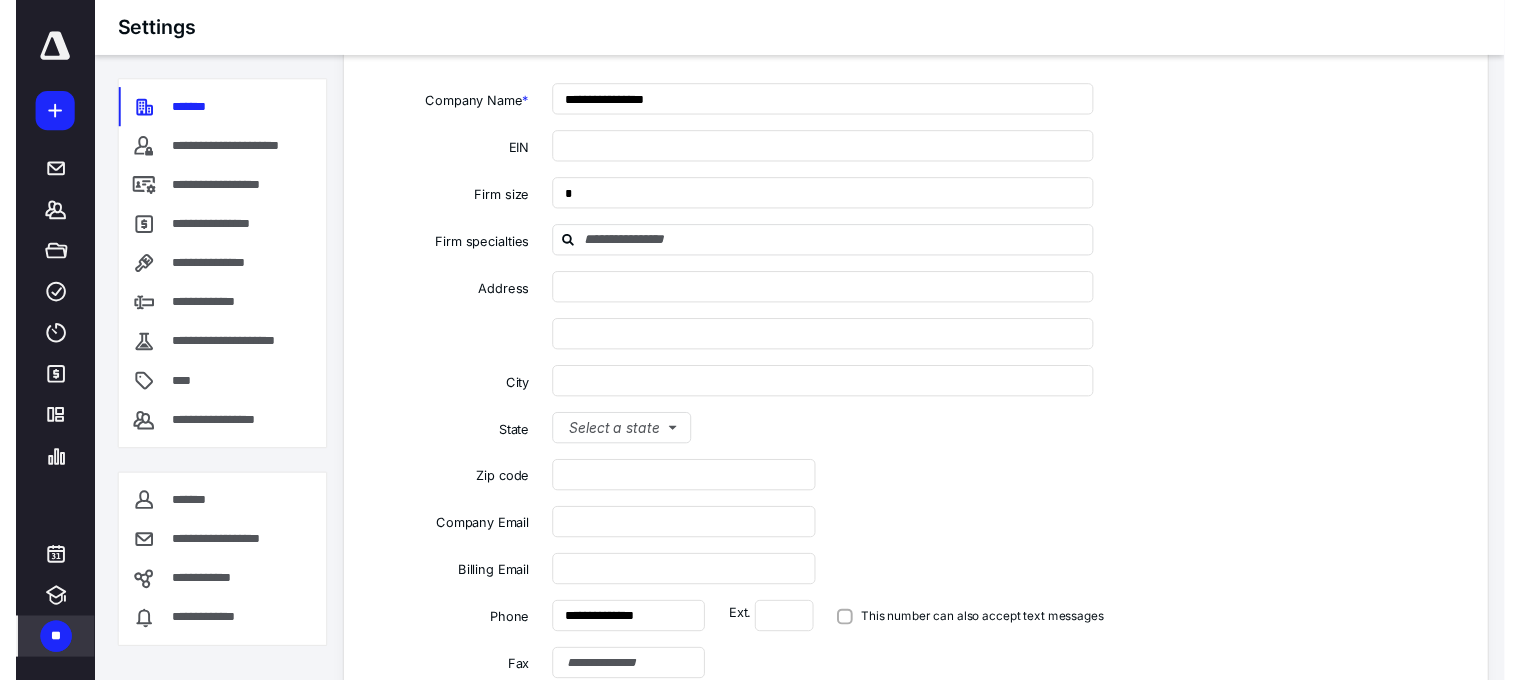 scroll, scrollTop: 0, scrollLeft: 0, axis: both 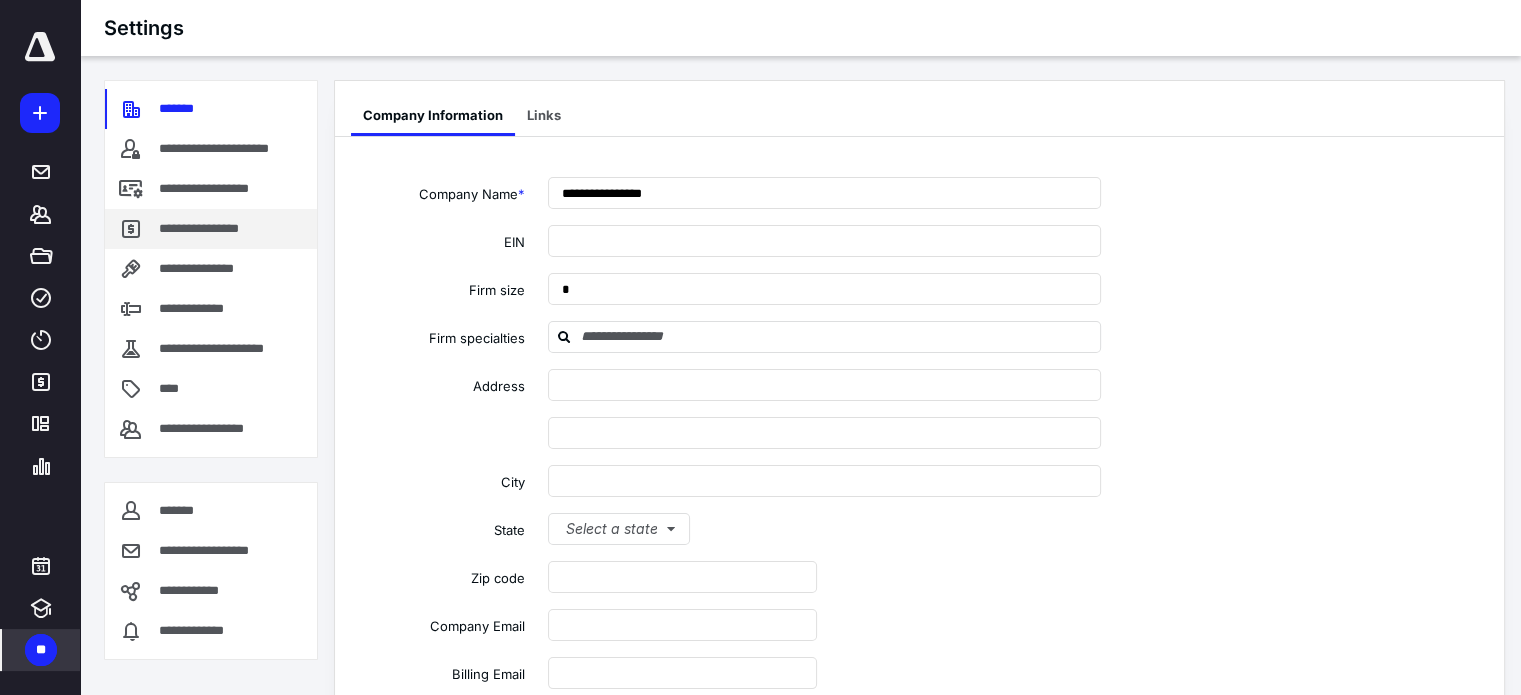 click on "**********" at bounding box center [211, 229] 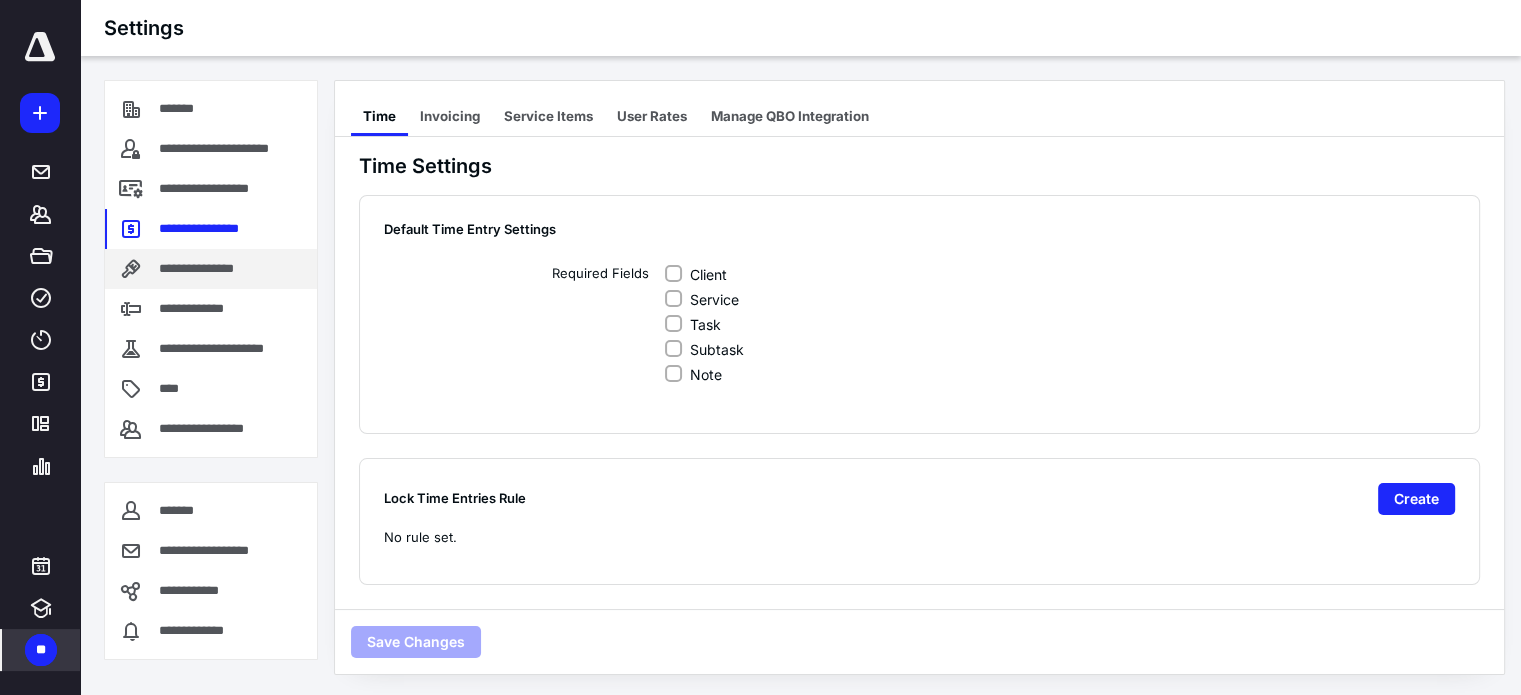 click on "**********" at bounding box center (212, 269) 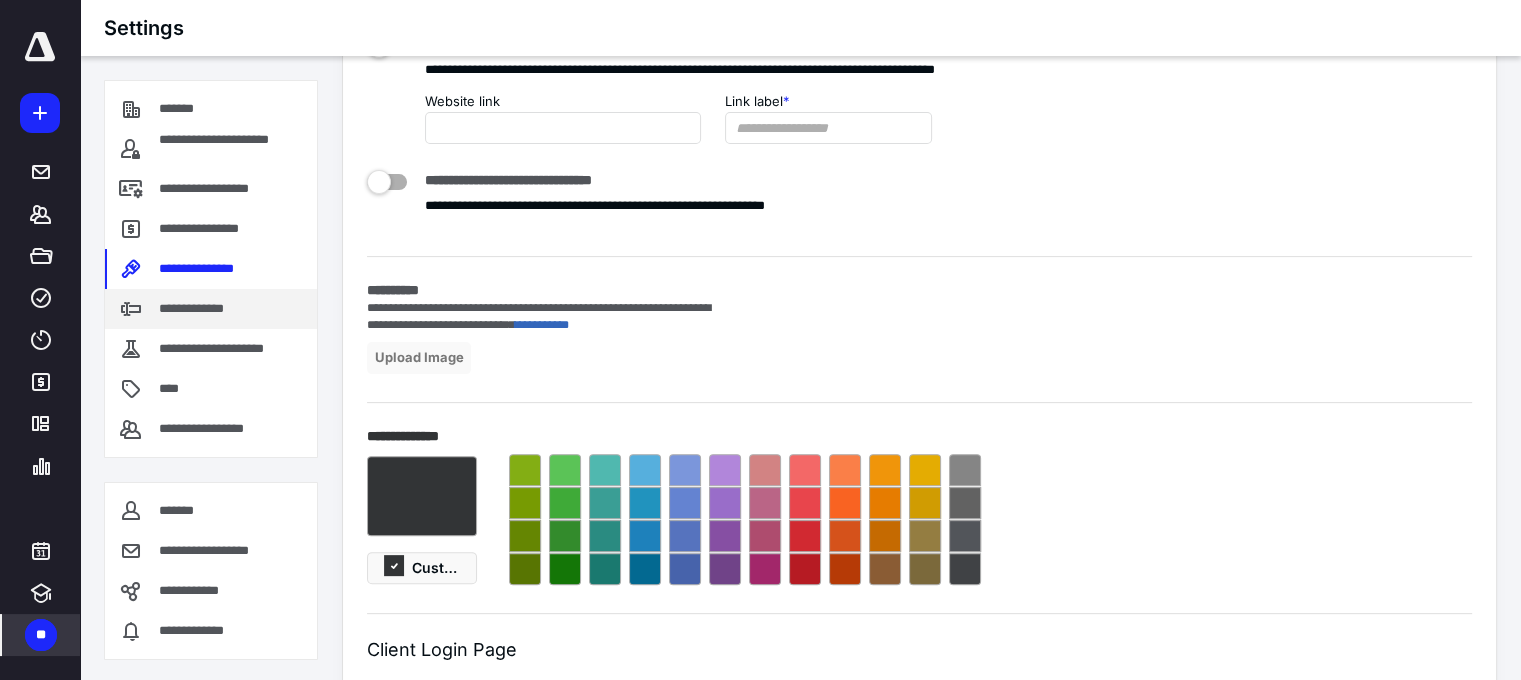 scroll, scrollTop: 300, scrollLeft: 0, axis: vertical 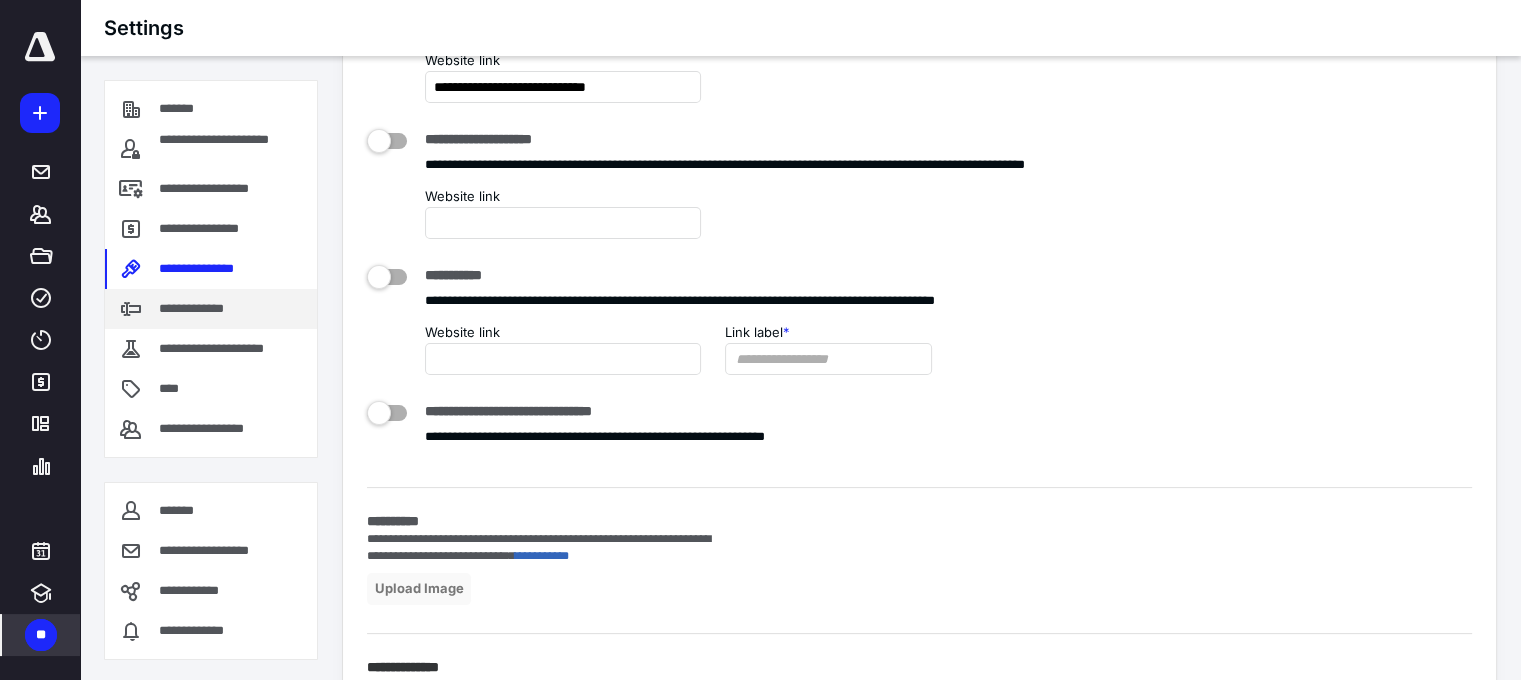 click on "**********" at bounding box center [202, 309] 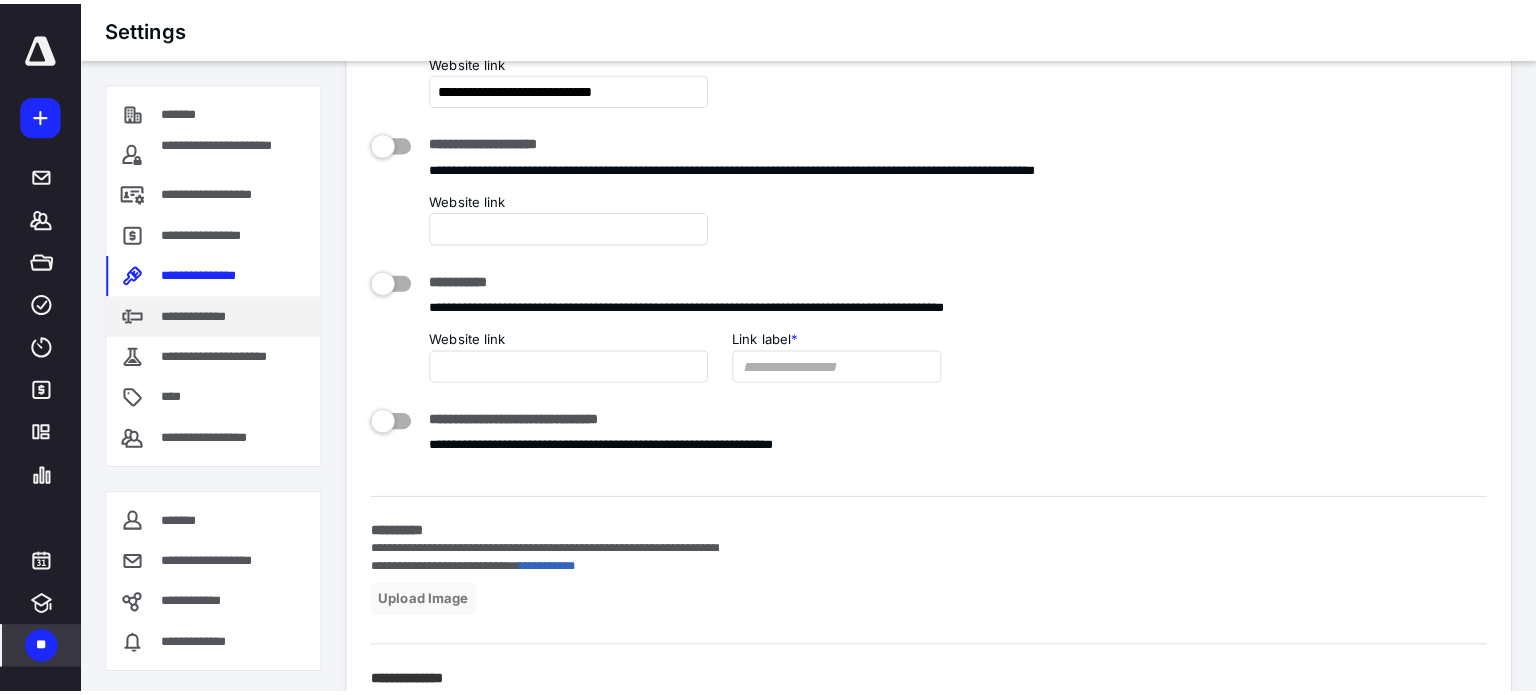 scroll, scrollTop: 0, scrollLeft: 0, axis: both 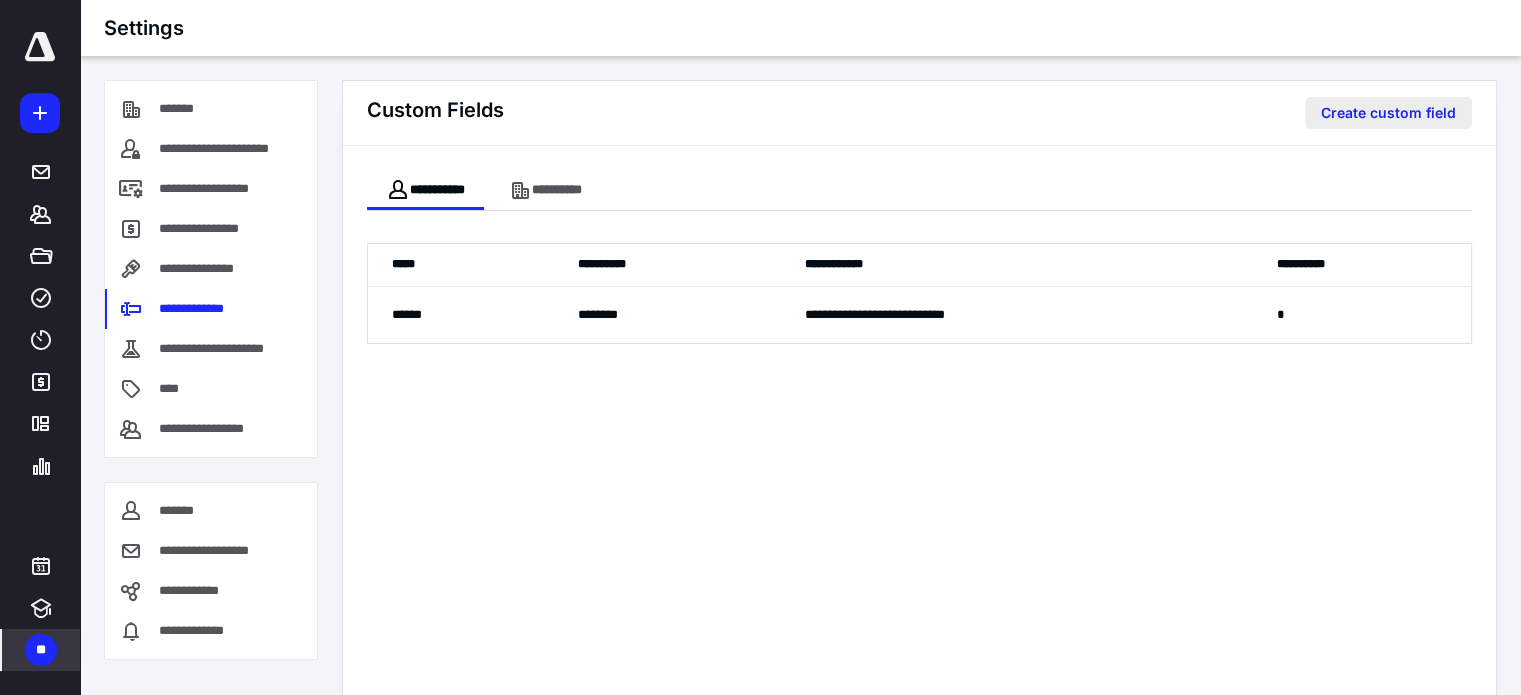 click on "Create custom field" at bounding box center (1388, 113) 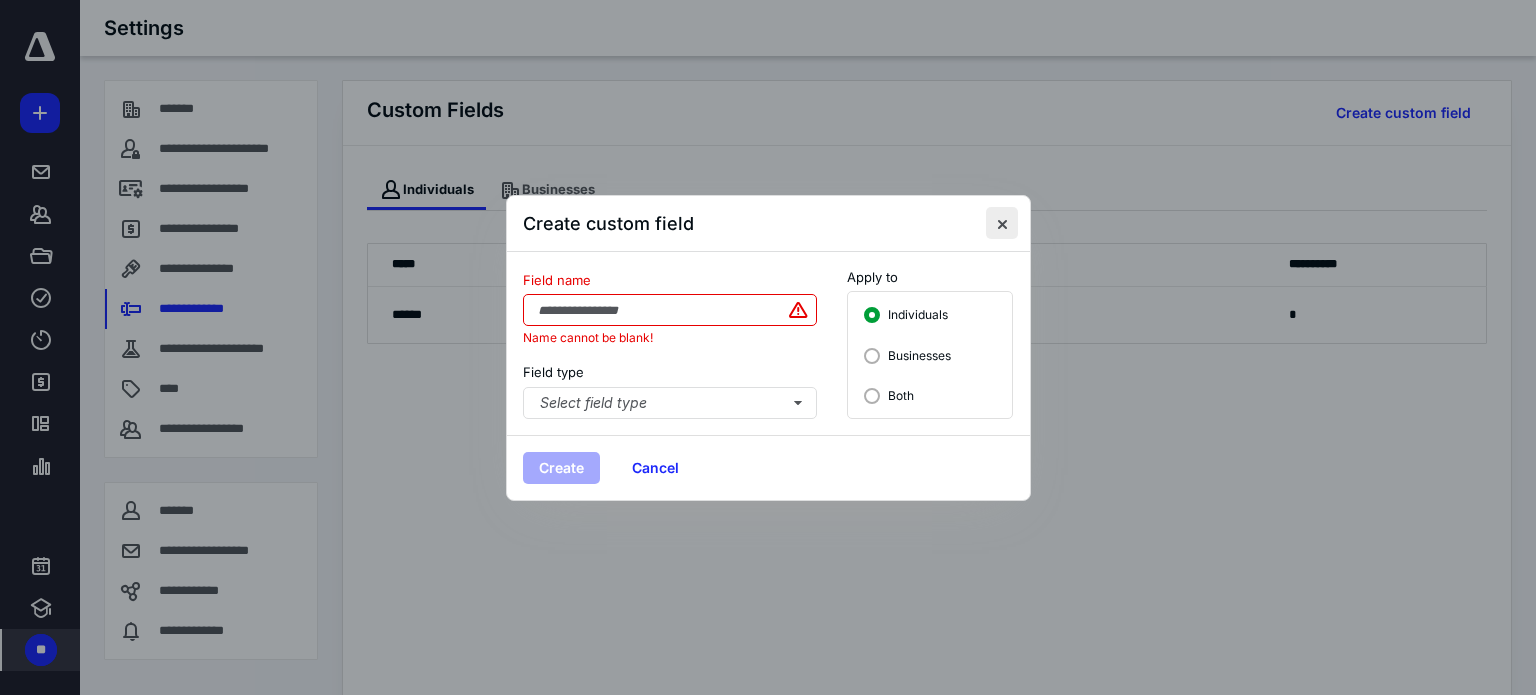 click at bounding box center (1002, 223) 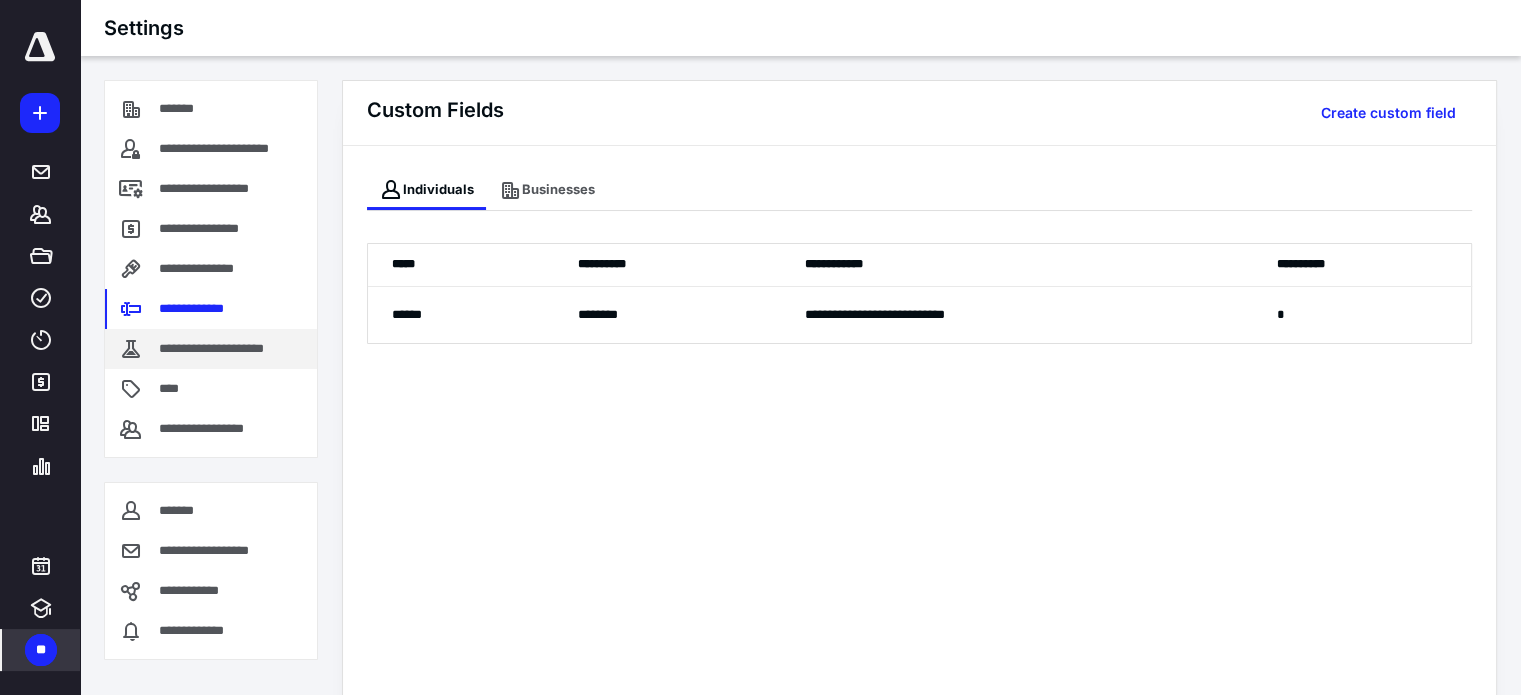 click on "**********" at bounding box center [211, 349] 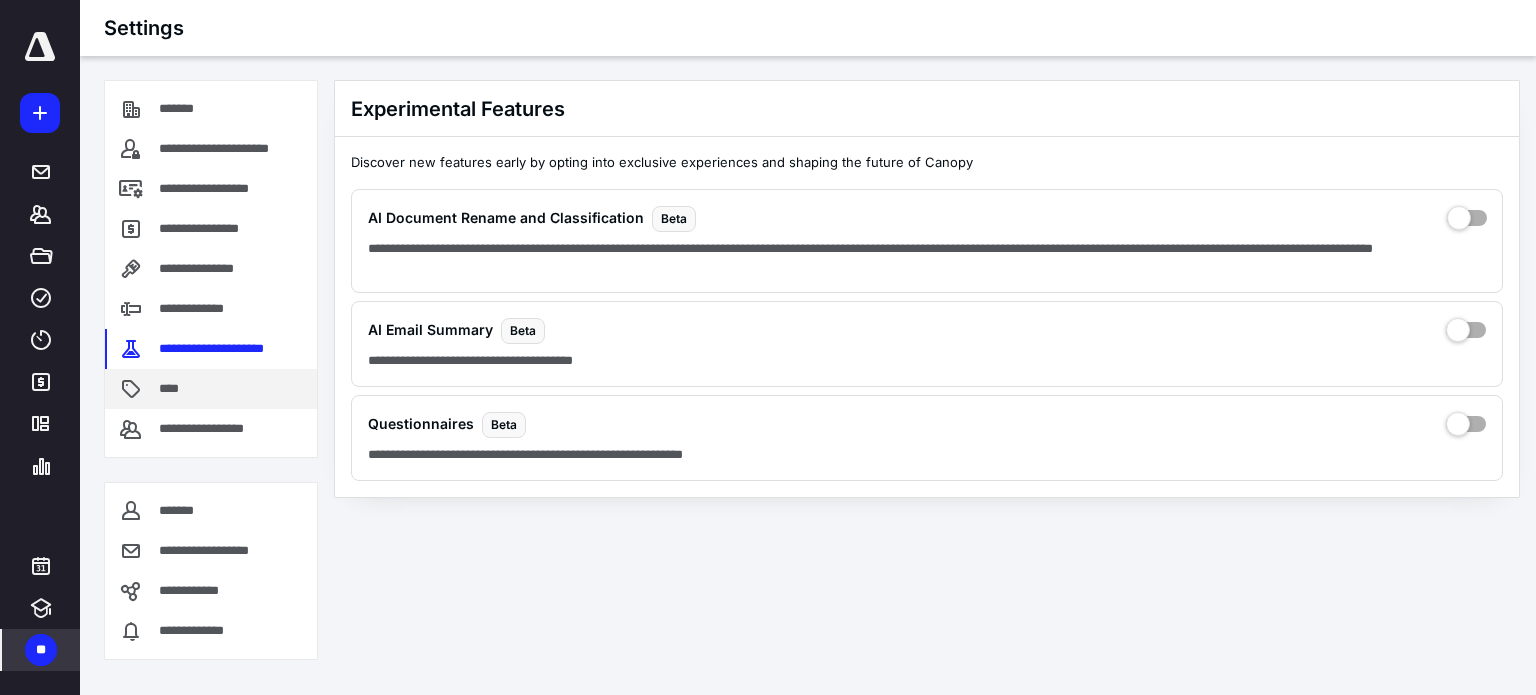 click on "****" at bounding box center [211, 389] 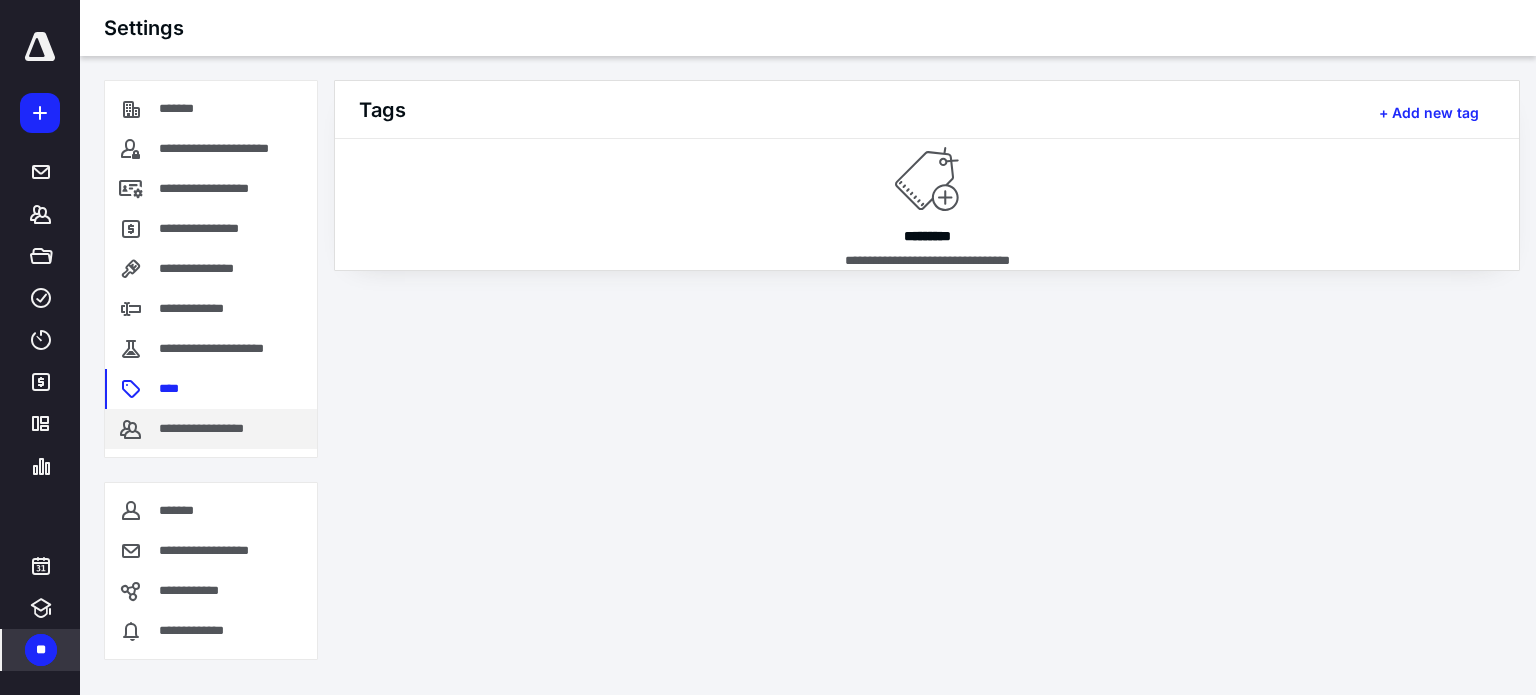 click on "**********" at bounding box center [211, 429] 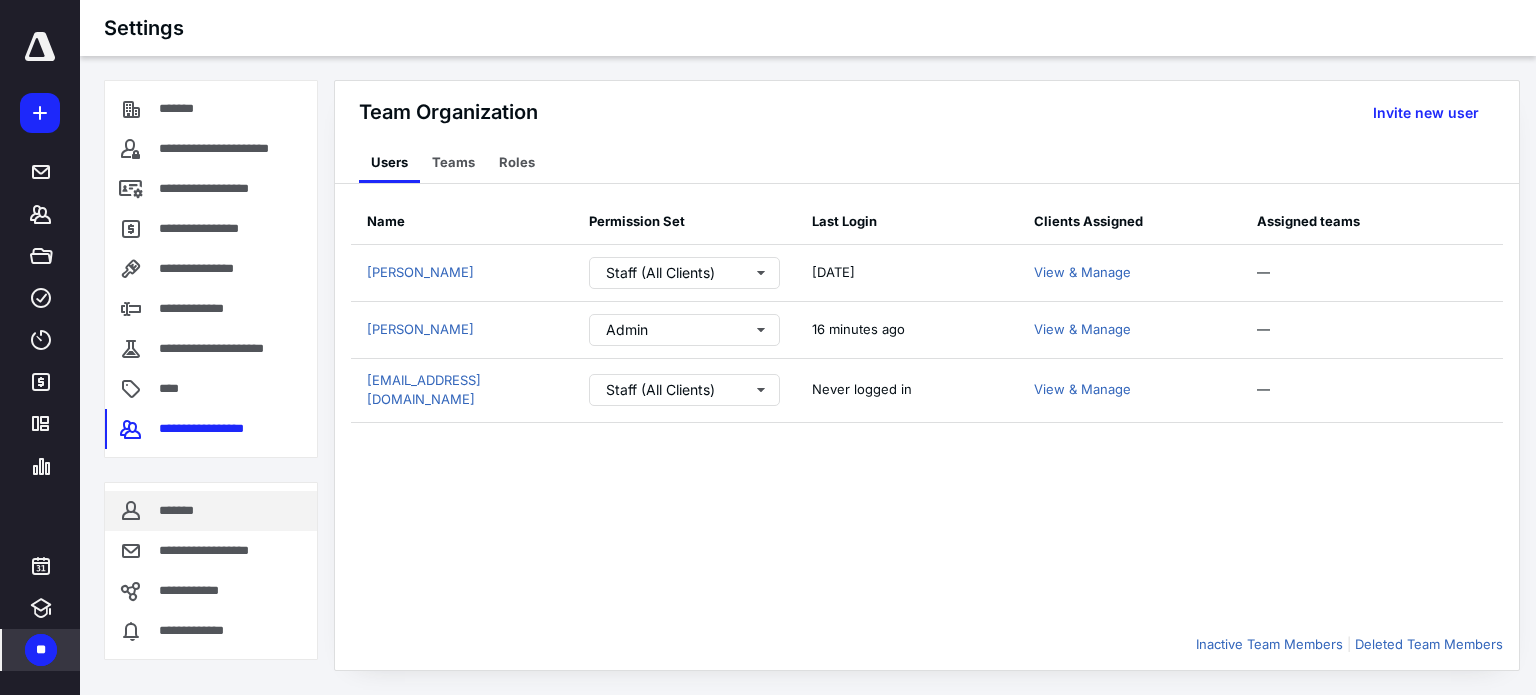 click on "*******" at bounding box center [178, 511] 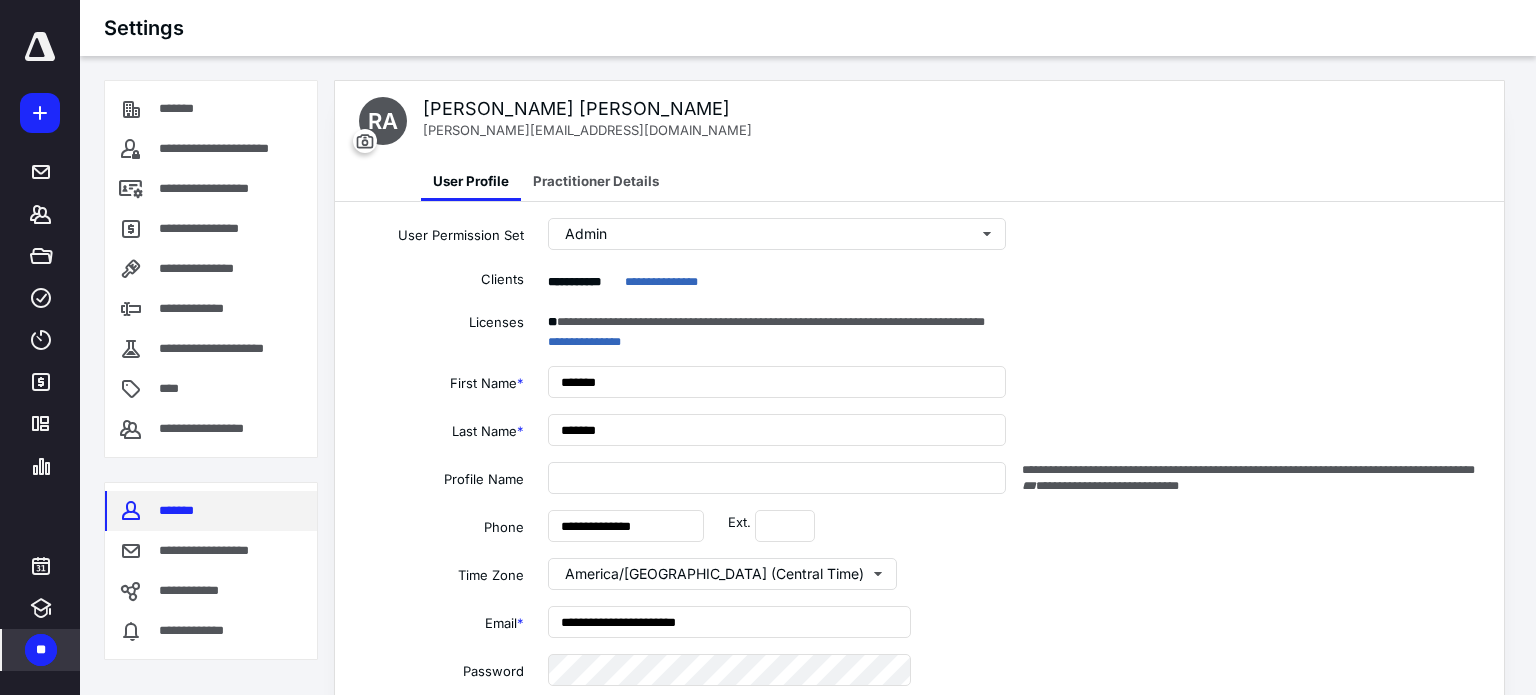 type on "**********" 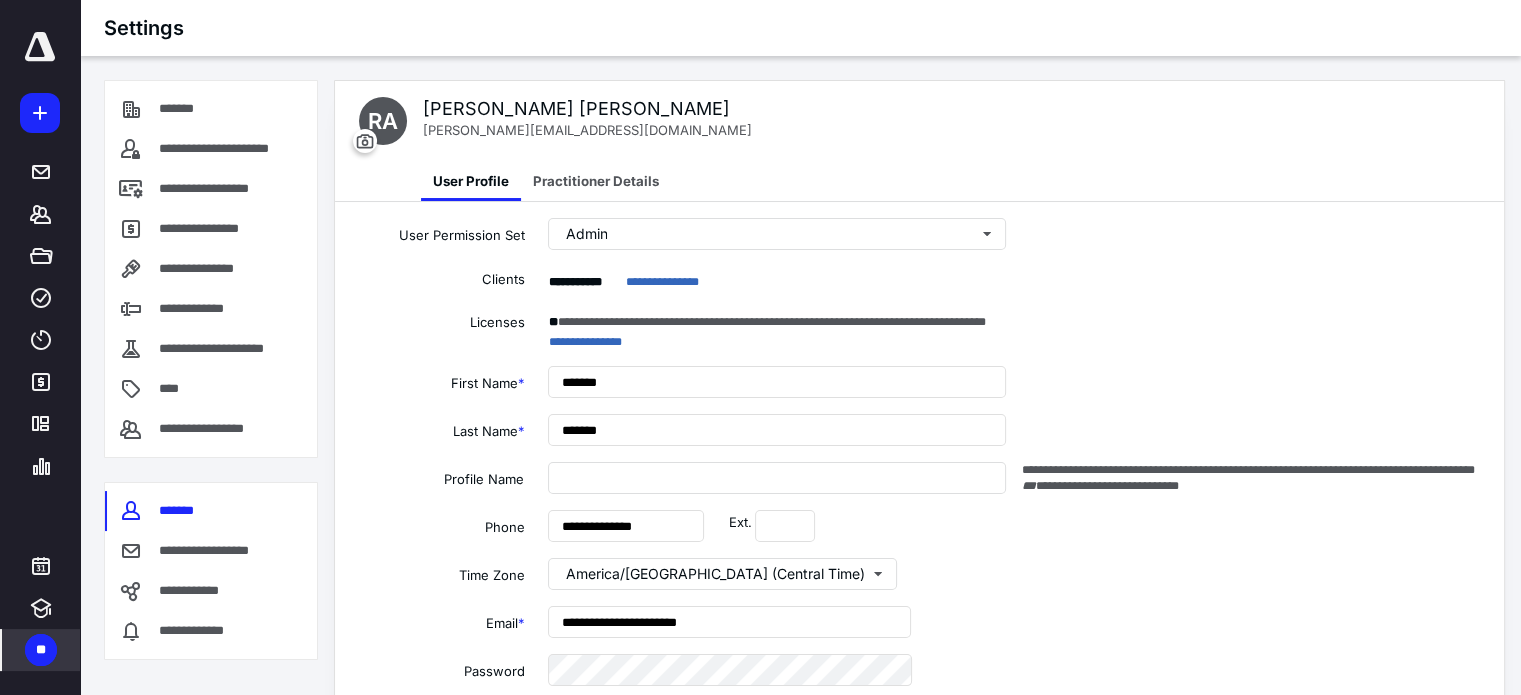 click at bounding box center (40, 113) 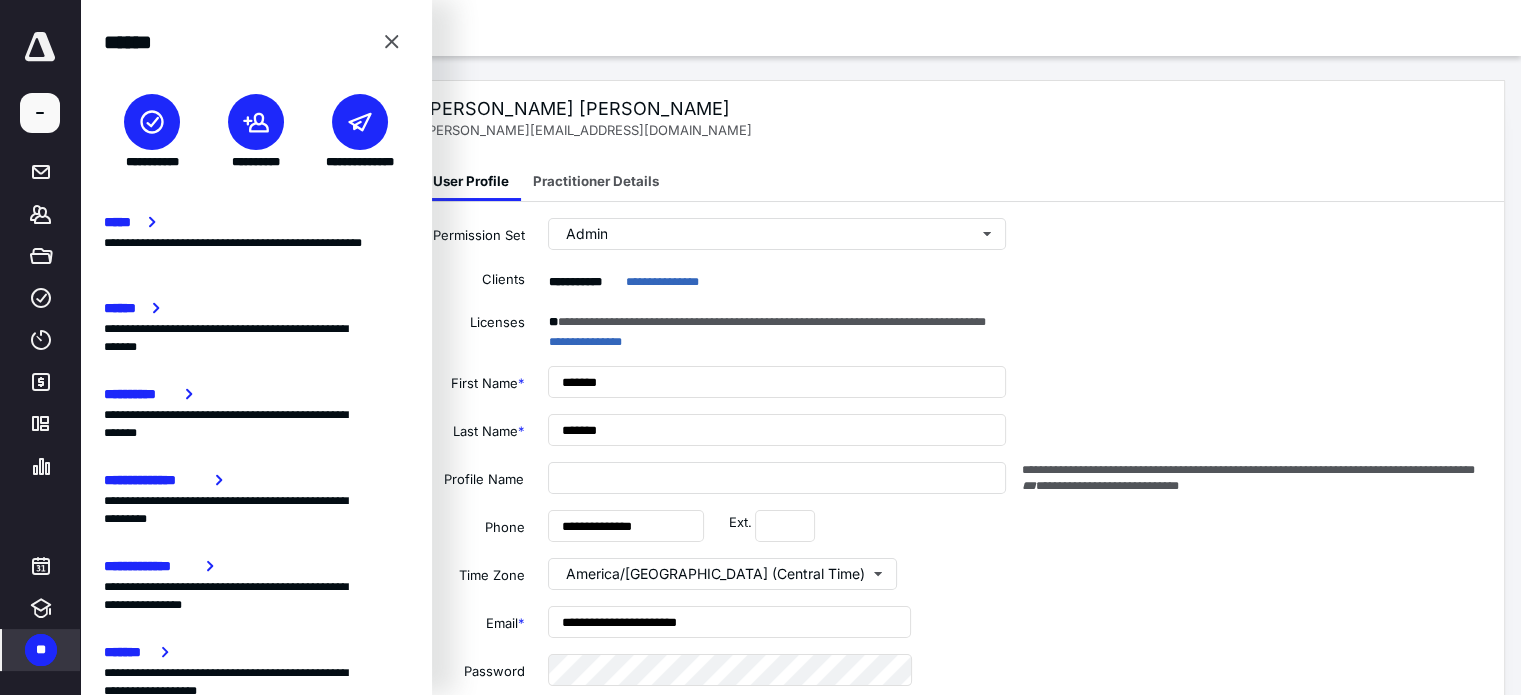 click 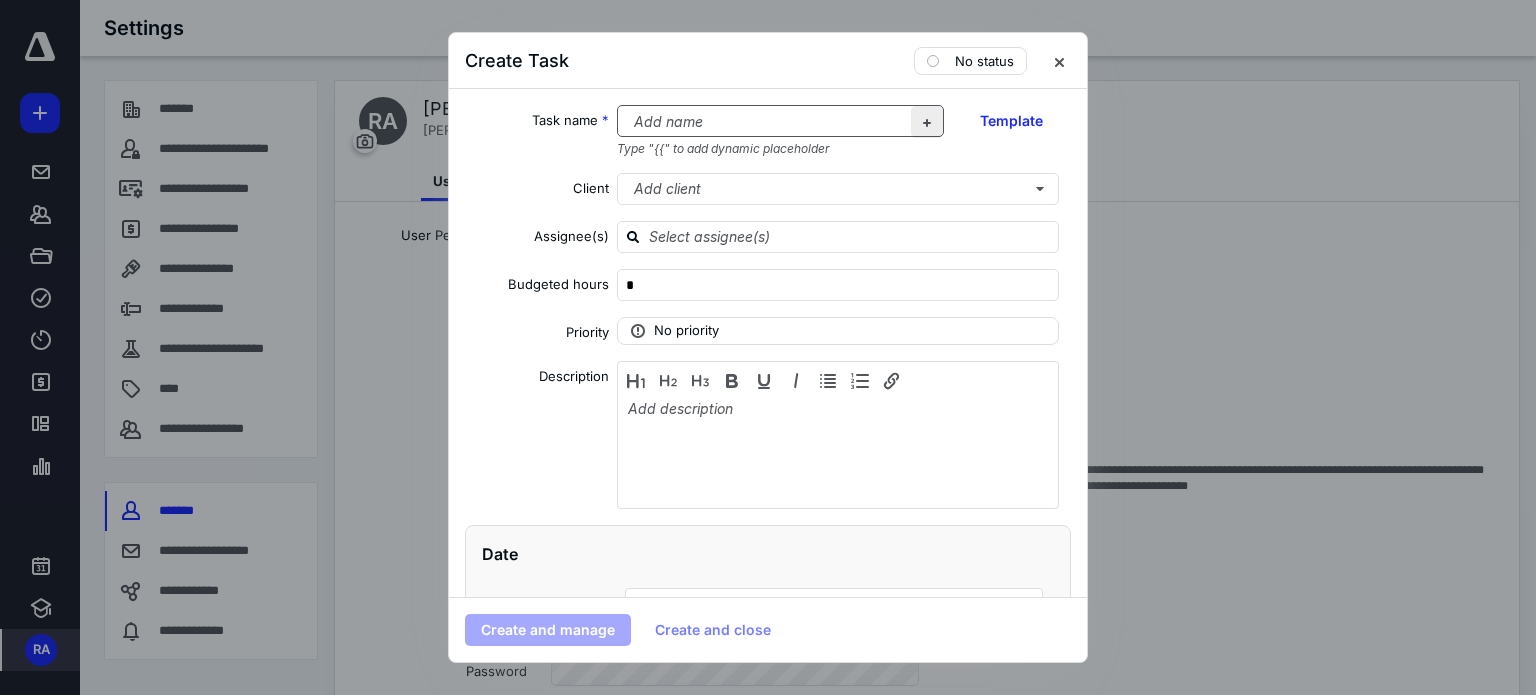 click at bounding box center [927, 122] 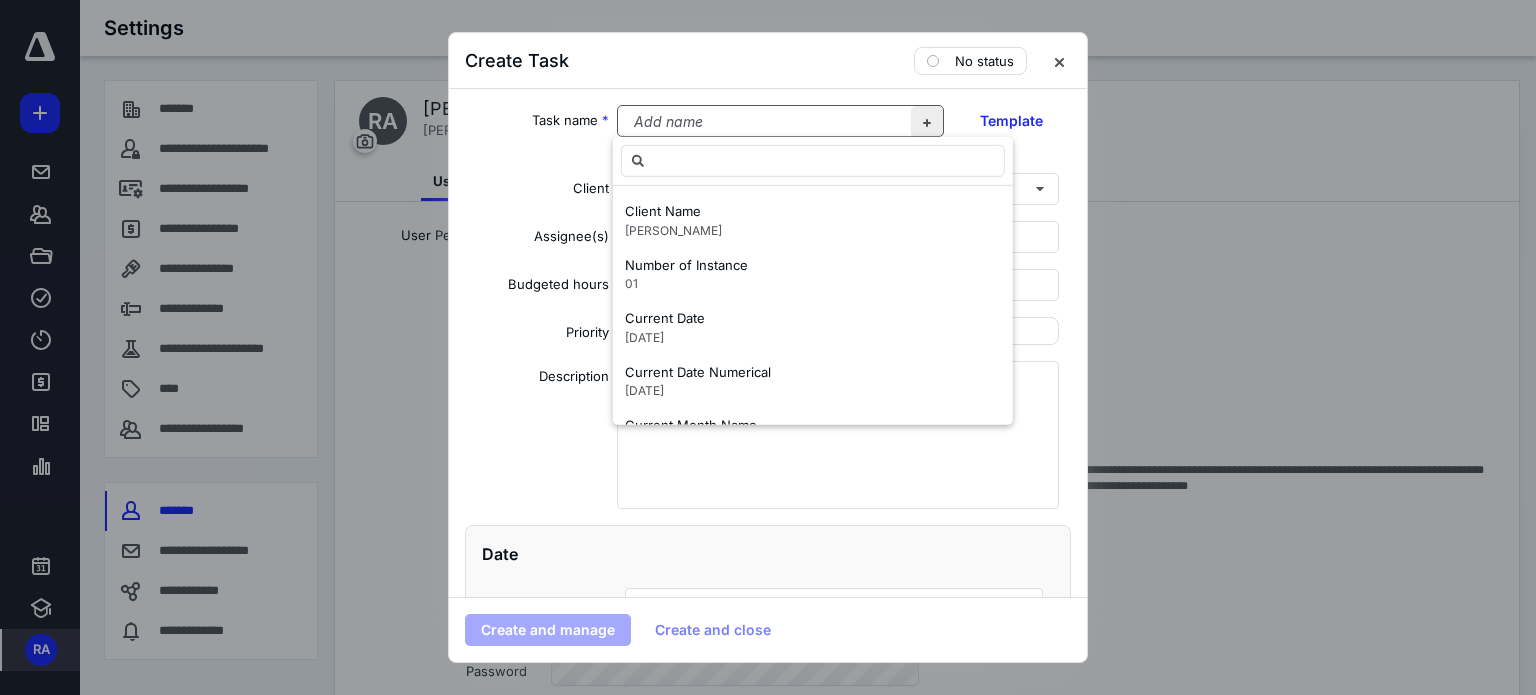 click at bounding box center [927, 122] 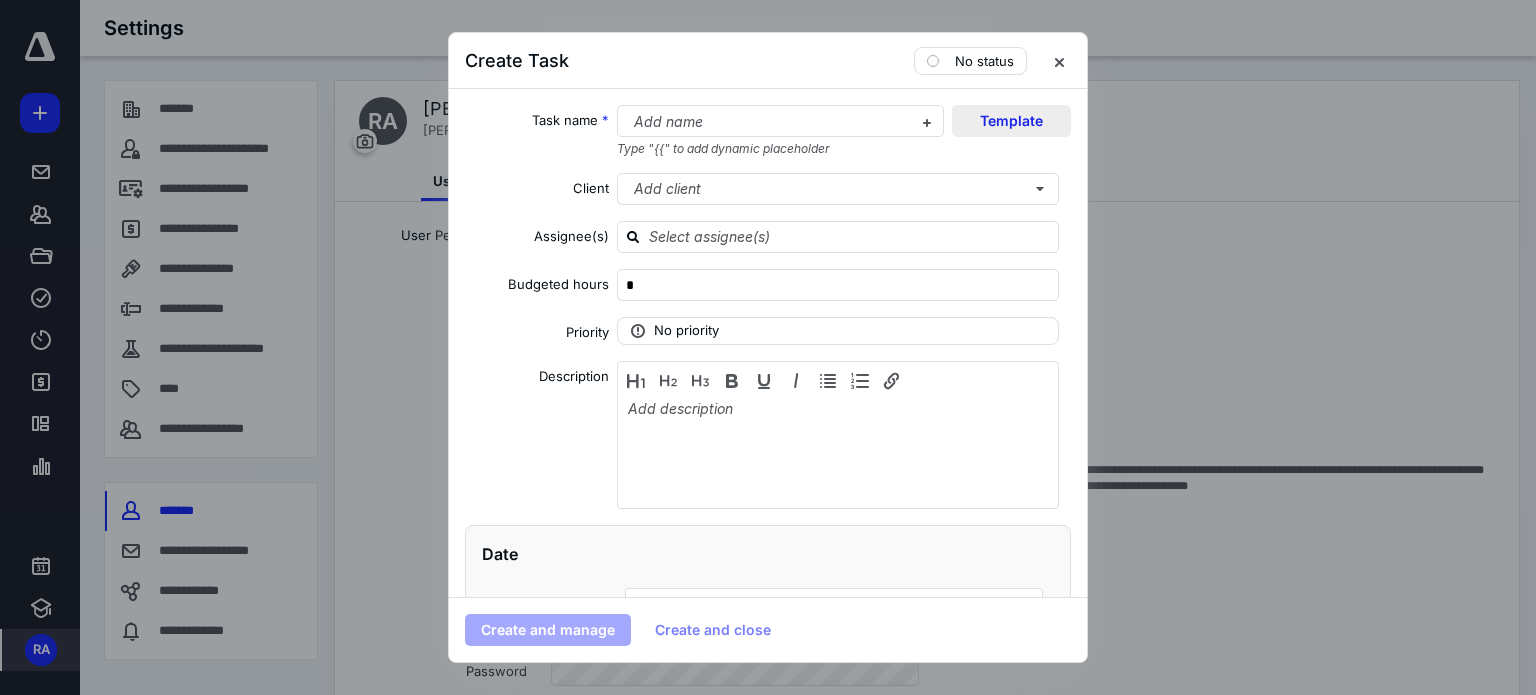 click on "Template" at bounding box center [1011, 121] 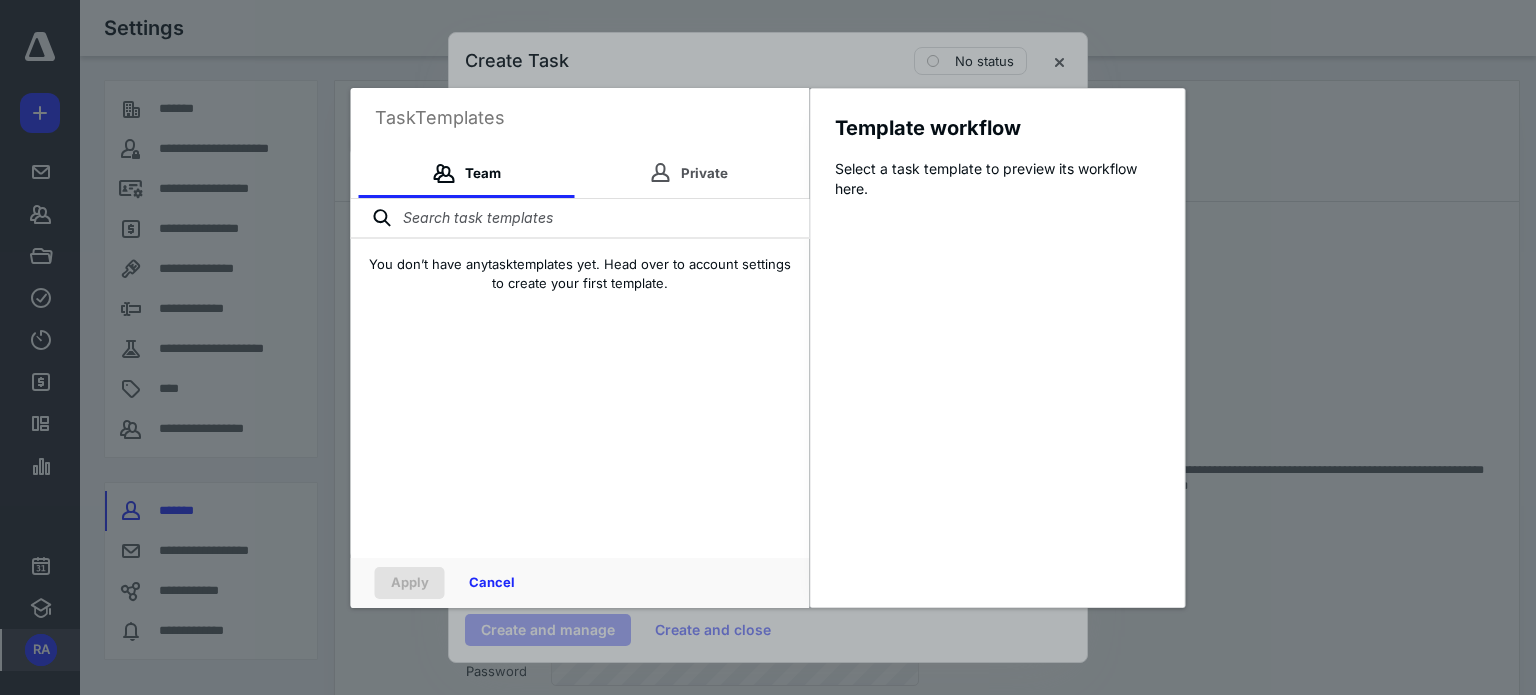 click at bounding box center (580, 219) 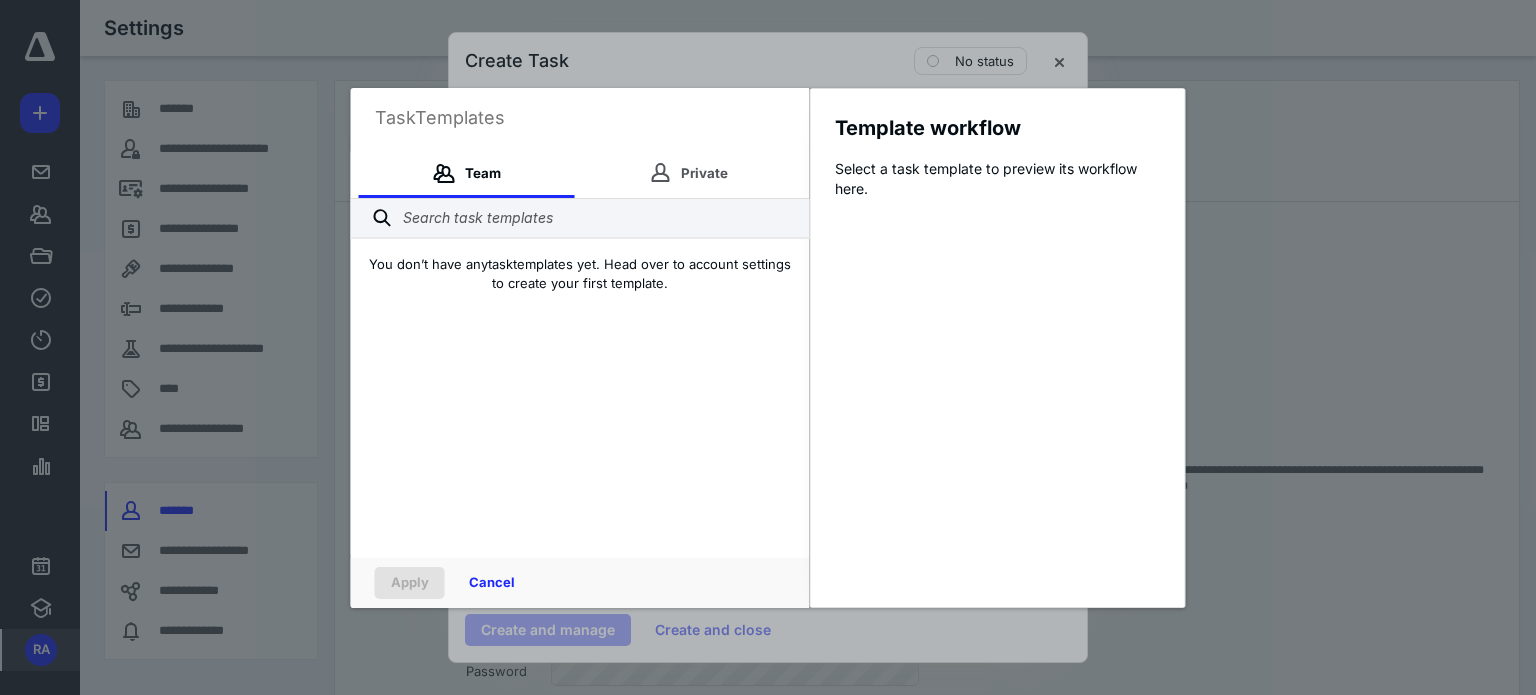 click on "You don’t have any  task  templates yet. Head over to account settings to create your first template." at bounding box center (580, 274) 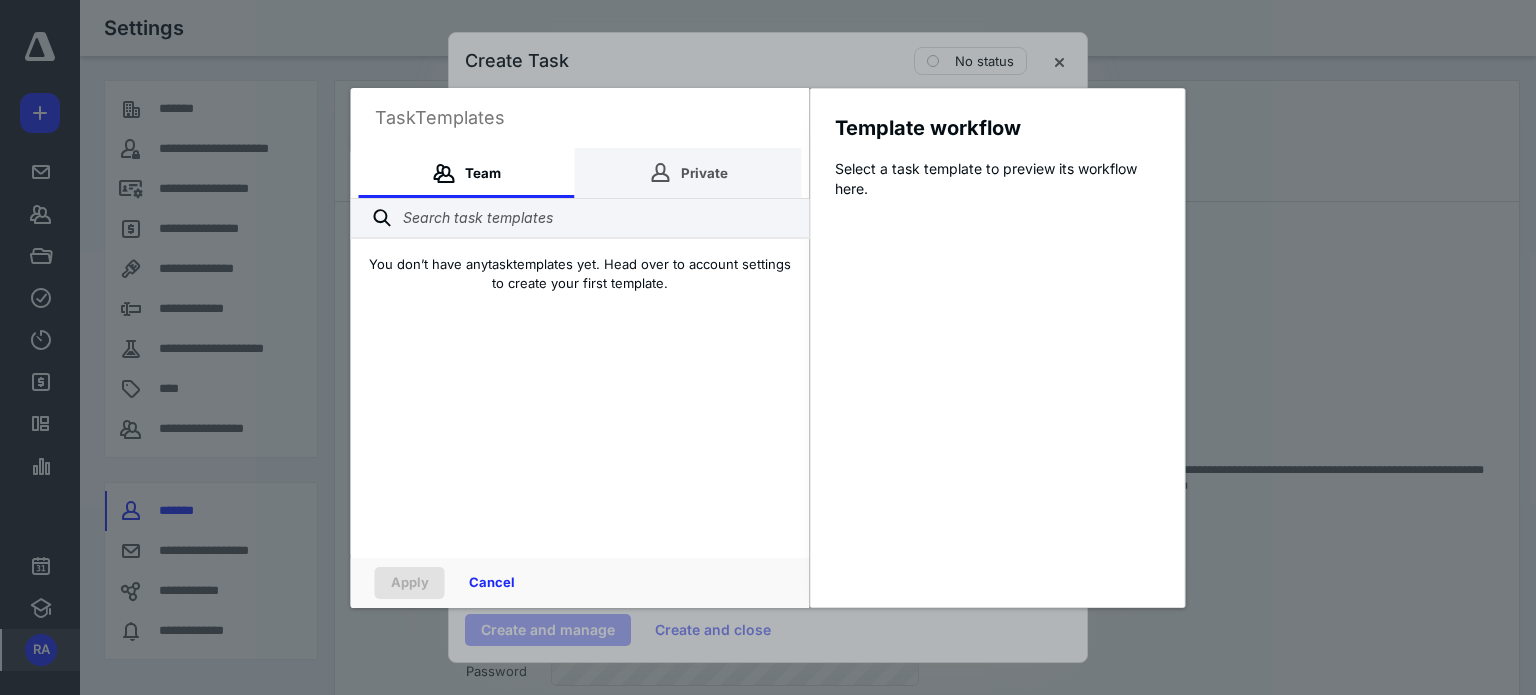 click on "Private" at bounding box center [688, 173] 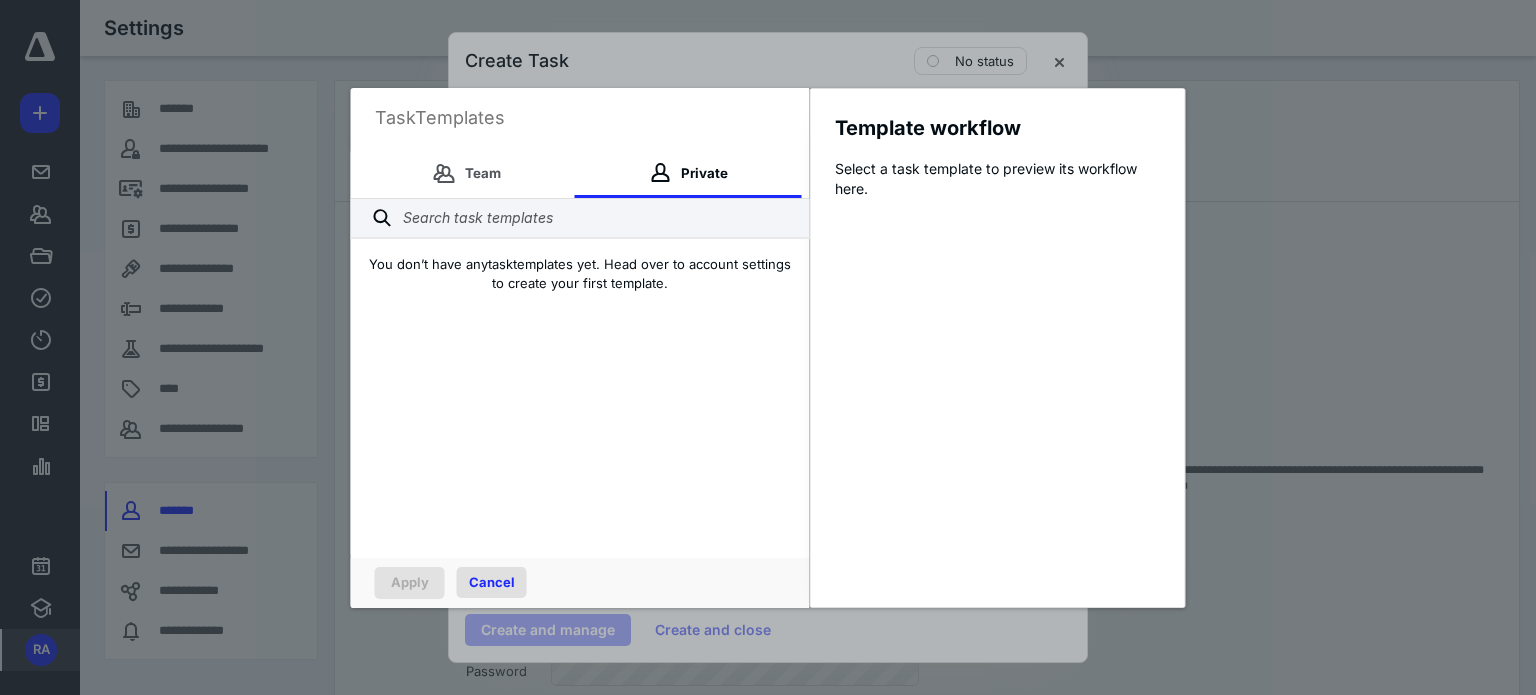click on "Cancel" at bounding box center (492, 582) 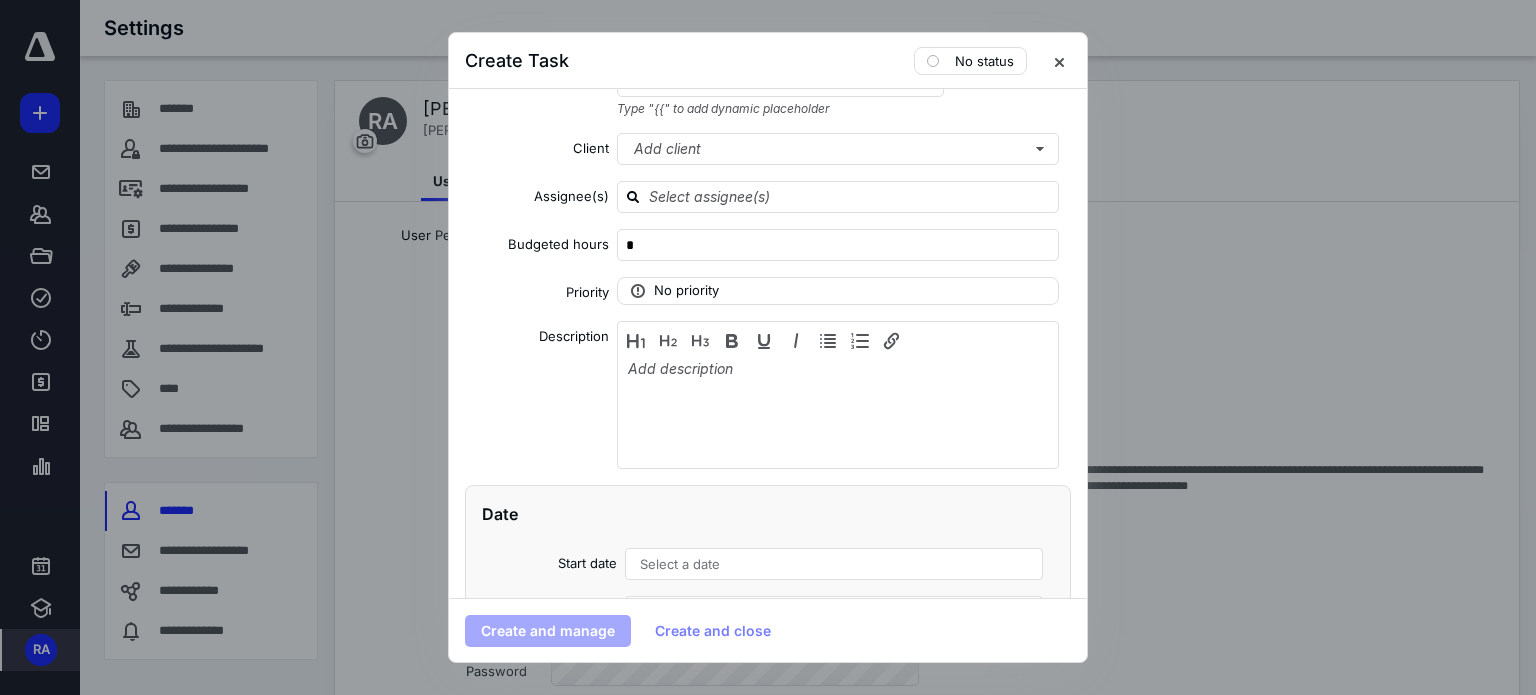 scroll, scrollTop: 0, scrollLeft: 0, axis: both 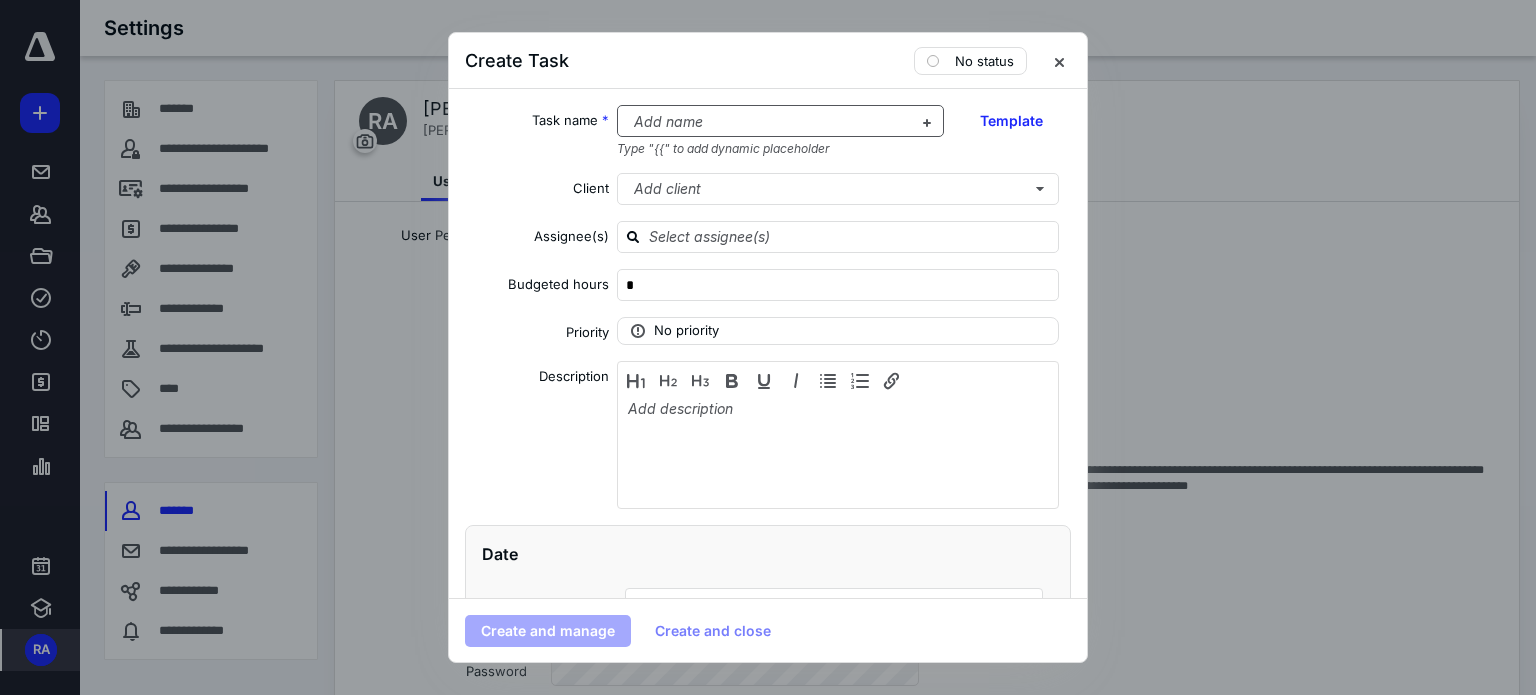 click at bounding box center (769, 122) 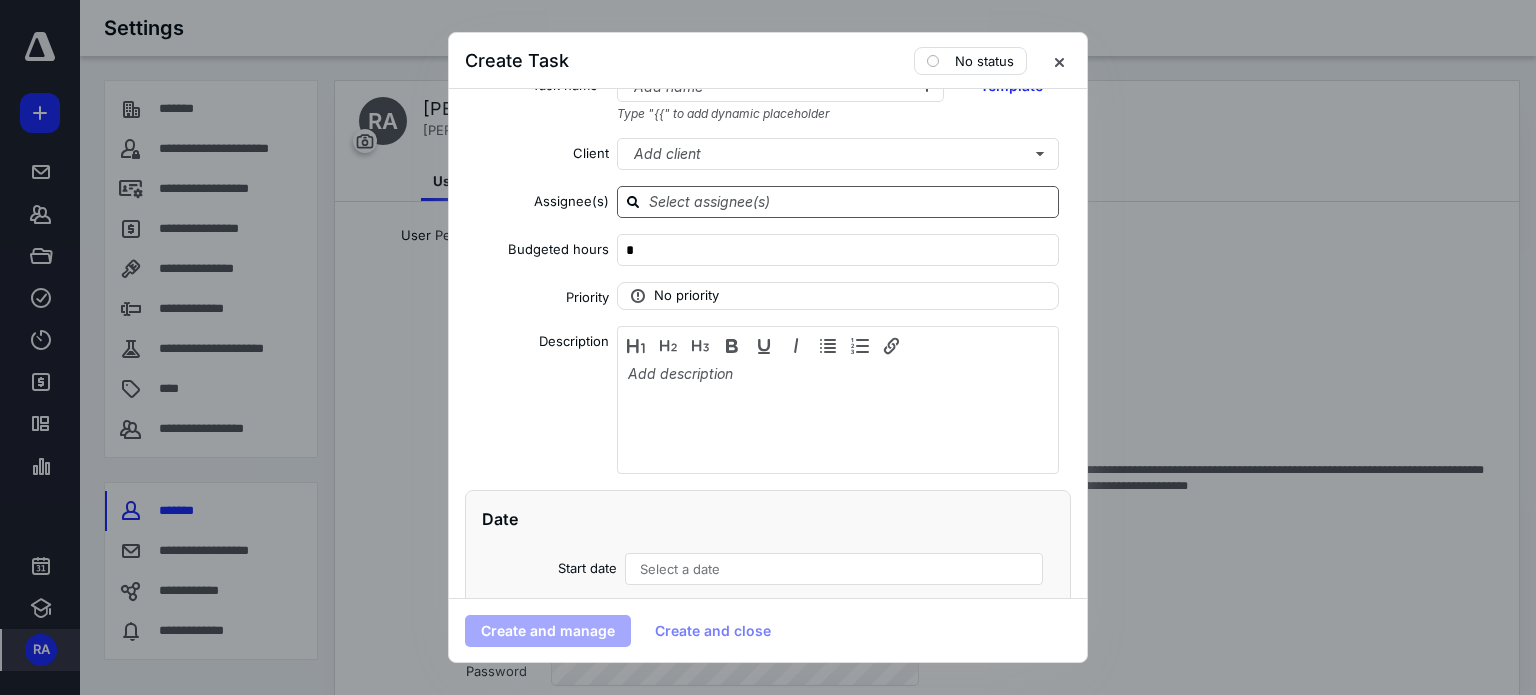 scroll, scrollTop: 0, scrollLeft: 0, axis: both 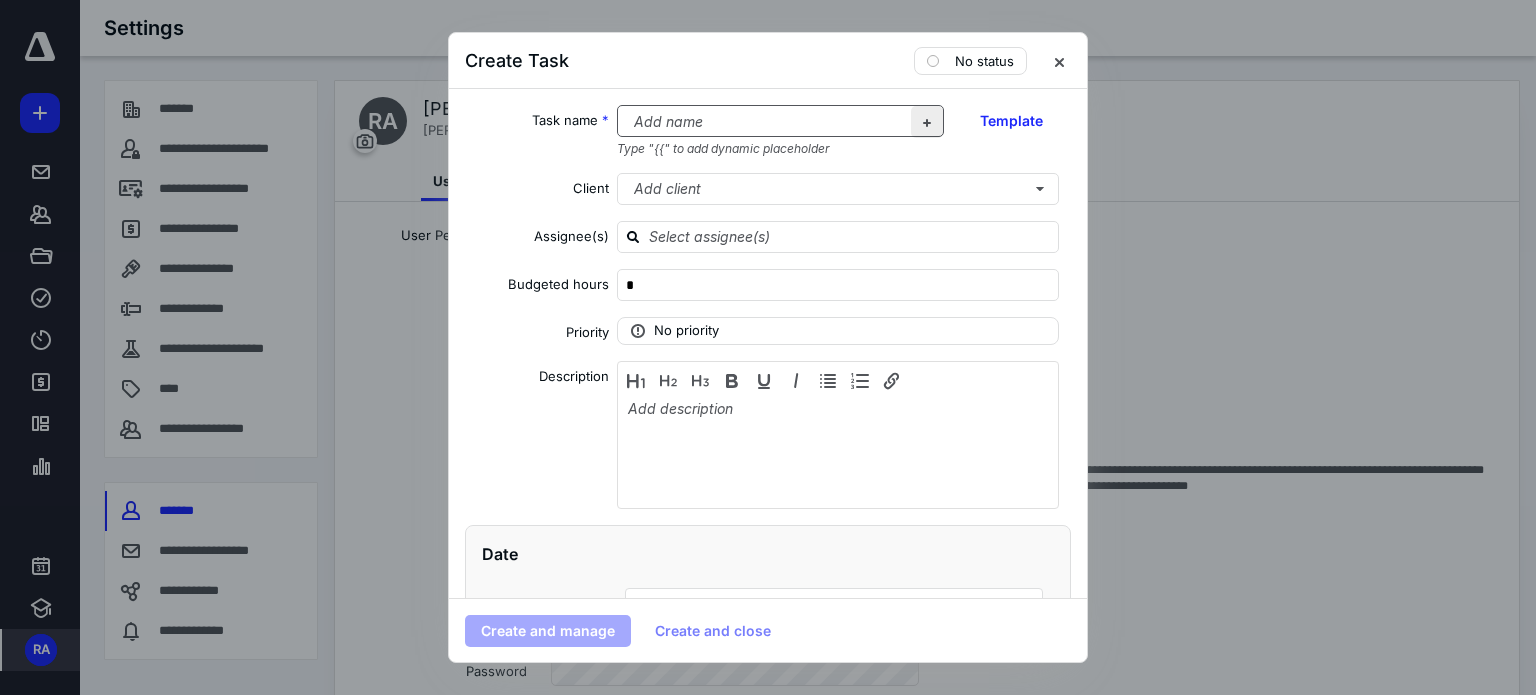 click at bounding box center (927, 122) 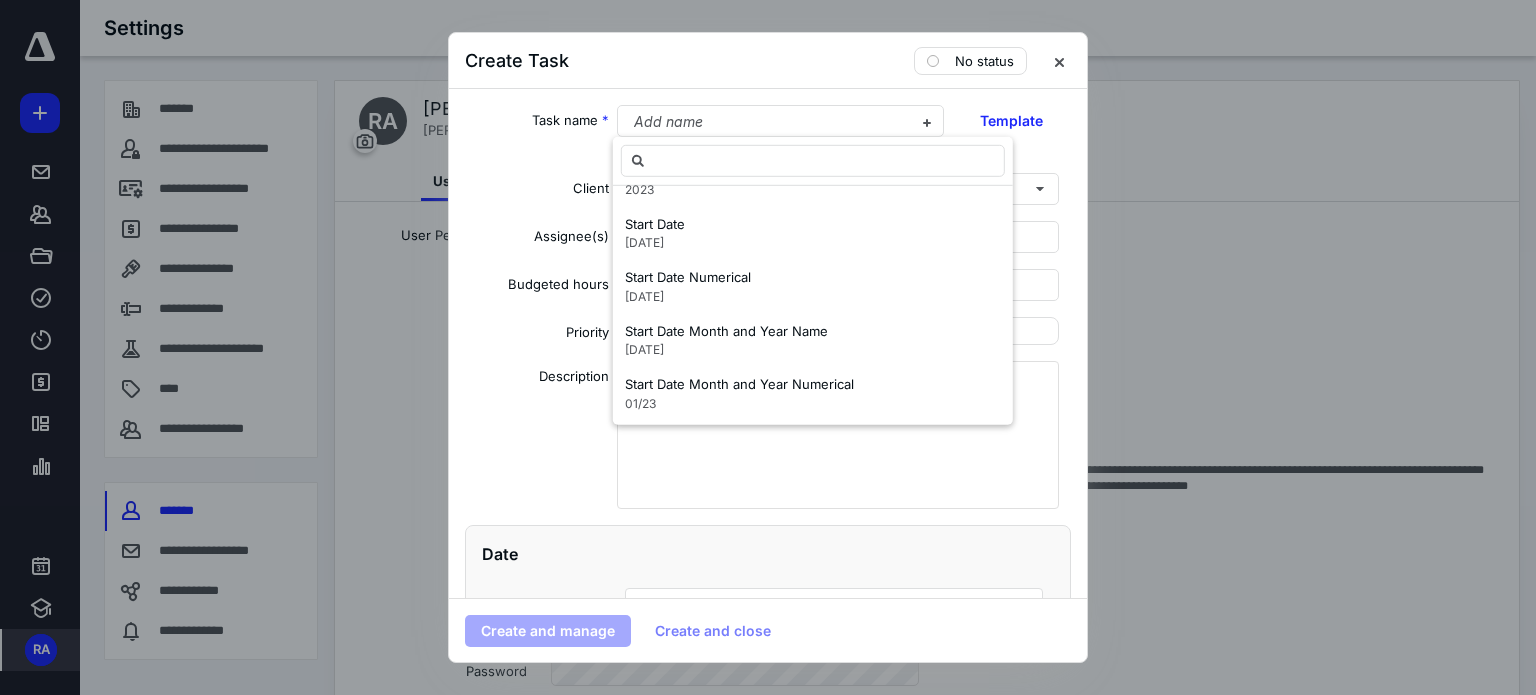 scroll, scrollTop: 600, scrollLeft: 0, axis: vertical 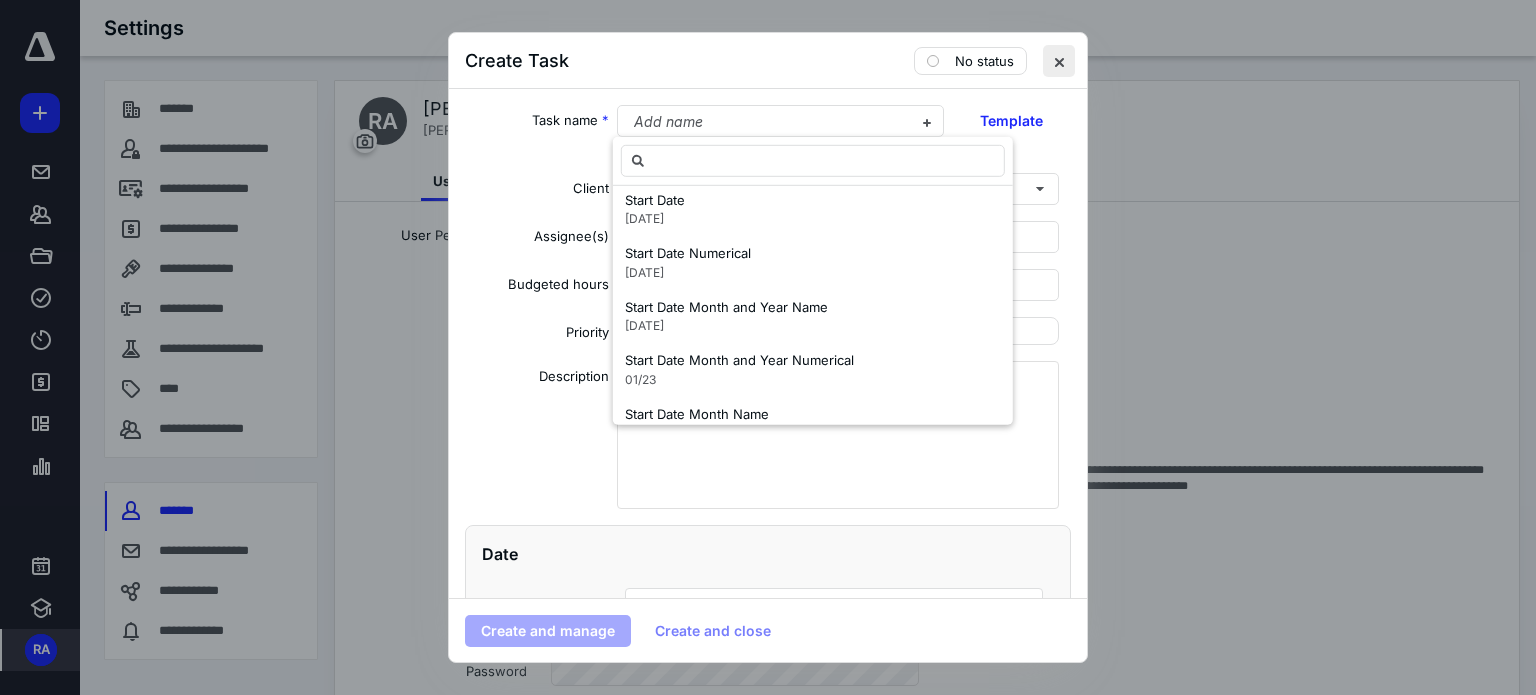 click at bounding box center (1059, 61) 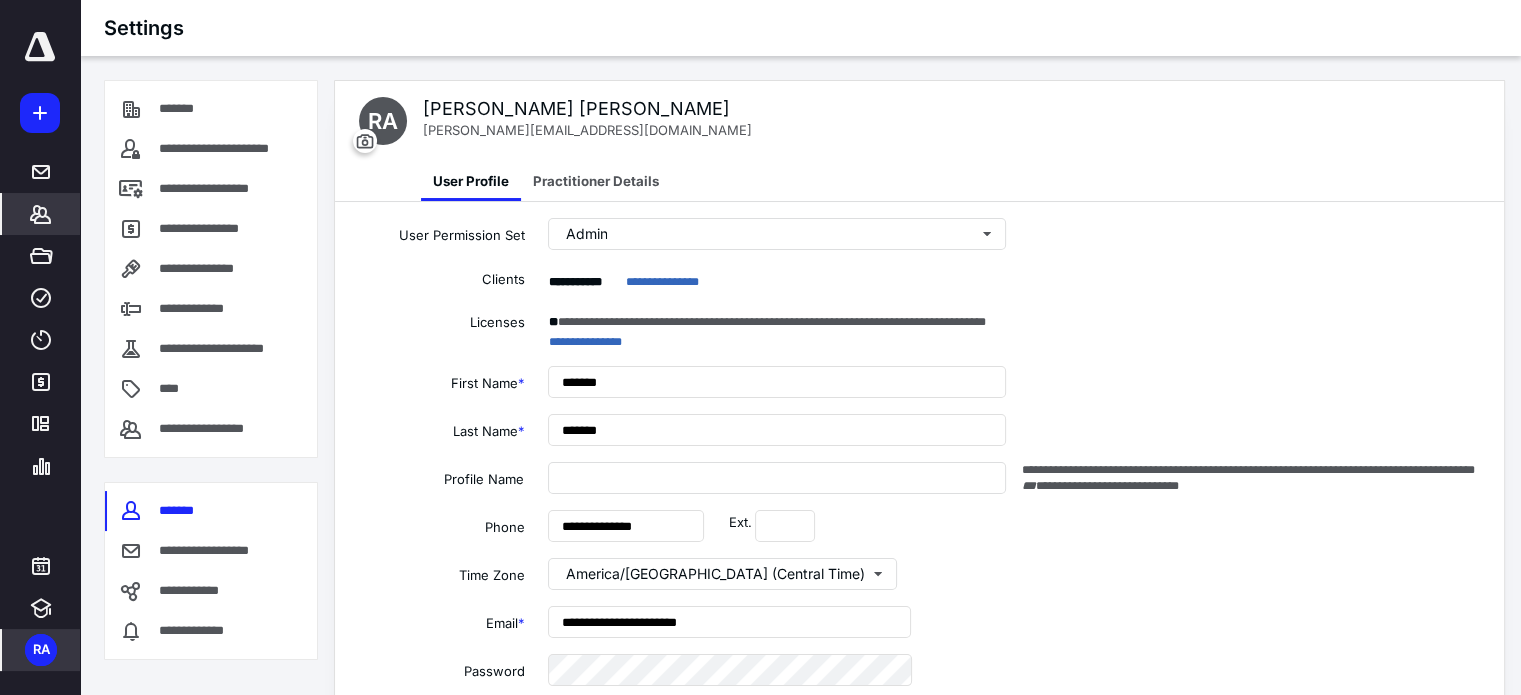 click 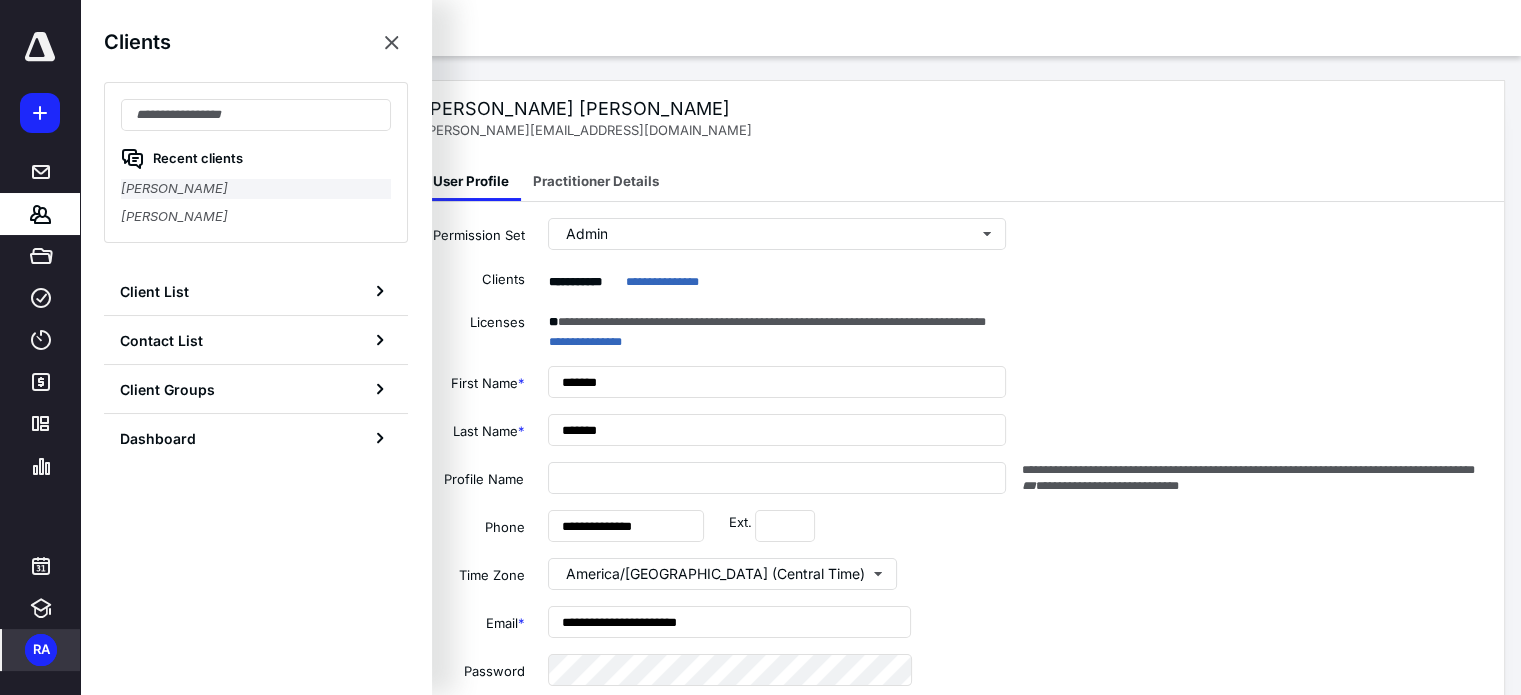click on "[PERSON_NAME]" at bounding box center (256, 189) 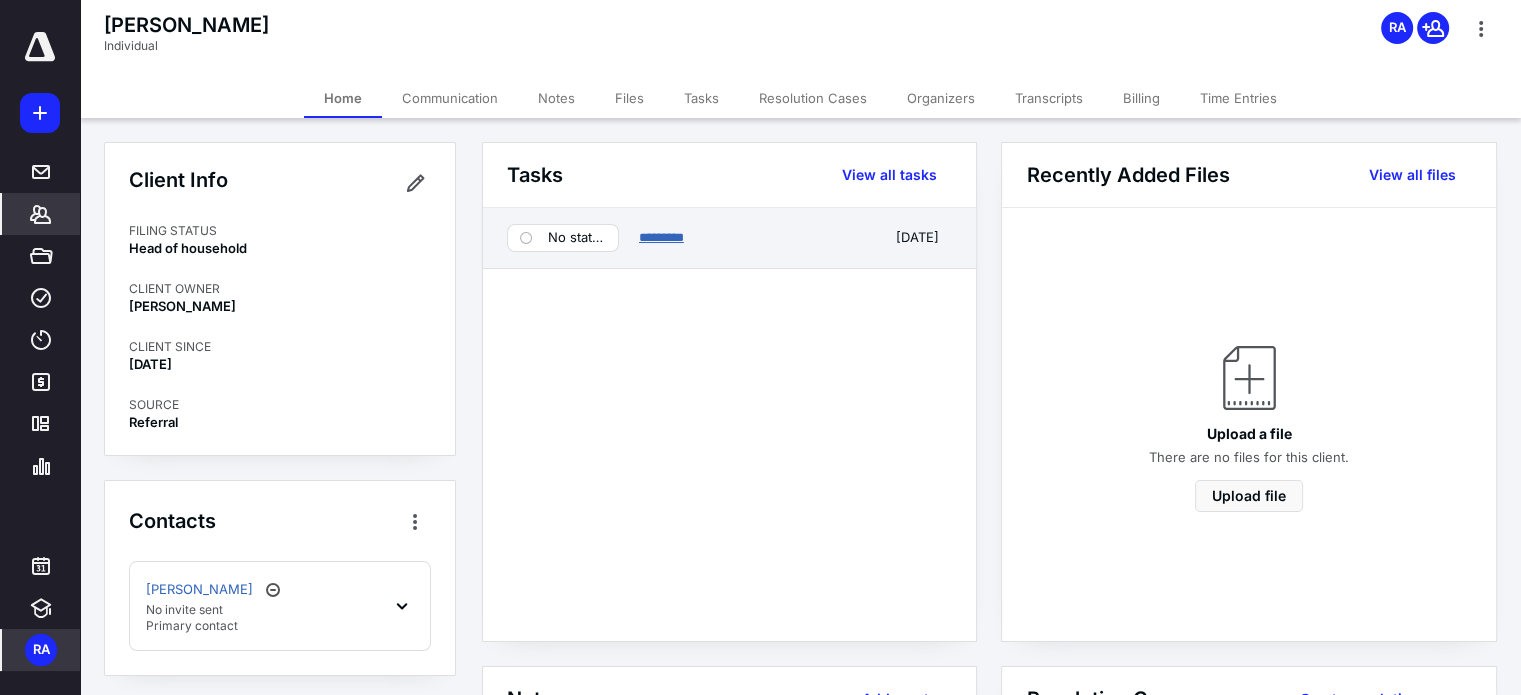 click on "*********" at bounding box center (661, 237) 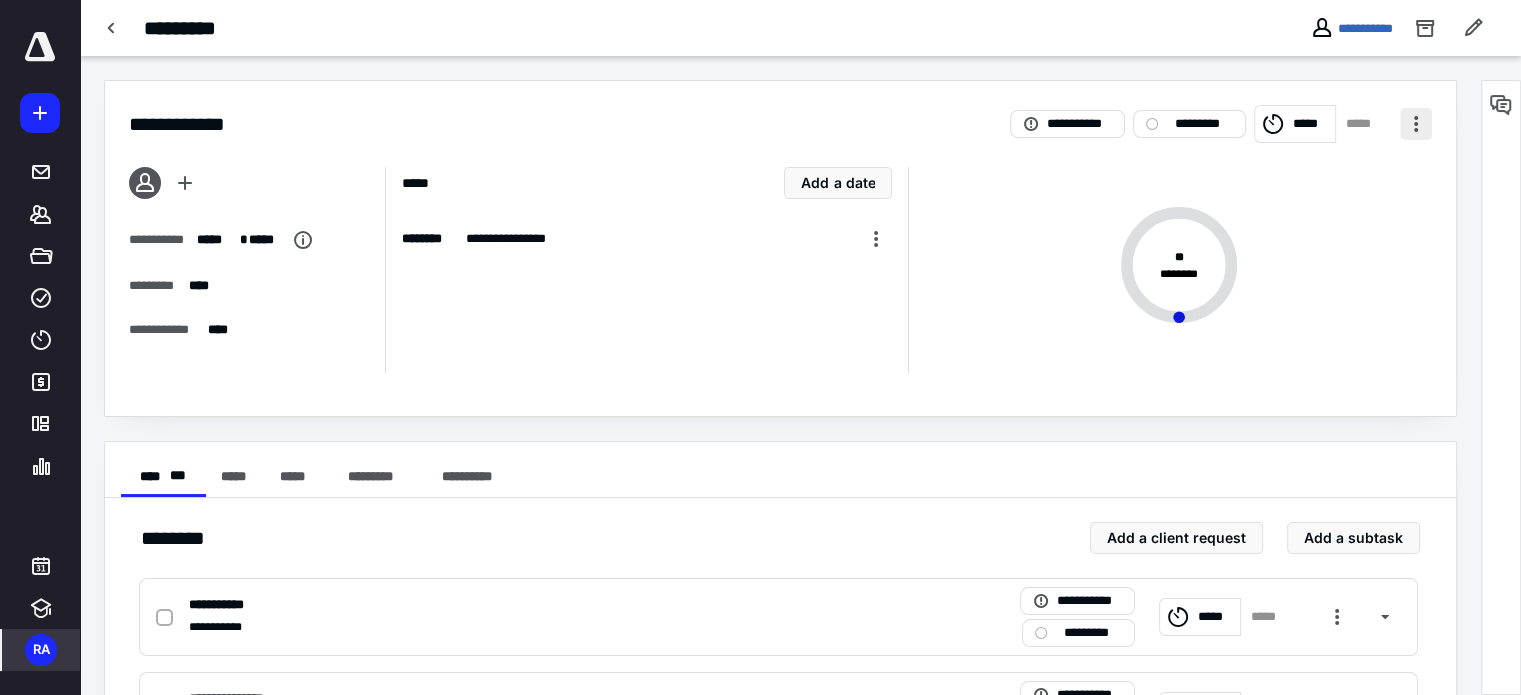 click at bounding box center [1416, 124] 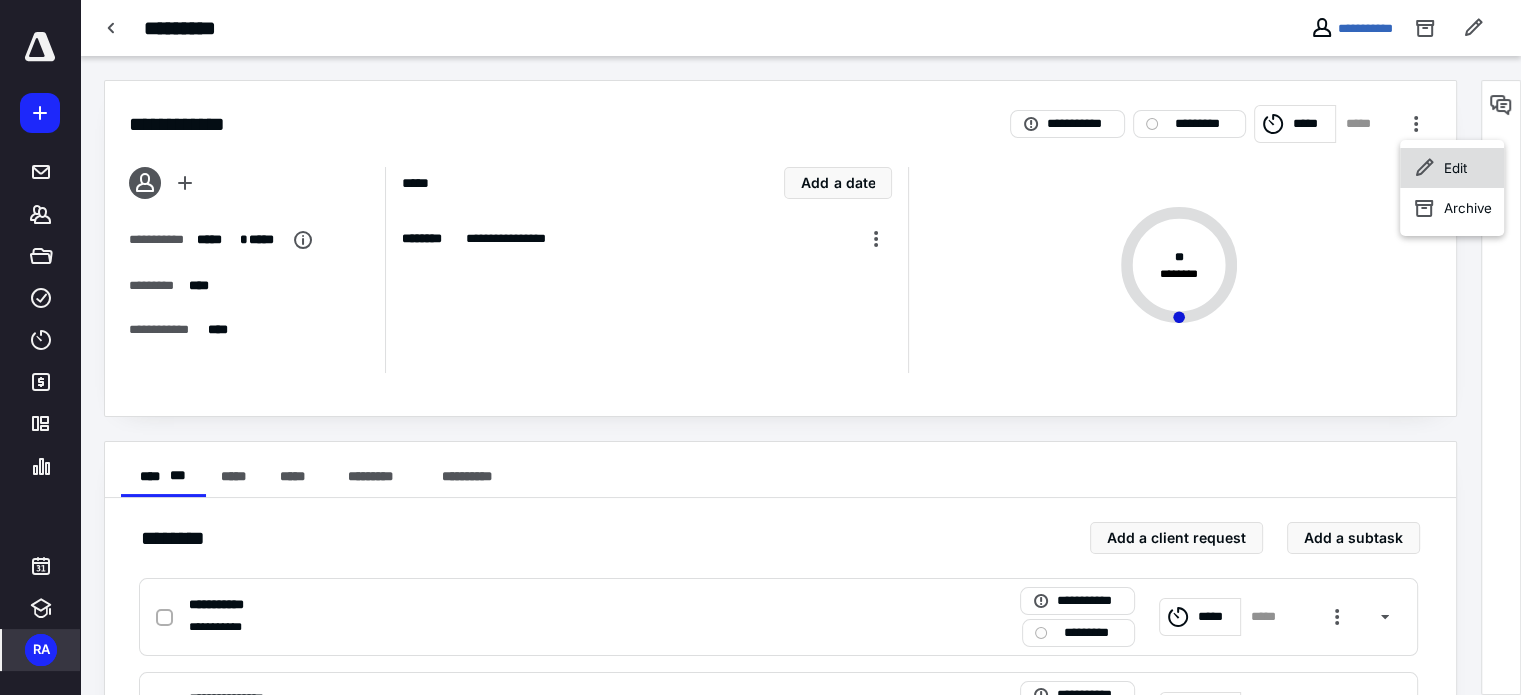 click 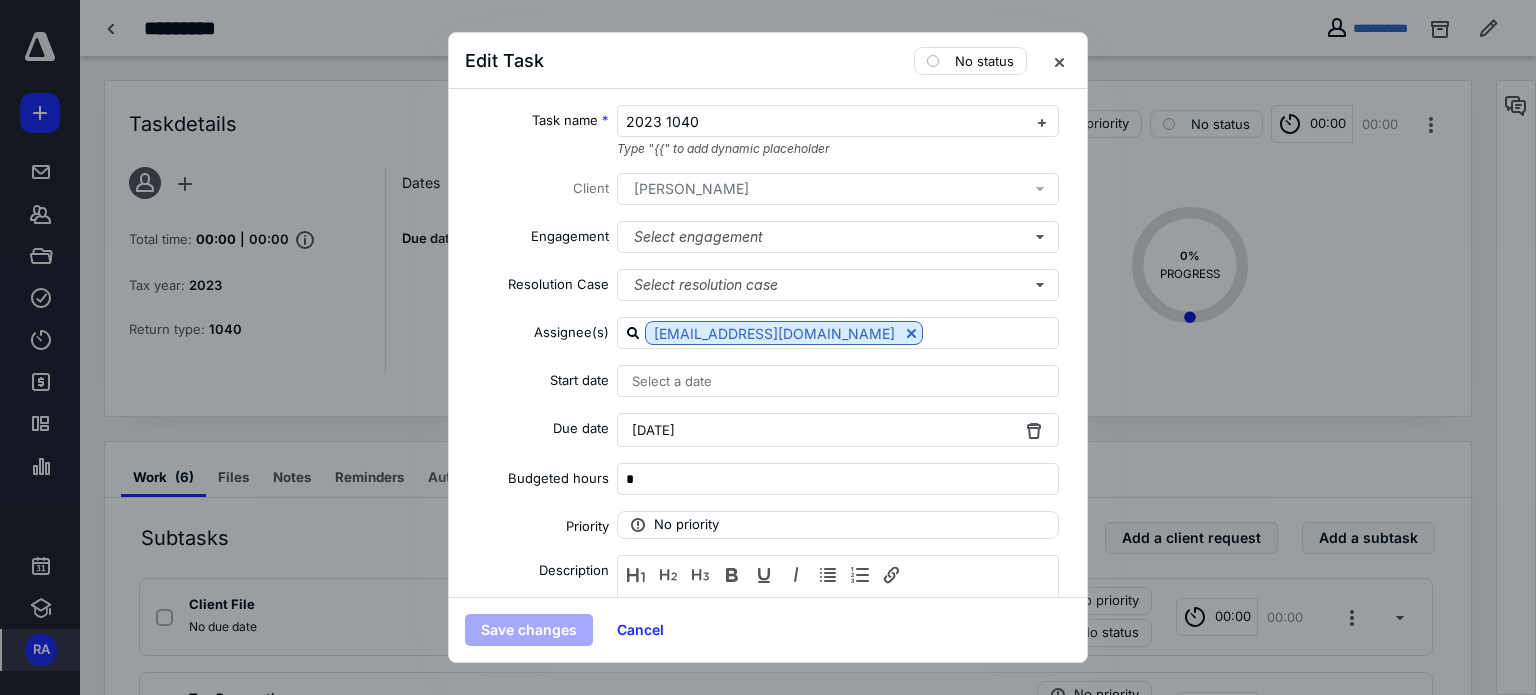 click on "[PERSON_NAME]" at bounding box center [842, 189] 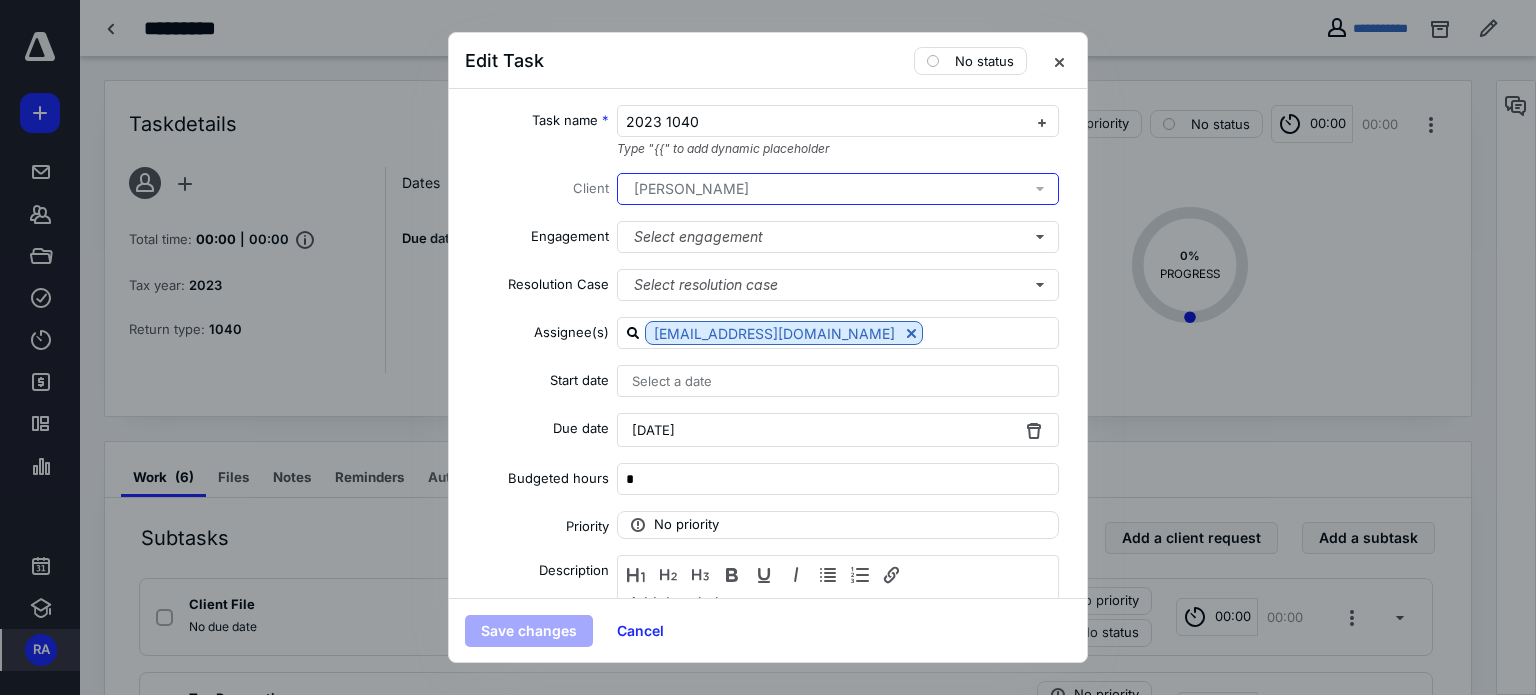 scroll, scrollTop: 0, scrollLeft: 0, axis: both 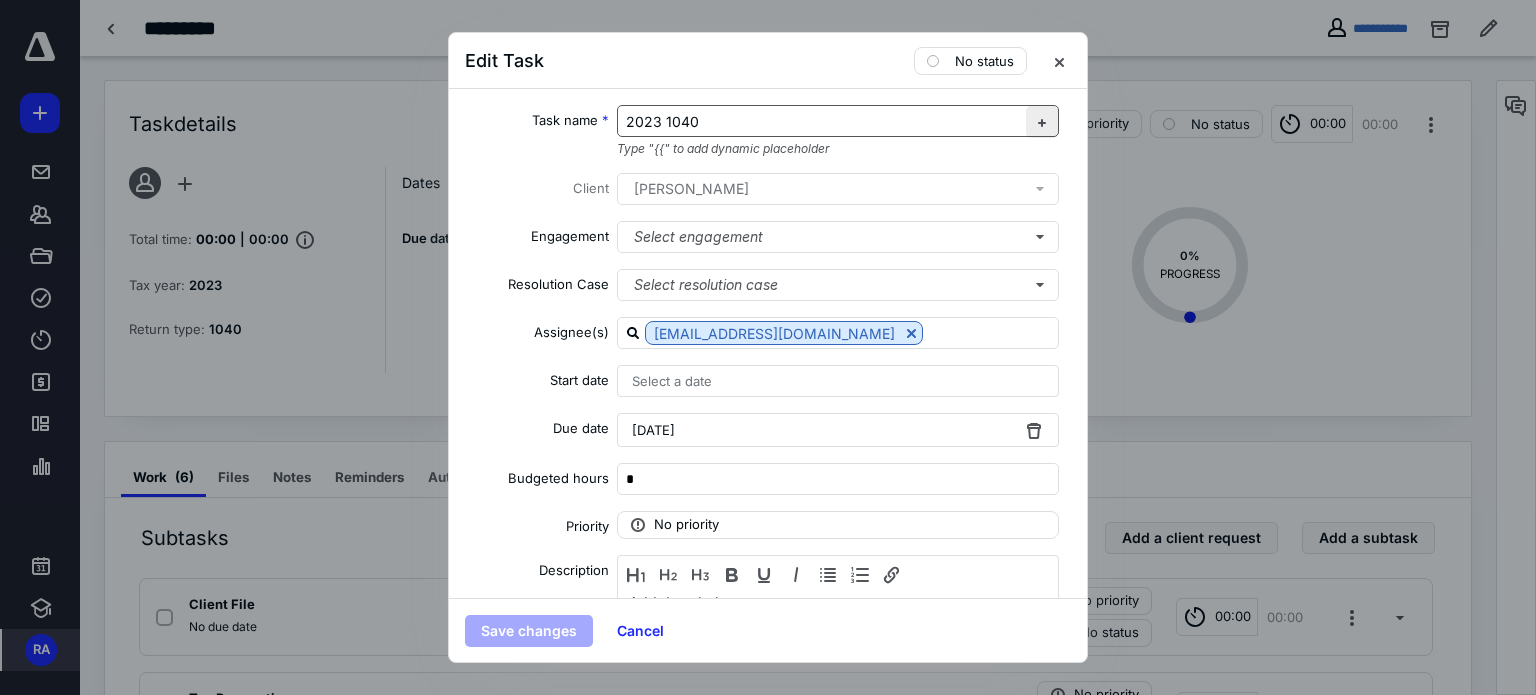 click at bounding box center [1042, 122] 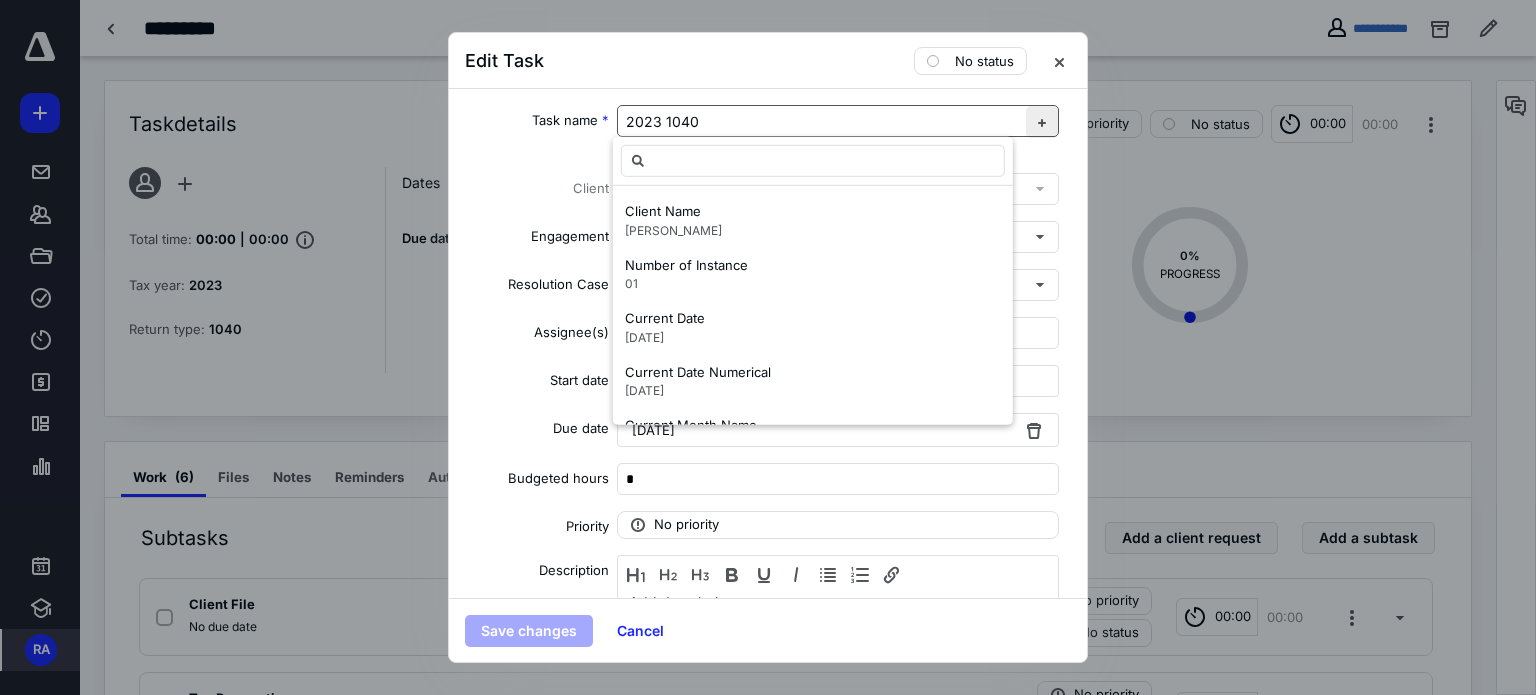 click at bounding box center [1042, 122] 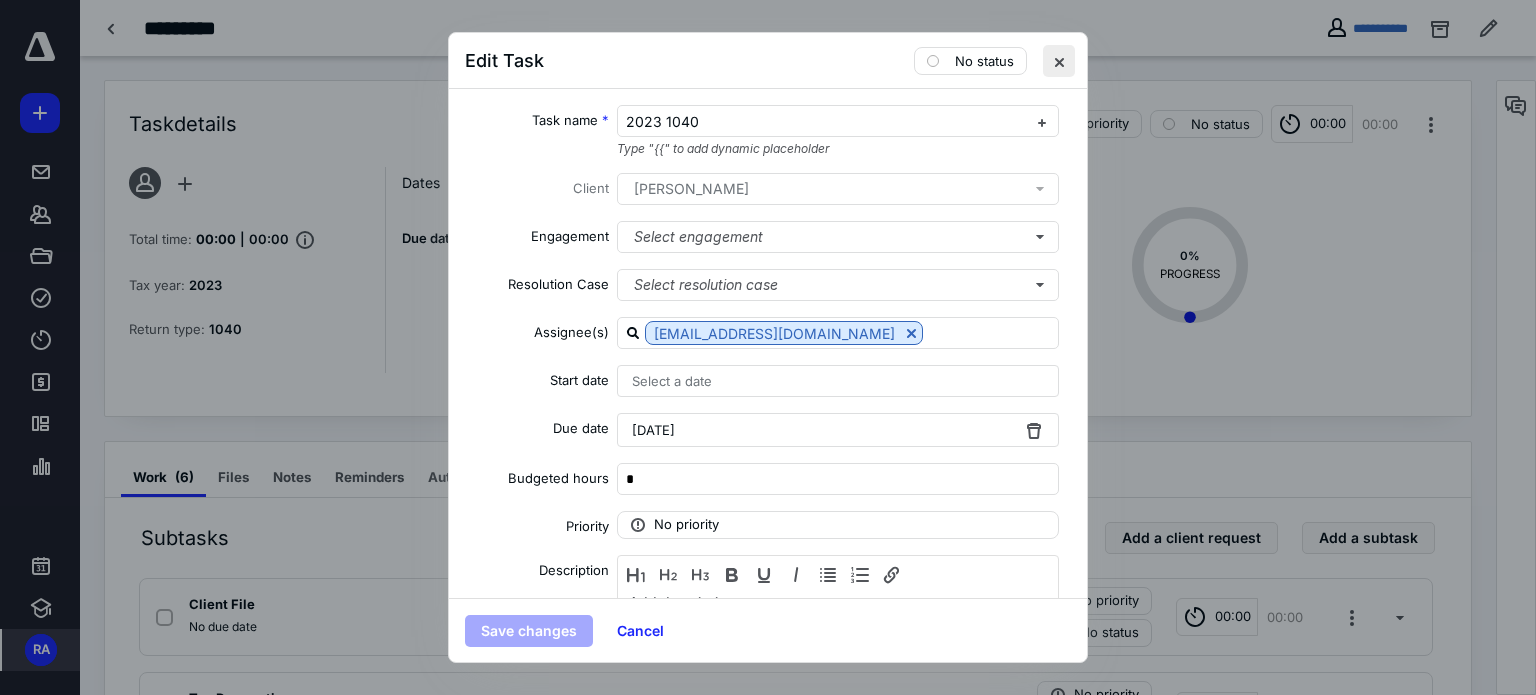 click at bounding box center (1059, 61) 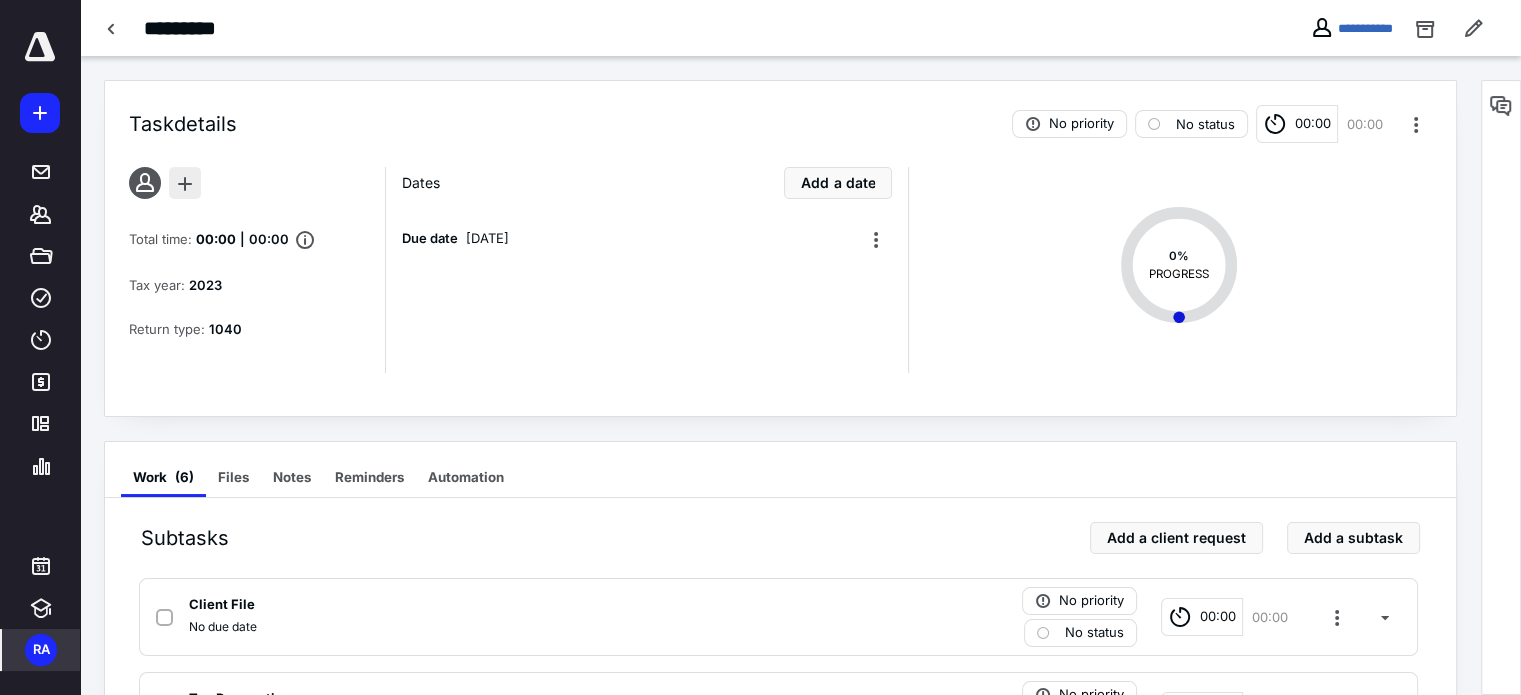 click at bounding box center [185, 183] 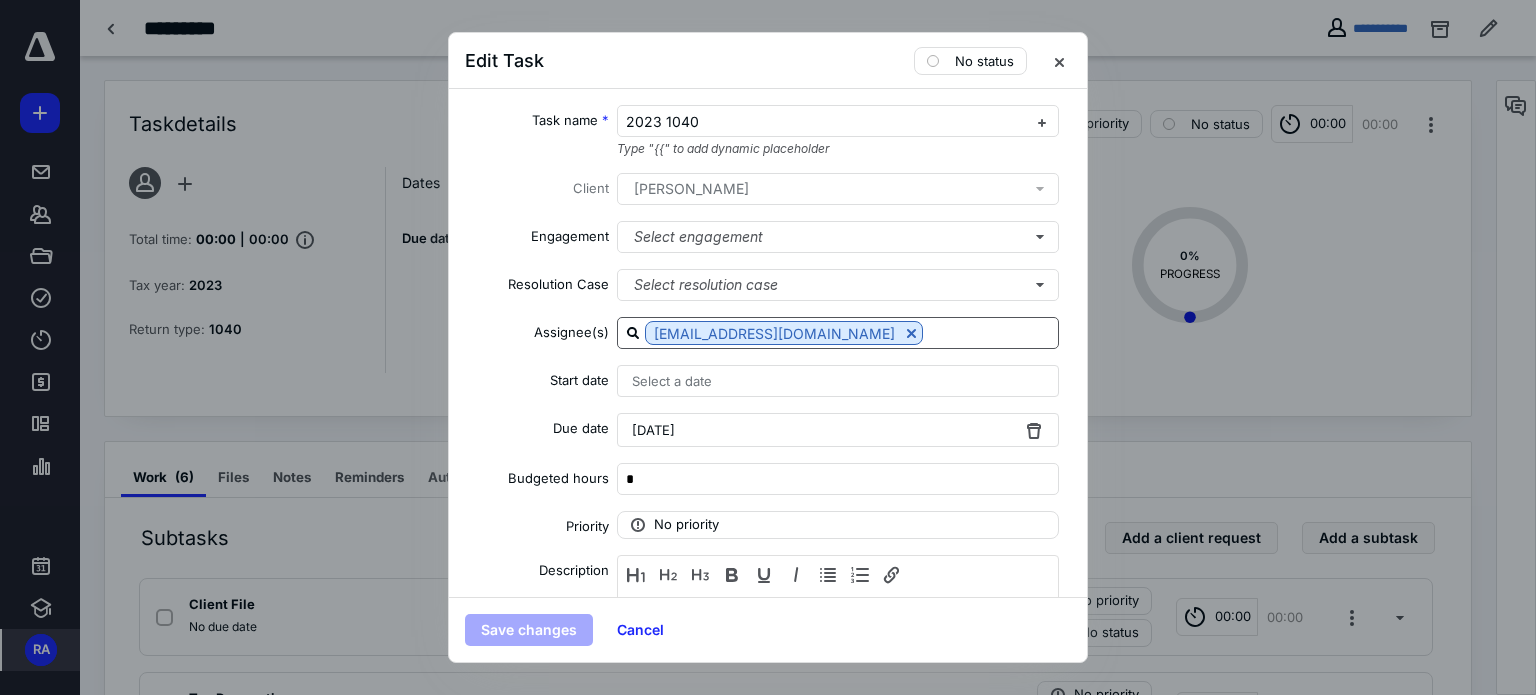 click at bounding box center [990, 332] 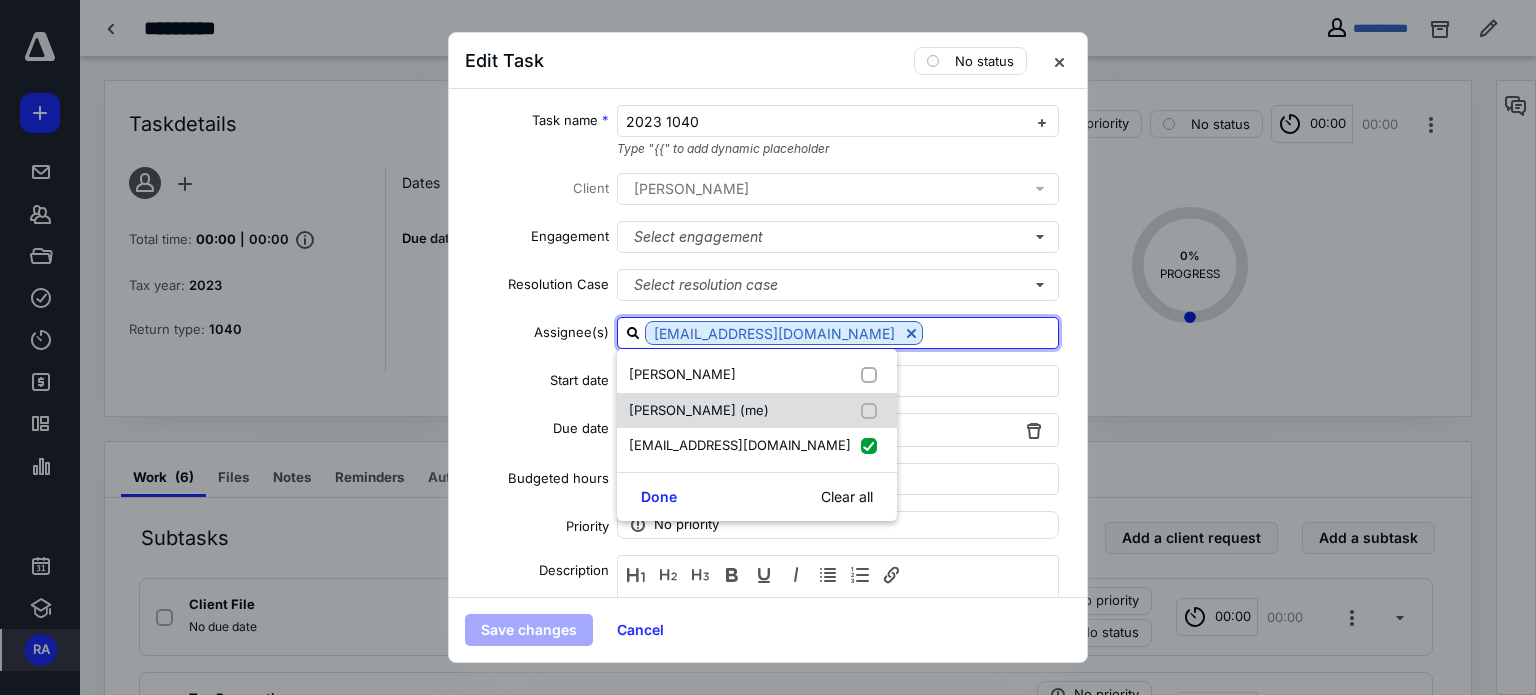 click on "[PERSON_NAME] (me)" at bounding box center (699, 410) 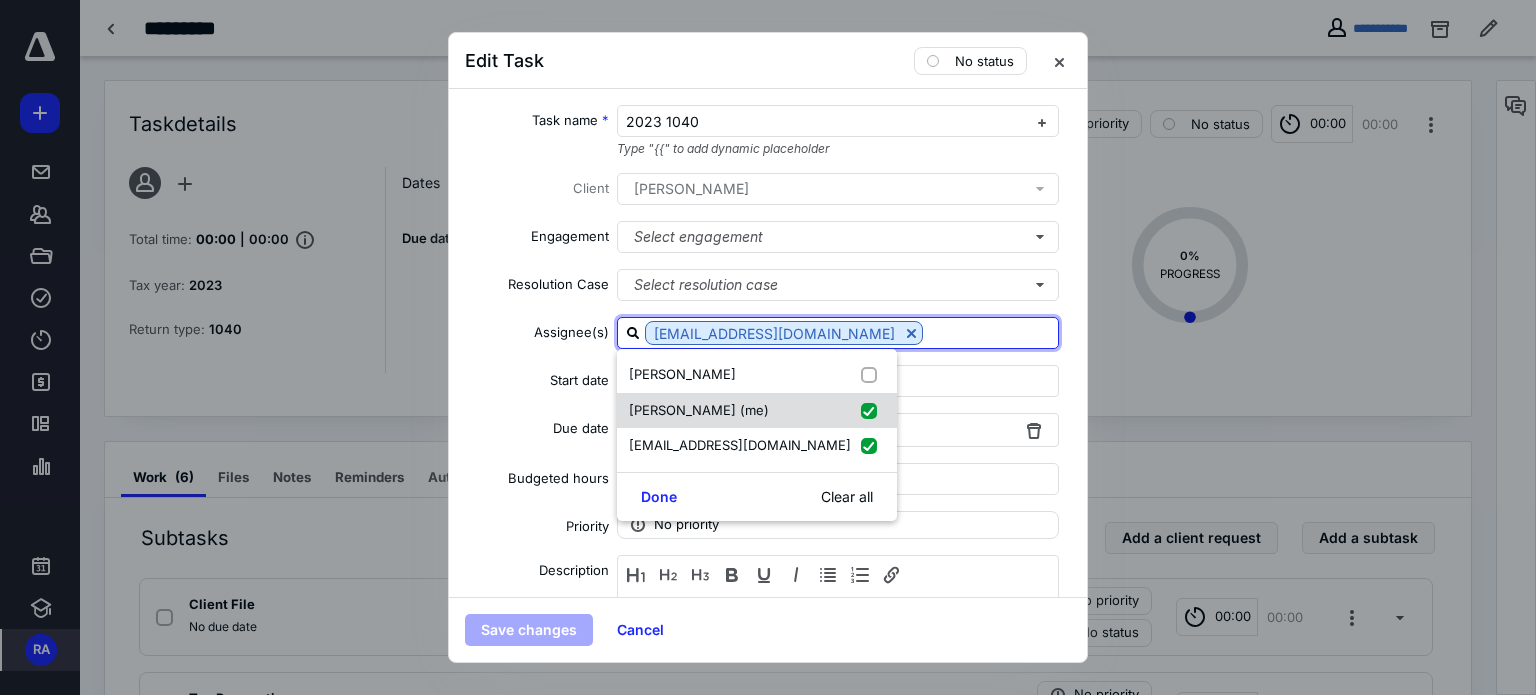 checkbox on "true" 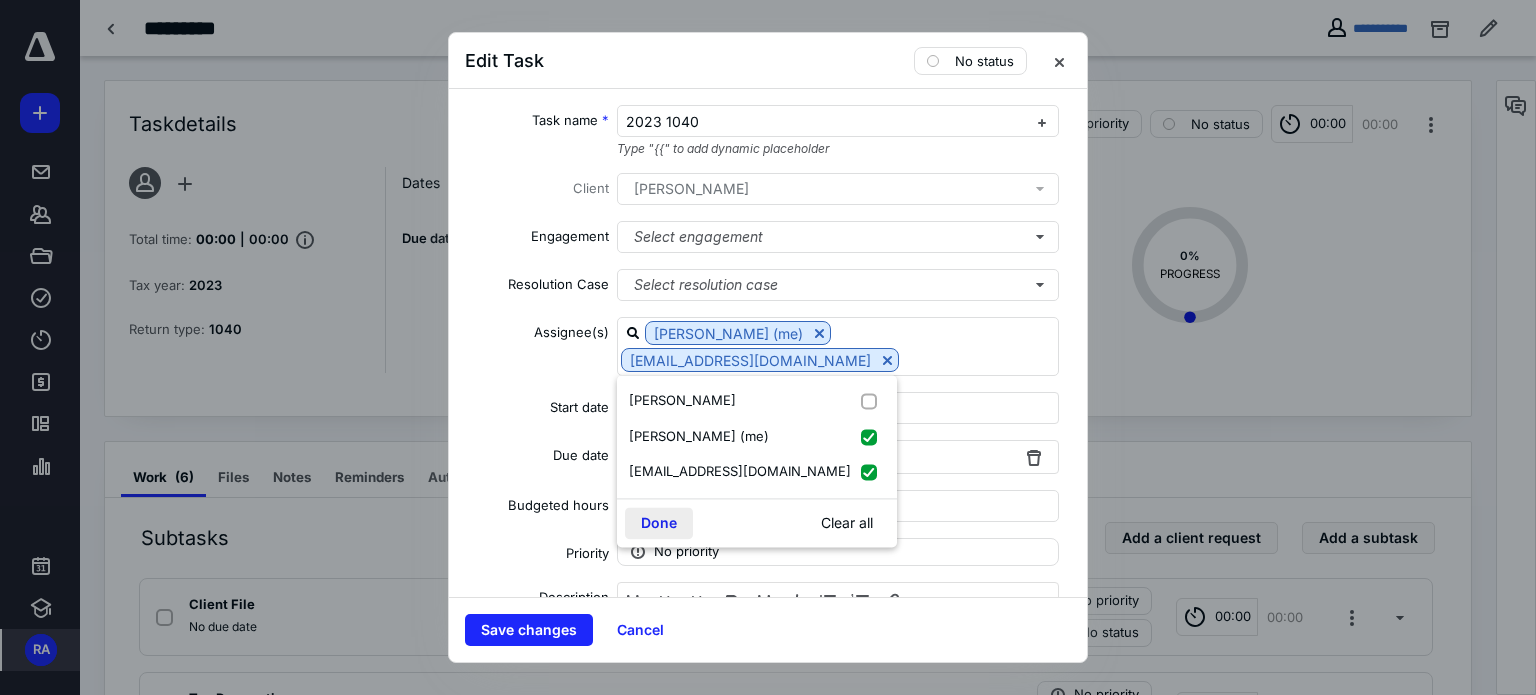 click on "Done" at bounding box center (659, 523) 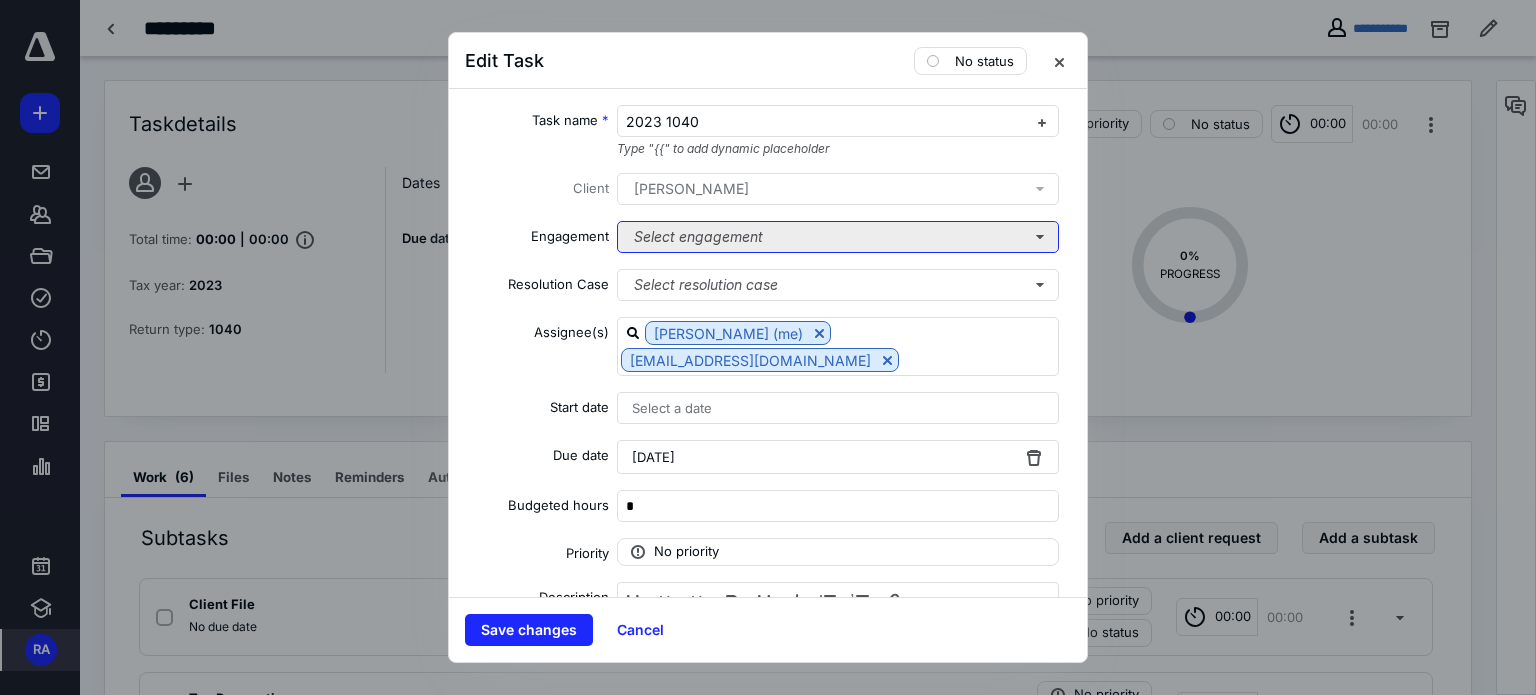 click on "Select engagement" at bounding box center [838, 237] 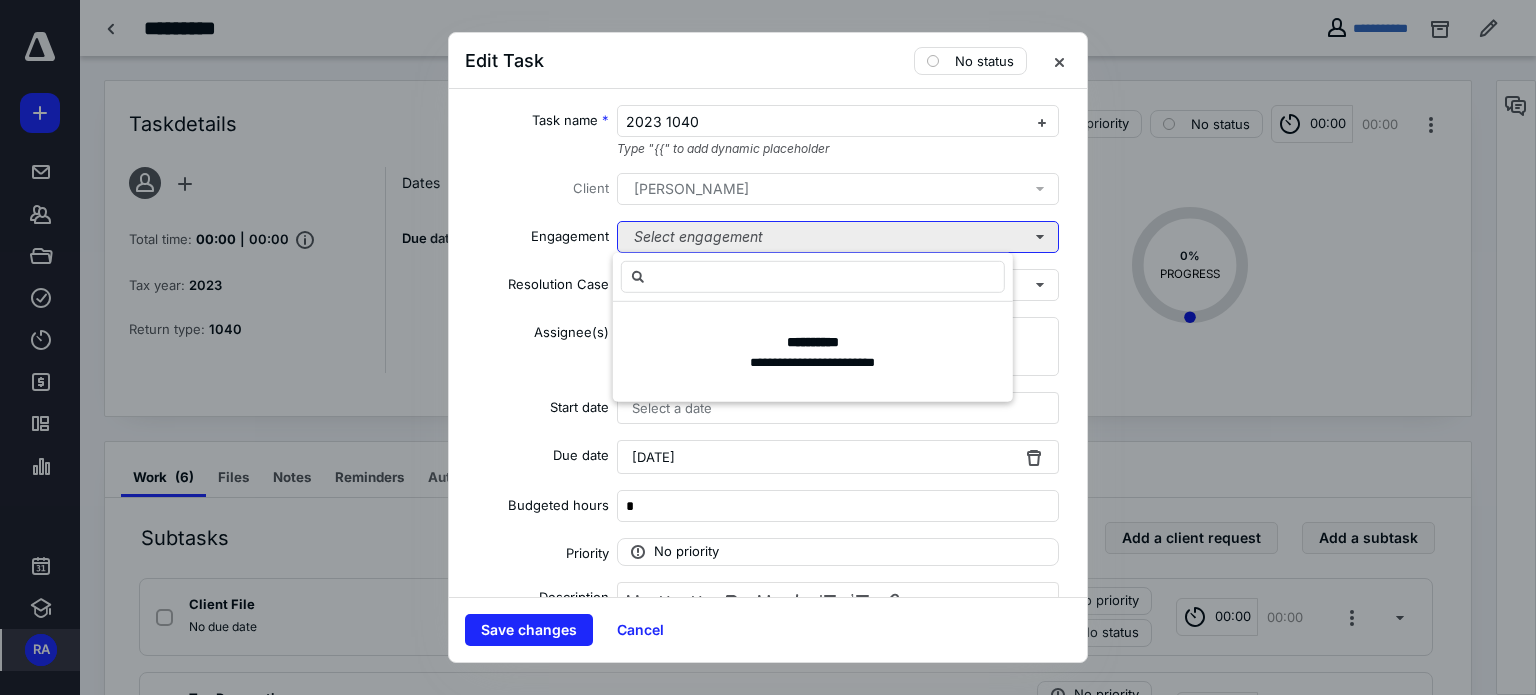 click on "Select engagement" at bounding box center (838, 237) 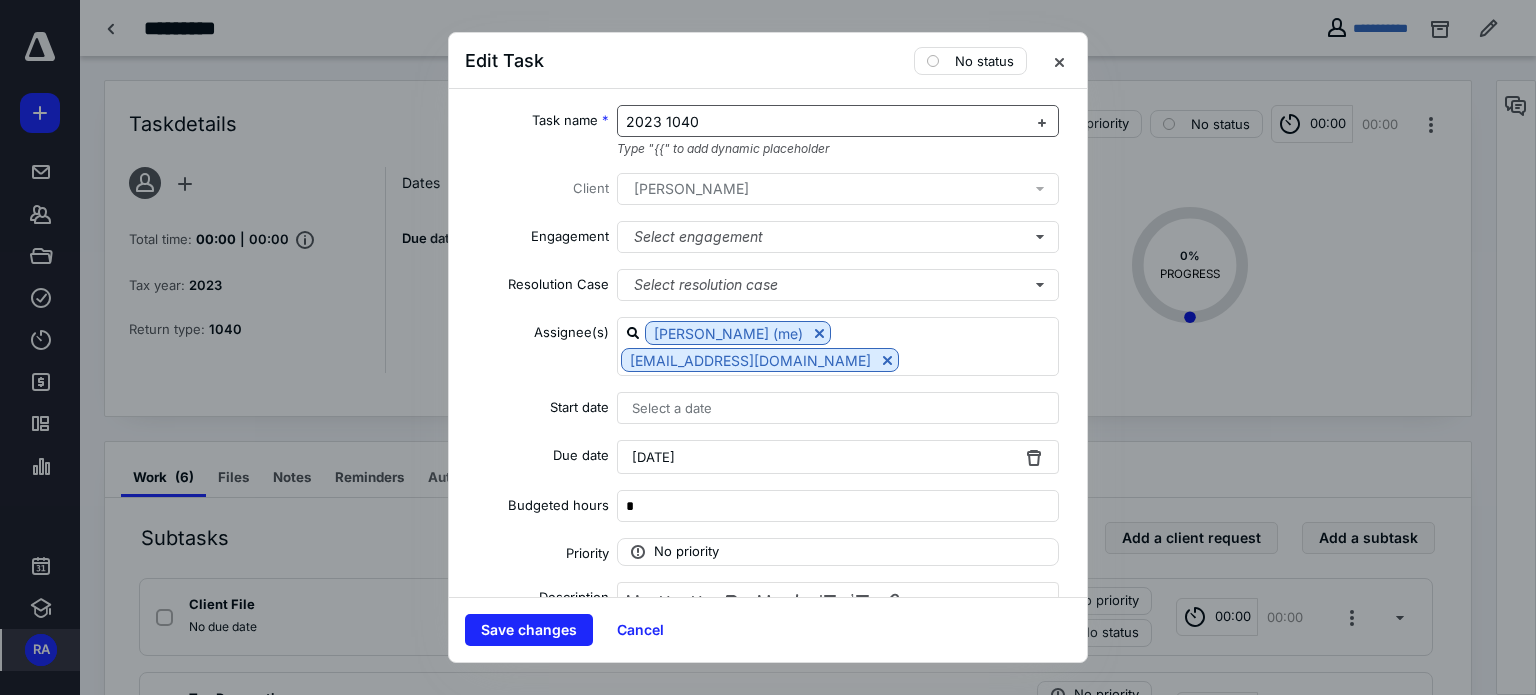 click on "2023 1040" at bounding box center [826, 122] 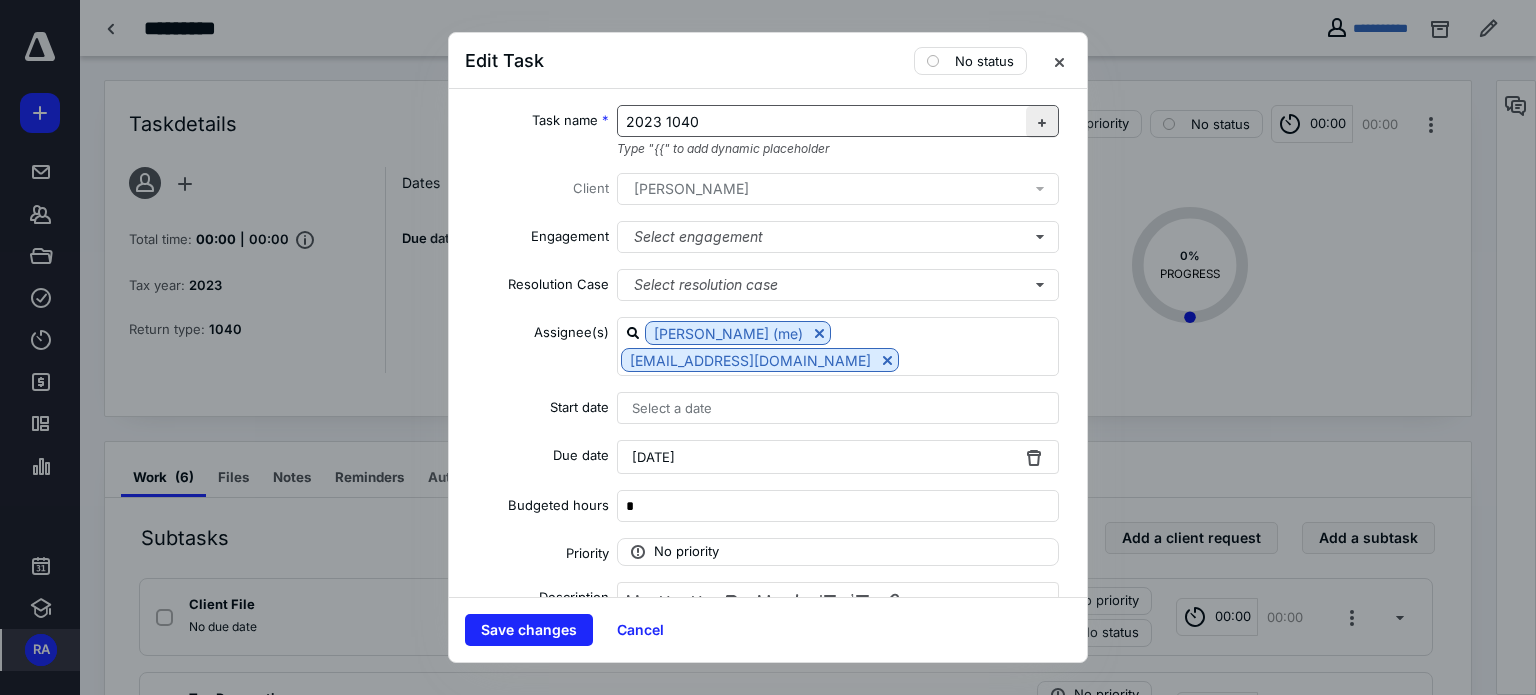 click at bounding box center [1042, 122] 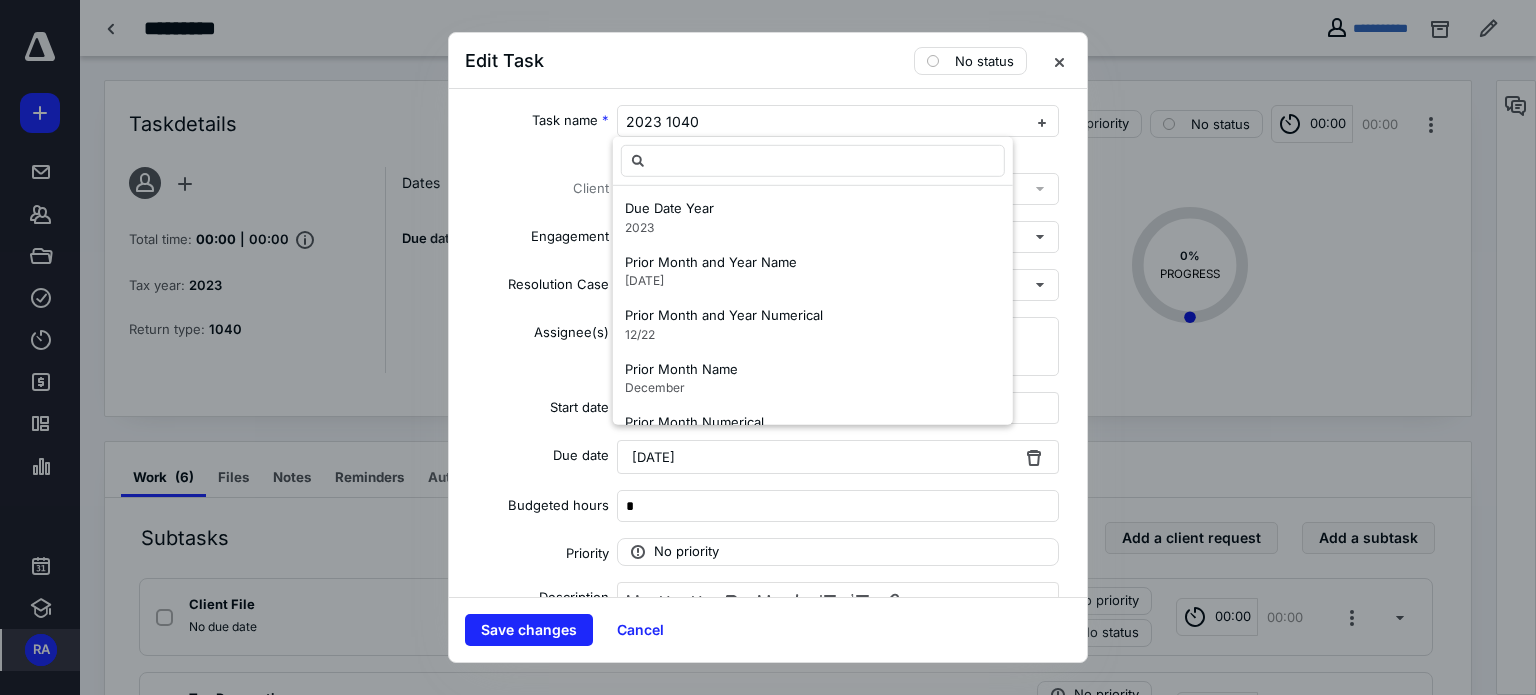 scroll, scrollTop: 2665, scrollLeft: 0, axis: vertical 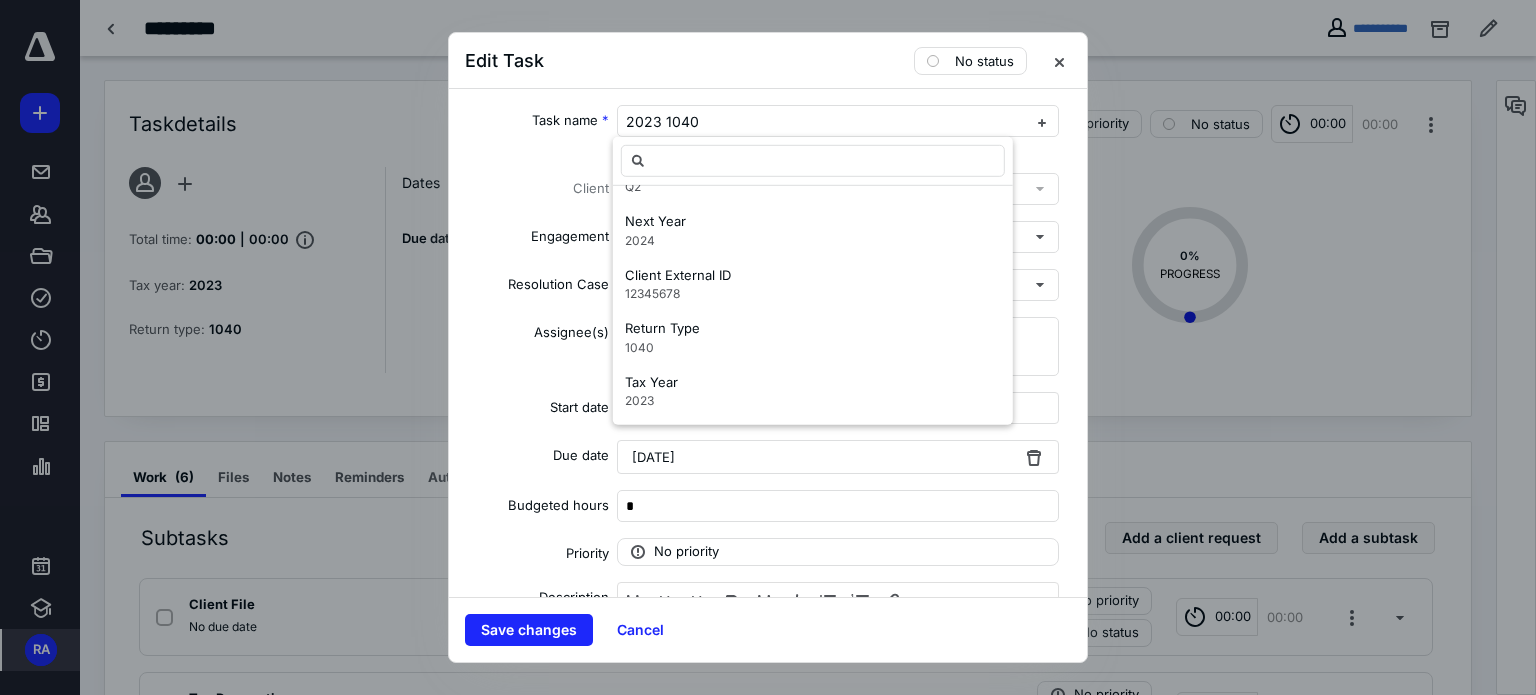 click on "Task name   *" at bounding box center (537, 134) 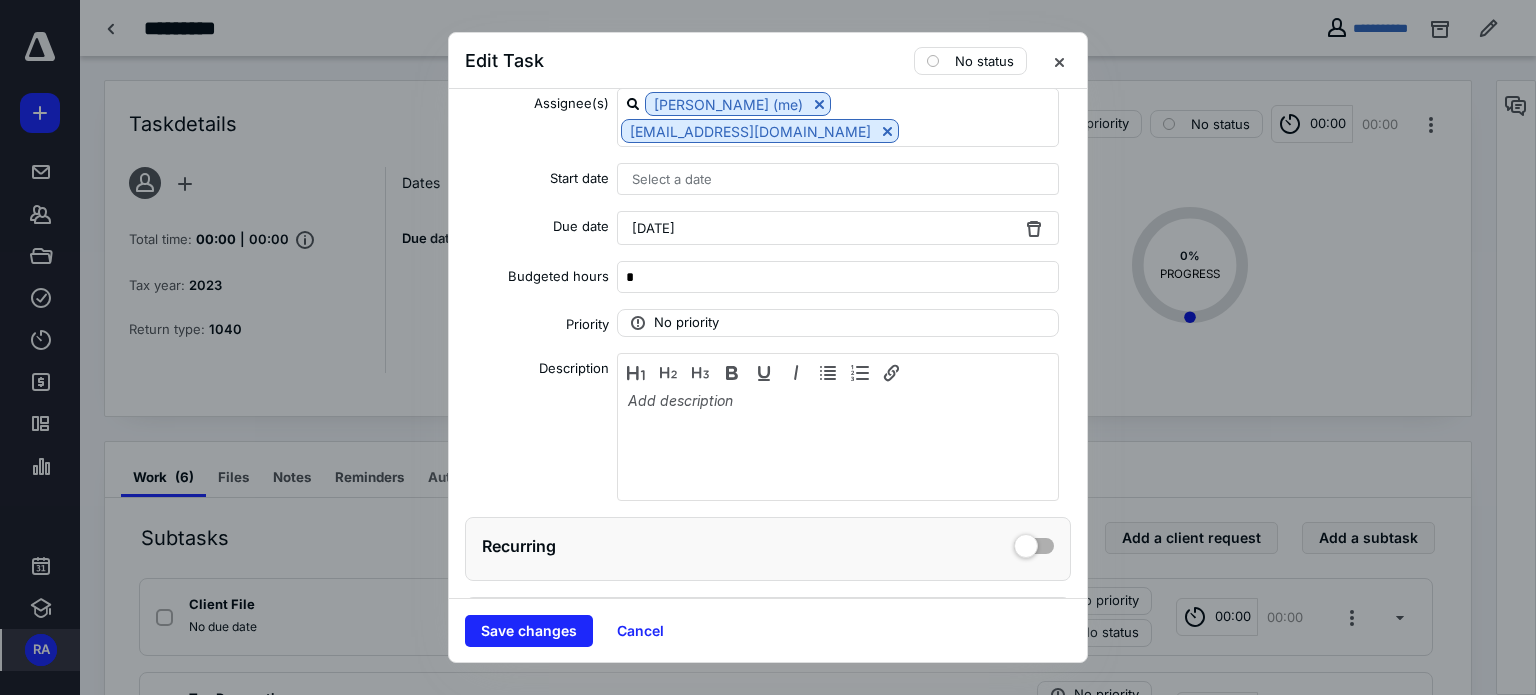 scroll, scrollTop: 436, scrollLeft: 0, axis: vertical 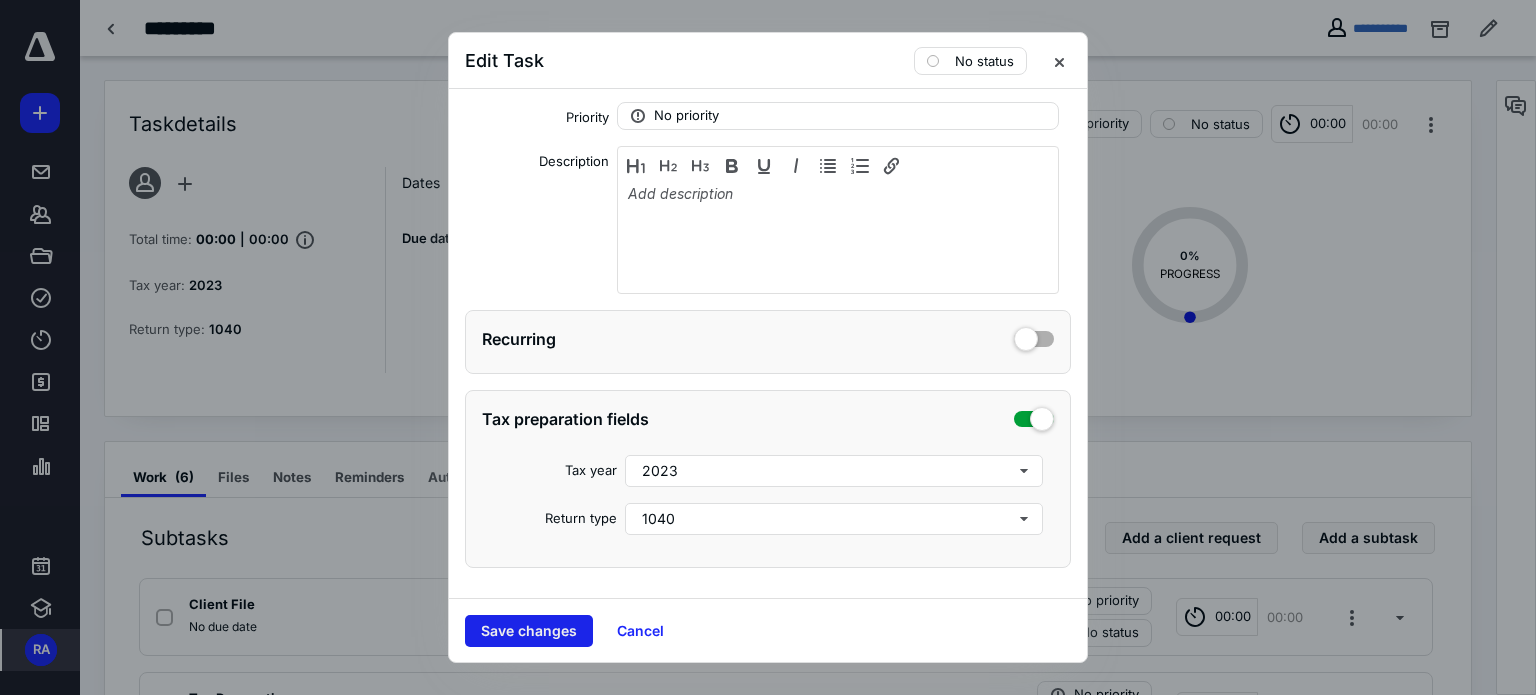 click on "Save changes" at bounding box center [529, 631] 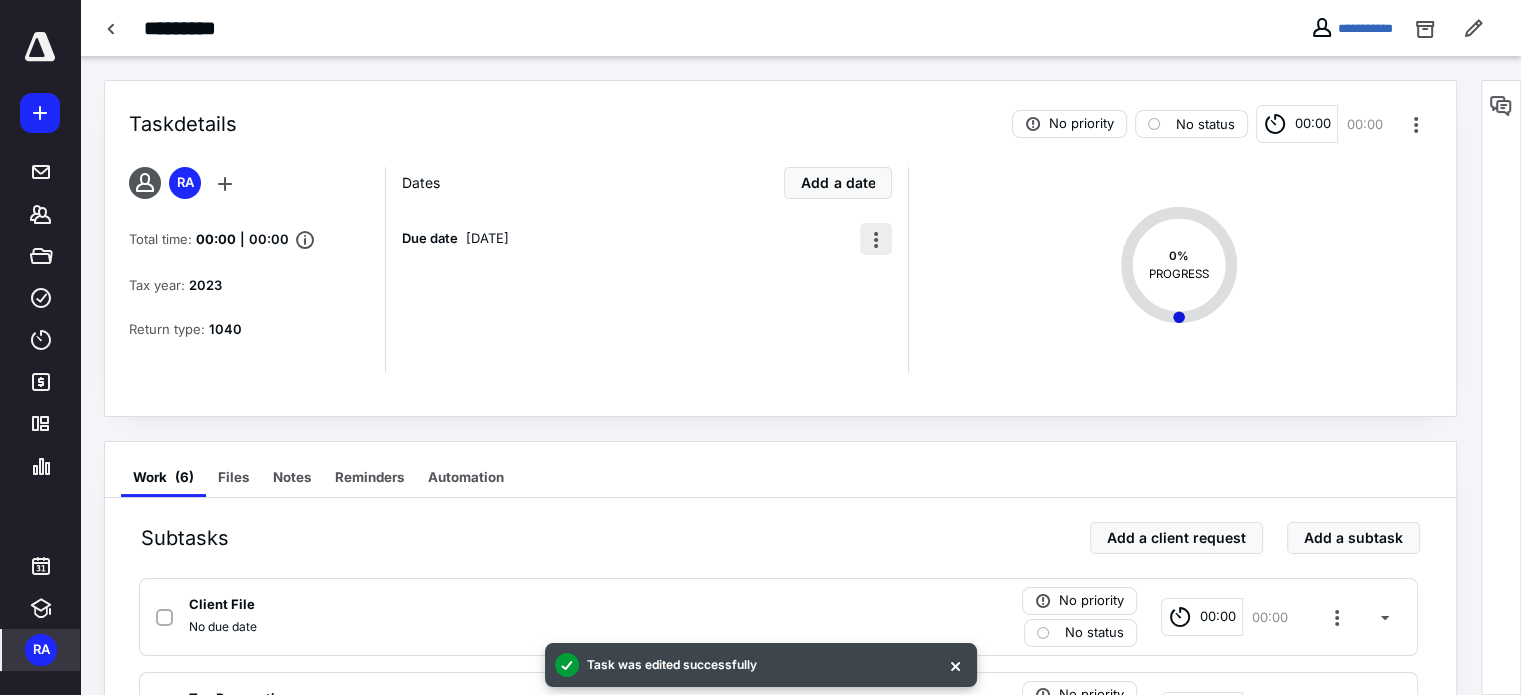 click at bounding box center [876, 239] 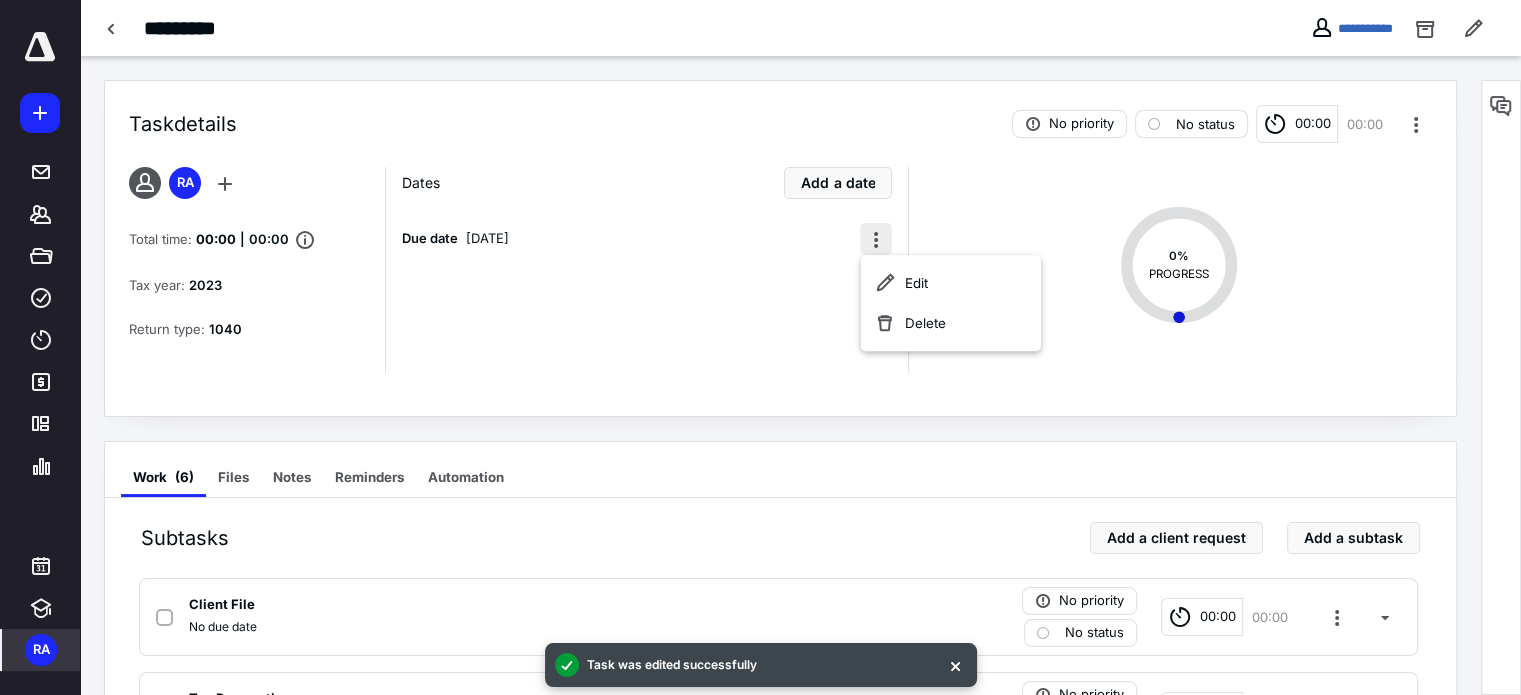 click at bounding box center [876, 239] 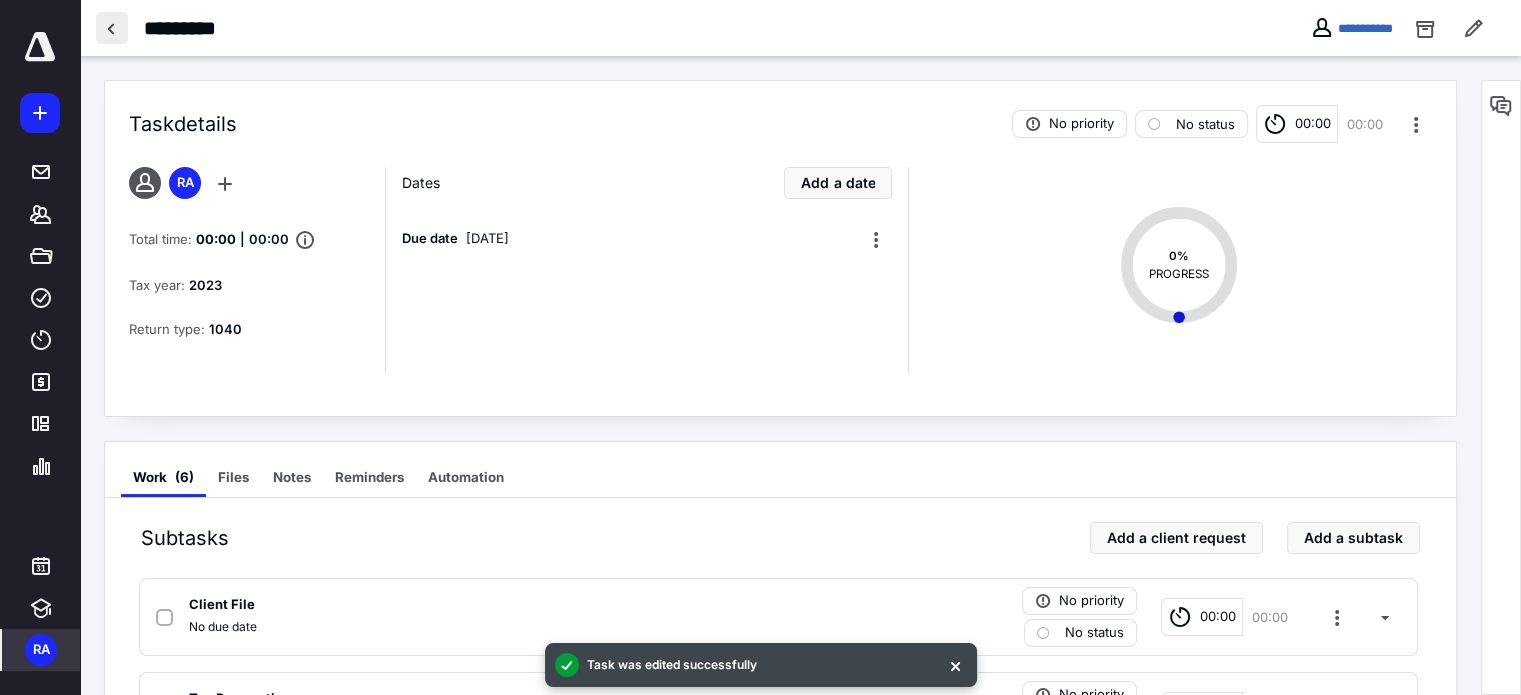click at bounding box center (112, 28) 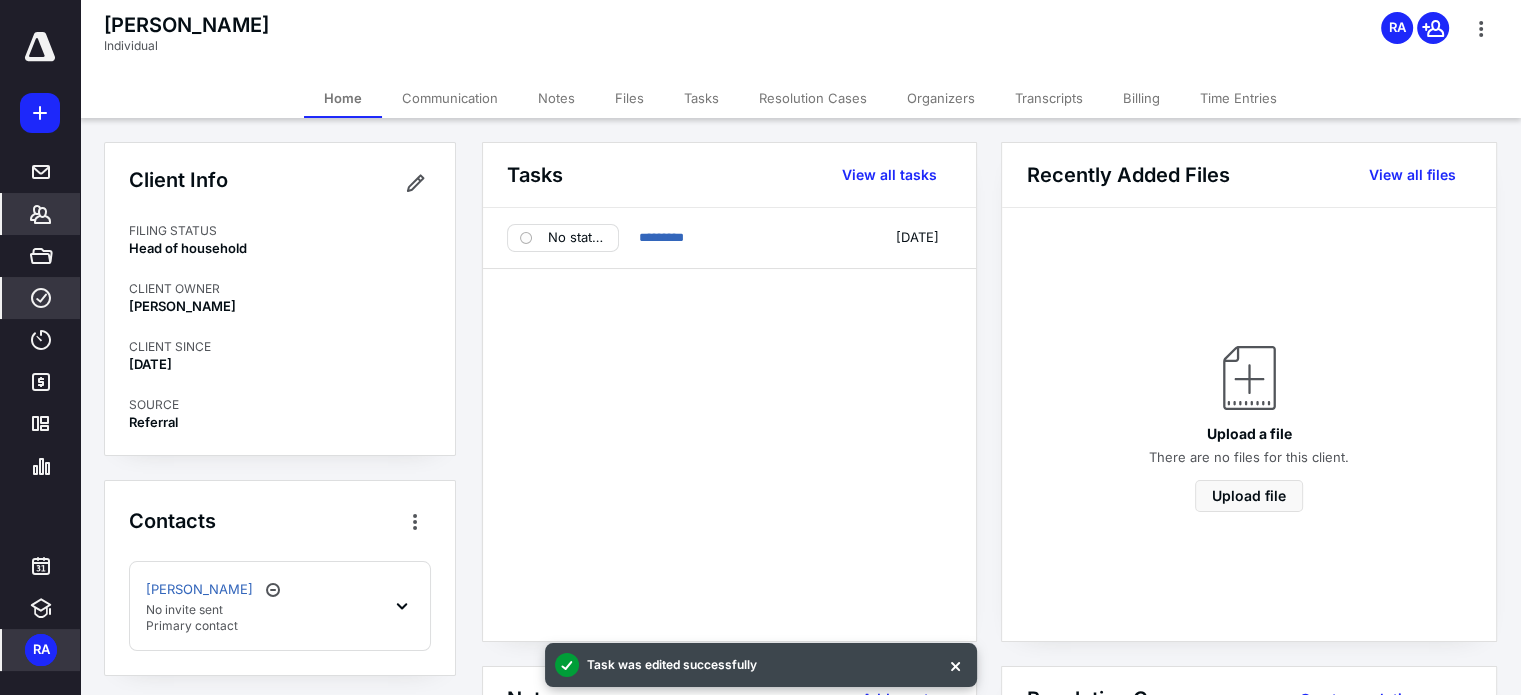 click 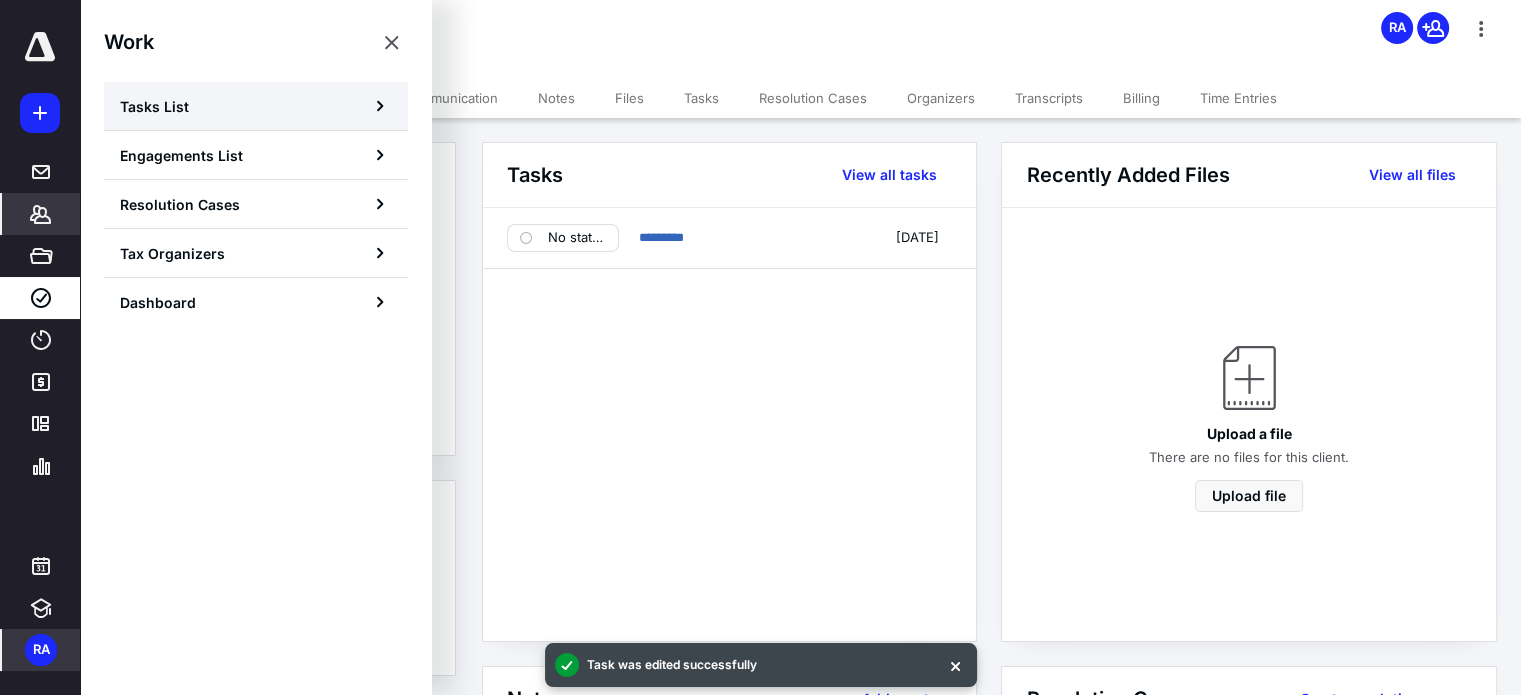 click on "Tasks List" at bounding box center (154, 106) 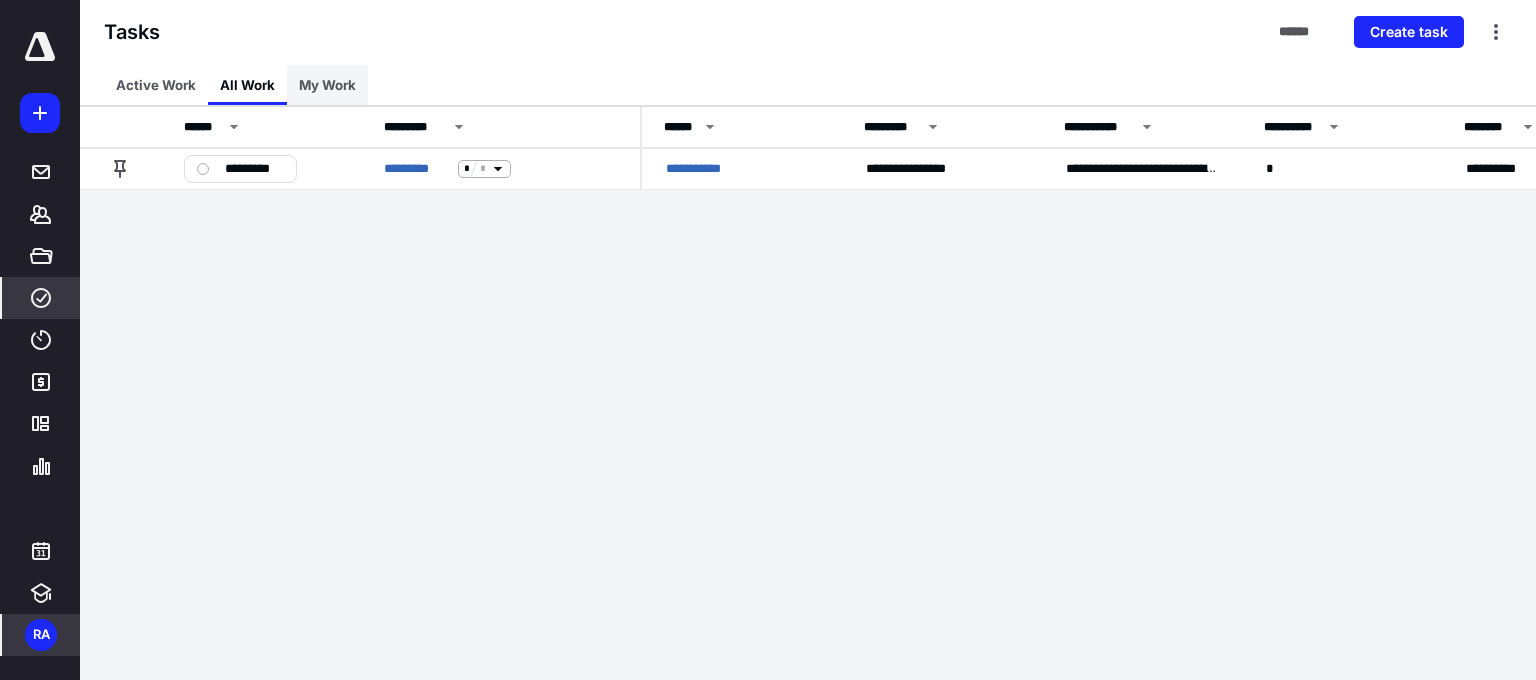 click on "My Work" at bounding box center [327, 85] 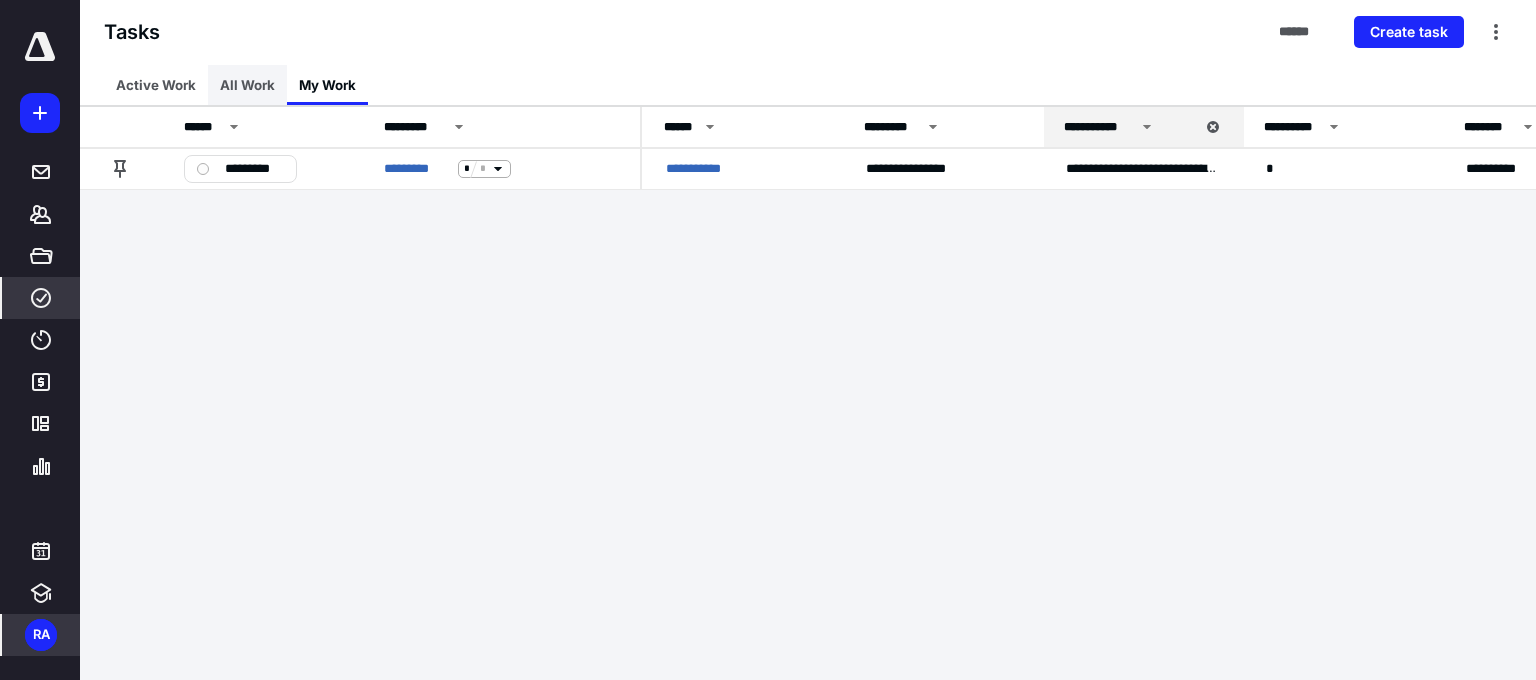 click on "All Work" at bounding box center [247, 85] 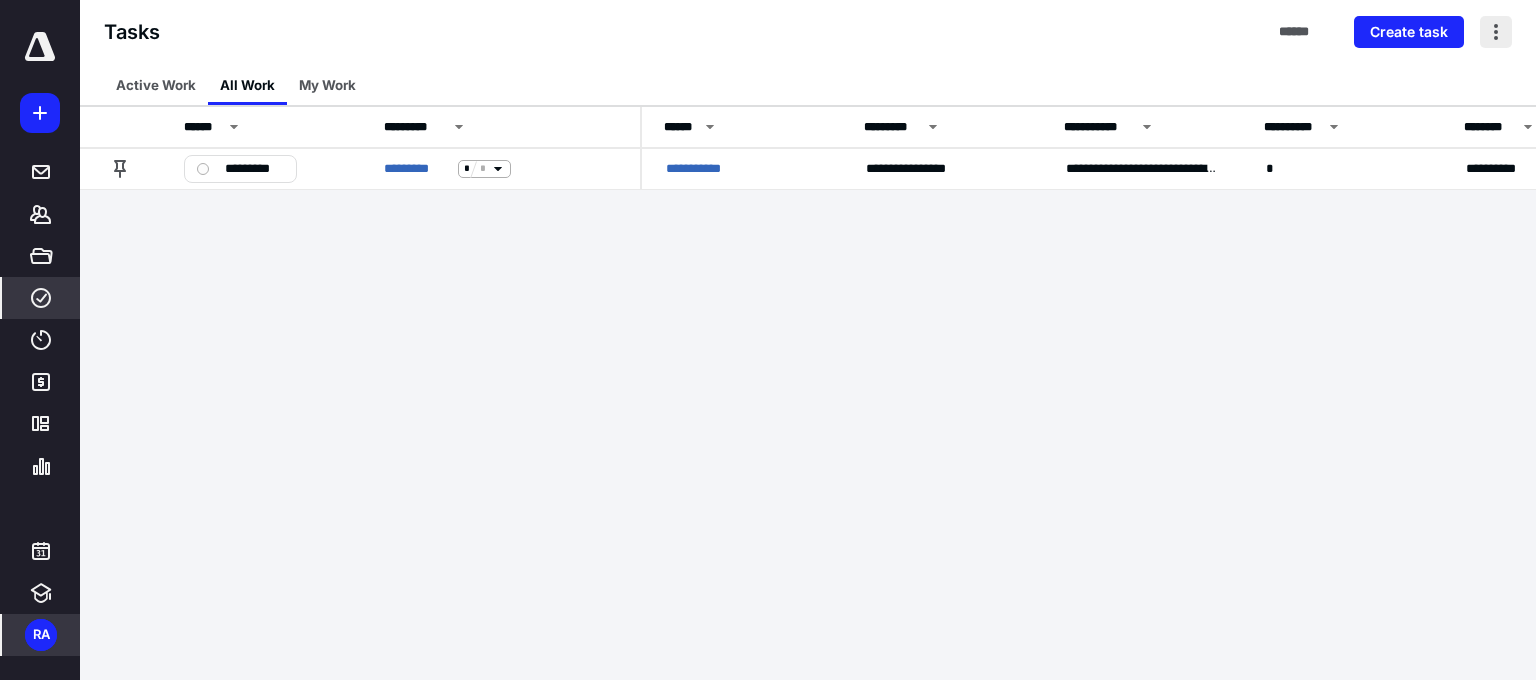 click at bounding box center (1496, 32) 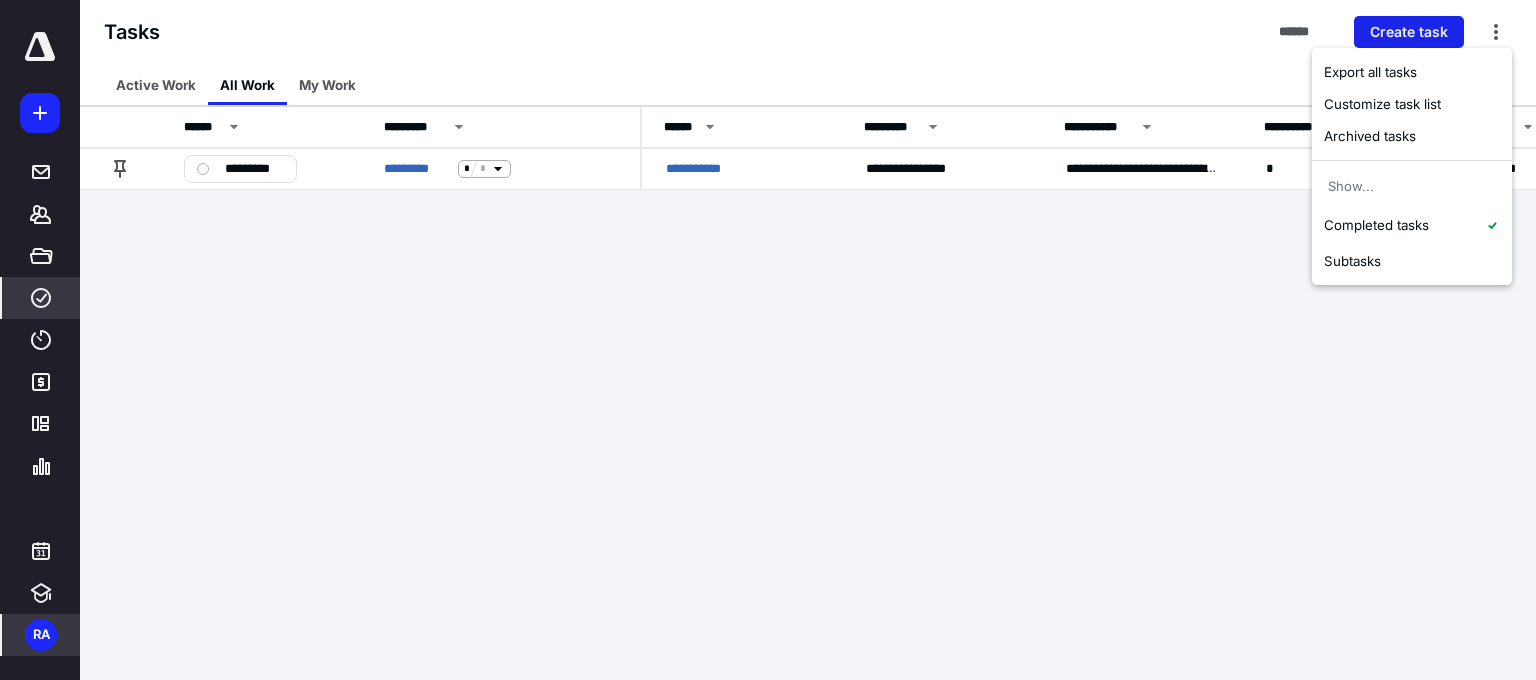 drag, startPoint x: 1125, startPoint y: 313, endPoint x: 1356, endPoint y: 31, distance: 364.53394 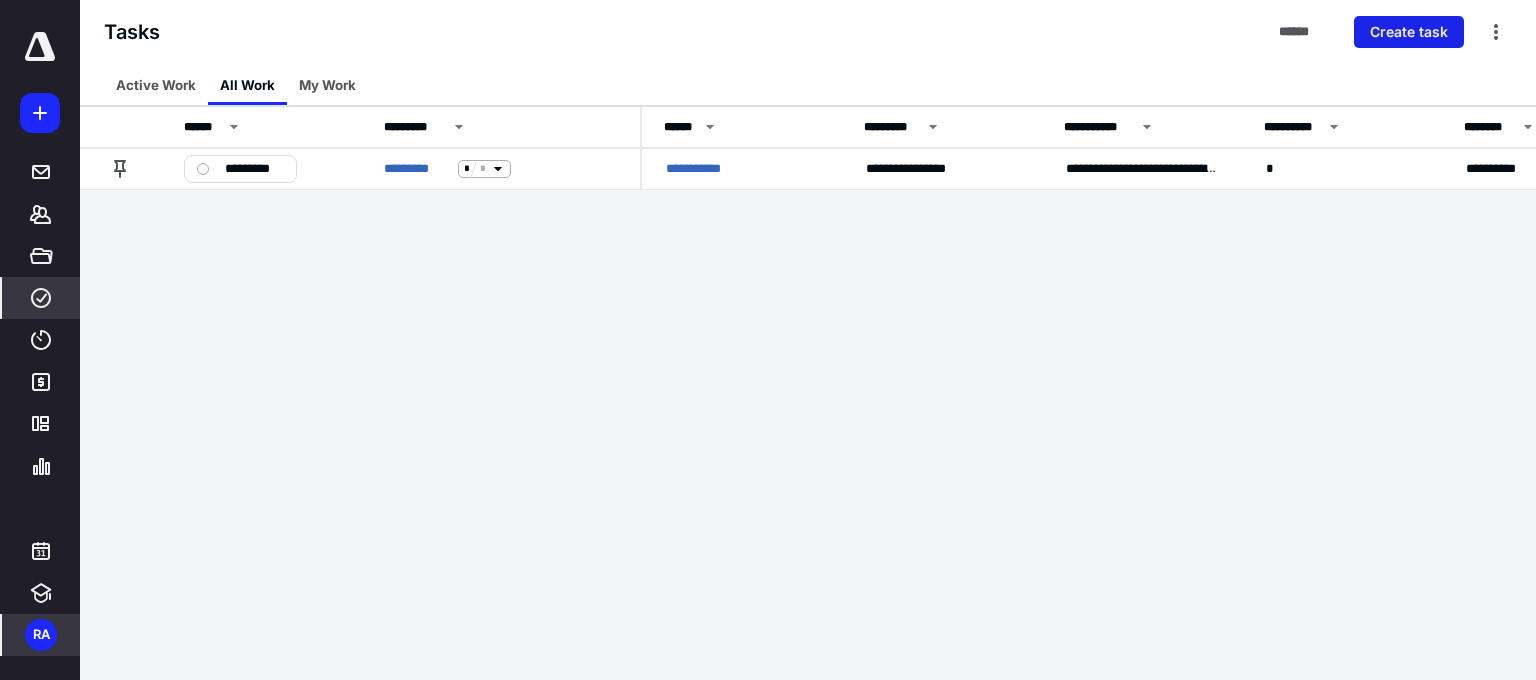 click on "Create task" at bounding box center [1409, 32] 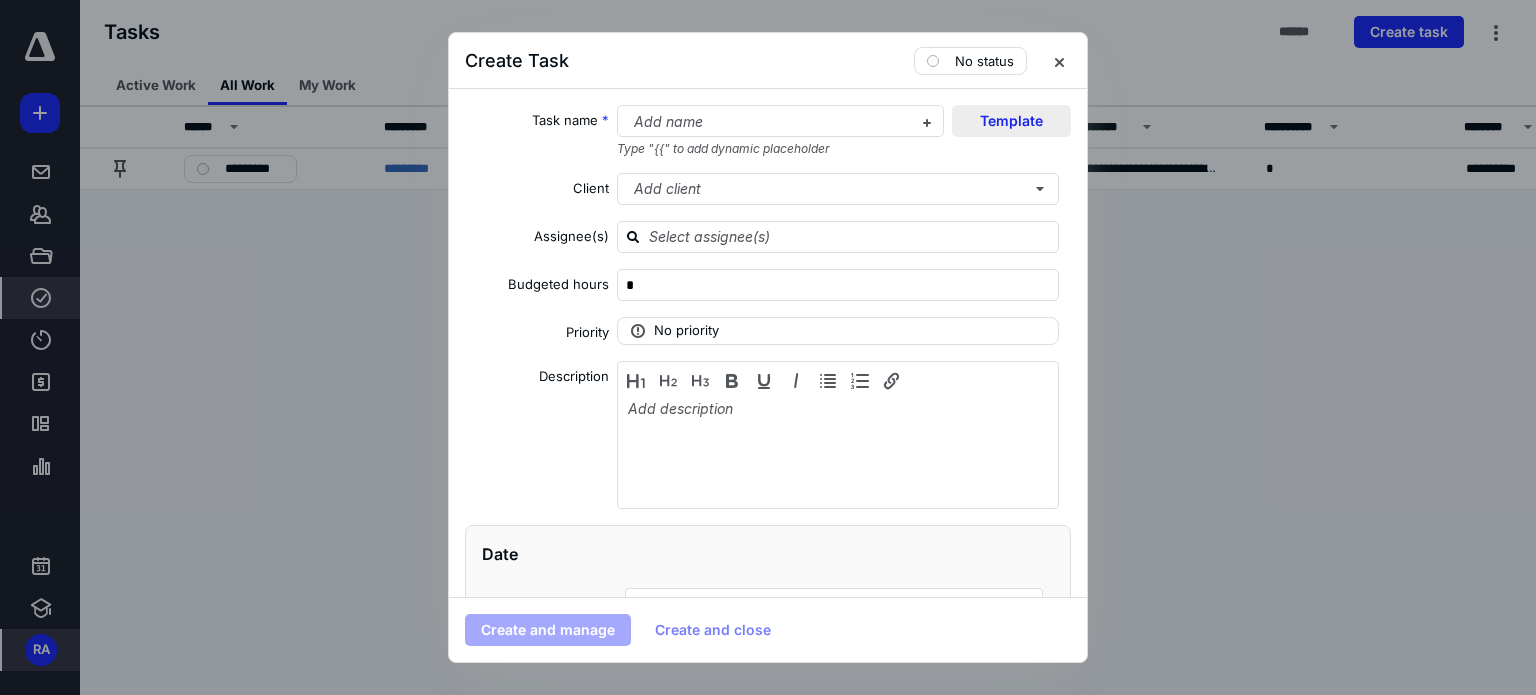 click on "Template" at bounding box center (1011, 121) 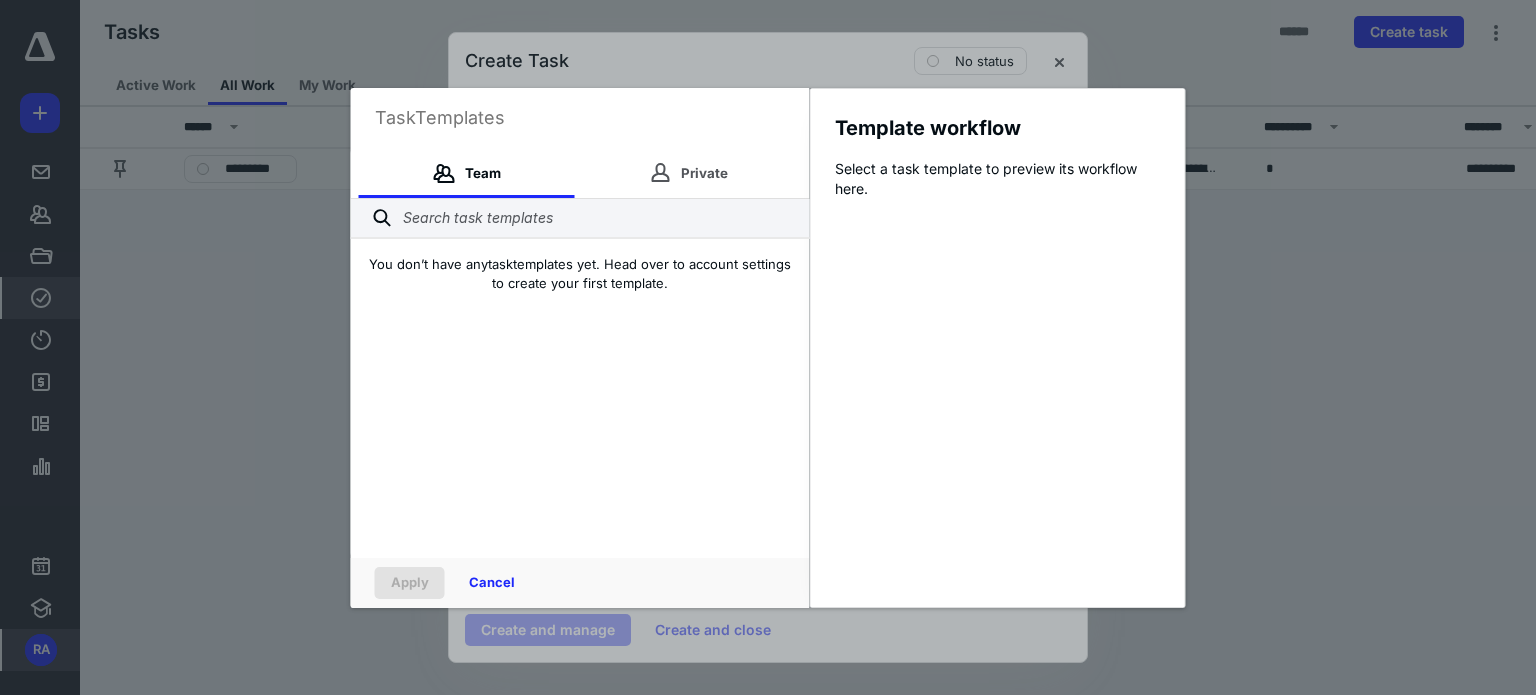 click on "Apply Cancel" at bounding box center (580, 583) 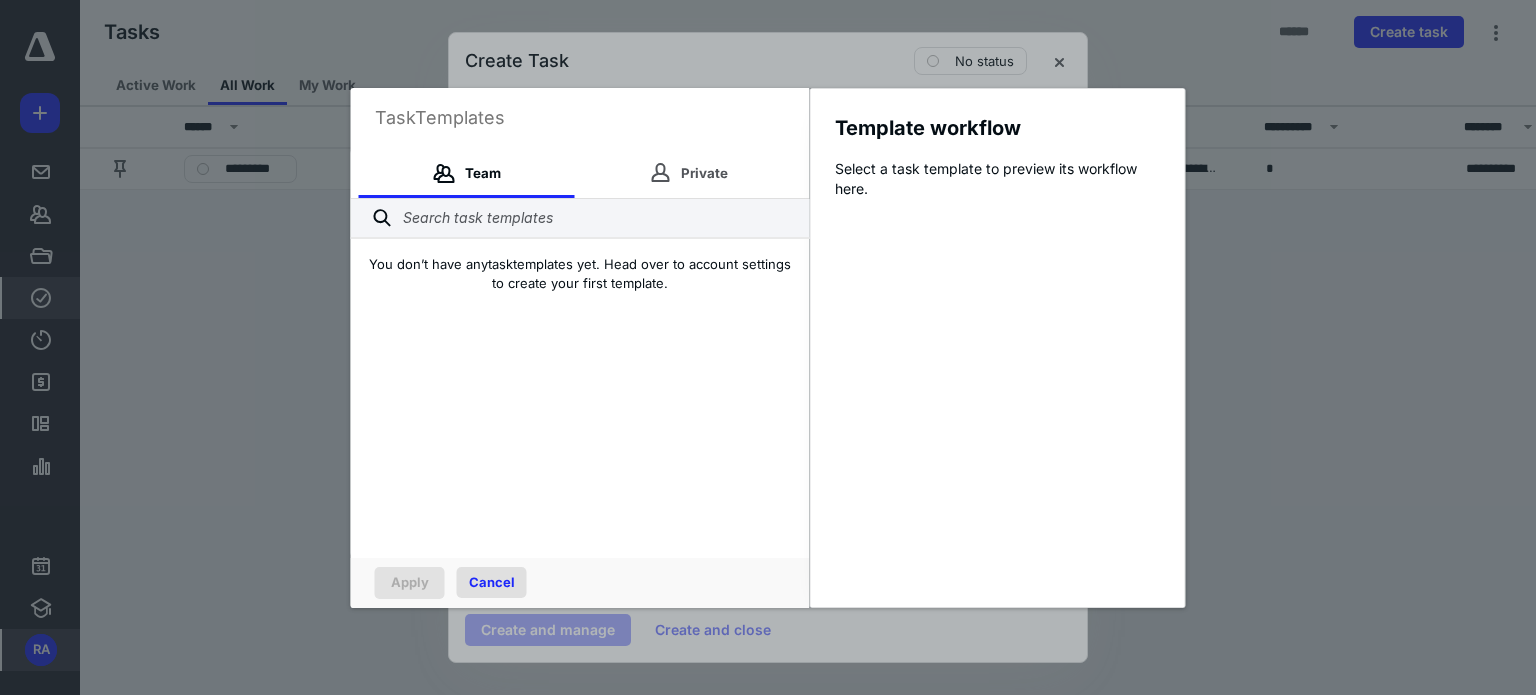 click on "Cancel" at bounding box center [492, 582] 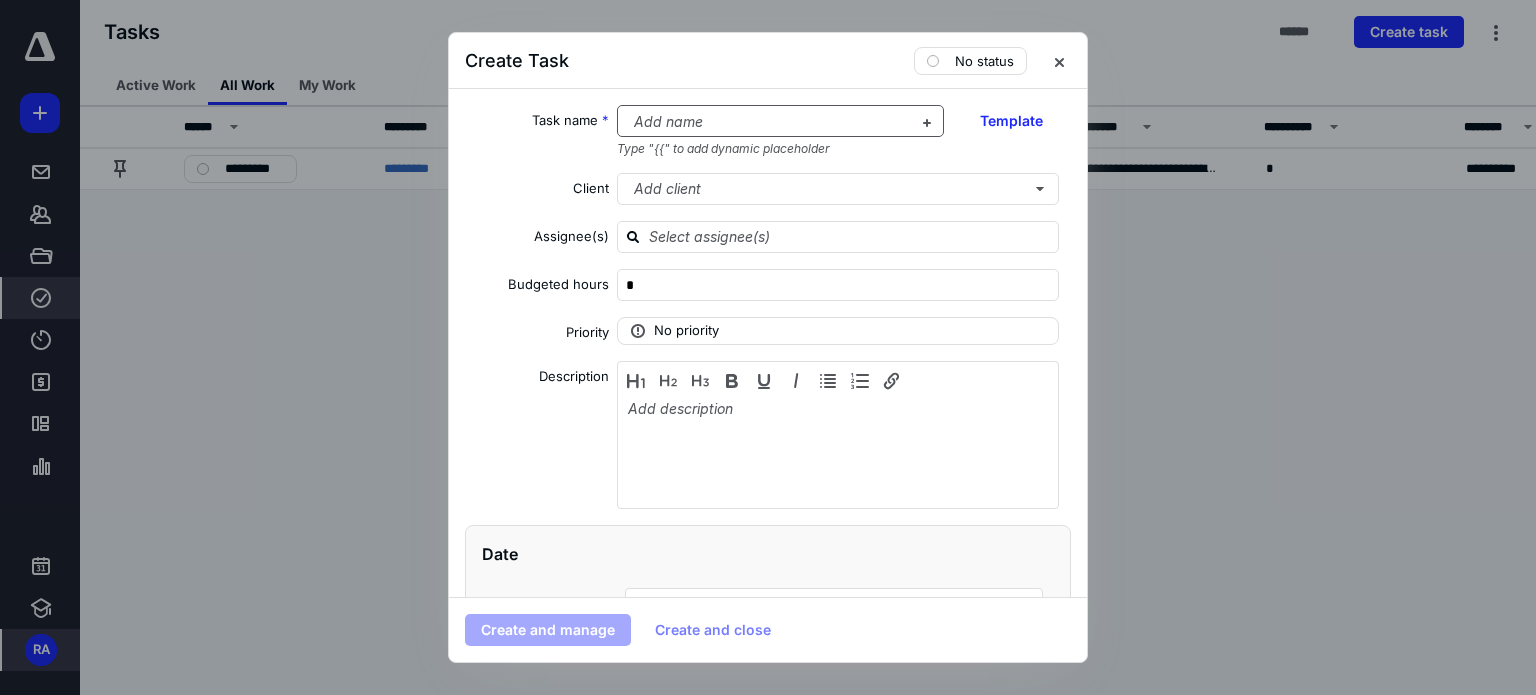 click at bounding box center (769, 122) 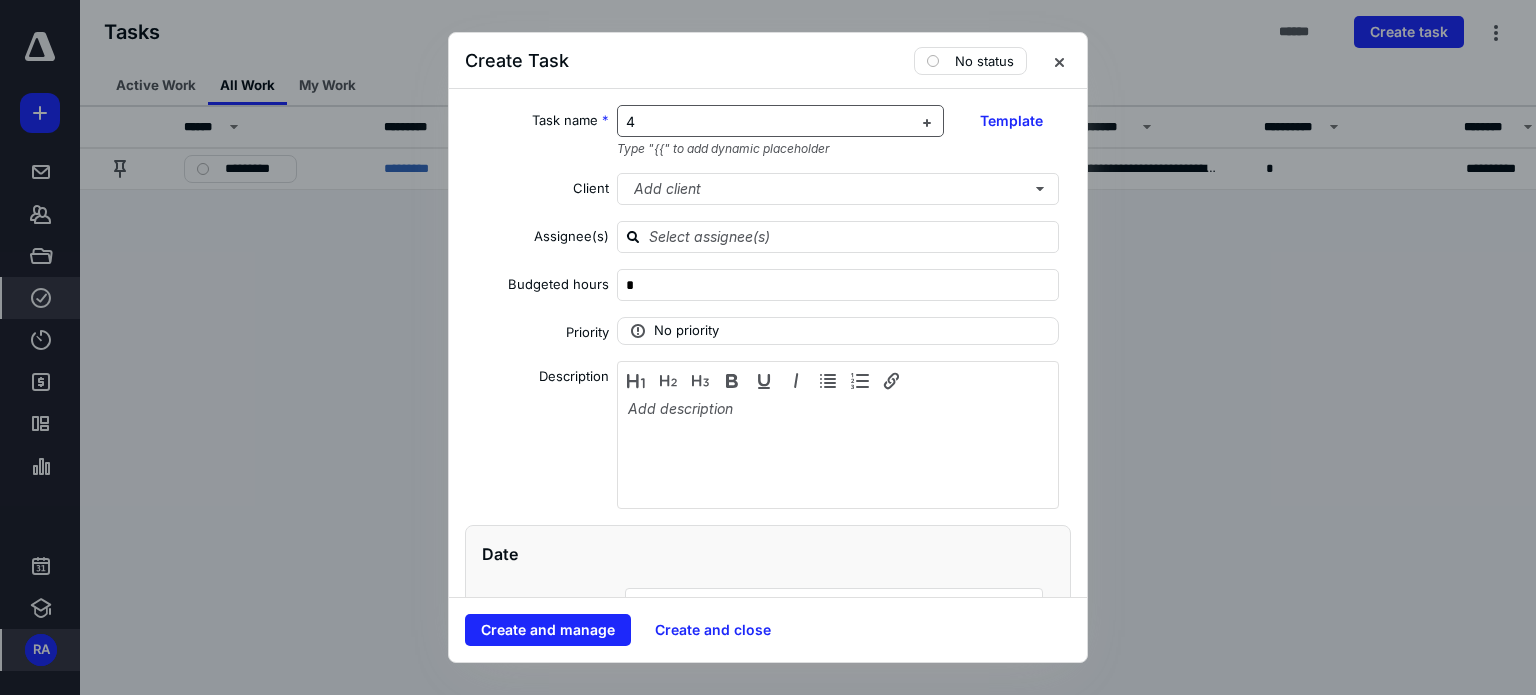 type 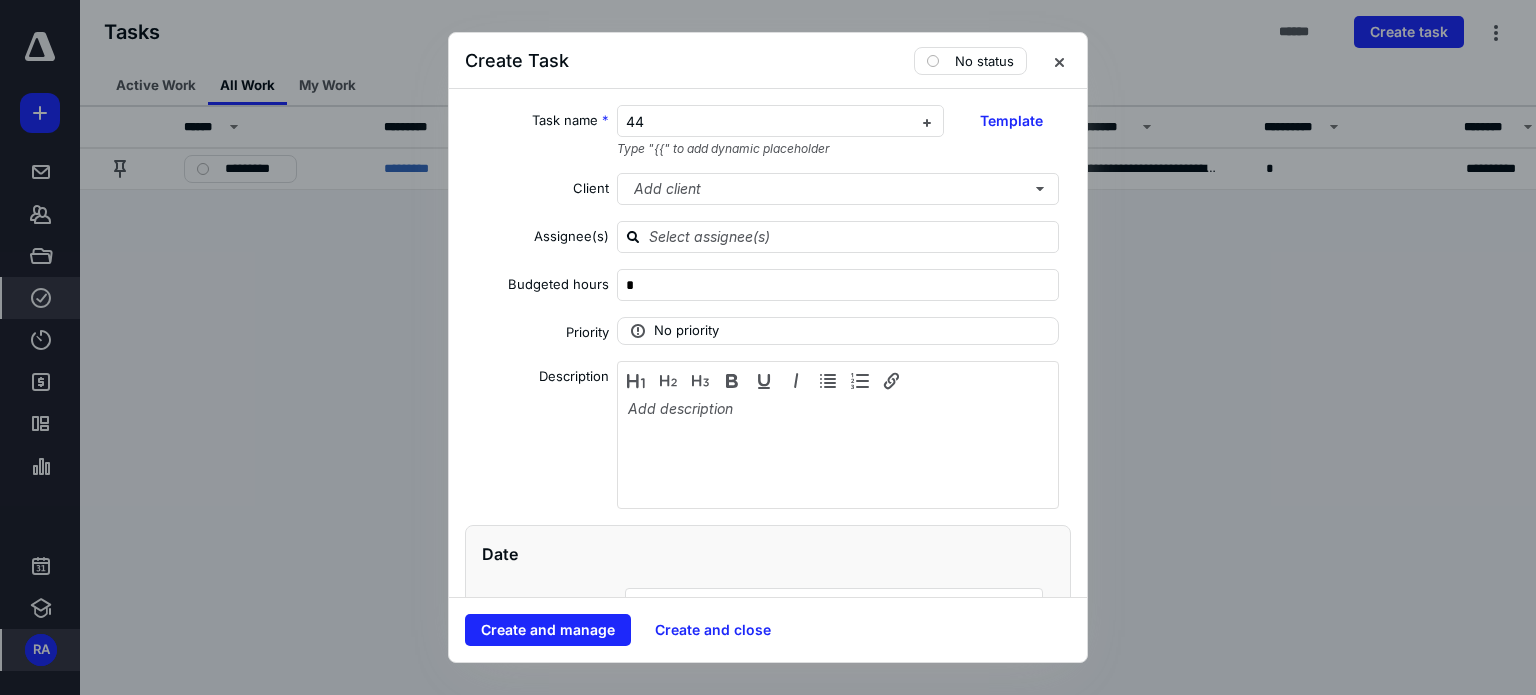 click on "Task name   * 44 Type "{{" to add dynamic placeholder Template" at bounding box center (768, 131) 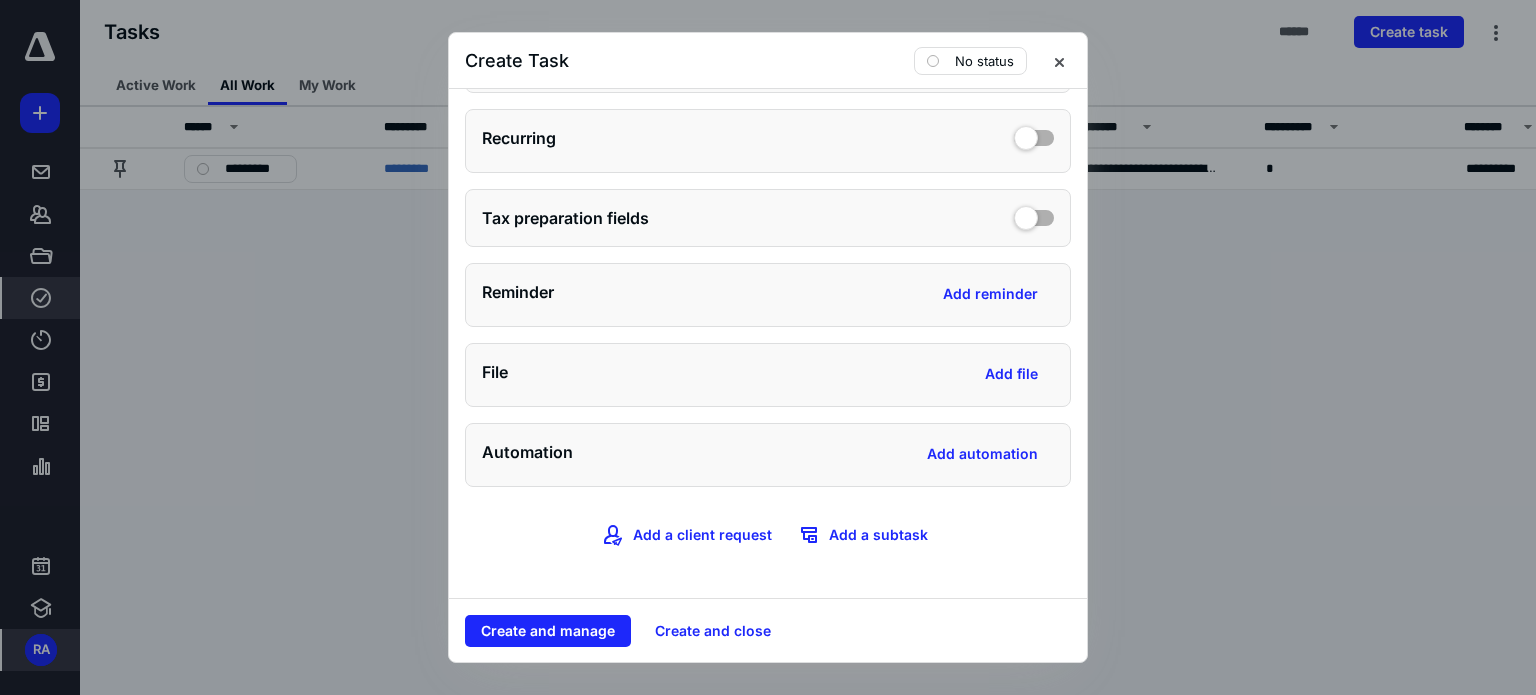 scroll, scrollTop: 240, scrollLeft: 0, axis: vertical 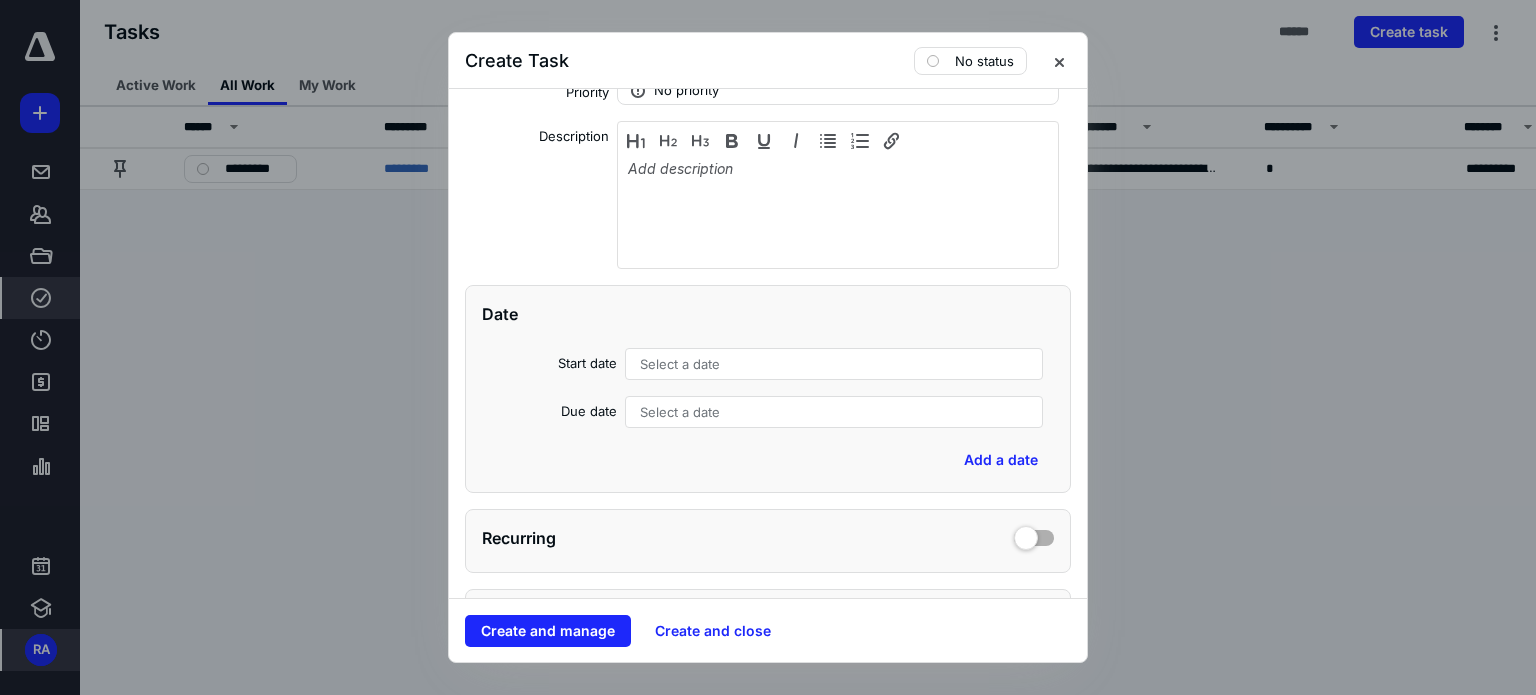 click on "Select a date" at bounding box center [834, 364] 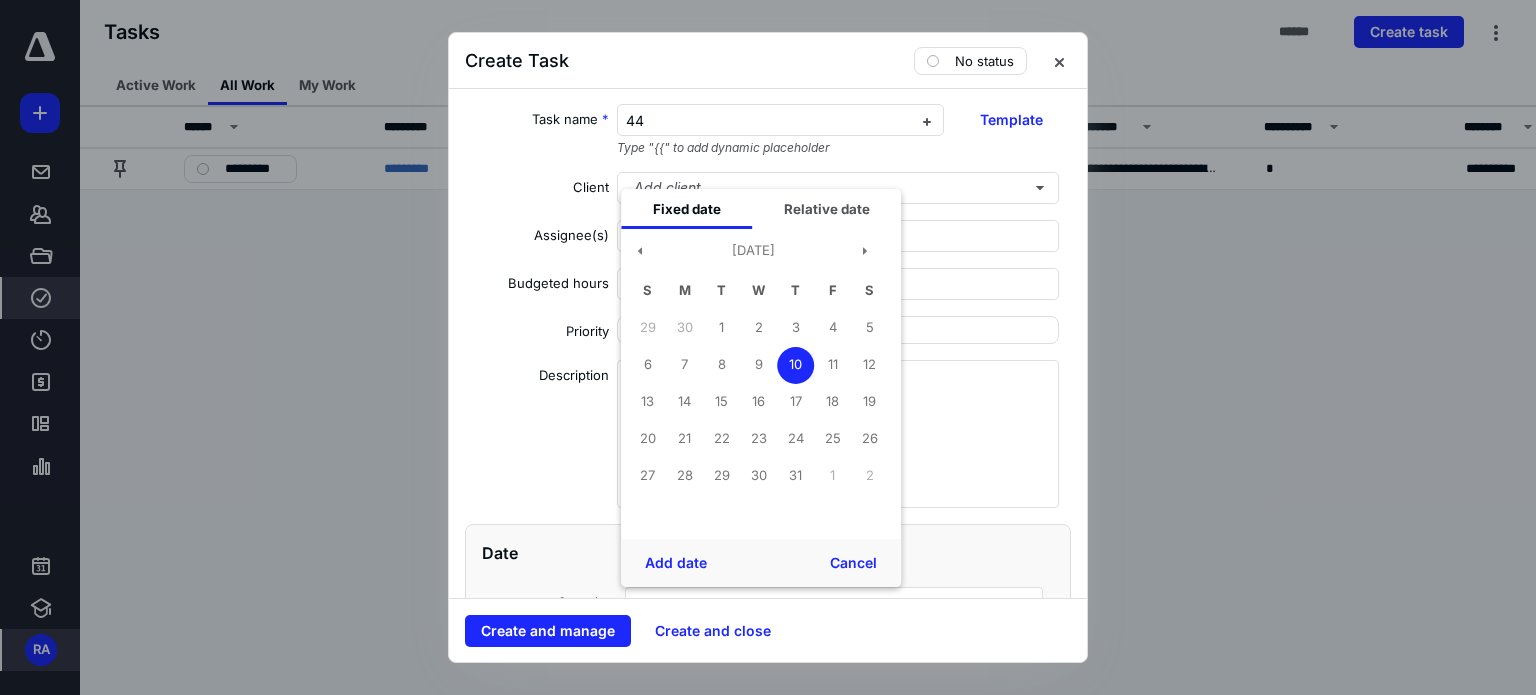 scroll, scrollTop: 0, scrollLeft: 0, axis: both 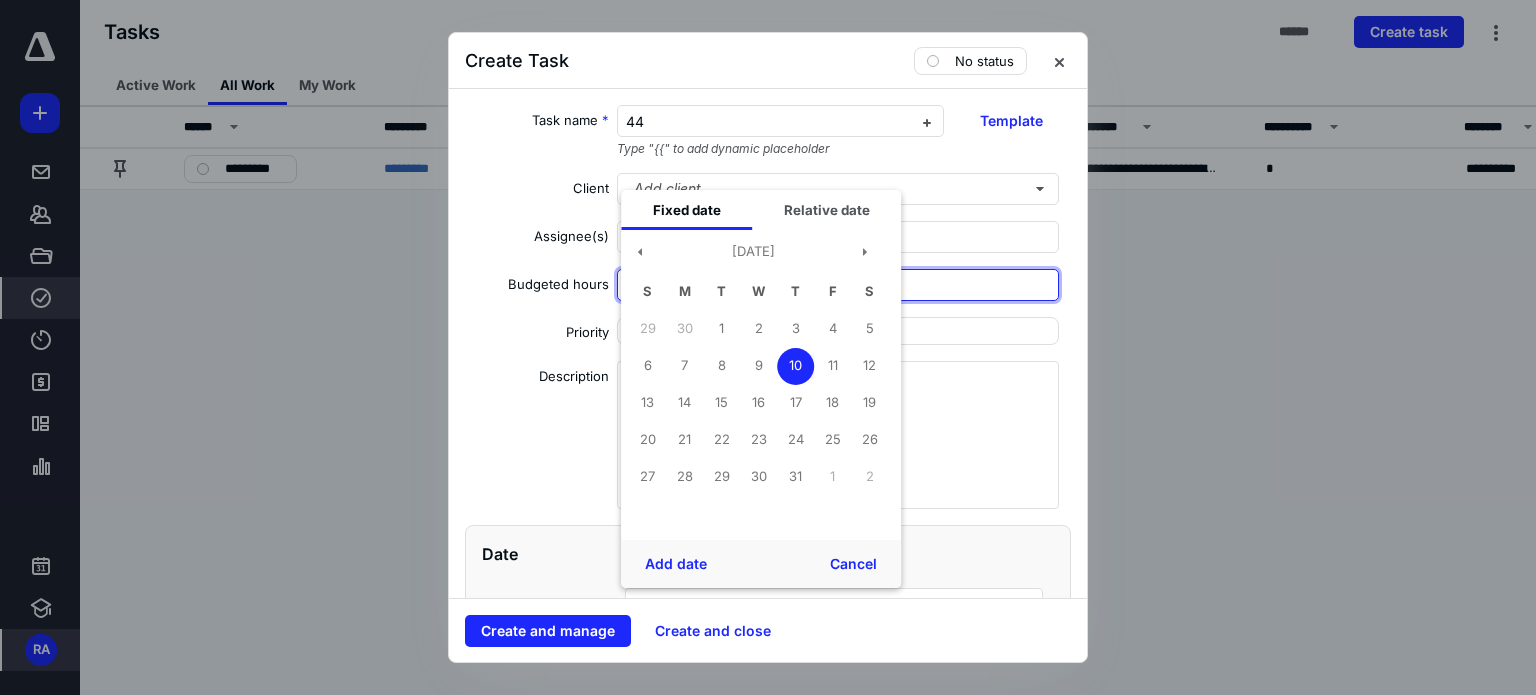 click on "*" at bounding box center [838, 285] 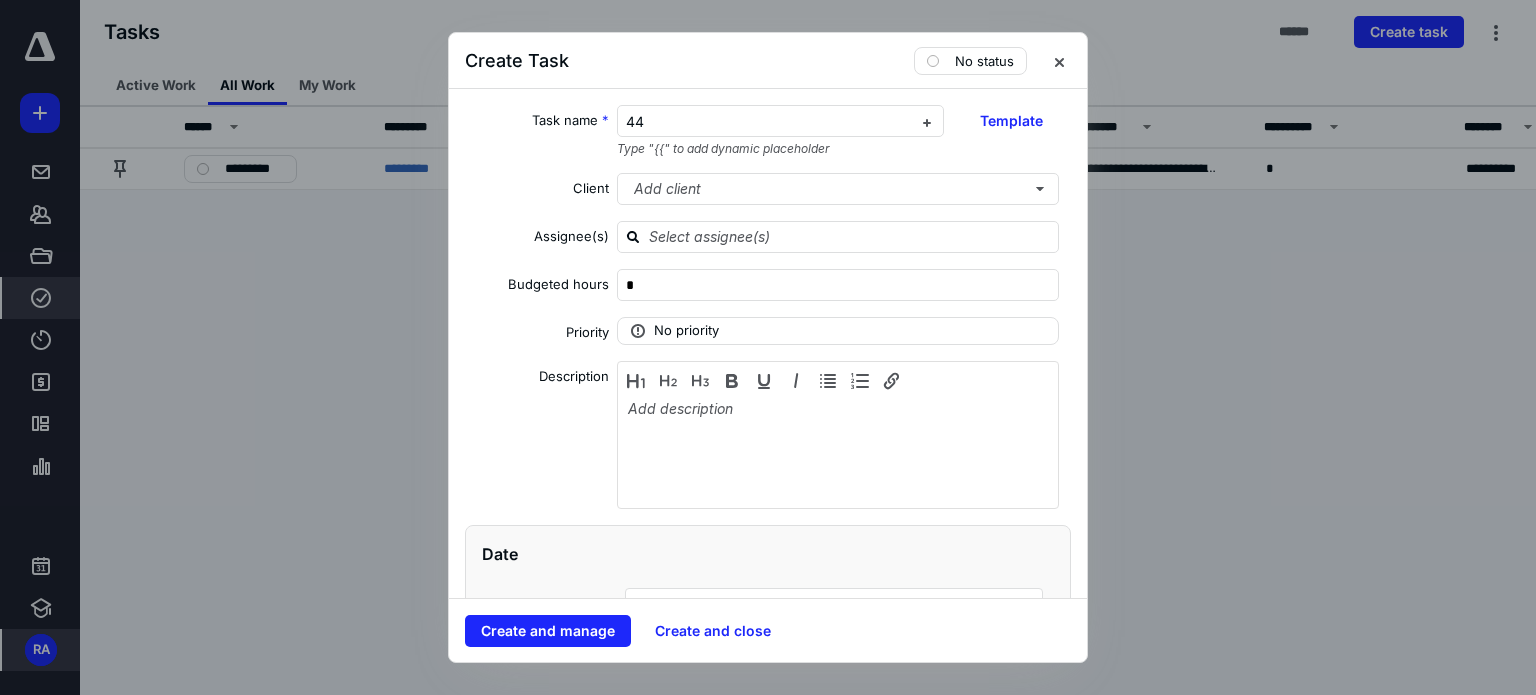 click on "Task name   * 44 Type "{{" to add dynamic placeholder Template Client Add client Assignee(s) Budgeted hours * Priority No priority Description Date Start date Select a date Due date Select a date Add a date Recurring Tax preparation fields Reminder Add reminder File Add file Automation Add automation Add a client request Add a subtask" at bounding box center (768, 343) 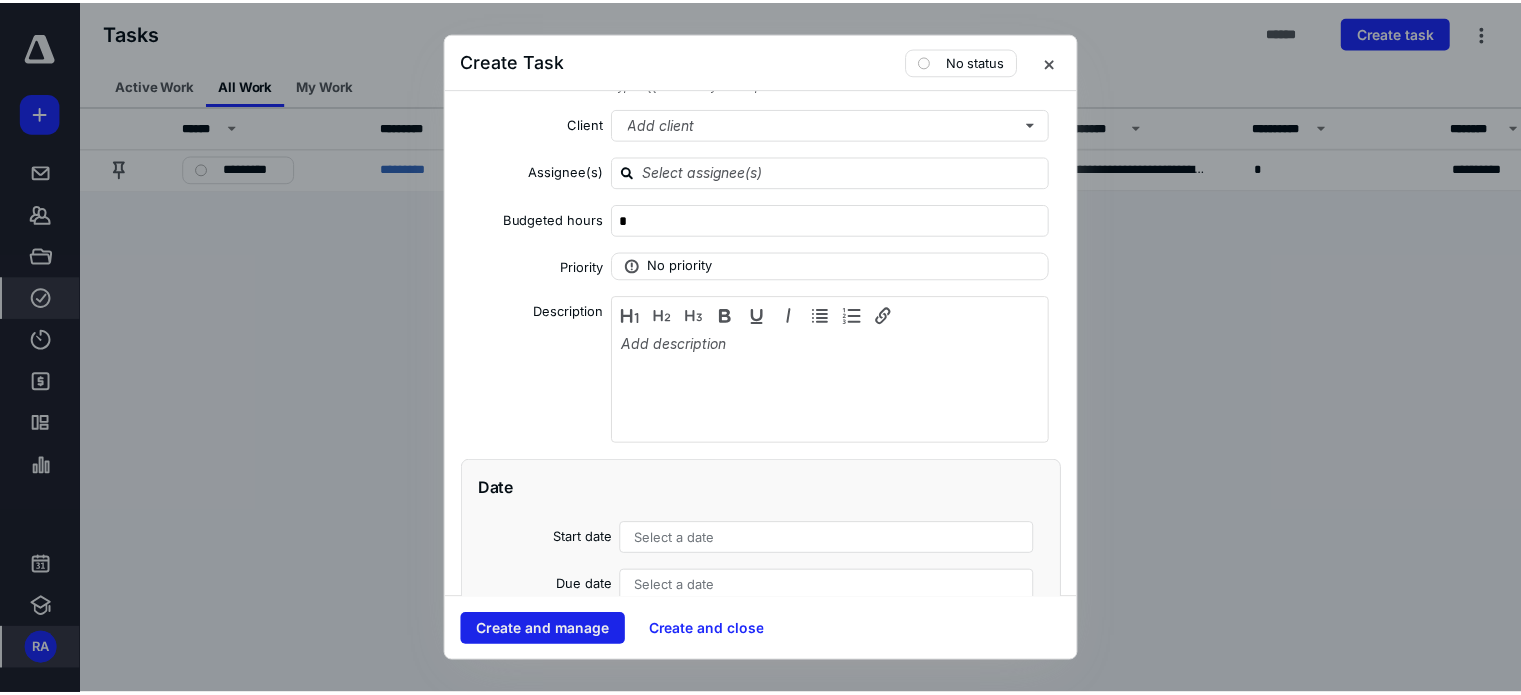 scroll, scrollTop: 100, scrollLeft: 0, axis: vertical 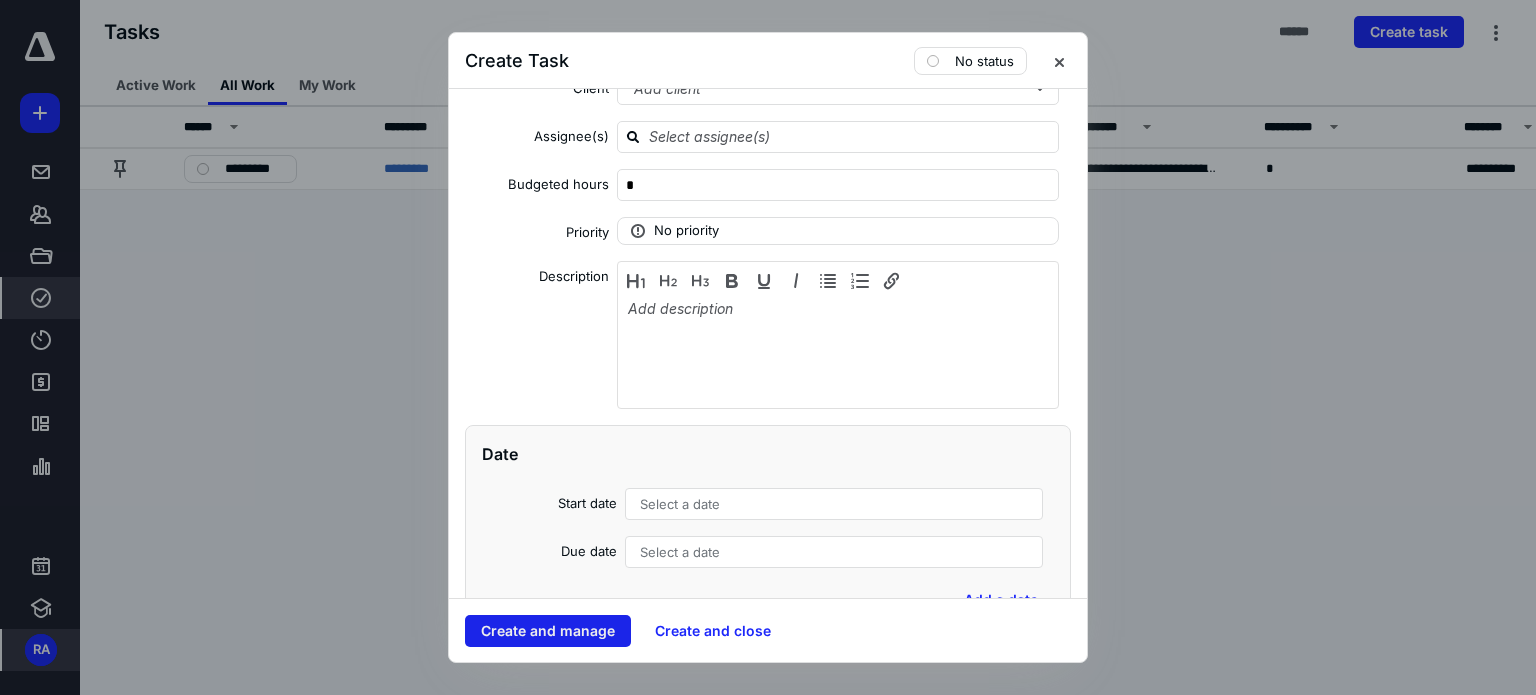 click on "Create and manage" at bounding box center (548, 631) 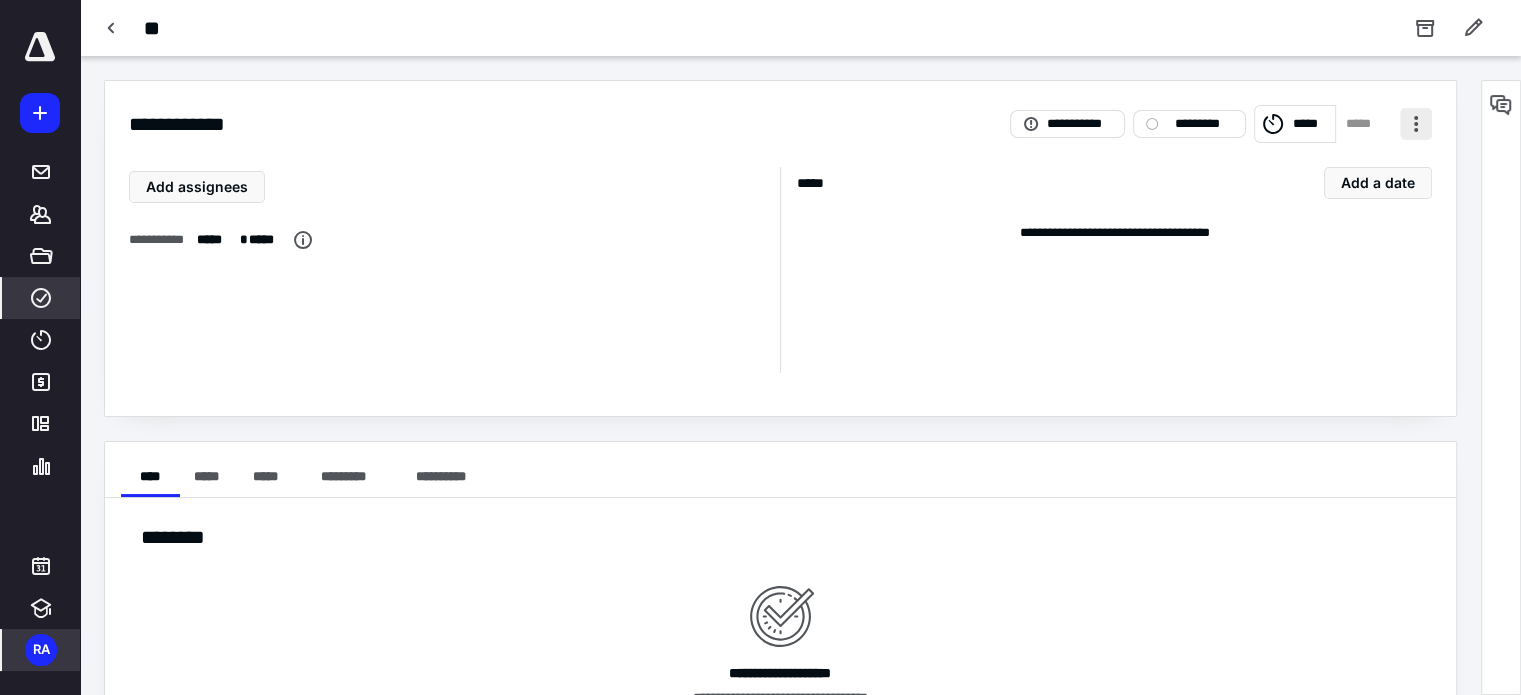 click at bounding box center [1416, 124] 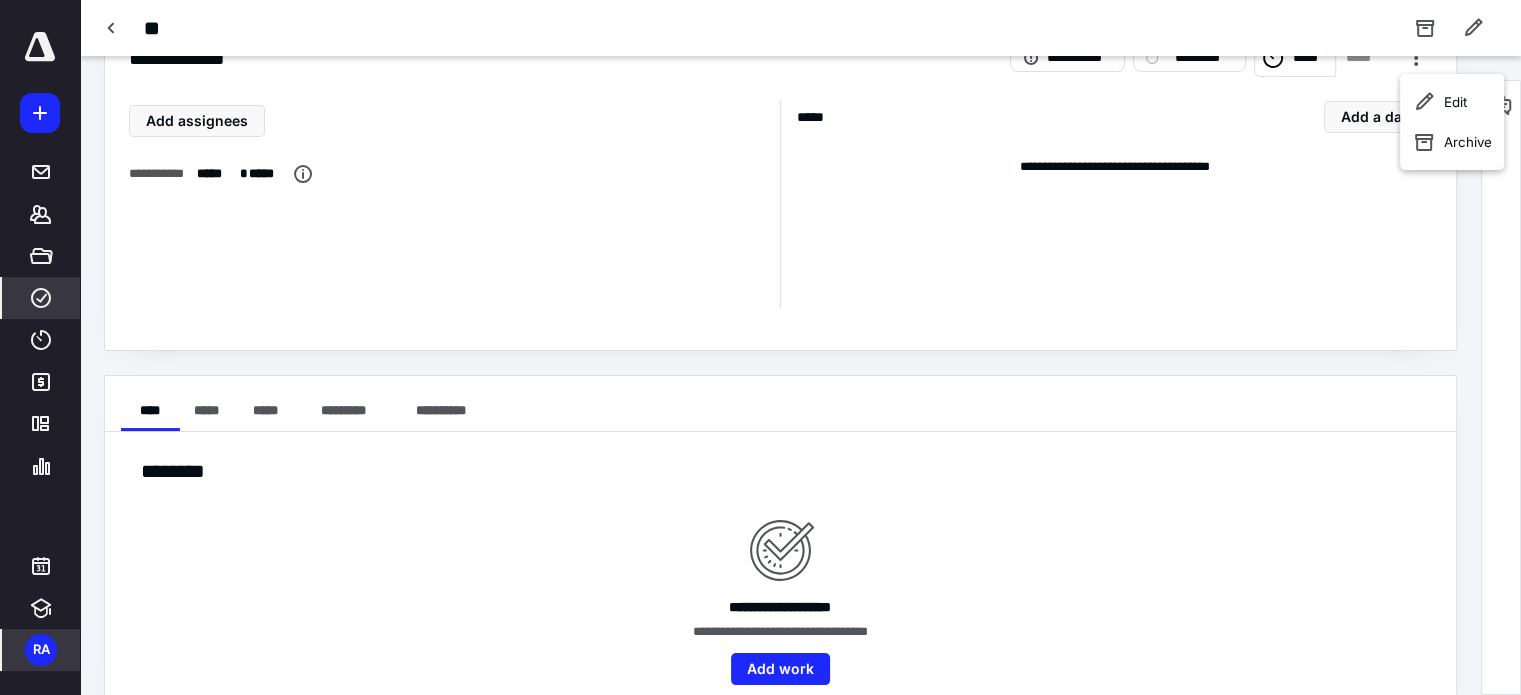 scroll, scrollTop: 103, scrollLeft: 0, axis: vertical 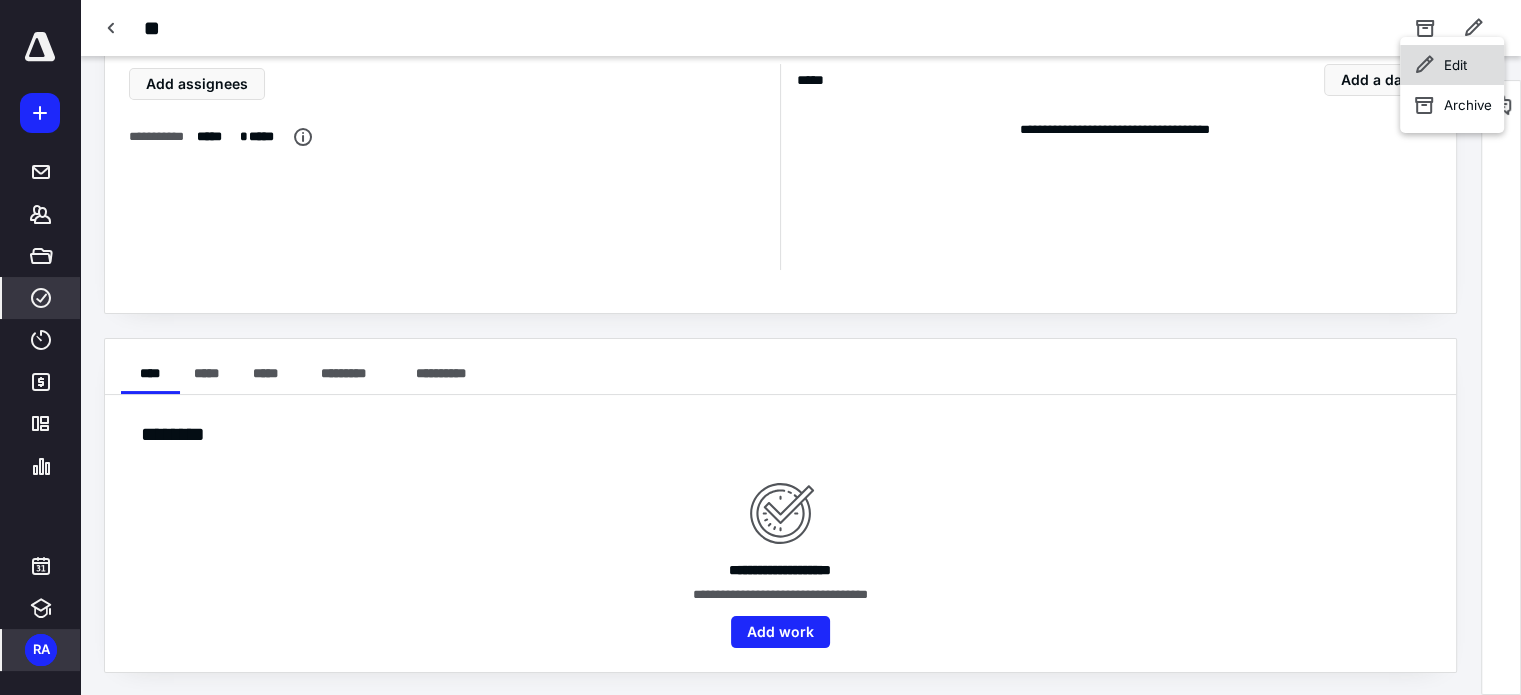 click on "Edit" at bounding box center (1452, 65) 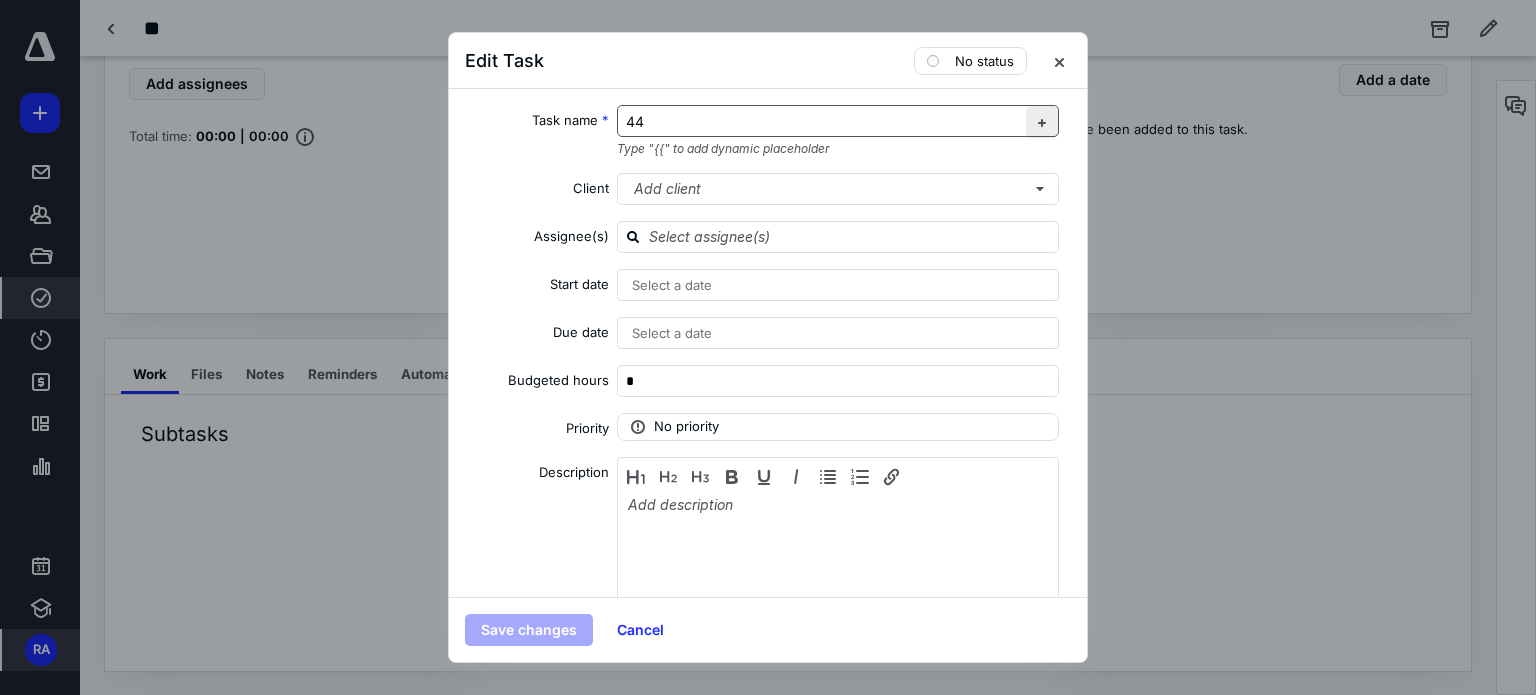 click at bounding box center [1042, 122] 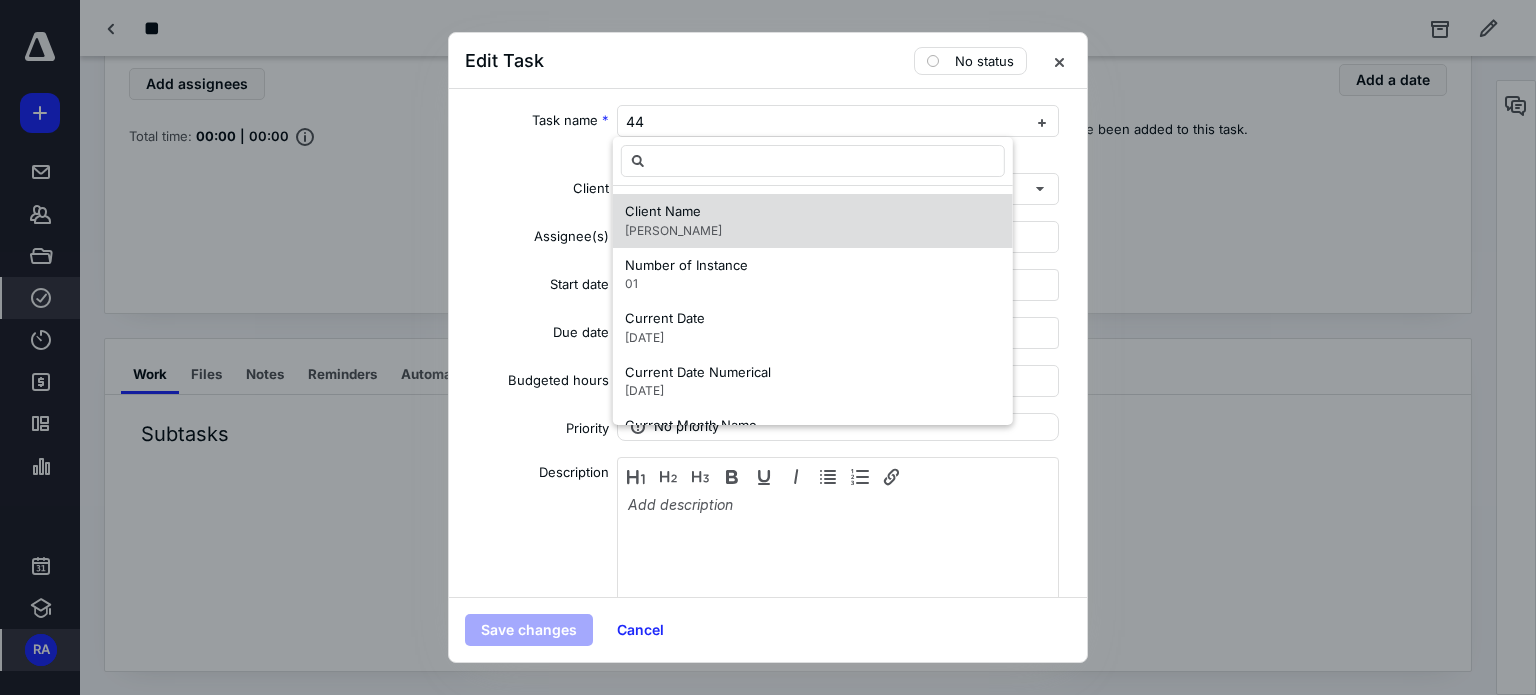 click on "Client Name [PERSON_NAME]" at bounding box center [813, 221] 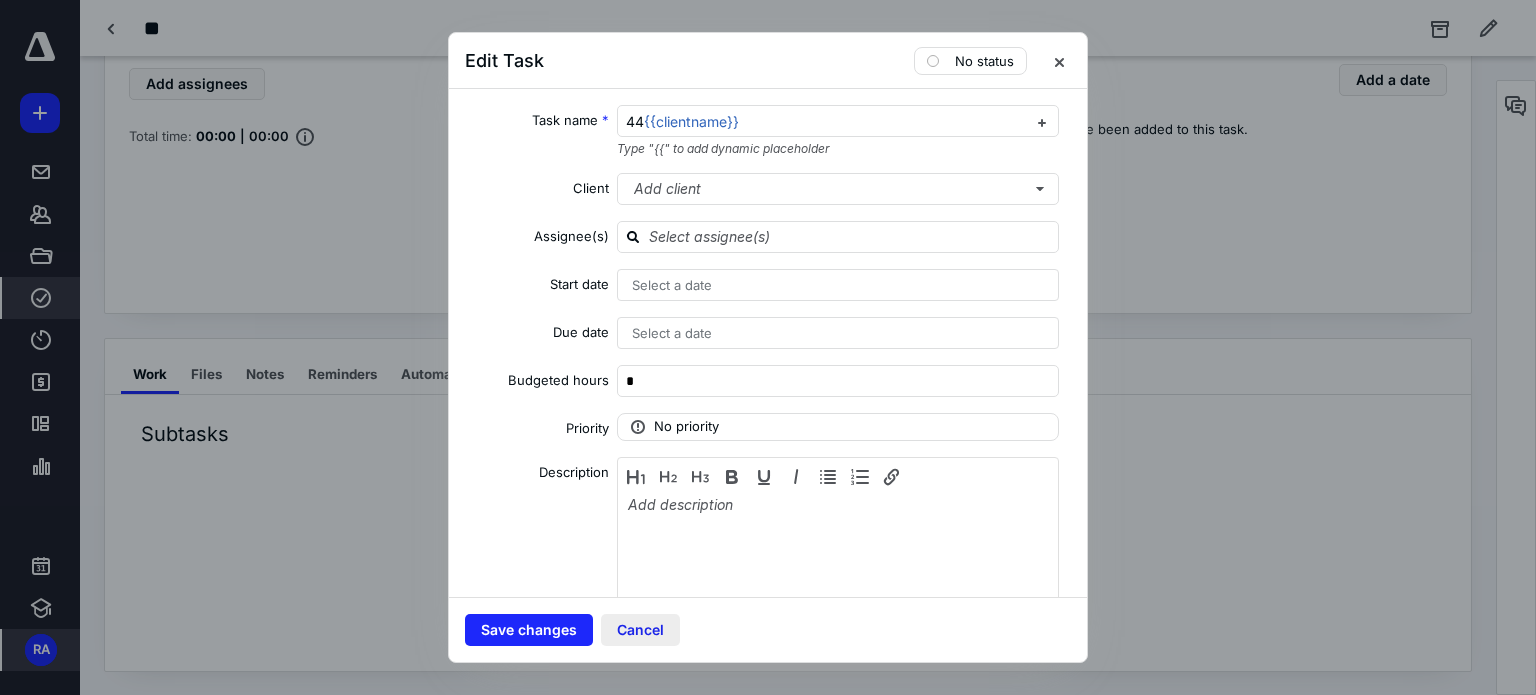 click on "Cancel" at bounding box center [640, 630] 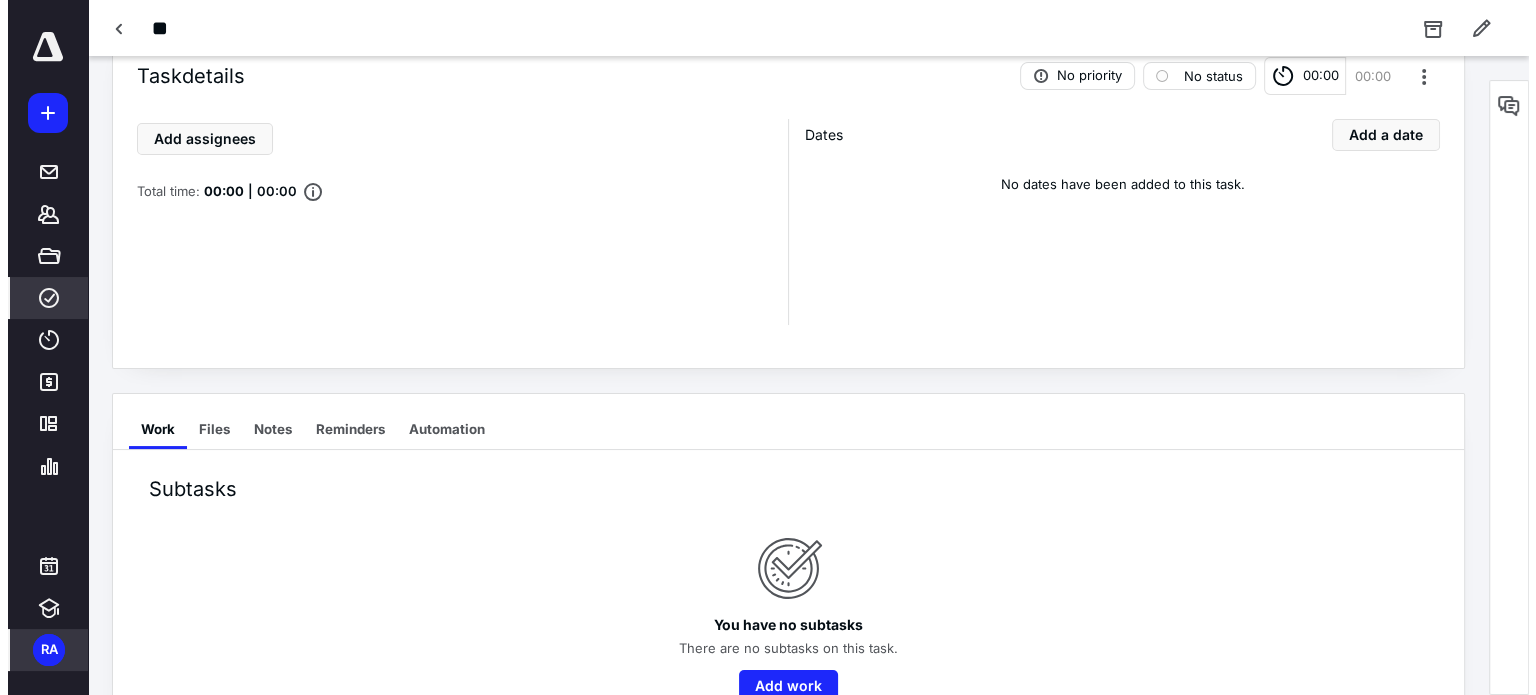 scroll, scrollTop: 0, scrollLeft: 0, axis: both 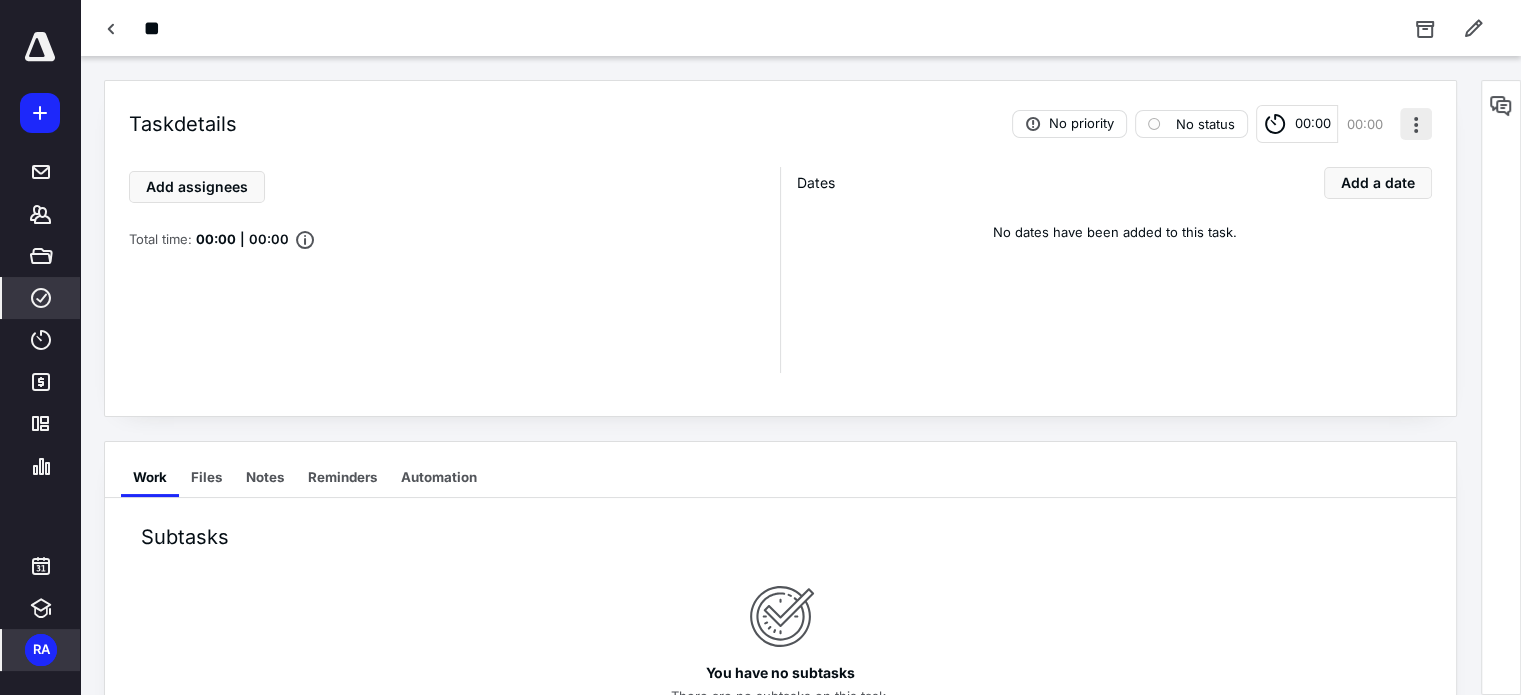 click at bounding box center (1416, 124) 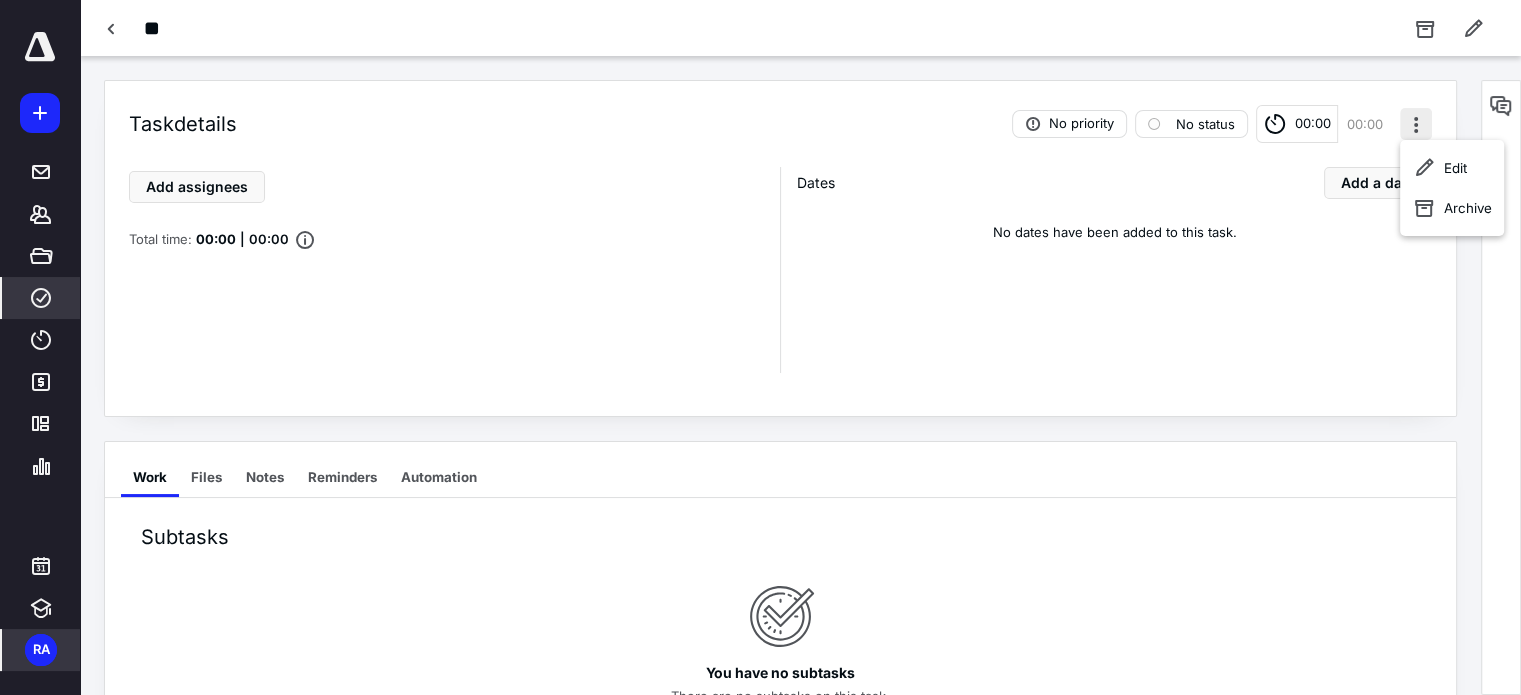click at bounding box center [1416, 124] 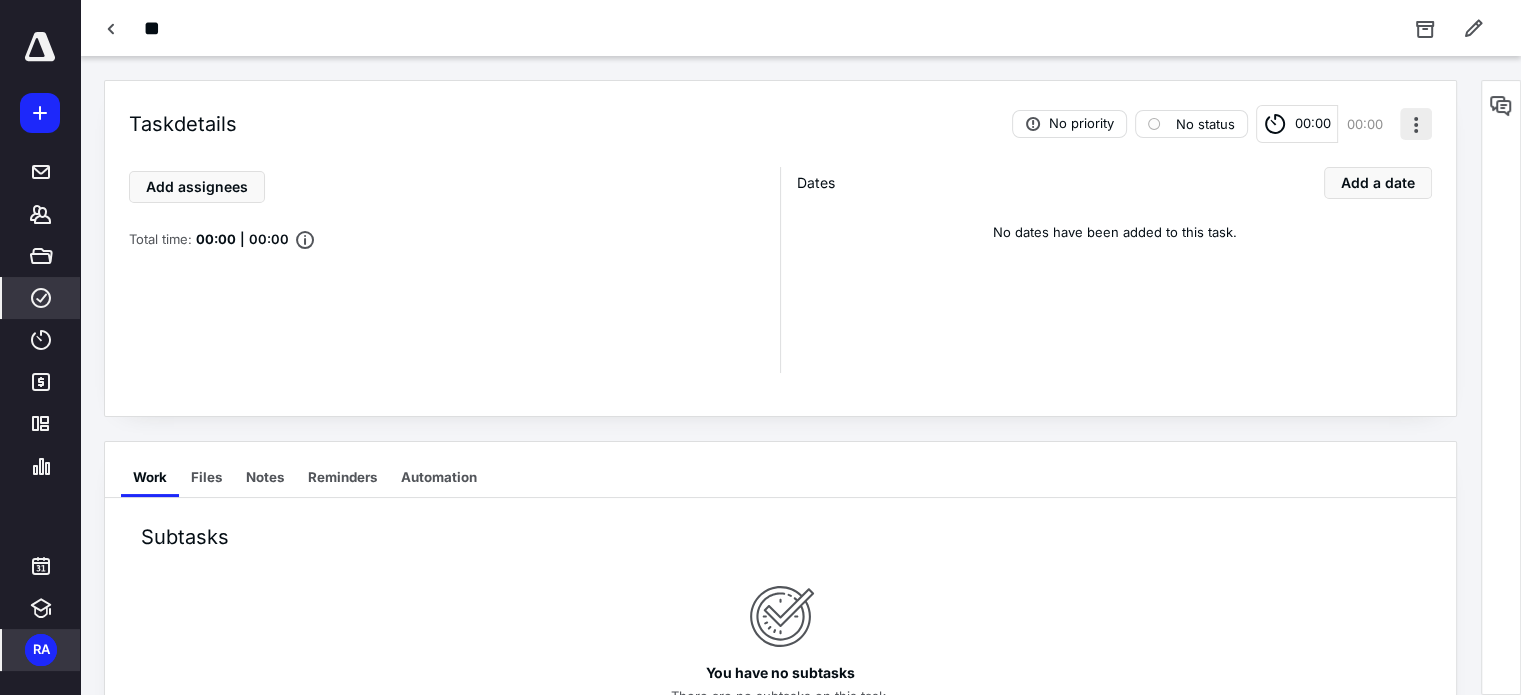 click at bounding box center (1416, 124) 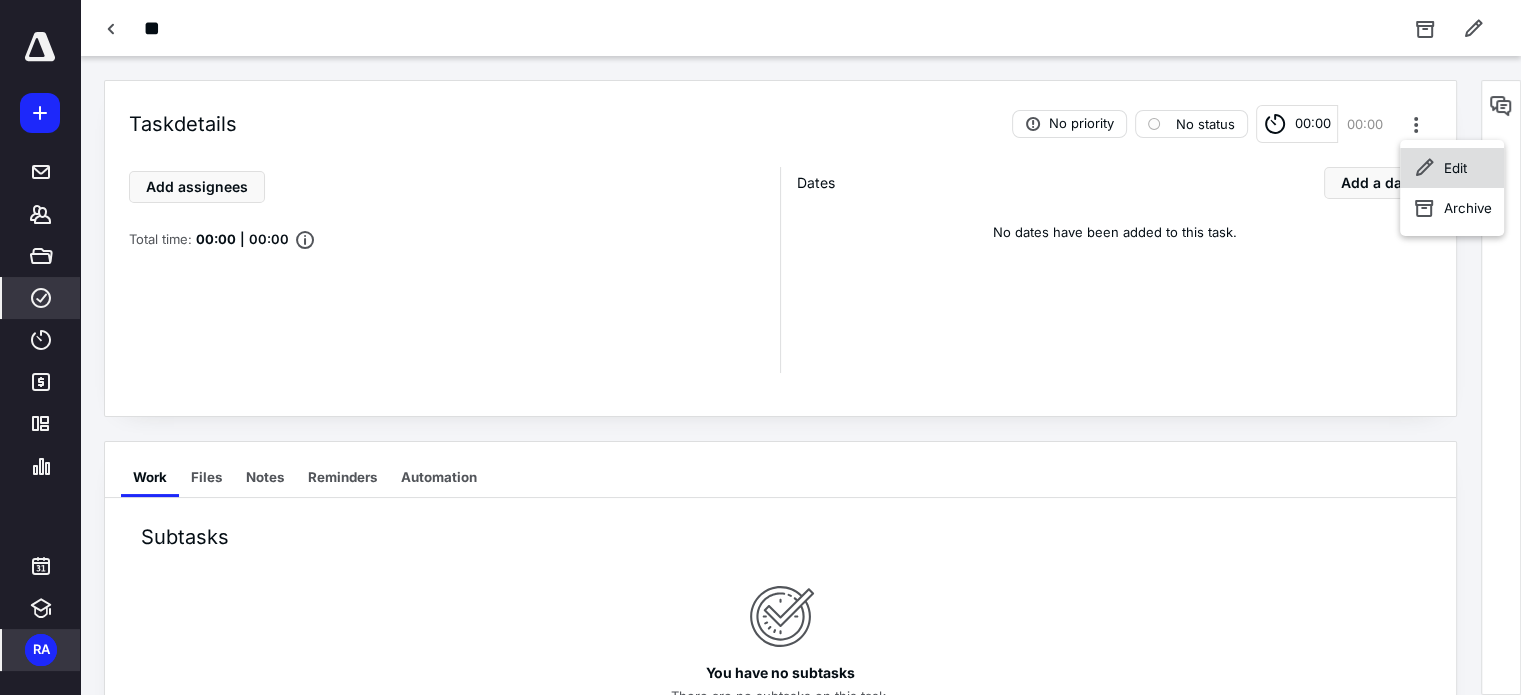 click 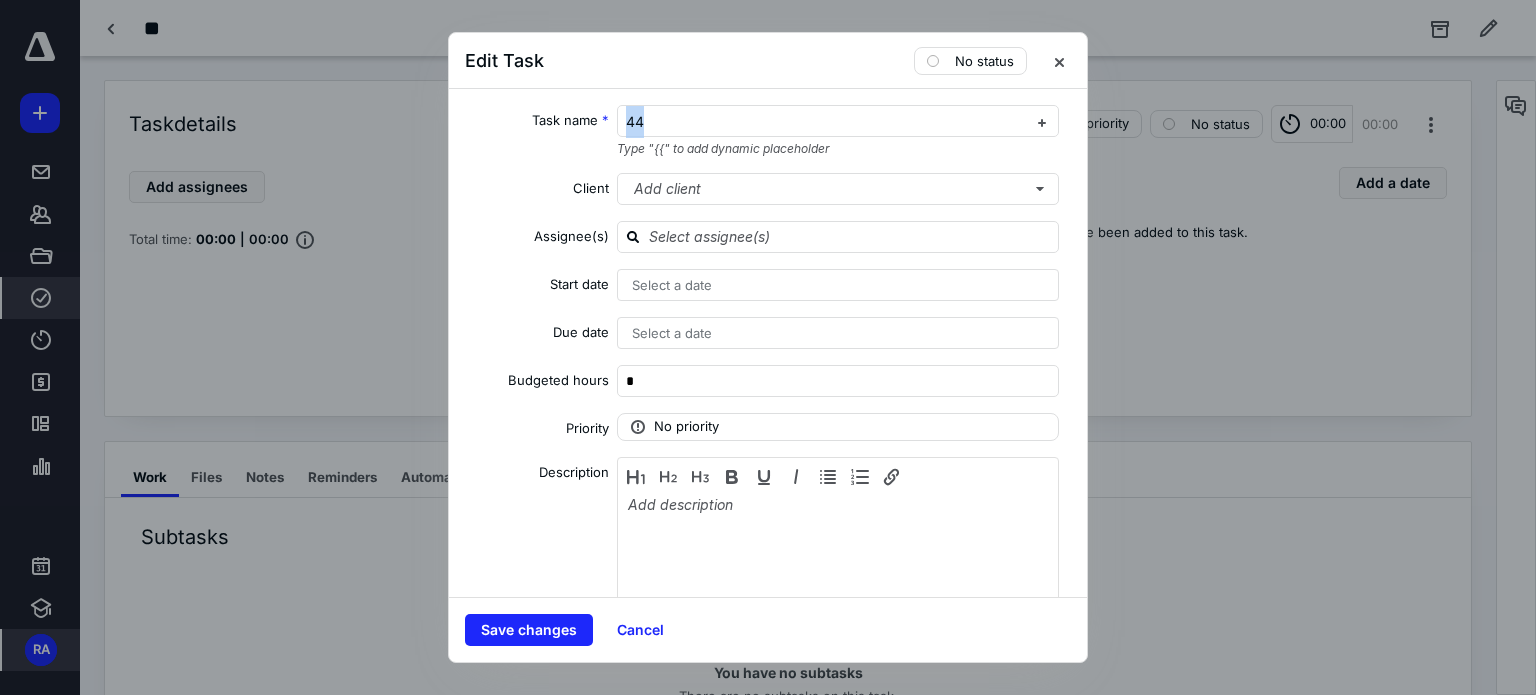 drag, startPoint x: 776, startPoint y: 115, endPoint x: 602, endPoint y: 111, distance: 174.04597 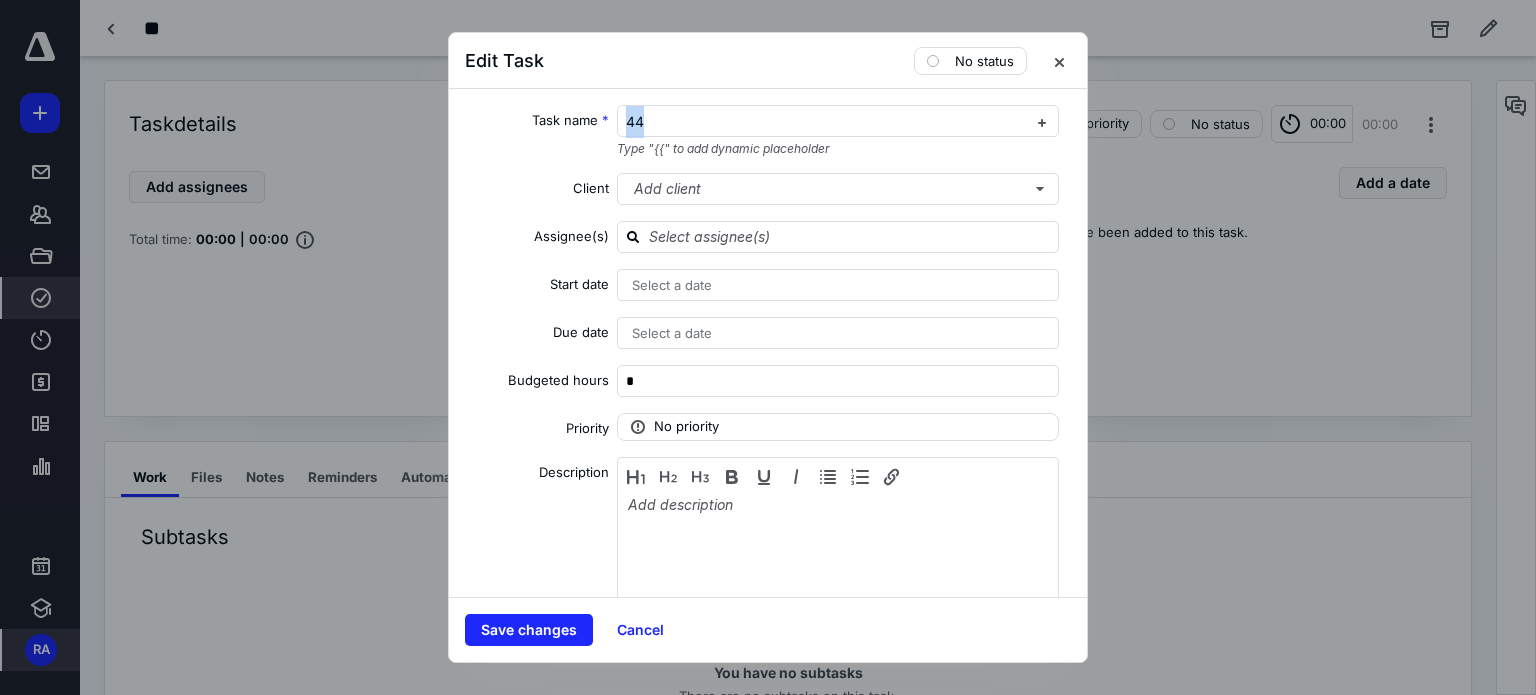 click on "Task name   * 44 Type "{{" to add dynamic placeholder" at bounding box center (768, 131) 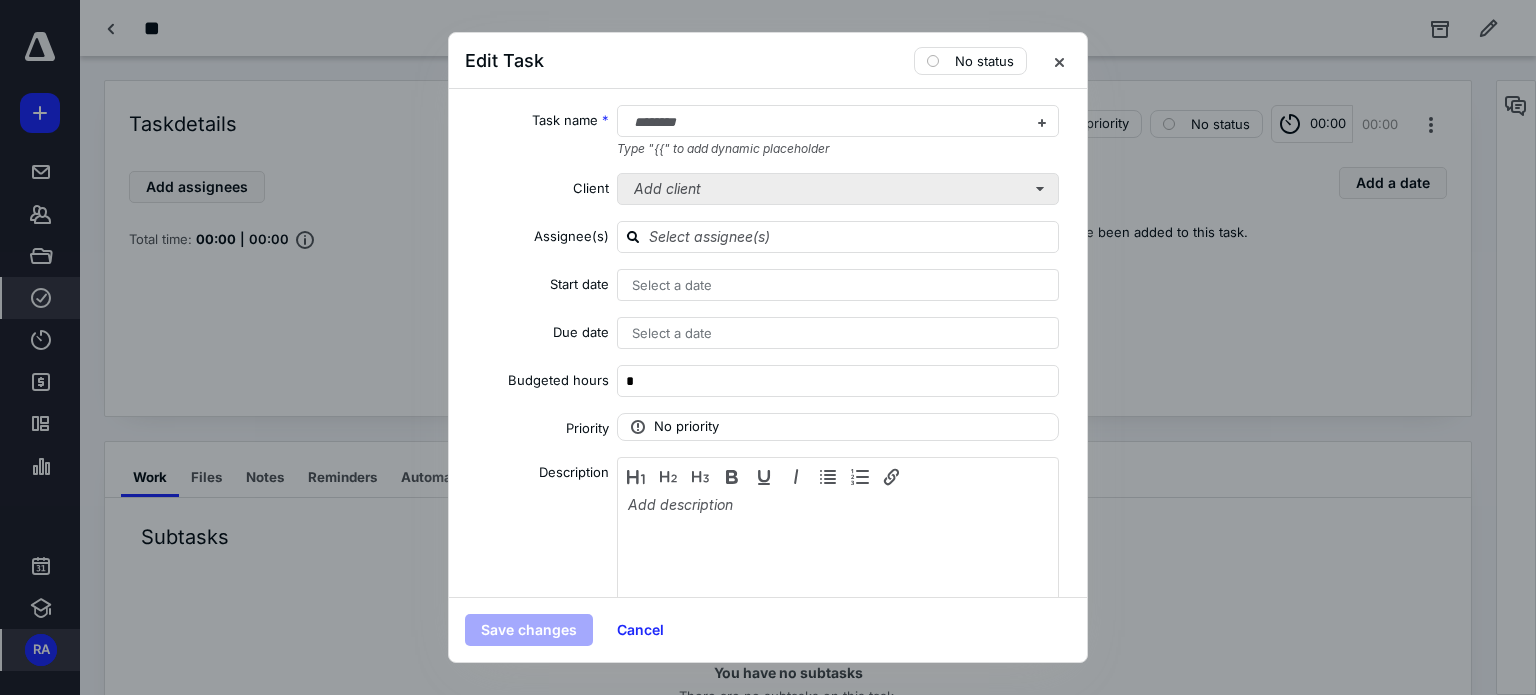 scroll, scrollTop: 192, scrollLeft: 0, axis: vertical 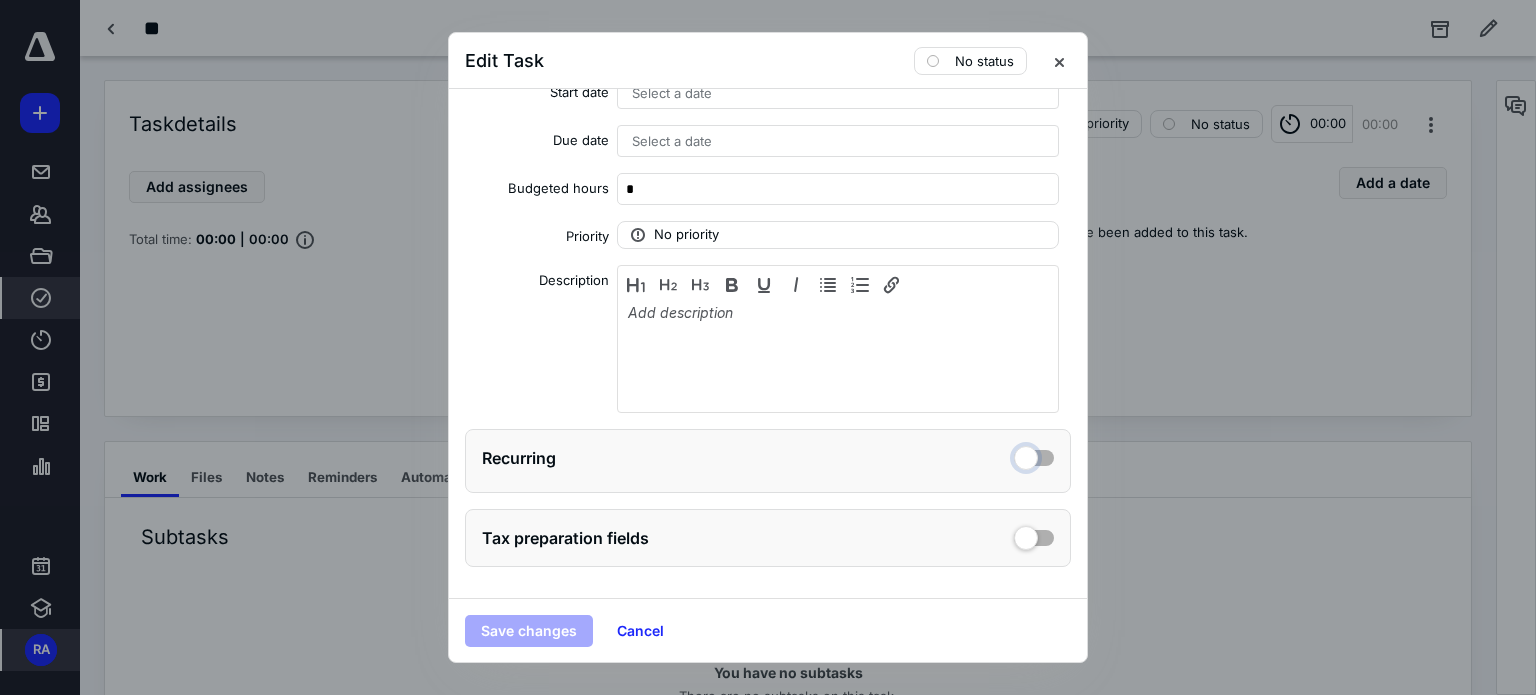 click at bounding box center (1034, 455) 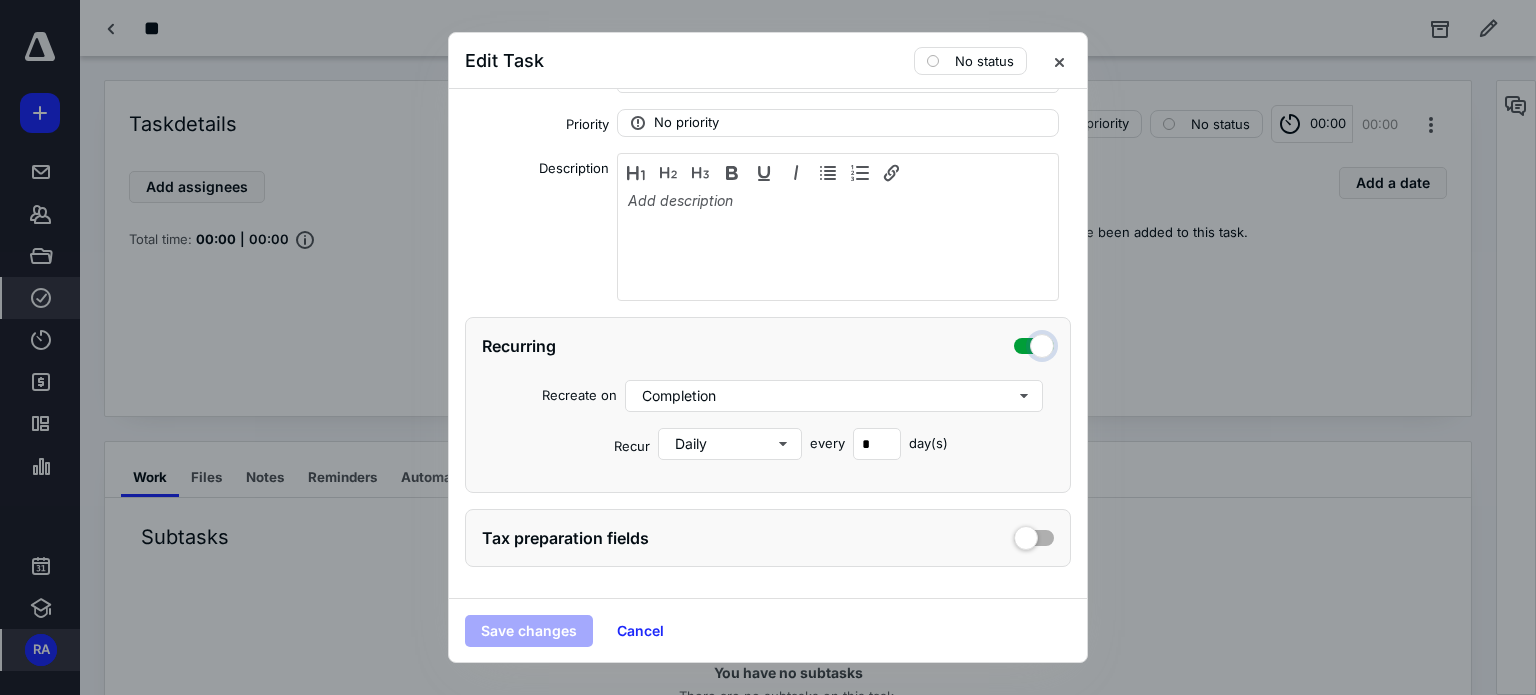 click at bounding box center [1034, 343] 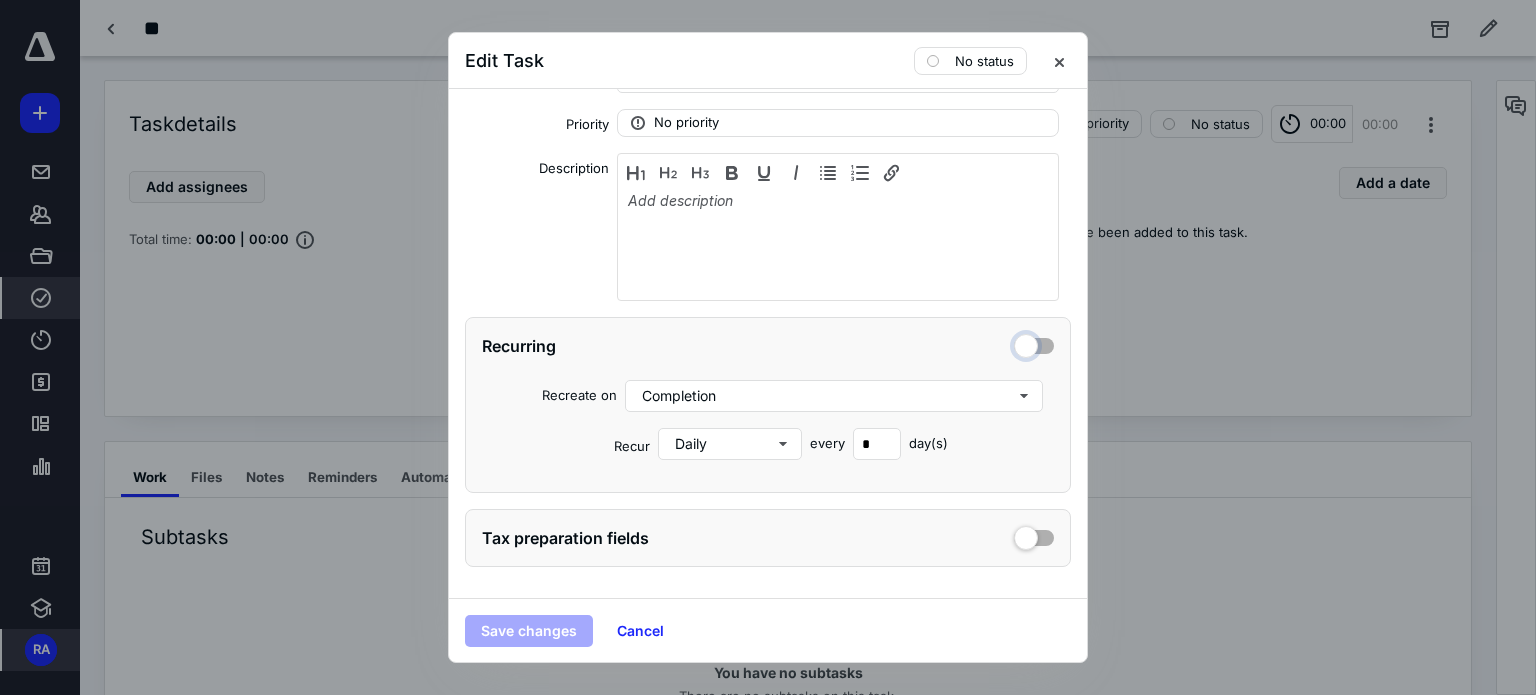 checkbox on "false" 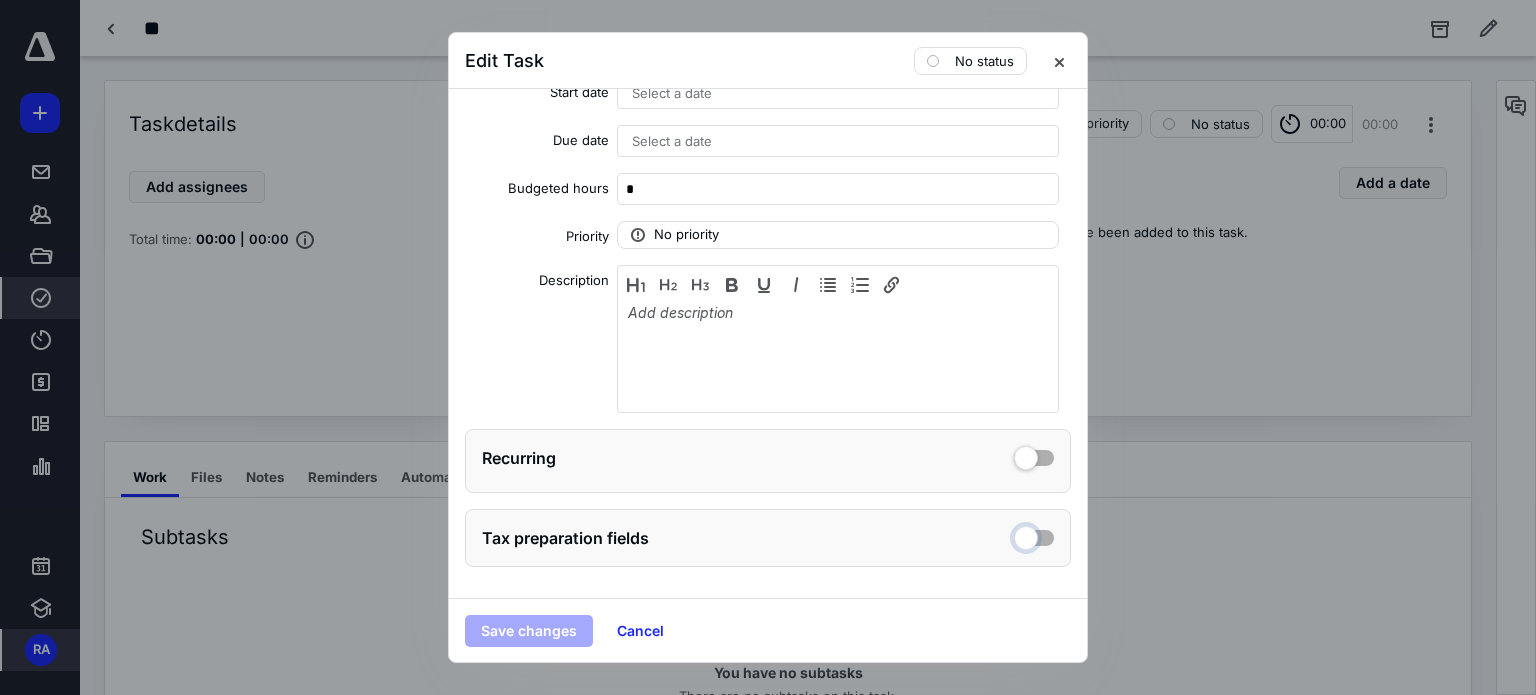 click at bounding box center [1034, 535] 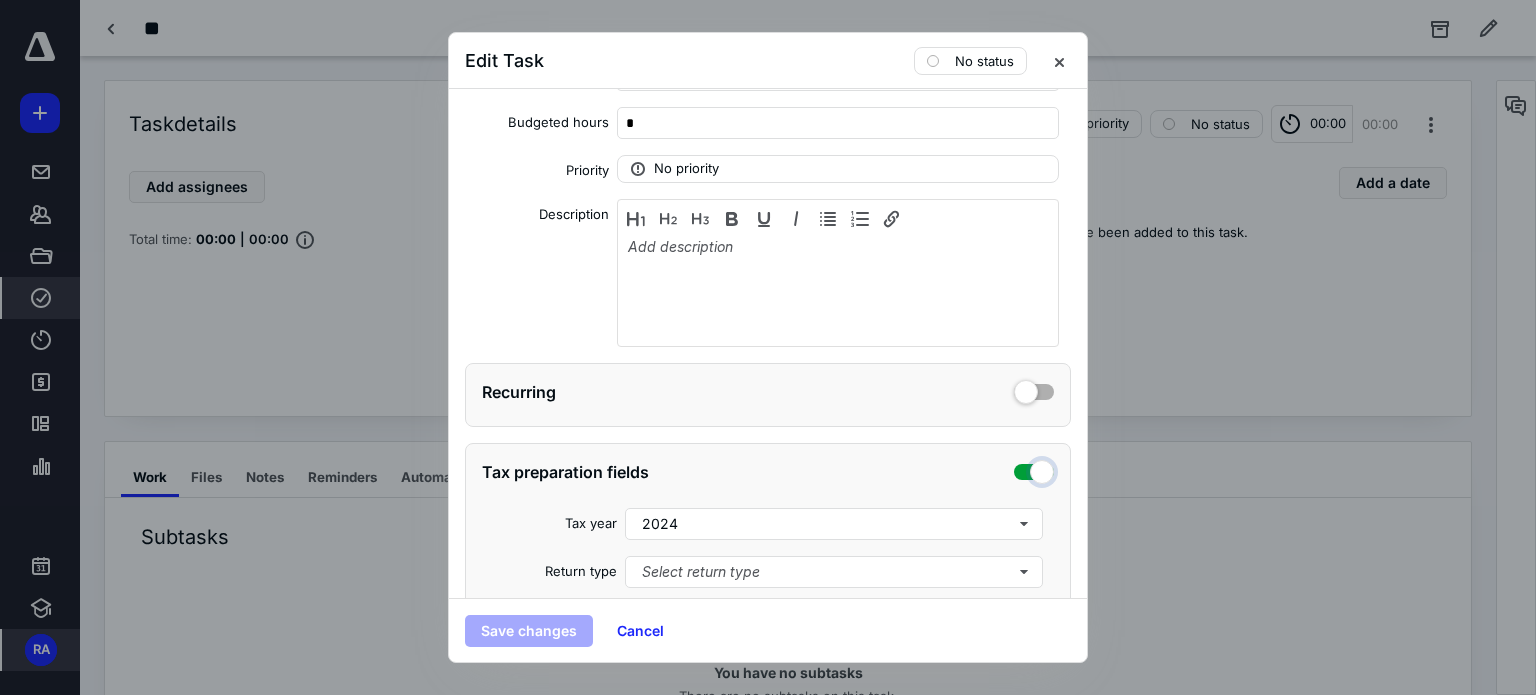 scroll, scrollTop: 312, scrollLeft: 0, axis: vertical 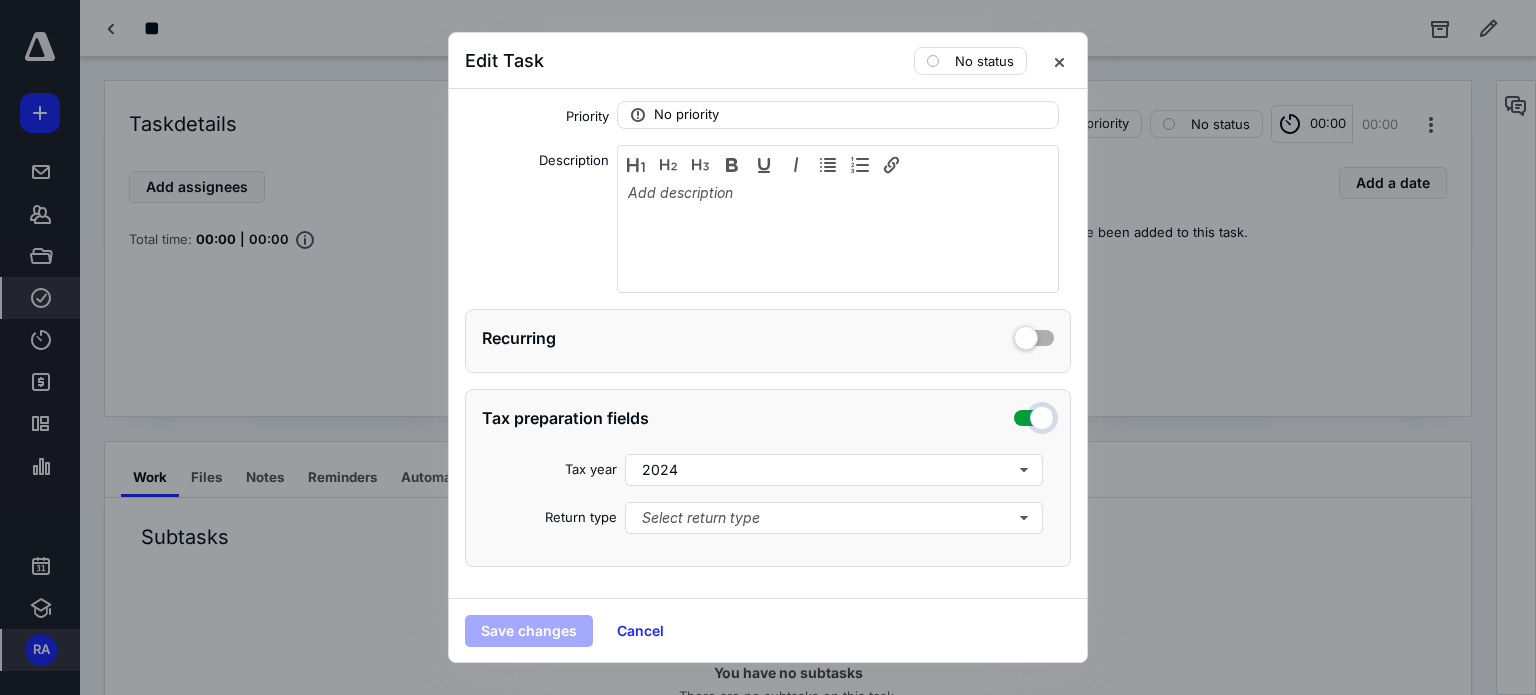 click at bounding box center (1034, 415) 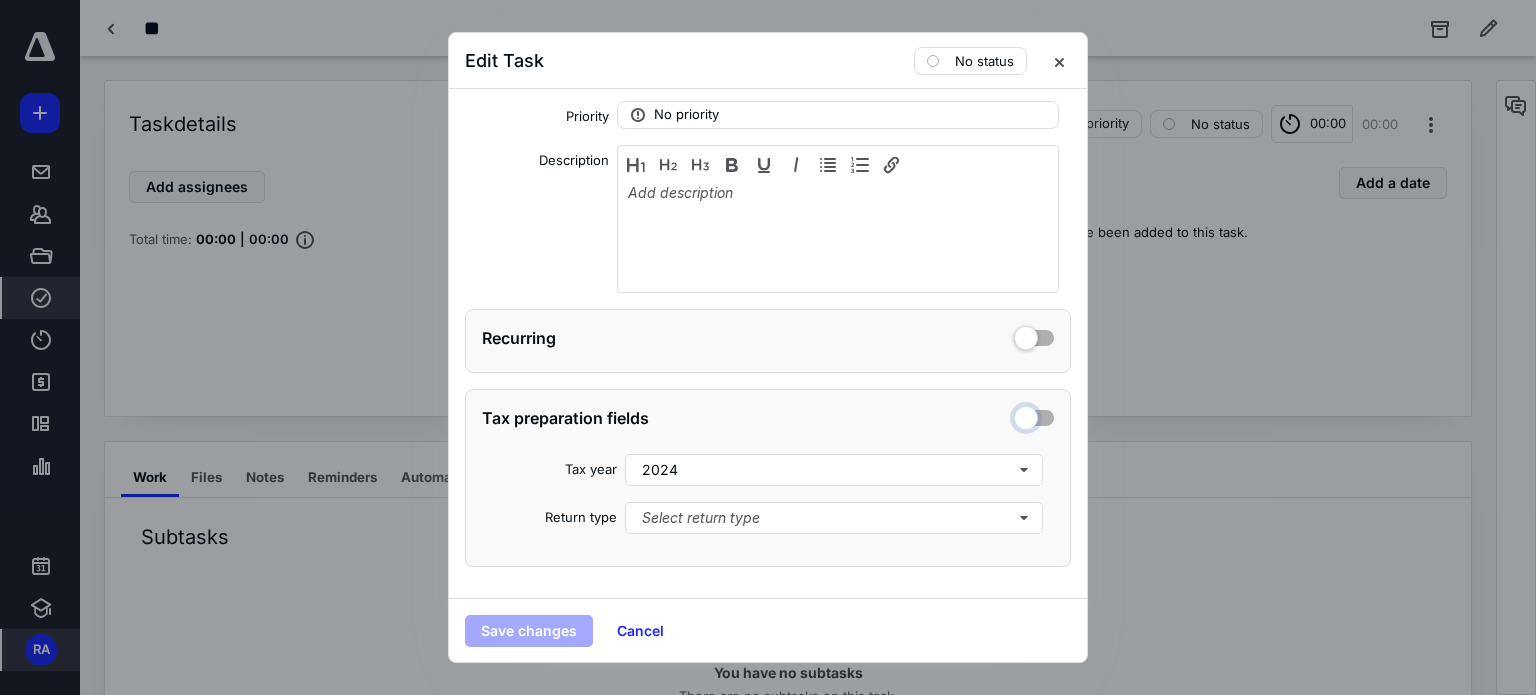 checkbox on "false" 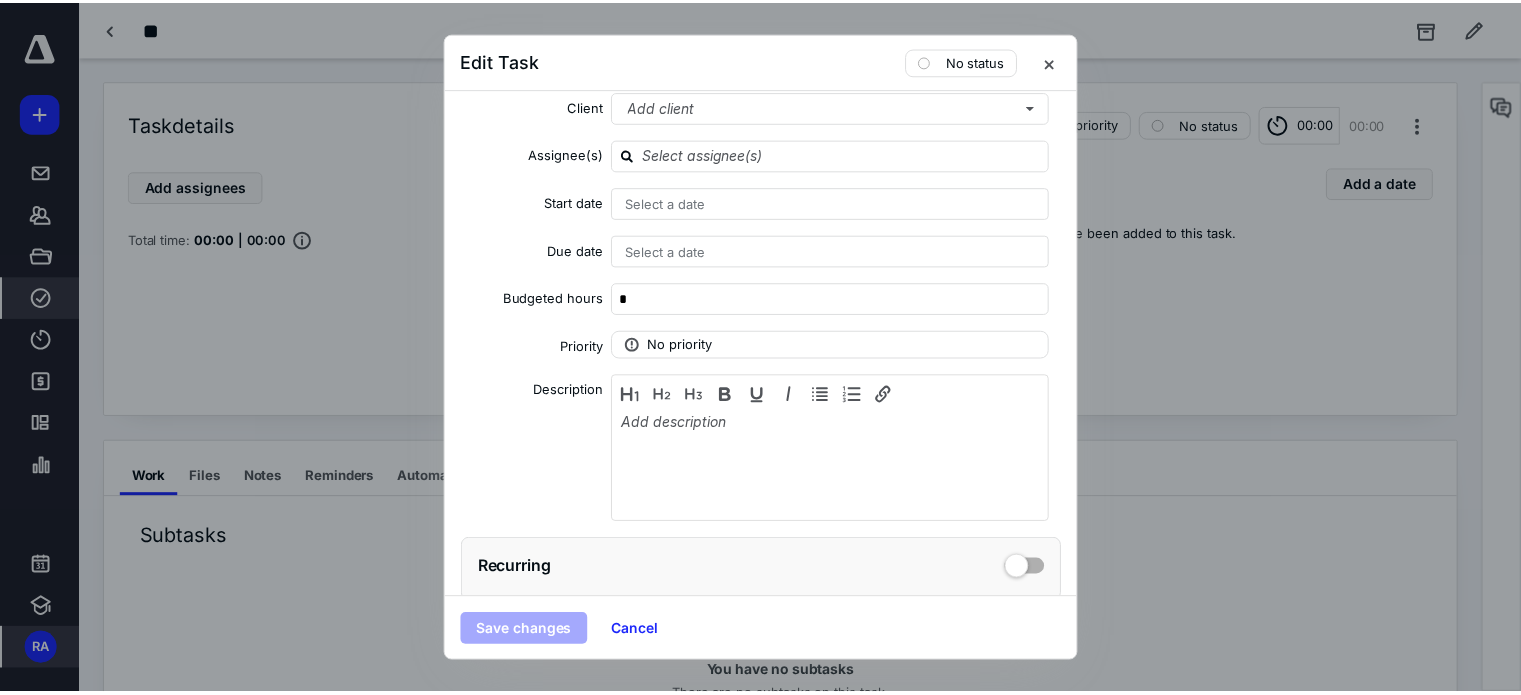 scroll, scrollTop: 0, scrollLeft: 0, axis: both 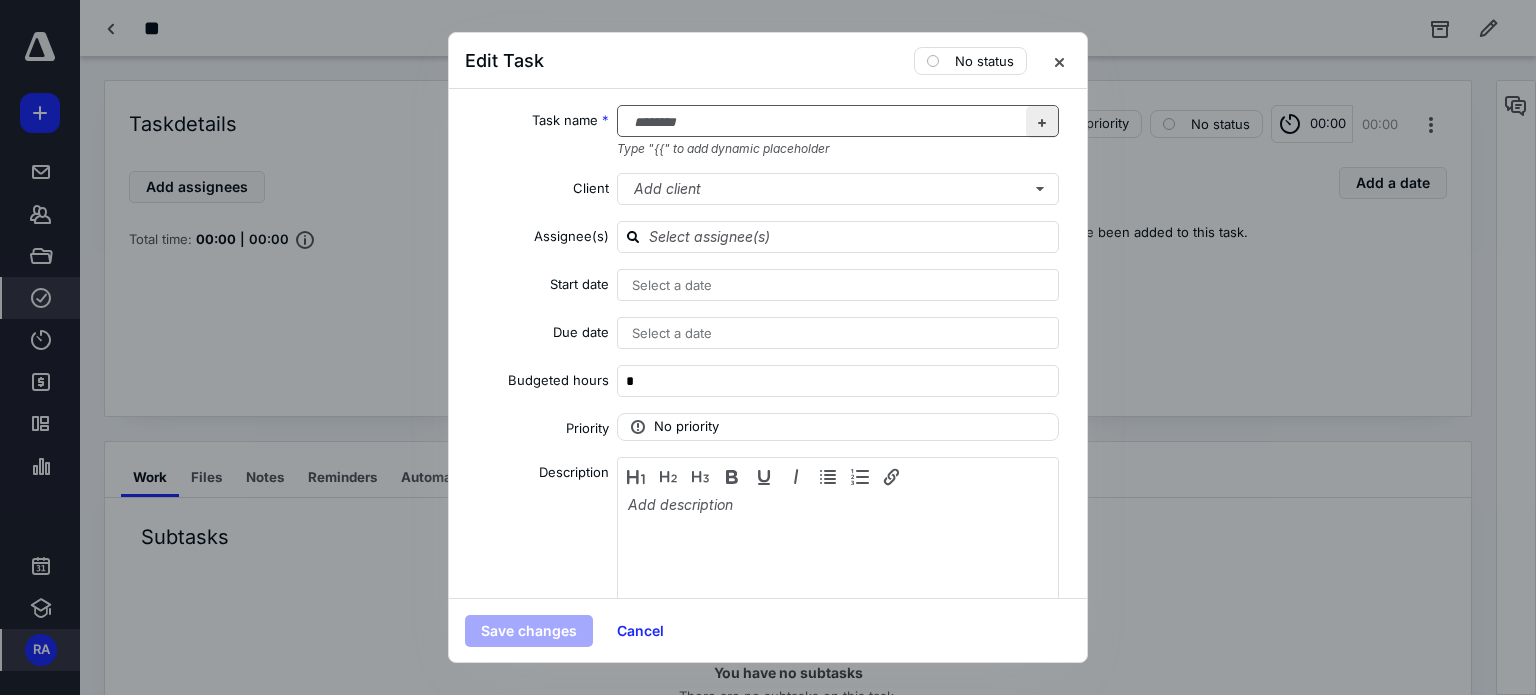 click at bounding box center (1042, 122) 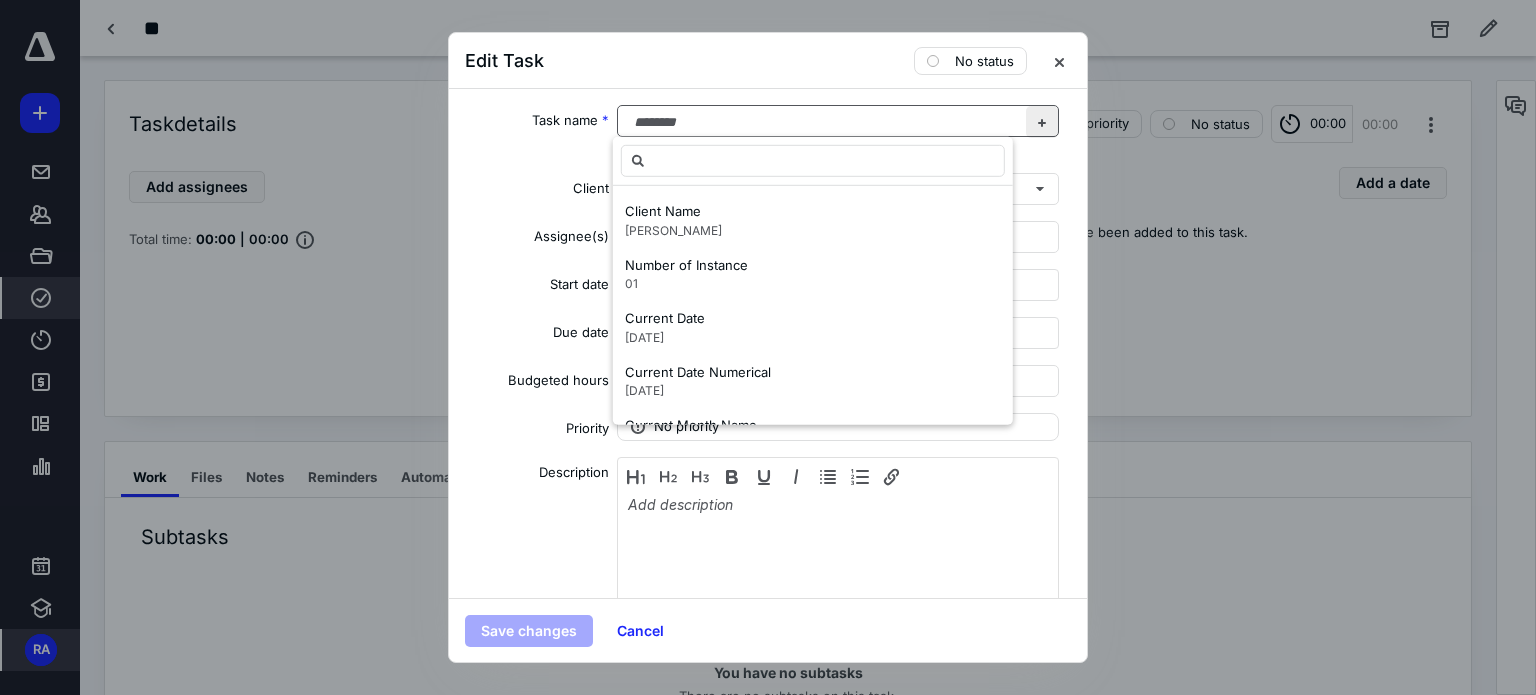 click at bounding box center [1042, 122] 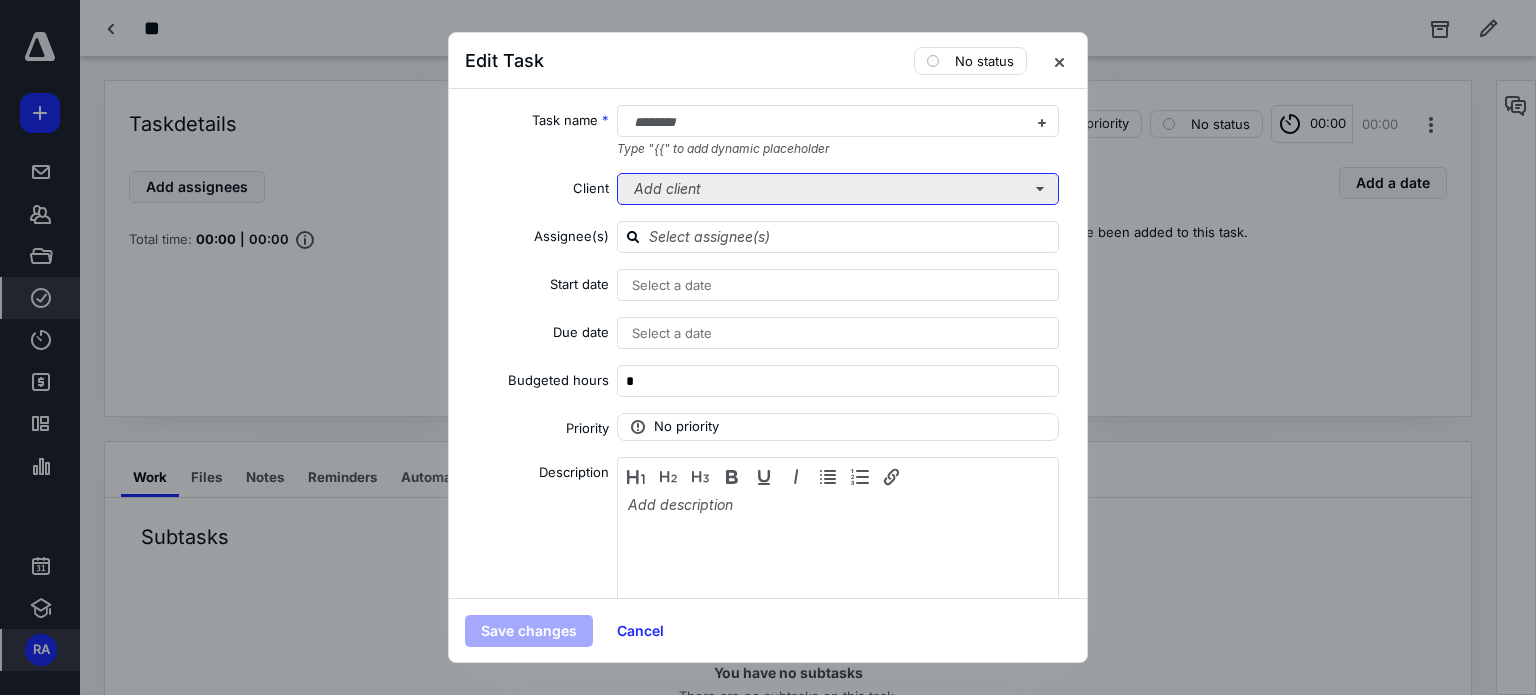 click on "Add client" at bounding box center [838, 189] 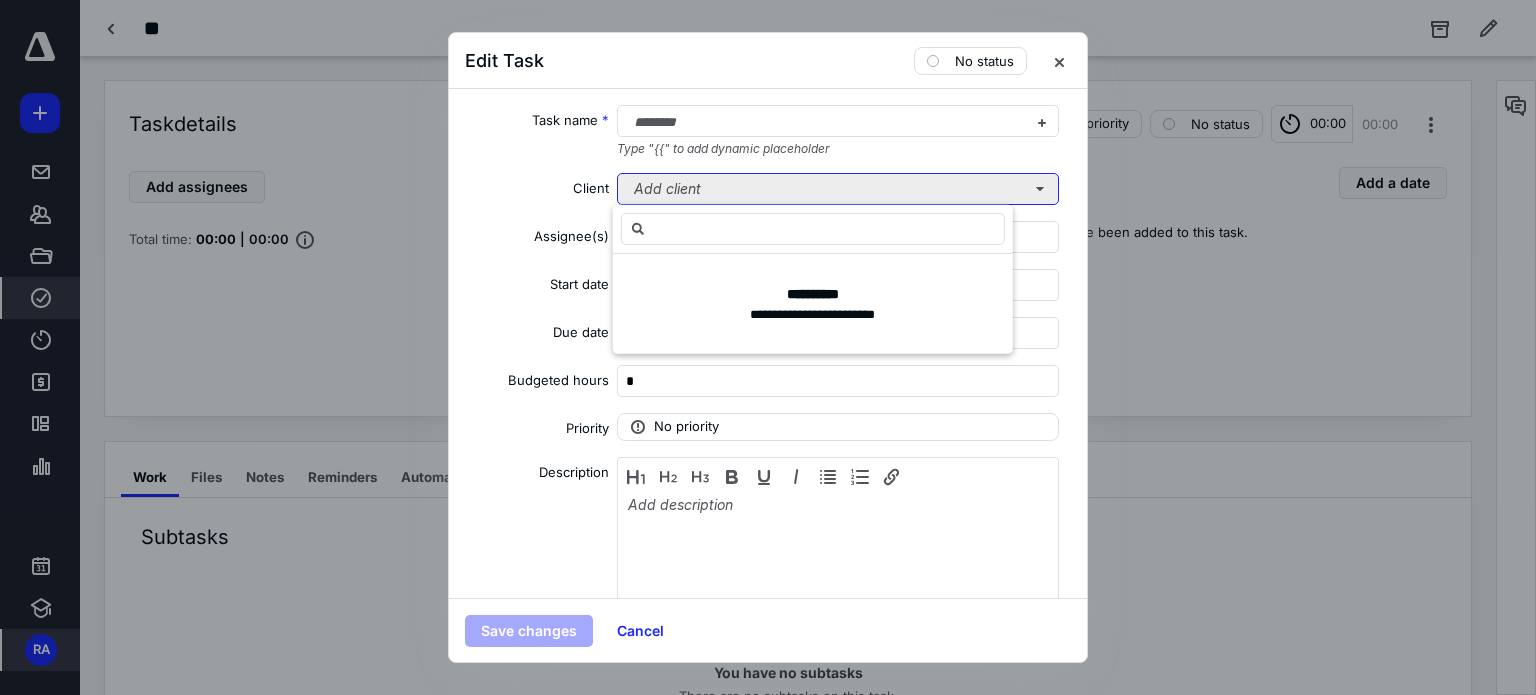 click on "Add client" at bounding box center (838, 189) 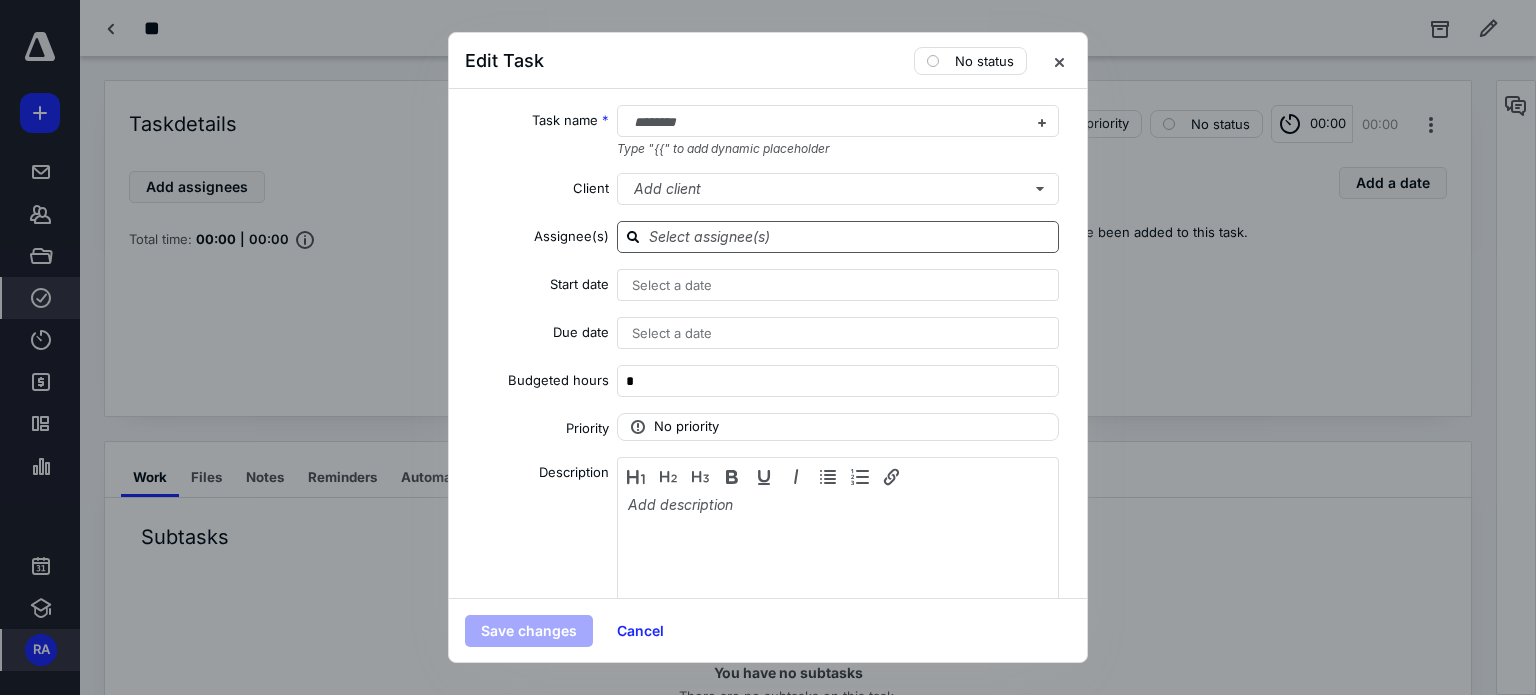 click at bounding box center [850, 236] 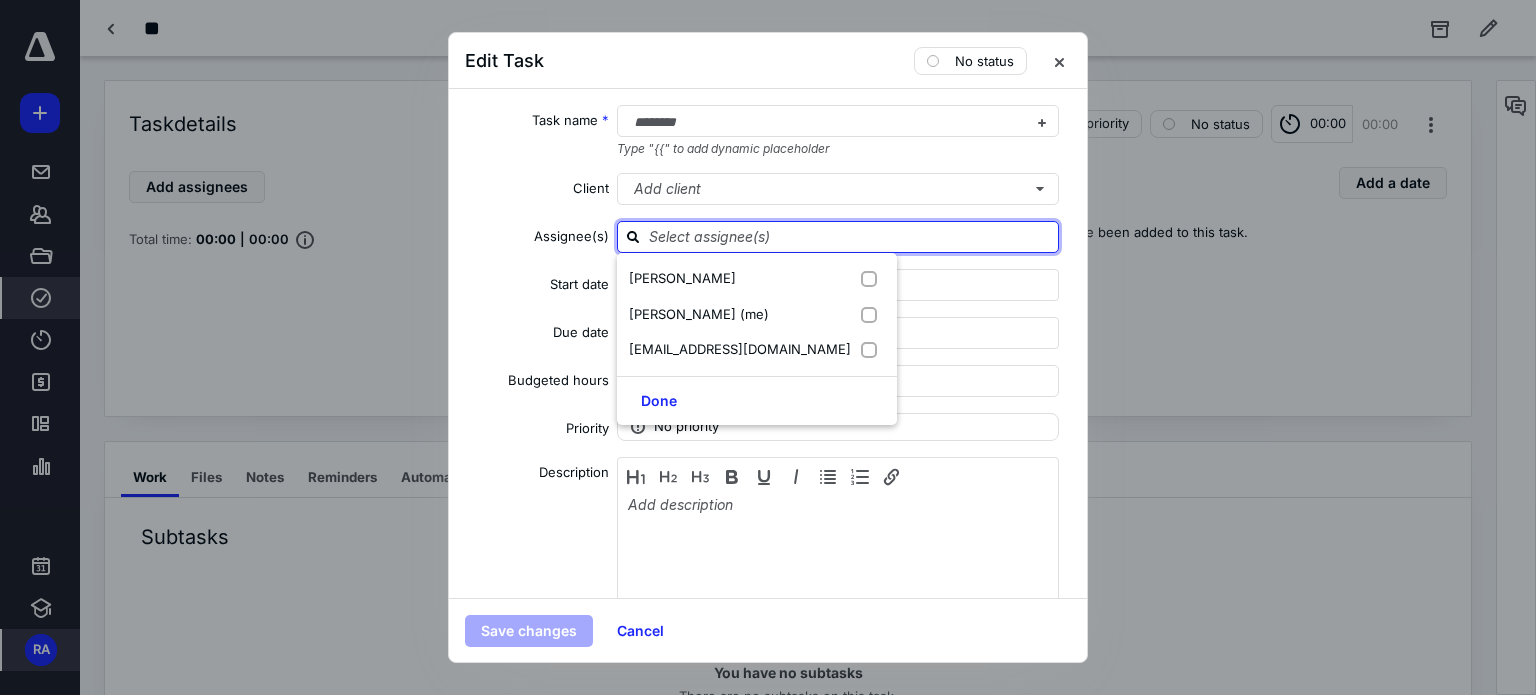 click at bounding box center (850, 236) 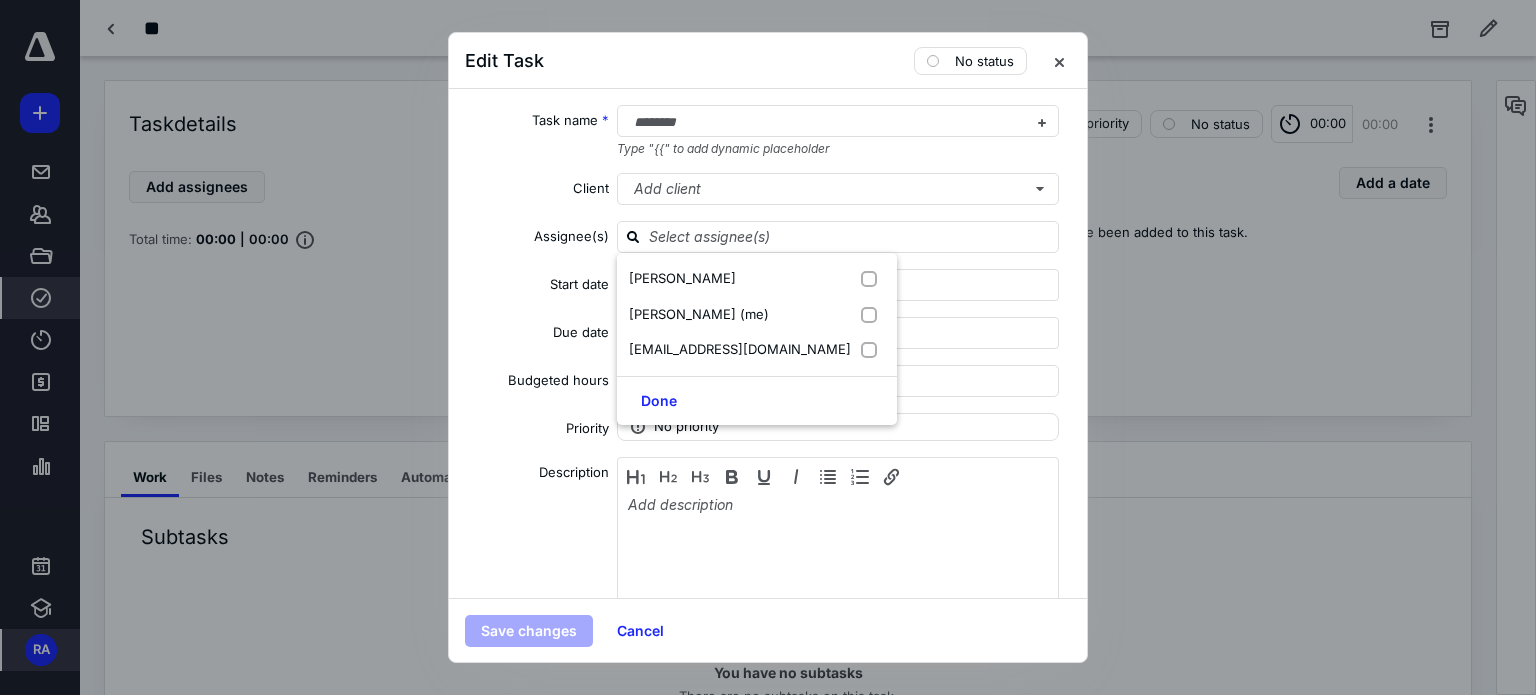 click on "Task name   * ******** Type "{{" to add dynamic placeholder Client Add client Assignee(s) [PERSON_NAME] [PERSON_NAME] (me) [EMAIL_ADDRESS][DOMAIN_NAME] Done Start date Select a date Due date Select a date Budgeted hours * Priority No priority Description Recurring Tax preparation fields" at bounding box center (768, 343) 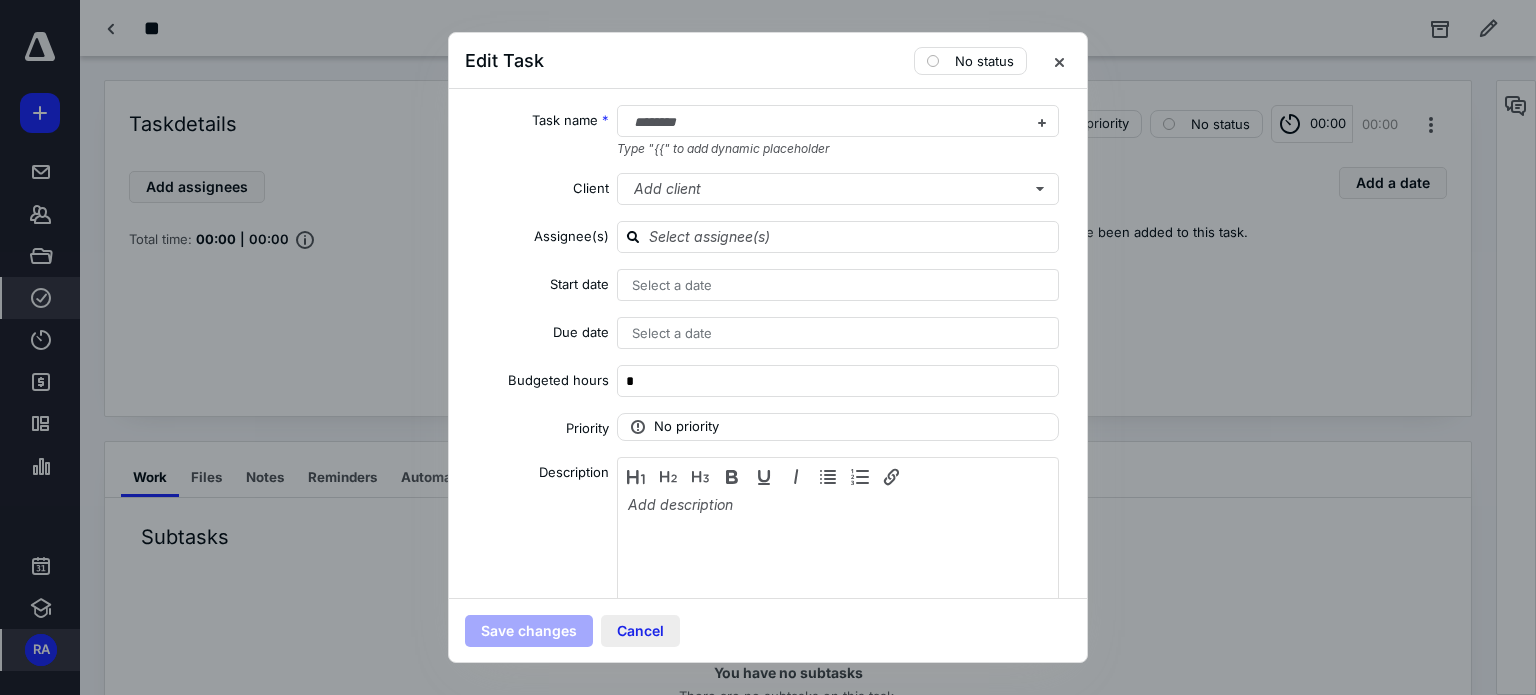 click on "Cancel" at bounding box center [640, 631] 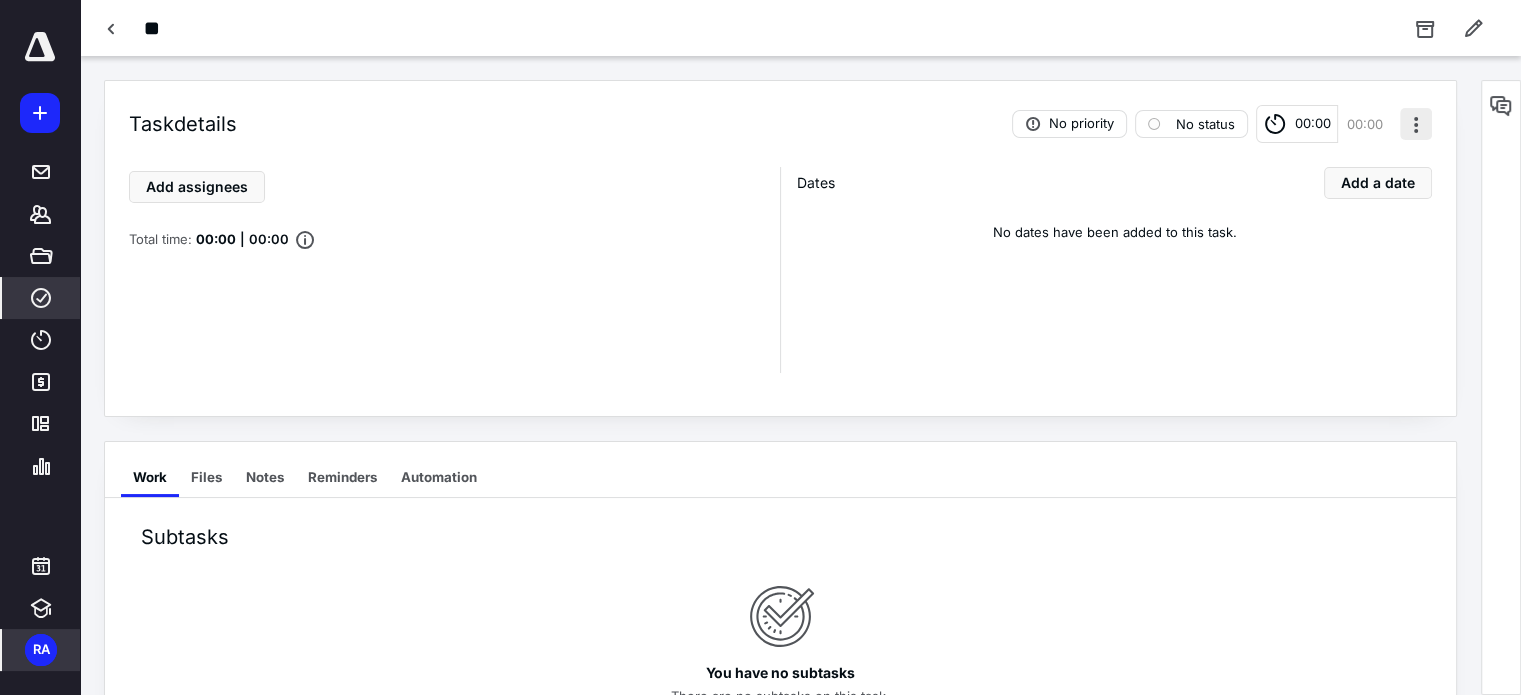 click at bounding box center (1416, 124) 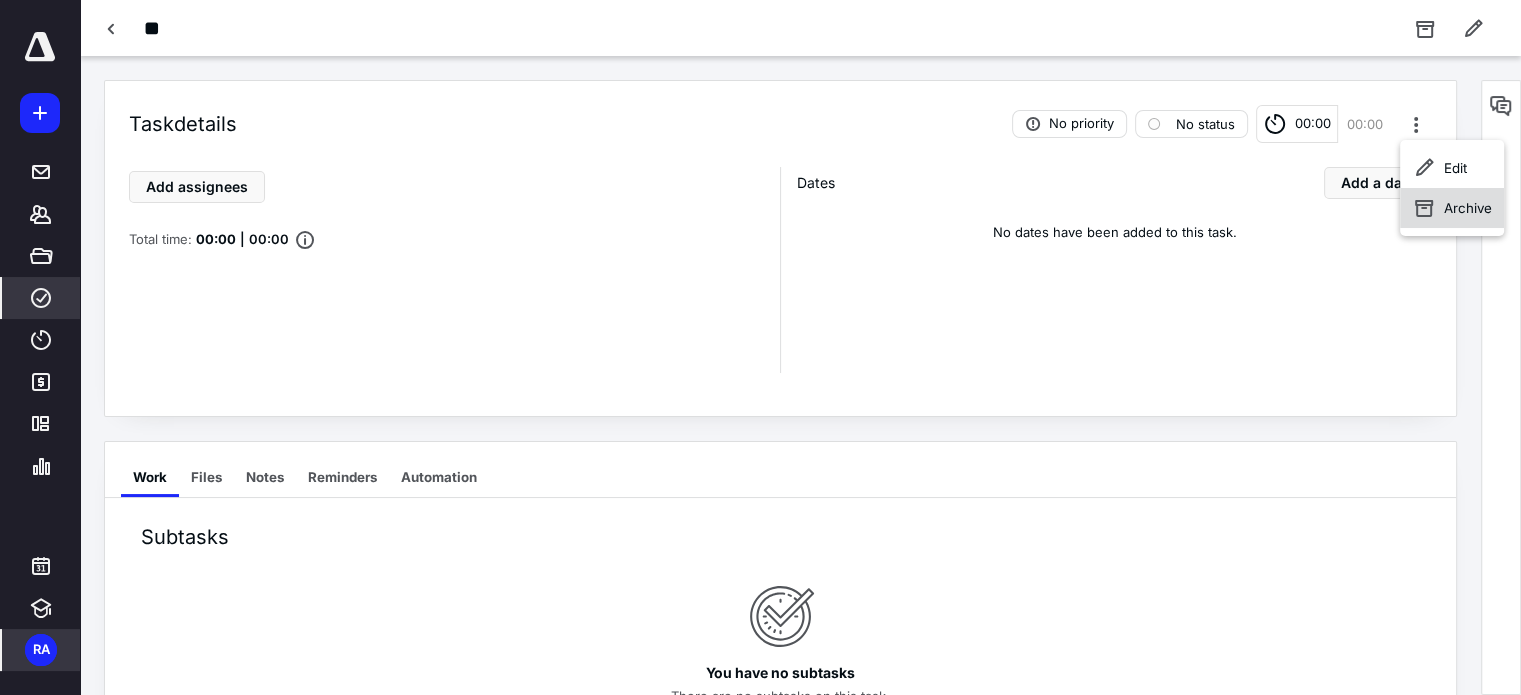 click 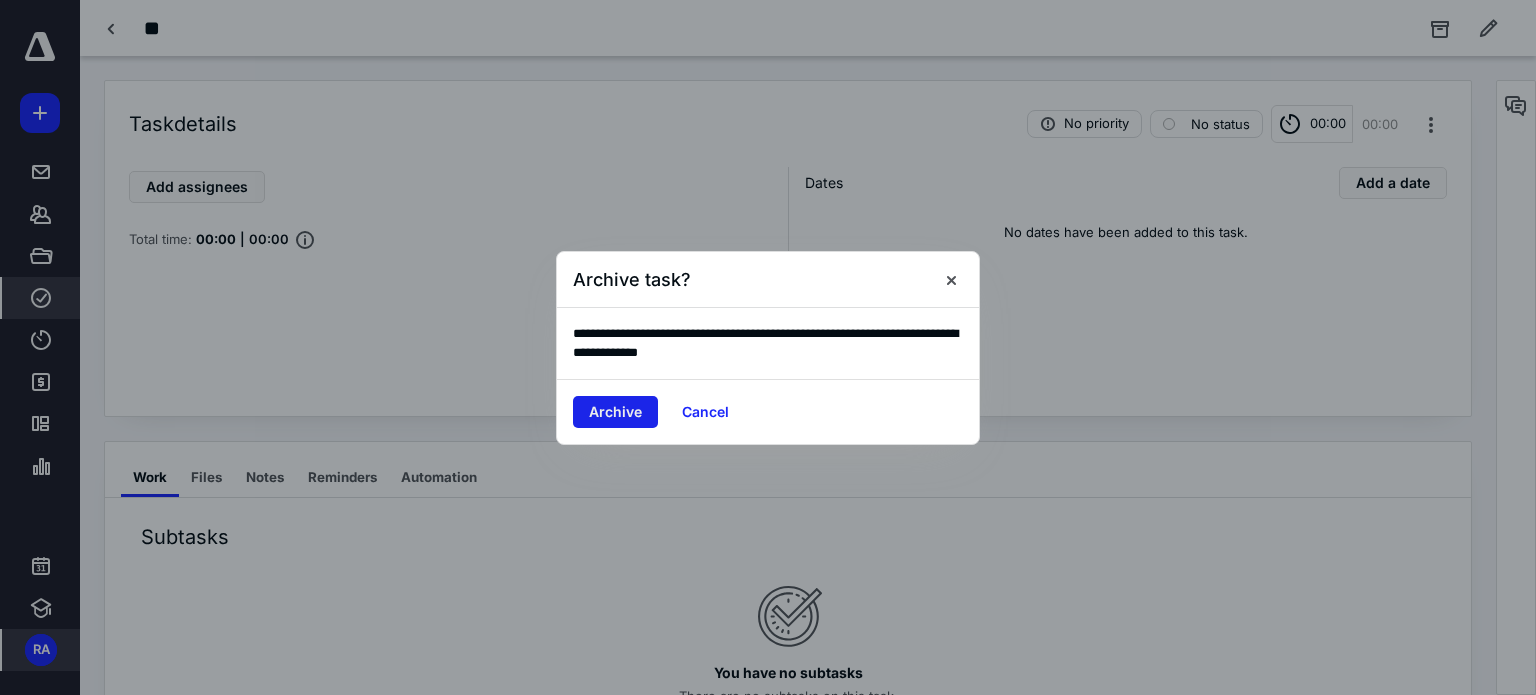 click on "Archive" at bounding box center [615, 412] 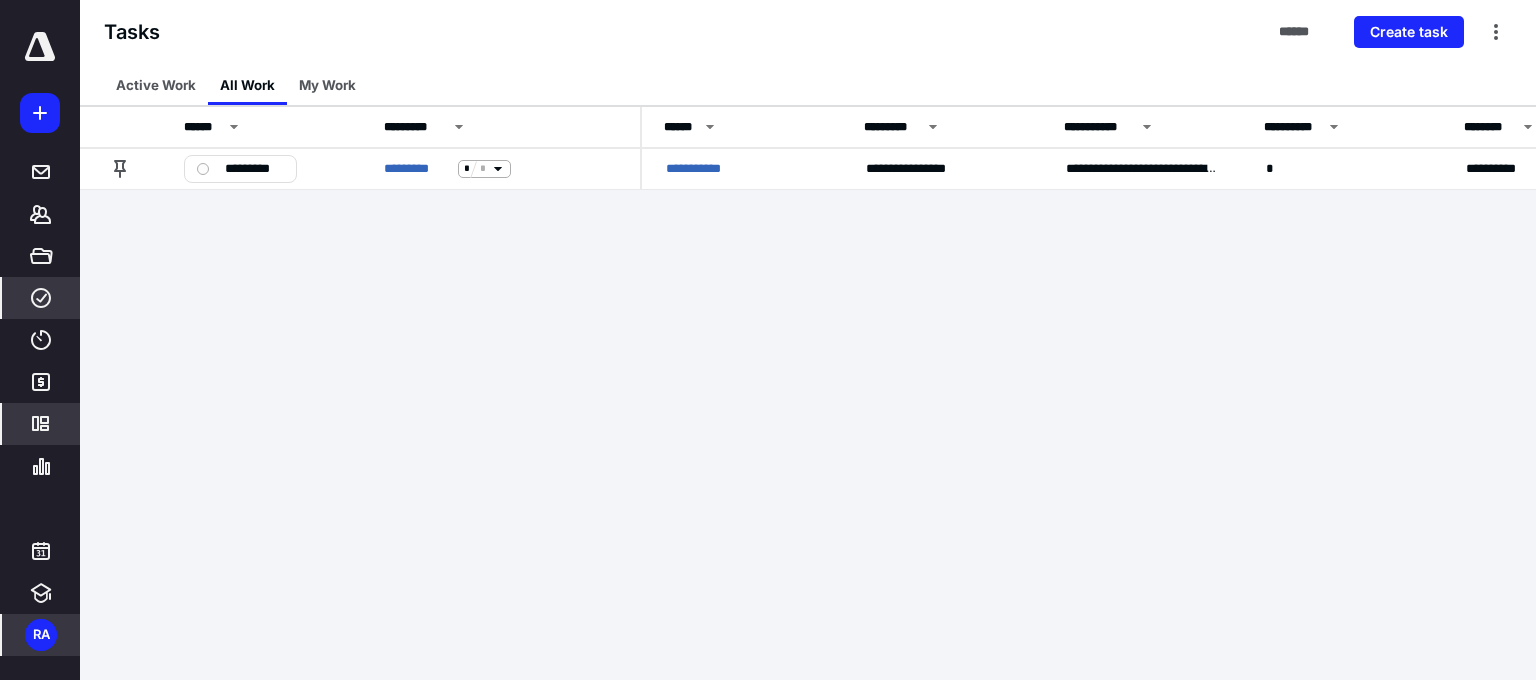click on "*********" at bounding box center [41, 424] 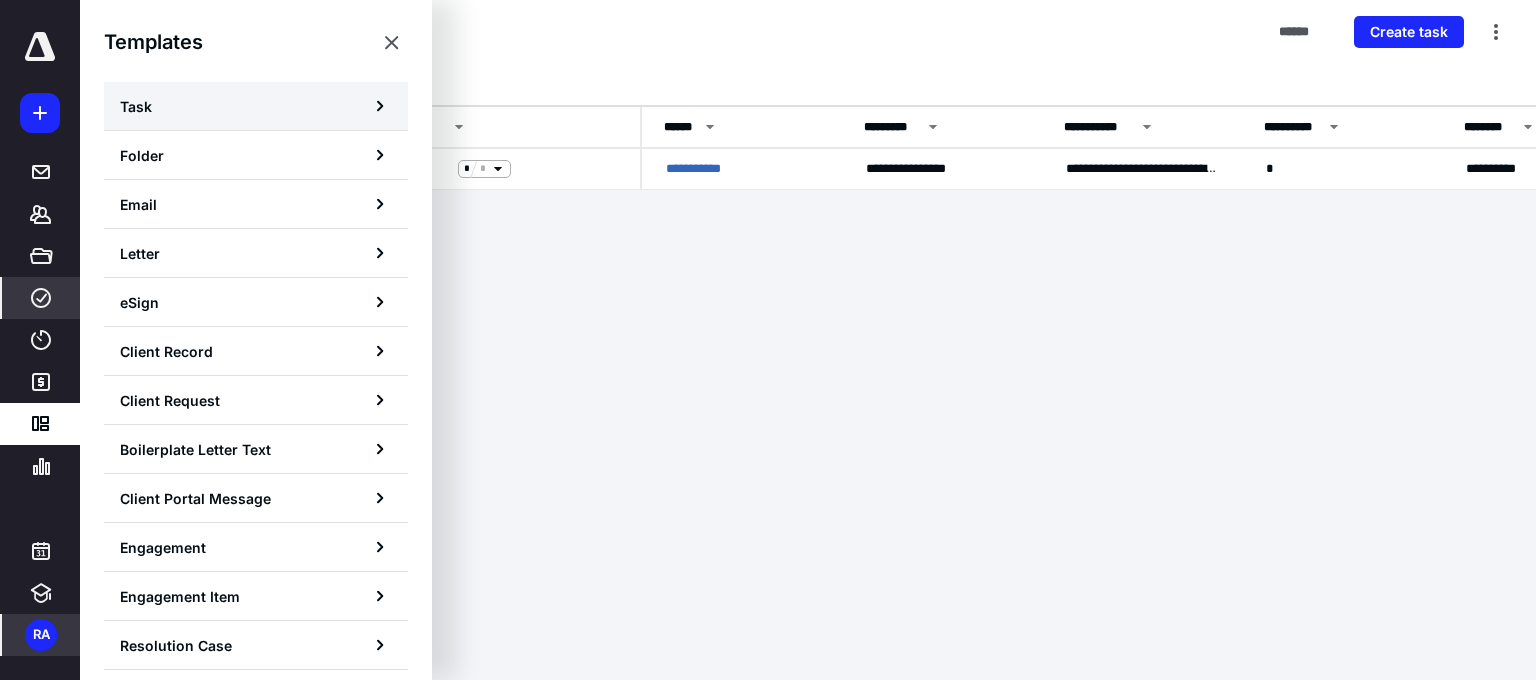 click on "Task" at bounding box center (256, 106) 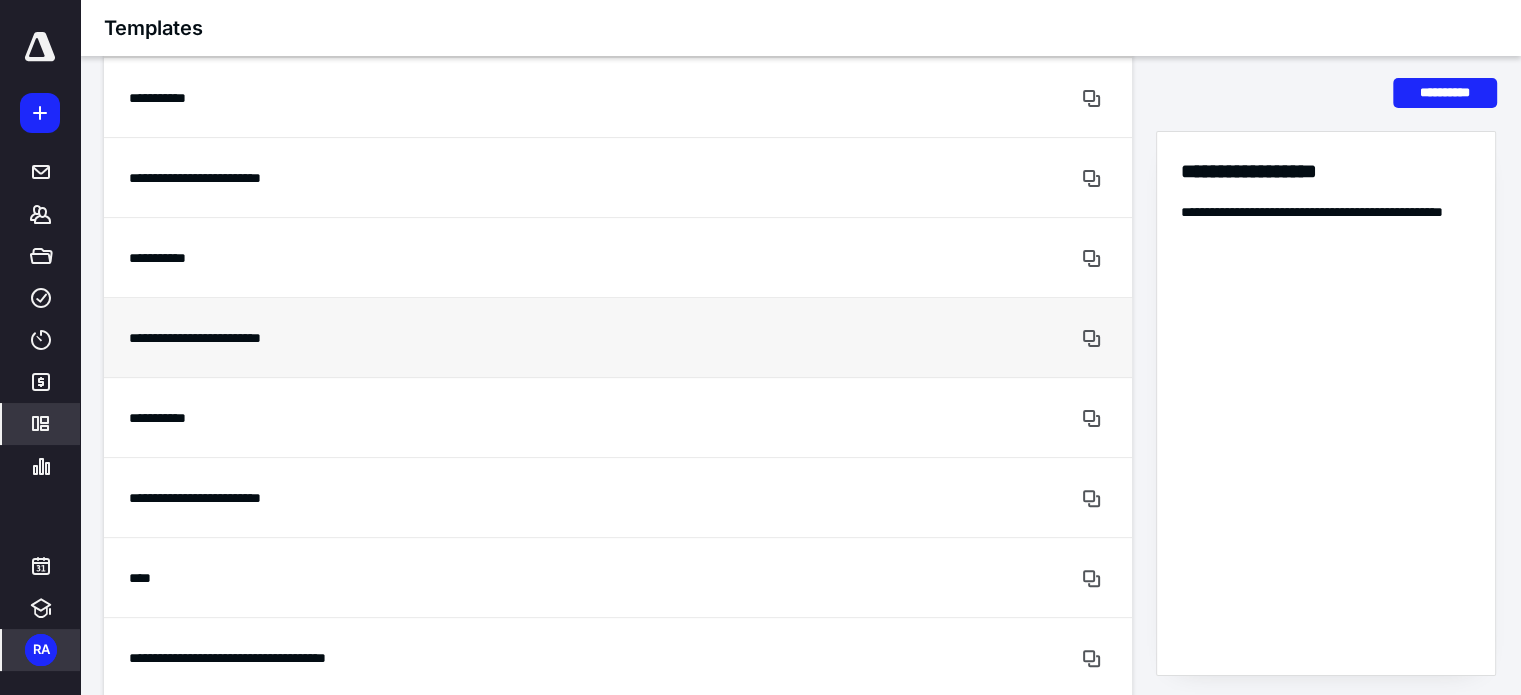 scroll, scrollTop: 500, scrollLeft: 0, axis: vertical 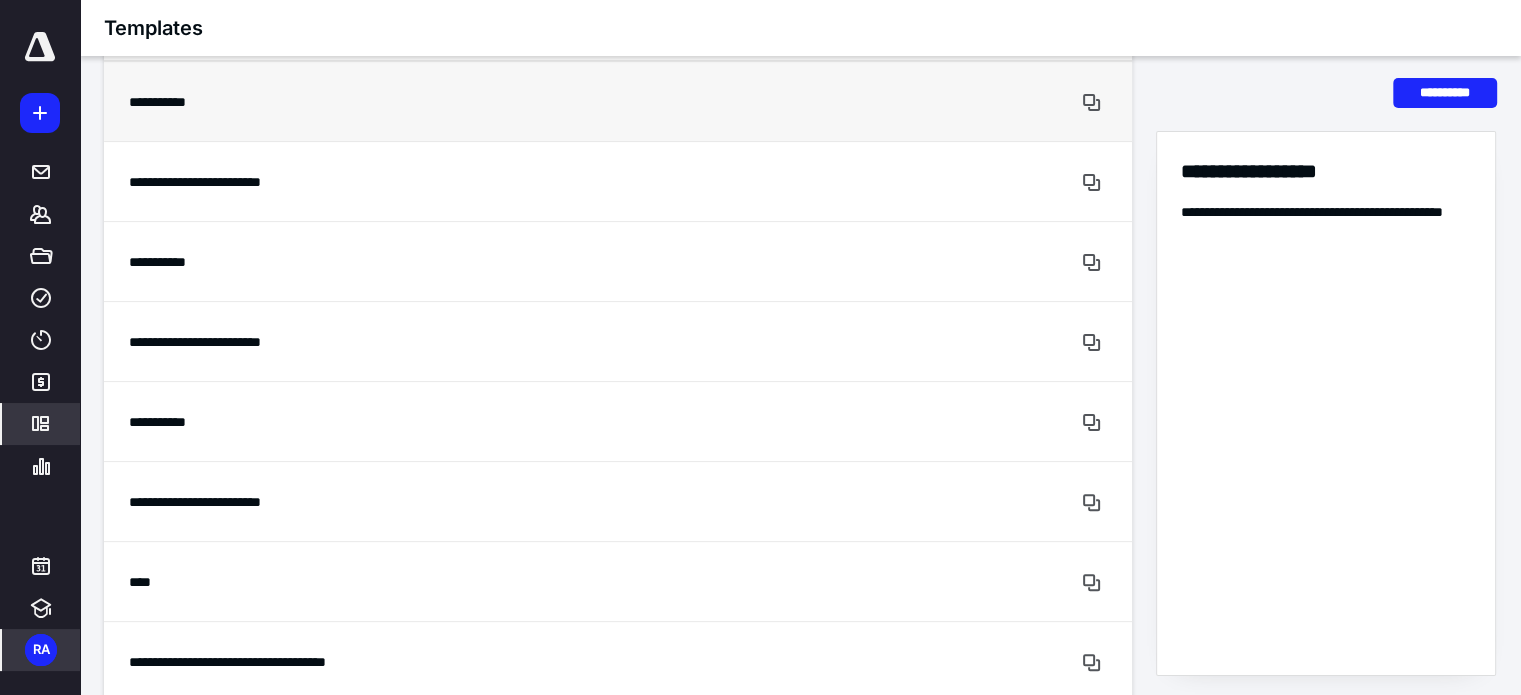 click on "**********" at bounding box center [543, 102] 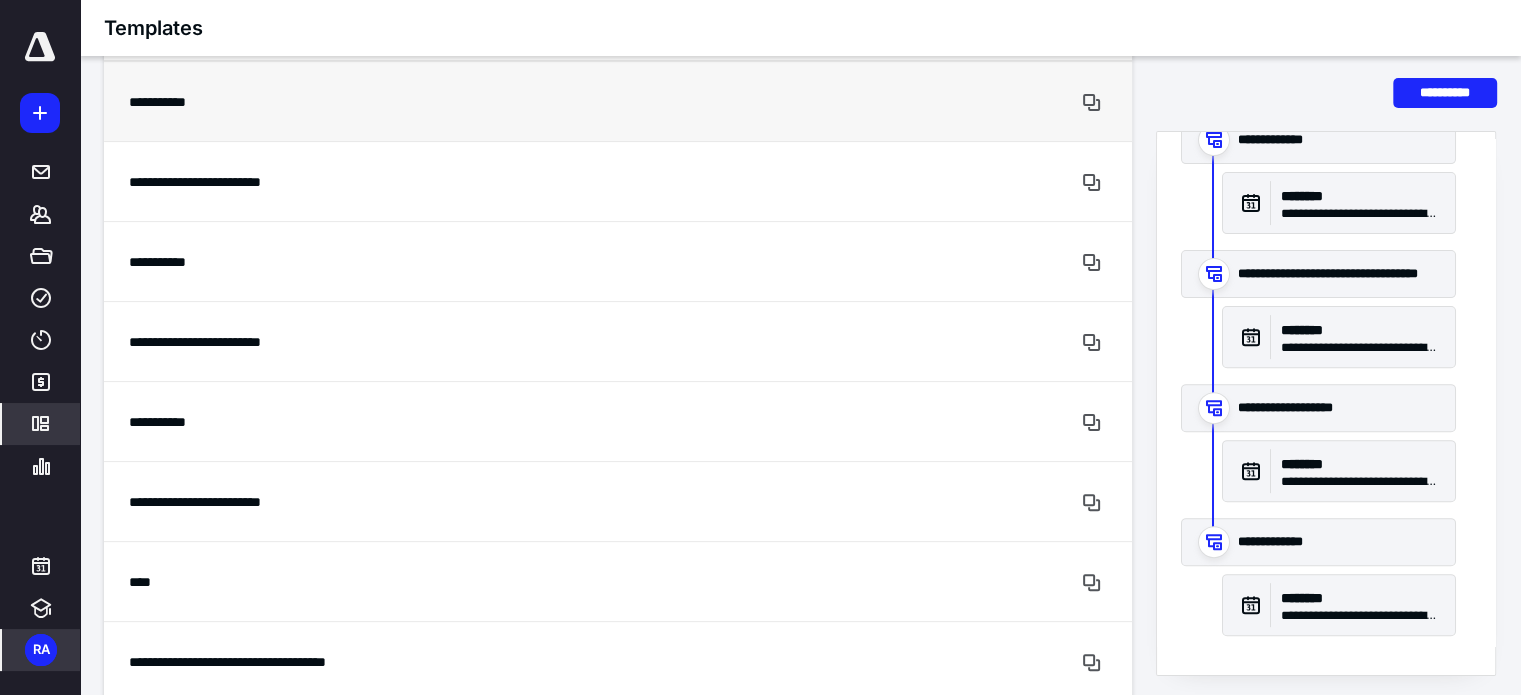 scroll, scrollTop: 8, scrollLeft: 0, axis: vertical 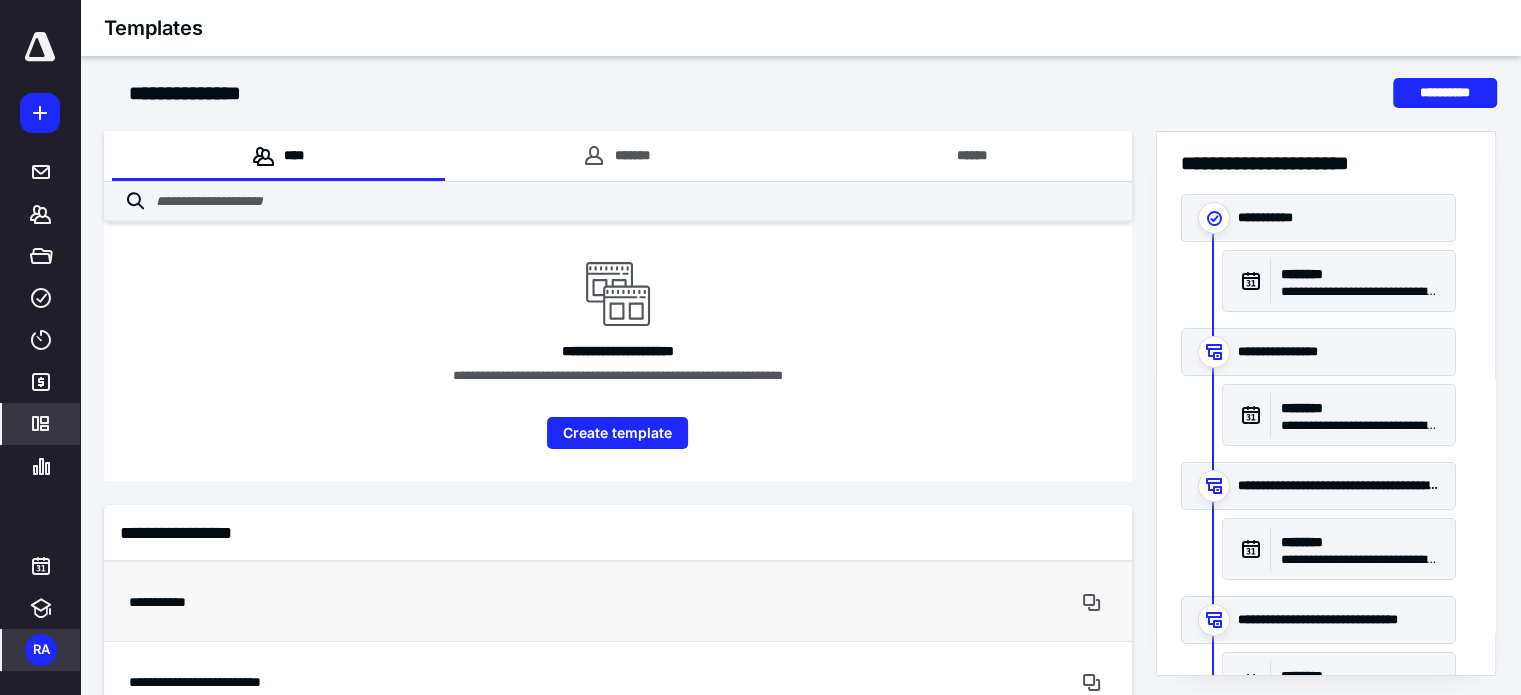 click on "**********" at bounding box center [618, 306] 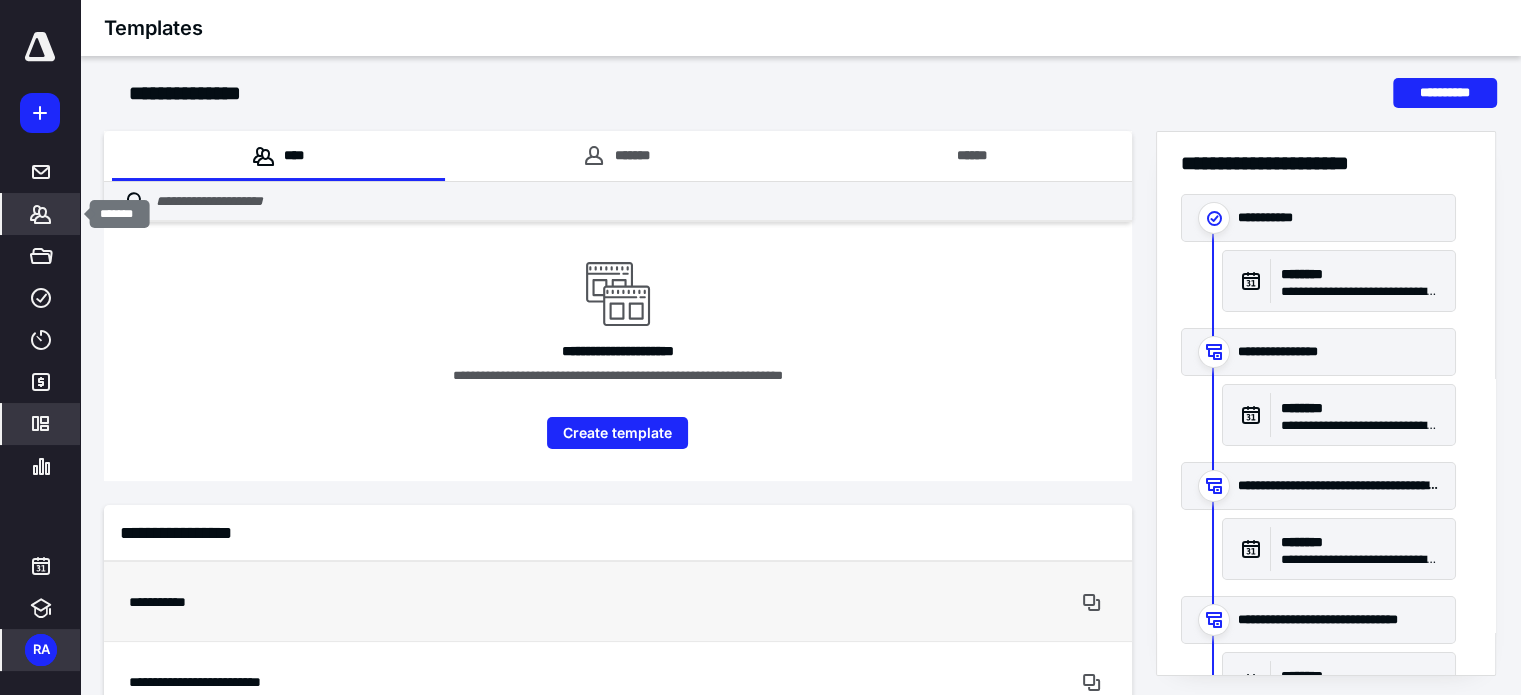 click 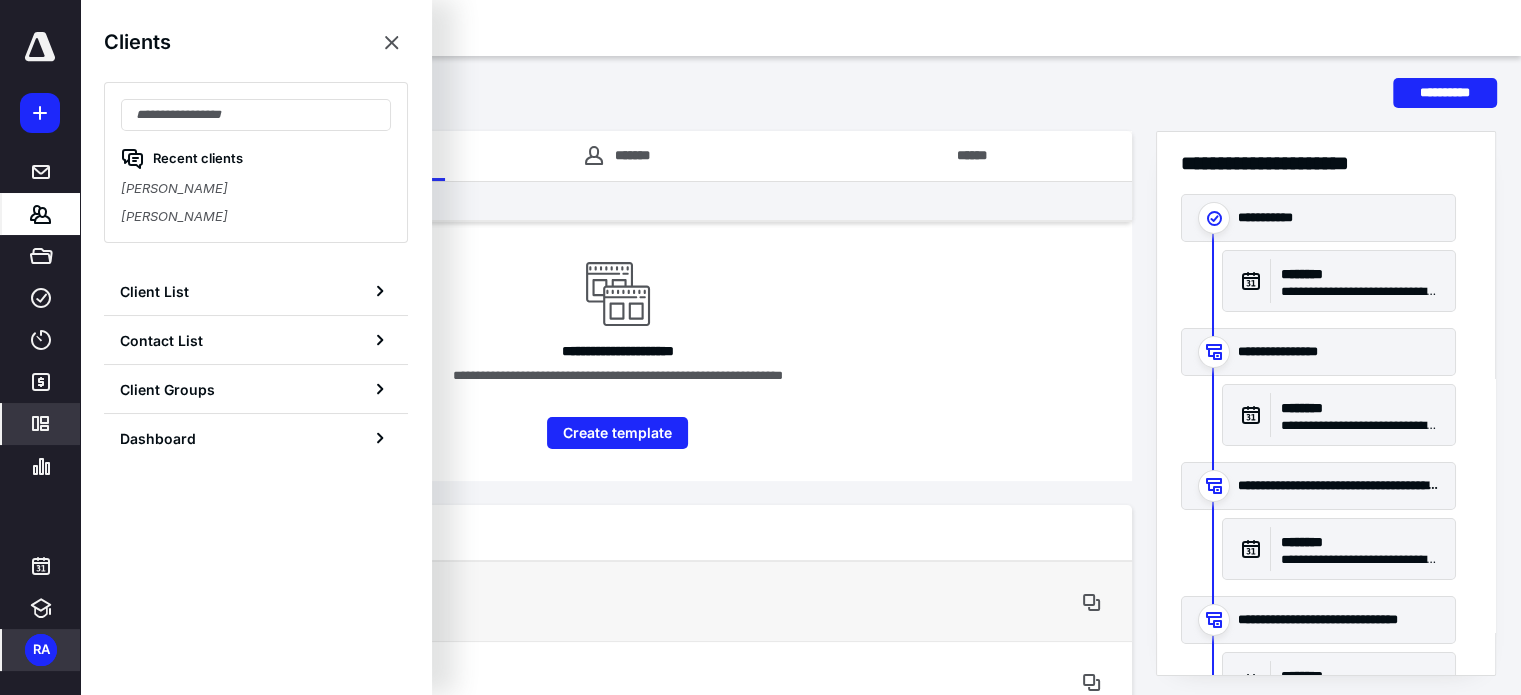 click on "*******" at bounding box center [41, 214] 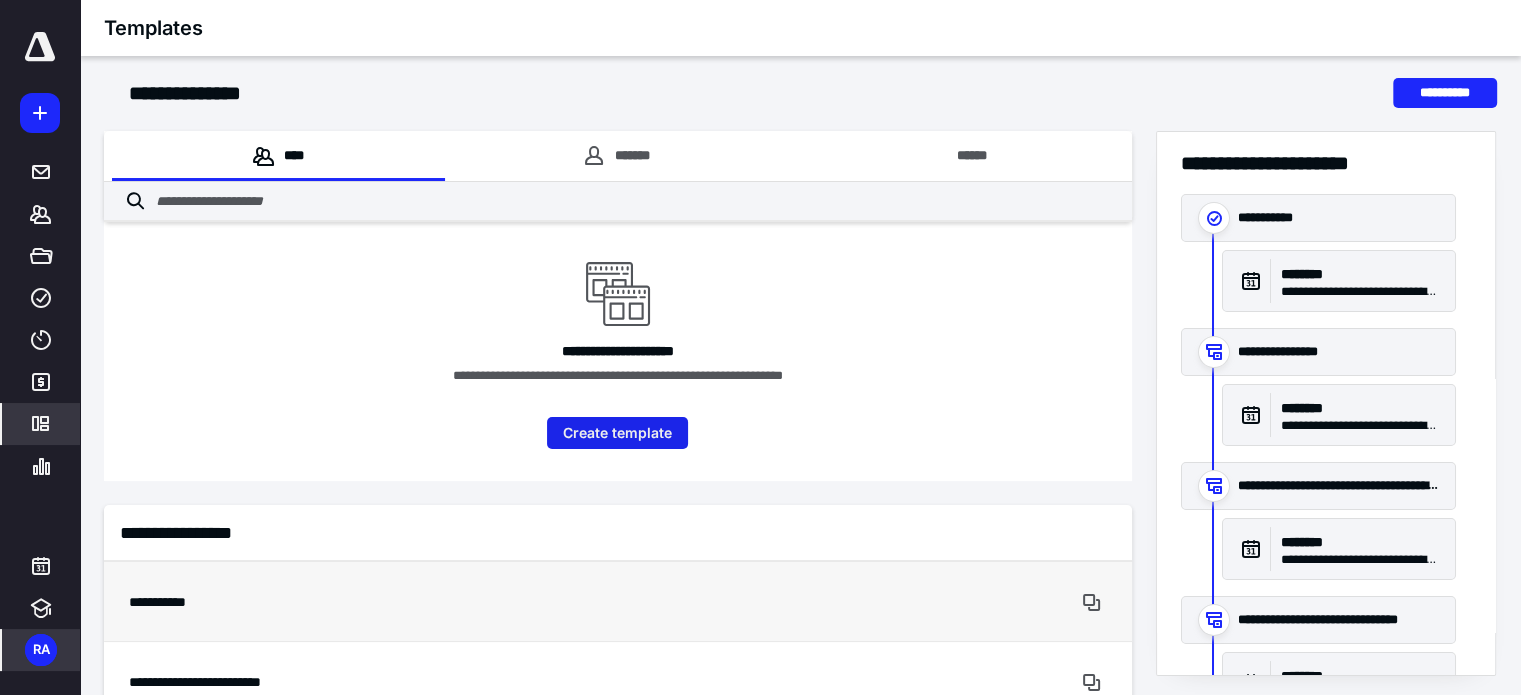 click on "Create template" at bounding box center [617, 433] 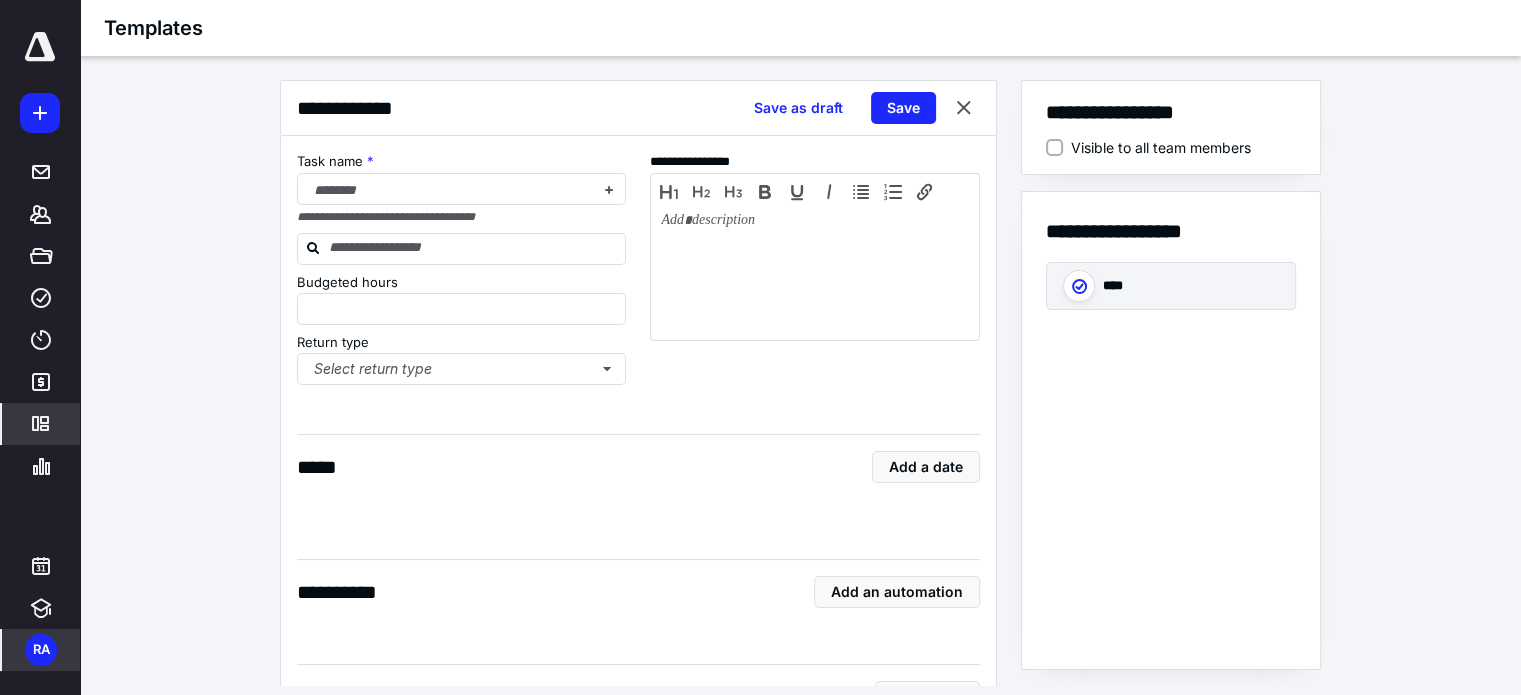 type on "*" 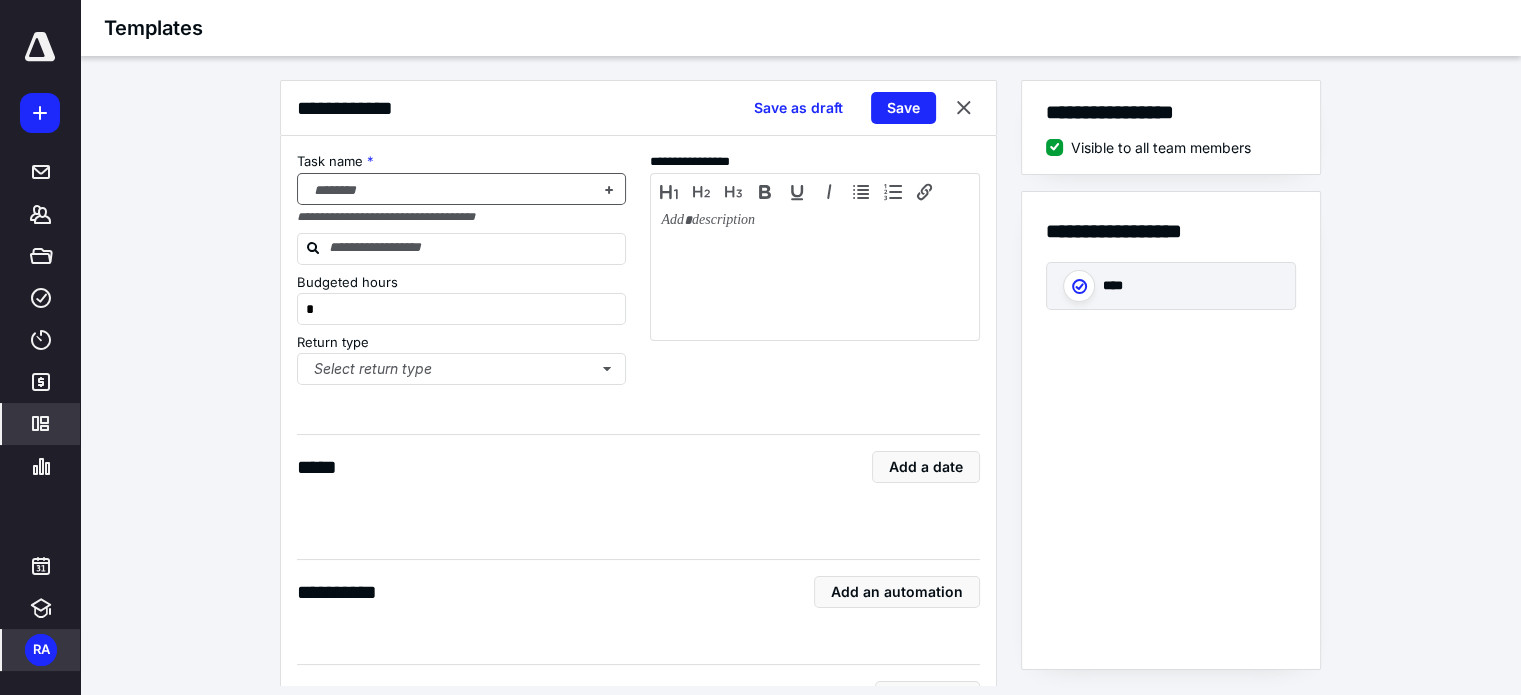click at bounding box center (450, 190) 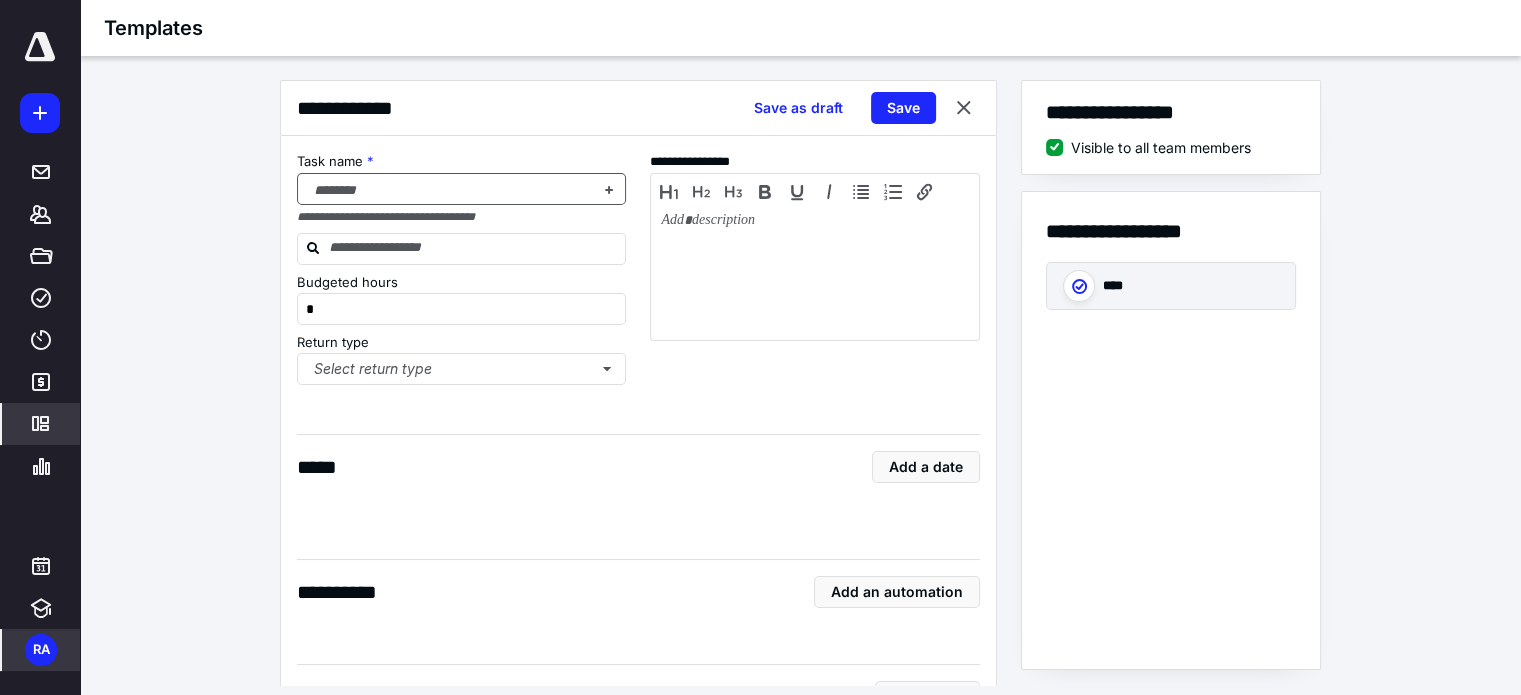 type 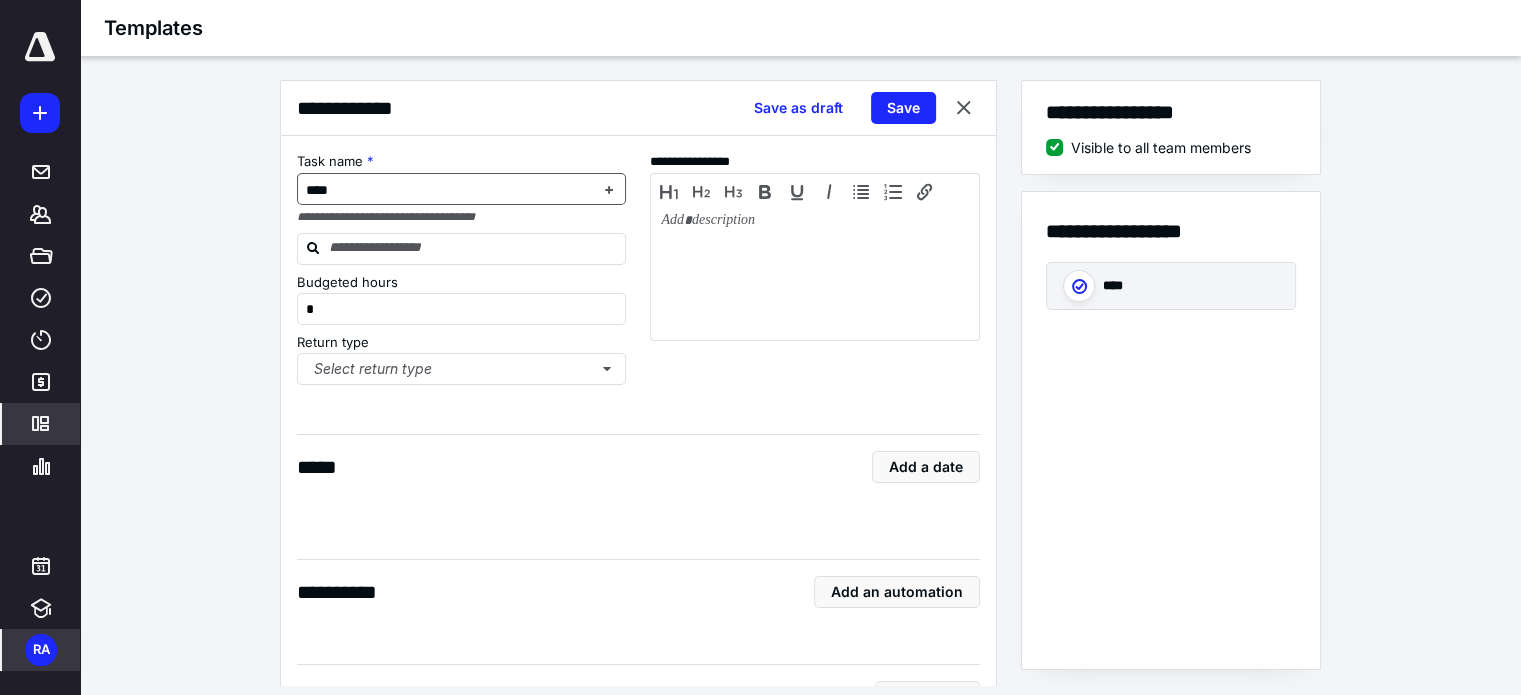 click on "****" at bounding box center (317, 190) 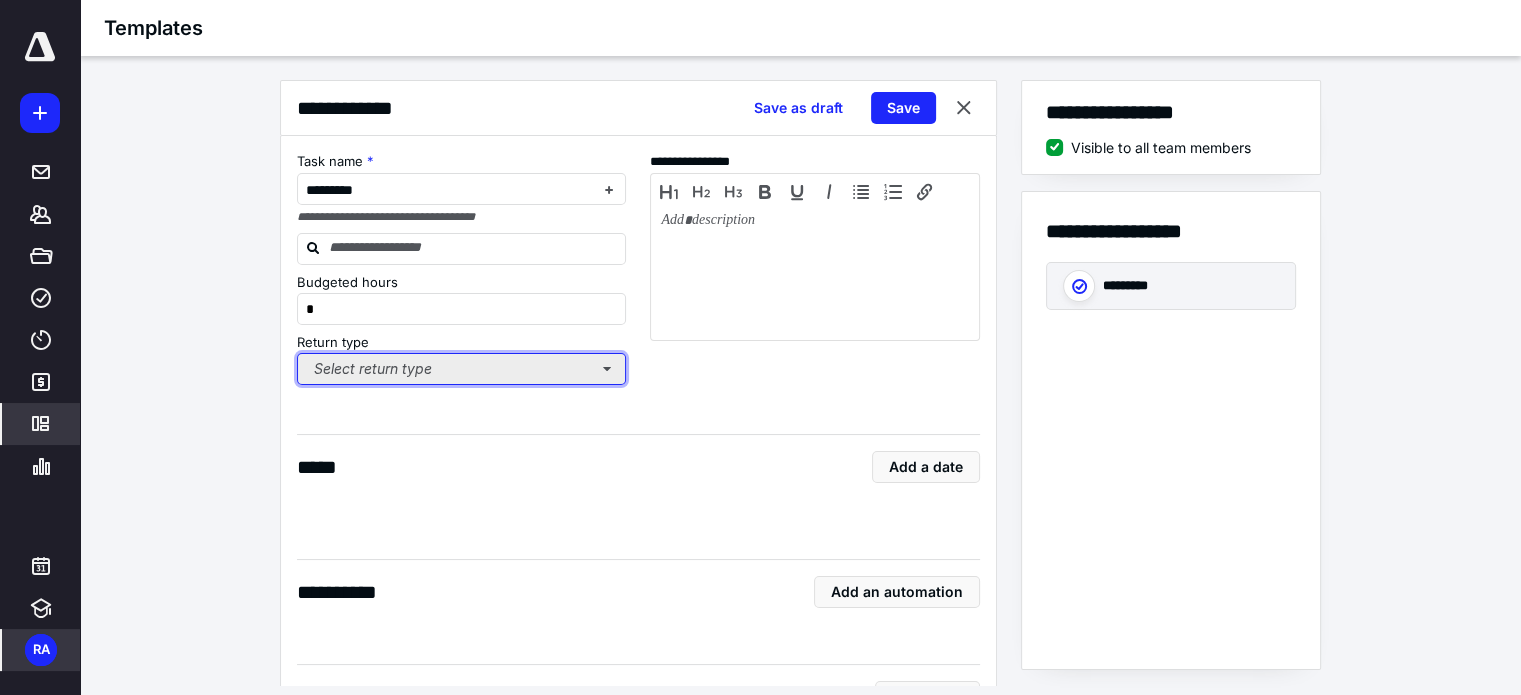 click on "Select return type" at bounding box center [462, 369] 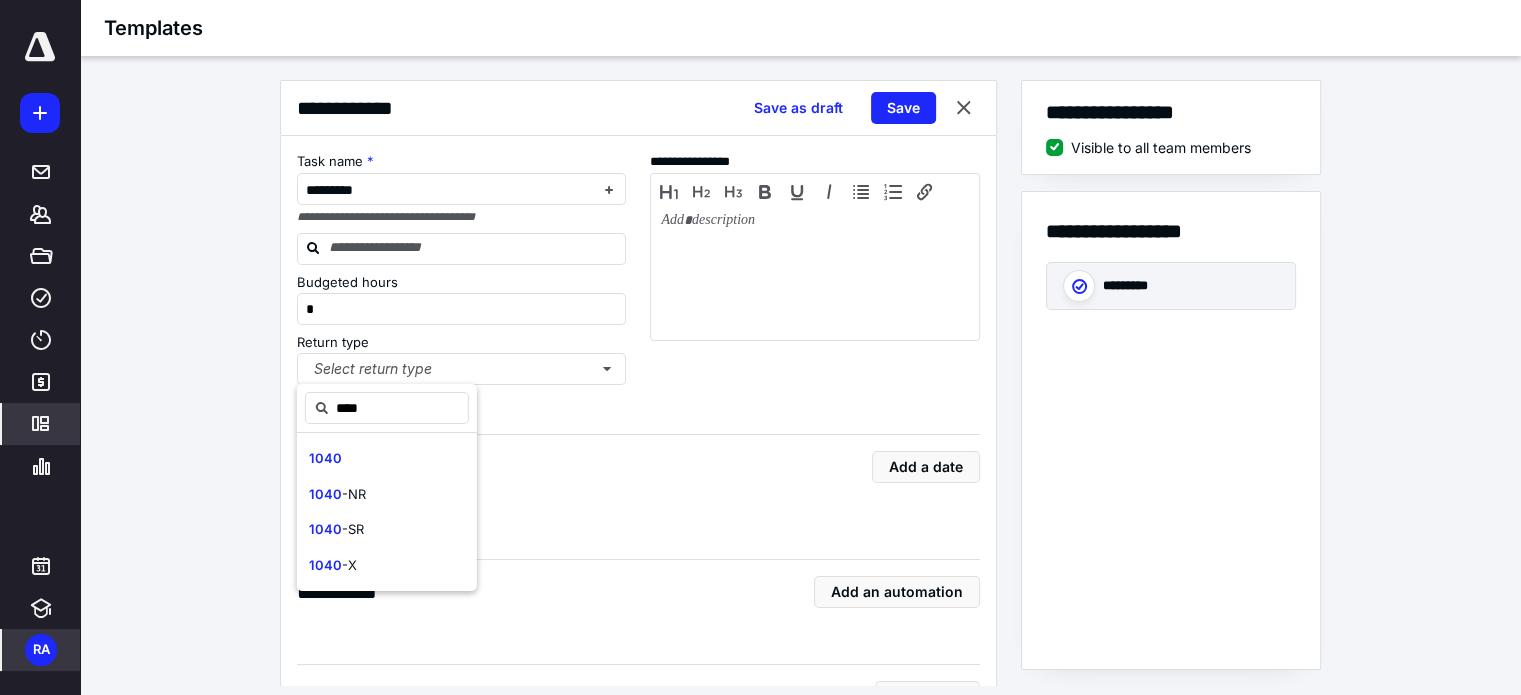 click on "1040" at bounding box center (387, 459) 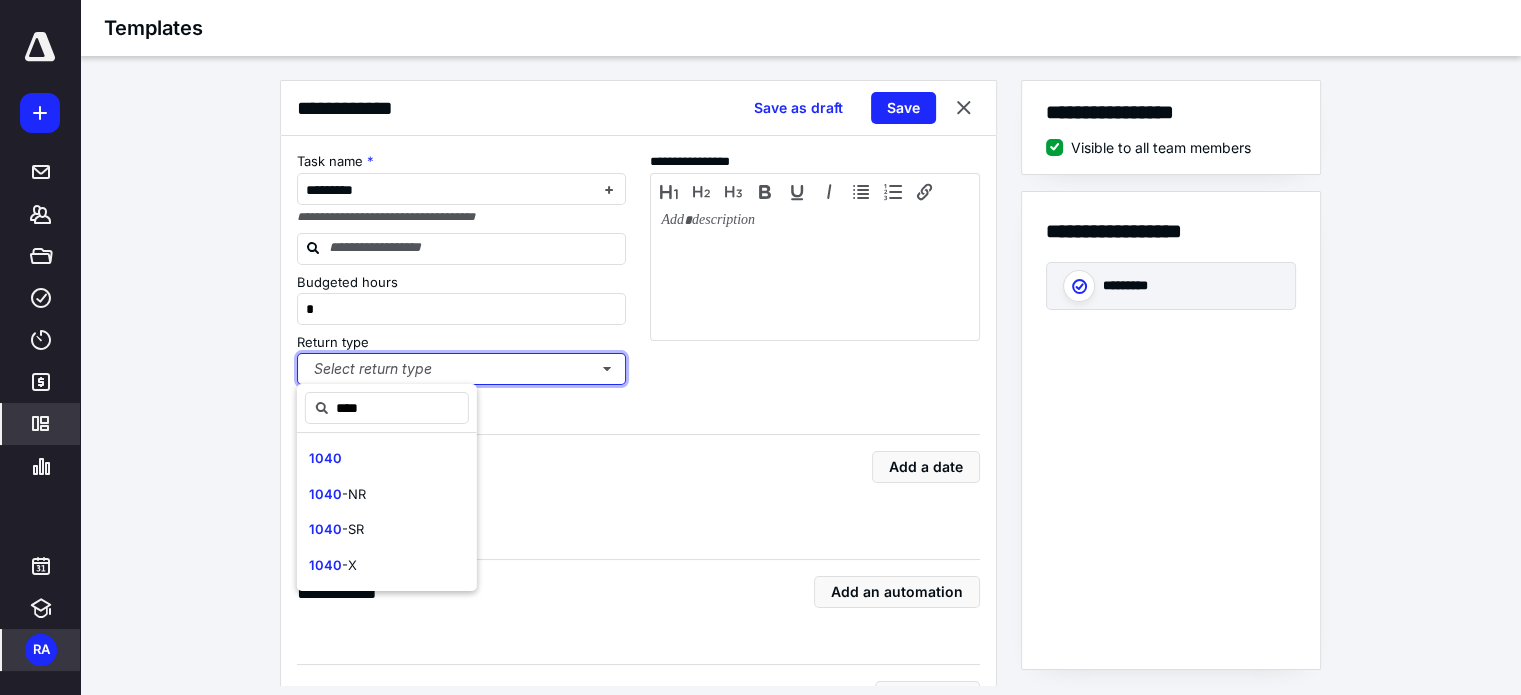 type 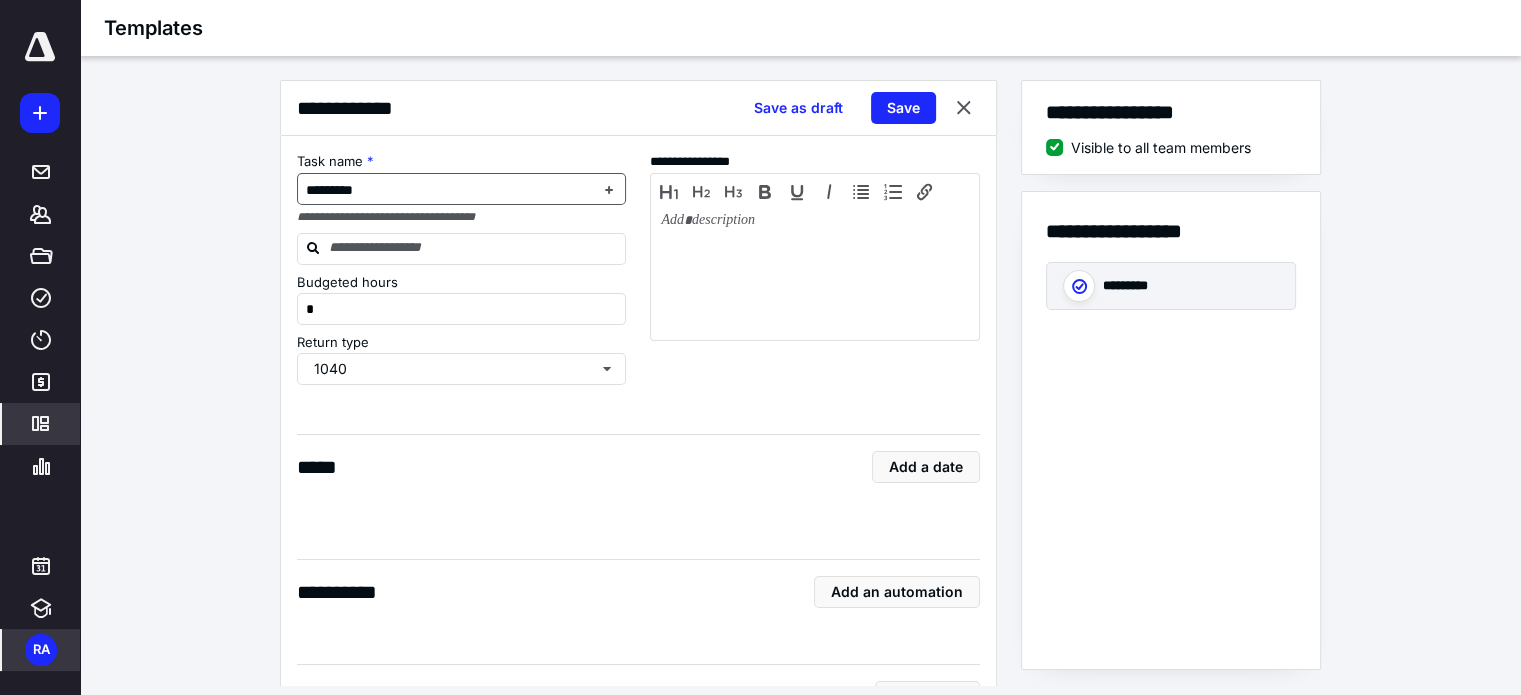 click on "*********" at bounding box center [329, 190] 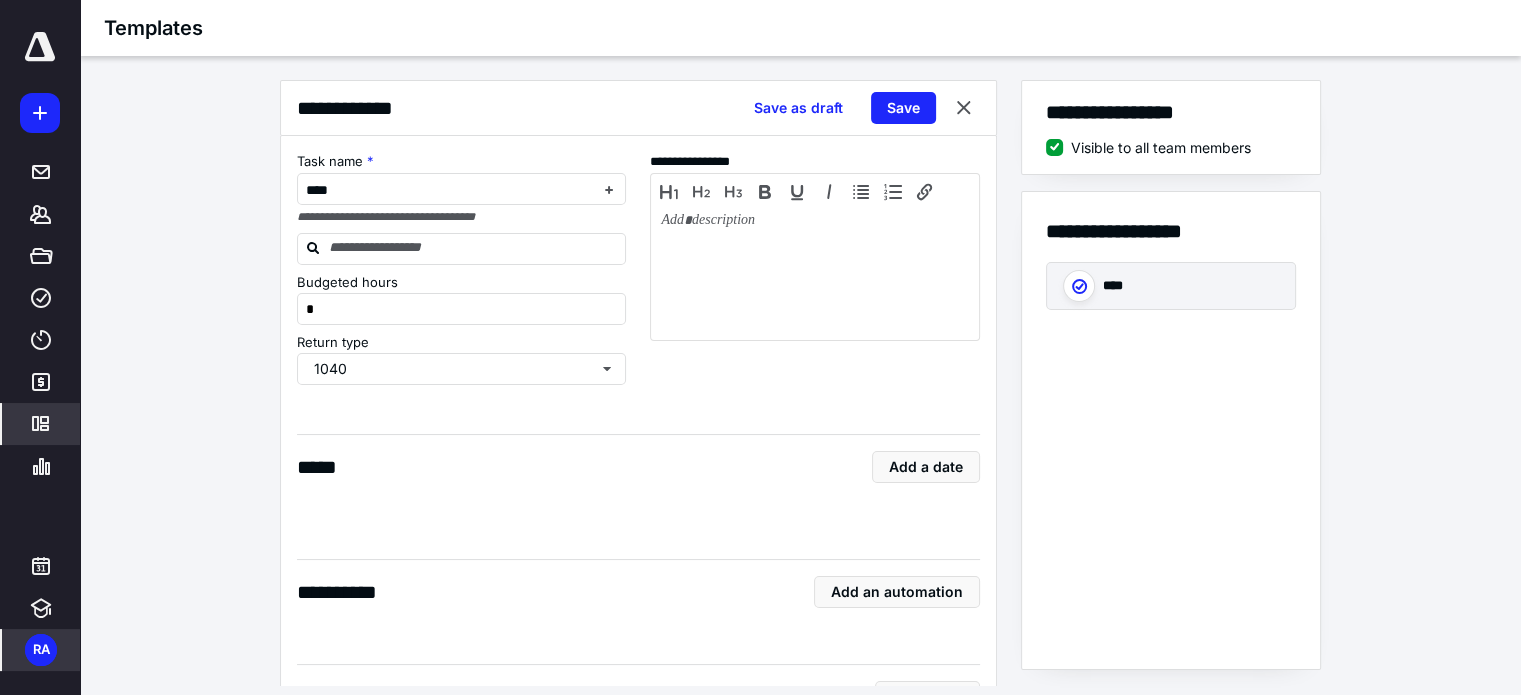 click on "**********" at bounding box center [638, 273] 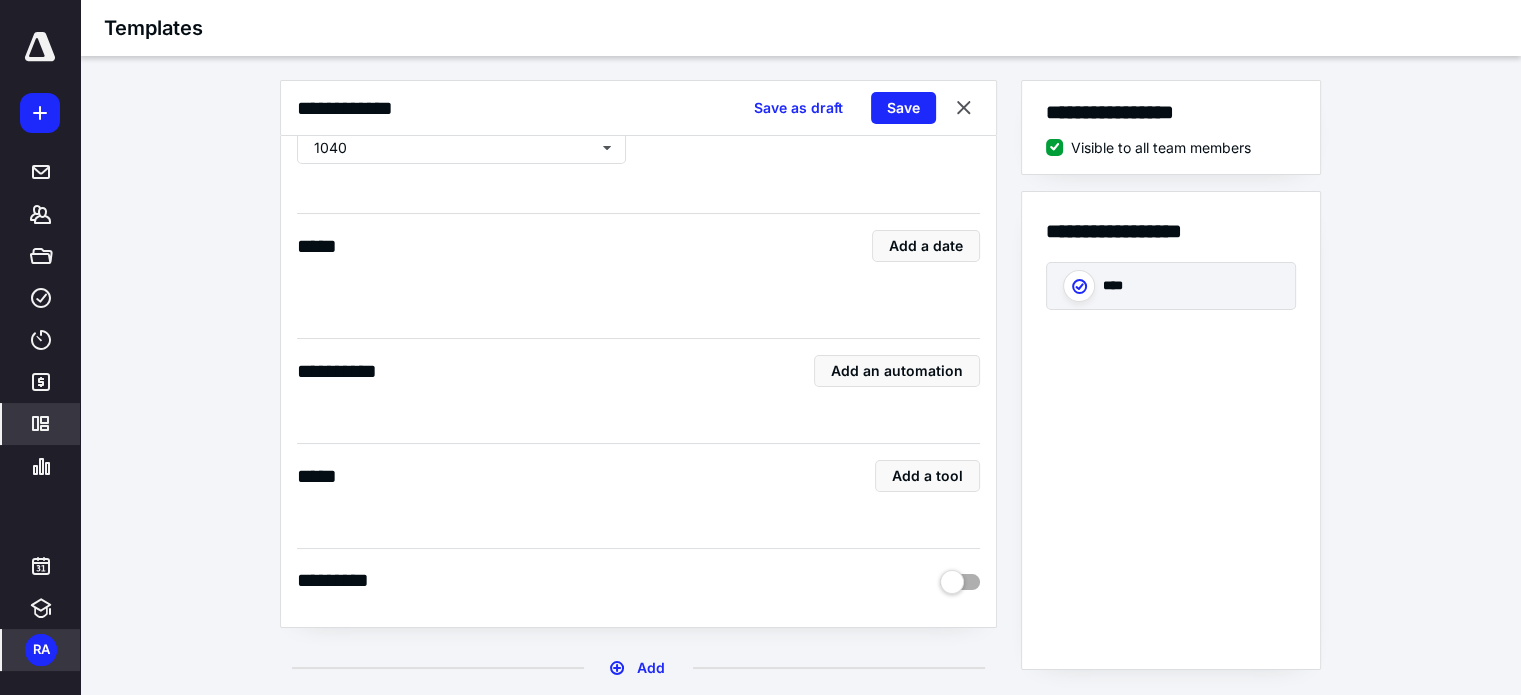 scroll, scrollTop: 240, scrollLeft: 0, axis: vertical 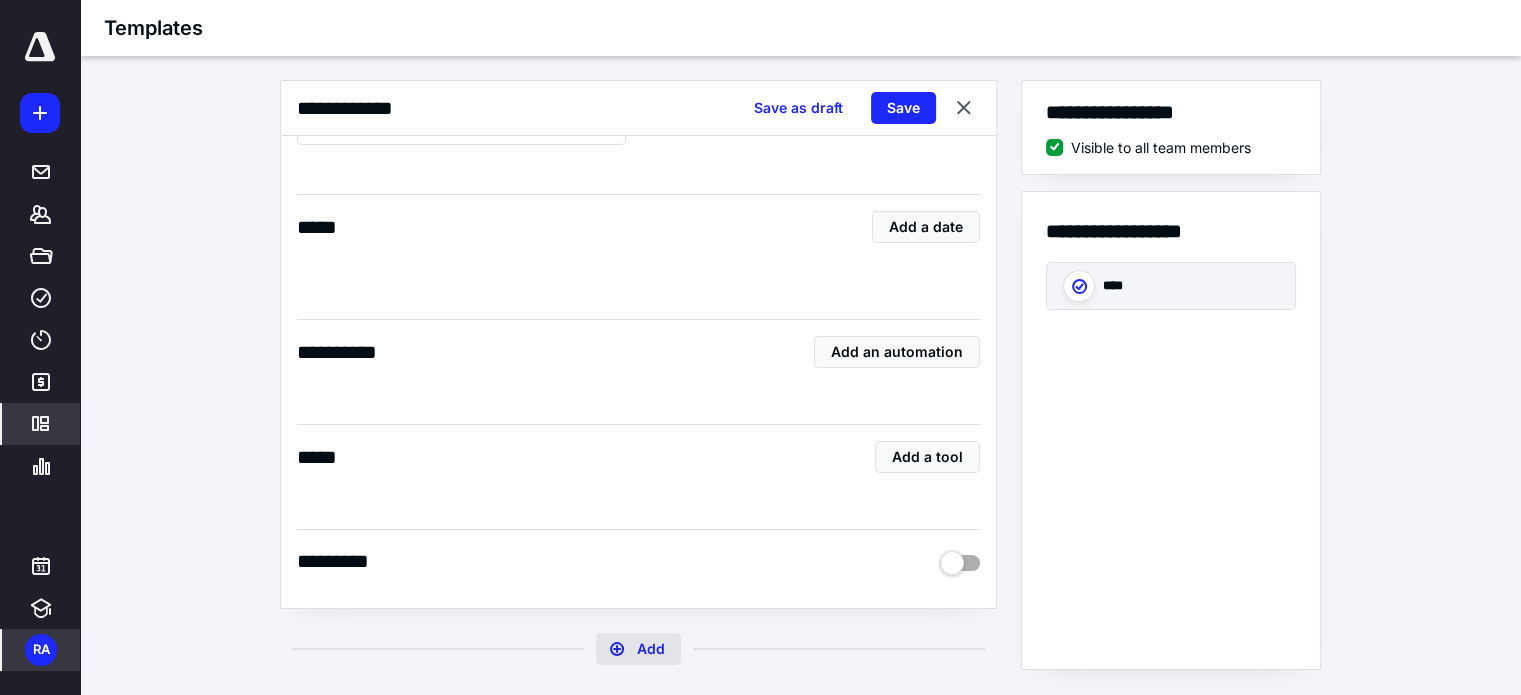 click on "Add" at bounding box center (638, 649) 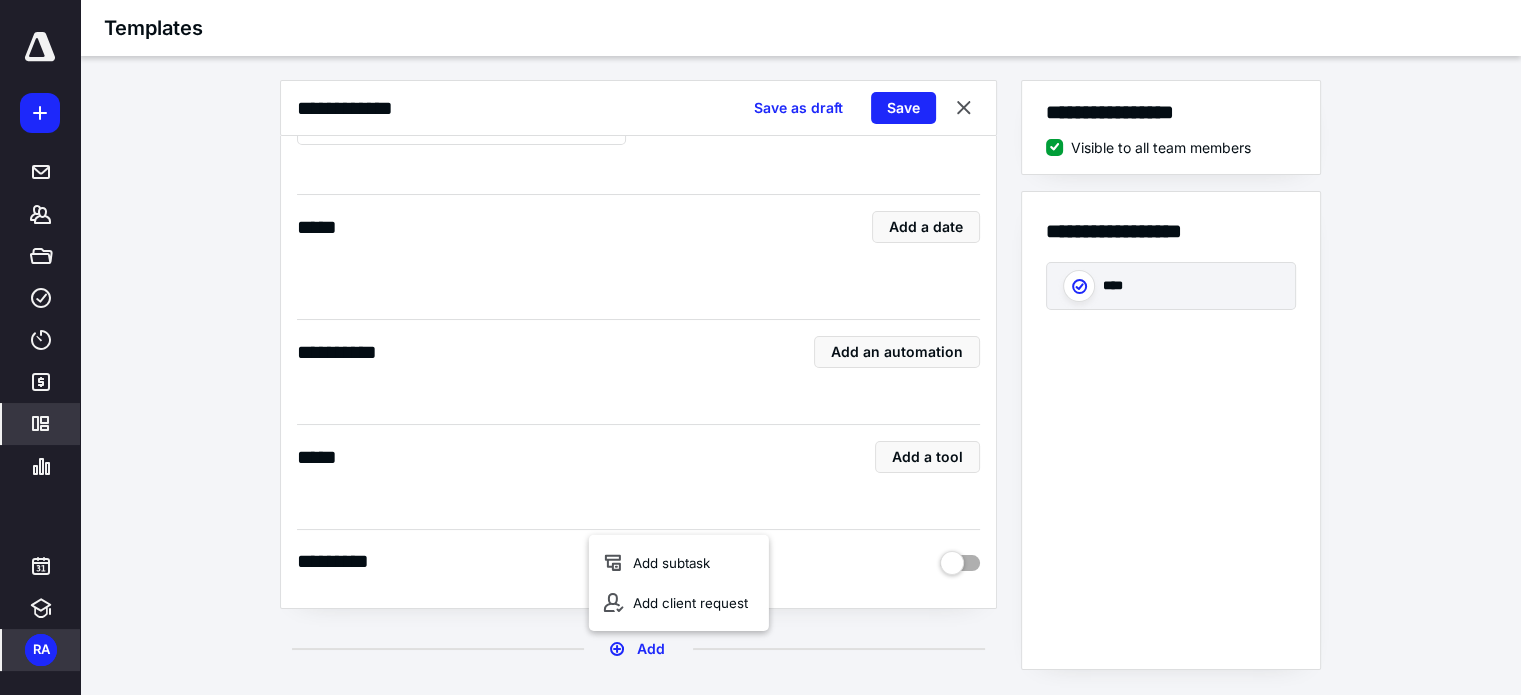 scroll, scrollTop: 15, scrollLeft: 0, axis: vertical 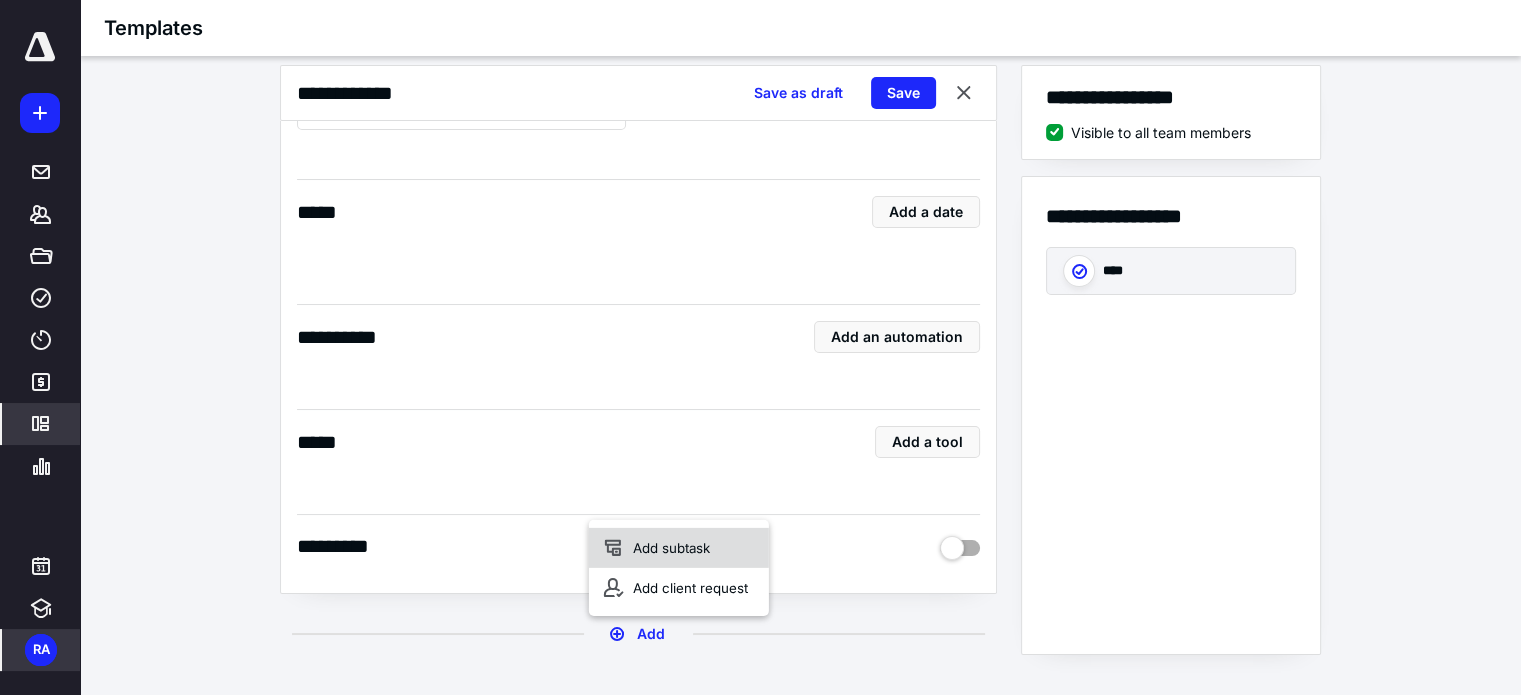 click on "Add subtask" at bounding box center [679, 548] 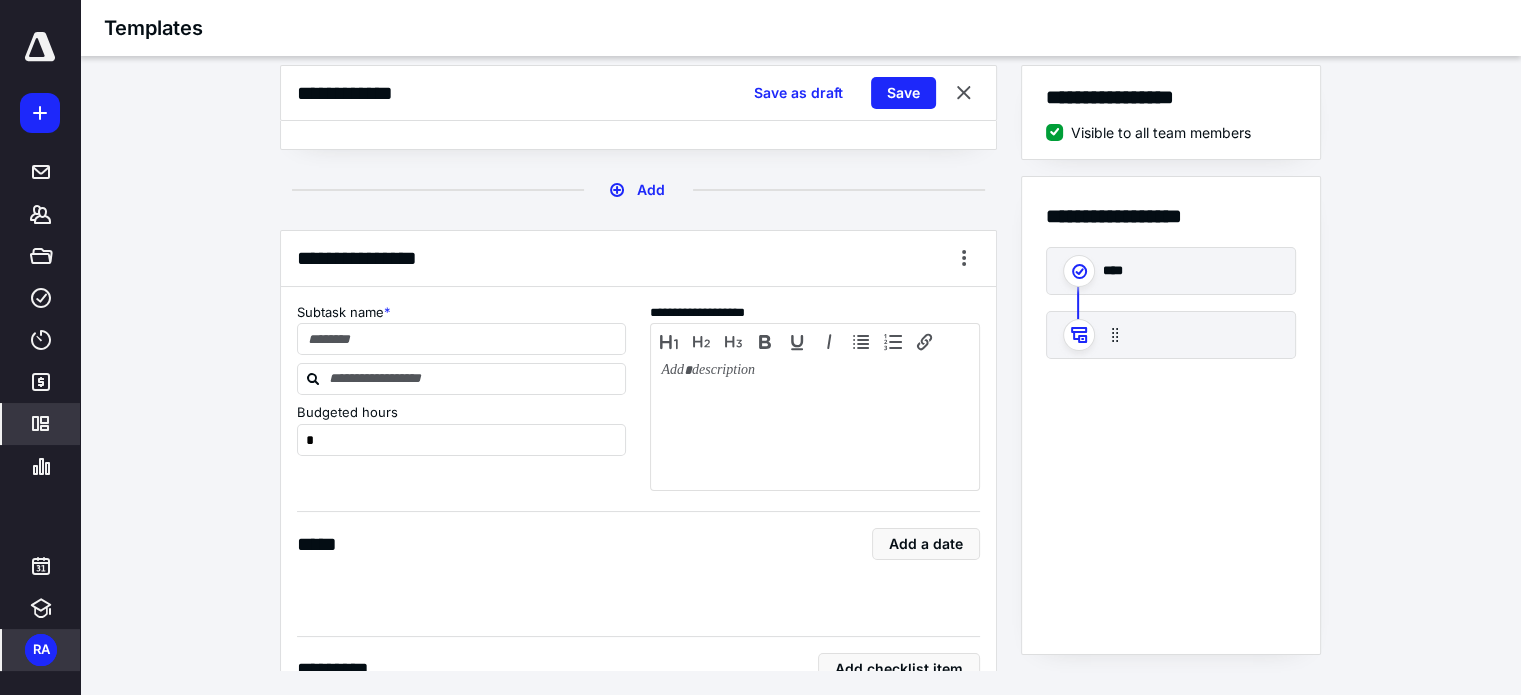 scroll, scrollTop: 733, scrollLeft: 0, axis: vertical 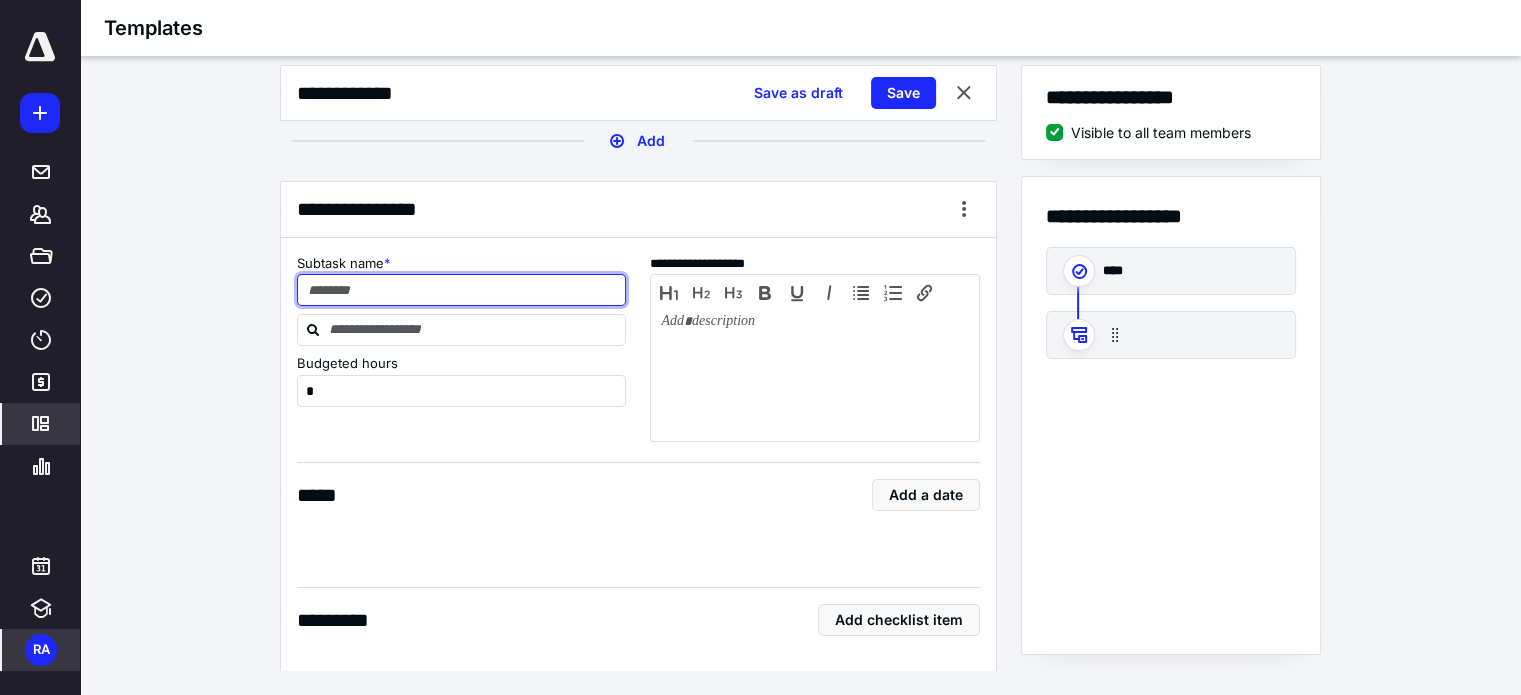 click at bounding box center (462, 290) 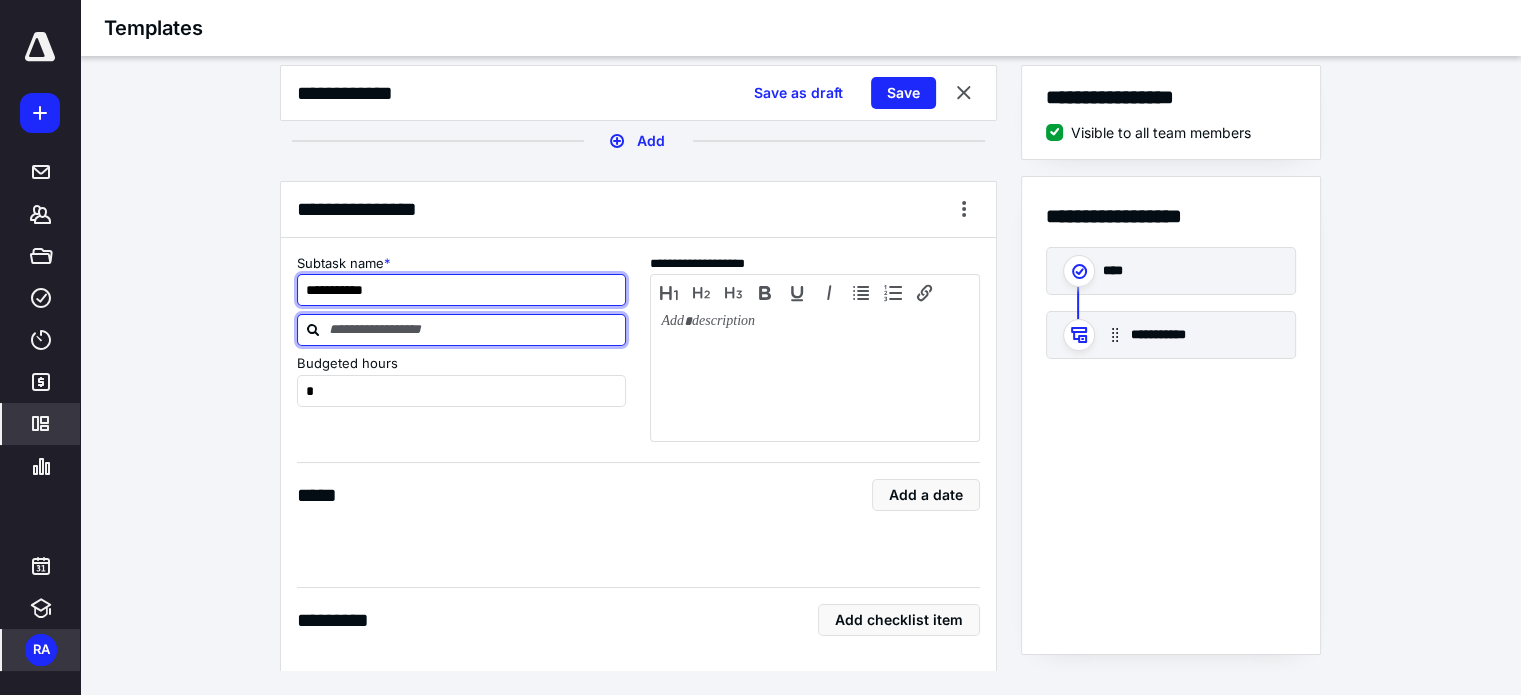 click on "**********" at bounding box center [462, 290] 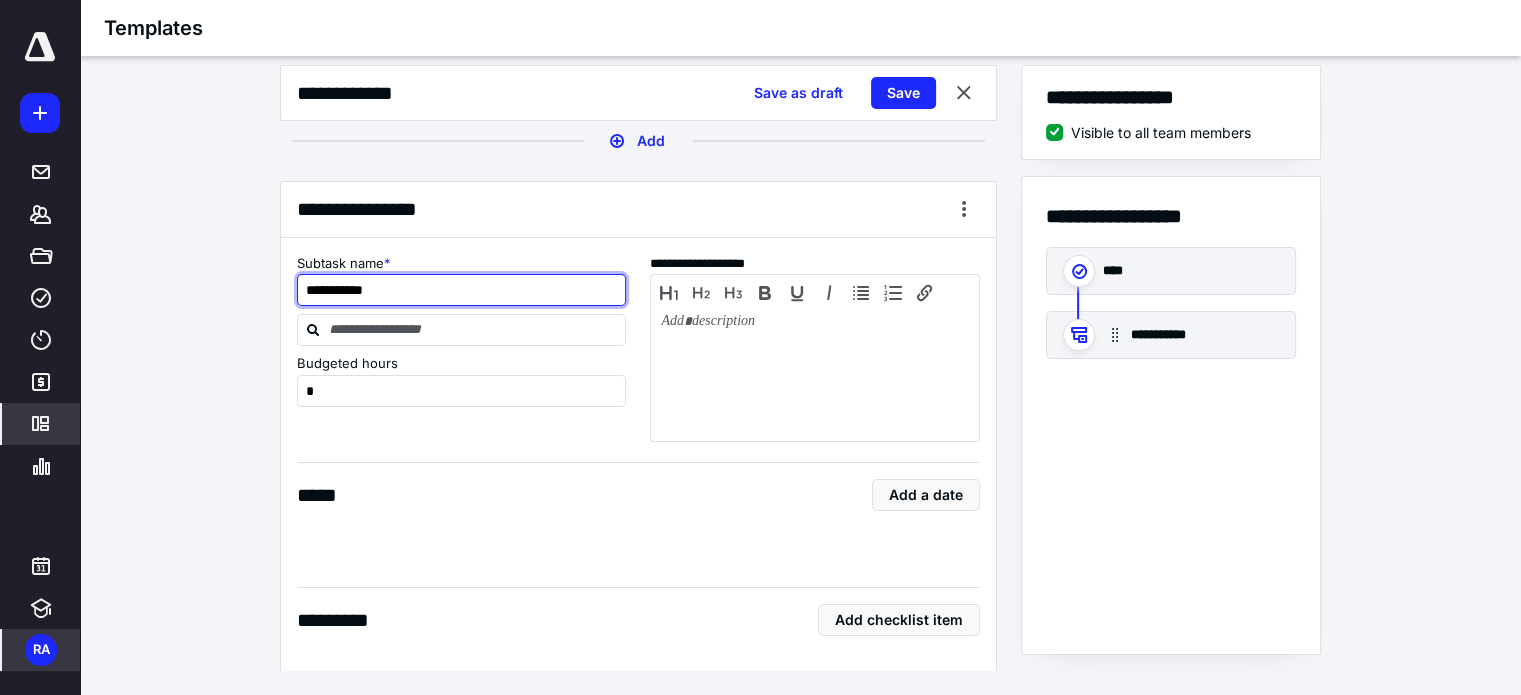 click on "**********" at bounding box center (462, 290) 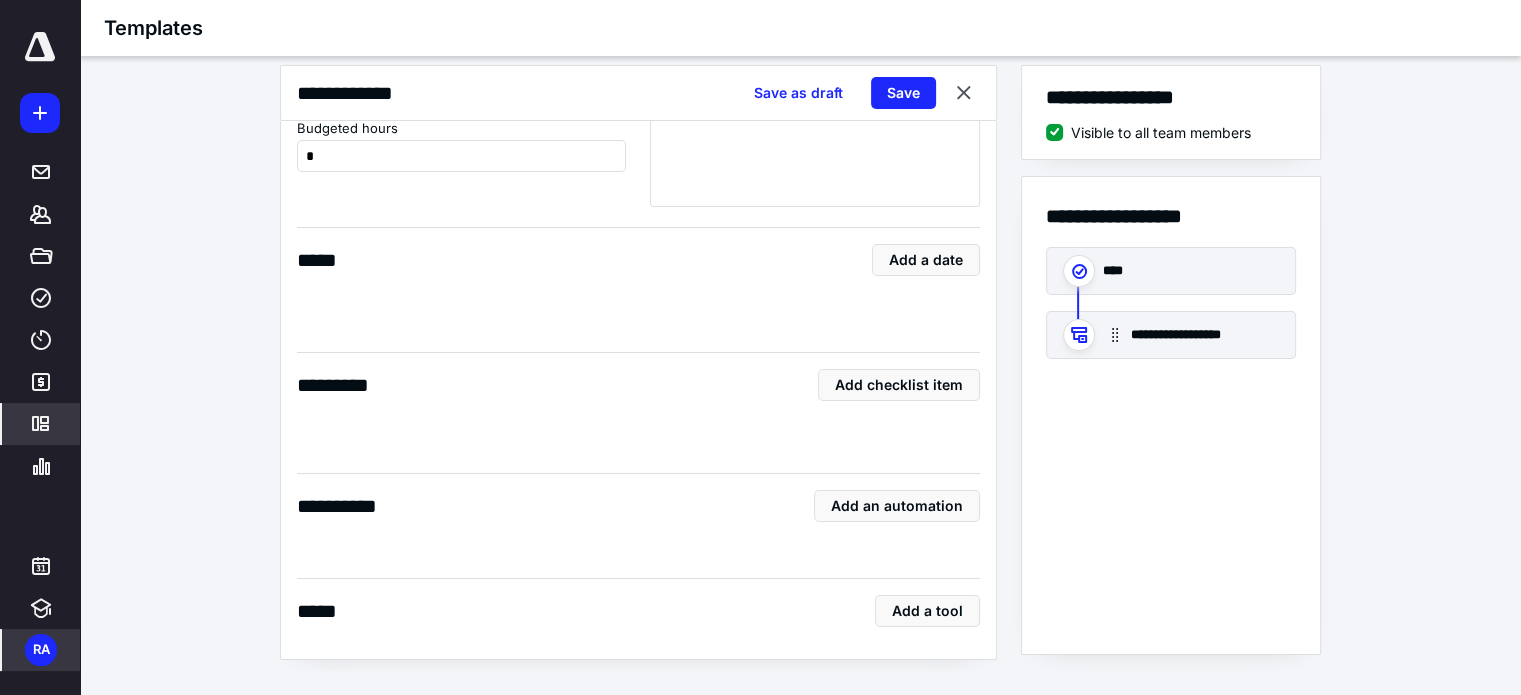 scroll, scrollTop: 933, scrollLeft: 0, axis: vertical 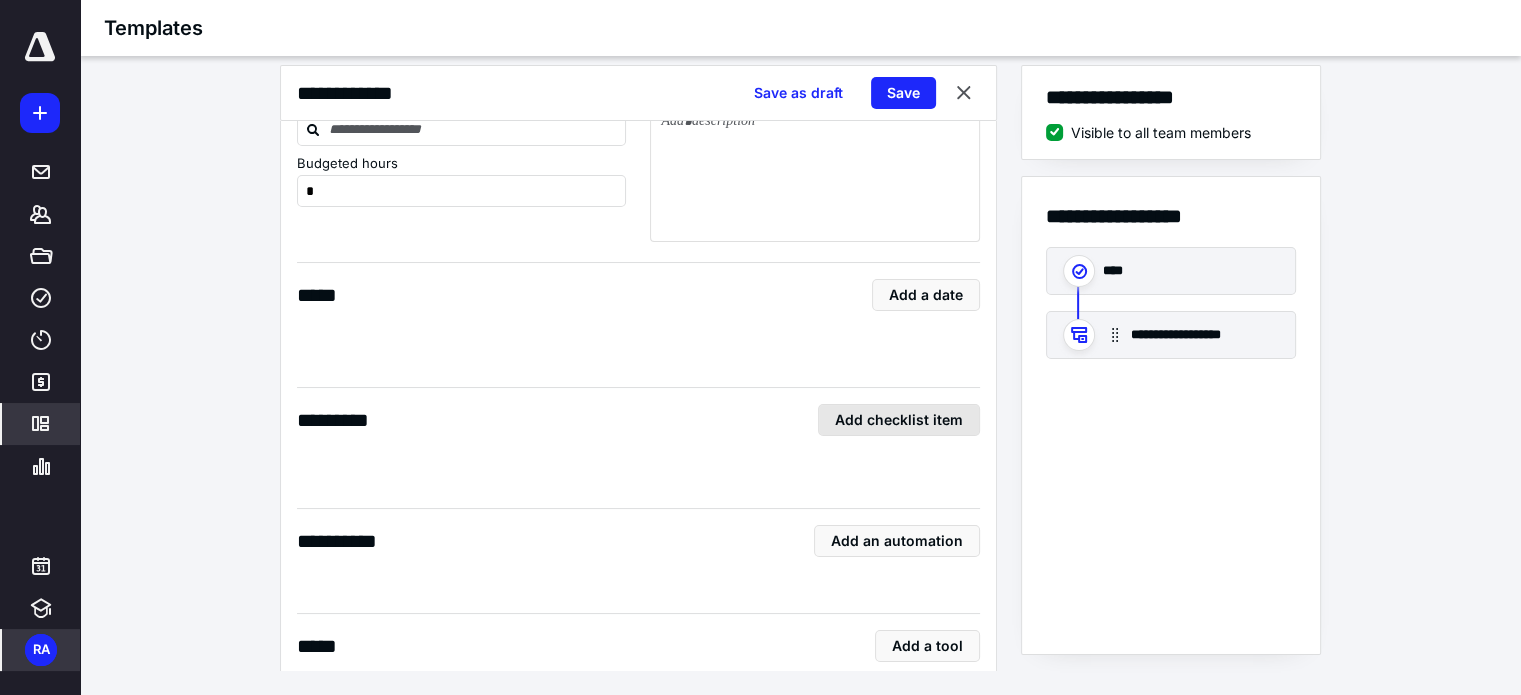 type on "**********" 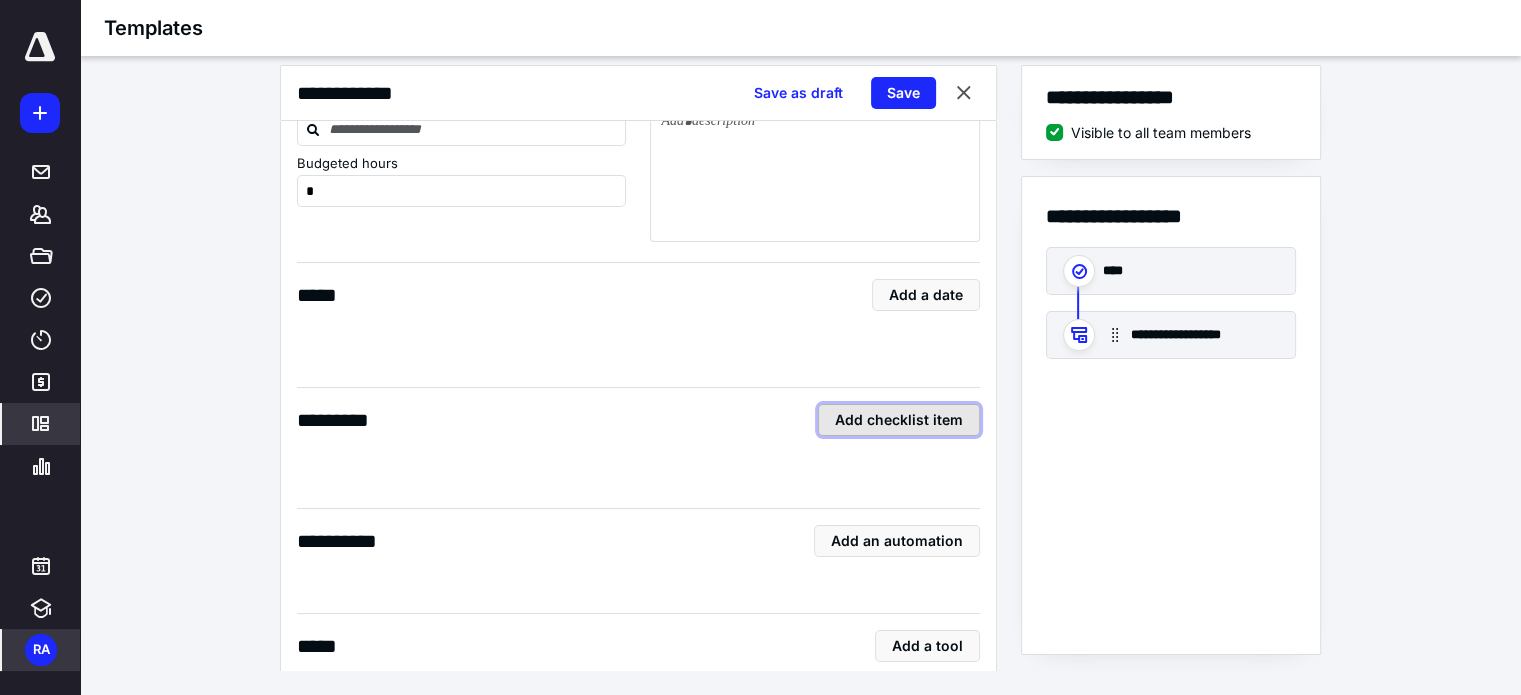 click on "Add checklist item" at bounding box center (899, 420) 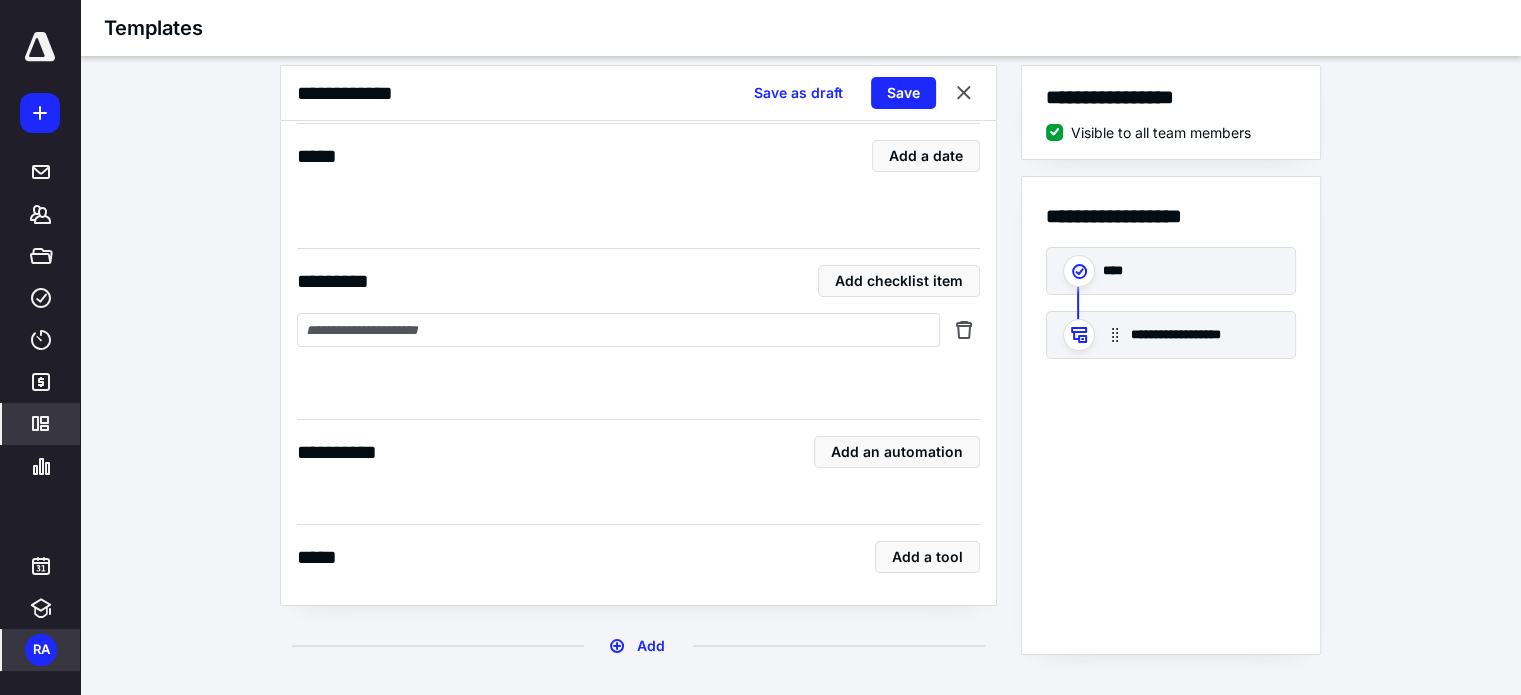 scroll, scrollTop: 1083, scrollLeft: 0, axis: vertical 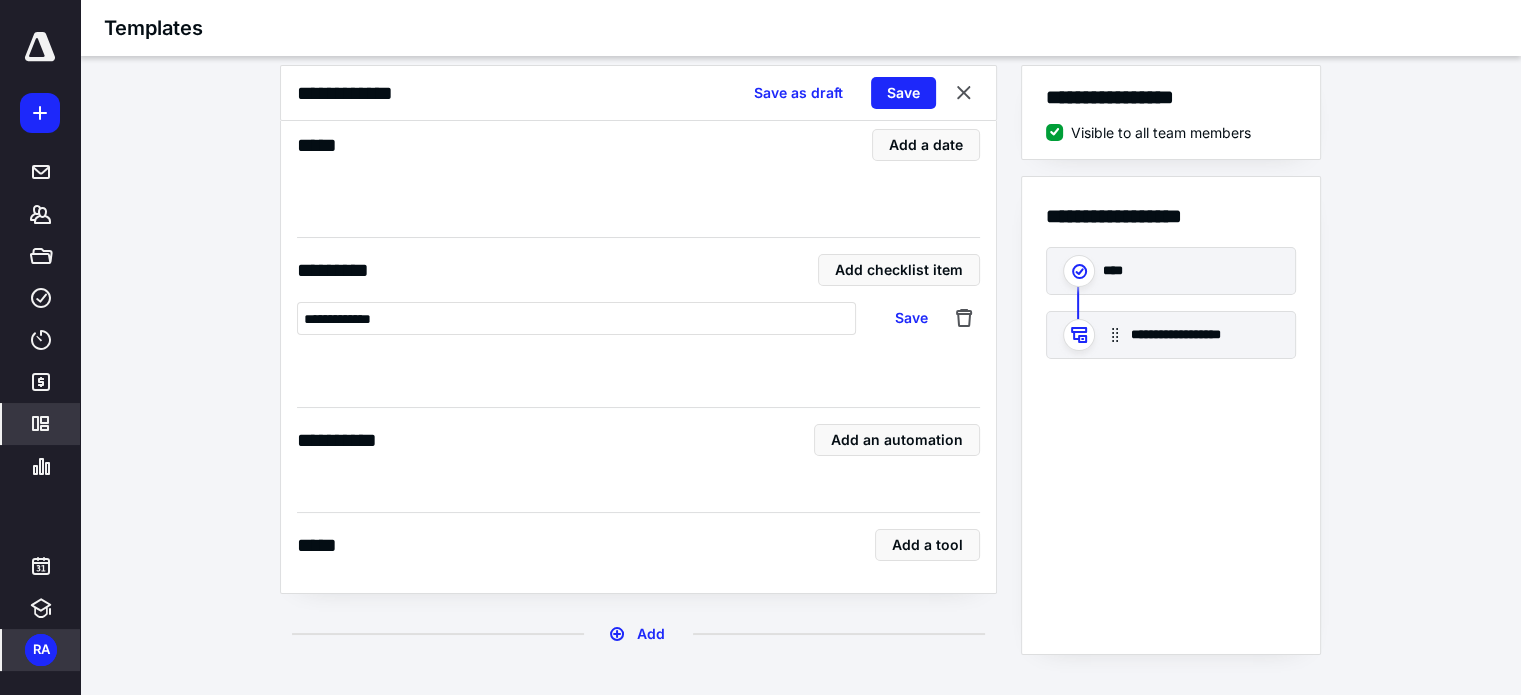 type on "**********" 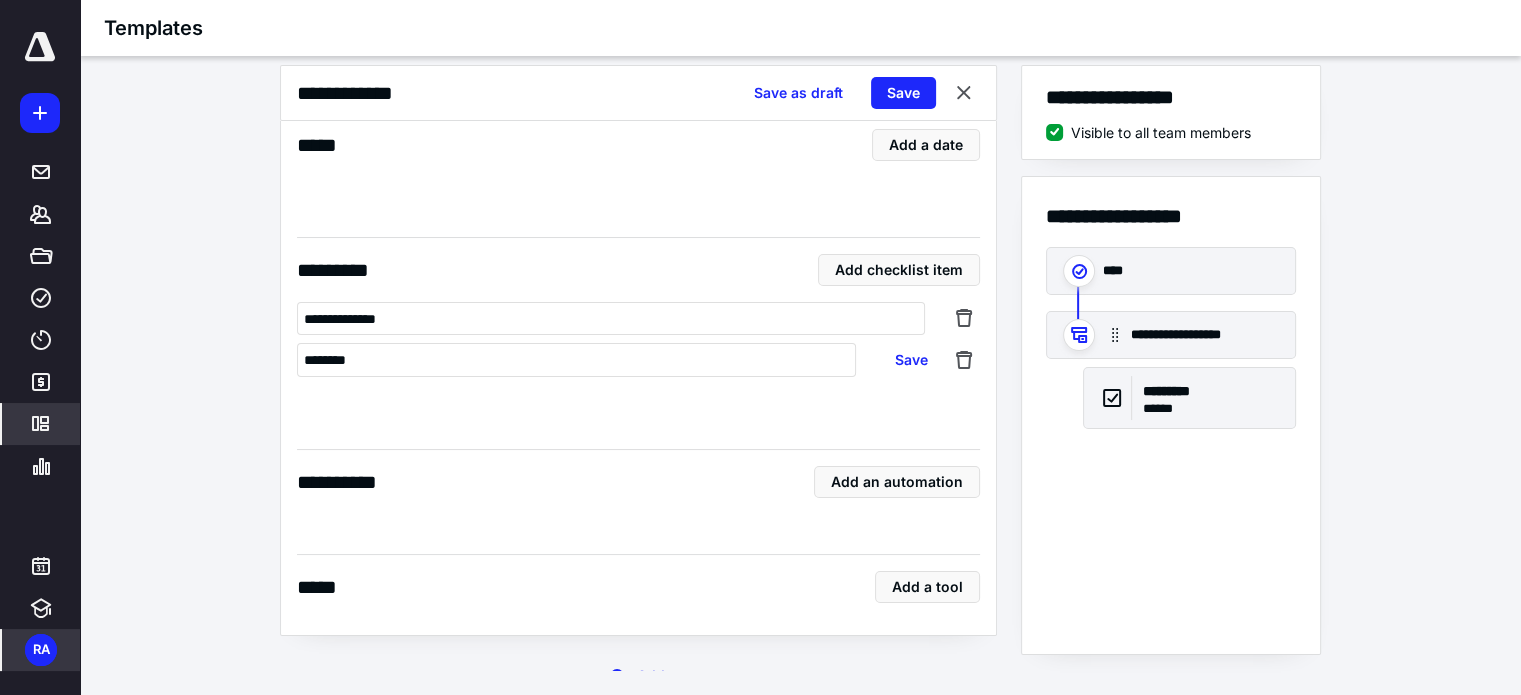 type on "*********" 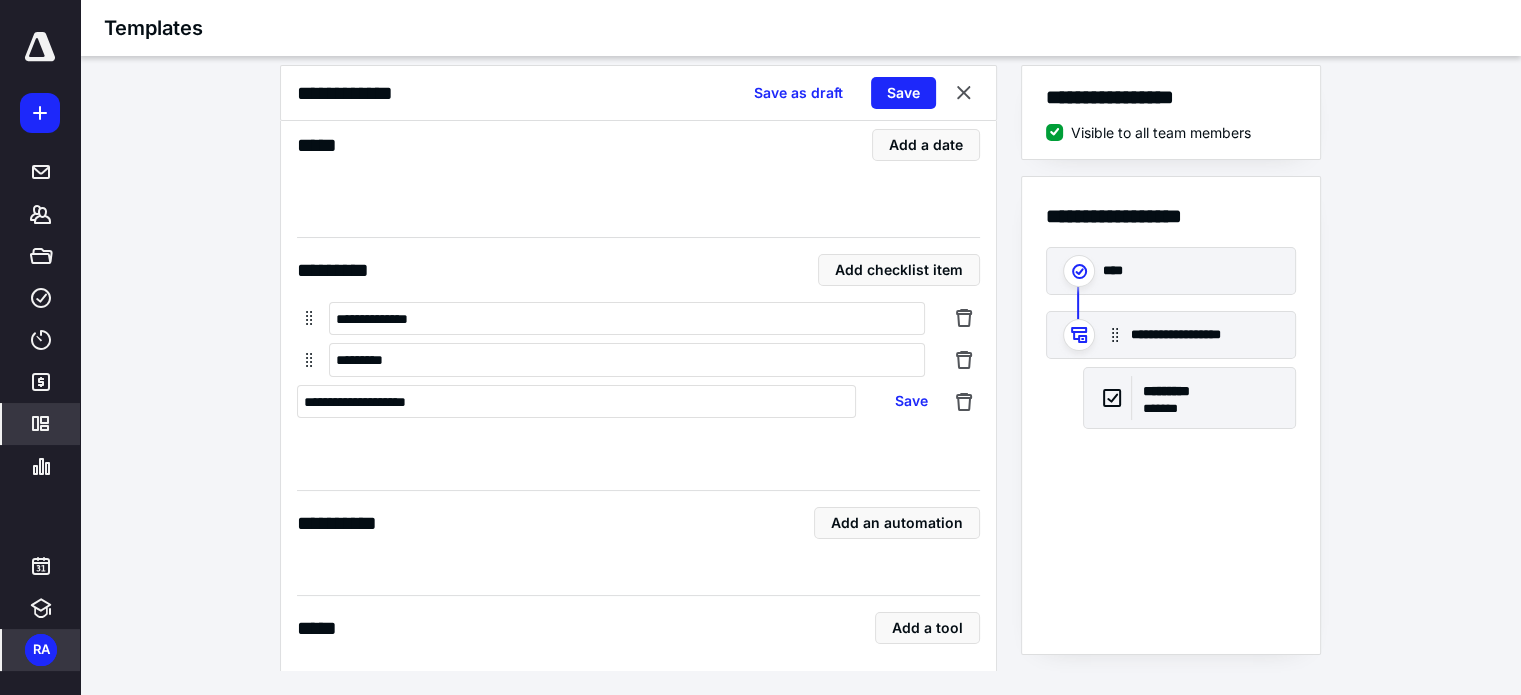 type on "**********" 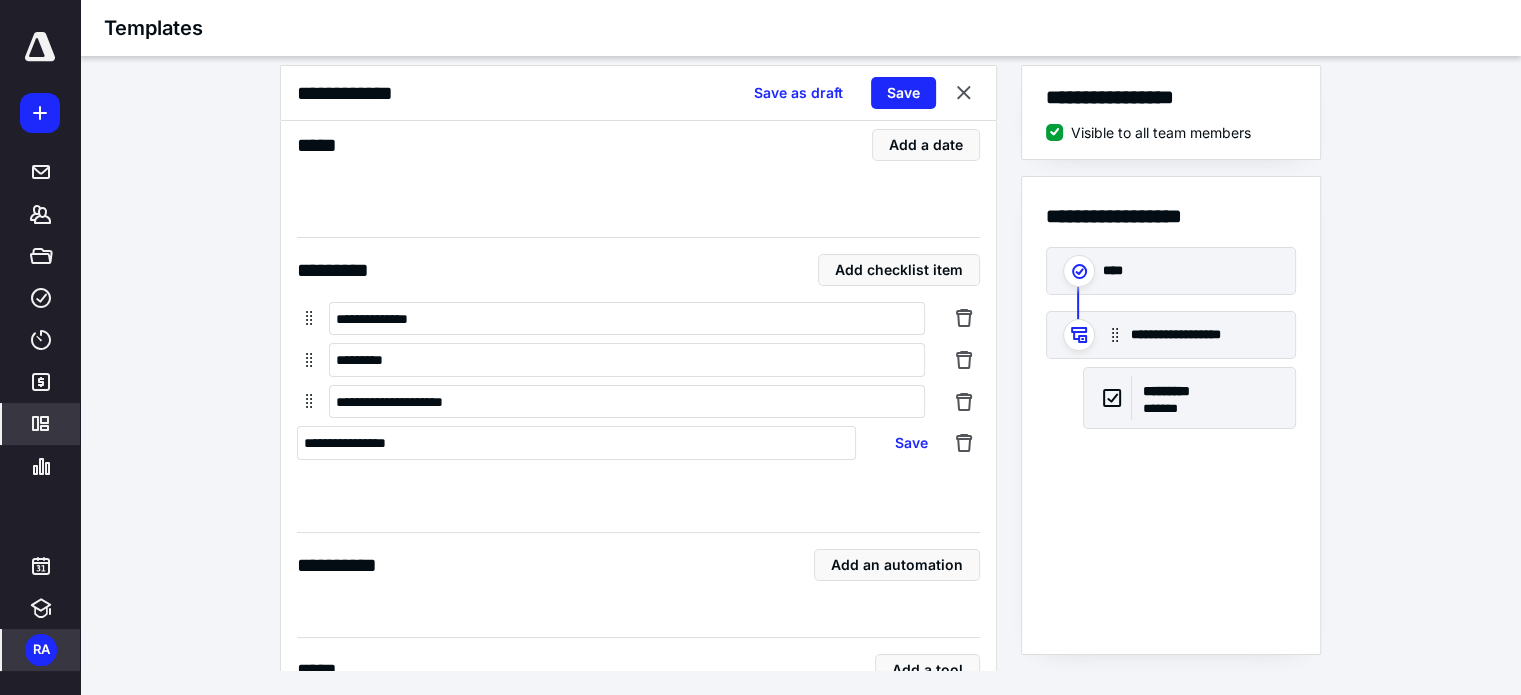 type on "**********" 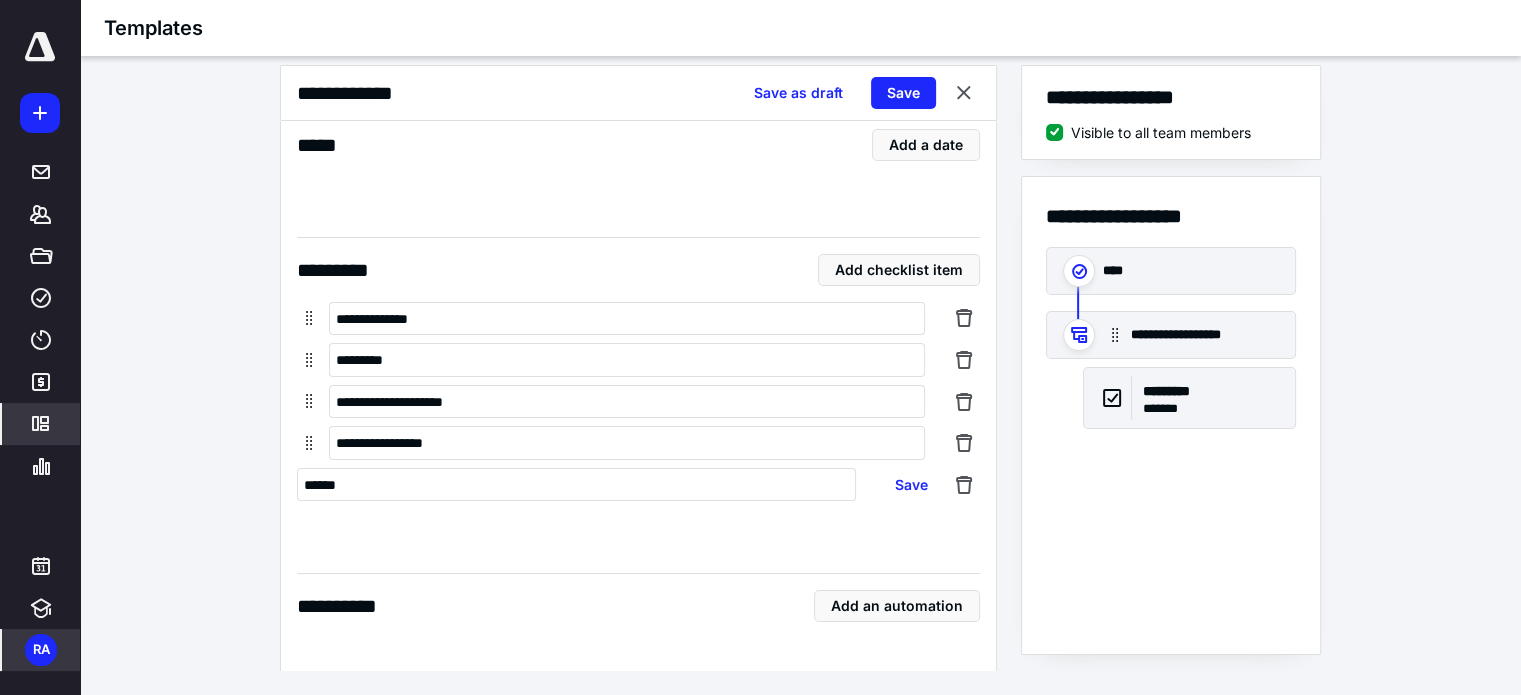 type on "*******" 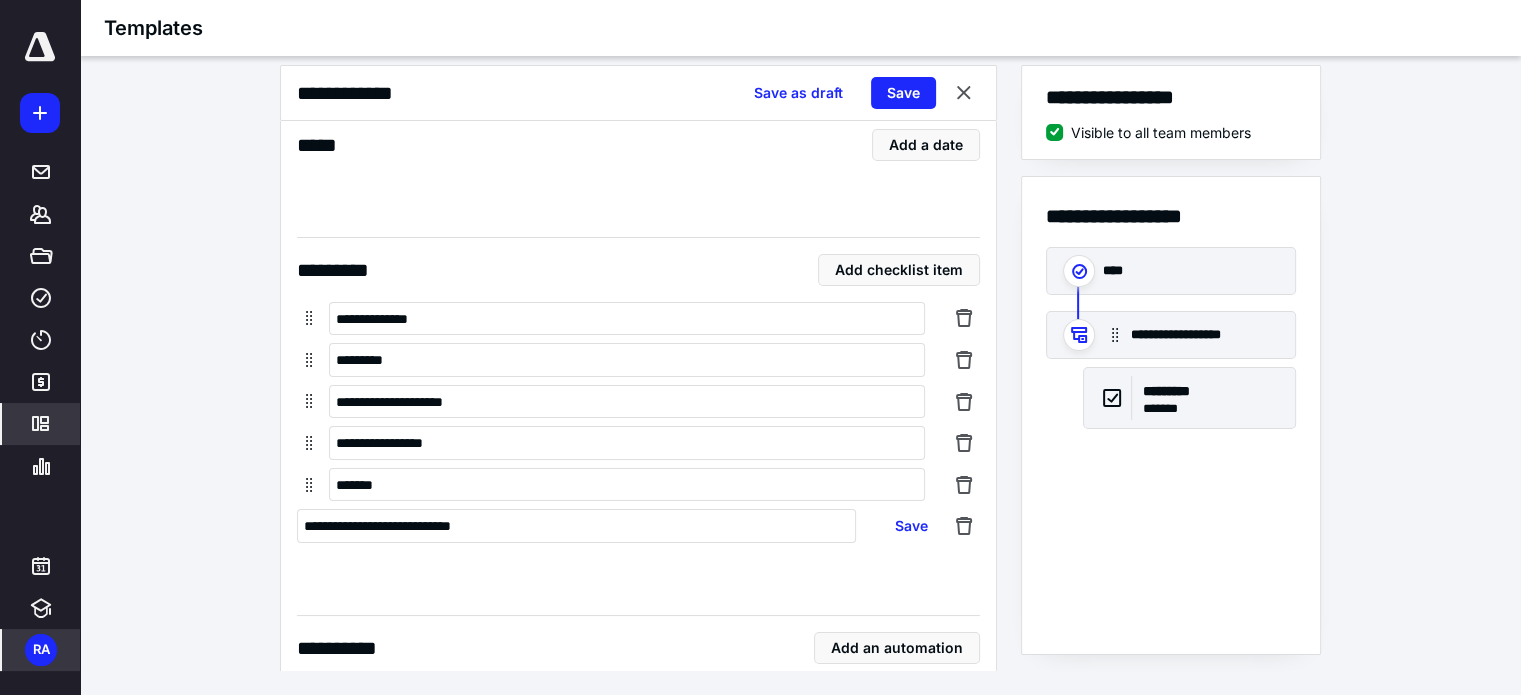 type on "**********" 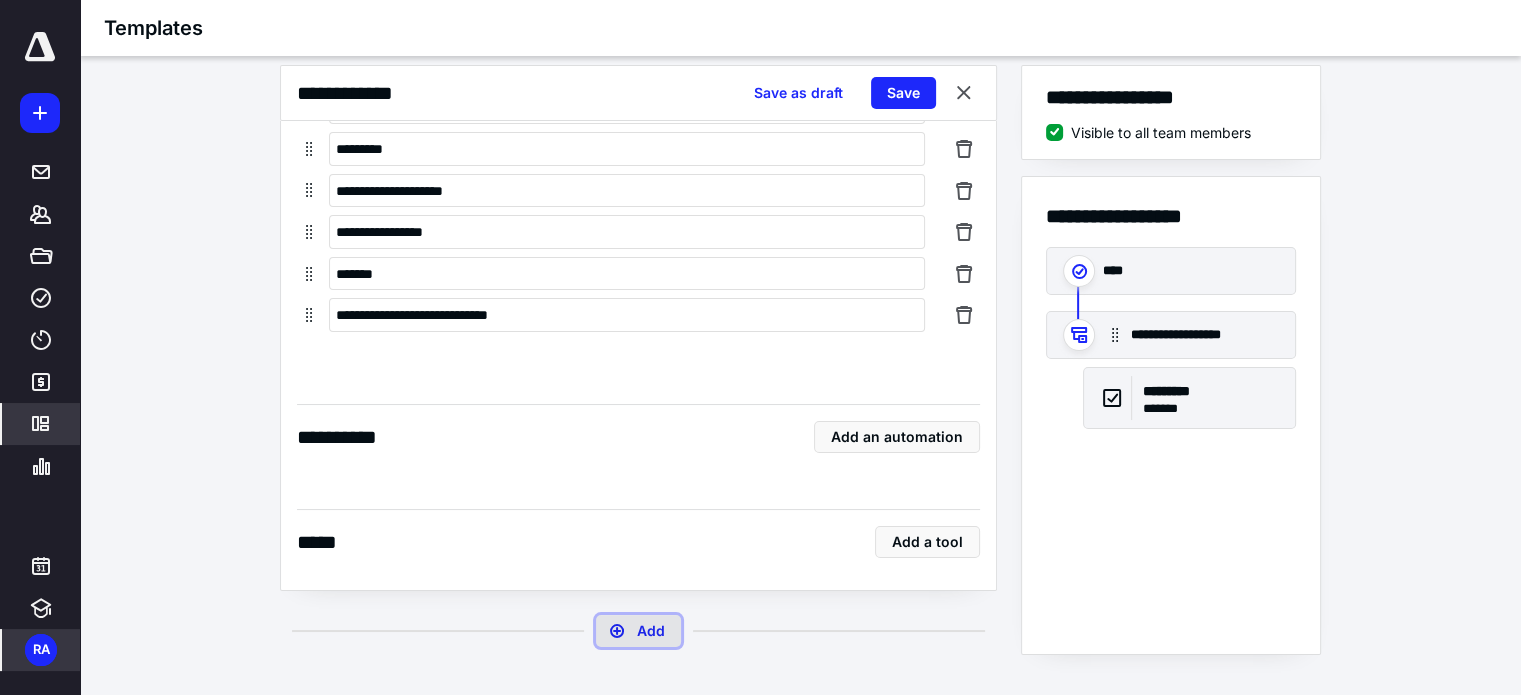 click on "Add" at bounding box center (638, 631) 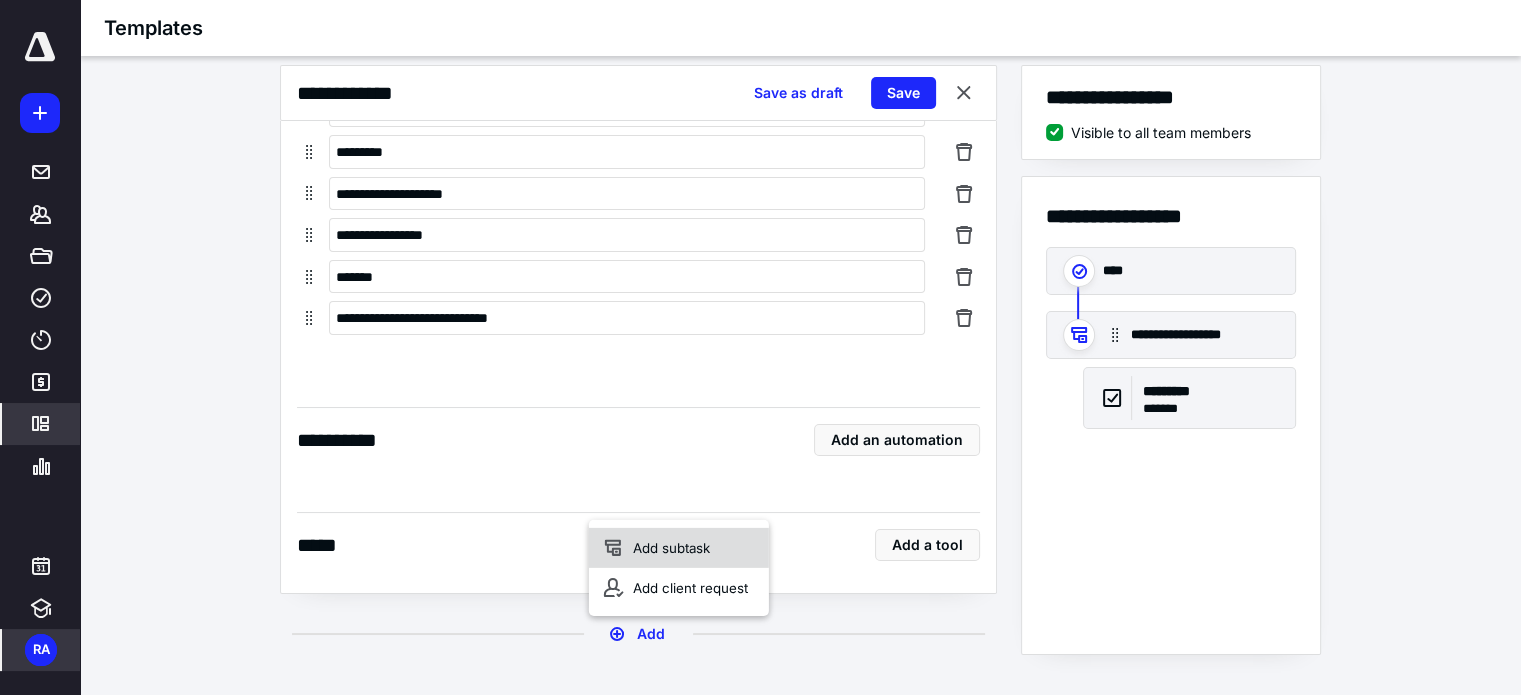 click on "Add subtask" at bounding box center [679, 548] 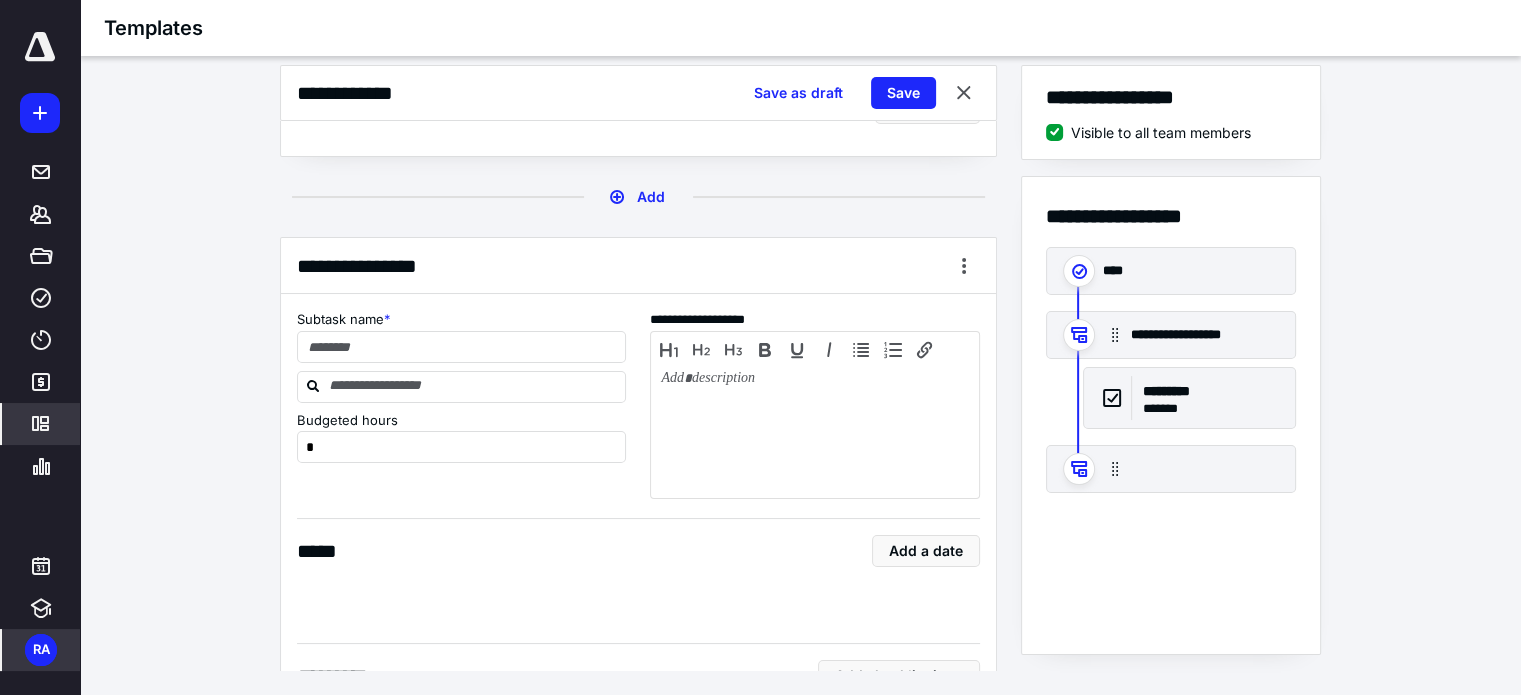 scroll, scrollTop: 1791, scrollLeft: 0, axis: vertical 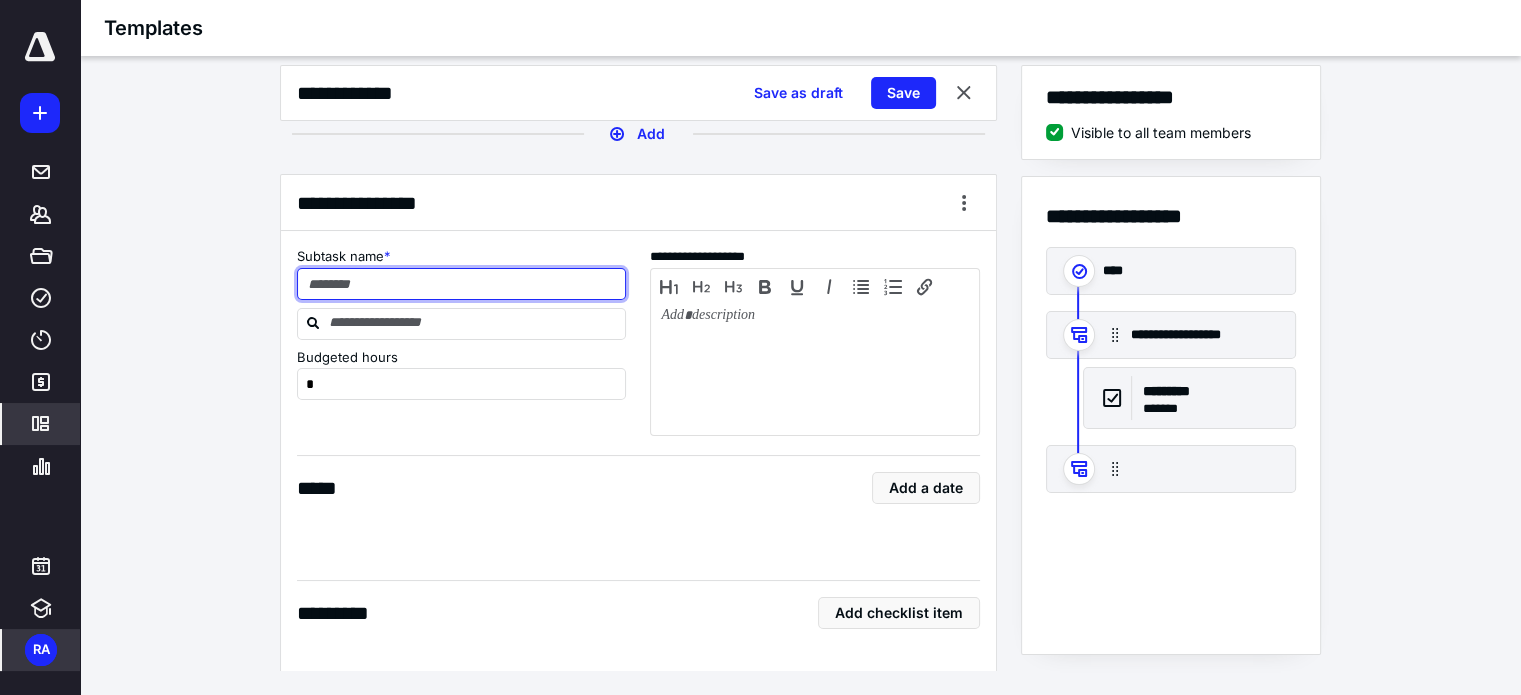 click at bounding box center (462, 284) 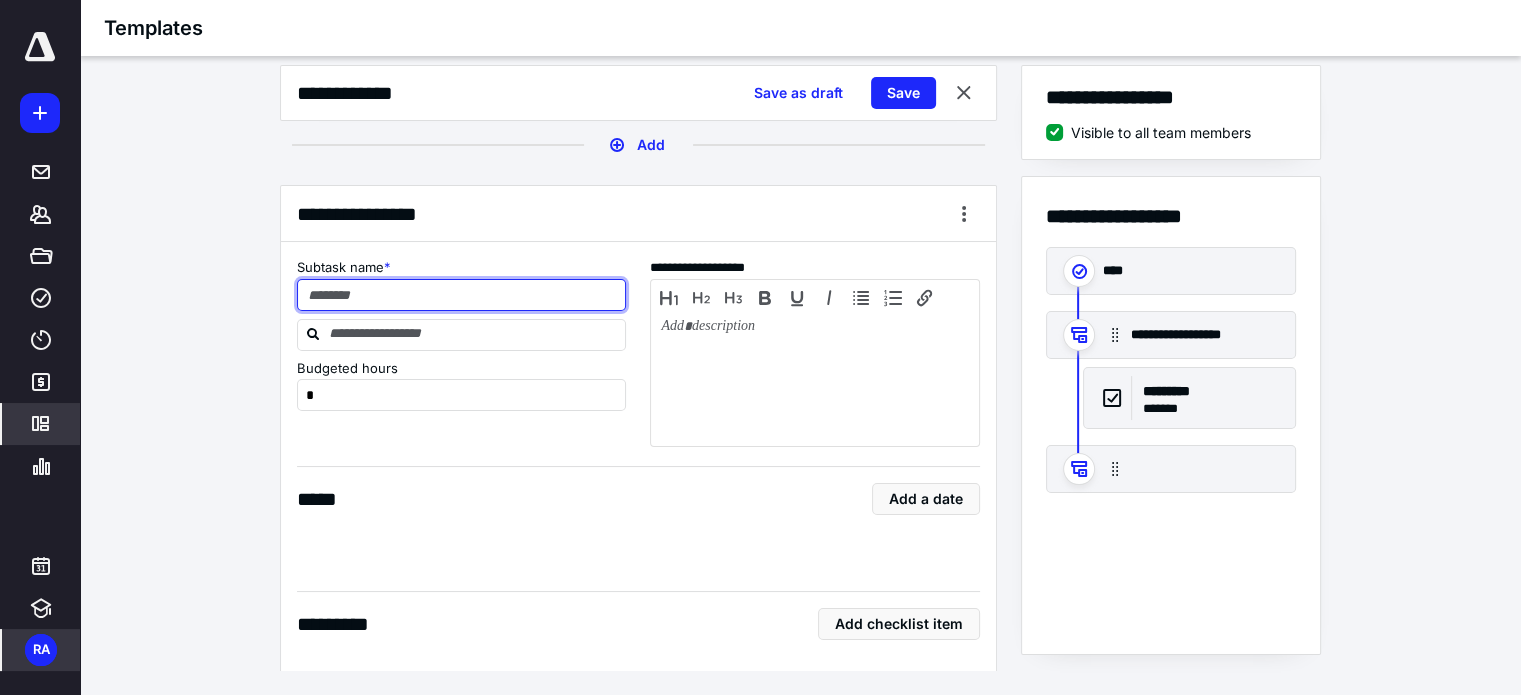 scroll, scrollTop: 1684, scrollLeft: 0, axis: vertical 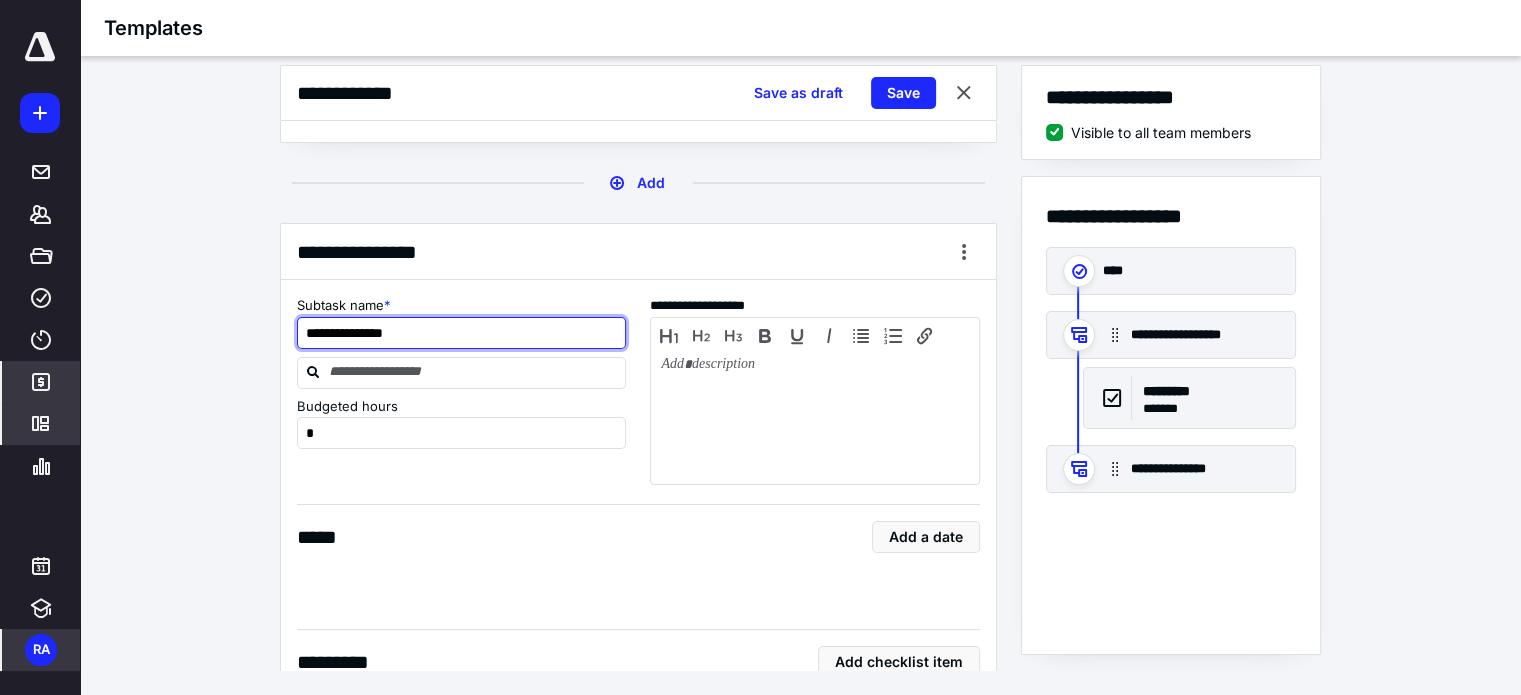 type on "**********" 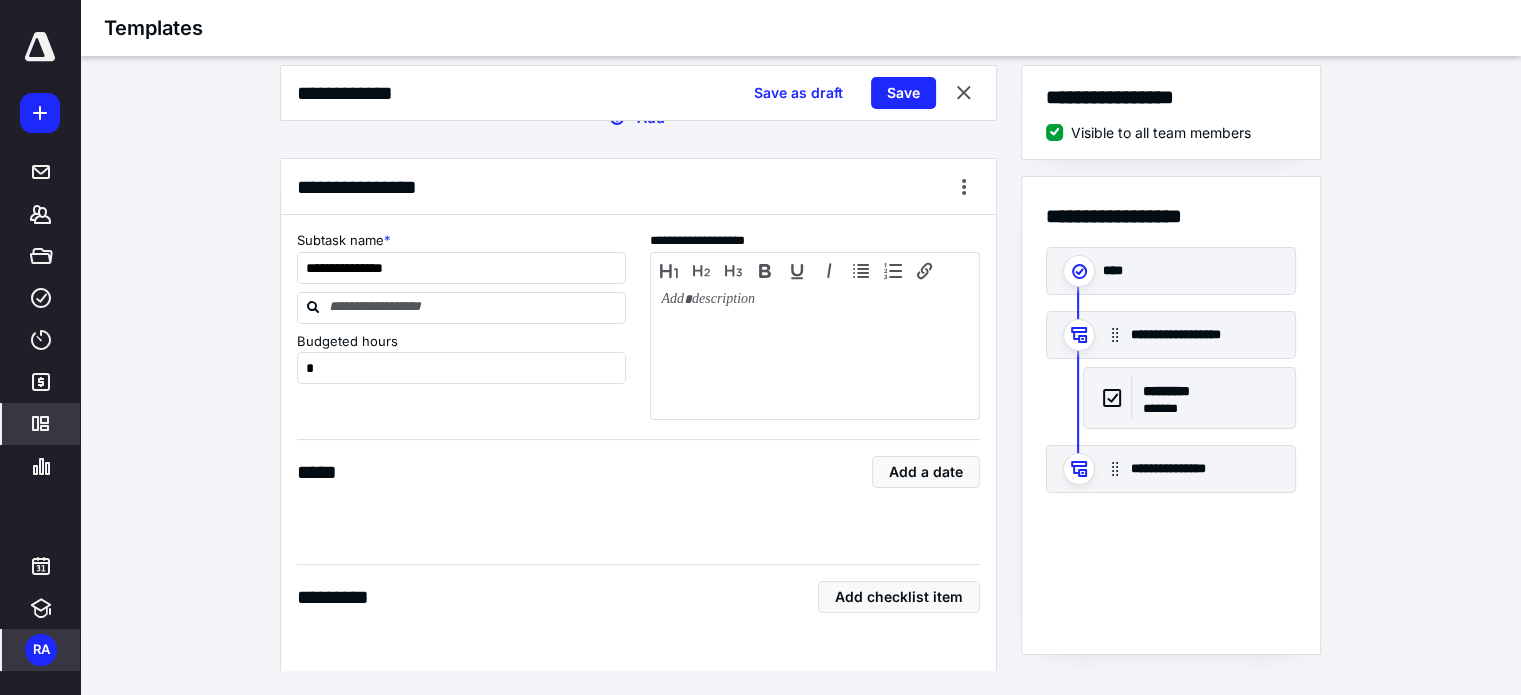 scroll, scrollTop: 1942, scrollLeft: 0, axis: vertical 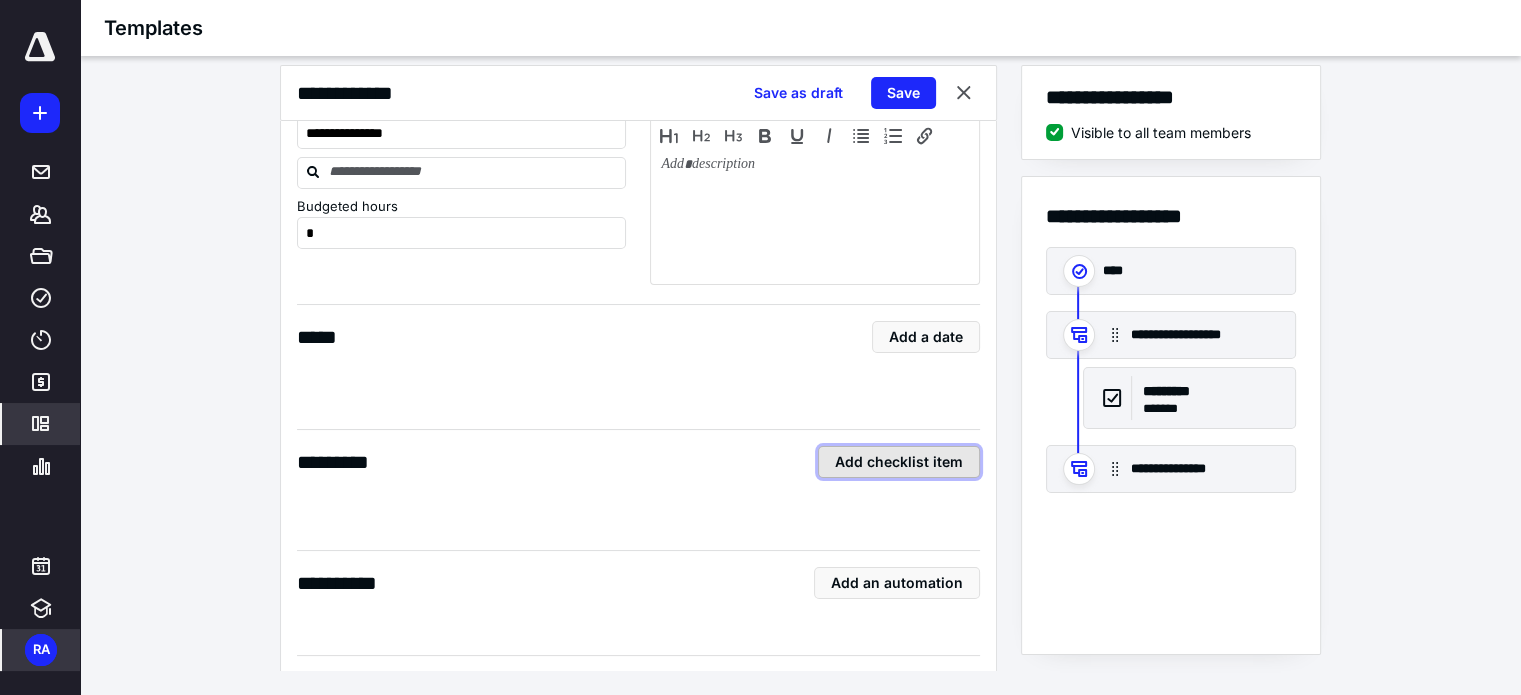 click on "Add checklist item" at bounding box center [899, 462] 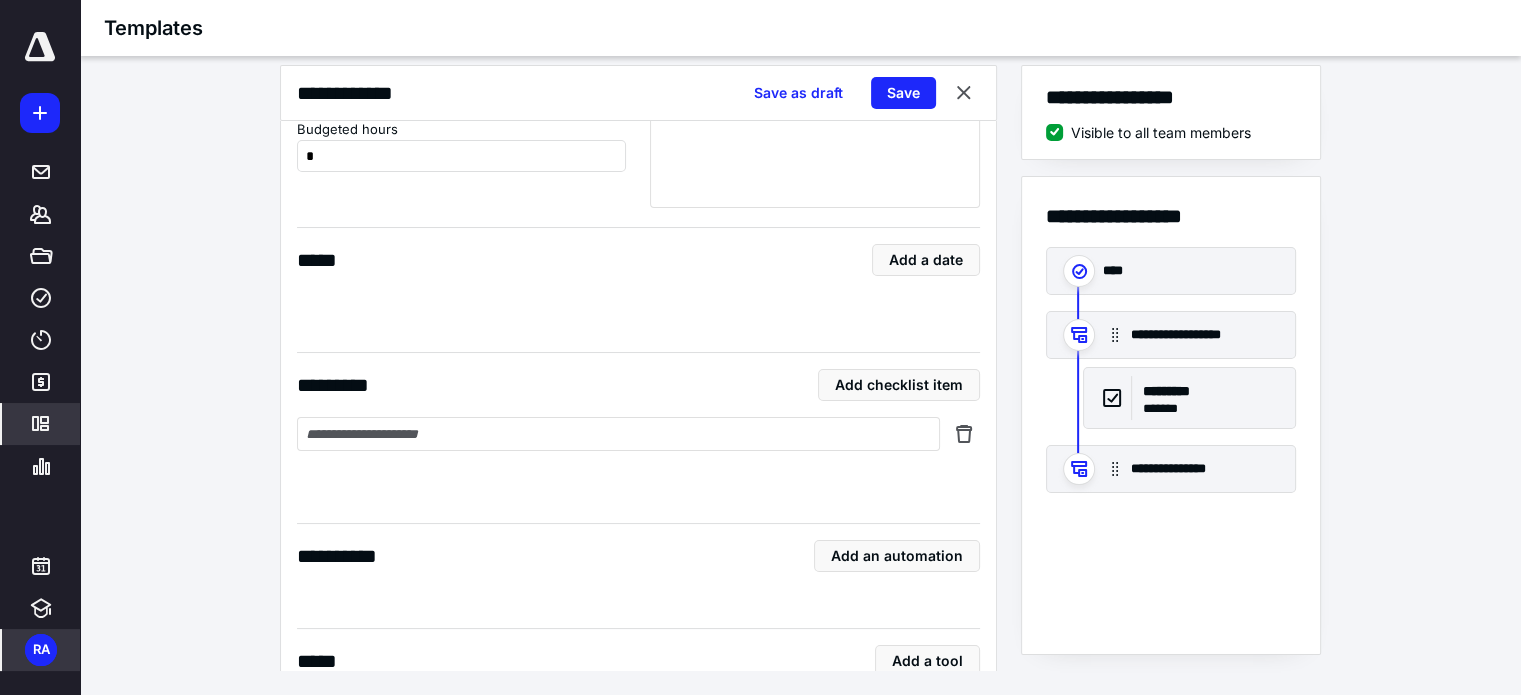 scroll, scrollTop: 2133, scrollLeft: 0, axis: vertical 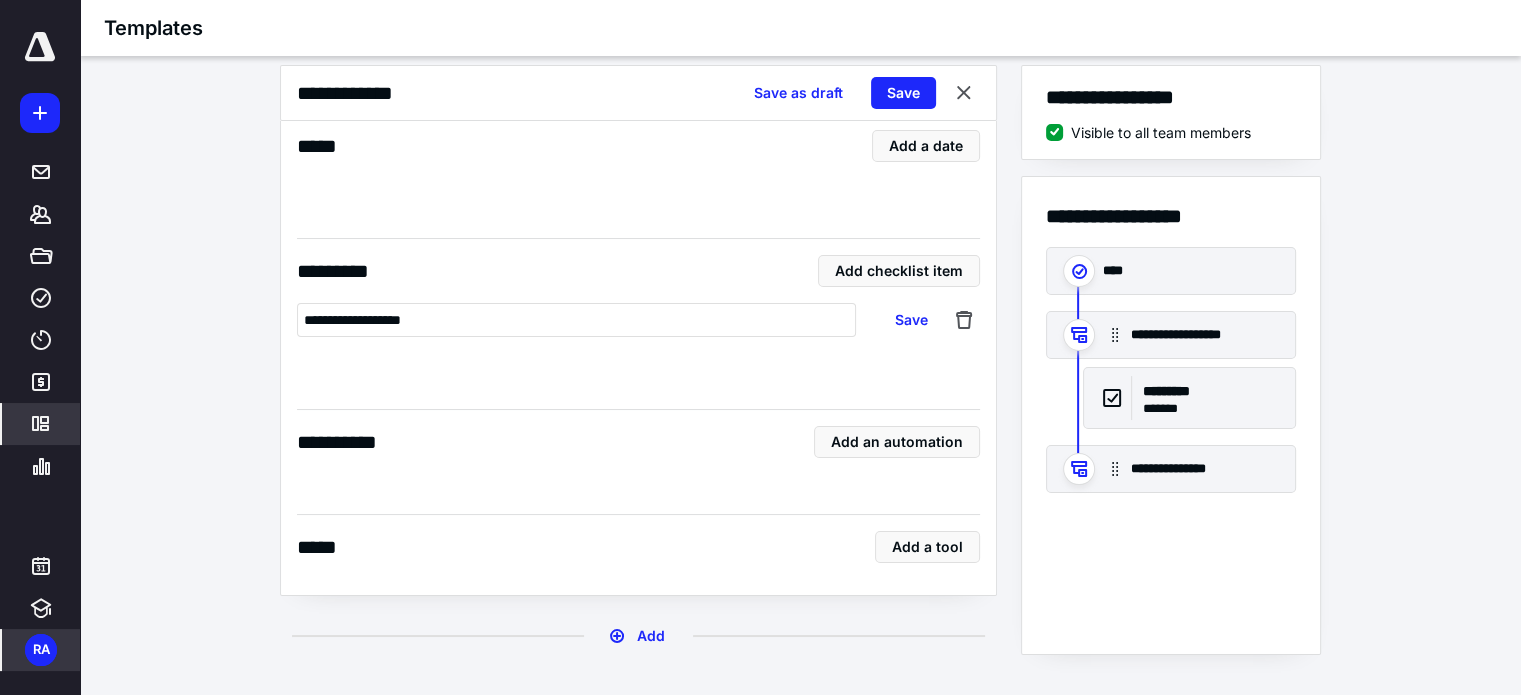 type on "**********" 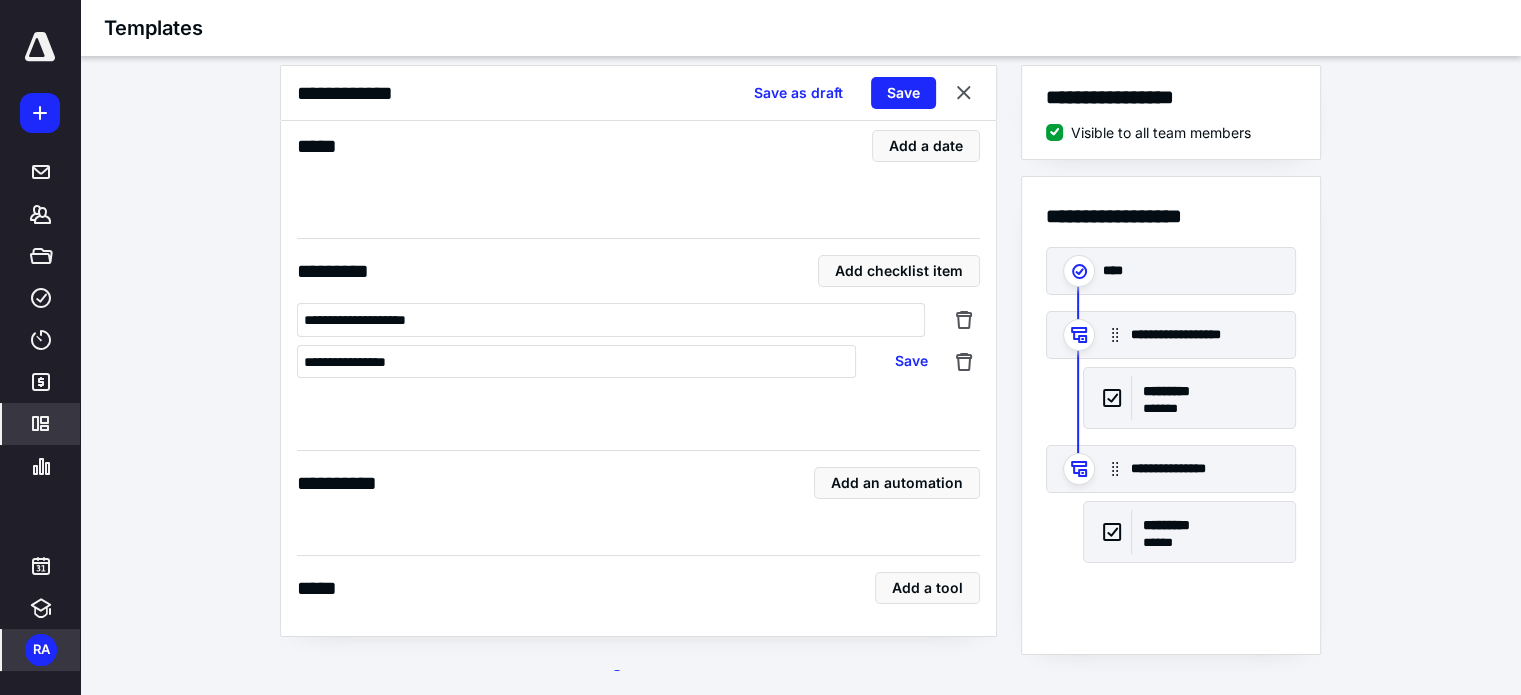 type on "**********" 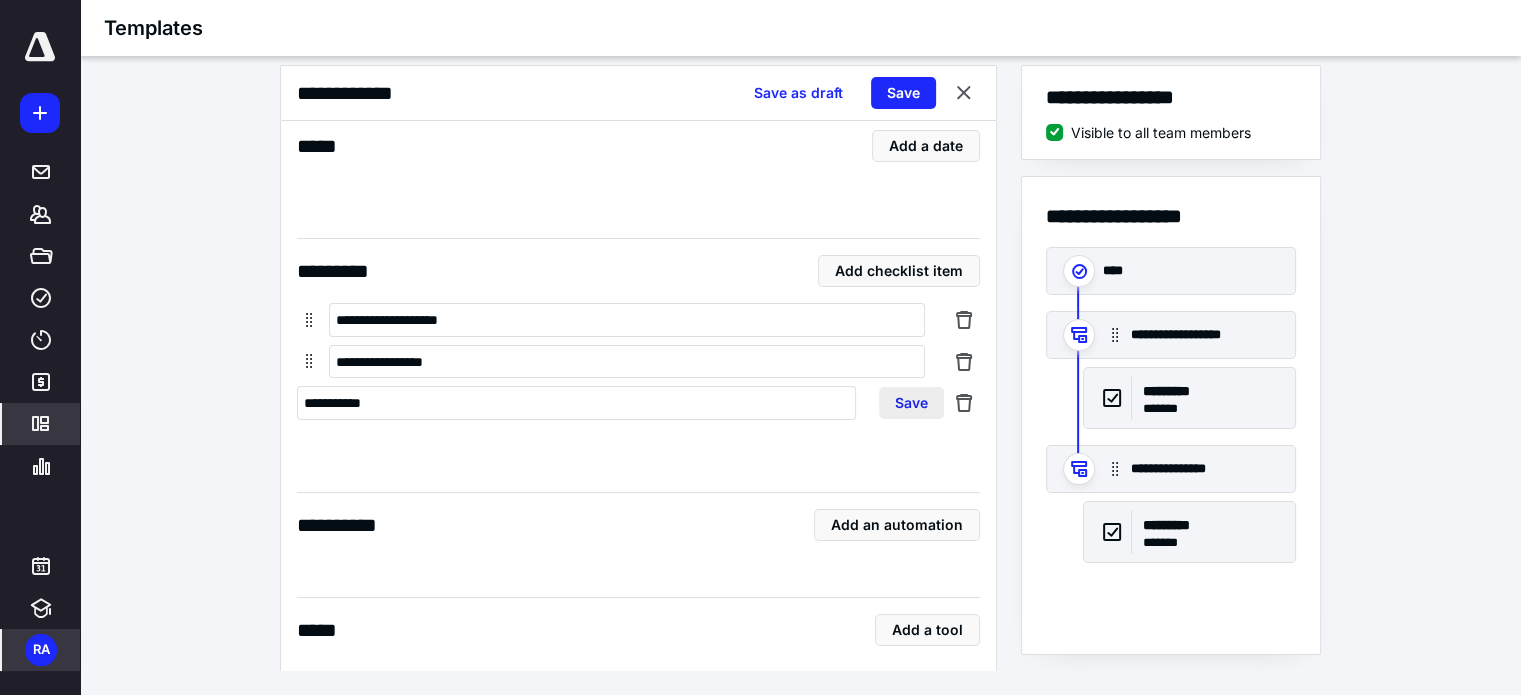 type on "**********" 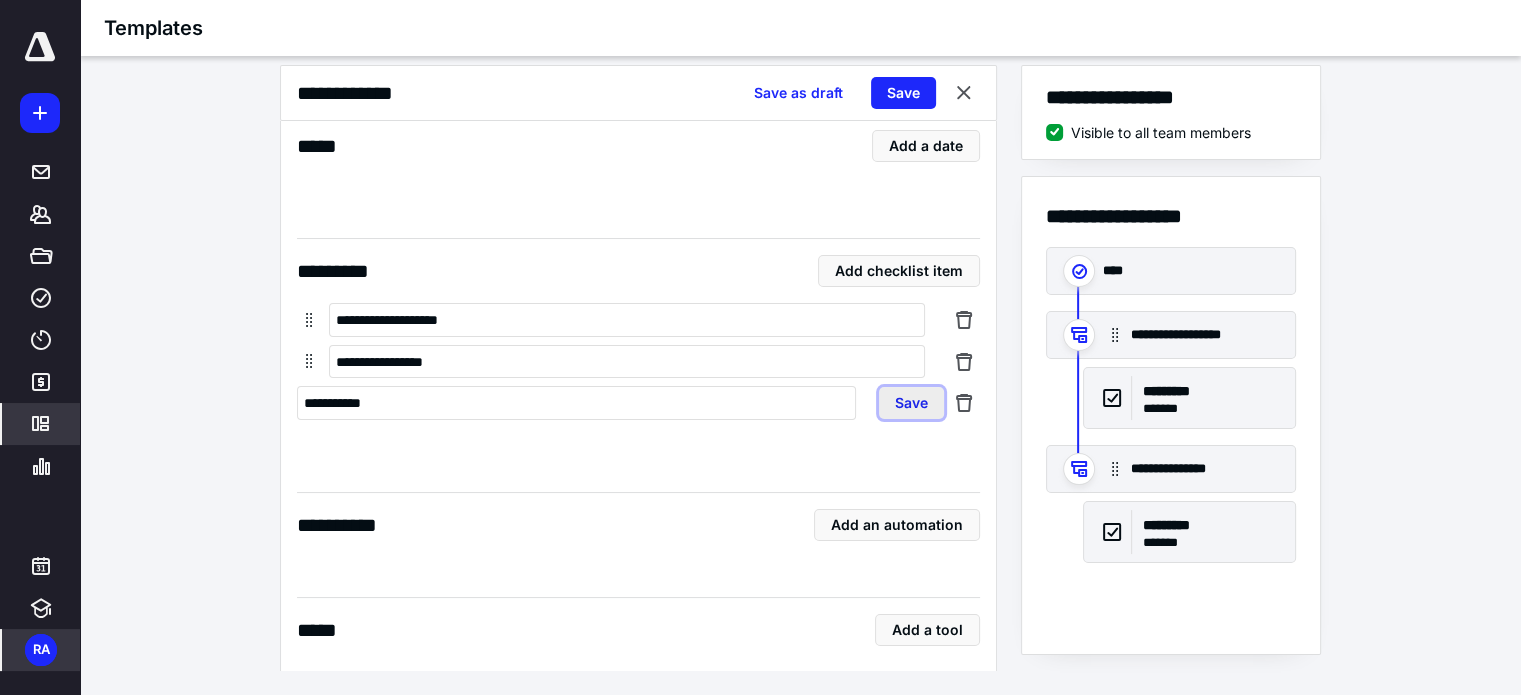 click on "Save" at bounding box center [911, 403] 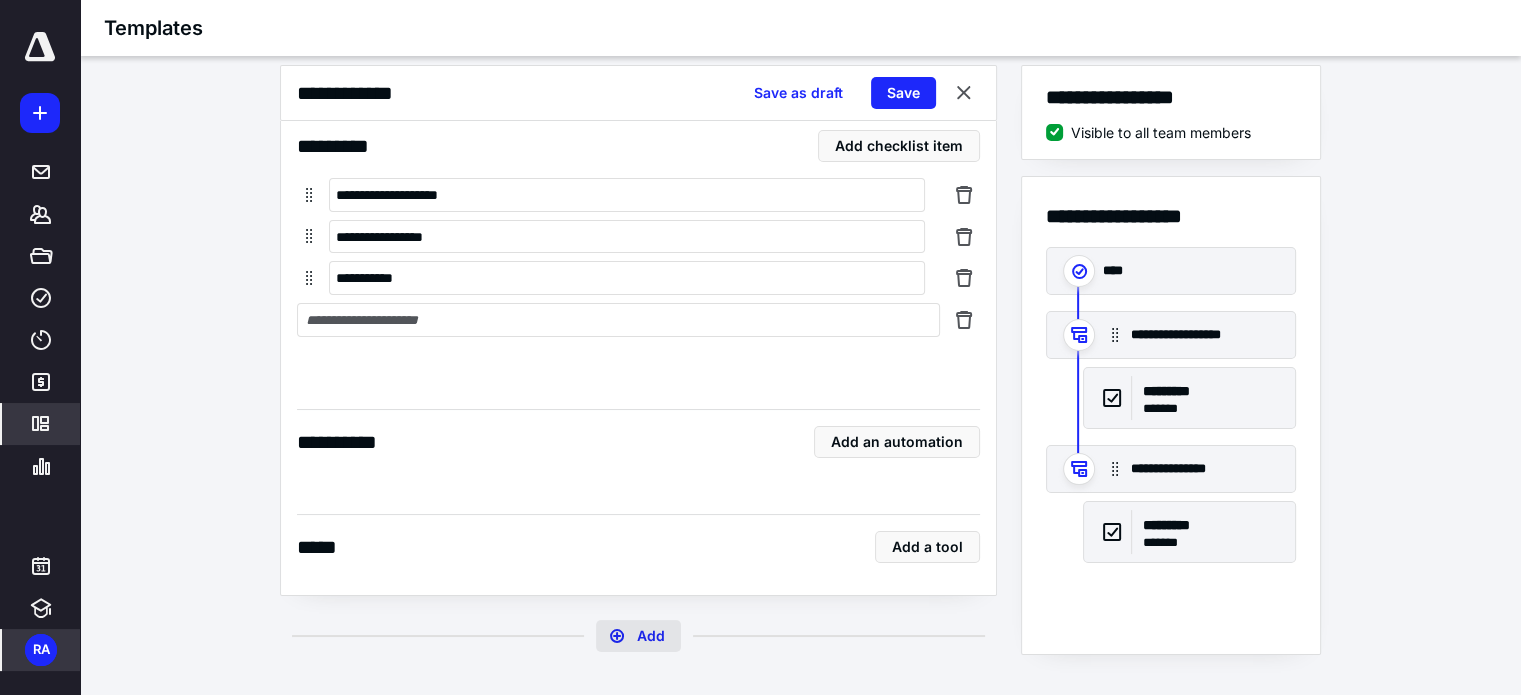 click on "Add" at bounding box center [638, 636] 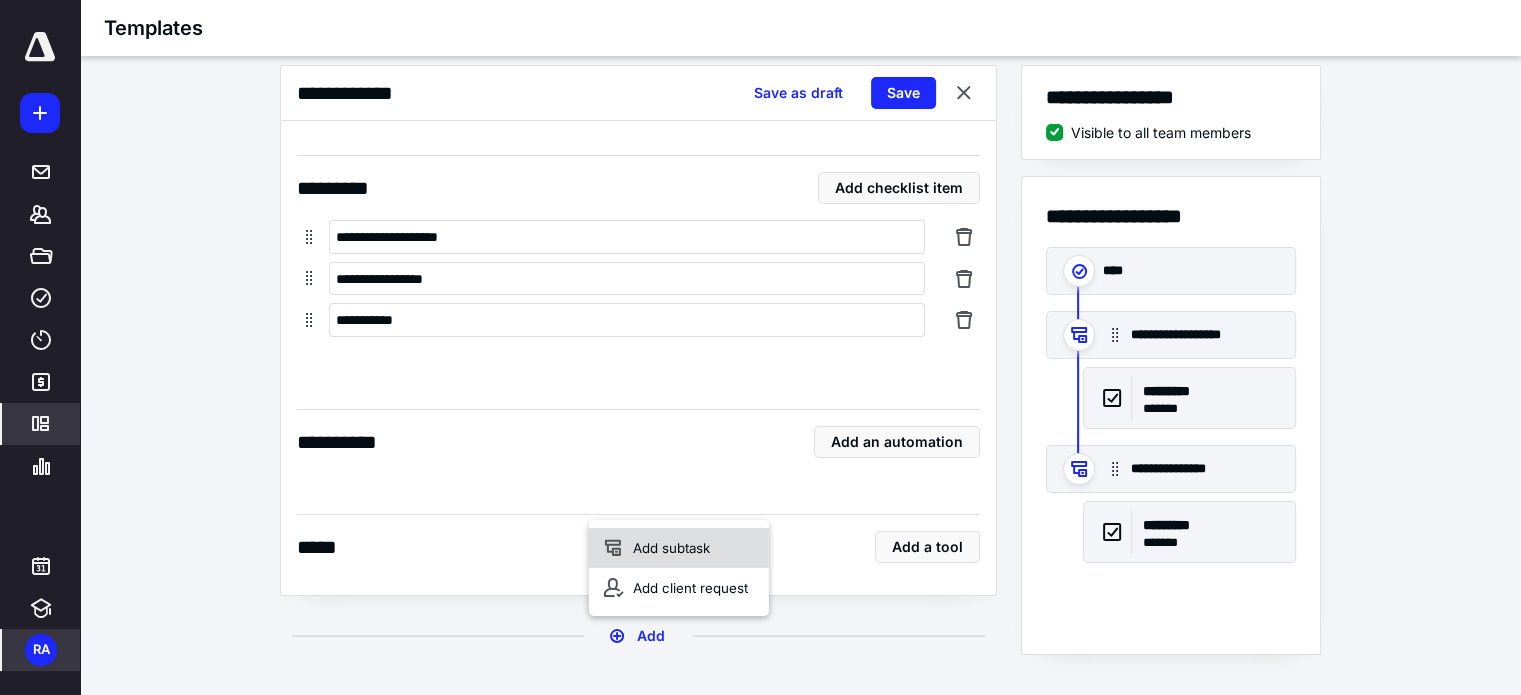 click on "Add subtask" at bounding box center [679, 548] 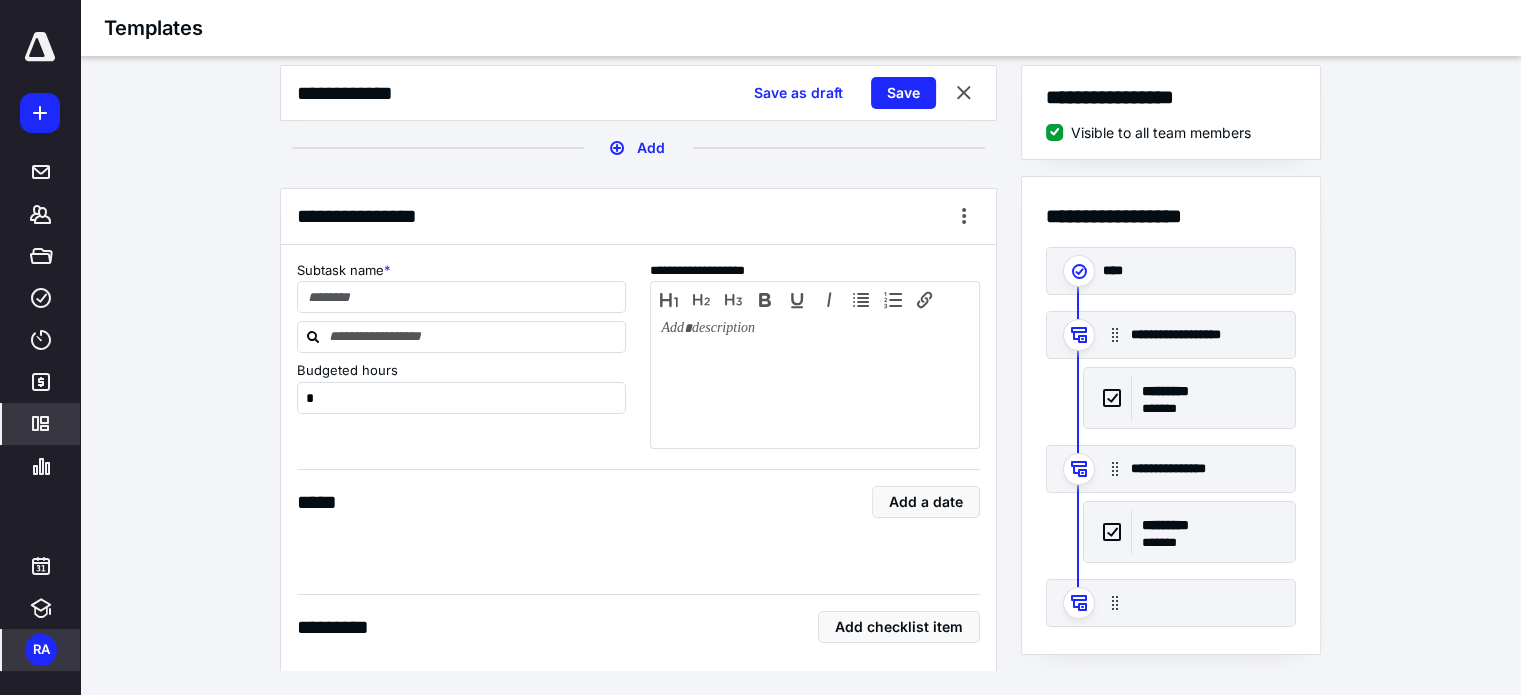 scroll, scrollTop: 2716, scrollLeft: 0, axis: vertical 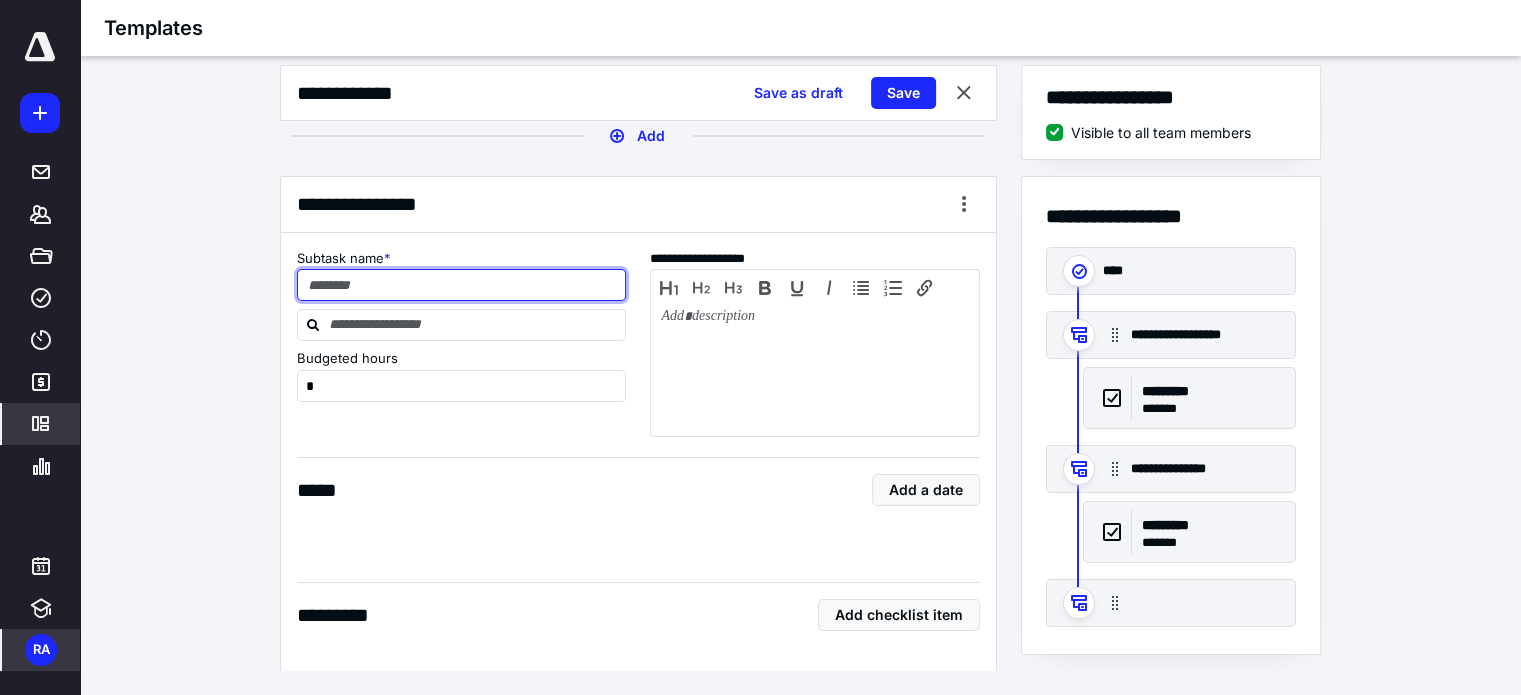 click at bounding box center (462, 285) 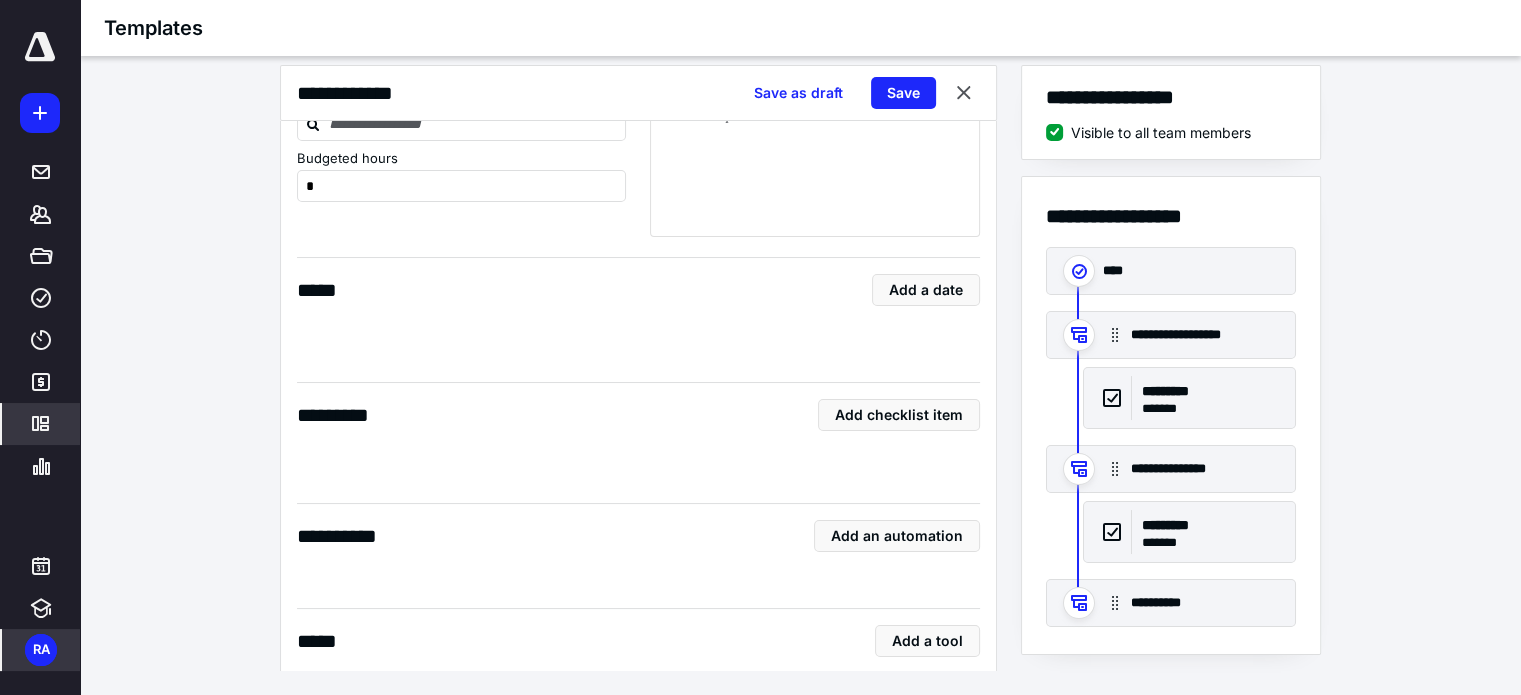 scroll, scrollTop: 3009, scrollLeft: 0, axis: vertical 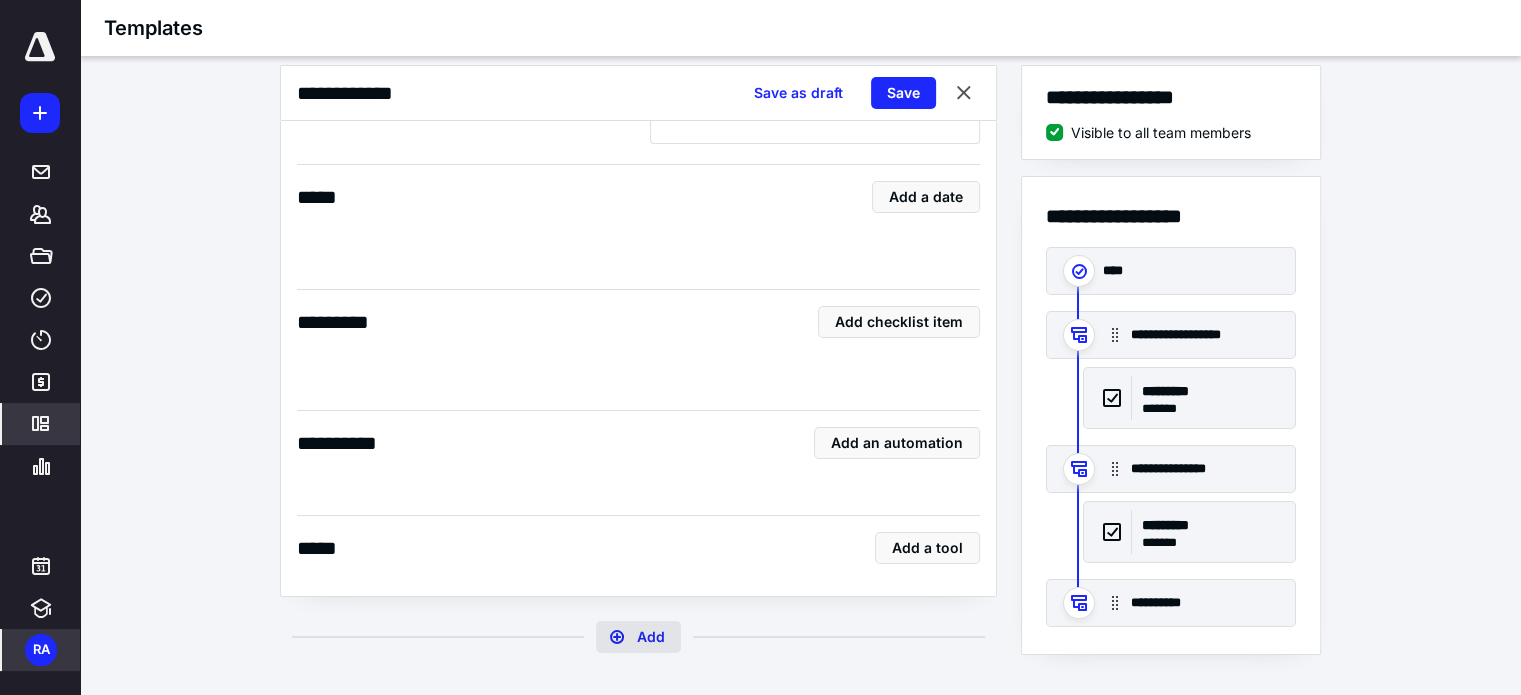 type on "**********" 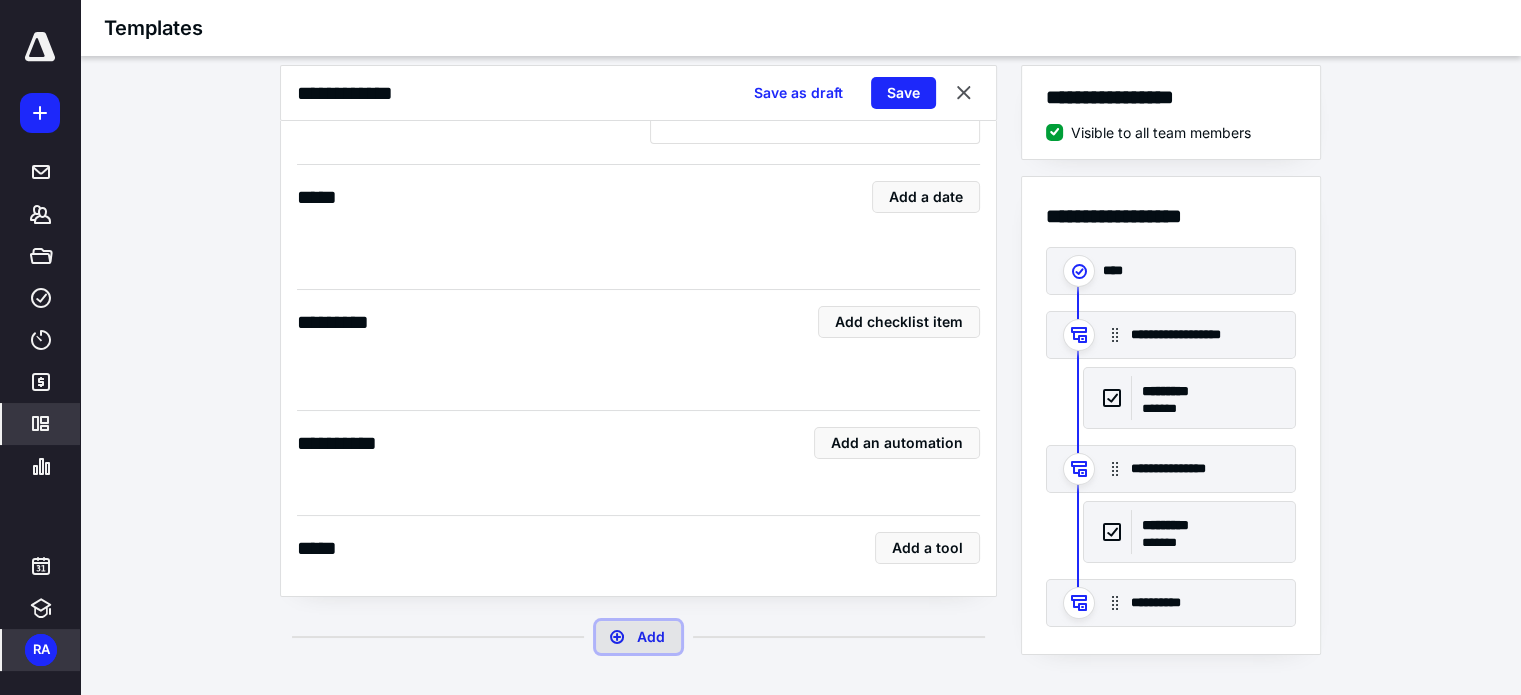 click on "Add" at bounding box center (638, 637) 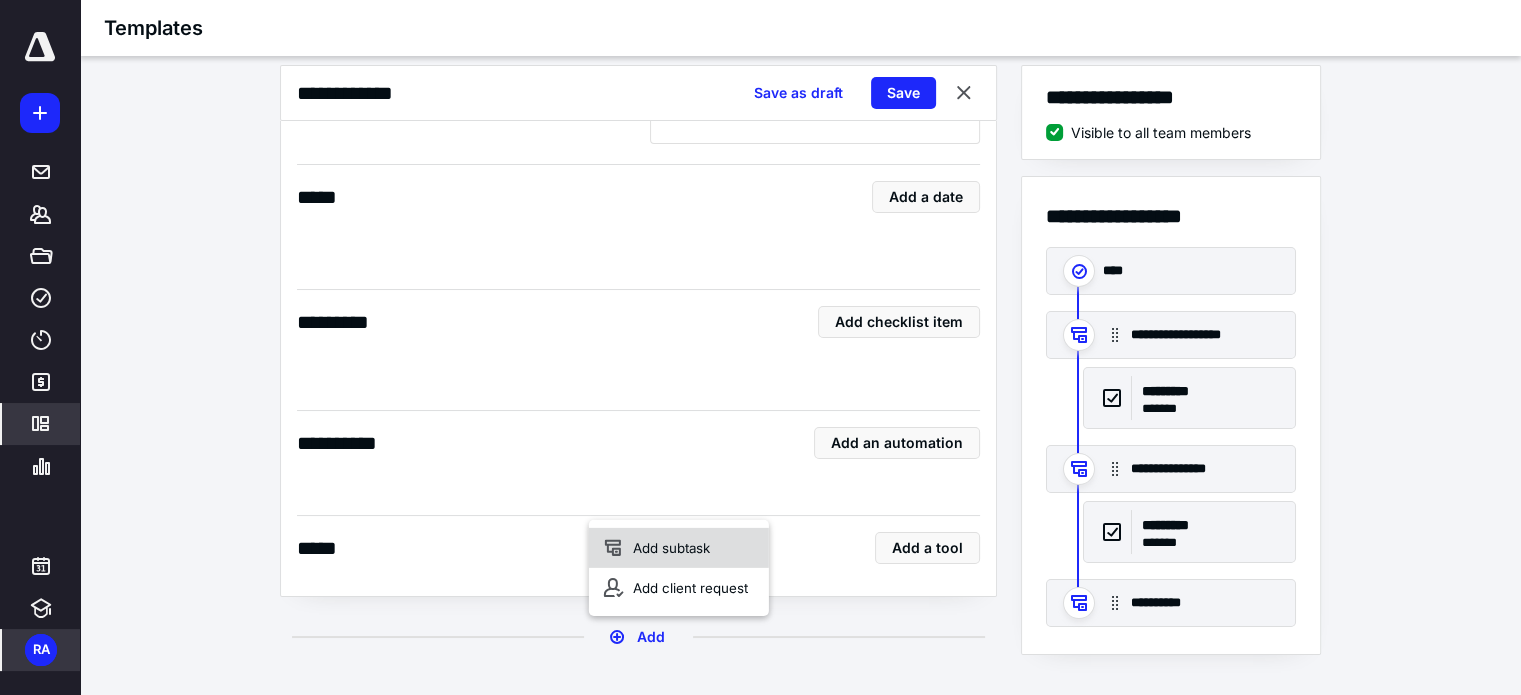 click on "Add subtask" at bounding box center (679, 548) 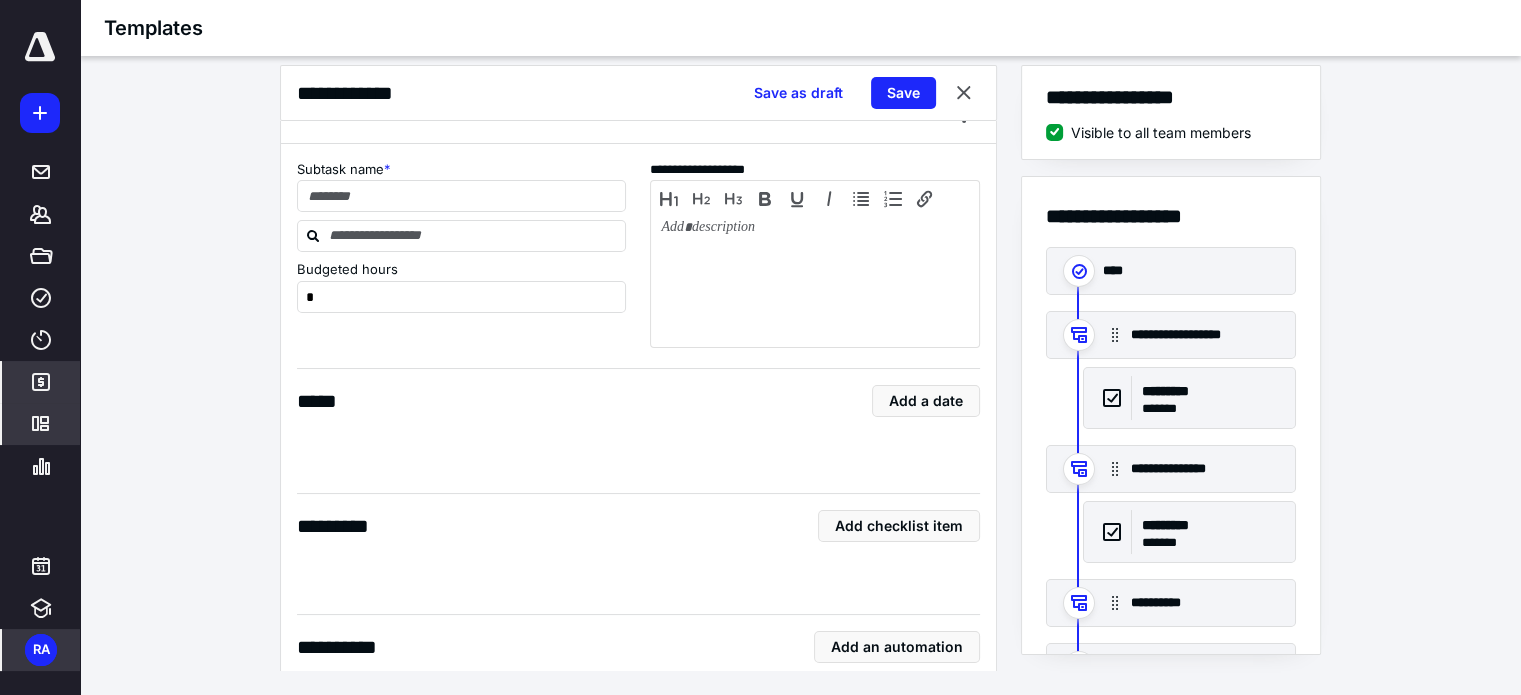 scroll, scrollTop: 3609, scrollLeft: 0, axis: vertical 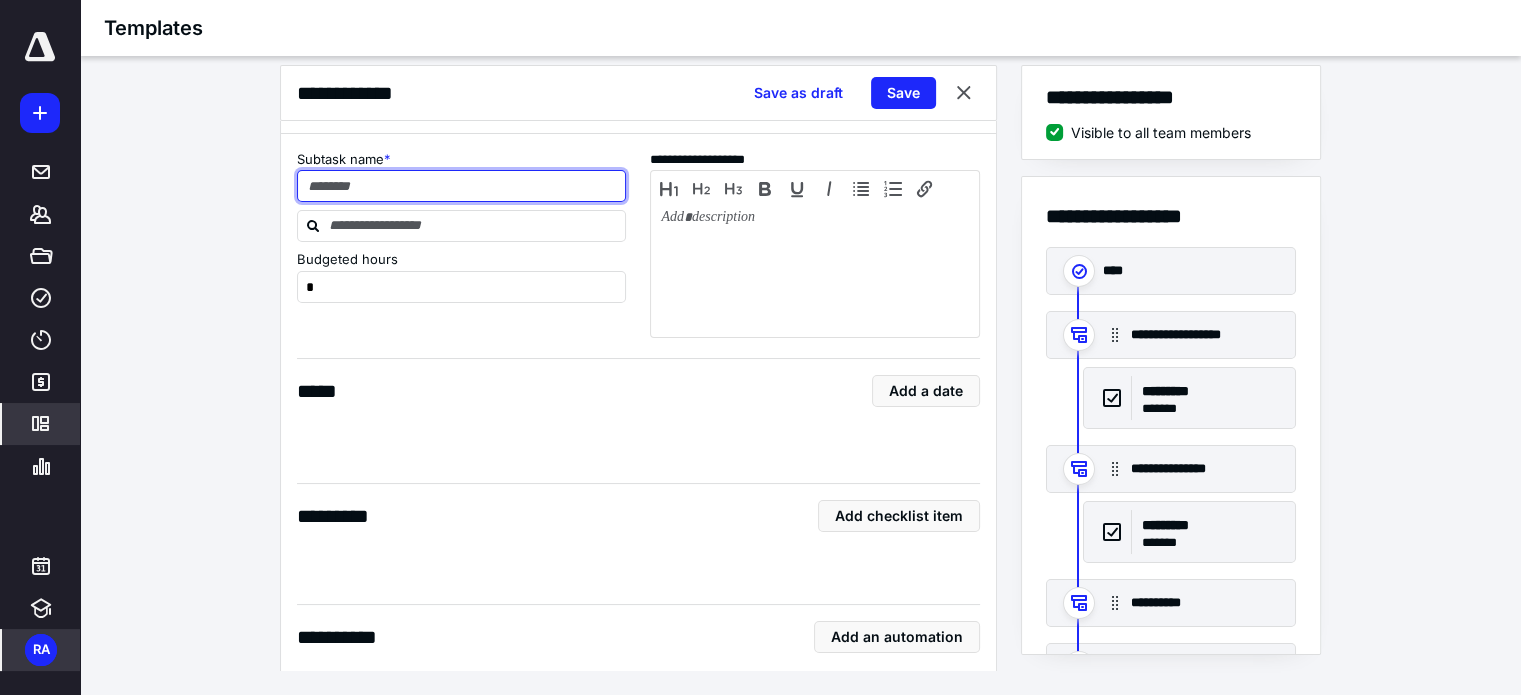 click at bounding box center (462, 186) 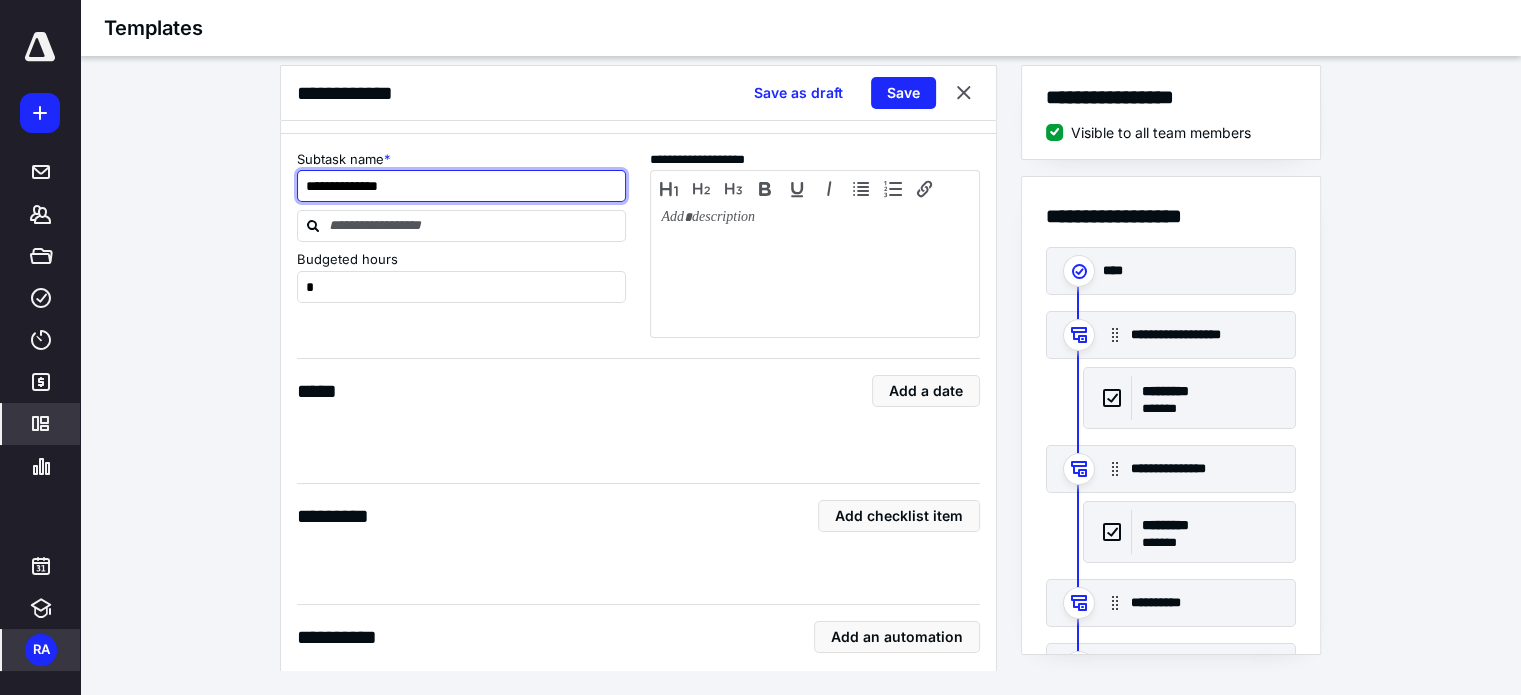 type on "**********" 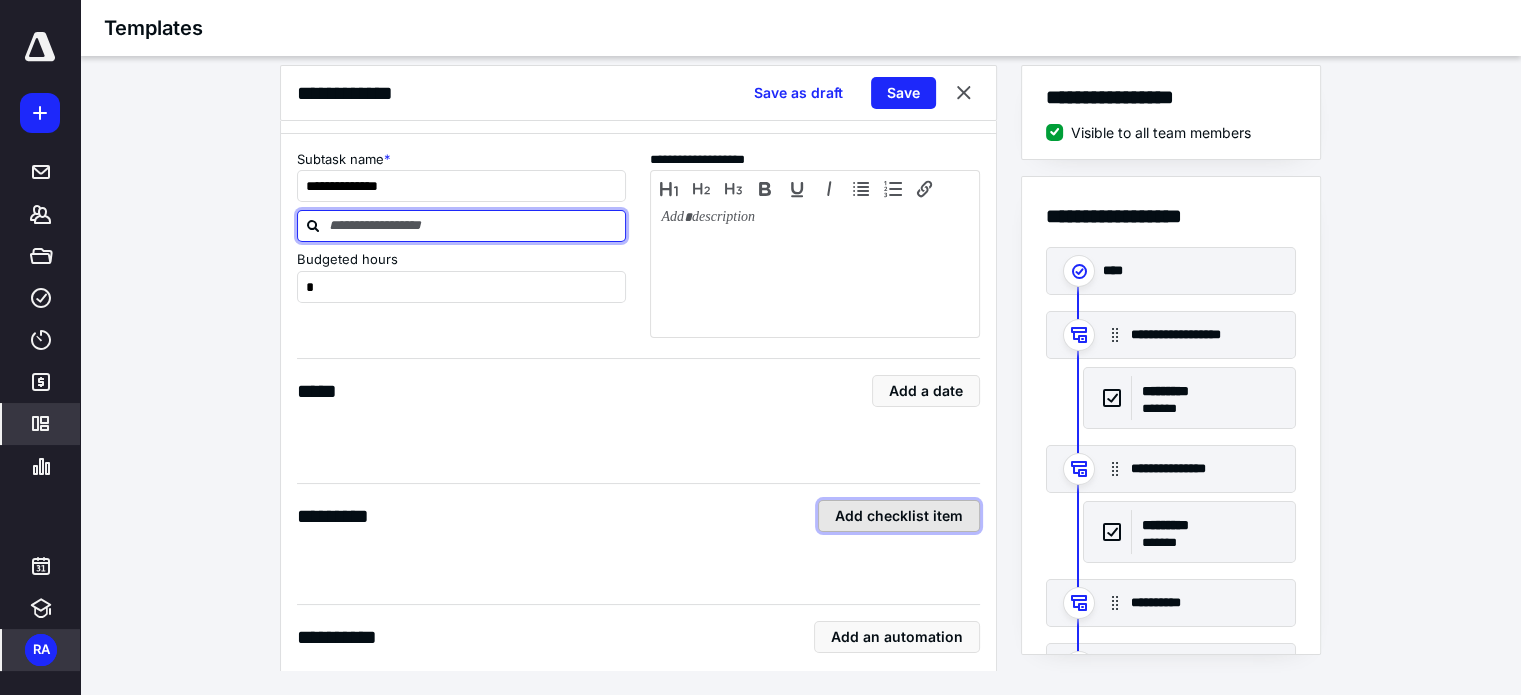 click on "Add checklist item" at bounding box center [899, 516] 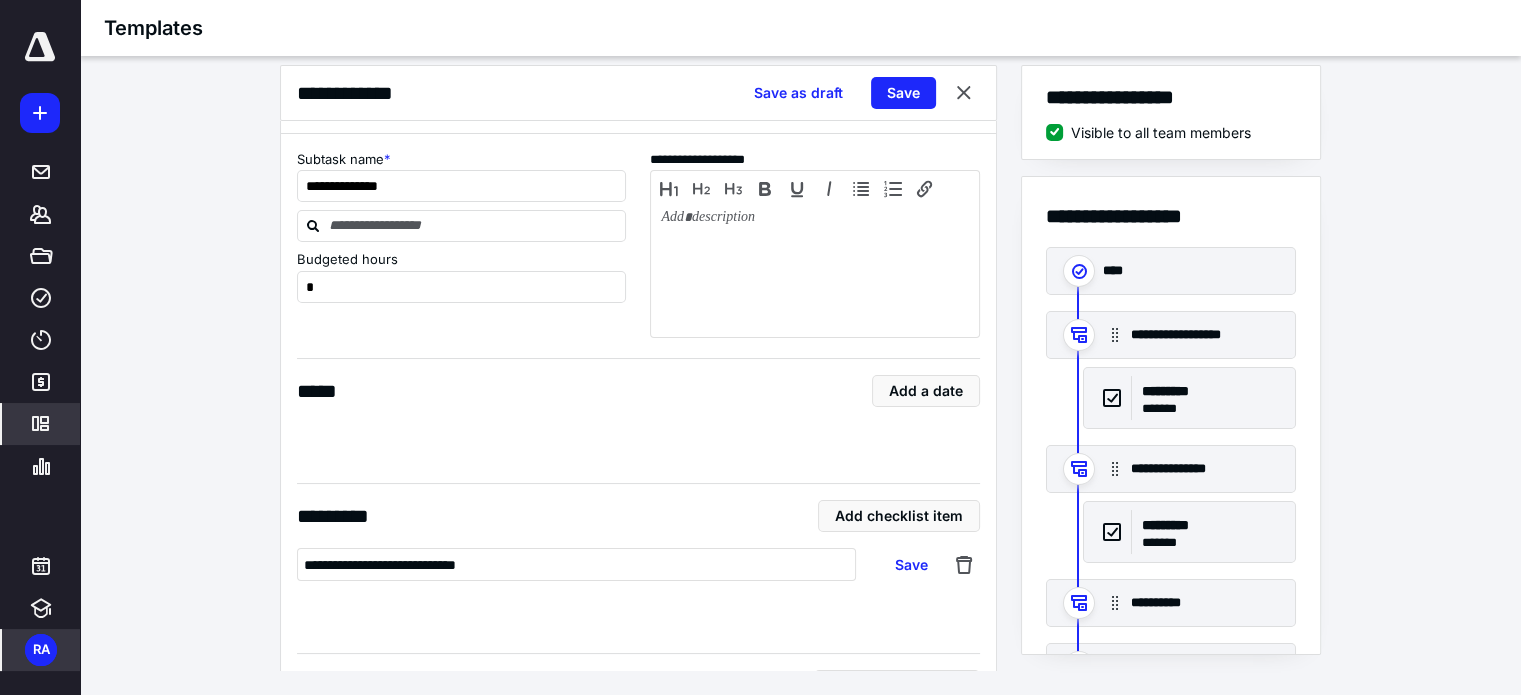 type on "**********" 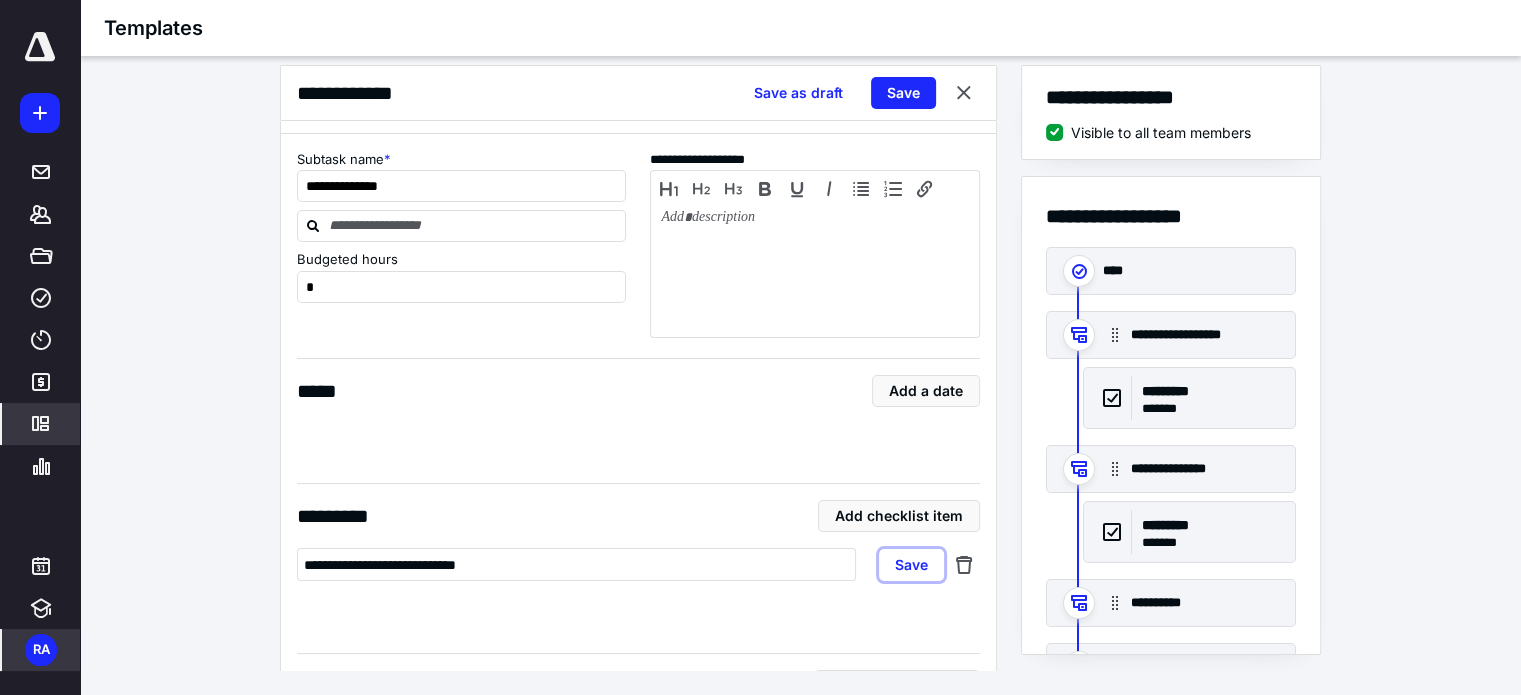 type 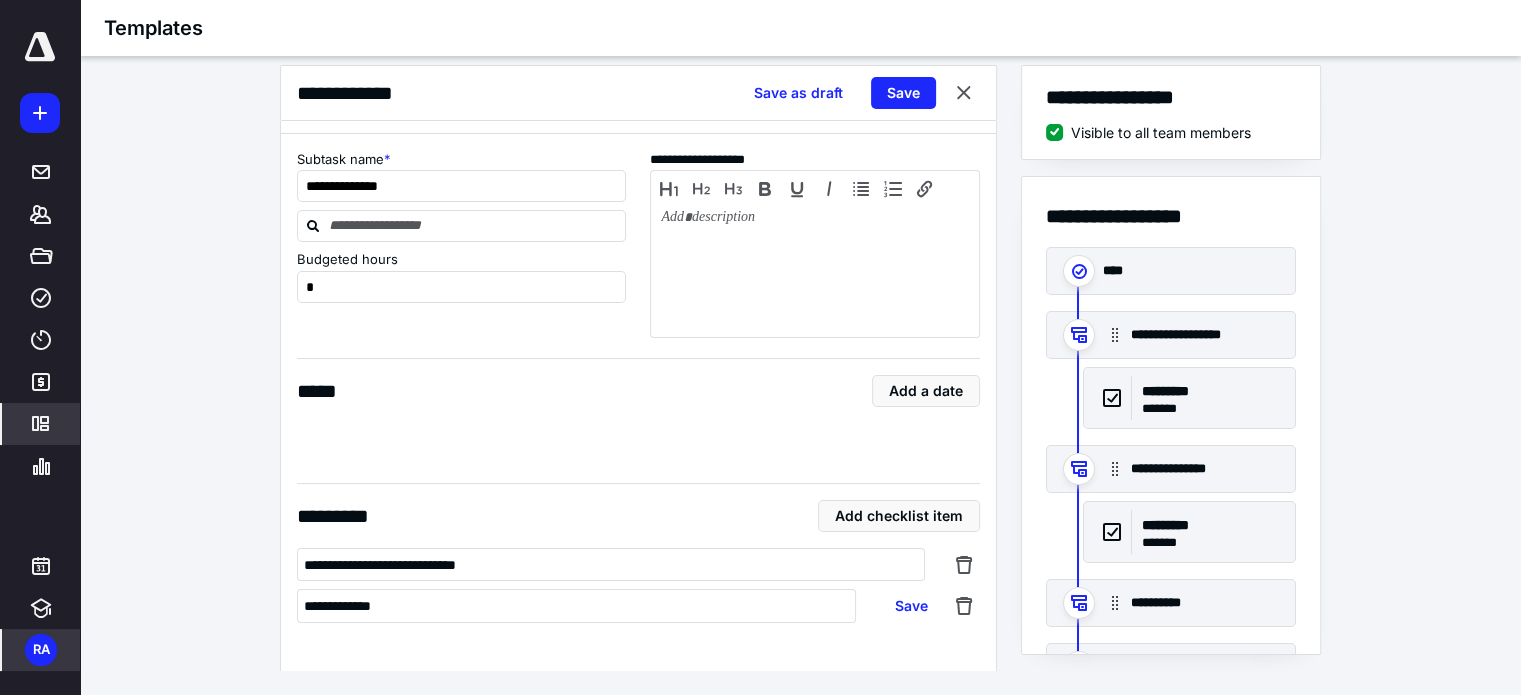 type on "**********" 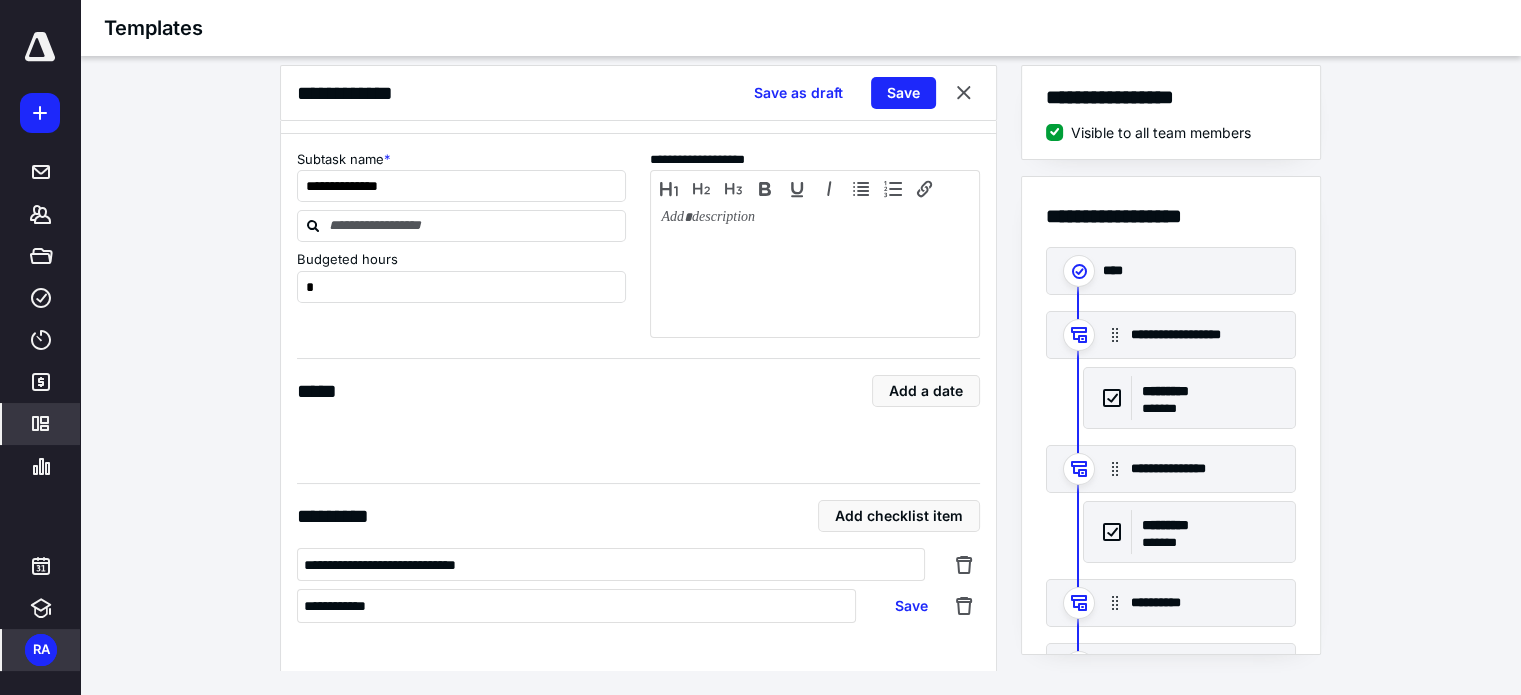 drag, startPoint x: 413, startPoint y: 591, endPoint x: 276, endPoint y: 605, distance: 137.71347 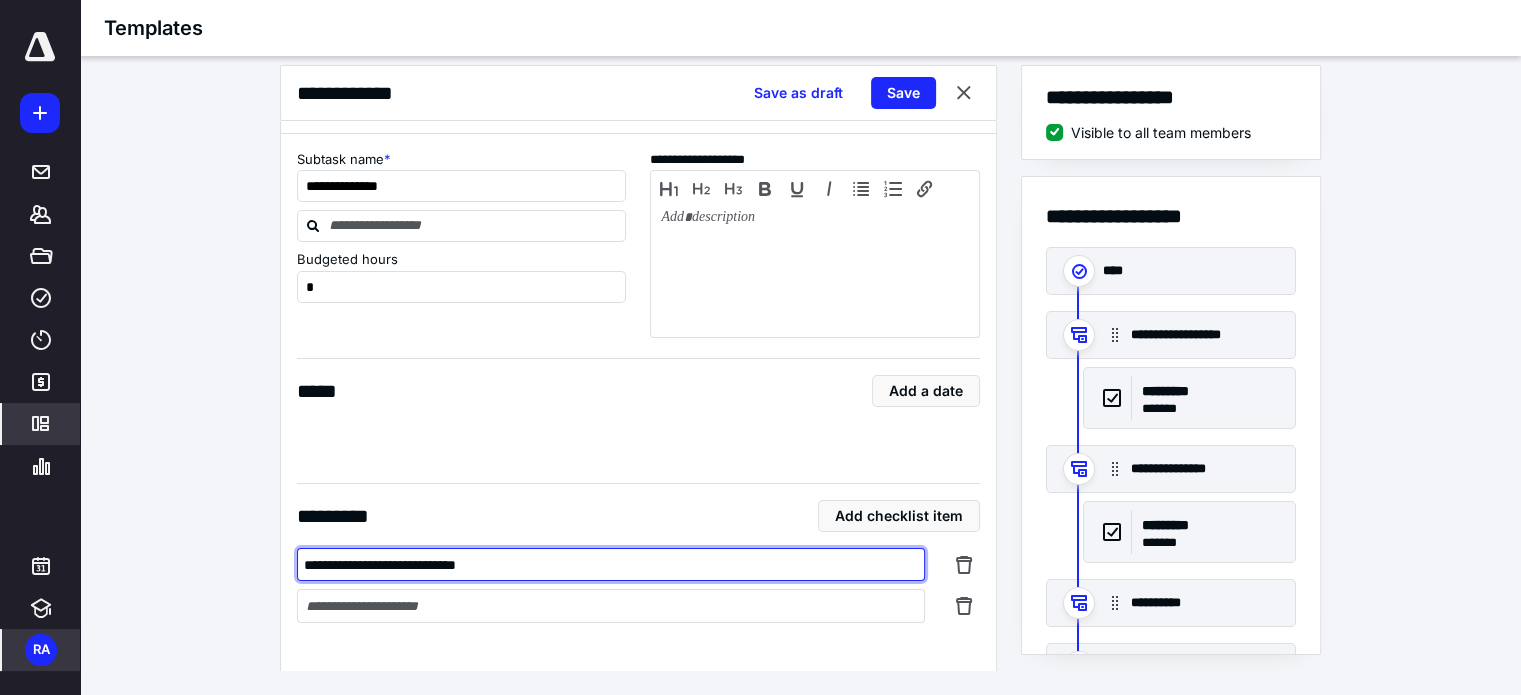 click on "**********" at bounding box center (800, 368) 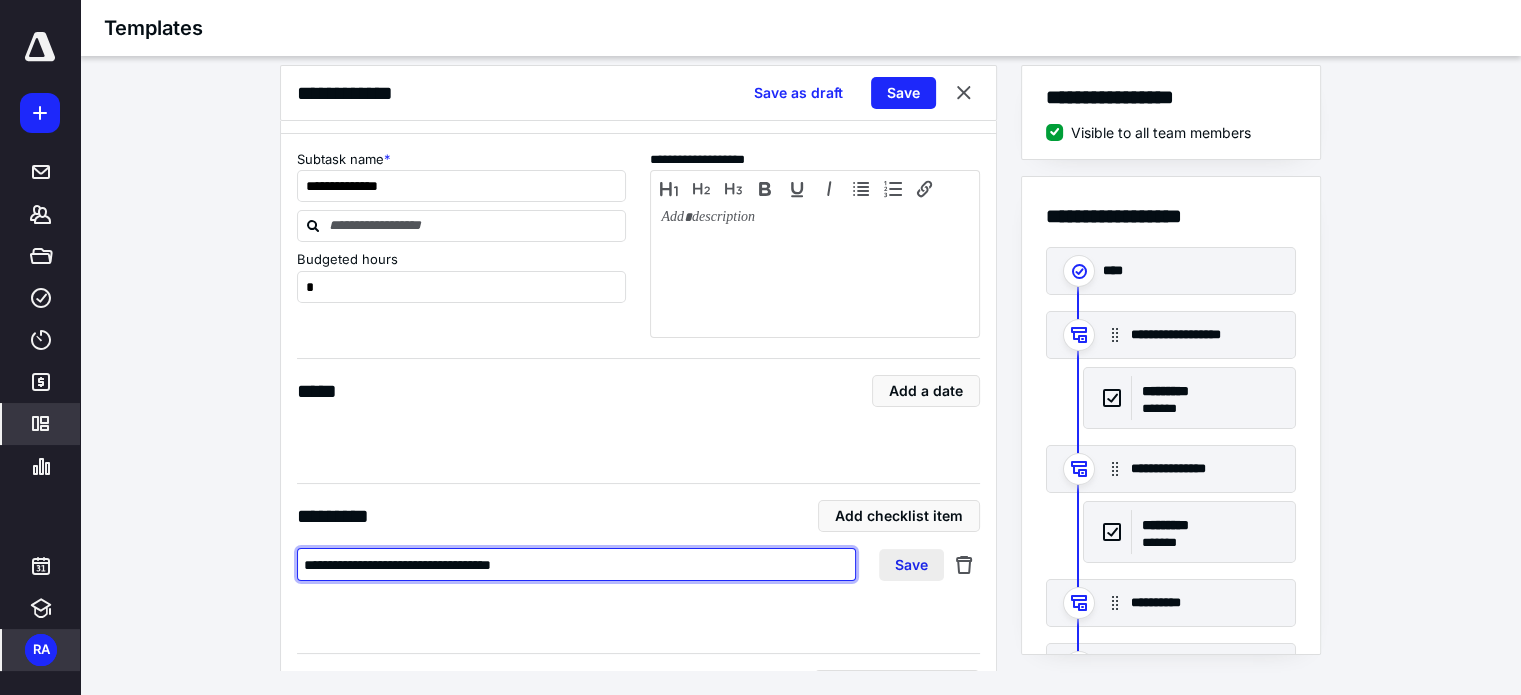 type on "**********" 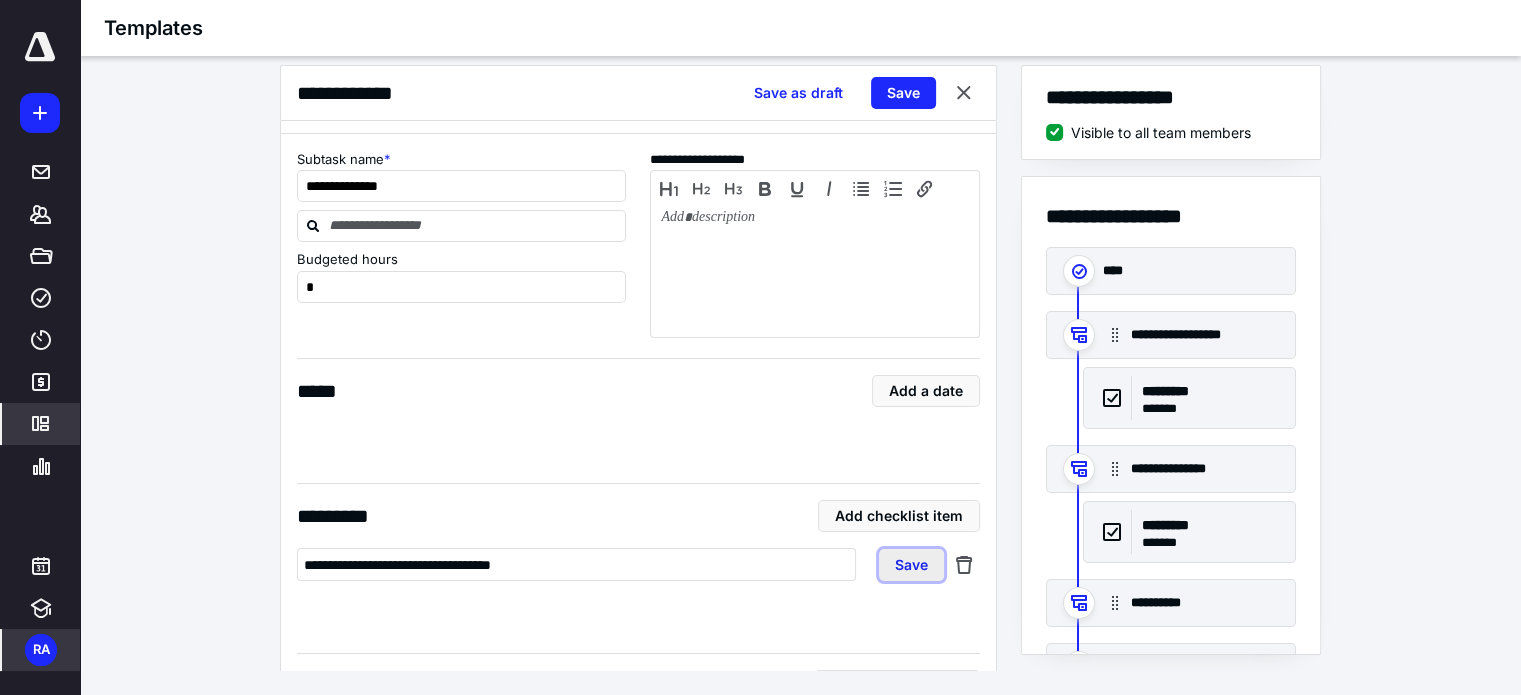 click on "Save" at bounding box center (911, 565) 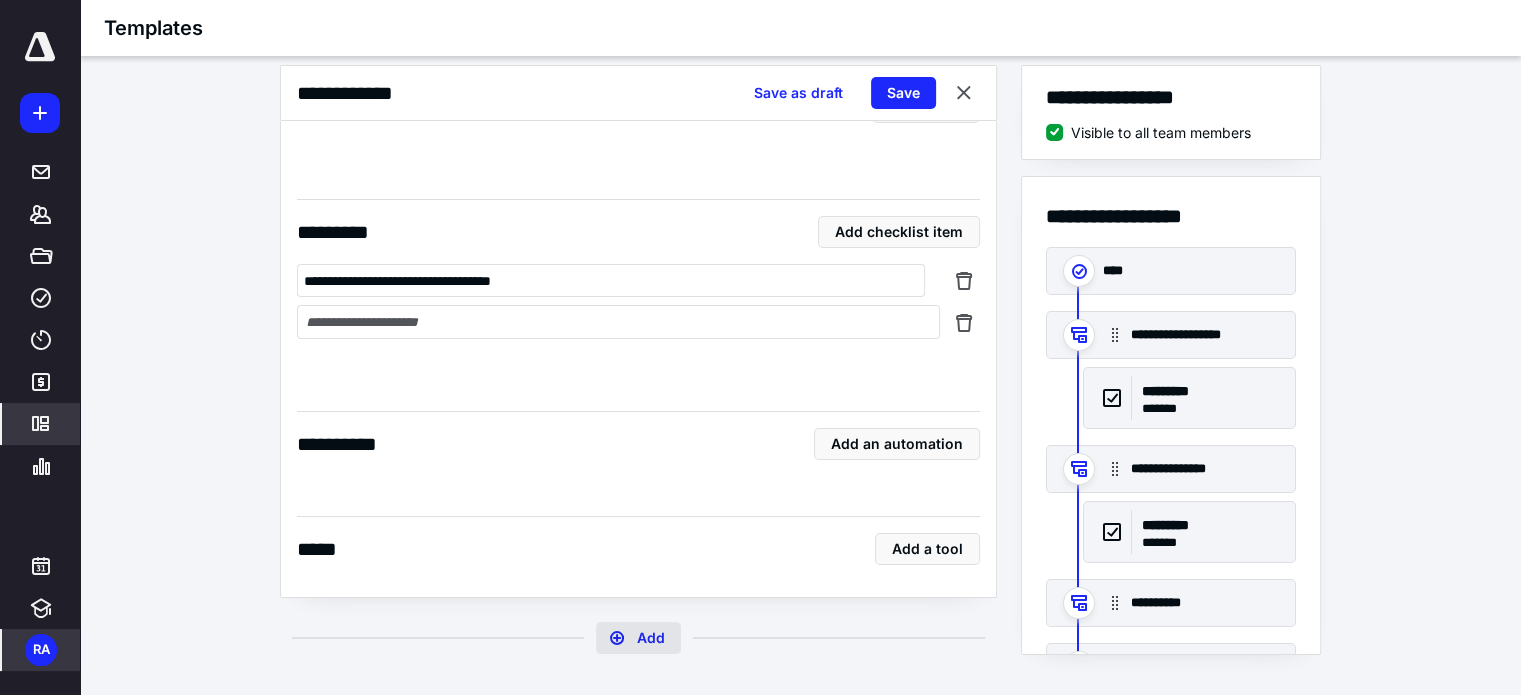 click on "Add" at bounding box center (638, 638) 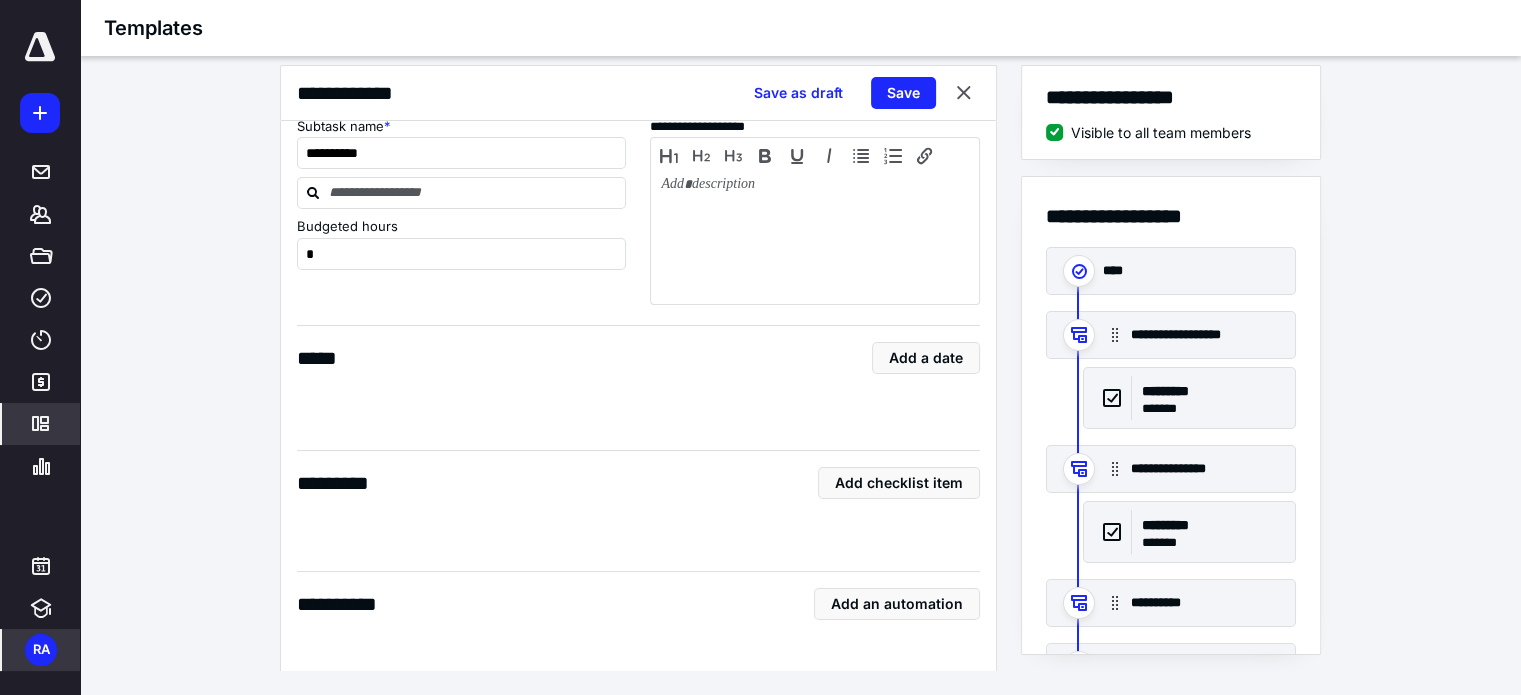 scroll, scrollTop: 2852, scrollLeft: 0, axis: vertical 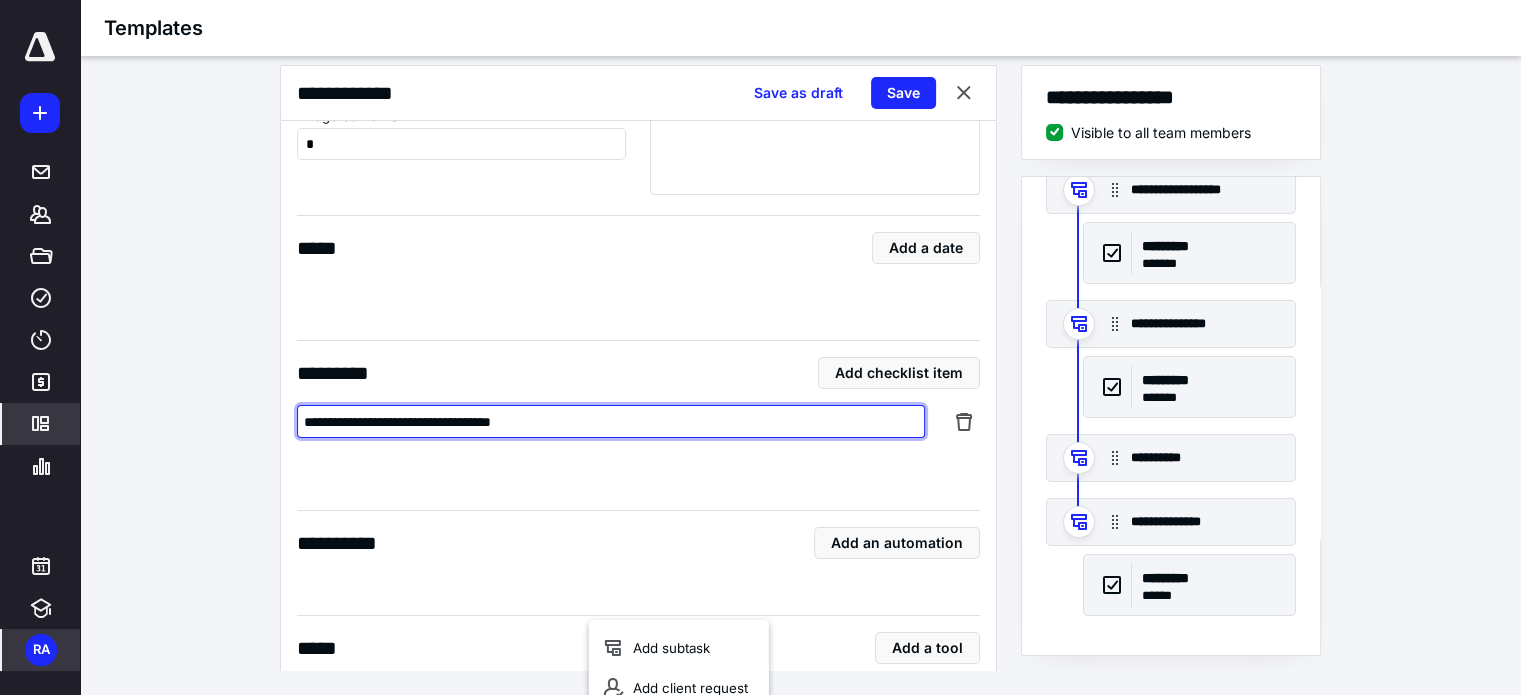 click on "**********" at bounding box center (611, 422) 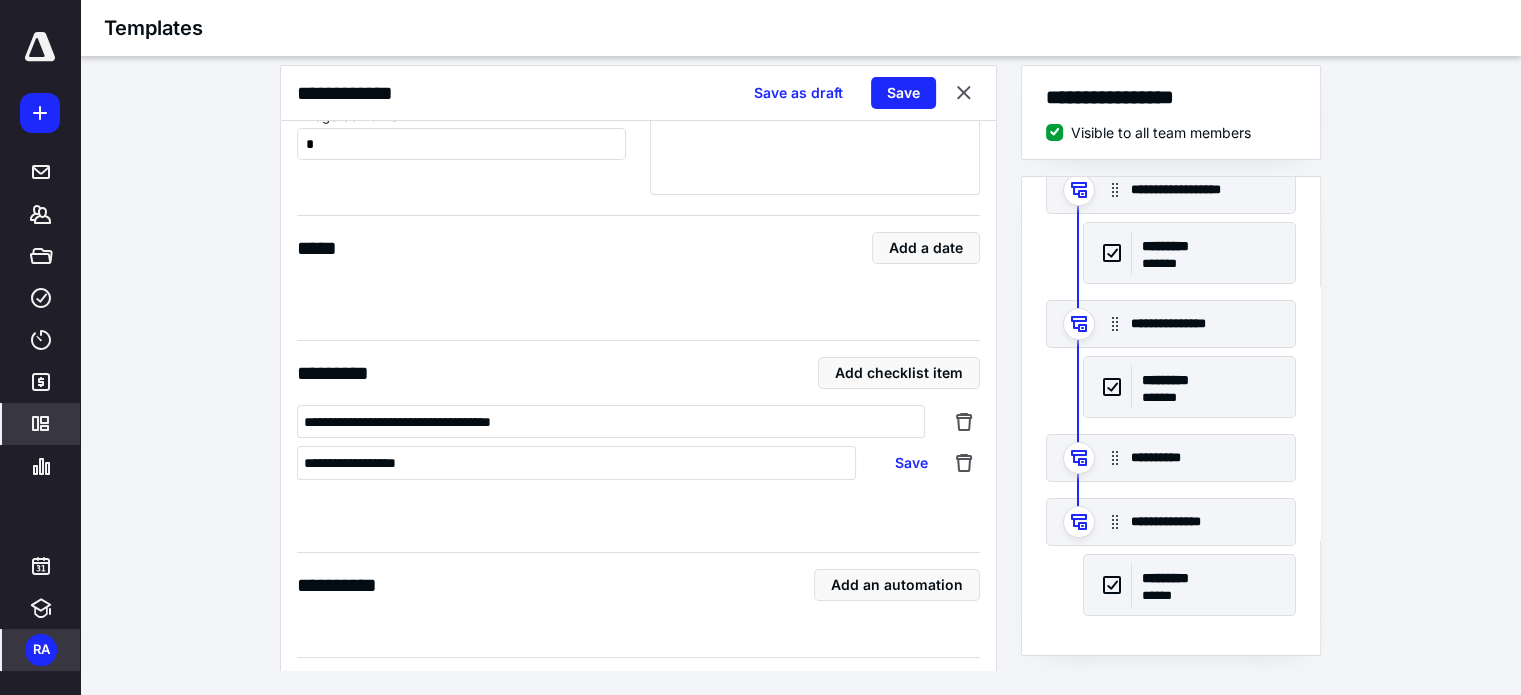 type on "**********" 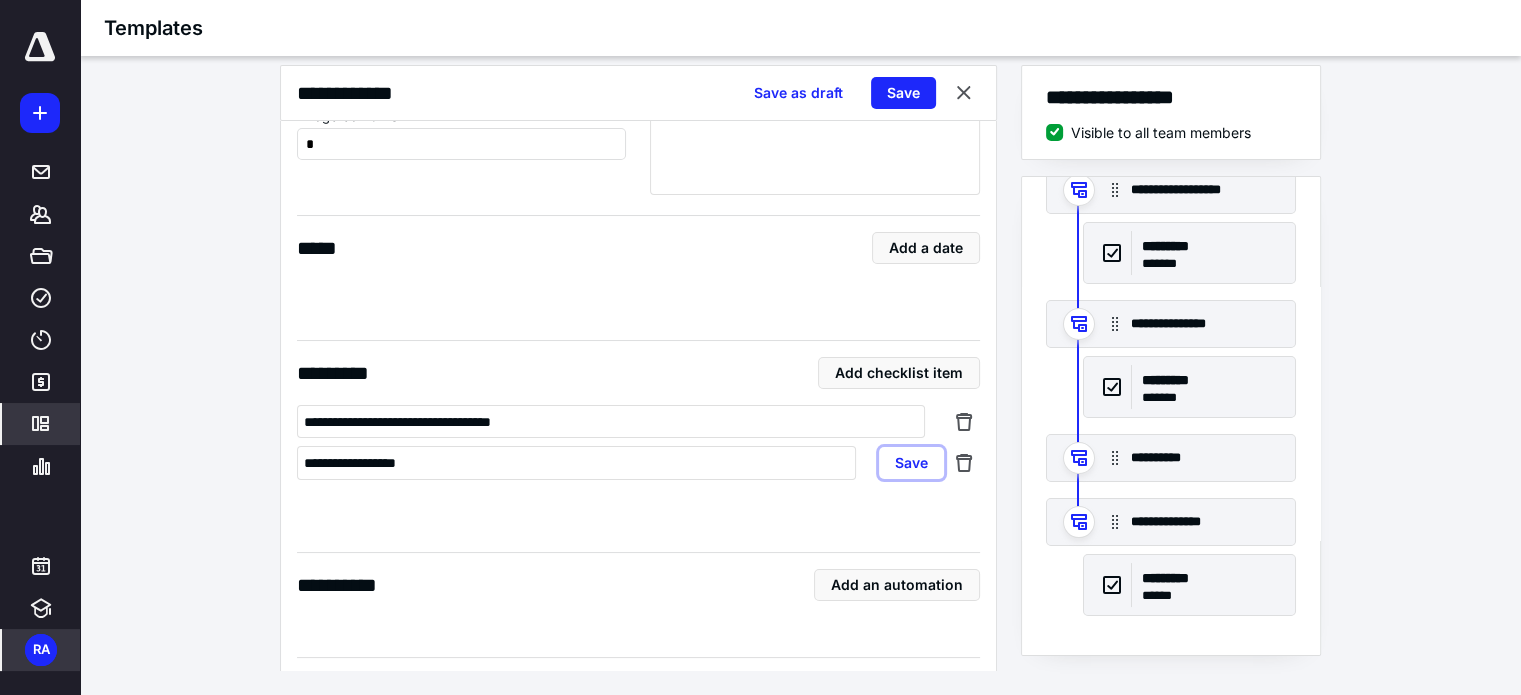 click on "Save" at bounding box center [911, 463] 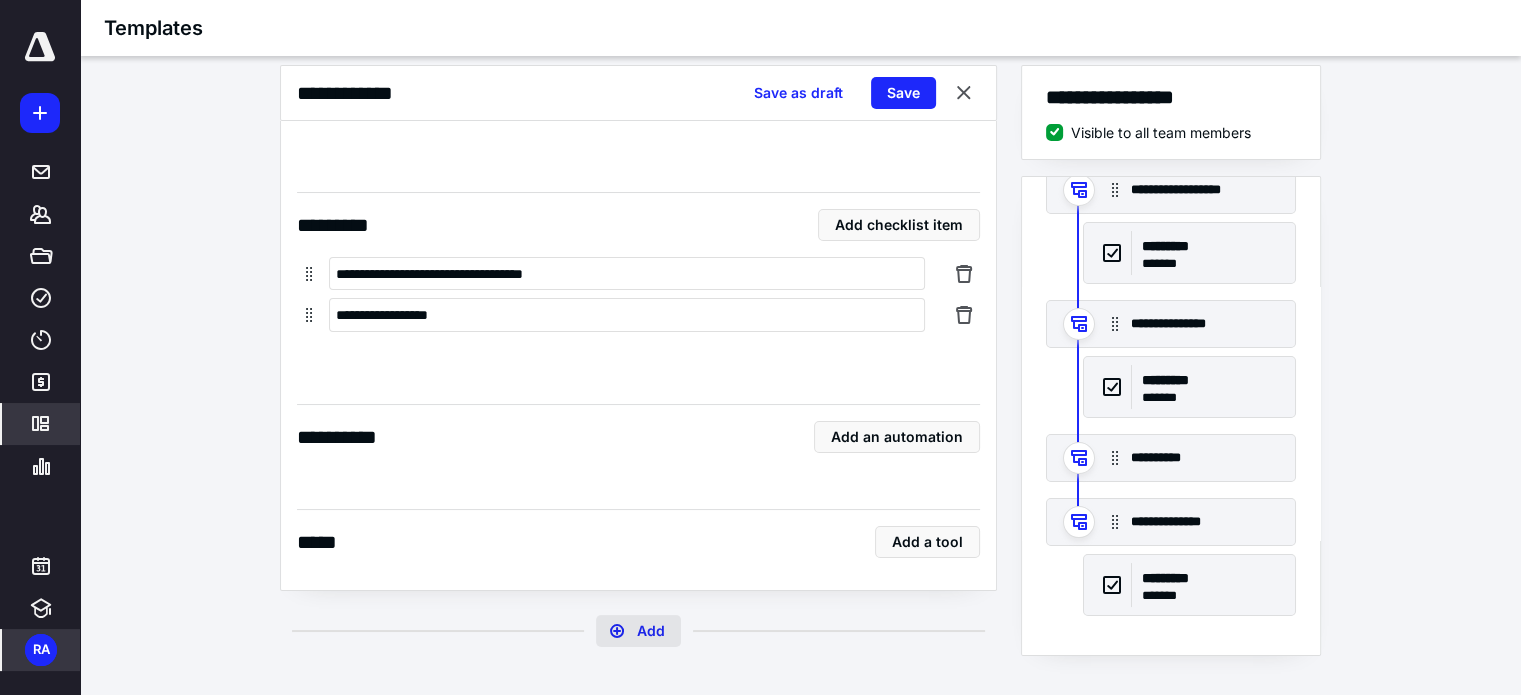scroll, scrollTop: 3893, scrollLeft: 0, axis: vertical 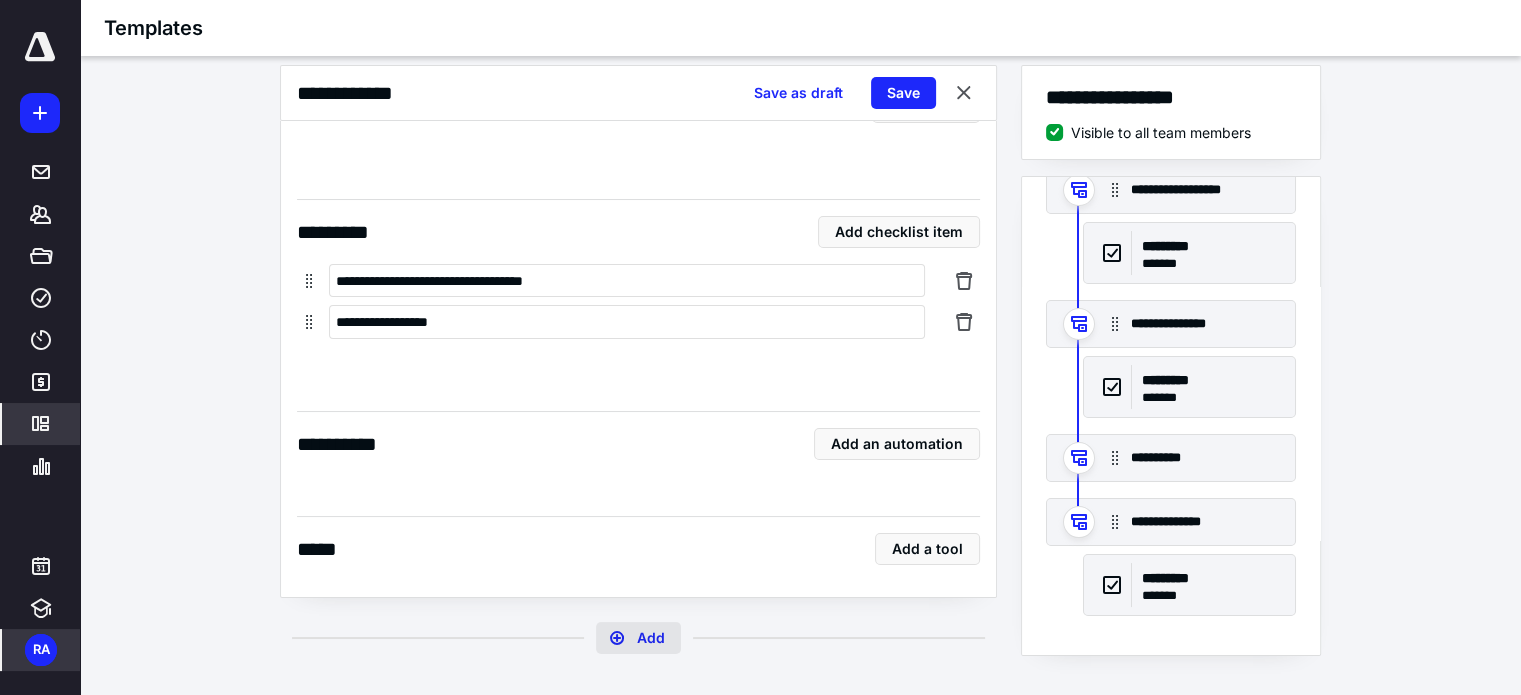 click on "Add" at bounding box center (638, 638) 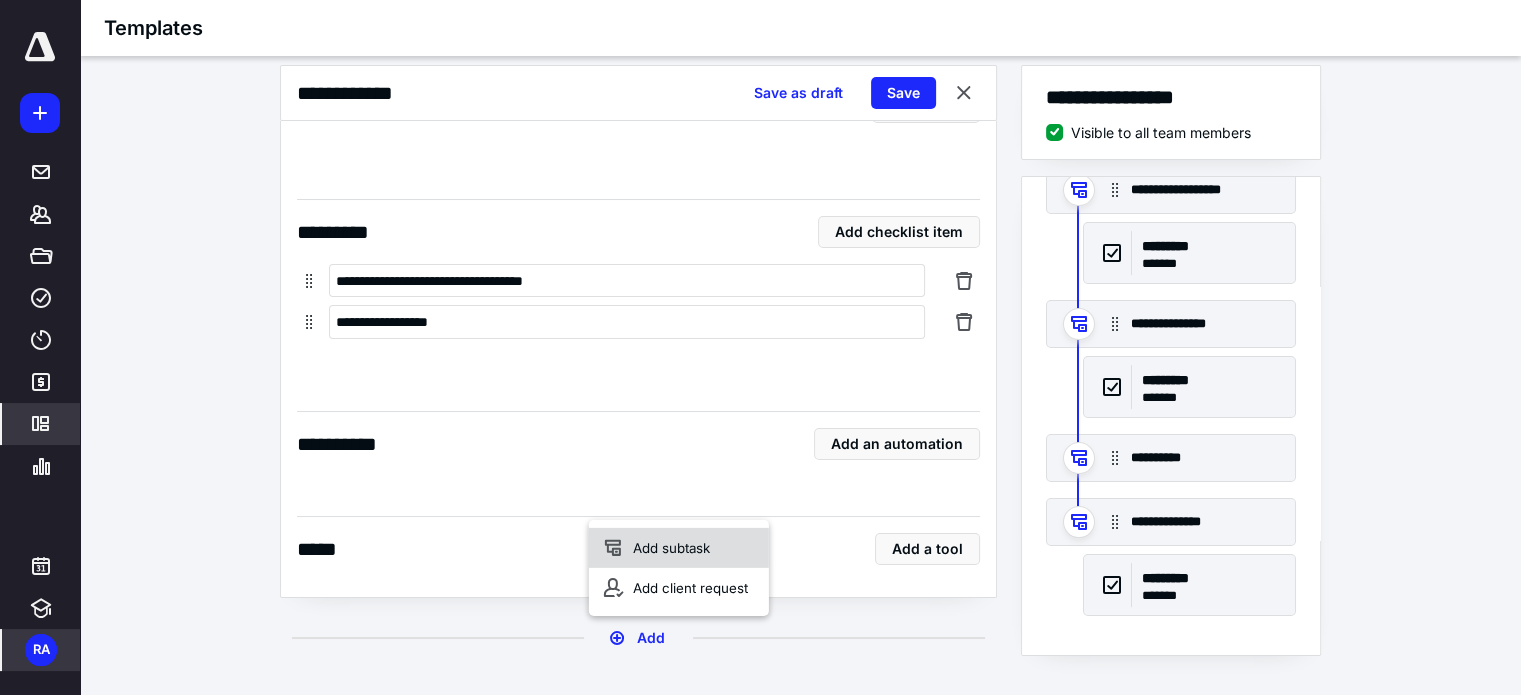click on "Add subtask" at bounding box center [679, 548] 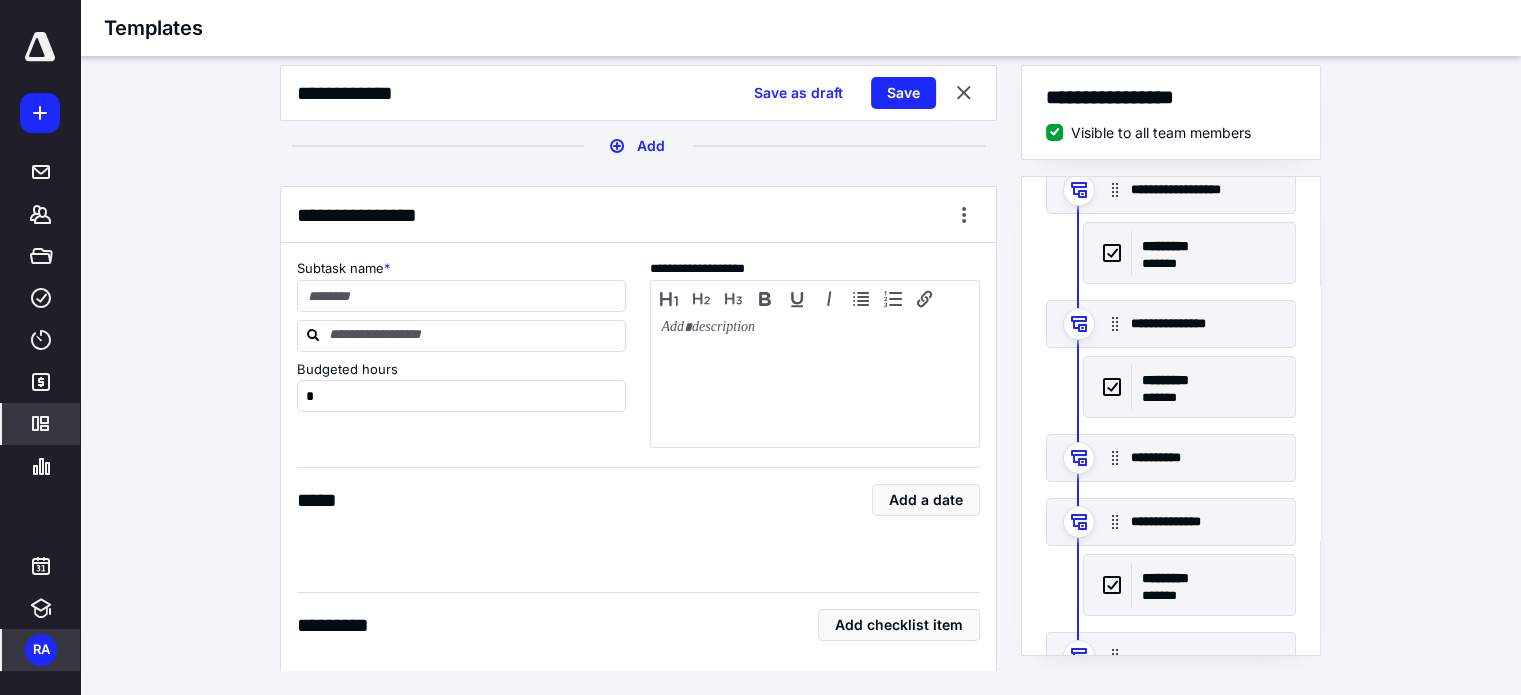 scroll, scrollTop: 4493, scrollLeft: 0, axis: vertical 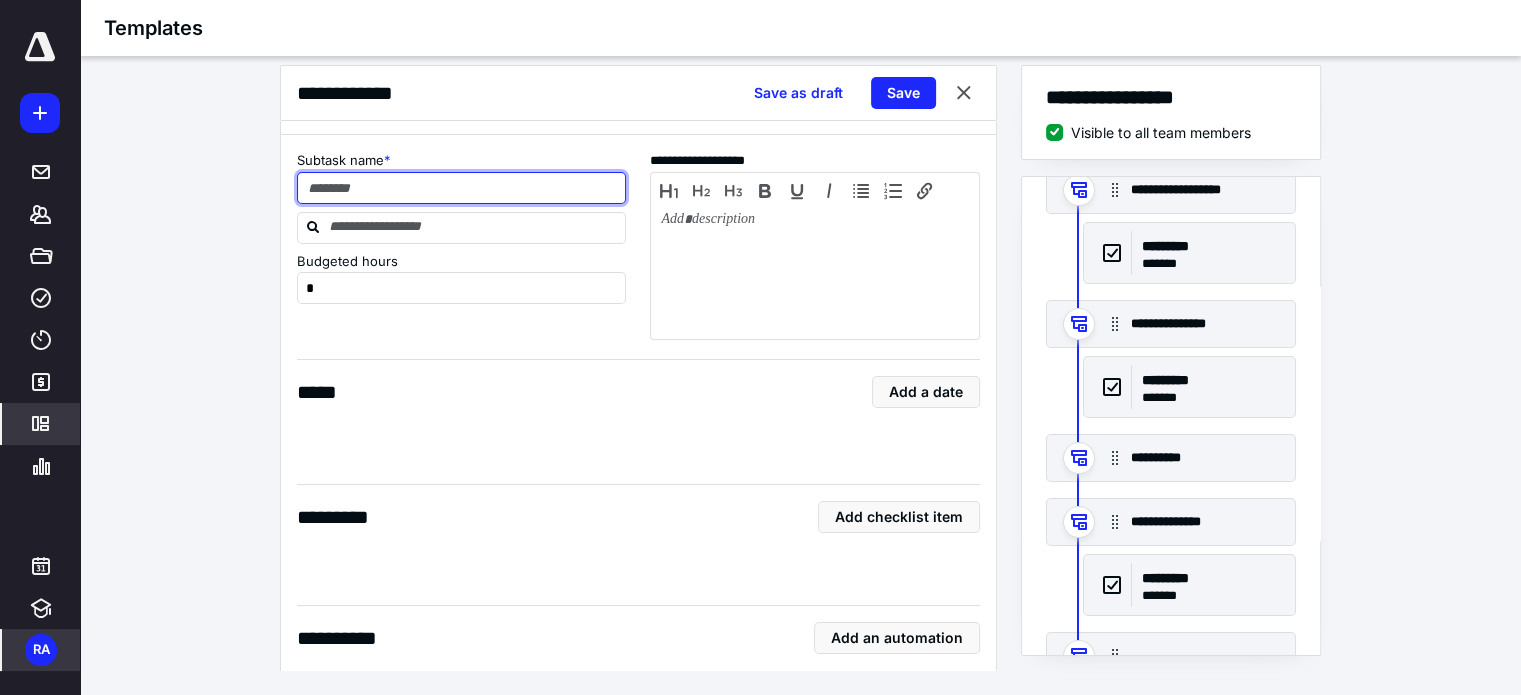click at bounding box center [462, 188] 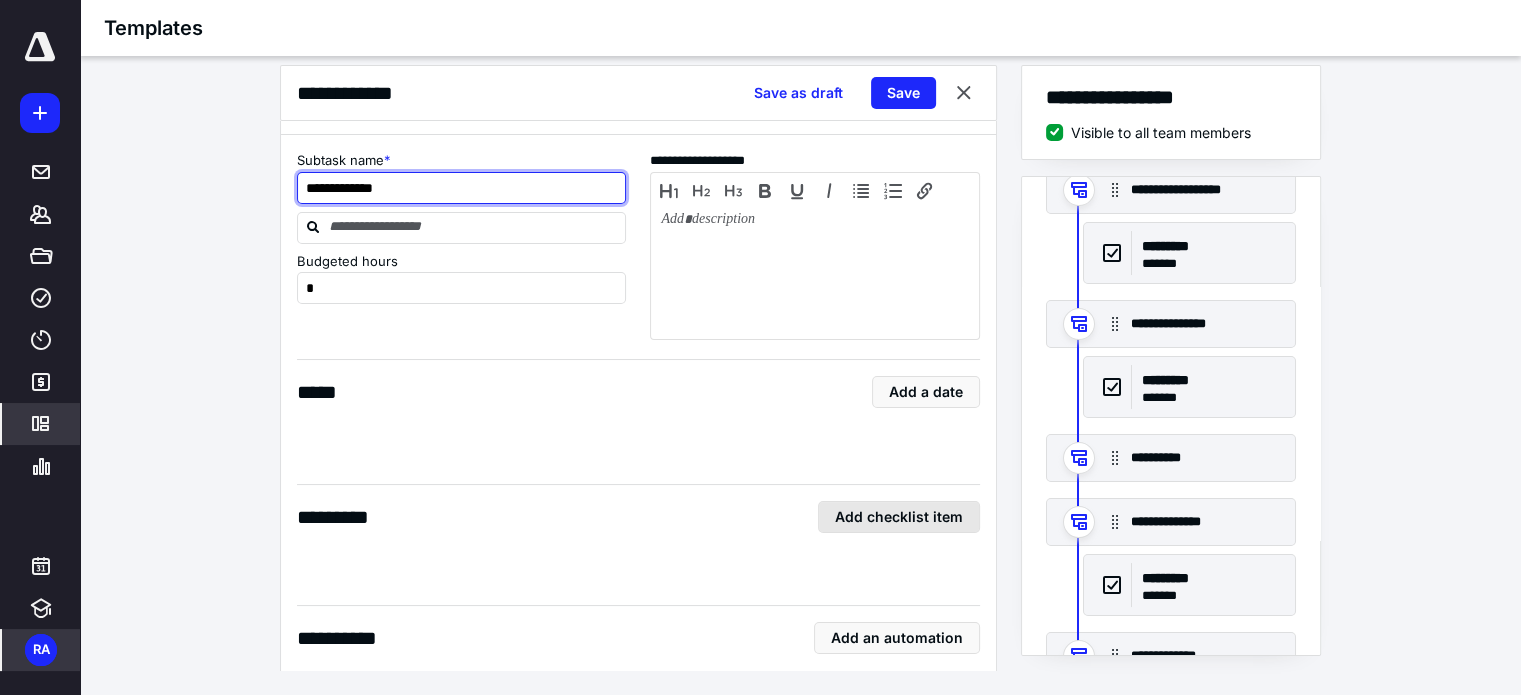 type on "**********" 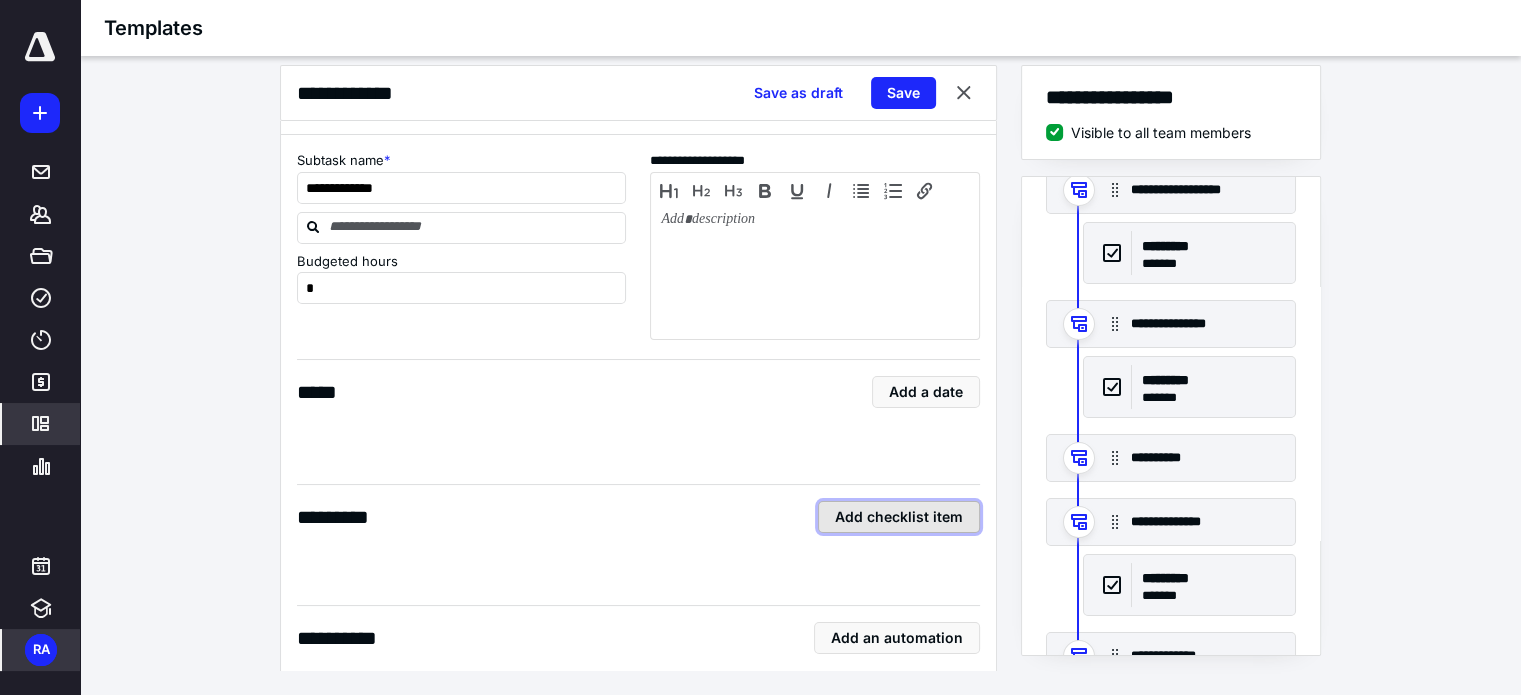 click on "Add checklist item" at bounding box center (899, 517) 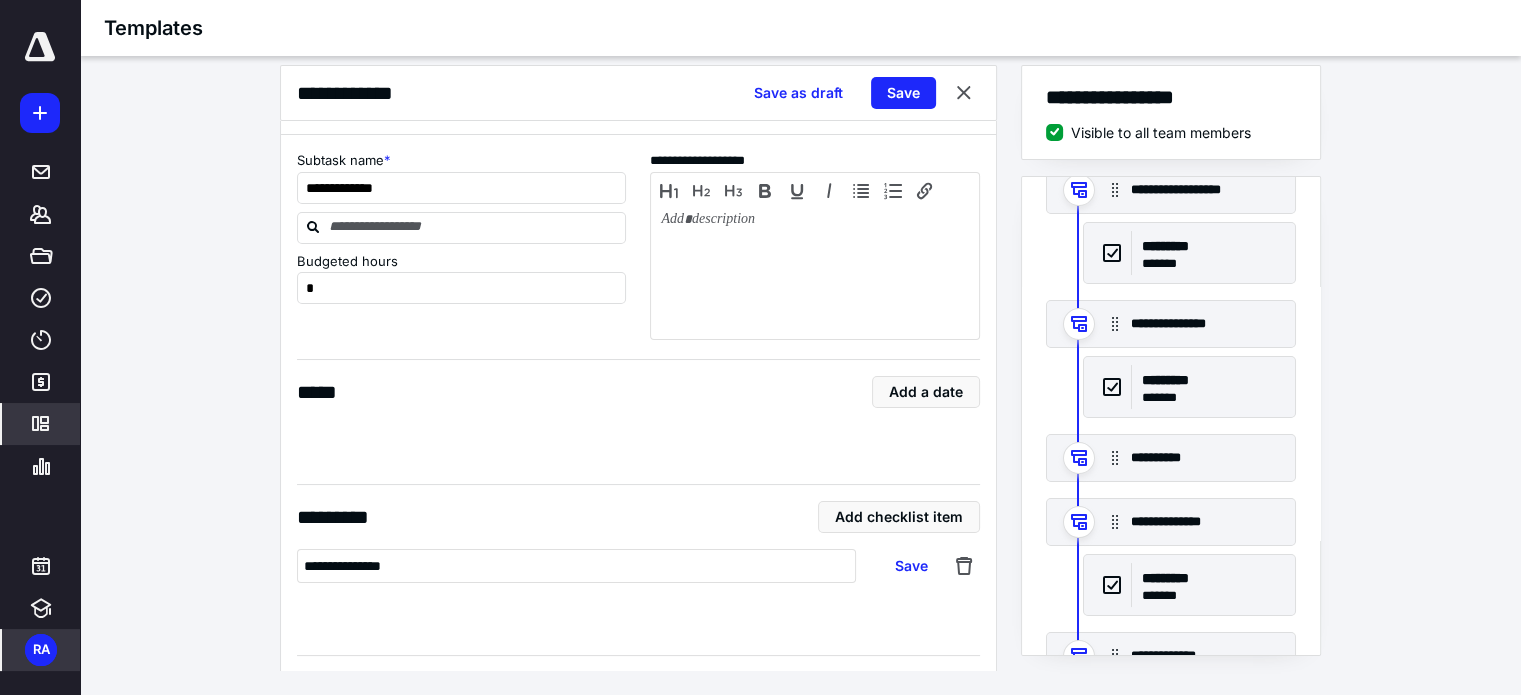type on "**********" 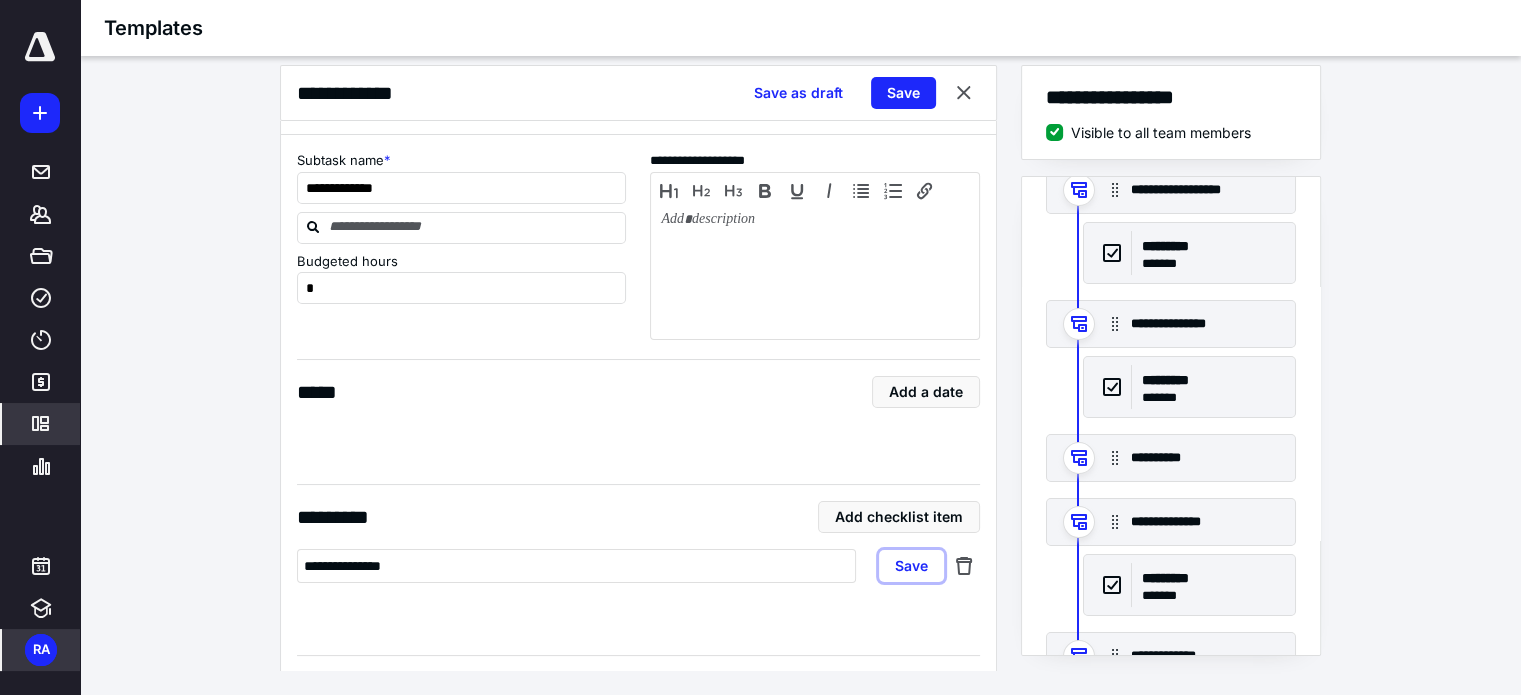 click on "Save" at bounding box center (911, 566) 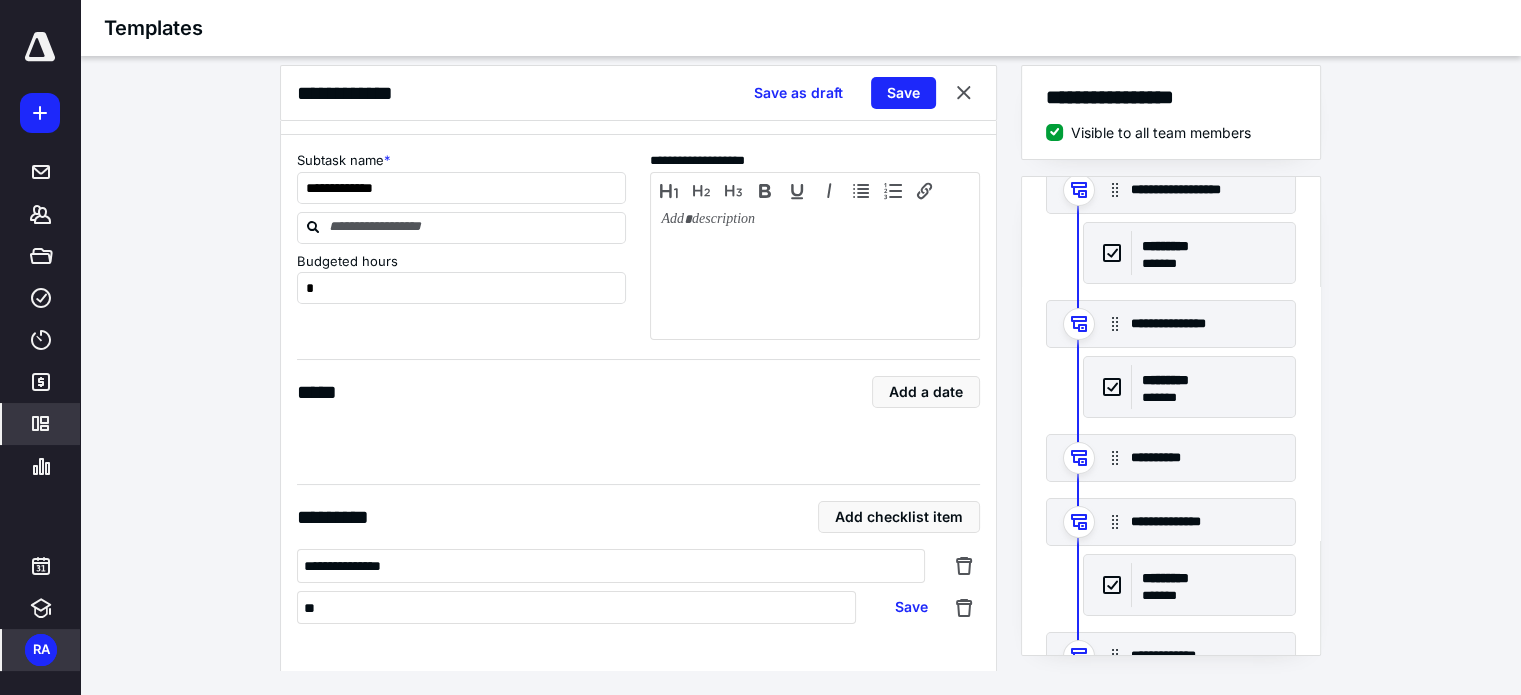type on "*" 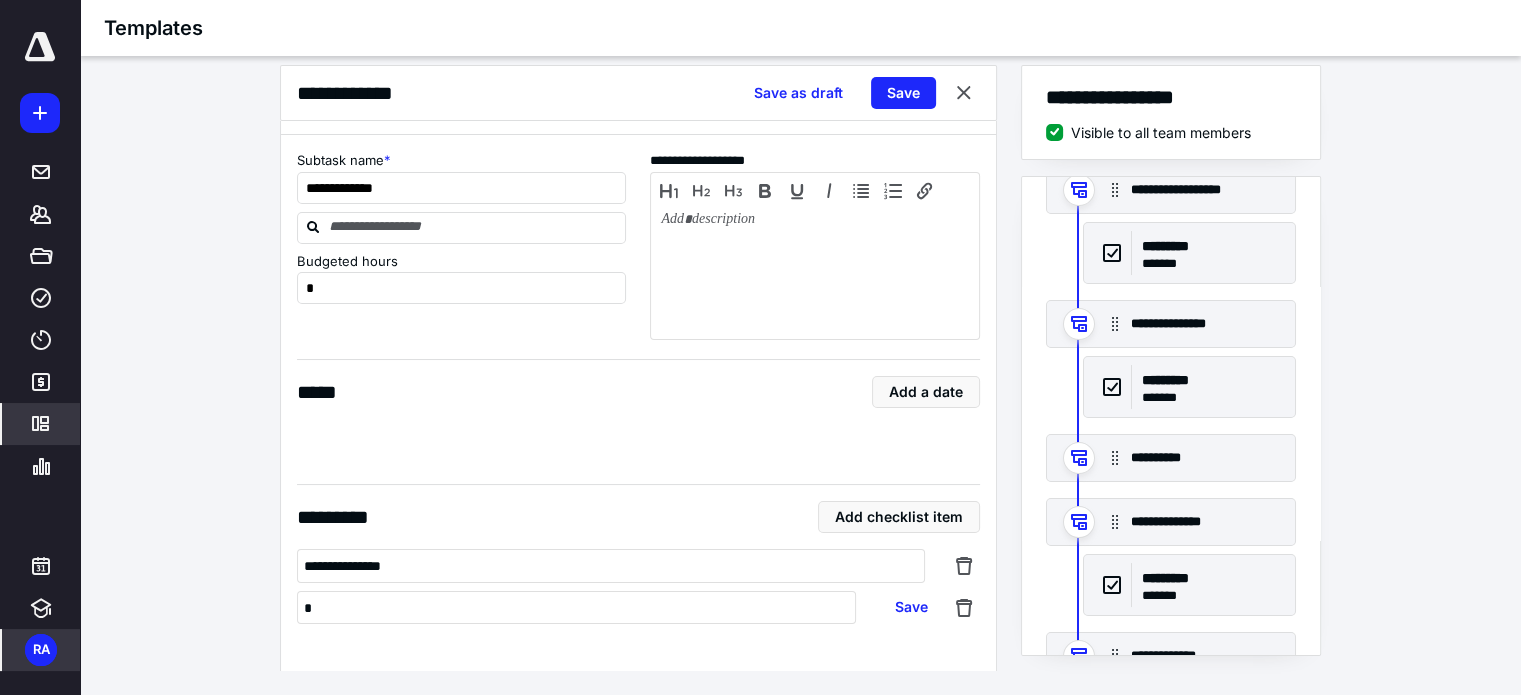 type 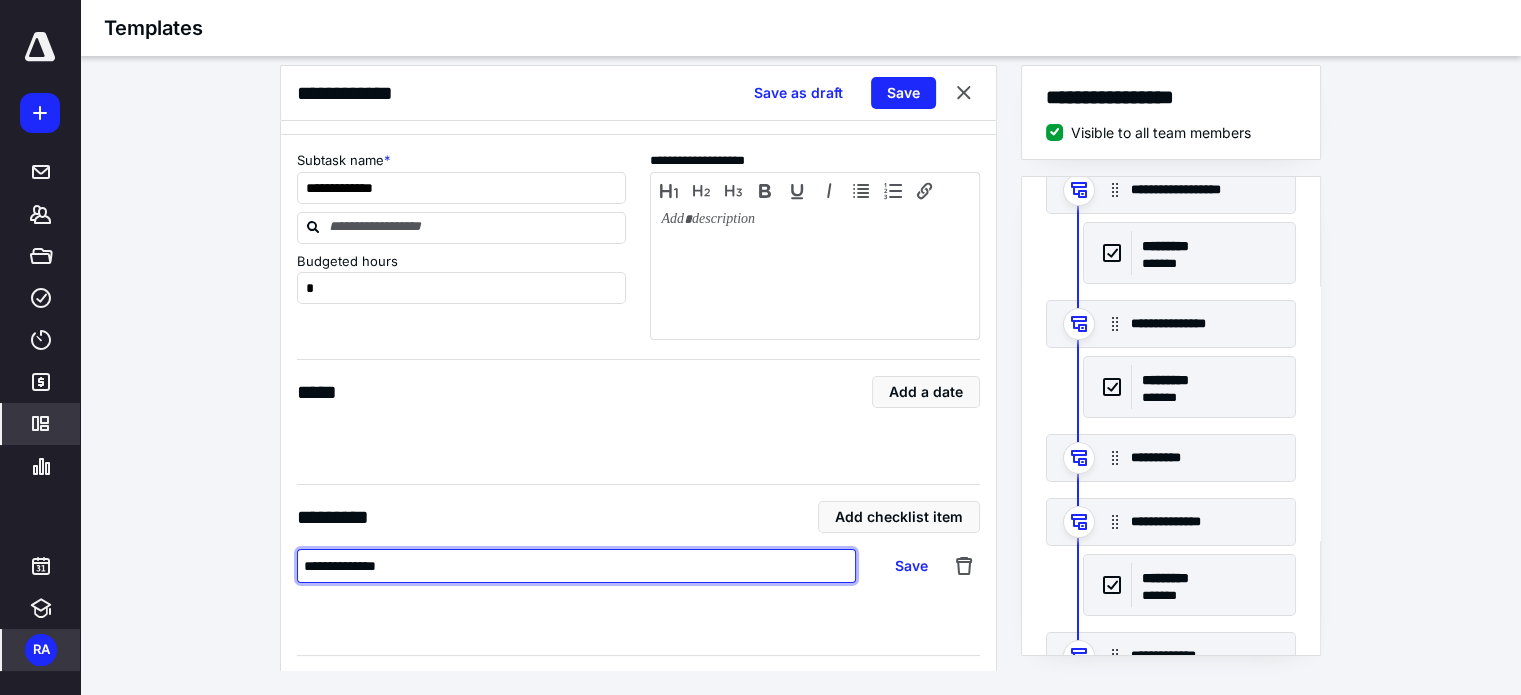 type on "**********" 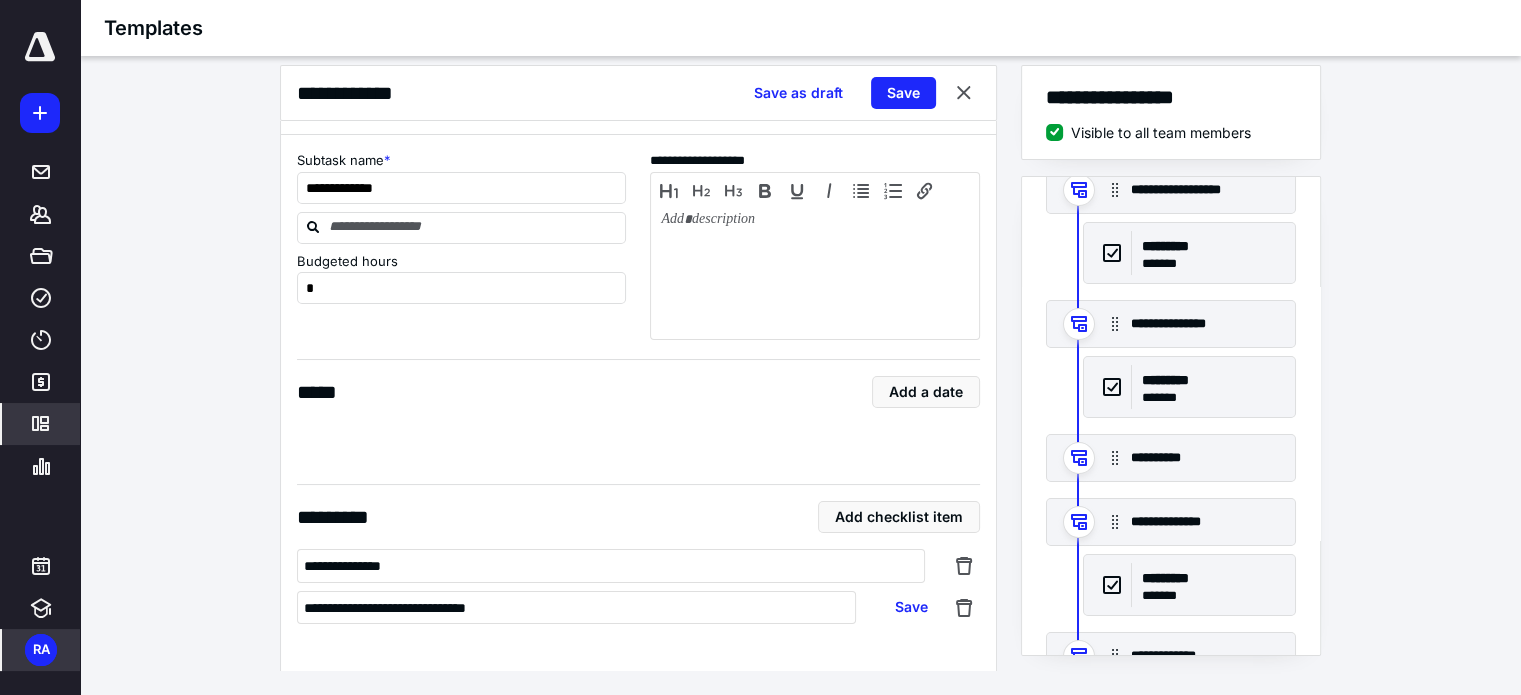 type on "**********" 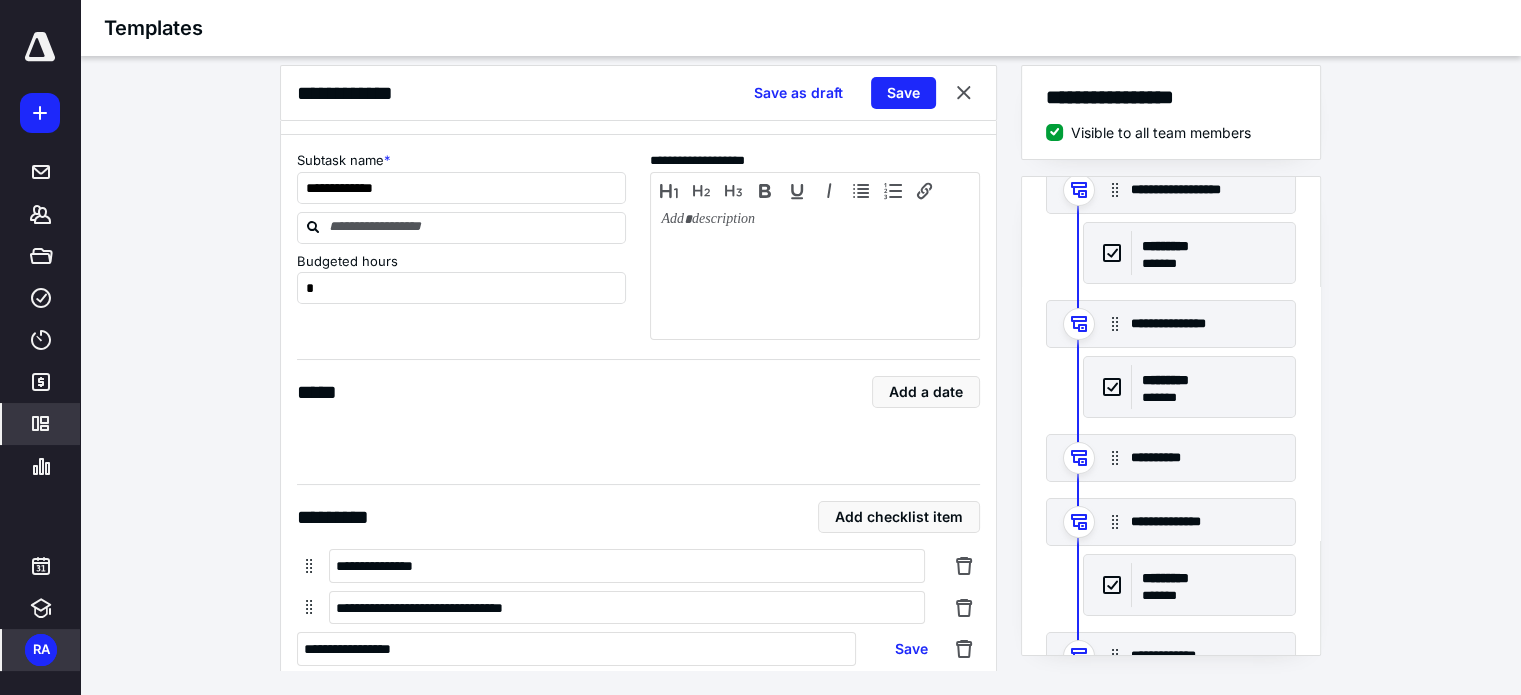 type on "**********" 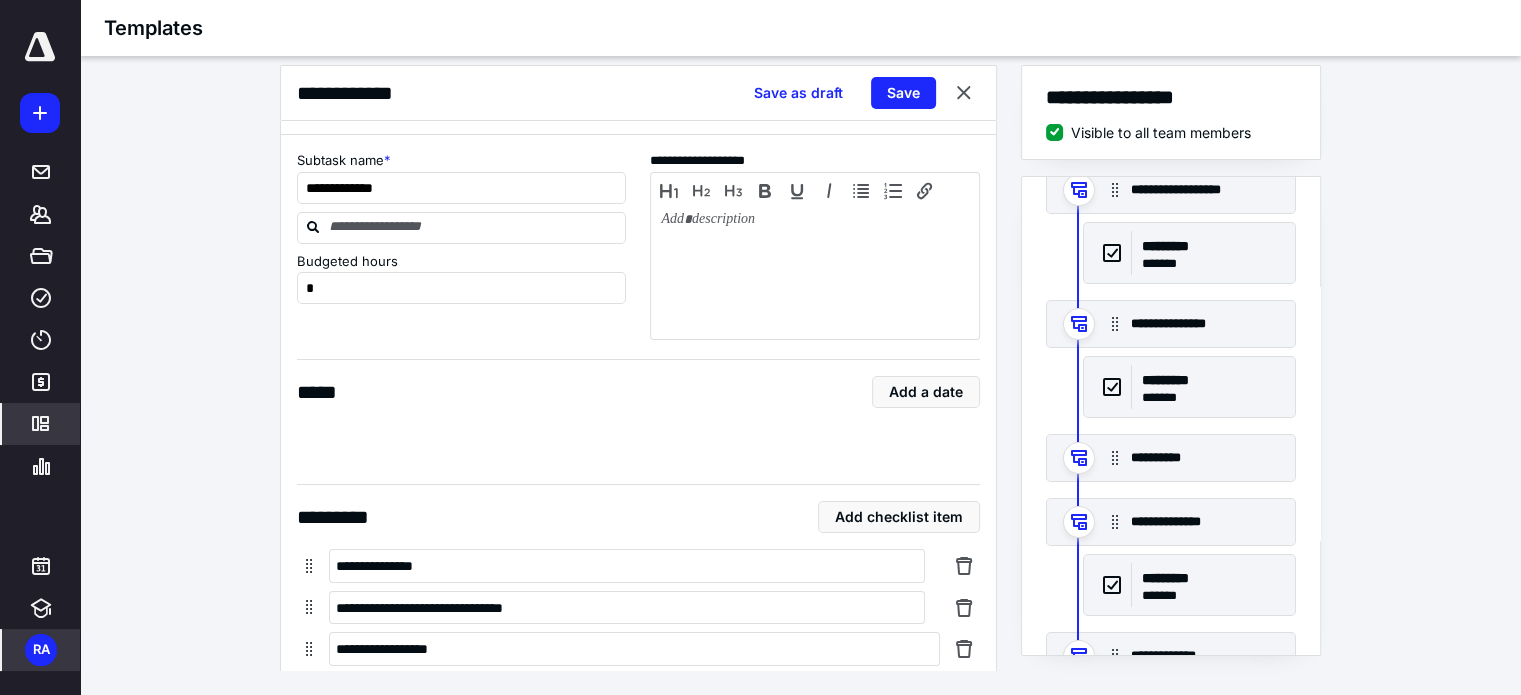 scroll, scrollTop: 4780, scrollLeft: 0, axis: vertical 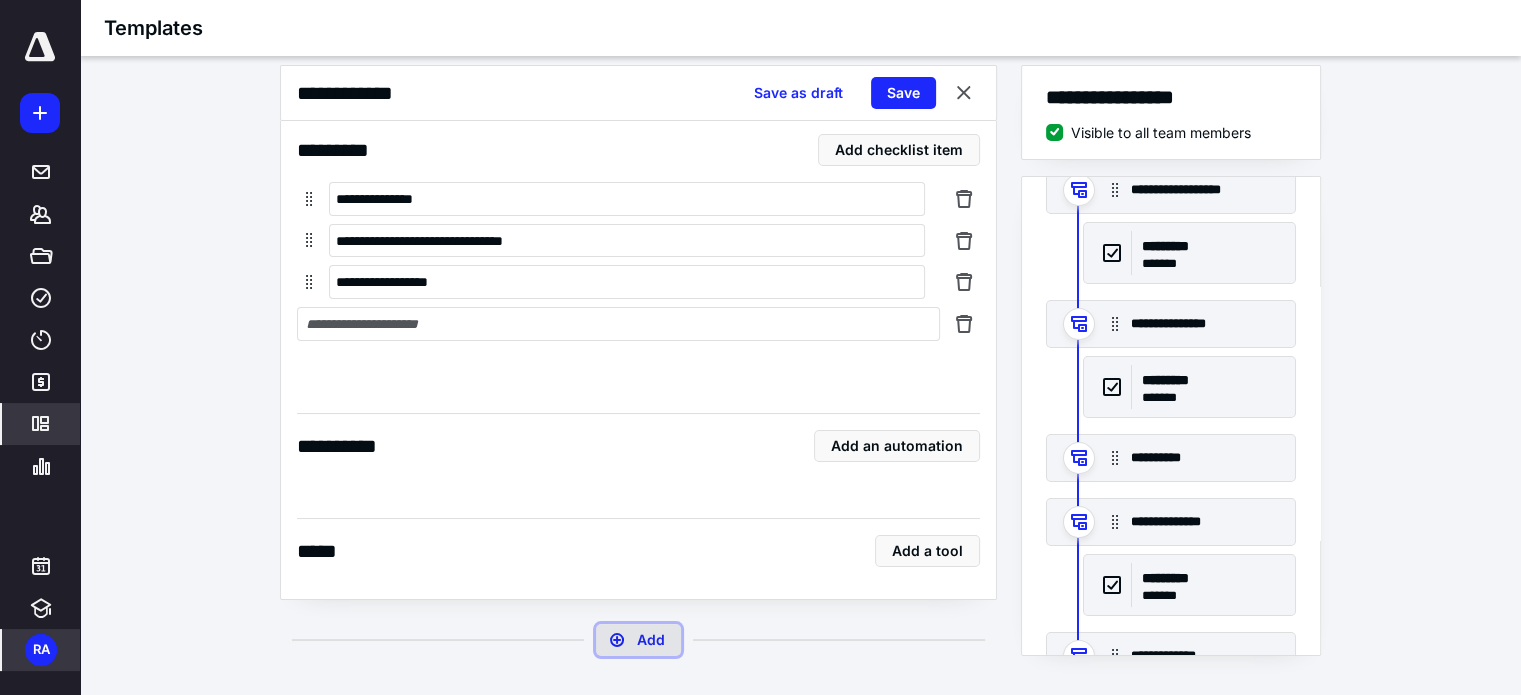 click on "Add" at bounding box center (638, 640) 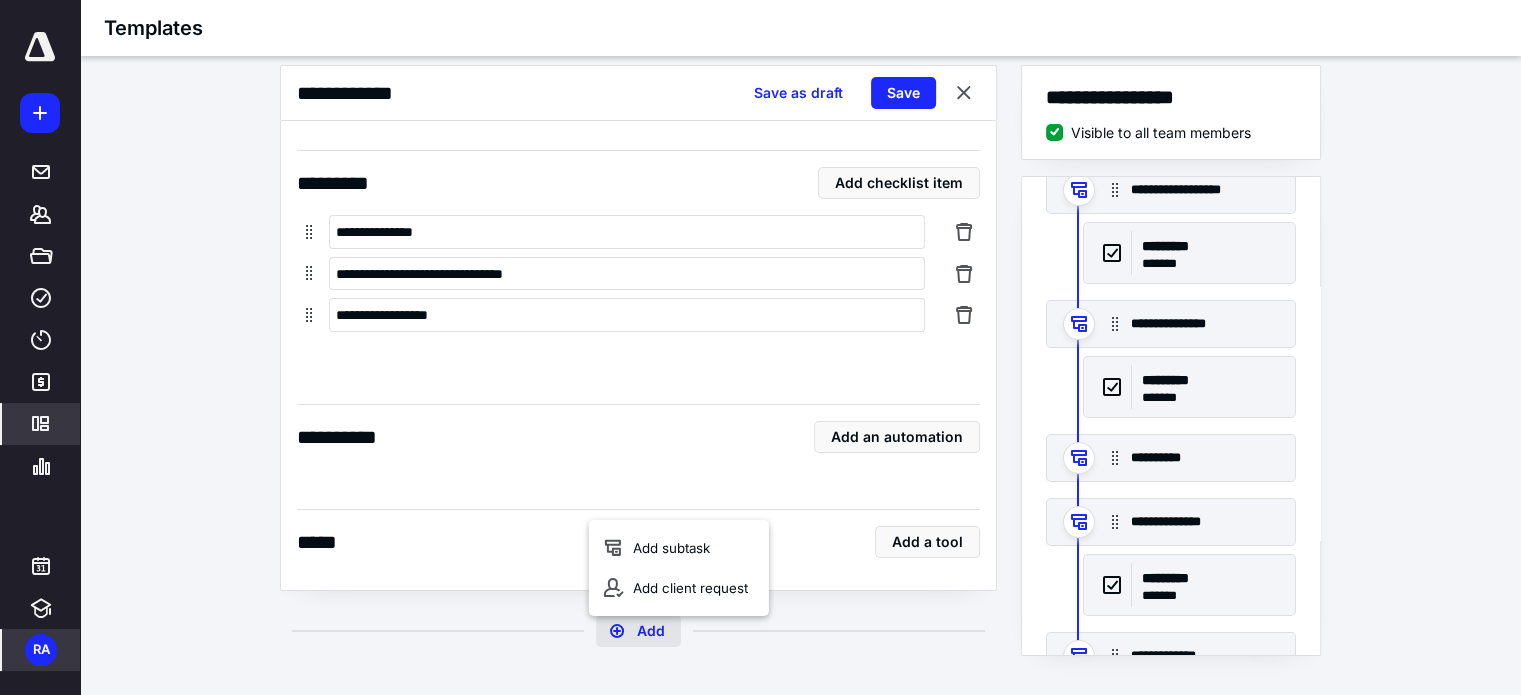 scroll, scrollTop: 4819, scrollLeft: 0, axis: vertical 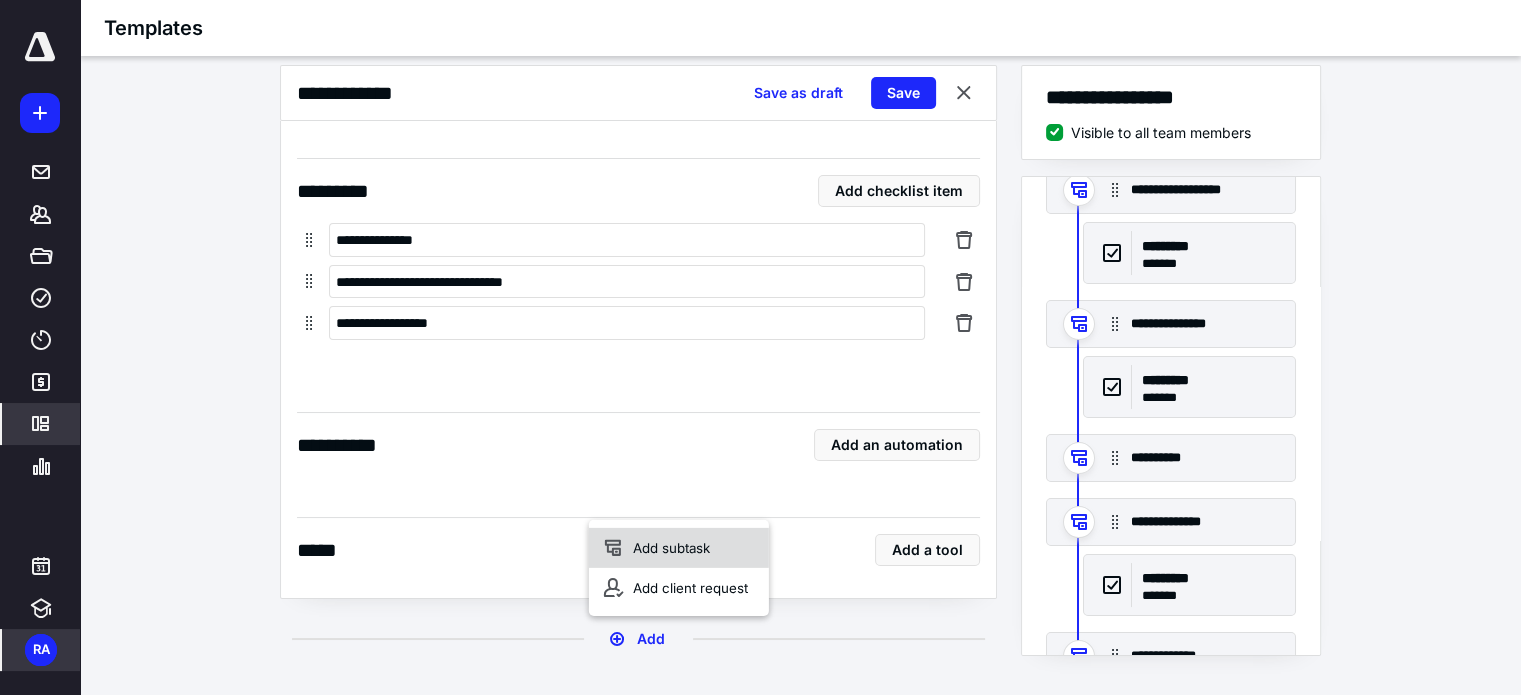 click on "Add subtask" at bounding box center (679, 548) 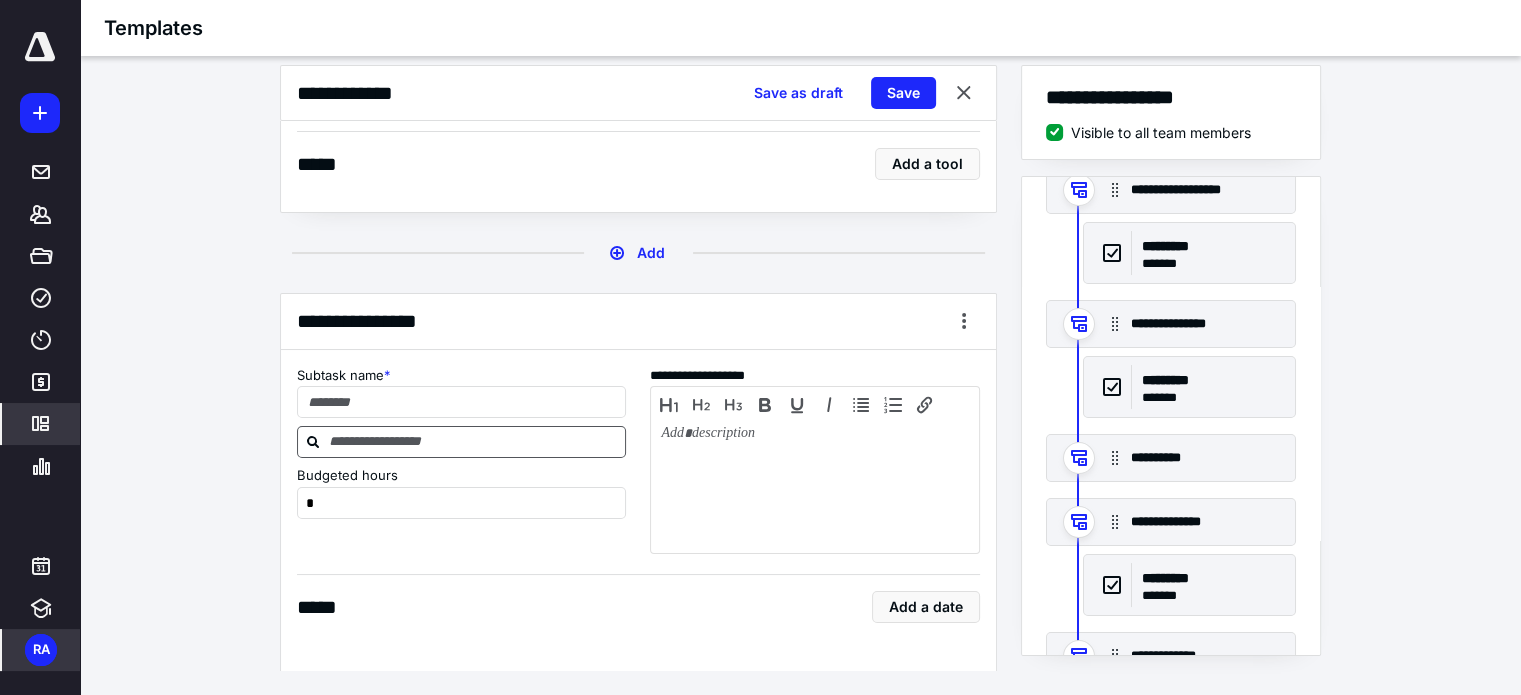 scroll, scrollTop: 5312, scrollLeft: 0, axis: vertical 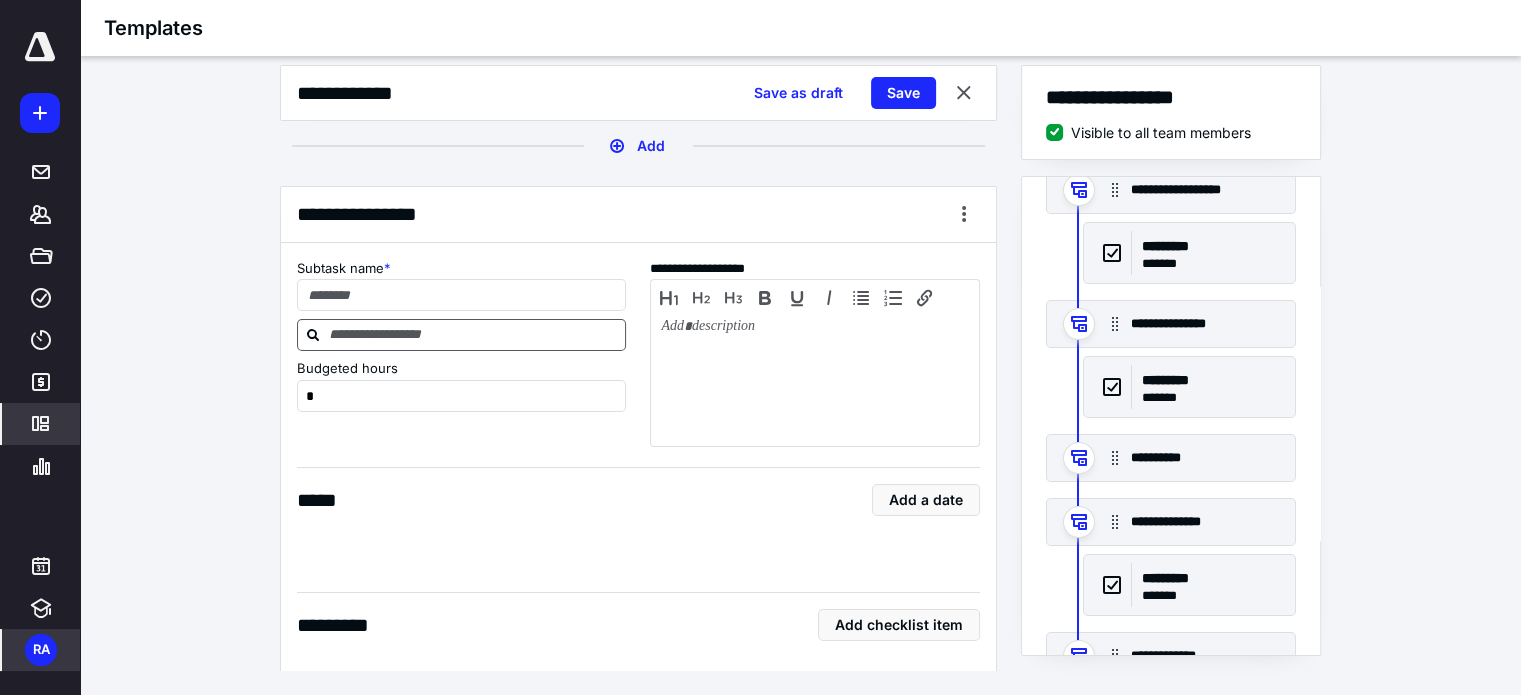 click at bounding box center [474, 334] 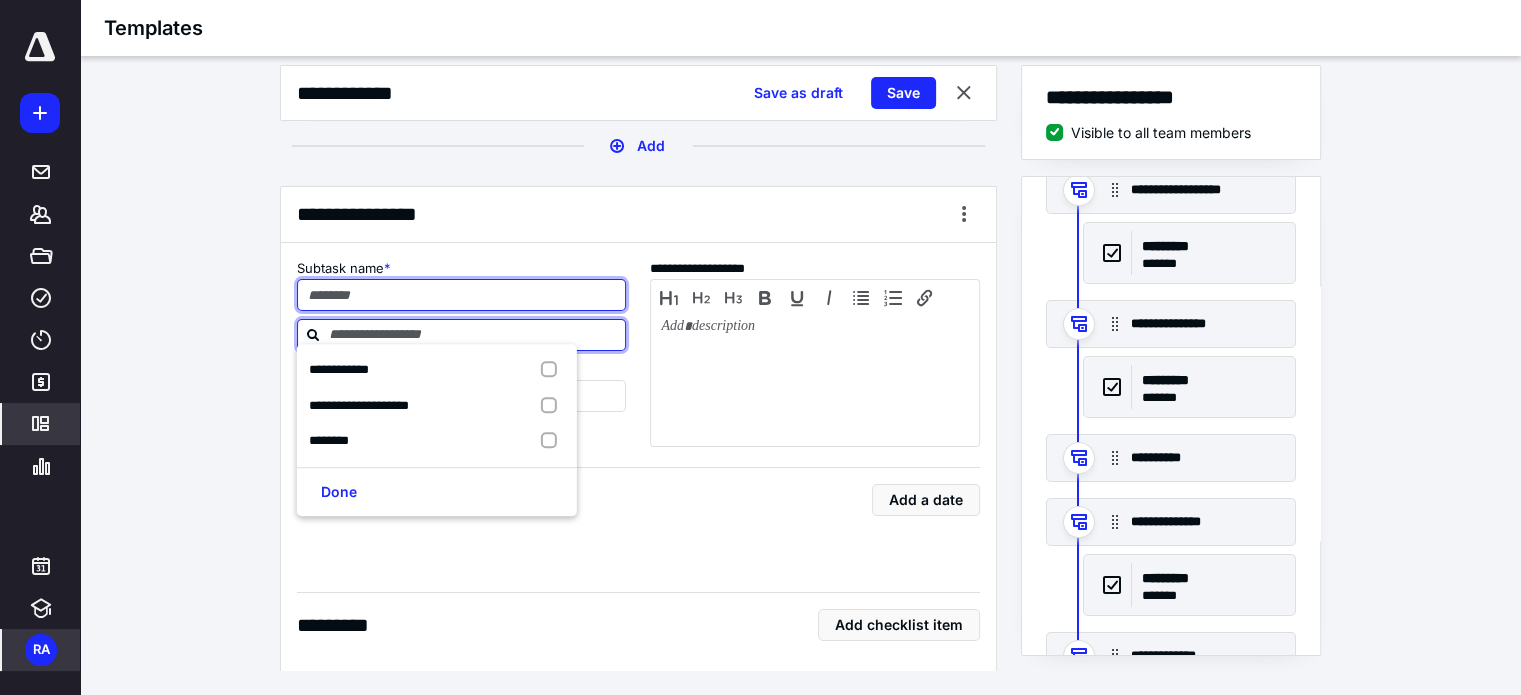 click at bounding box center (462, 295) 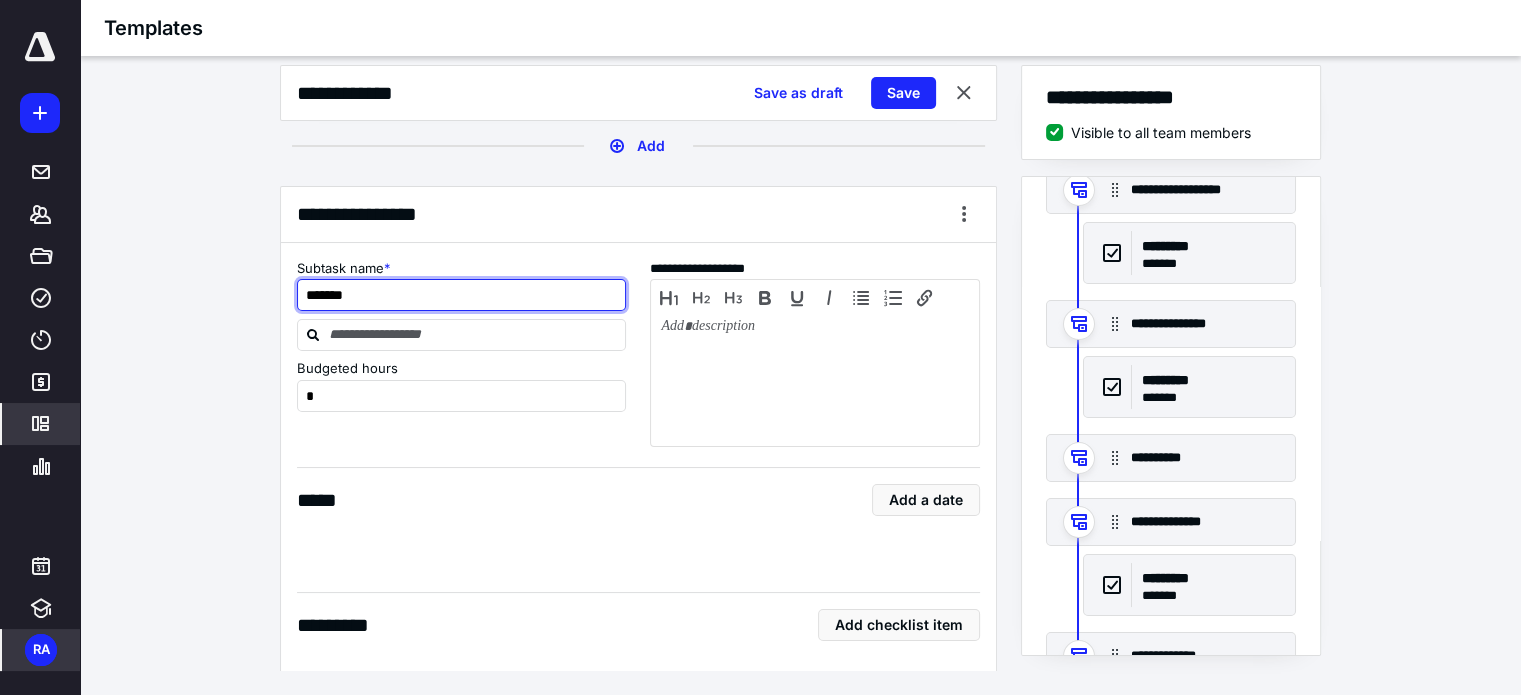 type on "*******" 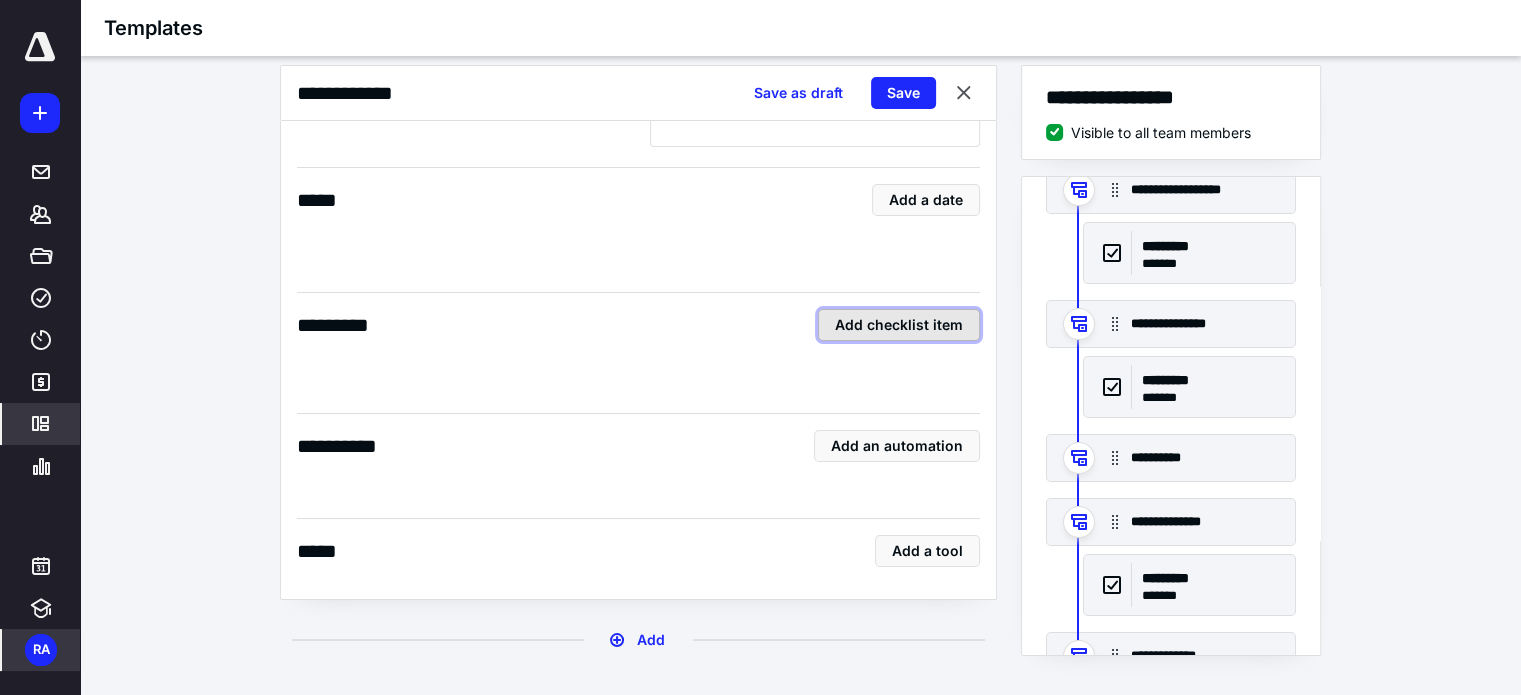 click on "Add checklist item" at bounding box center (899, 325) 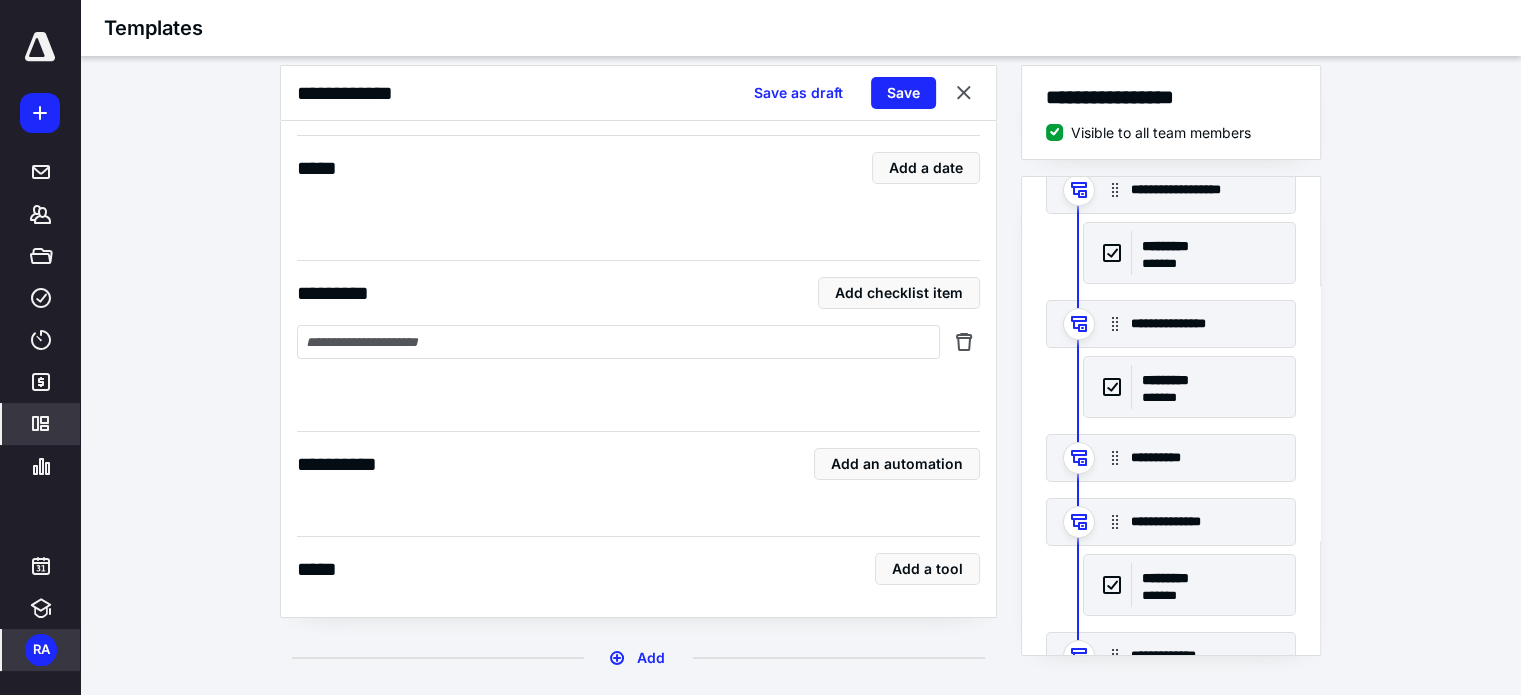 scroll, scrollTop: 5661, scrollLeft: 0, axis: vertical 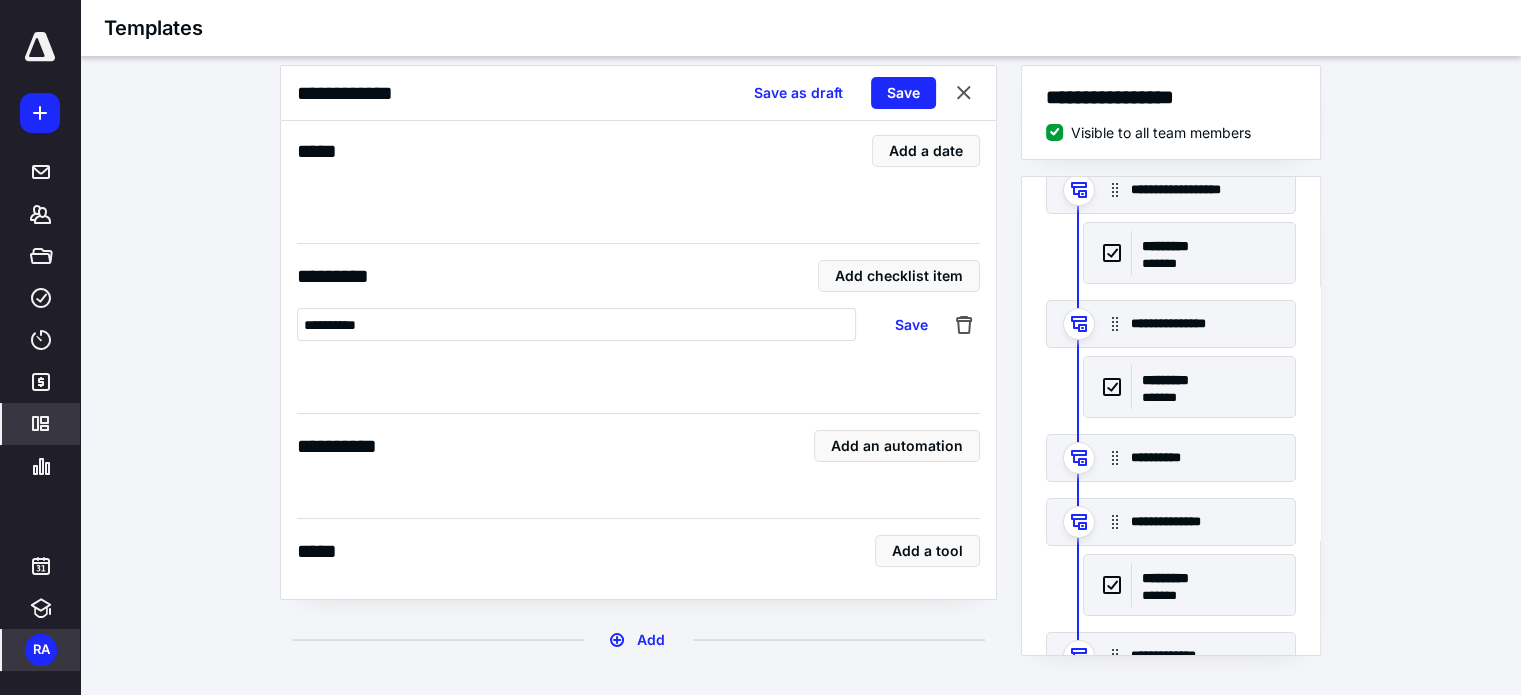 type on "**********" 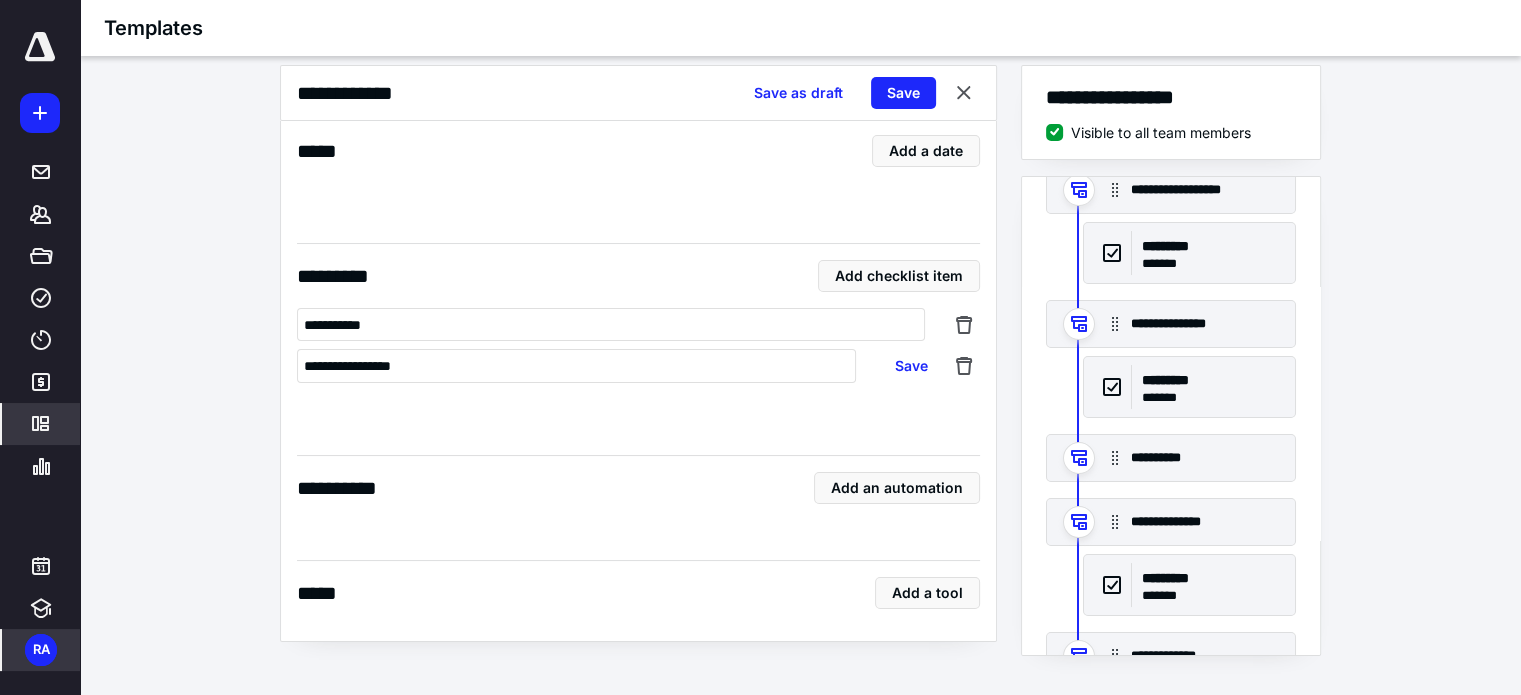 type on "**********" 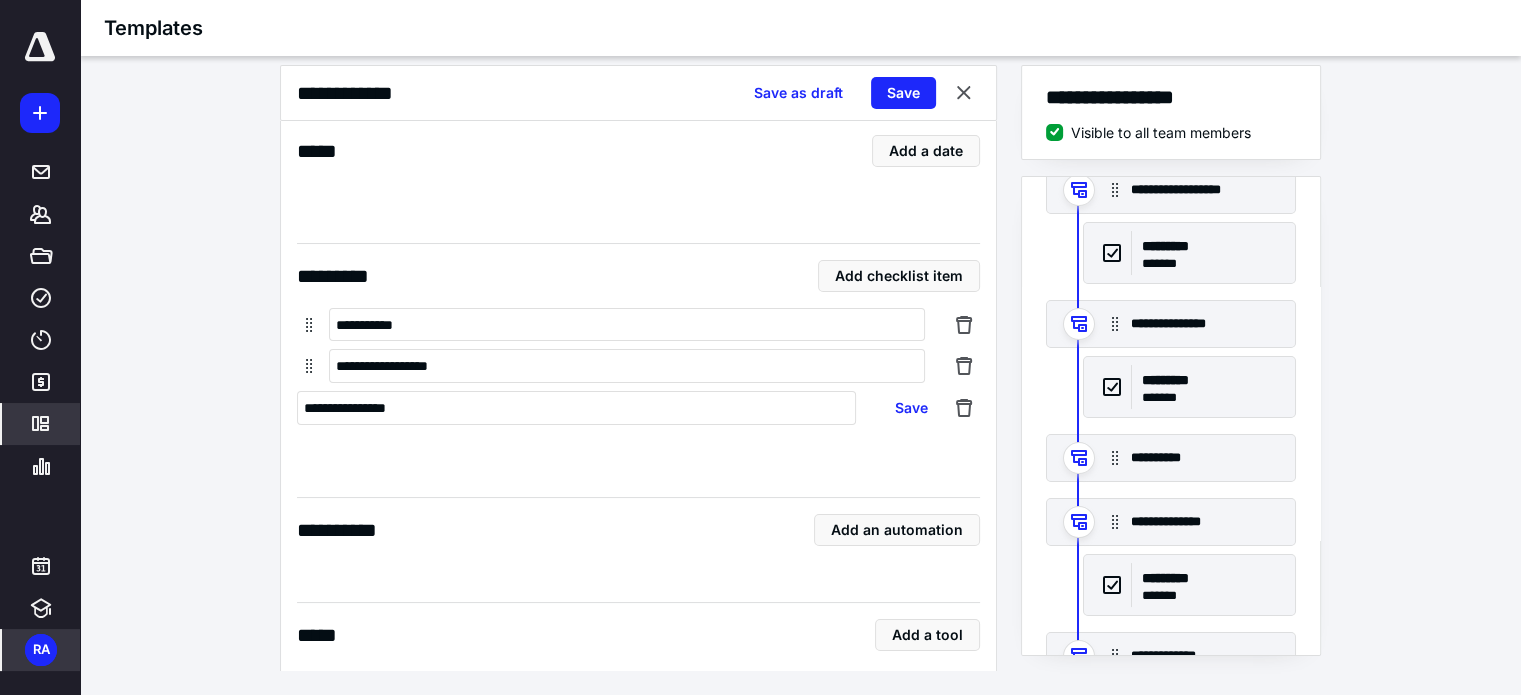 type on "**********" 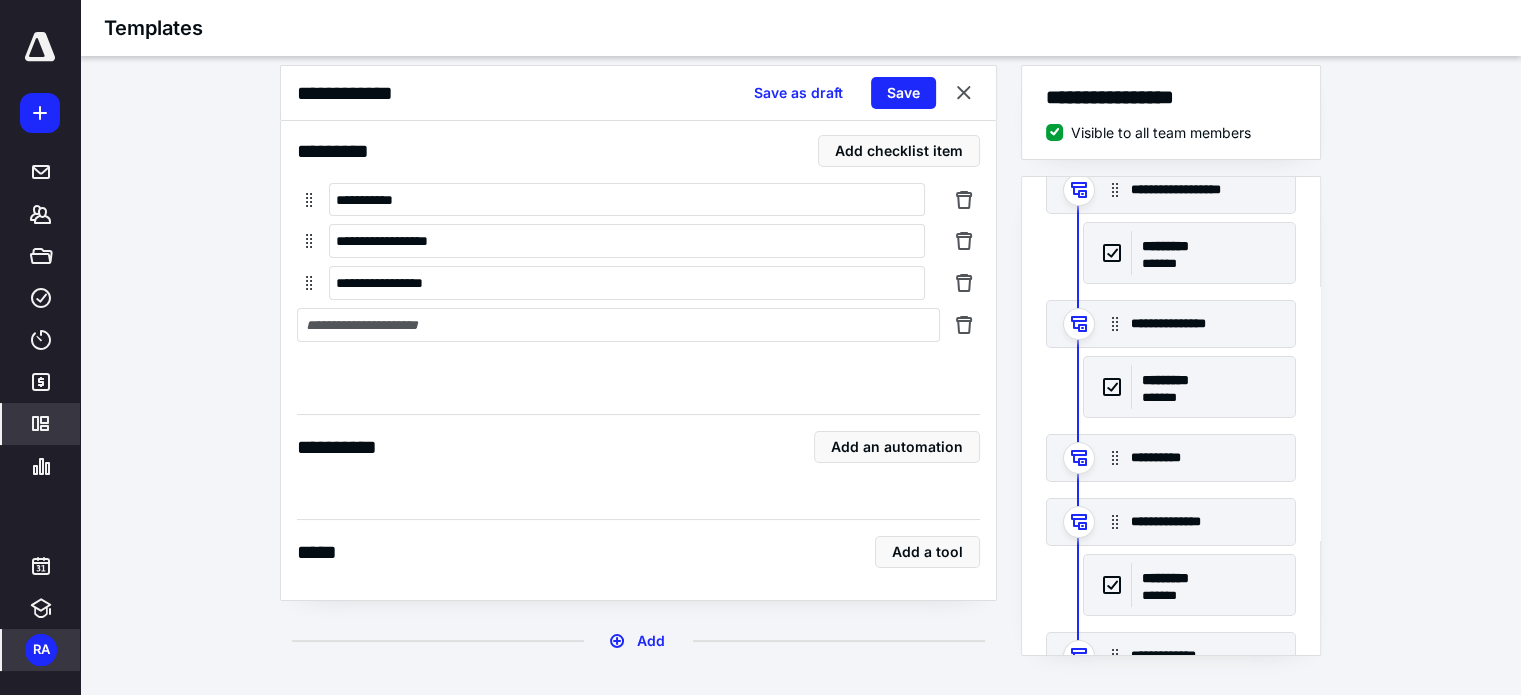 drag, startPoint x: 860, startPoint y: 627, endPoint x: 904, endPoint y: 614, distance: 45.88028 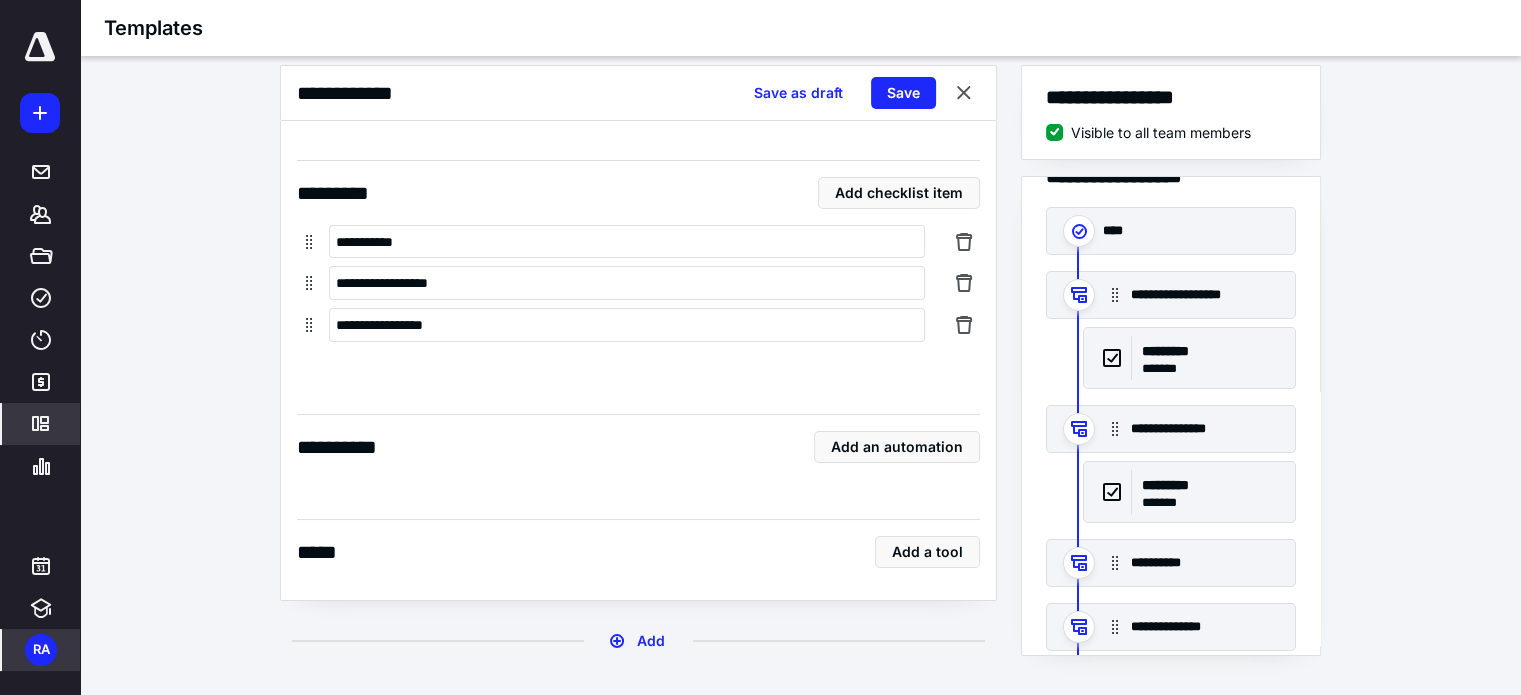 scroll, scrollTop: 0, scrollLeft: 0, axis: both 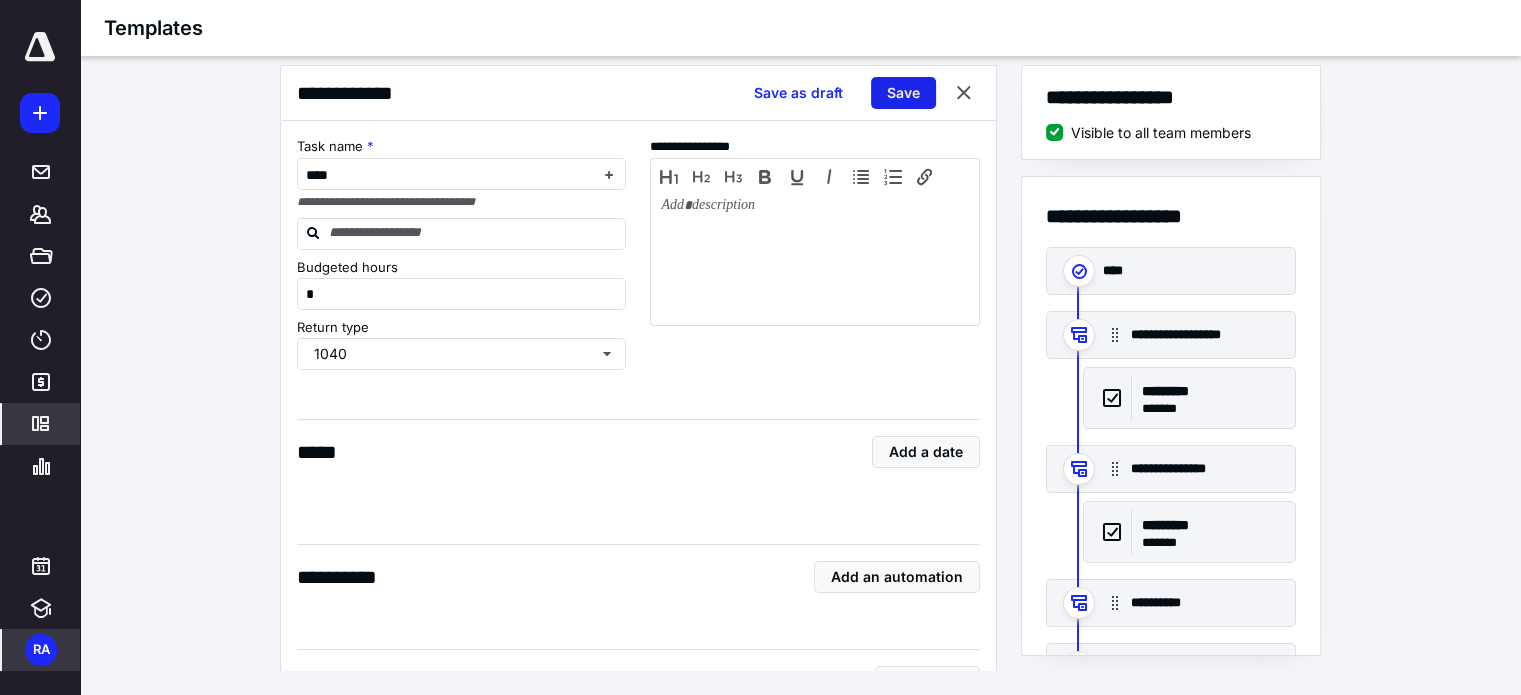 click on "Save" at bounding box center [903, 93] 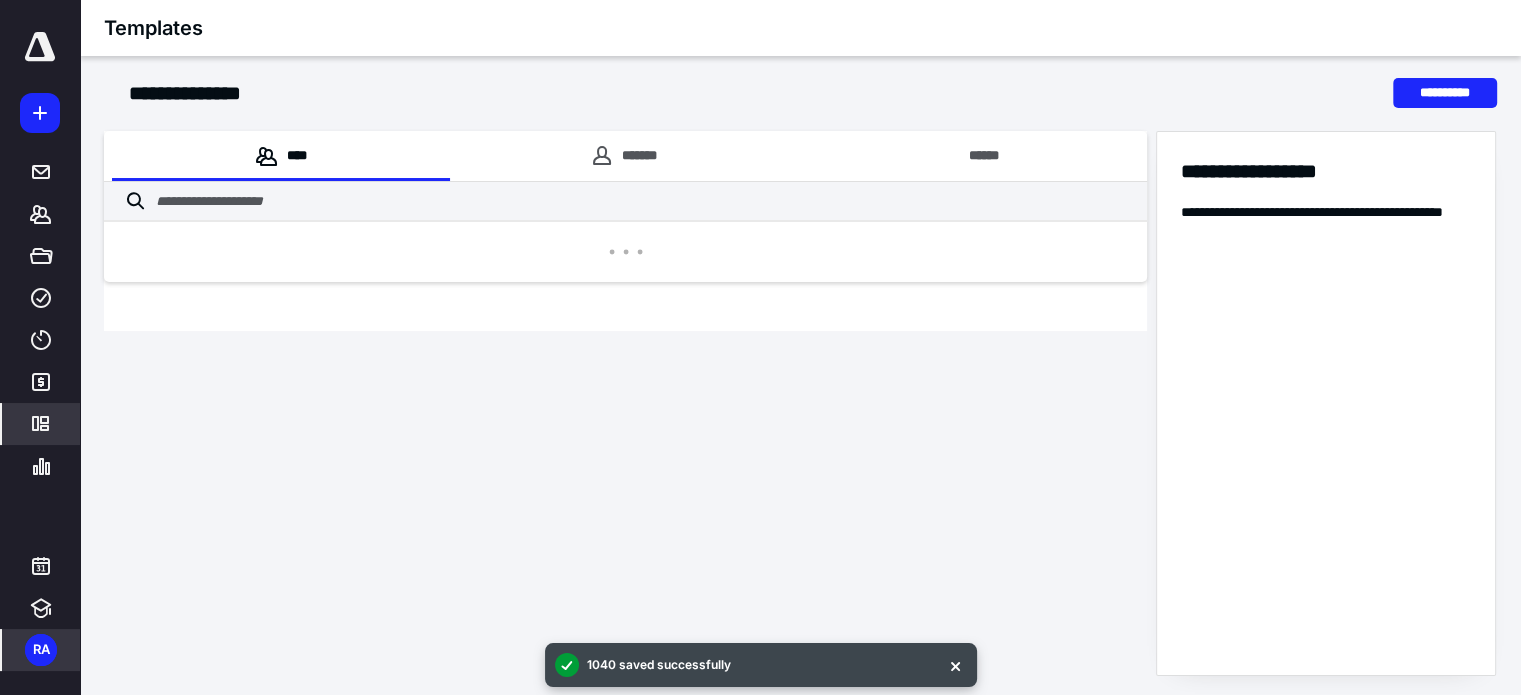 scroll, scrollTop: 0, scrollLeft: 0, axis: both 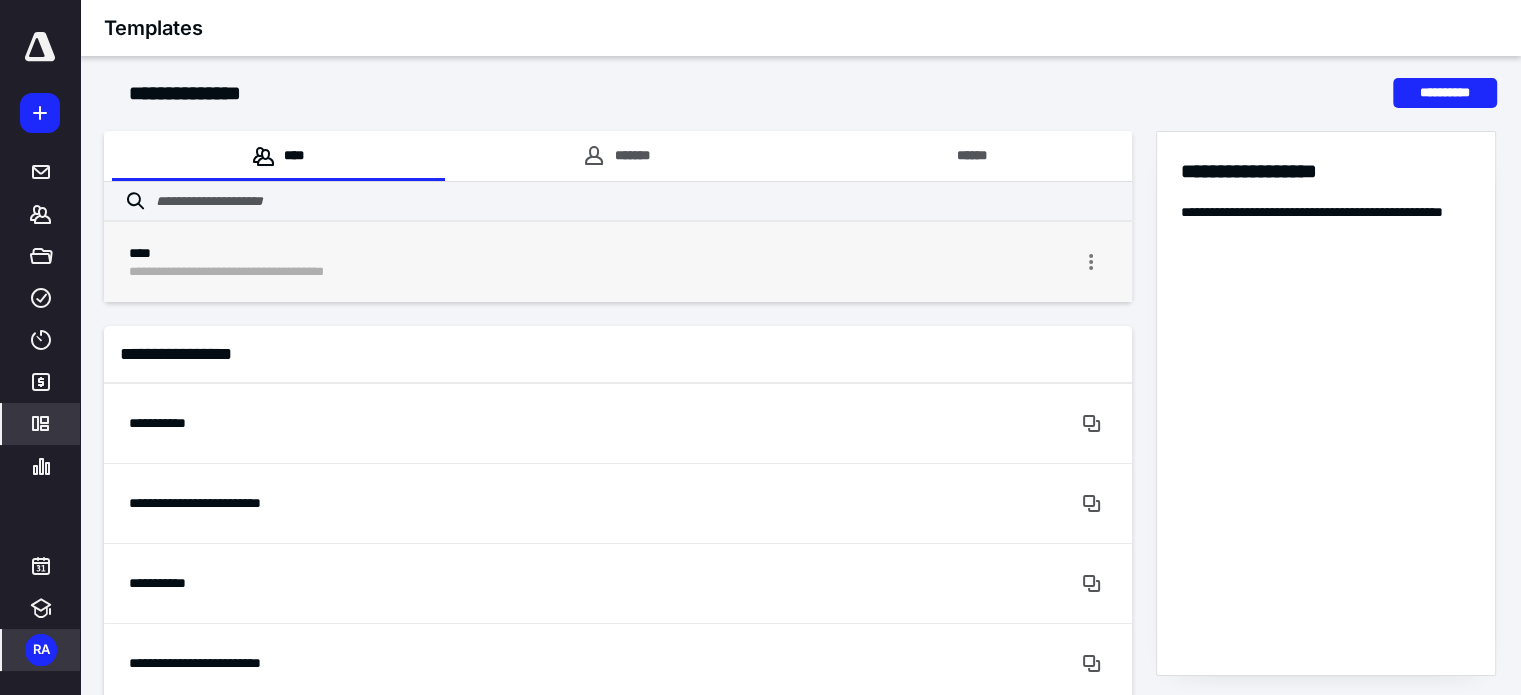 click on "****" at bounding box center [543, 253] 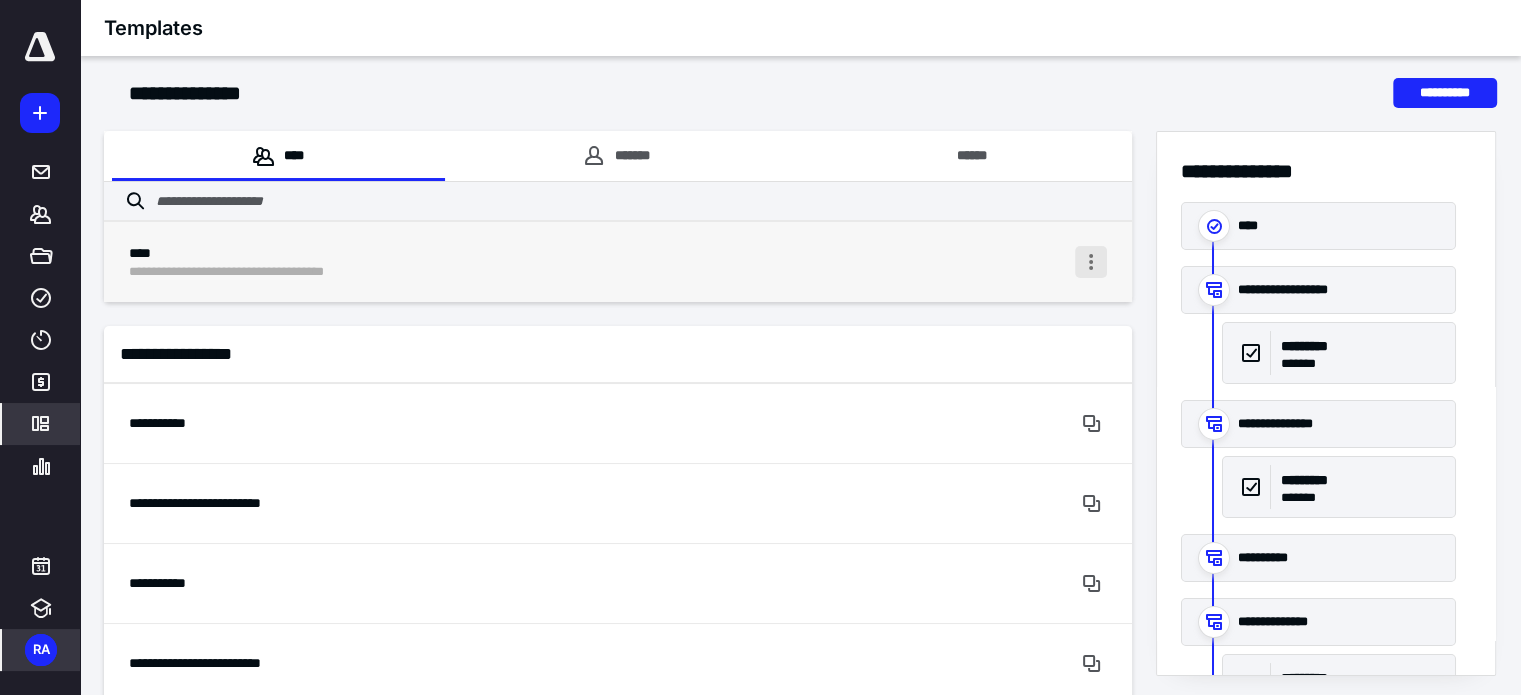 click at bounding box center (1091, 262) 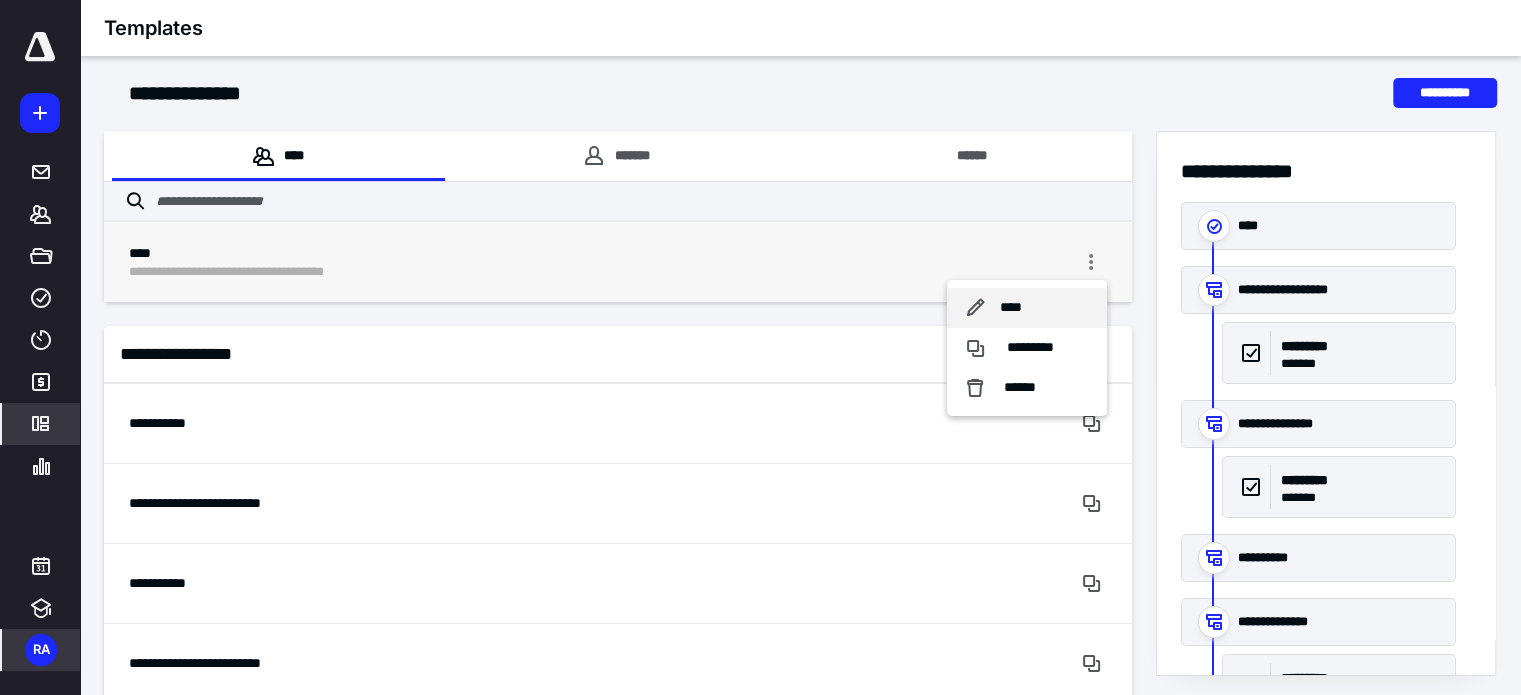 click on "****" at bounding box center [1027, 308] 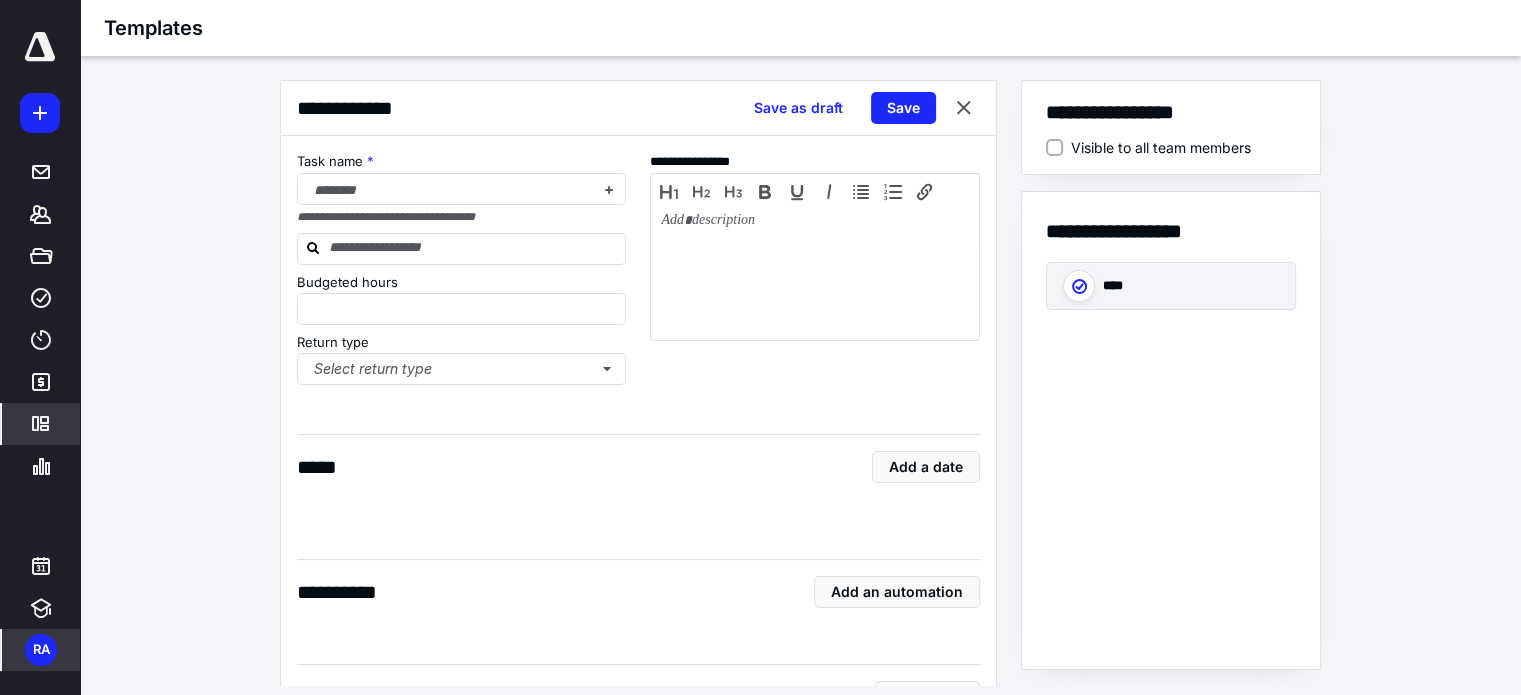 type on "*" 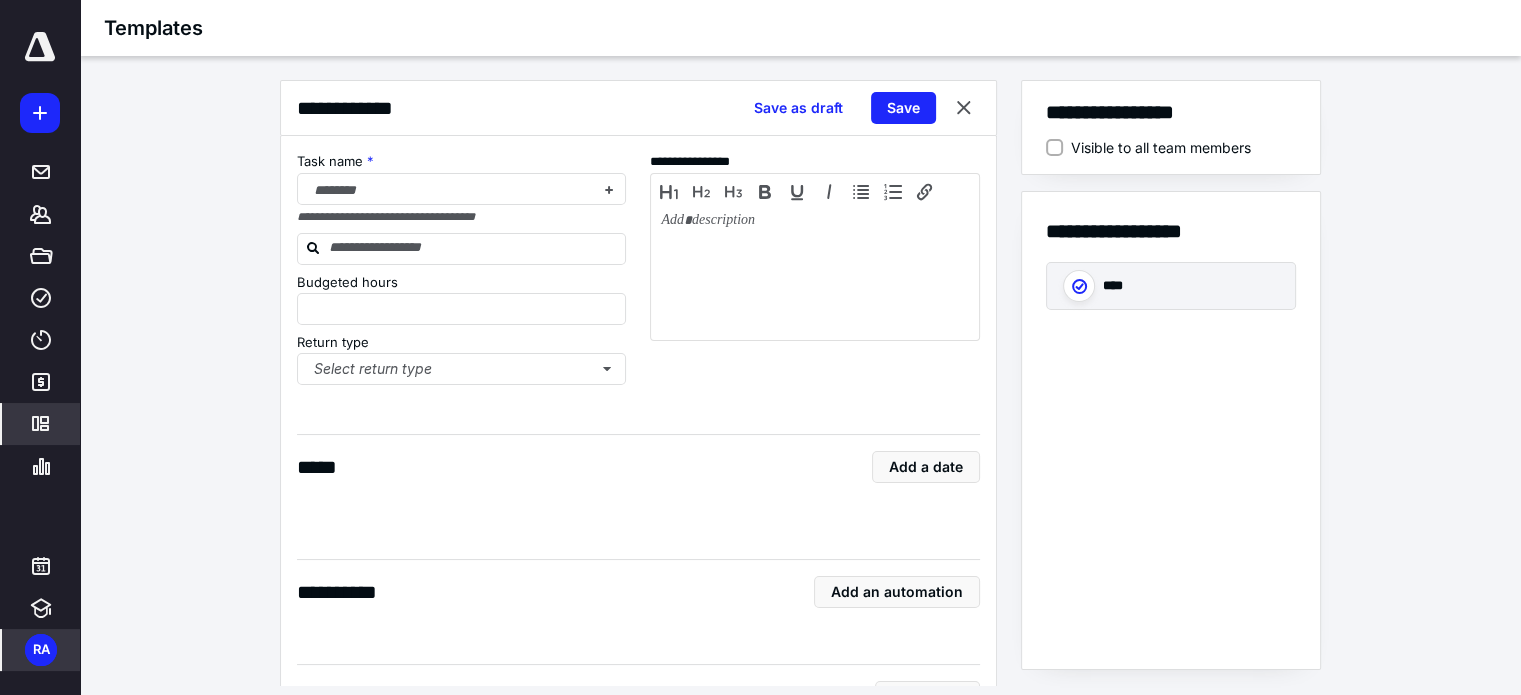 checkbox on "true" 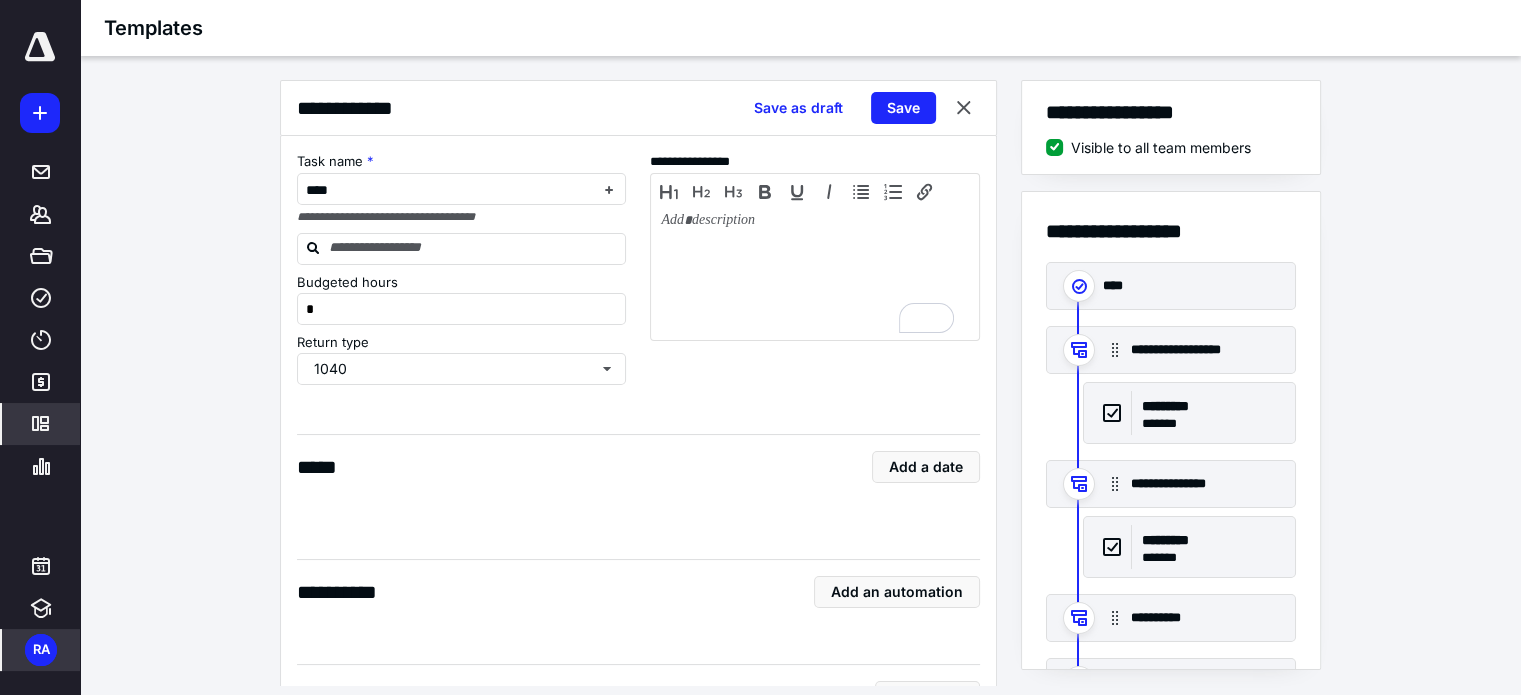 scroll, scrollTop: 1764, scrollLeft: 0, axis: vertical 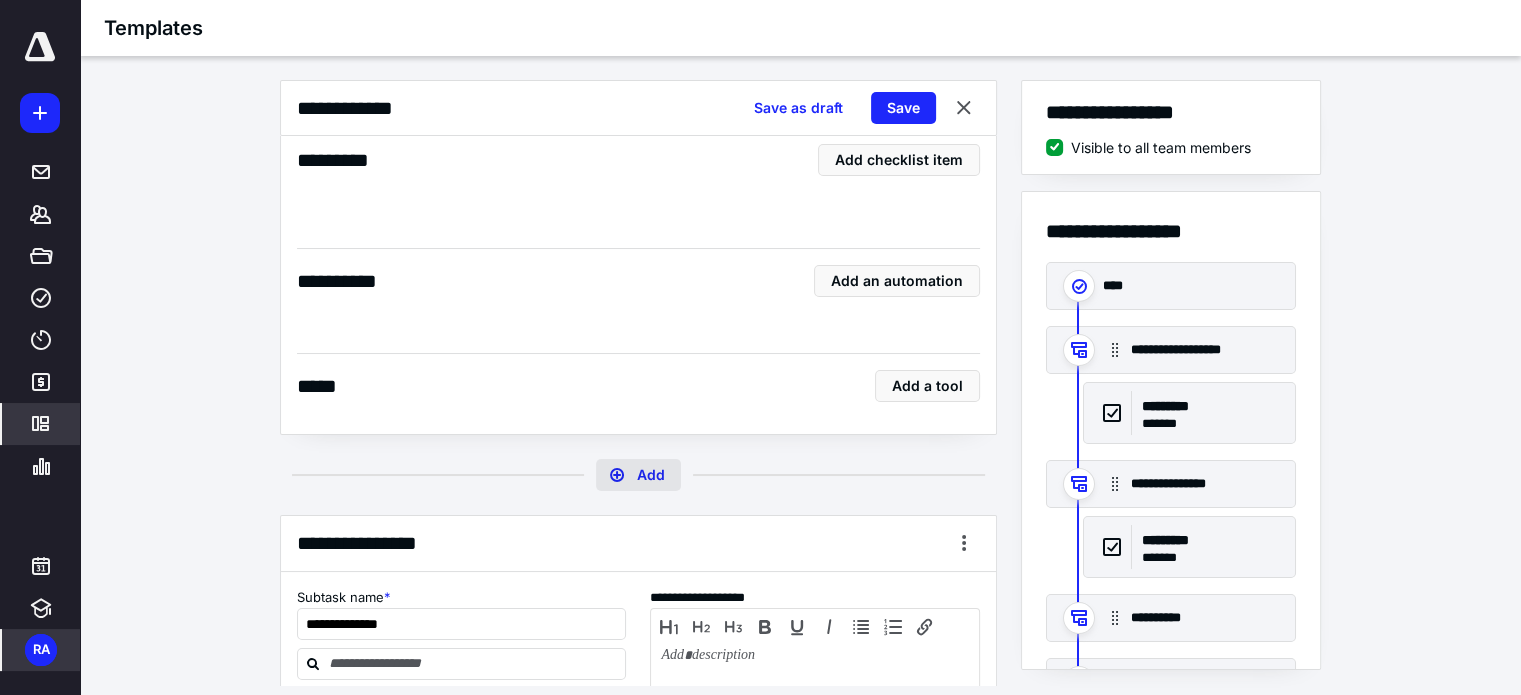 click on "Add" at bounding box center [638, 475] 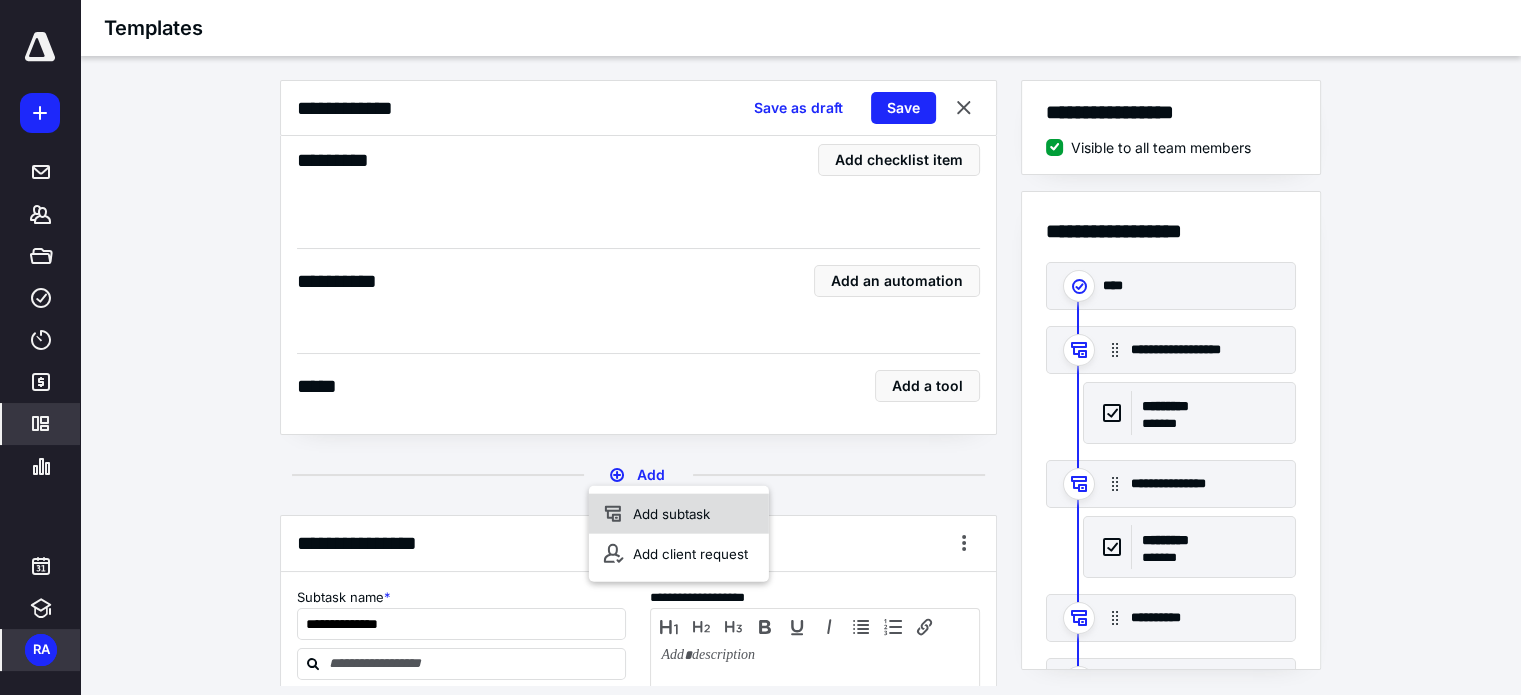 click on "Add subtask" at bounding box center [679, 514] 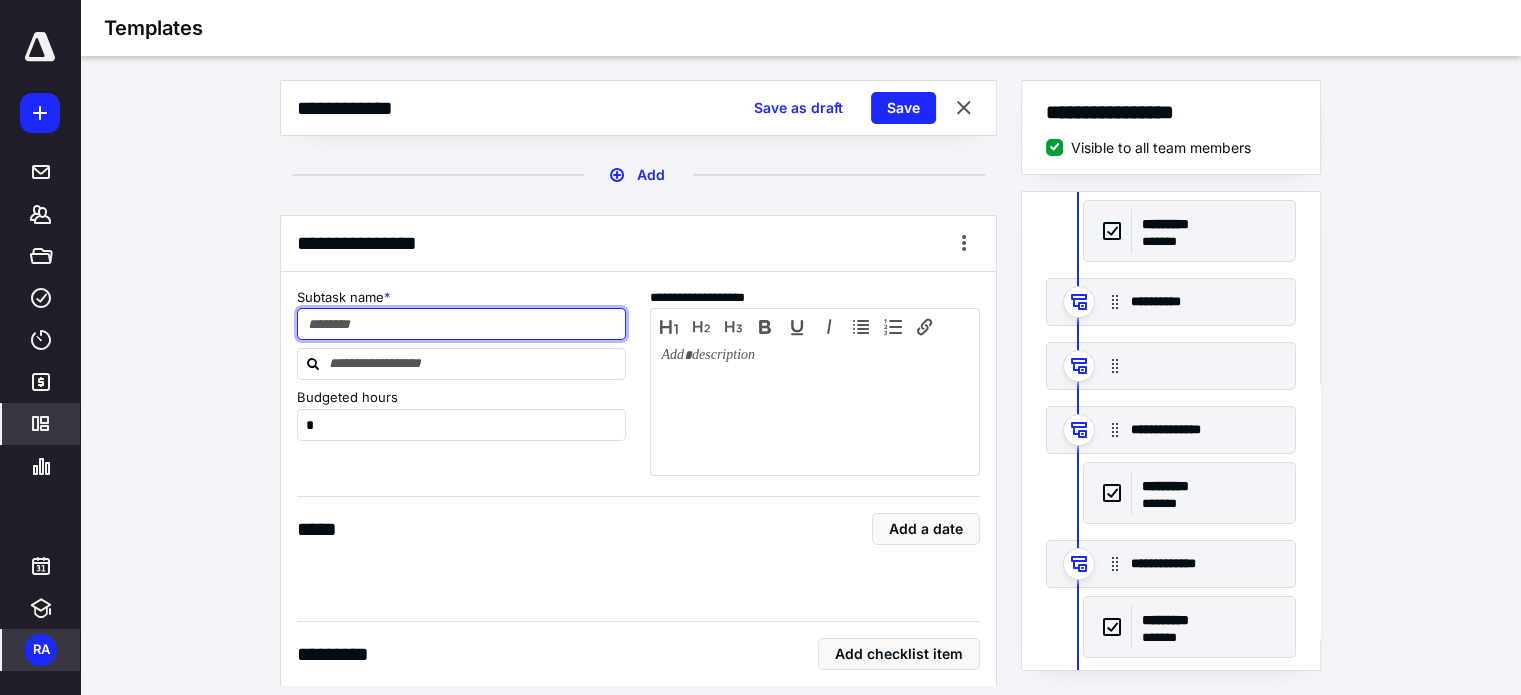 click at bounding box center (462, 324) 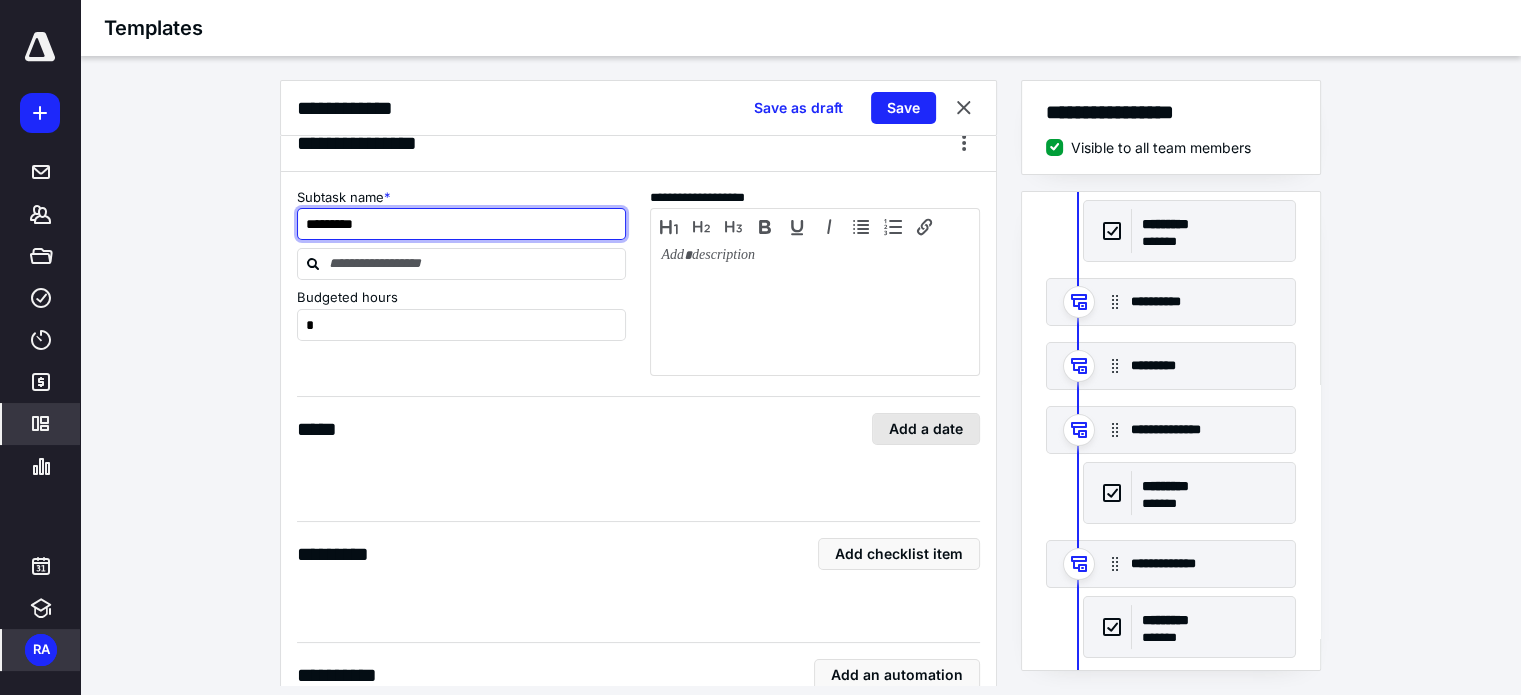 type on "*********" 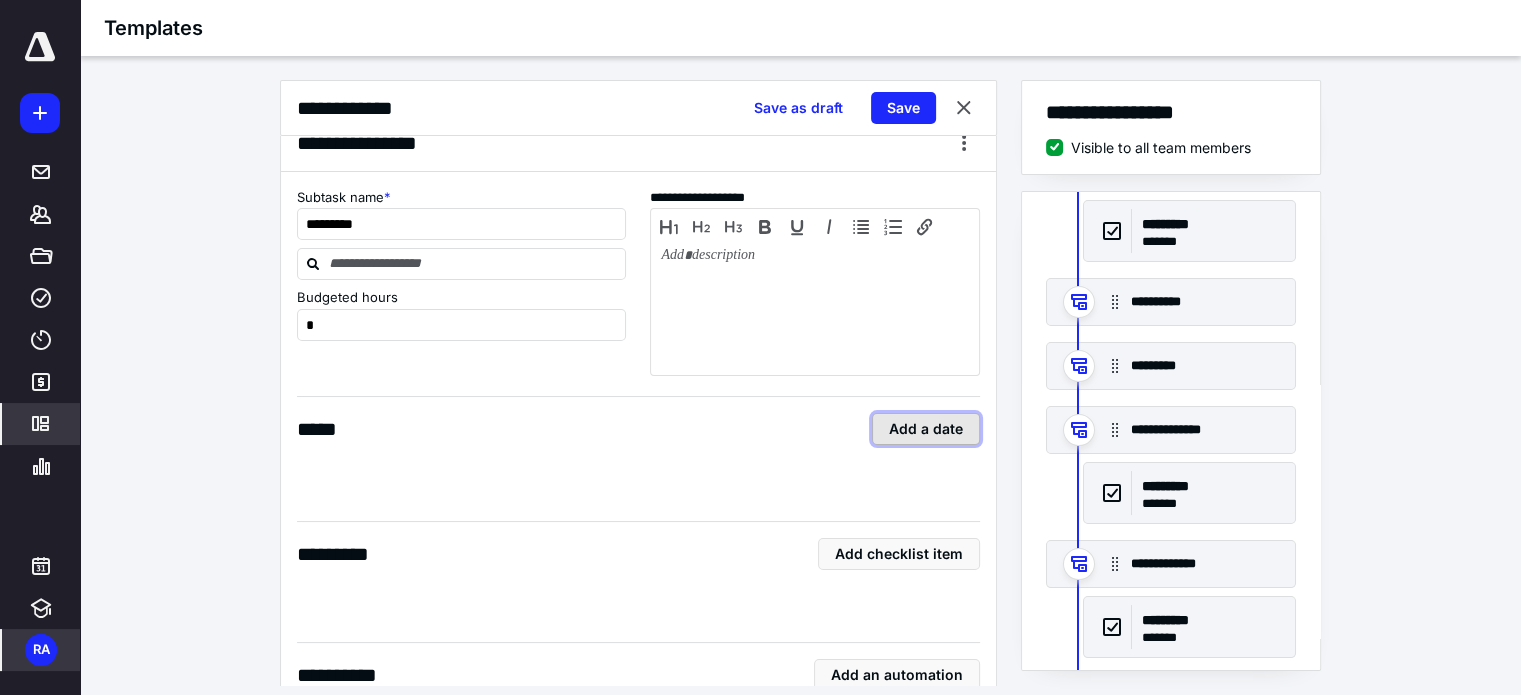 click on "Add a date" at bounding box center [926, 429] 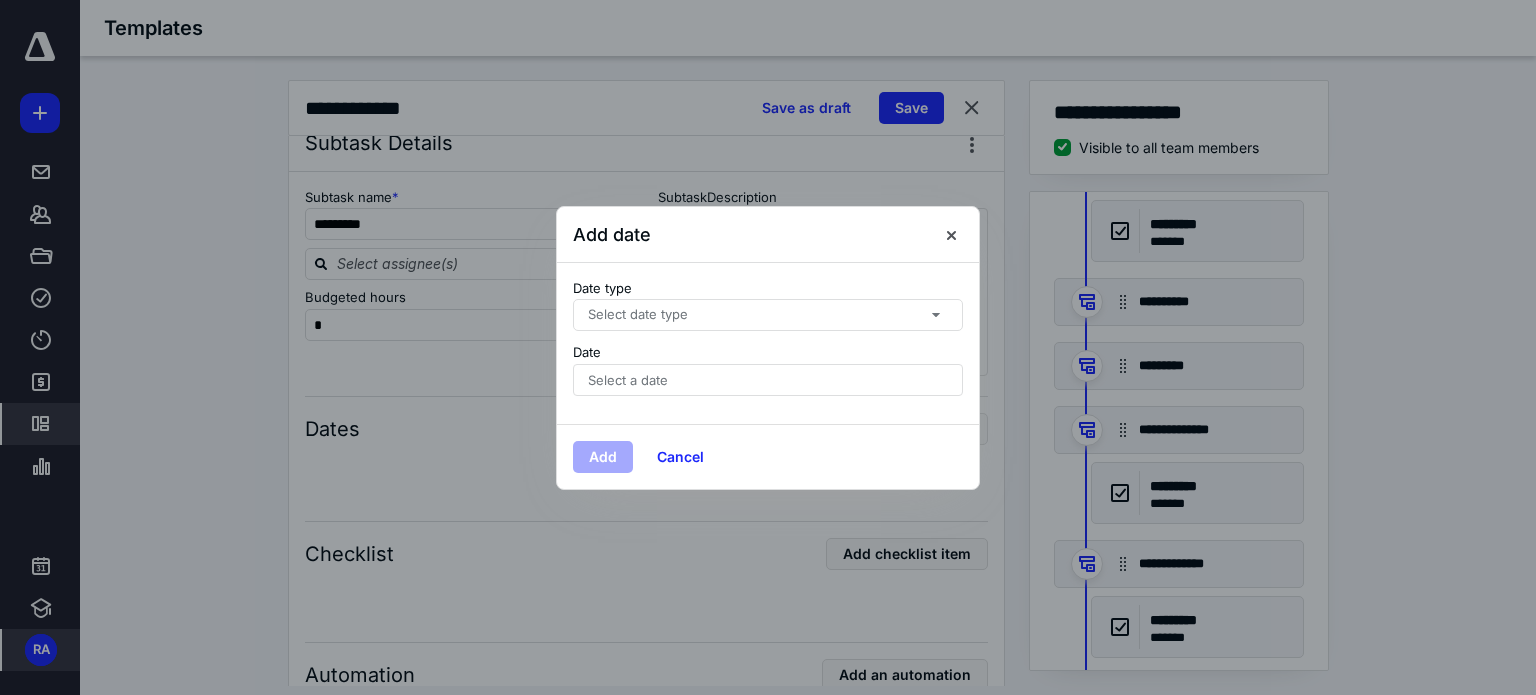 click on "Select date type" at bounding box center [768, 315] 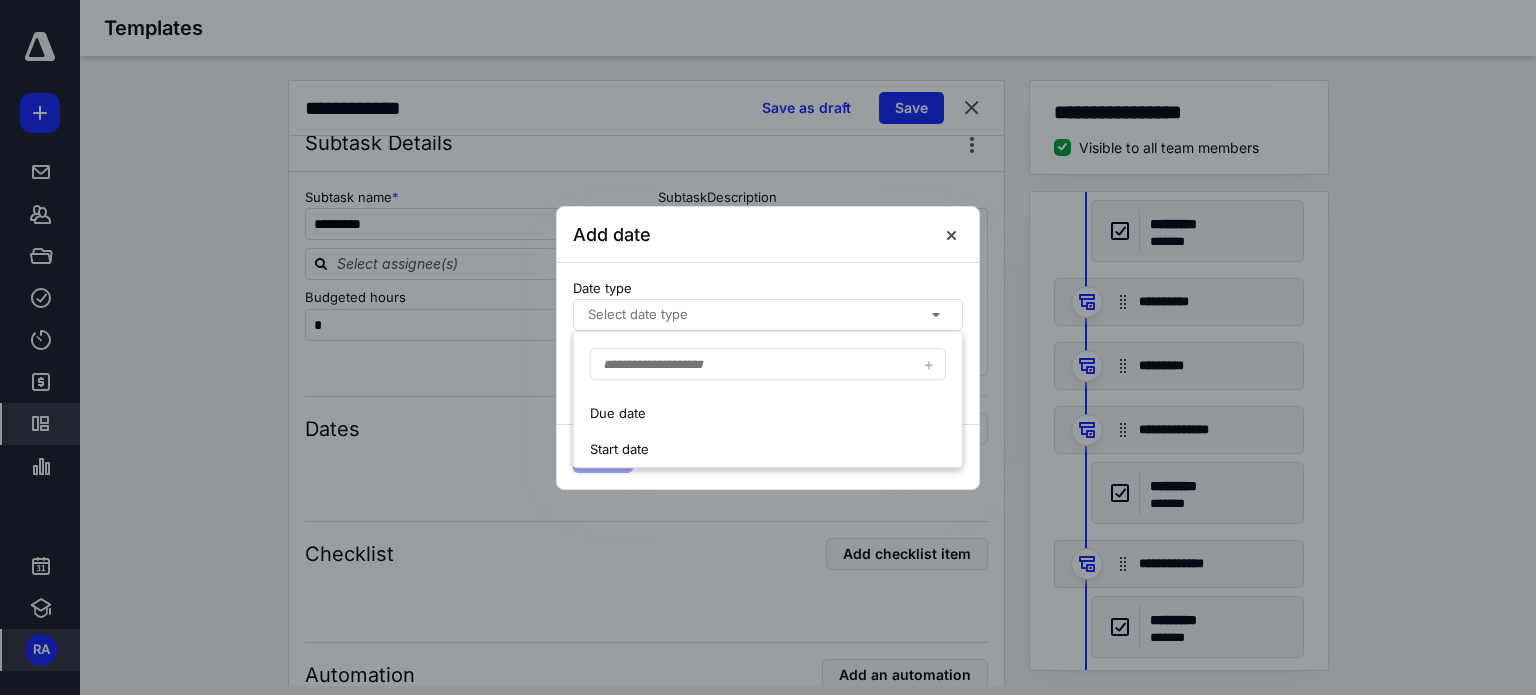 click on "Date type Select date type Date Select a date" at bounding box center [768, 343] 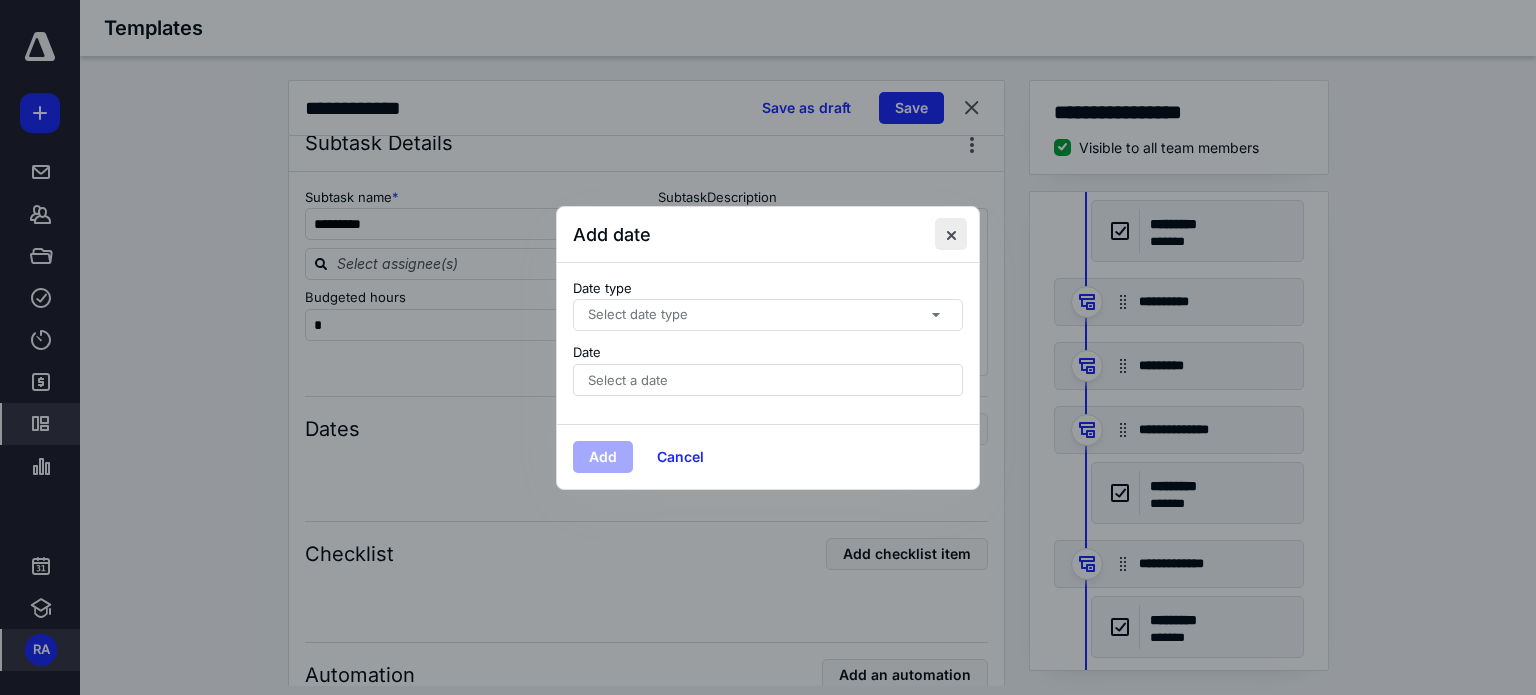 click at bounding box center [951, 234] 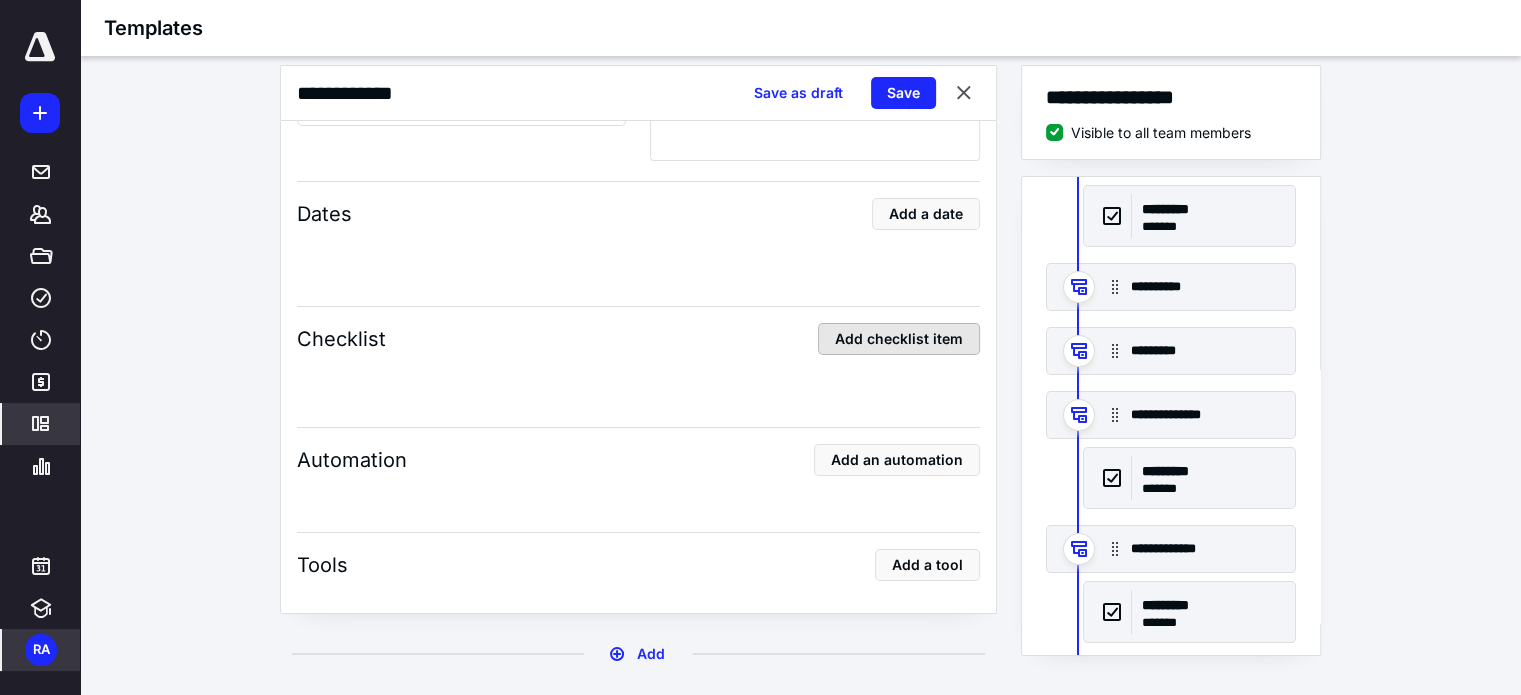 click on "Add checklist item" at bounding box center (899, 339) 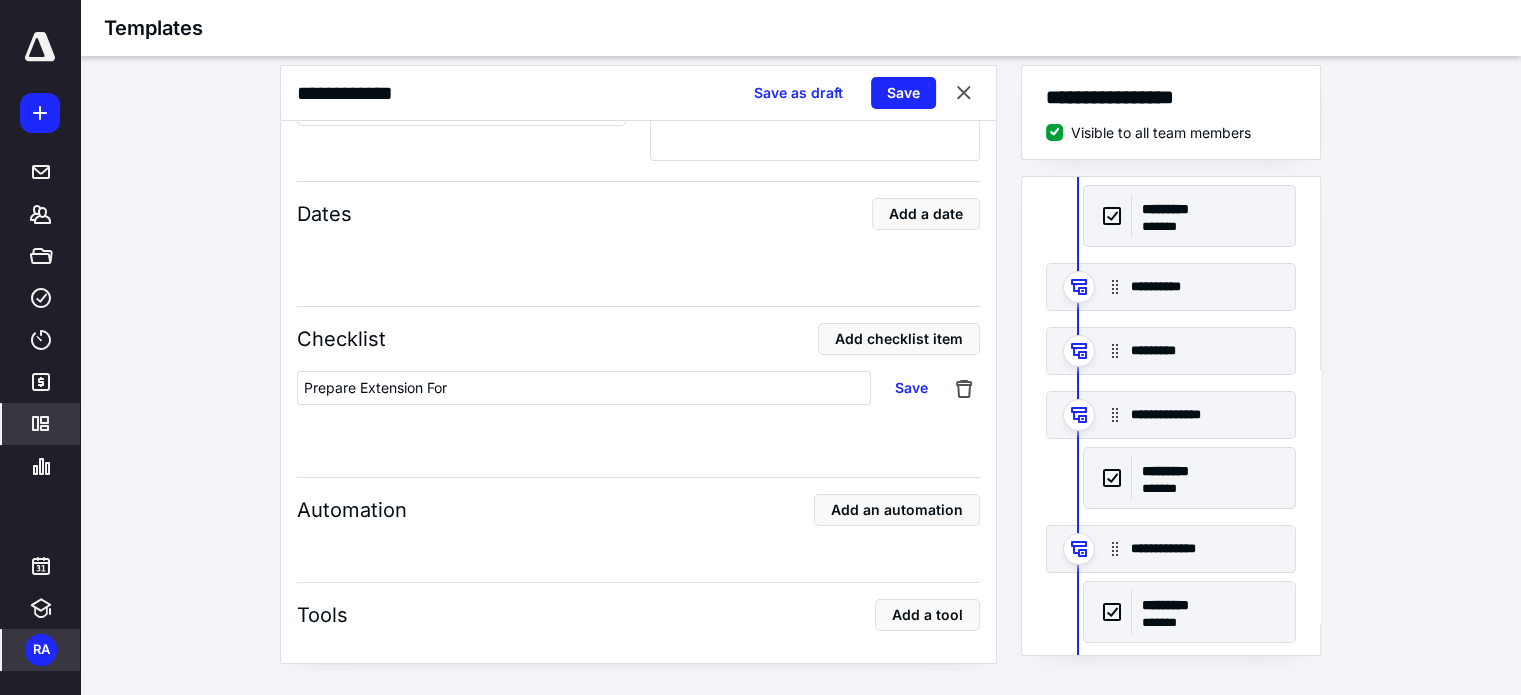 type on "Prepare Extension Form" 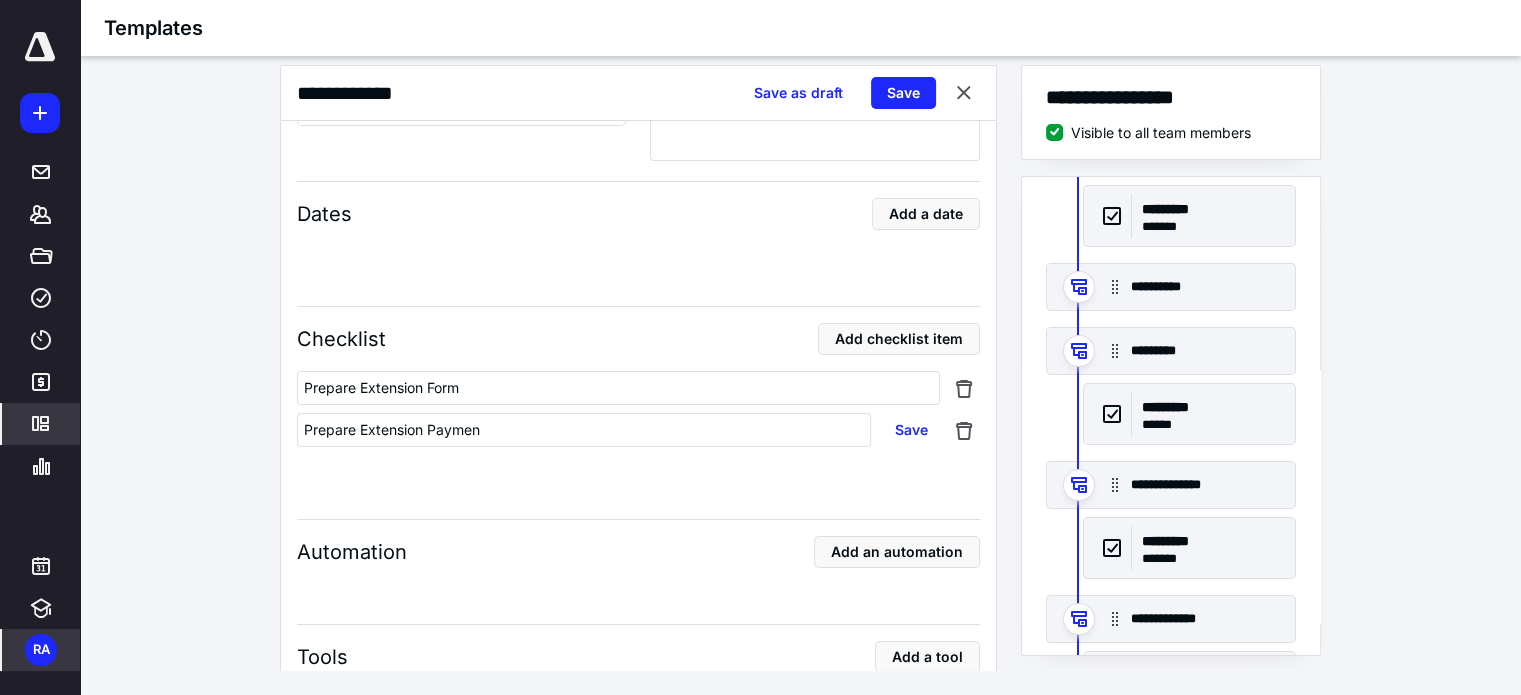 type on "Prepare Extension Payment" 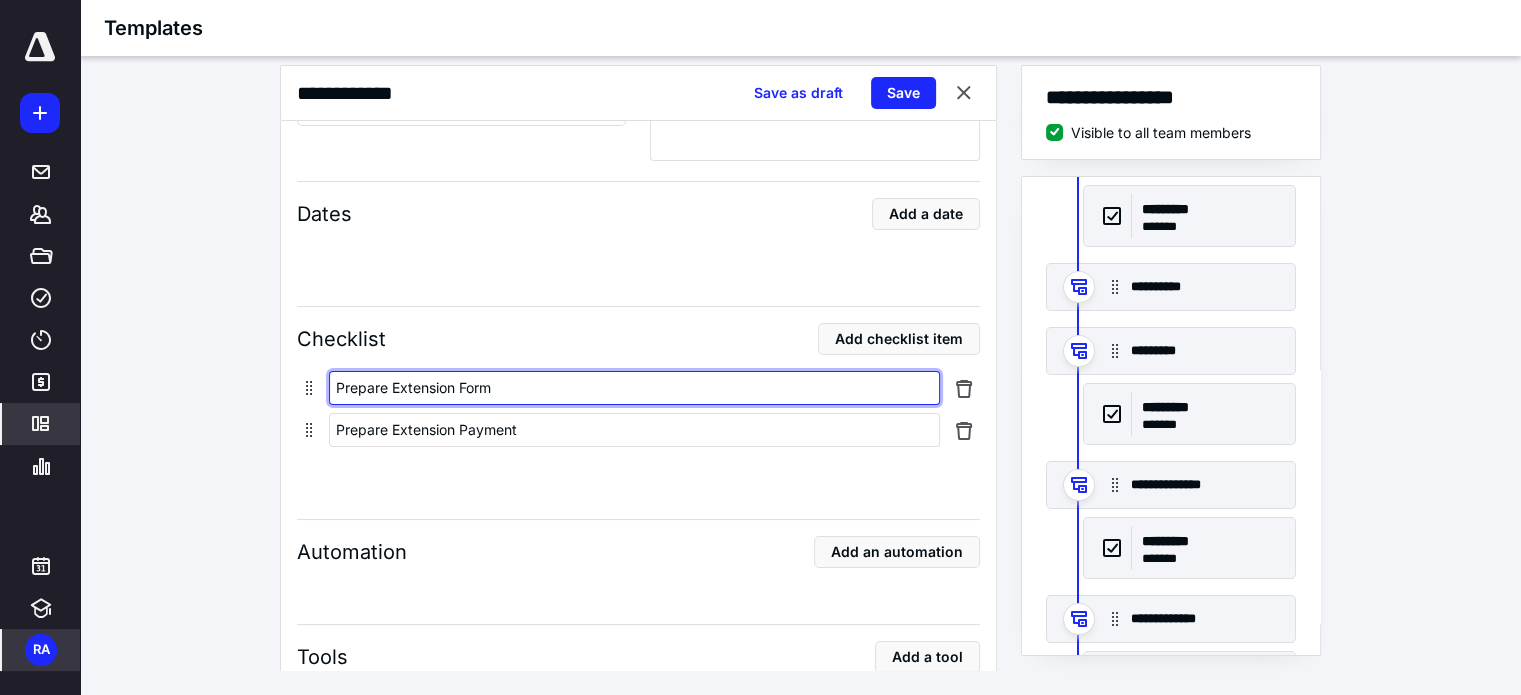 click on "Prepare Extension Form" at bounding box center (634, 388) 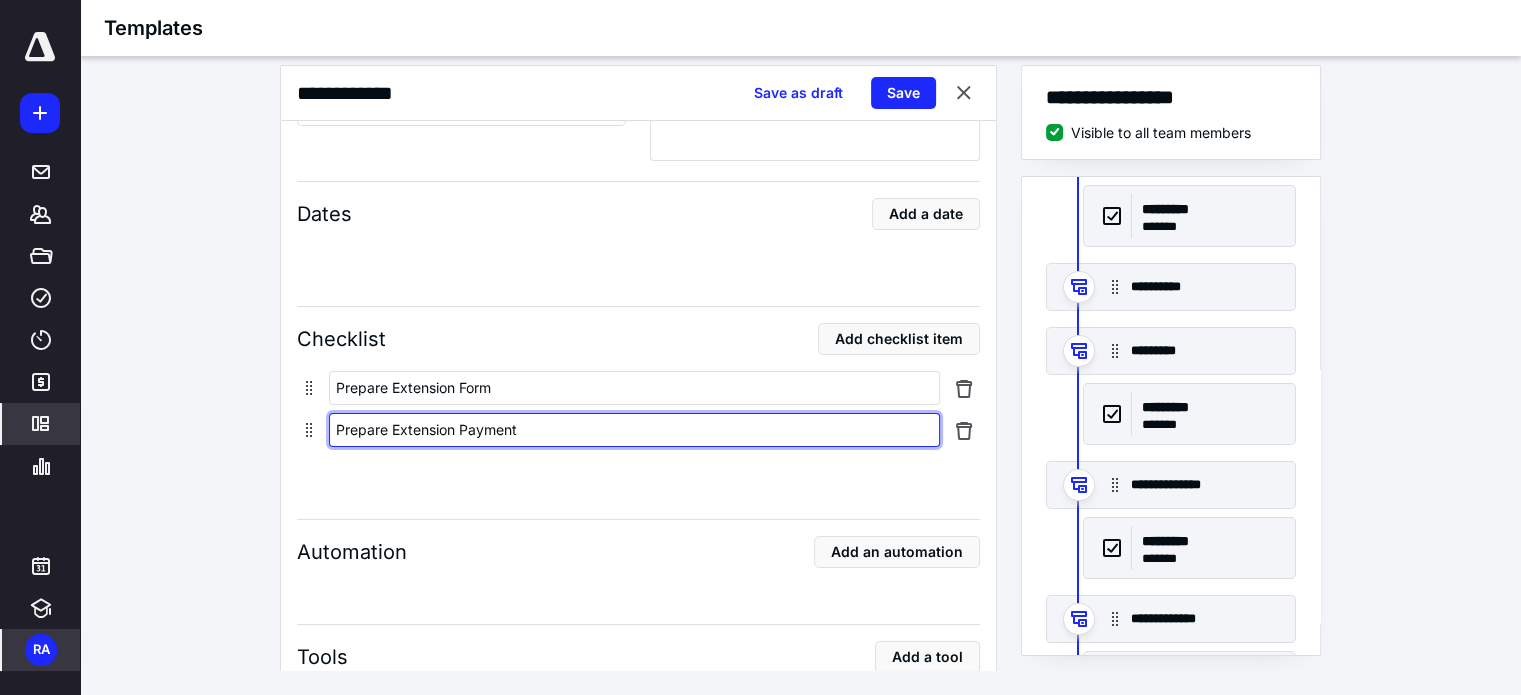 click on "Prepare Extension Payment" at bounding box center [634, 430] 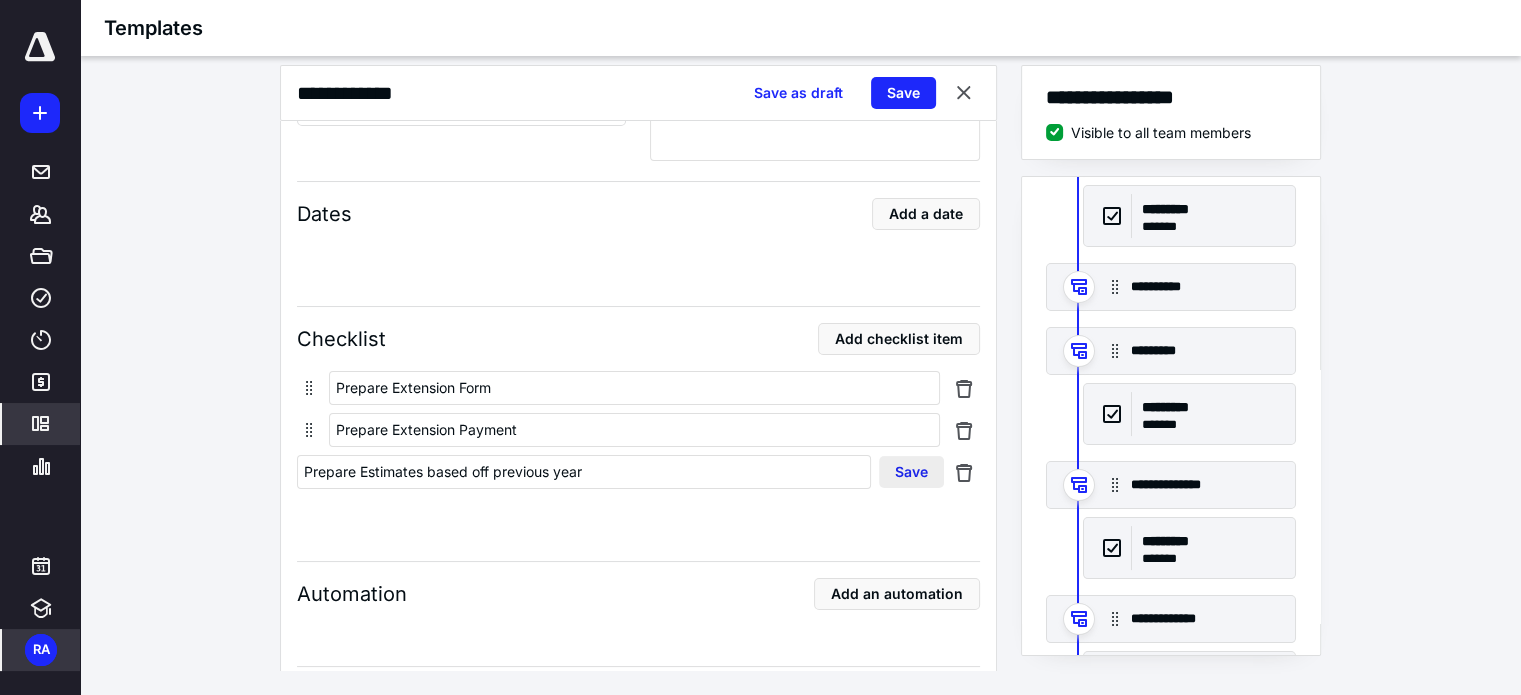type on "Prepare Estimates based off previous year" 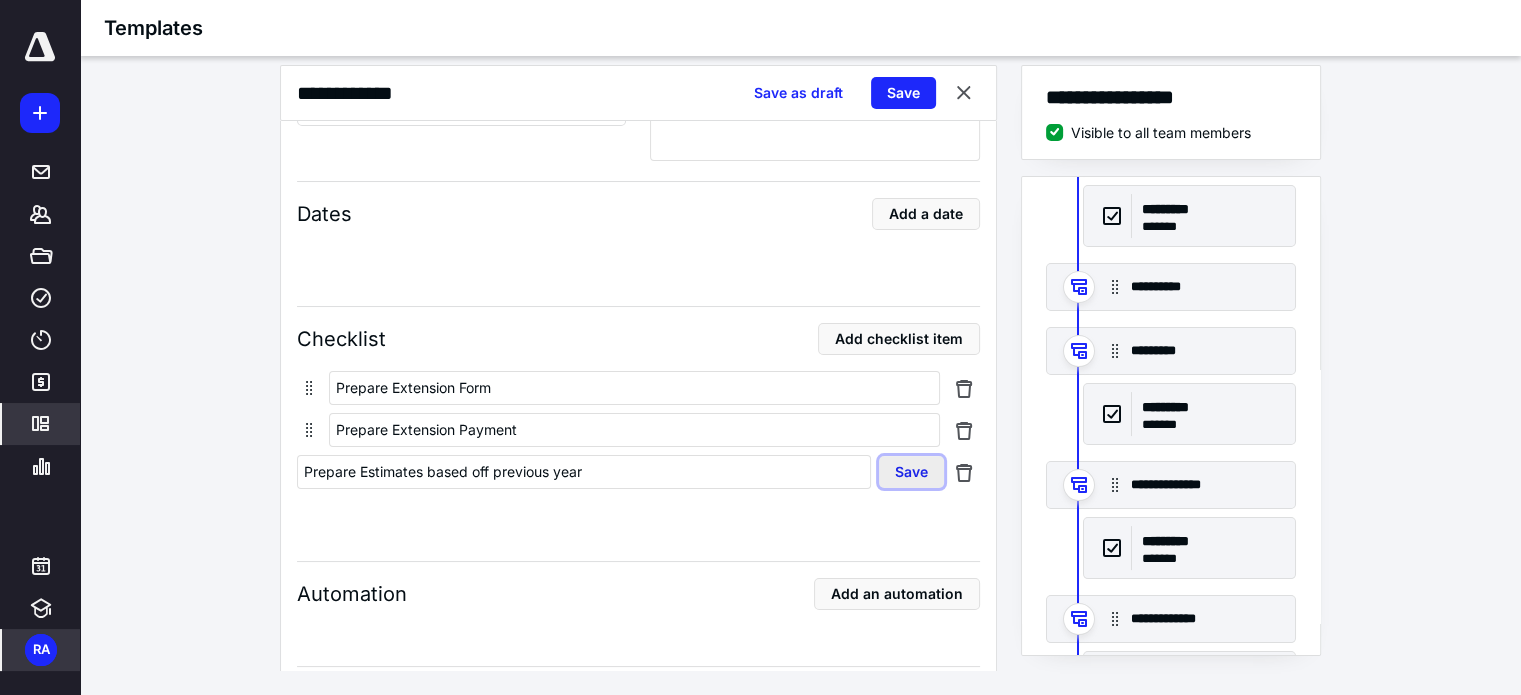 click on "Save" at bounding box center [911, 472] 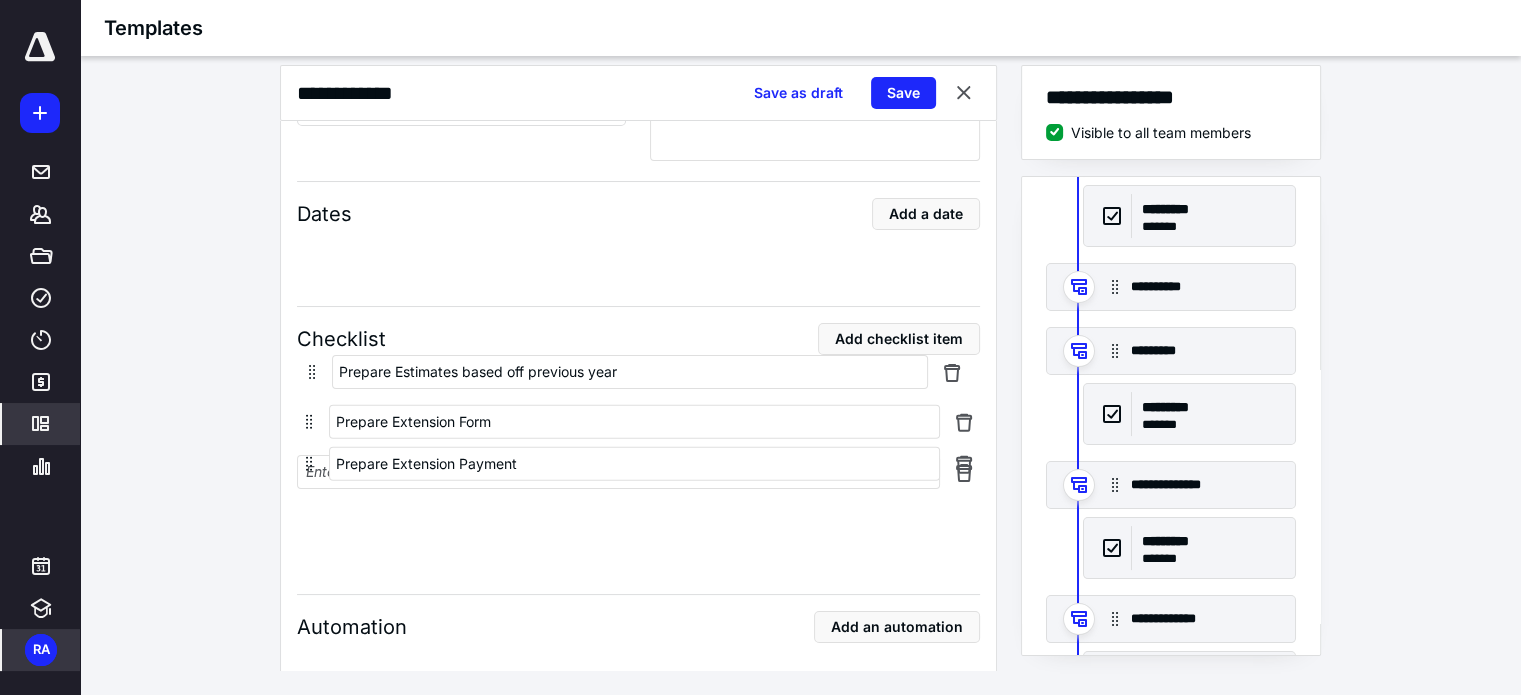 drag, startPoint x: 301, startPoint y: 467, endPoint x: 305, endPoint y: 362, distance: 105.076164 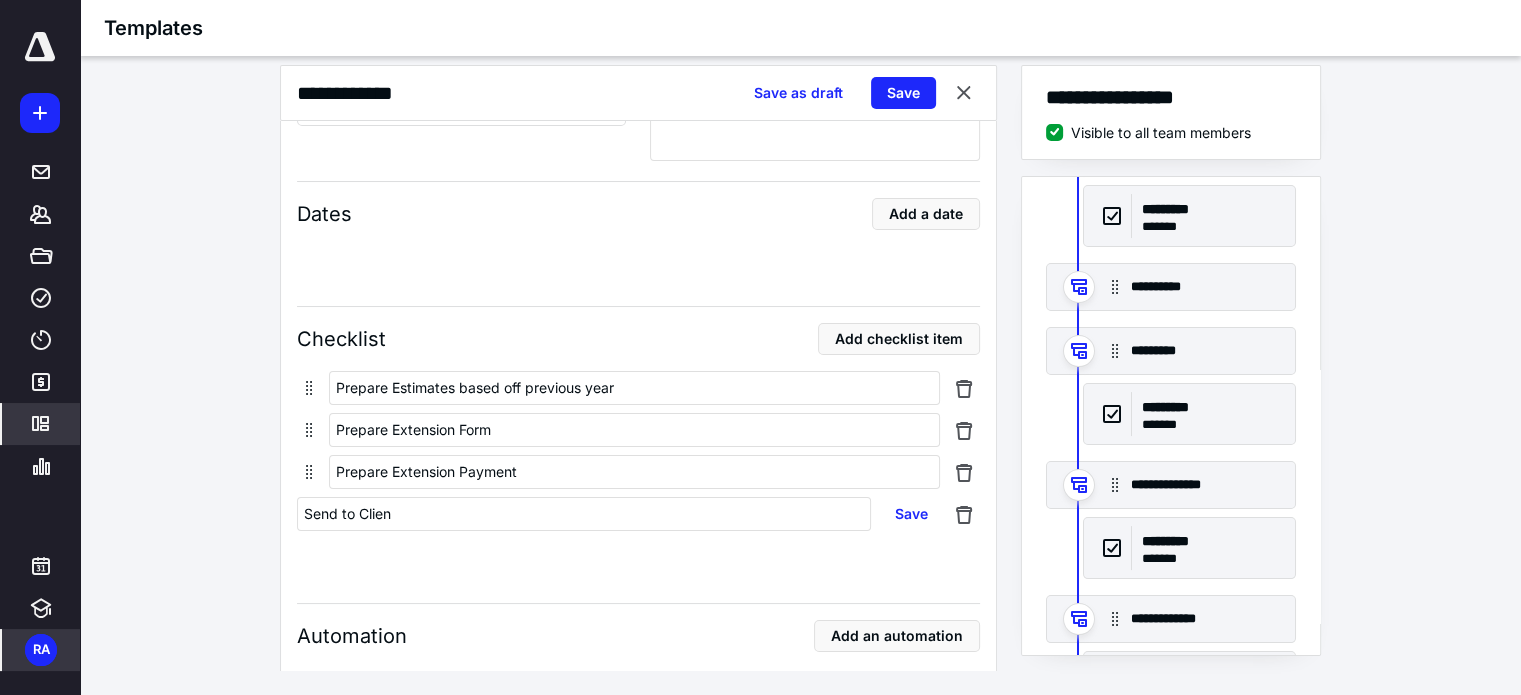 type on "Send to Client" 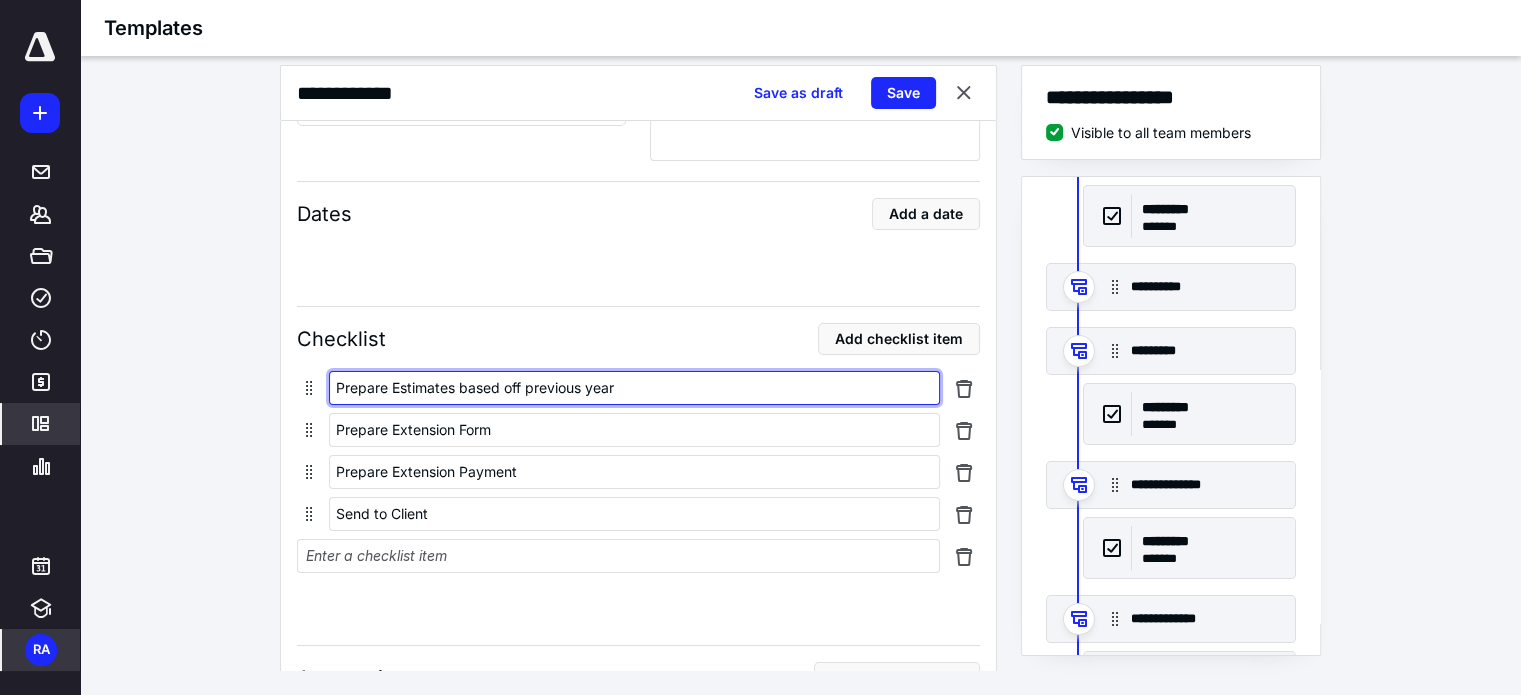 click on "Prepare Estimates based off previous year" at bounding box center (634, 388) 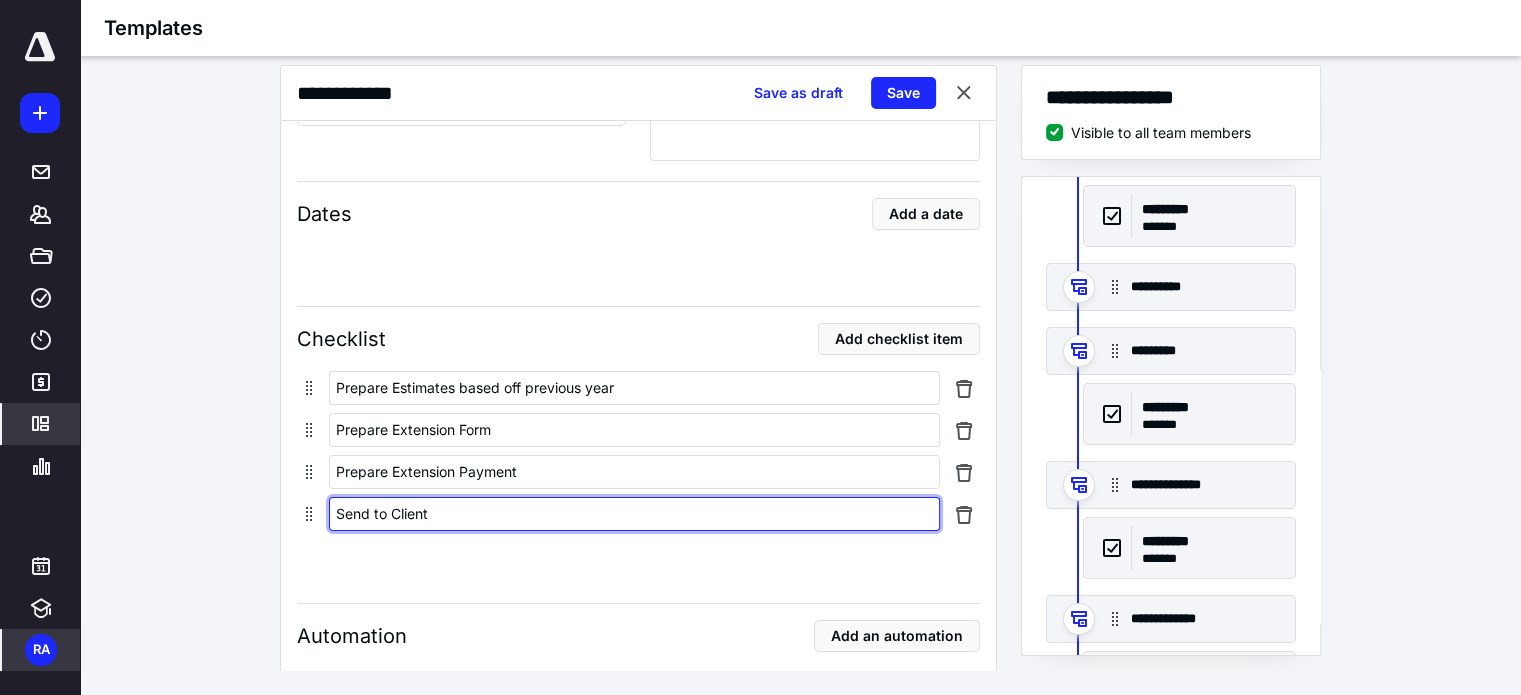 click on "Send to Client" at bounding box center [634, 514] 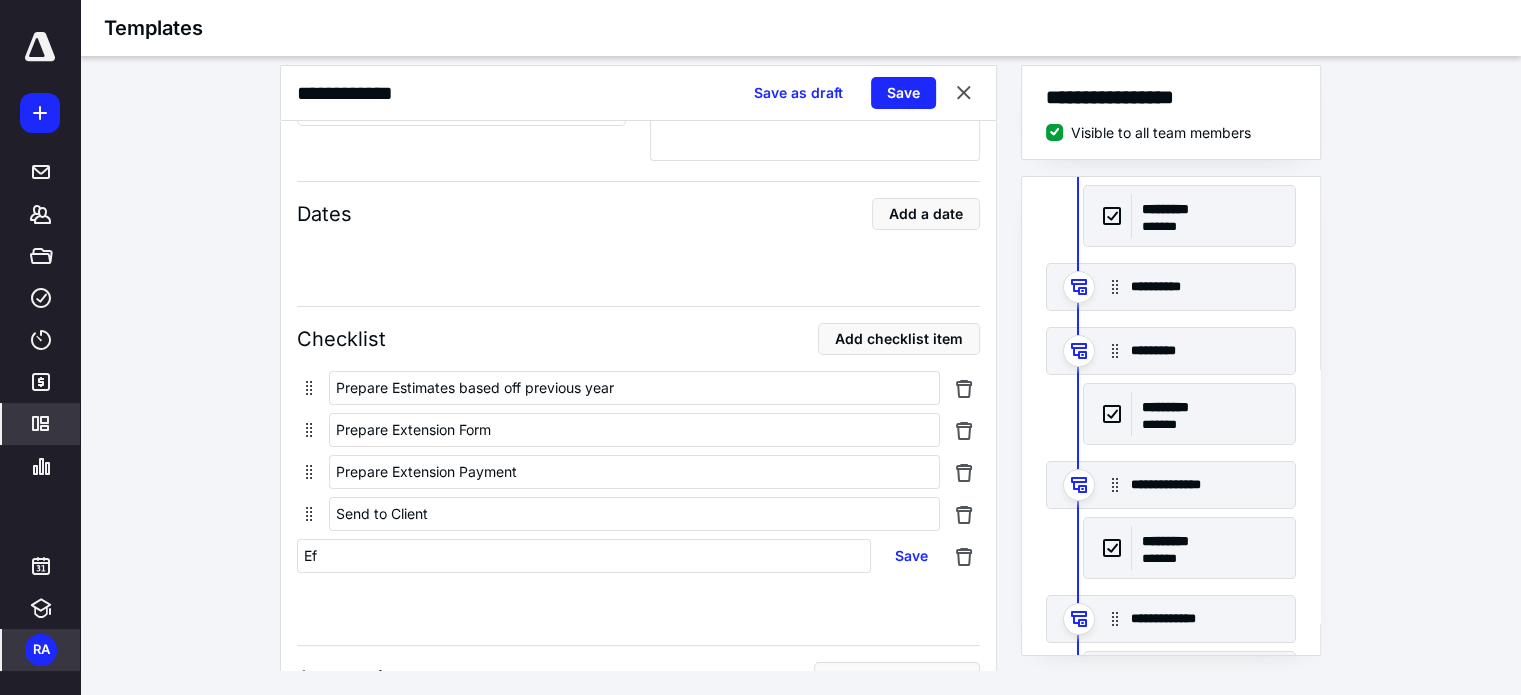 type on "E" 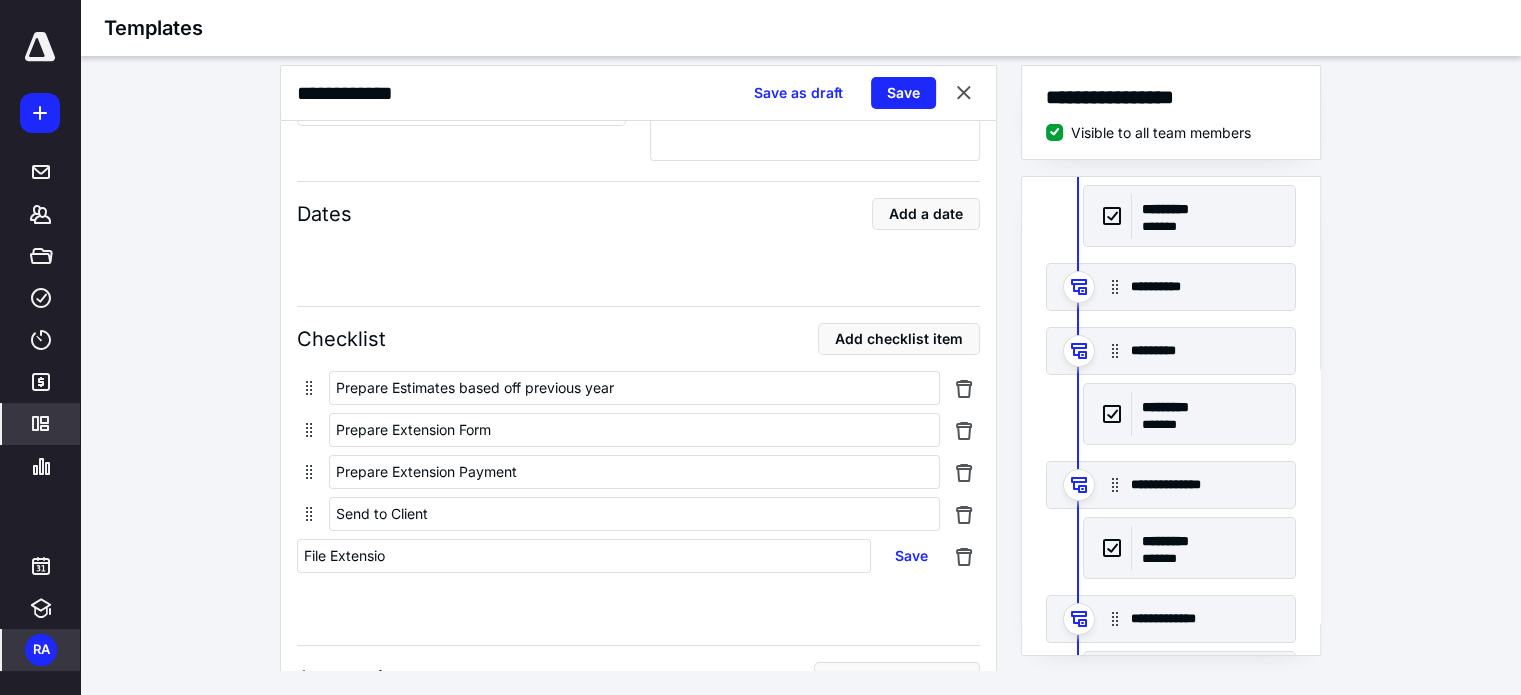 type on "File Extension" 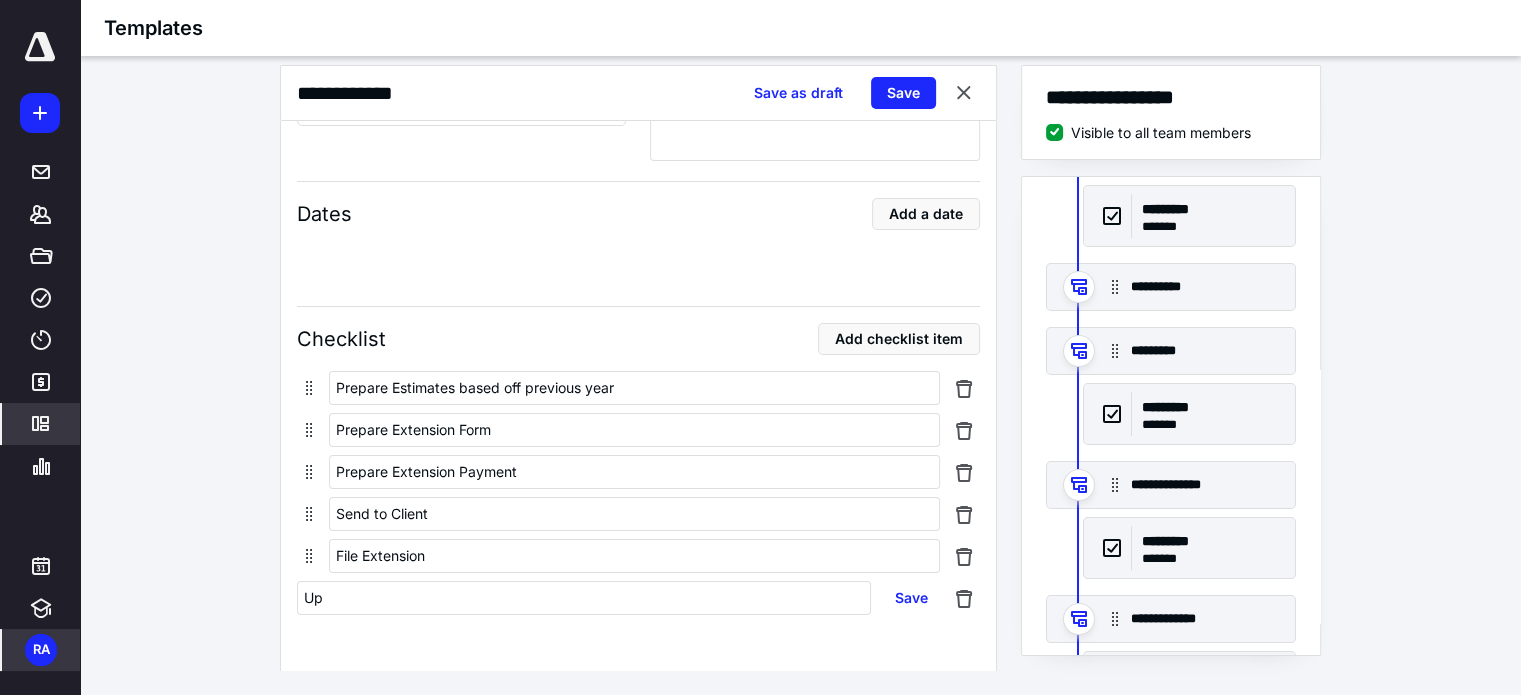 type on "U" 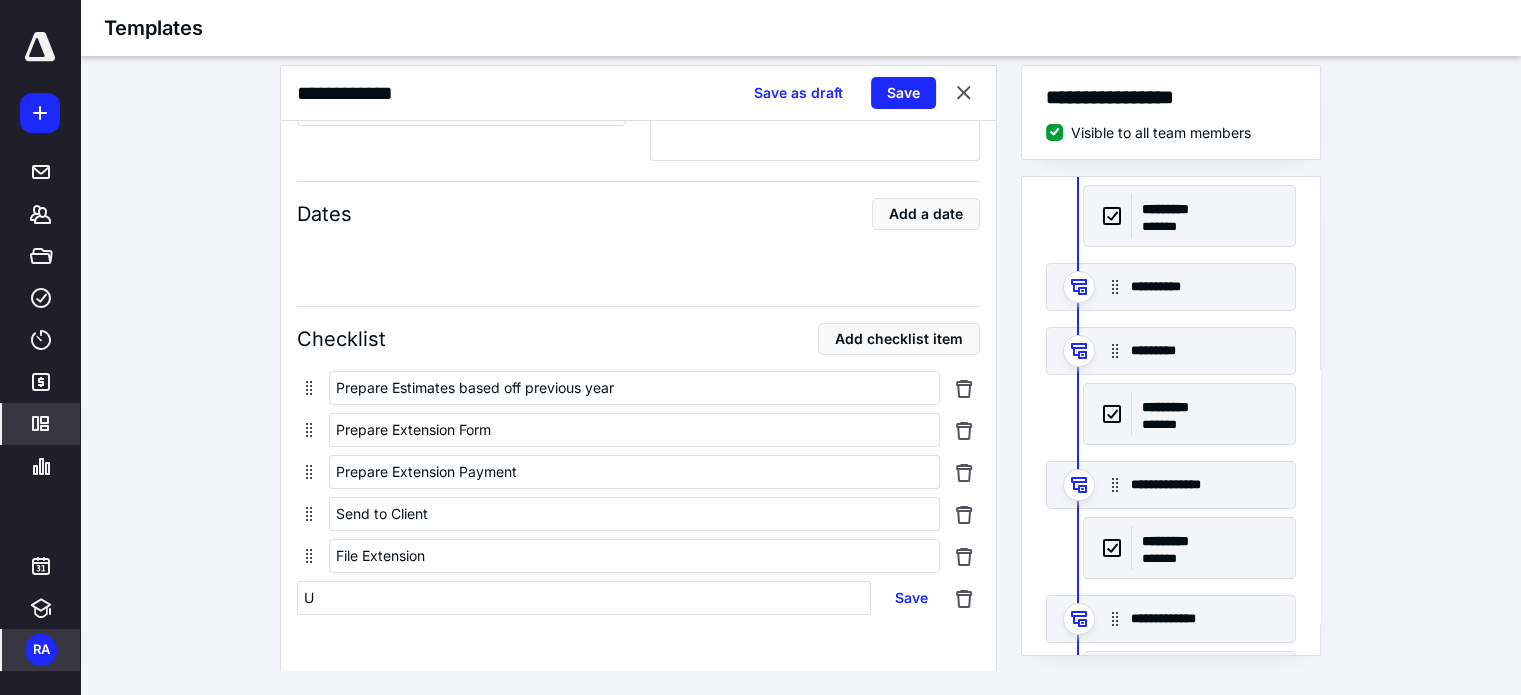 type 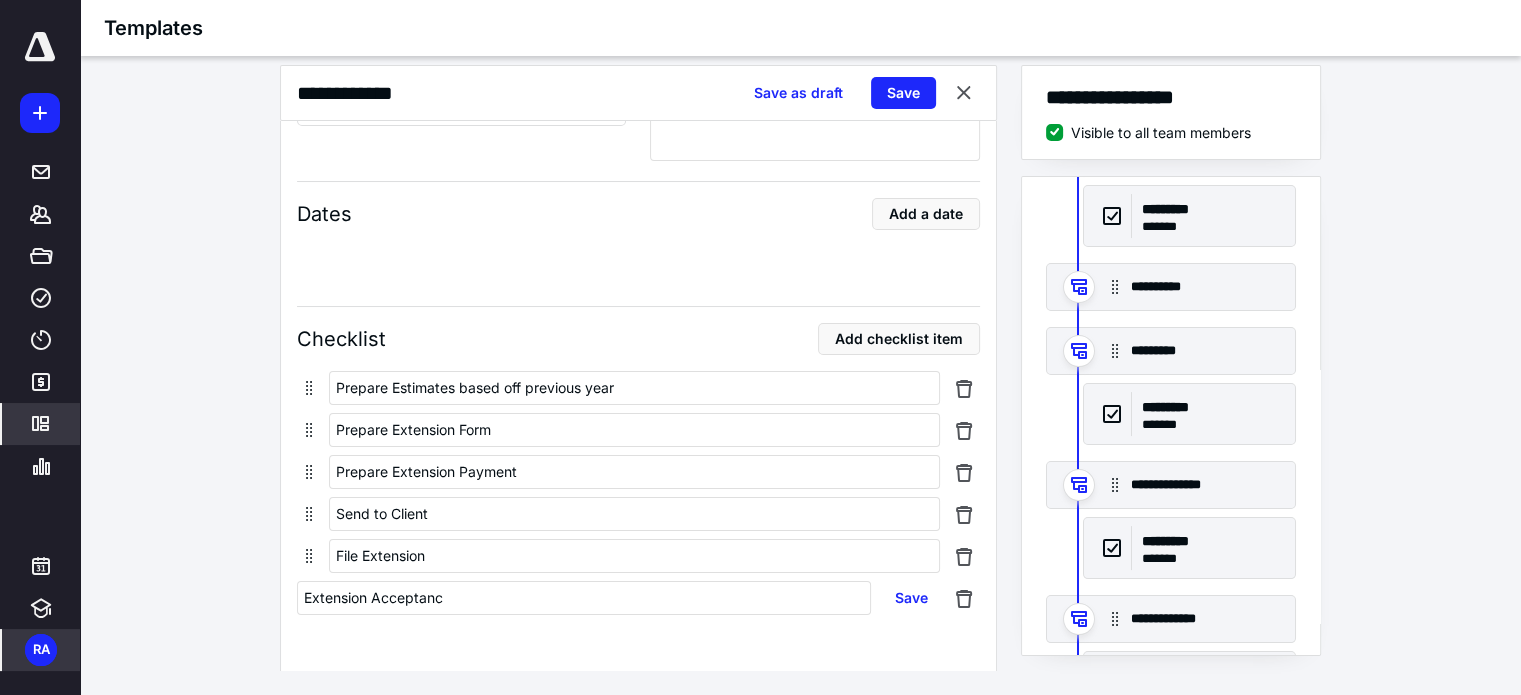 type on "Extension Acceptance" 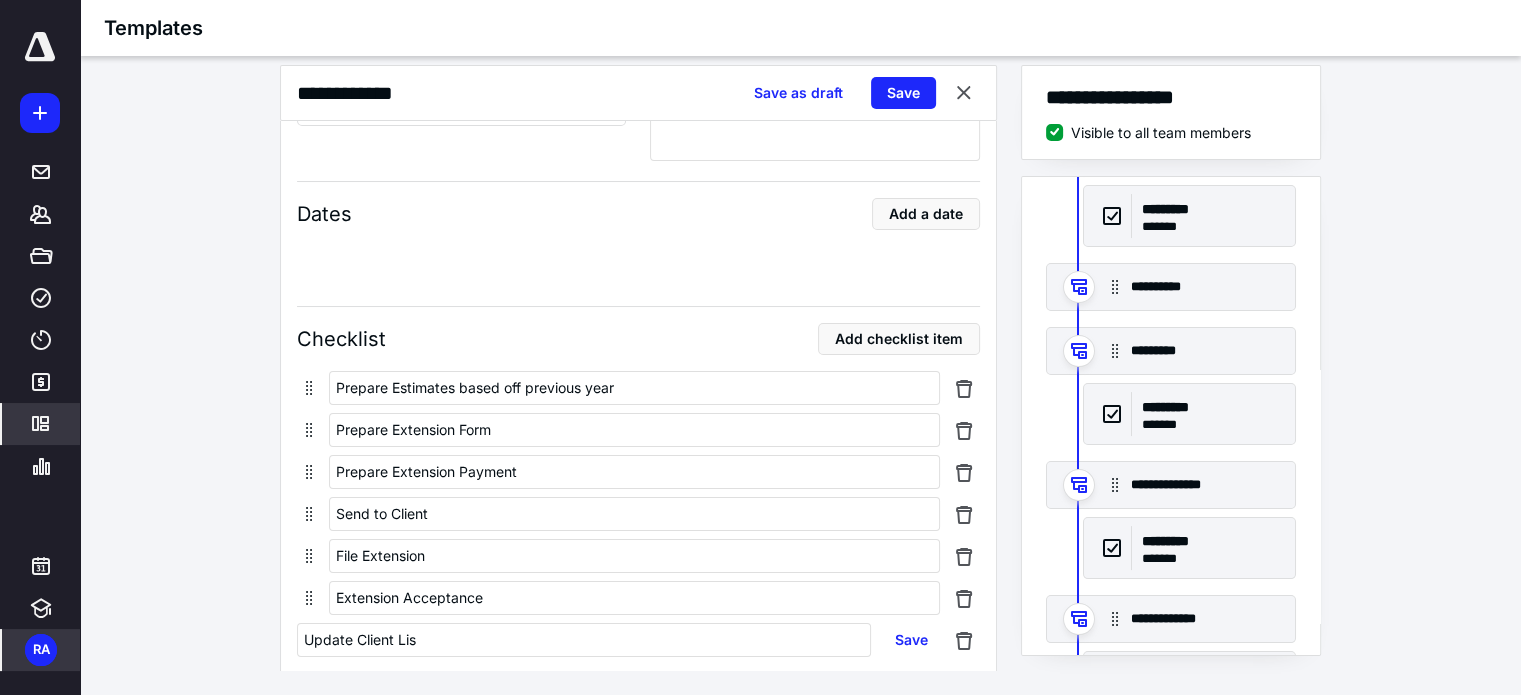 type on "Update Client List" 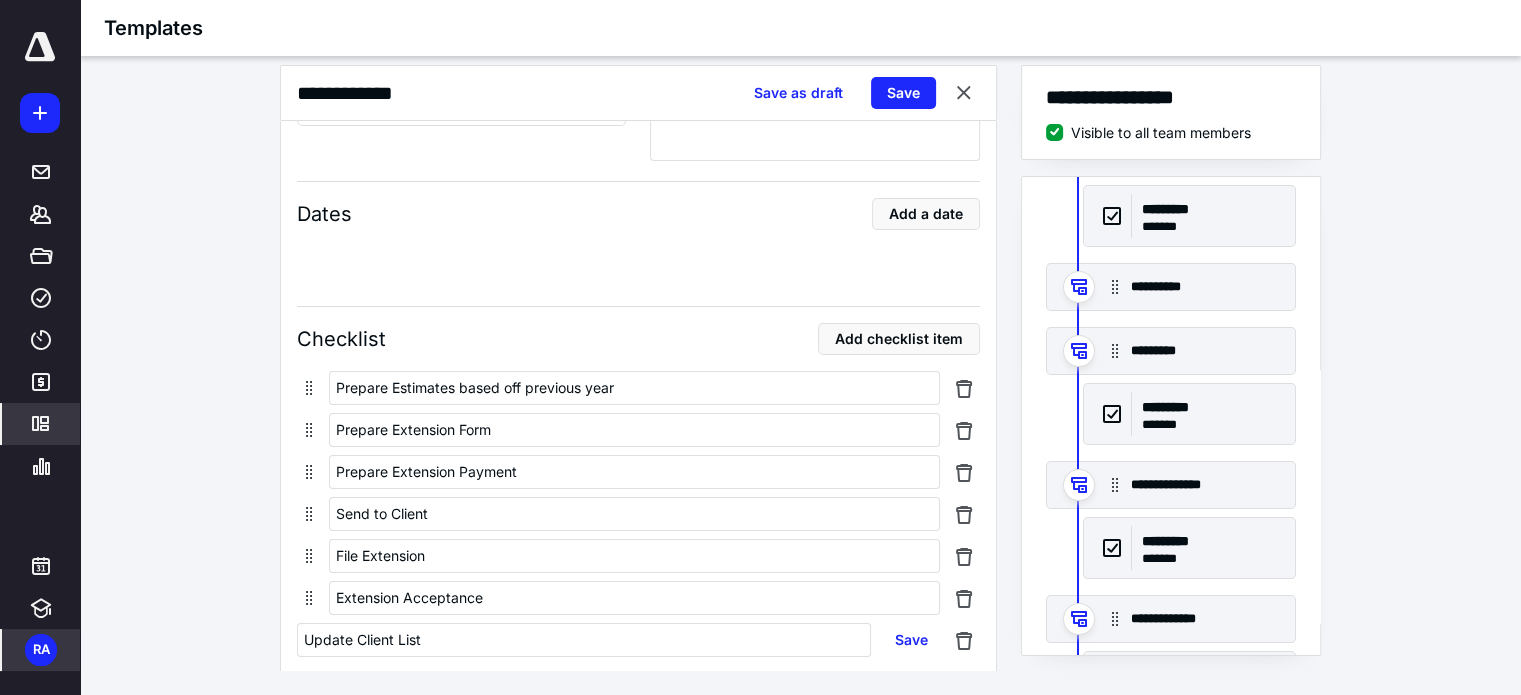 scroll, scrollTop: 3796, scrollLeft: 0, axis: vertical 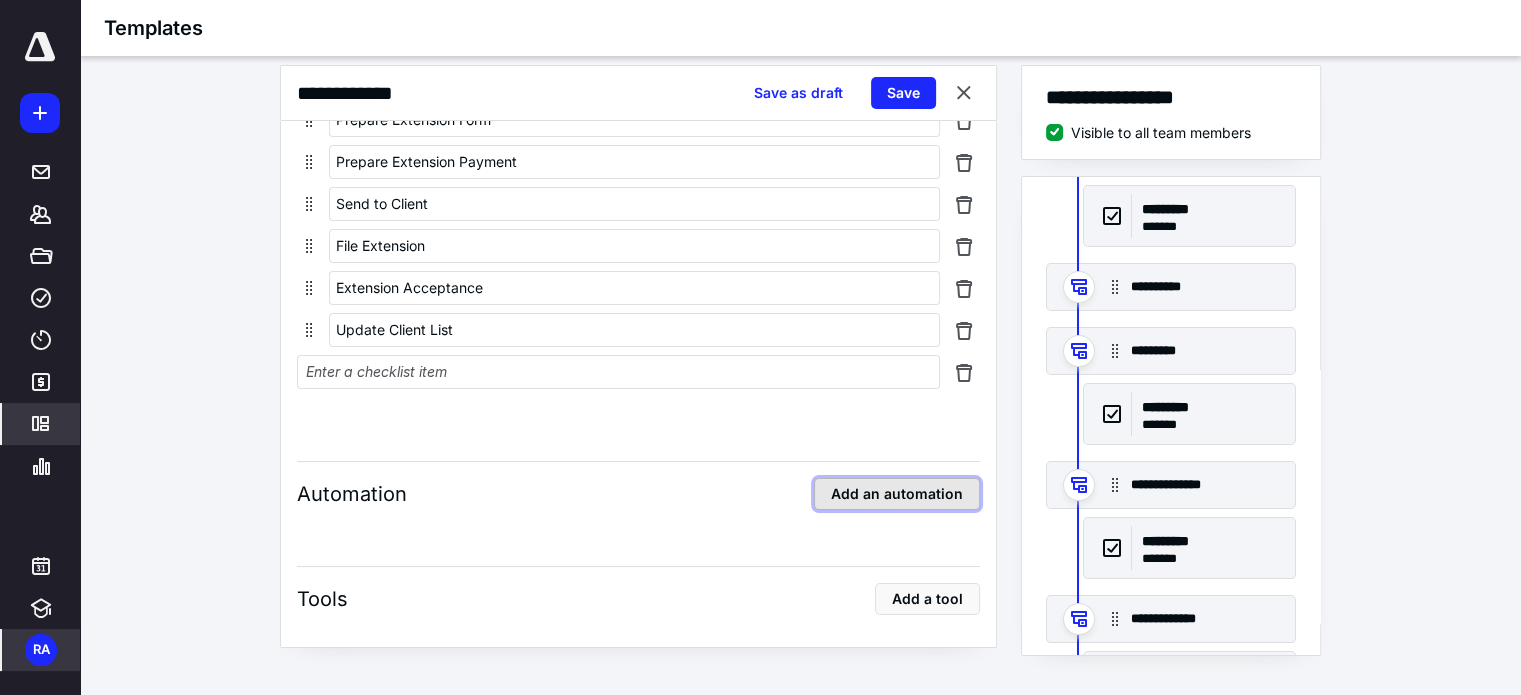 click on "Subtask name  * ********* Budgeted hours * Subtask  Description Dates Add a date Checklist Add checklist item Prepare Estimates based off previous year Prepare Extension Form Prepare Extension Payment Send to Client File Extension Extension Acceptance Update Client List Automation Add an automation Tools Add a tool" at bounding box center (638, 147) 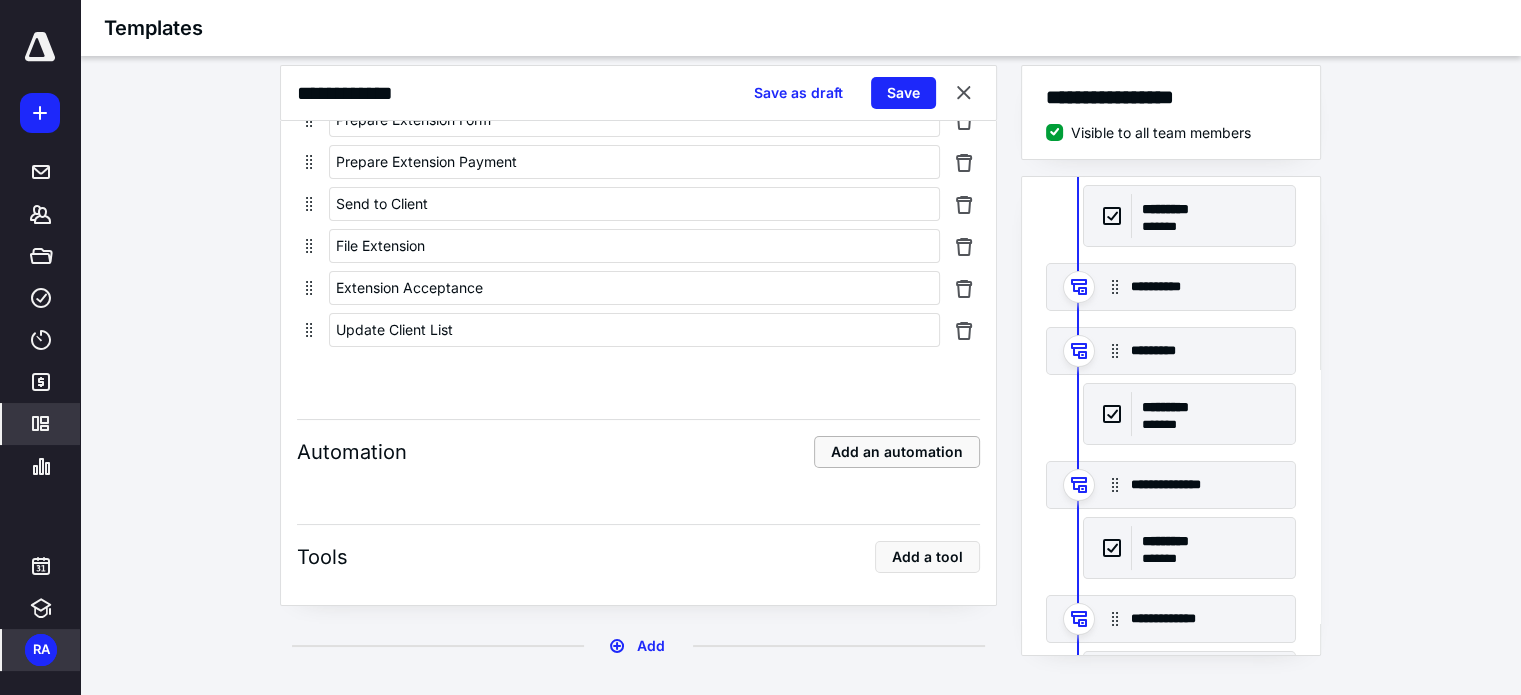 scroll, scrollTop: 4296, scrollLeft: 0, axis: vertical 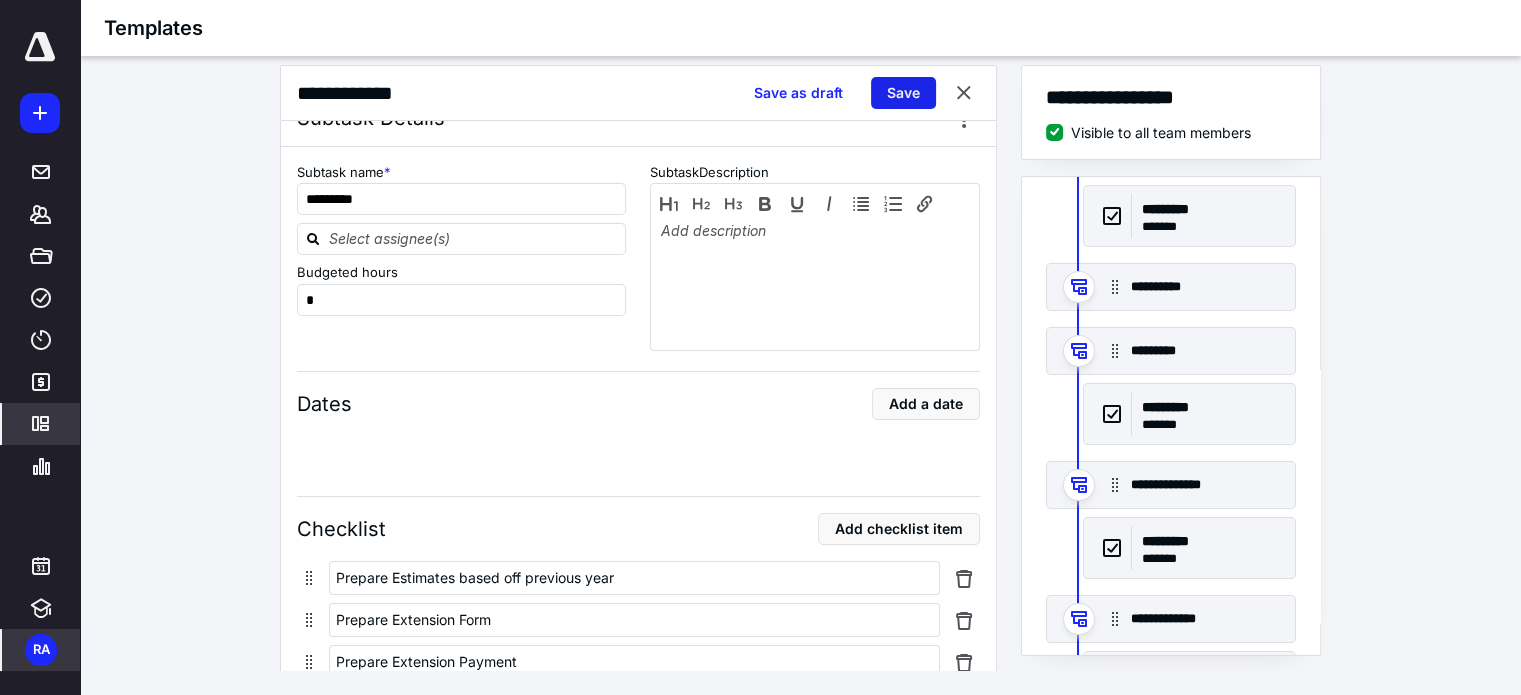 click on "Save" at bounding box center [903, 93] 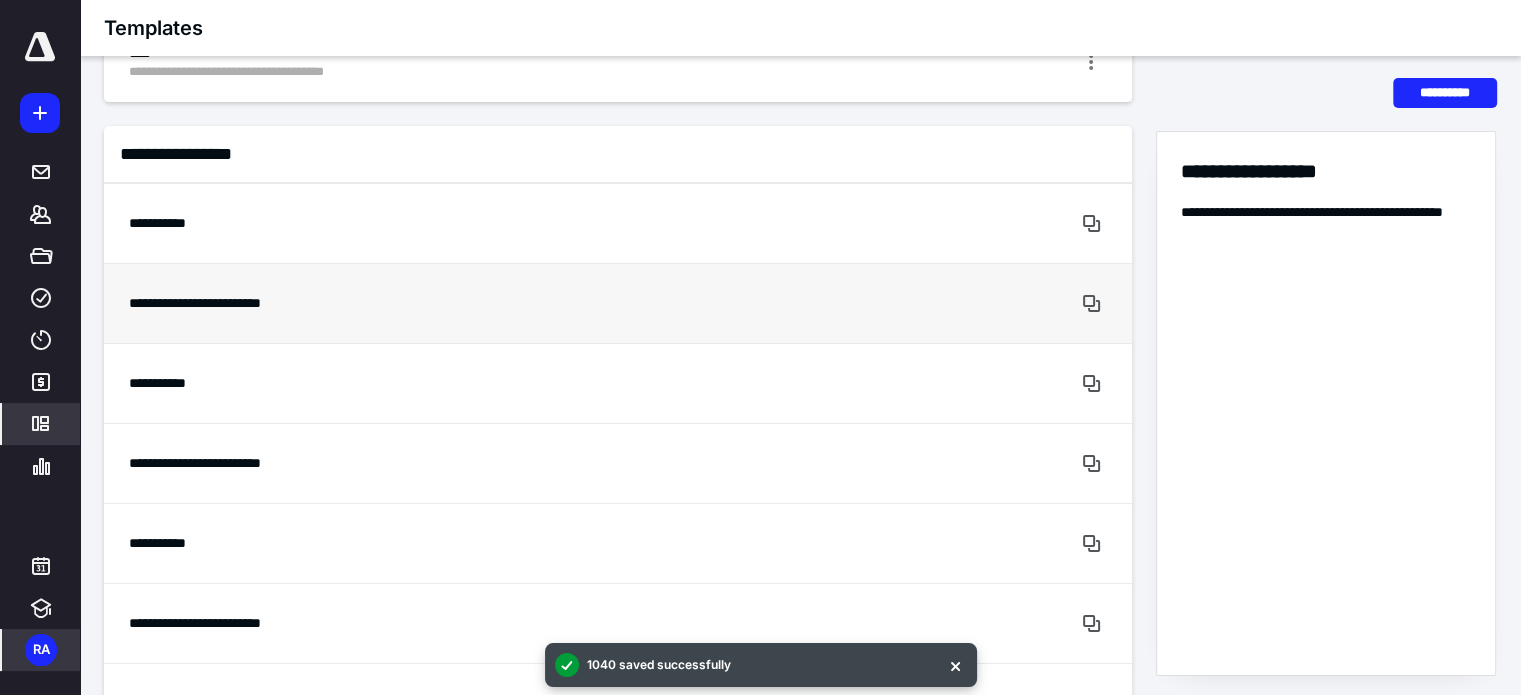 click at bounding box center (1032, 303) 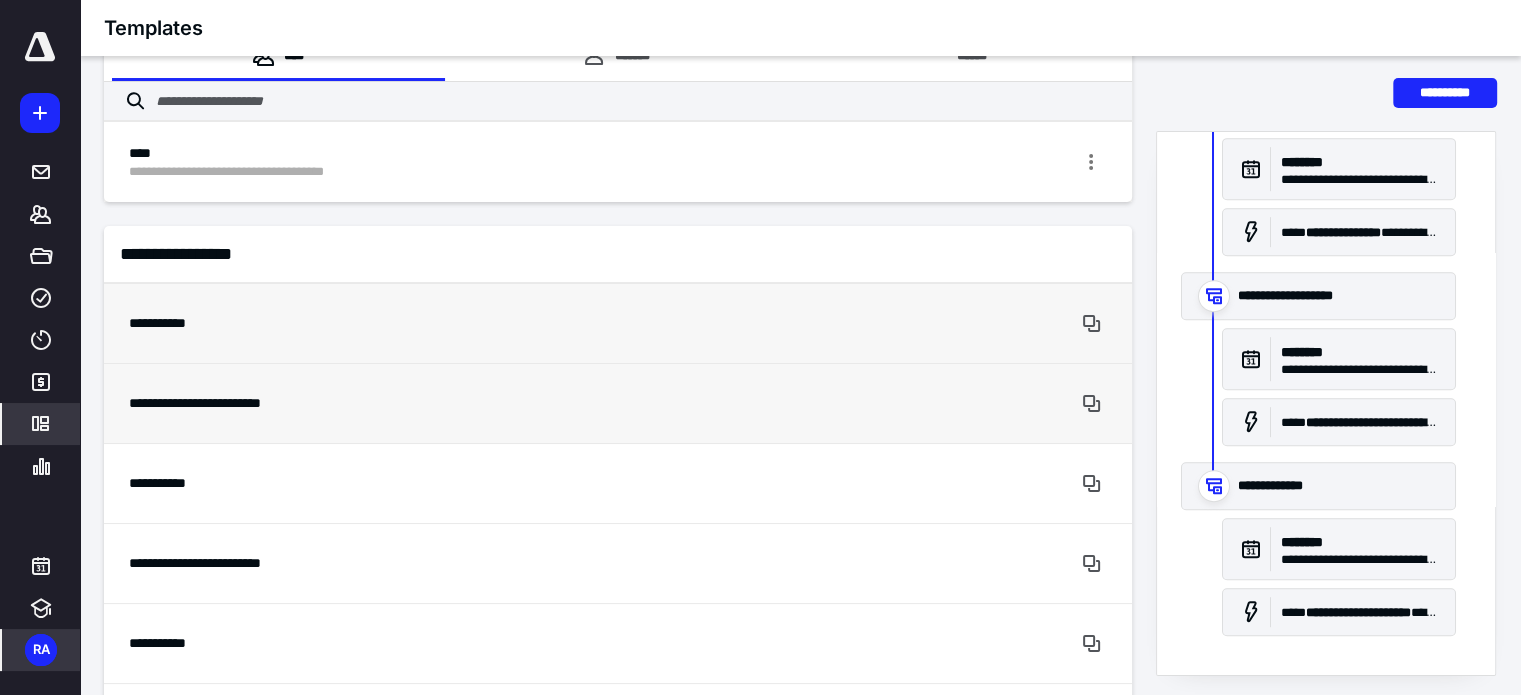 click on "**********" at bounding box center (543, 323) 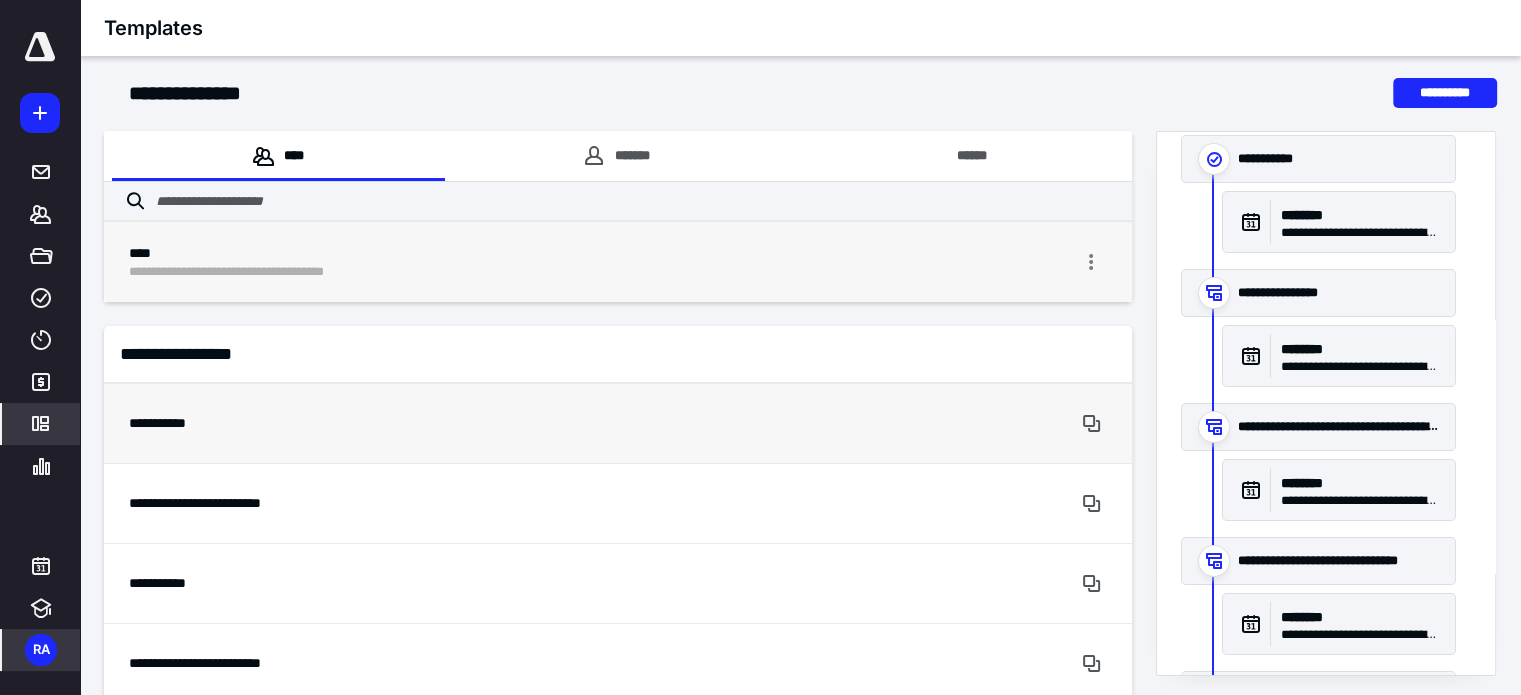 click on "****" at bounding box center (543, 253) 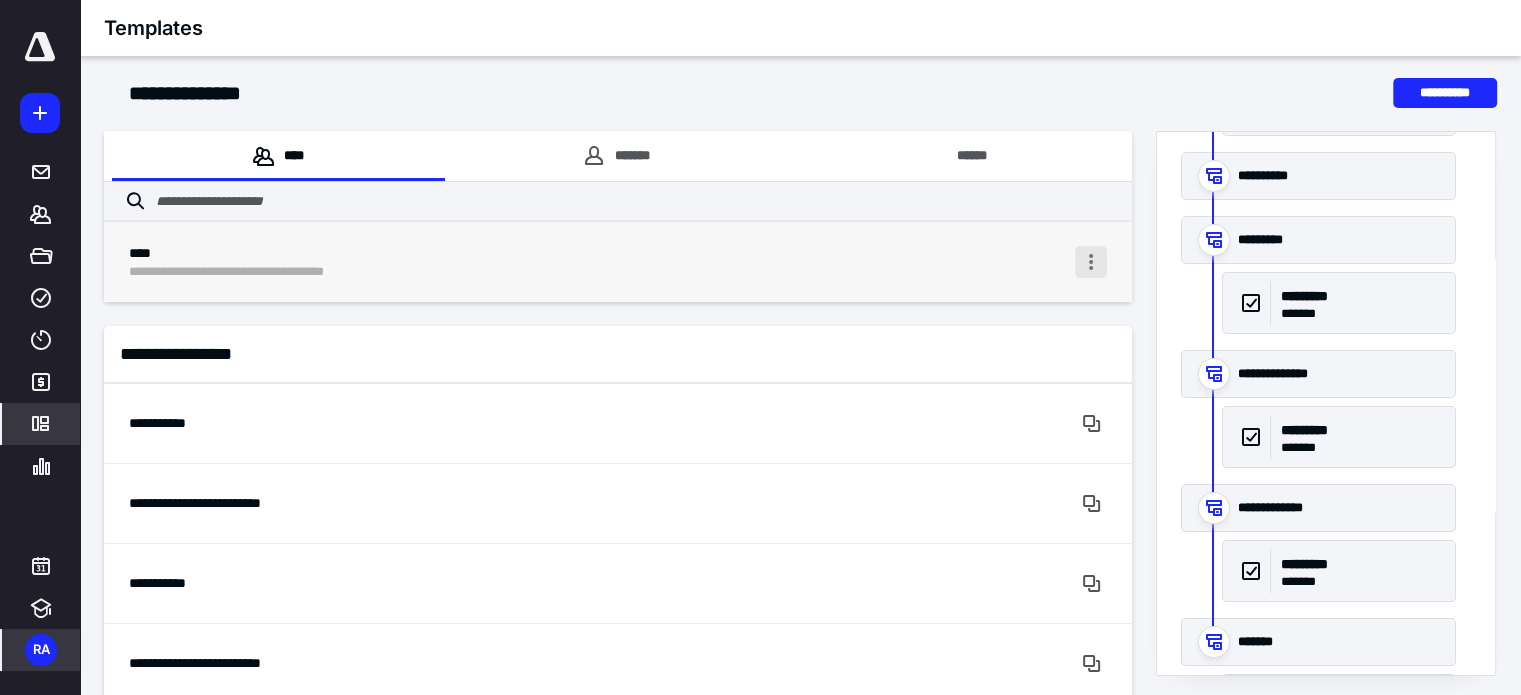 click at bounding box center (1091, 262) 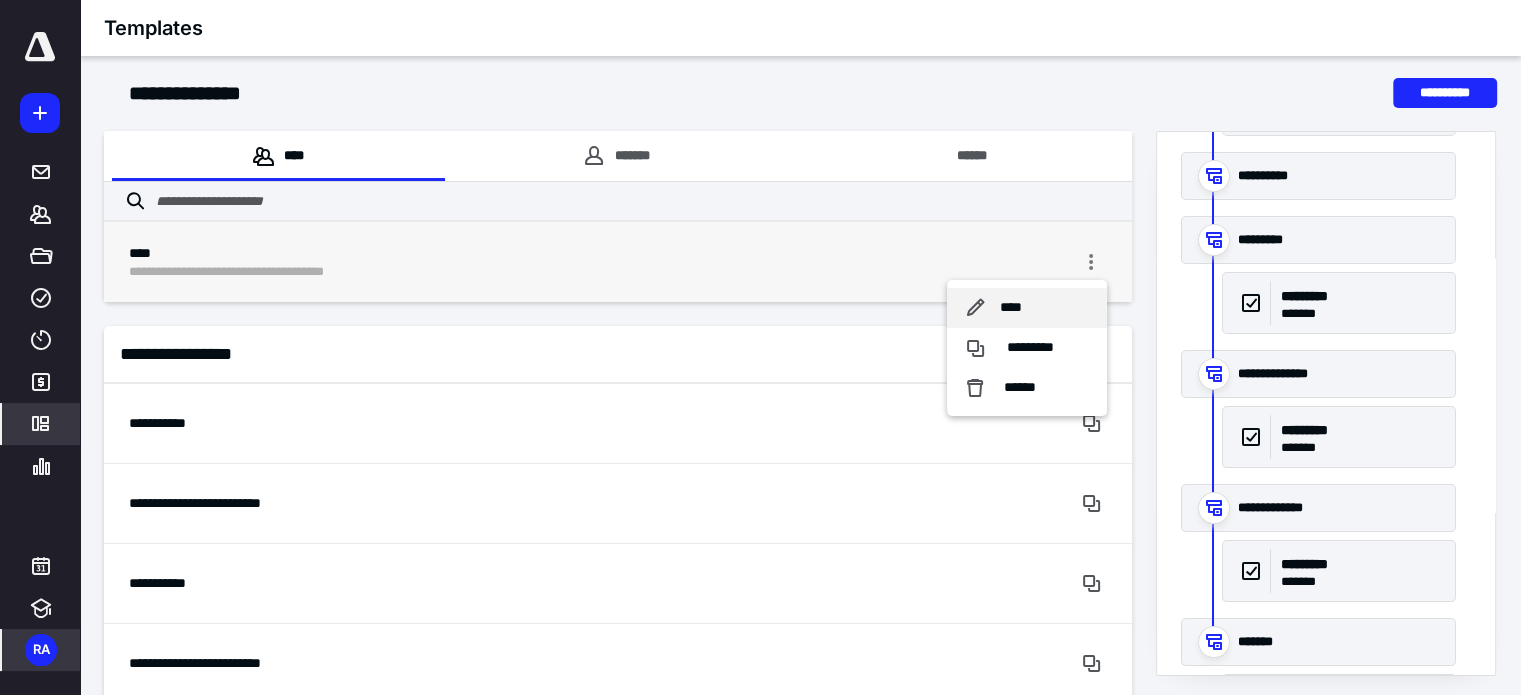 click on "****" at bounding box center (1027, 308) 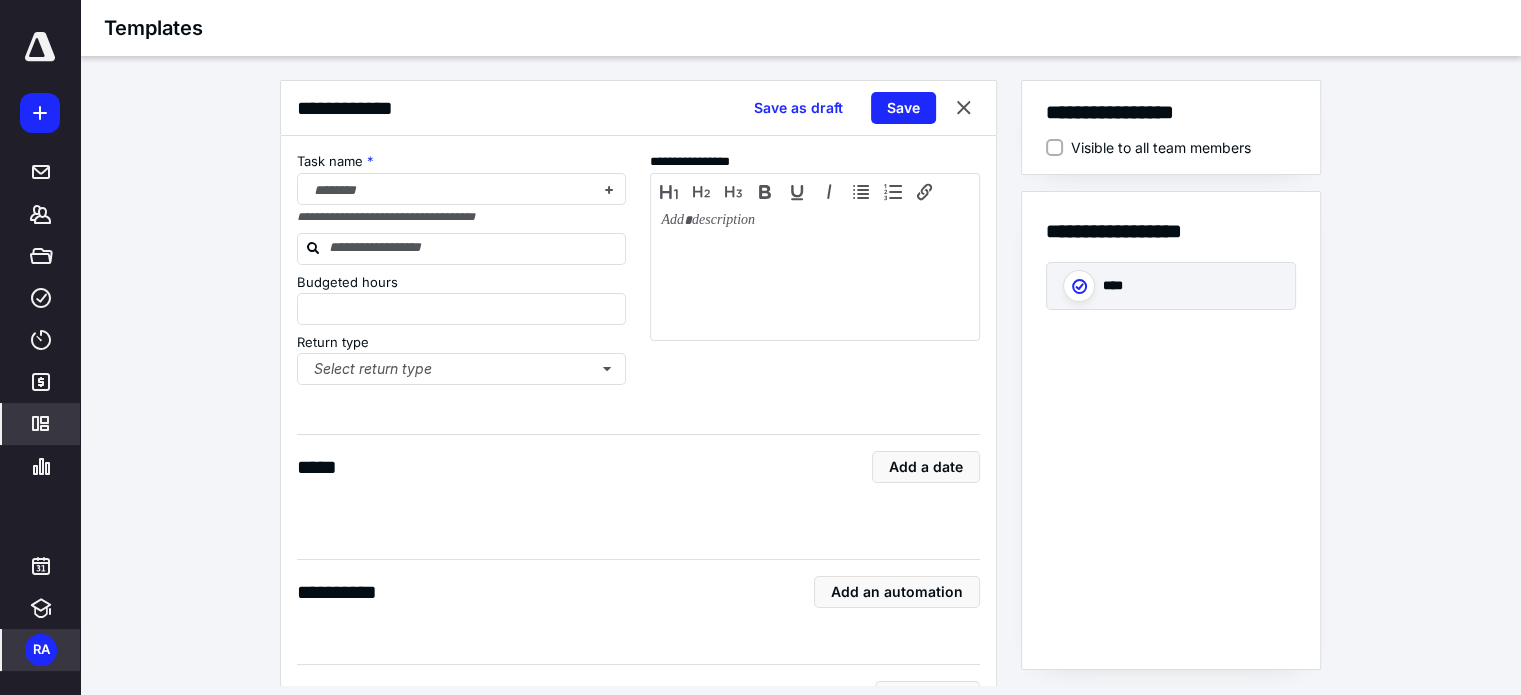 type on "*" 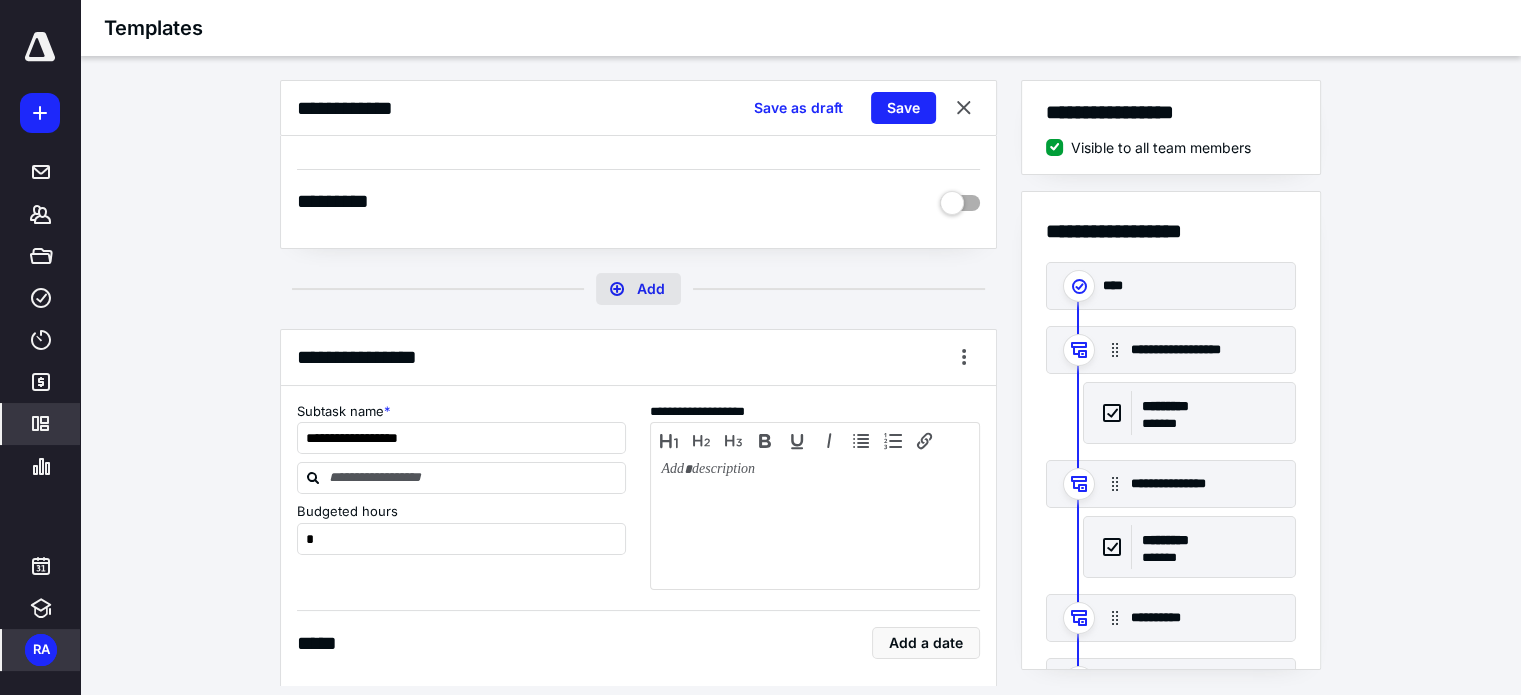 click on "Add" at bounding box center [638, 289] 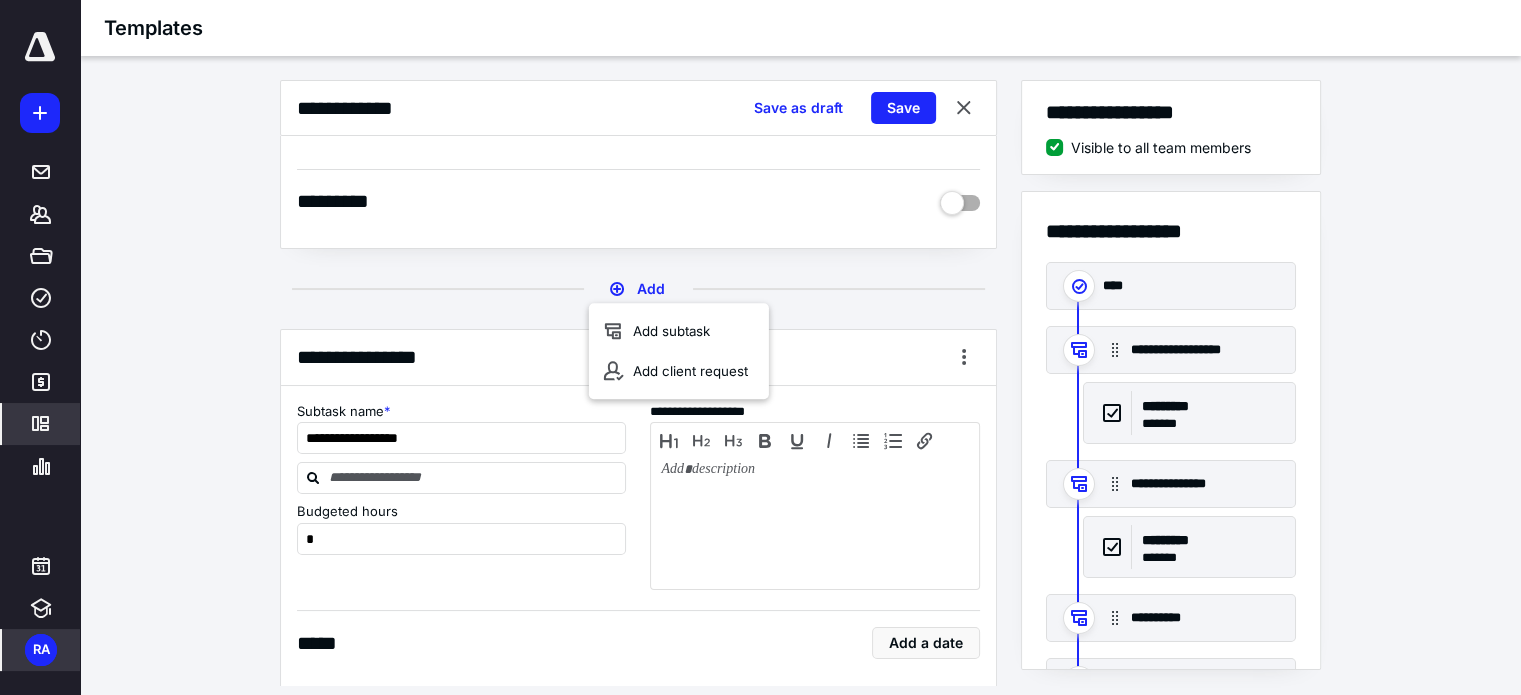 click on "Add" at bounding box center [638, 289] 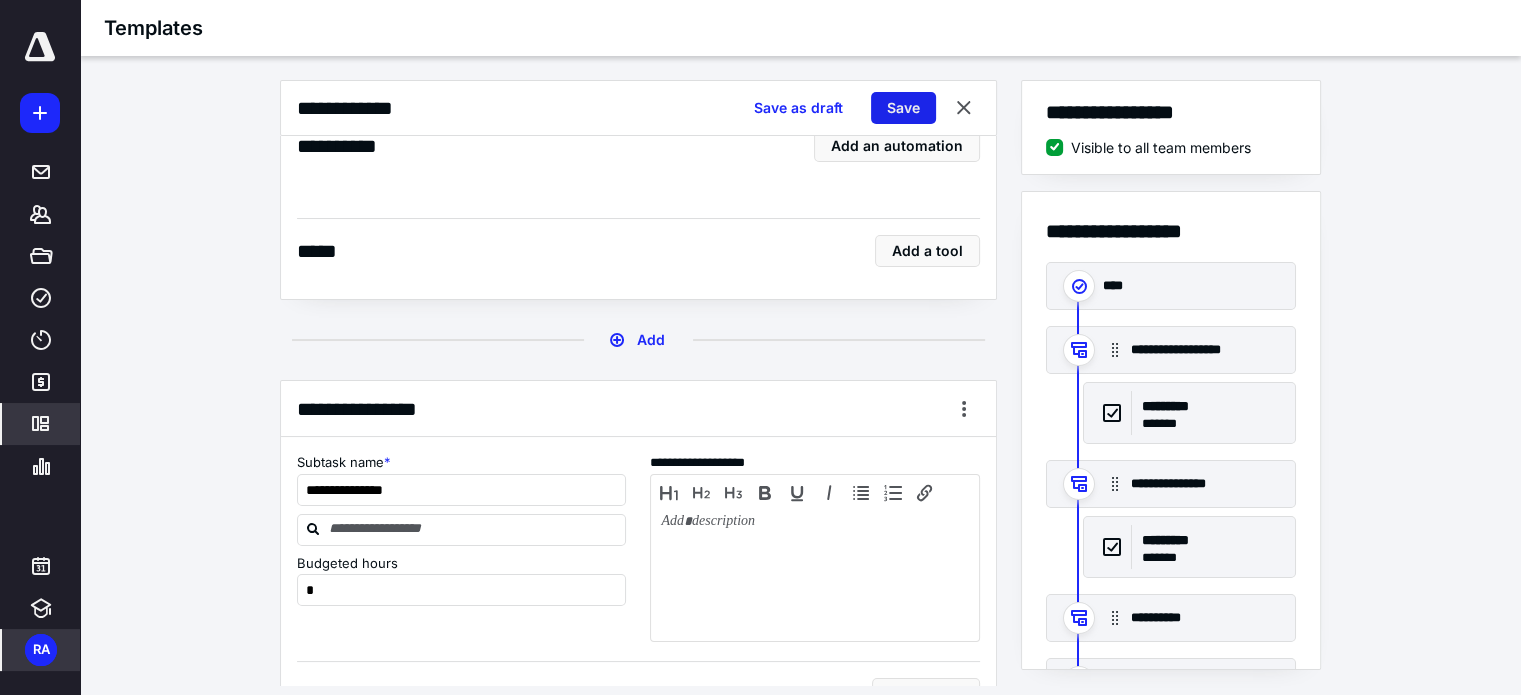 click on "Save" at bounding box center [903, 108] 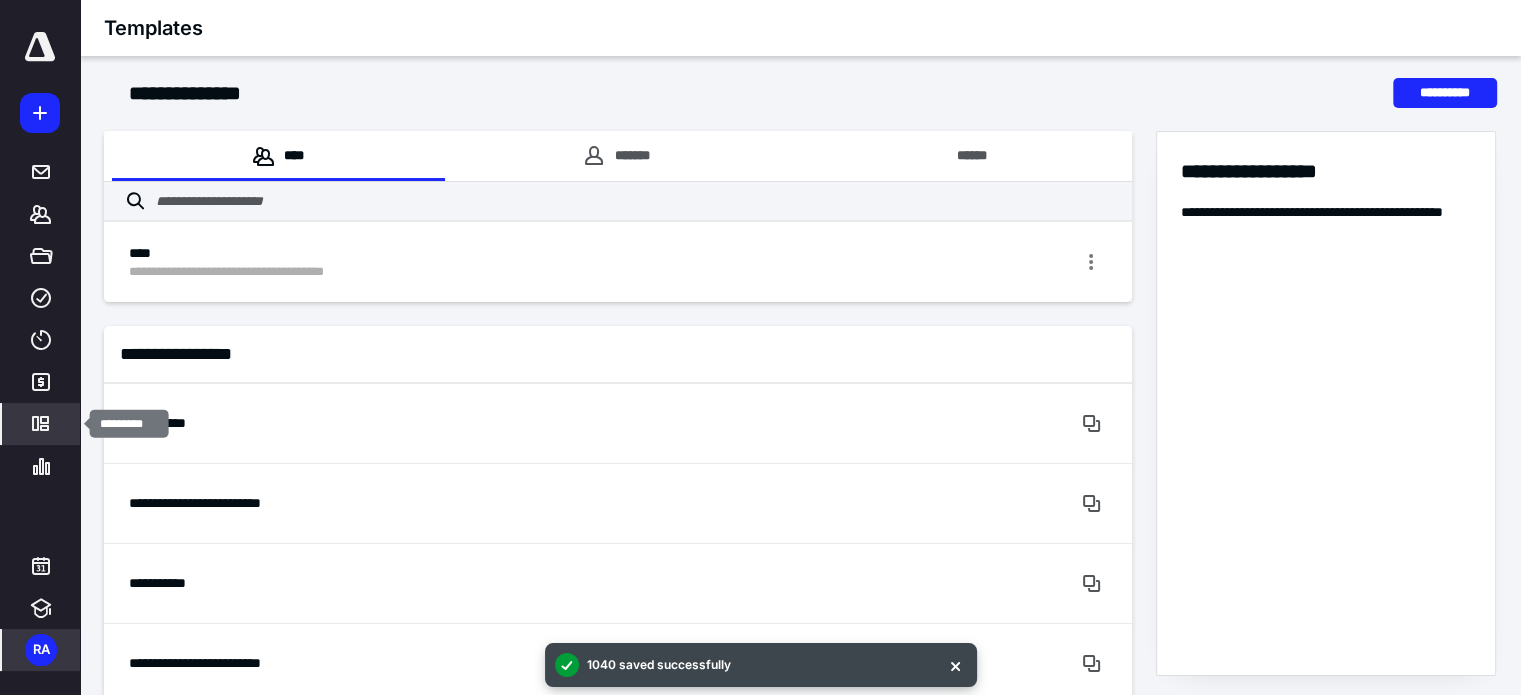 click 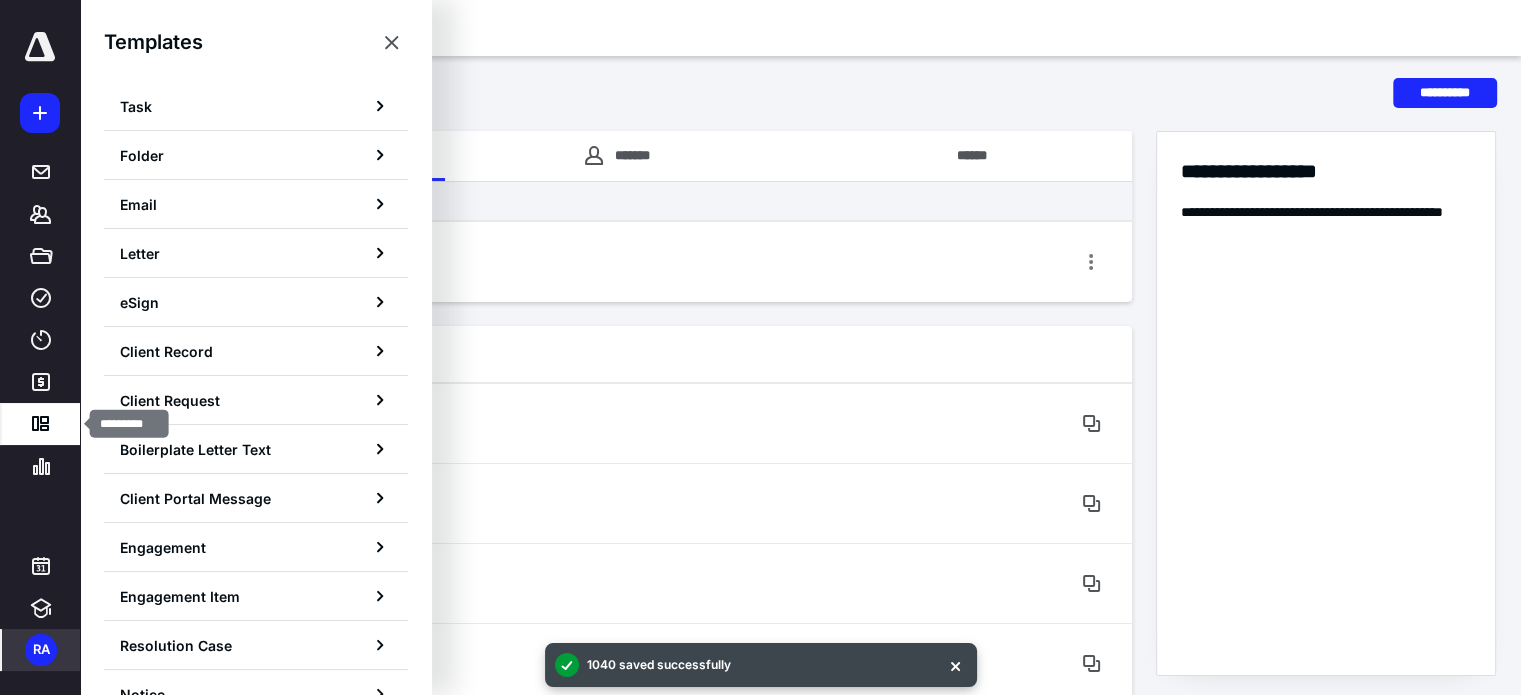 click 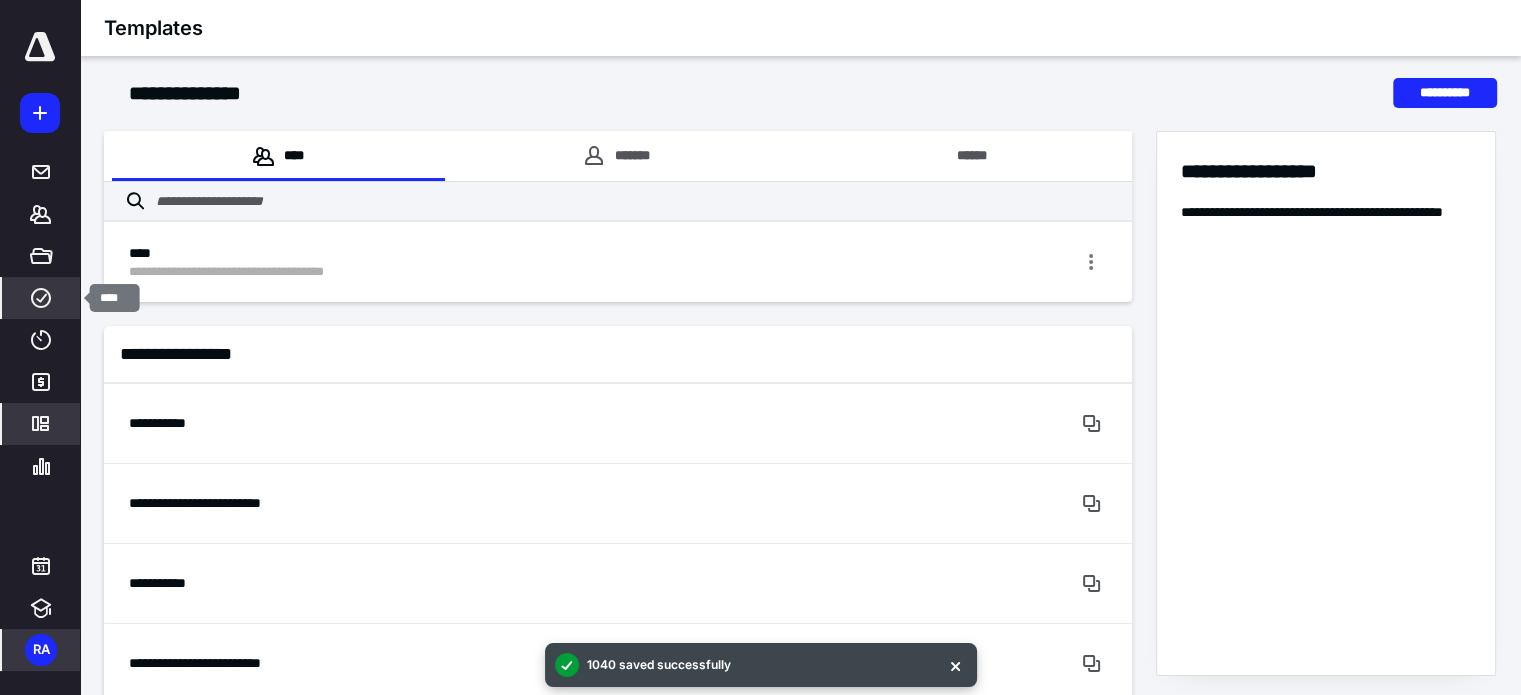 click 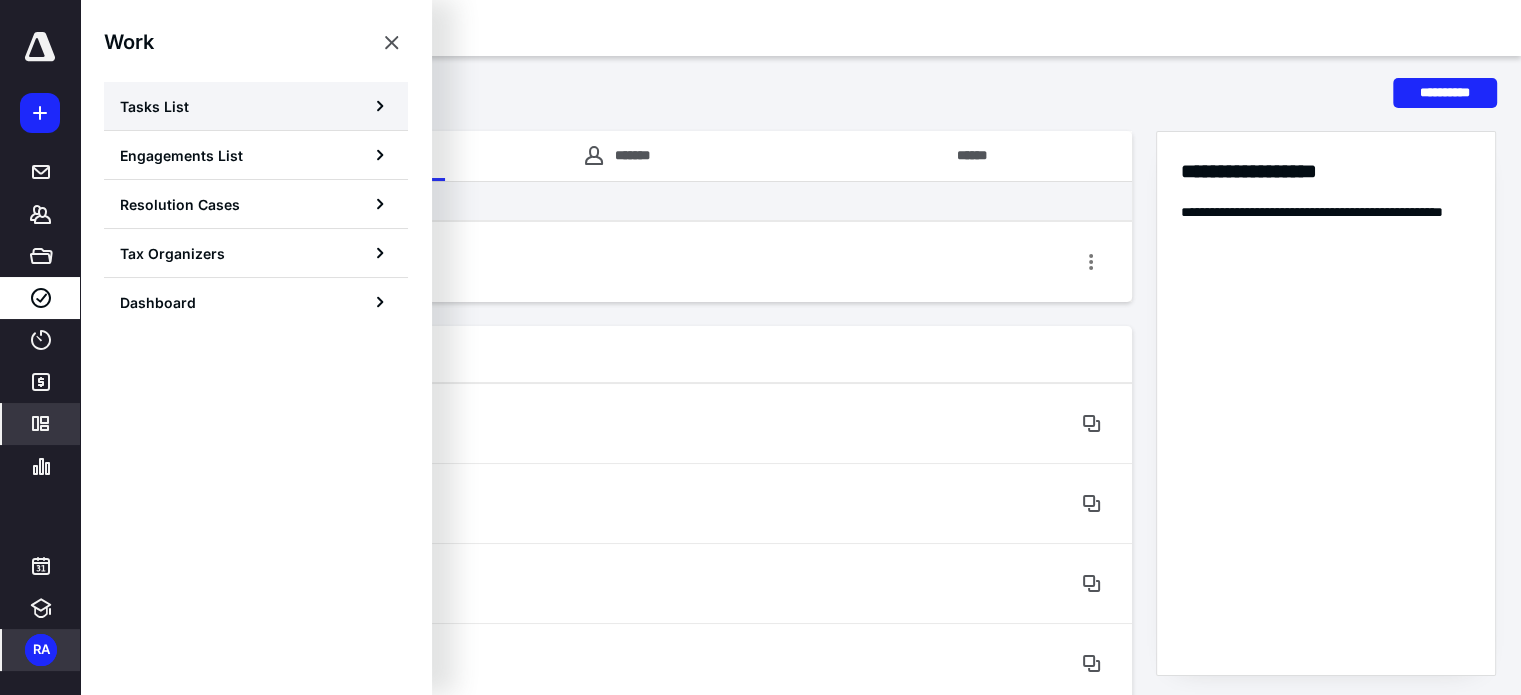 click on "Tasks List" at bounding box center [256, 106] 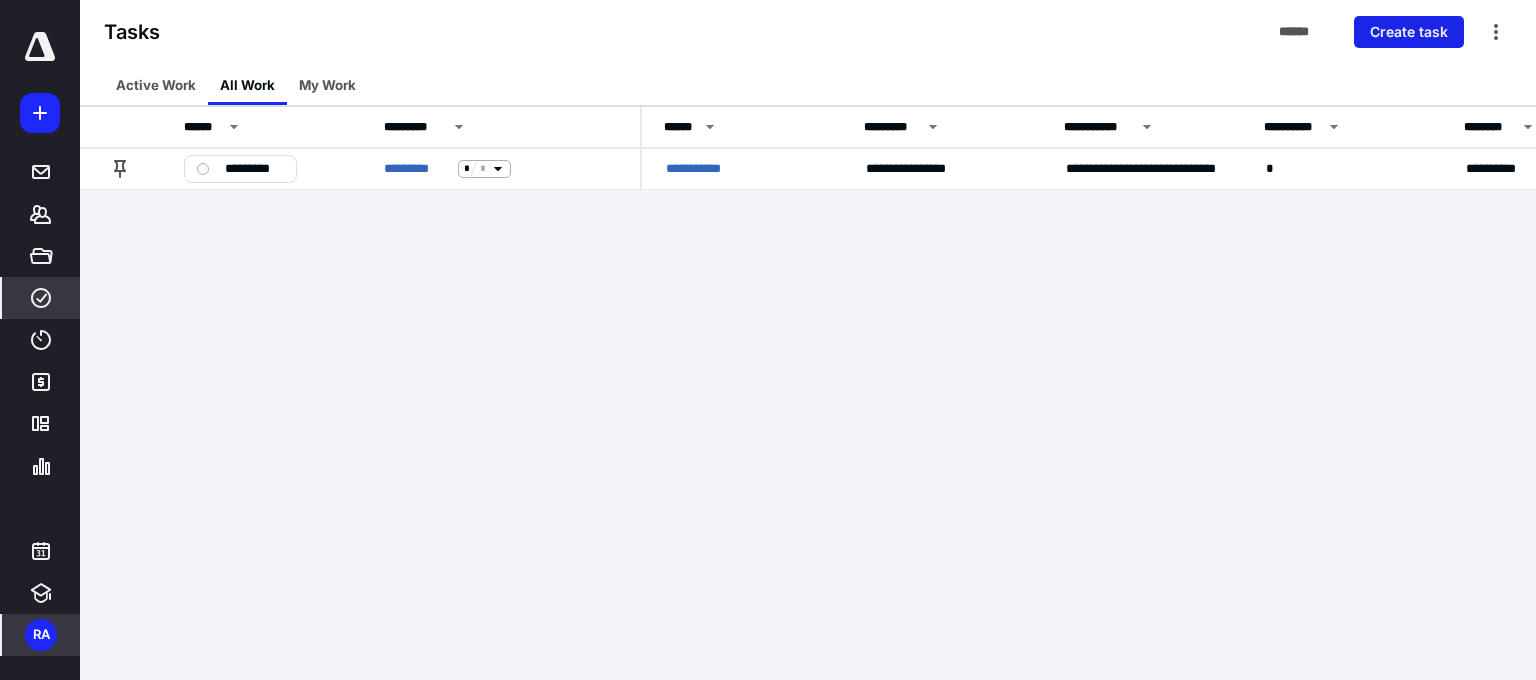 click on "Create task" at bounding box center [1409, 32] 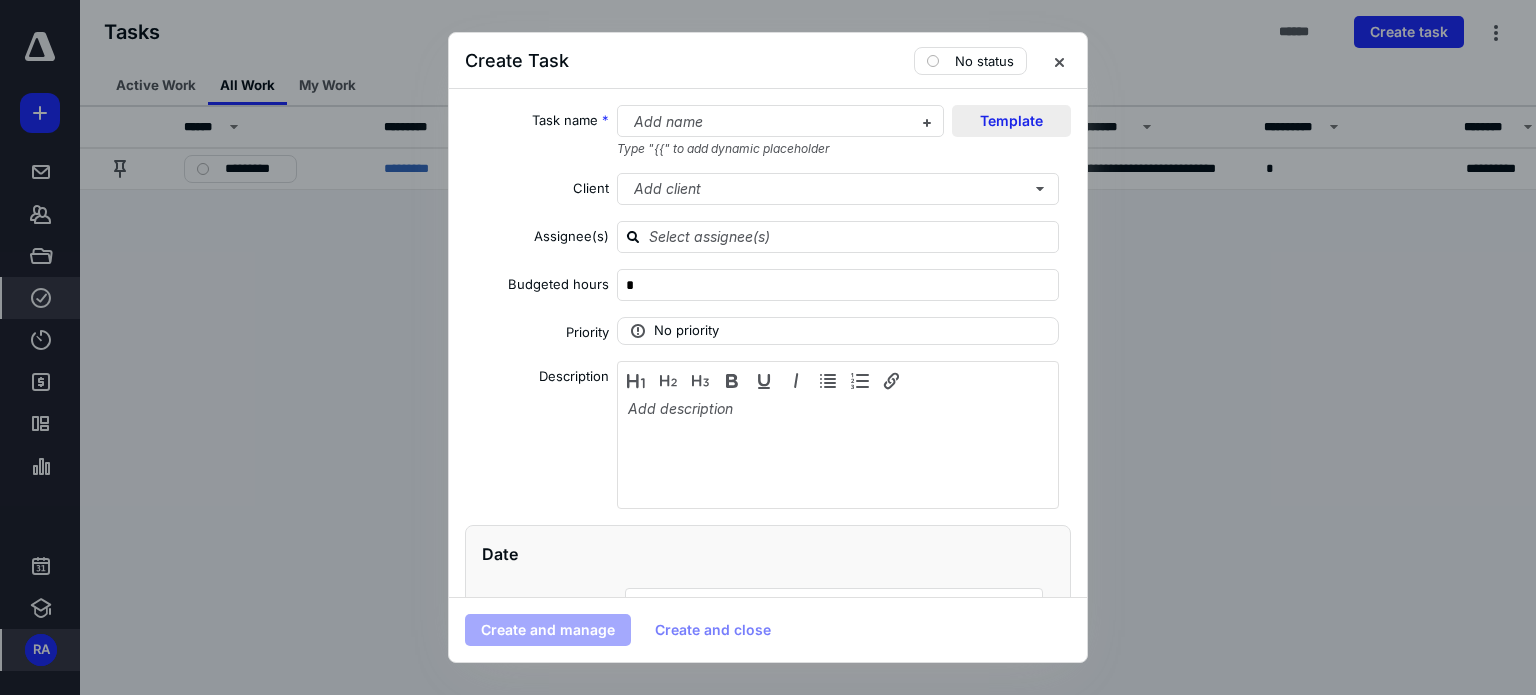 click on "Template" at bounding box center (1011, 121) 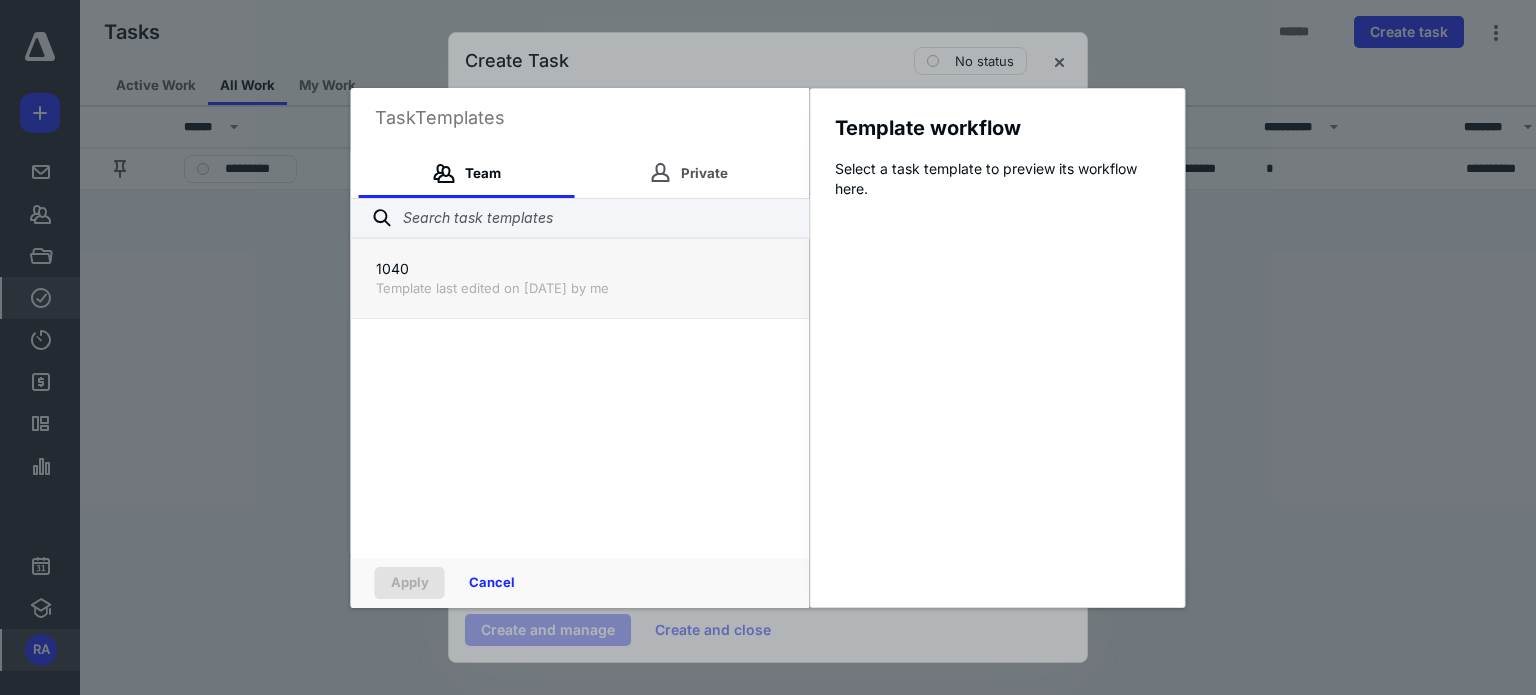 click on "Template last edited on [DATE] by me" at bounding box center (580, 288) 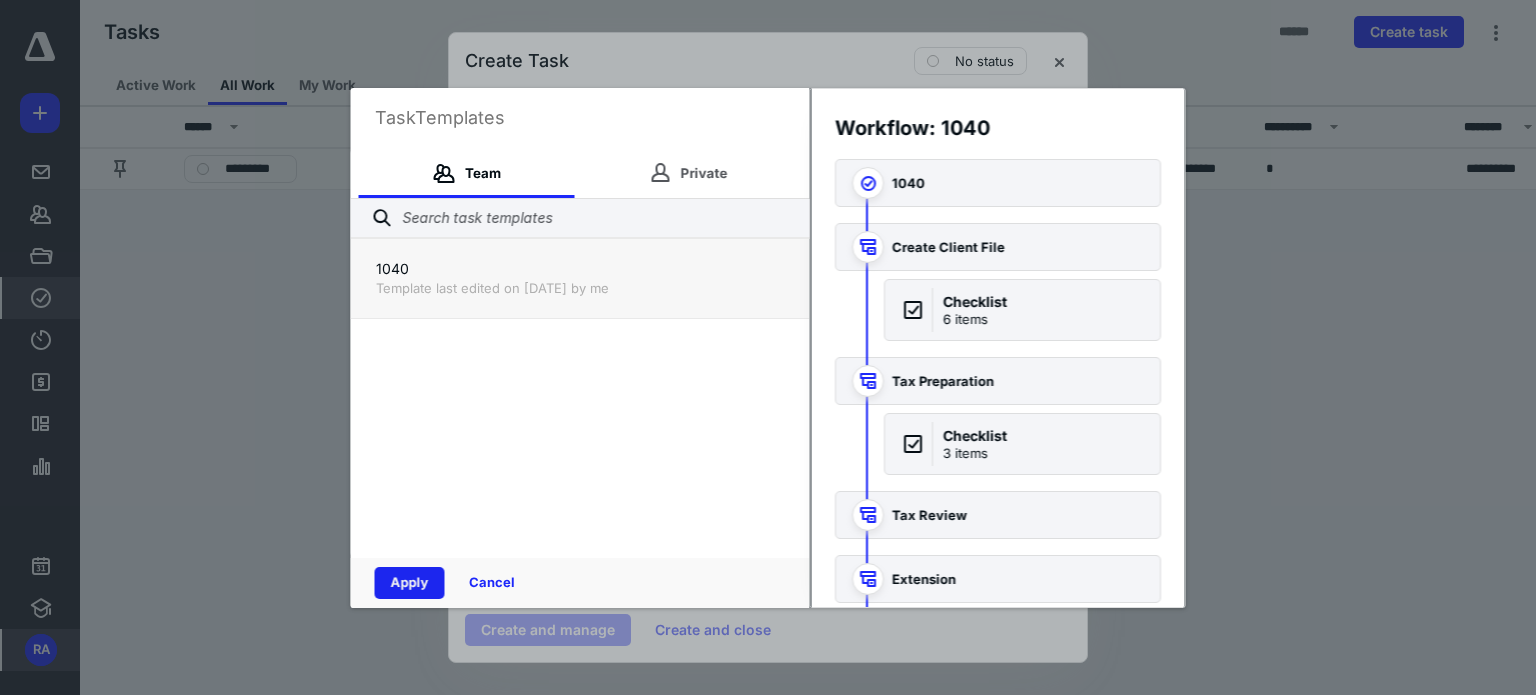 click on "Apply" at bounding box center (410, 583) 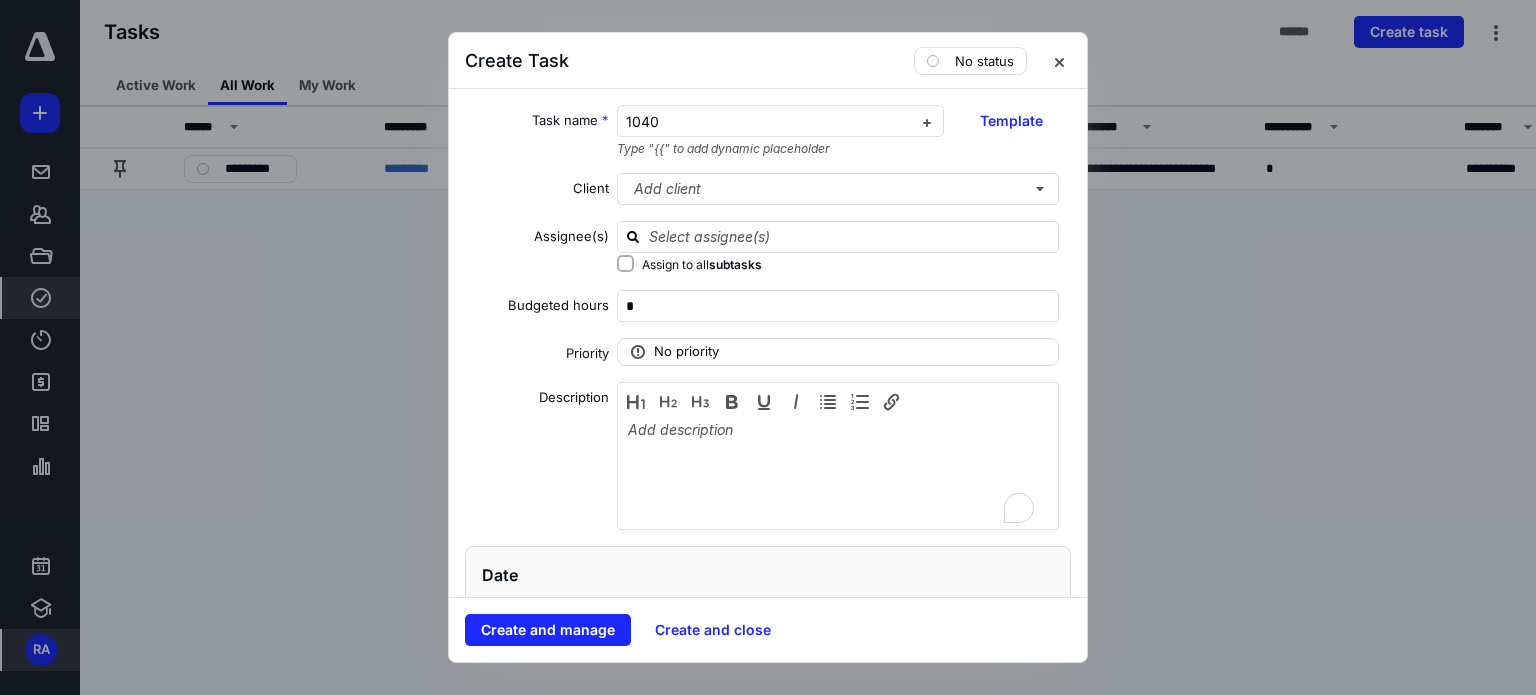 checkbox on "true" 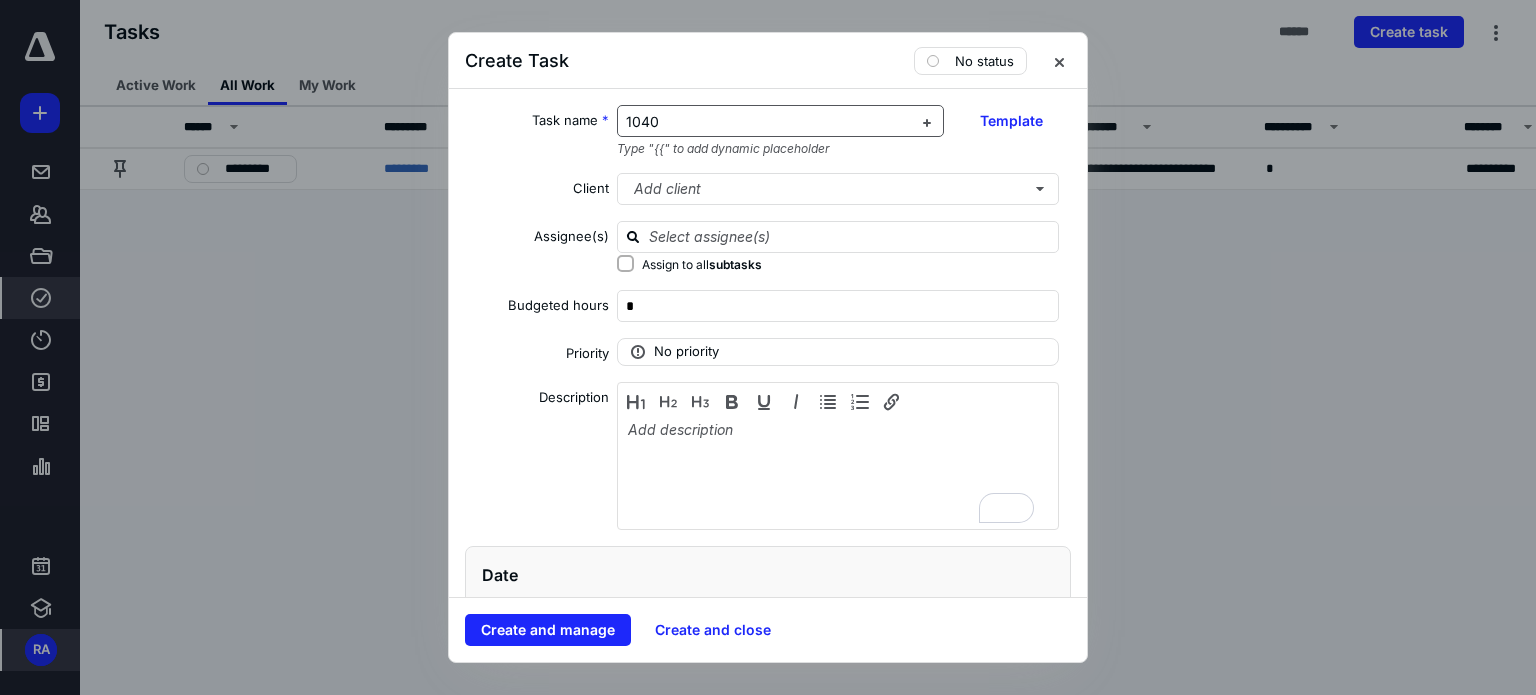 click on "1040" at bounding box center [642, 121] 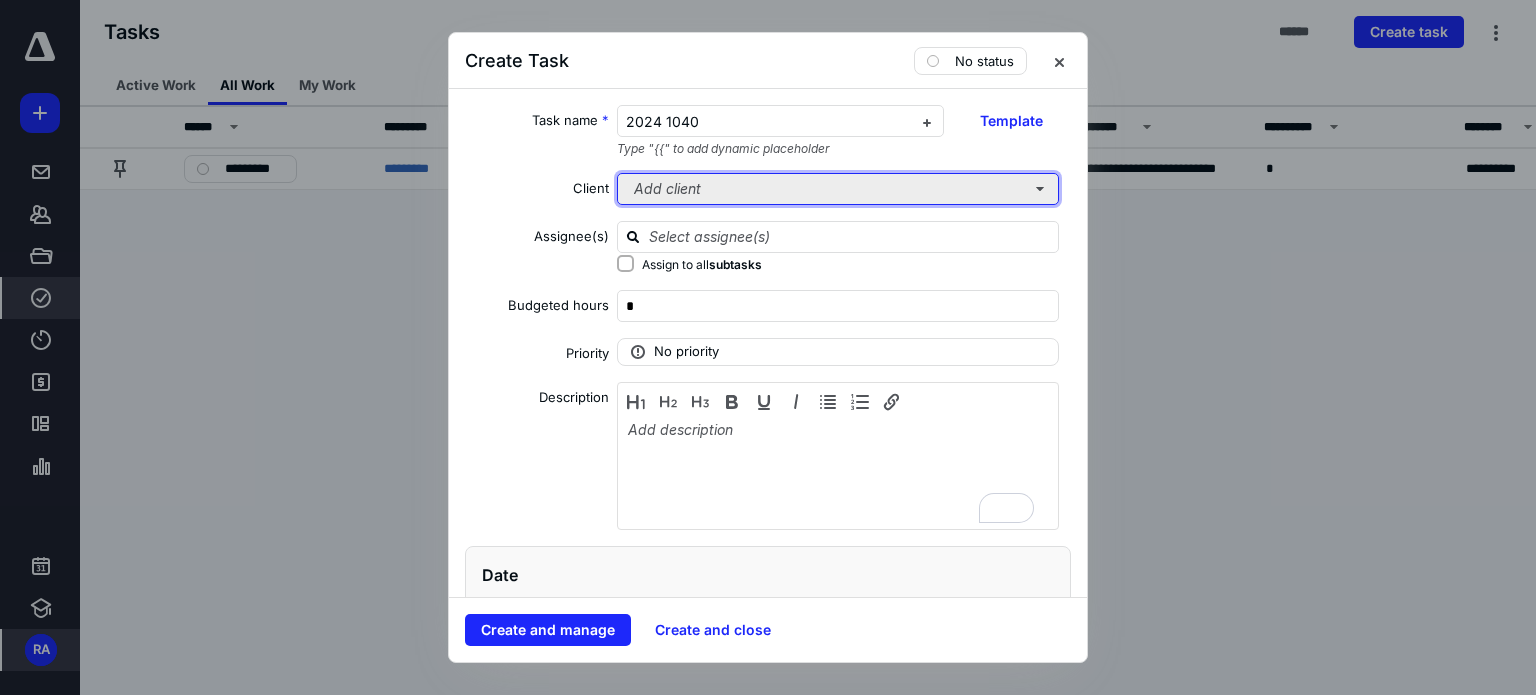click on "Add client" at bounding box center (838, 189) 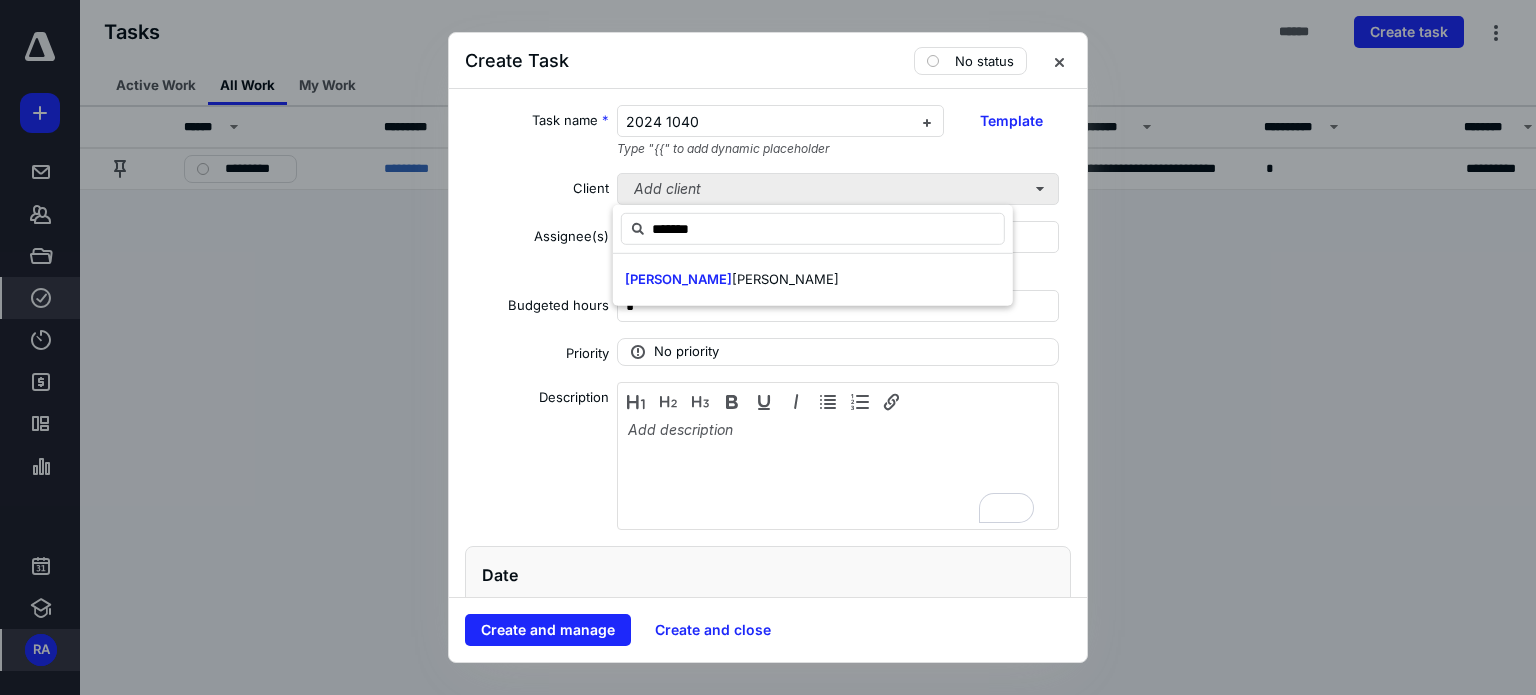 type on "*******" 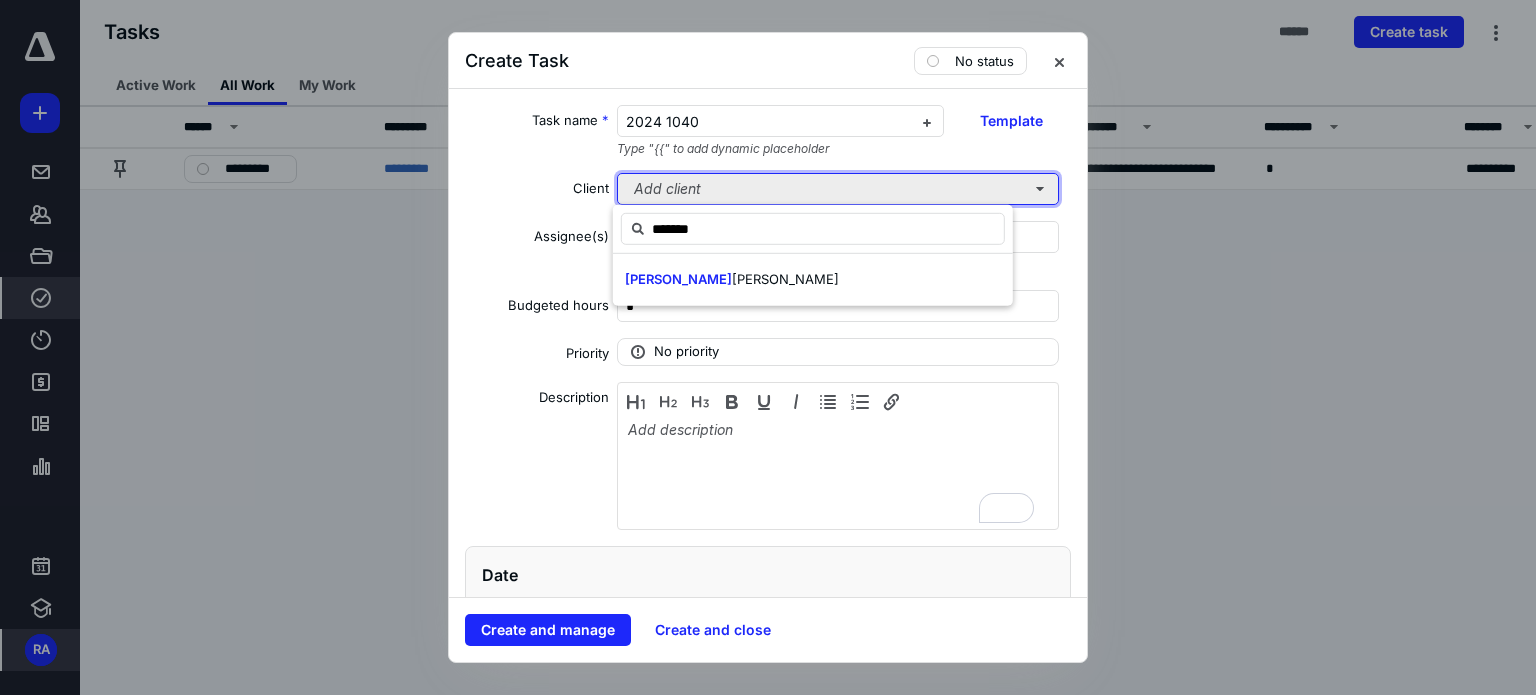 type 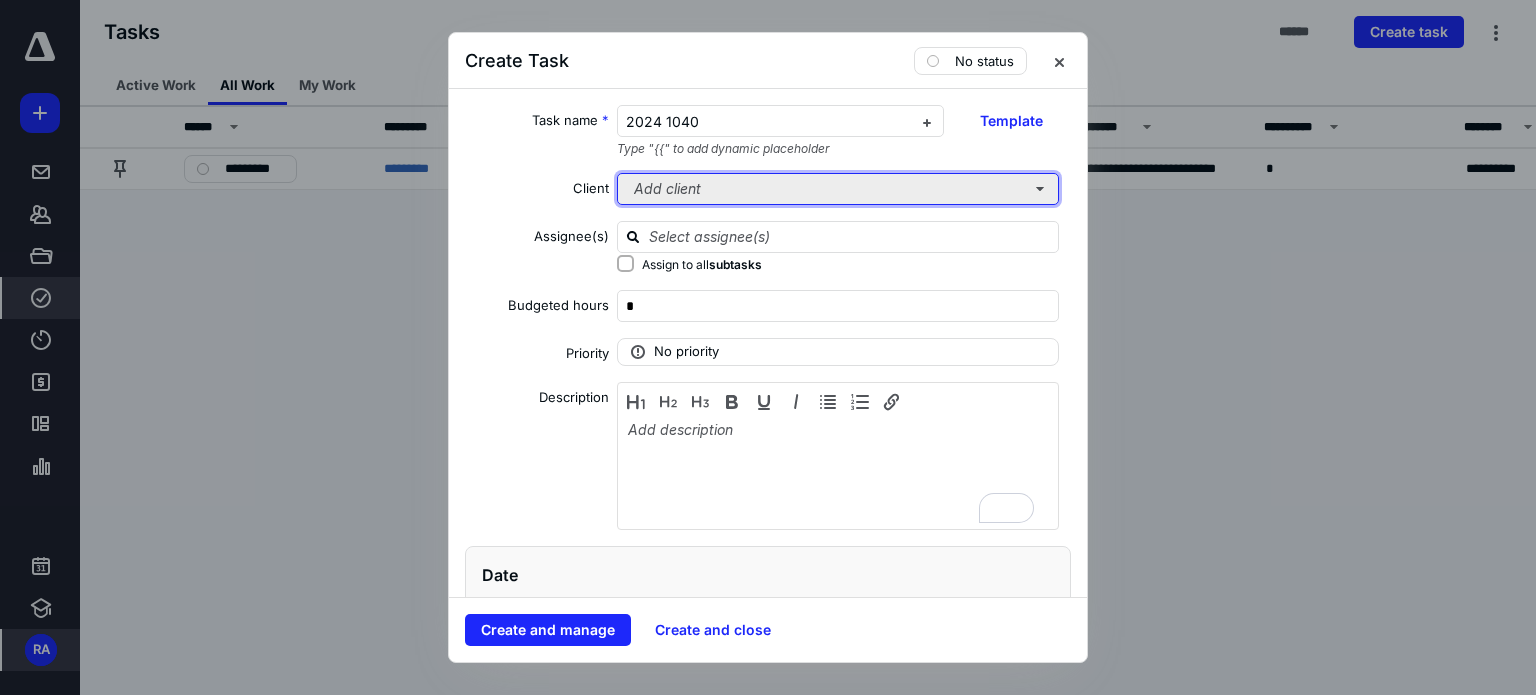 type 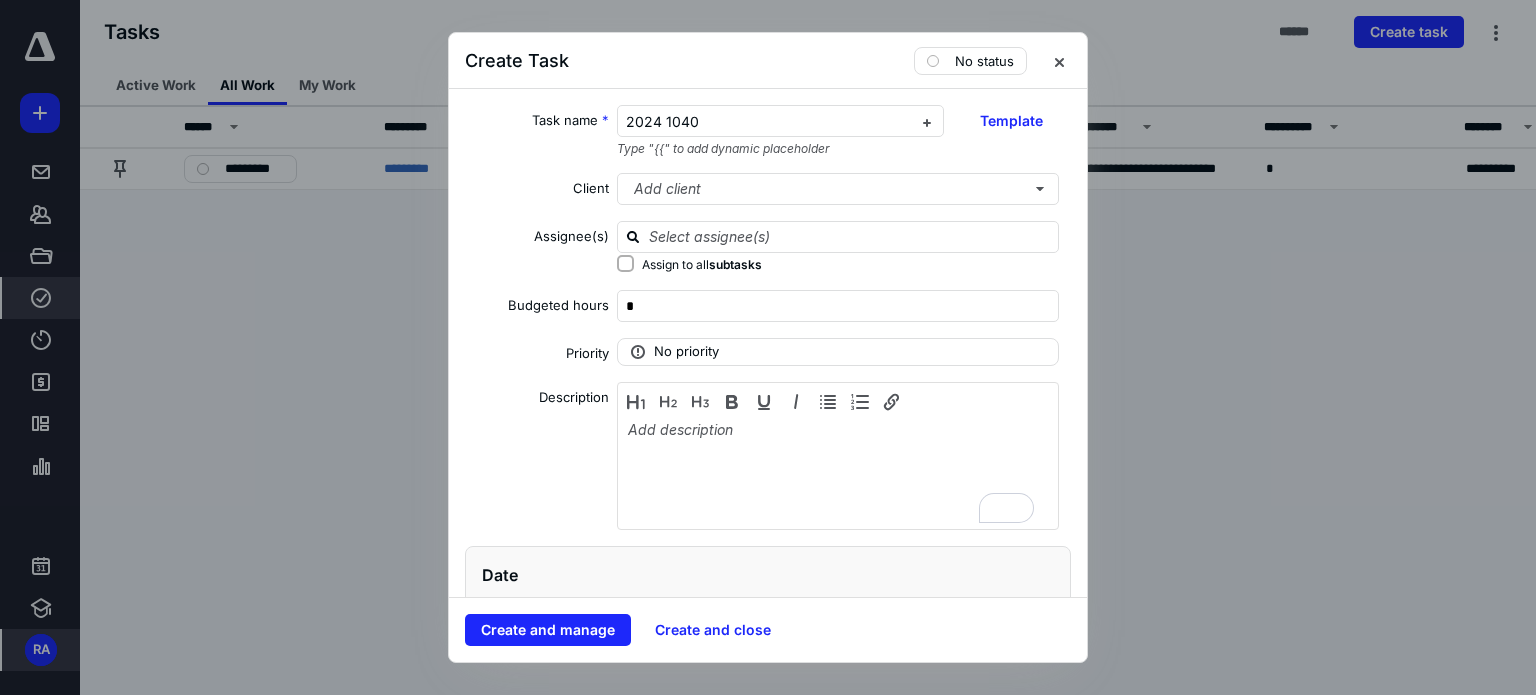 click on "**********" at bounding box center (768, 343) 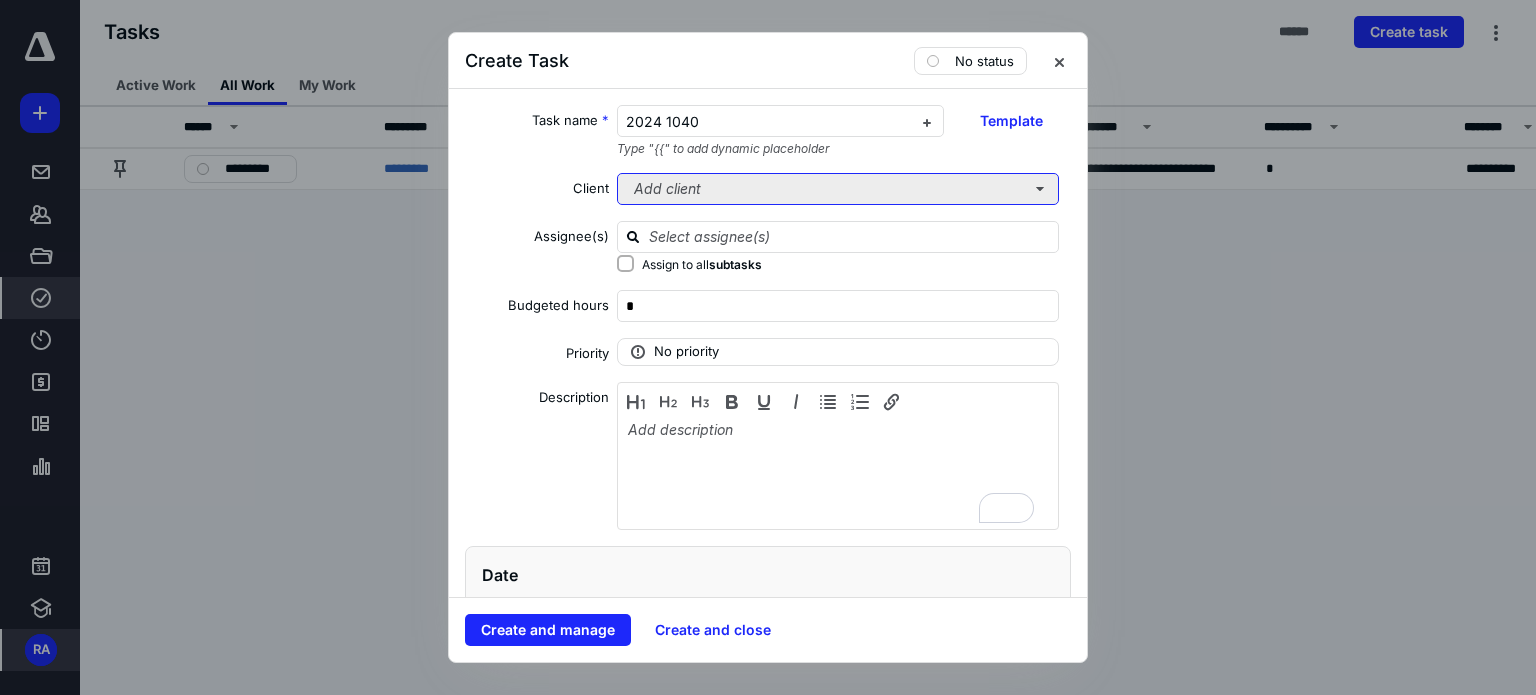 click on "Add client" at bounding box center (838, 189) 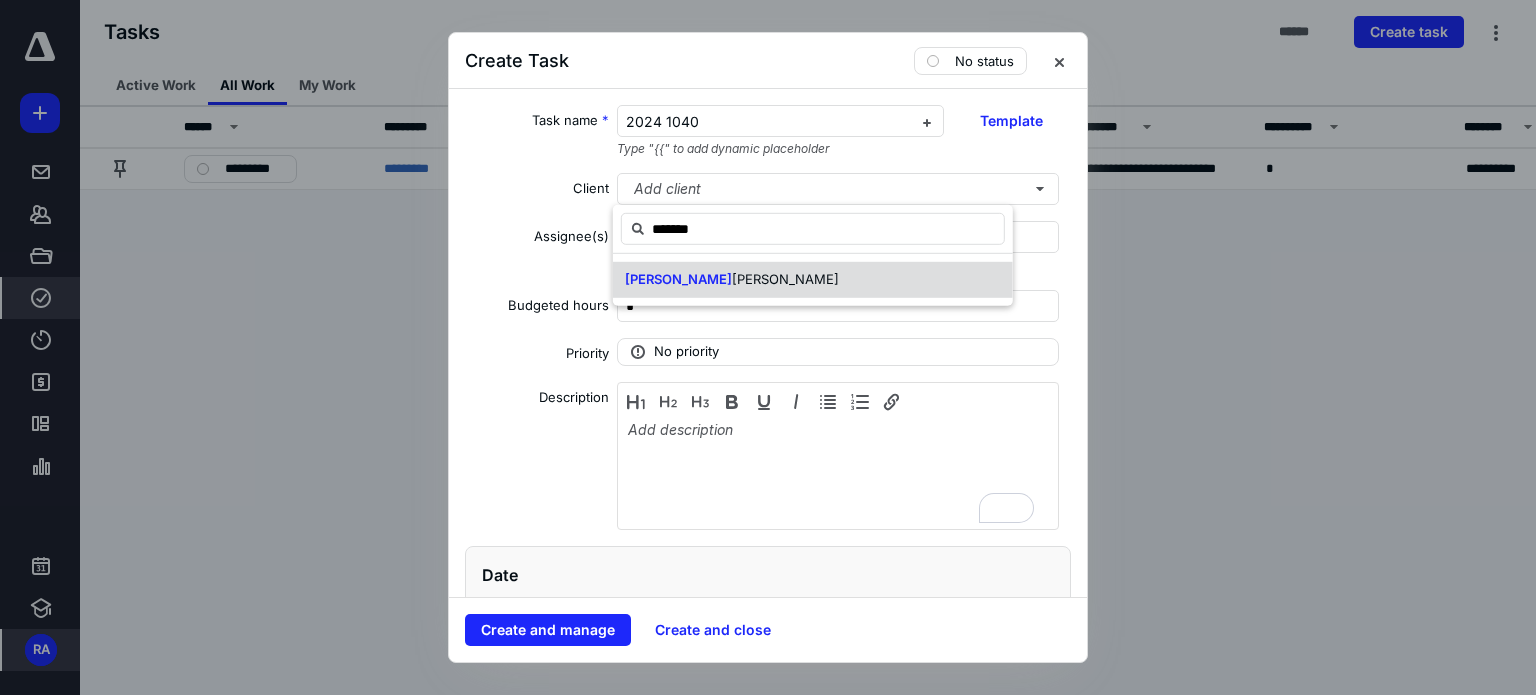 click on "[PERSON_NAME]" at bounding box center (813, 280) 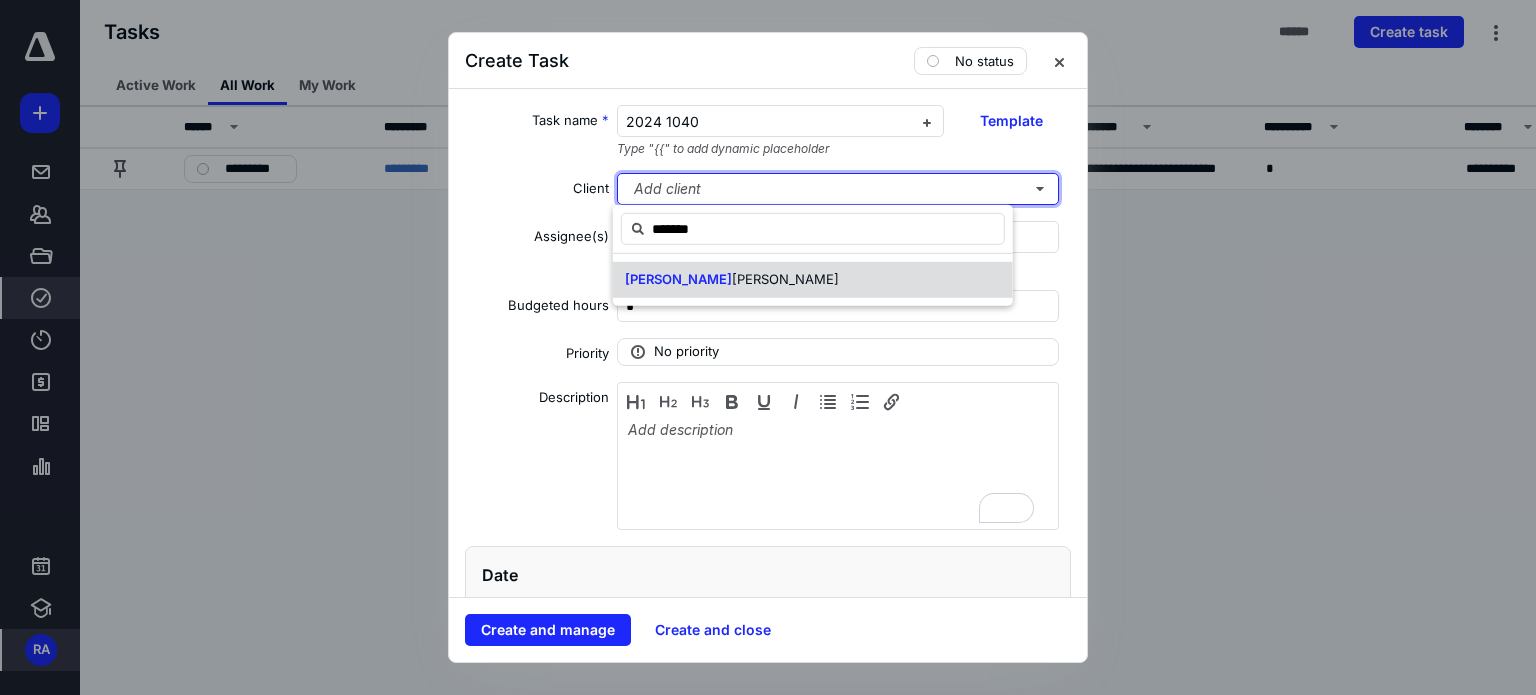 type 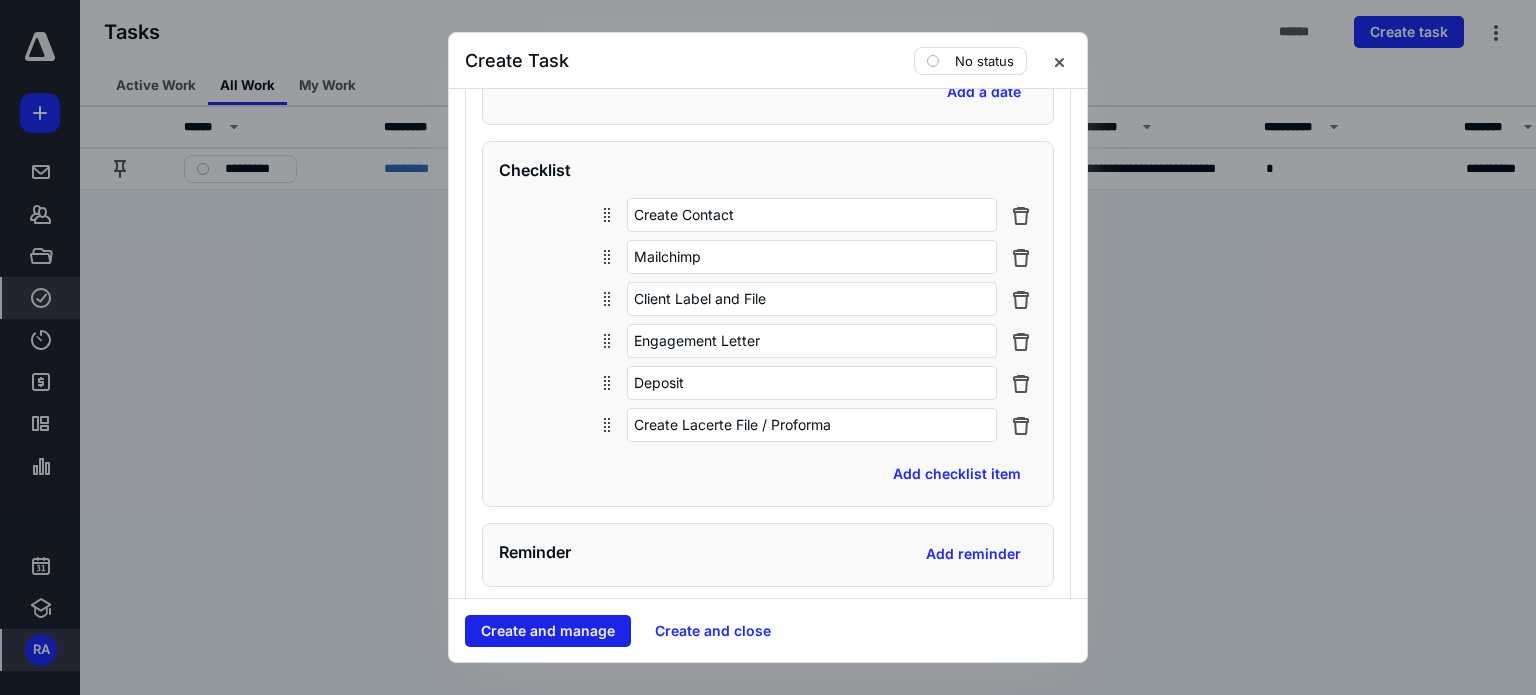 click on "Create and manage" at bounding box center [548, 631] 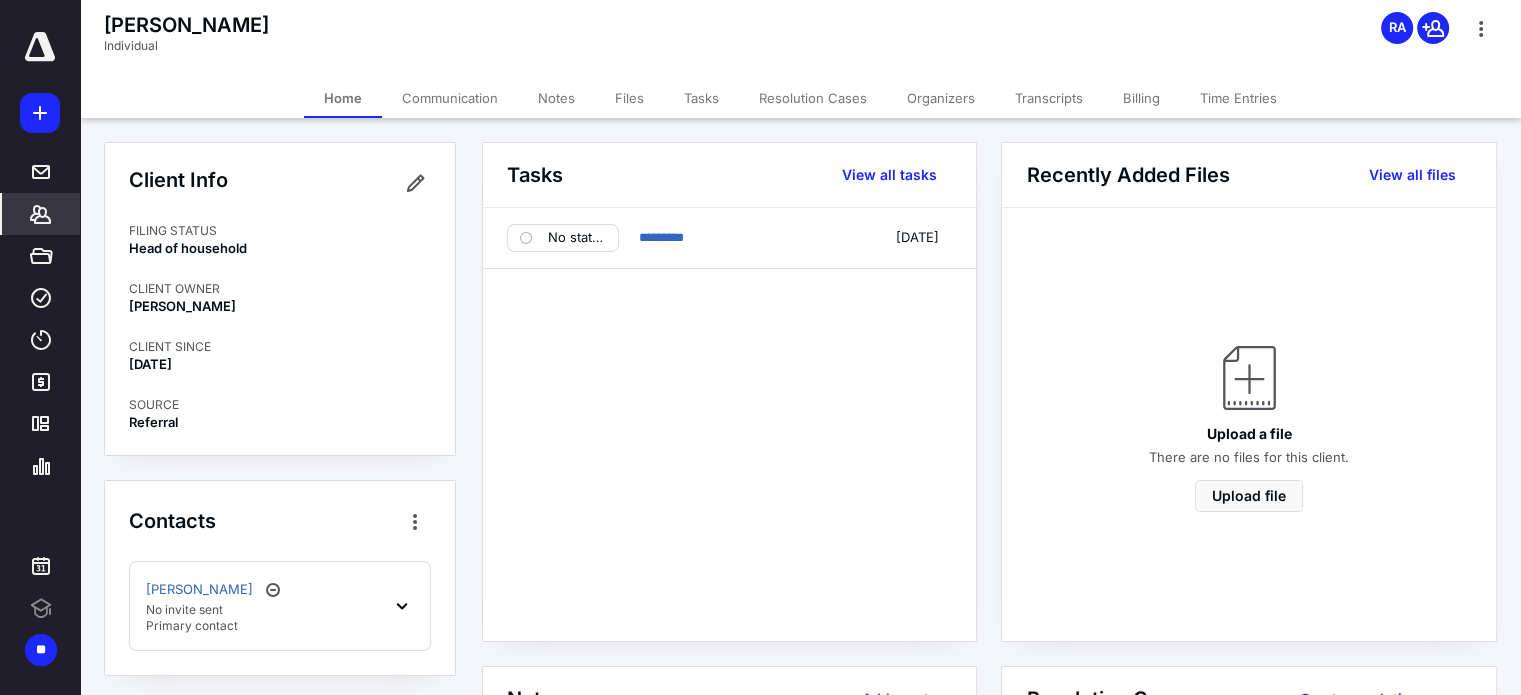 scroll, scrollTop: 0, scrollLeft: 0, axis: both 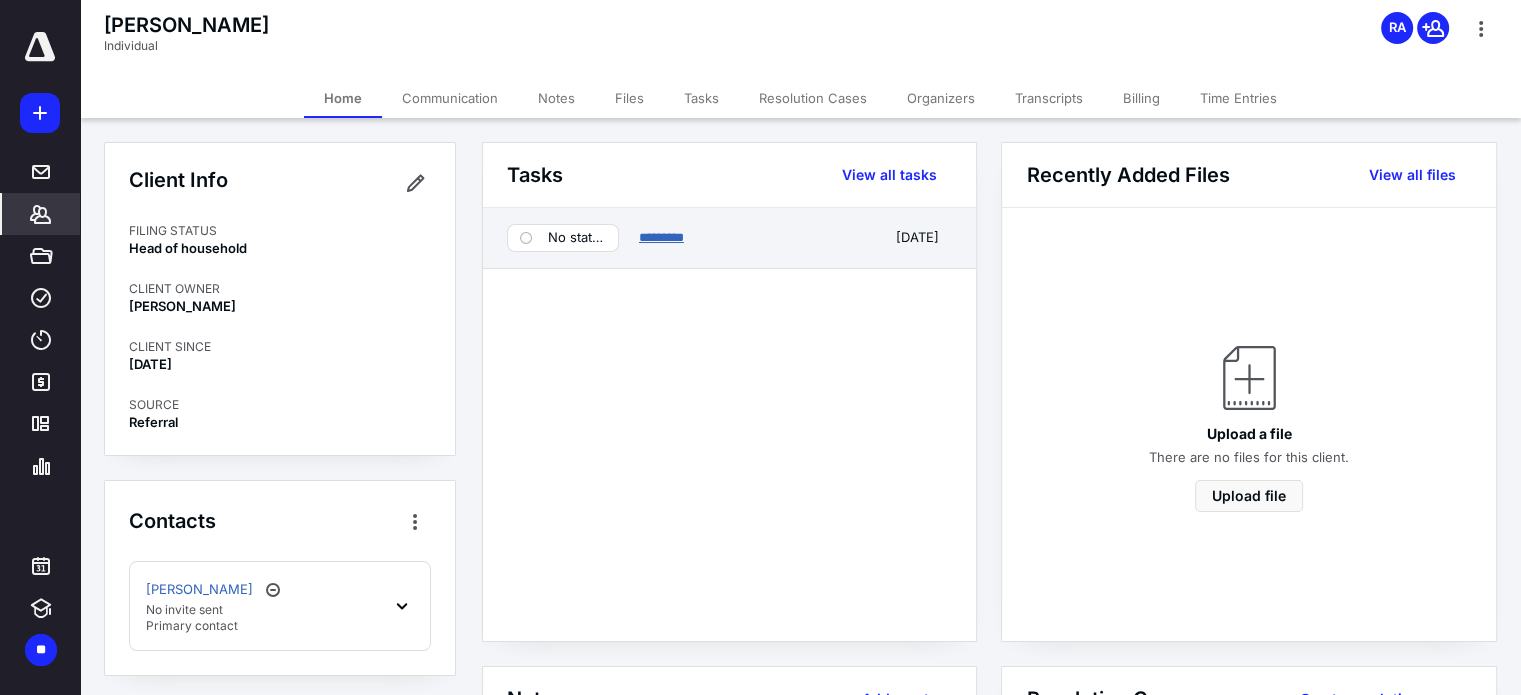 click on "*********" at bounding box center (661, 237) 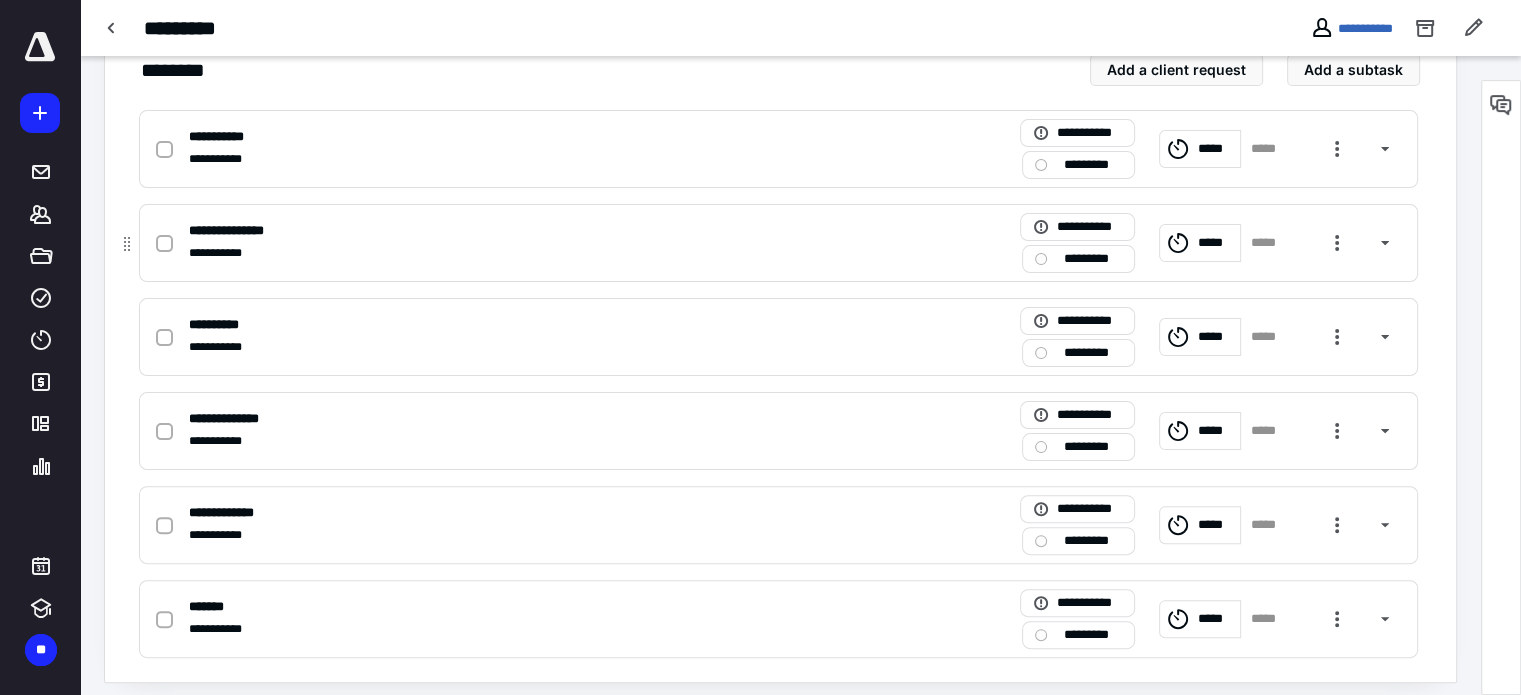 scroll, scrollTop: 479, scrollLeft: 0, axis: vertical 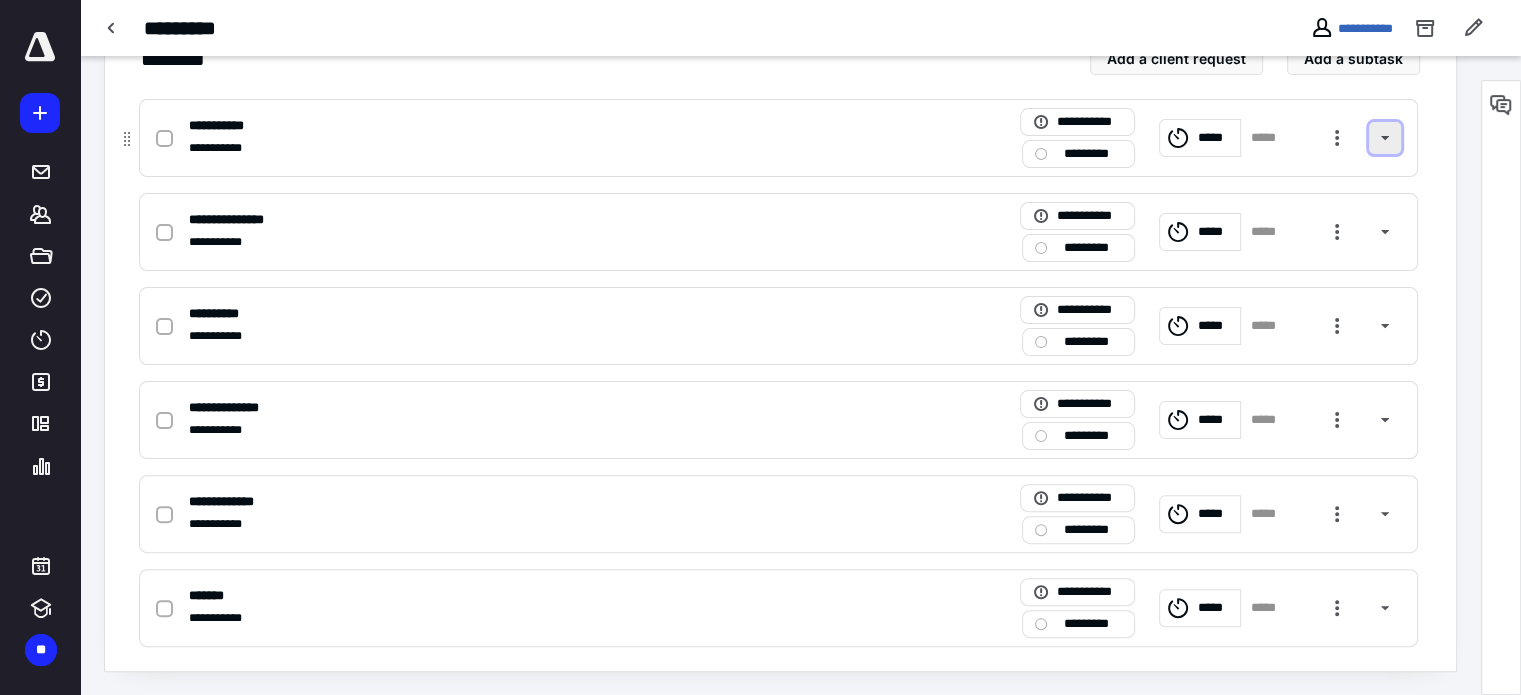 click at bounding box center [1385, 138] 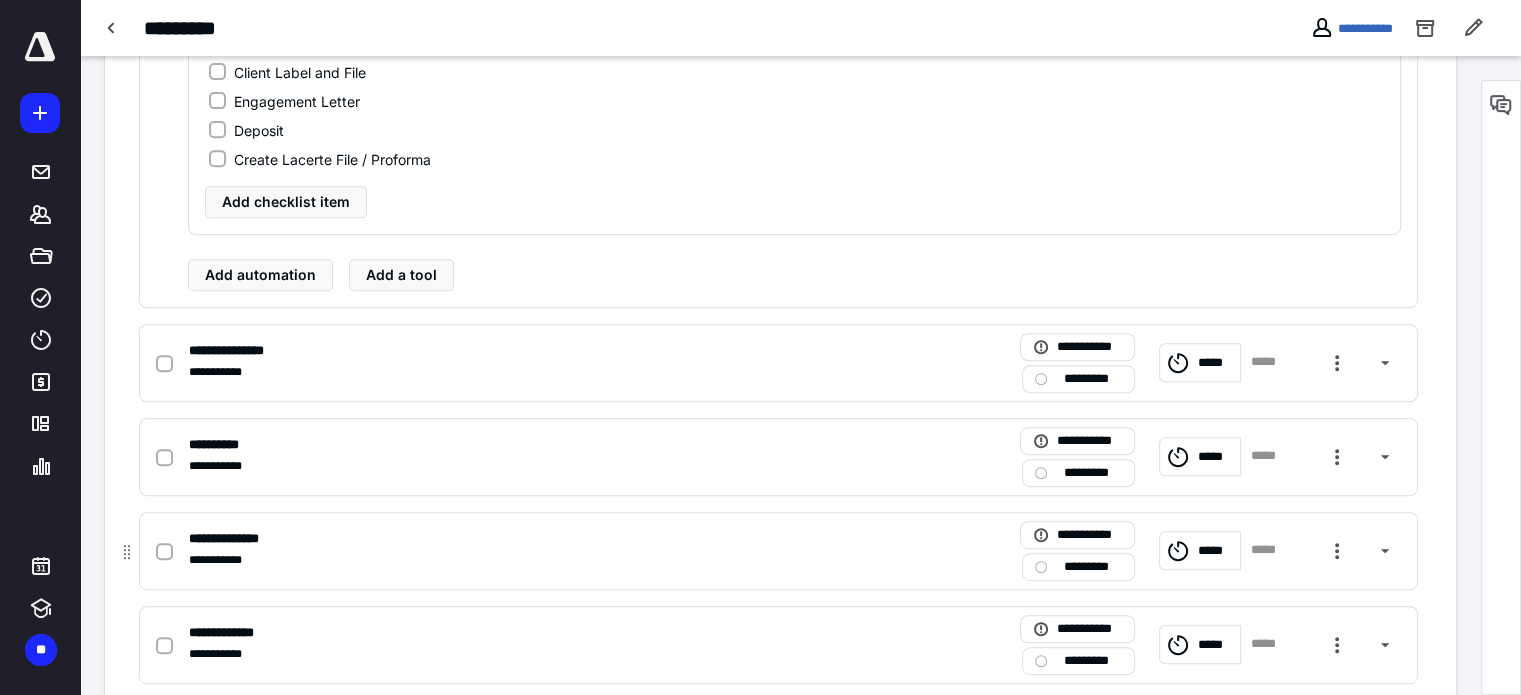 scroll, scrollTop: 854, scrollLeft: 0, axis: vertical 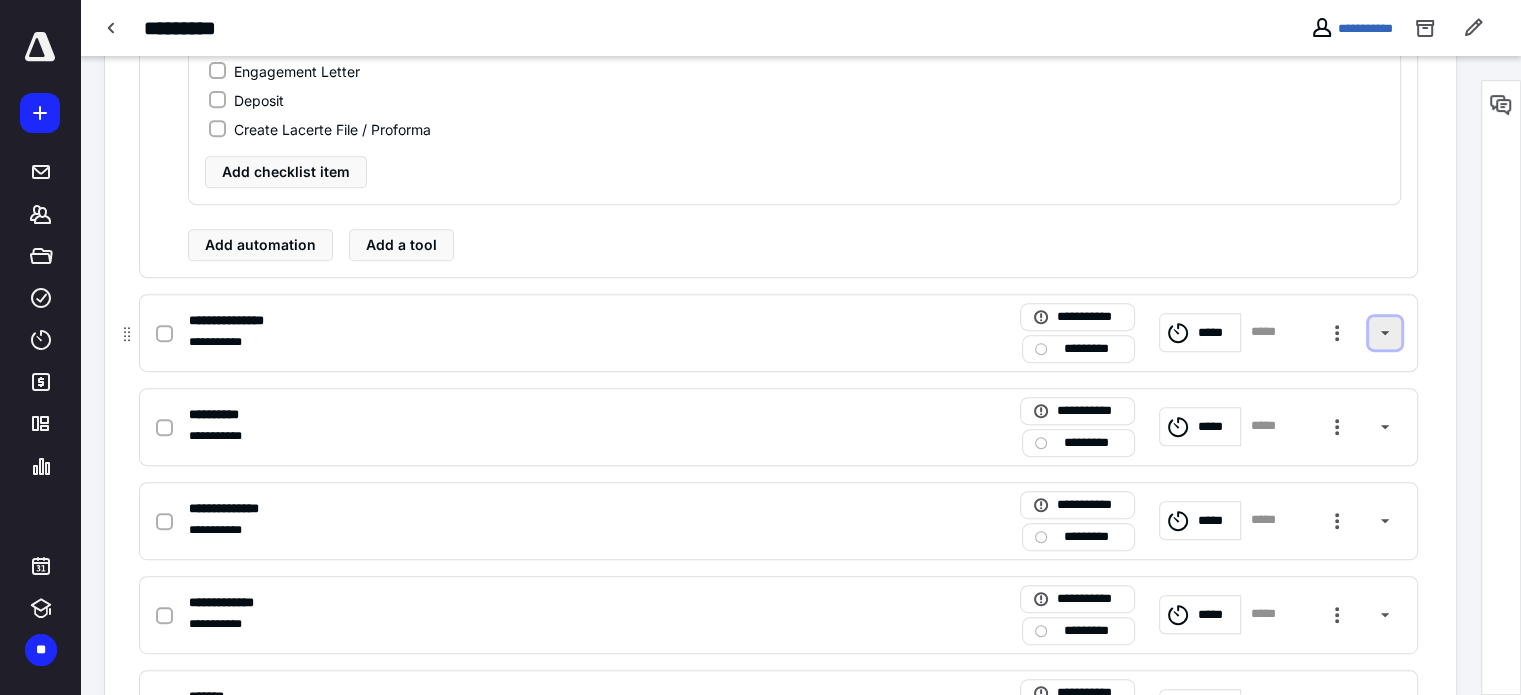 click at bounding box center (1385, 333) 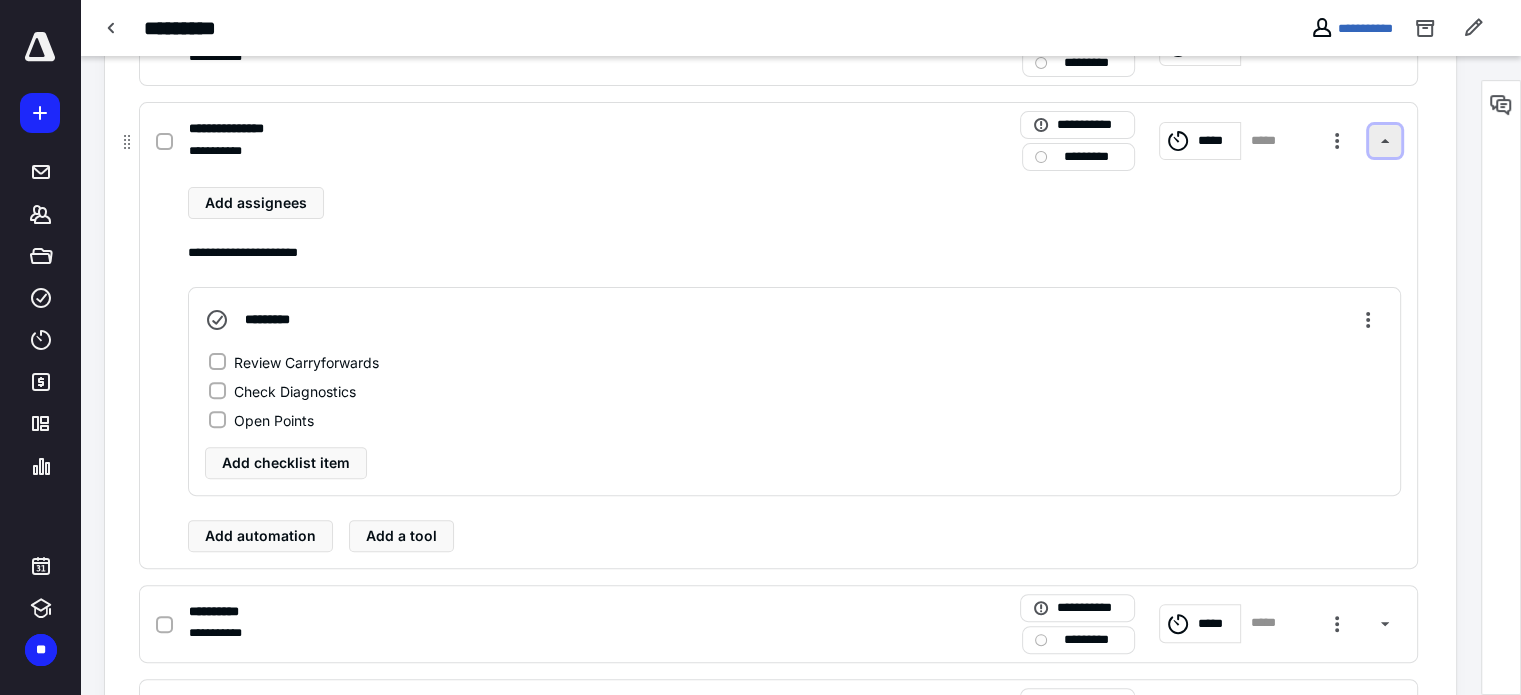scroll, scrollTop: 567, scrollLeft: 0, axis: vertical 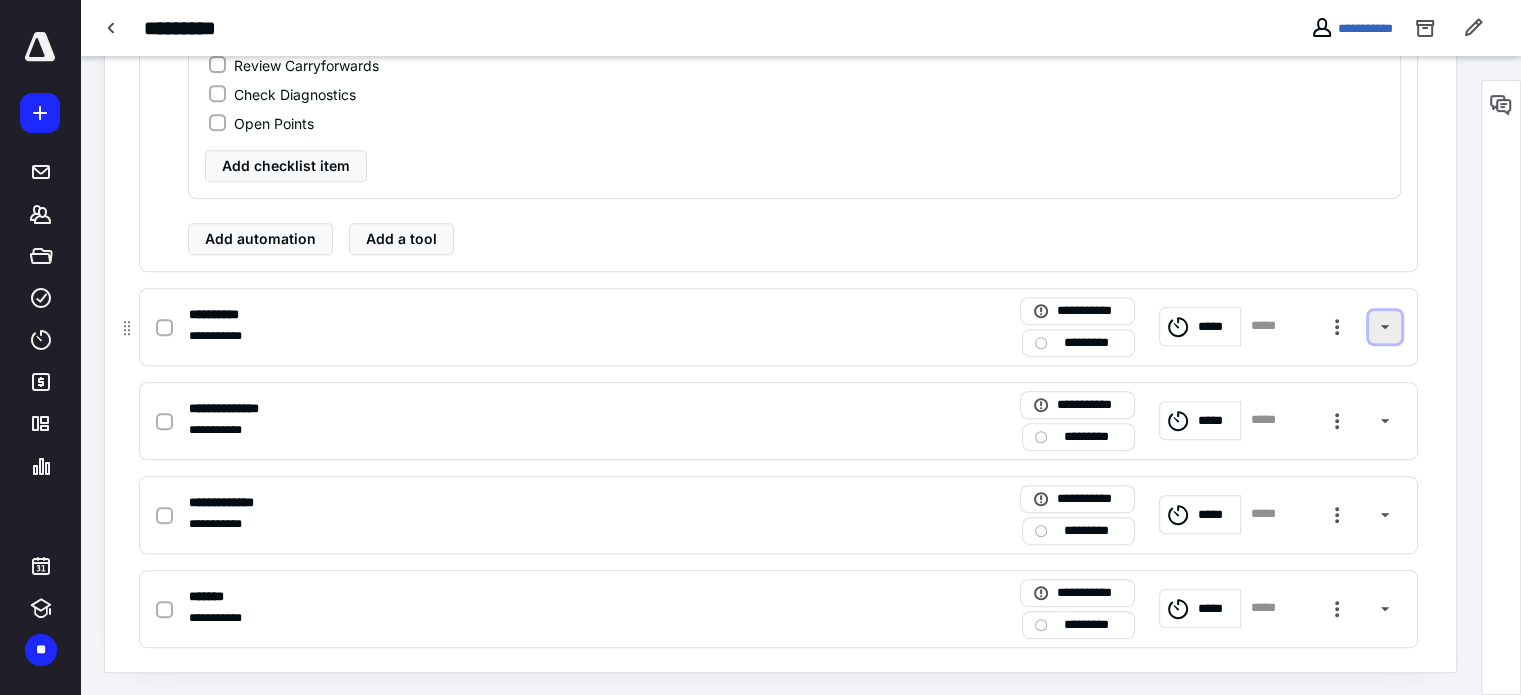 click at bounding box center [1385, 327] 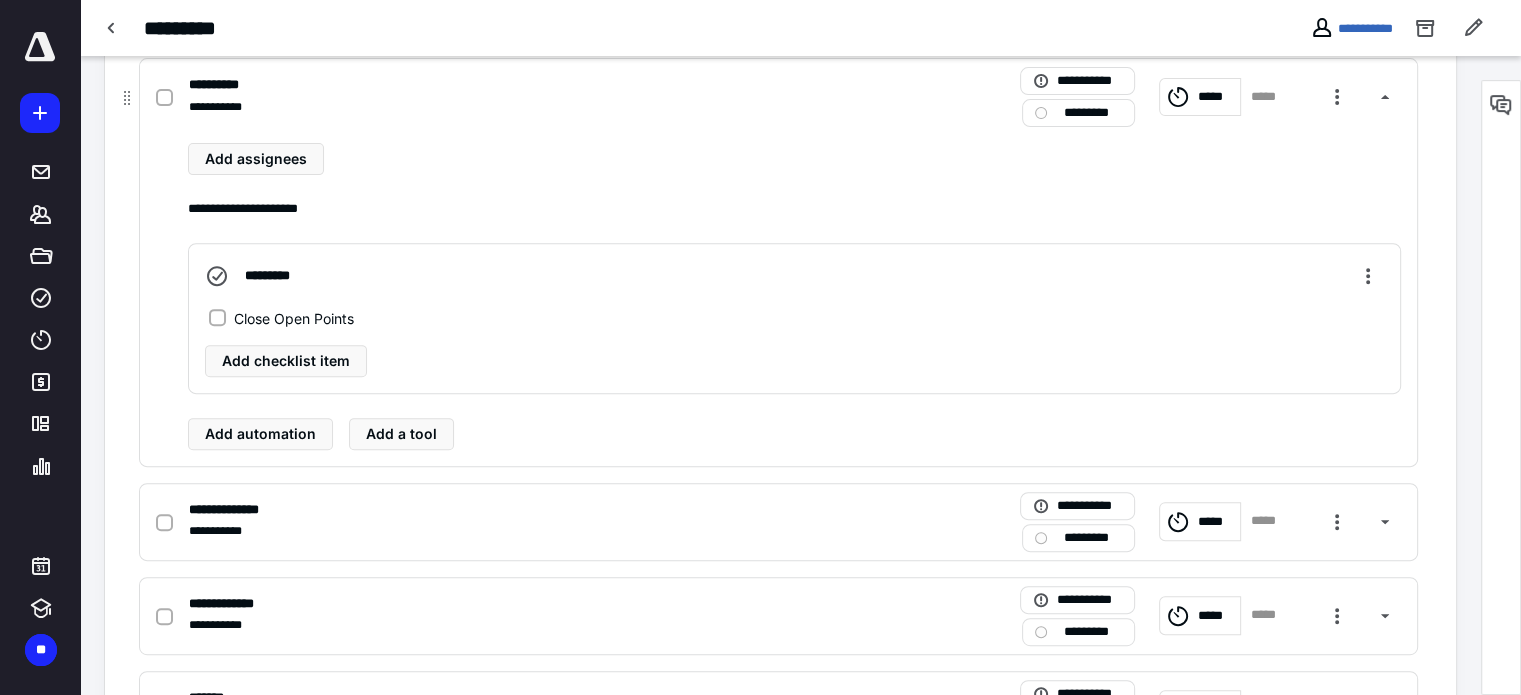 scroll, scrollTop: 808, scrollLeft: 0, axis: vertical 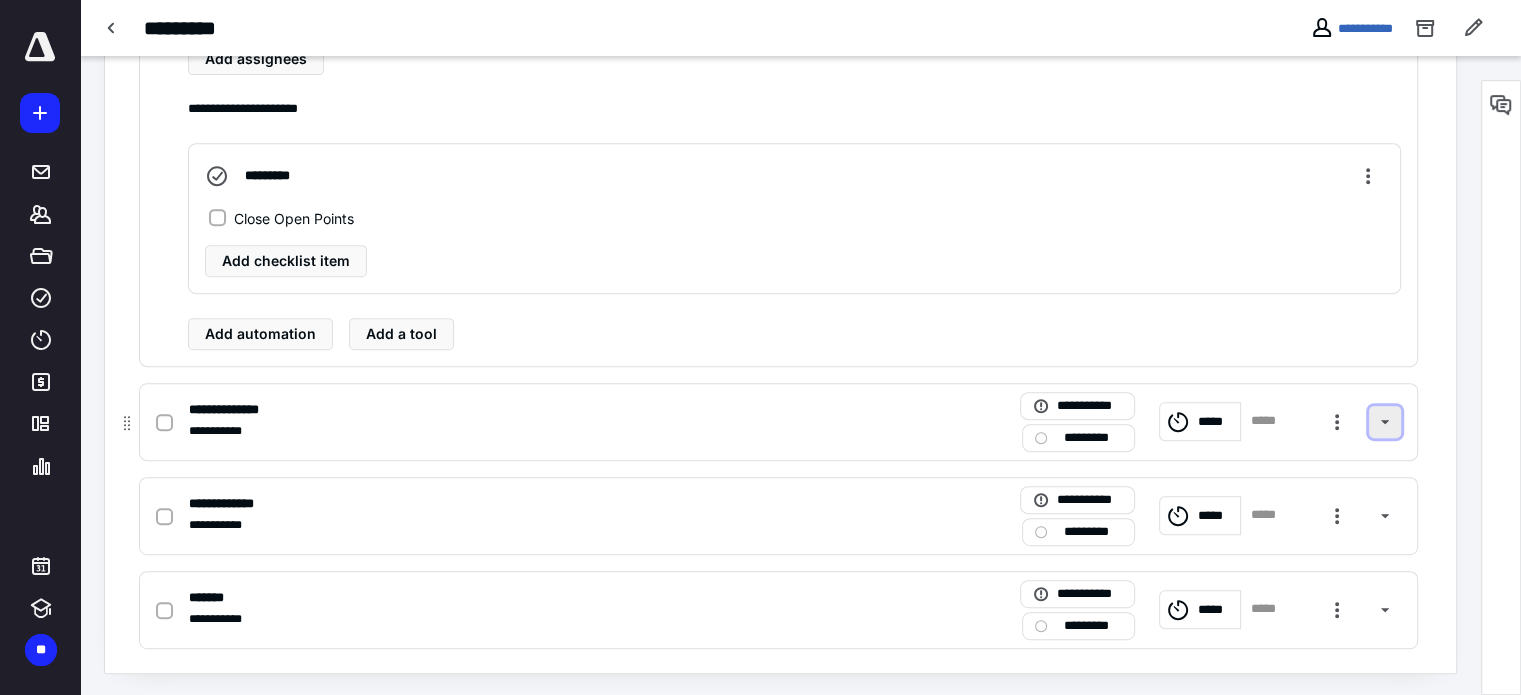 click at bounding box center [1385, 422] 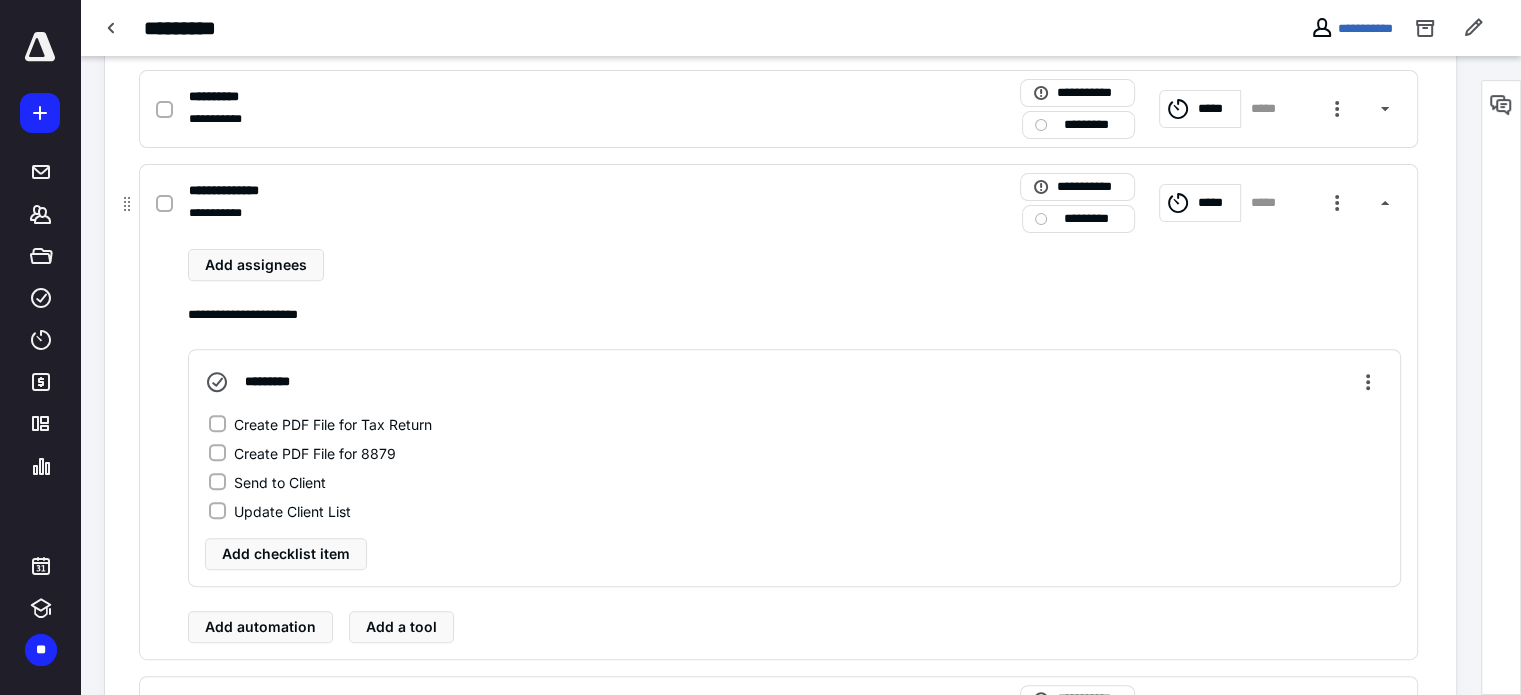 scroll, scrollTop: 896, scrollLeft: 0, axis: vertical 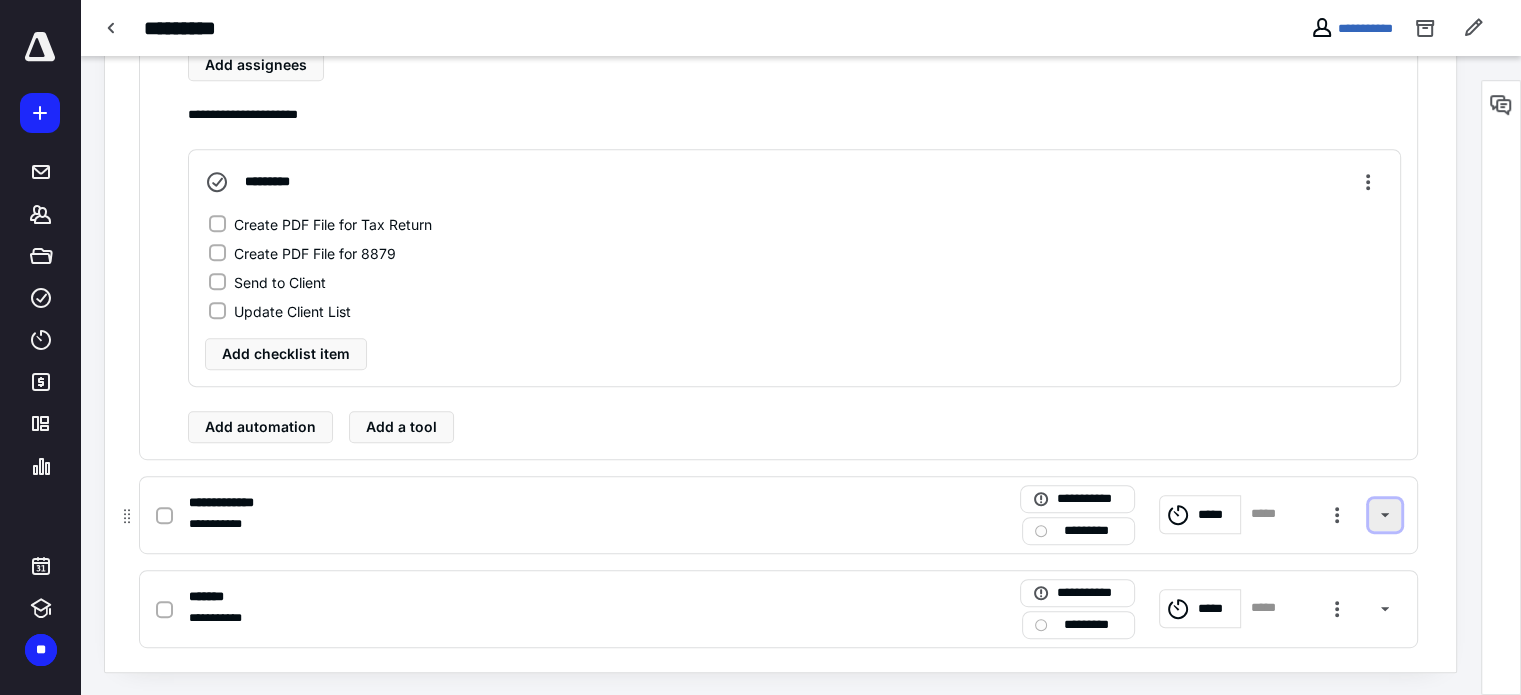 click at bounding box center [1385, 515] 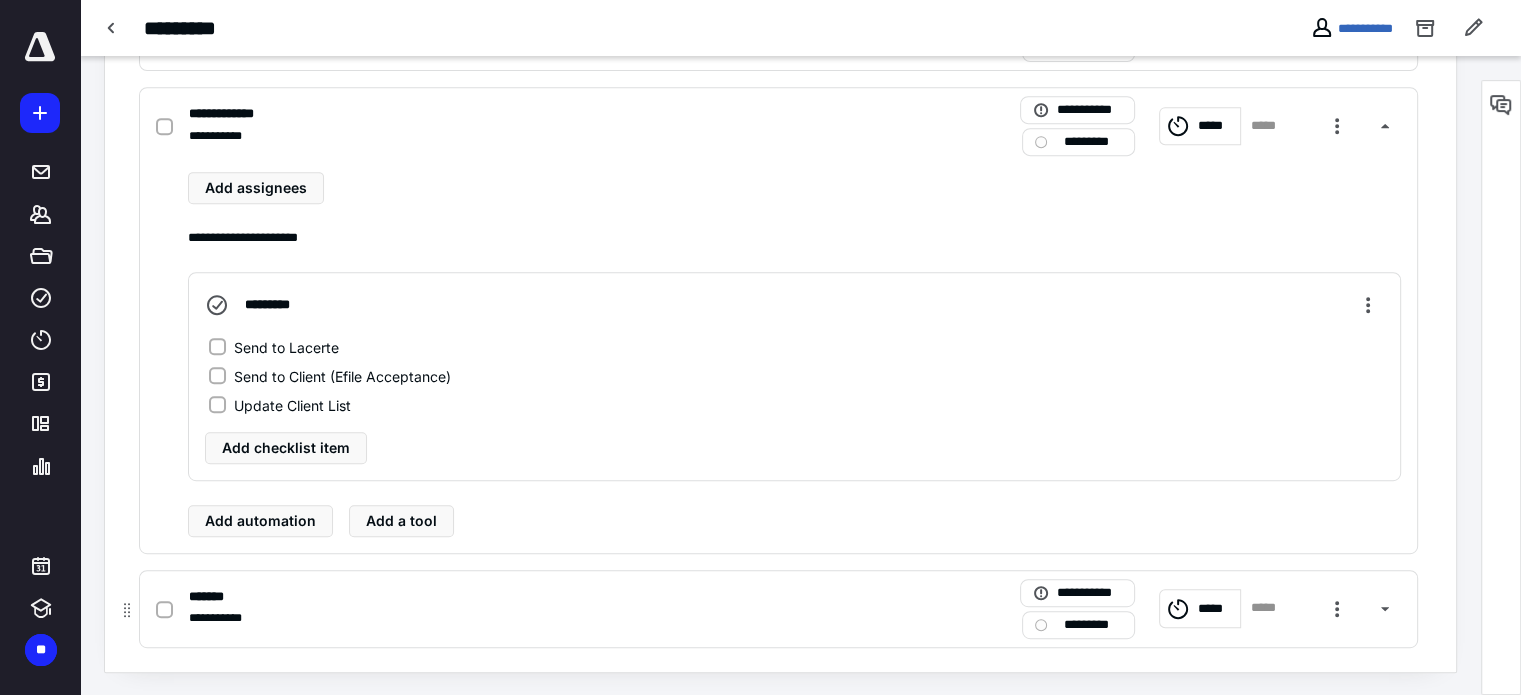click on "**********" at bounding box center (778, 609) 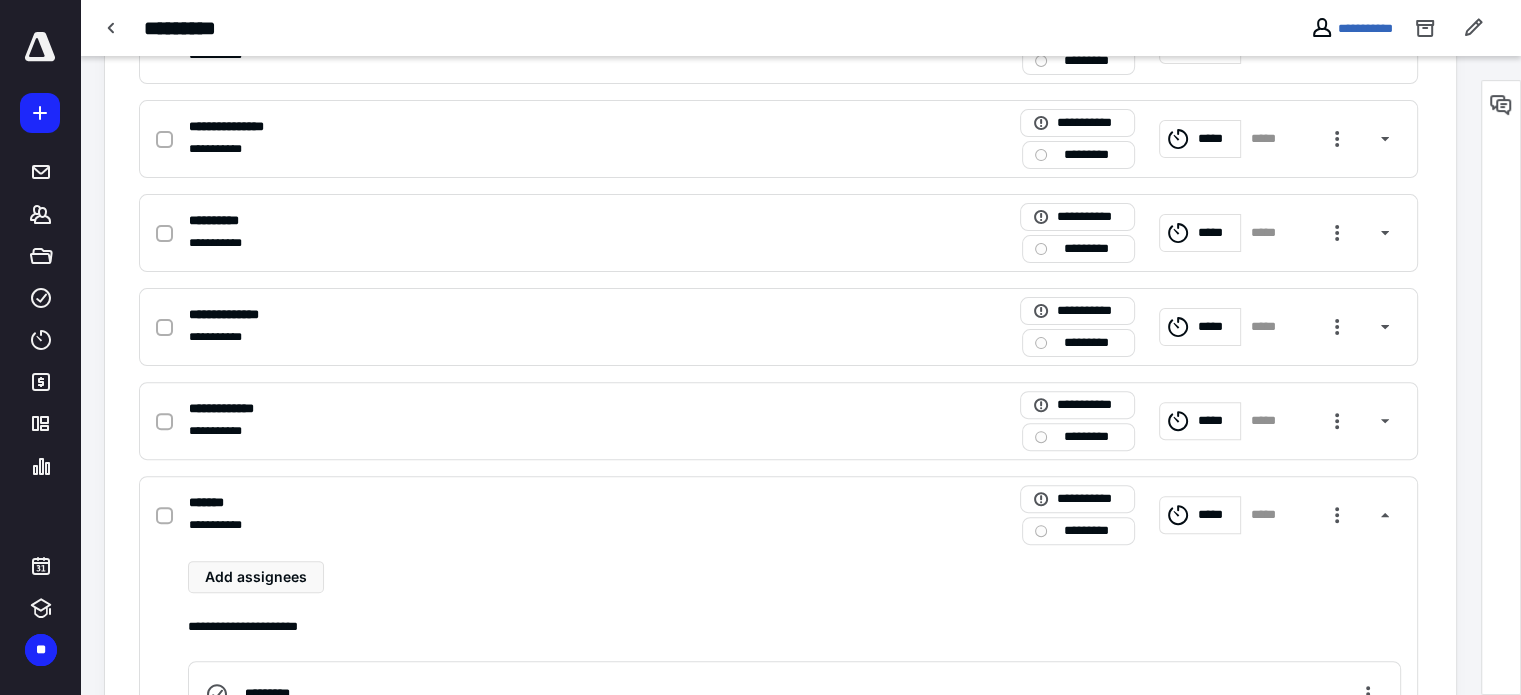 scroll, scrollTop: 567, scrollLeft: 0, axis: vertical 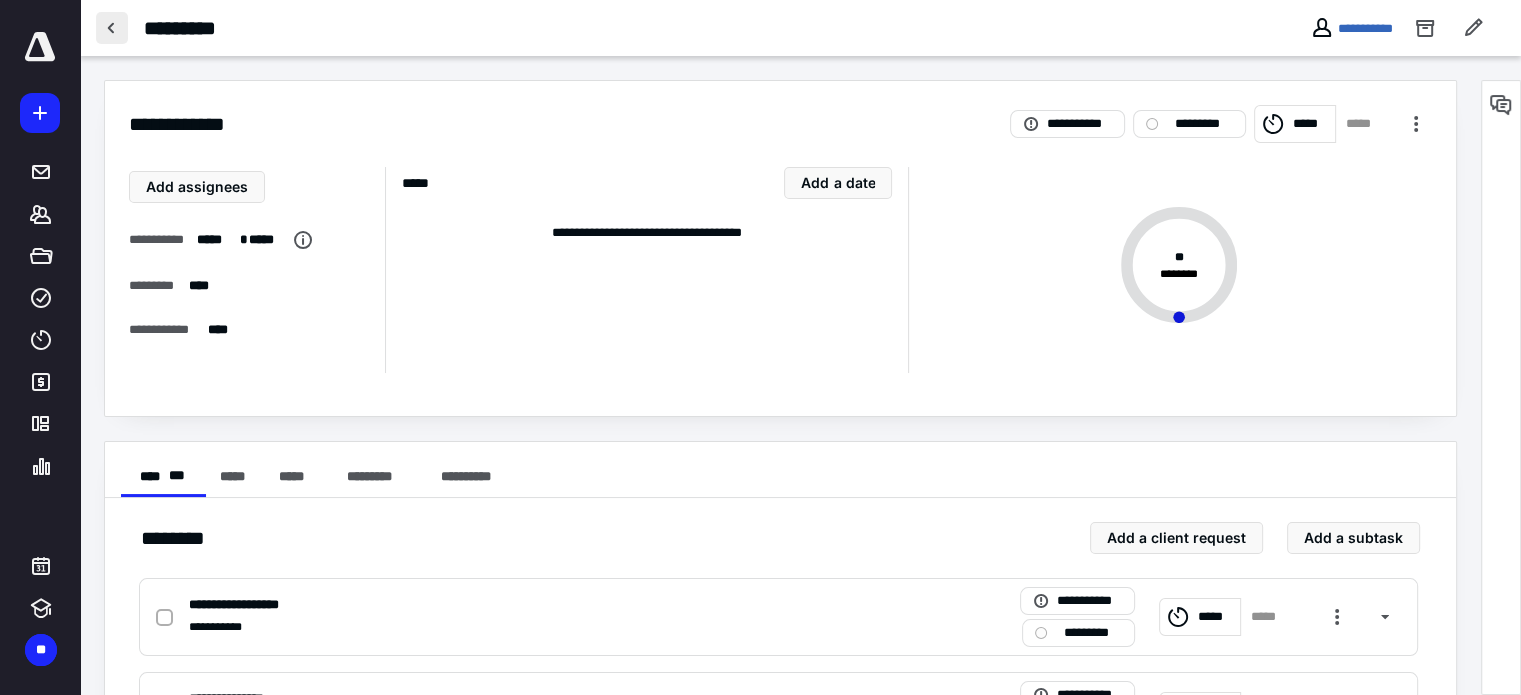 click at bounding box center [112, 28] 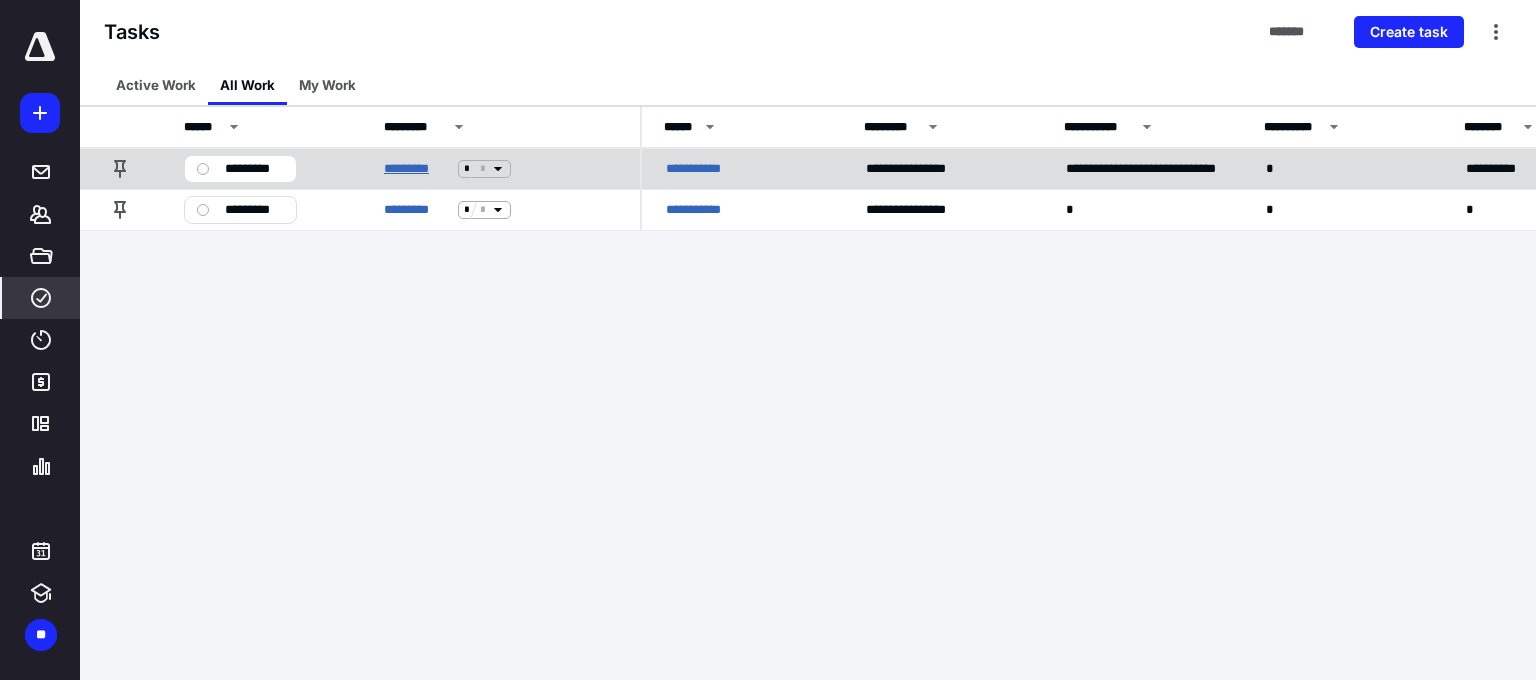 click on "*********" at bounding box center (417, 169) 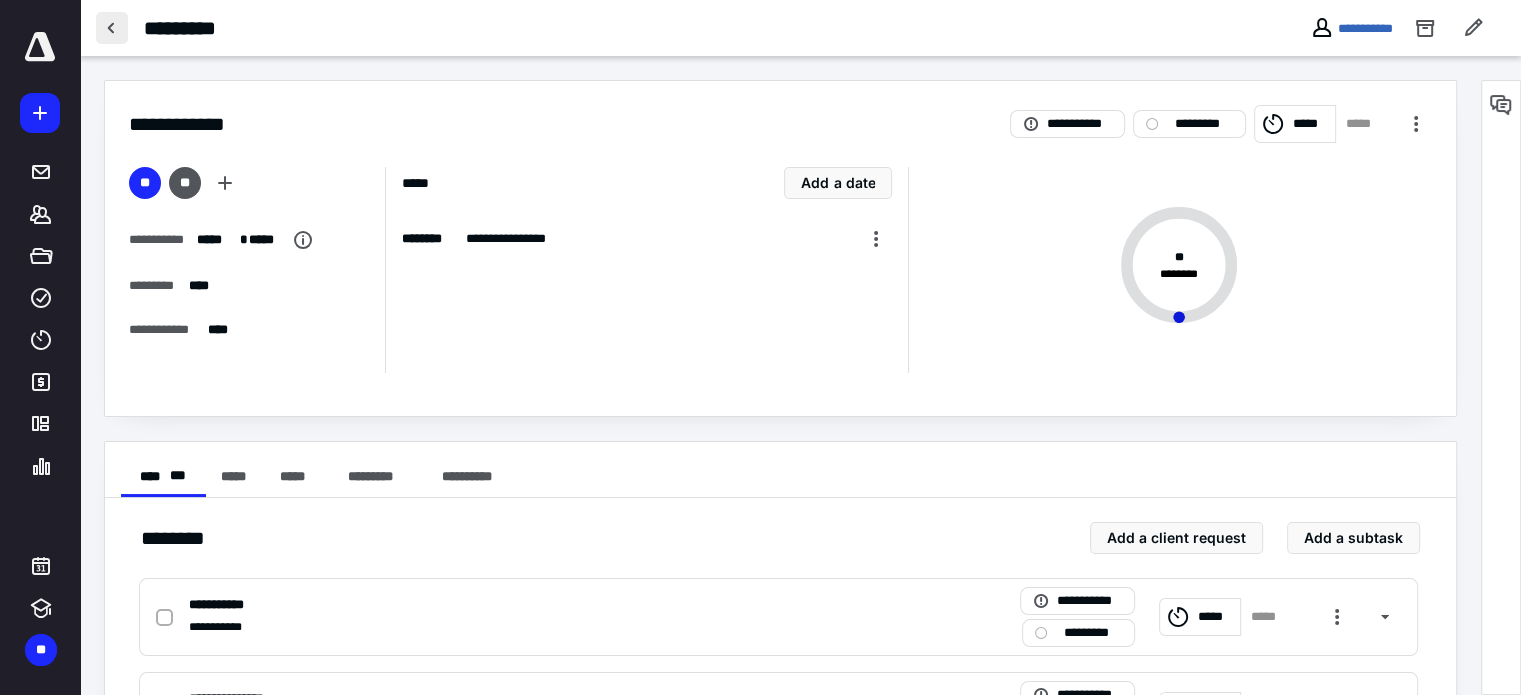 click at bounding box center (112, 28) 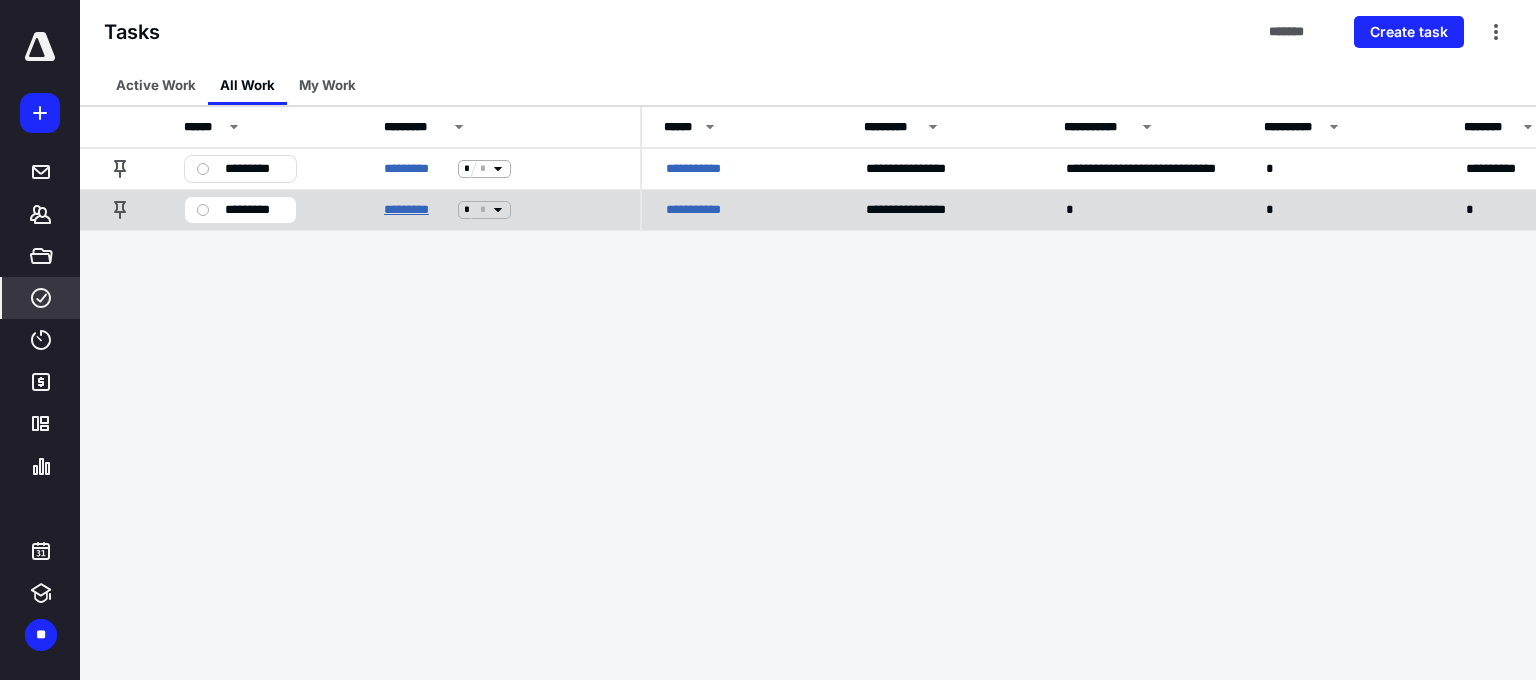 click on "*********" at bounding box center [417, 210] 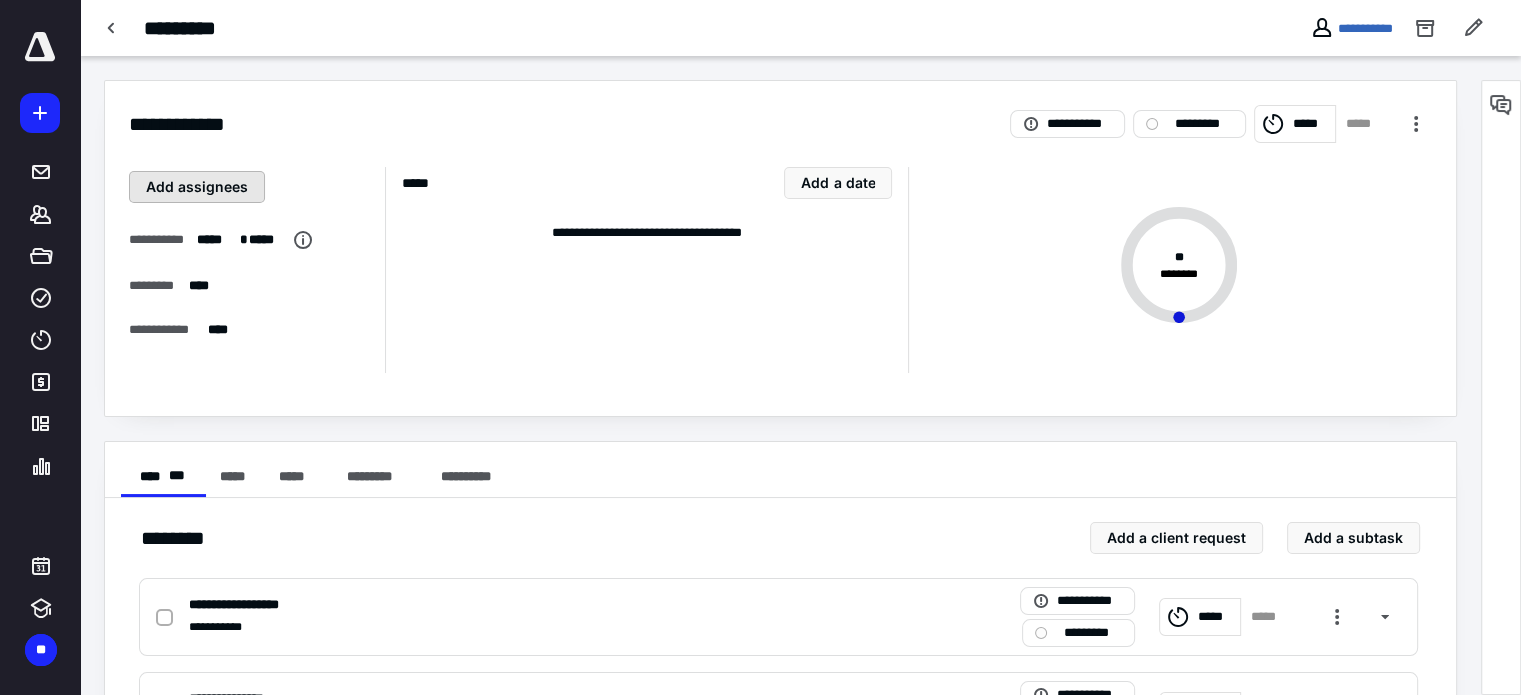 click on "Add assignees" at bounding box center [197, 187] 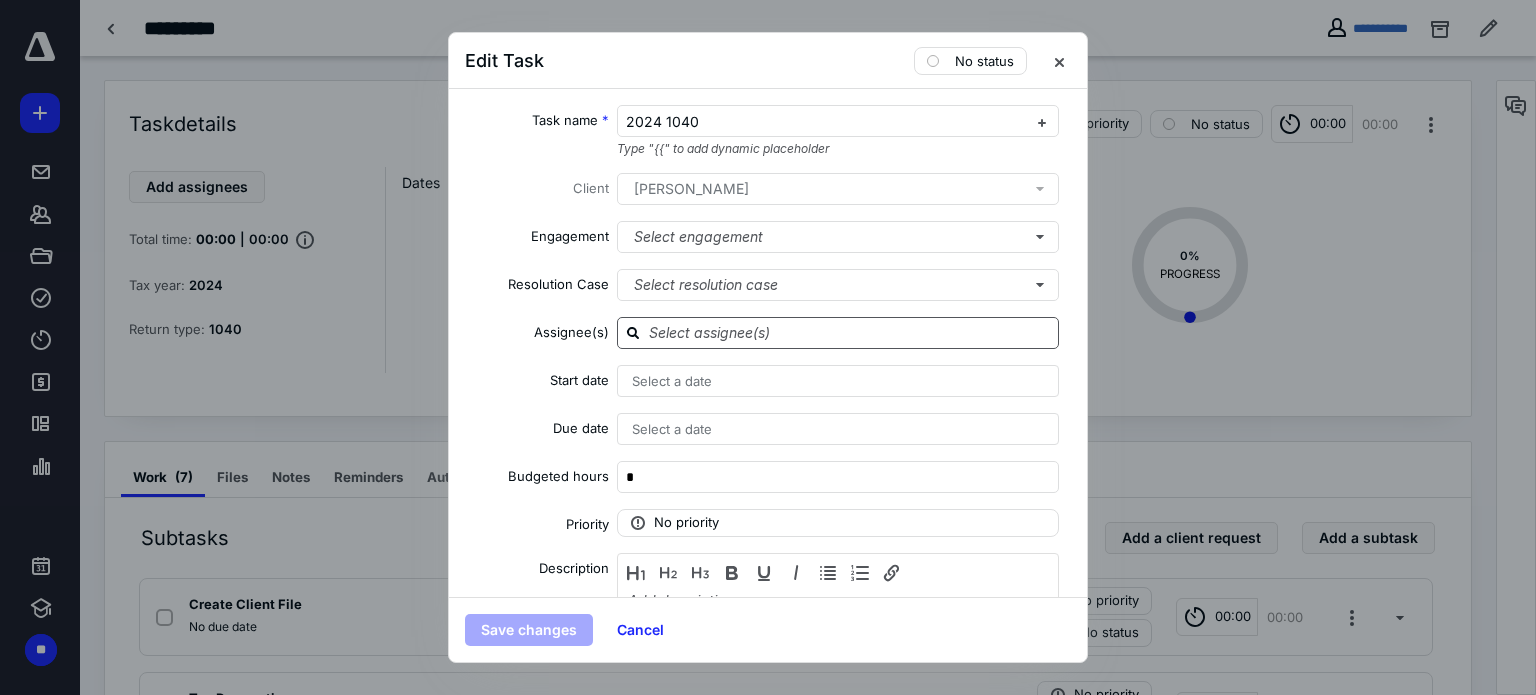 click at bounding box center (850, 332) 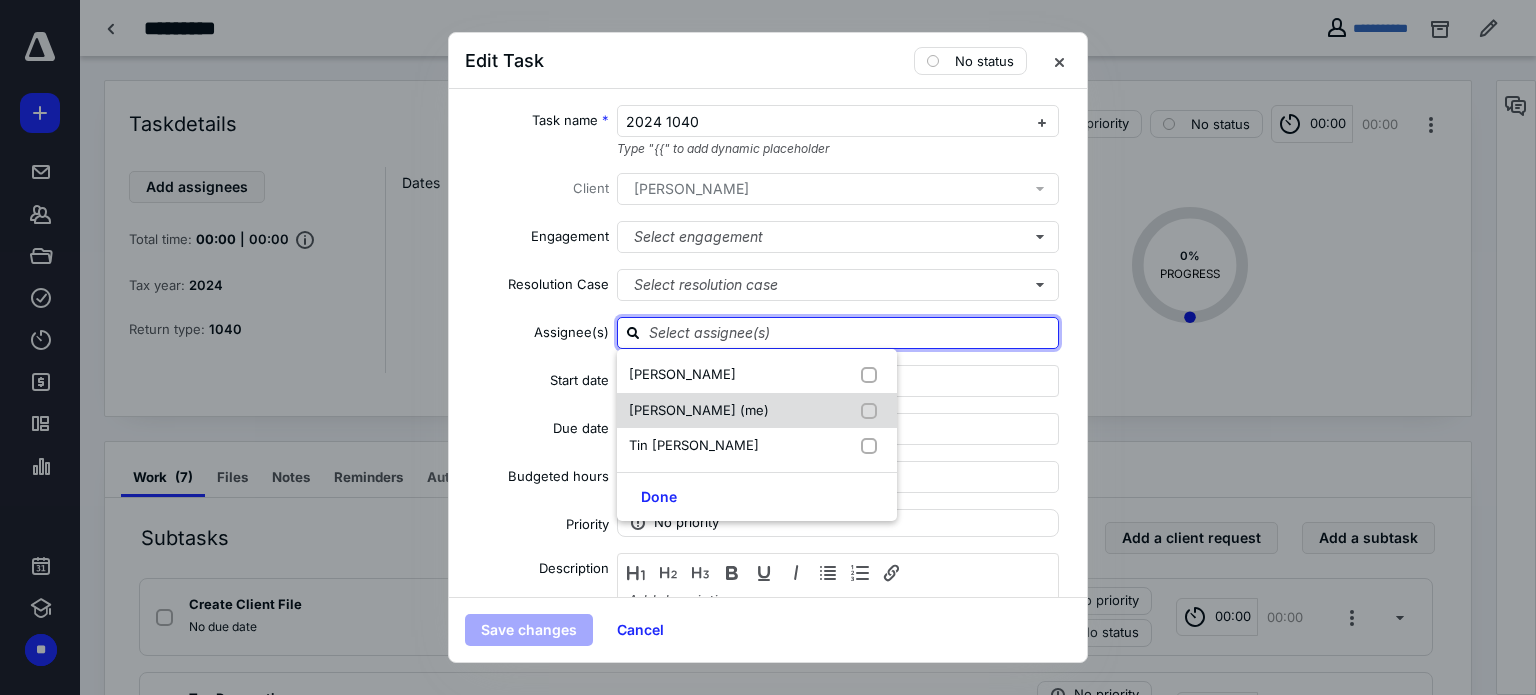 drag, startPoint x: 750, startPoint y: 400, endPoint x: 751, endPoint y: 411, distance: 11.045361 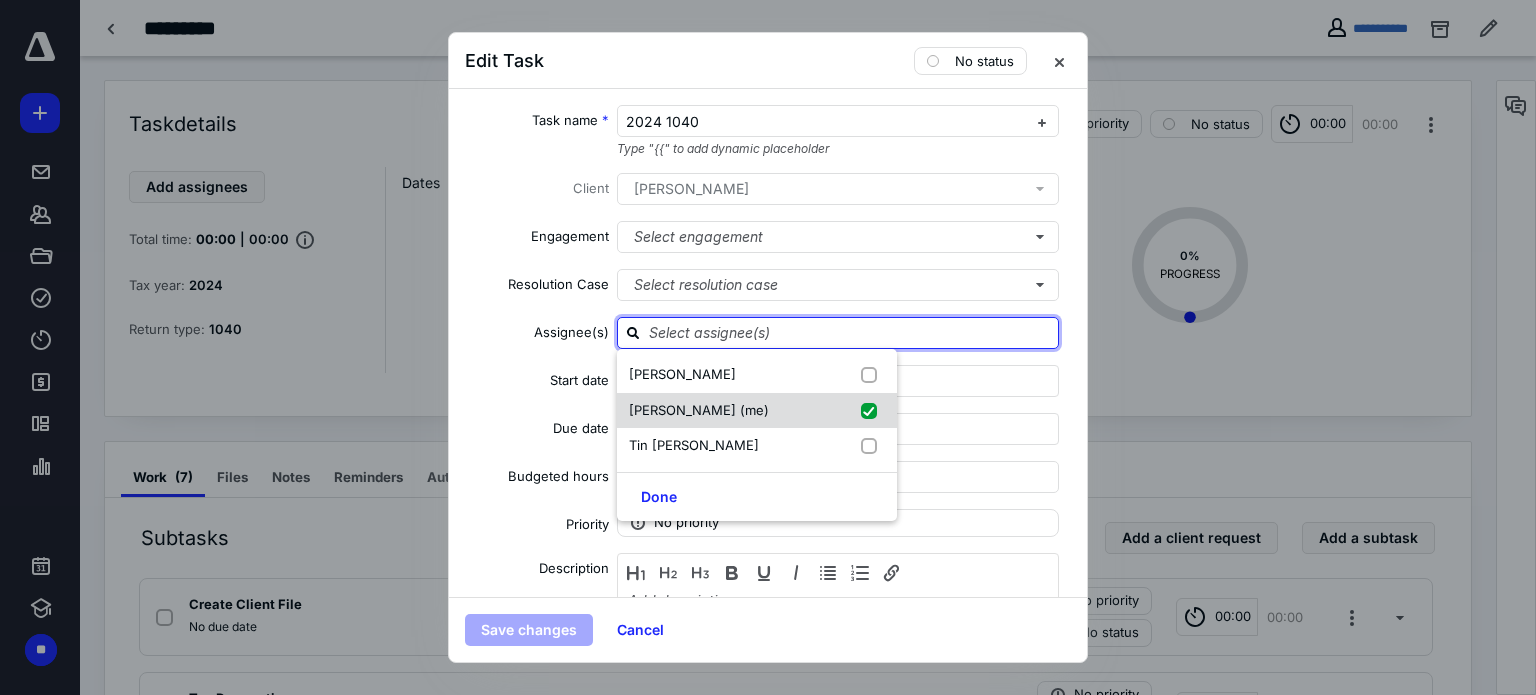 checkbox on "true" 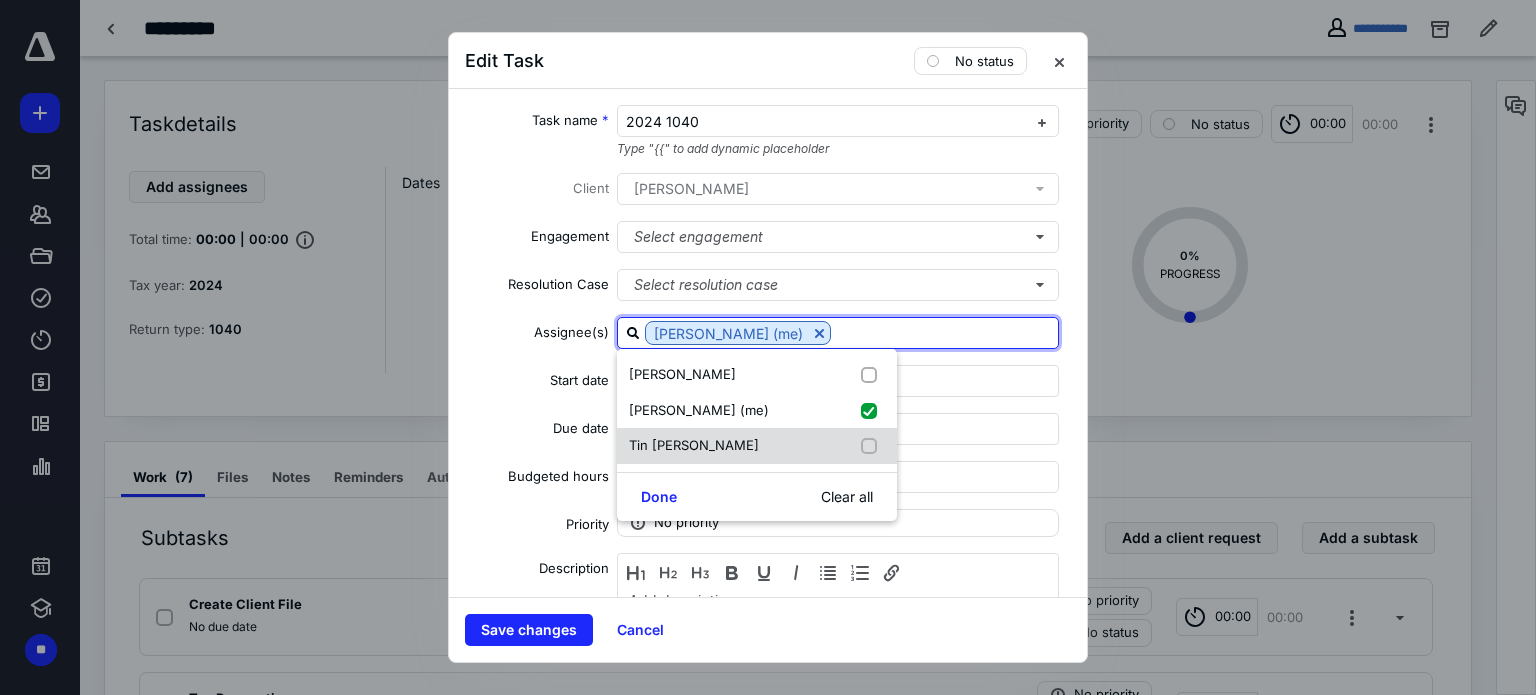 click on "Tin Pham" at bounding box center (757, 446) 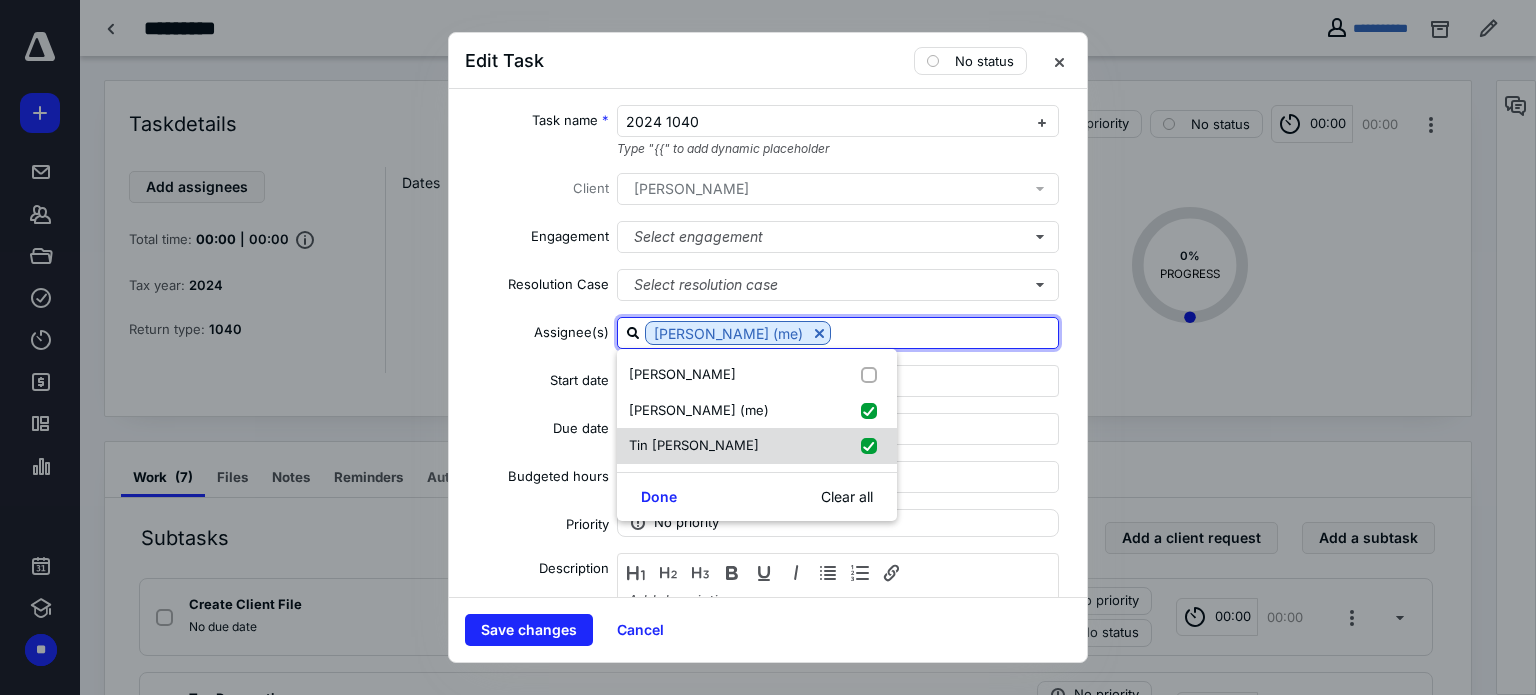 checkbox on "true" 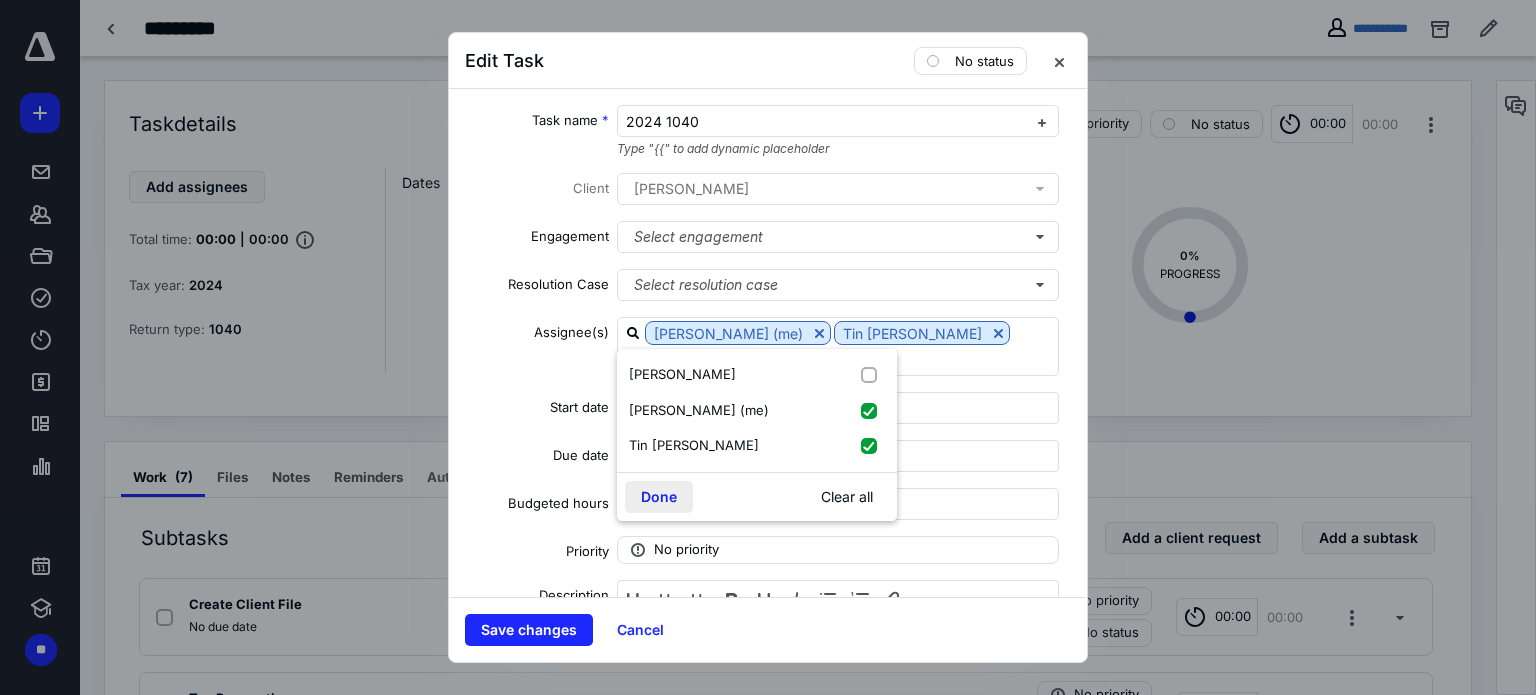 click on "Done" at bounding box center (659, 497) 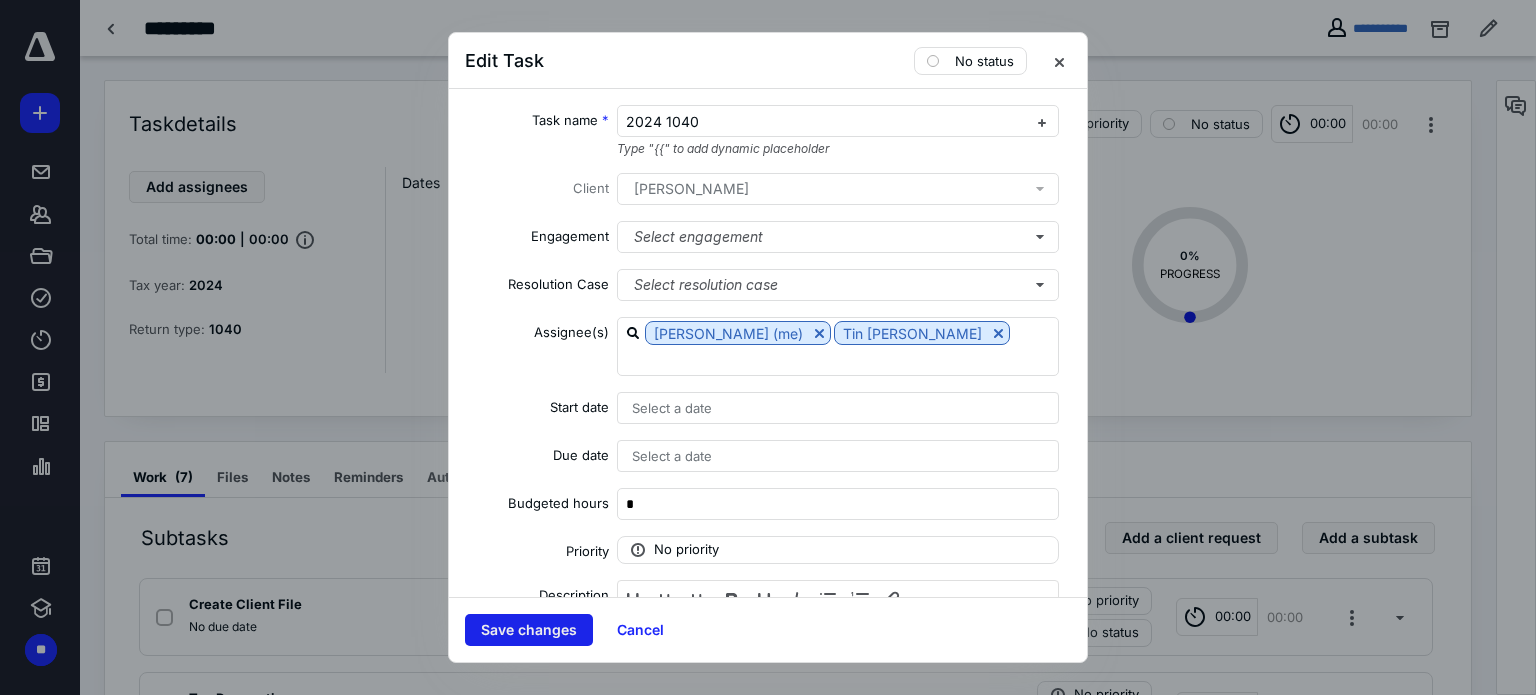 click on "Save changes" at bounding box center (529, 630) 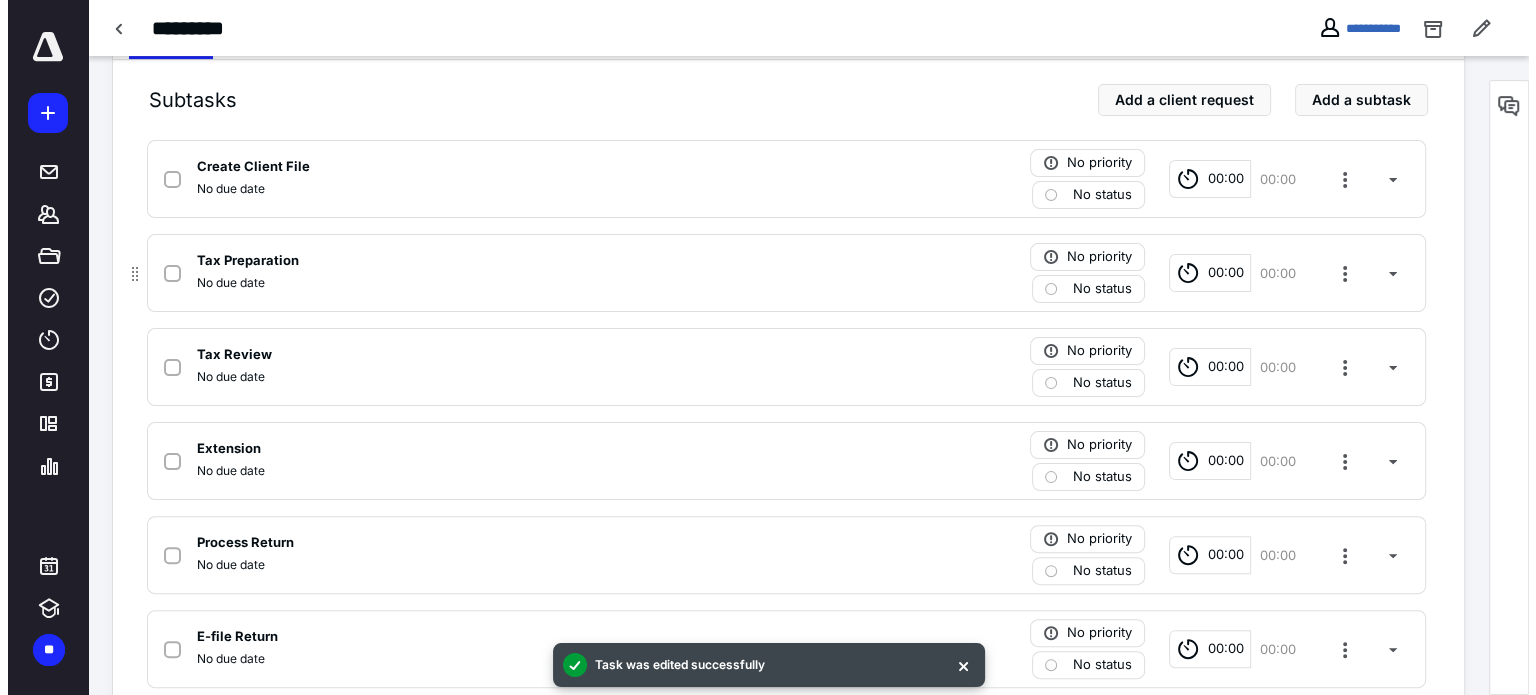 scroll, scrollTop: 373, scrollLeft: 0, axis: vertical 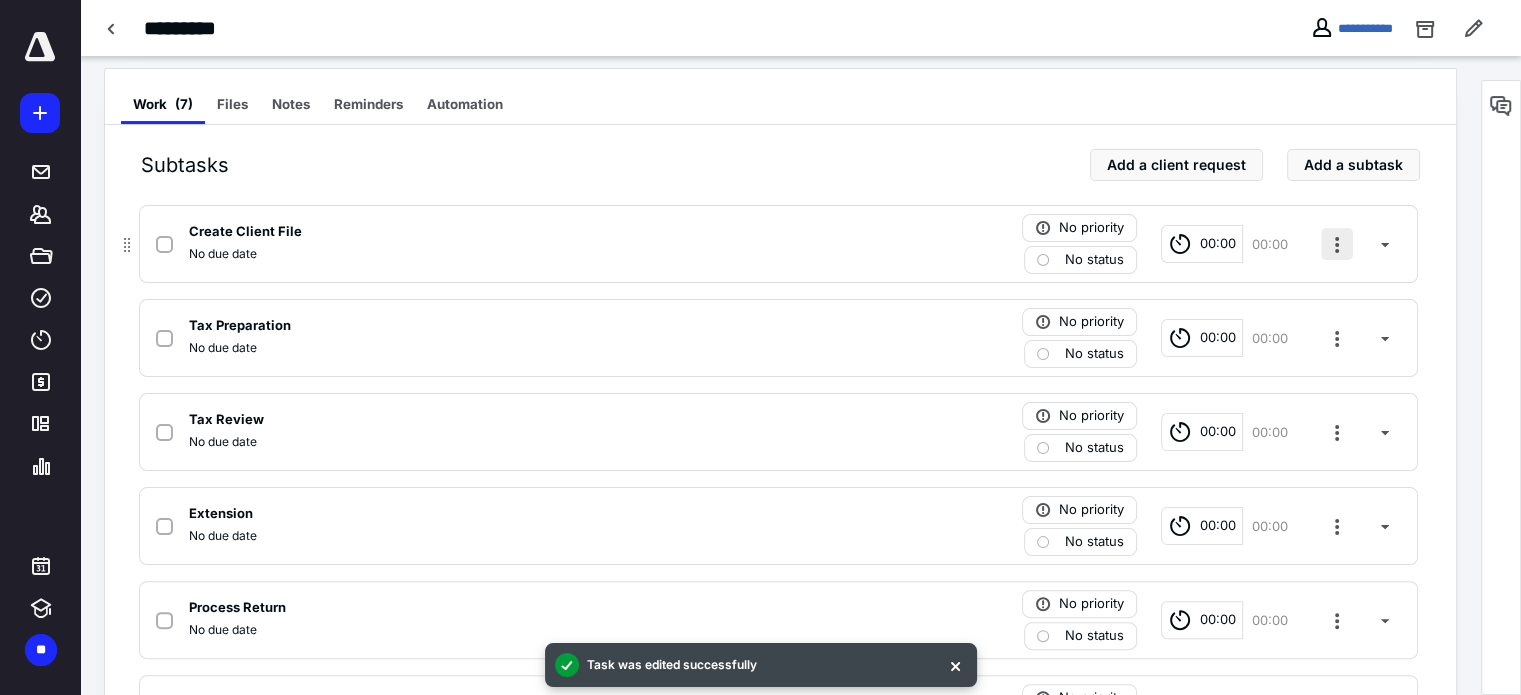 click at bounding box center (1337, 244) 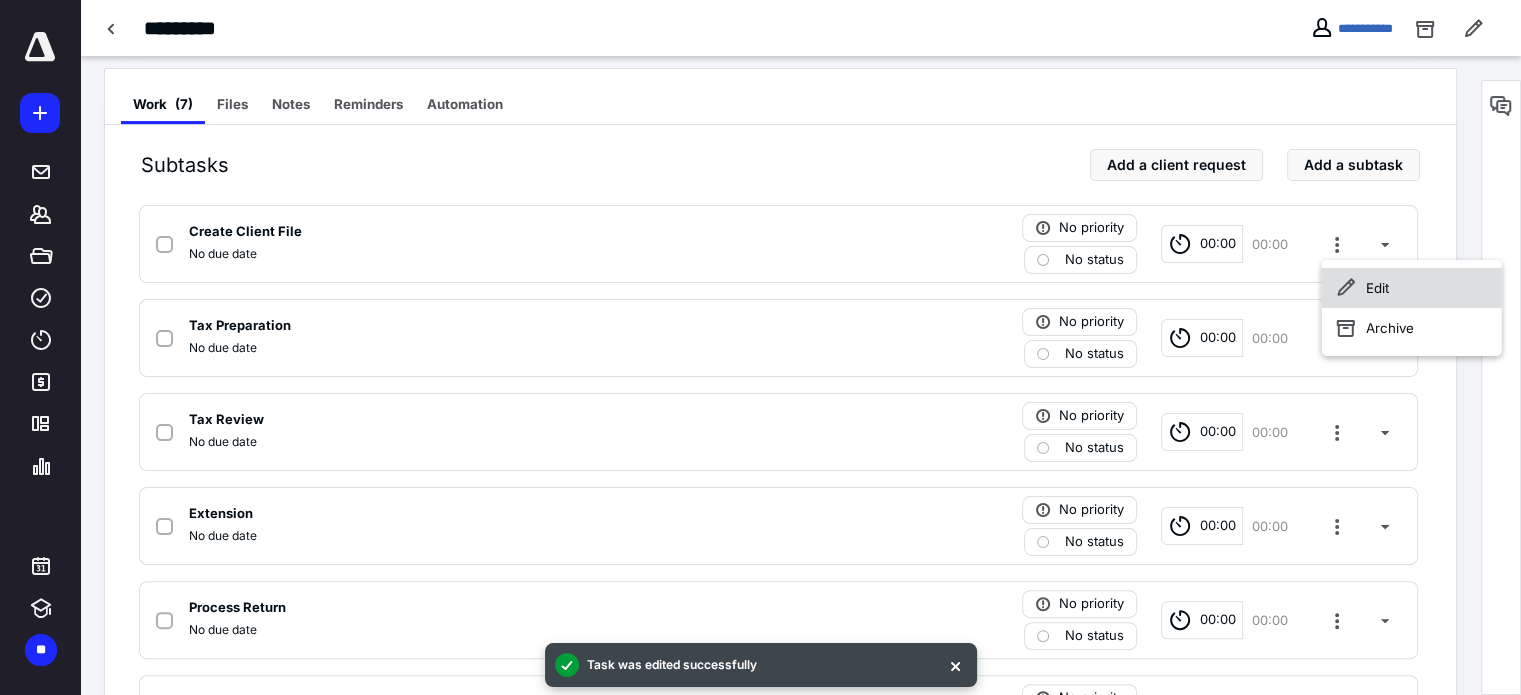 click on "Edit" at bounding box center [1412, 288] 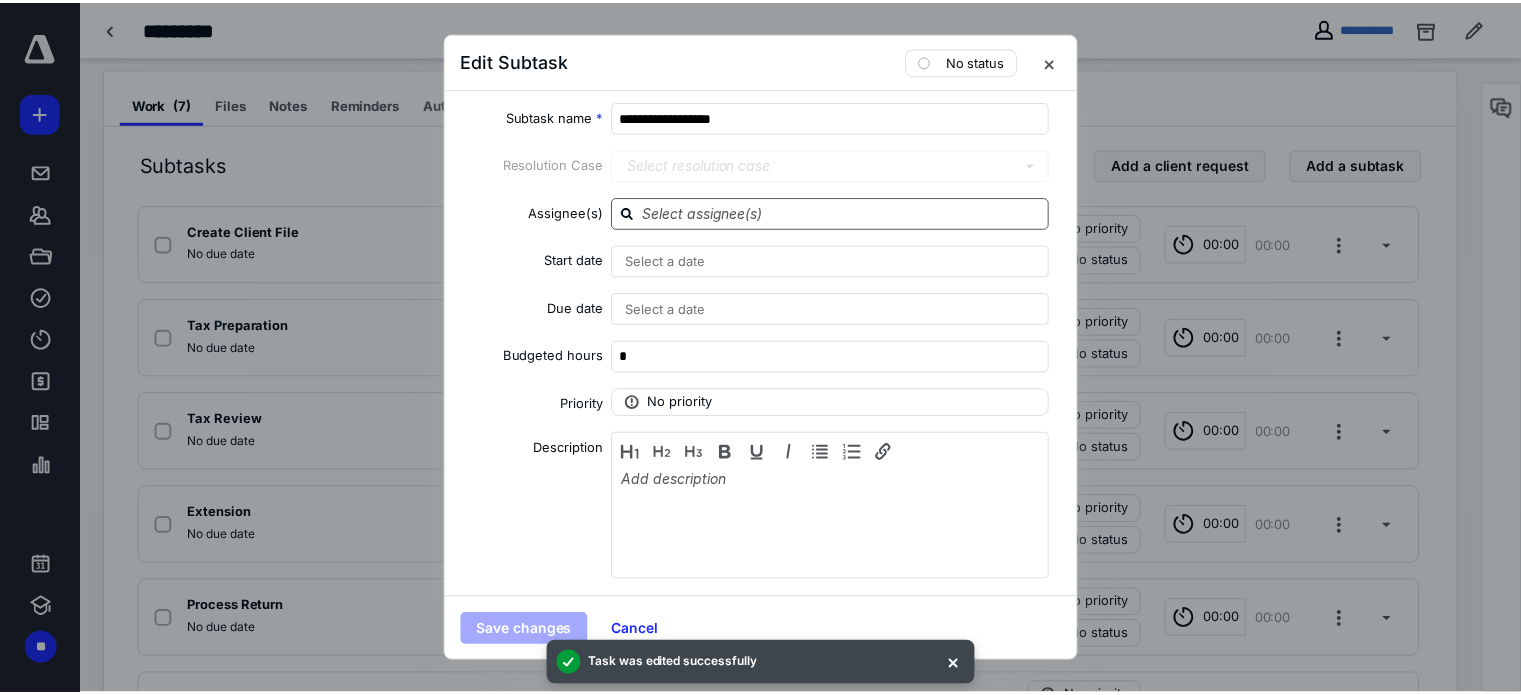 scroll, scrollTop: 0, scrollLeft: 0, axis: both 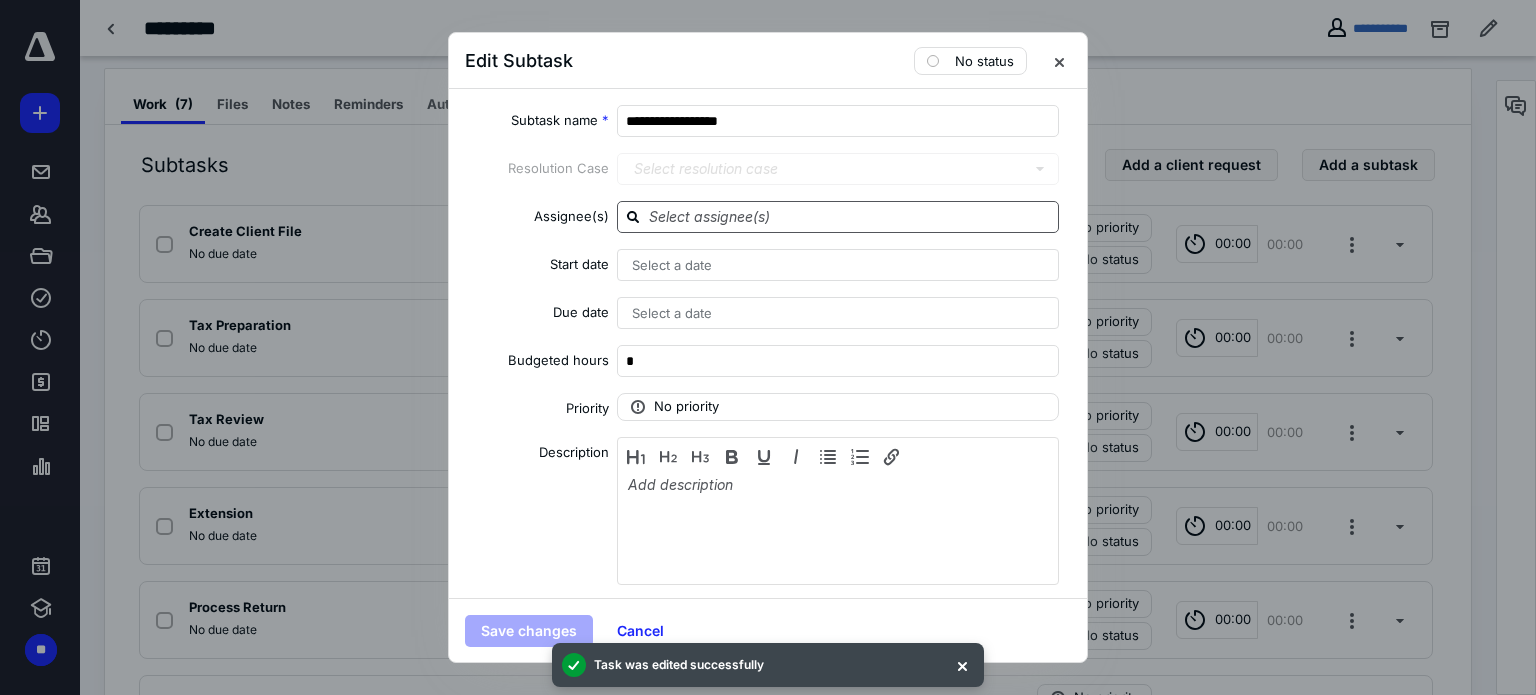 click at bounding box center (850, 216) 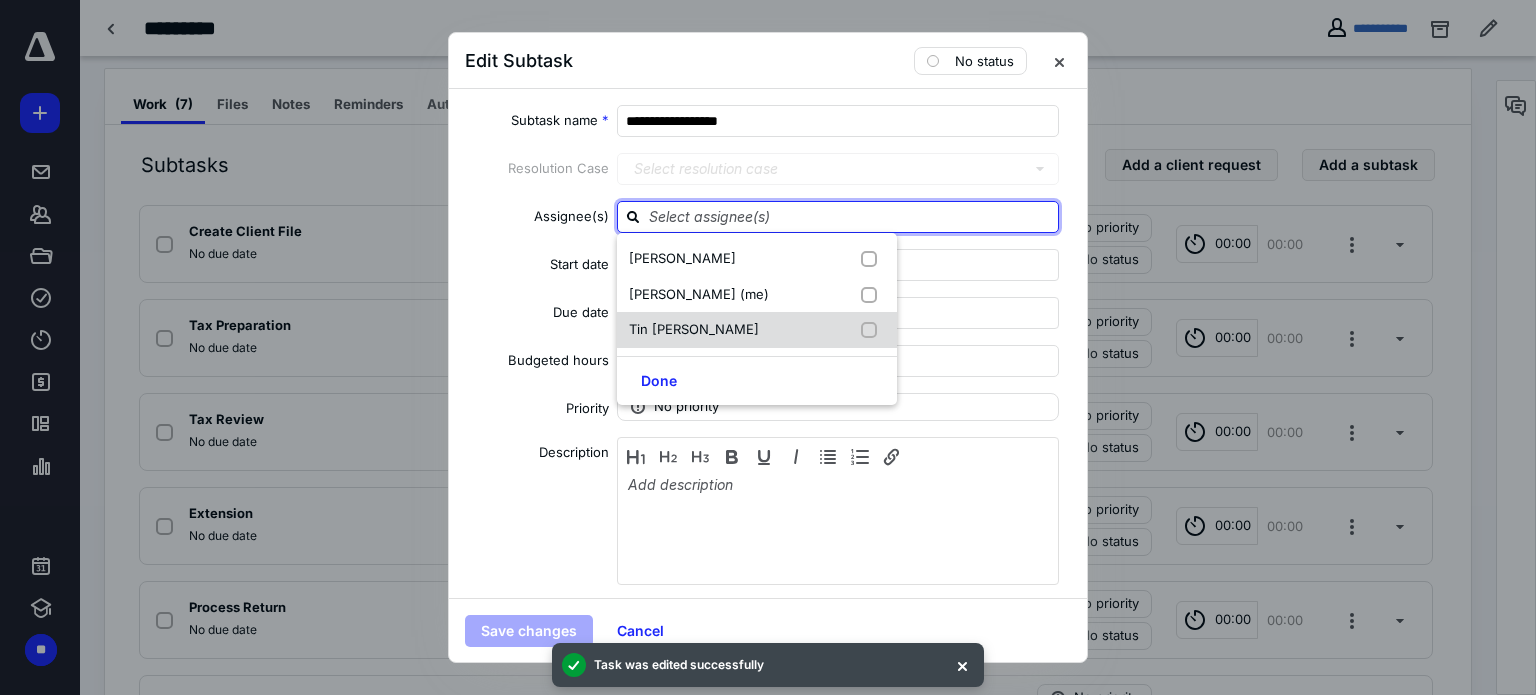 click on "Tin Pham" at bounding box center [757, 330] 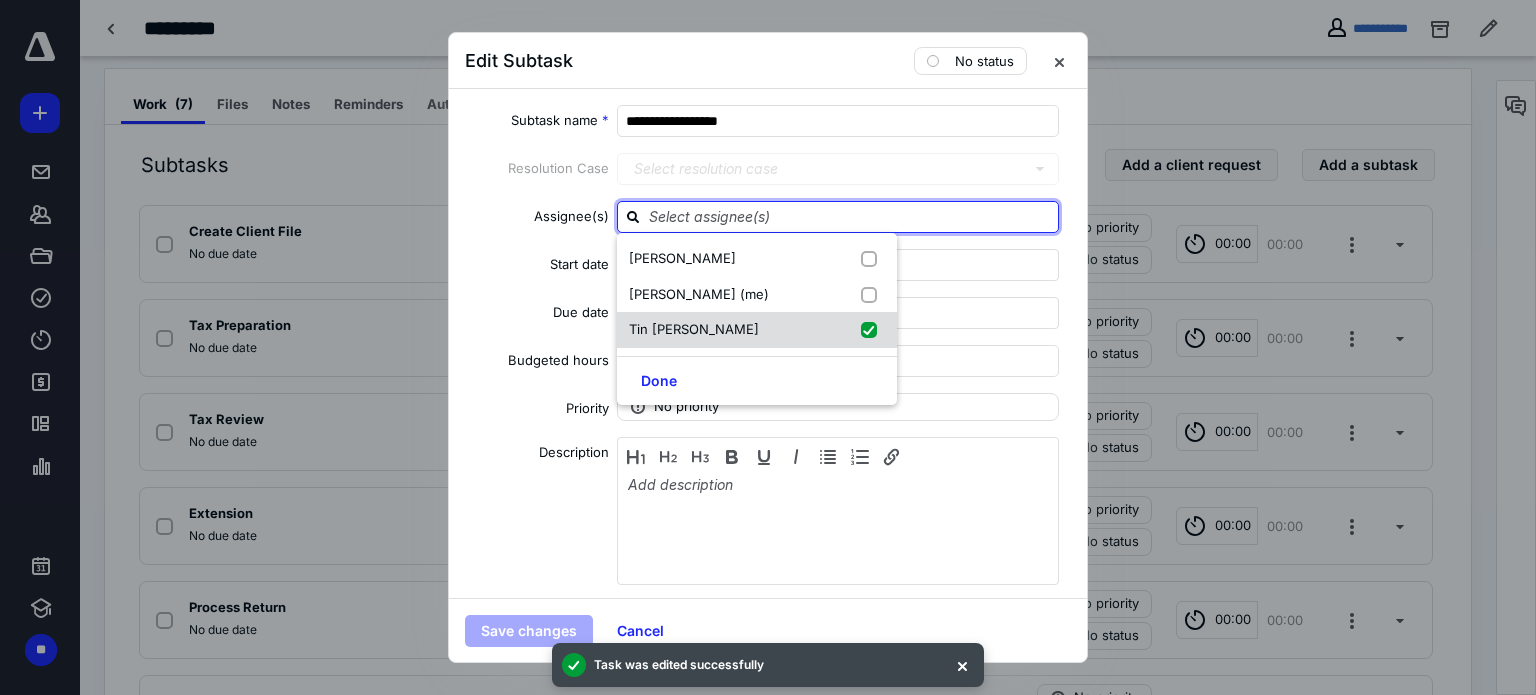 checkbox on "true" 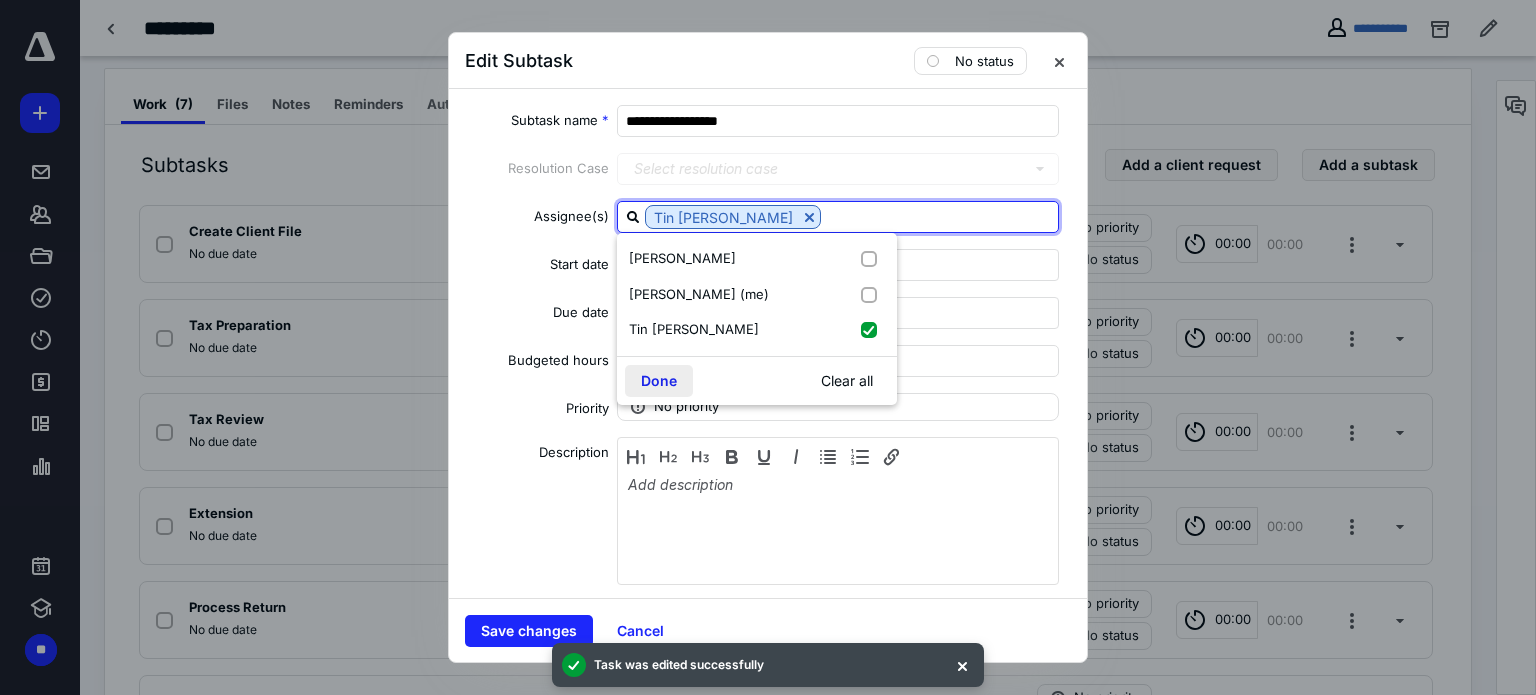 click on "Done" at bounding box center [659, 381] 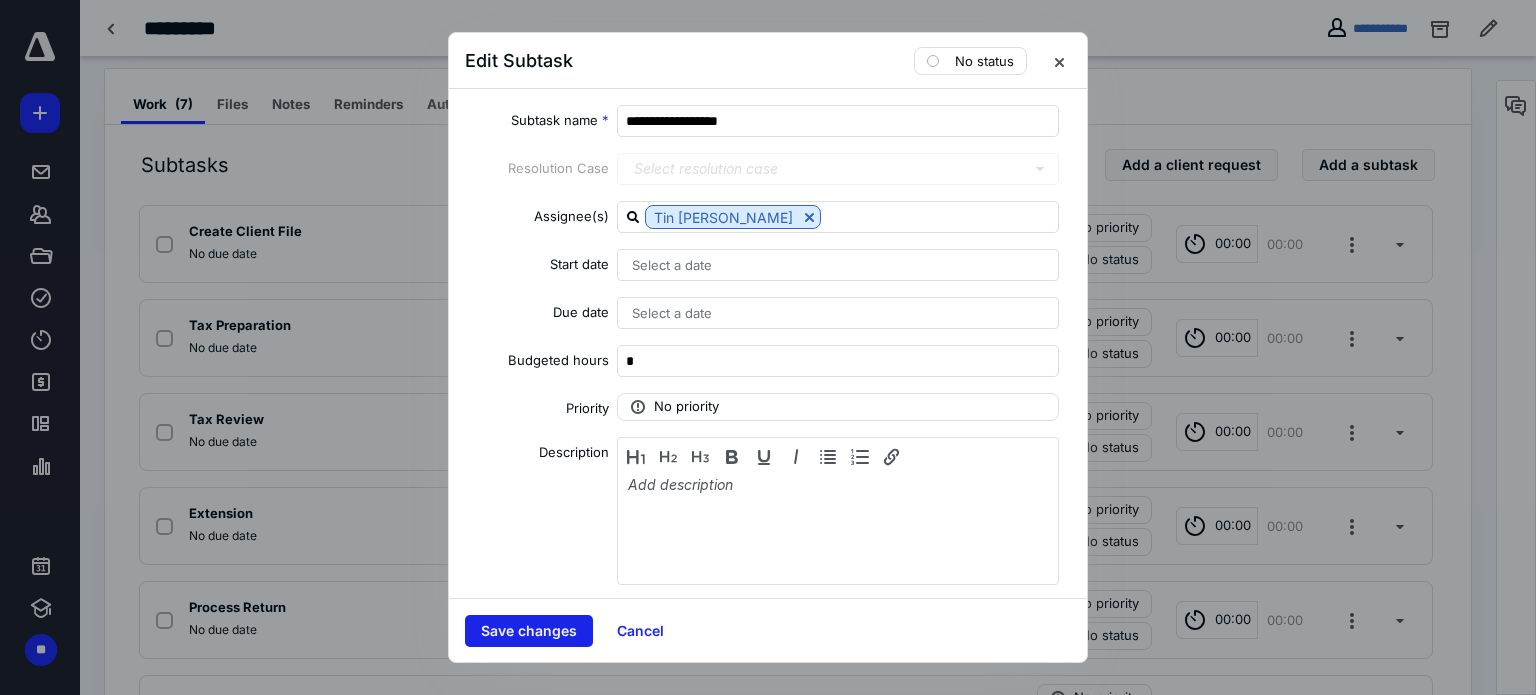 click on "Save changes" at bounding box center (529, 631) 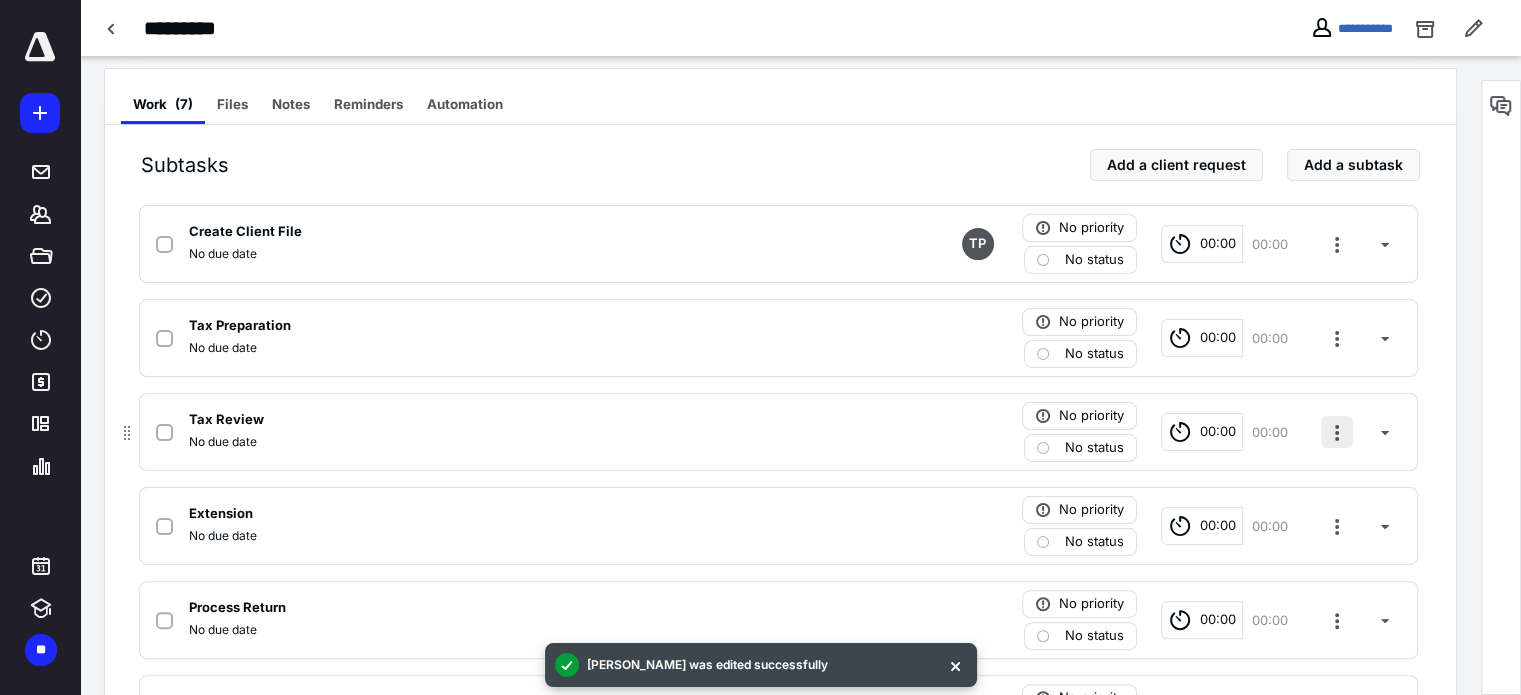click at bounding box center (1337, 432) 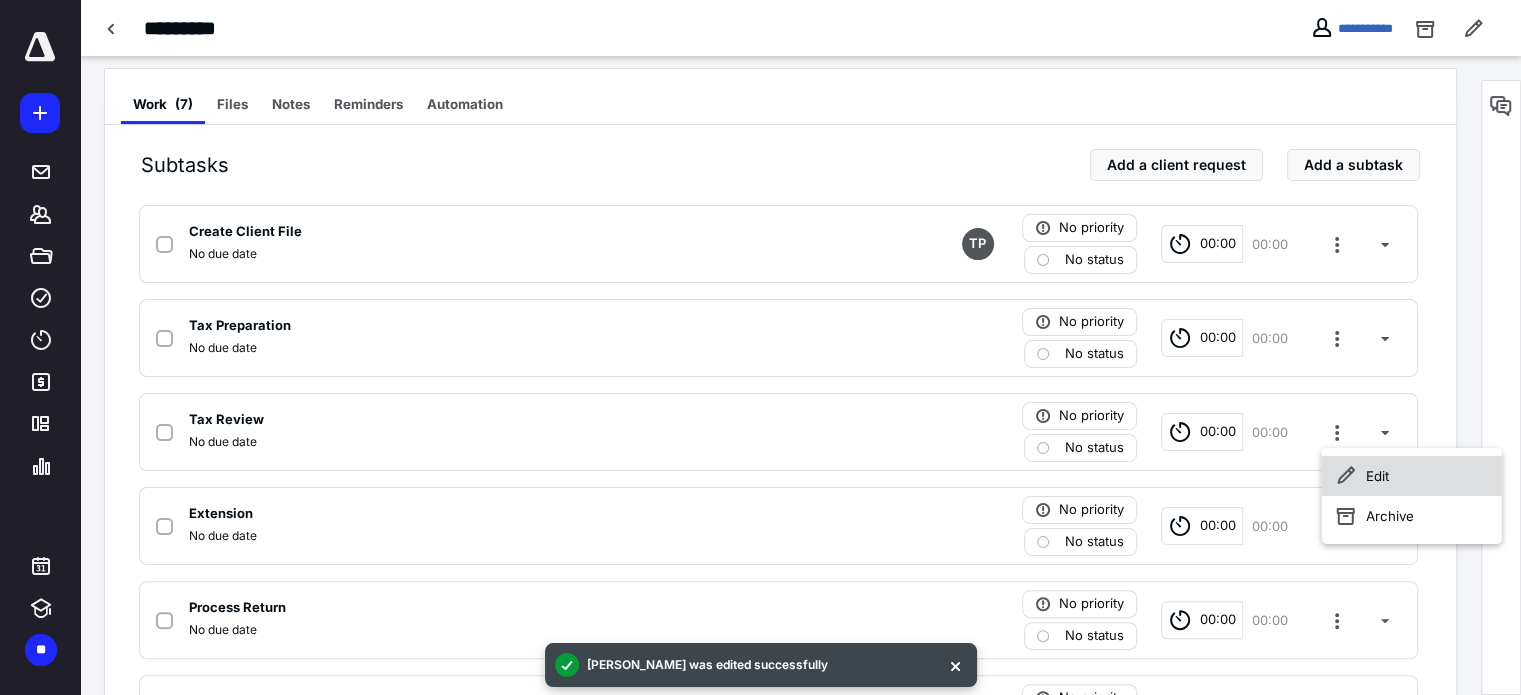 click 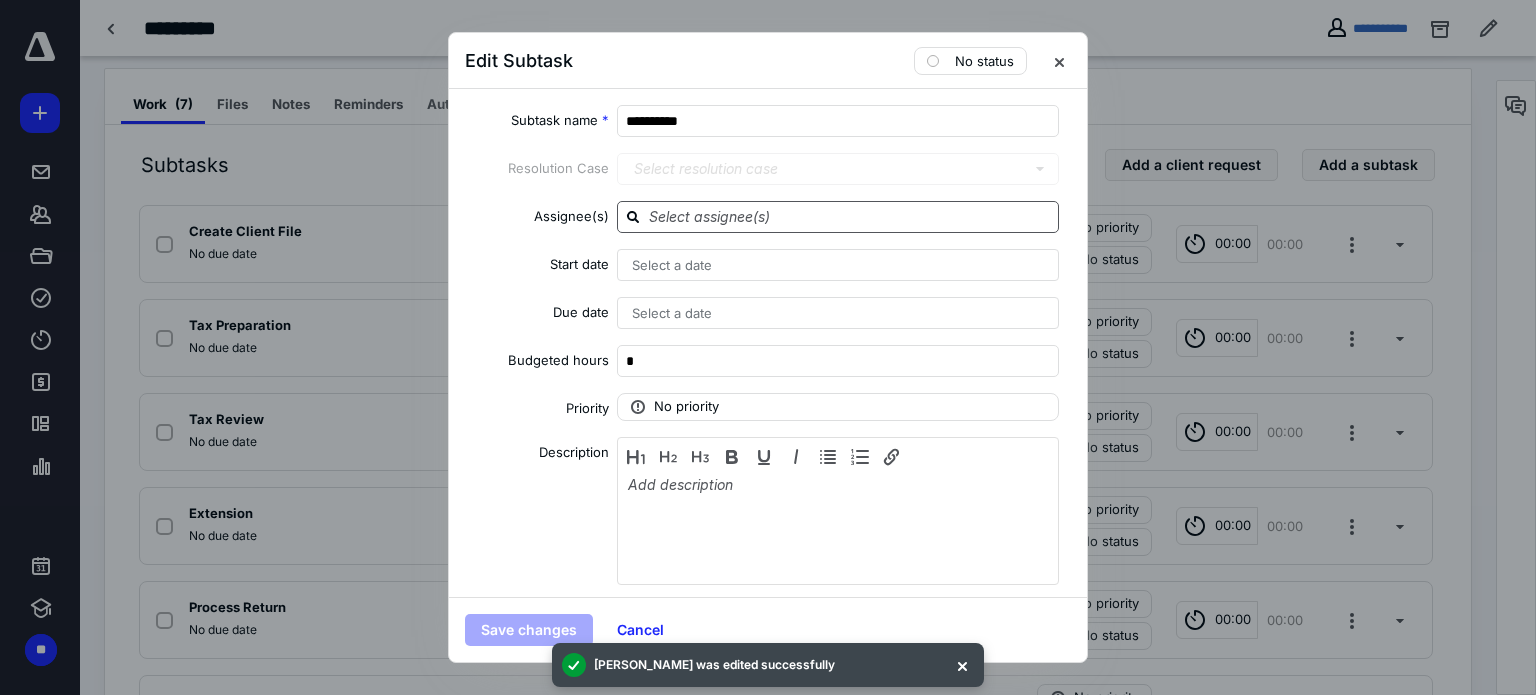drag, startPoint x: 720, startPoint y: 211, endPoint x: 706, endPoint y: 227, distance: 21.260292 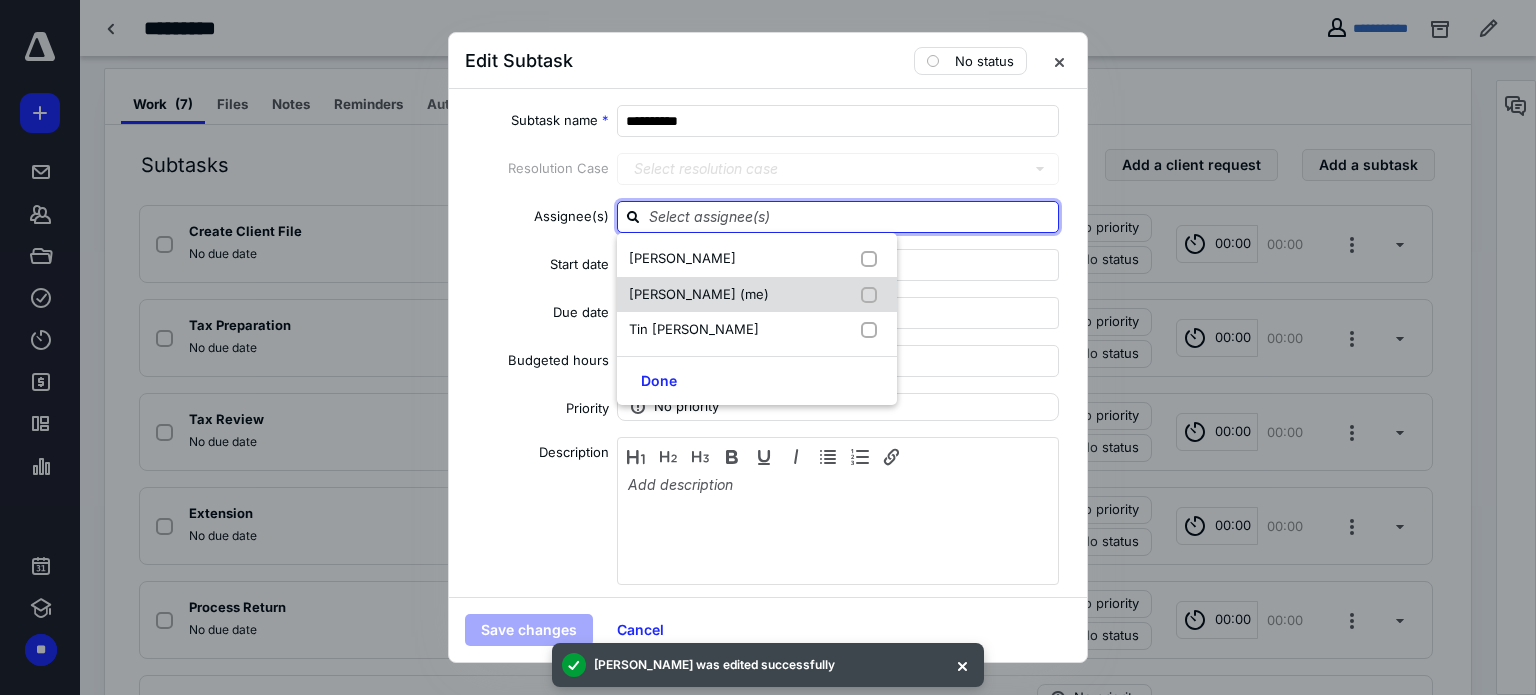 click on "[PERSON_NAME] (me)" at bounding box center (699, 294) 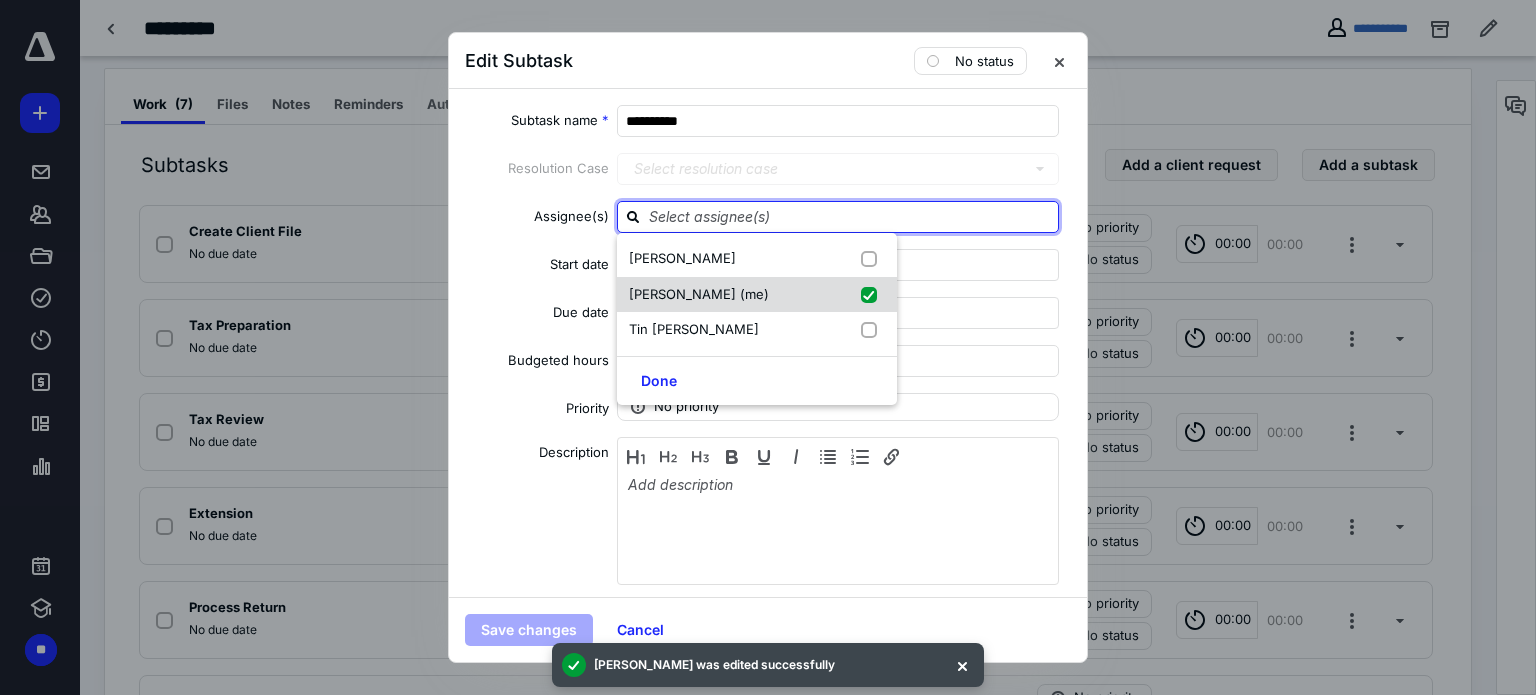 checkbox on "true" 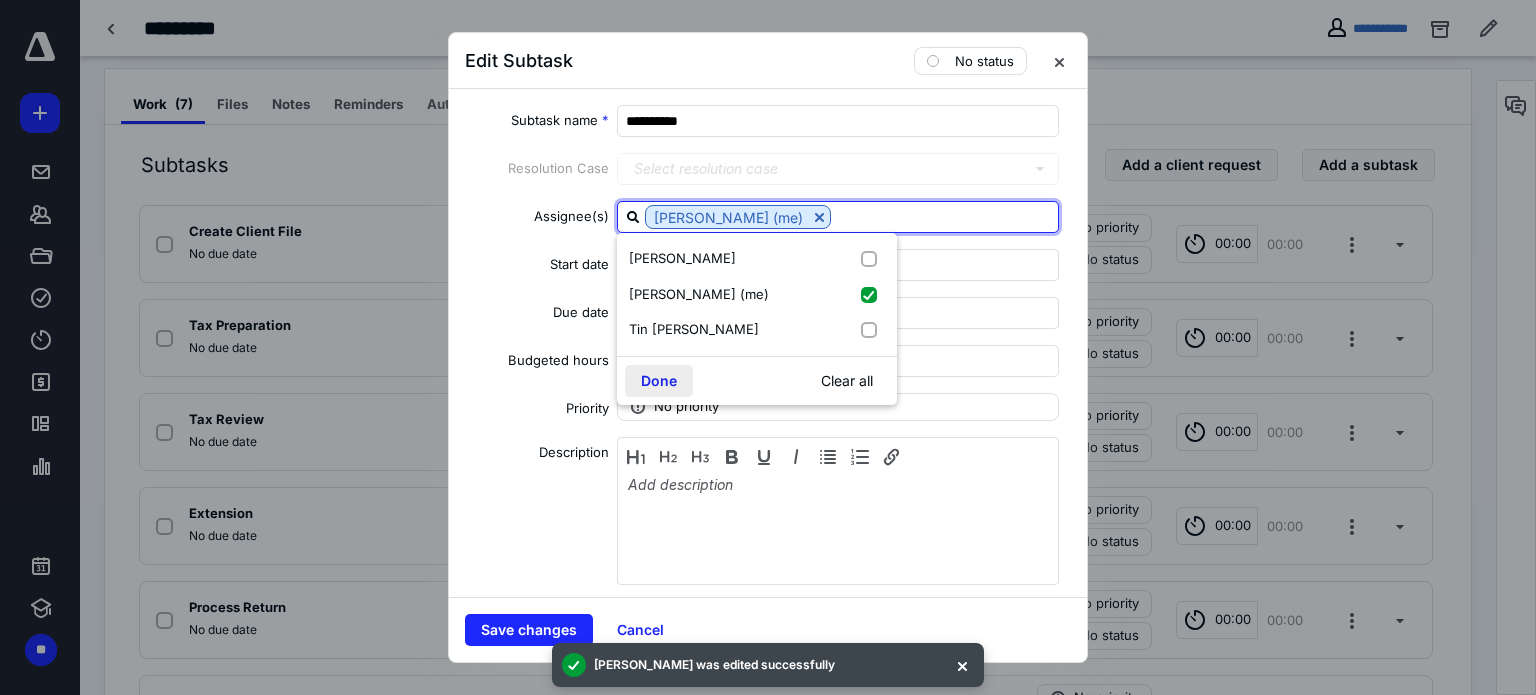 click on "Done" at bounding box center [659, 381] 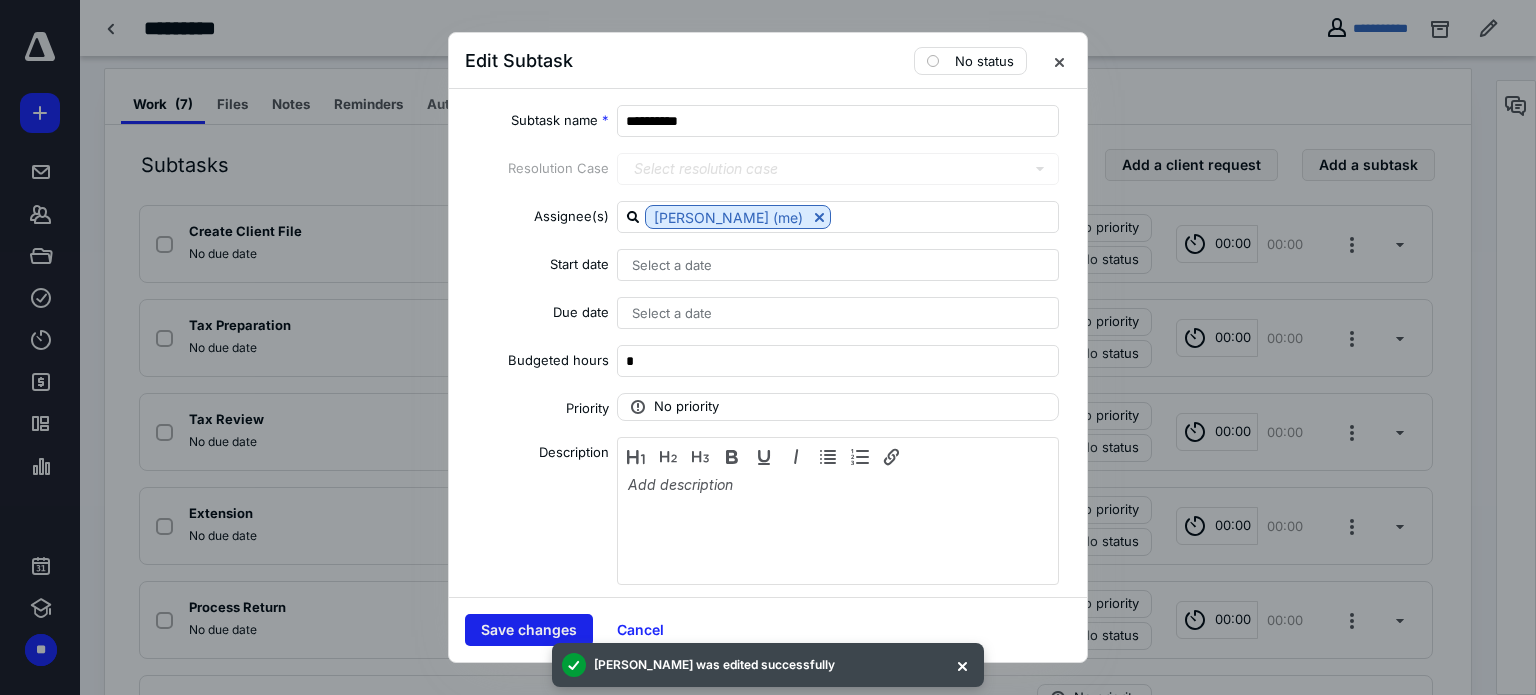 click on "Save changes" at bounding box center [529, 630] 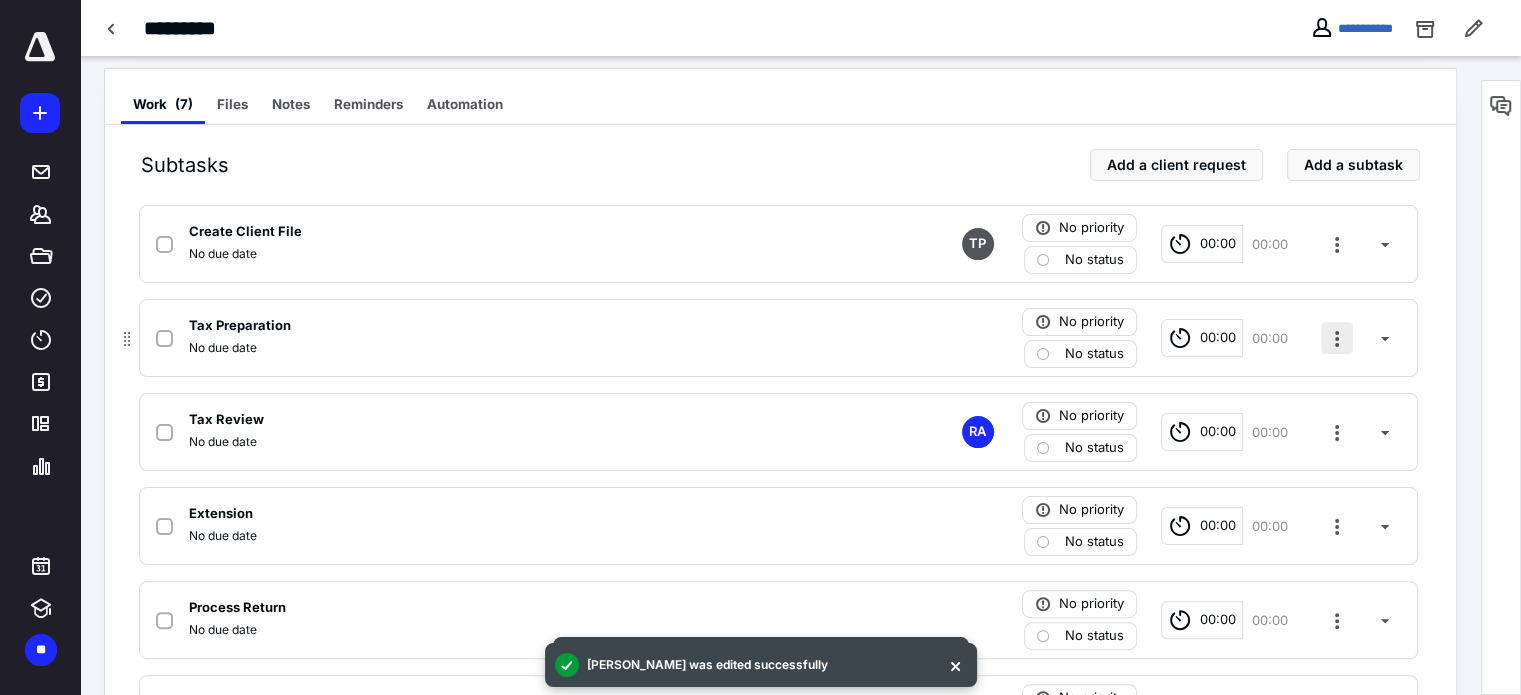 click at bounding box center [1337, 338] 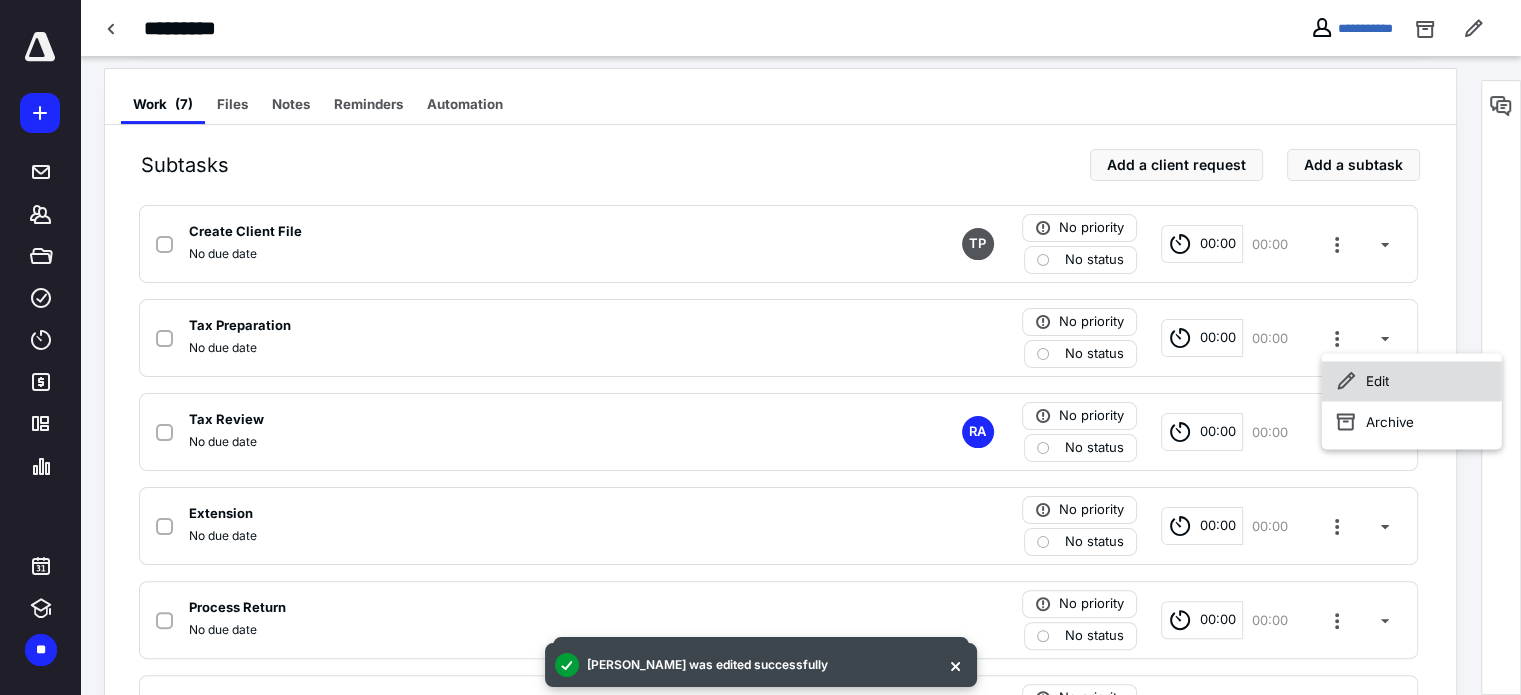 click 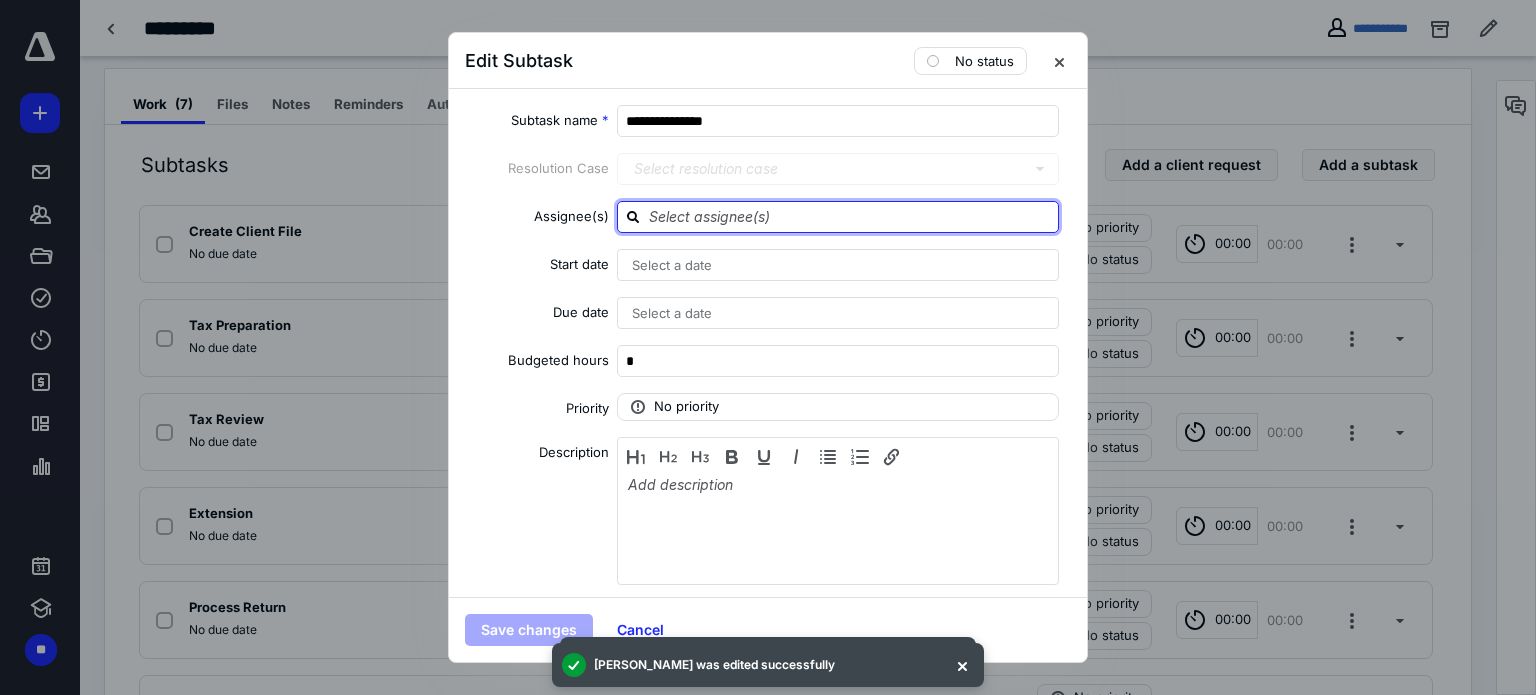 click at bounding box center (850, 216) 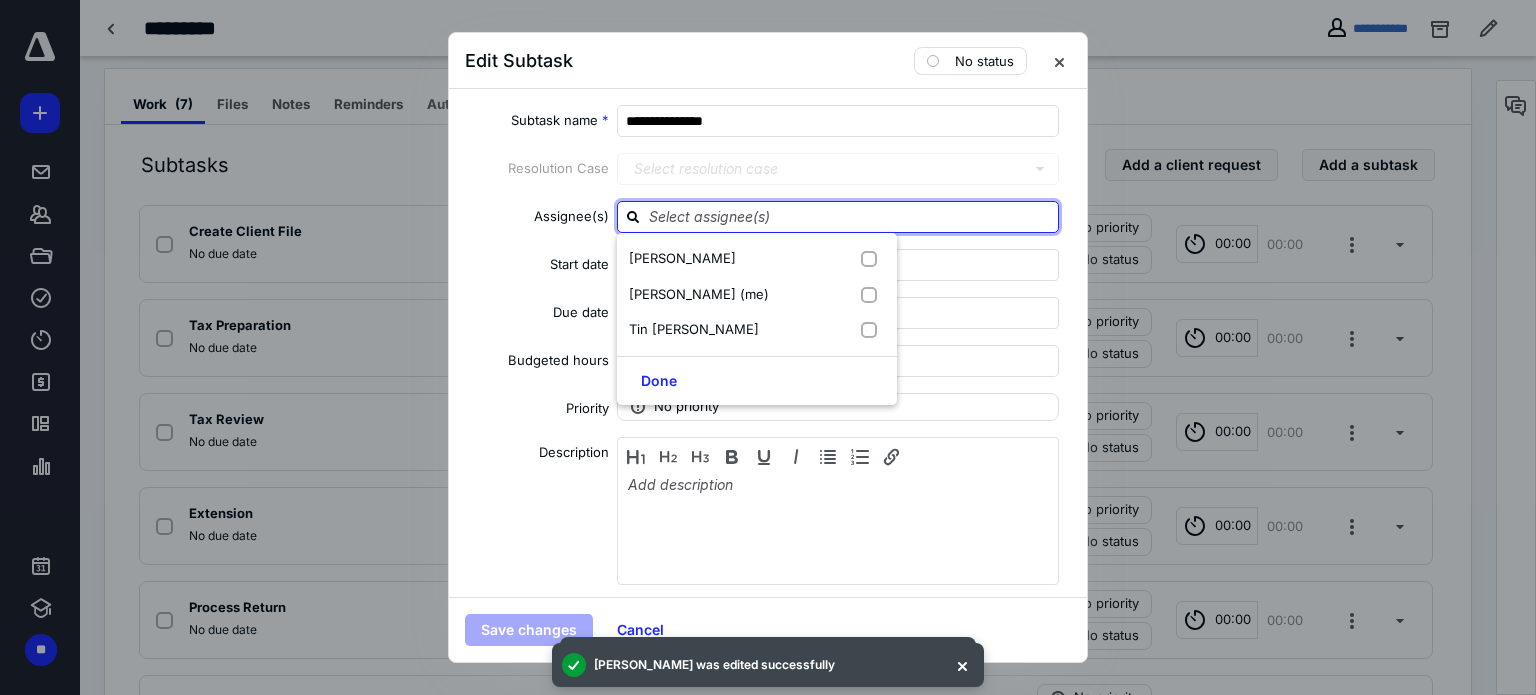 click on "Tin Pham" at bounding box center (757, 330) 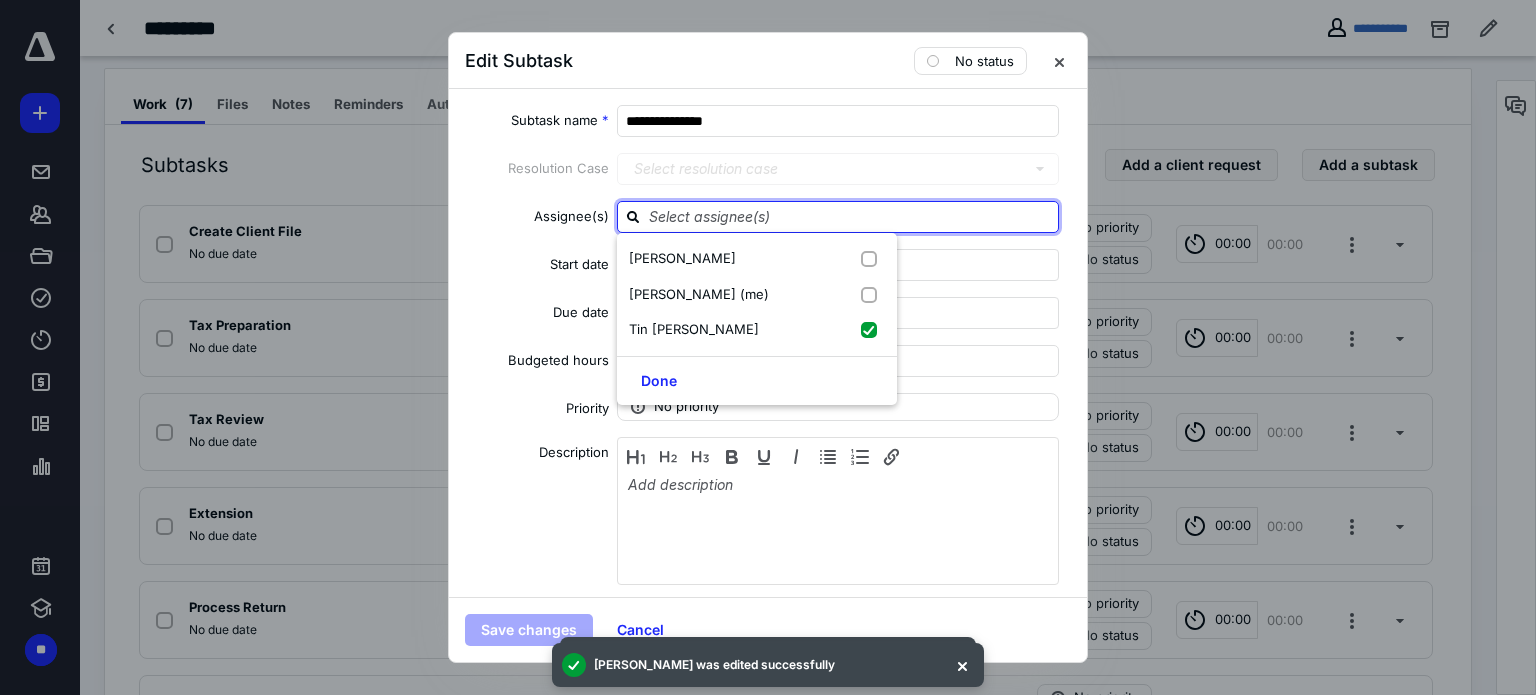 checkbox on "true" 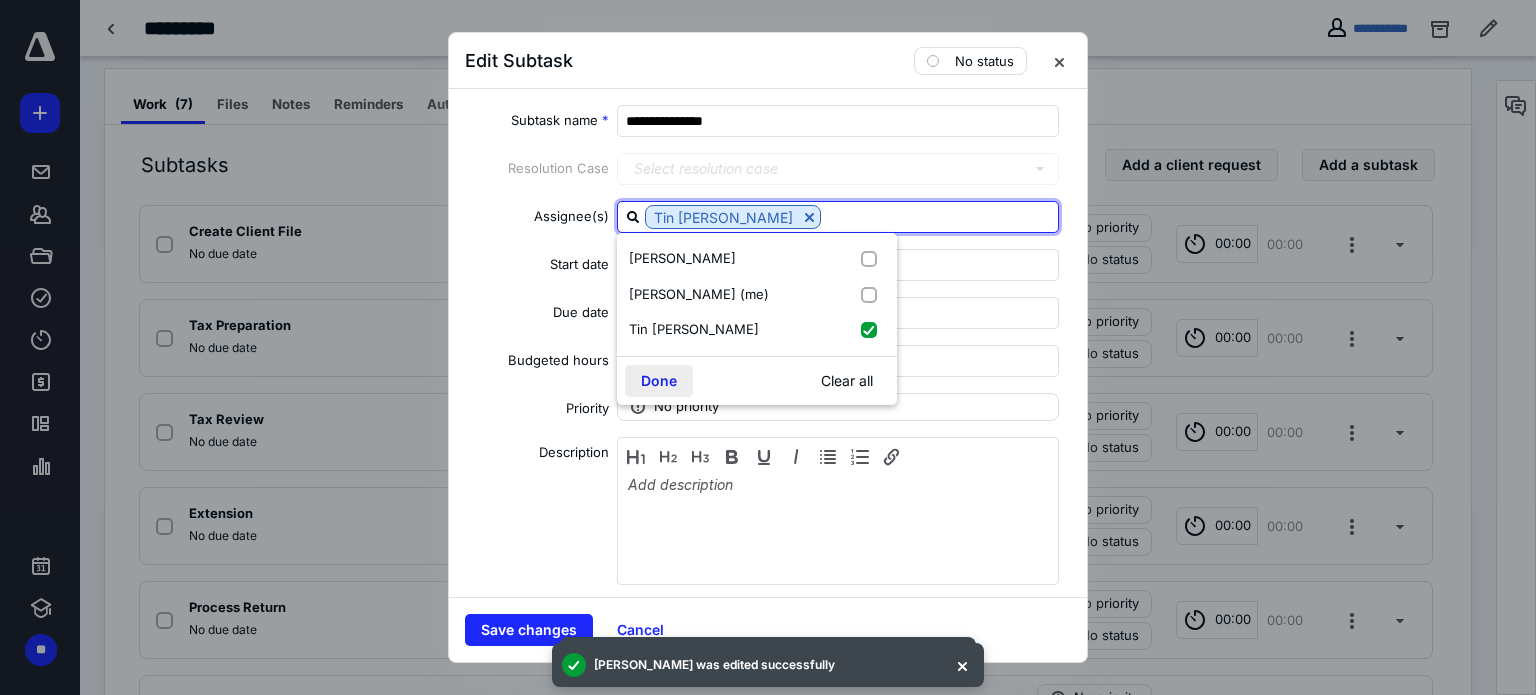 click on "Done" at bounding box center [659, 381] 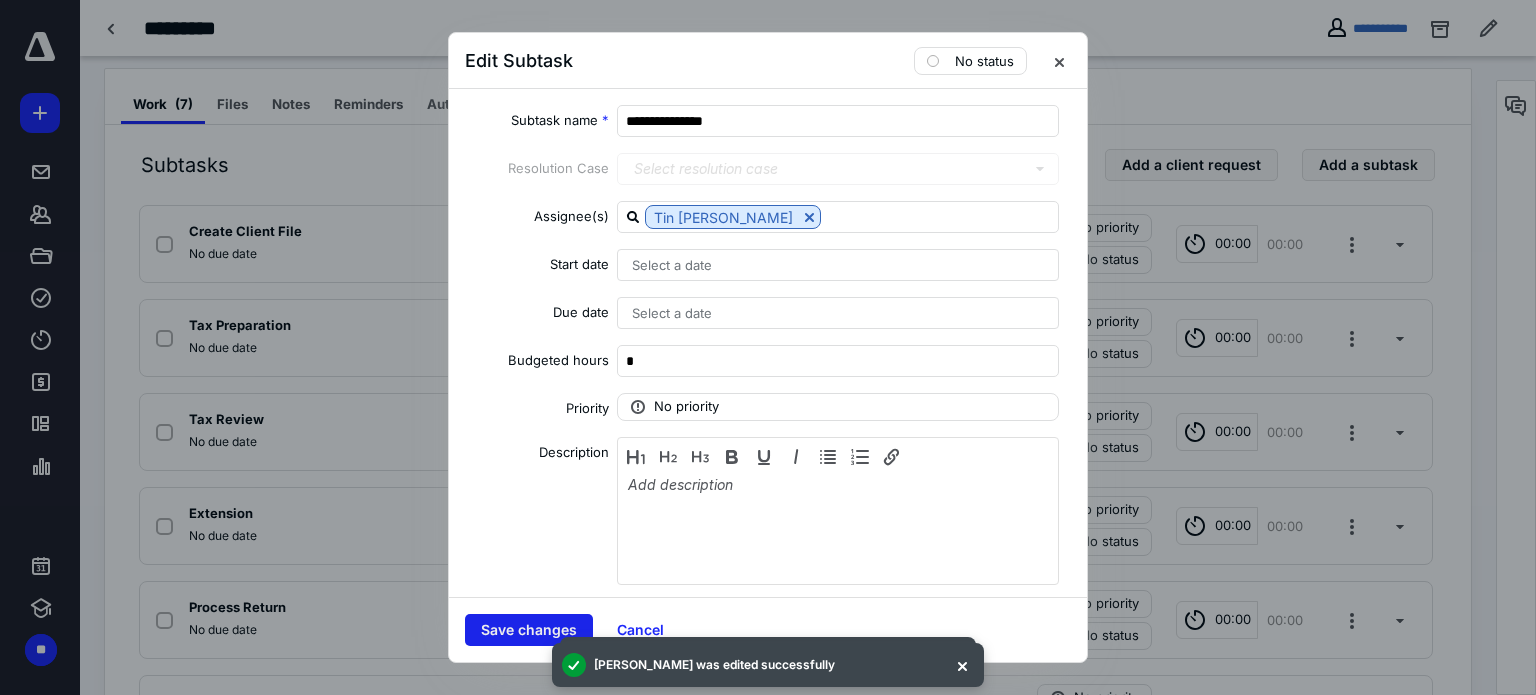 click on "Save changes" at bounding box center [529, 630] 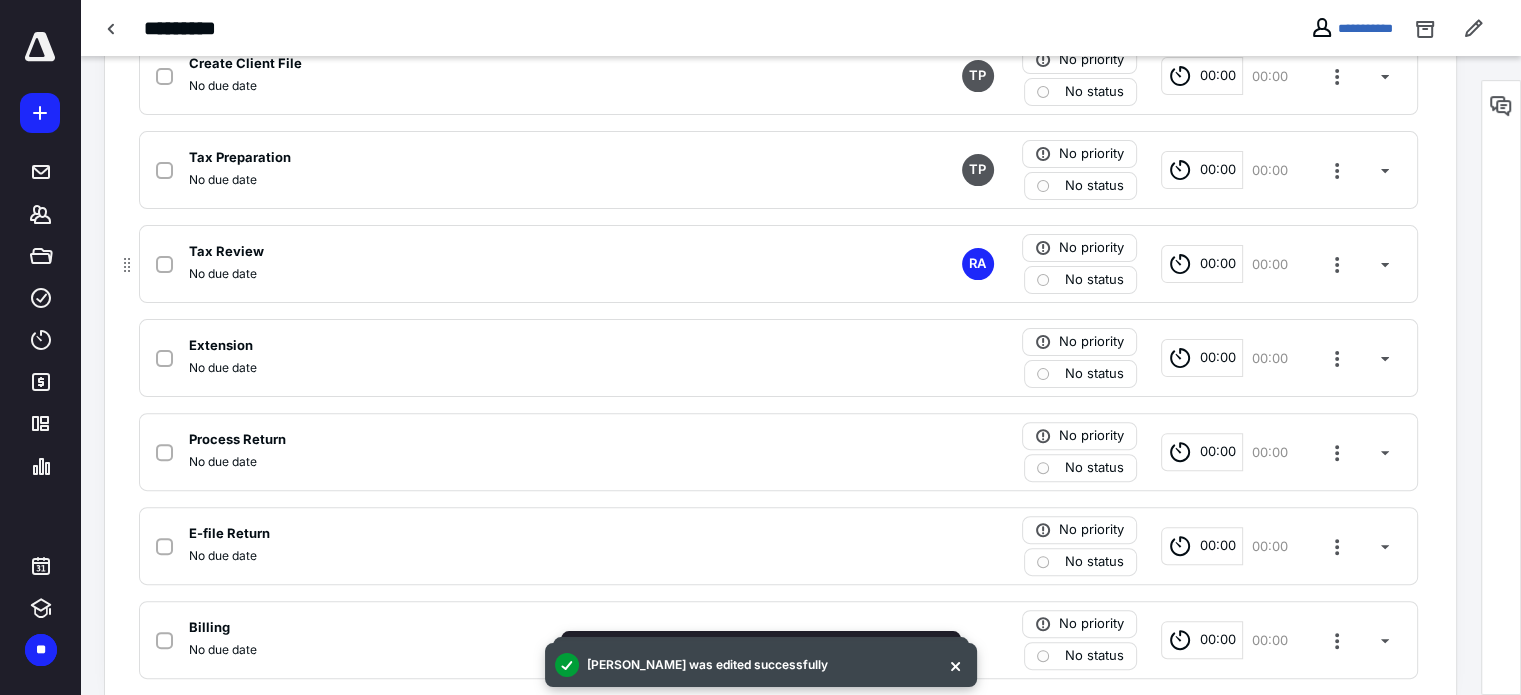 scroll, scrollTop: 573, scrollLeft: 0, axis: vertical 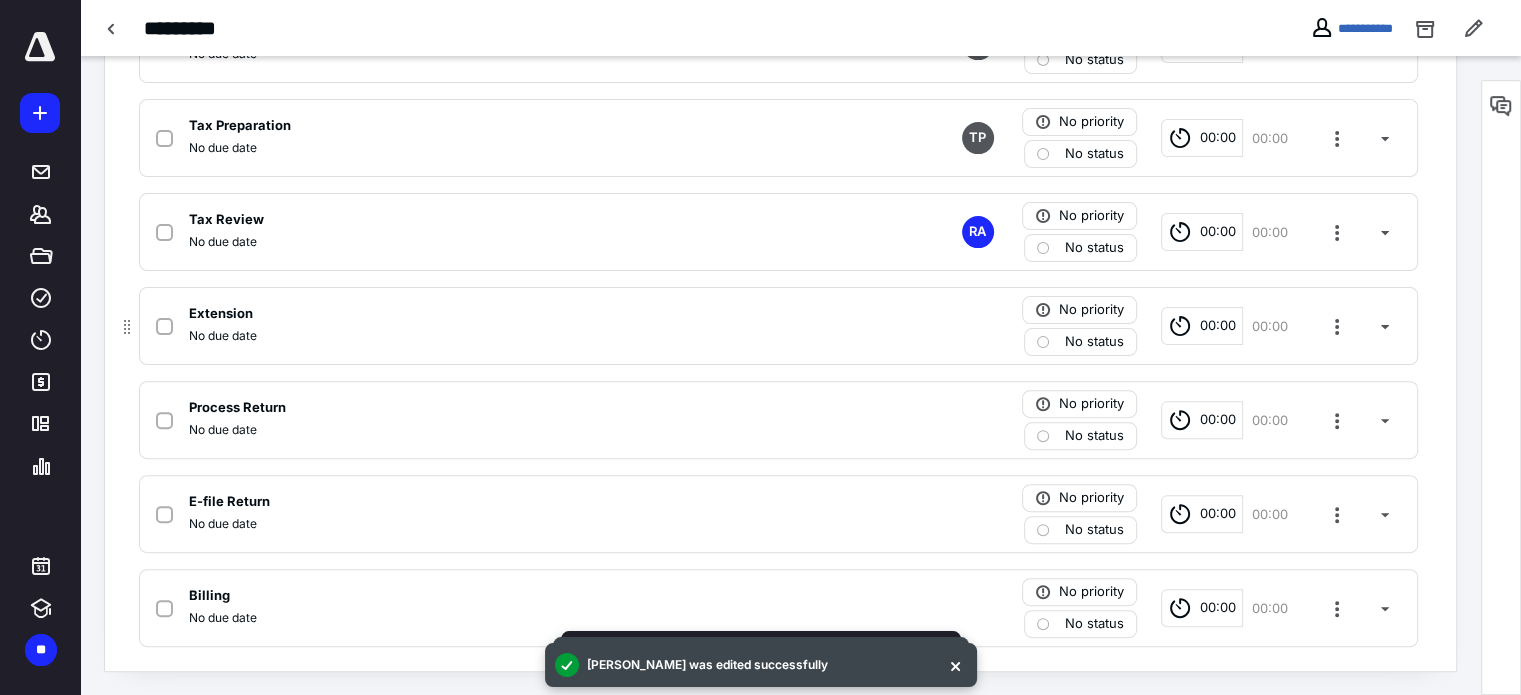 click 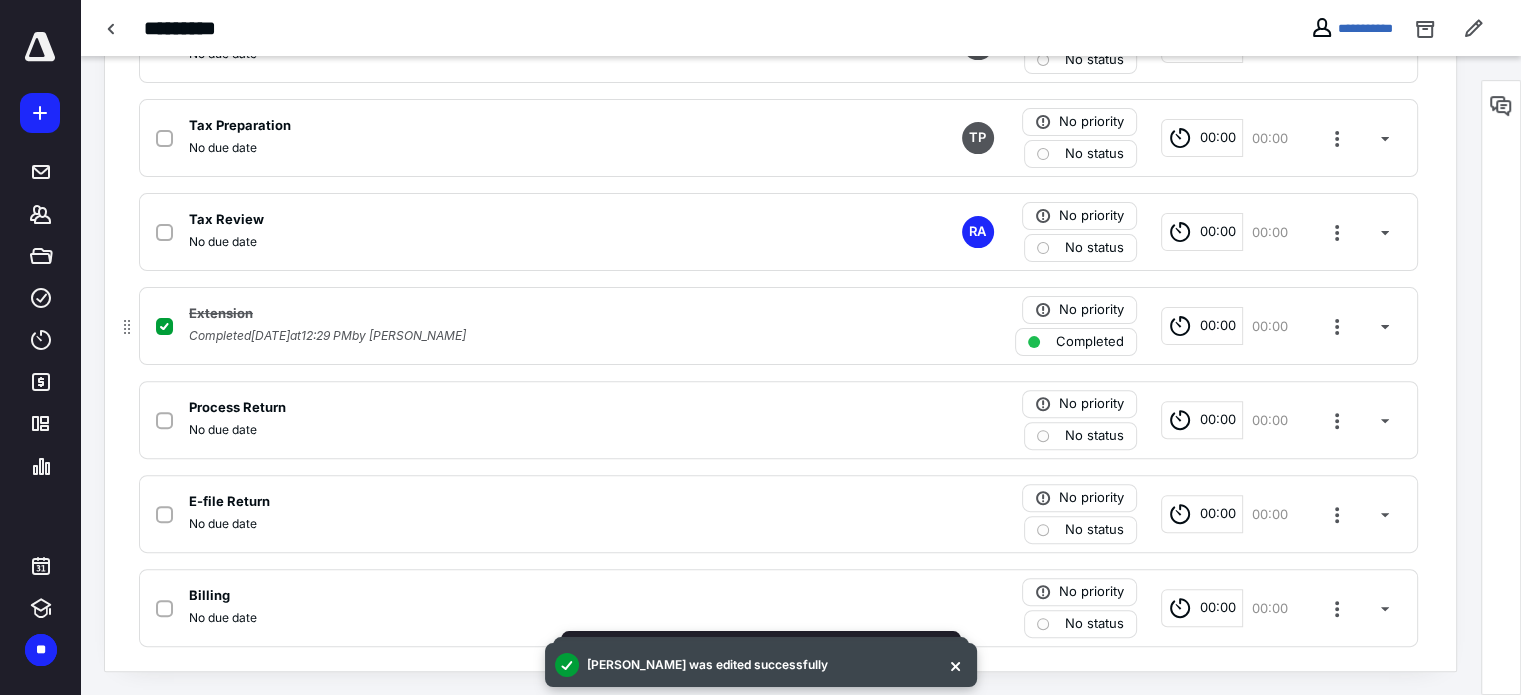 click on "Completed" at bounding box center [1090, 342] 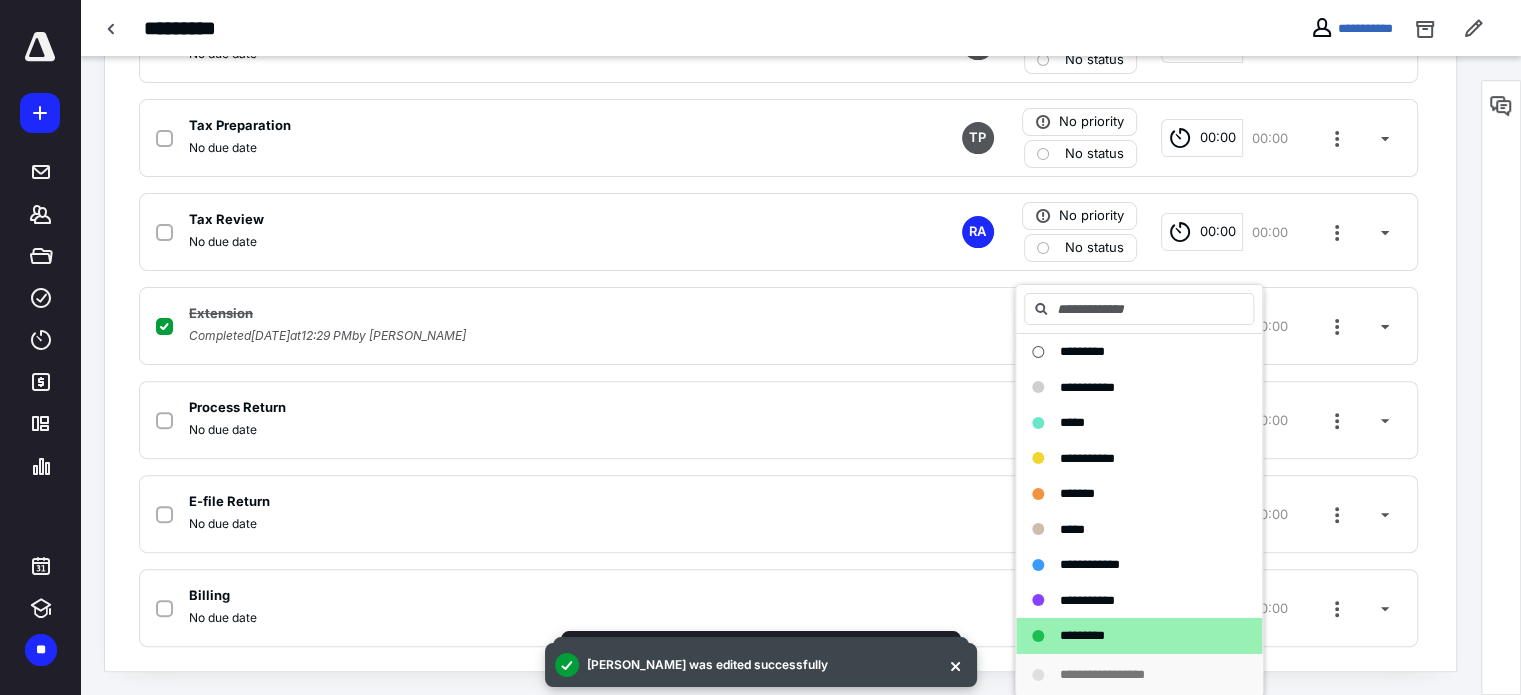 click on "**********" at bounding box center (1117, 675) 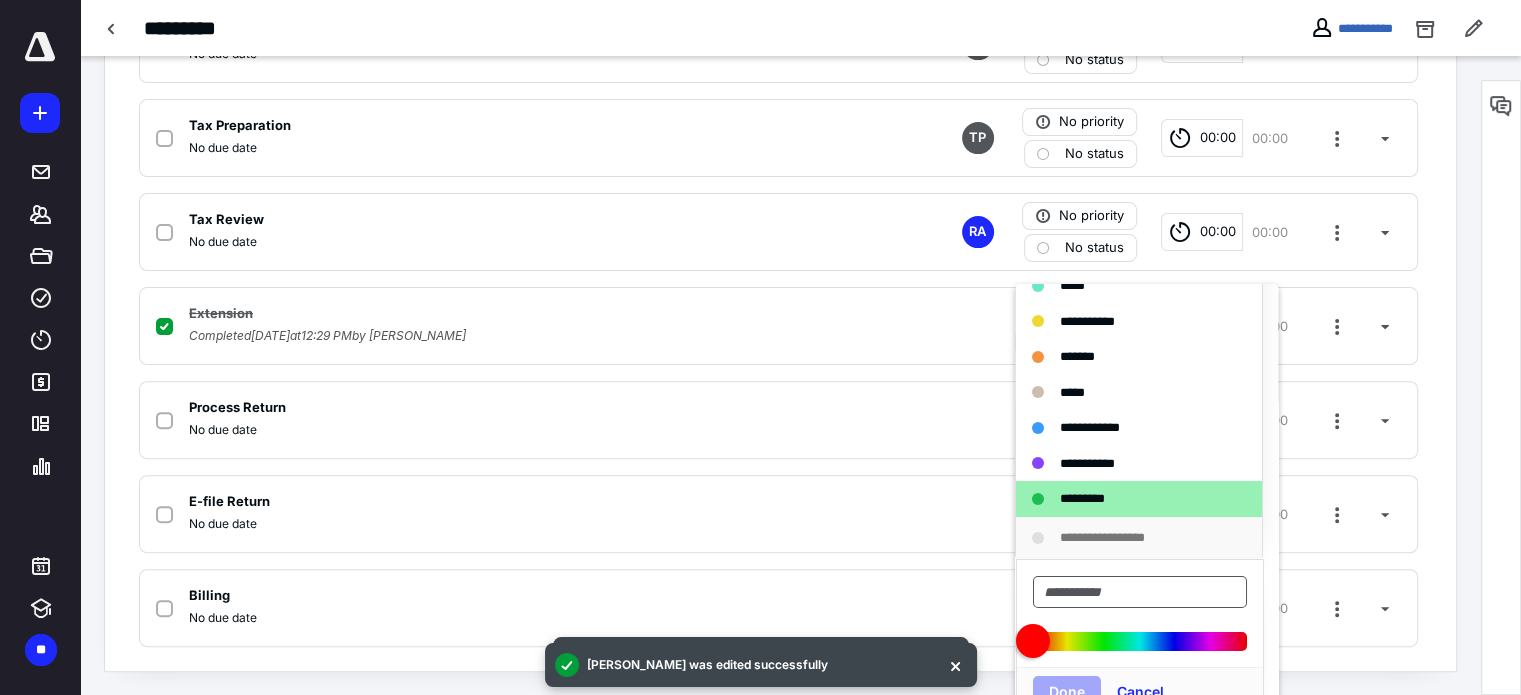 click at bounding box center (1140, 591) 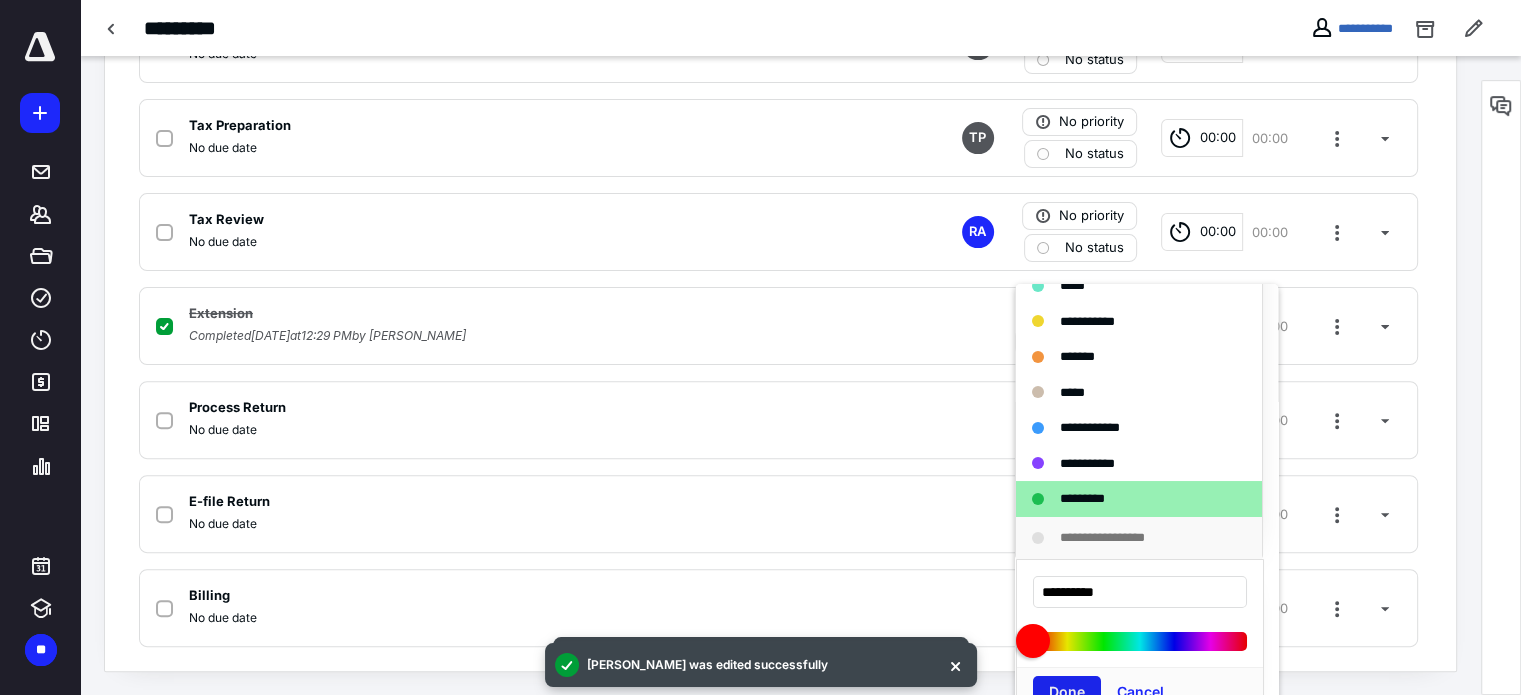 type on "**********" 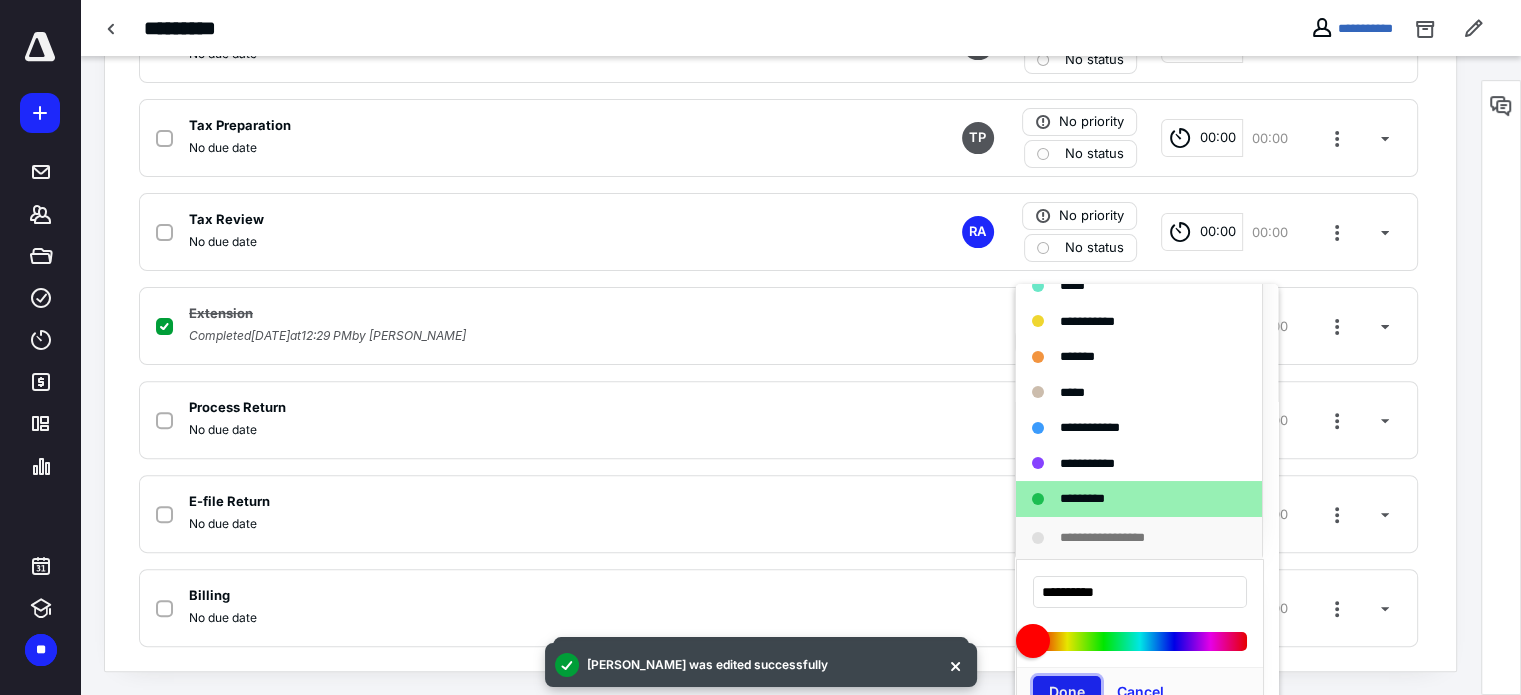 click on "Done" at bounding box center [1067, 692] 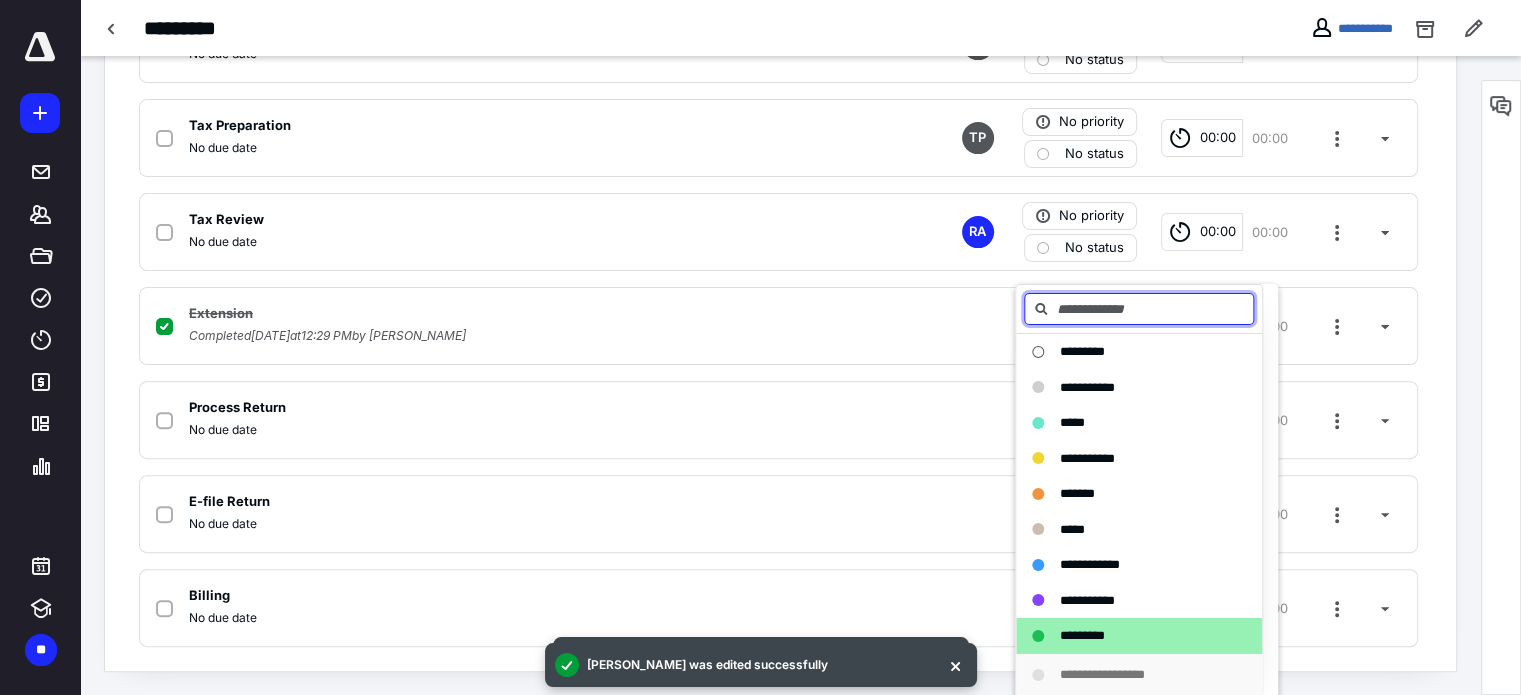 scroll, scrollTop: 0, scrollLeft: 0, axis: both 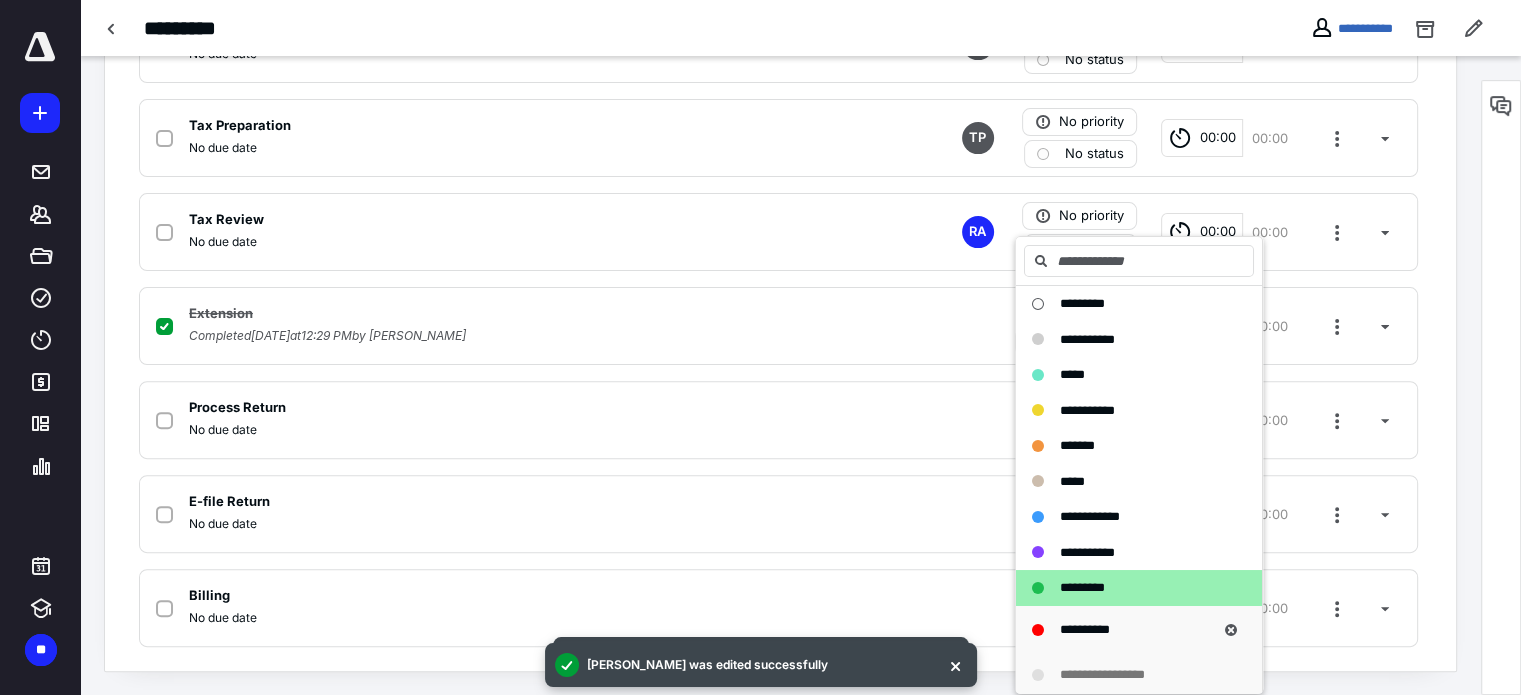 click on "**********" at bounding box center [1085, 629] 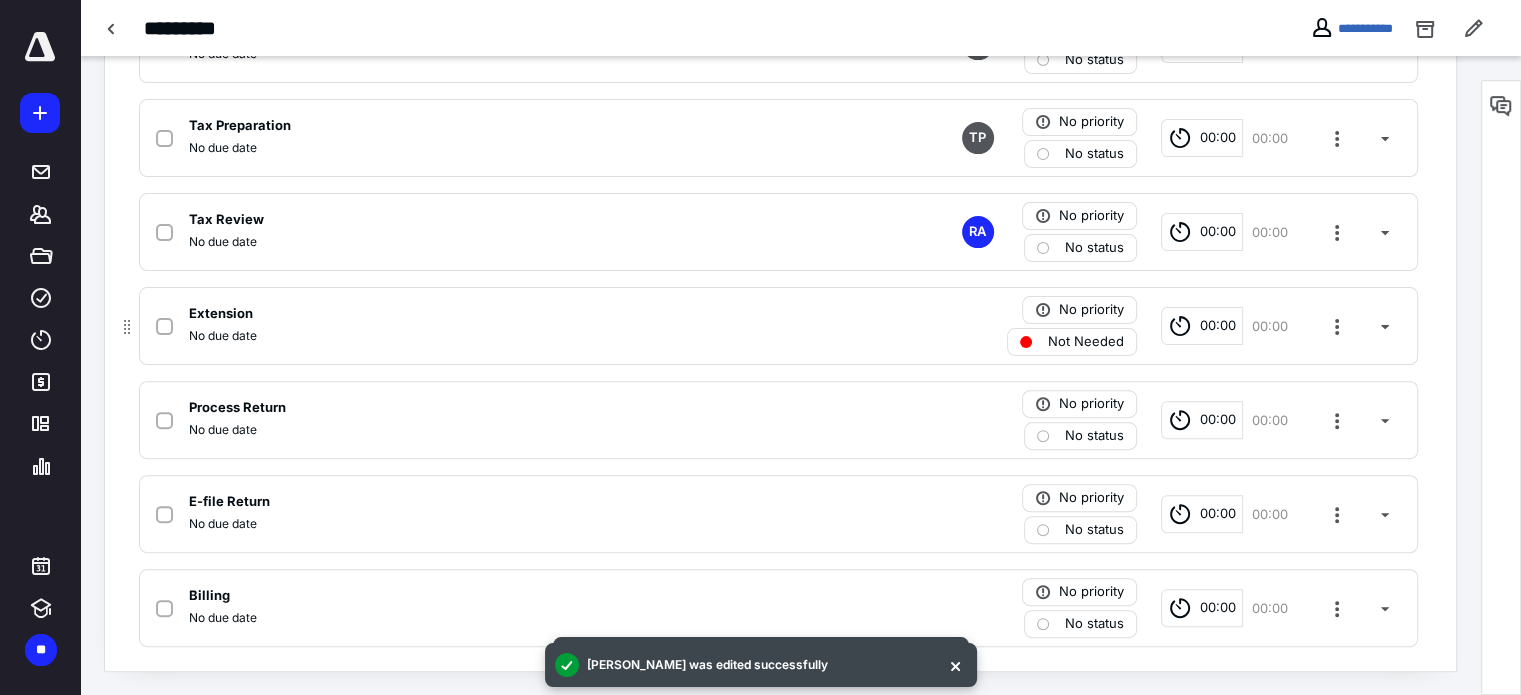 click at bounding box center (168, 326) 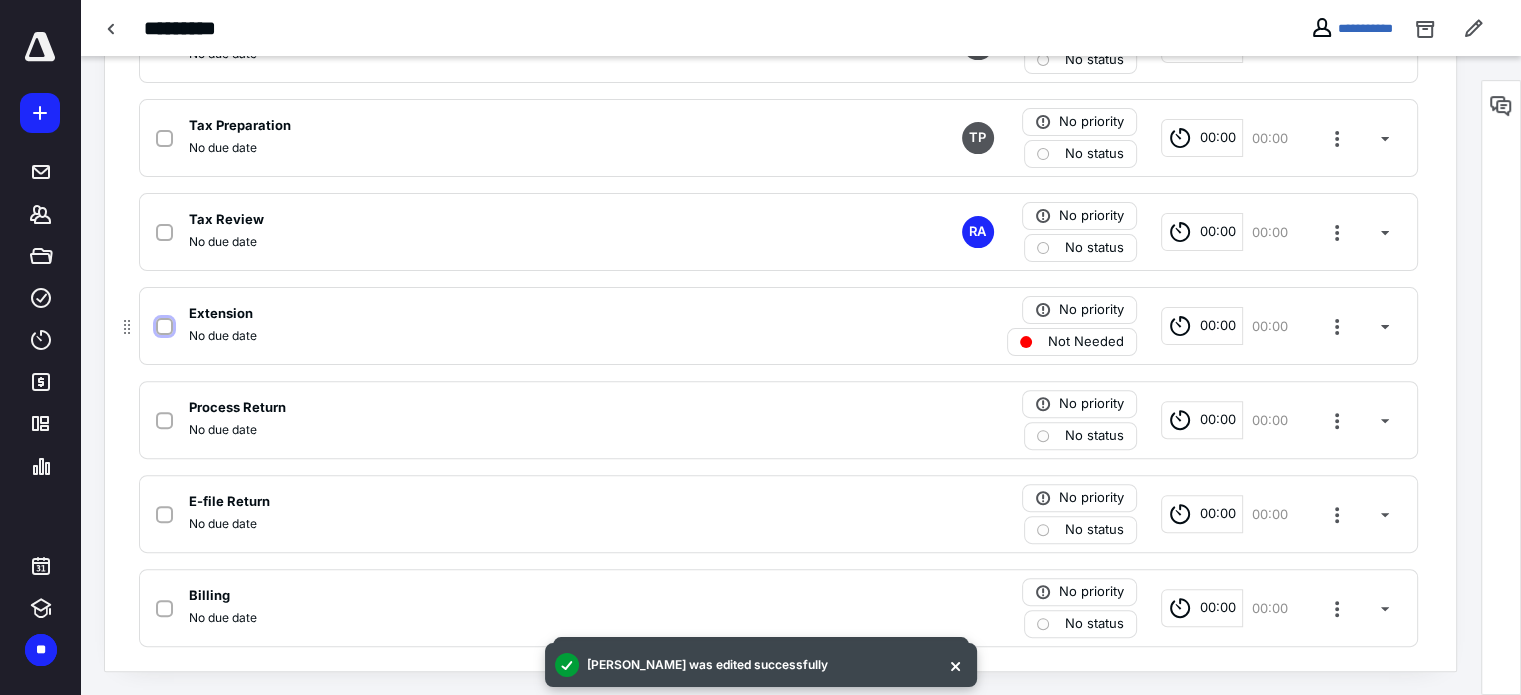 click at bounding box center [164, 327] 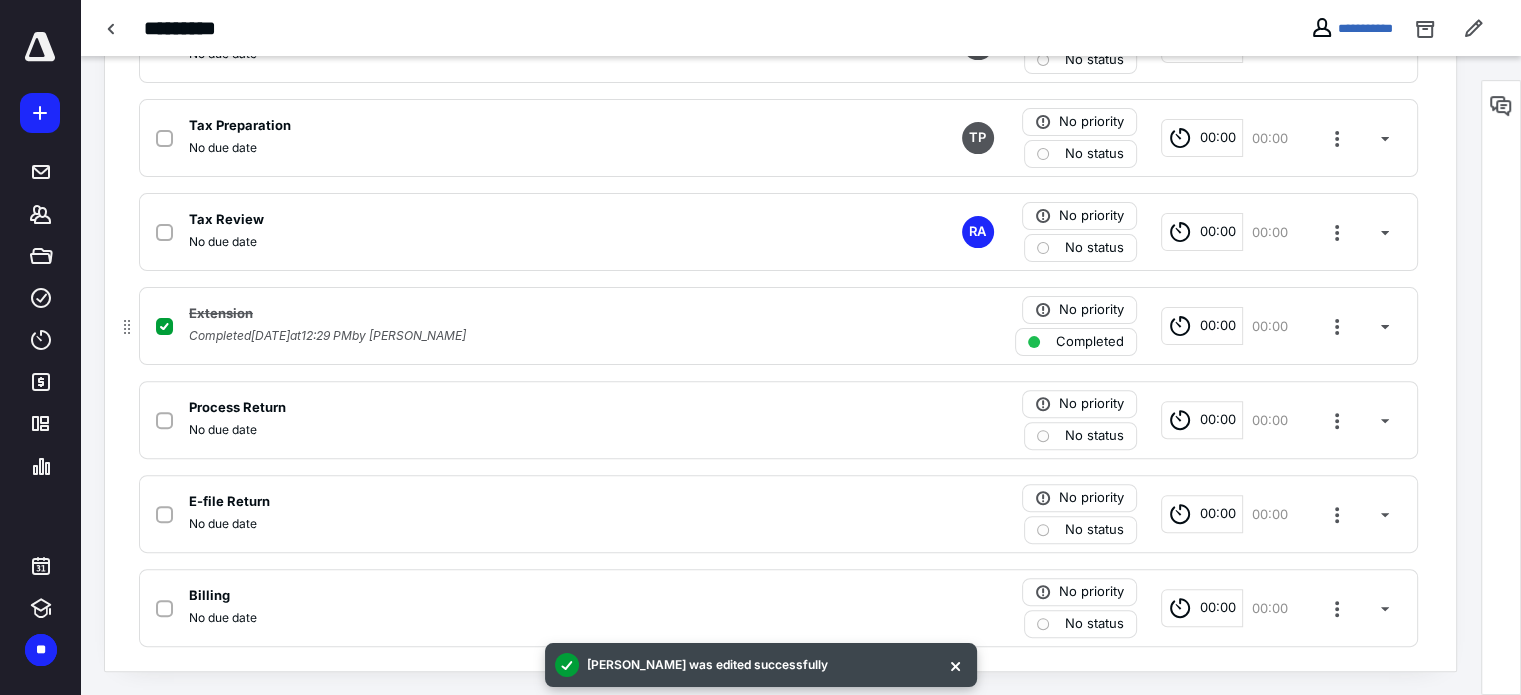 click on "Completed" at bounding box center [1076, 342] 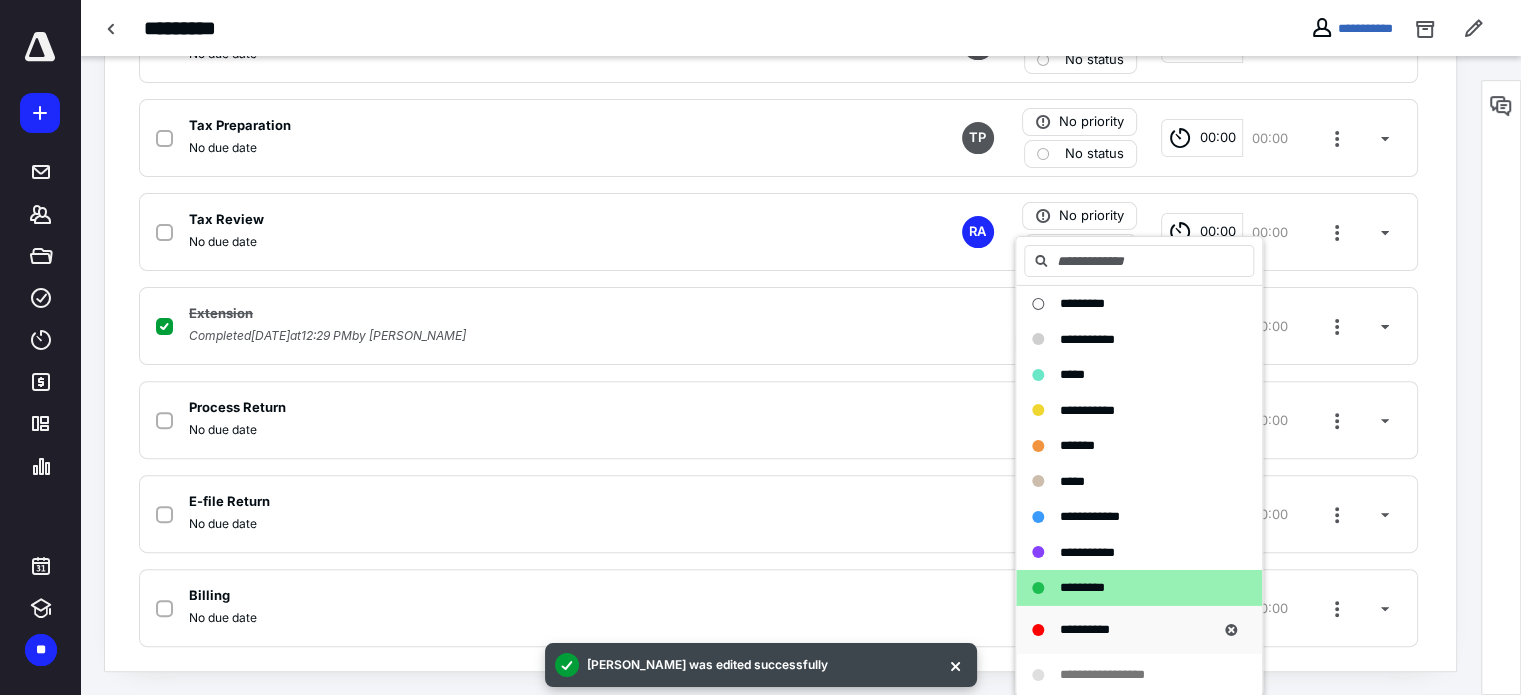 click on "**********" at bounding box center [1123, 630] 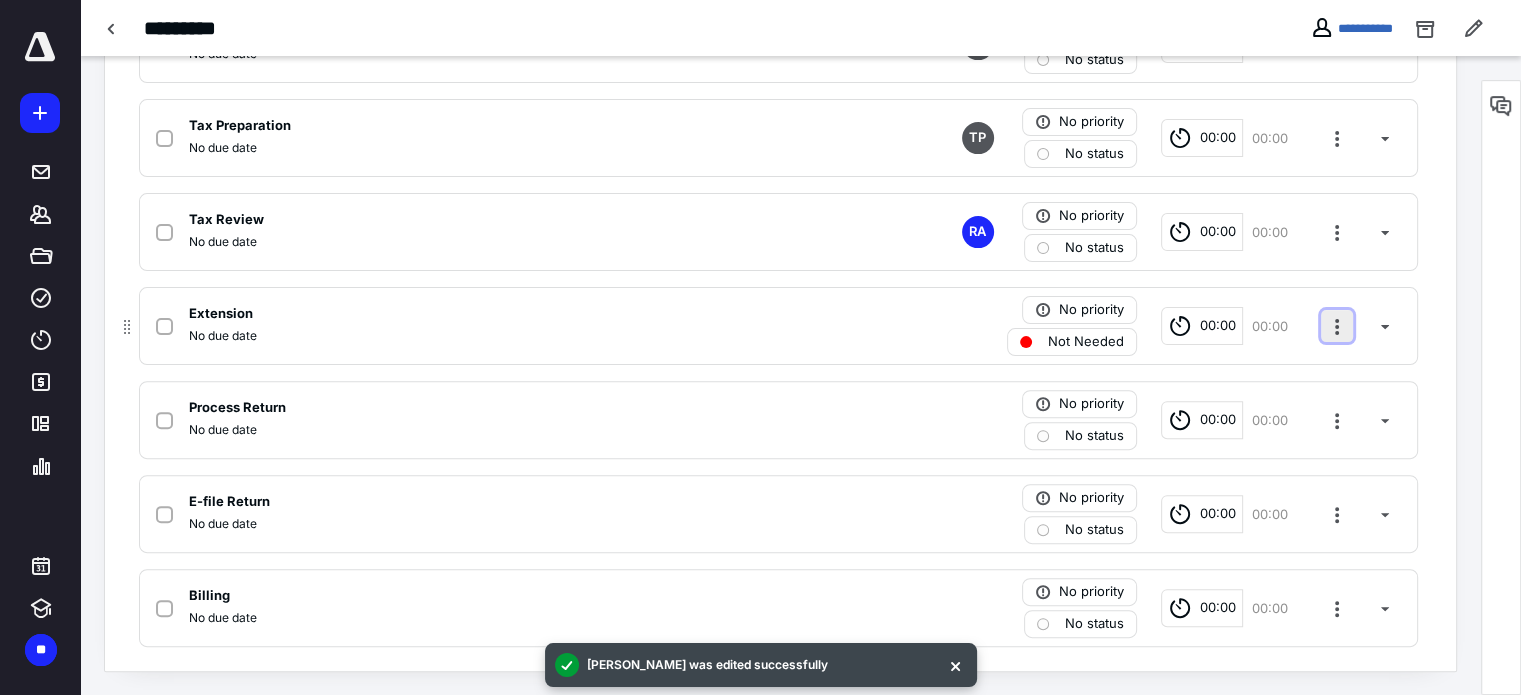 click at bounding box center [1337, 326] 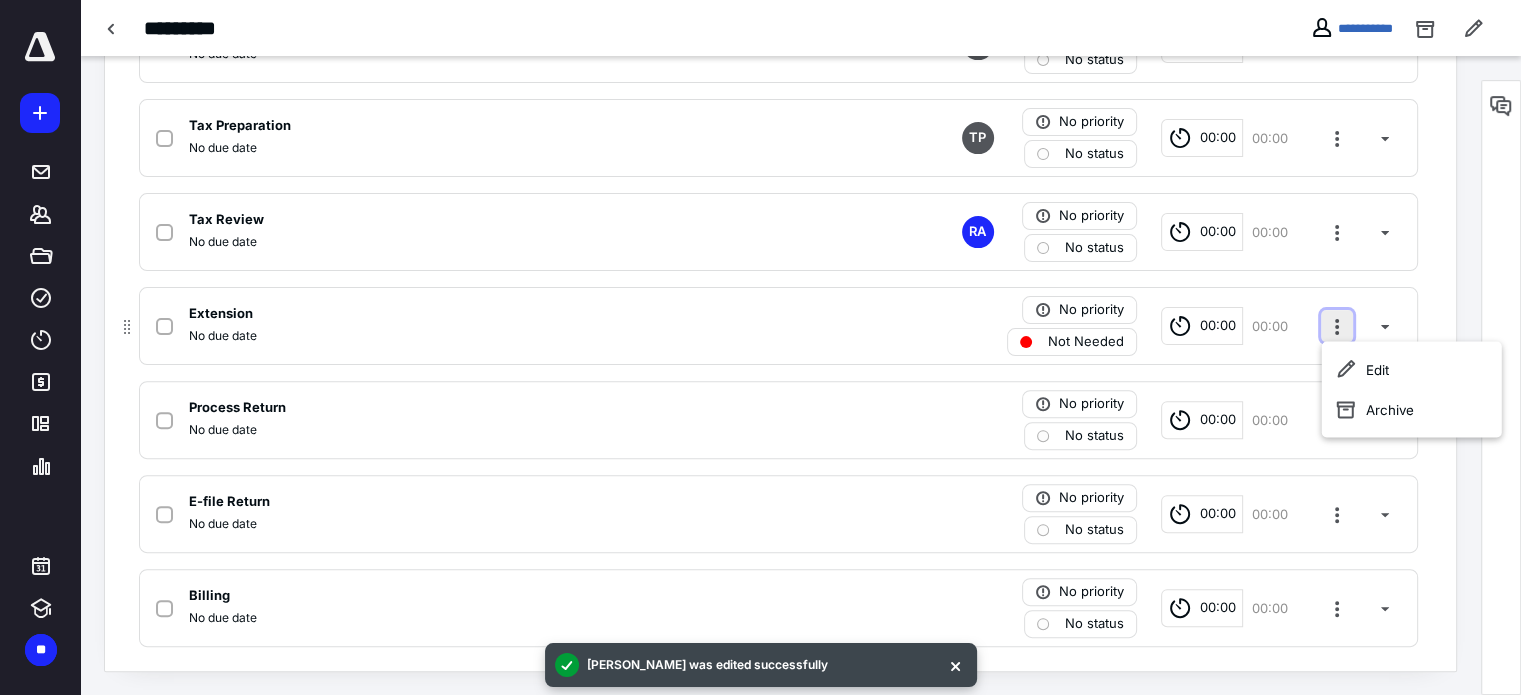 click at bounding box center [1337, 326] 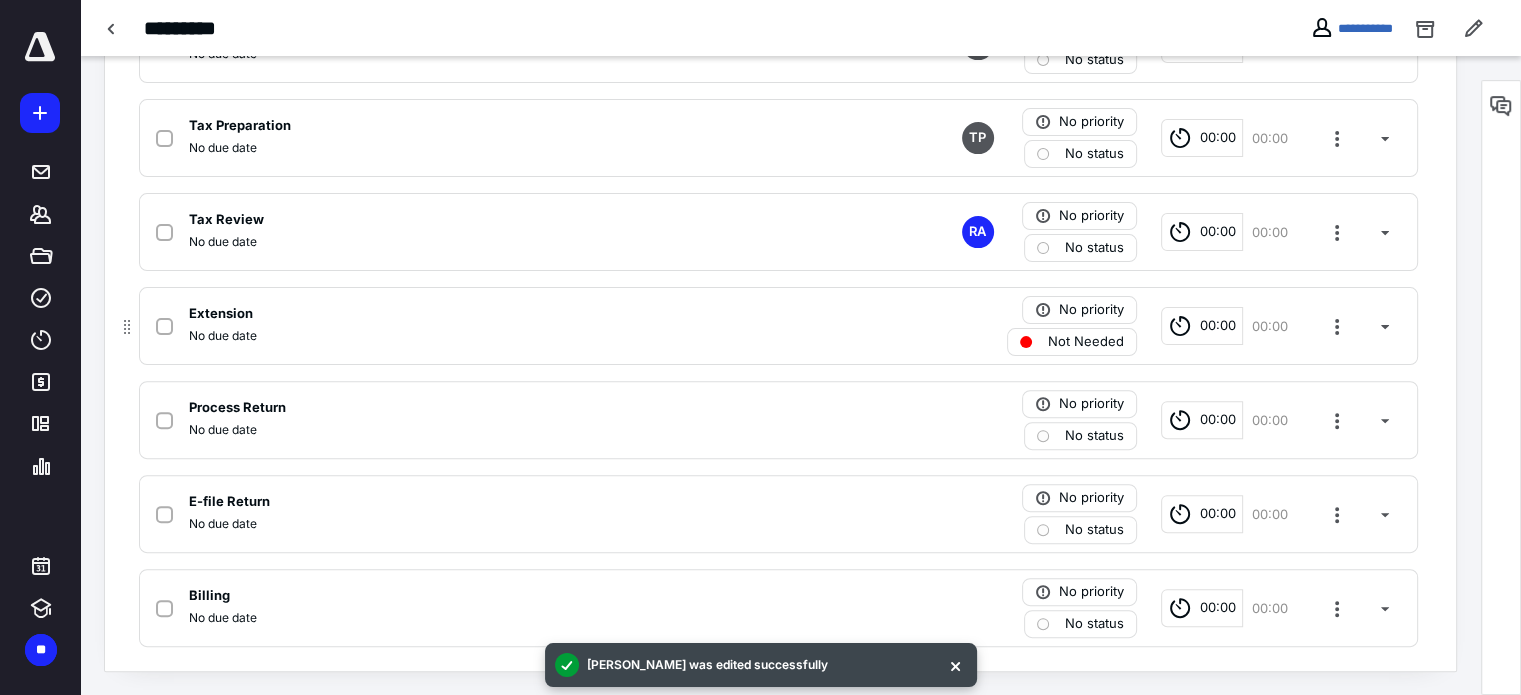 click on "Not Needed" at bounding box center [1086, 342] 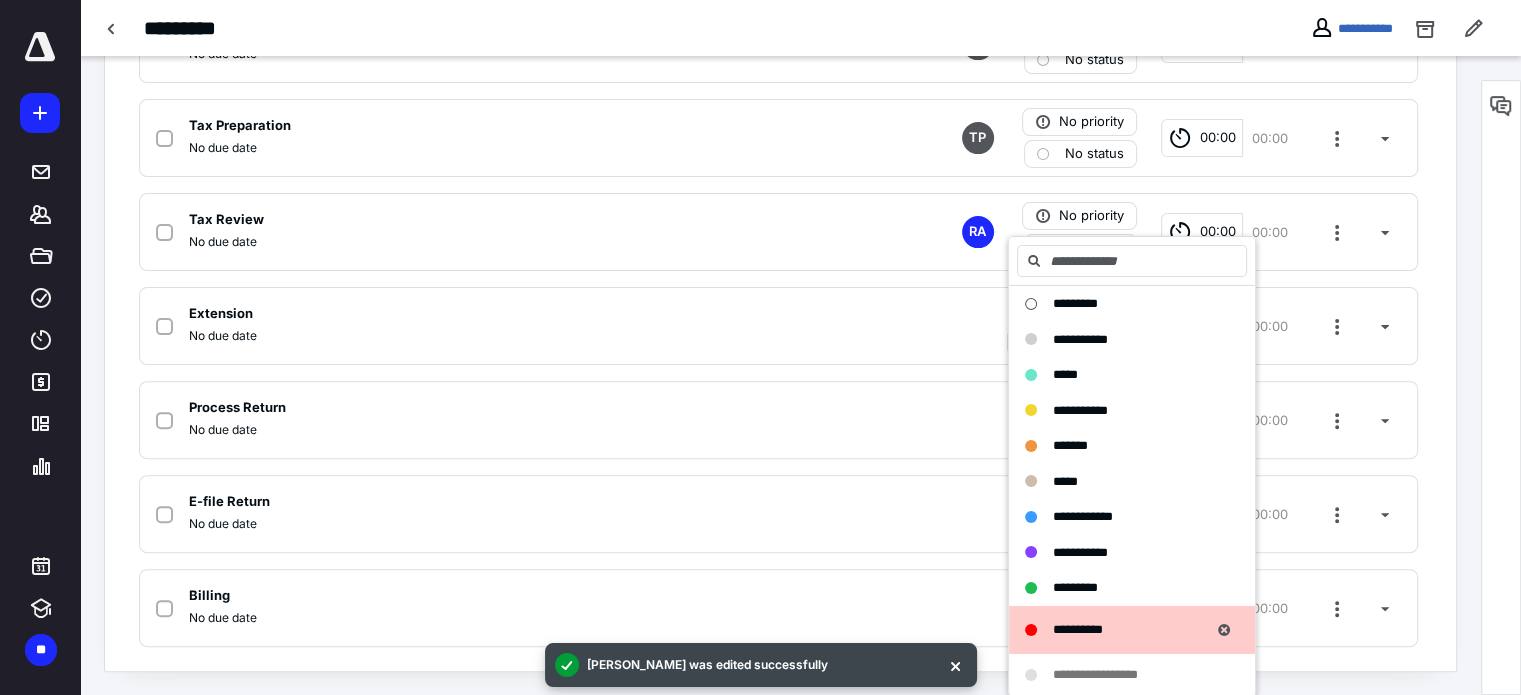 click on "**********" at bounding box center (1078, 629) 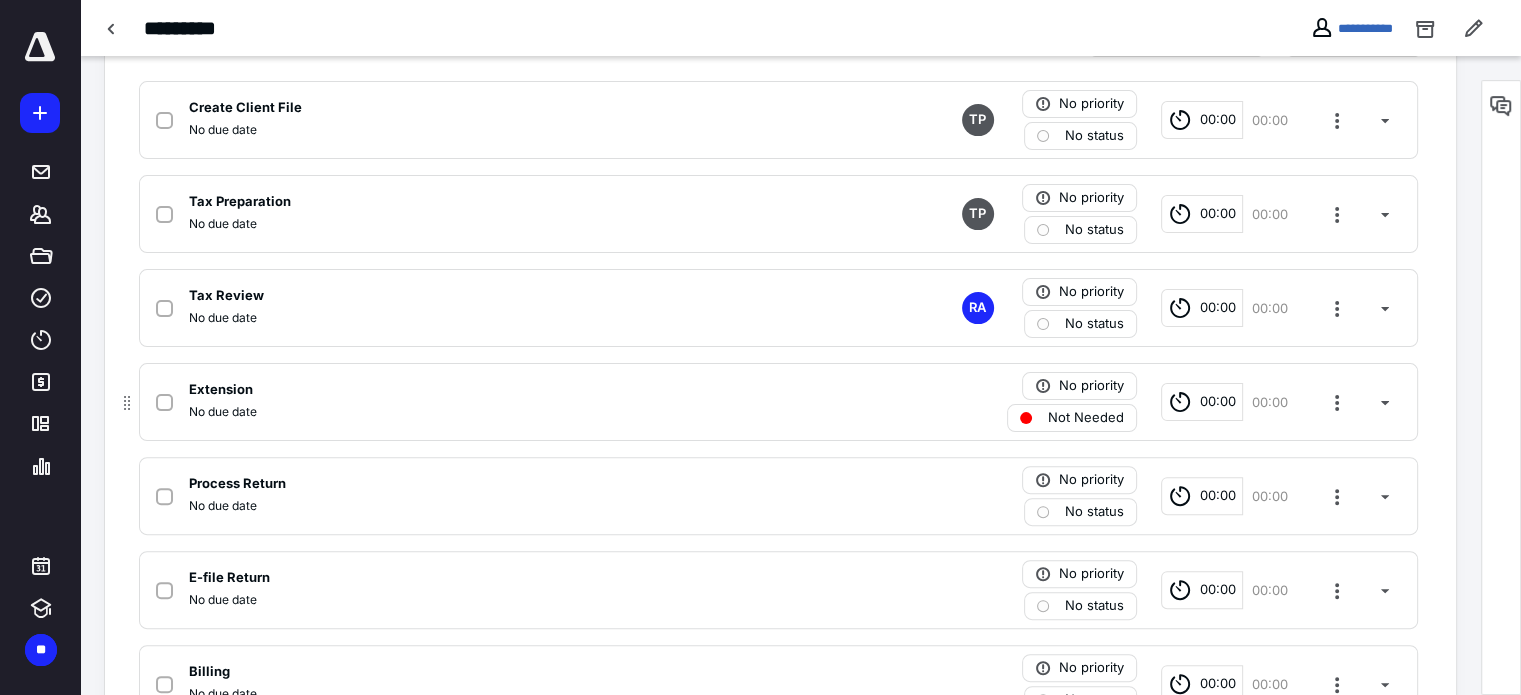 scroll, scrollTop: 500, scrollLeft: 0, axis: vertical 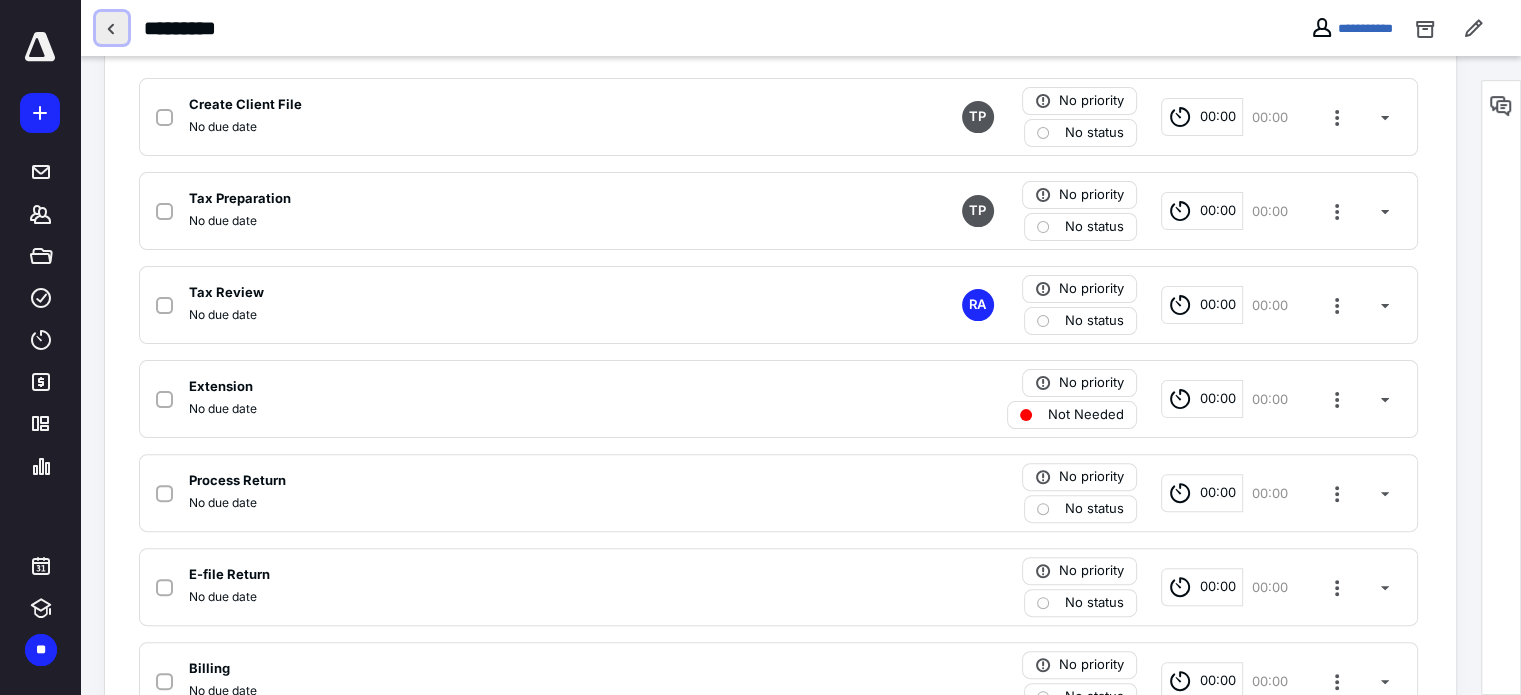 click at bounding box center (112, 28) 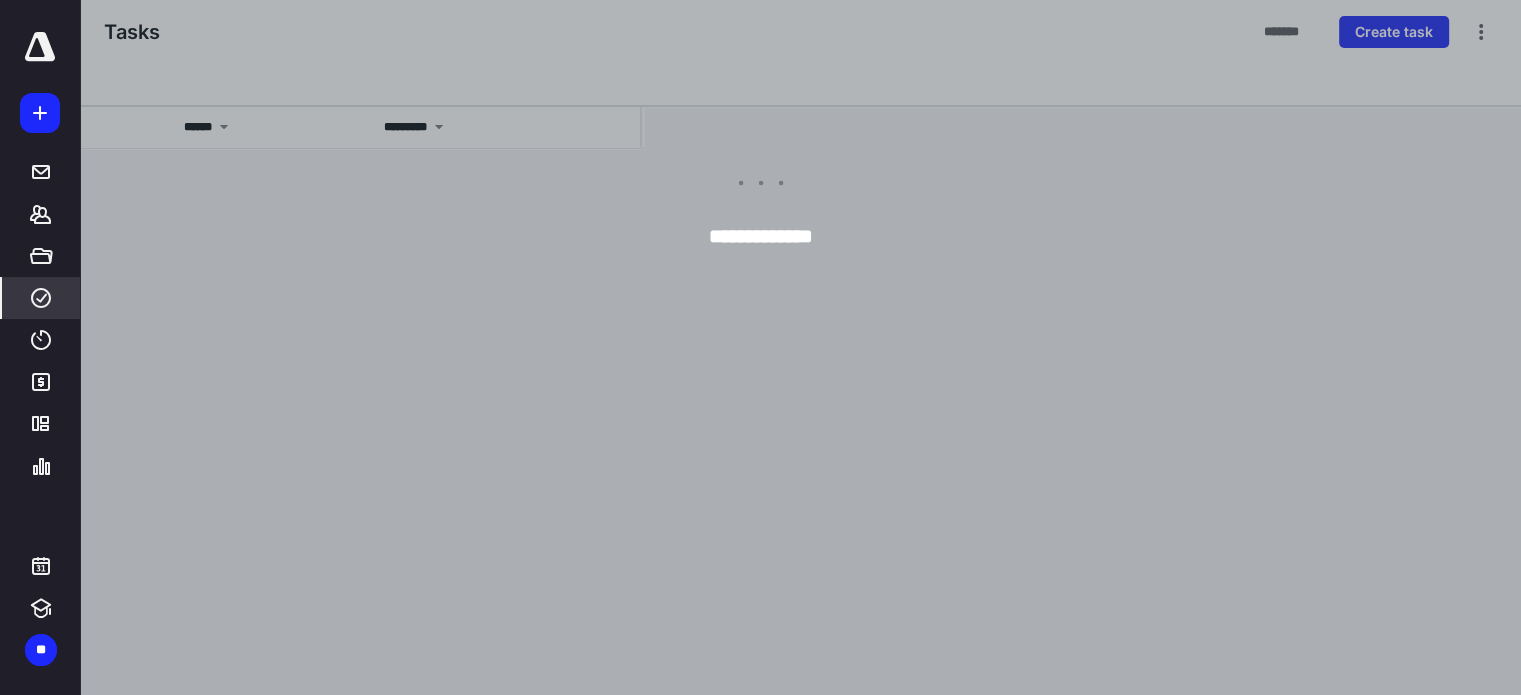 scroll, scrollTop: 0, scrollLeft: 0, axis: both 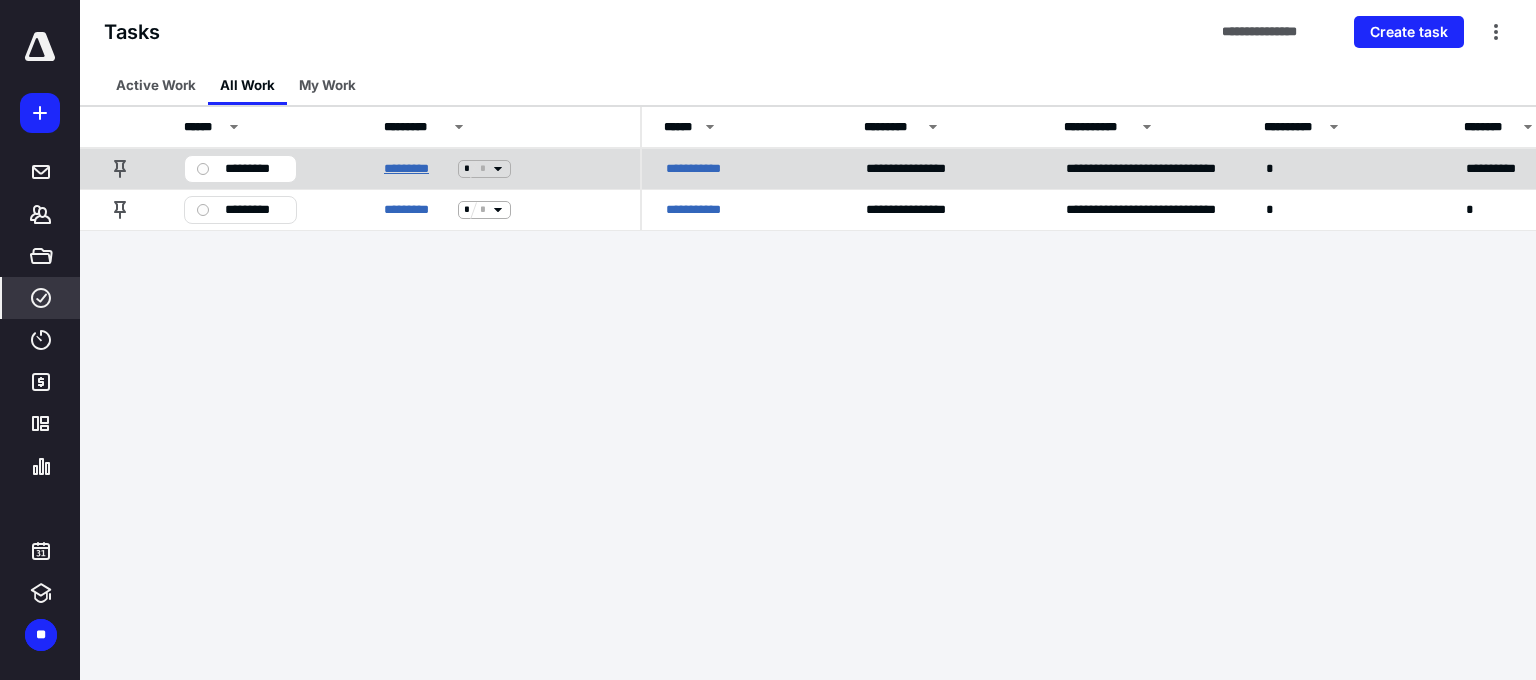 click on "*********" at bounding box center [417, 169] 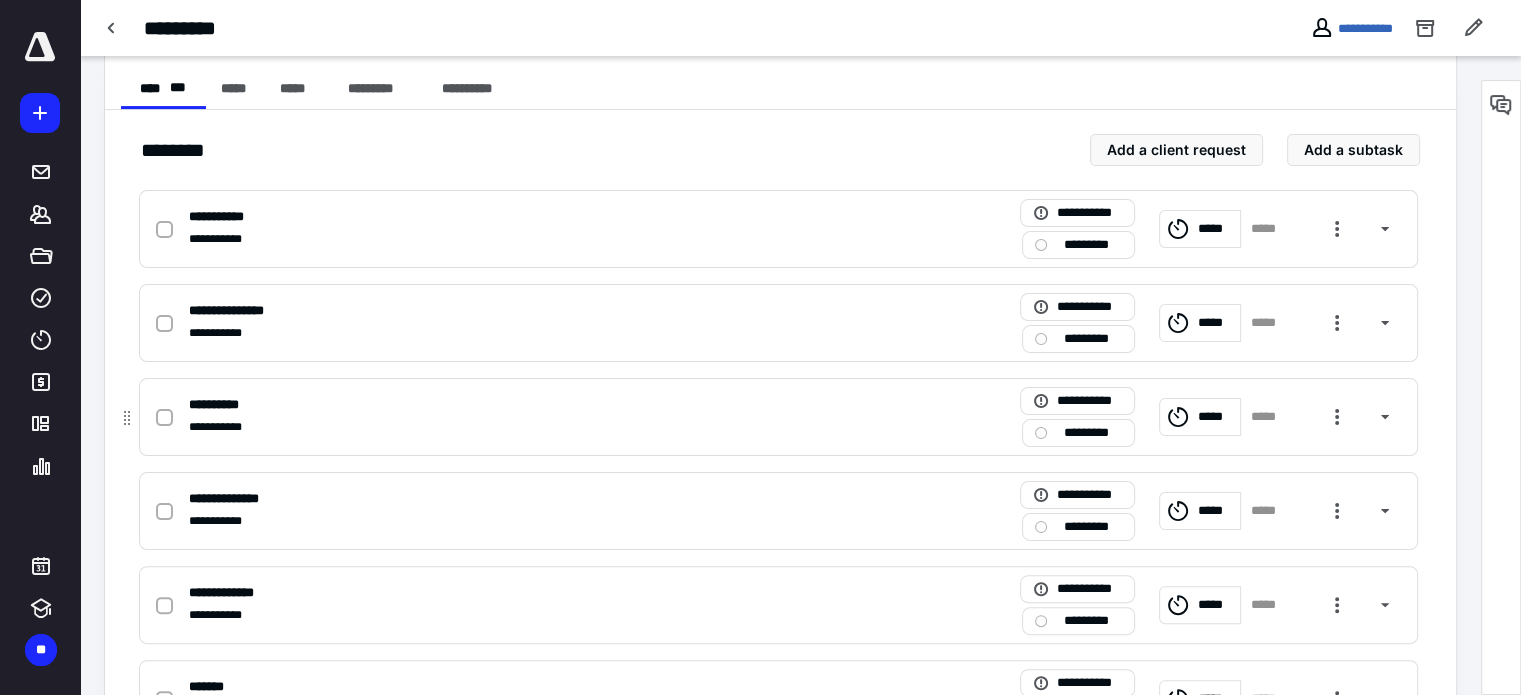 scroll, scrollTop: 479, scrollLeft: 0, axis: vertical 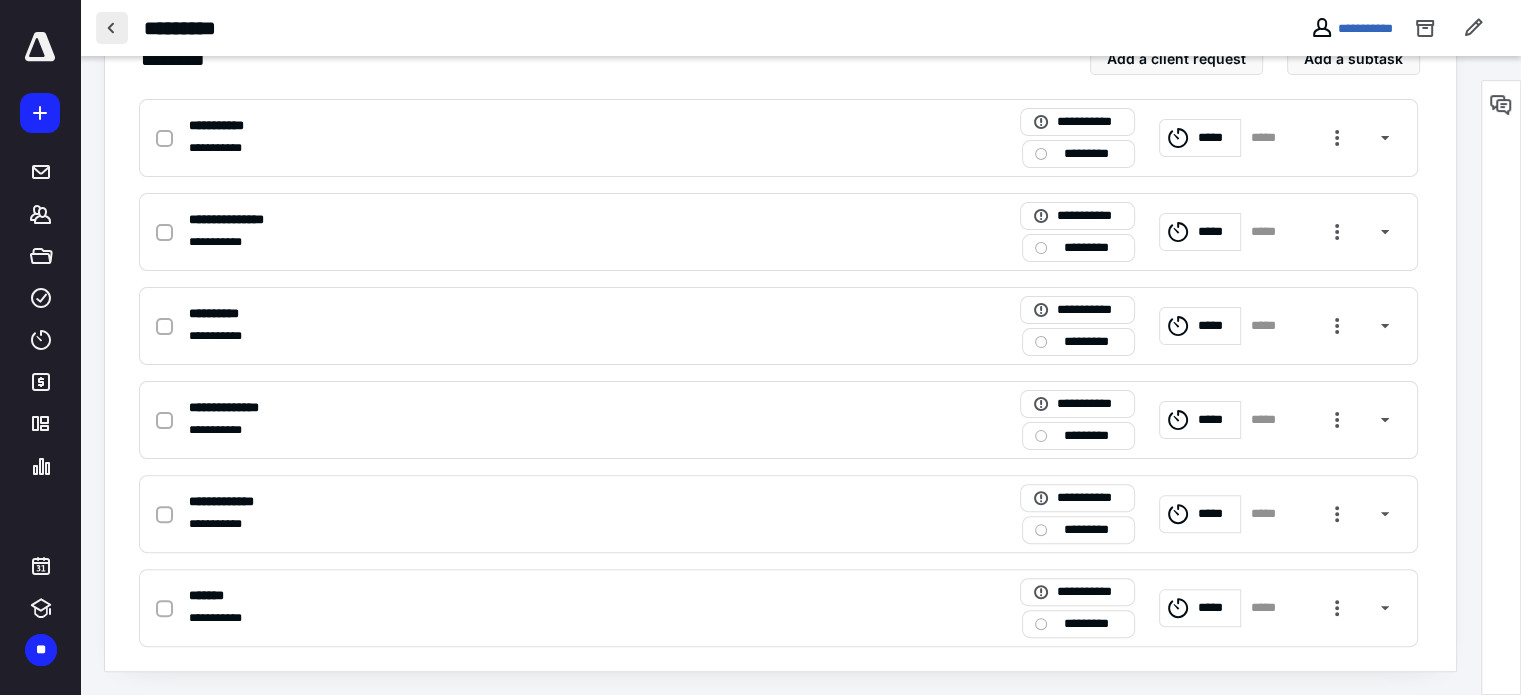 click at bounding box center [112, 28] 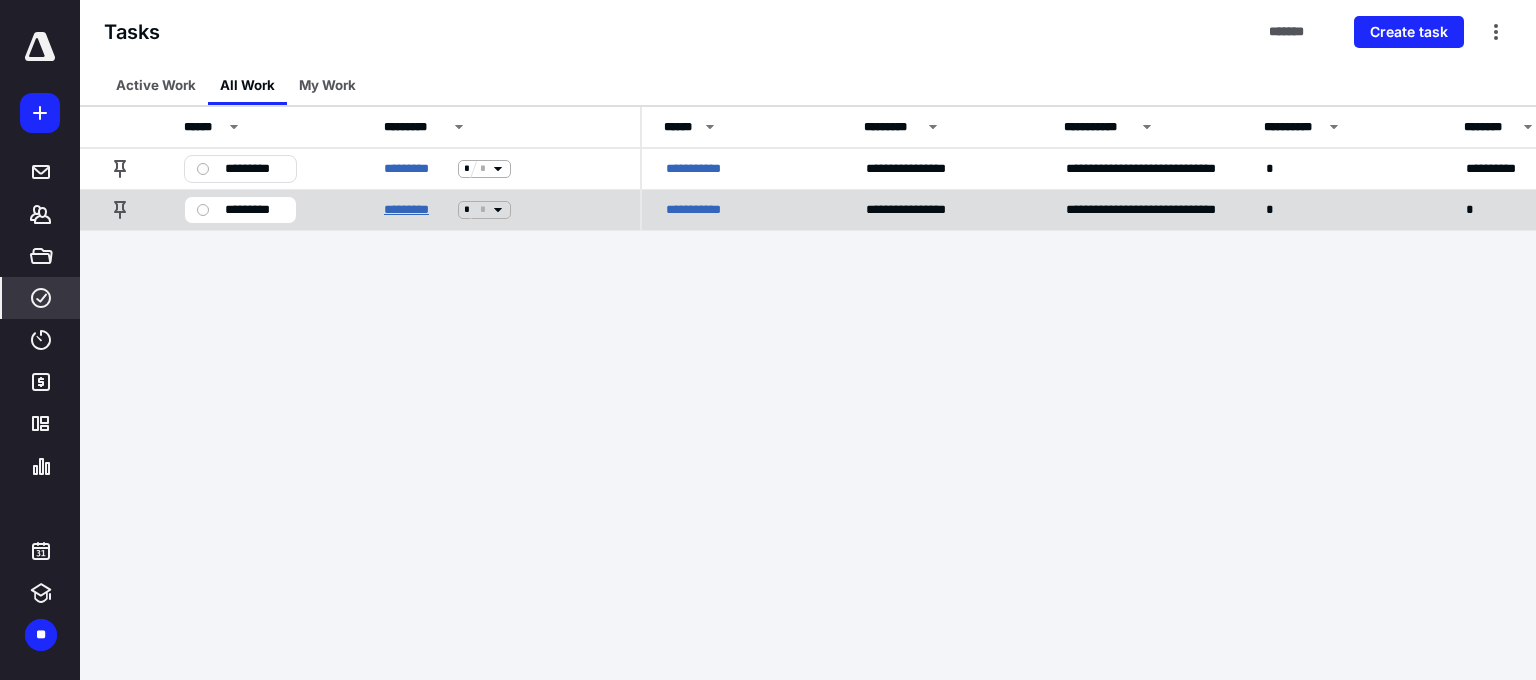 click on "*********" at bounding box center (417, 210) 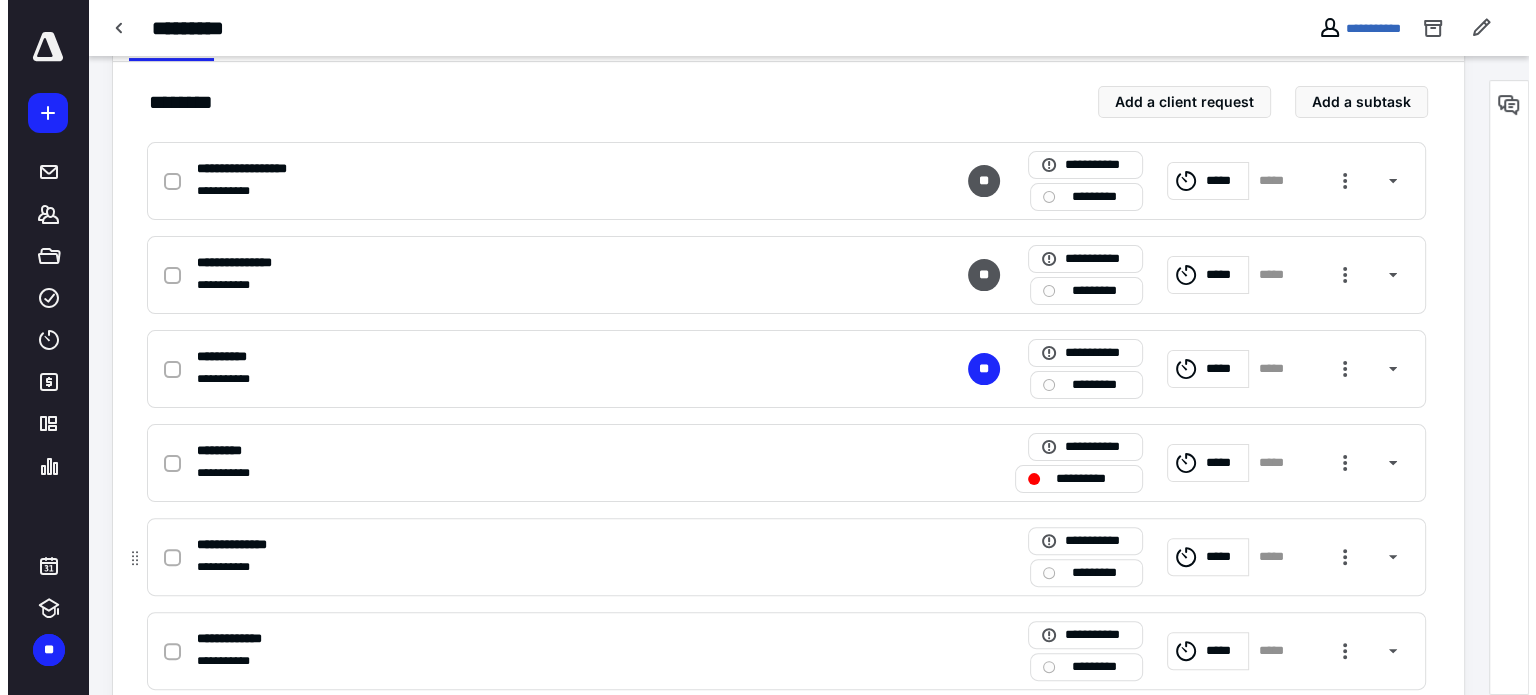 scroll, scrollTop: 500, scrollLeft: 0, axis: vertical 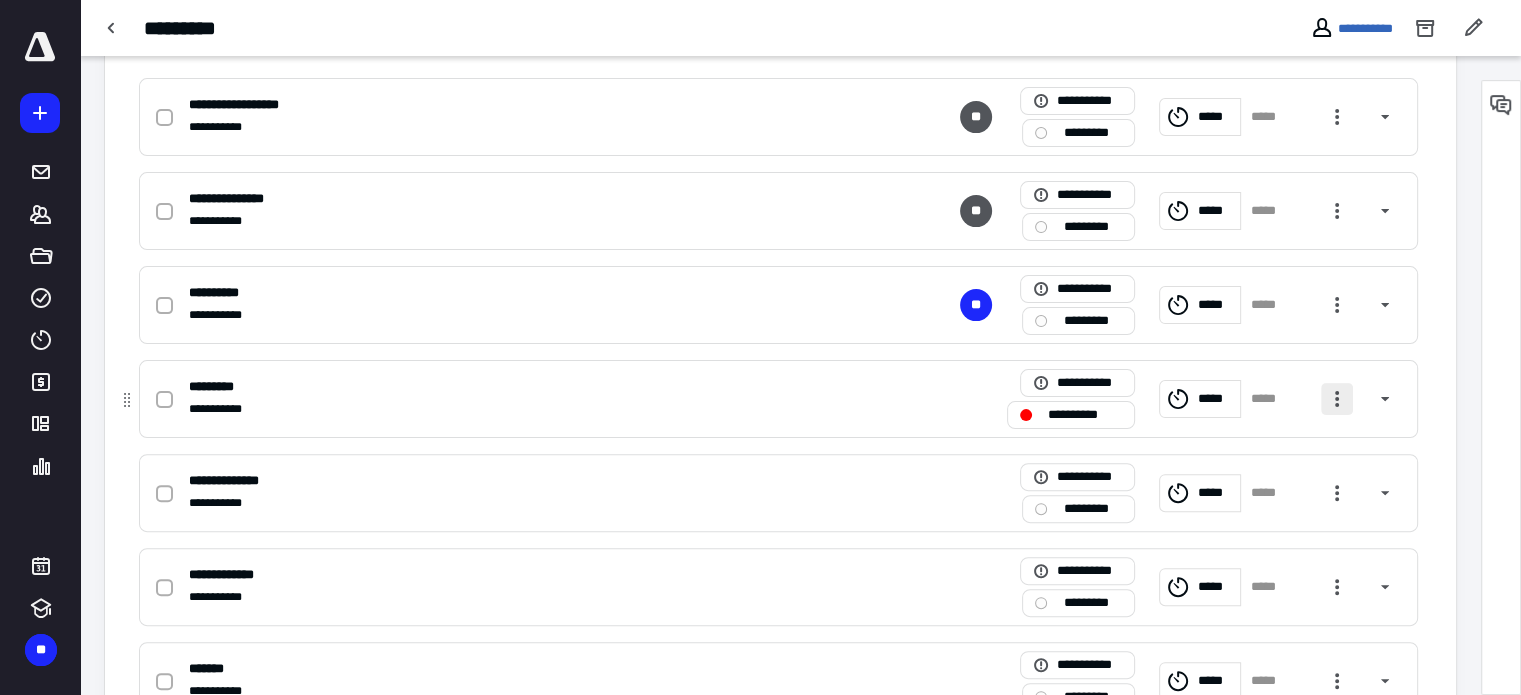 click at bounding box center (1337, 399) 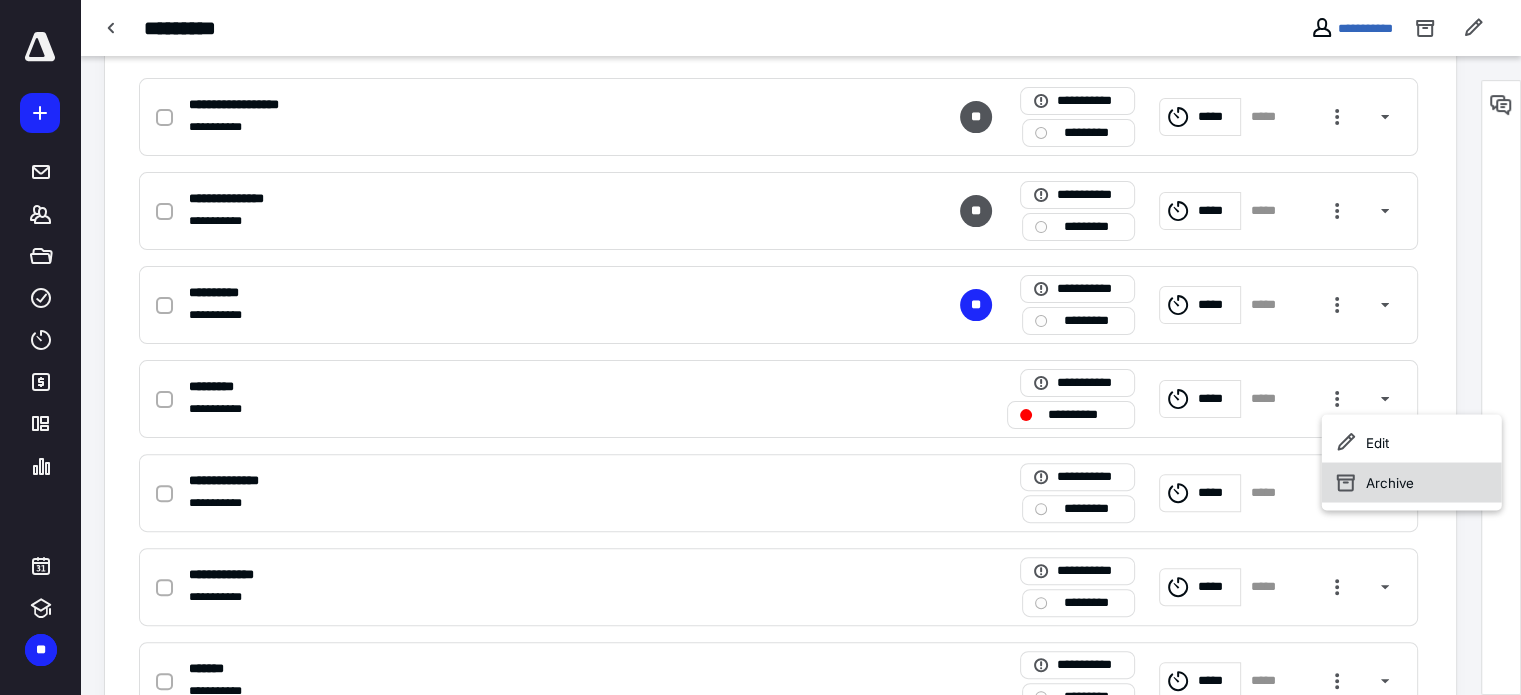 click on "Archive" at bounding box center (1412, 482) 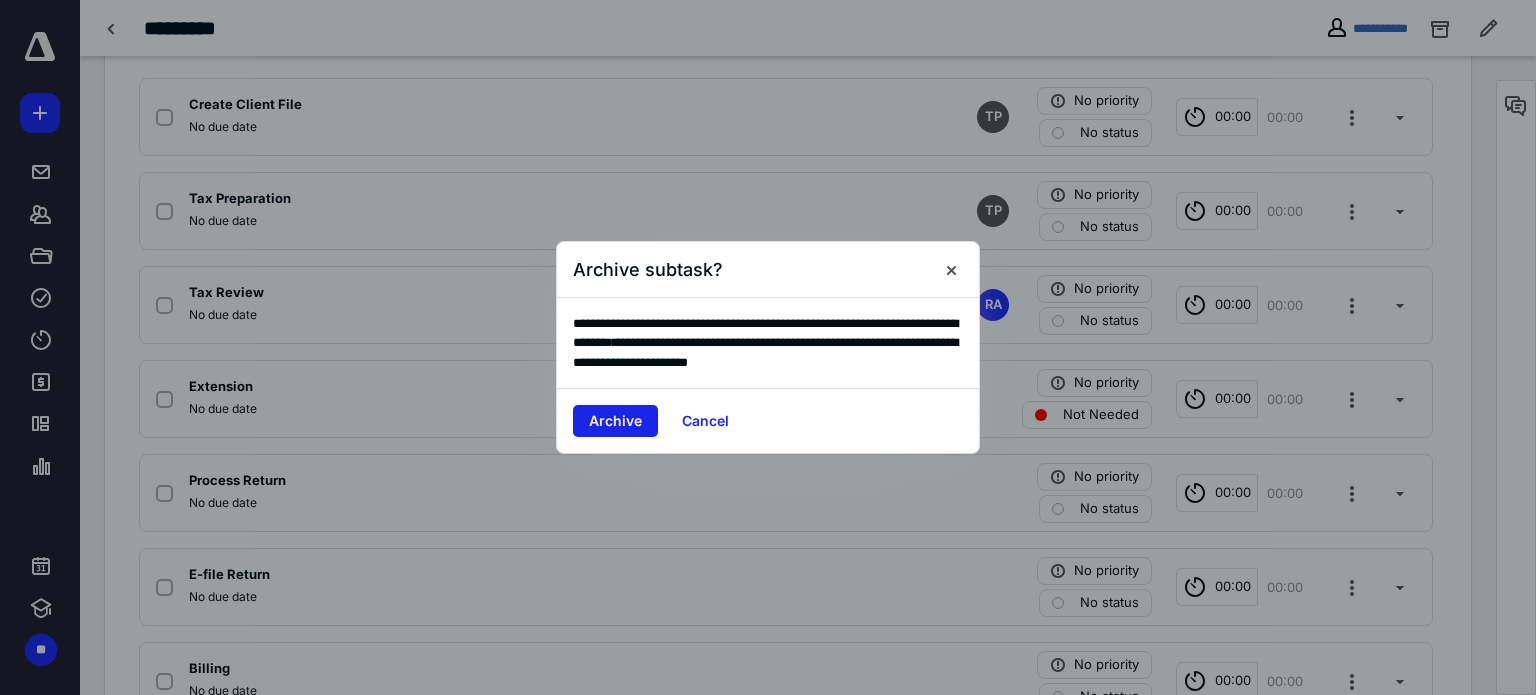 click on "Archive" at bounding box center (615, 421) 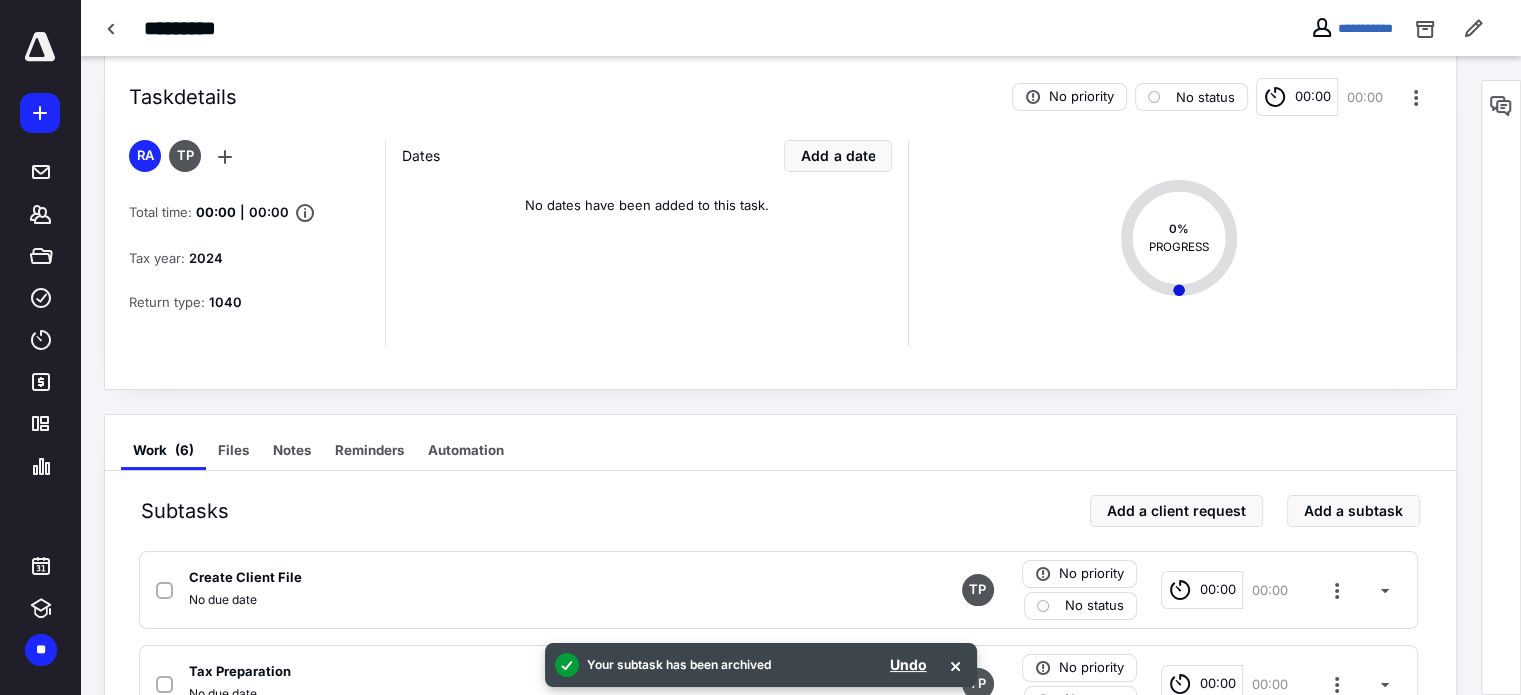 scroll, scrollTop: 0, scrollLeft: 0, axis: both 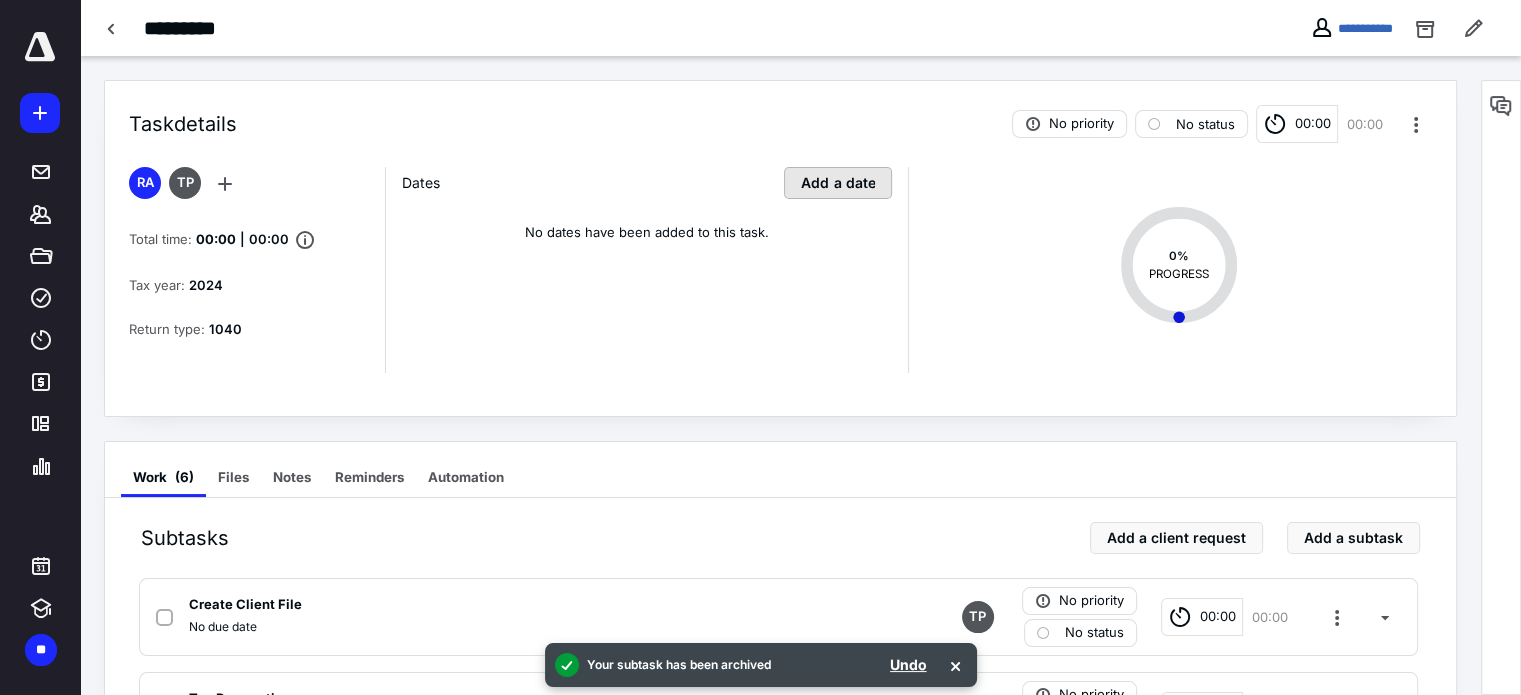 click on "Add a date" at bounding box center (838, 183) 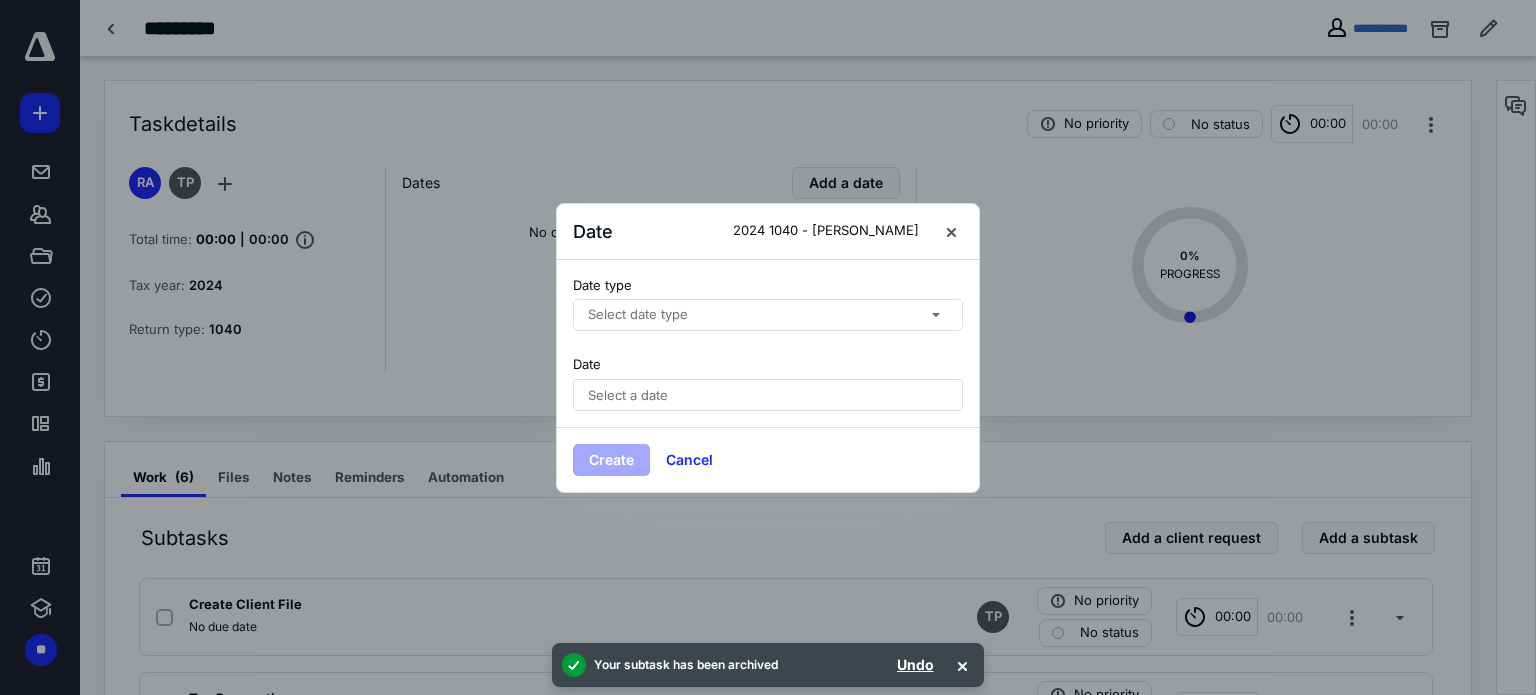 click on "Date type" at bounding box center (768, 286) 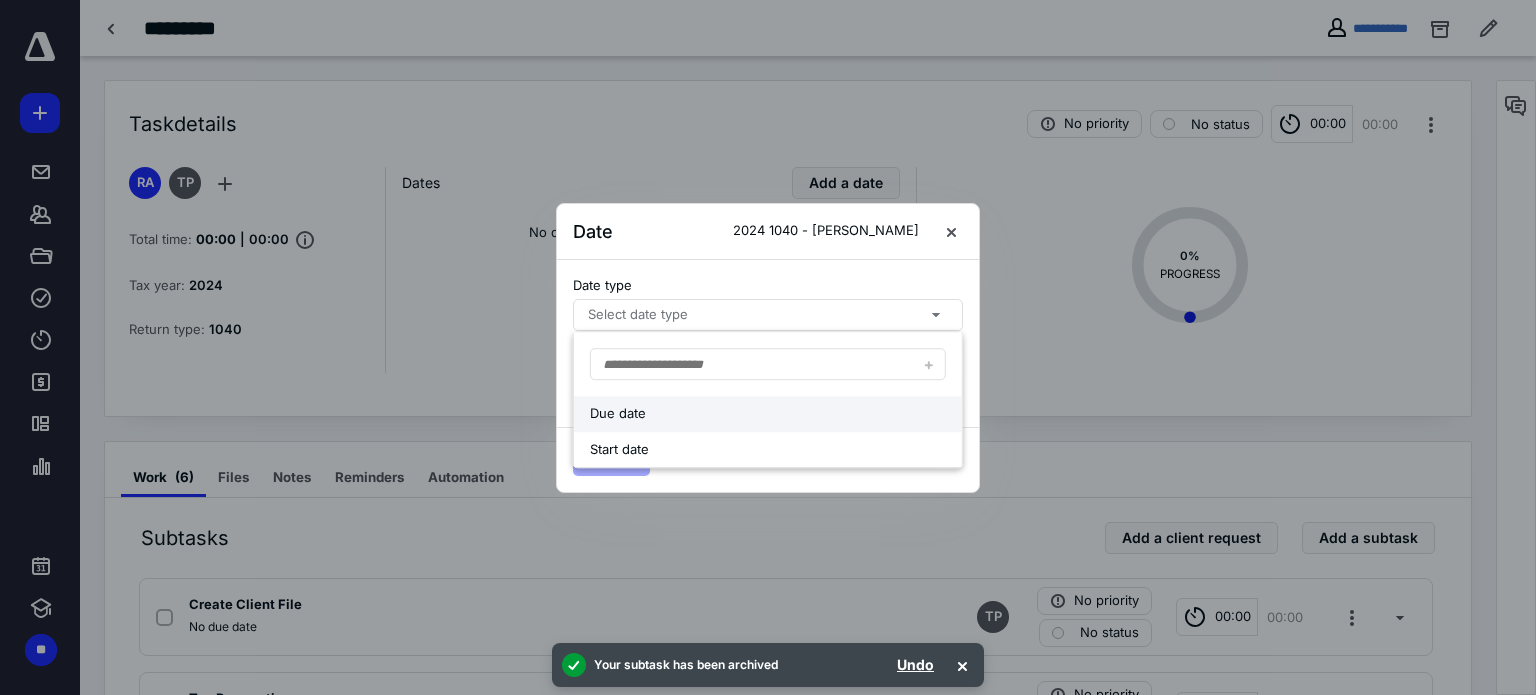 click on "Due date" at bounding box center [750, 414] 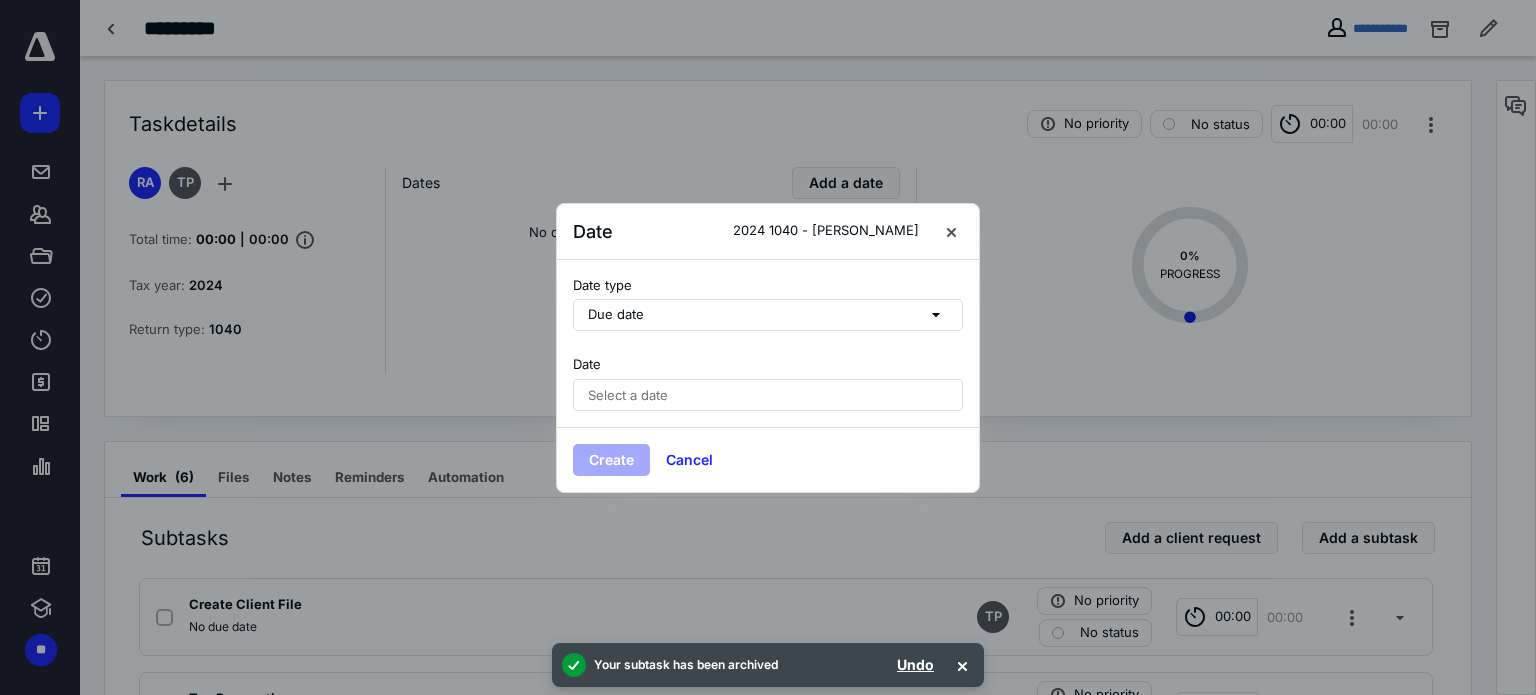 click on "Select a date" at bounding box center [768, 395] 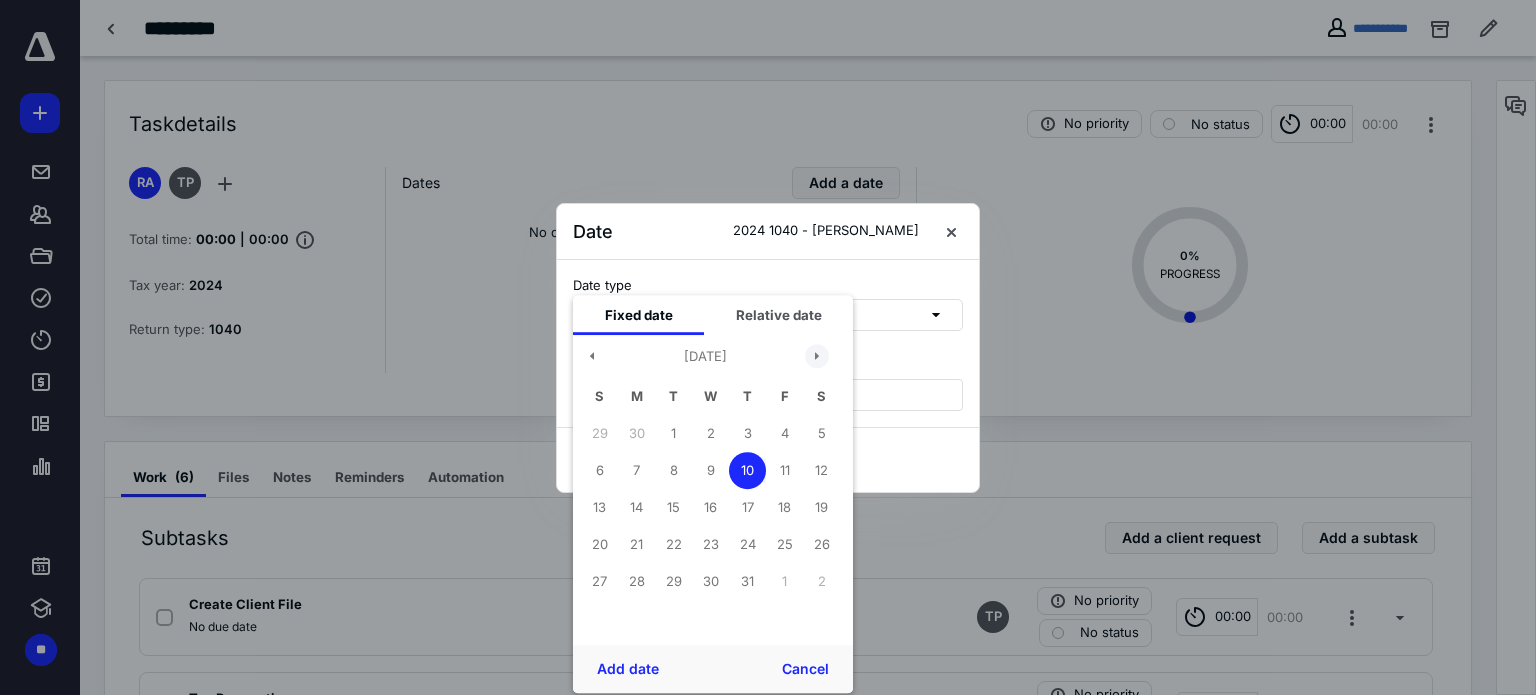 click at bounding box center (817, 356) 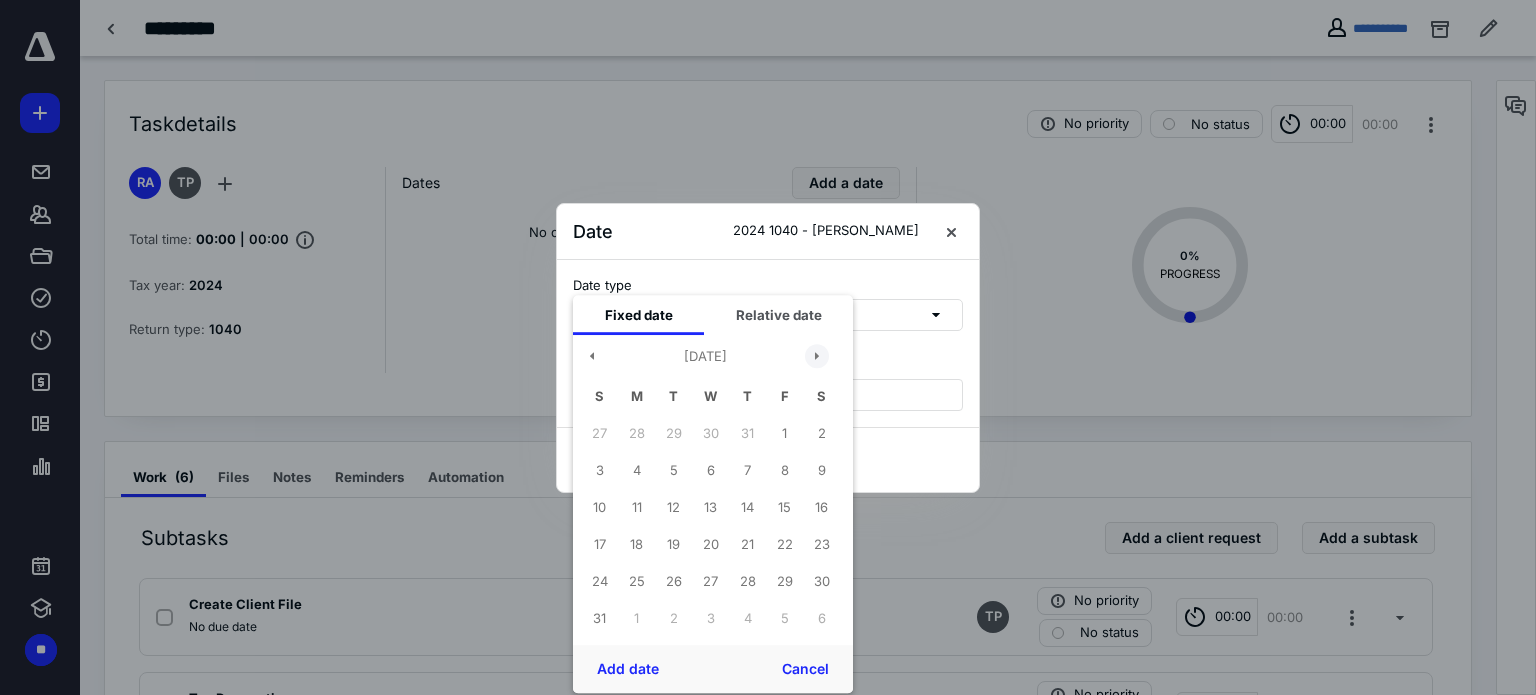 click at bounding box center [817, 356] 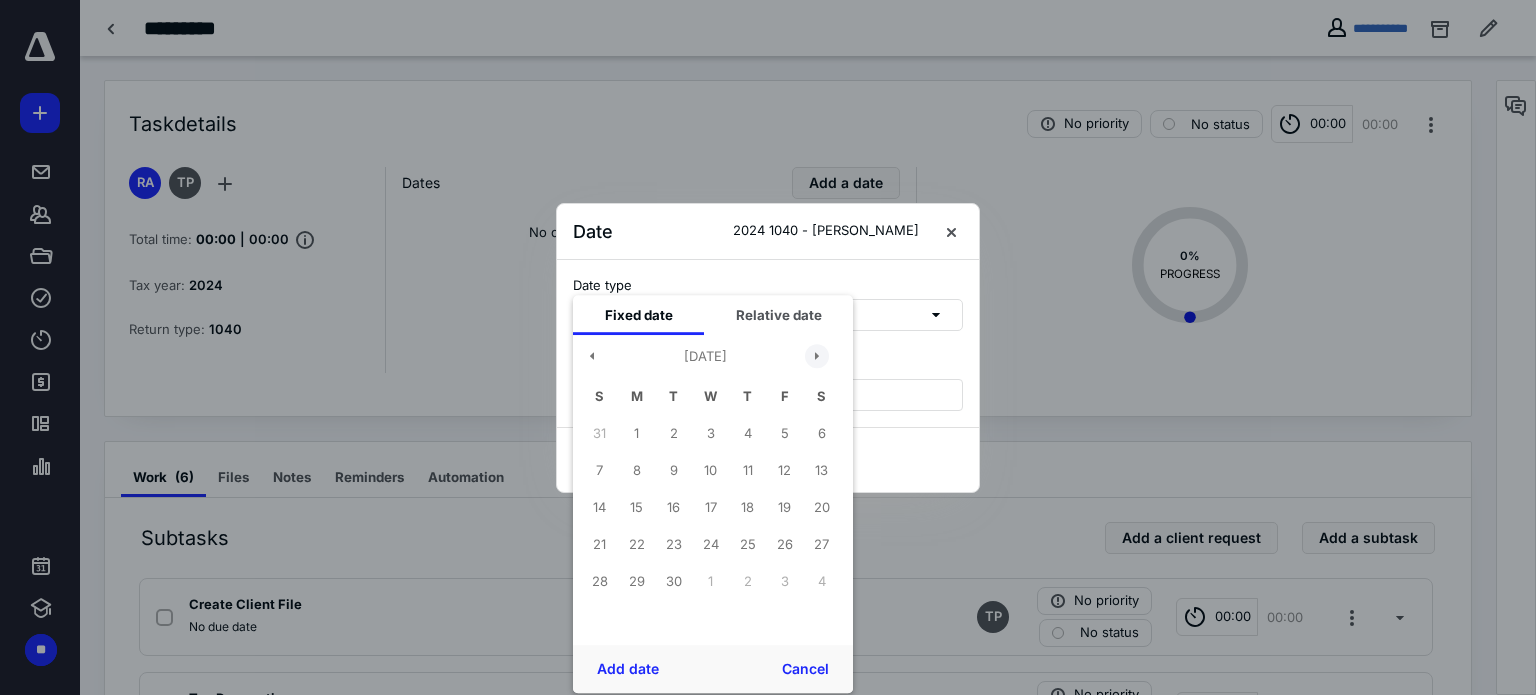 click at bounding box center (817, 356) 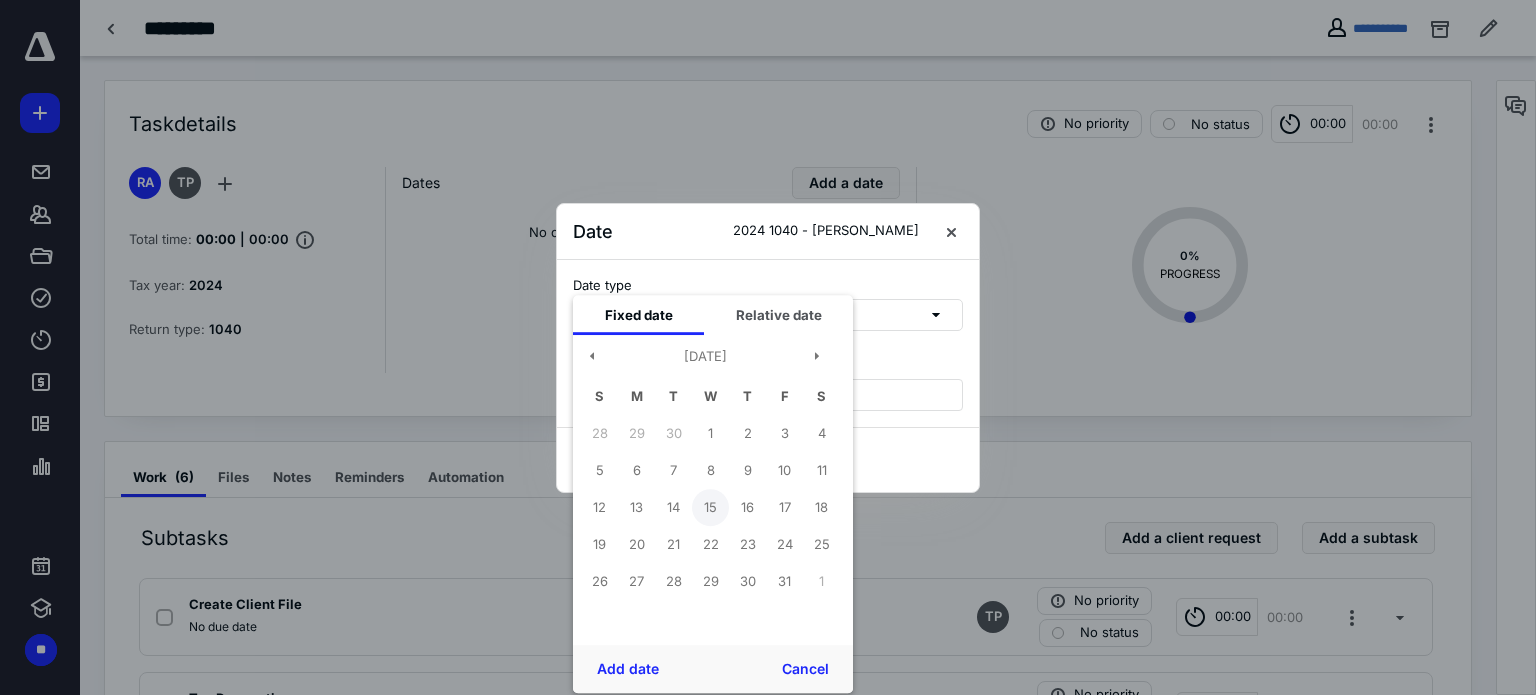 click on "15" at bounding box center [710, 507] 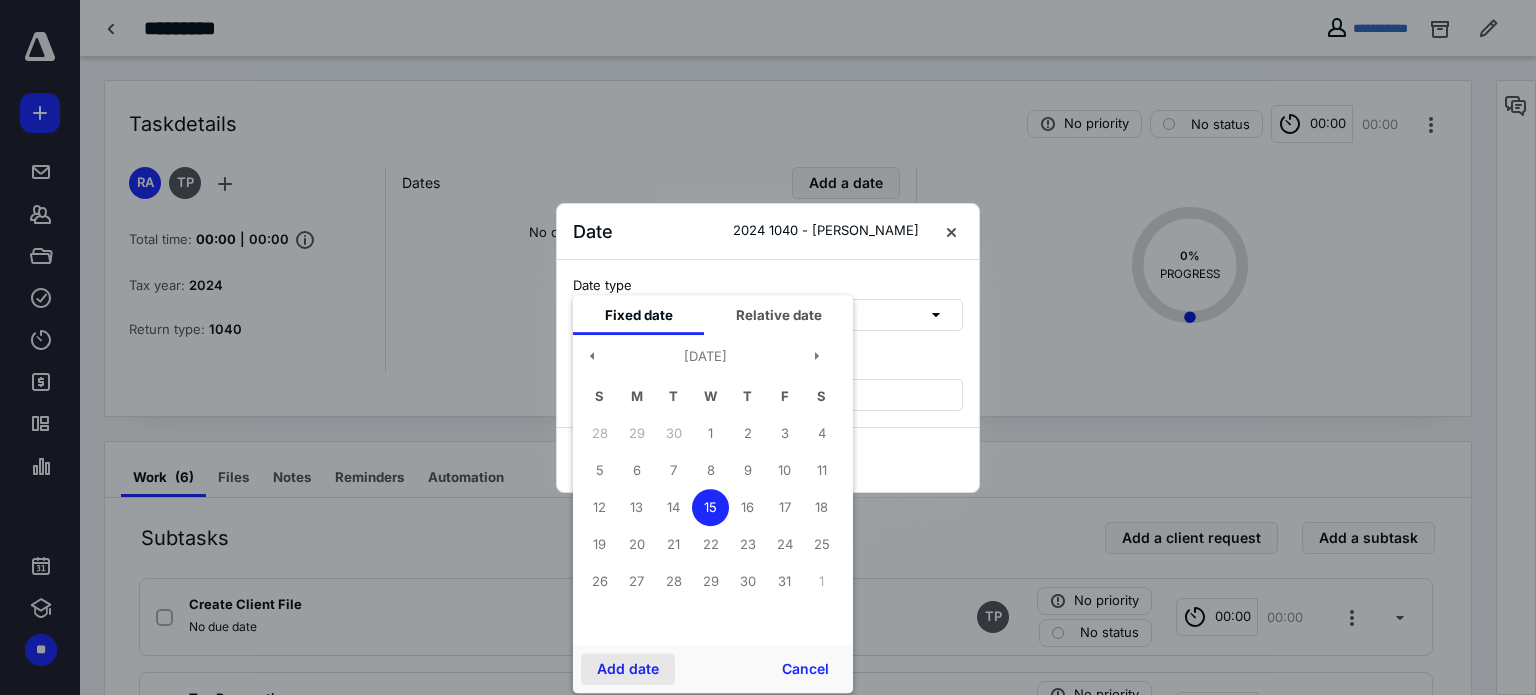 click on "Add date" at bounding box center (628, 669) 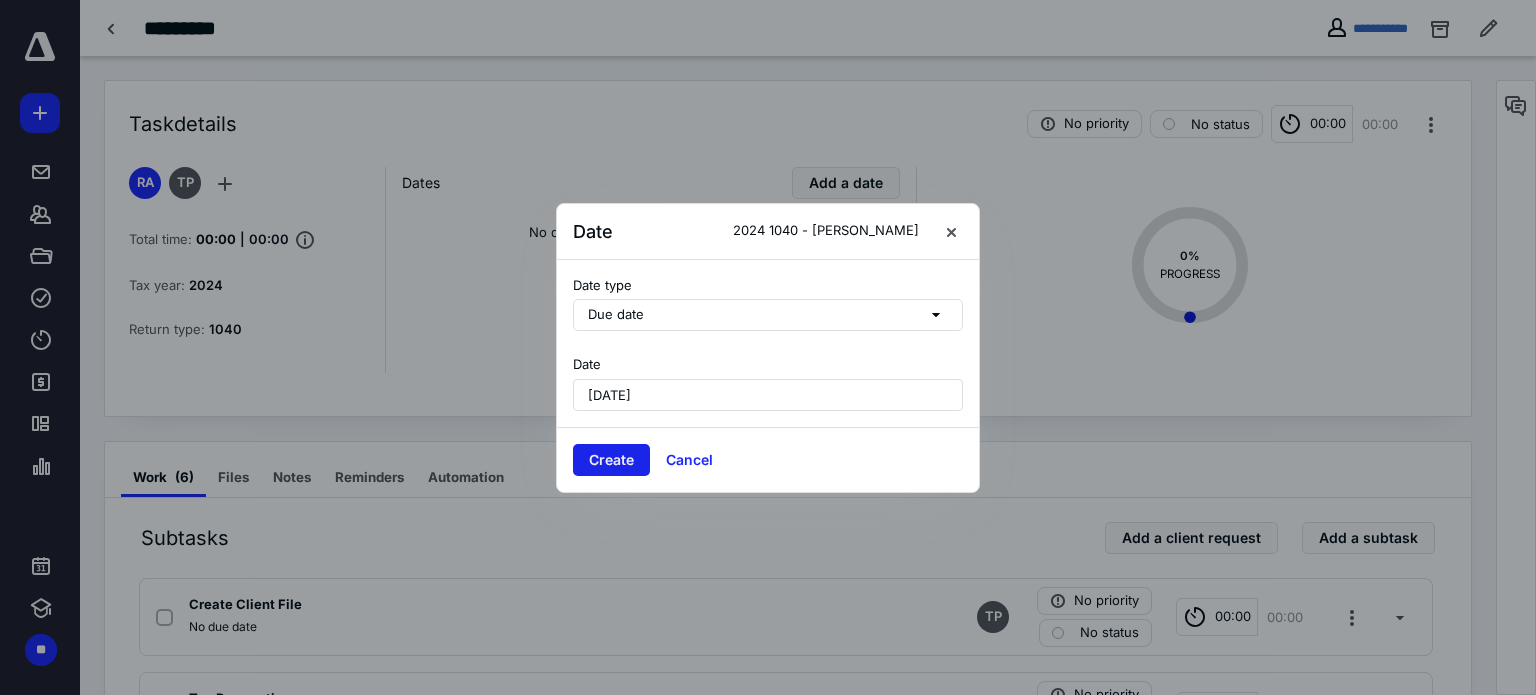 click on "Create" at bounding box center [611, 460] 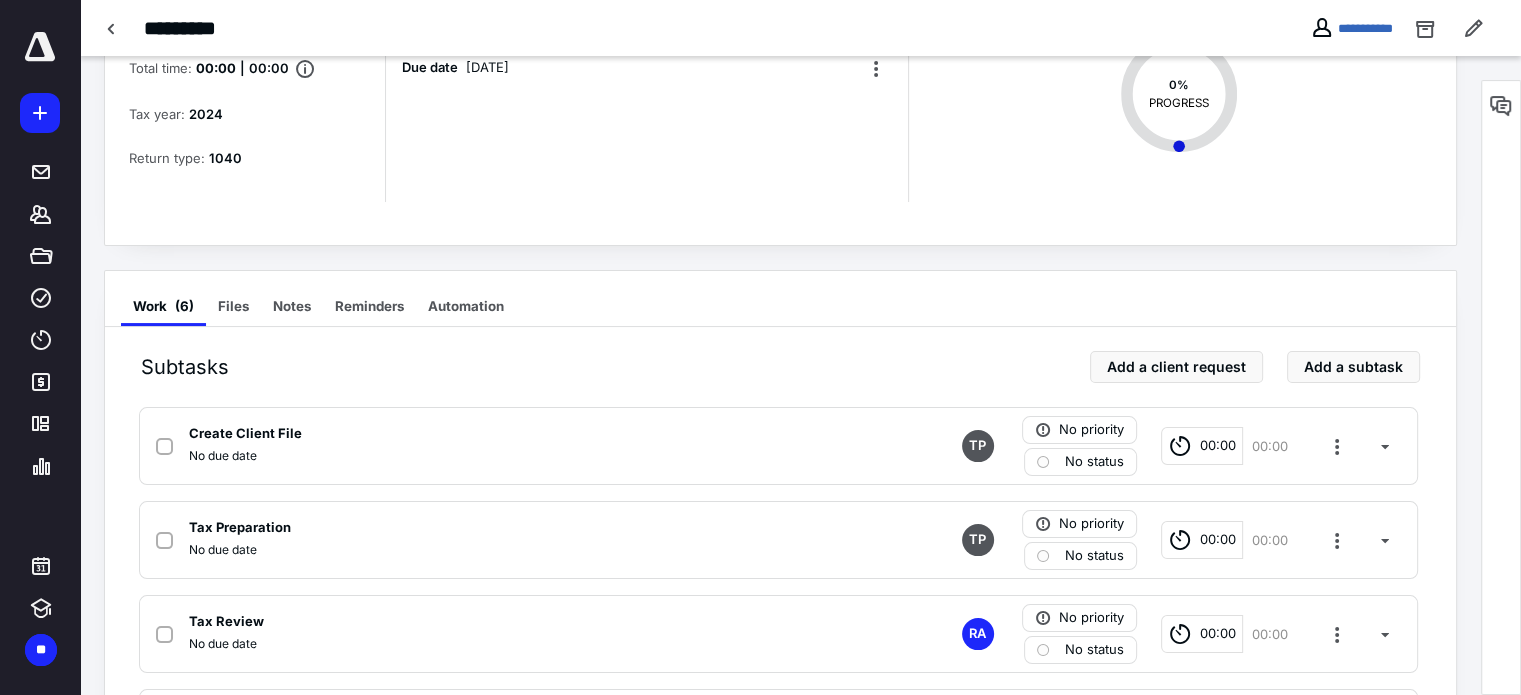 scroll, scrollTop: 479, scrollLeft: 0, axis: vertical 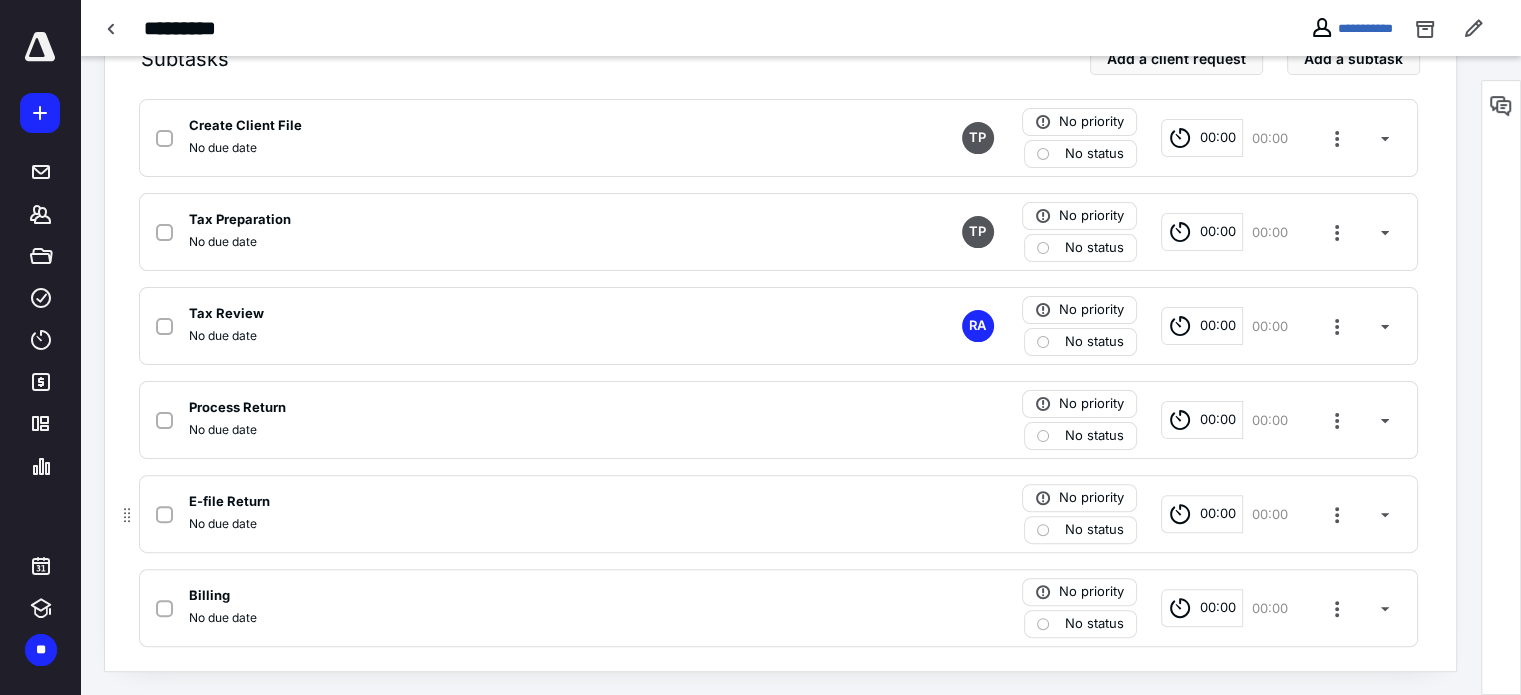 click on "No status" at bounding box center (1094, 530) 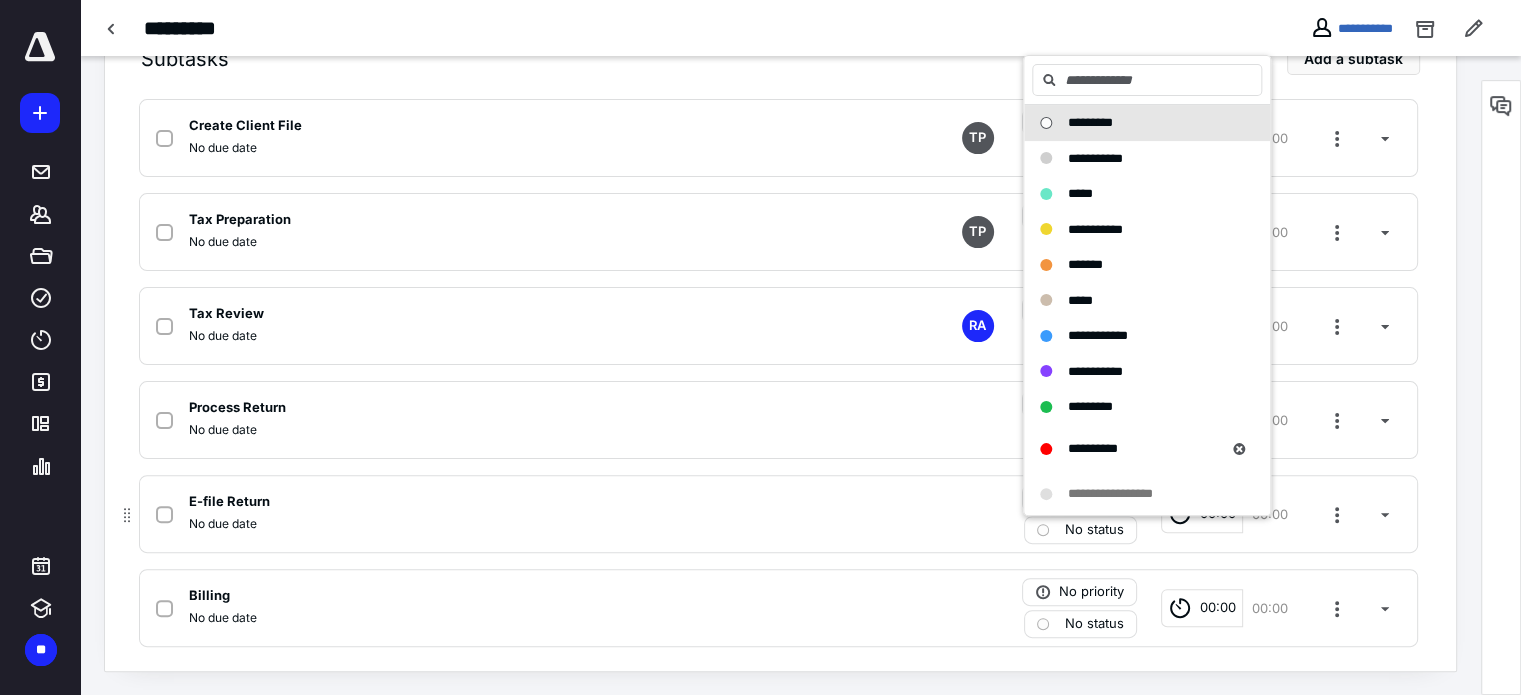click on "No status" at bounding box center [1094, 530] 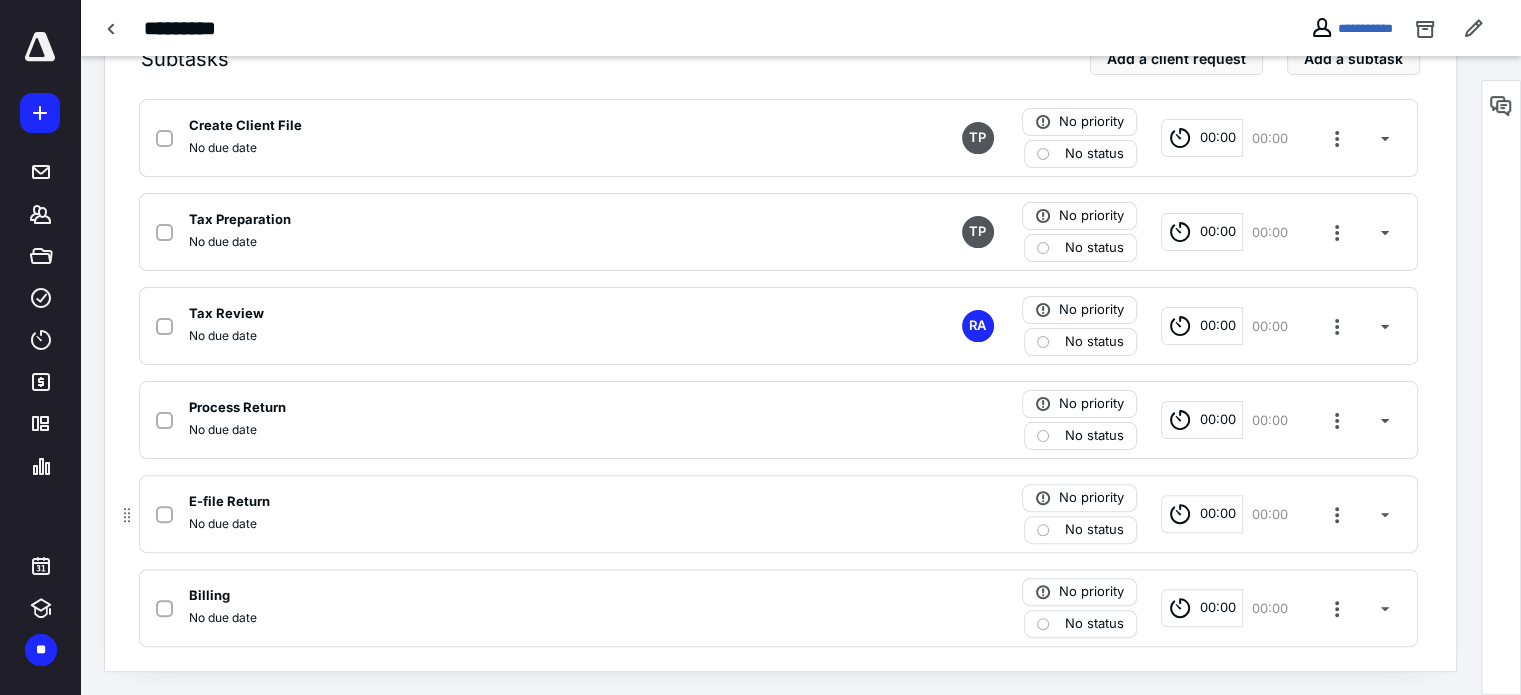 click on "No status" at bounding box center [1094, 530] 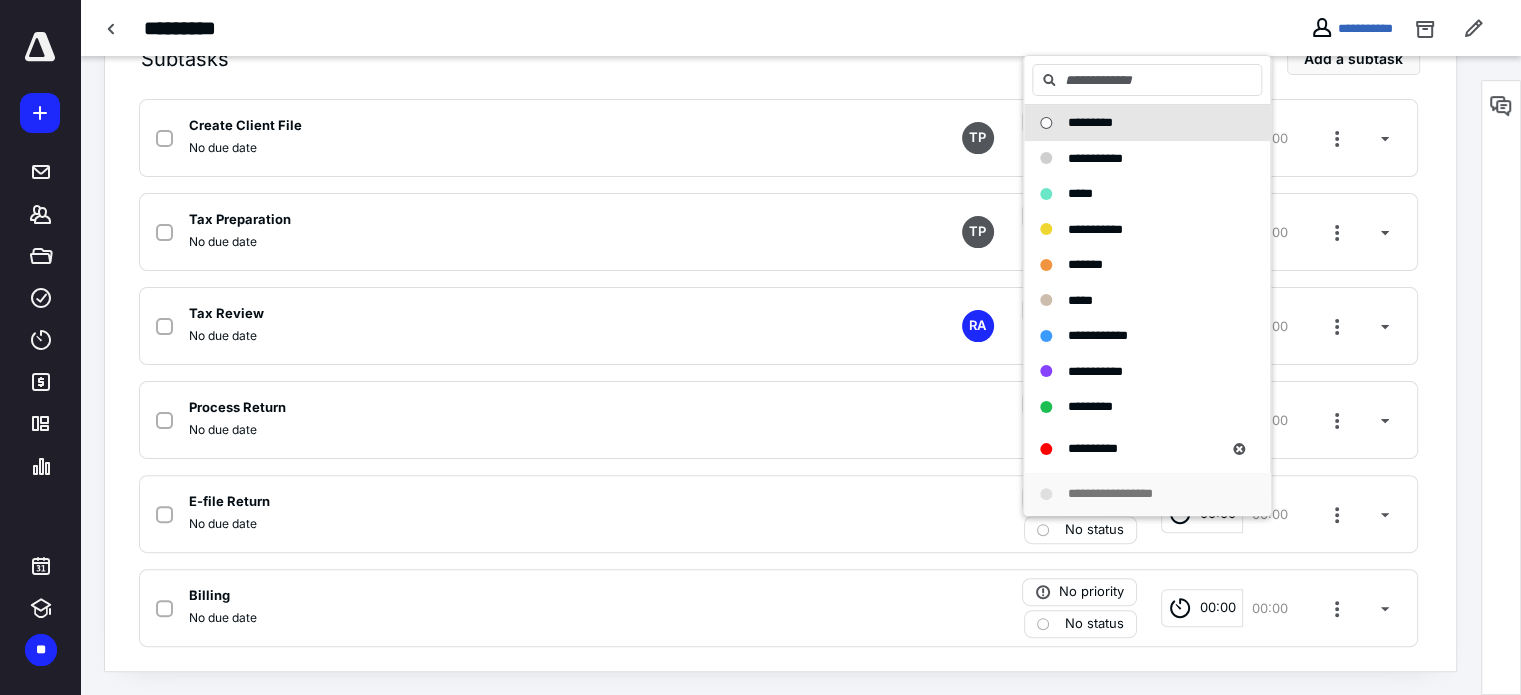 click on "**********" at bounding box center [1125, 494] 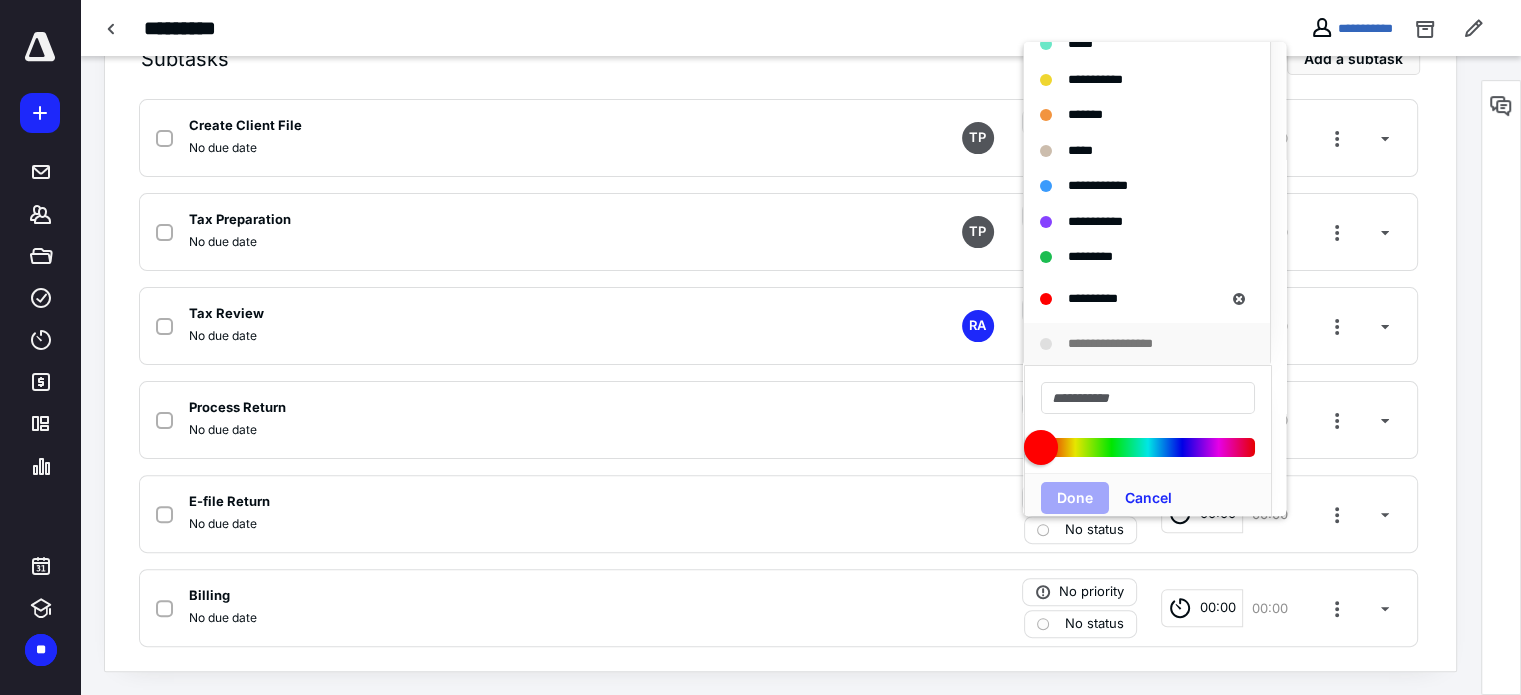 drag, startPoint x: 1112, startPoint y: 443, endPoint x: 1098, endPoint y: 443, distance: 14 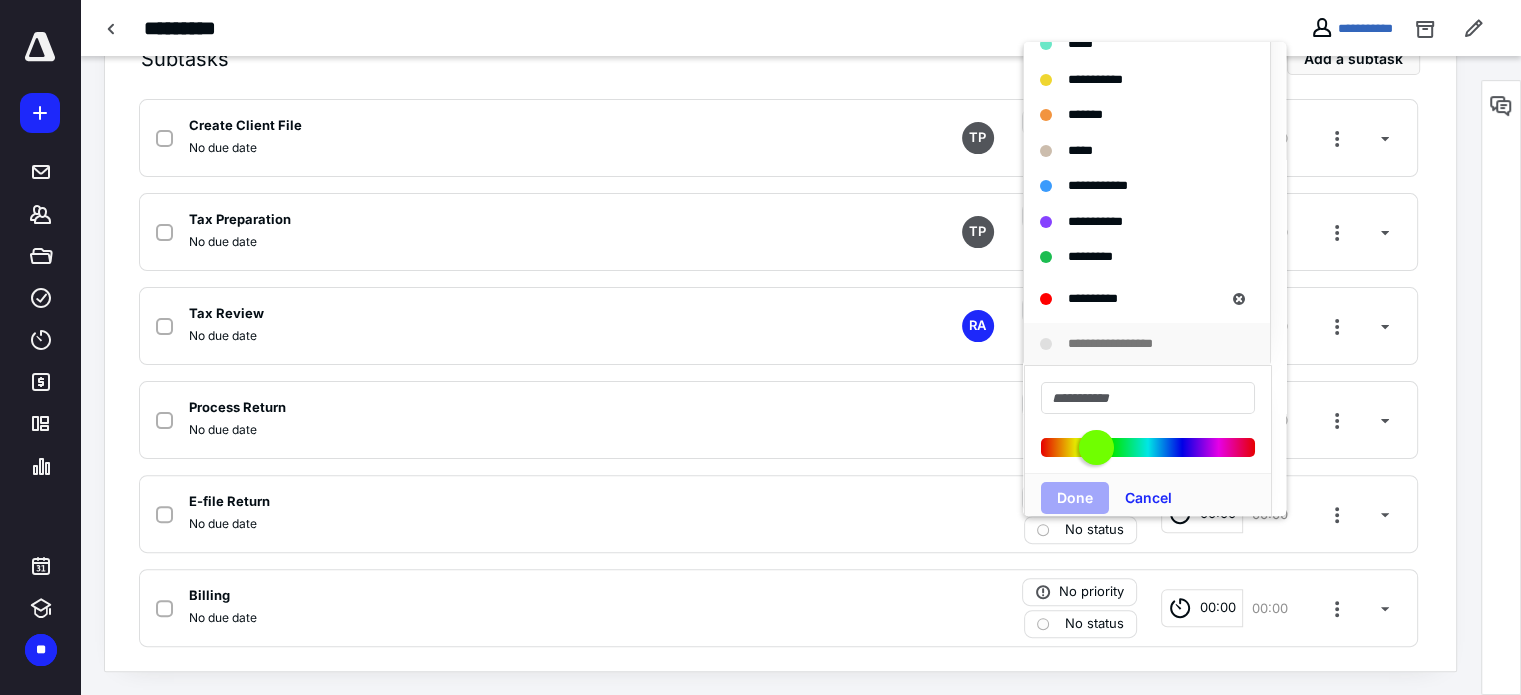 drag, startPoint x: 1064, startPoint y: 443, endPoint x: 1089, endPoint y: 436, distance: 25.96151 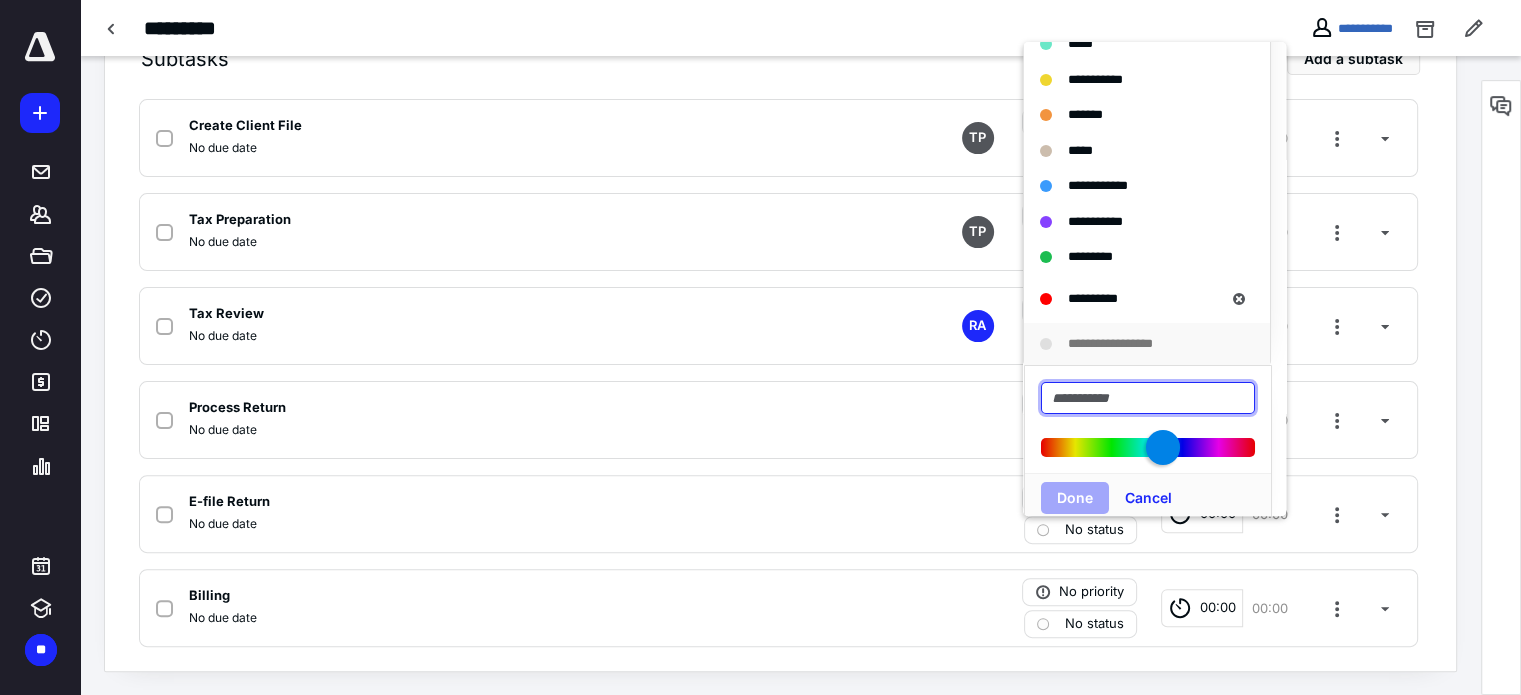 drag, startPoint x: 1095, startPoint y: 447, endPoint x: 1164, endPoint y: 446, distance: 69.00725 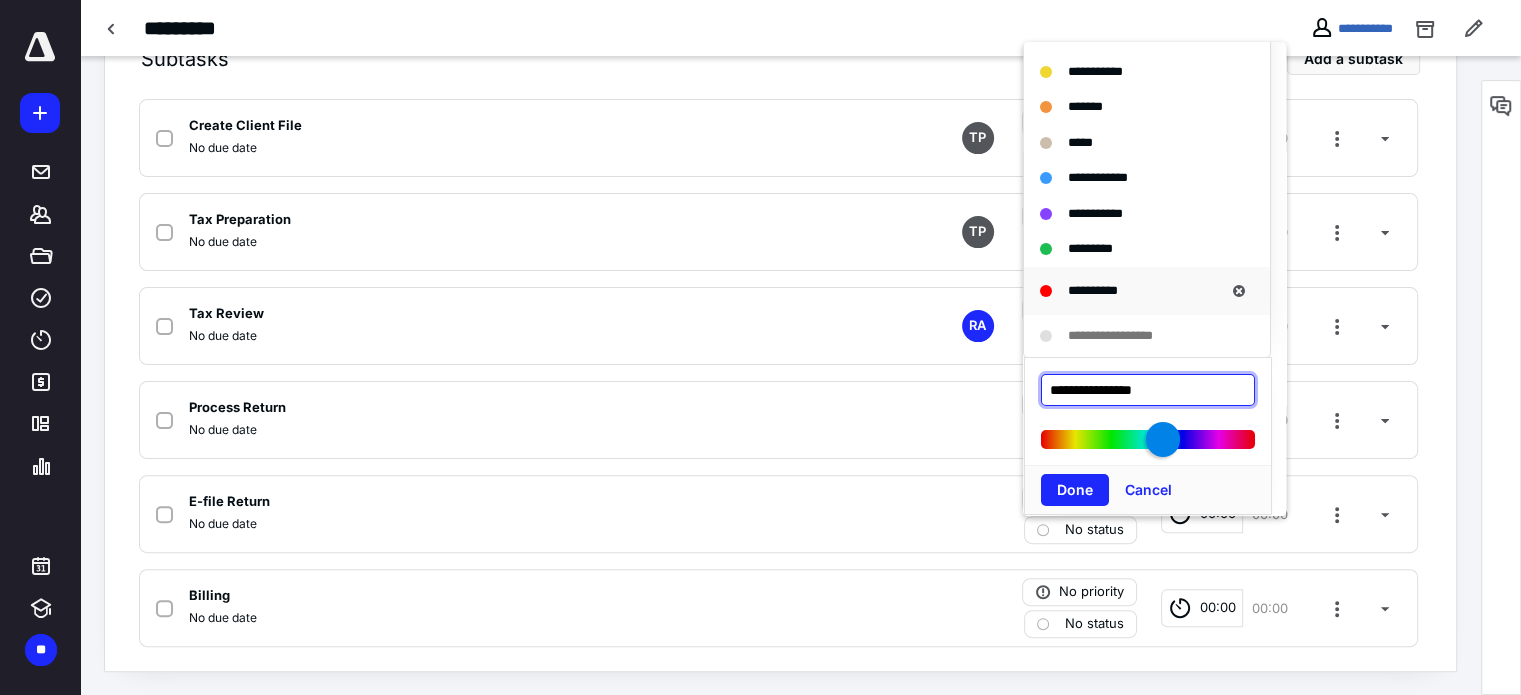 scroll, scrollTop: 156, scrollLeft: 0, axis: vertical 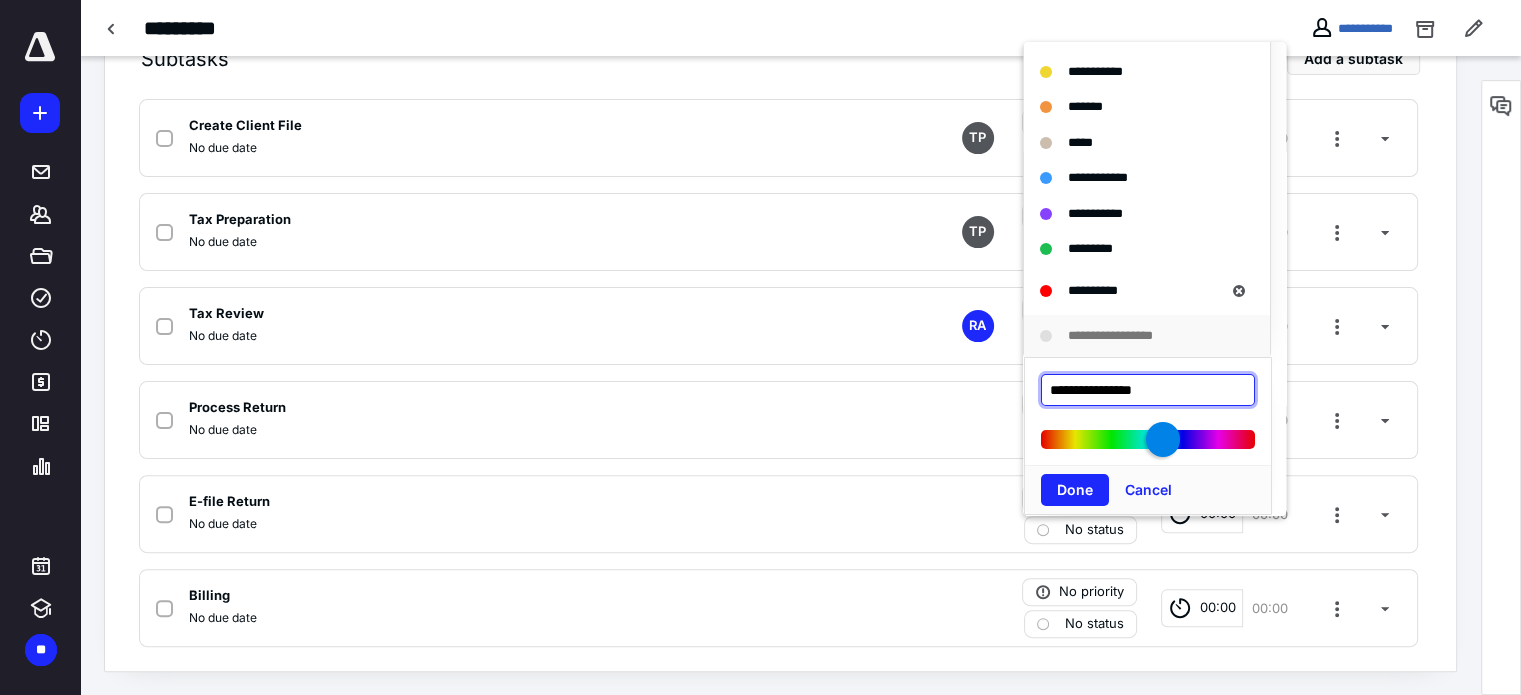 type on "**********" 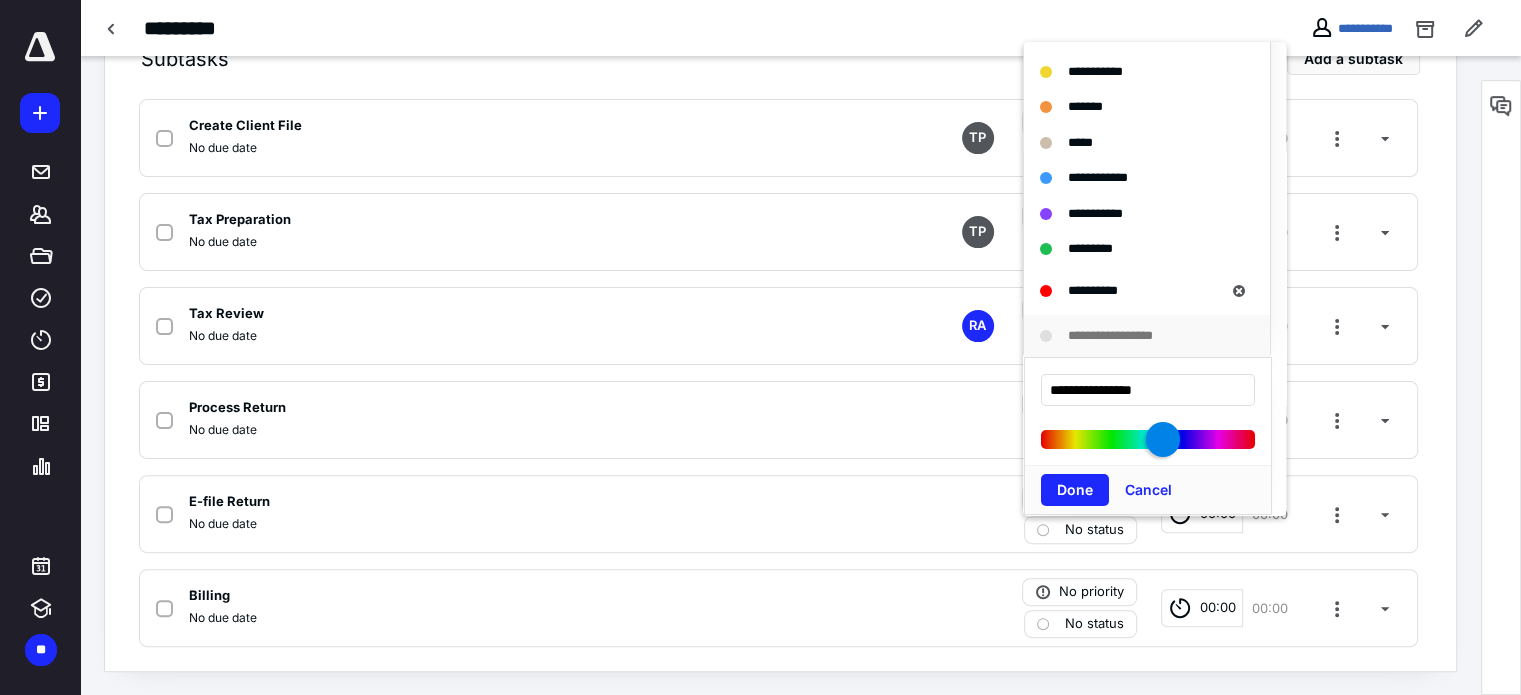 drag, startPoint x: 1140, startPoint y: 427, endPoint x: 1156, endPoint y: 422, distance: 16.763054 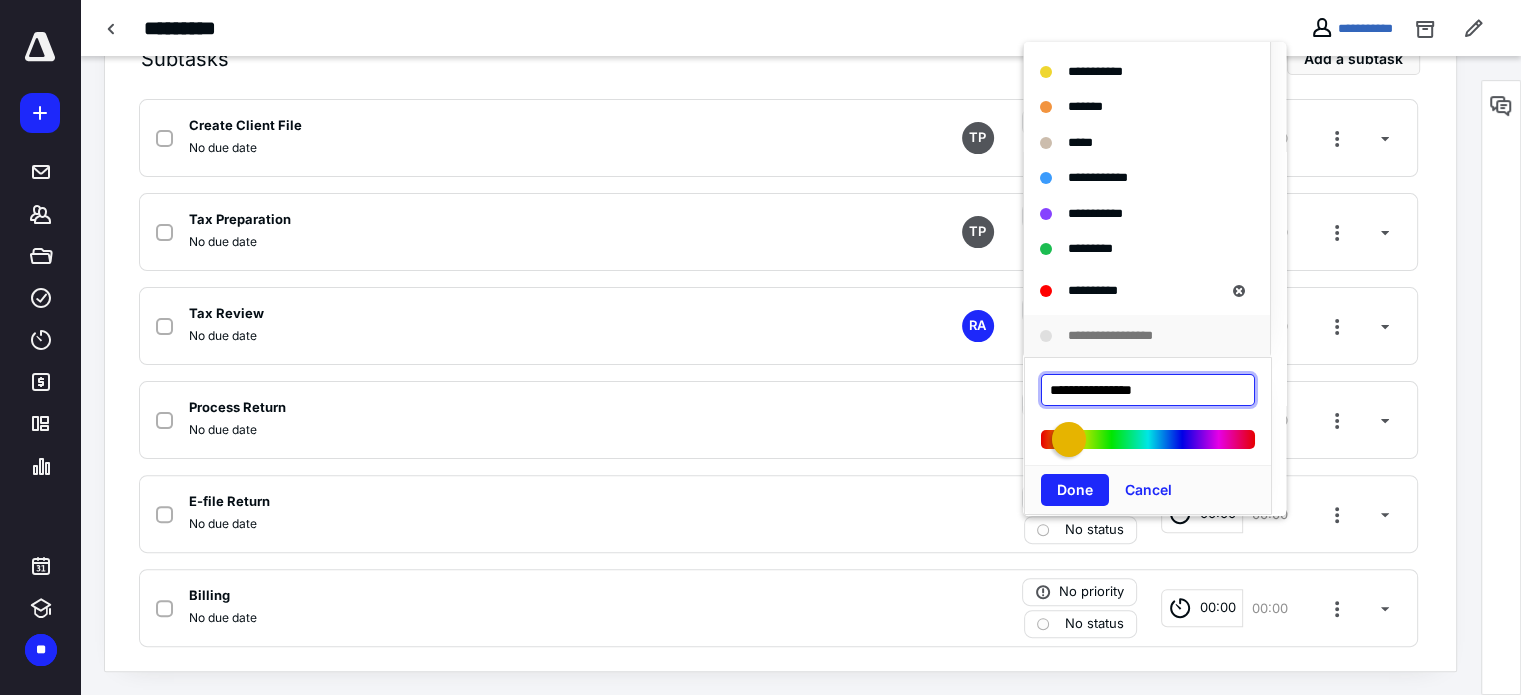 drag, startPoint x: 1156, startPoint y: 422, endPoint x: 1069, endPoint y: 422, distance: 87 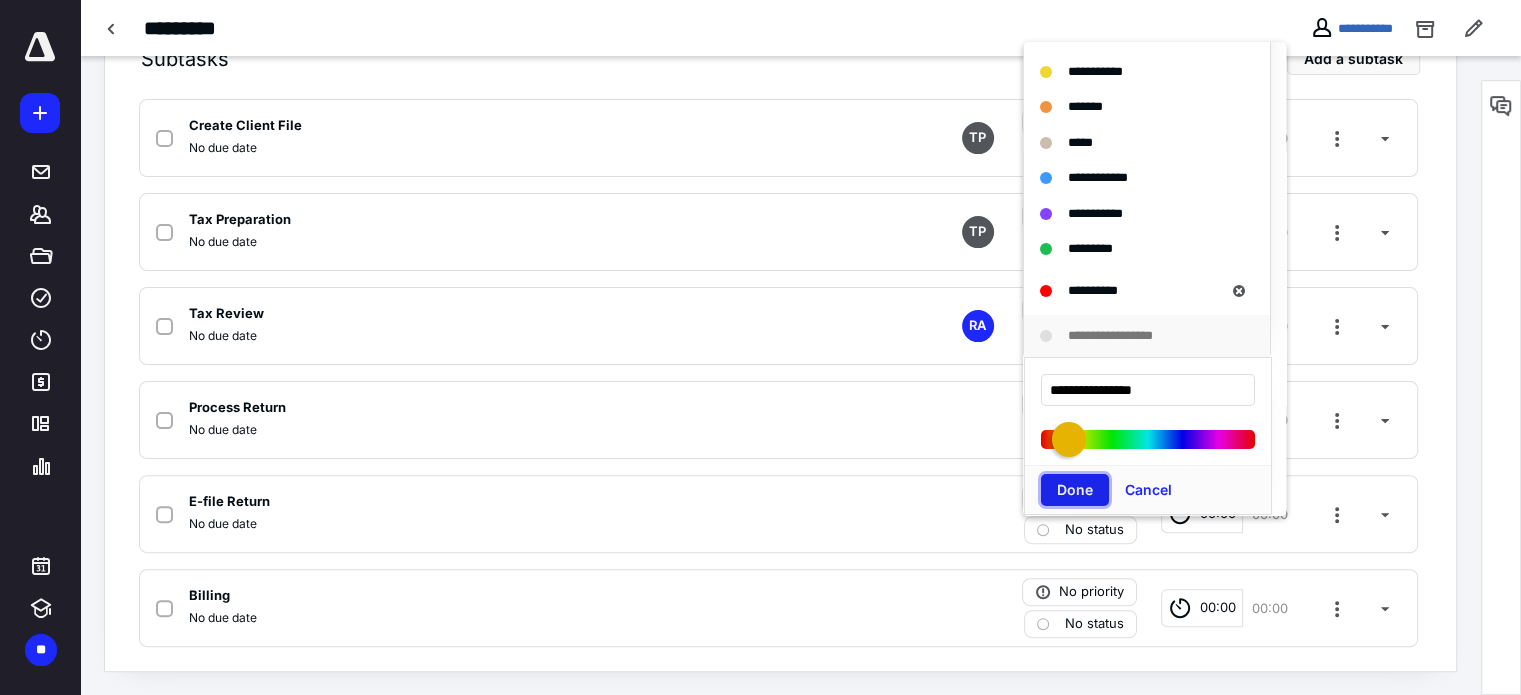 click on "Done" at bounding box center [1075, 490] 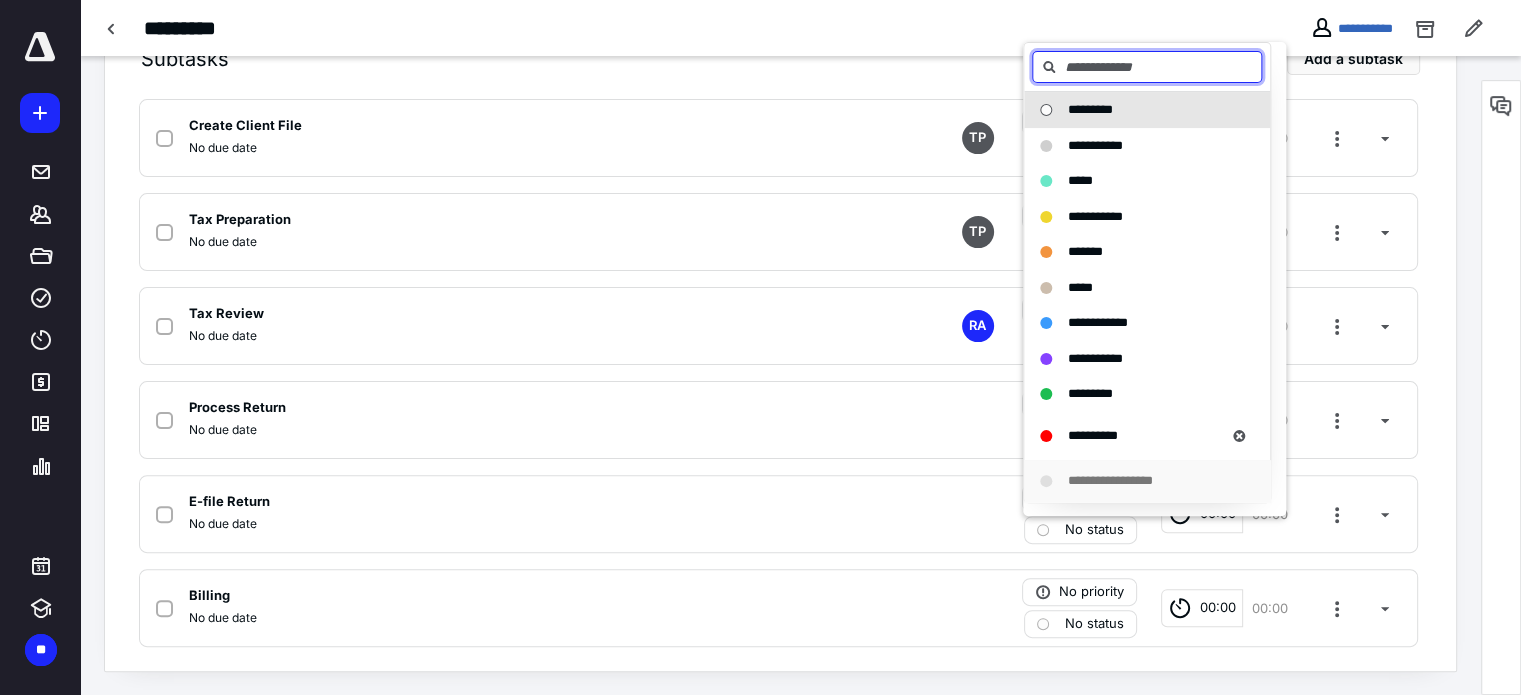 scroll, scrollTop: 0, scrollLeft: 0, axis: both 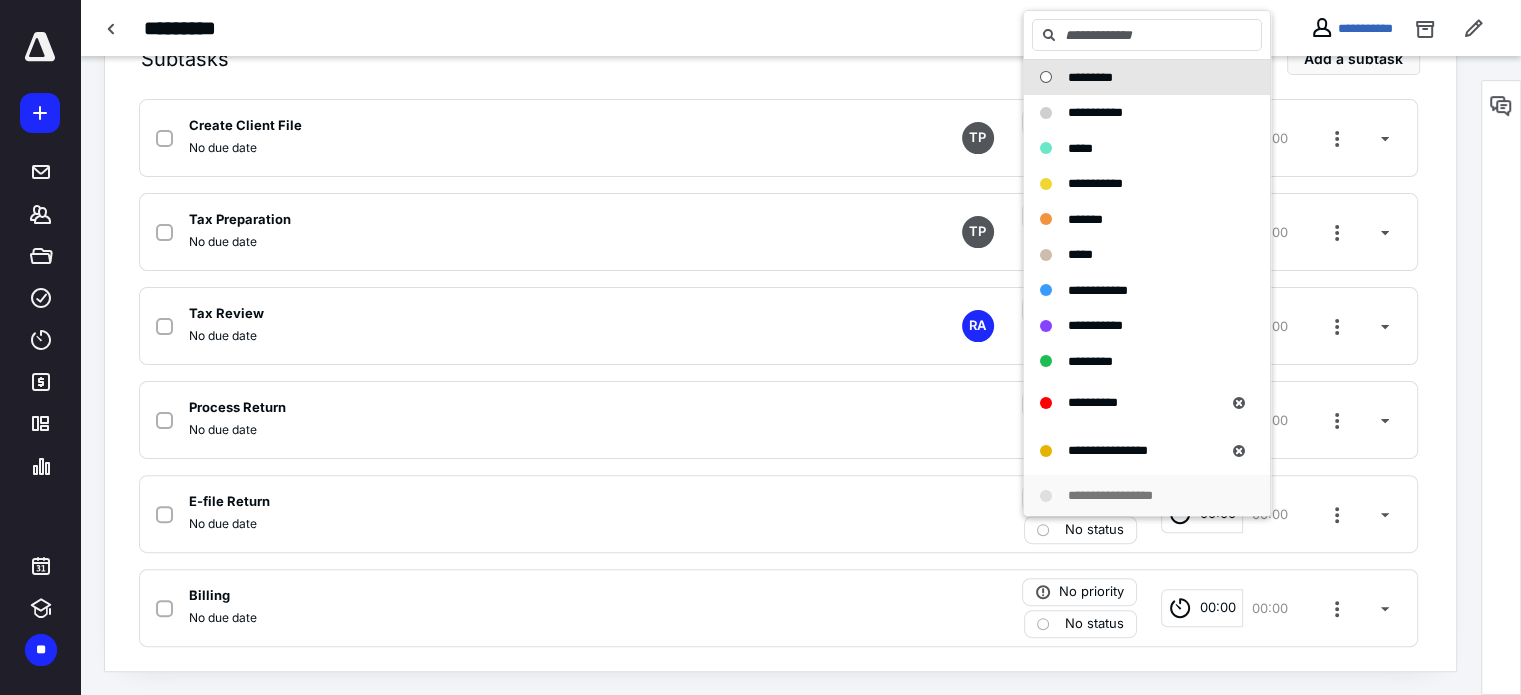 click on "**********" at bounding box center (1125, 496) 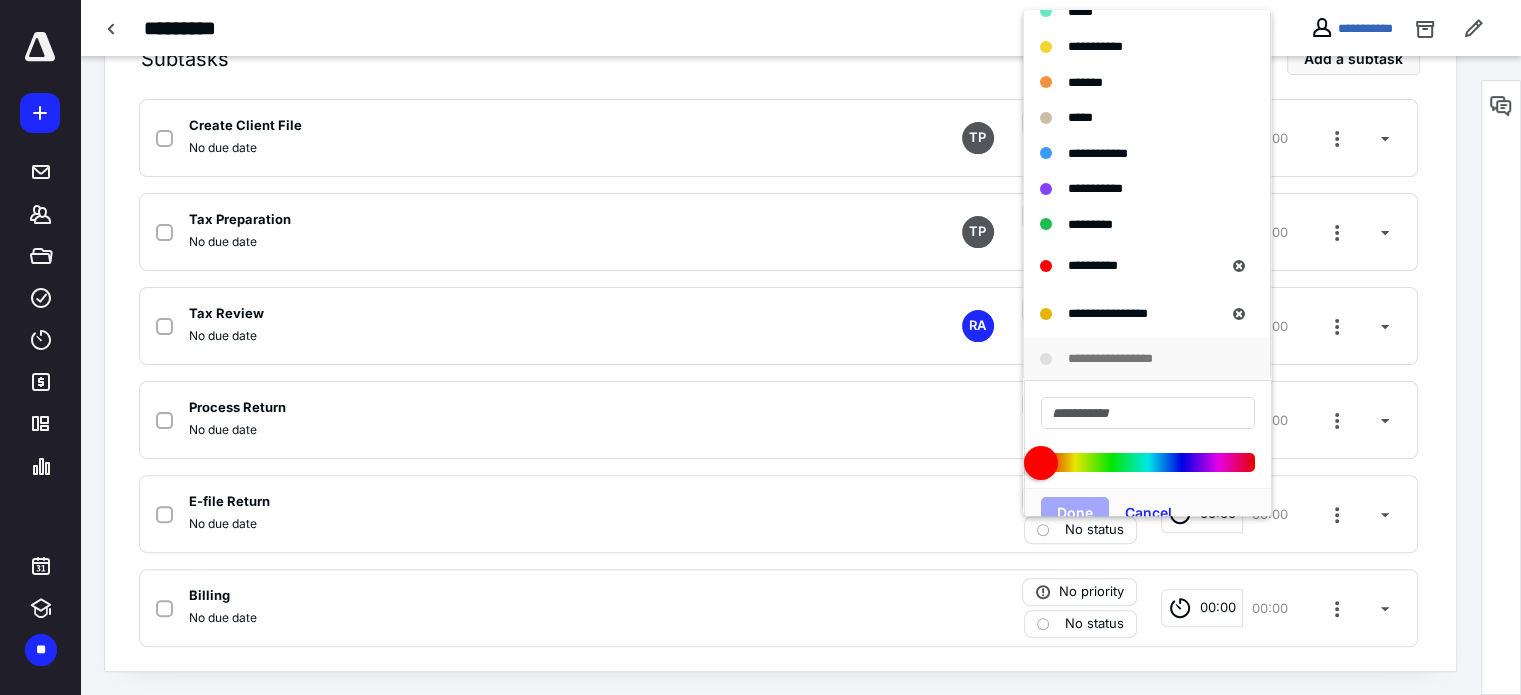 drag, startPoint x: 1203, startPoint y: 435, endPoint x: 1195, endPoint y: 442, distance: 10.630146 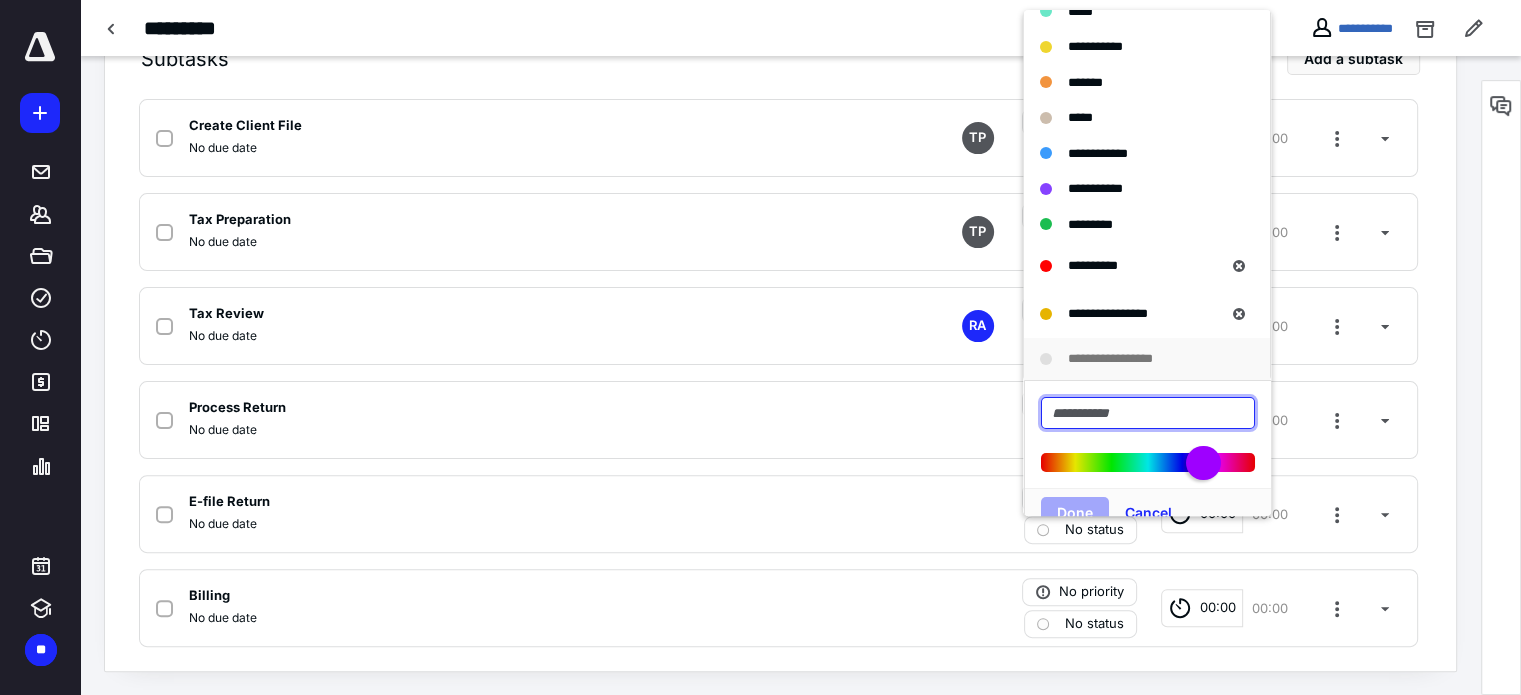 click at bounding box center (1148, 413) 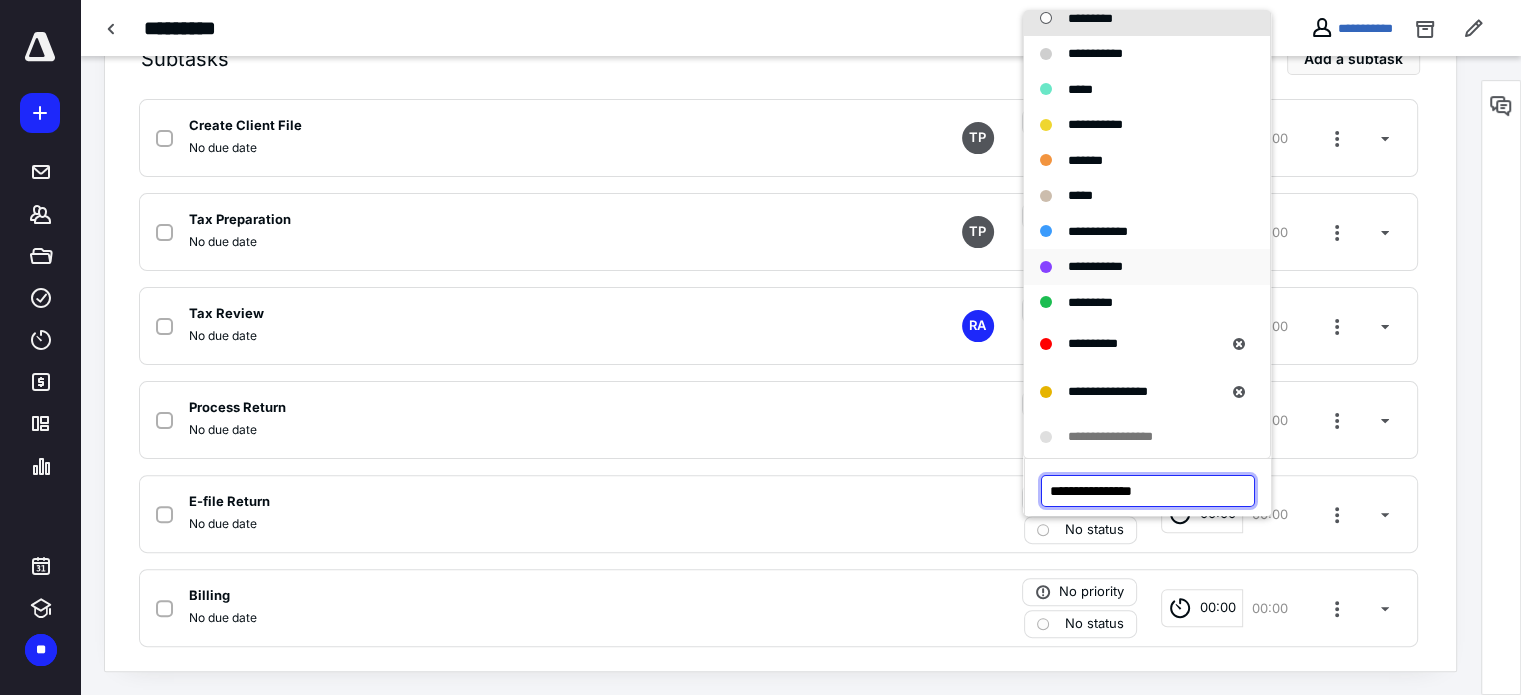 scroll, scrollTop: 156, scrollLeft: 0, axis: vertical 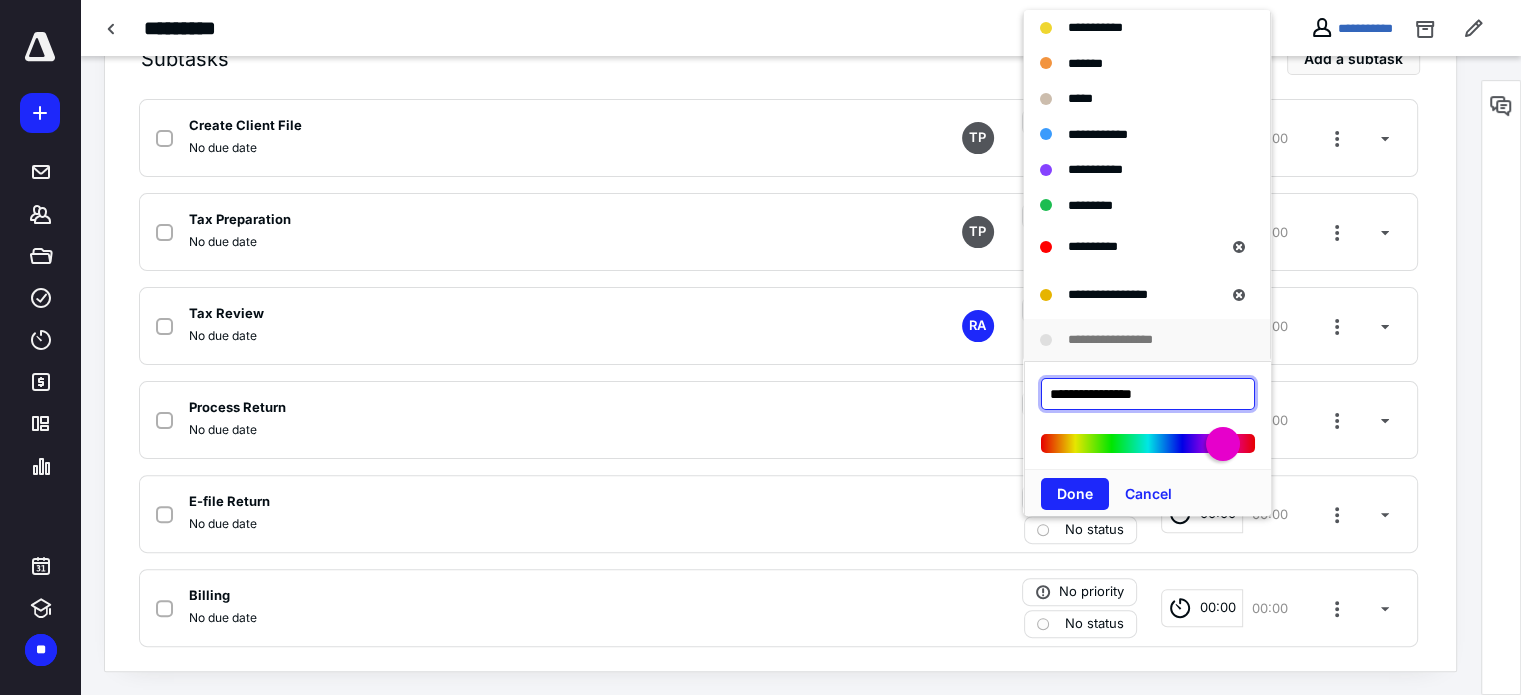 drag, startPoint x: 1201, startPoint y: 423, endPoint x: 1224, endPoint y: 423, distance: 23 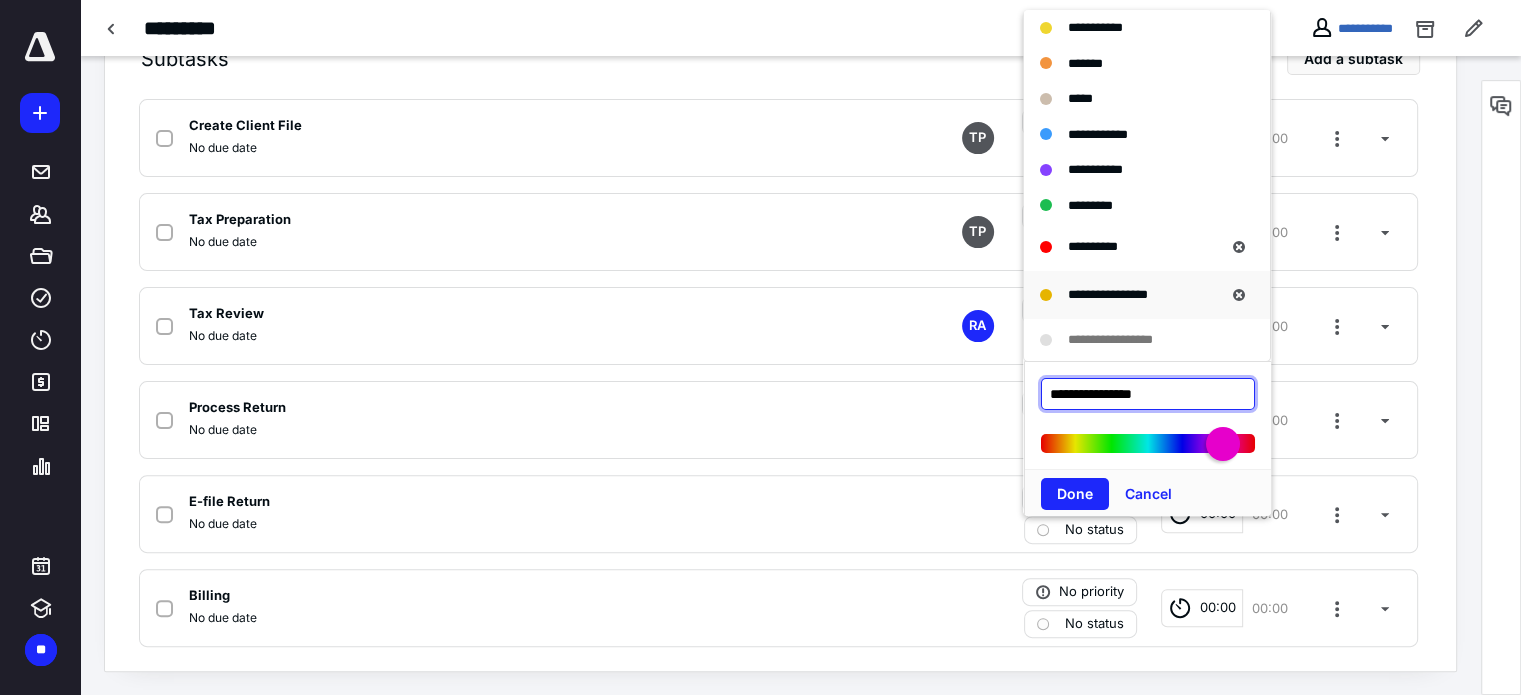 type on "**********" 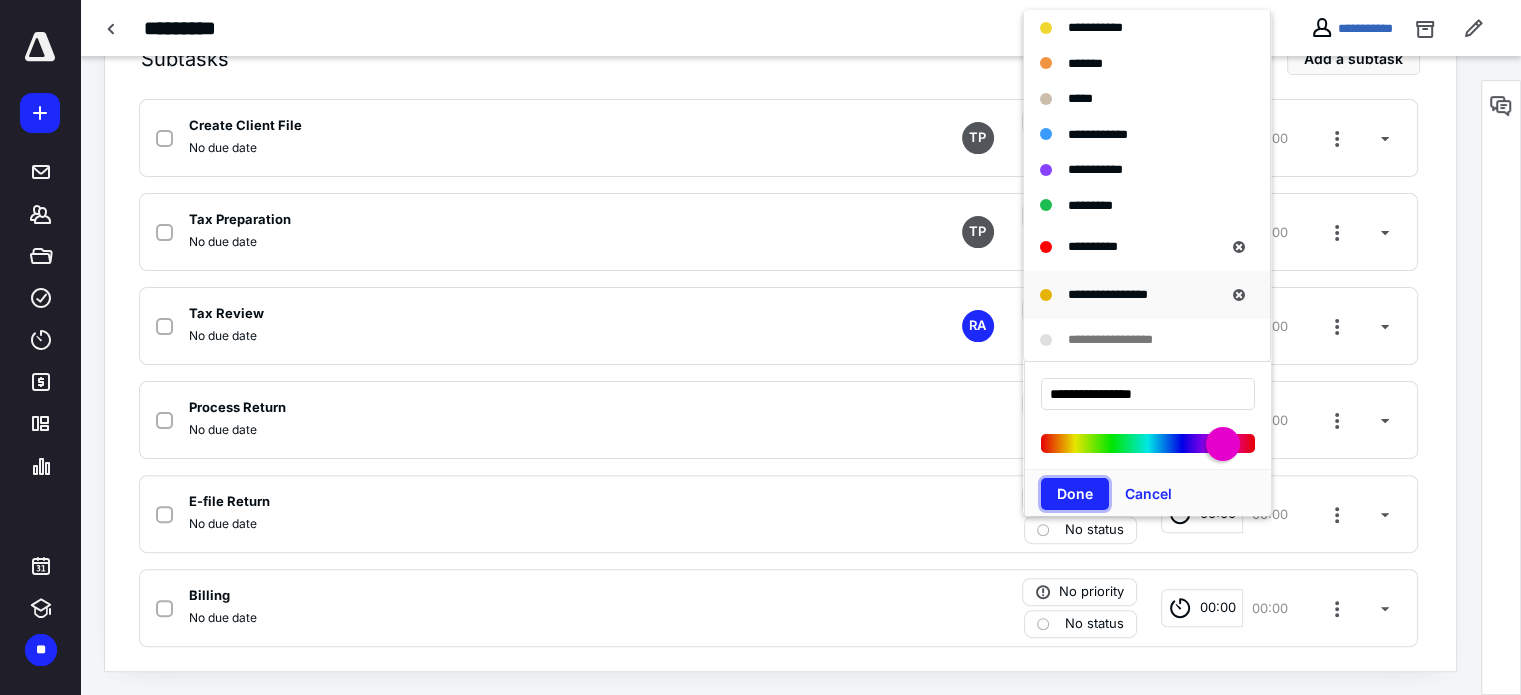 click on "Done" at bounding box center (1075, 494) 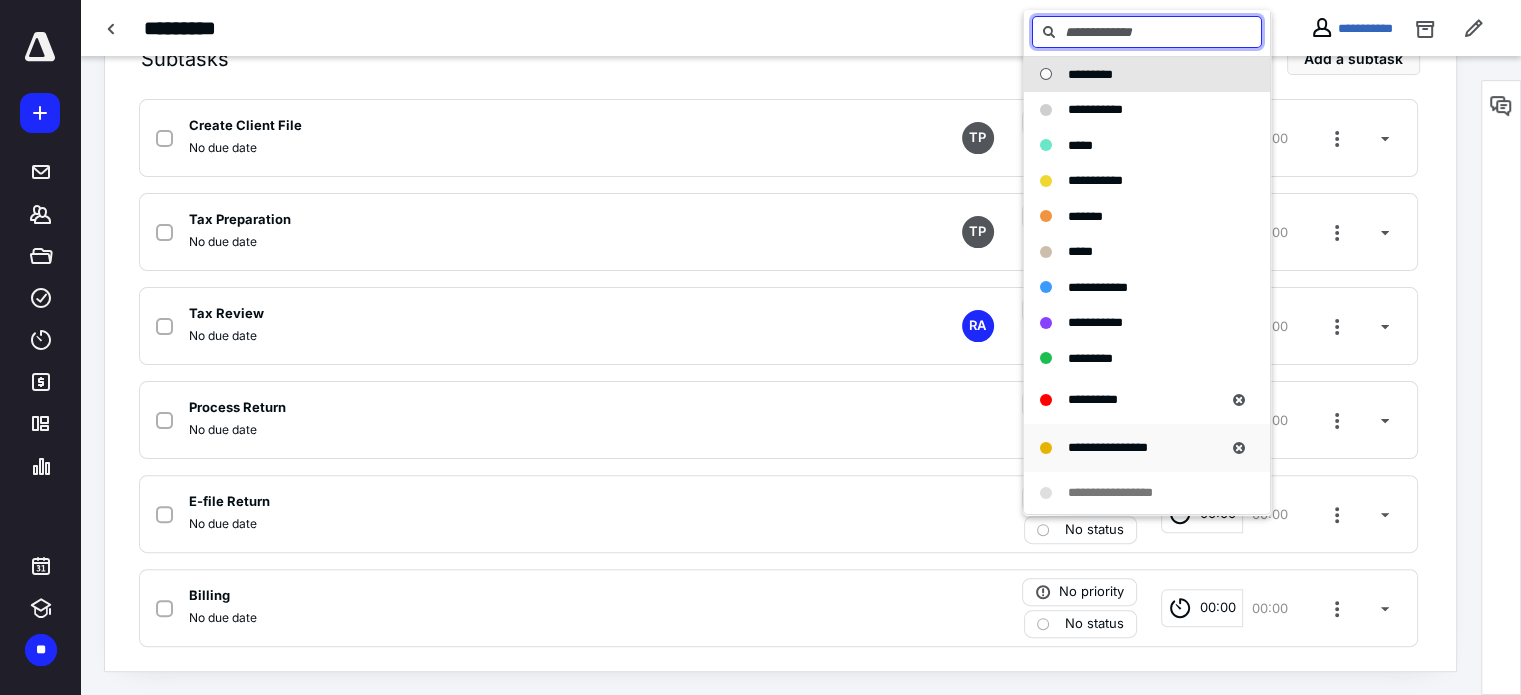 scroll, scrollTop: 0, scrollLeft: 0, axis: both 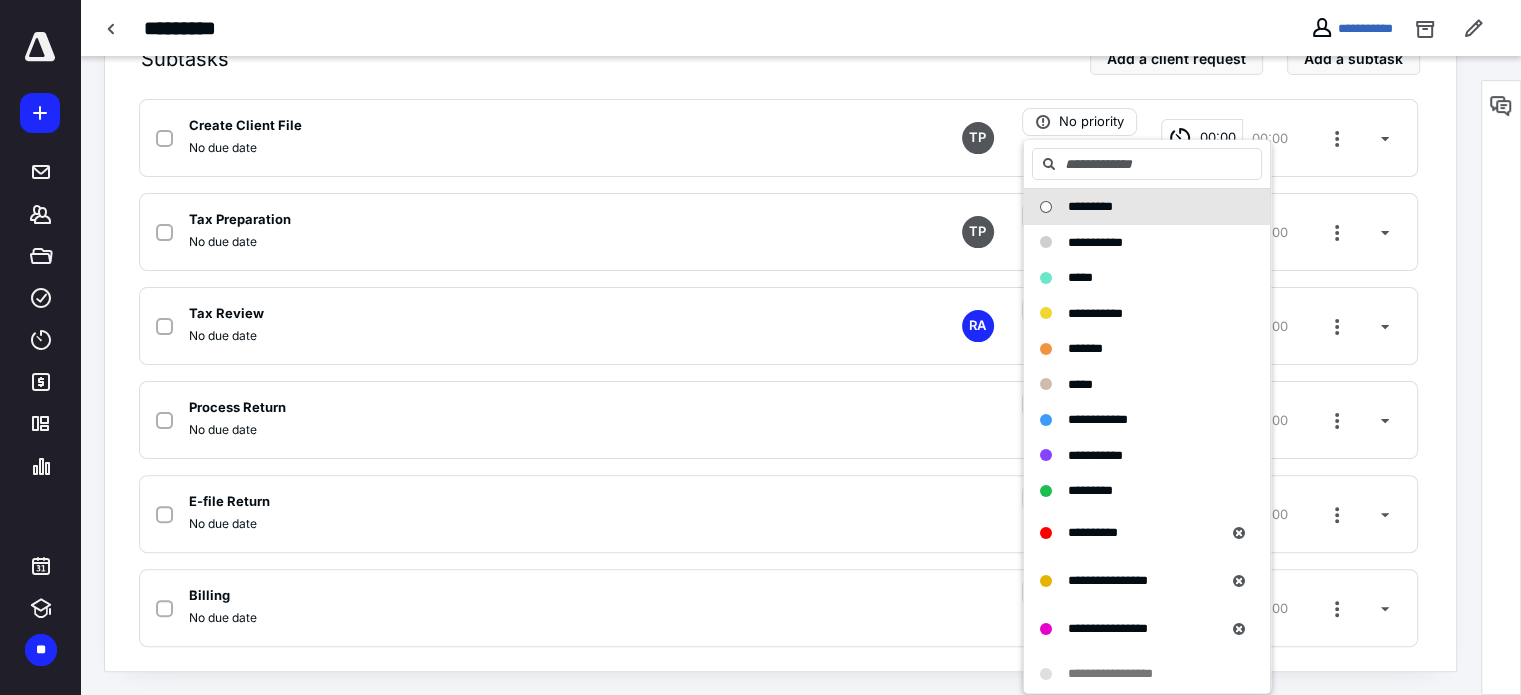 click on "Task  details No priority No status 00:00 00:00 RA TP Total time: 00:00 | 00:00 Tax year: 2024 Return type: 1040 Dates Add a date Due date October 15, 2025 0 % PROGRESS Work ( 6 ) Files Notes Reminders Automation Subtasks Add a client request Add a subtask Create Client File No due date TP No priority No status 00:00 00:00 Tax Preparation No due date TP No priority No status 00:00 00:00 Tax Review No due date RA No priority No status 00:00 00:00 Process Return No due date No priority No status 00:00 00:00 E-file Return No due date No priority No status 00:00 00:00 Billing No due date No priority No status 00:00 00:00" at bounding box center (780, 136) 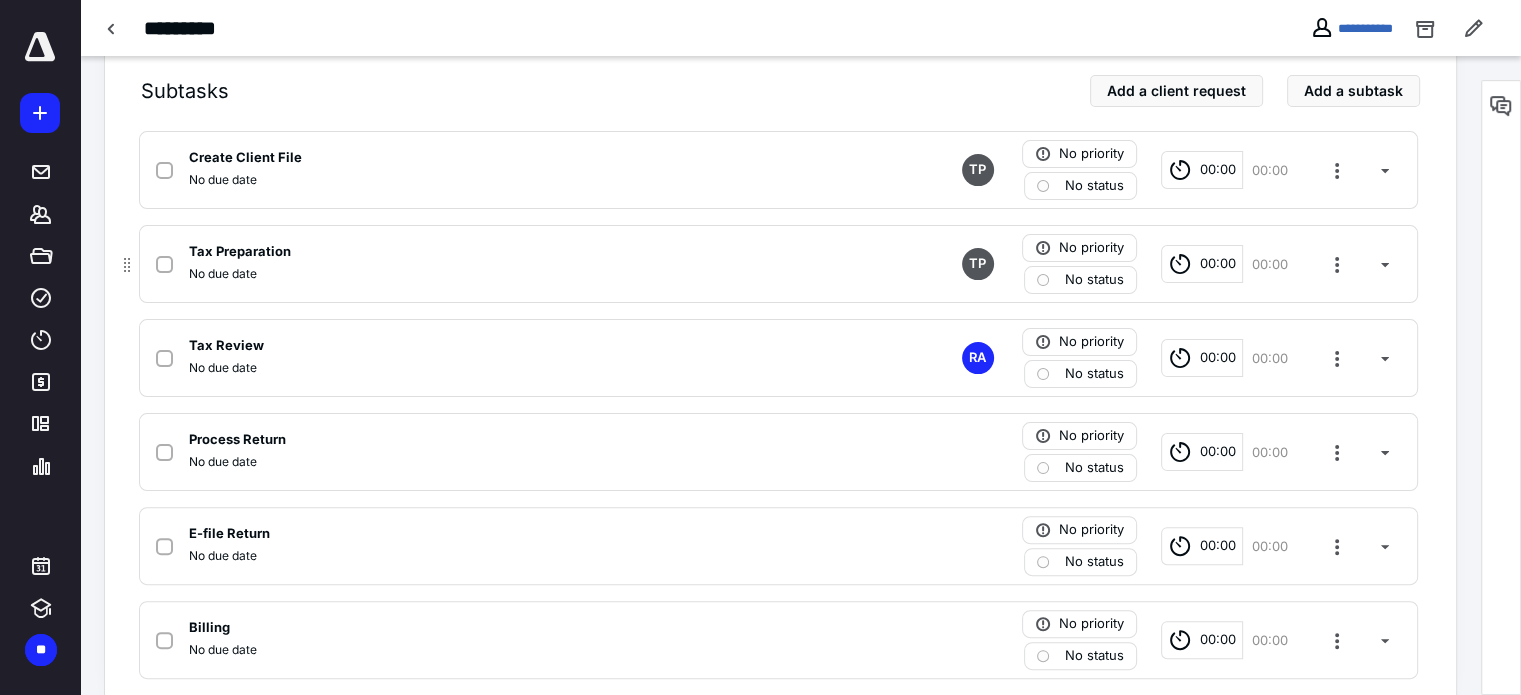 scroll, scrollTop: 479, scrollLeft: 0, axis: vertical 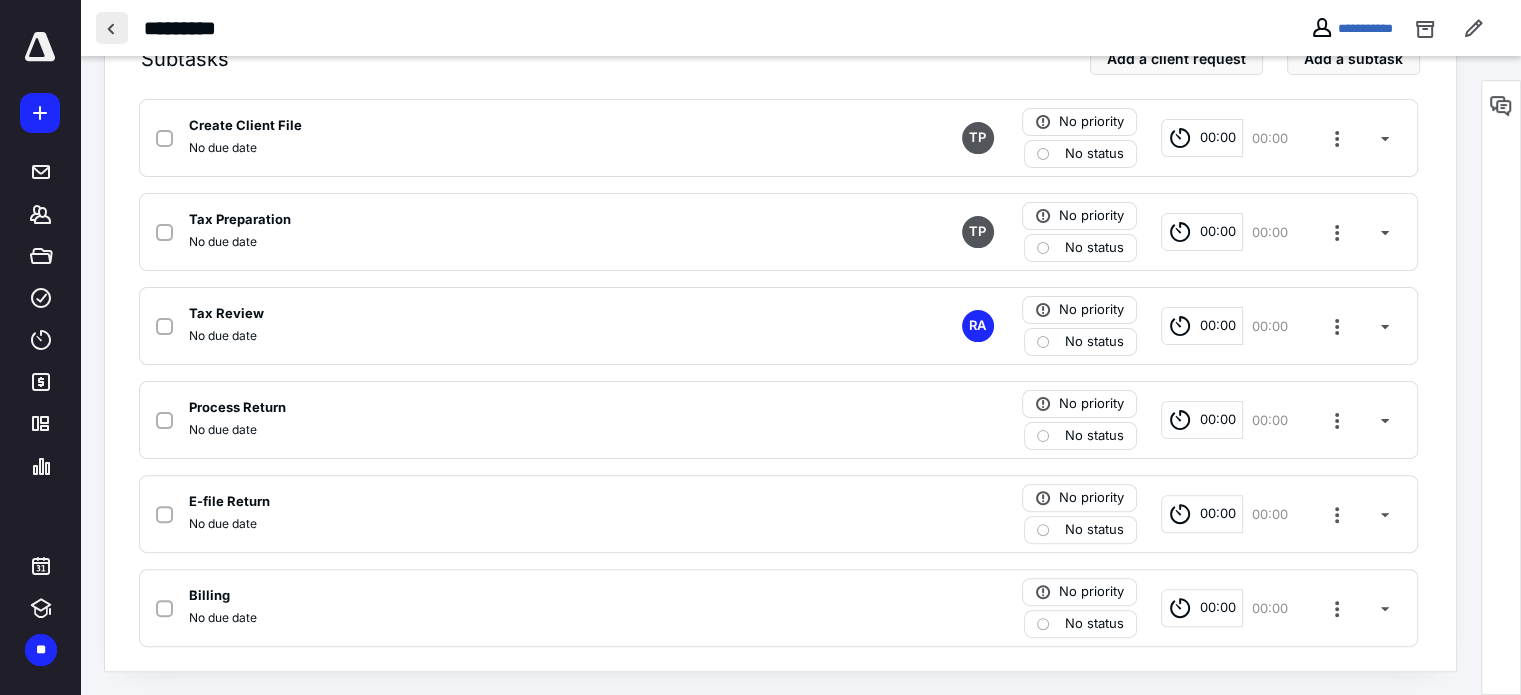click at bounding box center (112, 28) 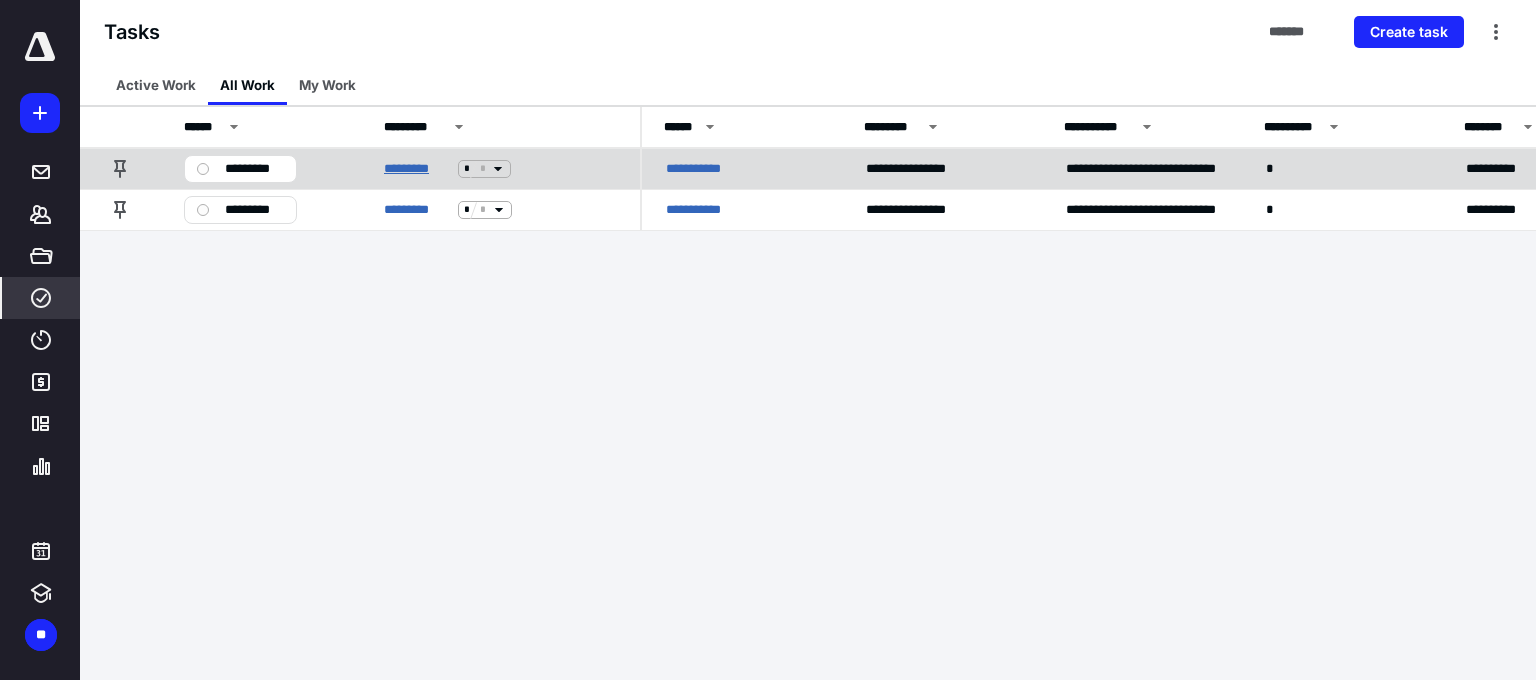 click on "*********" at bounding box center (417, 169) 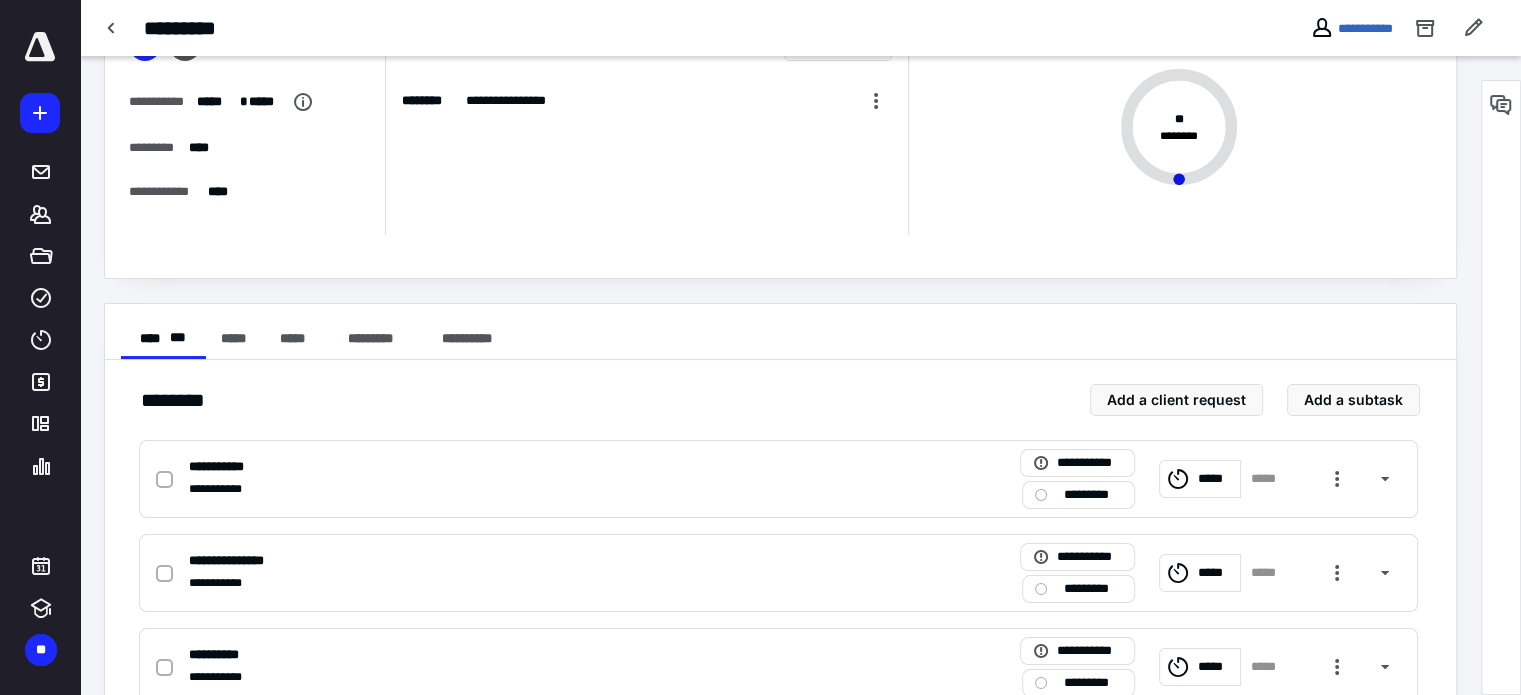 scroll, scrollTop: 400, scrollLeft: 0, axis: vertical 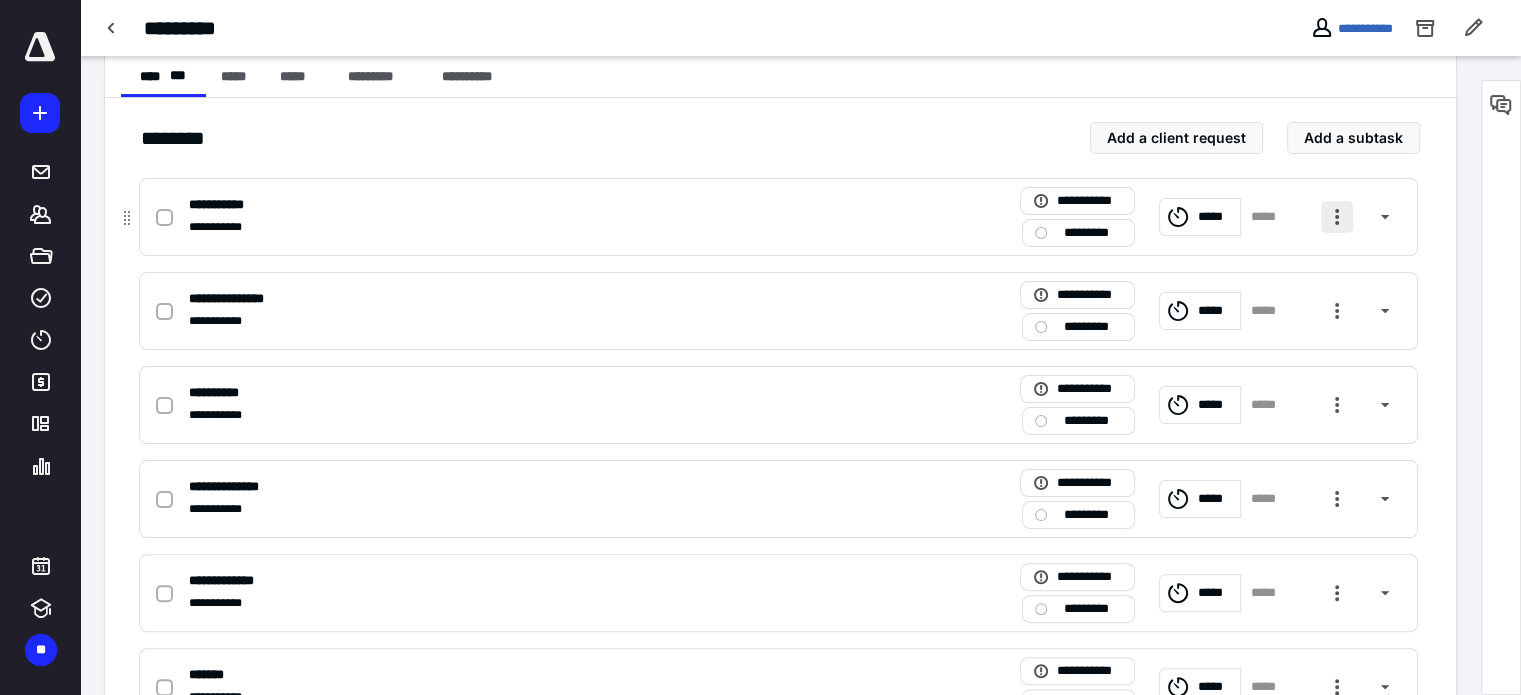 click at bounding box center [1337, 217] 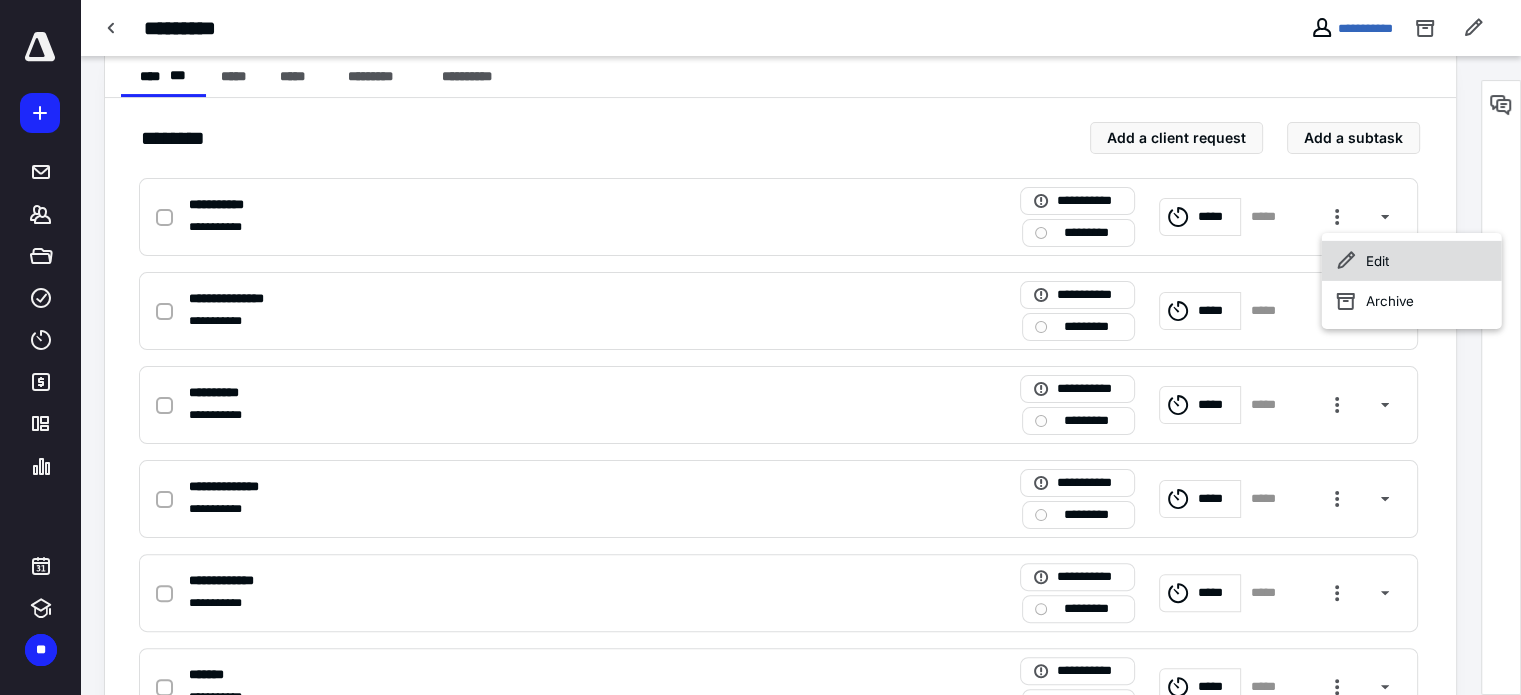 click 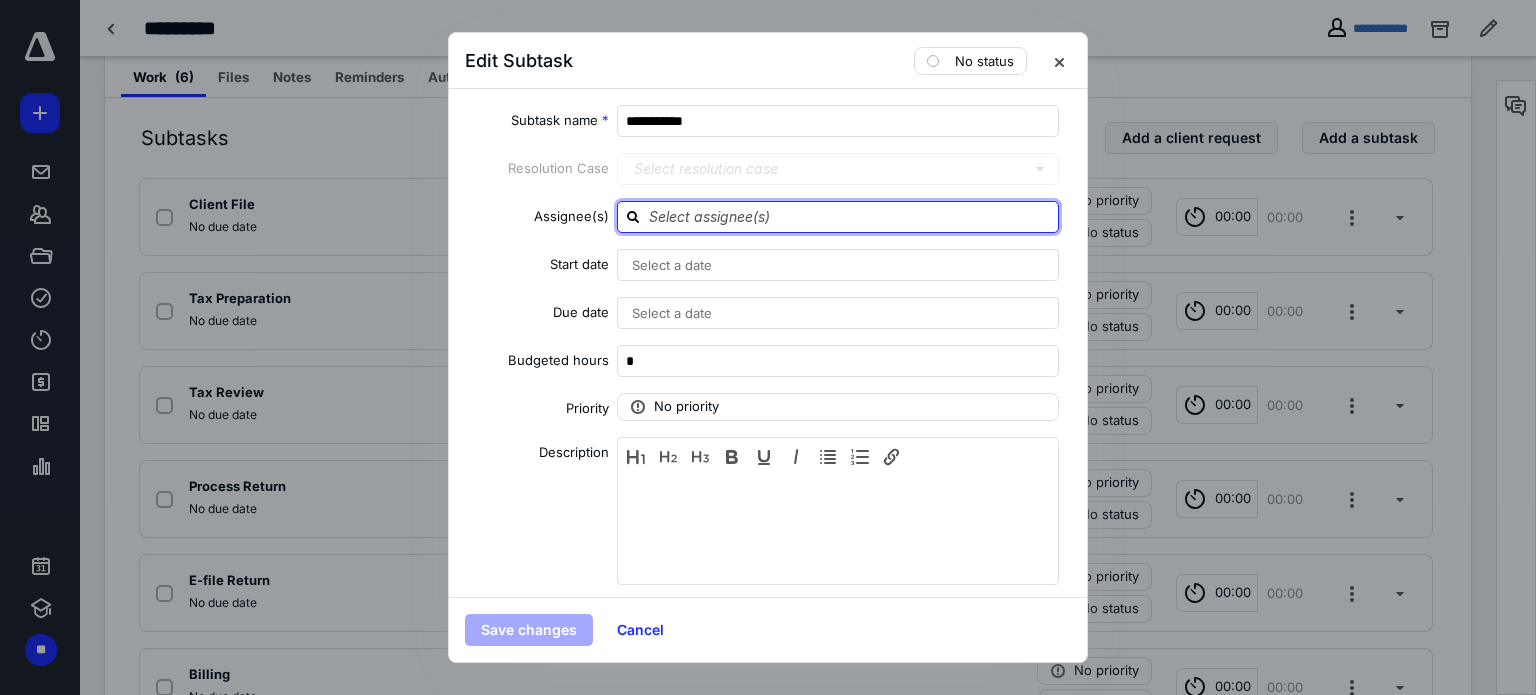 click at bounding box center (850, 216) 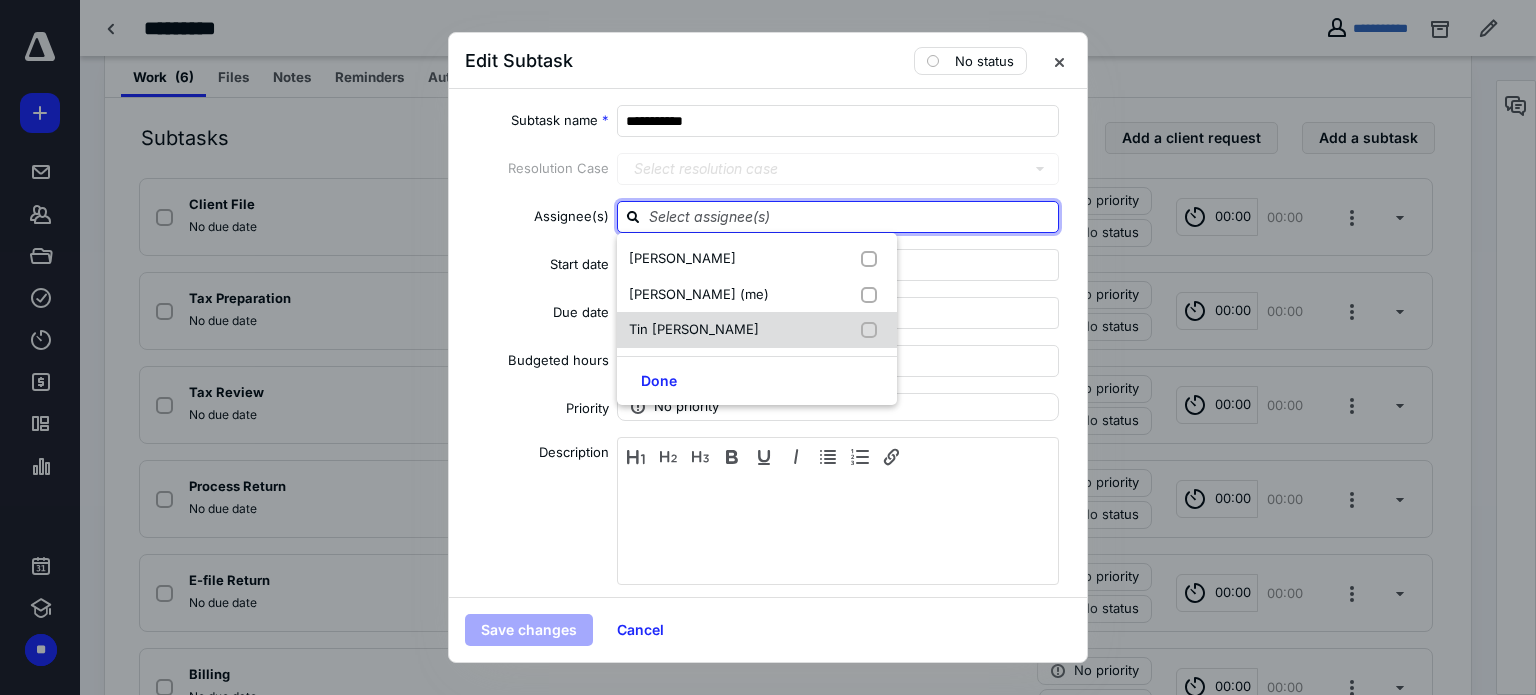click on "Tin Pham" at bounding box center (757, 330) 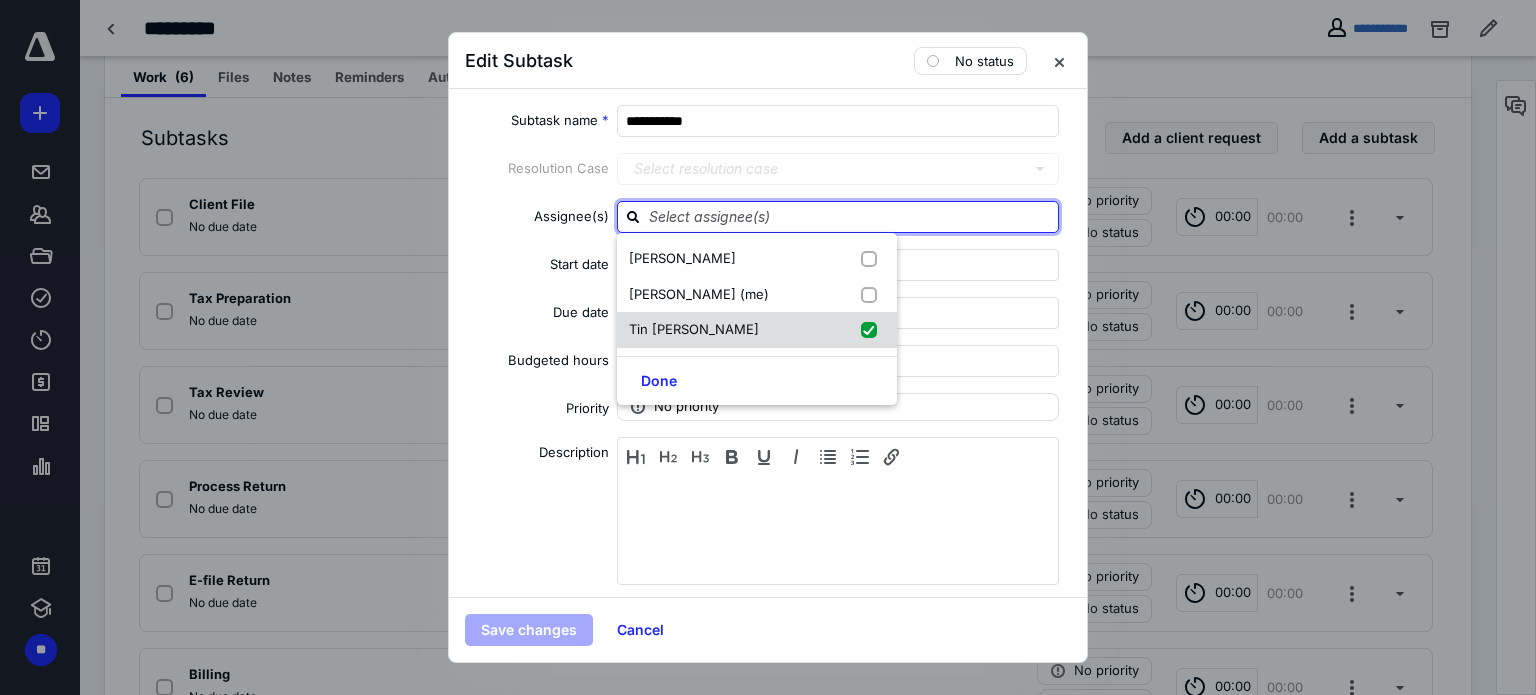 checkbox on "true" 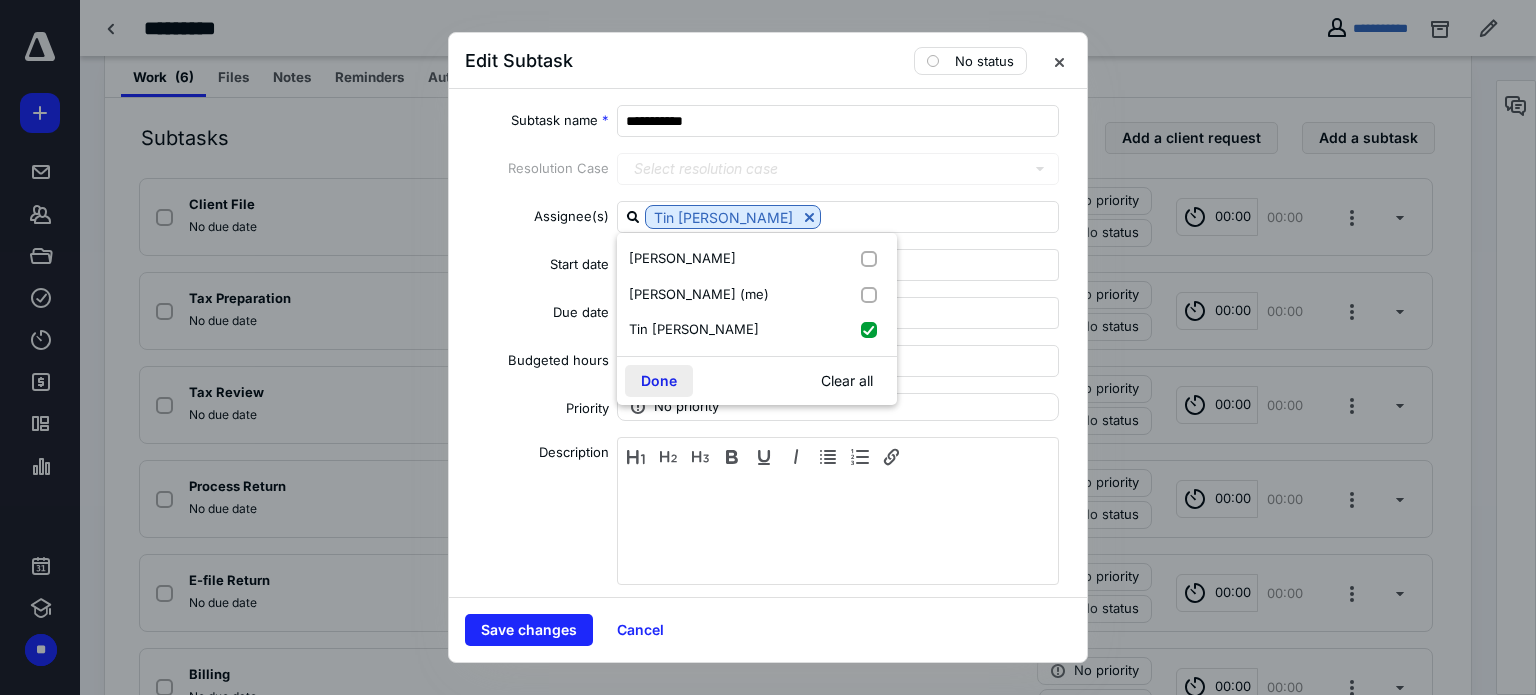 click on "Done" at bounding box center [659, 381] 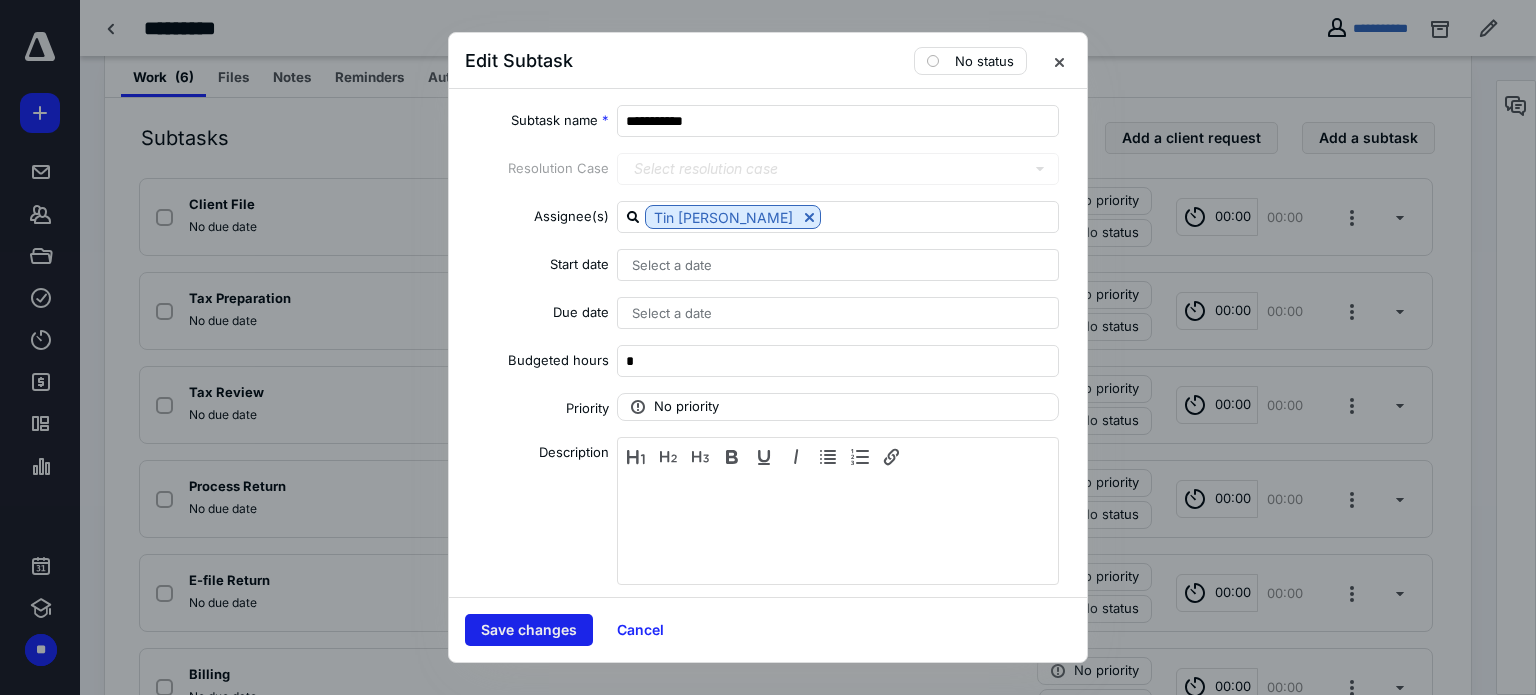 click on "Save changes" at bounding box center (529, 630) 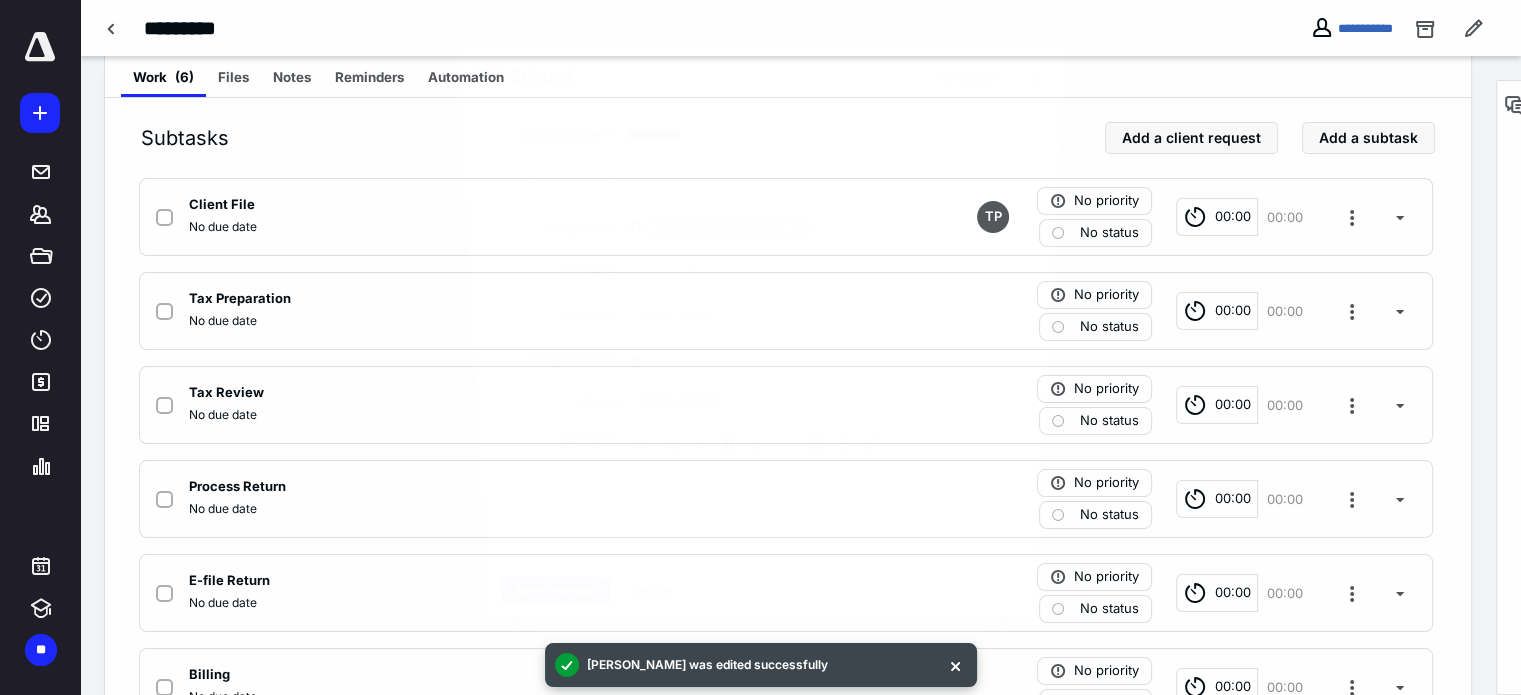 click on "No priority No status 00:00 00:00" at bounding box center (1214, 311) 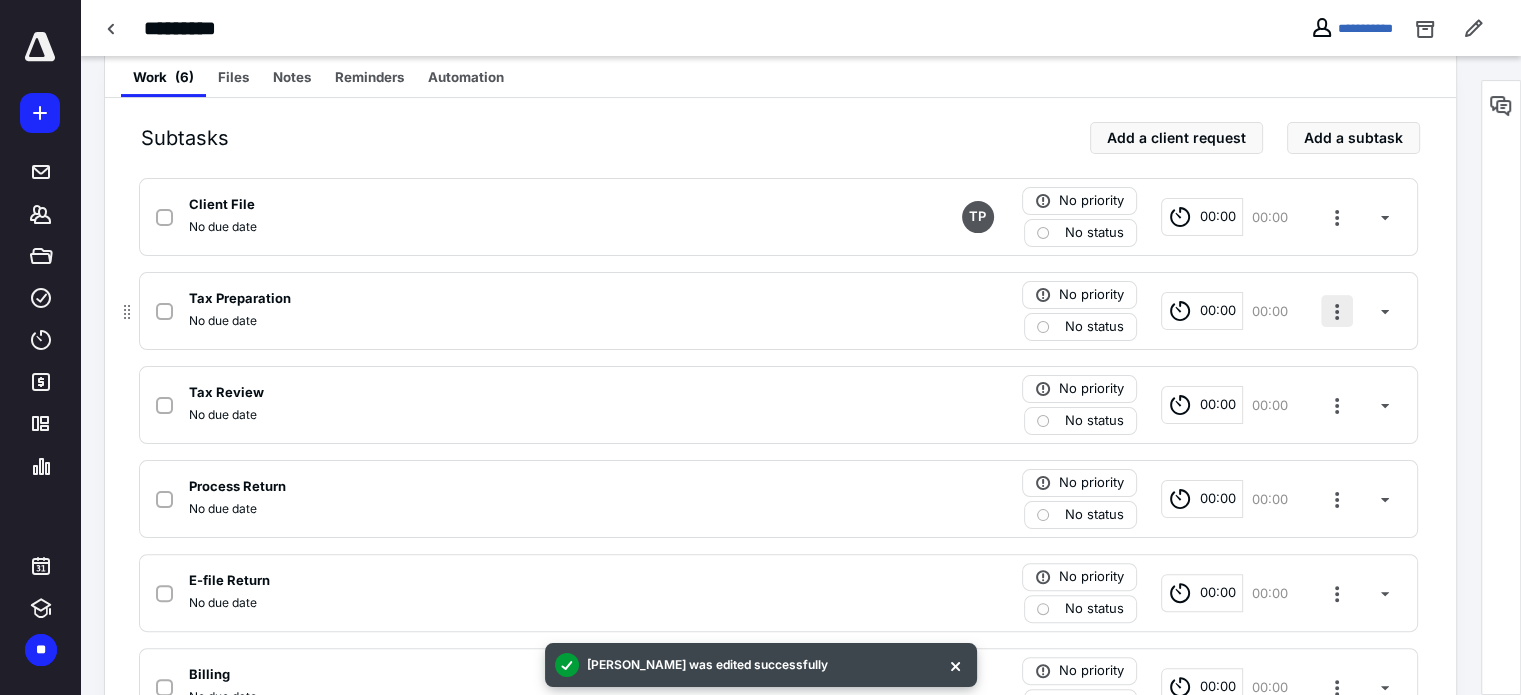 click at bounding box center [1337, 311] 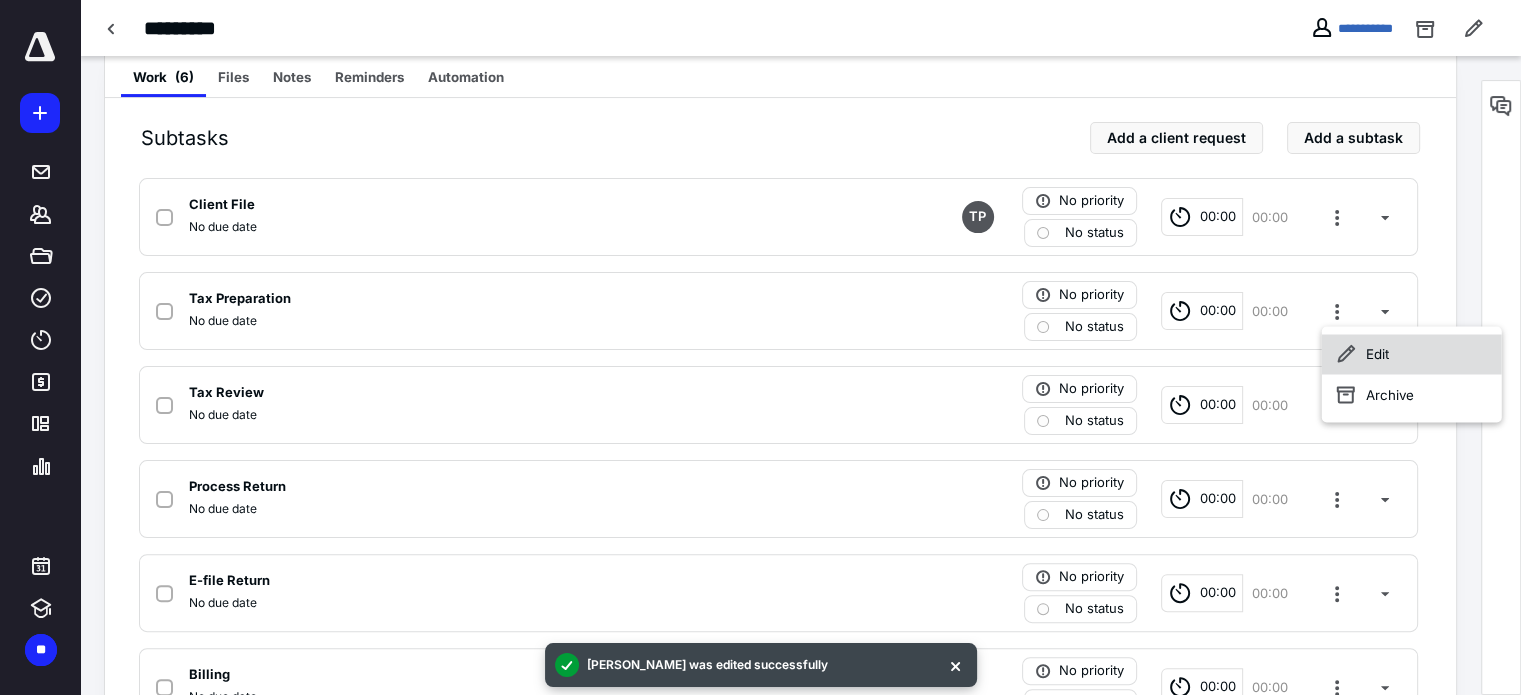 click 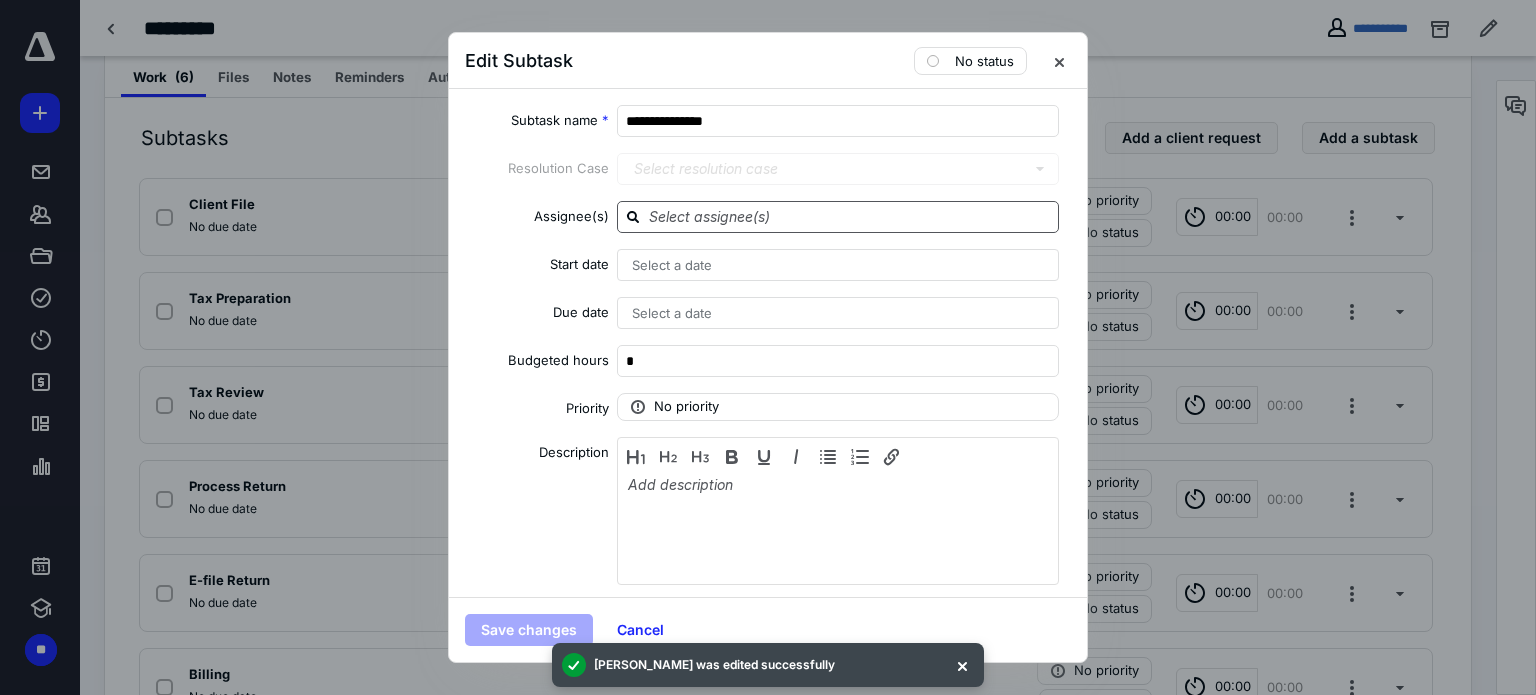 click at bounding box center (850, 216) 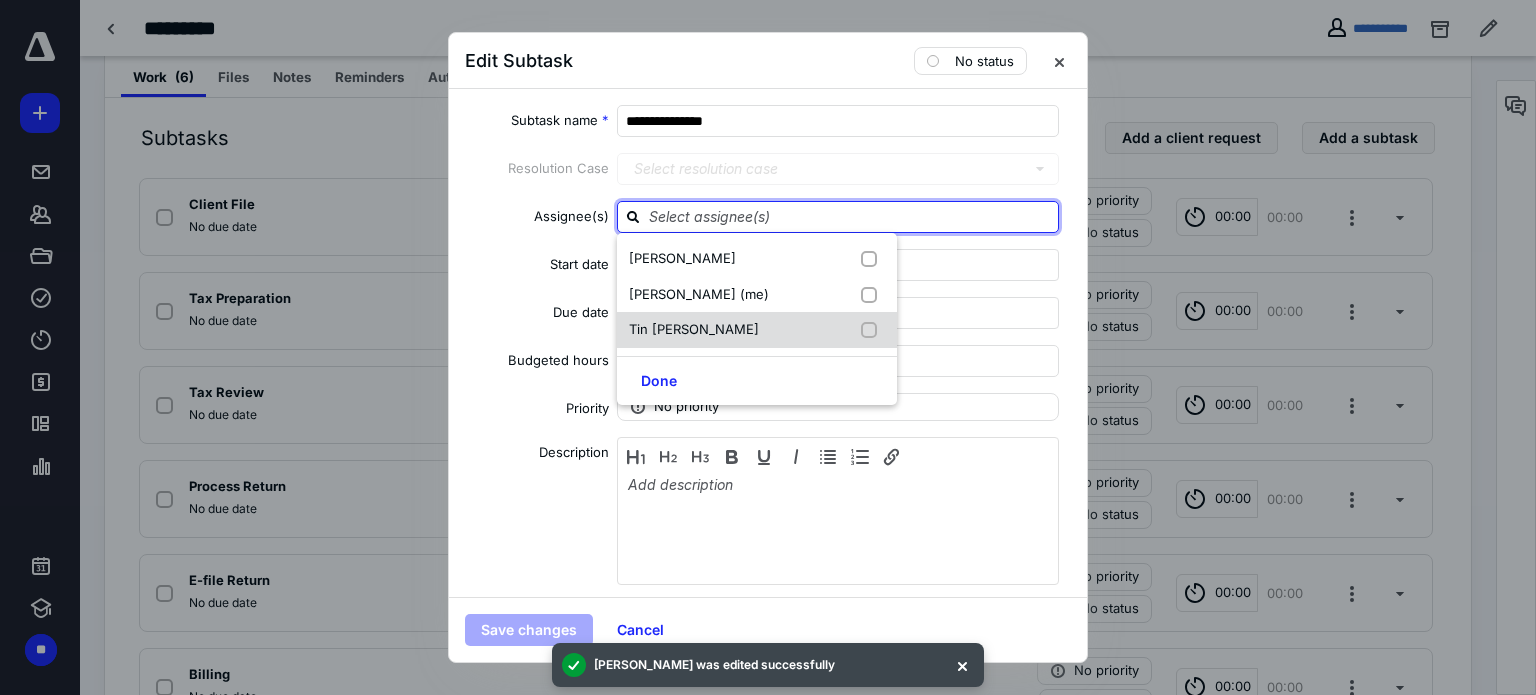 click on "Tin Pham" at bounding box center (757, 330) 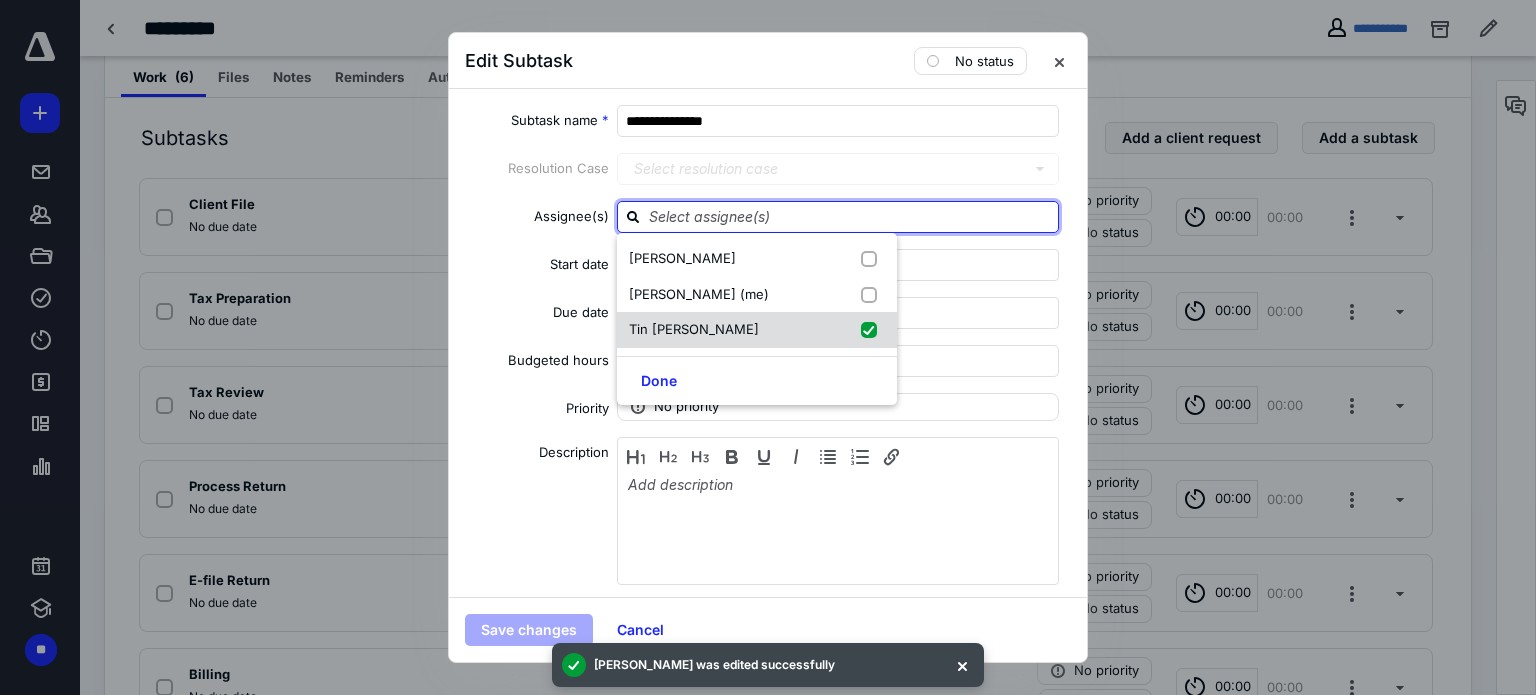 checkbox on "true" 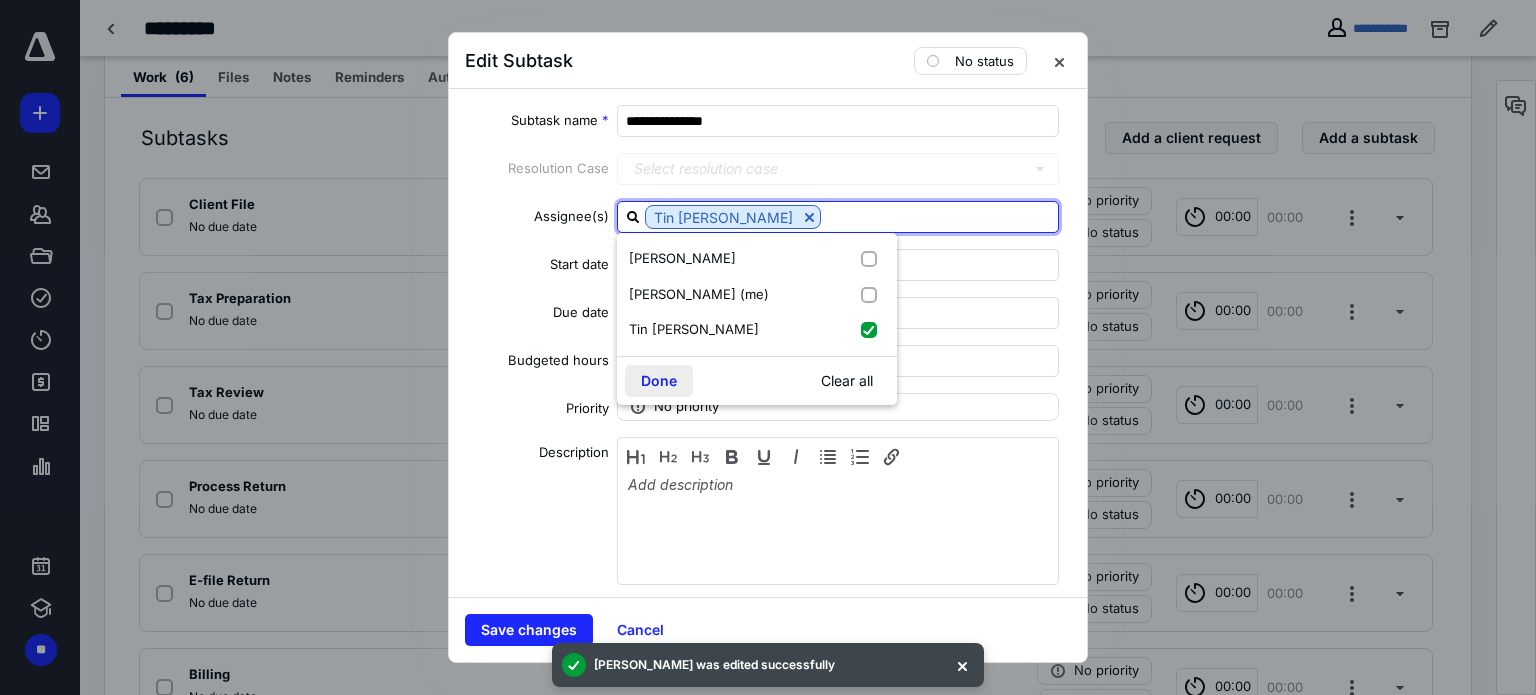 click on "Done" at bounding box center [659, 381] 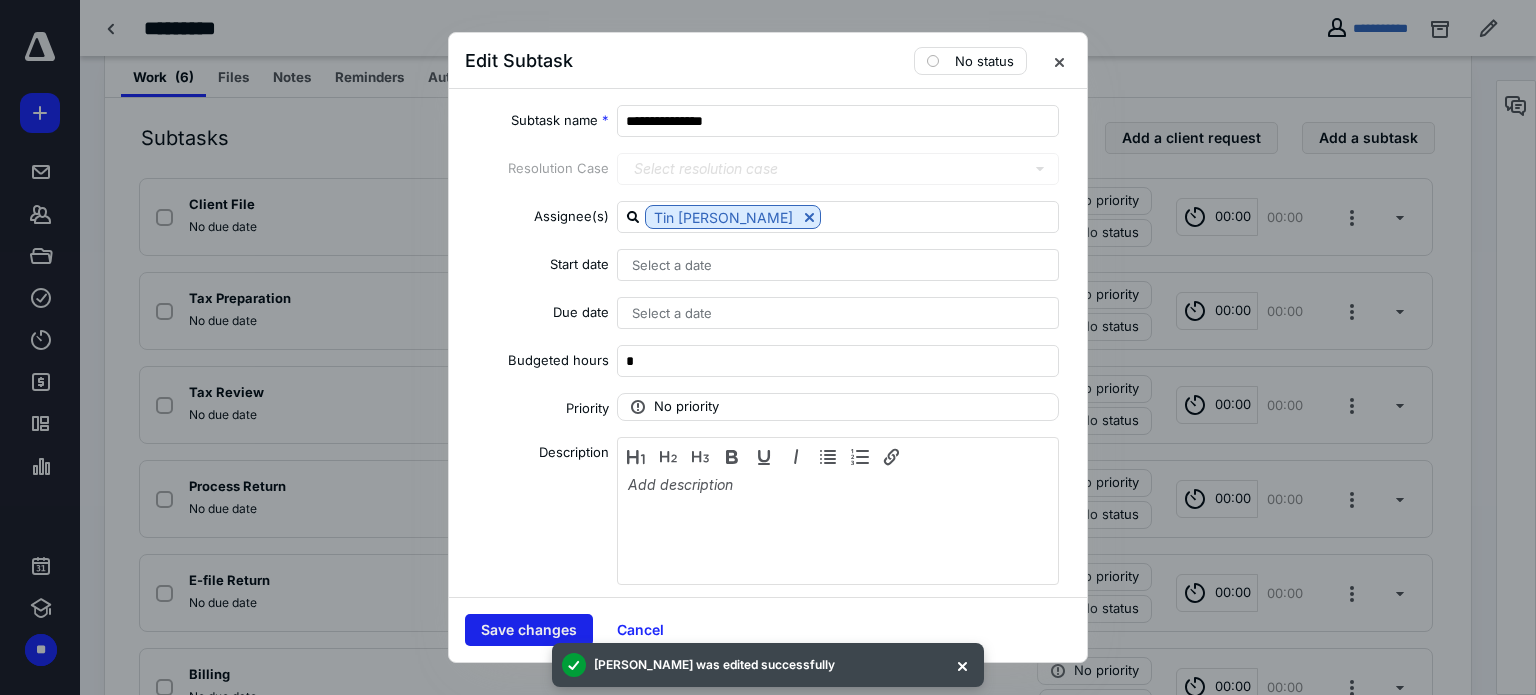 click on "Save changes" at bounding box center (529, 630) 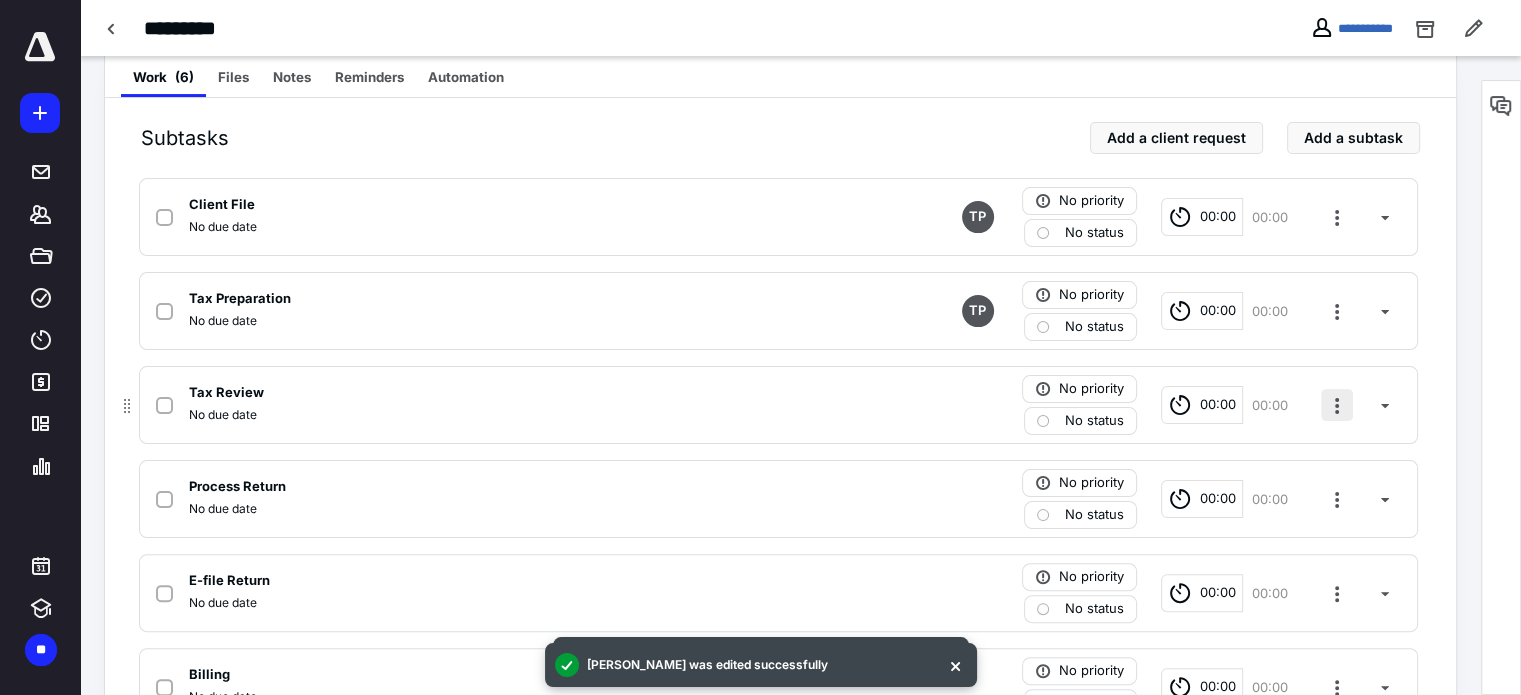 click at bounding box center [1337, 405] 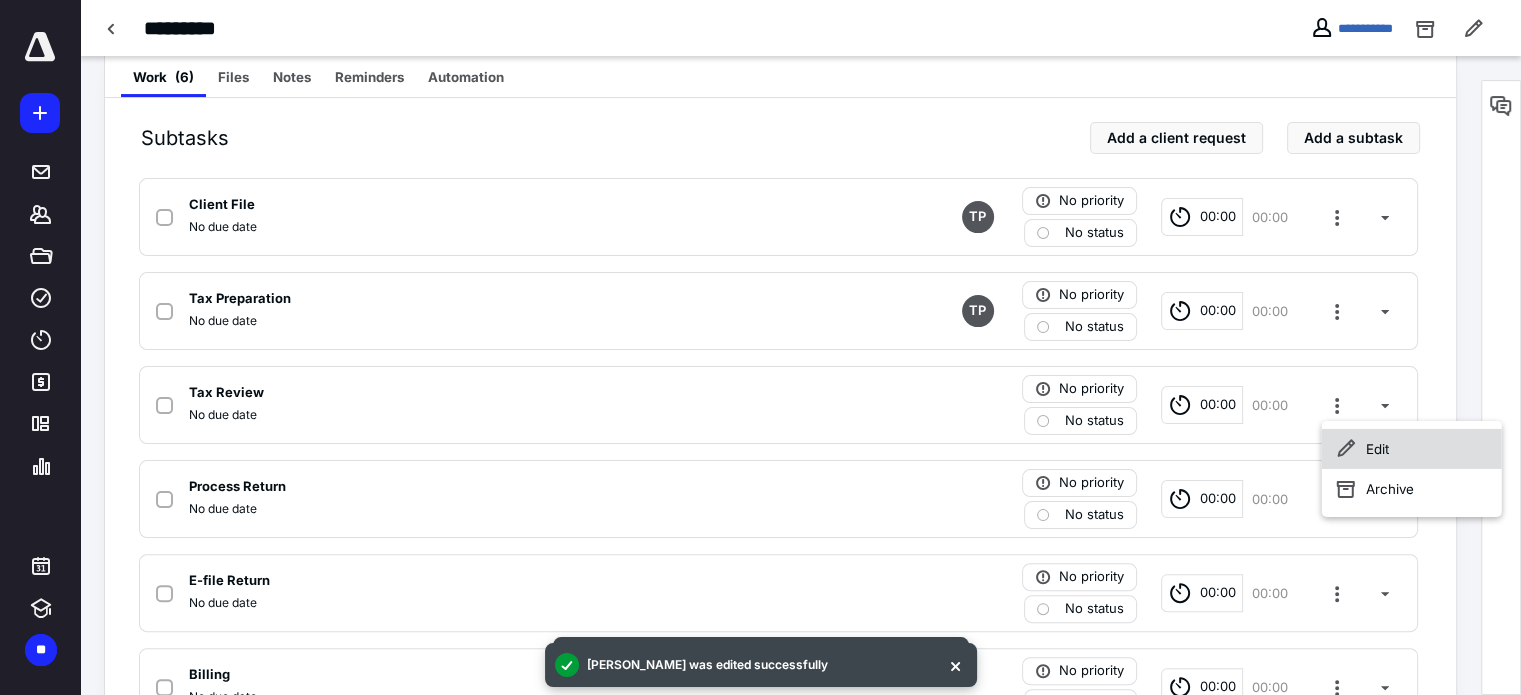click 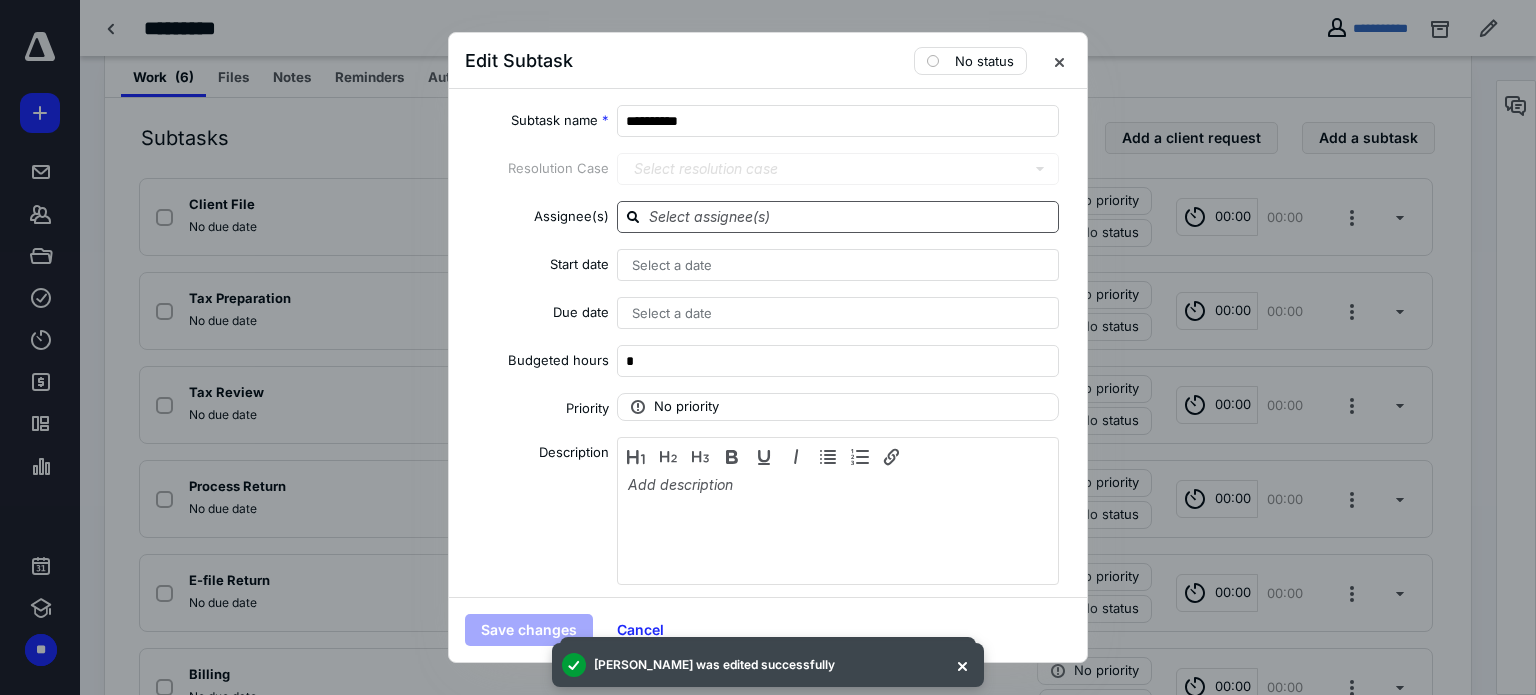 click at bounding box center (838, 217) 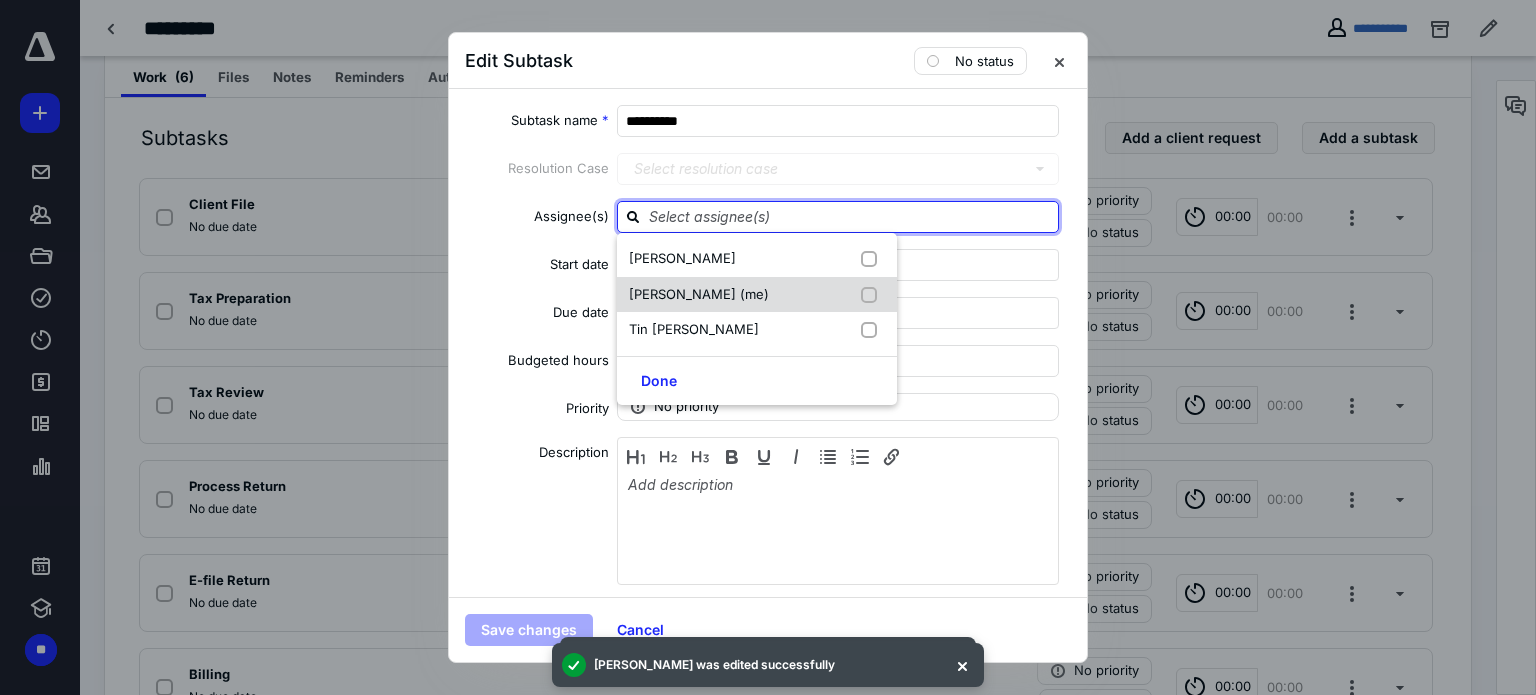 click on "[PERSON_NAME] (me)" at bounding box center [757, 295] 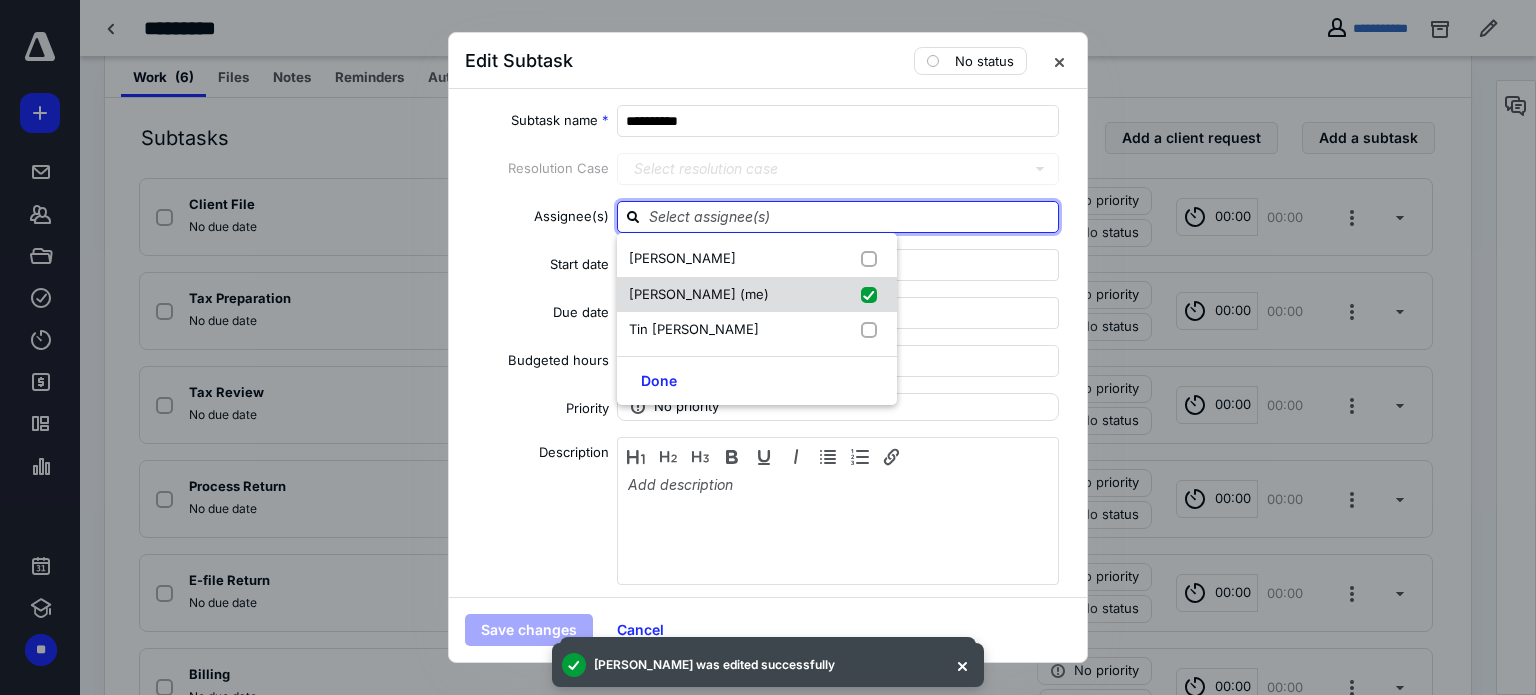 checkbox on "true" 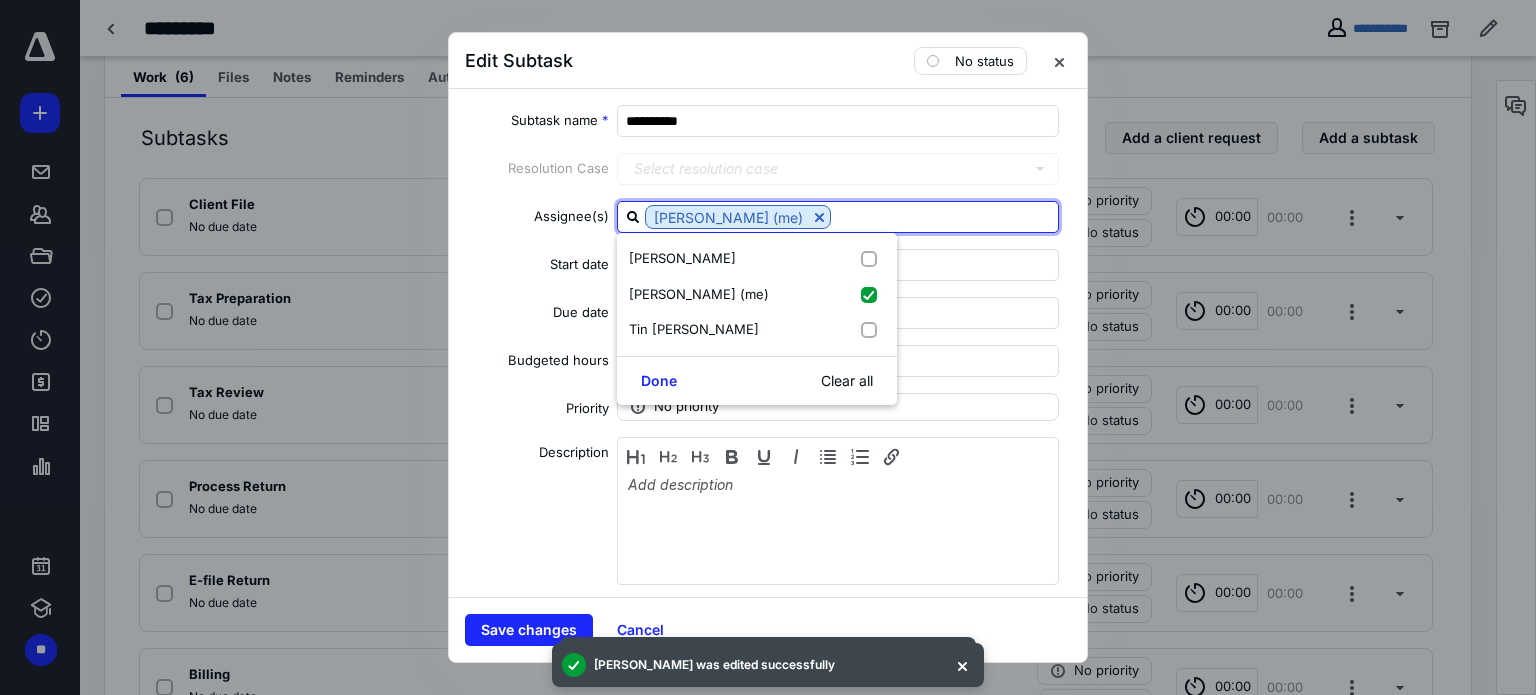 click on "Done Clear all" at bounding box center [757, 380] 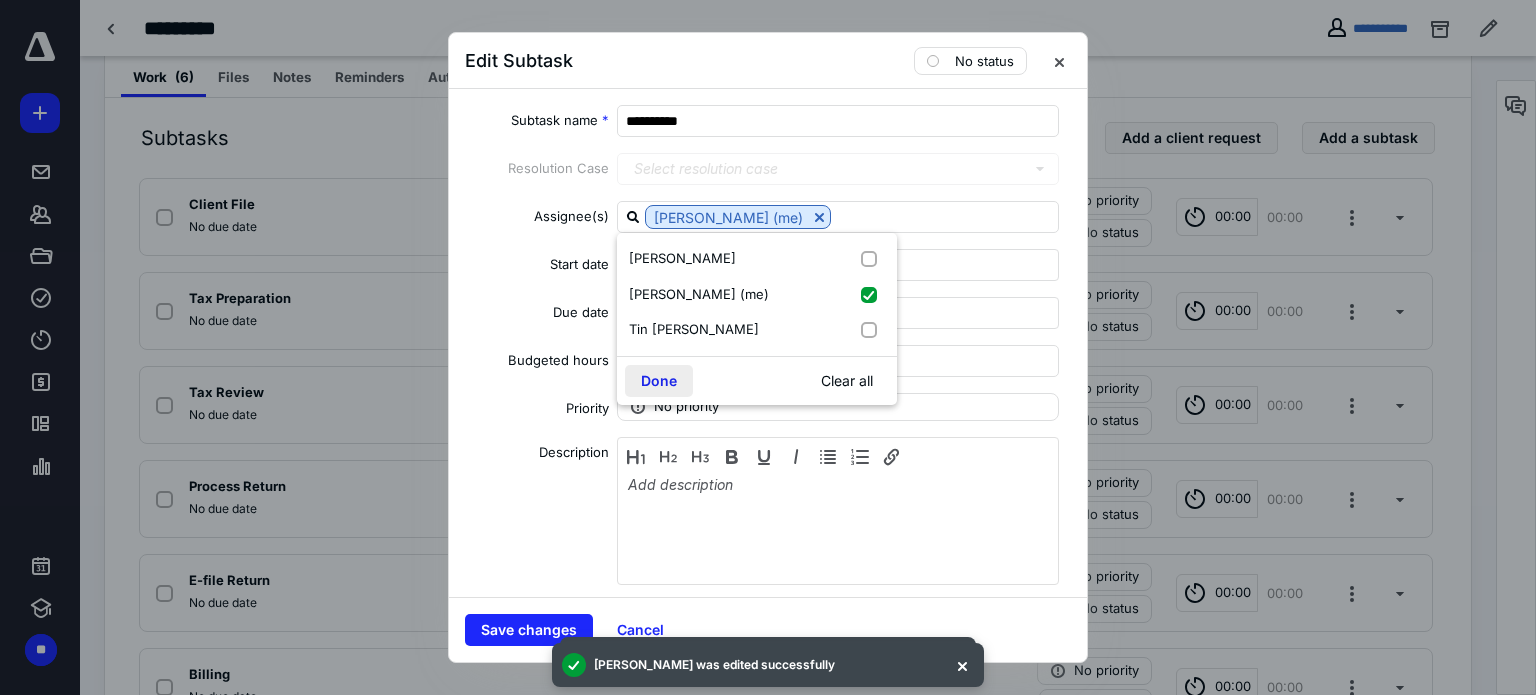 click on "Done" at bounding box center [659, 381] 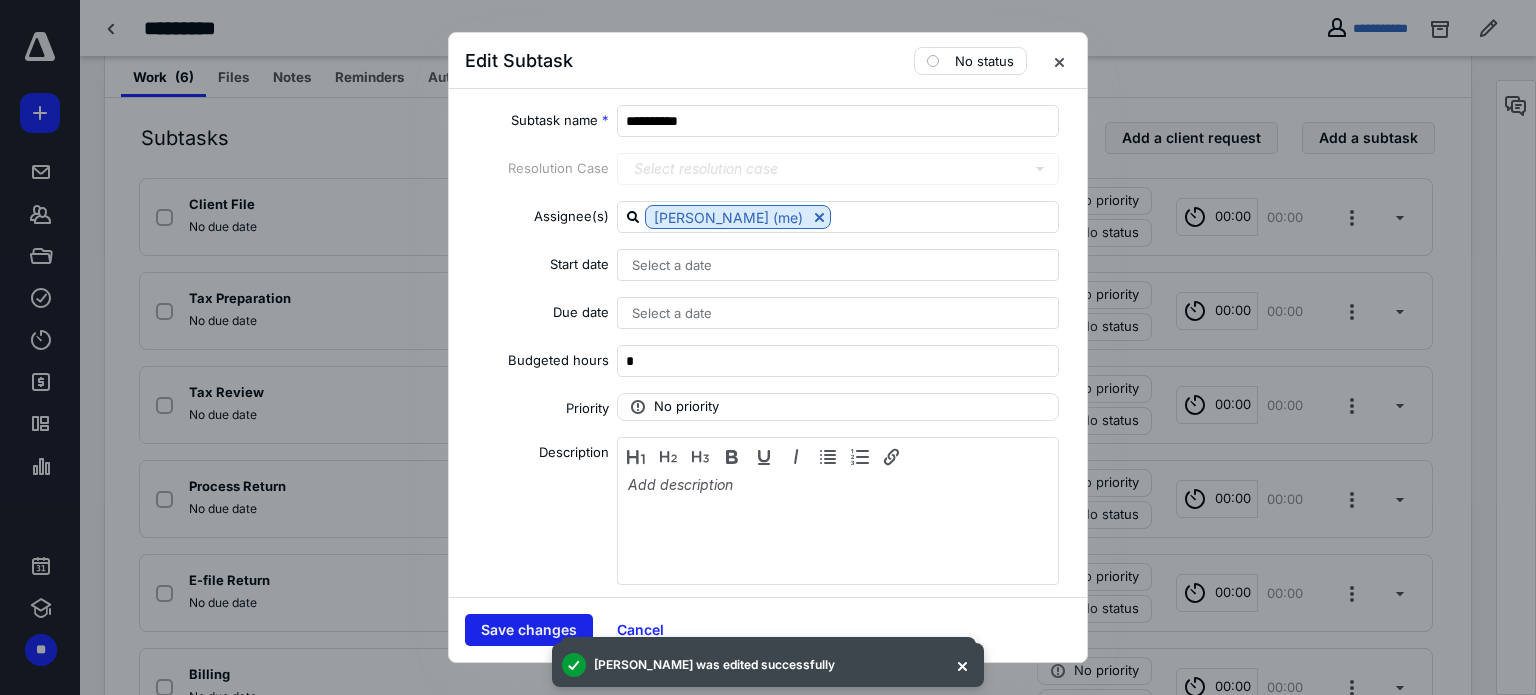 click on "Save changes" at bounding box center (529, 630) 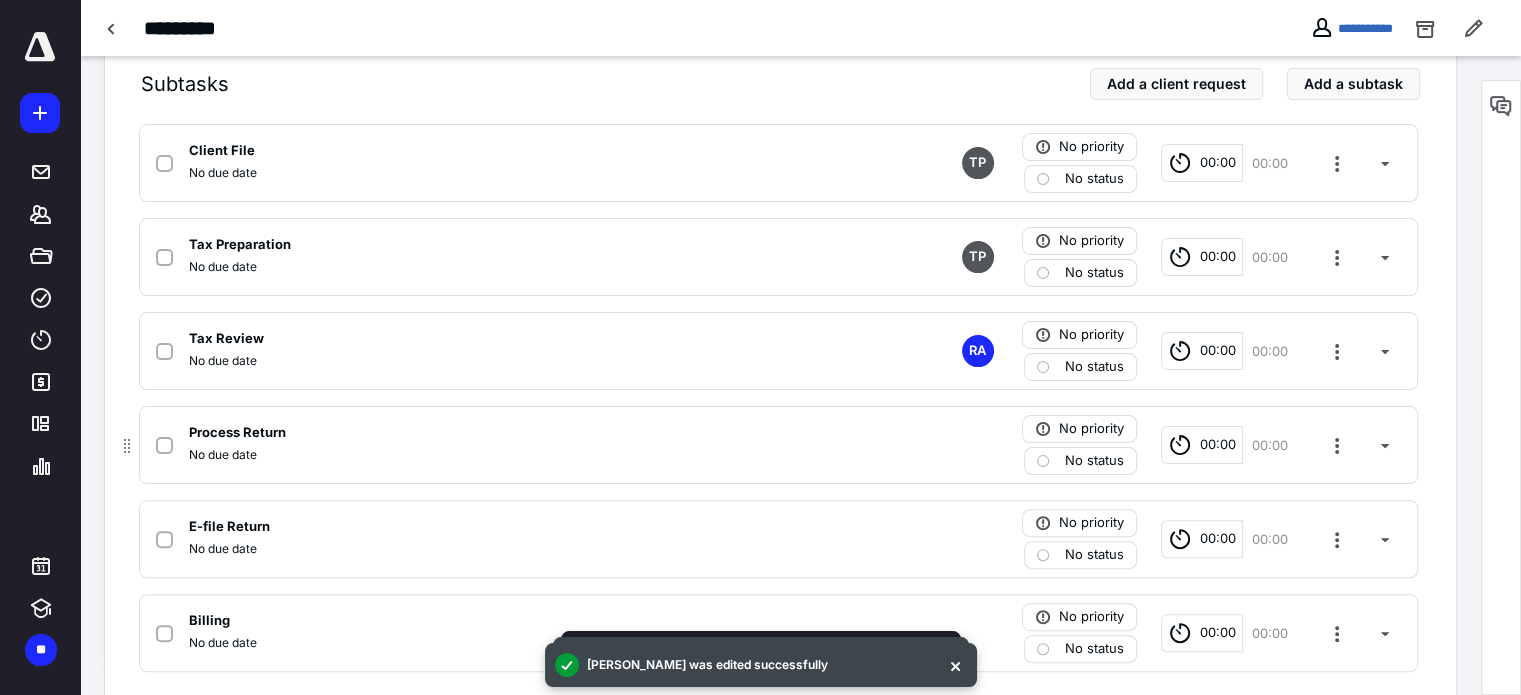 scroll, scrollTop: 479, scrollLeft: 0, axis: vertical 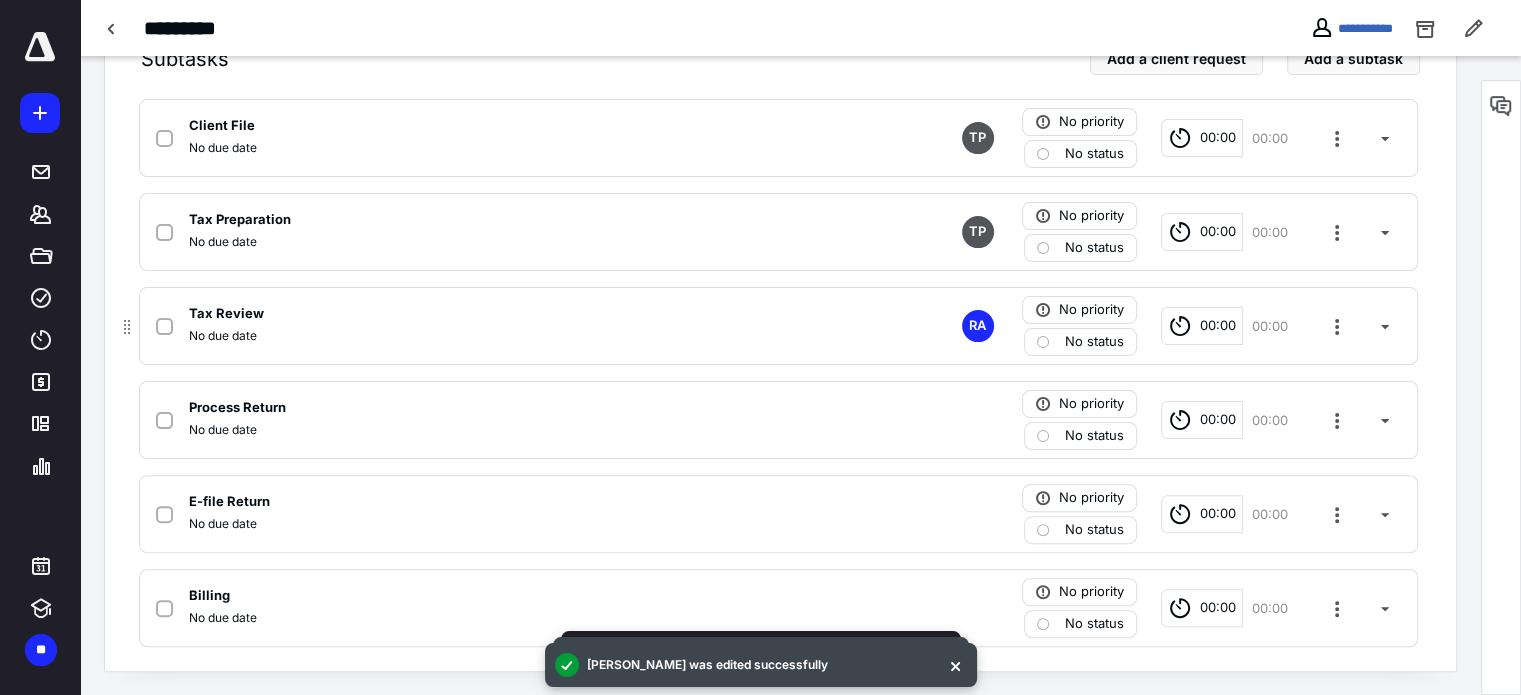 click on "No status" at bounding box center [1094, 342] 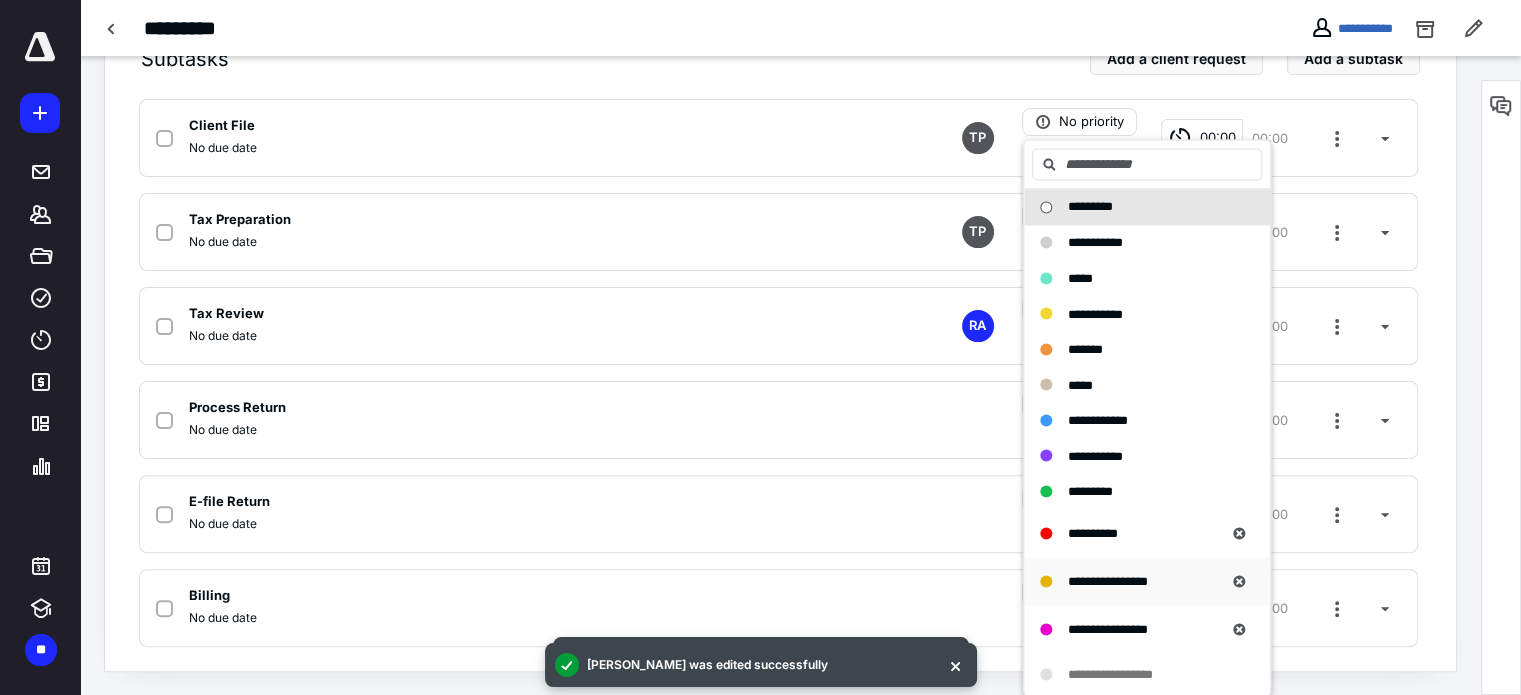 click on "**********" at bounding box center (1147, 581) 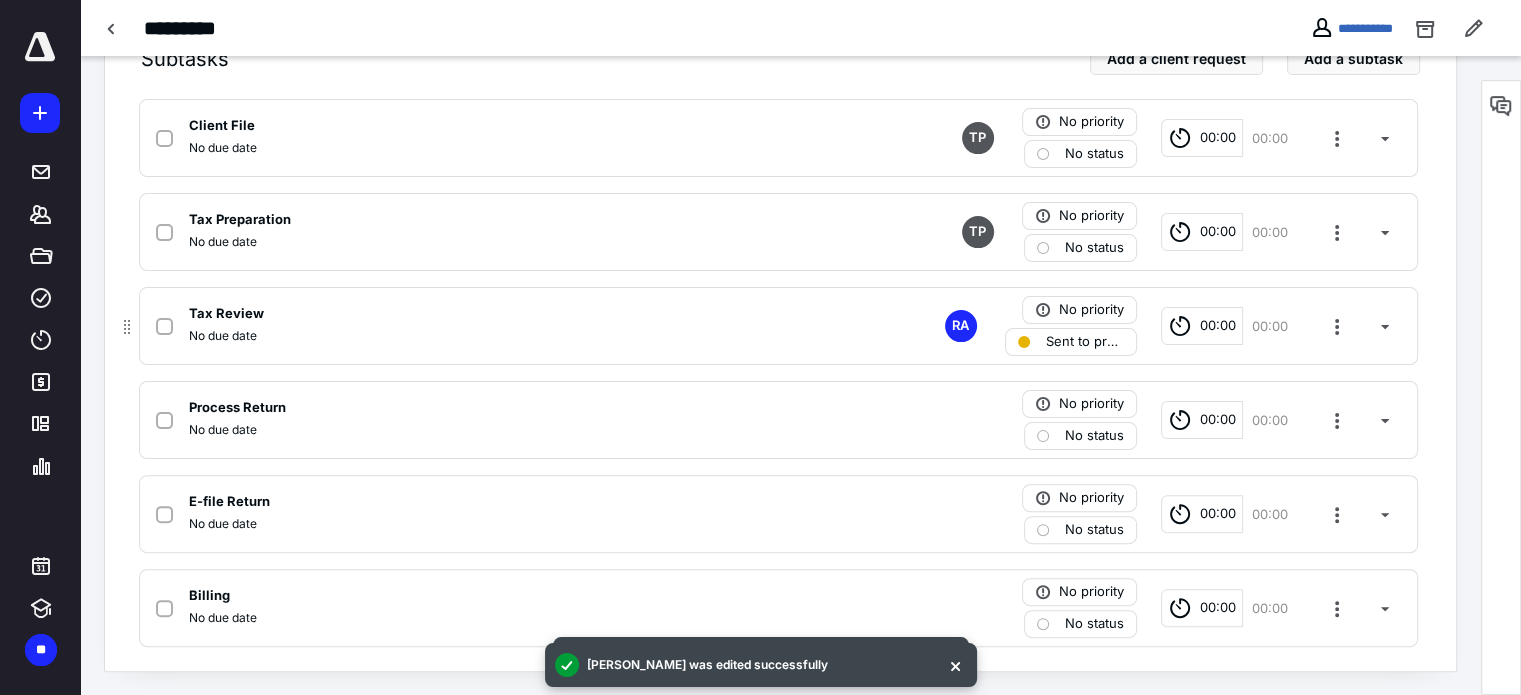 click on "Sent to preparer" at bounding box center (1085, 342) 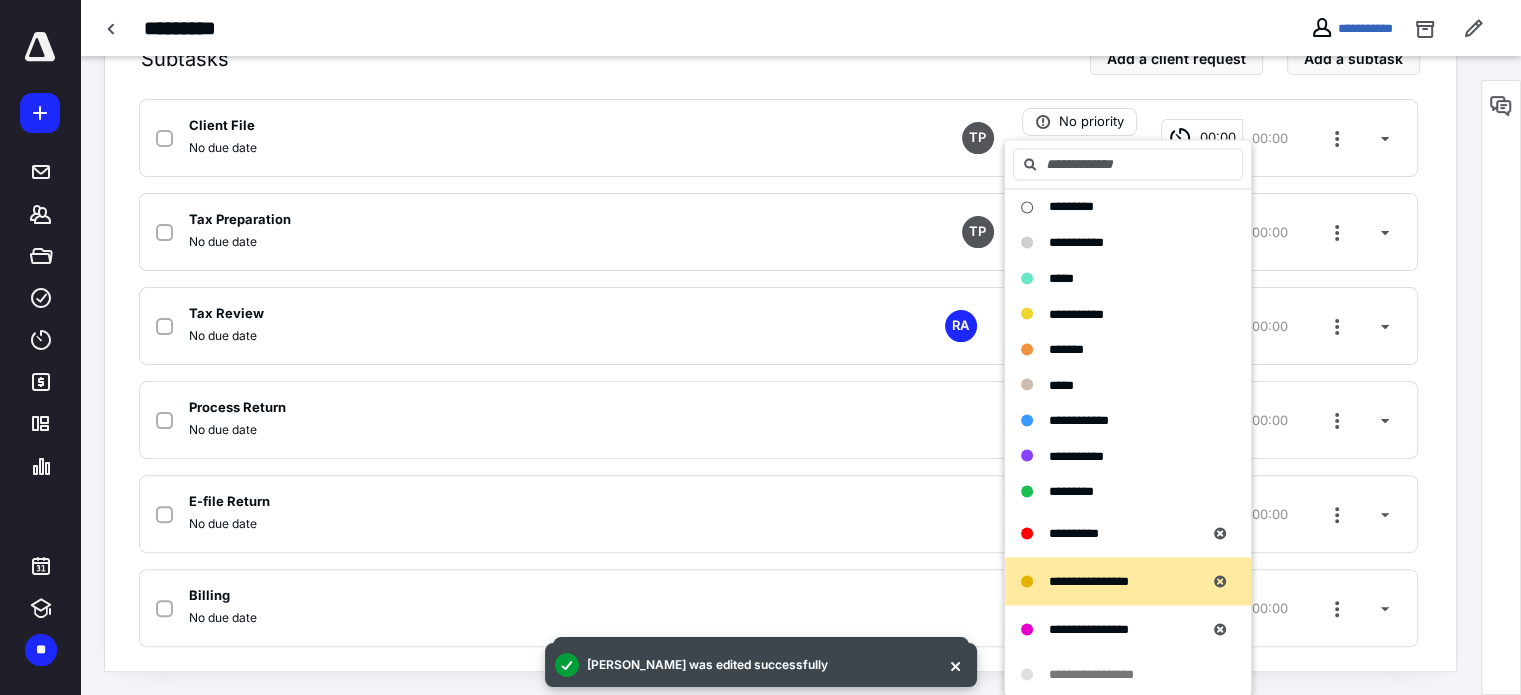 click on "**********" at bounding box center (1089, 580) 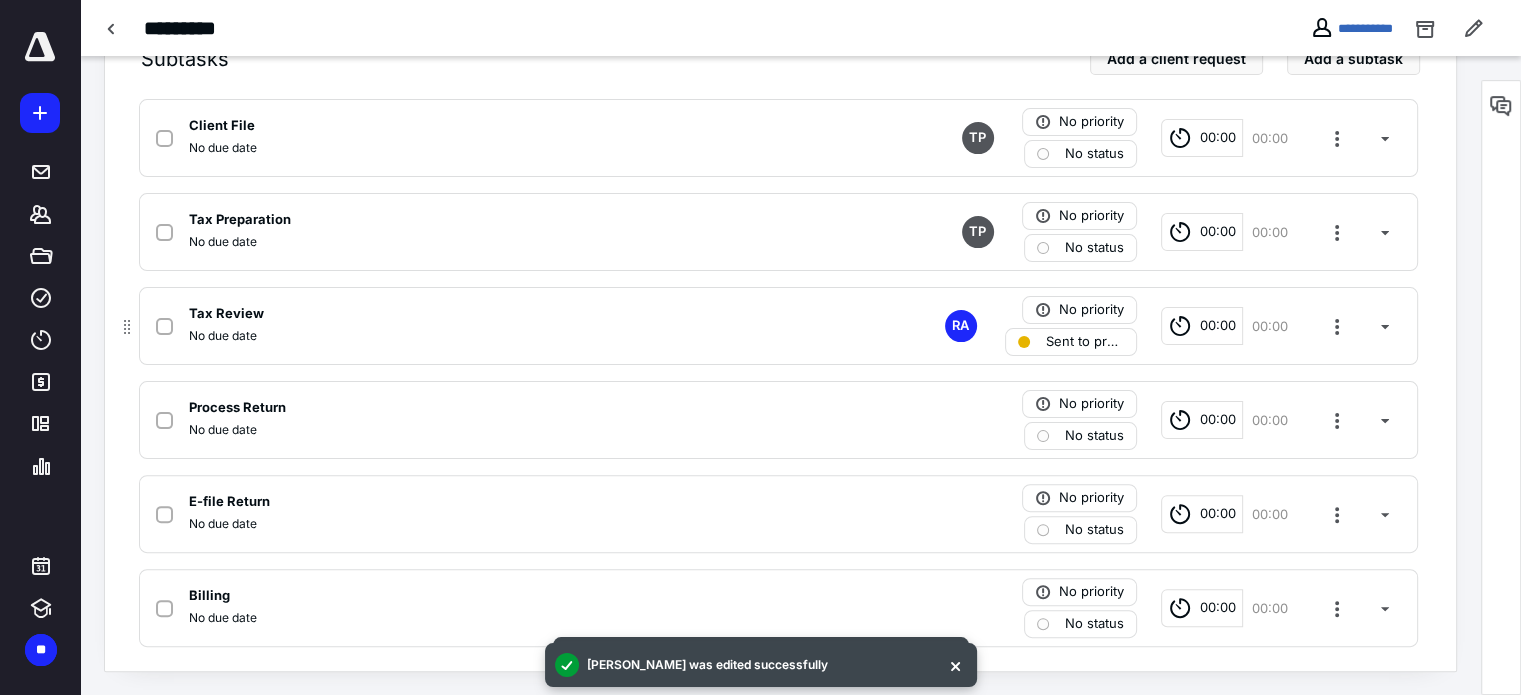 click on "Sent to preparer" at bounding box center [1071, 342] 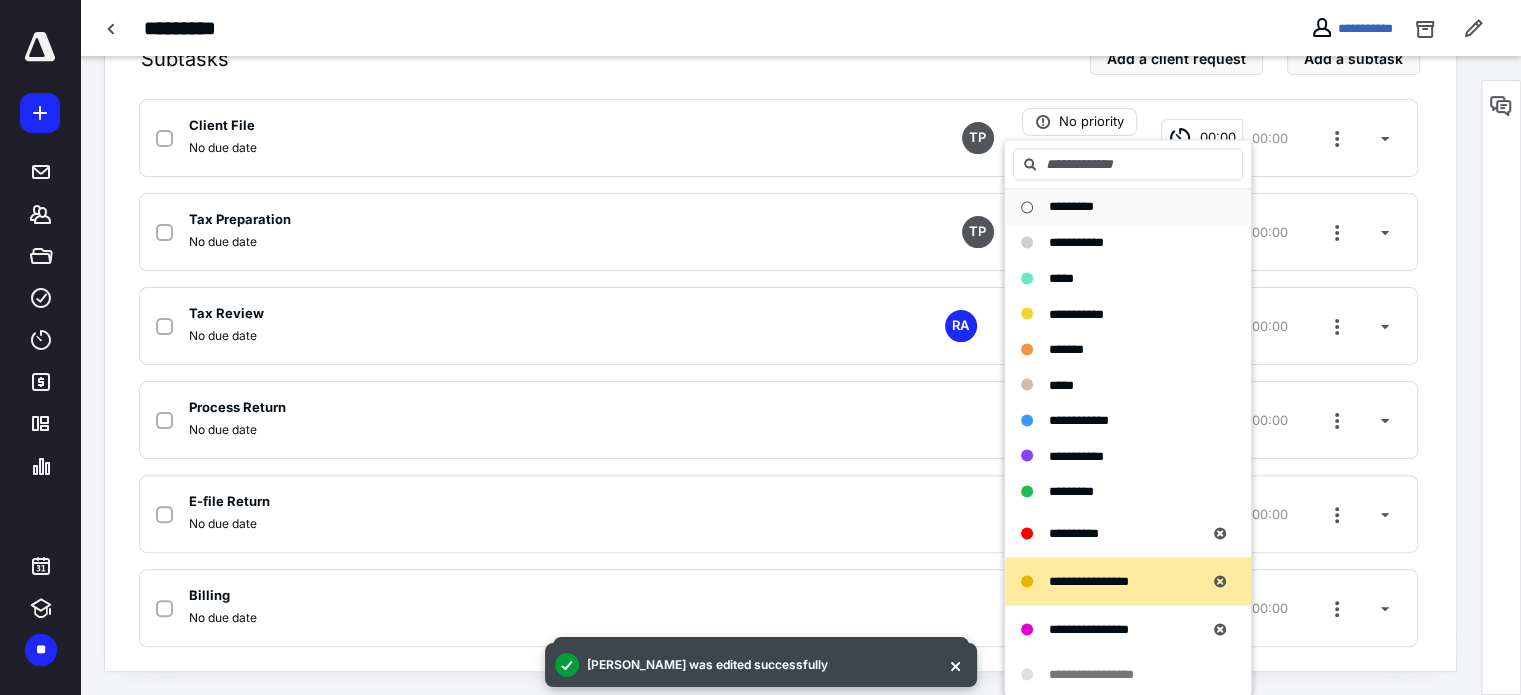 click on "*********" at bounding box center [1071, 206] 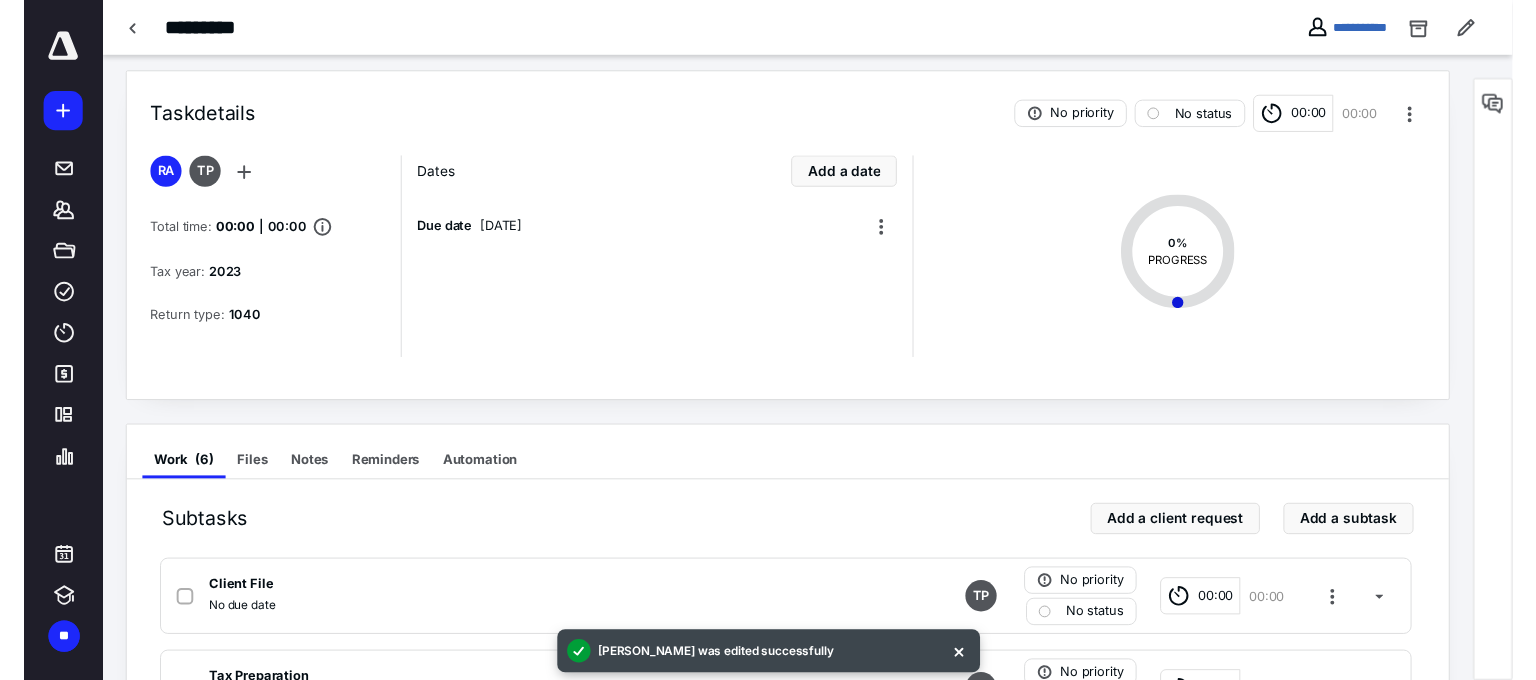 scroll, scrollTop: 0, scrollLeft: 0, axis: both 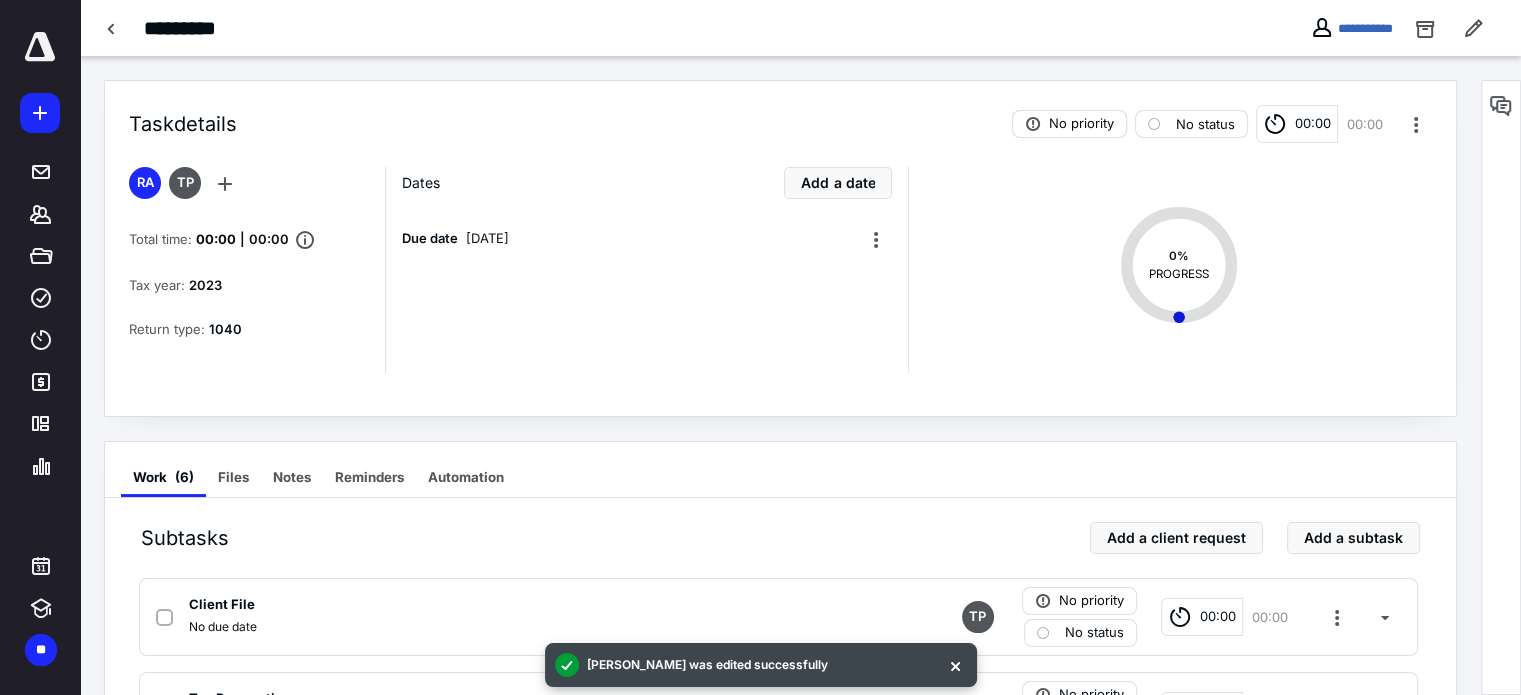 click on "No priority" at bounding box center [1081, 124] 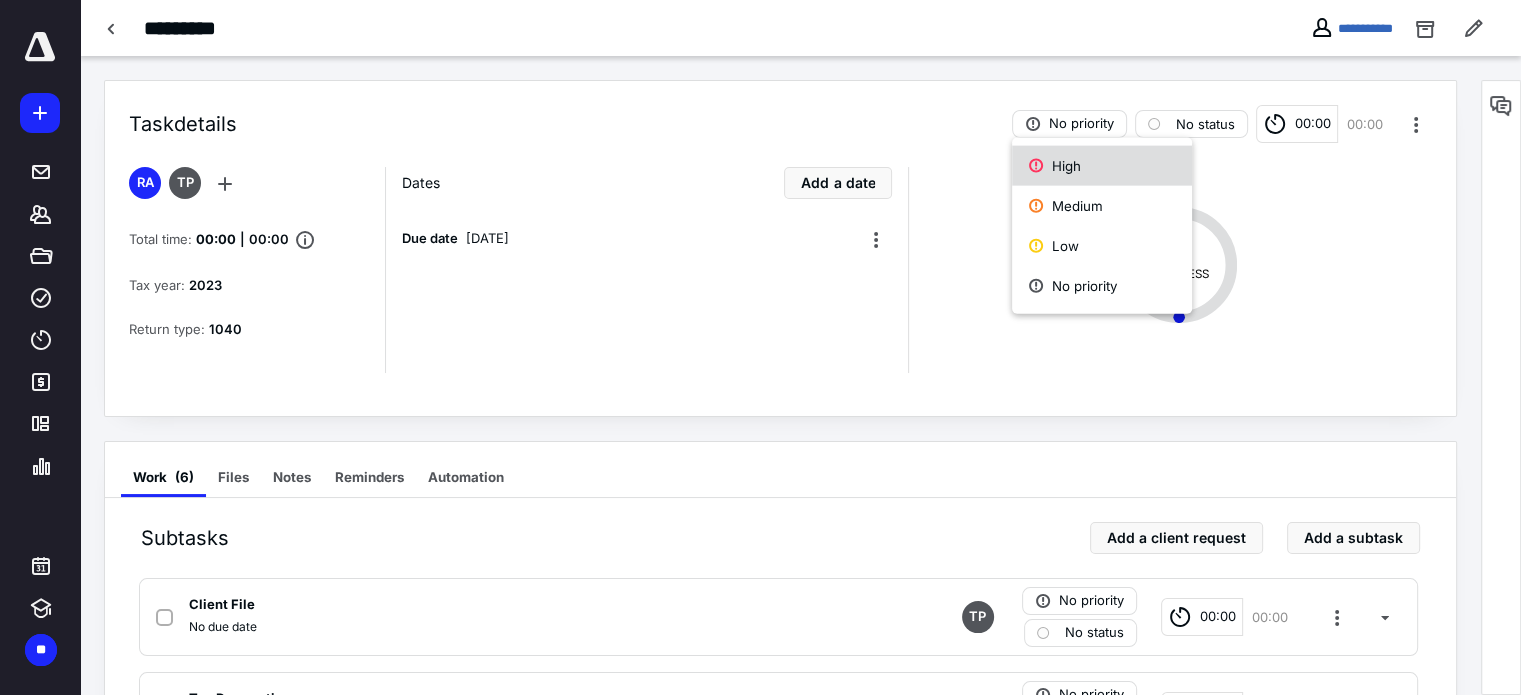 click on "High" at bounding box center (1102, 166) 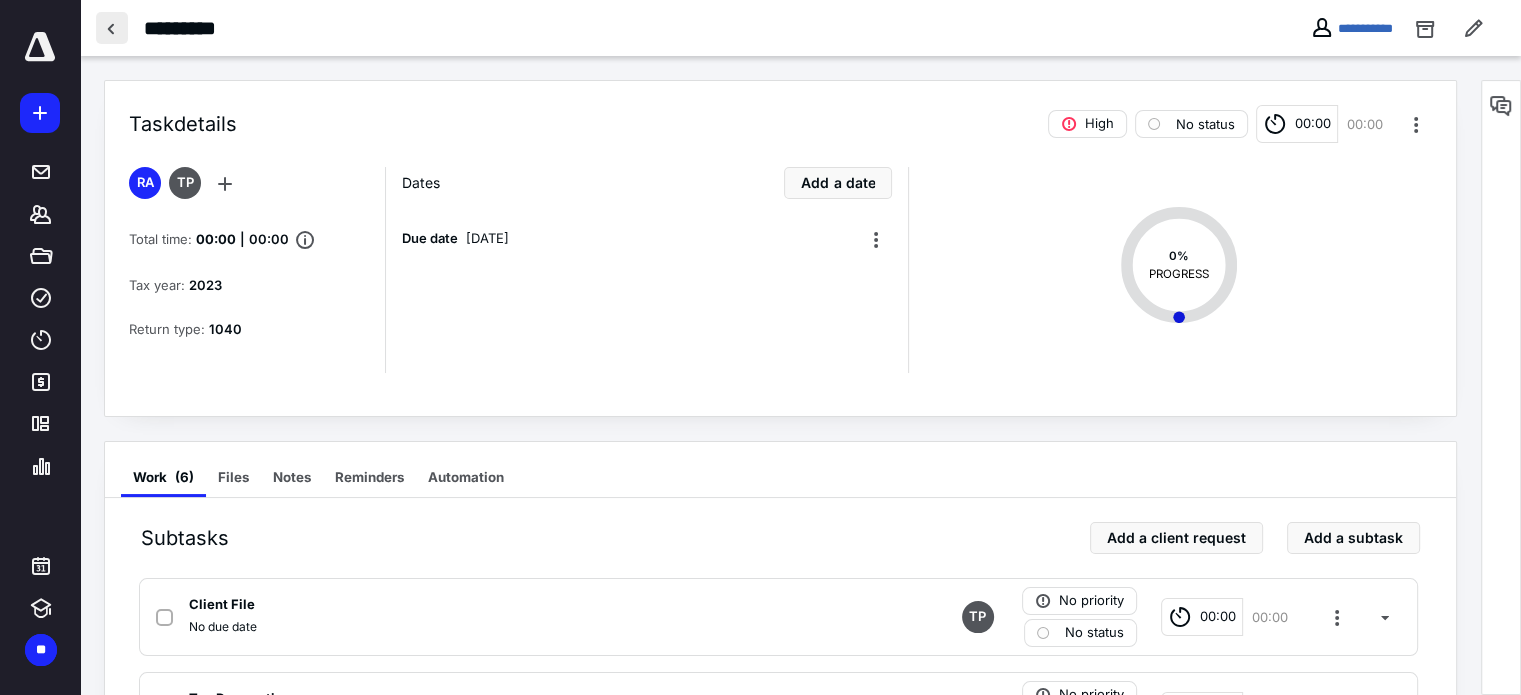 click at bounding box center (112, 28) 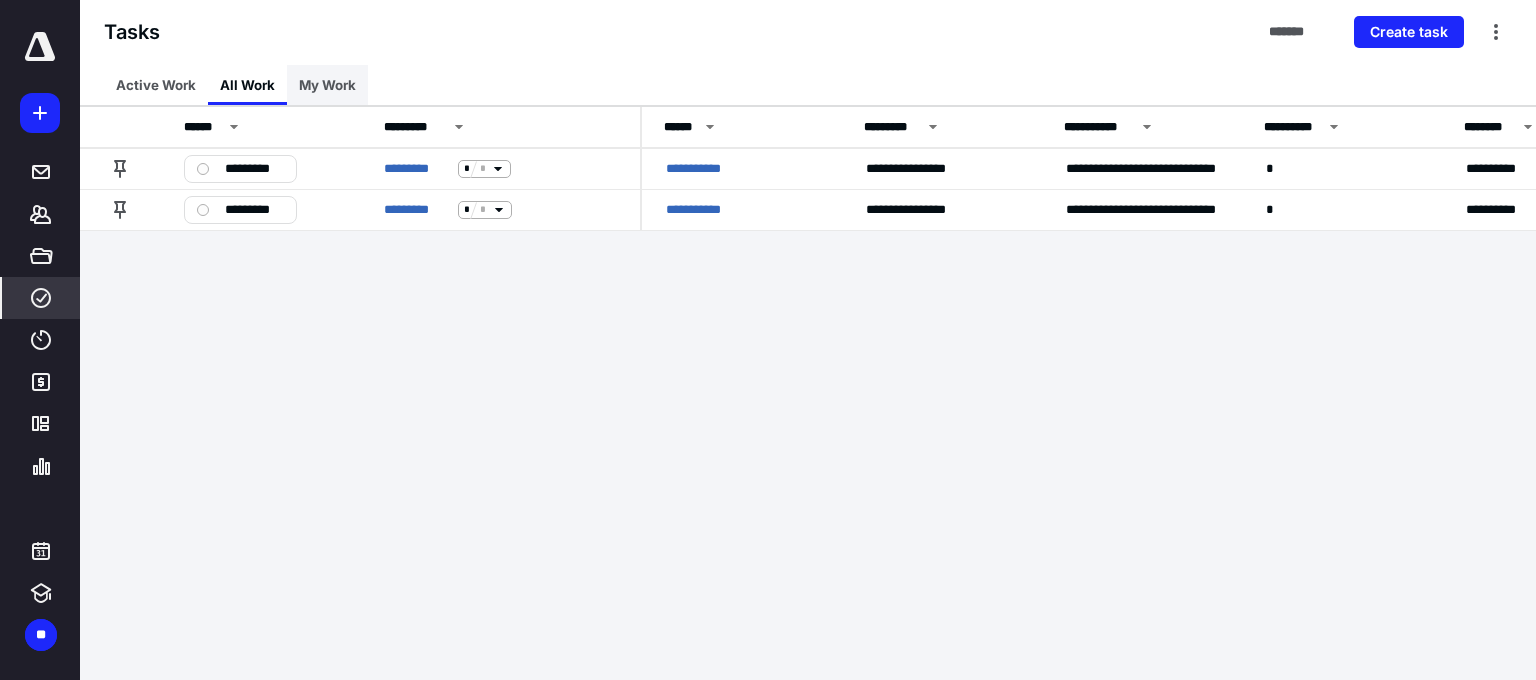 click on "My Work" at bounding box center [327, 85] 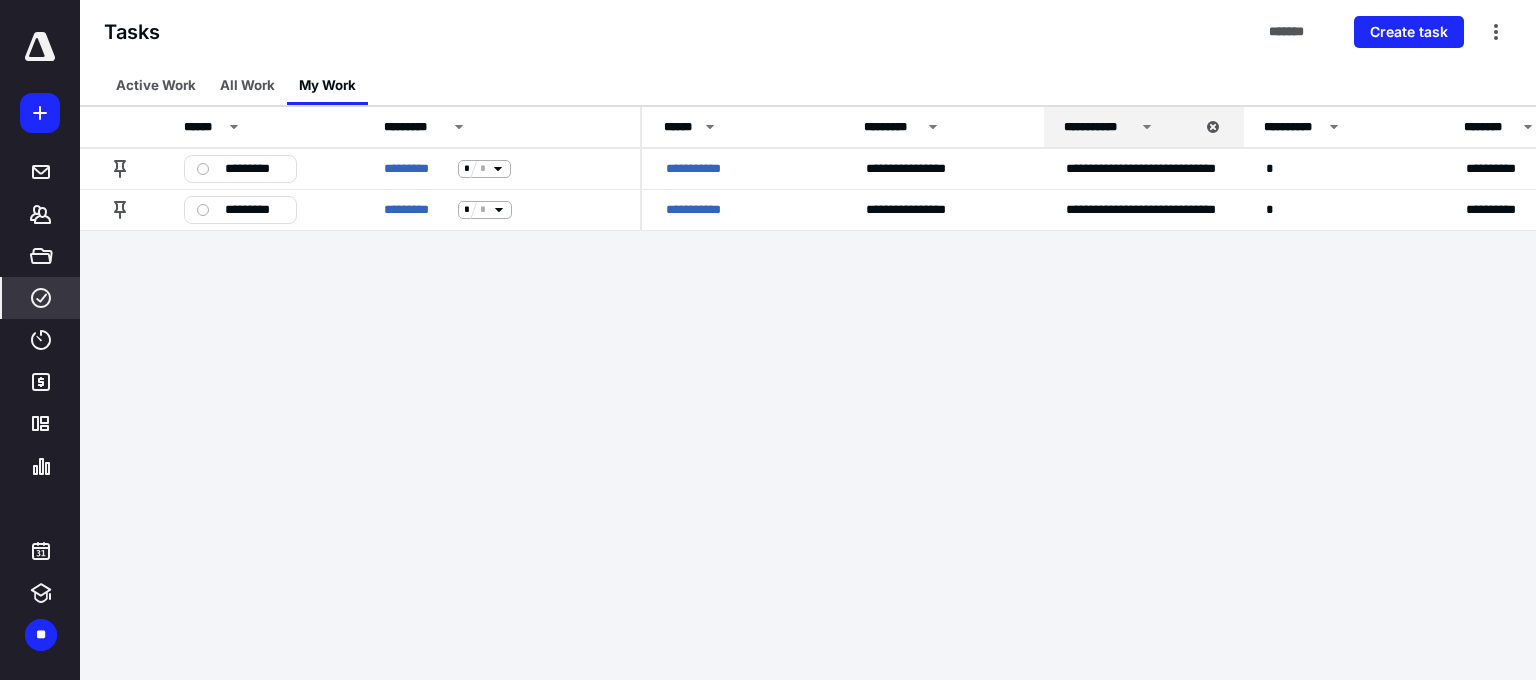 drag, startPoint x: 408, startPoint y: 87, endPoint x: 354, endPoint y: 387, distance: 304.82126 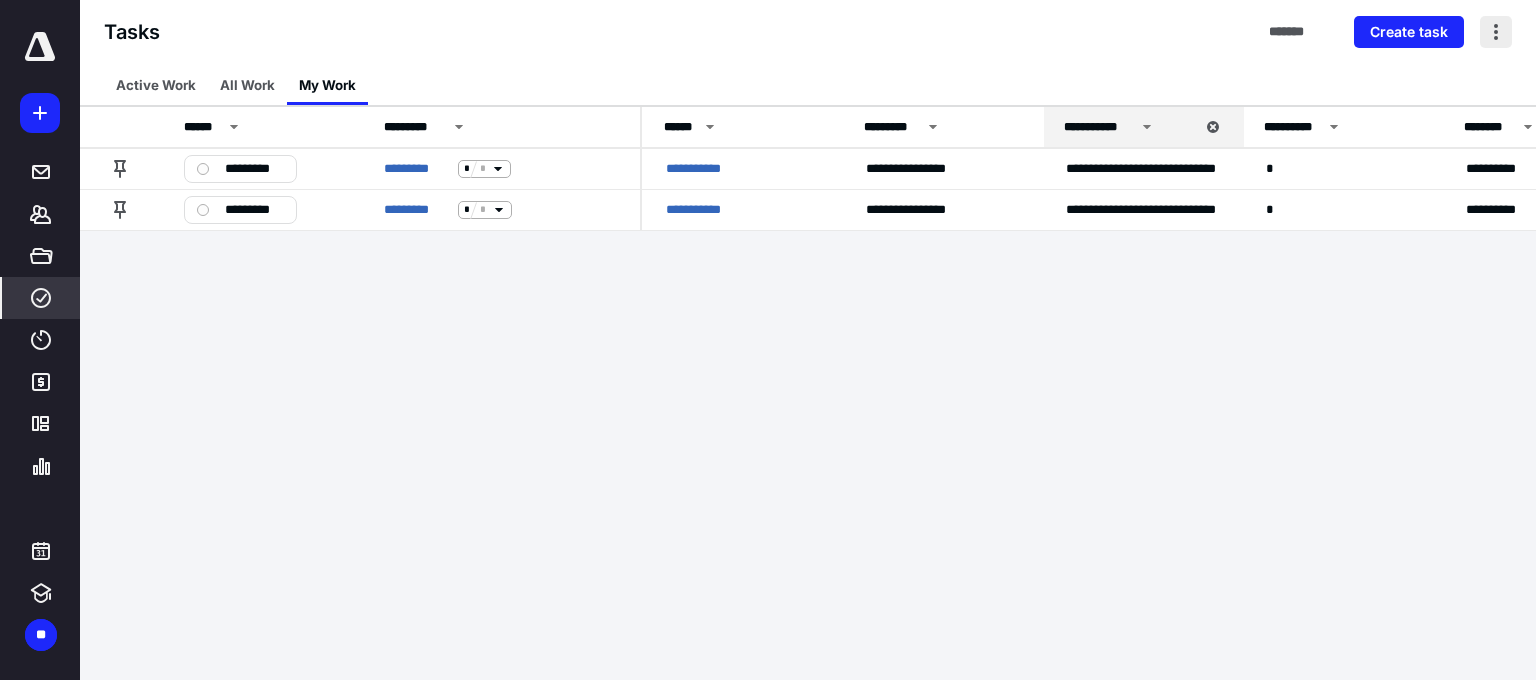 click at bounding box center [1496, 32] 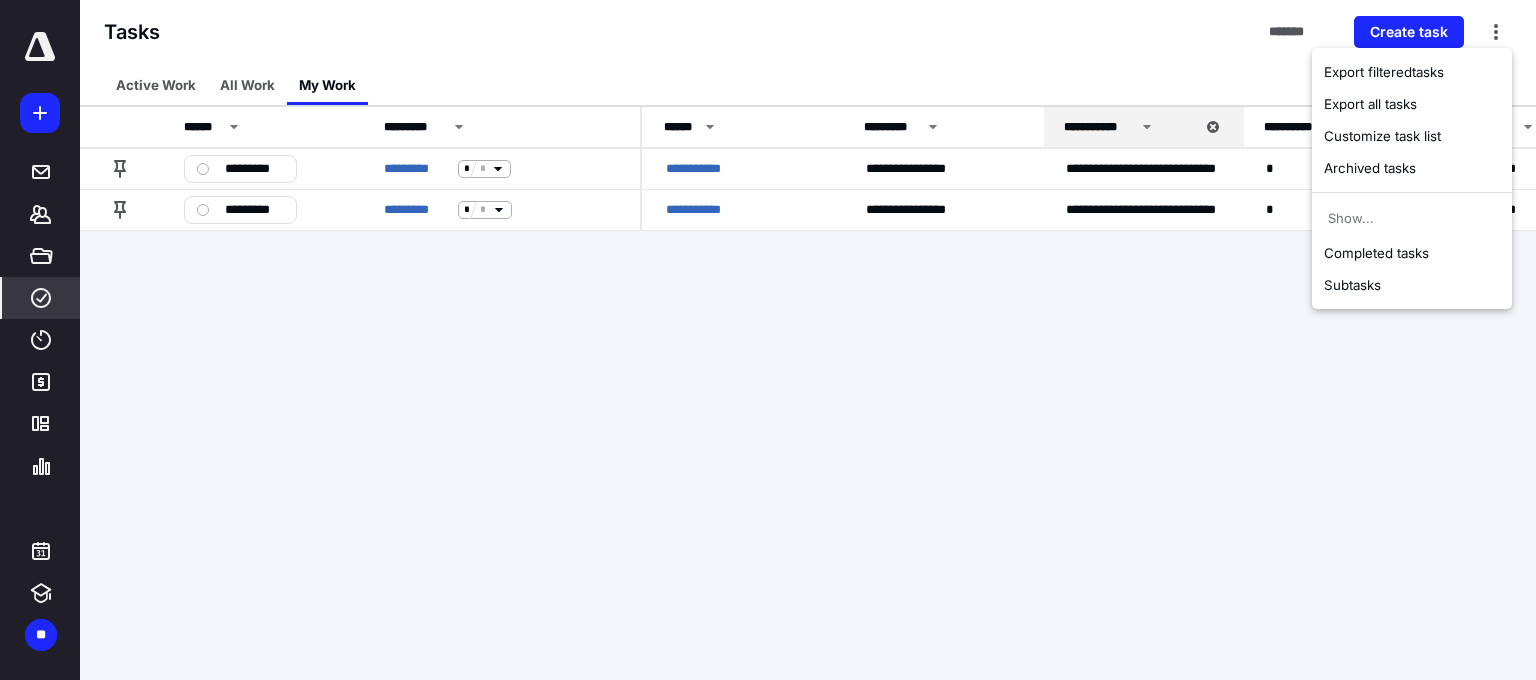 click on "**********" at bounding box center [768, 340] 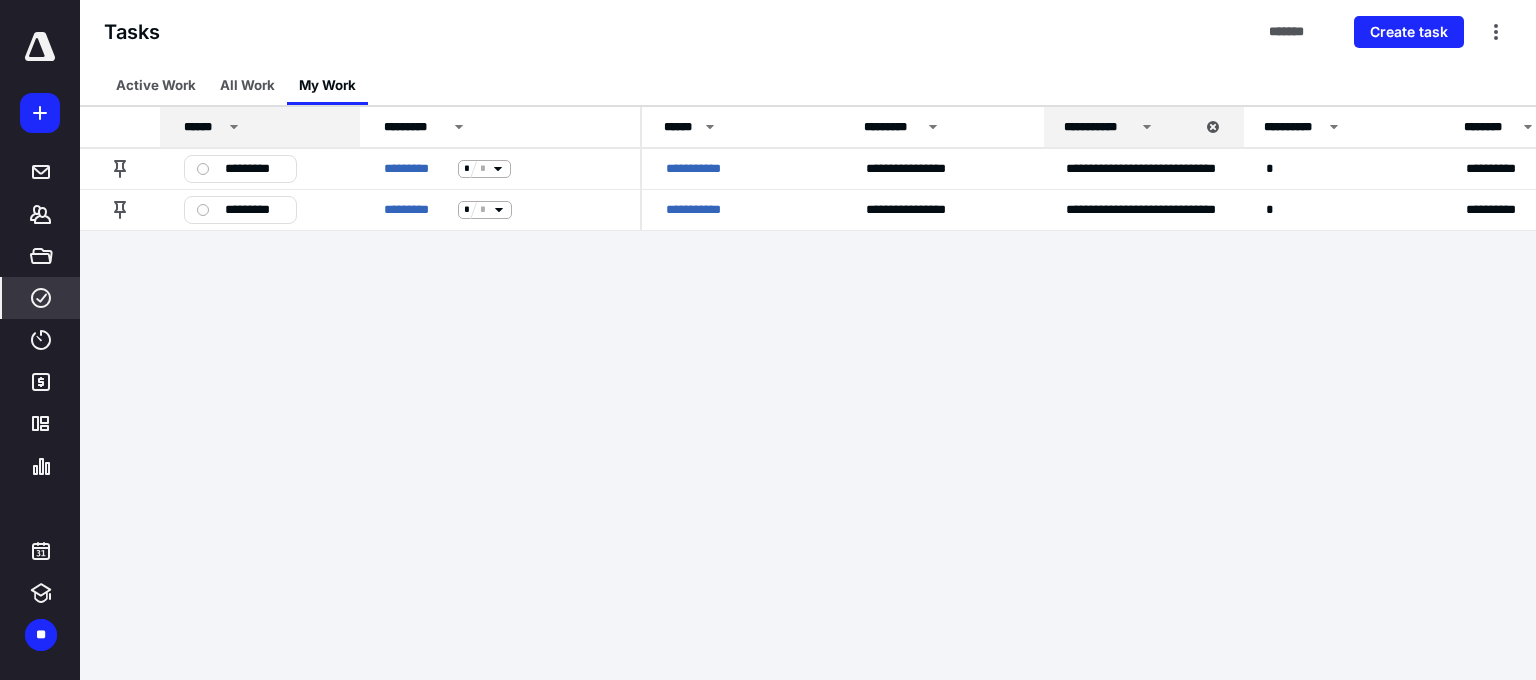 click 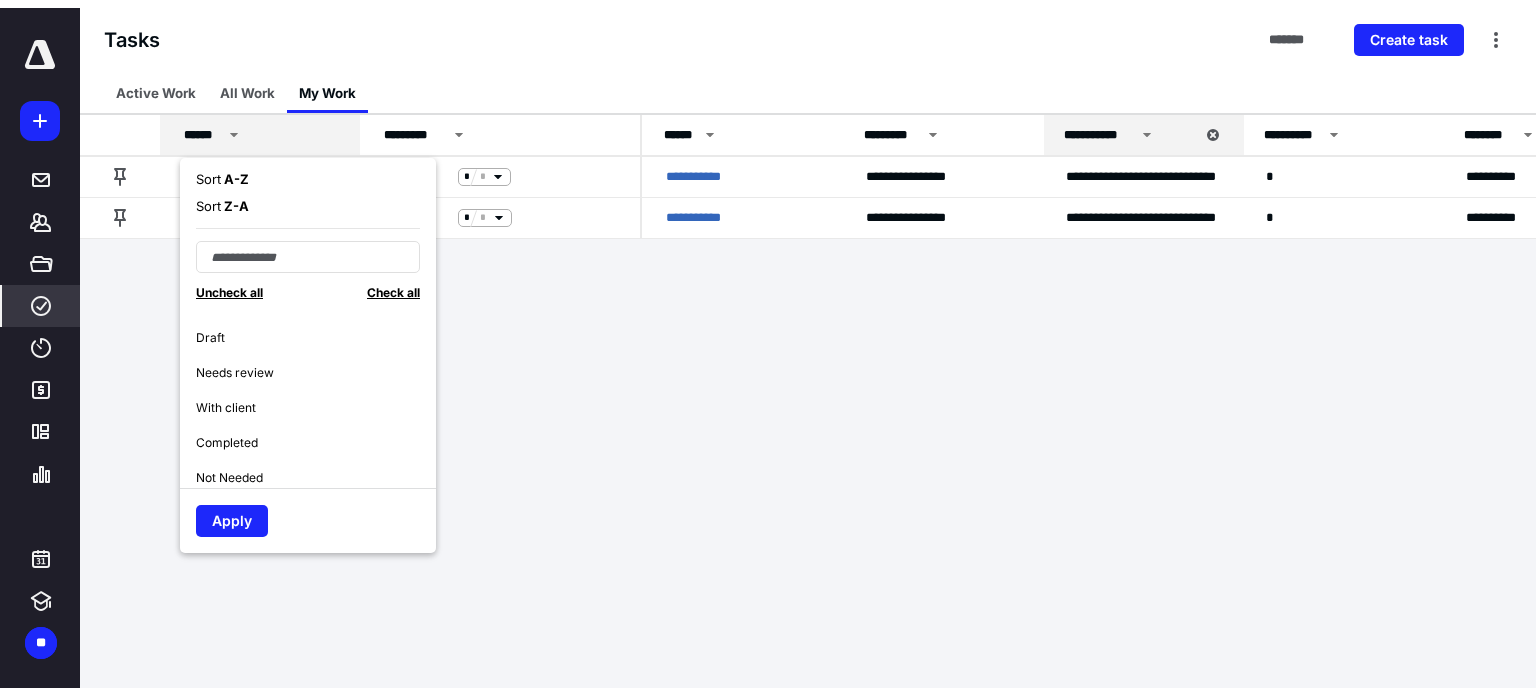 scroll, scrollTop: 200, scrollLeft: 0, axis: vertical 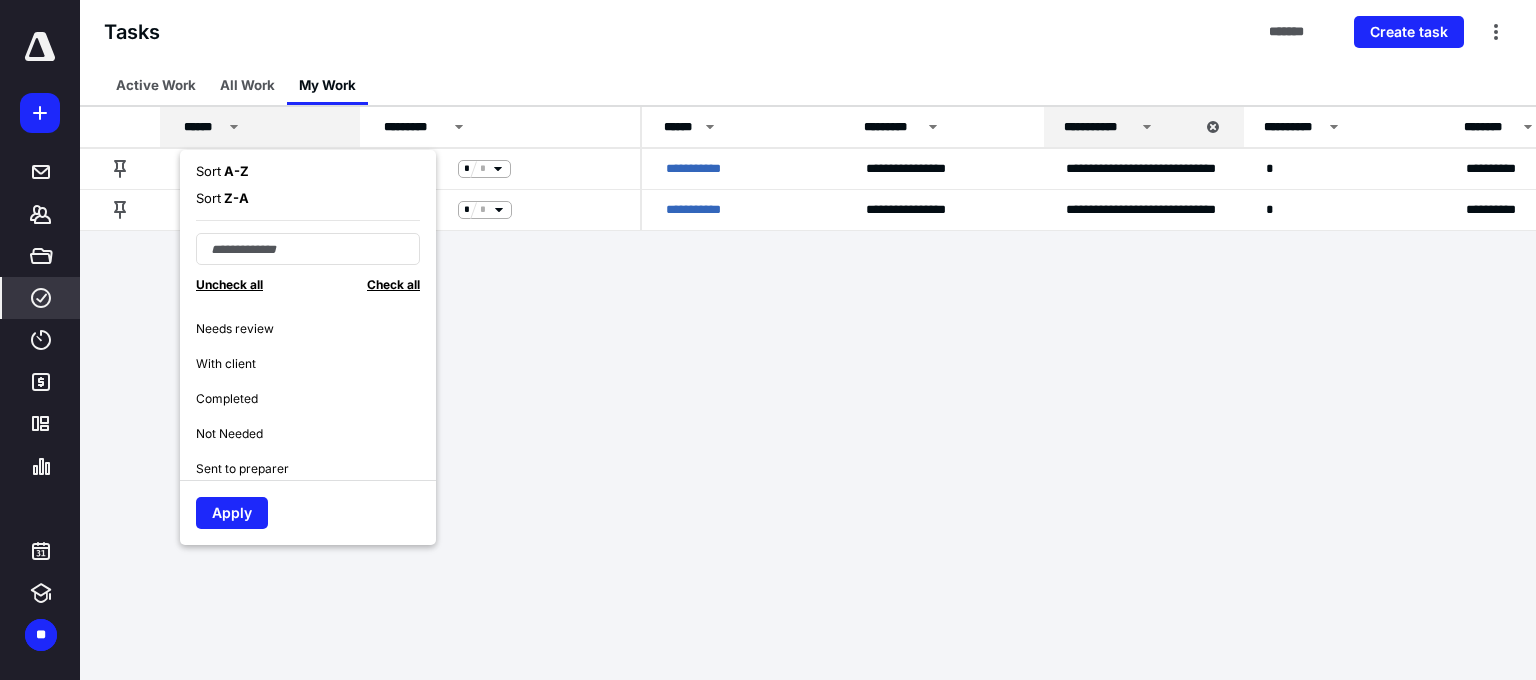 click on "Needs review" at bounding box center (235, 329) 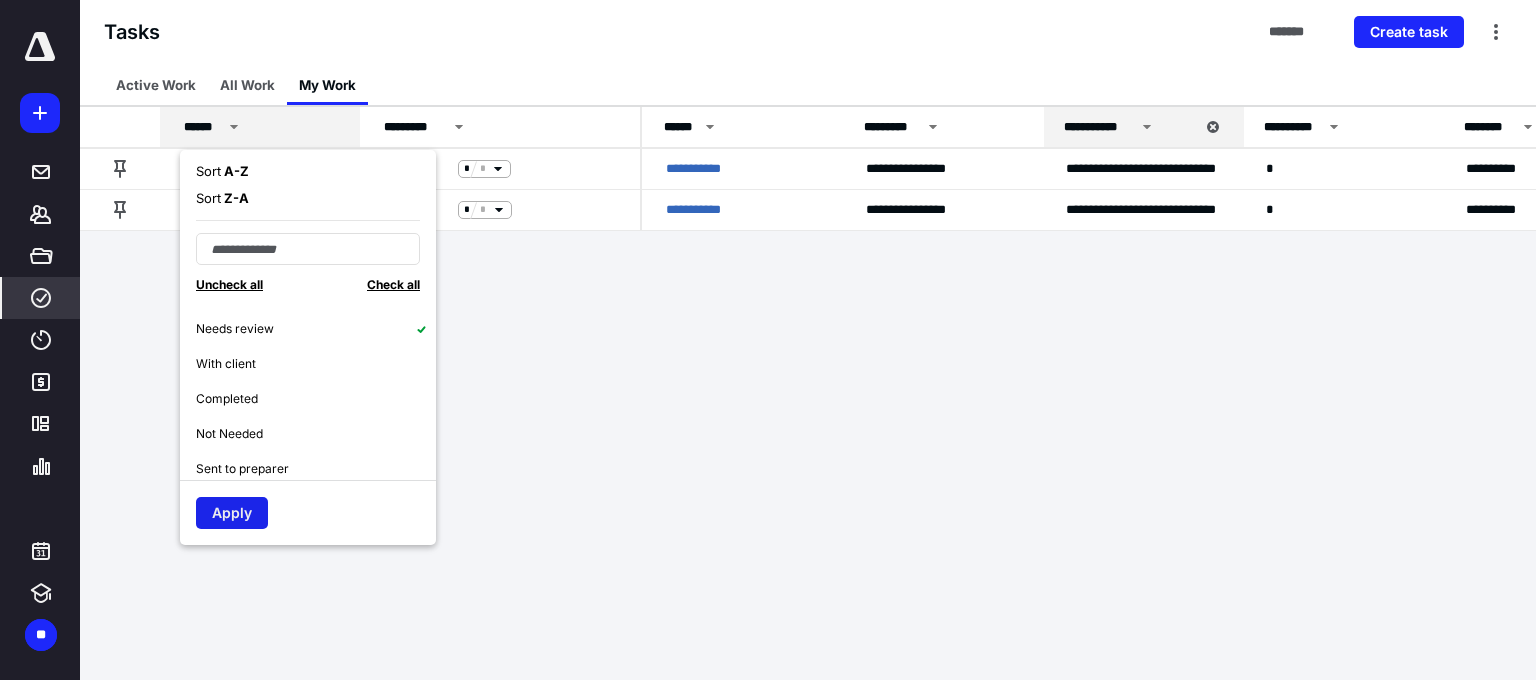 click on "Apply" at bounding box center [232, 513] 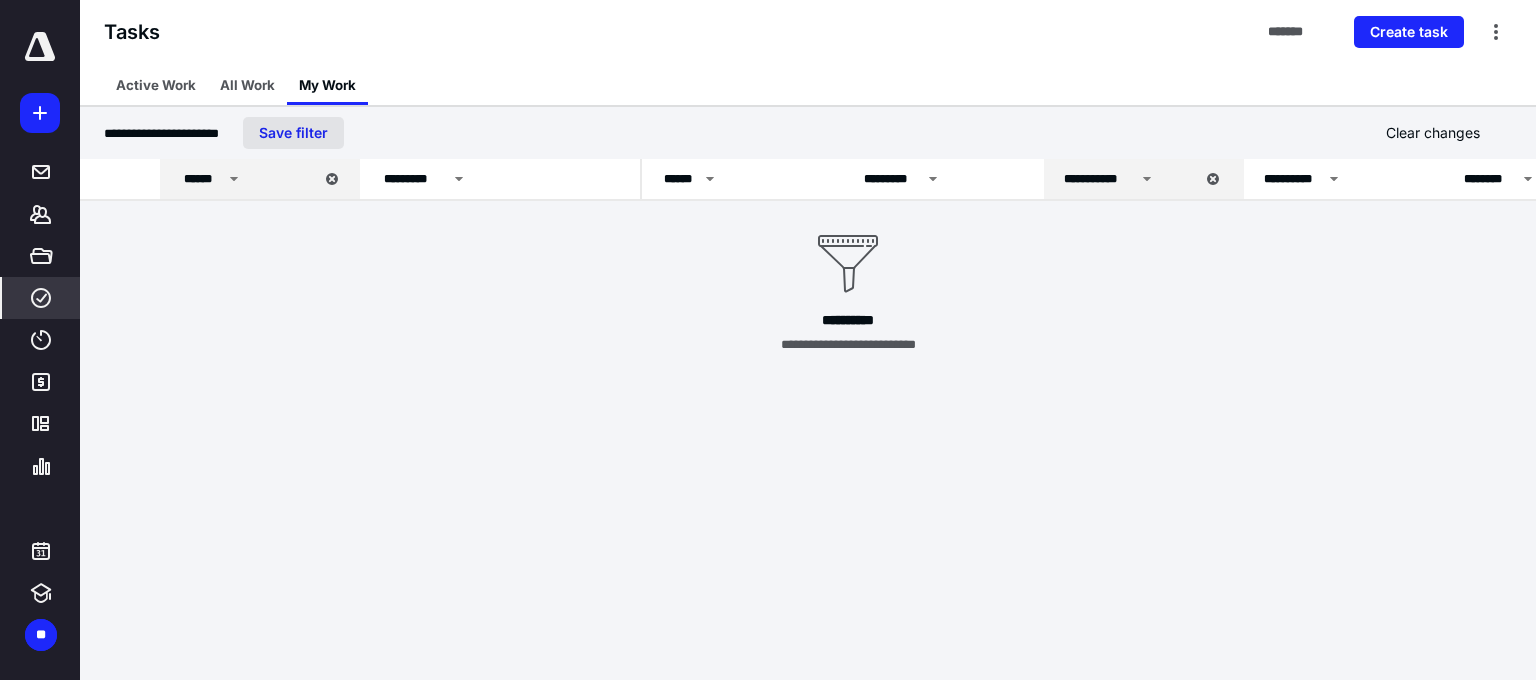 click on "Save filter" at bounding box center (293, 133) 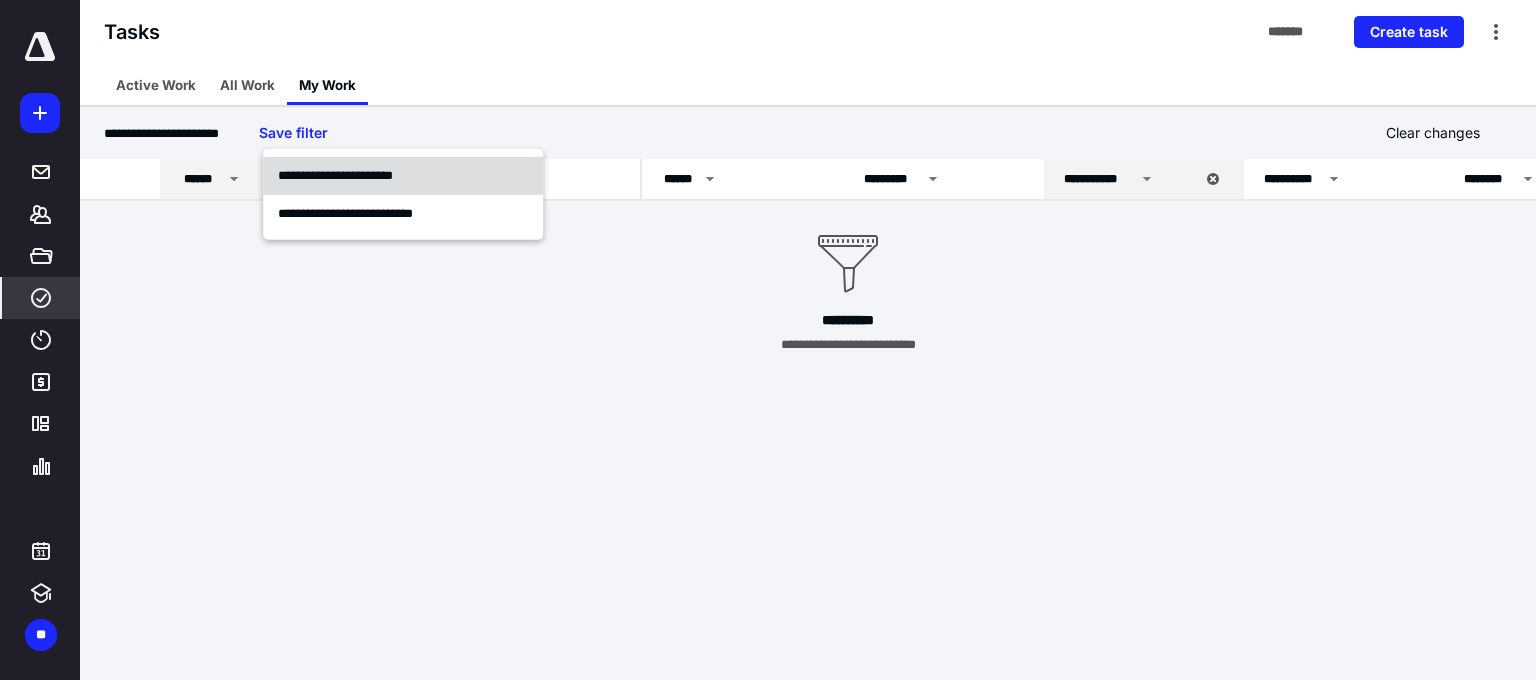 click on "**********" at bounding box center (335, 175) 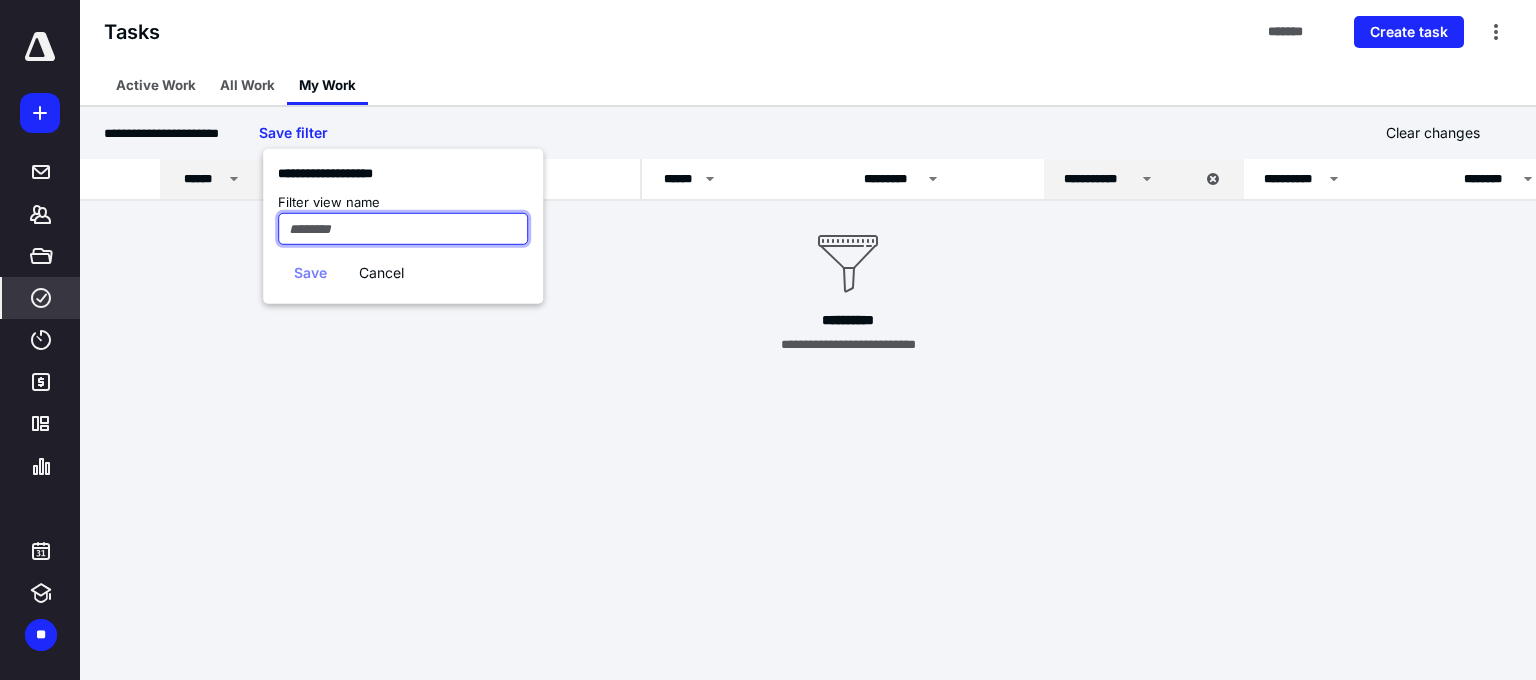 click at bounding box center [403, 229] 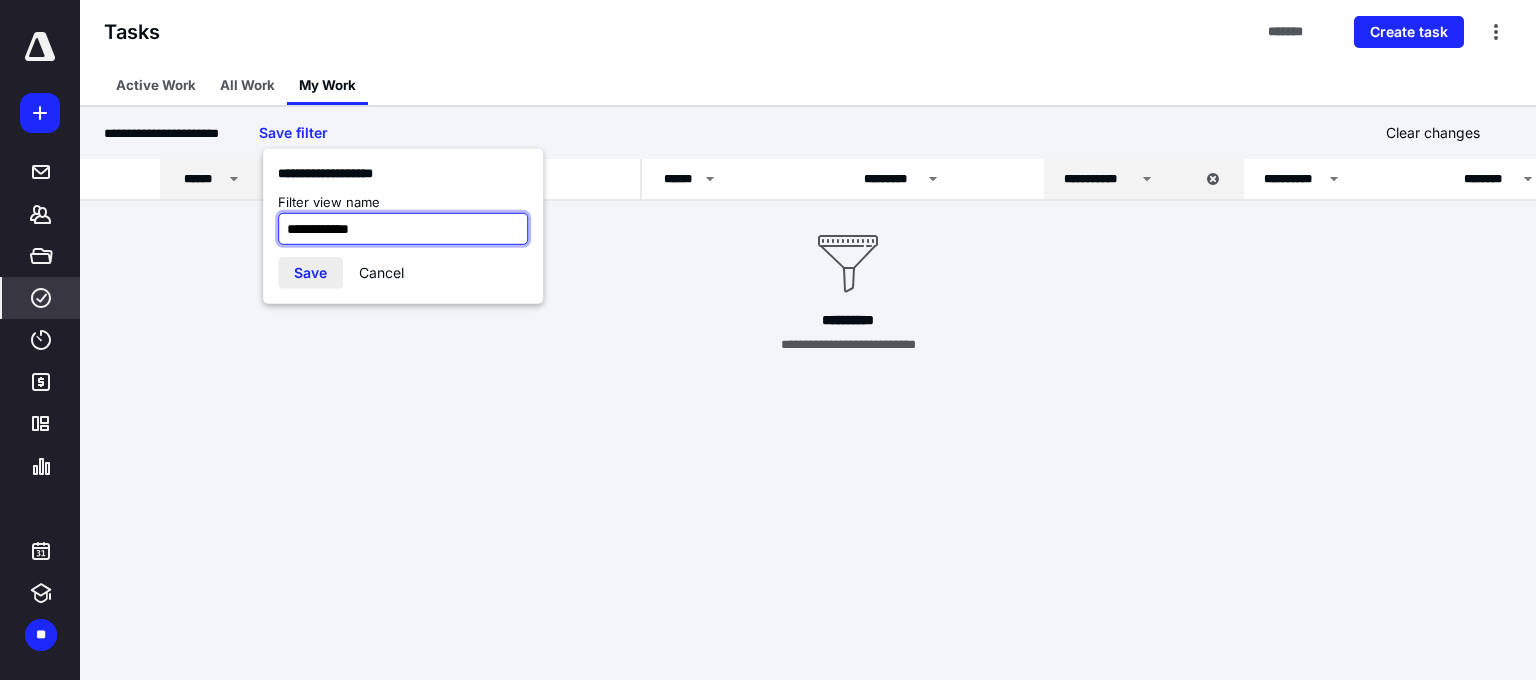 type on "**********" 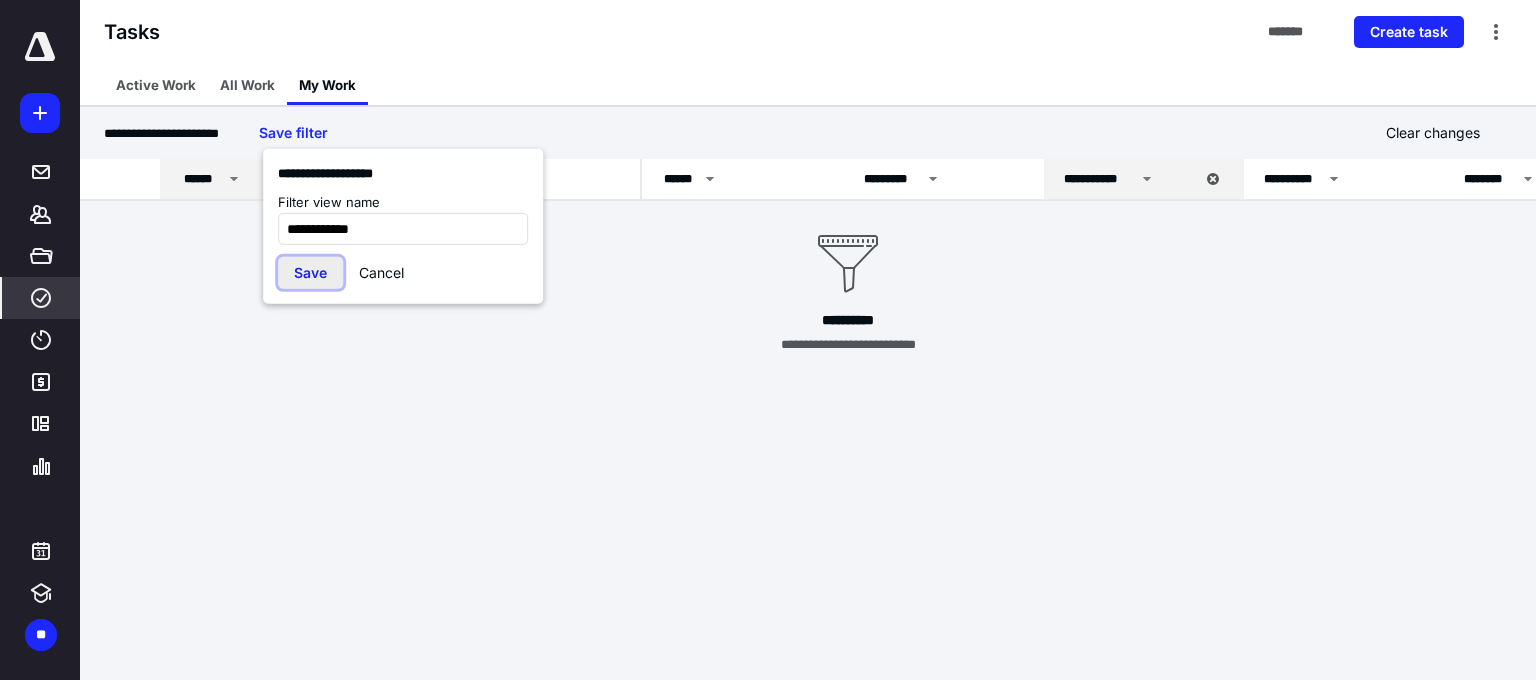 click on "Save" at bounding box center (310, 273) 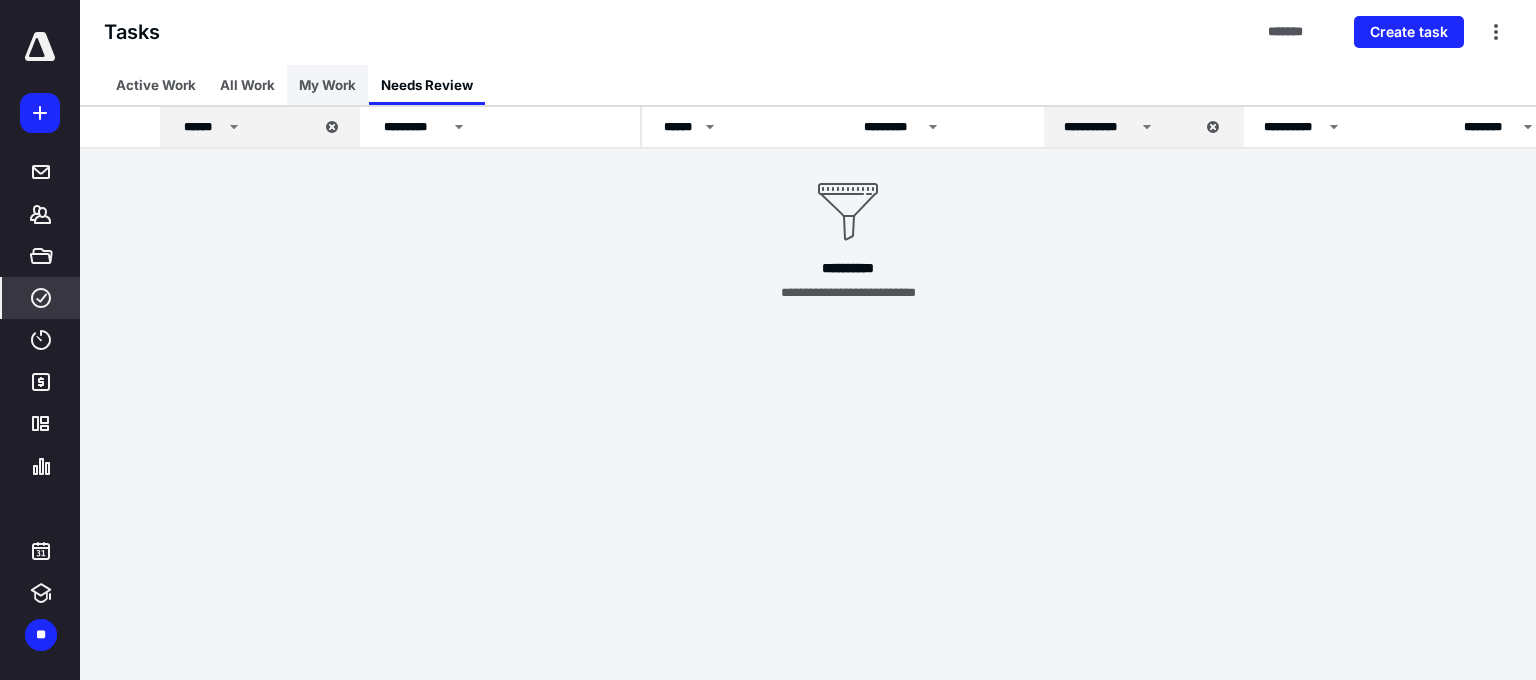 click on "My Work" at bounding box center [327, 85] 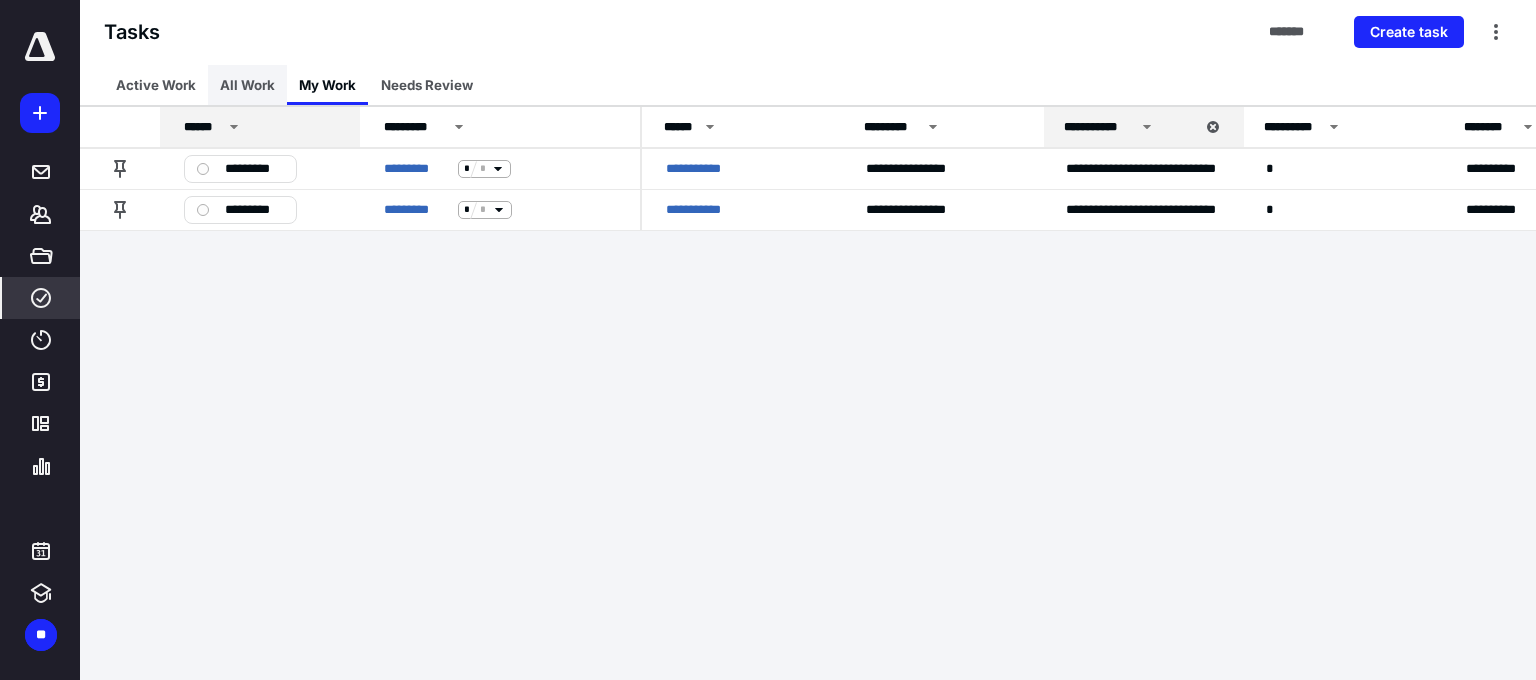 click on "All Work" at bounding box center (247, 85) 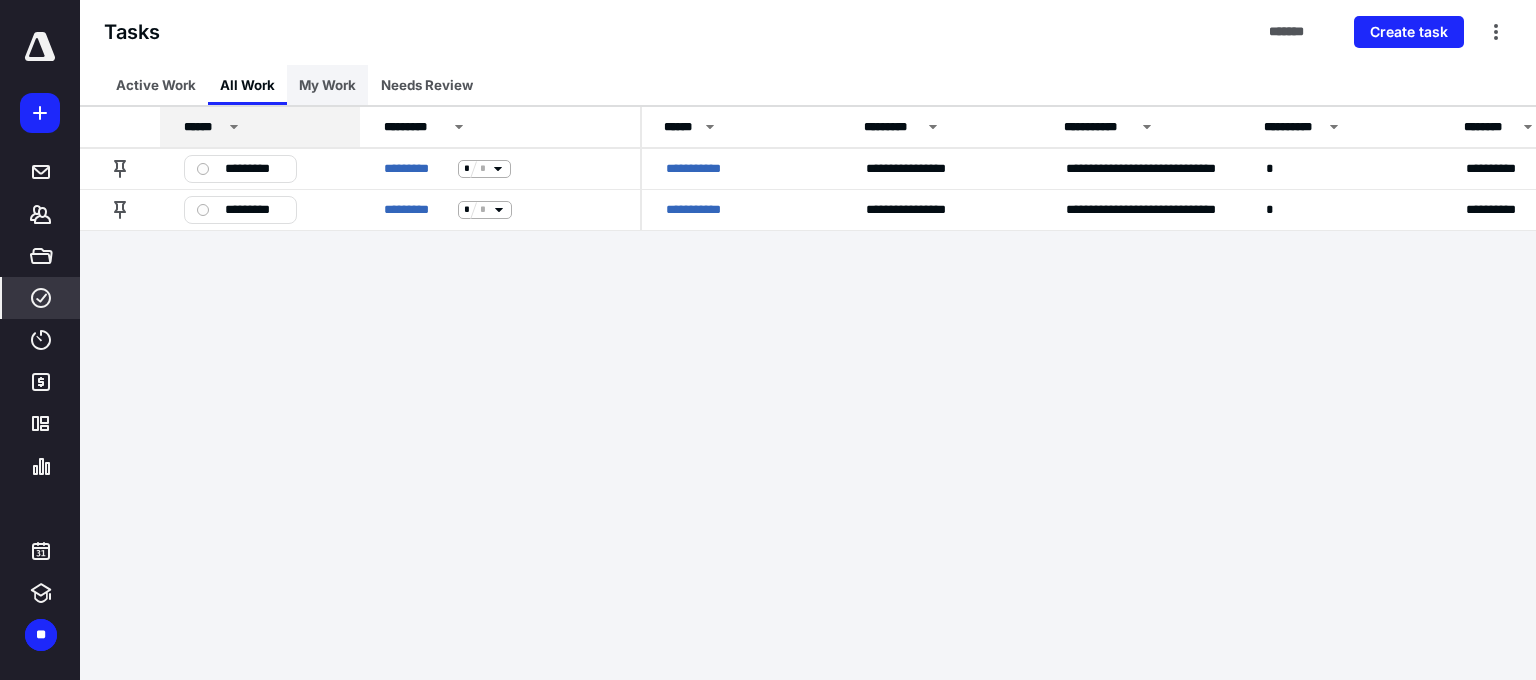 click on "My Work" at bounding box center [327, 85] 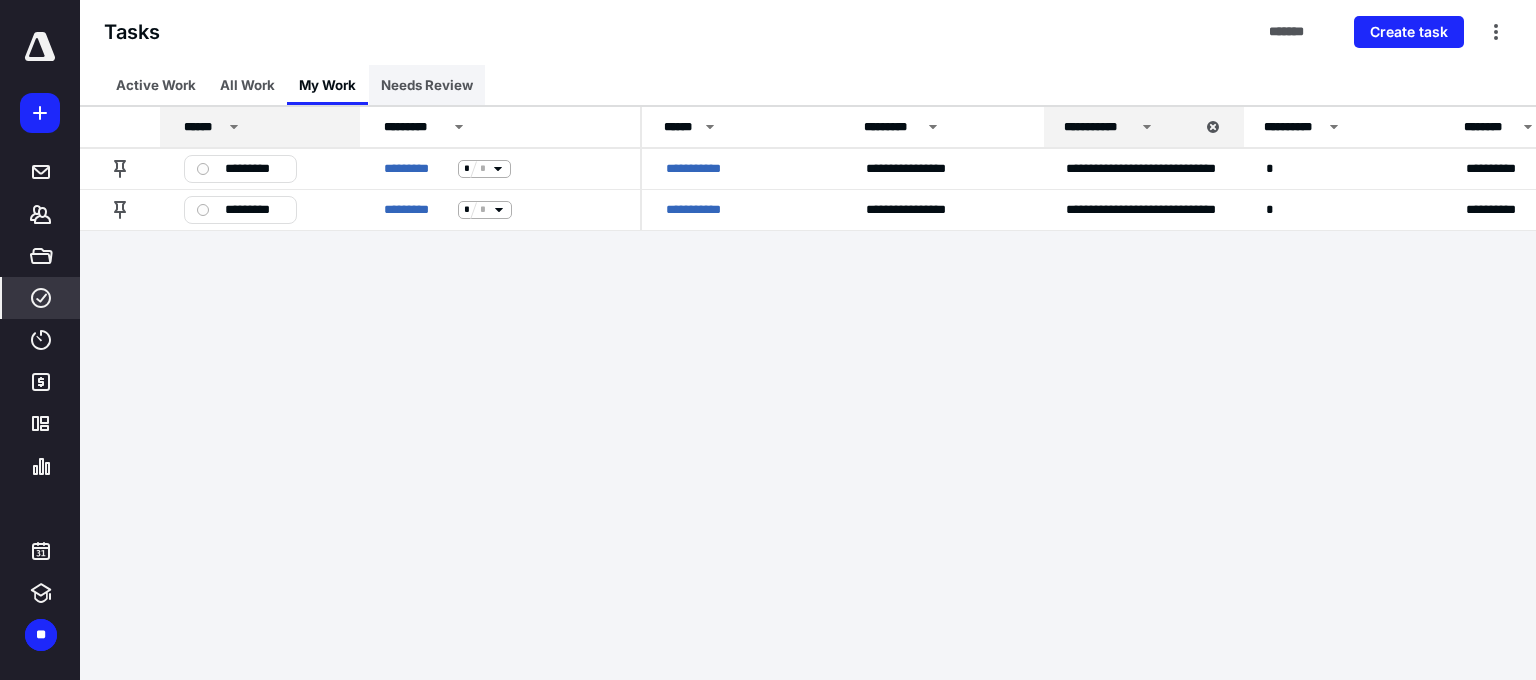 click on "Needs Review" at bounding box center (427, 85) 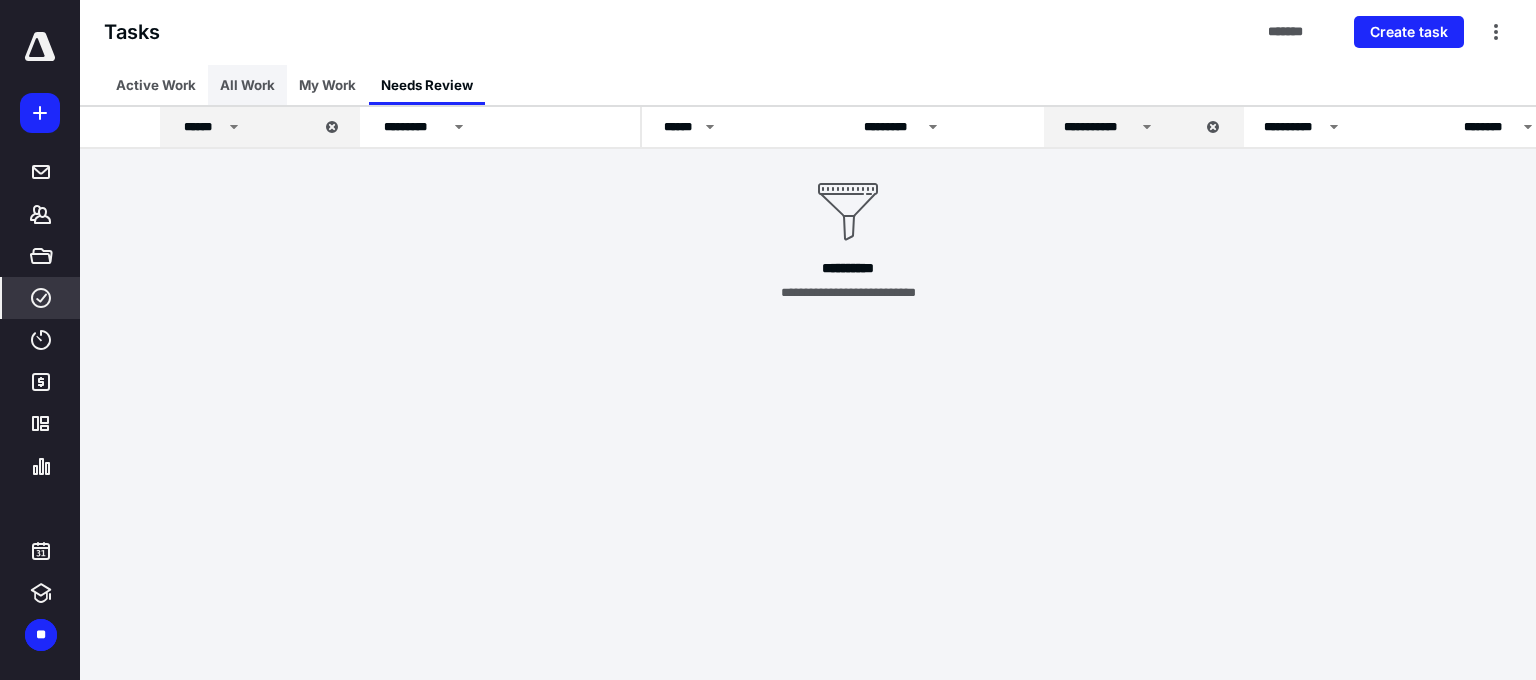 click on "All Work" at bounding box center (247, 85) 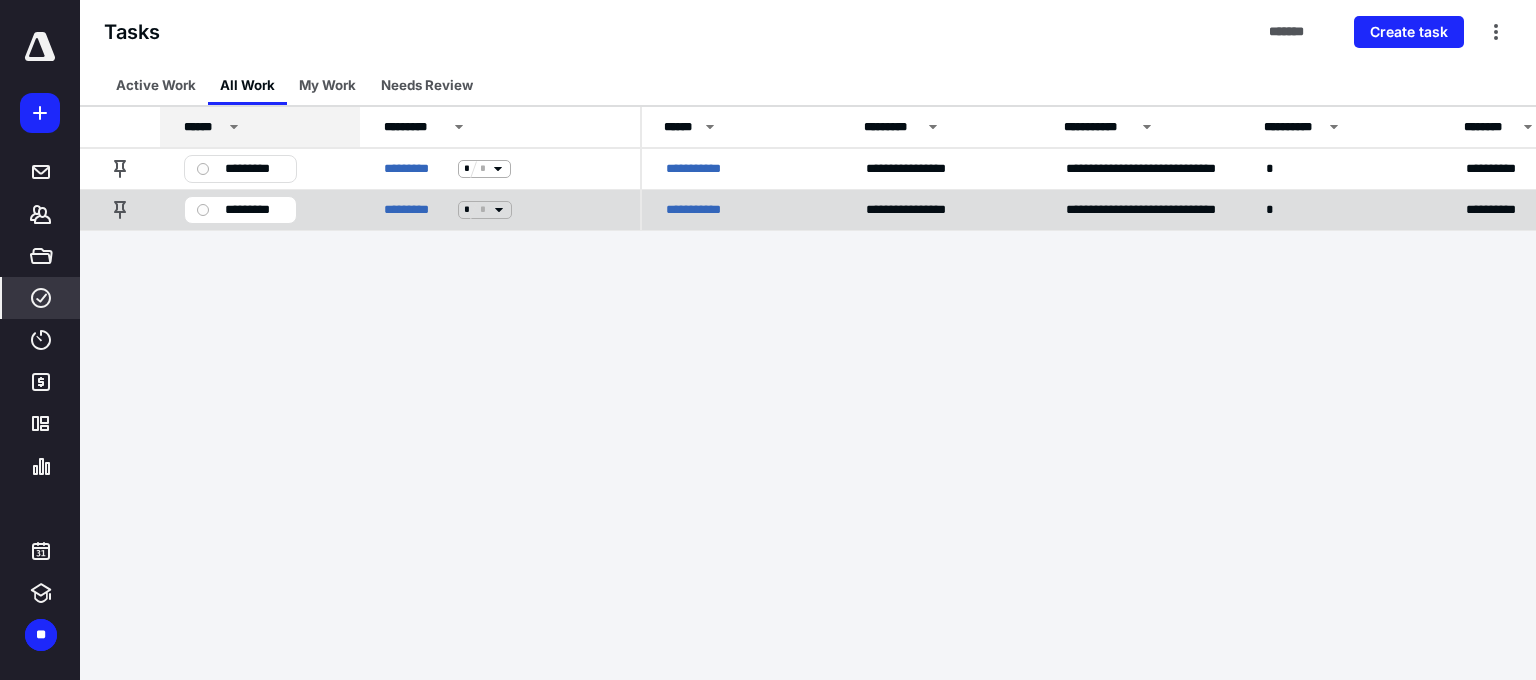 click on "*********" at bounding box center [254, 210] 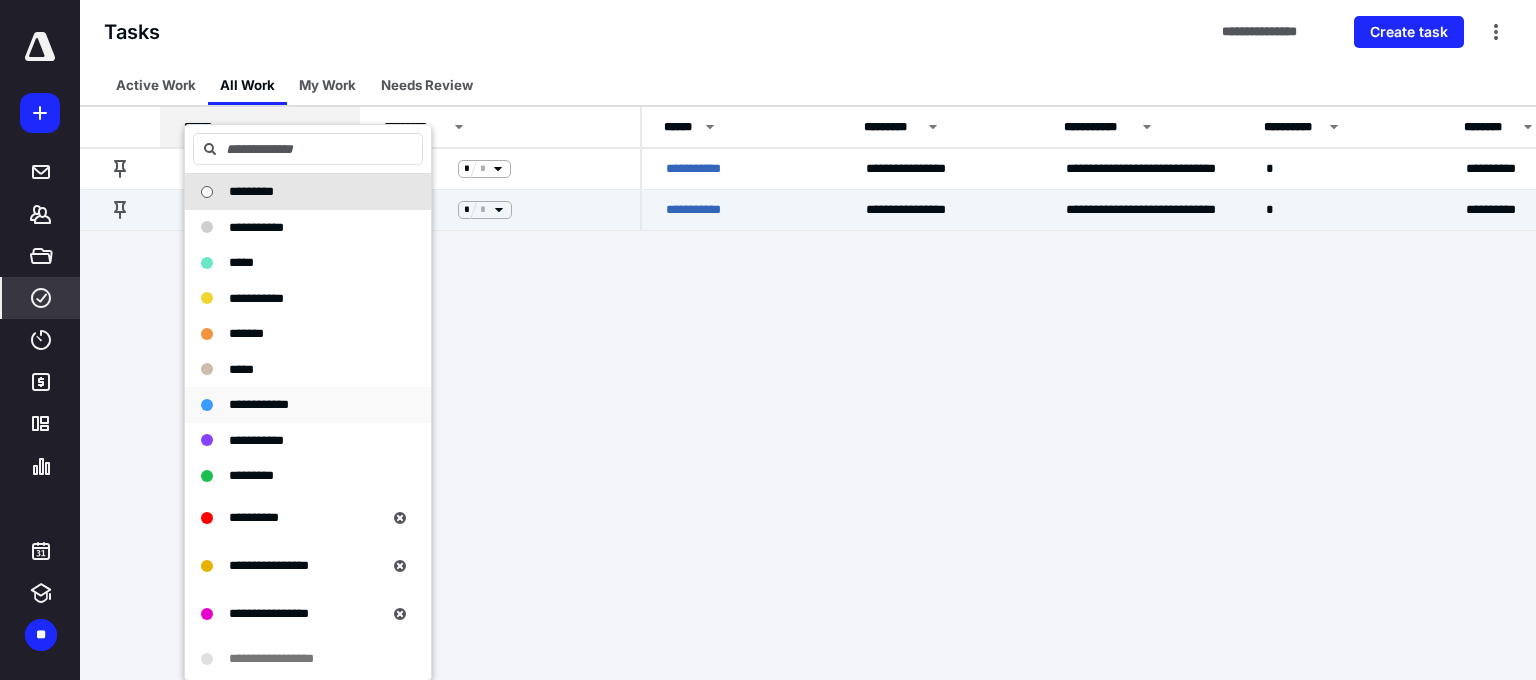 click on "**********" at bounding box center [259, 404] 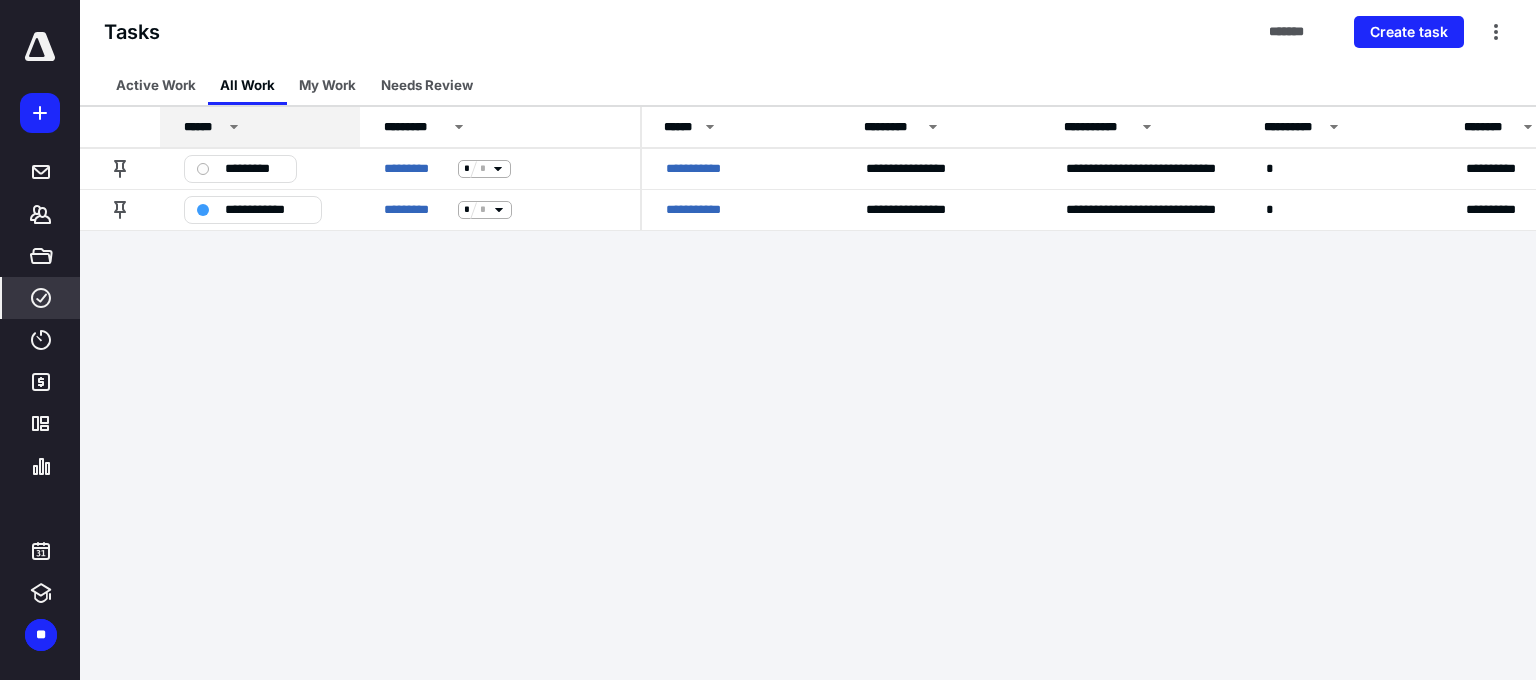 click on "**********" at bounding box center (768, 340) 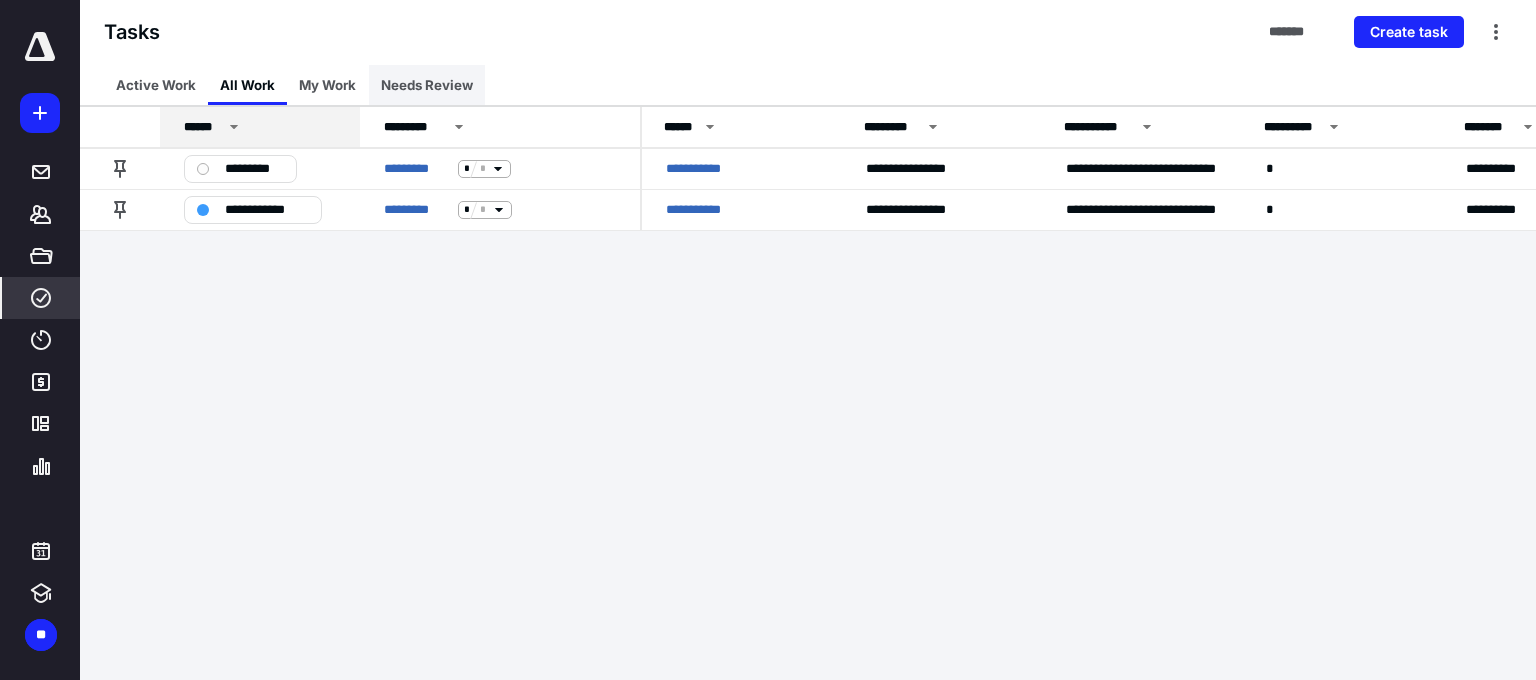 click on "Needs Review" at bounding box center [427, 85] 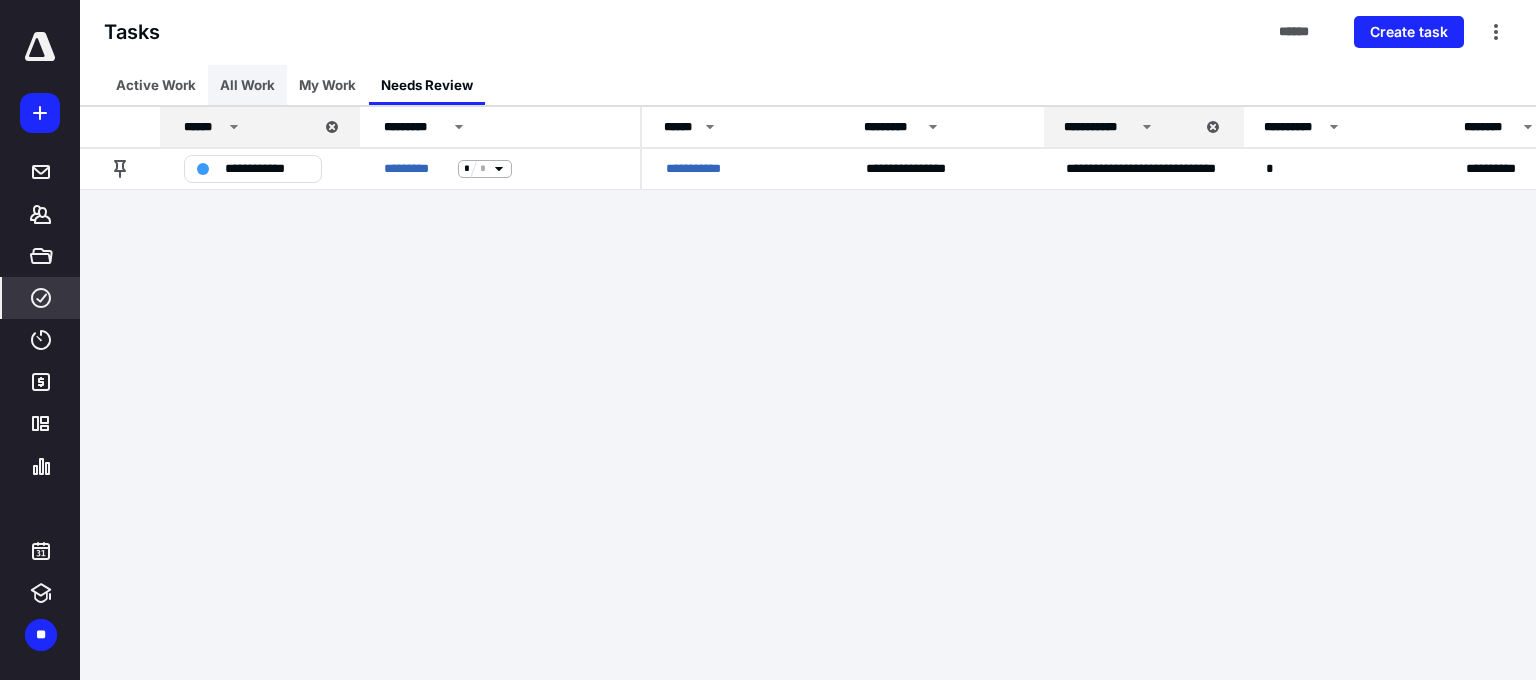 click on "All Work" at bounding box center (247, 85) 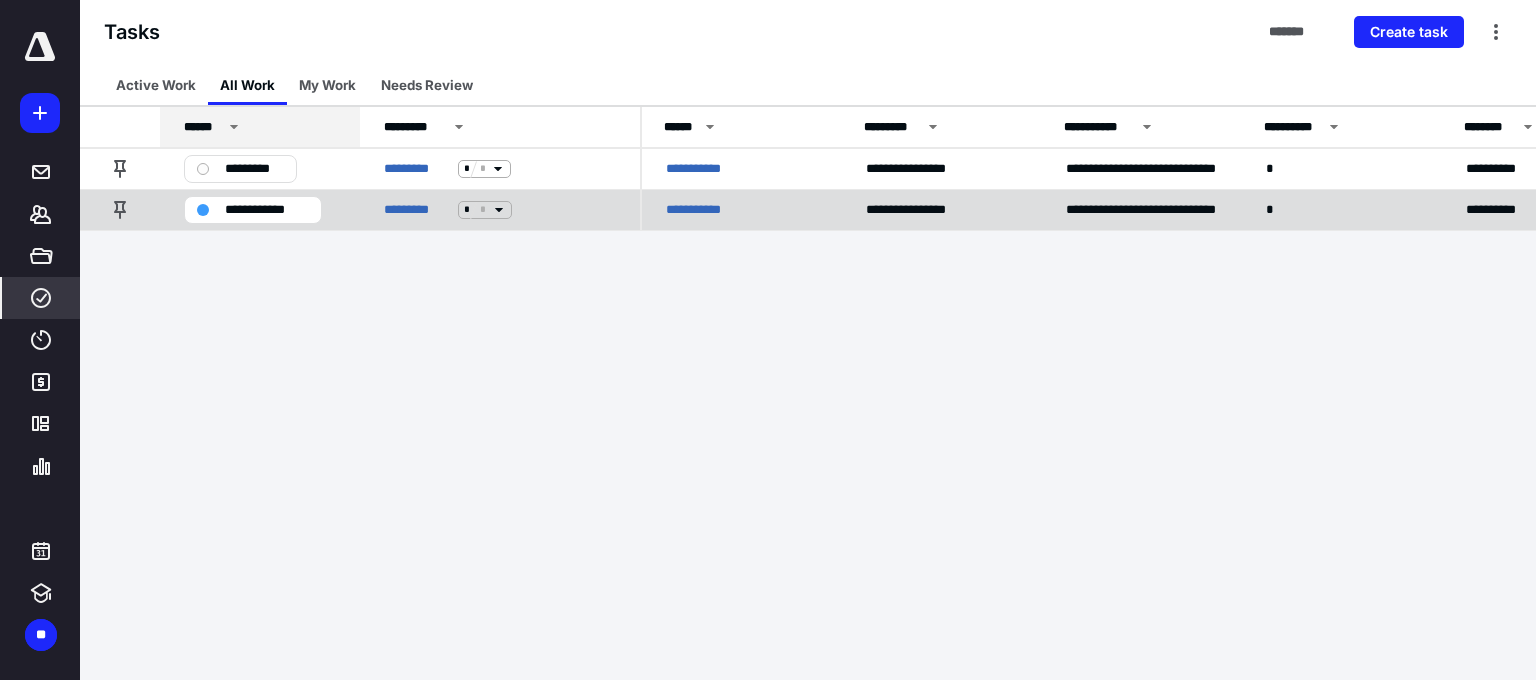 click on "**********" at bounding box center (742, 209) 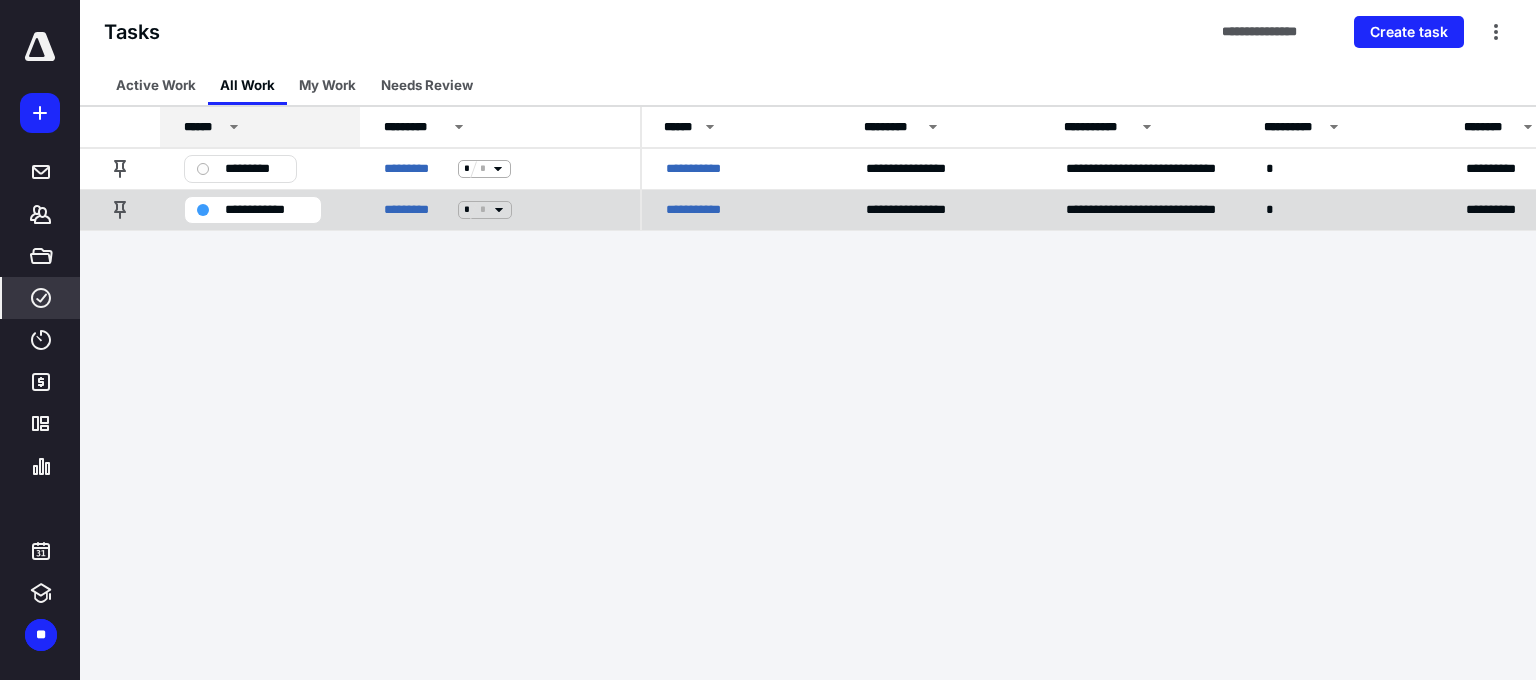 click on "**********" at bounding box center (704, 210) 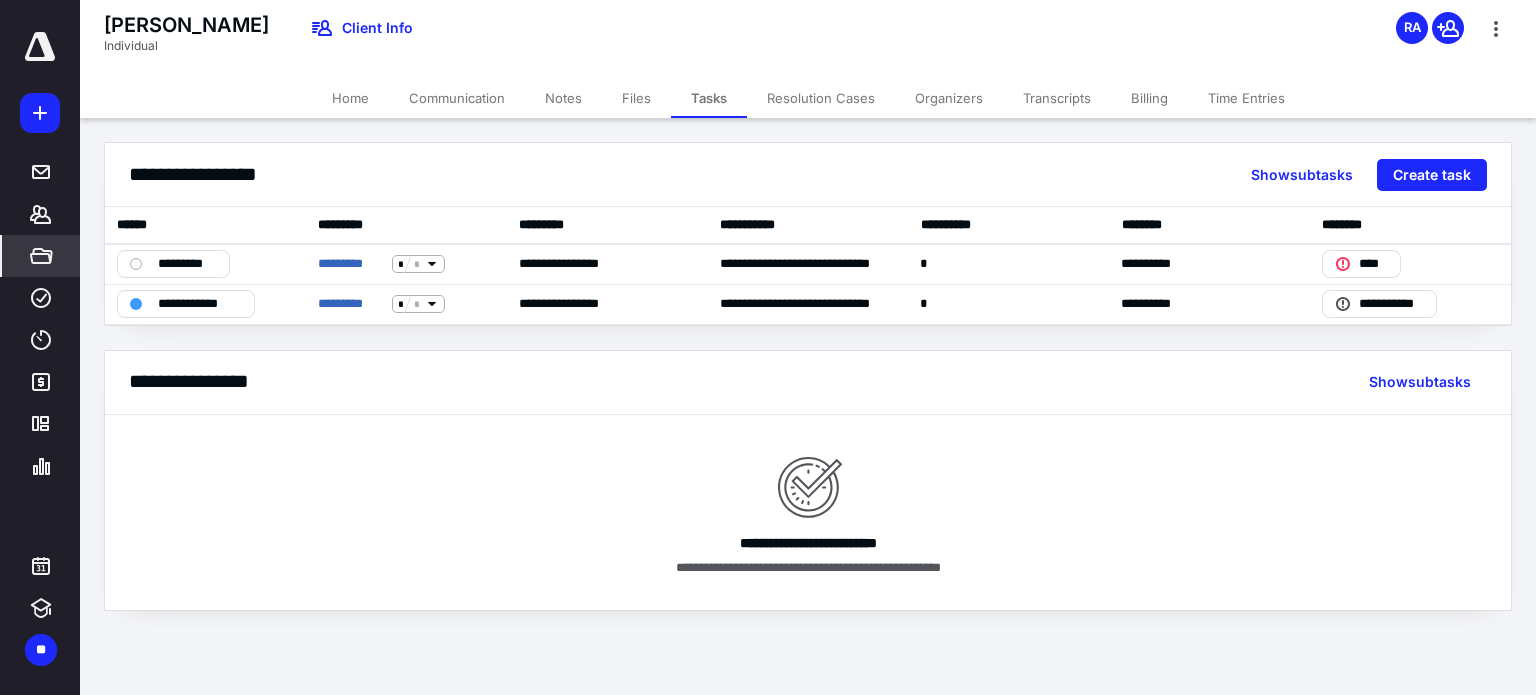 click 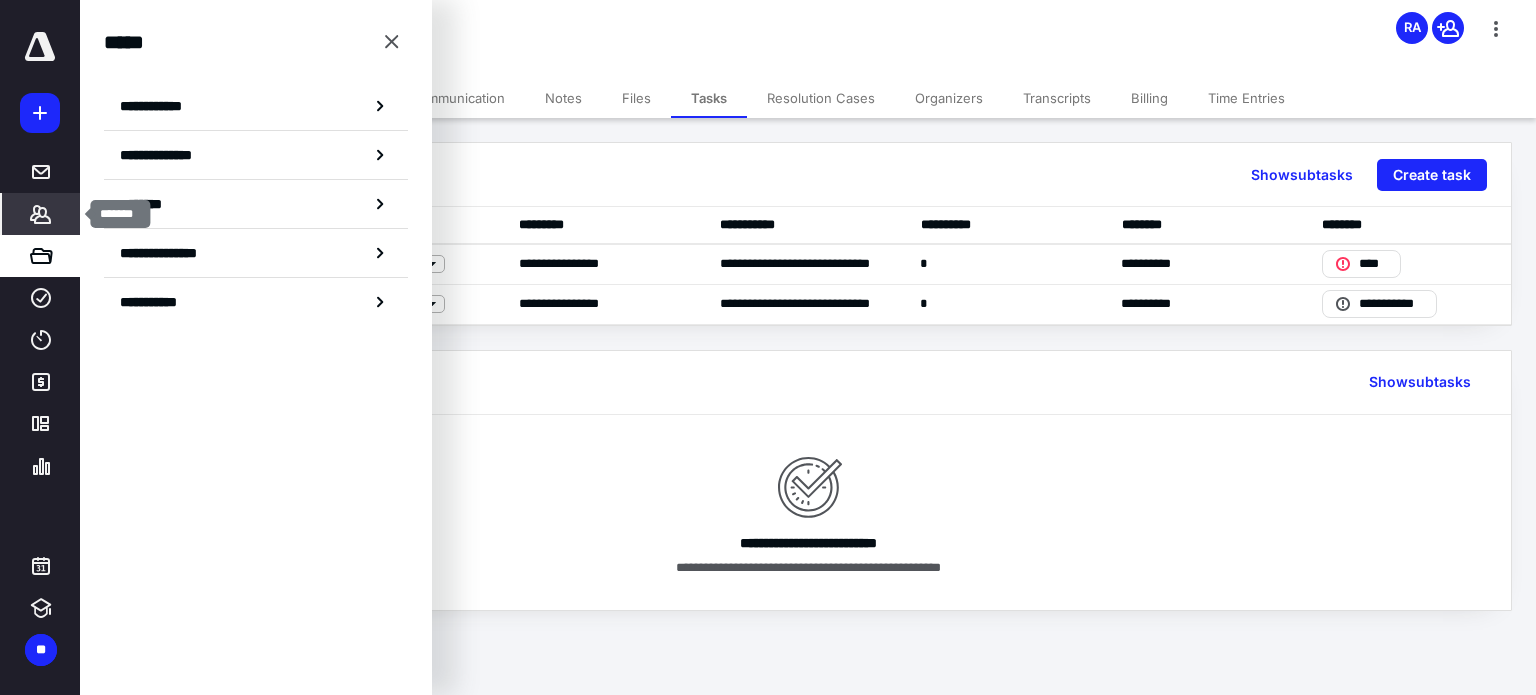 click 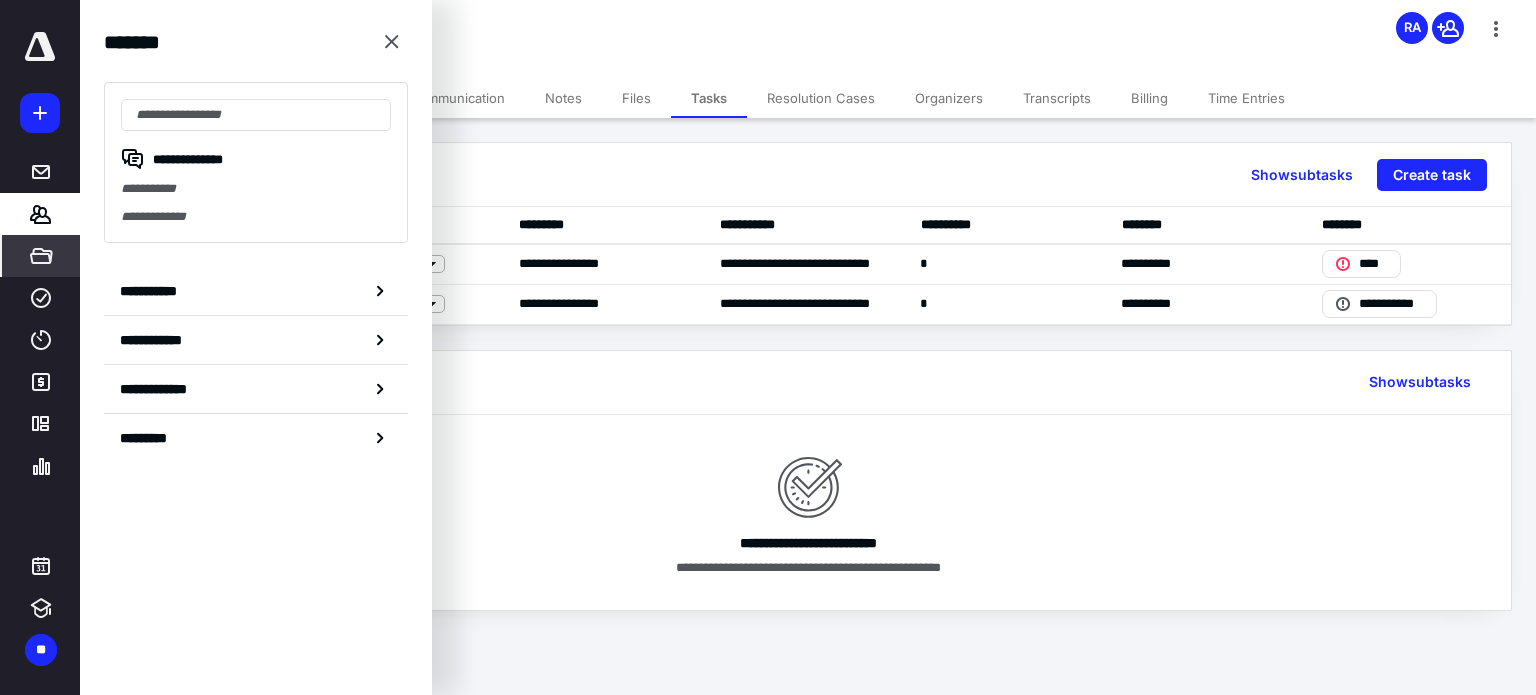 drag, startPoint x: 75, startPoint y: 241, endPoint x: 65, endPoint y: 254, distance: 16.40122 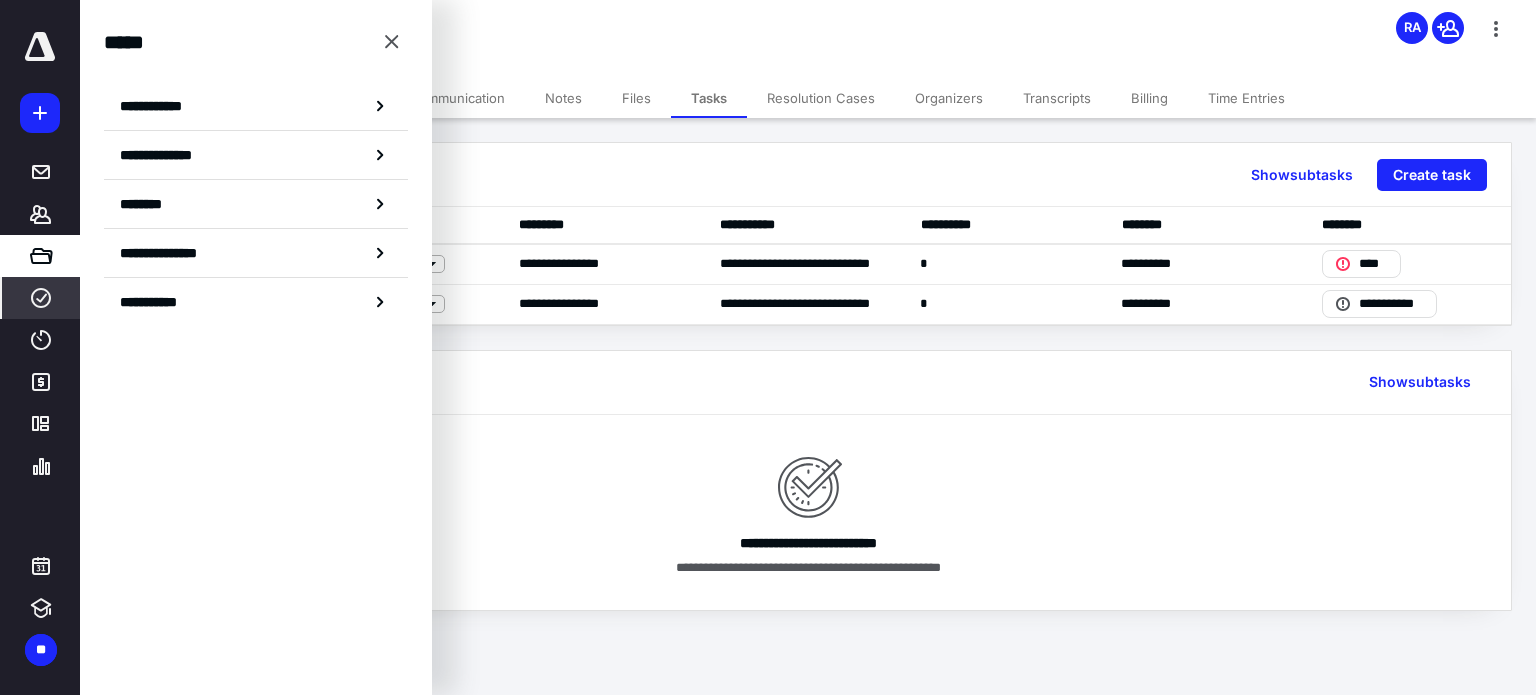 click on "****" at bounding box center (41, 298) 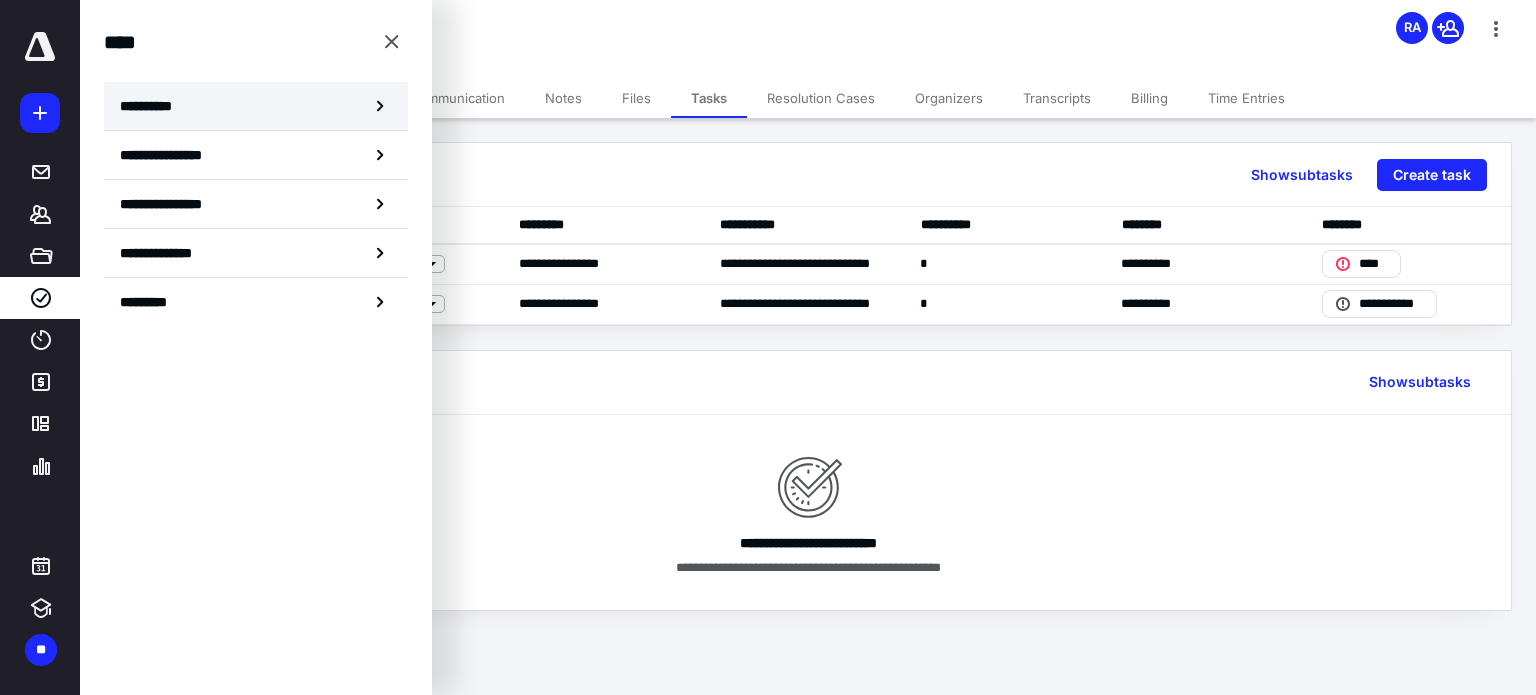 click on "**********" at bounding box center (256, 106) 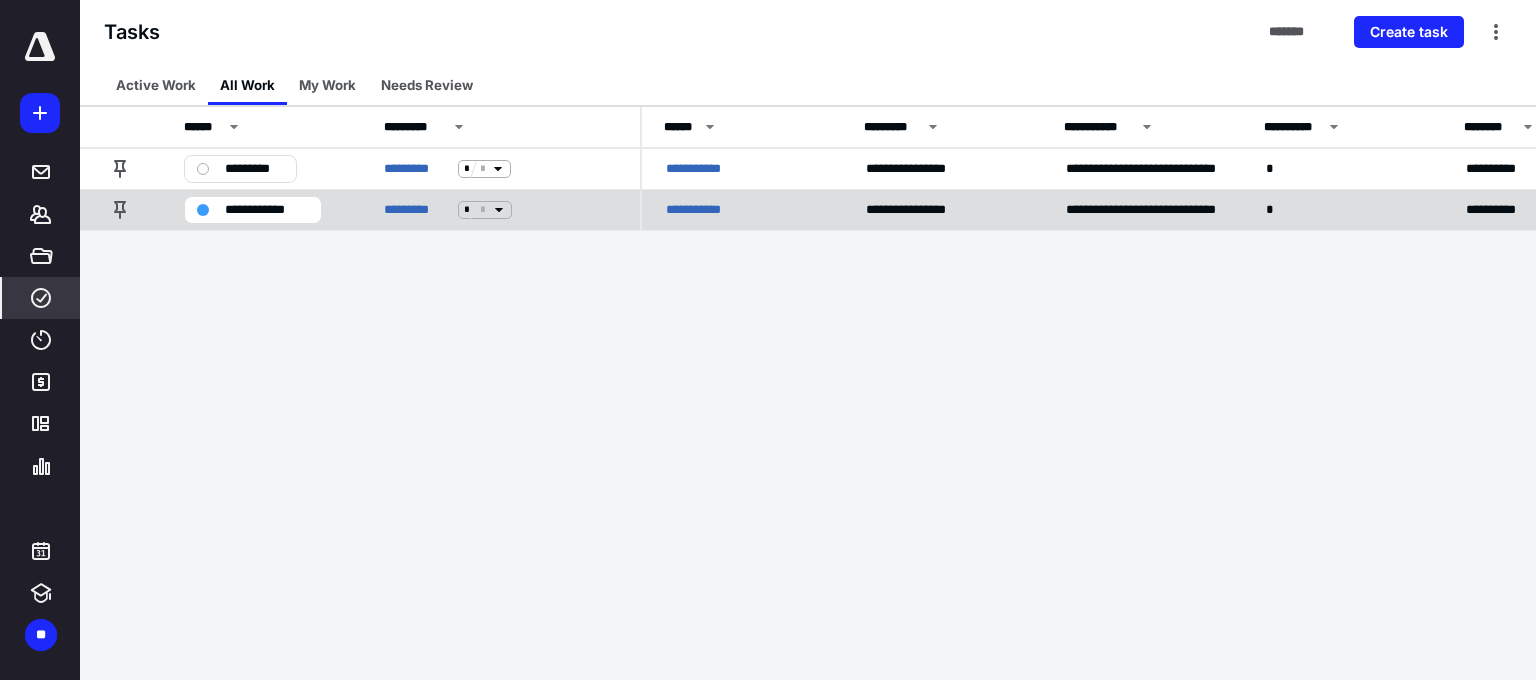 click on "**********" at bounding box center [267, 210] 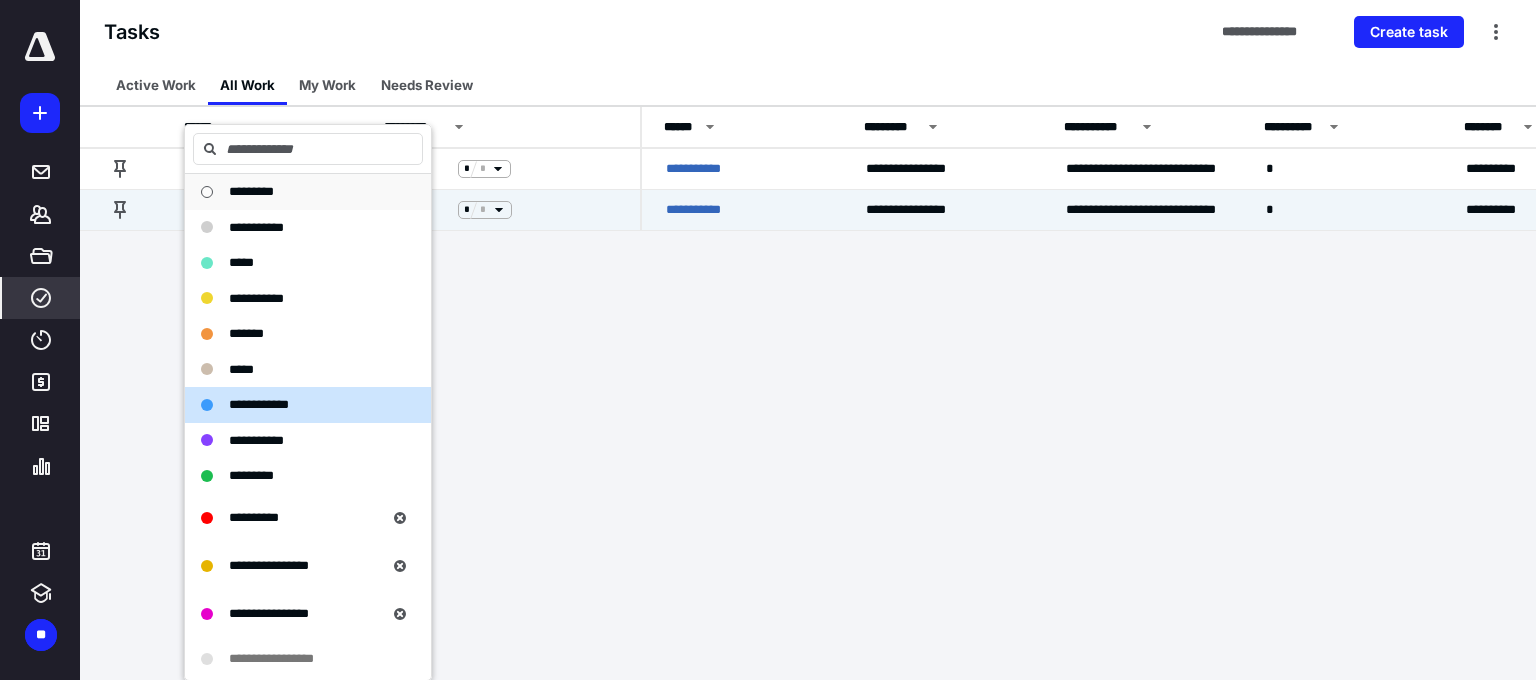 click on "*********" at bounding box center [251, 191] 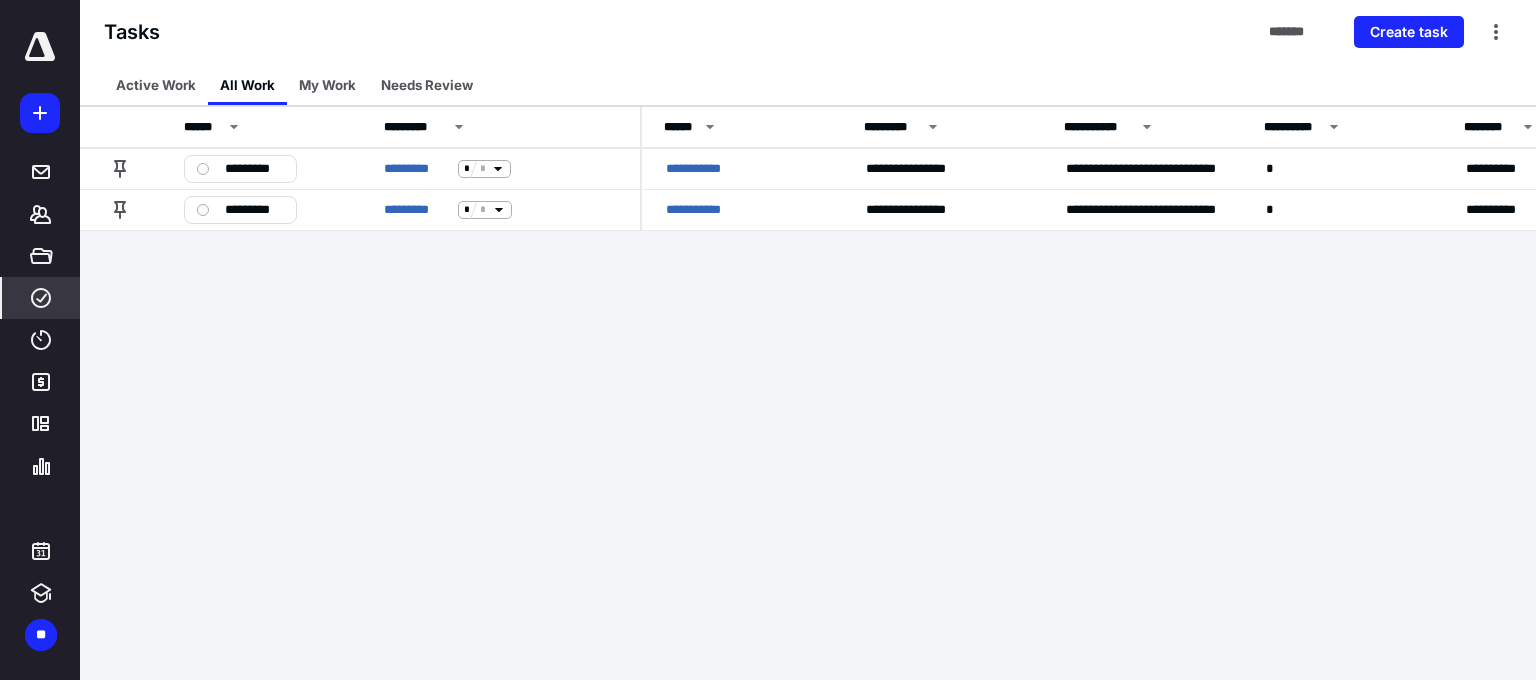 click on "**********" at bounding box center (768, 340) 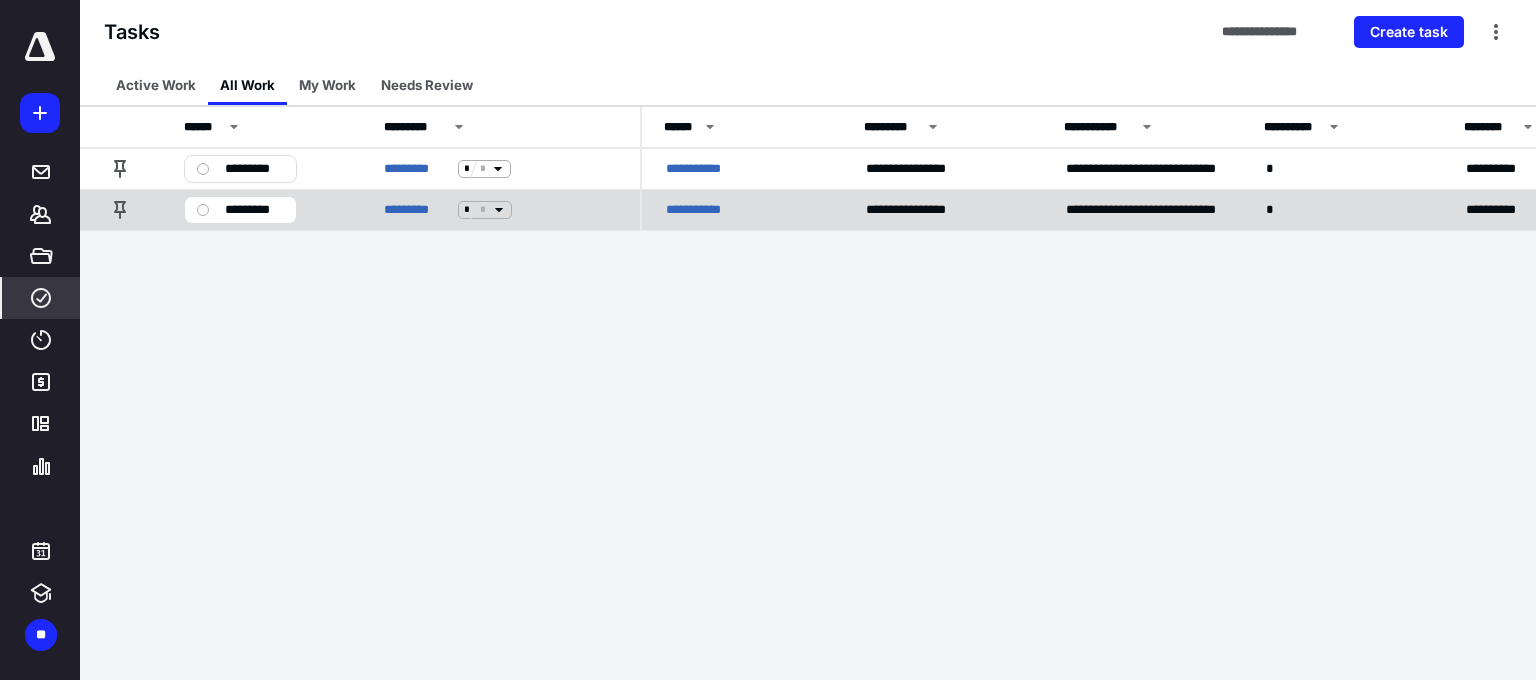 click on "**********" at bounding box center (742, 209) 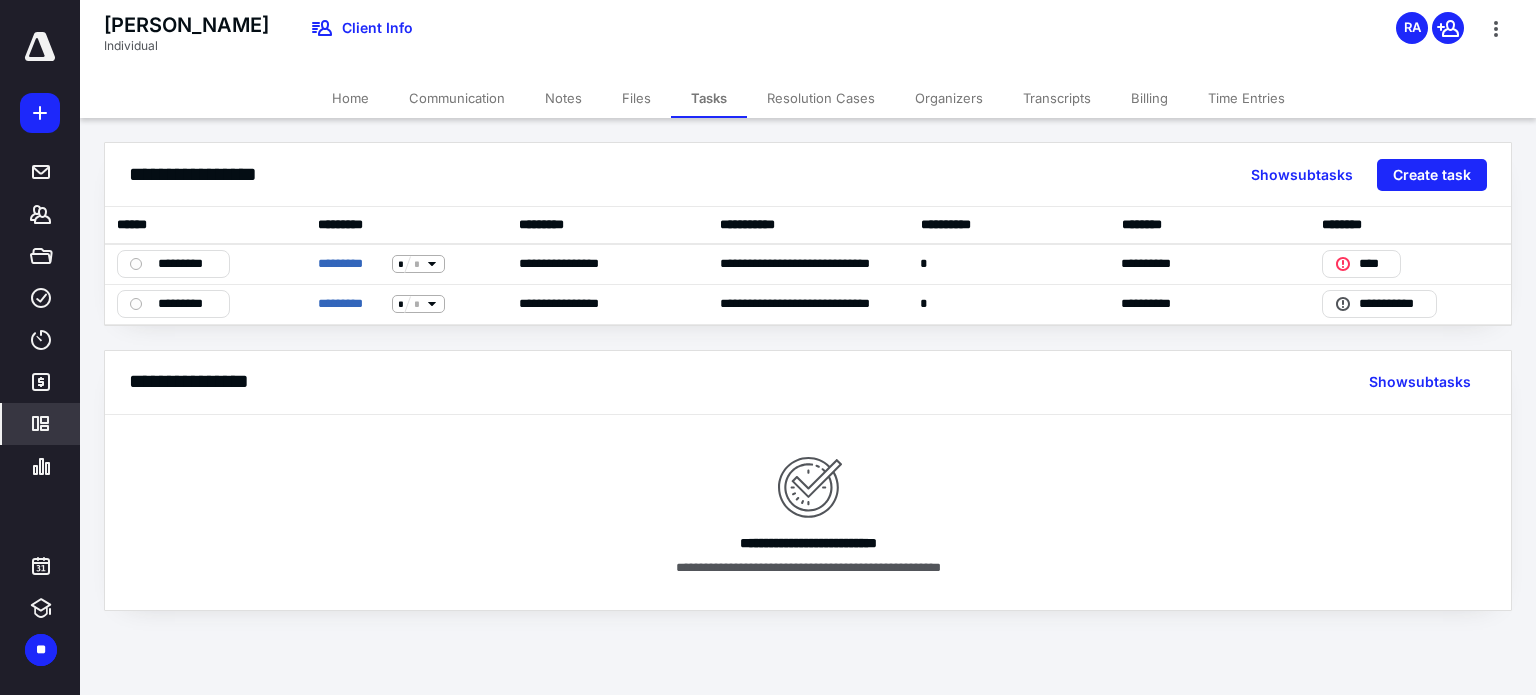 click 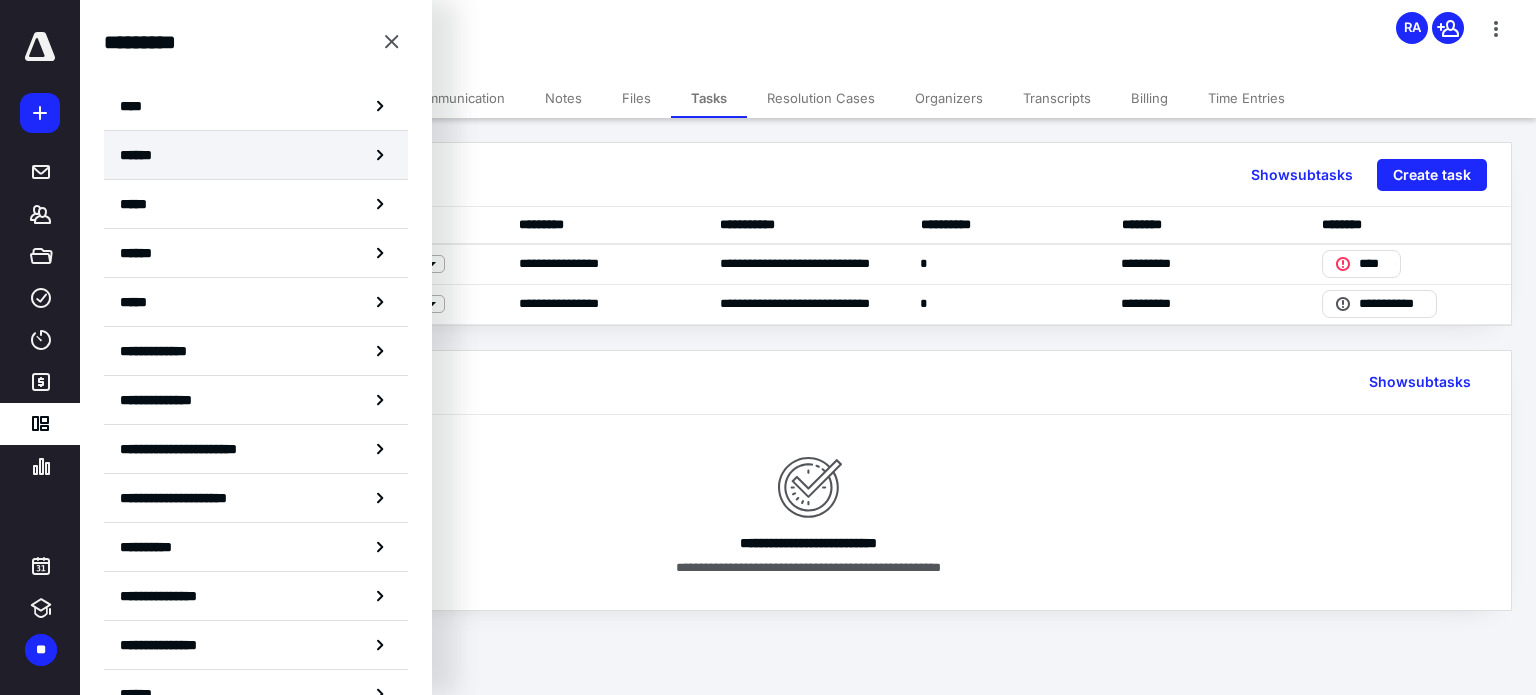 click on "******" at bounding box center (256, 155) 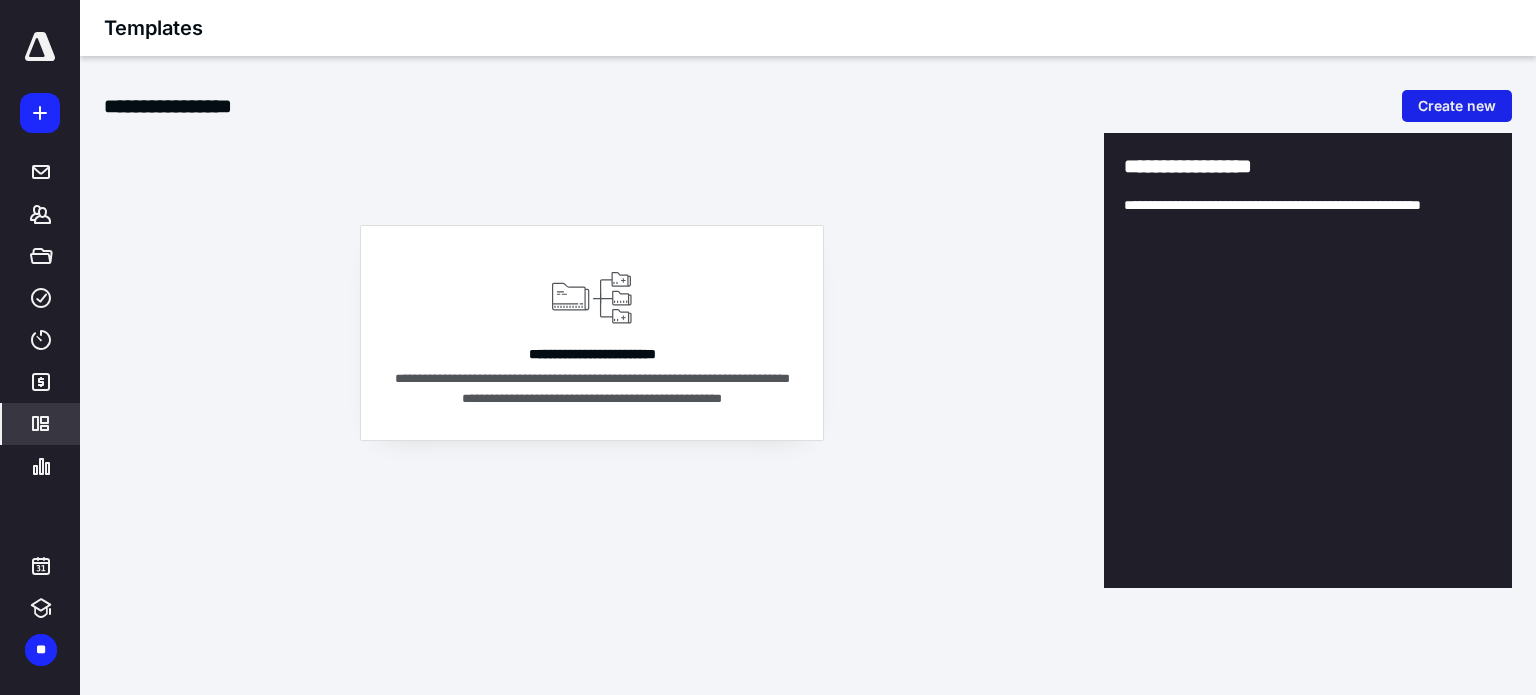 click on "Create new" at bounding box center [1457, 106] 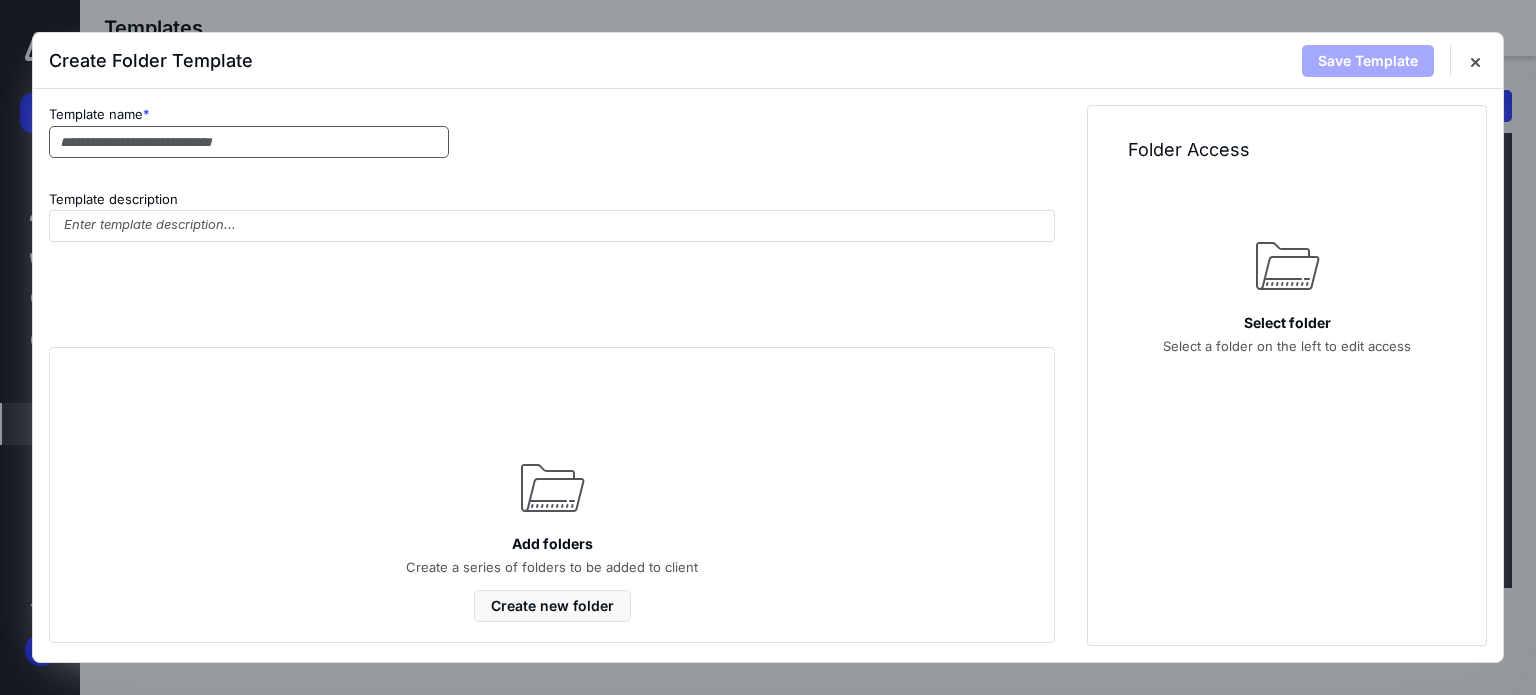 click at bounding box center [249, 142] 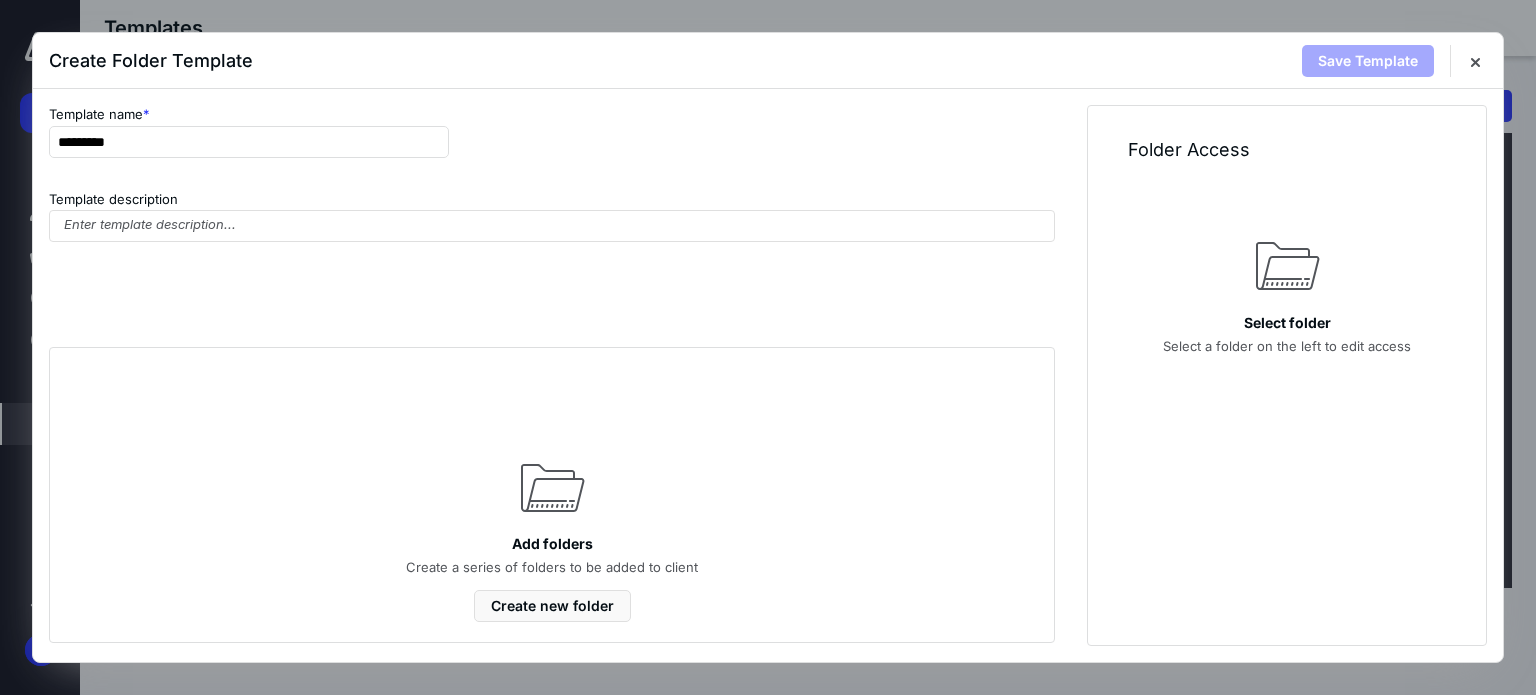 click on "Template name  *" at bounding box center [552, 115] 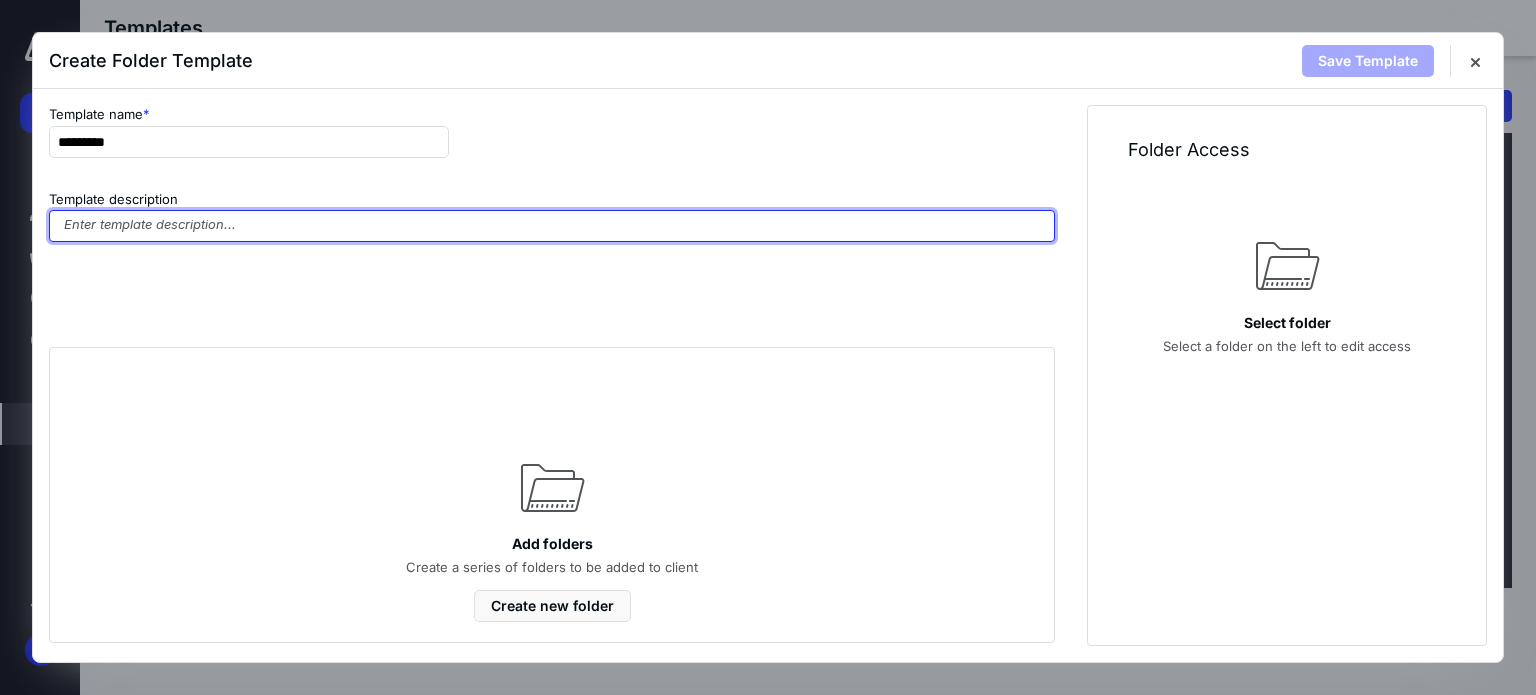 click at bounding box center (552, 226) 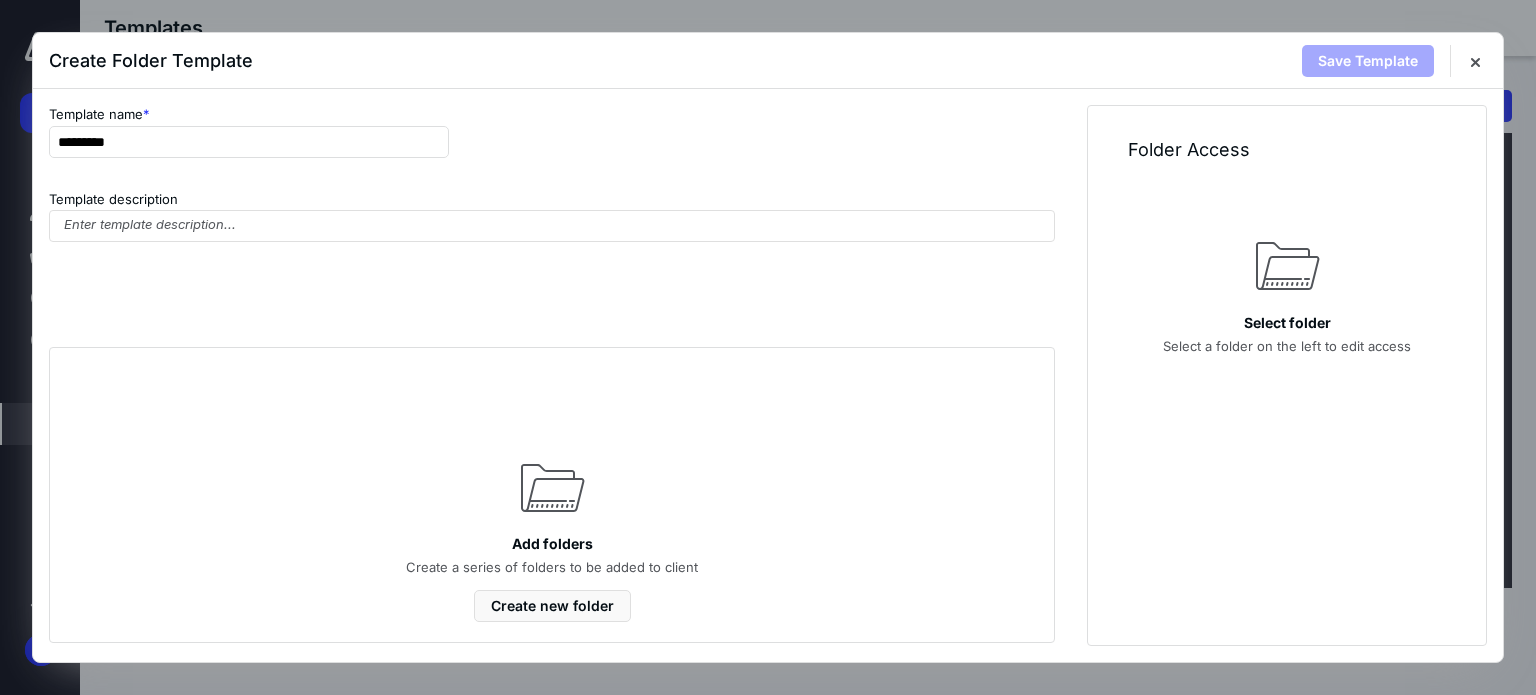 click on "Template name  * ********* Template description Add folders Create a series of folders to be added to client Create new folder" at bounding box center [552, 375] 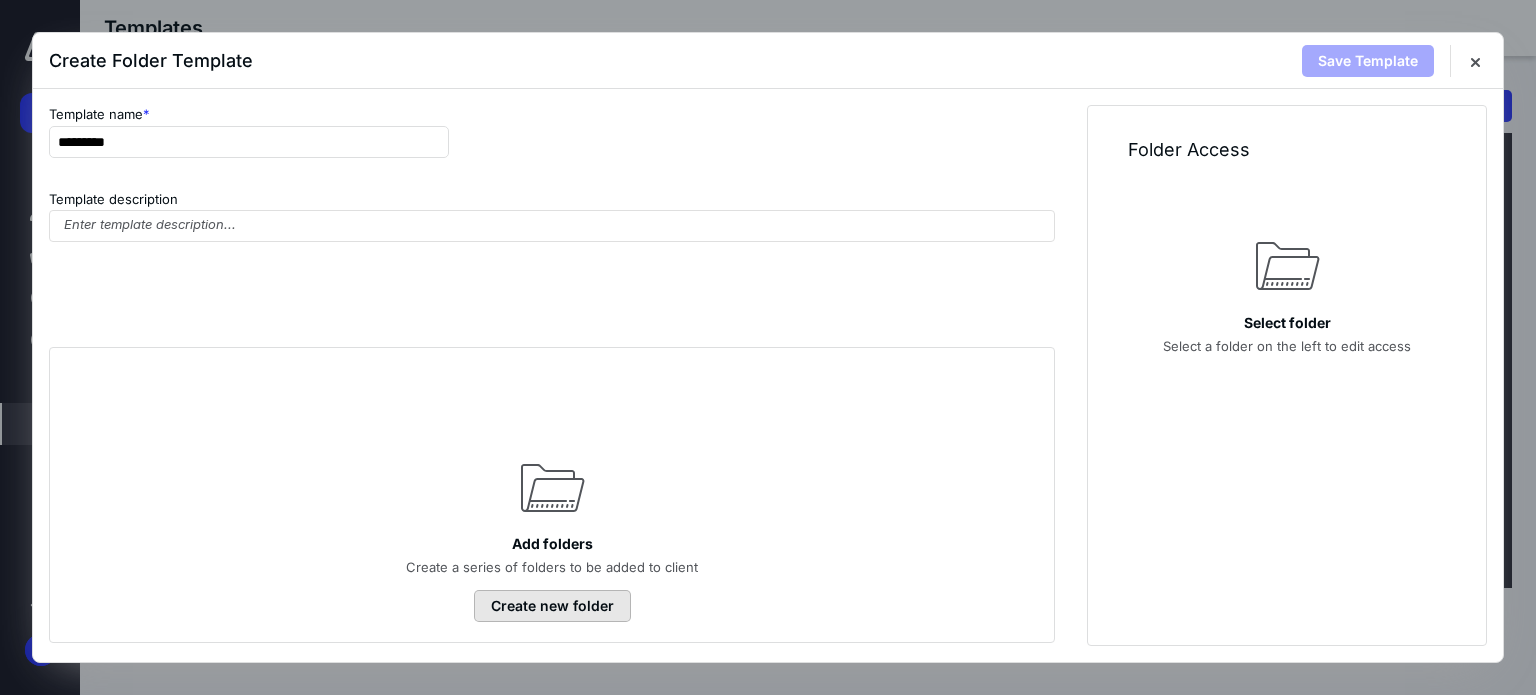 click on "Create new folder" at bounding box center (552, 606) 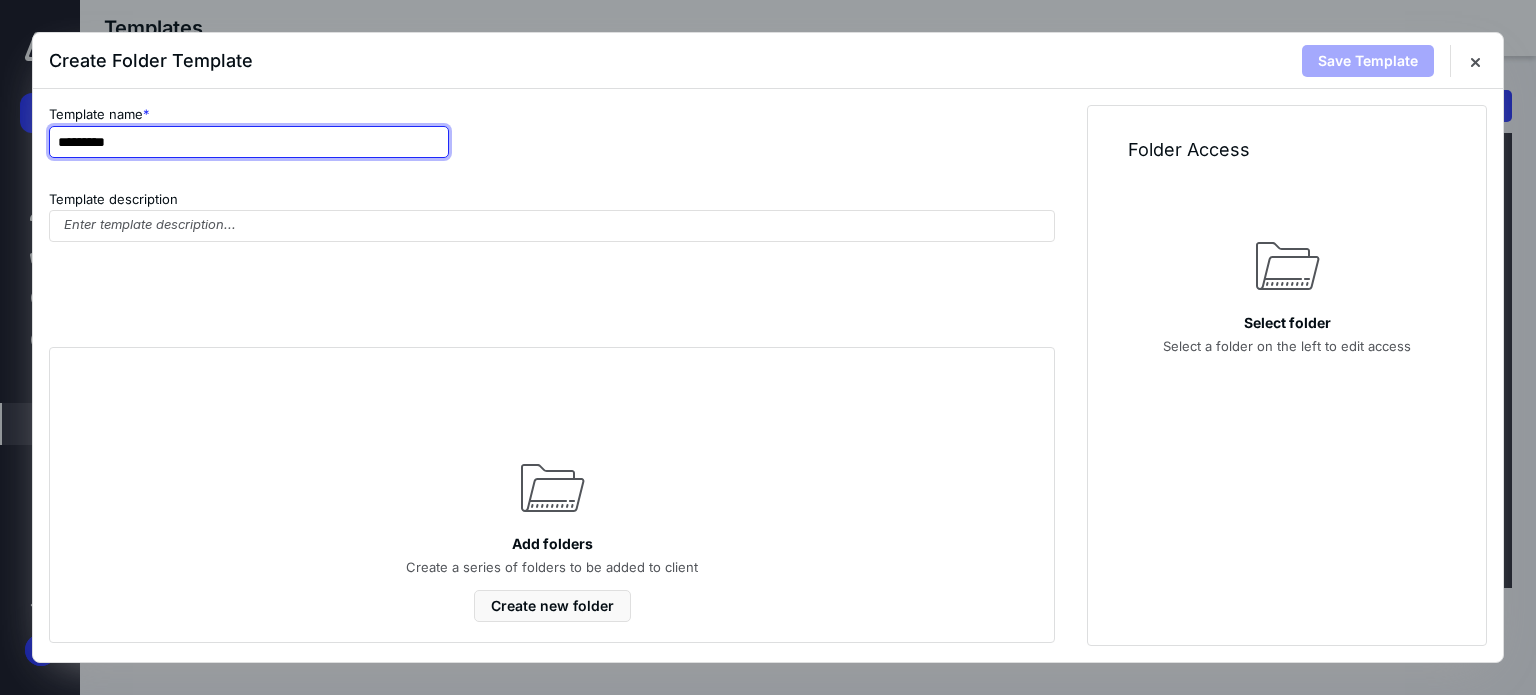 drag, startPoint x: 180, startPoint y: 135, endPoint x: 100, endPoint y: 132, distance: 80.05623 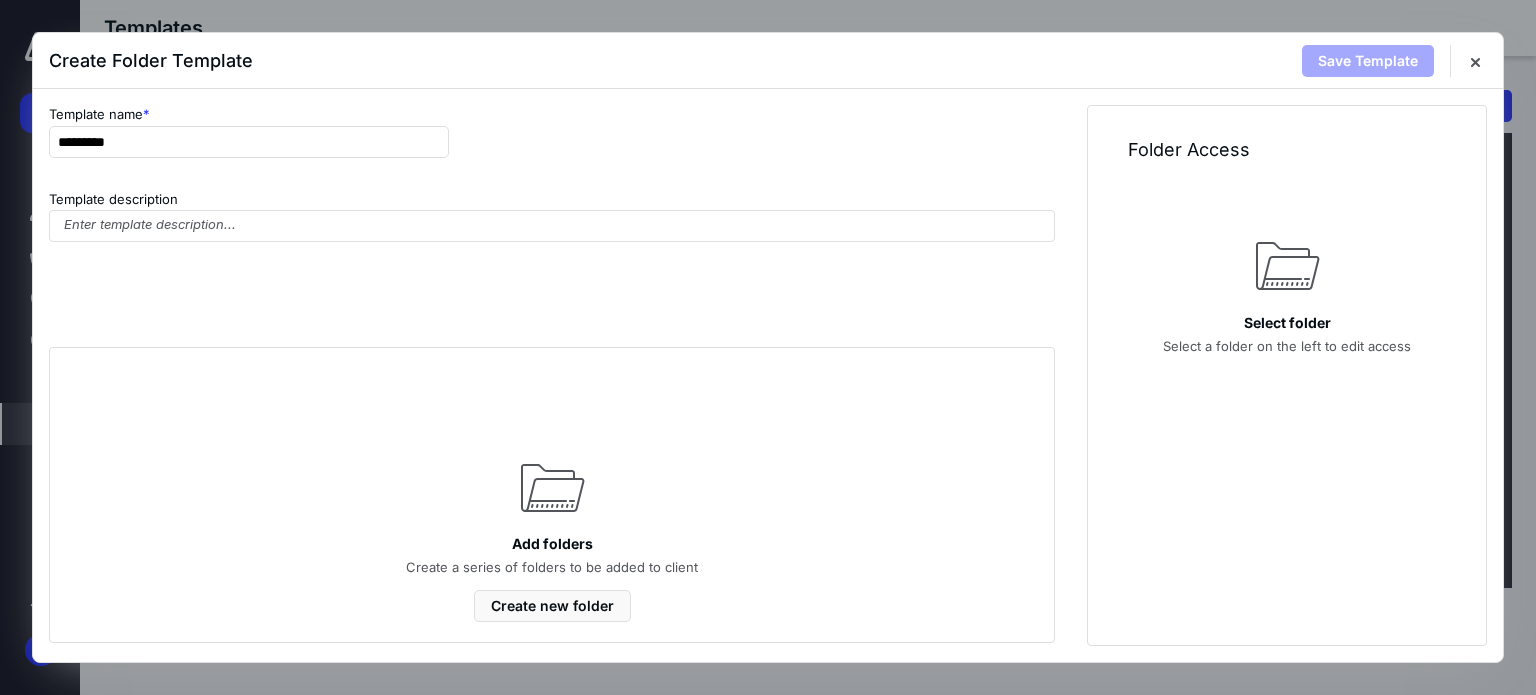 click on "Template name  * ********* Template description Add folders Create a series of folders to be added to client Create new folder" at bounding box center [552, 375] 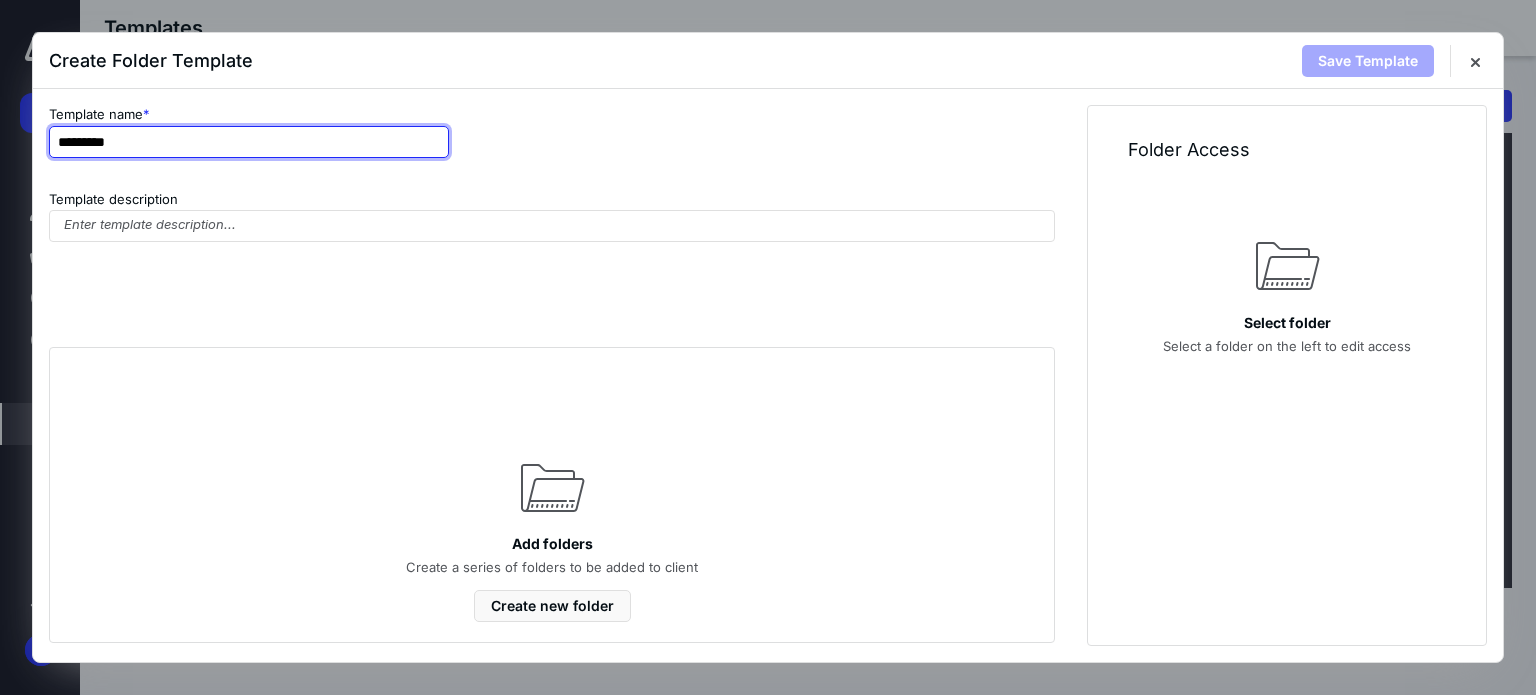 drag, startPoint x: 129, startPoint y: 127, endPoint x: 94, endPoint y: 134, distance: 35.69314 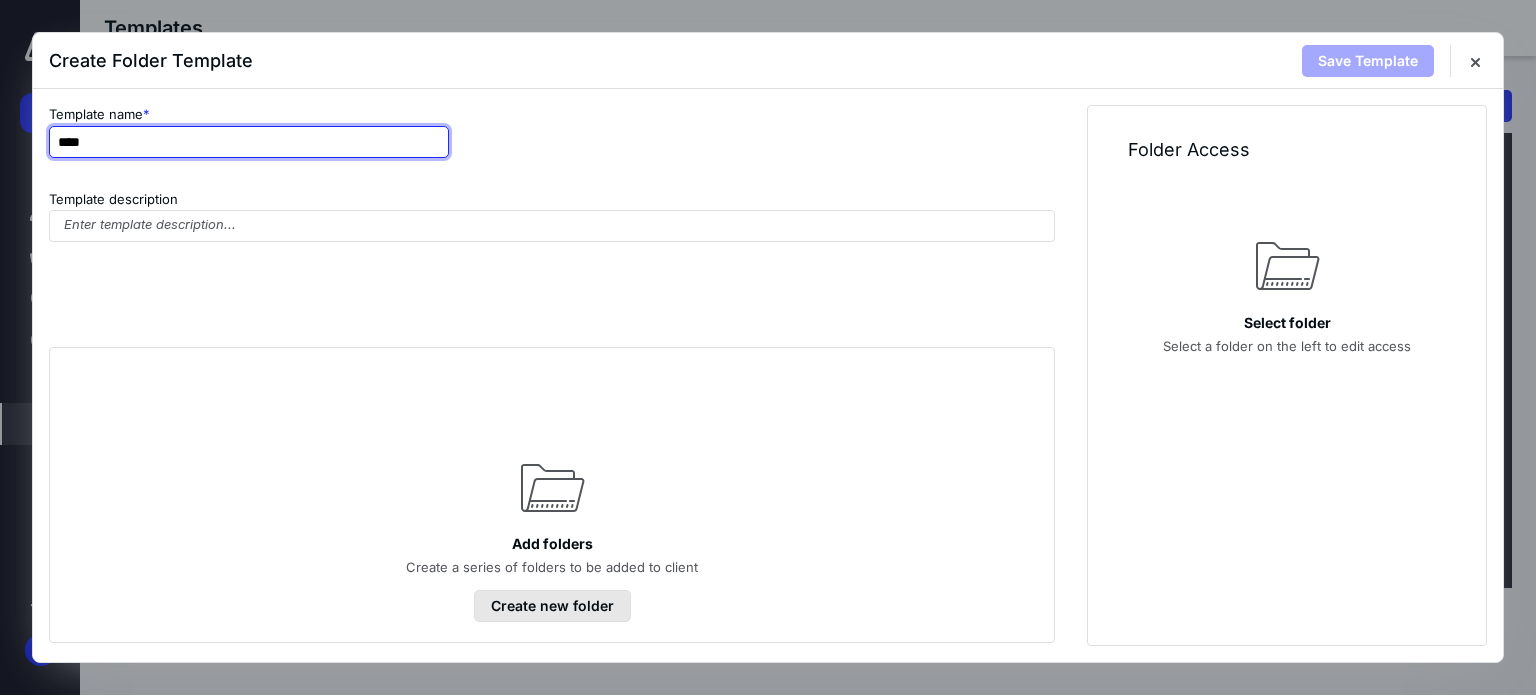 type on "****" 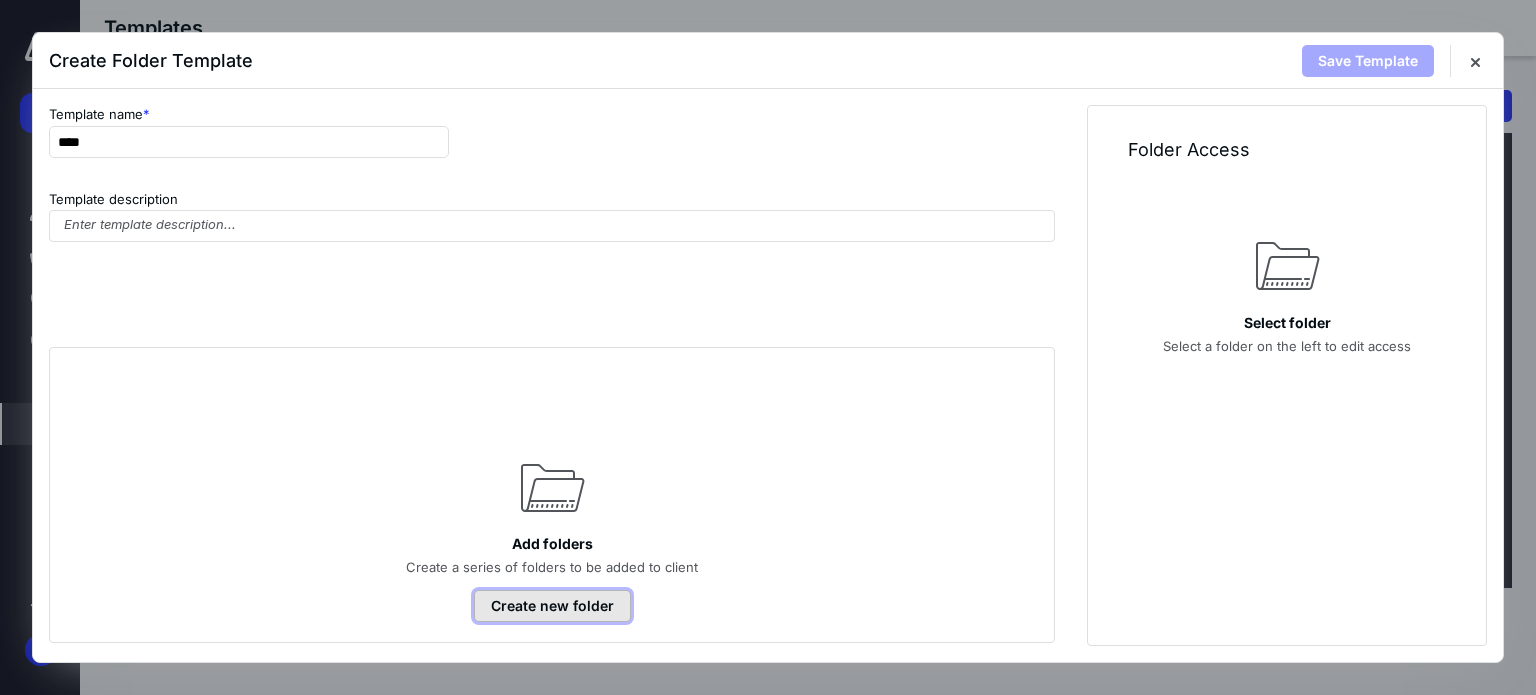 click on "Create new folder" at bounding box center (552, 606) 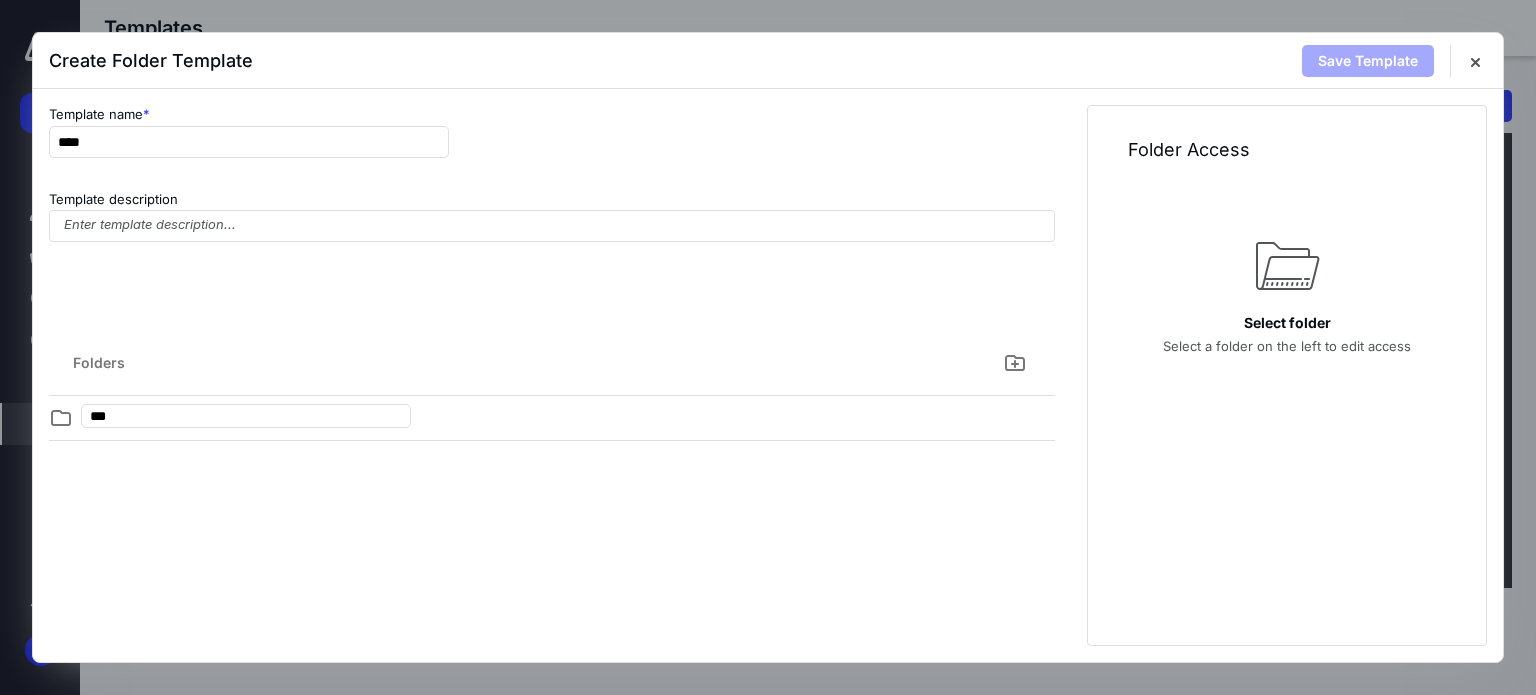 type on "****" 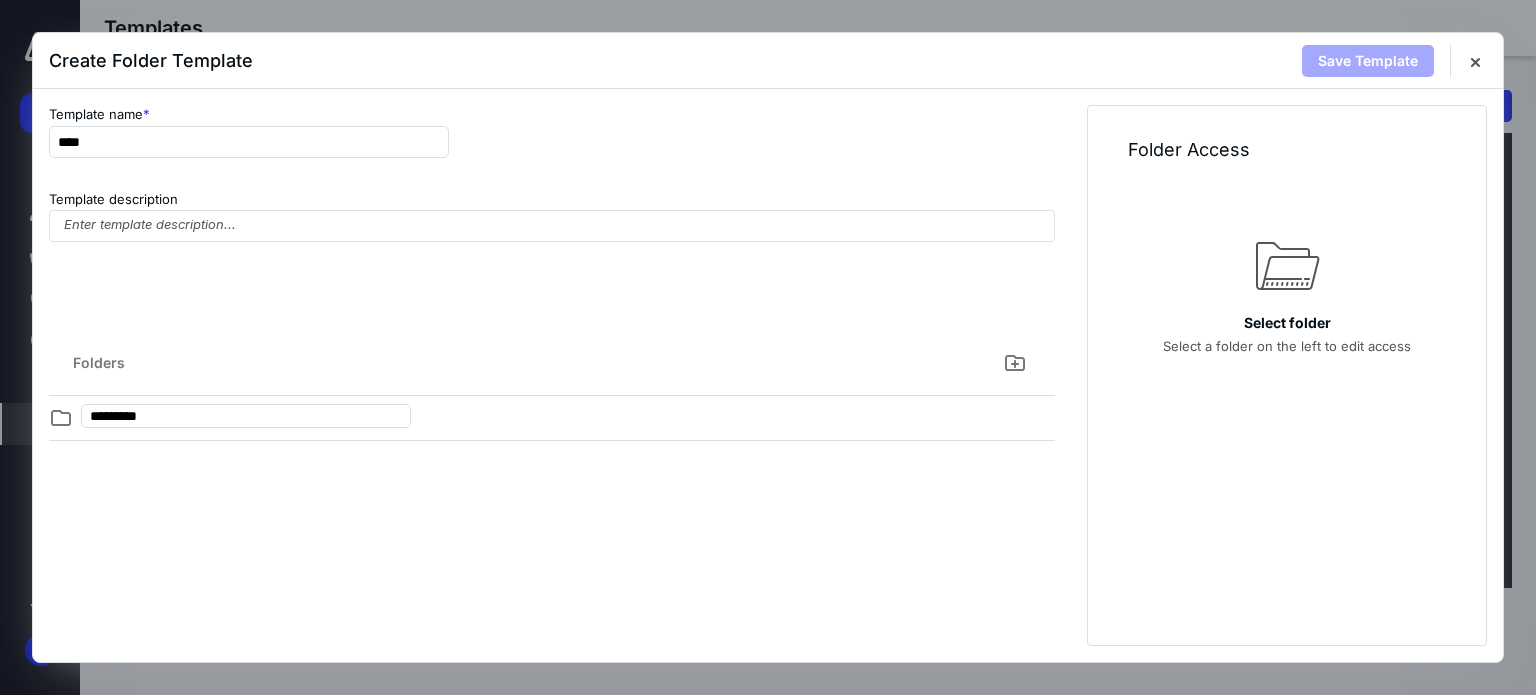 type on "**********" 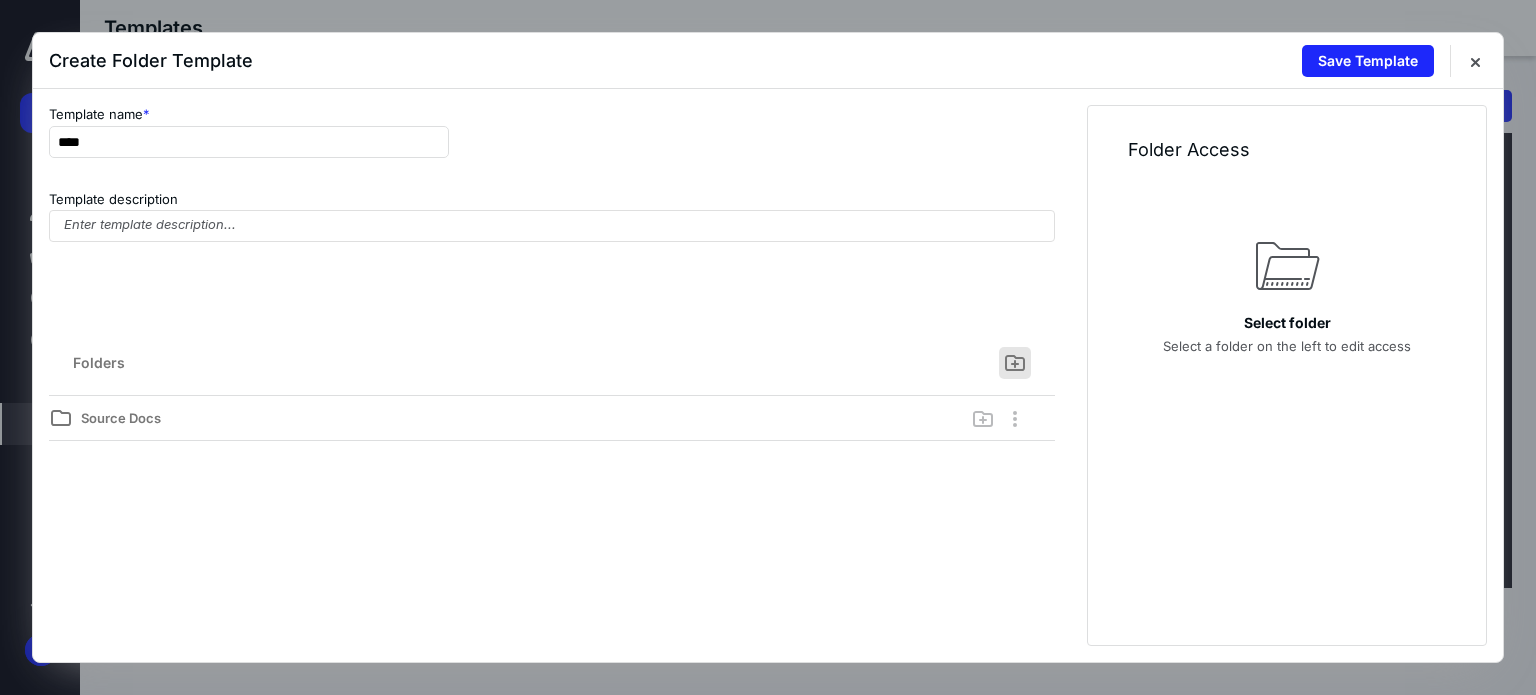 click at bounding box center (1015, 363) 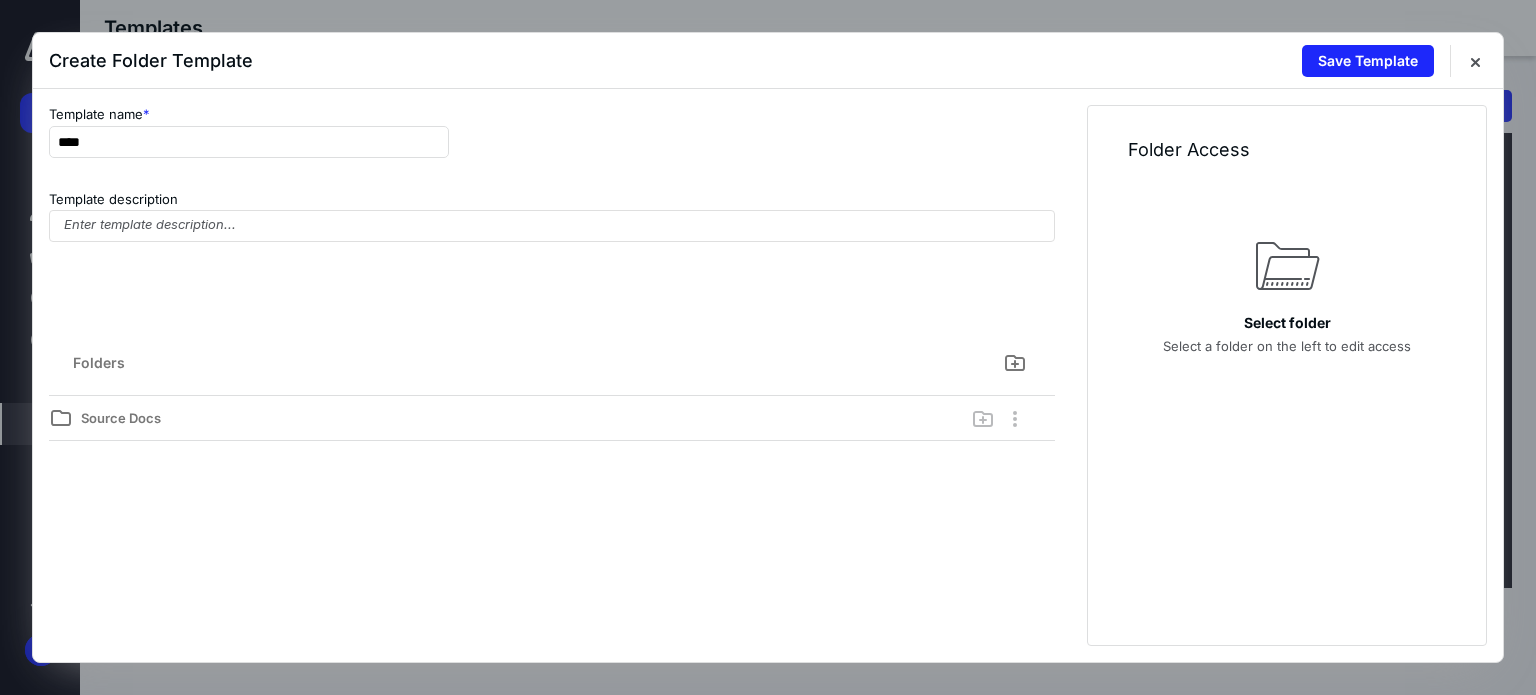 click on "Source Docs" at bounding box center [552, 510] 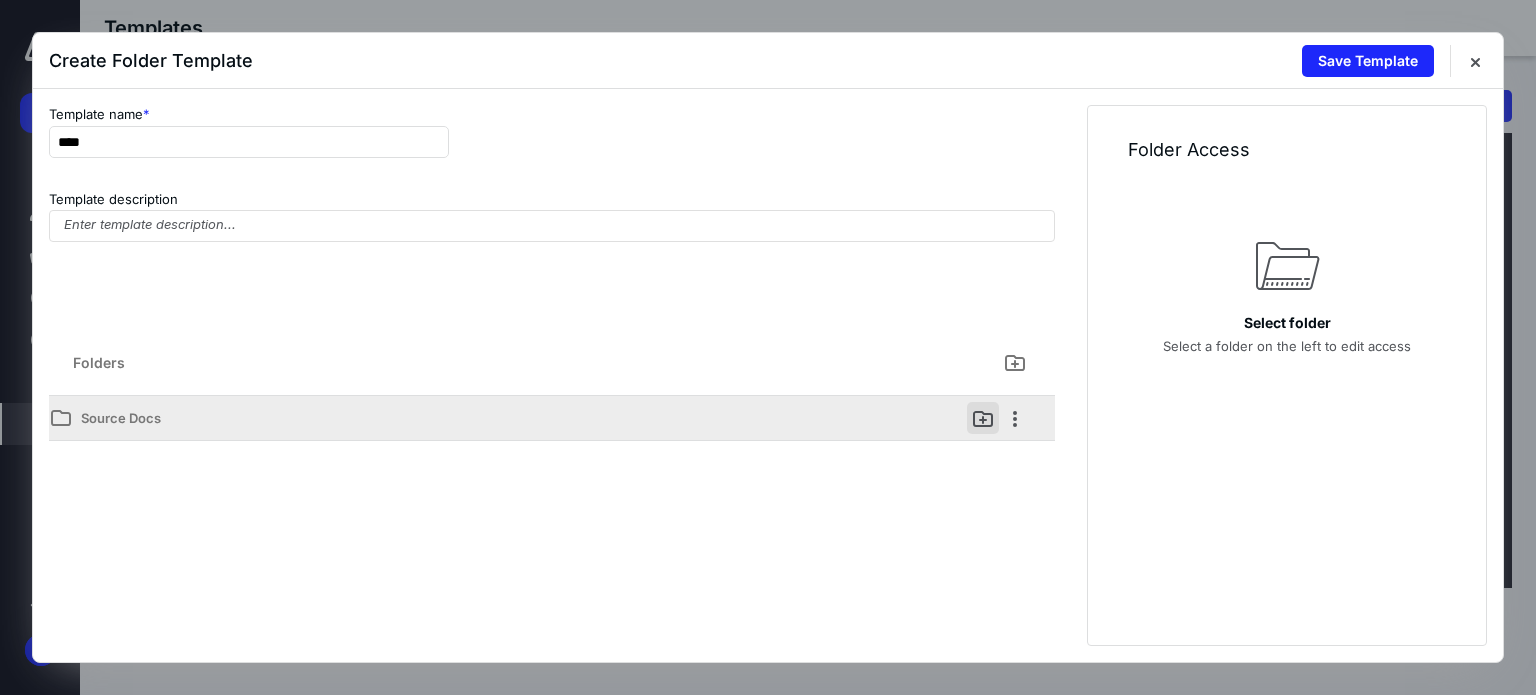 click at bounding box center [983, 418] 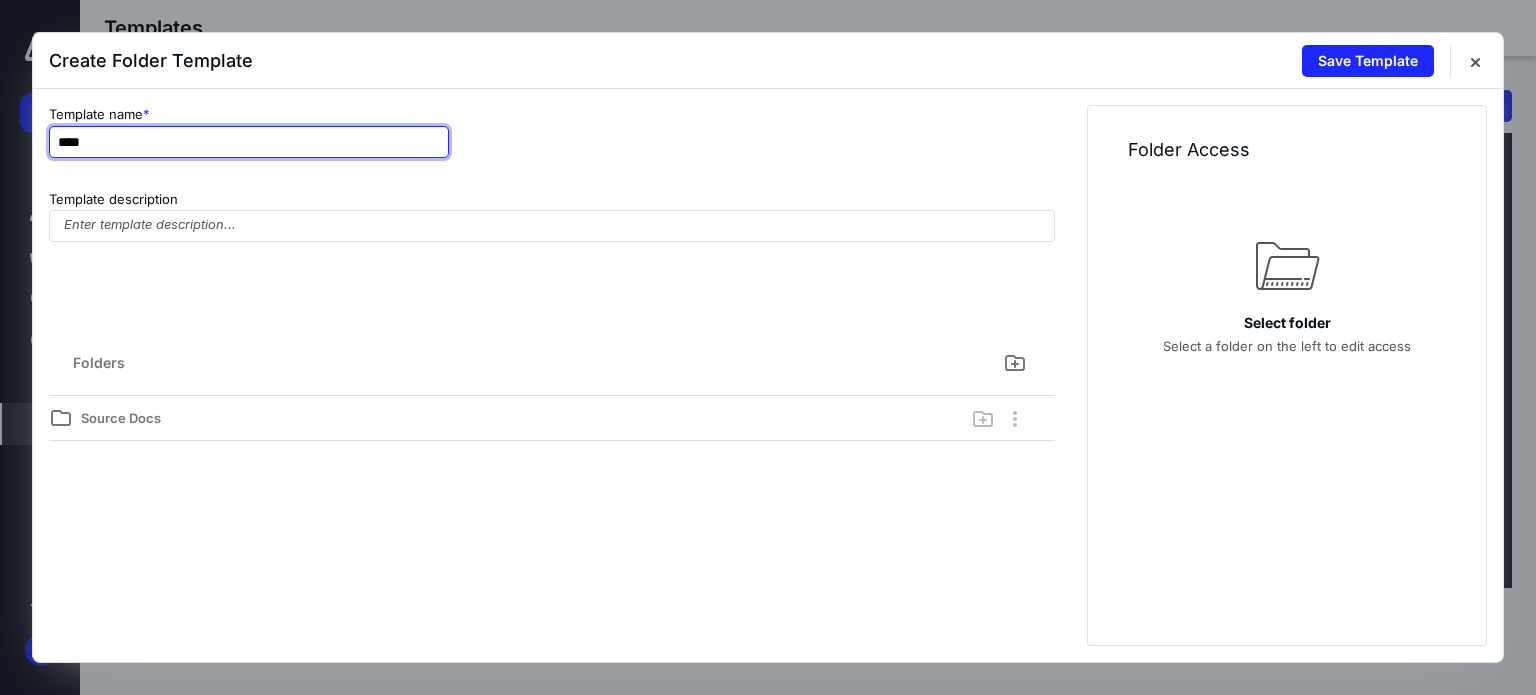 drag, startPoint x: 154, startPoint y: 139, endPoint x: 48, endPoint y: 139, distance: 106 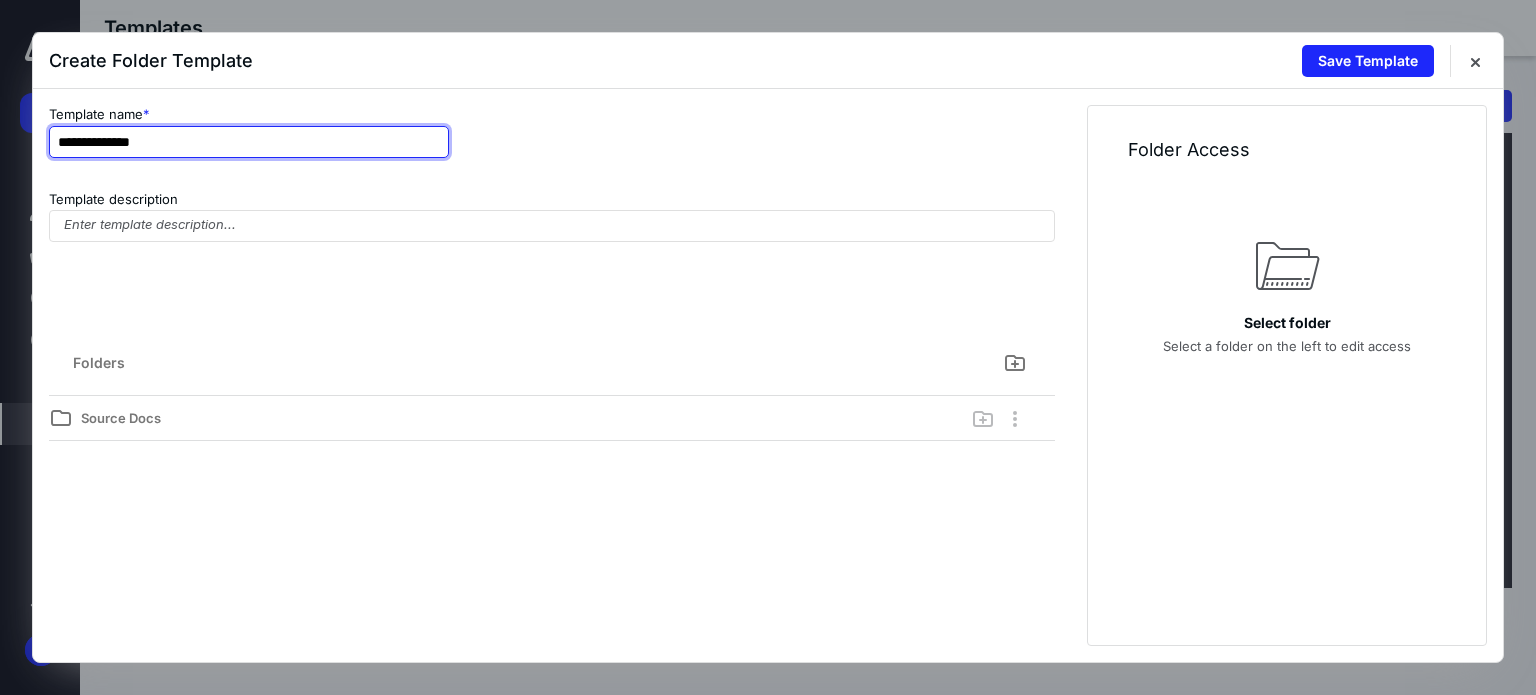 type on "**********" 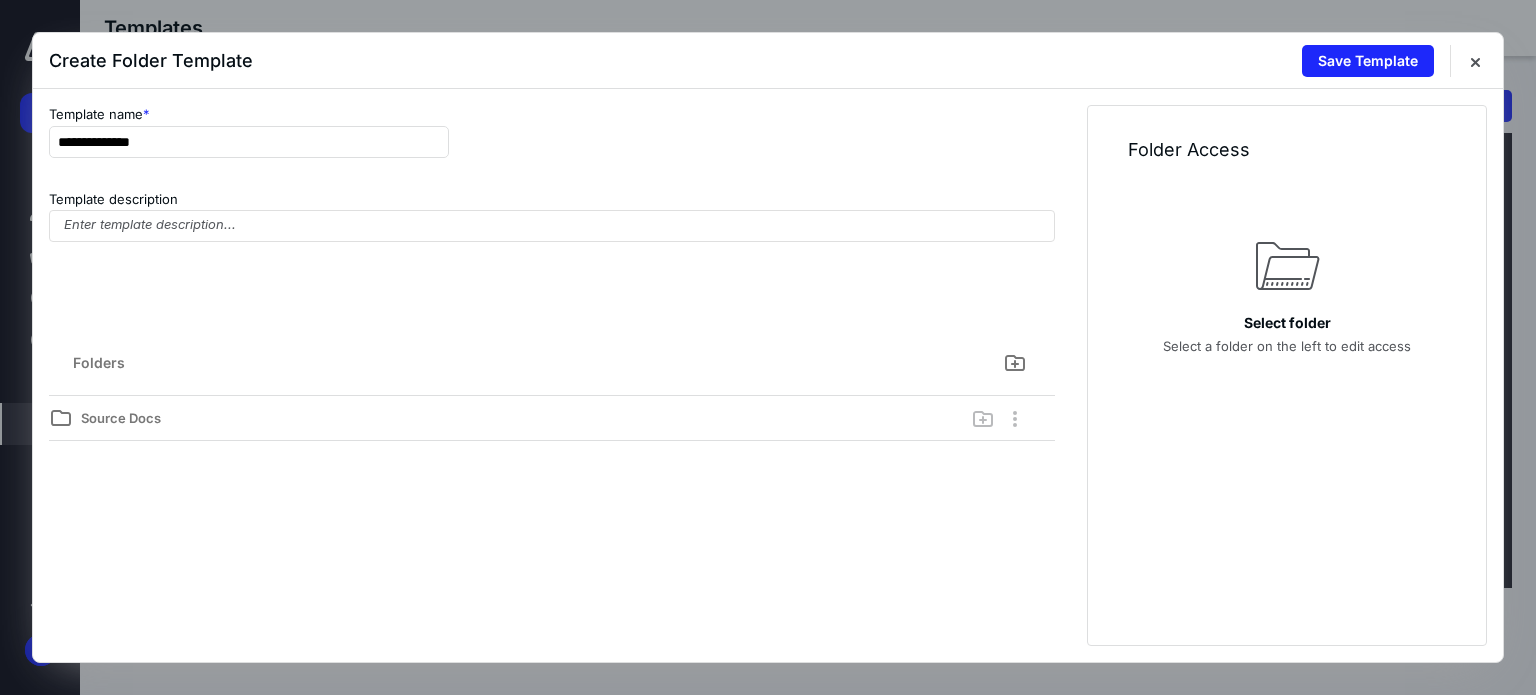 click on "Template description" at bounding box center [552, 252] 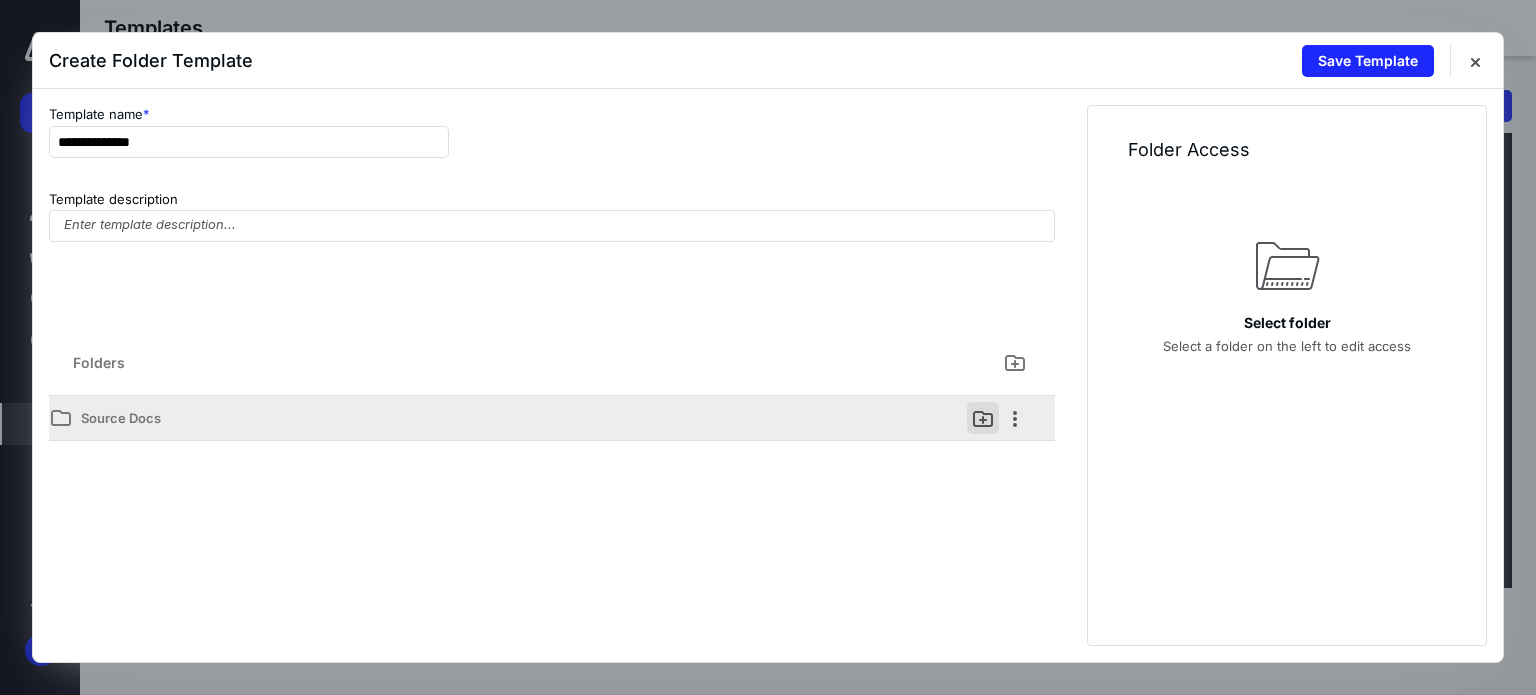 click at bounding box center [983, 418] 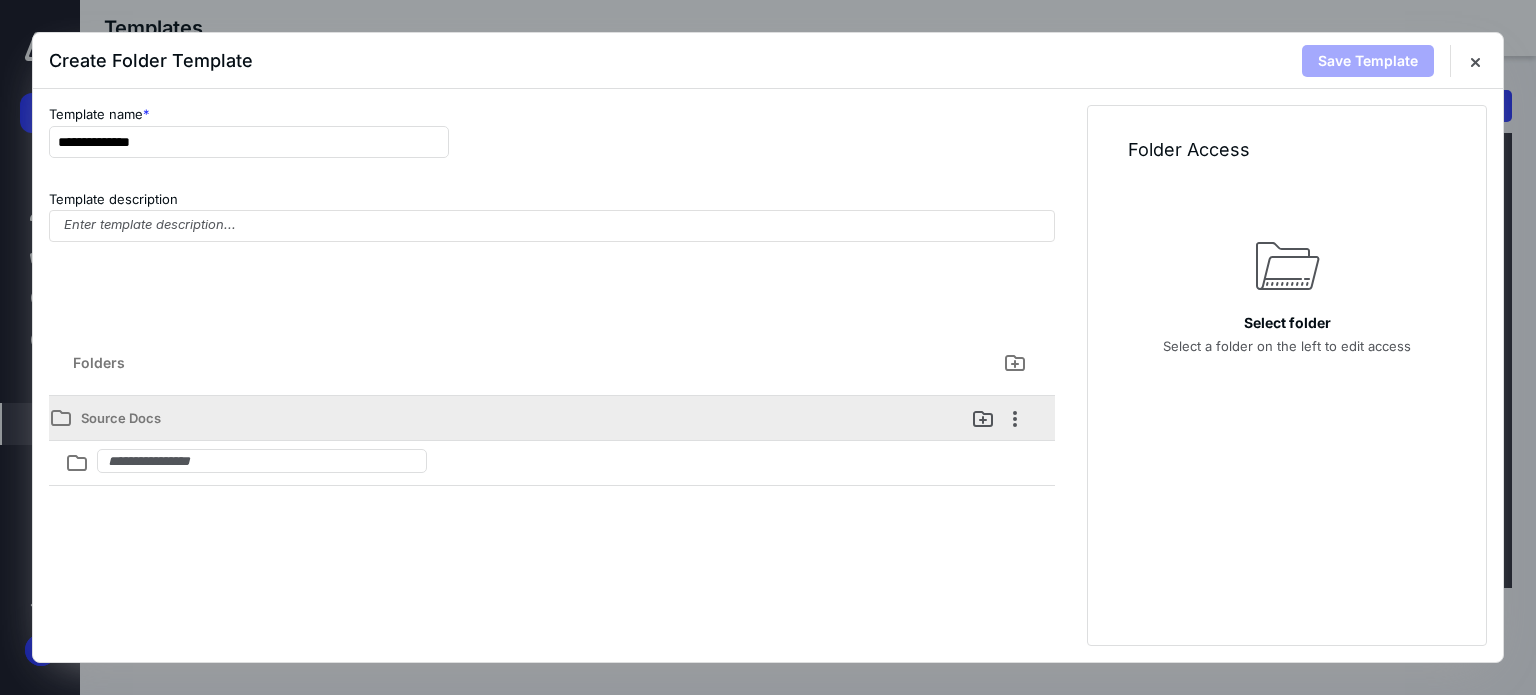 click on "Source Docs" at bounding box center [462, 418] 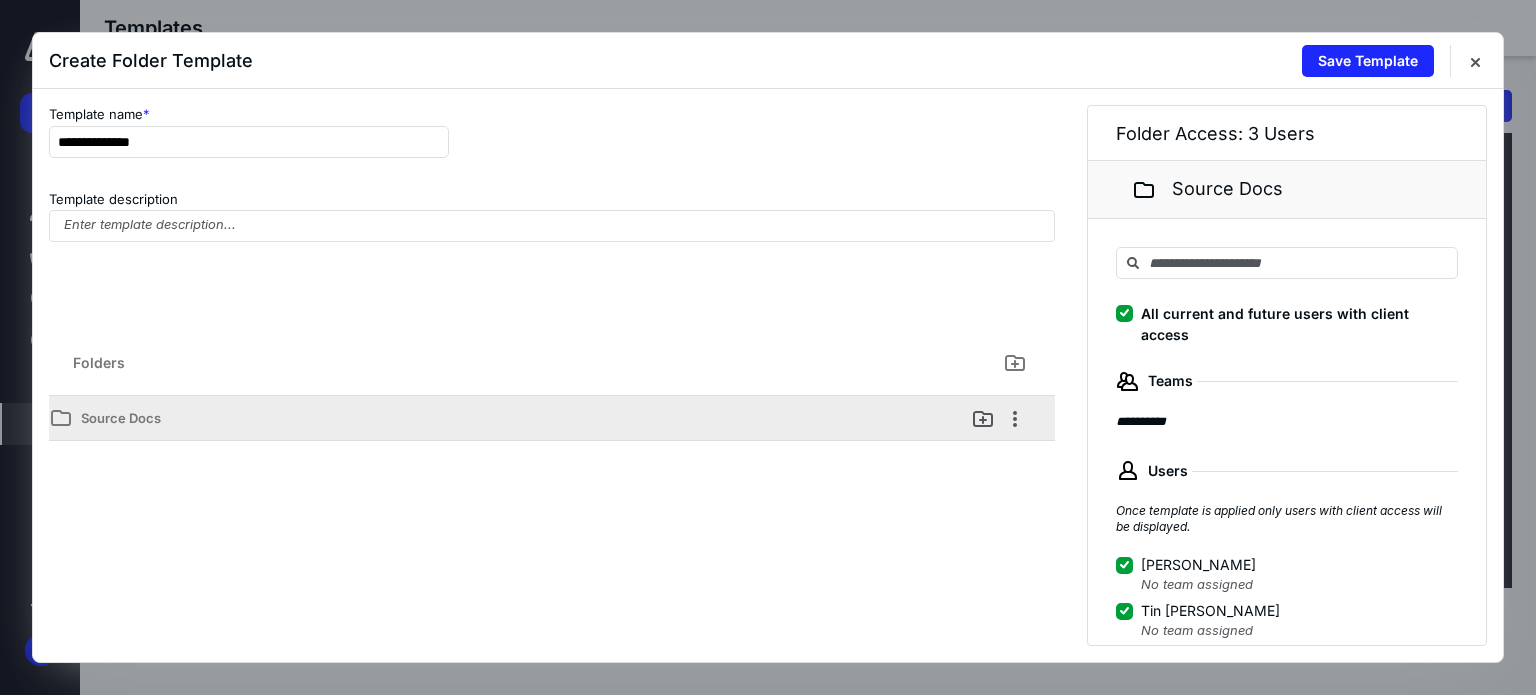 click on "Source Docs" at bounding box center (121, 418) 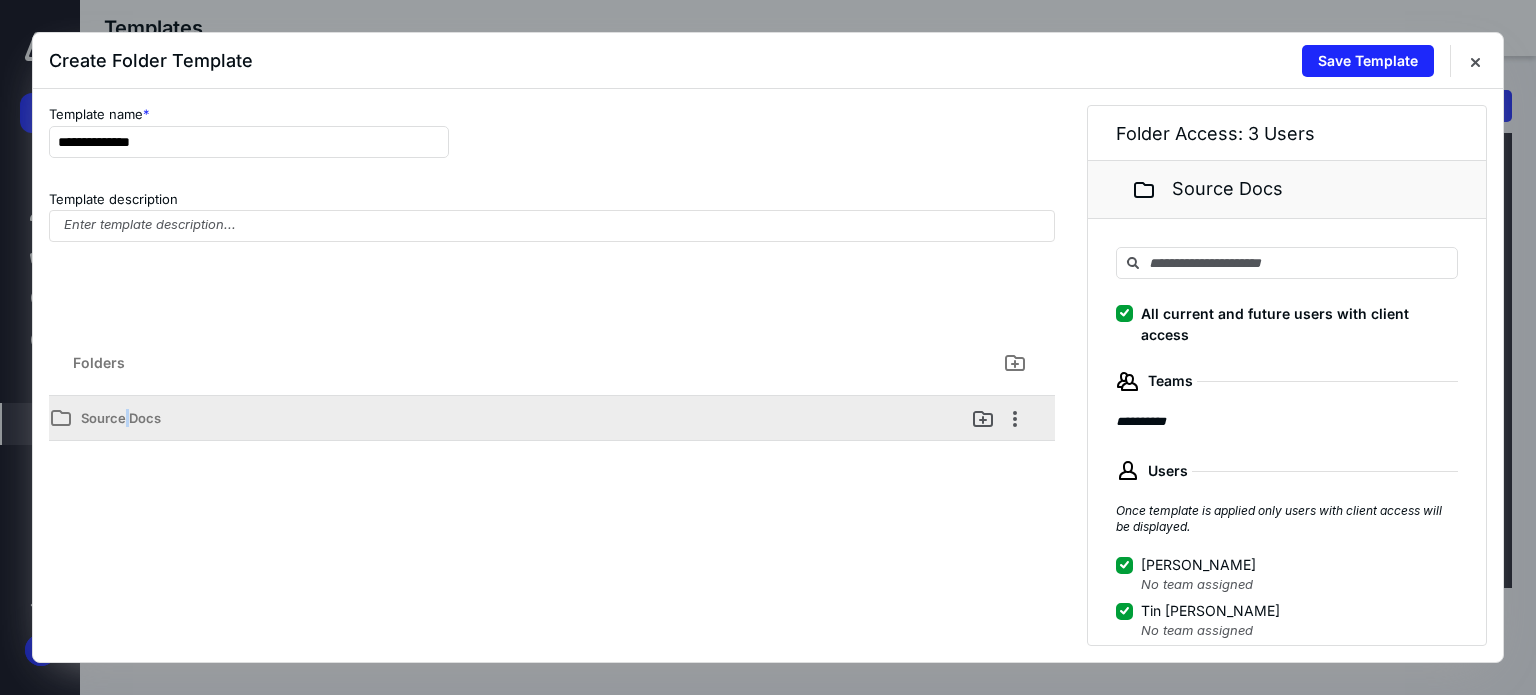 click on "Source Docs" at bounding box center (121, 418) 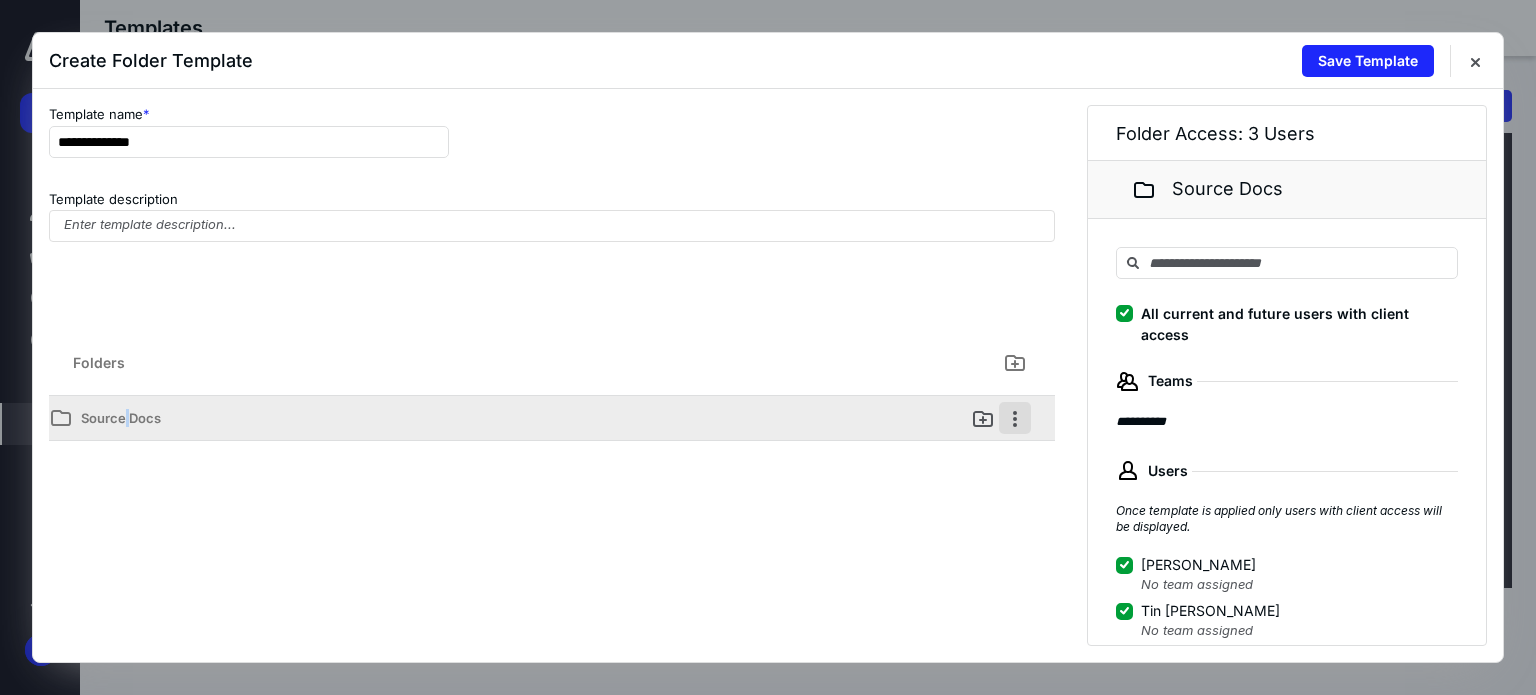 click at bounding box center (1015, 418) 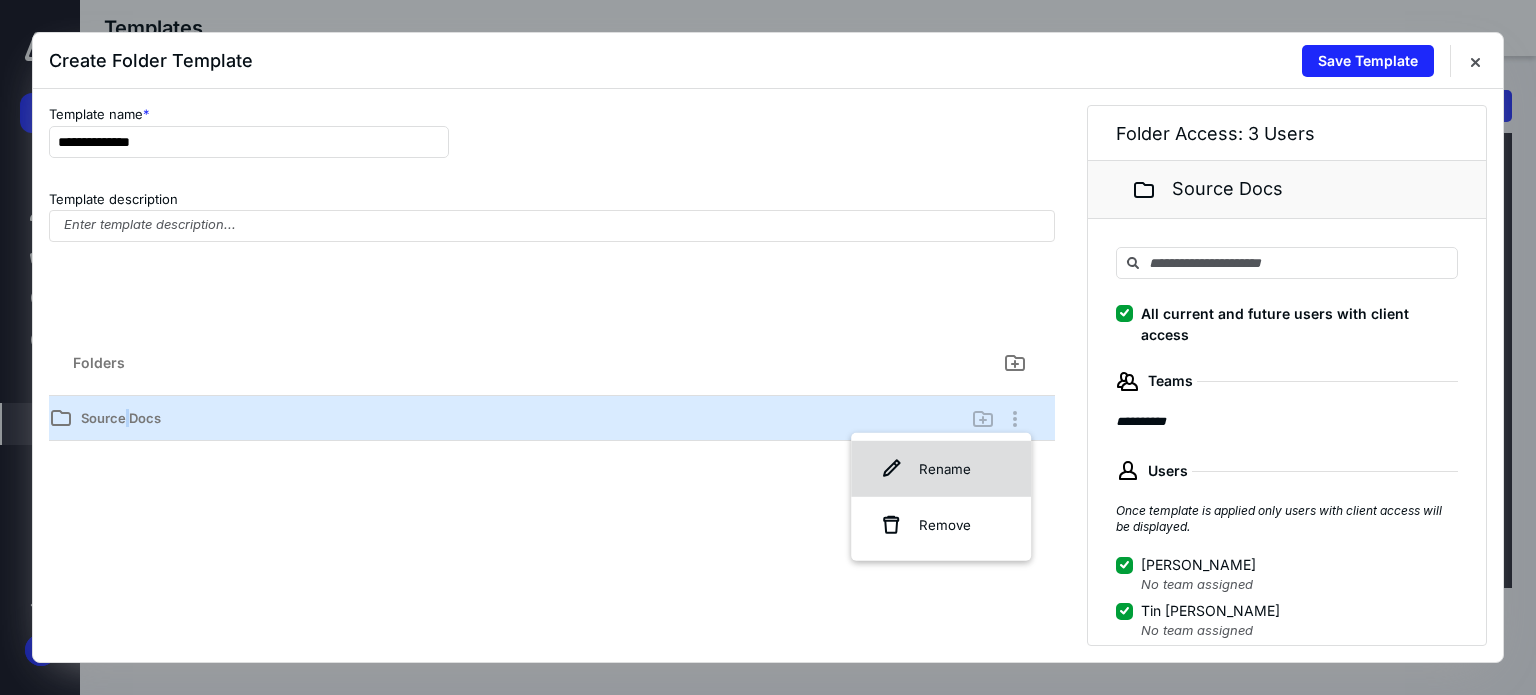 click on "Rename" at bounding box center (941, 469) 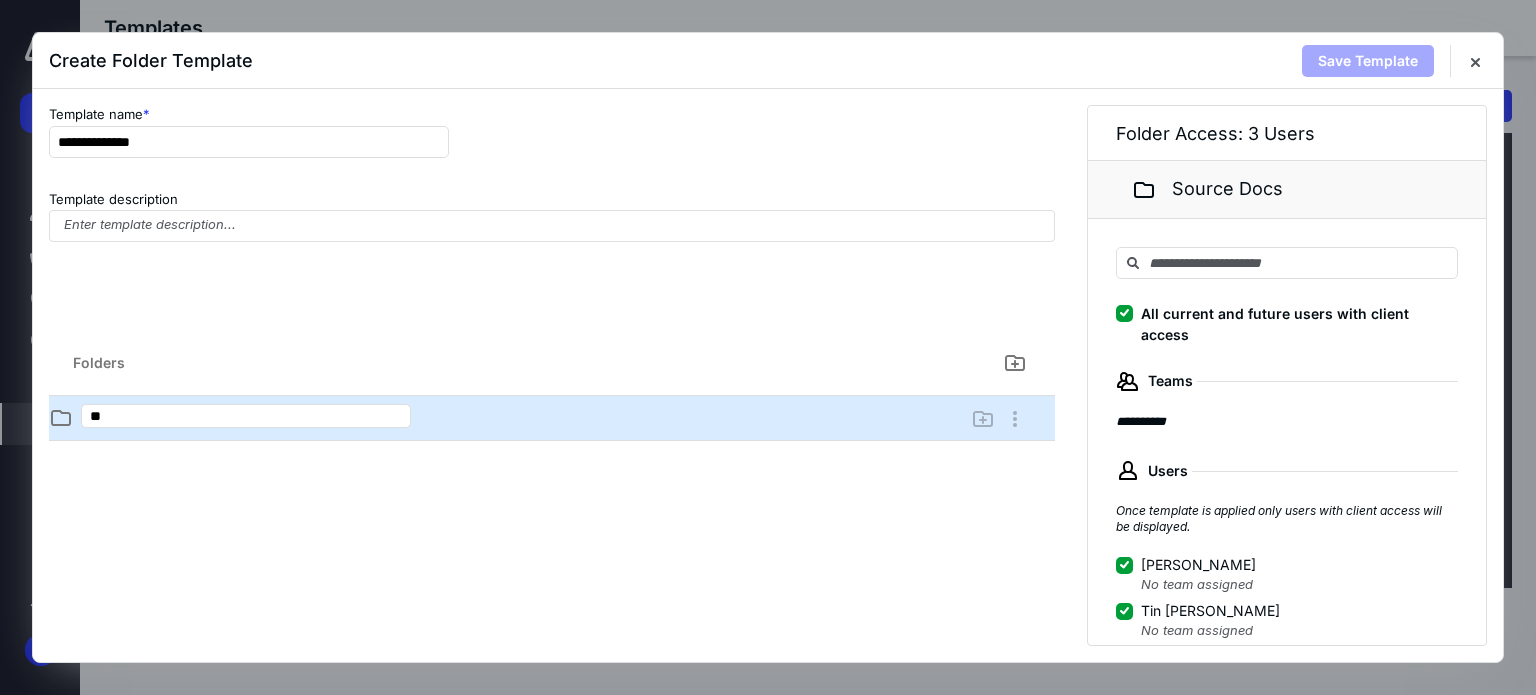 type on "*" 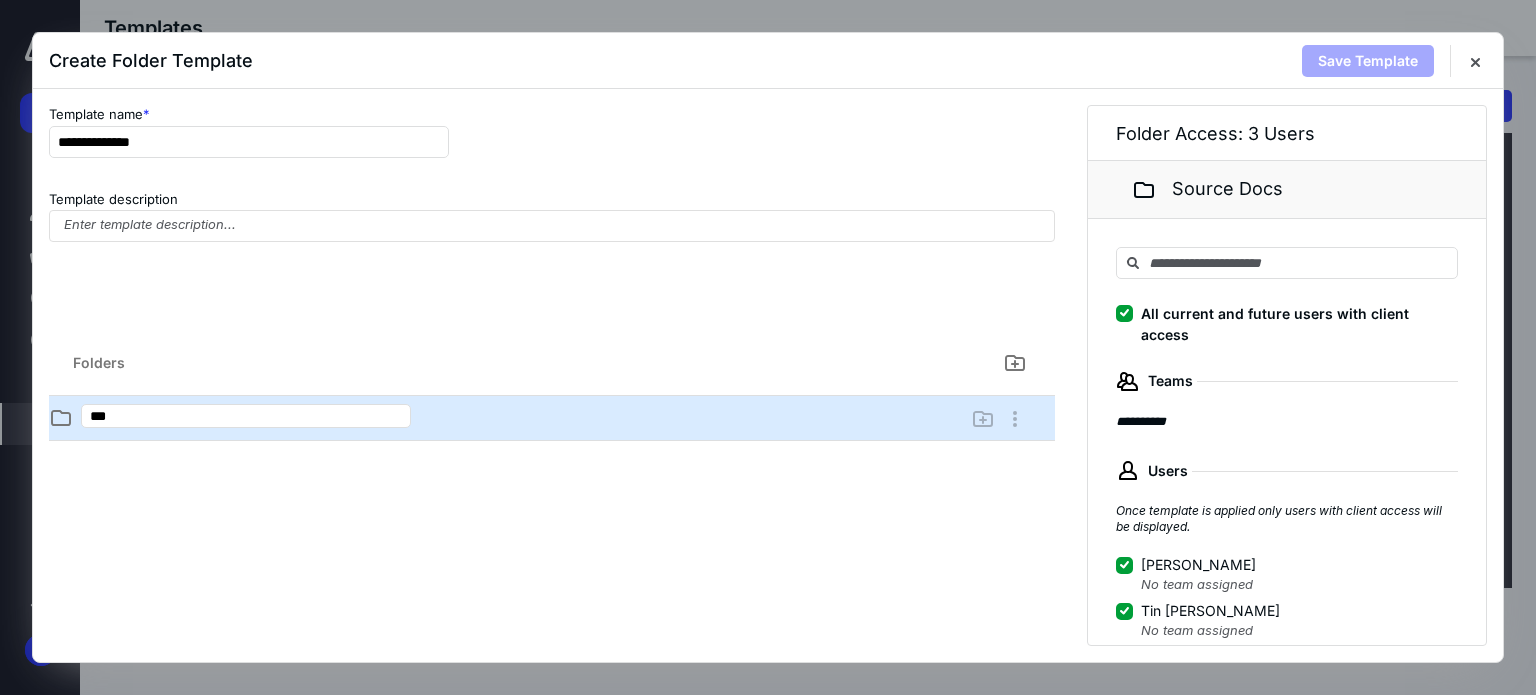 type on "****" 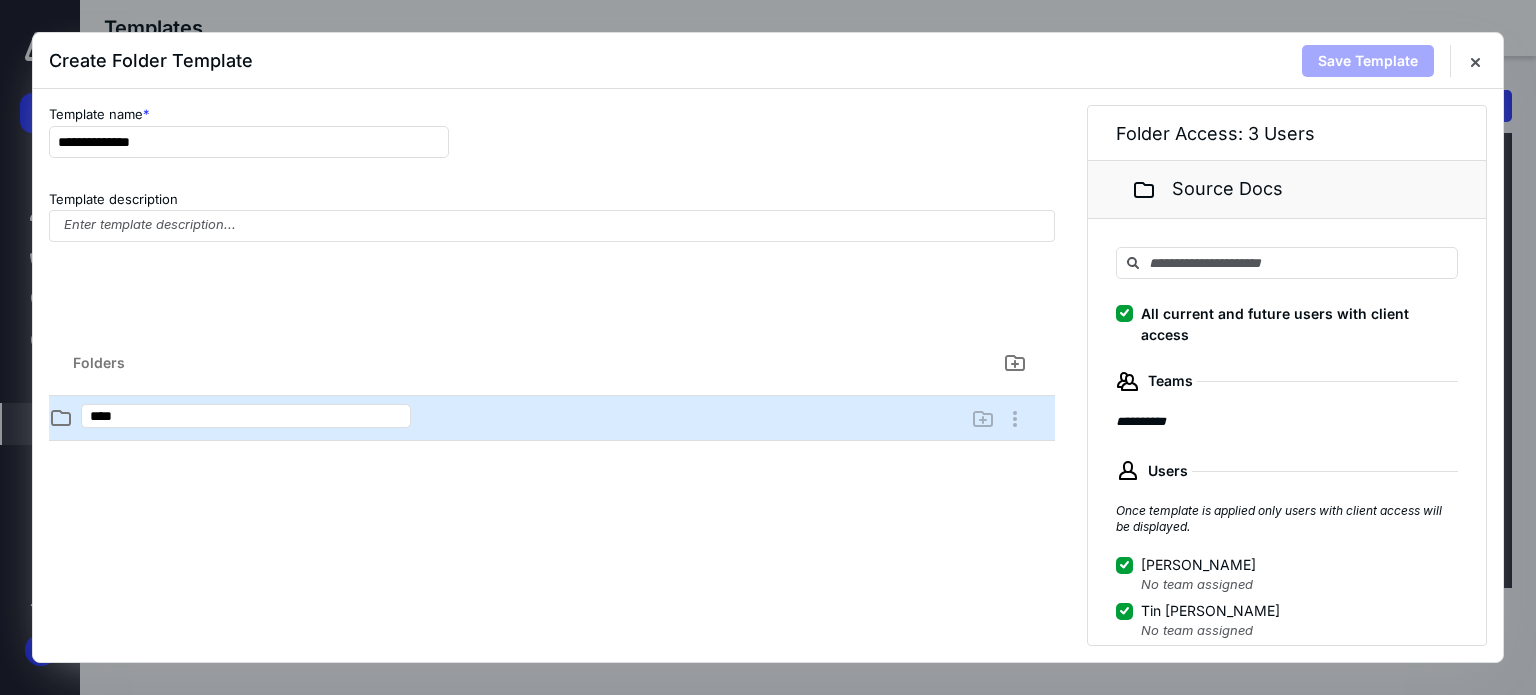 click on "****" at bounding box center (552, 510) 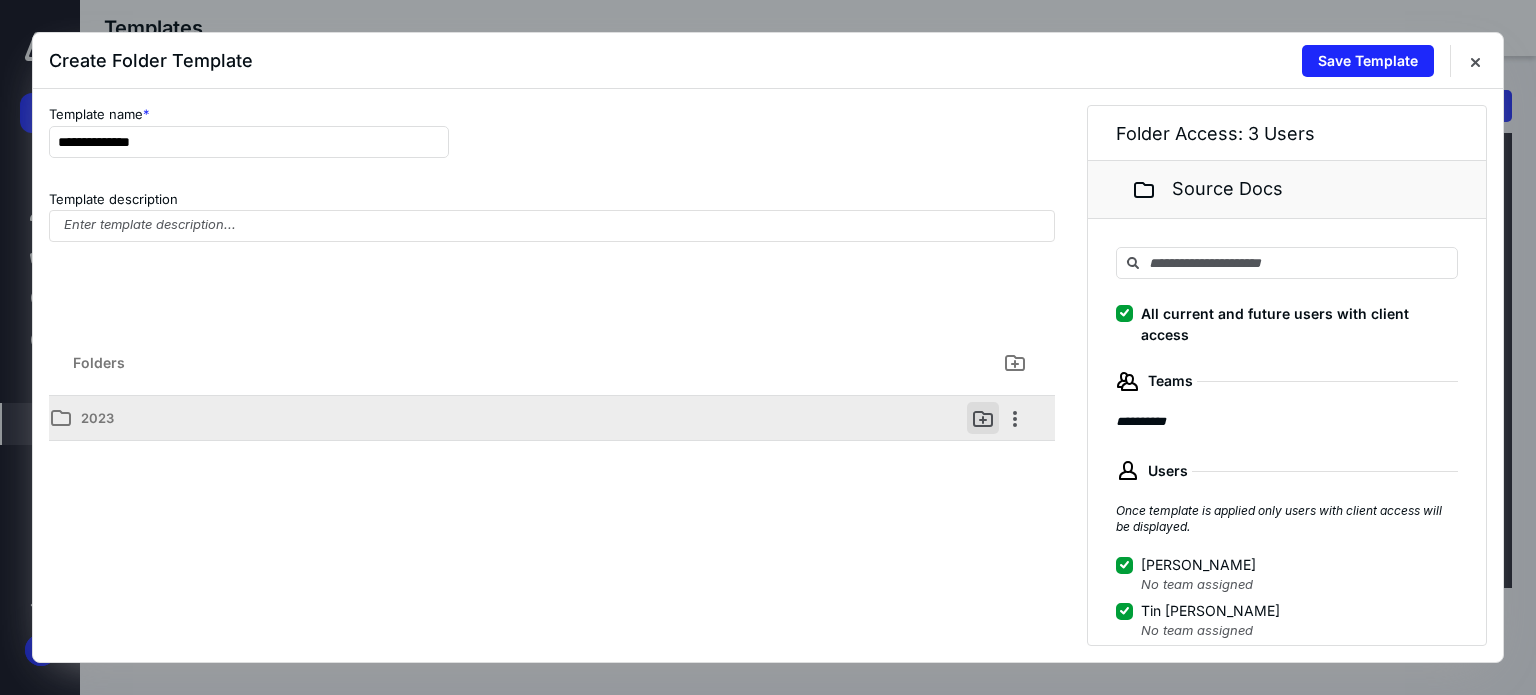 click at bounding box center [983, 418] 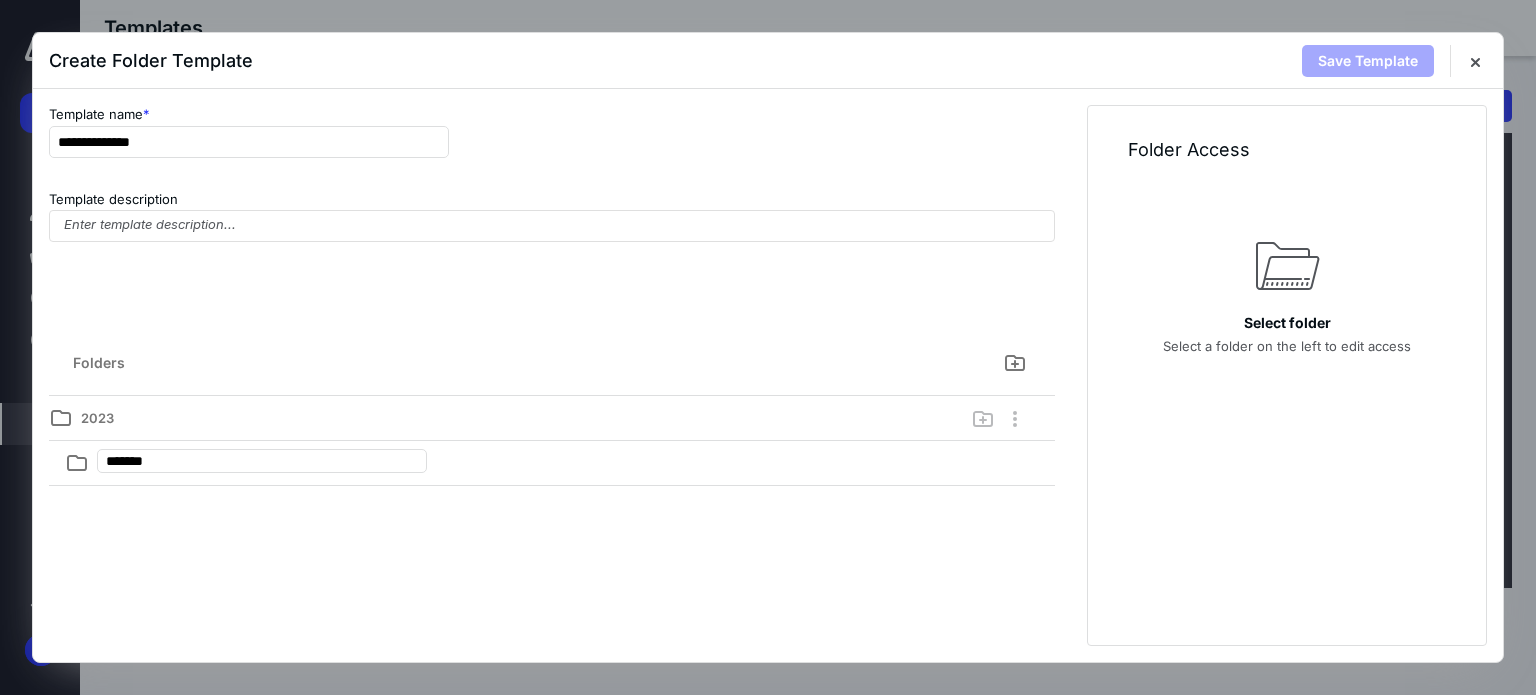 type on "********" 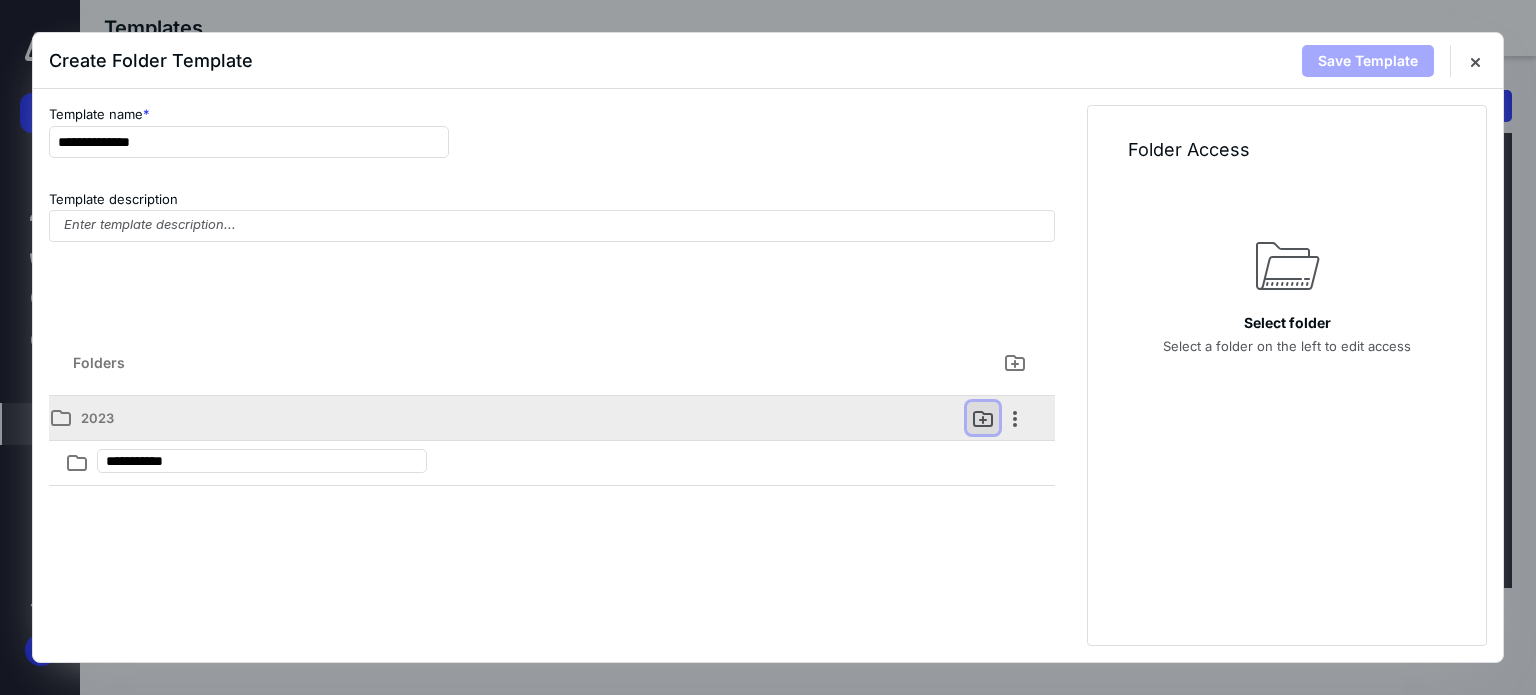 click at bounding box center (983, 418) 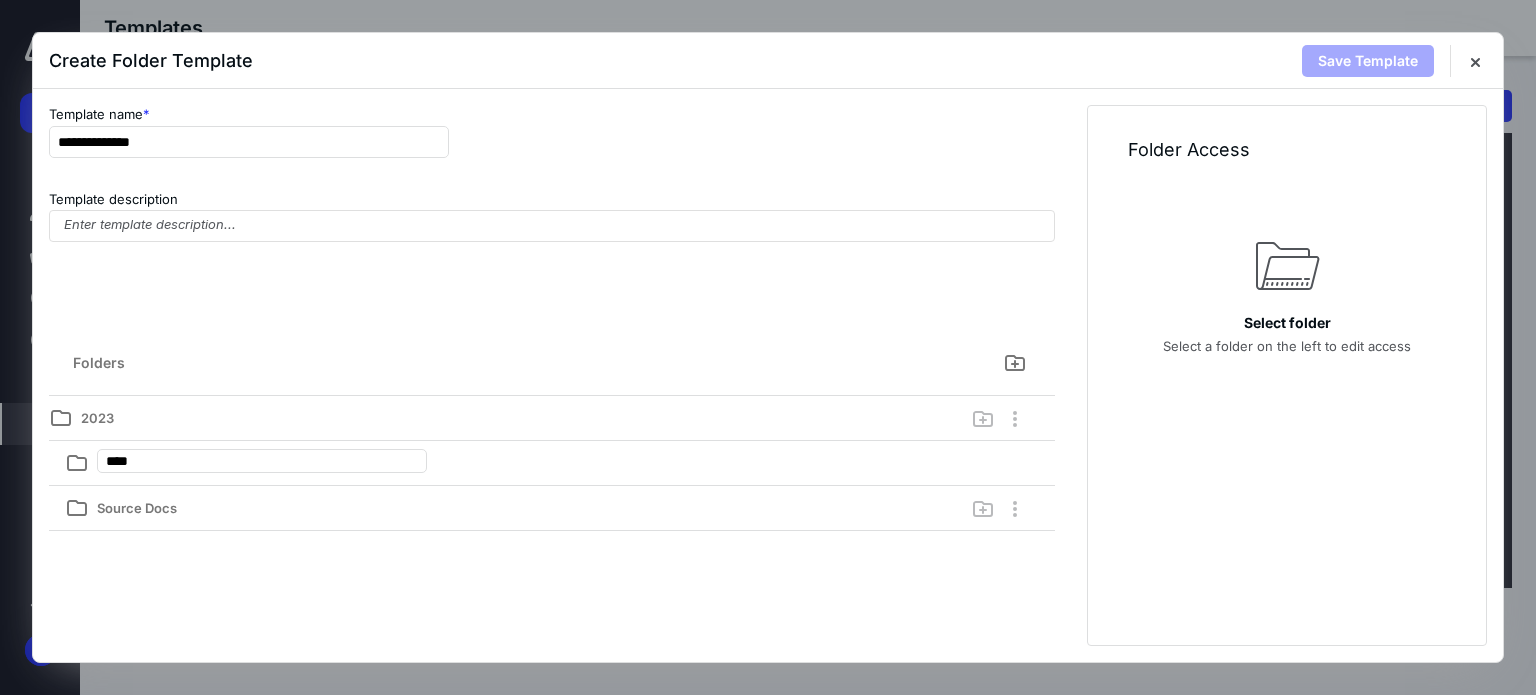 type on "*****" 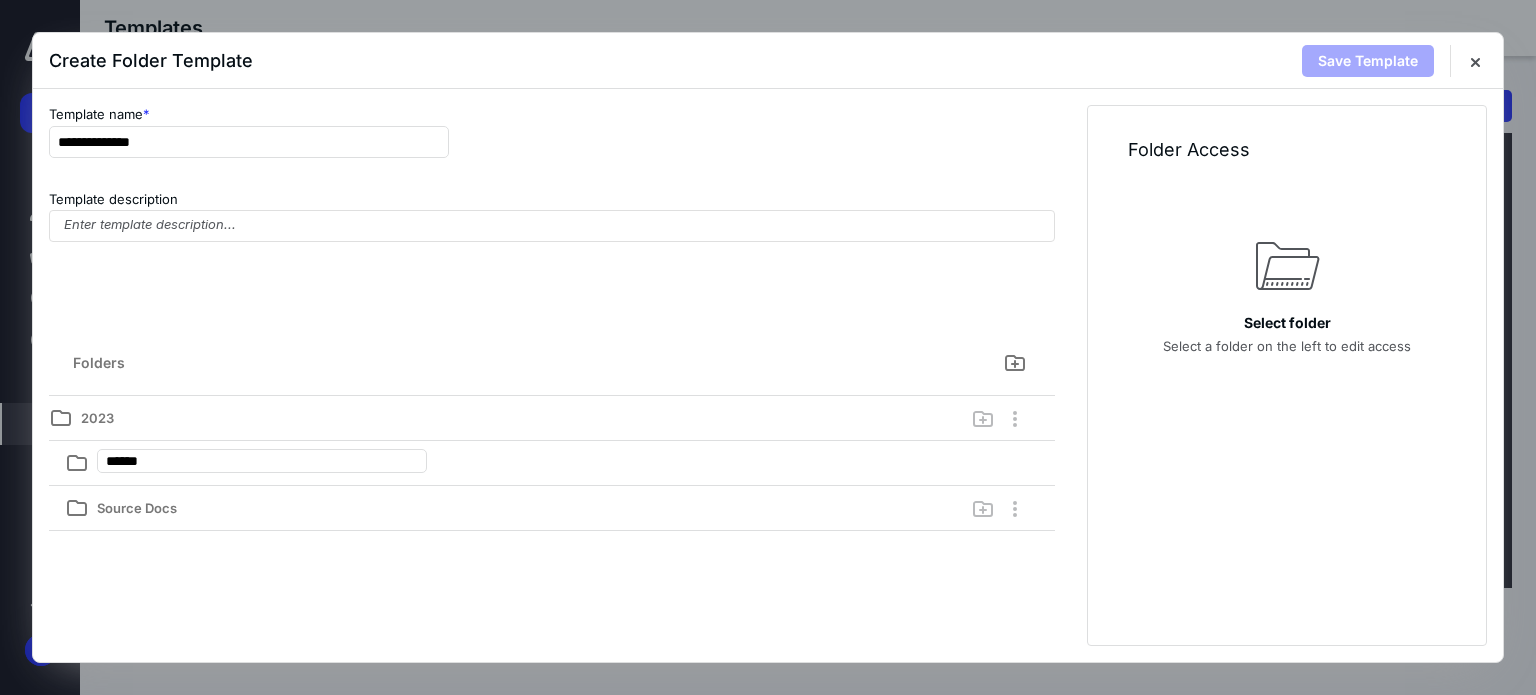 type on "*****" 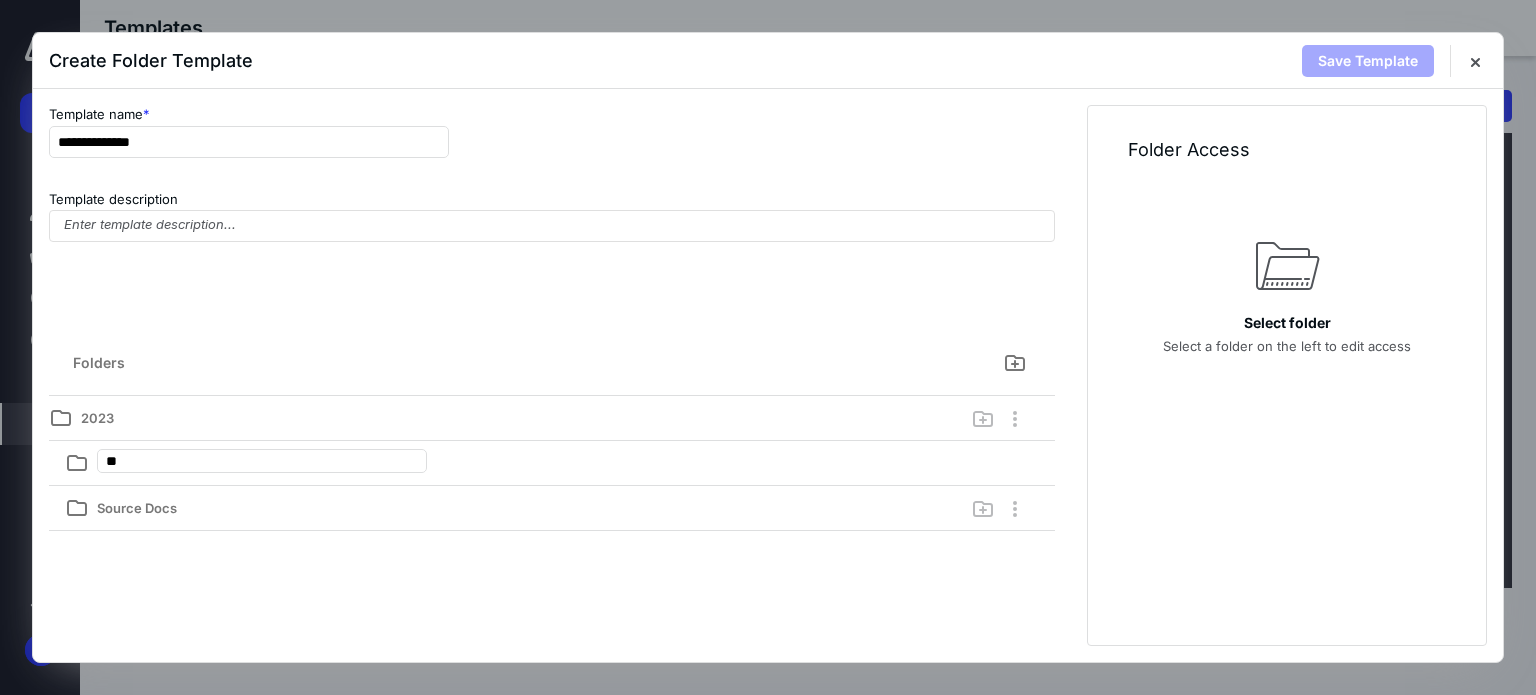 type on "*" 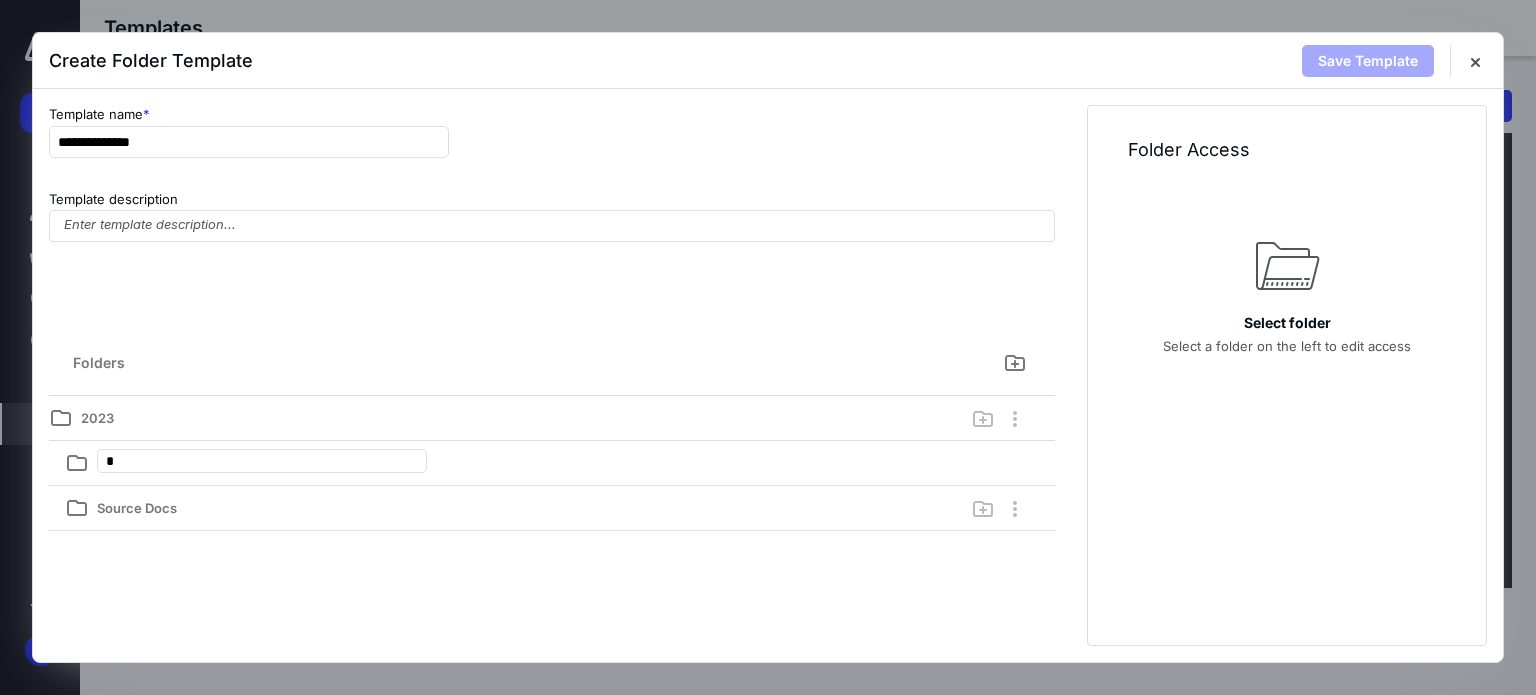type 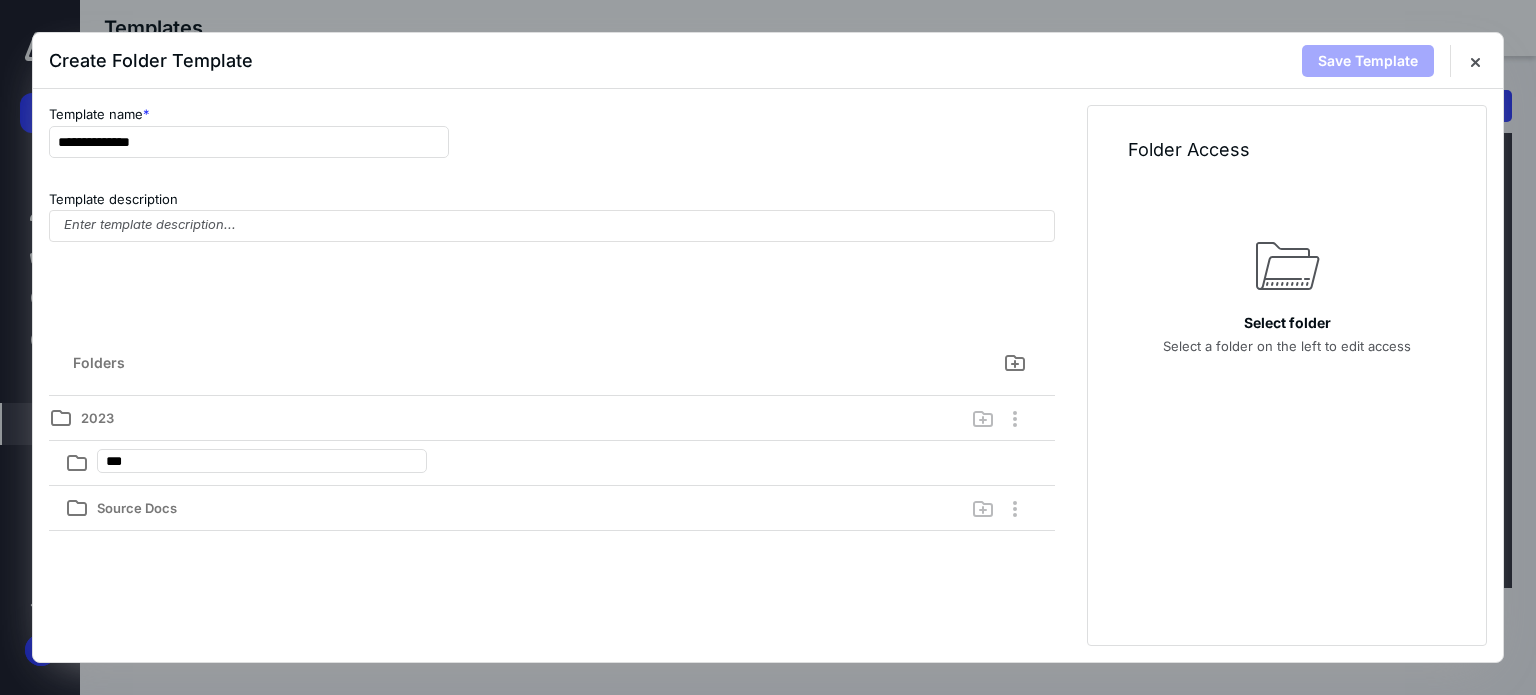 type on "****" 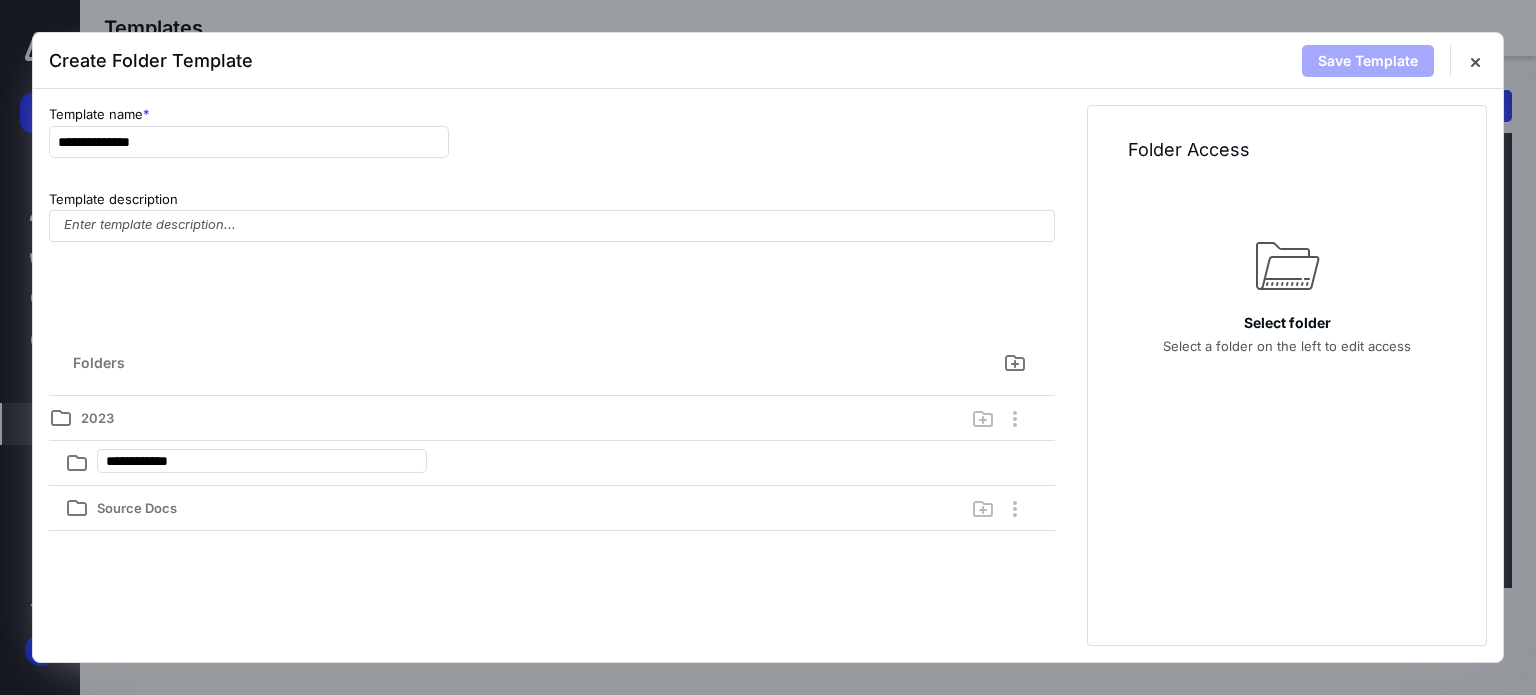 type on "**********" 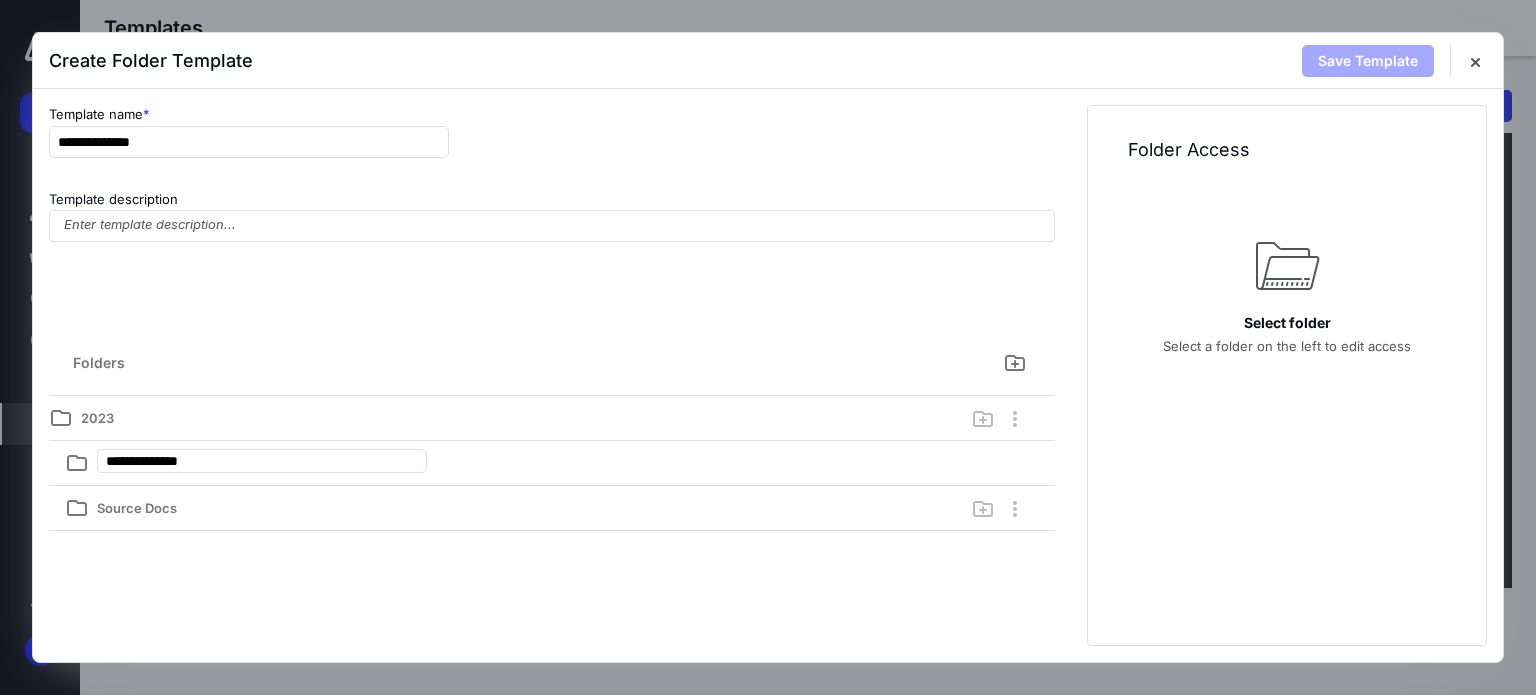 click on "**********" at bounding box center (552, 510) 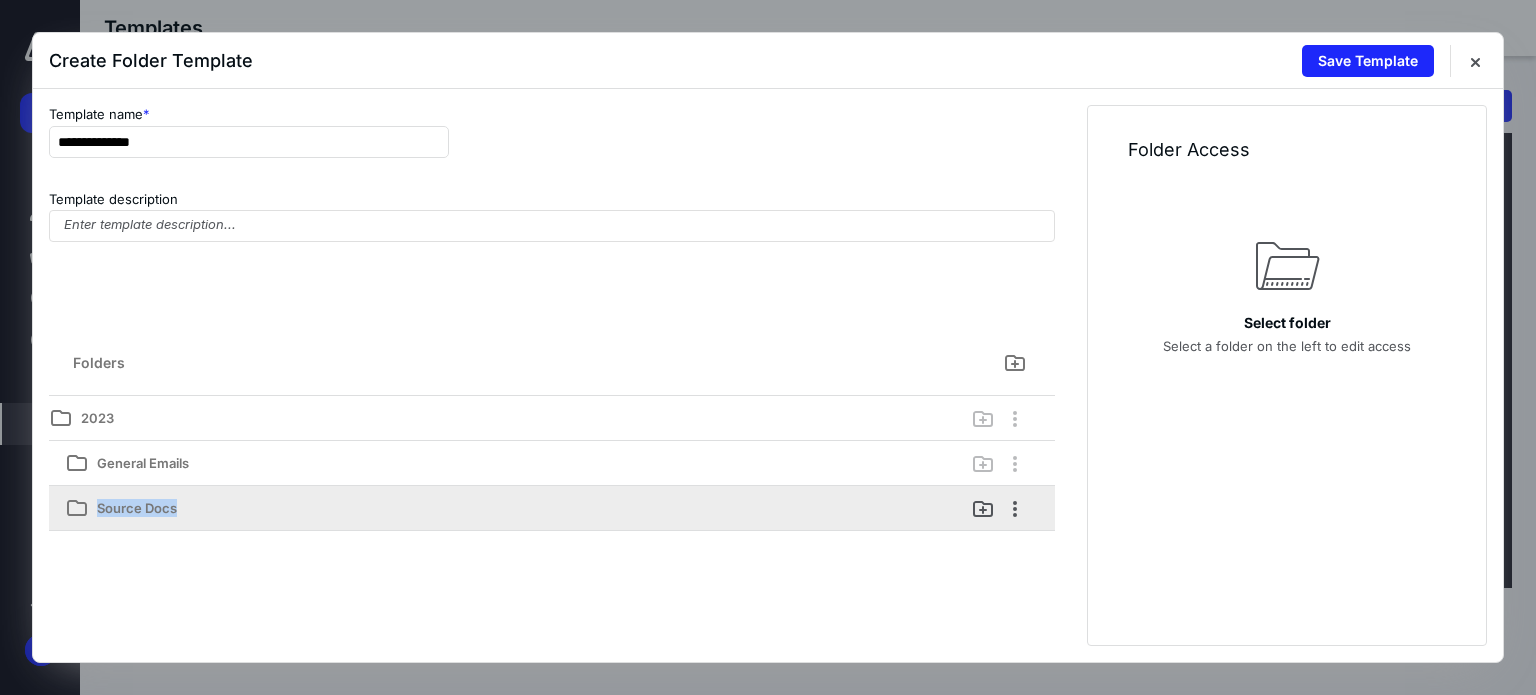 drag, startPoint x: 858, startPoint y: 460, endPoint x: 840, endPoint y: 517, distance: 59.77458 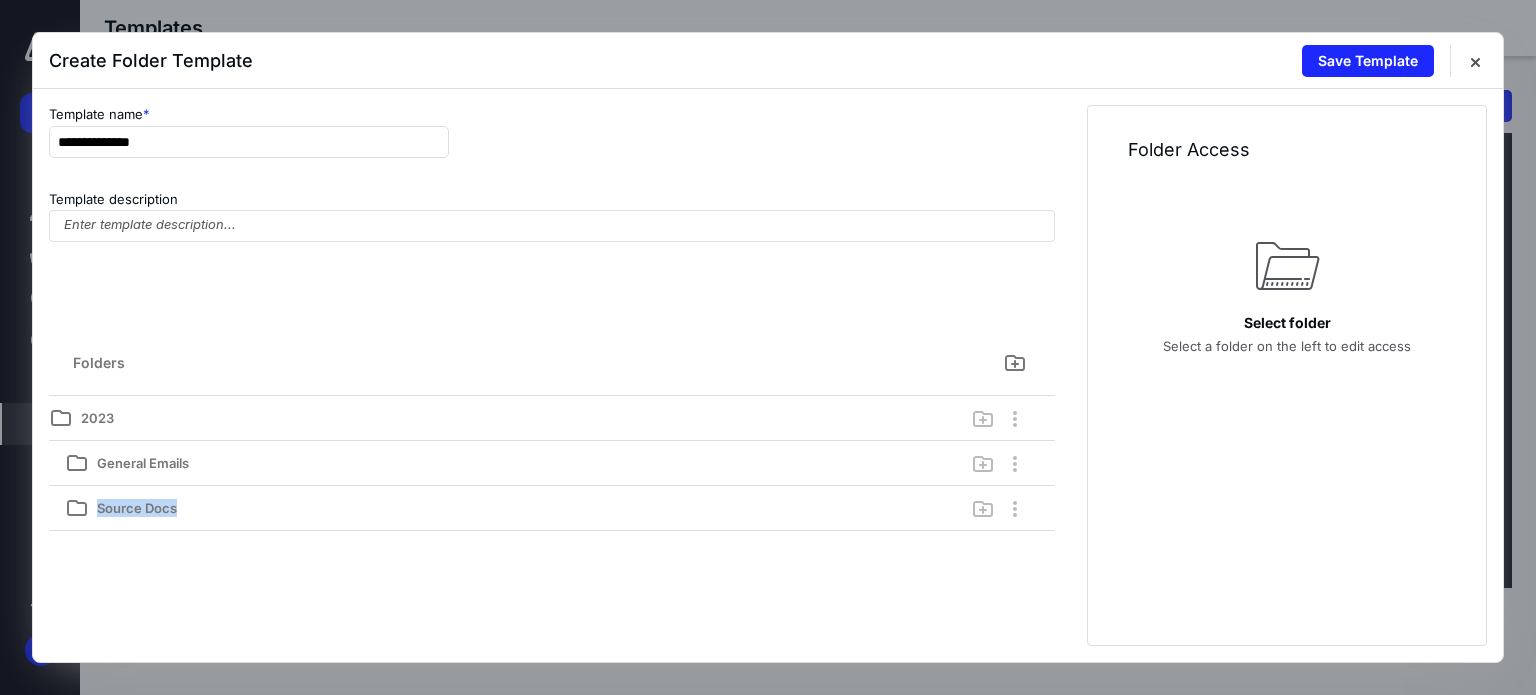 click on "2023 General Emails Source Docs" at bounding box center [552, 510] 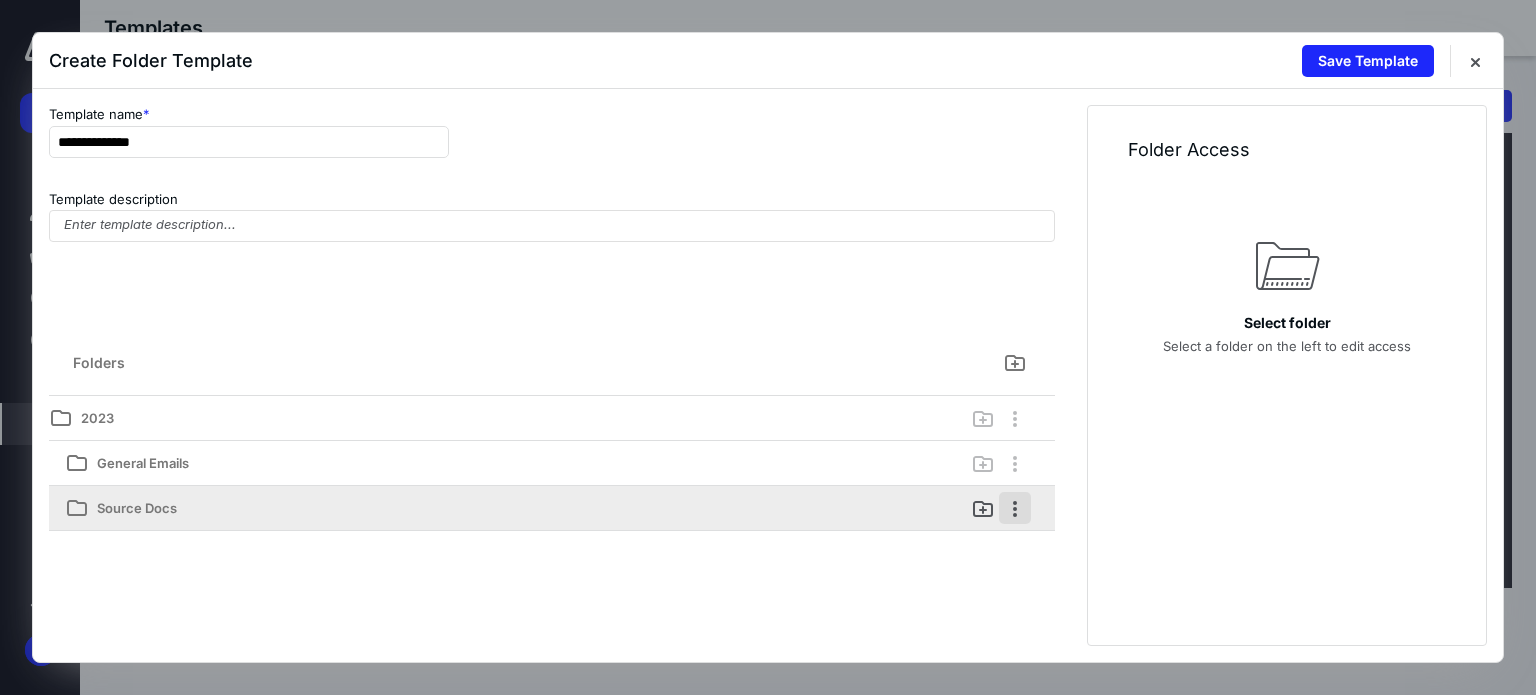 click at bounding box center [1015, 508] 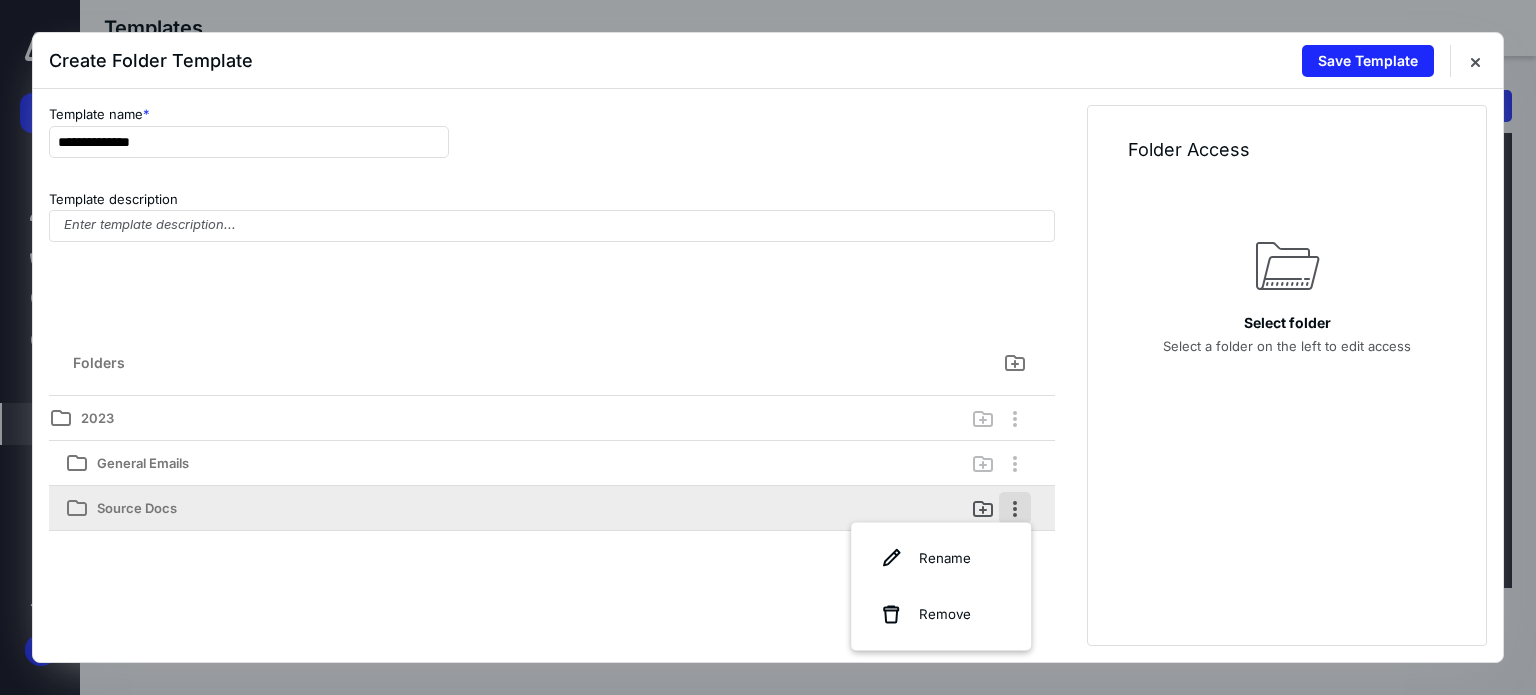 click at bounding box center (1015, 508) 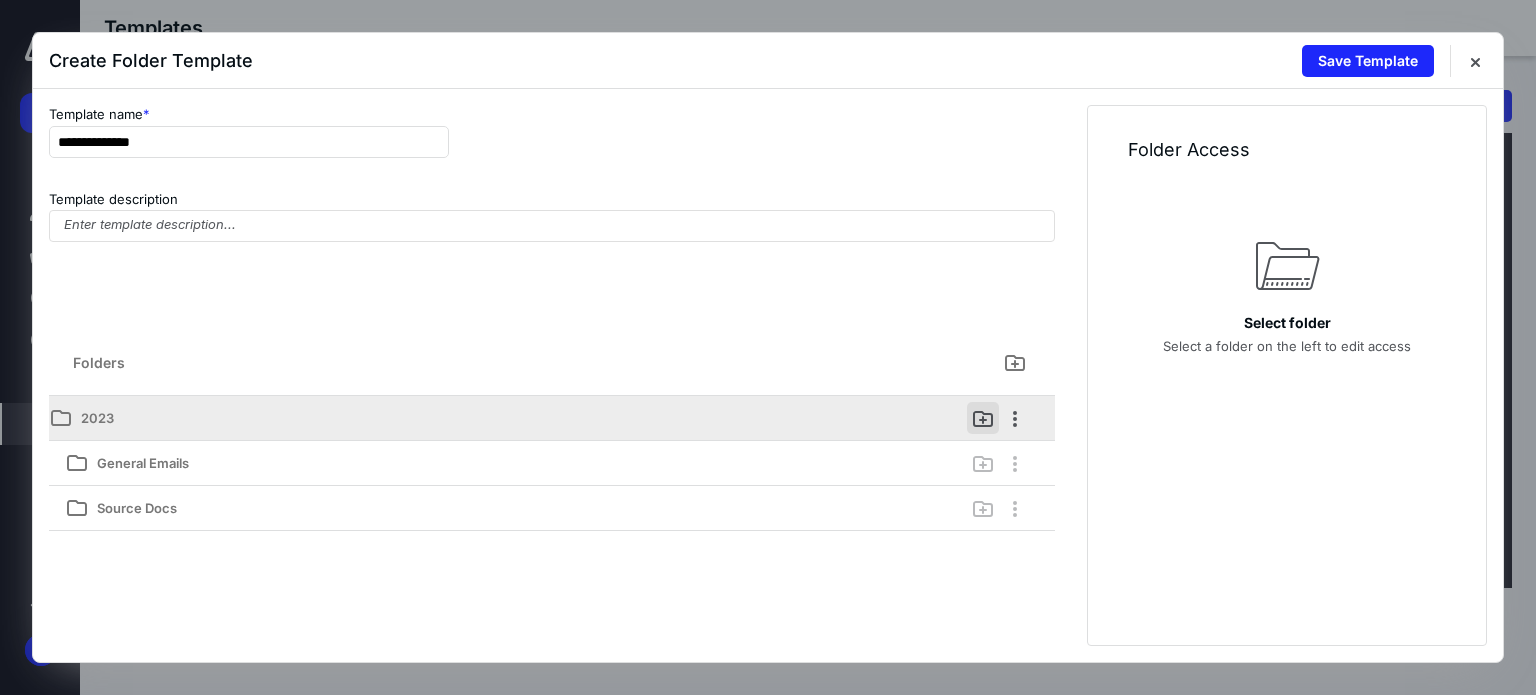 click at bounding box center (983, 418) 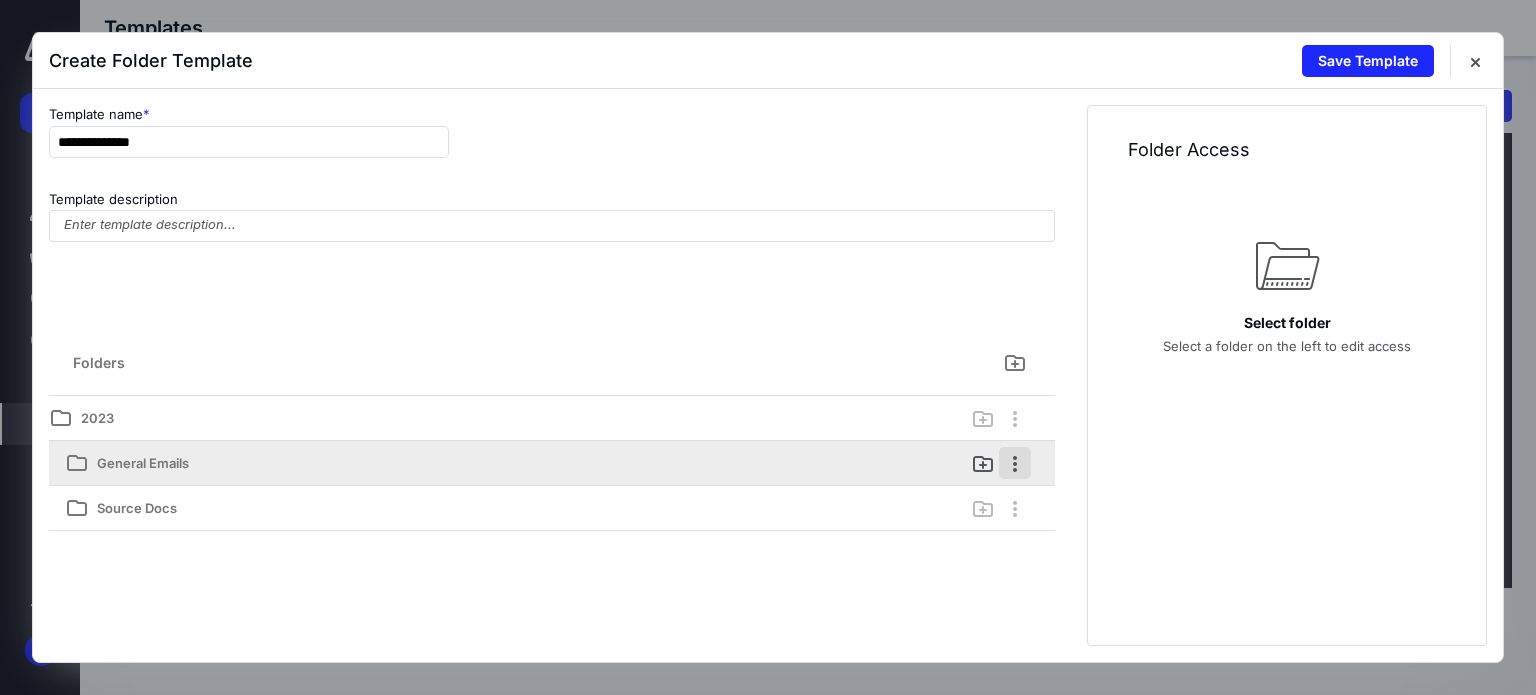 click on "2023 General Emails Source Docs" at bounding box center (552, 510) 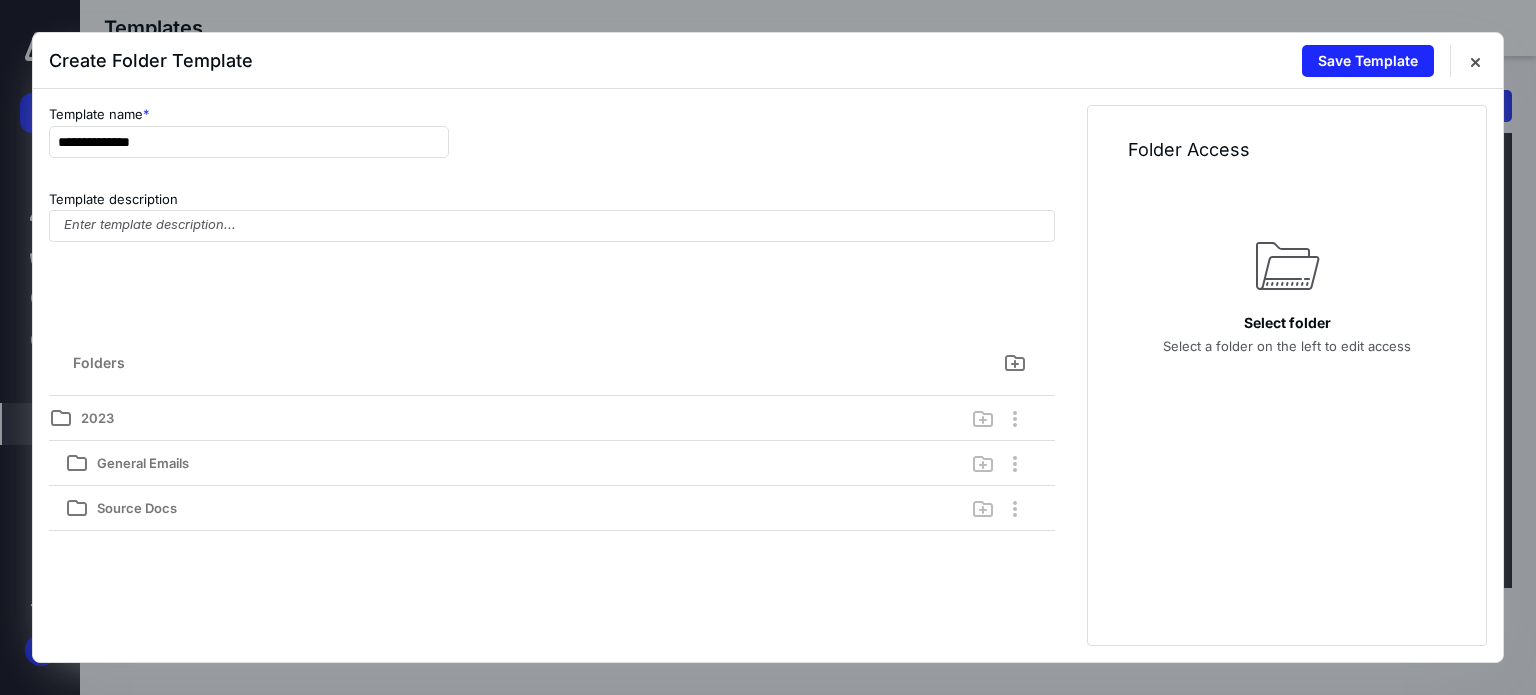 click on "2023 General Emails Source Docs" at bounding box center [552, 510] 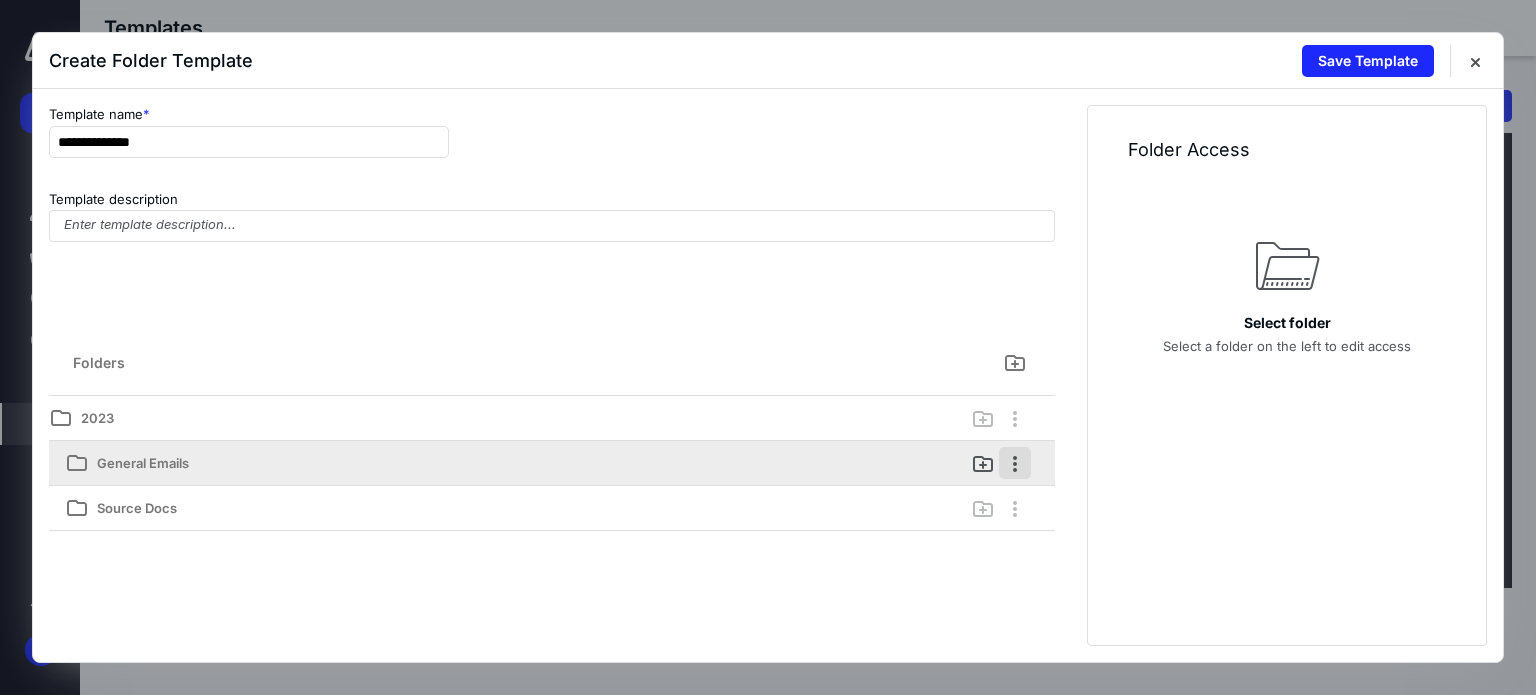 click at bounding box center (1015, 463) 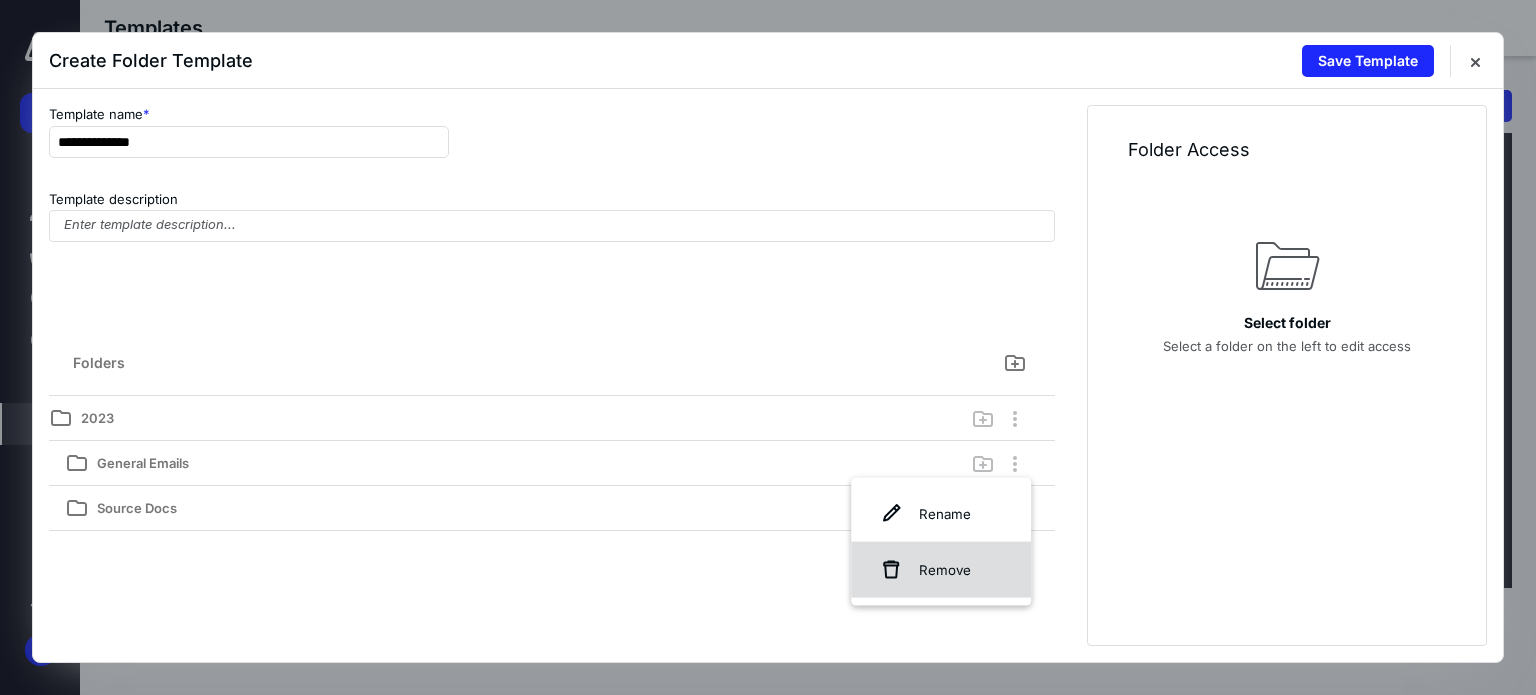 click on "Remove" at bounding box center [941, 570] 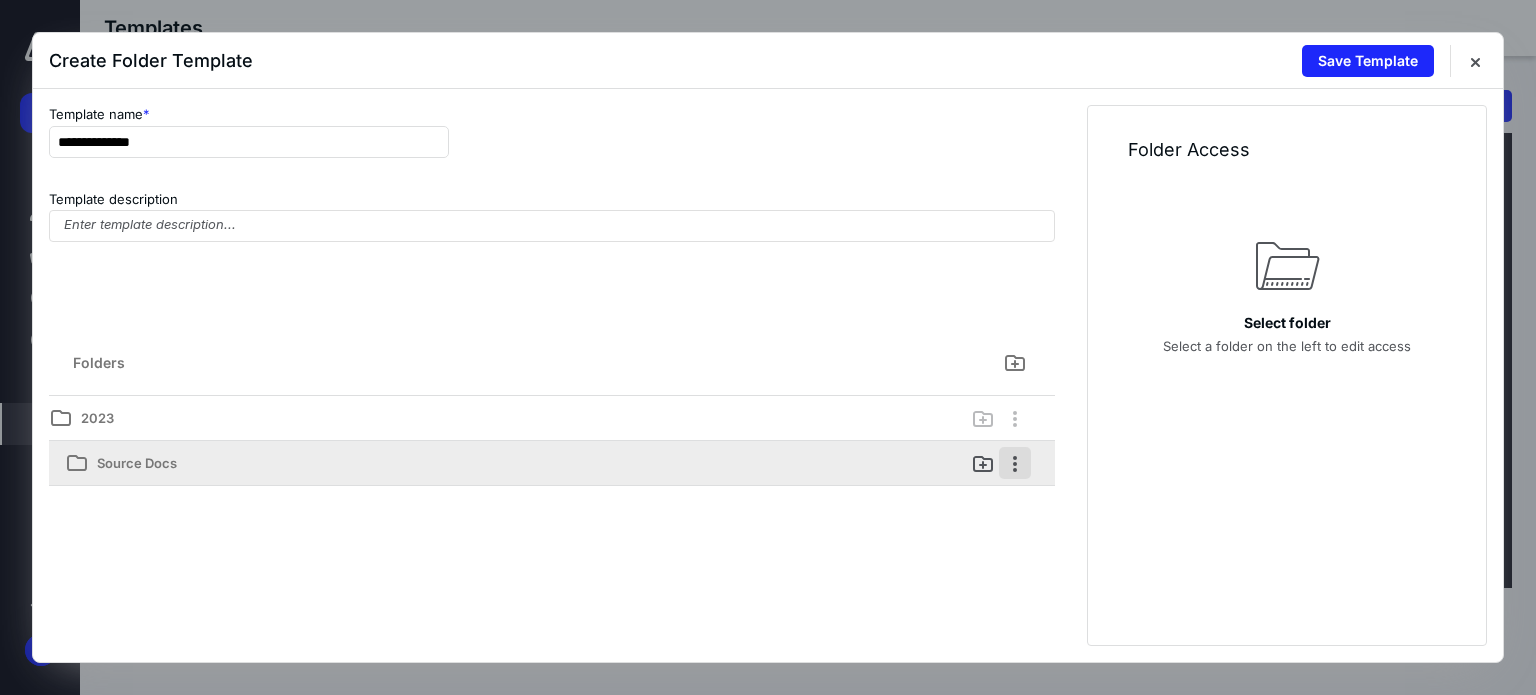 click at bounding box center (1015, 463) 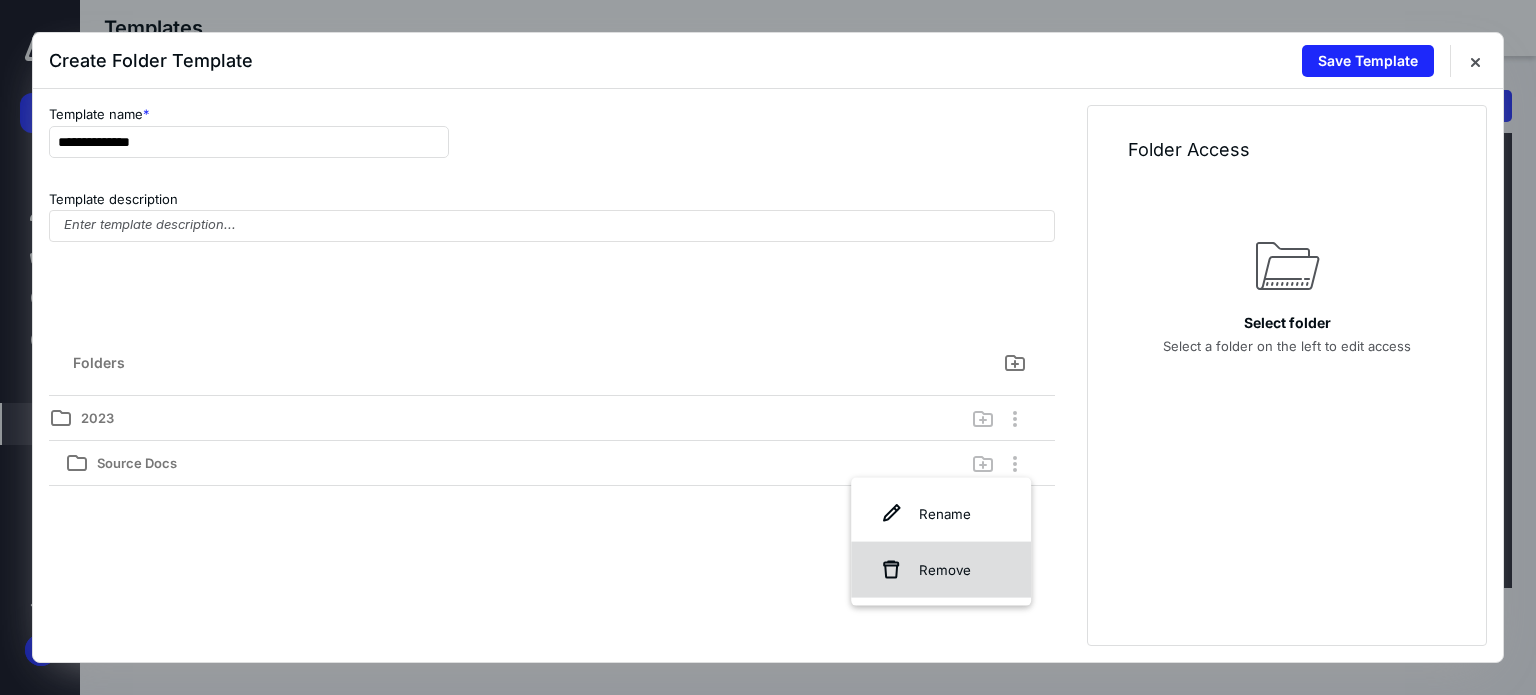 click on "Remove" at bounding box center (941, 570) 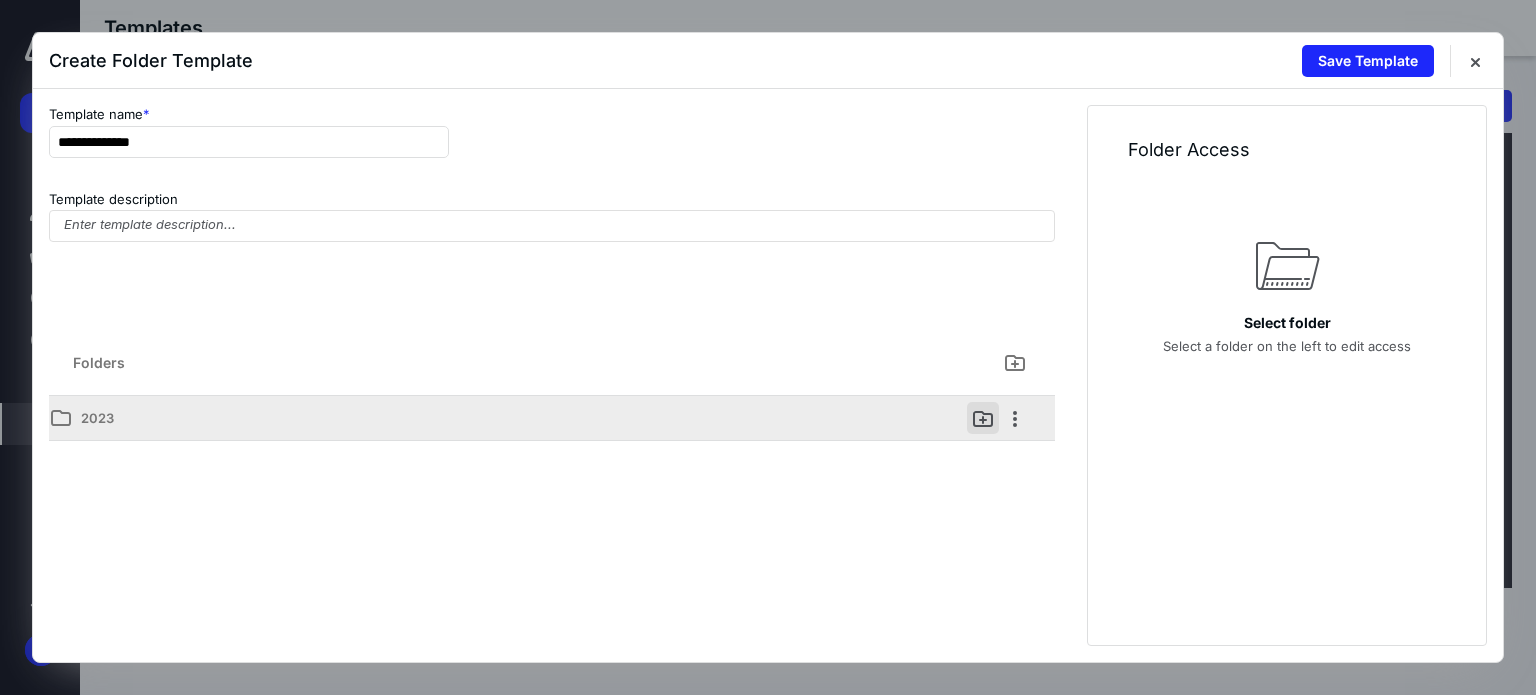 click at bounding box center [983, 418] 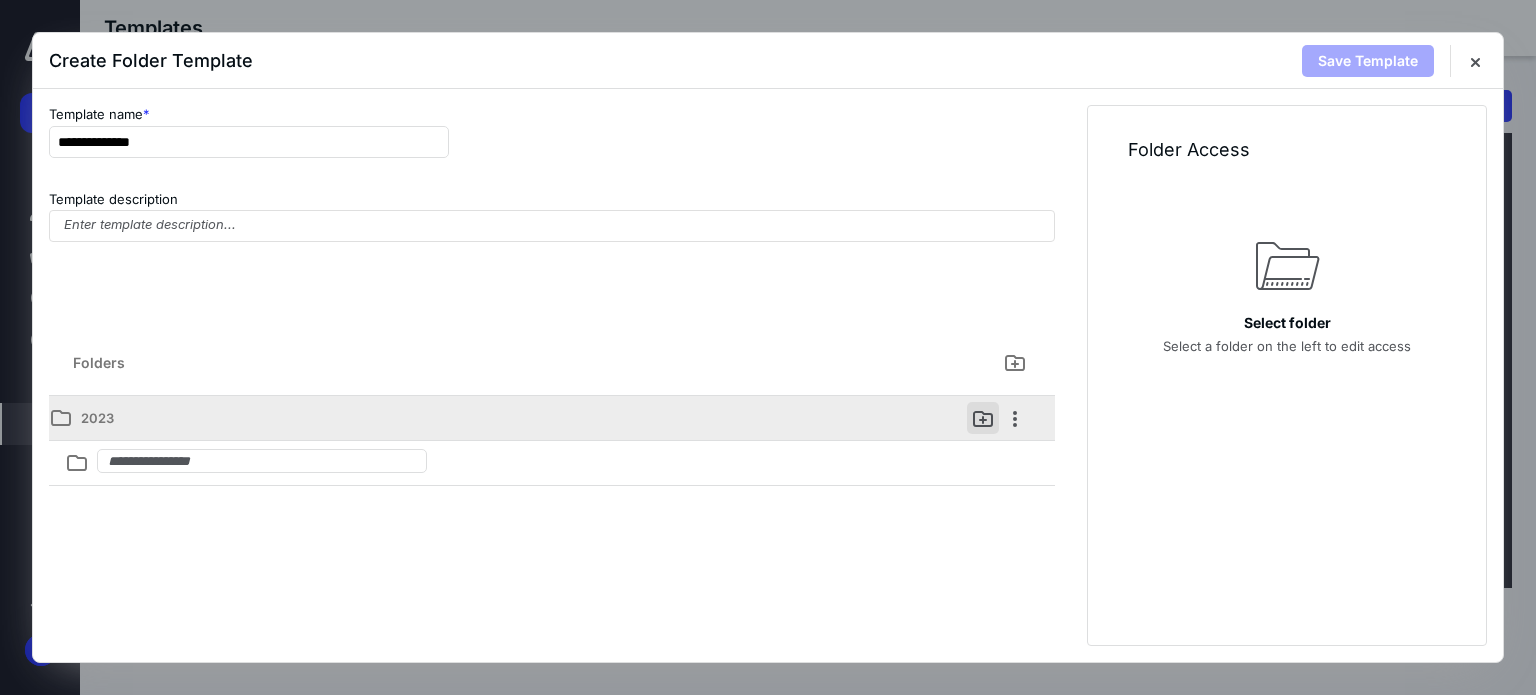 click at bounding box center (983, 418) 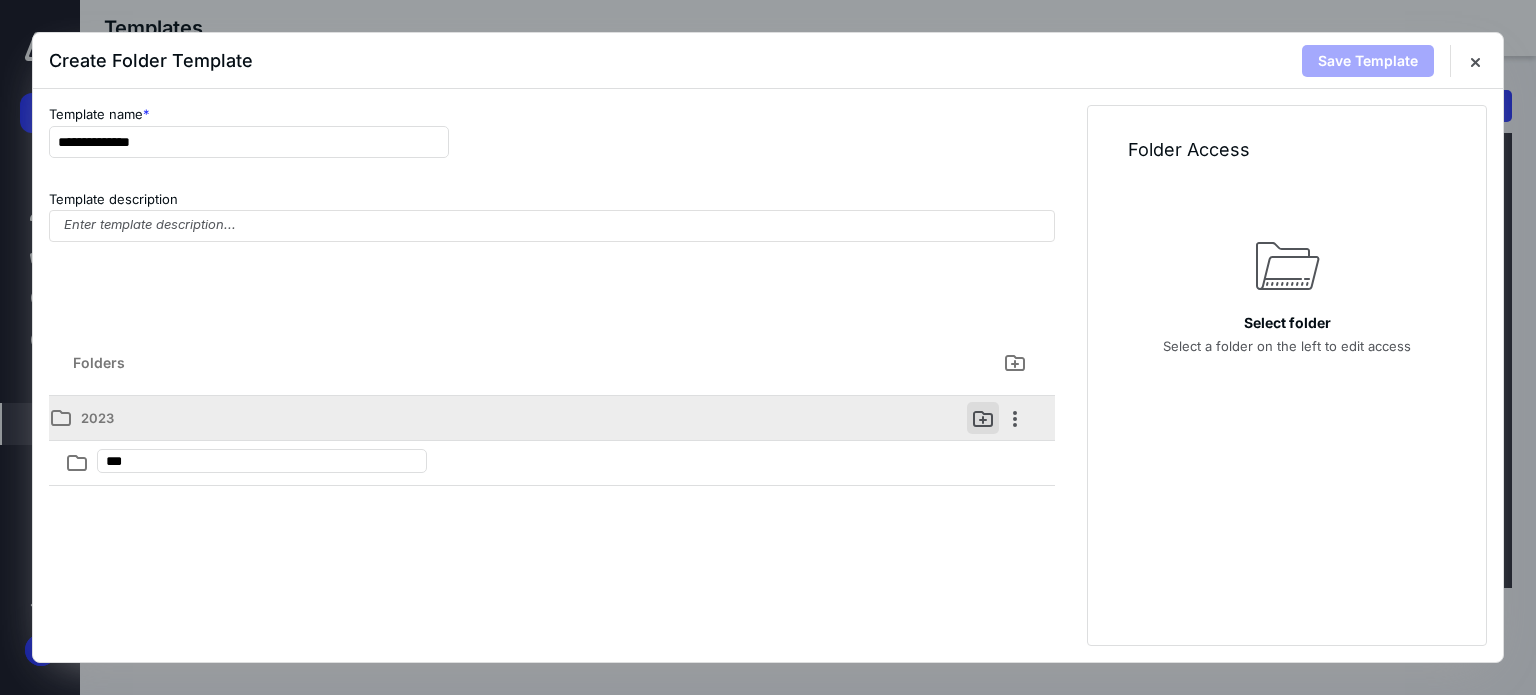 type on "****" 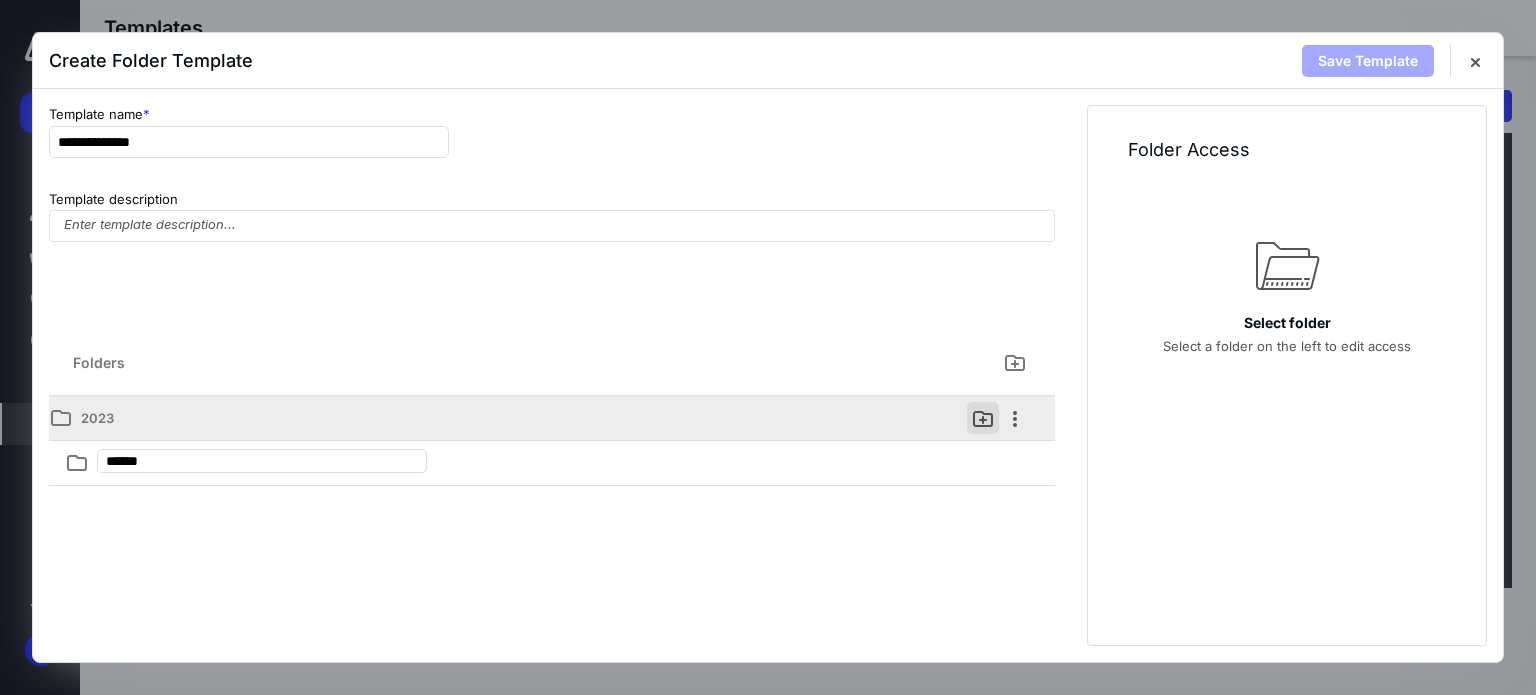 type on "*******" 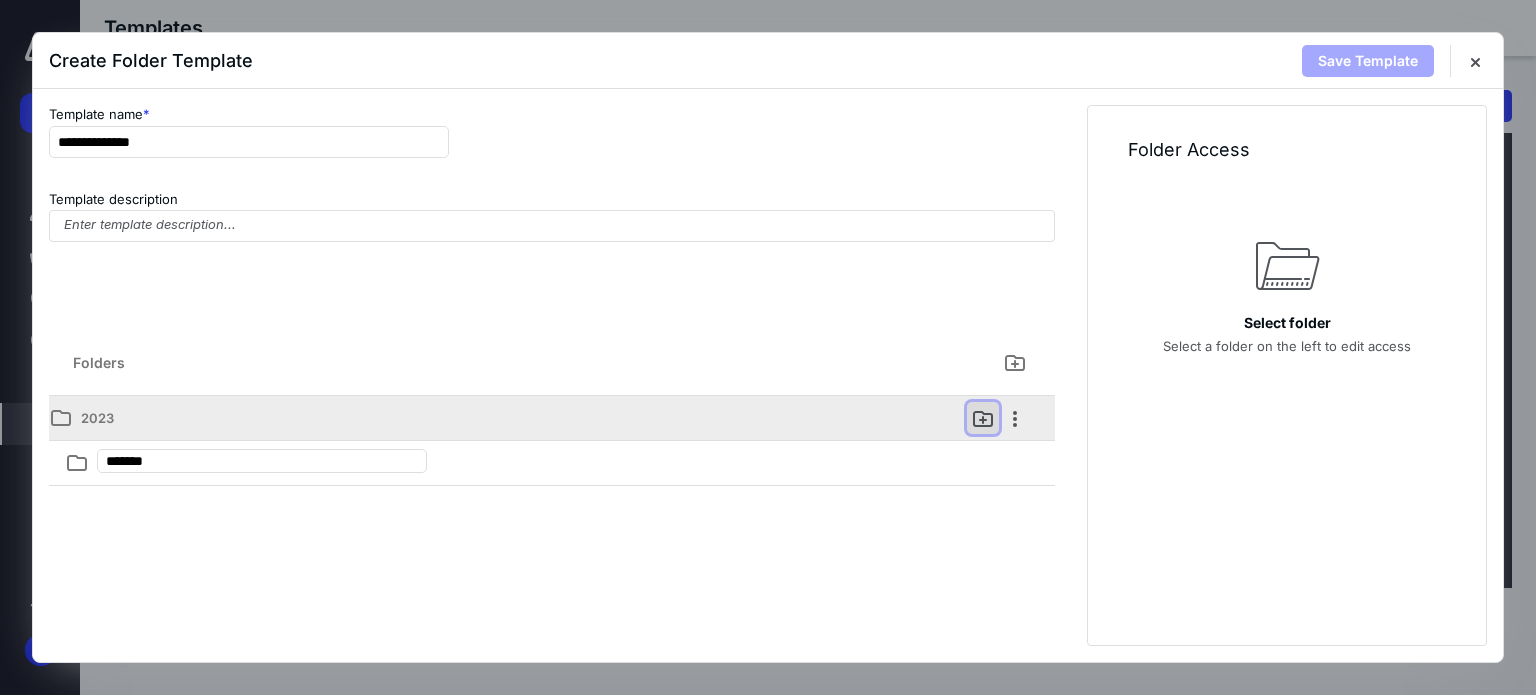 click at bounding box center (983, 418) 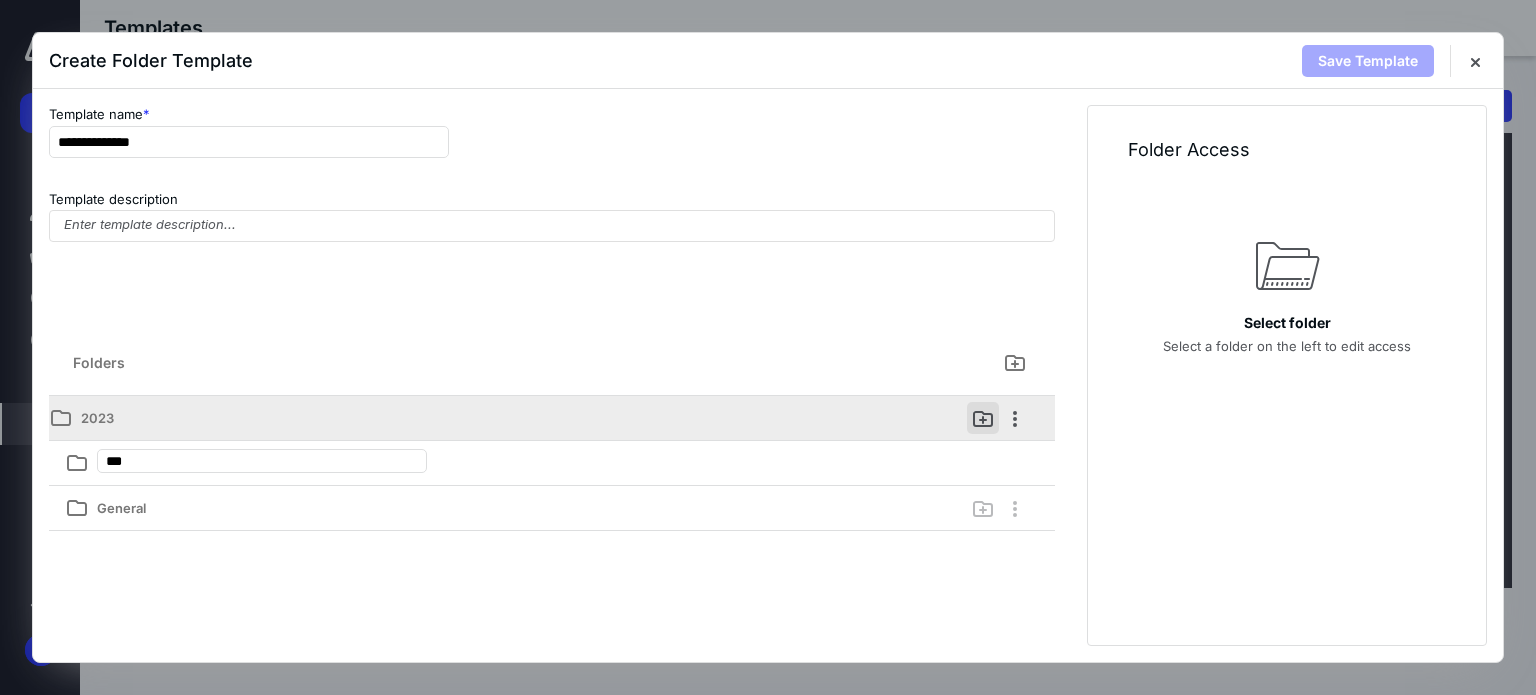 type on "****" 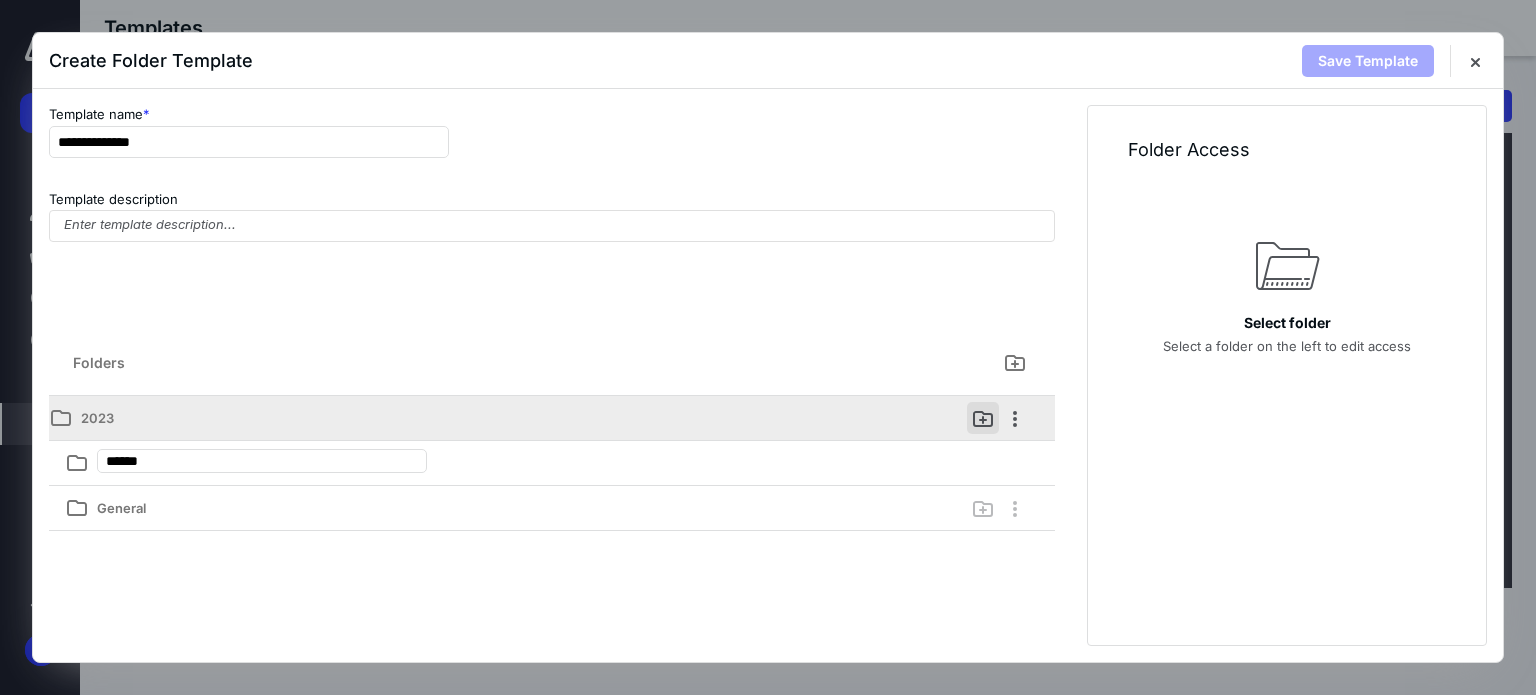 type on "******" 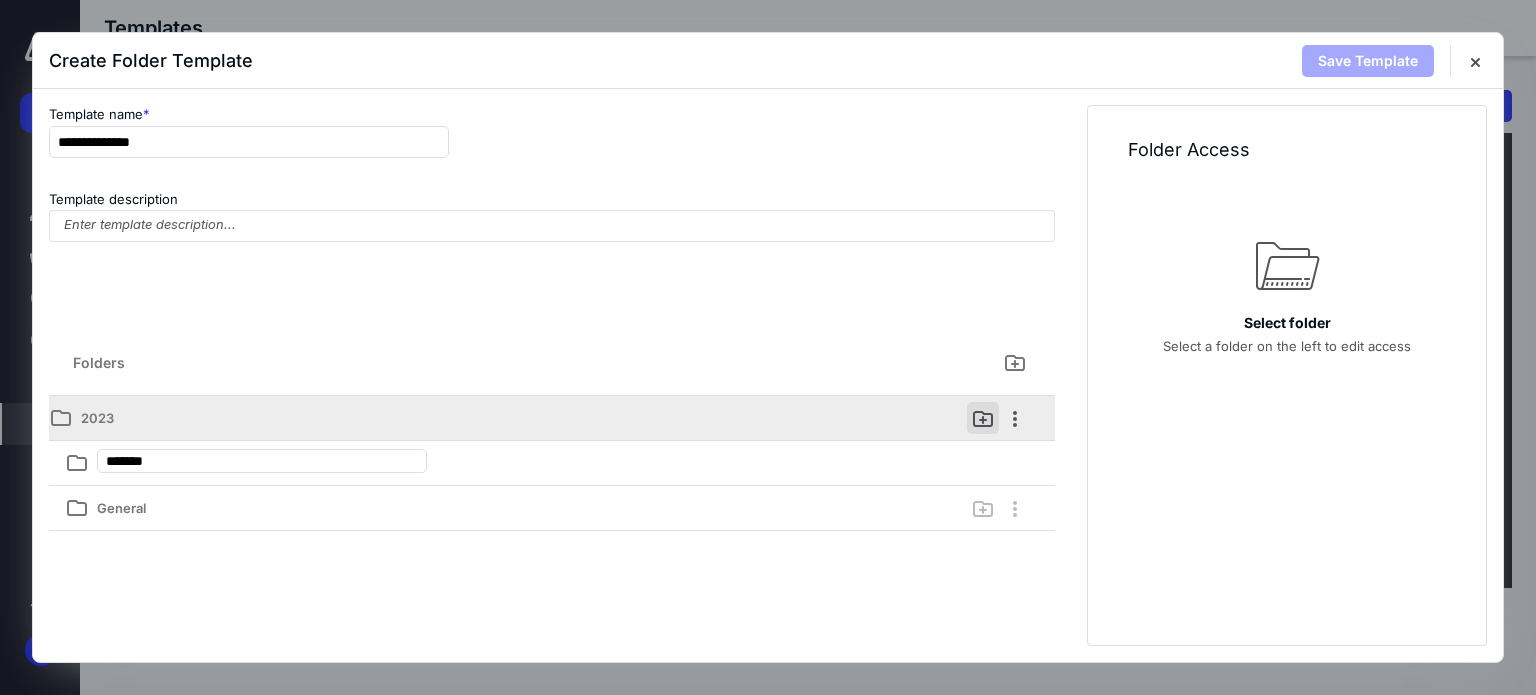 type on "********" 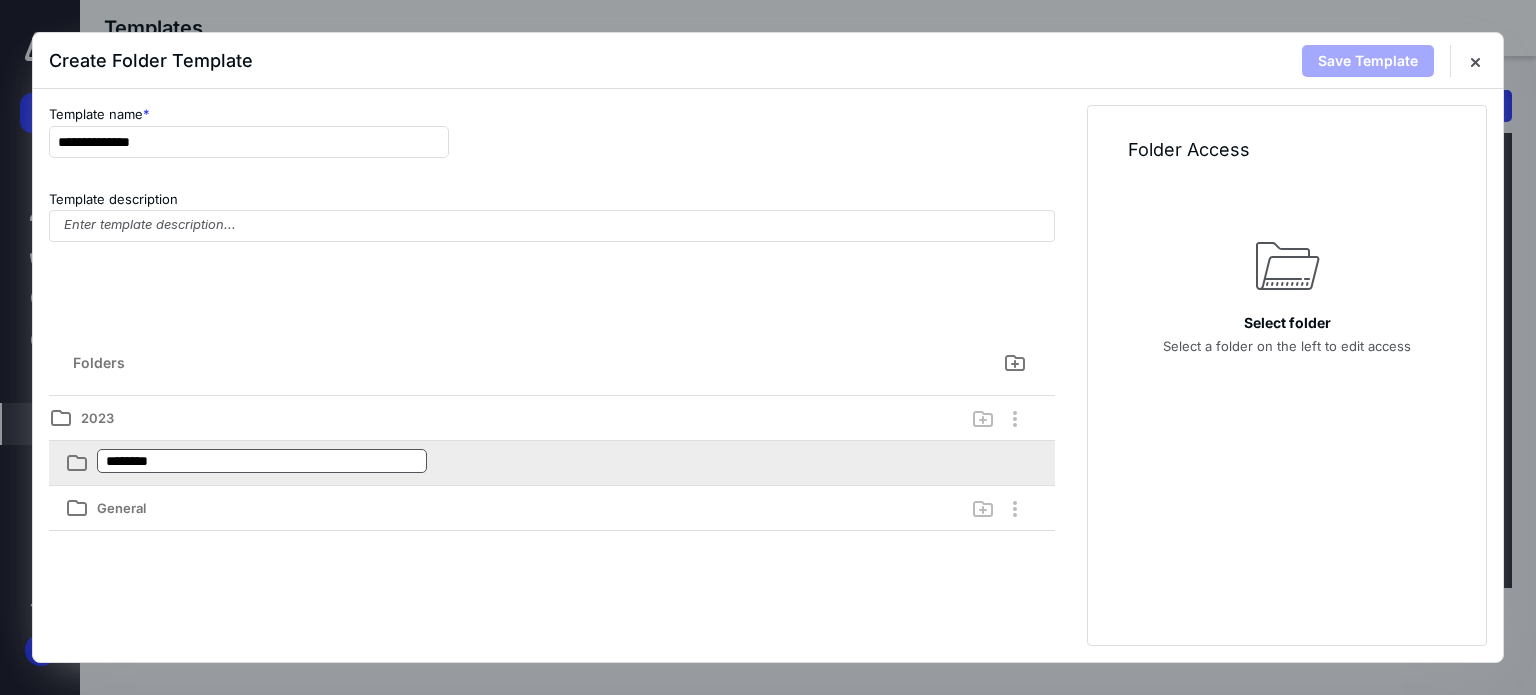 drag, startPoint x: 308, startPoint y: 453, endPoint x: 106, endPoint y: 450, distance: 202.02228 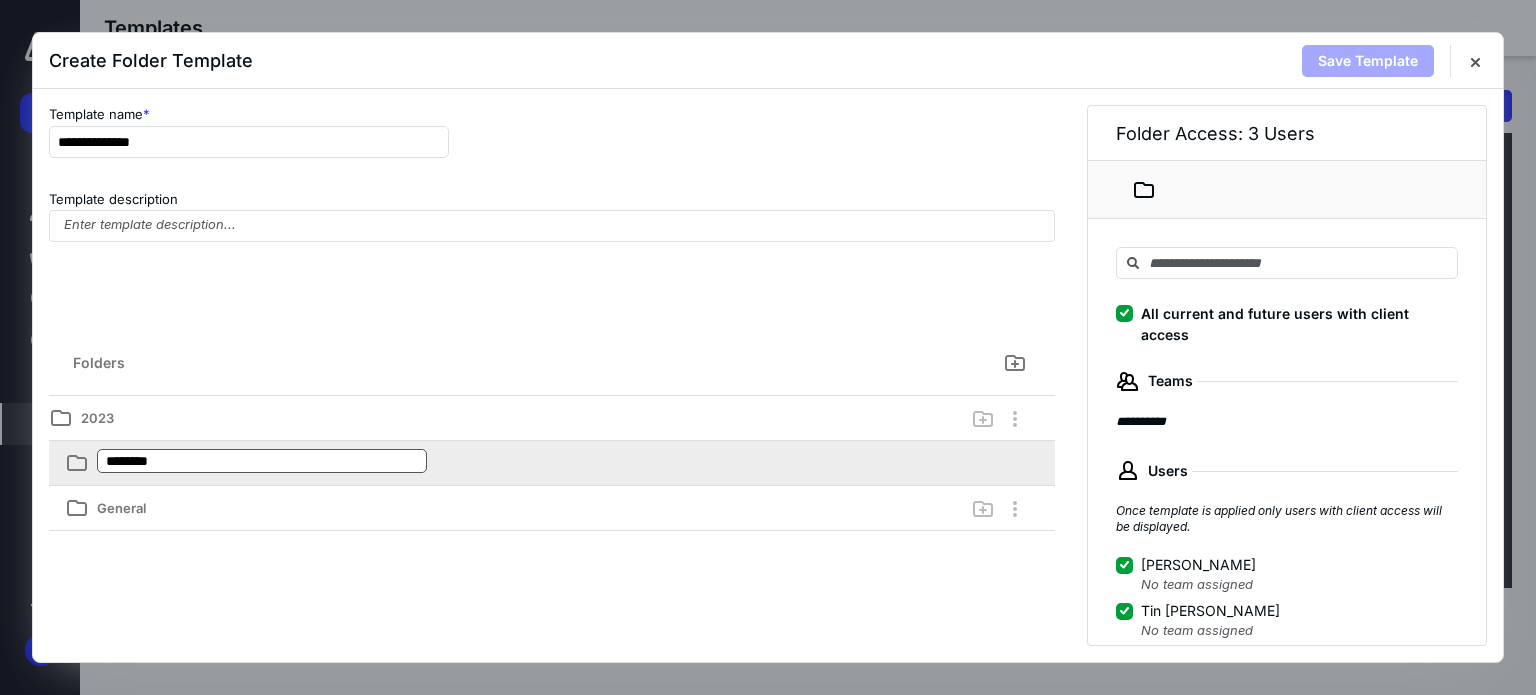 drag, startPoint x: 211, startPoint y: 467, endPoint x: 100, endPoint y: 458, distance: 111.364265 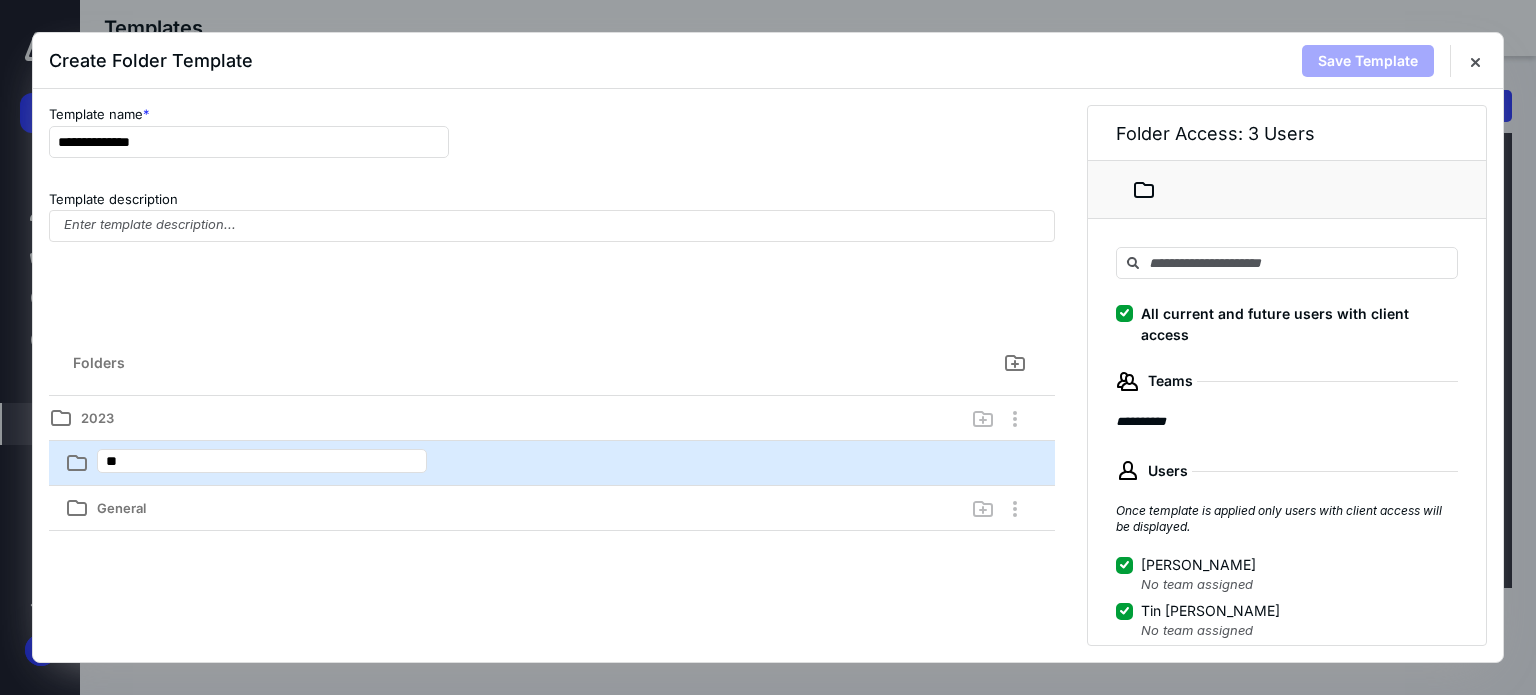 type on "*" 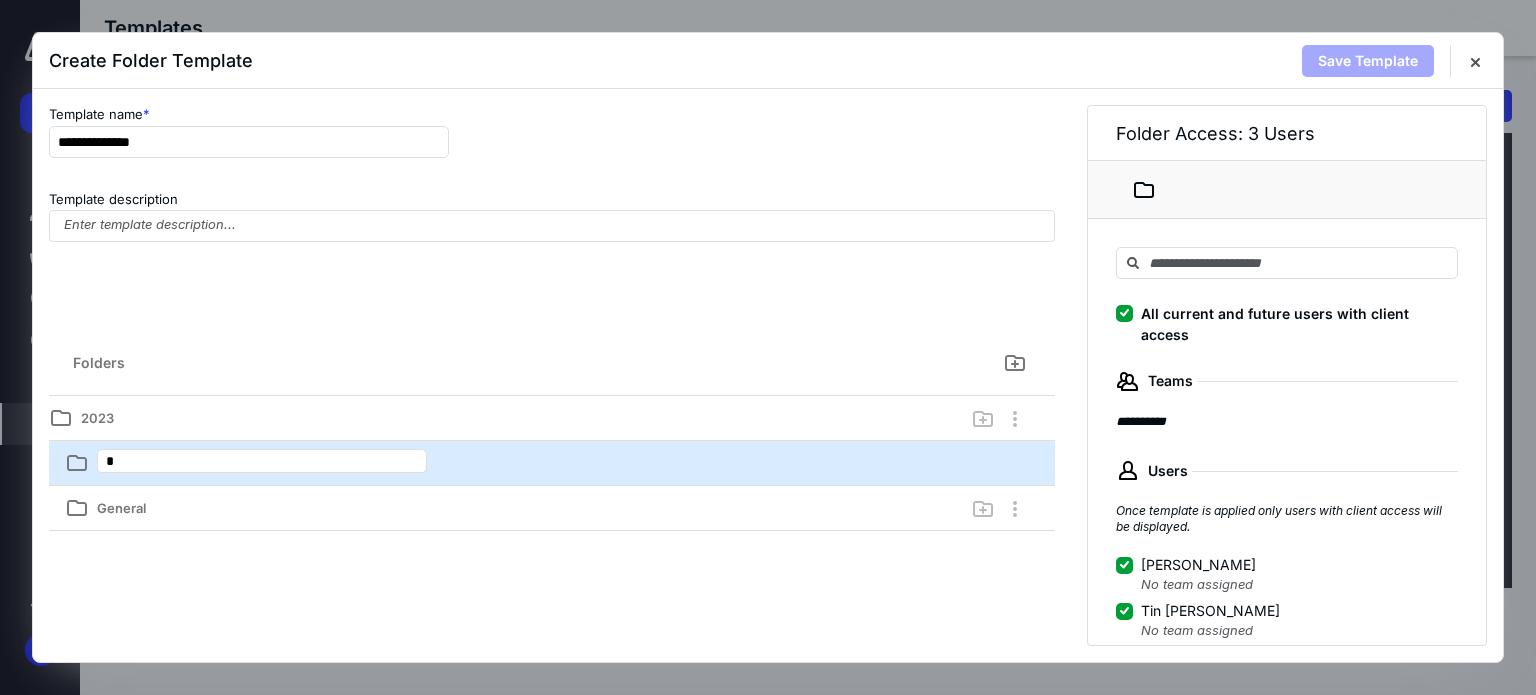 type on "**" 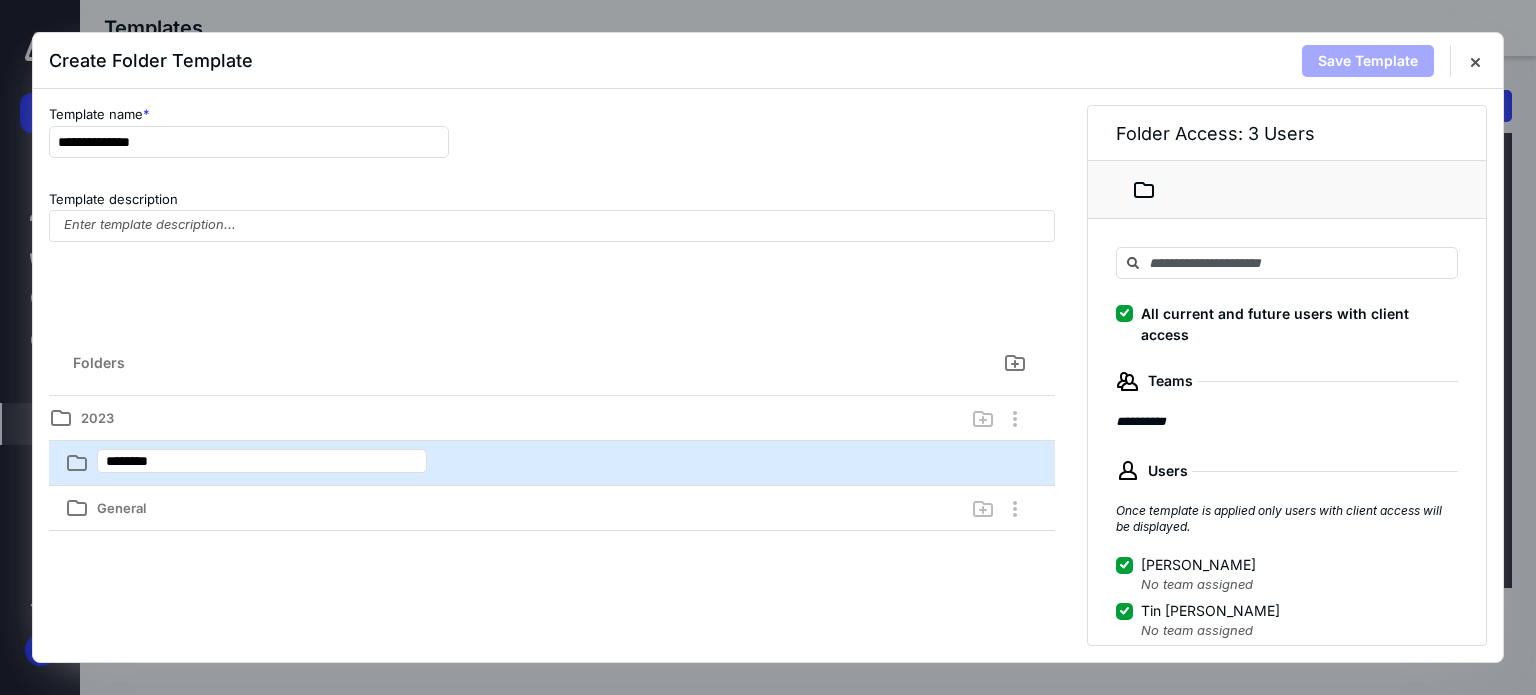 type on "*********" 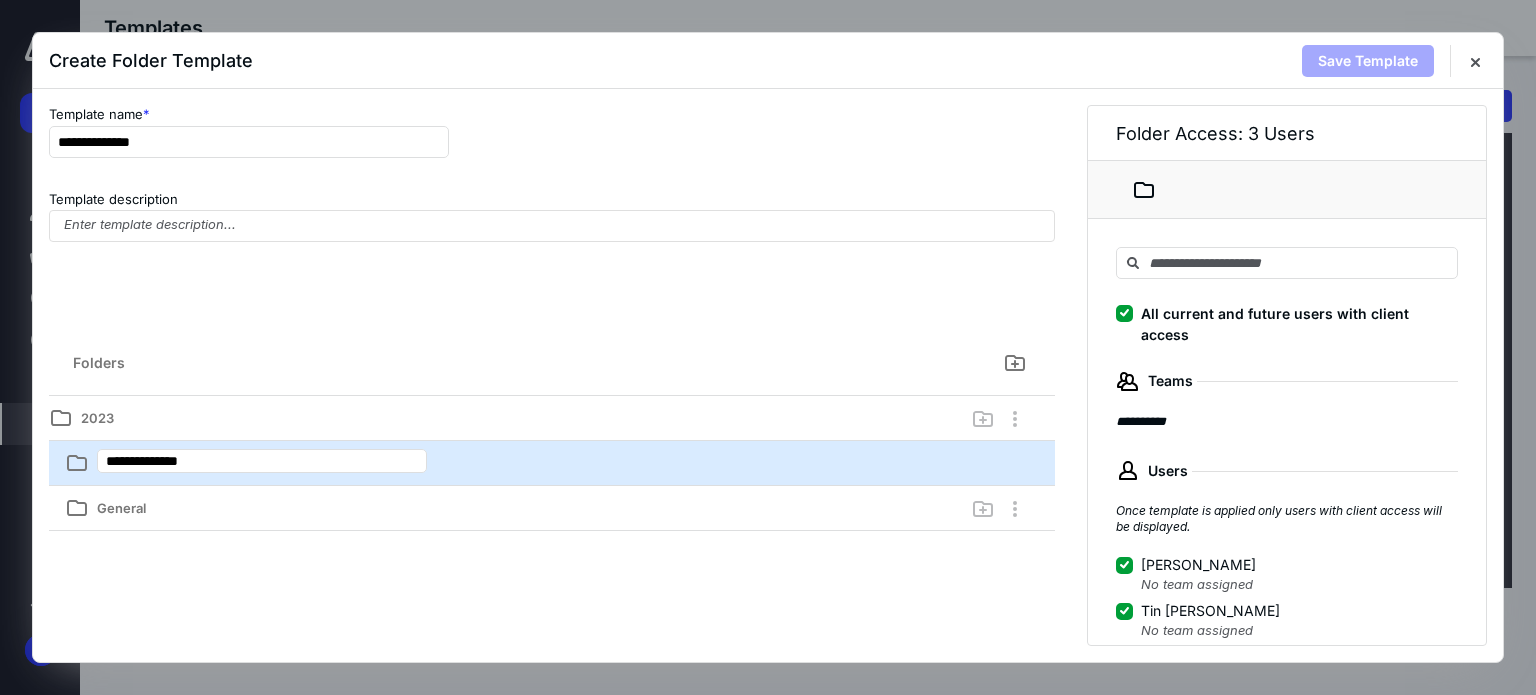type on "**********" 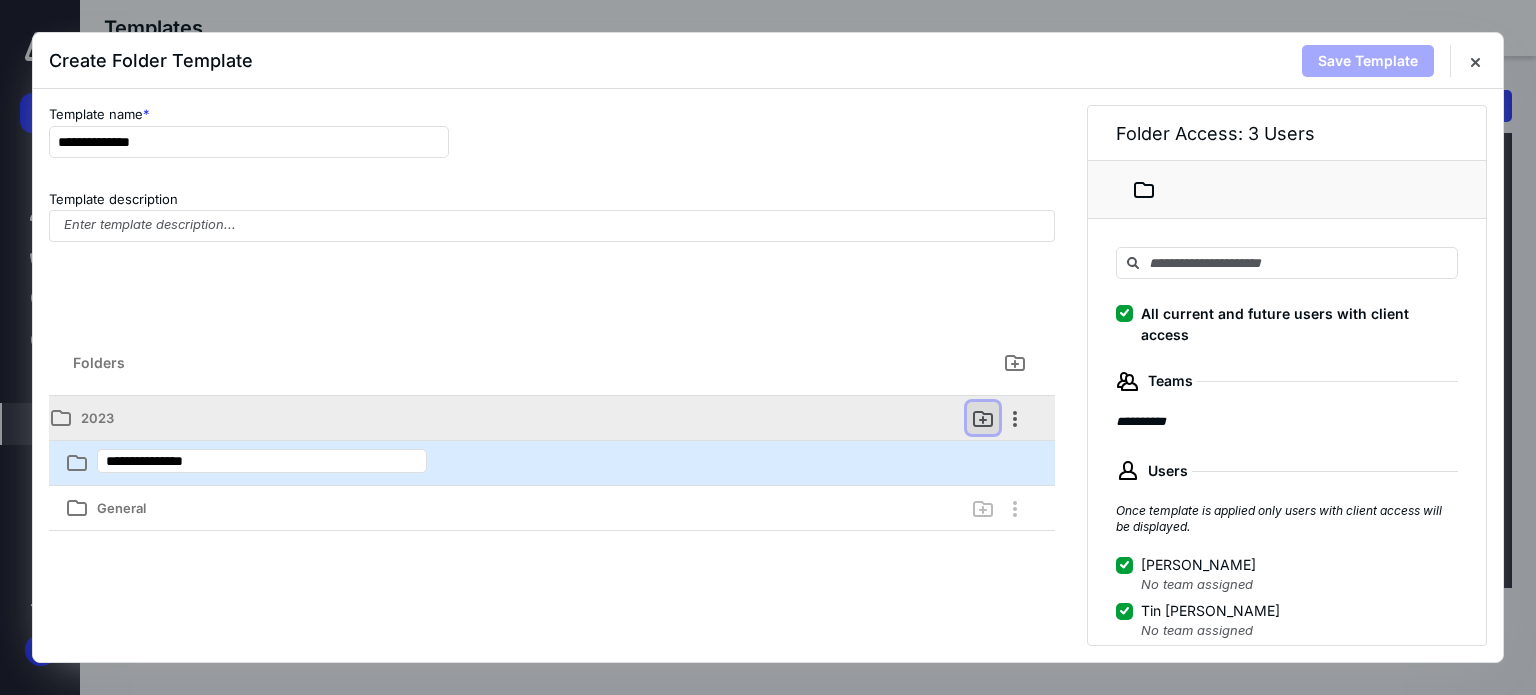 click at bounding box center (983, 418) 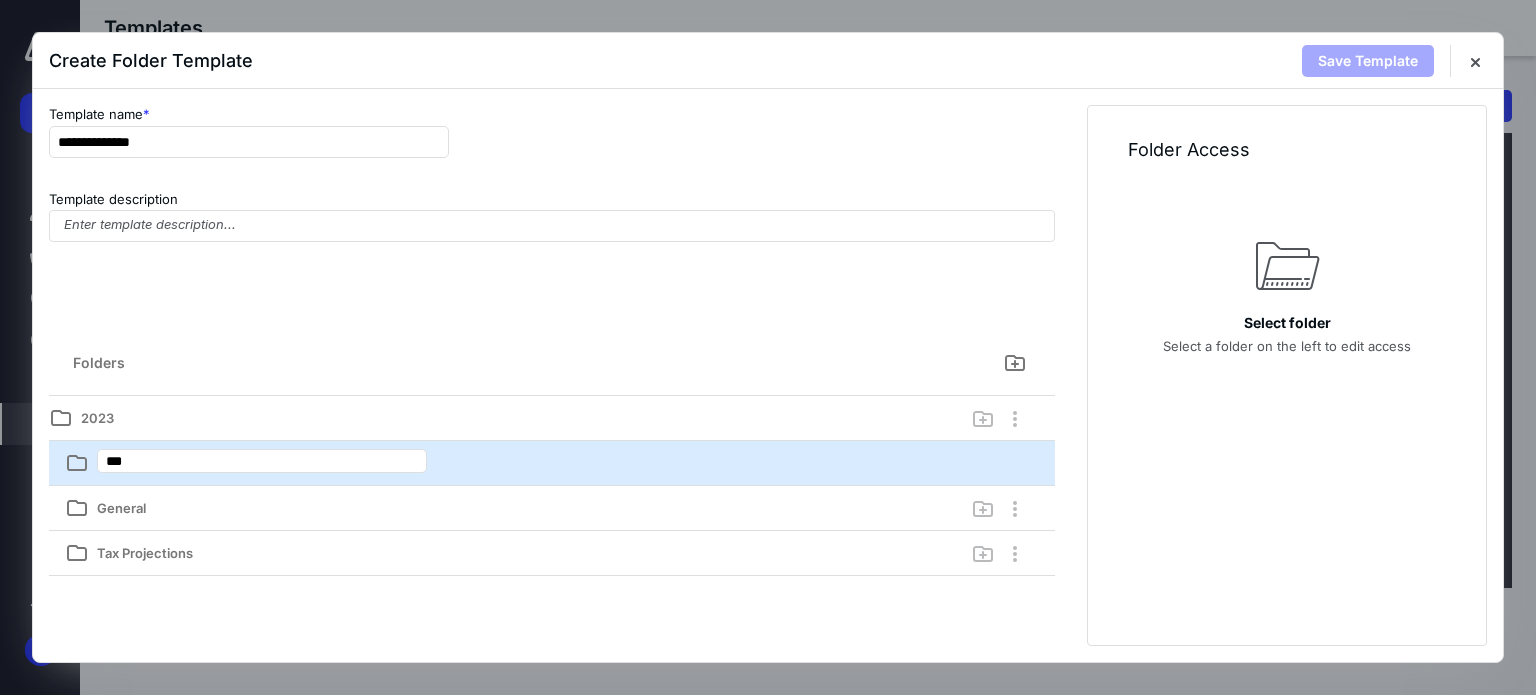 type on "**" 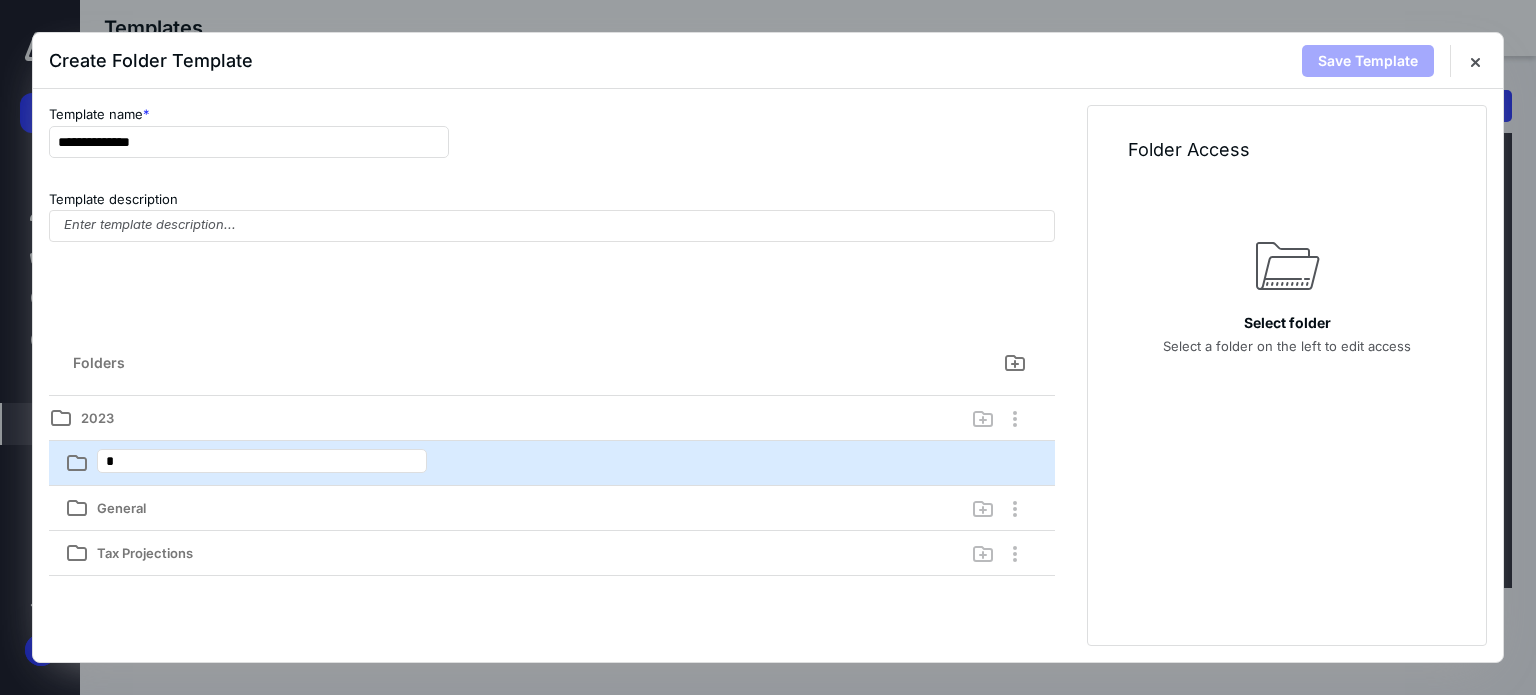 type 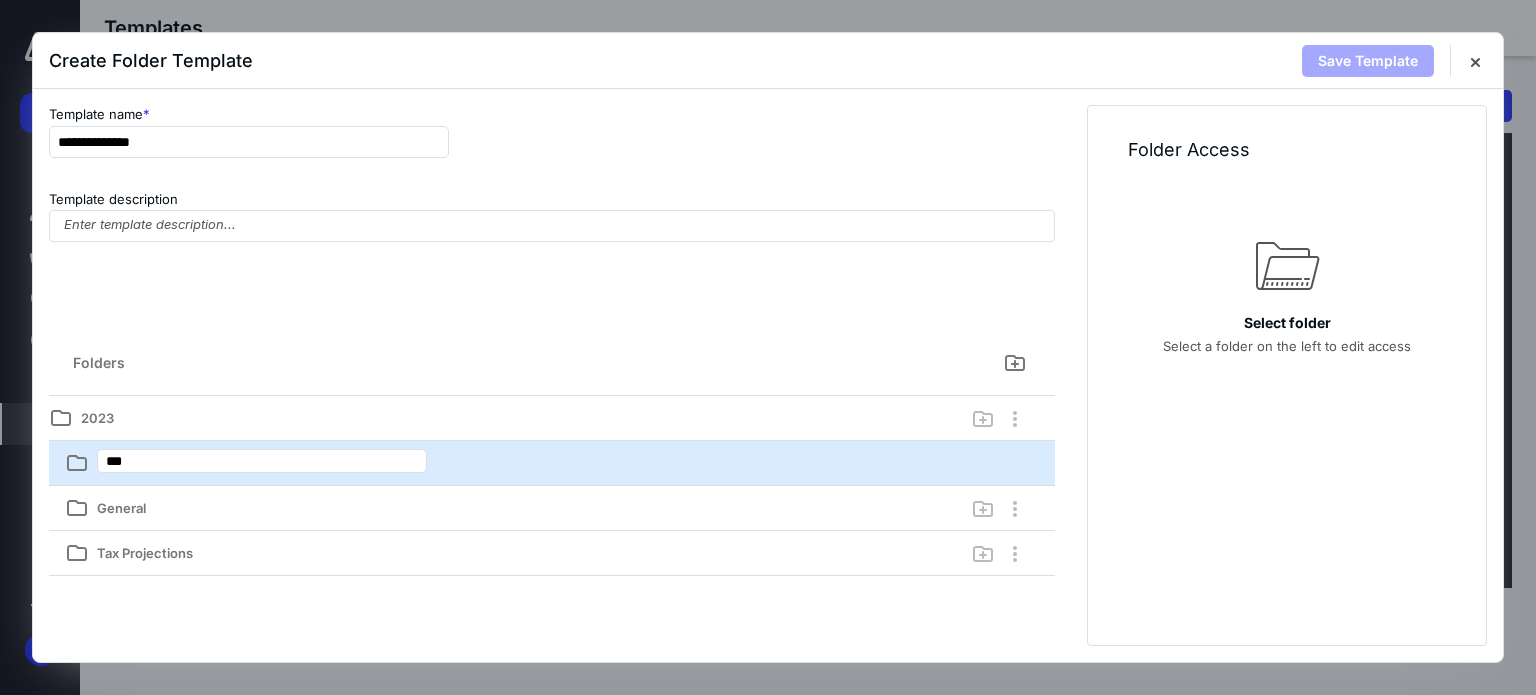 type on "****" 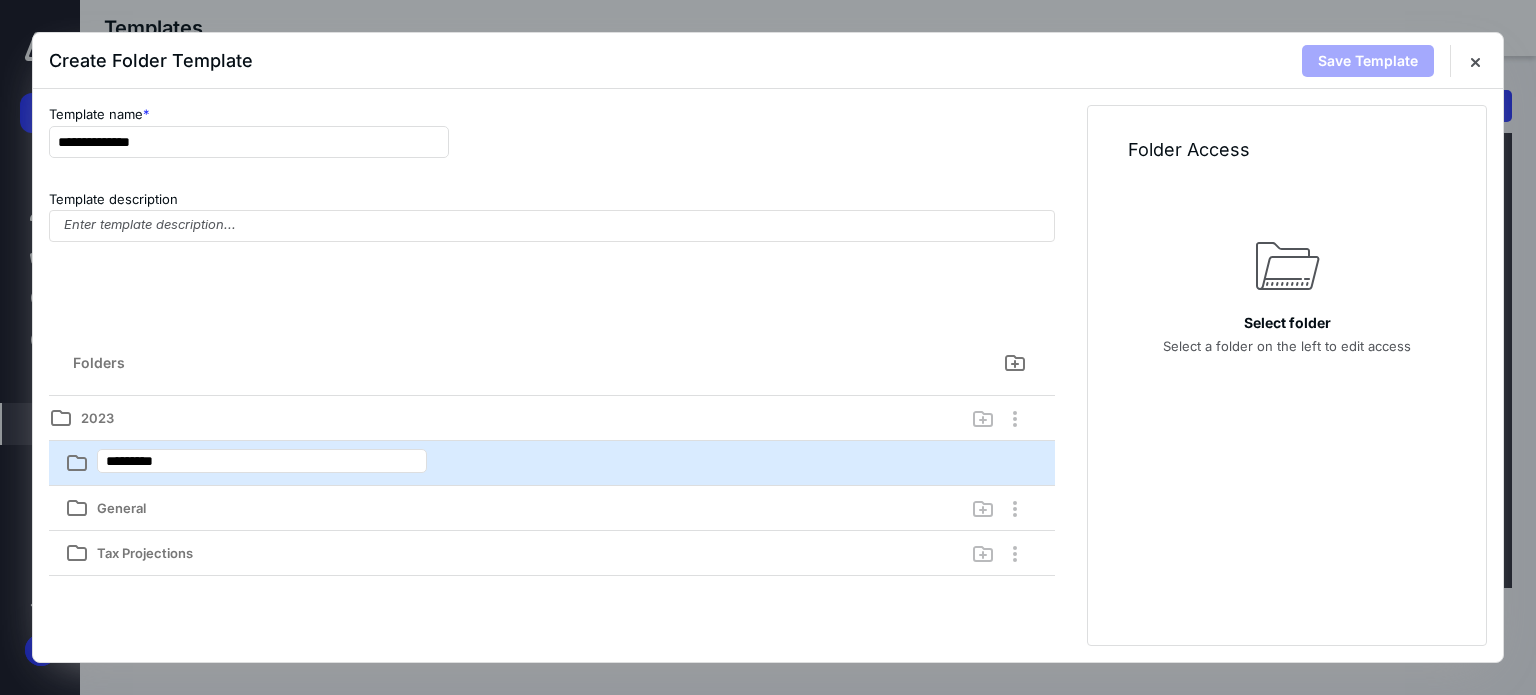 type on "**********" 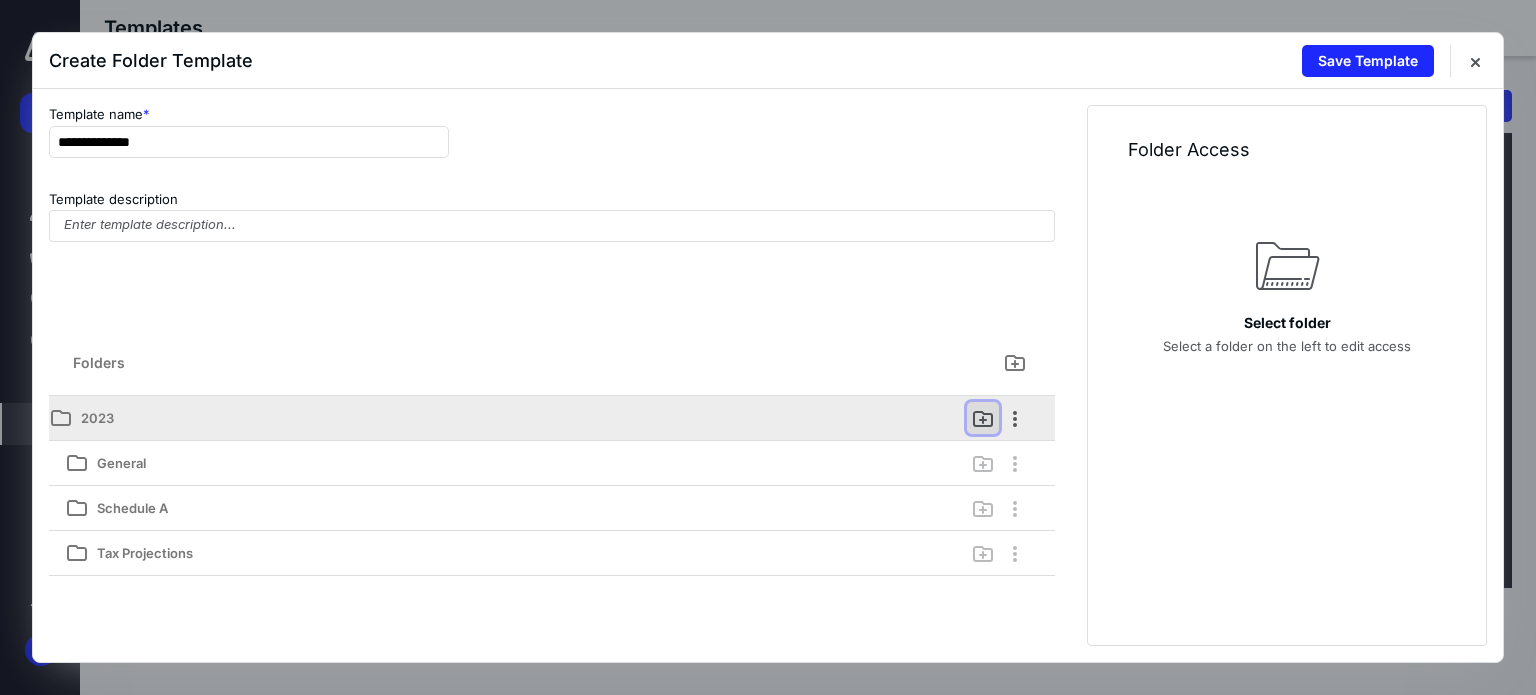 click at bounding box center (983, 418) 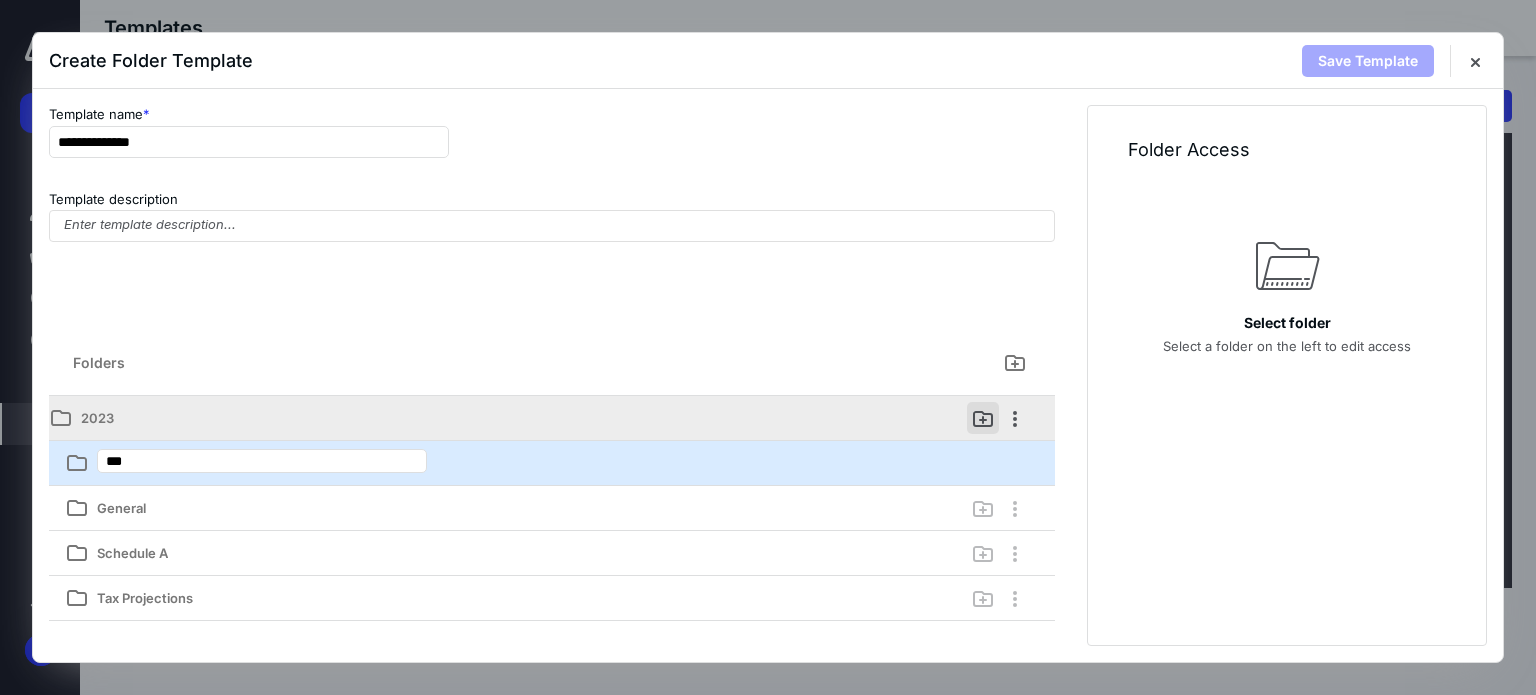 type on "****" 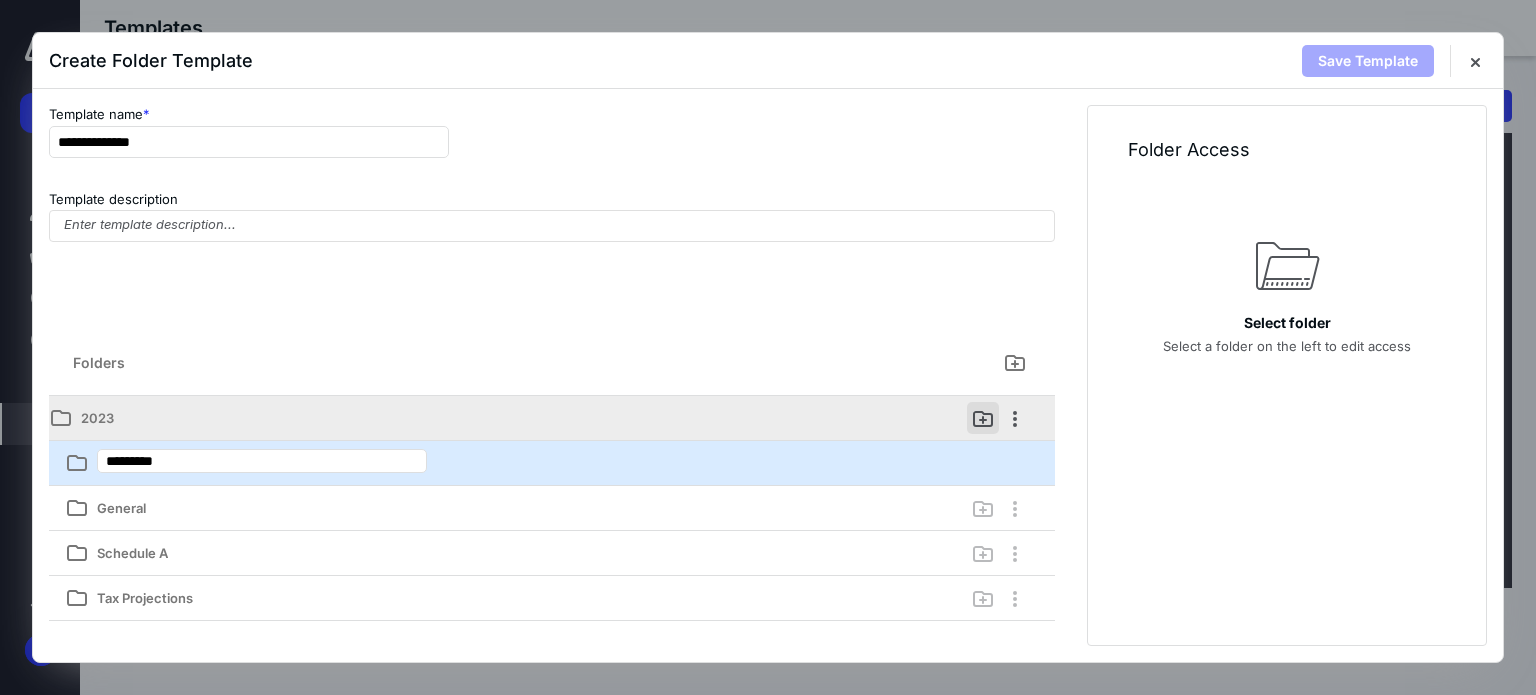 type on "**********" 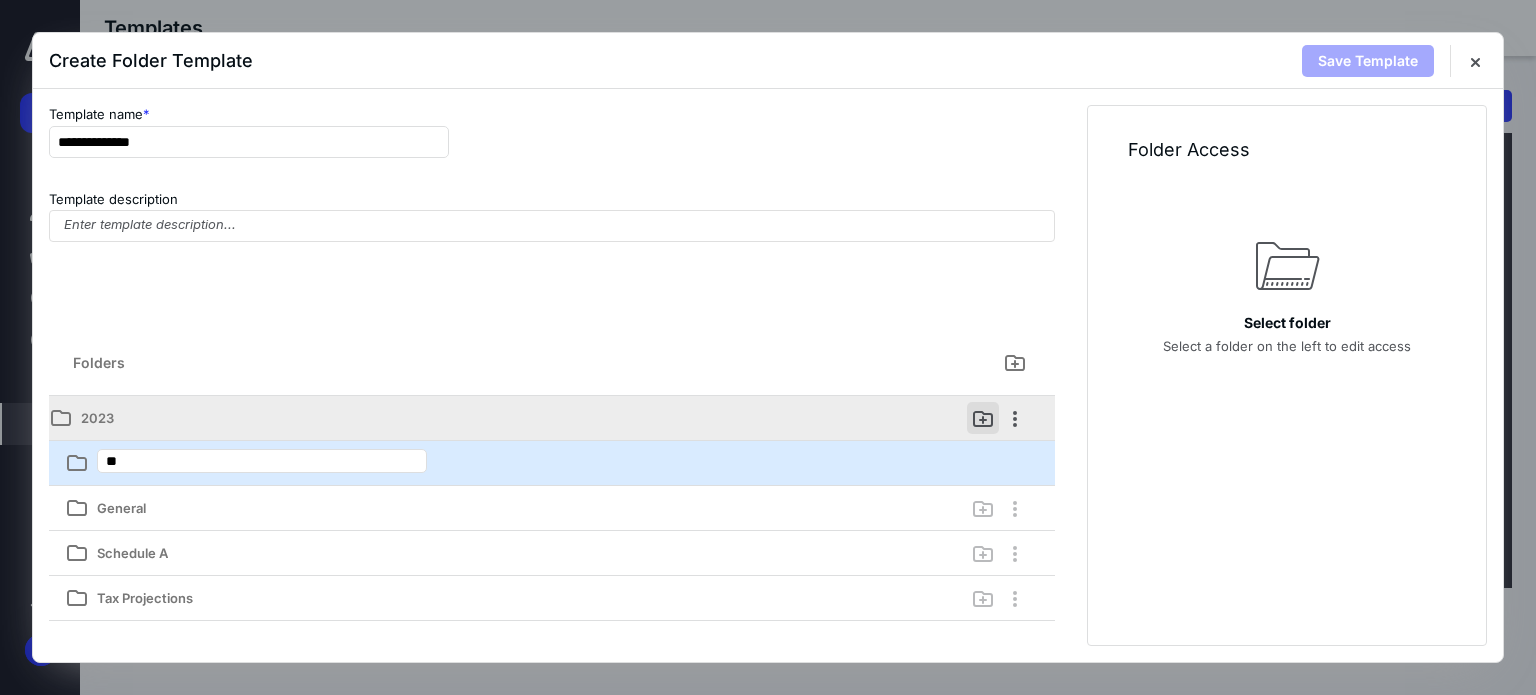 type on "*" 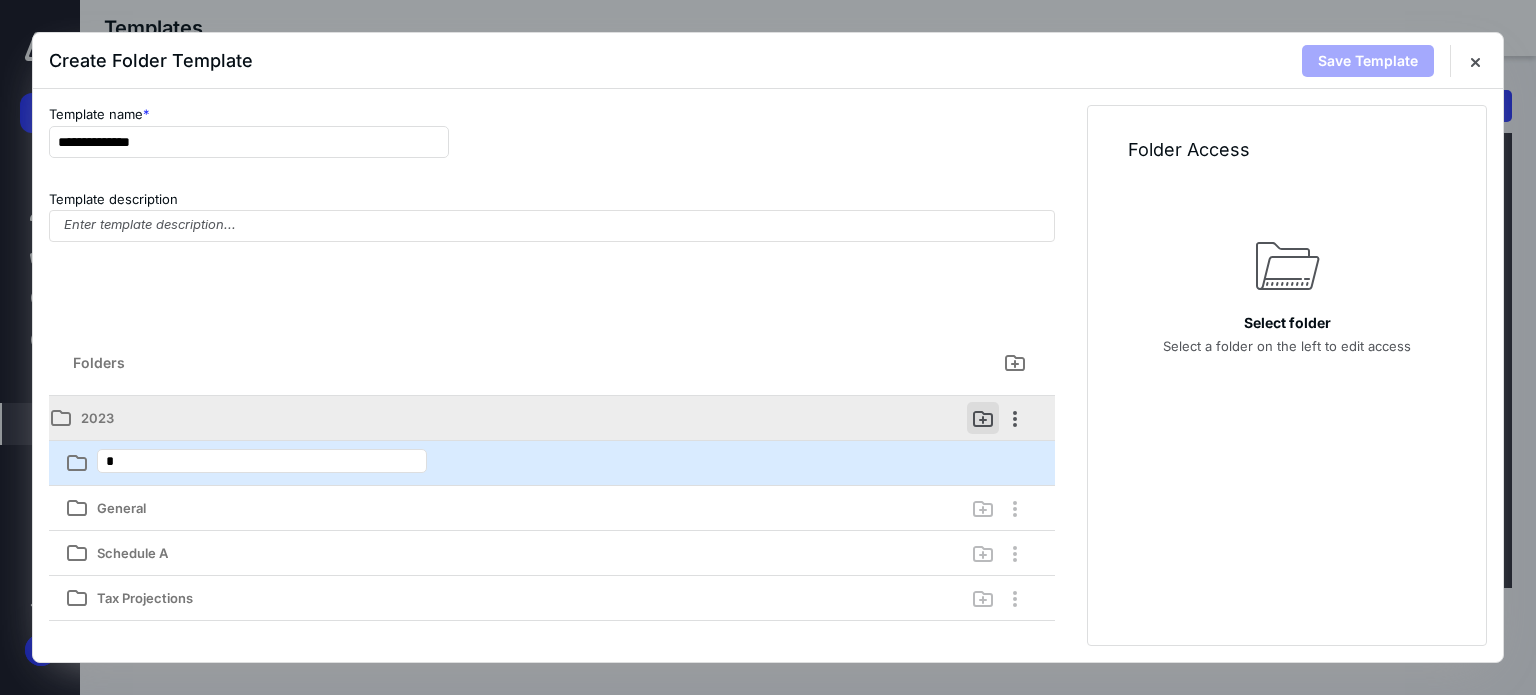 type on "**" 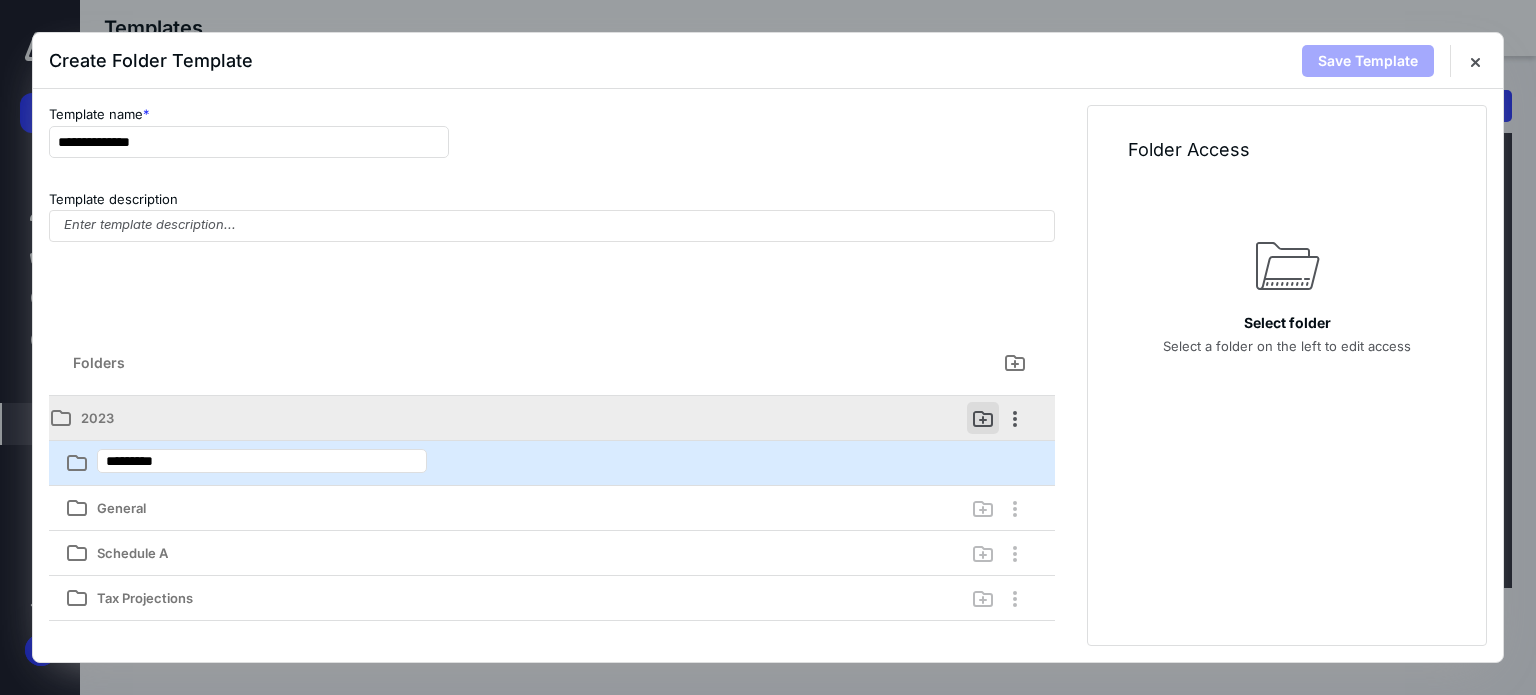 type on "**********" 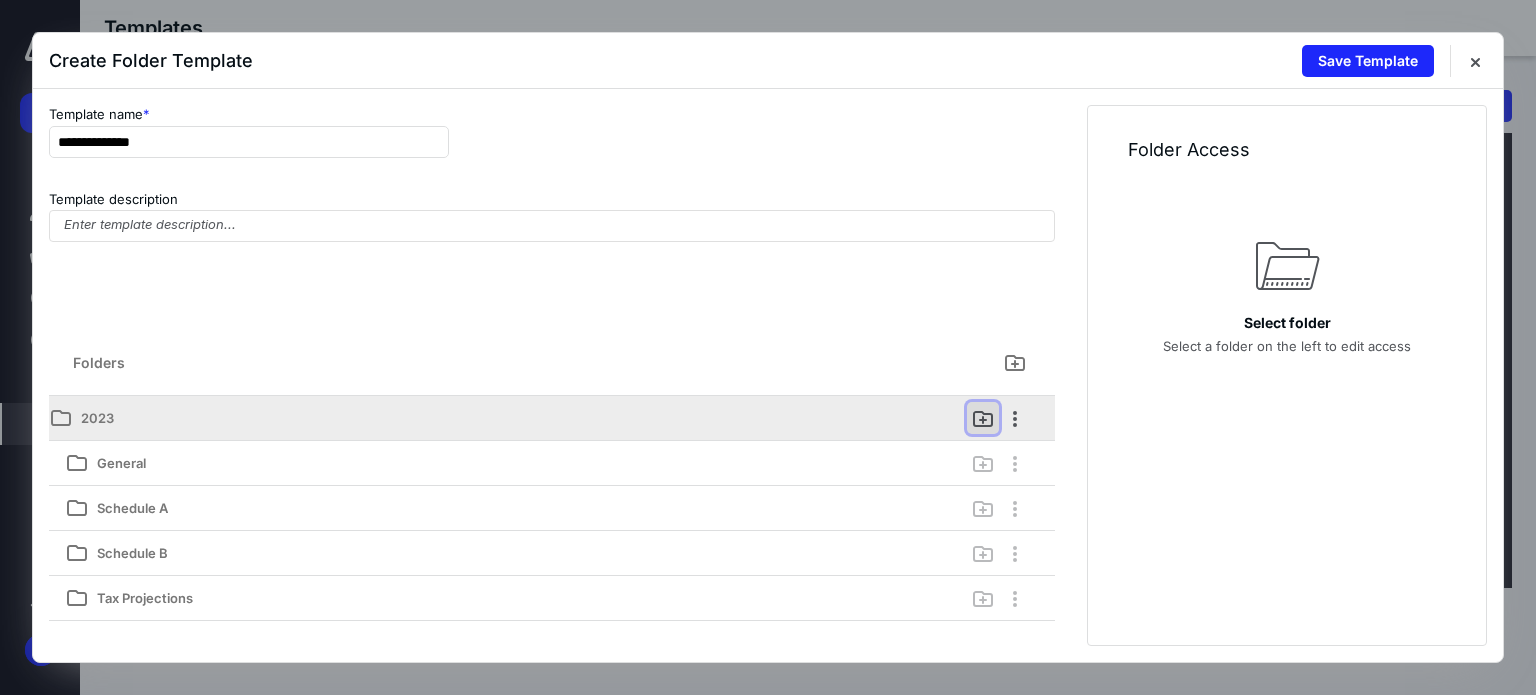 click at bounding box center [983, 418] 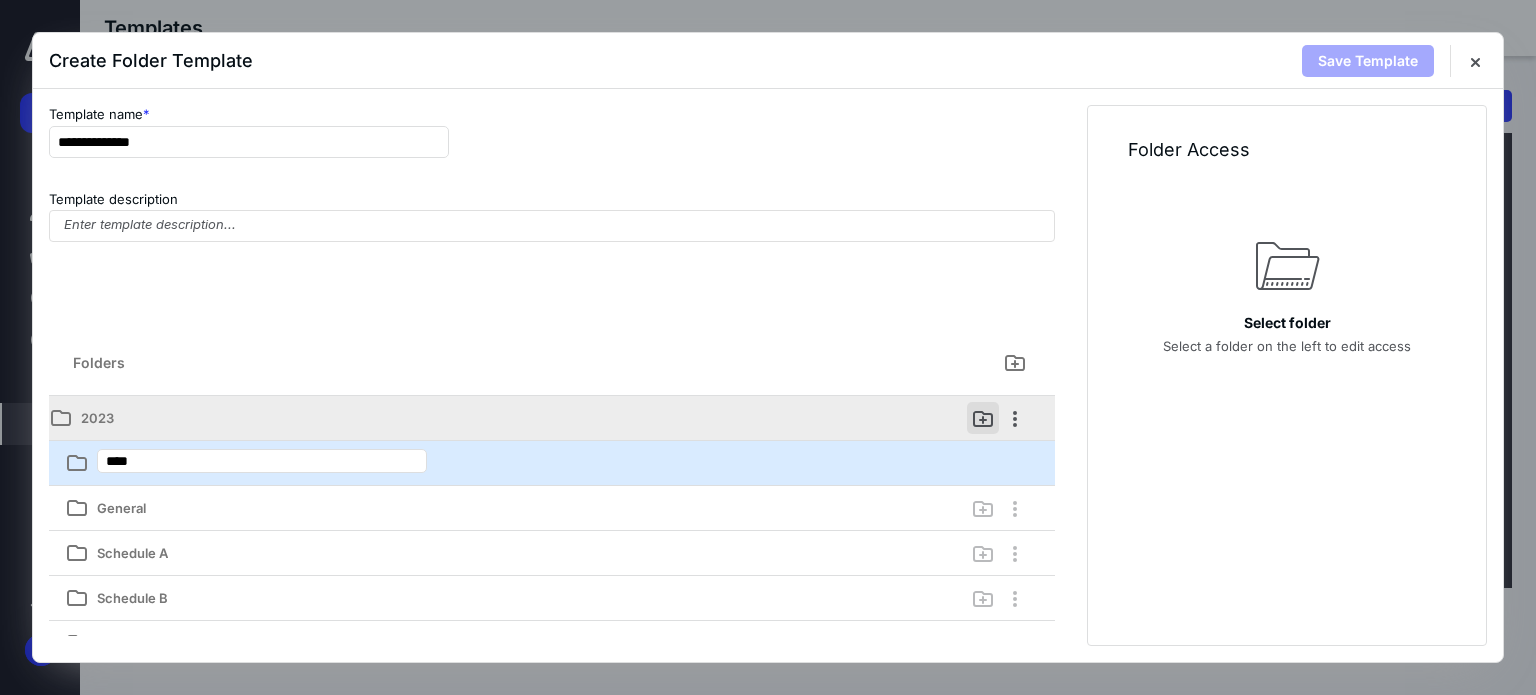 type on "*****" 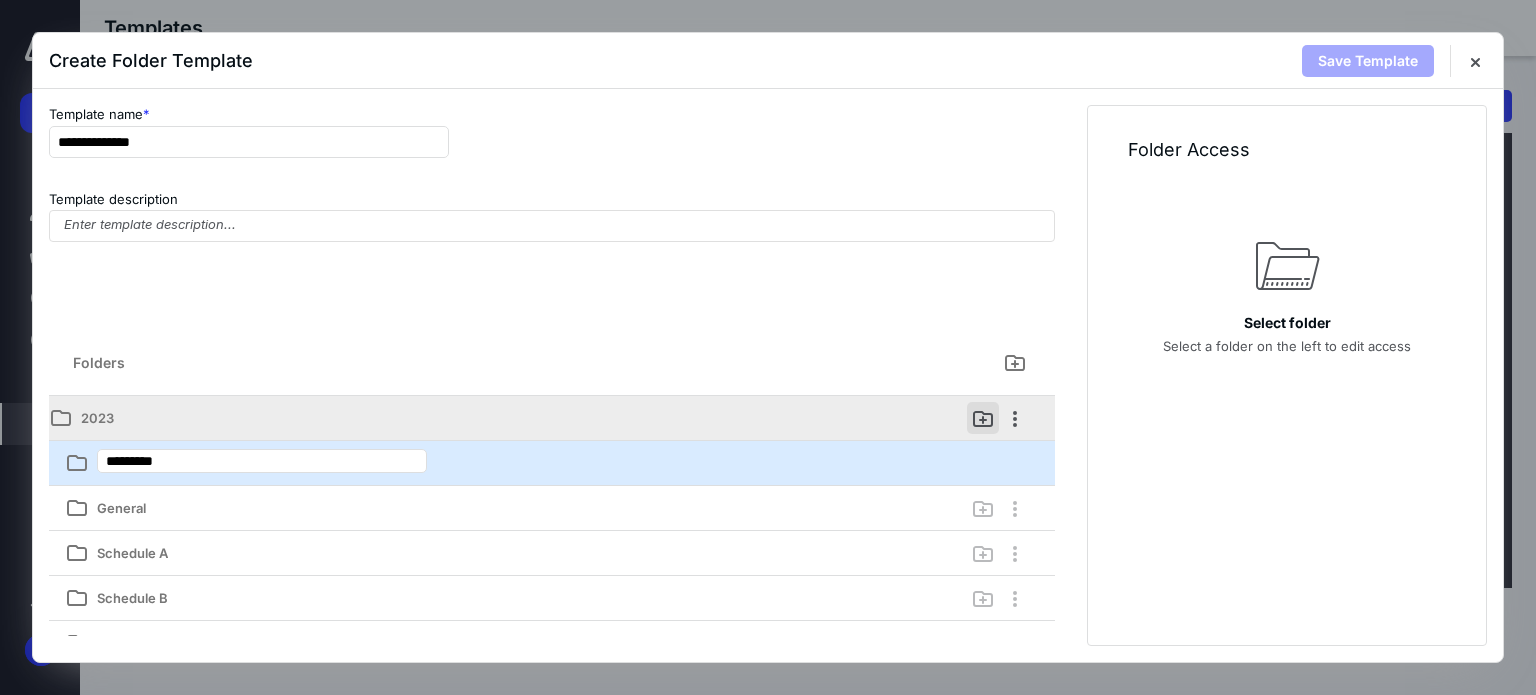type on "**********" 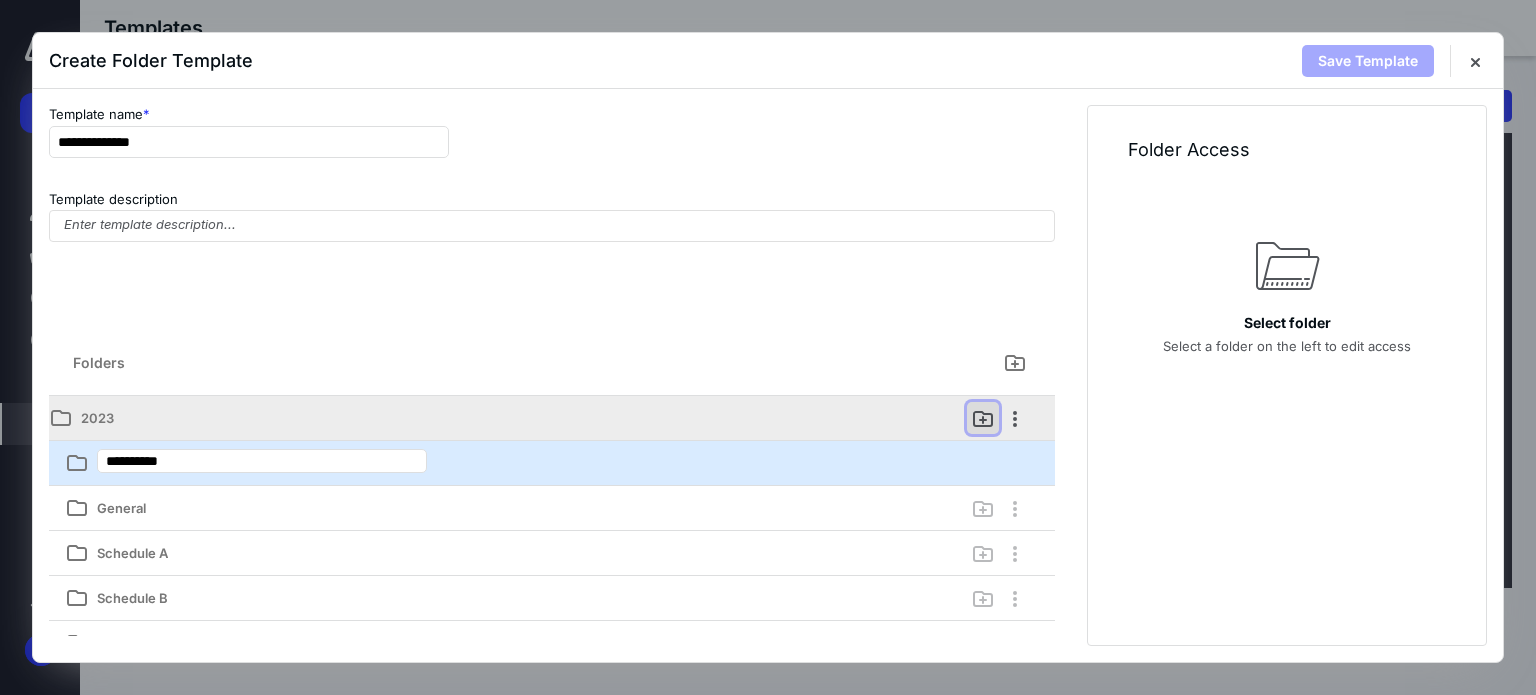 click at bounding box center (983, 418) 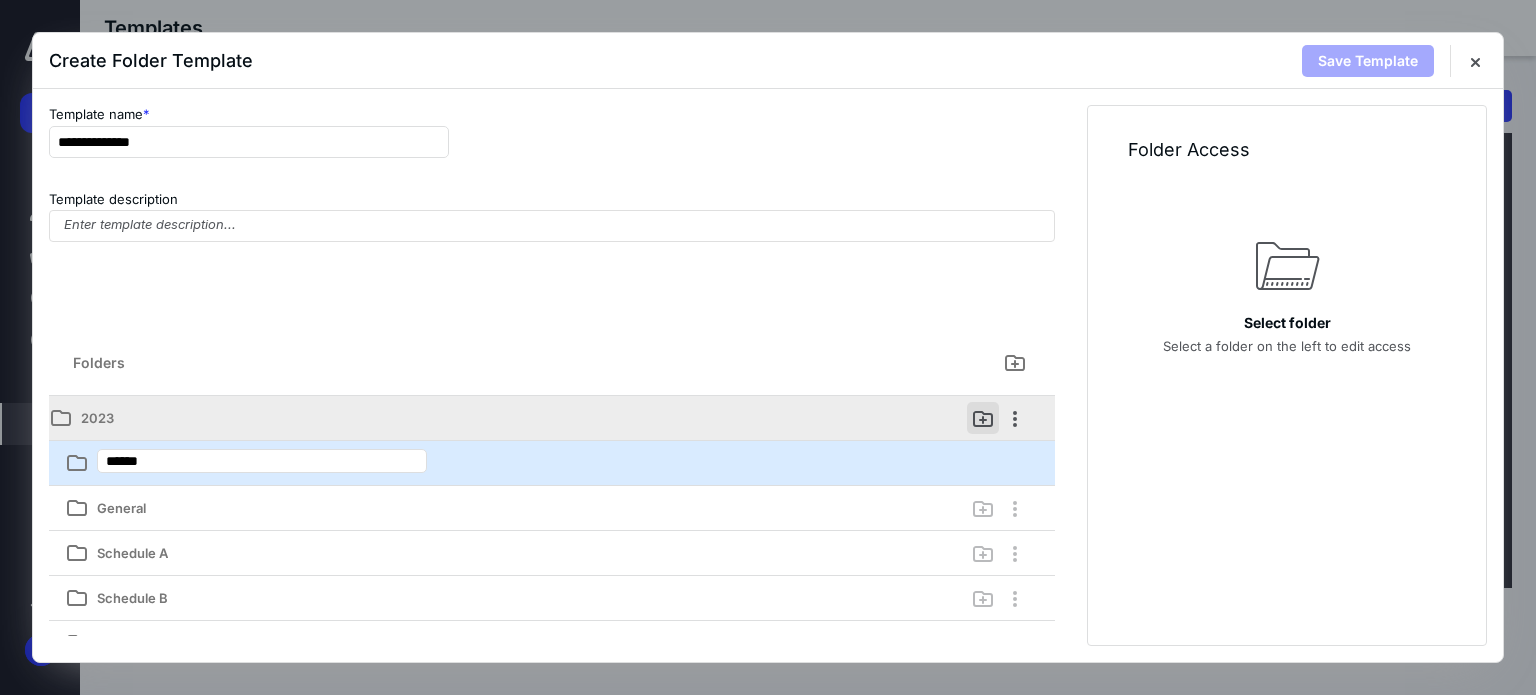 type on "*******" 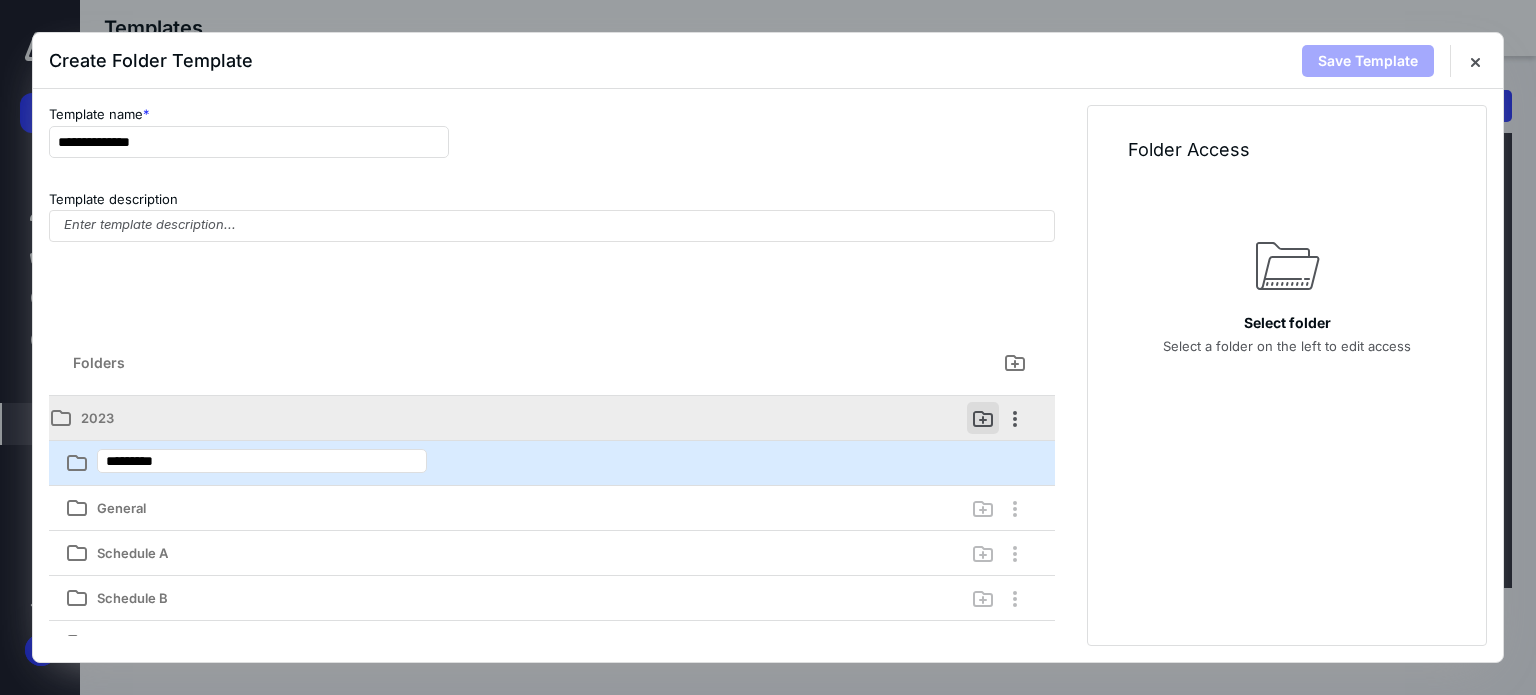 type on "**********" 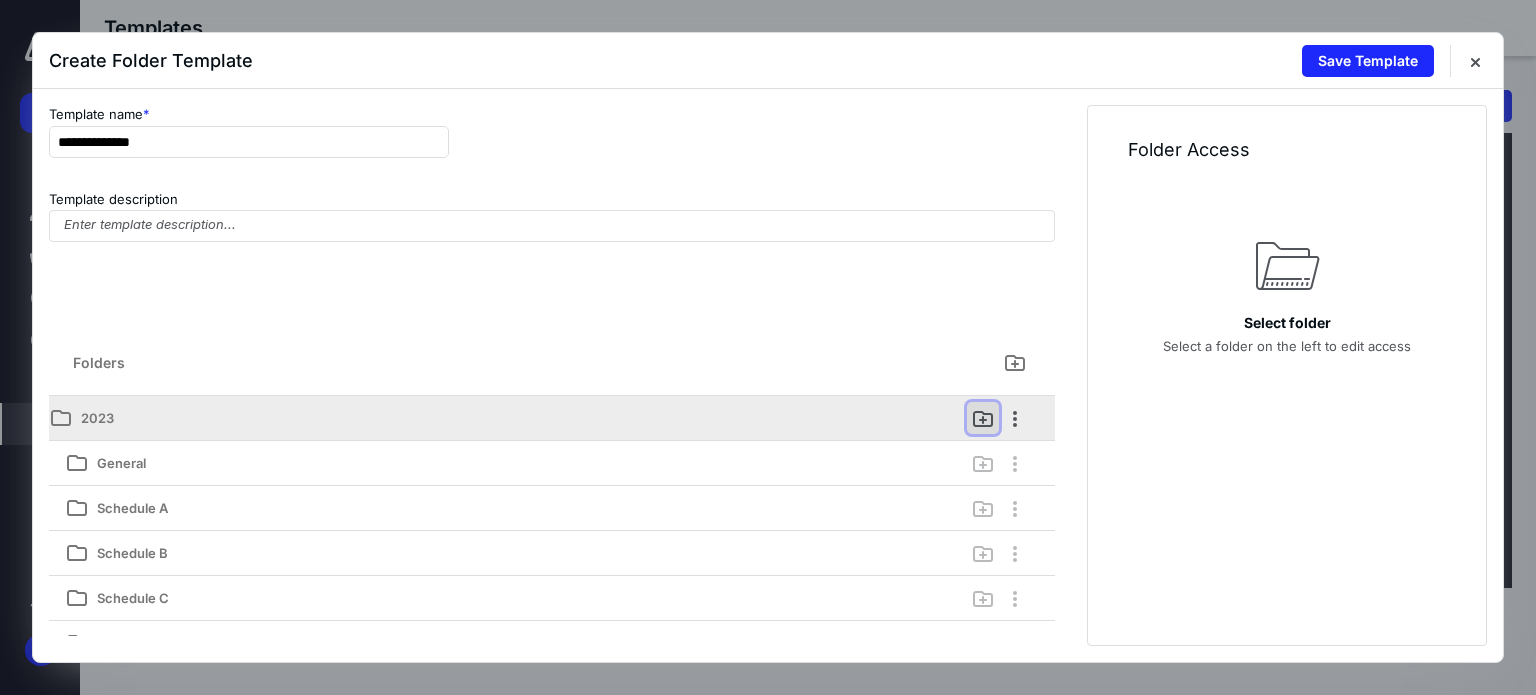 click at bounding box center (983, 418) 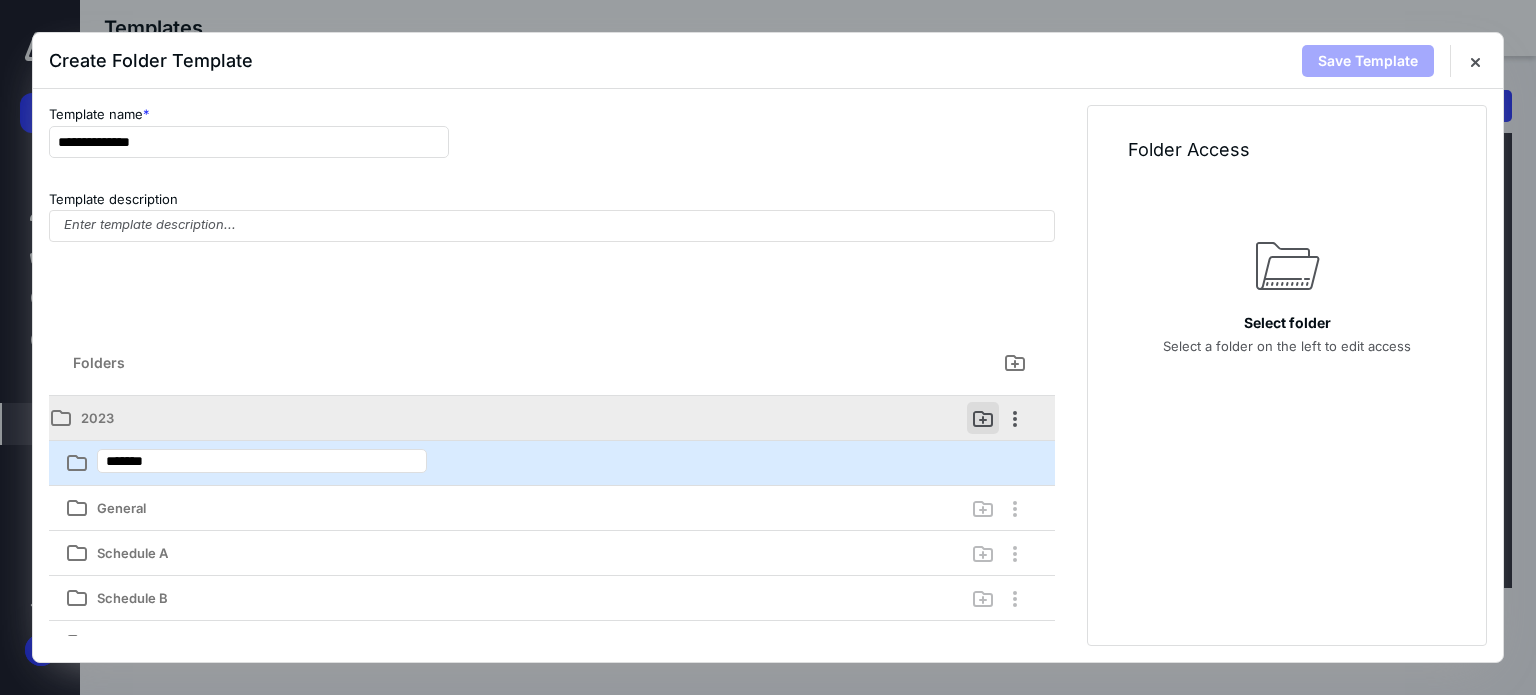type on "********" 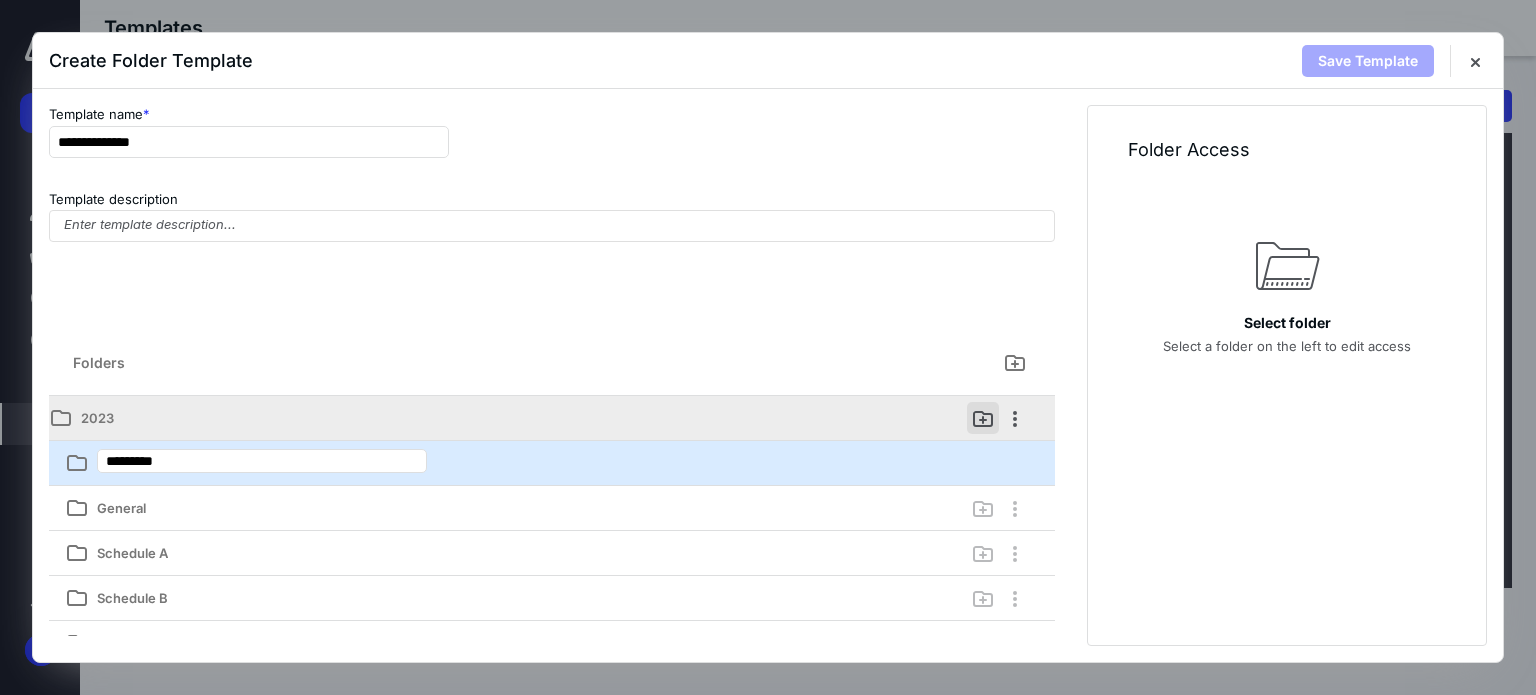 type on "**********" 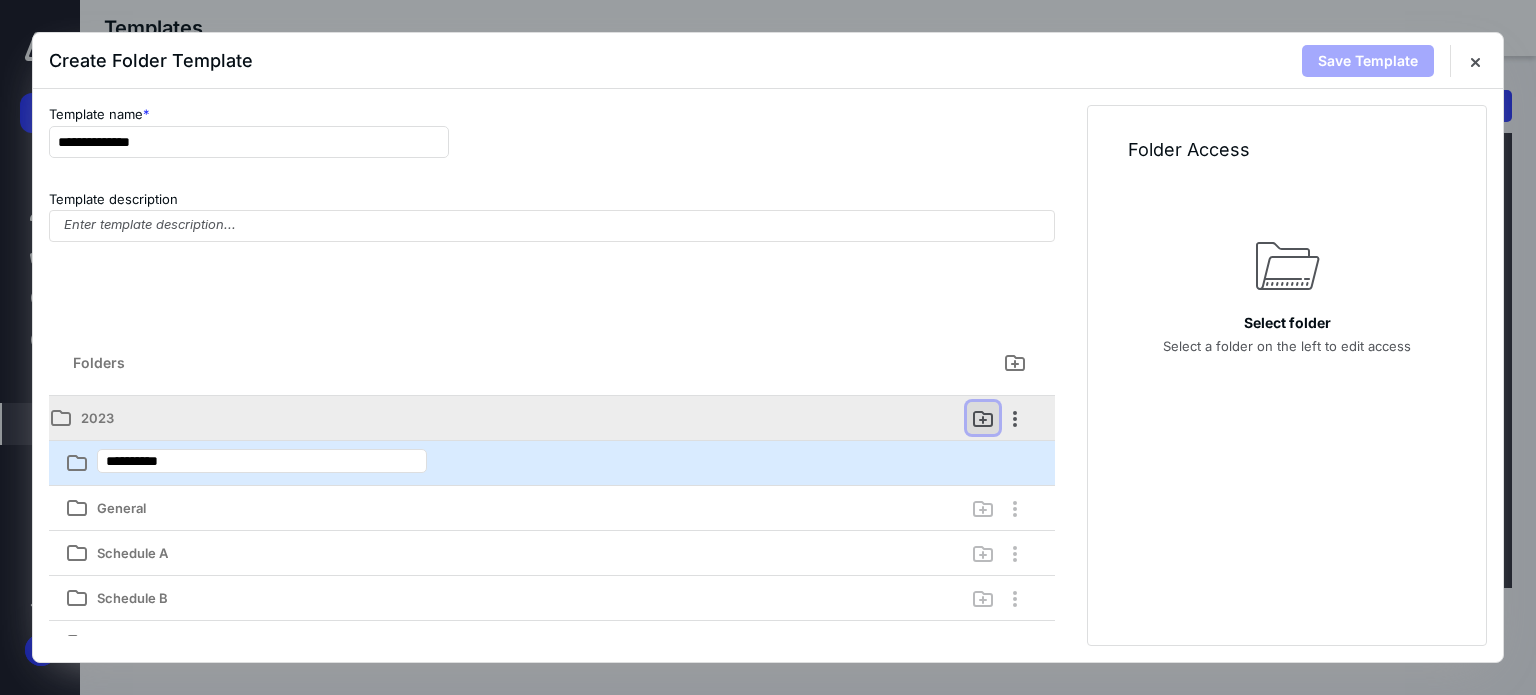 click at bounding box center [983, 418] 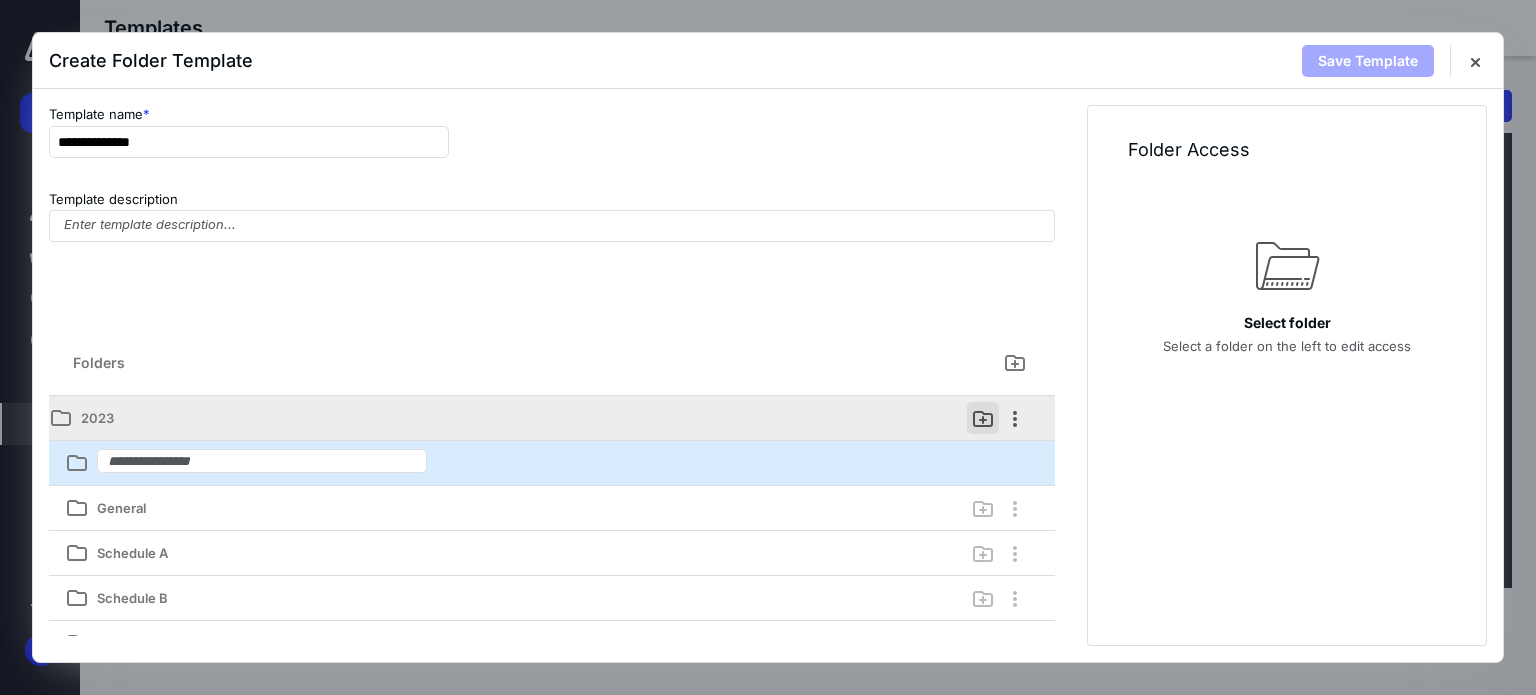 type on "*" 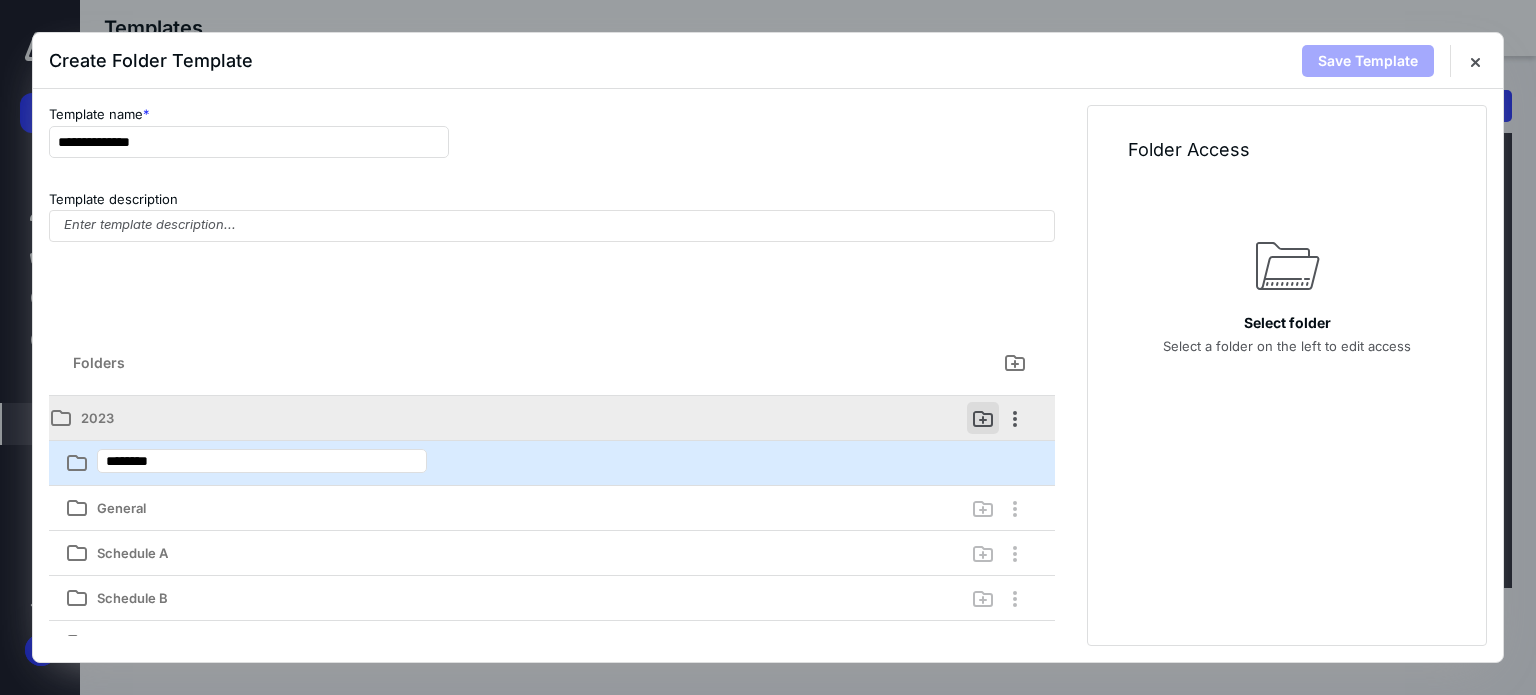 type on "********" 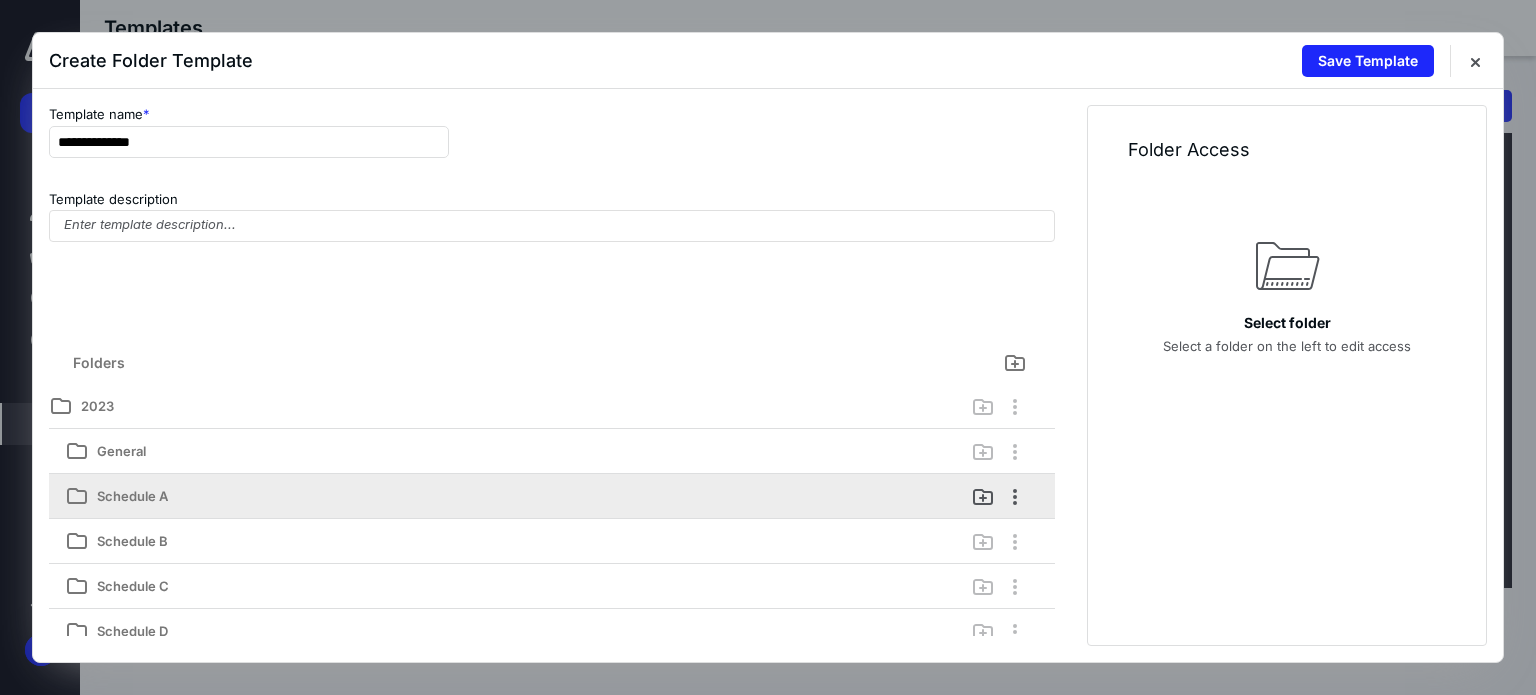 scroll, scrollTop: 0, scrollLeft: 0, axis: both 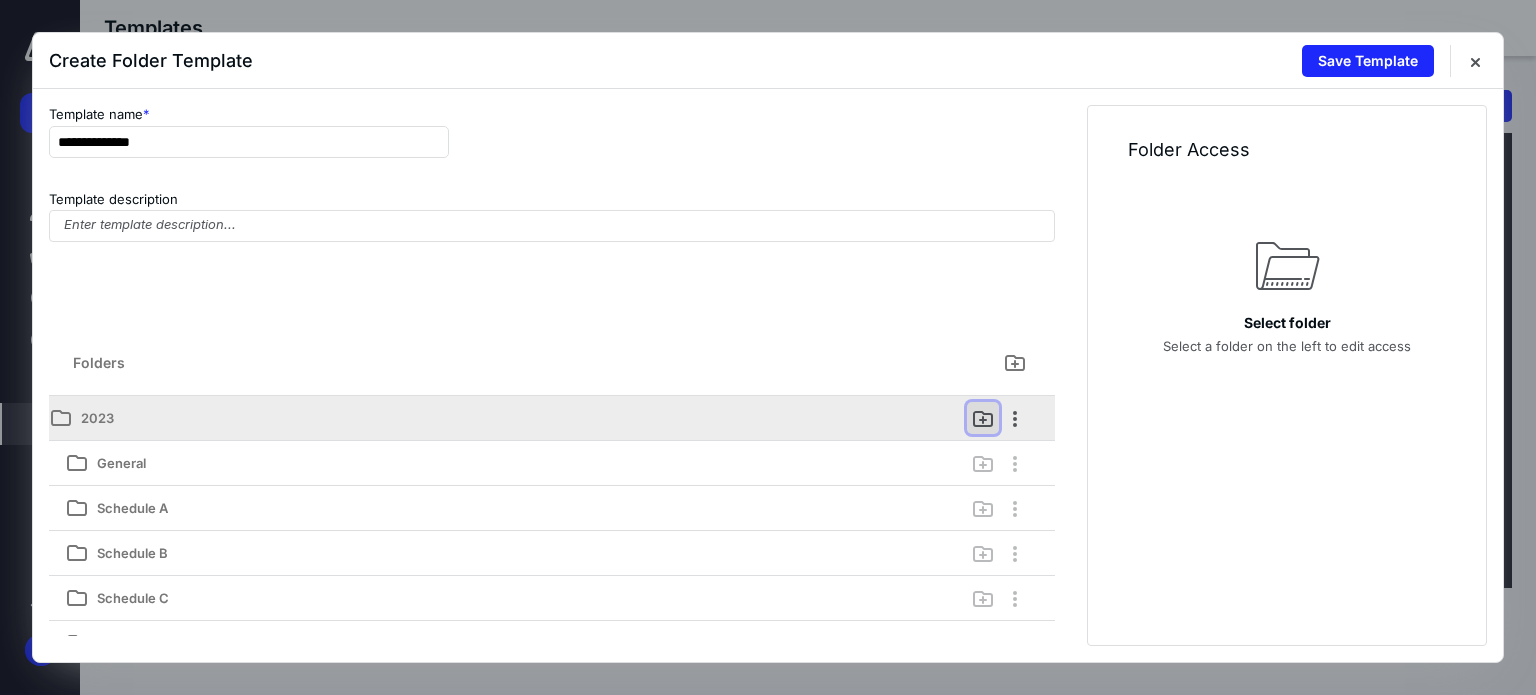 click at bounding box center (983, 418) 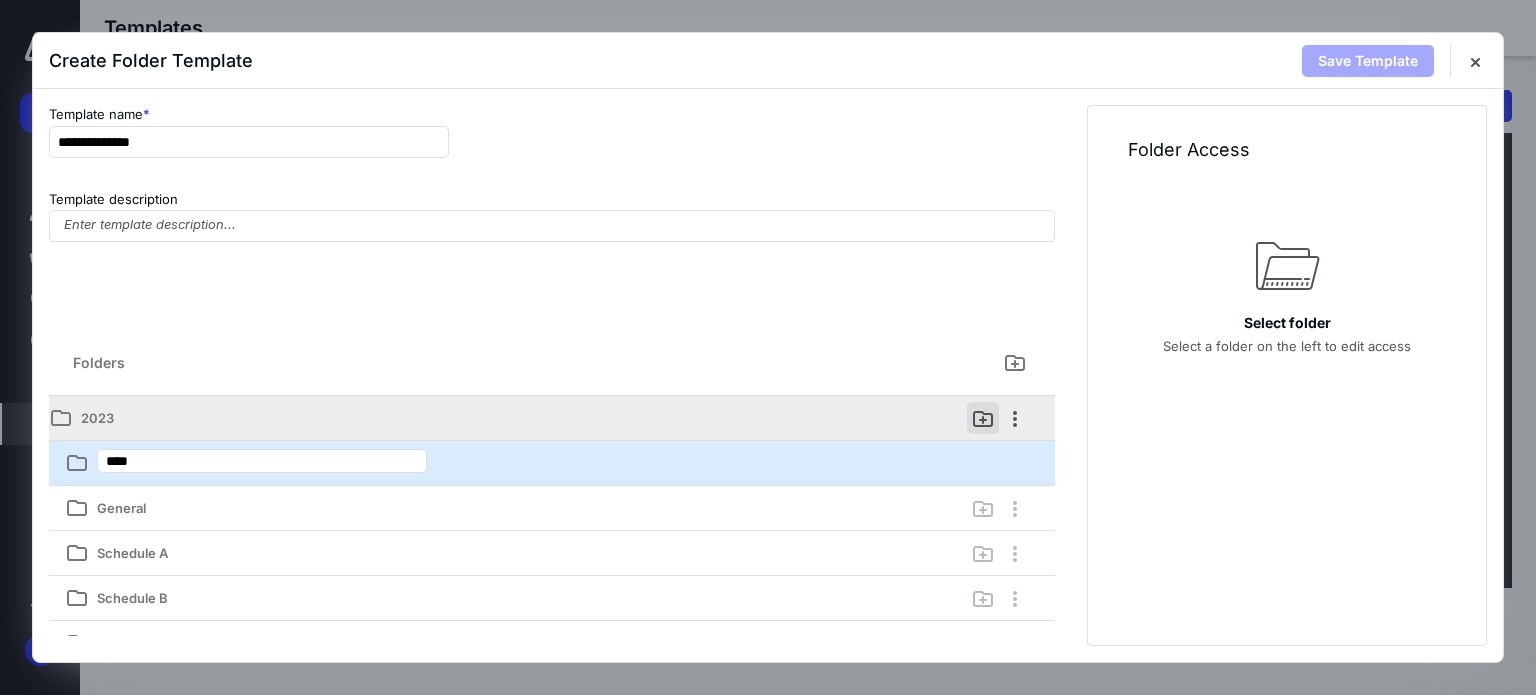 type on "*****" 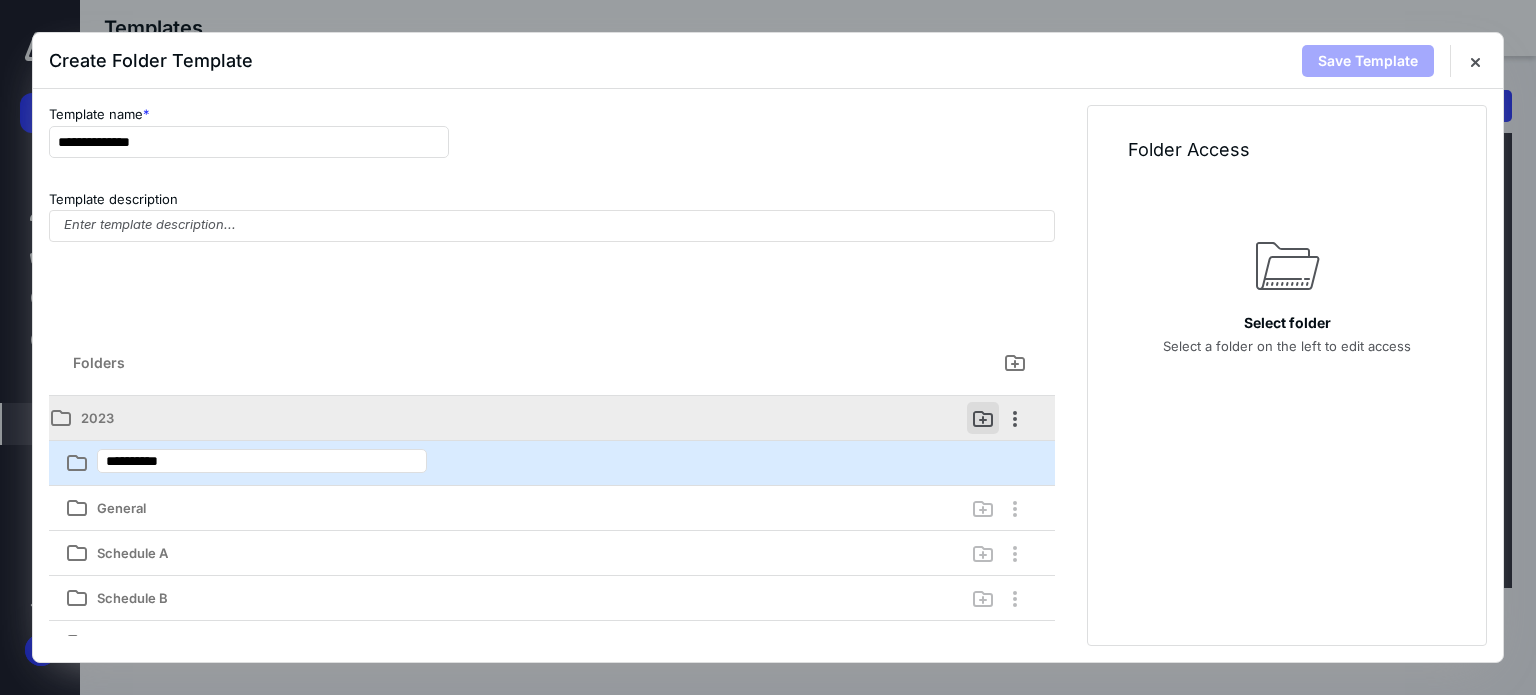 type on "**********" 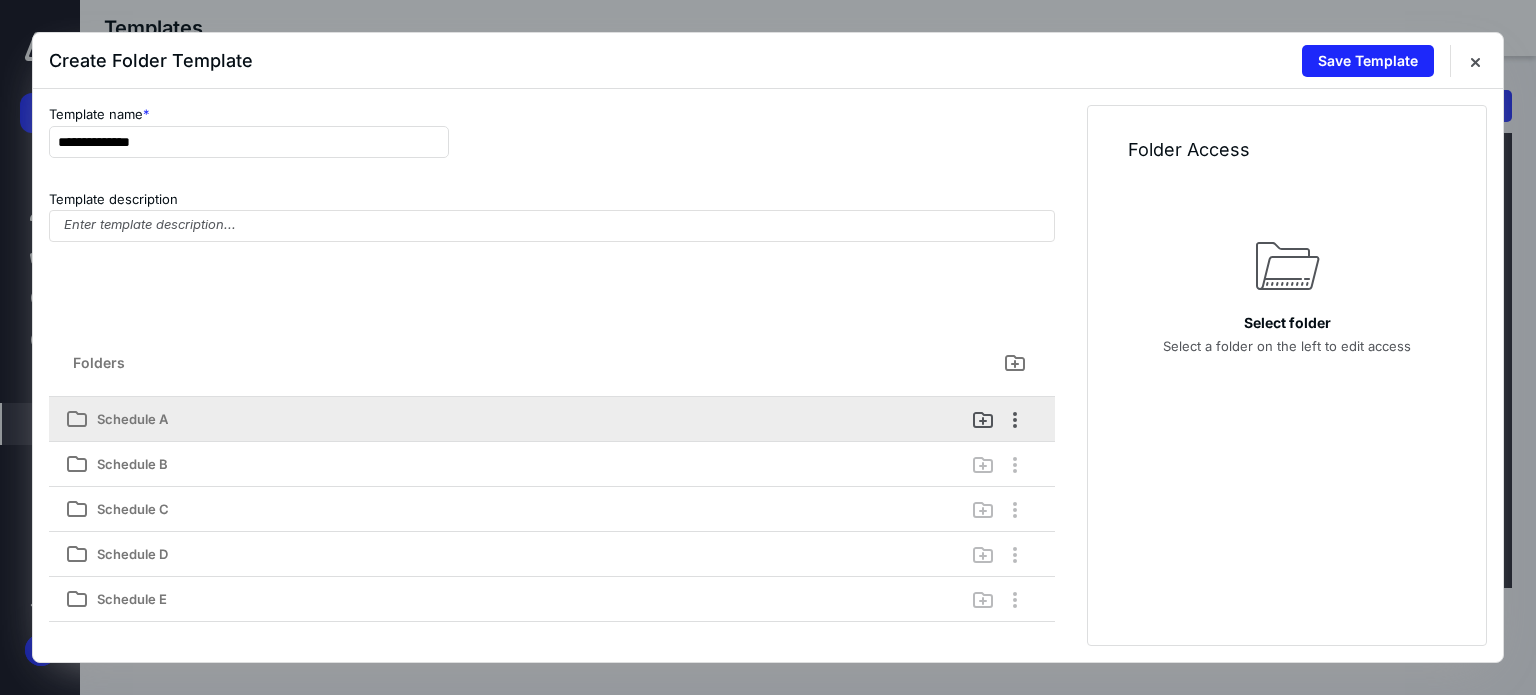 scroll, scrollTop: 207, scrollLeft: 0, axis: vertical 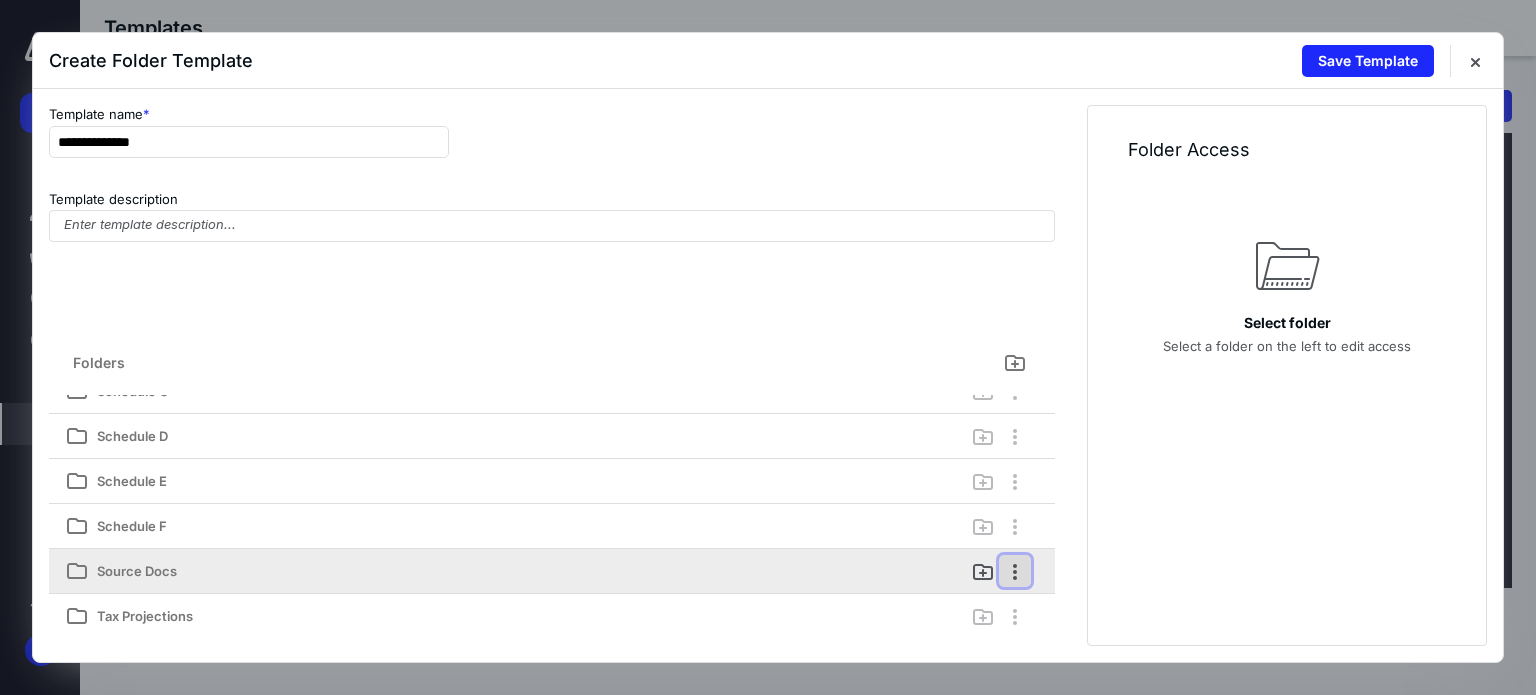click at bounding box center (1015, 571) 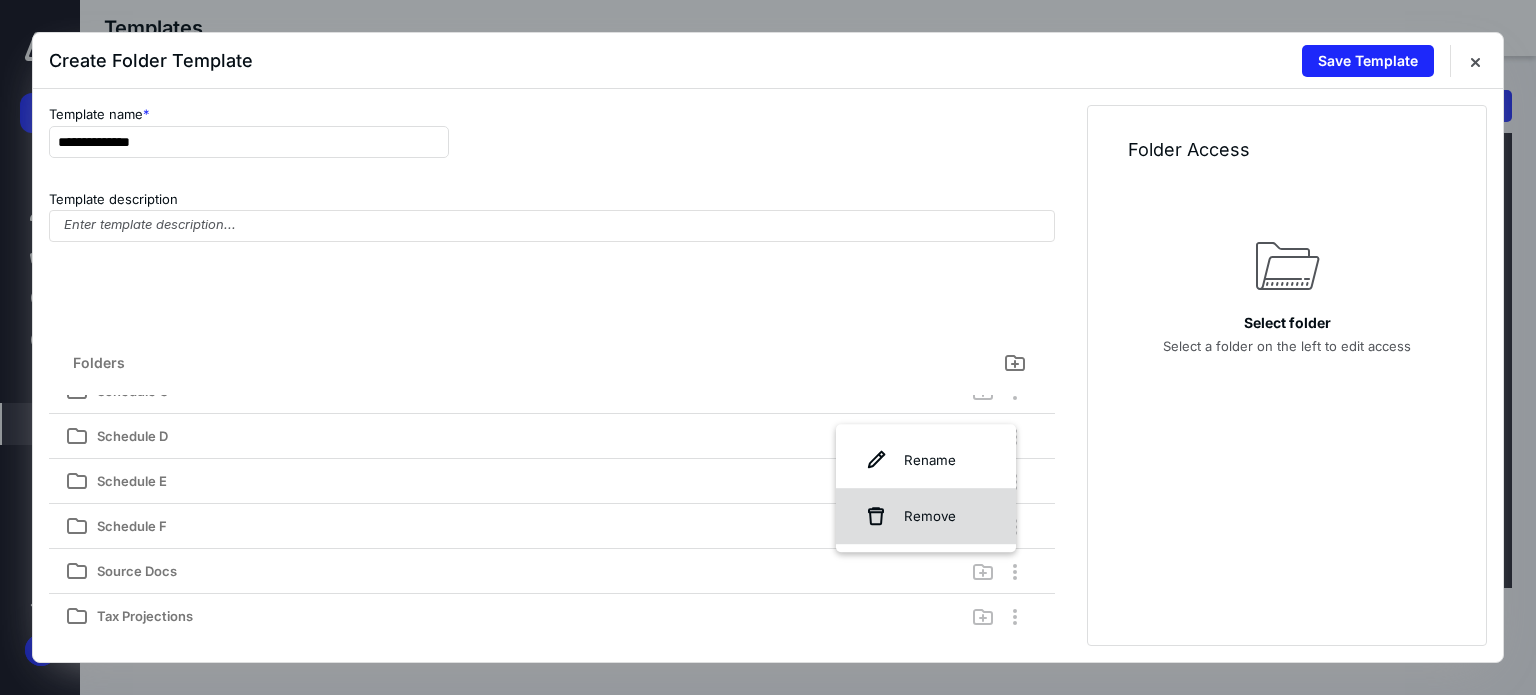 click on "Remove" at bounding box center (926, 516) 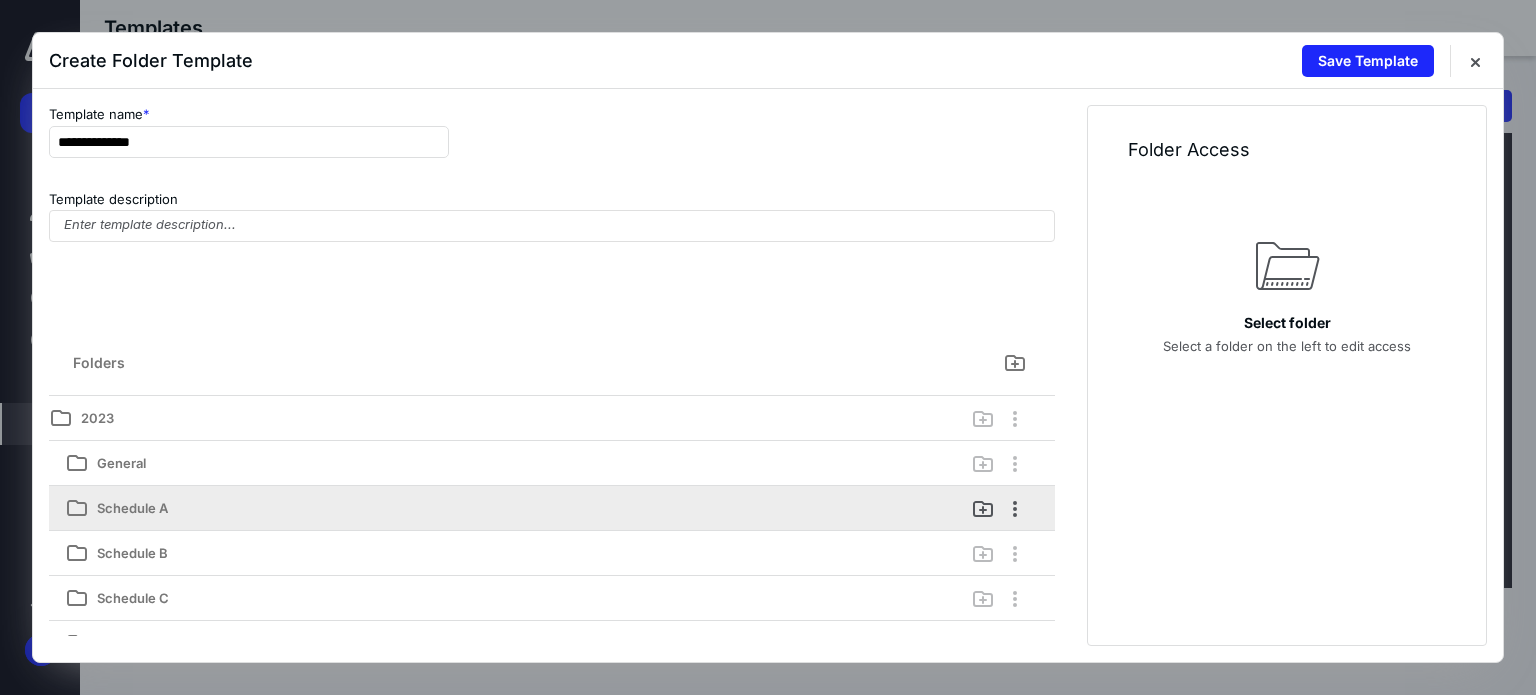 scroll, scrollTop: 0, scrollLeft: 0, axis: both 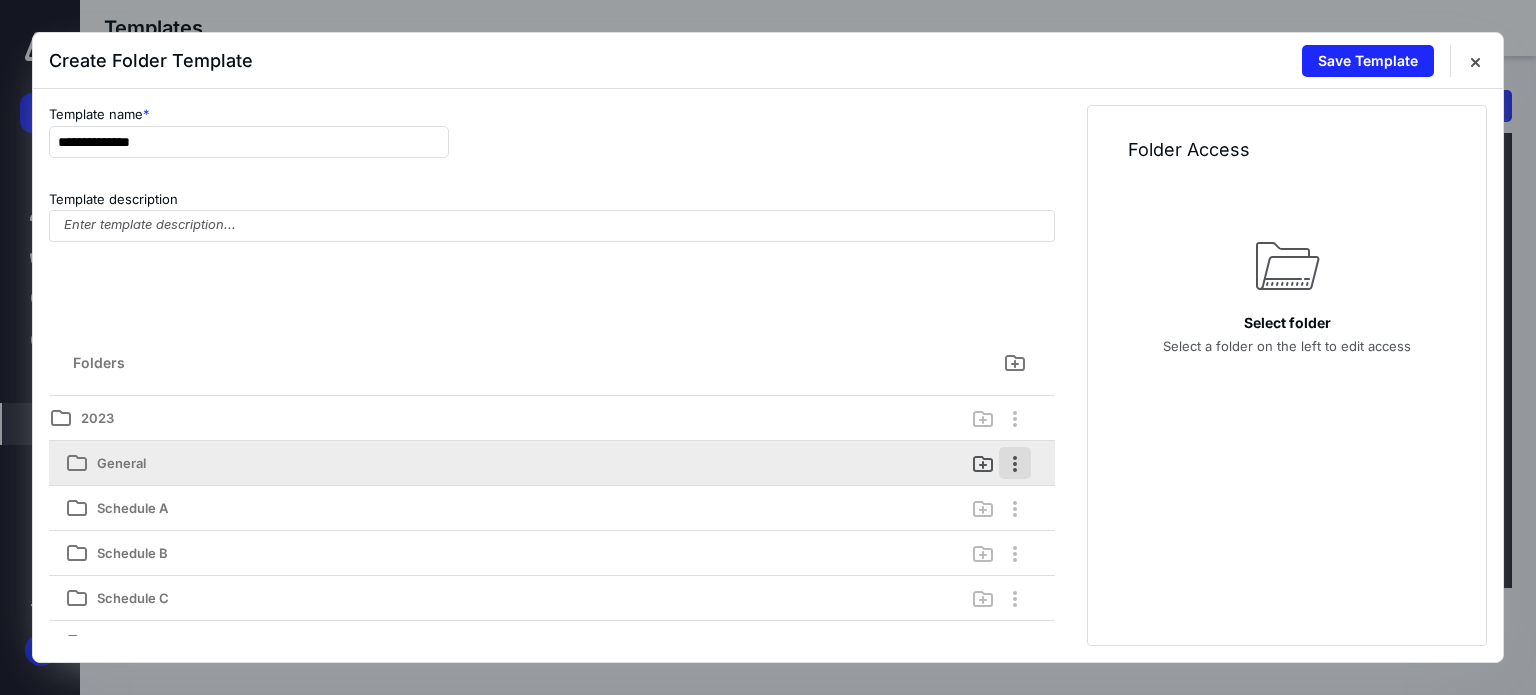 click at bounding box center [1015, 463] 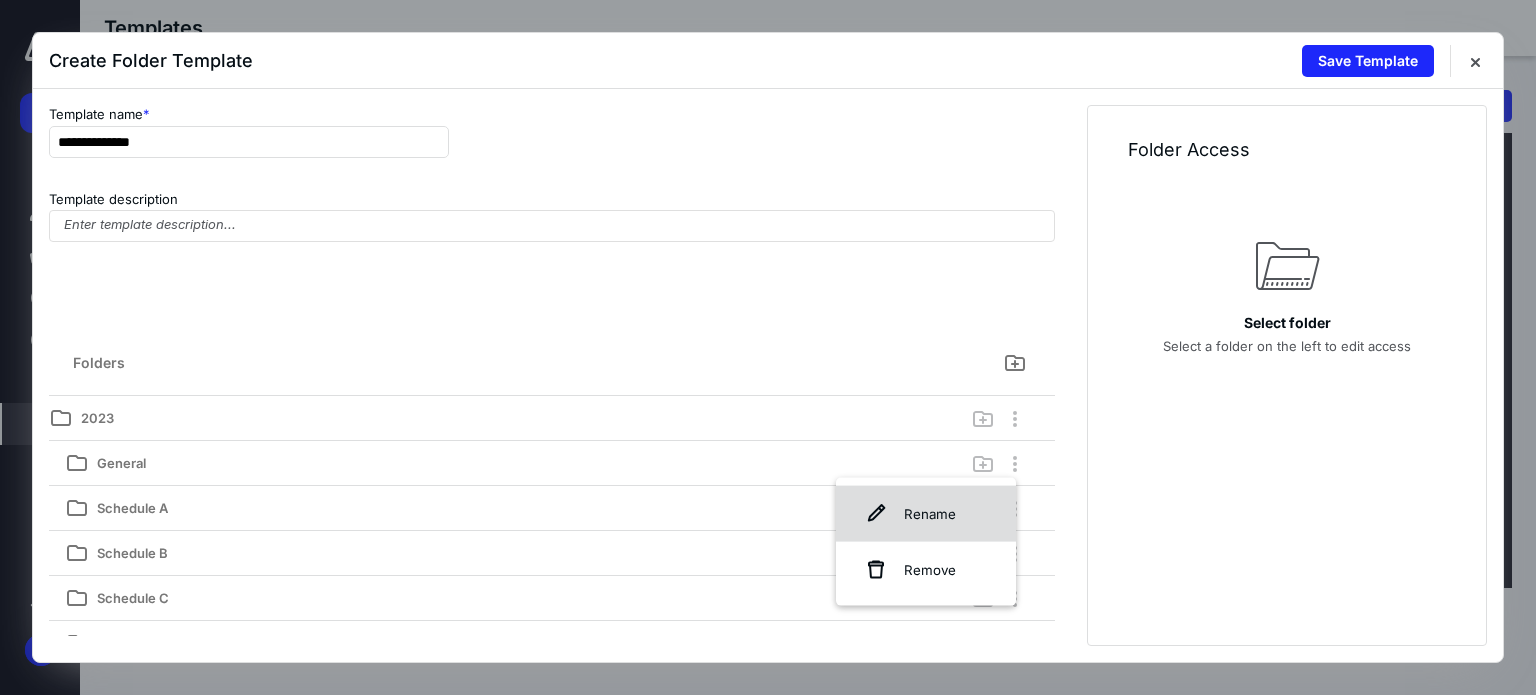 drag, startPoint x: 922, startPoint y: 555, endPoint x: 933, endPoint y: 523, distance: 33.83785 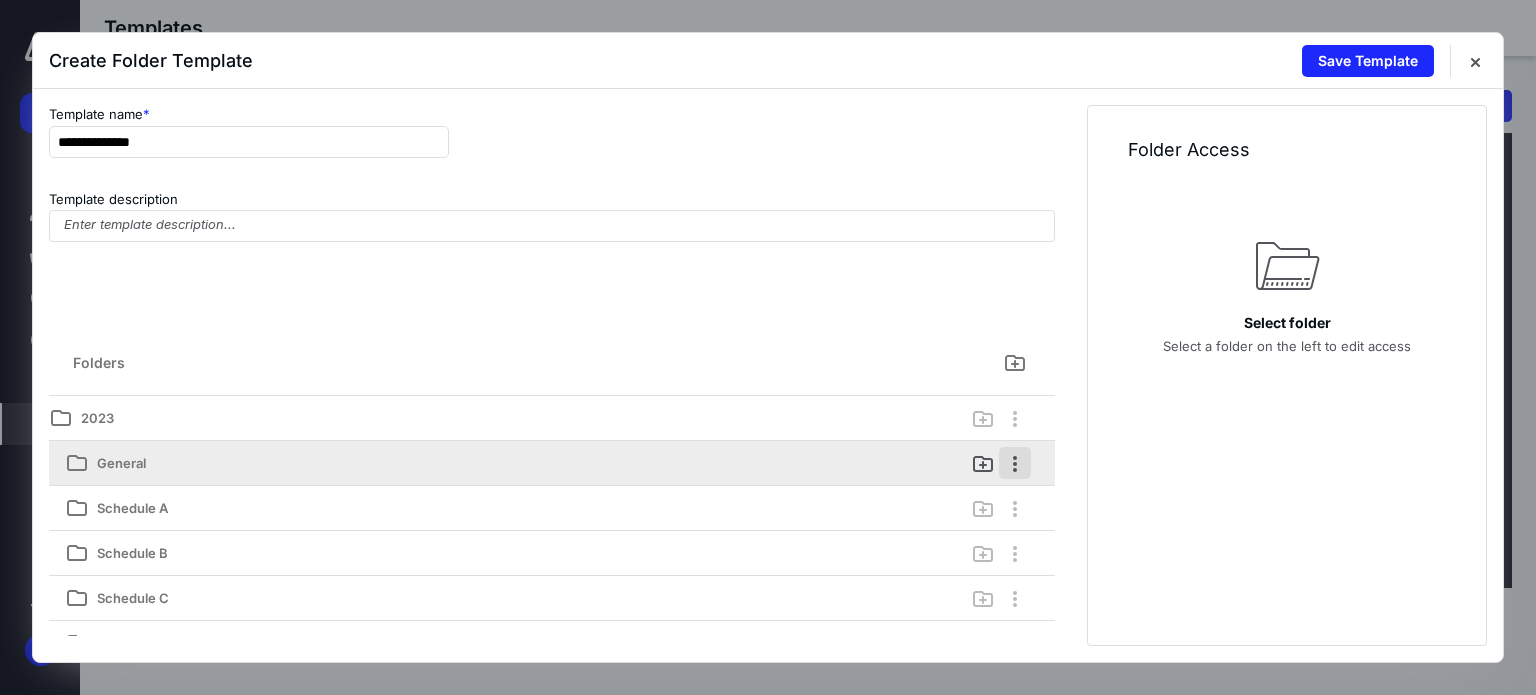 click at bounding box center (1015, 463) 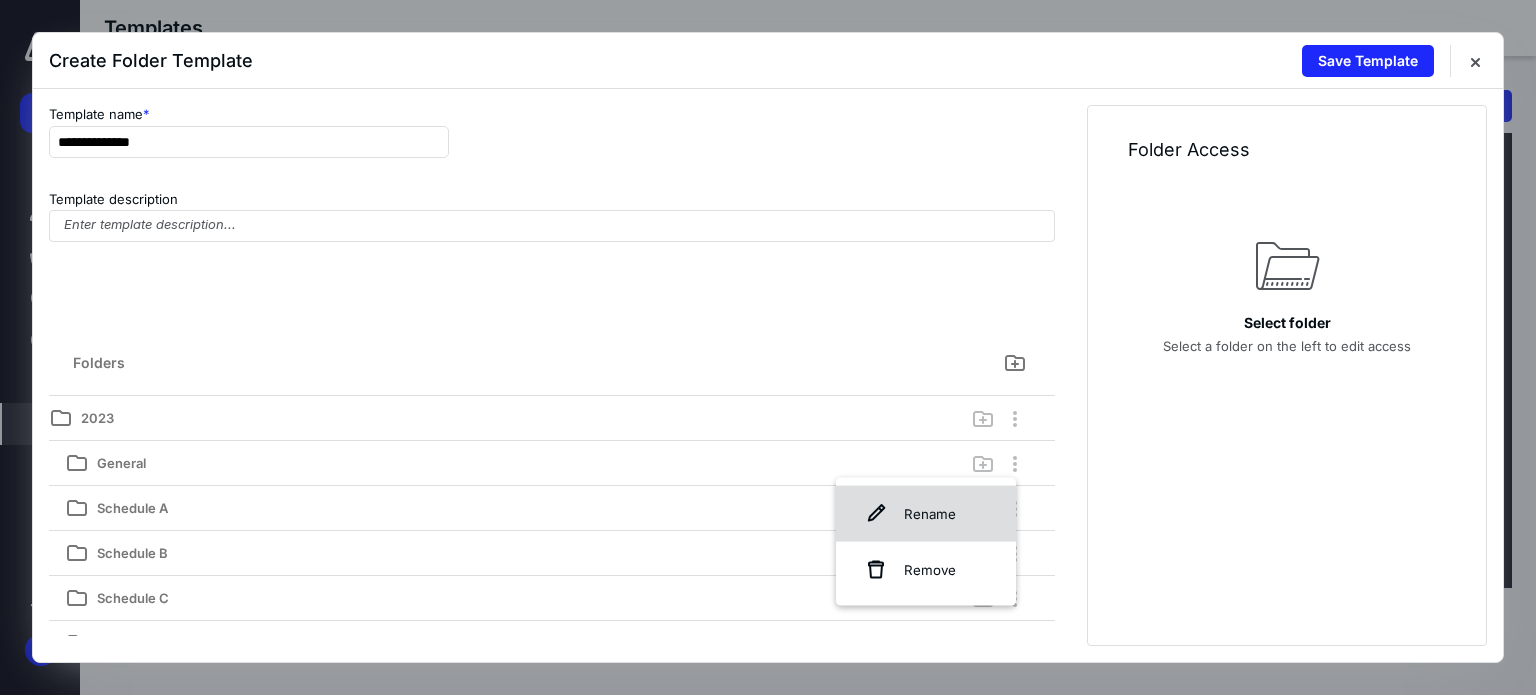 click on "Rename" at bounding box center (926, 514) 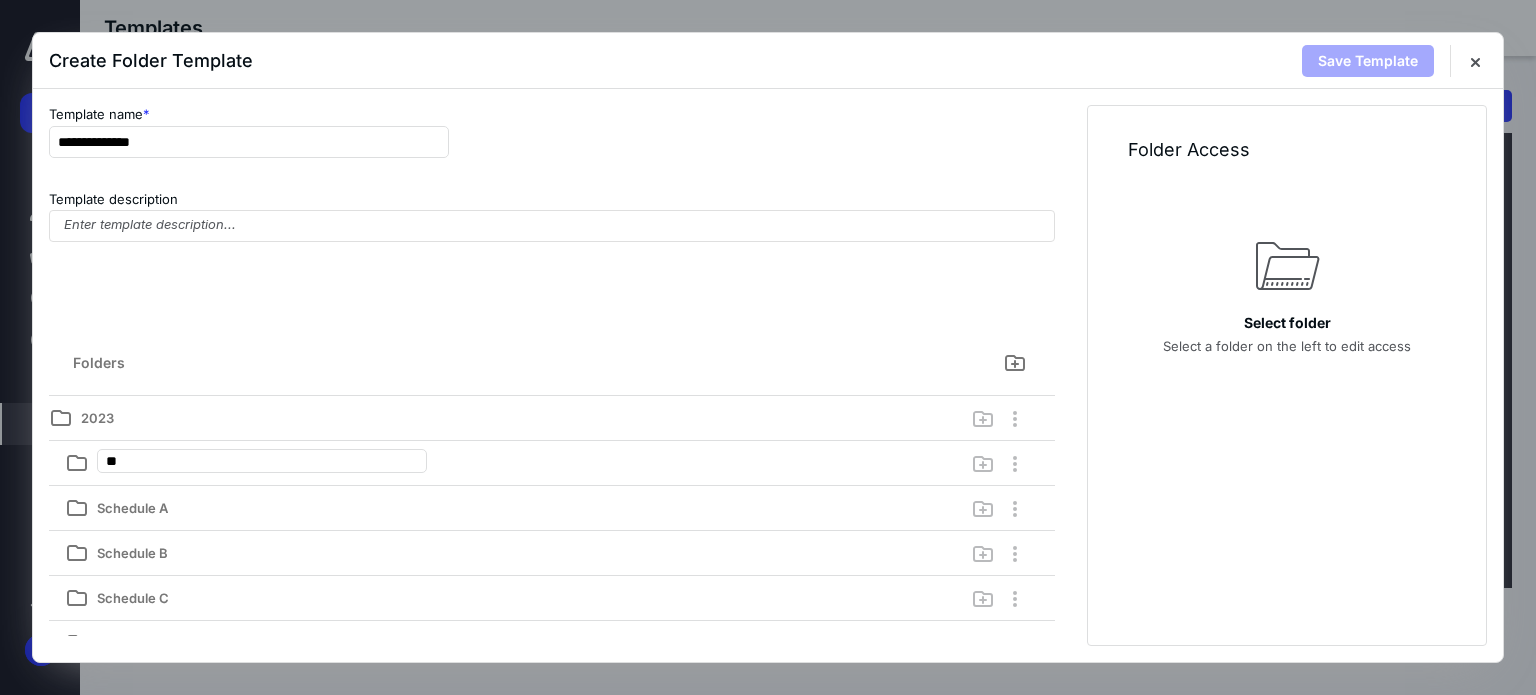 type on "*" 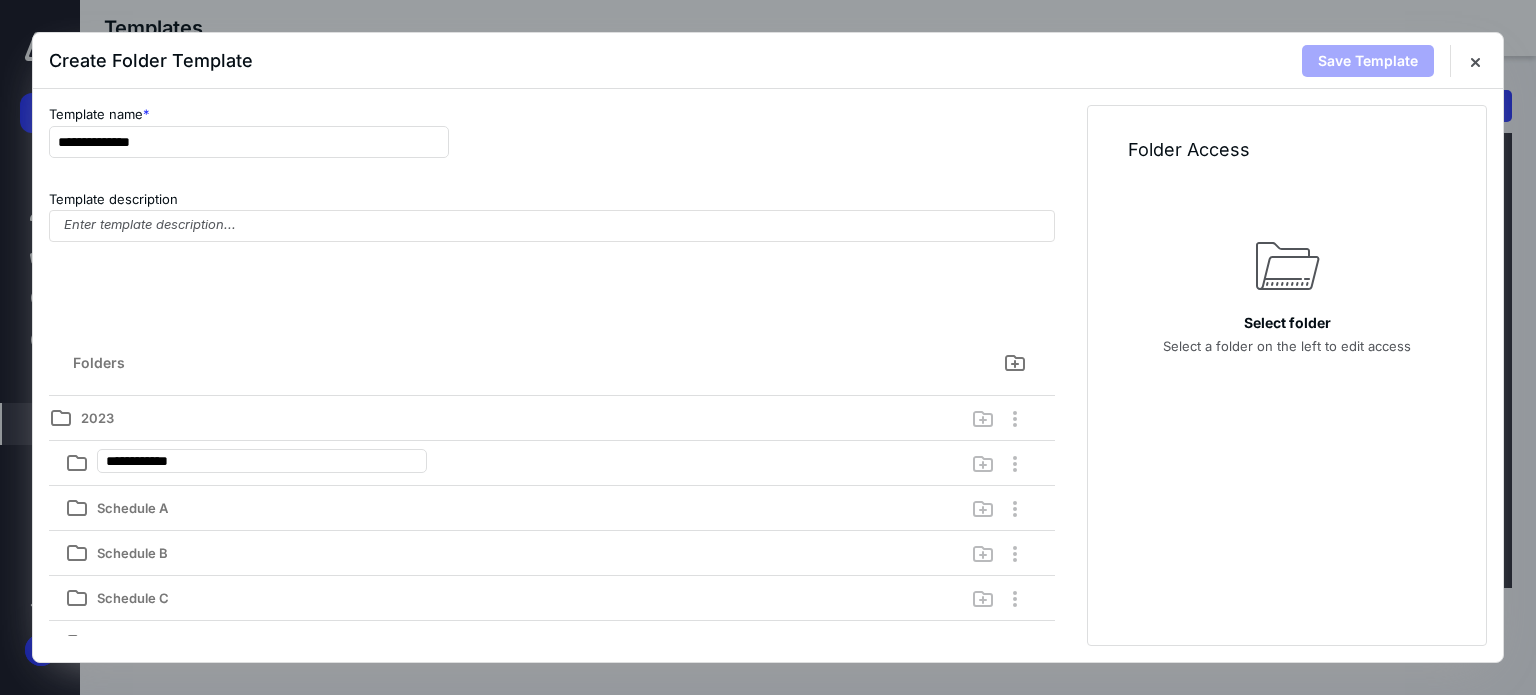 type on "**********" 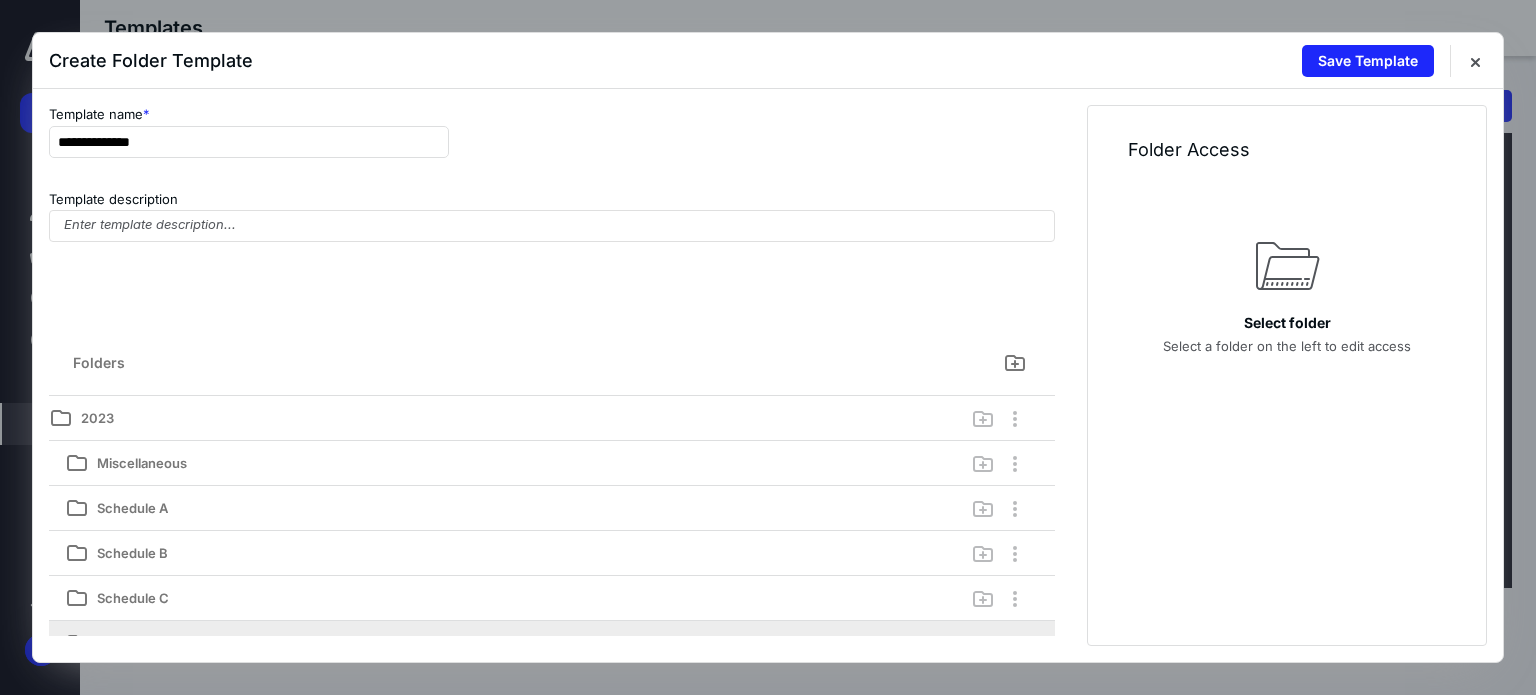 scroll, scrollTop: 0, scrollLeft: 0, axis: both 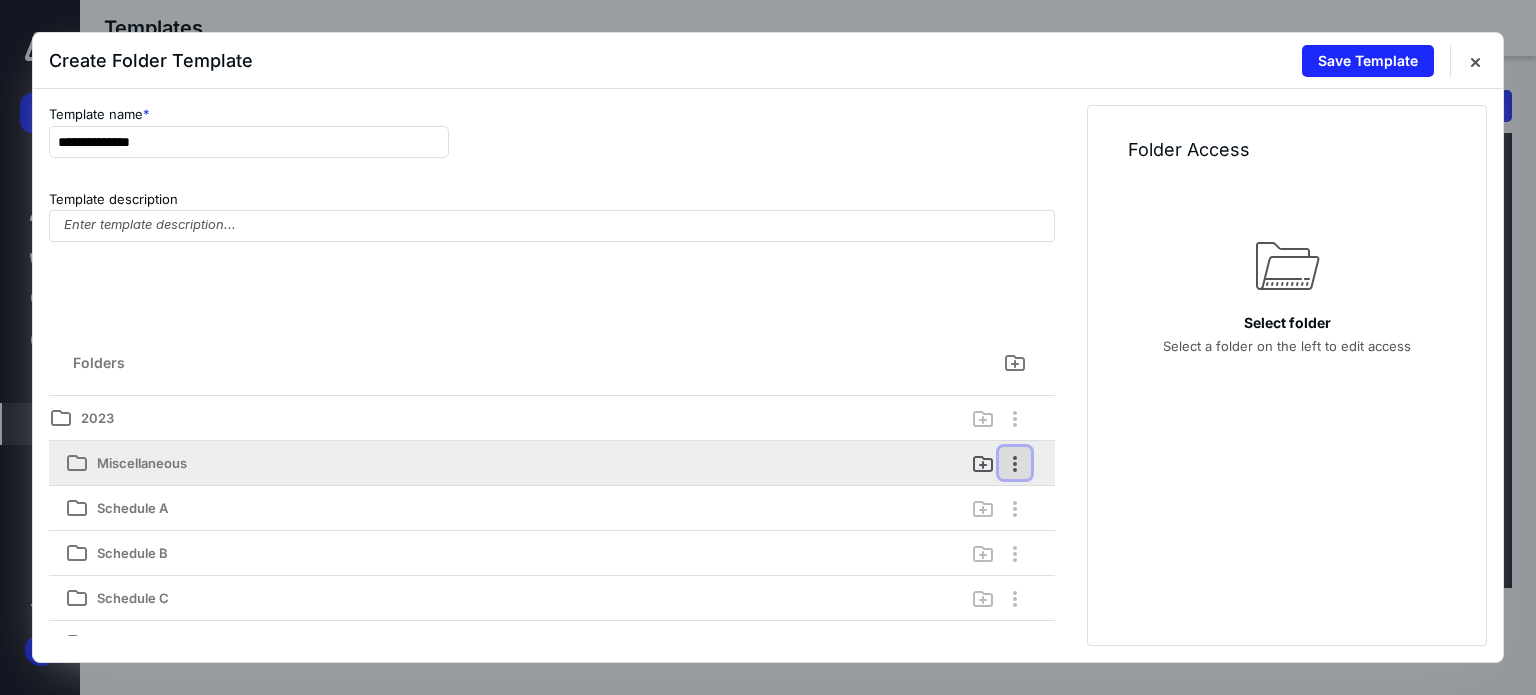 click at bounding box center [1015, 463] 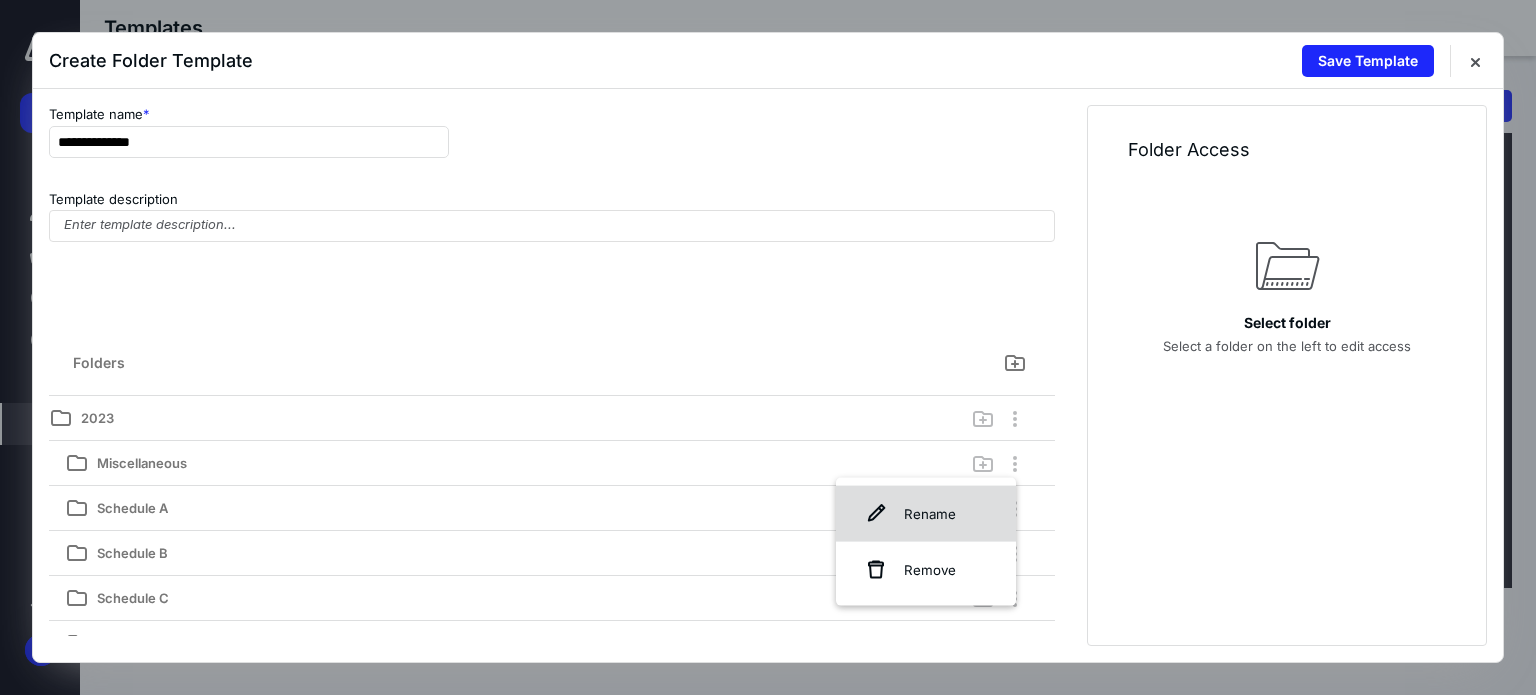click on "Rename" at bounding box center [926, 514] 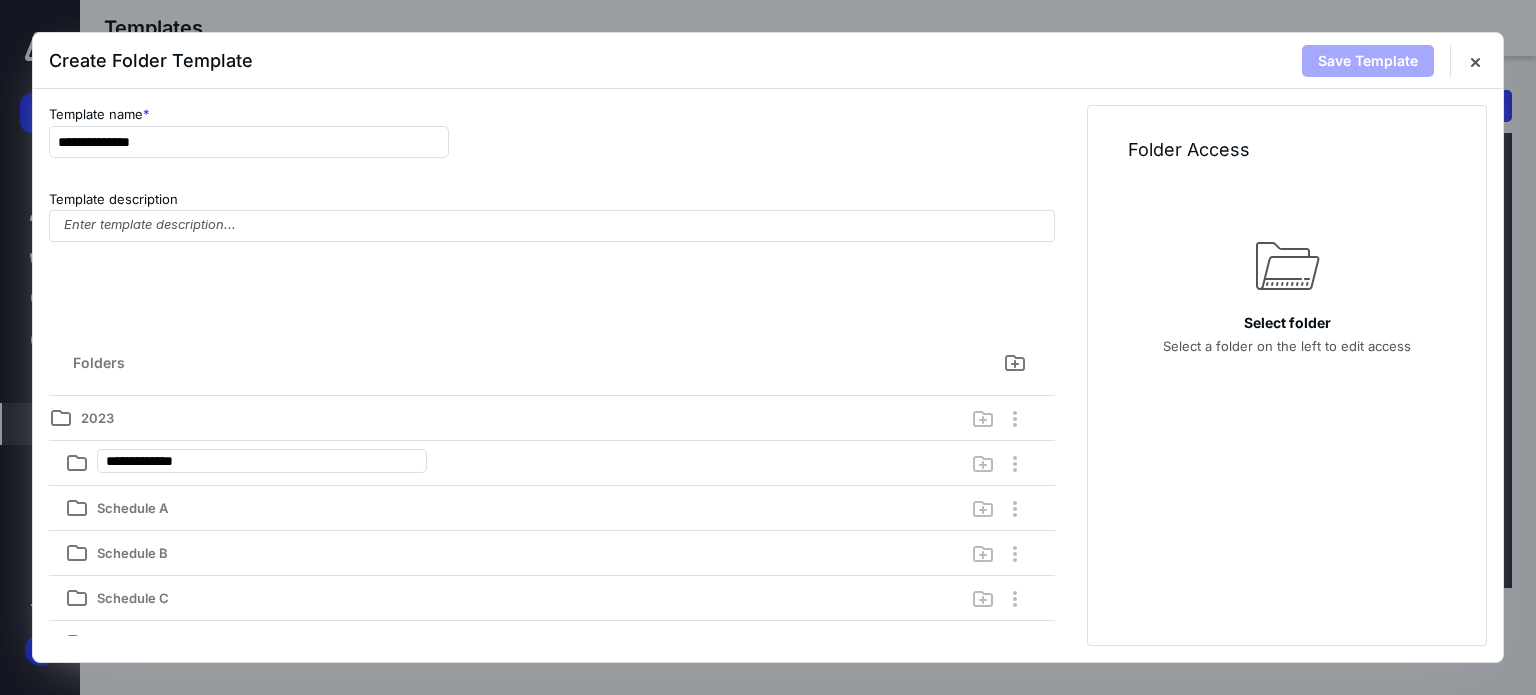 drag, startPoint x: 281, startPoint y: 463, endPoint x: 35, endPoint y: 454, distance: 246.16458 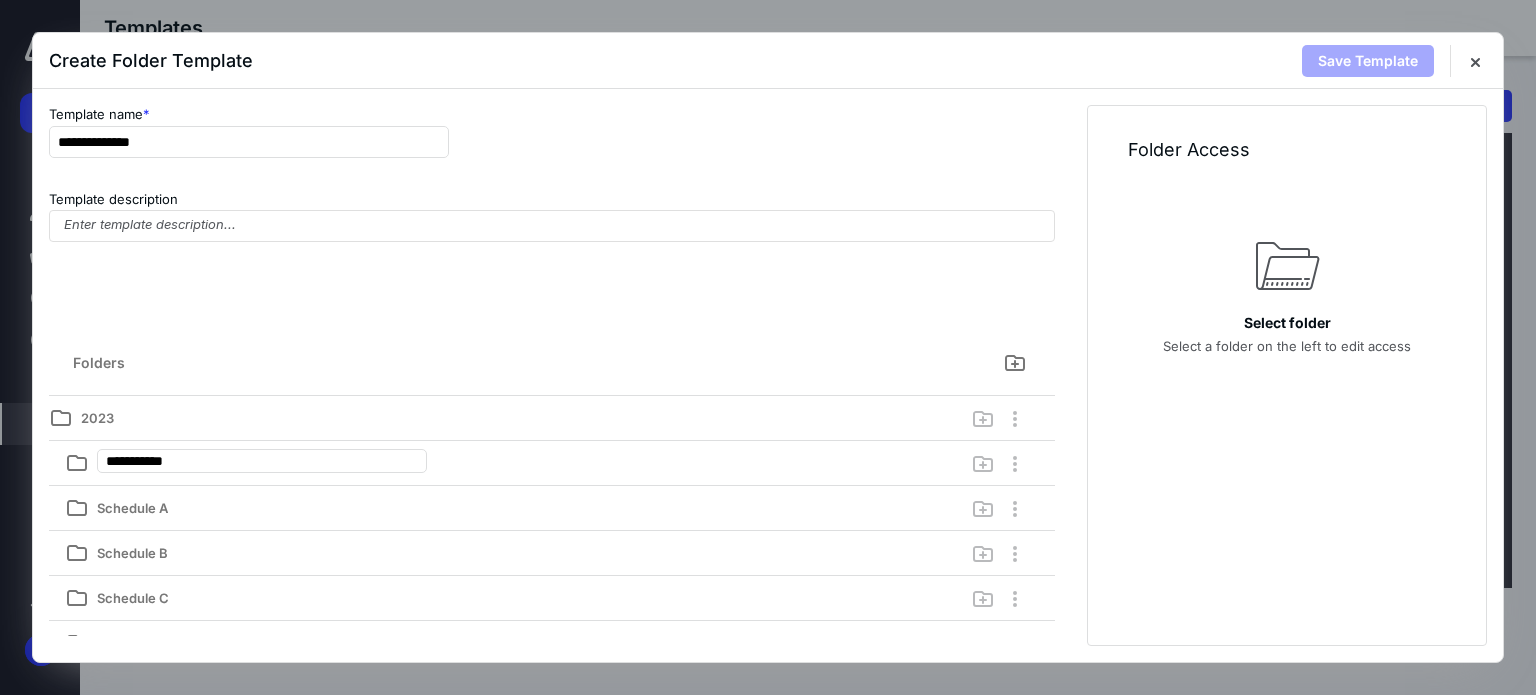 type on "**********" 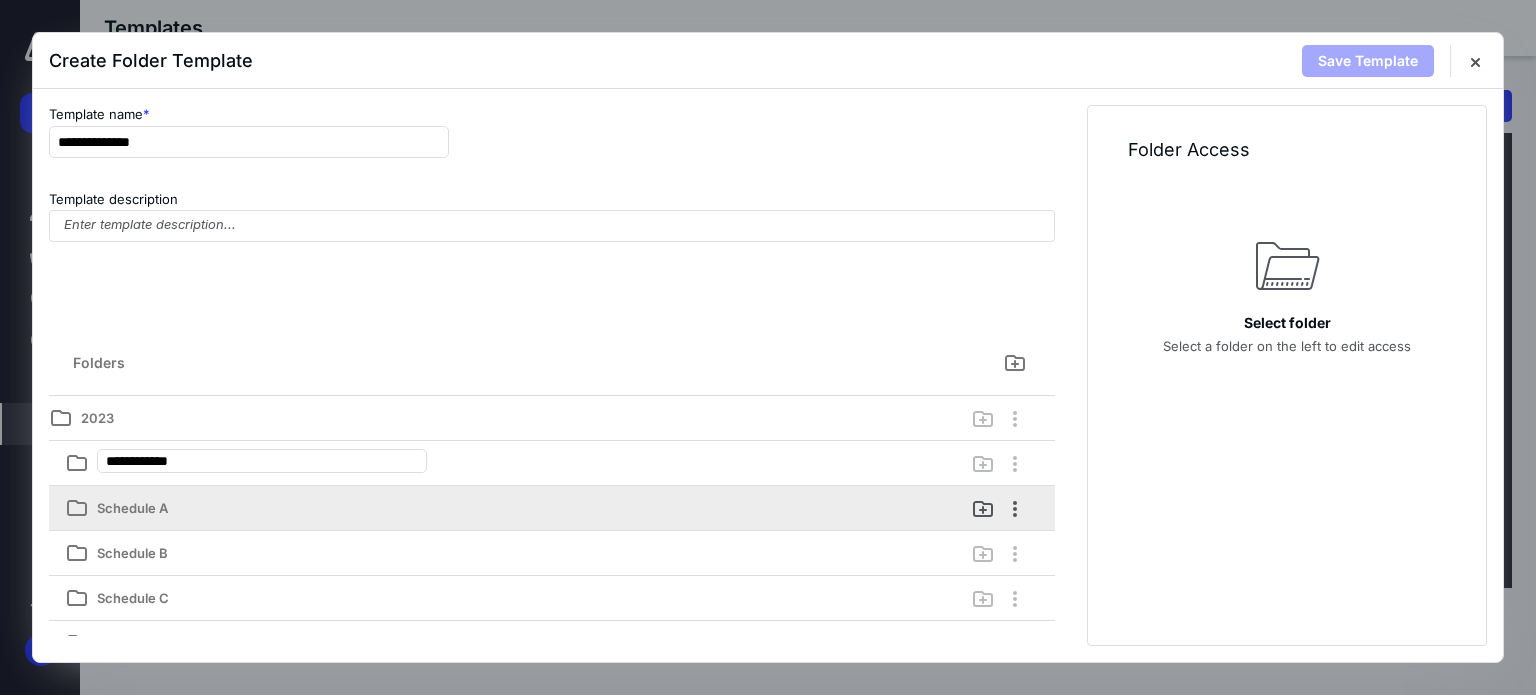 click on "Schedule A" at bounding box center (471, 508) 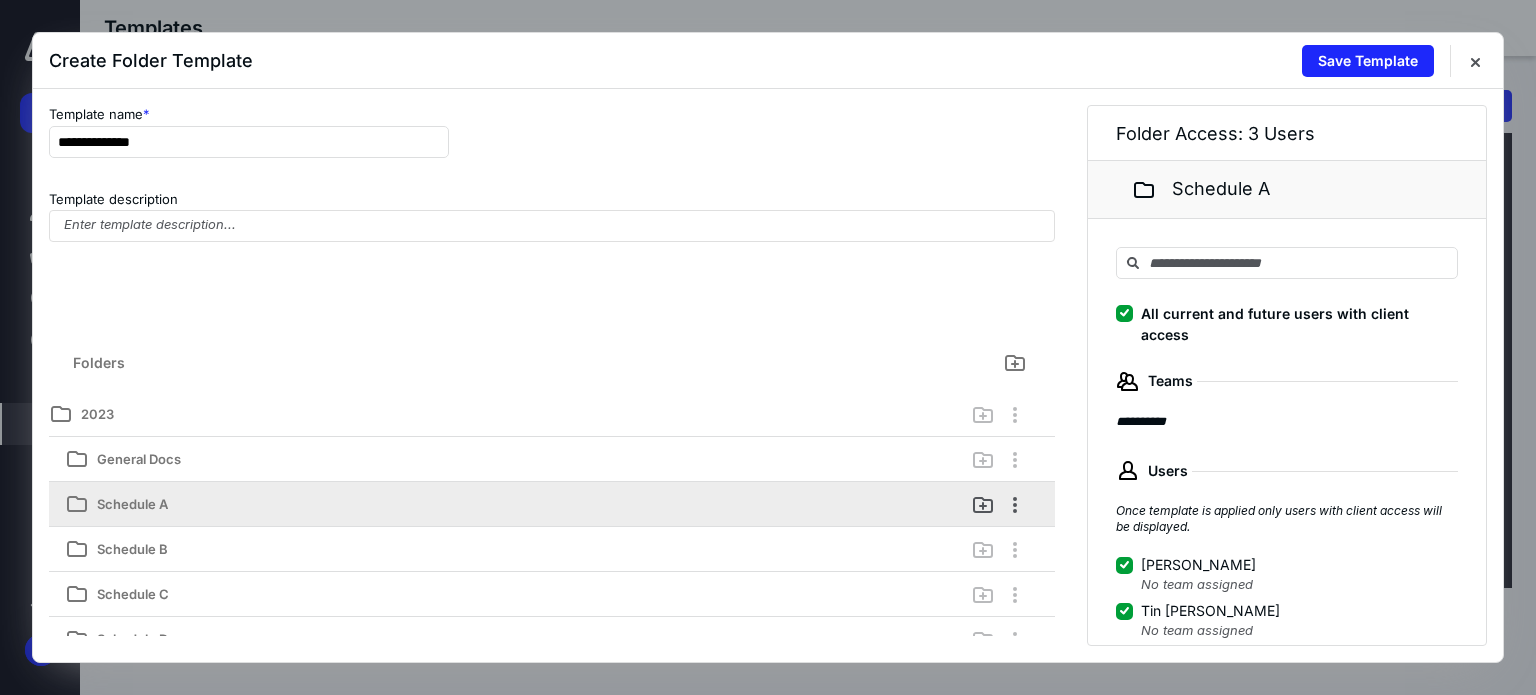scroll, scrollTop: 0, scrollLeft: 0, axis: both 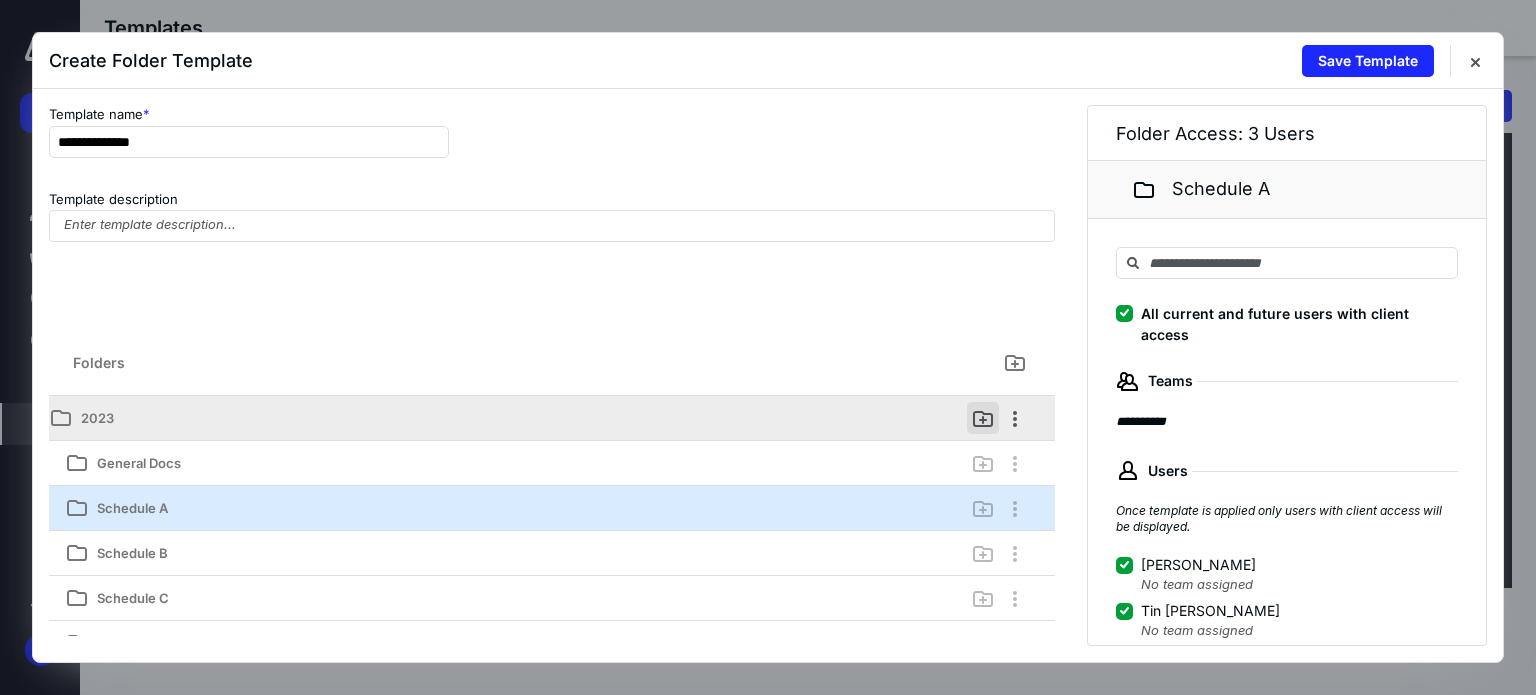 click at bounding box center [983, 418] 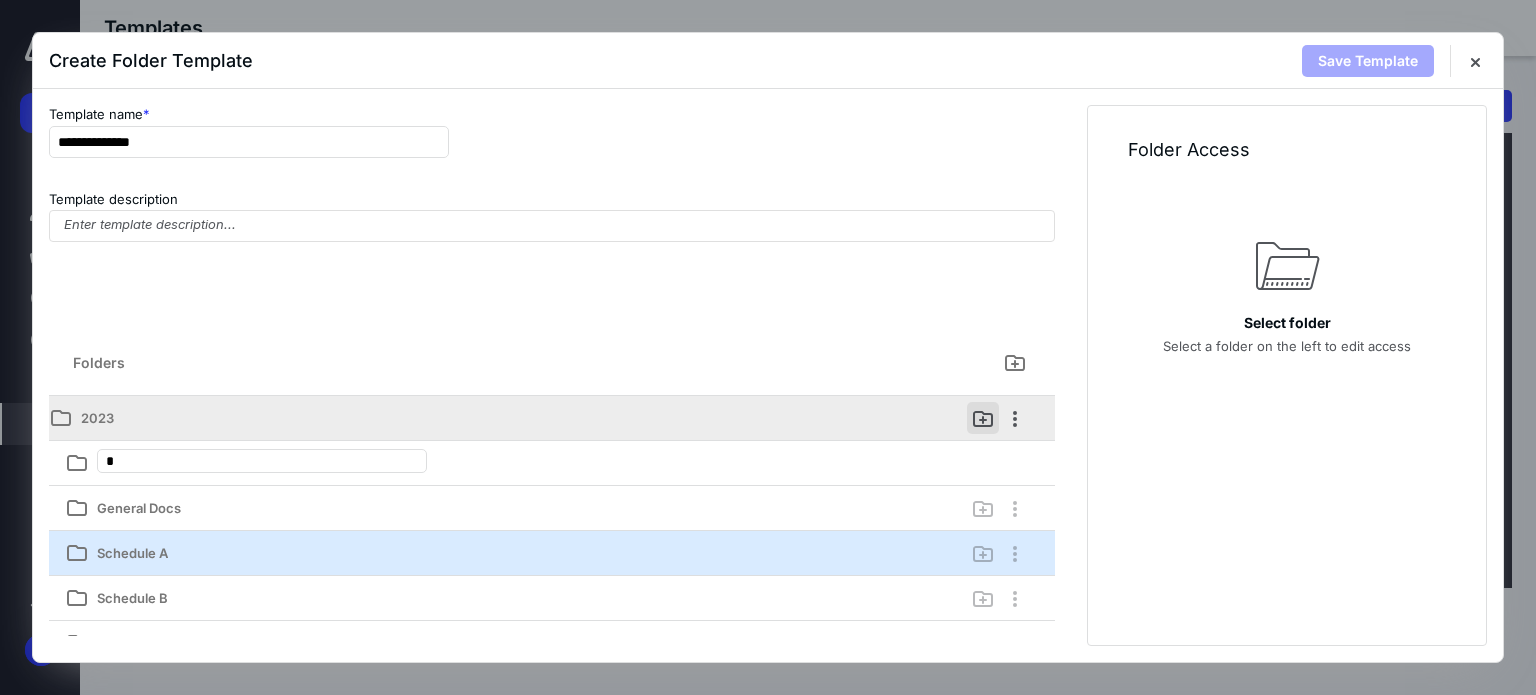 type on "**" 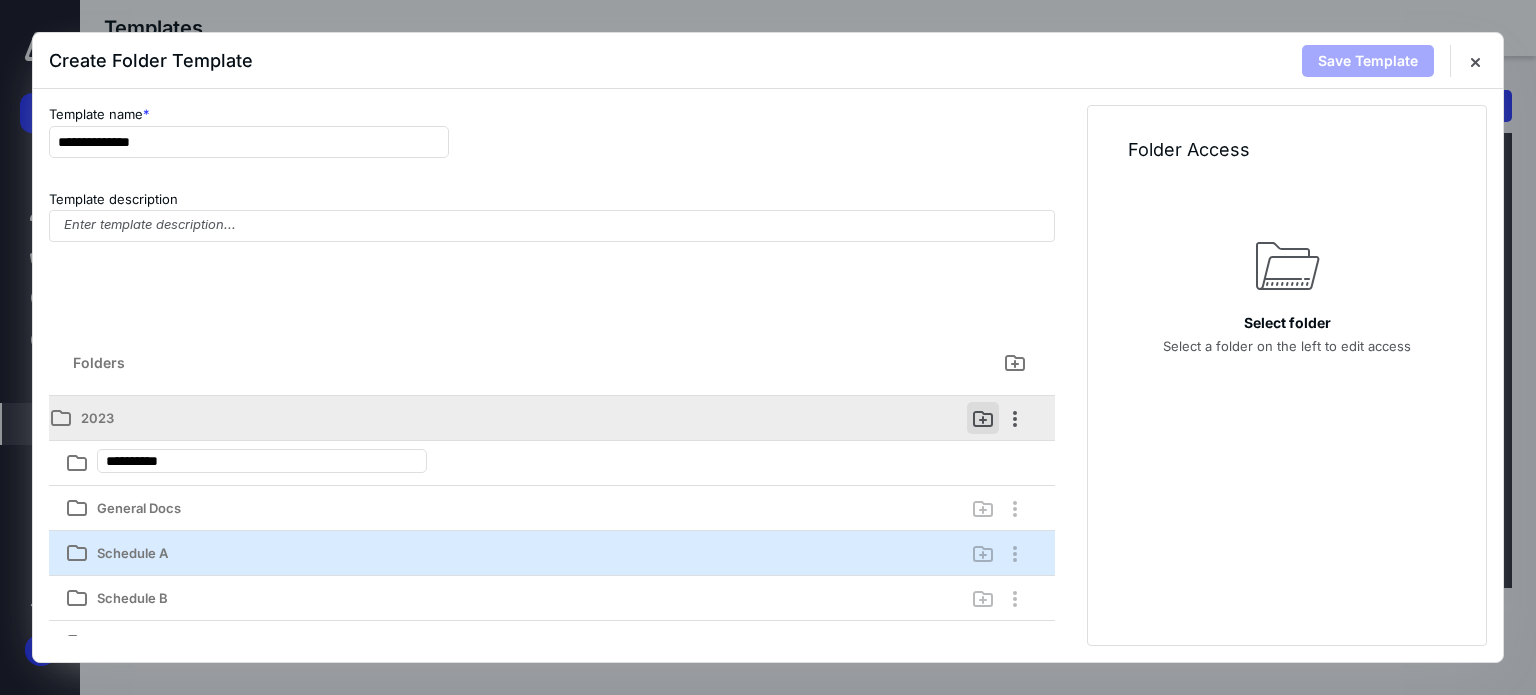 type on "**********" 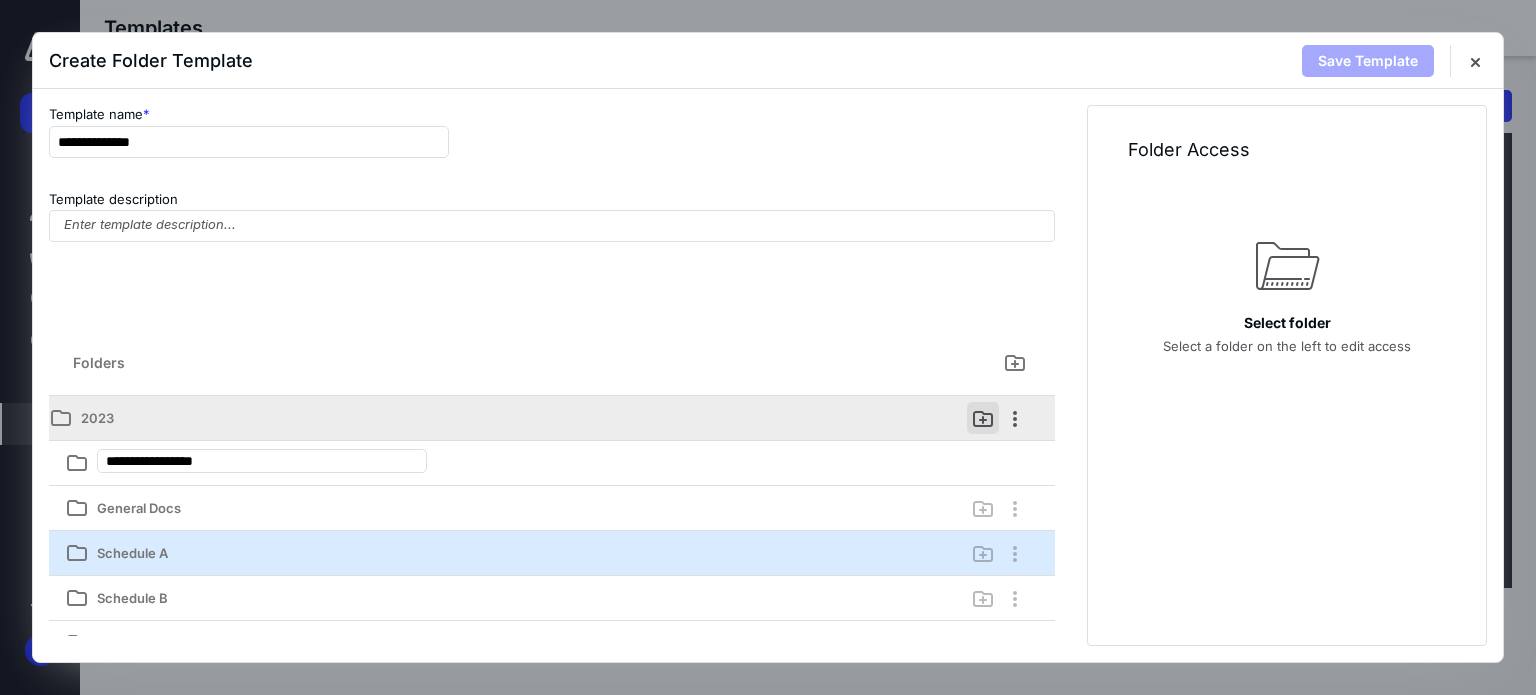 type on "**********" 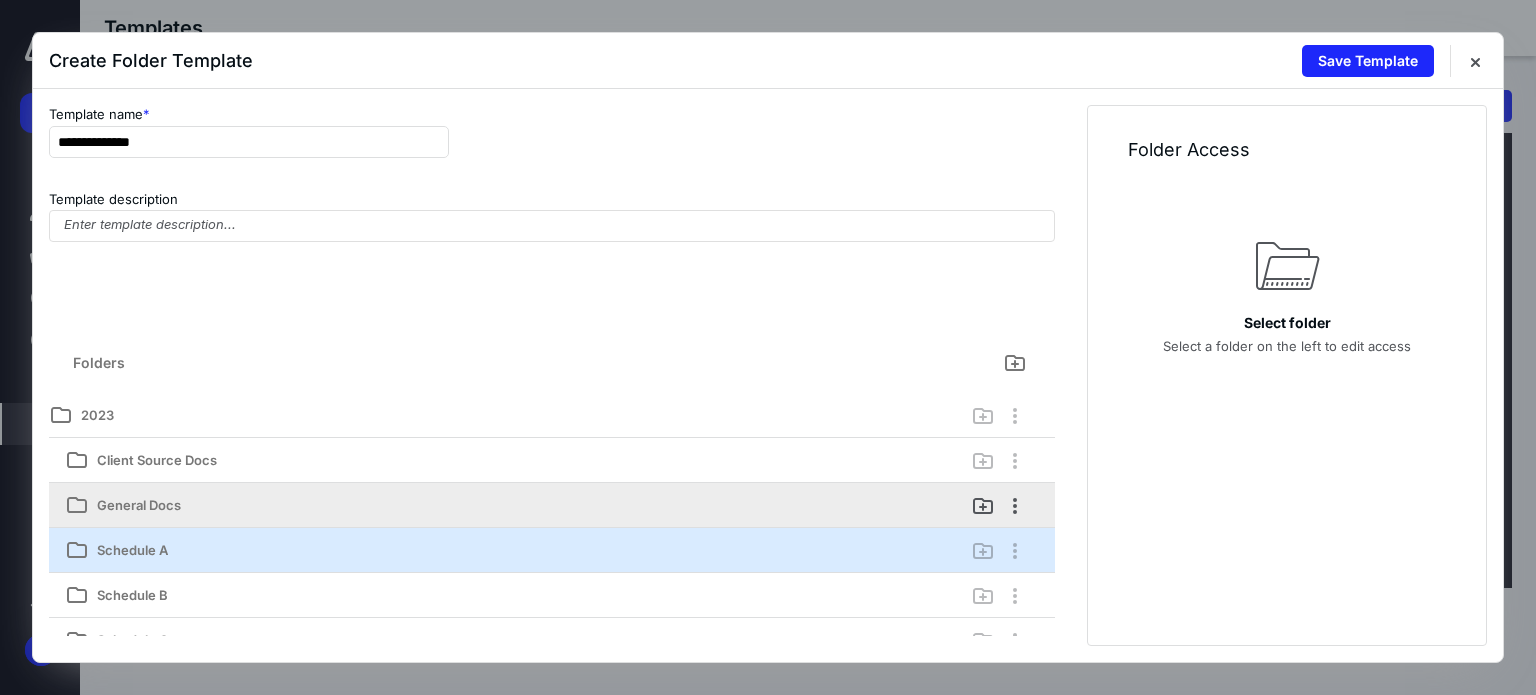 scroll, scrollTop: 0, scrollLeft: 0, axis: both 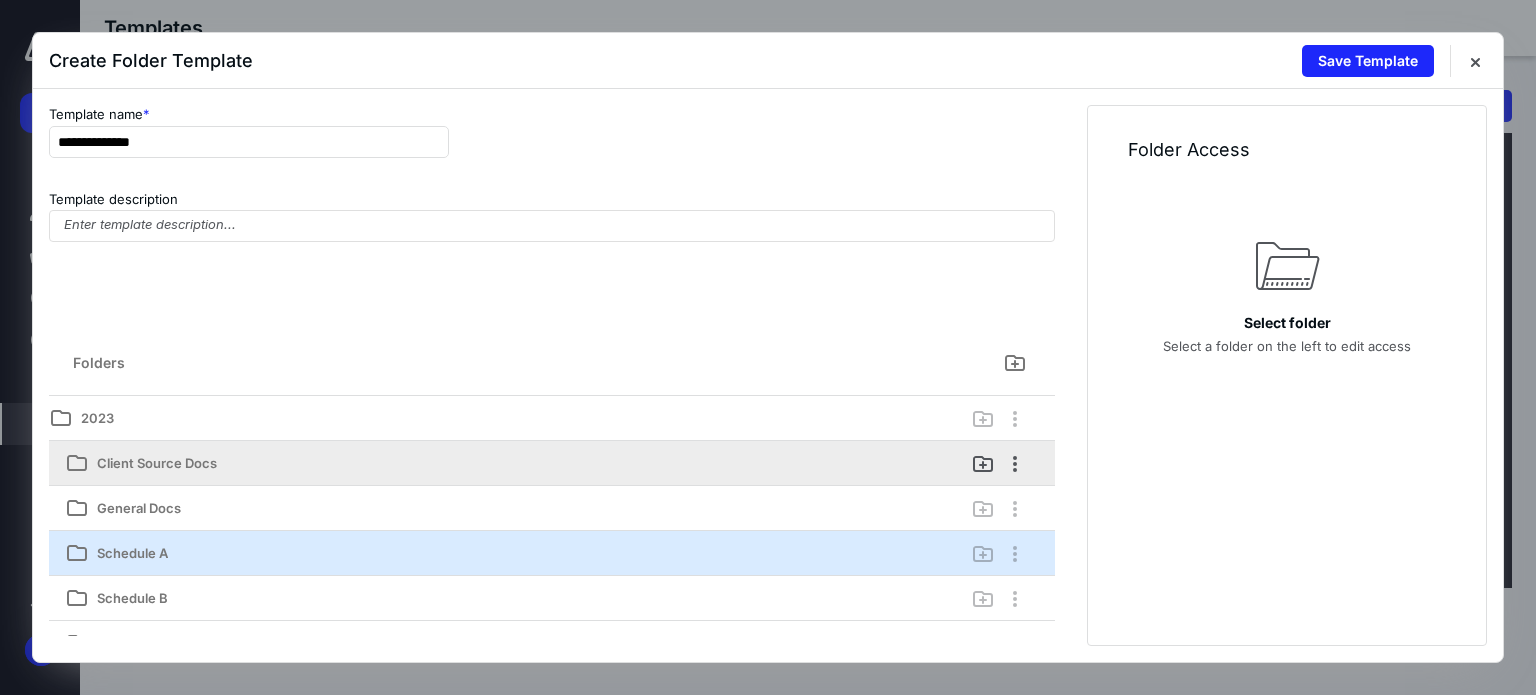 click on "Client Source Docs" at bounding box center (471, 463) 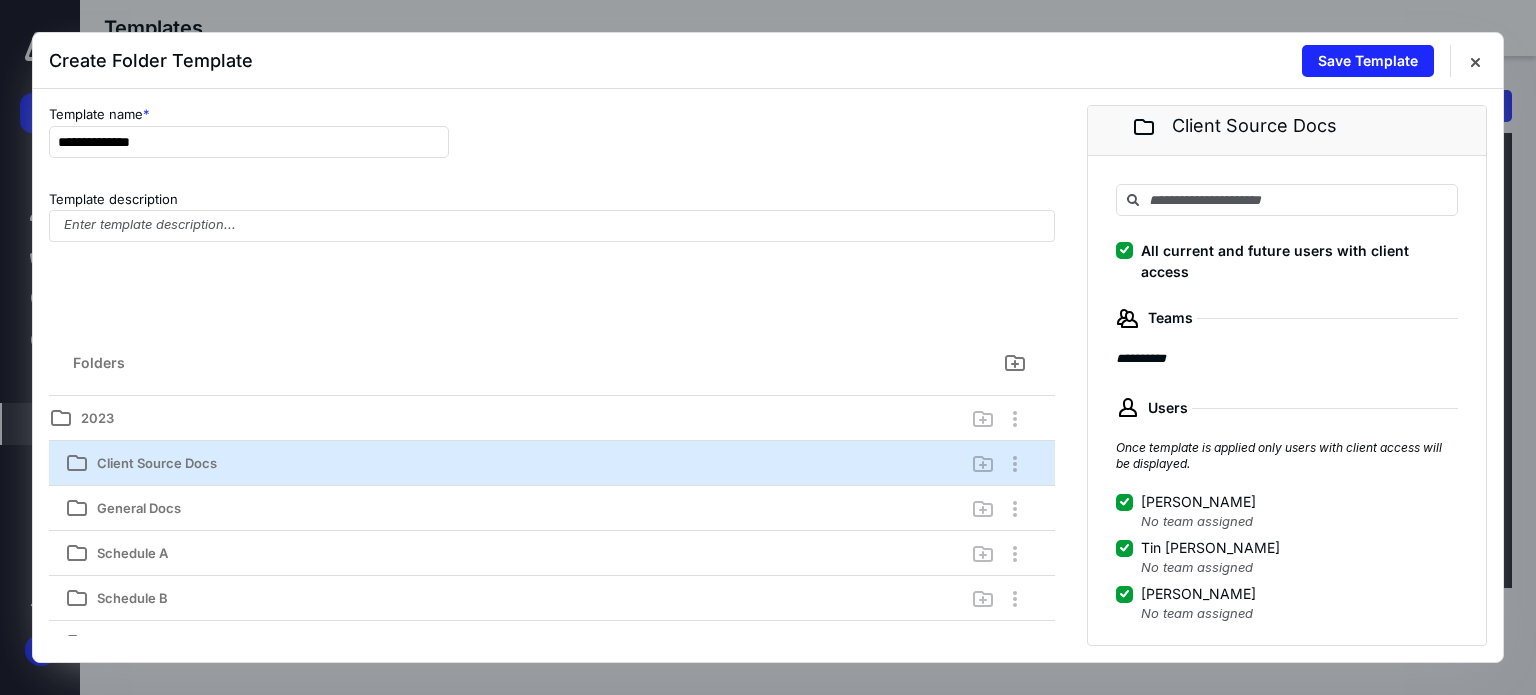 scroll, scrollTop: 0, scrollLeft: 0, axis: both 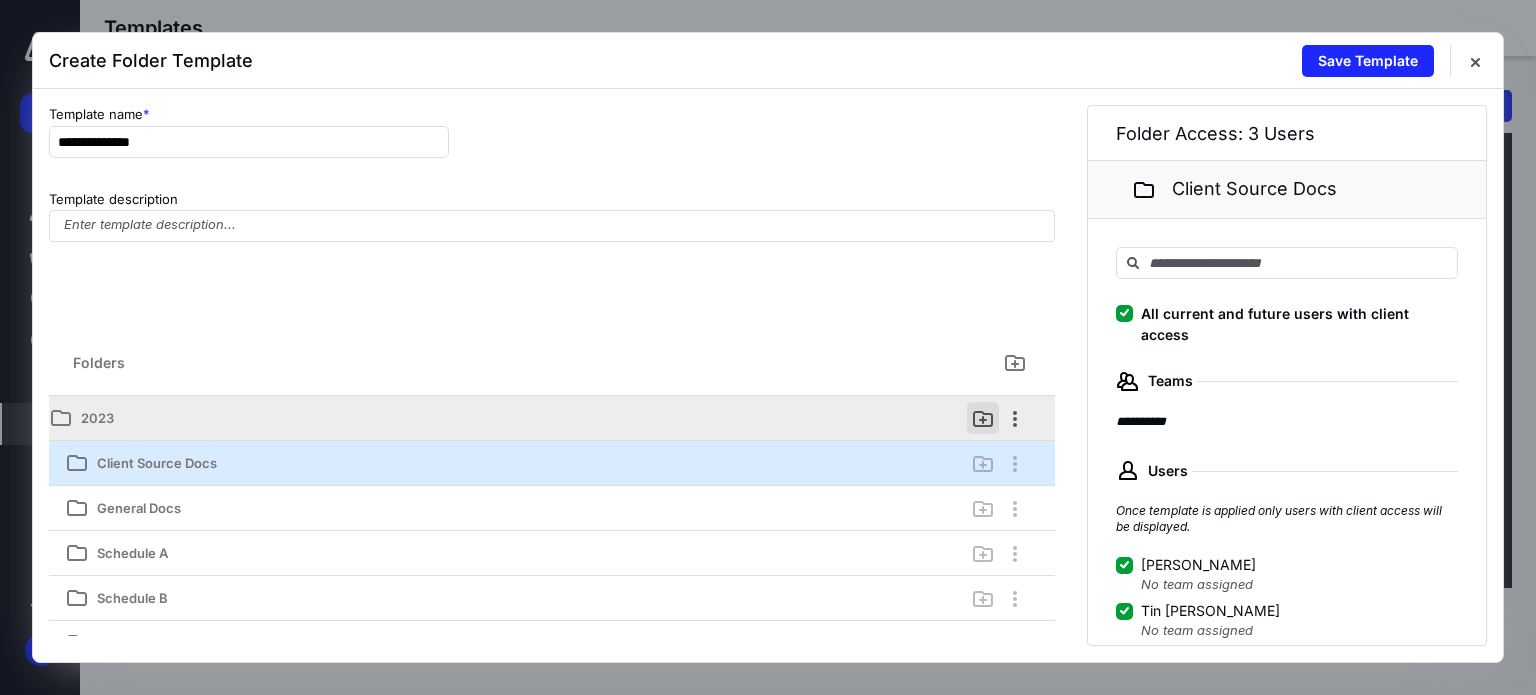 click at bounding box center [983, 418] 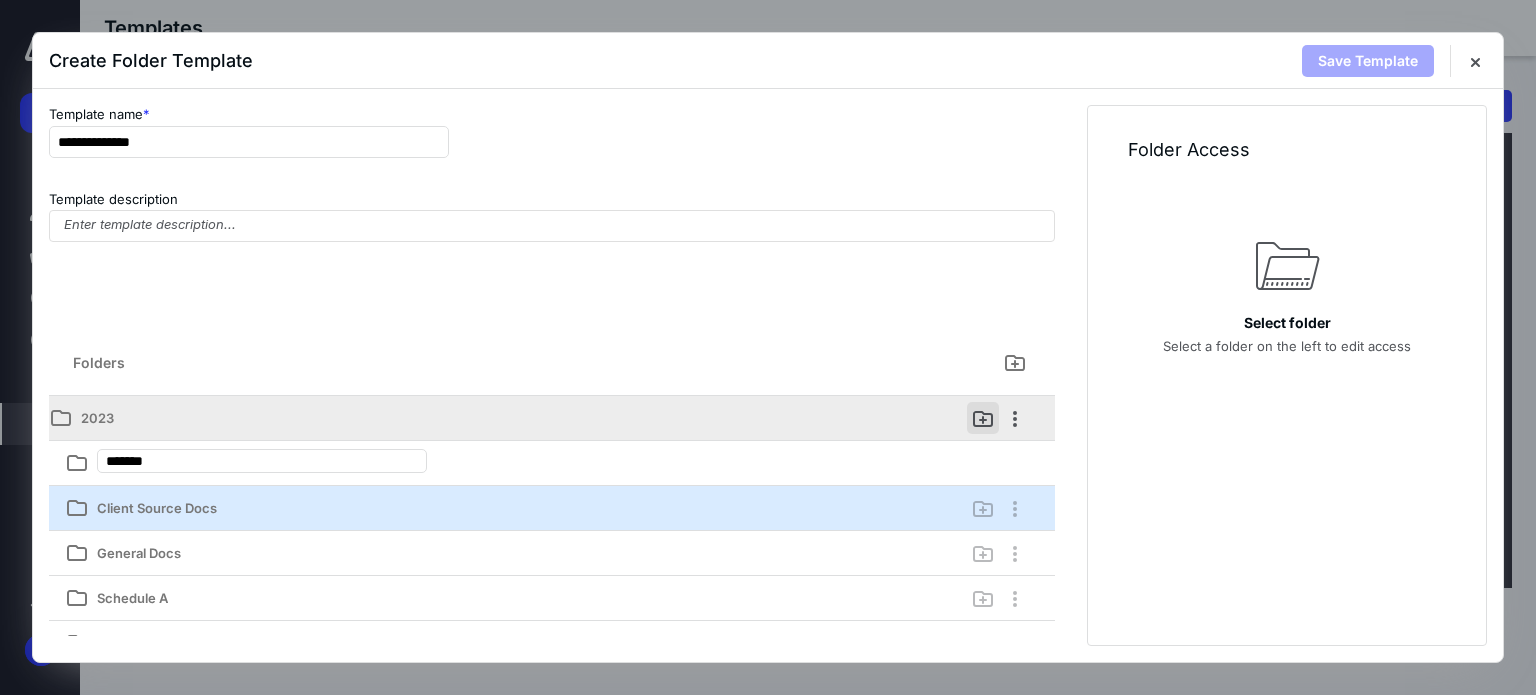 type on "********" 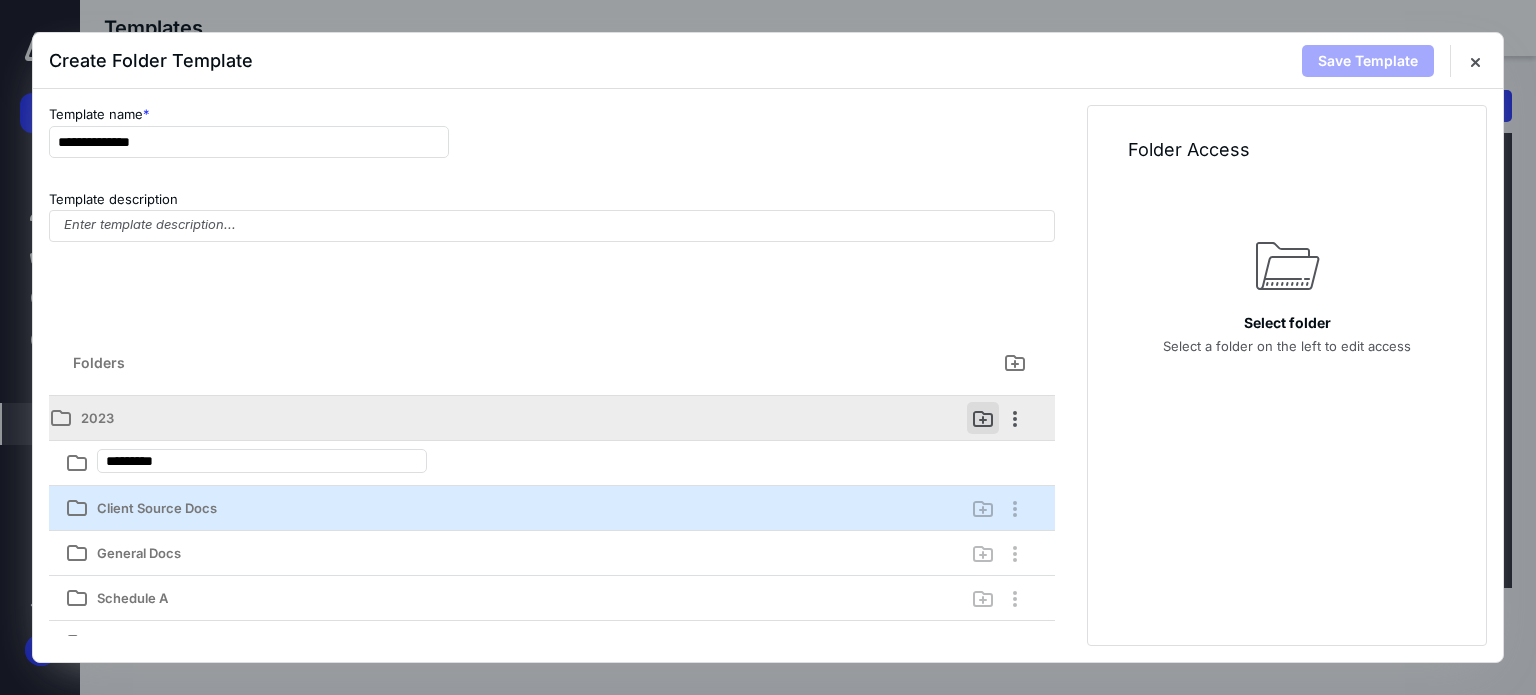type on "**********" 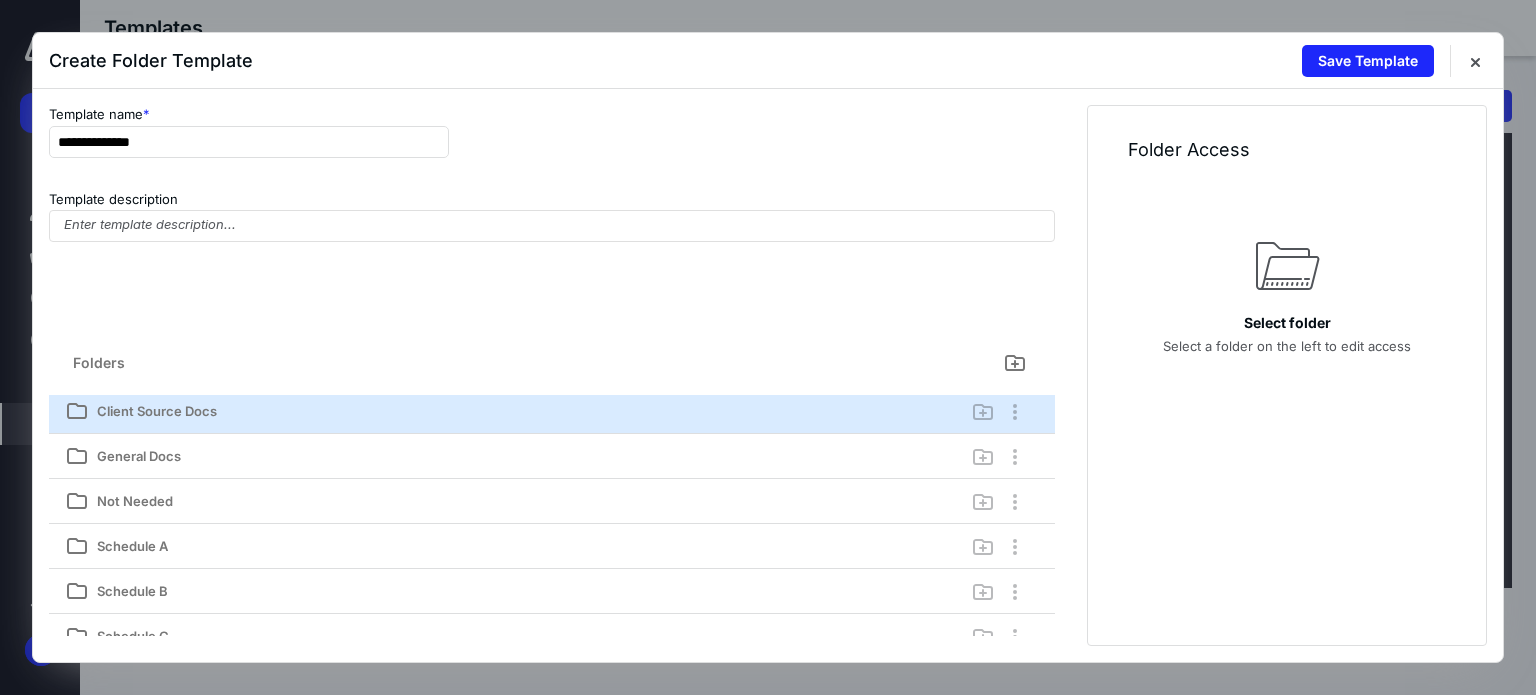 scroll, scrollTop: 0, scrollLeft: 0, axis: both 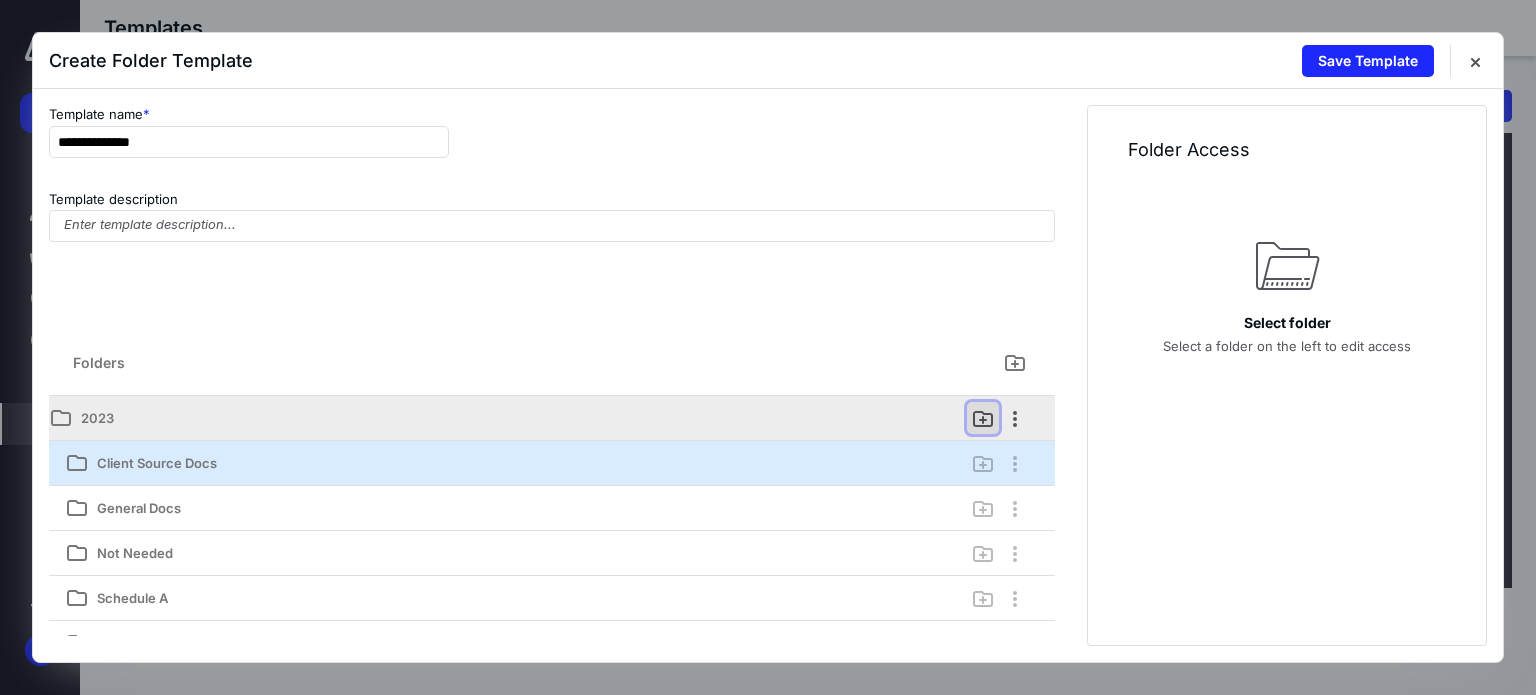 click at bounding box center [983, 418] 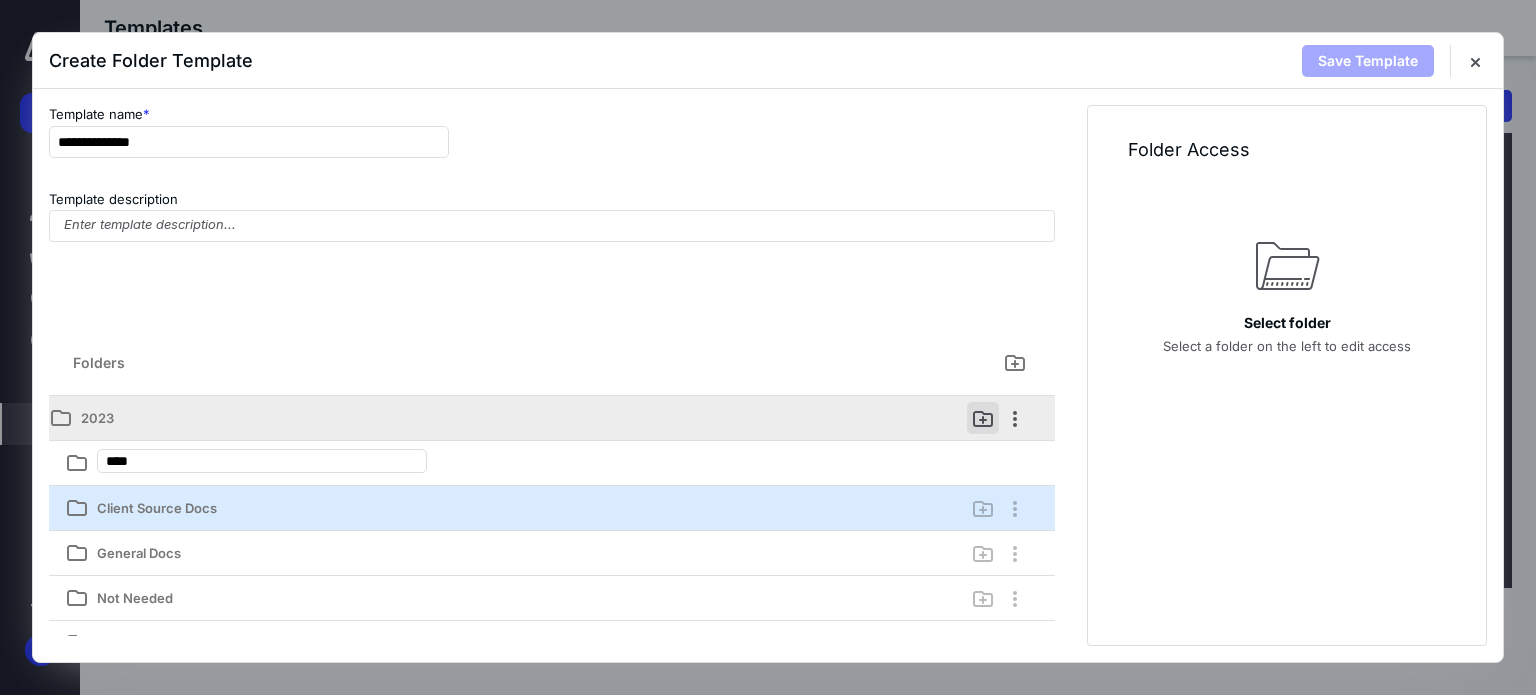 type on "*****" 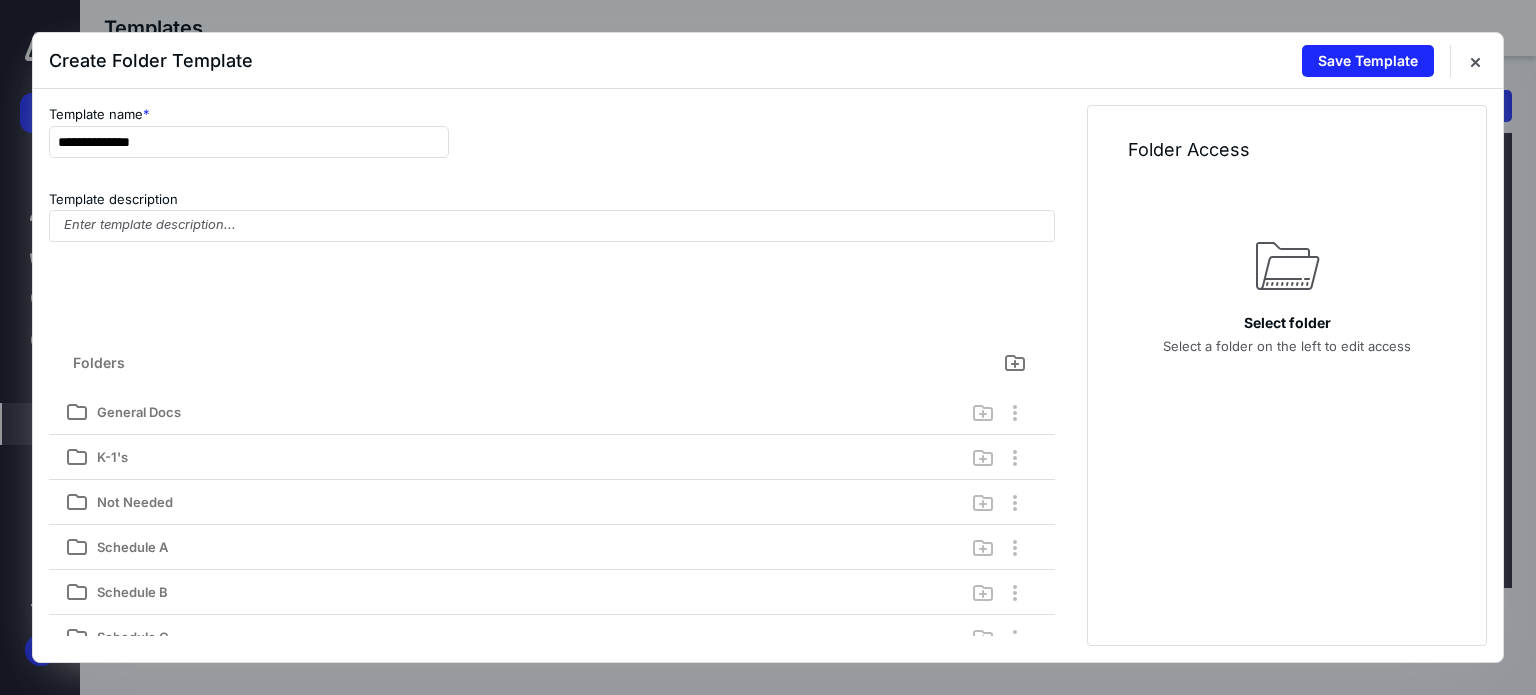 scroll, scrollTop: 34, scrollLeft: 0, axis: vertical 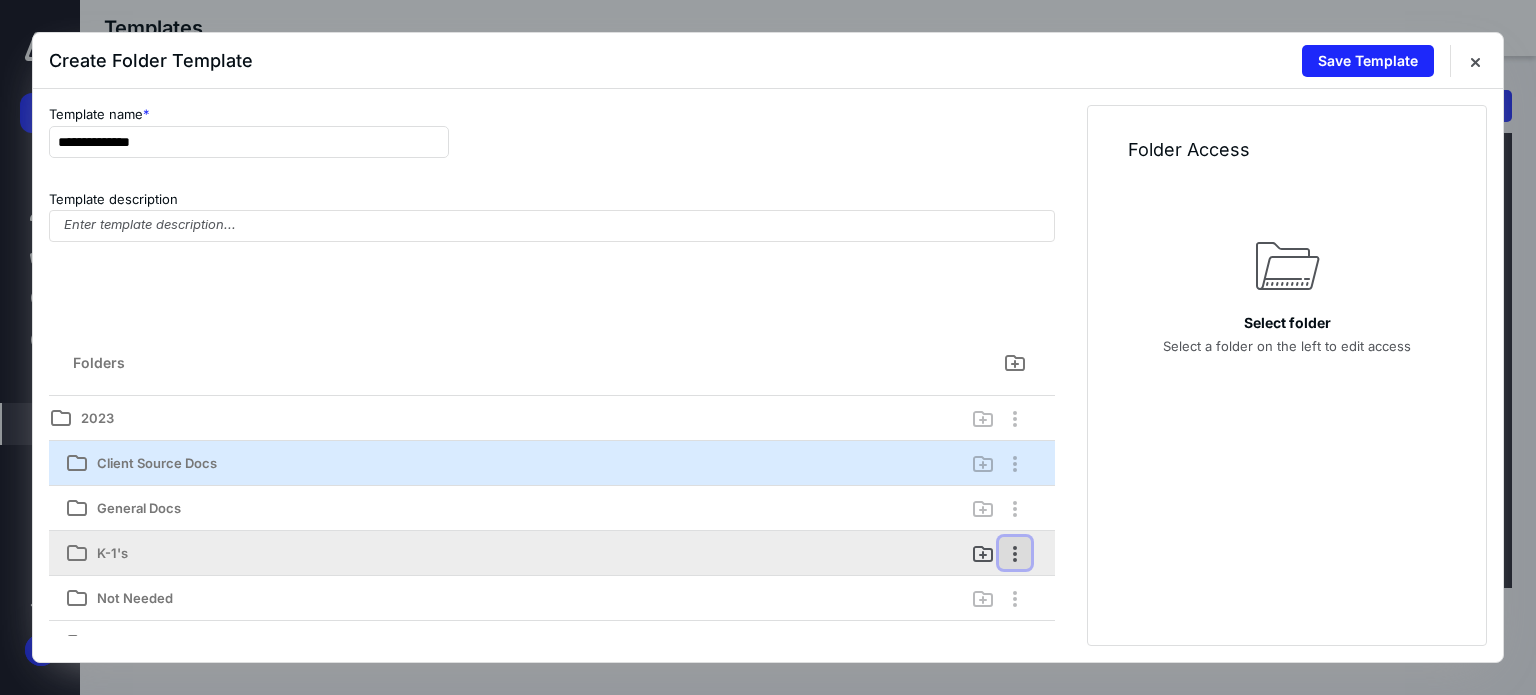 click at bounding box center [1015, 553] 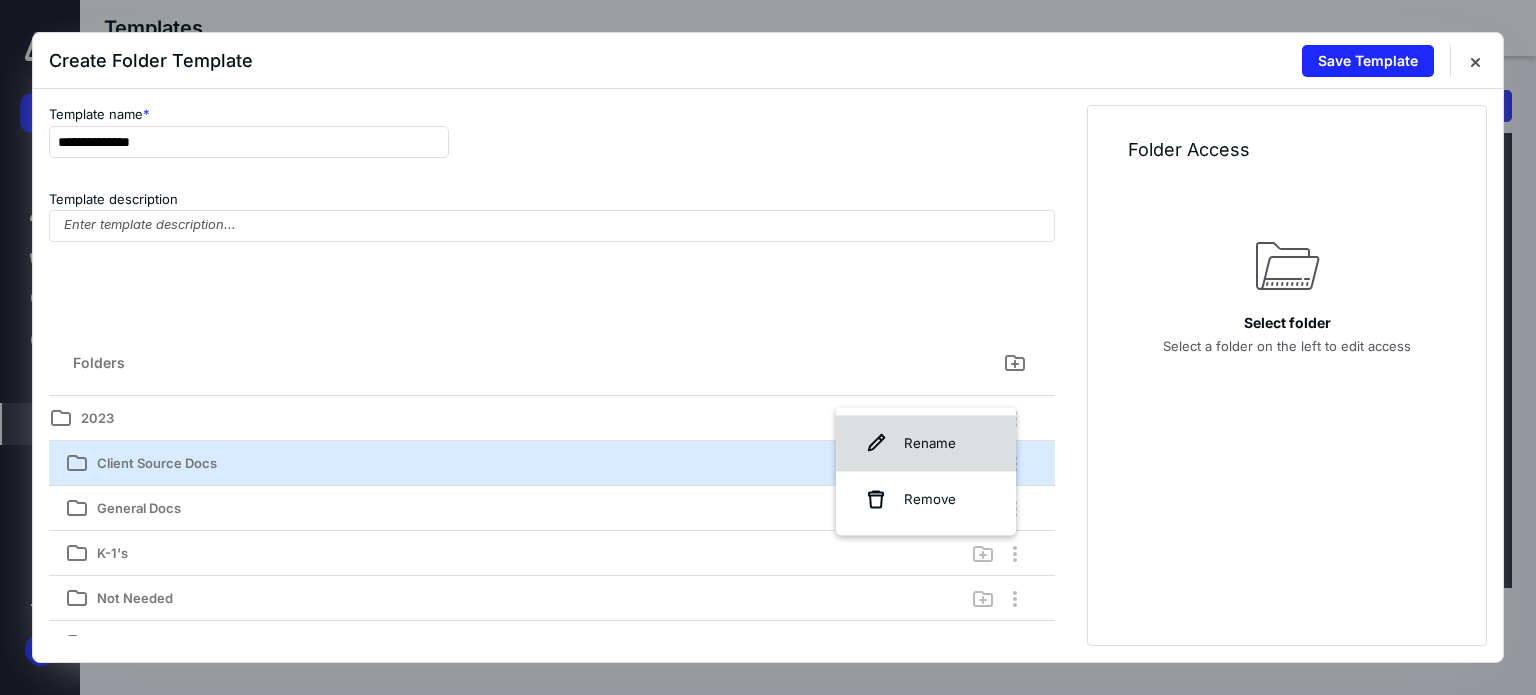 click on "Rename" at bounding box center [926, 443] 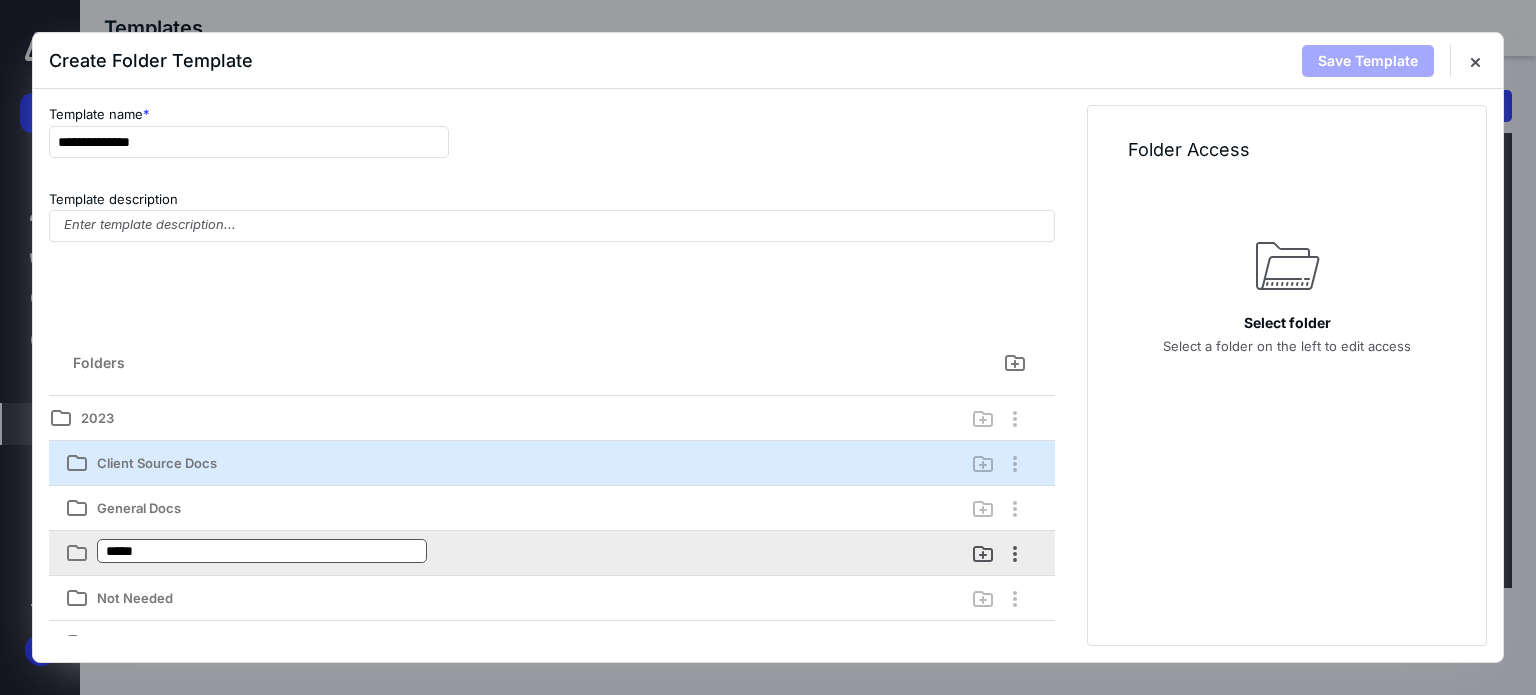click on "*****" at bounding box center (262, 551) 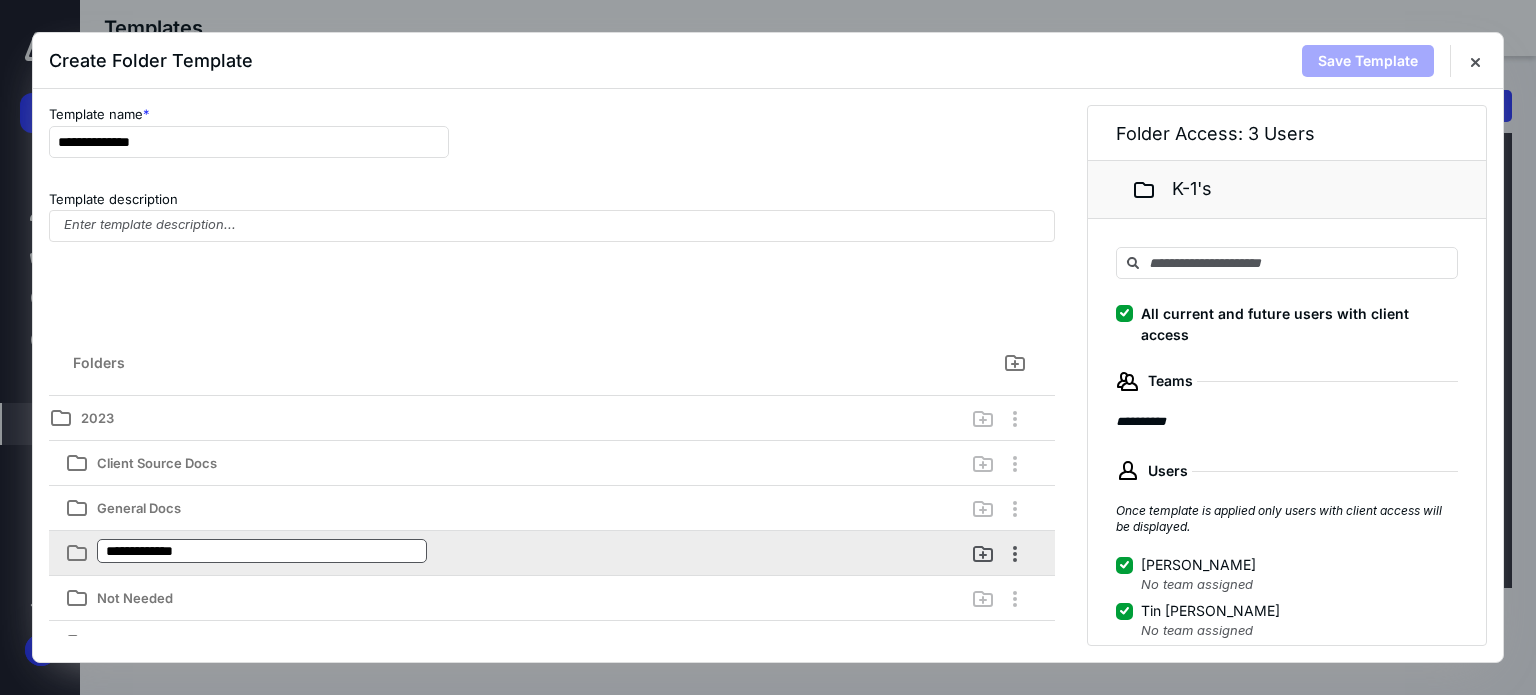 type on "**********" 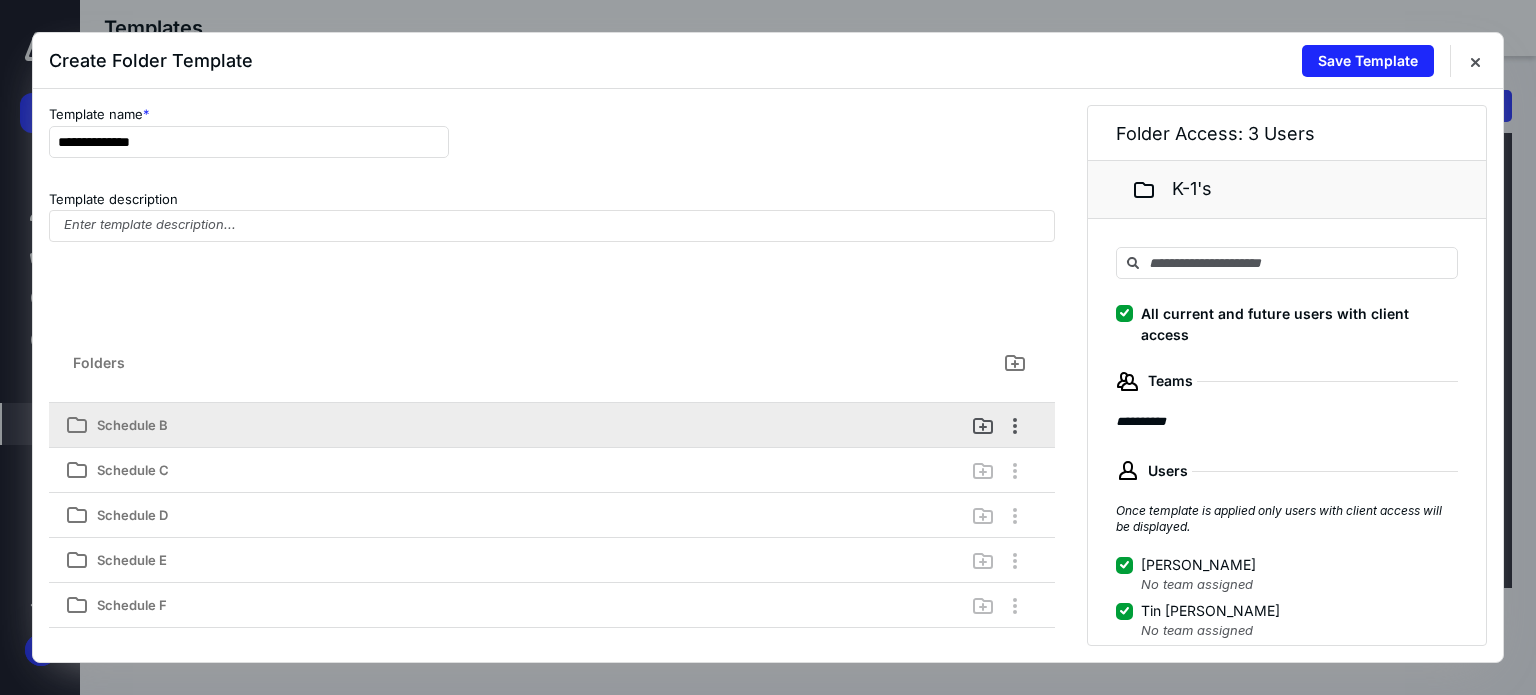 scroll, scrollTop: 0, scrollLeft: 0, axis: both 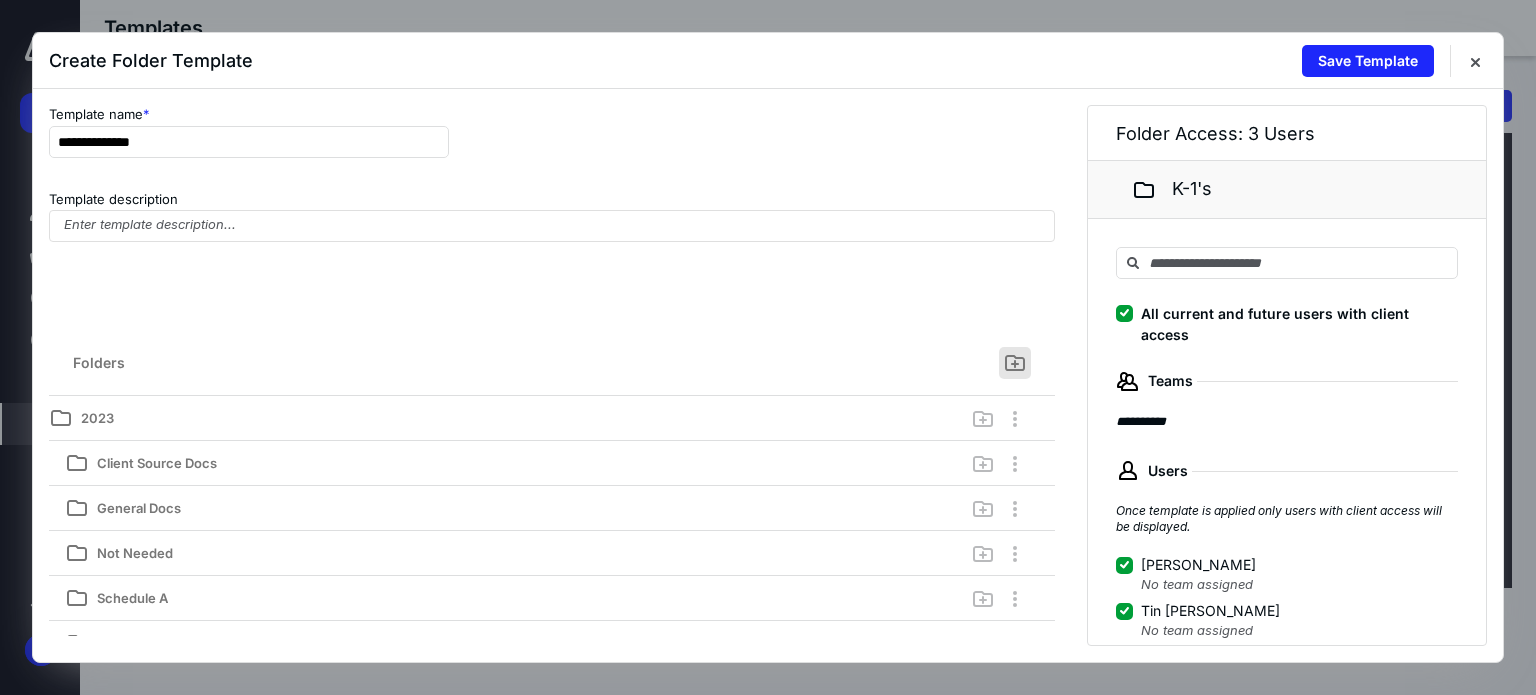 click at bounding box center [1015, 363] 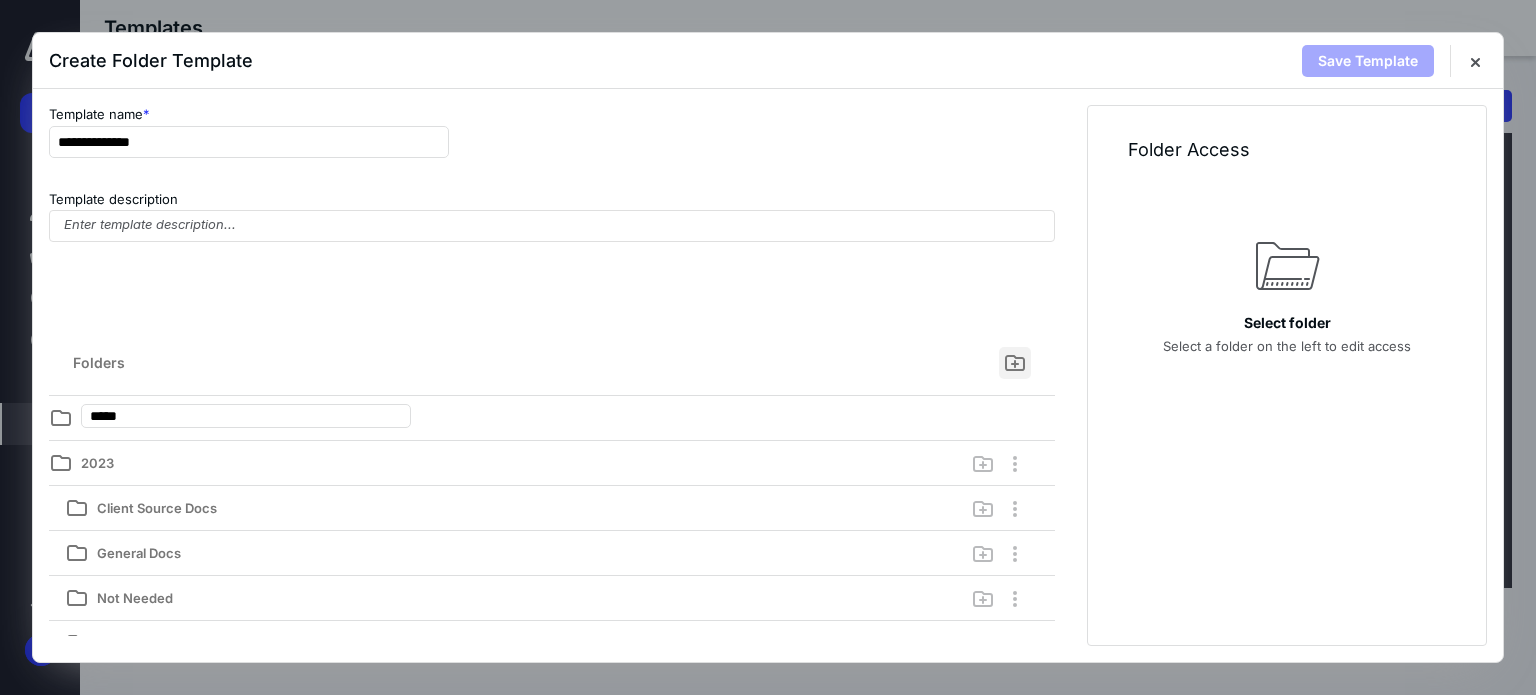 type on "******" 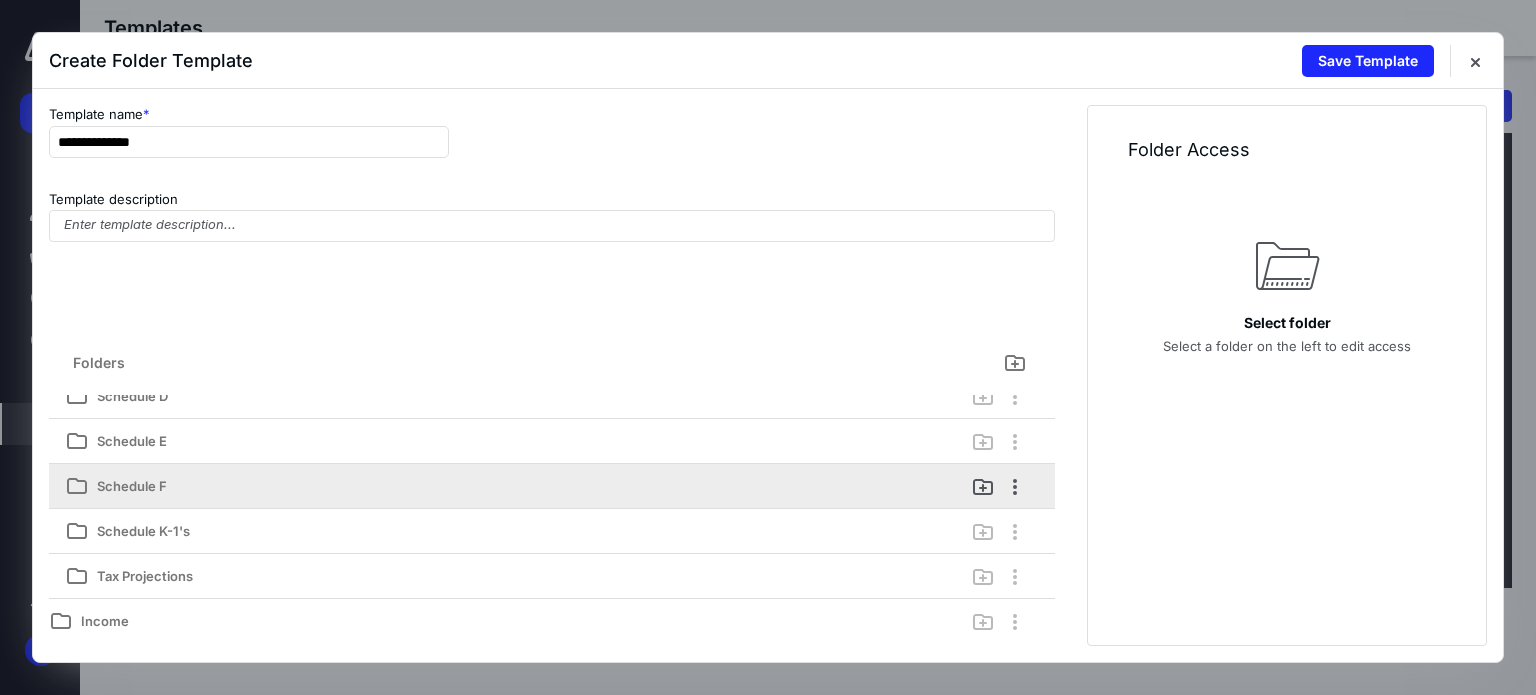 scroll, scrollTop: 341, scrollLeft: 0, axis: vertical 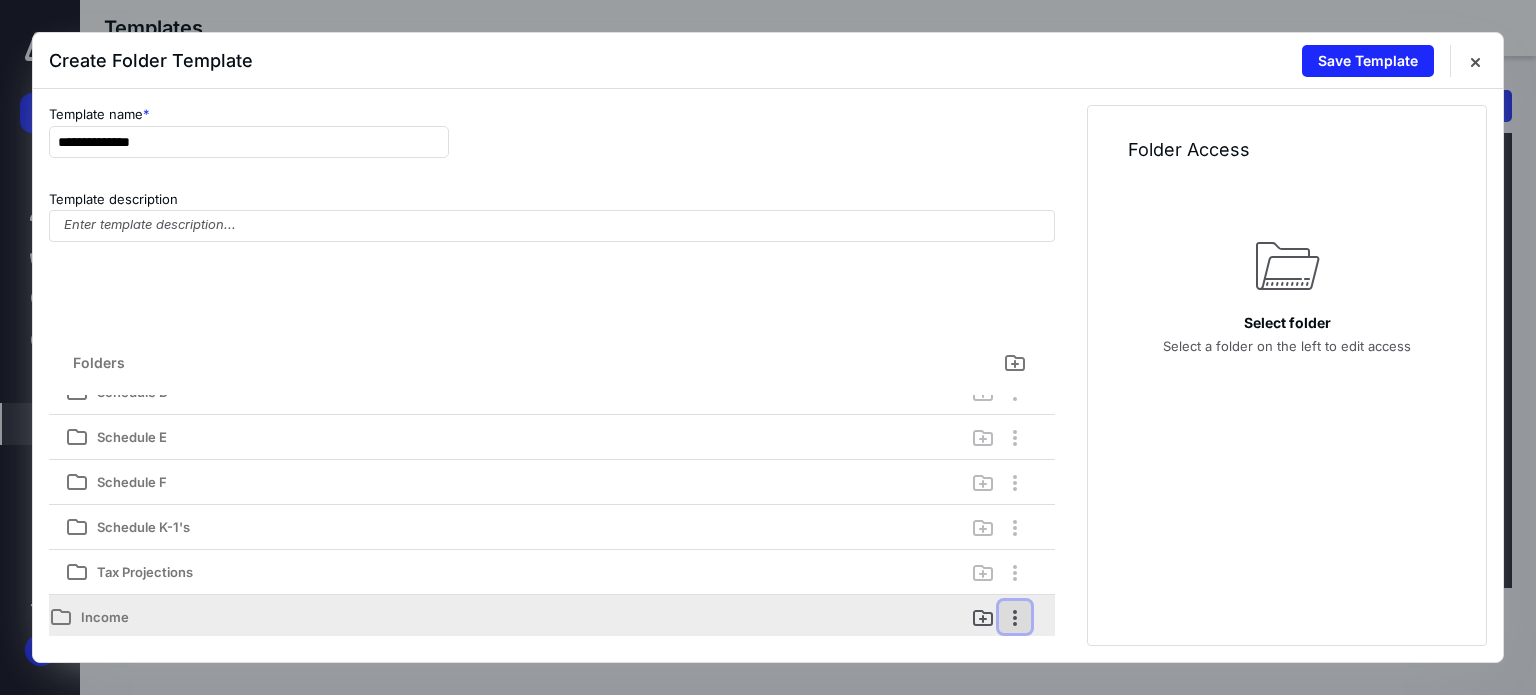 click at bounding box center (1015, 617) 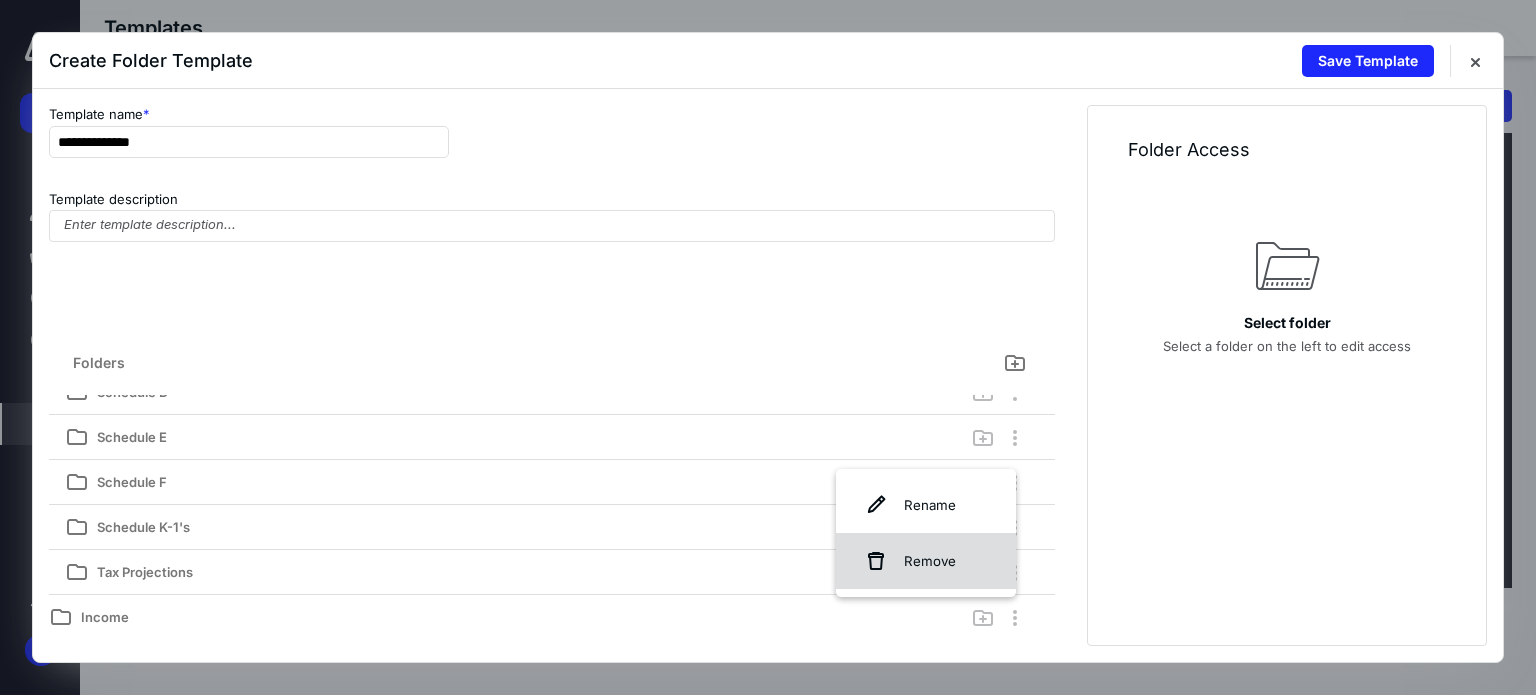click on "Remove" at bounding box center [926, 561] 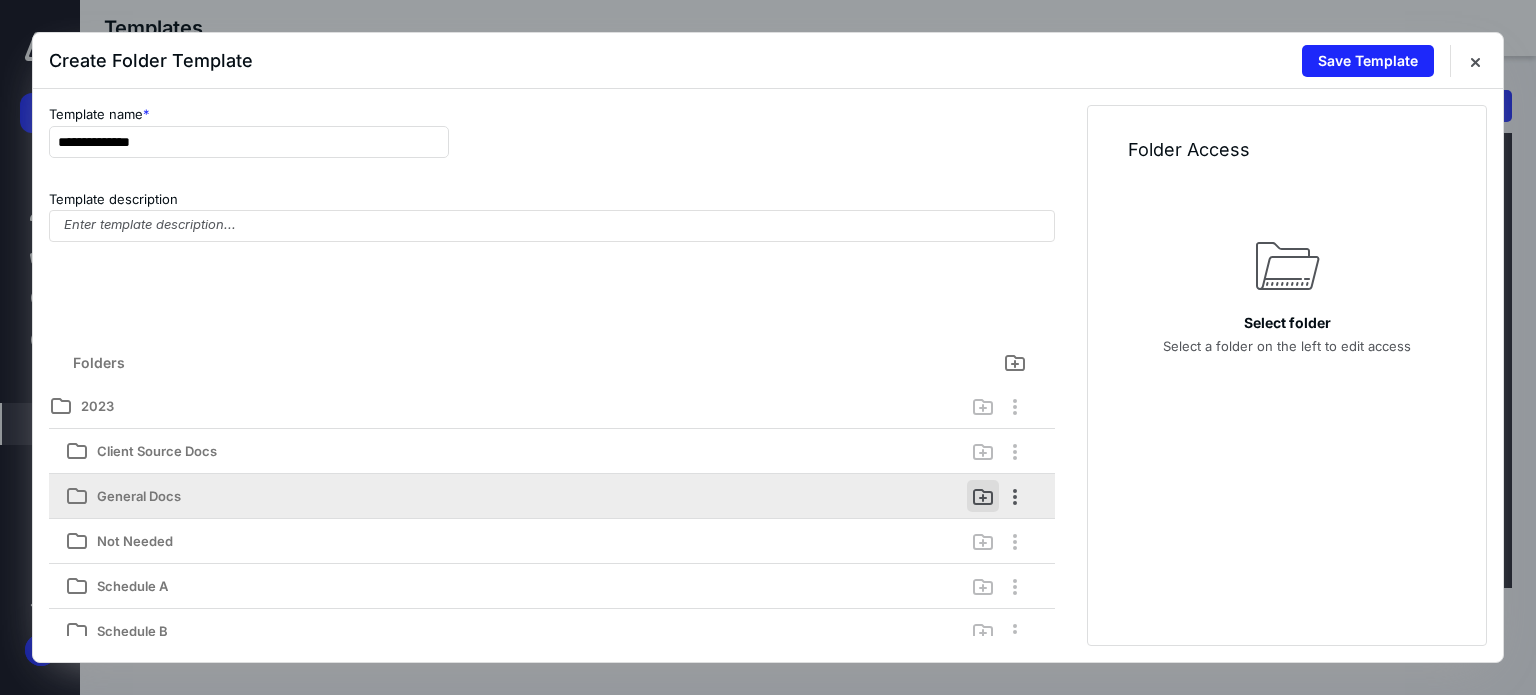 scroll, scrollTop: 0, scrollLeft: 0, axis: both 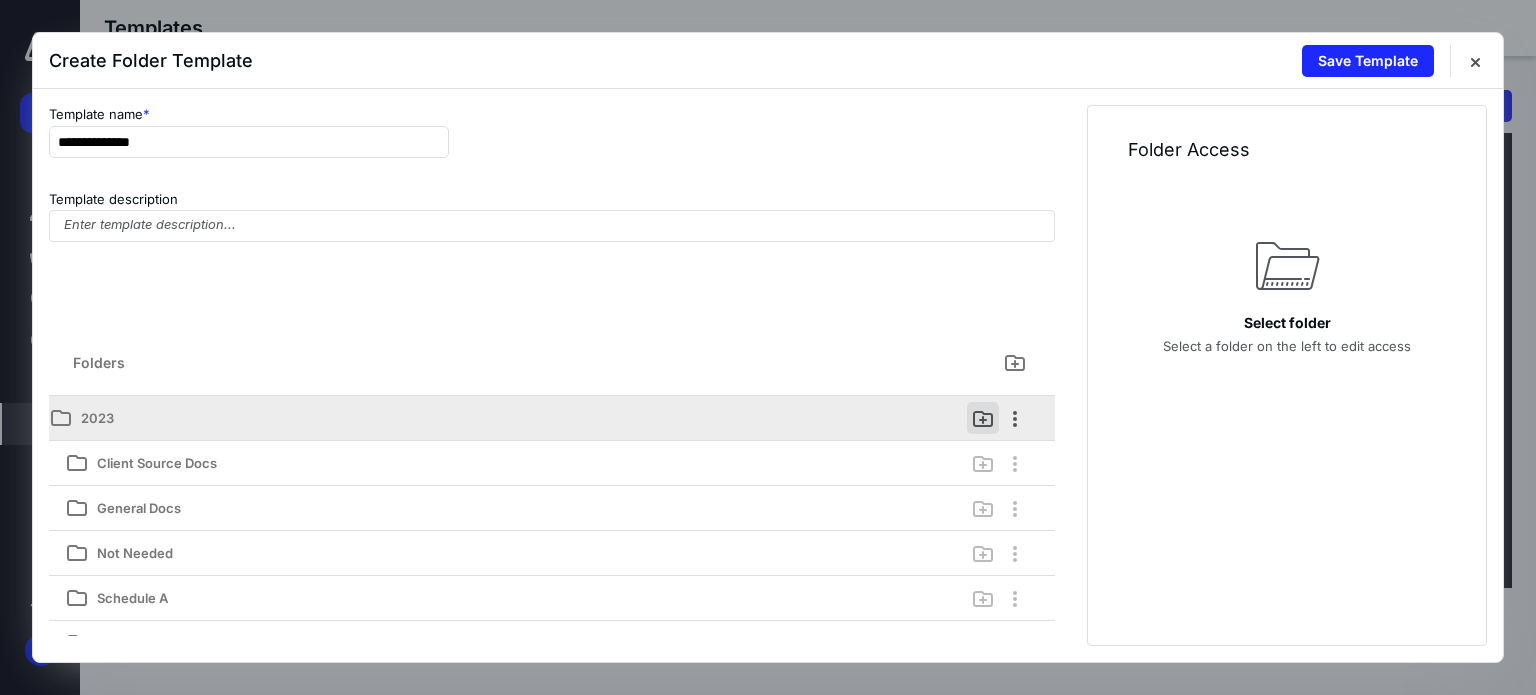 click at bounding box center [983, 418] 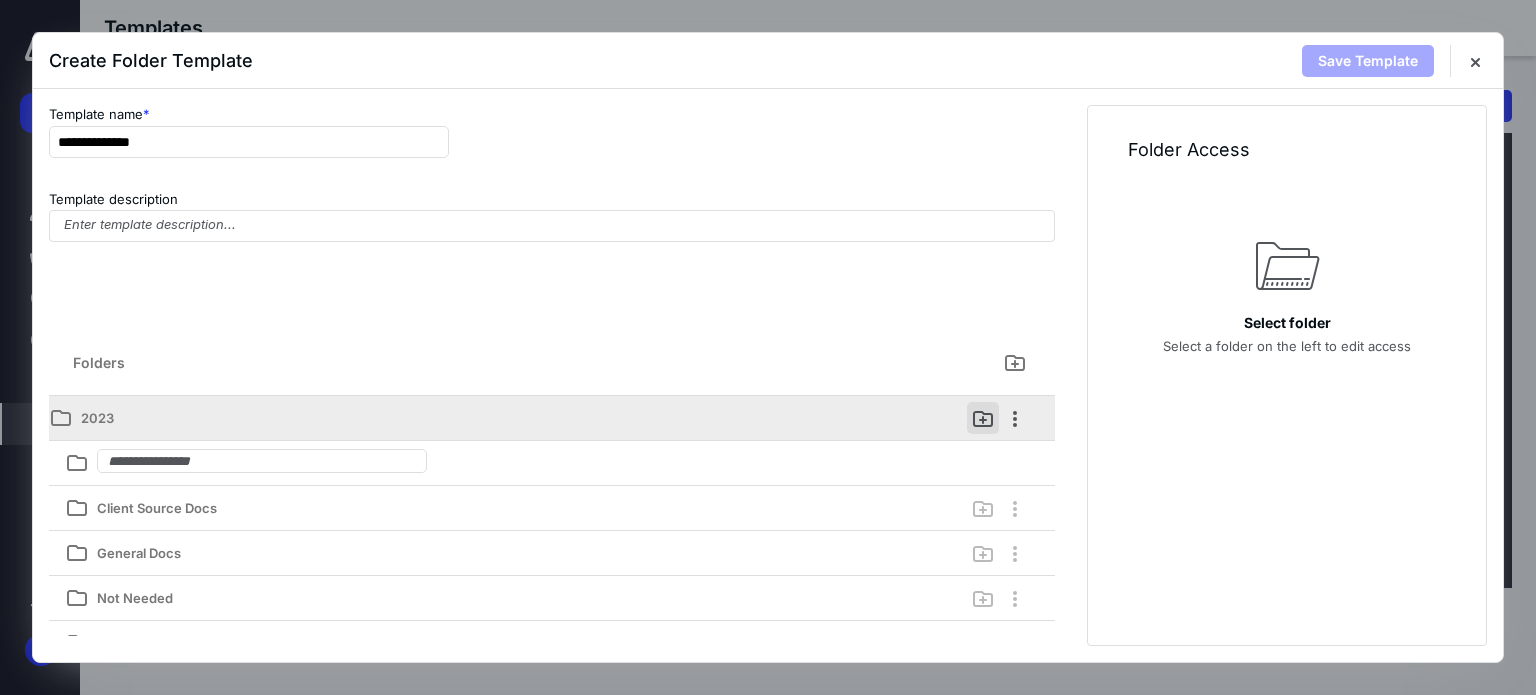 type on "*" 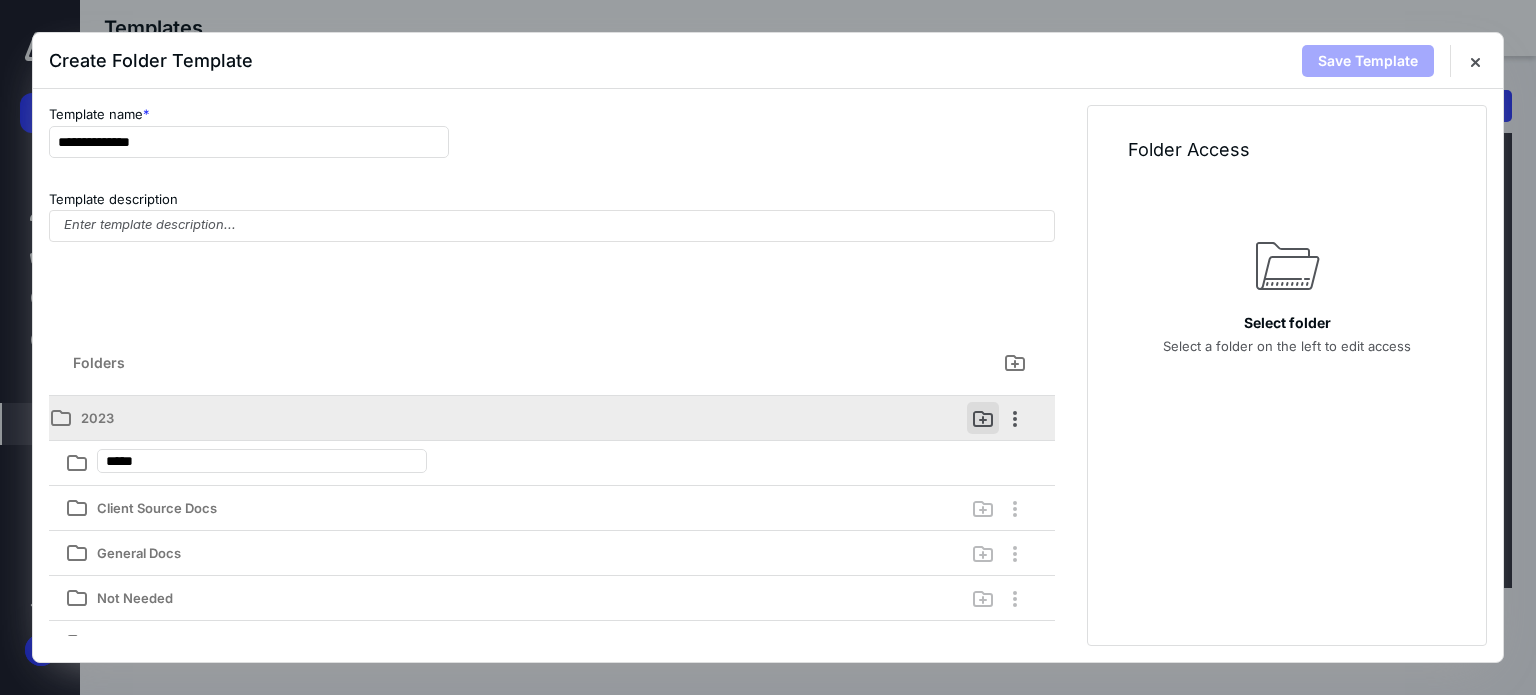 type on "******" 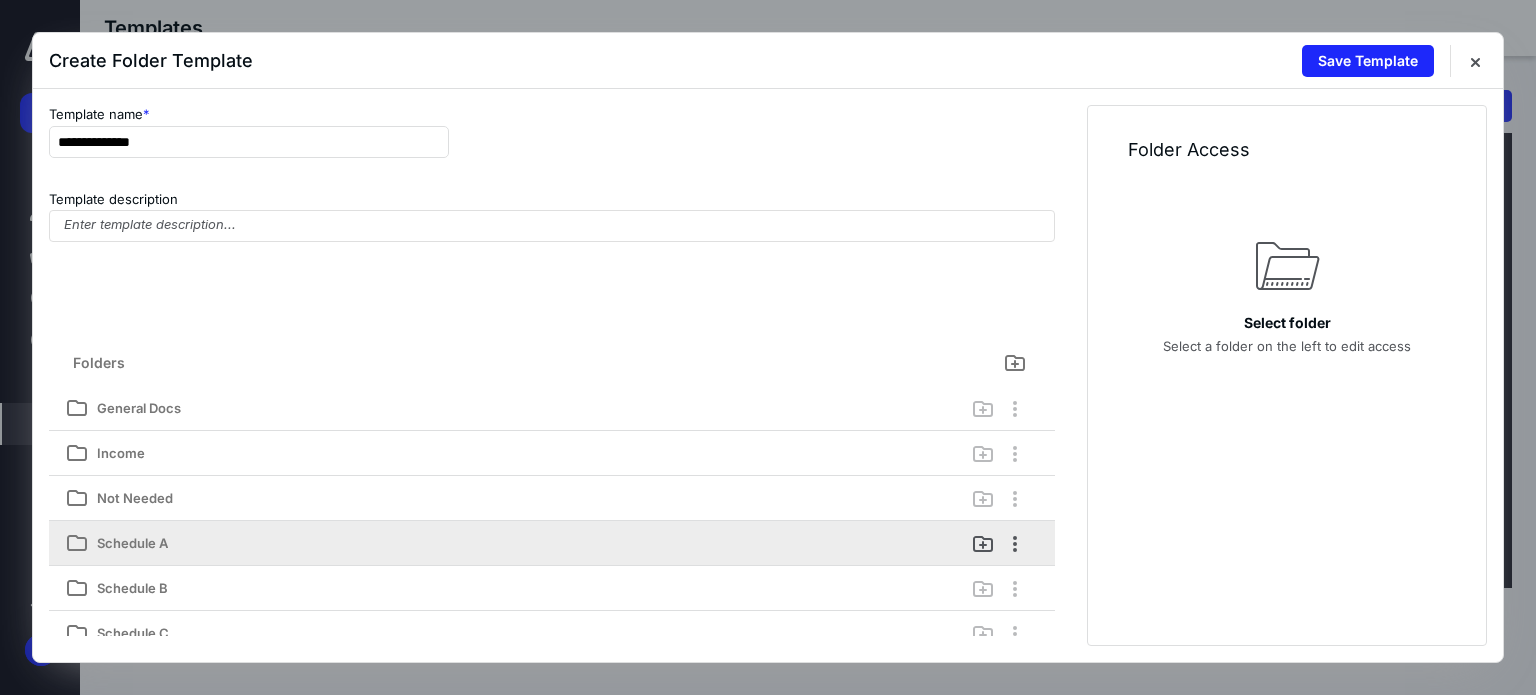 scroll, scrollTop: 0, scrollLeft: 0, axis: both 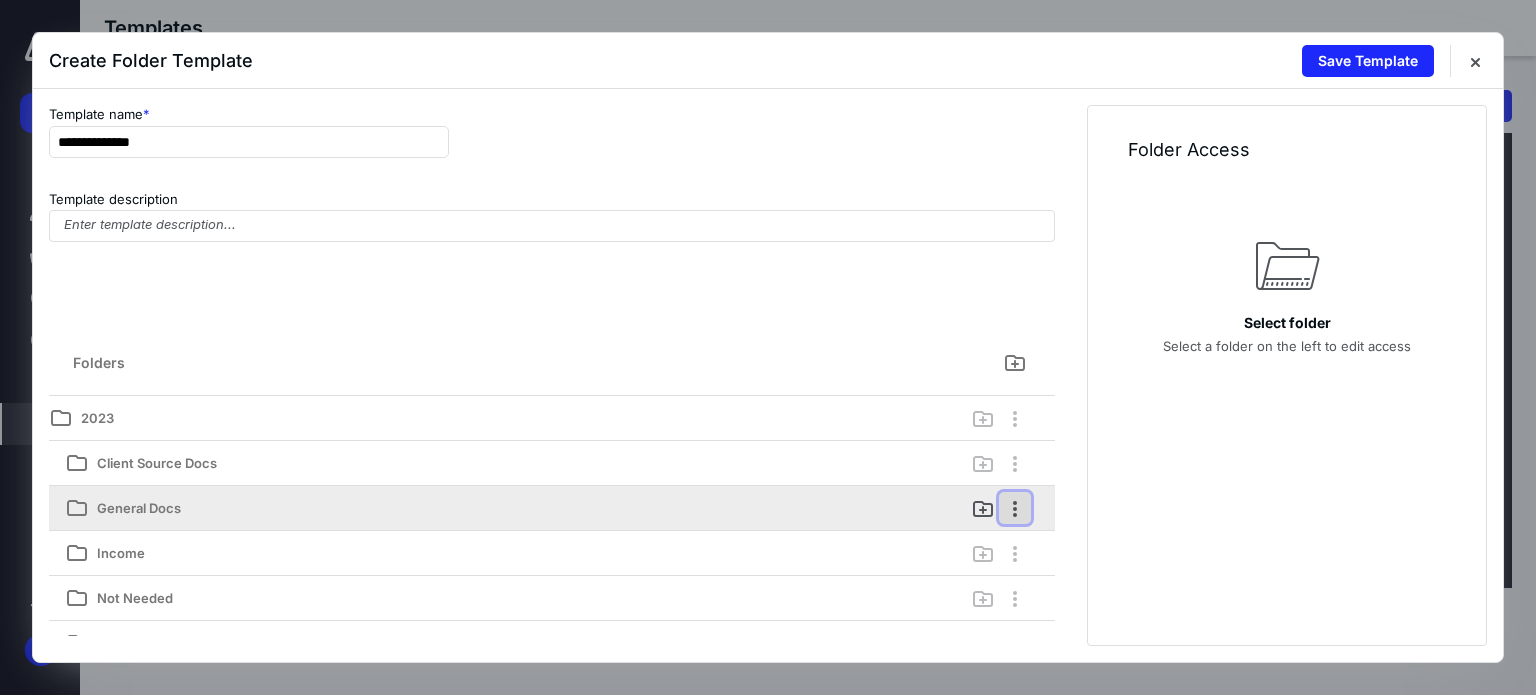 click at bounding box center (1015, 508) 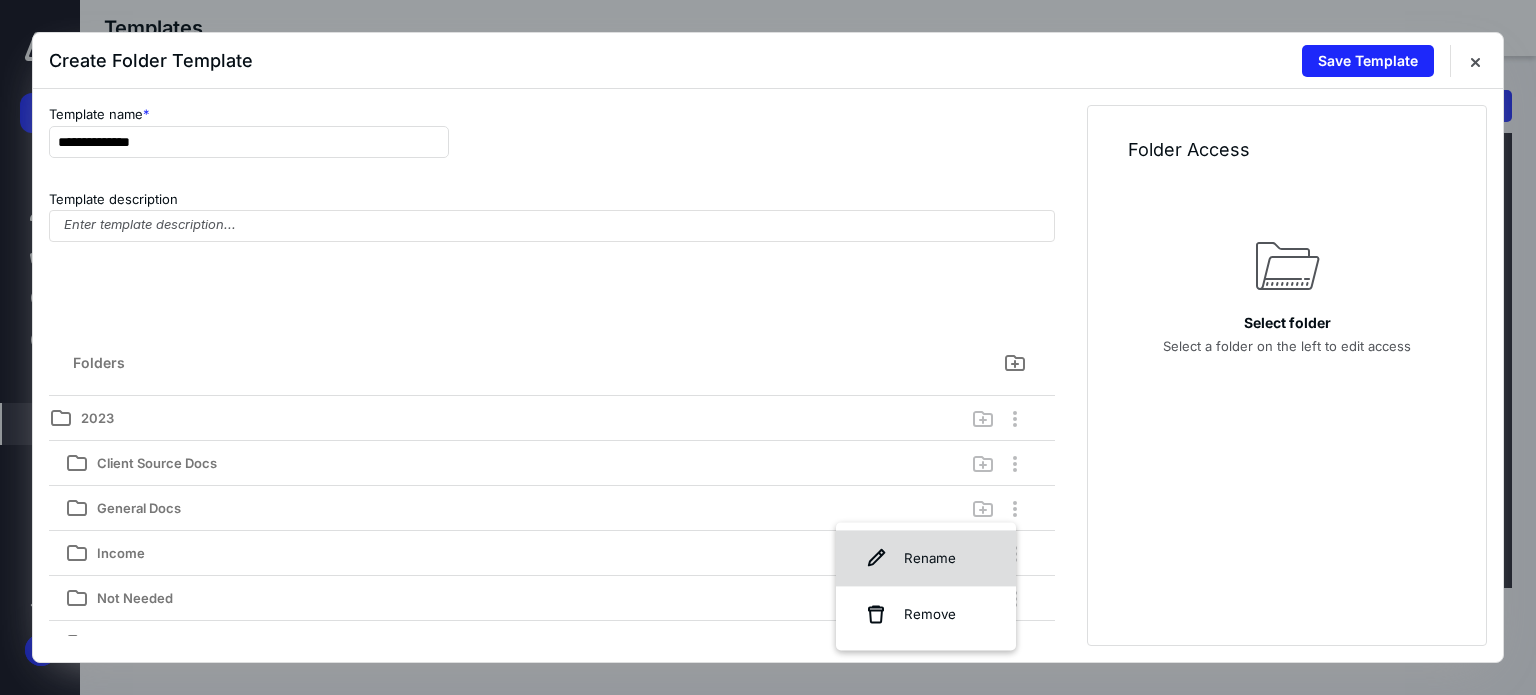 click on "Rename" at bounding box center (926, 558) 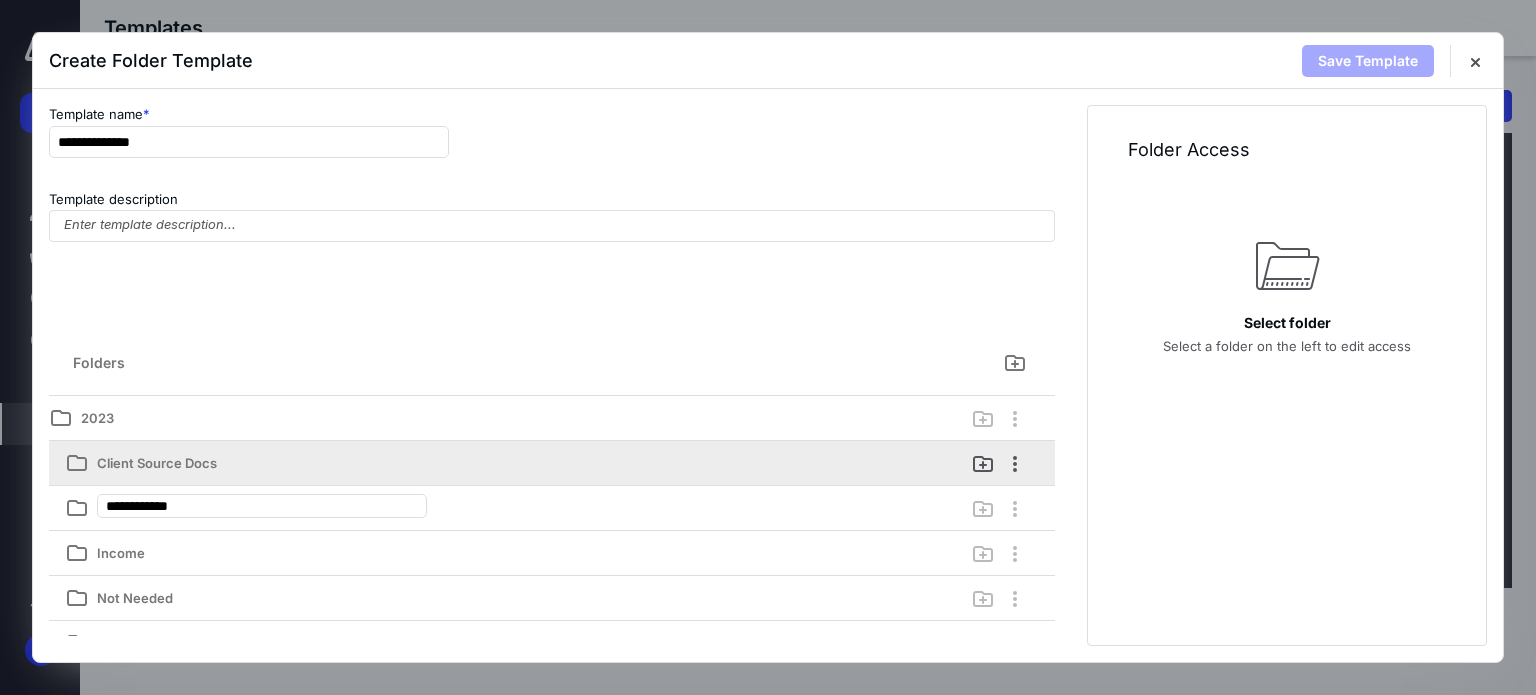 drag, startPoint x: 337, startPoint y: 503, endPoint x: 105, endPoint y: 485, distance: 232.69724 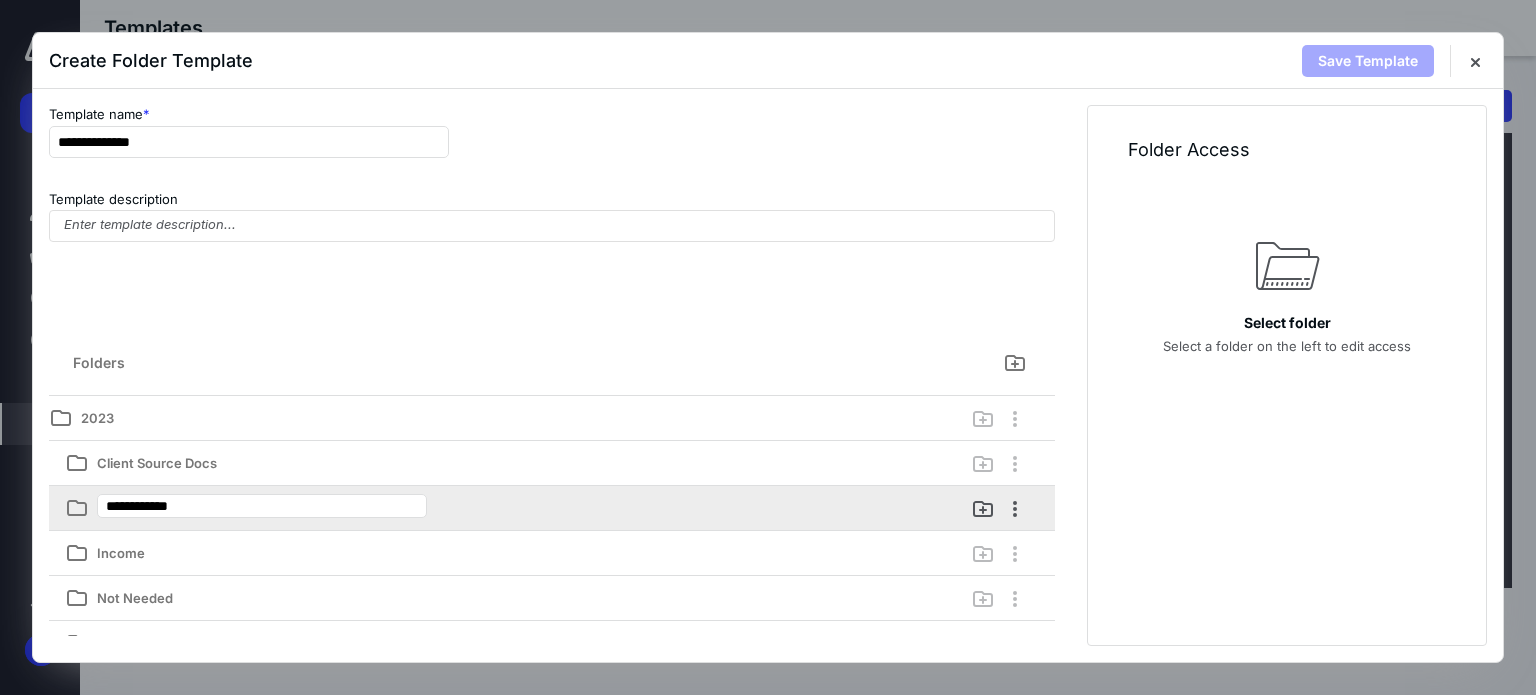 click on "**********" at bounding box center [552, 515] 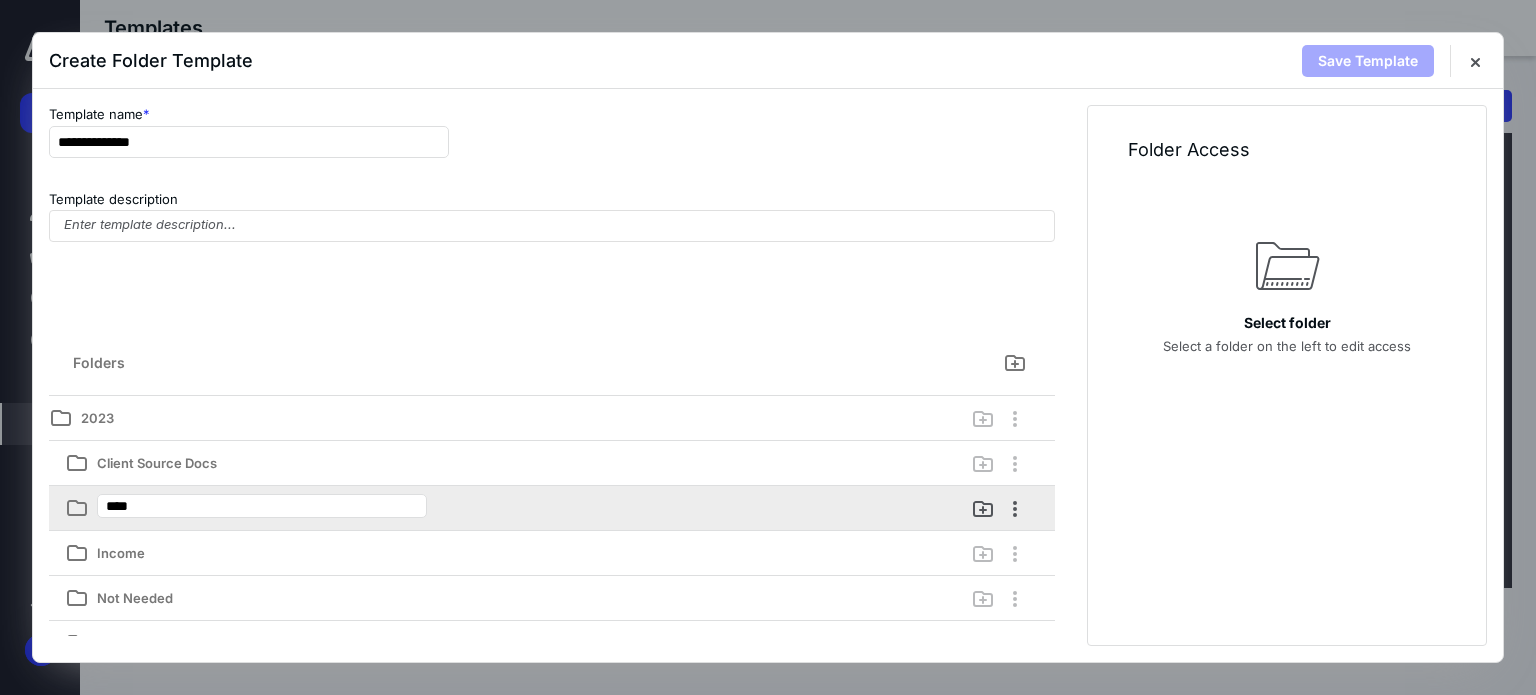 type on "*****" 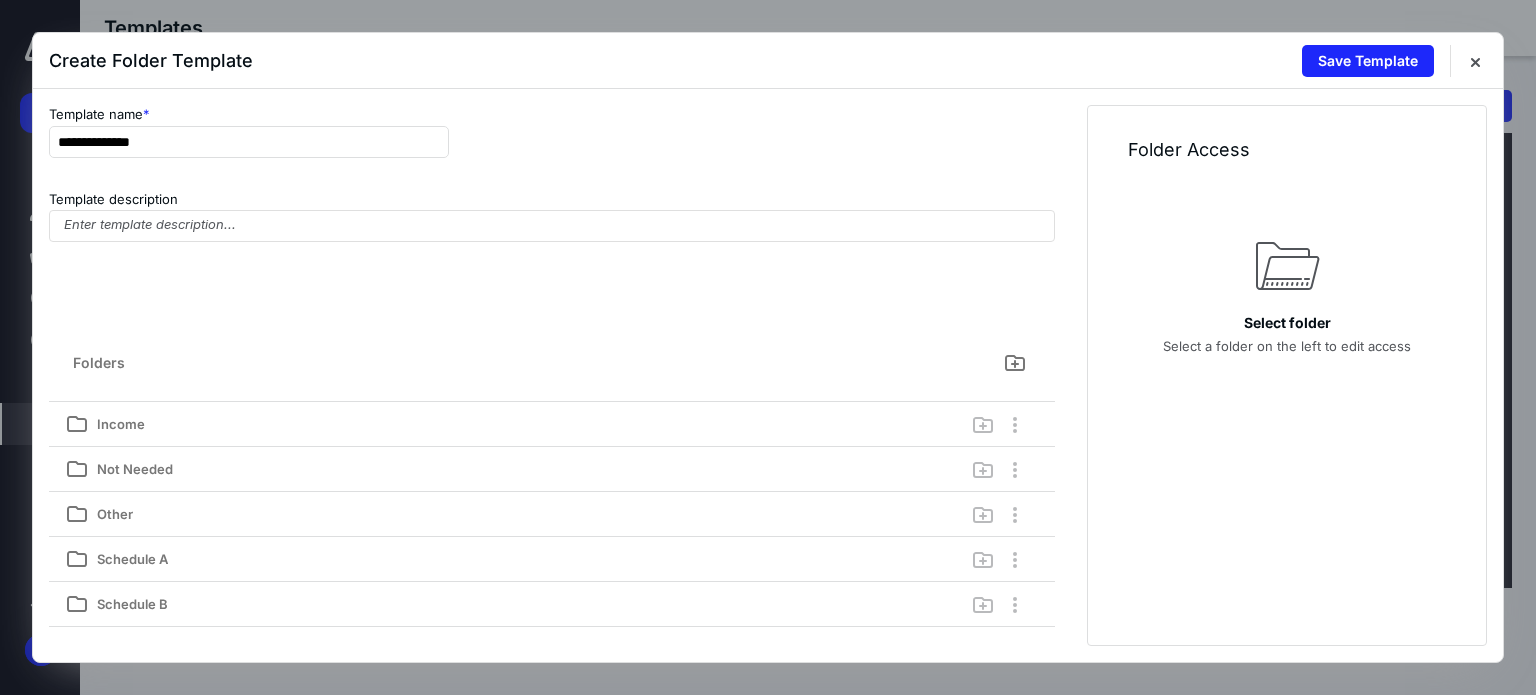 scroll, scrollTop: 0, scrollLeft: 0, axis: both 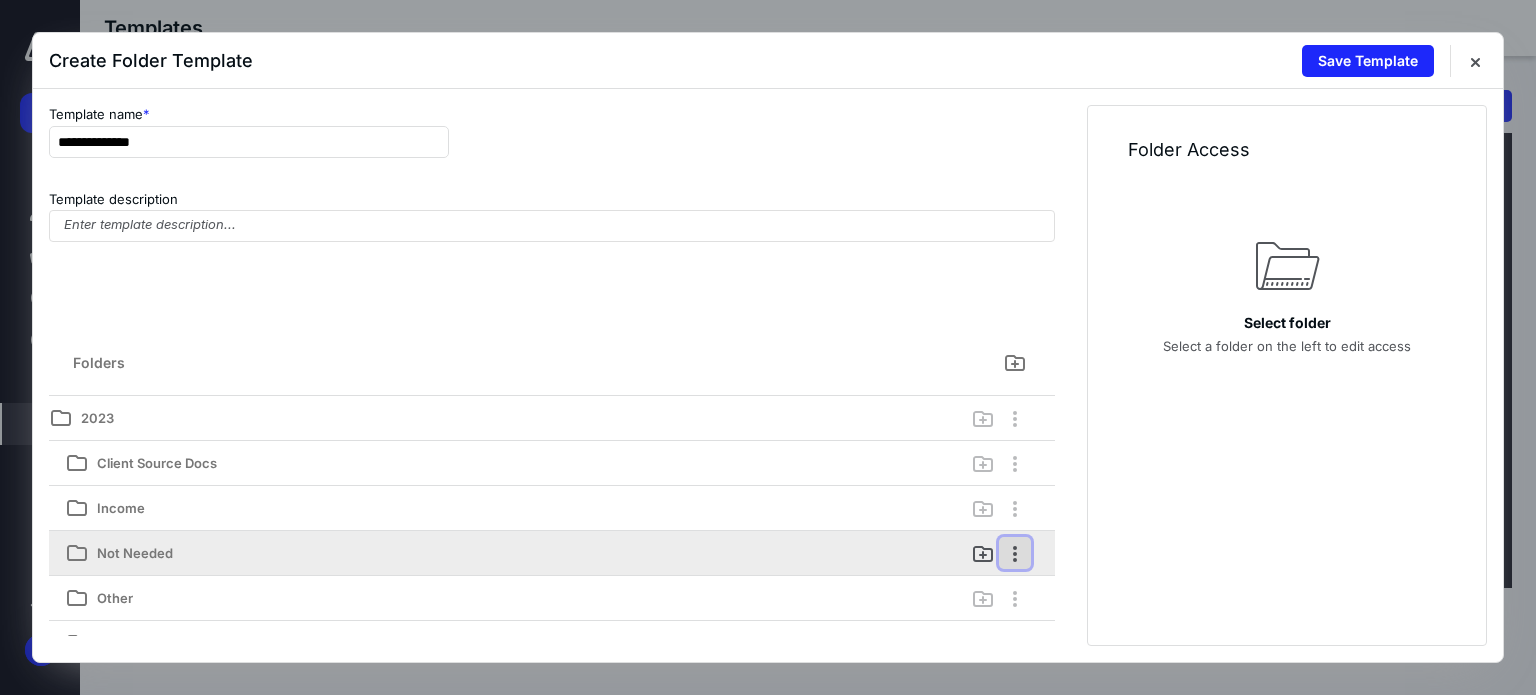 click at bounding box center (1015, 553) 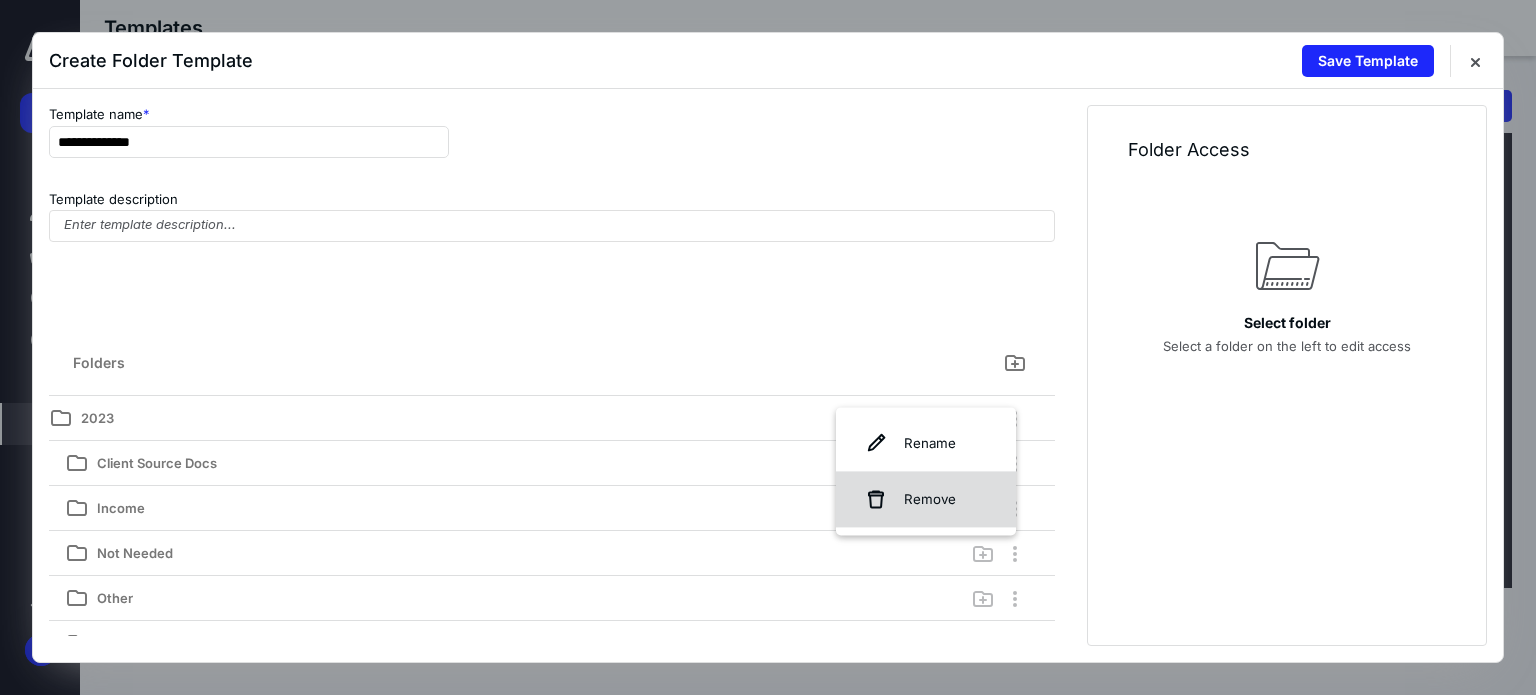 click on "Remove" at bounding box center [926, 499] 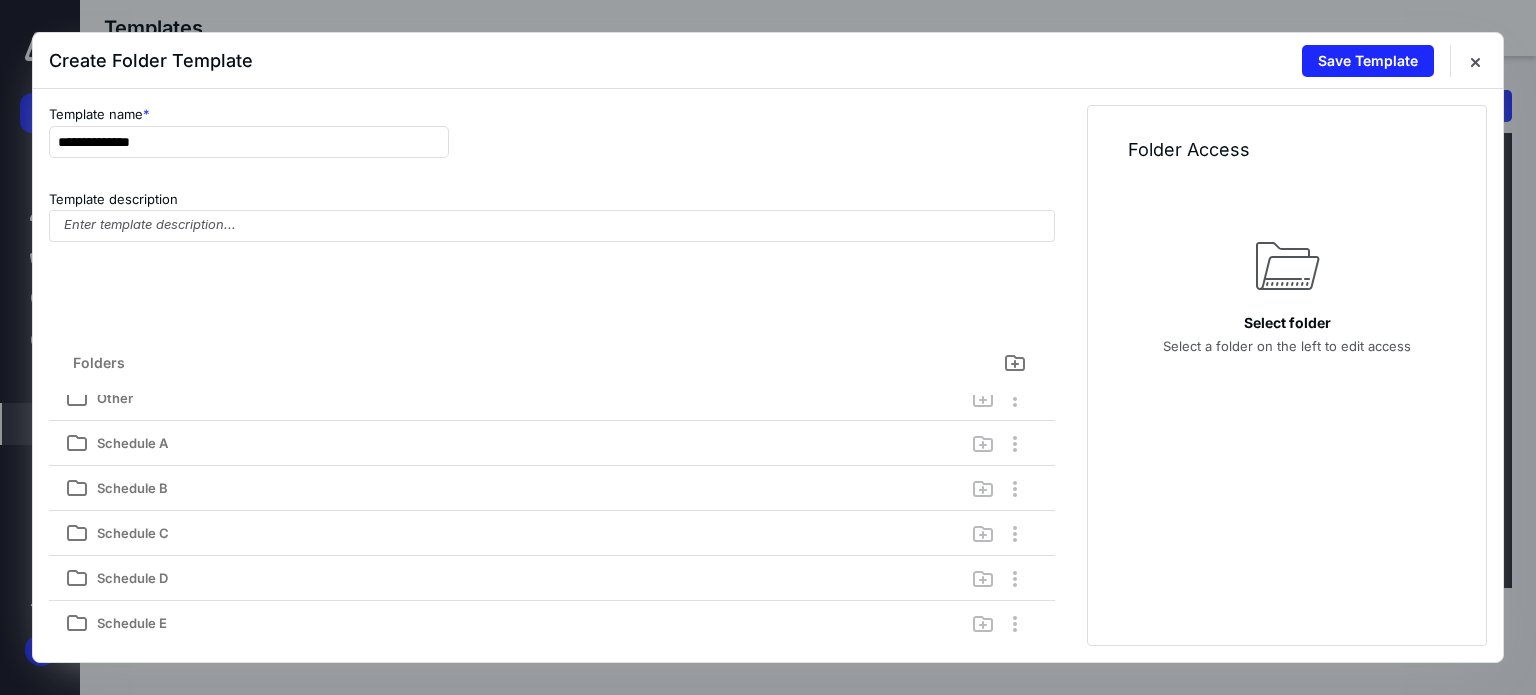 scroll, scrollTop: 0, scrollLeft: 0, axis: both 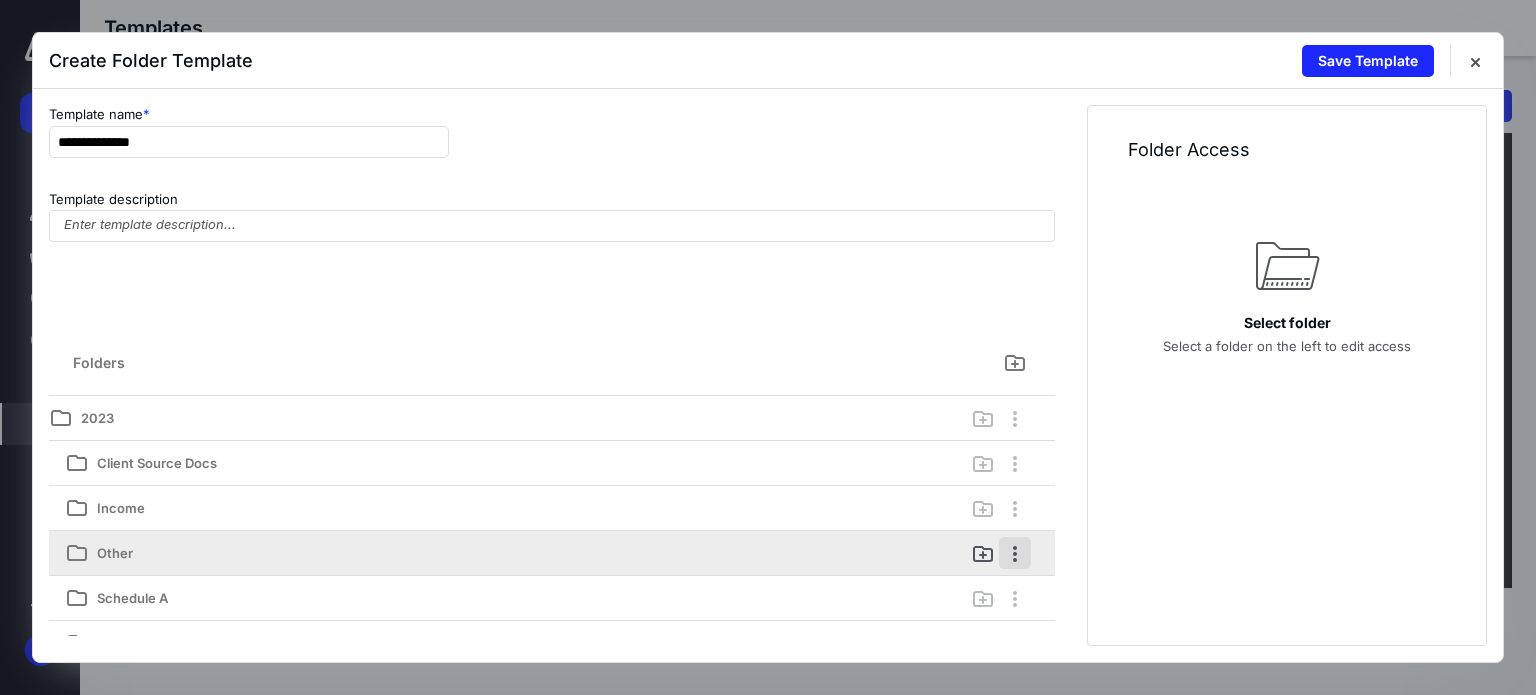 click at bounding box center [1015, 553] 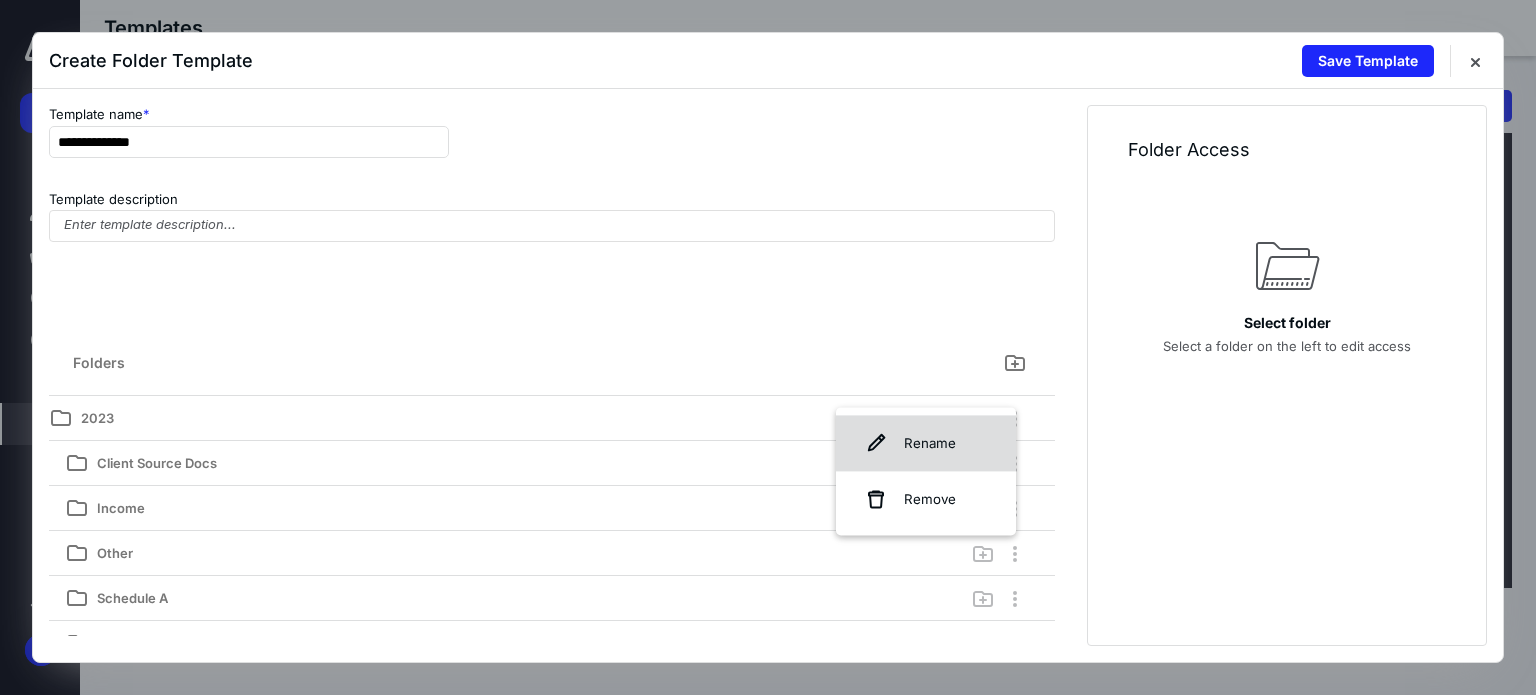 click on "Rename" at bounding box center [926, 443] 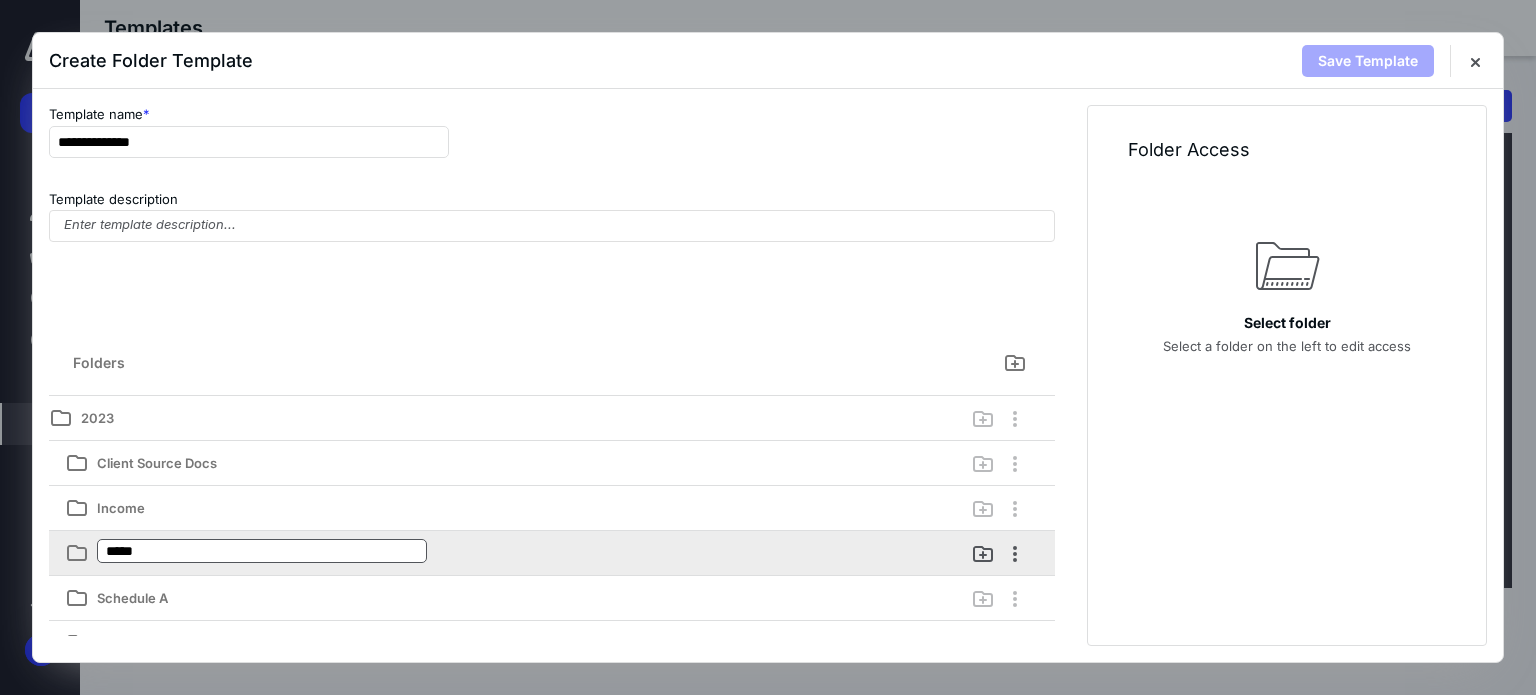 drag, startPoint x: 166, startPoint y: 542, endPoint x: 115, endPoint y: 545, distance: 51.088158 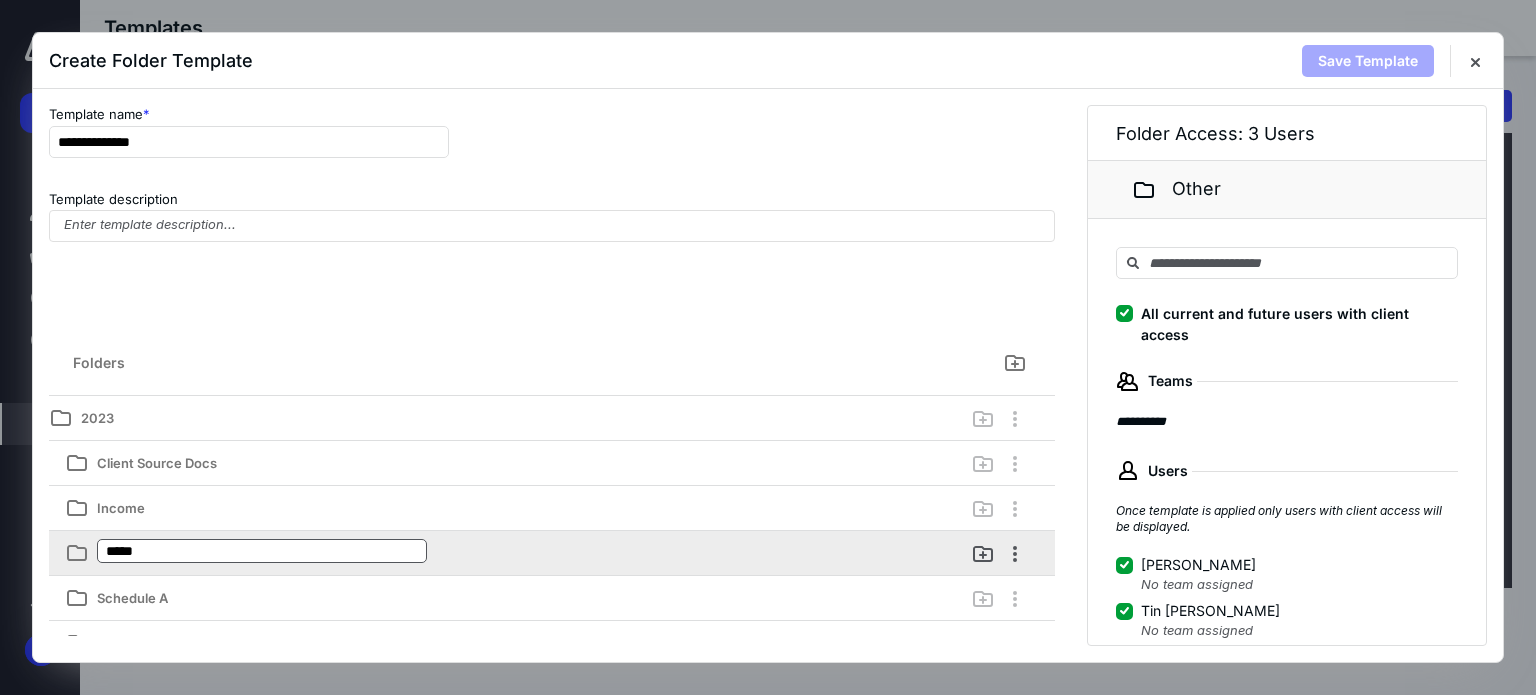 type on "*" 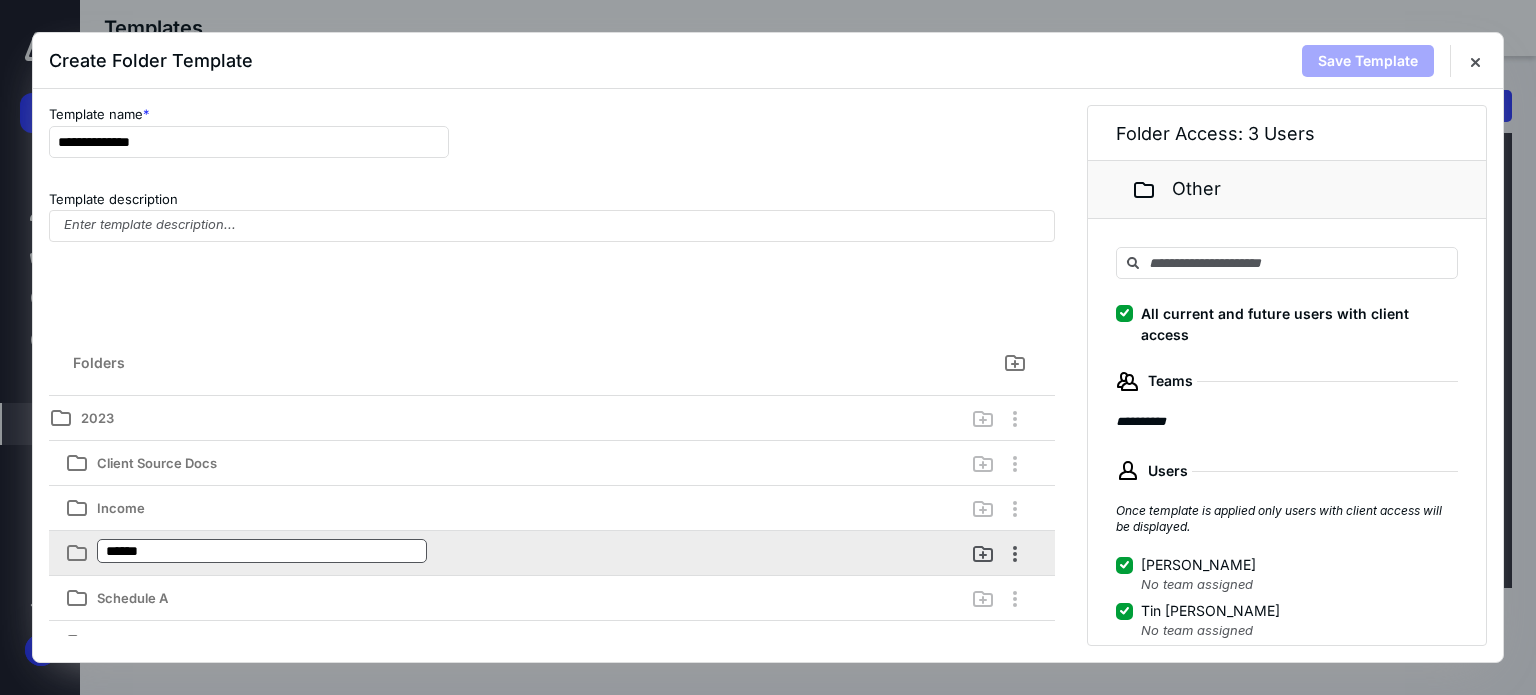 type on "*******" 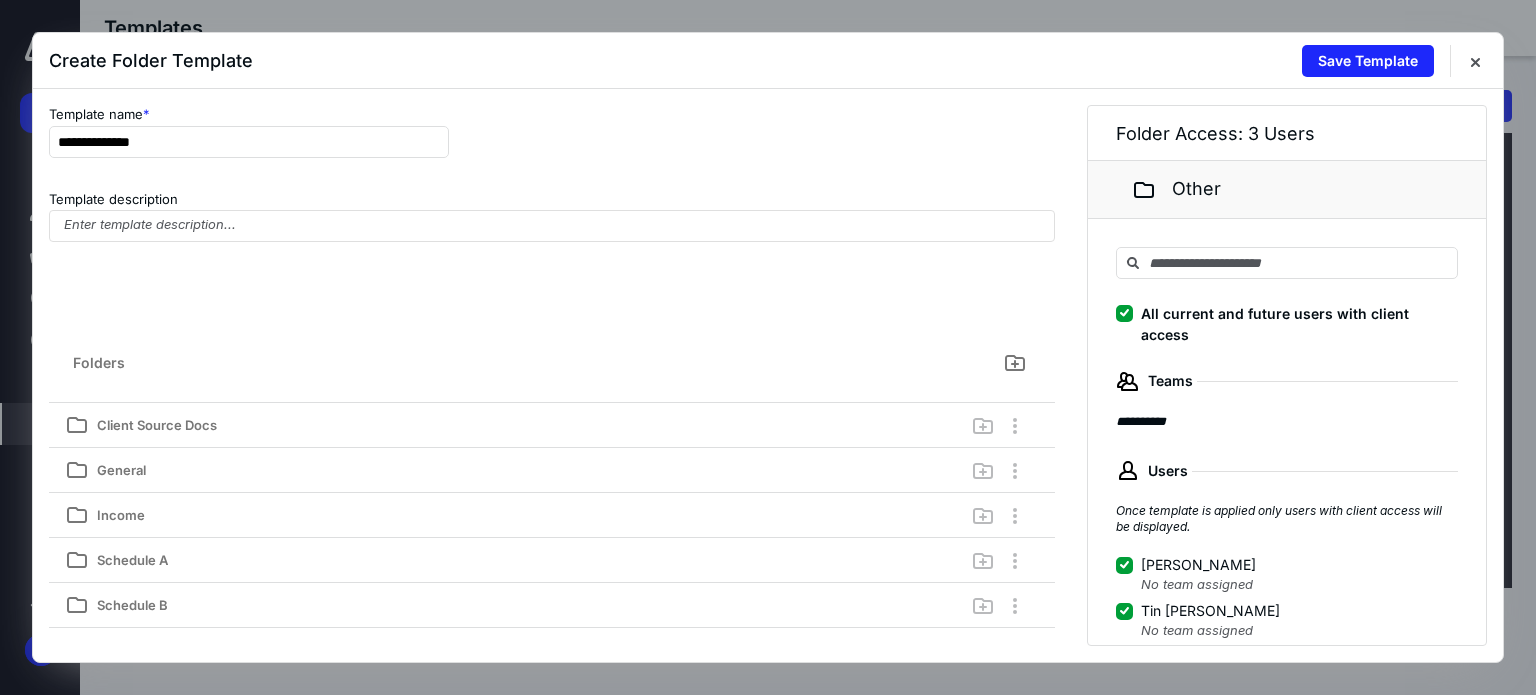scroll, scrollTop: 0, scrollLeft: 0, axis: both 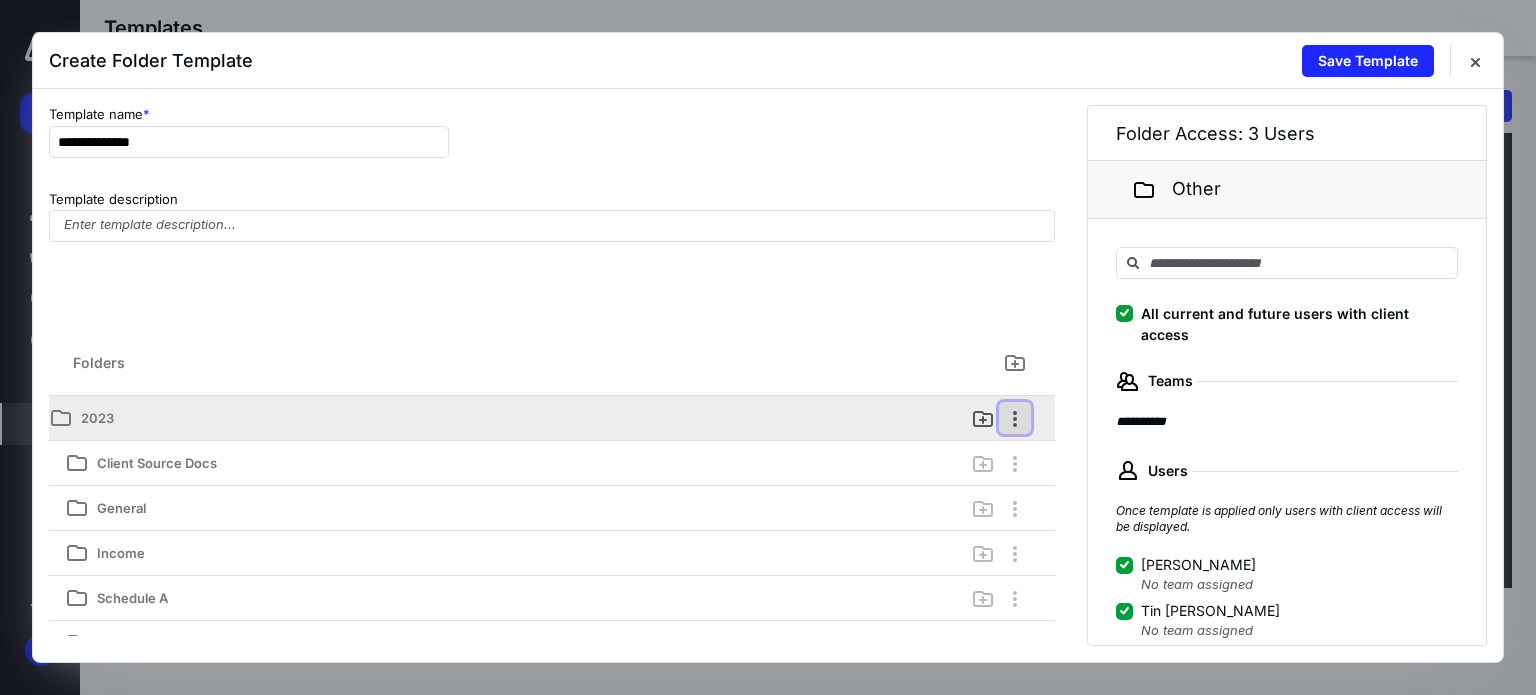 click at bounding box center [1015, 418] 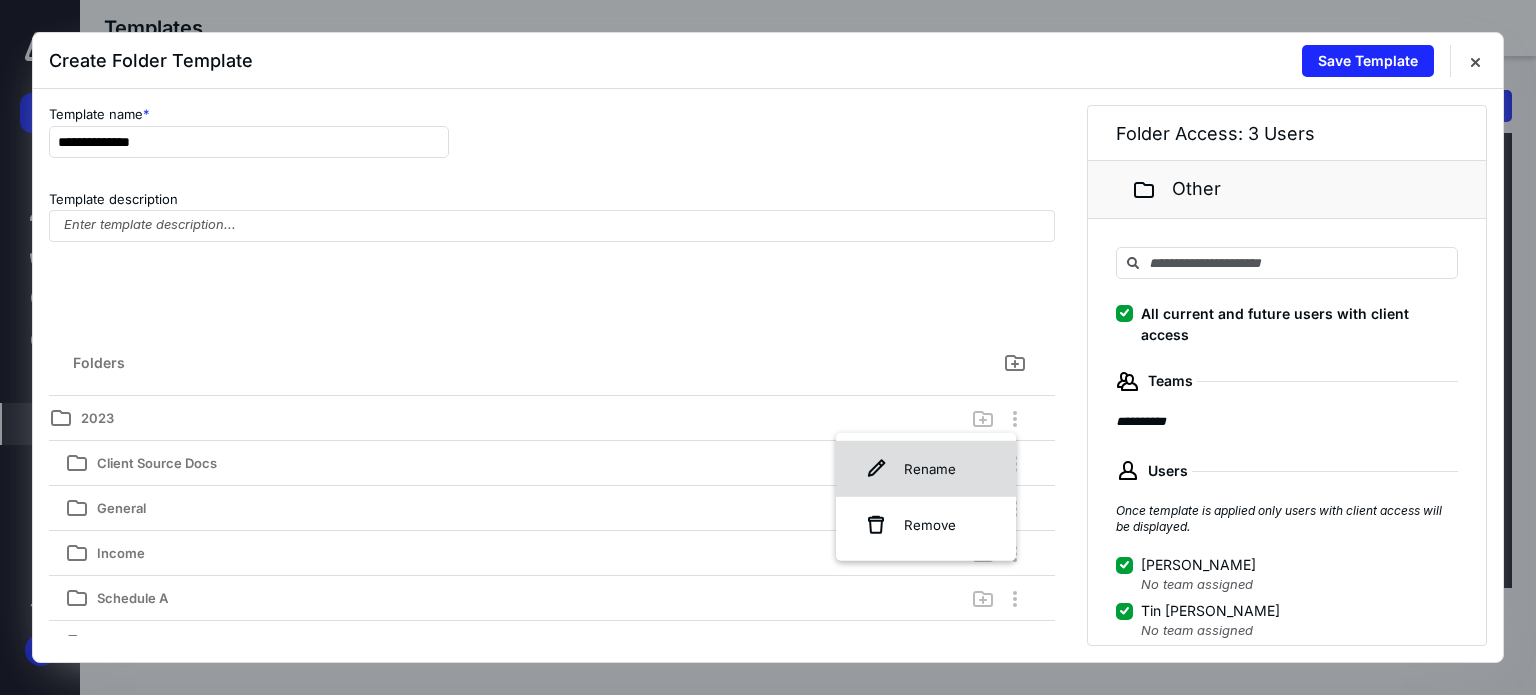 click on "Rename" at bounding box center (926, 469) 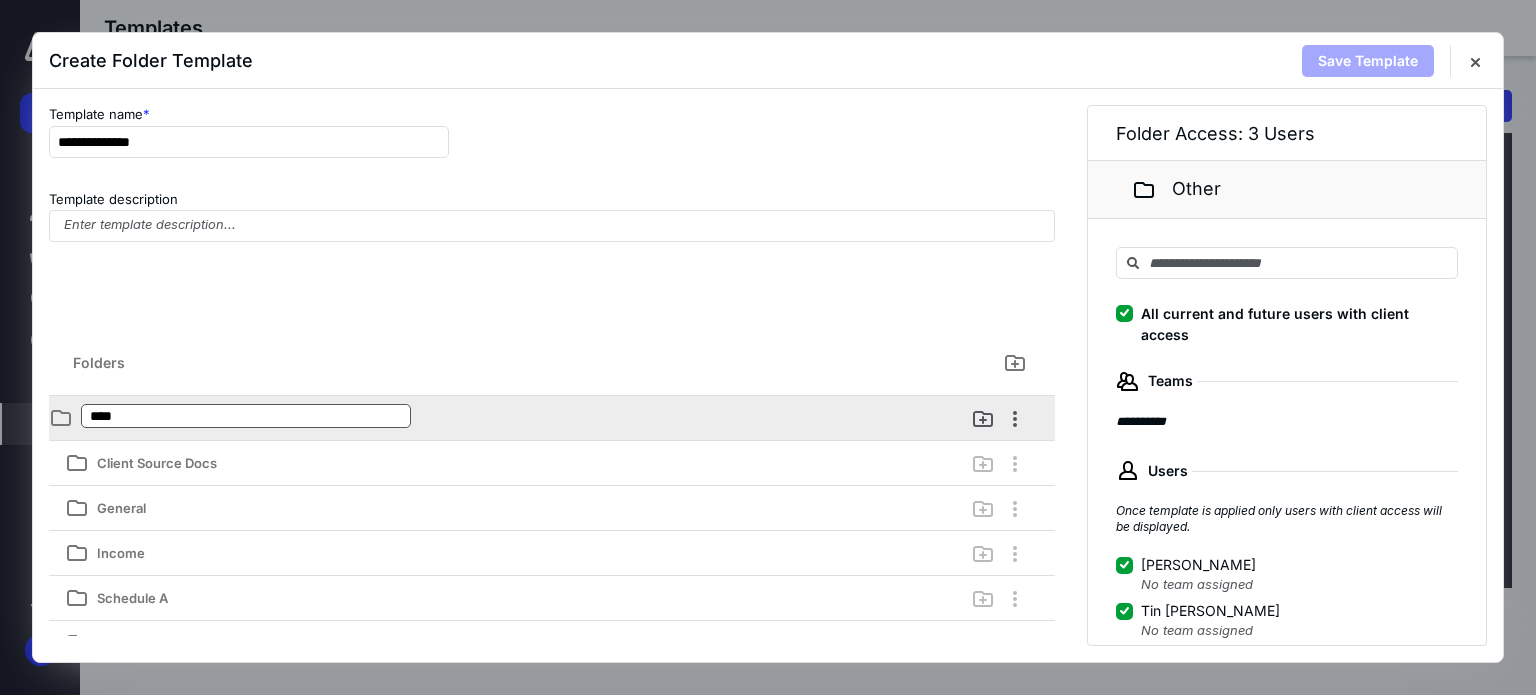 drag, startPoint x: 206, startPoint y: 411, endPoint x: 96, endPoint y: 411, distance: 110 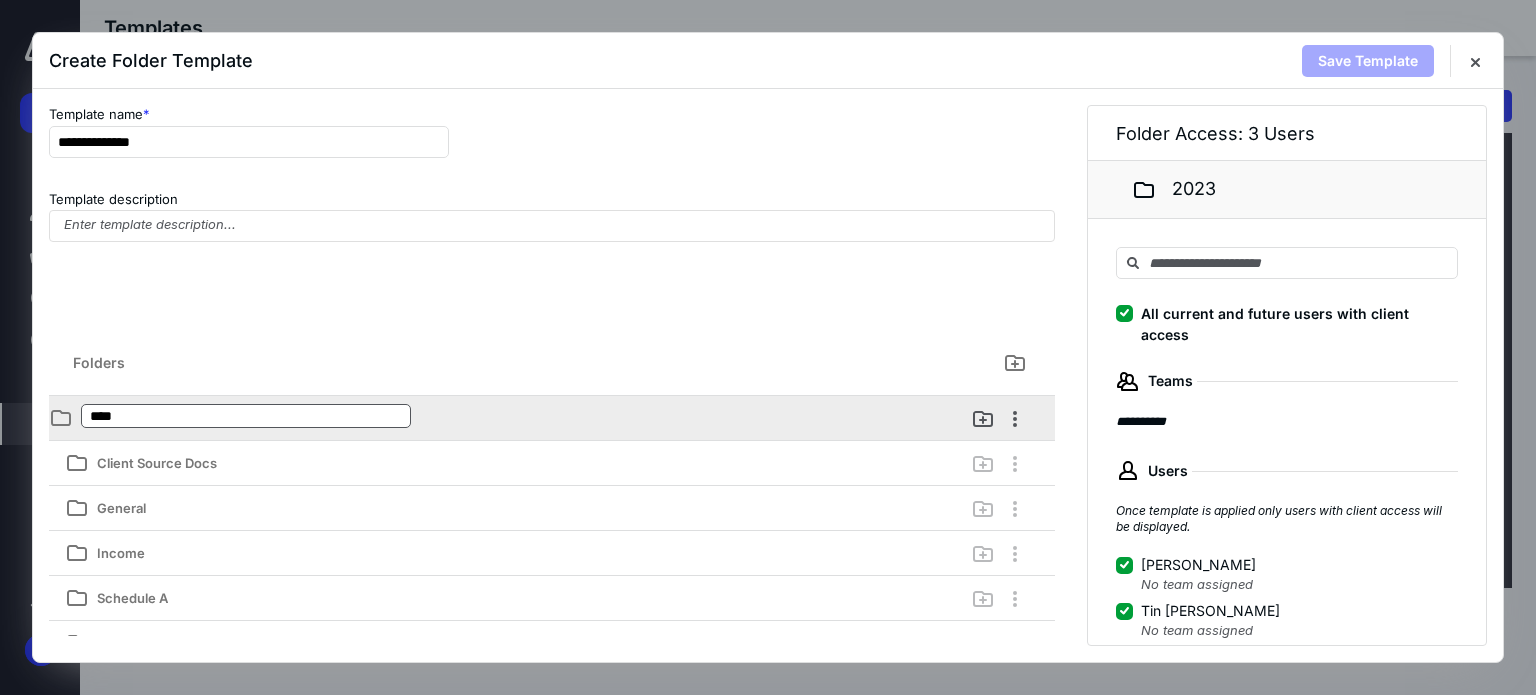 click on "****" at bounding box center (246, 416) 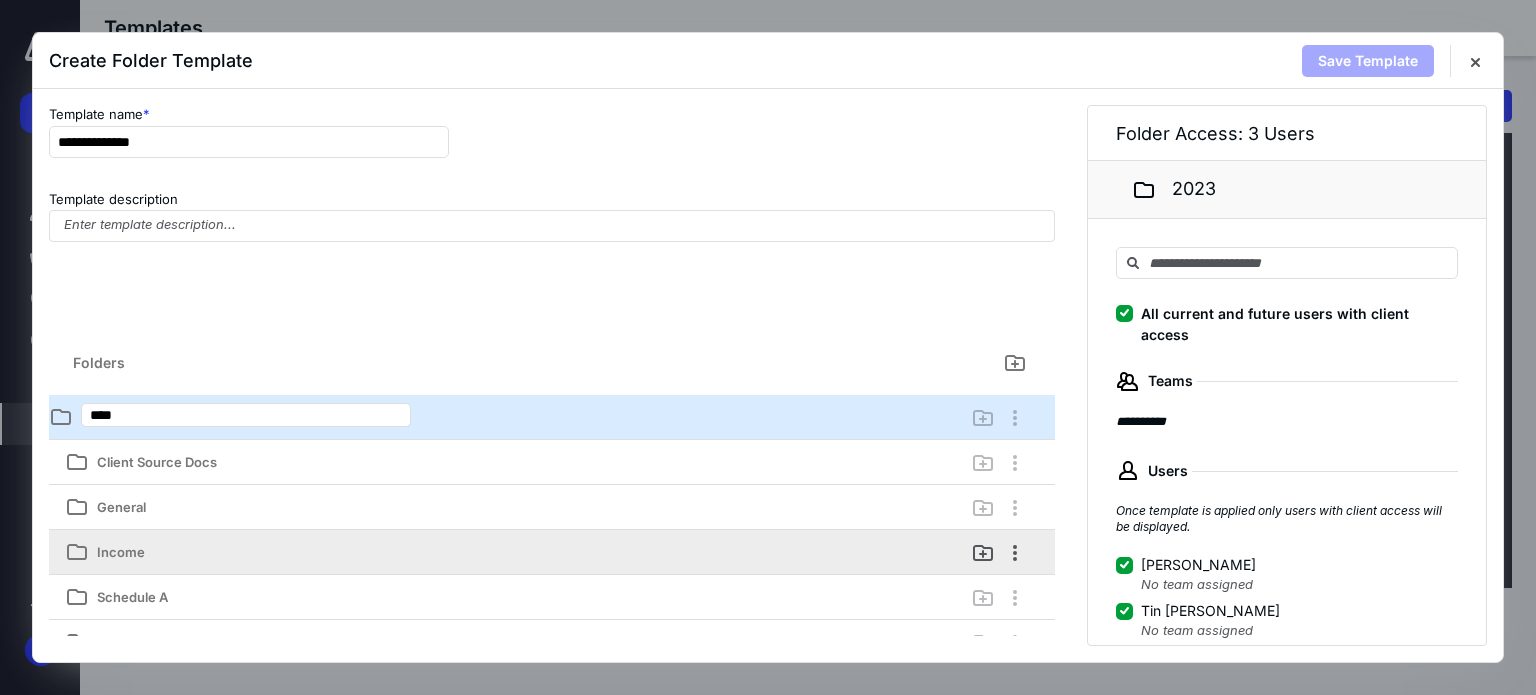 scroll, scrollTop: 0, scrollLeft: 0, axis: both 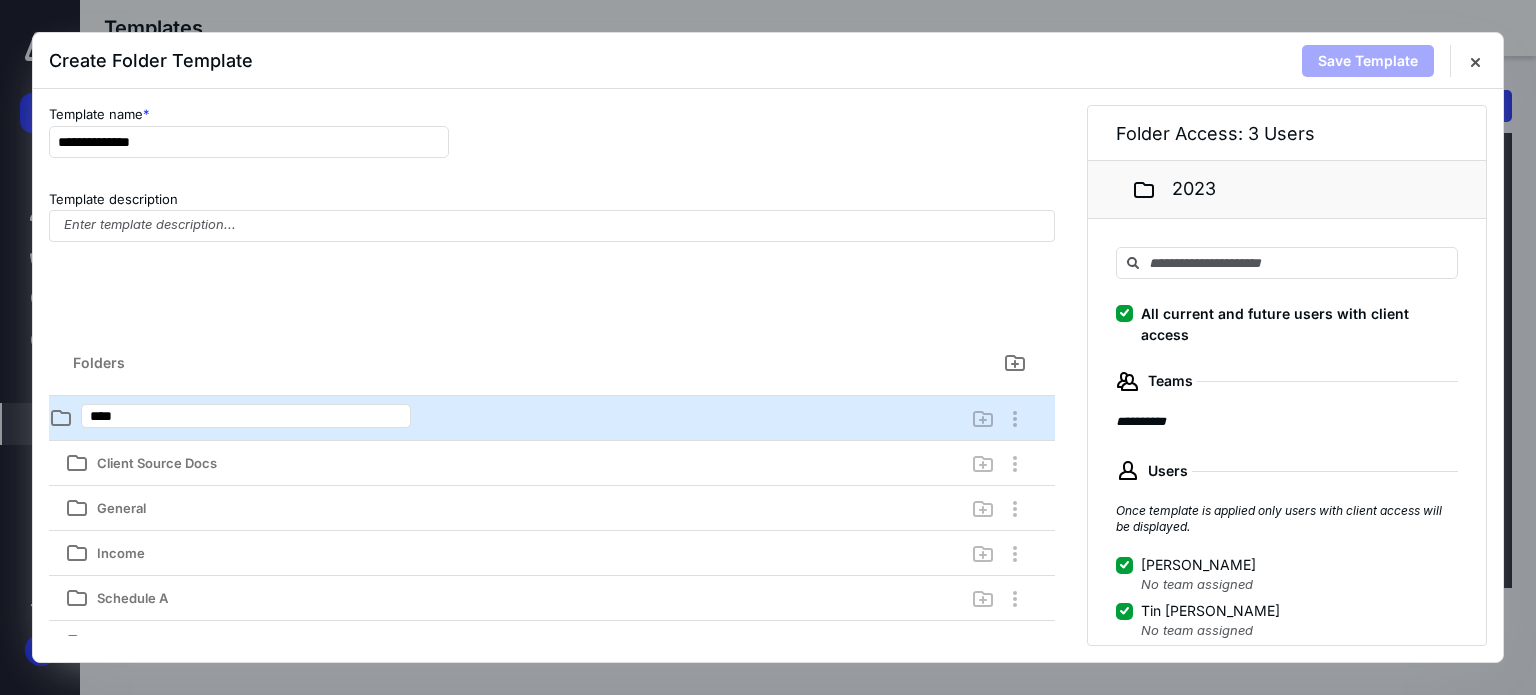 click on "Folders Add folder to root level" at bounding box center [552, 363] 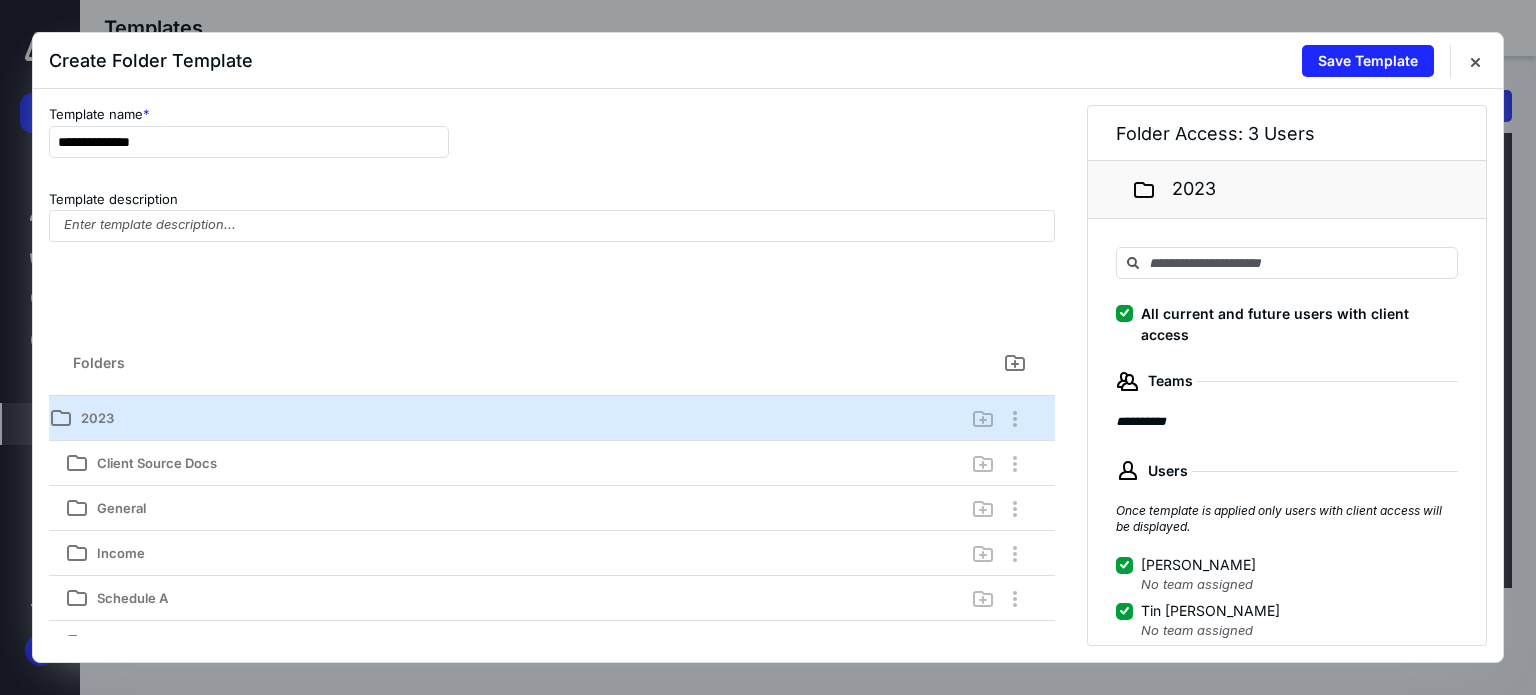 click on "2023" at bounding box center [1294, 189] 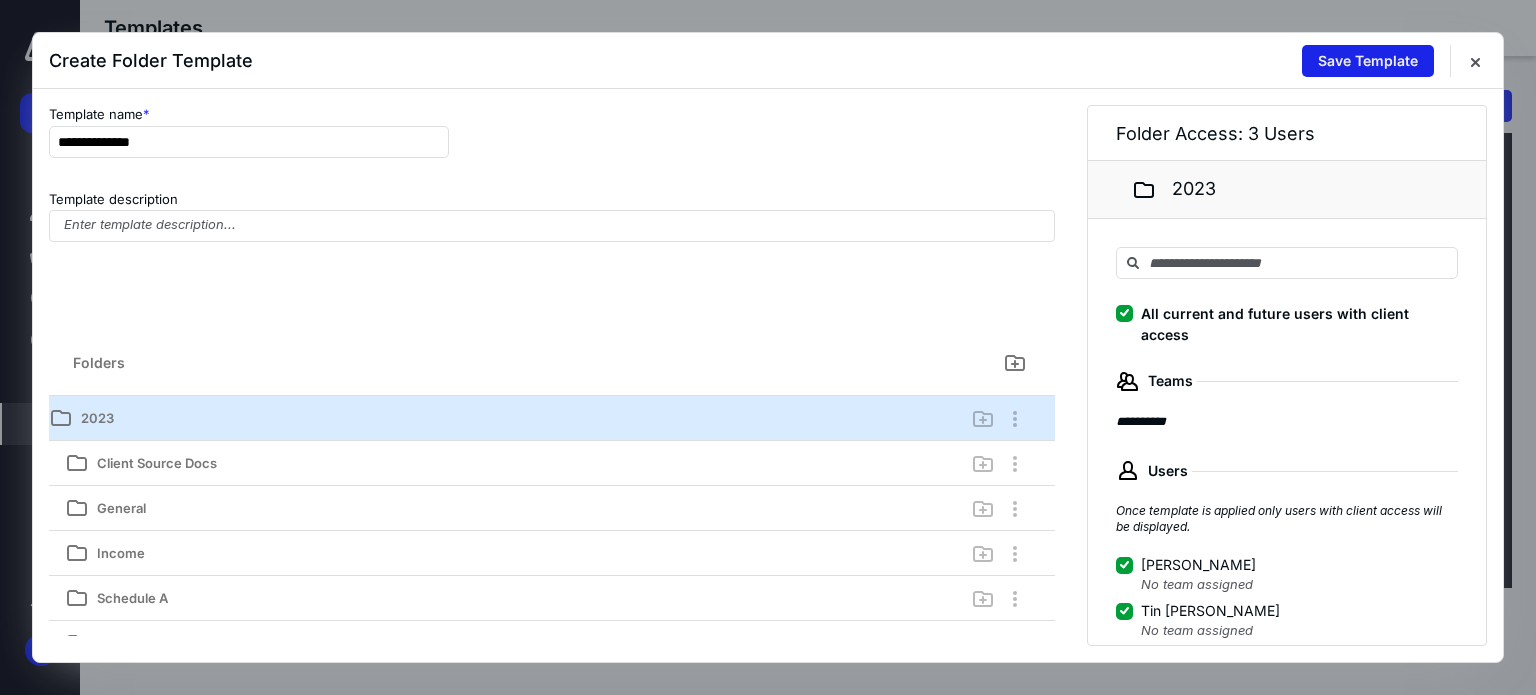 click on "Save Template" at bounding box center (1368, 61) 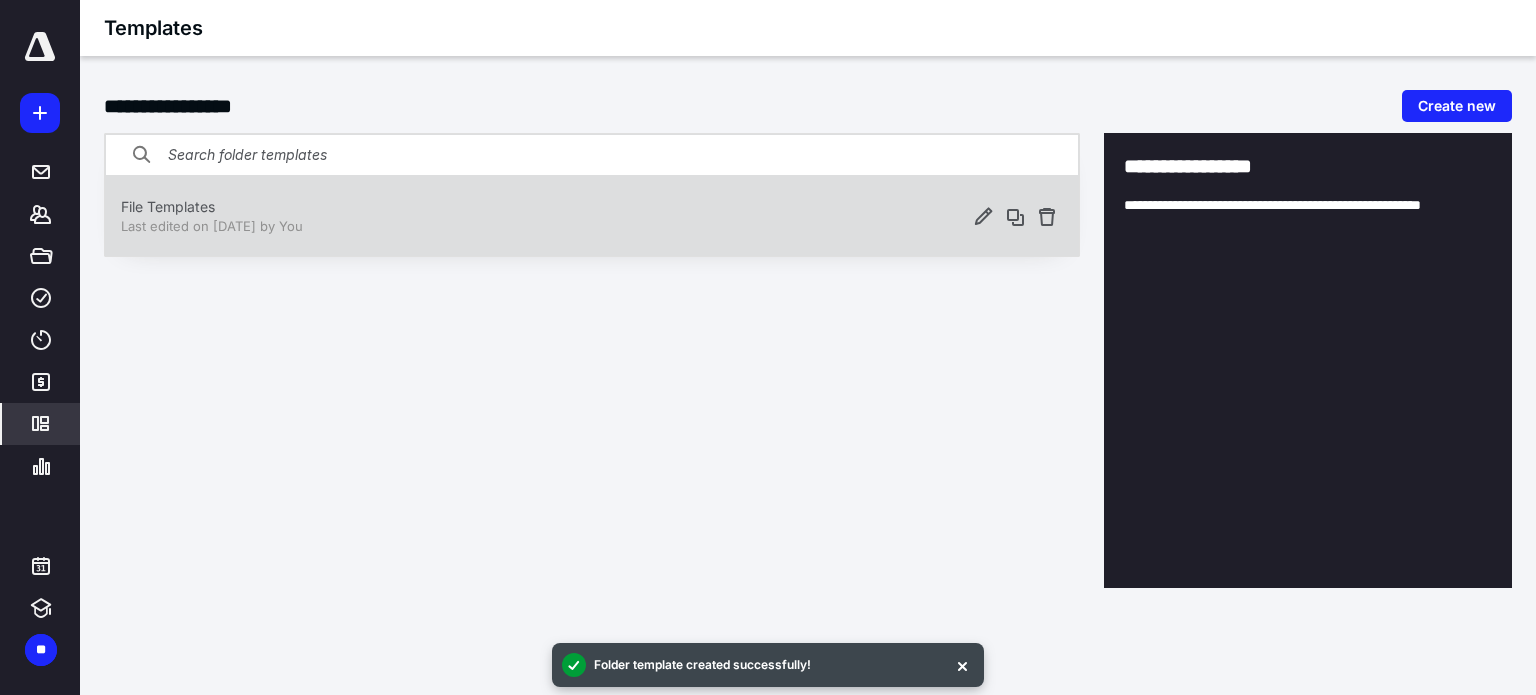 click on "Last edited on 7/10/2025 by You" at bounding box center [542, 226] 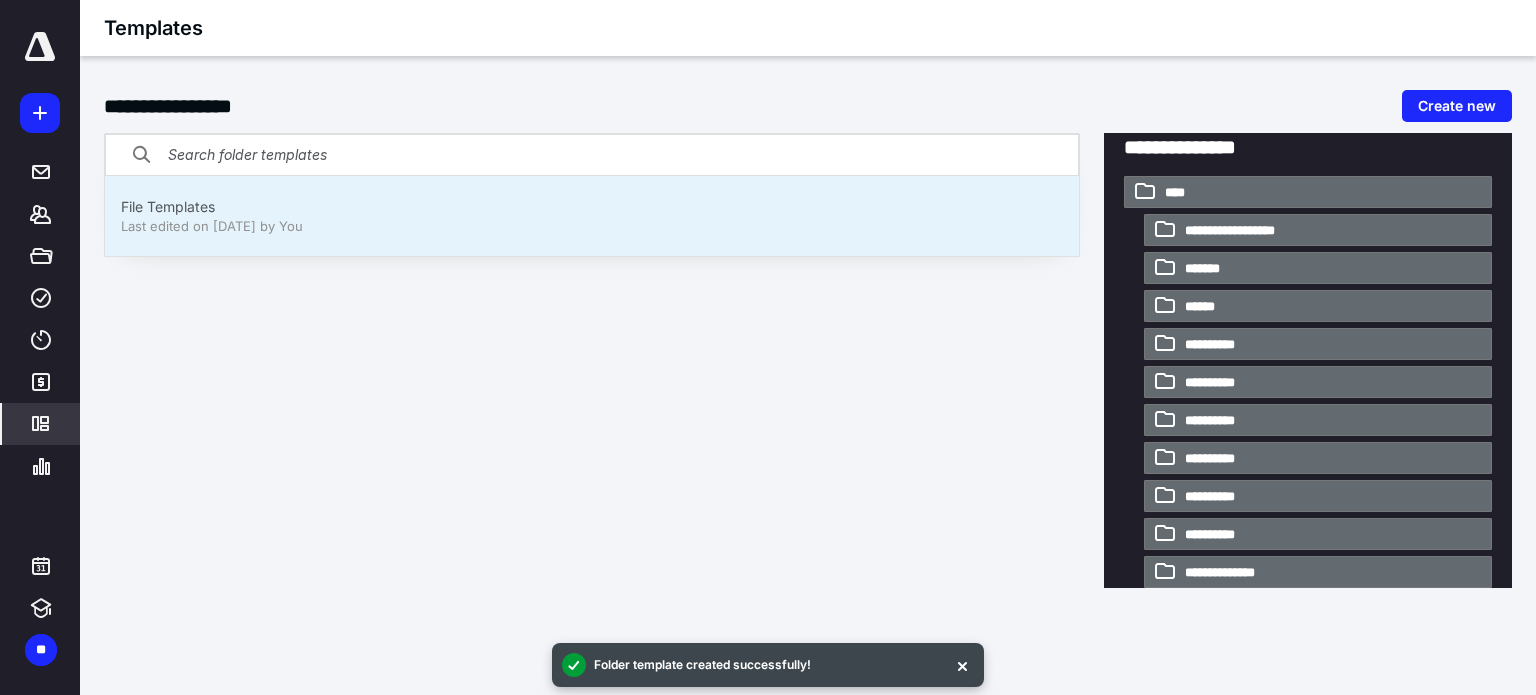 scroll, scrollTop: 0, scrollLeft: 0, axis: both 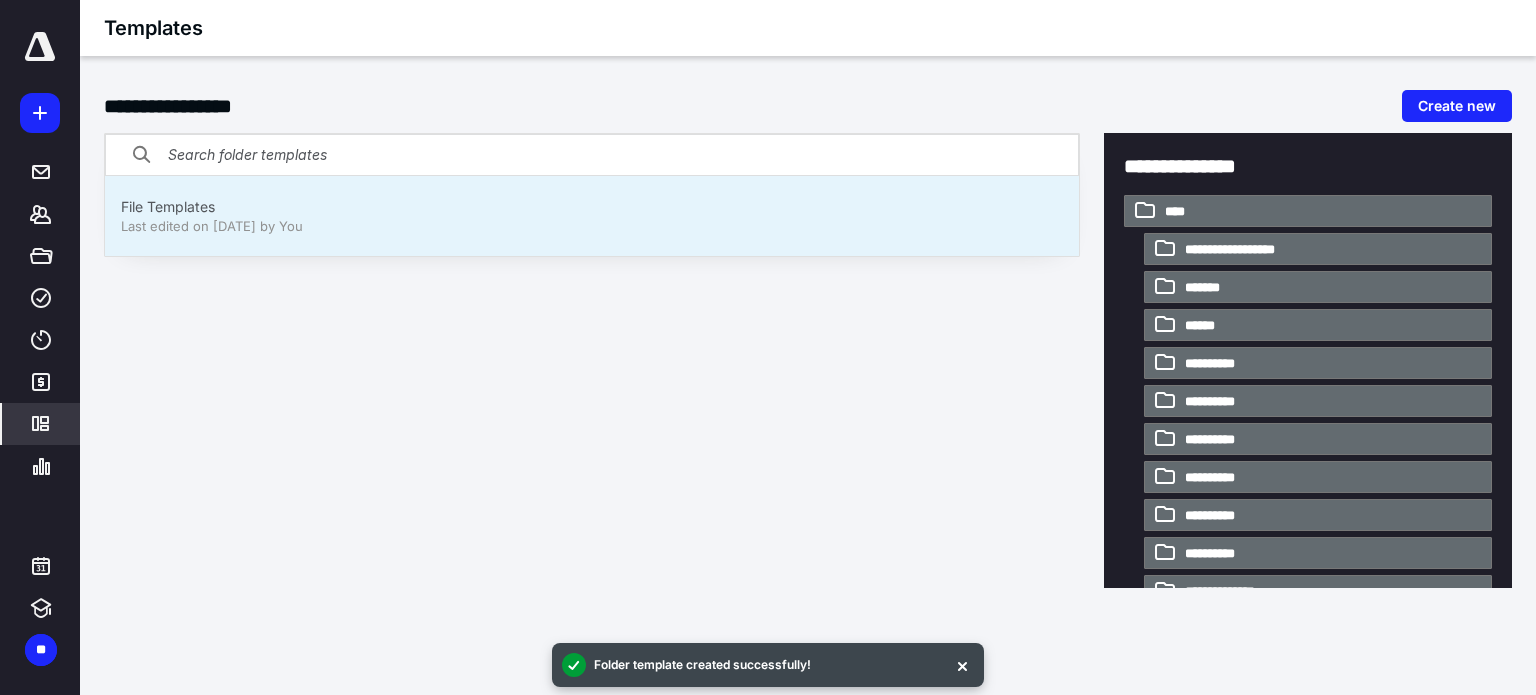 click on "****" at bounding box center (1182, 212) 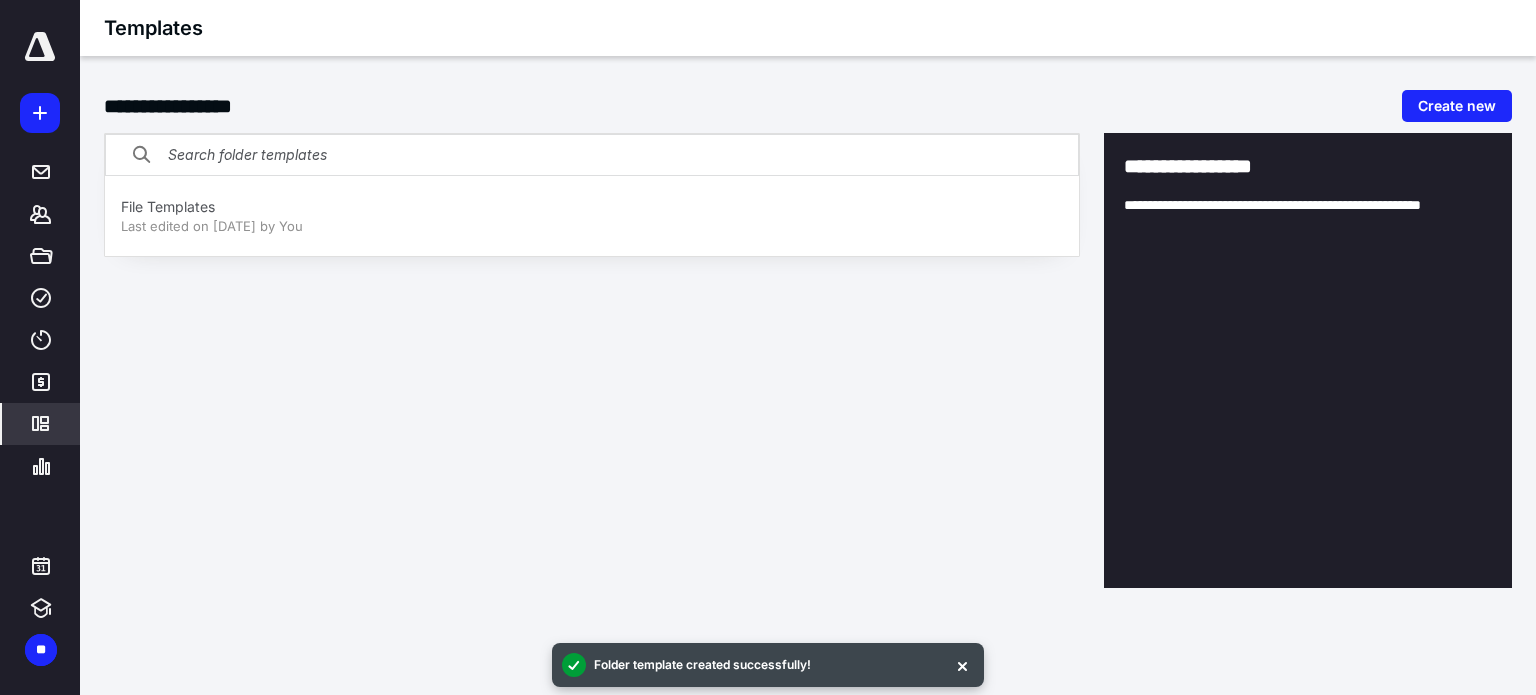 click on "**********" at bounding box center (1308, 215) 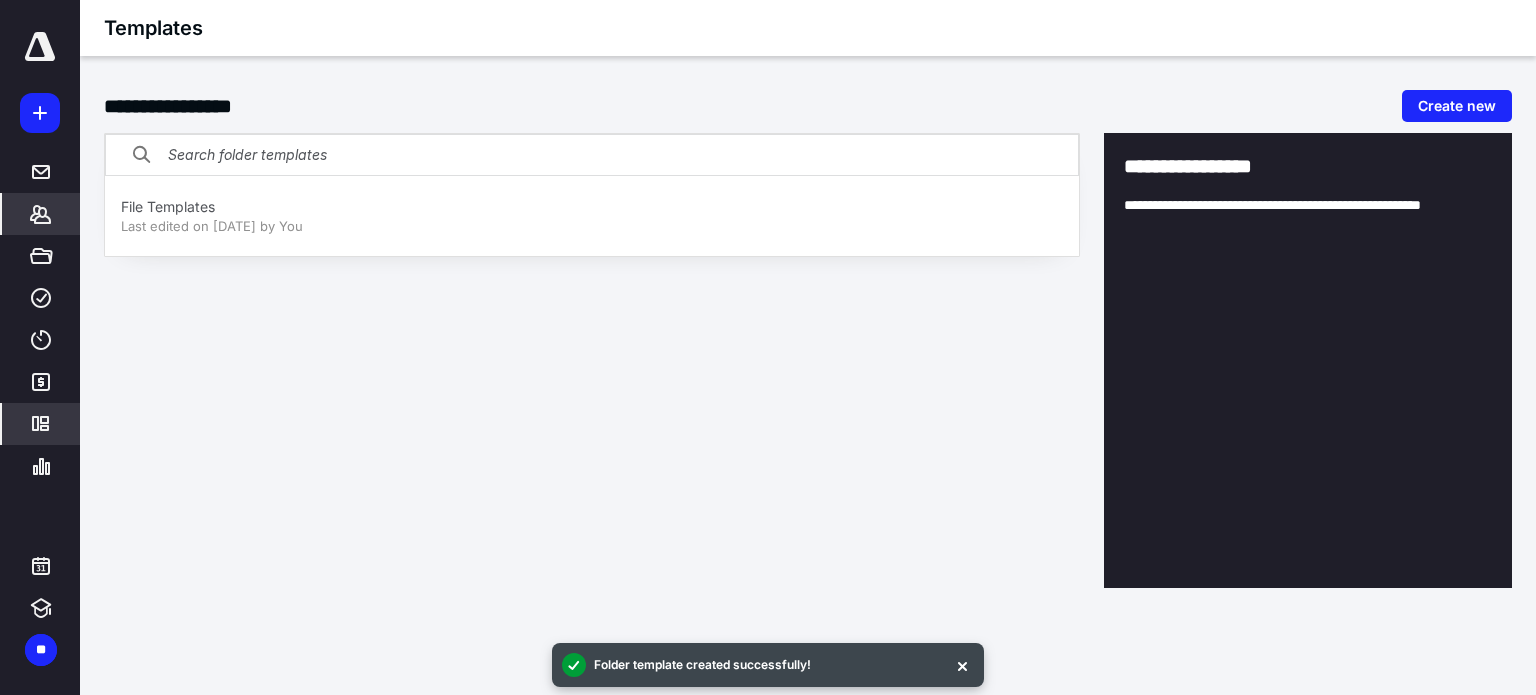 click on "*******" at bounding box center [41, 214] 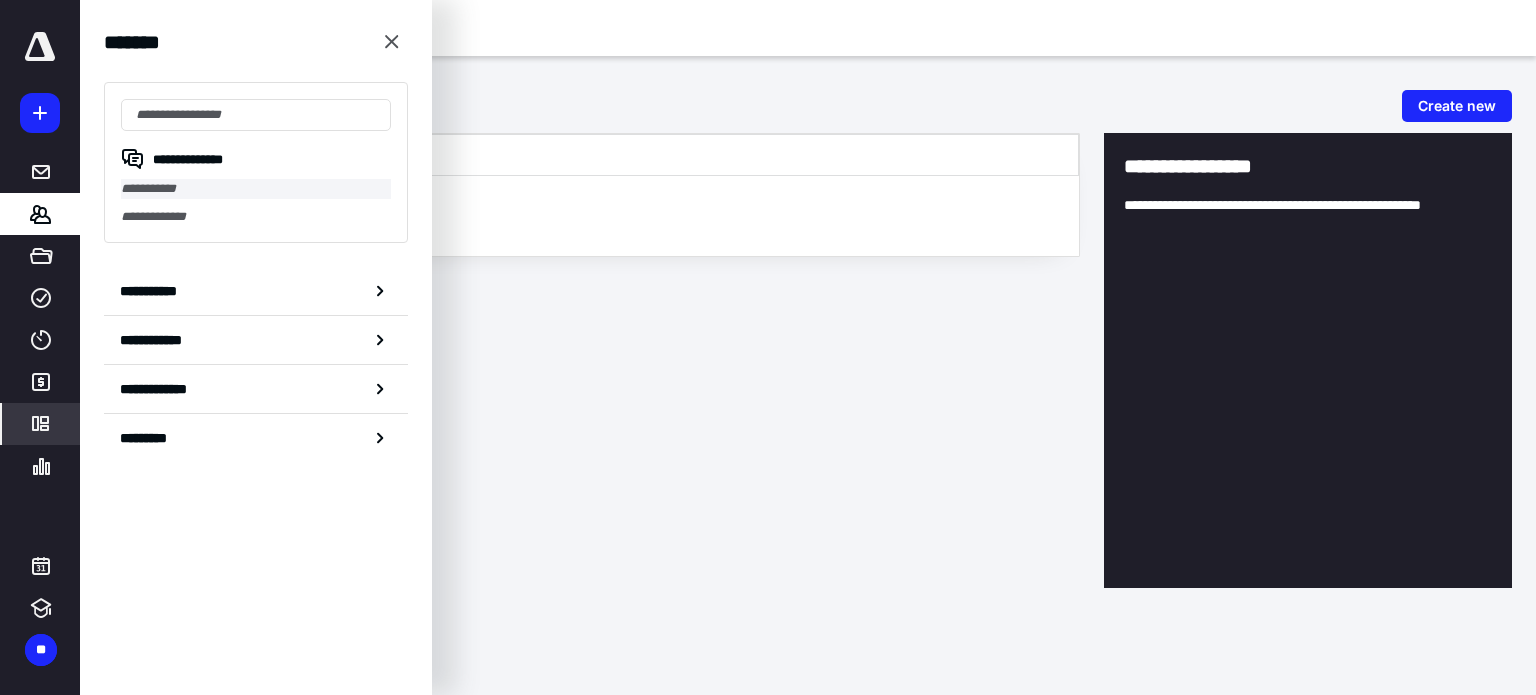 click on "**********" at bounding box center [256, 189] 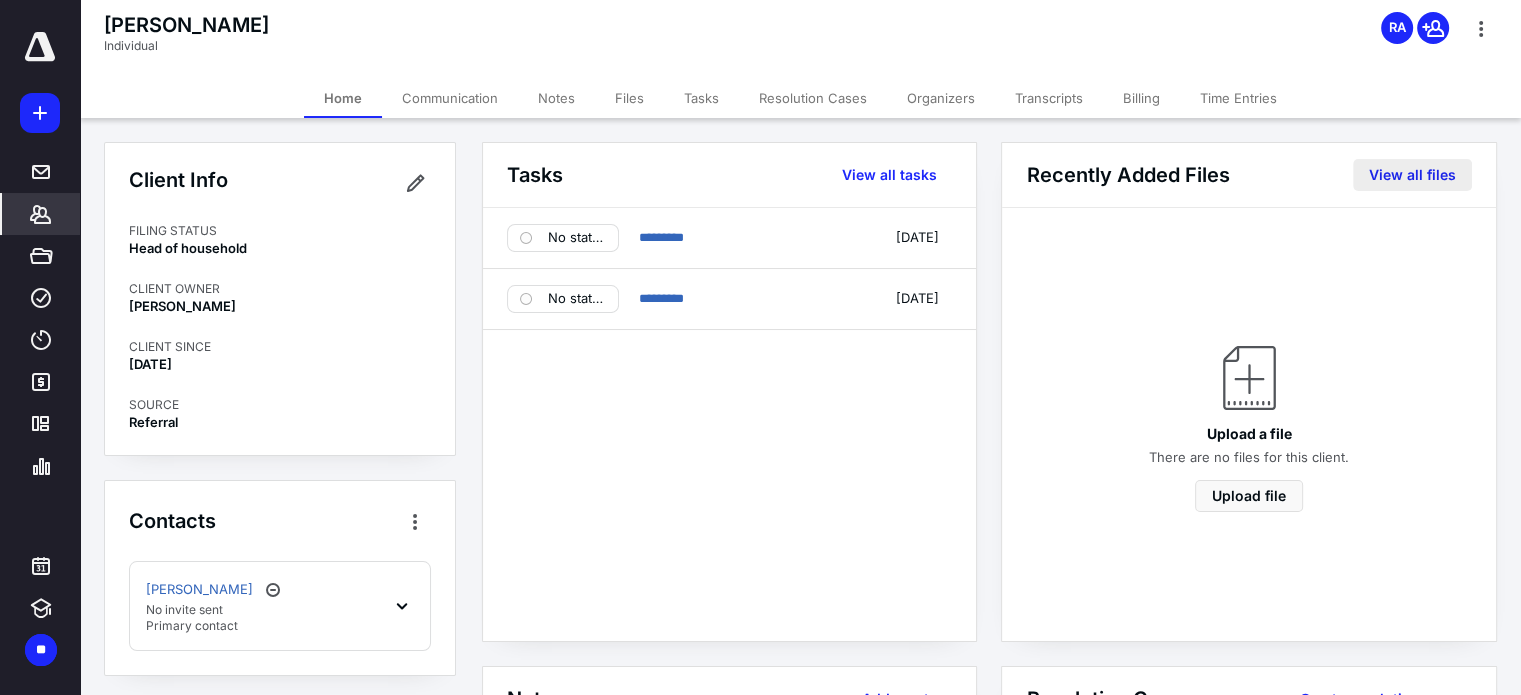 click on "View all files" at bounding box center [1412, 175] 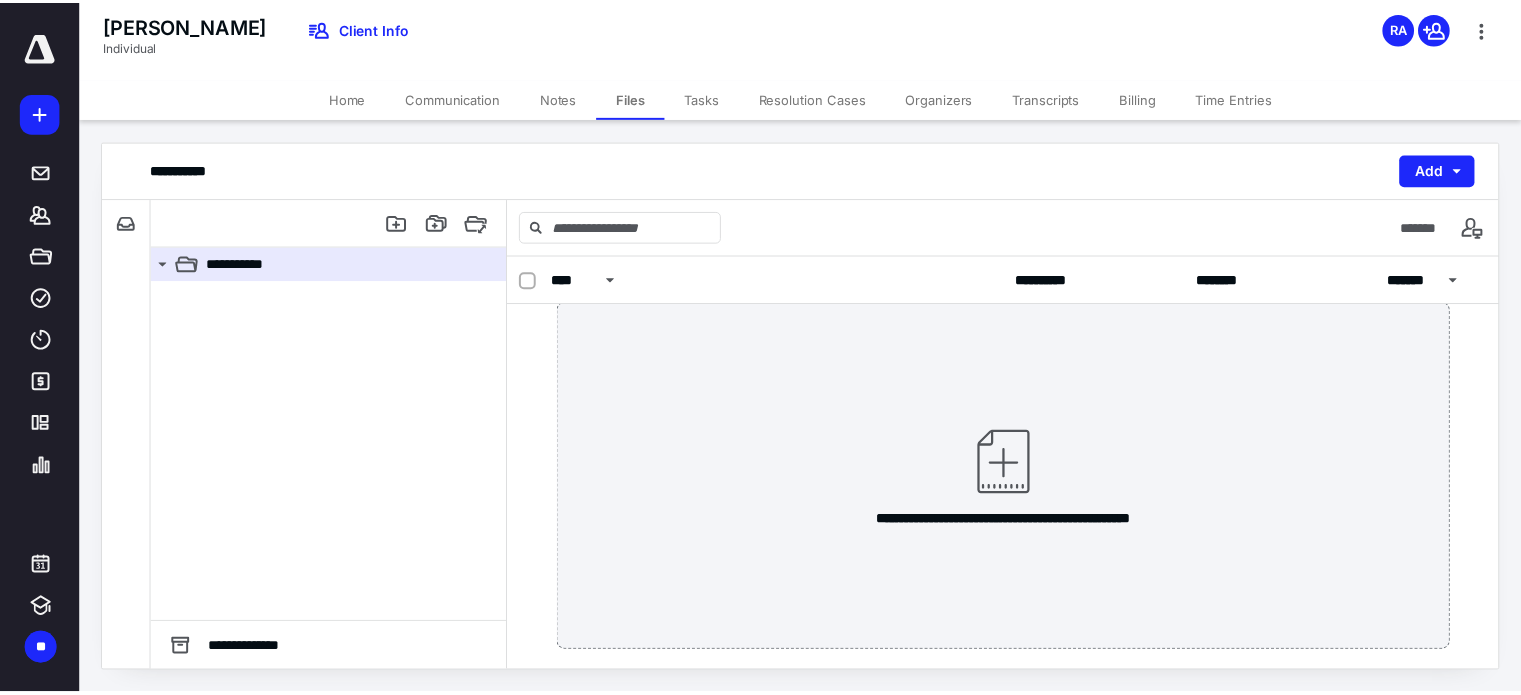 scroll, scrollTop: 81, scrollLeft: 0, axis: vertical 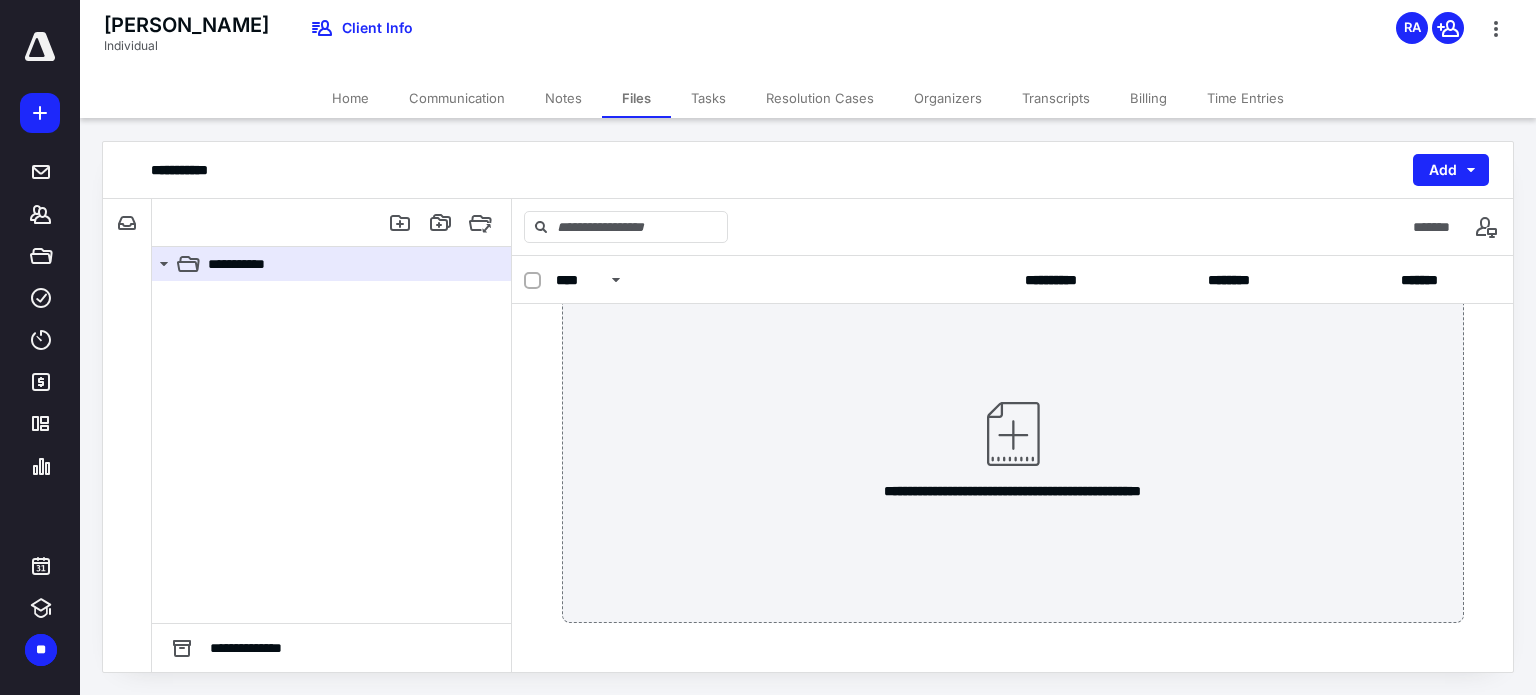 click on "**********" at bounding box center (808, 170) 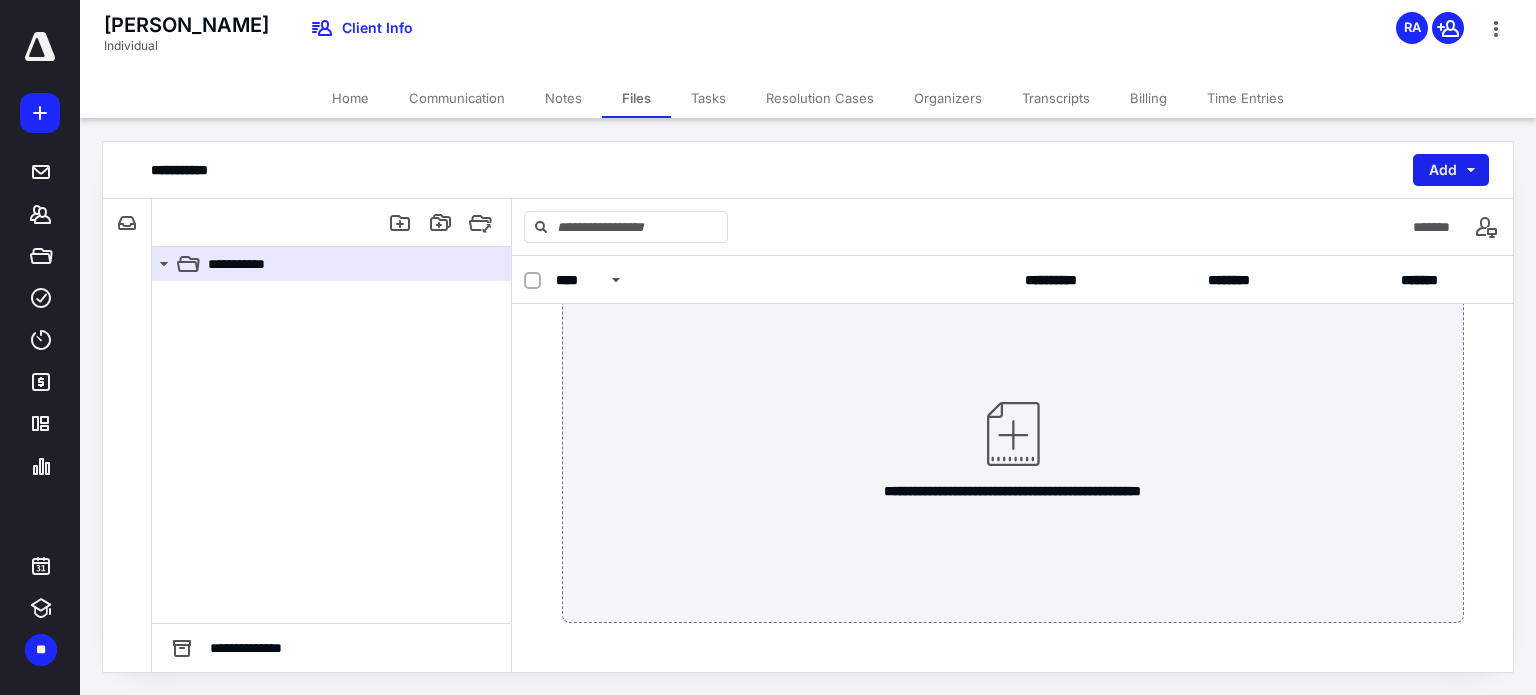 click on "Add" at bounding box center [1451, 170] 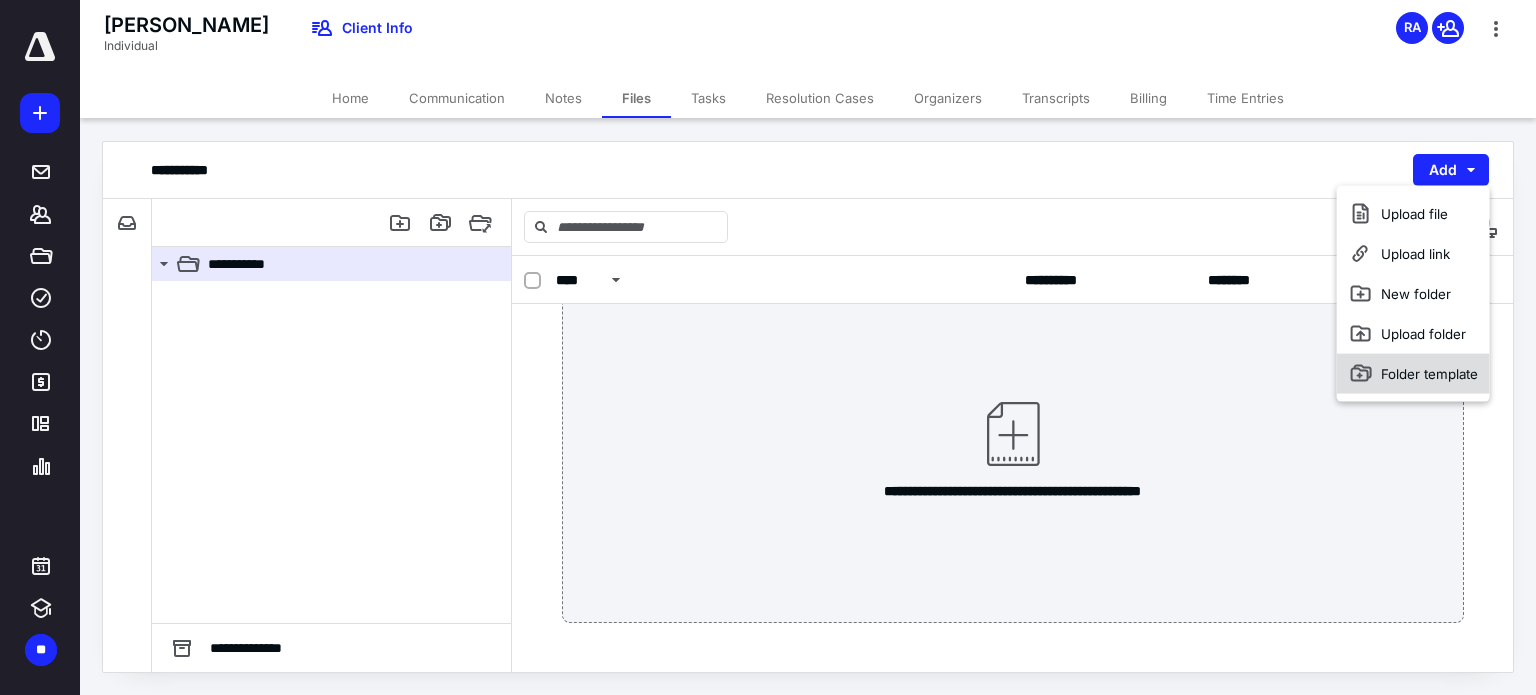 click on "Folder template" at bounding box center [1413, 374] 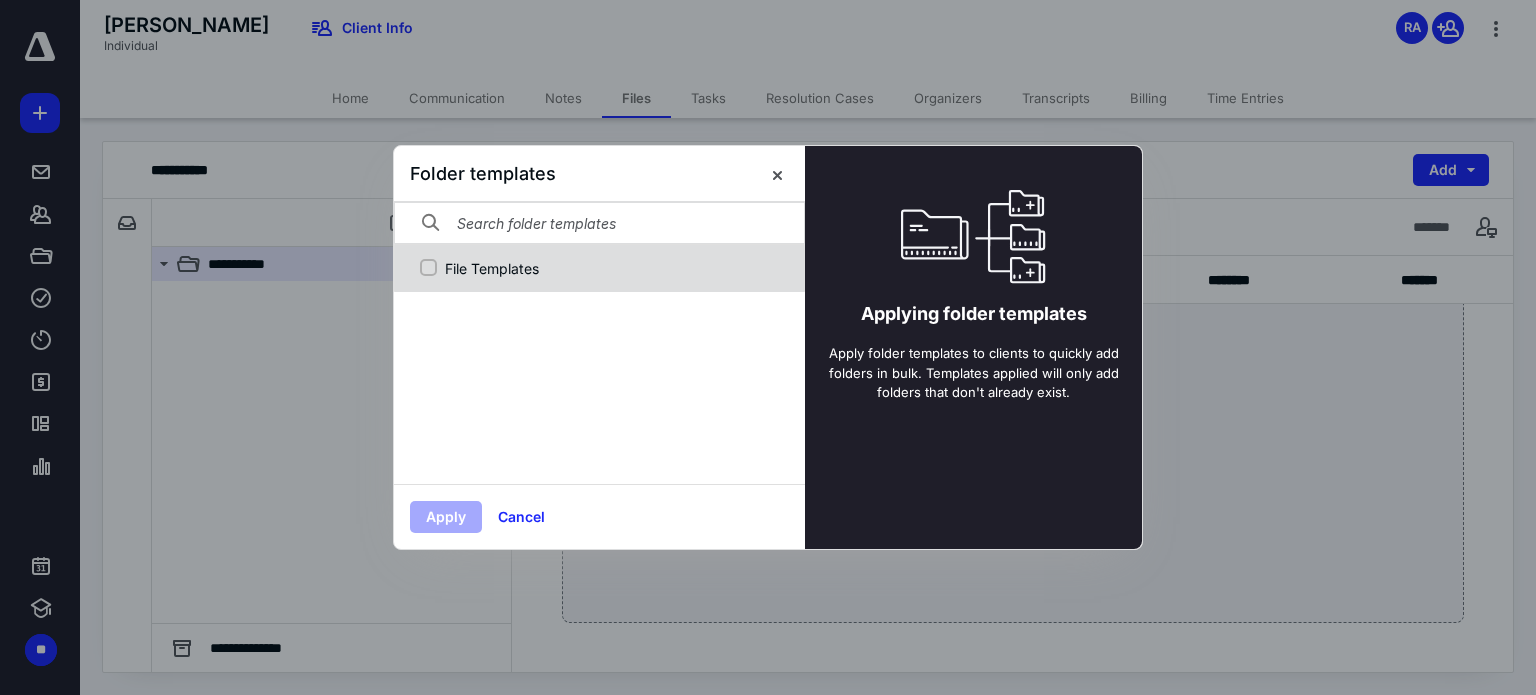 click on "File Templates" at bounding box center (610, 268) 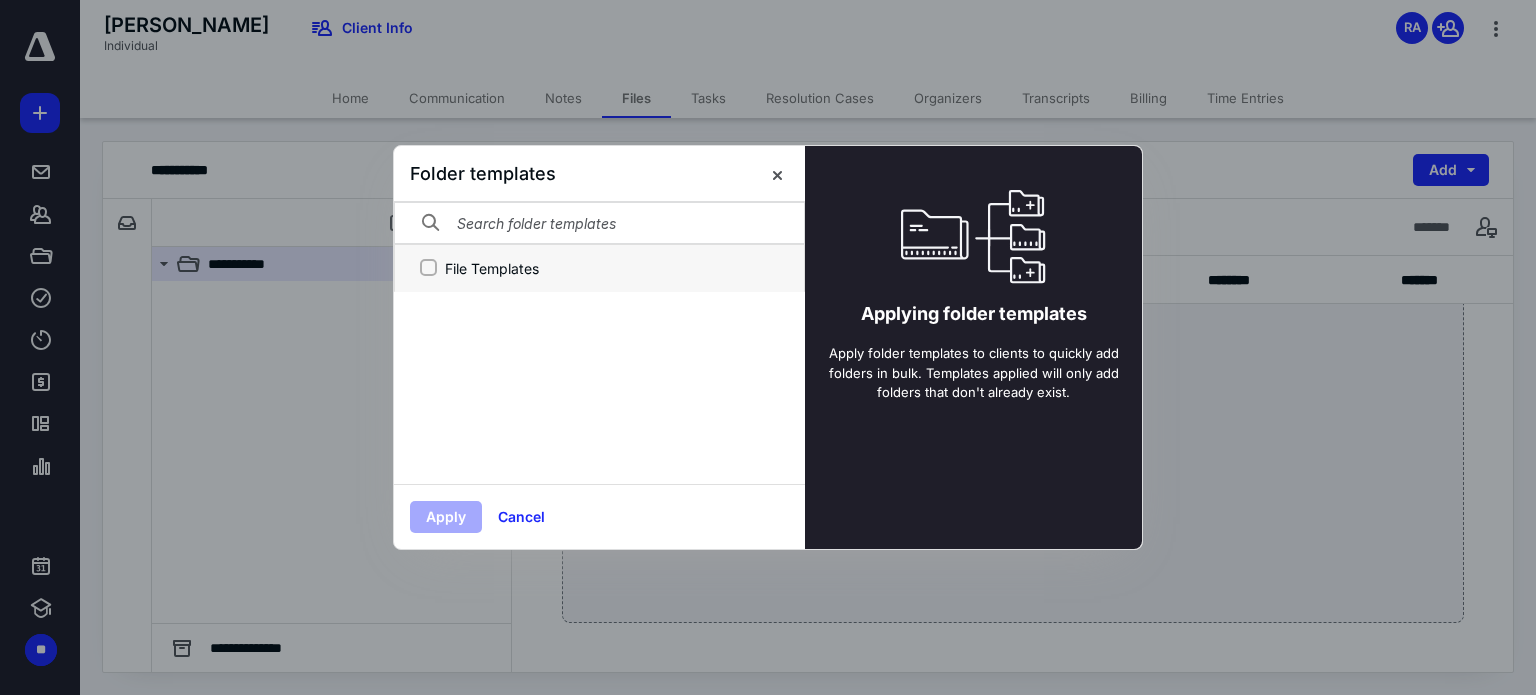 click on "File Templates" at bounding box center [428, 268] 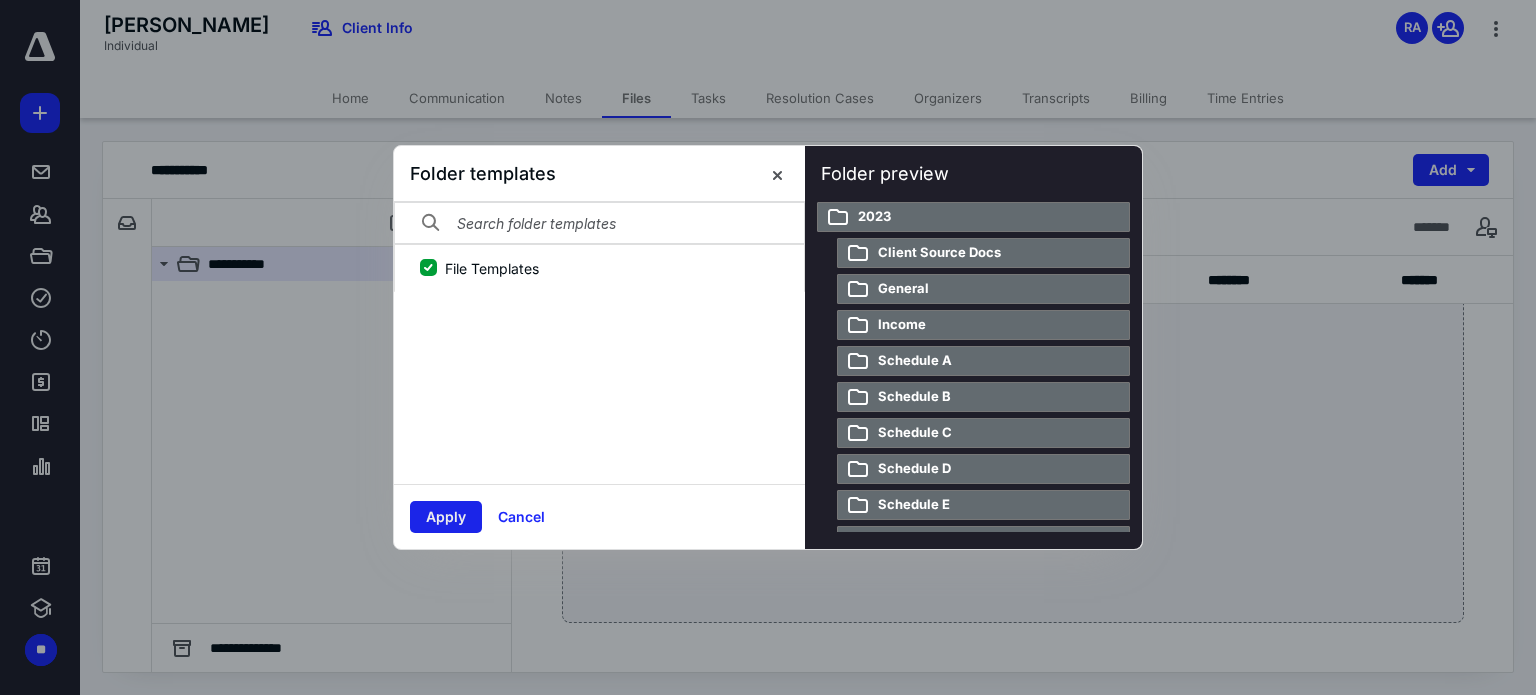 click on "Apply" at bounding box center (446, 517) 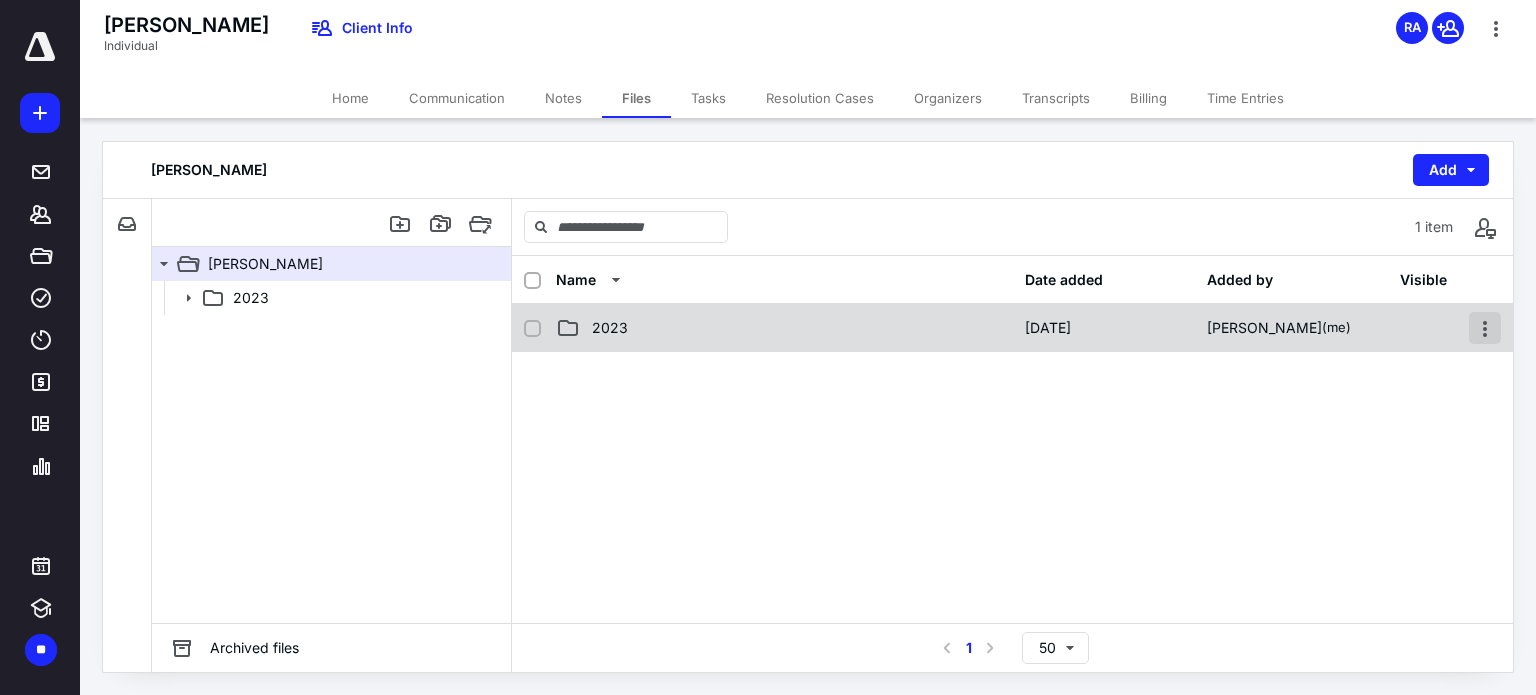 click at bounding box center (1485, 328) 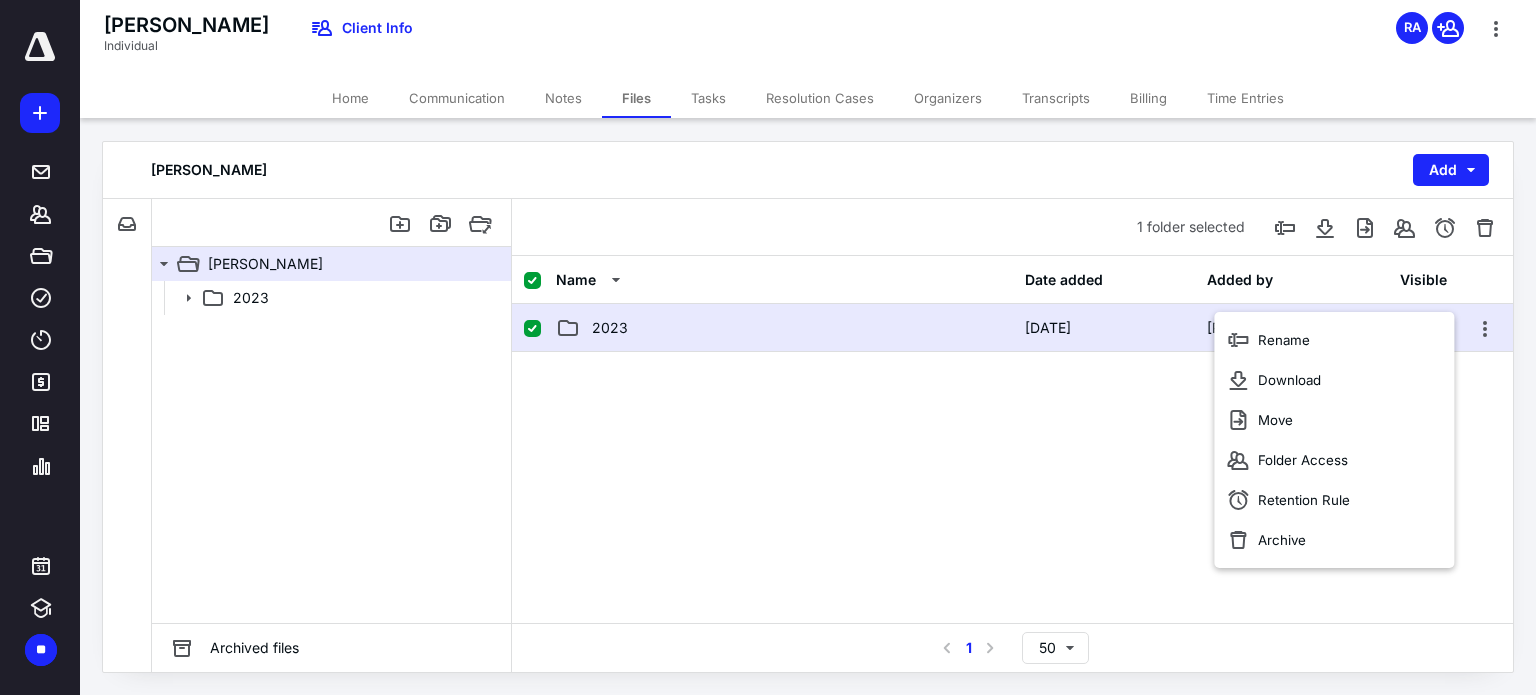 click at bounding box center [1012, 502] 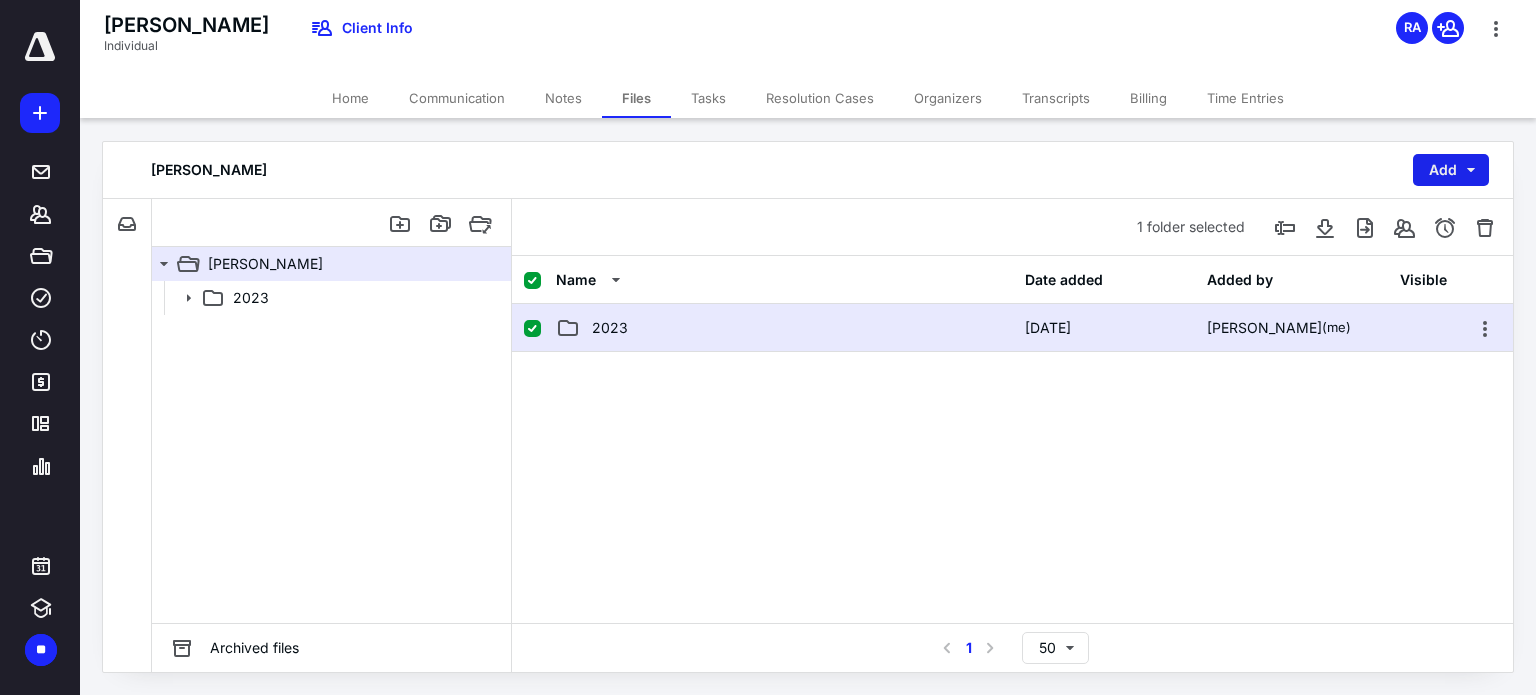 click on "Add" at bounding box center (1451, 170) 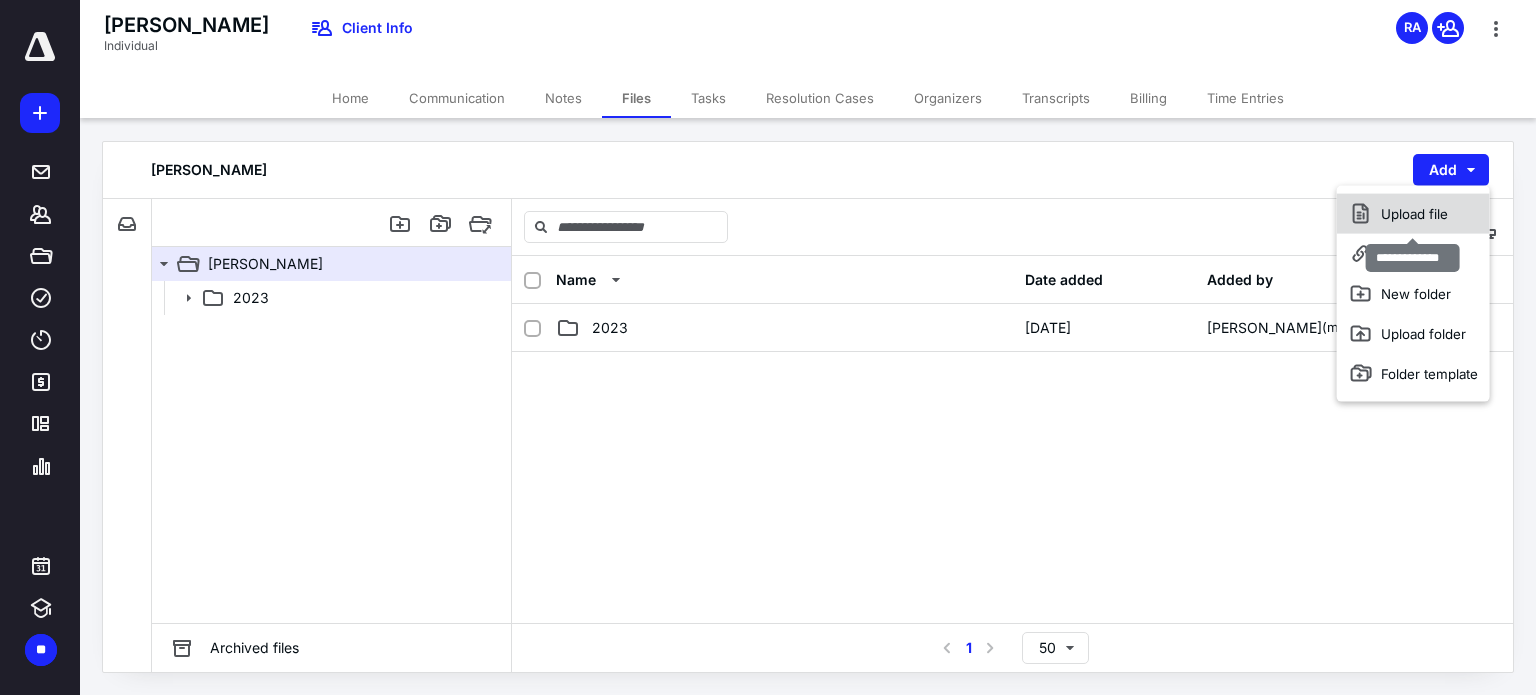 click on "Upload file" at bounding box center (1413, 214) 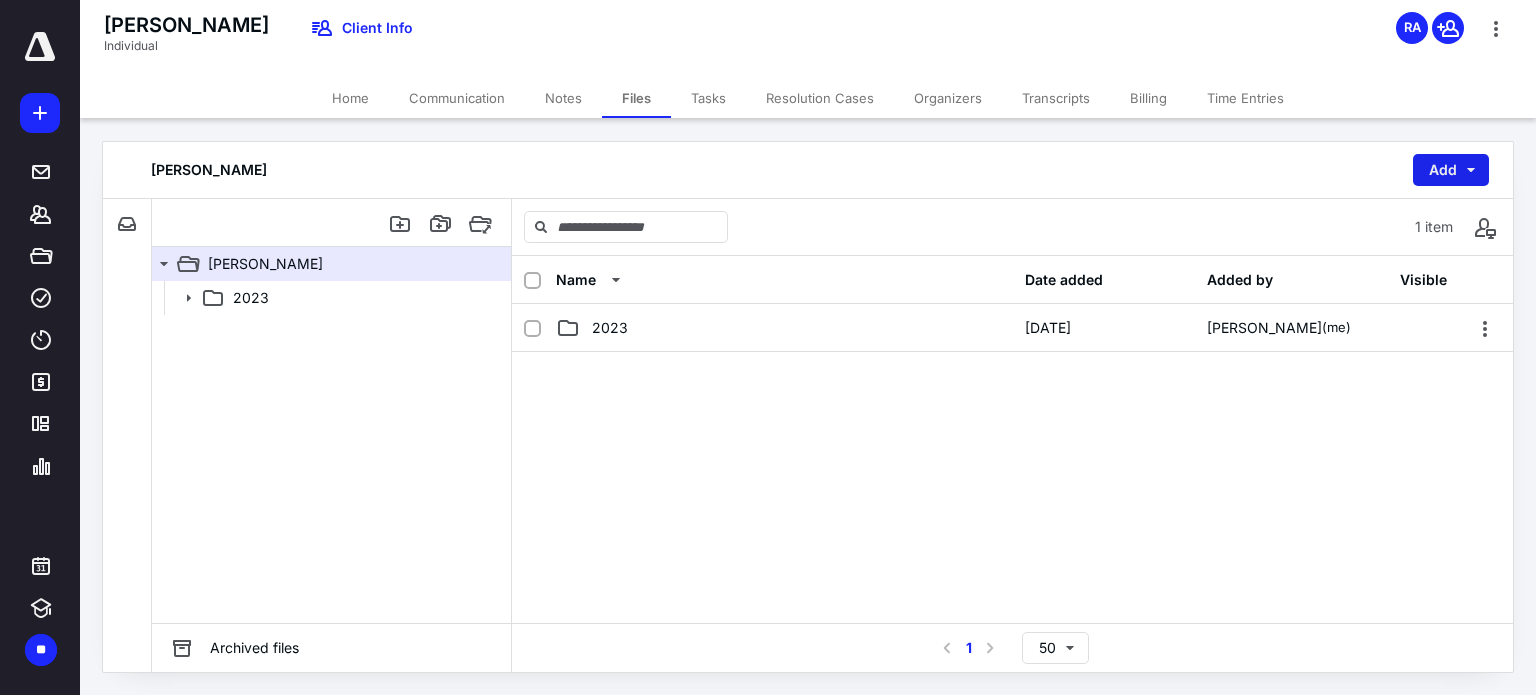 click on "Add" at bounding box center (1451, 170) 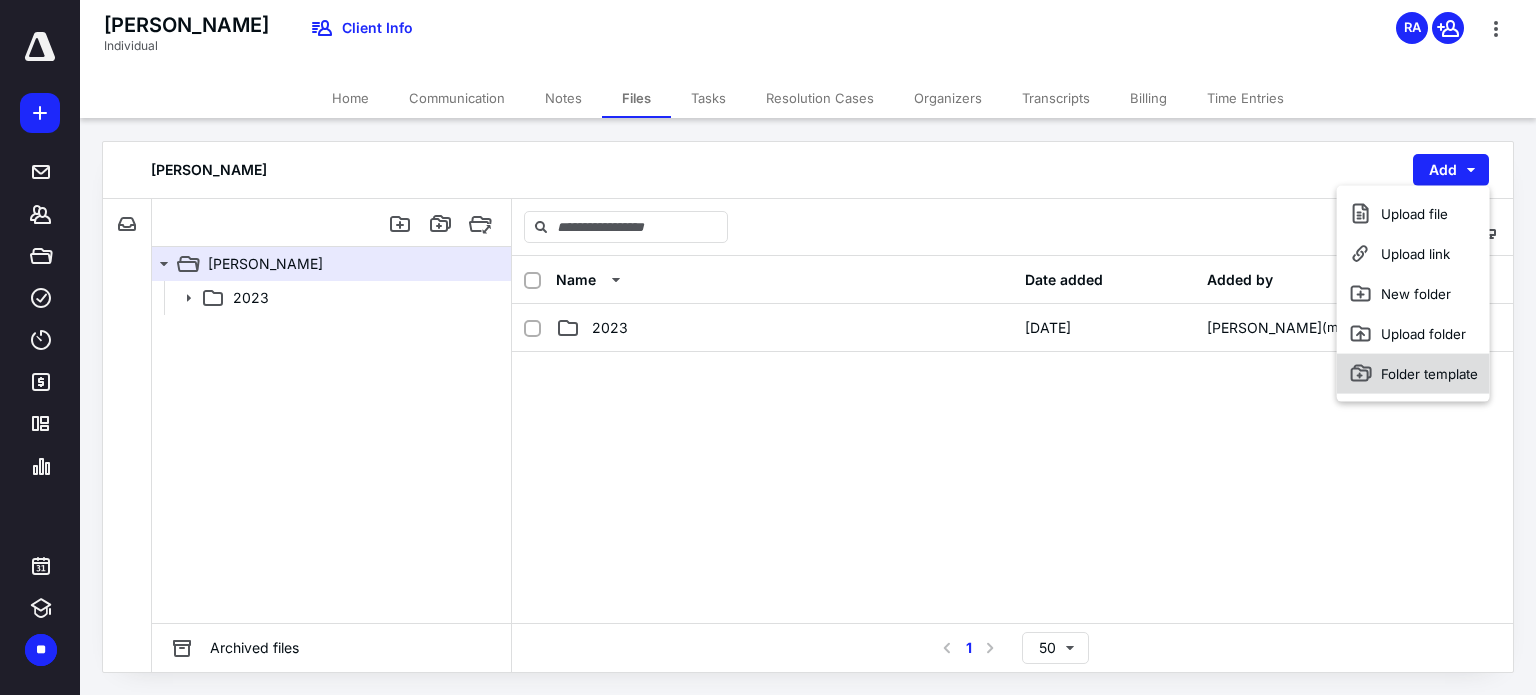 click on "Folder template" at bounding box center (1413, 374) 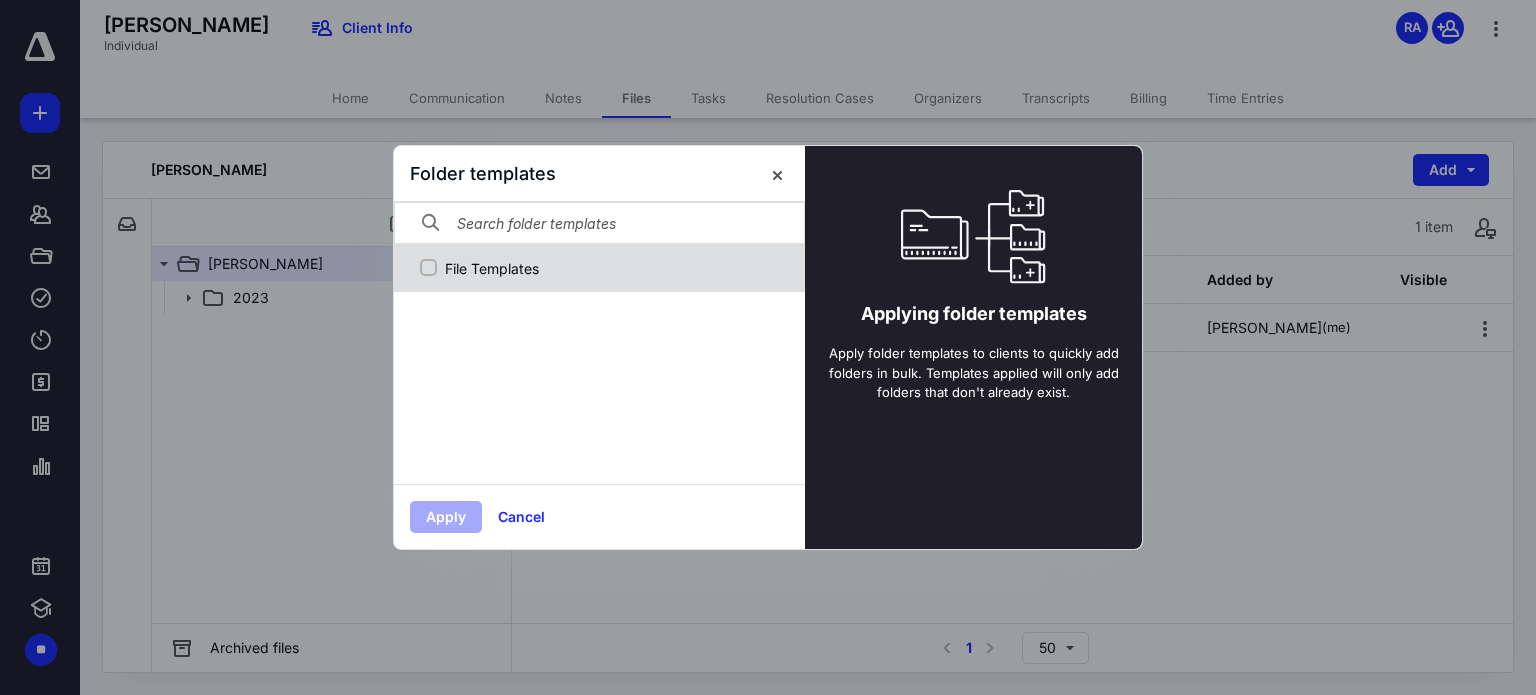 click on "File Templates" at bounding box center [599, 268] 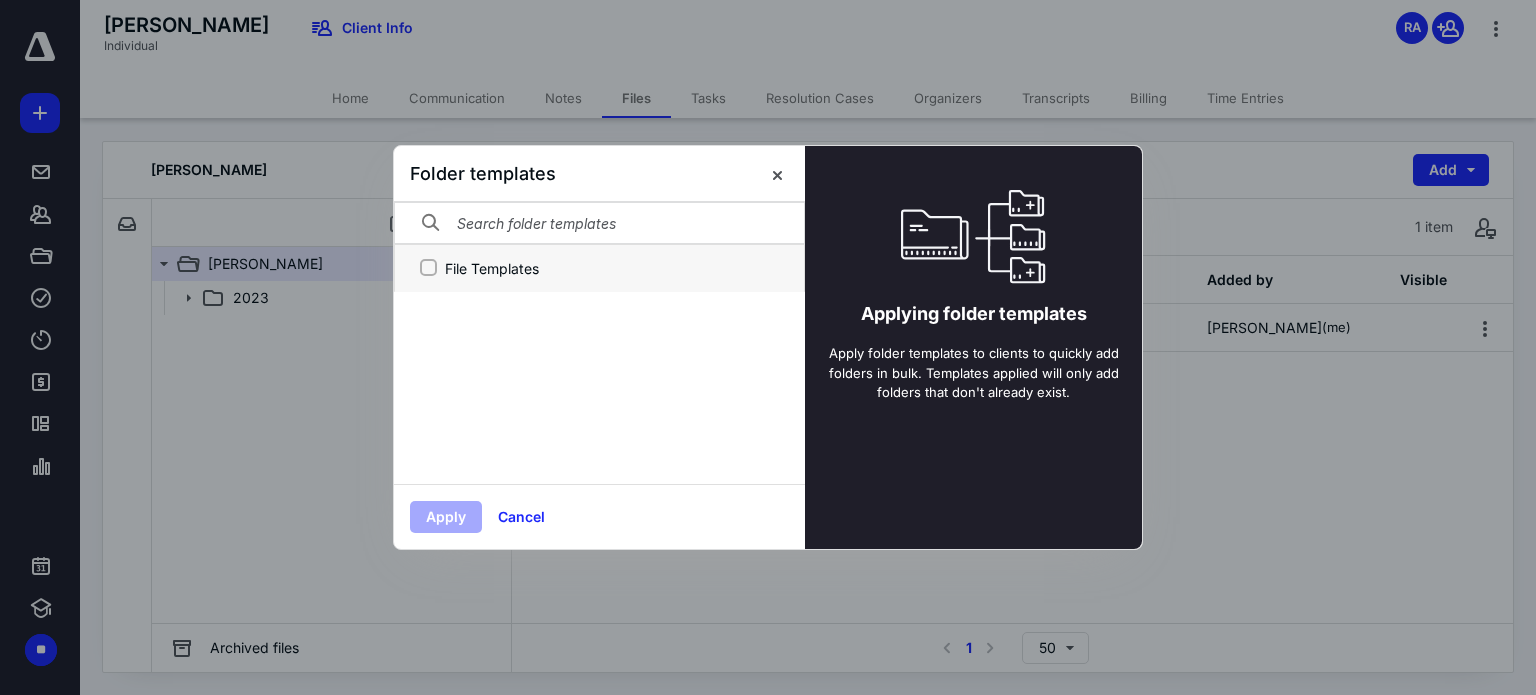 click on "File Templates" at bounding box center (428, 268) 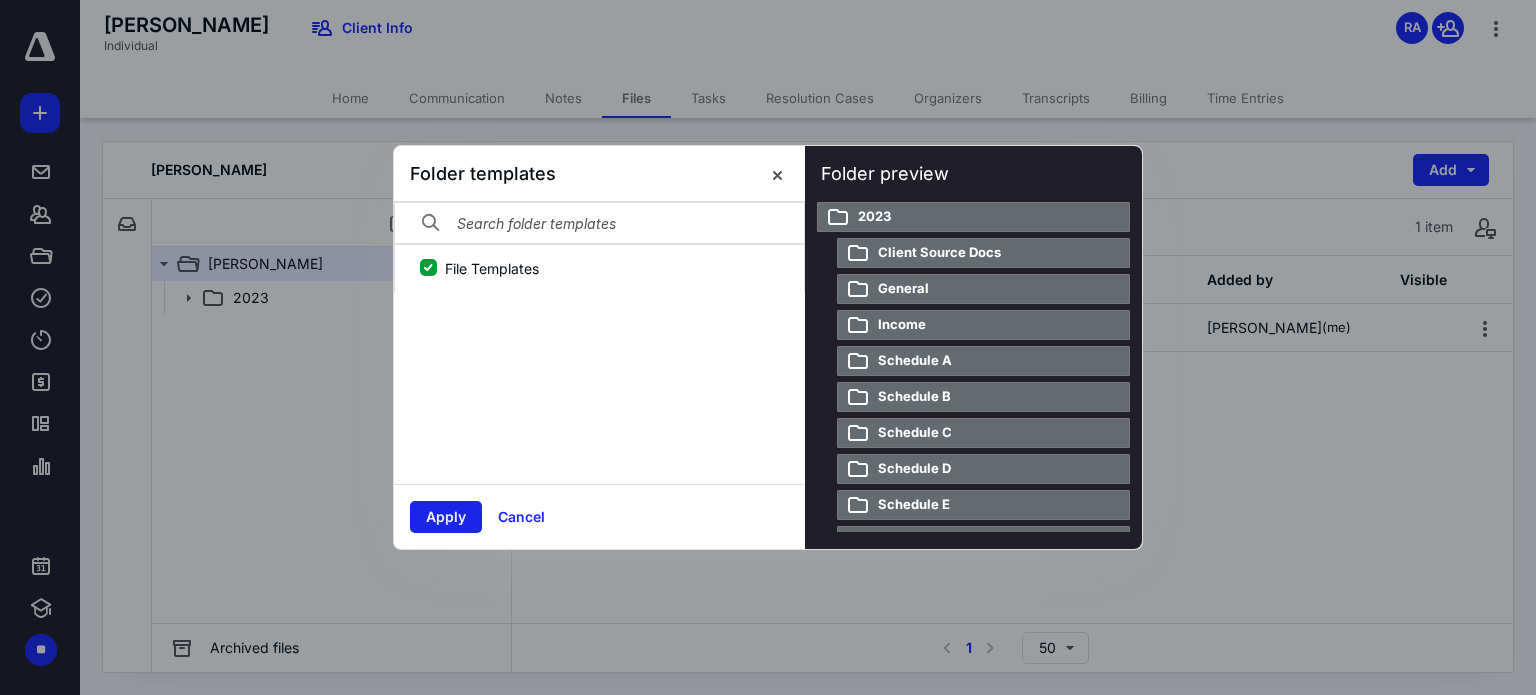 click on "Apply" at bounding box center (446, 517) 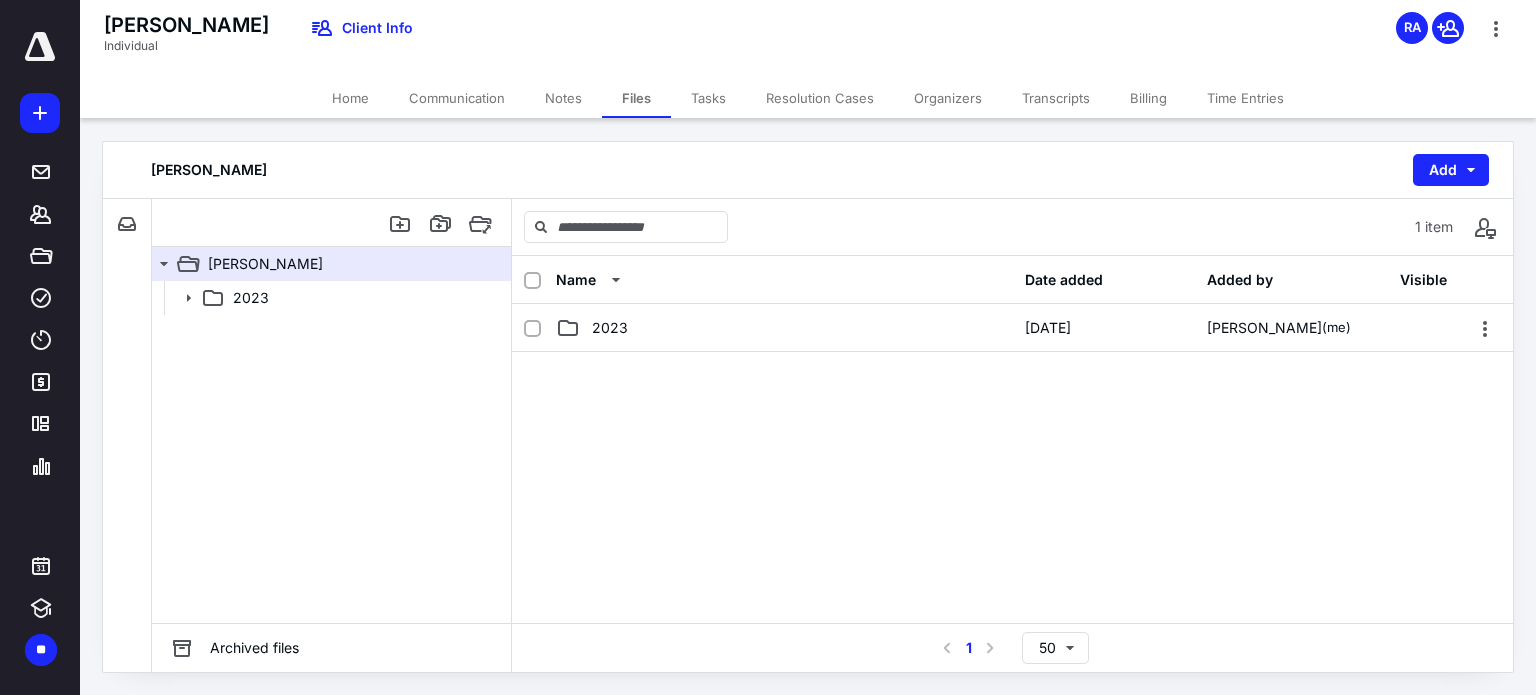 click at bounding box center [1012, 502] 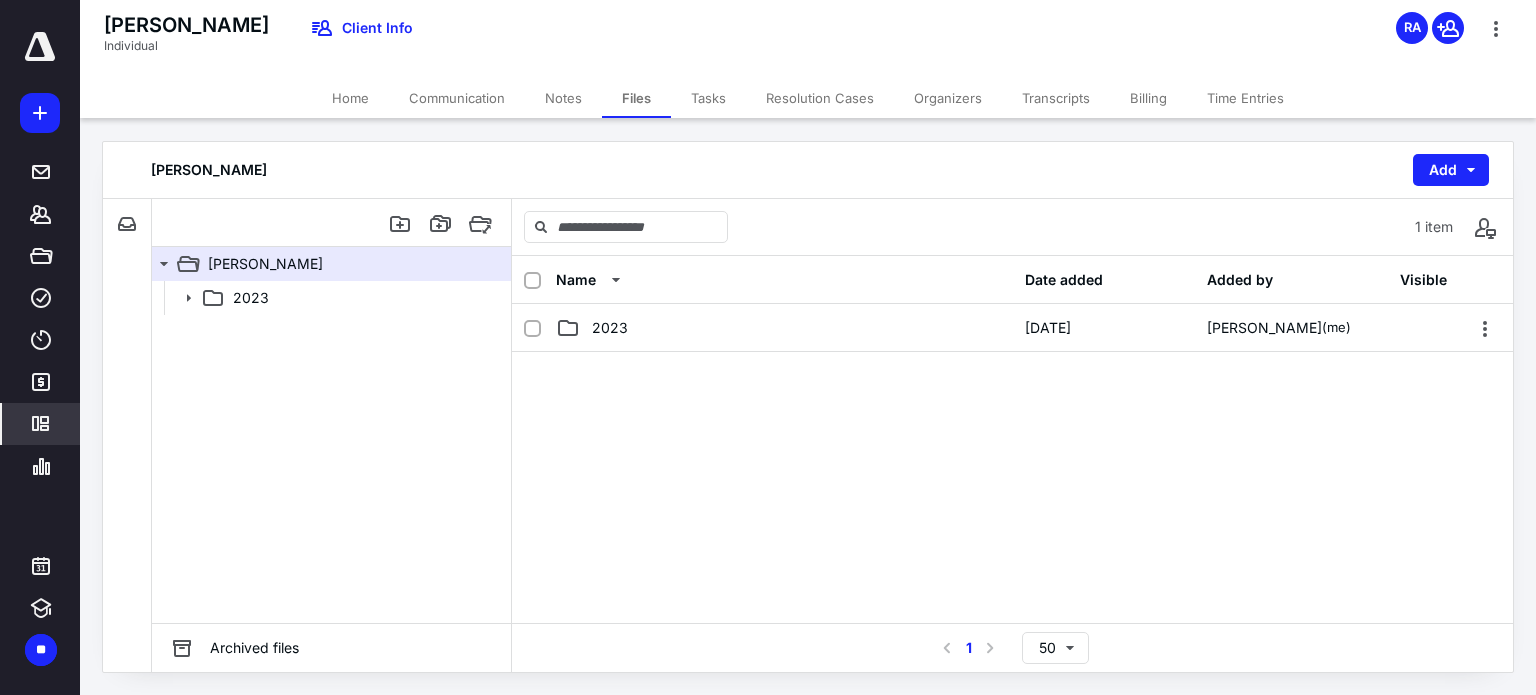 click on "*********" at bounding box center (41, 424) 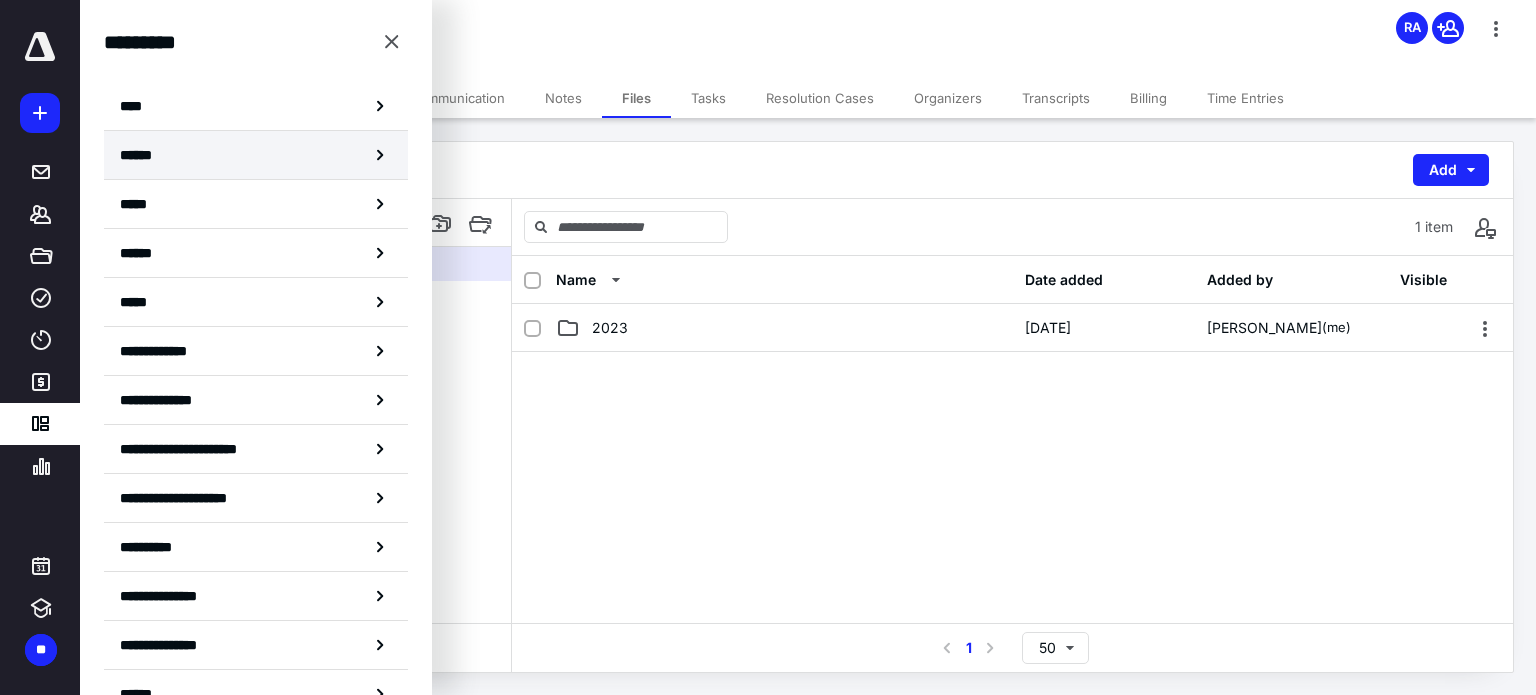 click on "******" at bounding box center [256, 155] 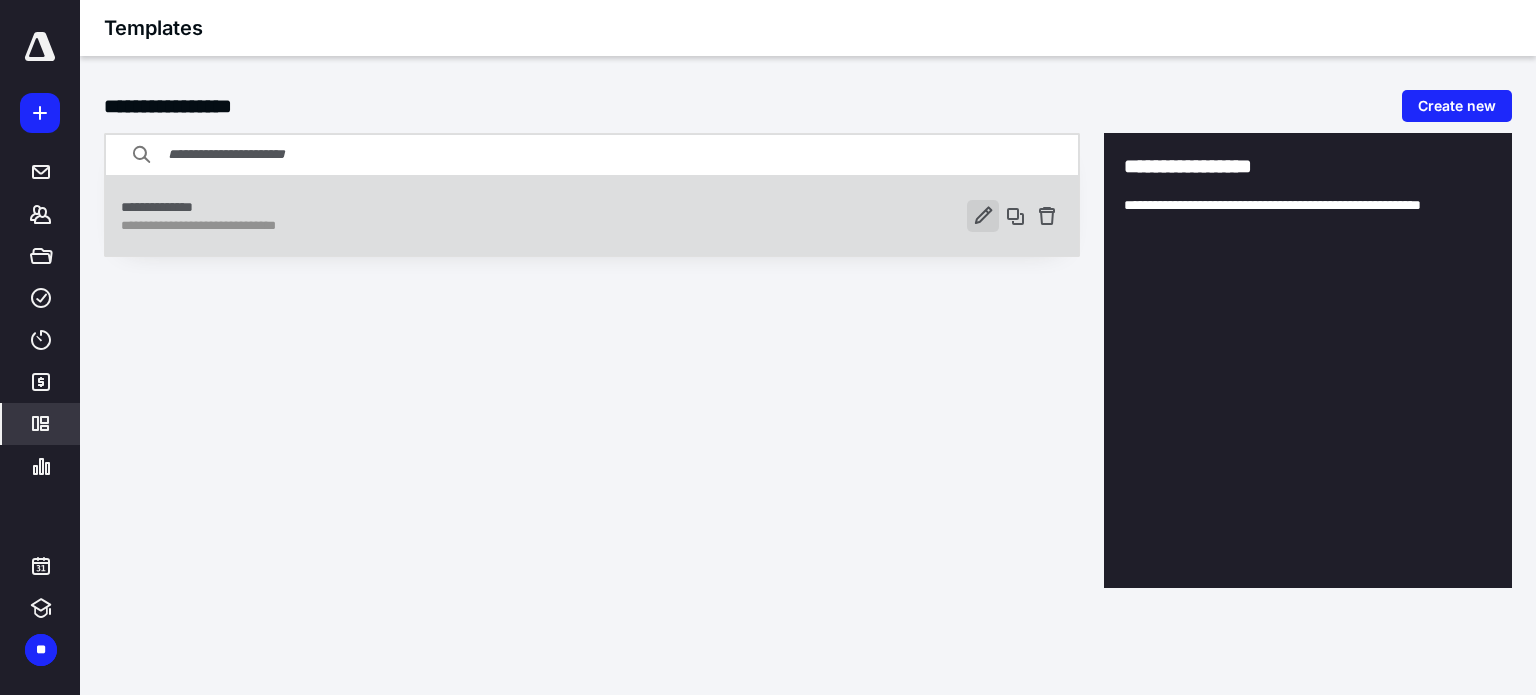 click at bounding box center [983, 216] 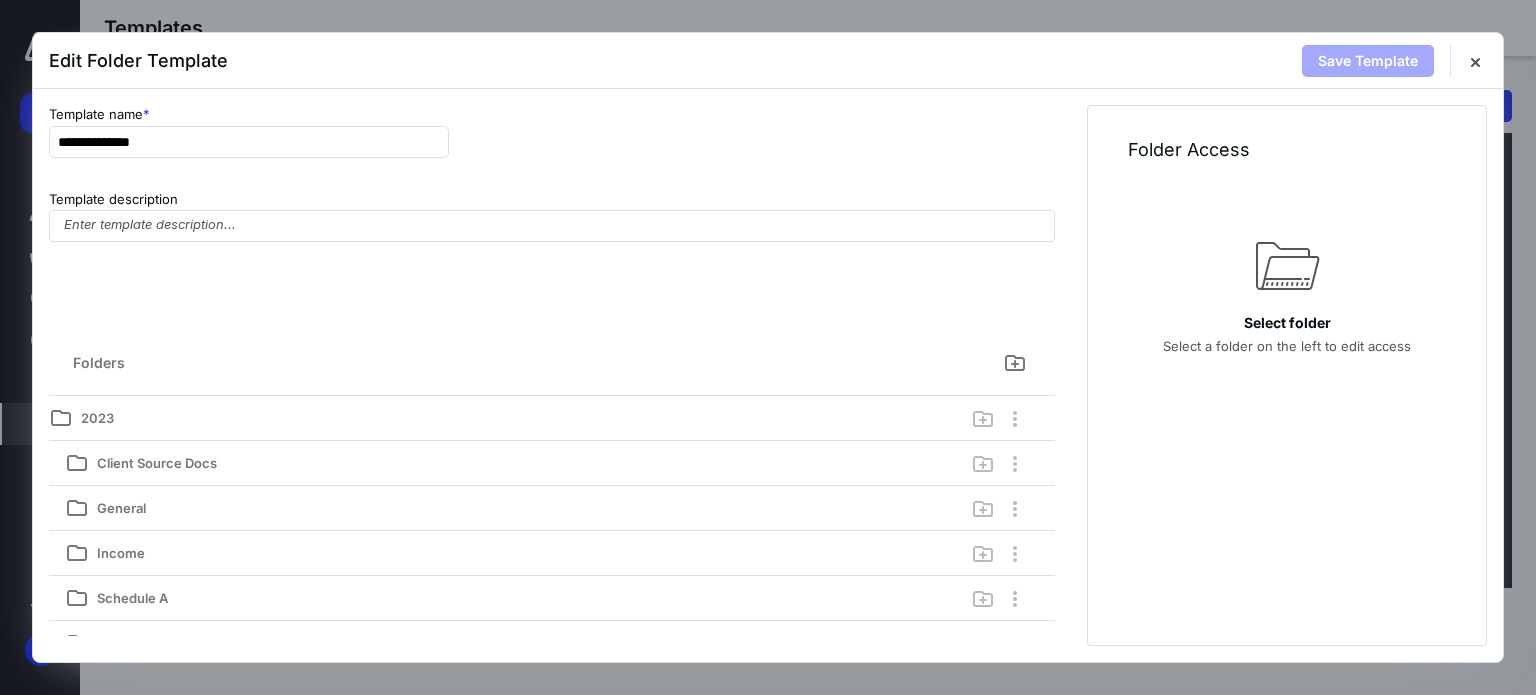 drag, startPoint x: 180, startPoint y: 138, endPoint x: 8, endPoint y: 134, distance: 172.04651 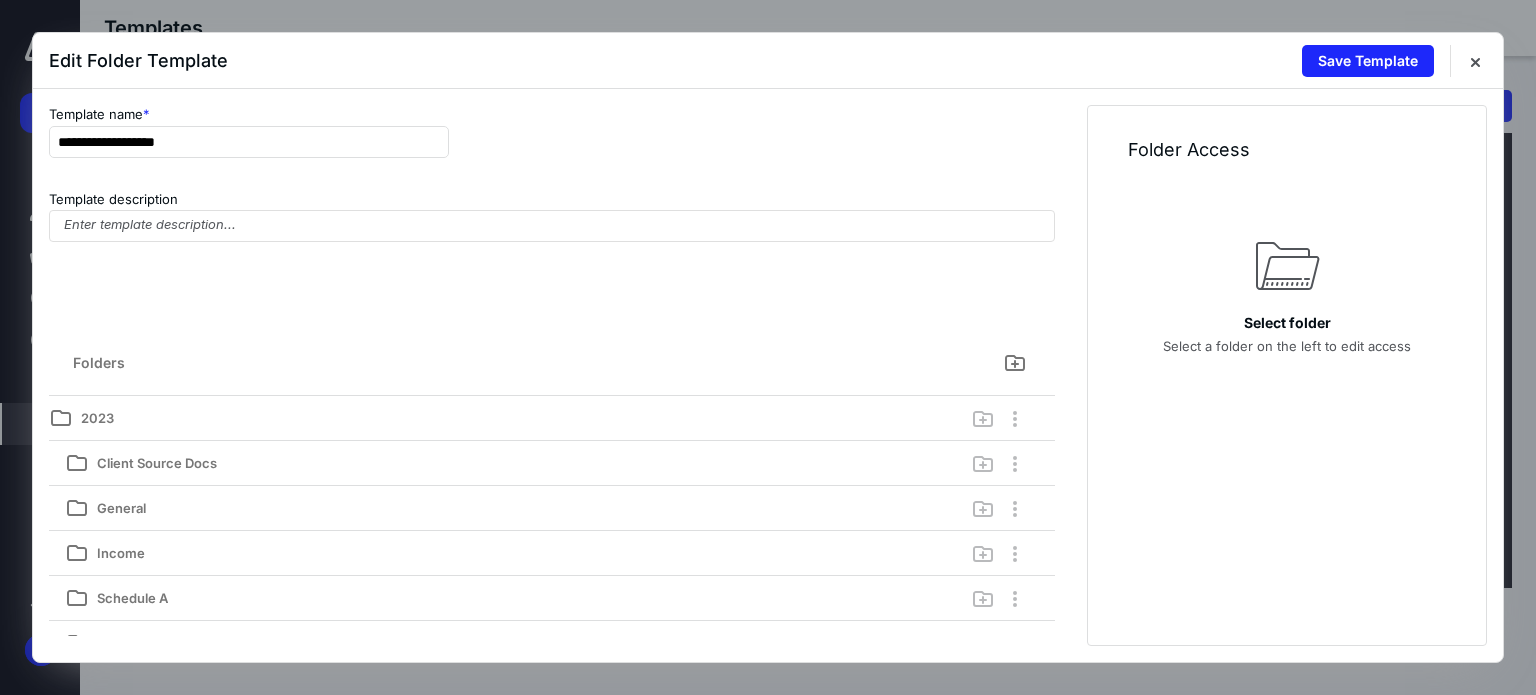 type on "**********" 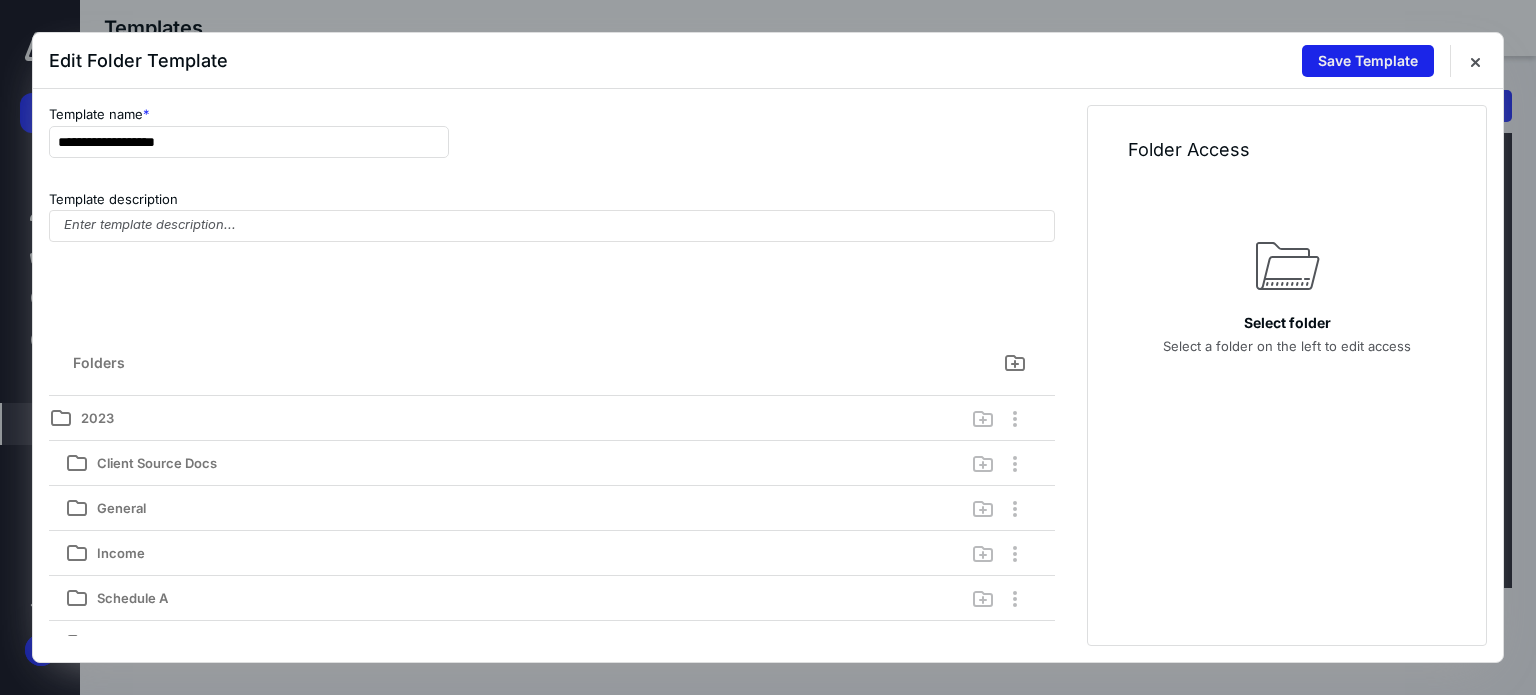 click on "Save Template" at bounding box center (1368, 61) 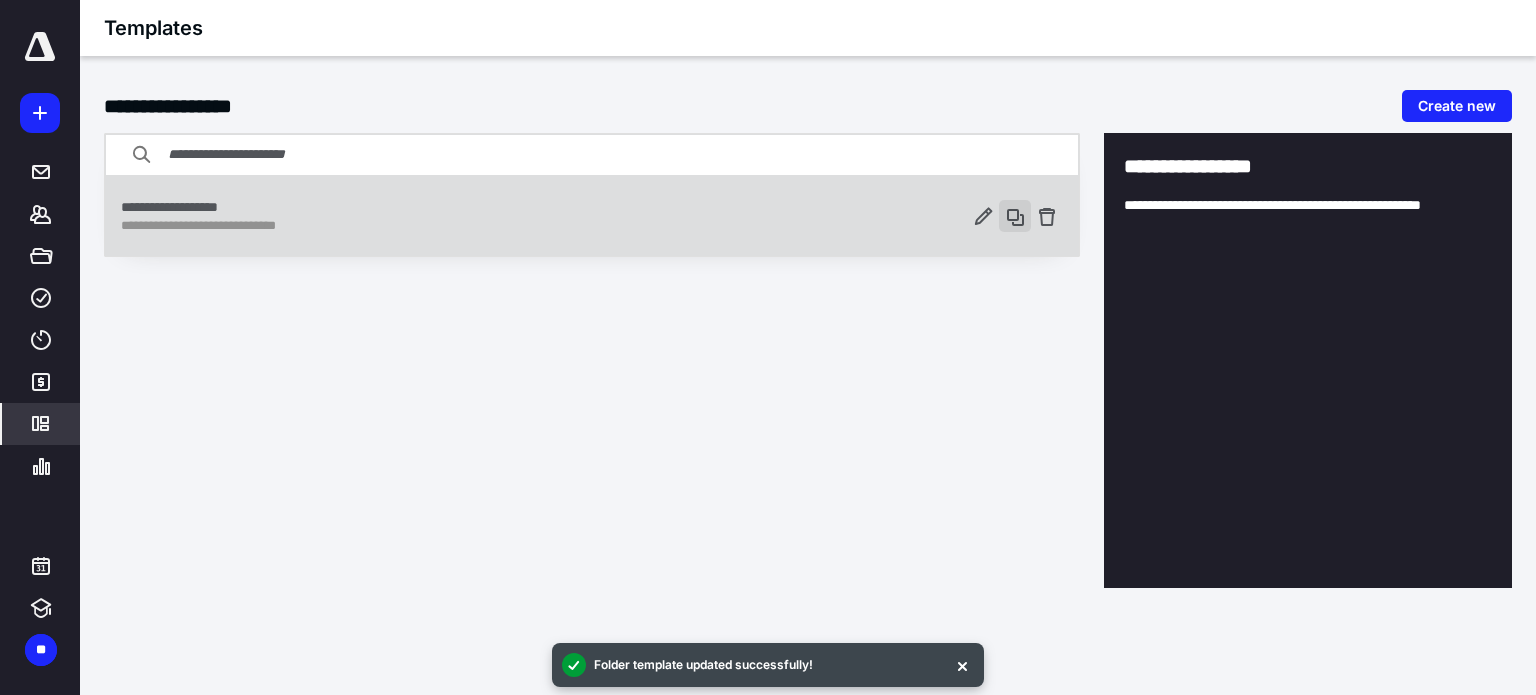 click at bounding box center [1015, 216] 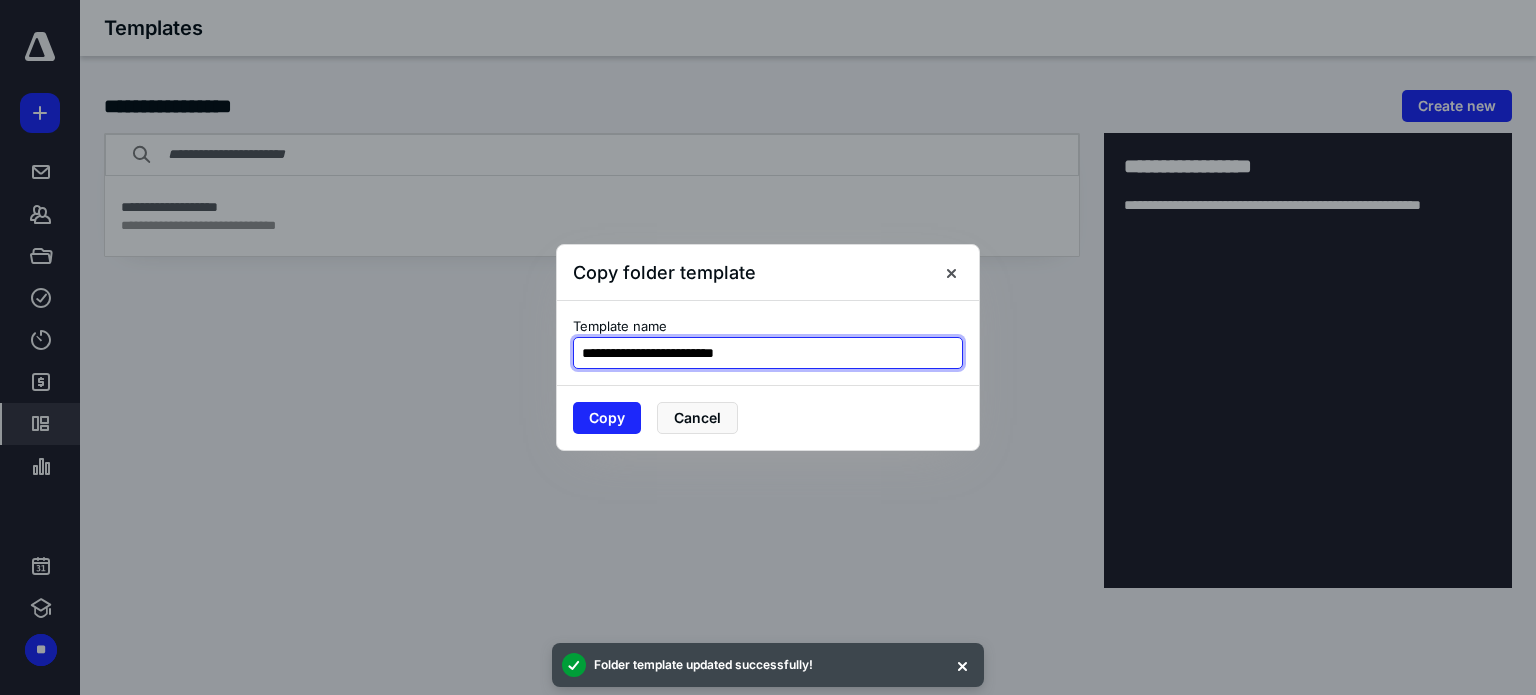drag, startPoint x: 797, startPoint y: 354, endPoint x: 568, endPoint y: 355, distance: 229.00218 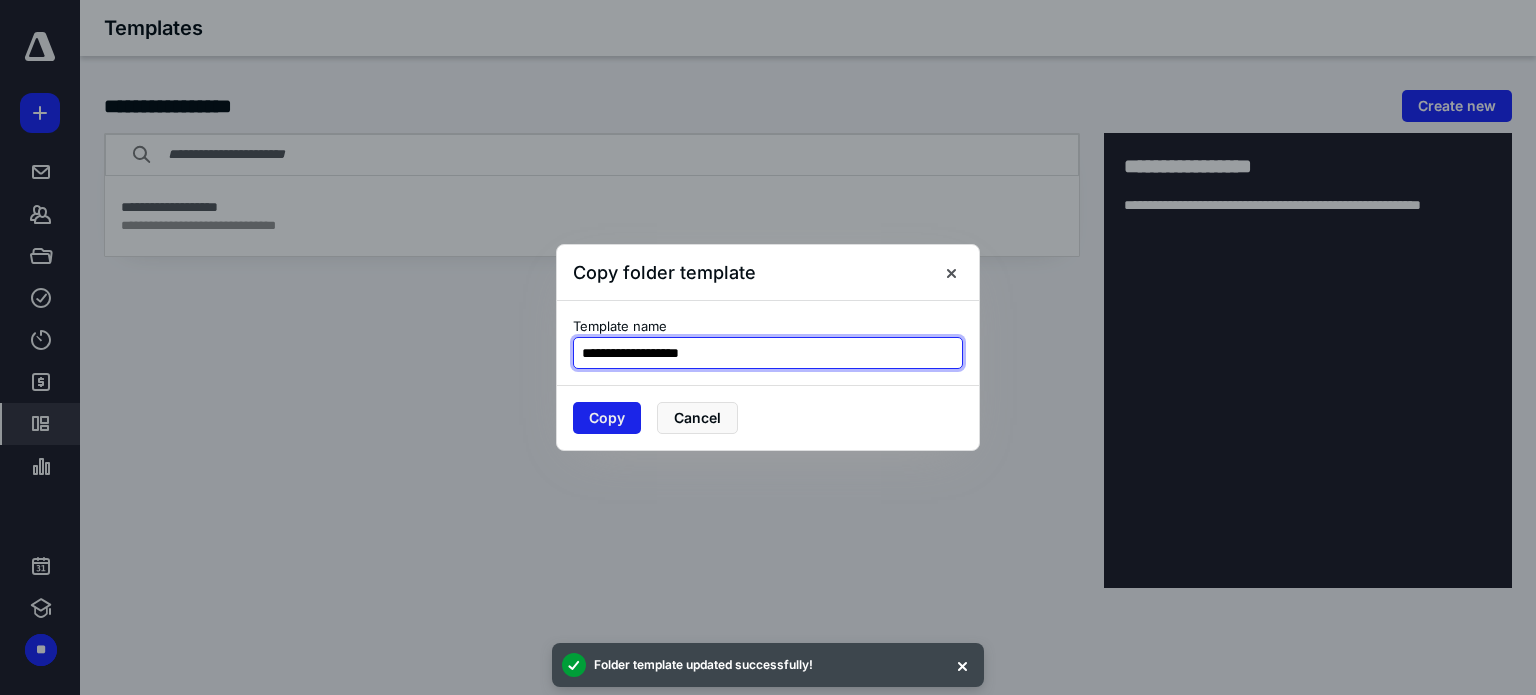 type on "**********" 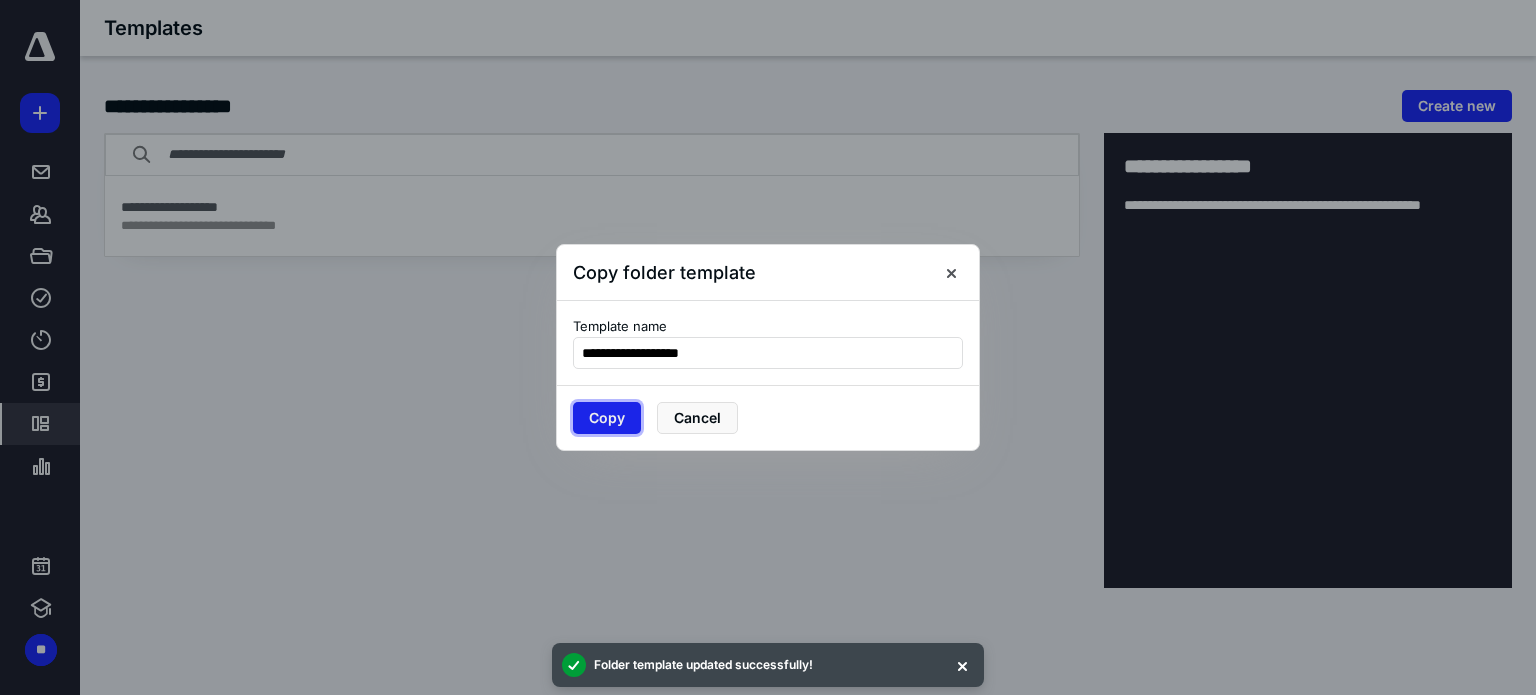 click on "Copy" at bounding box center (607, 418) 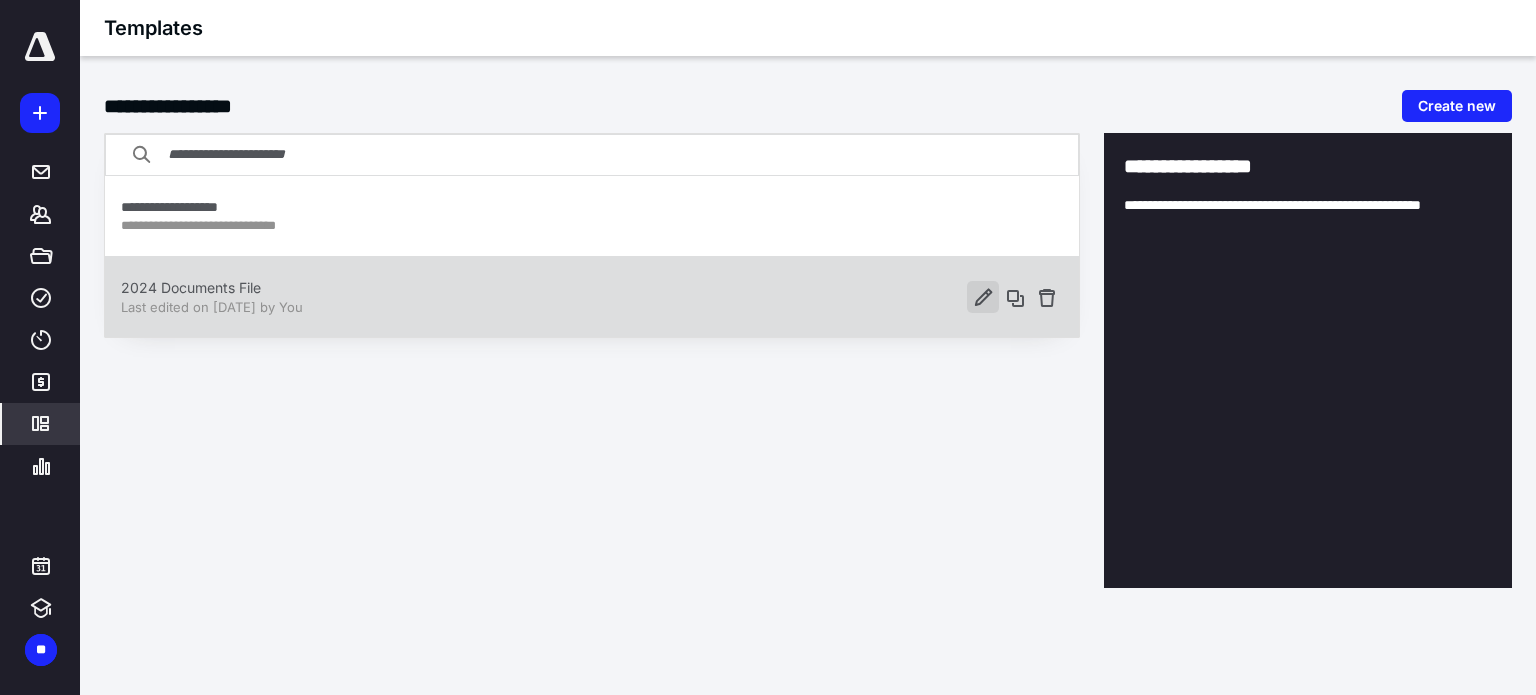 click at bounding box center [983, 297] 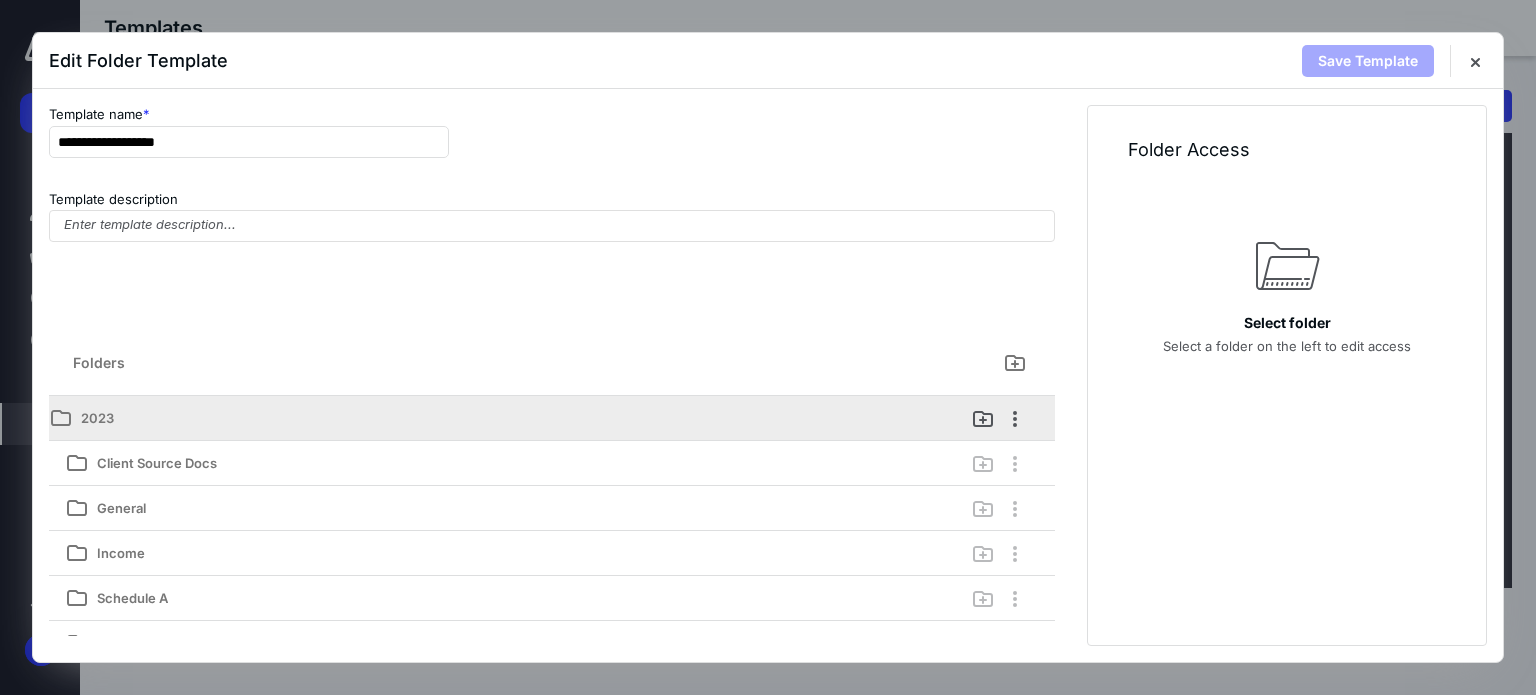click on "2023" at bounding box center [462, 418] 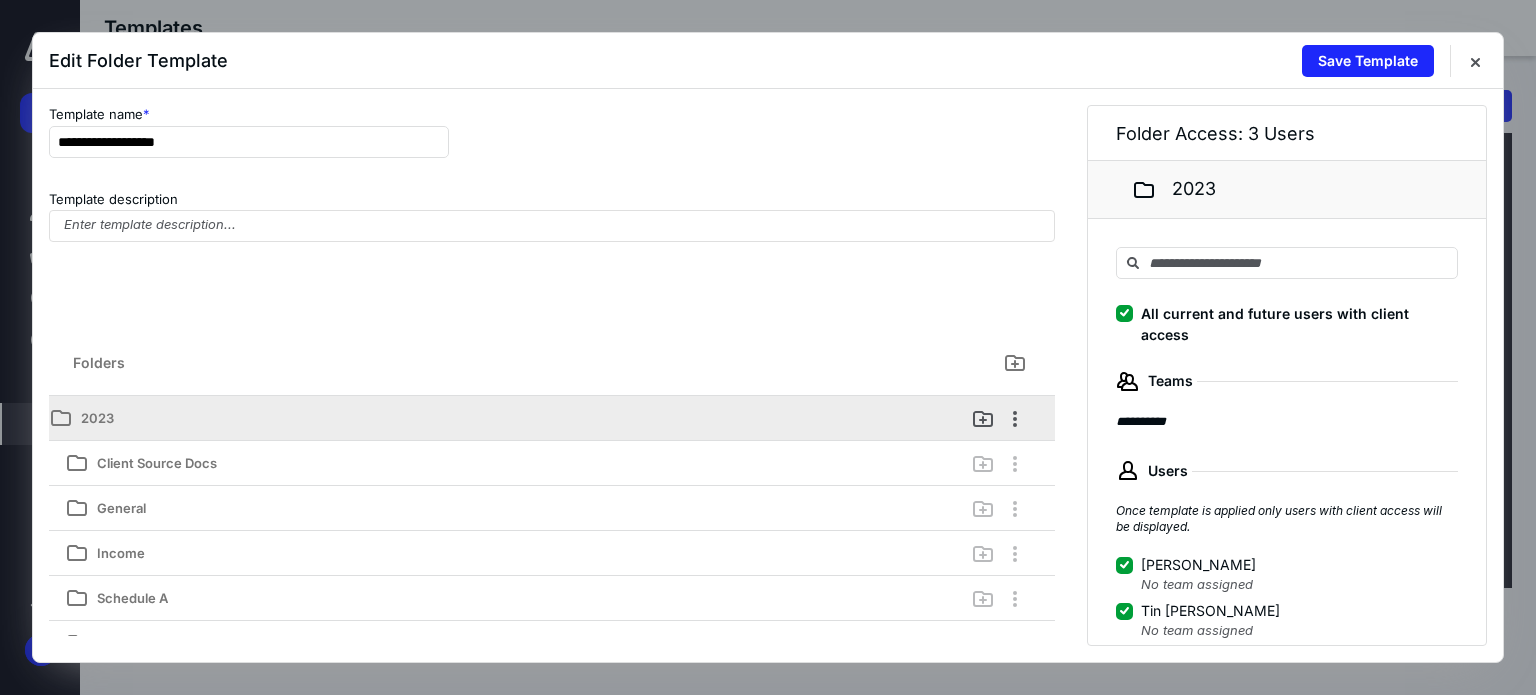 click on "2023" at bounding box center (462, 418) 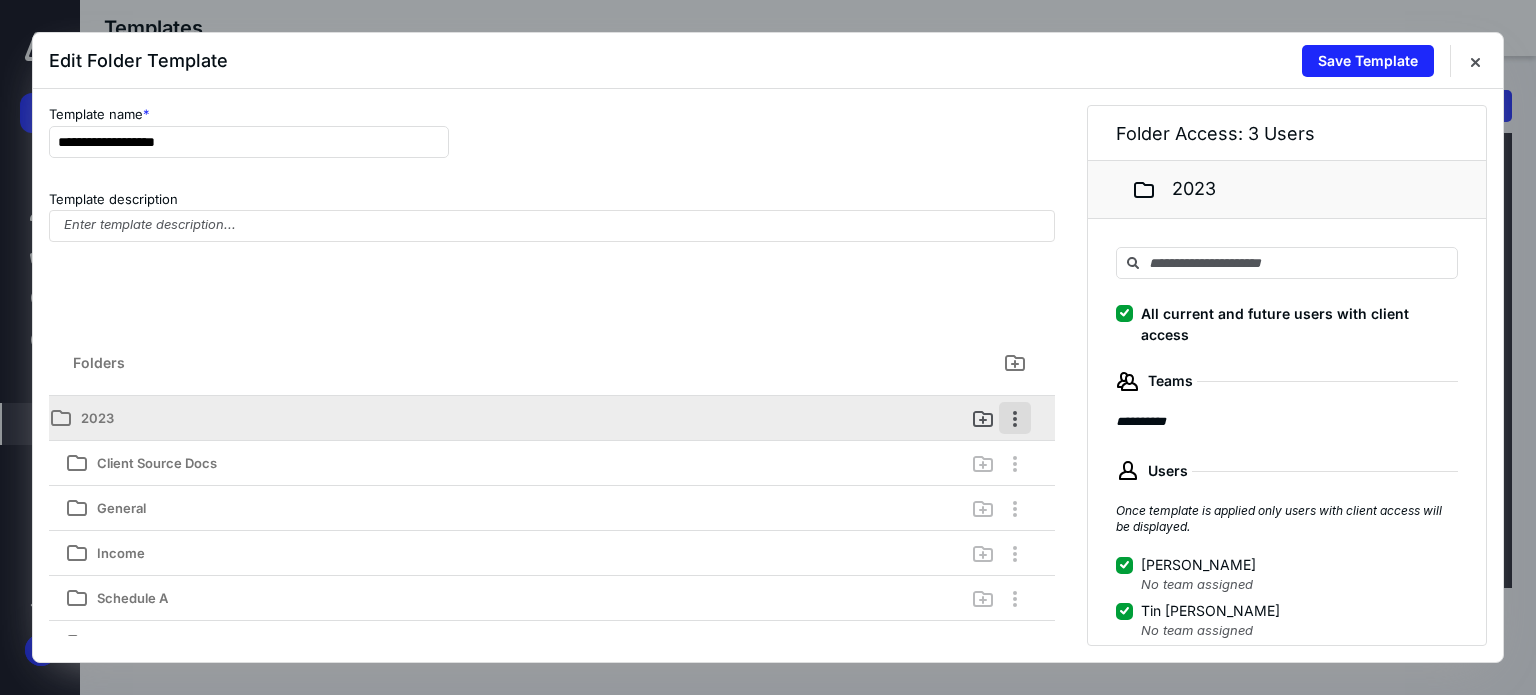 click at bounding box center [1015, 418] 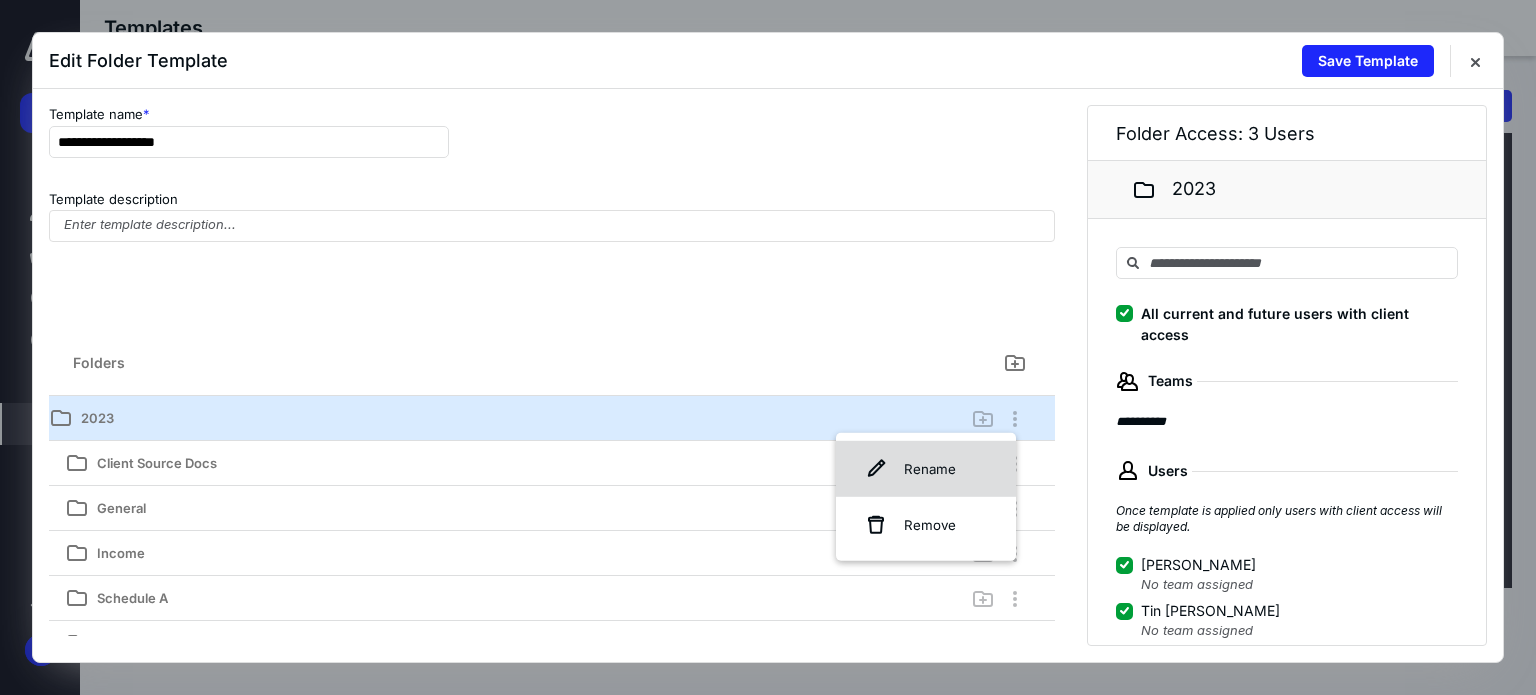 click on "Rename" at bounding box center [926, 469] 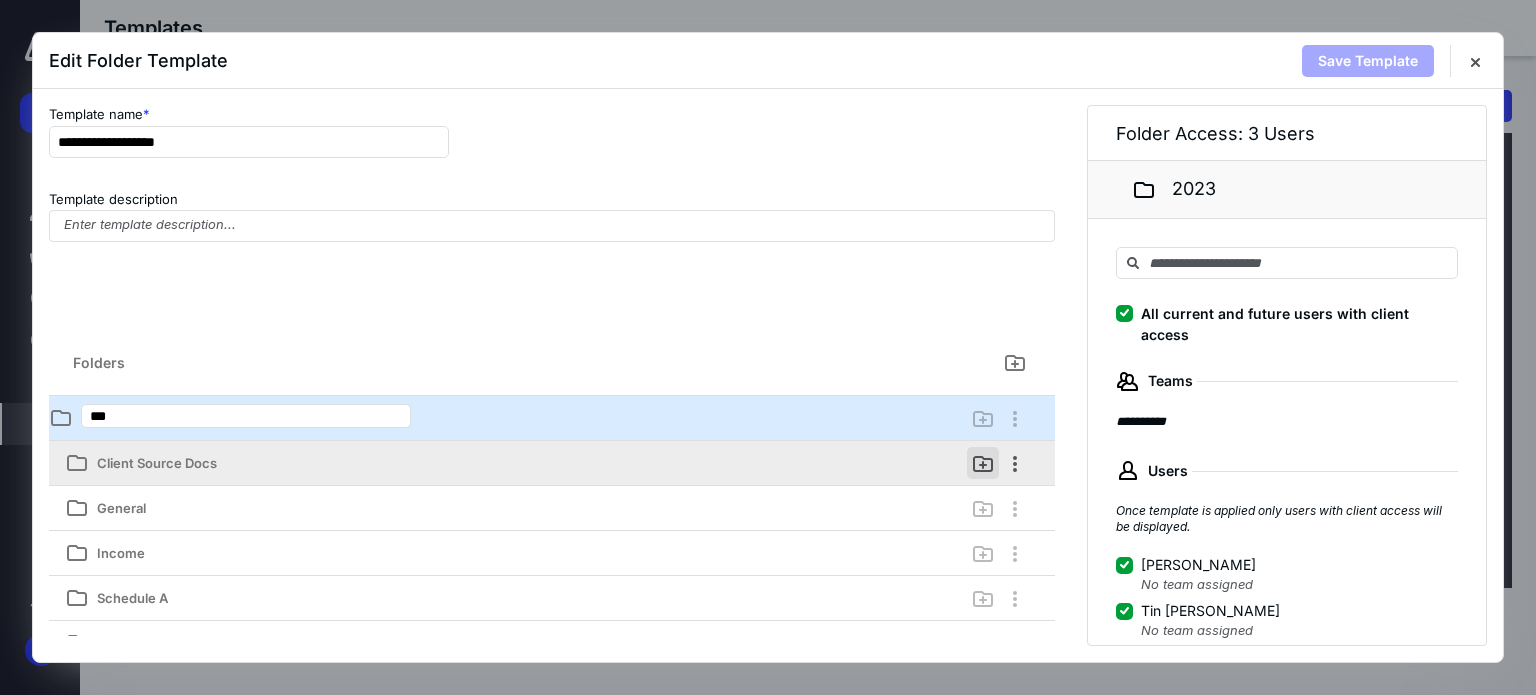 type on "****" 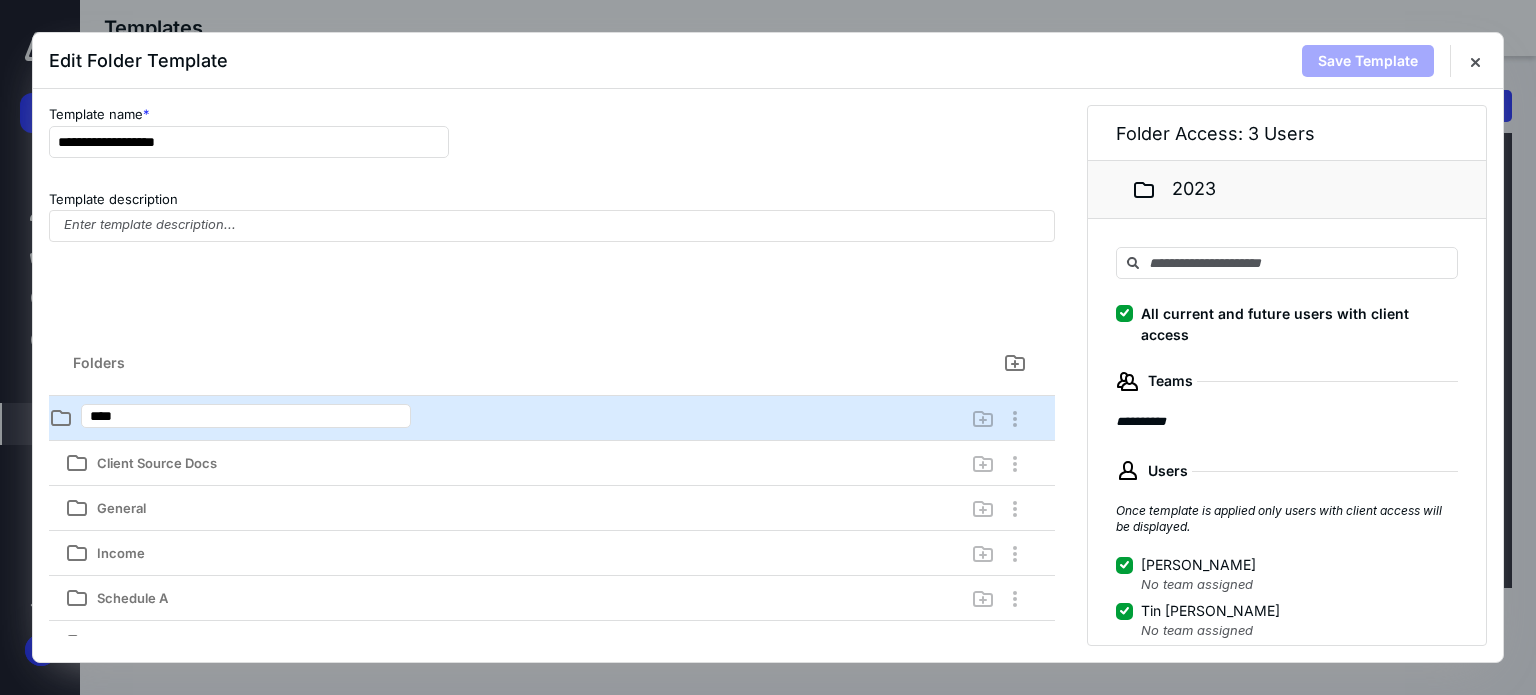 click on "Folders Add folder to root level" at bounding box center (552, 363) 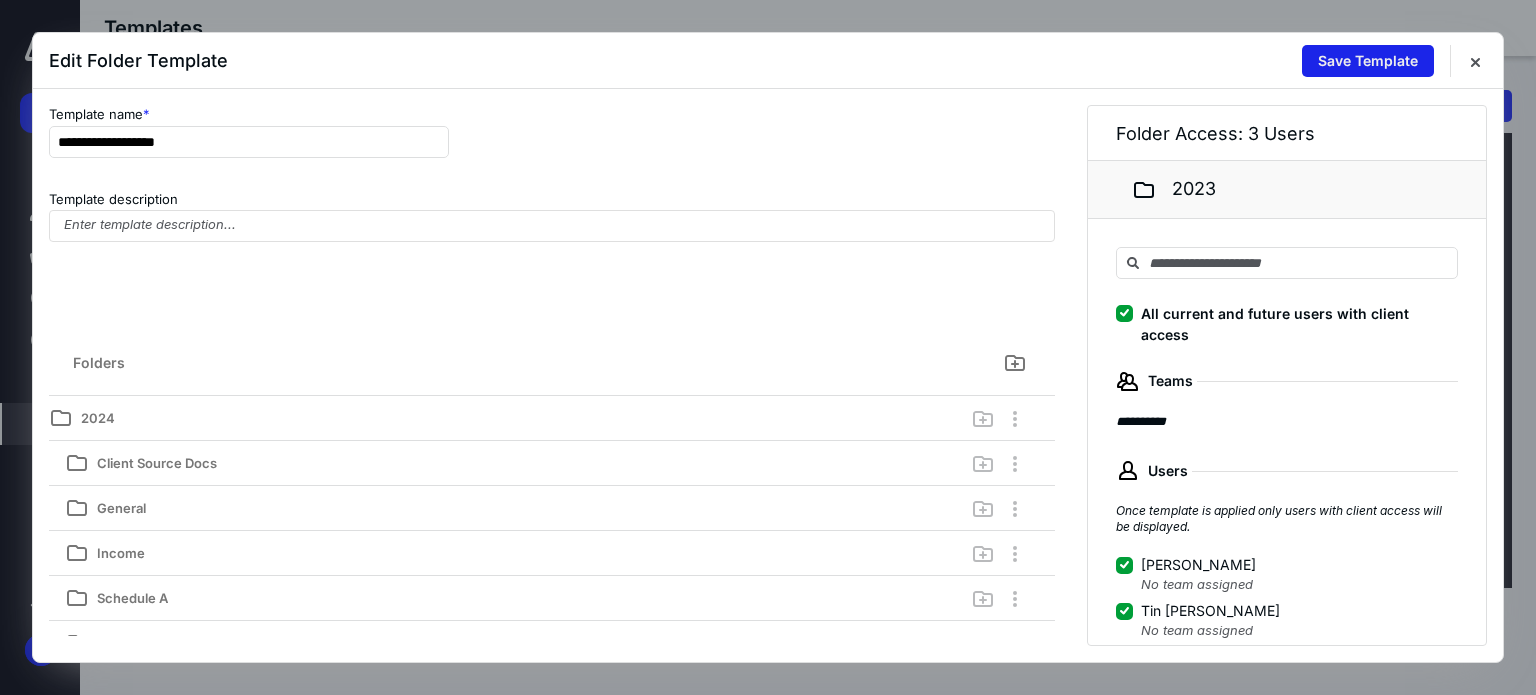 click on "Save Template" at bounding box center (1368, 61) 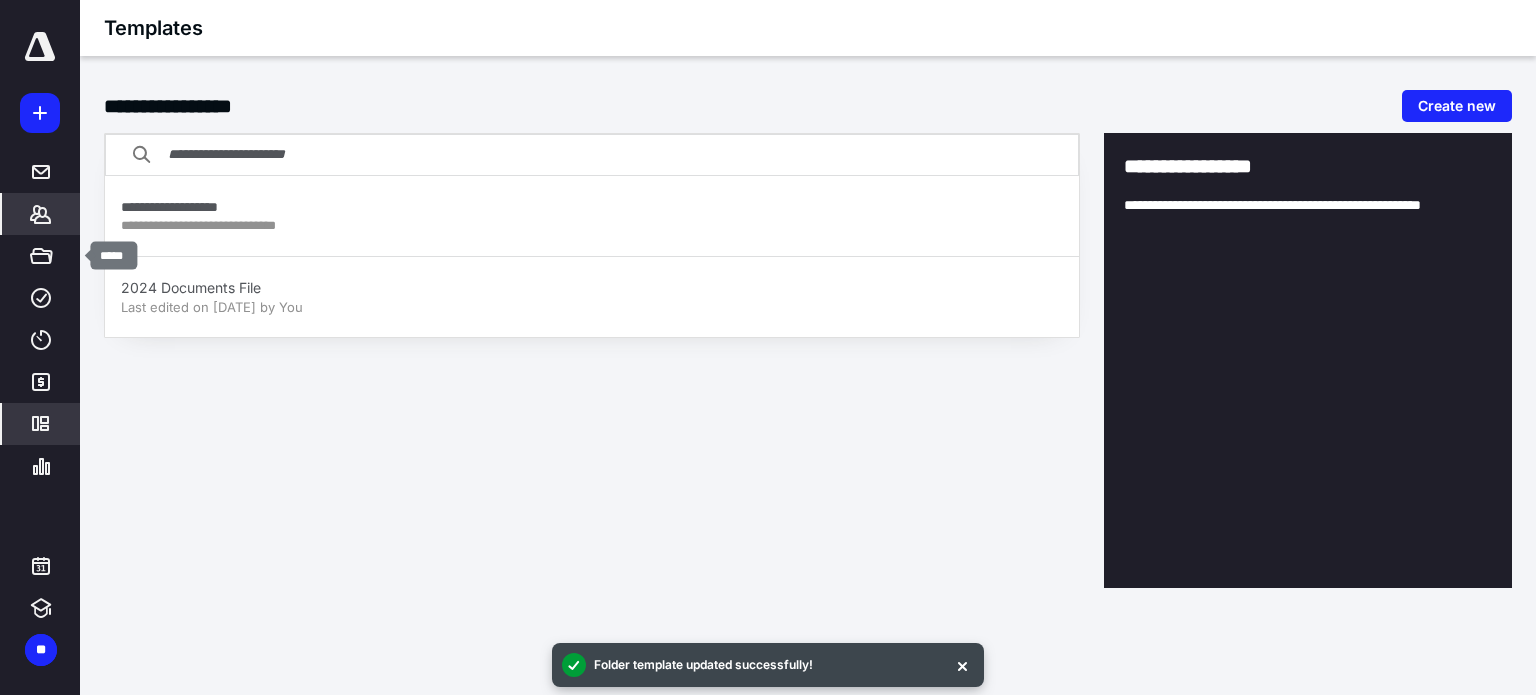 click 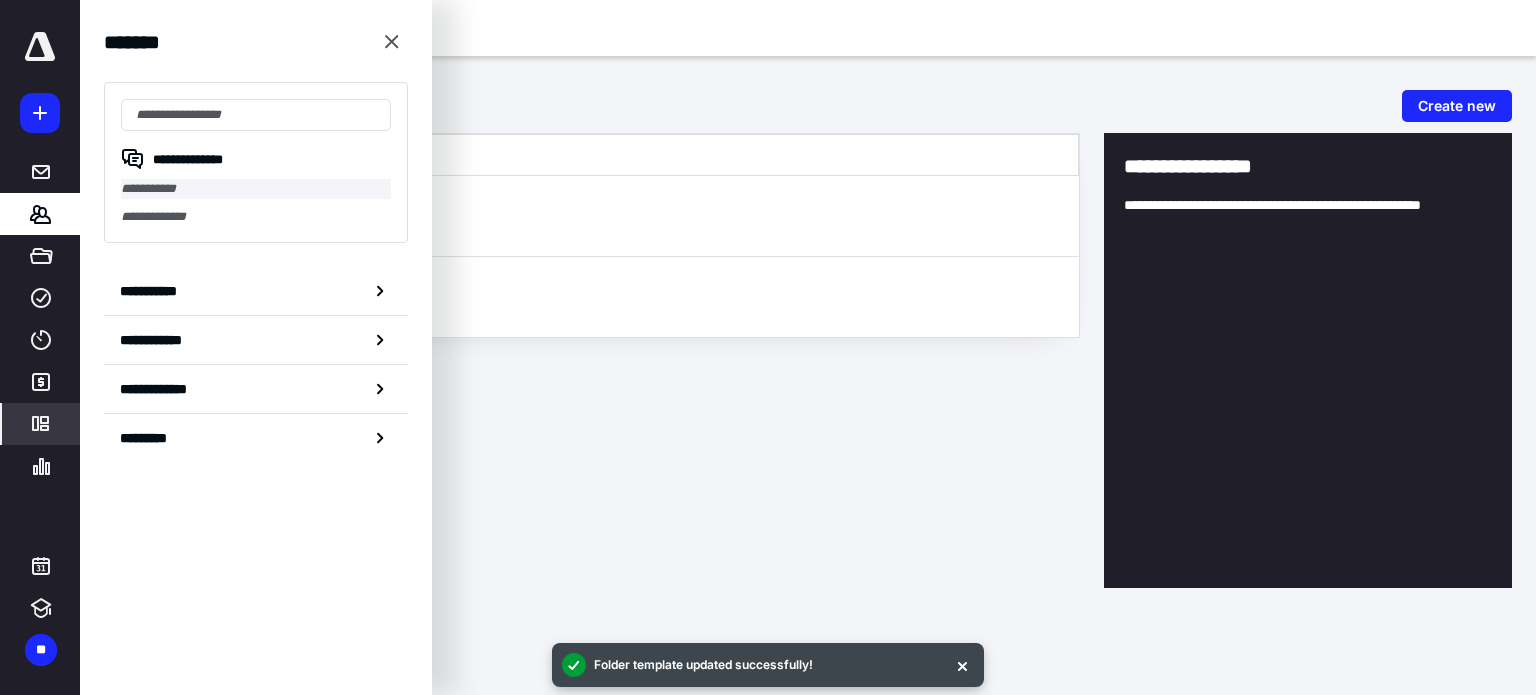 click on "**********" at bounding box center (256, 189) 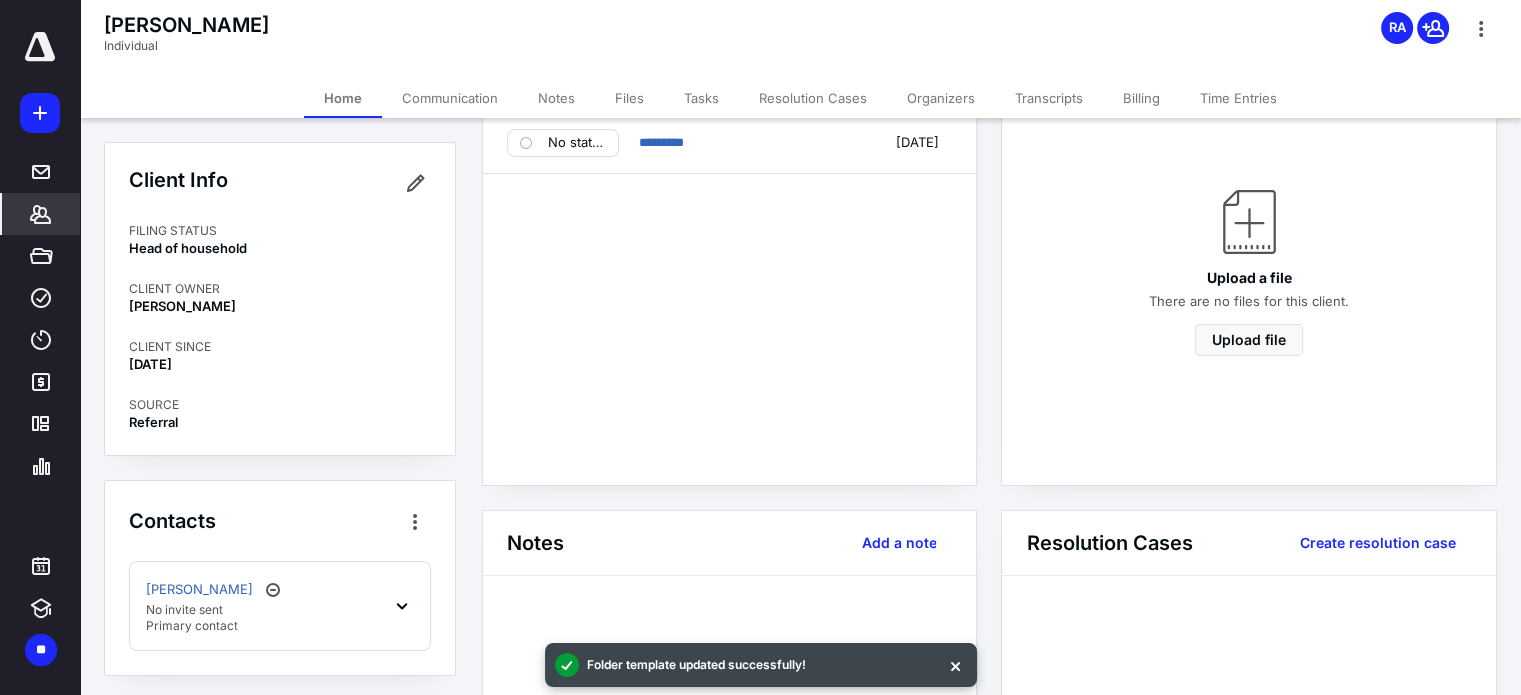 scroll, scrollTop: 153, scrollLeft: 0, axis: vertical 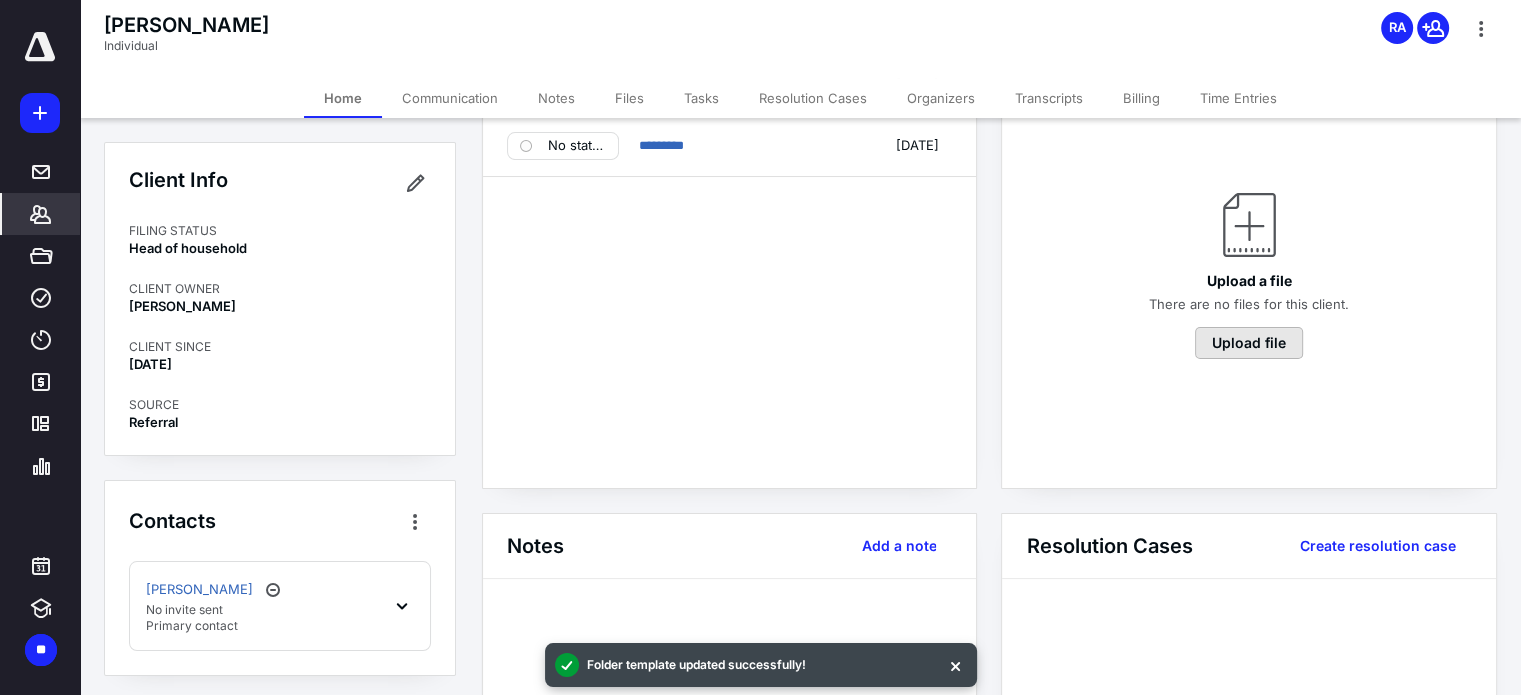 click on "Upload file" at bounding box center [1249, 343] 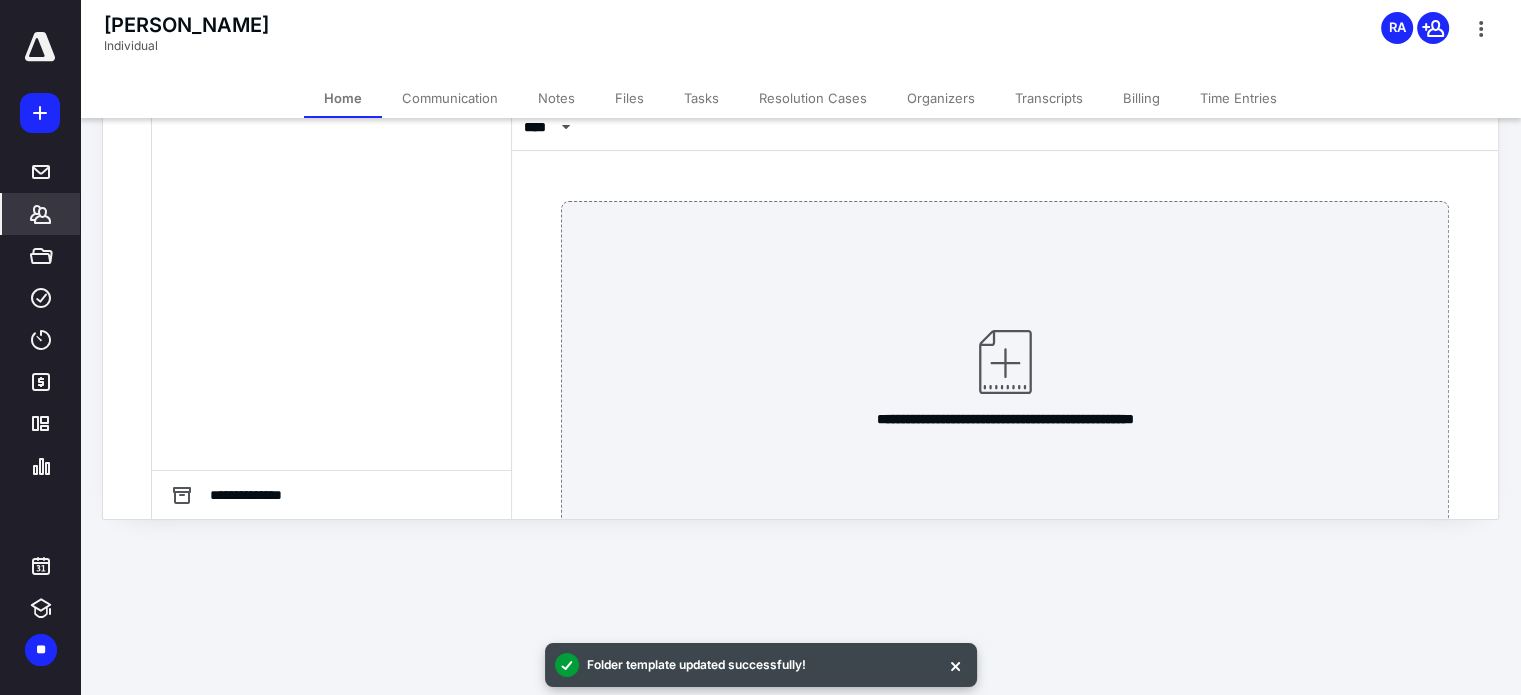 scroll, scrollTop: 0, scrollLeft: 0, axis: both 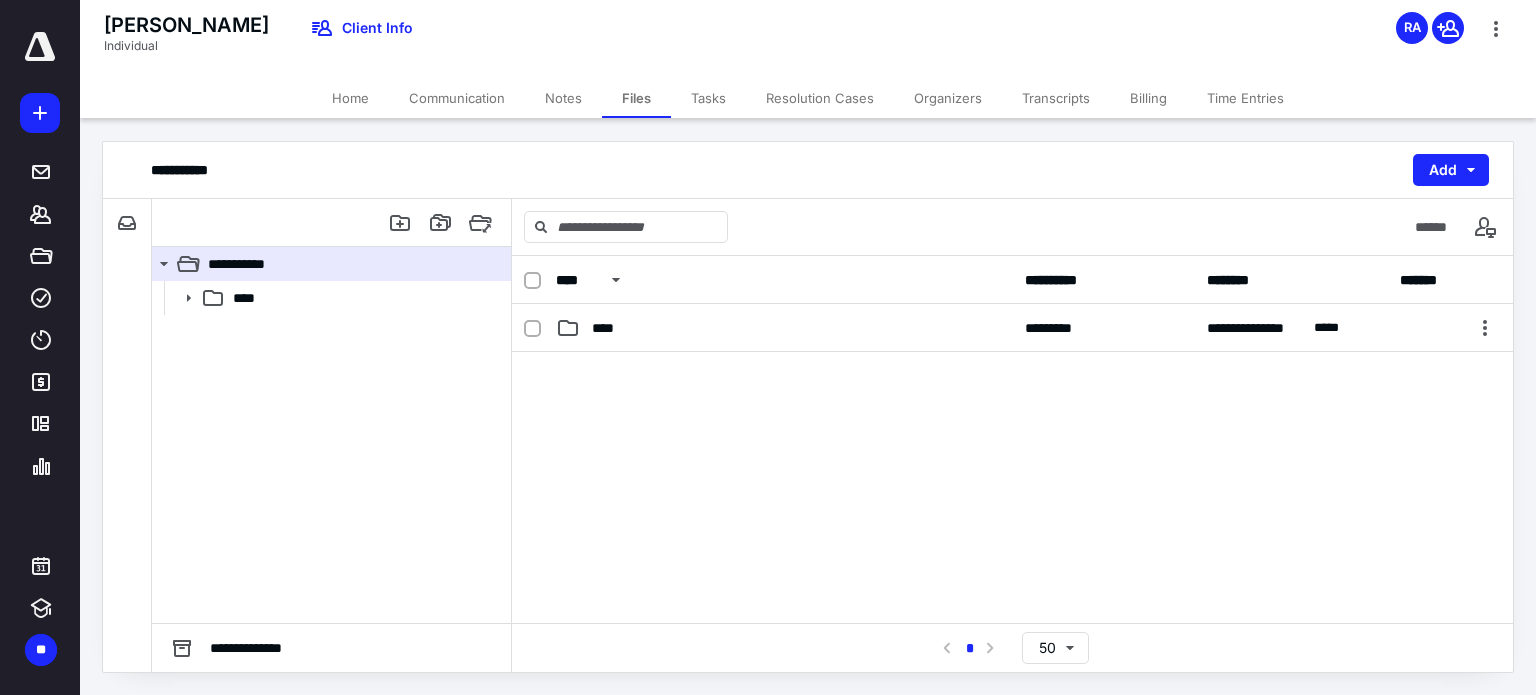 click at bounding box center [1012, 502] 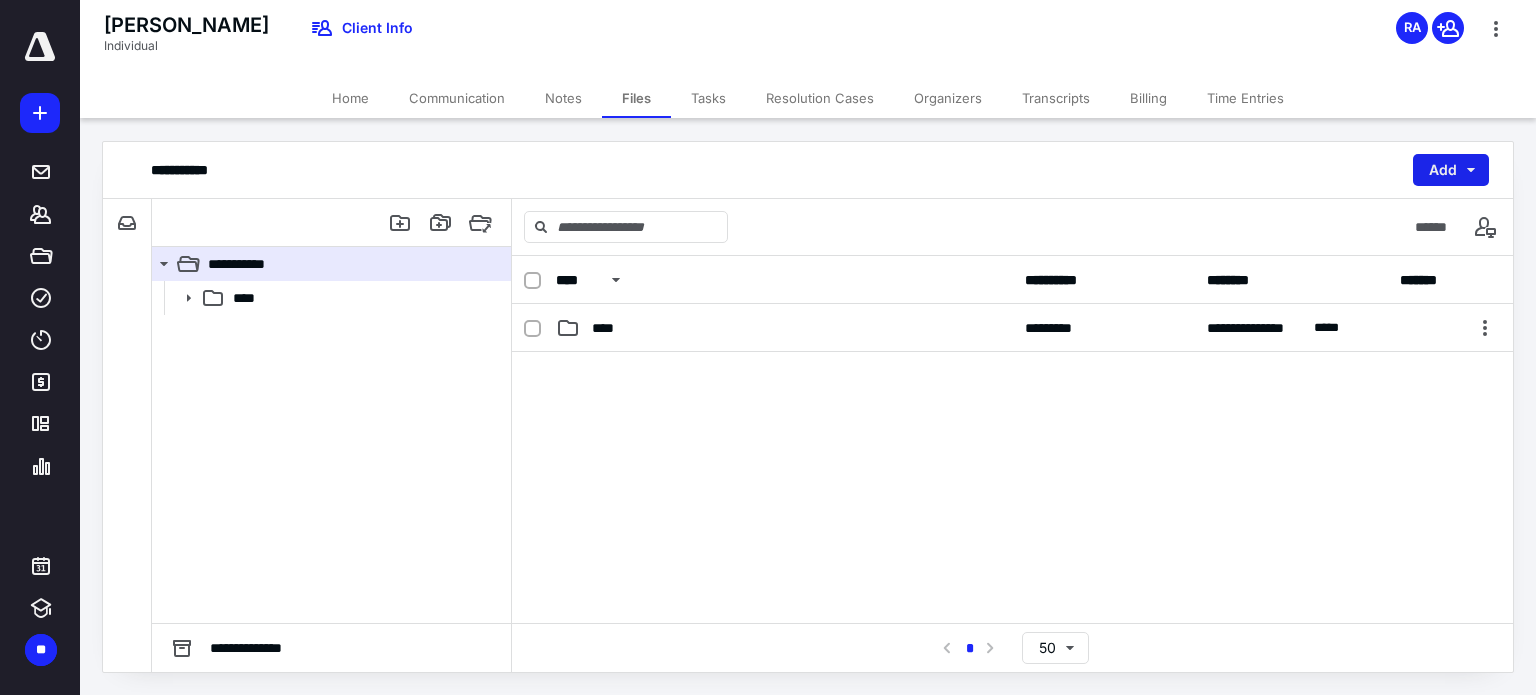 click on "Add" at bounding box center [1451, 170] 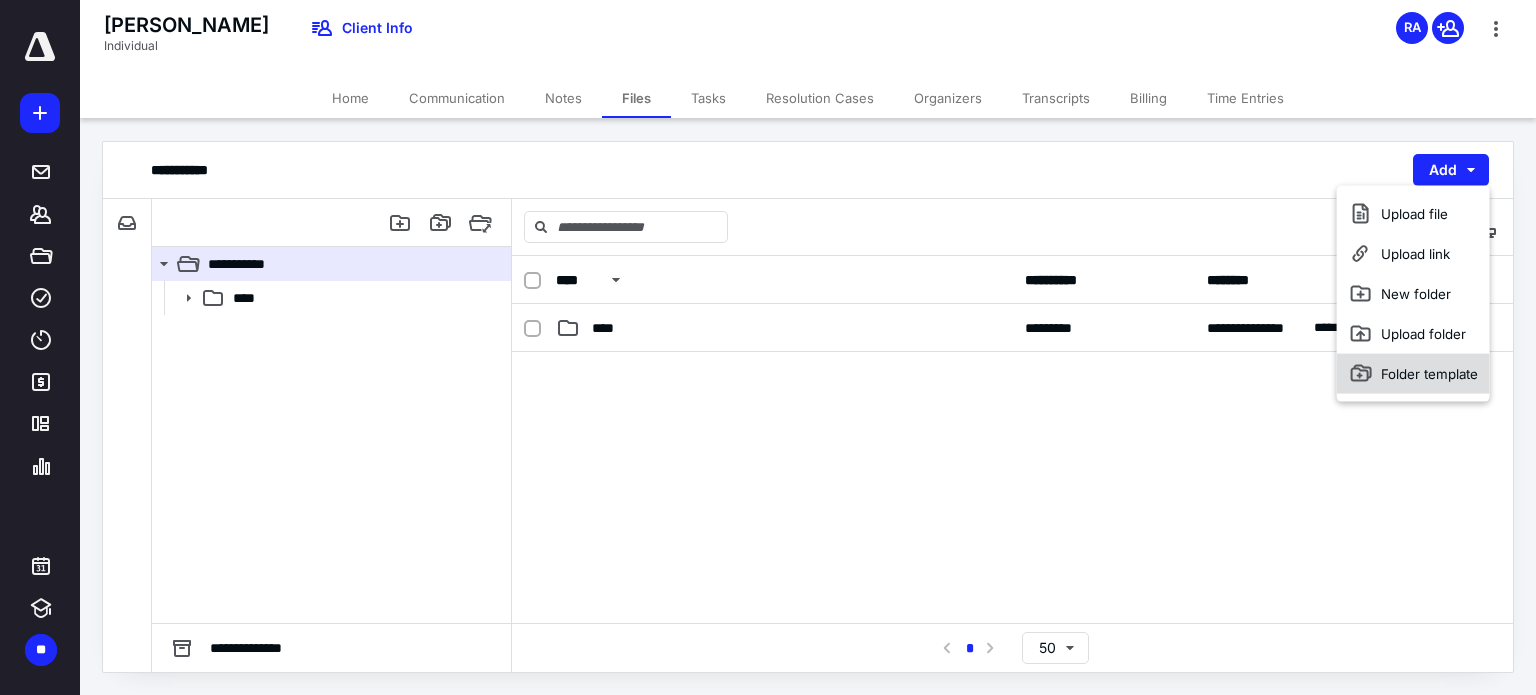 click on "Folder template" at bounding box center [1413, 374] 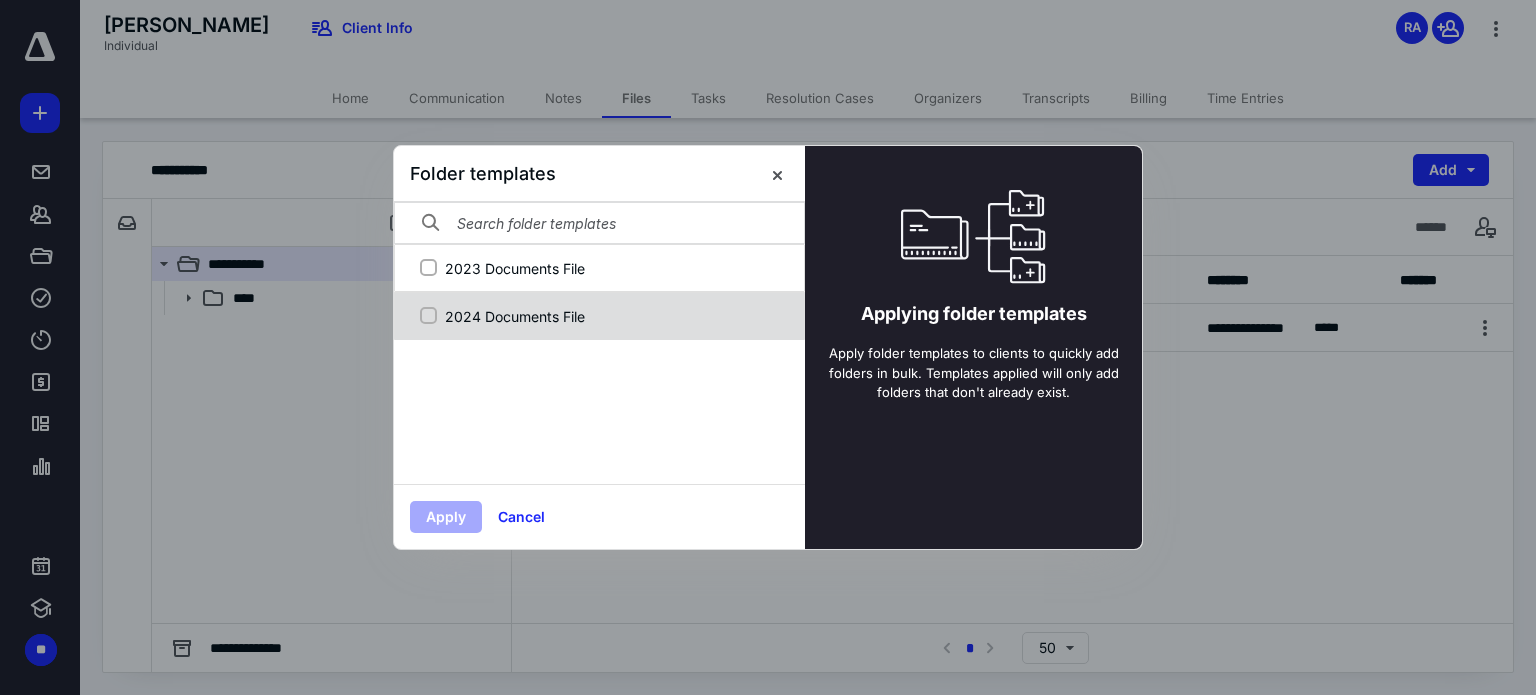 click on "2024 Documents File" at bounding box center [610, 316] 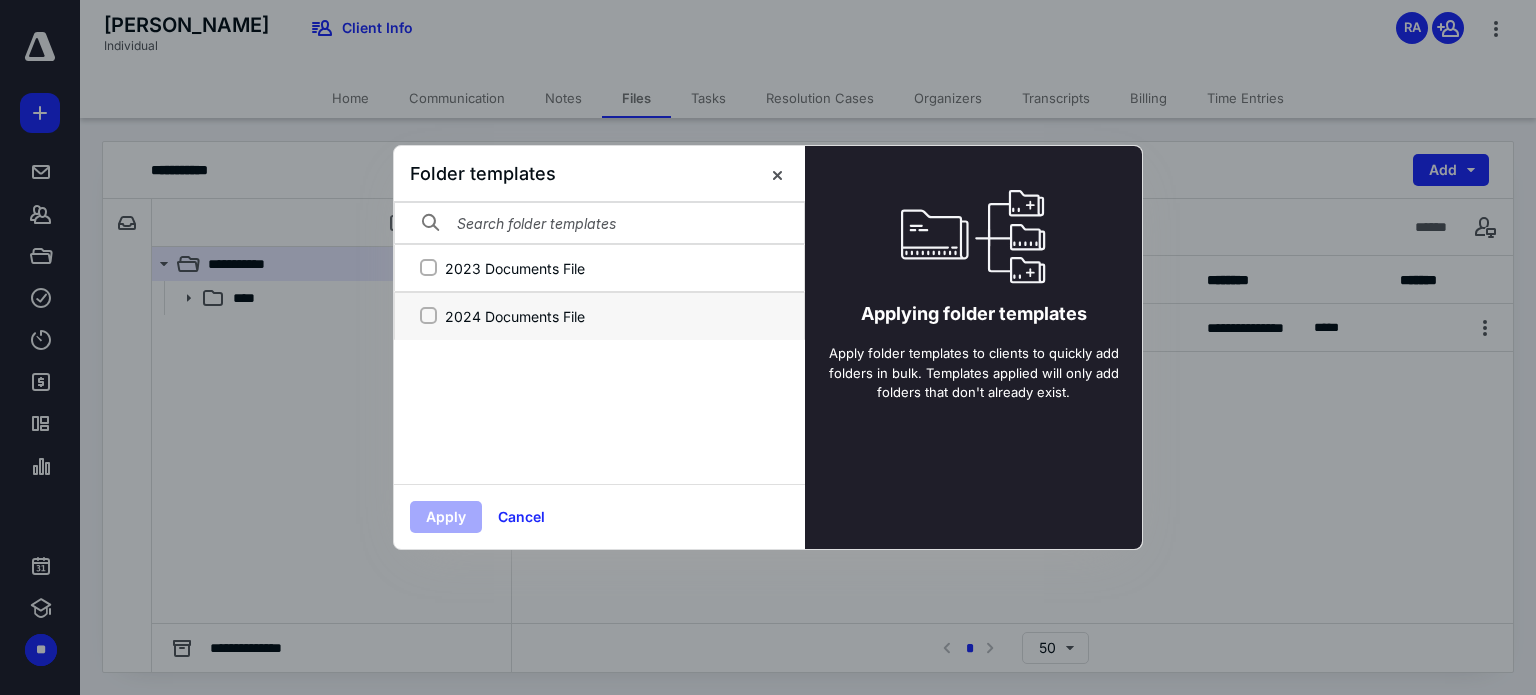 click on "2024 Documents File" at bounding box center (428, 316) 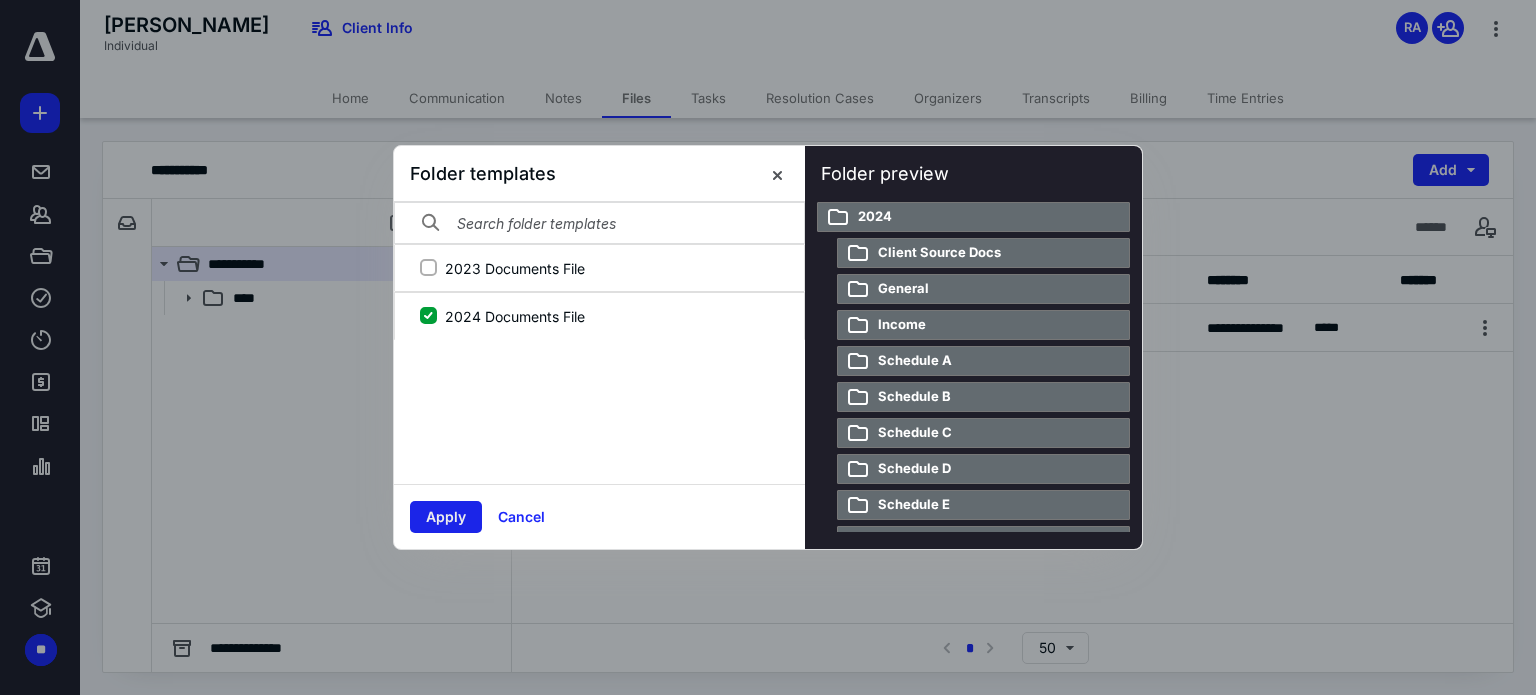 click on "Apply" at bounding box center [446, 517] 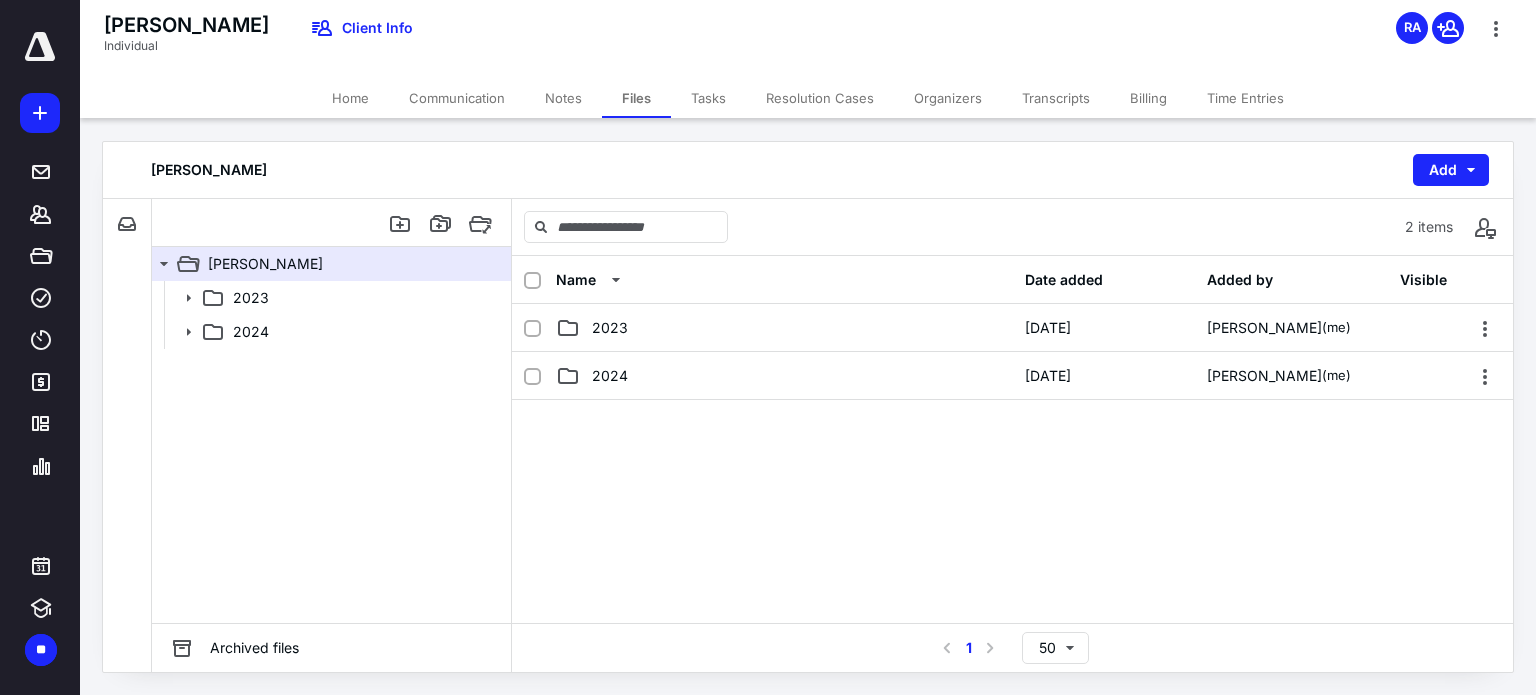 click at bounding box center [1012, 550] 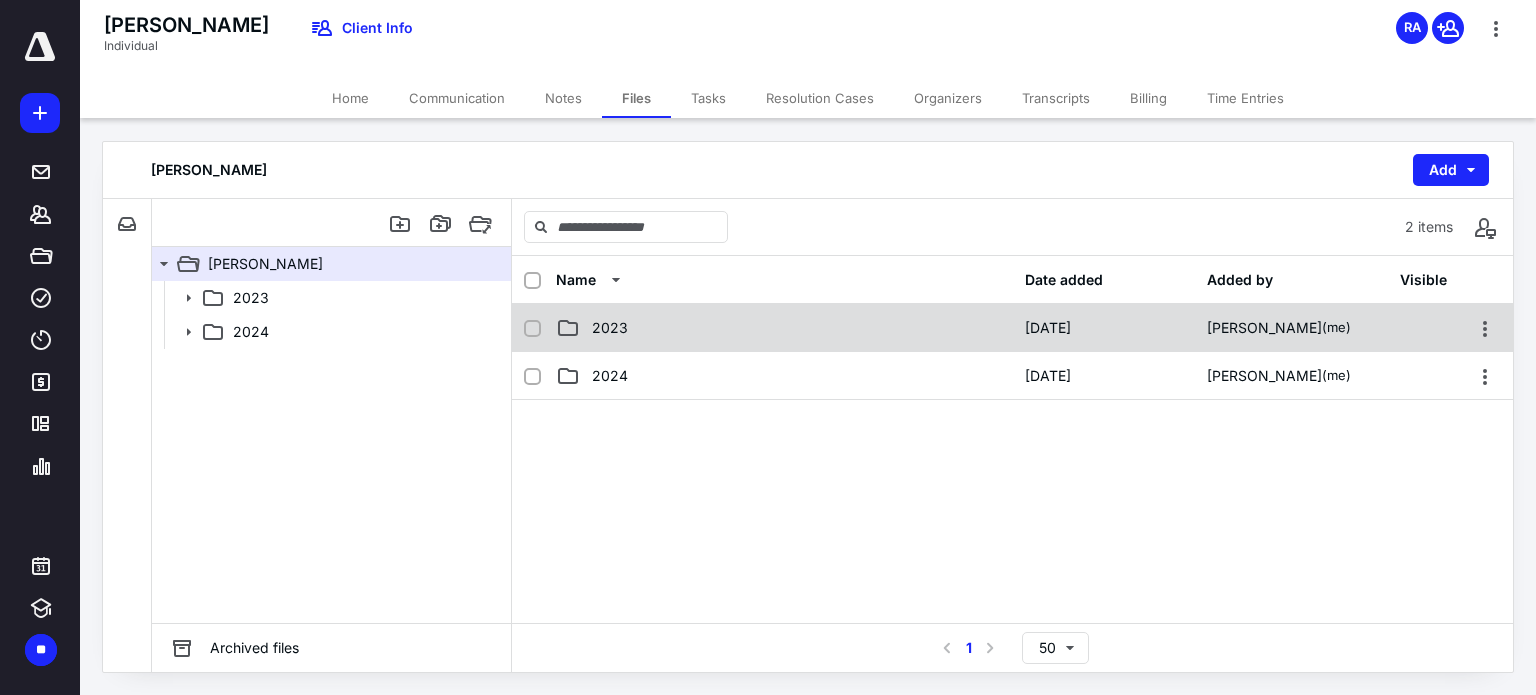click on "2023" at bounding box center [784, 328] 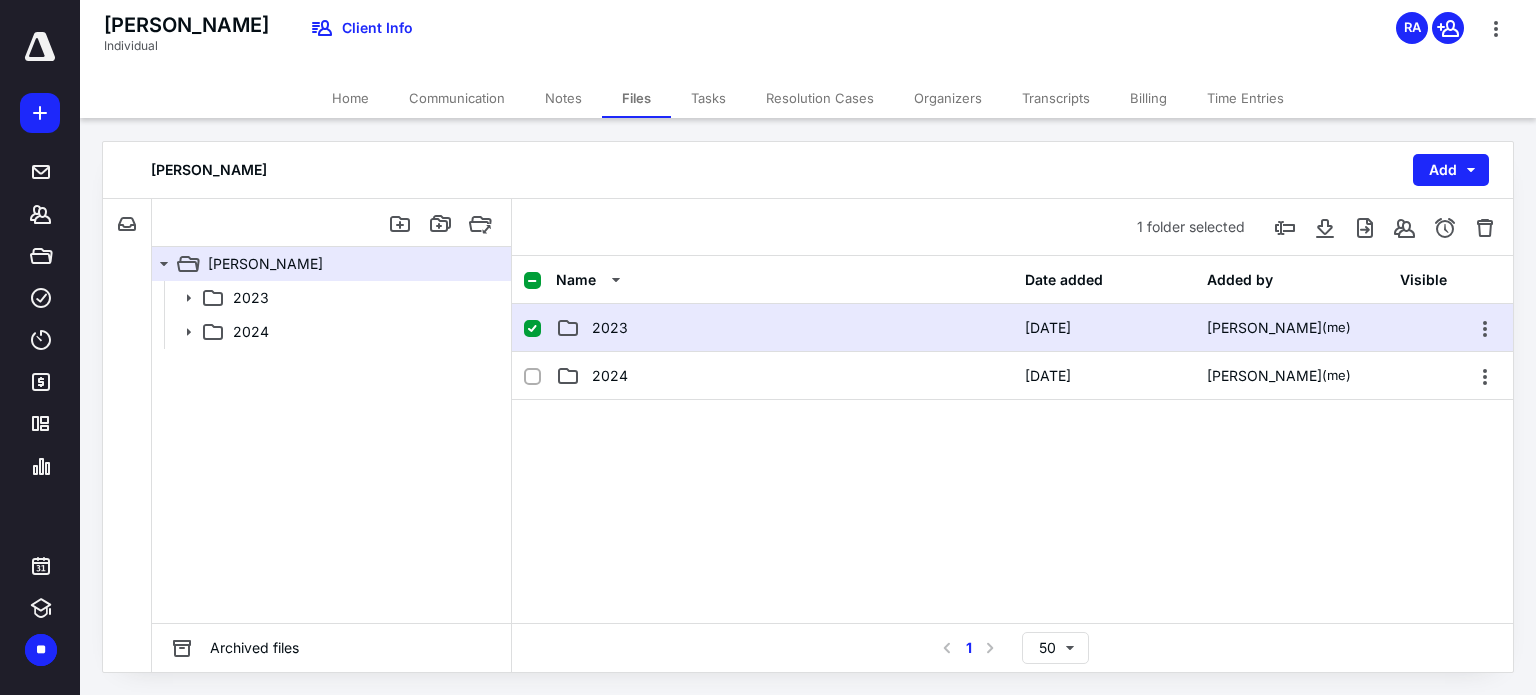 click on "2023" at bounding box center (784, 328) 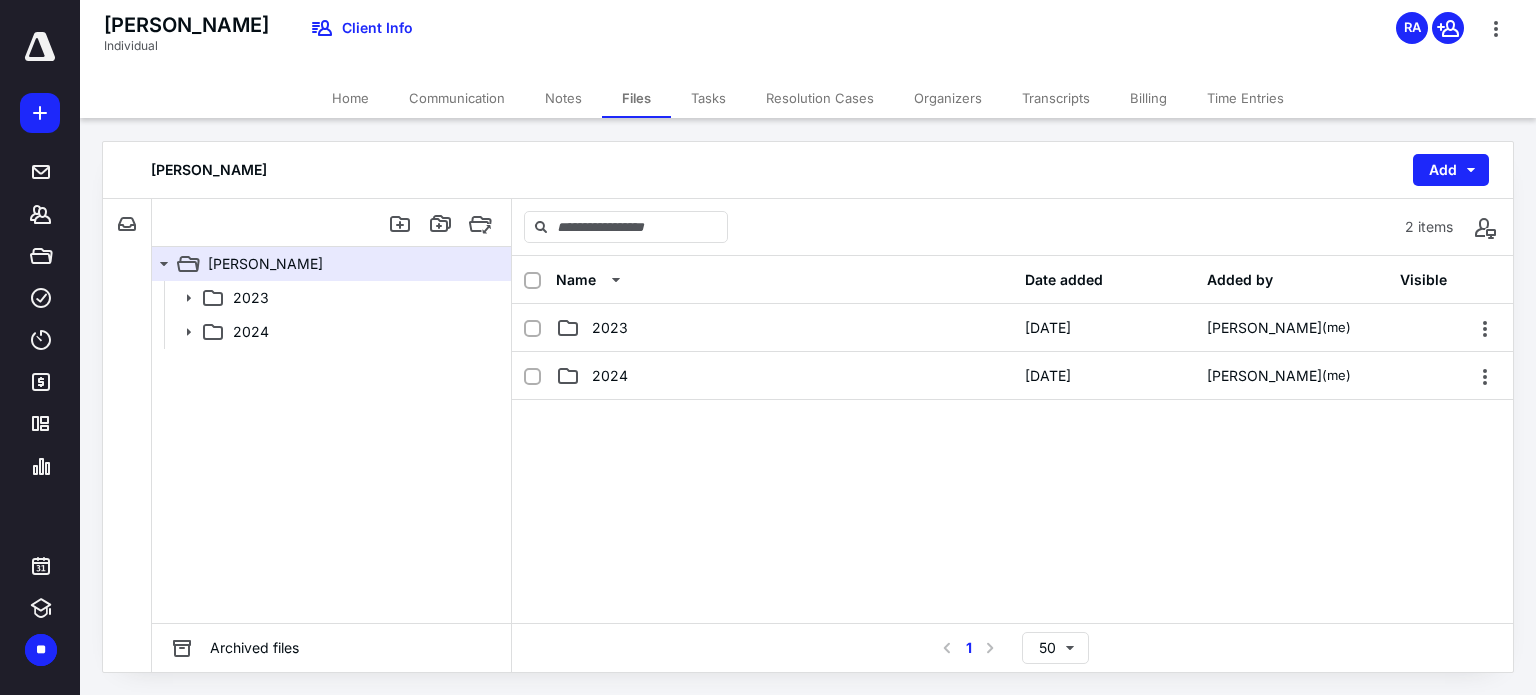 click at bounding box center (1012, 550) 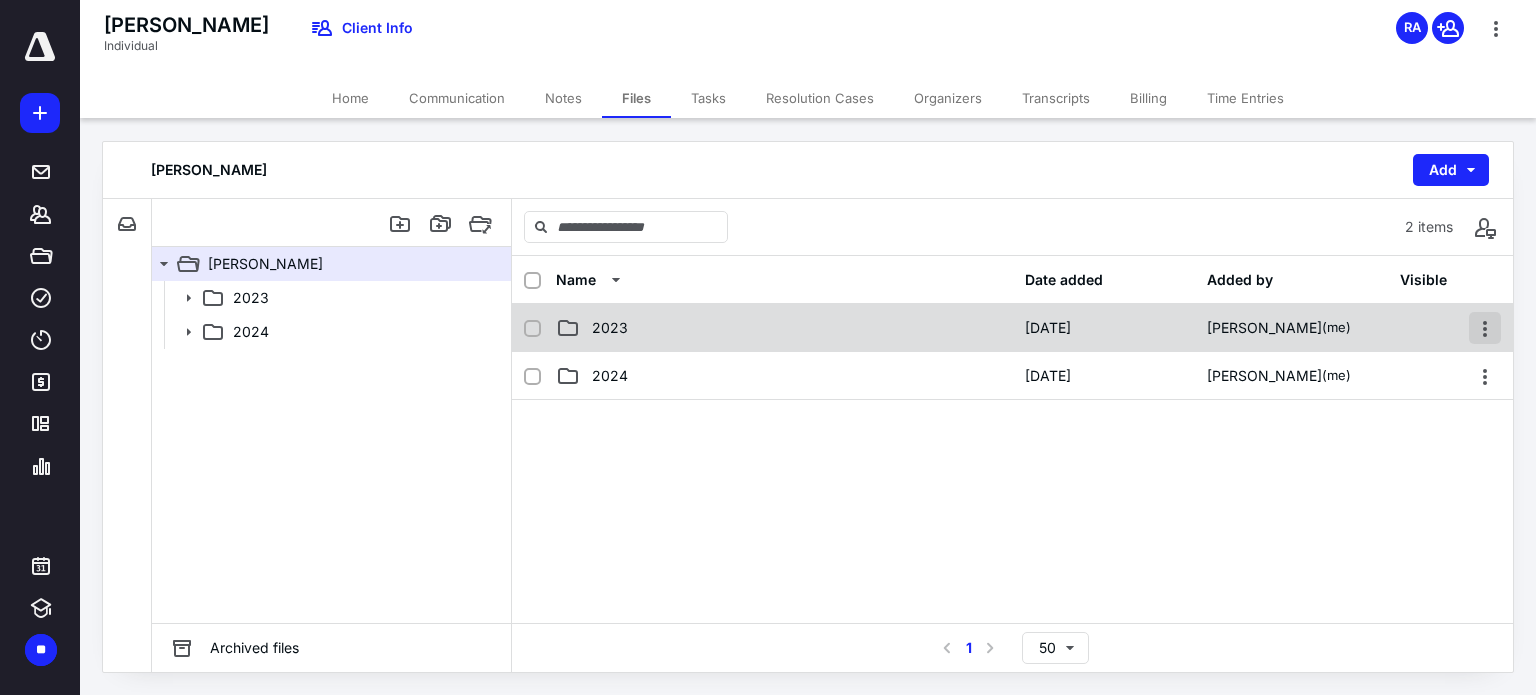 click at bounding box center (1485, 328) 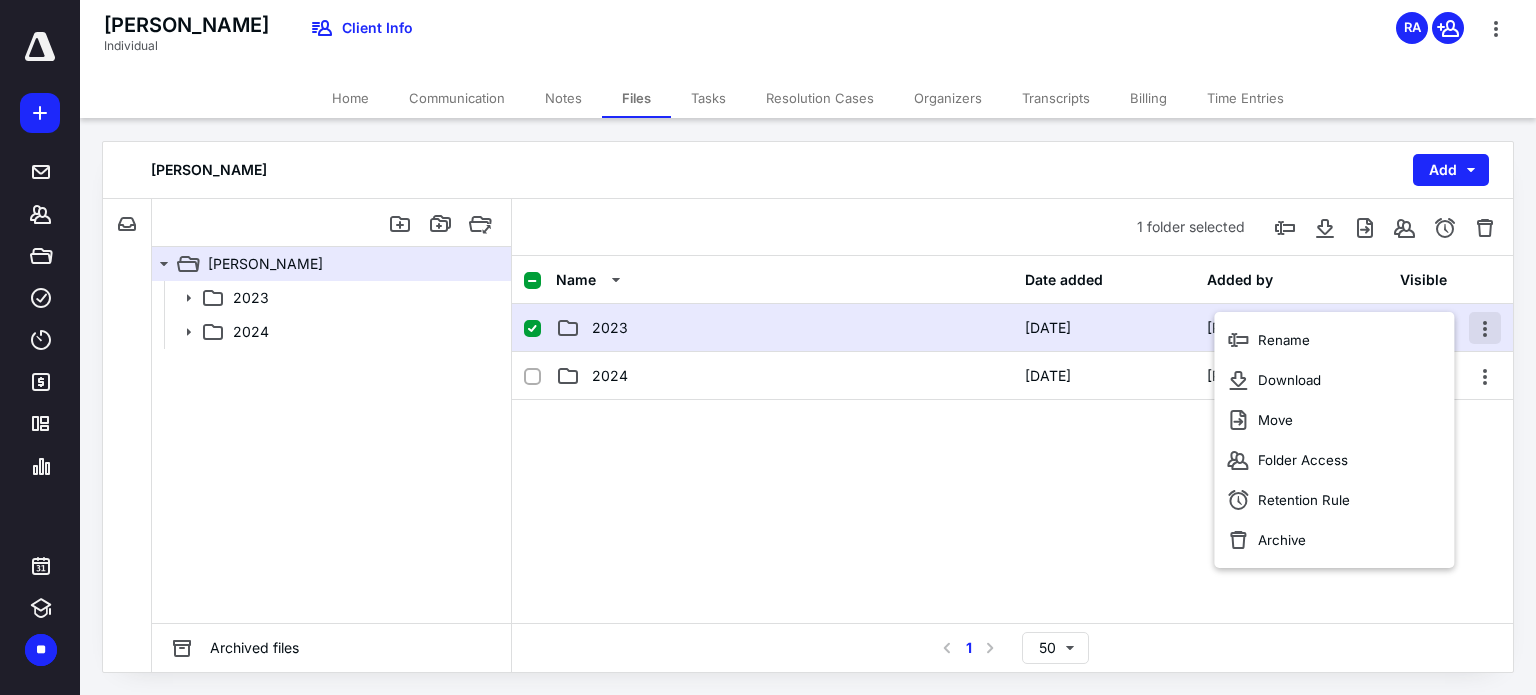 click at bounding box center [1485, 328] 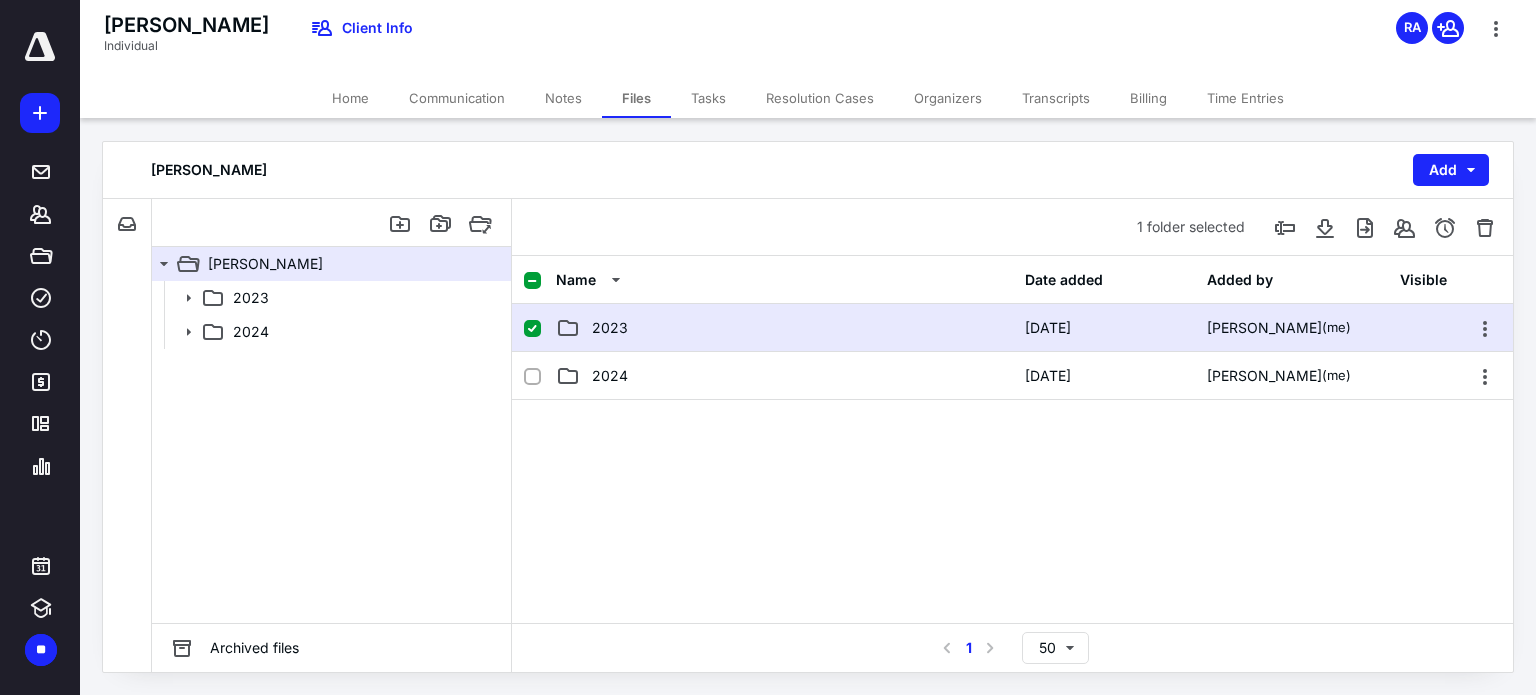 click at bounding box center (1012, 550) 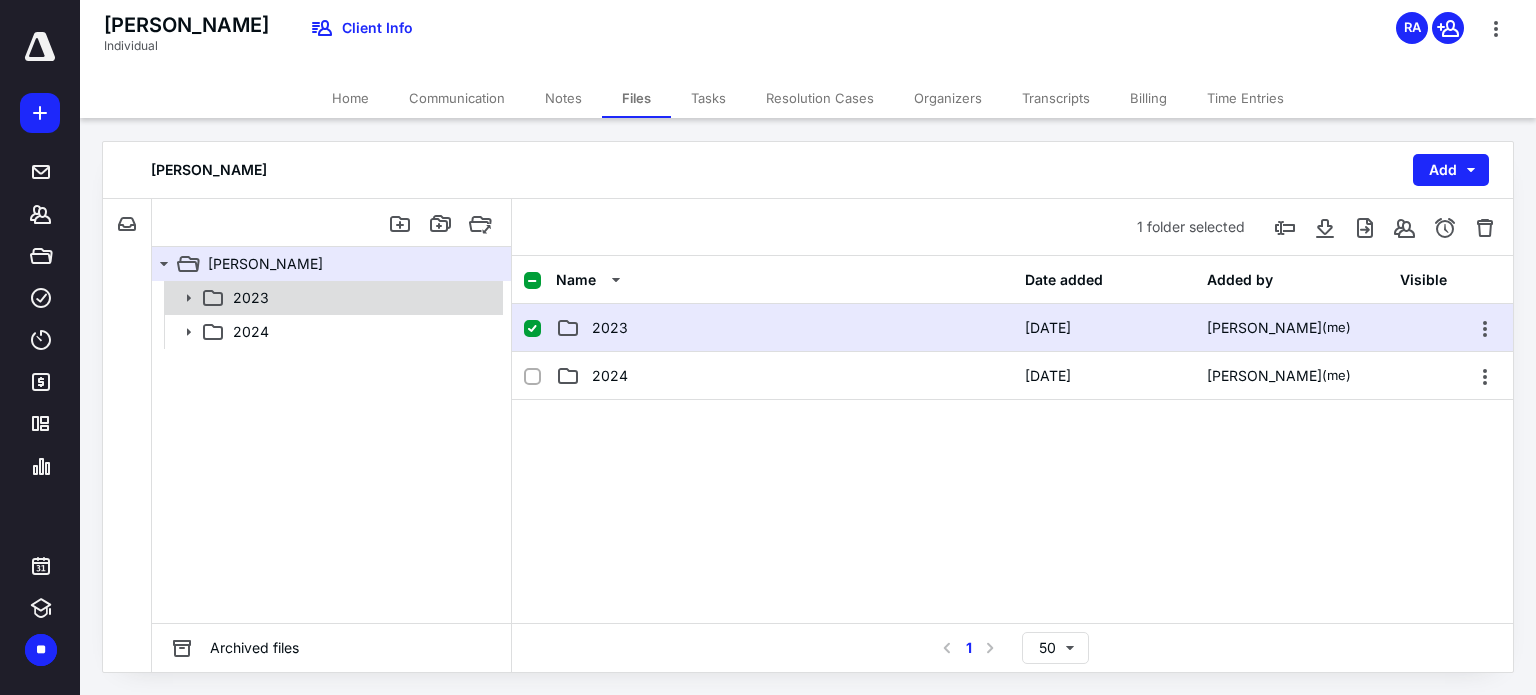 click 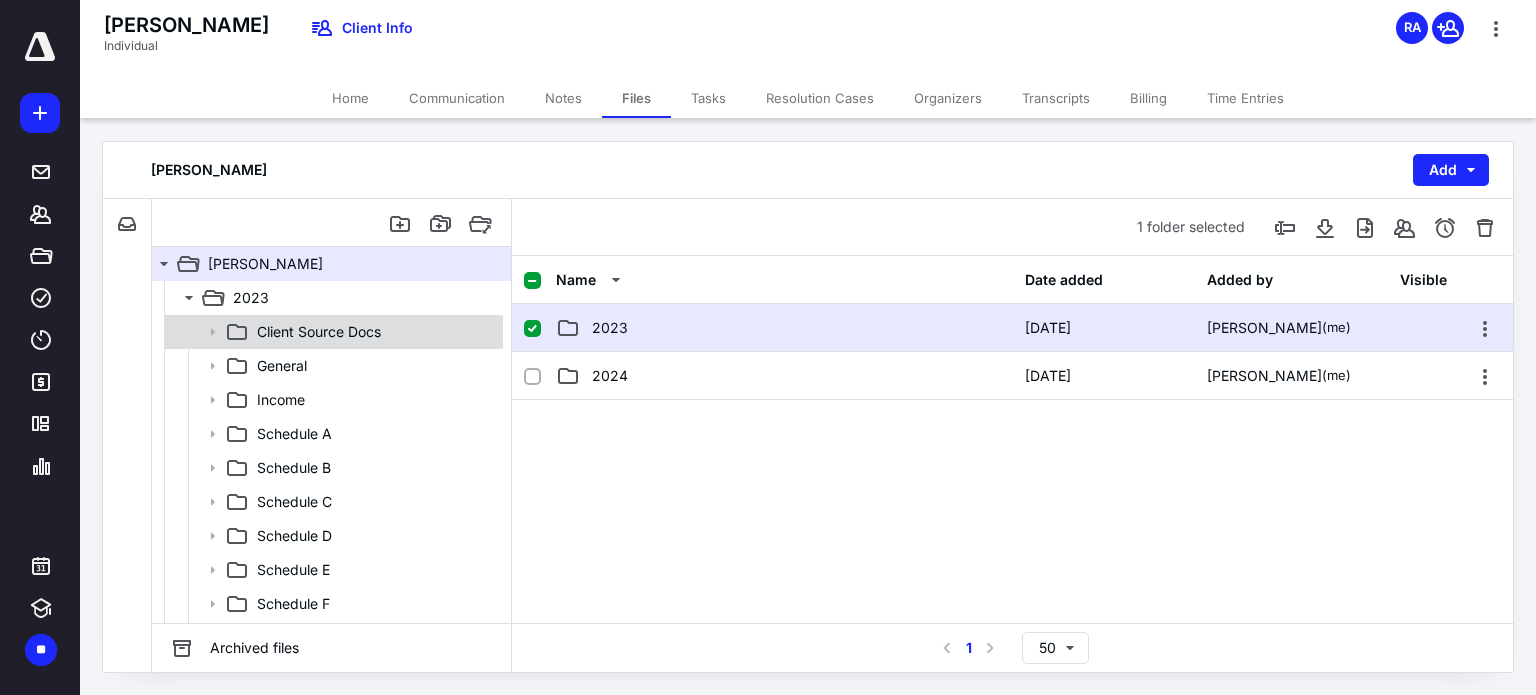 click on "Client Source Docs" at bounding box center [319, 332] 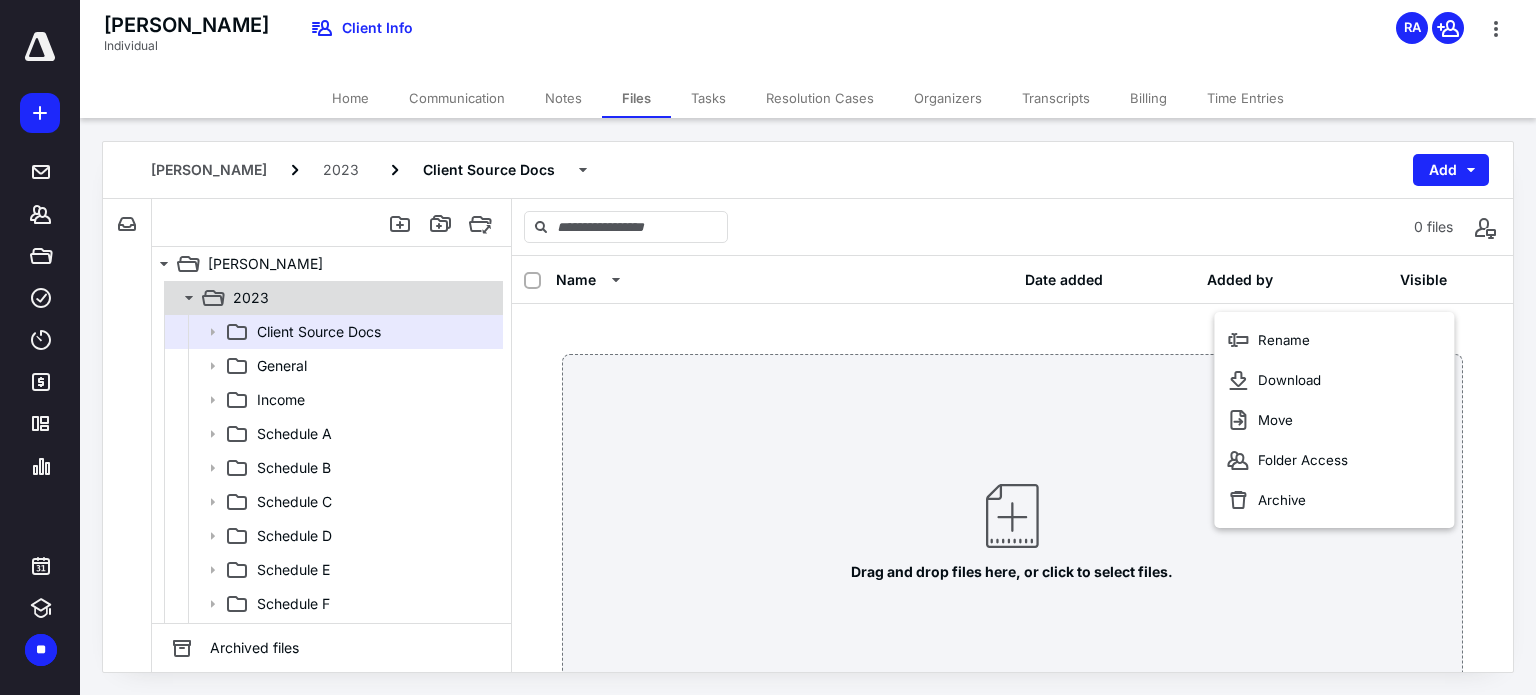 click on "2023" at bounding box center [251, 298] 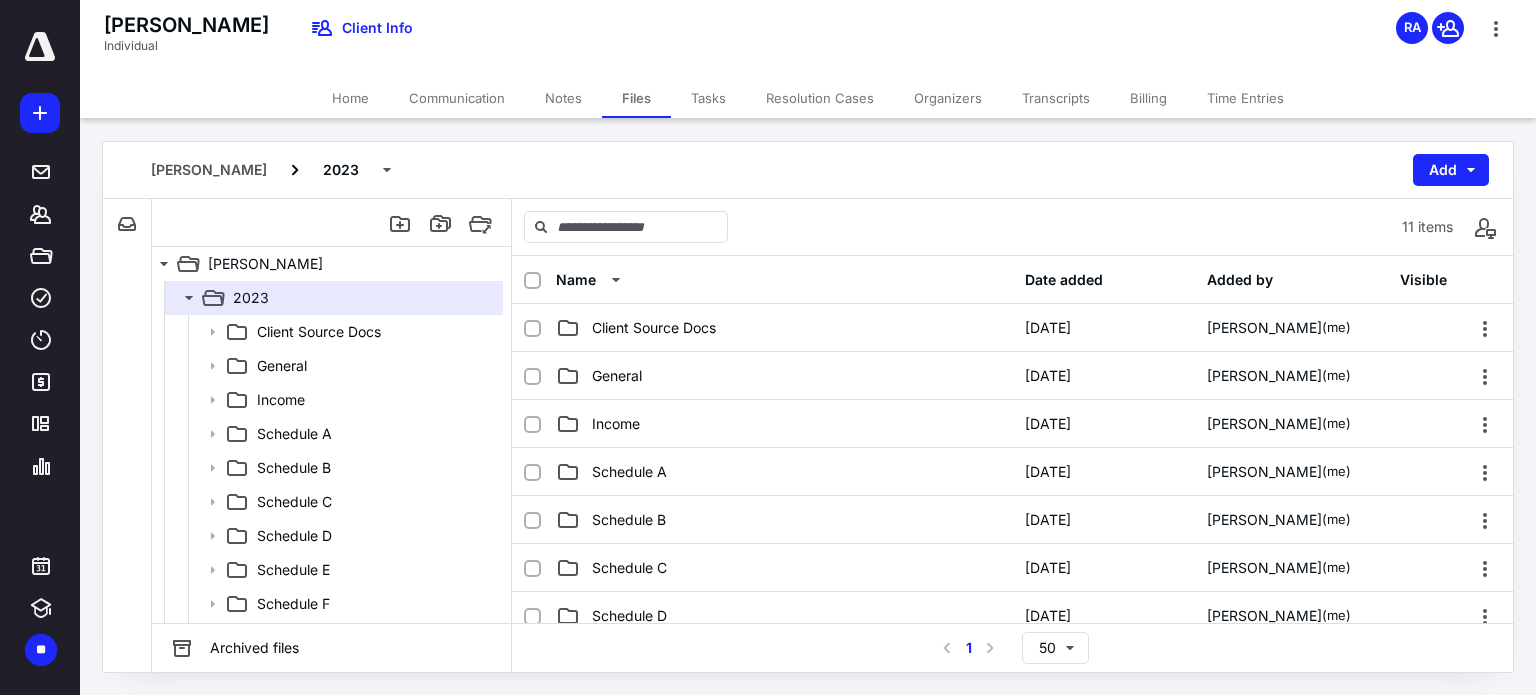 click on "Home" at bounding box center [350, 98] 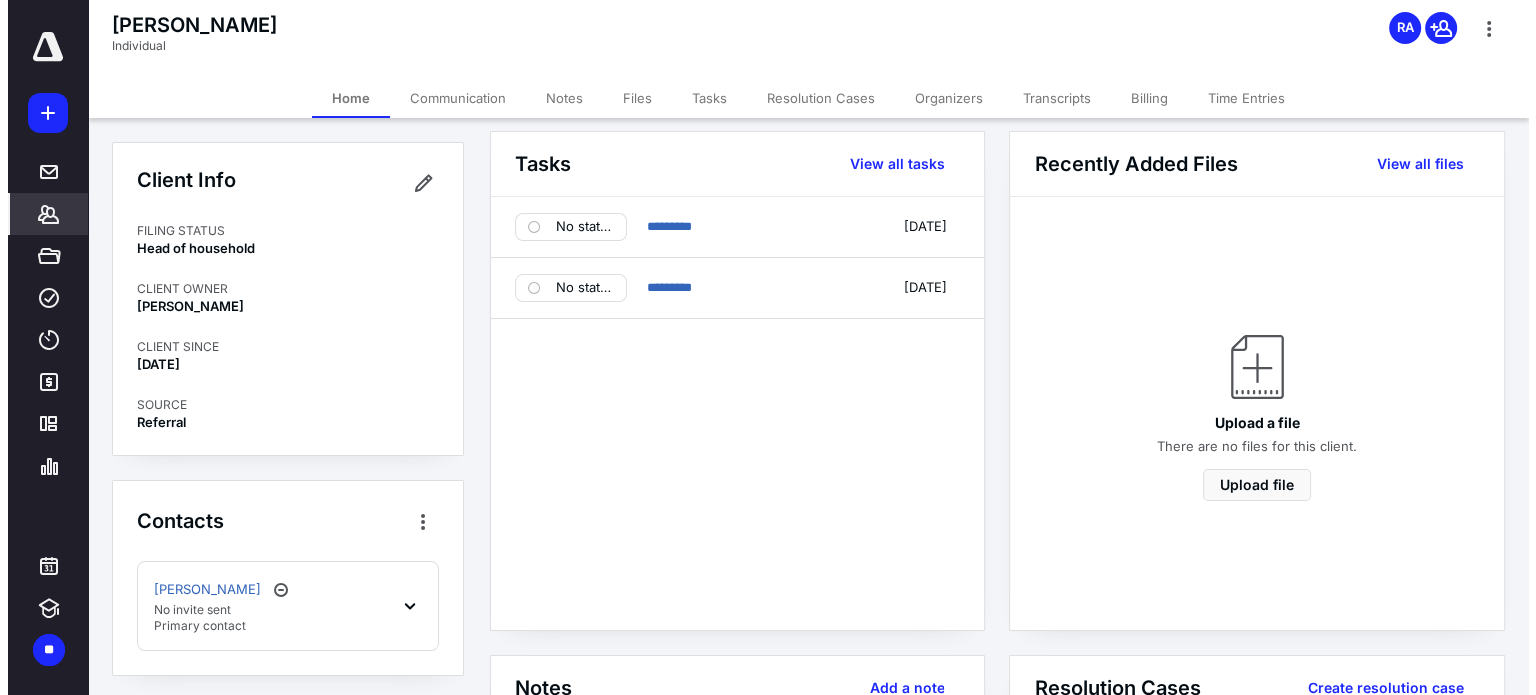 scroll, scrollTop: 0, scrollLeft: 0, axis: both 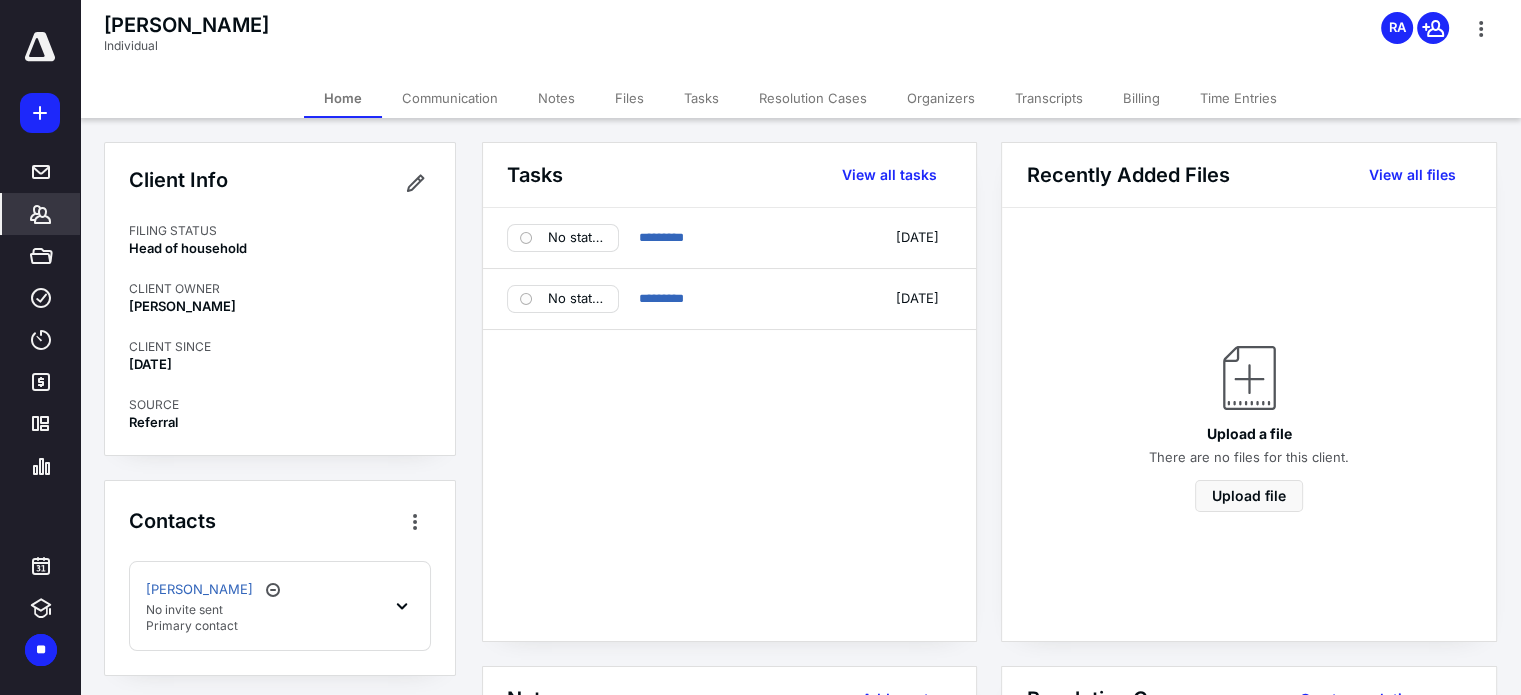 click on "Files" at bounding box center (629, 98) 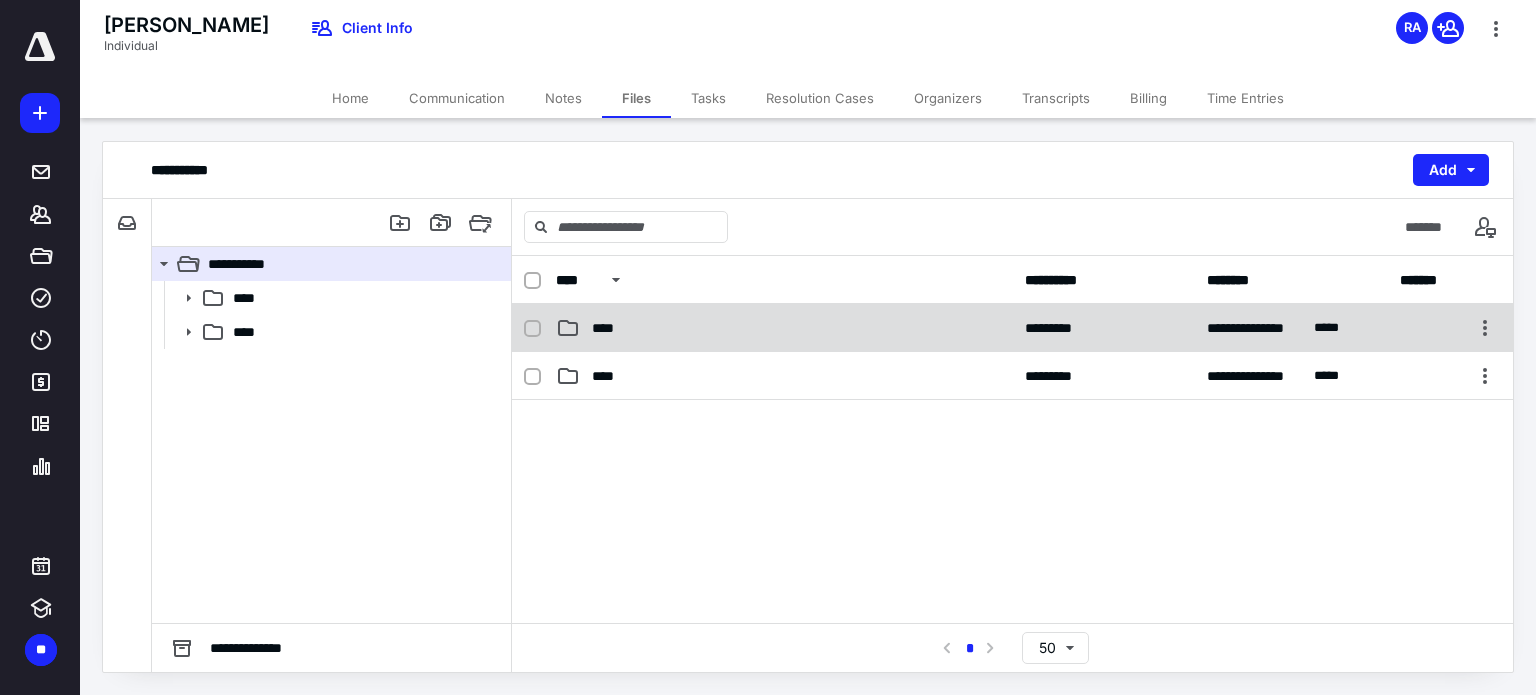 click on "****" at bounding box center (784, 328) 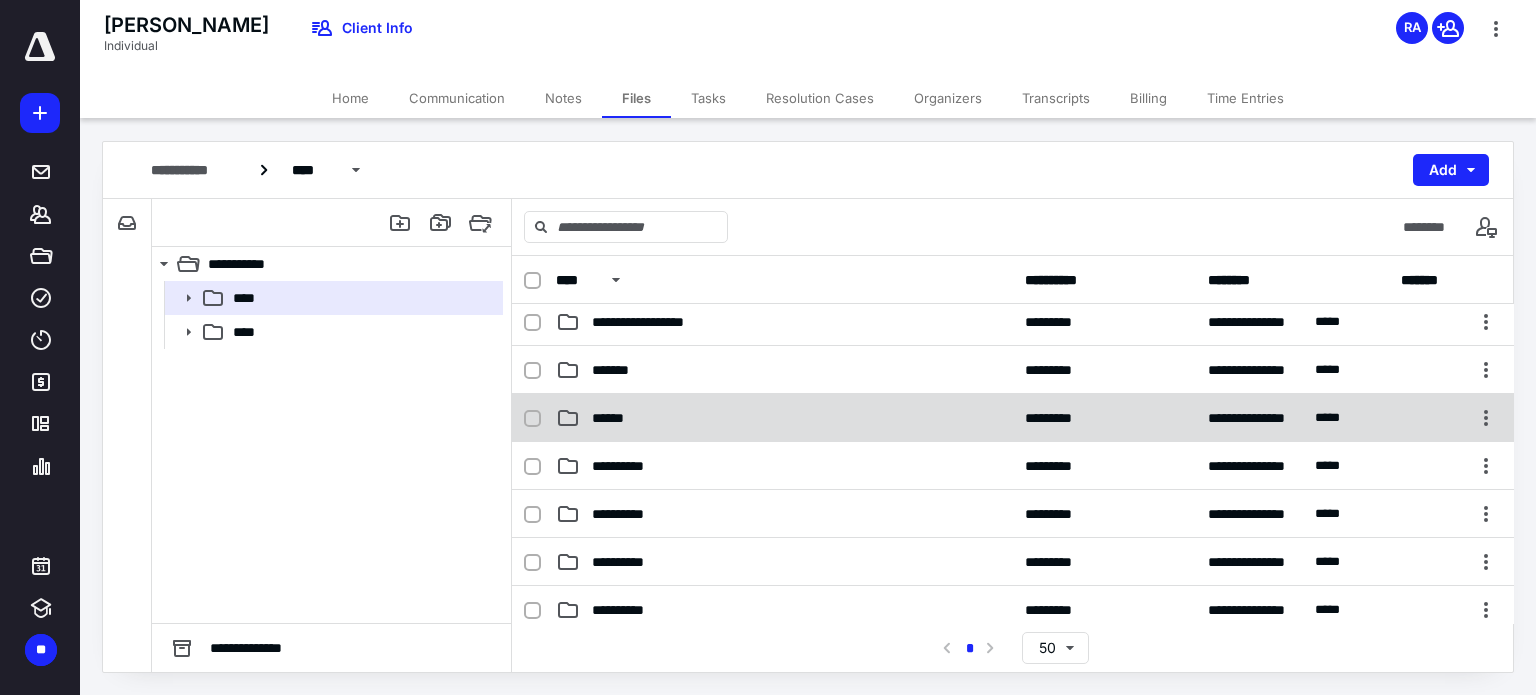 scroll, scrollTop: 0, scrollLeft: 0, axis: both 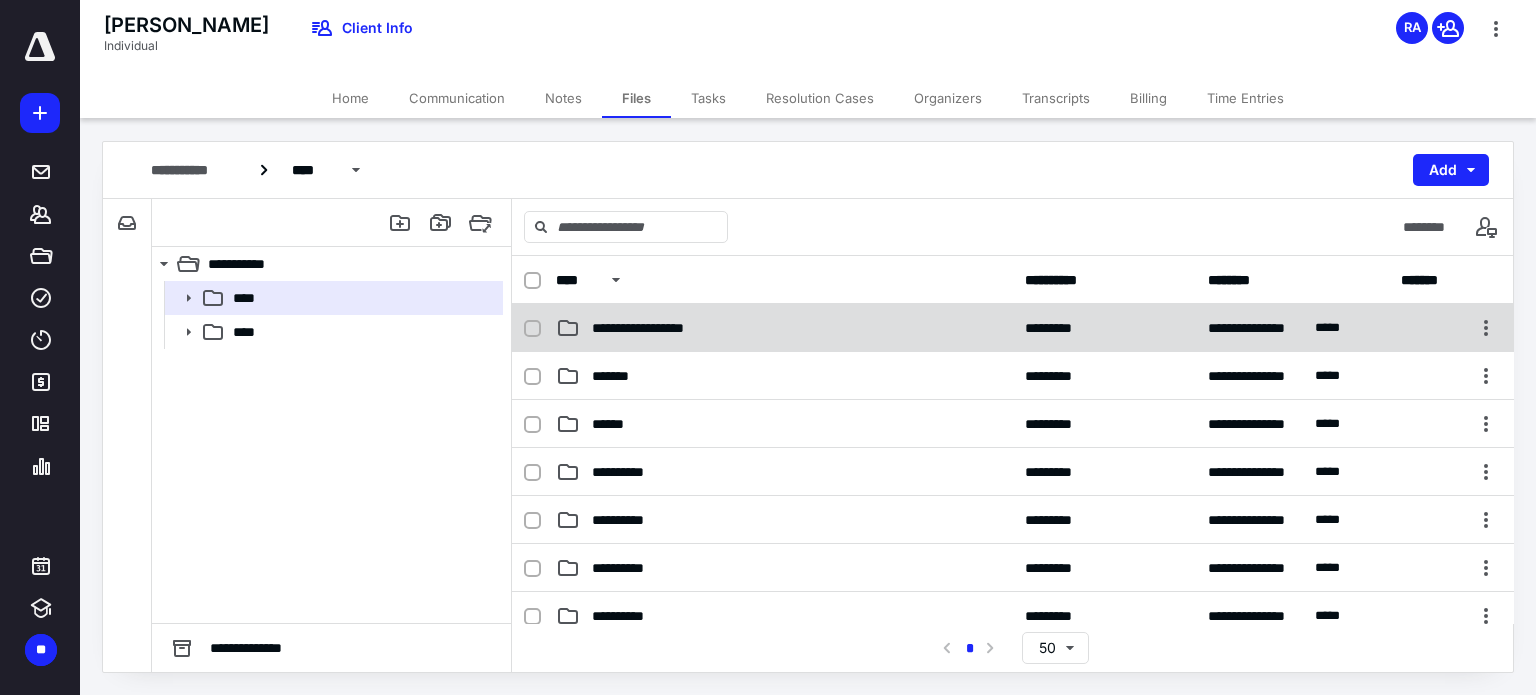 click on "**********" at bounding box center (784, 328) 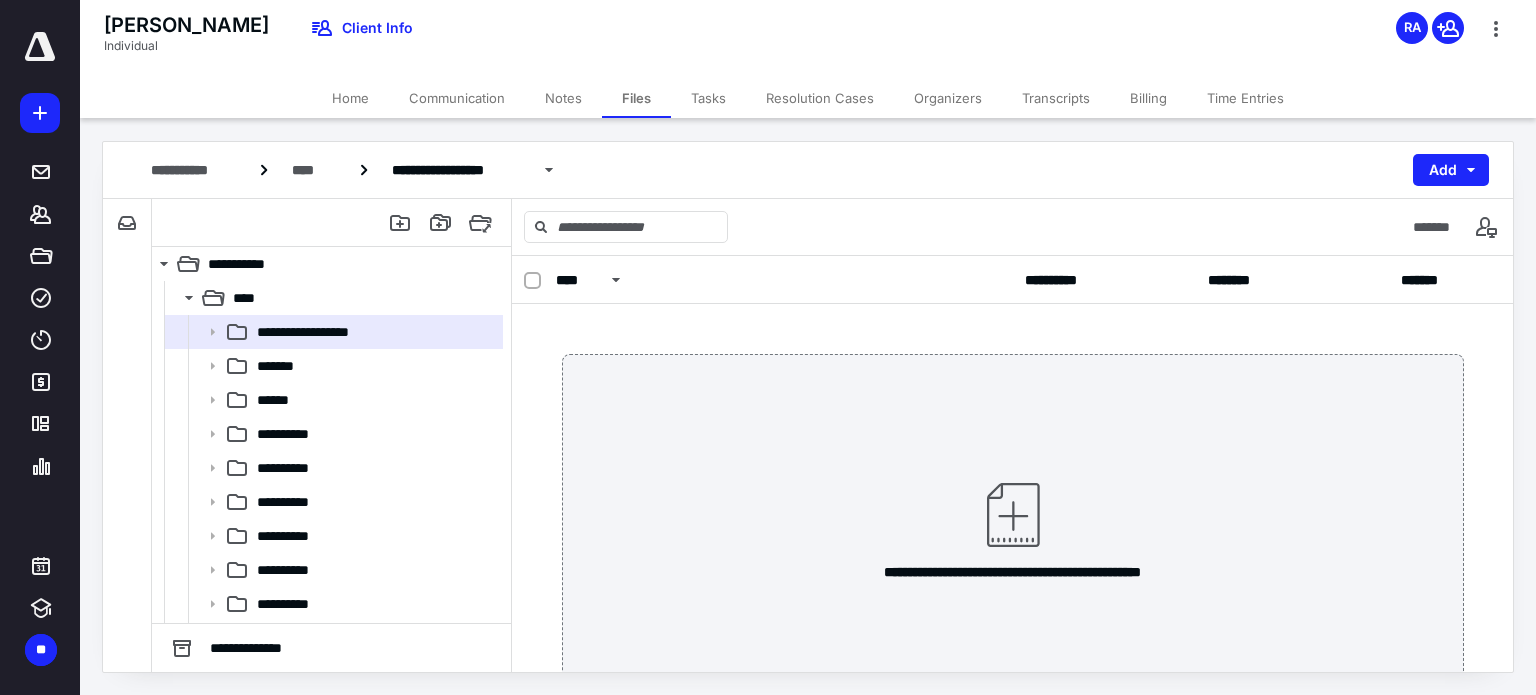 click at bounding box center (1013, 515) 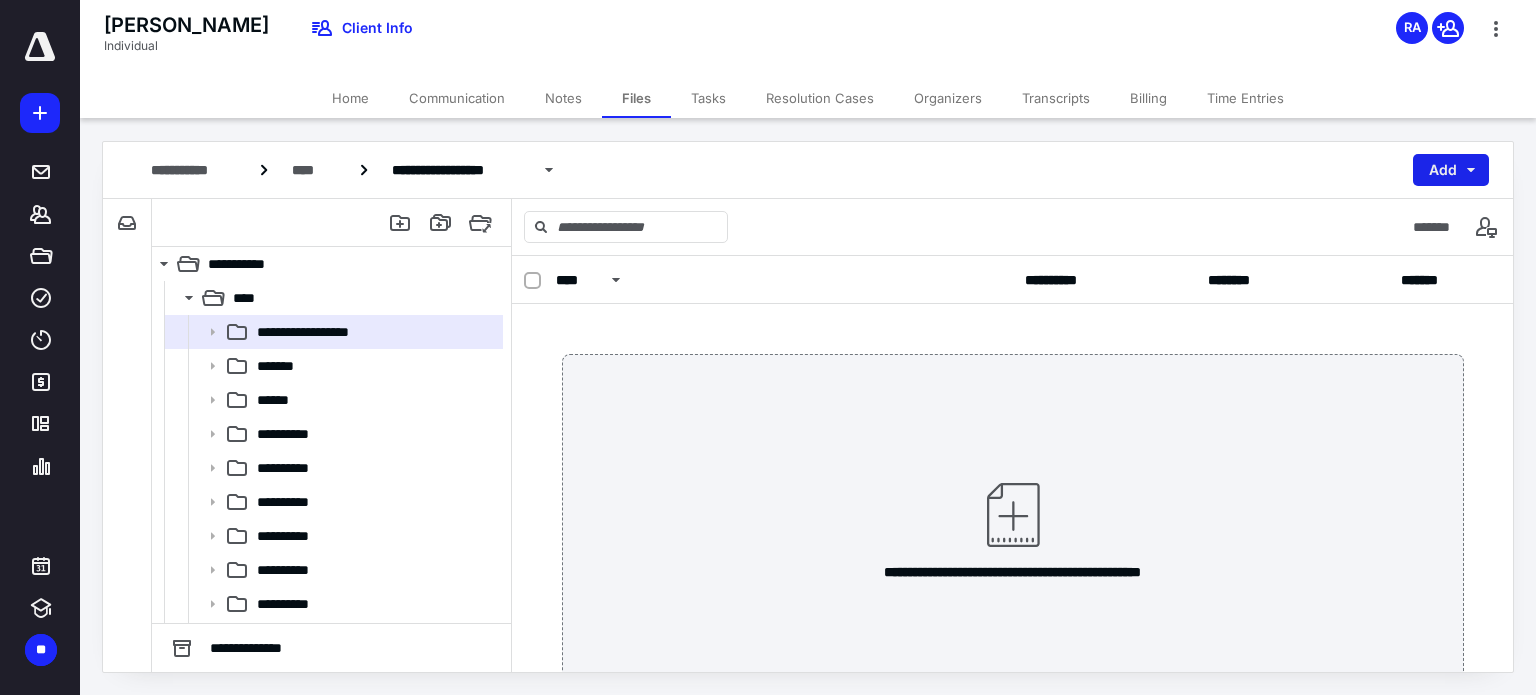 click on "Add" at bounding box center [1451, 170] 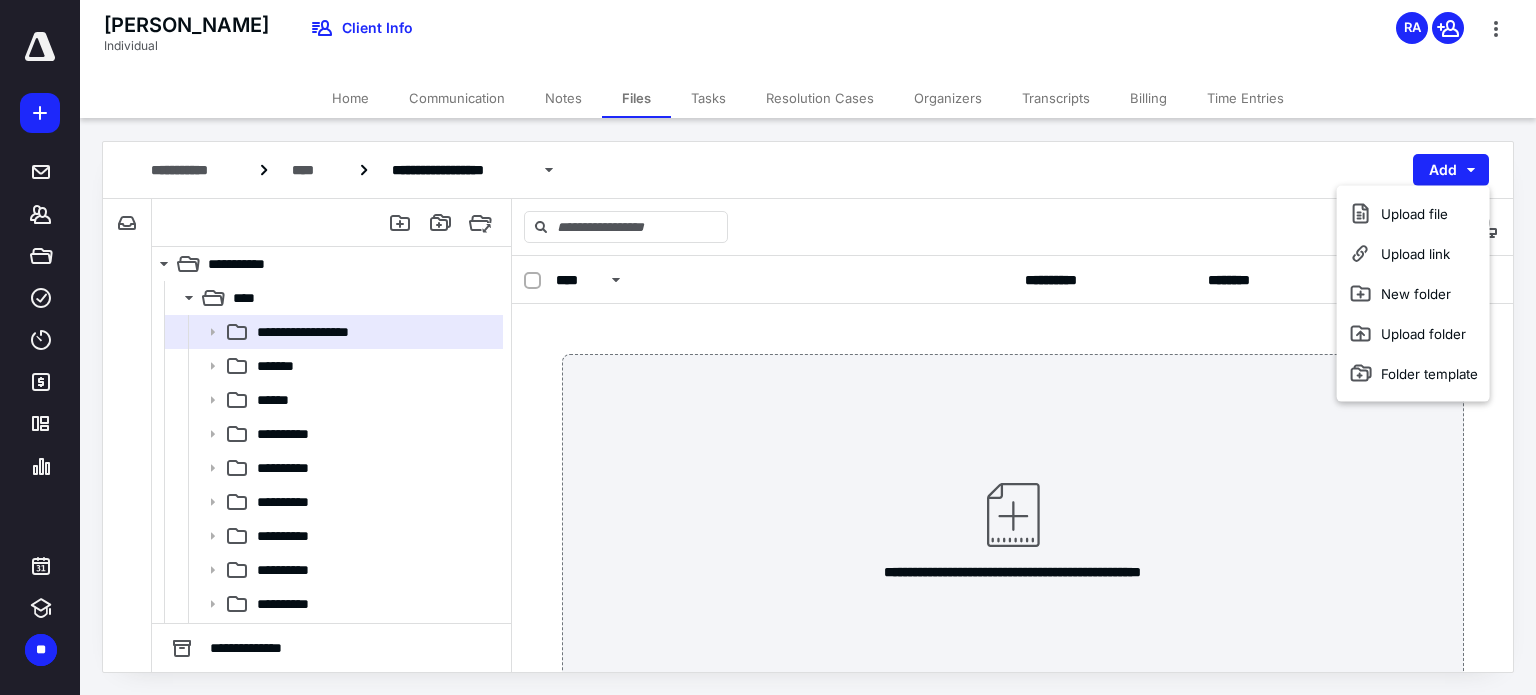 click on "**********" at bounding box center [1012, 529] 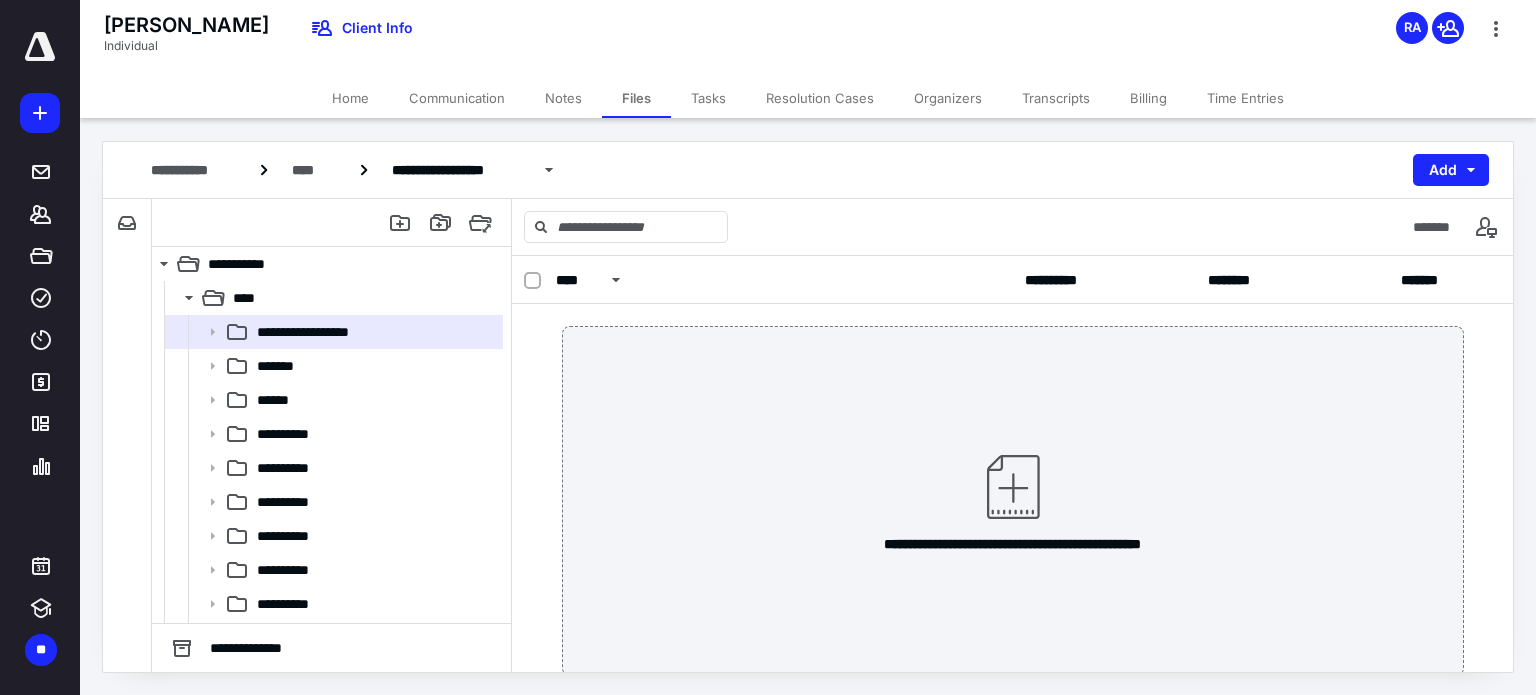 scroll, scrollTop: 0, scrollLeft: 0, axis: both 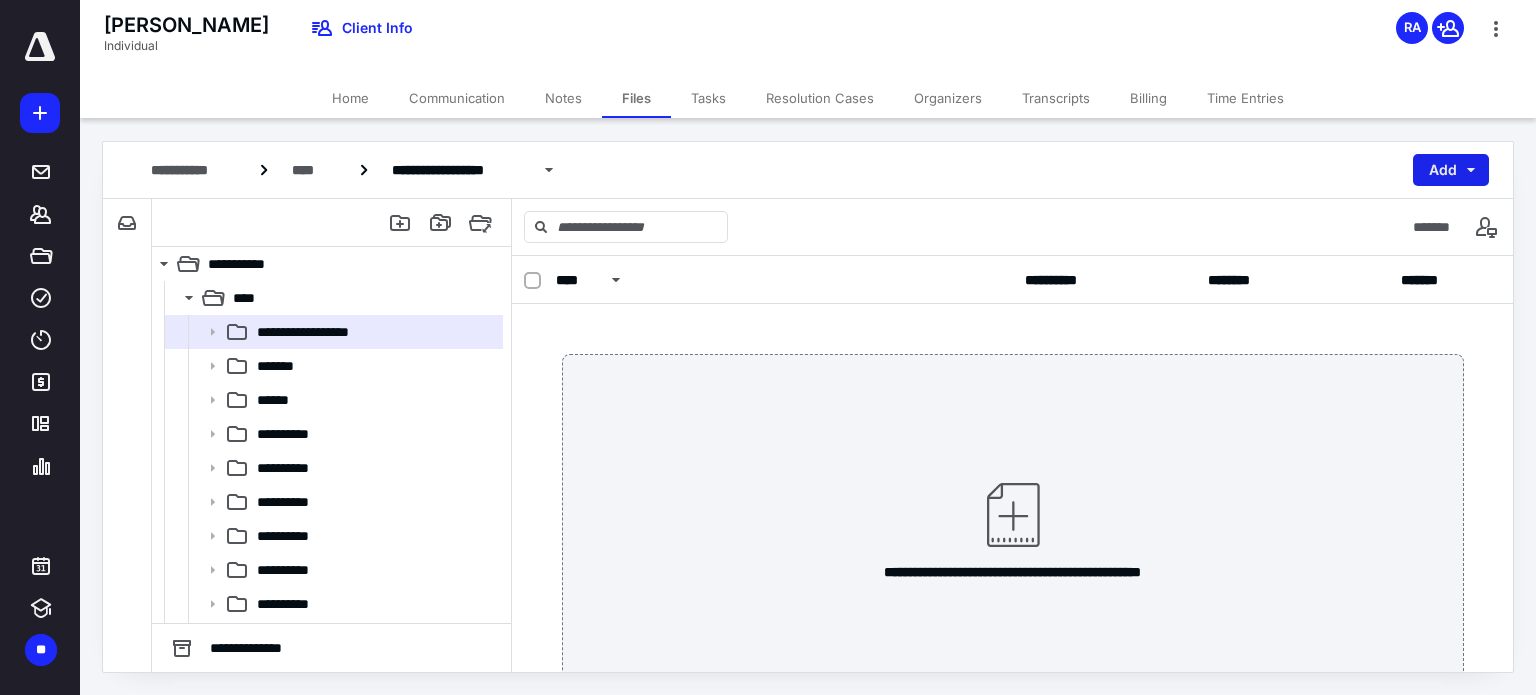 click on "Add" at bounding box center (1451, 170) 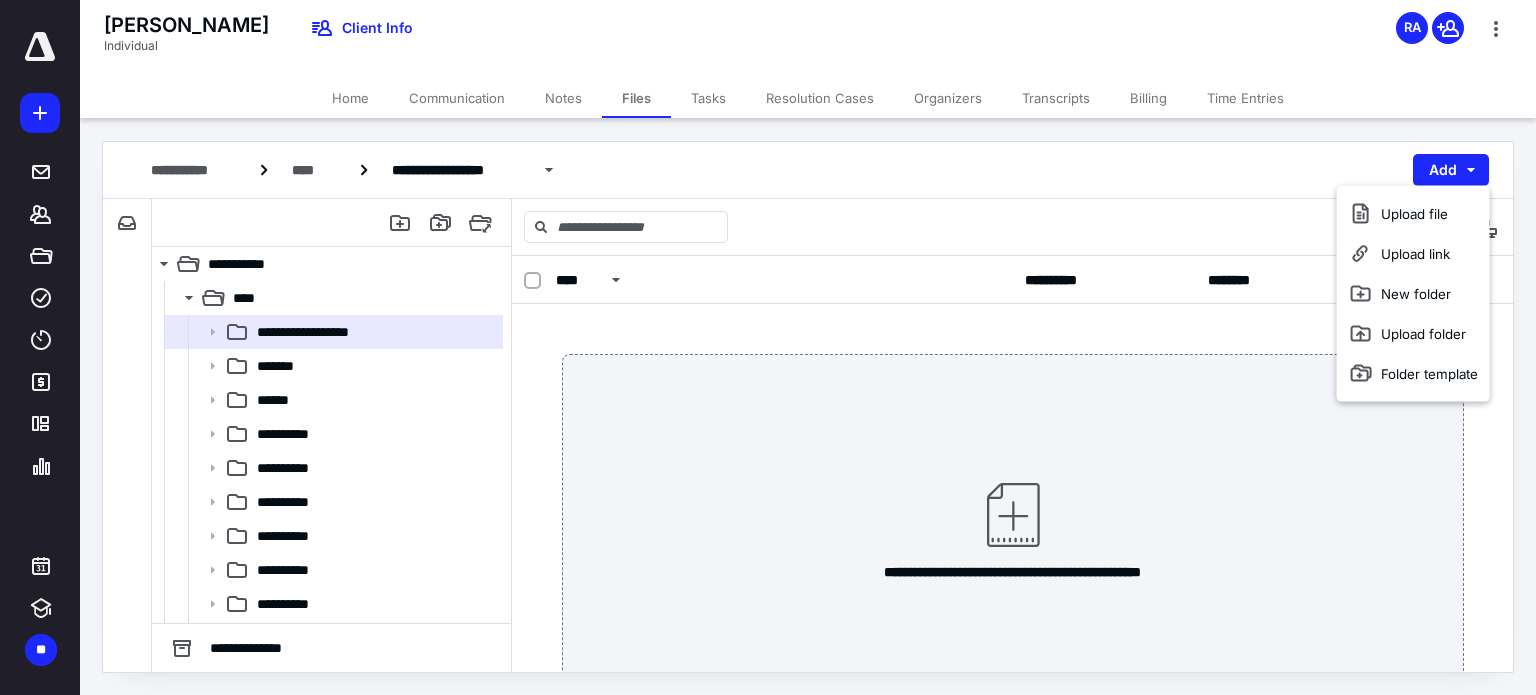 click on "**********" at bounding box center (808, 170) 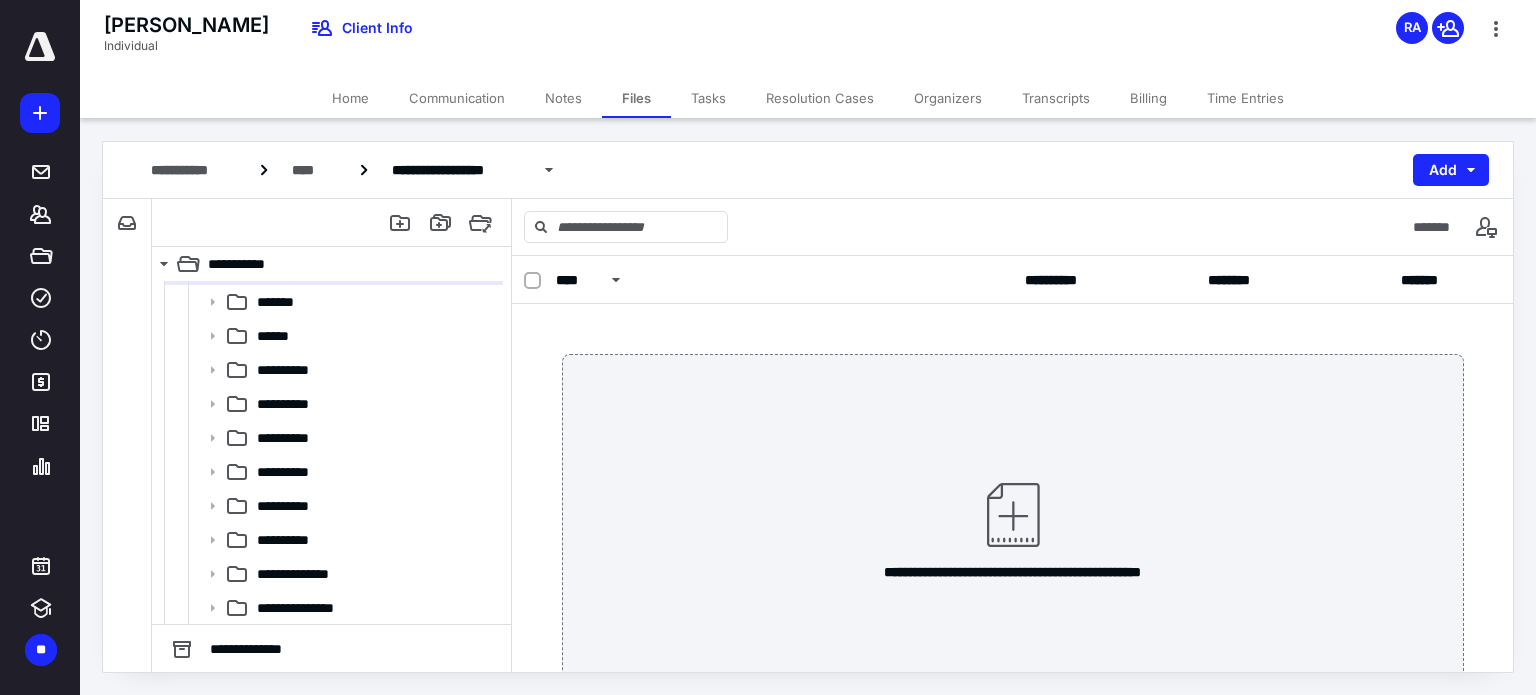 scroll, scrollTop: 47, scrollLeft: 0, axis: vertical 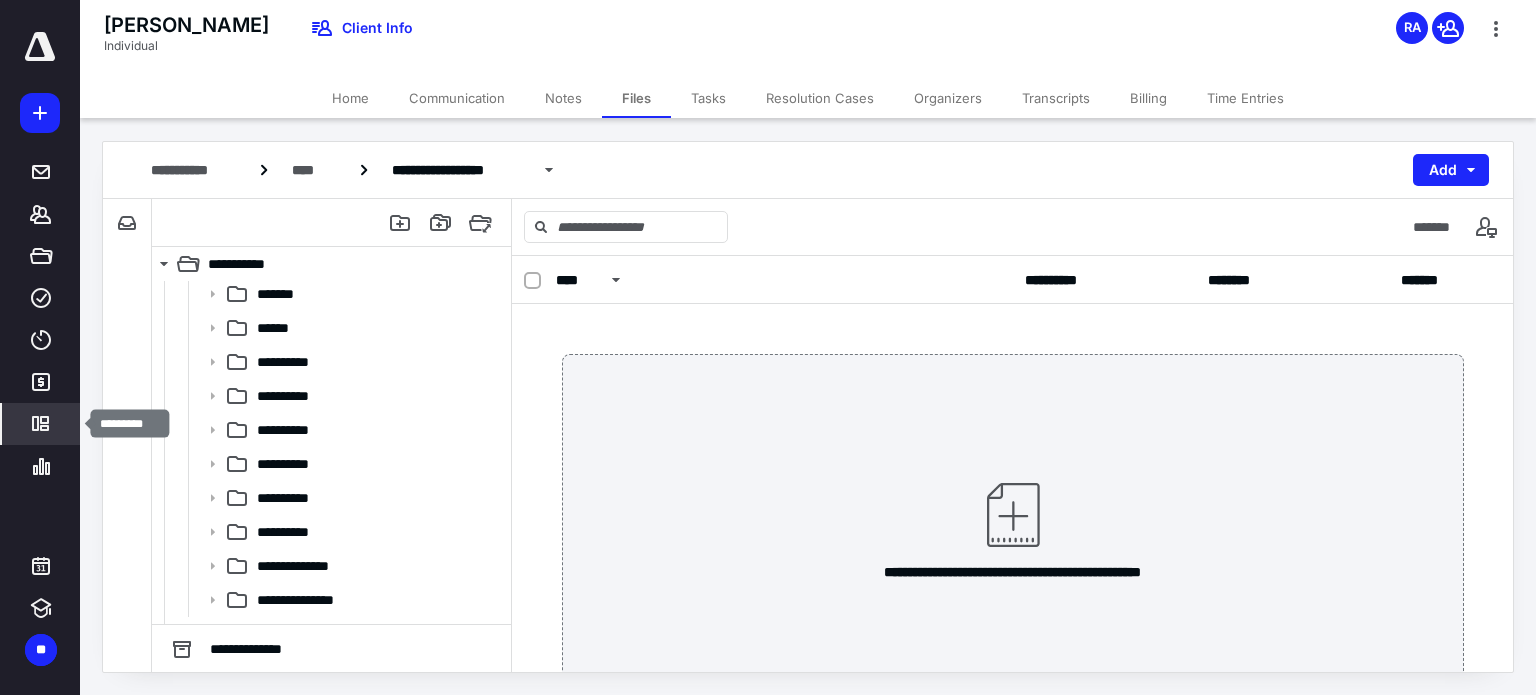 click on "*********" at bounding box center [41, 424] 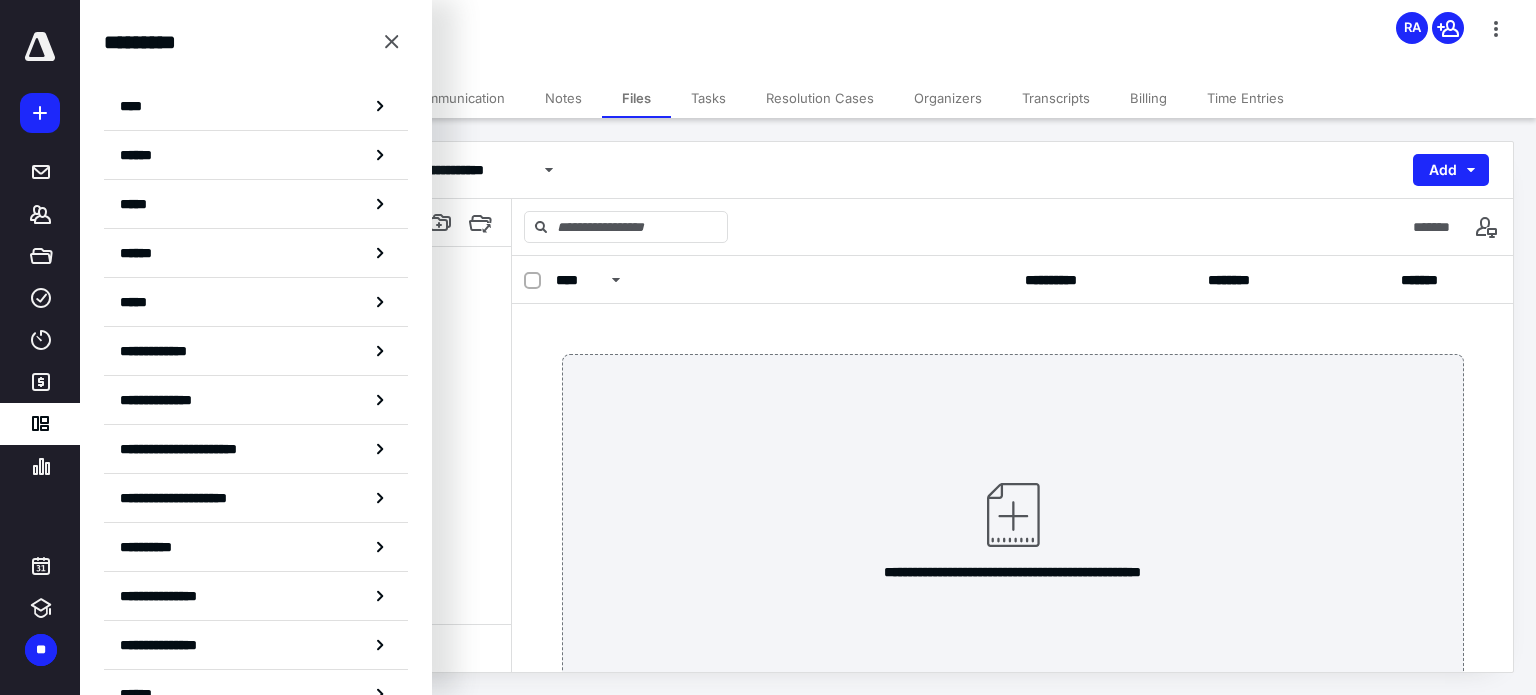 click on "**********" at bounding box center [808, 170] 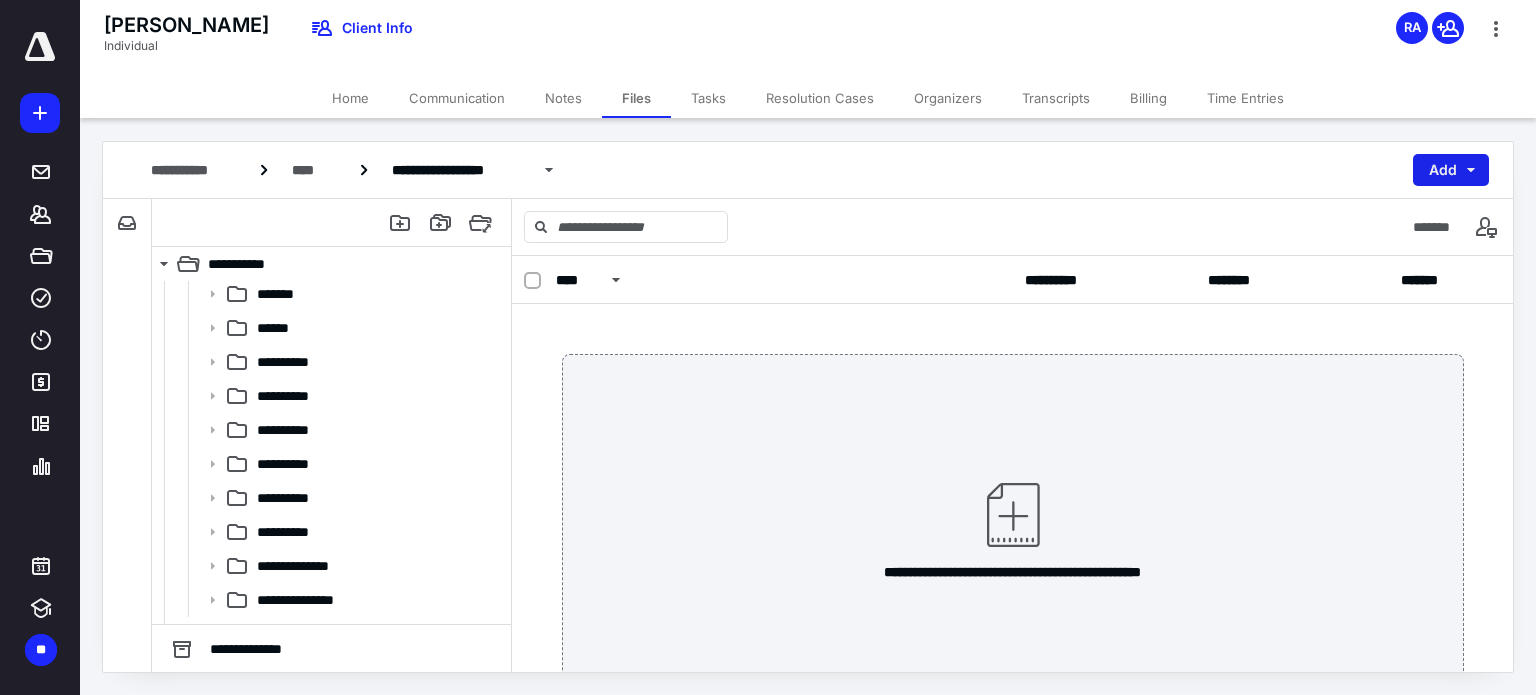 click on "Add" at bounding box center [1451, 170] 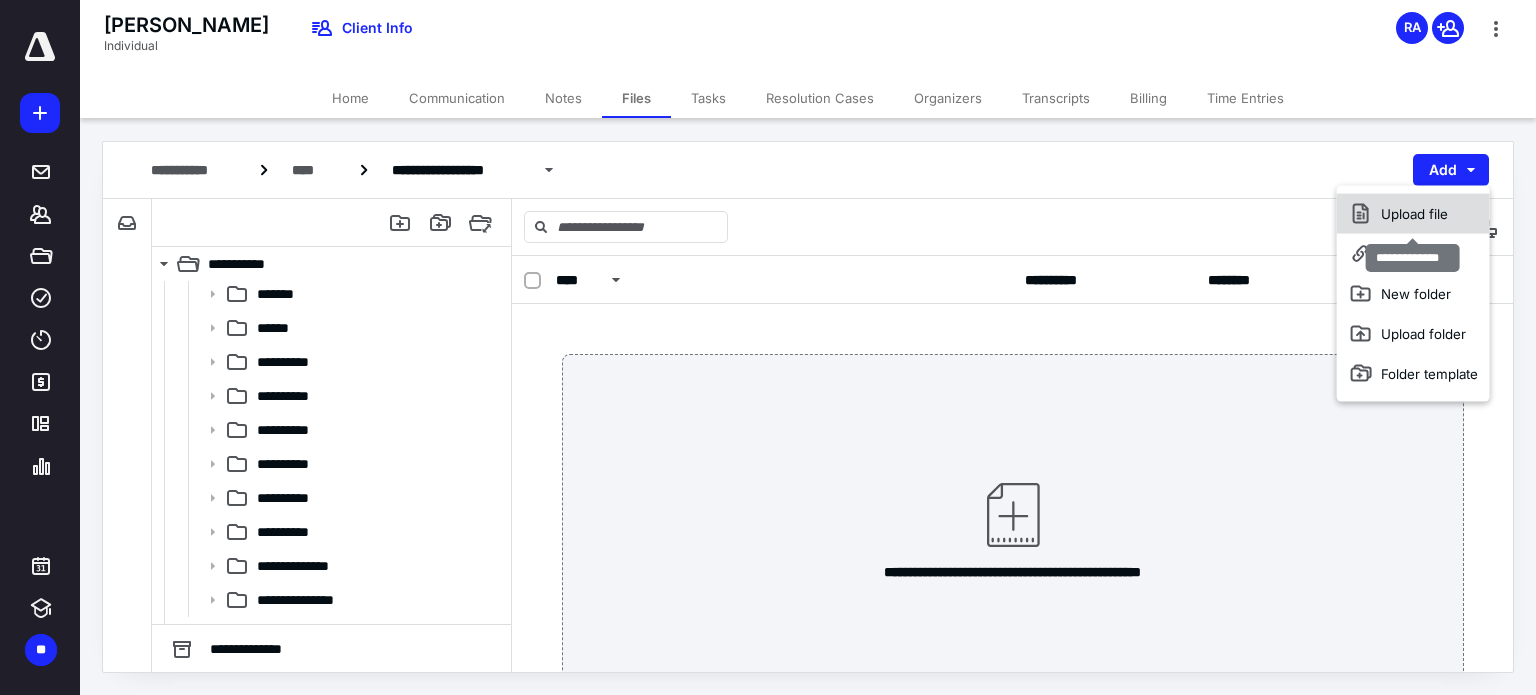 click on "Upload file" at bounding box center [1413, 214] 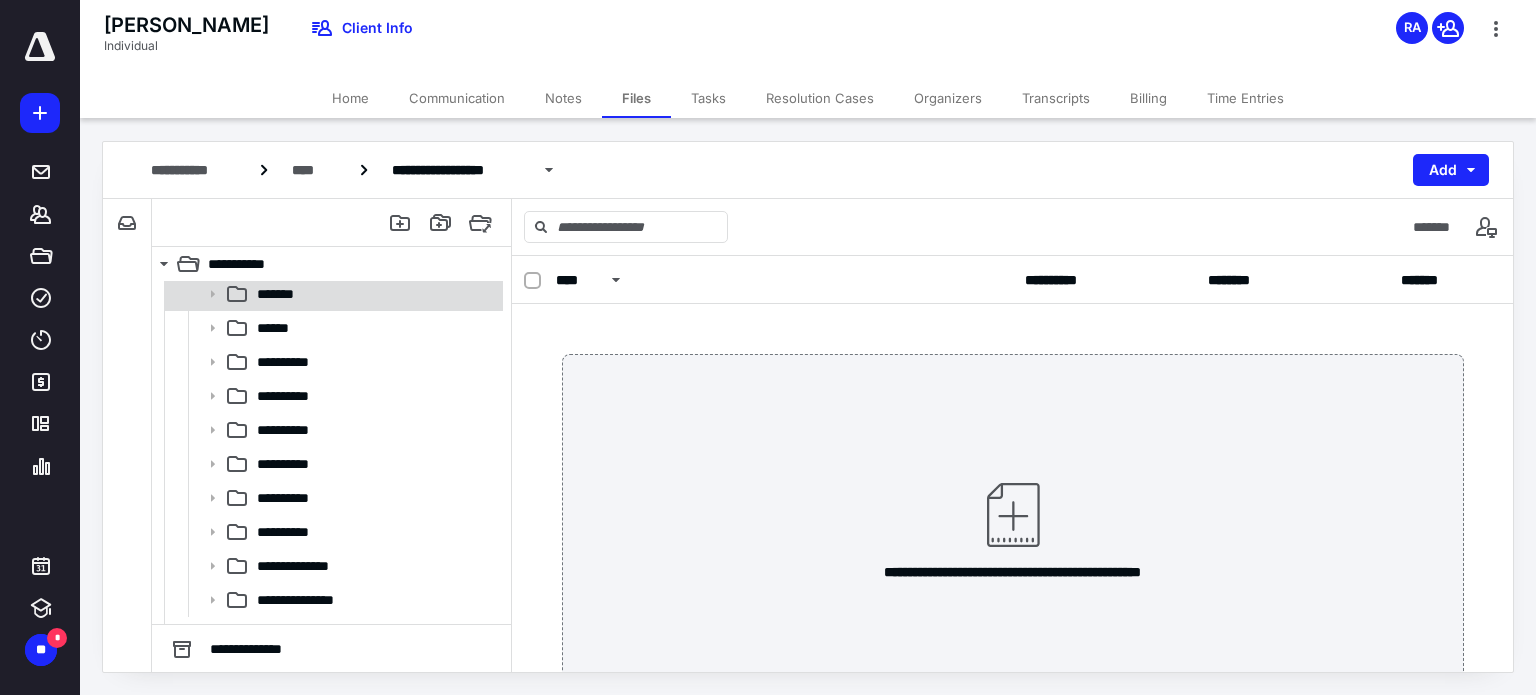 click on "*******" at bounding box center [374, 294] 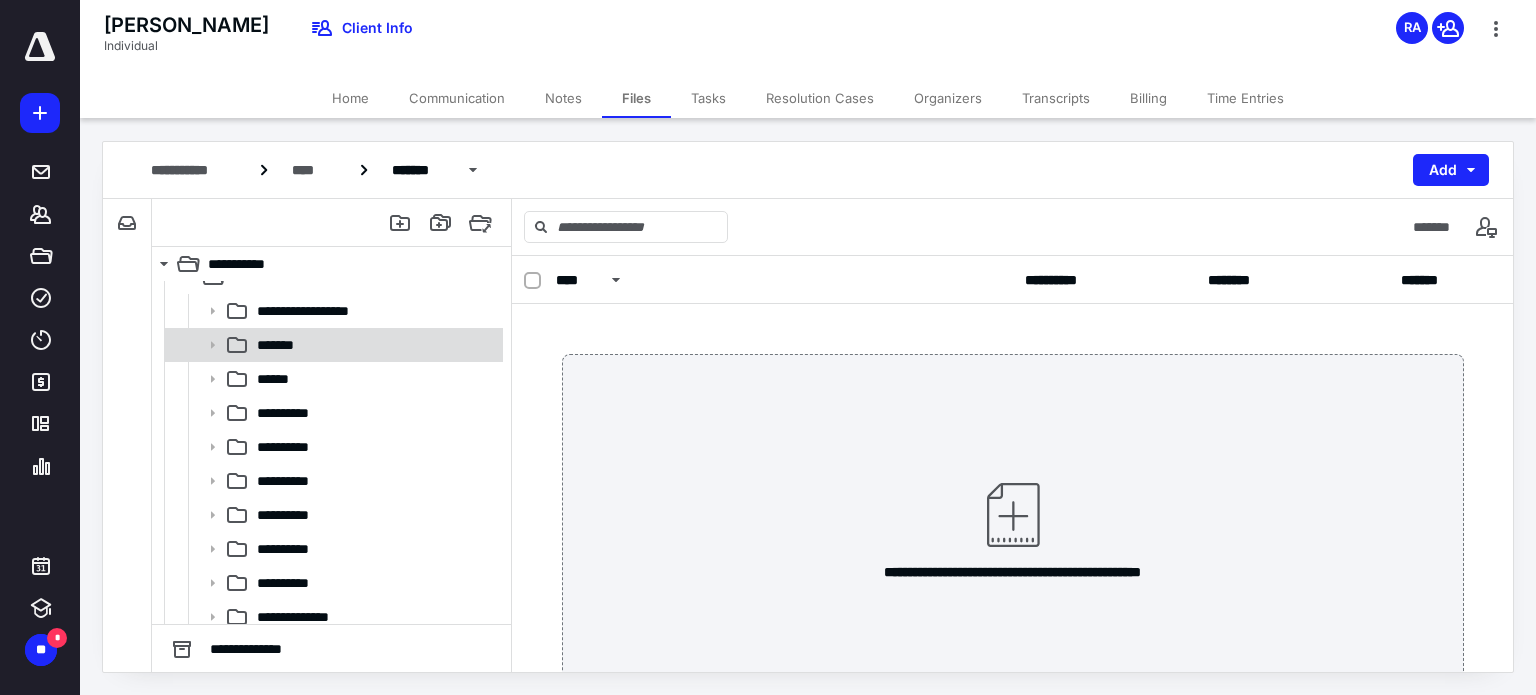 scroll, scrollTop: 0, scrollLeft: 0, axis: both 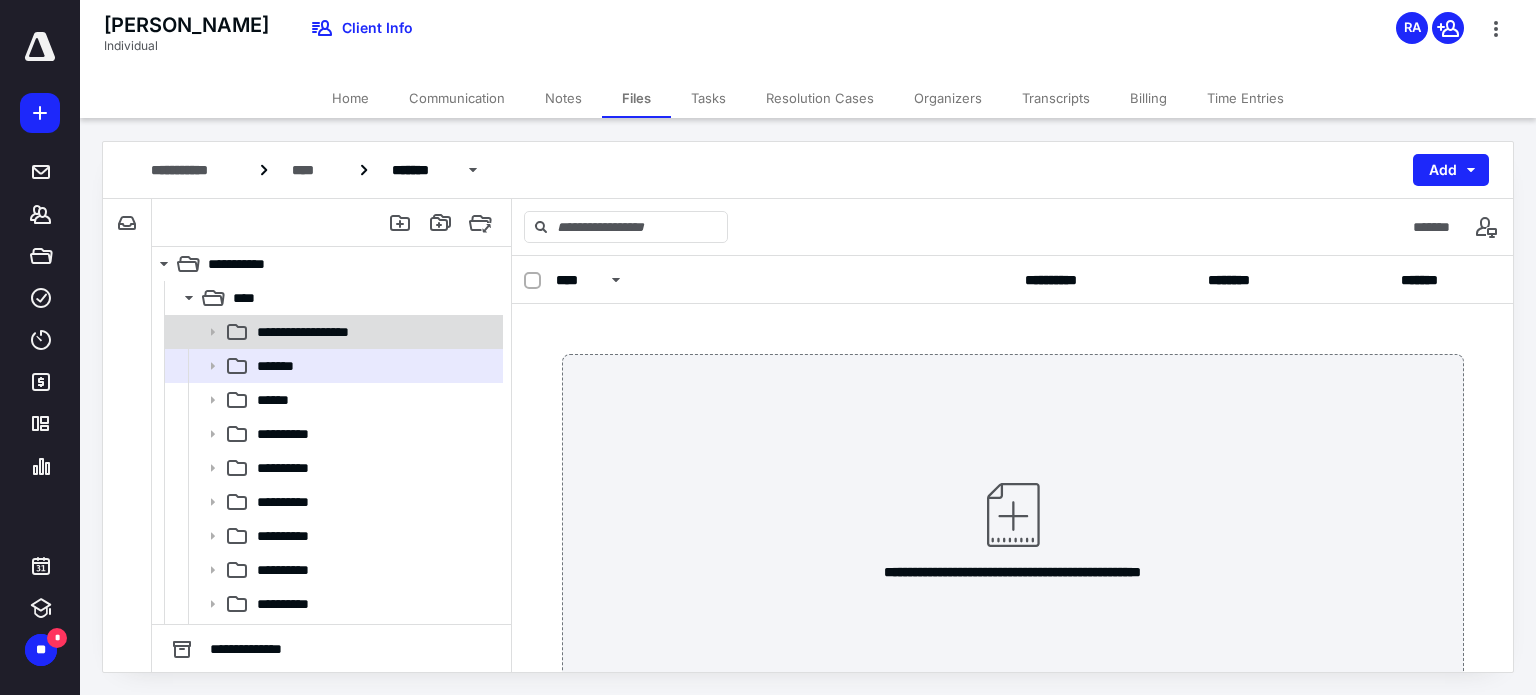 click on "**********" at bounding box center [320, 332] 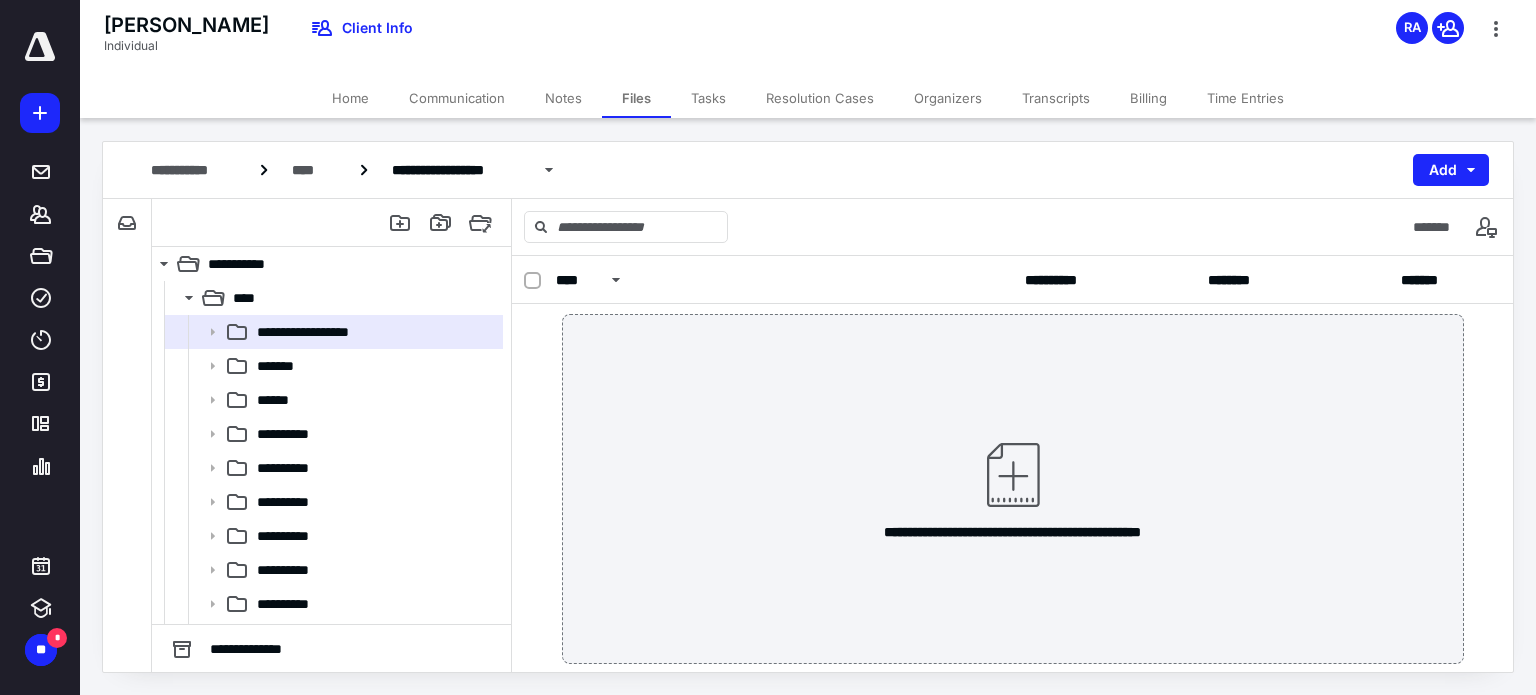 scroll, scrollTop: 0, scrollLeft: 0, axis: both 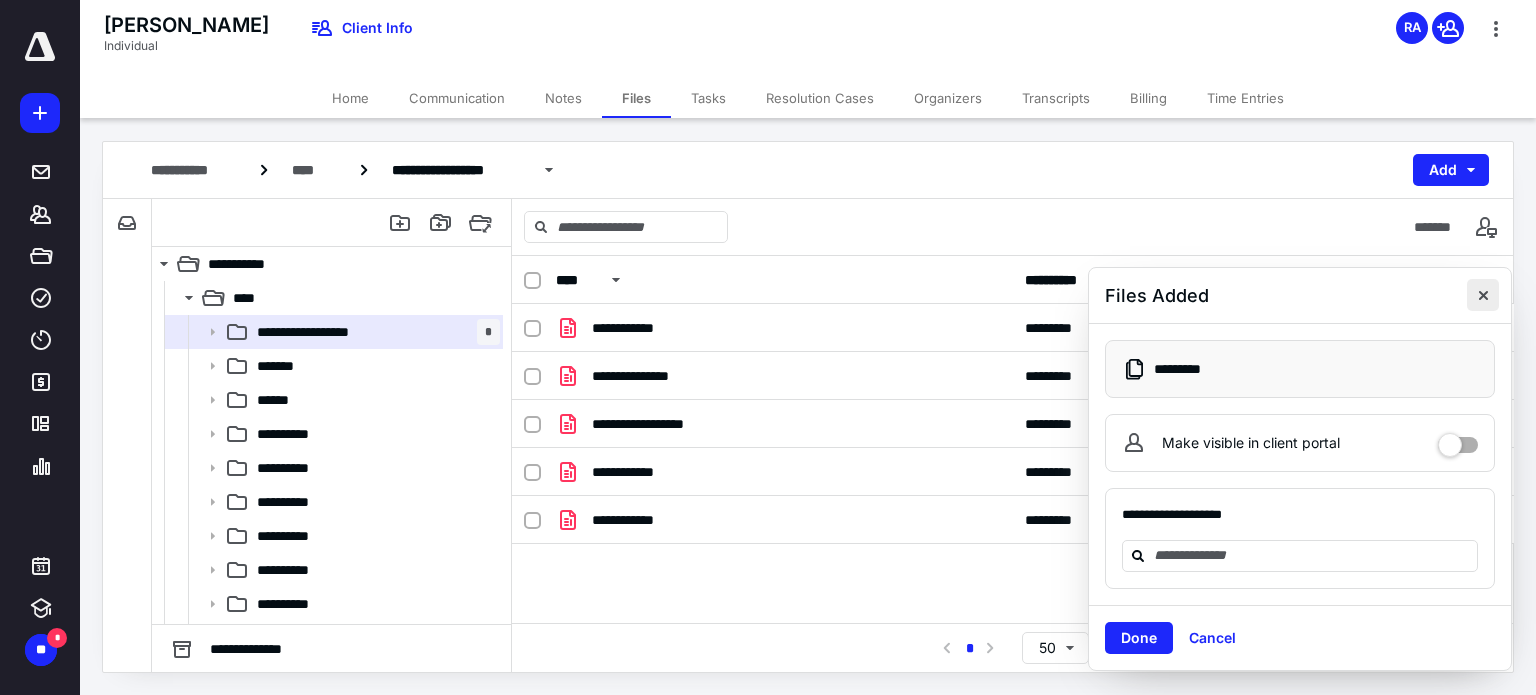 click at bounding box center (1483, 295) 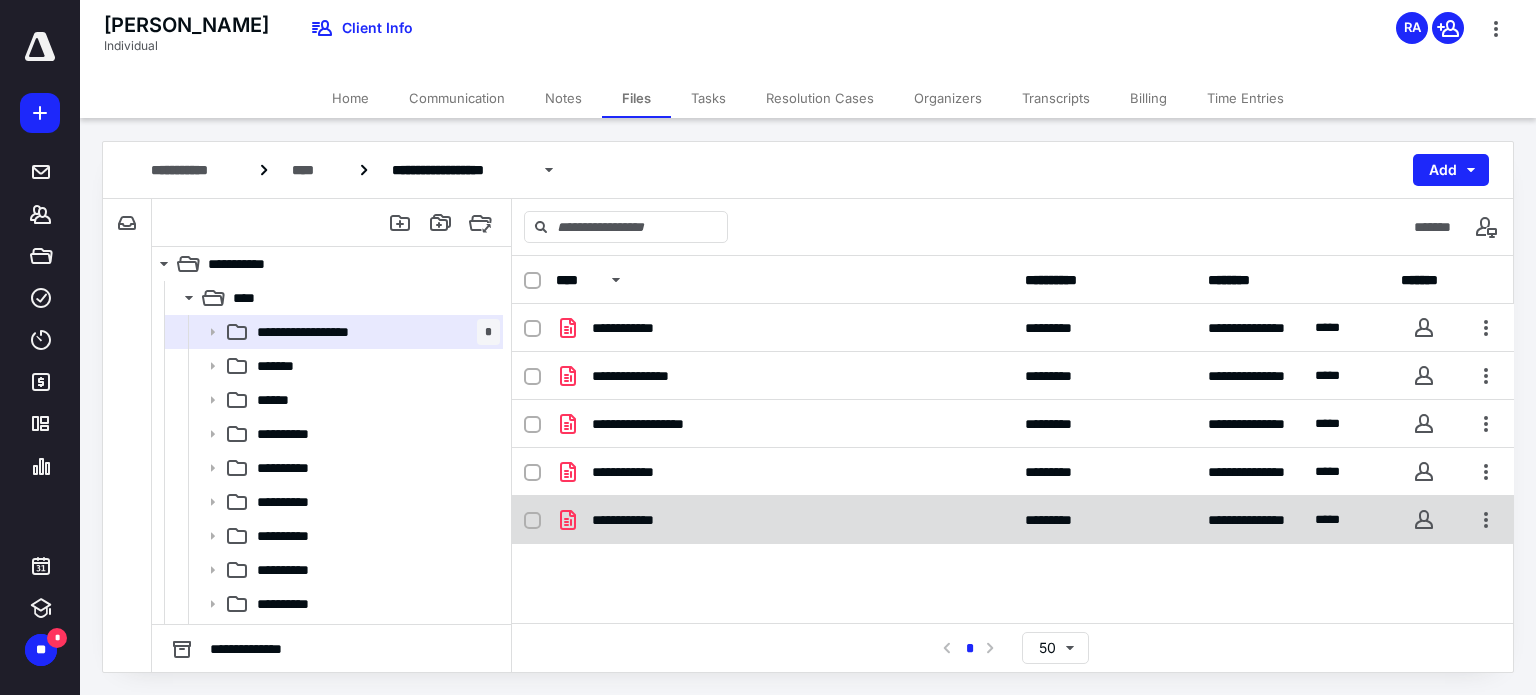 click on "**********" at bounding box center (784, 520) 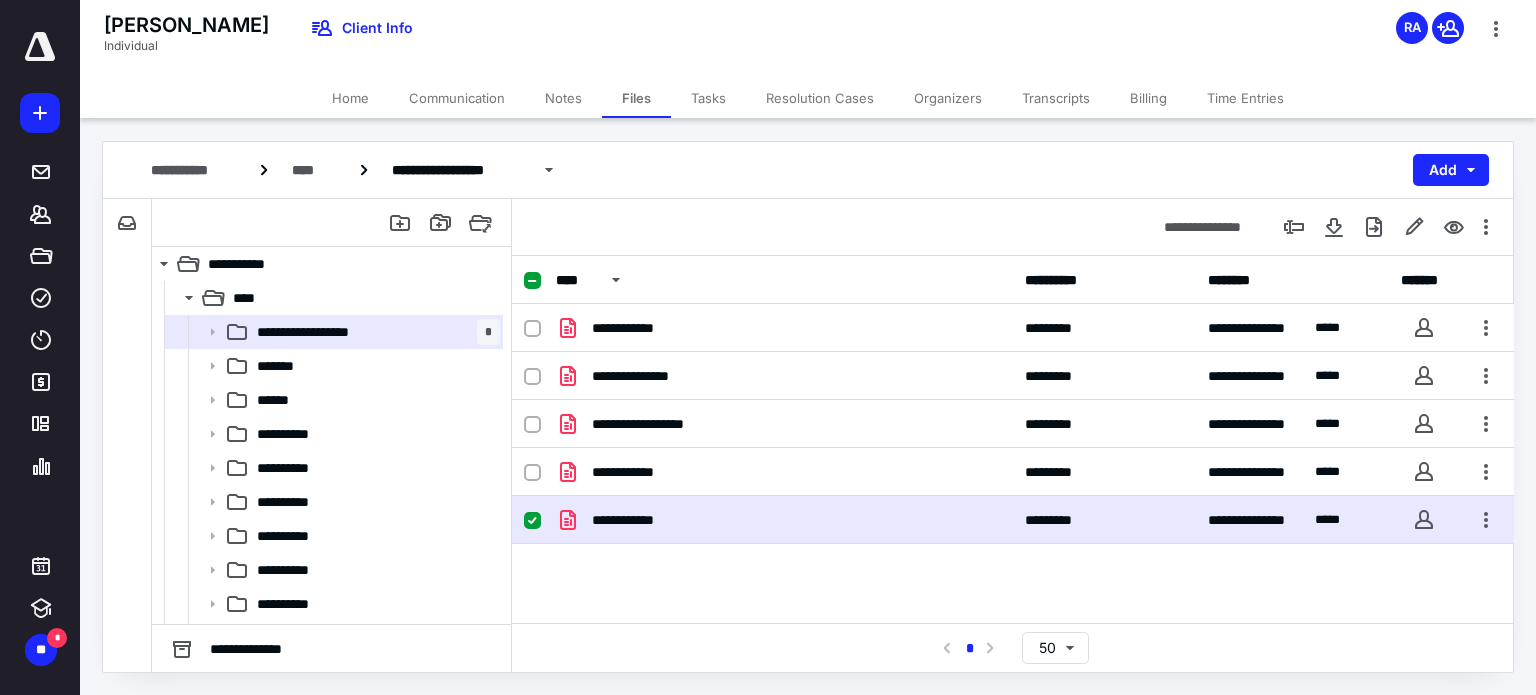 click on "**********" at bounding box center (784, 520) 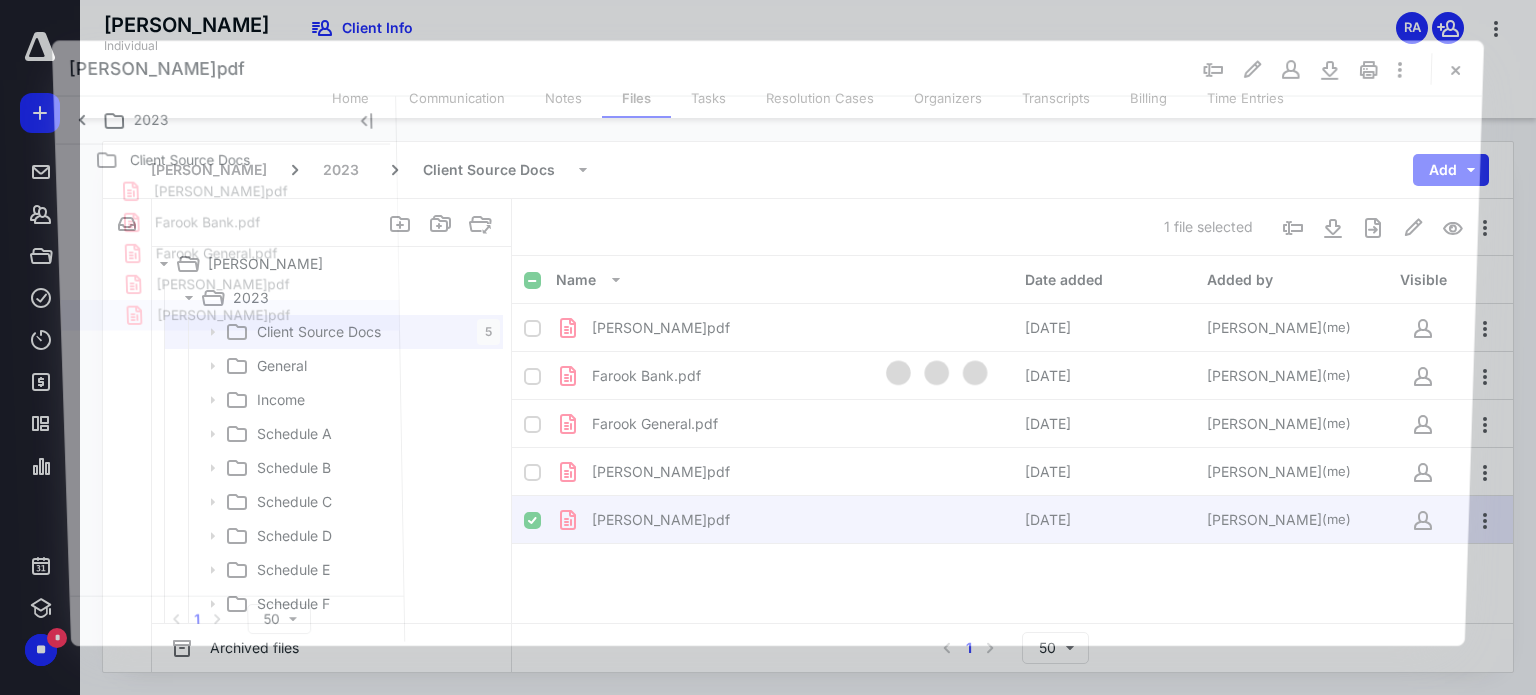 scroll, scrollTop: 0, scrollLeft: 0, axis: both 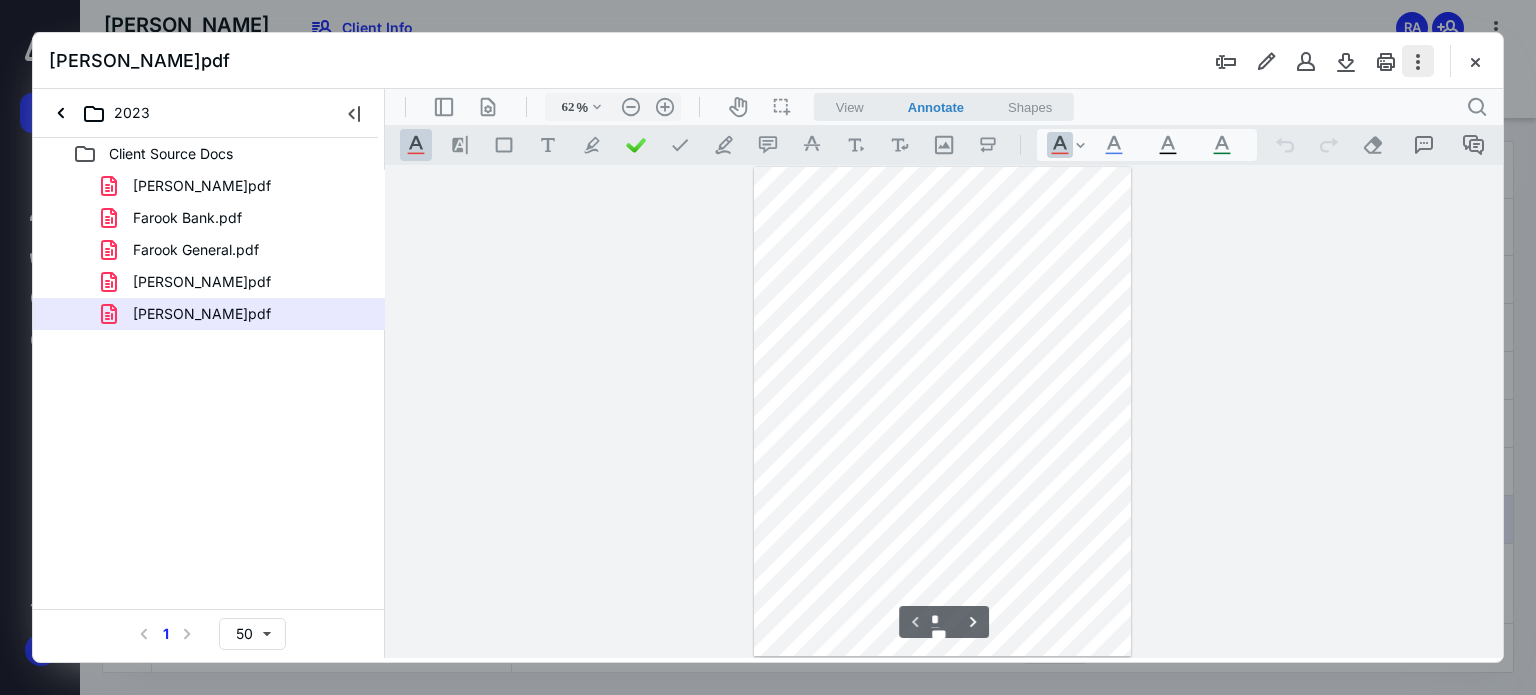 click at bounding box center (1418, 61) 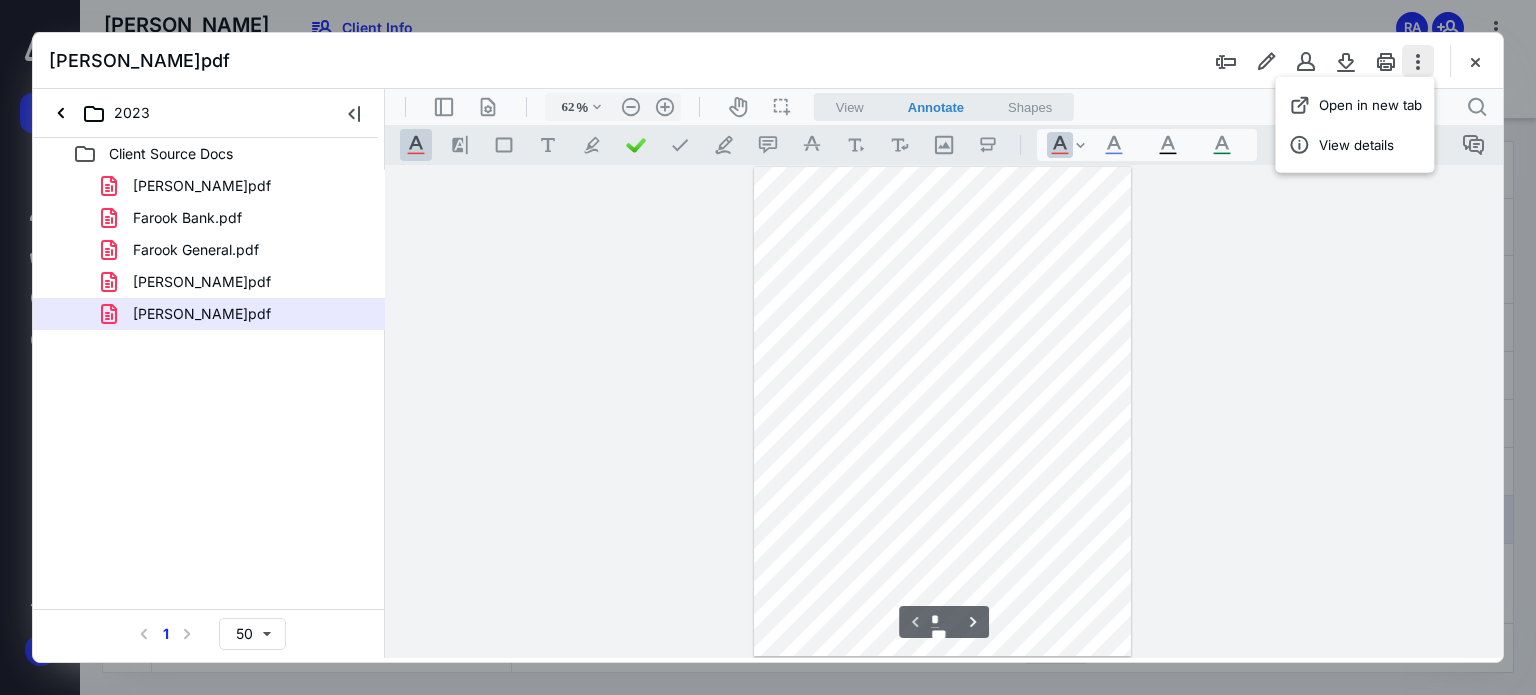 click at bounding box center (1418, 61) 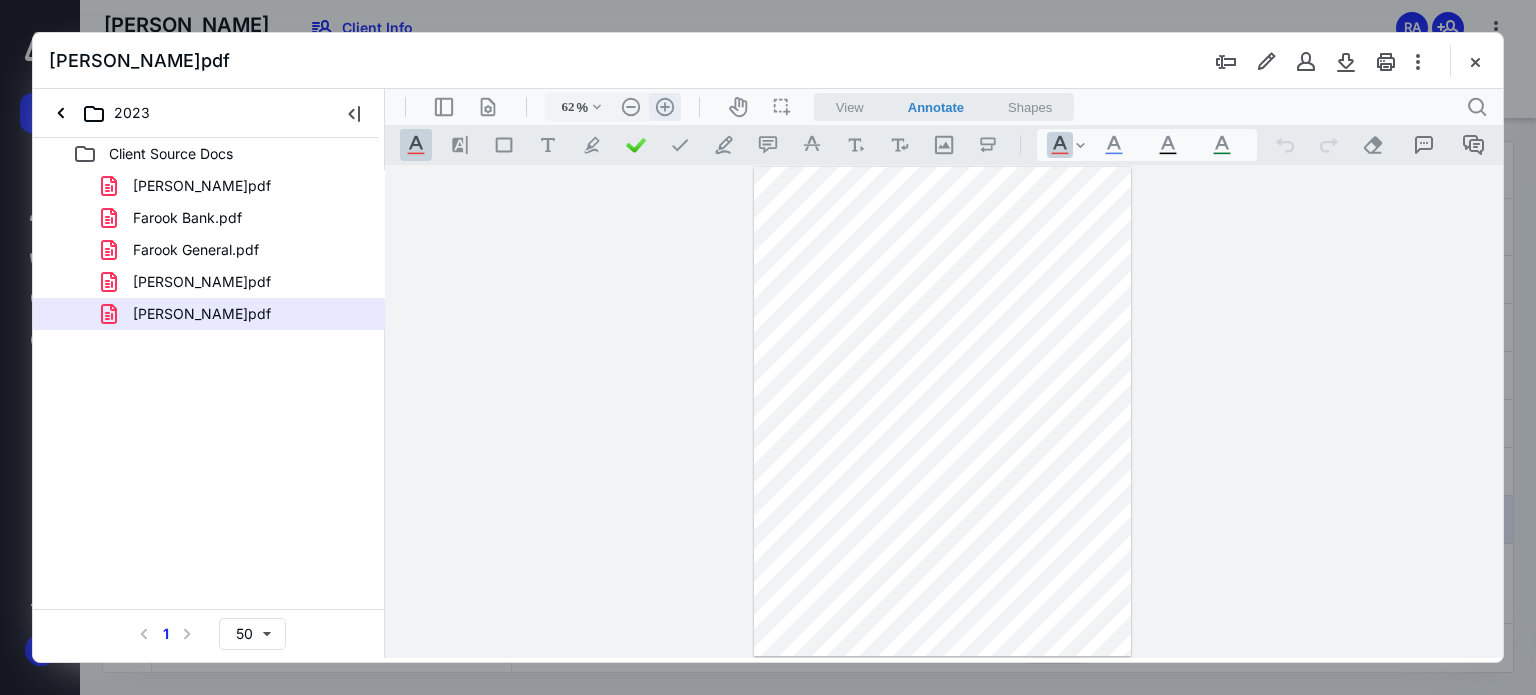click on ".cls-1{fill:#abb0c4;} icon - header - zoom - in - line" at bounding box center [665, 107] 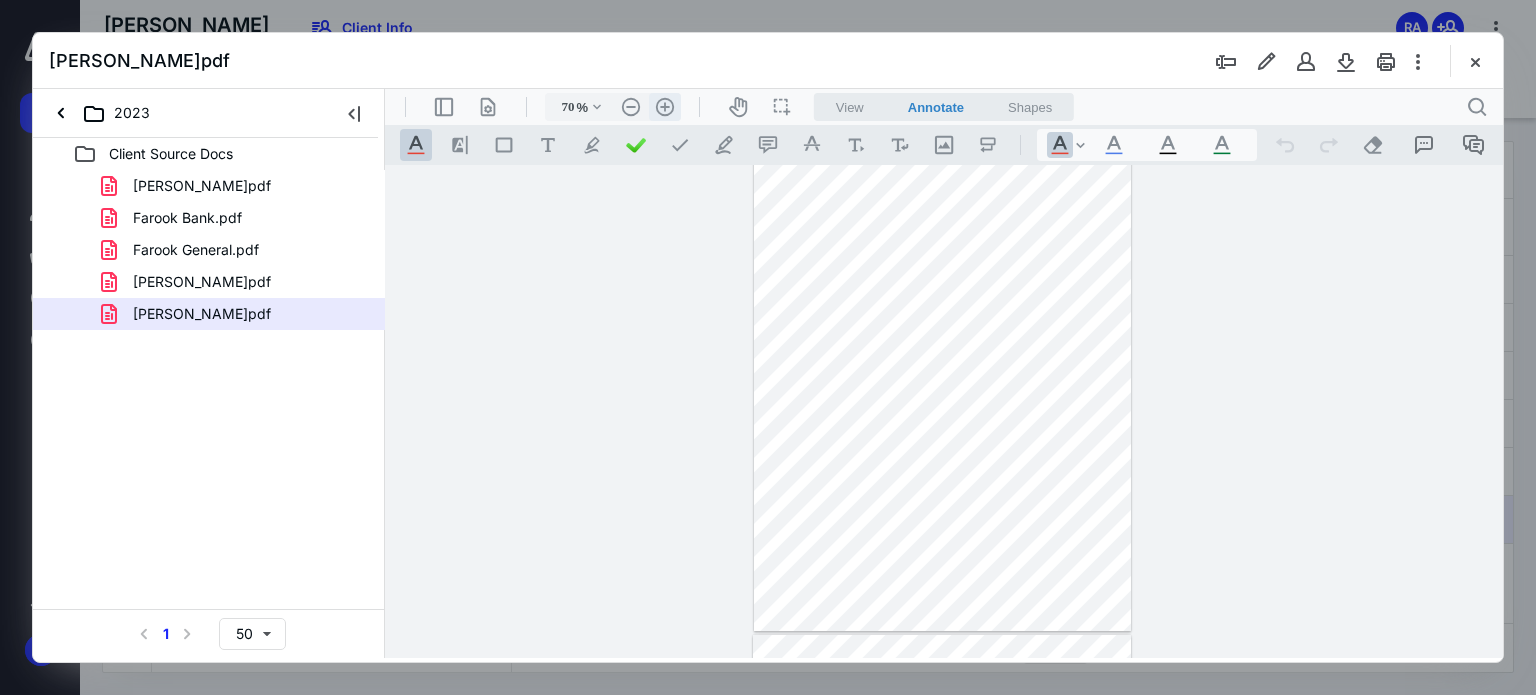 click on ".cls-1{fill:#abb0c4;} icon - header - zoom - in - line" at bounding box center (665, 107) 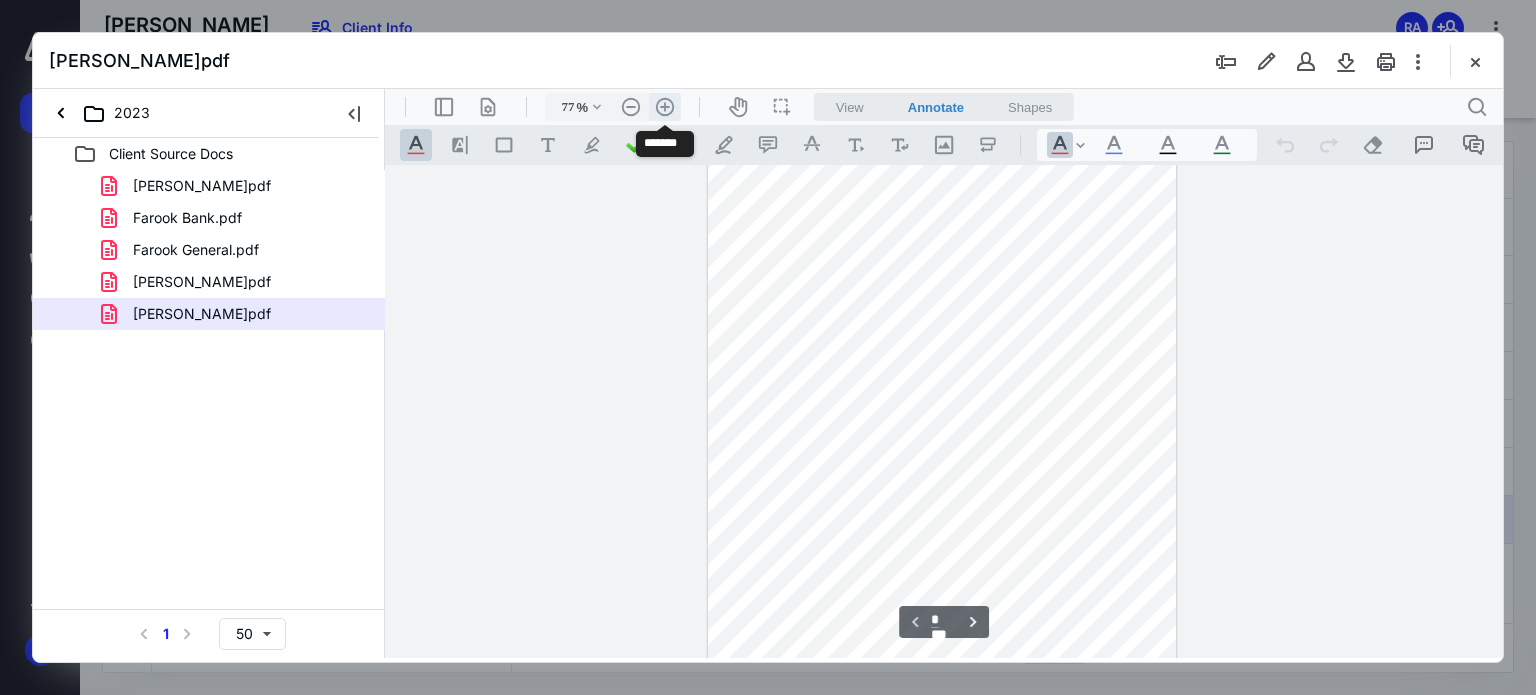 click on ".cls-1{fill:#abb0c4;} icon - header - zoom - in - line" at bounding box center [665, 107] 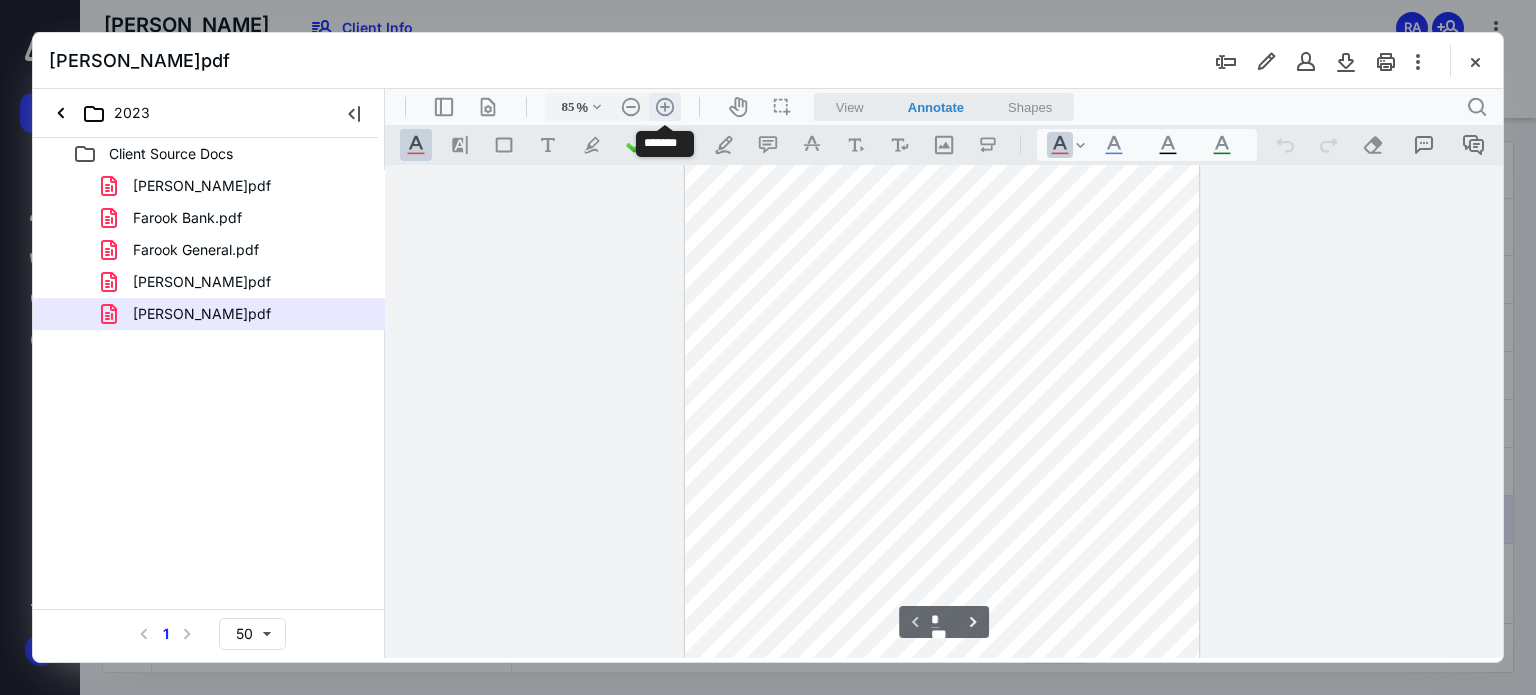 click on ".cls-1{fill:#abb0c4;} icon - header - zoom - in - line" at bounding box center (665, 107) 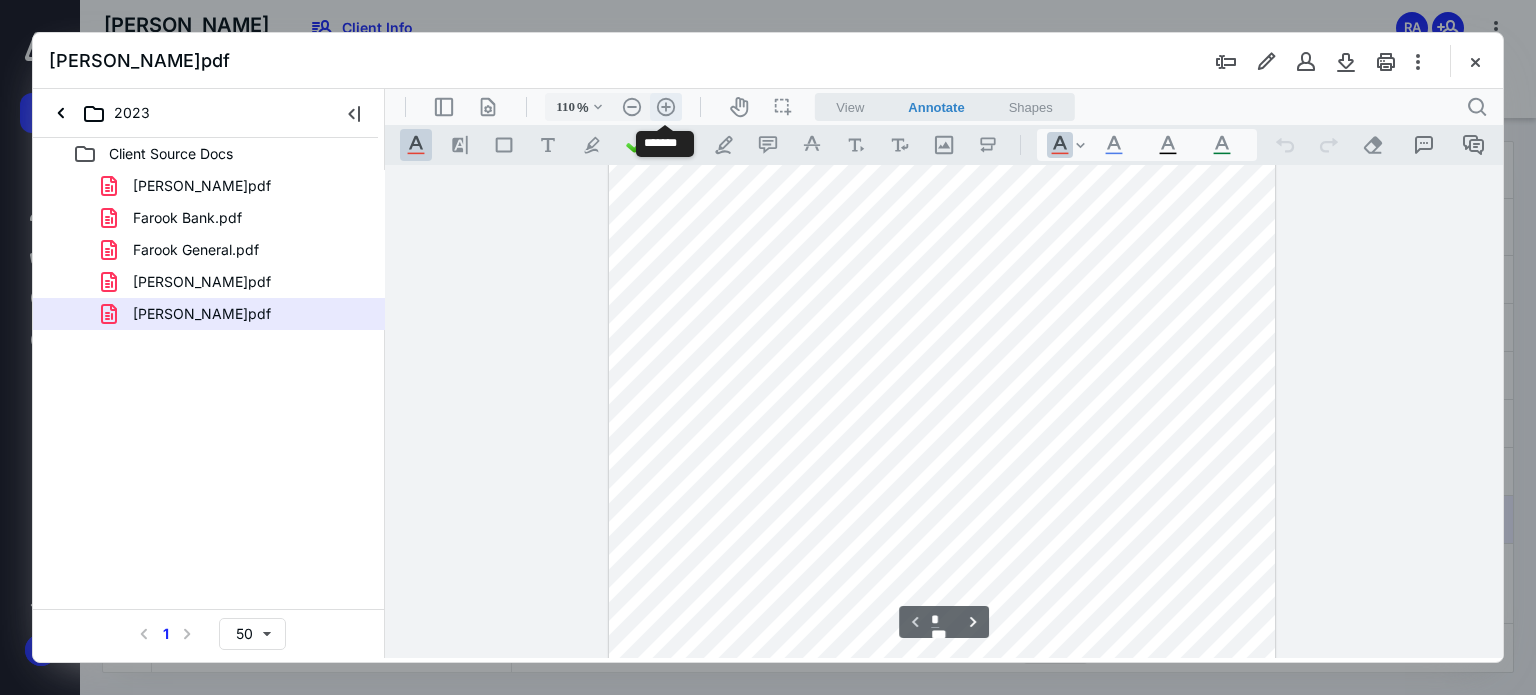 click on ".cls-1{fill:#abb0c4;} icon - header - zoom - in - line" at bounding box center [666, 107] 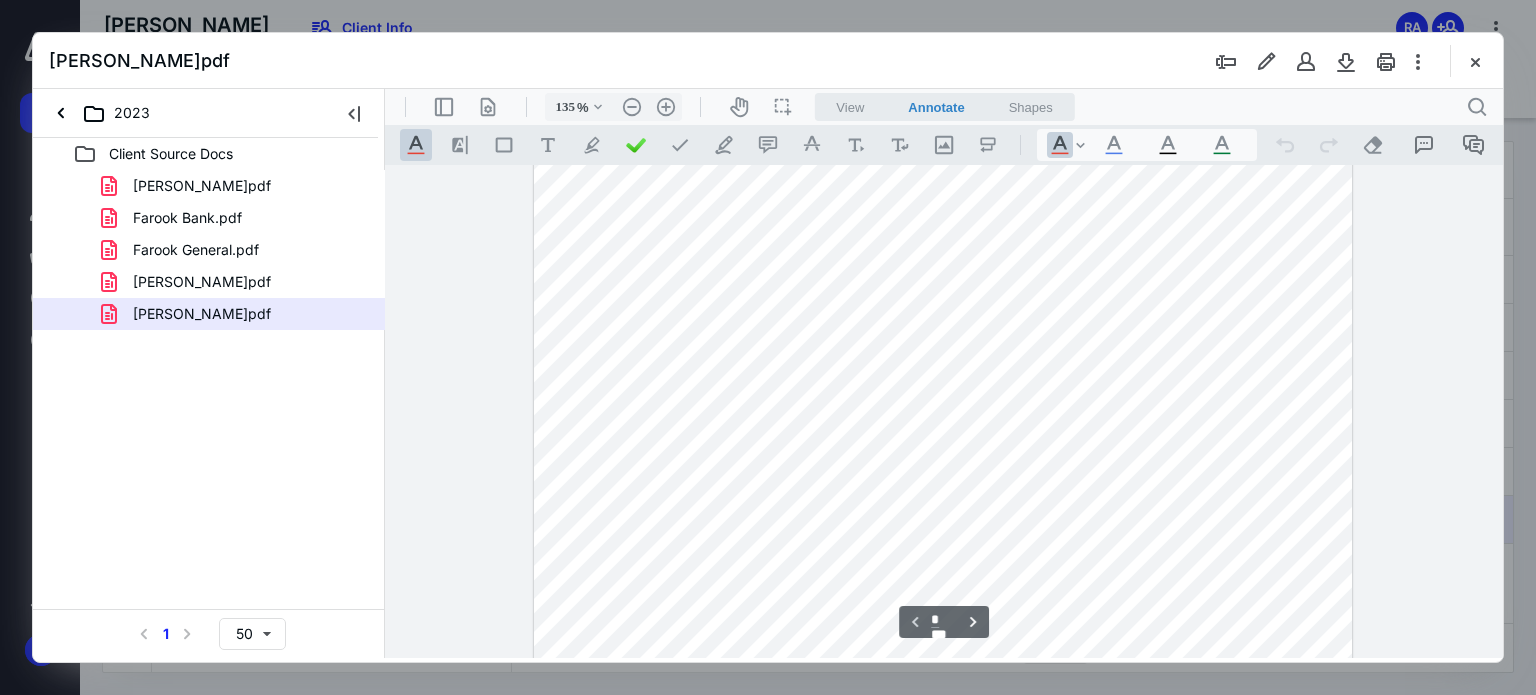 scroll, scrollTop: 100, scrollLeft: 0, axis: vertical 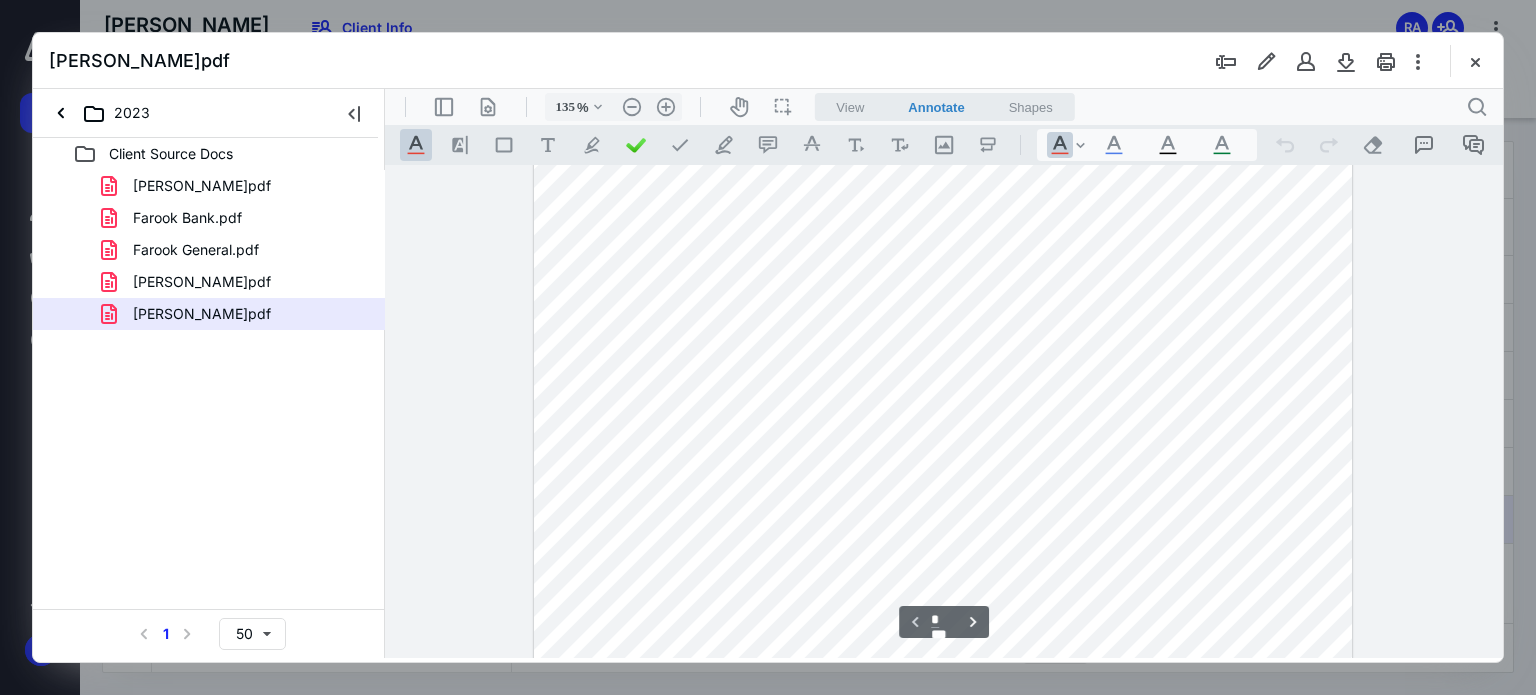 drag, startPoint x: 1157, startPoint y: 294, endPoint x: 1180, endPoint y: 296, distance: 23.086792 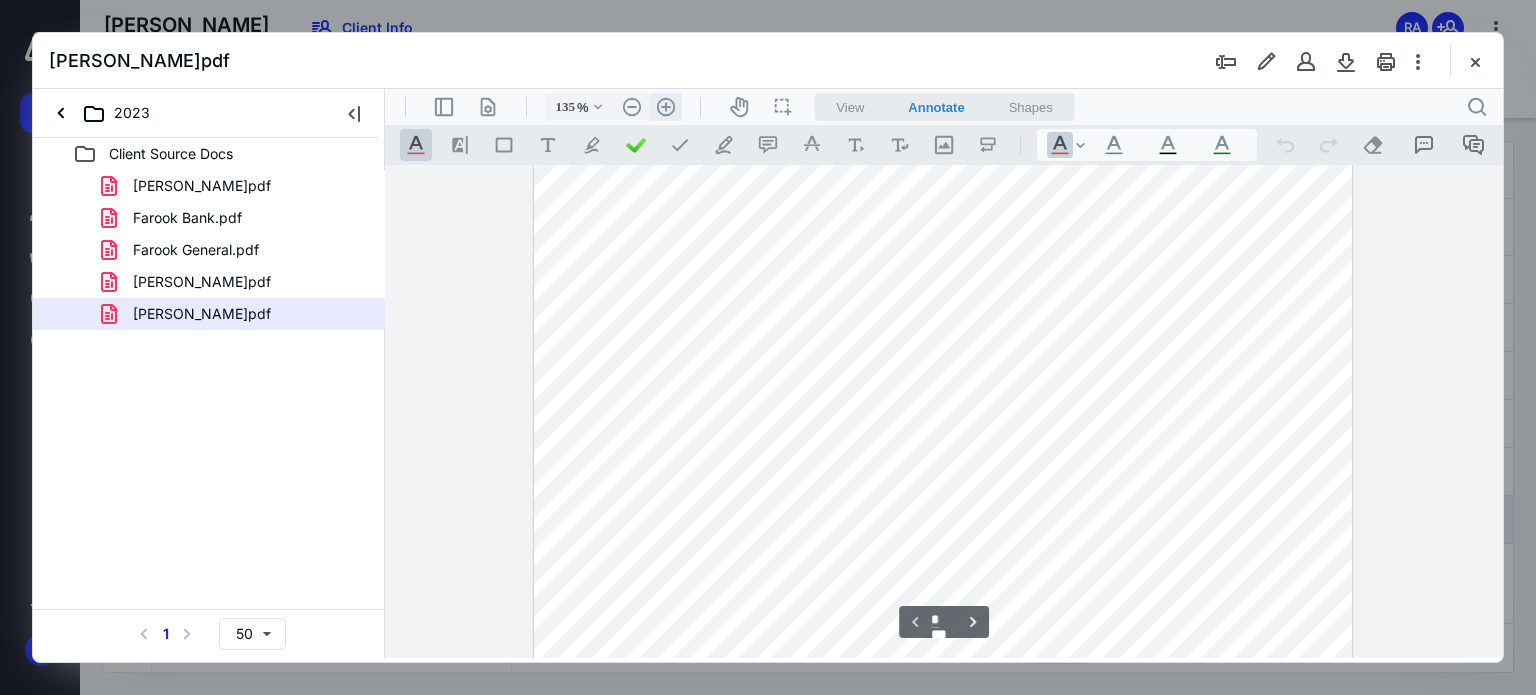 click on ".cls-1{fill:#abb0c4;} icon - header - zoom - in - line" at bounding box center [666, 107] 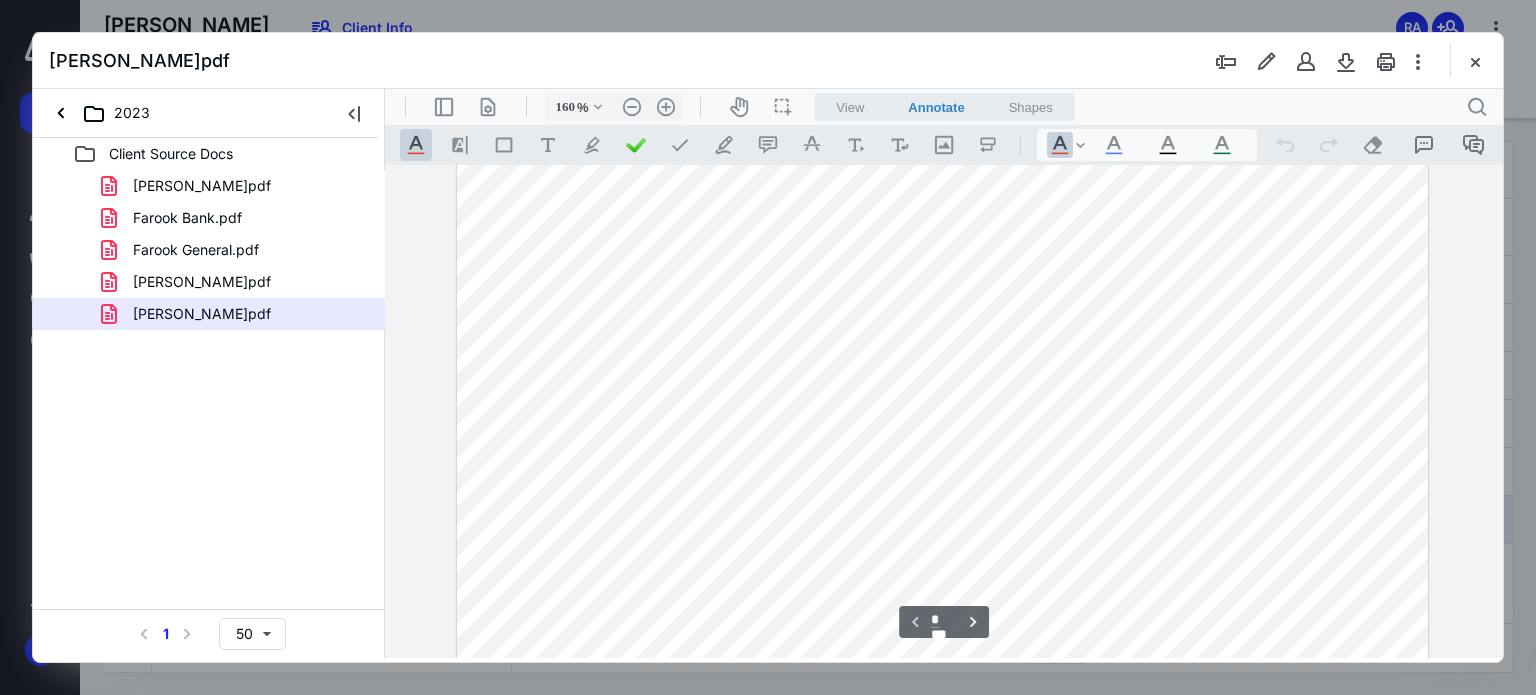 scroll, scrollTop: 0, scrollLeft: 0, axis: both 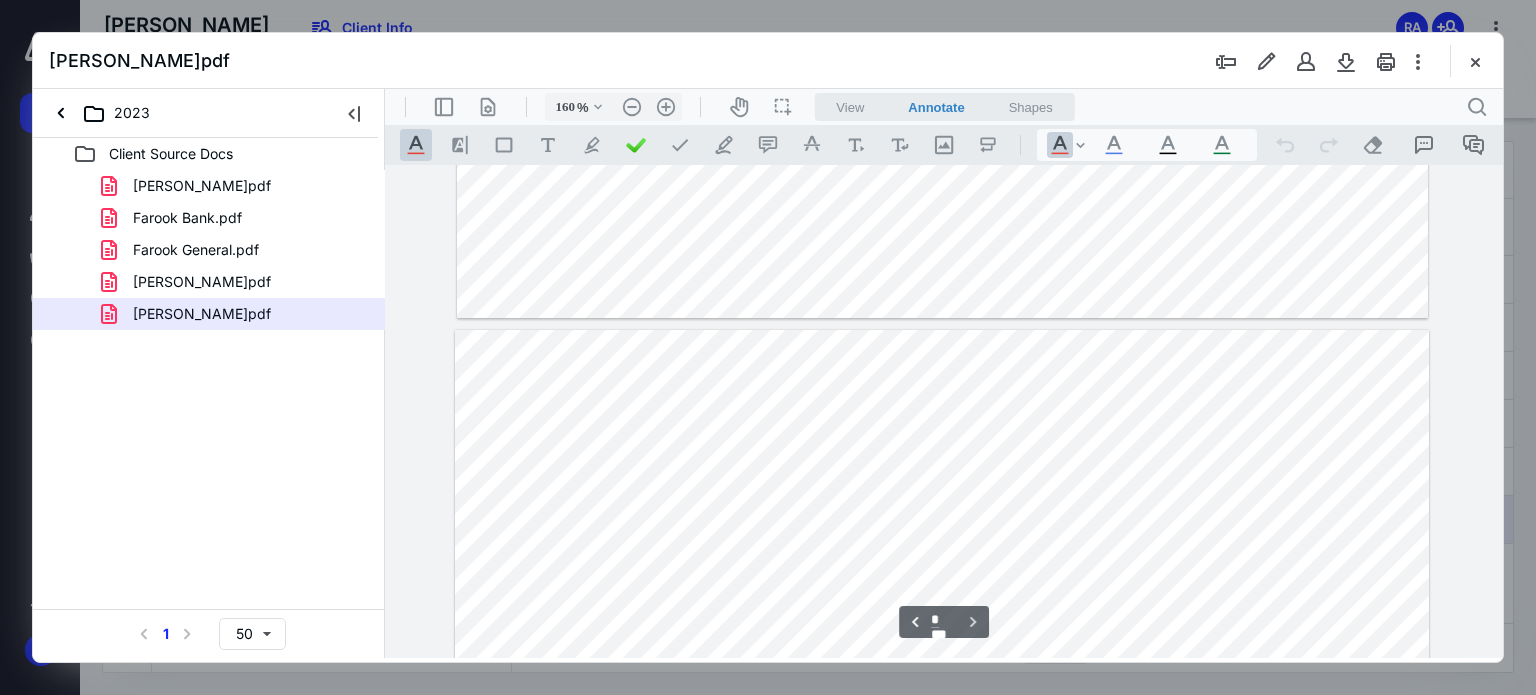 type on "*" 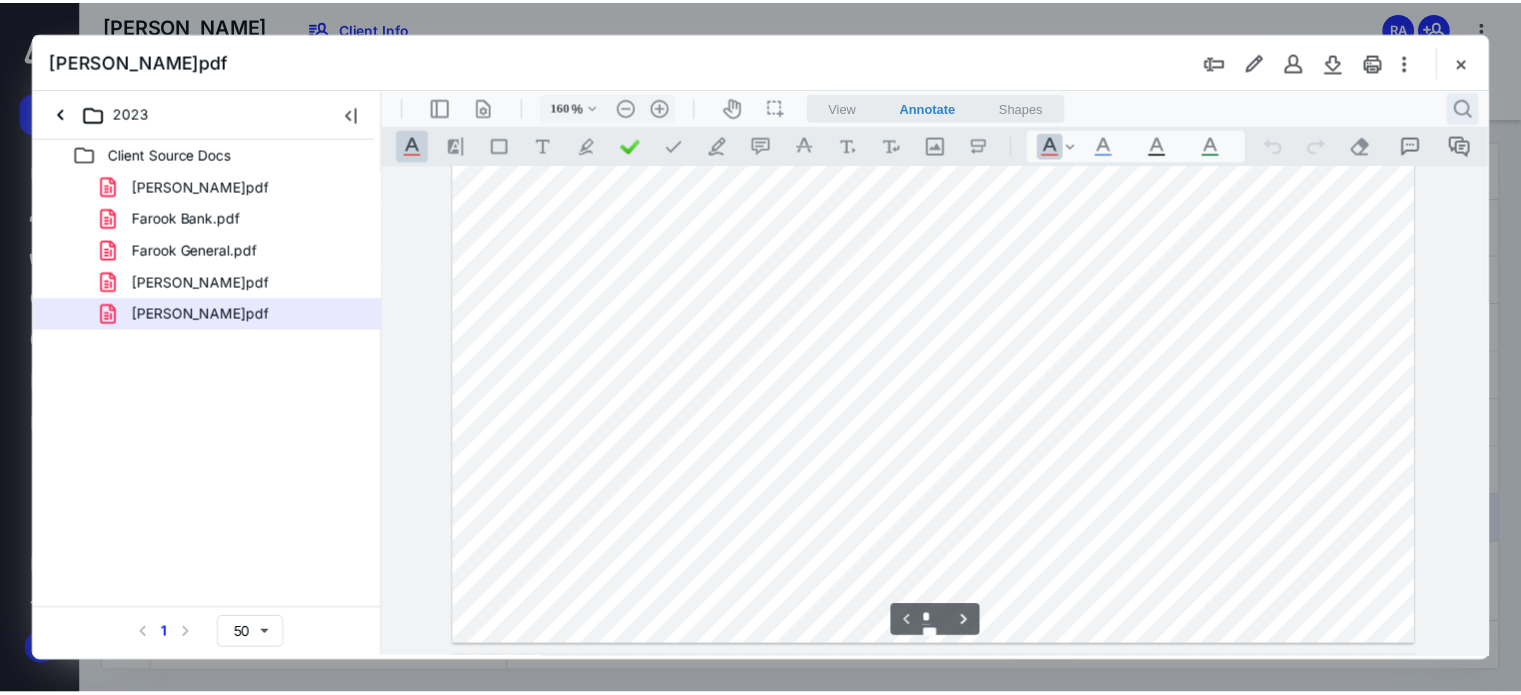 scroll, scrollTop: 751, scrollLeft: 0, axis: vertical 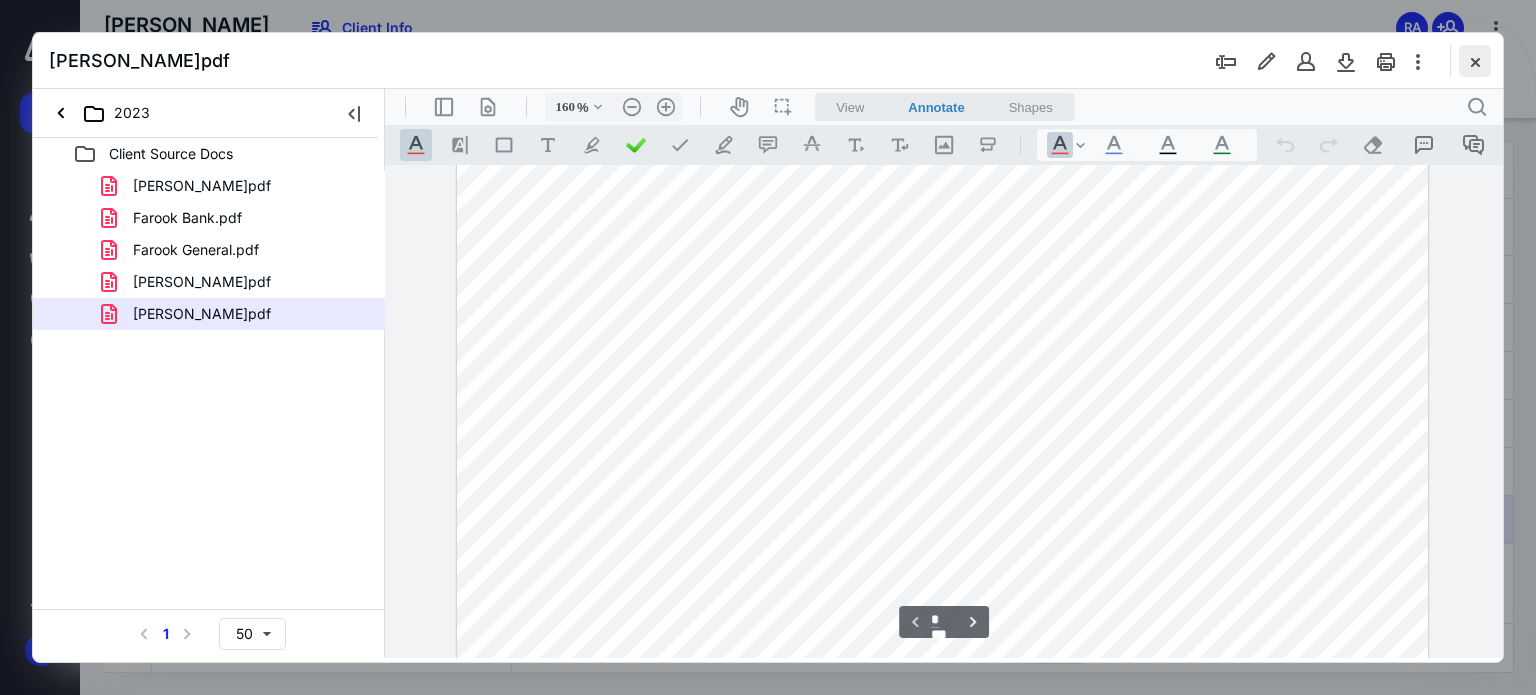 click at bounding box center (1475, 61) 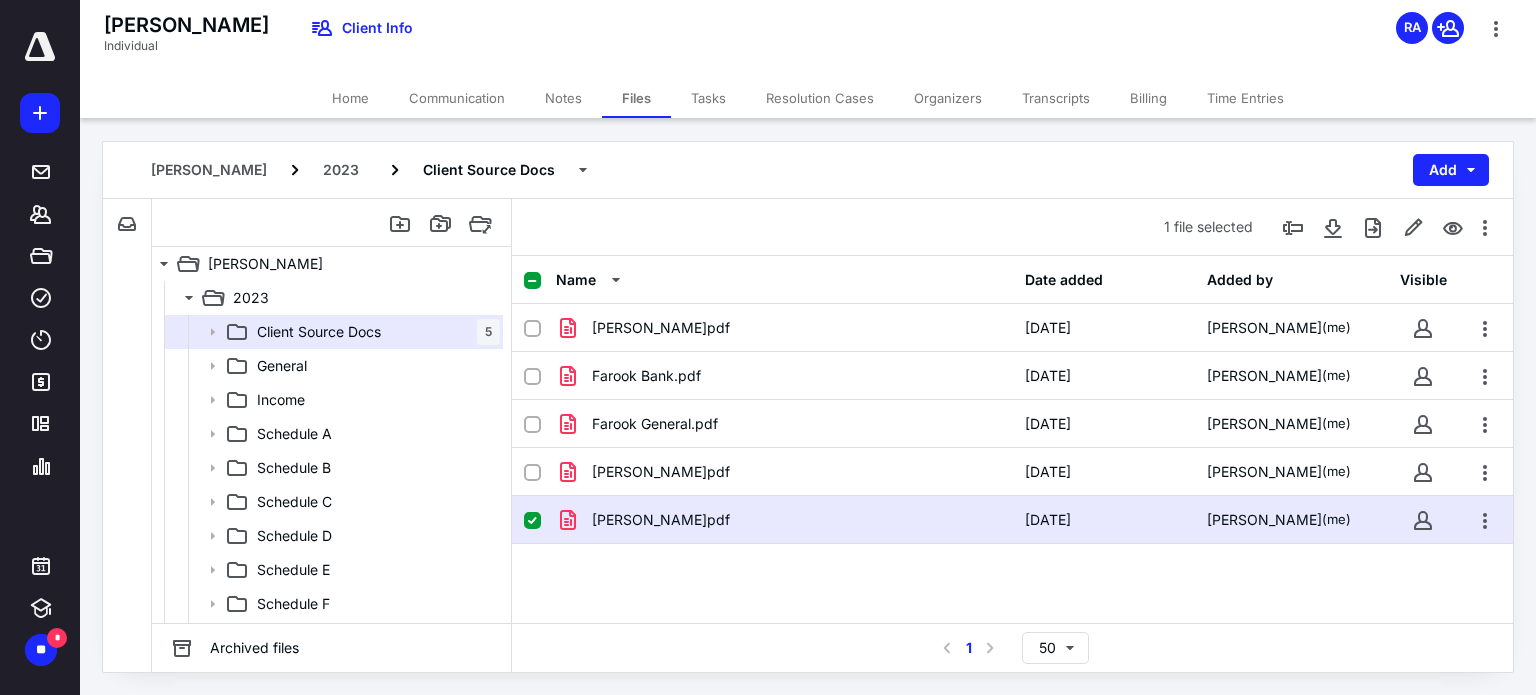 click on "Farook B.pdf 7/10/2025 Richard Almeida  (me) Farook Bank.pdf 7/10/2025 Richard Almeida  (me) Farook General.pdf 7/10/2025 Richard Almeida  (me) Farook T.pdf 7/10/2025 Richard Almeida  (me) Farook Y.pdf 7/10/2025 Richard Almeida  (me)" at bounding box center (1012, 454) 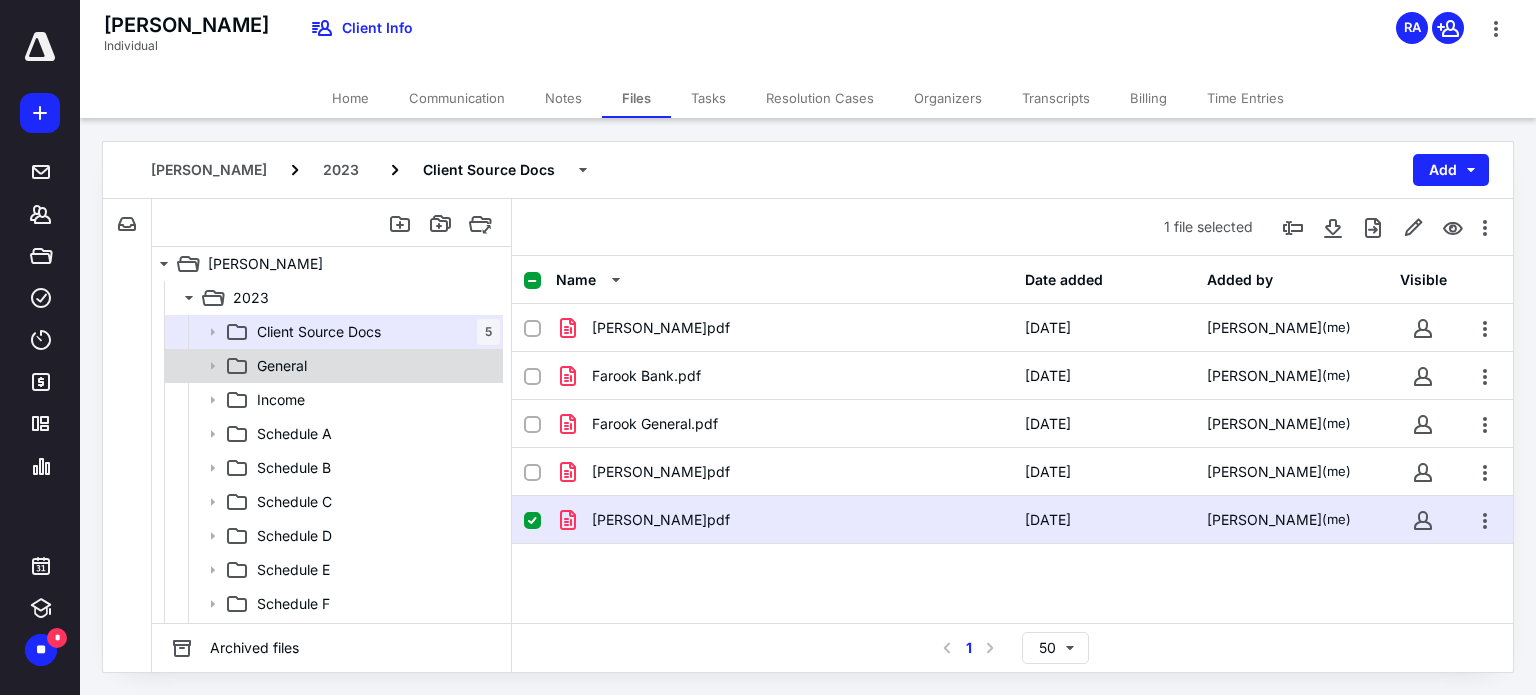 click on "General" at bounding box center (332, 366) 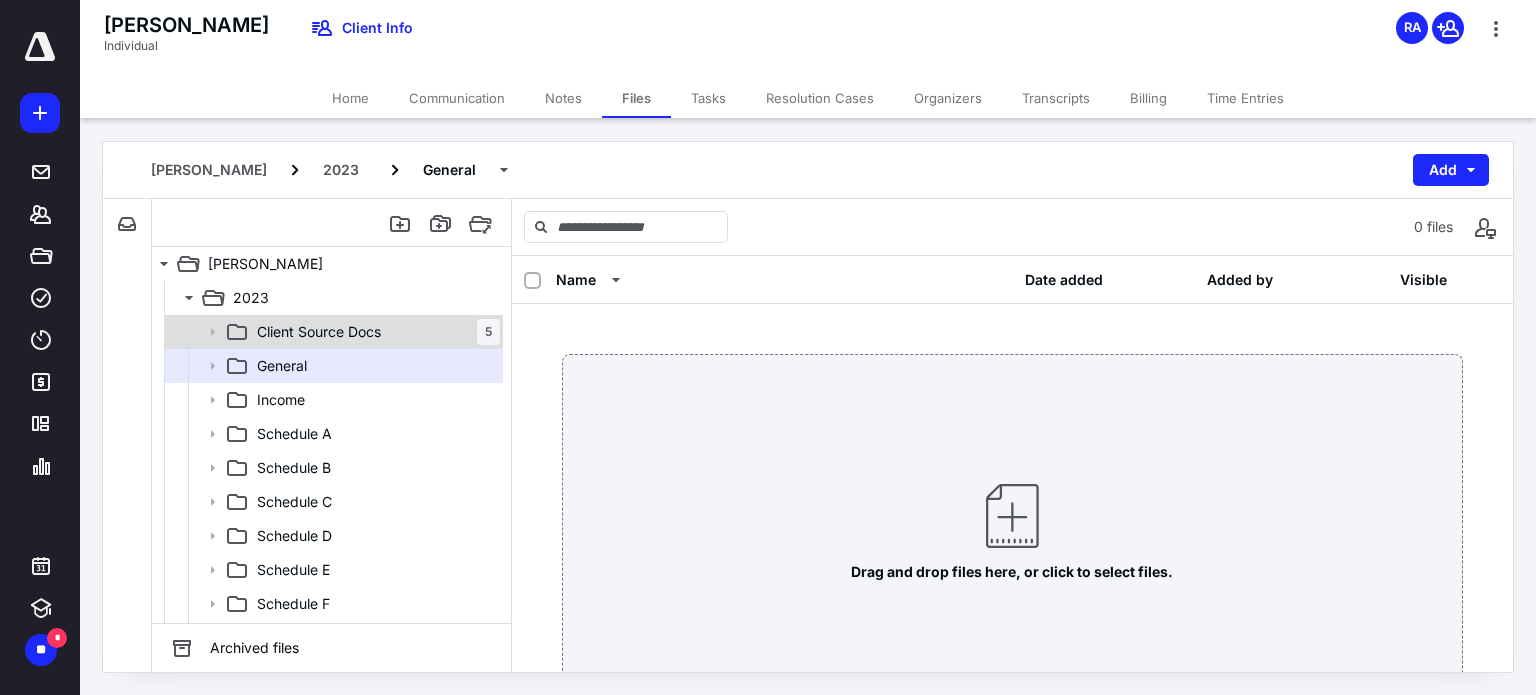 click on "Client Source Docs" at bounding box center [319, 332] 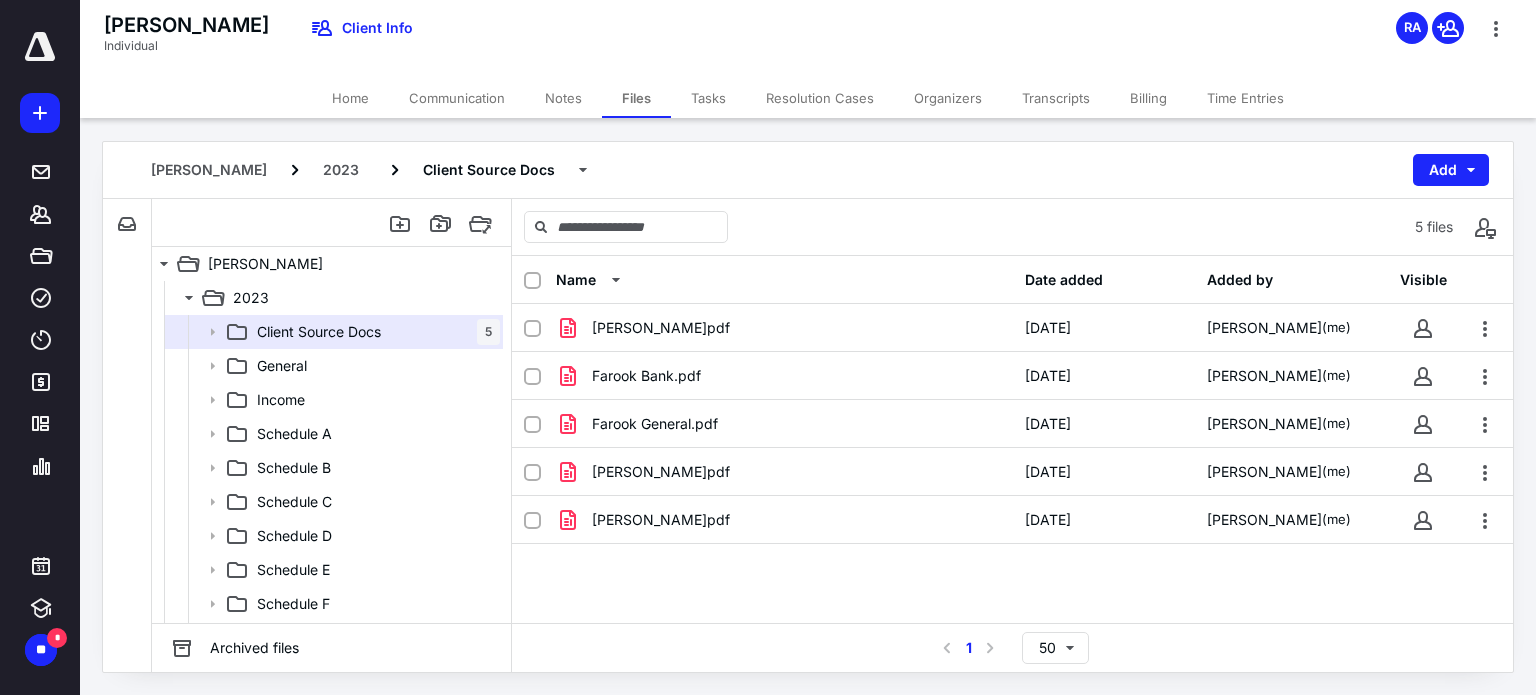 click on "Notes" at bounding box center [563, 98] 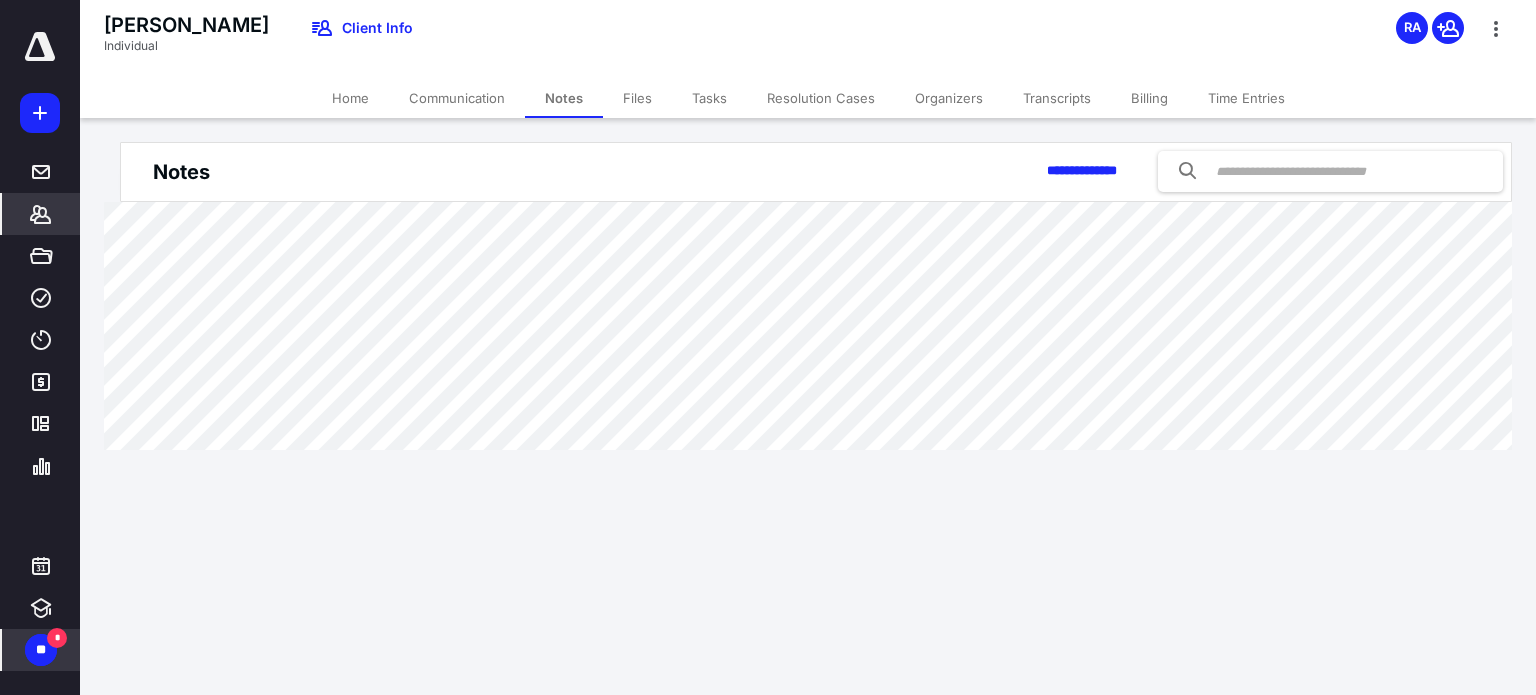 click on "*" at bounding box center [57, 638] 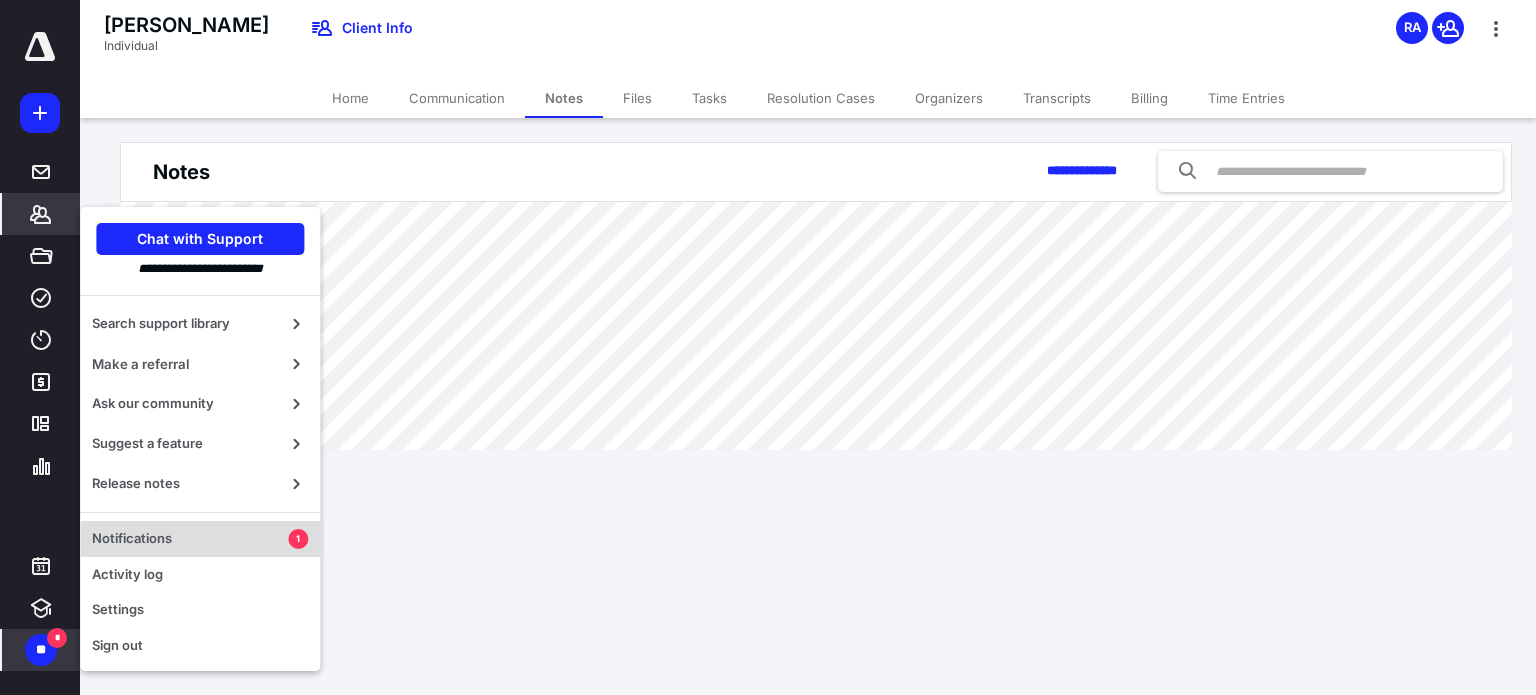 click on "Notifications" at bounding box center (190, 539) 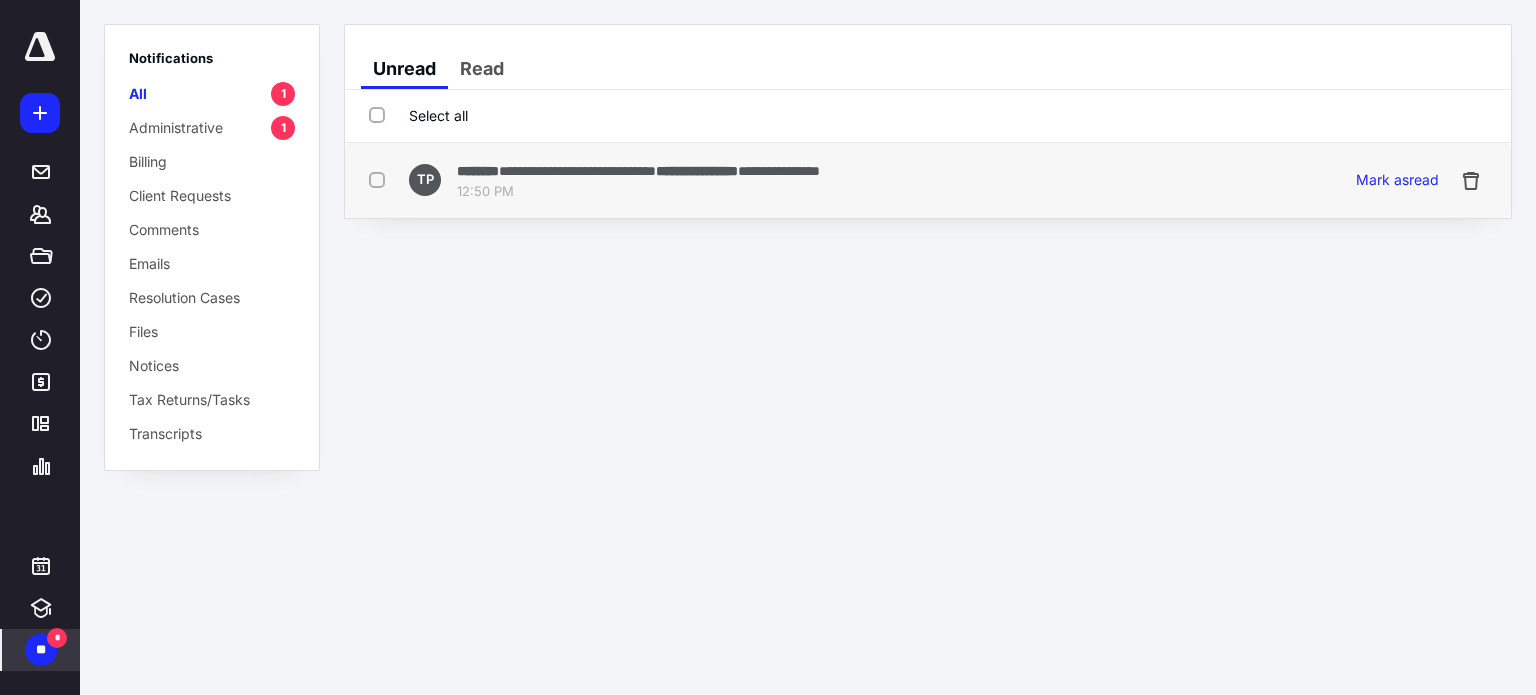 click on "12:50 PM" at bounding box center (638, 192) 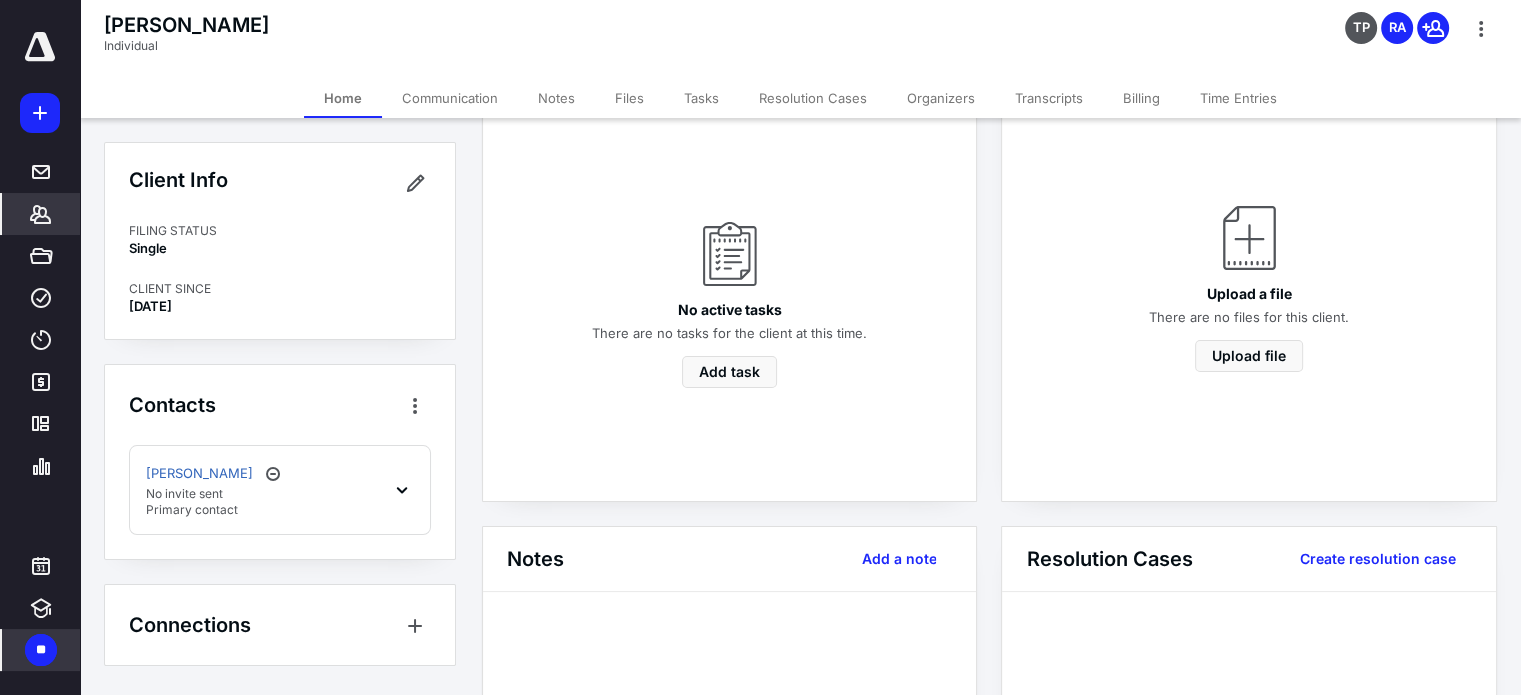 scroll, scrollTop: 0, scrollLeft: 0, axis: both 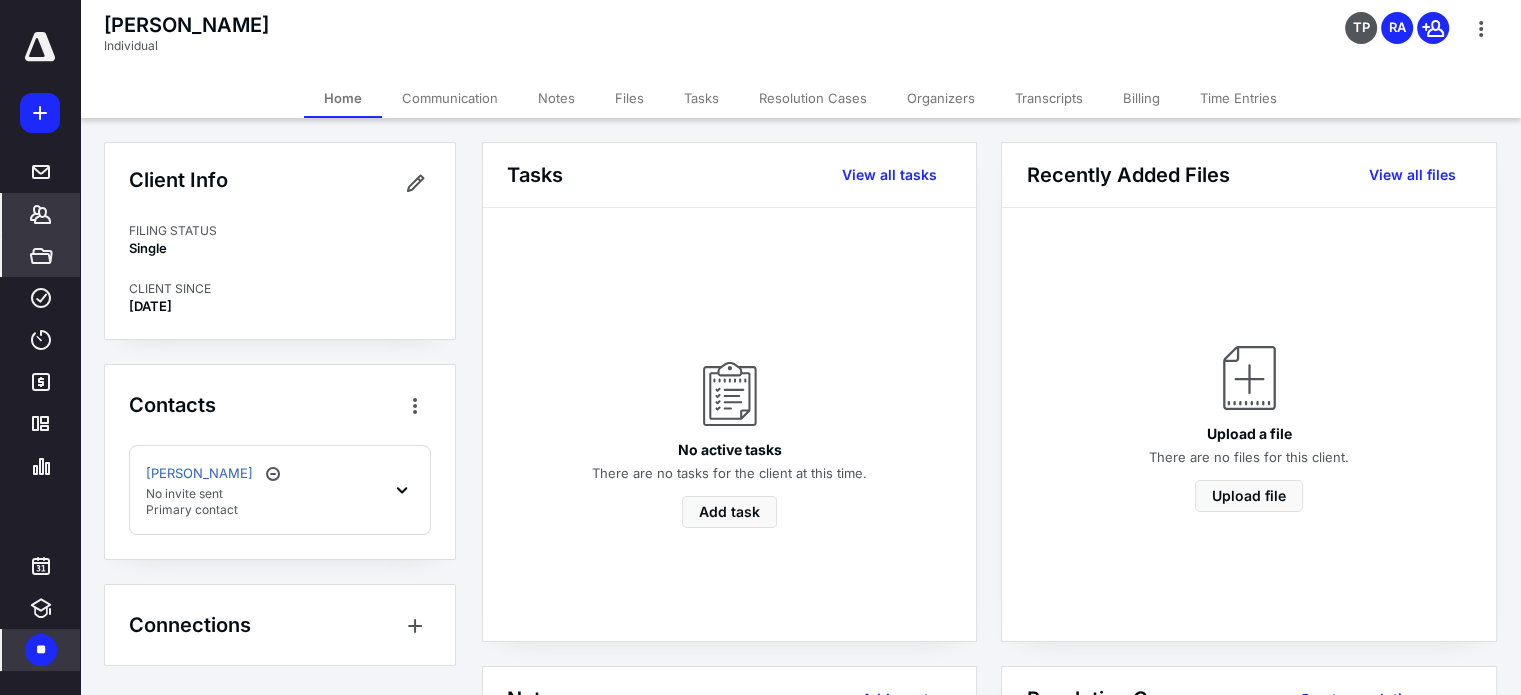 click on "*****" at bounding box center (41, 256) 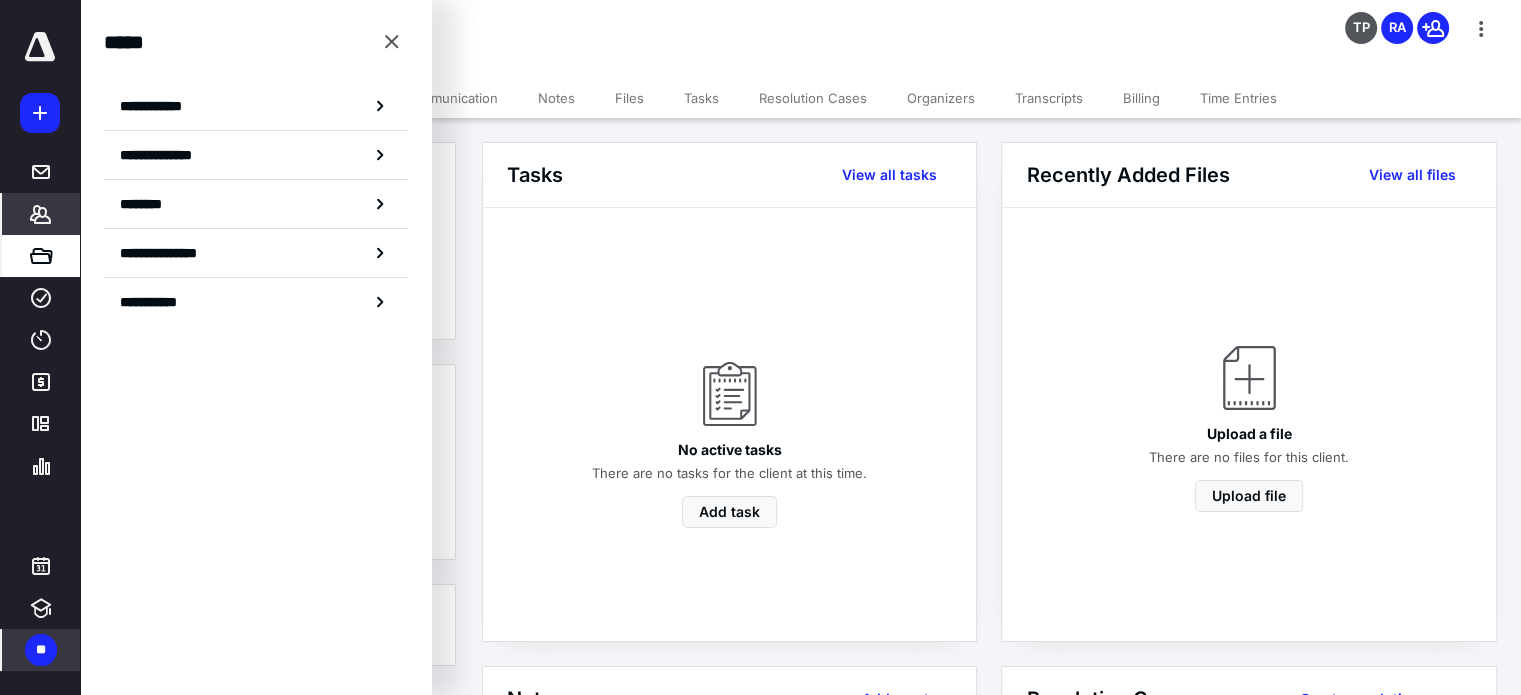 click 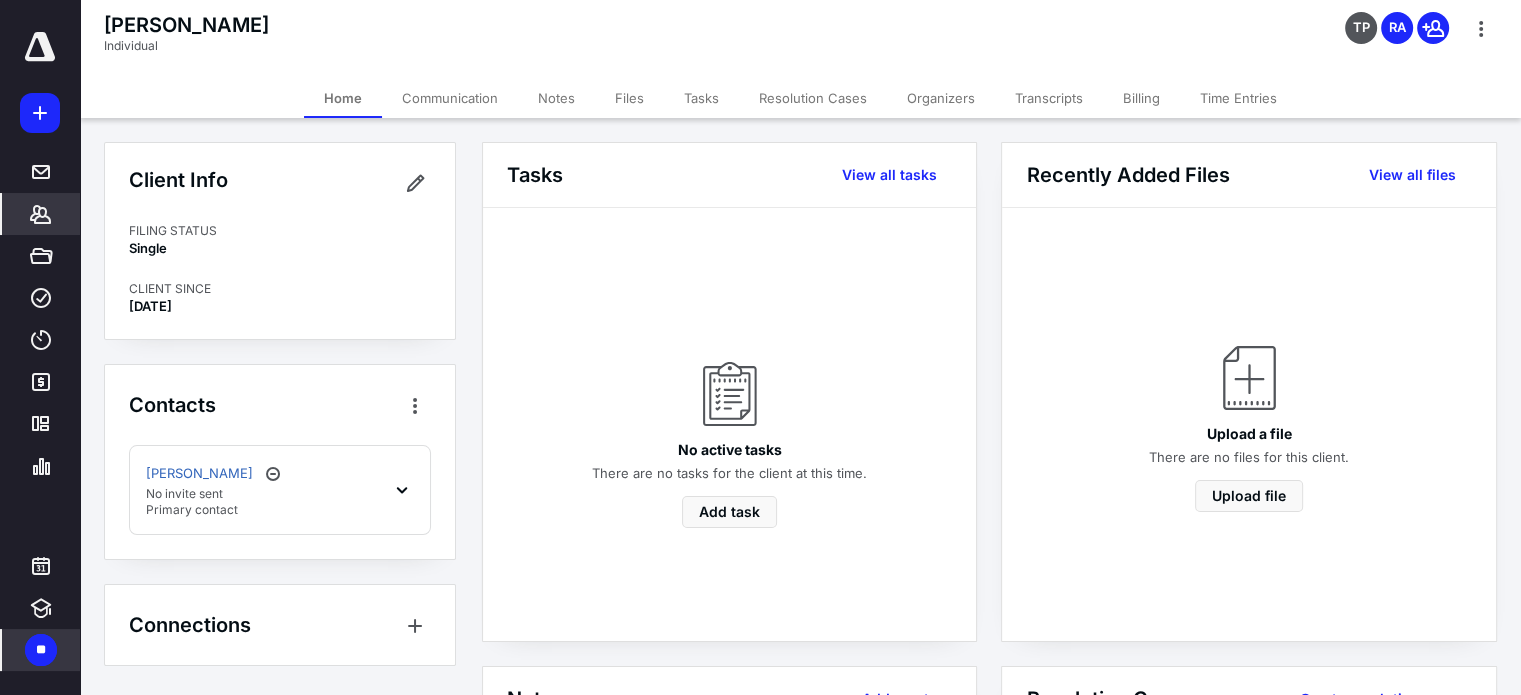 click on "*******" at bounding box center (41, 214) 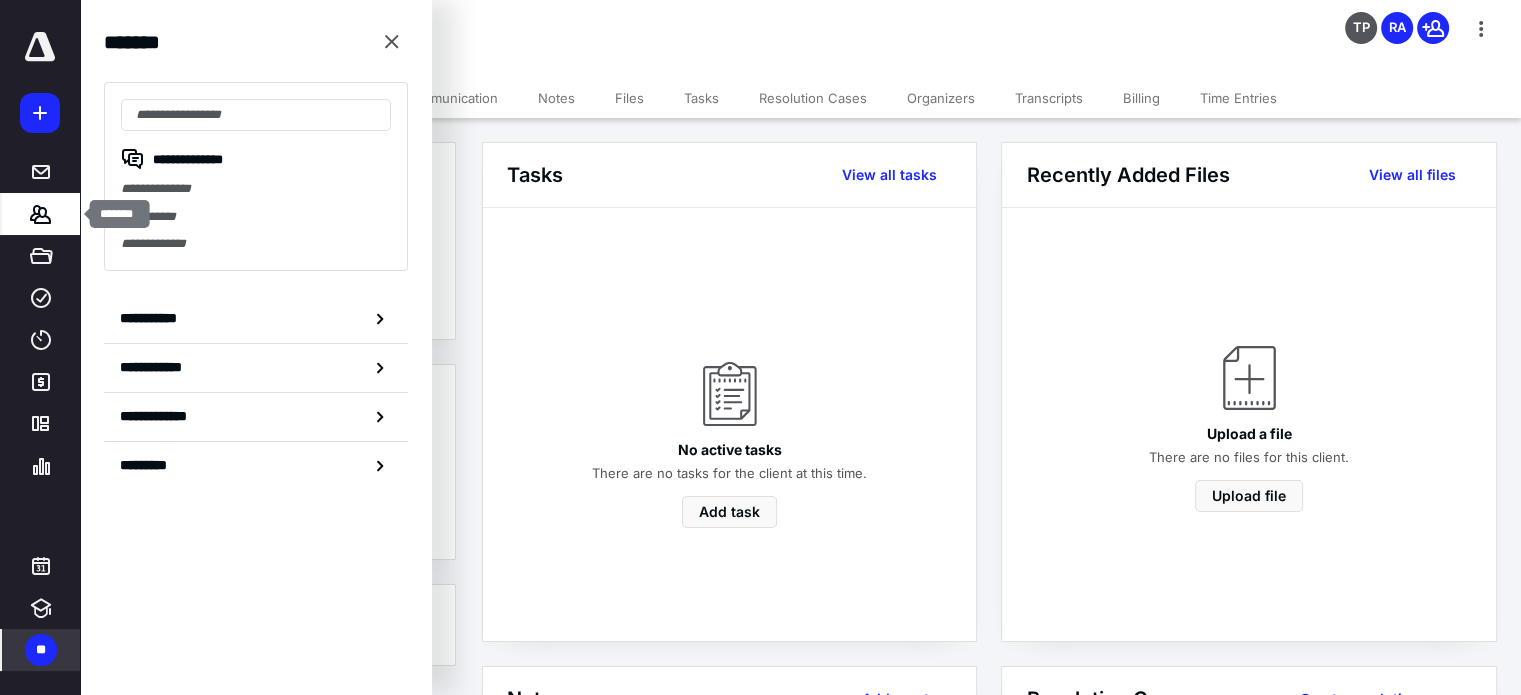 click on "*******" at bounding box center (41, 214) 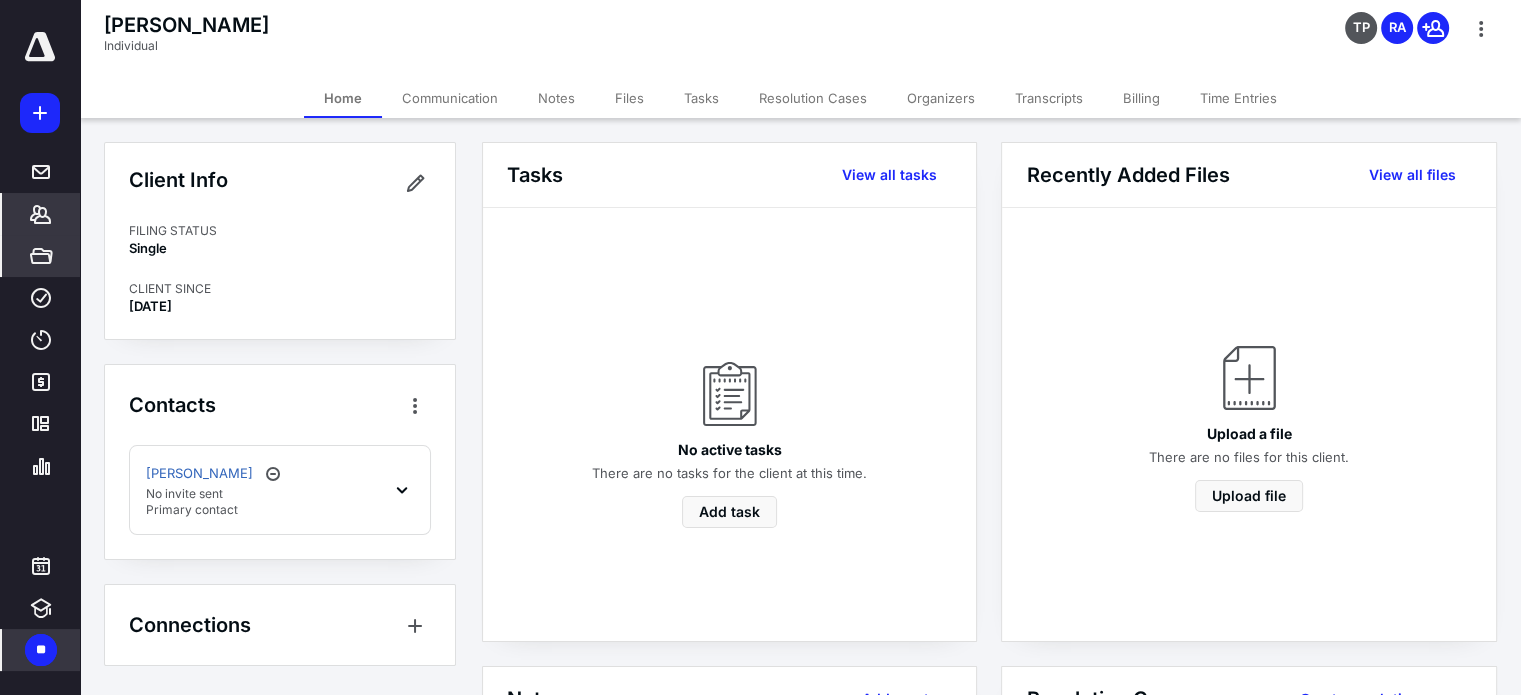 click 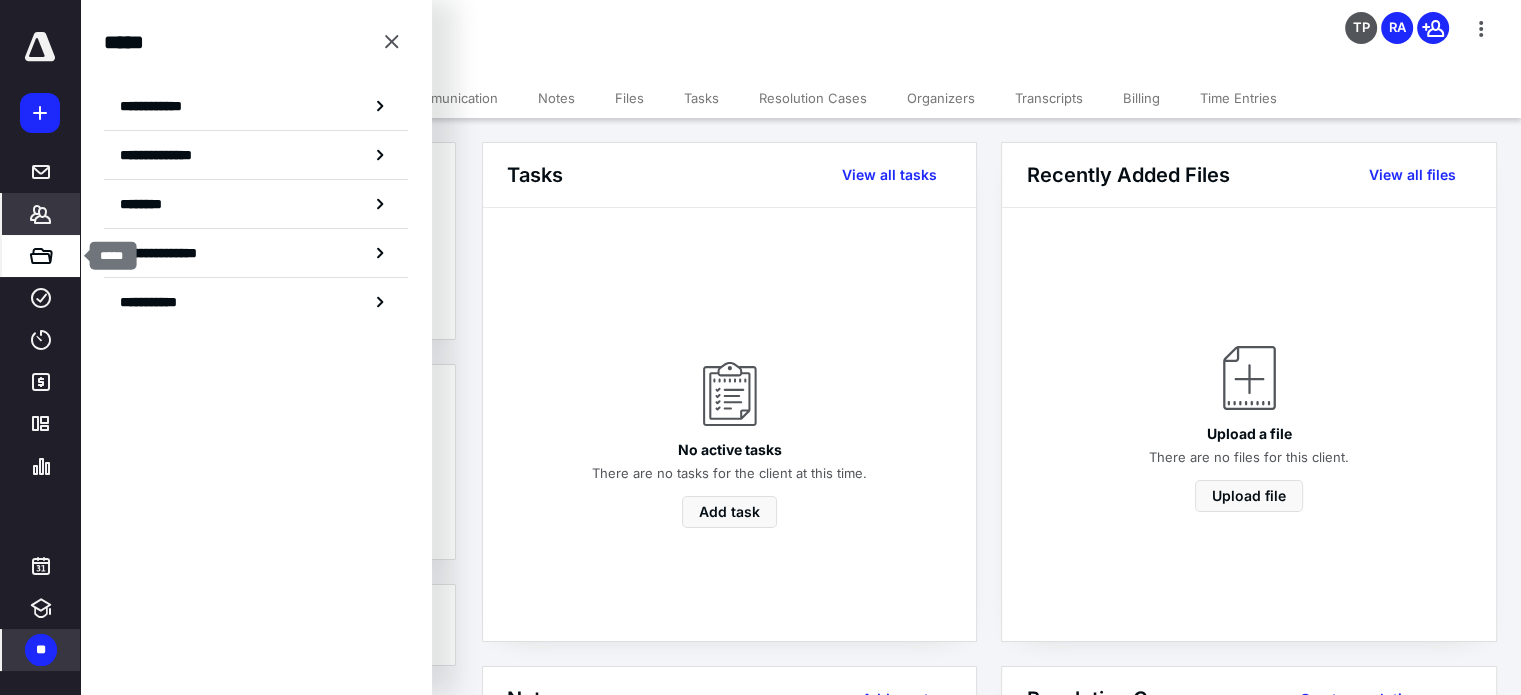 click 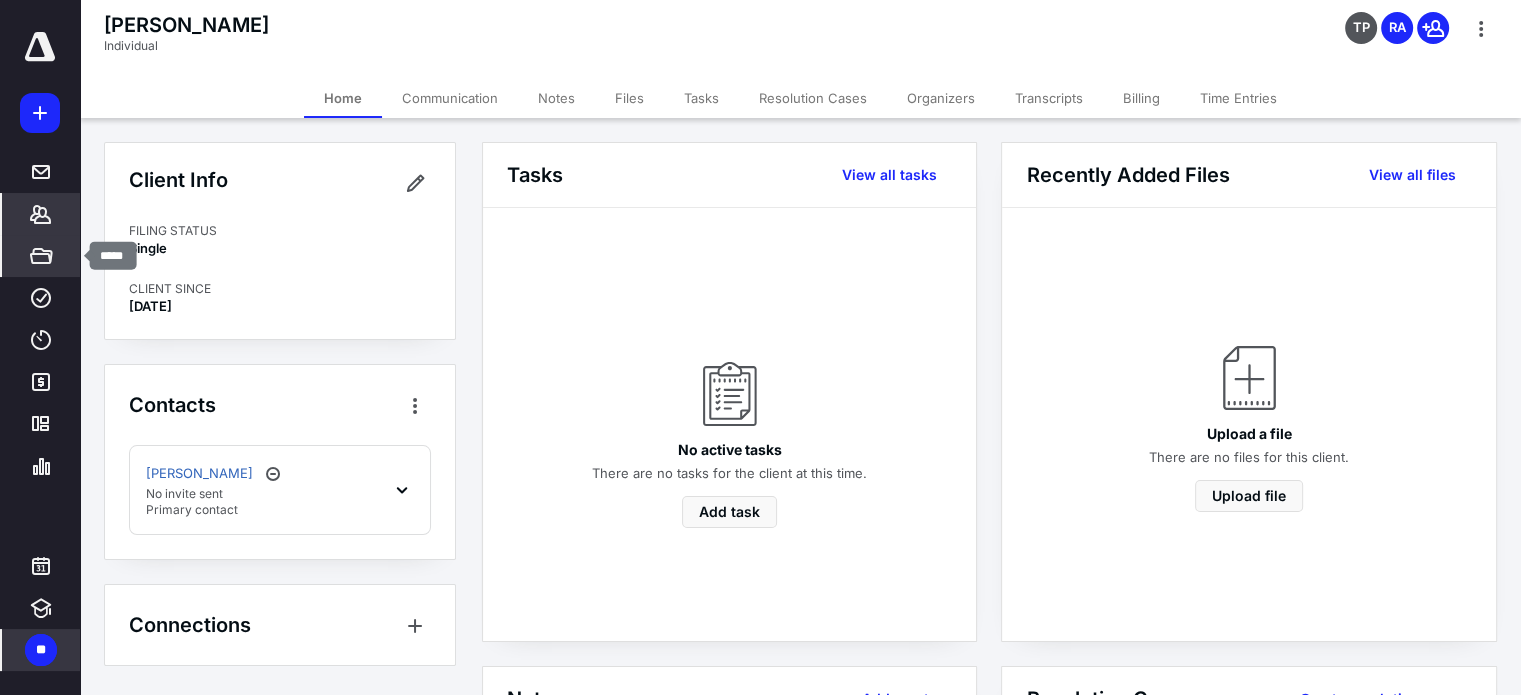 click 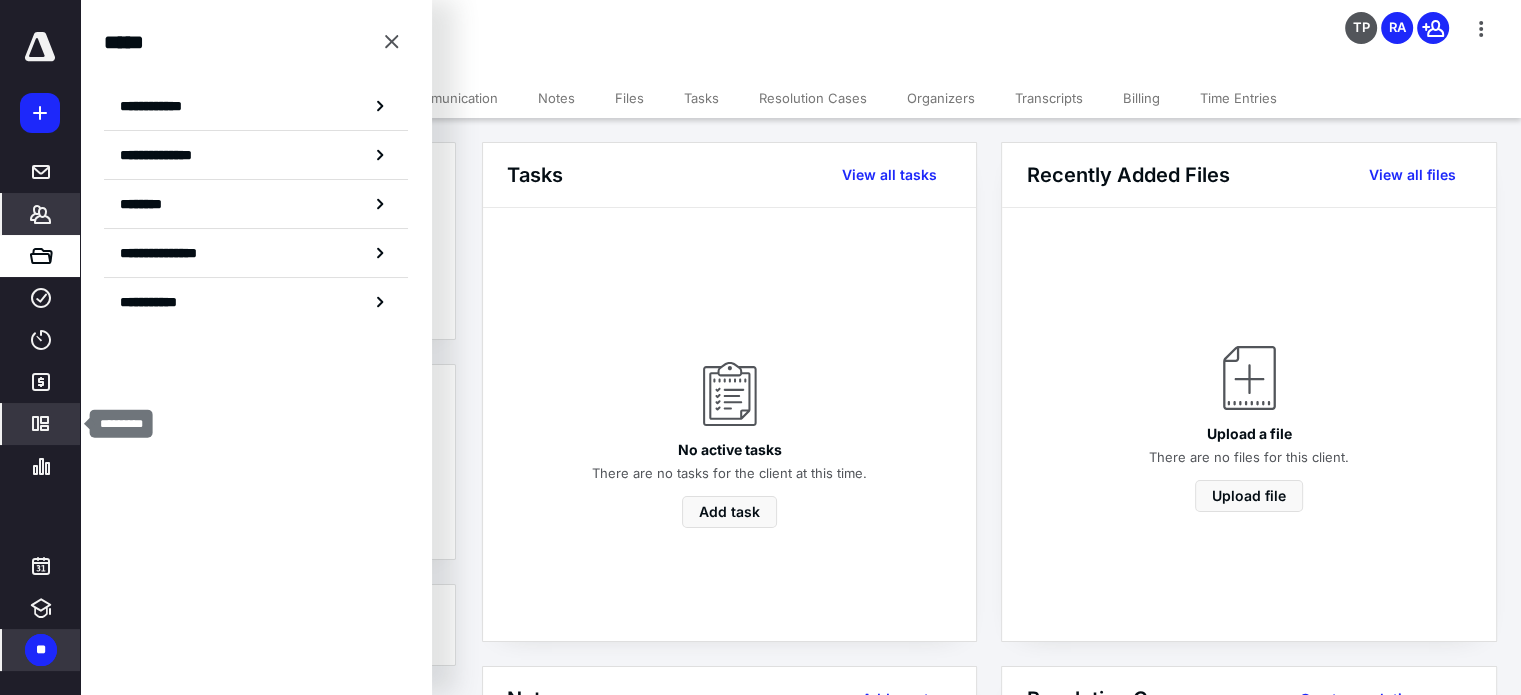 click on "*********" at bounding box center [41, 424] 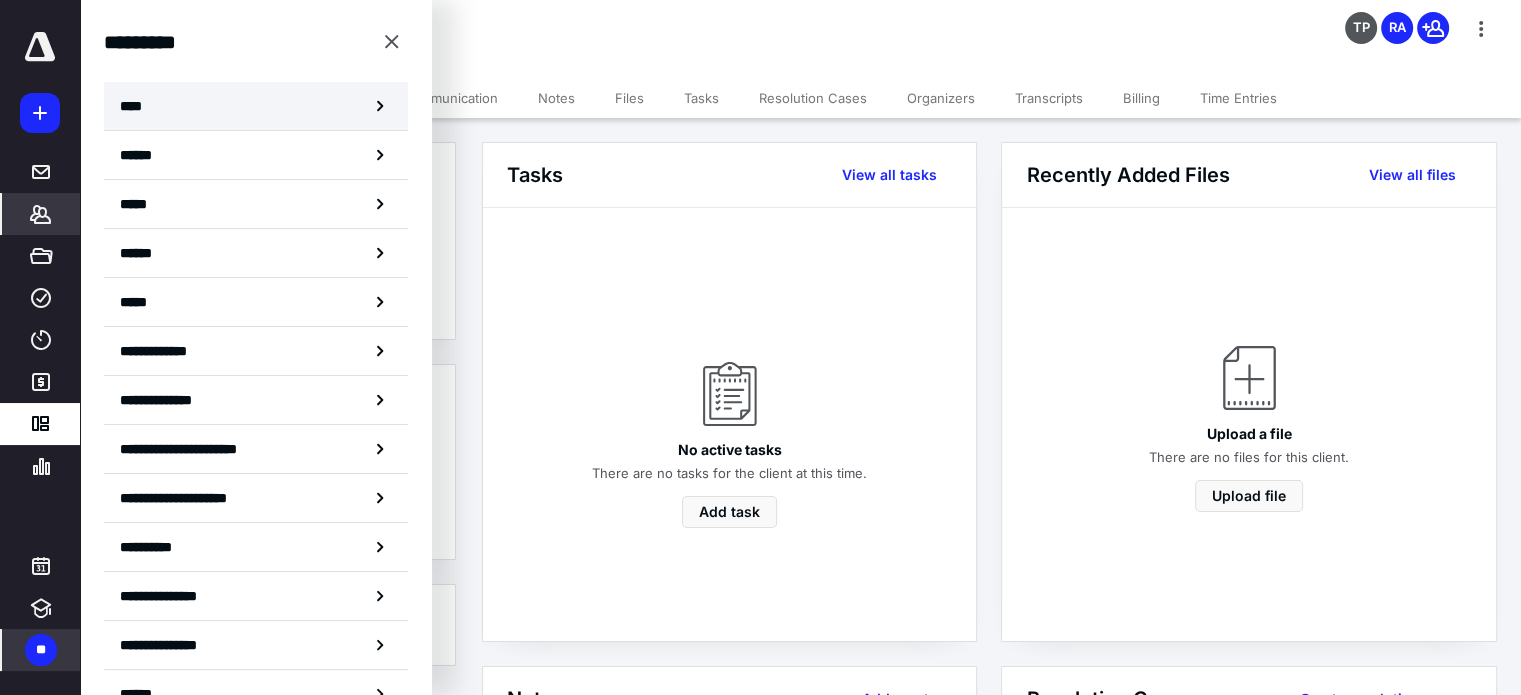 click on "****" at bounding box center [256, 106] 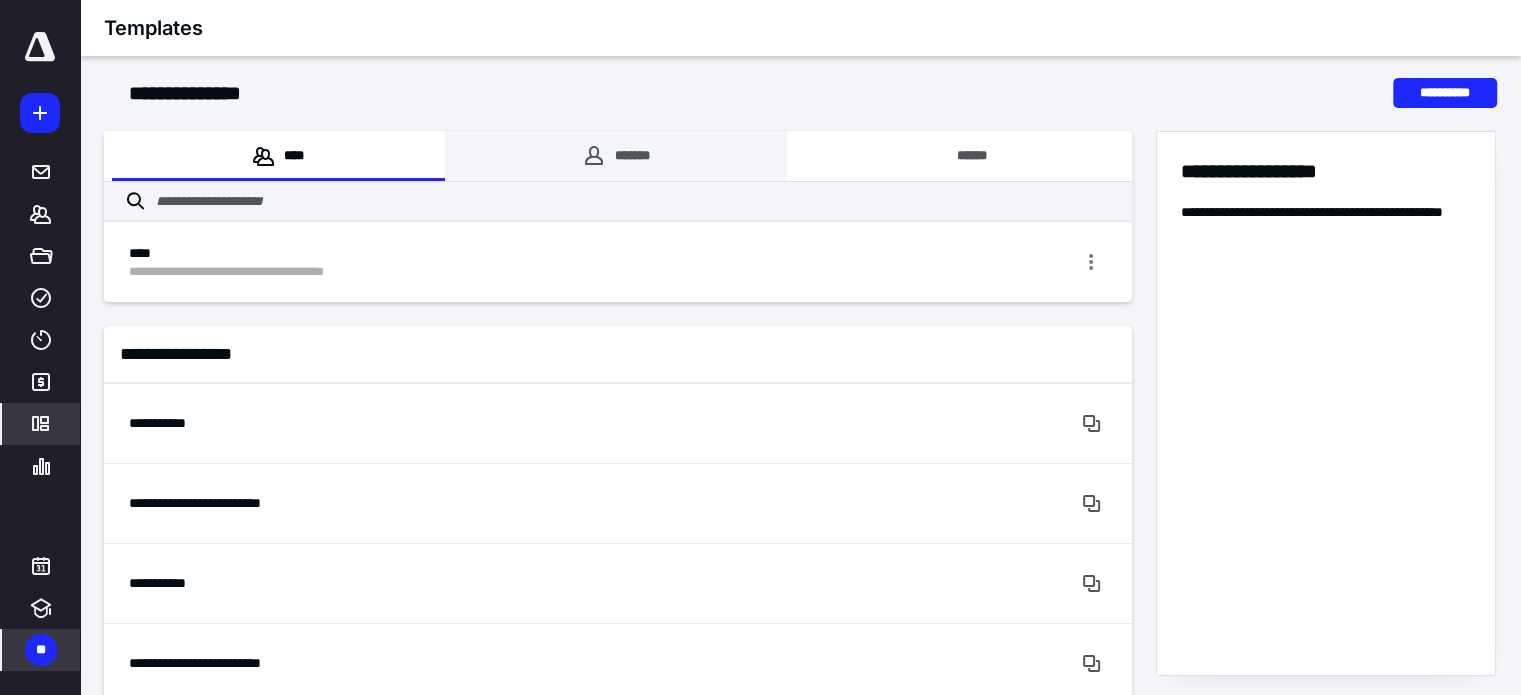 click on "*******" at bounding box center (616, 156) 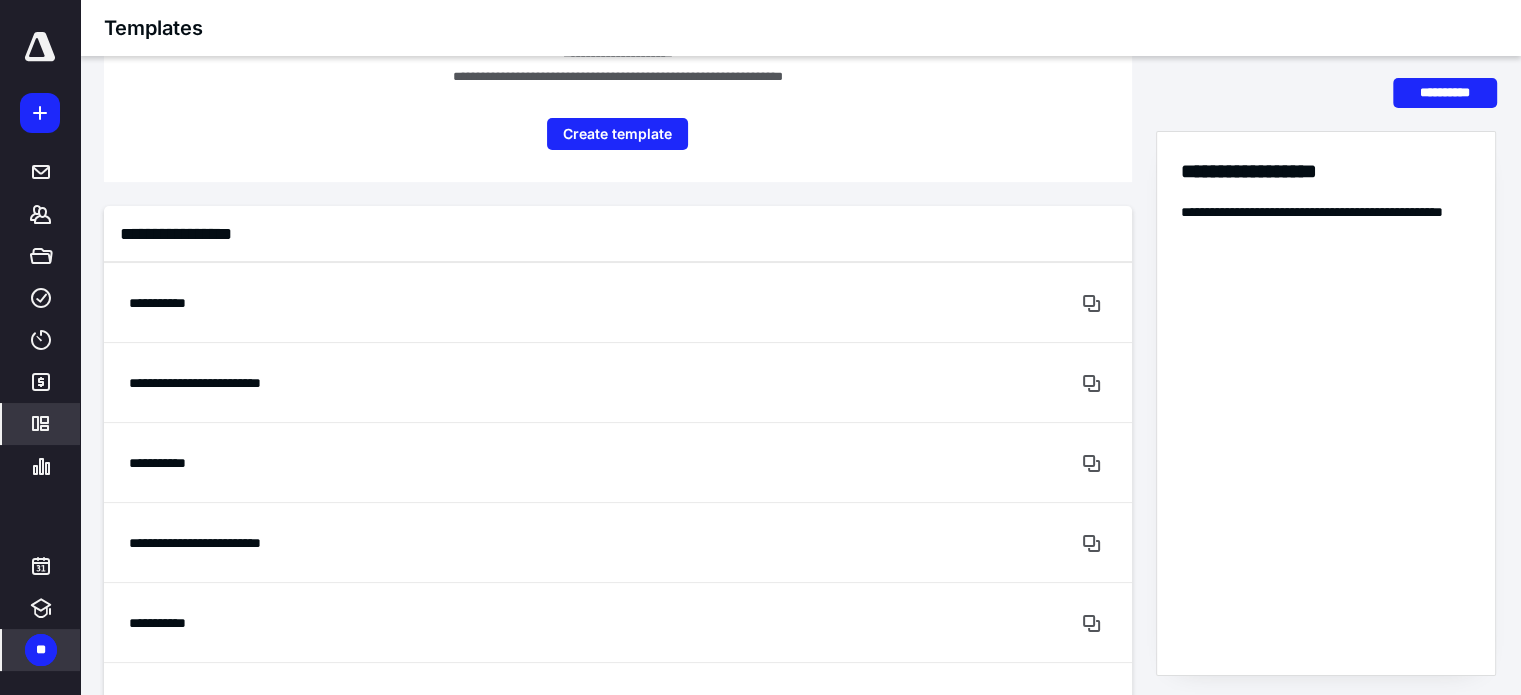 scroll, scrollTop: 0, scrollLeft: 0, axis: both 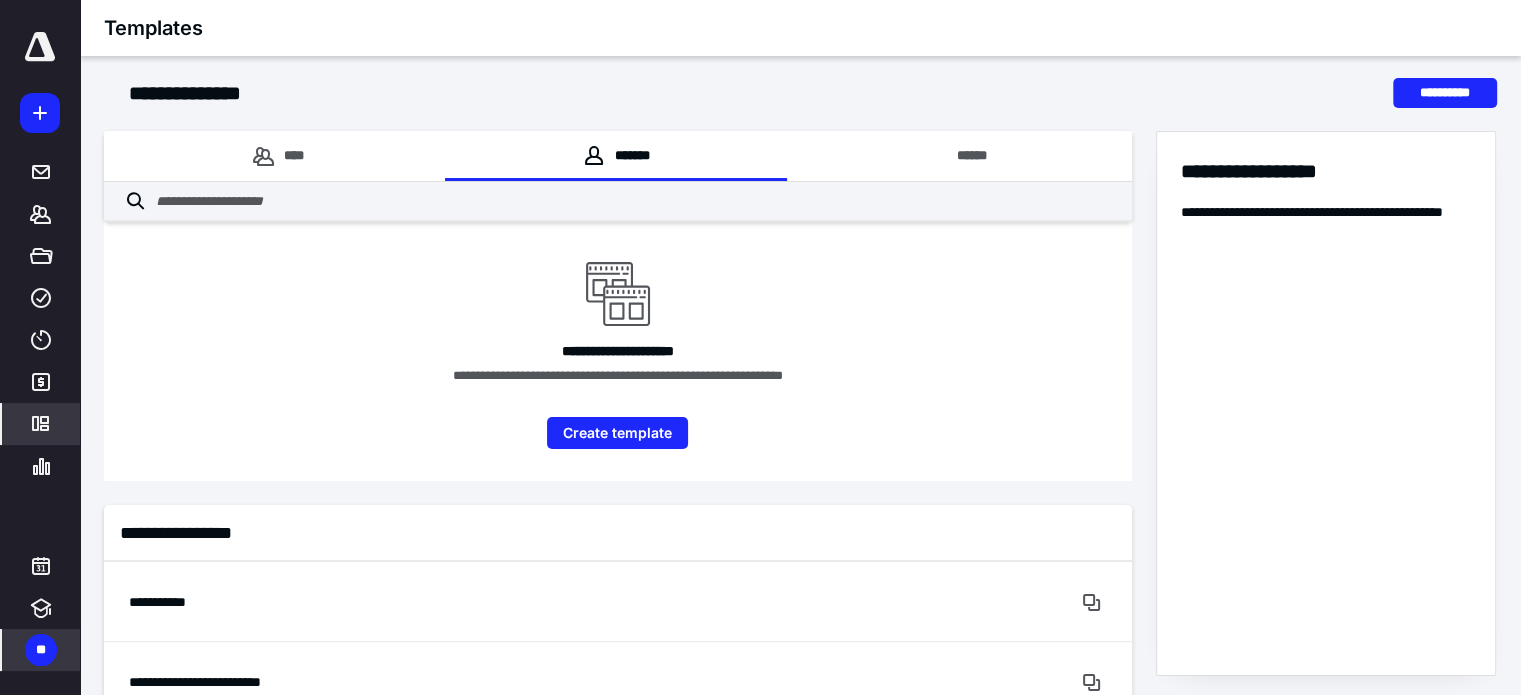 drag, startPoint x: 304, startPoint y: 79, endPoint x: 304, endPoint y: 111, distance: 32 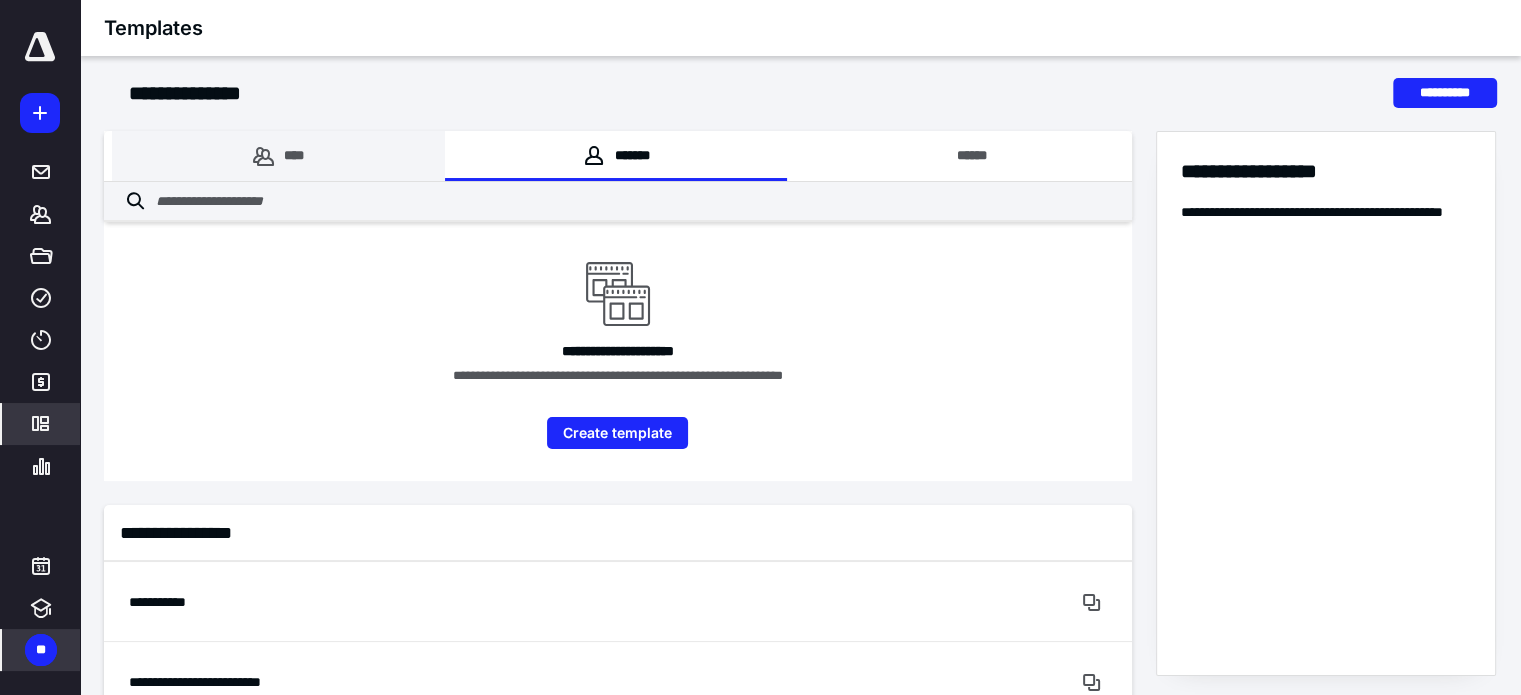 click on "****" at bounding box center [278, 156] 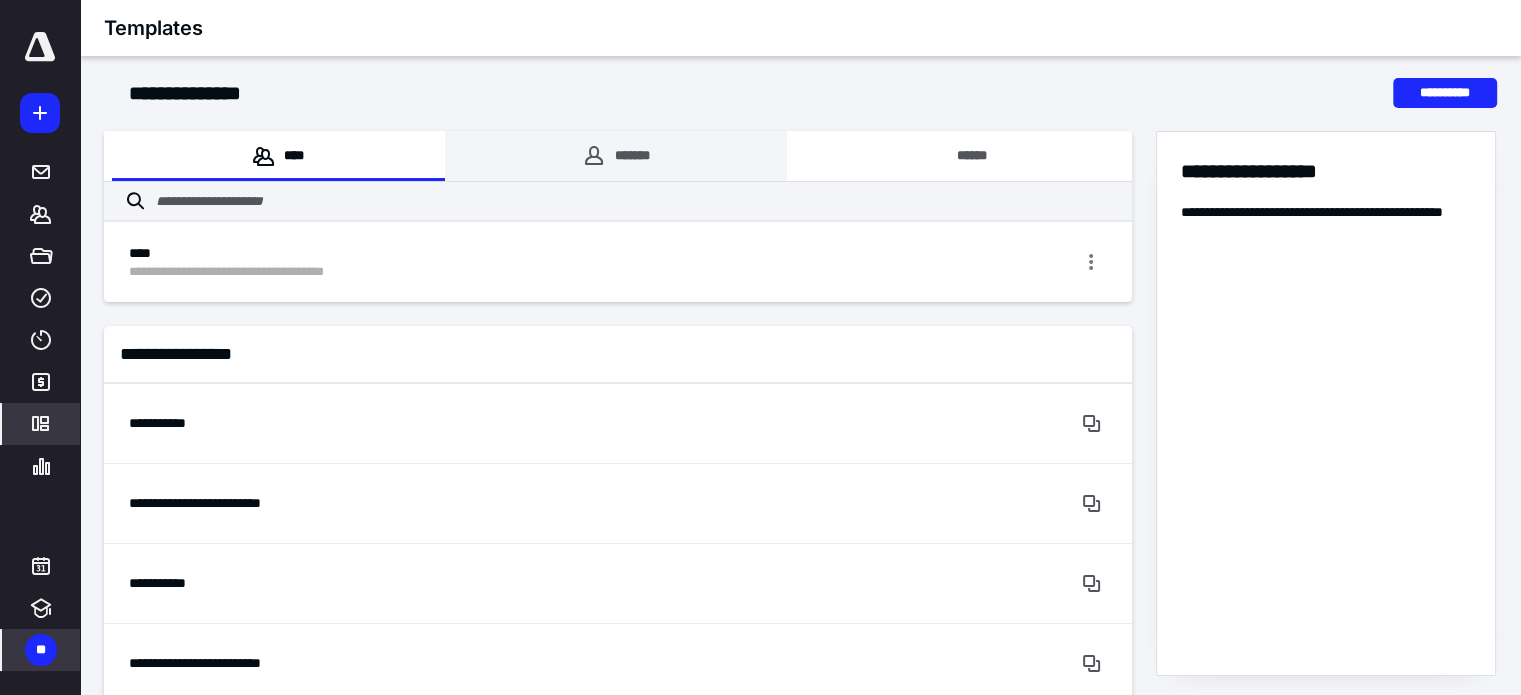 click on "*******" at bounding box center (616, 156) 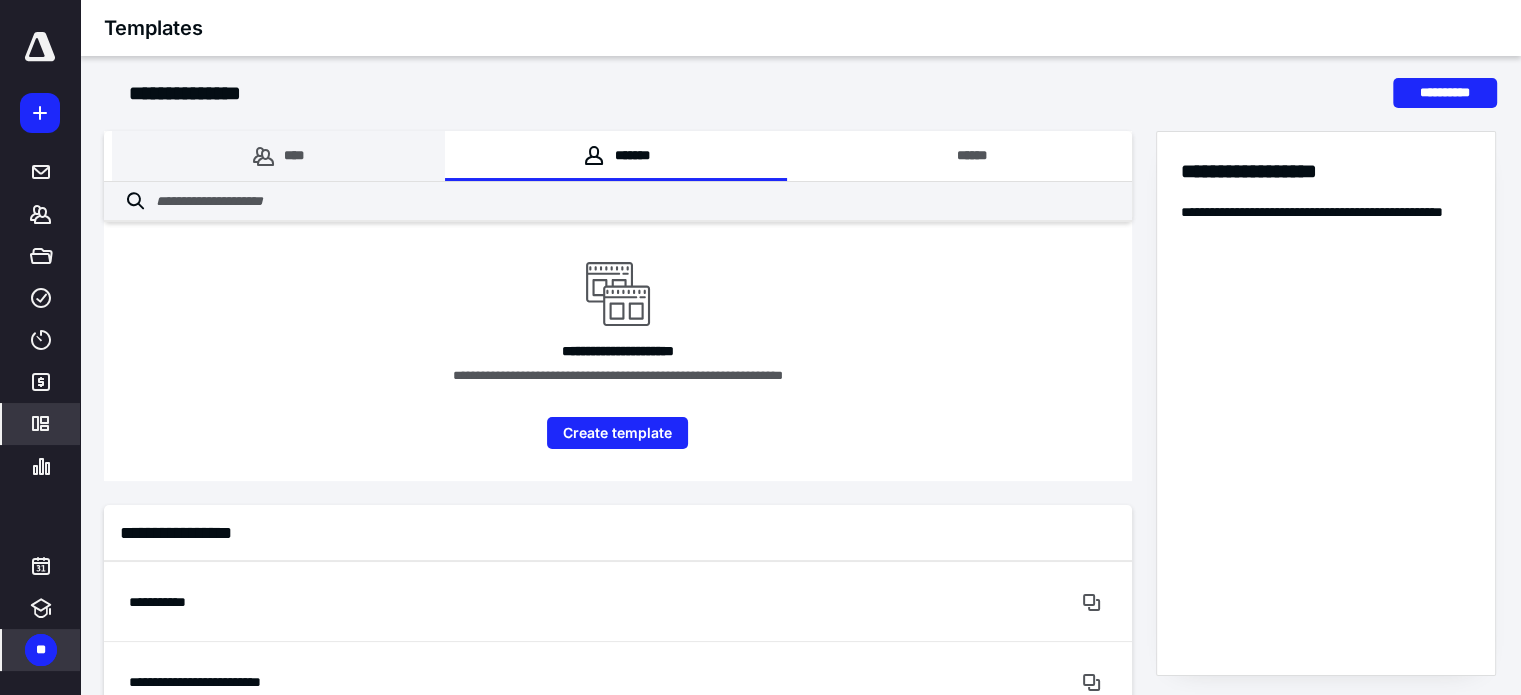 click on "****" at bounding box center [278, 156] 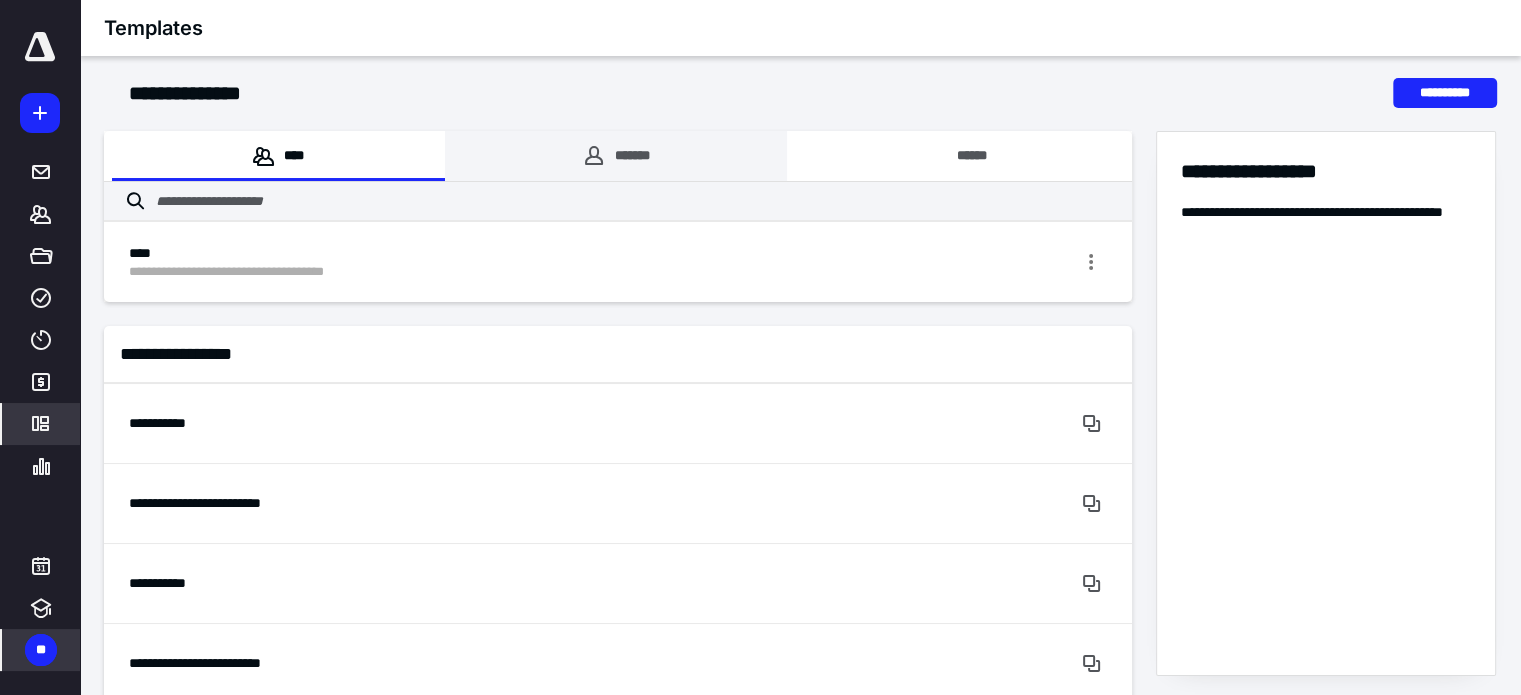 click on "*******" at bounding box center [616, 156] 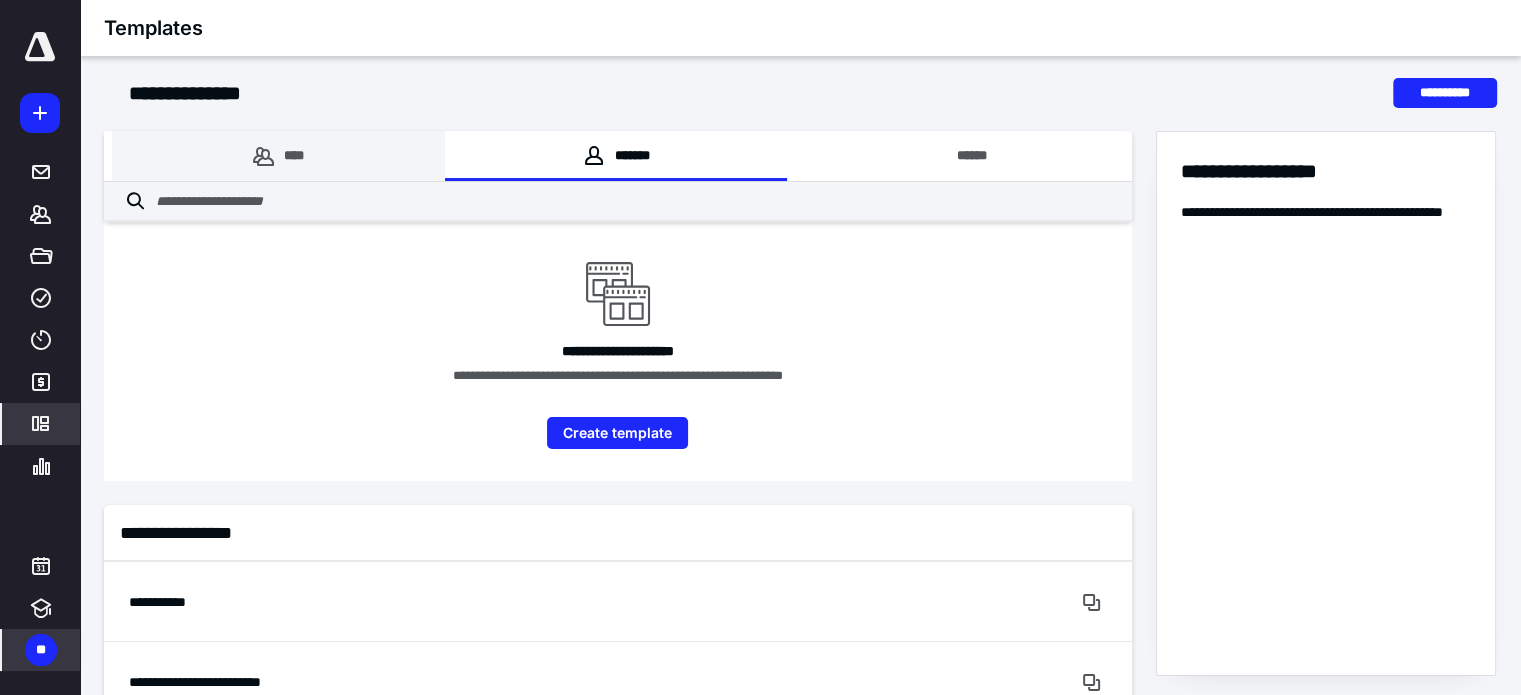 click on "****" at bounding box center (278, 156) 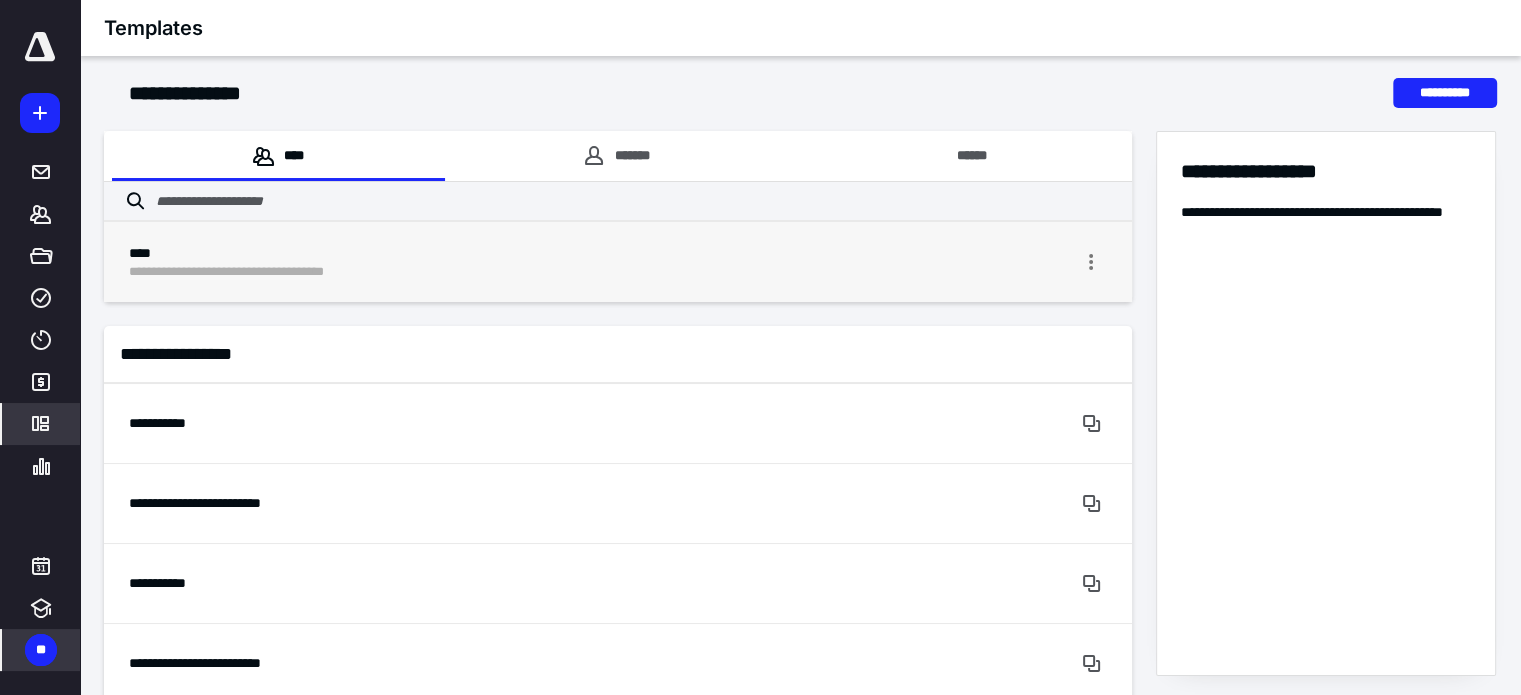 click at bounding box center [1032, 262] 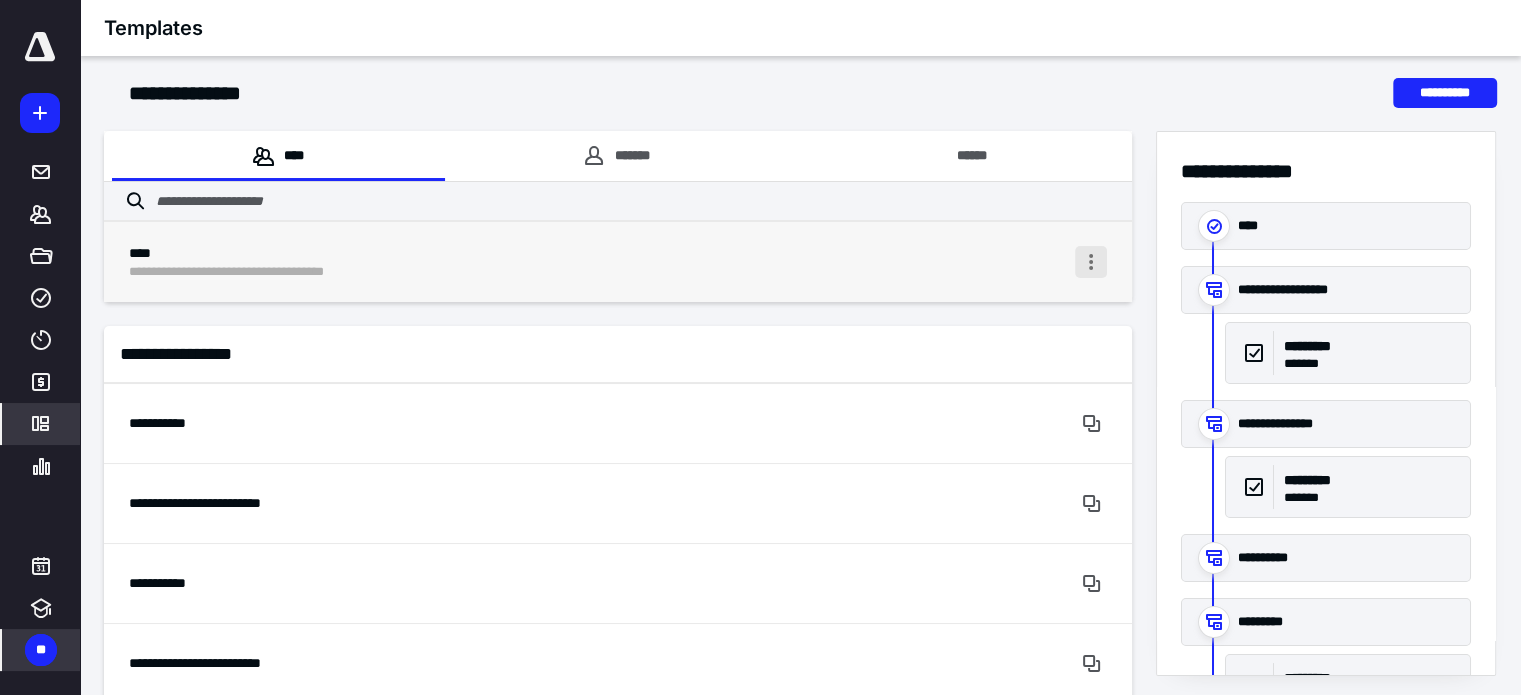 click at bounding box center (1091, 262) 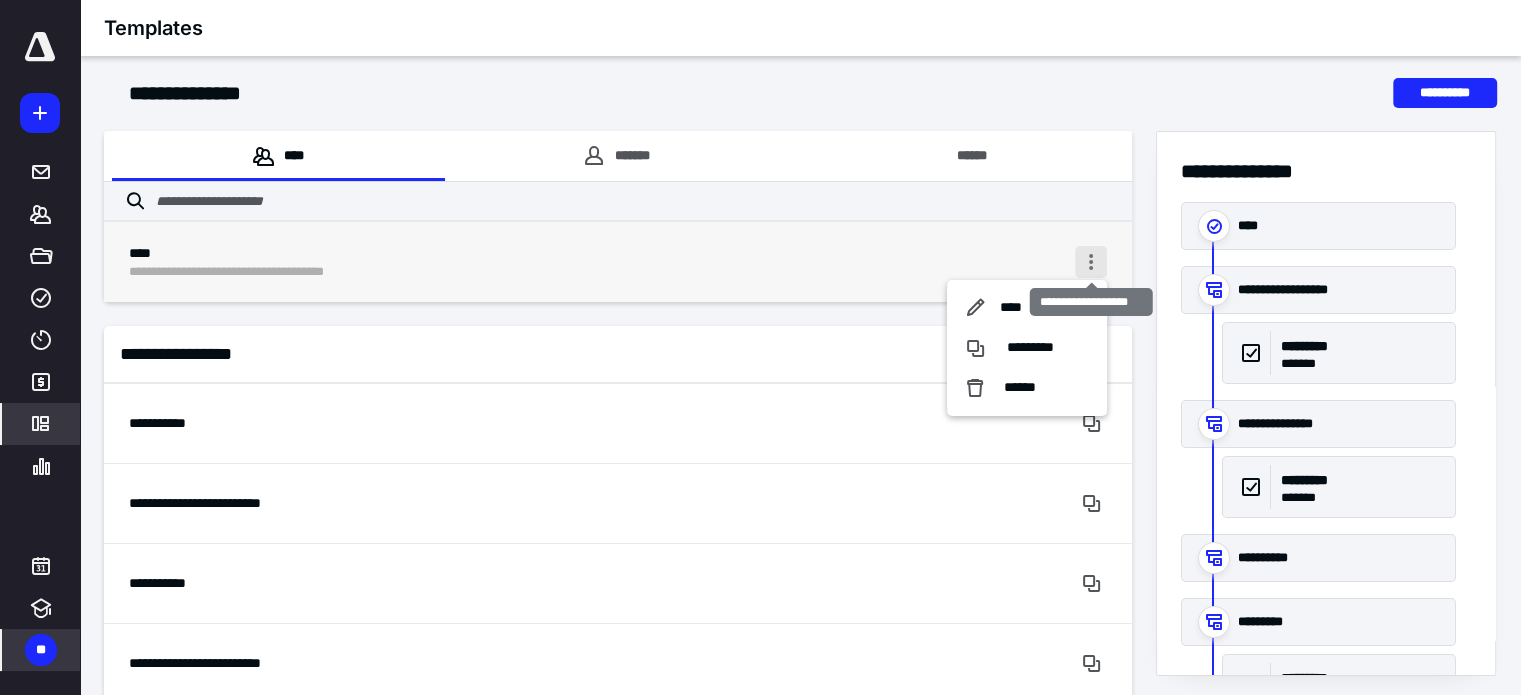 click at bounding box center (1091, 262) 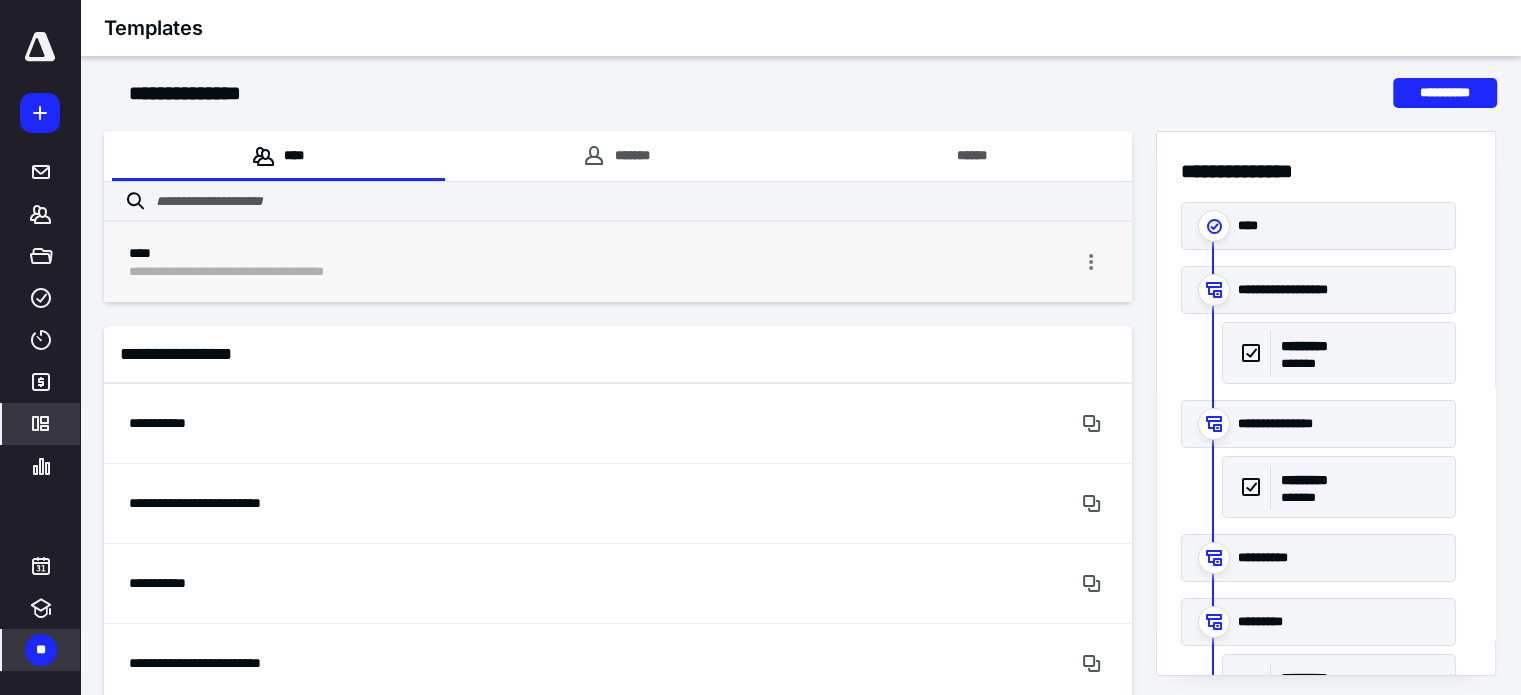 click on "**********" at bounding box center [543, 262] 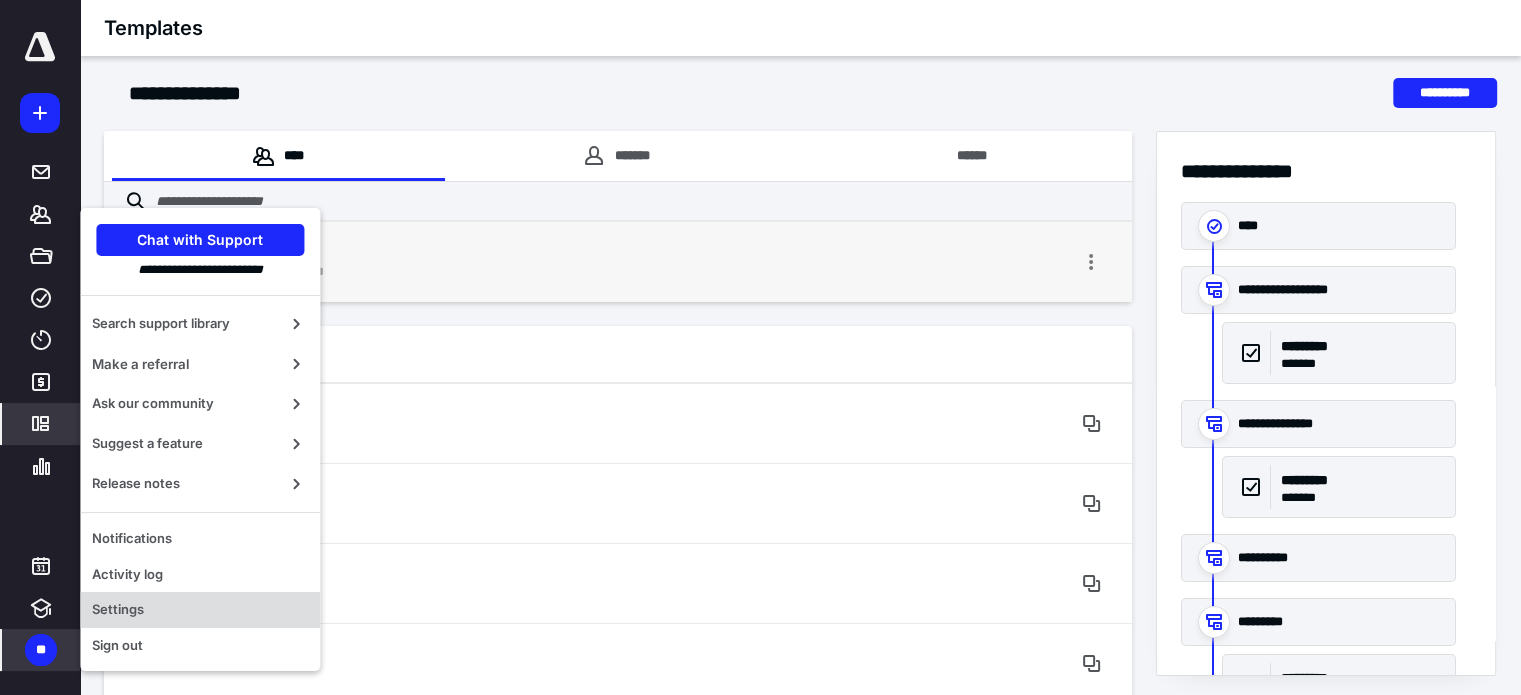 click on "Settings" at bounding box center (200, 610) 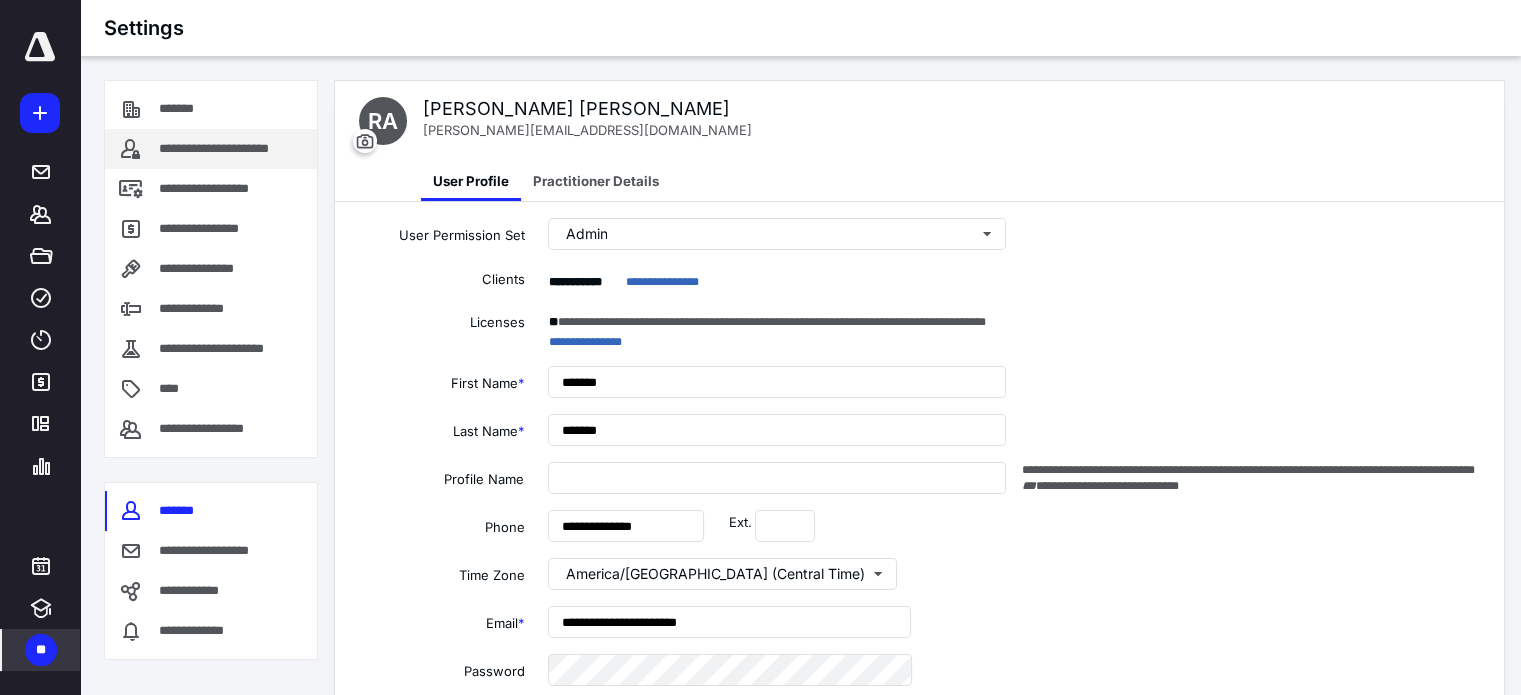 click on "**********" at bounding box center [234, 149] 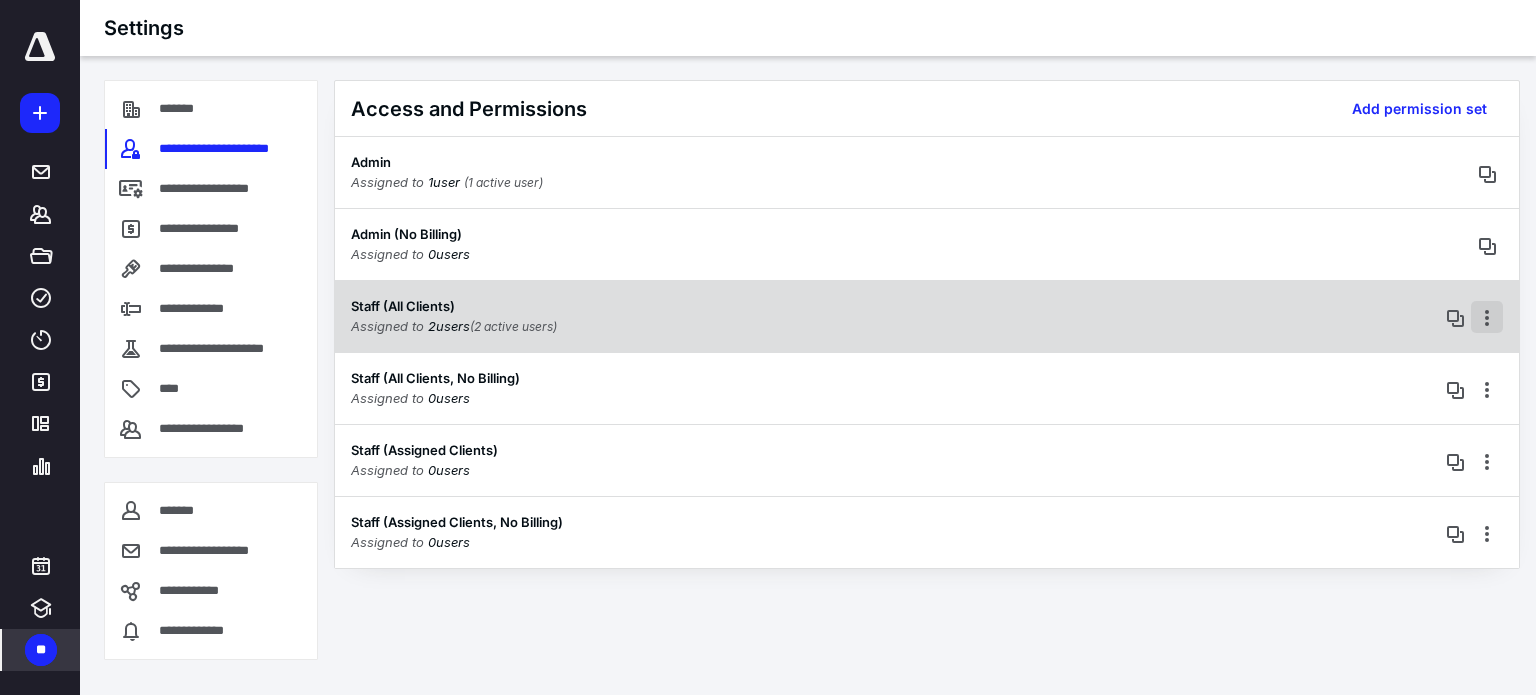 click at bounding box center [1487, 317] 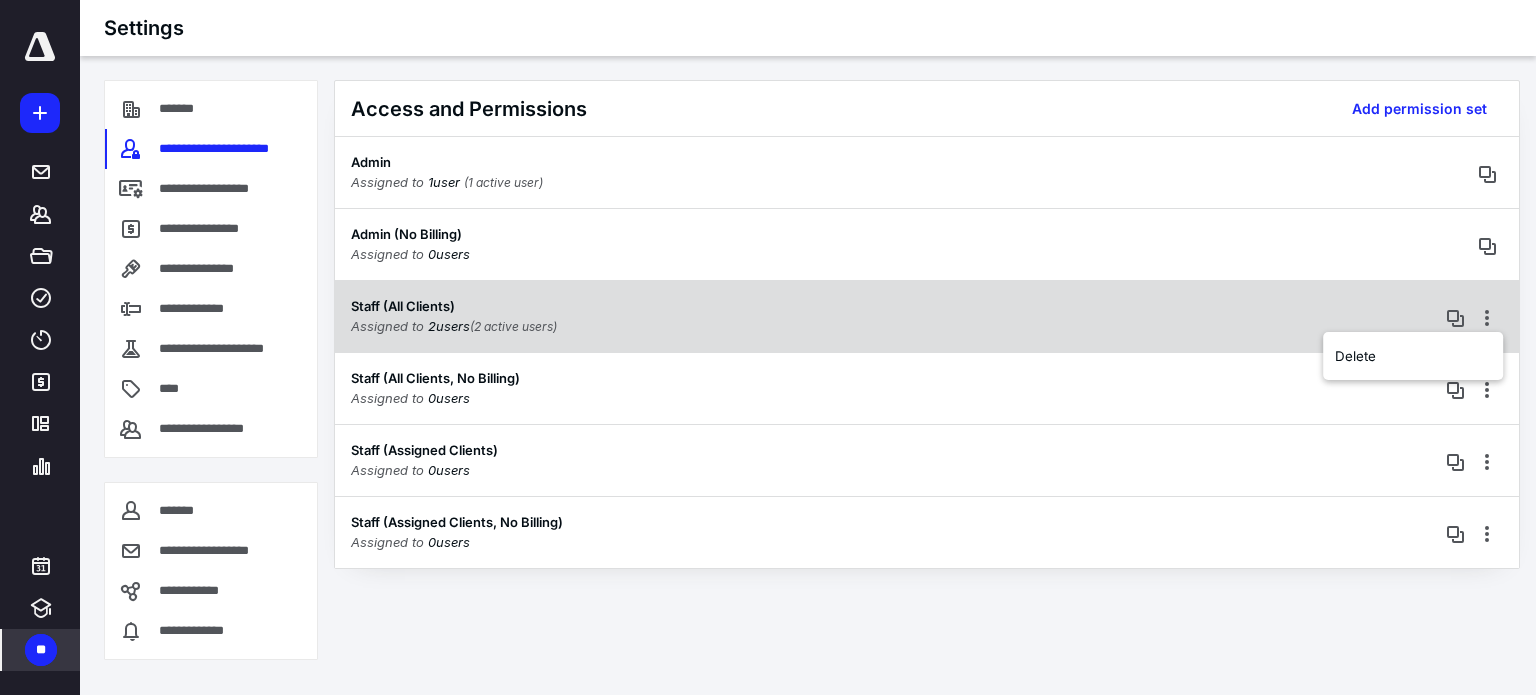click on "Staff (All Clients) Assigned to   2  user s  (2 active users)" at bounding box center [927, 316] 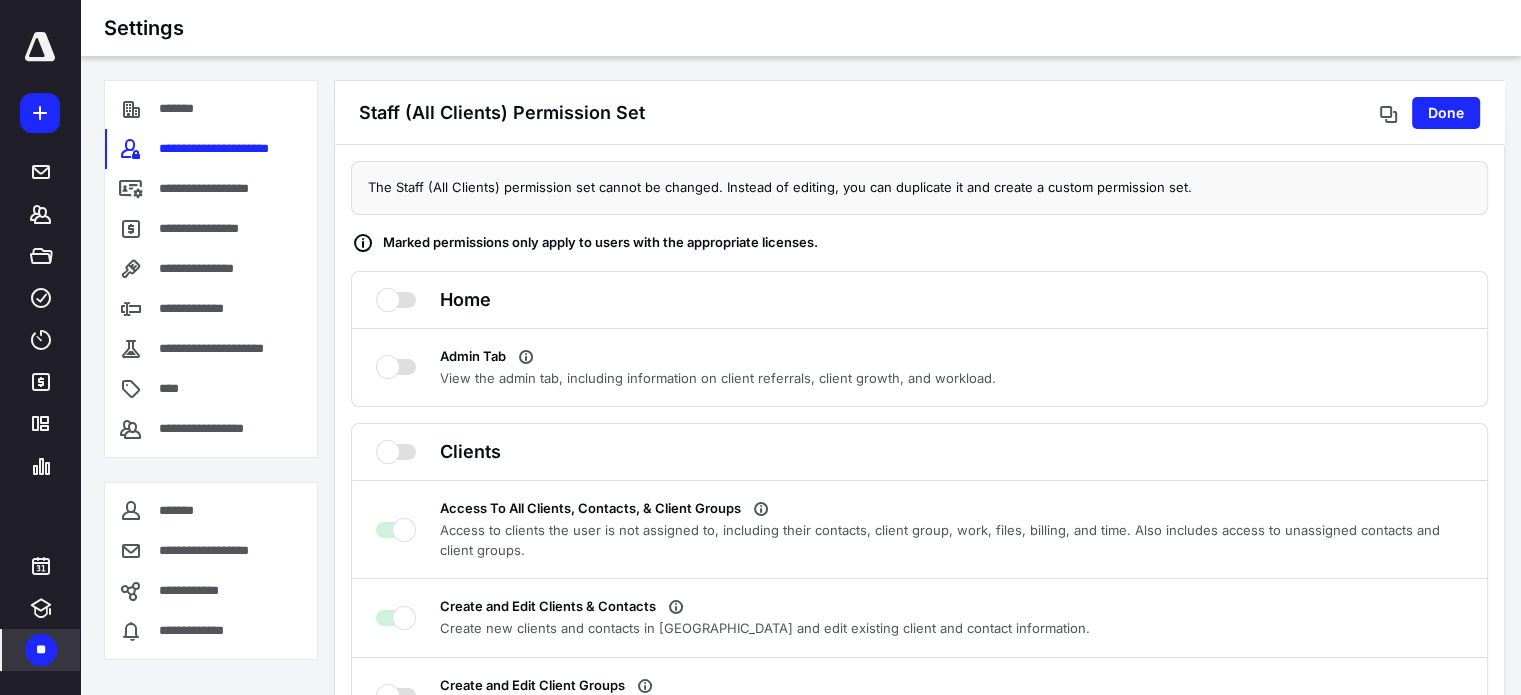 scroll, scrollTop: 0, scrollLeft: 0, axis: both 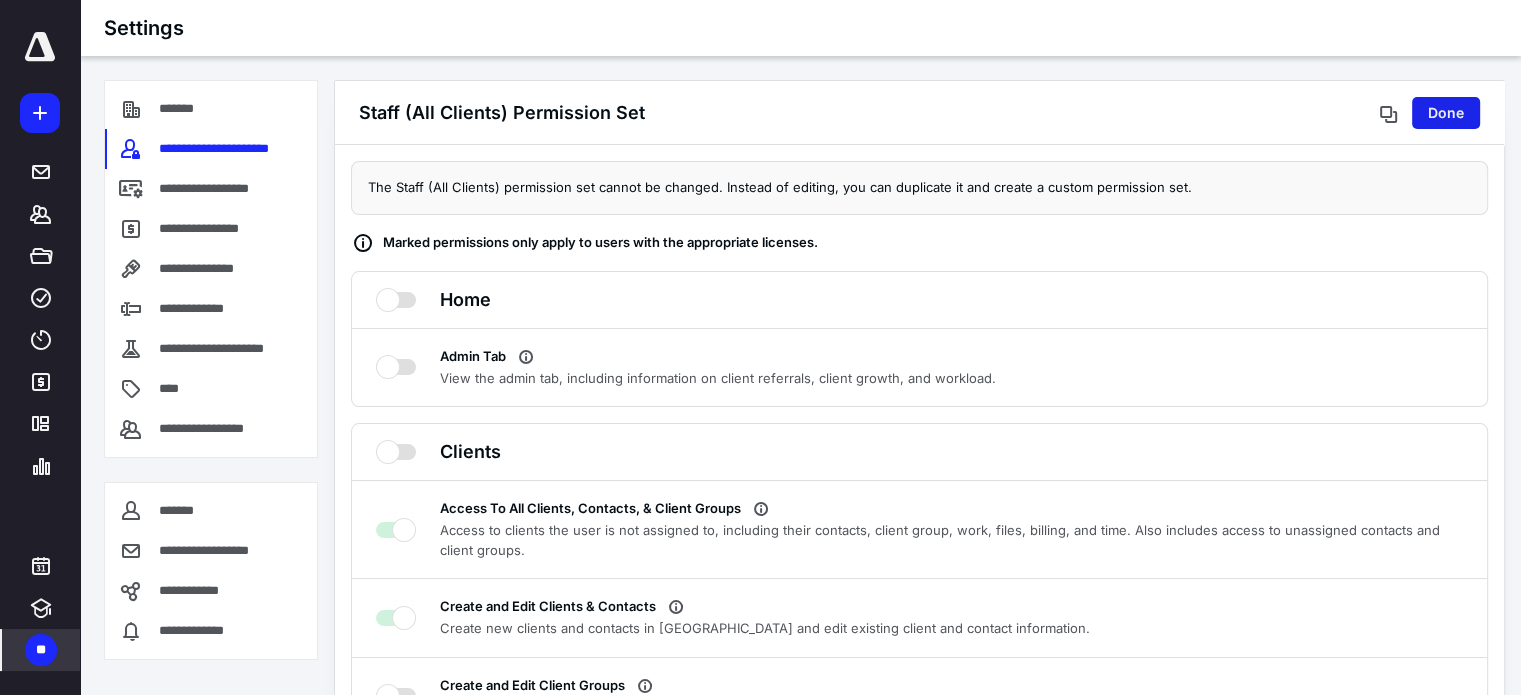click on "Done" at bounding box center [1446, 113] 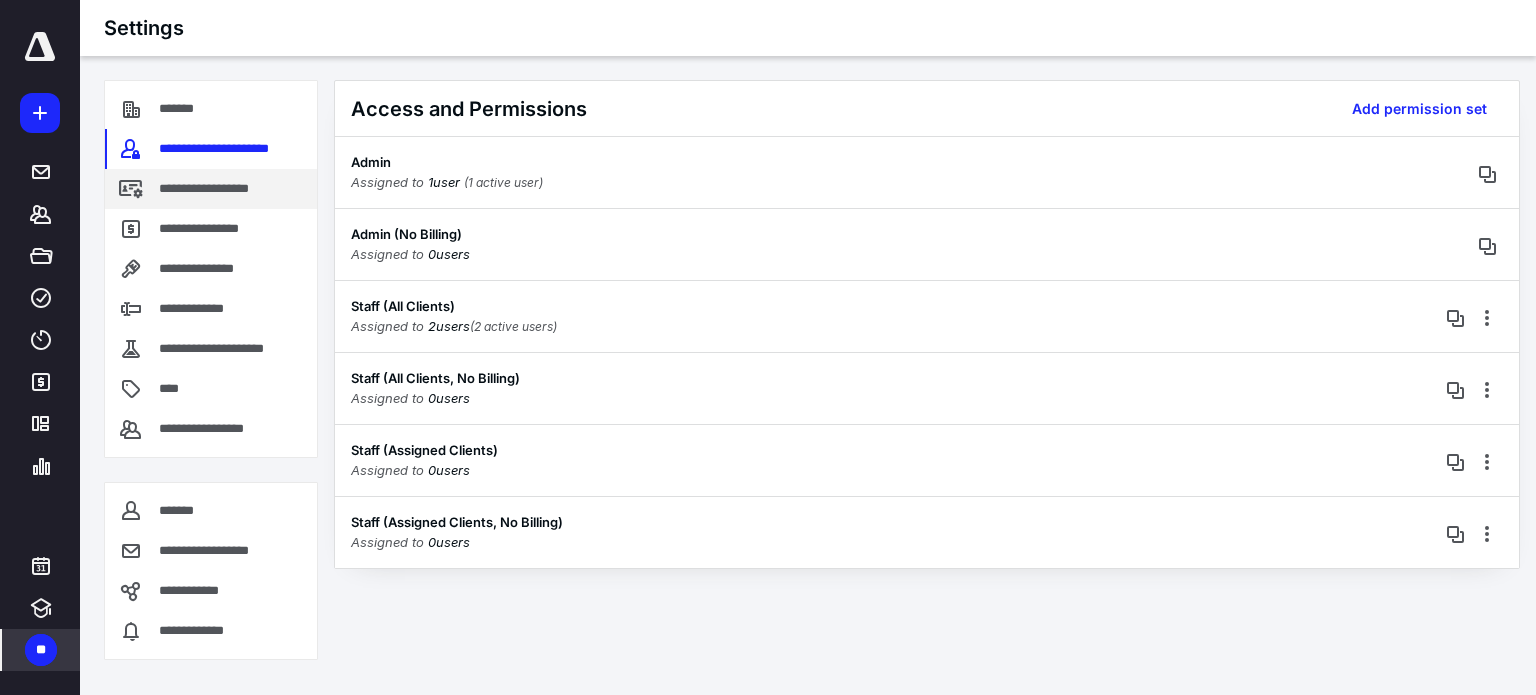 click on "**********" at bounding box center [226, 189] 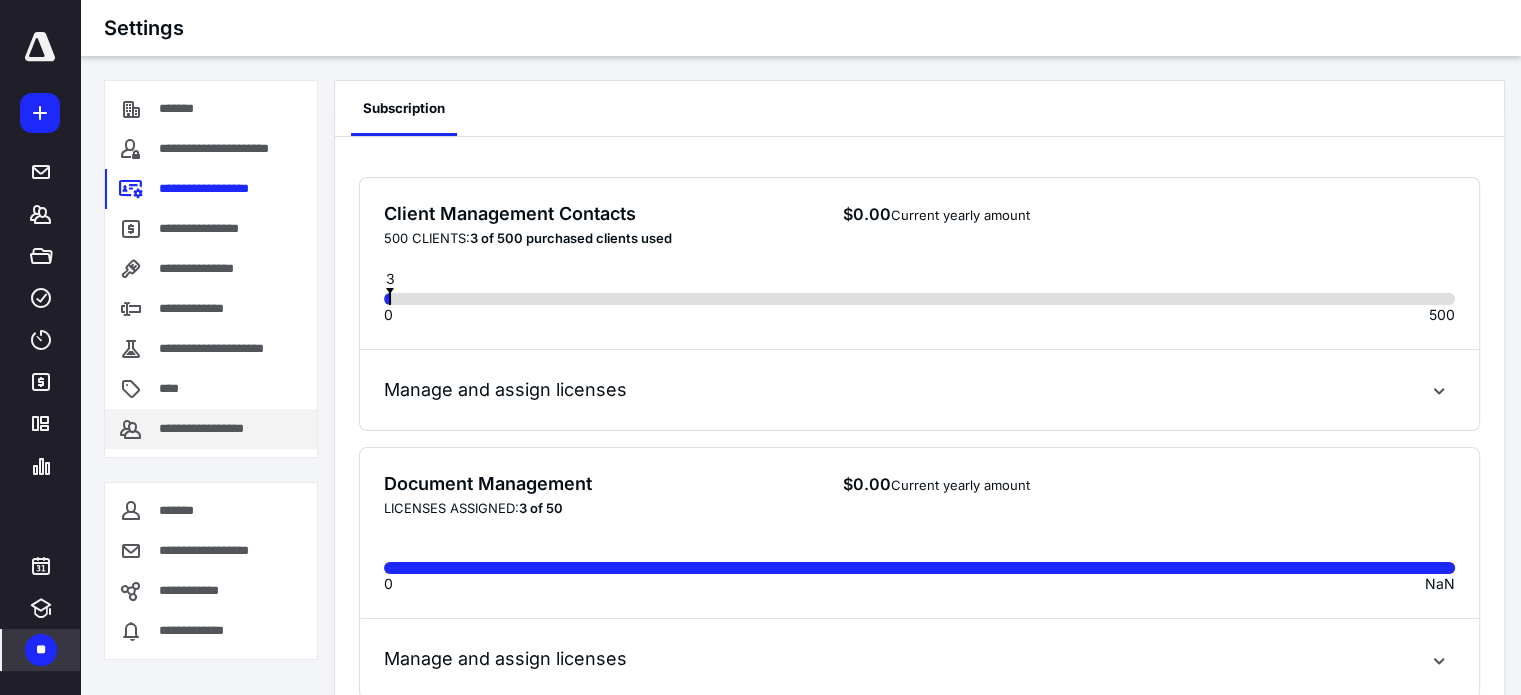 click on "**********" at bounding box center (217, 429) 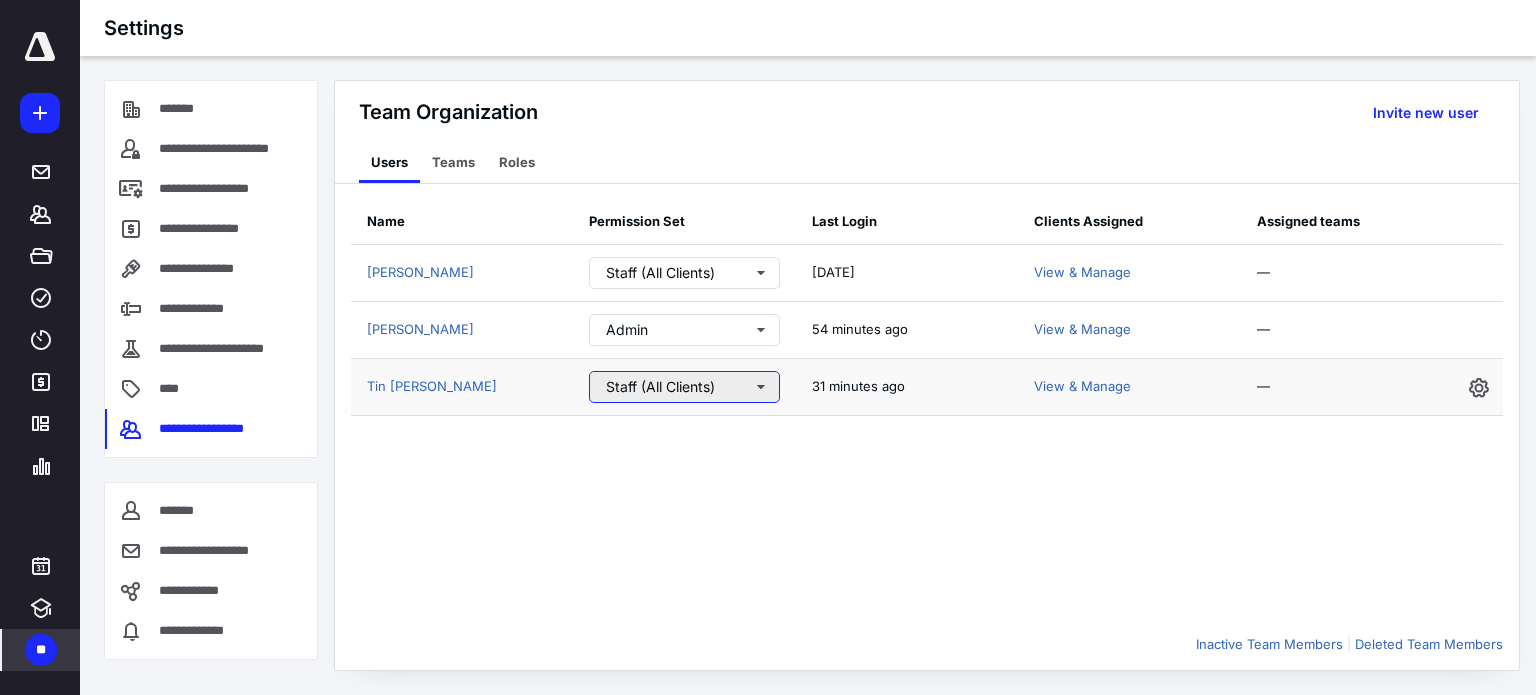 click on "Staff (All Clients)" at bounding box center [684, 387] 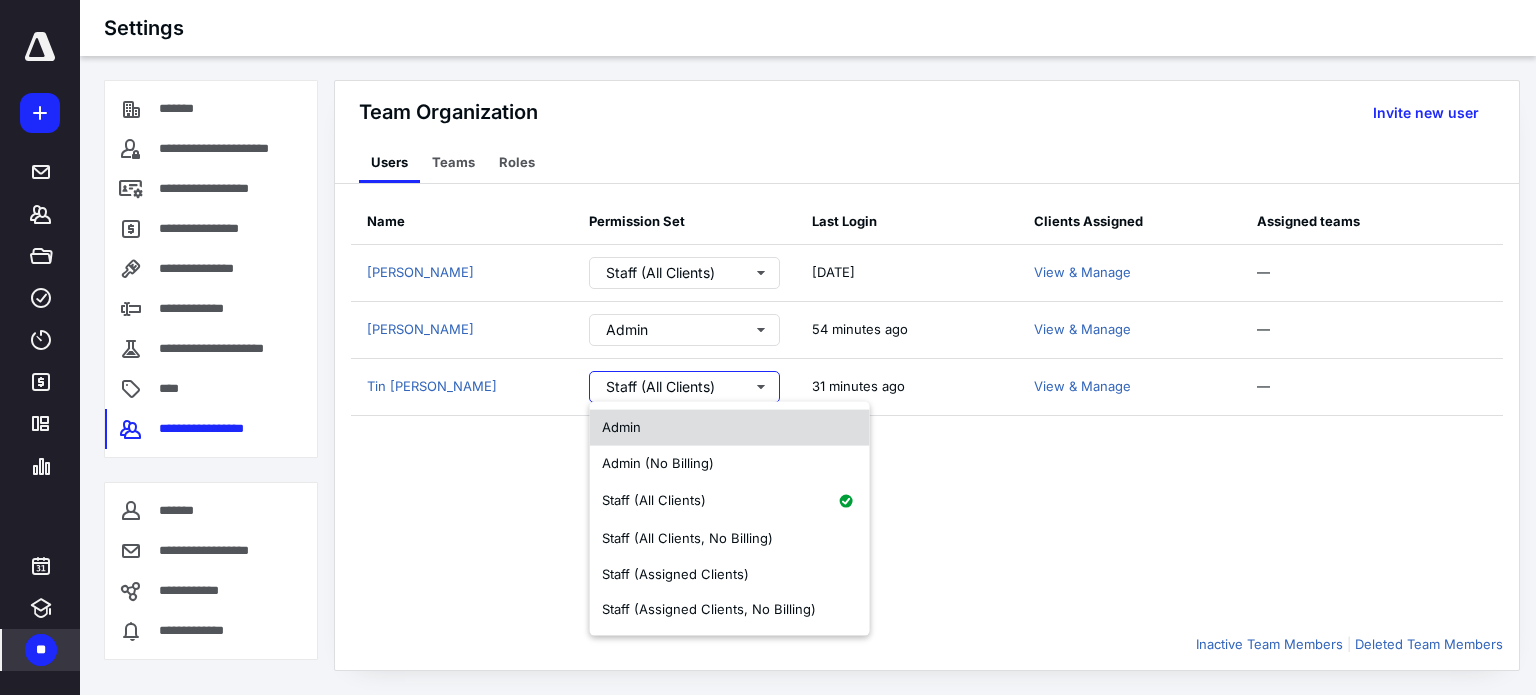 click on "Admin" at bounding box center [730, 428] 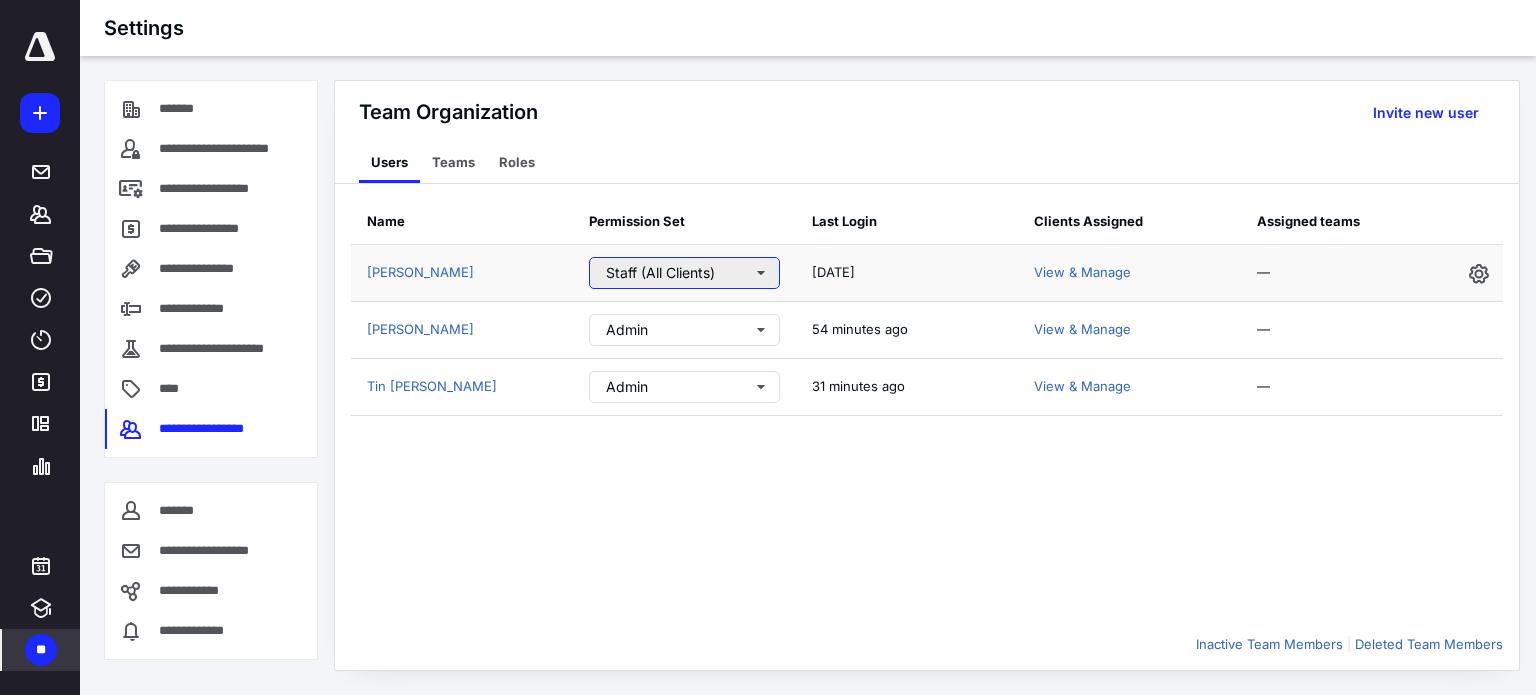 click on "Staff (All Clients)" at bounding box center [684, 273] 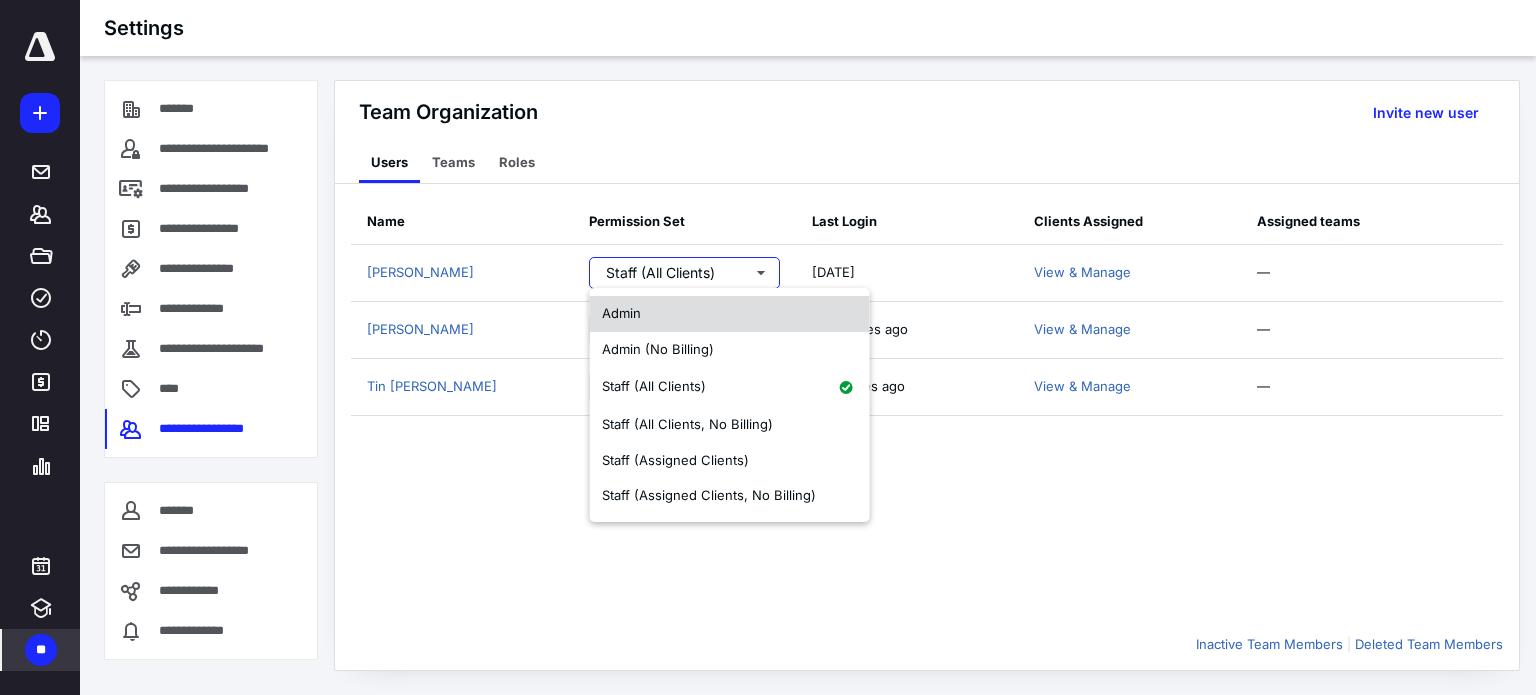 click on "Admin" at bounding box center (730, 314) 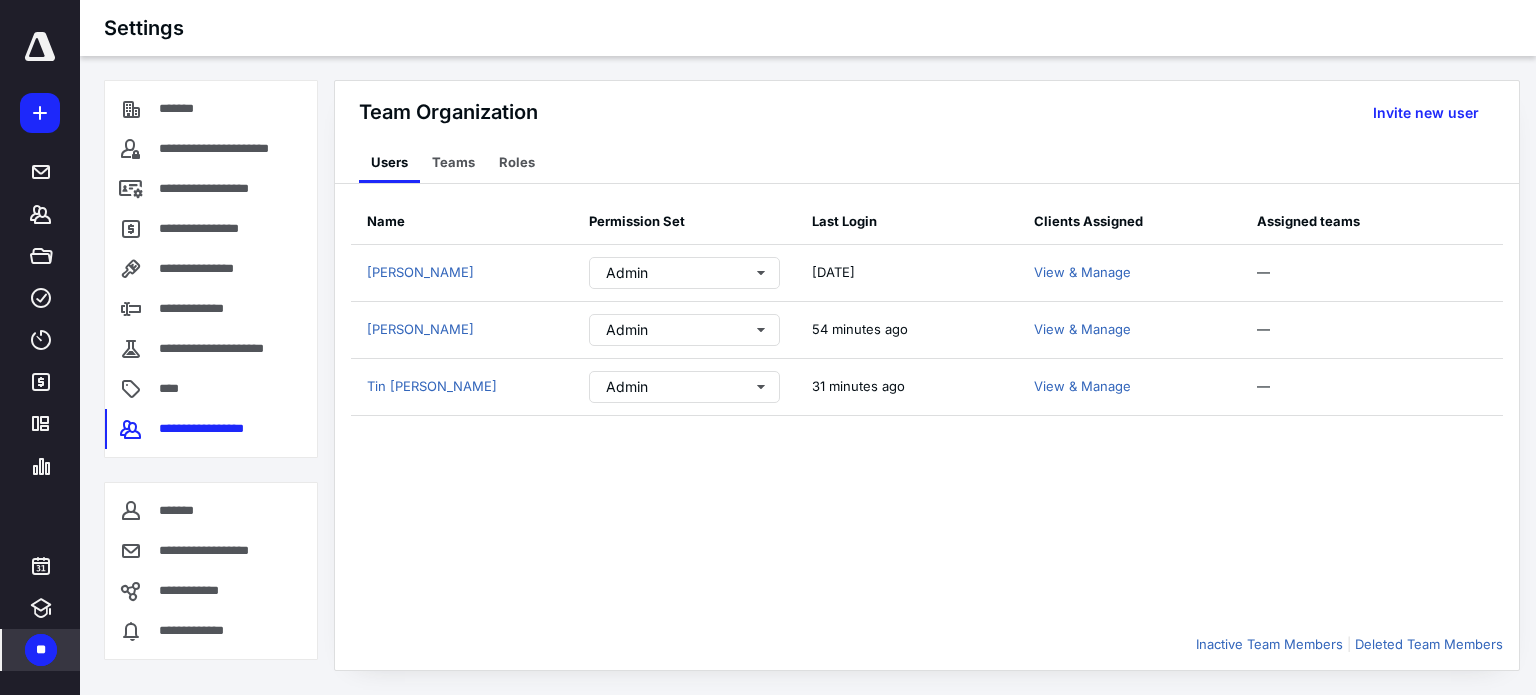 click on "Name Permission Set Last Login Clients Assigned Assigned teams   Elysa Torres Admin 3 days ago View & Manage — Richard Almeida Admin 54 minutes ago View & Manage — Tin Pham Admin 31 minutes ago View & Manage —" at bounding box center [927, 409] 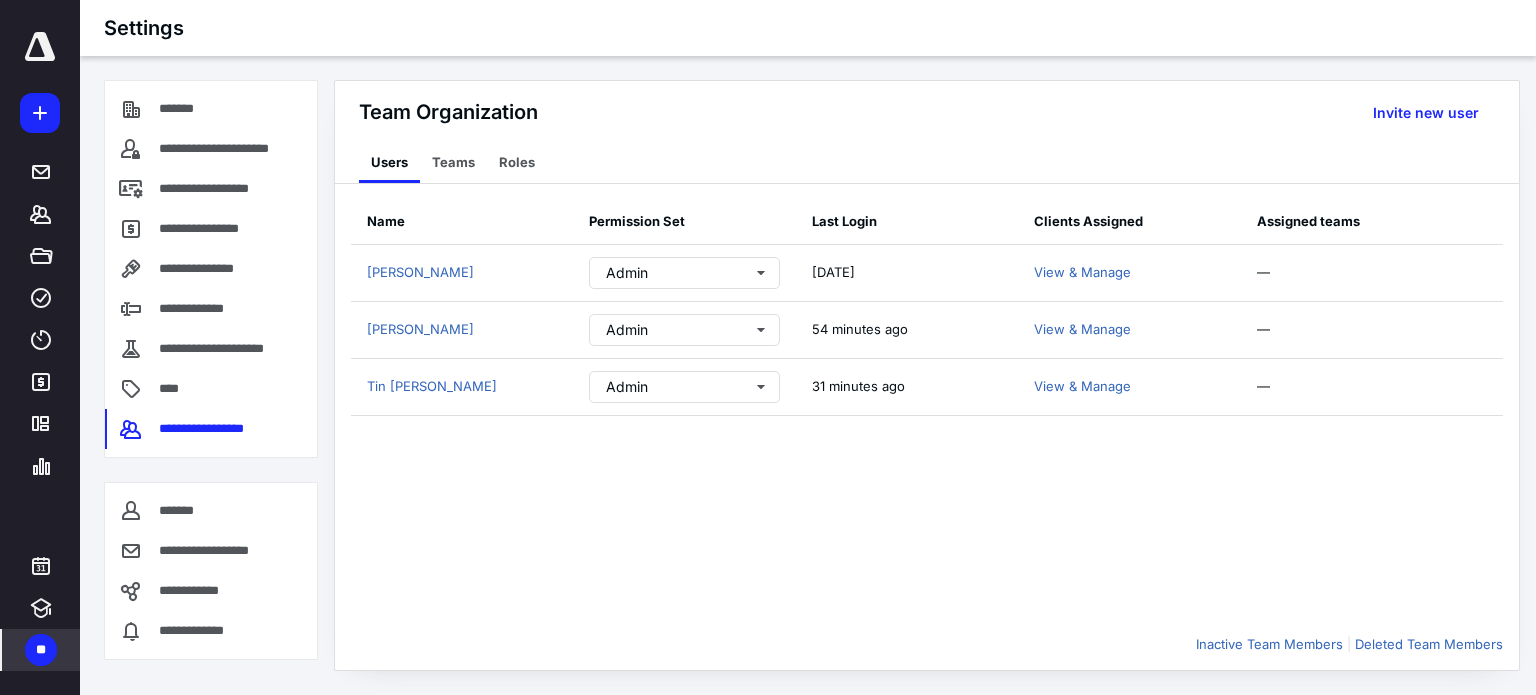 click at bounding box center [40, 47] 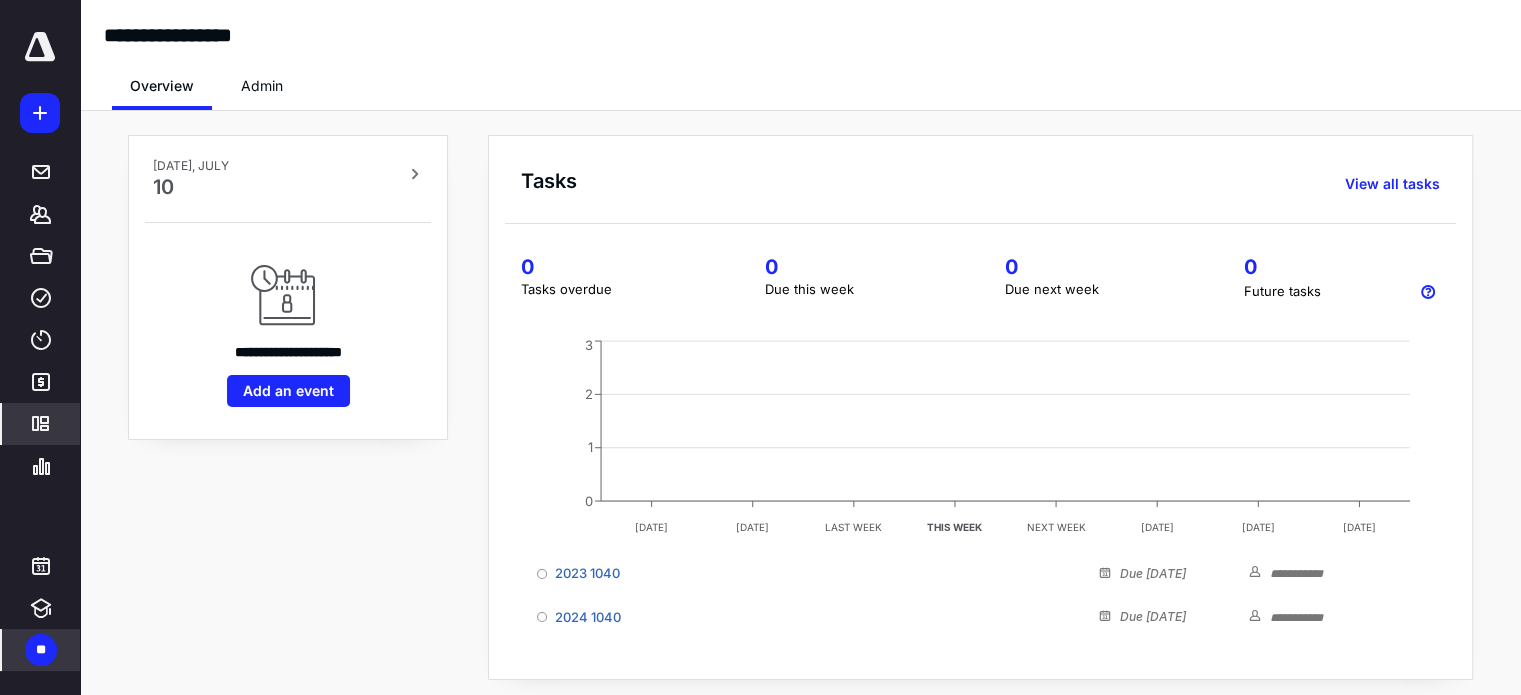 click 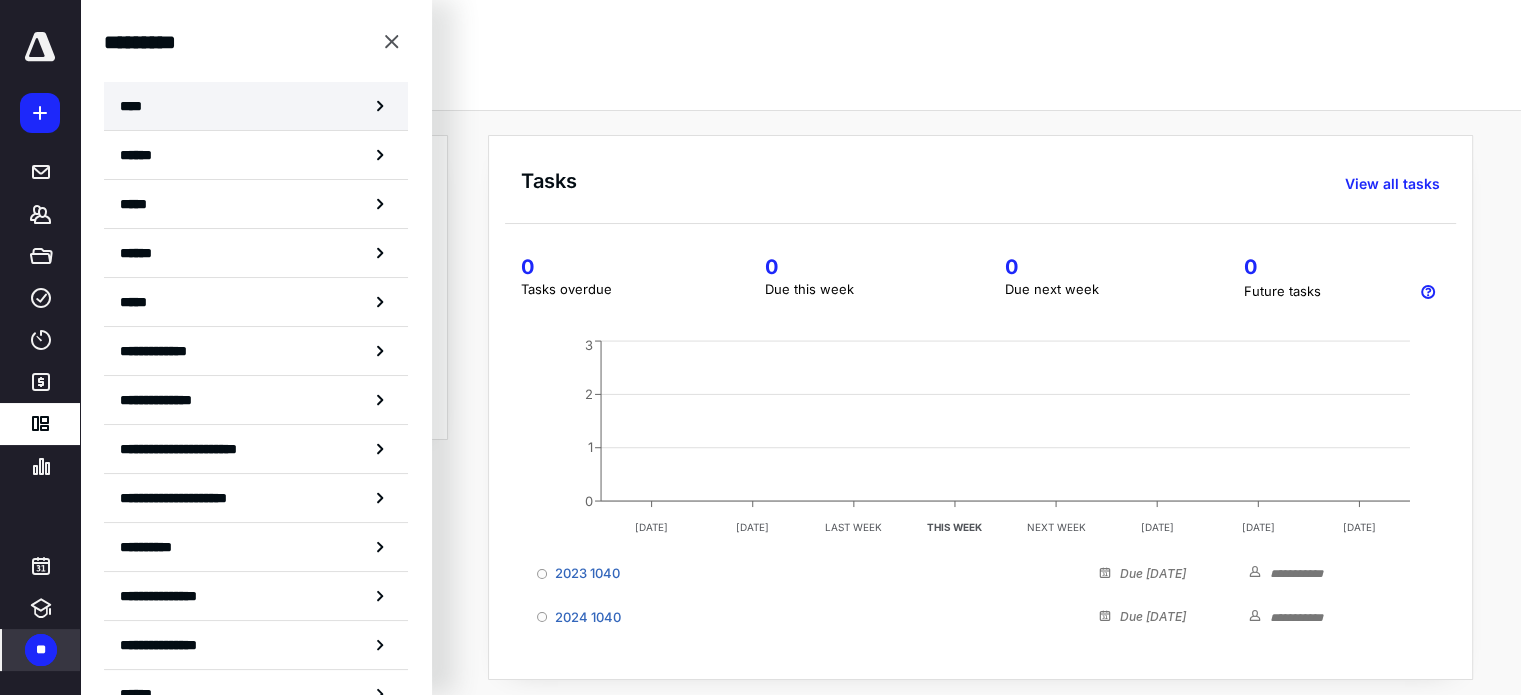 click on "****" at bounding box center [136, 106] 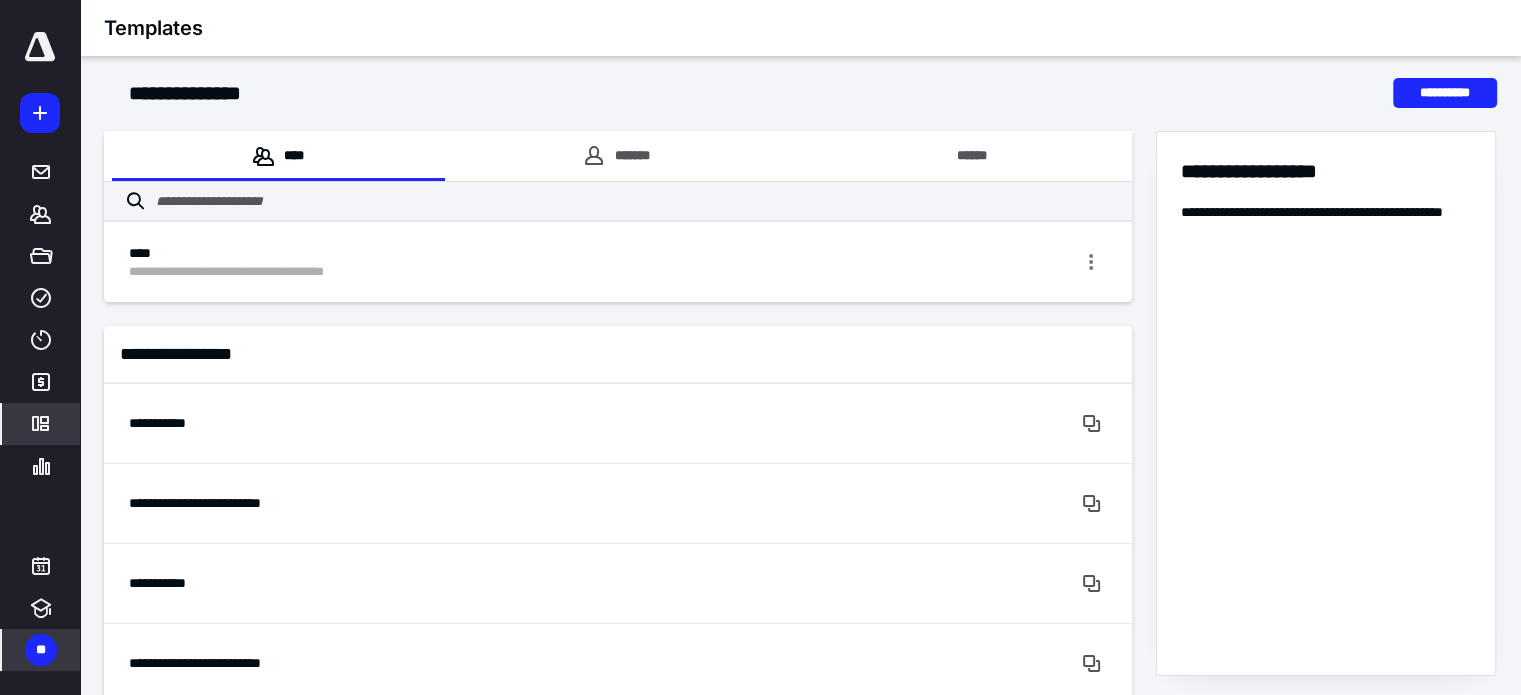 click at bounding box center (40, 47) 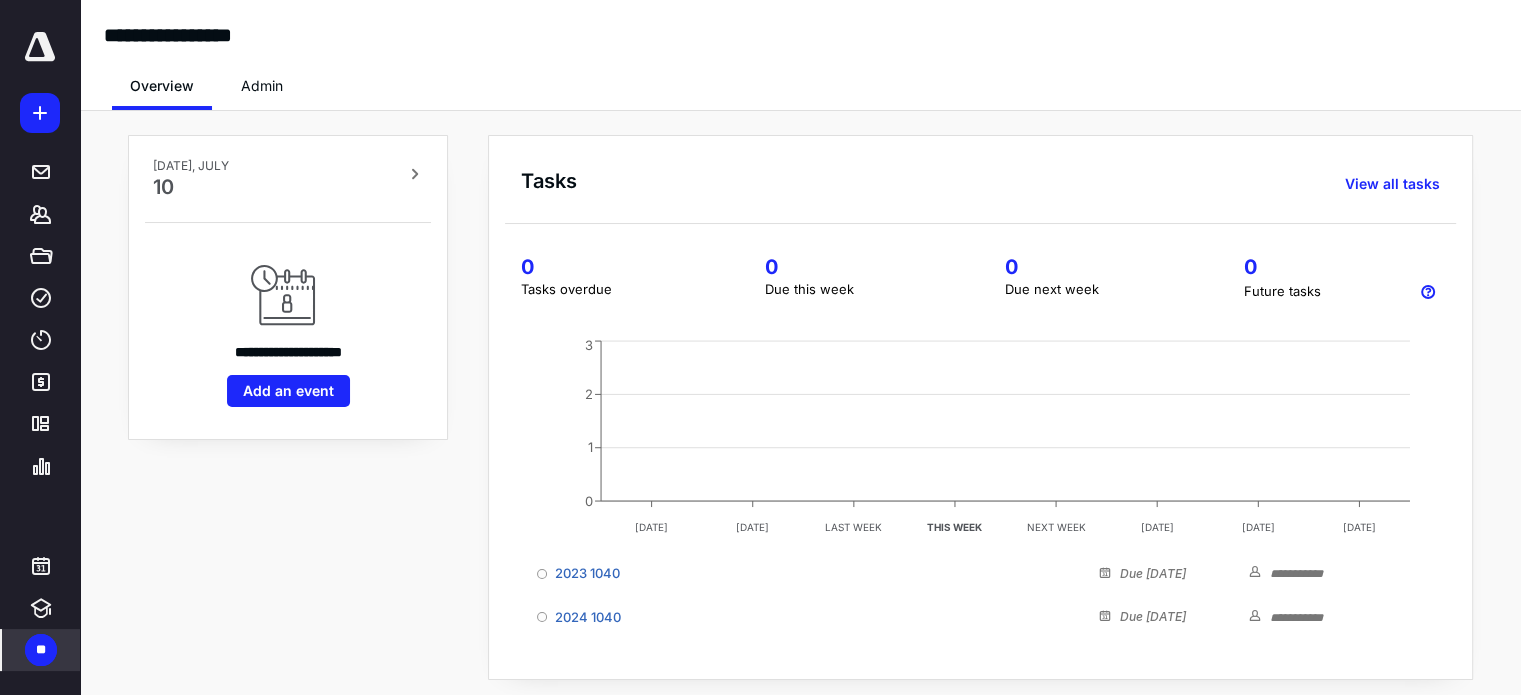 click at bounding box center (40, 47) 